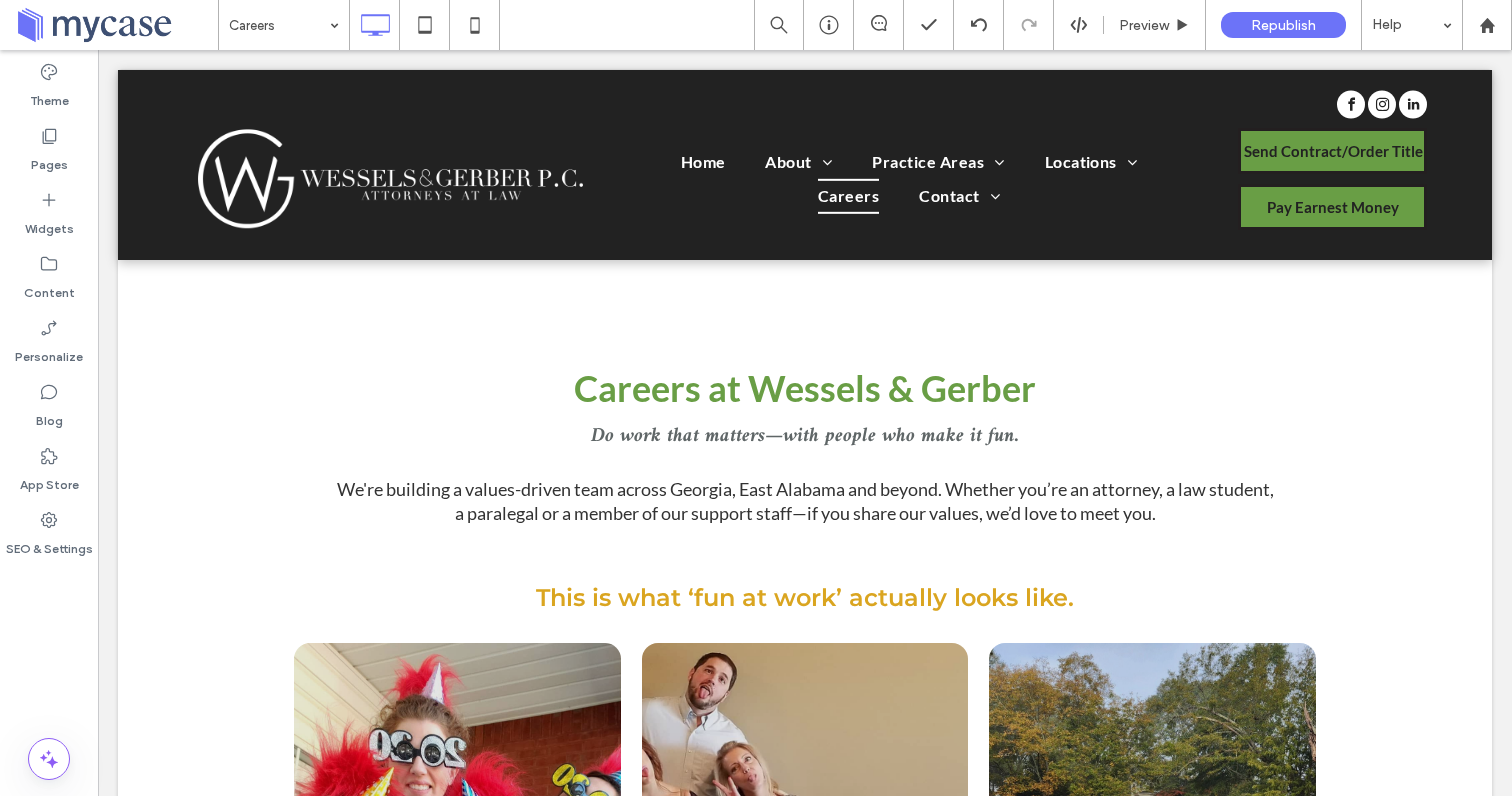 scroll, scrollTop: 1623, scrollLeft: 0, axis: vertical 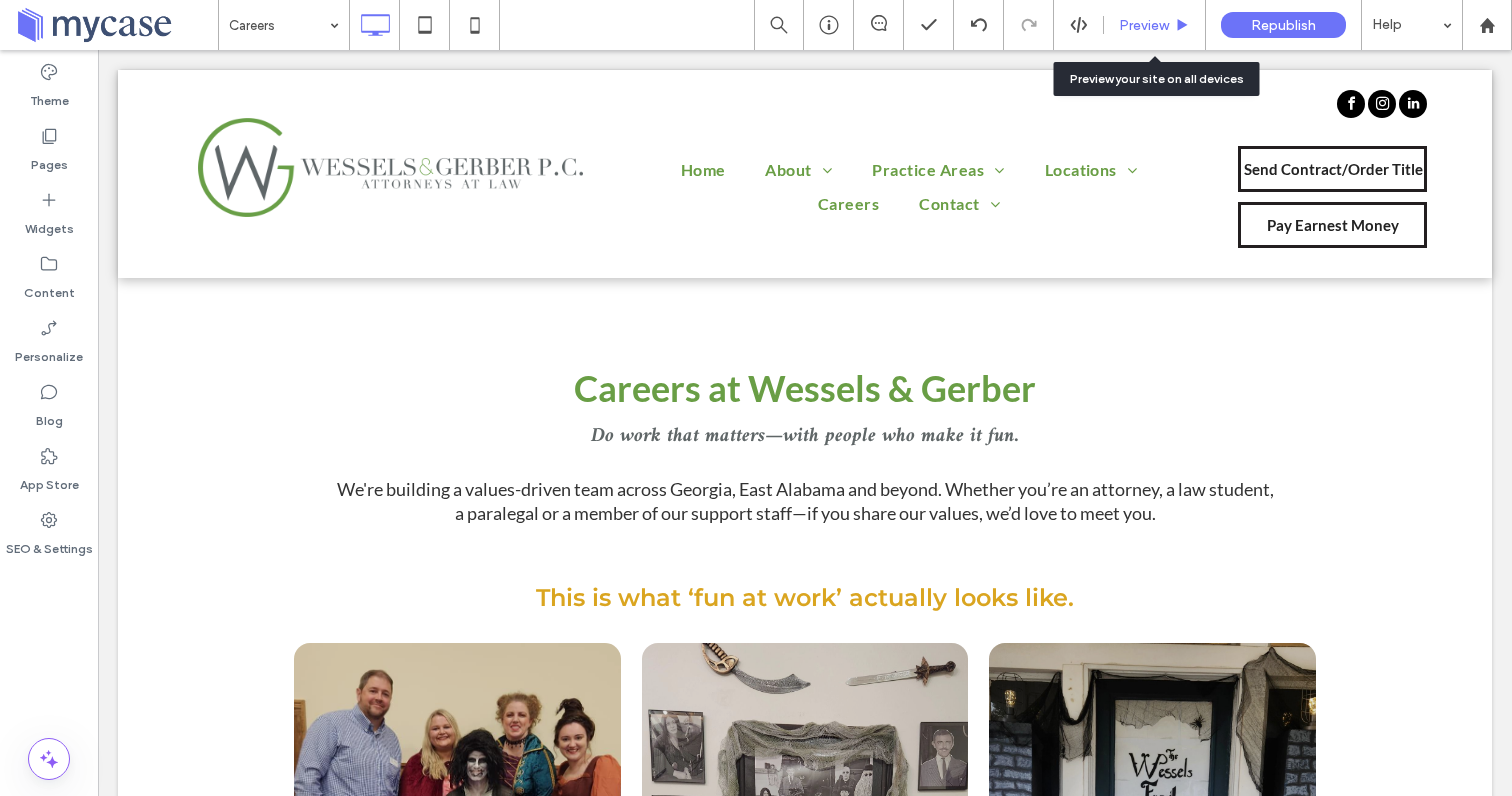 click on "Preview" at bounding box center [1144, 25] 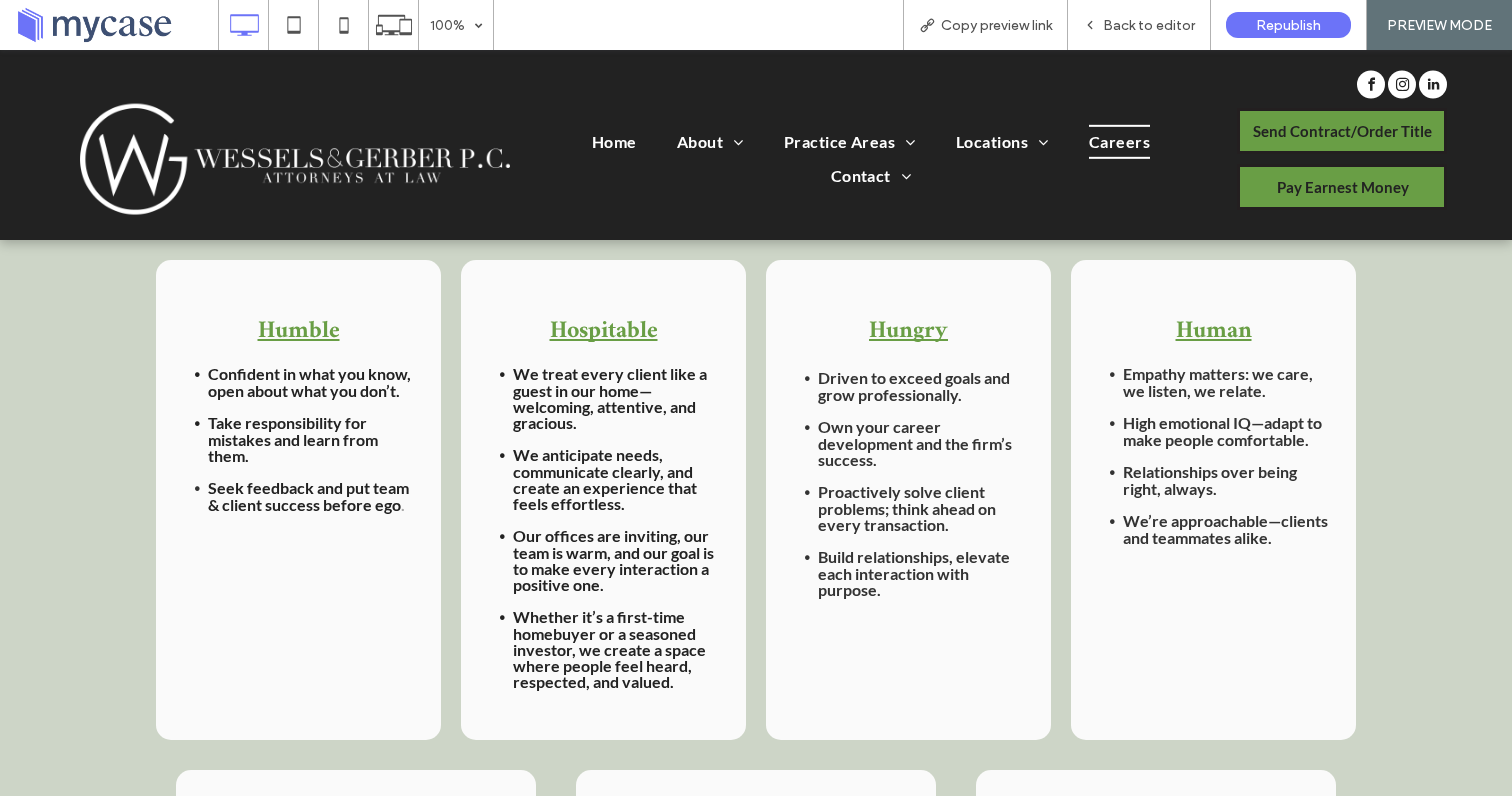 scroll, scrollTop: 1239, scrollLeft: 0, axis: vertical 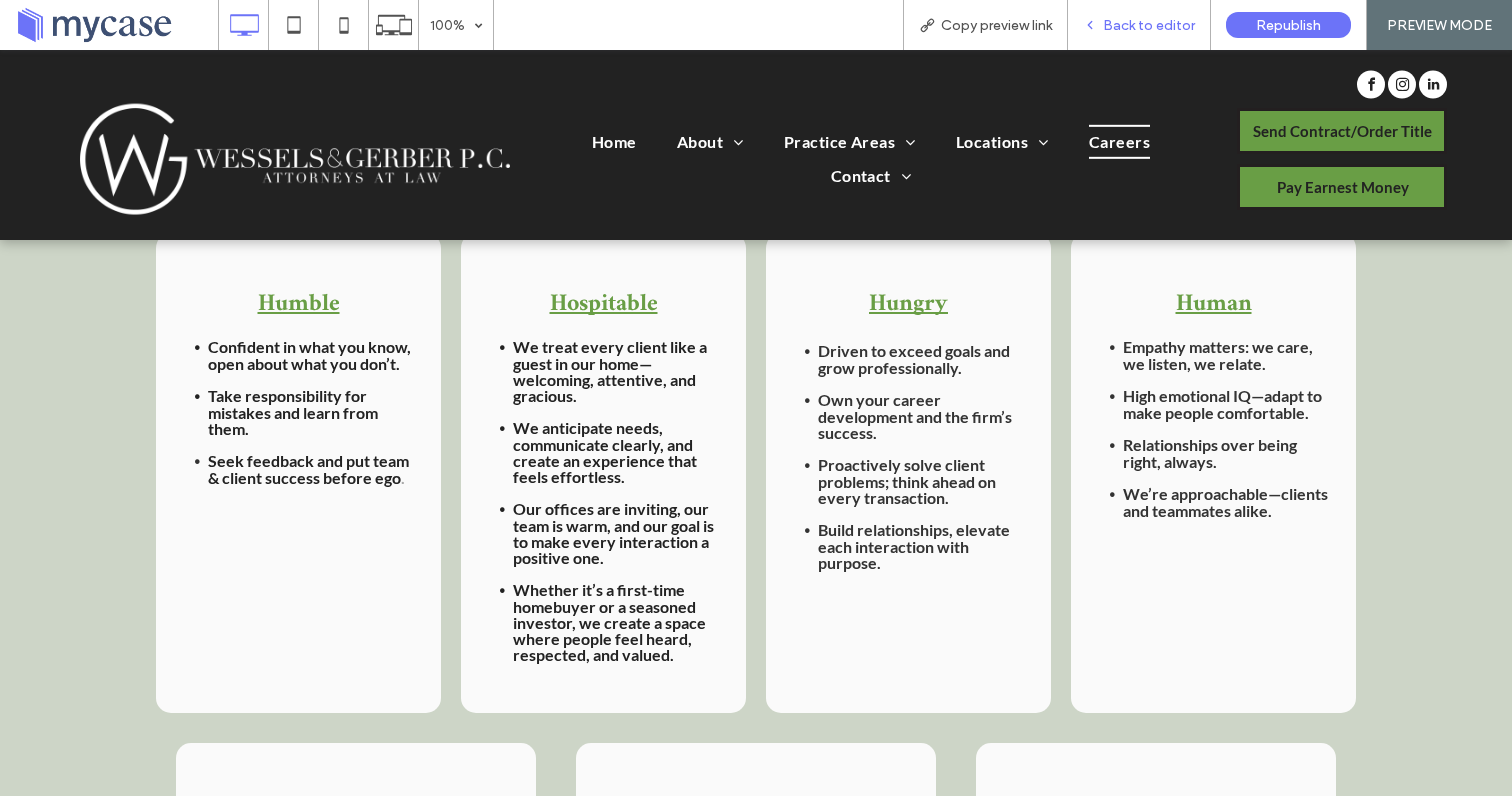 click 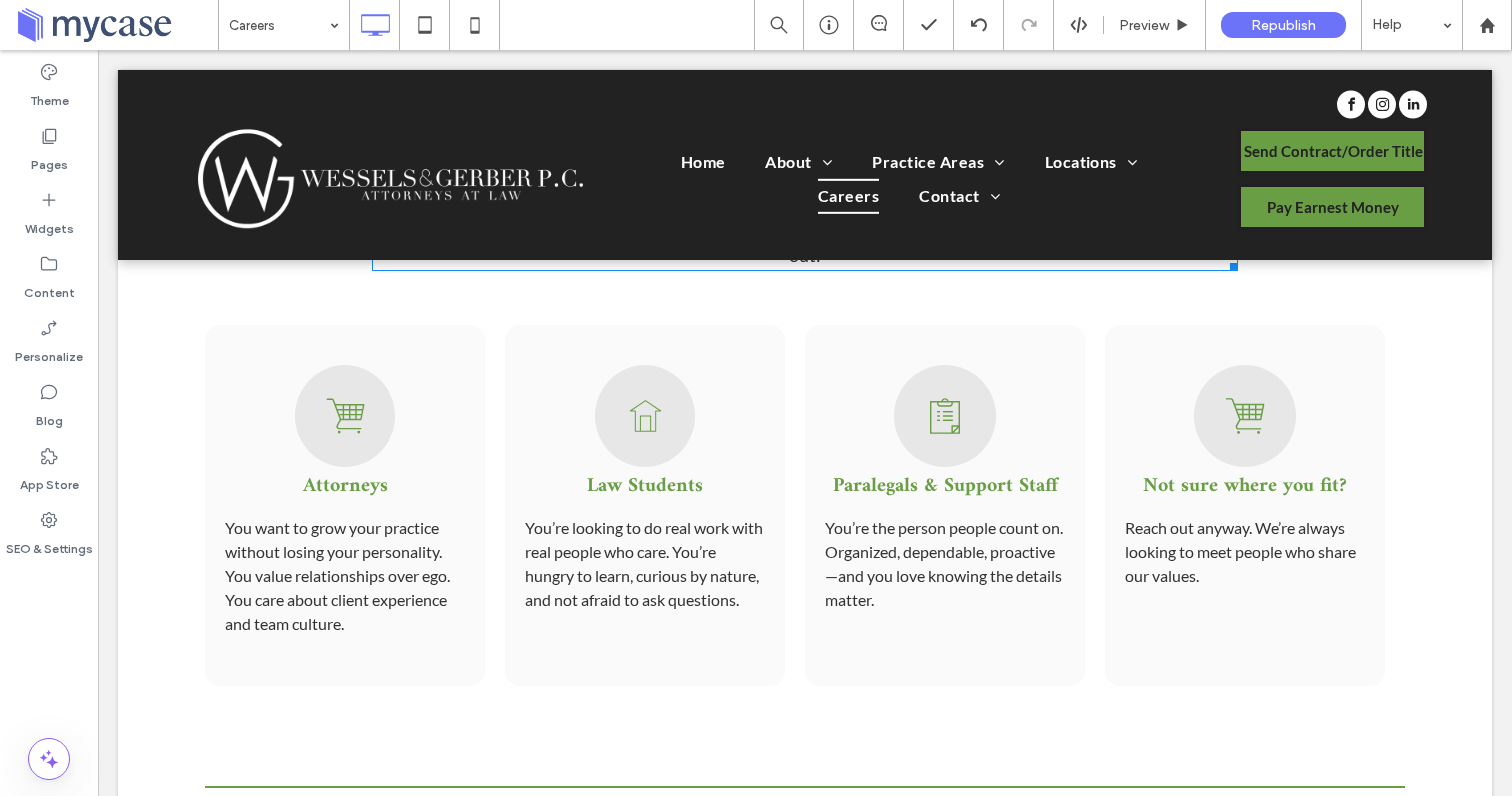scroll, scrollTop: 2406, scrollLeft: 0, axis: vertical 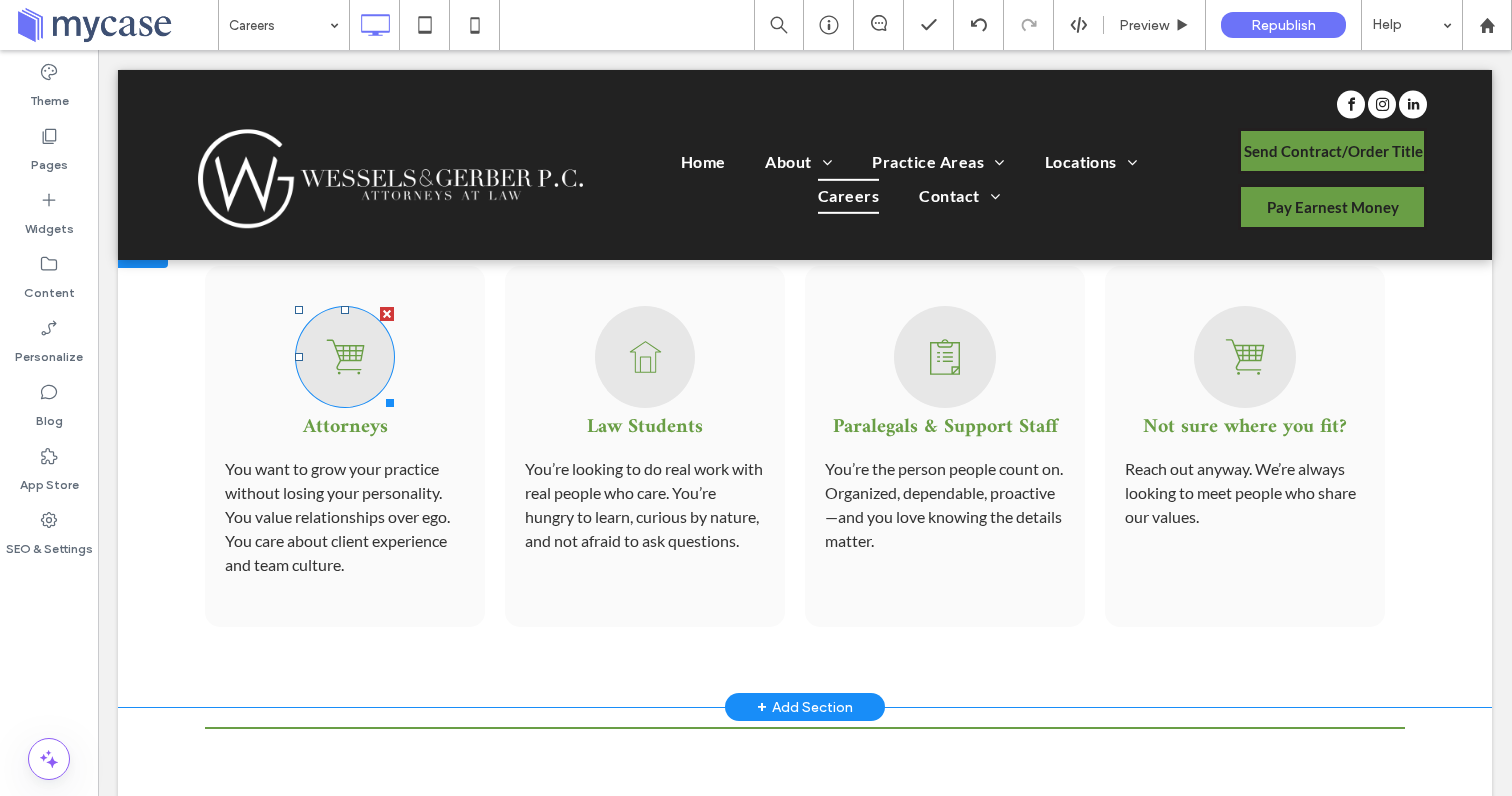 click 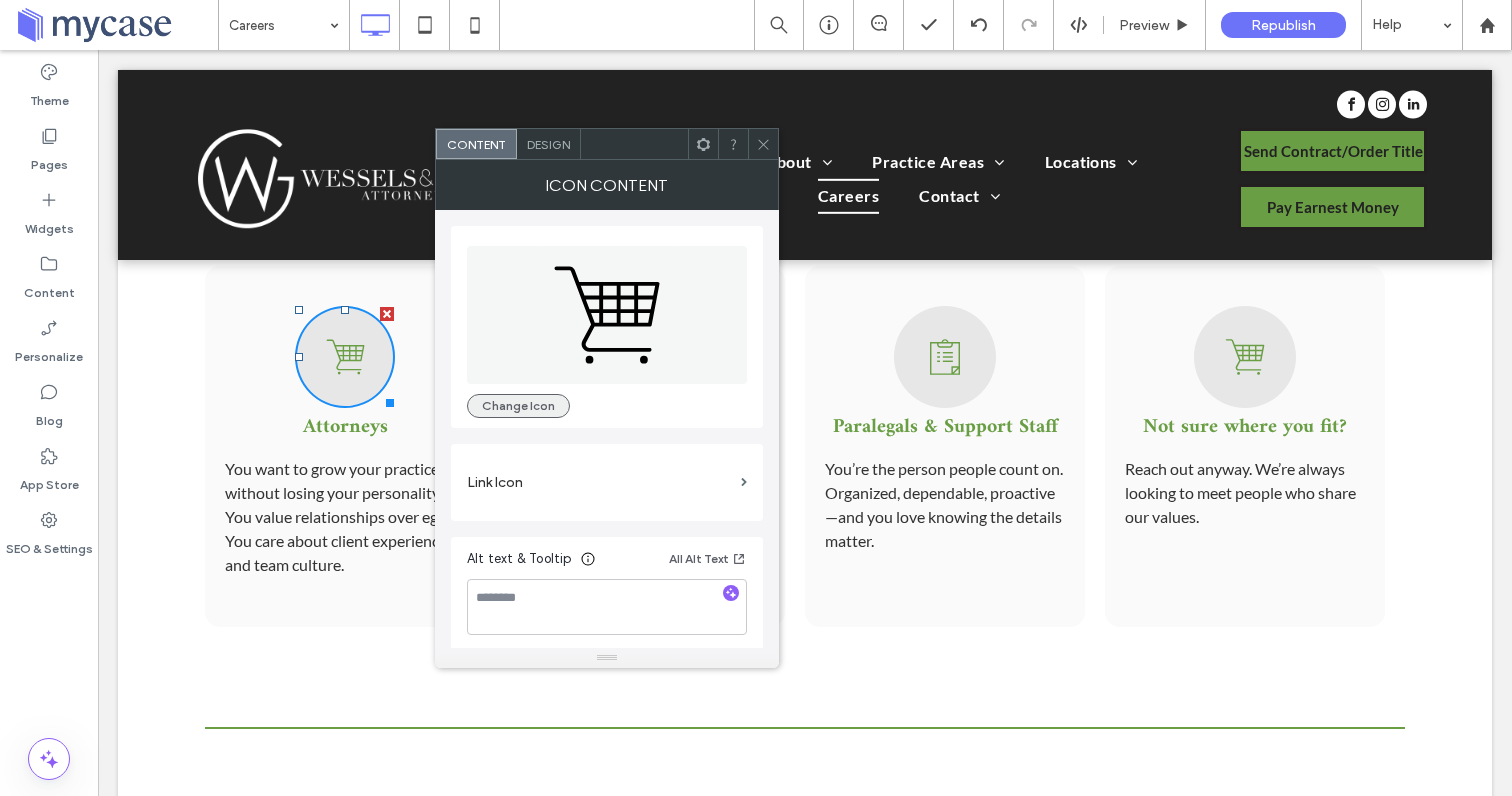 click on "Change Icon" at bounding box center [518, 406] 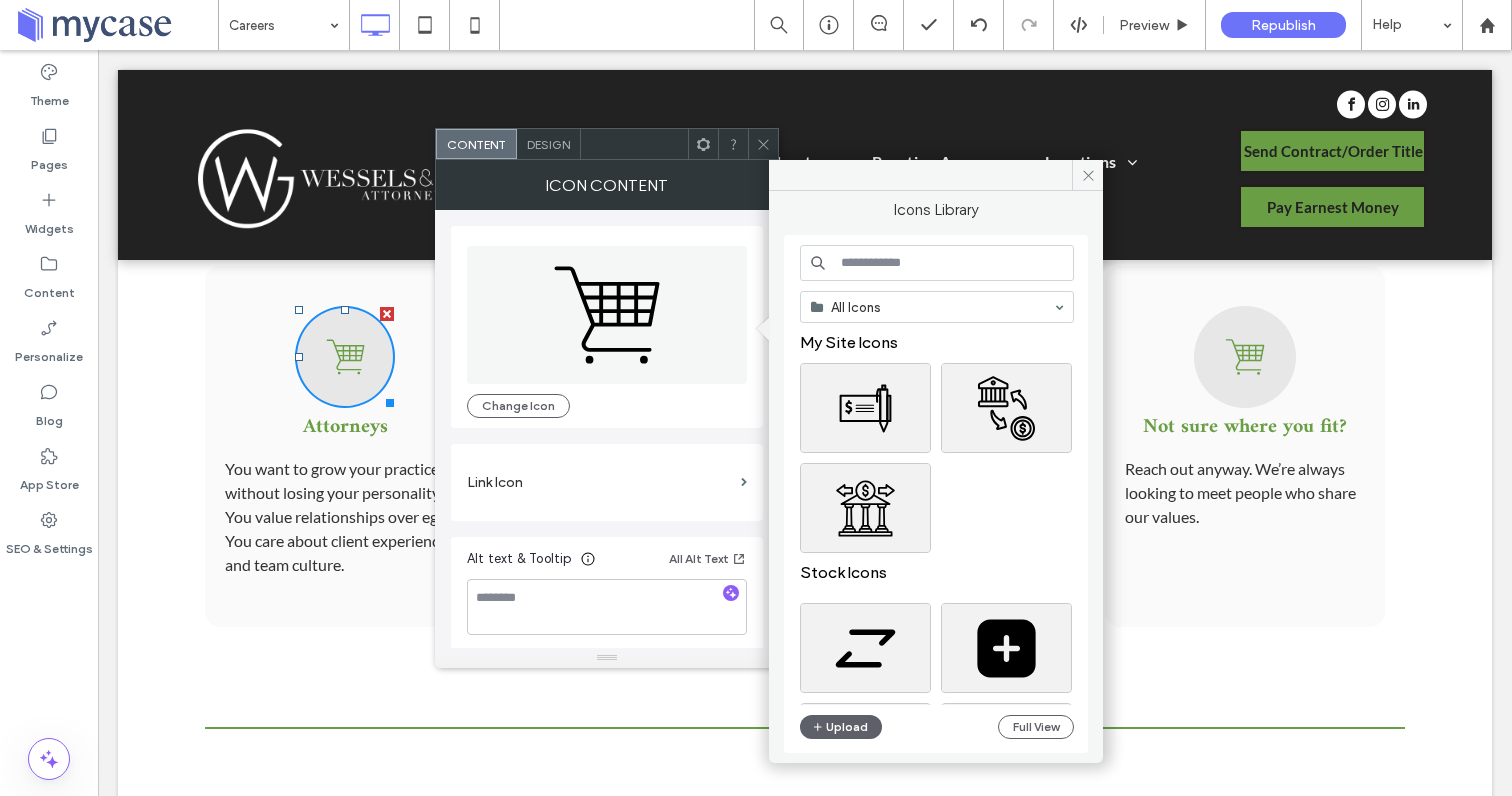 click at bounding box center (937, 263) 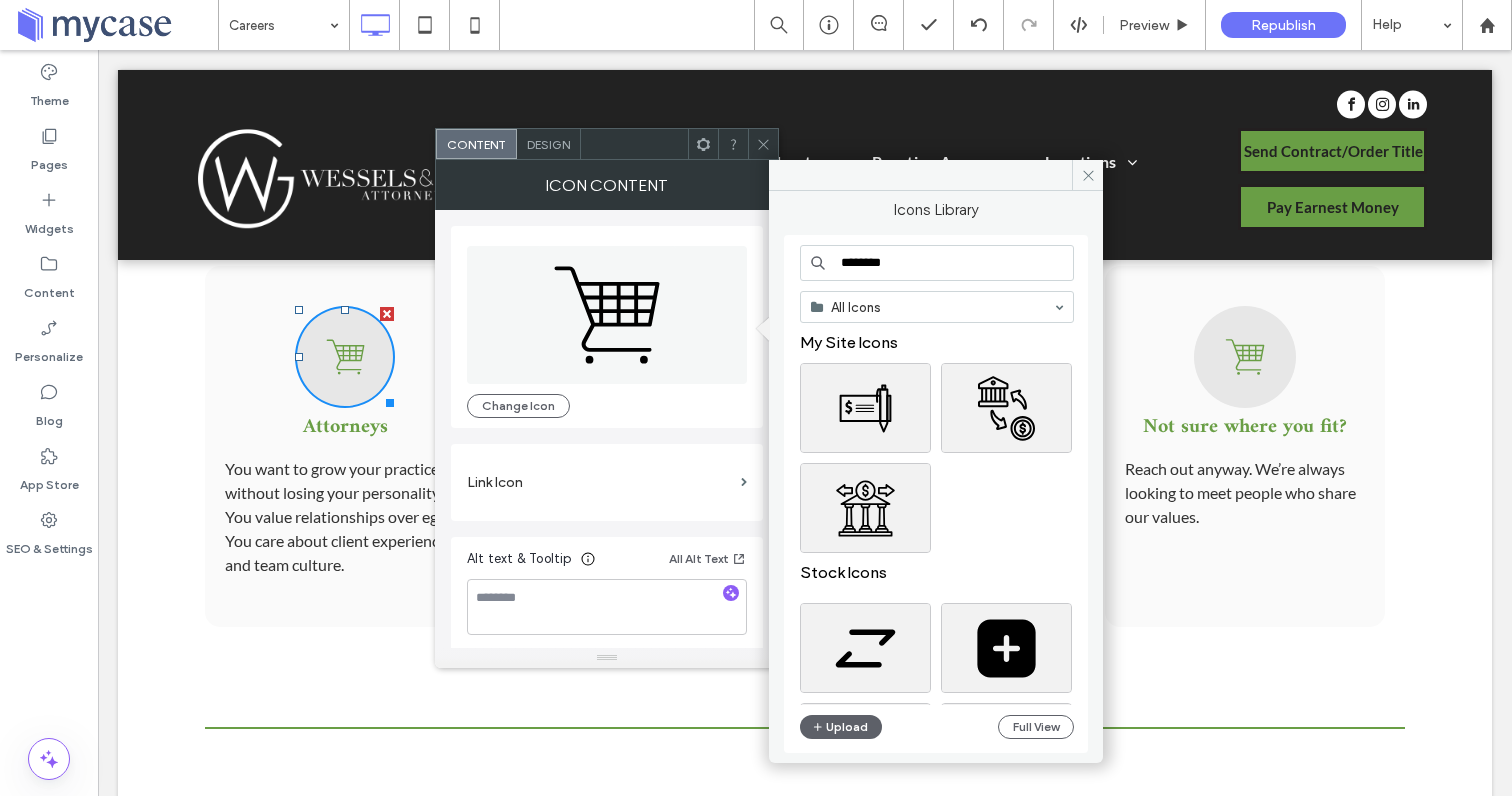 type on "********" 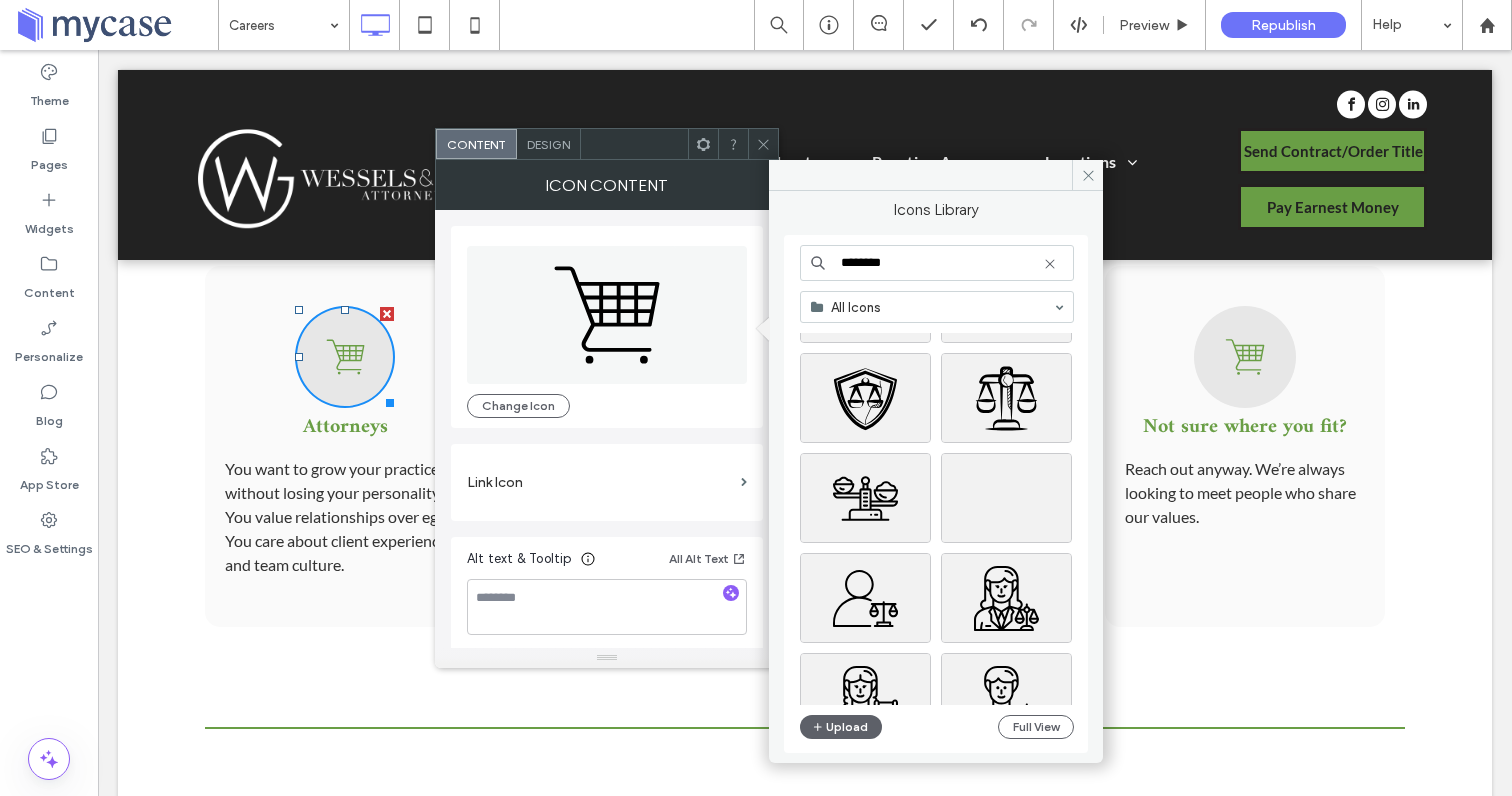 scroll, scrollTop: 7121, scrollLeft: 0, axis: vertical 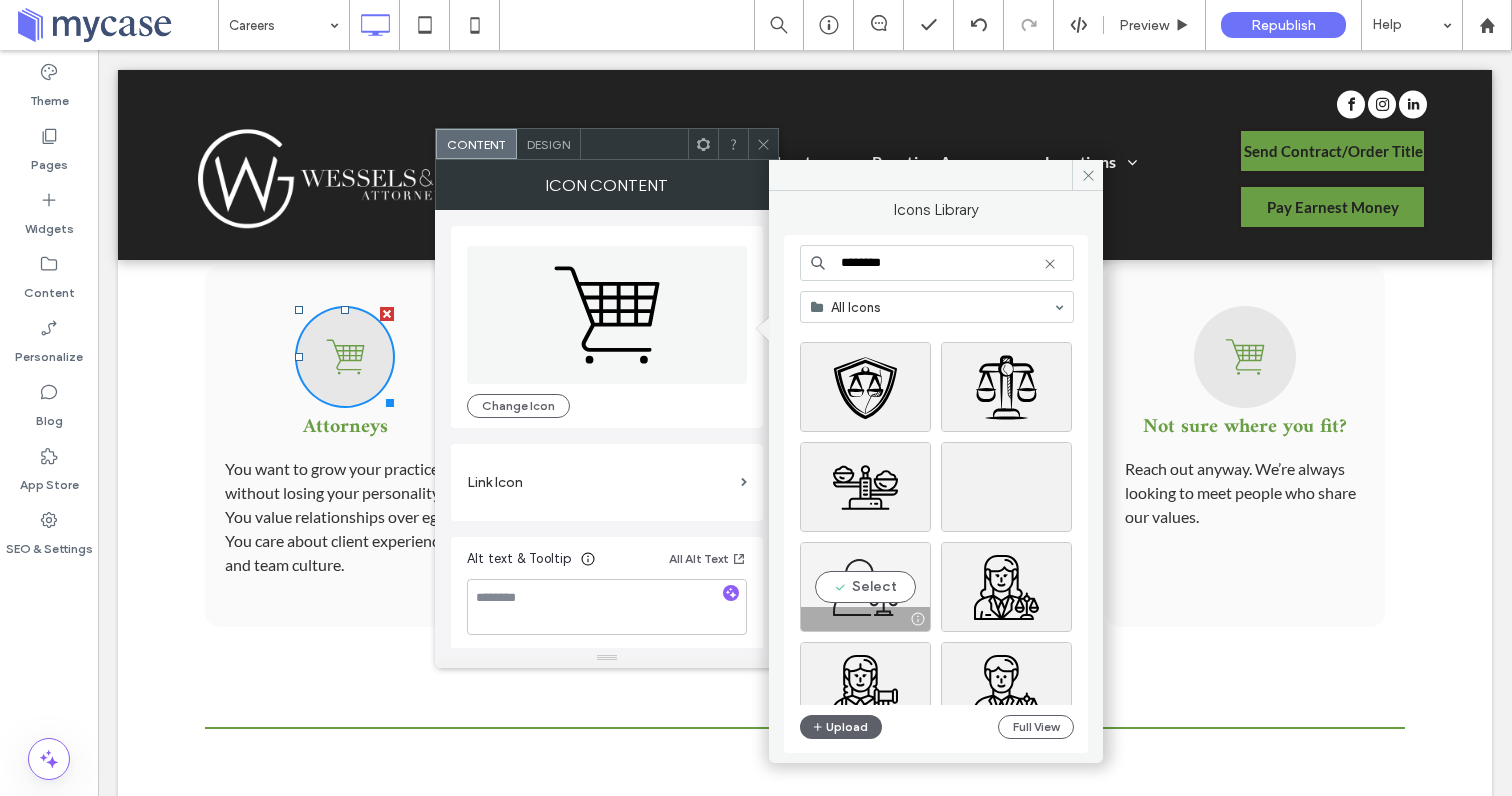 click on "Select" at bounding box center (865, 587) 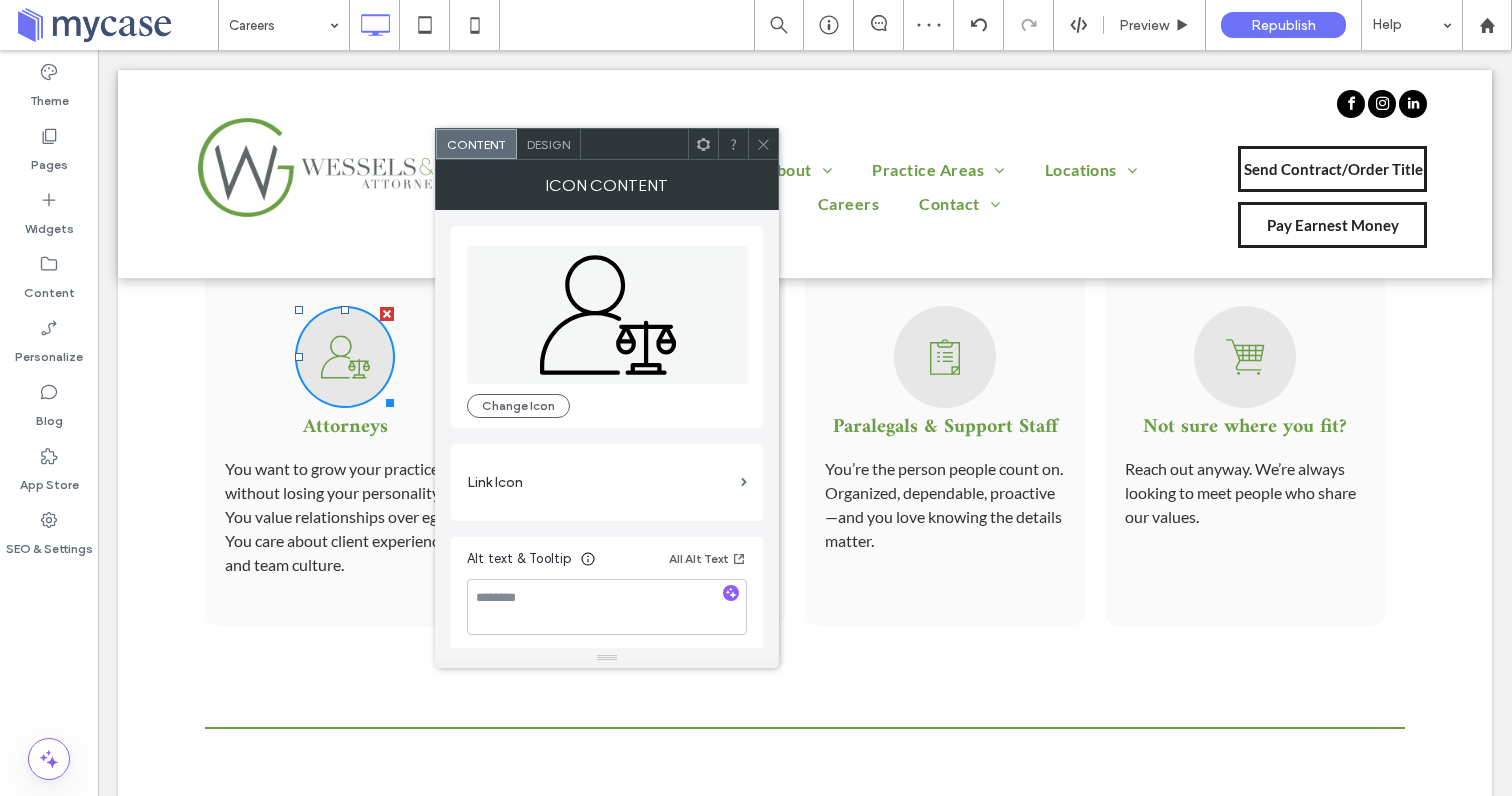 click 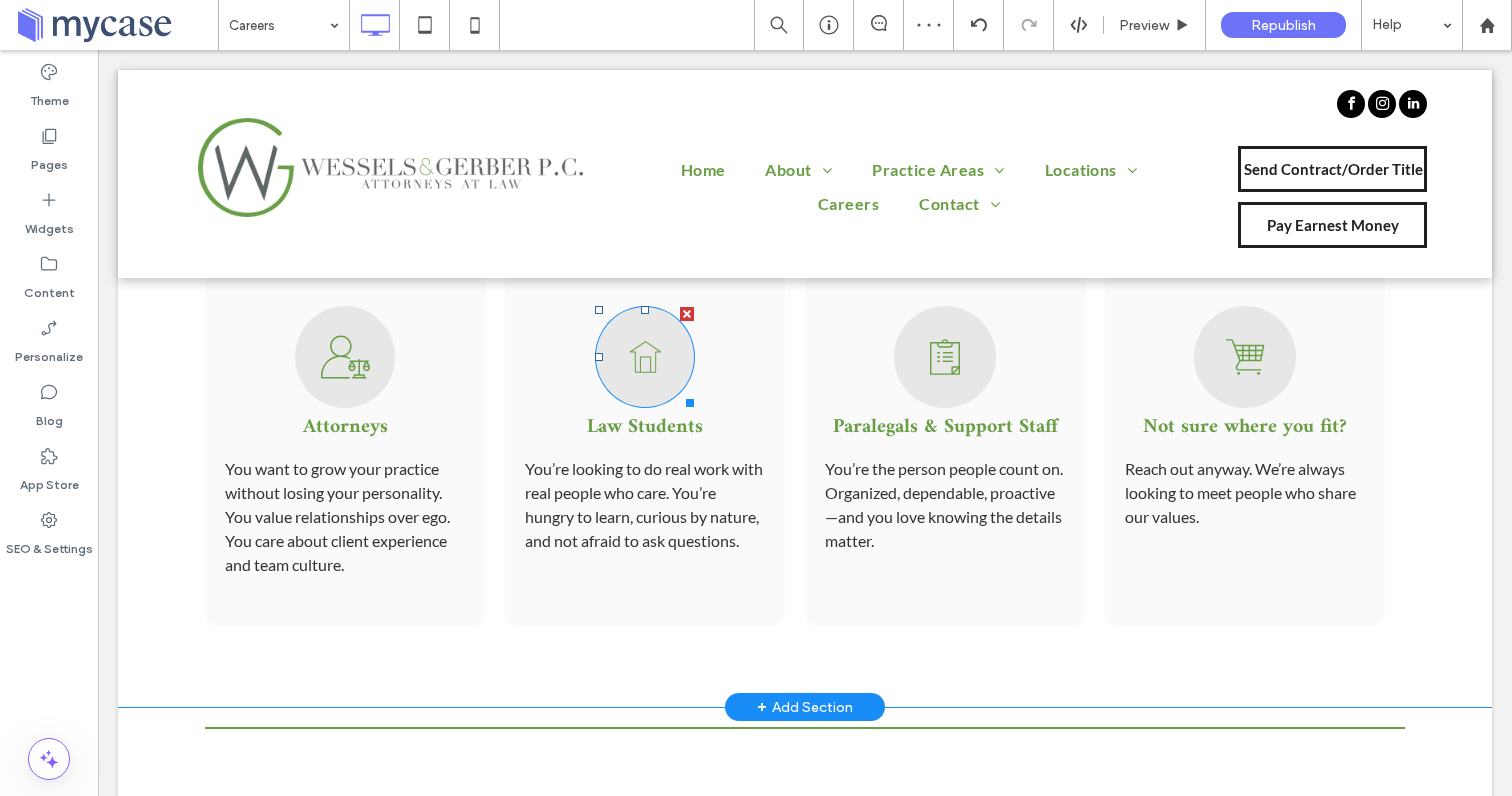 click 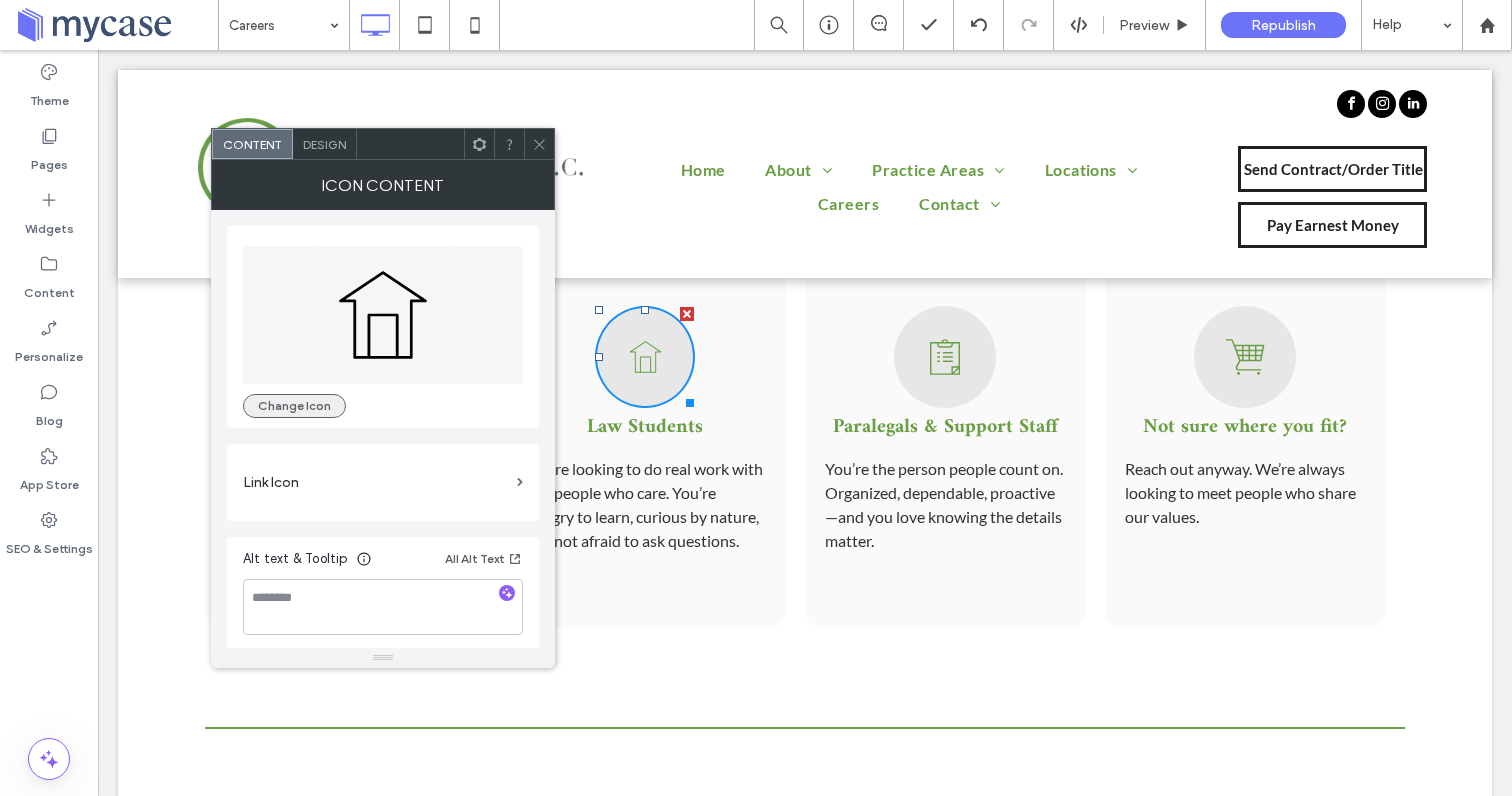 click on "Change Icon" at bounding box center (294, 406) 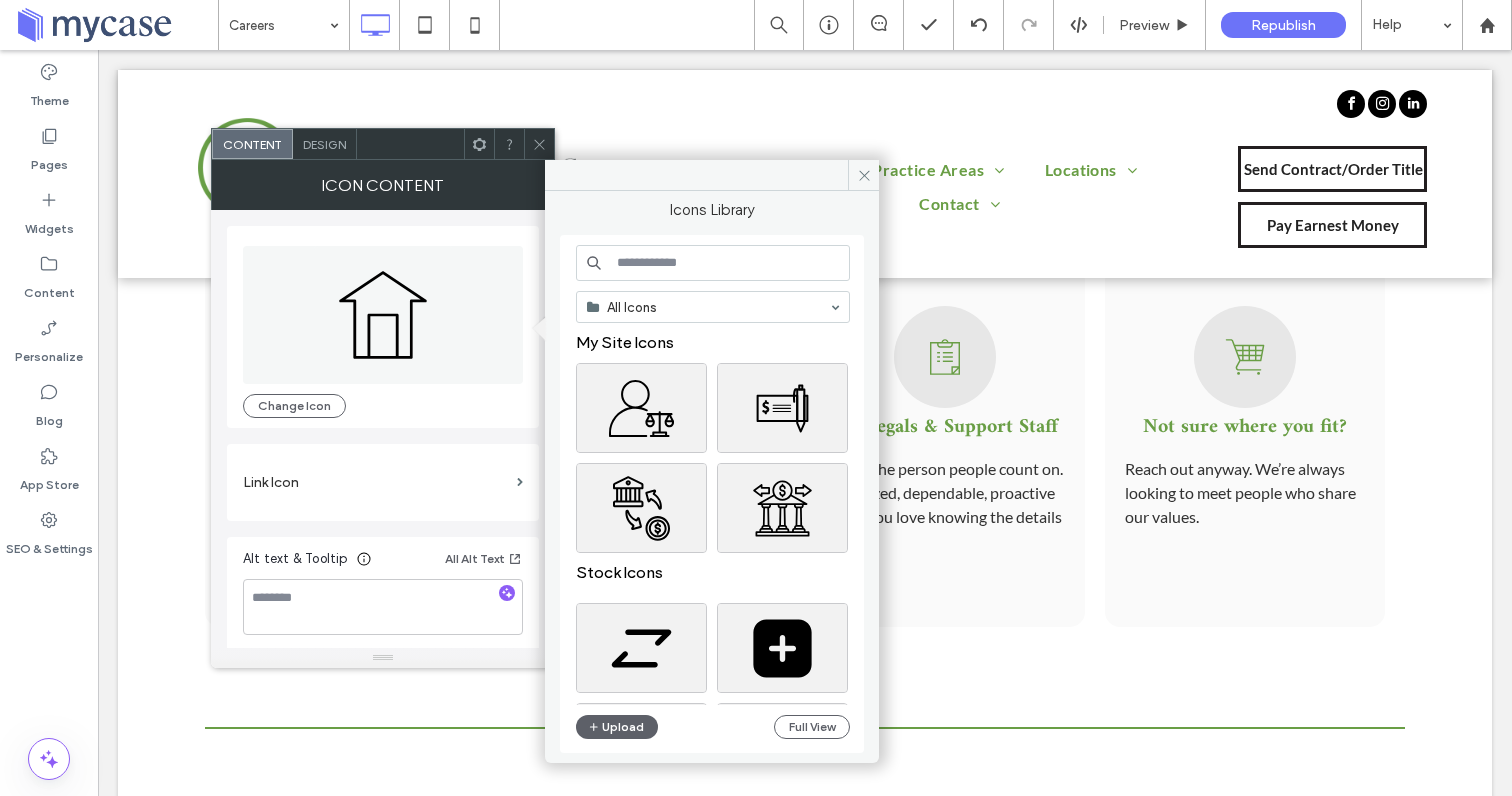 click at bounding box center (713, 263) 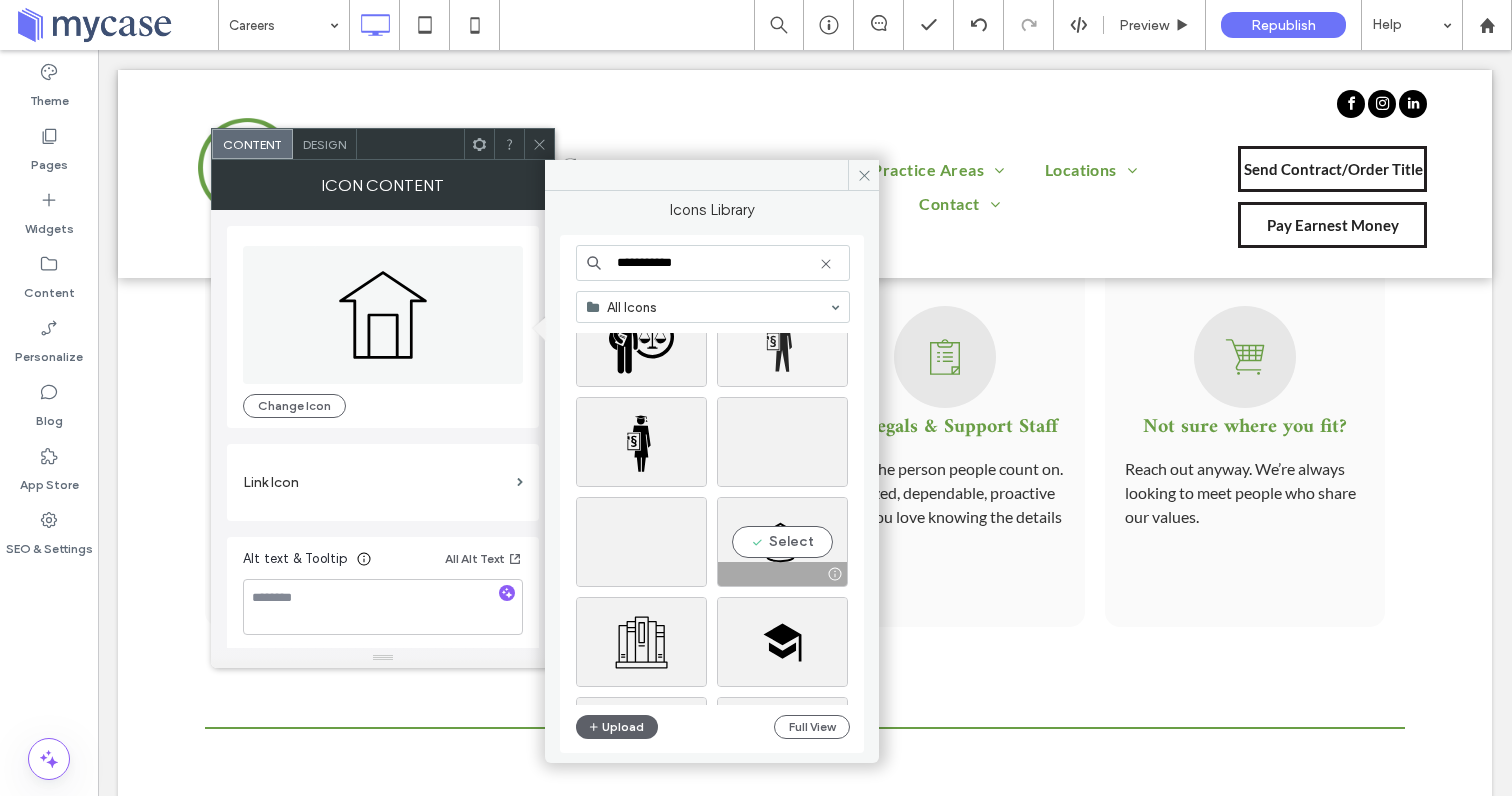 scroll, scrollTop: 304, scrollLeft: 0, axis: vertical 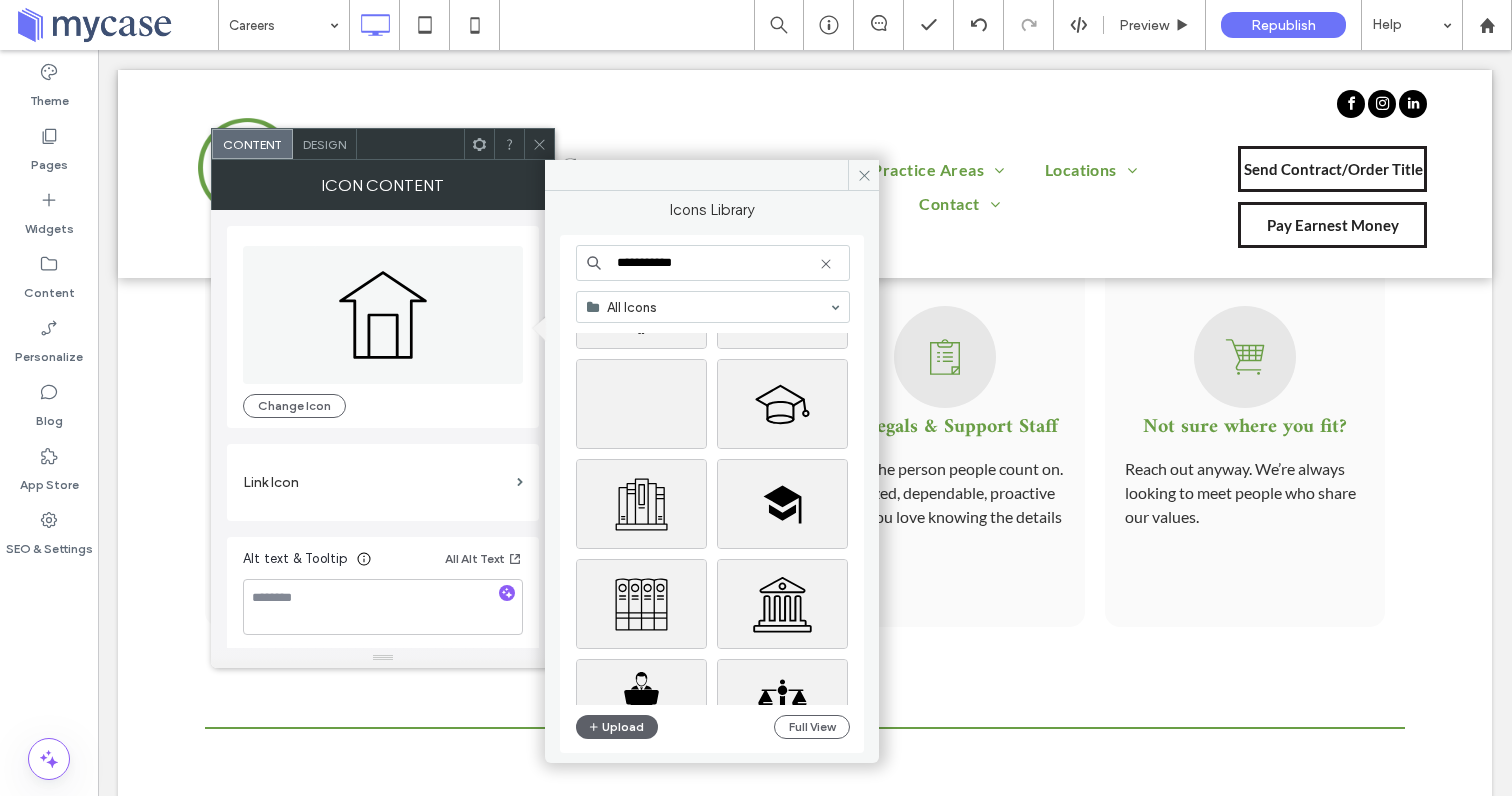 type on "**********" 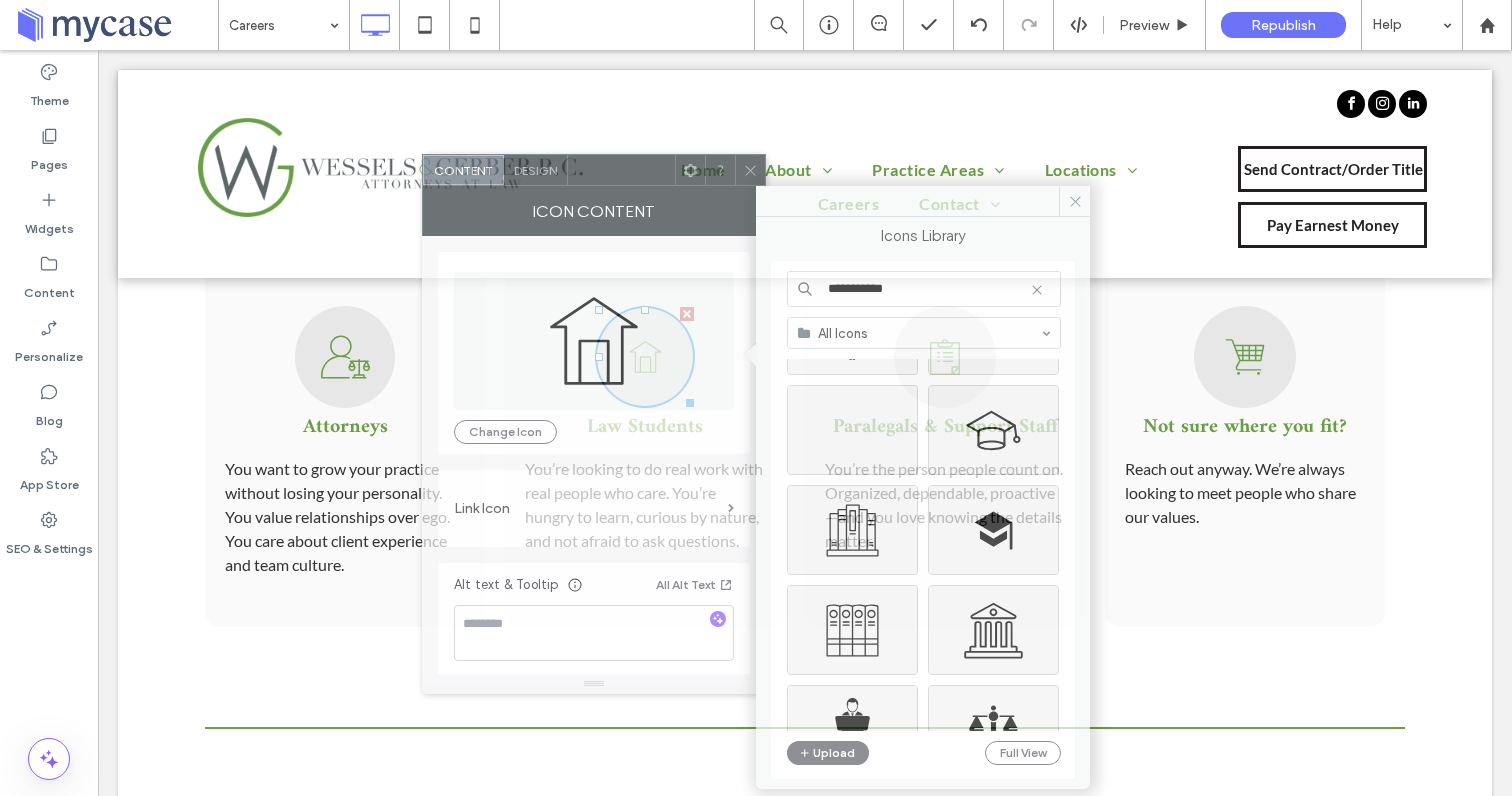 drag, startPoint x: 414, startPoint y: 148, endPoint x: 624, endPoint y: 174, distance: 211.60341 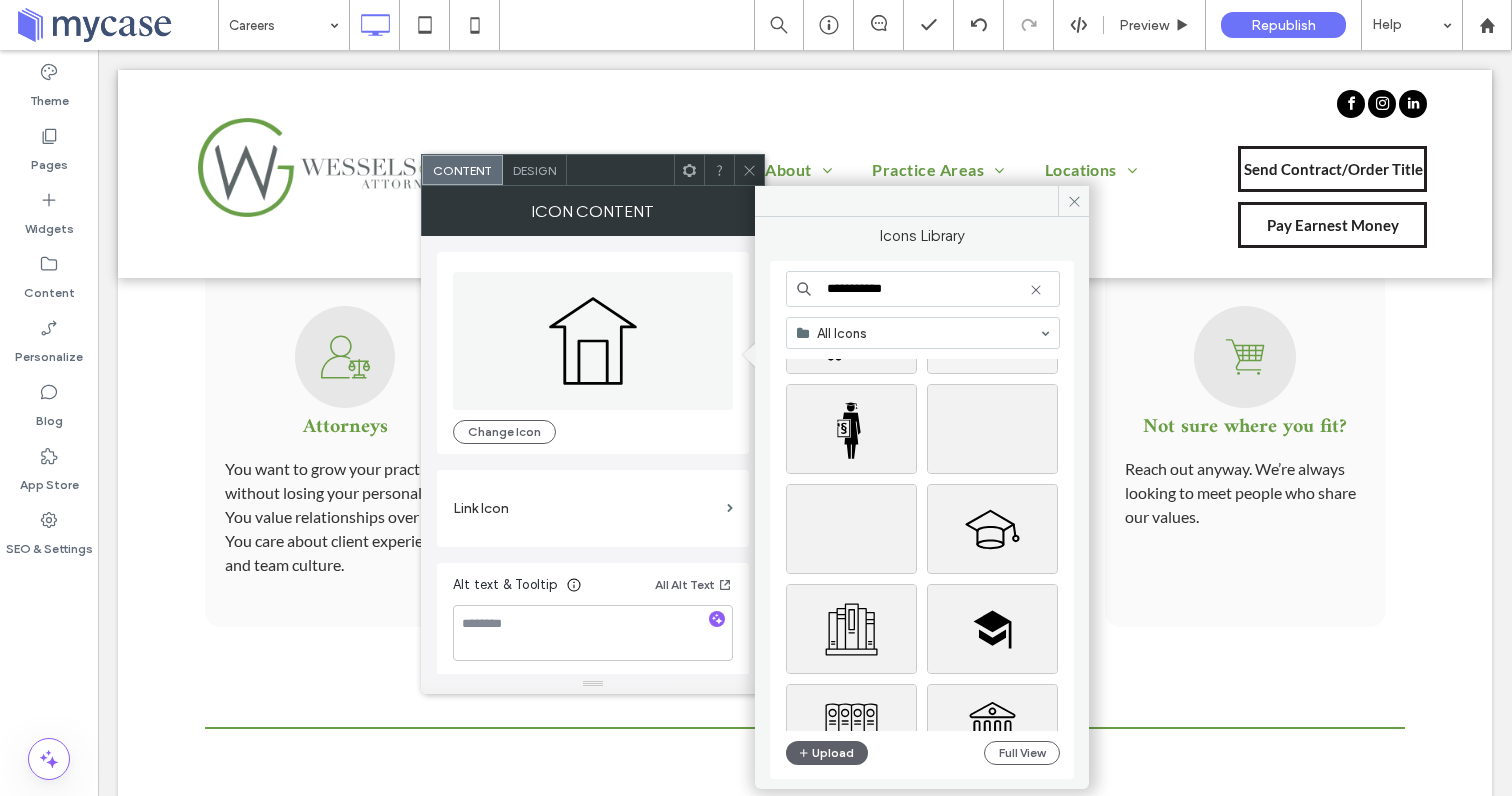 scroll, scrollTop: 217, scrollLeft: 0, axis: vertical 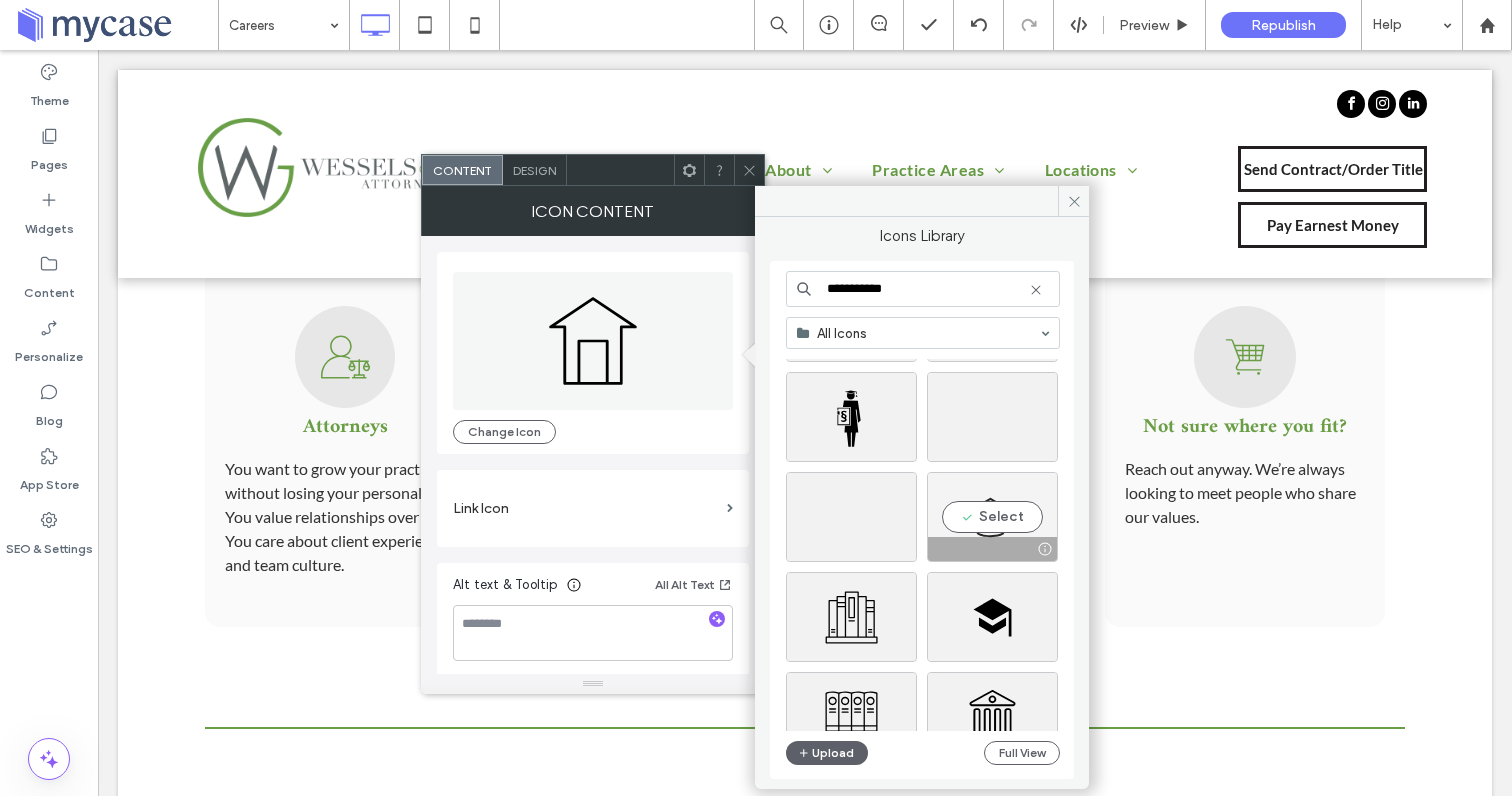 click on "Select" at bounding box center (992, 517) 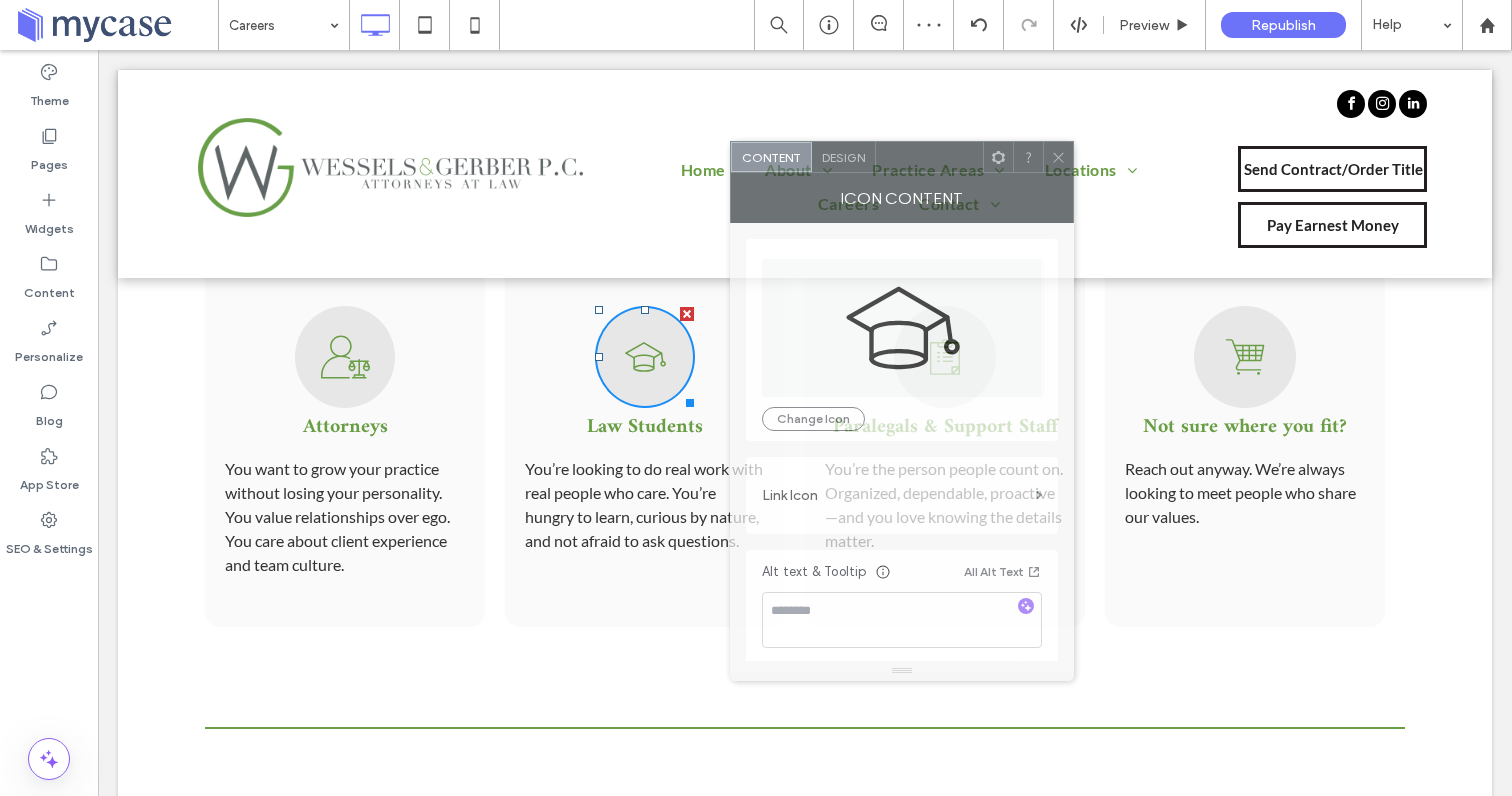 drag, startPoint x: 612, startPoint y: 190, endPoint x: 921, endPoint y: 177, distance: 309.27335 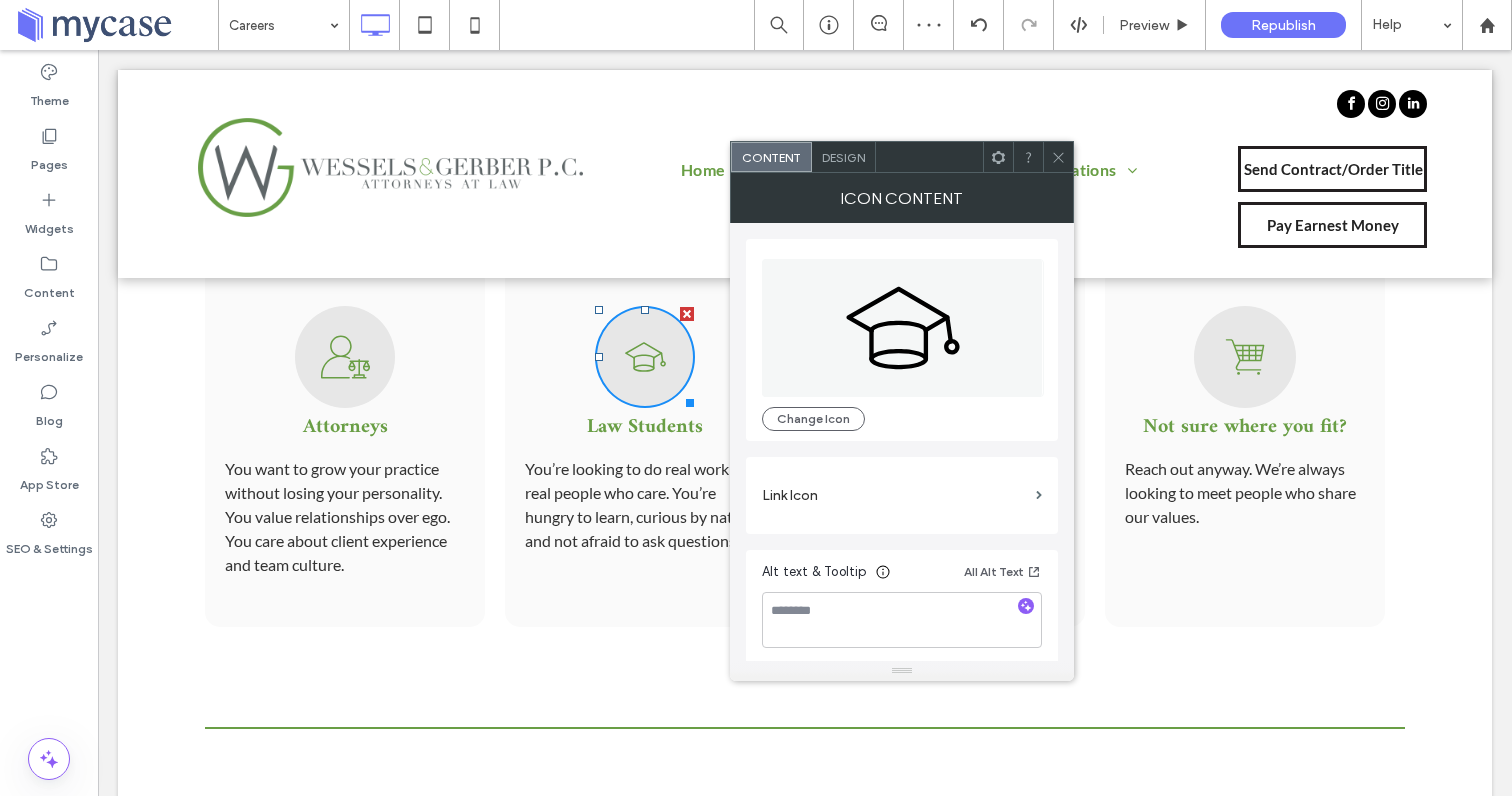click 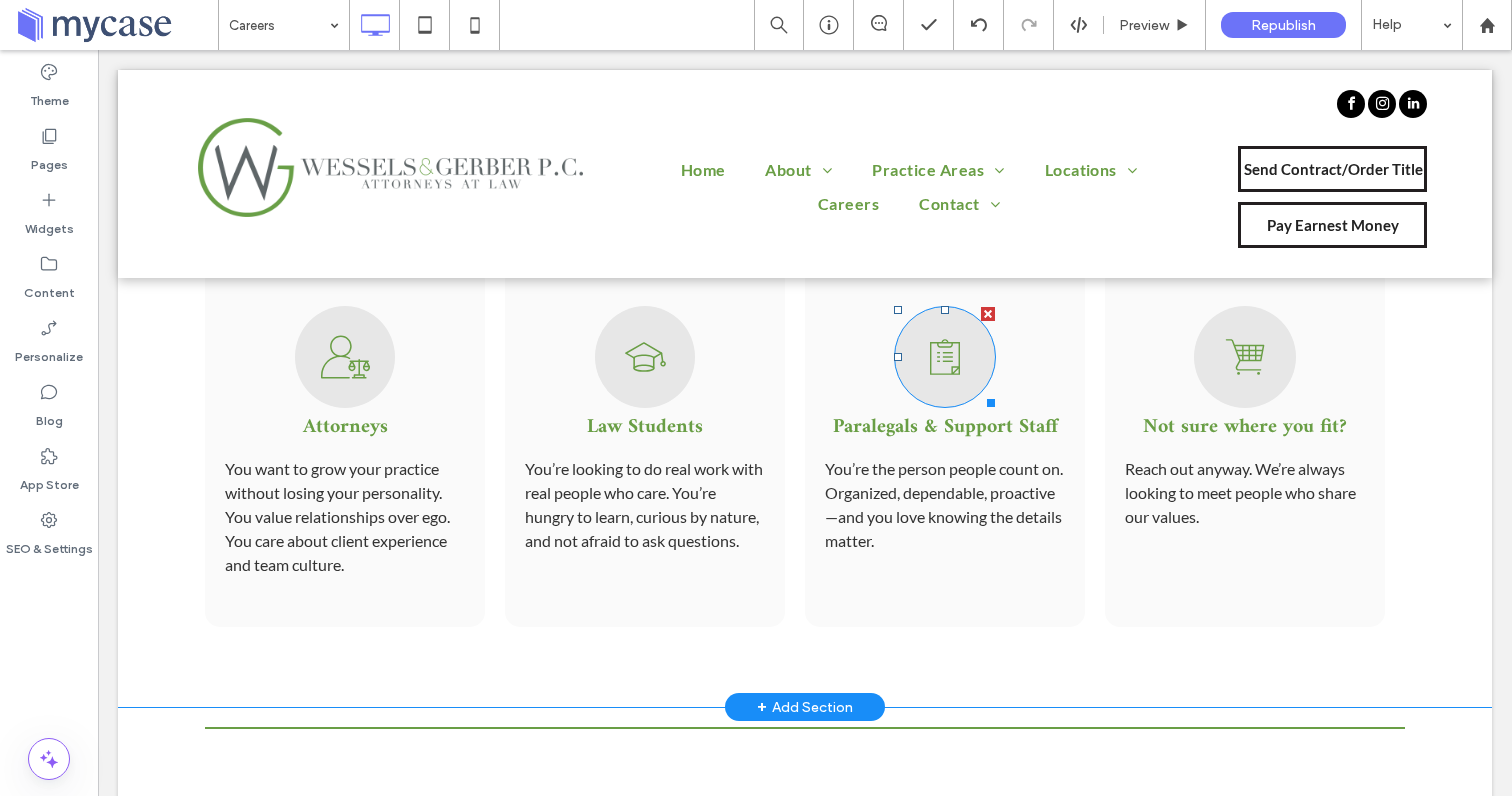 click 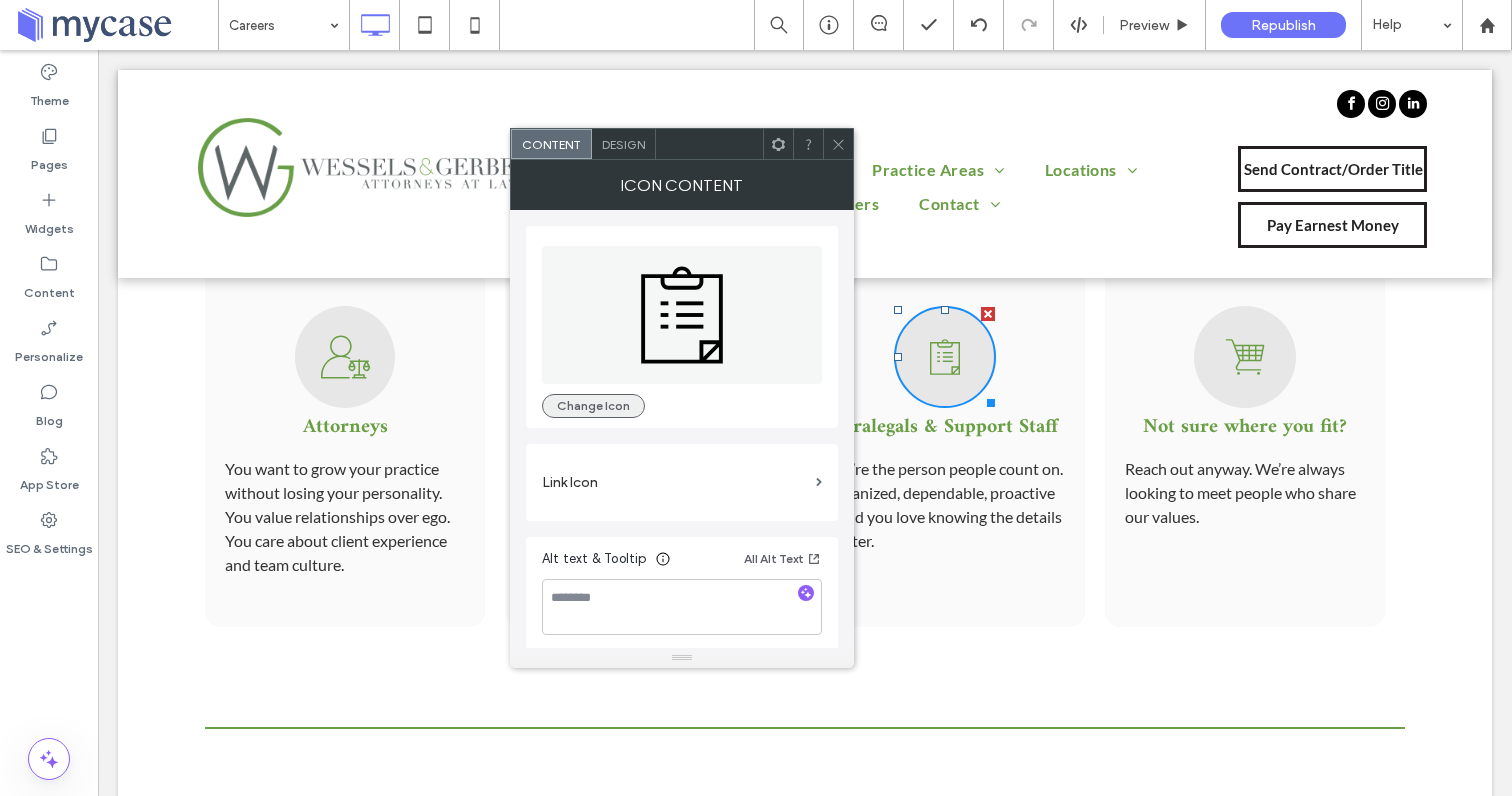 click on "Change Icon" at bounding box center [593, 406] 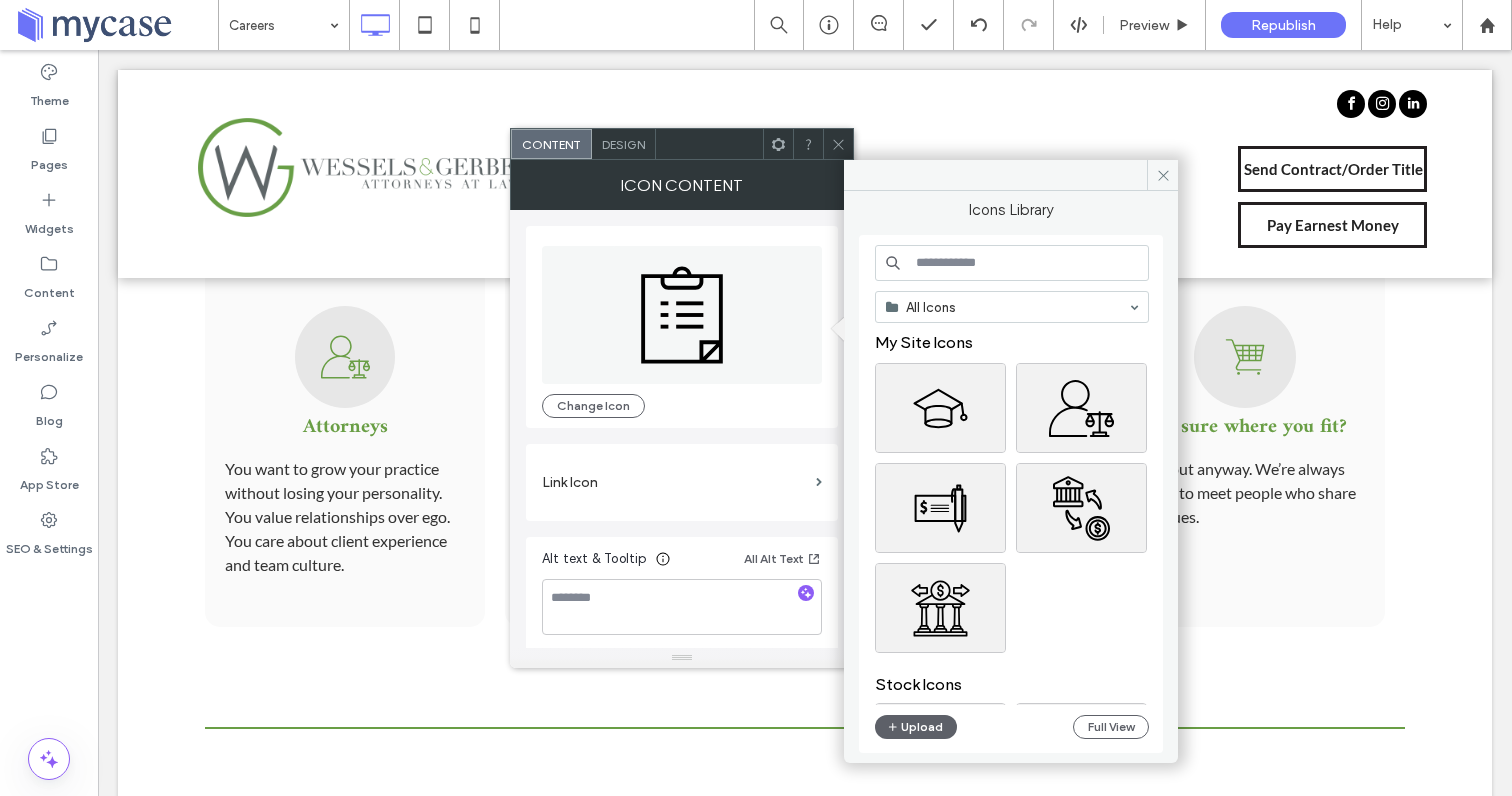 click at bounding box center (1012, 263) 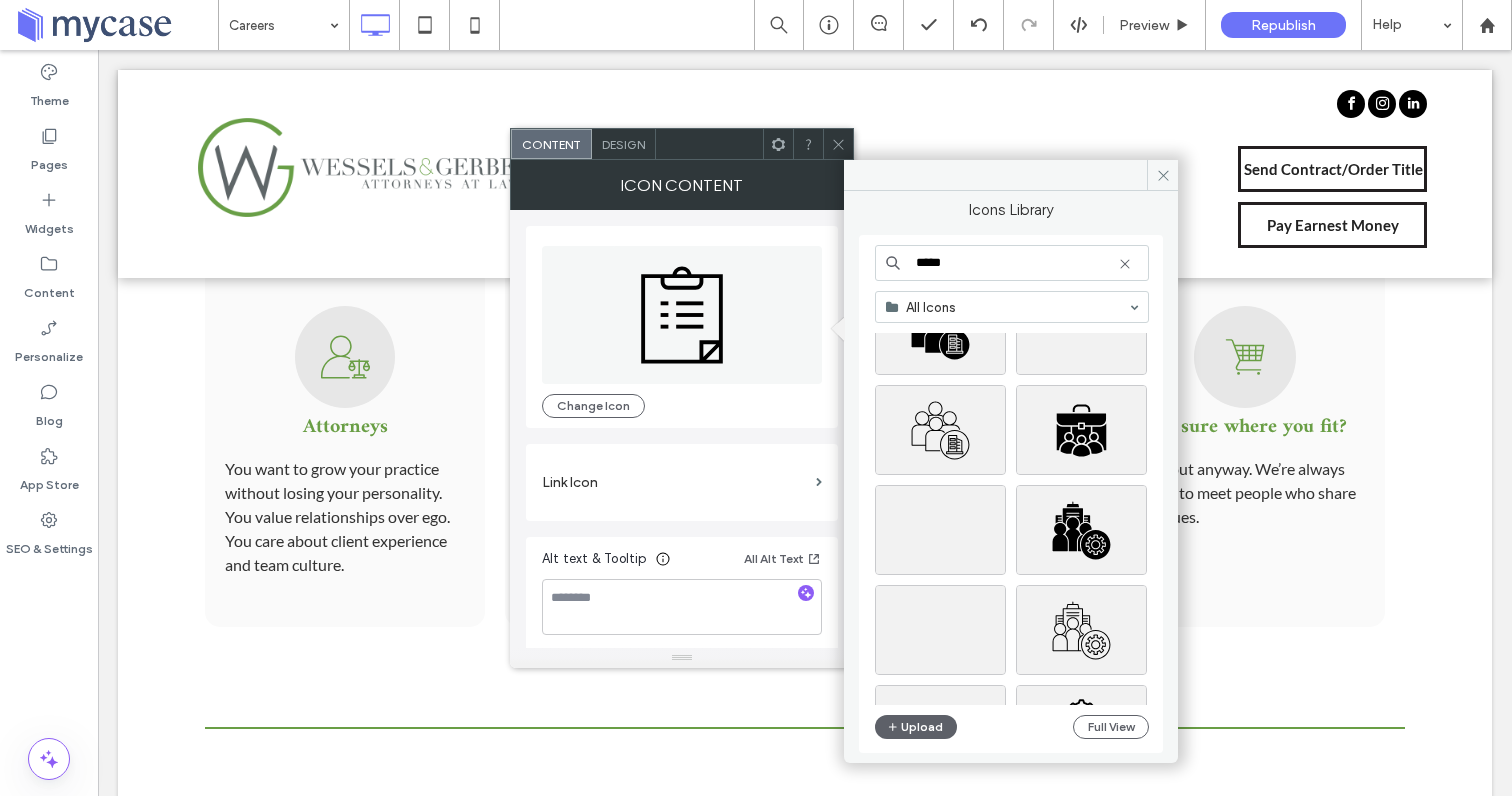 scroll, scrollTop: 225, scrollLeft: 0, axis: vertical 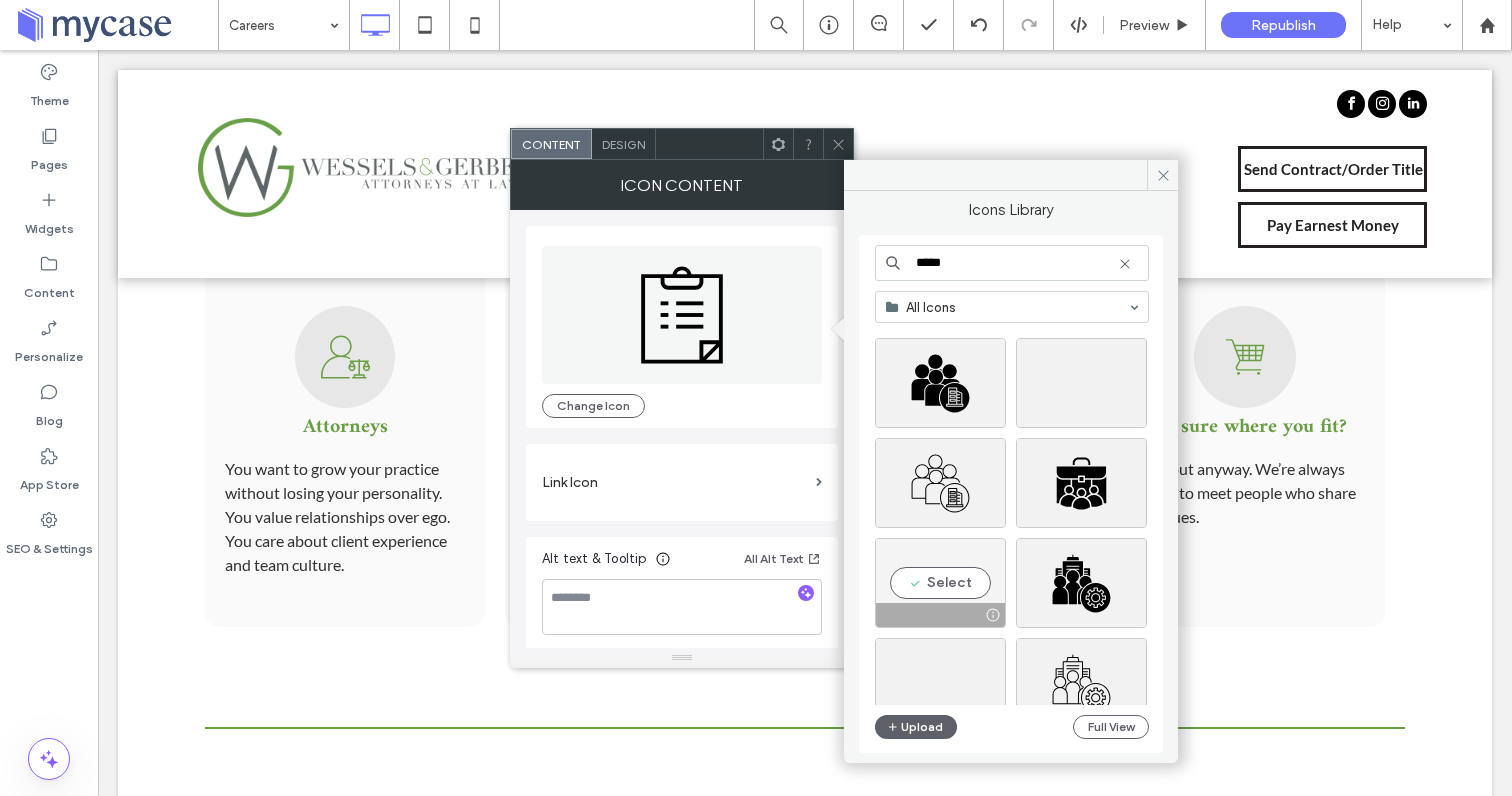 type on "*****" 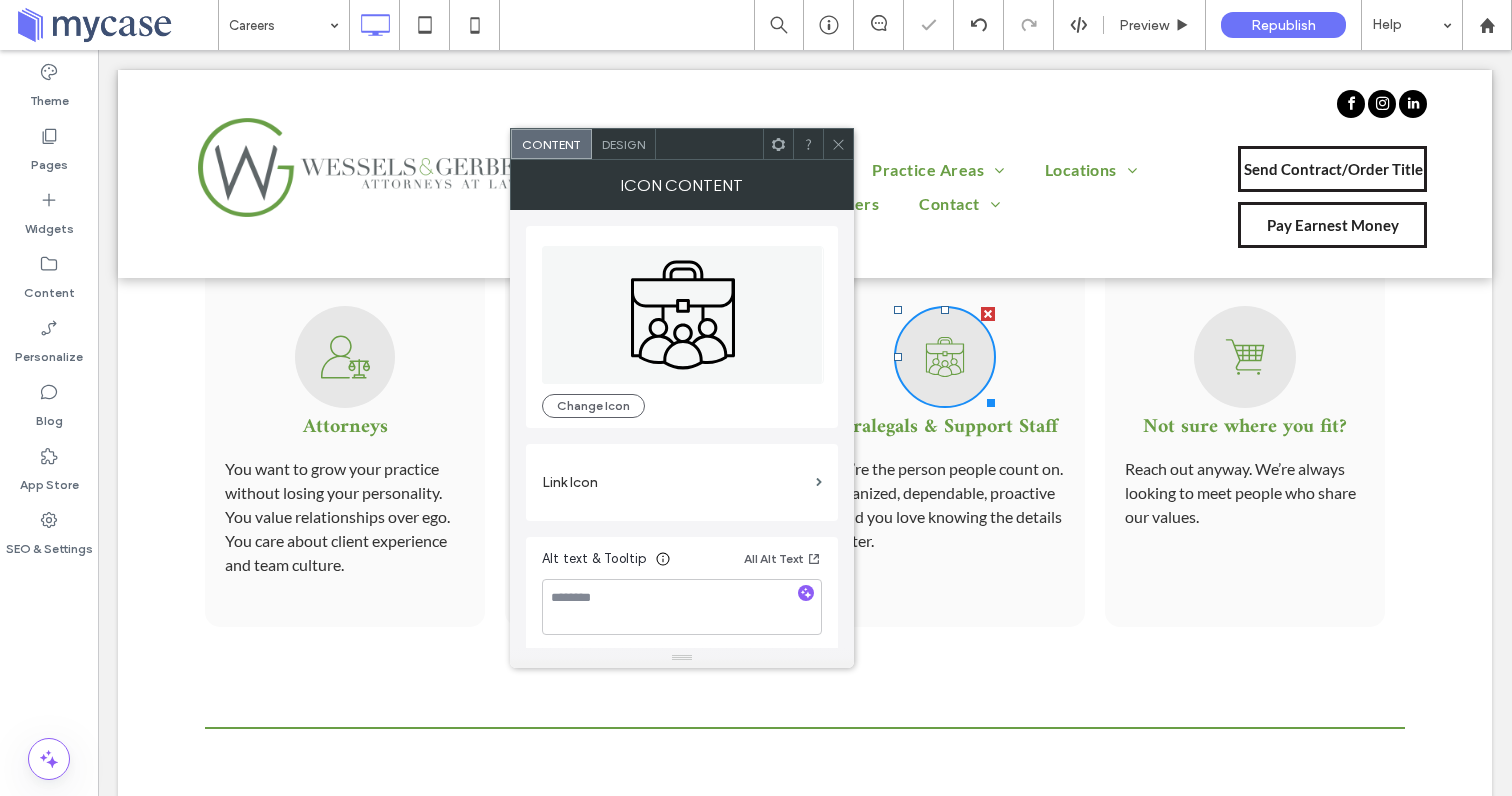click 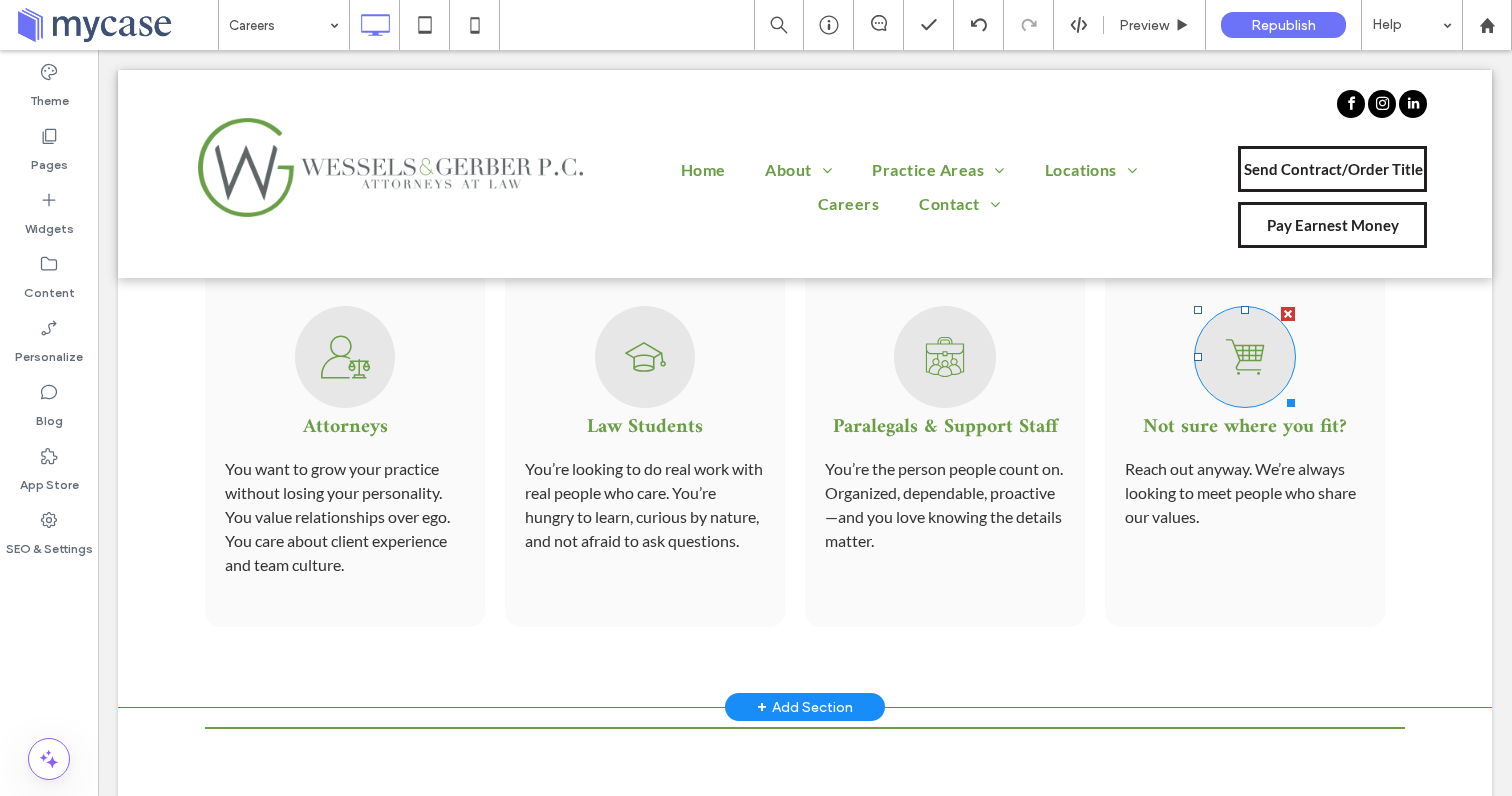 click 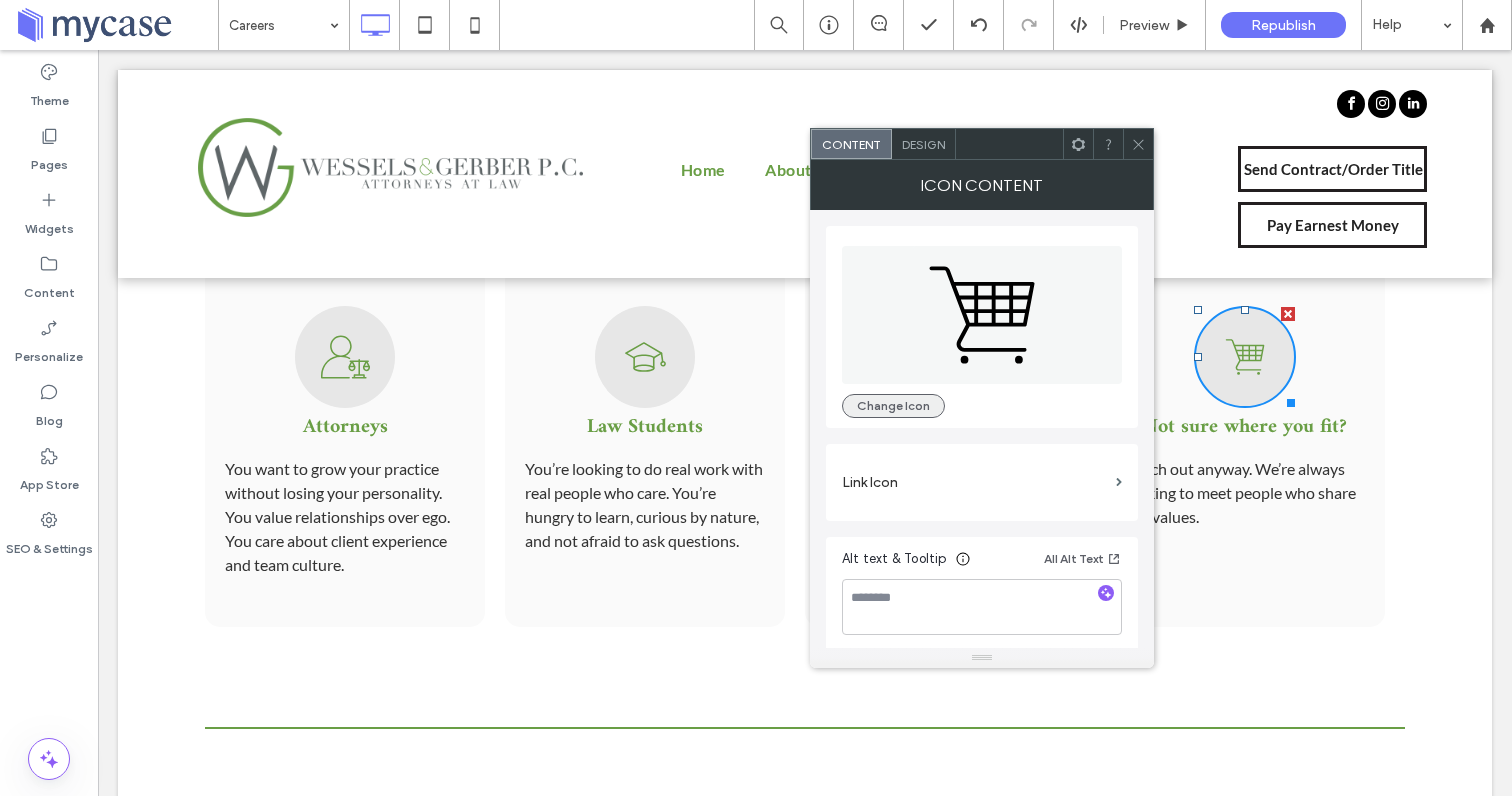 click on "Change Icon" at bounding box center (893, 406) 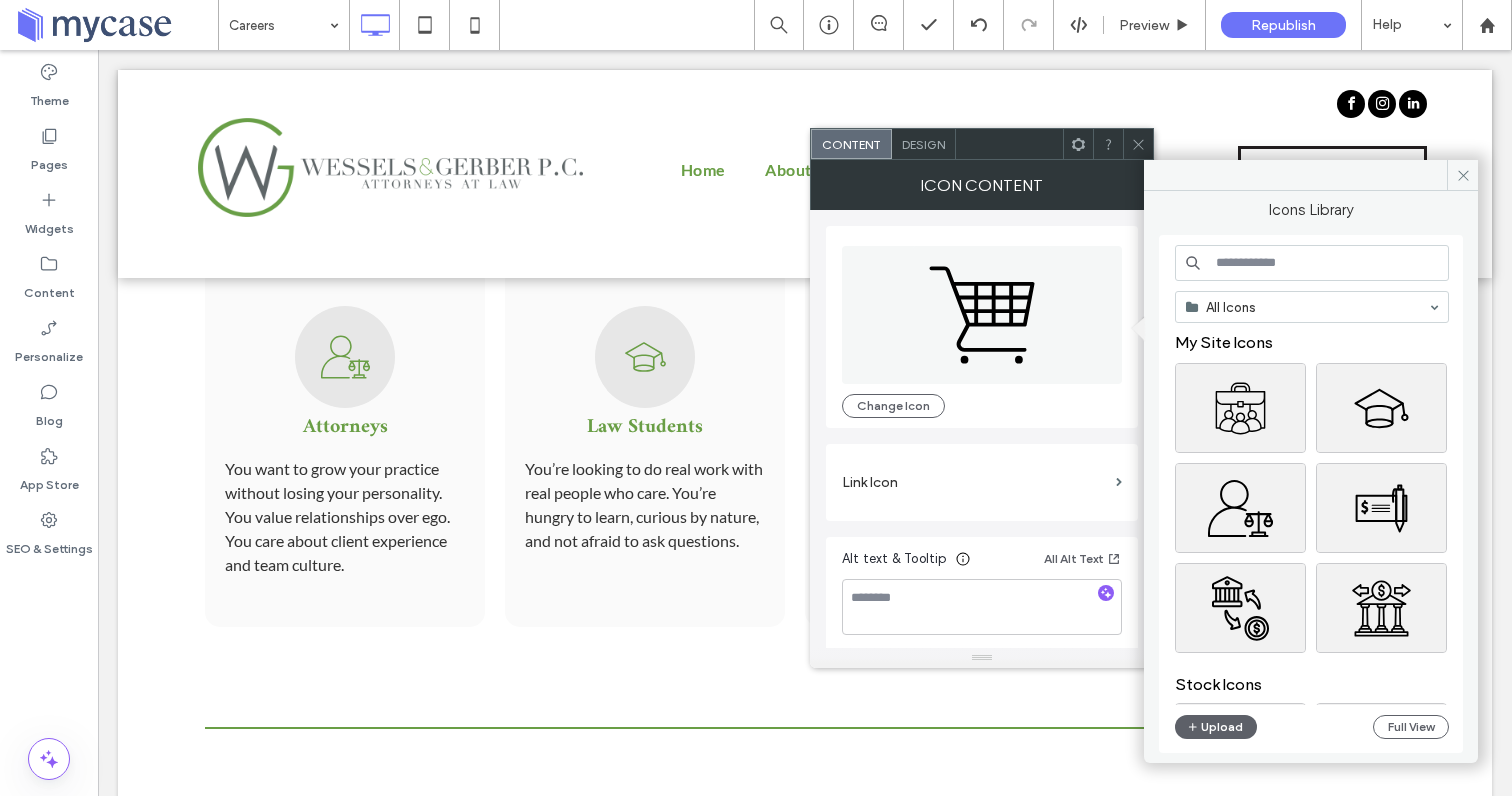 click at bounding box center (1312, 263) 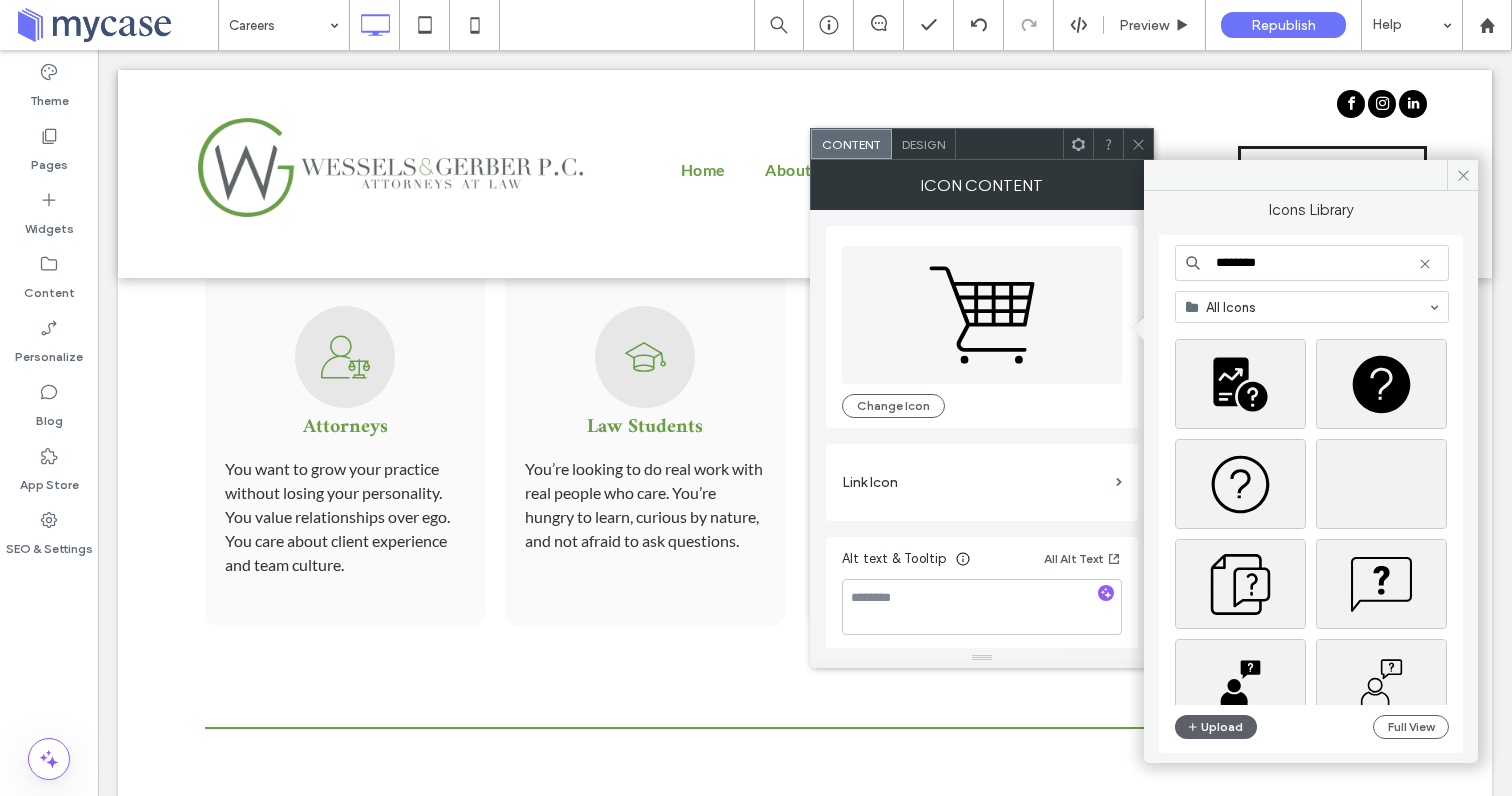 scroll, scrollTop: 0, scrollLeft: 0, axis: both 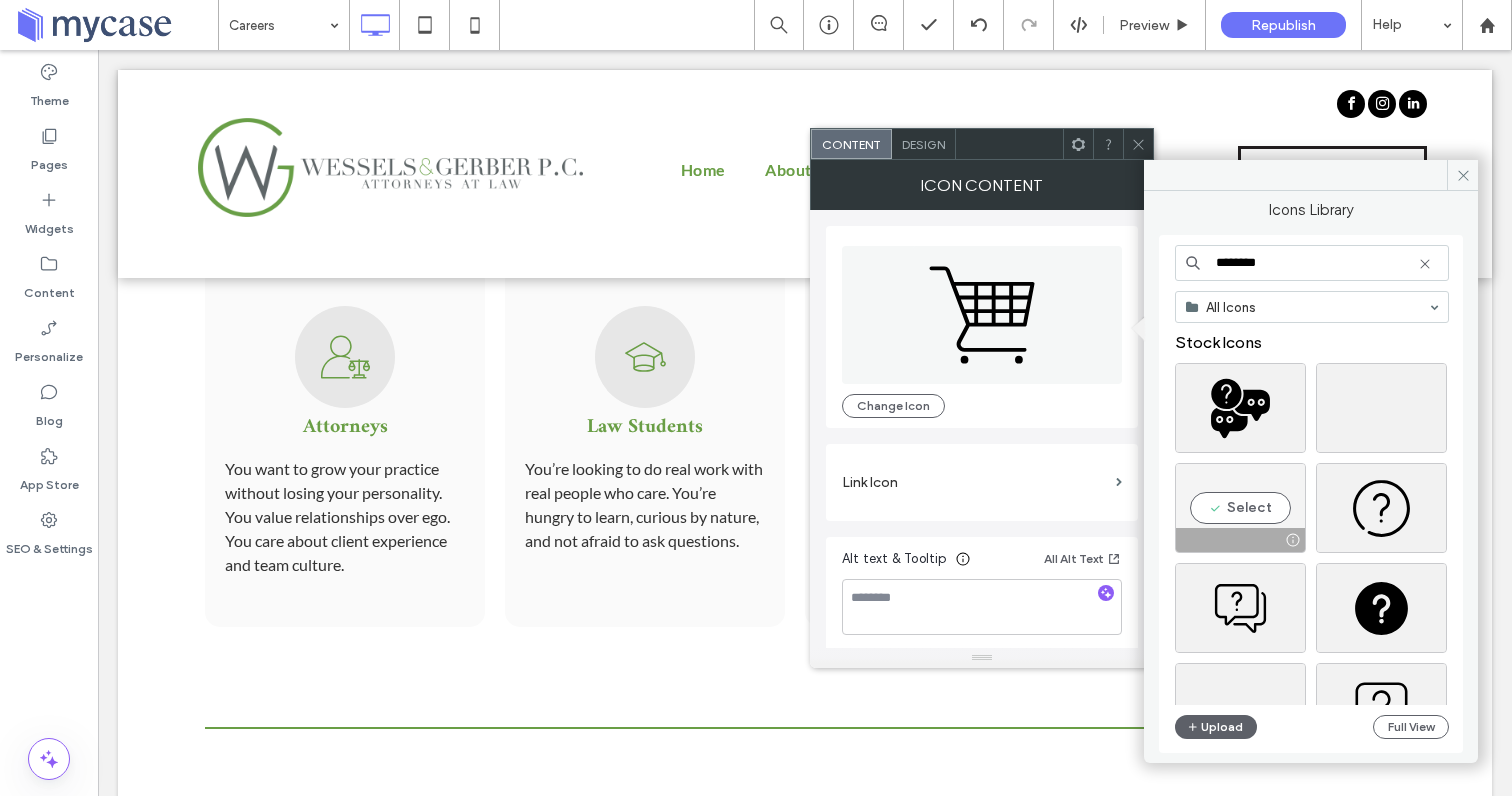 type on "********" 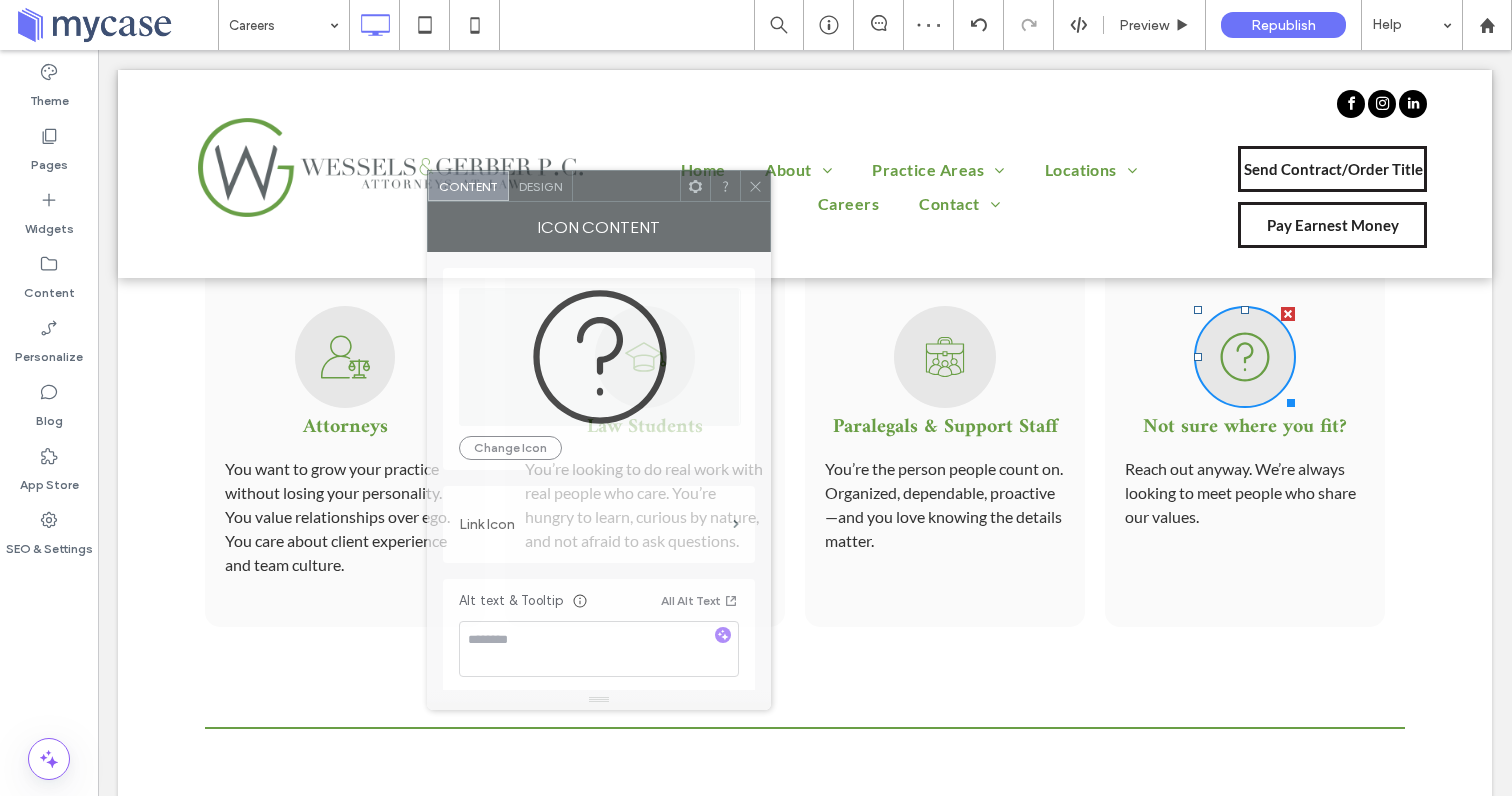drag, startPoint x: 1007, startPoint y: 146, endPoint x: 623, endPoint y: 187, distance: 386.1826 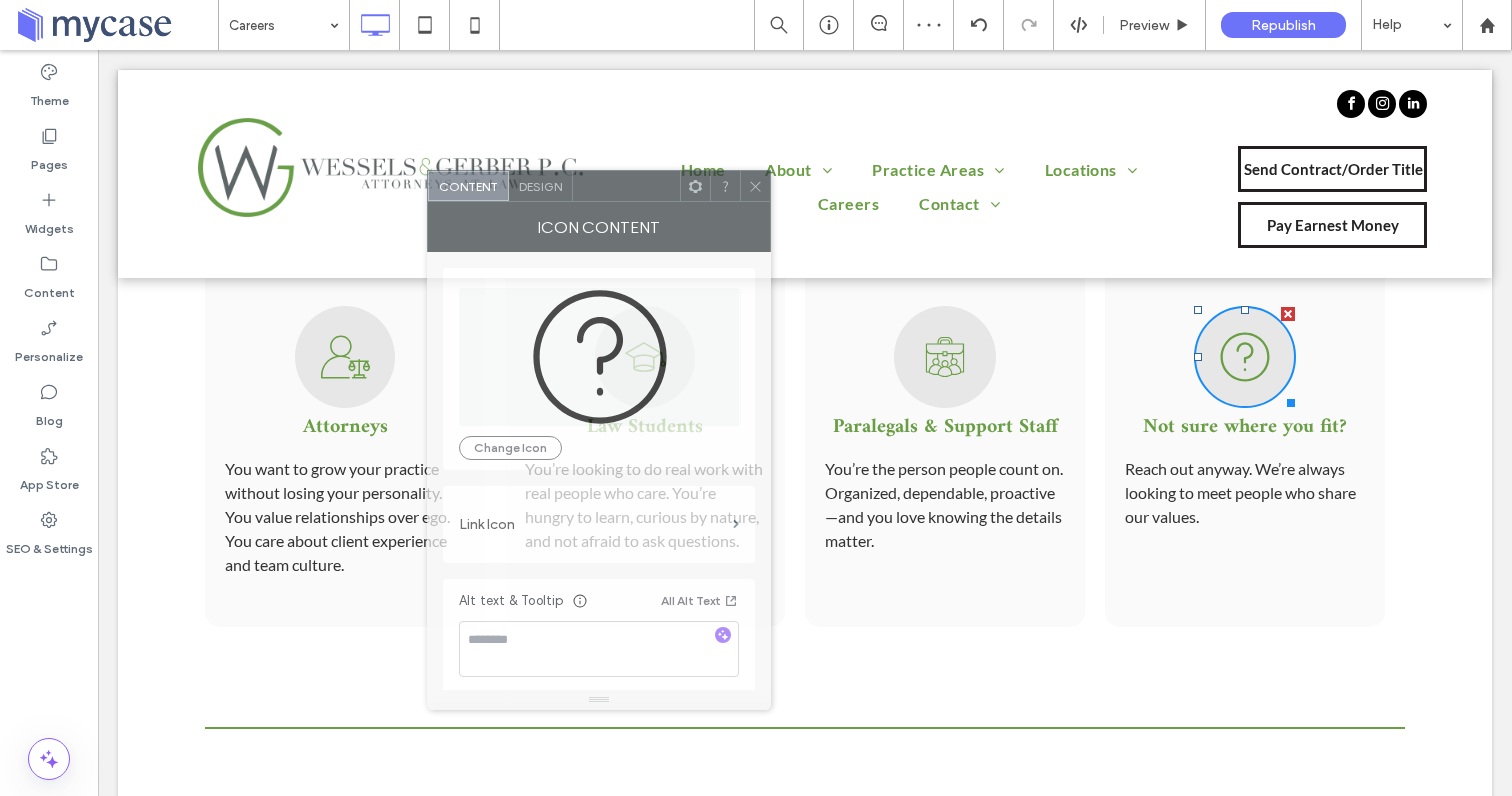 click at bounding box center (626, 186) 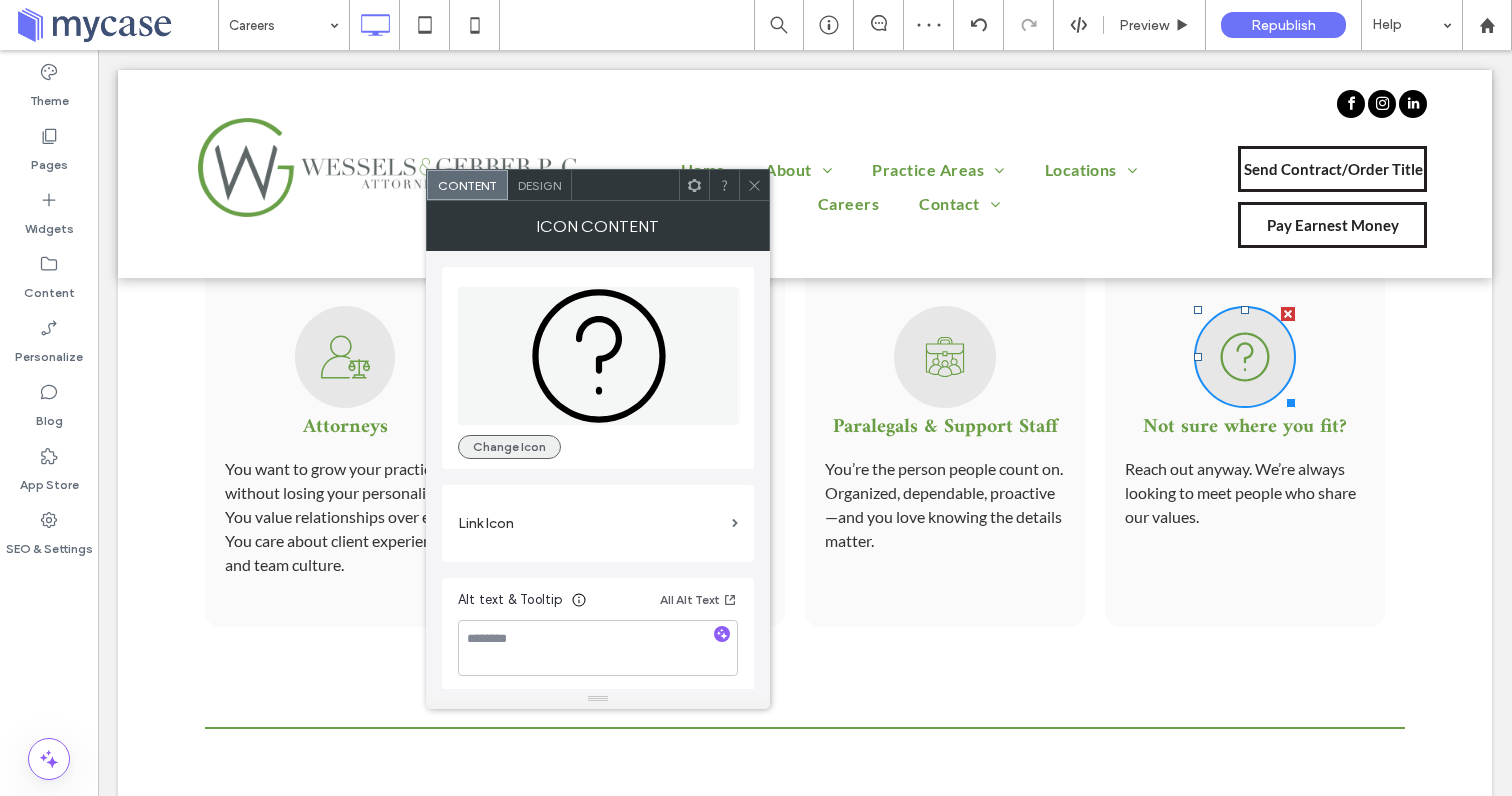 click on "Change Icon" at bounding box center [509, 447] 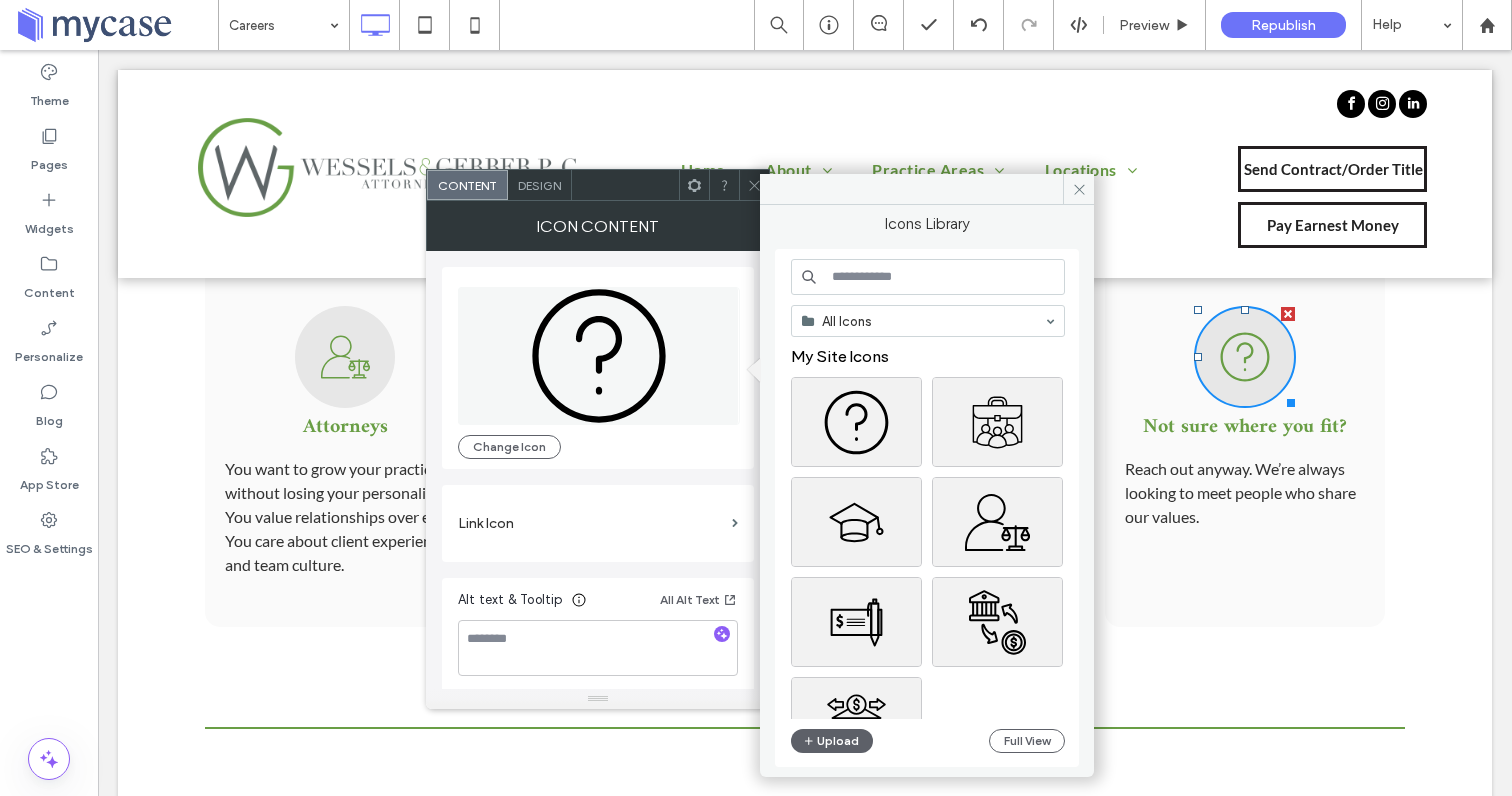 click at bounding box center (928, 277) 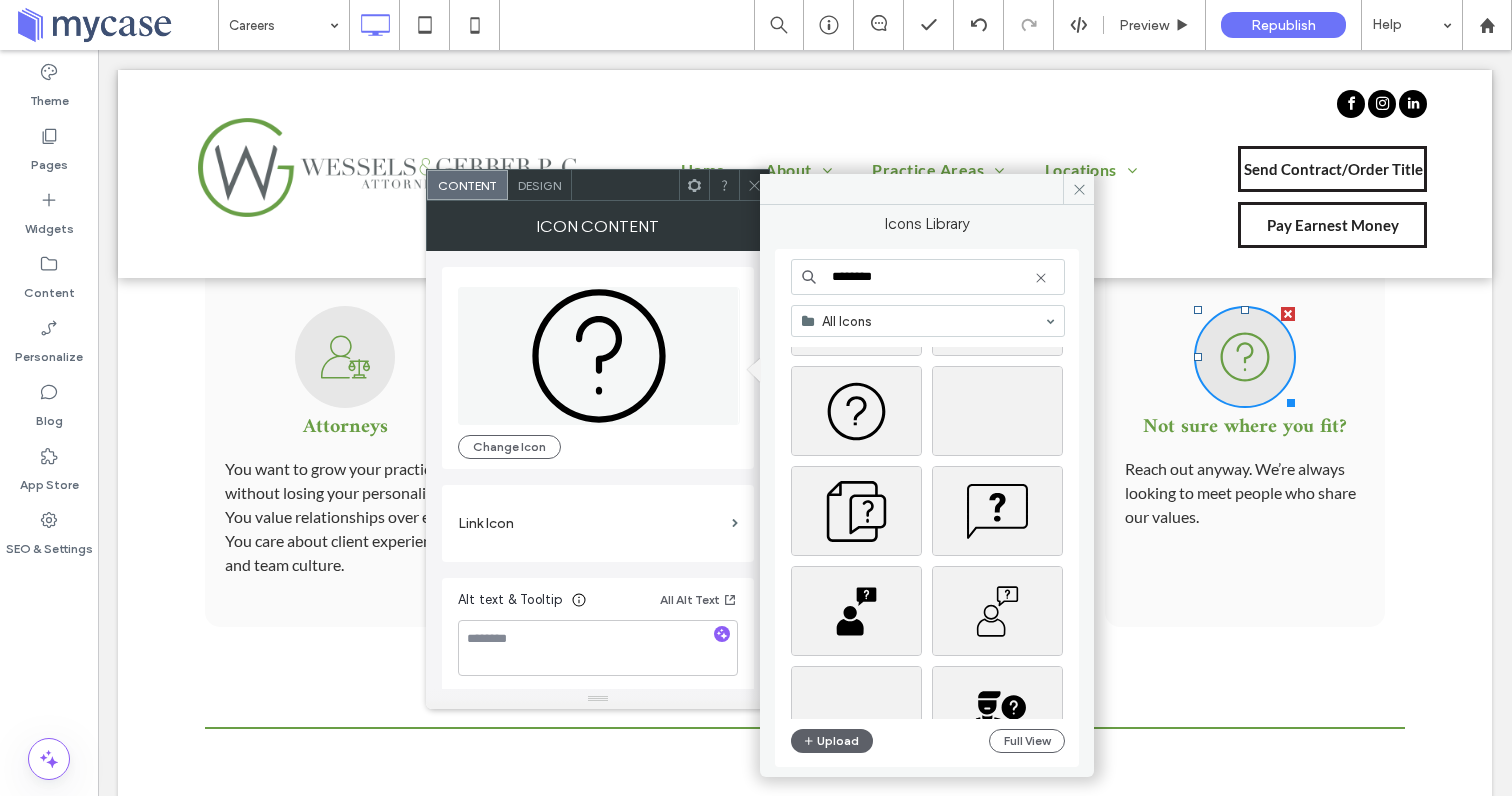 scroll, scrollTop: 955, scrollLeft: 0, axis: vertical 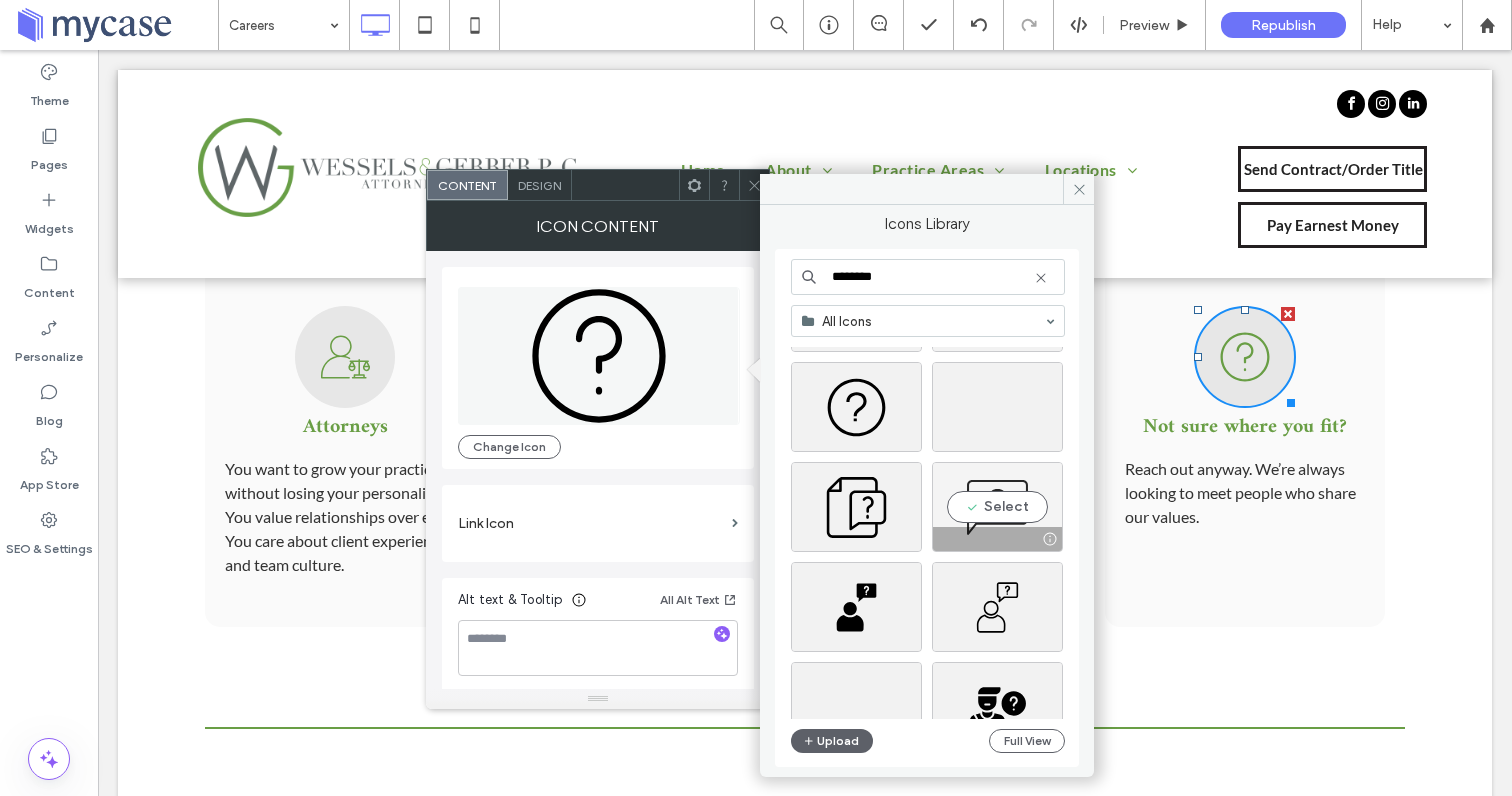type on "********" 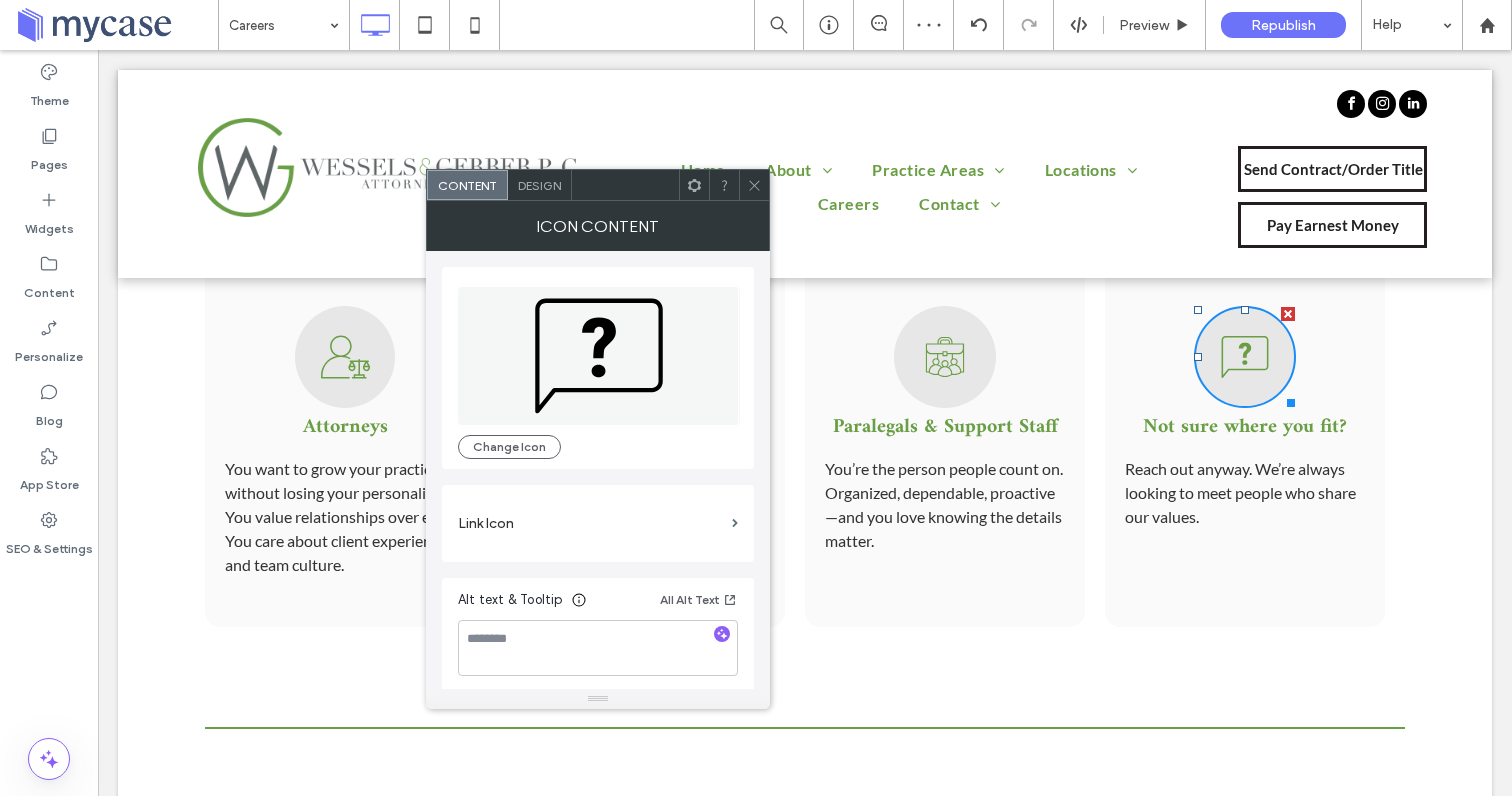 click 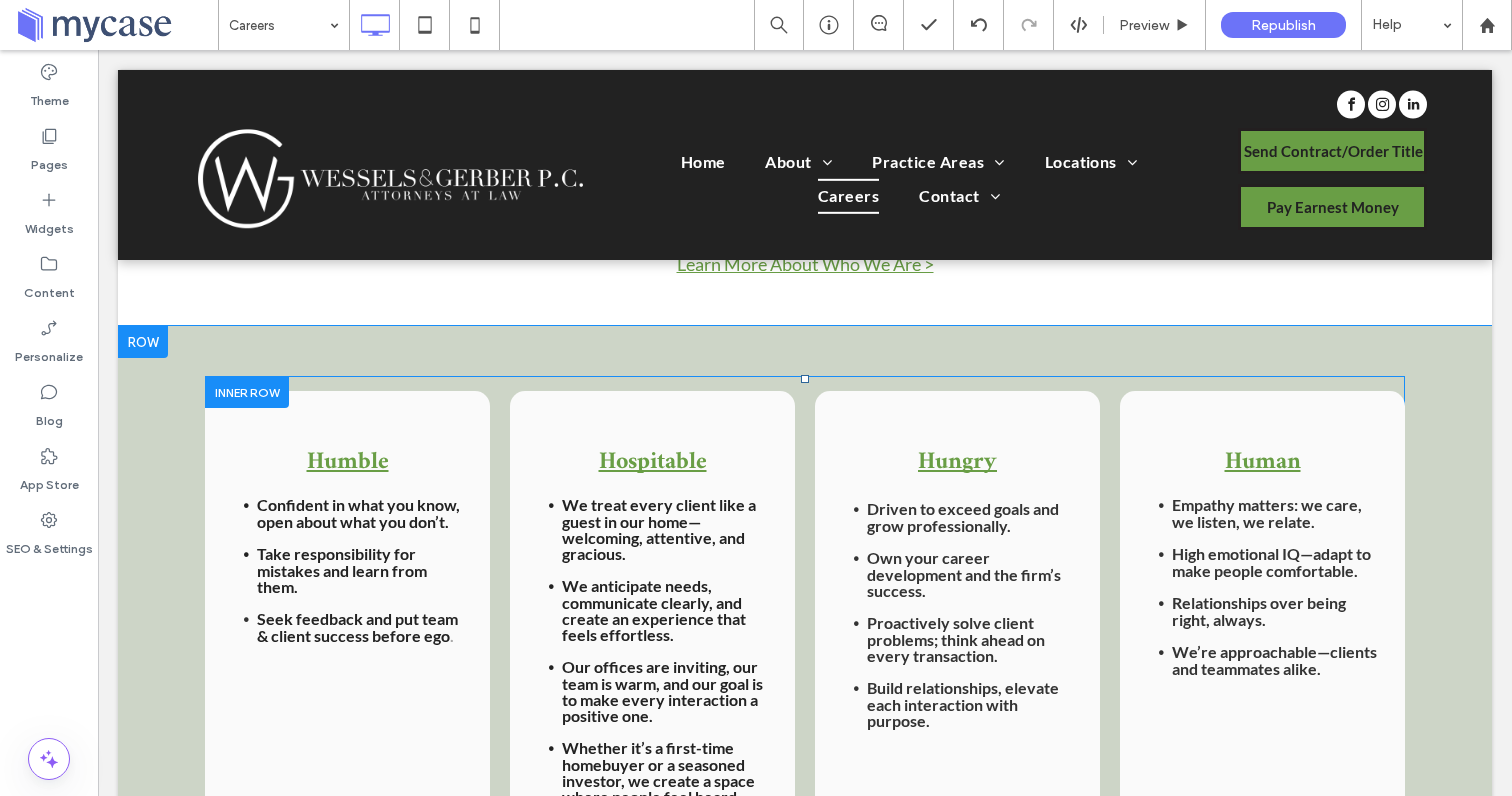 scroll, scrollTop: 1084, scrollLeft: 0, axis: vertical 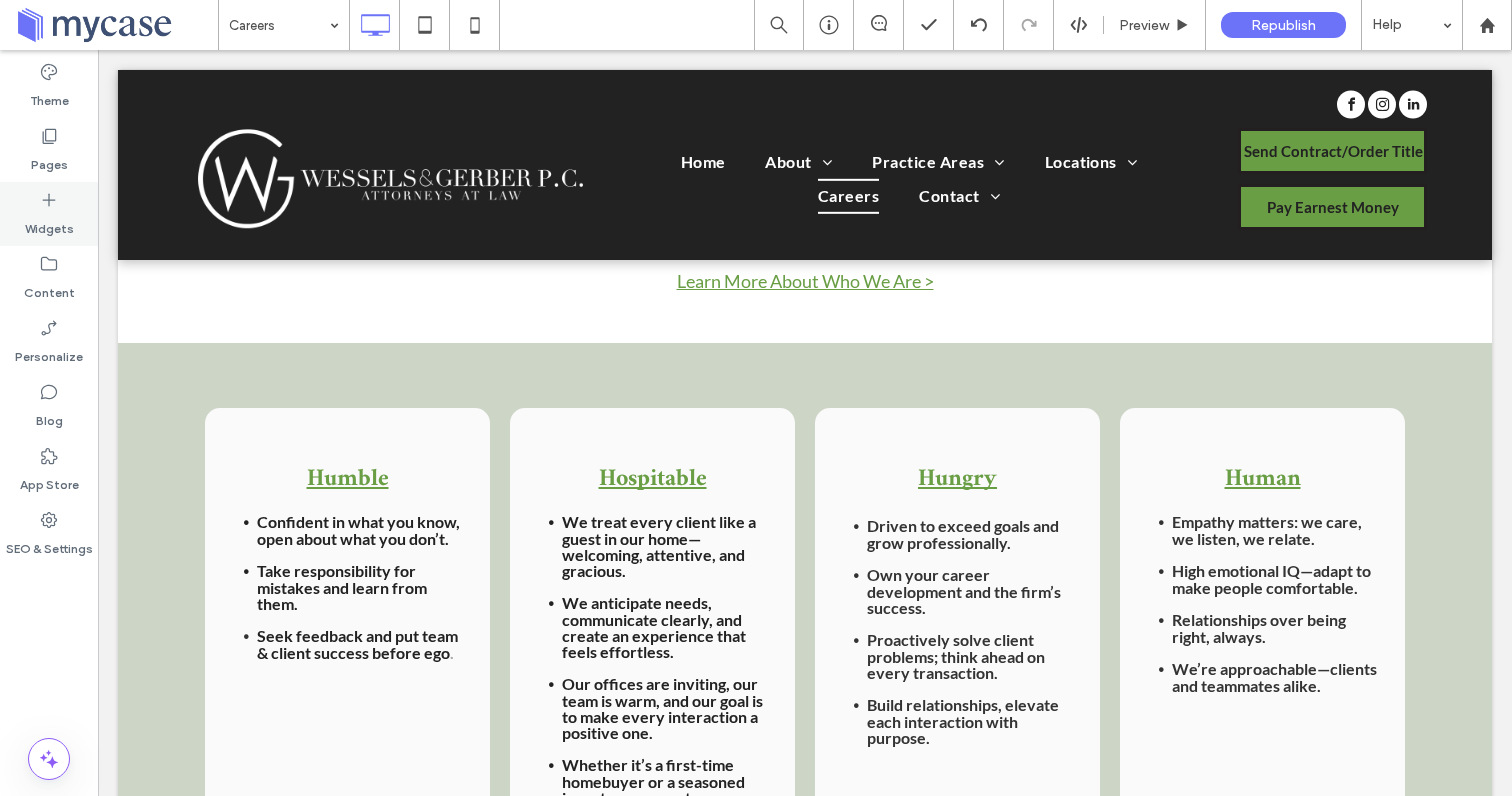 click 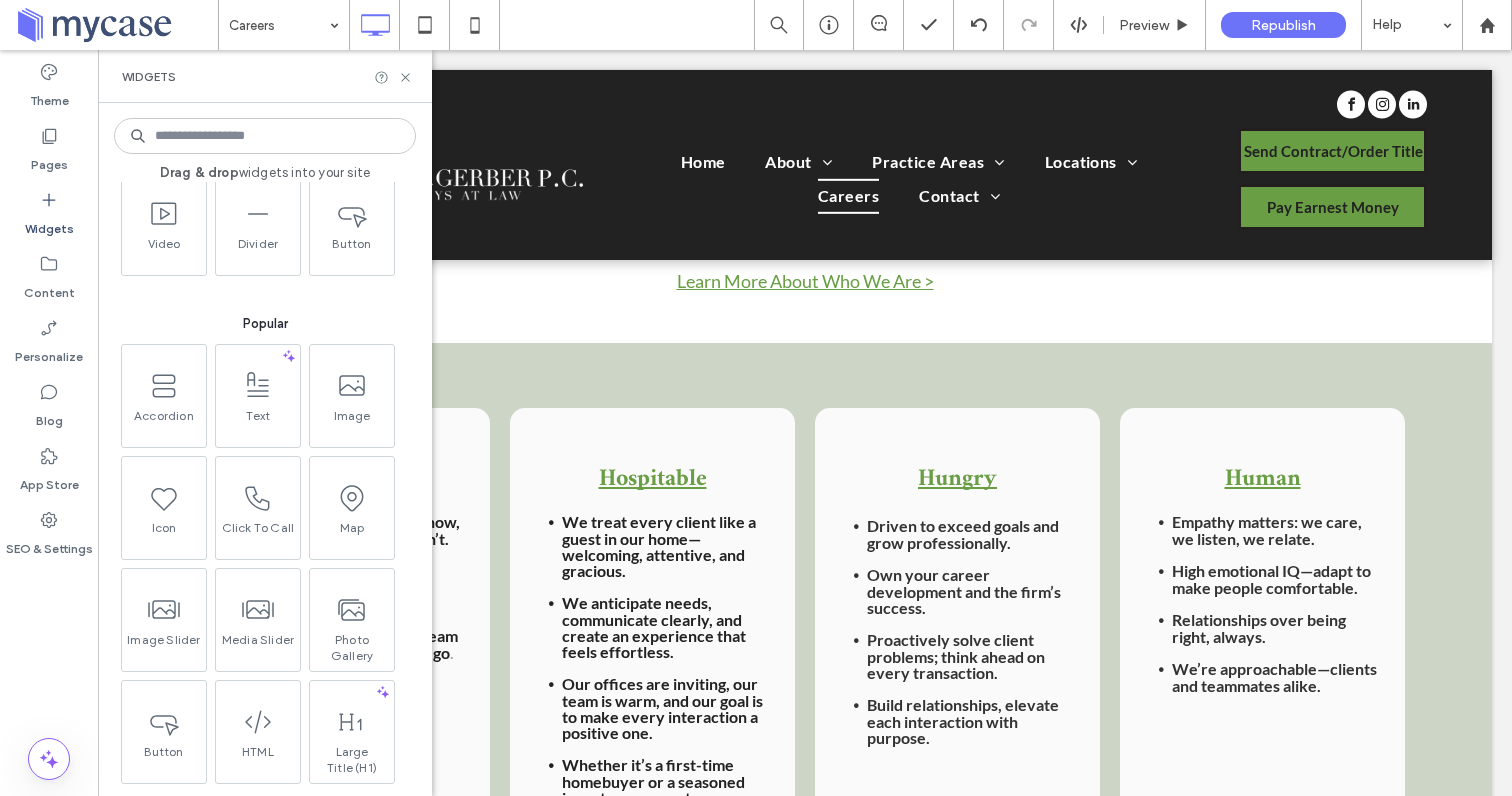 scroll, scrollTop: 0, scrollLeft: 0, axis: both 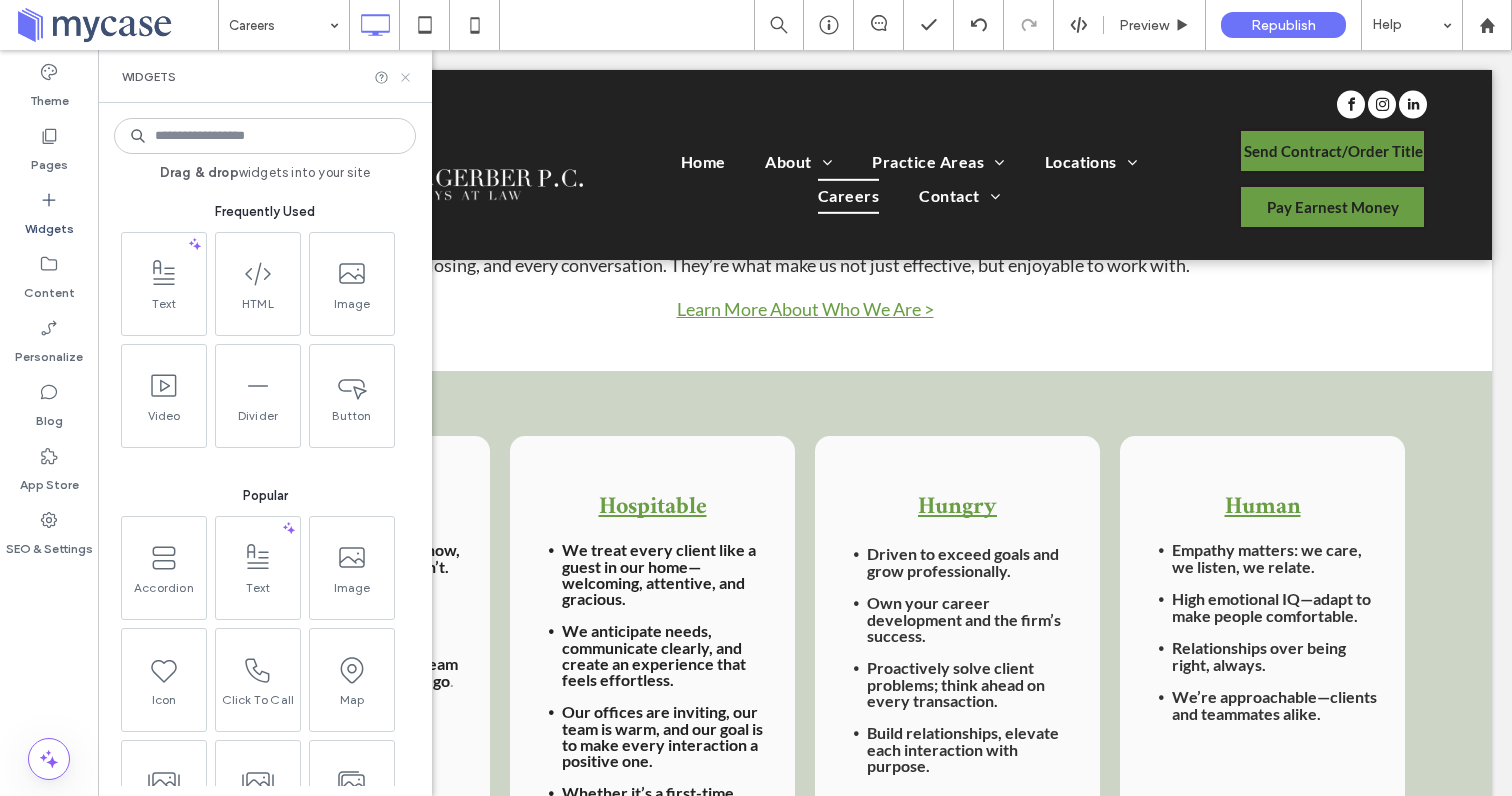 click 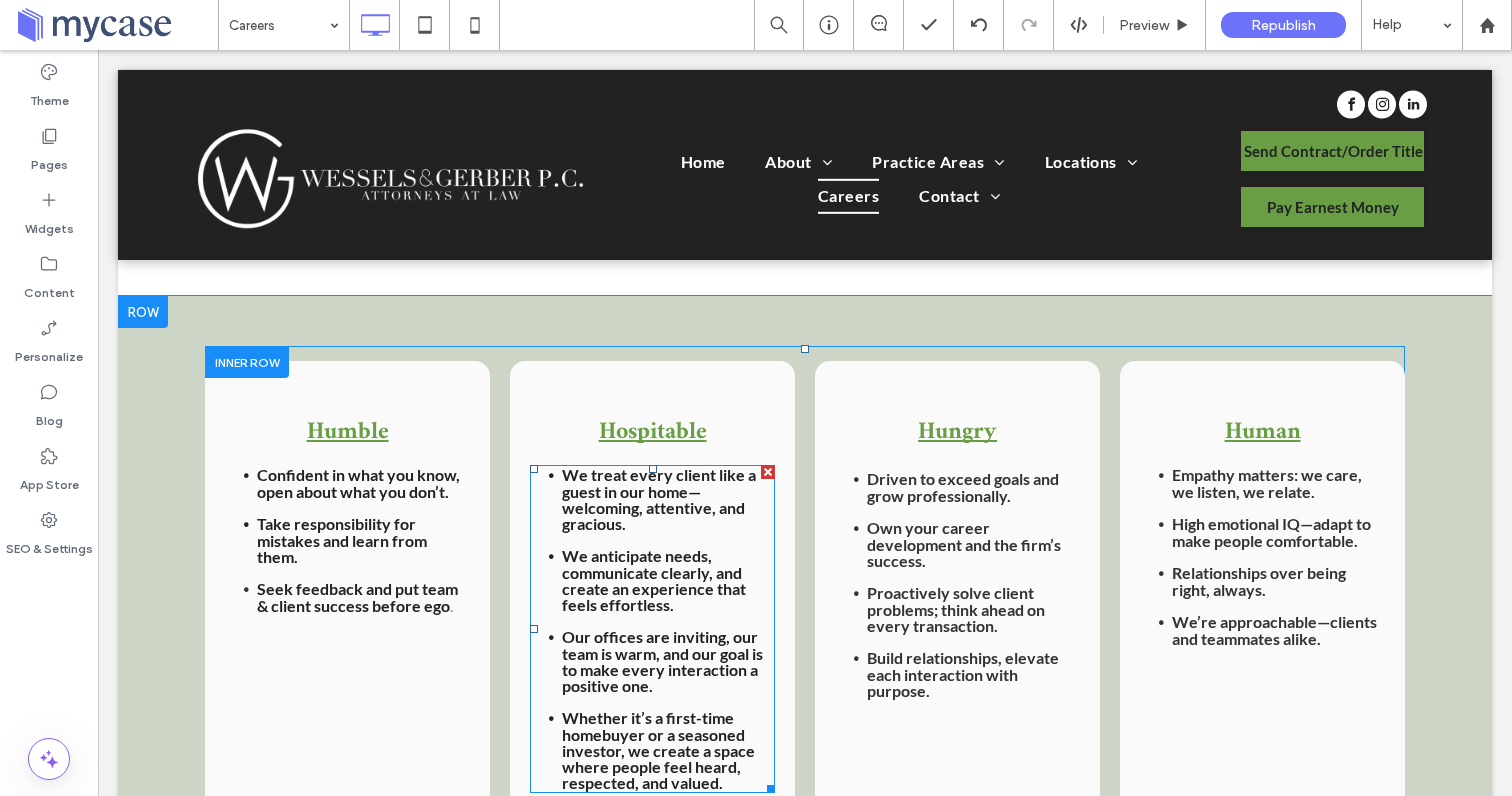 scroll, scrollTop: 1093, scrollLeft: 0, axis: vertical 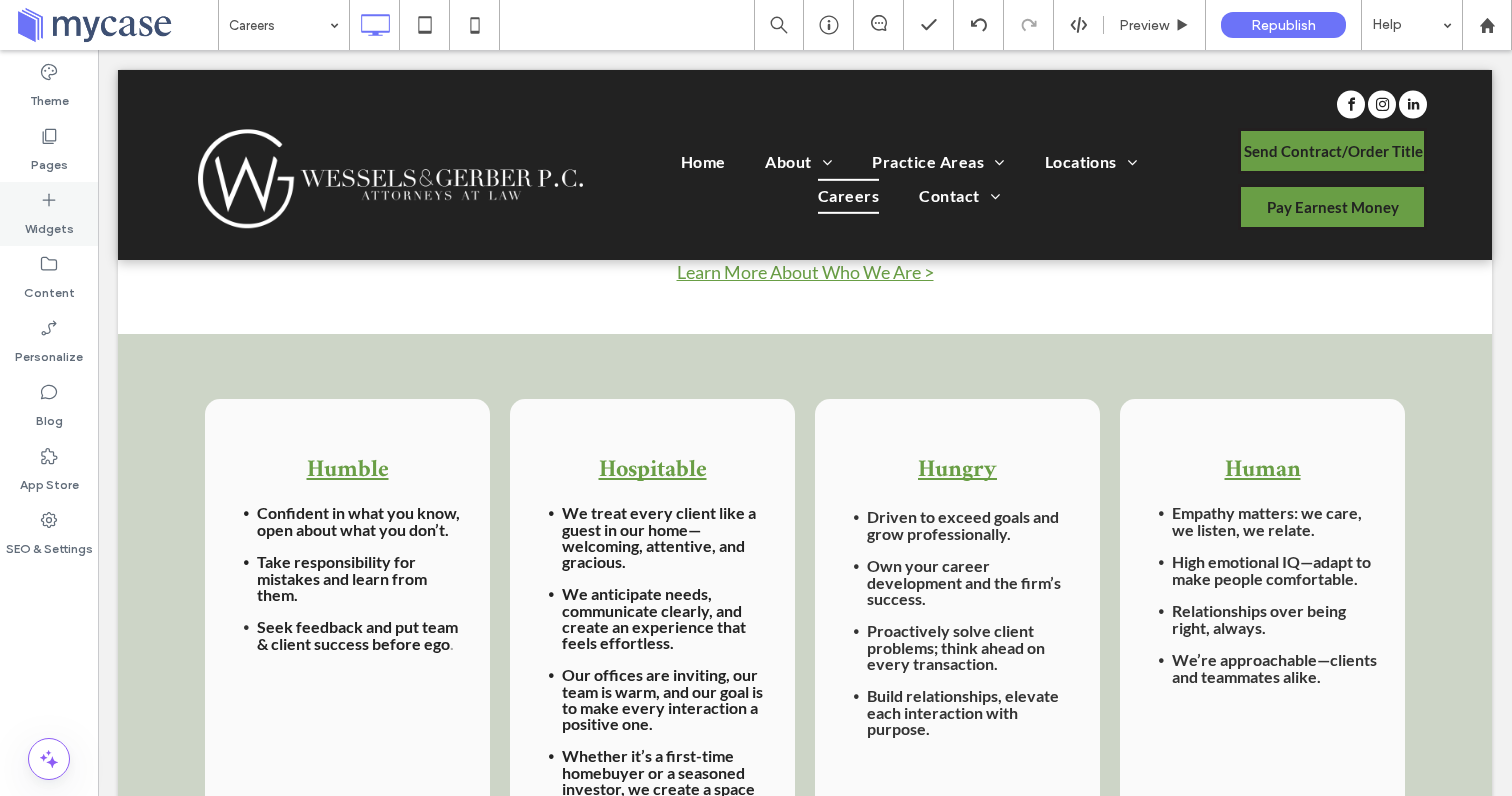 click on "Widgets" at bounding box center [49, 224] 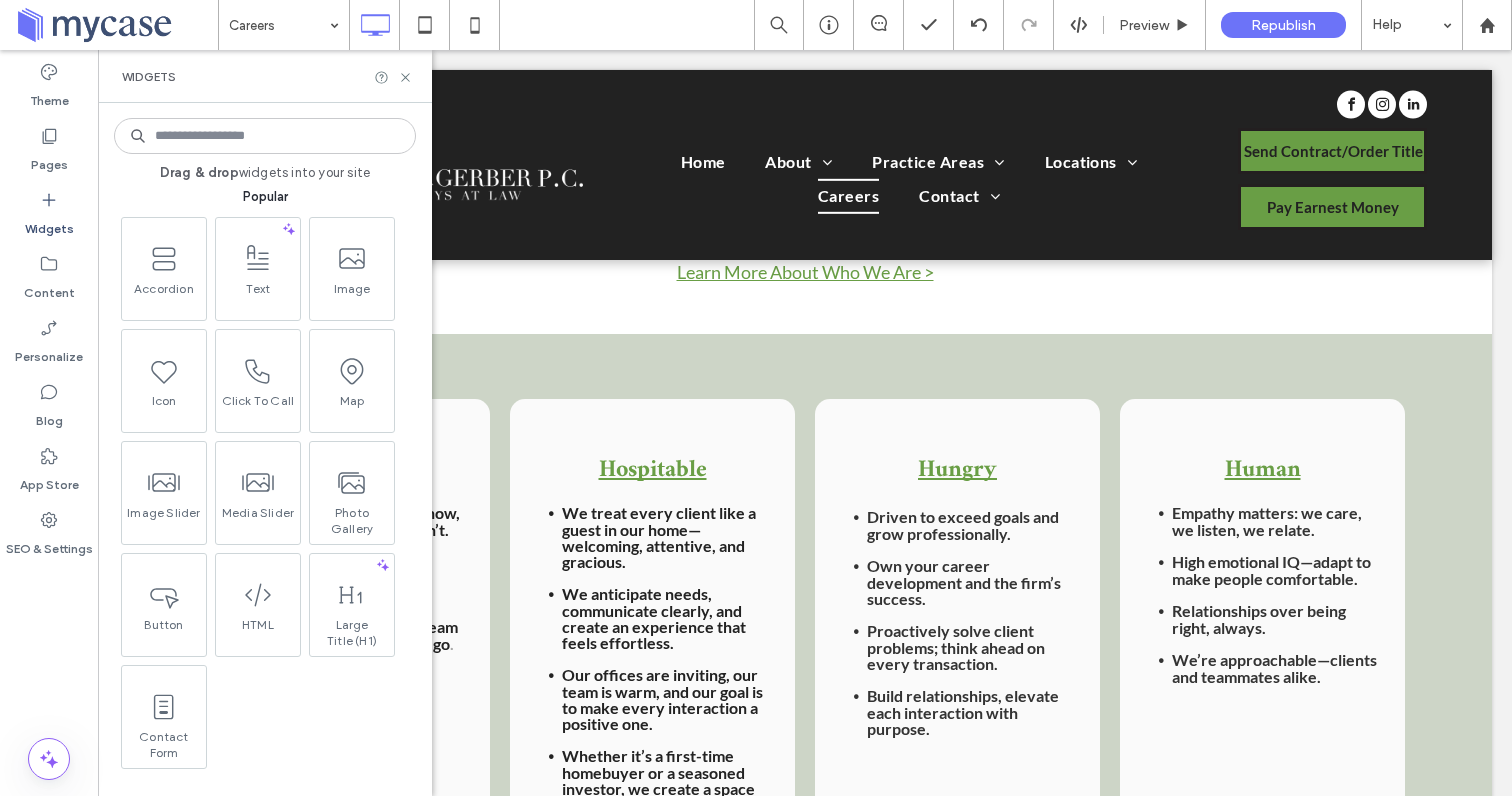 scroll, scrollTop: 316, scrollLeft: 0, axis: vertical 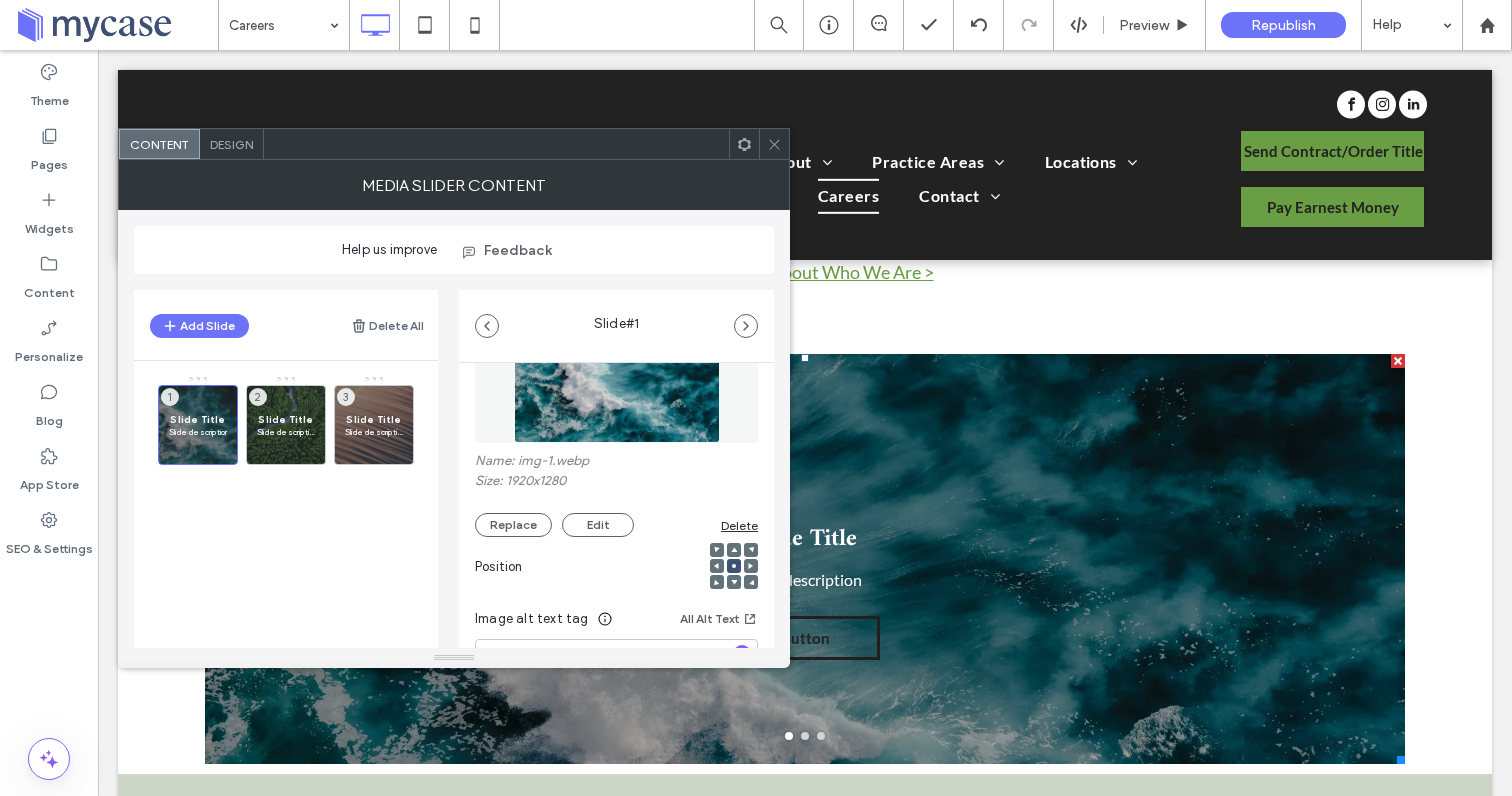 click on "Delete" at bounding box center [739, 525] 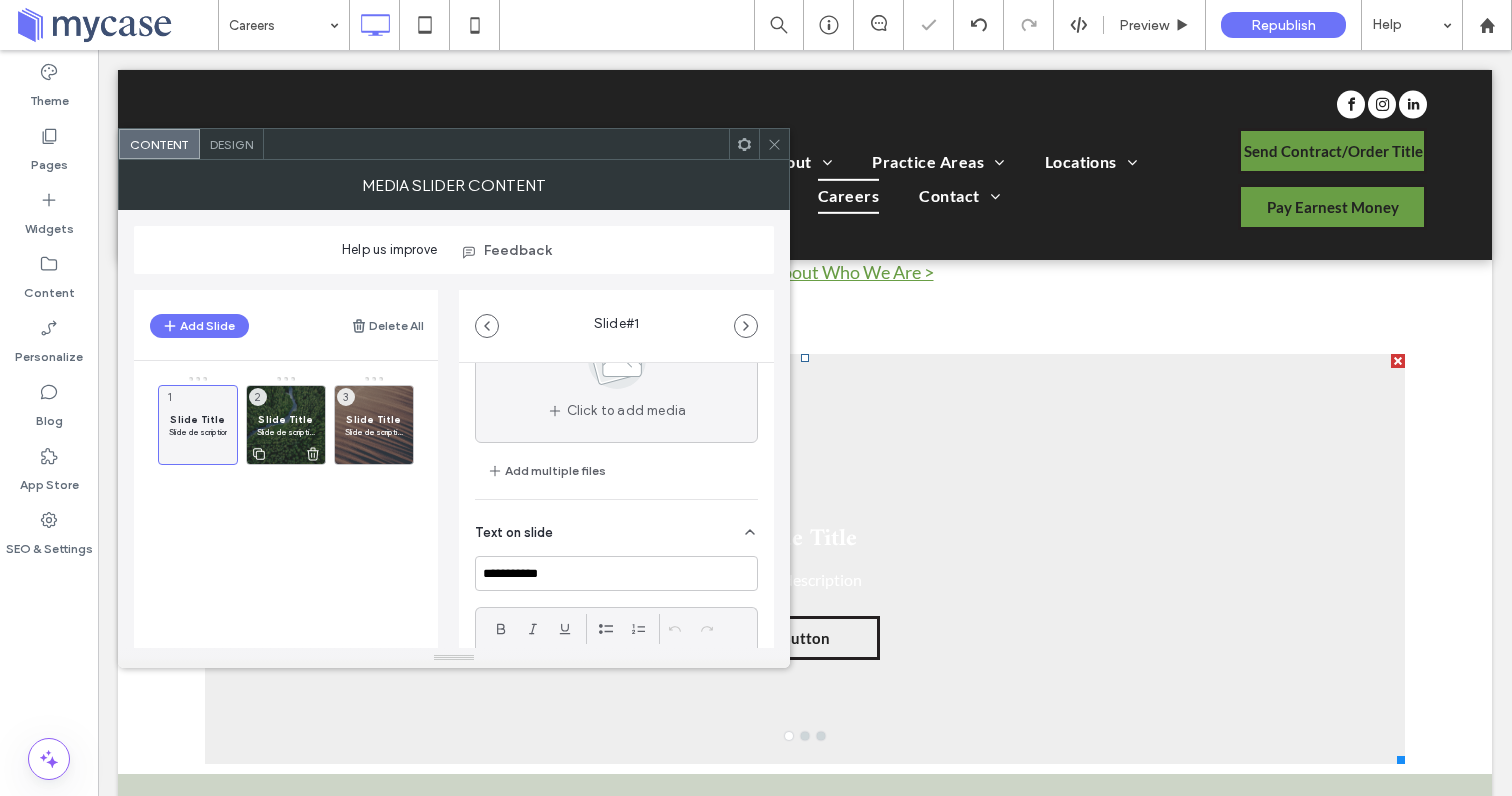 click on "Slide Title Slide description 2" at bounding box center (286, 425) 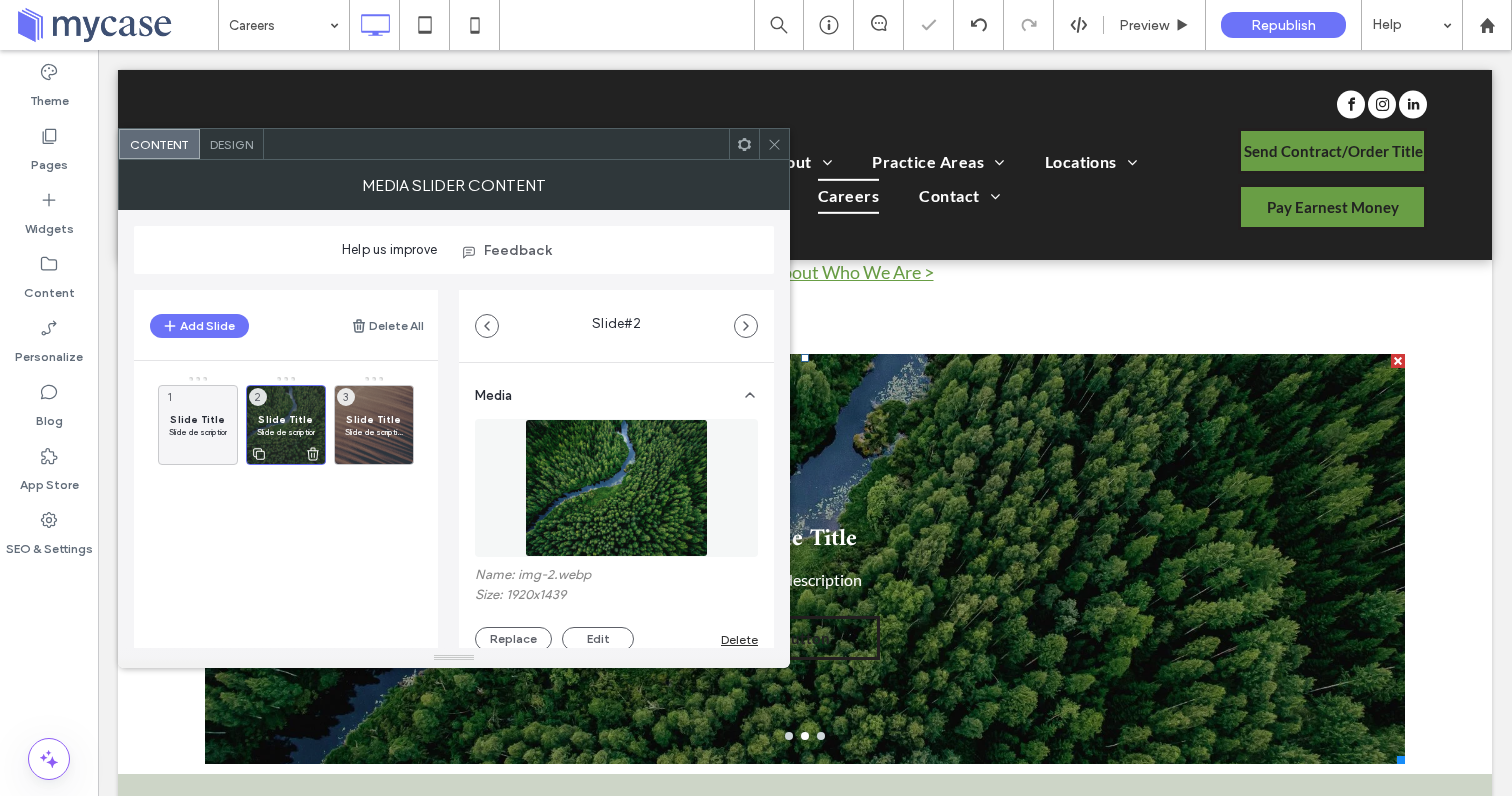 click 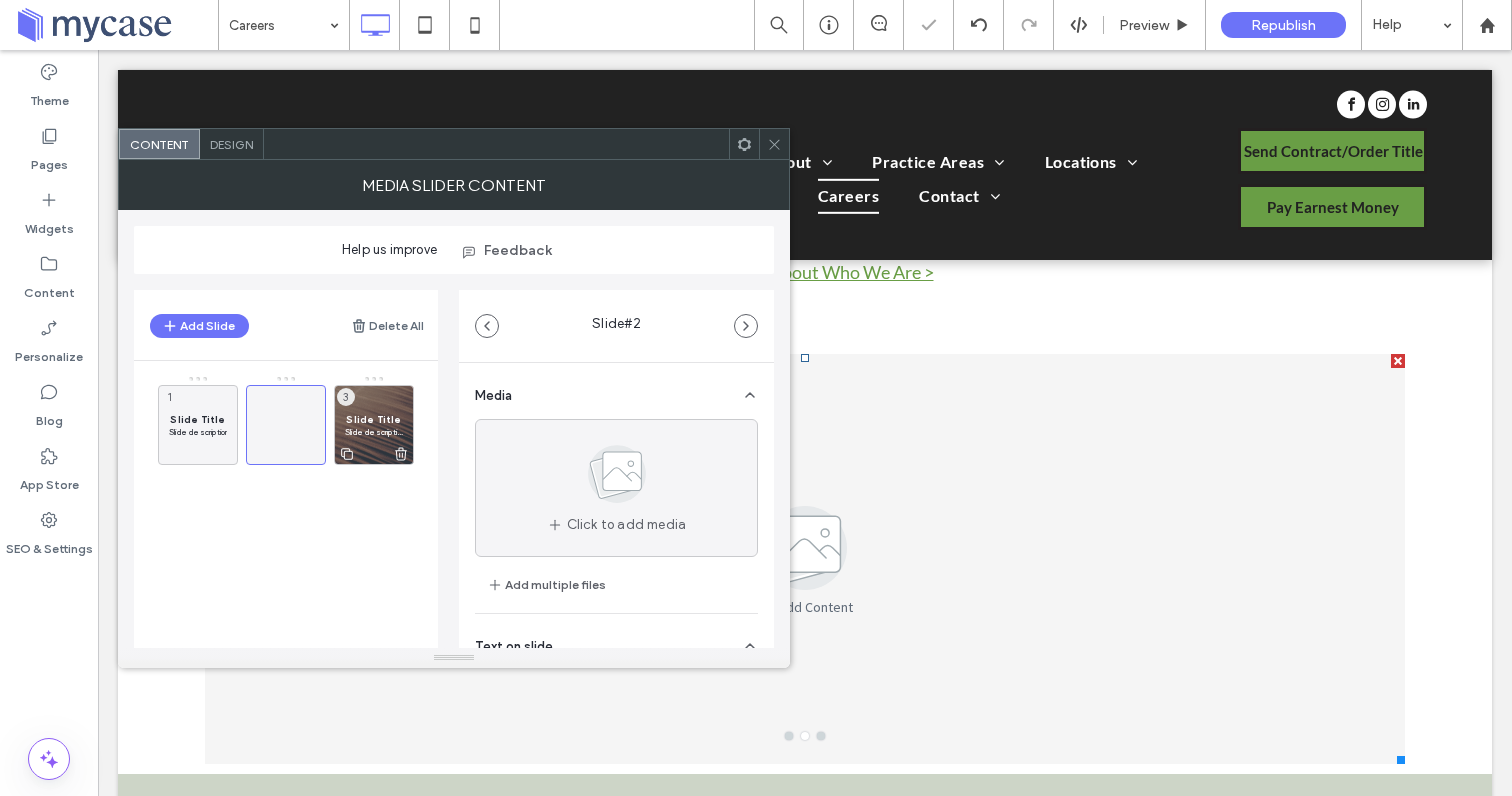 click 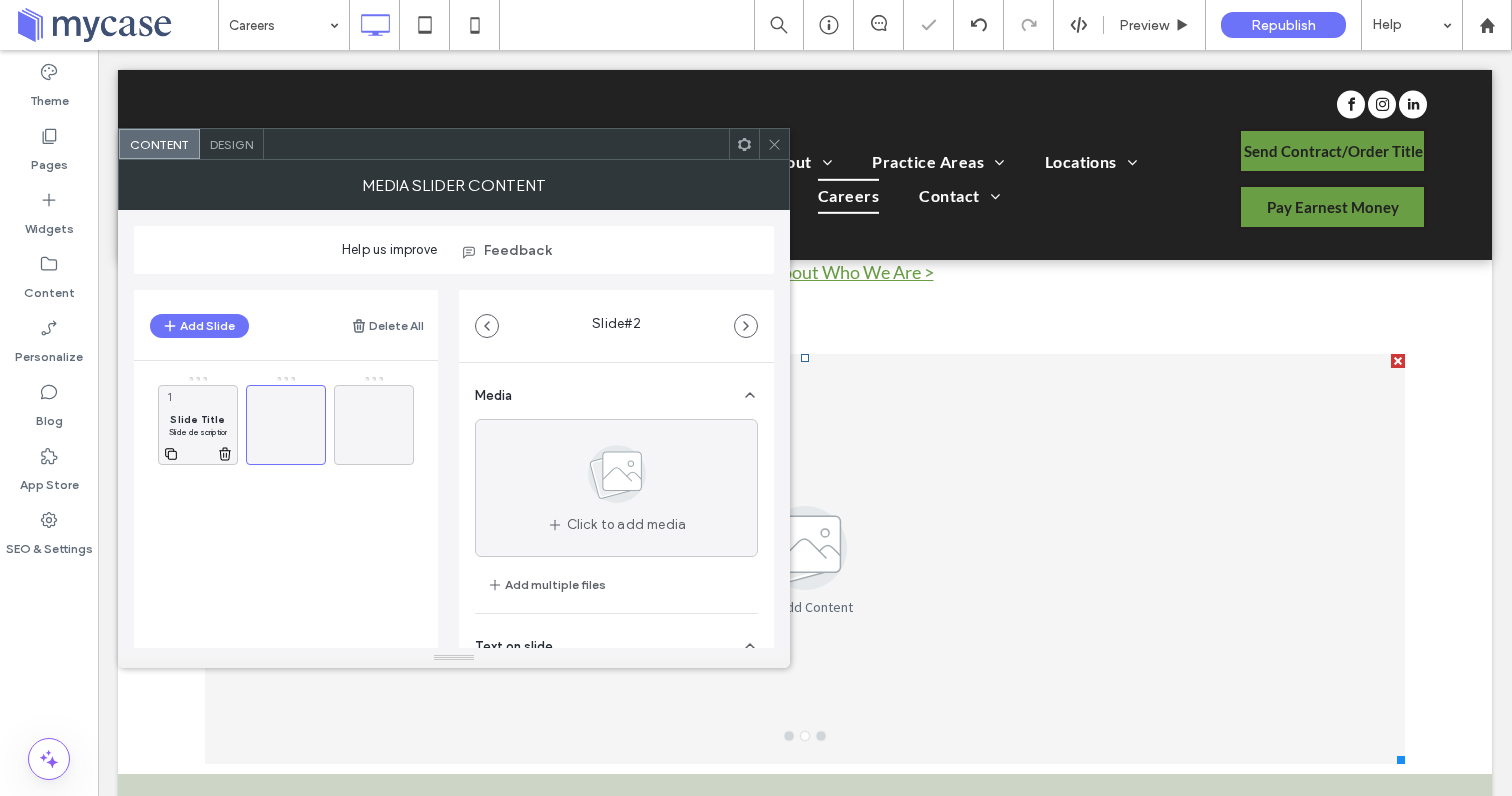 click on "Slide Title Slide description 1" at bounding box center (198, 425) 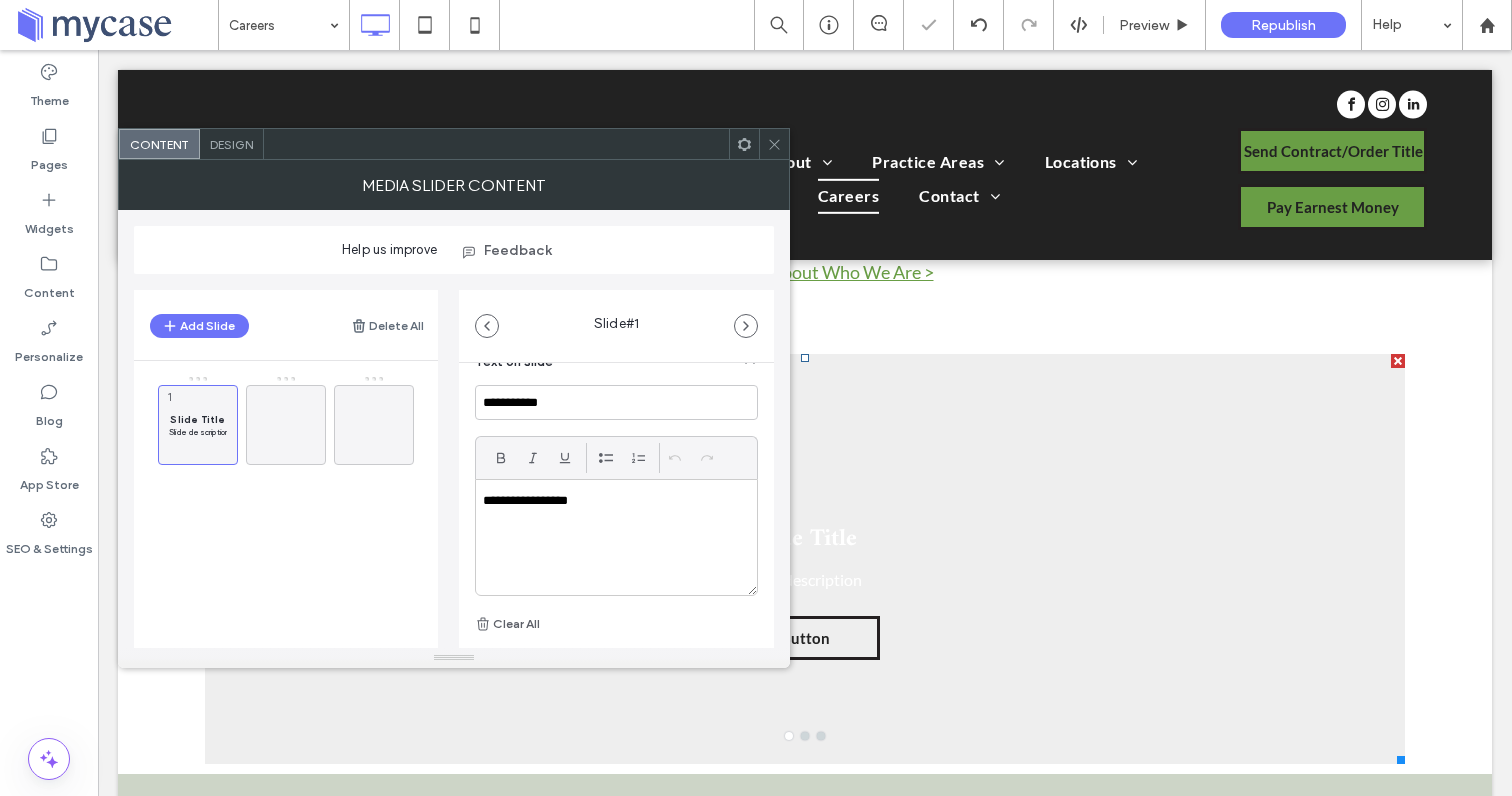 scroll, scrollTop: 150, scrollLeft: 0, axis: vertical 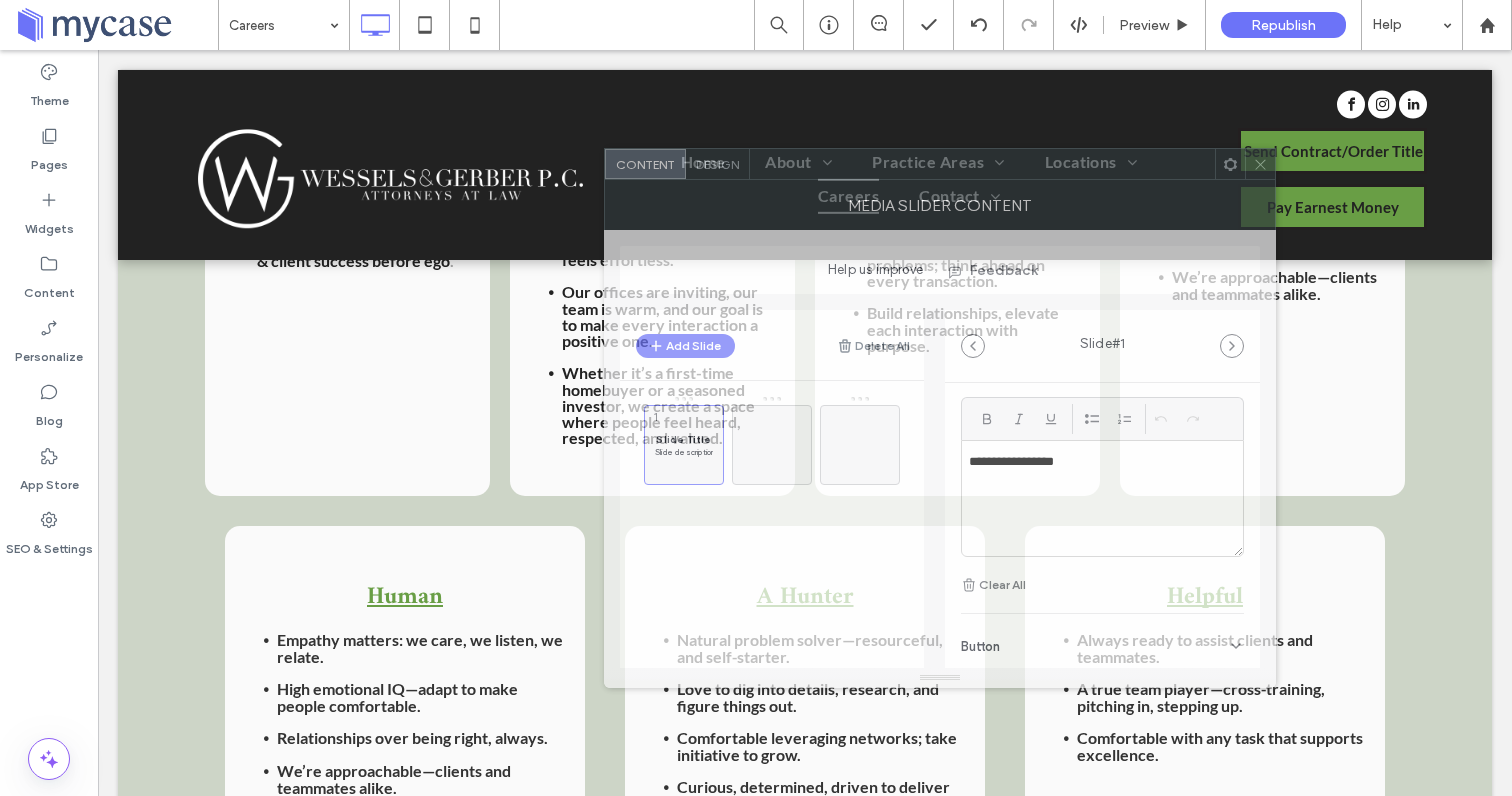 drag, startPoint x: 554, startPoint y: 139, endPoint x: 1087, endPoint y: 181, distance: 534.6522 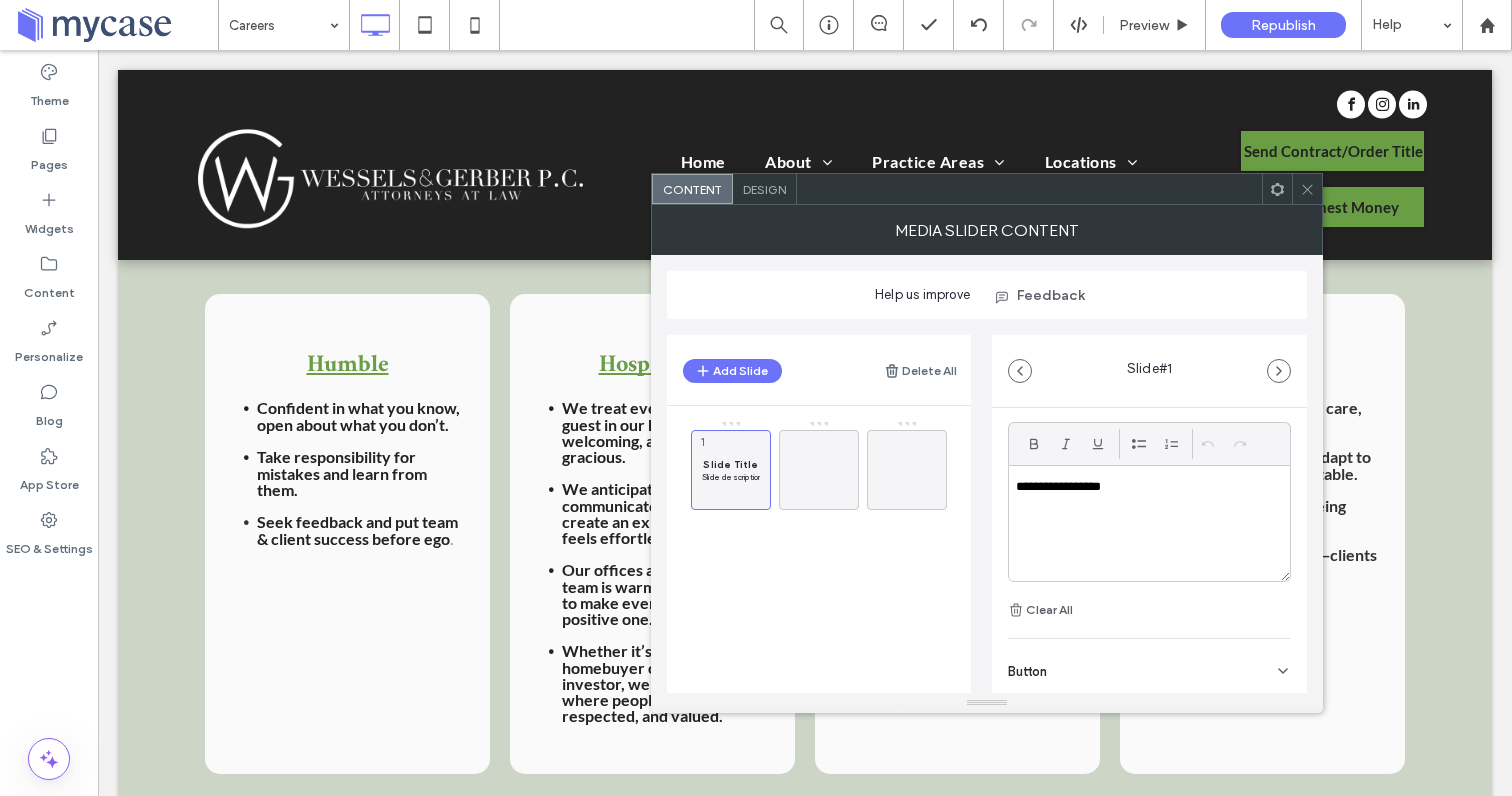 scroll, scrollTop: 1590, scrollLeft: 0, axis: vertical 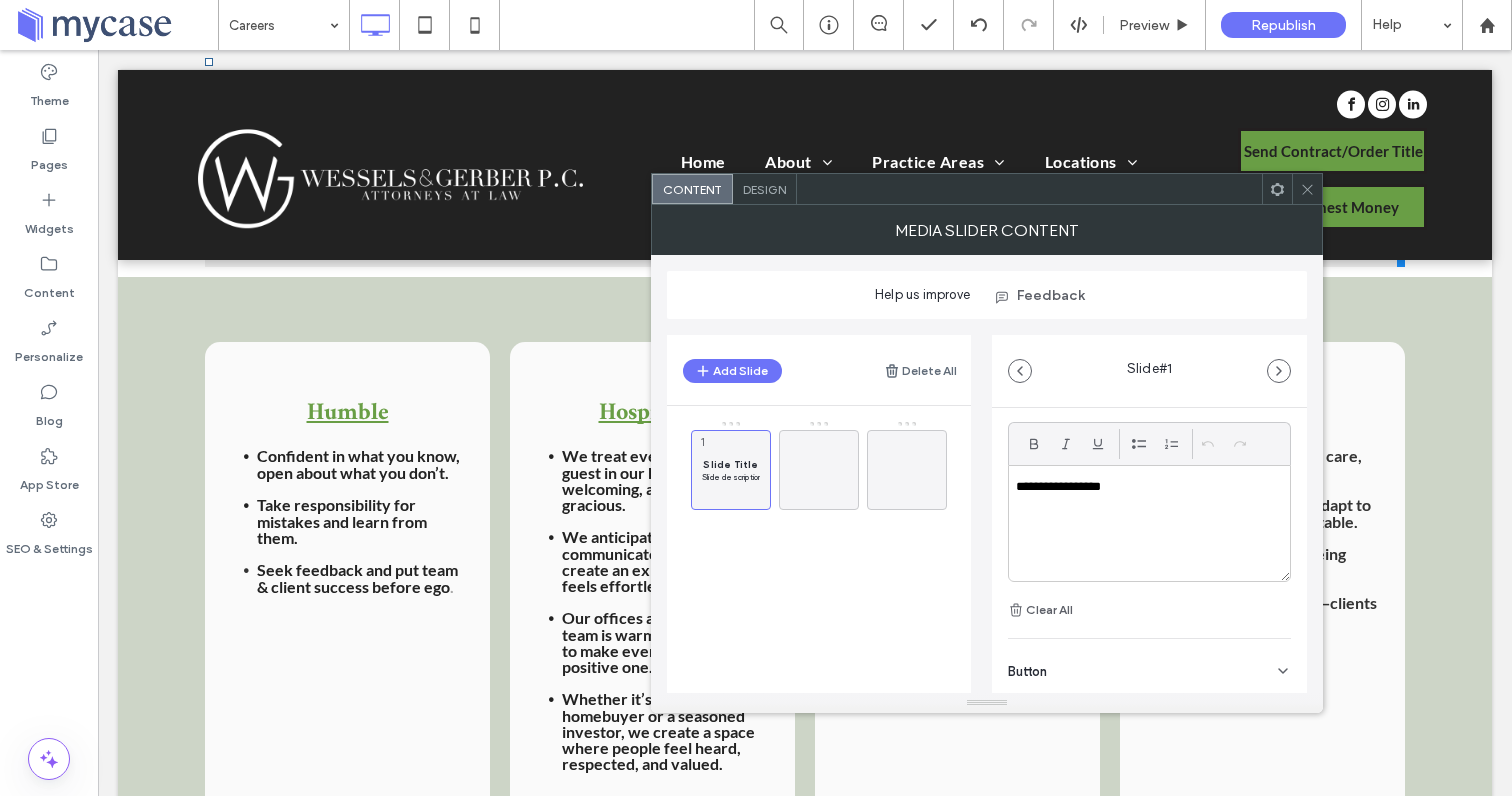 click on "Humble" at bounding box center (347, 413) 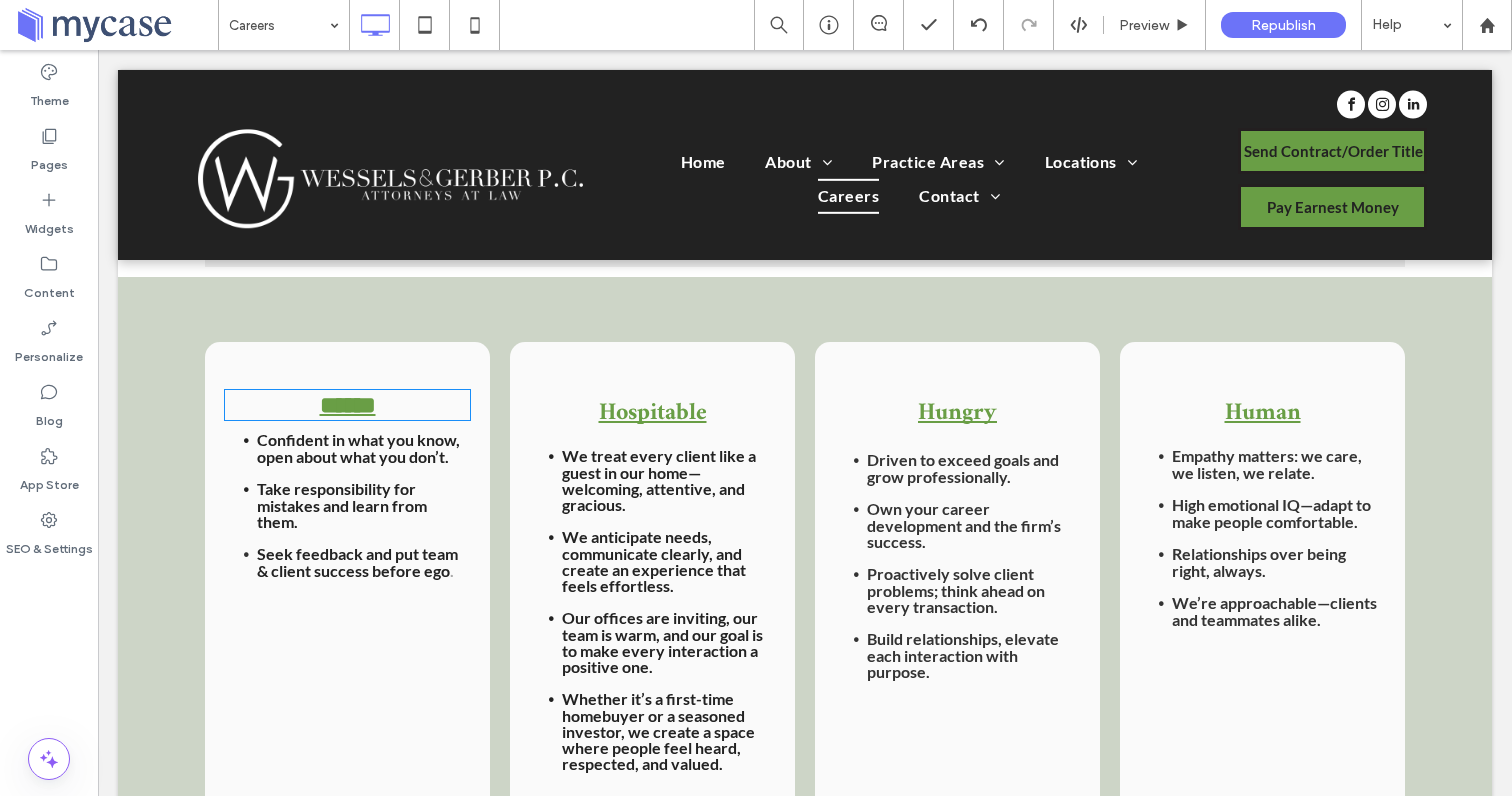type on "*****" 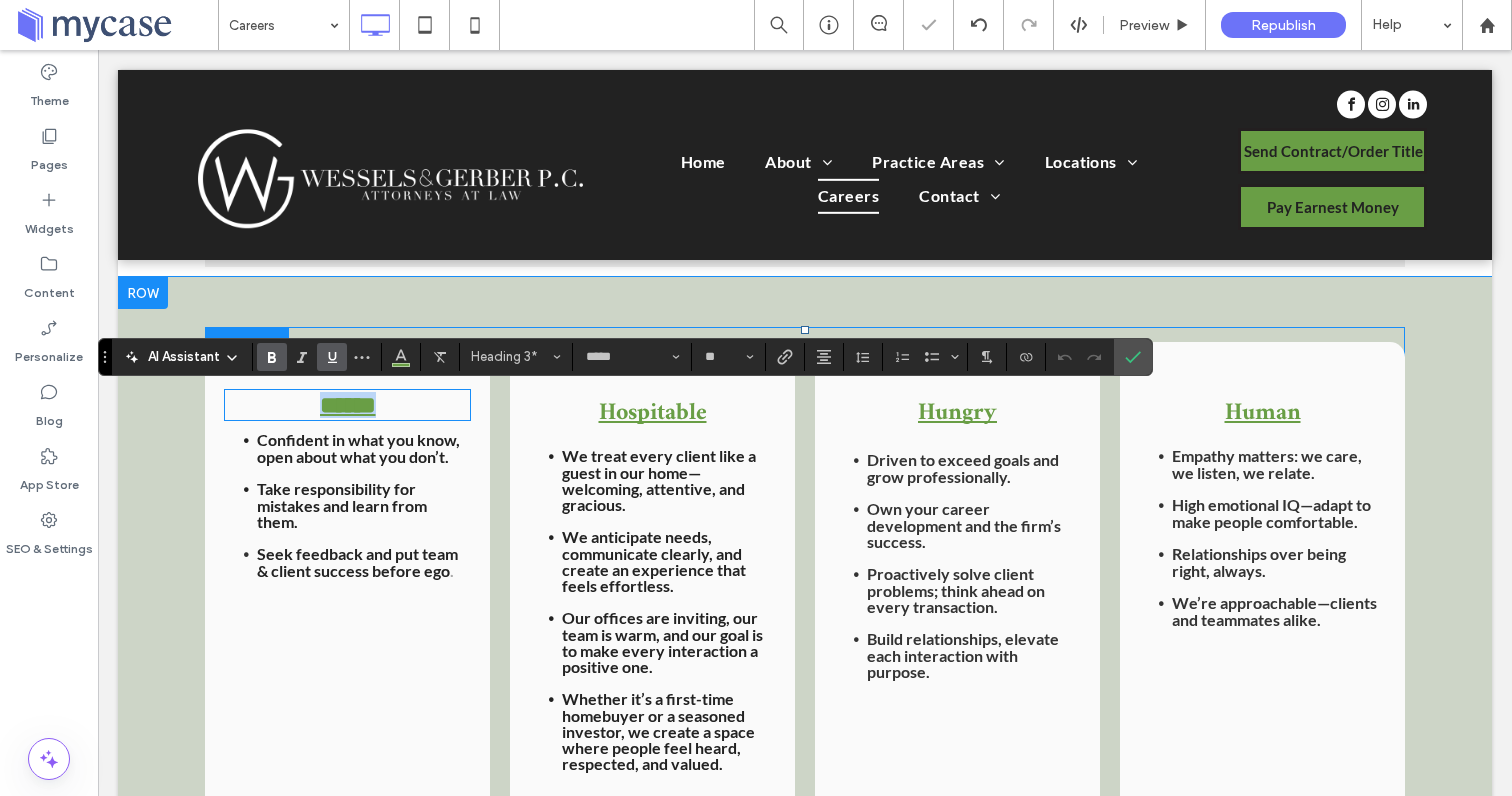 copy on "******" 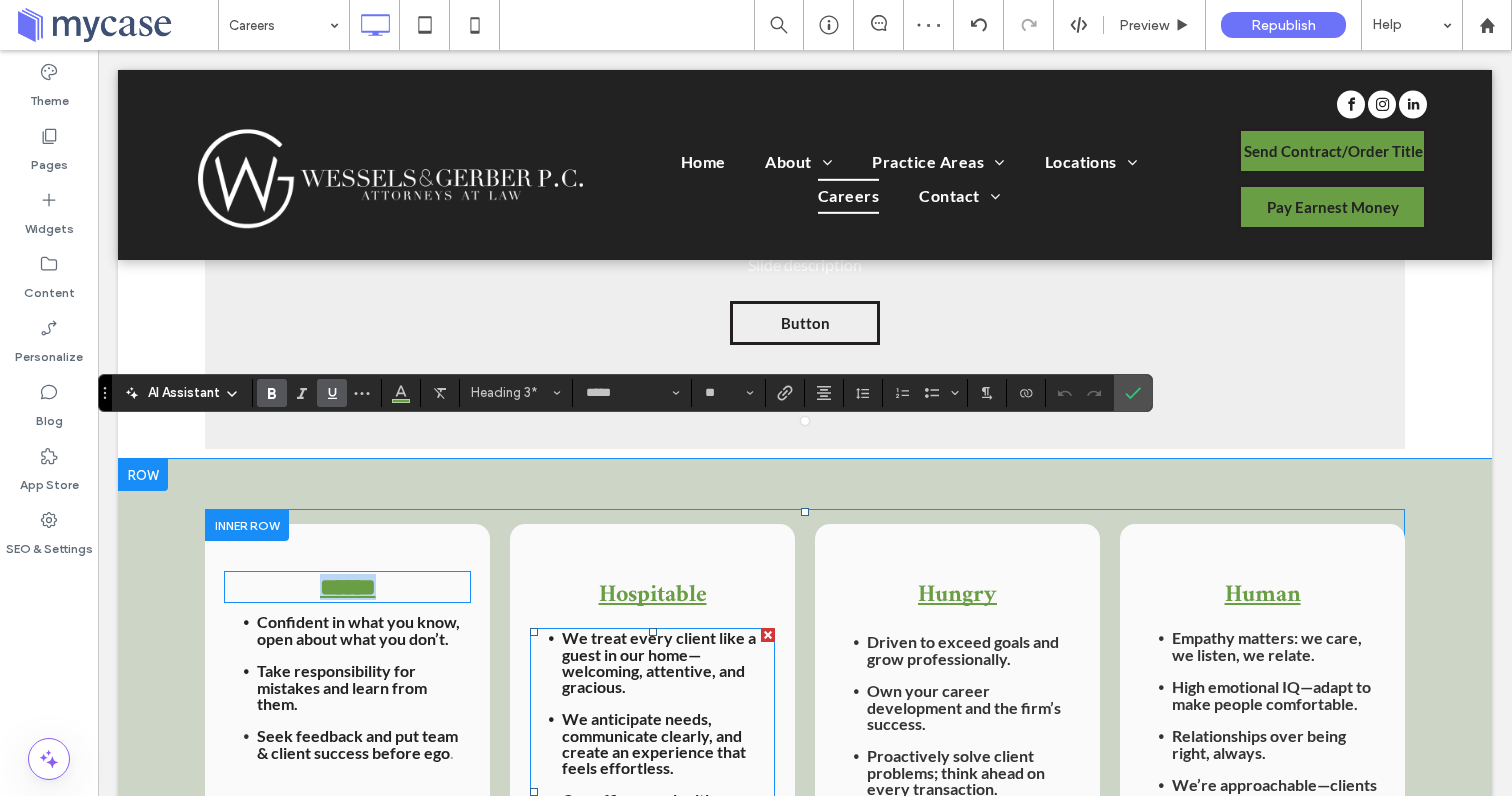 scroll, scrollTop: 1352, scrollLeft: 0, axis: vertical 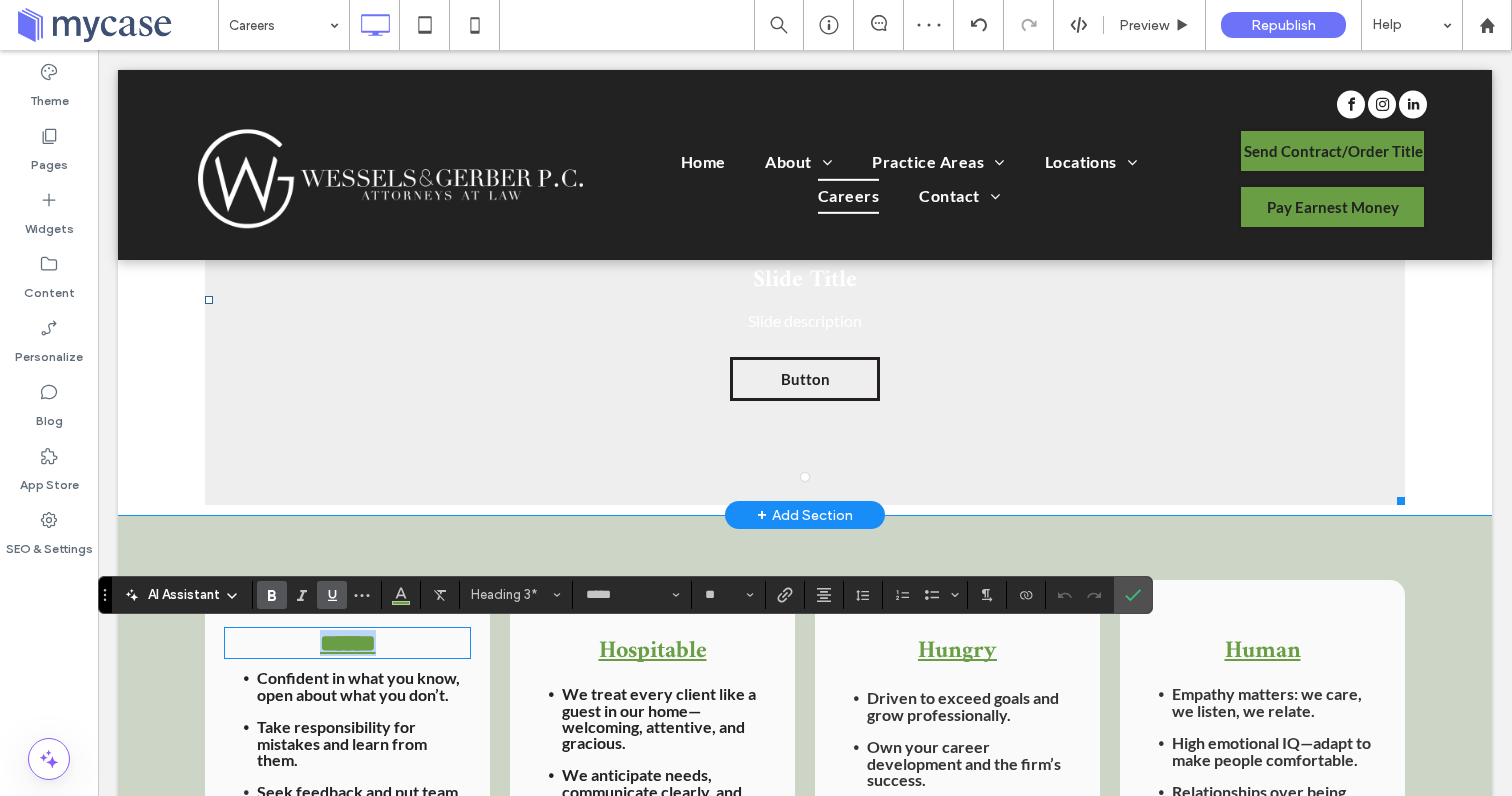 click on "Slide Title Slide description Button Button" at bounding box center (805, 312) 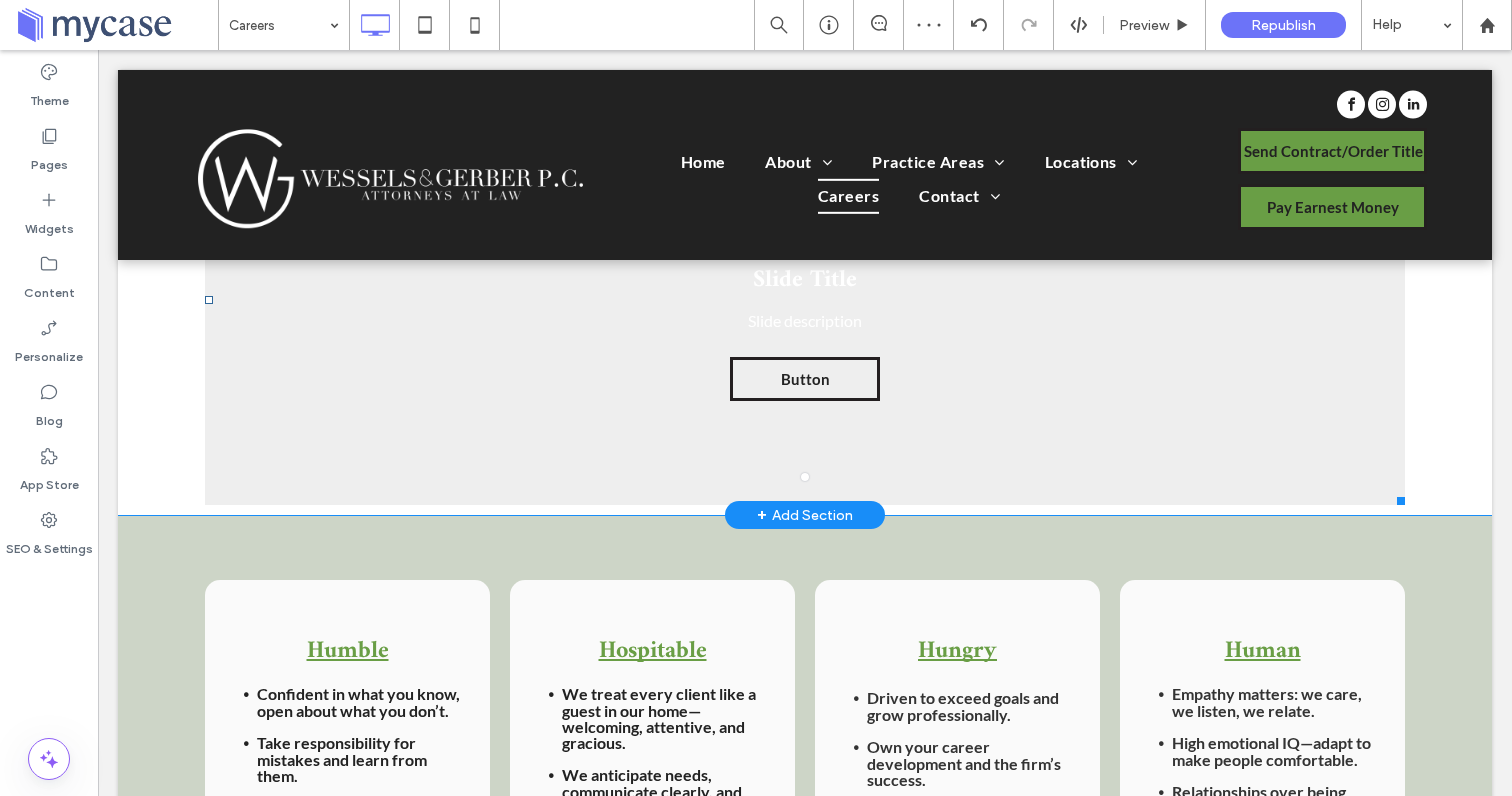 click on "Slide Title Slide description Button Button" at bounding box center (805, 312) 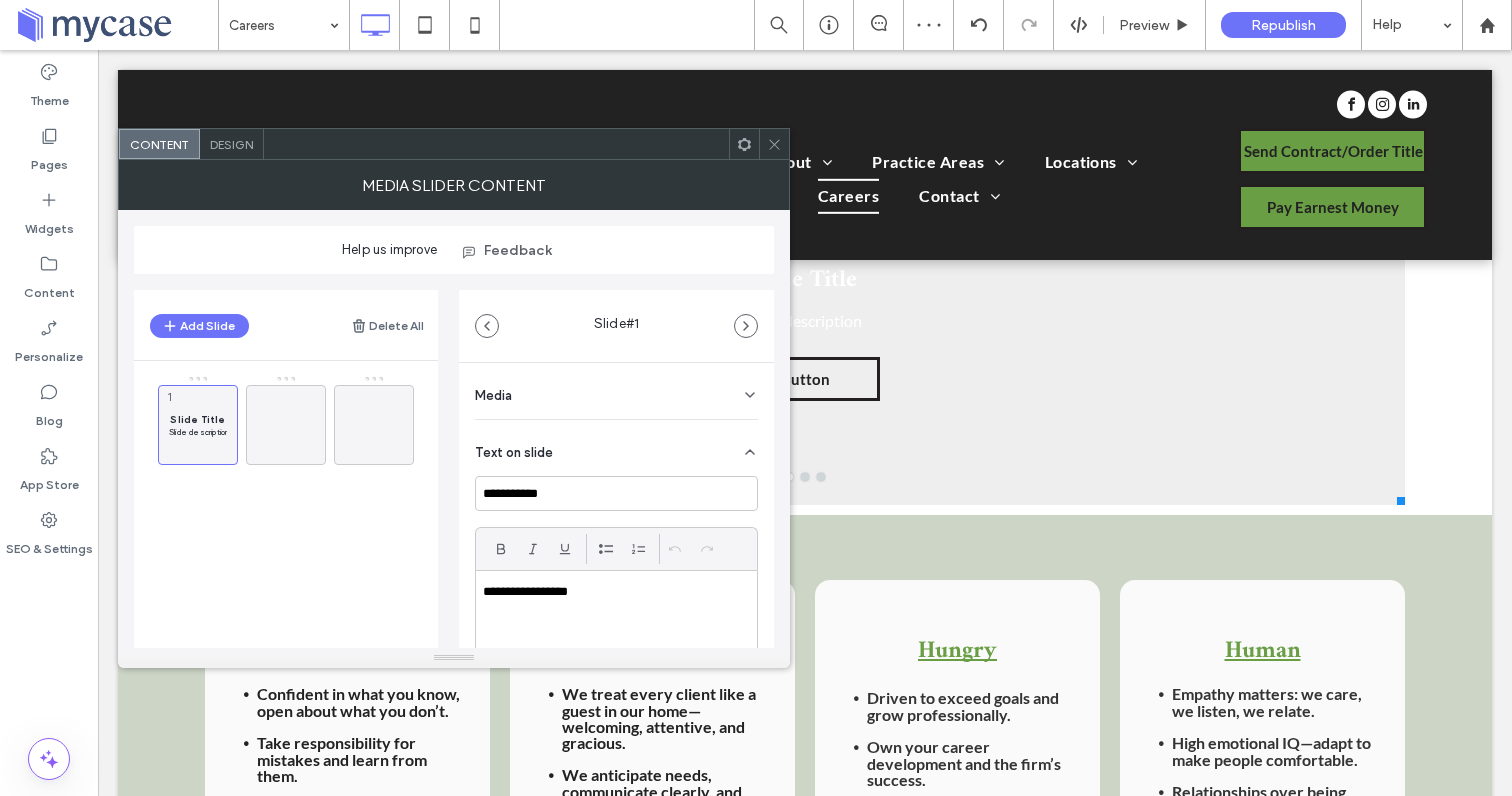 scroll, scrollTop: 200, scrollLeft: 0, axis: vertical 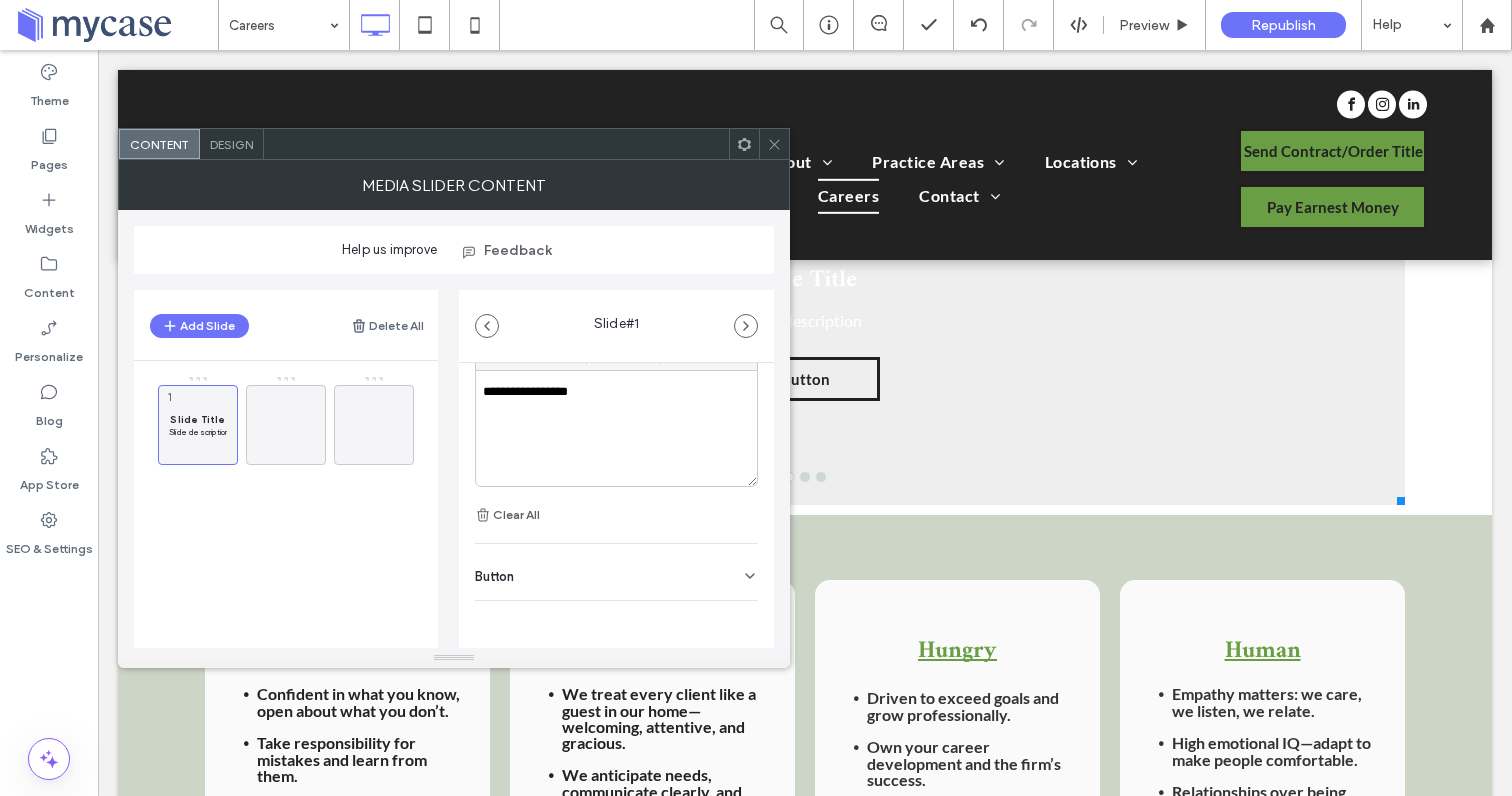 click 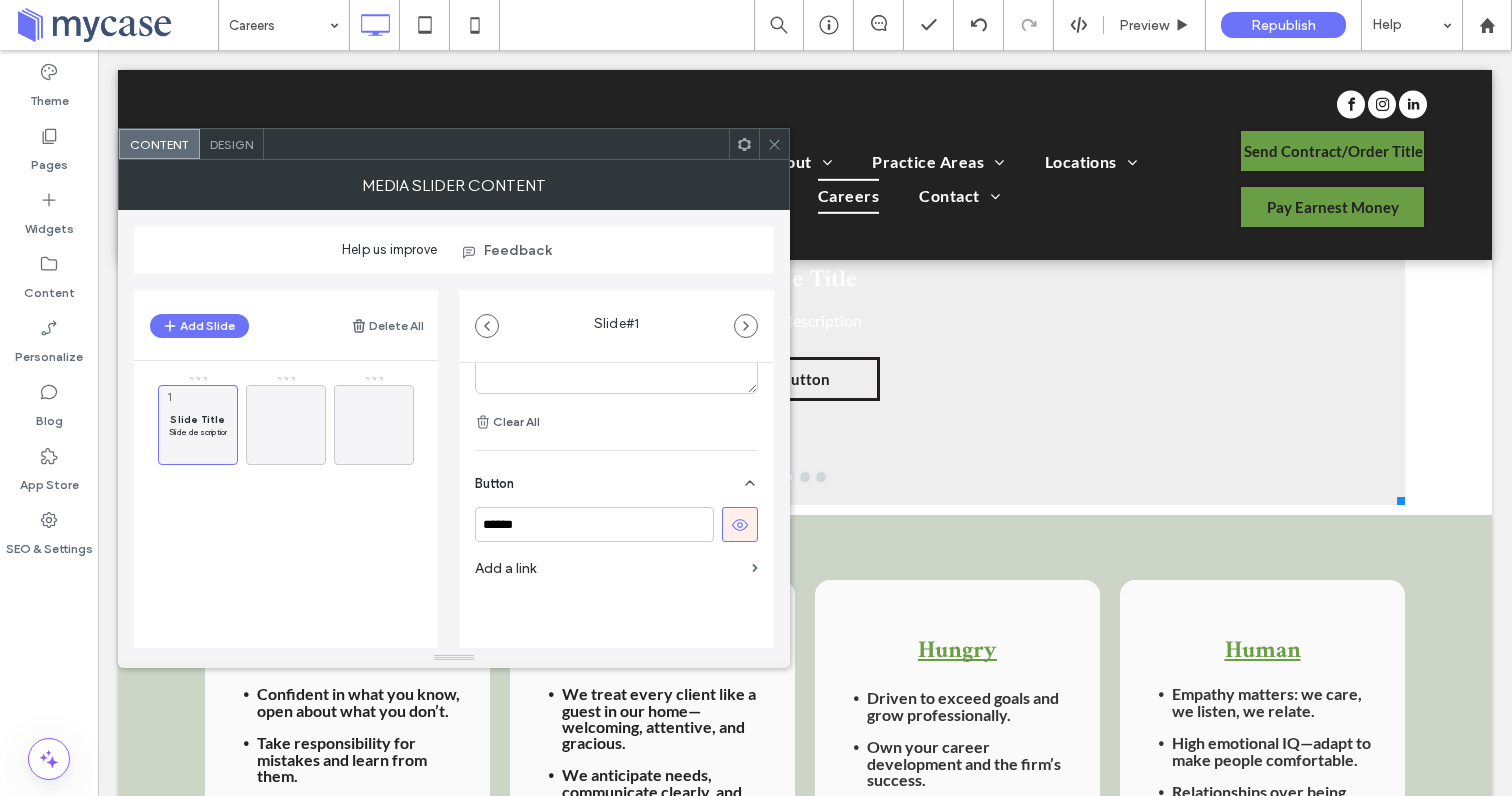 scroll, scrollTop: 295, scrollLeft: 0, axis: vertical 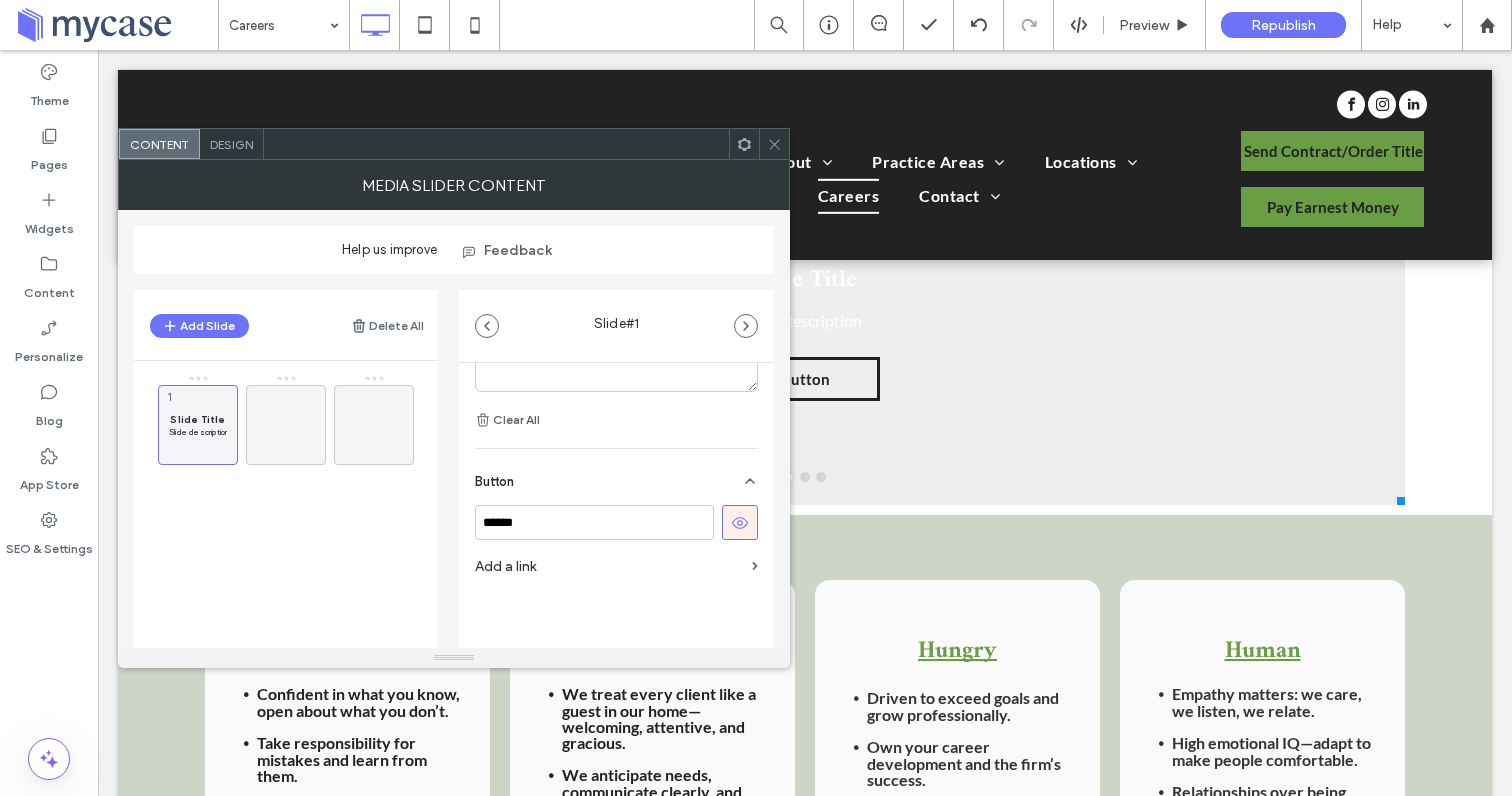click 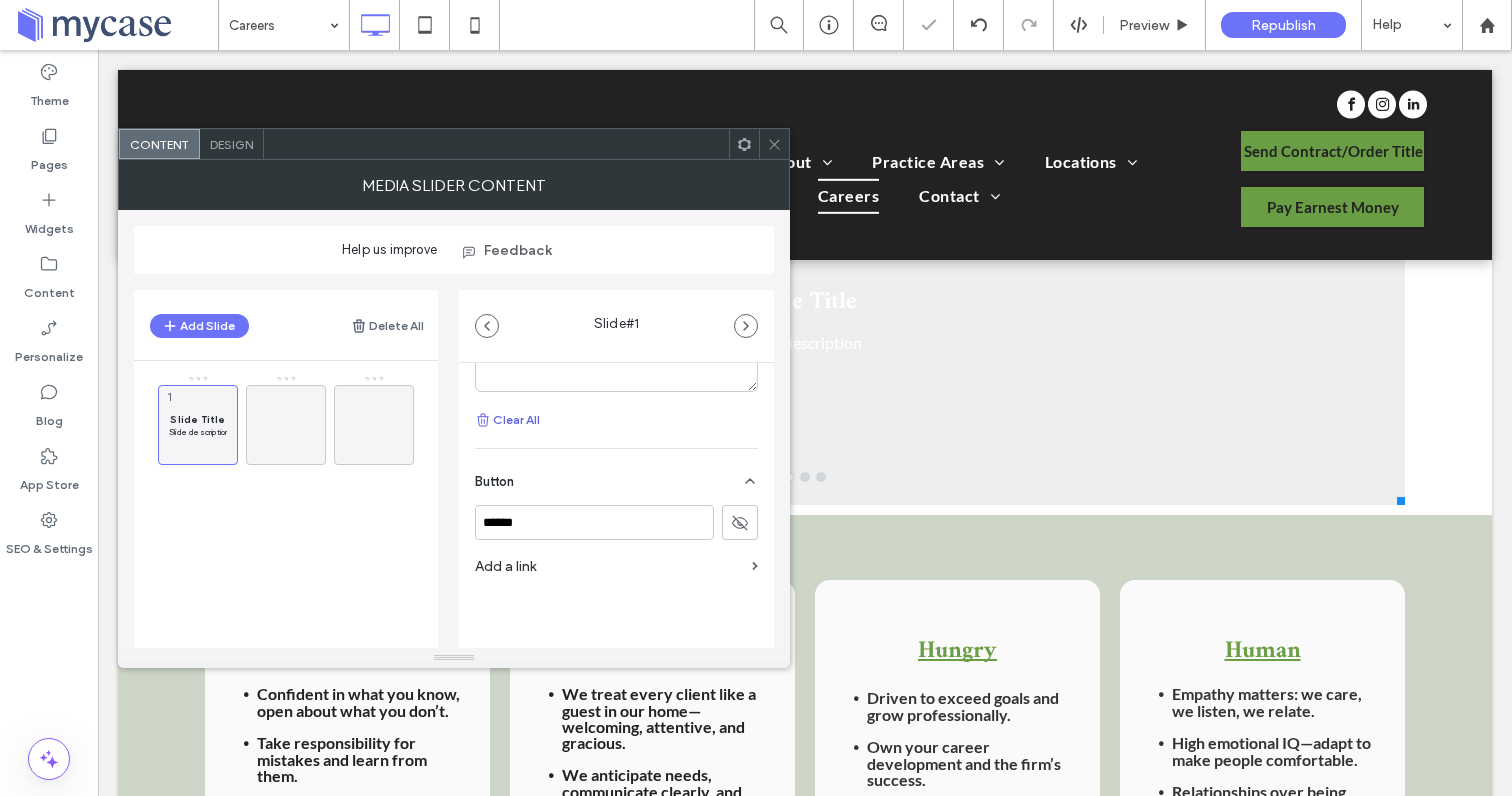 click on "Clear All" at bounding box center [507, 420] 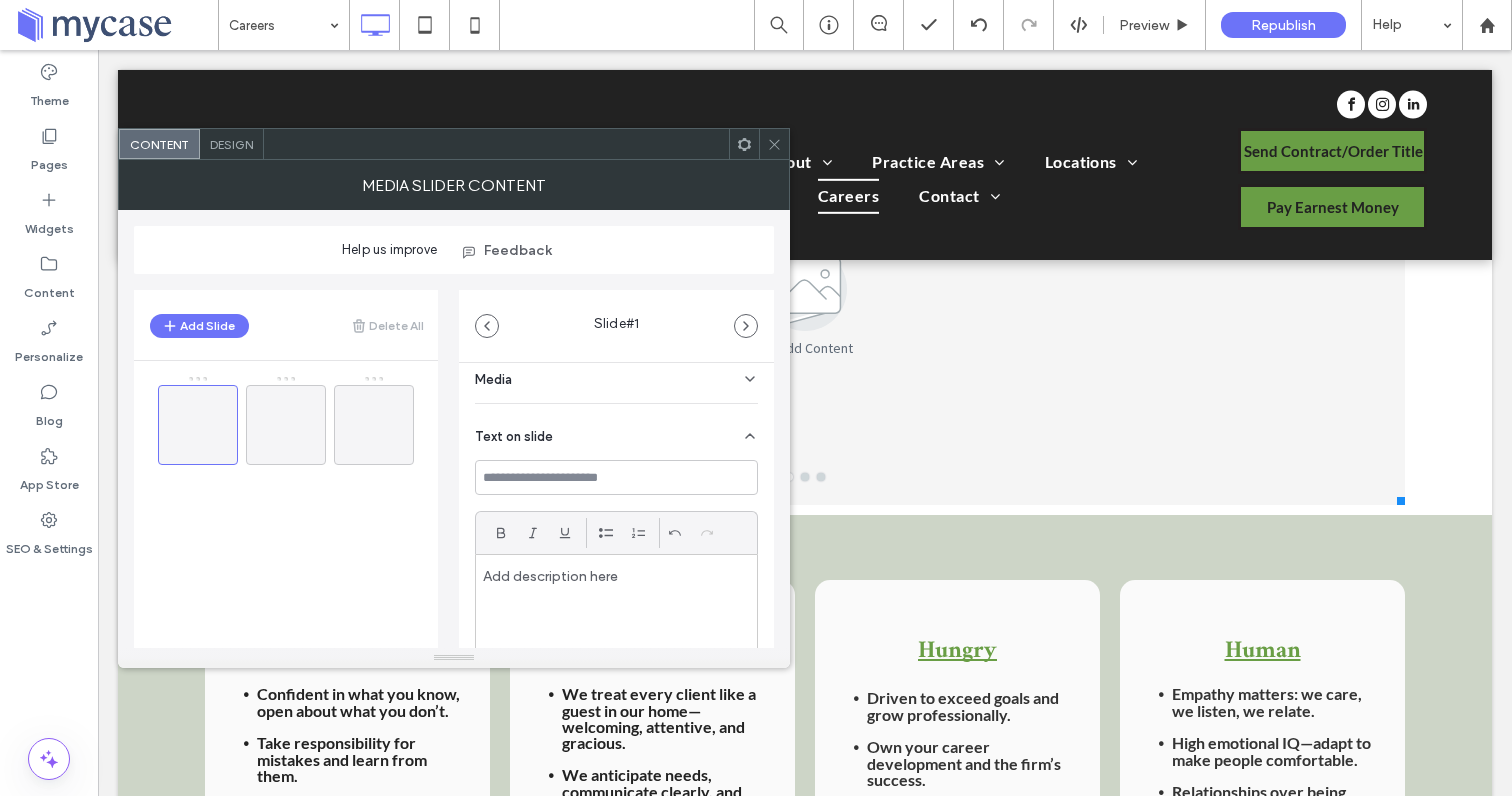 scroll, scrollTop: 0, scrollLeft: 0, axis: both 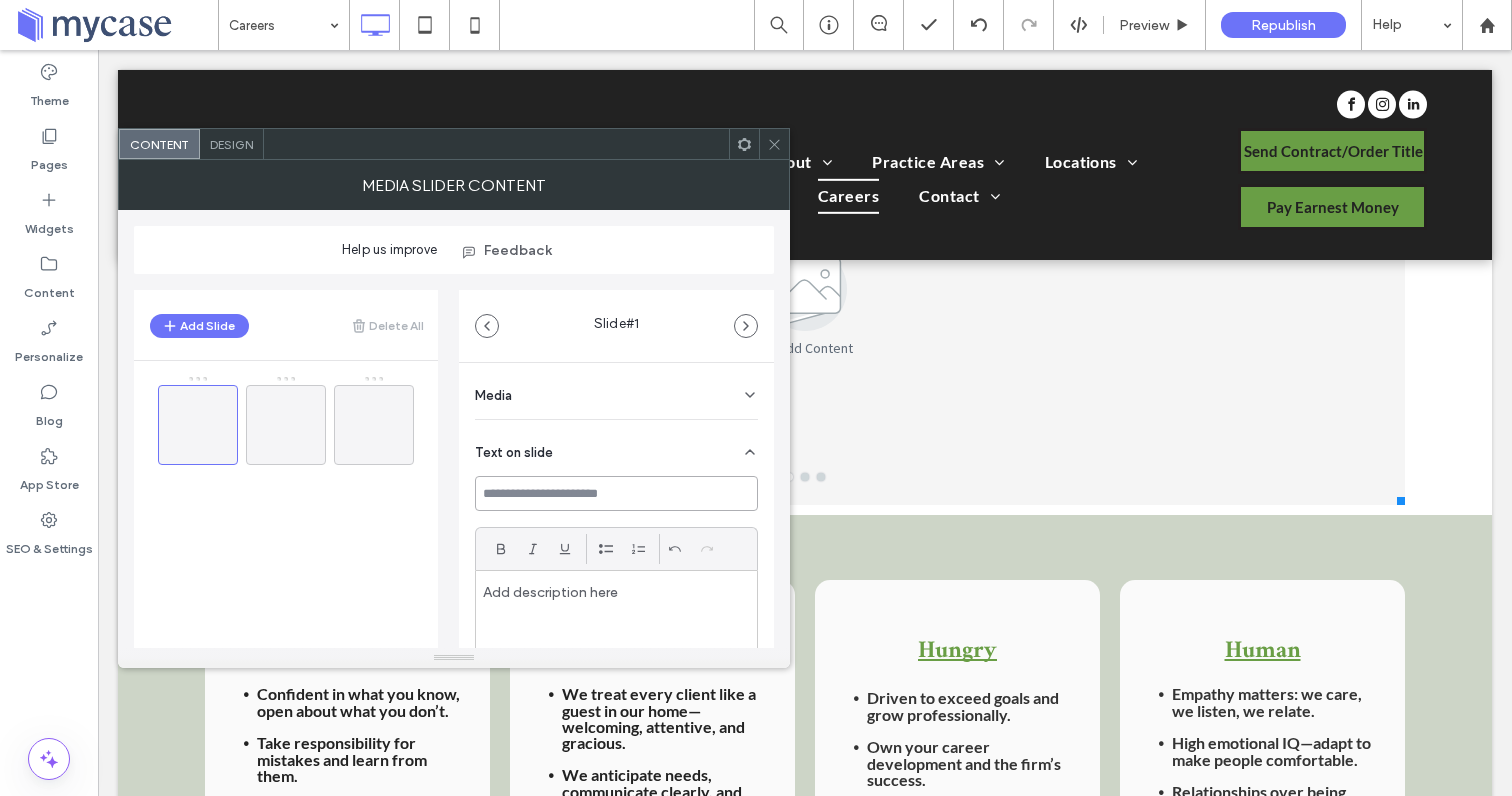 click at bounding box center (616, 493) 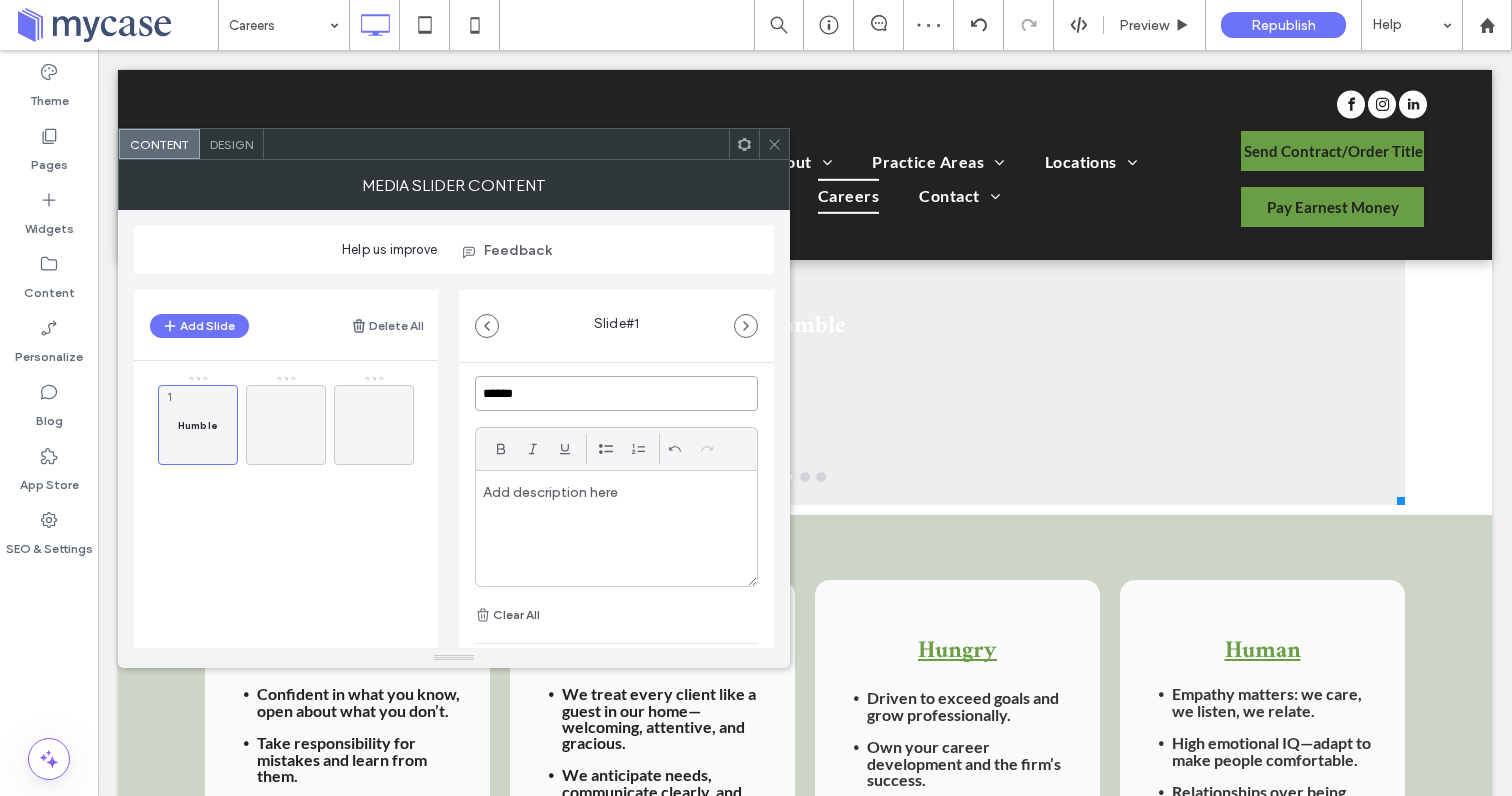 scroll, scrollTop: 104, scrollLeft: 0, axis: vertical 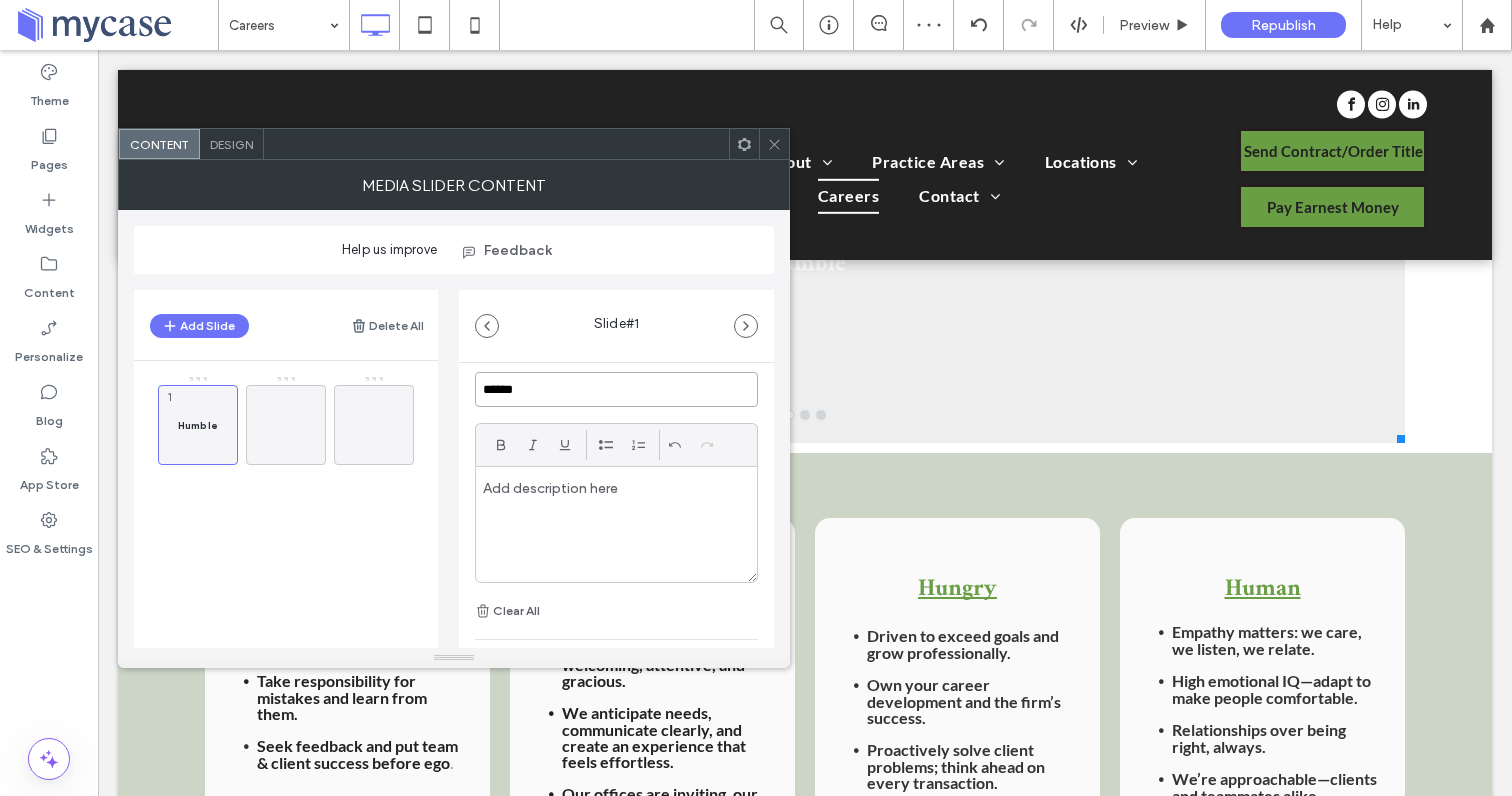 type on "******" 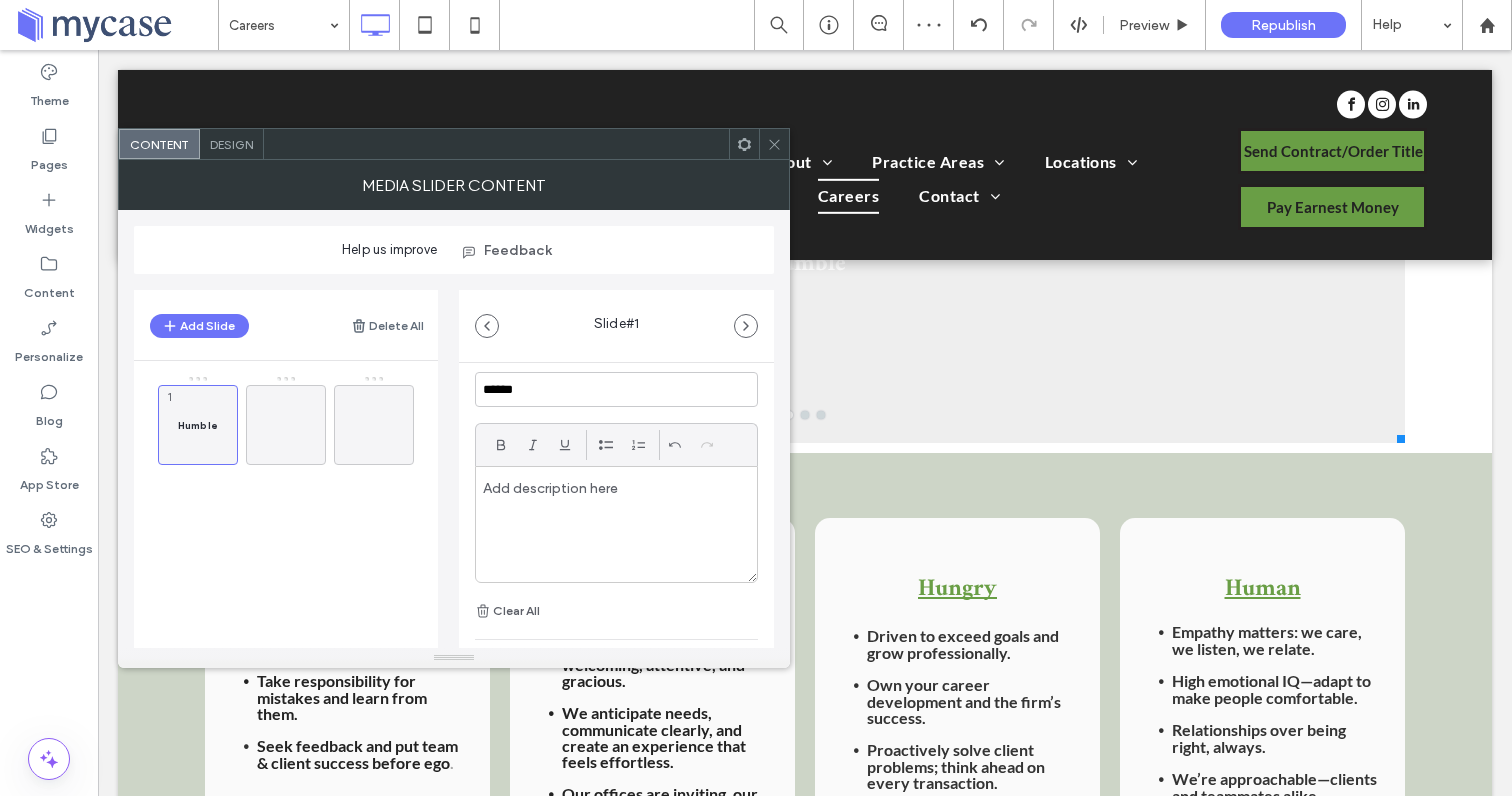click on "Take responsibility for mistakes and learn from them." at bounding box center (363, 697) 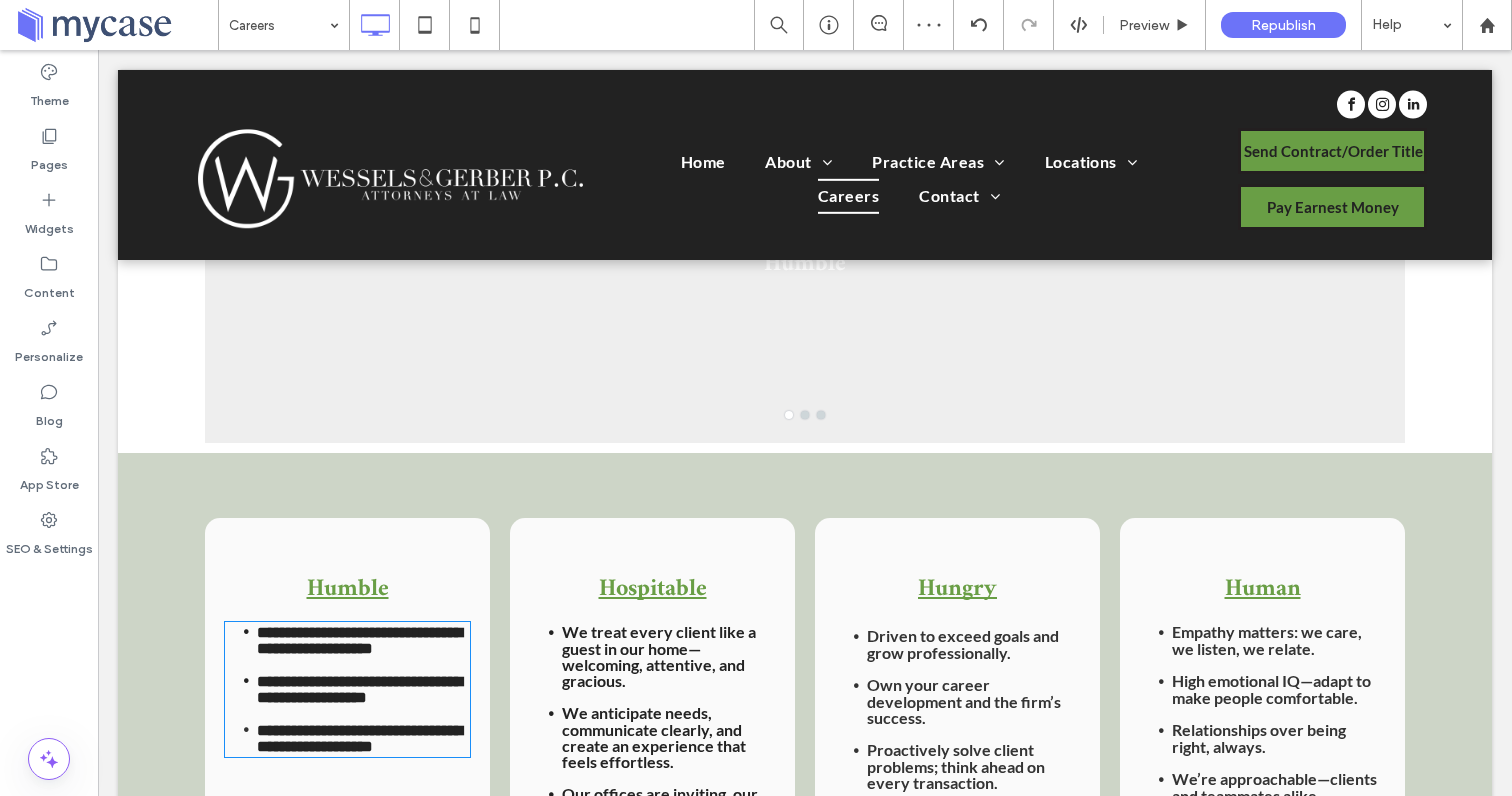 type on "****" 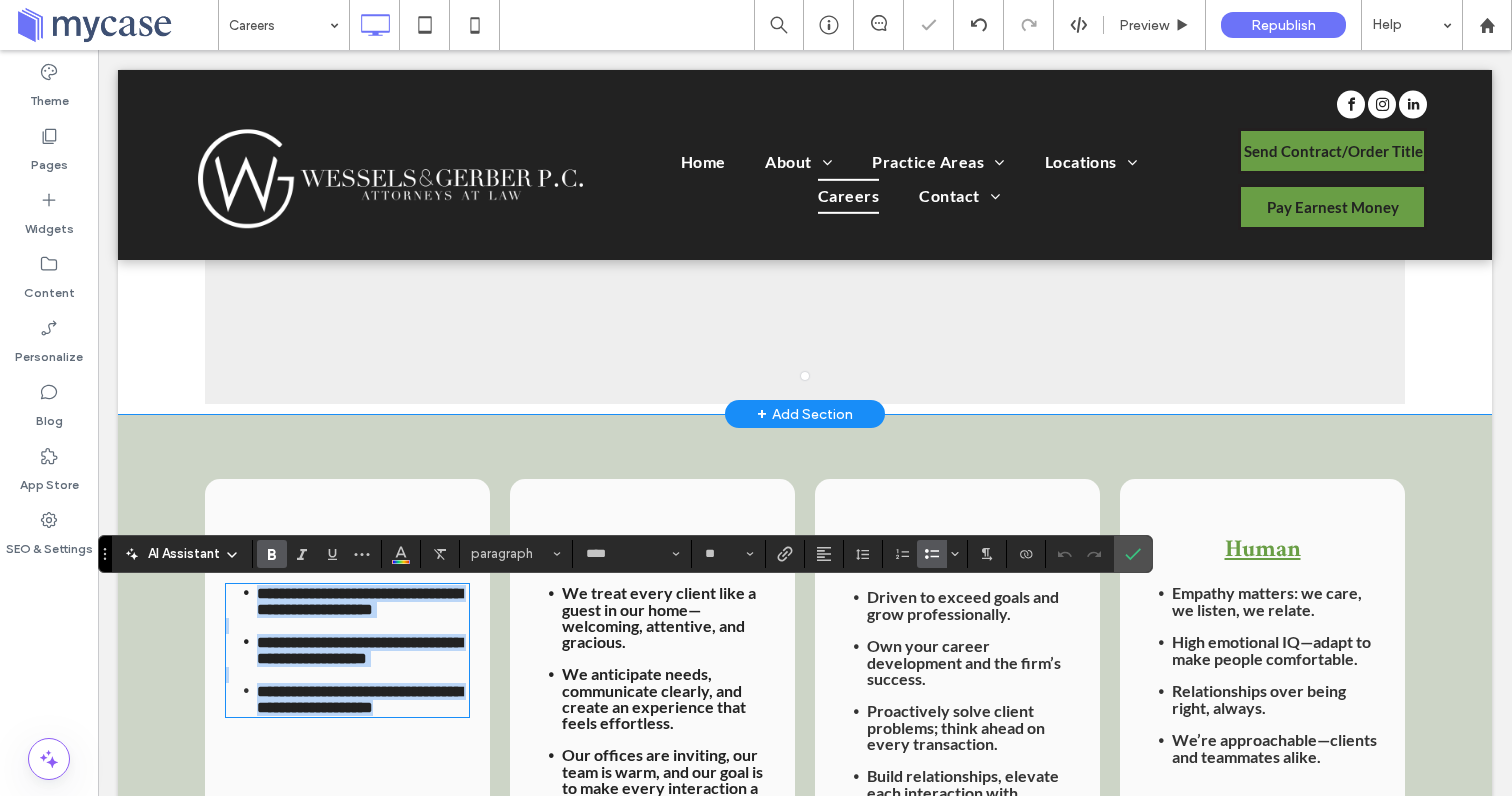 scroll, scrollTop: 1460, scrollLeft: 0, axis: vertical 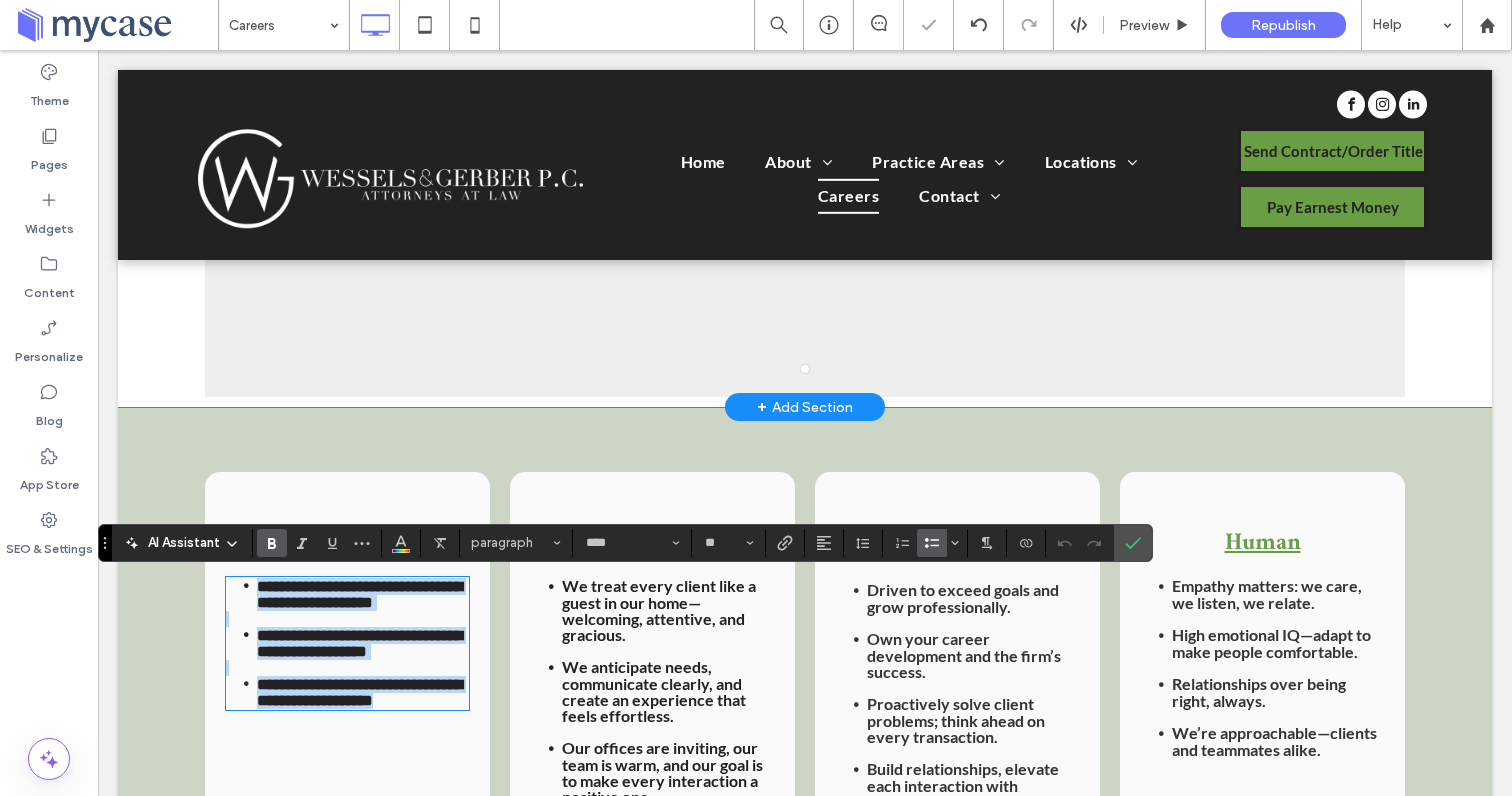 copy on "**********" 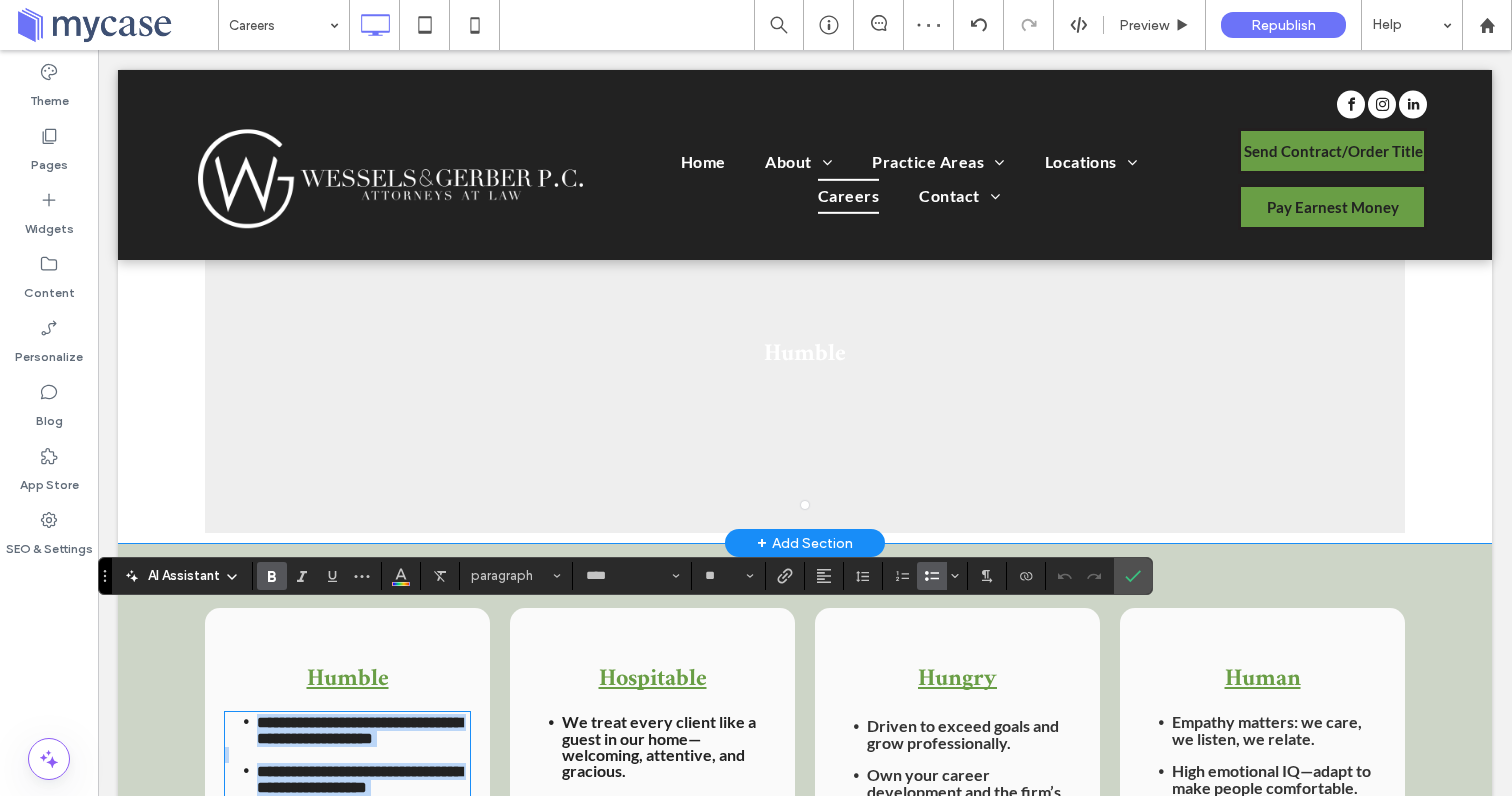 scroll, scrollTop: 1206, scrollLeft: 0, axis: vertical 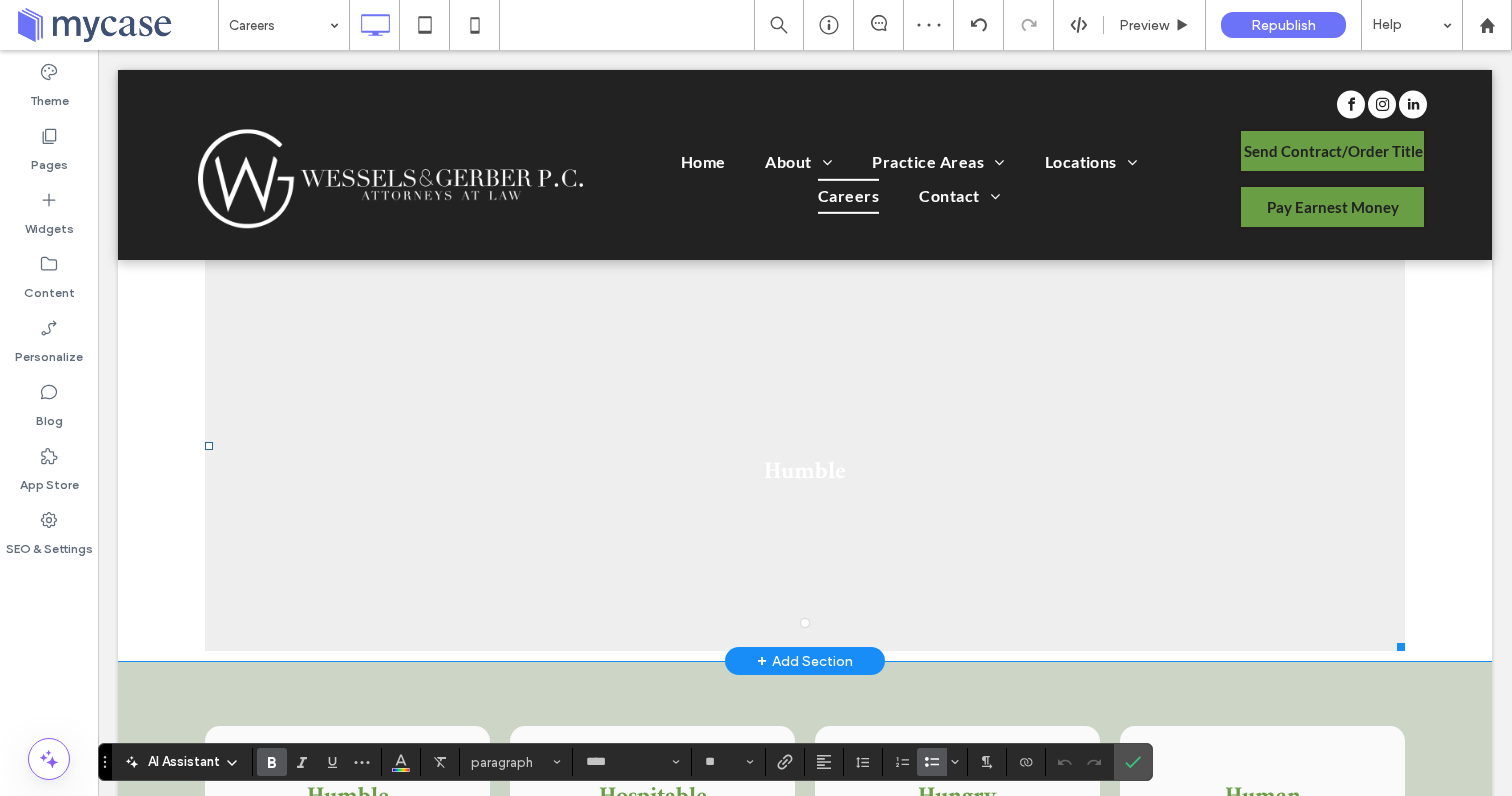 click on "Humble" at bounding box center (805, 458) 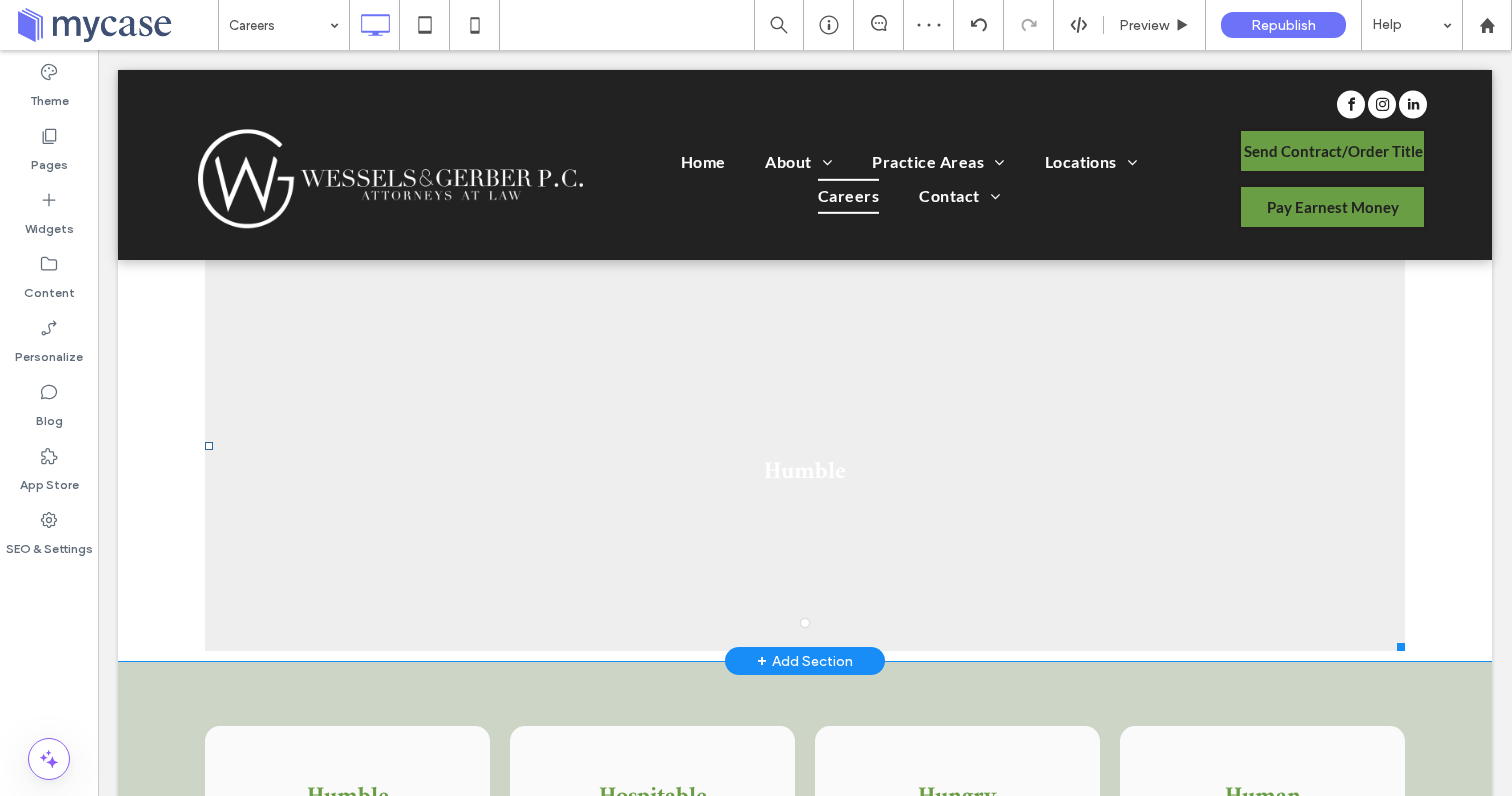 click on "Humble" at bounding box center (805, 458) 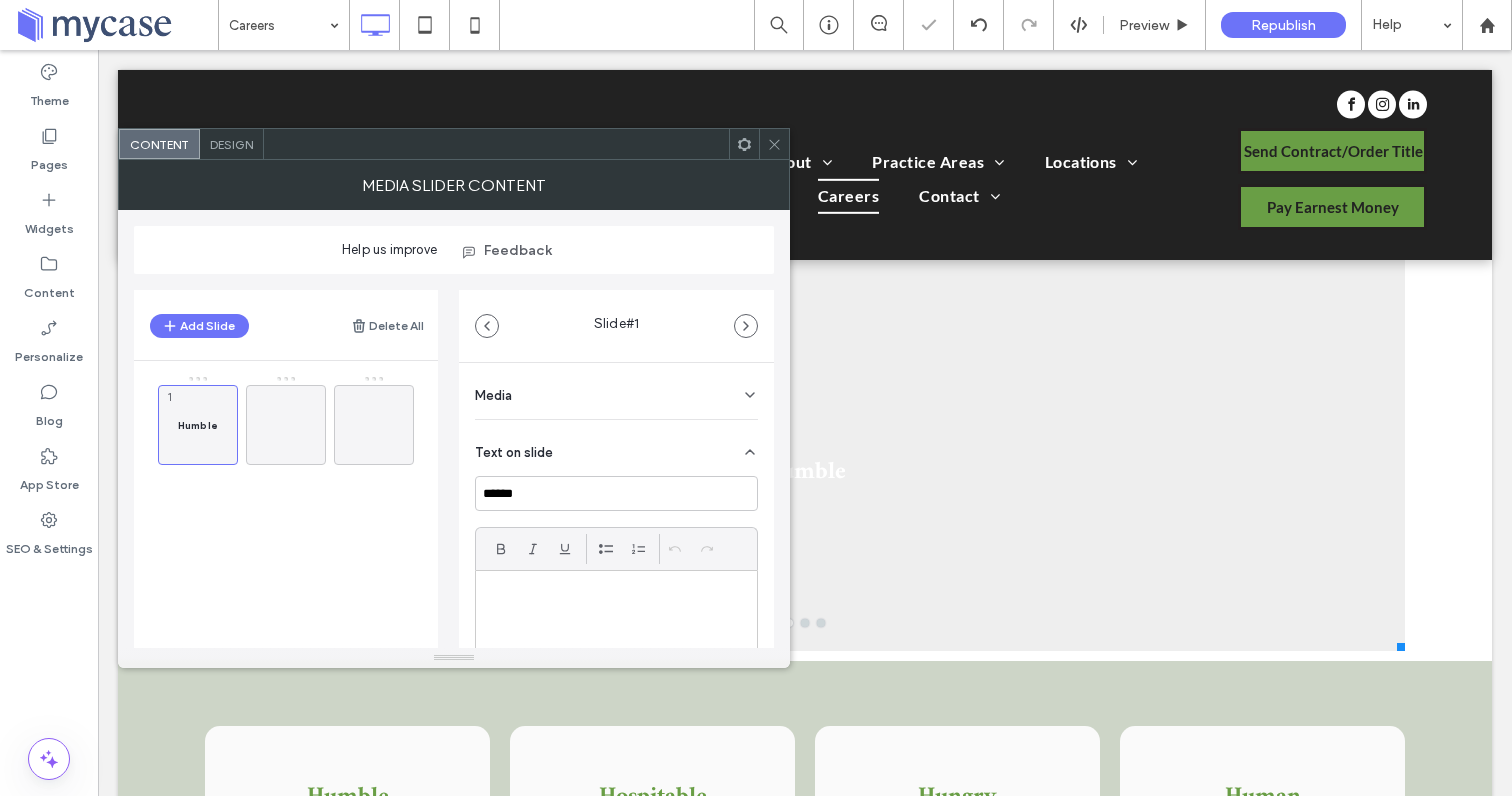 scroll, scrollTop: 55, scrollLeft: 0, axis: vertical 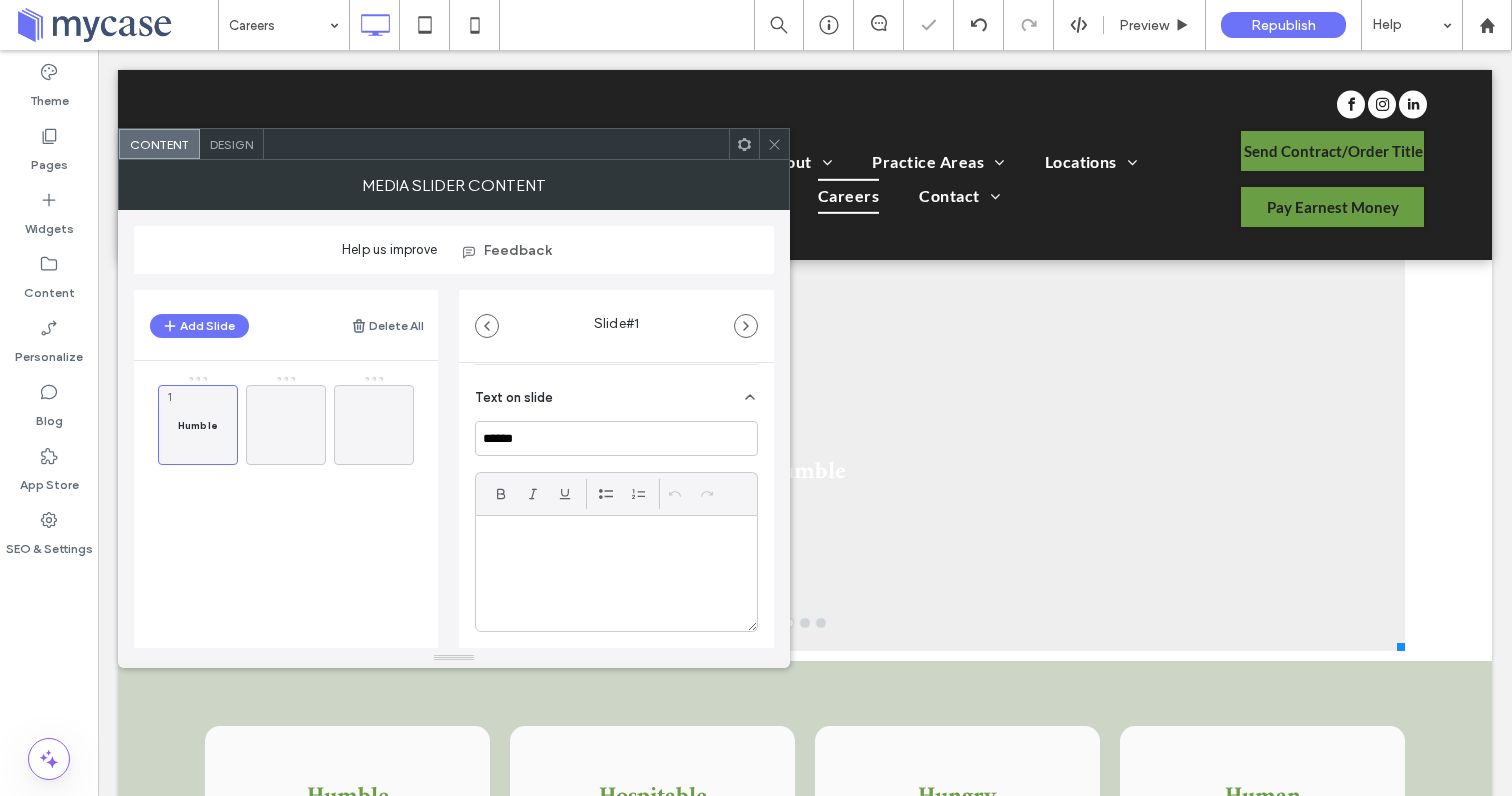 click at bounding box center [616, 537] 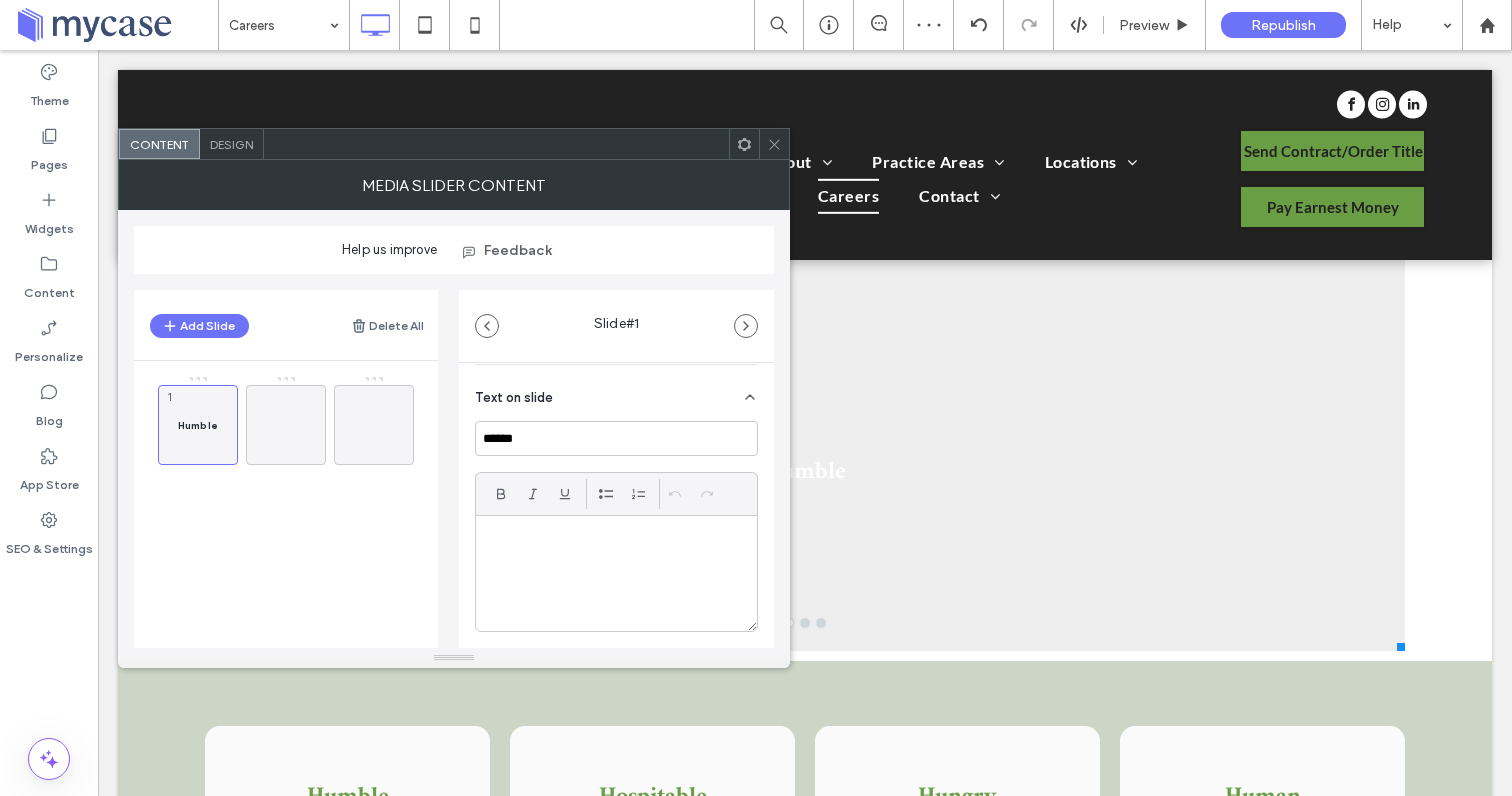 paste 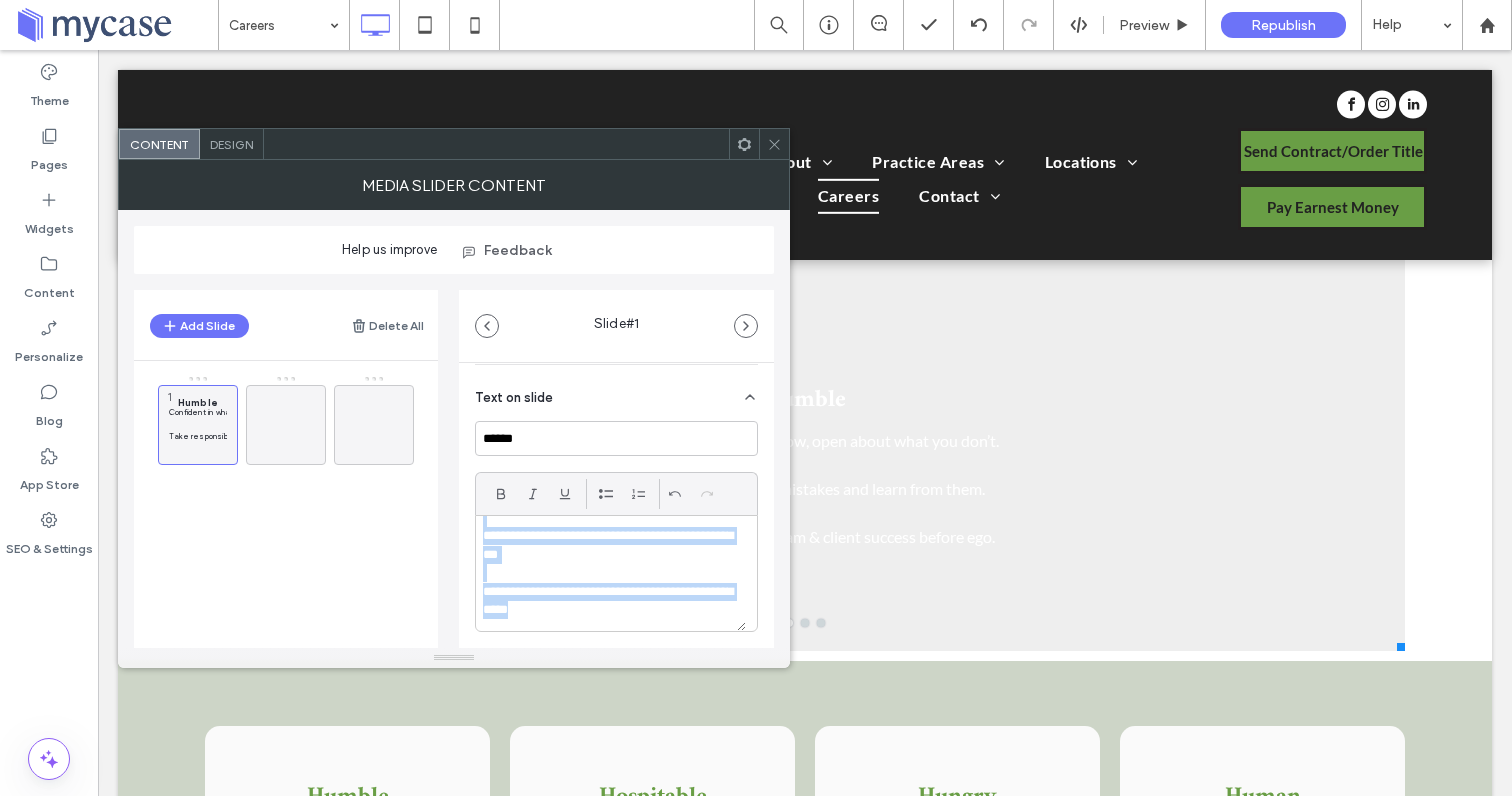 scroll, scrollTop: 0, scrollLeft: 0, axis: both 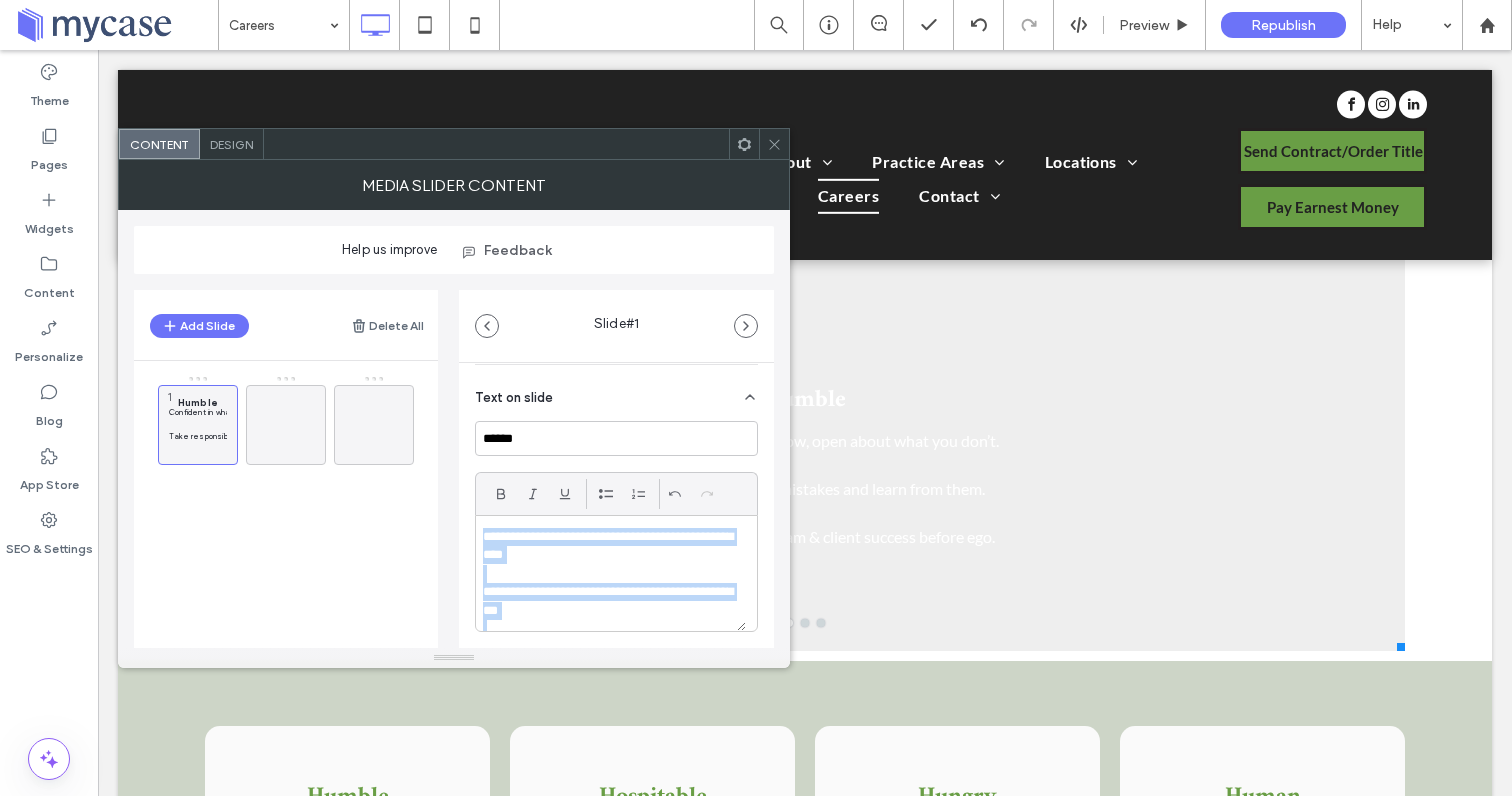 drag, startPoint x: 607, startPoint y: 615, endPoint x: 459, endPoint y: 513, distance: 179.74426 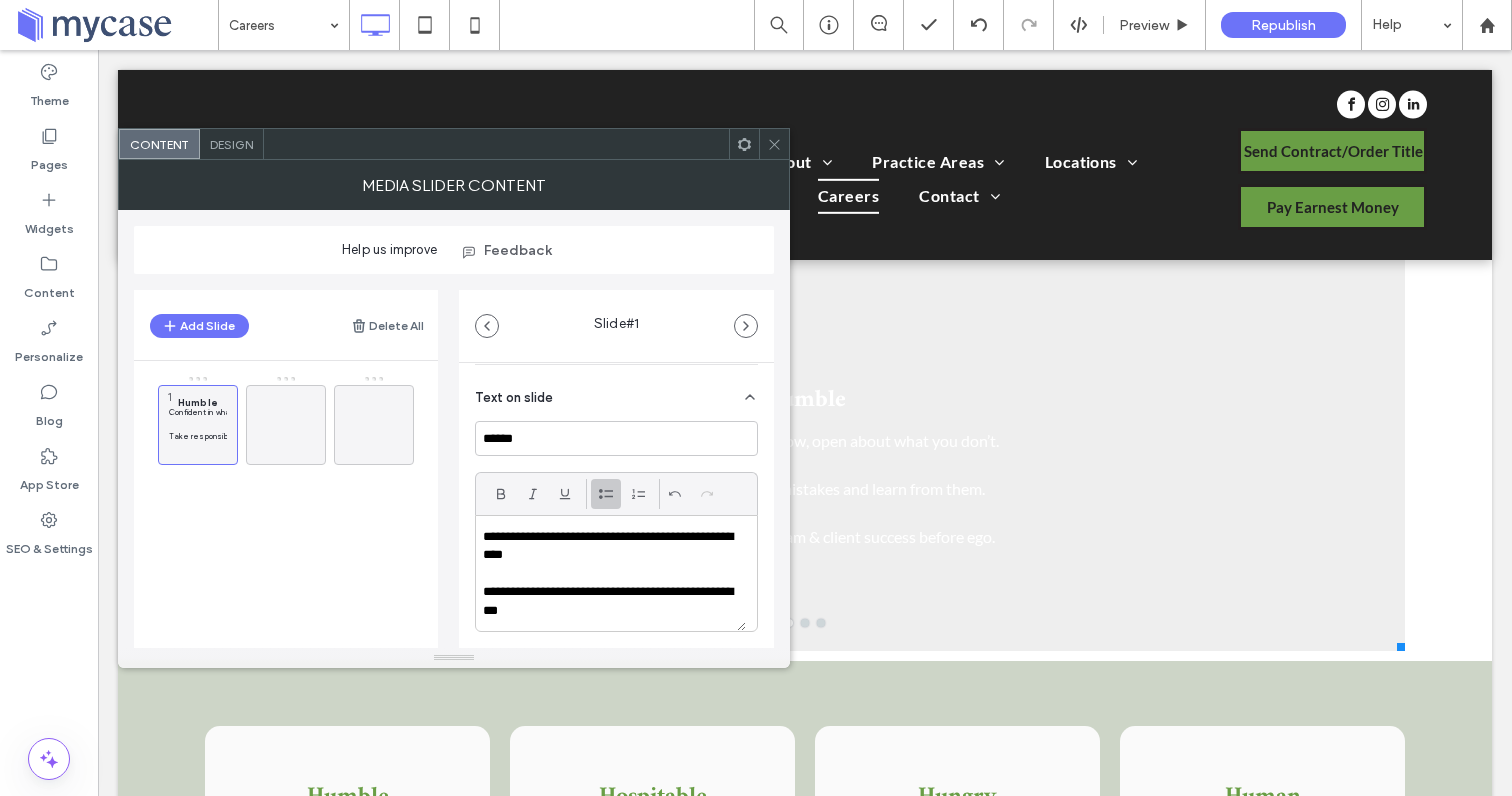 click 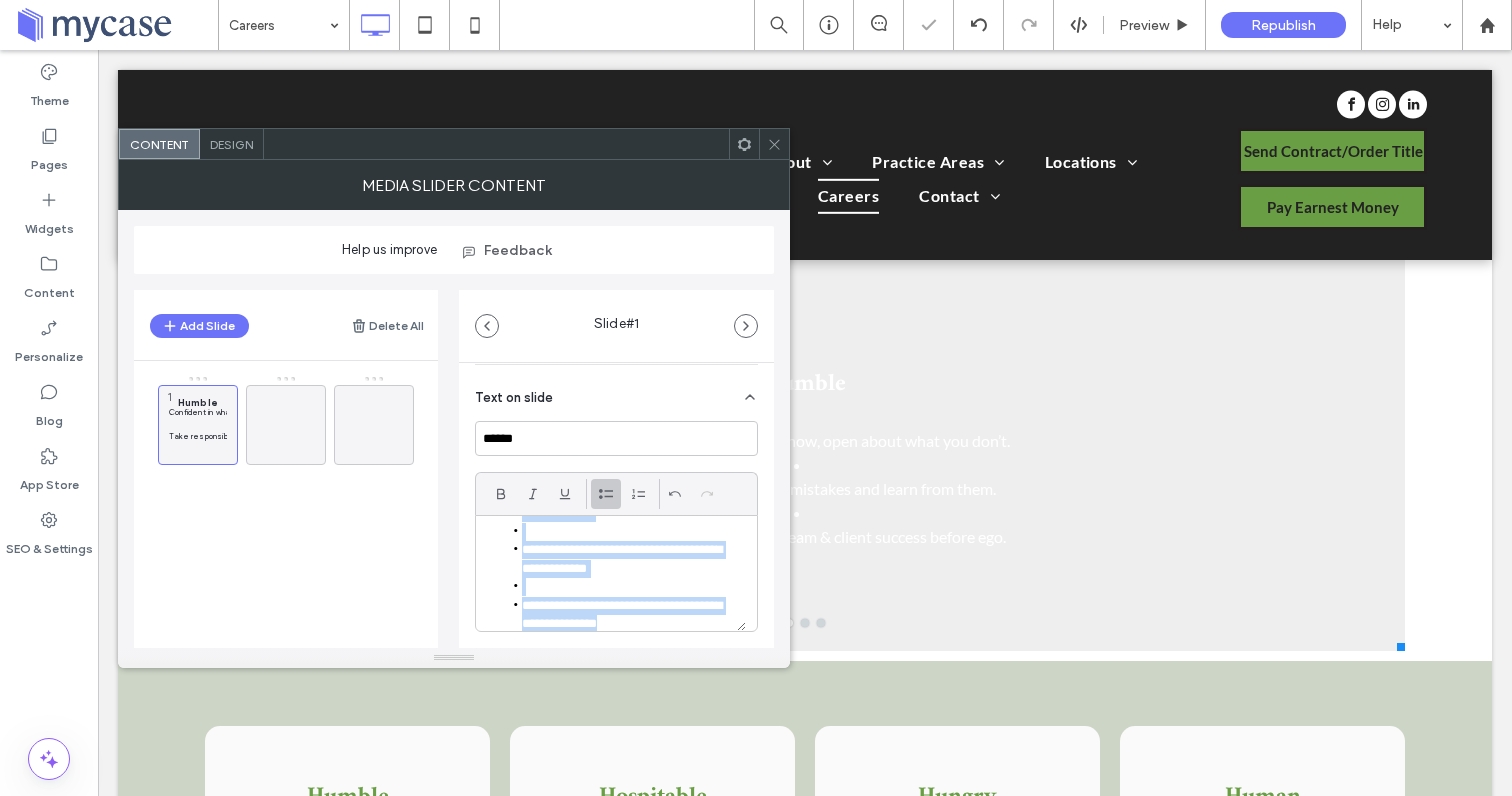 scroll, scrollTop: 49, scrollLeft: 0, axis: vertical 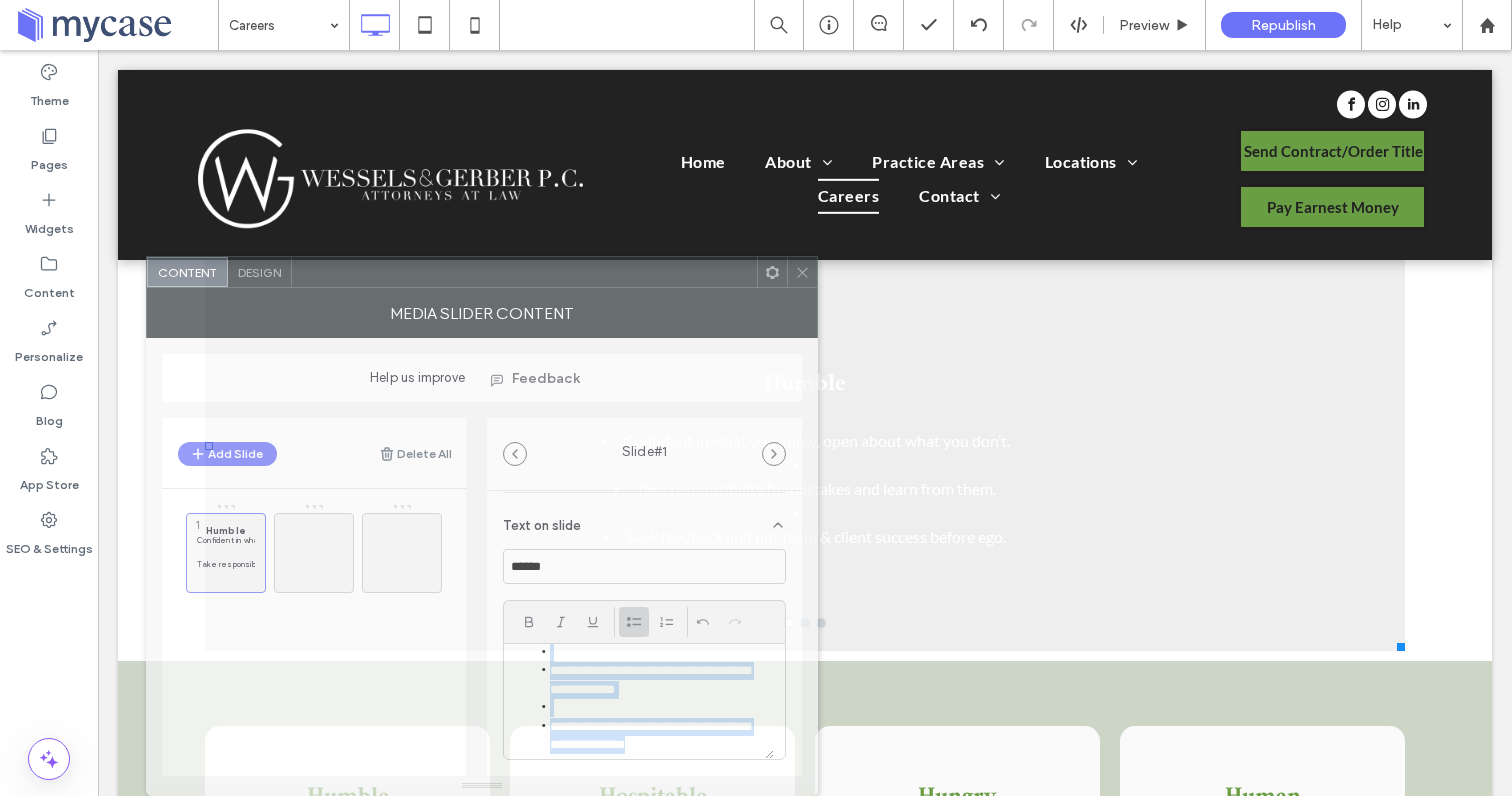 drag, startPoint x: 678, startPoint y: 150, endPoint x: 694, endPoint y: 459, distance: 309.41397 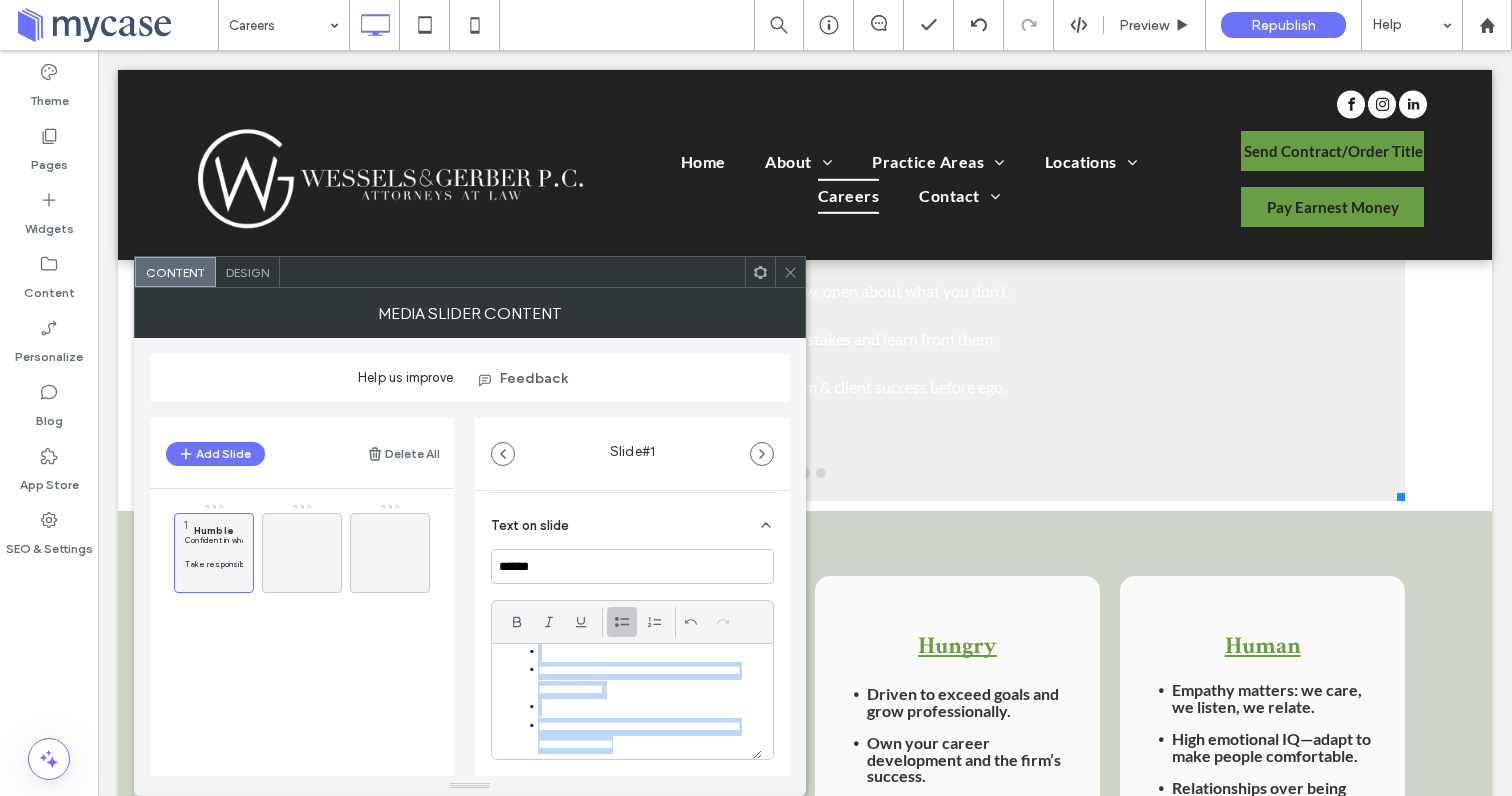 scroll, scrollTop: 1324, scrollLeft: 0, axis: vertical 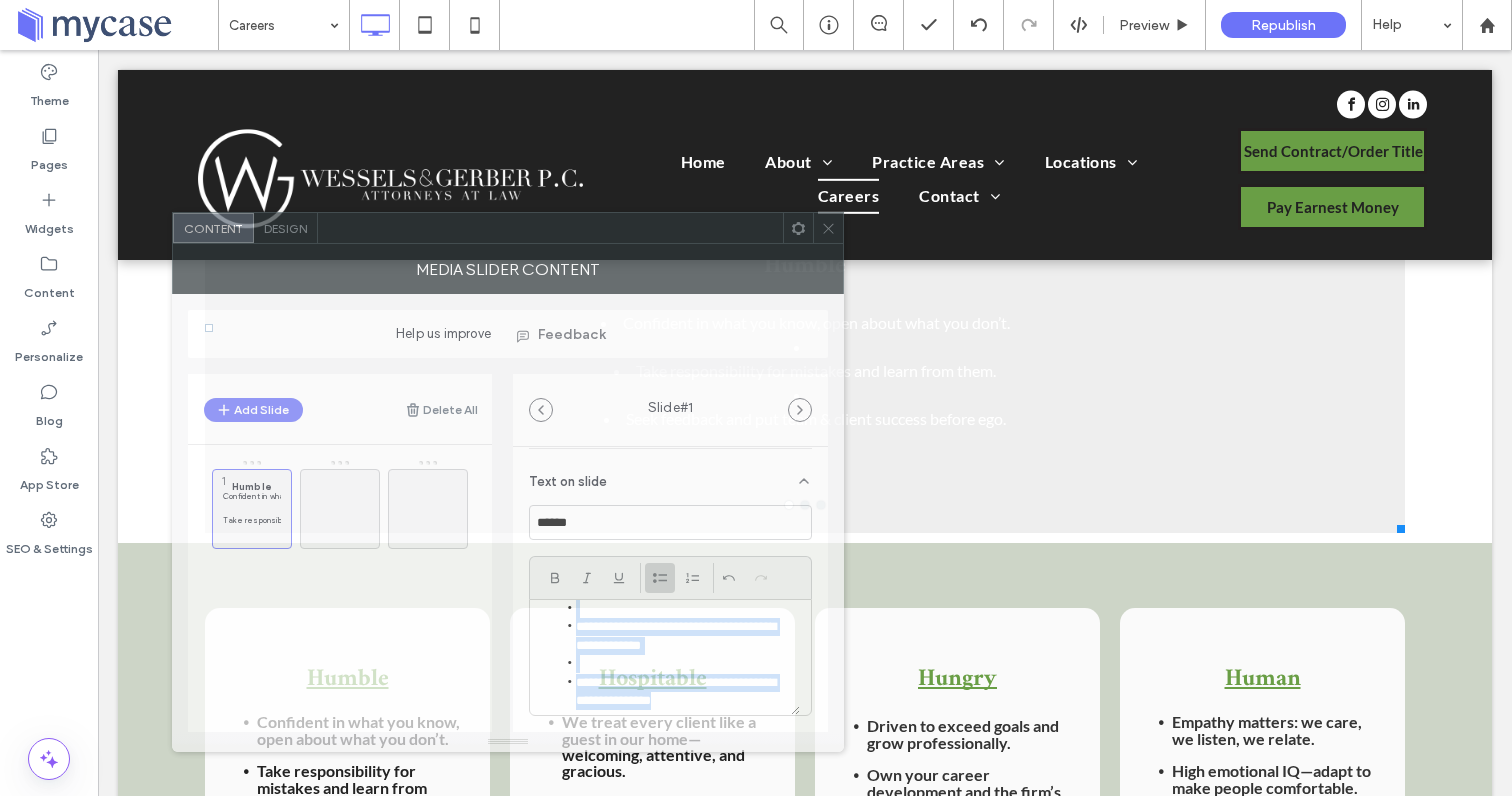 drag, startPoint x: 635, startPoint y: 278, endPoint x: 662, endPoint y: 206, distance: 76.896034 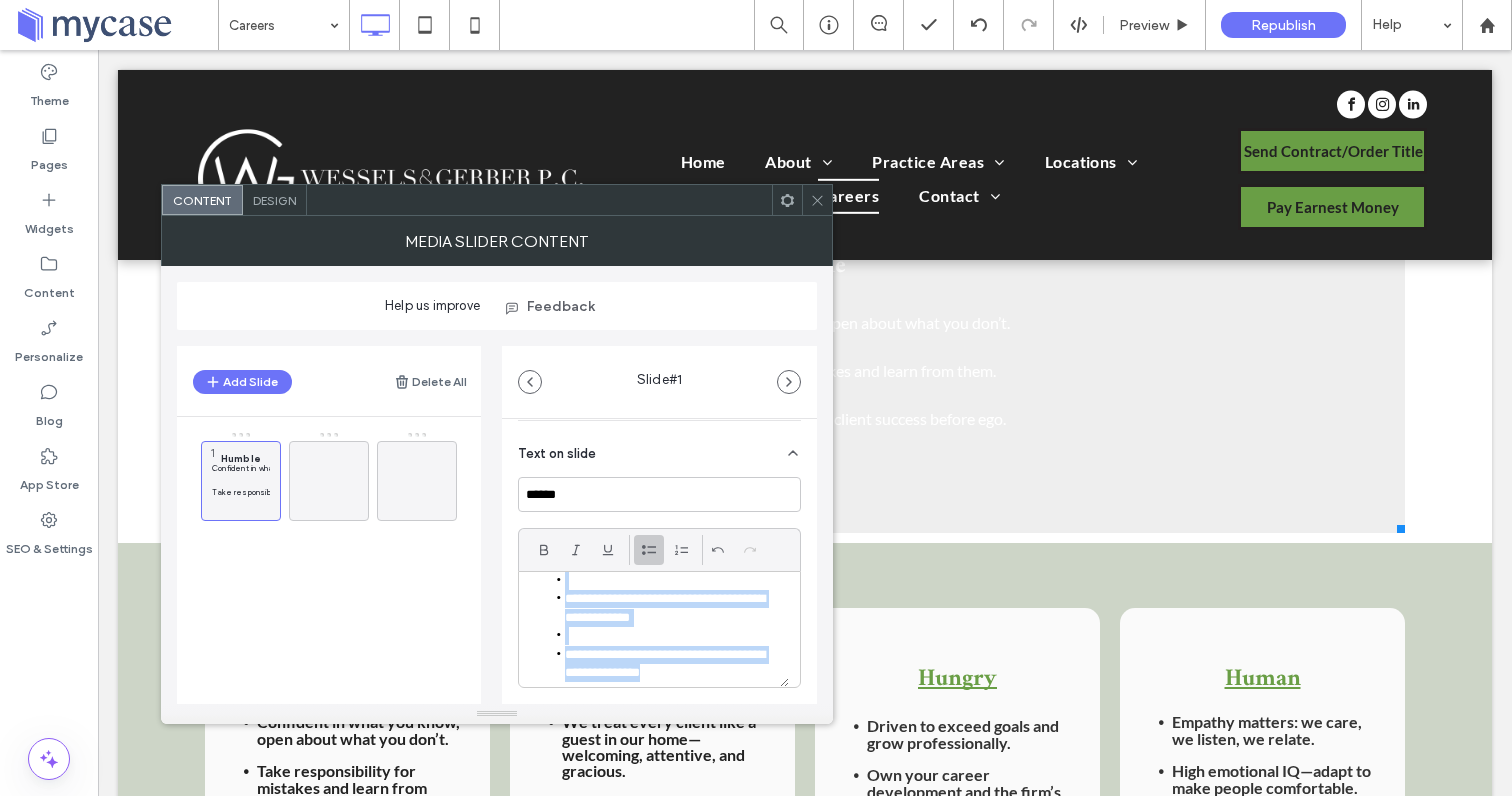 scroll, scrollTop: 56, scrollLeft: 0, axis: vertical 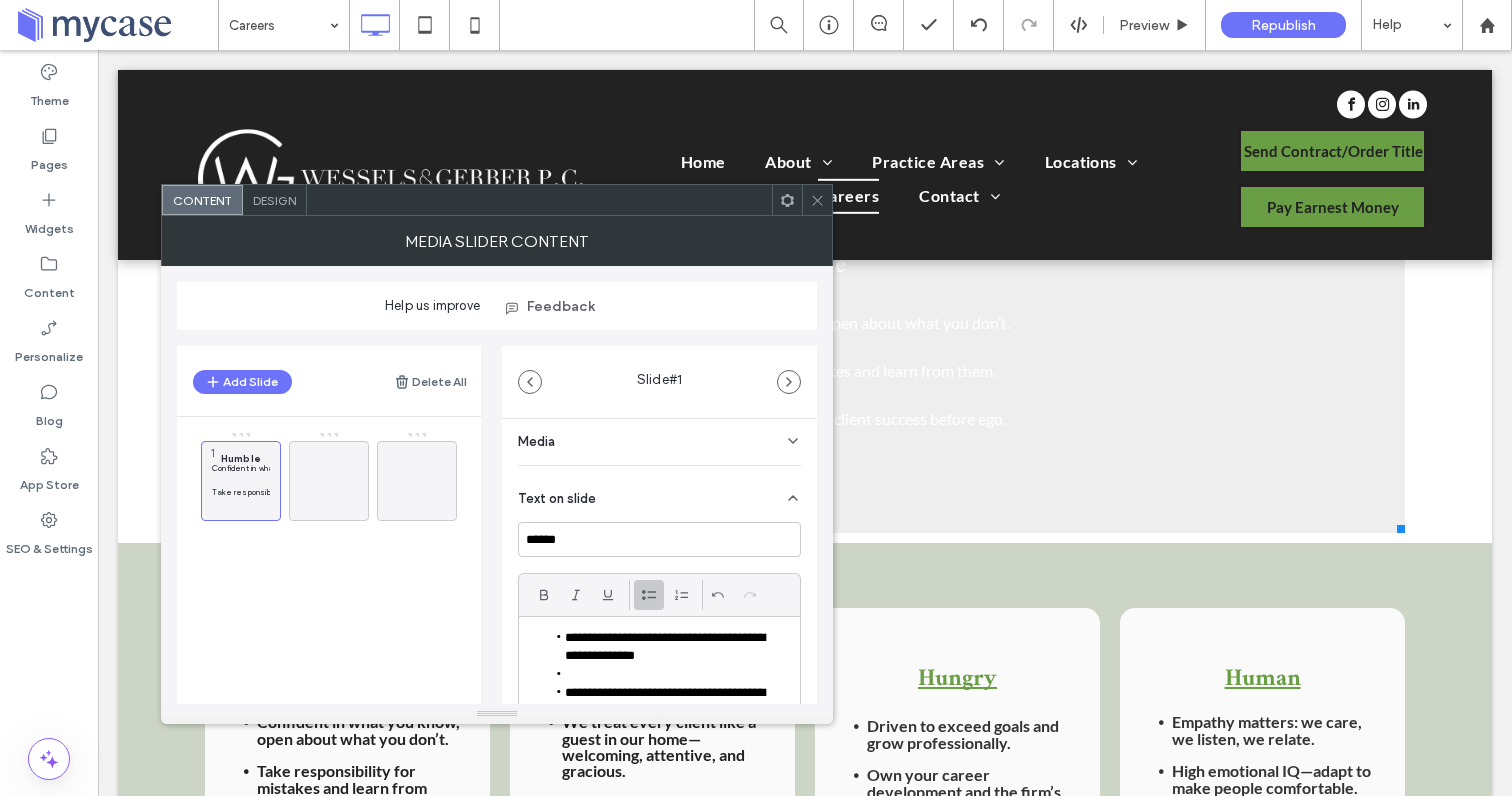 click on "Text on slide" at bounding box center [659, 494] 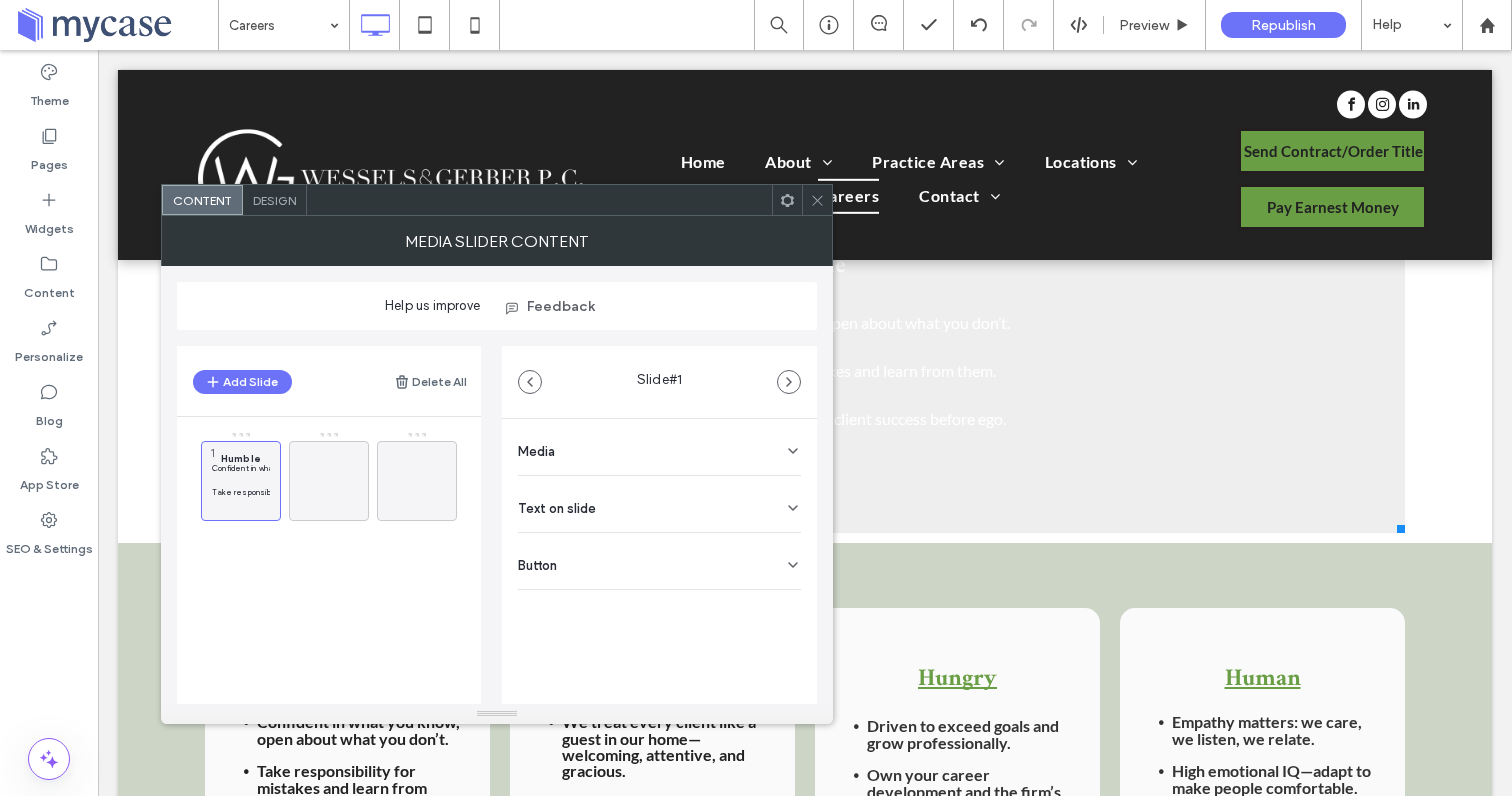 scroll, scrollTop: 0, scrollLeft: 0, axis: both 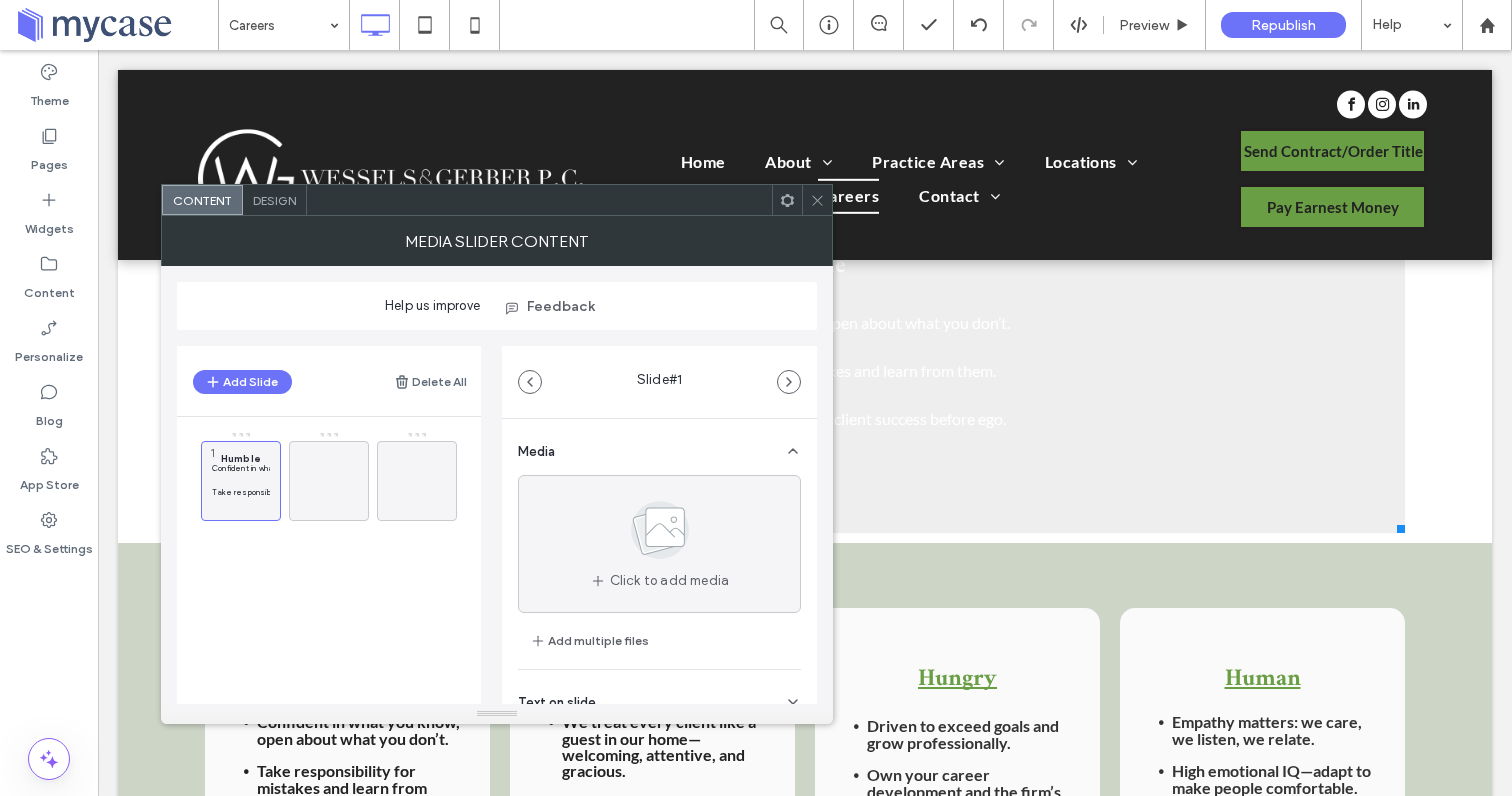 click on "Media" at bounding box center [659, 447] 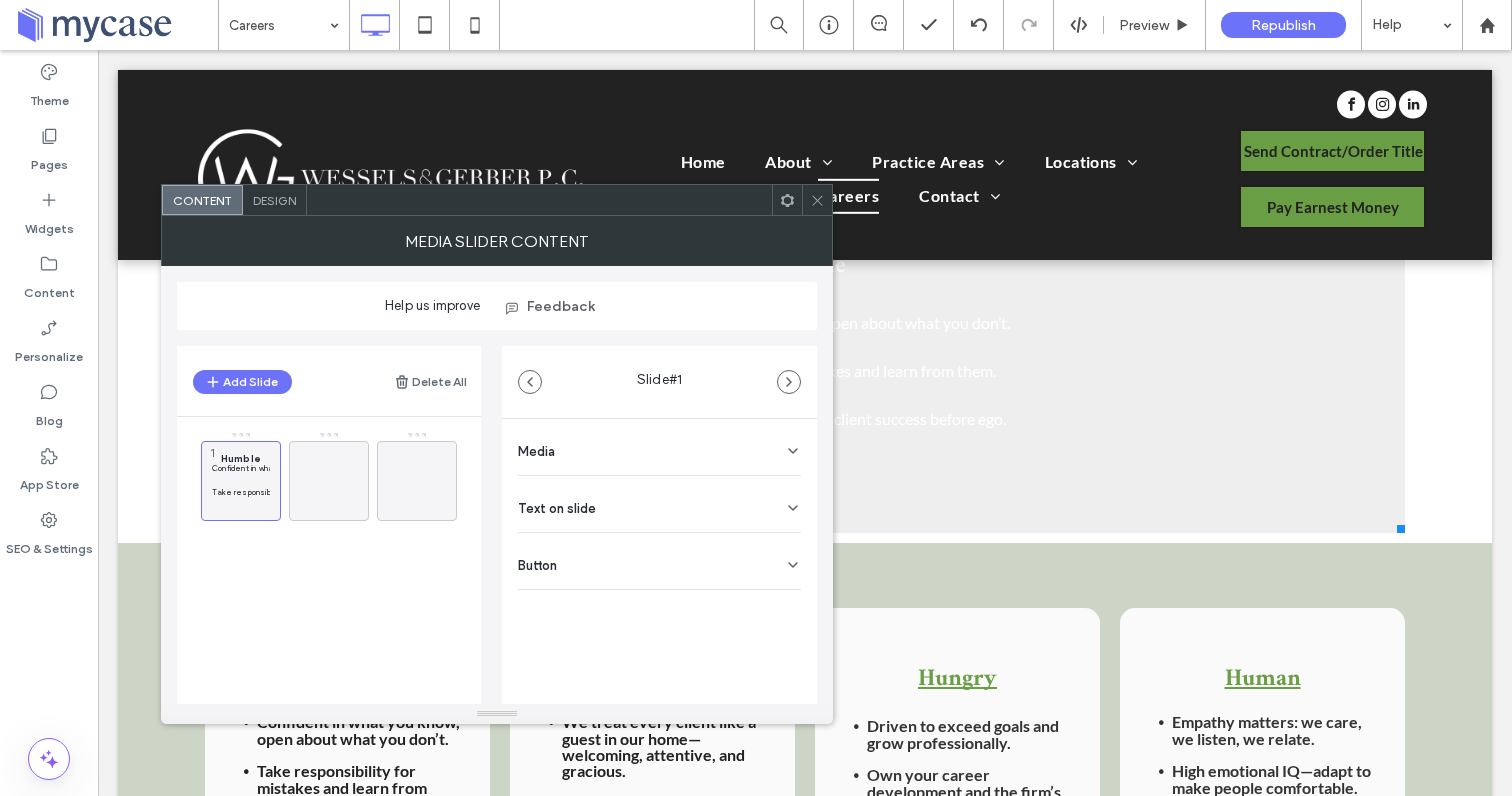 click on "Design" at bounding box center [275, 200] 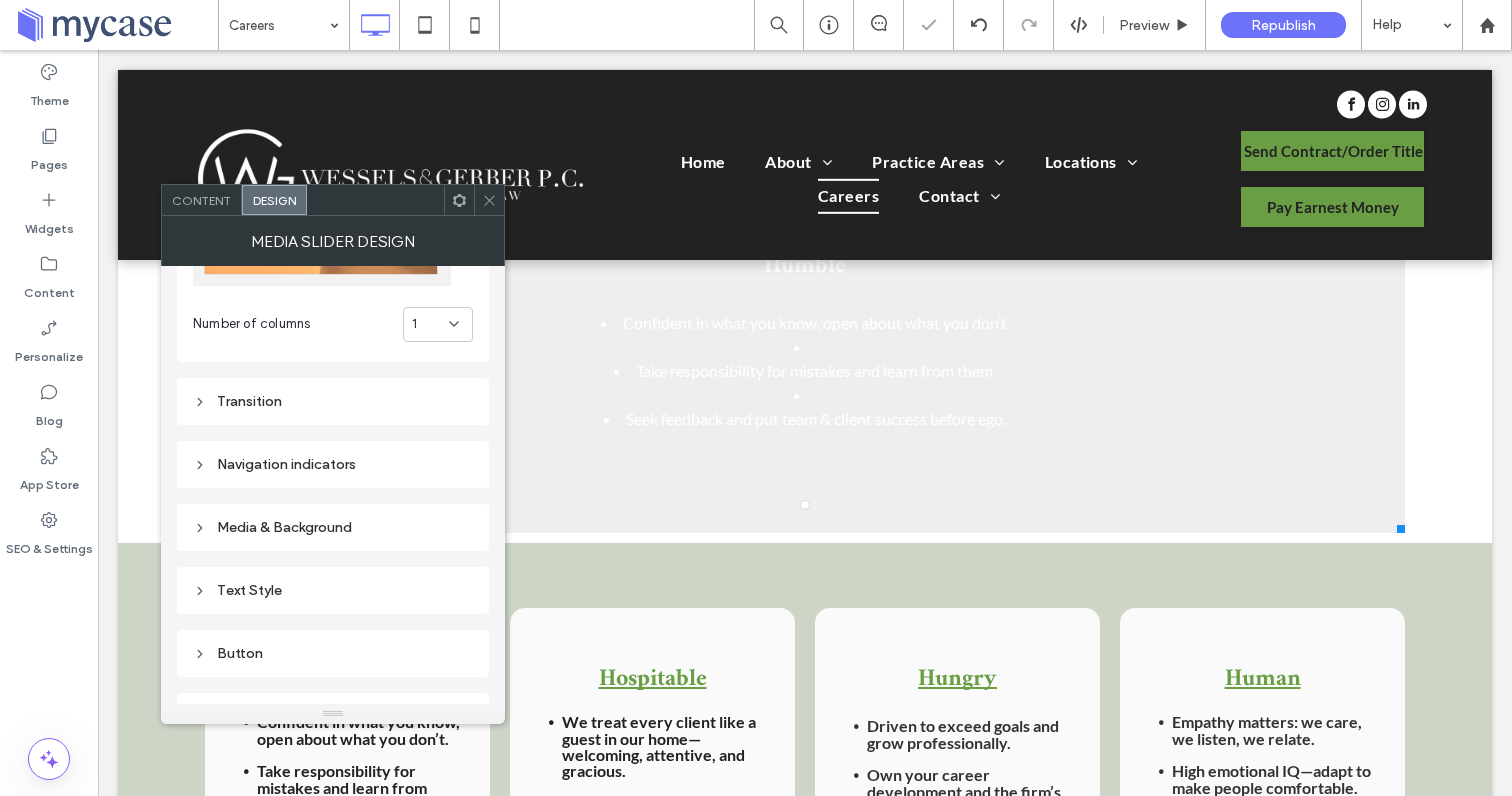 scroll, scrollTop: 182, scrollLeft: 0, axis: vertical 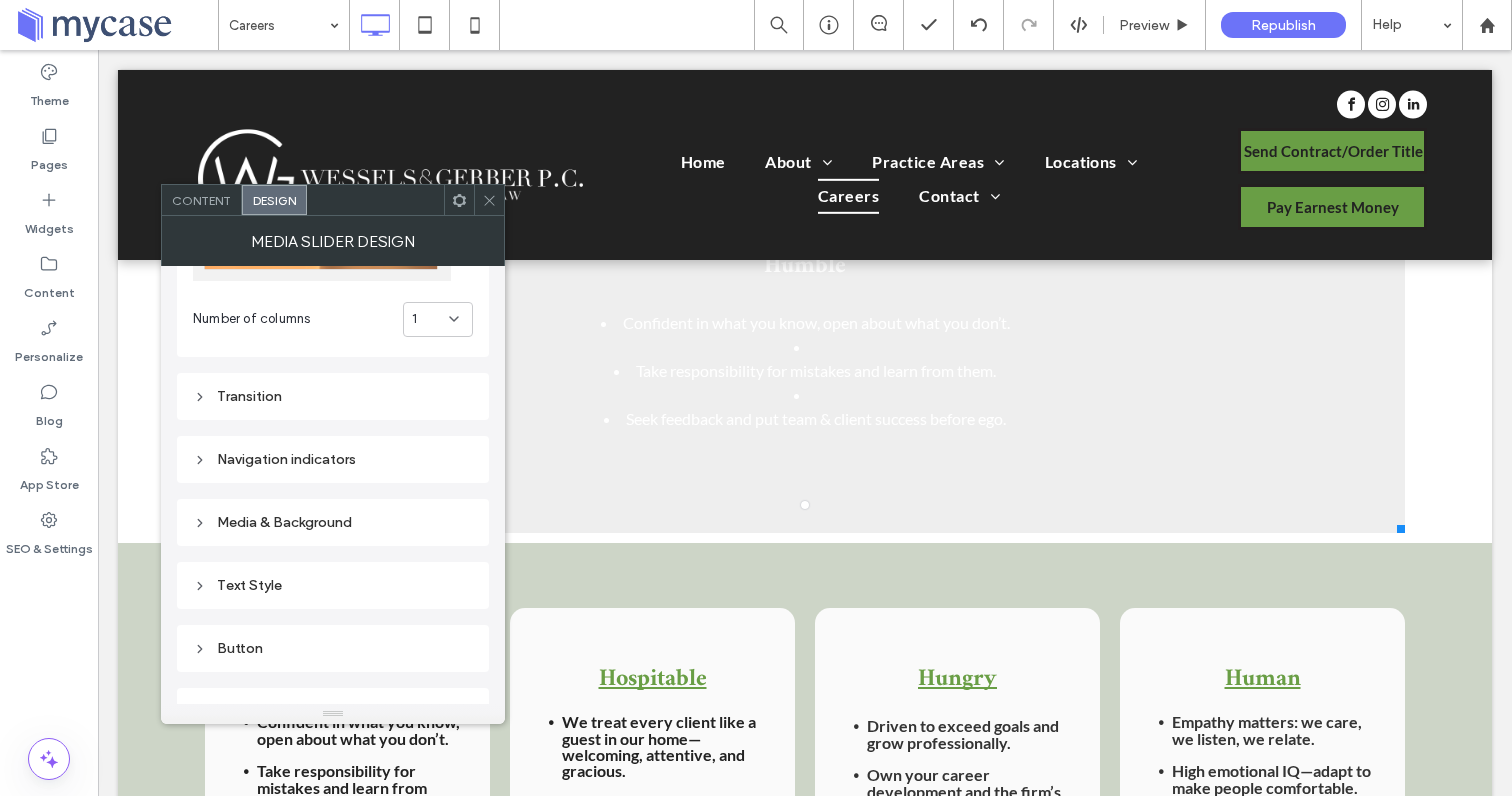 click on "Text Style" at bounding box center (333, 585) 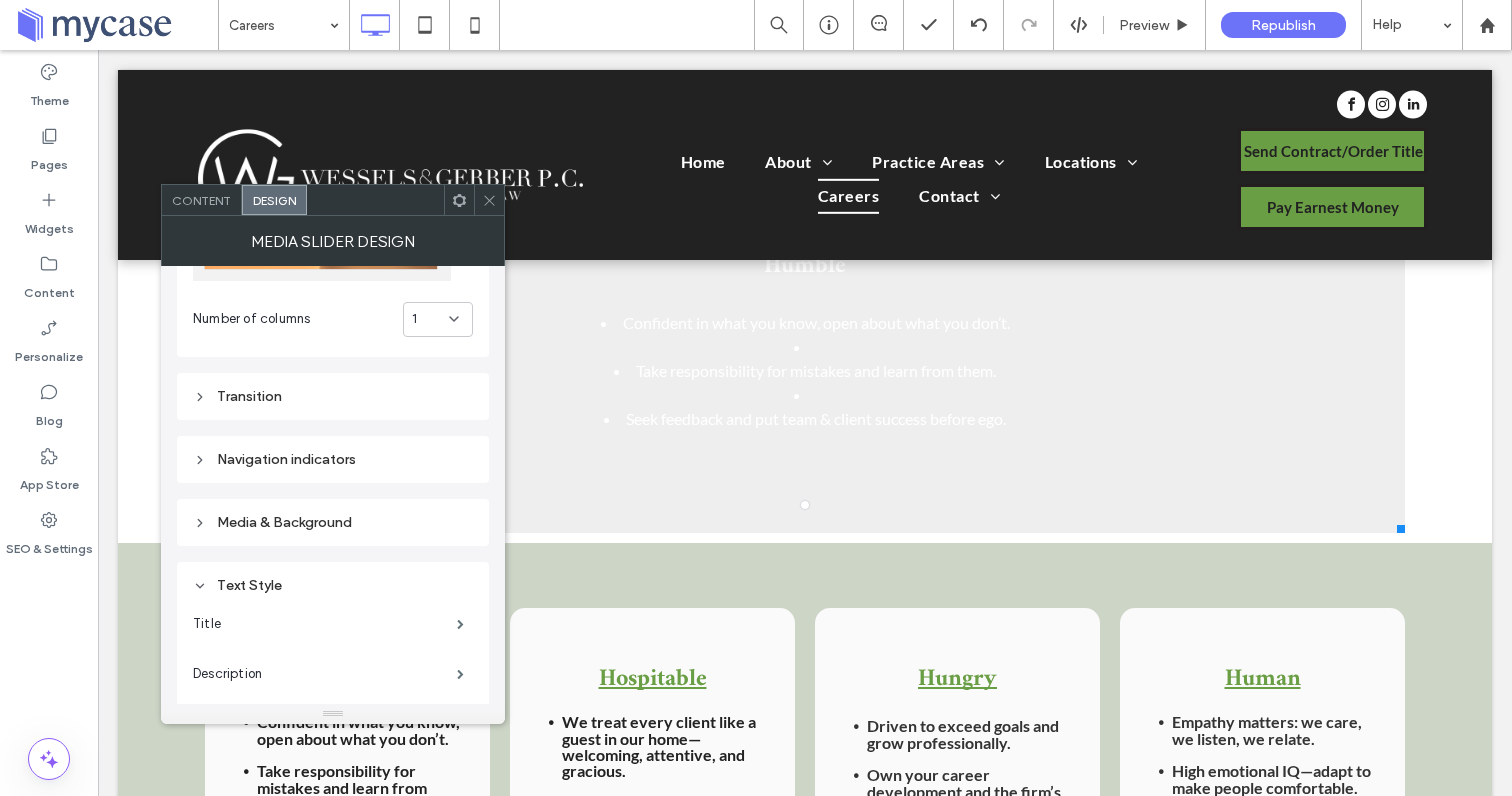 scroll, scrollTop: 278, scrollLeft: 0, axis: vertical 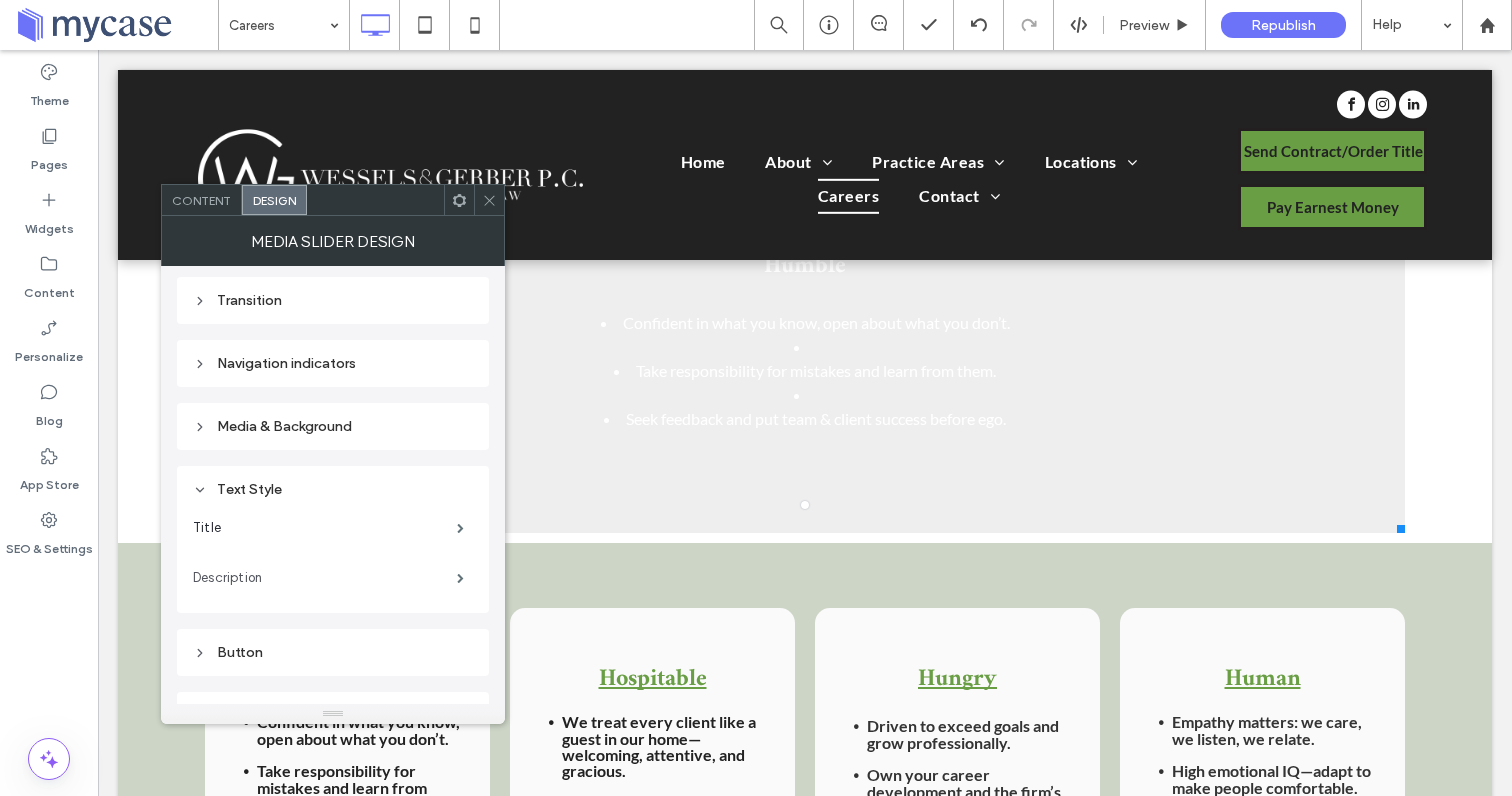 click on "Description" at bounding box center (325, 578) 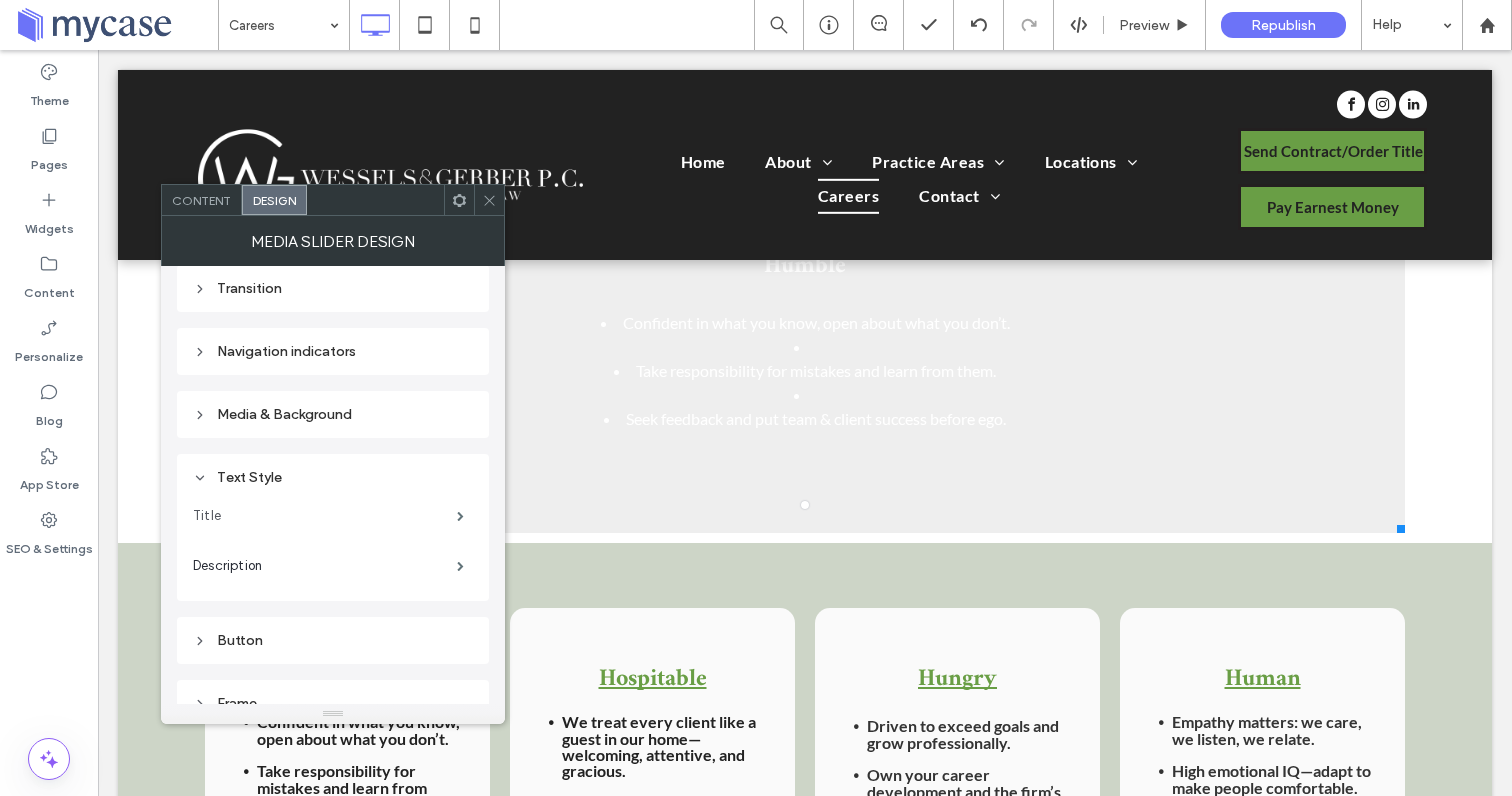 scroll, scrollTop: 292, scrollLeft: 0, axis: vertical 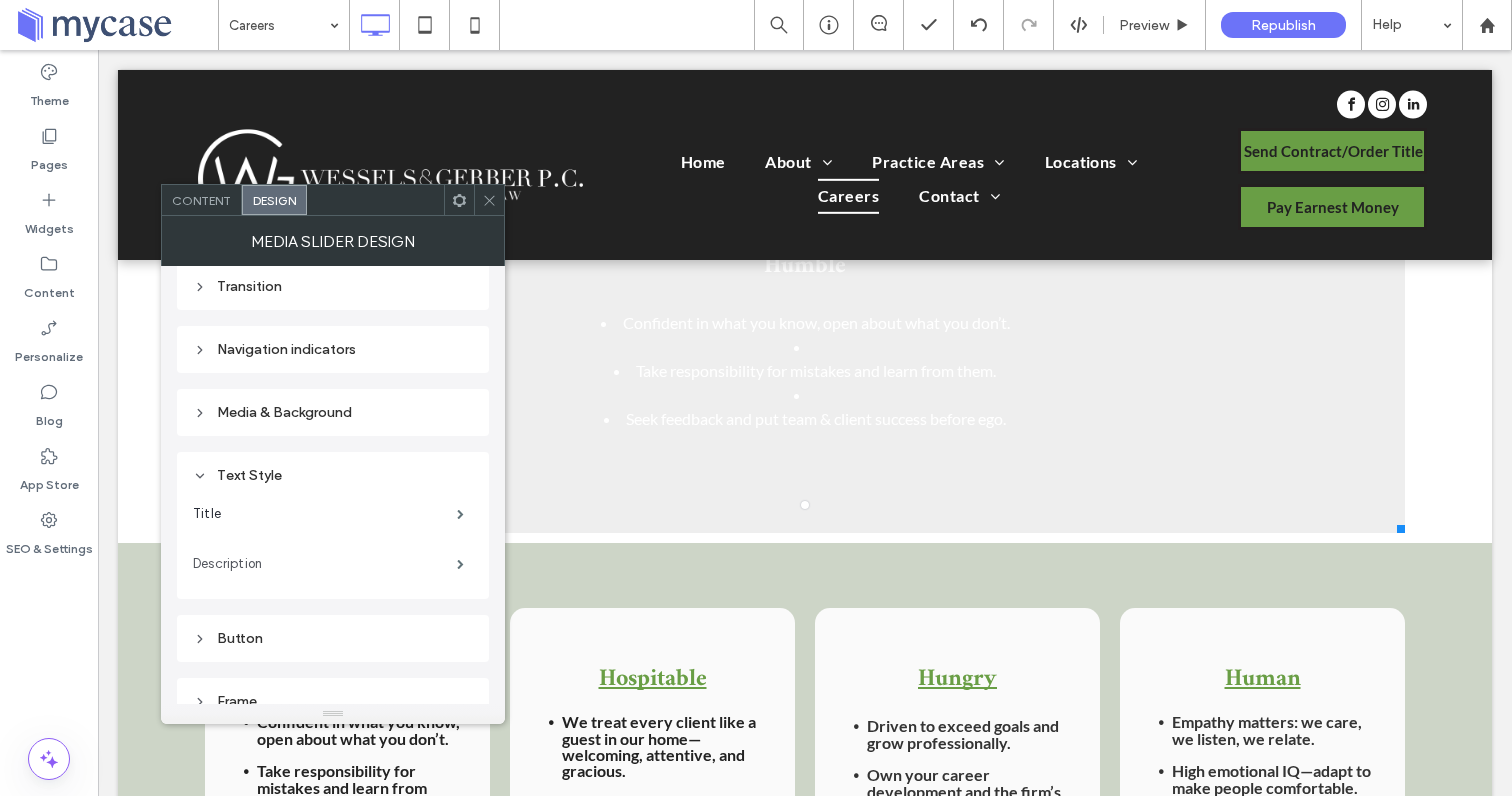 click on "Description" at bounding box center (325, 564) 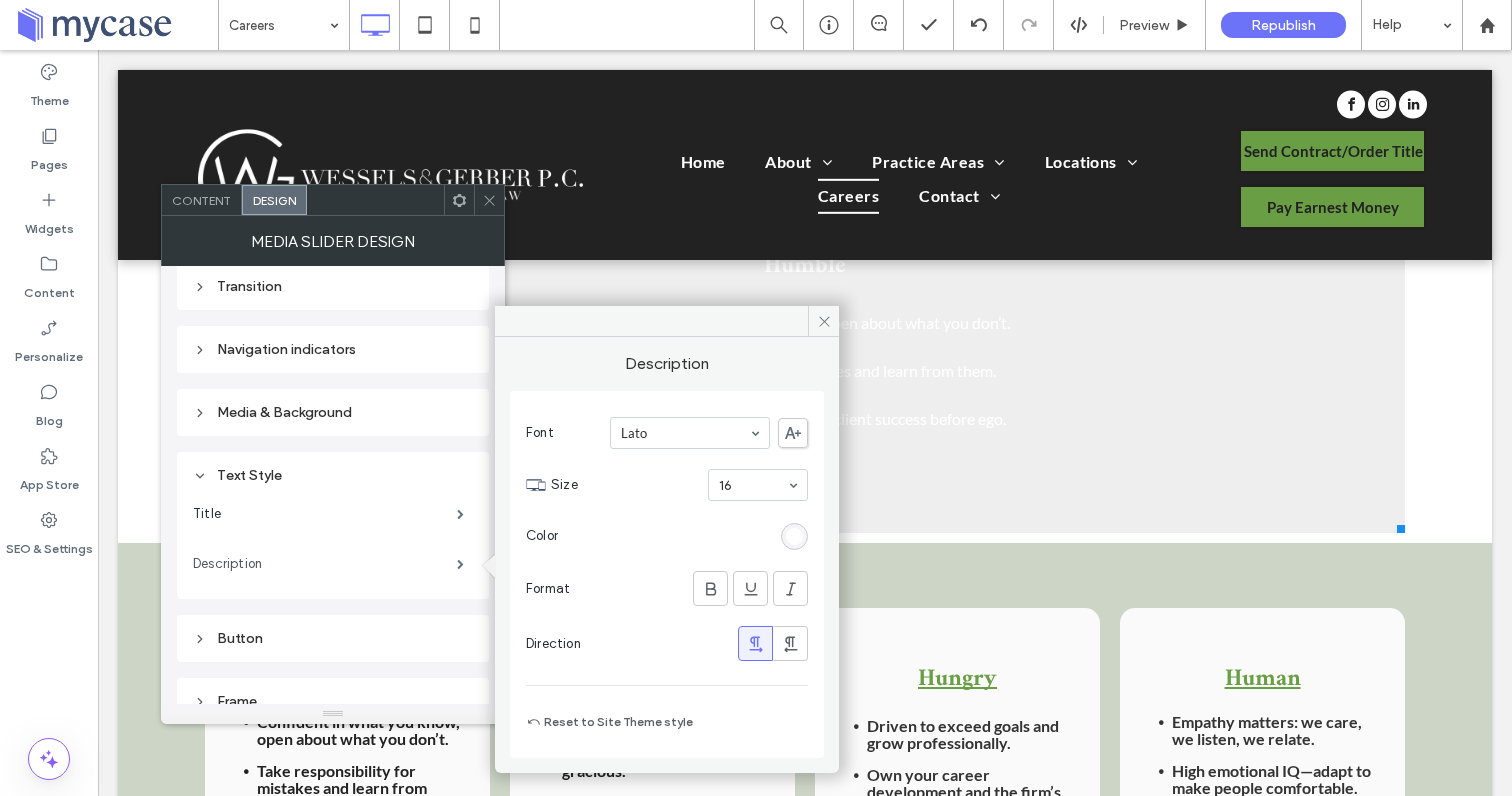 click on "Description" at bounding box center (325, 564) 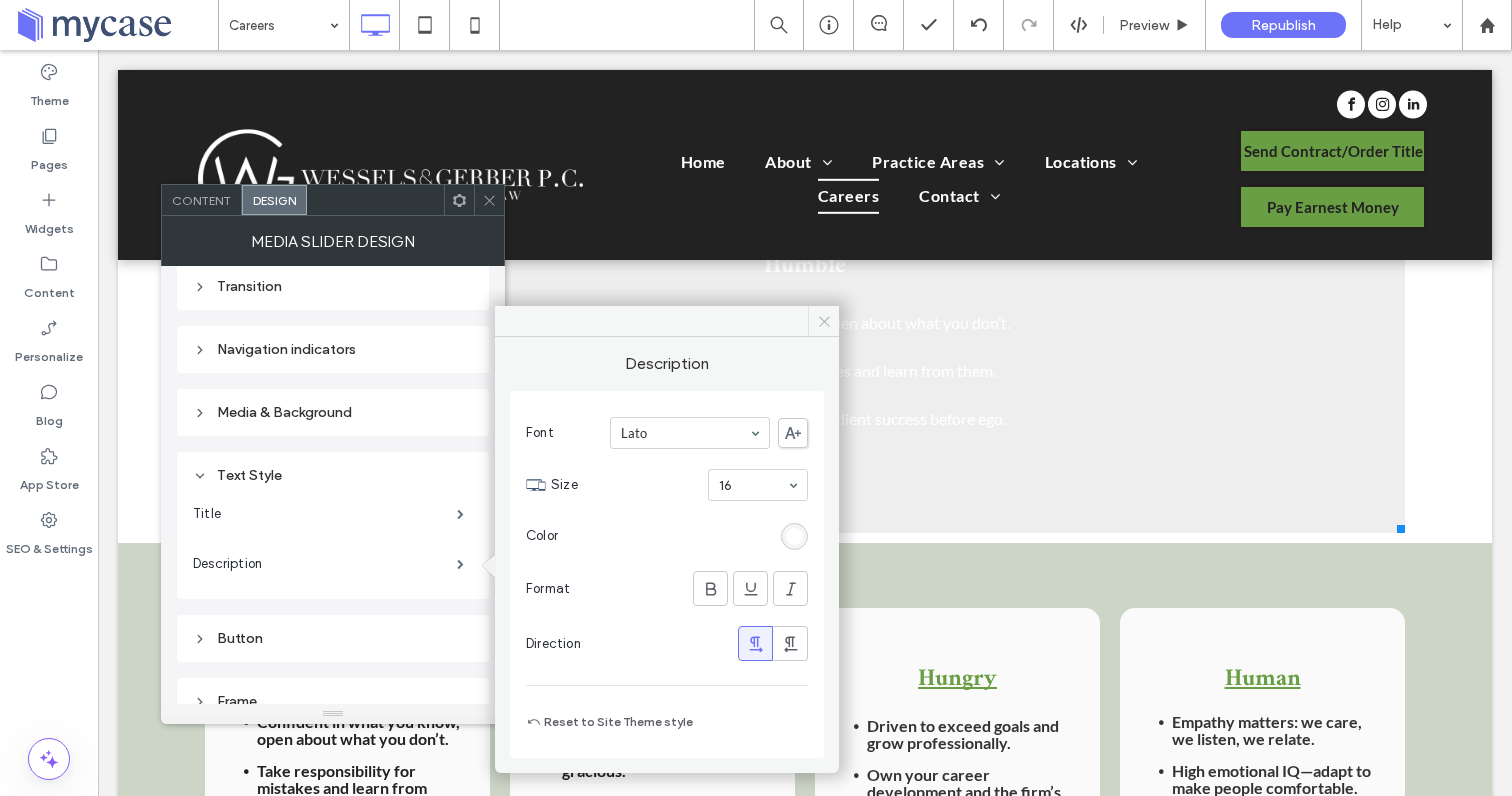 click 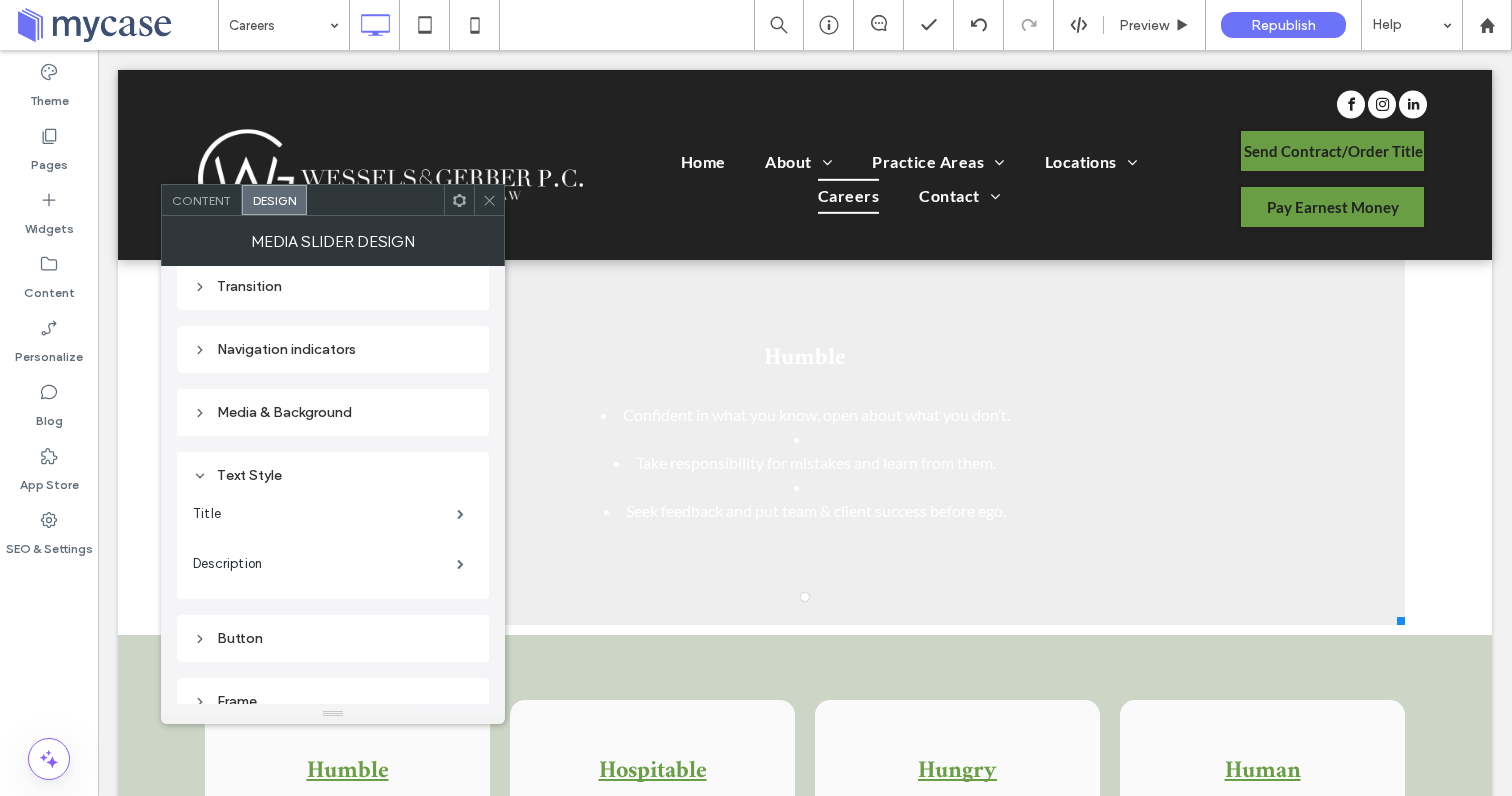 scroll, scrollTop: 1215, scrollLeft: 0, axis: vertical 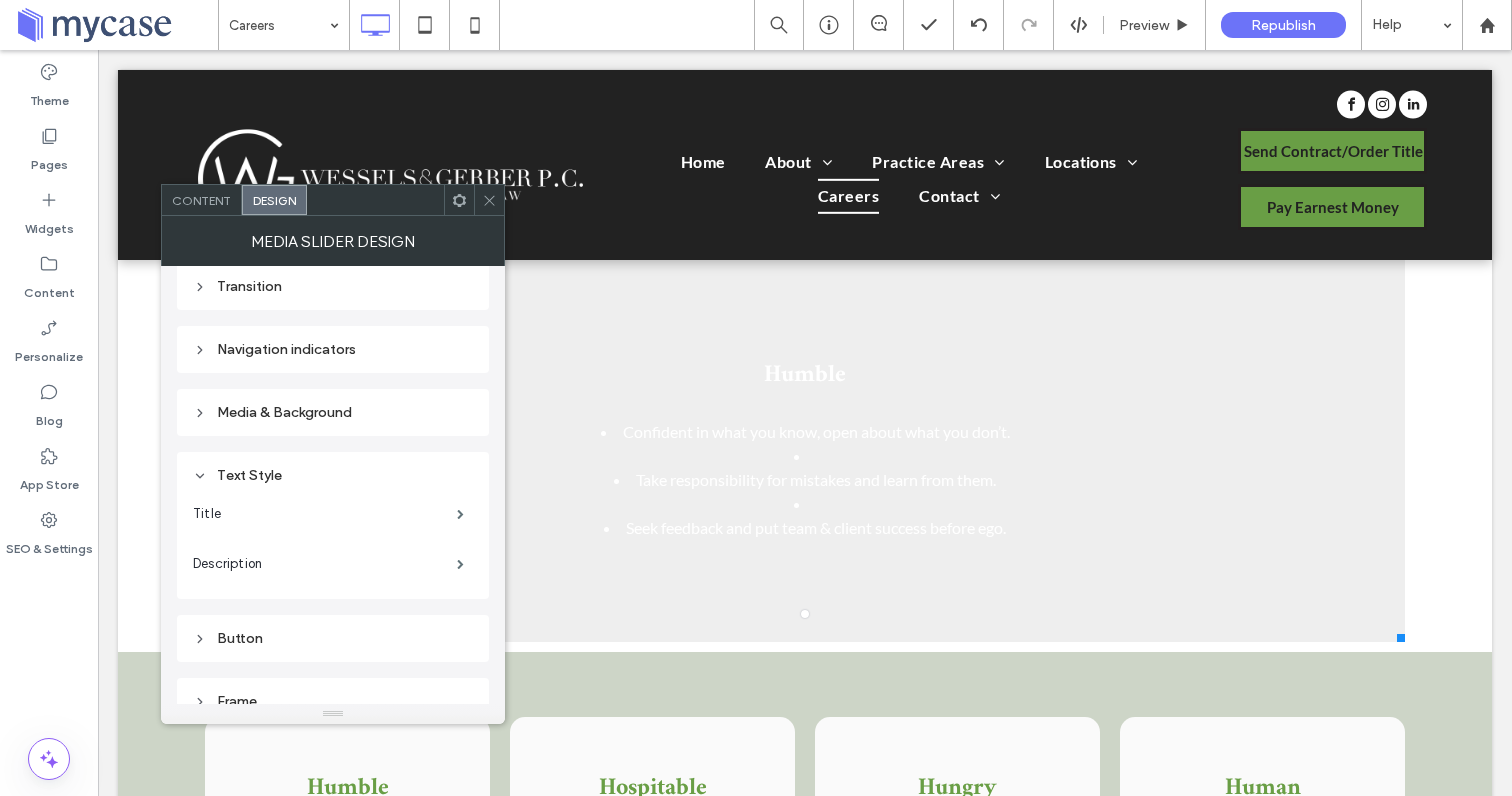 click on "Content" at bounding box center (201, 200) 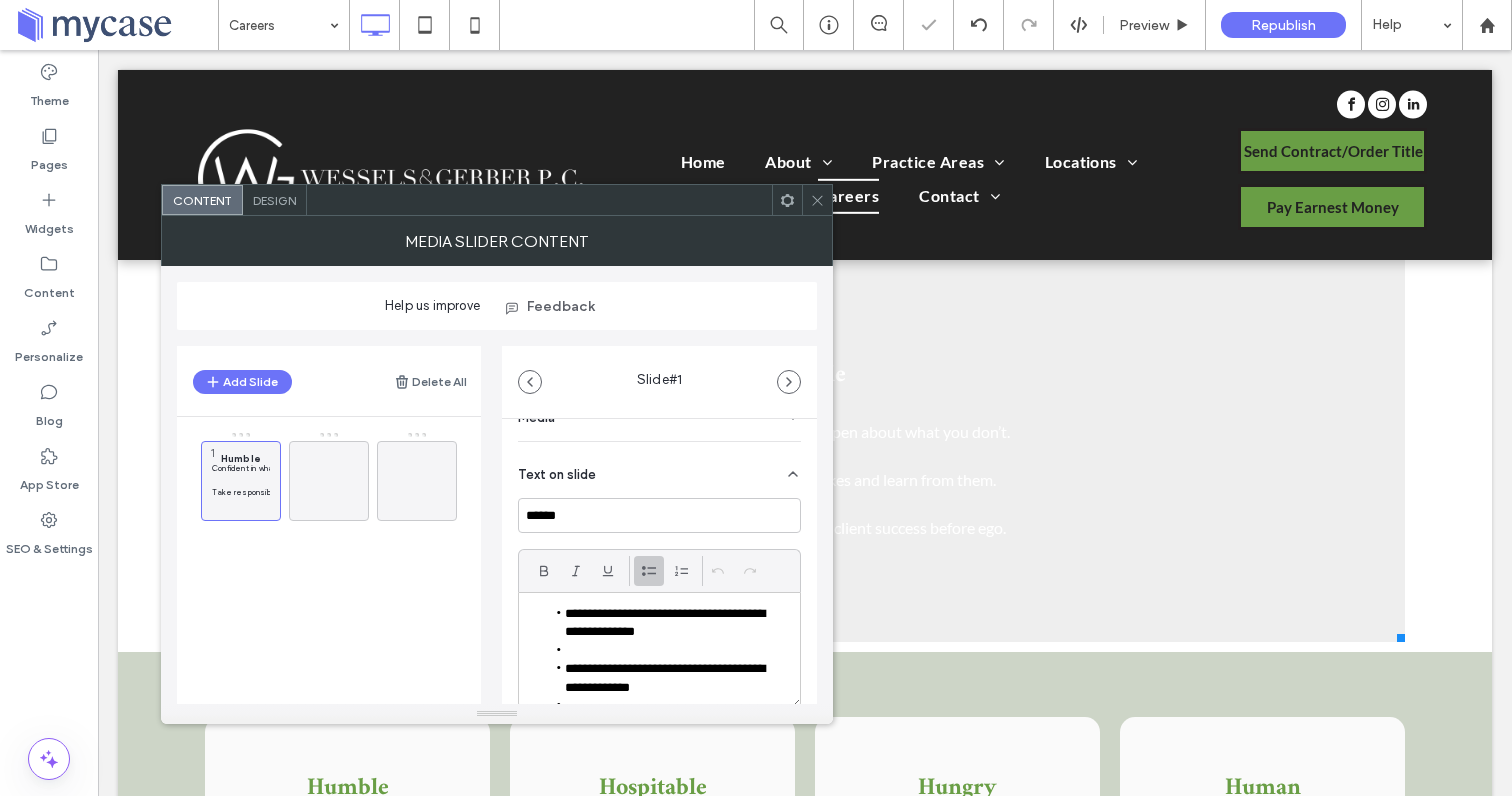 scroll, scrollTop: 47, scrollLeft: 0, axis: vertical 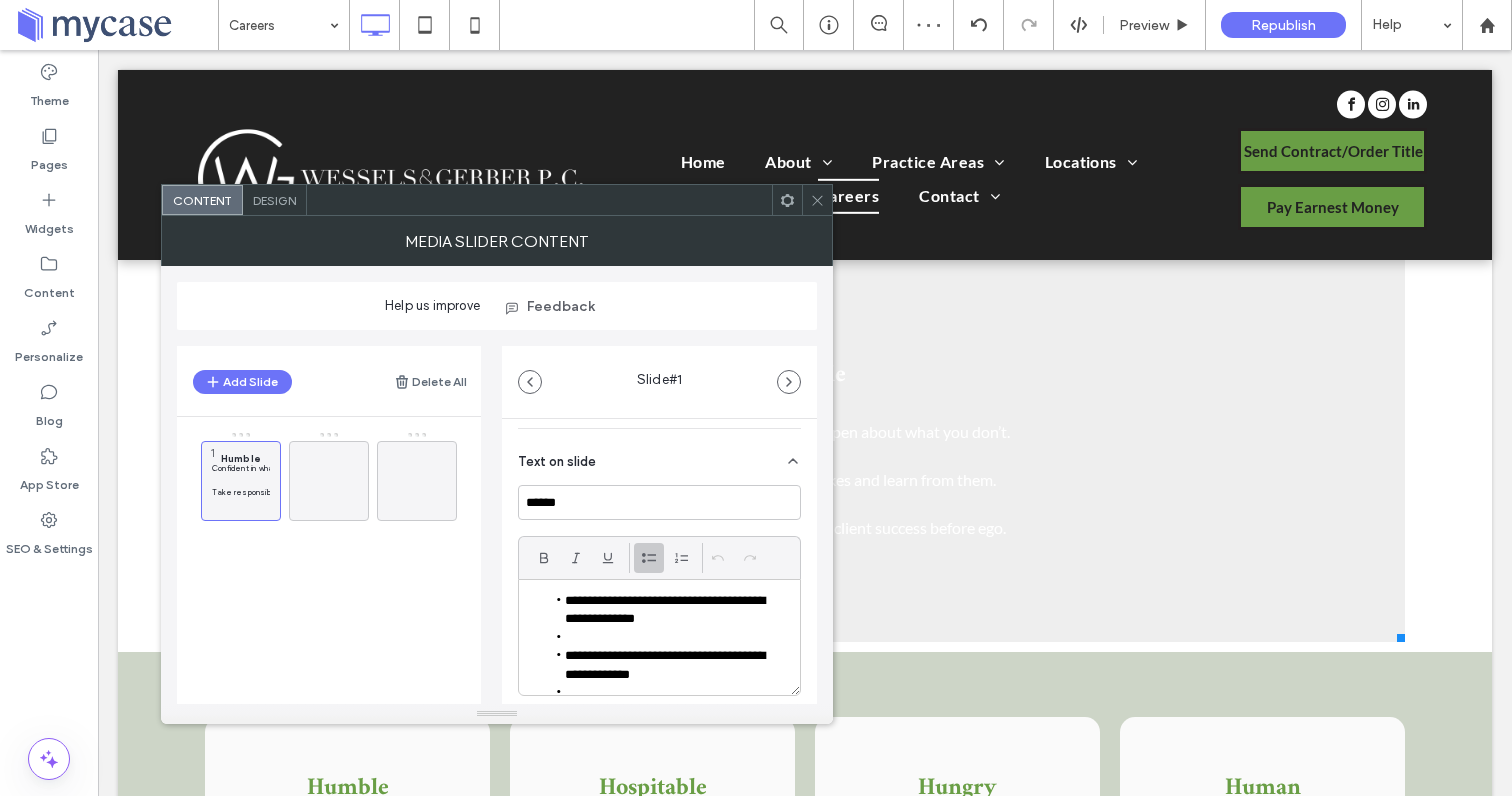 click 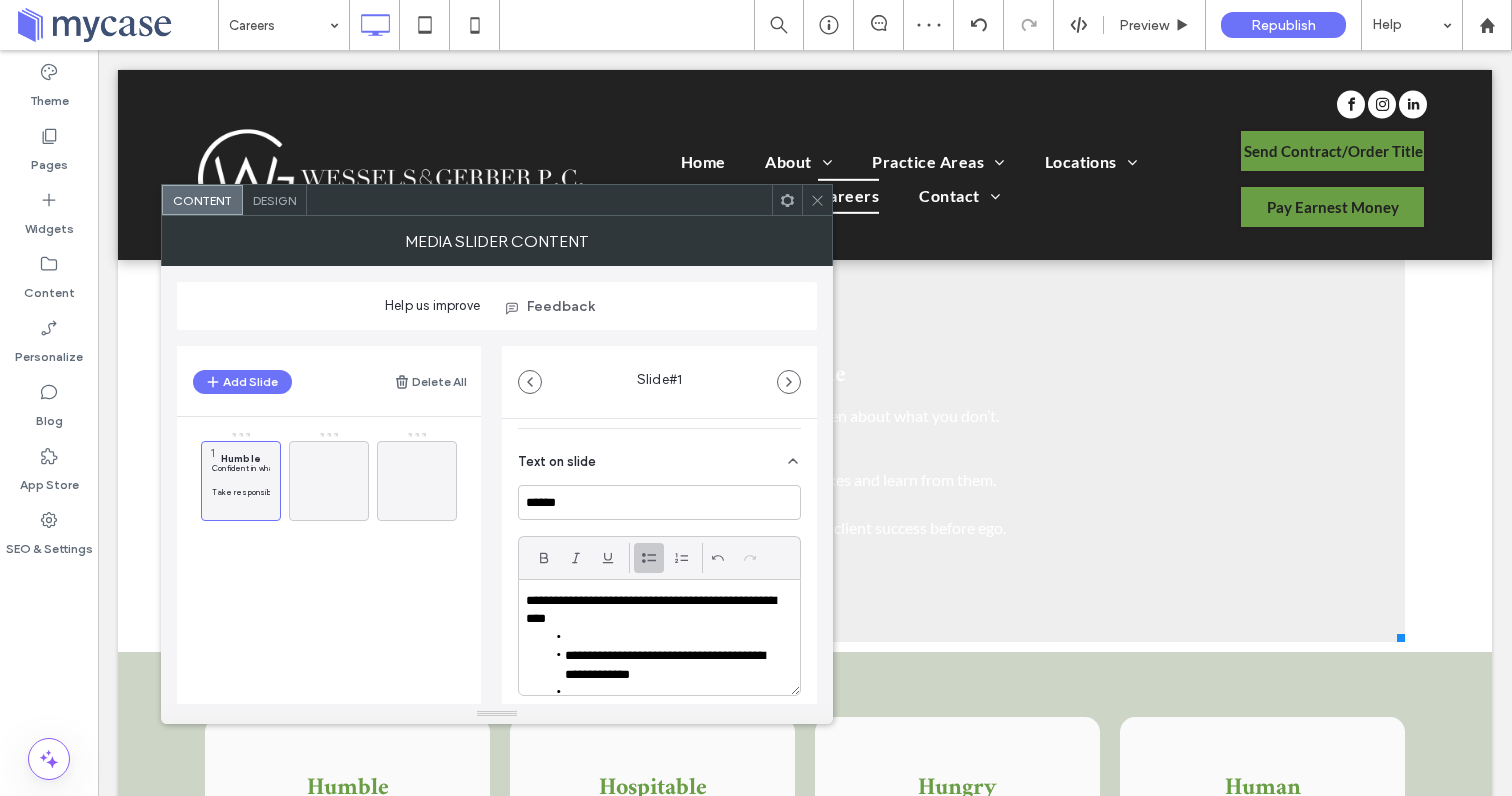 click 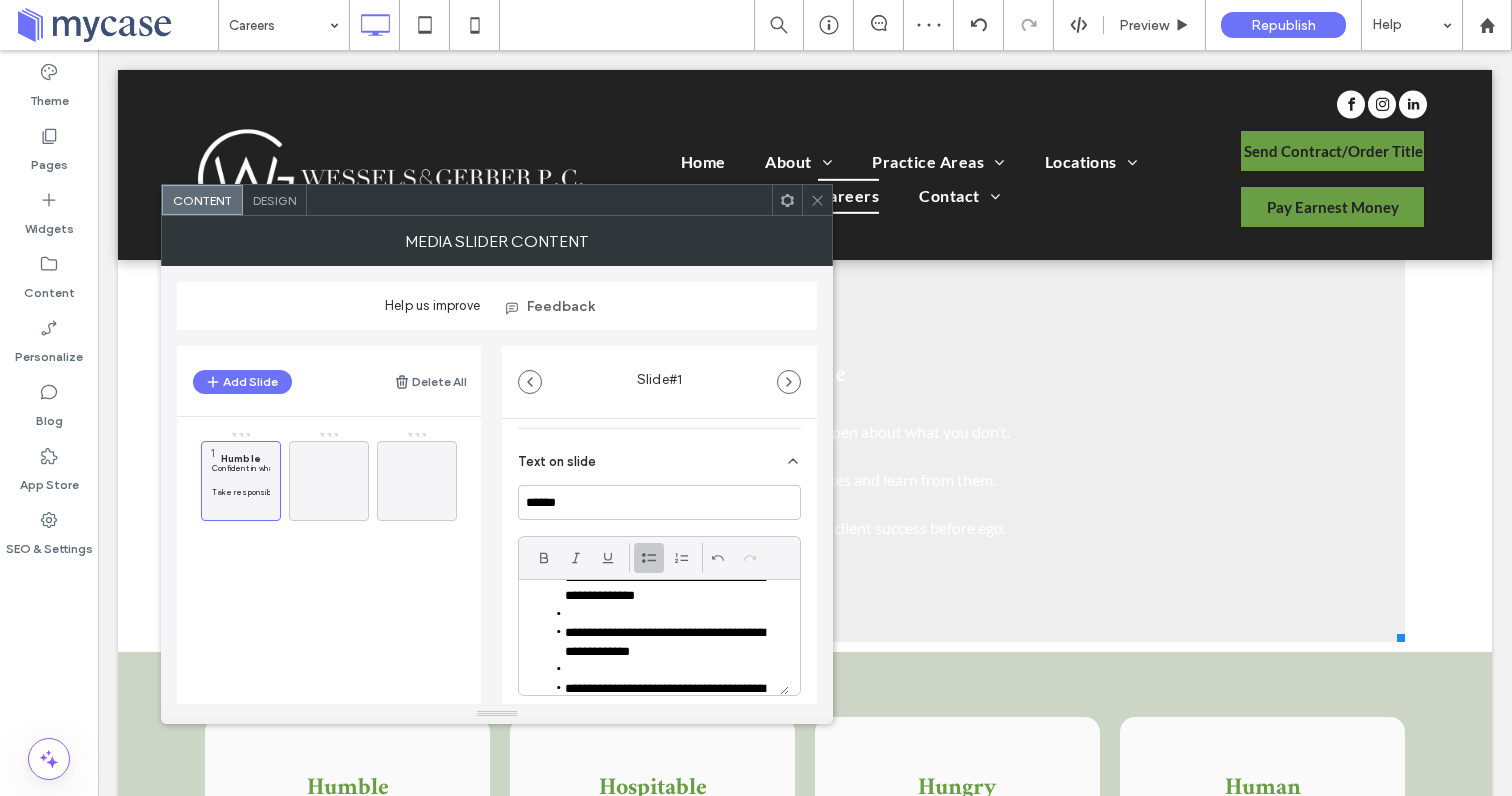 scroll, scrollTop: 34, scrollLeft: 0, axis: vertical 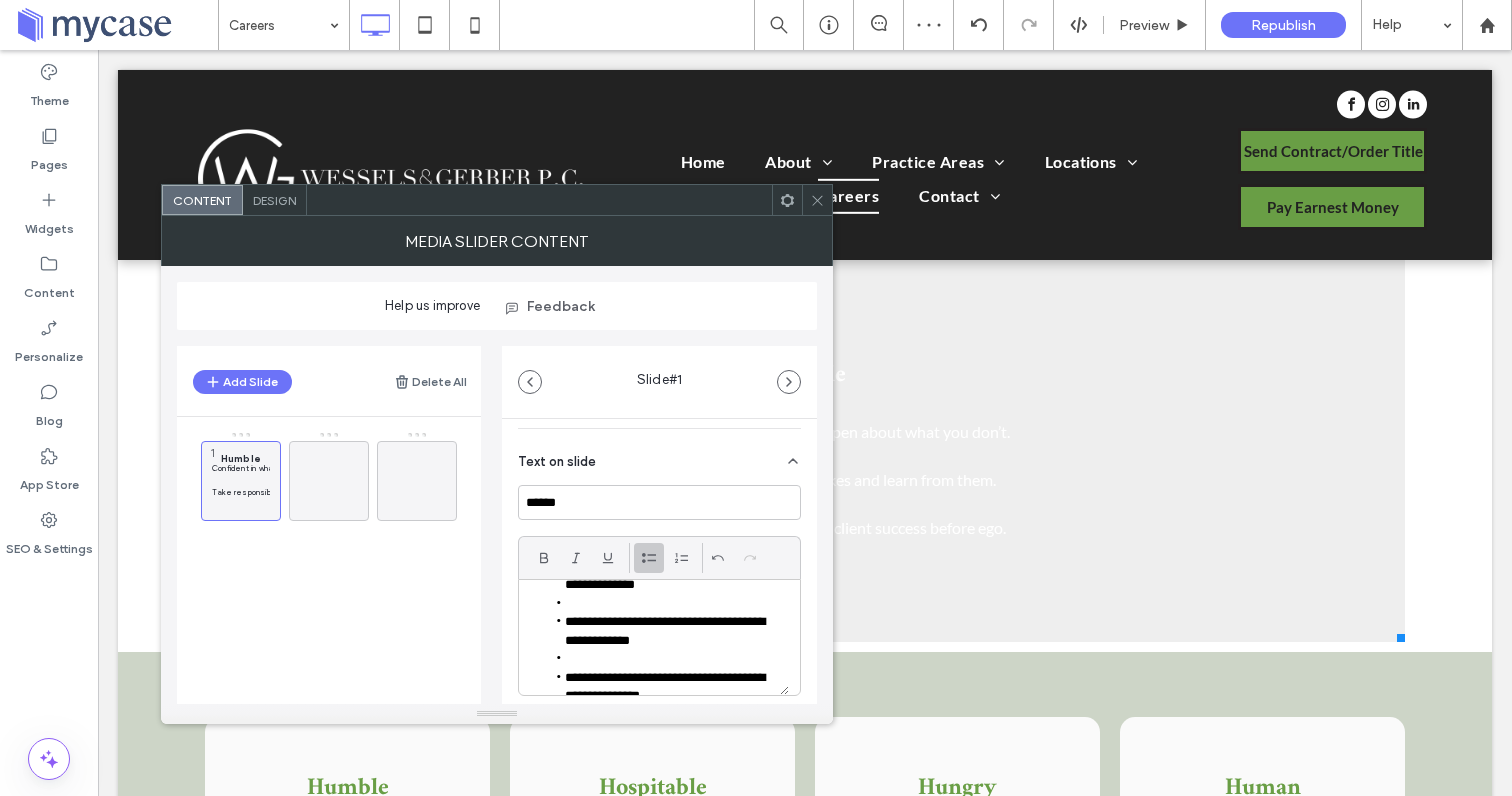 click on "**********" at bounding box center [664, 576] 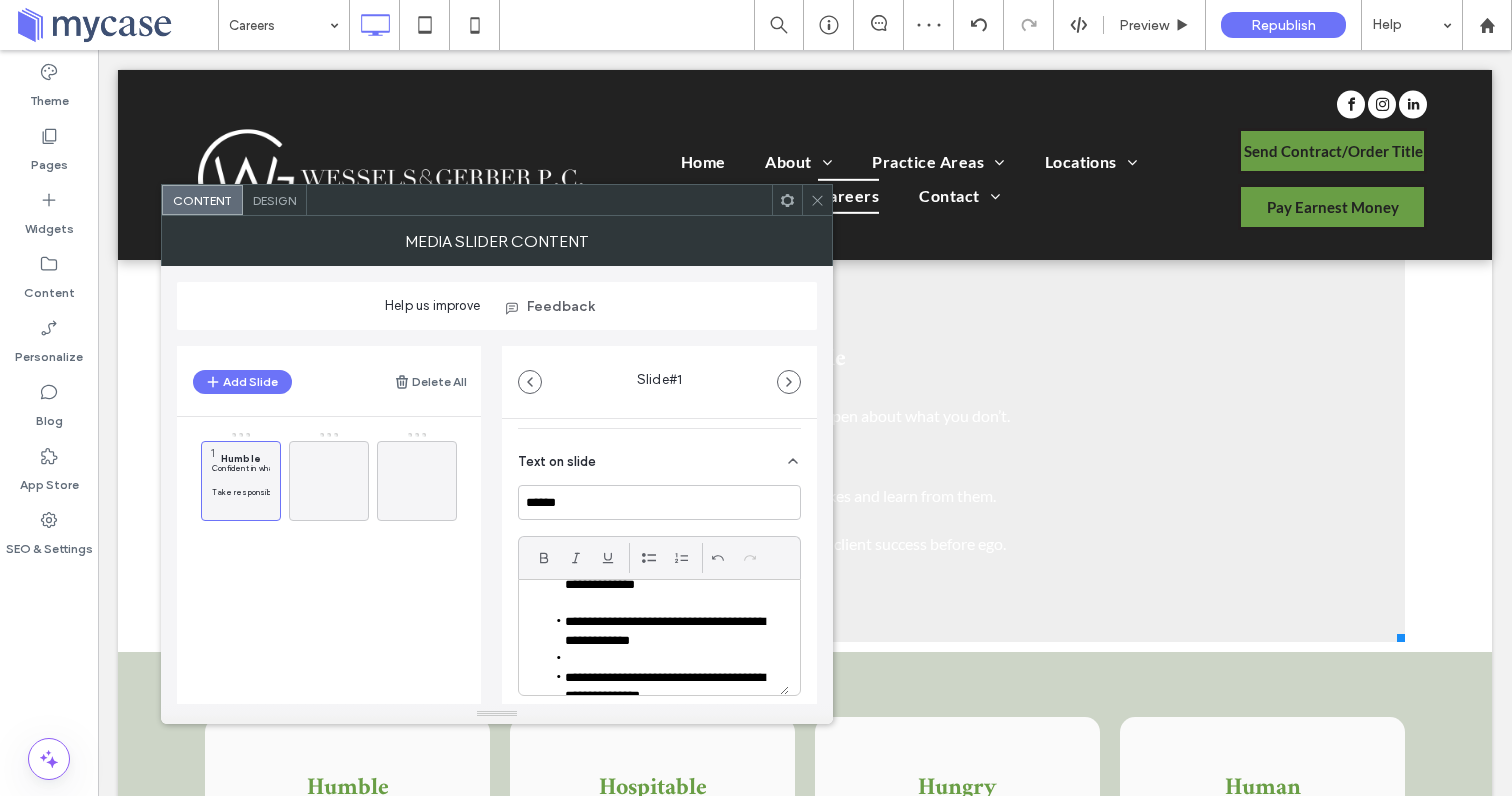 scroll, scrollTop: 0, scrollLeft: 0, axis: both 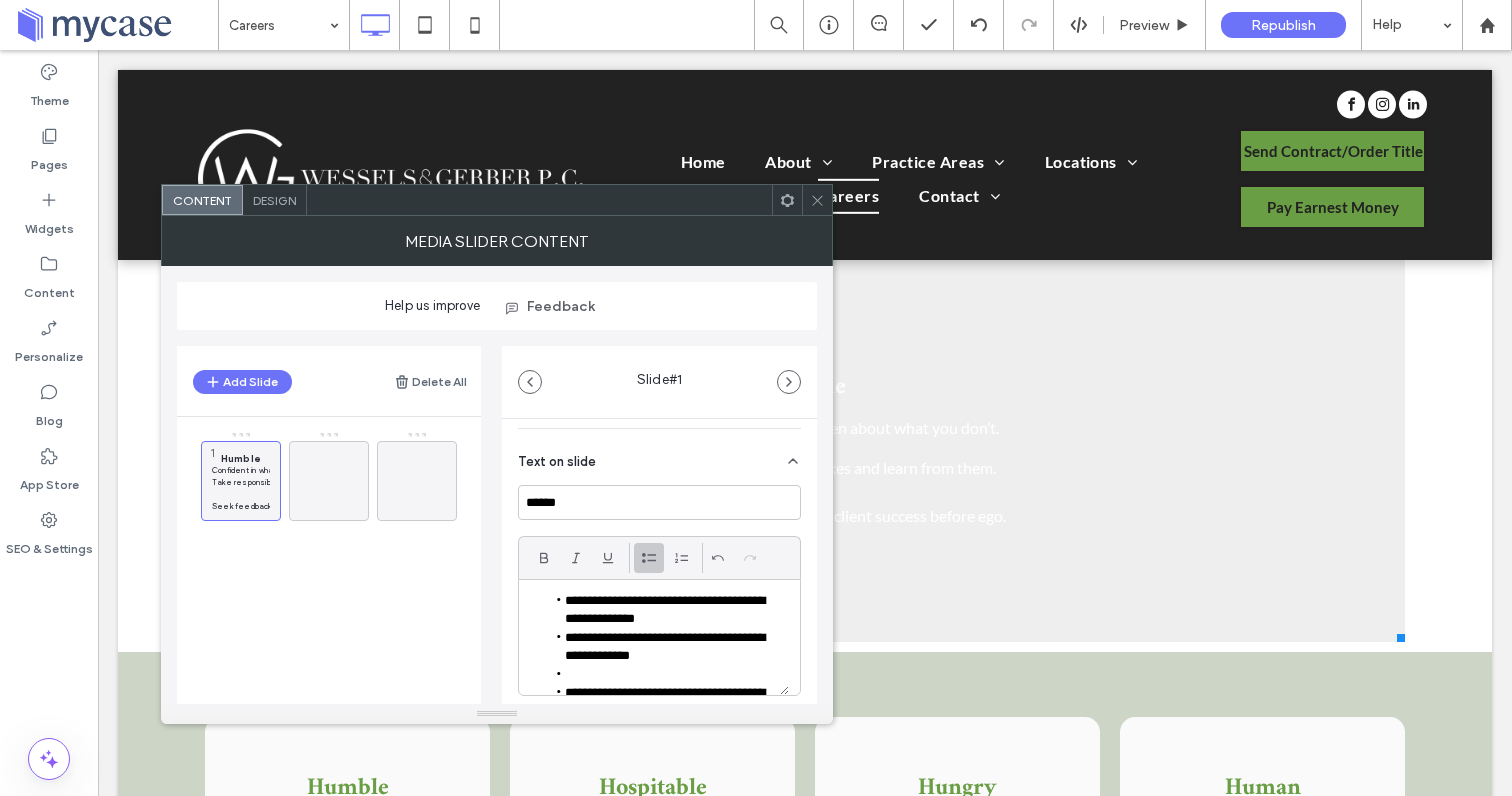 click 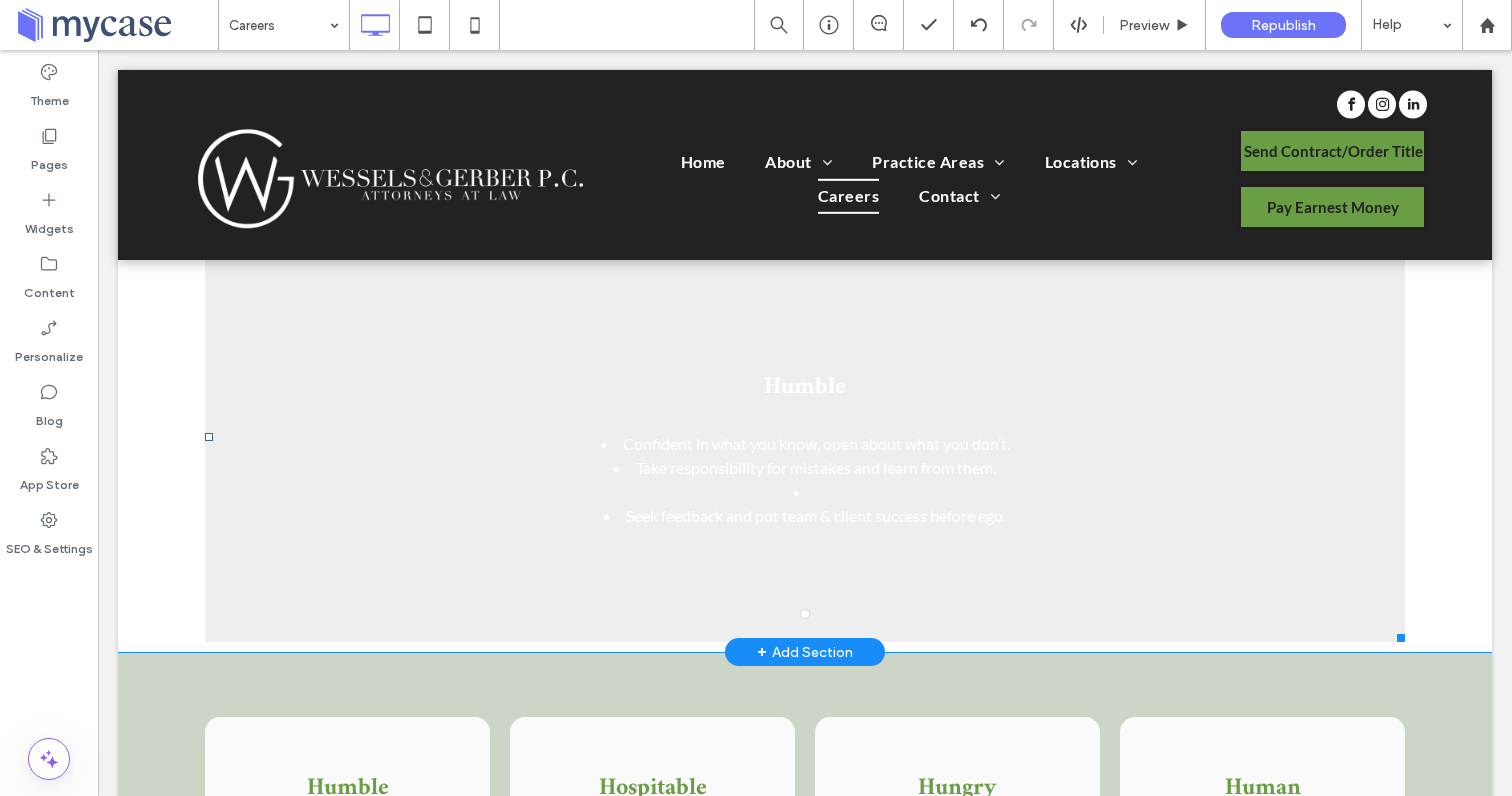 click on "Humble Confident in what you know, open about what you don’t. Take responsibility for mistakes and learn from them. Seek feedback and put team & client success before ego." at bounding box center (805, 449) 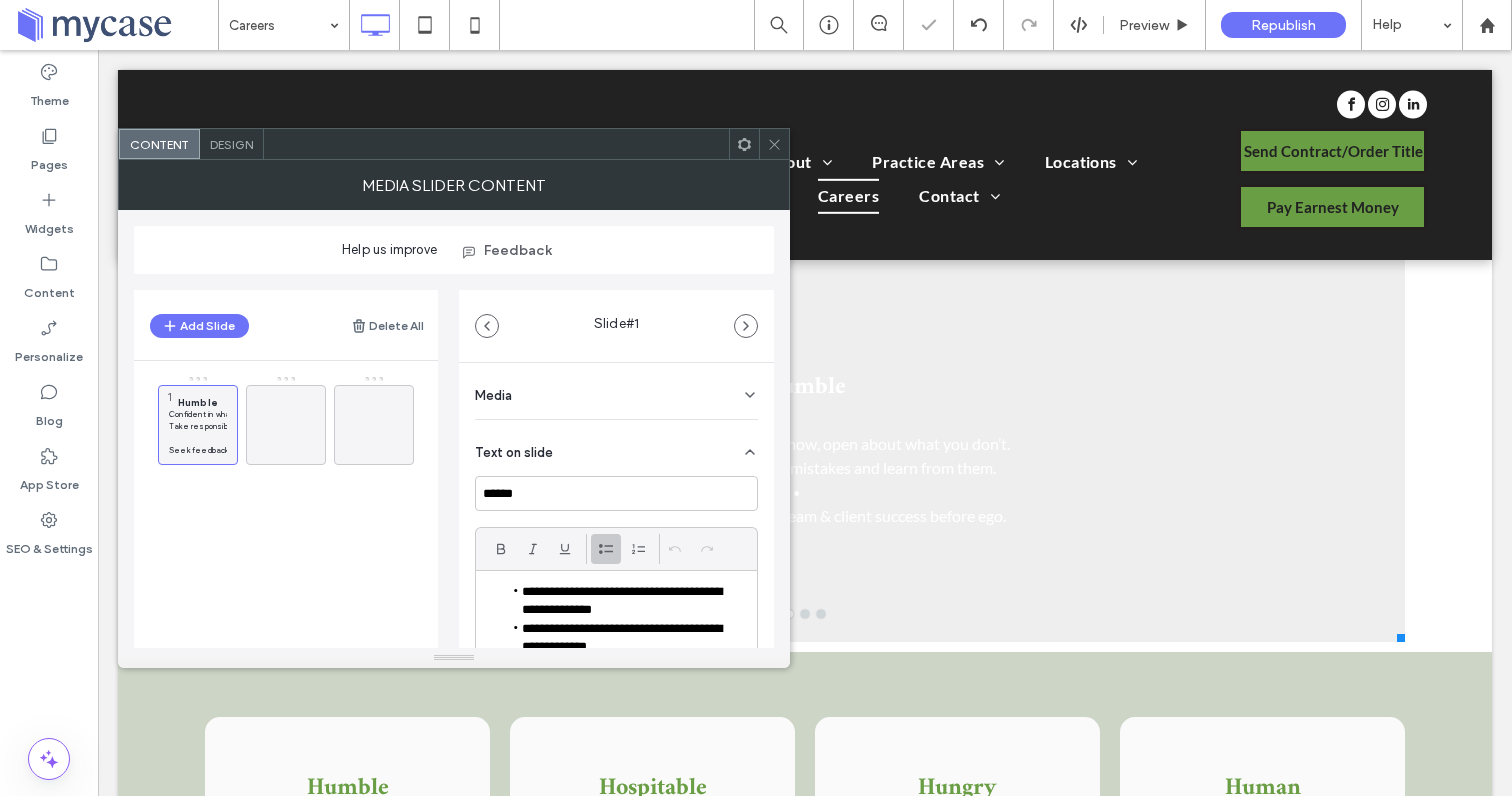scroll, scrollTop: 23, scrollLeft: 0, axis: vertical 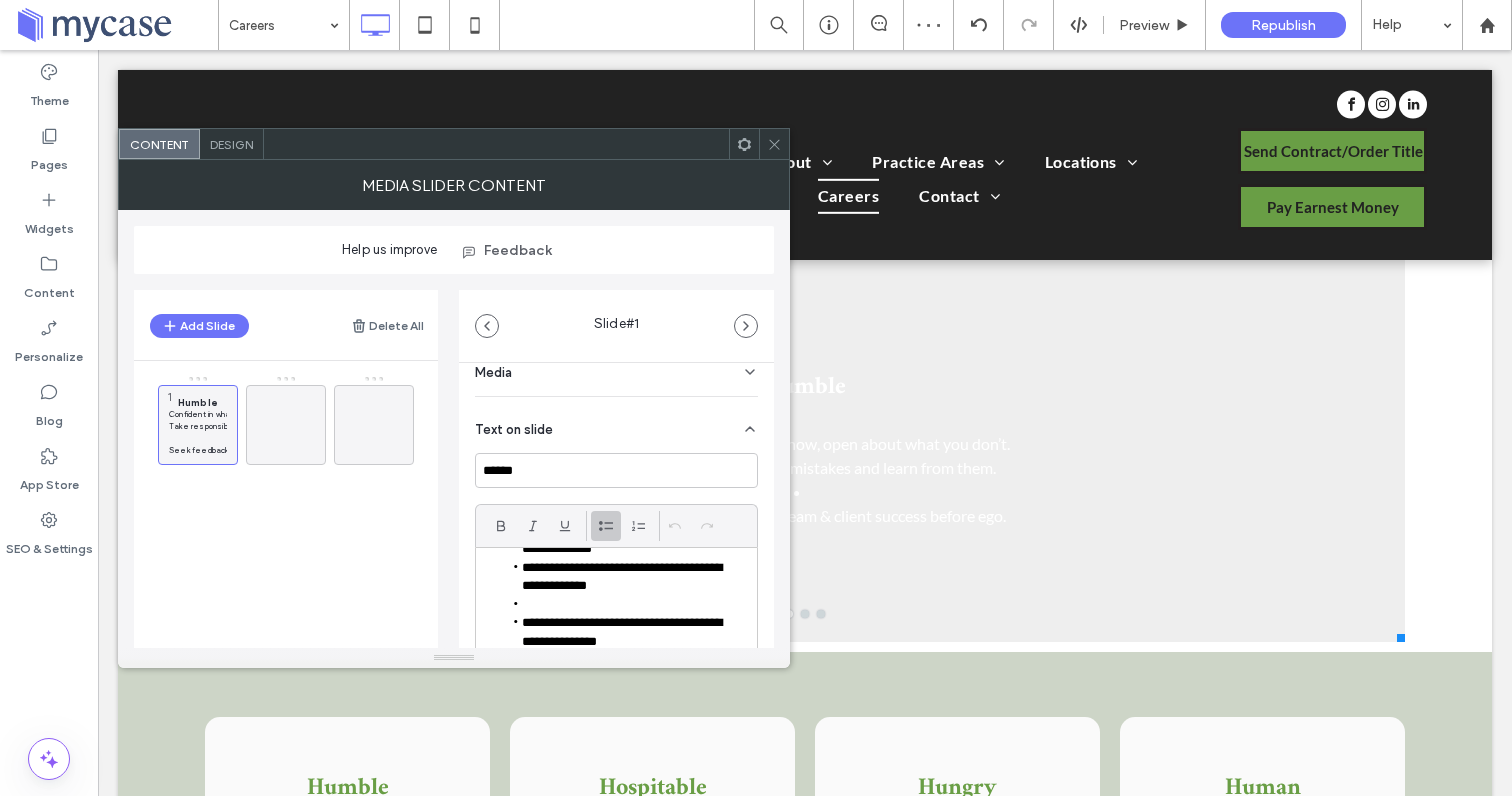 click on "**********" at bounding box center (621, 577) 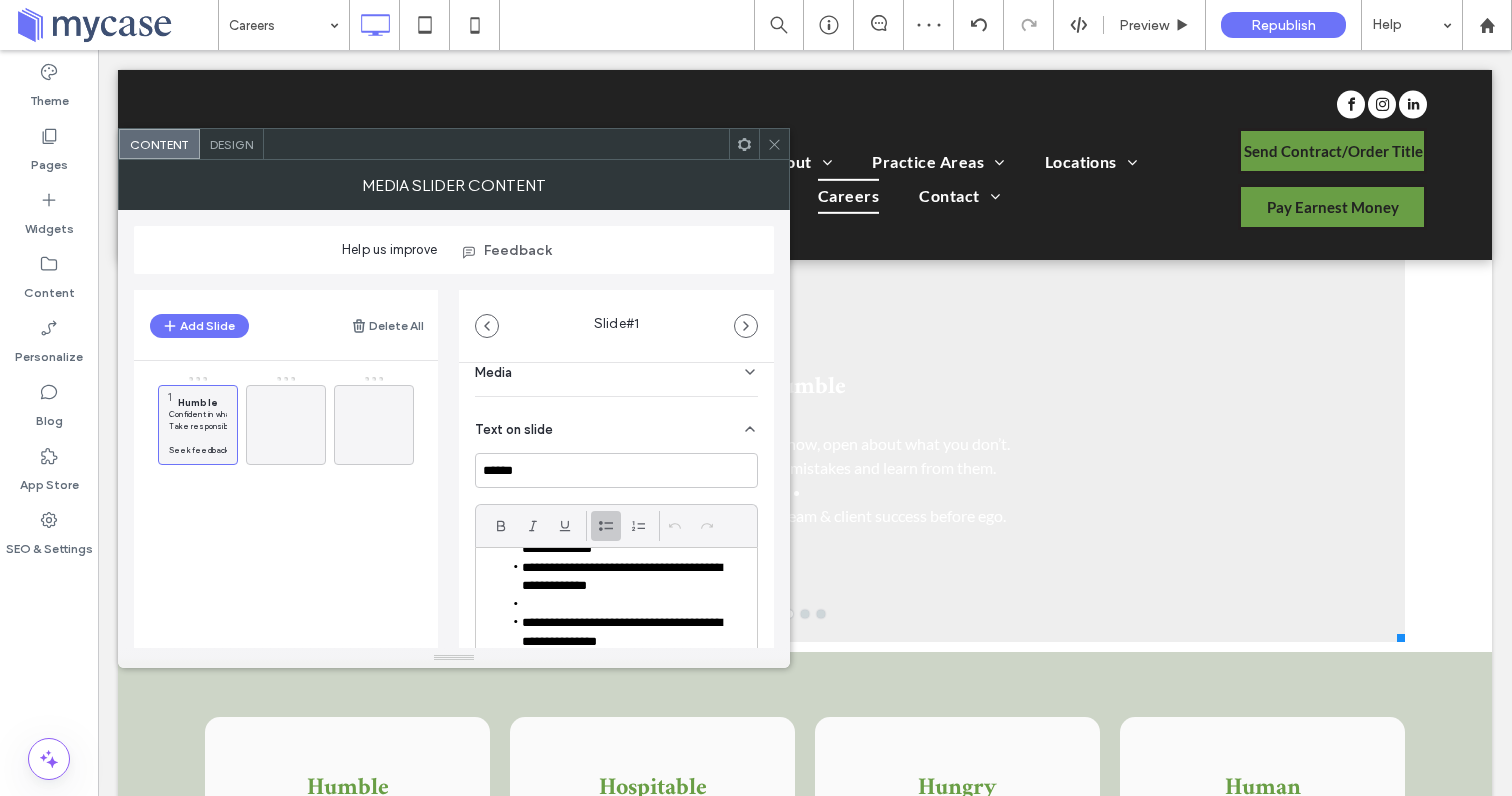 click at bounding box center (621, 605) 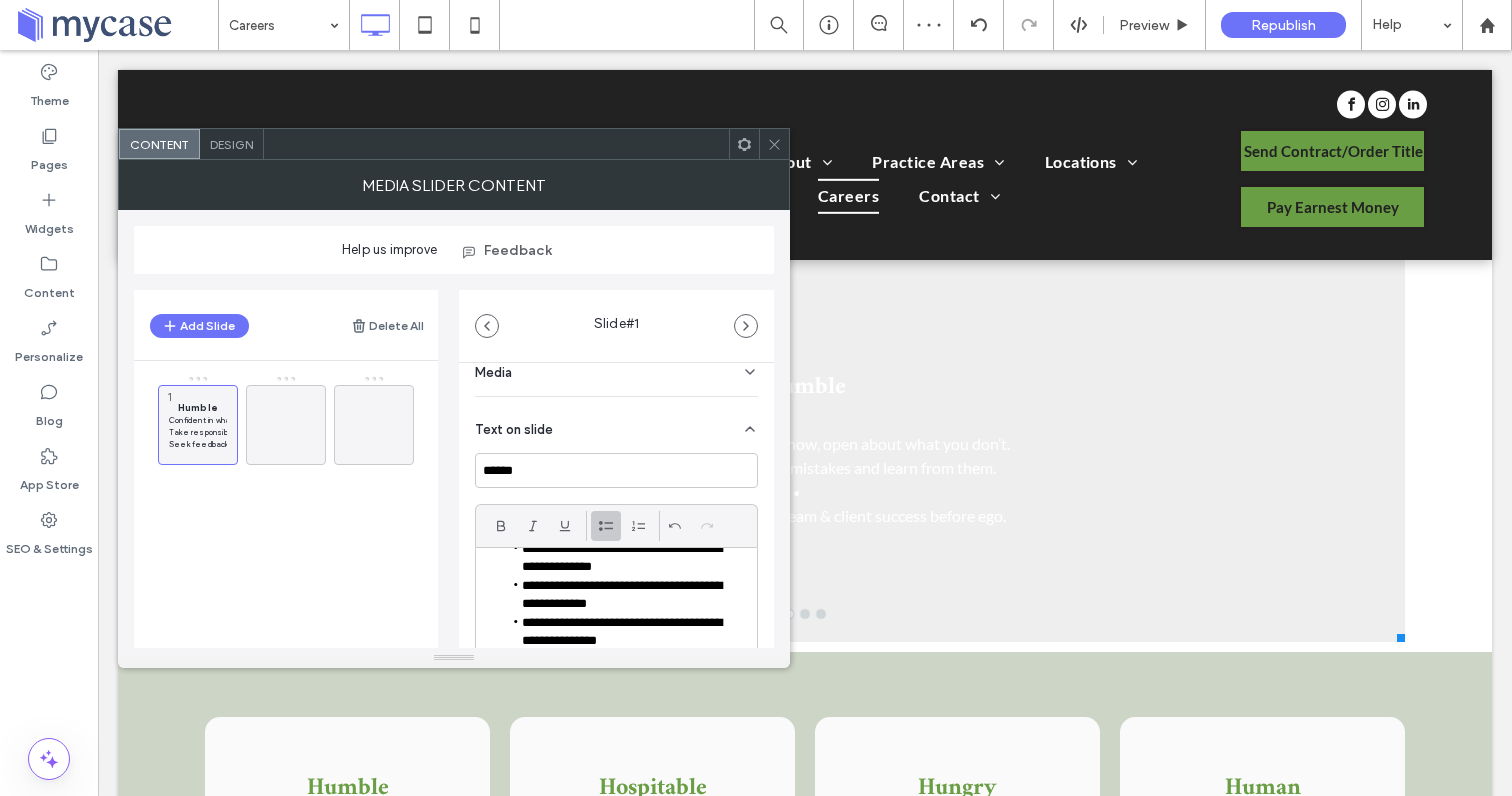 scroll, scrollTop: 19, scrollLeft: 0, axis: vertical 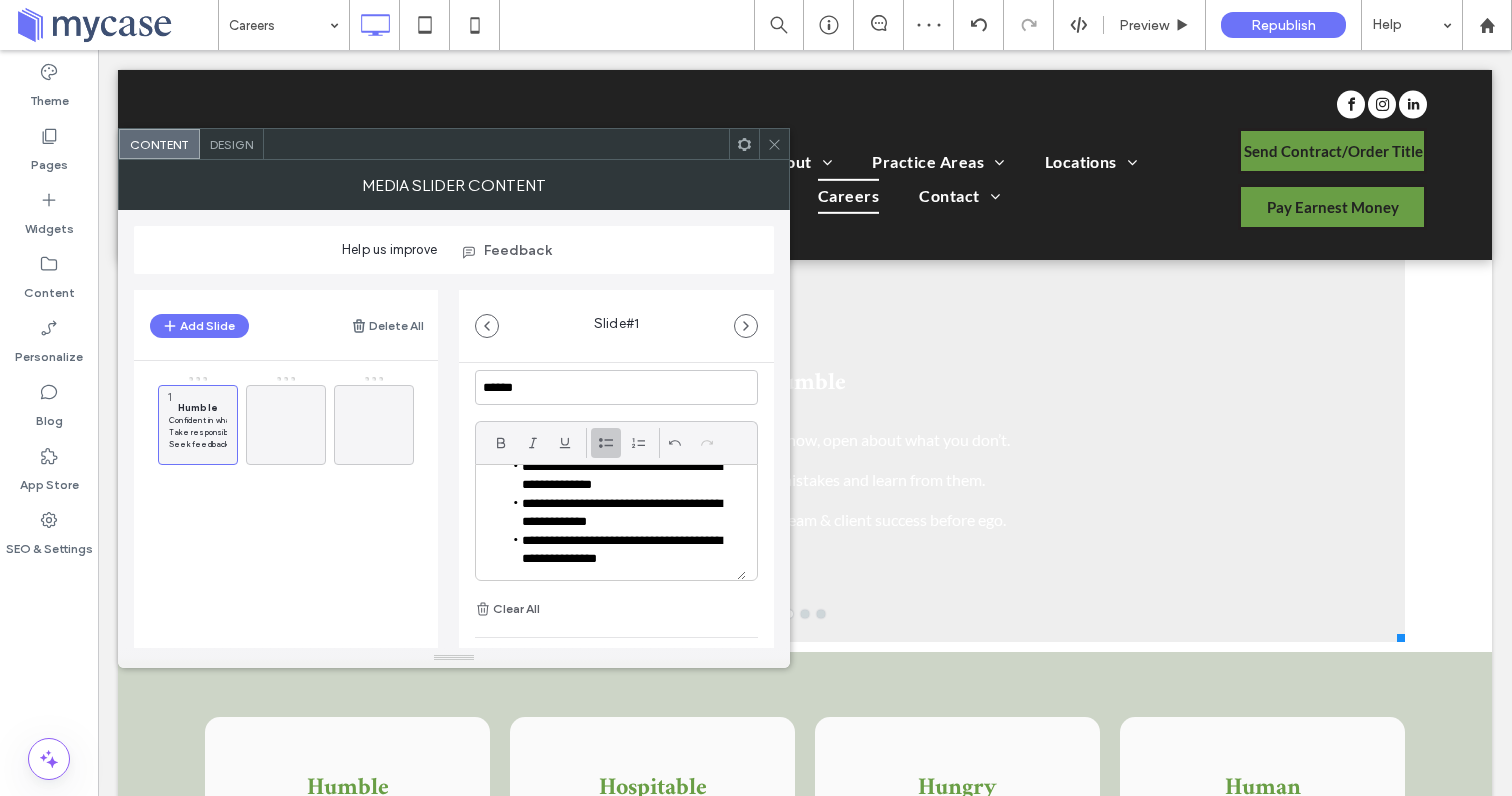click on "**********" at bounding box center [621, 550] 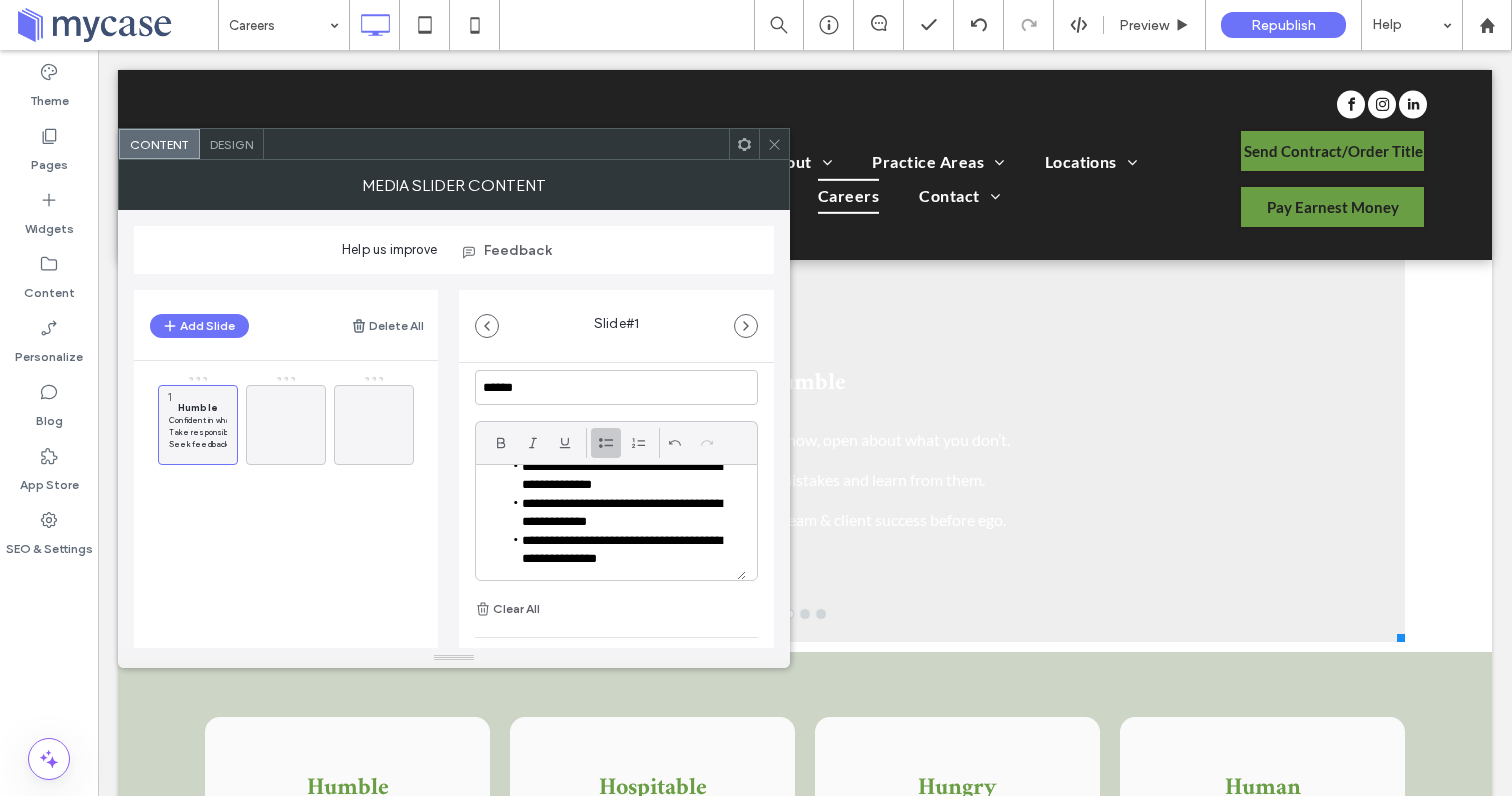 click 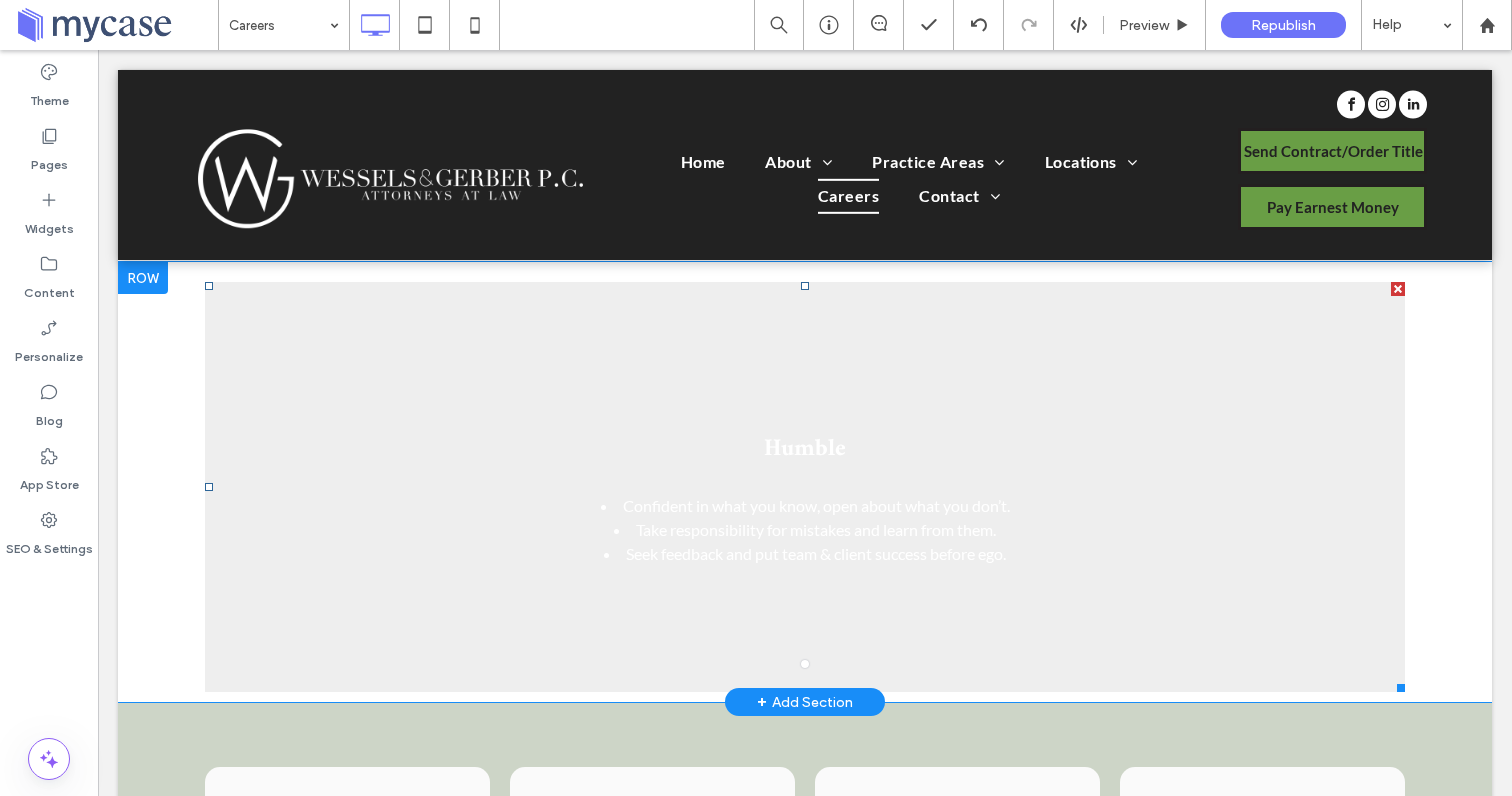 scroll, scrollTop: 1162, scrollLeft: 0, axis: vertical 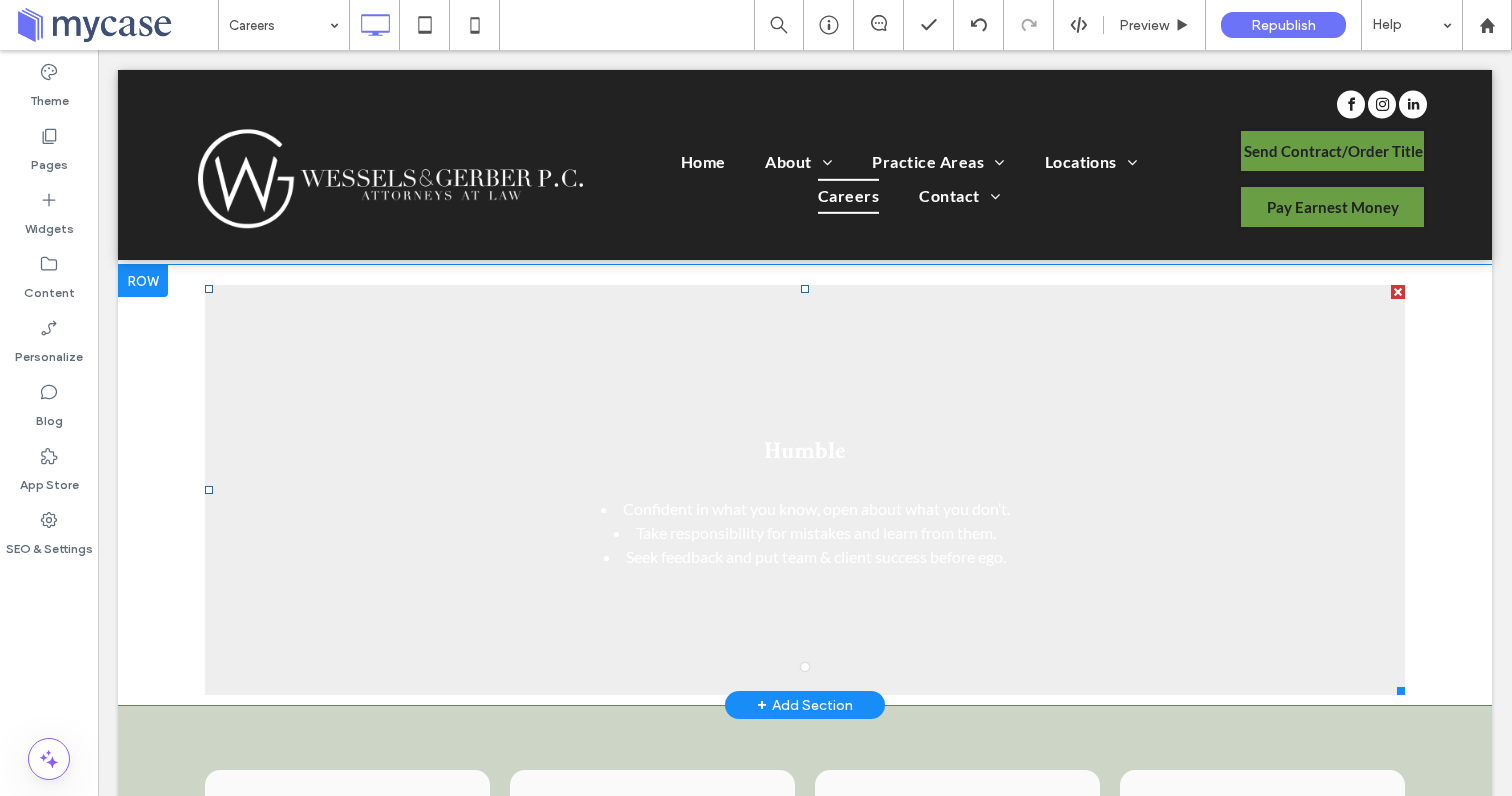 click on "Humble Confident in what you know, open about what you don’t. Take responsibility for mistakes and learn from them. Seek feedback and put team & client success before ego." at bounding box center [805, 502] 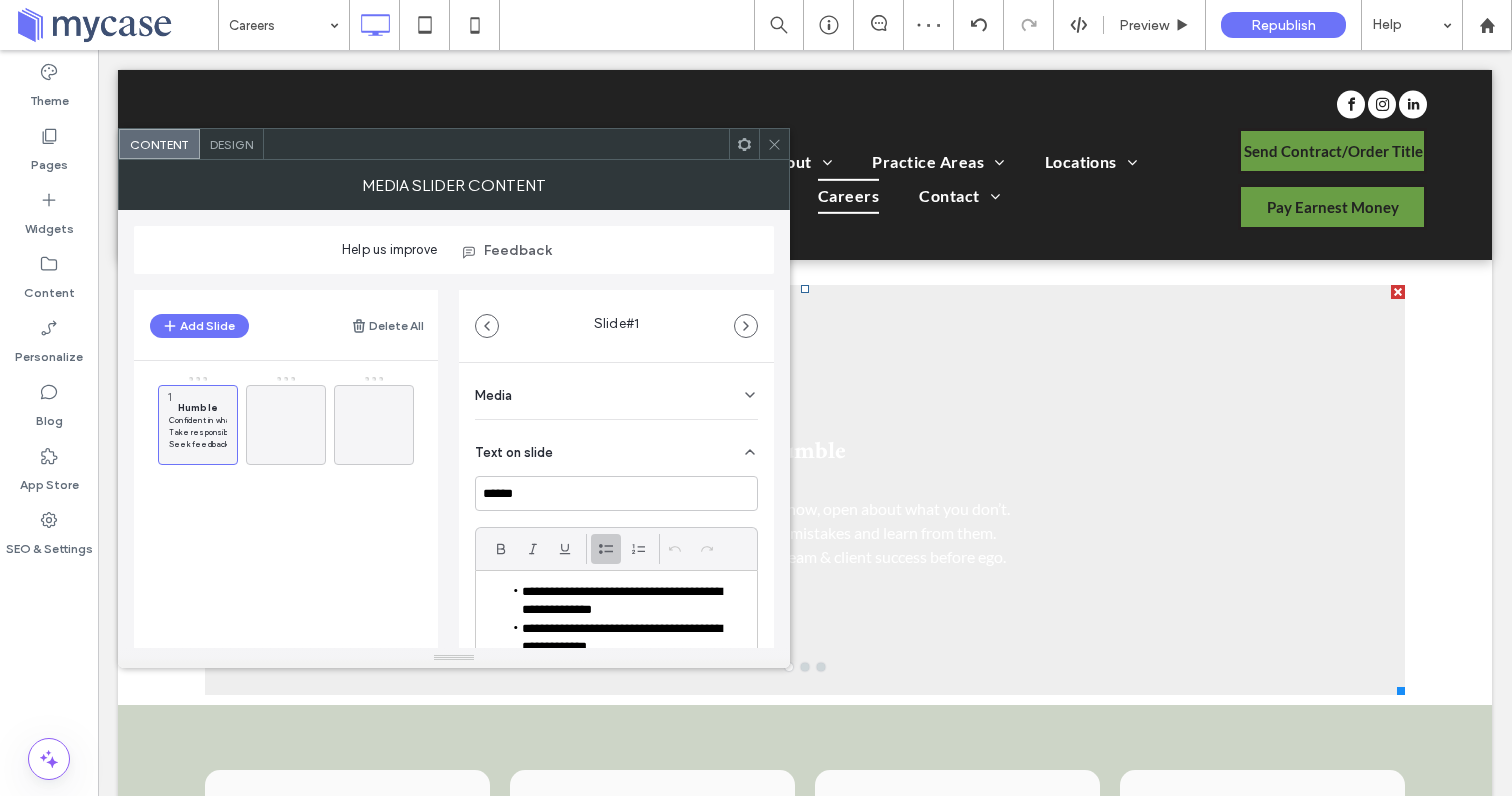 click on "Design" at bounding box center (232, 144) 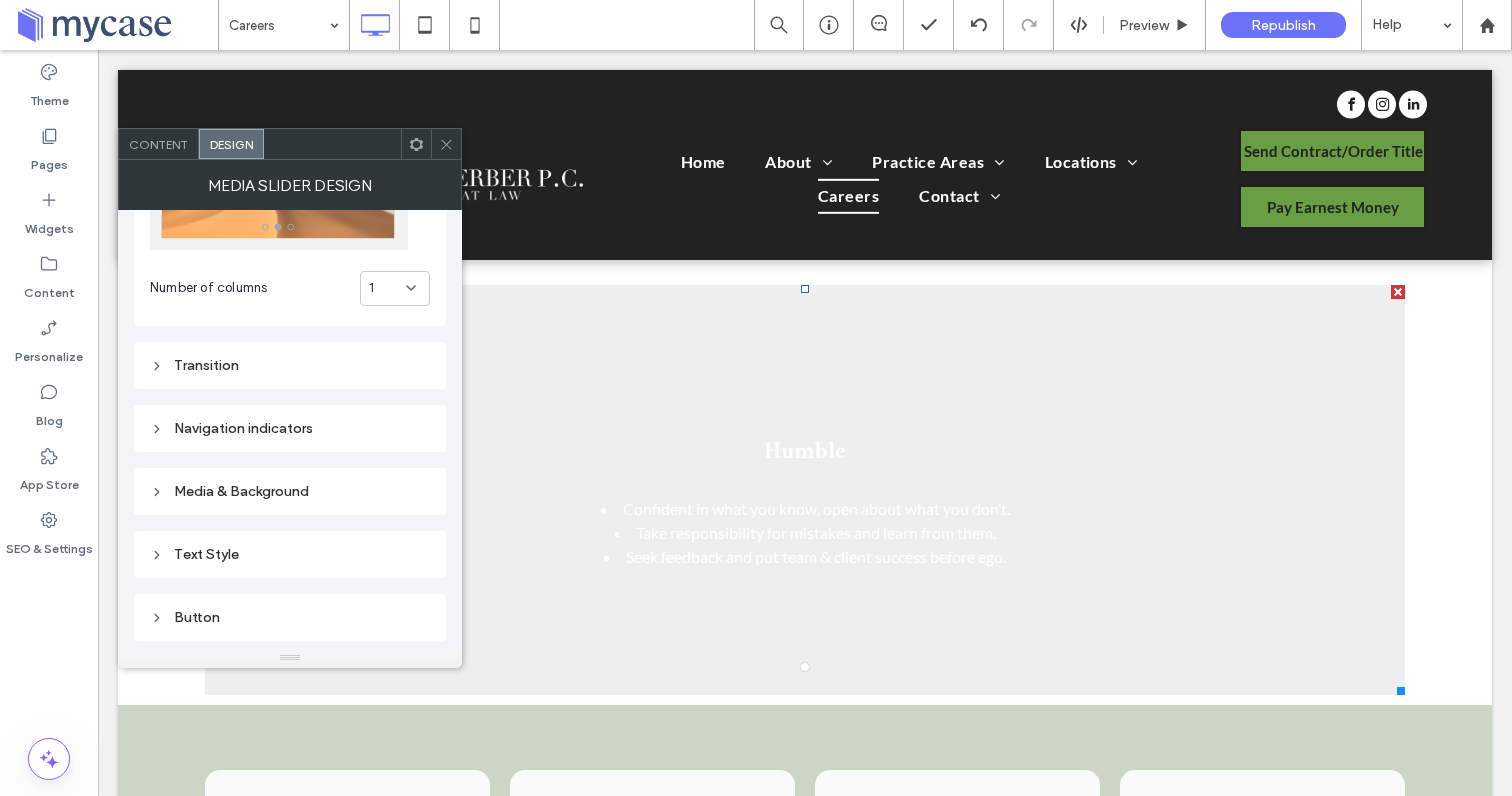 scroll, scrollTop: 176, scrollLeft: 0, axis: vertical 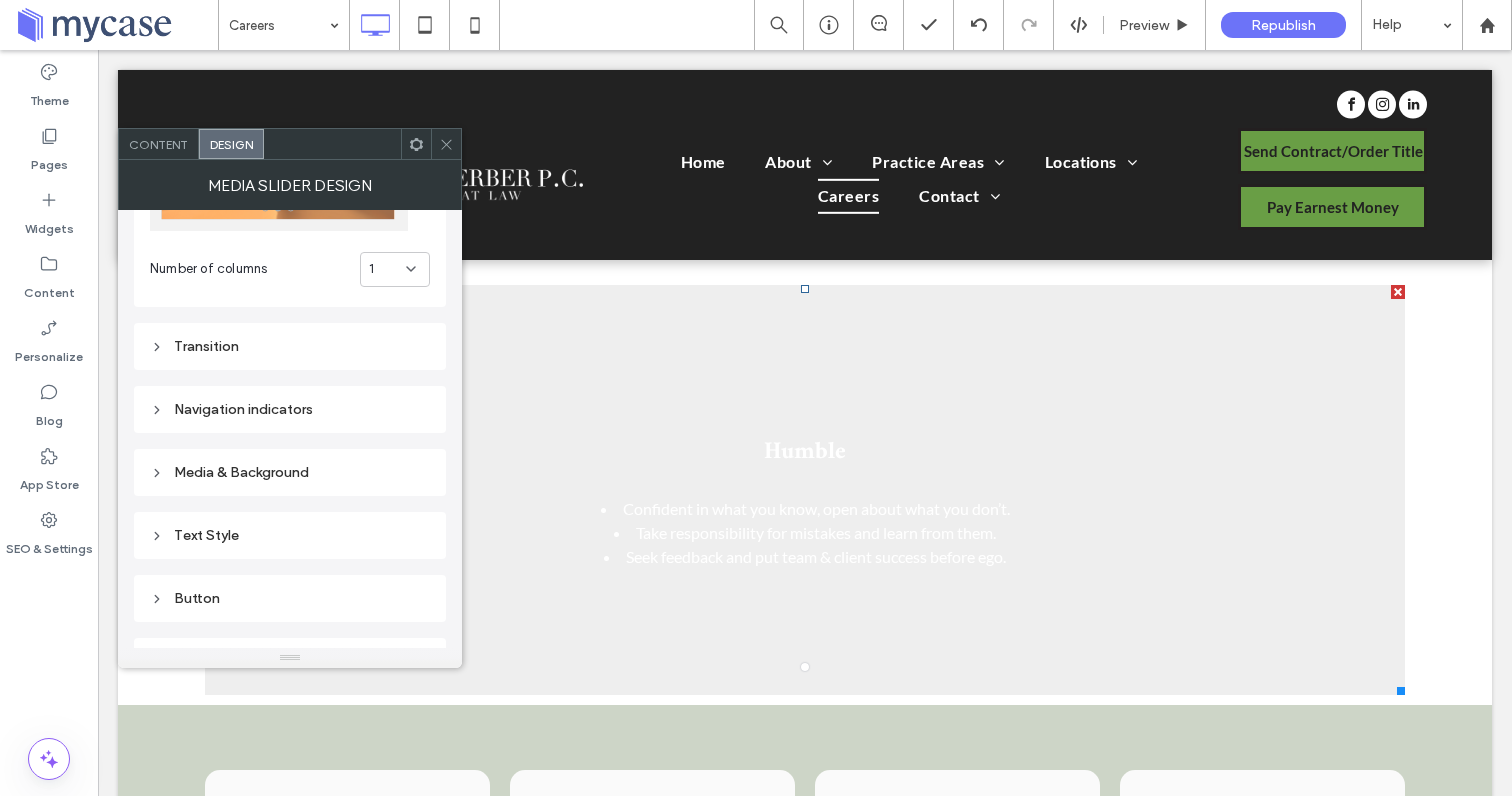 click on "Text Style" at bounding box center [290, 535] 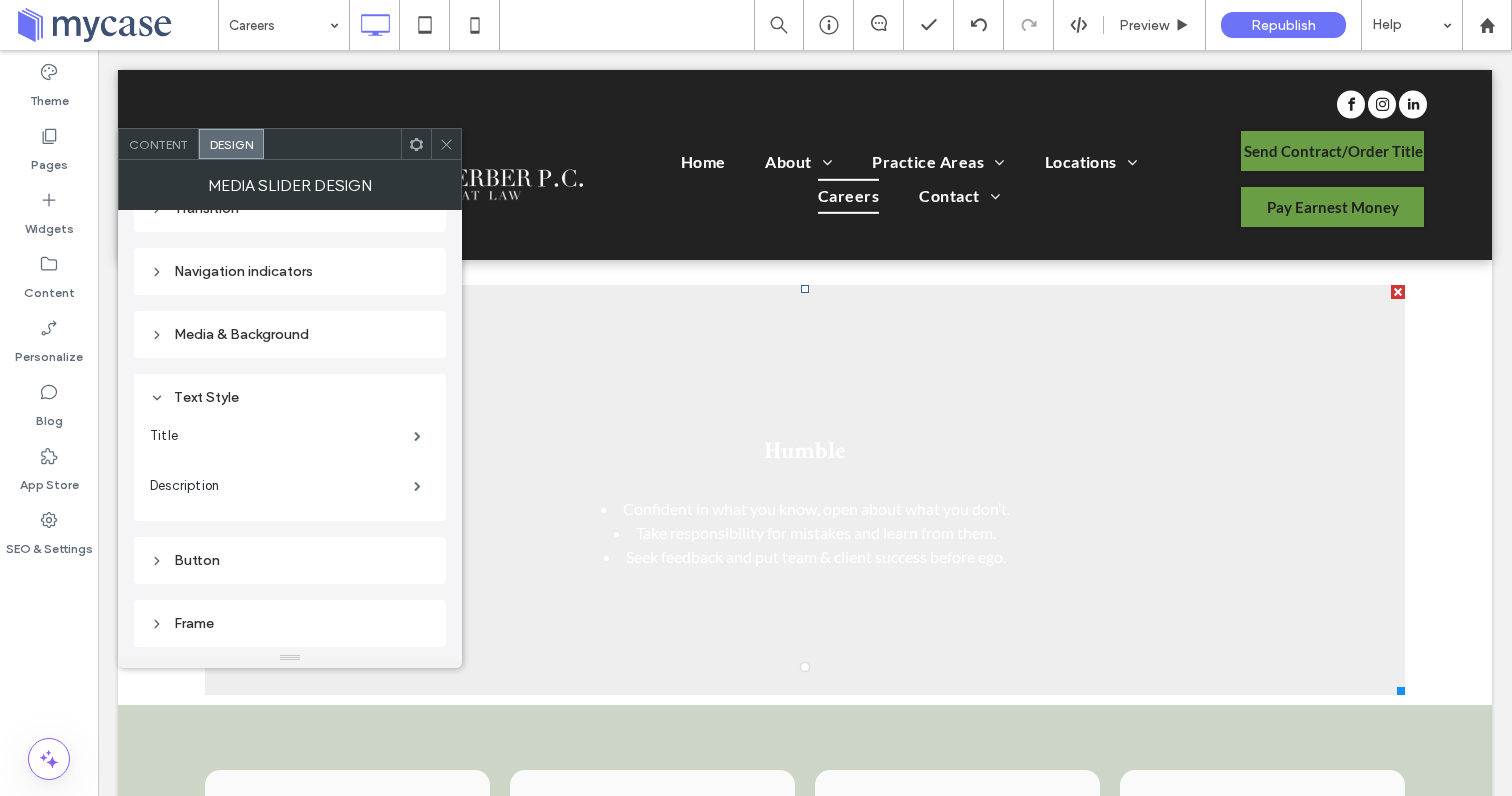 scroll, scrollTop: 370, scrollLeft: 0, axis: vertical 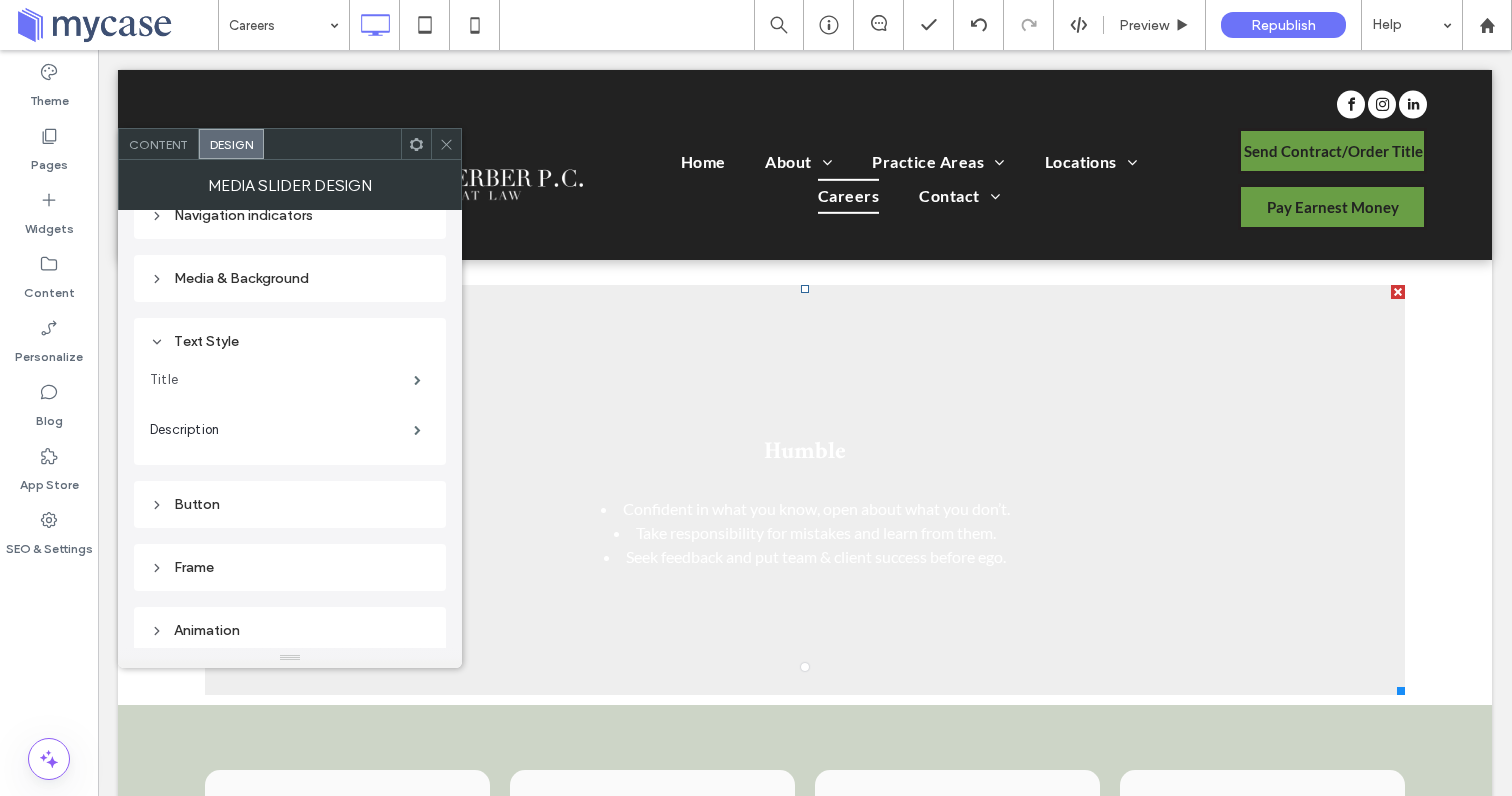 click on "Title" at bounding box center (282, 380) 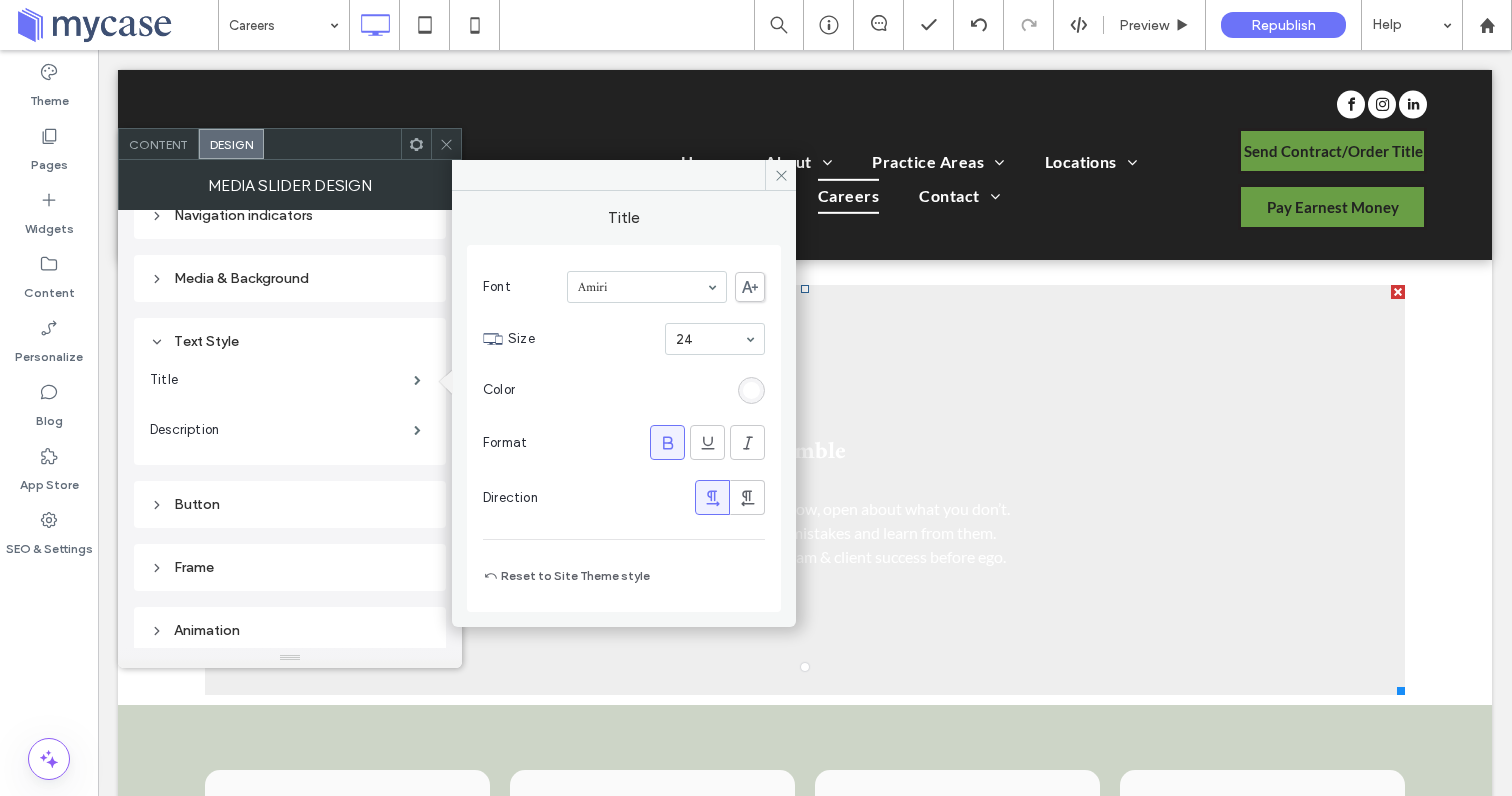click at bounding box center [751, 390] 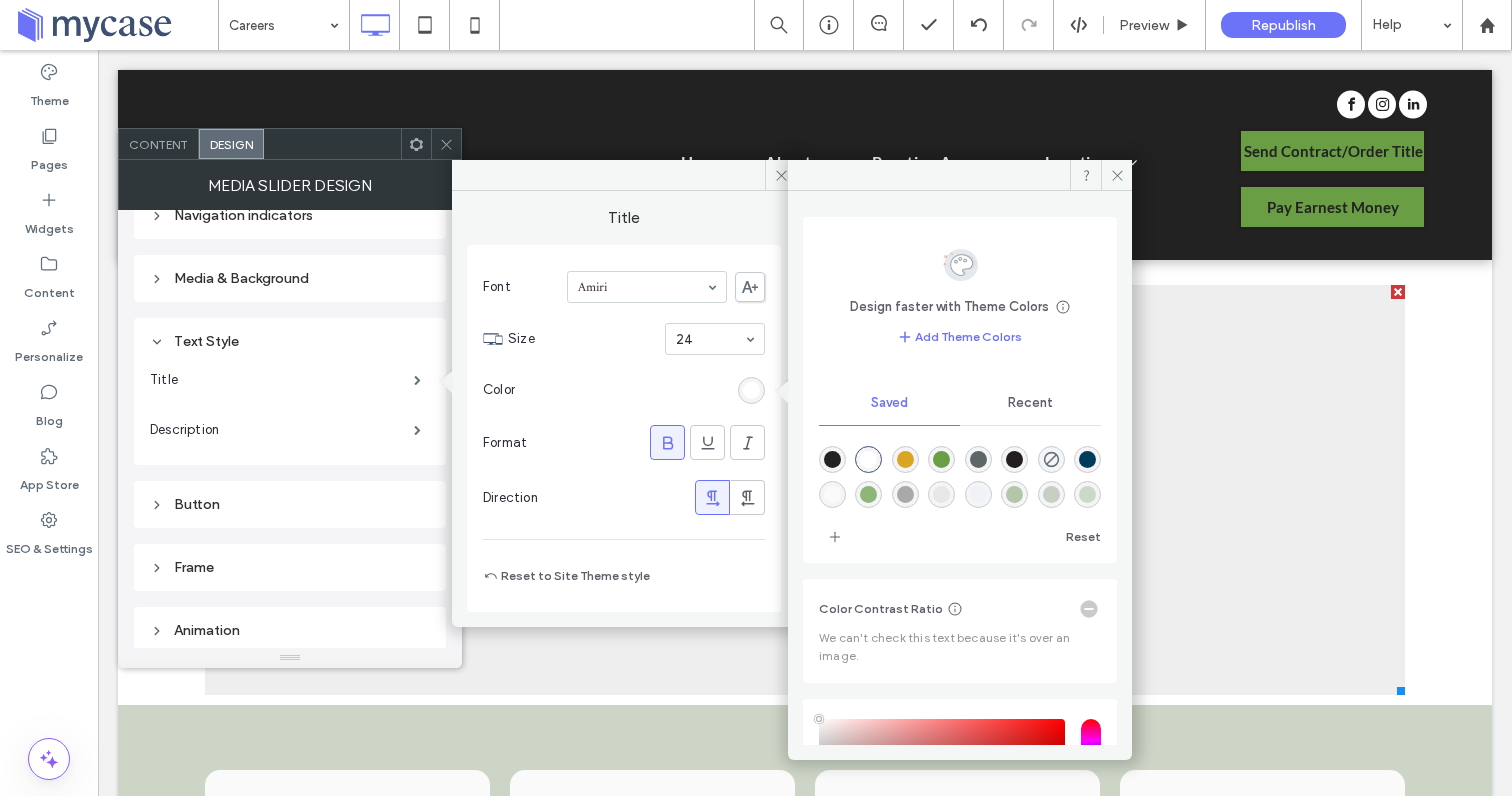 click at bounding box center [941, 459] 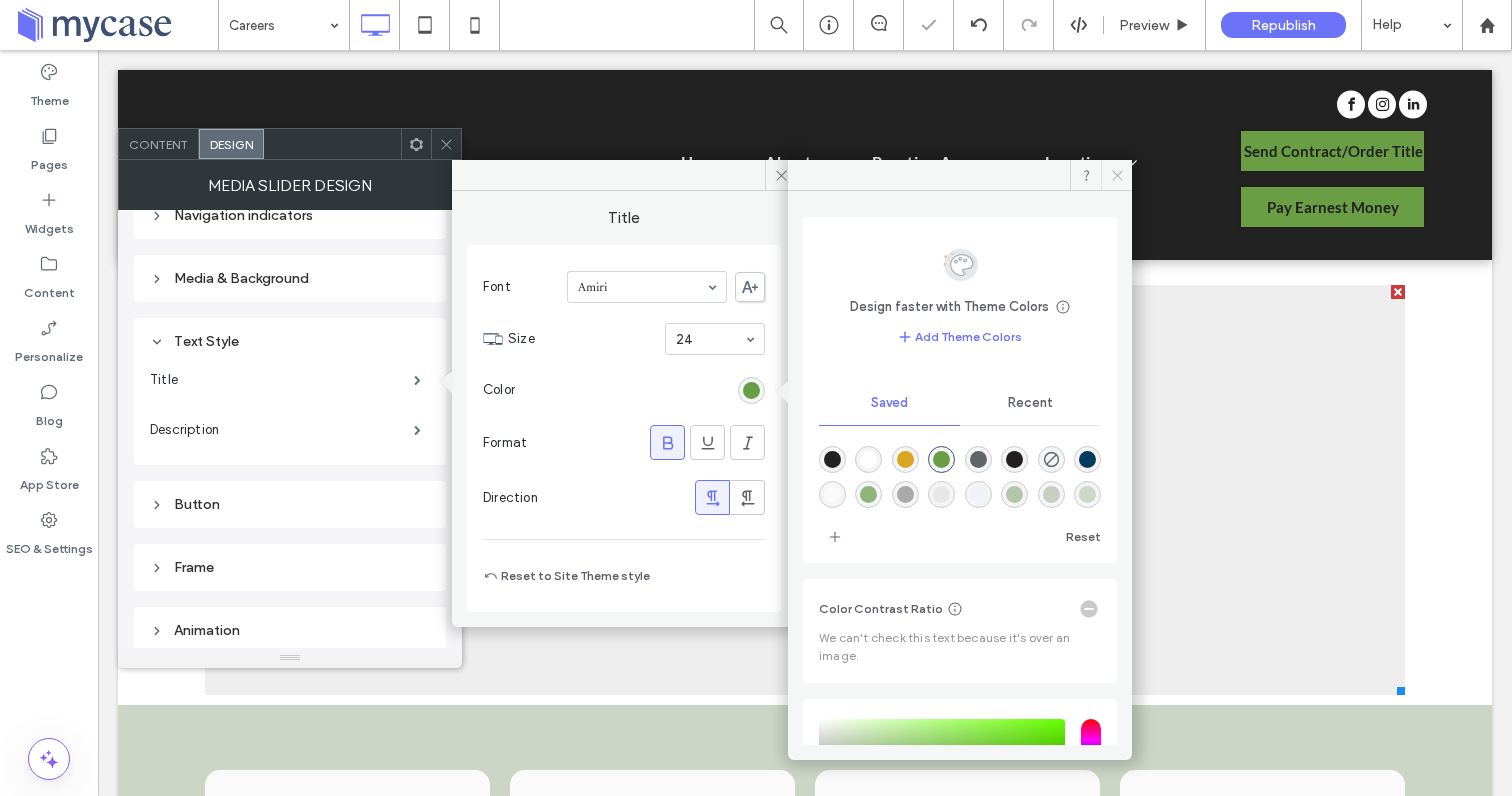 click 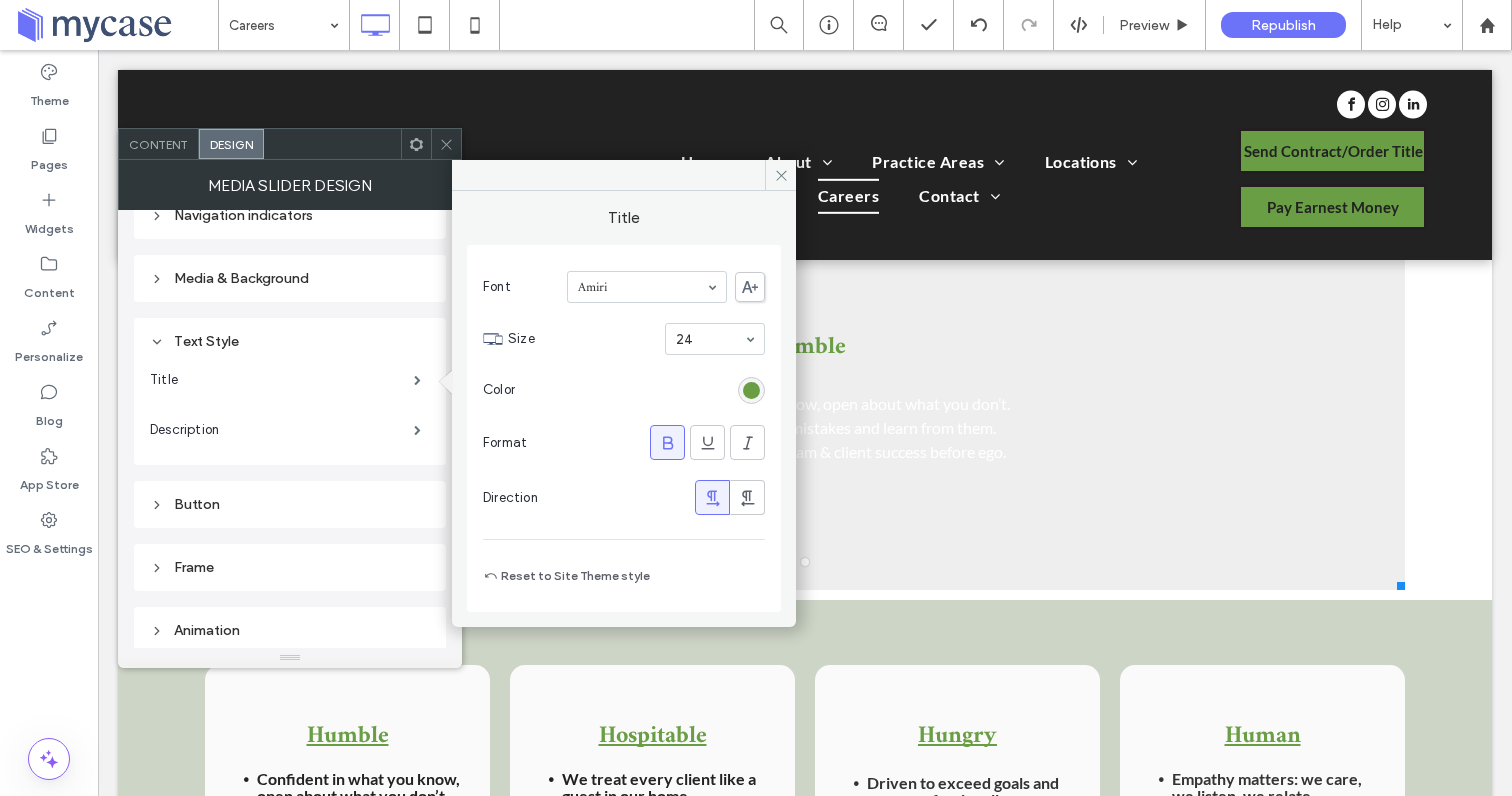 scroll, scrollTop: 1240, scrollLeft: 0, axis: vertical 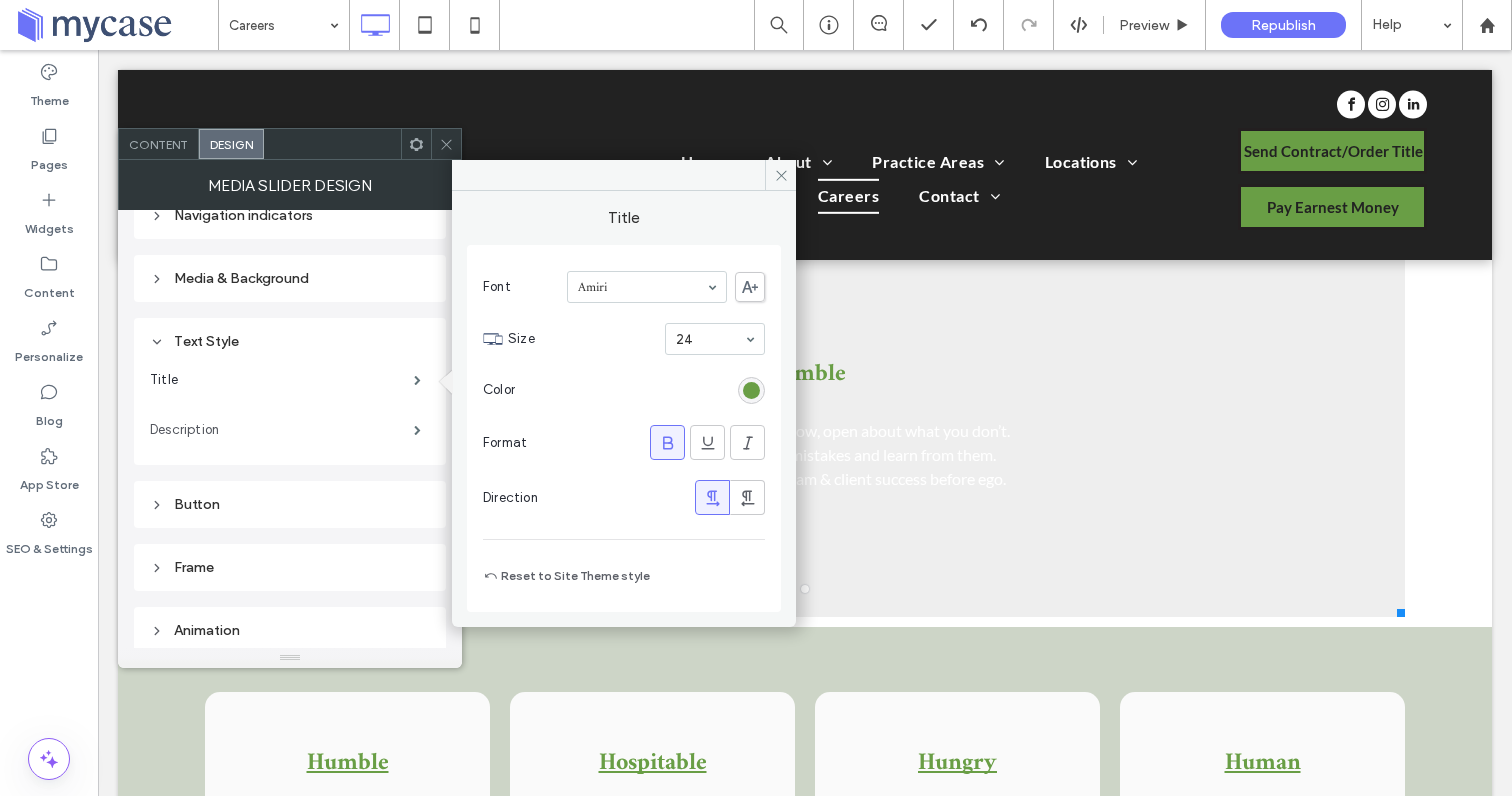 click on "Description" at bounding box center (282, 430) 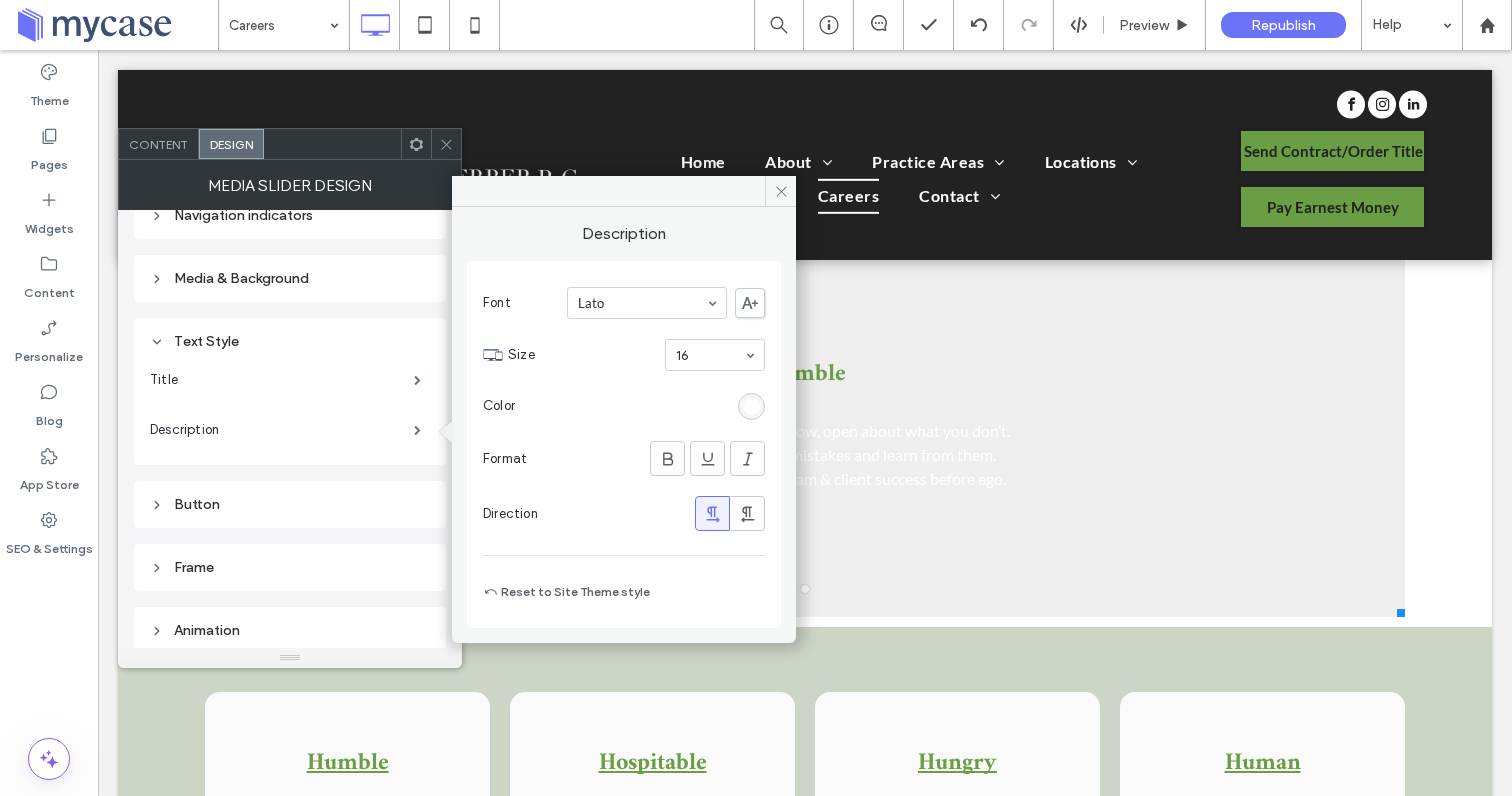 click at bounding box center [751, 406] 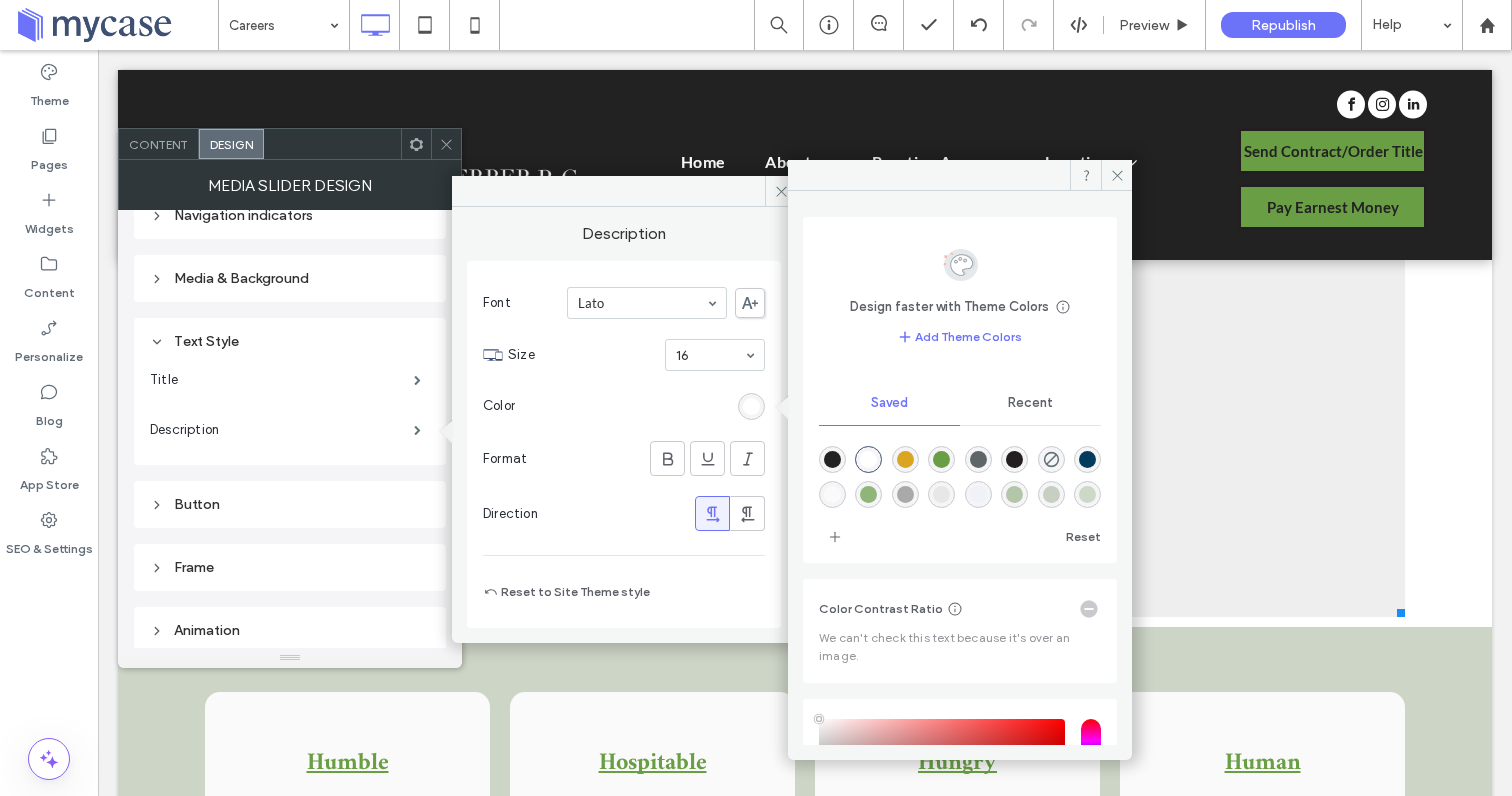 click at bounding box center [832, 459] 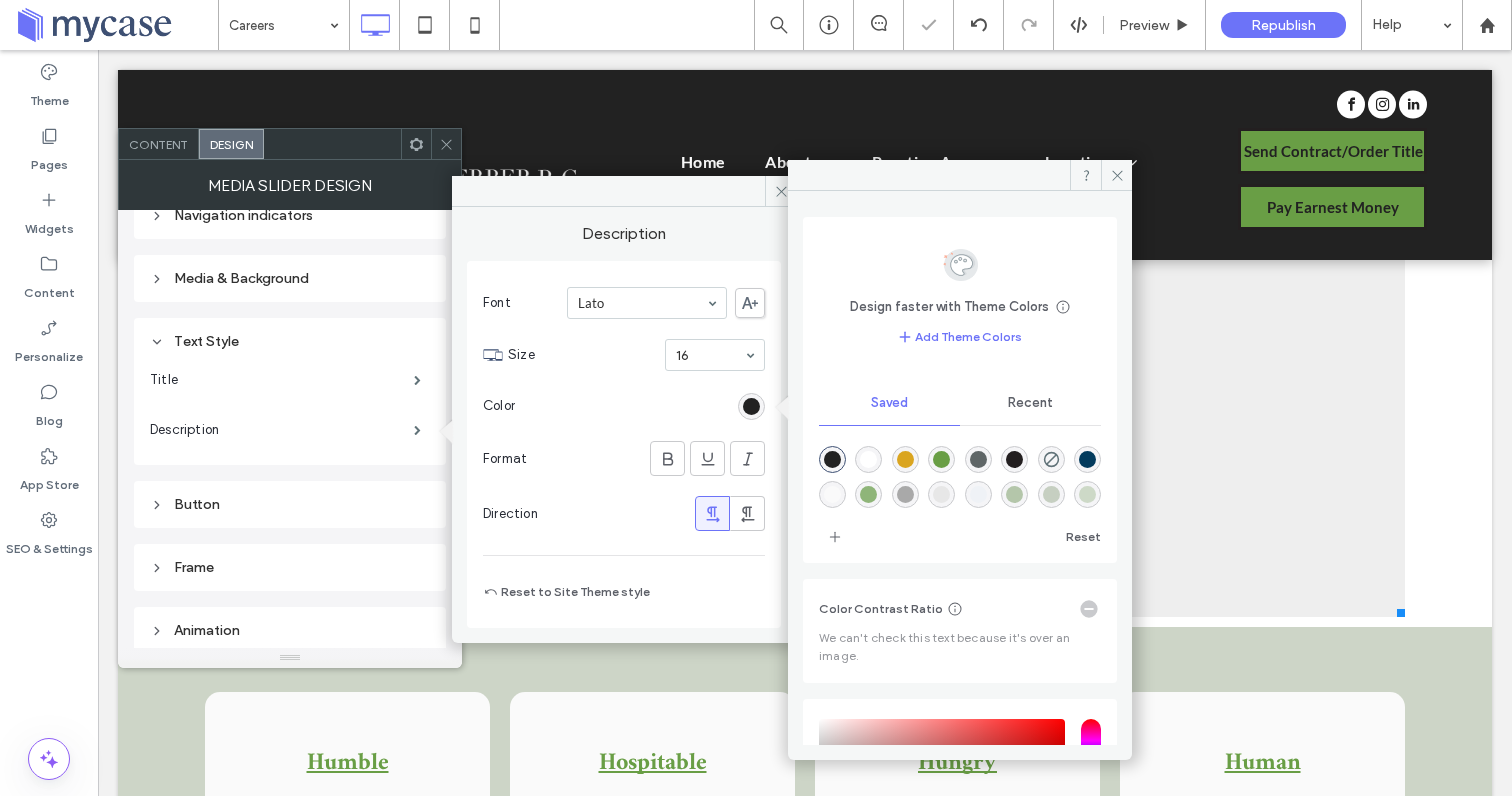click on "Color" at bounding box center [624, 406] 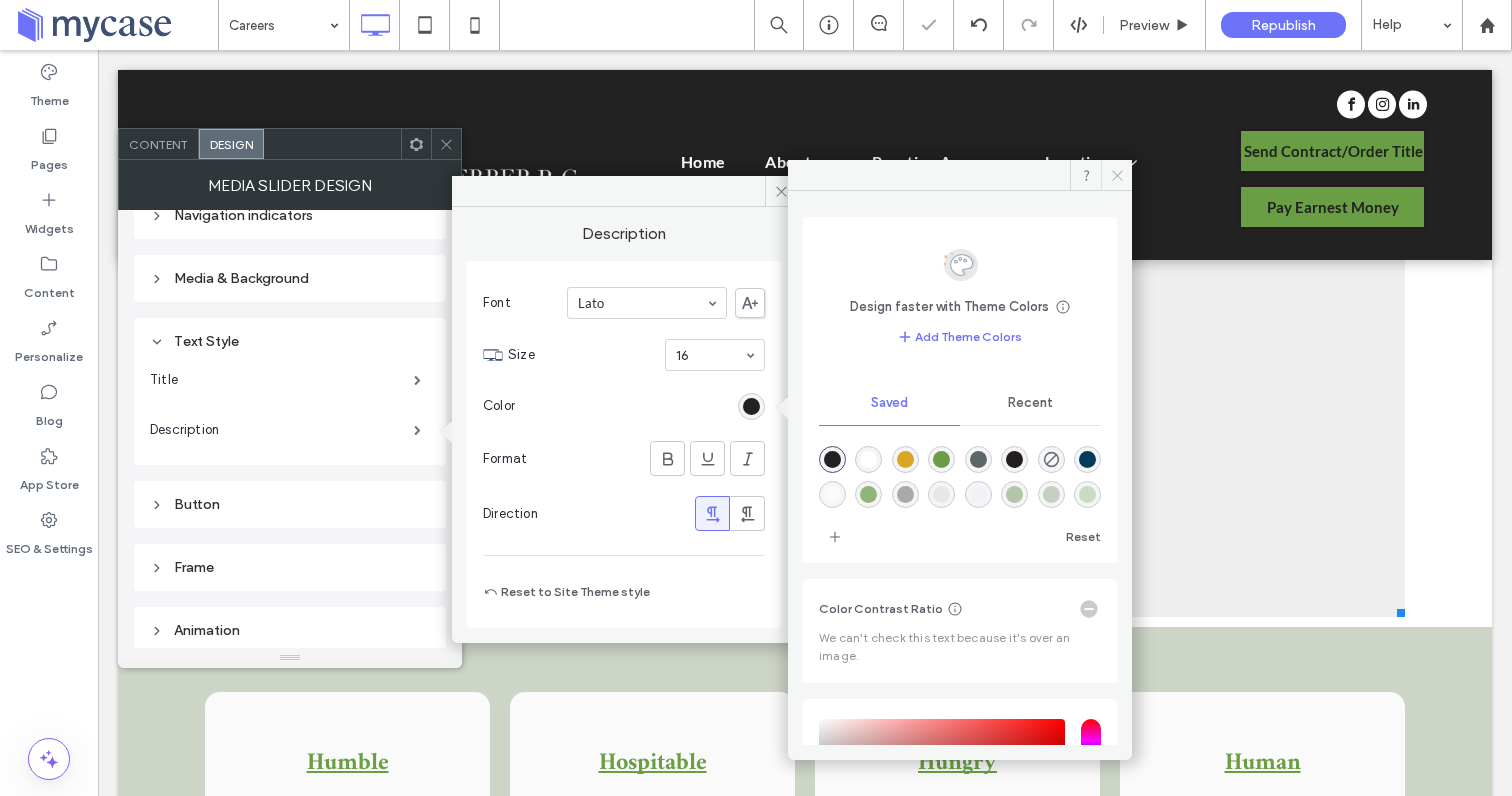 click 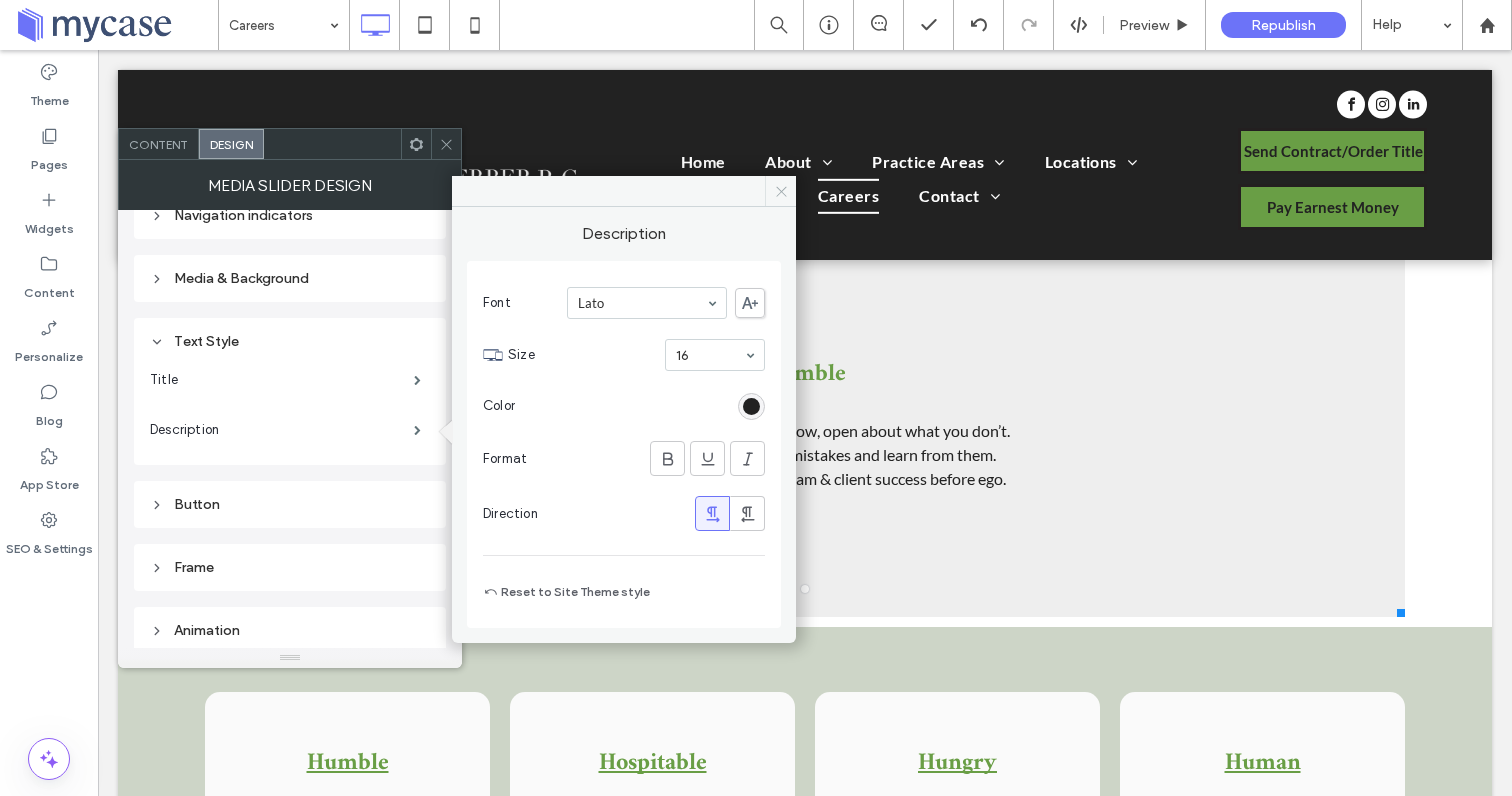 click at bounding box center (780, 191) 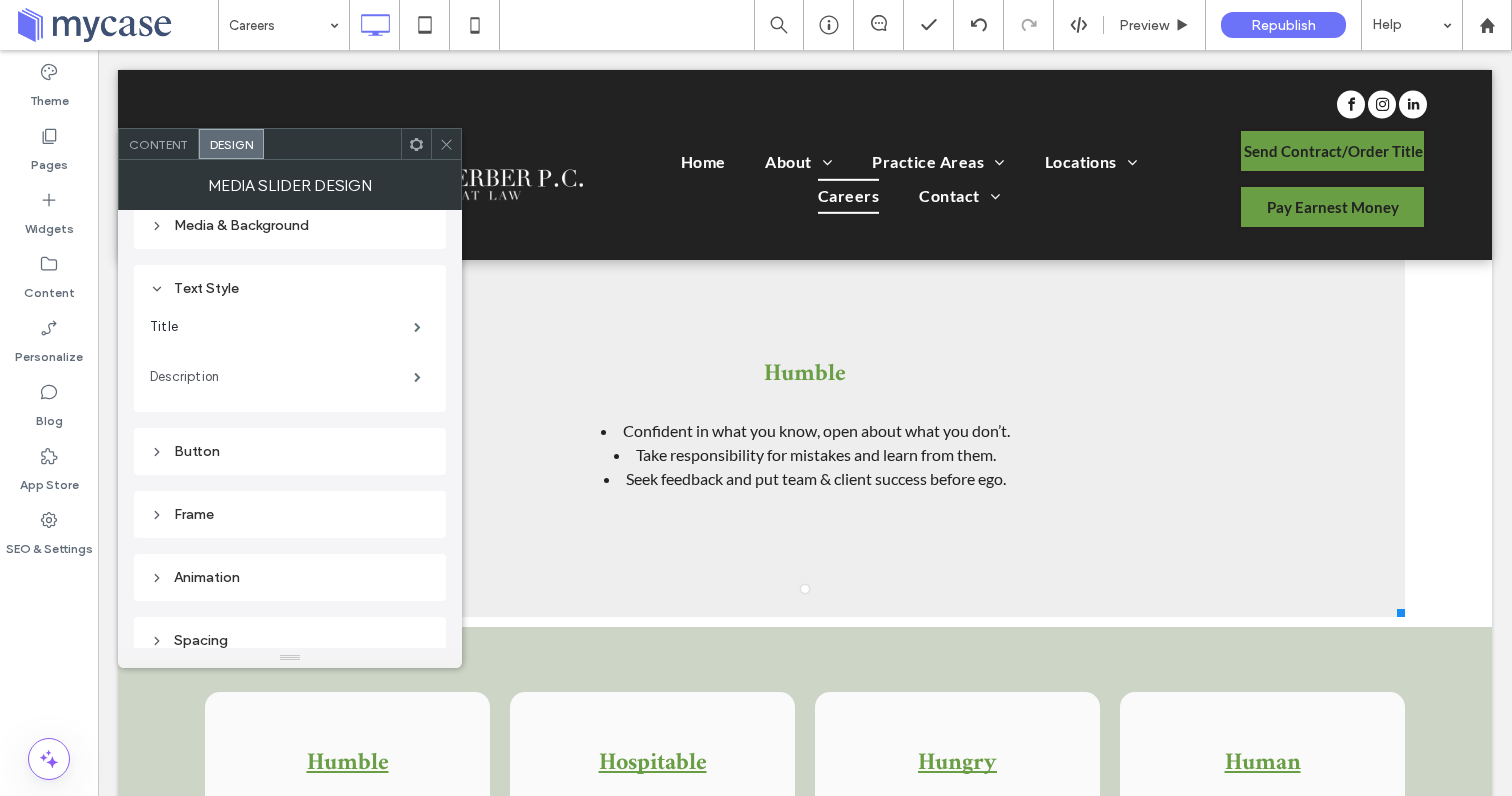 scroll, scrollTop: 439, scrollLeft: 0, axis: vertical 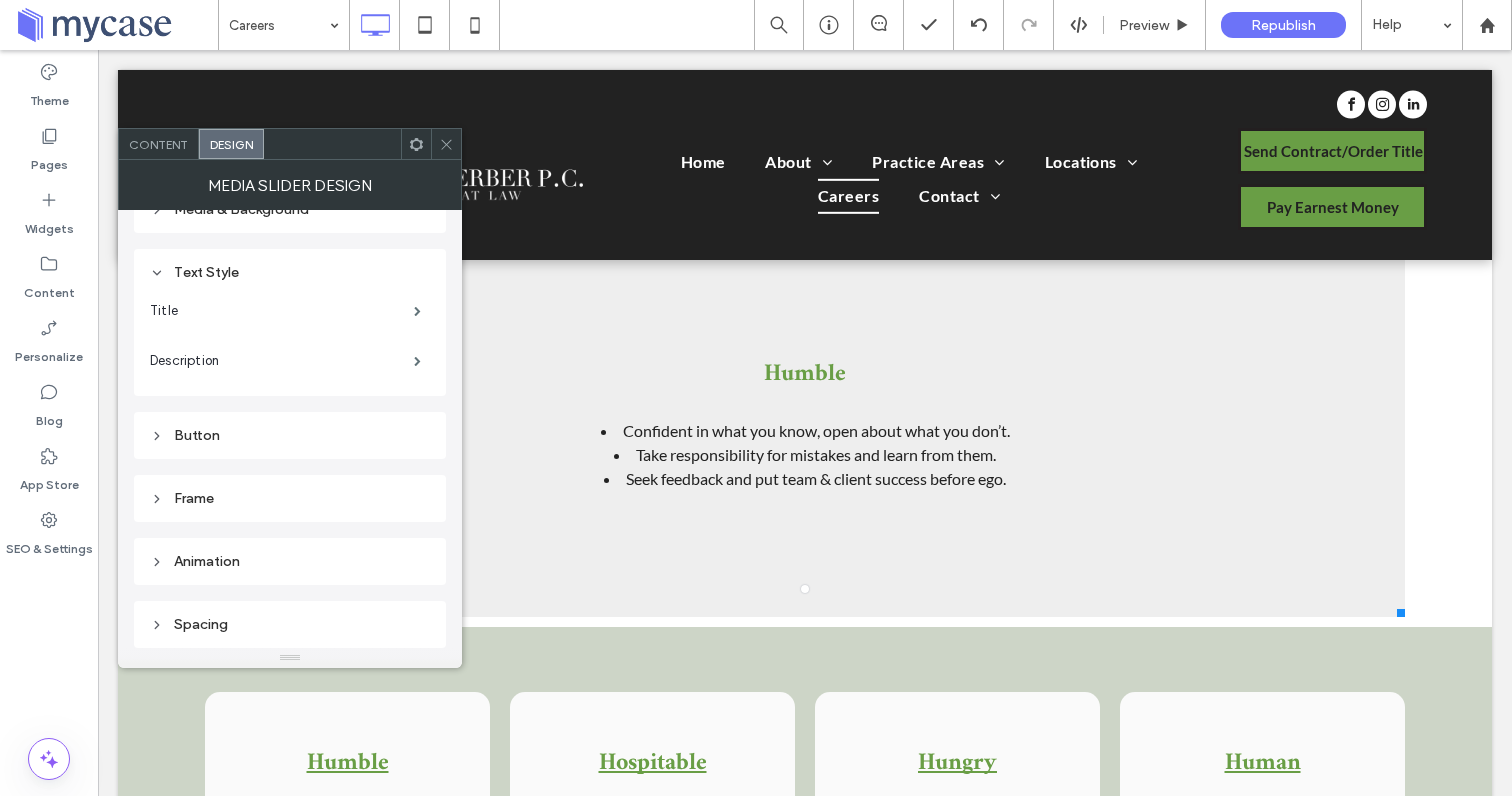 click on "Frame" at bounding box center (290, 498) 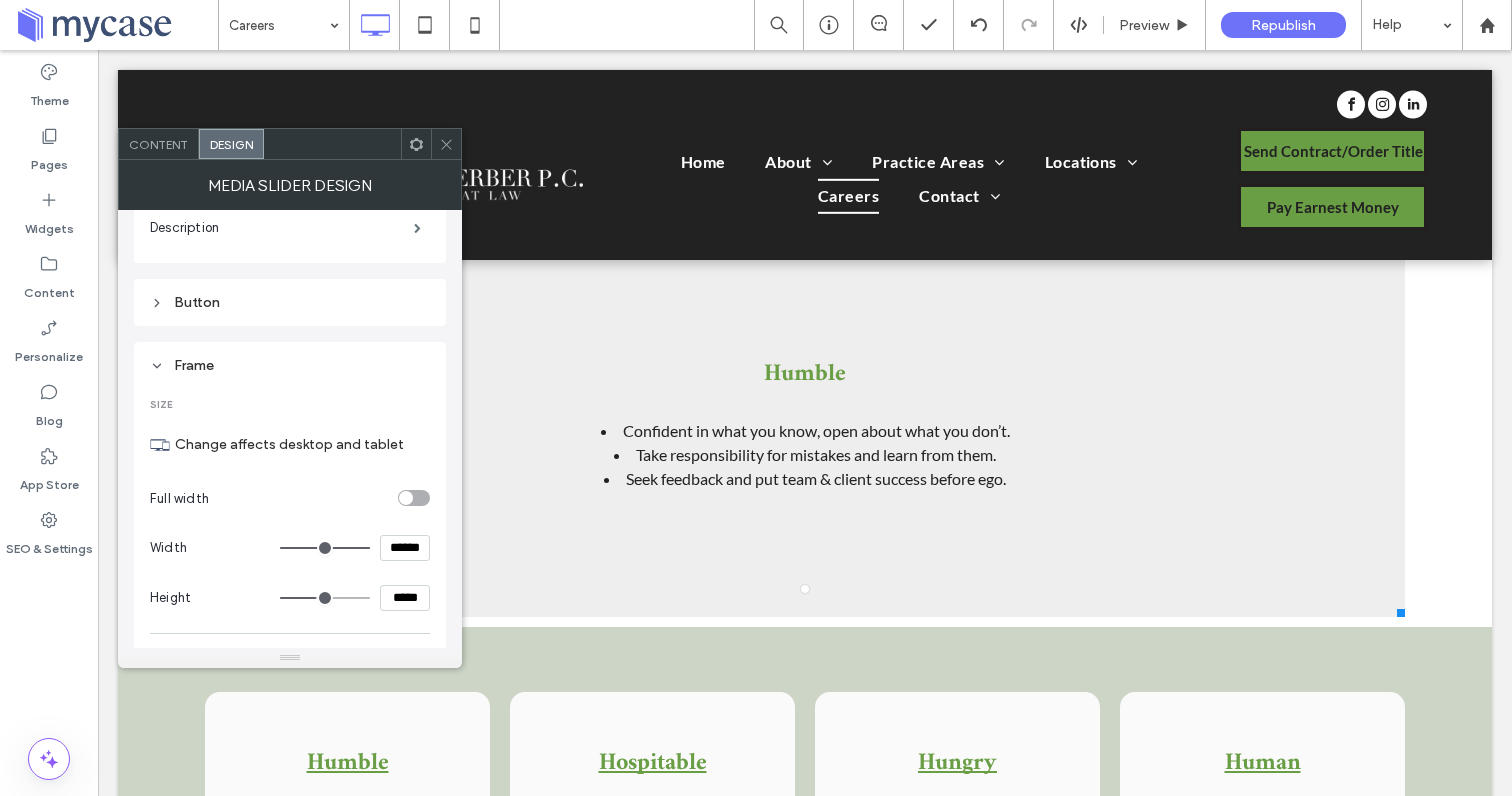 scroll, scrollTop: 577, scrollLeft: 0, axis: vertical 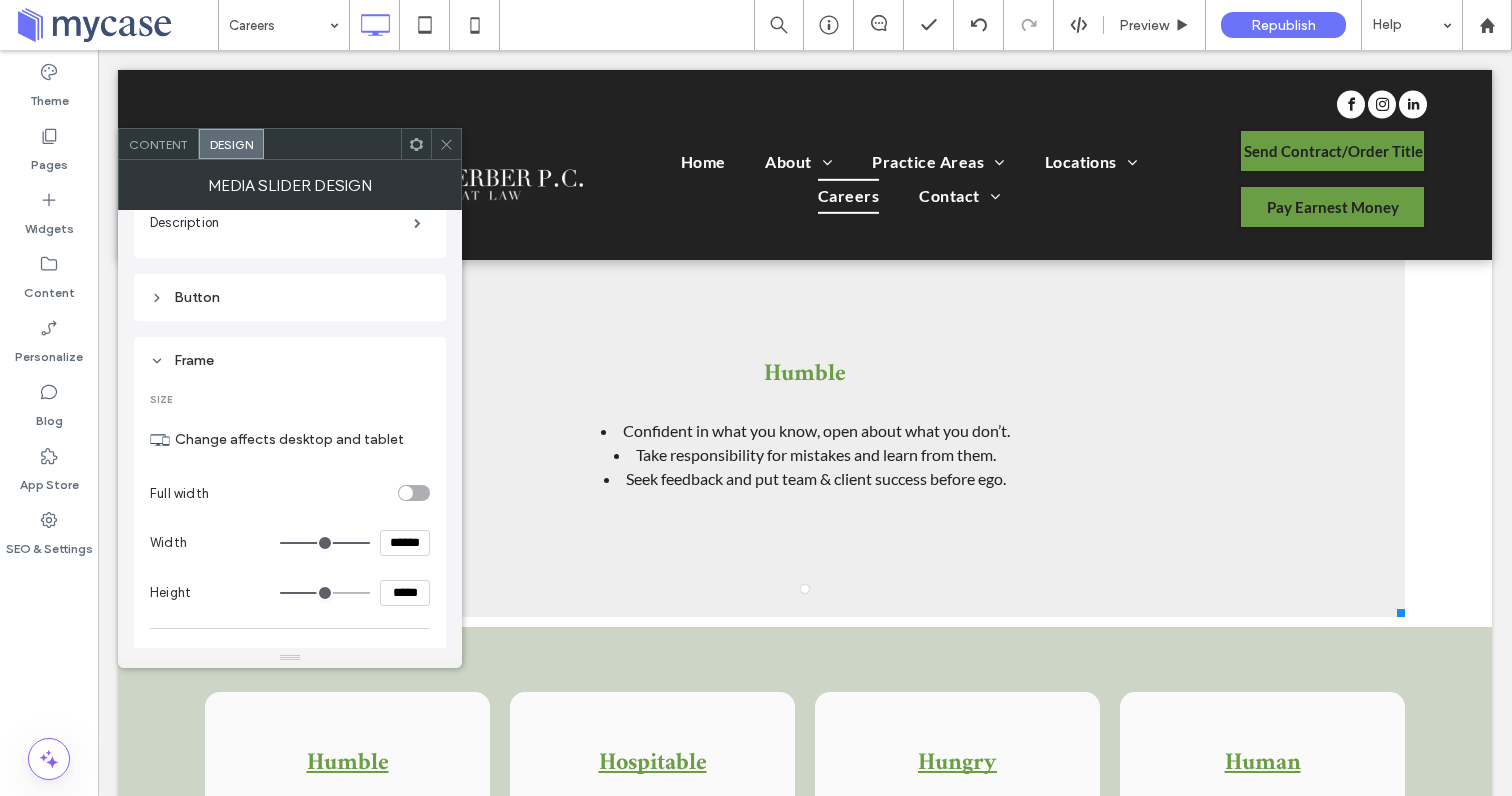 type on "****" 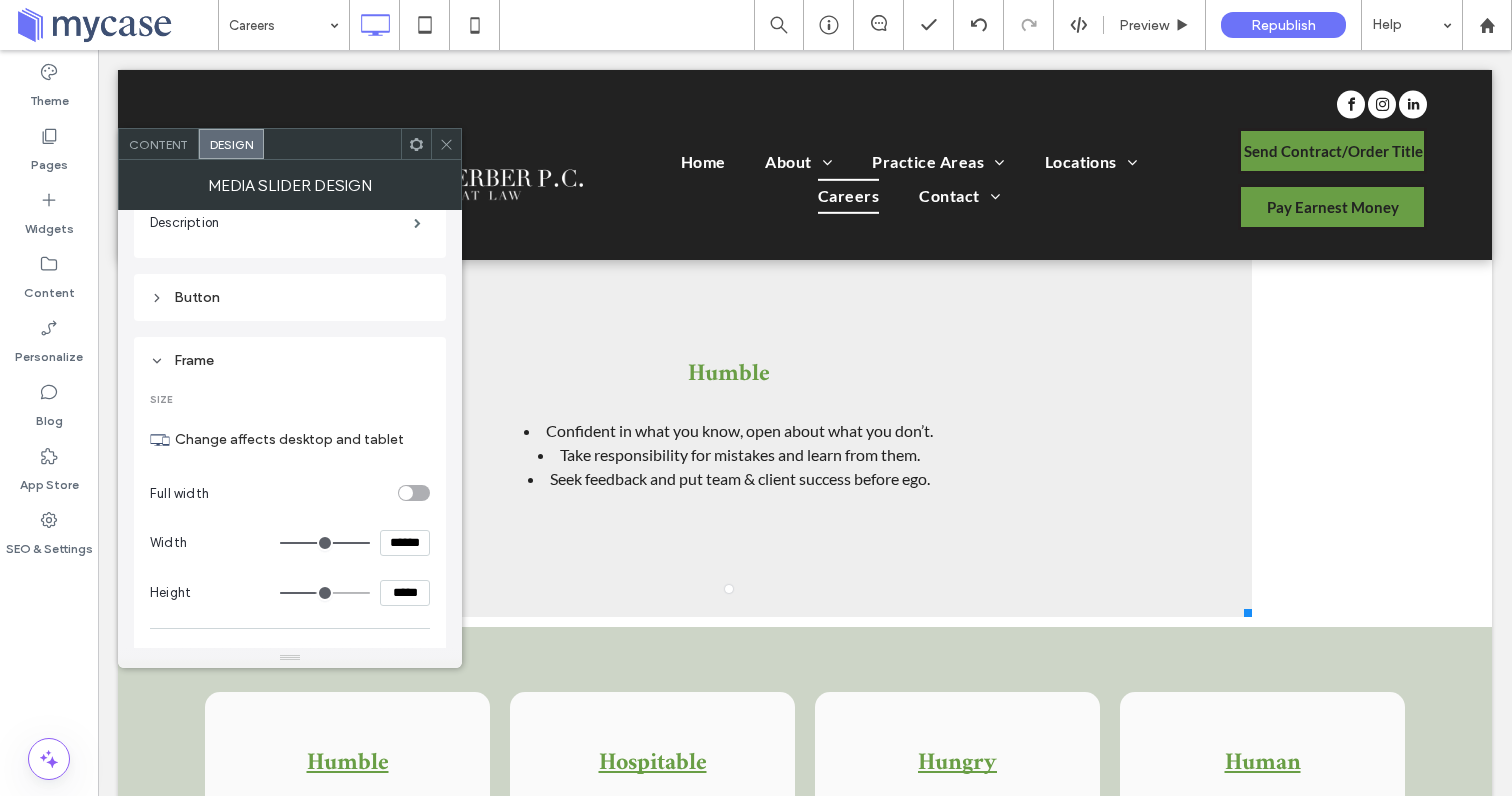 type on "****" 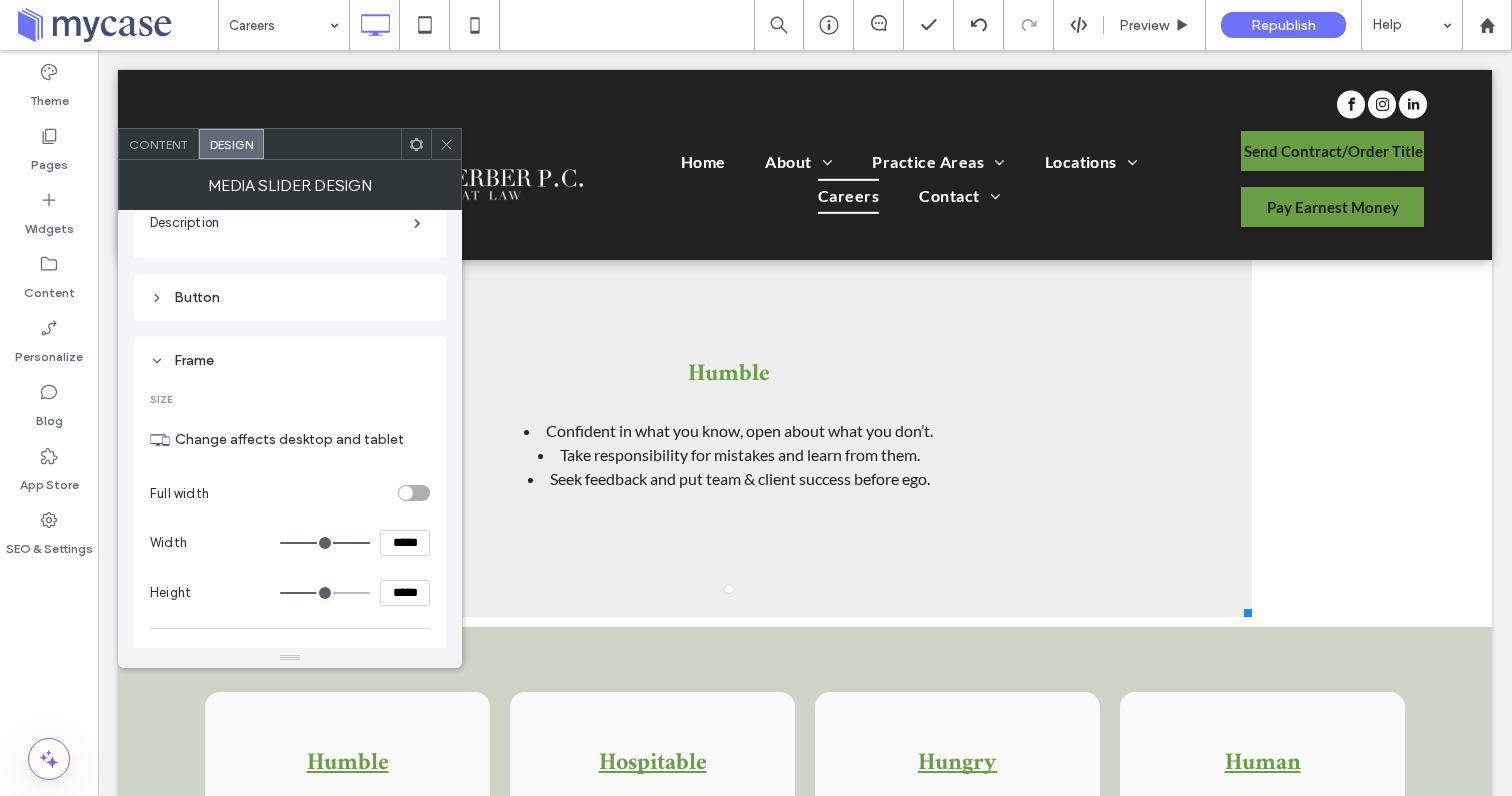 type on "***" 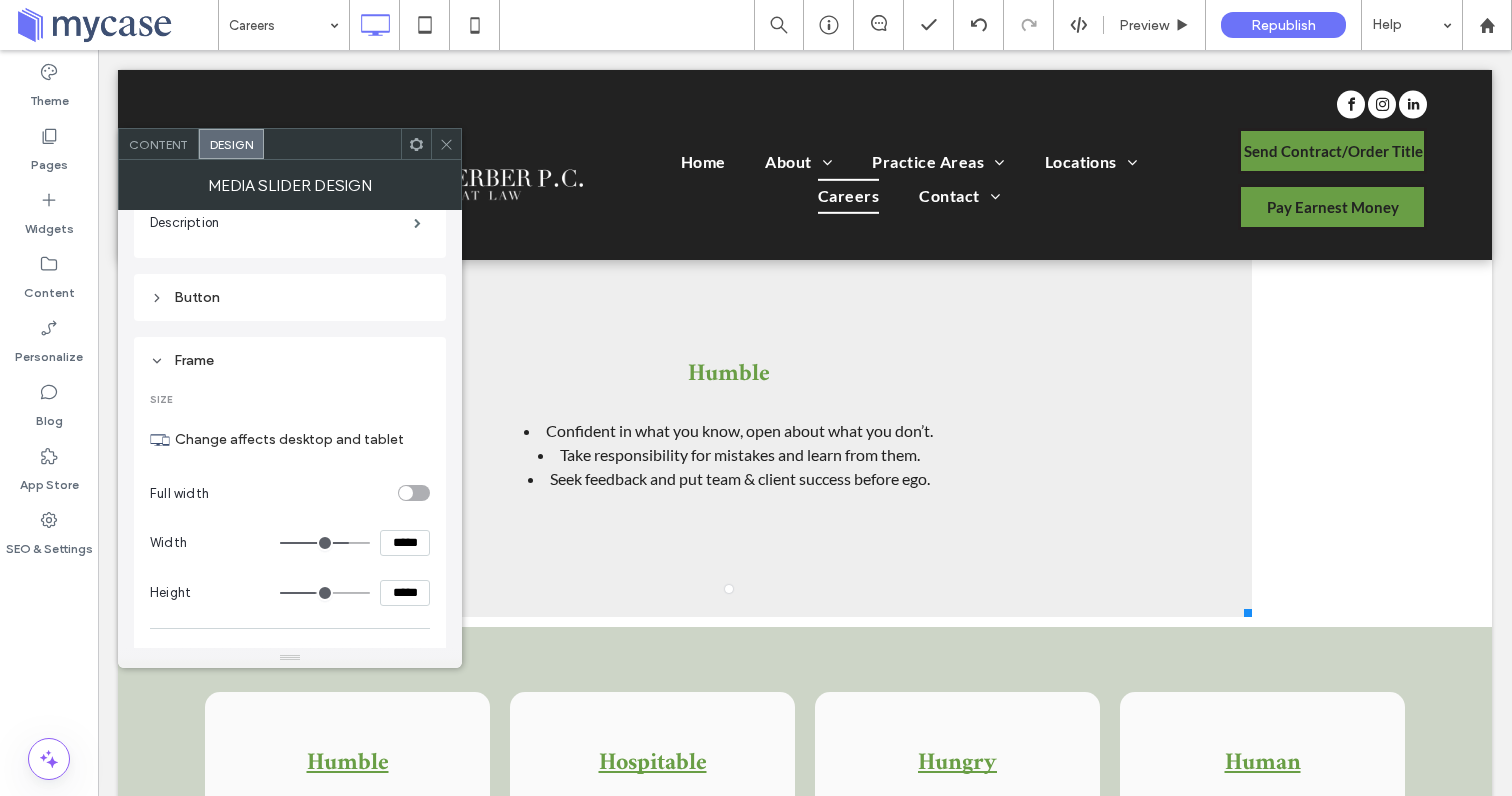 type on "***" 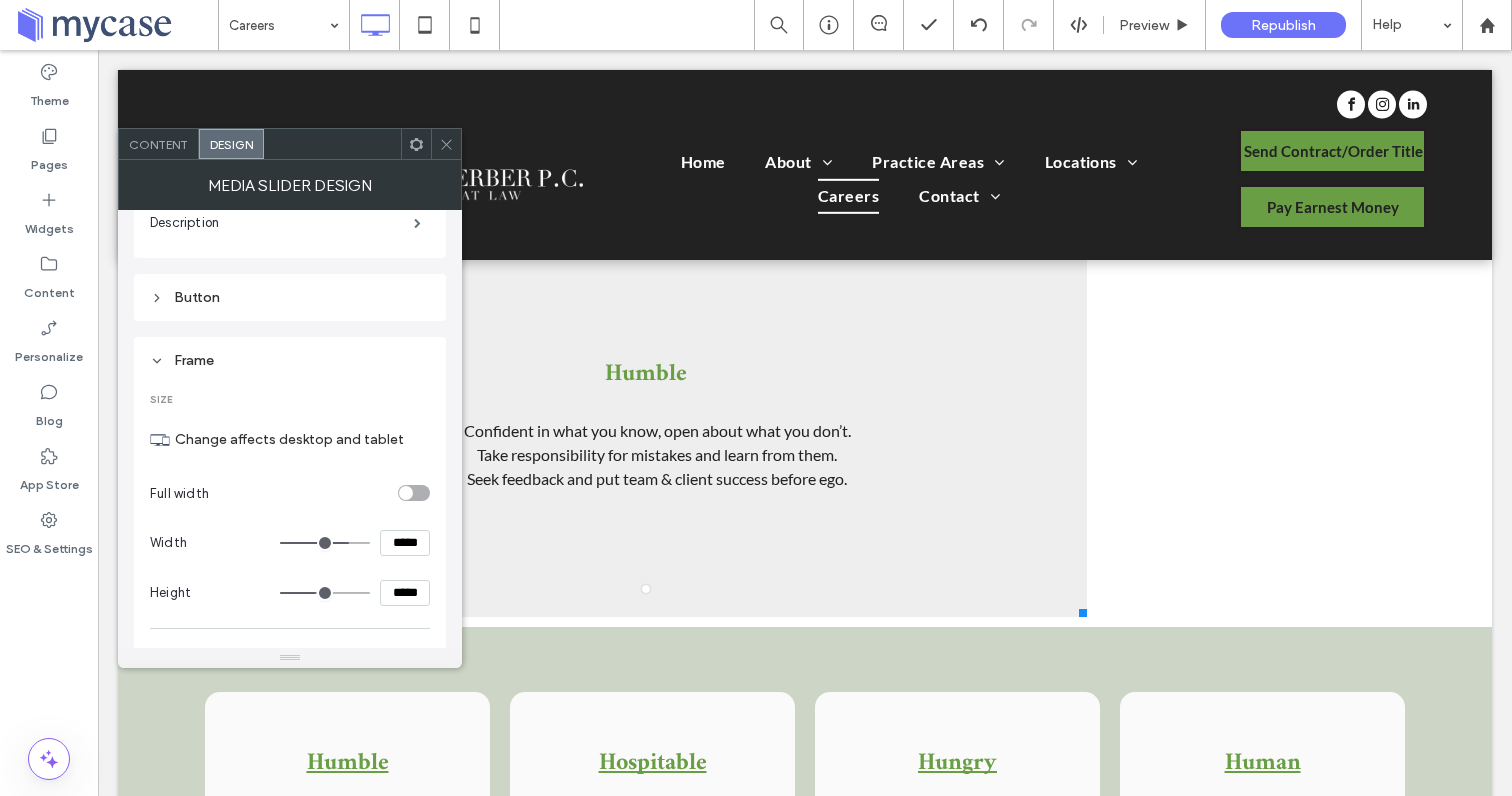 type on "***" 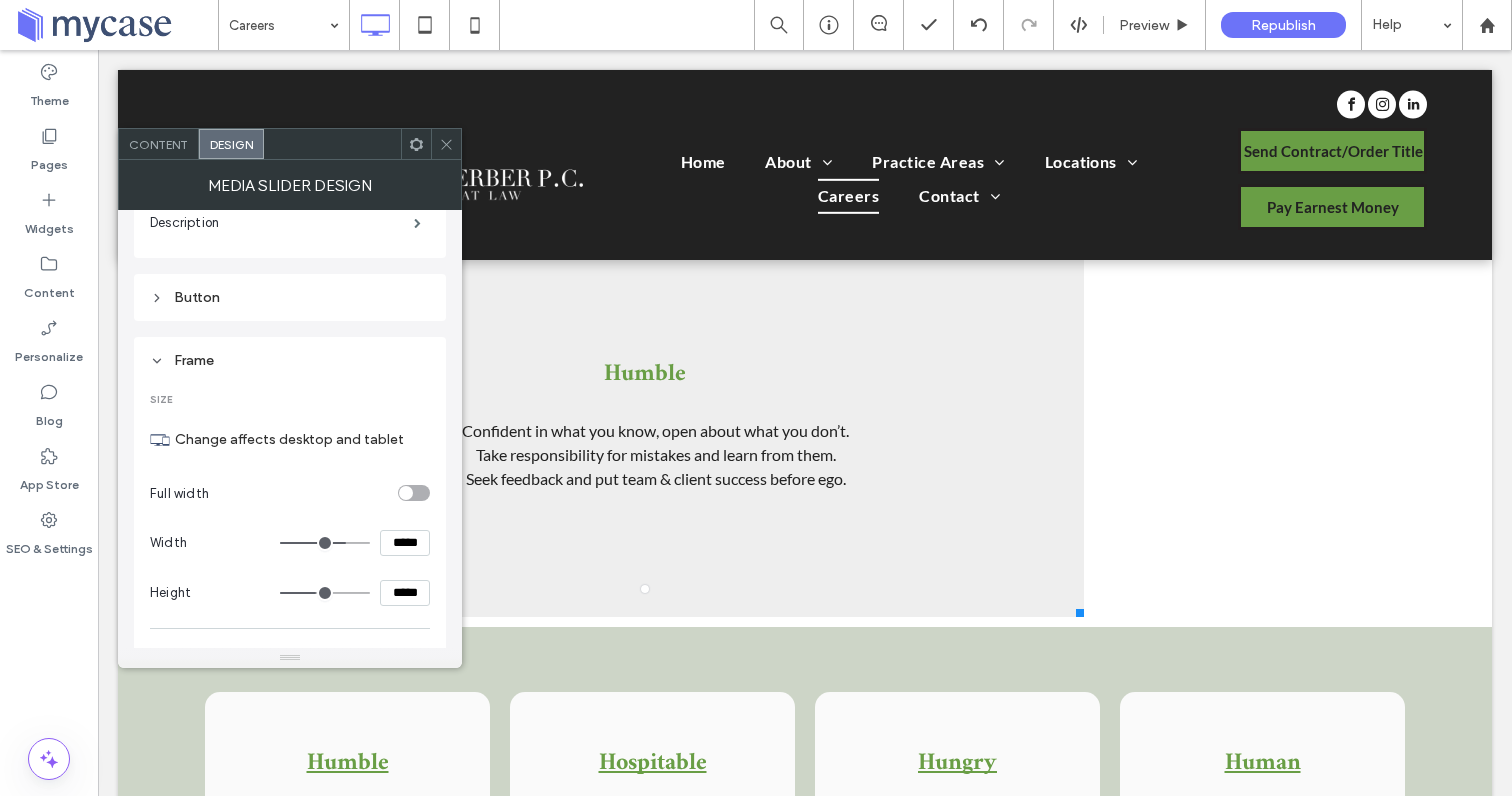 type on "***" 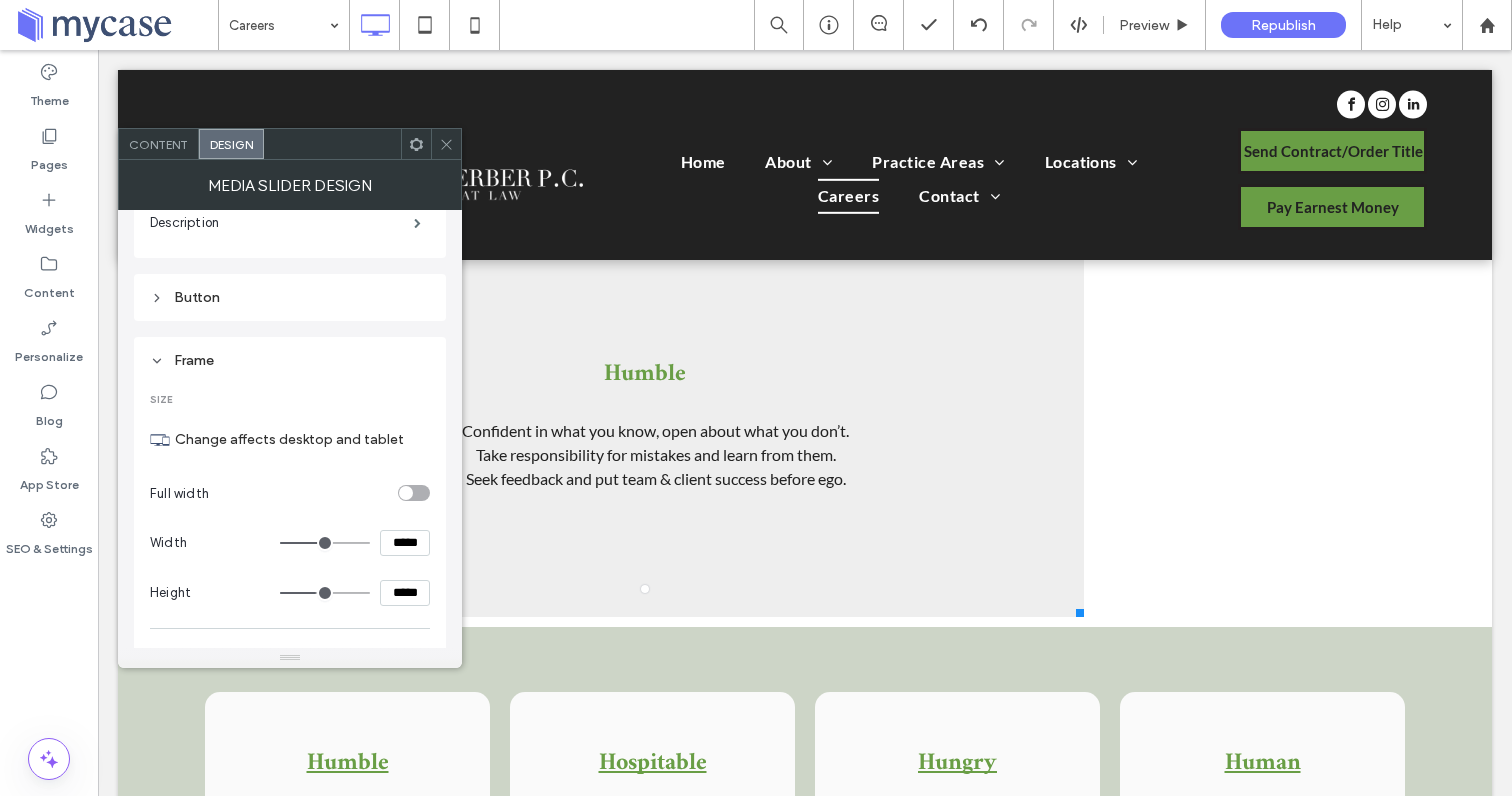 type on "***" 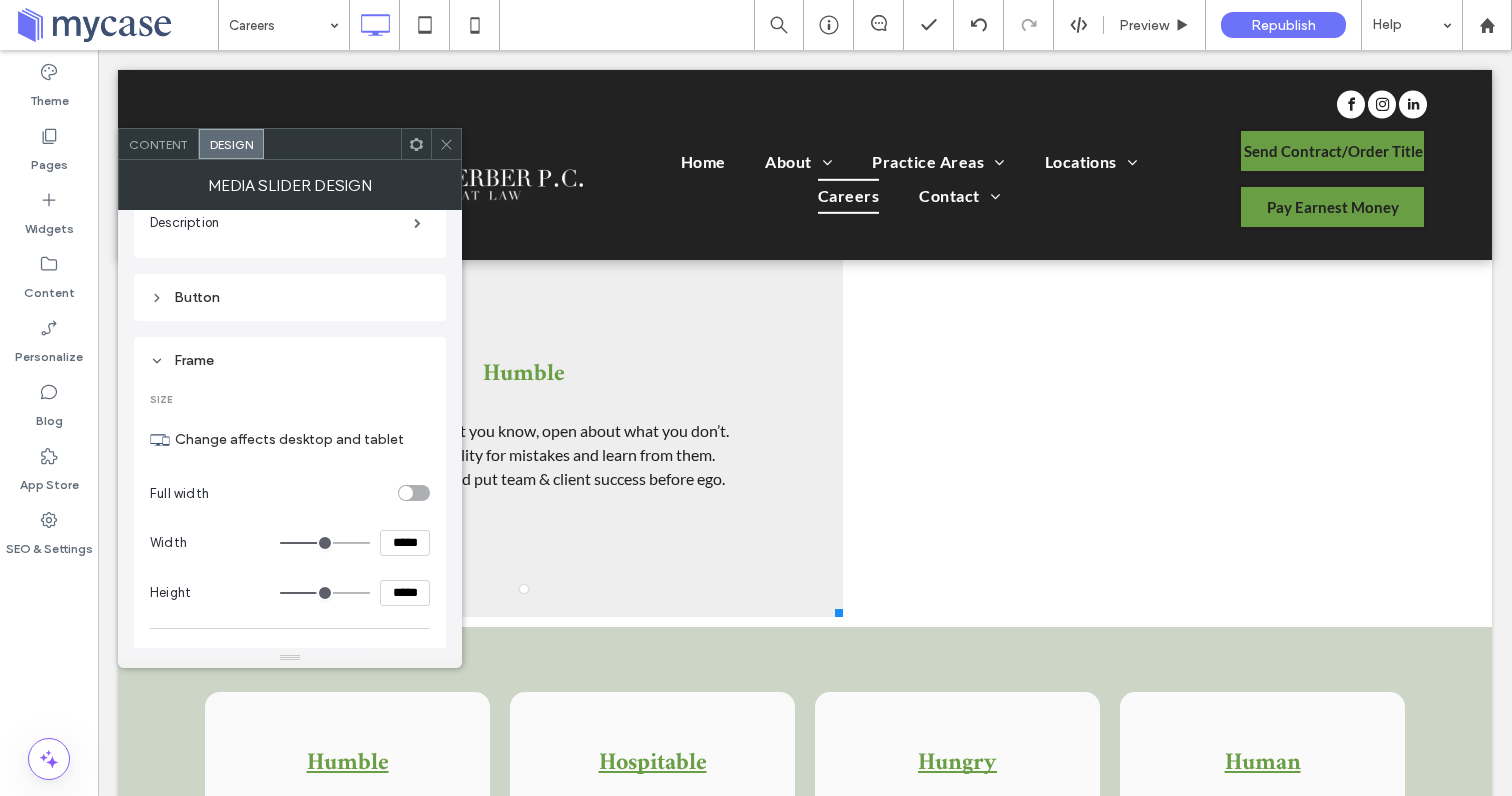 type on "***" 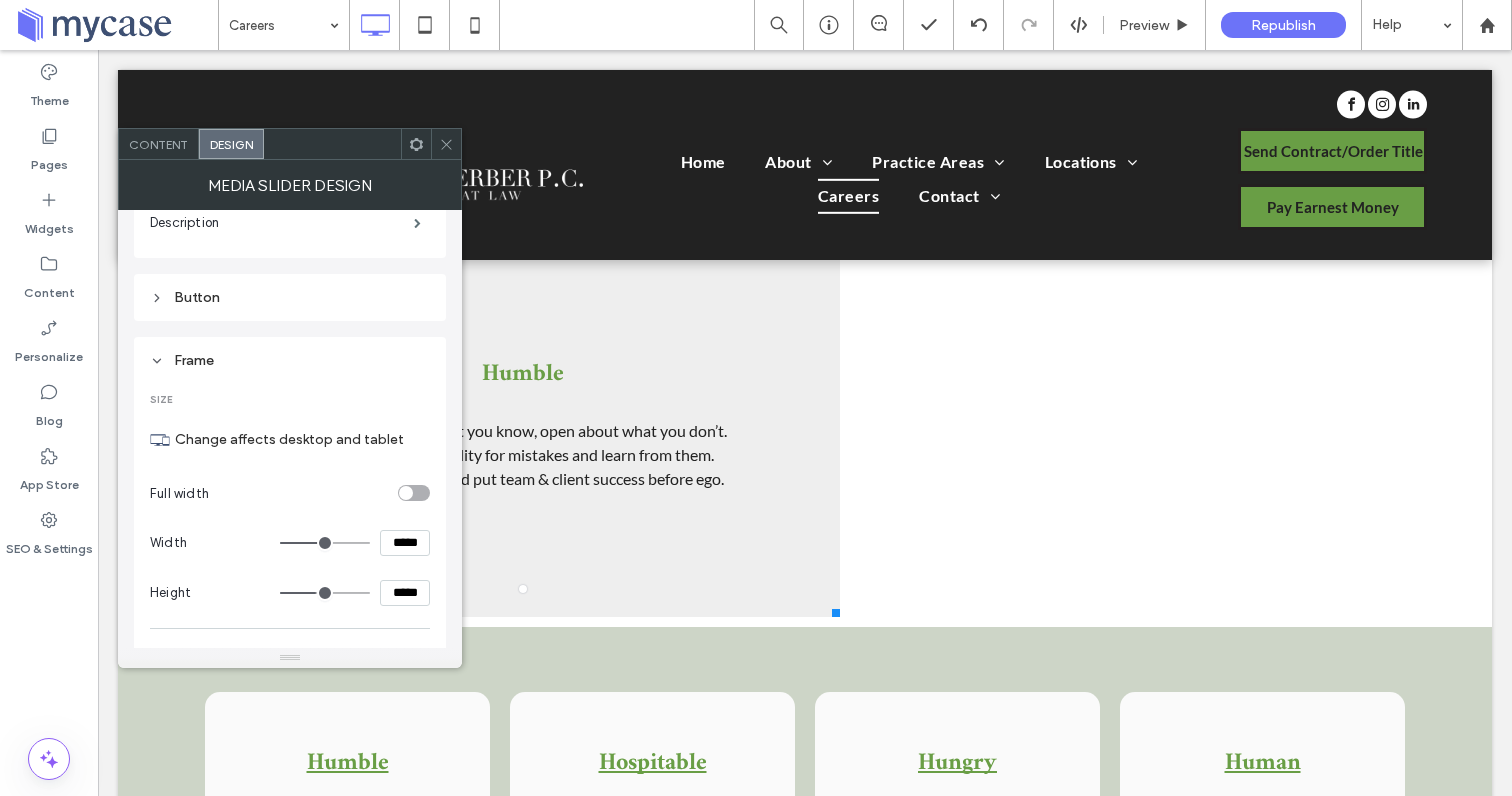 type on "***" 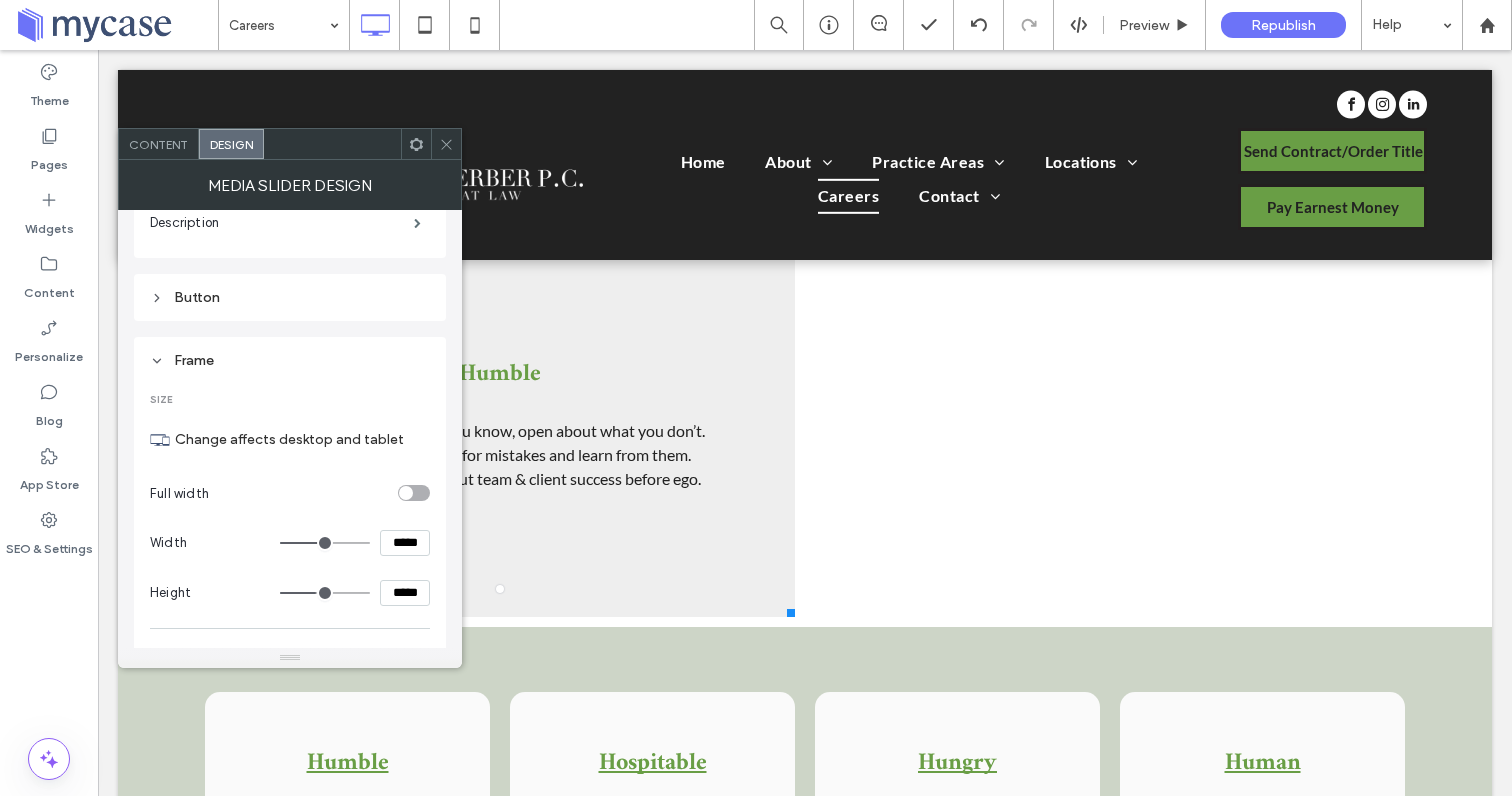 type on "***" 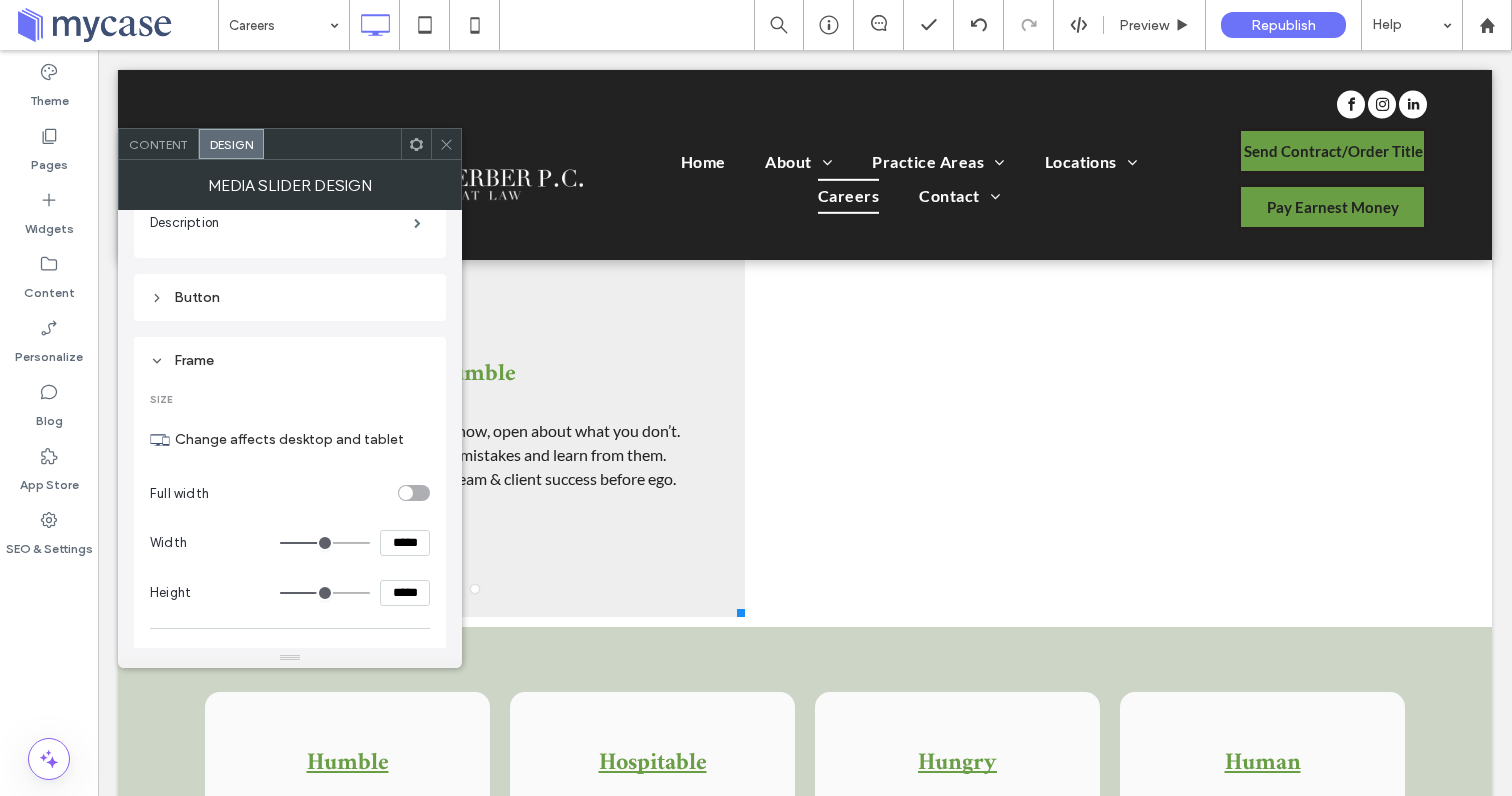 type on "***" 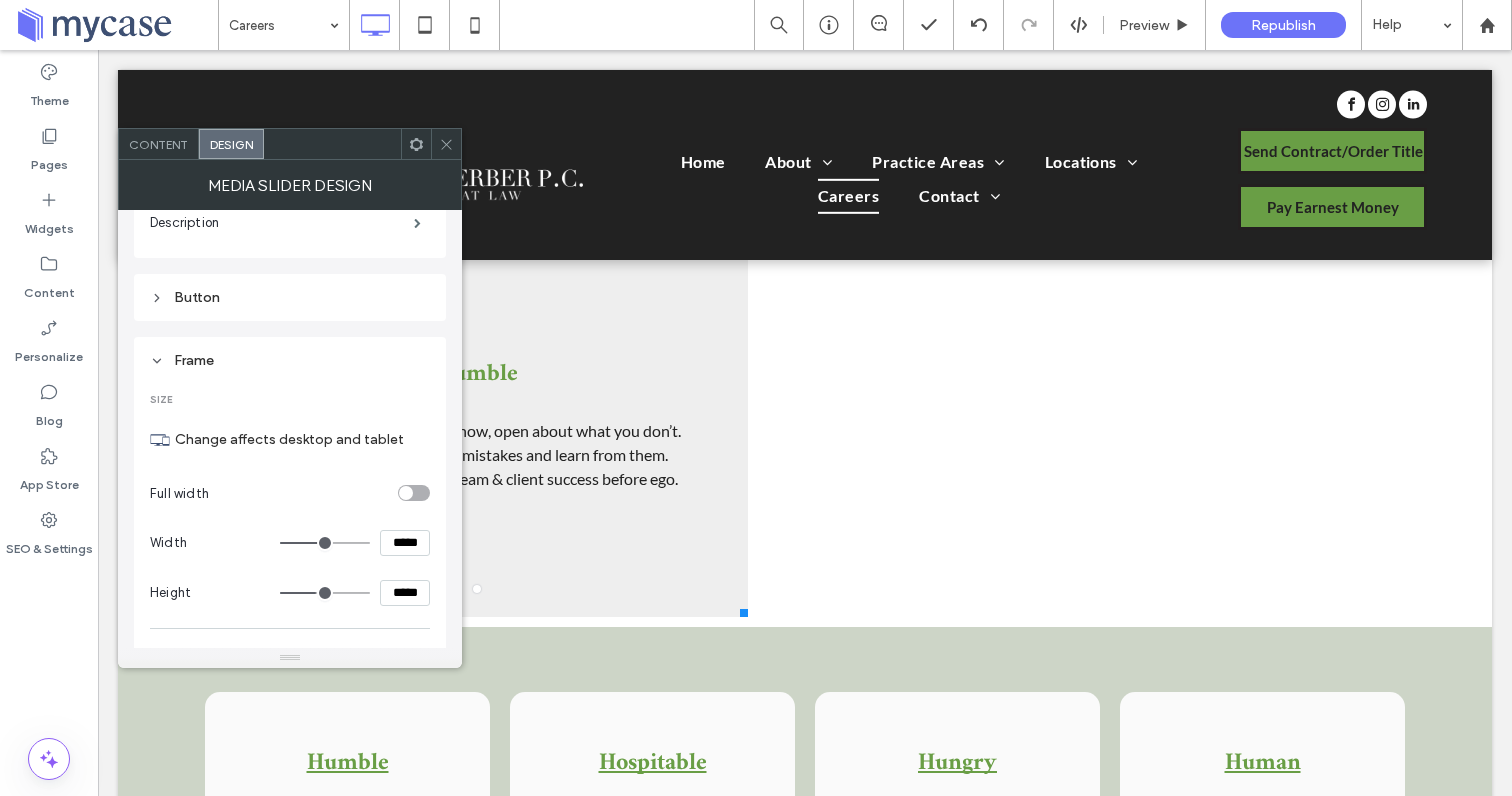 drag, startPoint x: 356, startPoint y: 541, endPoint x: 321, endPoint y: 539, distance: 35.057095 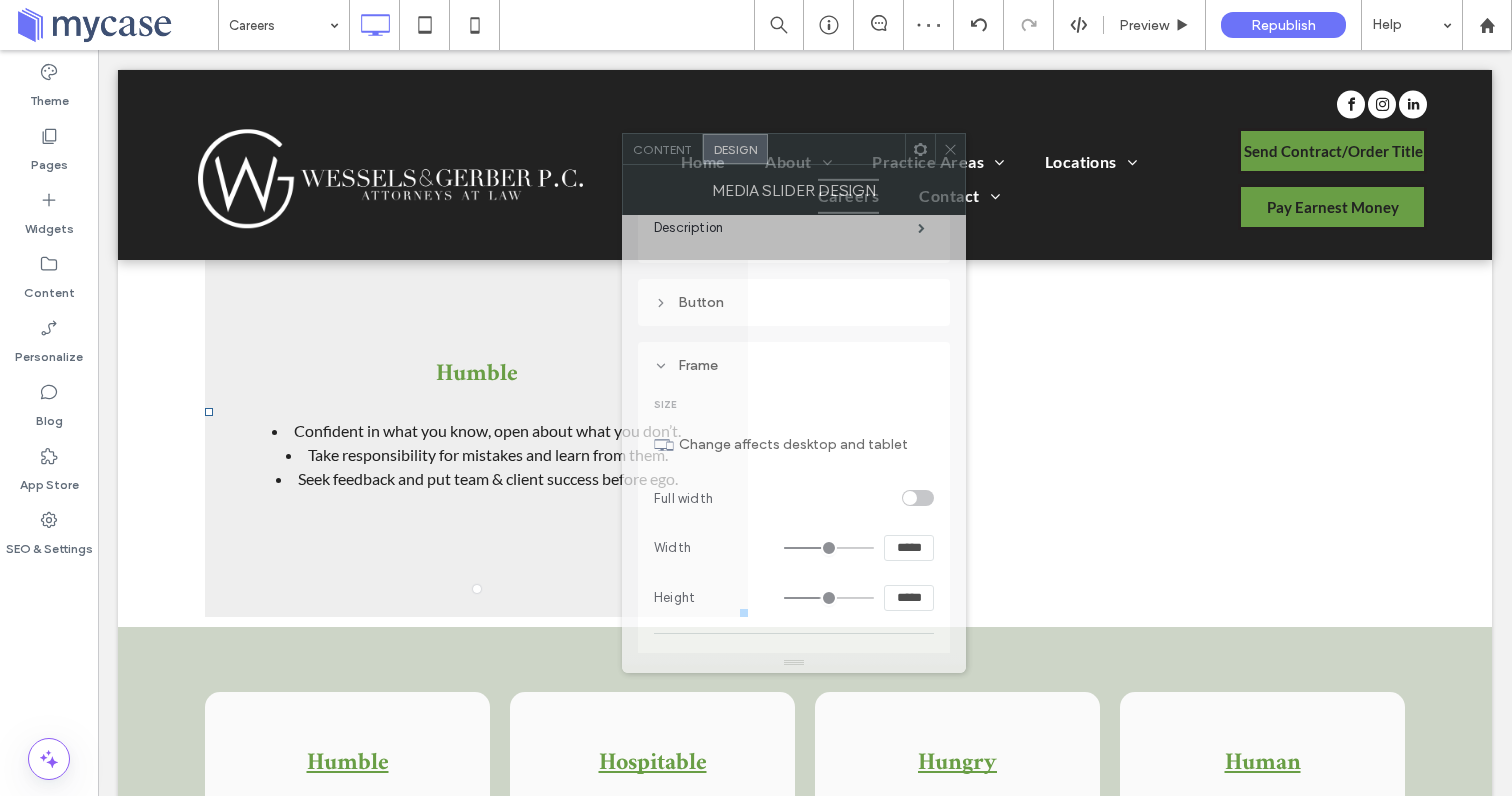 drag, startPoint x: 317, startPoint y: 140, endPoint x: 819, endPoint y: 143, distance: 502.00897 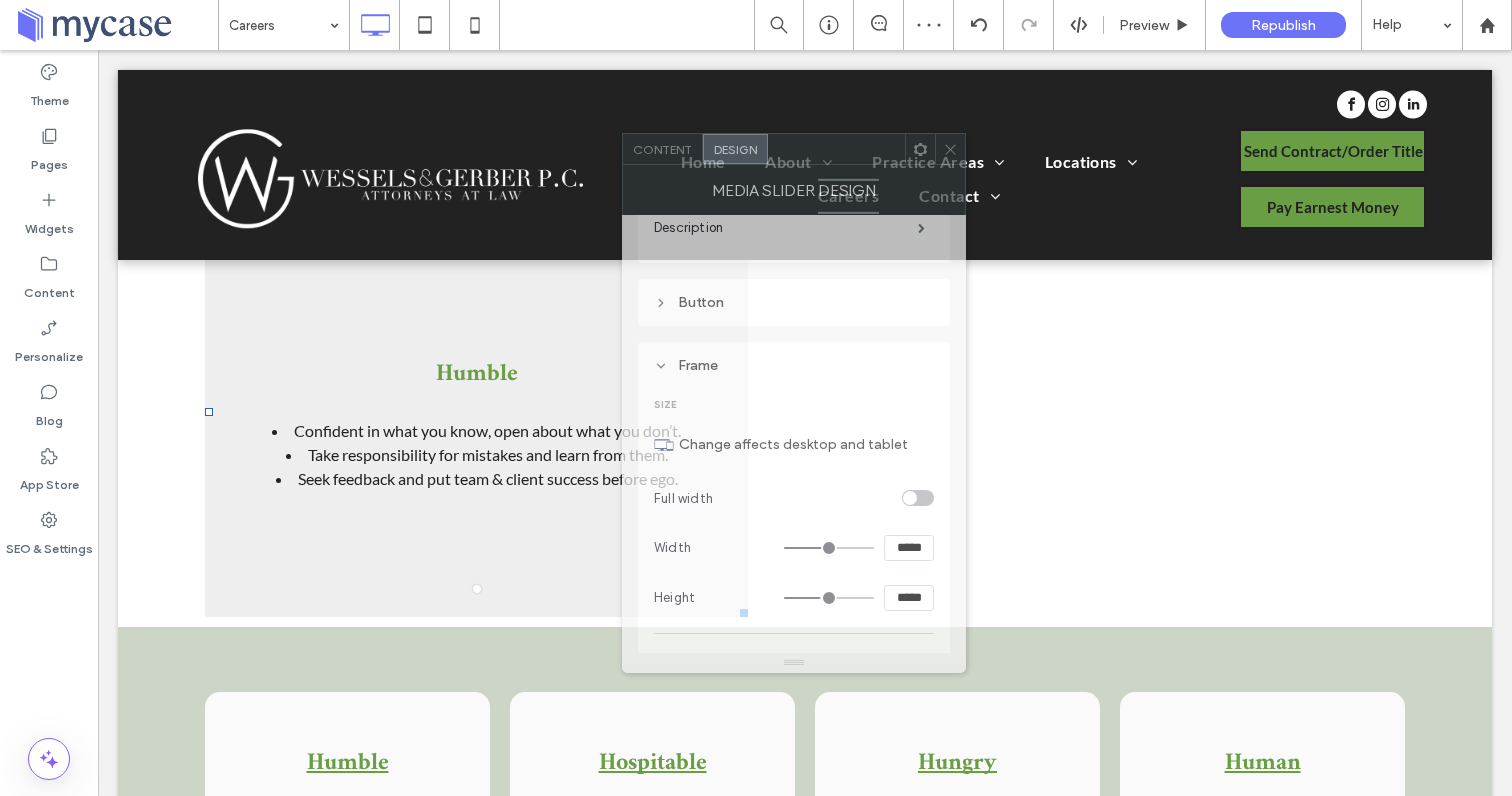 click at bounding box center [836, 149] 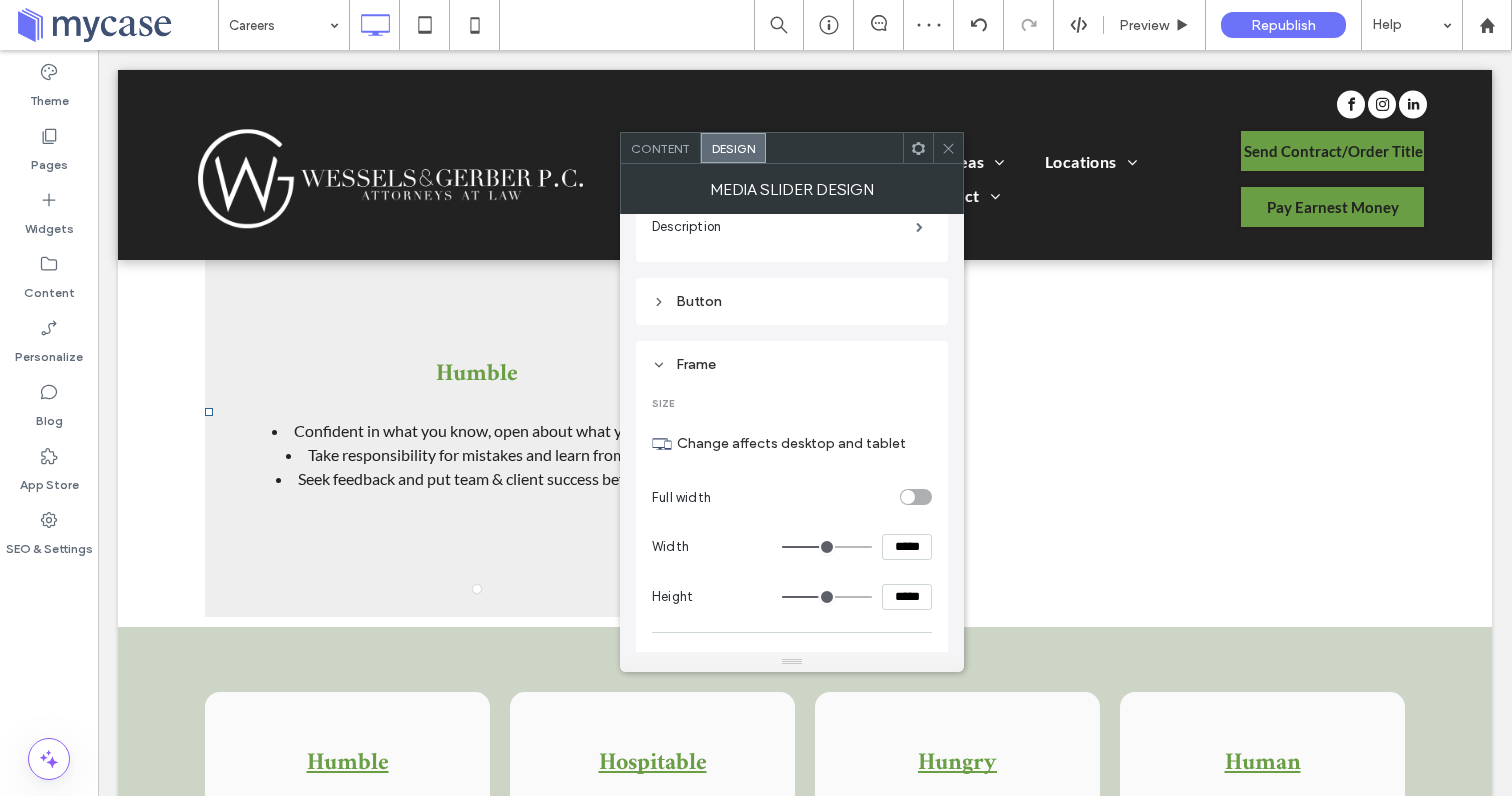 type on "***" 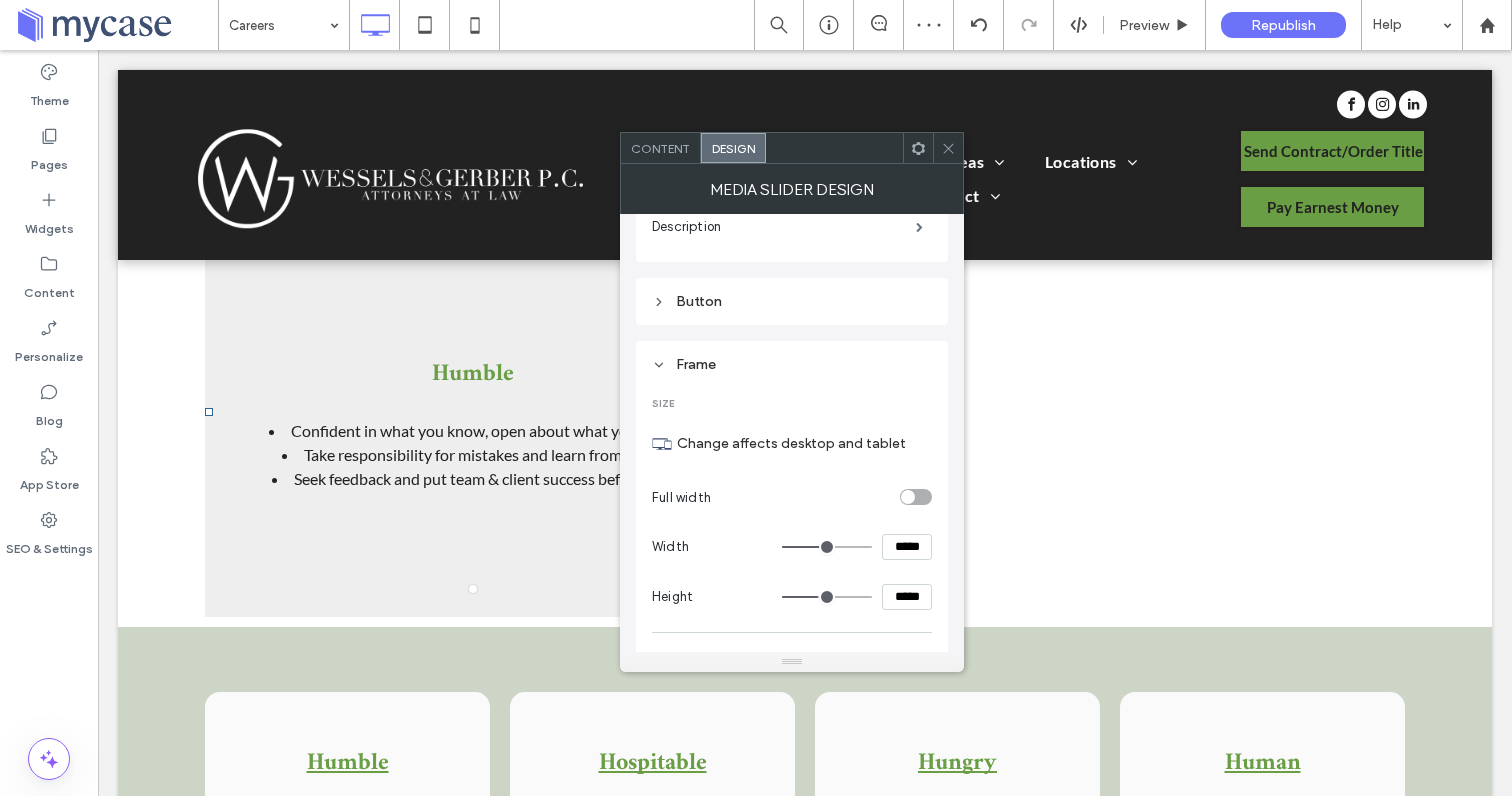 type on "***" 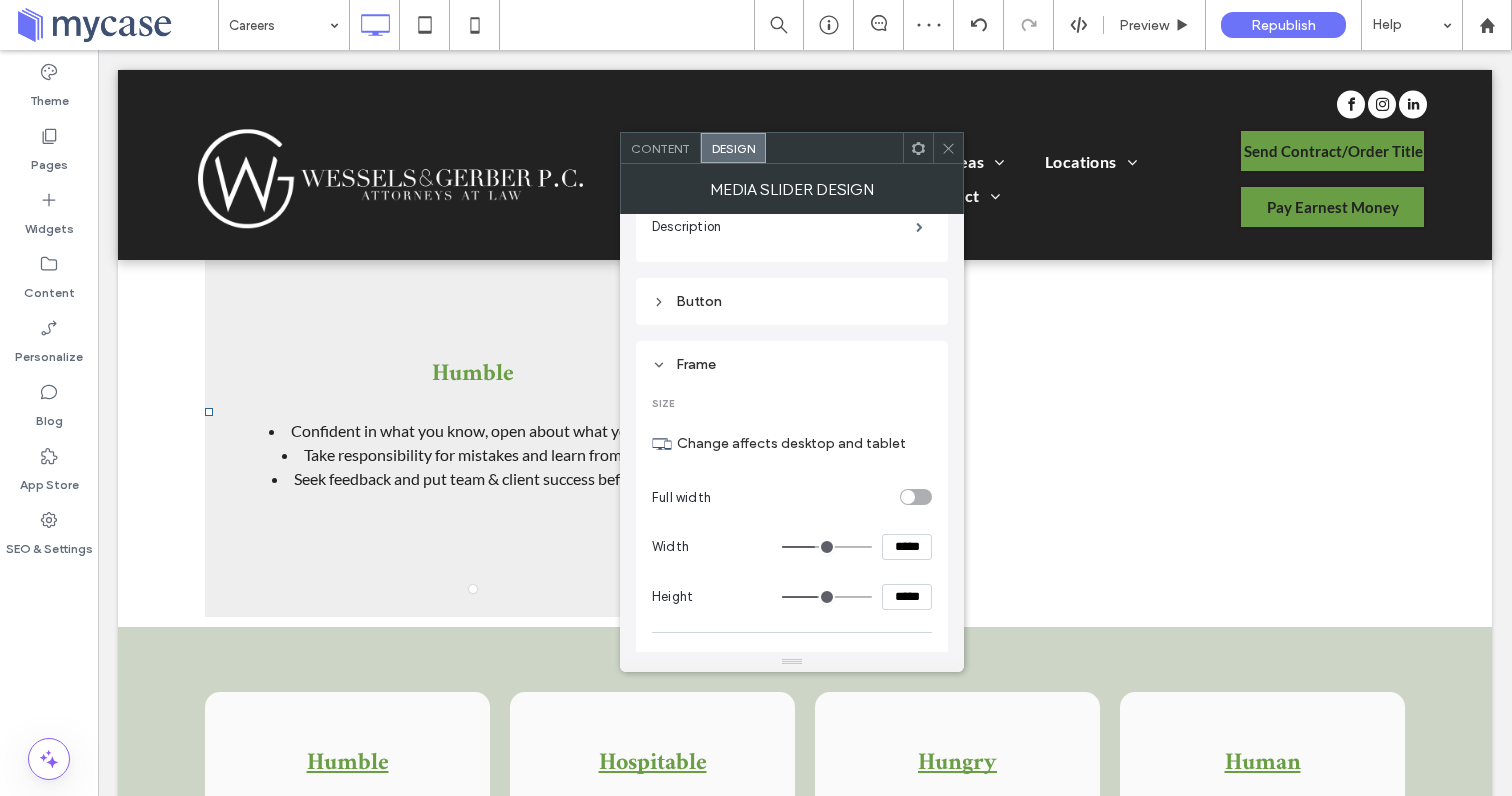 type on "***" 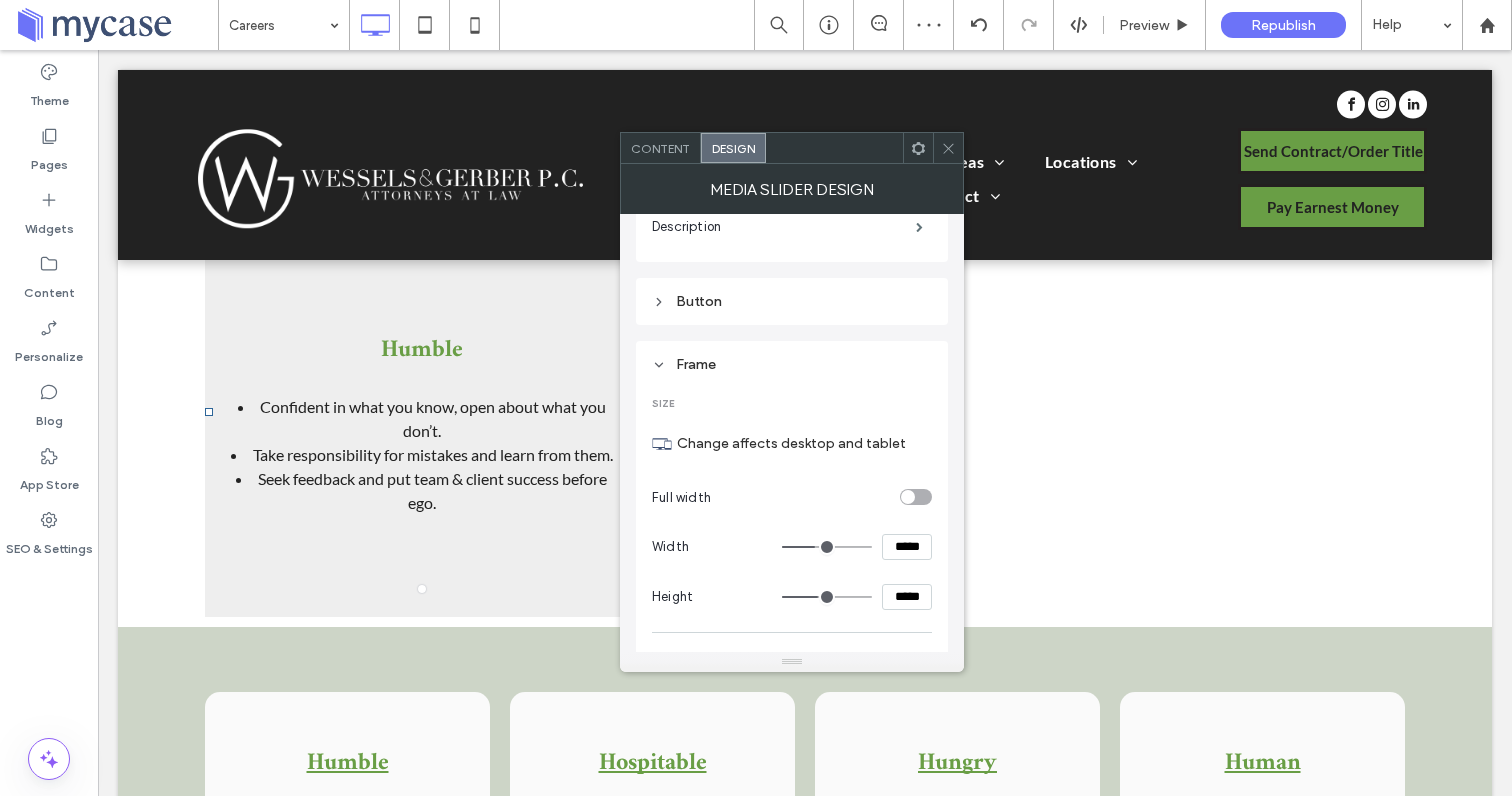 type on "***" 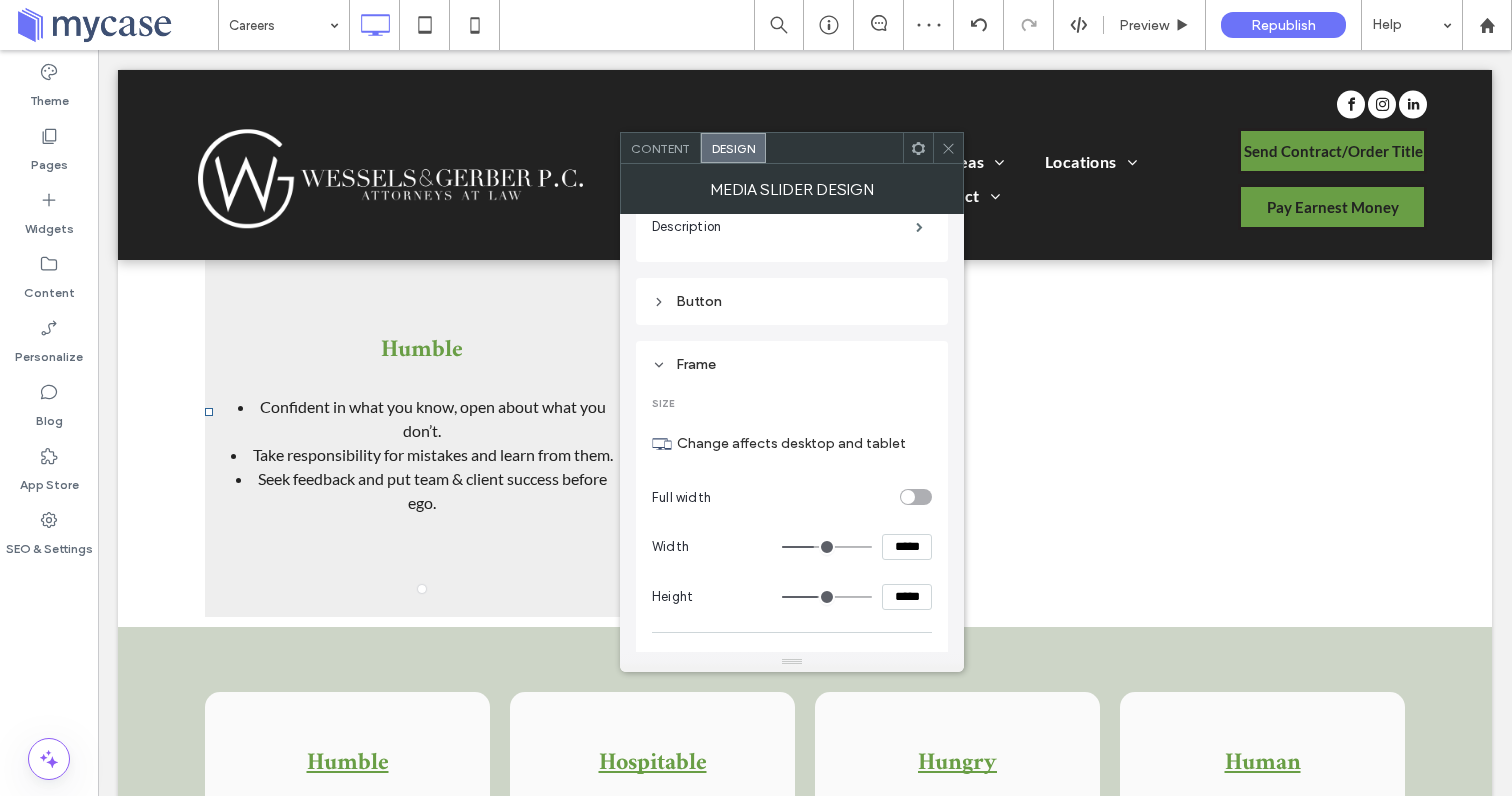 type on "***" 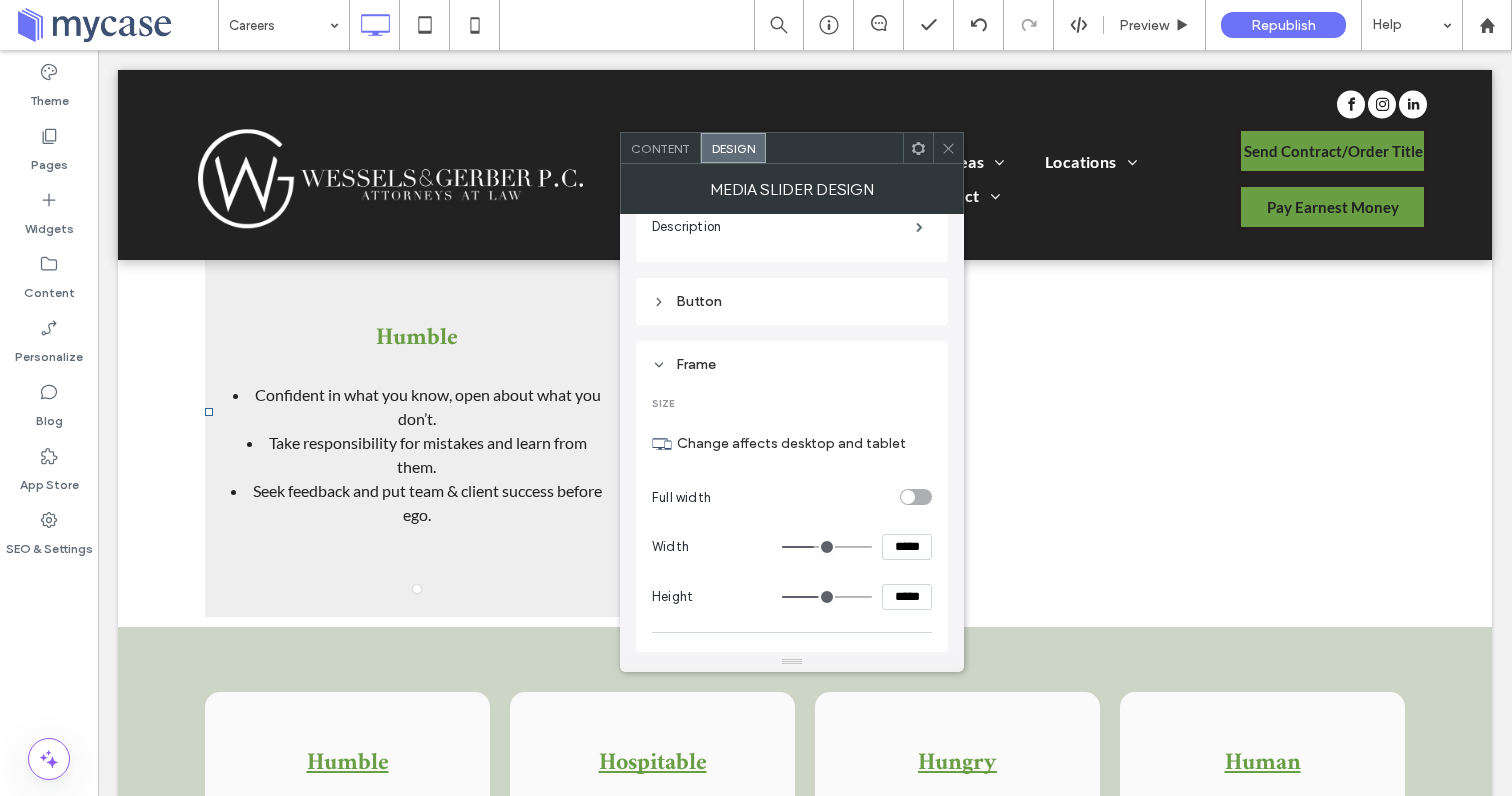 type on "***" 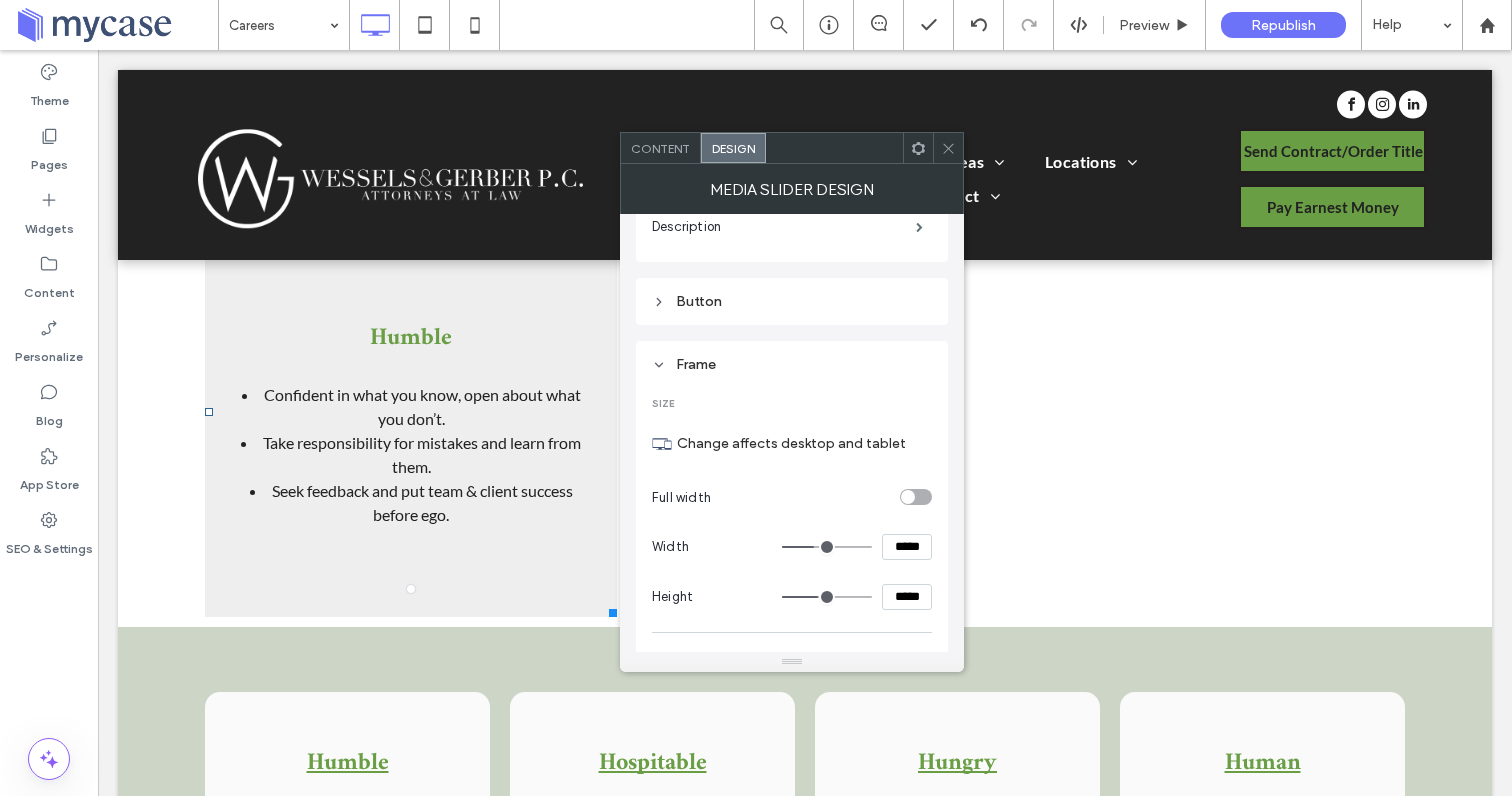 type on "***" 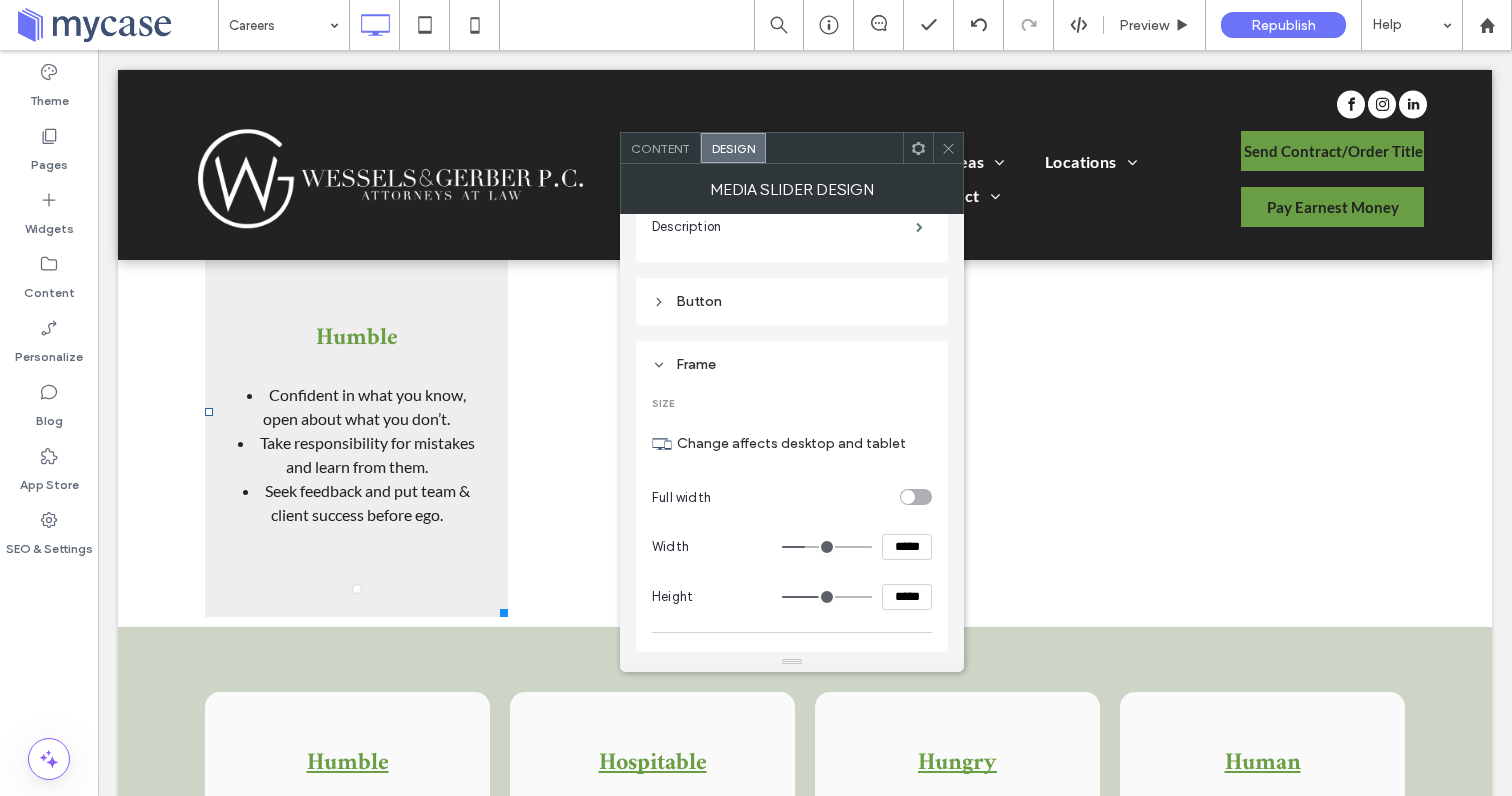 drag, startPoint x: 824, startPoint y: 545, endPoint x: 808, endPoint y: 548, distance: 16.27882 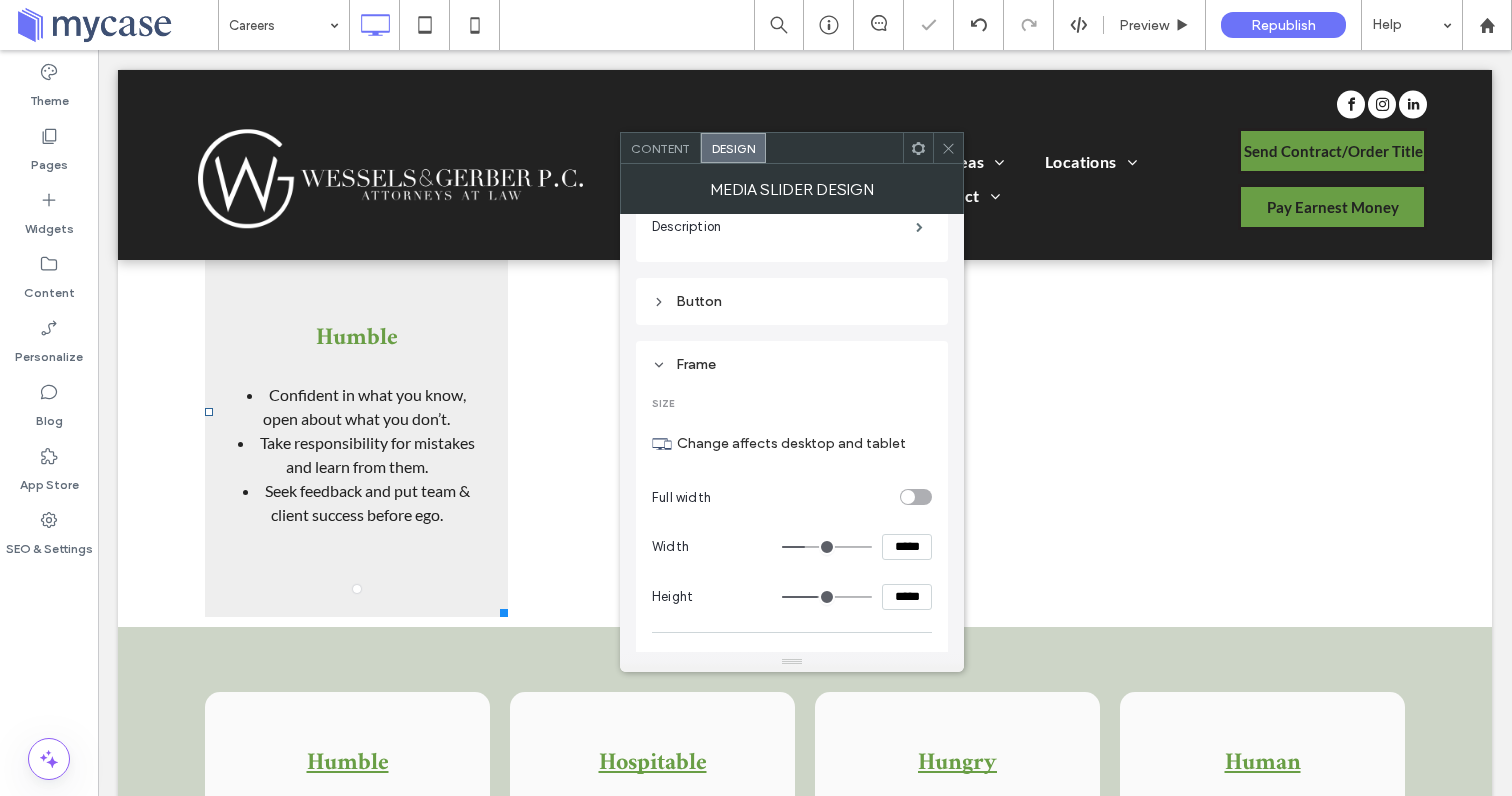 click on "*****" at bounding box center [907, 547] 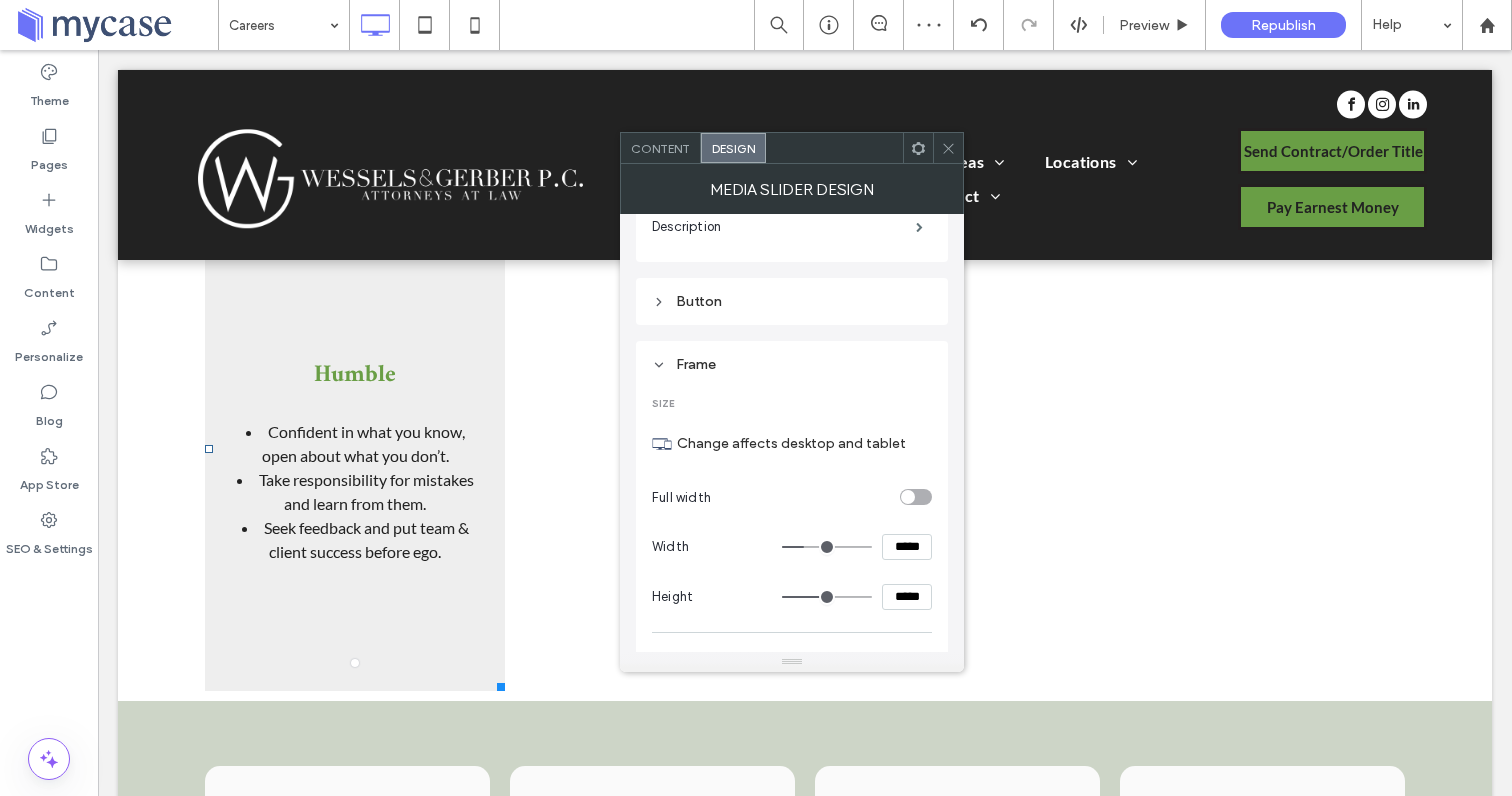 click at bounding box center (827, 597) 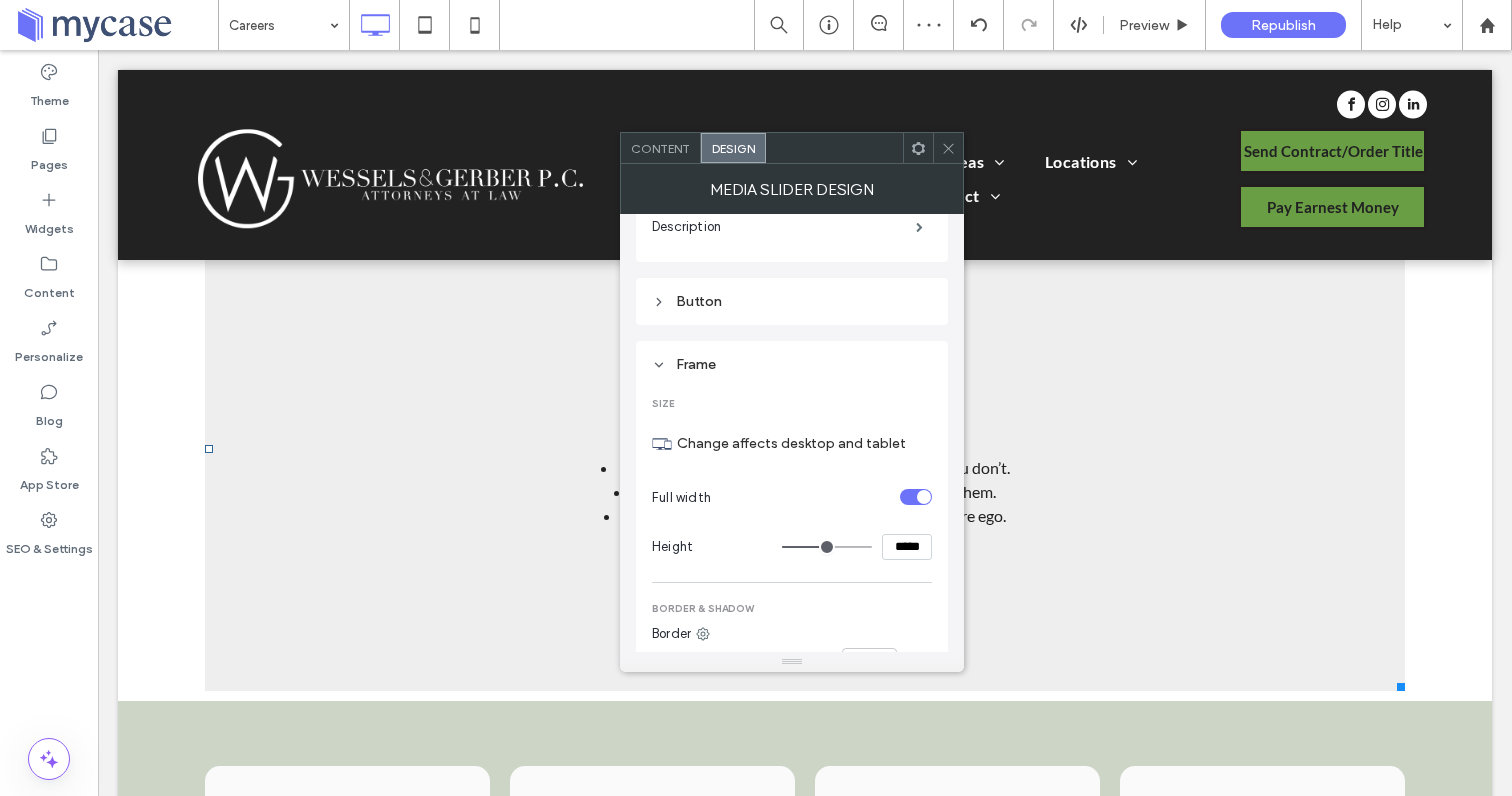 click at bounding box center (916, 497) 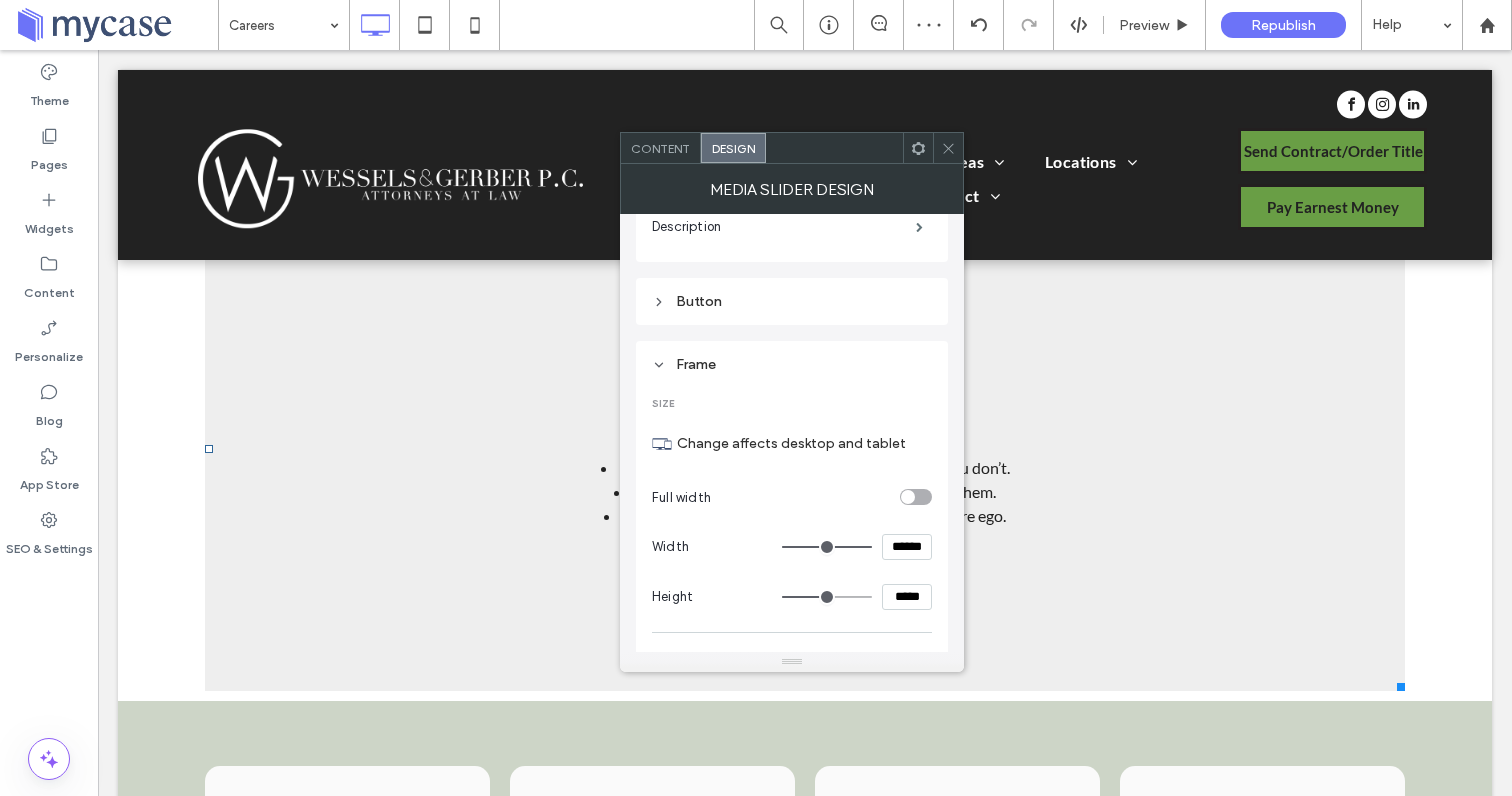 click at bounding box center (916, 497) 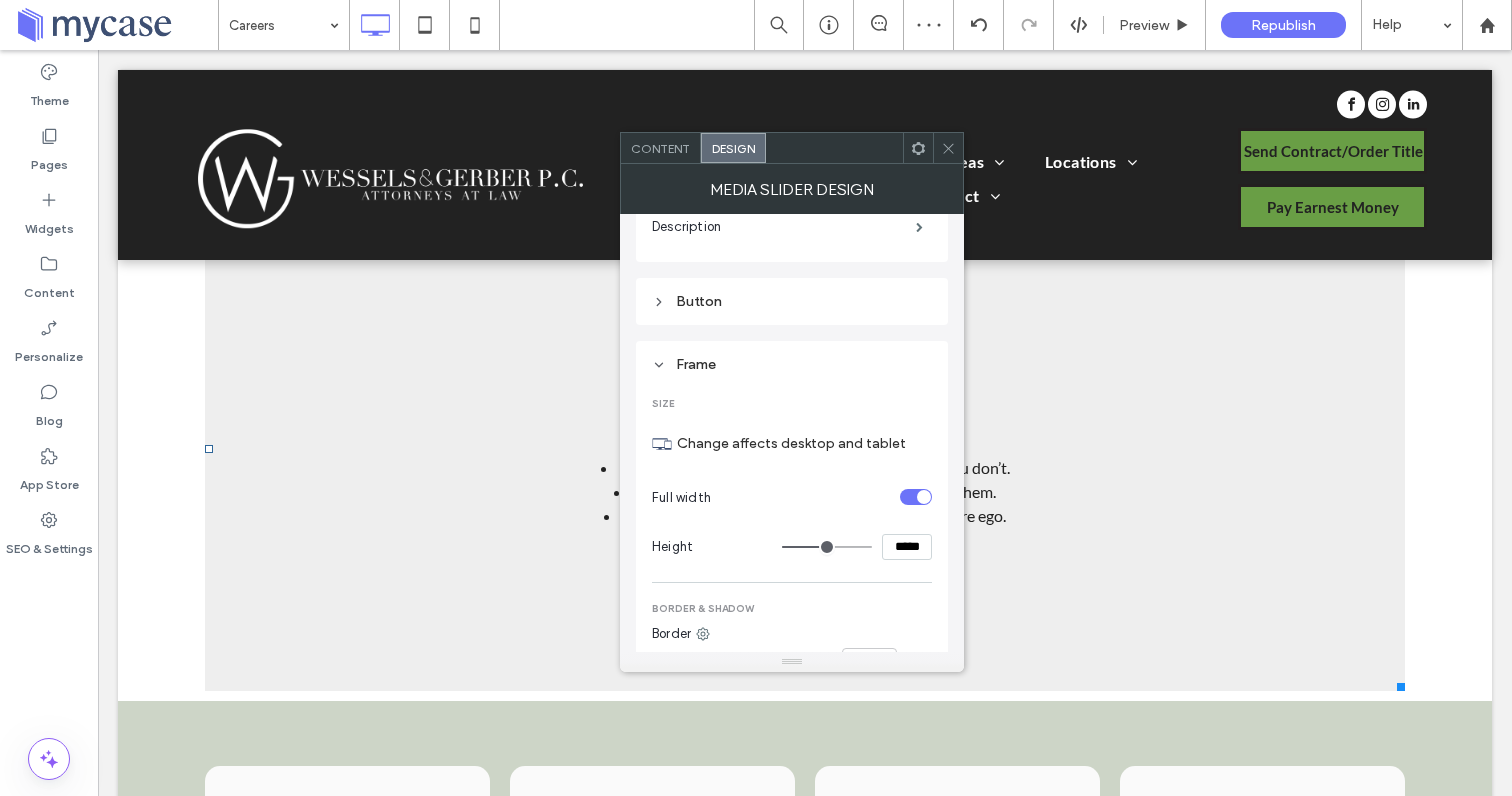 click on "Full width" at bounding box center (792, 497) 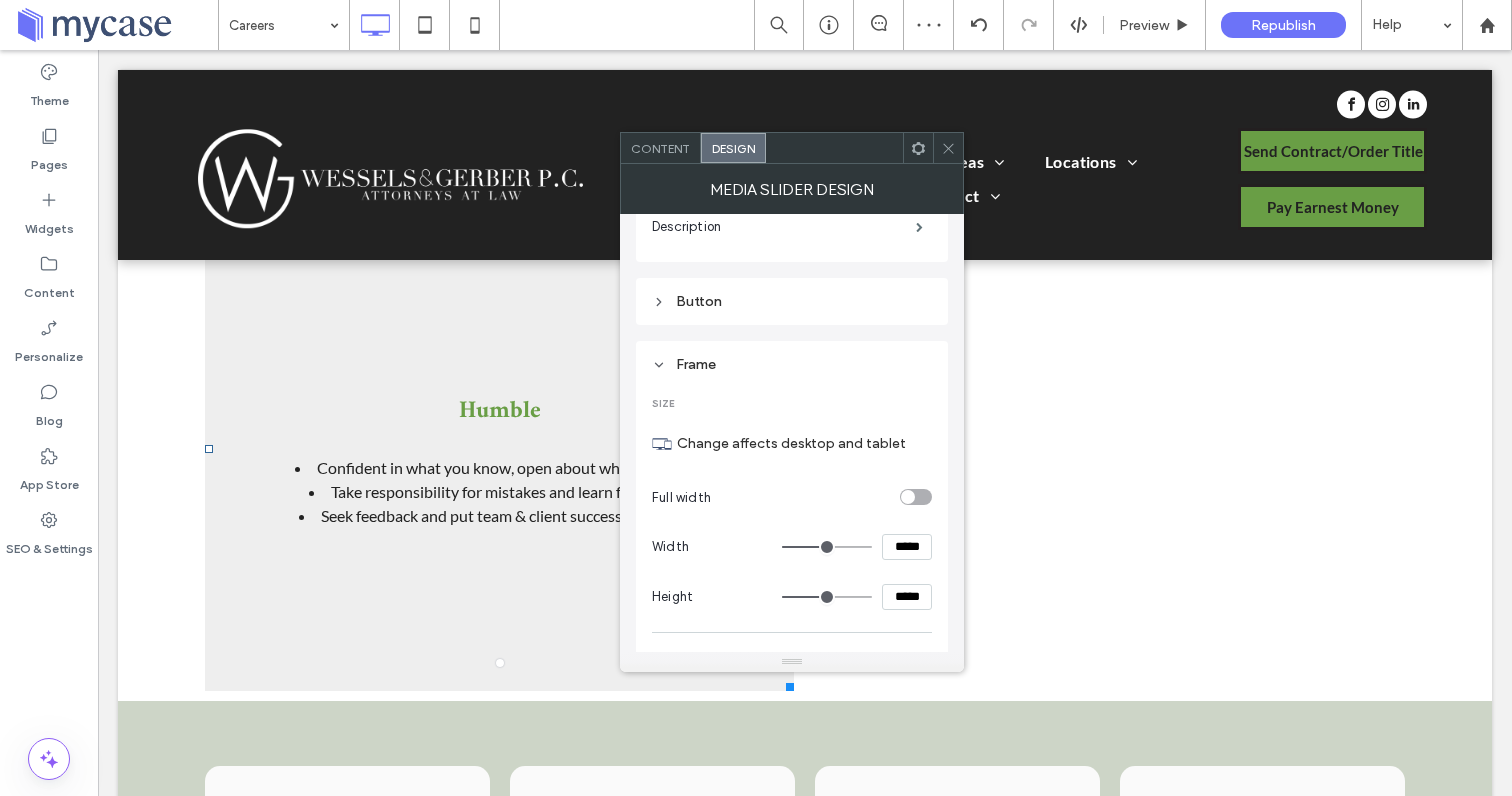 drag, startPoint x: 864, startPoint y: 546, endPoint x: 826, endPoint y: 552, distance: 38.470768 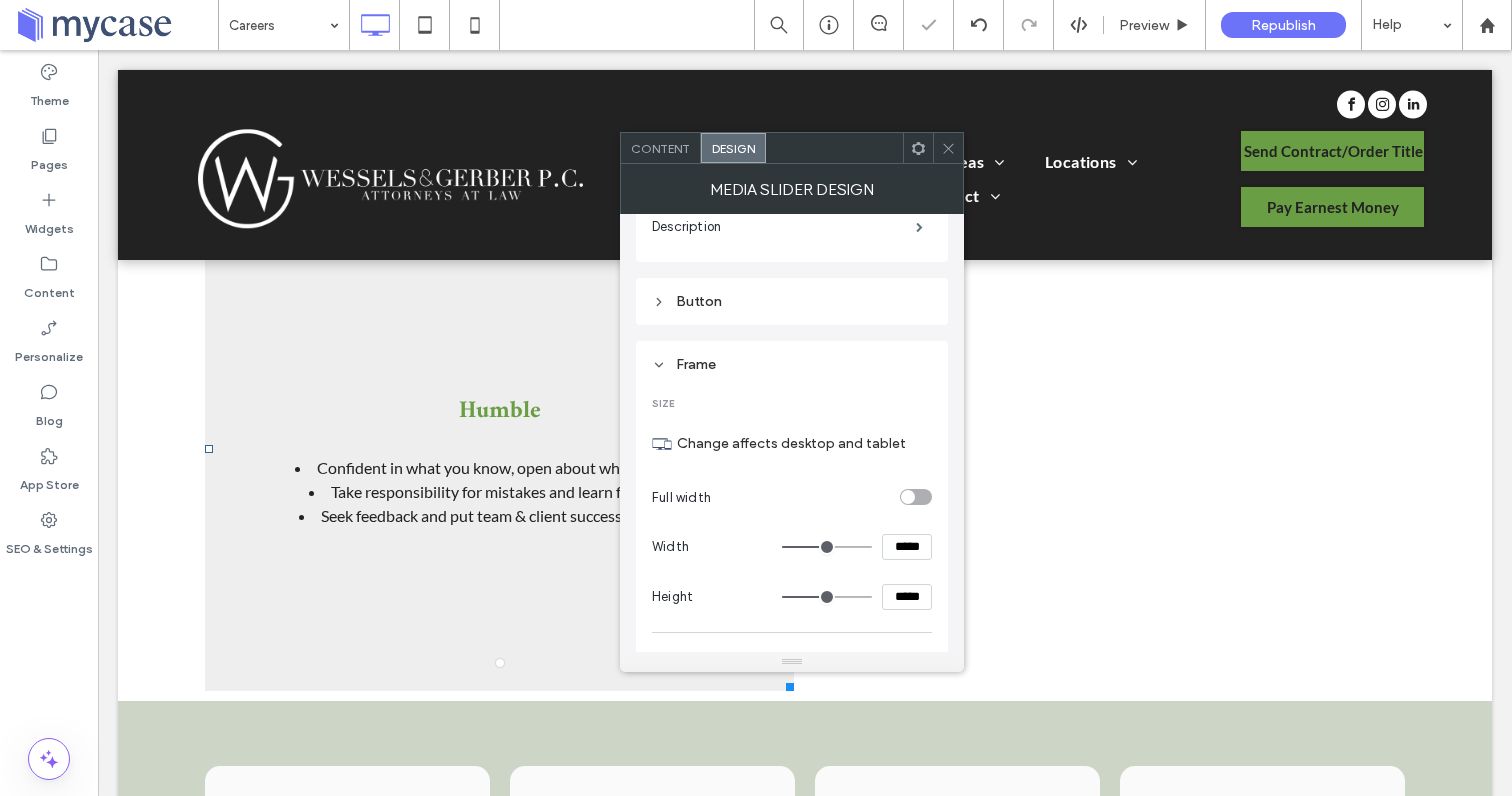 click on "*****" at bounding box center [907, 547] 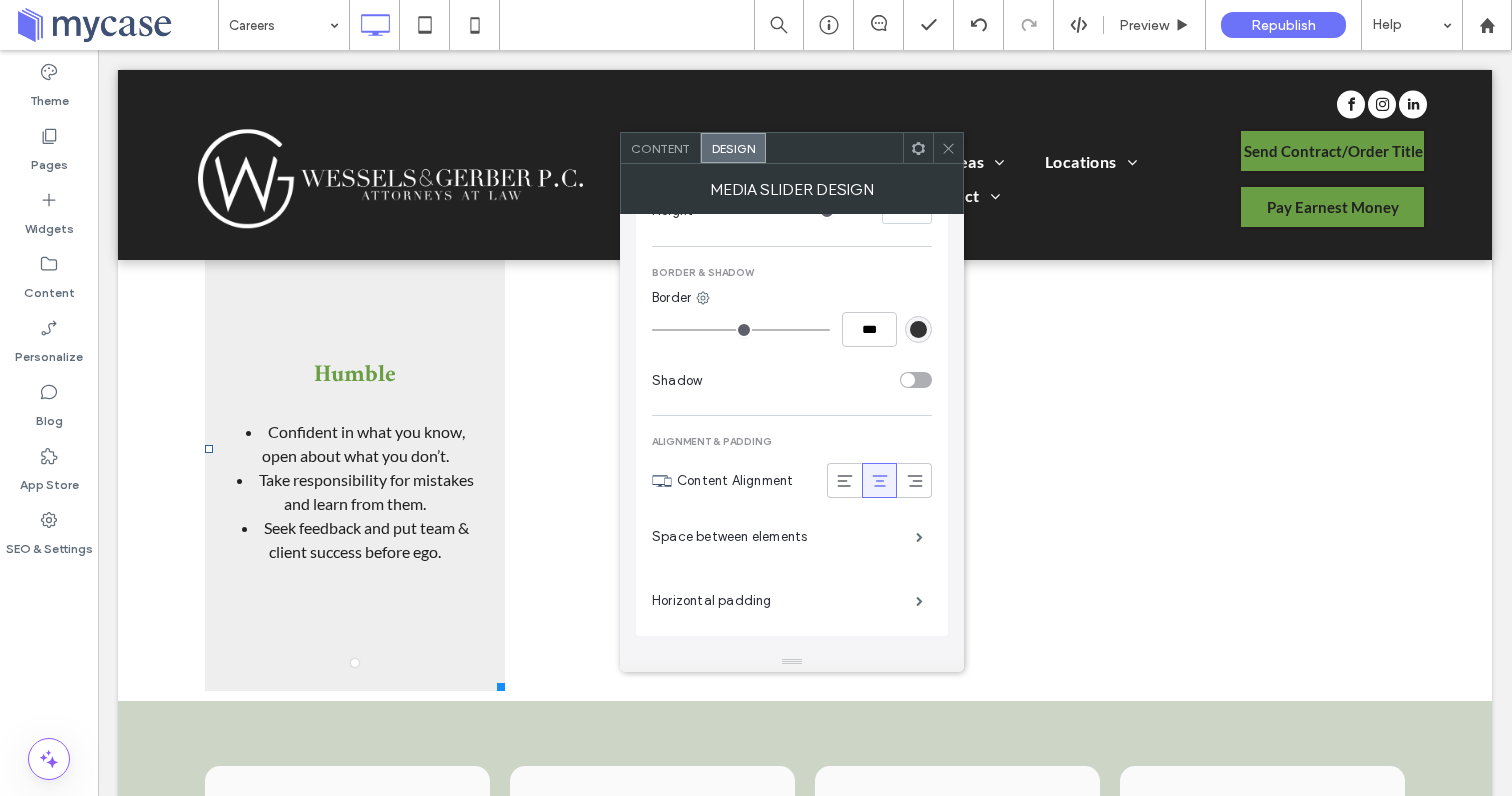 scroll, scrollTop: 978, scrollLeft: 0, axis: vertical 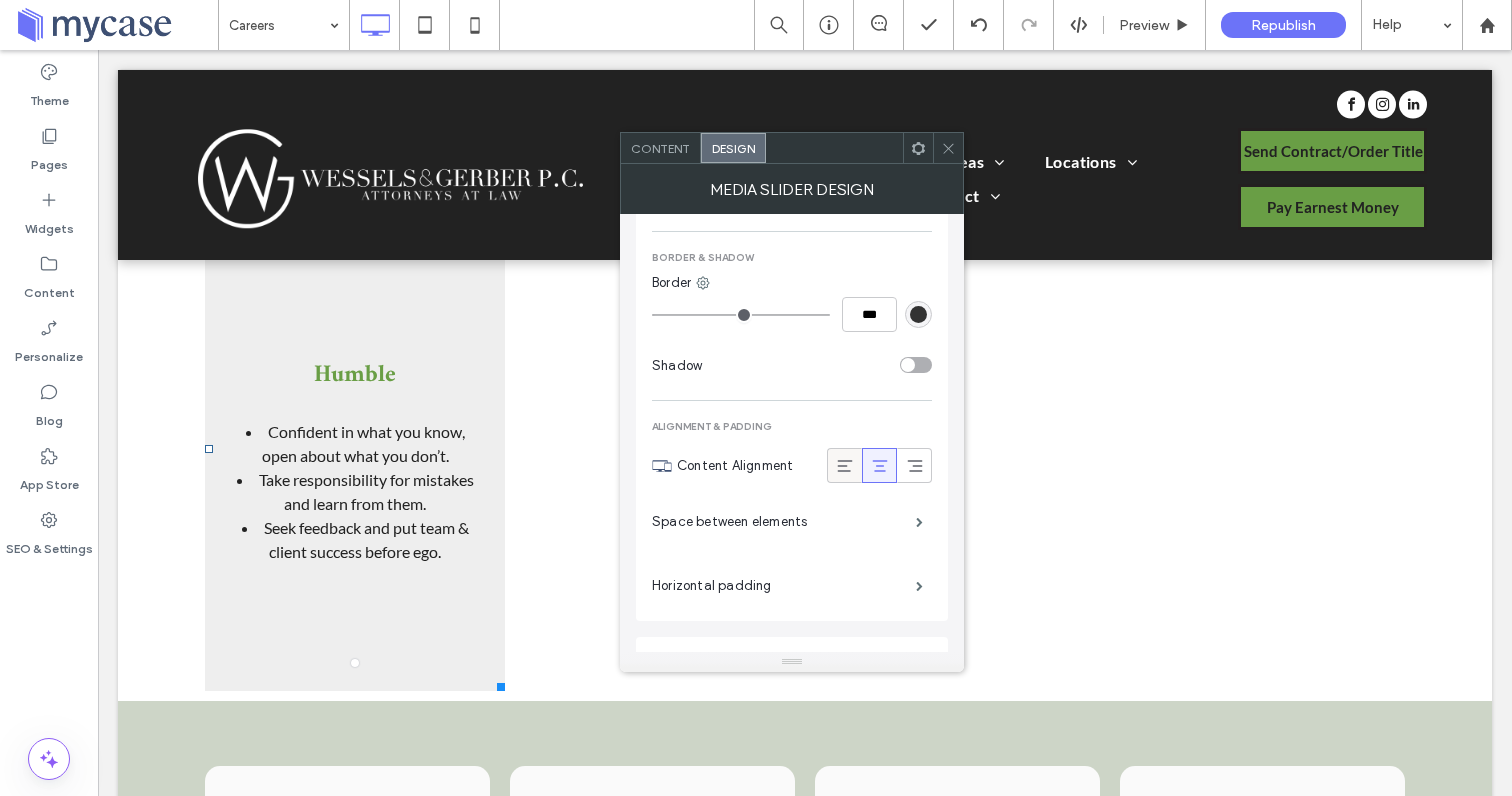 click at bounding box center (844, 465) 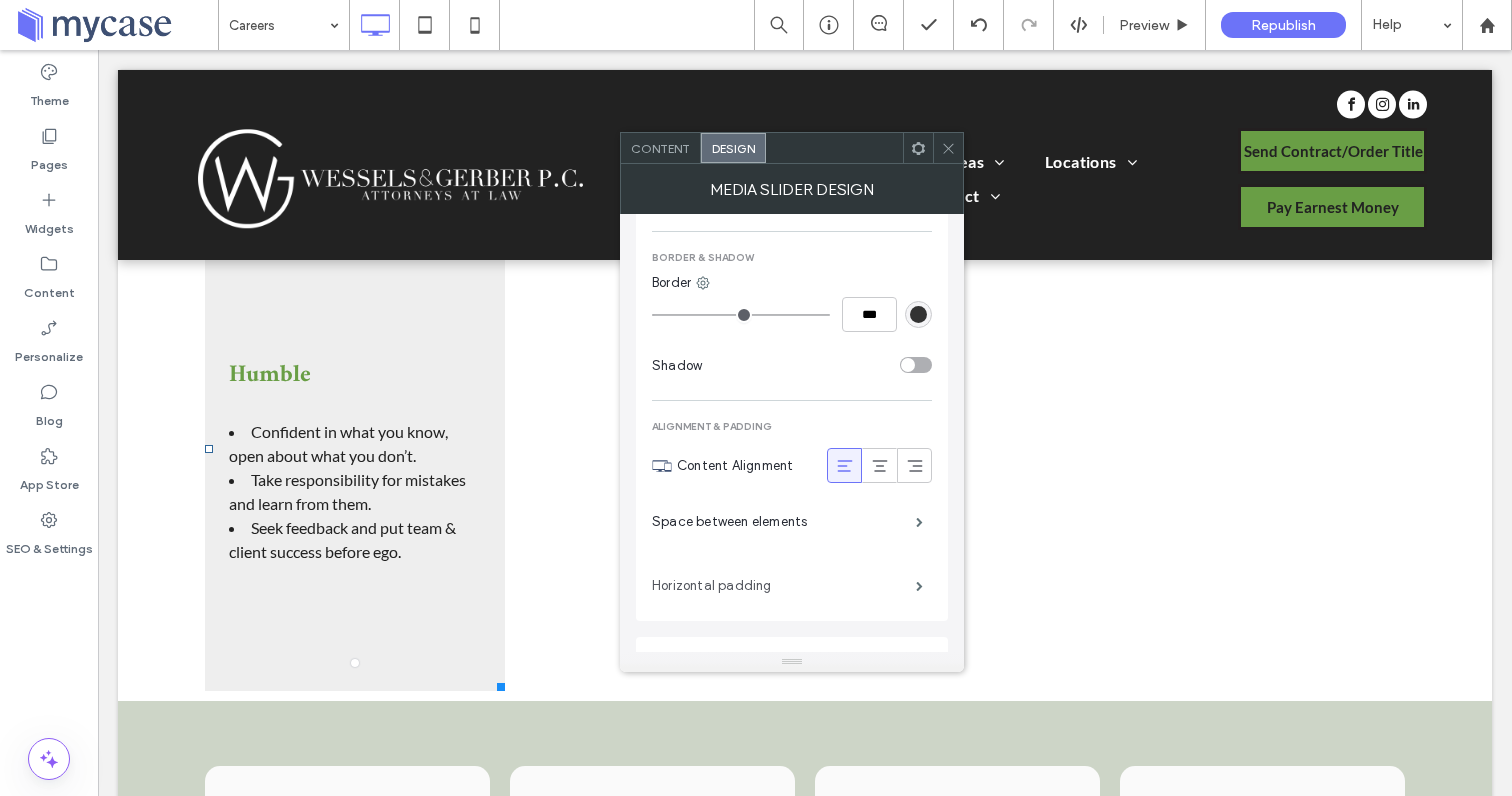 click on "Horizontal padding" at bounding box center (784, 586) 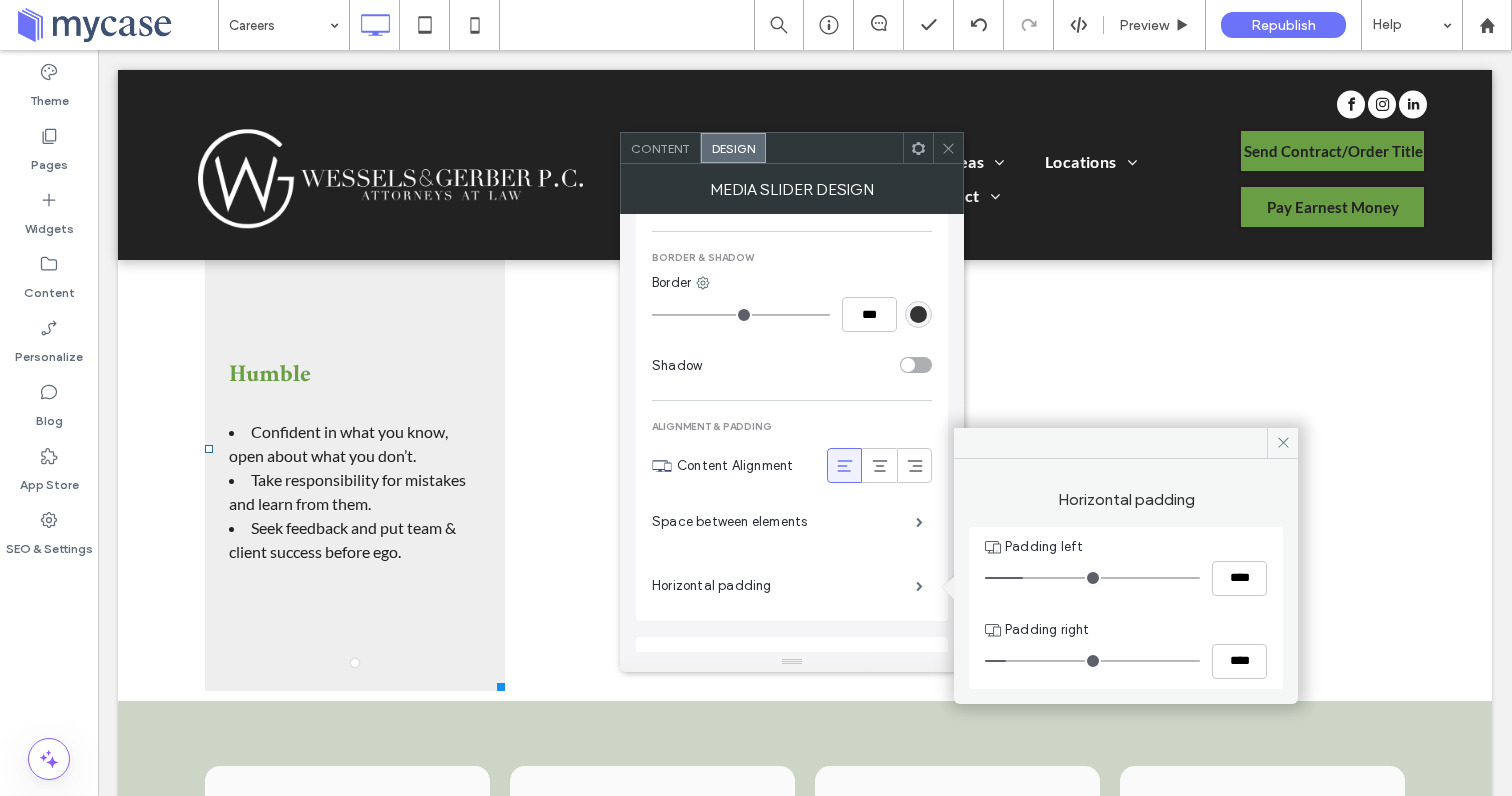 drag, startPoint x: 1015, startPoint y: 580, endPoint x: 1027, endPoint y: 580, distance: 12 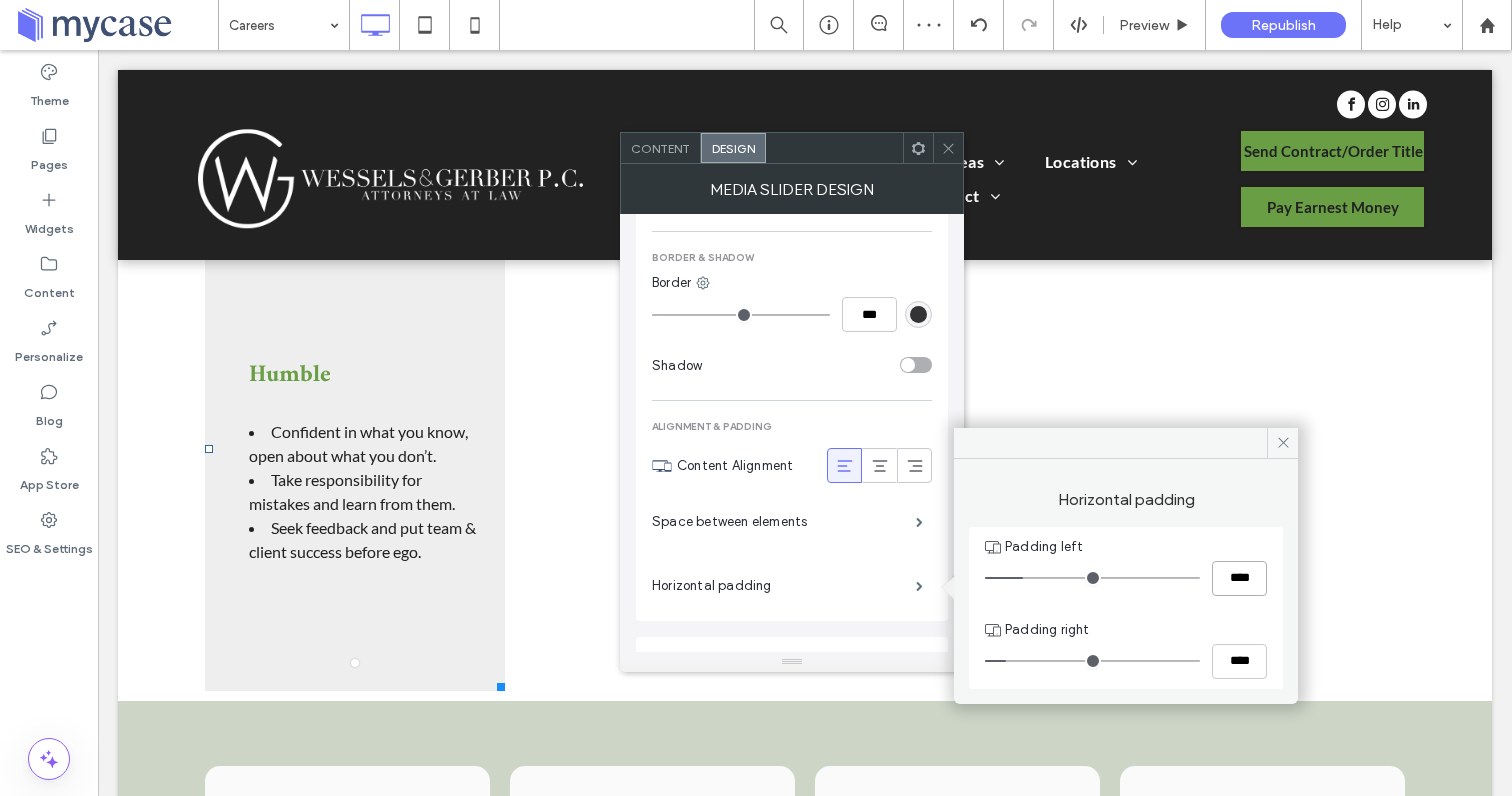 click on "****" at bounding box center [1239, 578] 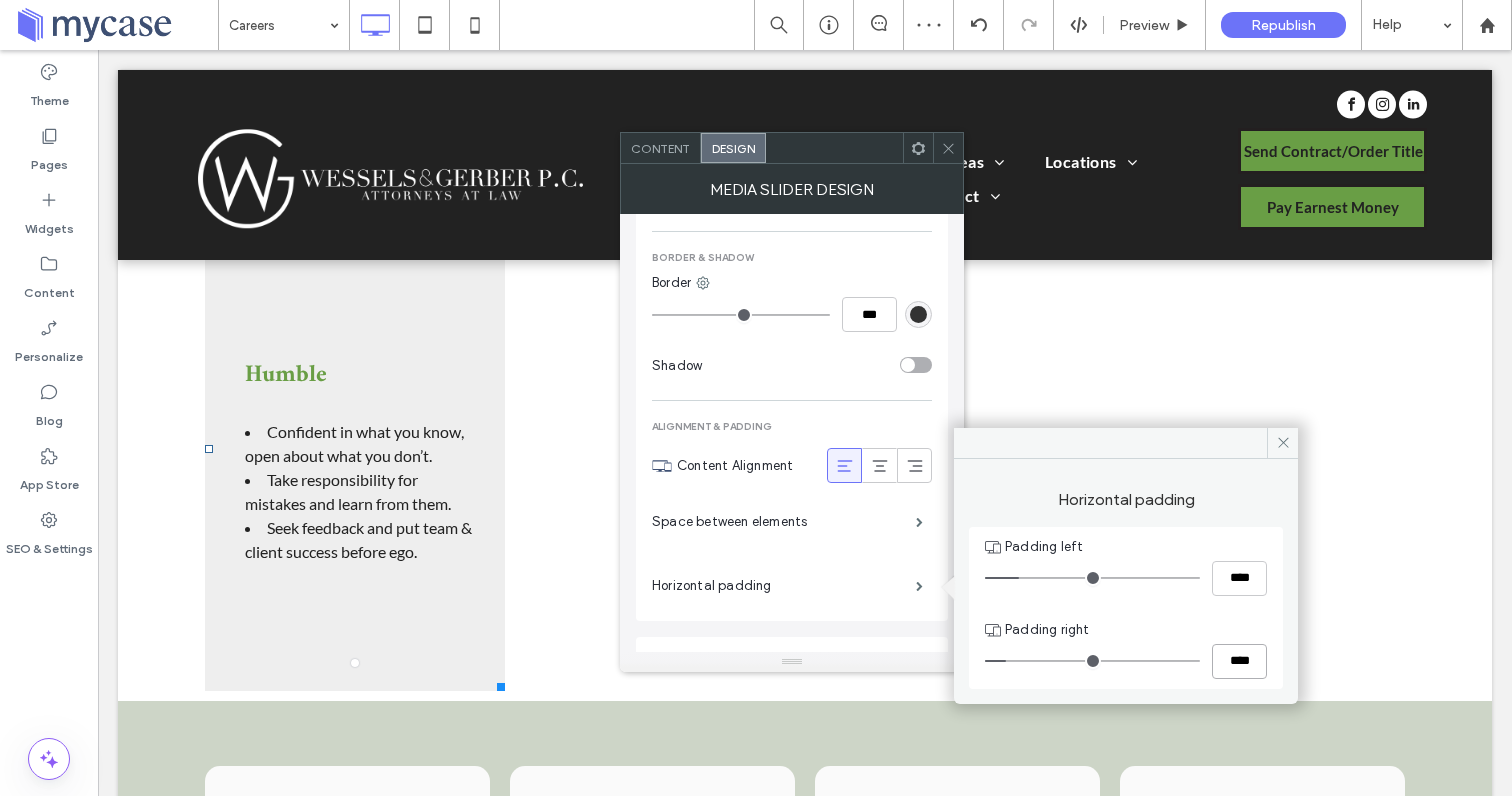 drag, startPoint x: 1241, startPoint y: 661, endPoint x: 1223, endPoint y: 663, distance: 18.110771 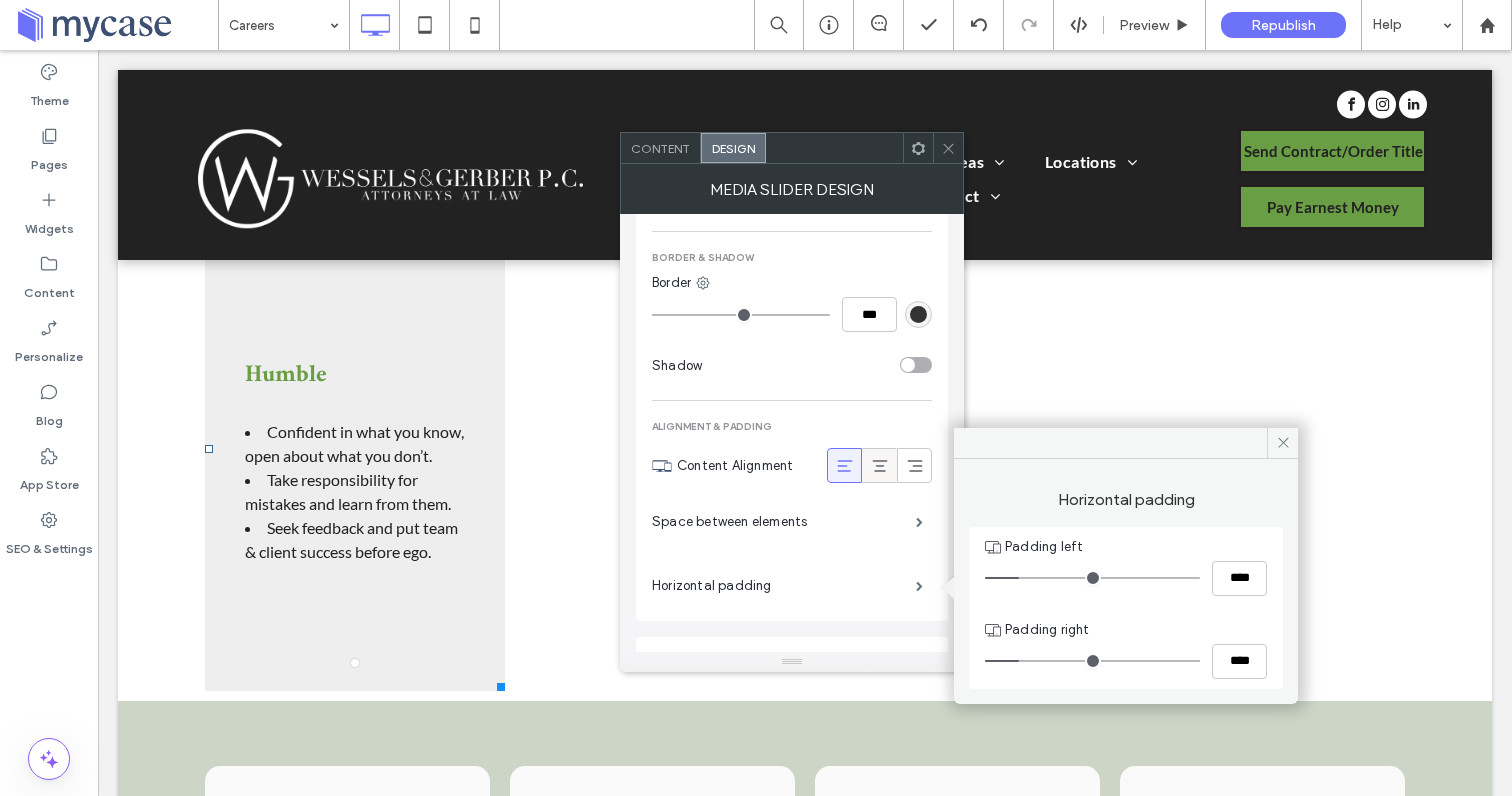 click at bounding box center (880, 465) 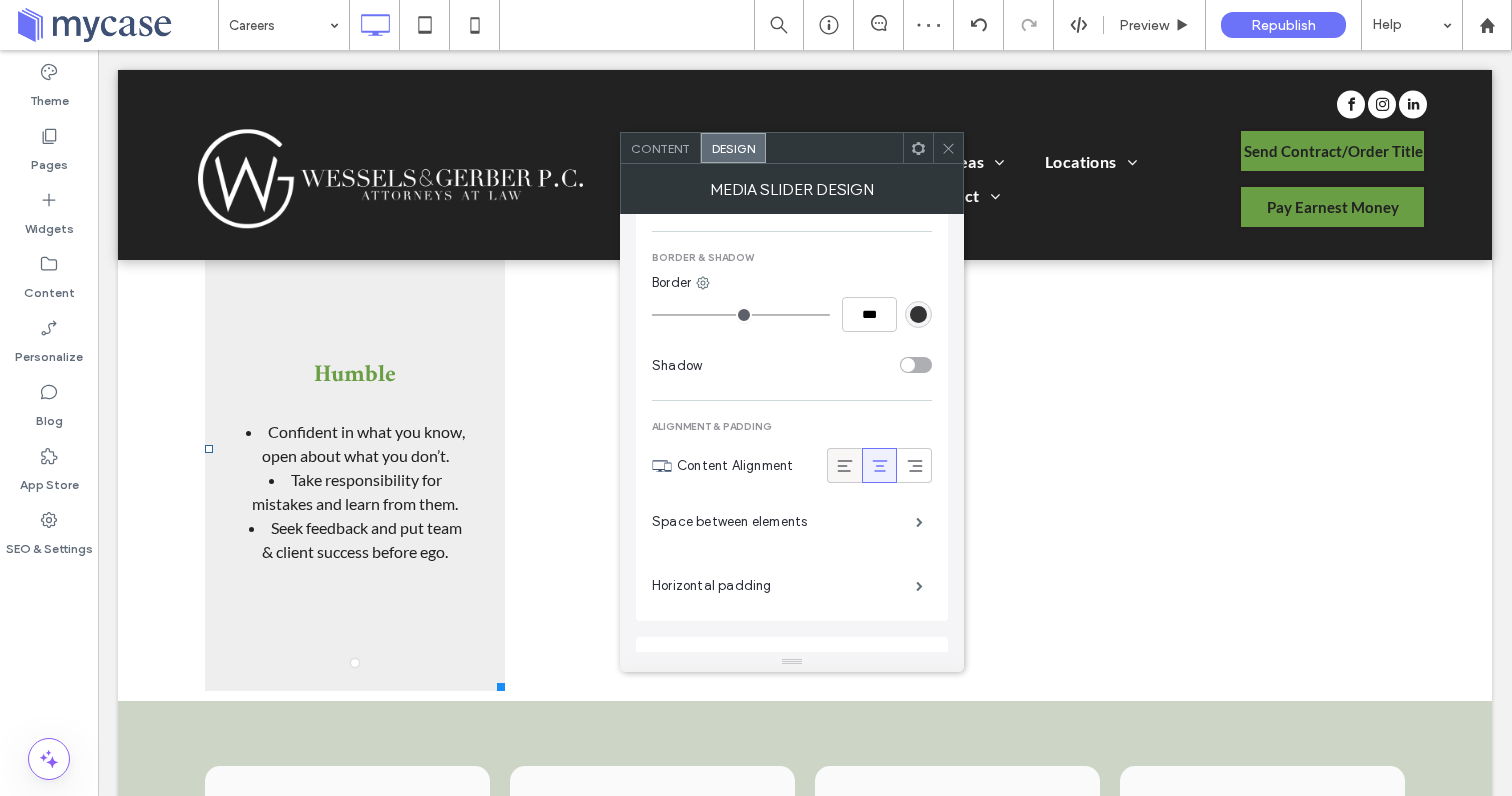 click 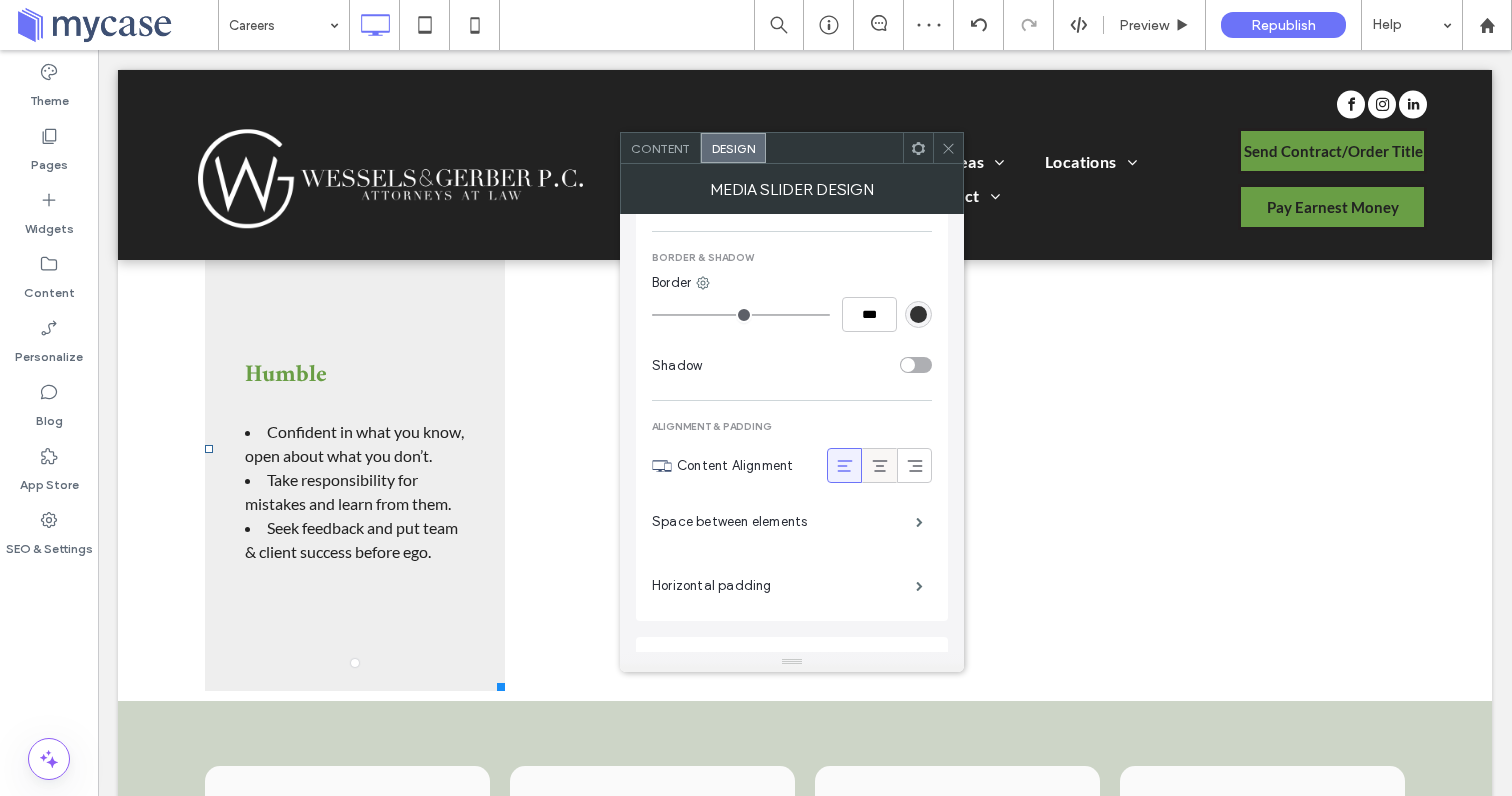 click 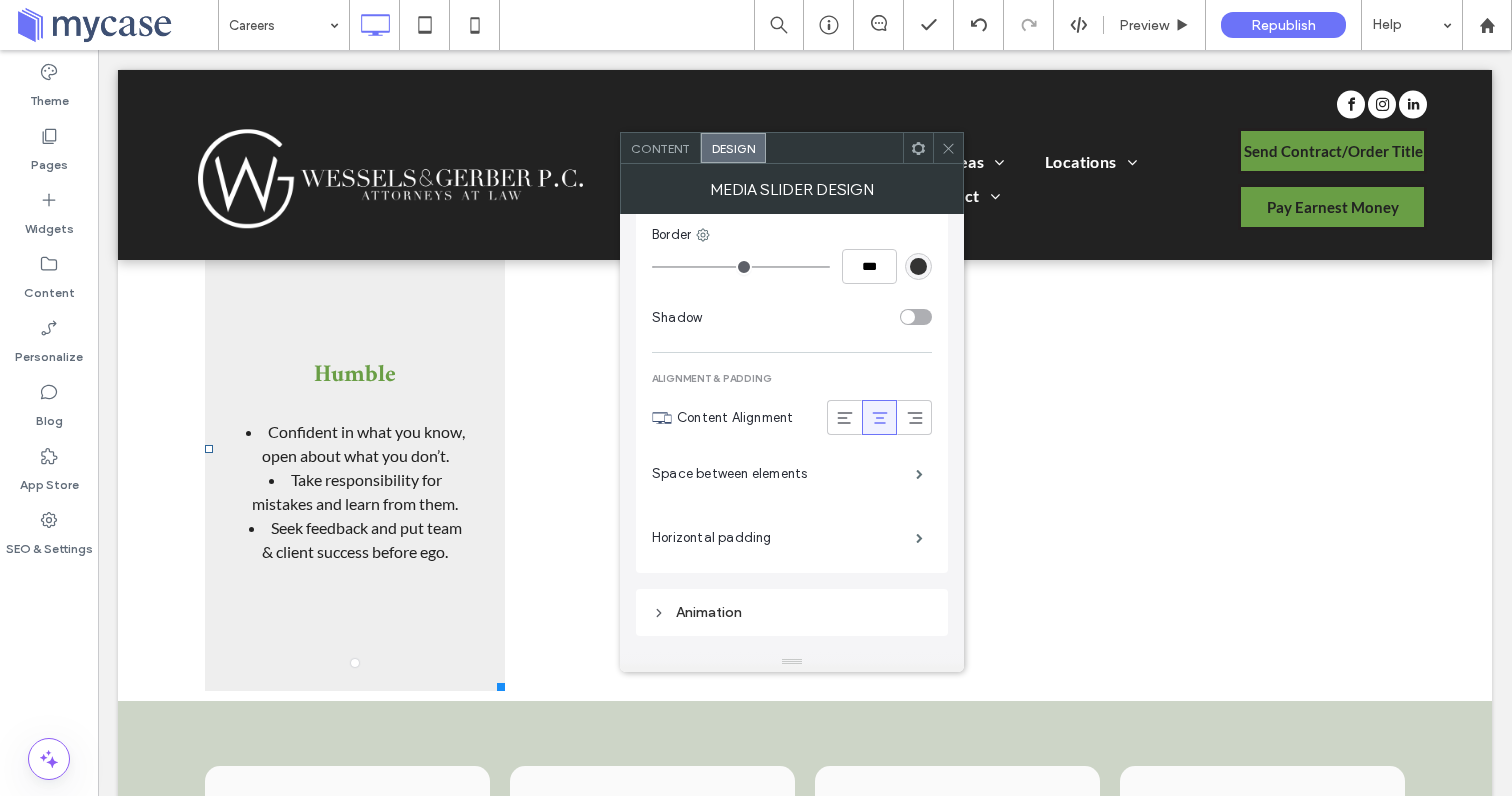 scroll, scrollTop: 1063, scrollLeft: 0, axis: vertical 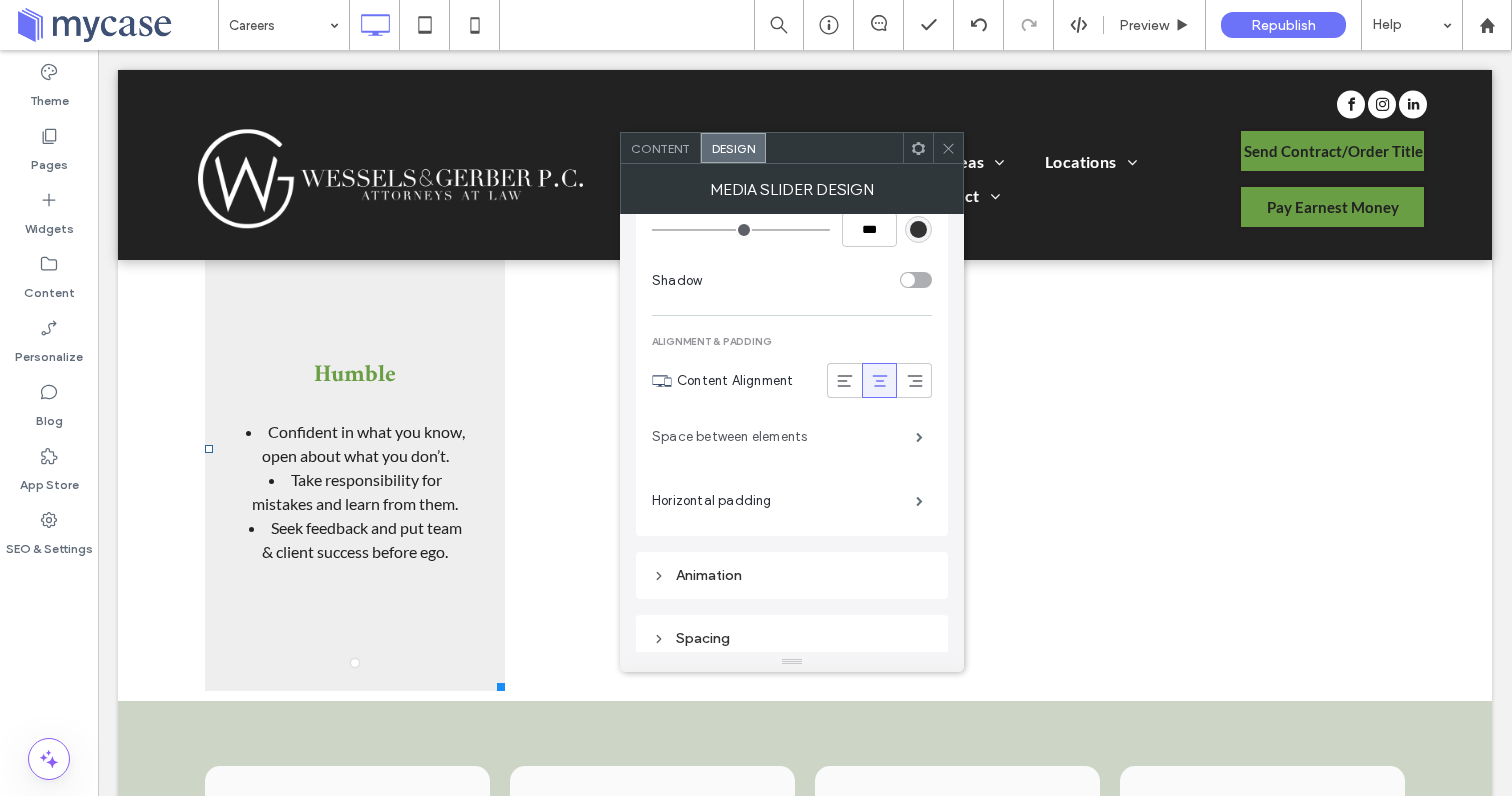click on "Space between elements" at bounding box center (784, 437) 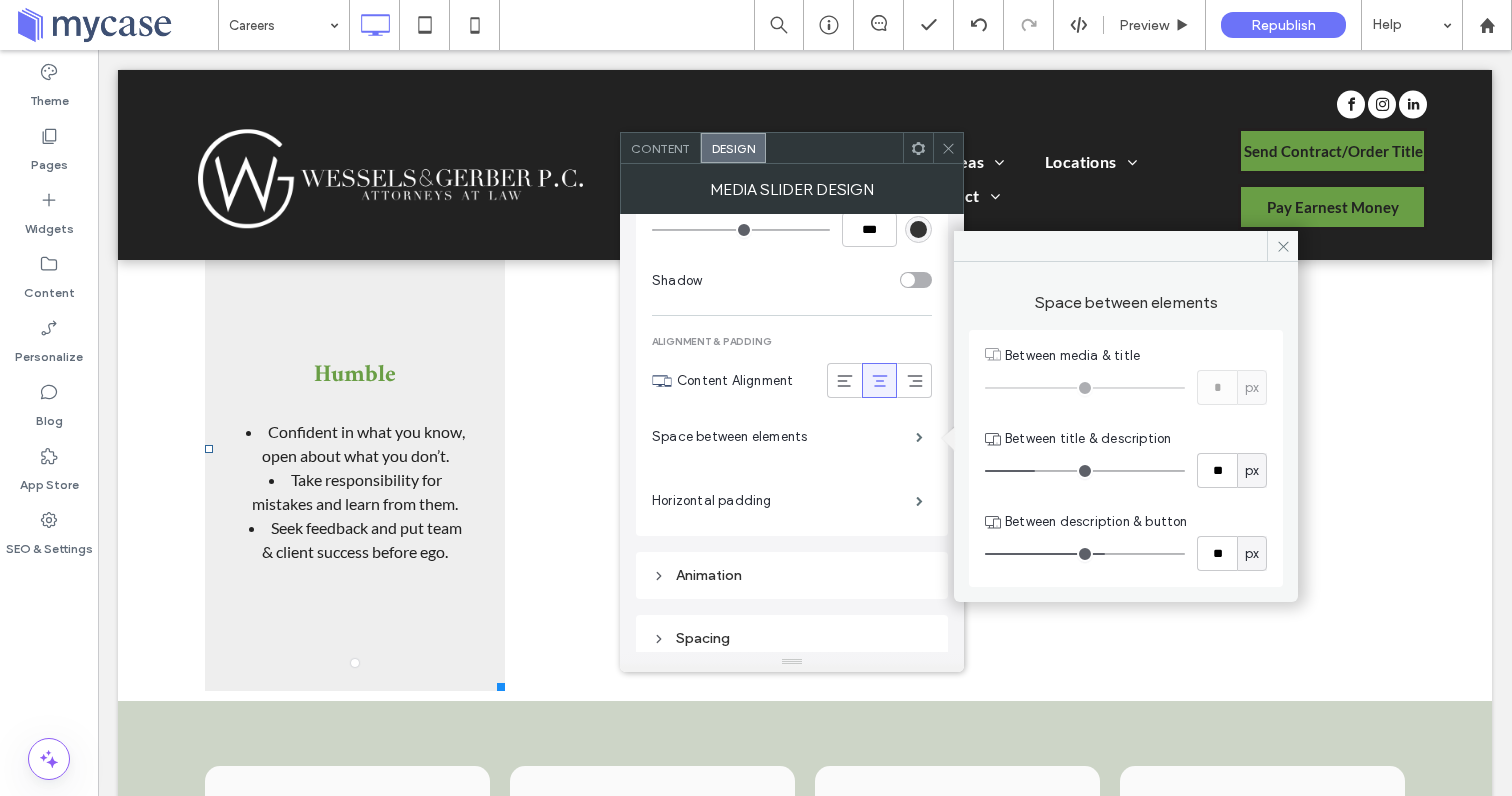 click at bounding box center [1085, 471] 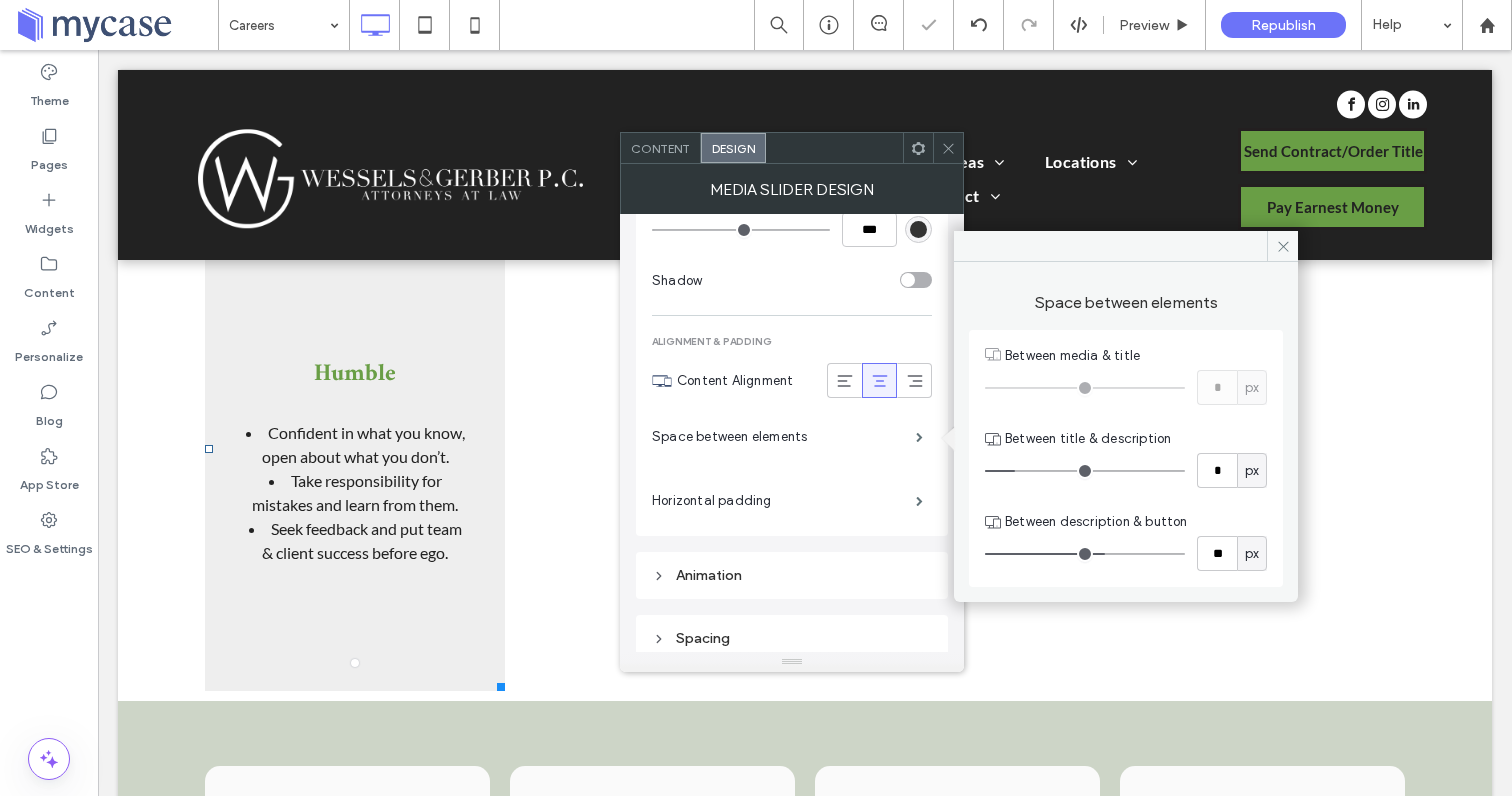 drag, startPoint x: 1036, startPoint y: 471, endPoint x: 1022, endPoint y: 471, distance: 14 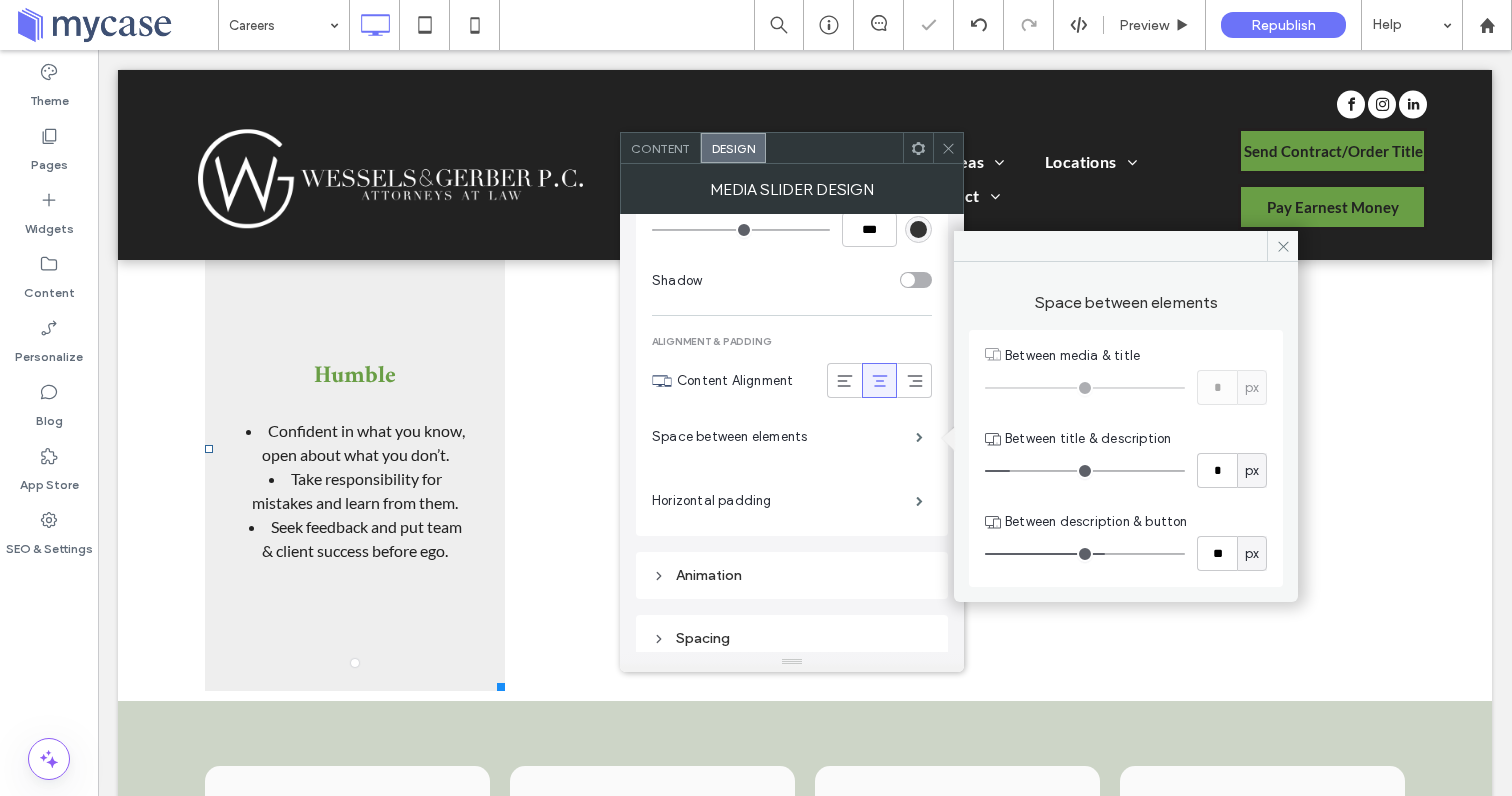 drag, startPoint x: 1022, startPoint y: 471, endPoint x: 986, endPoint y: 471, distance: 36 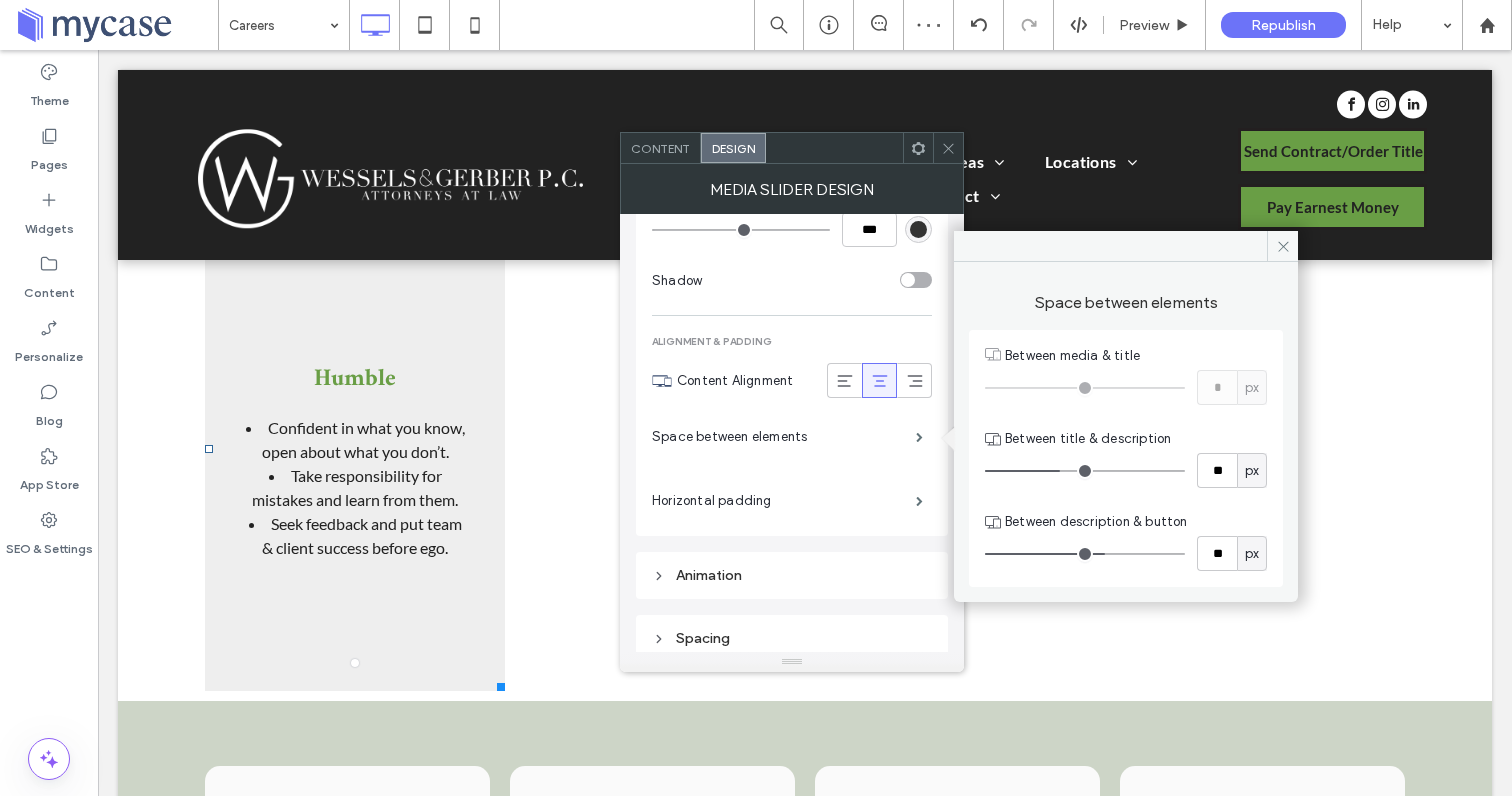 drag, startPoint x: 997, startPoint y: 473, endPoint x: 1164, endPoint y: 466, distance: 167.14664 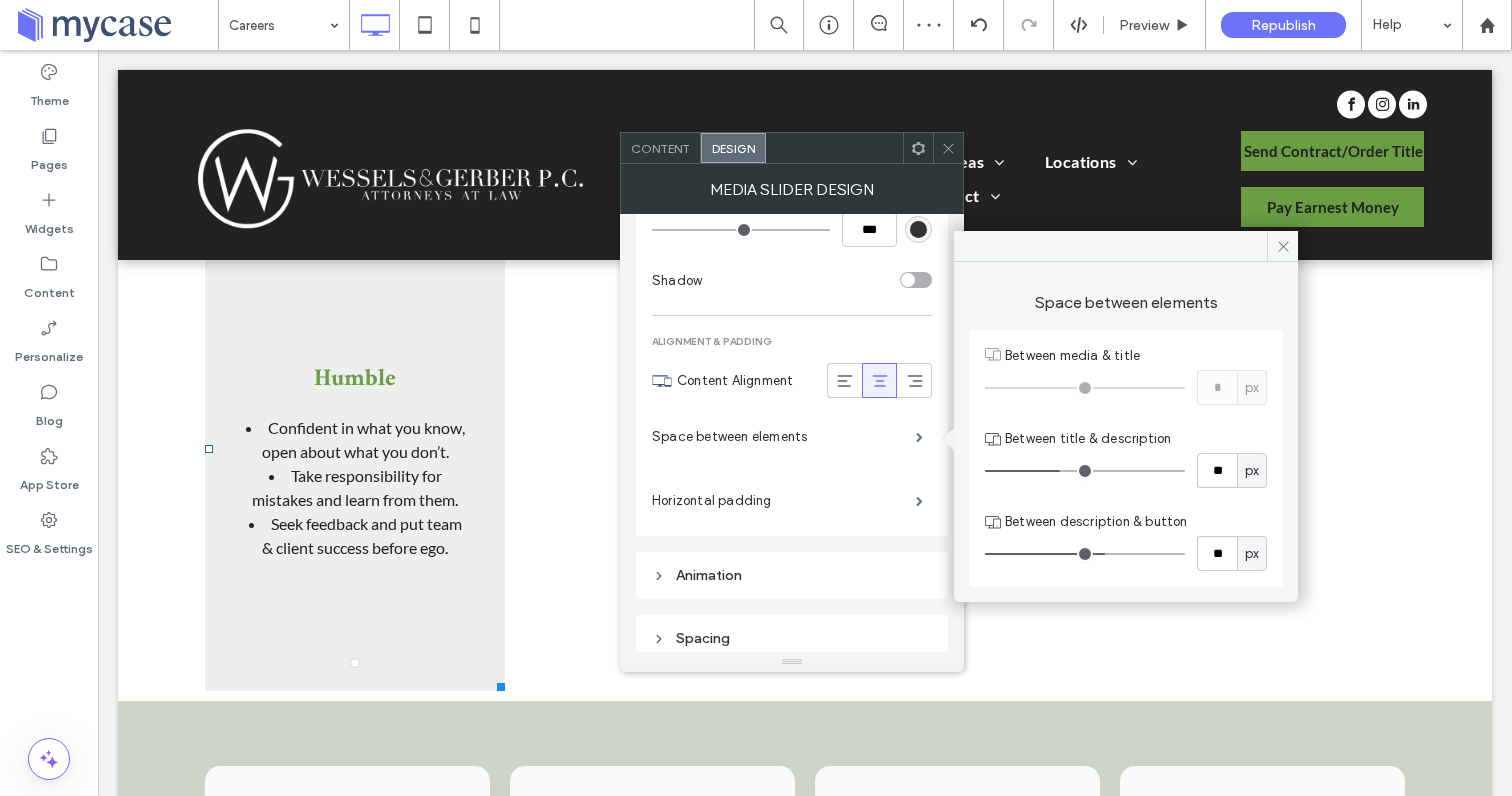 click at bounding box center (1085, 471) 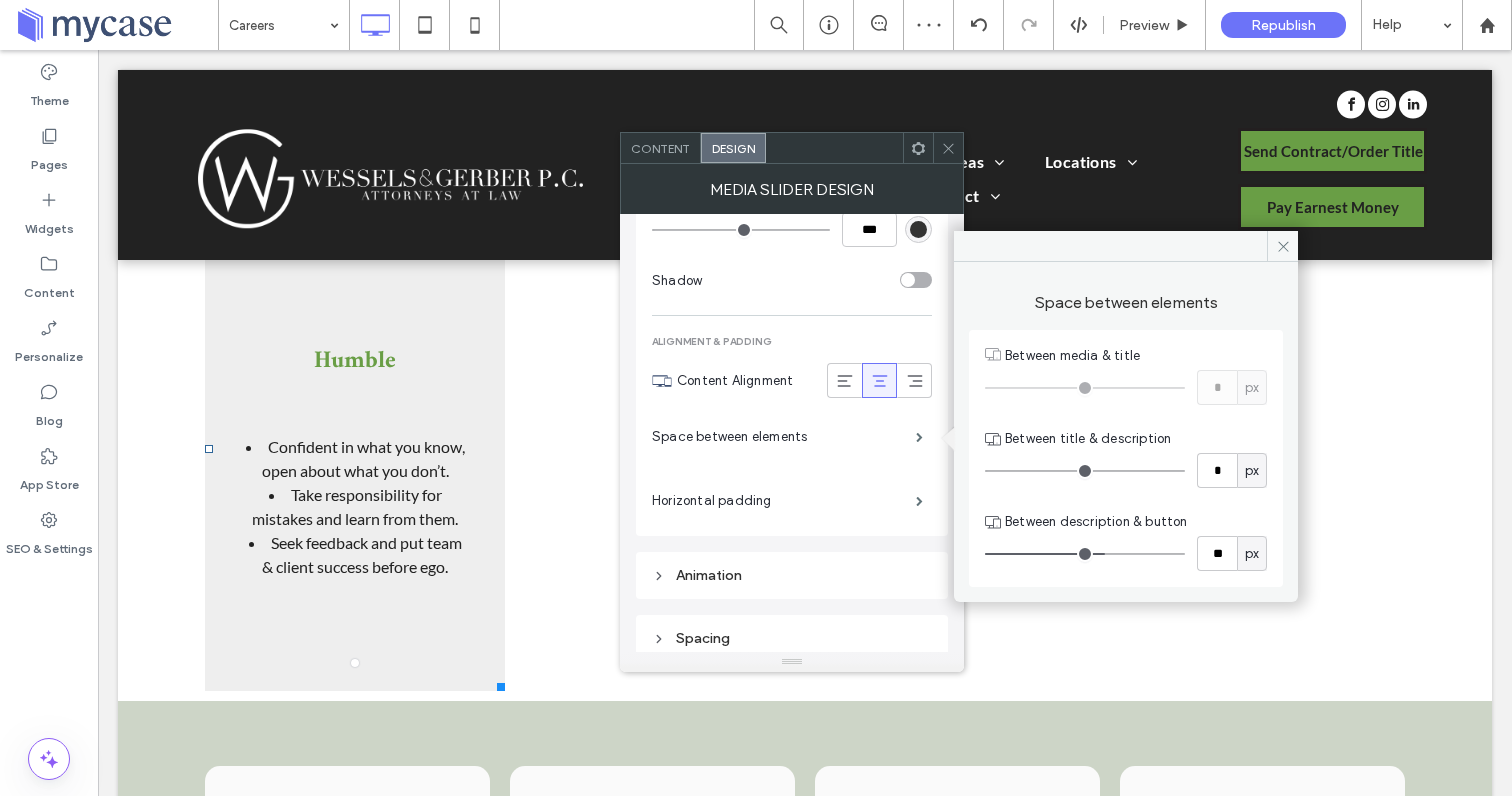 drag, startPoint x: 1164, startPoint y: 466, endPoint x: 933, endPoint y: 475, distance: 231.17526 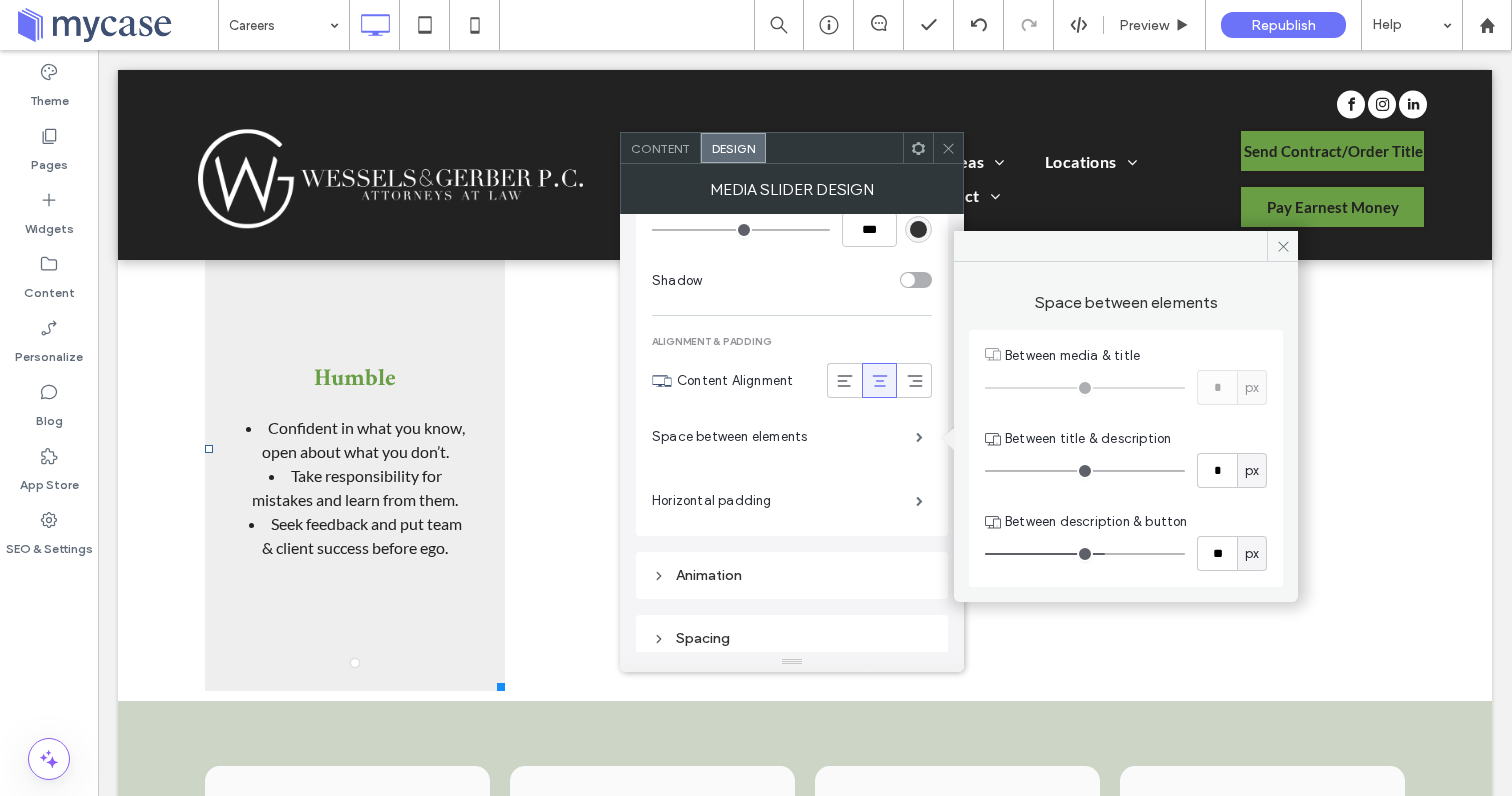 click at bounding box center (1085, 554) 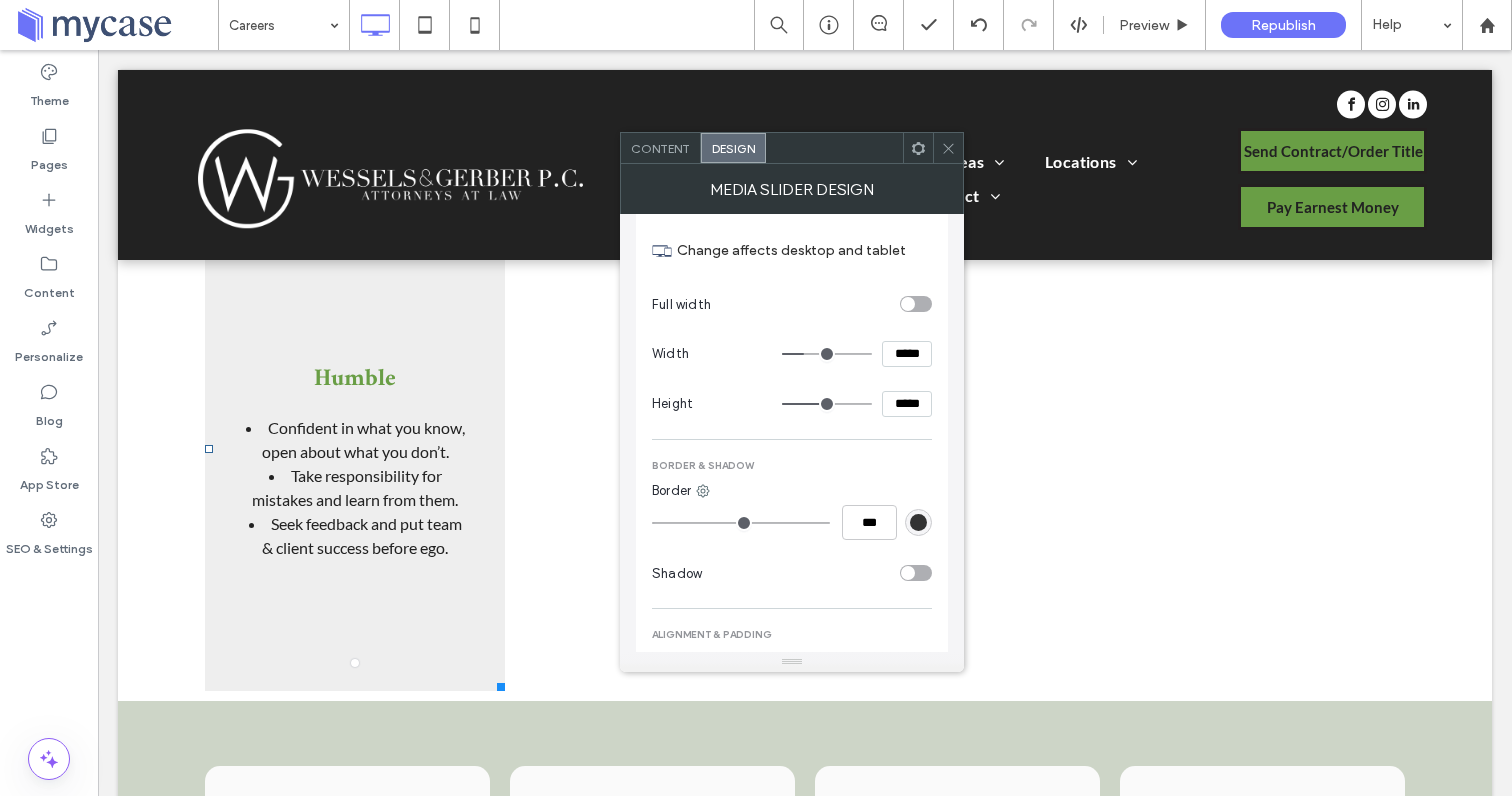 scroll, scrollTop: 749, scrollLeft: 0, axis: vertical 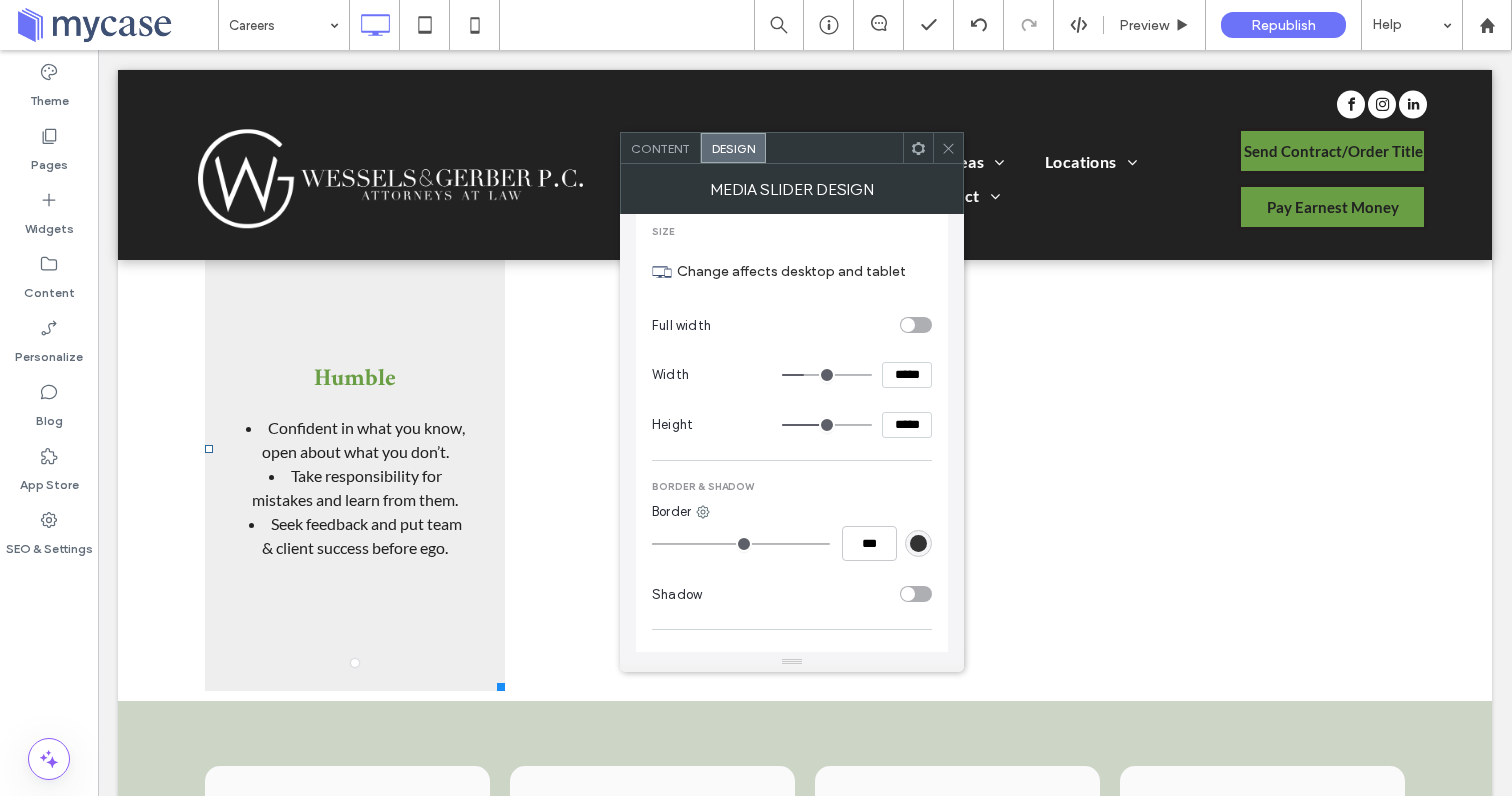 click at bounding box center (741, 544) 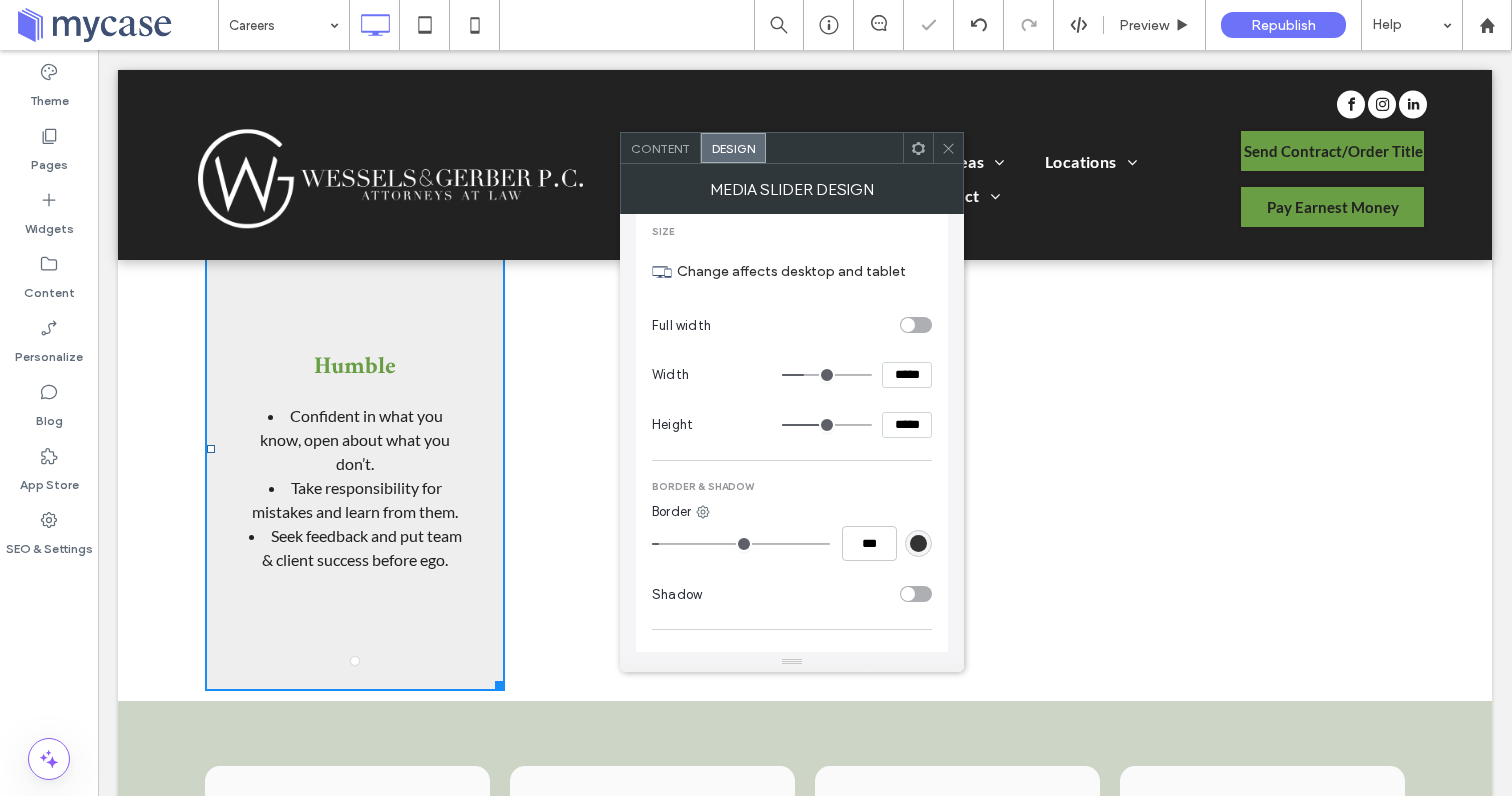 click at bounding box center (741, 544) 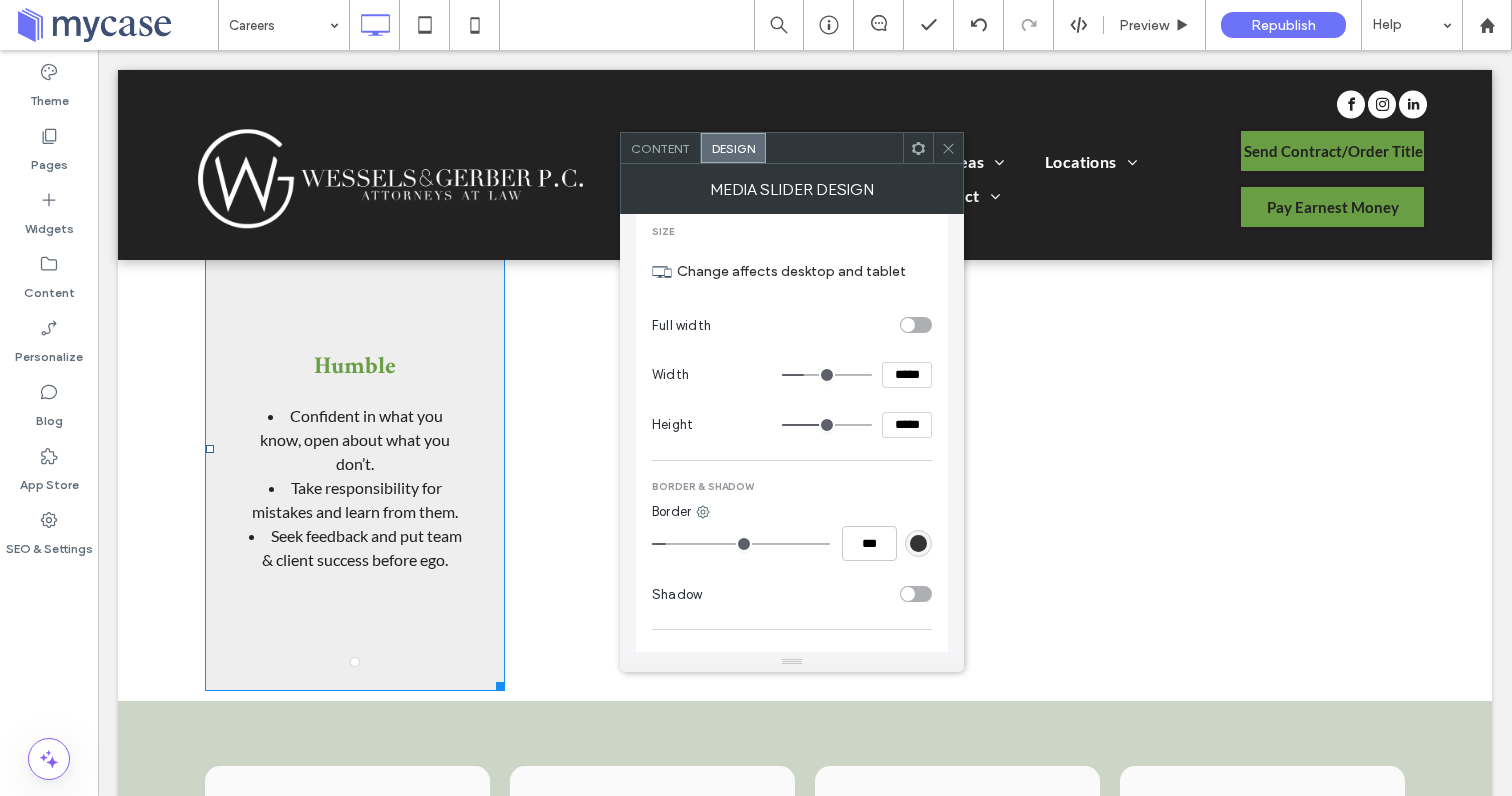 click at bounding box center [741, 544] 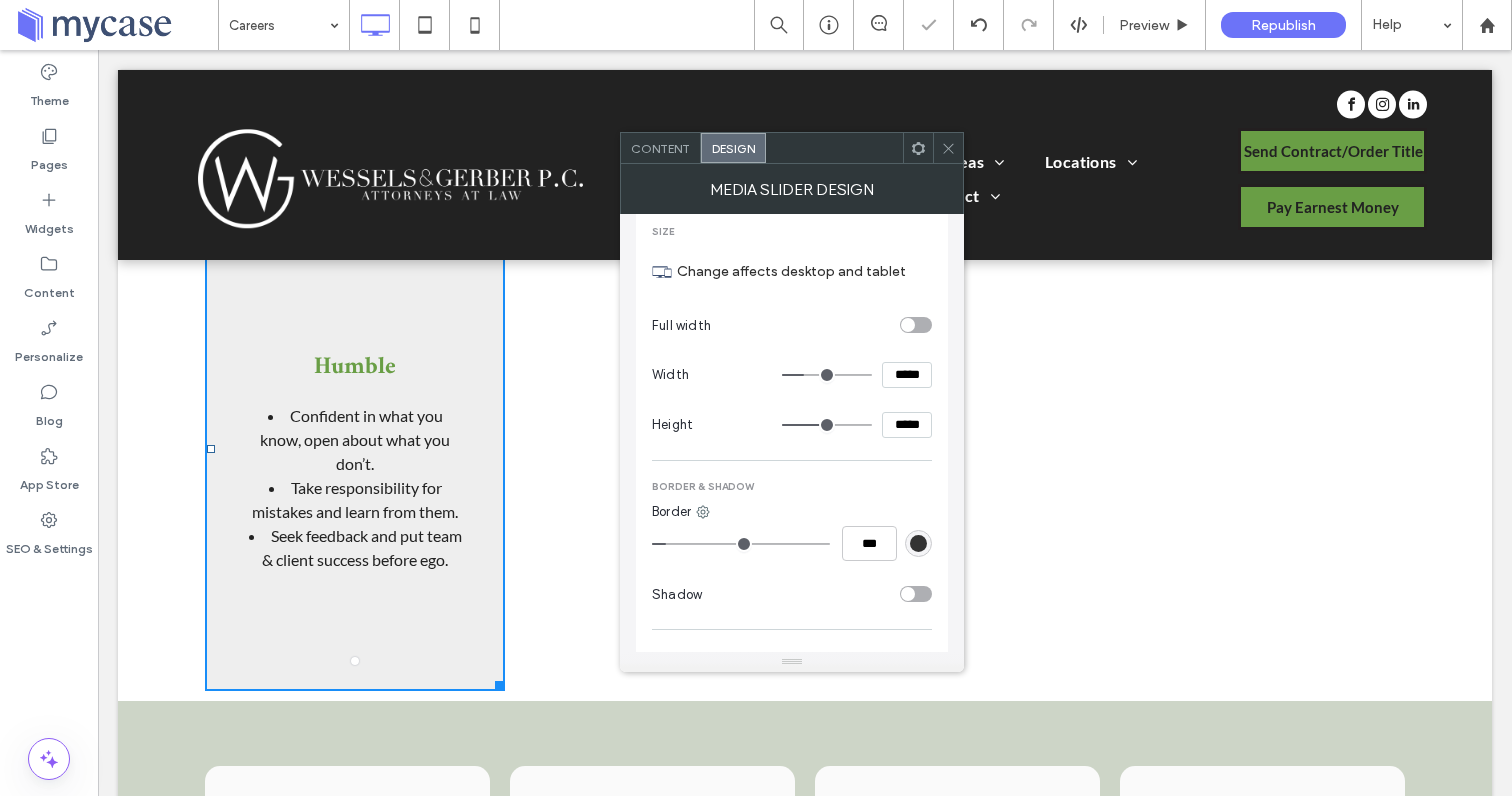 click on "Shadow" at bounding box center (792, 594) 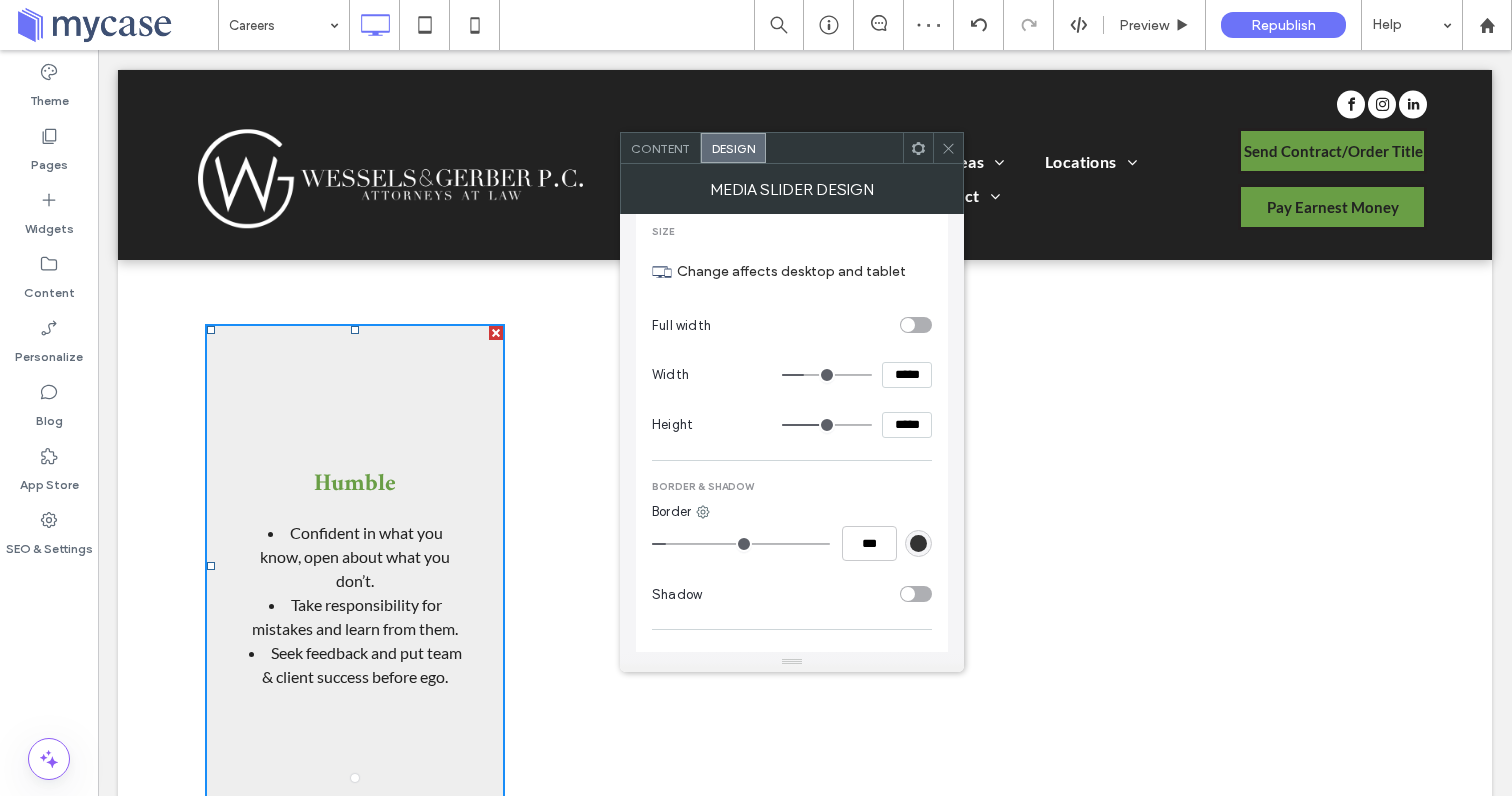 scroll, scrollTop: 1150, scrollLeft: 0, axis: vertical 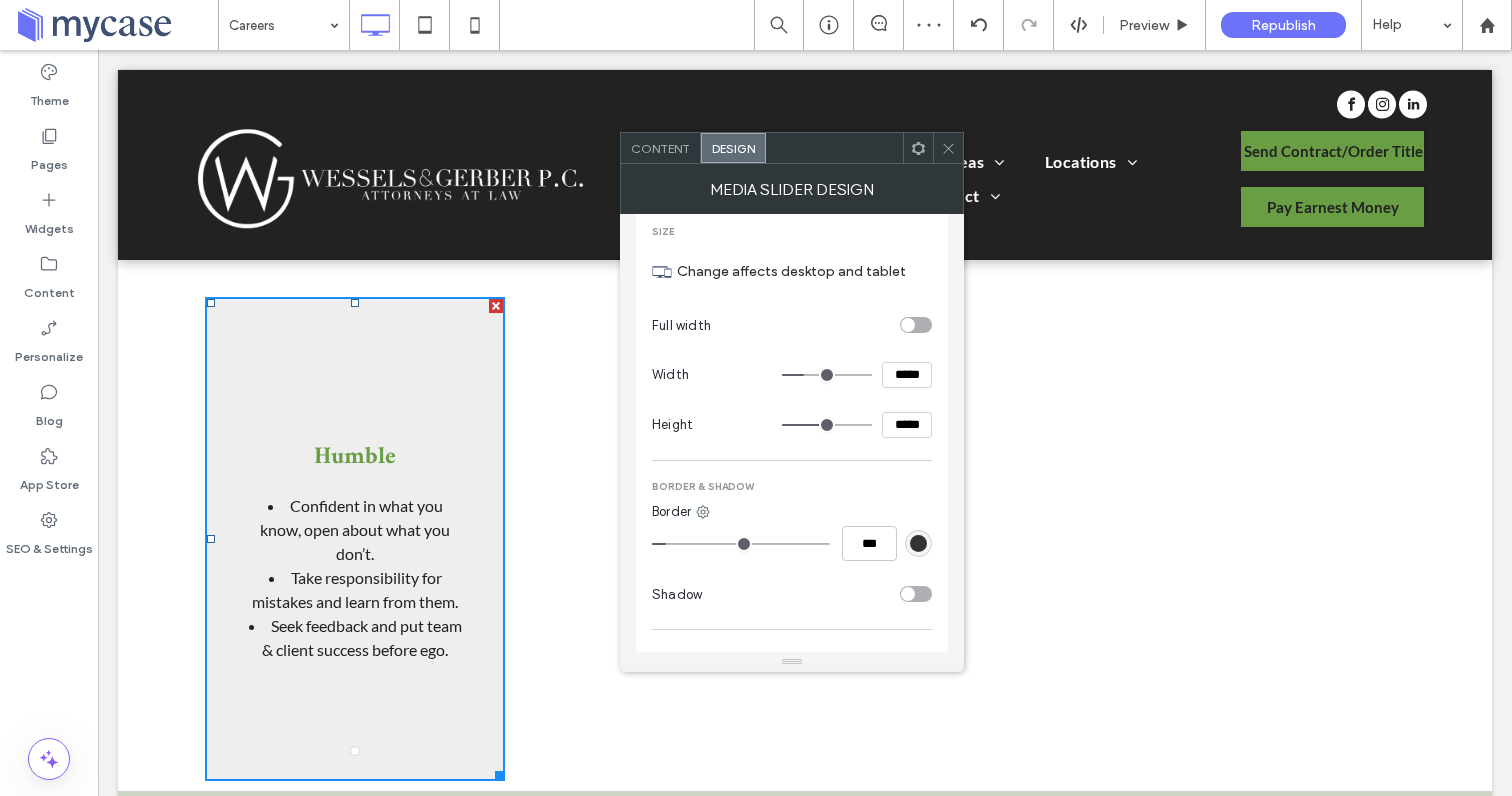 click on "Full width" at bounding box center [792, 325] 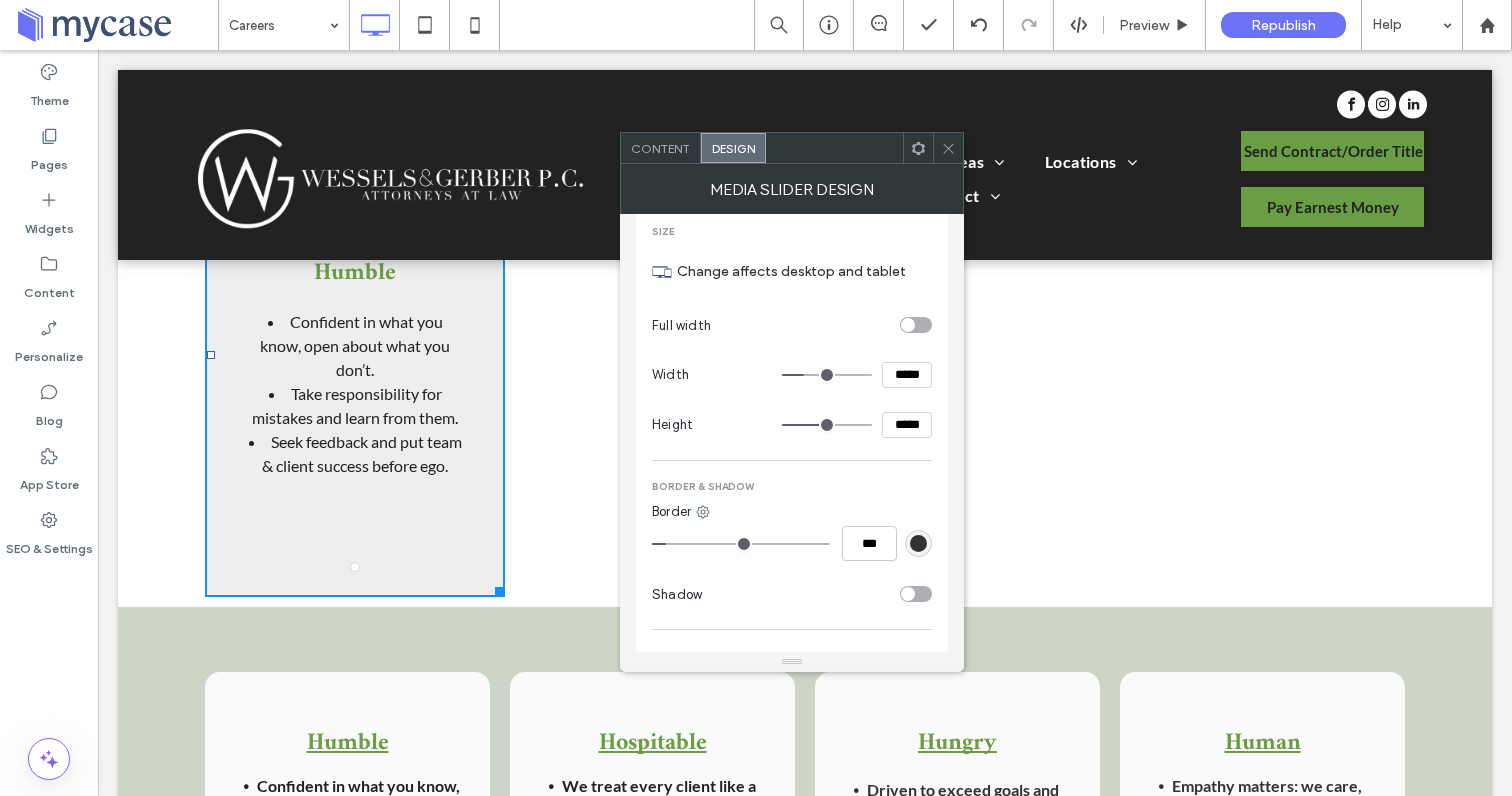 scroll, scrollTop: 1385, scrollLeft: 0, axis: vertical 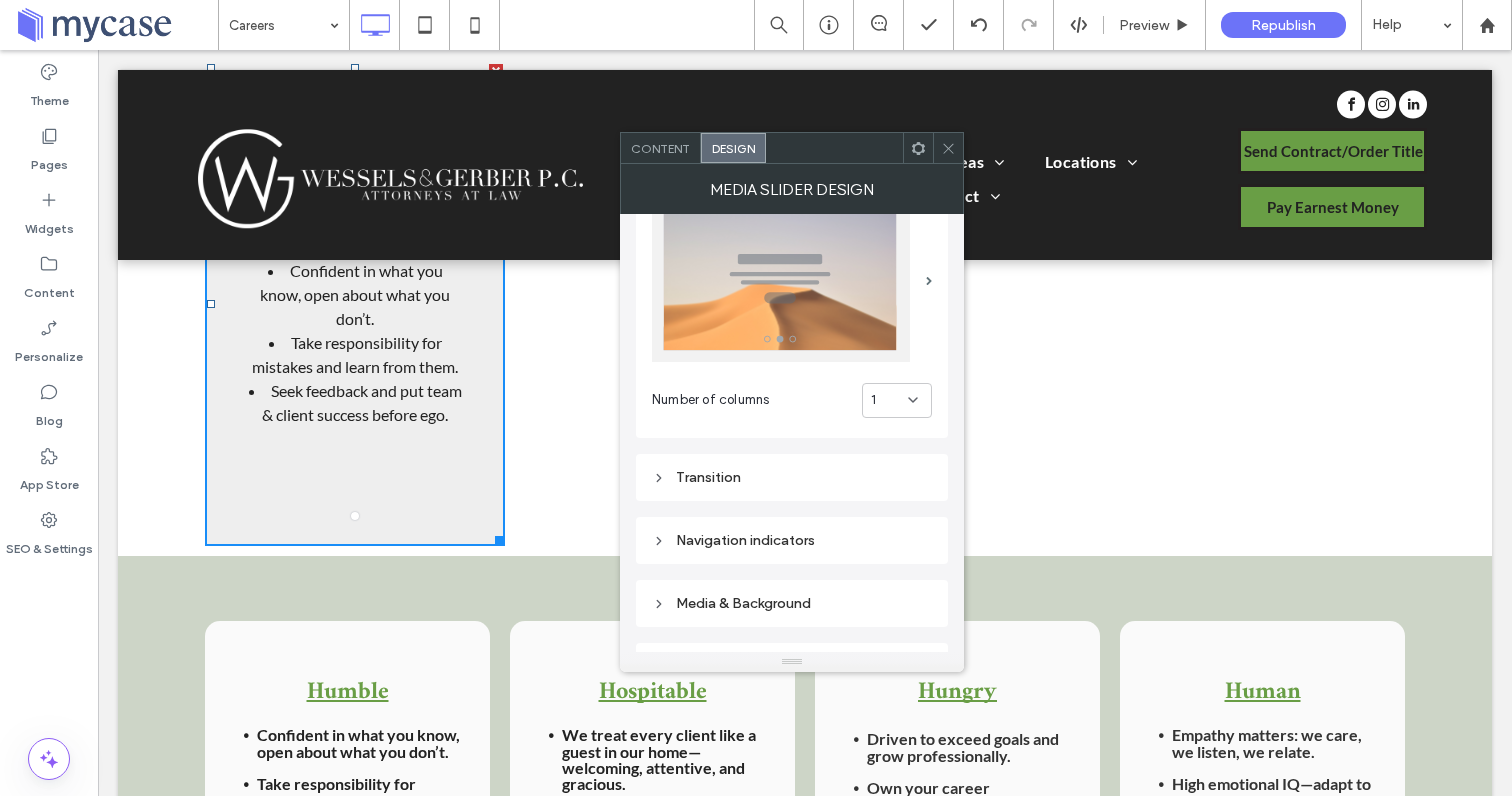 click on "Content" at bounding box center (661, 148) 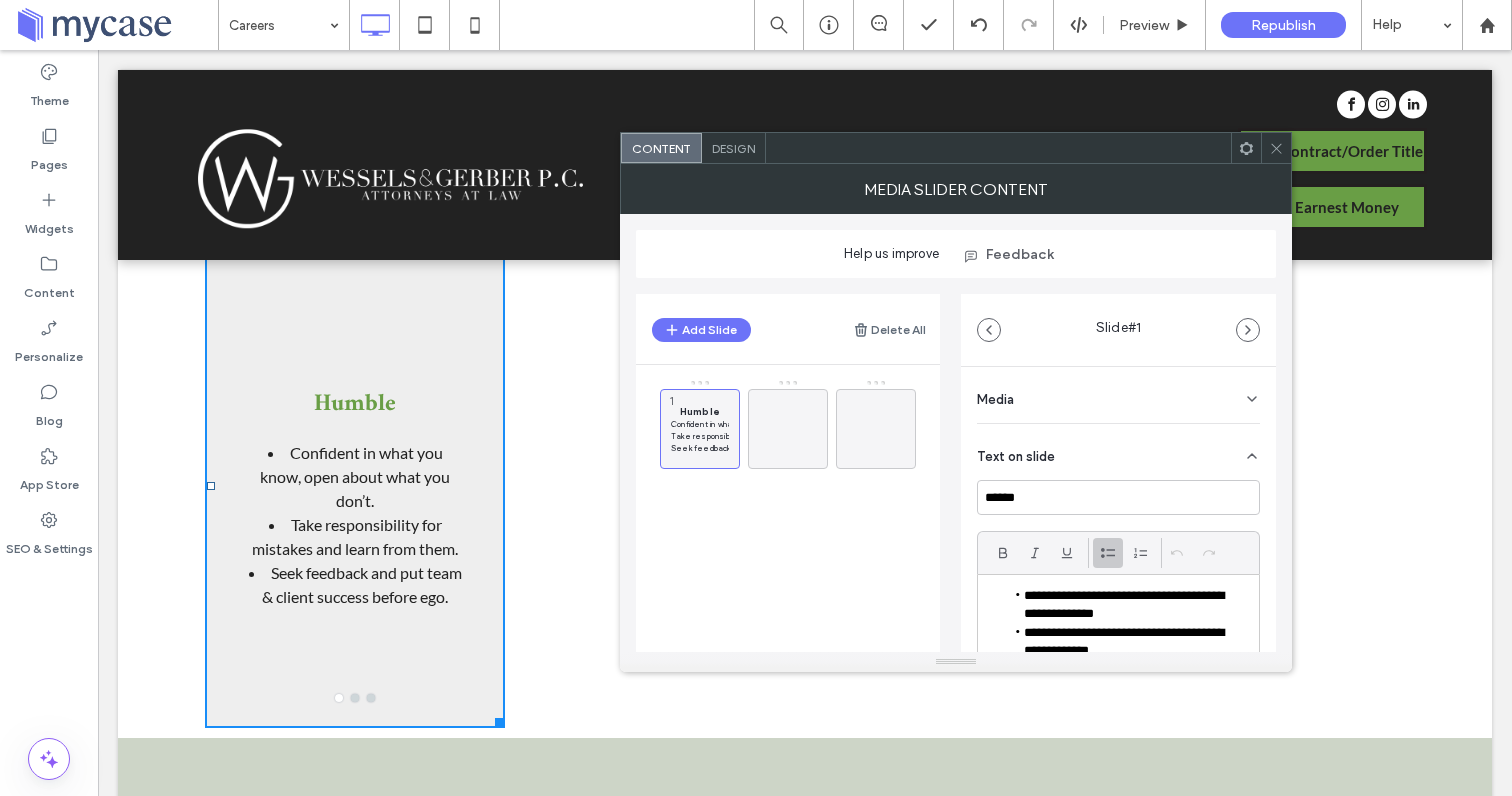 scroll, scrollTop: 1198, scrollLeft: 0, axis: vertical 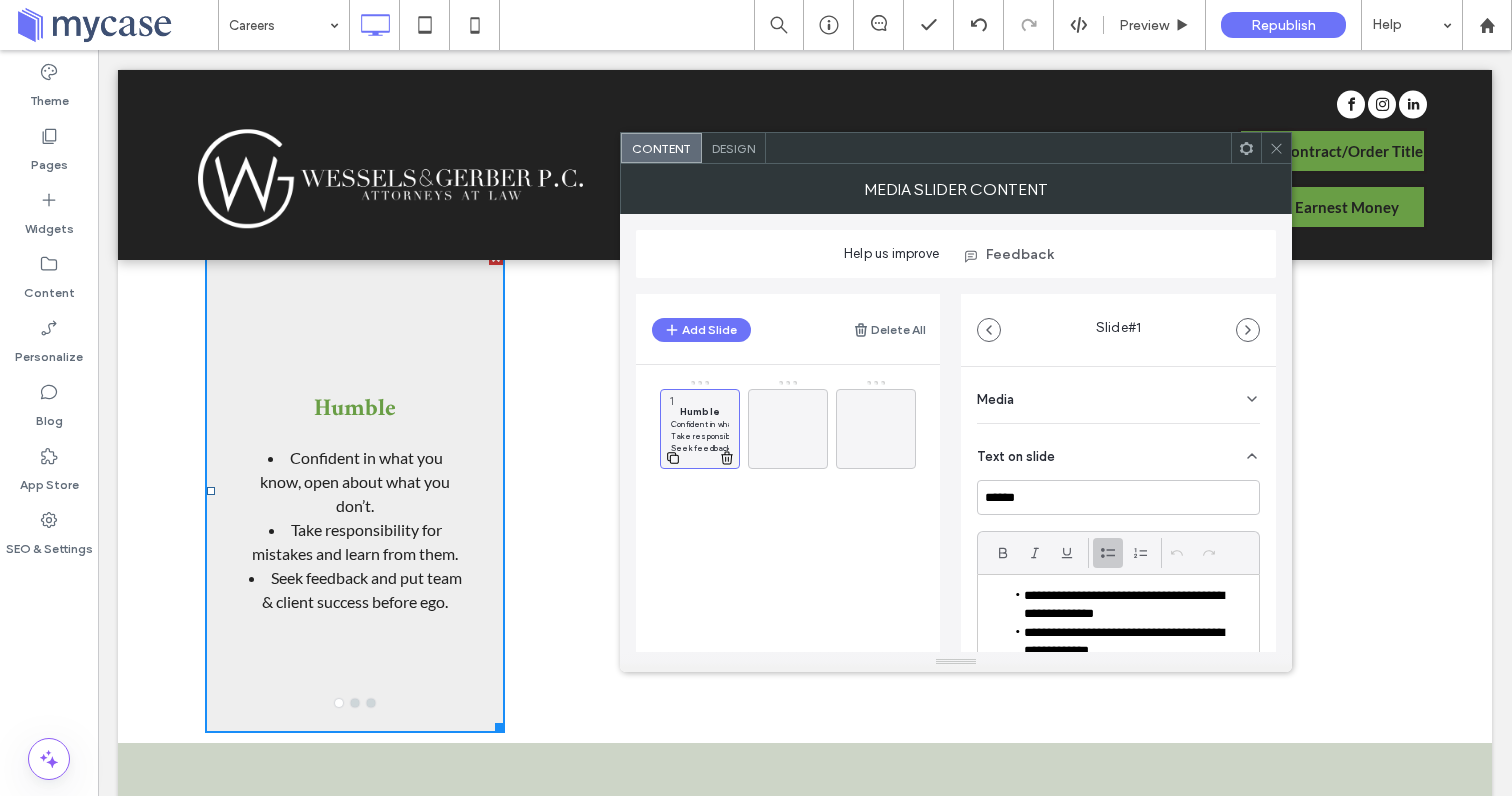 click 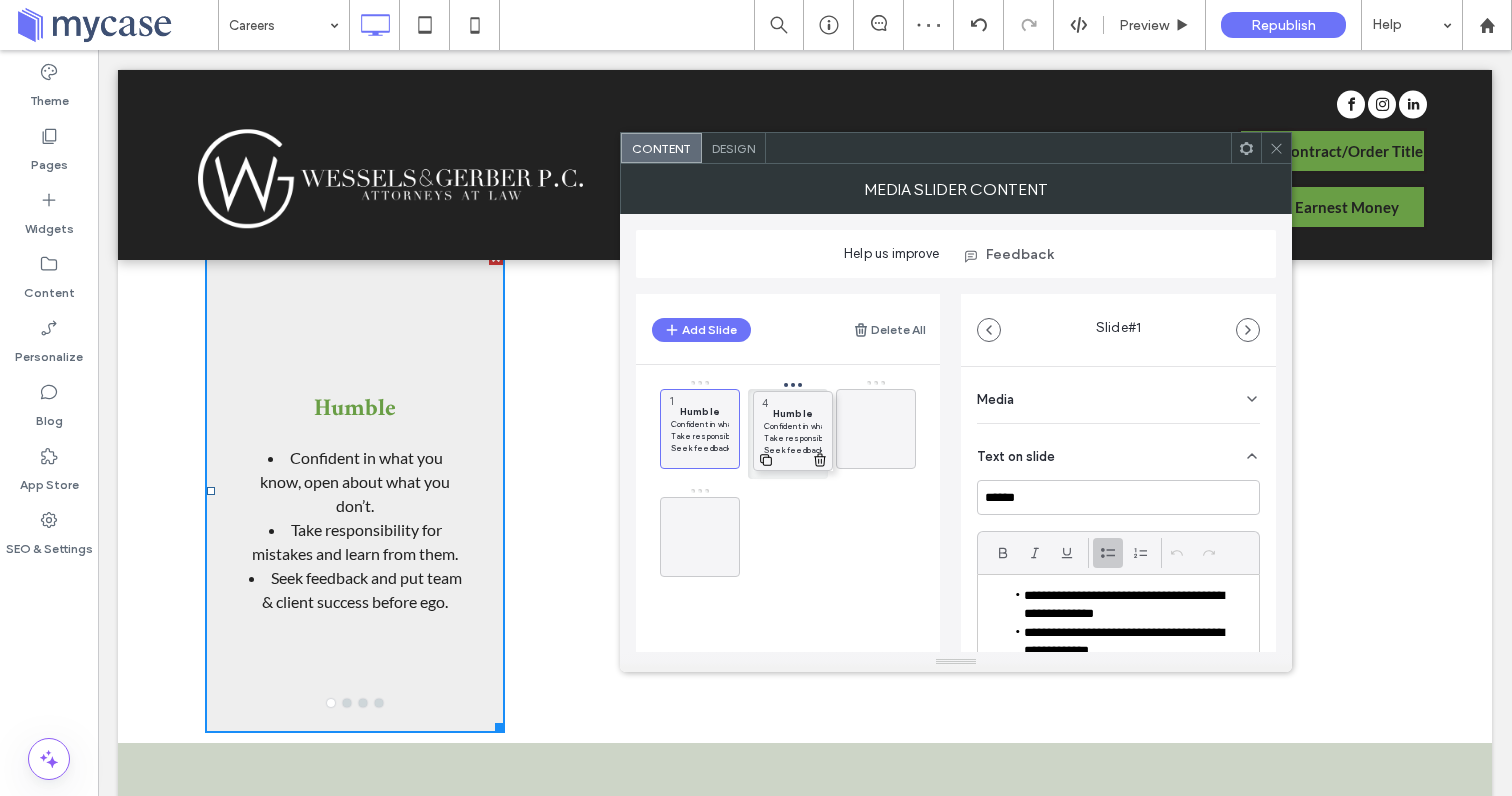 drag, startPoint x: 703, startPoint y: 528, endPoint x: 796, endPoint y: 422, distance: 141.01419 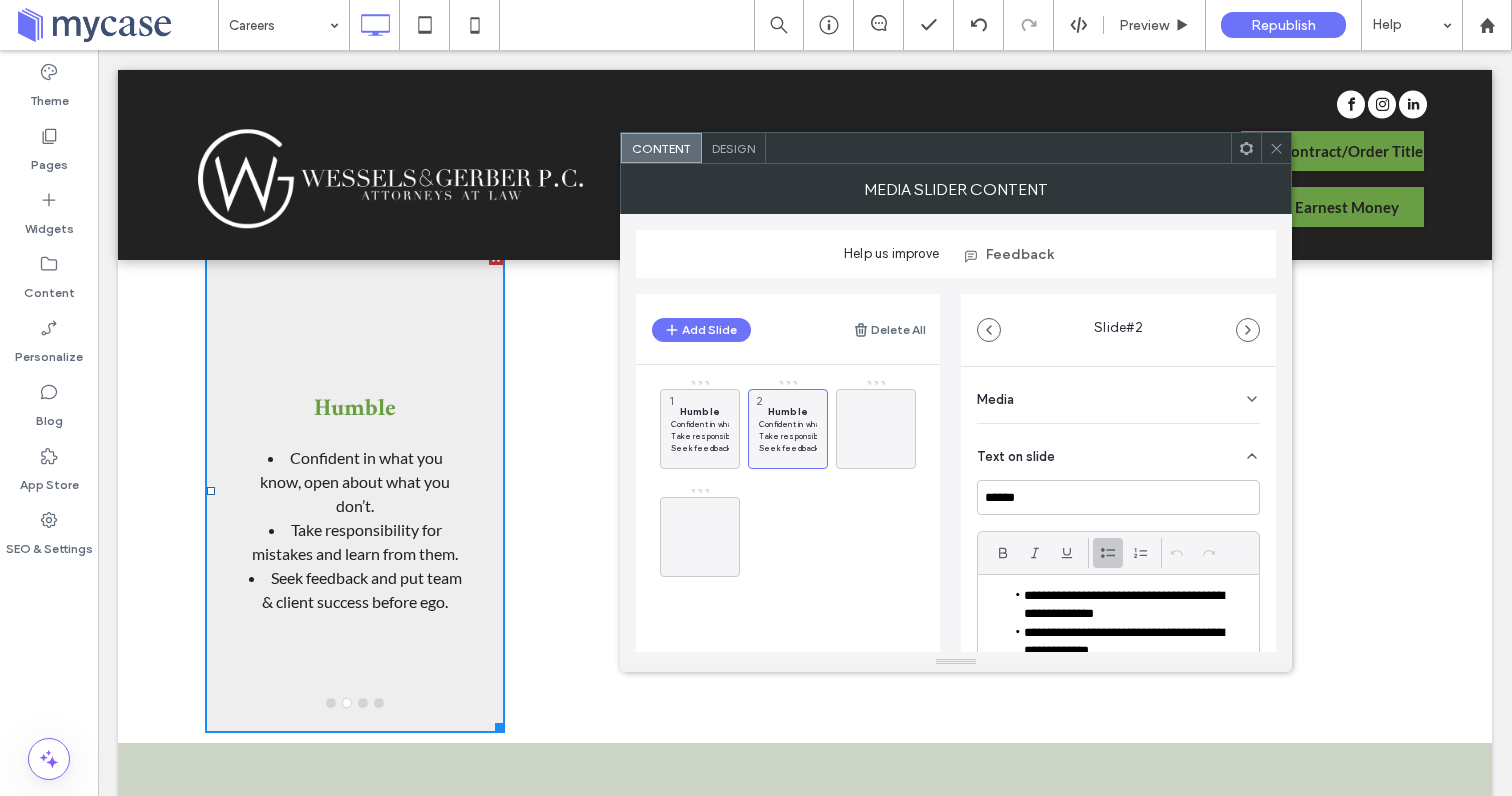 click on "Design" at bounding box center (733, 148) 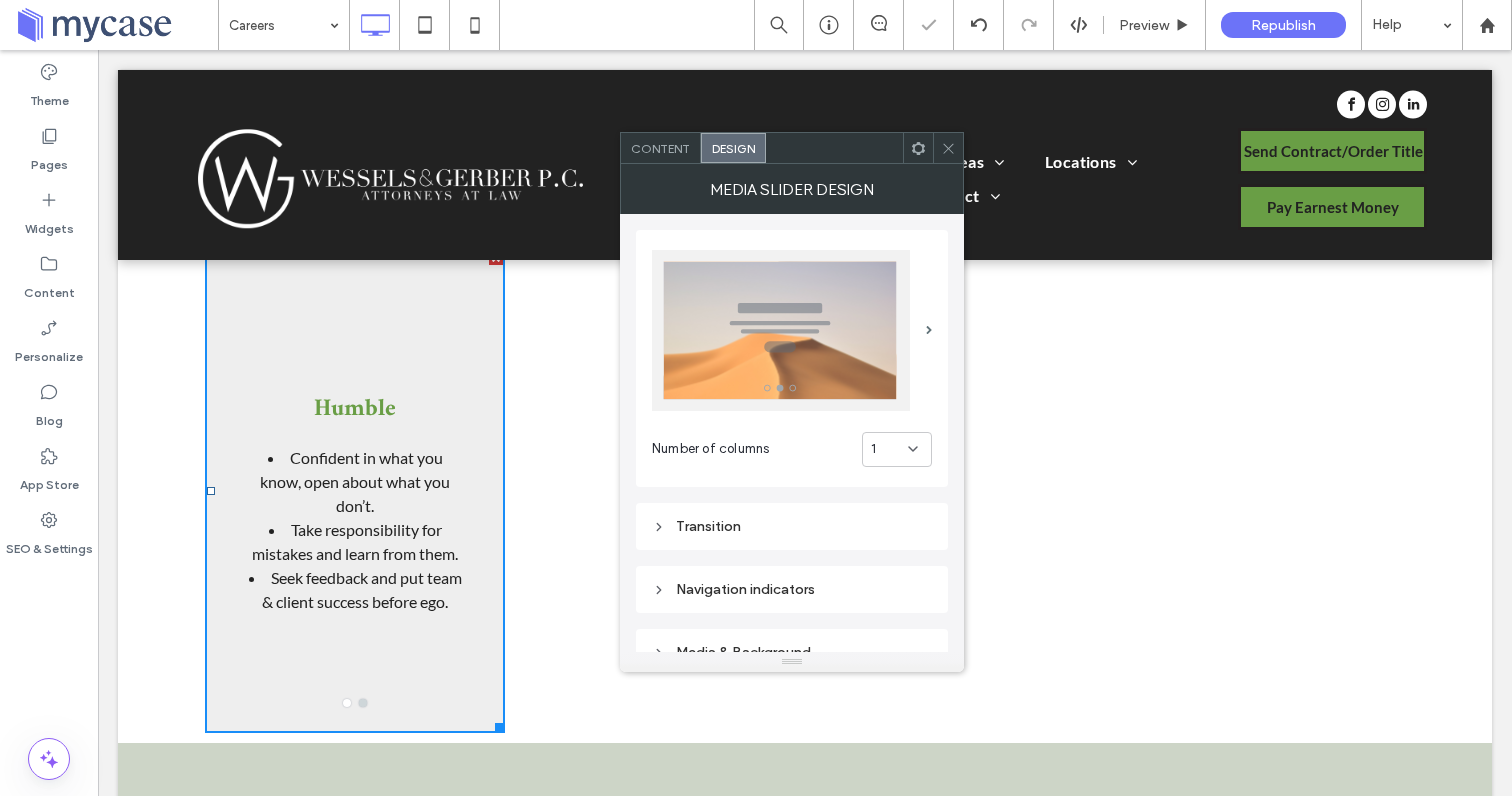 click on "1" at bounding box center (889, 449) 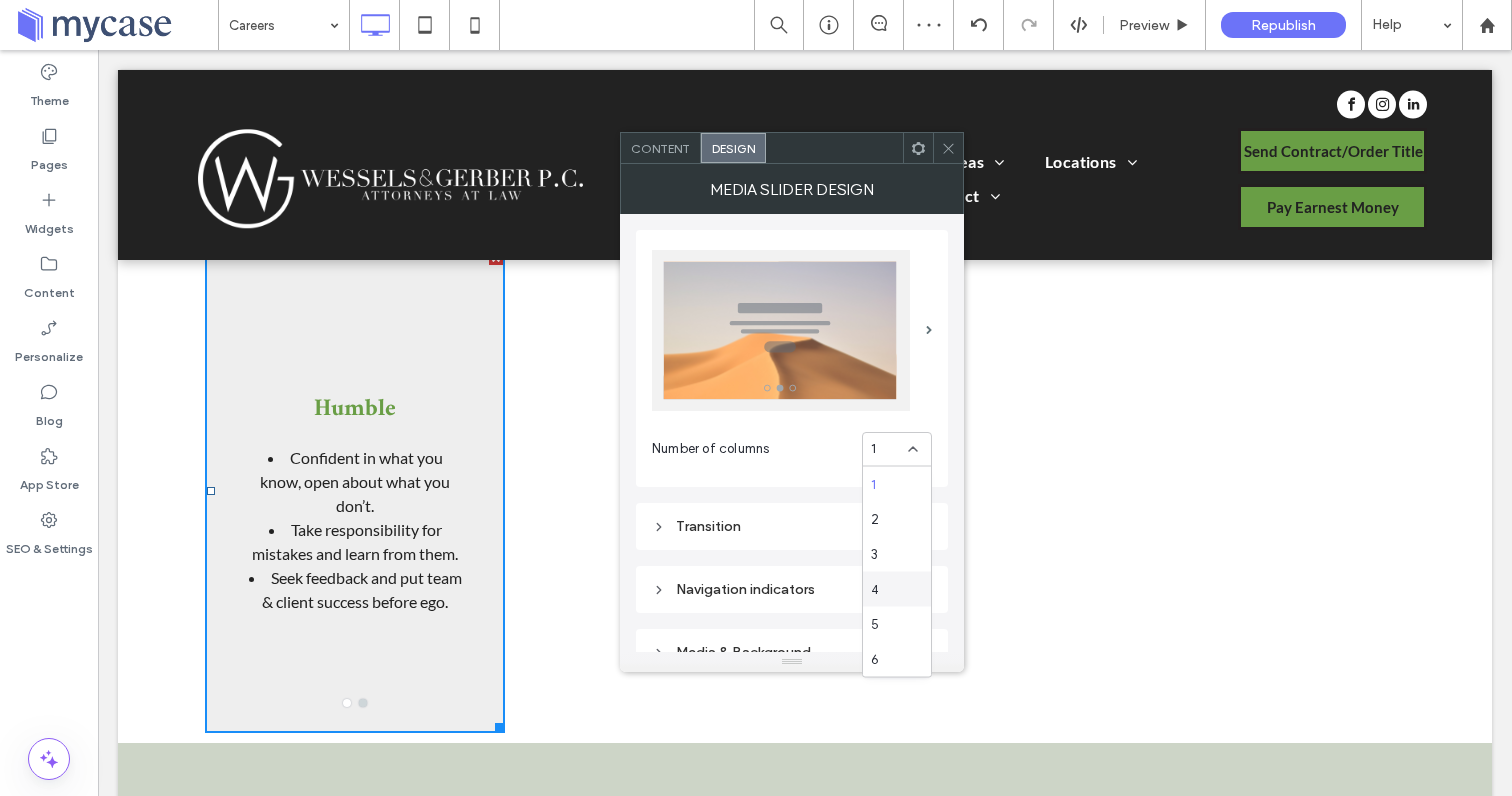 click on "4" at bounding box center [897, 589] 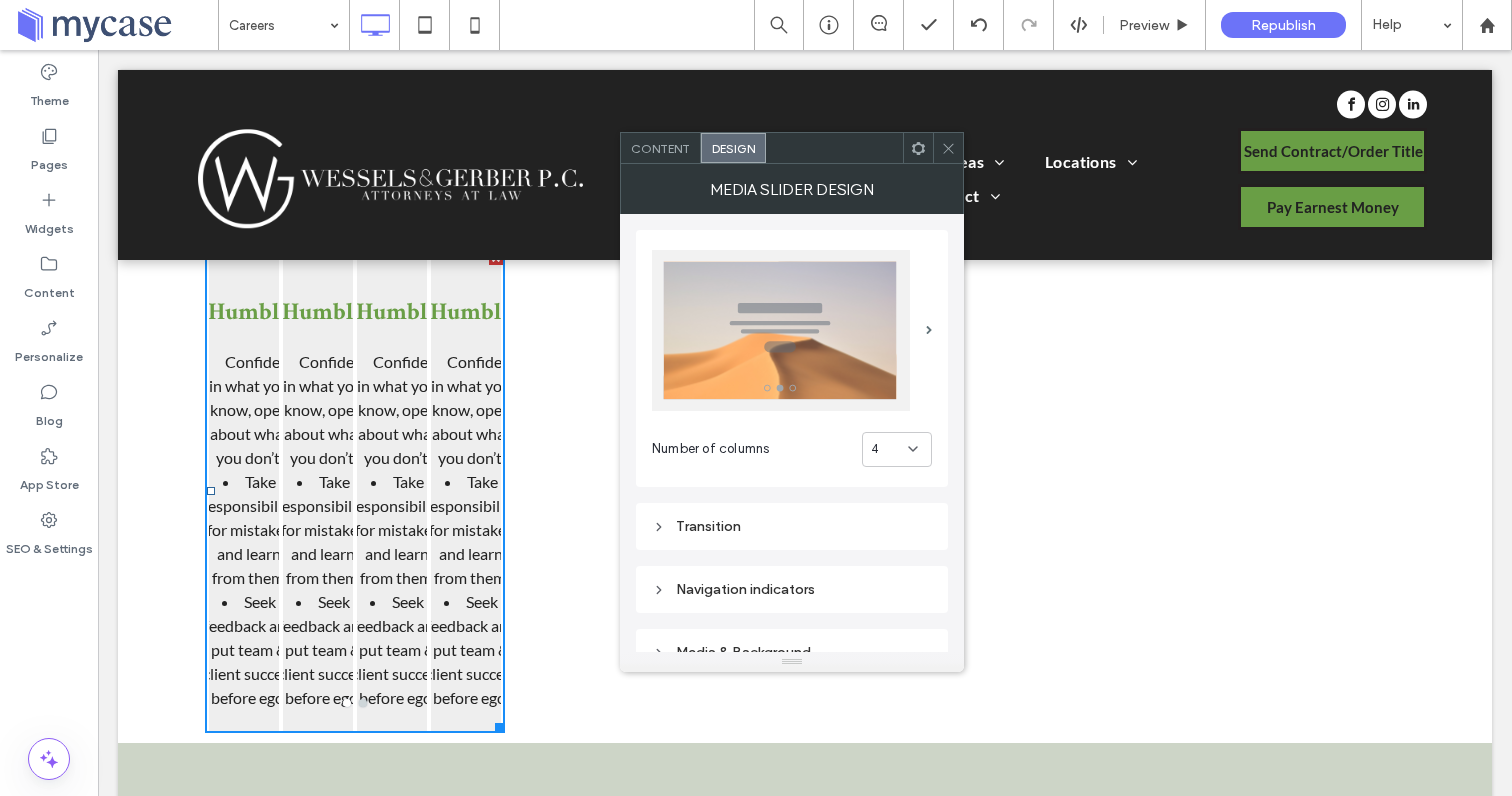 click 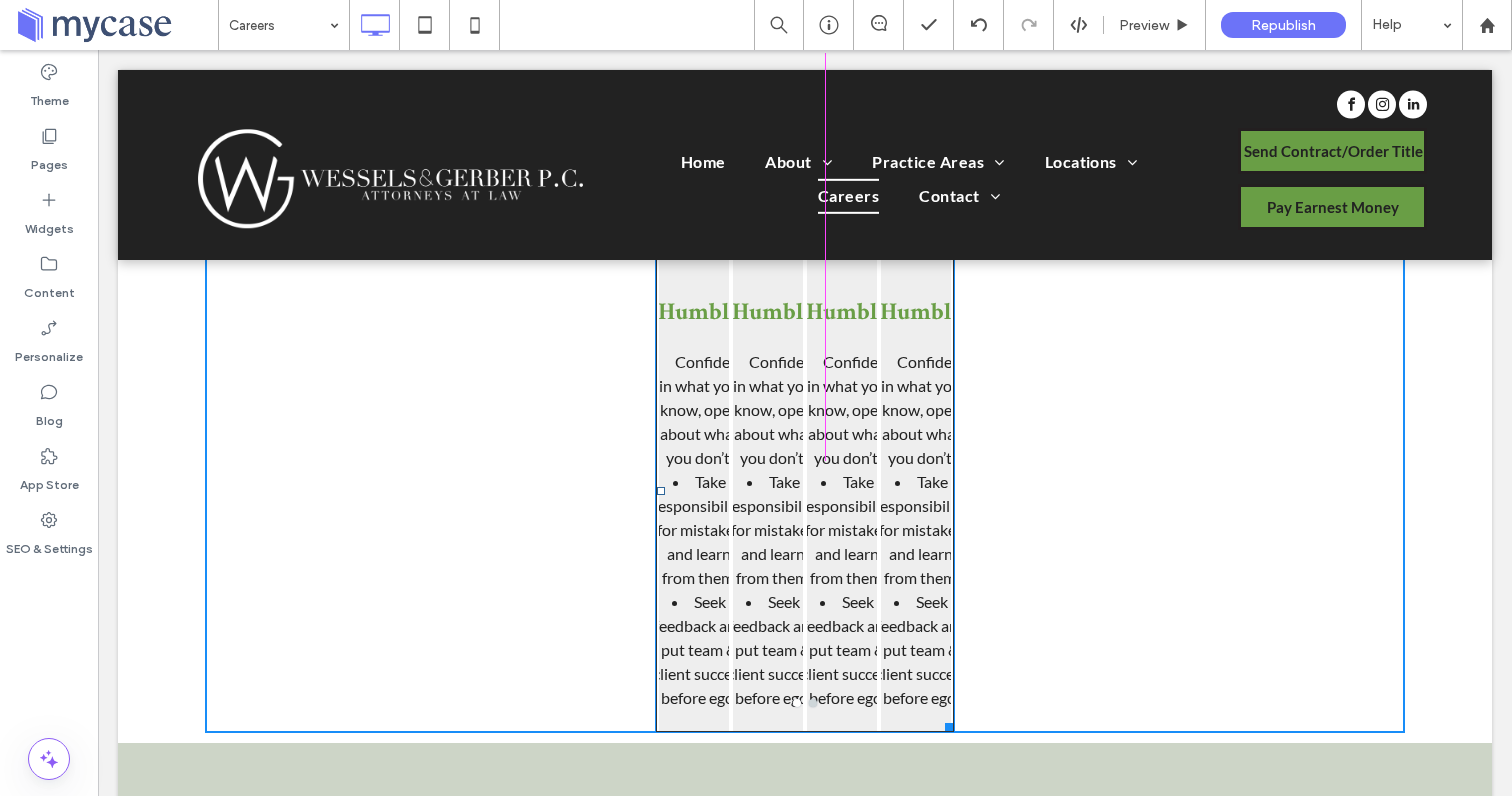drag, startPoint x: 501, startPoint y: 727, endPoint x: 1011, endPoint y: 626, distance: 519.9048 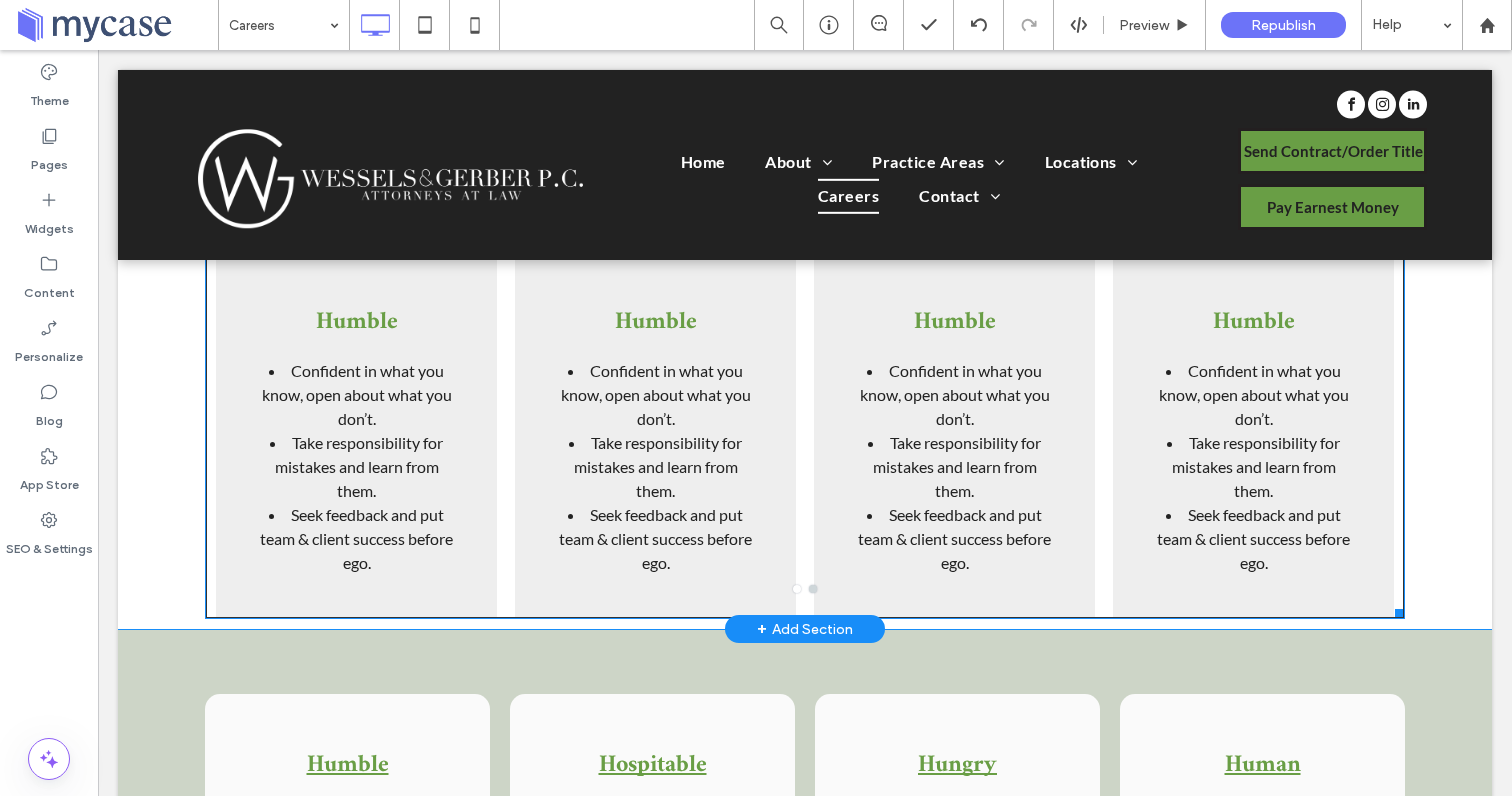 scroll, scrollTop: 1193, scrollLeft: 0, axis: vertical 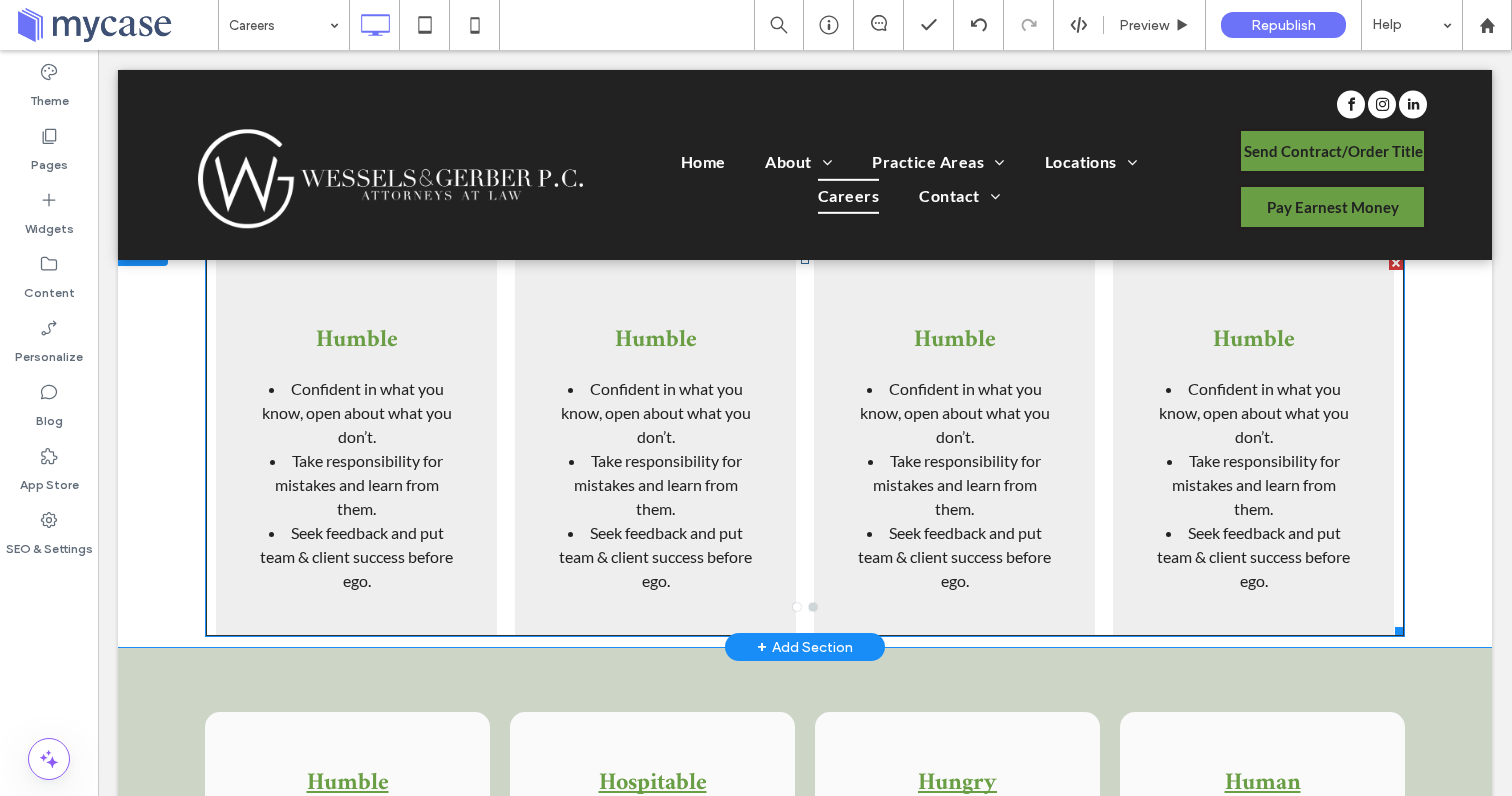 click on "Seek feedback and put team & client success before ego." at bounding box center [655, 557] 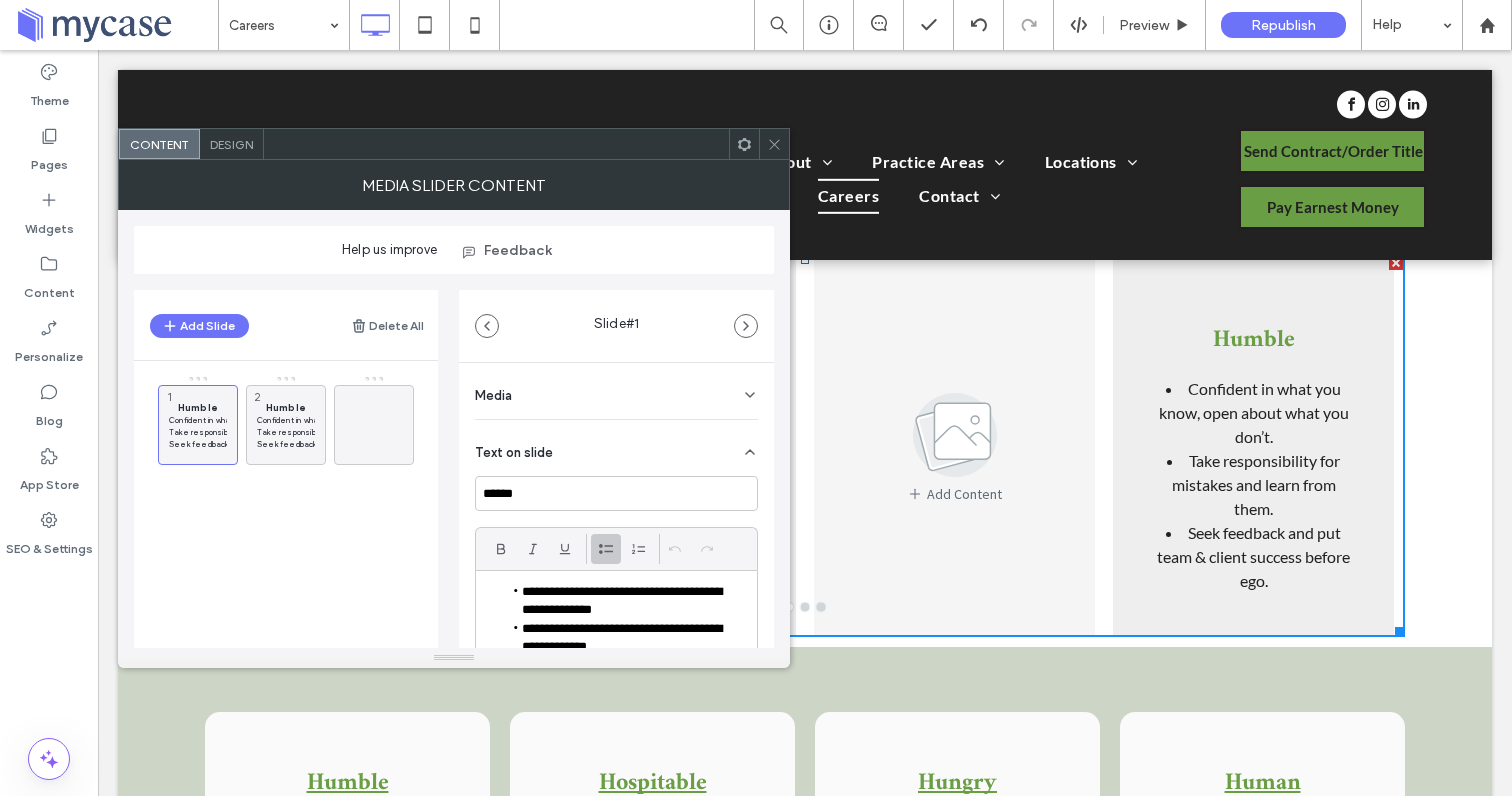 click 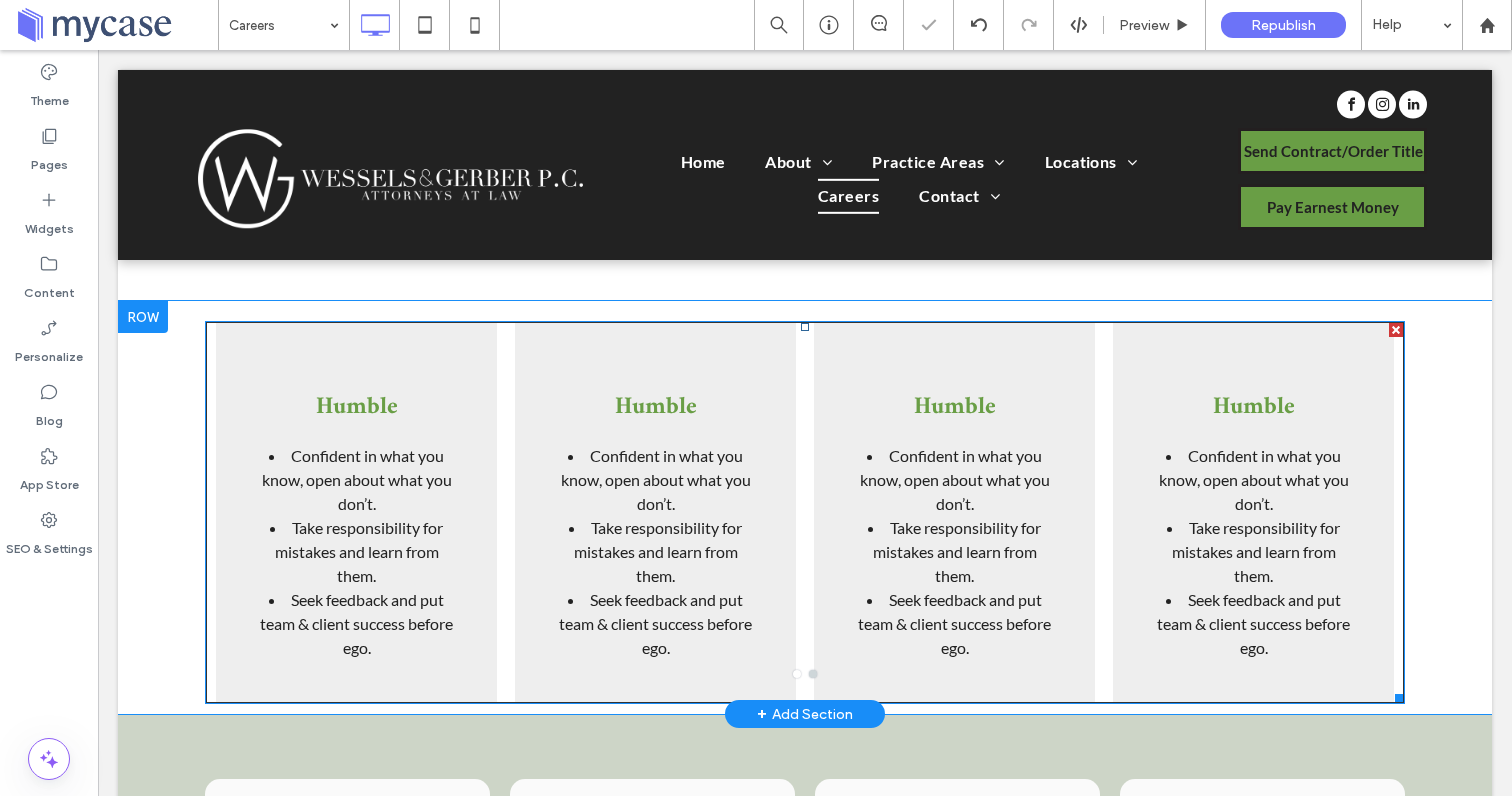 scroll, scrollTop: 1119, scrollLeft: 0, axis: vertical 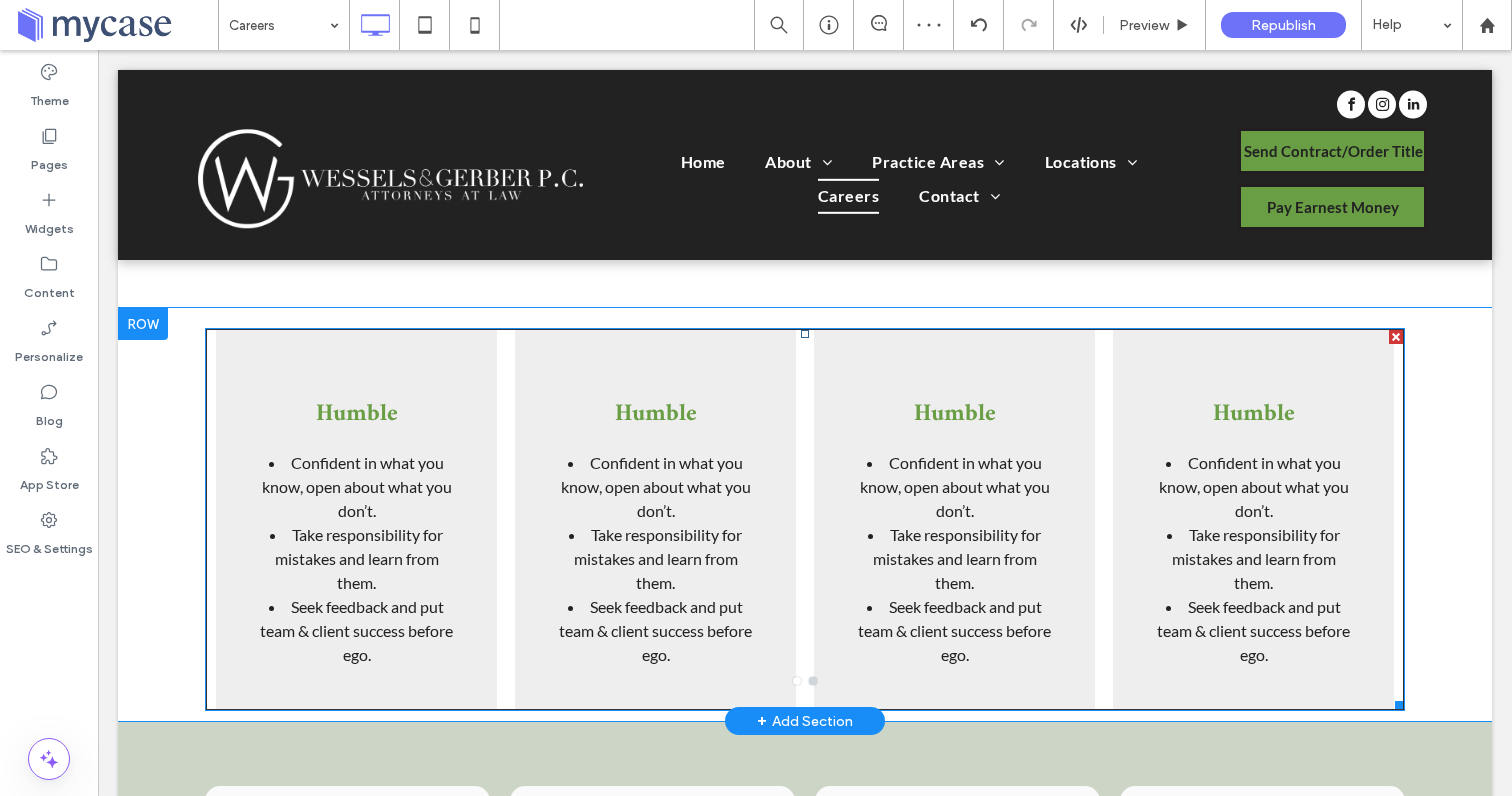 click on "Confident in what you know, open about what you don’t." at bounding box center [356, 487] 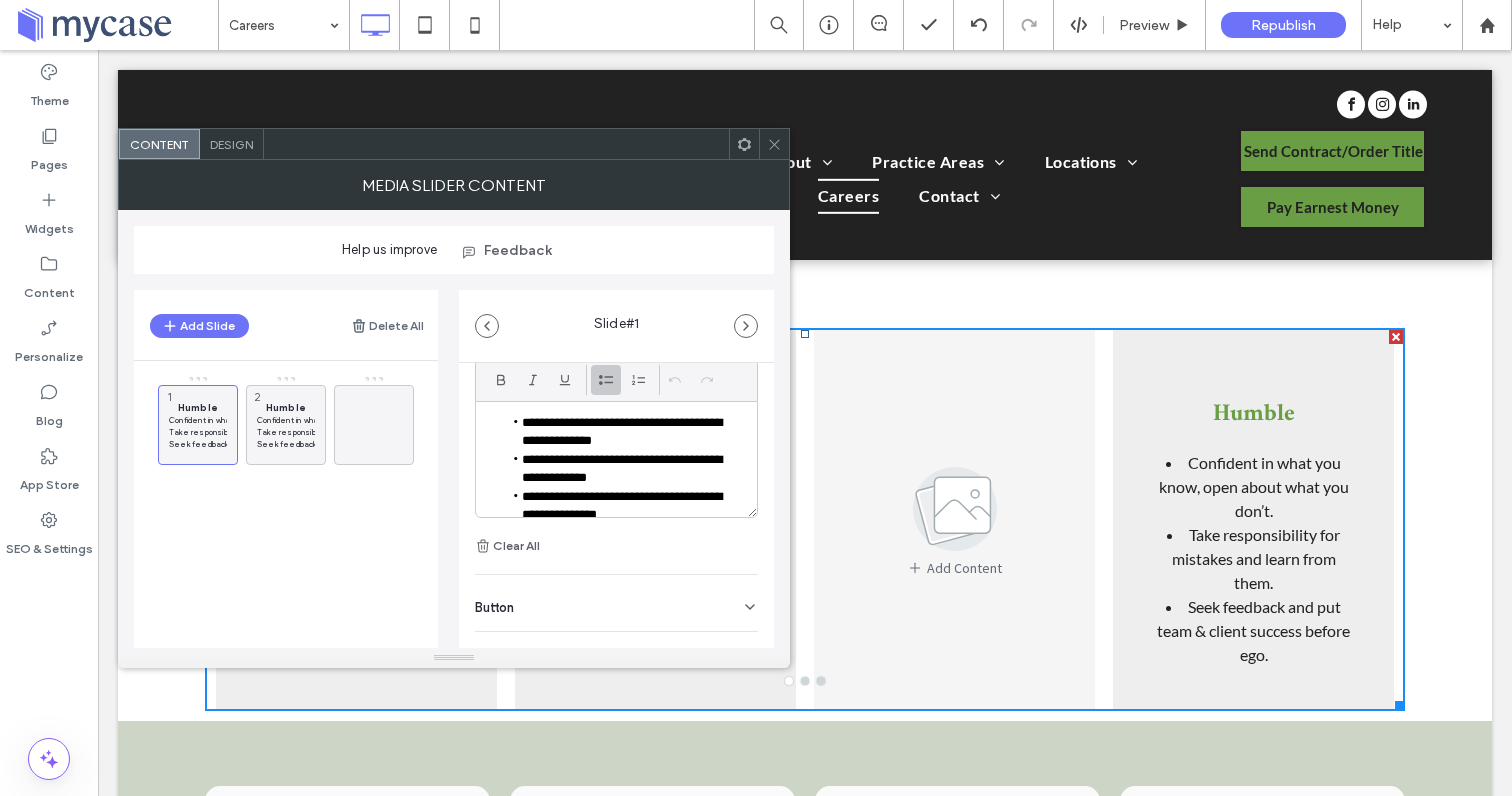 scroll, scrollTop: 200, scrollLeft: 0, axis: vertical 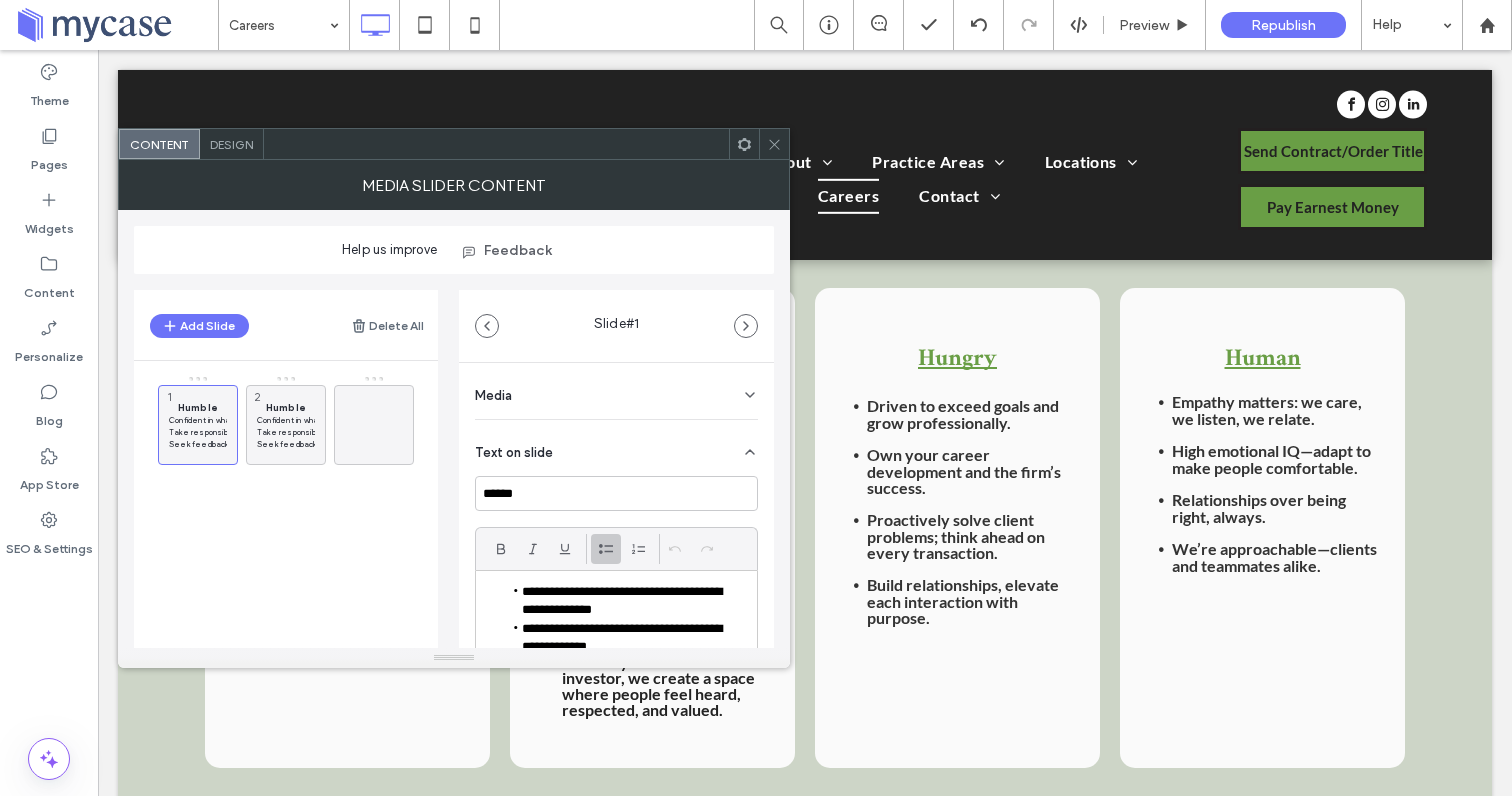 click at bounding box center [496, 144] 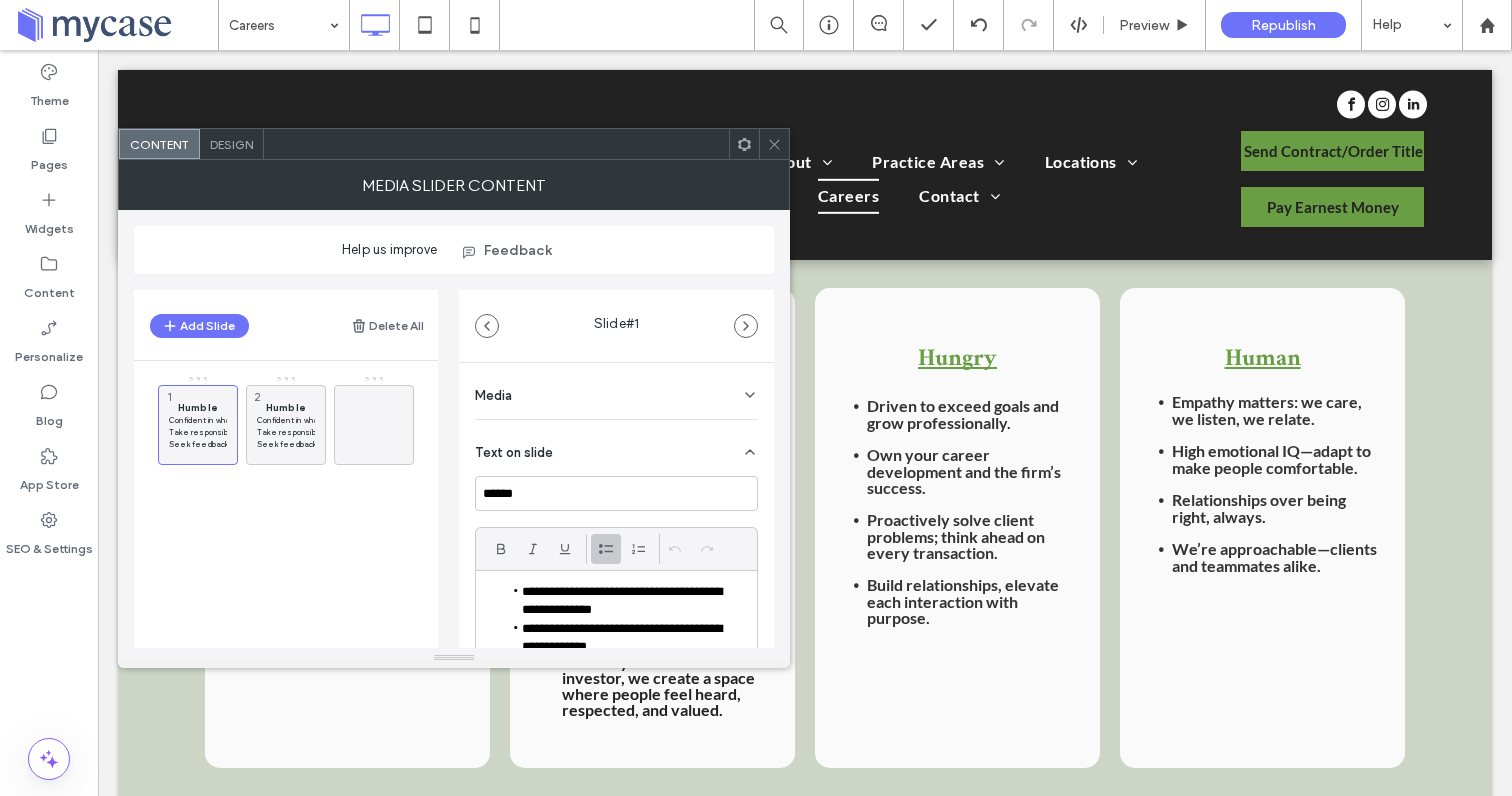 click on "Hungry
Driven to exceed goals and grow professionally.
Own your career development and the firm’s success.
Proactively solve client problems; think ahead on every transaction.
Build relationships, elevate each interaction with purpose.
Click To Paste" at bounding box center [957, 528] 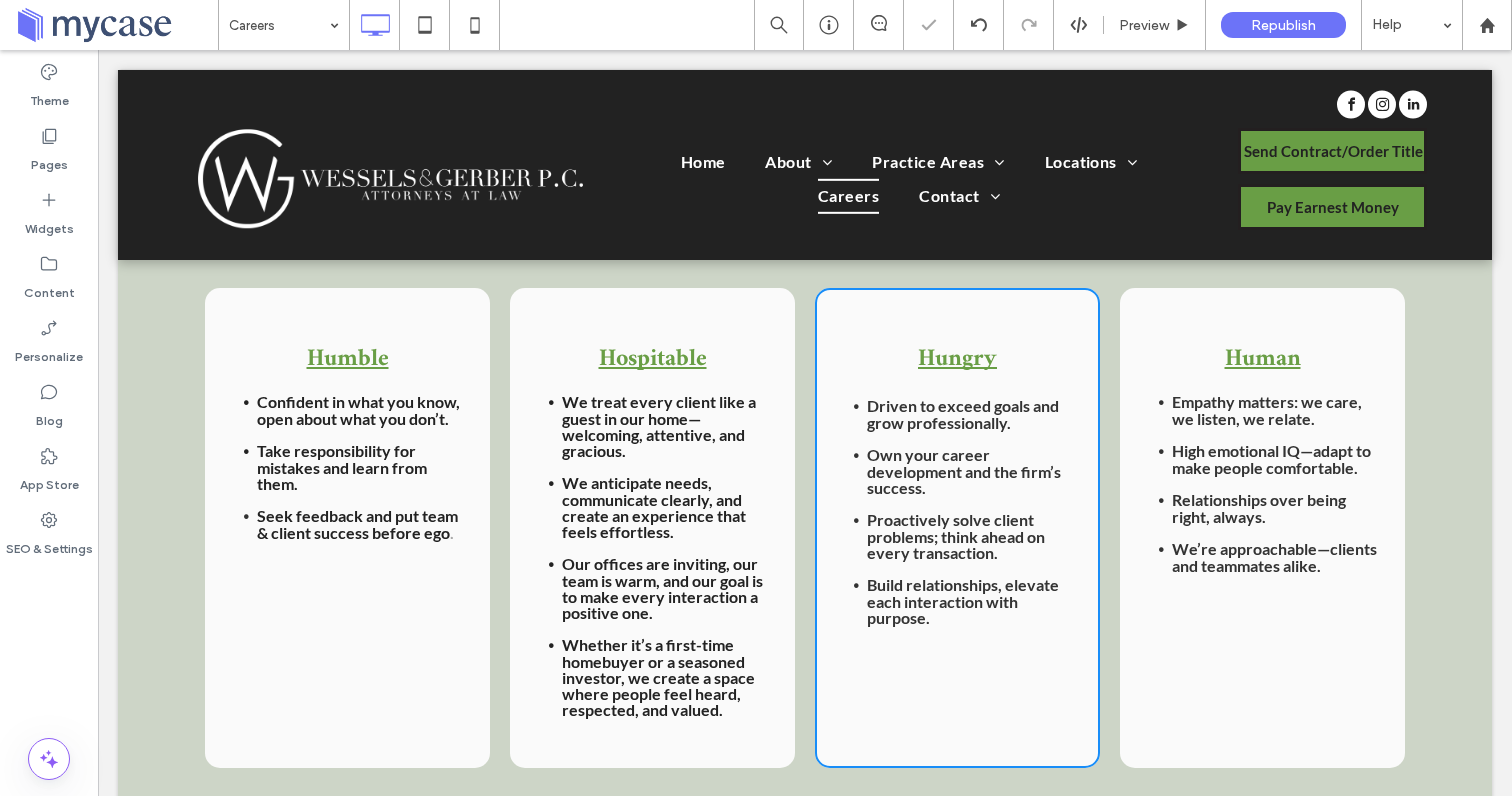 click on "Hospitable" at bounding box center (653, 359) 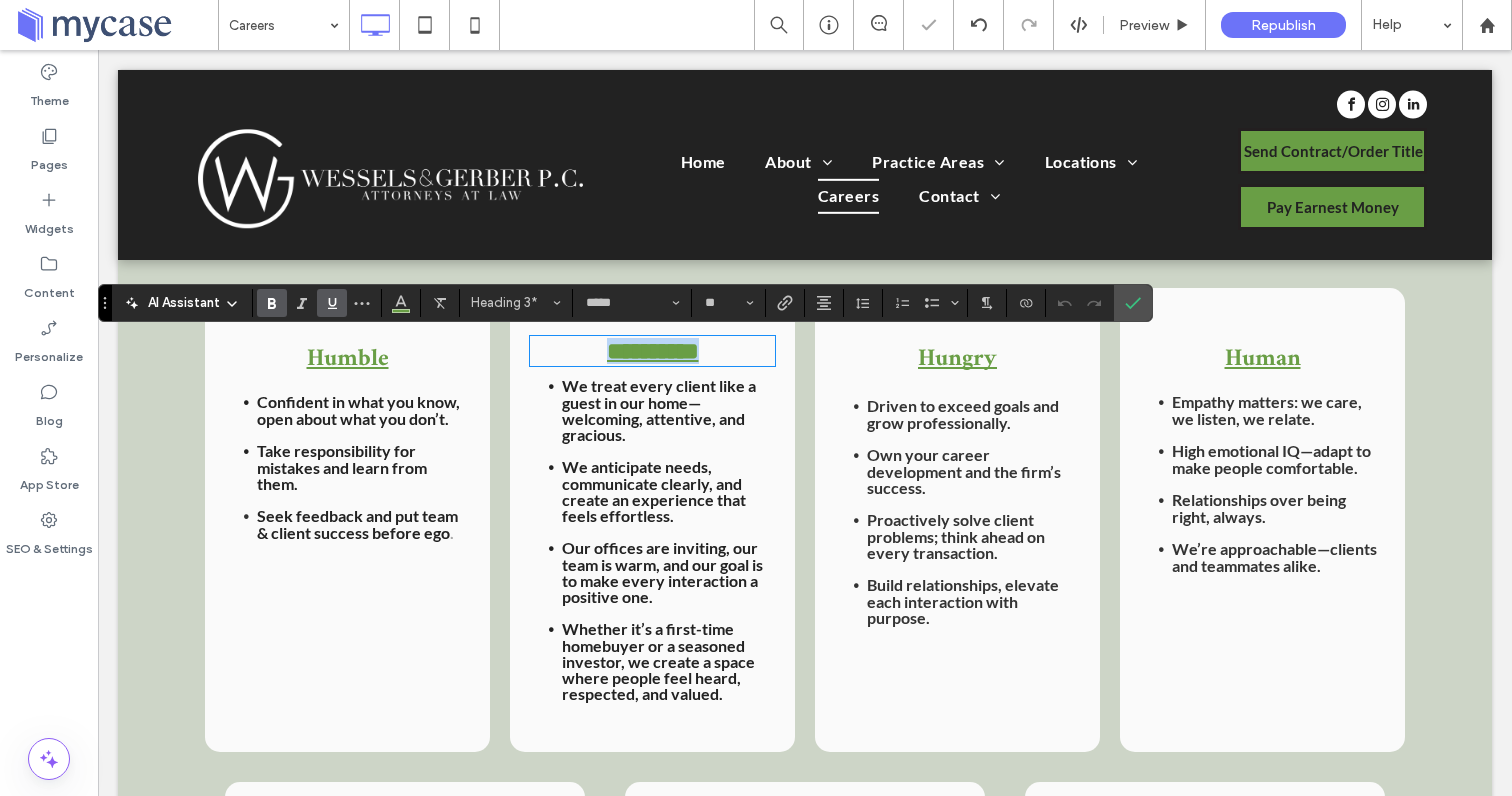 click on "**********" at bounding box center (653, 351) 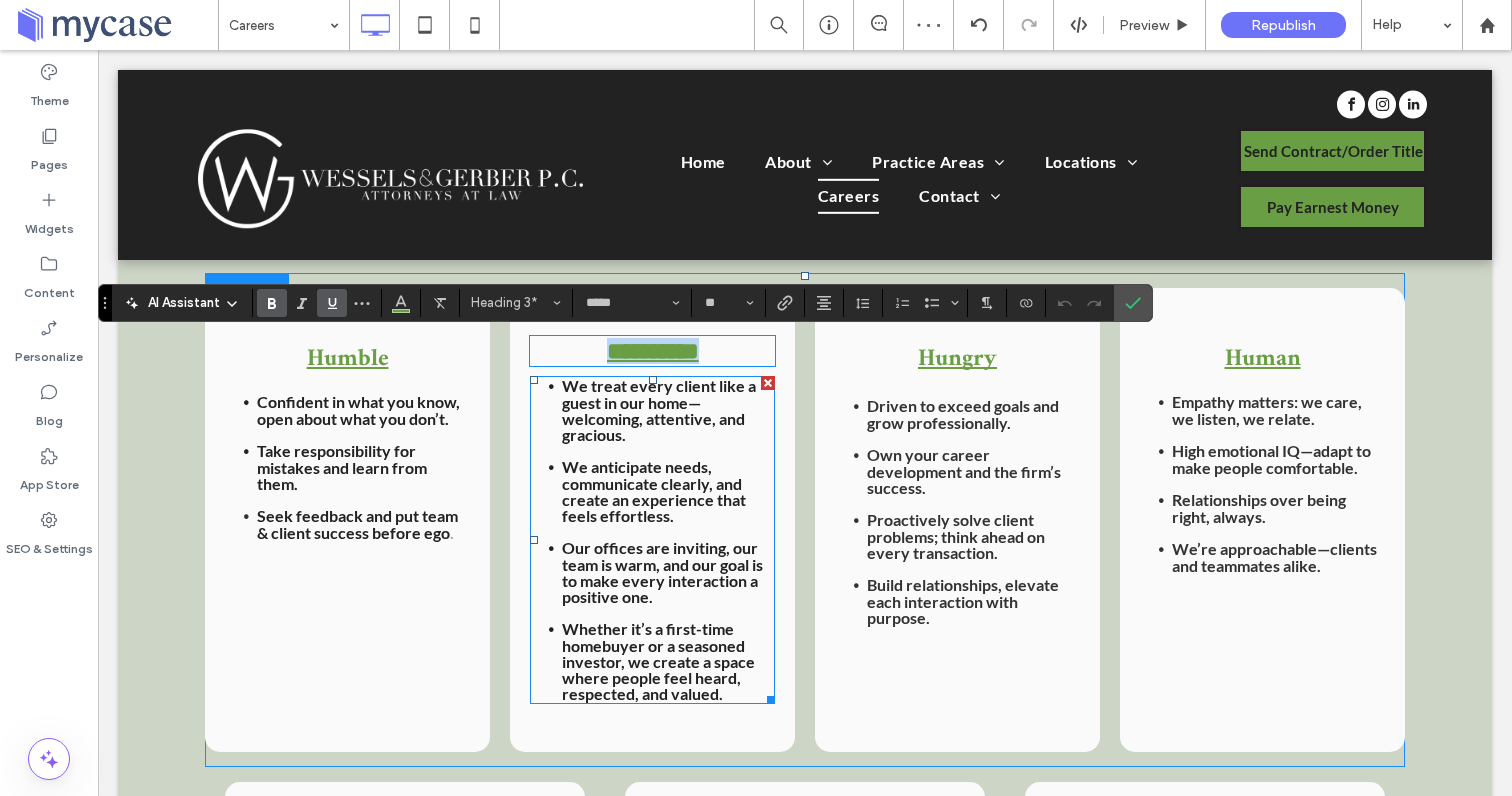 copy on "**********" 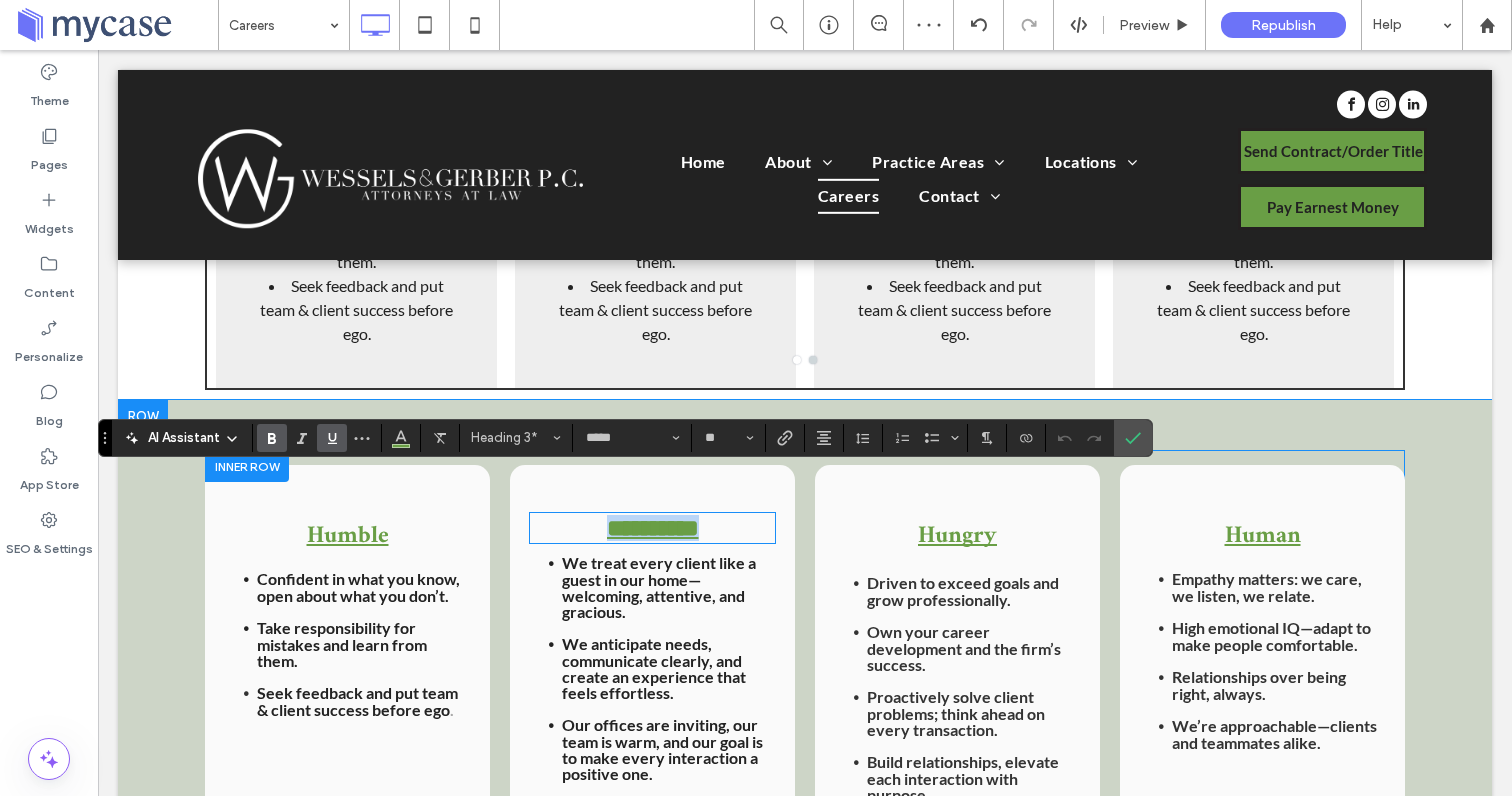 scroll, scrollTop: 1344, scrollLeft: 0, axis: vertical 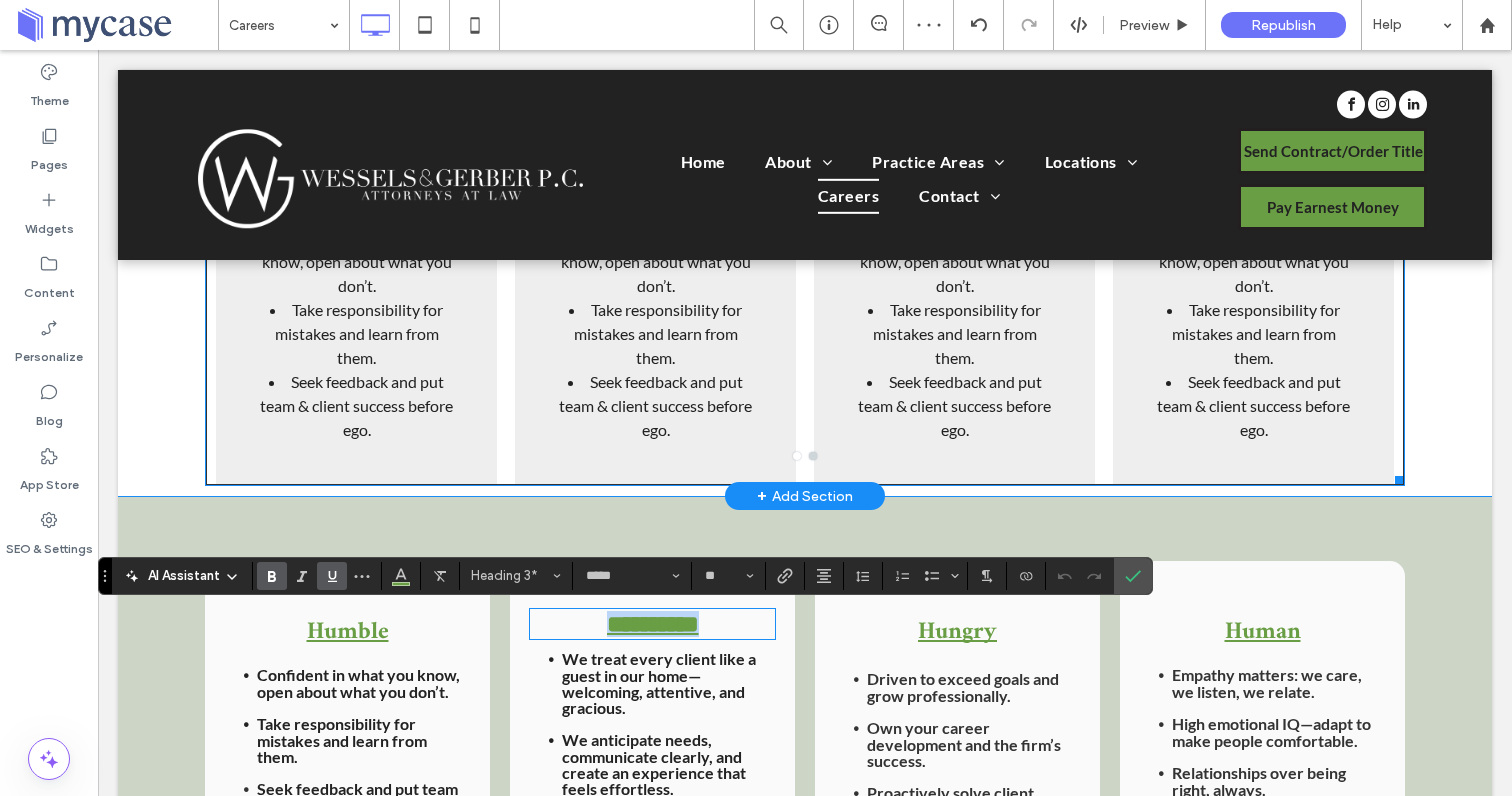 click on "Seek feedback and put team & client success before ego." at bounding box center (655, 406) 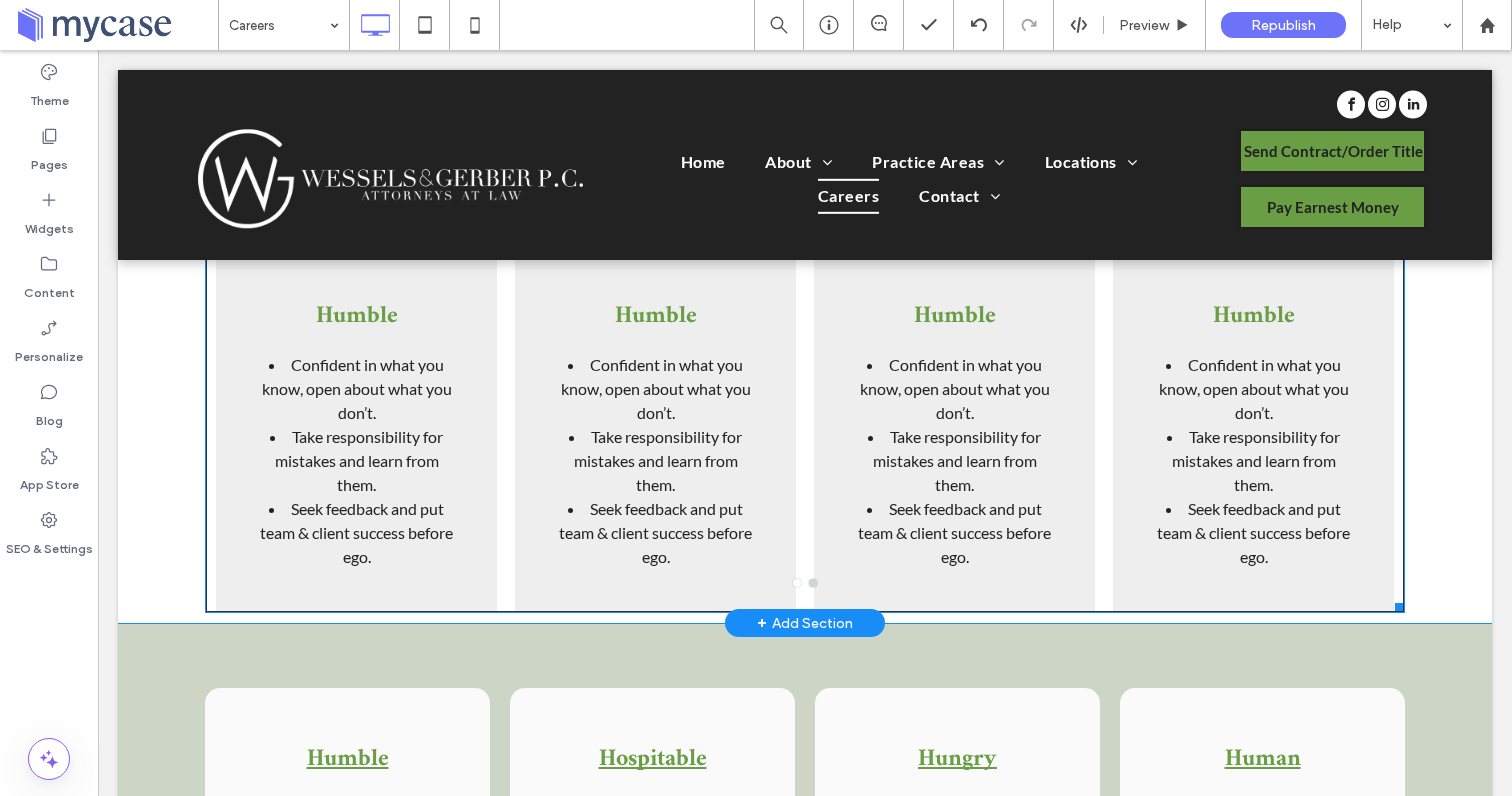 scroll, scrollTop: 1188, scrollLeft: 0, axis: vertical 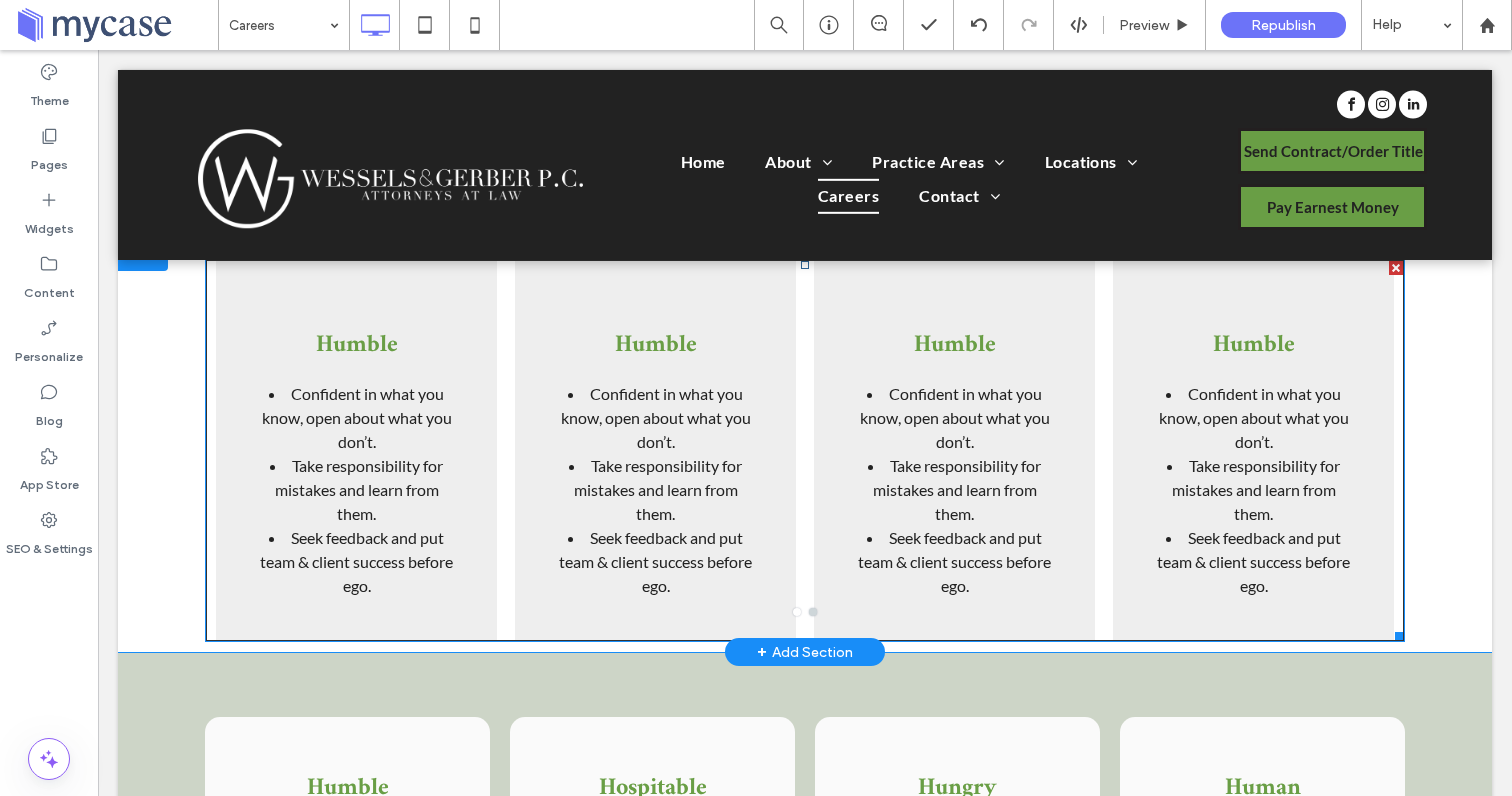 click on "Confident in what you know, open about what you don’t." at bounding box center (655, 418) 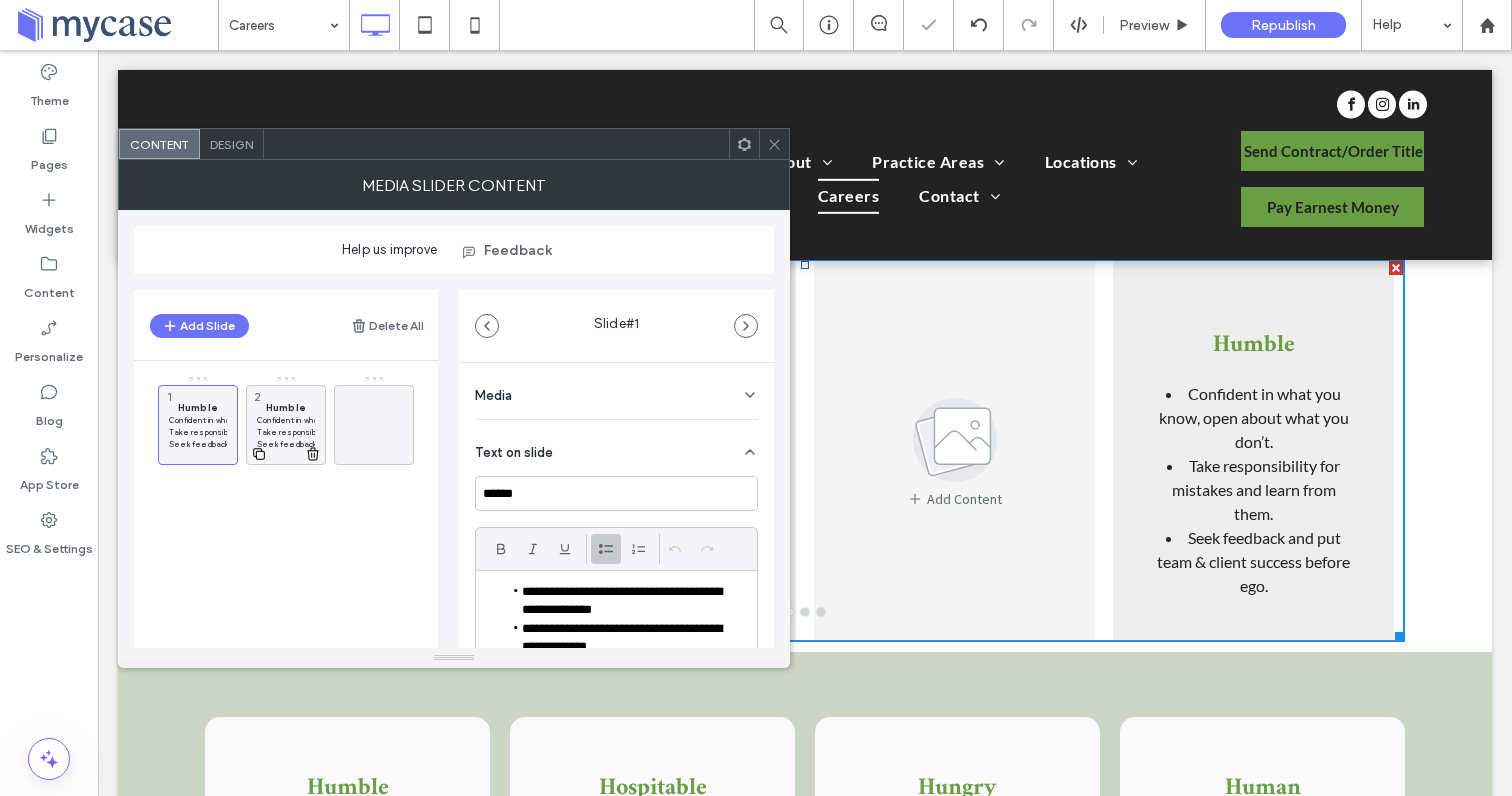click on "Confident in what you know, open about what you don’t." at bounding box center (286, 420) 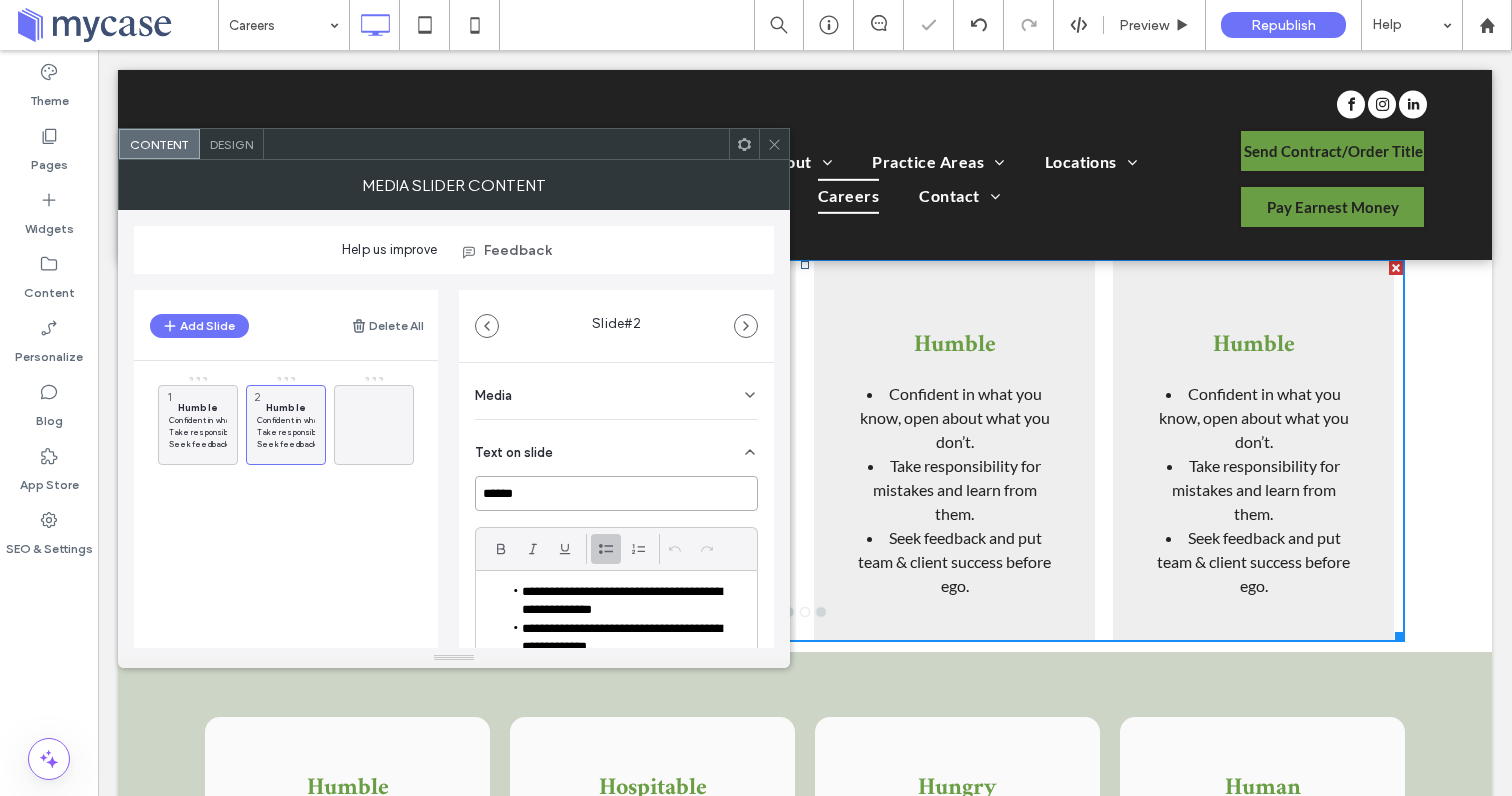 click on "******" at bounding box center (616, 493) 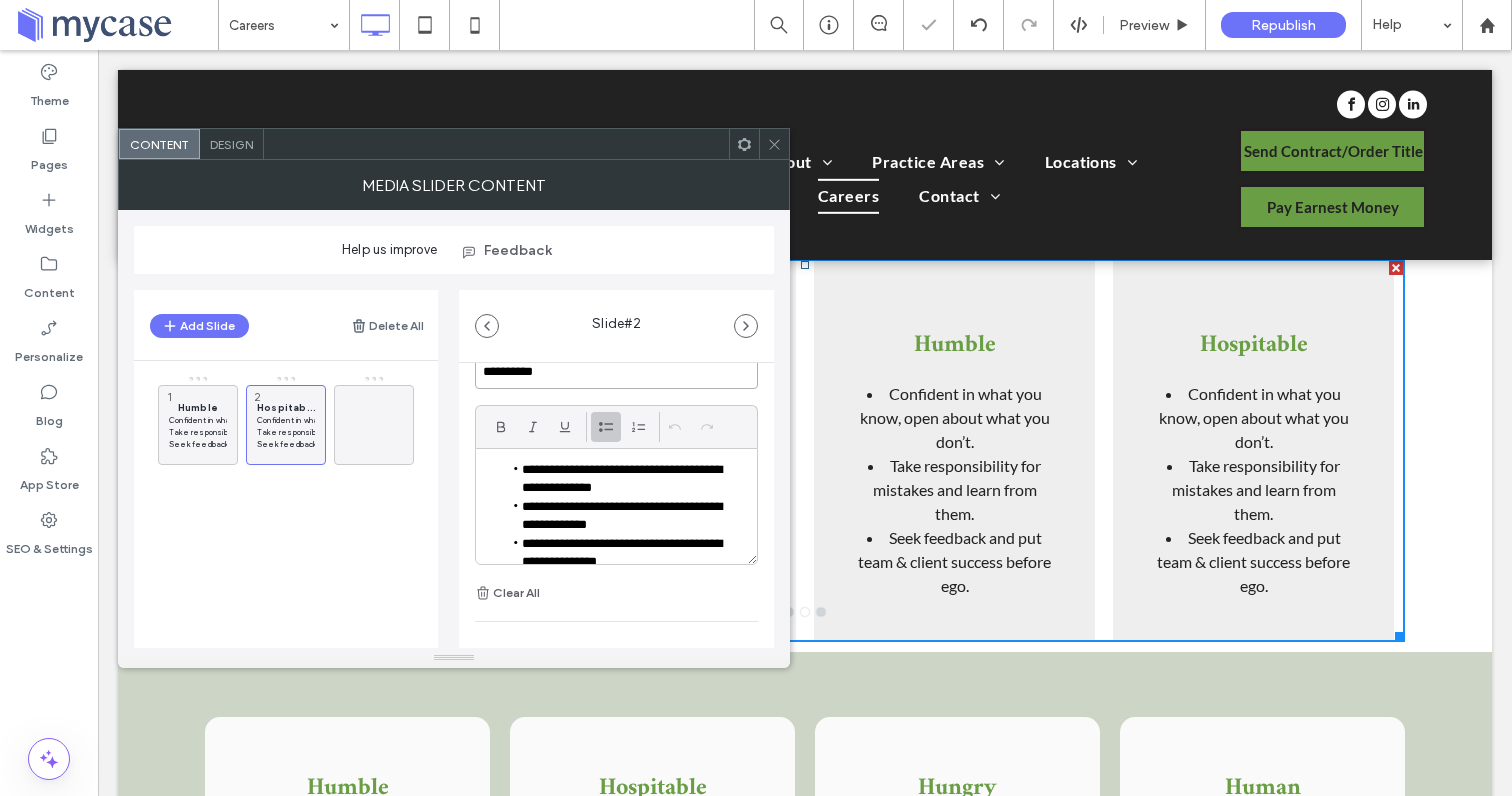 scroll, scrollTop: 152, scrollLeft: 0, axis: vertical 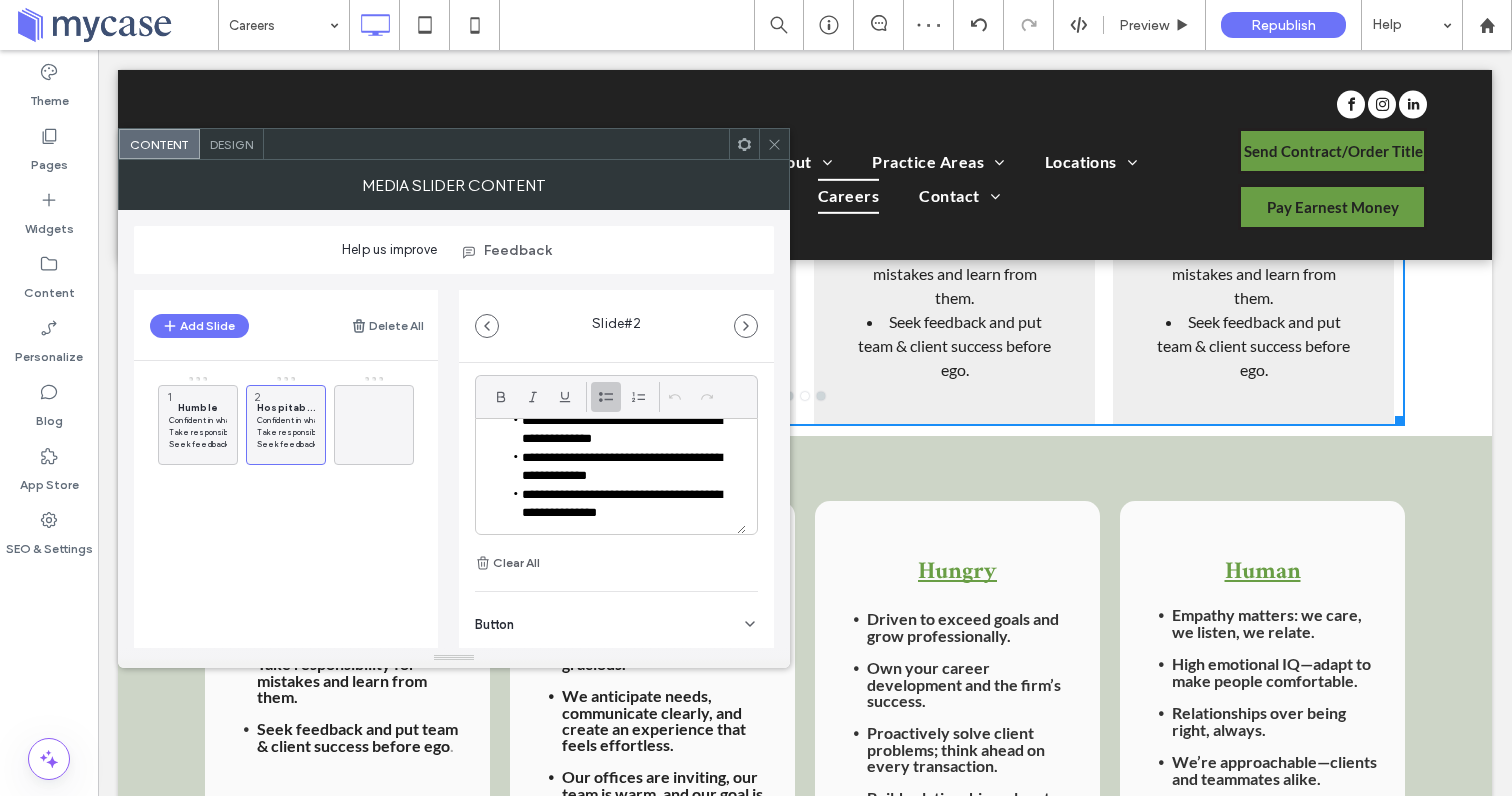 click on "We anticipate needs, communicate clearly, and create an experience that feels effortless." at bounding box center (654, 720) 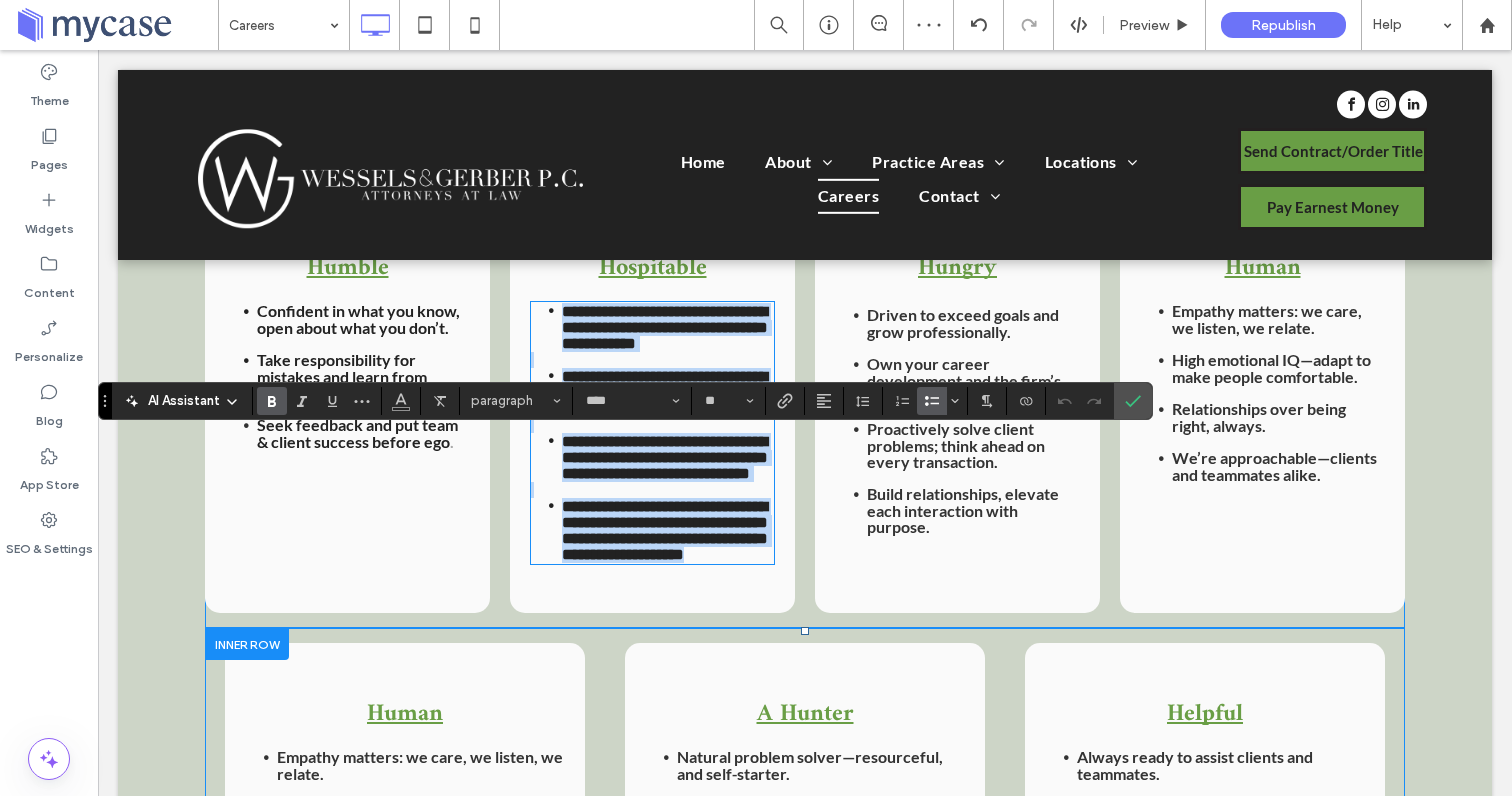 scroll, scrollTop: 1564, scrollLeft: 0, axis: vertical 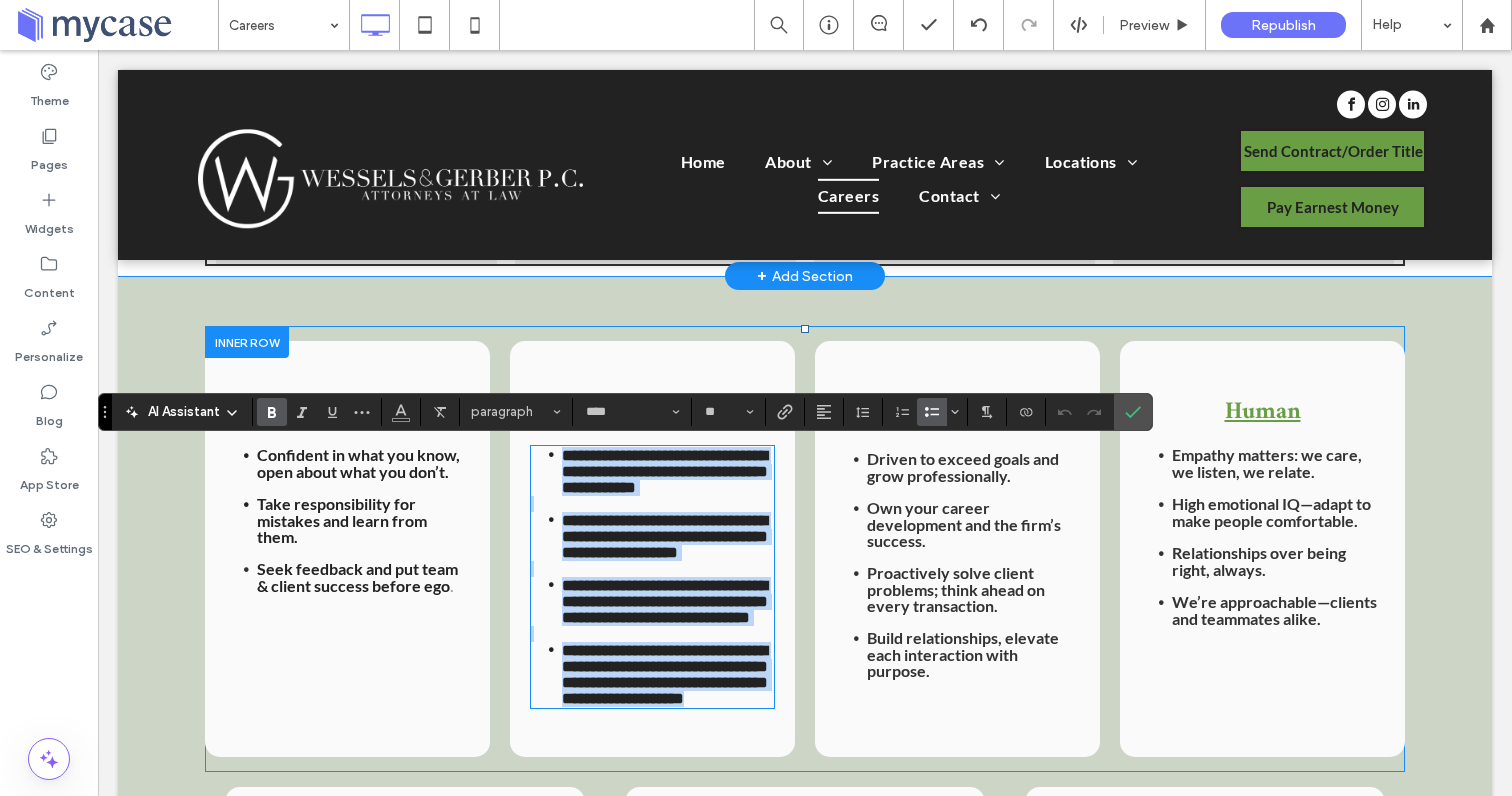 copy on "**********" 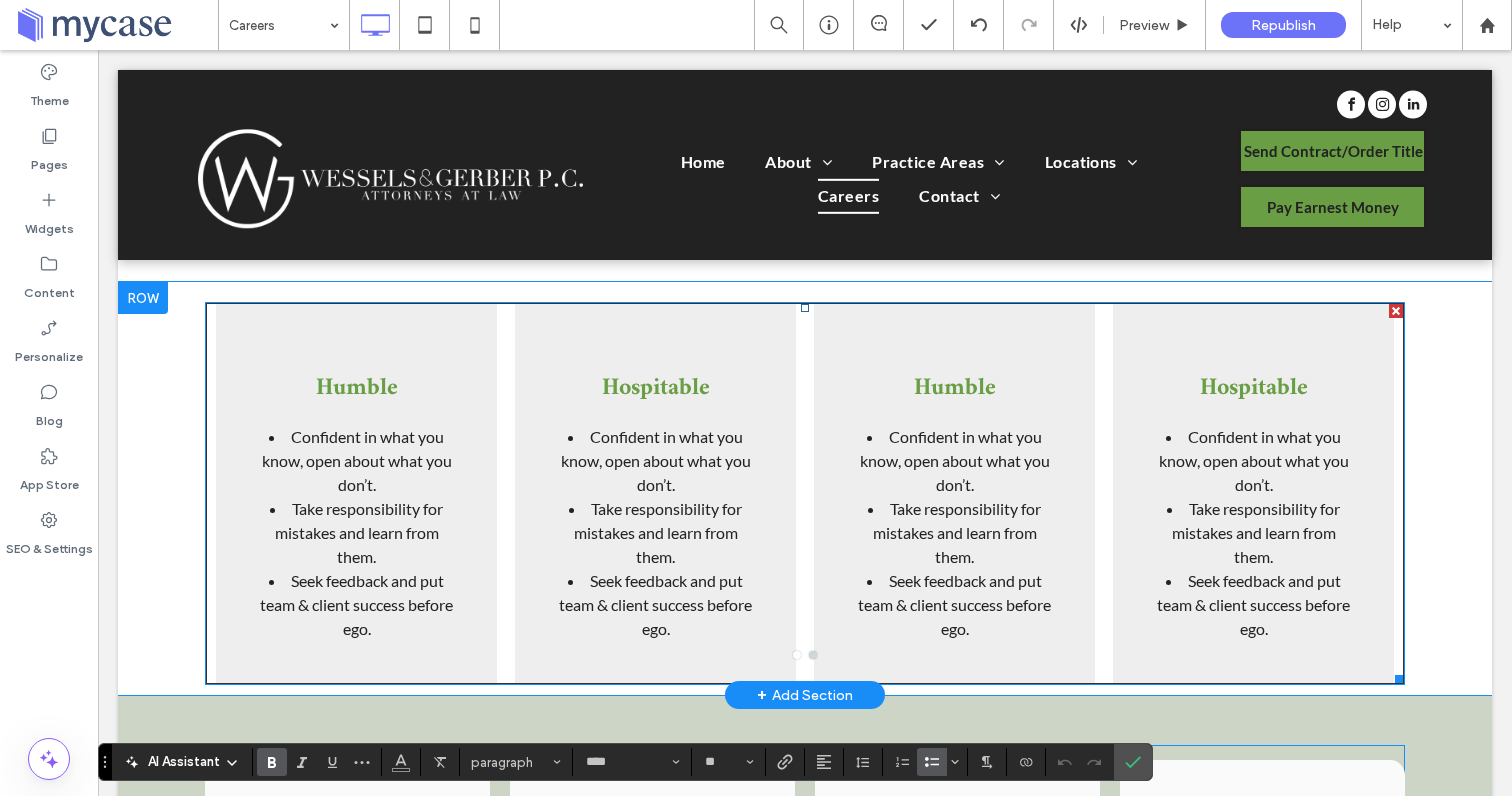 scroll, scrollTop: 1129, scrollLeft: 0, axis: vertical 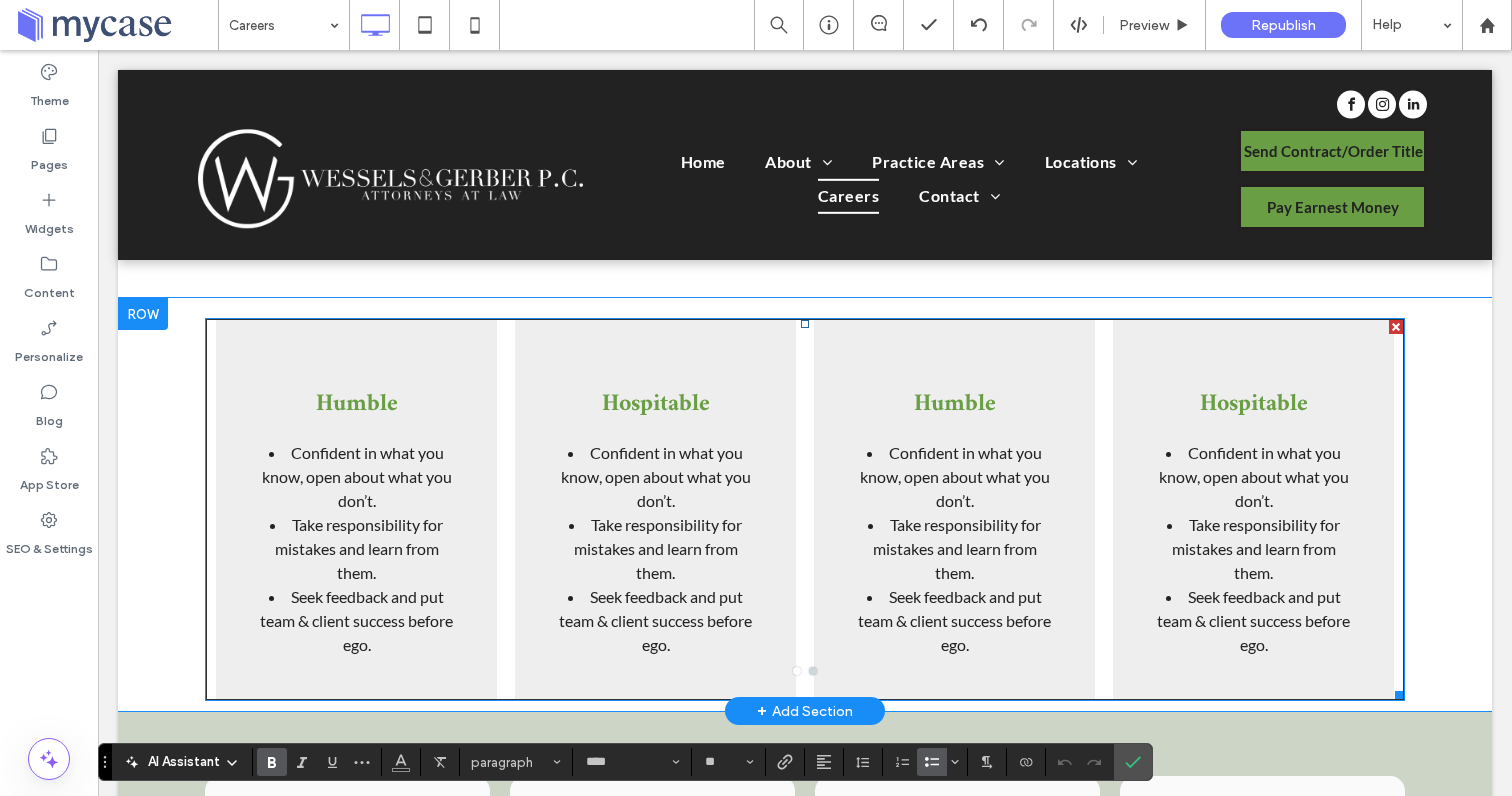 click on "Confident in what you know, open about what you don’t." at bounding box center (655, 477) 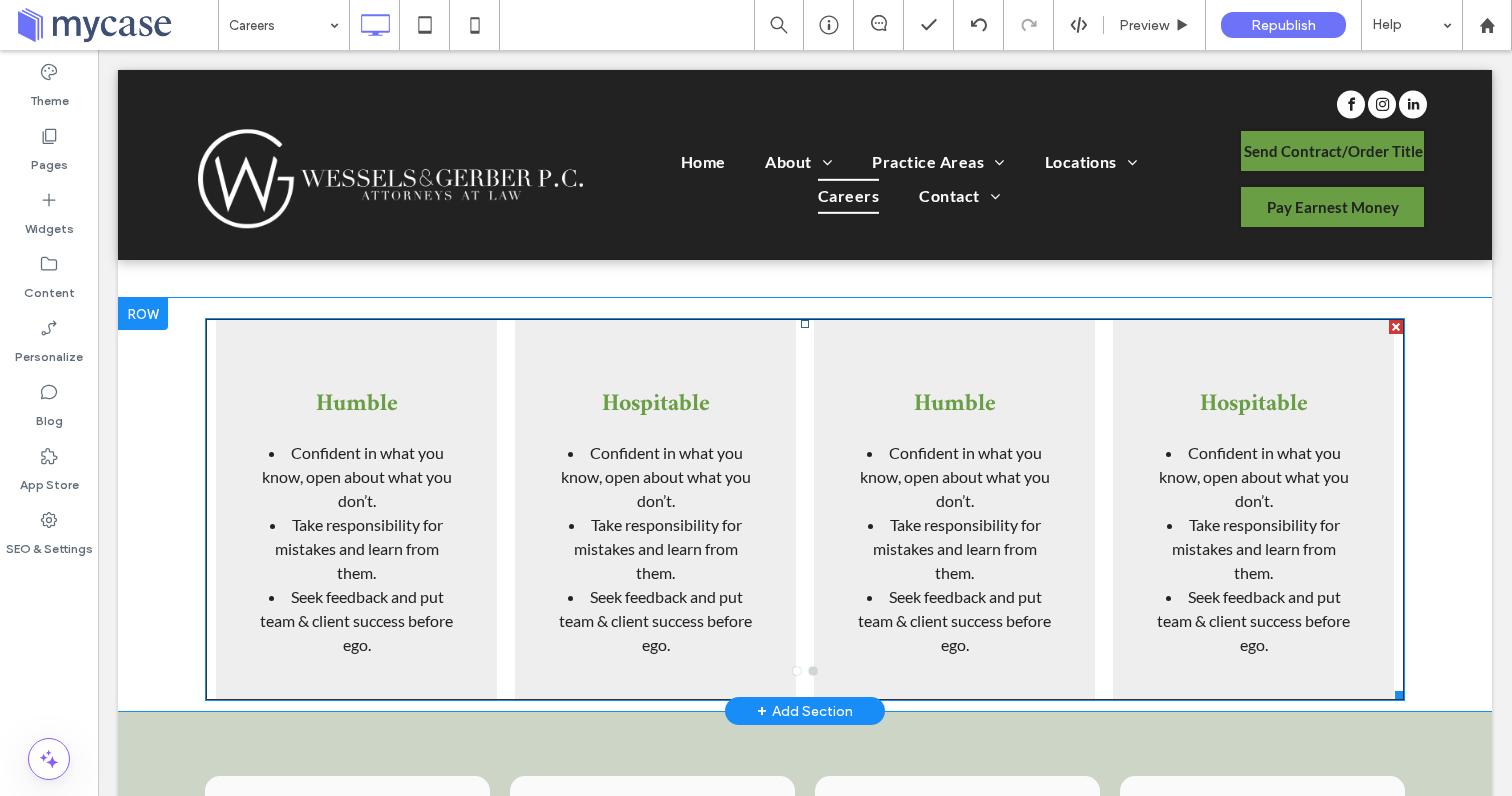 click on "Confident in what you know, open about what you don’t." at bounding box center (655, 477) 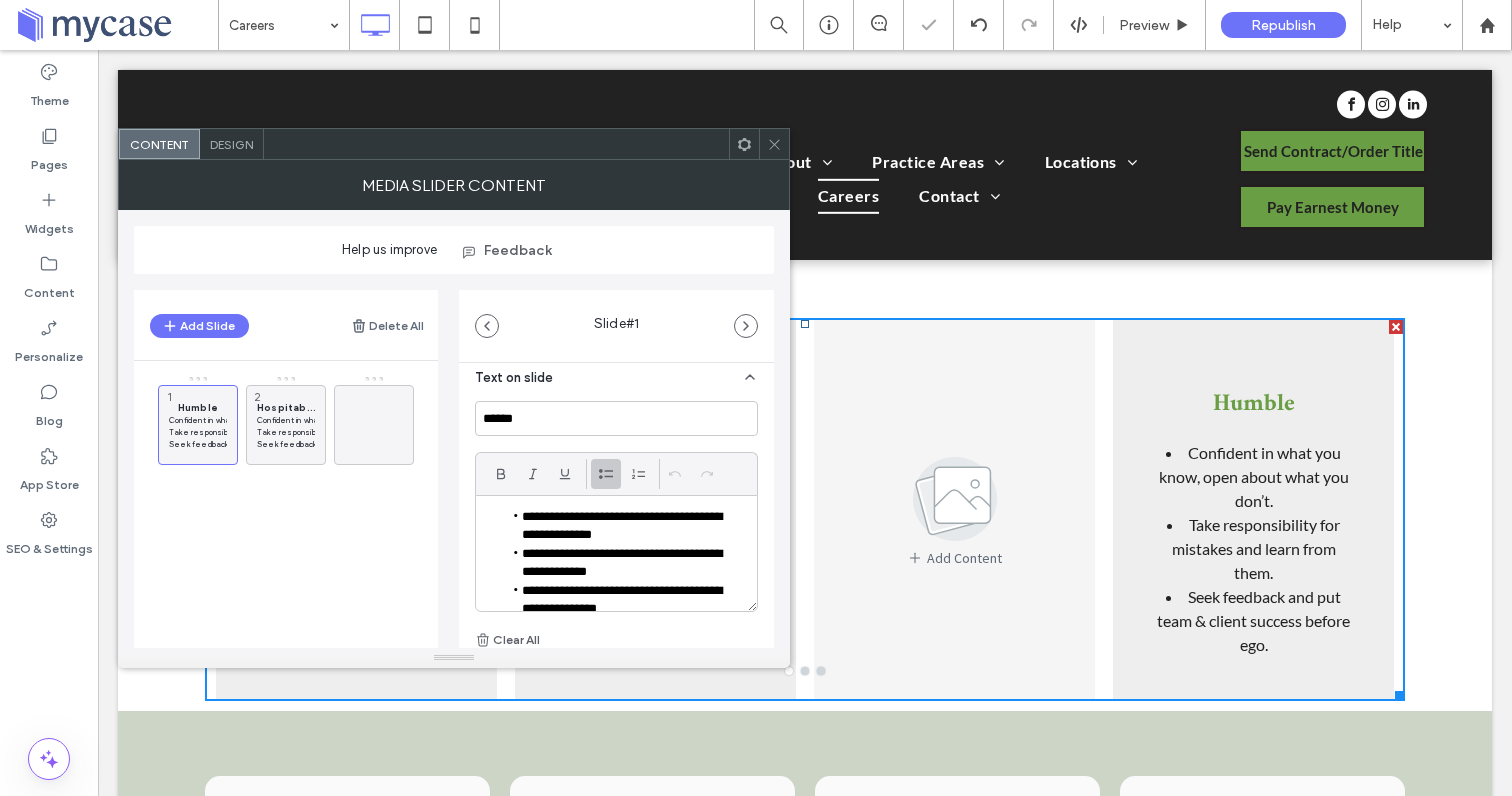 scroll, scrollTop: 83, scrollLeft: 0, axis: vertical 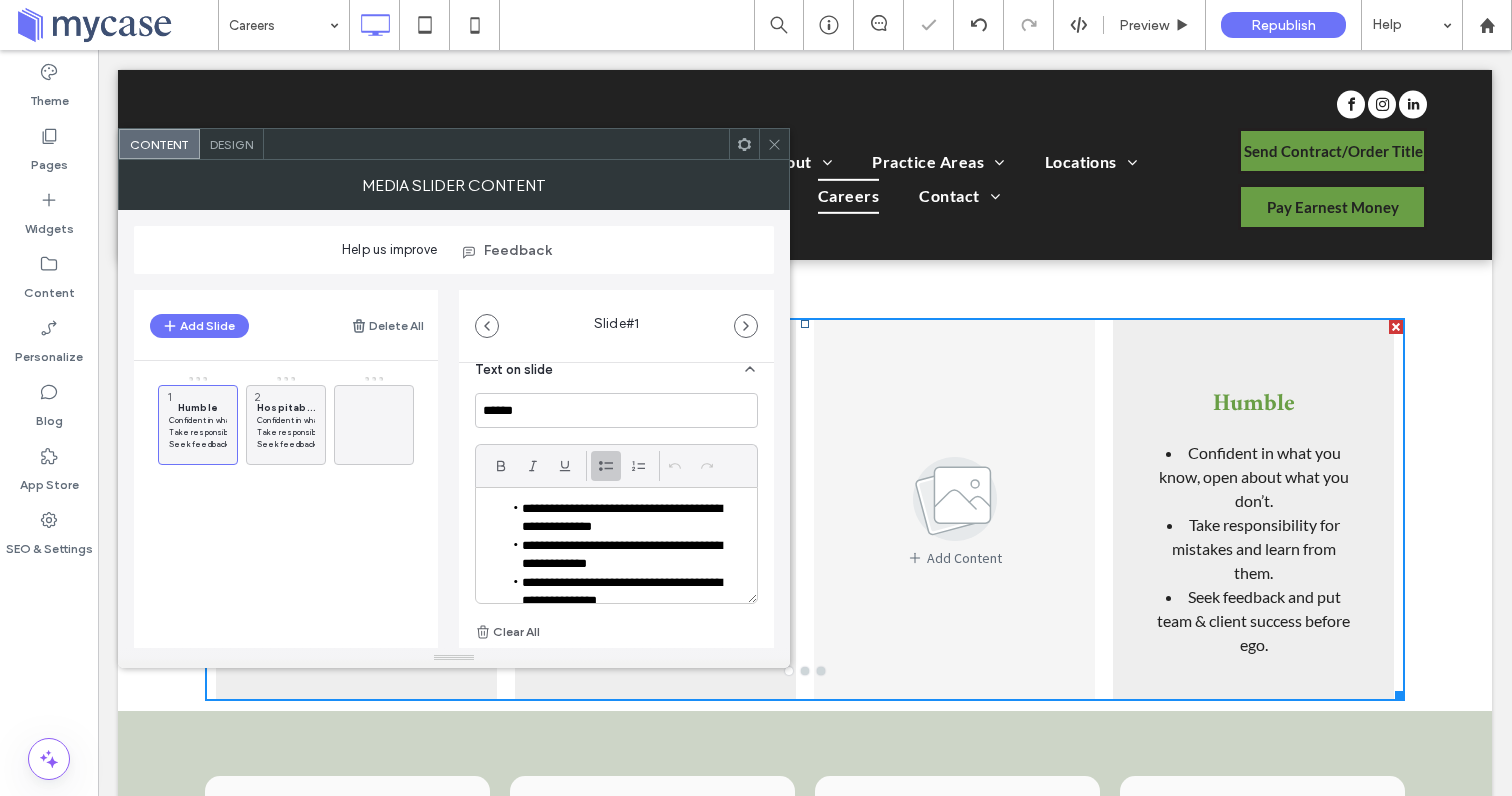 click on "**********" at bounding box center (621, 555) 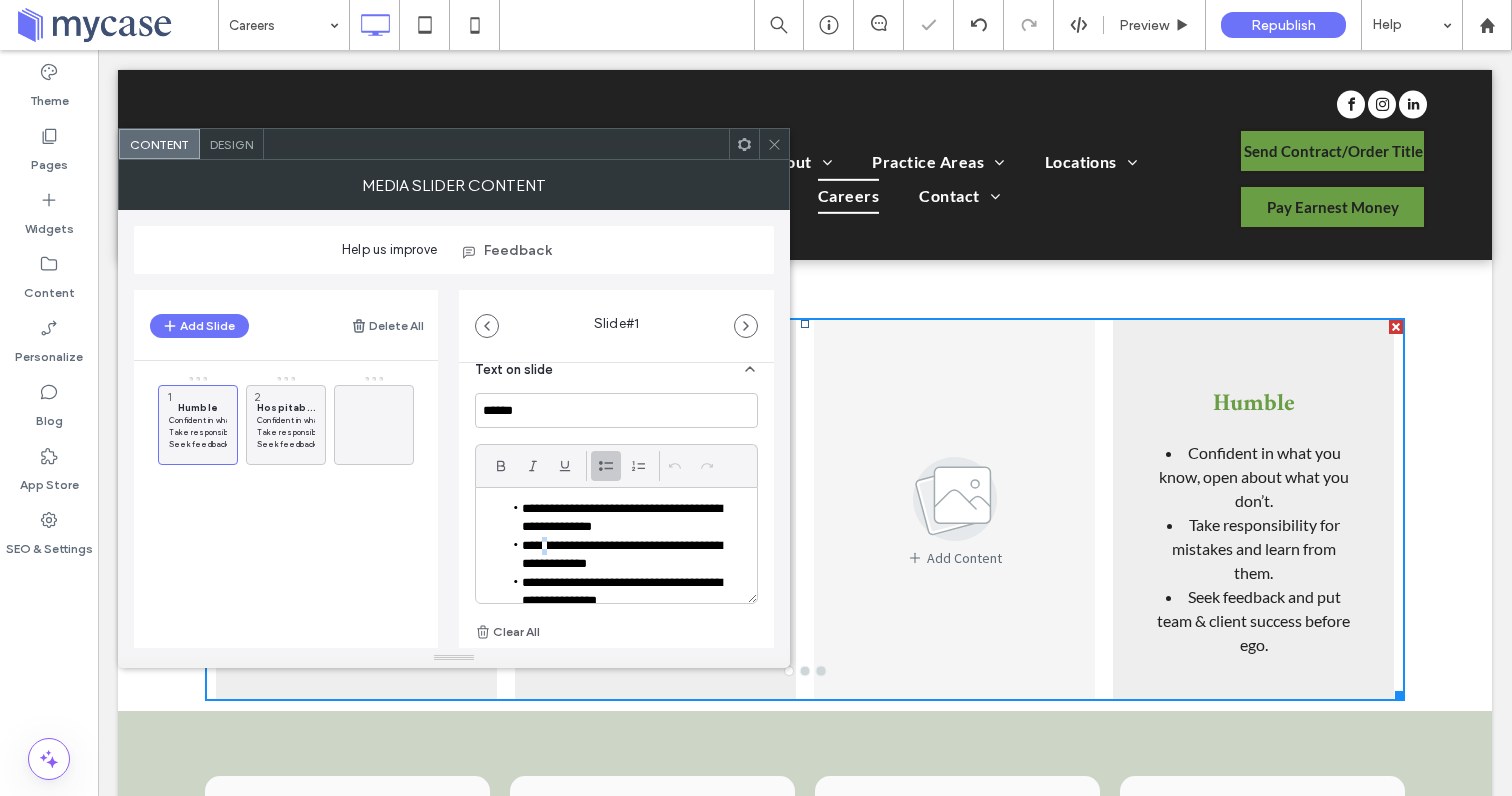 click on "**********" at bounding box center (621, 555) 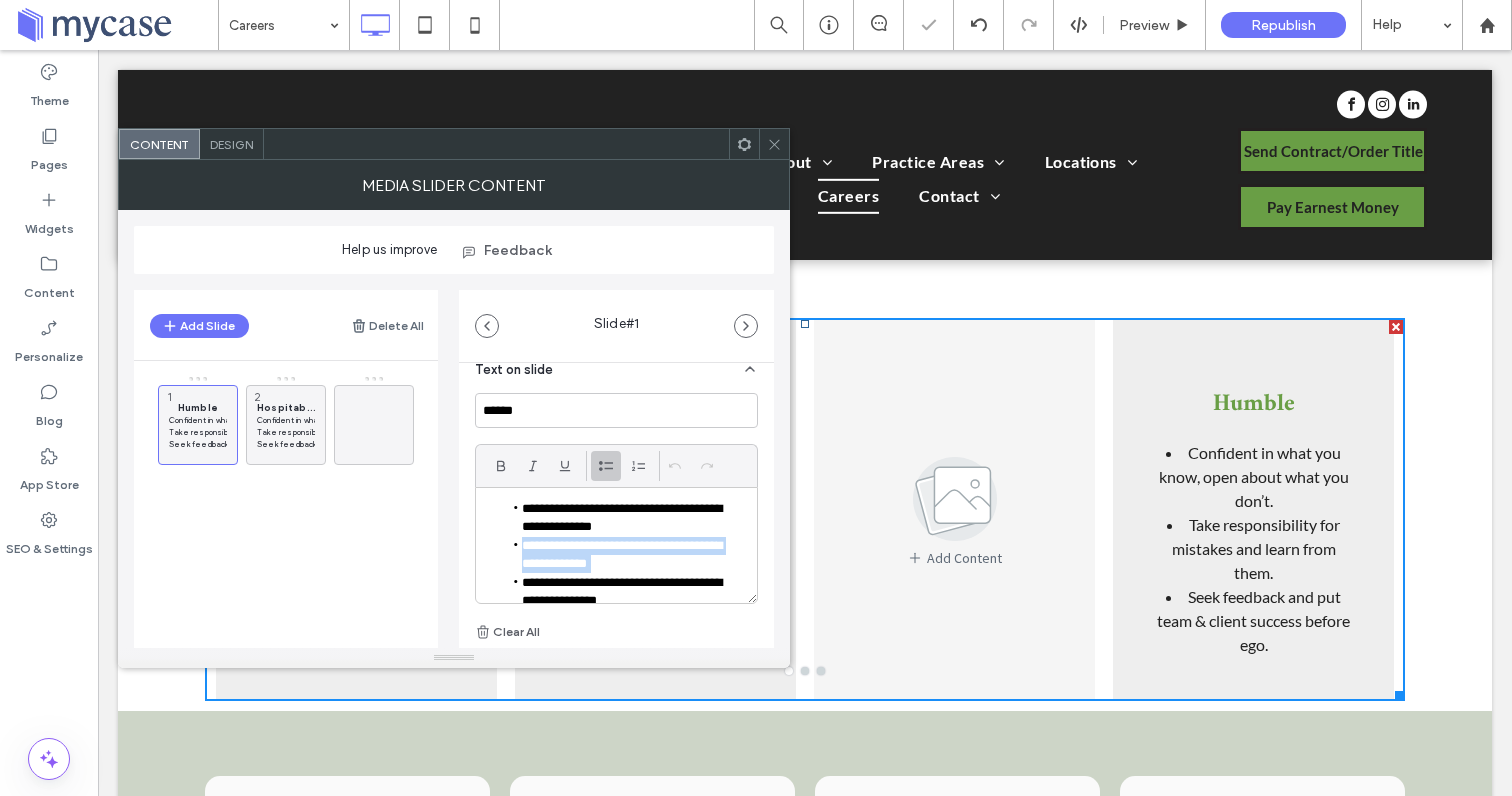 click on "**********" at bounding box center [621, 555] 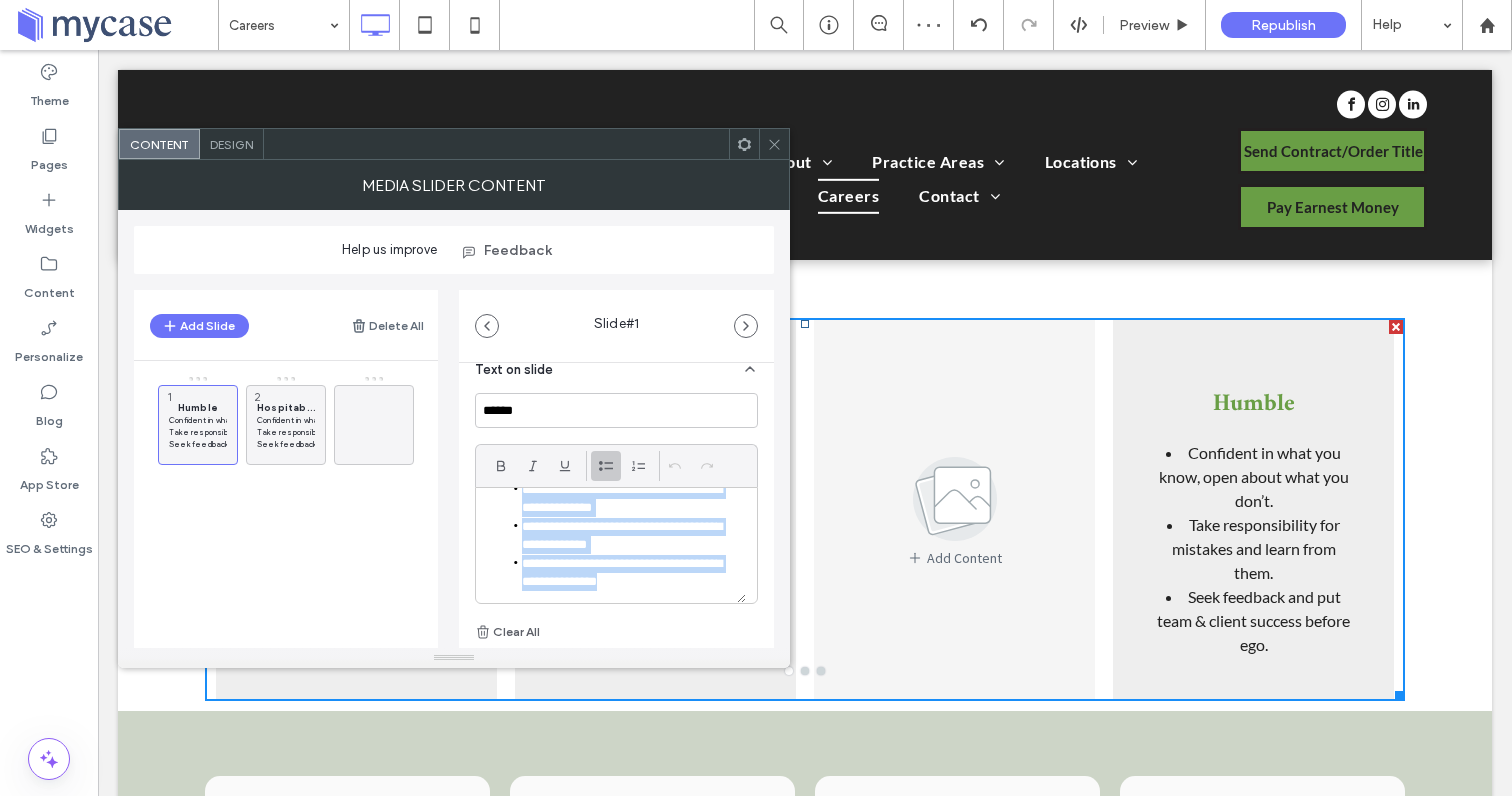 scroll, scrollTop: 0, scrollLeft: 0, axis: both 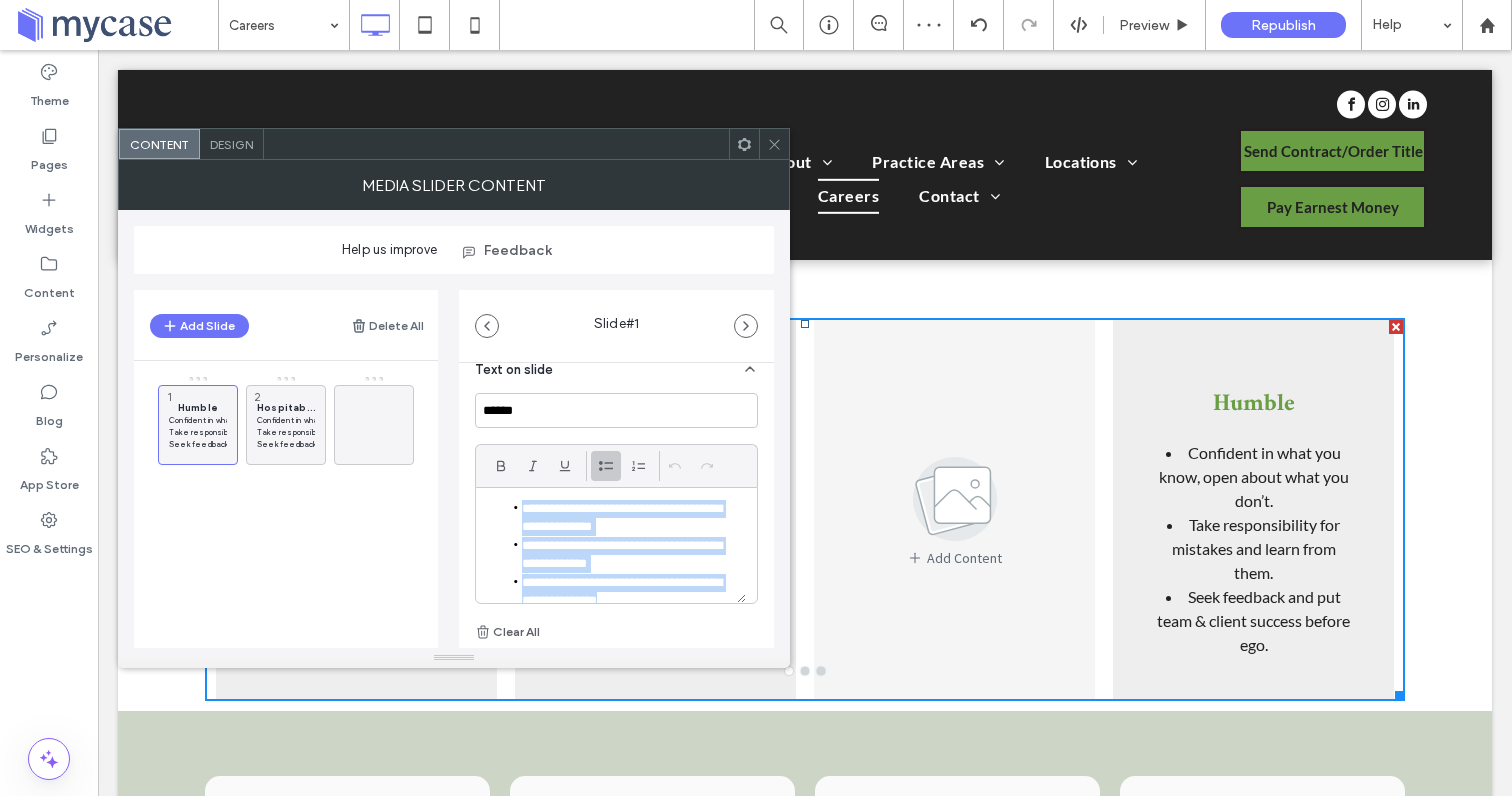 drag, startPoint x: 640, startPoint y: 577, endPoint x: 472, endPoint y: 464, distance: 202.46729 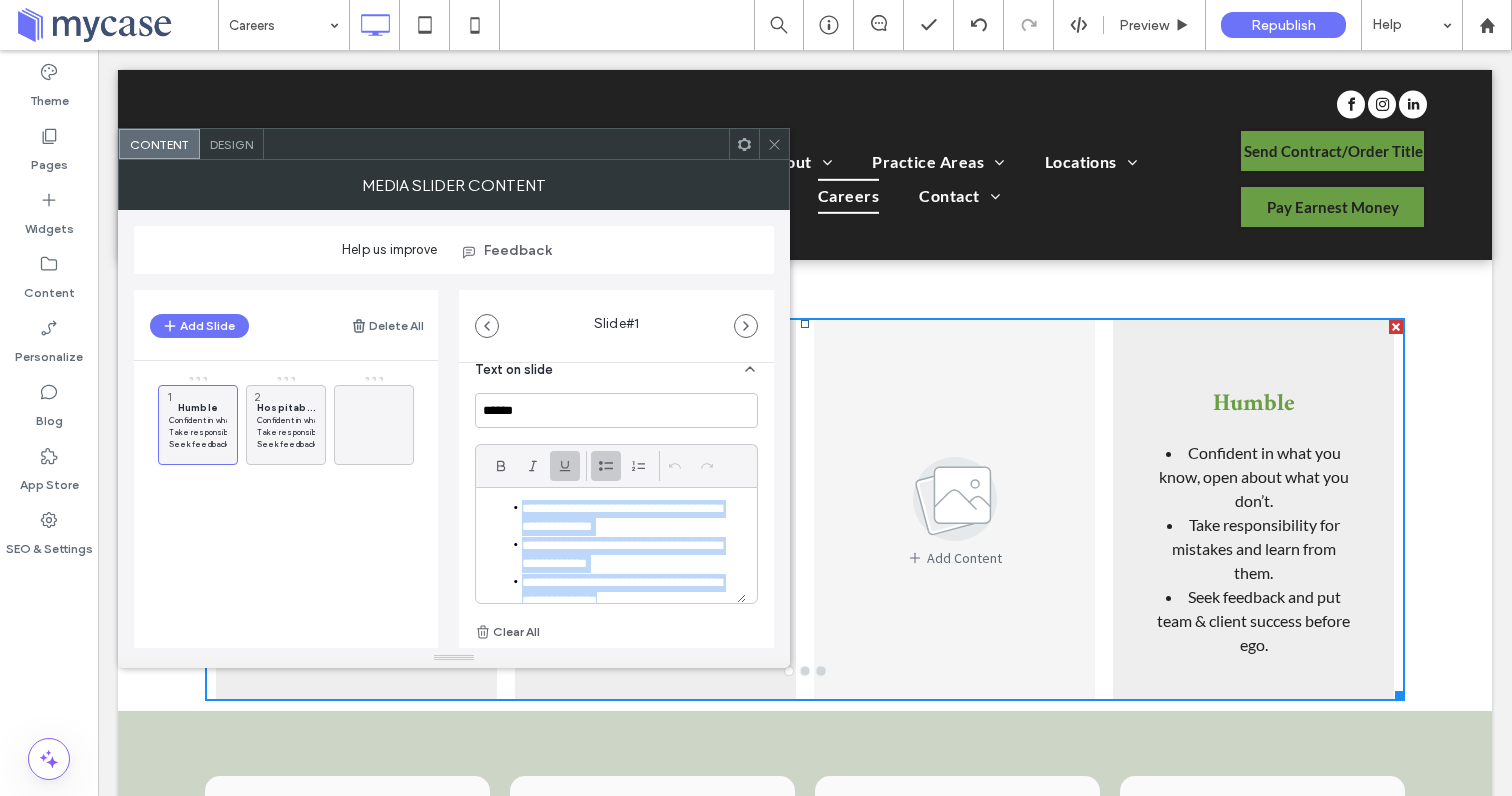 paste 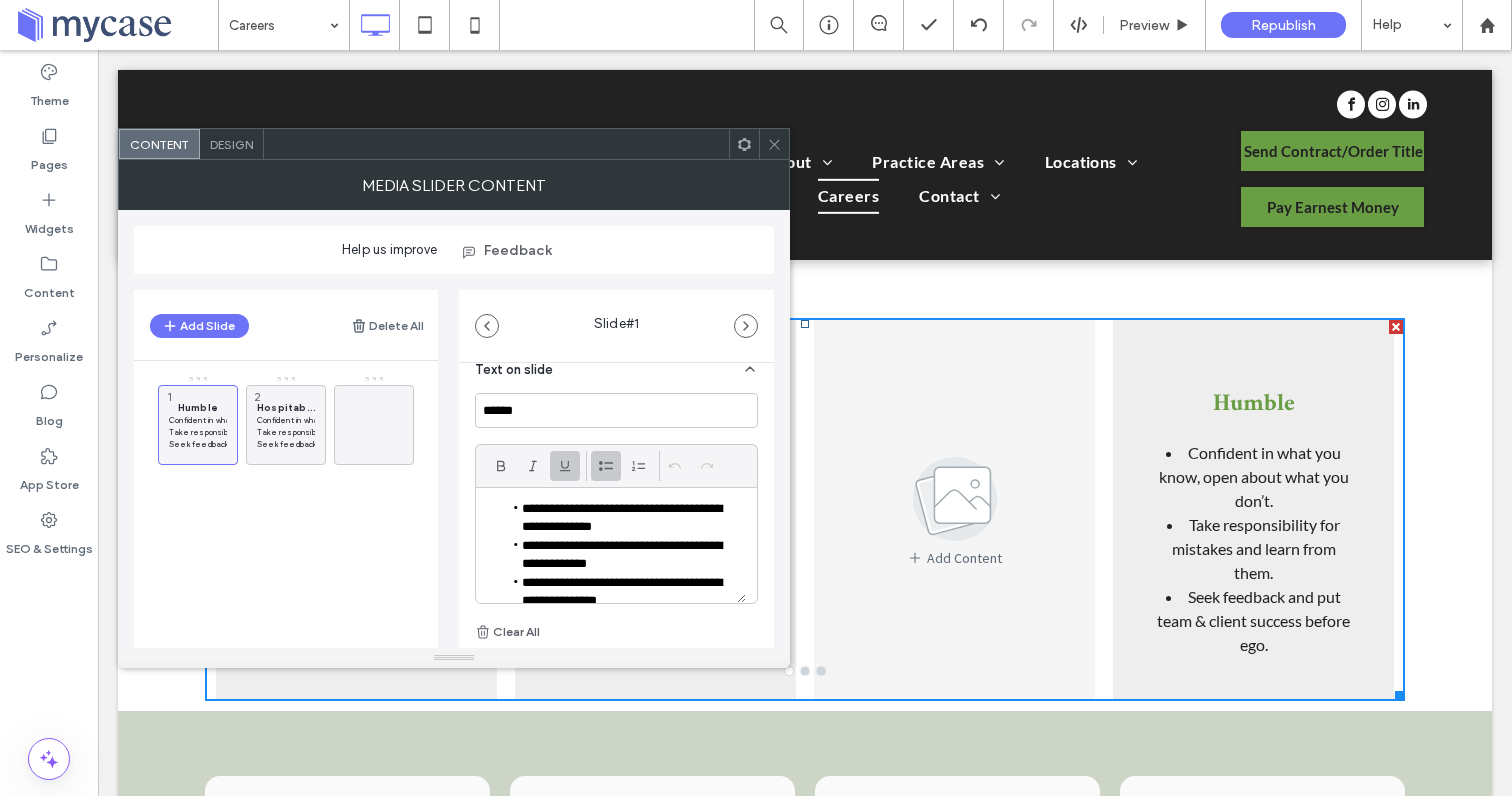 scroll, scrollTop: 0, scrollLeft: 0, axis: both 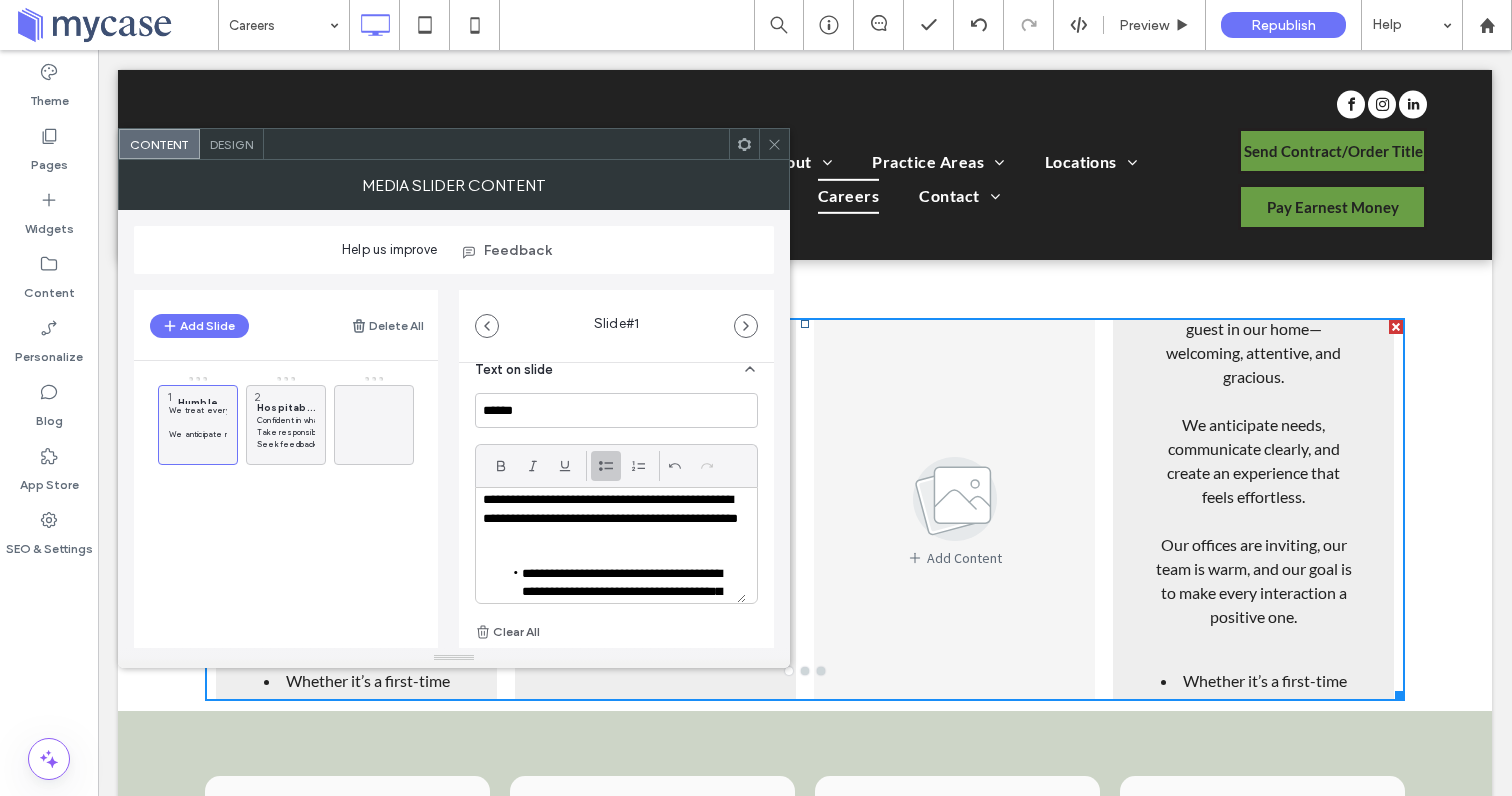 click at bounding box center [611, 556] 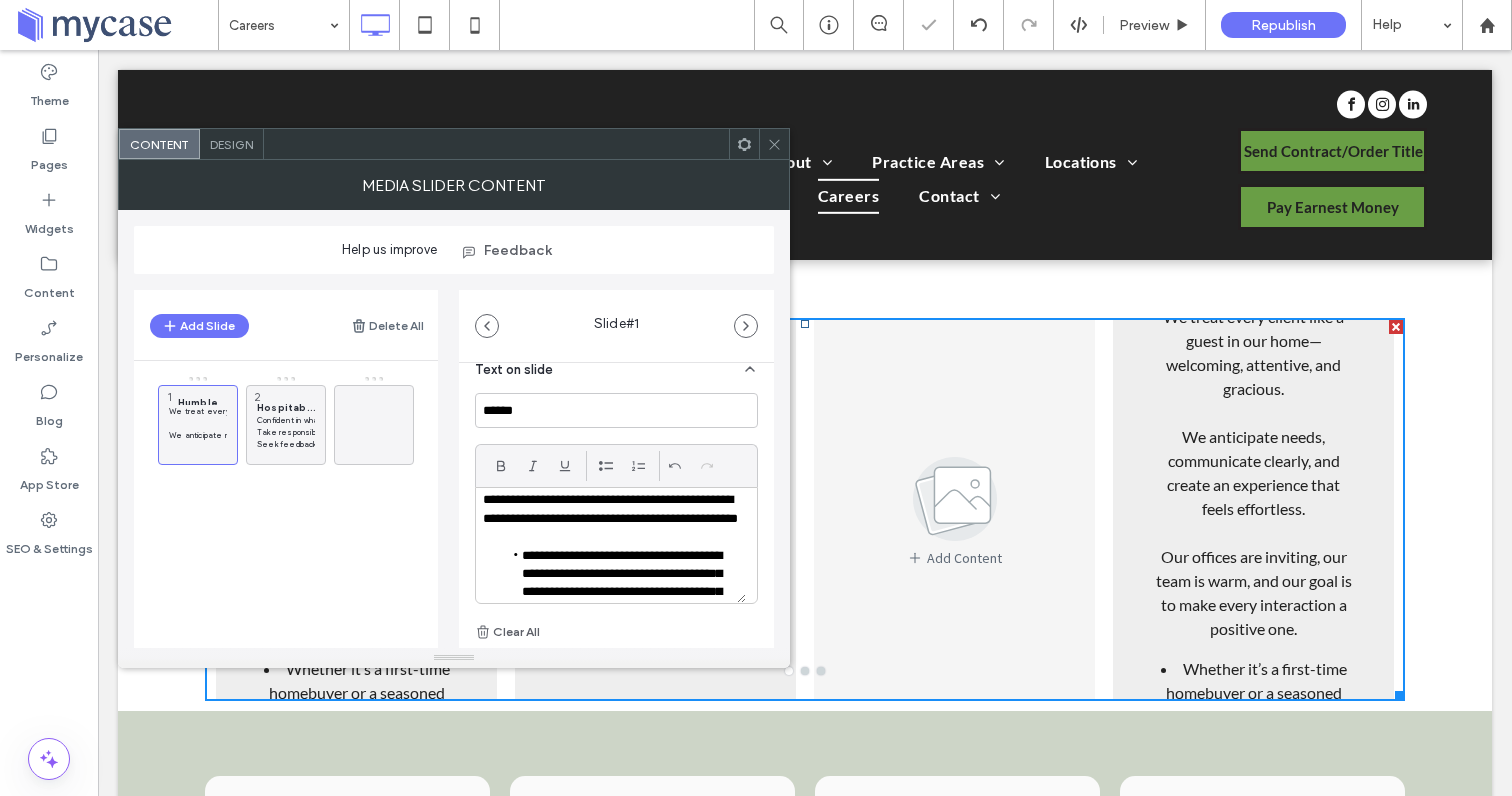click on "**********" at bounding box center (621, 584) 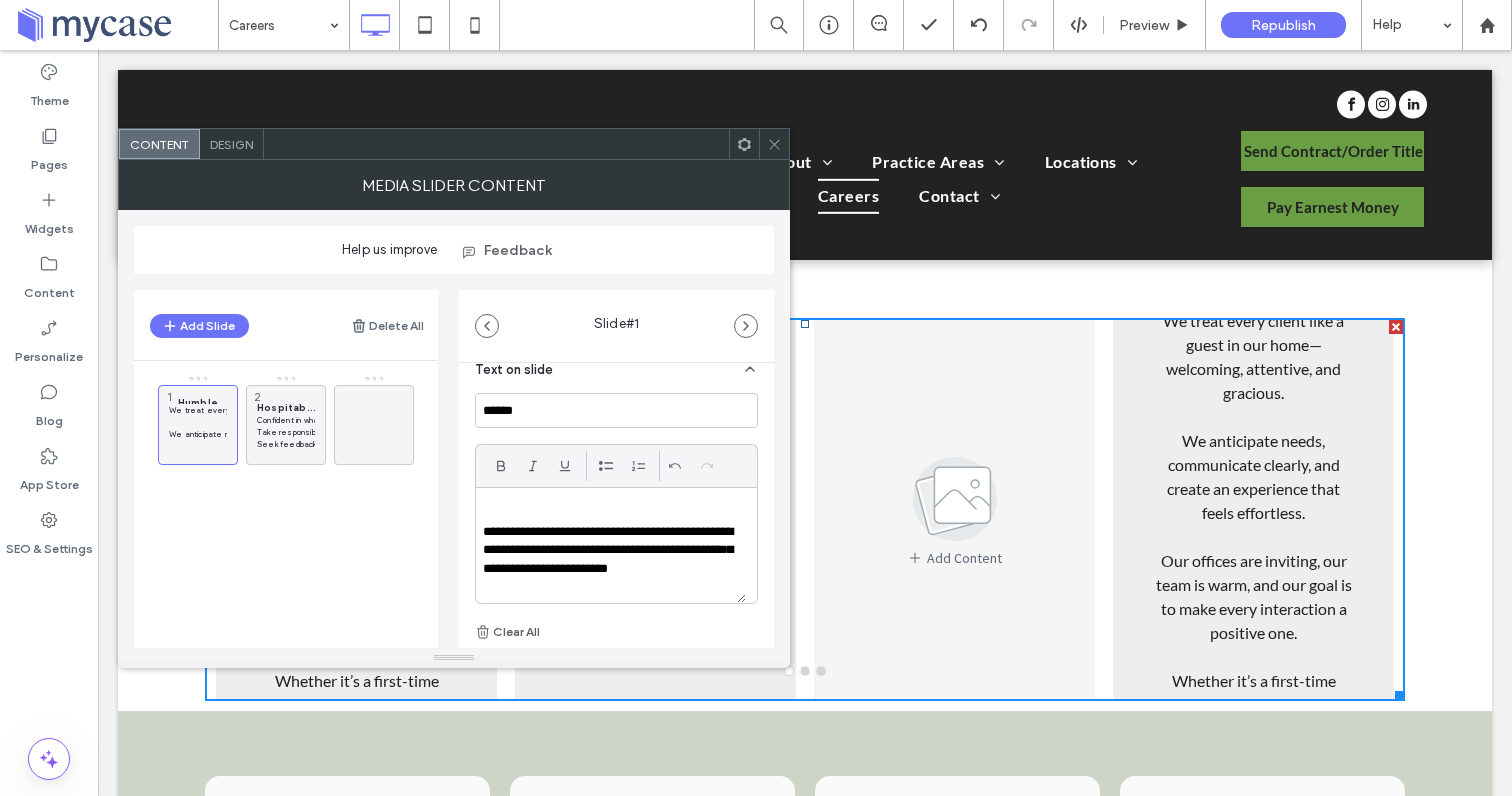 scroll, scrollTop: 186, scrollLeft: 0, axis: vertical 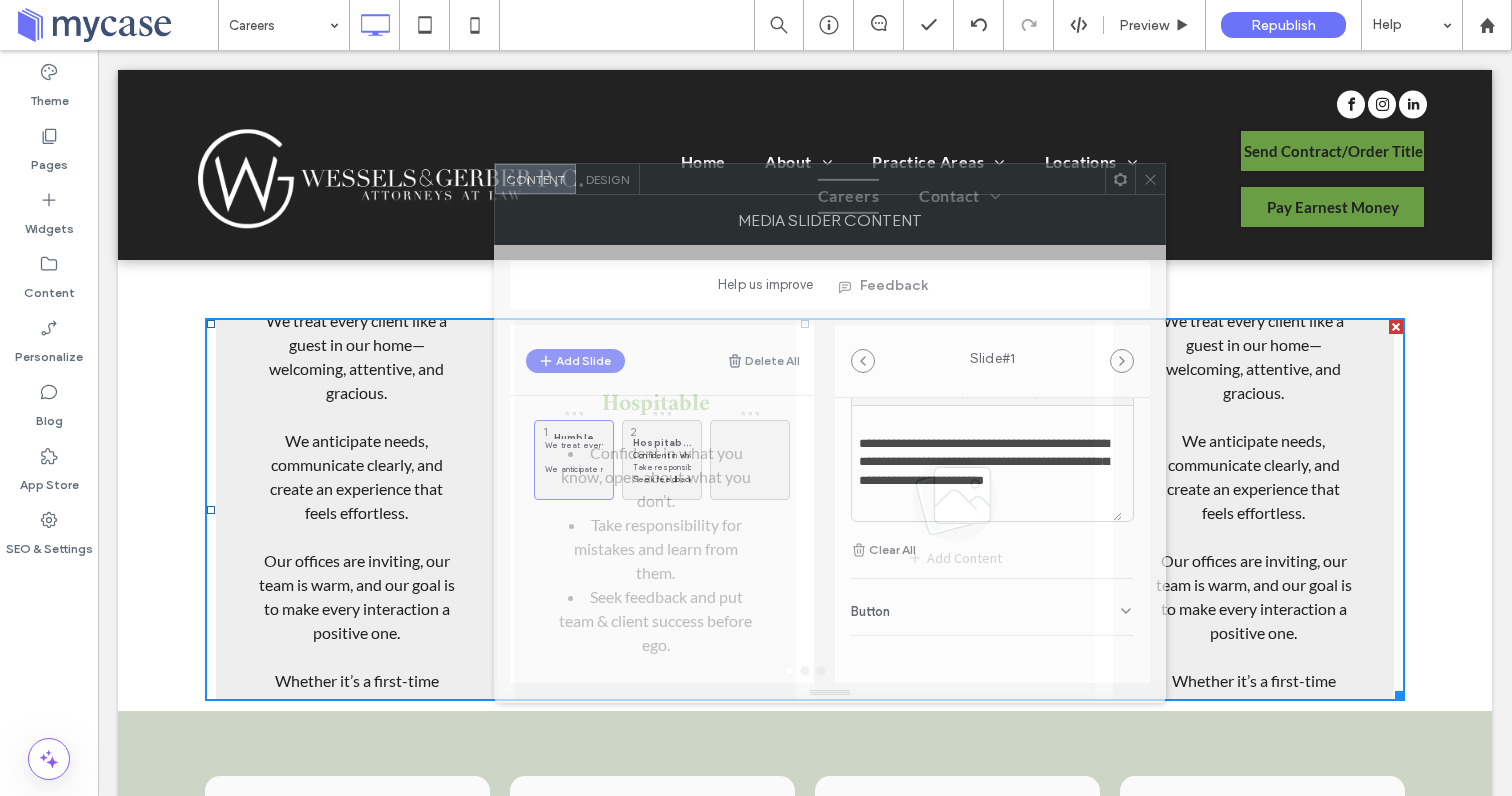 drag, startPoint x: 613, startPoint y: 147, endPoint x: 989, endPoint y: 182, distance: 377.6255 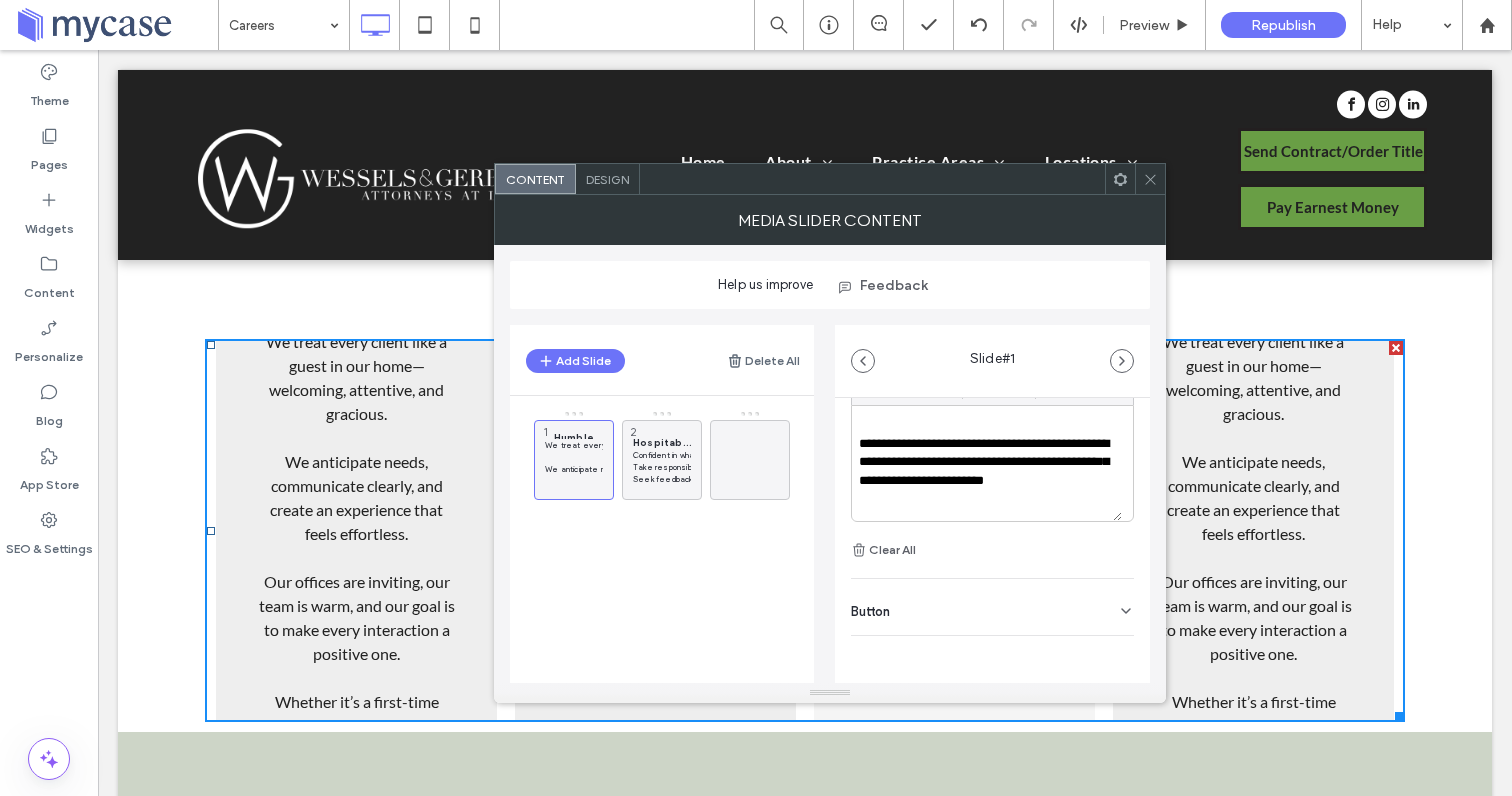 scroll, scrollTop: 1097, scrollLeft: 0, axis: vertical 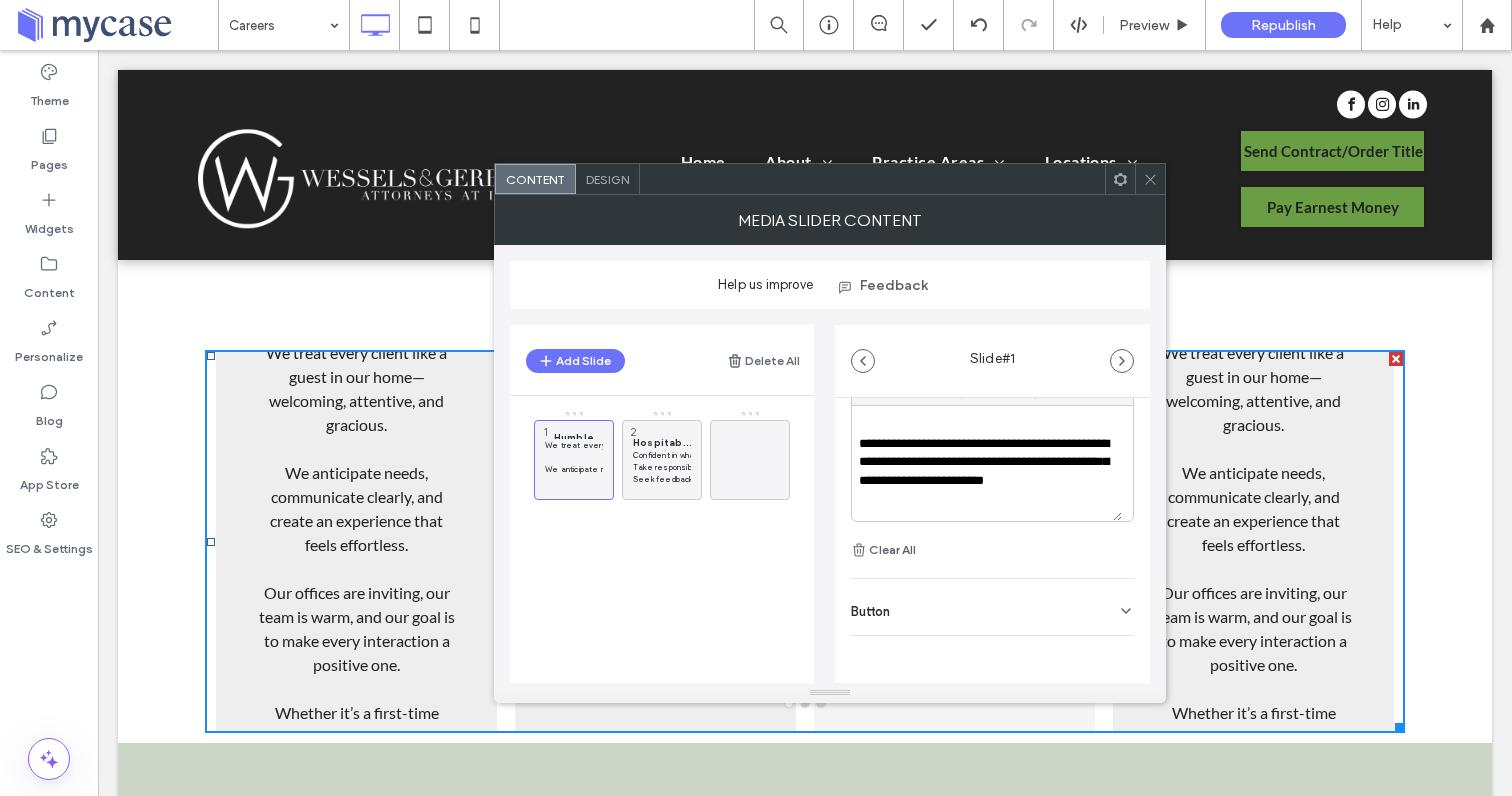 click on "We anticipate needs, communicate clearly, and create an experience that feels effortless." at bounding box center (356, 509) 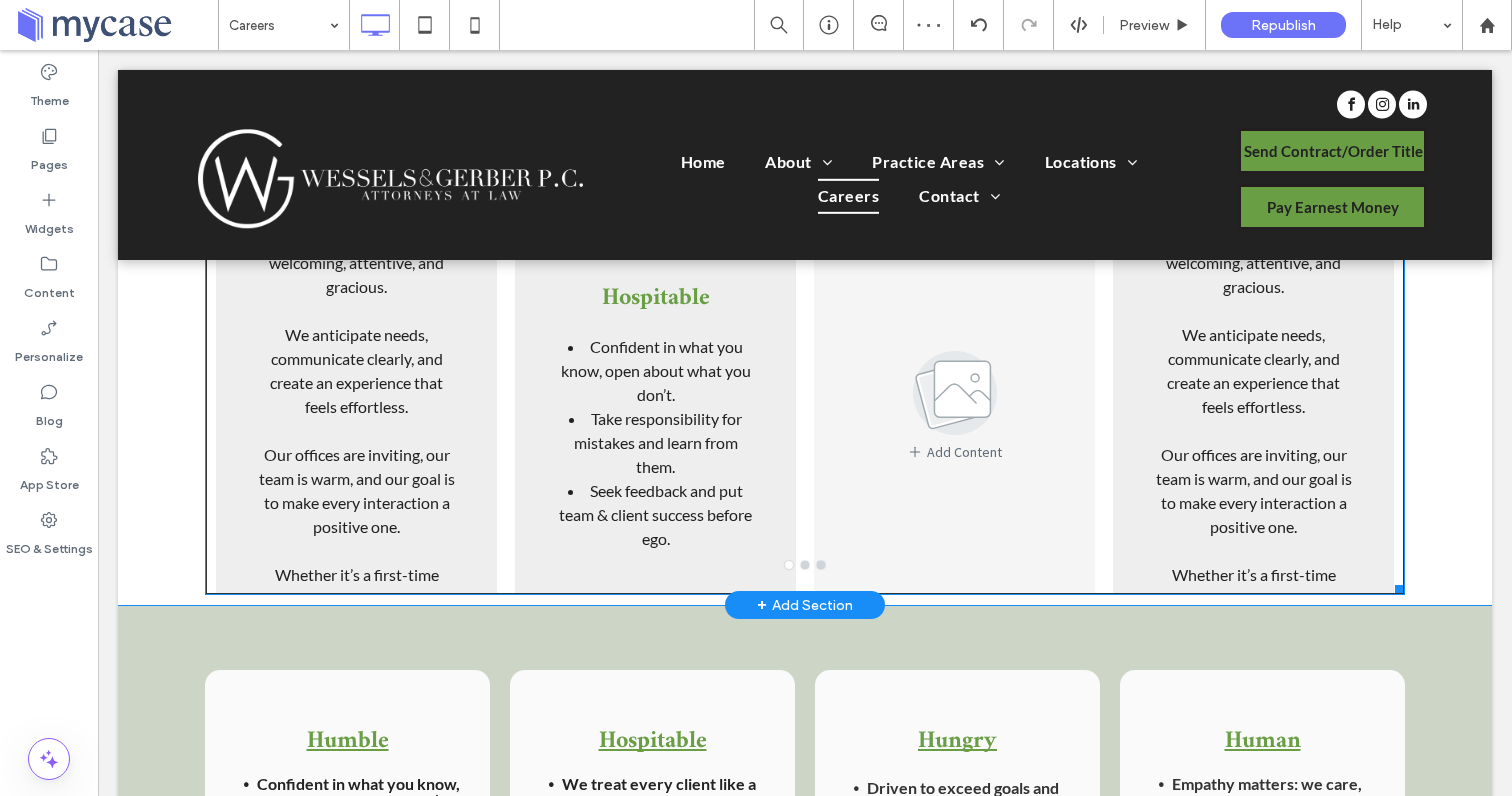 scroll, scrollTop: 1233, scrollLeft: 0, axis: vertical 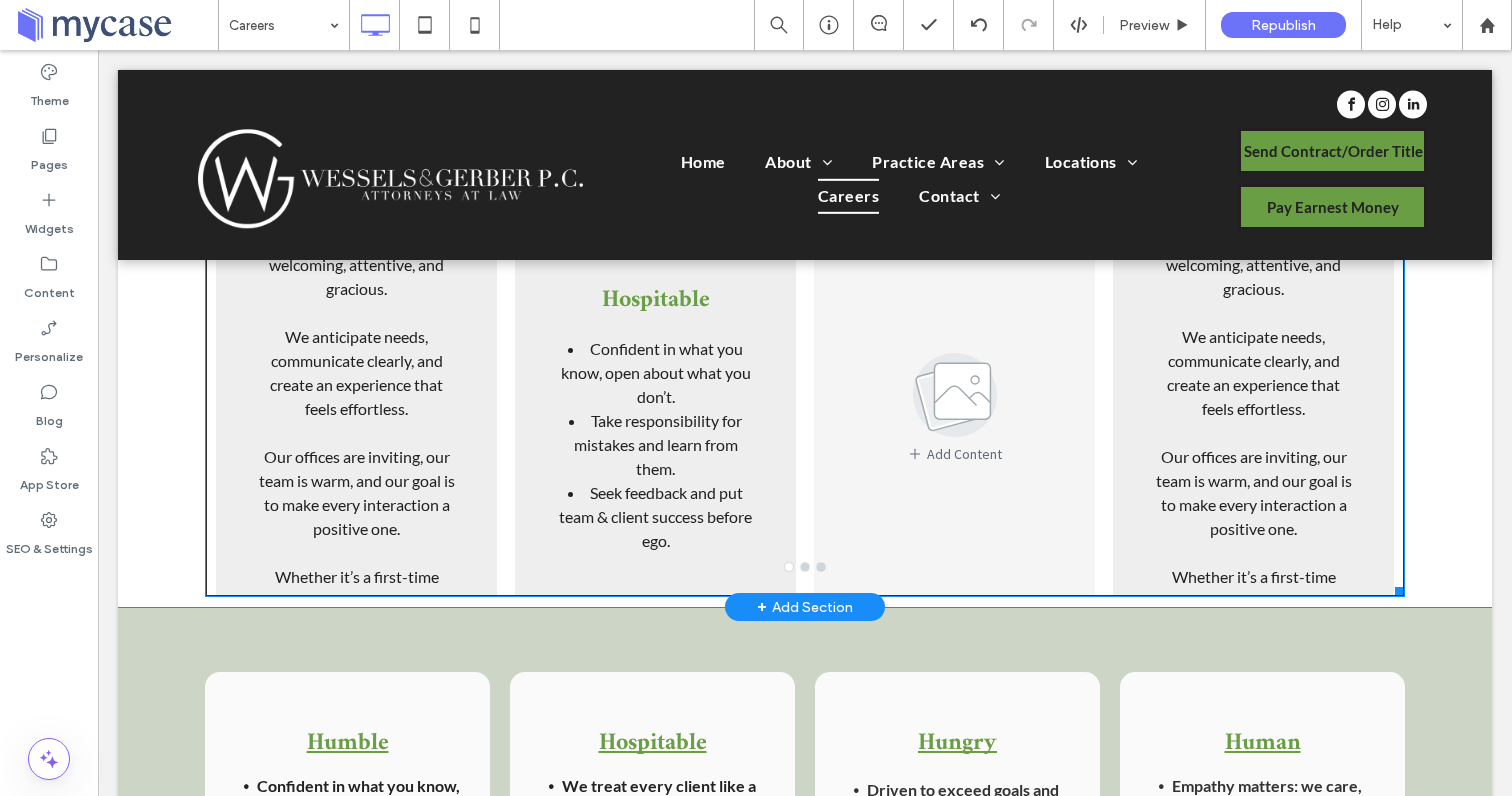click on "Seek feedback and put team & client success before ego." at bounding box center [655, 517] 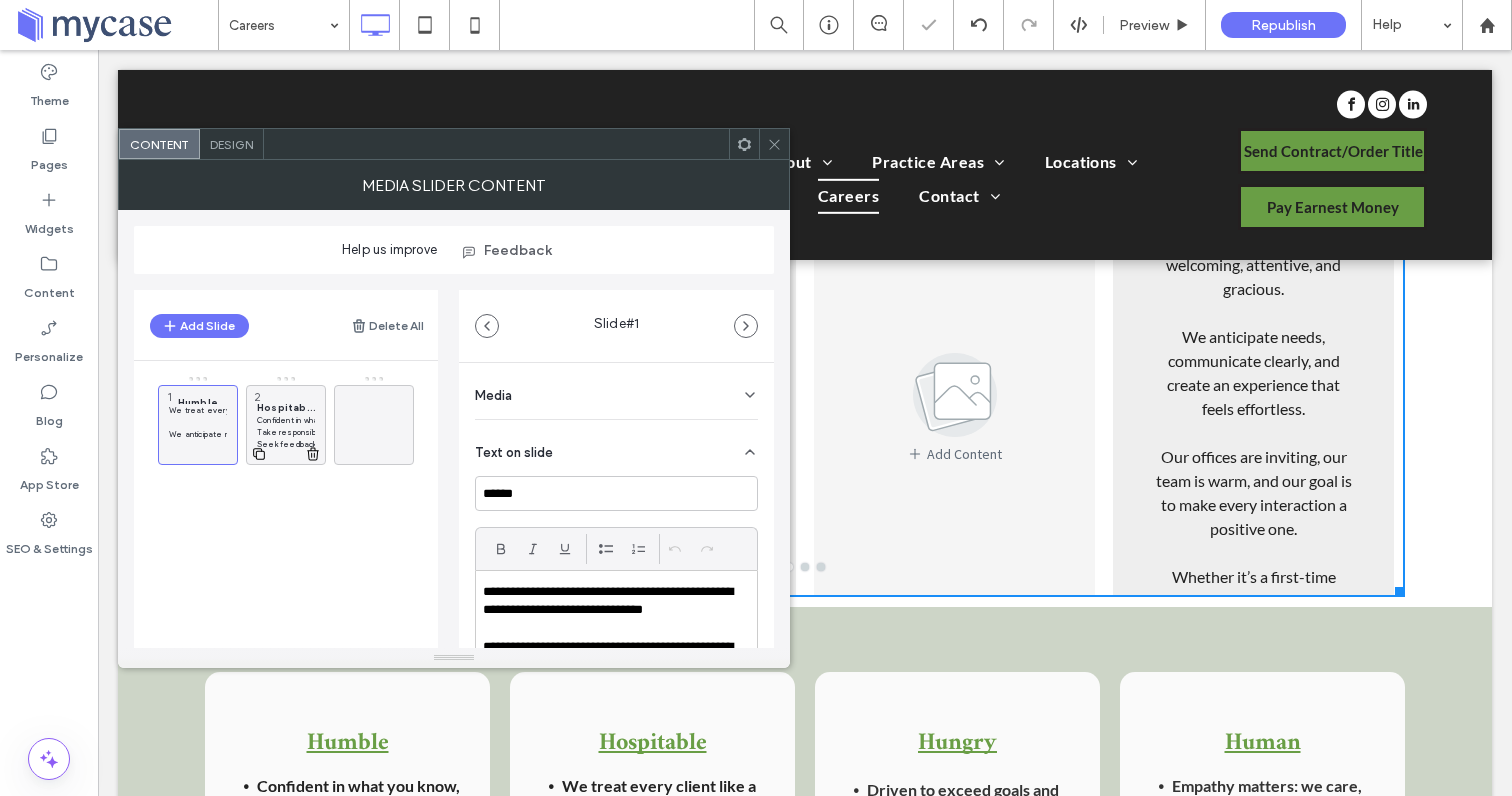 click on "Take responsibility for mistakes and learn from them." at bounding box center (286, 432) 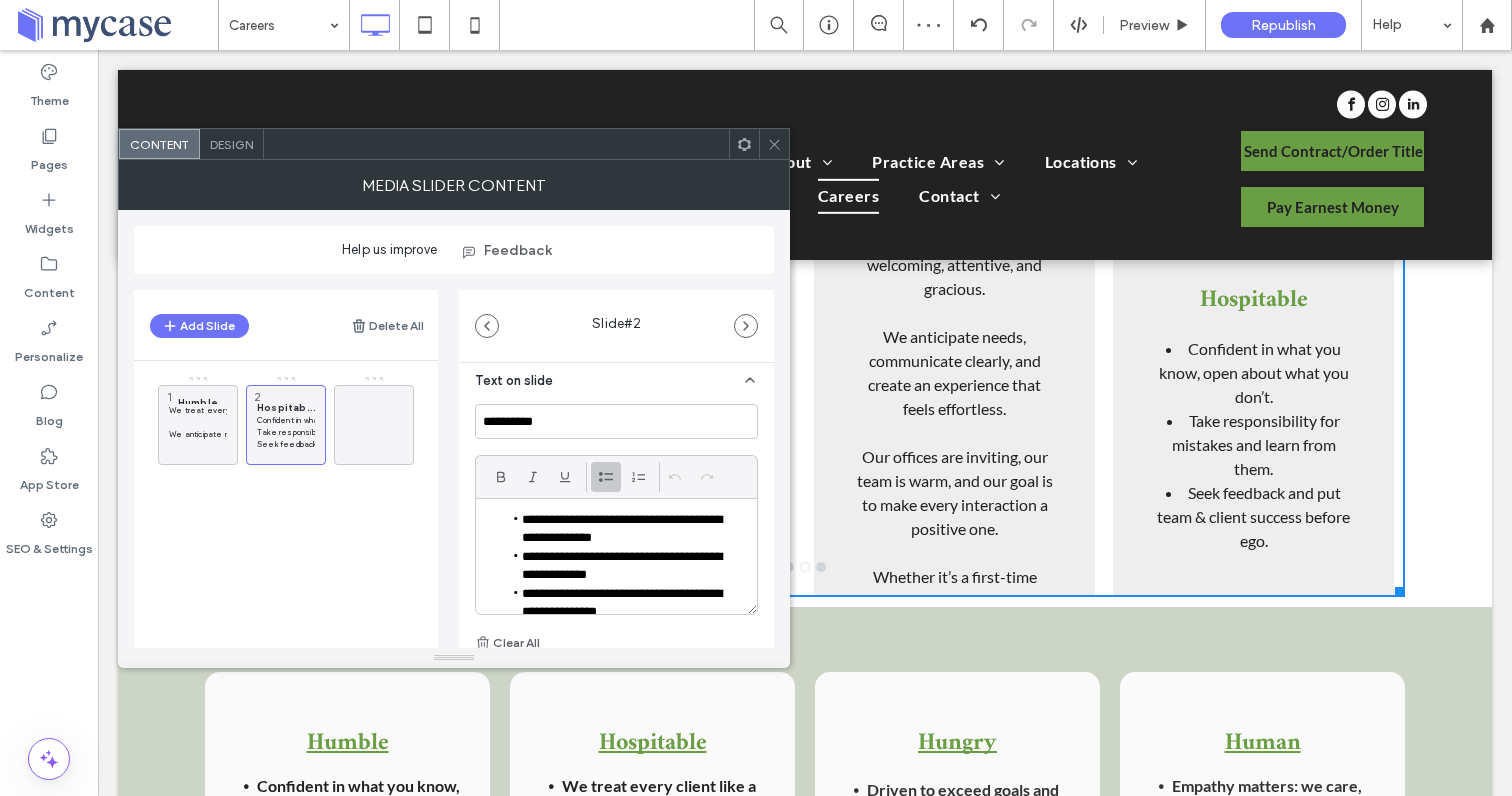 scroll, scrollTop: 80, scrollLeft: 0, axis: vertical 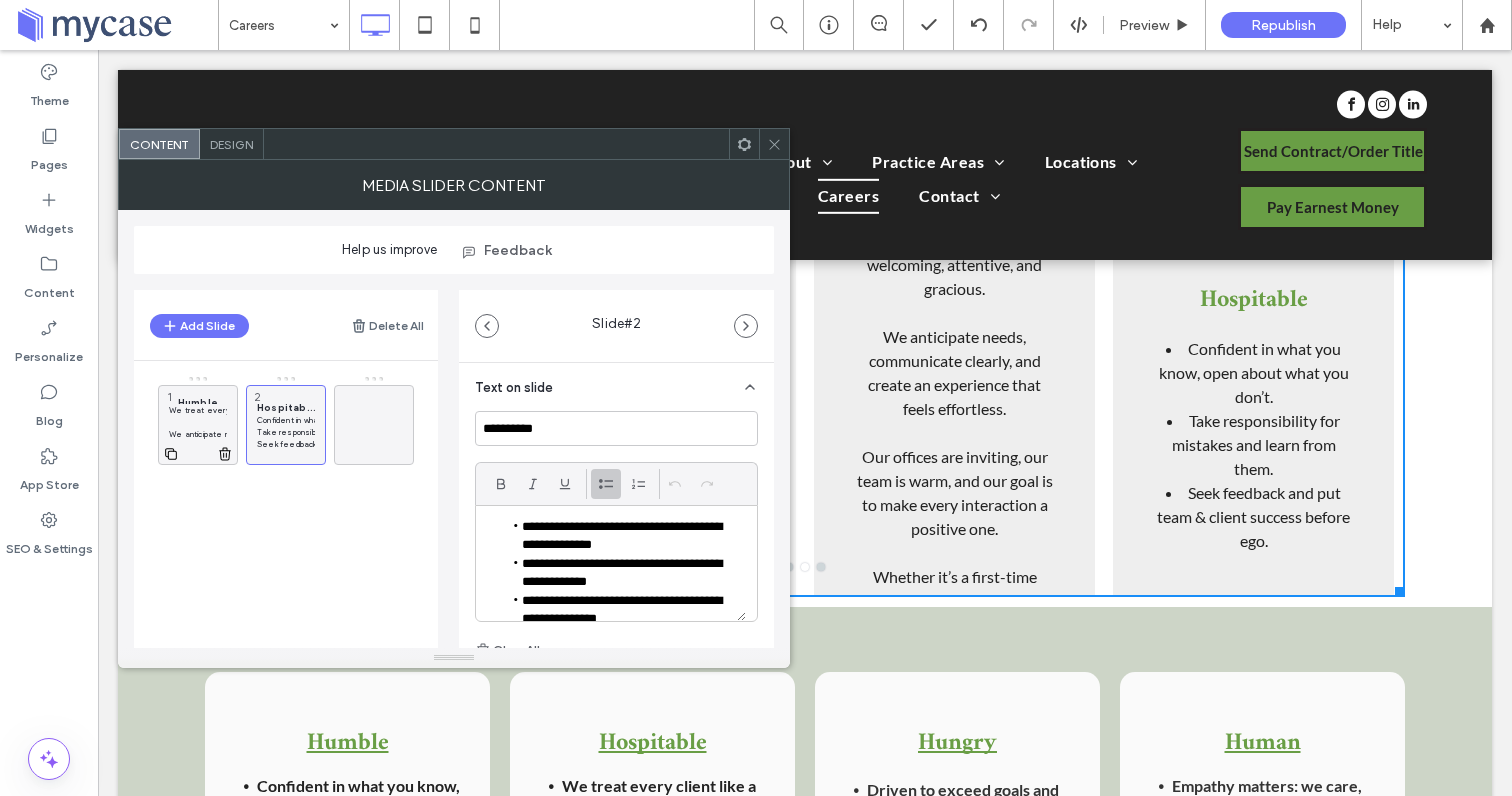 click on "We anticipate needs, communicate clearly, and create an experience that feels effortless." at bounding box center [198, 434] 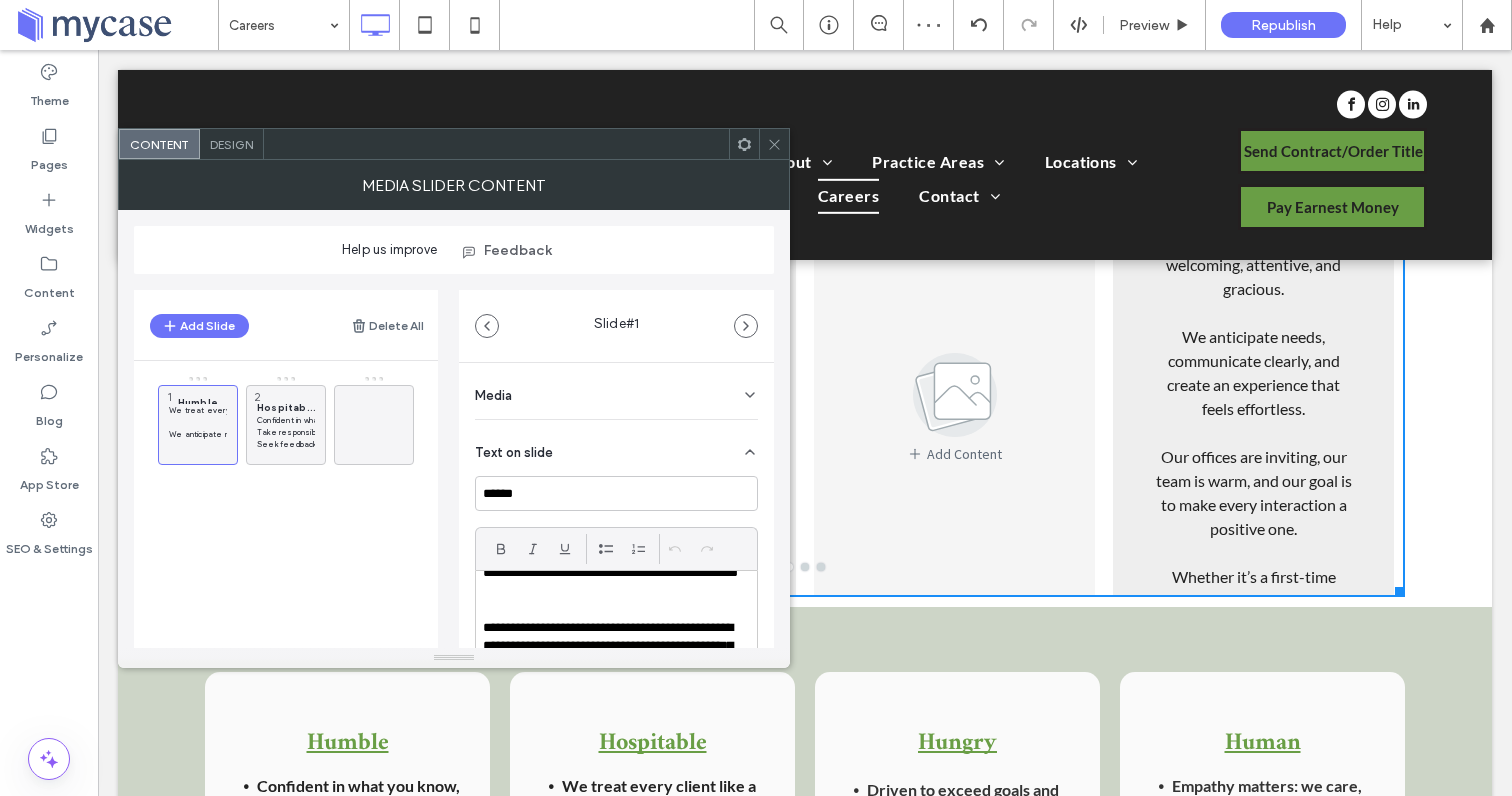 scroll, scrollTop: 186, scrollLeft: 0, axis: vertical 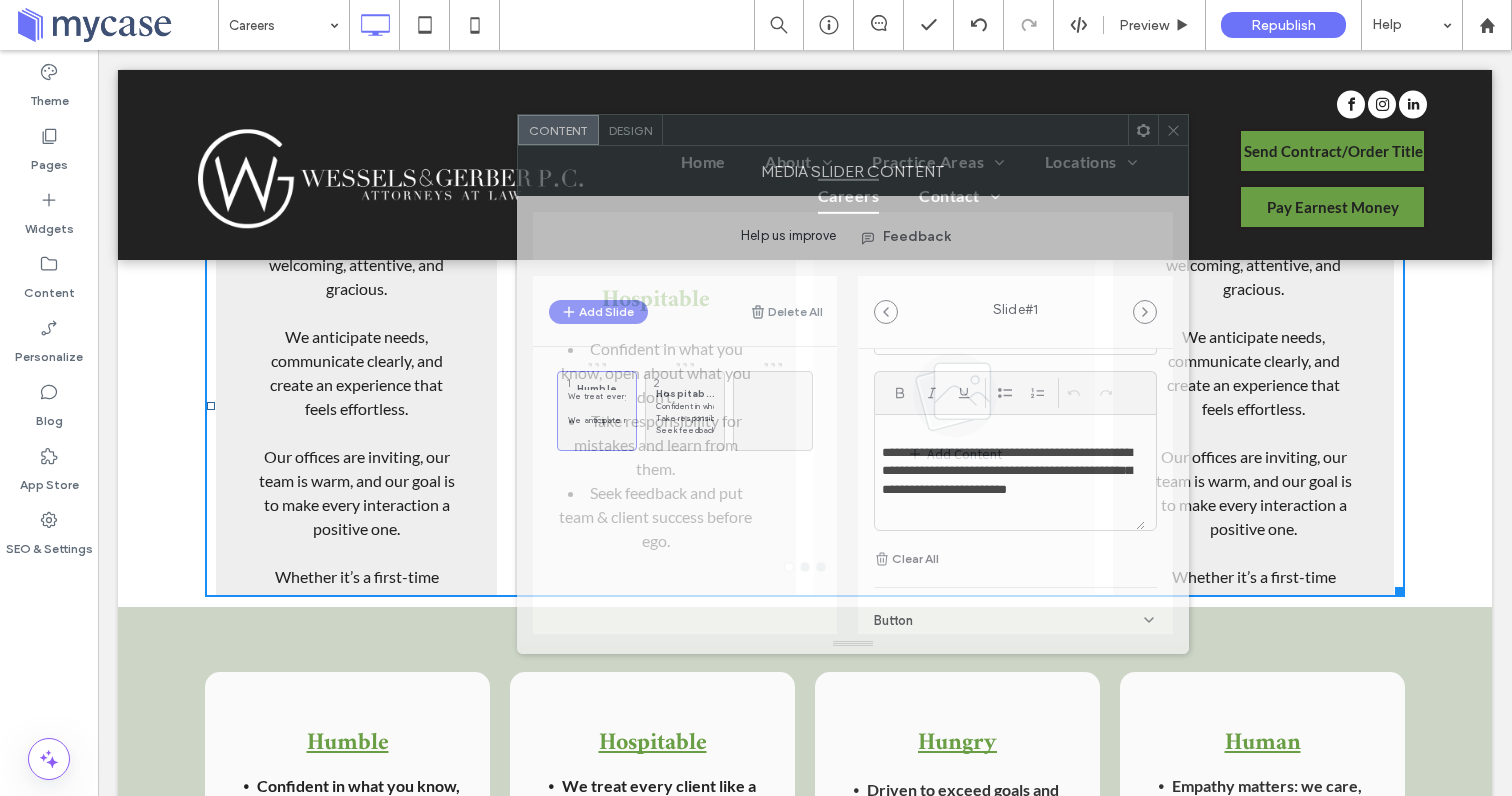 drag, startPoint x: 508, startPoint y: 151, endPoint x: 907, endPoint y: 130, distance: 399.55225 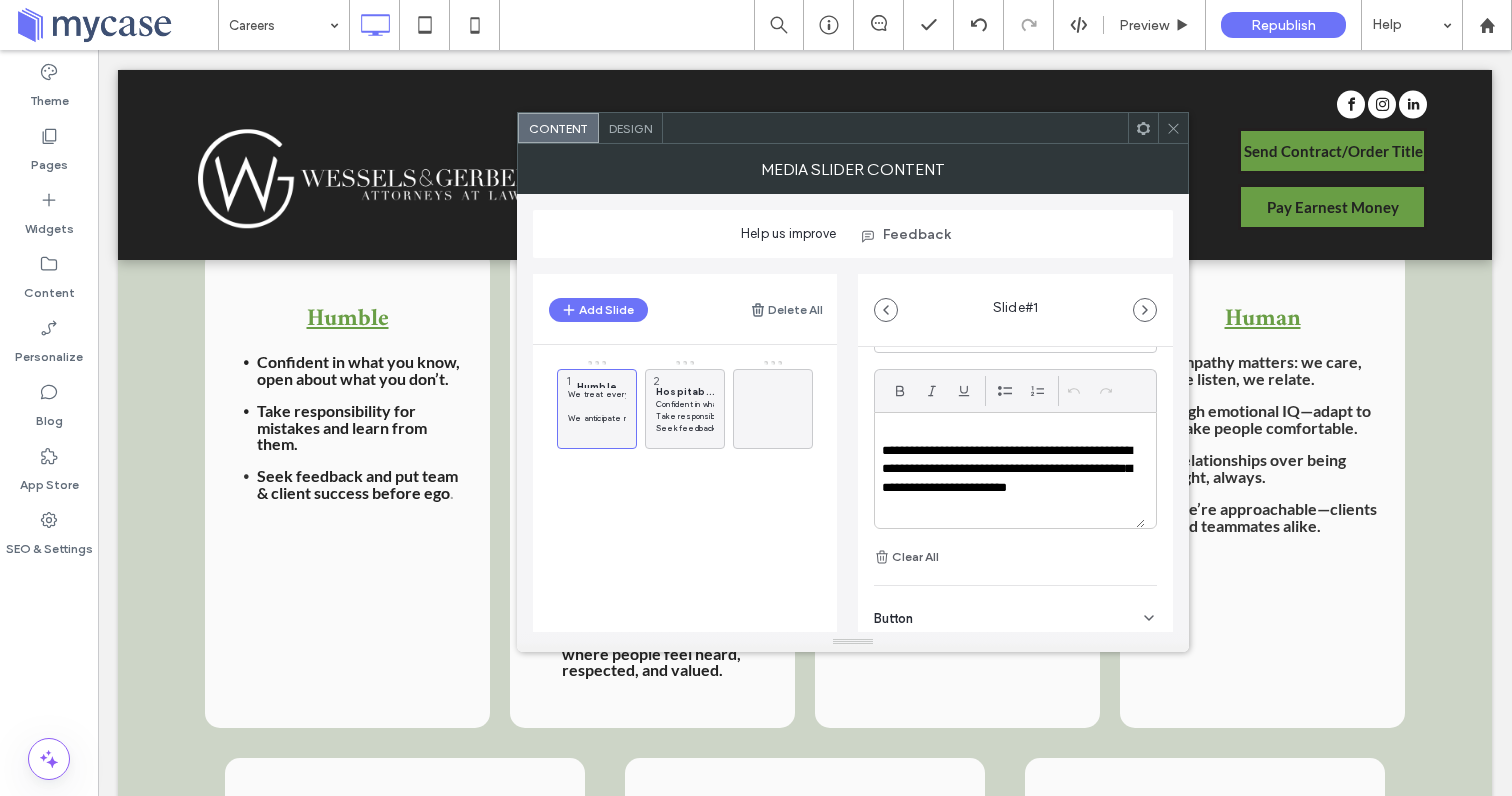 scroll, scrollTop: 1697, scrollLeft: 0, axis: vertical 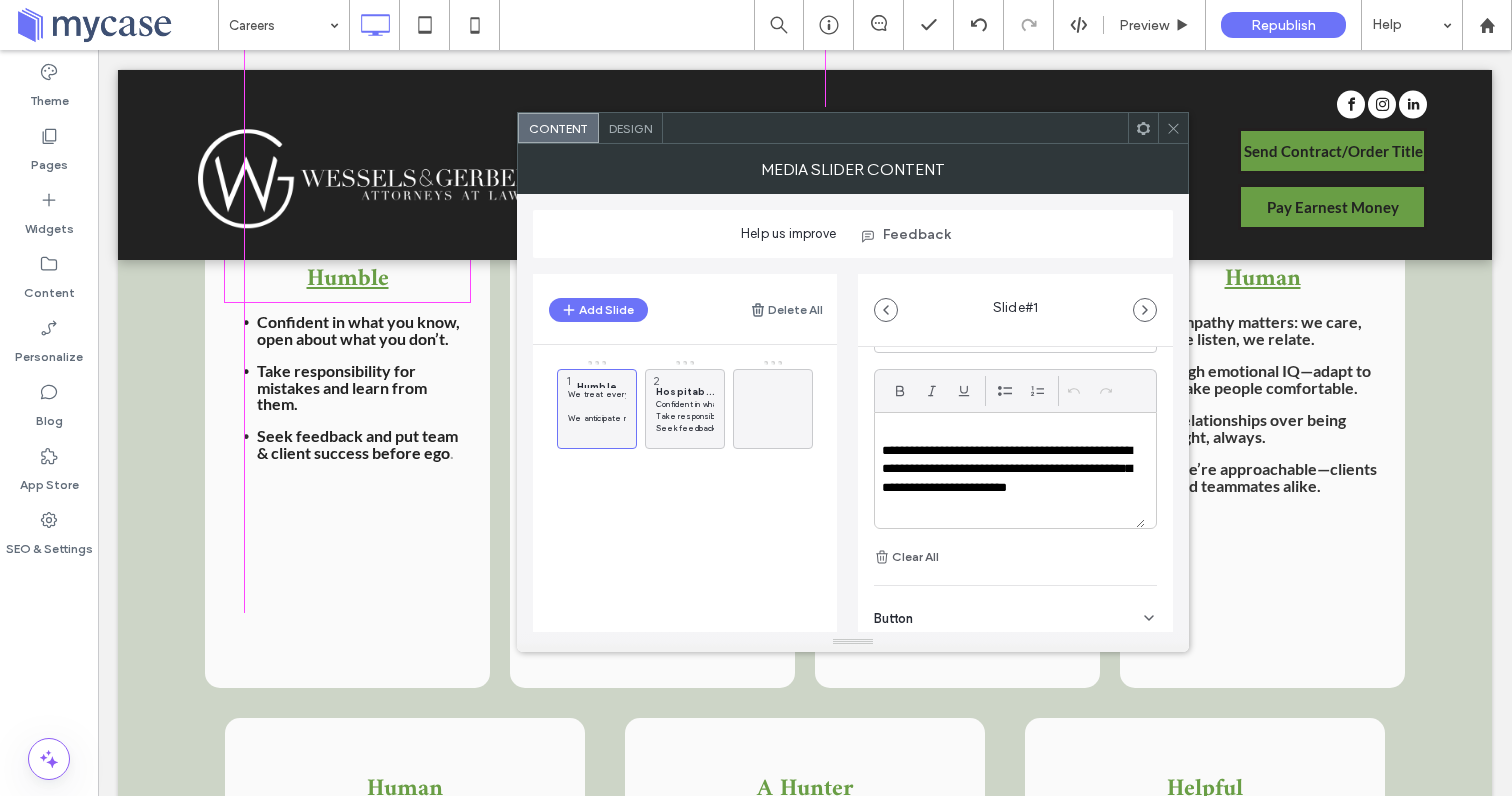 drag, startPoint x: 1400, startPoint y: 650, endPoint x: 1374, endPoint y: 419, distance: 232.4586 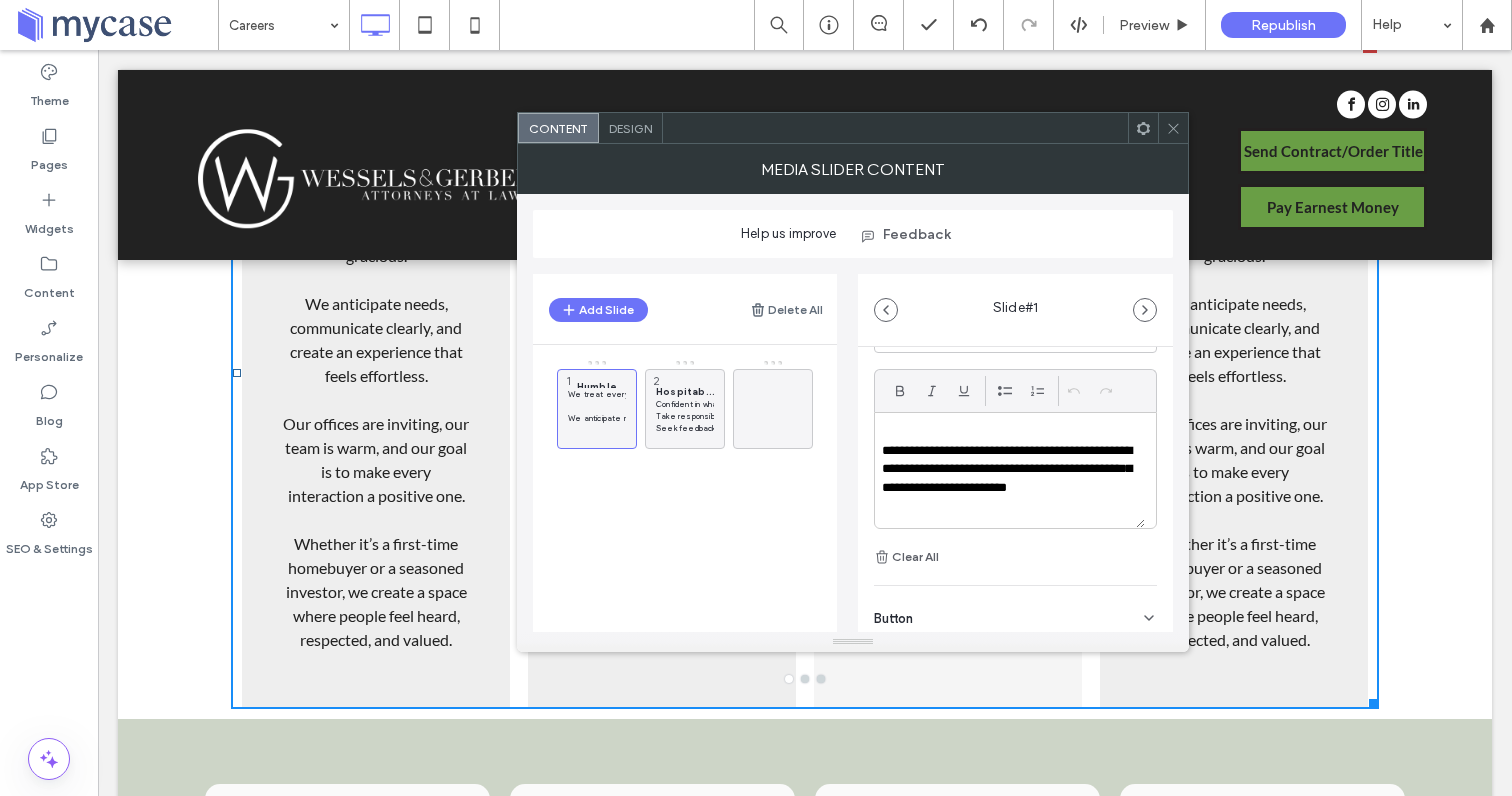 scroll, scrollTop: 1415, scrollLeft: 0, axis: vertical 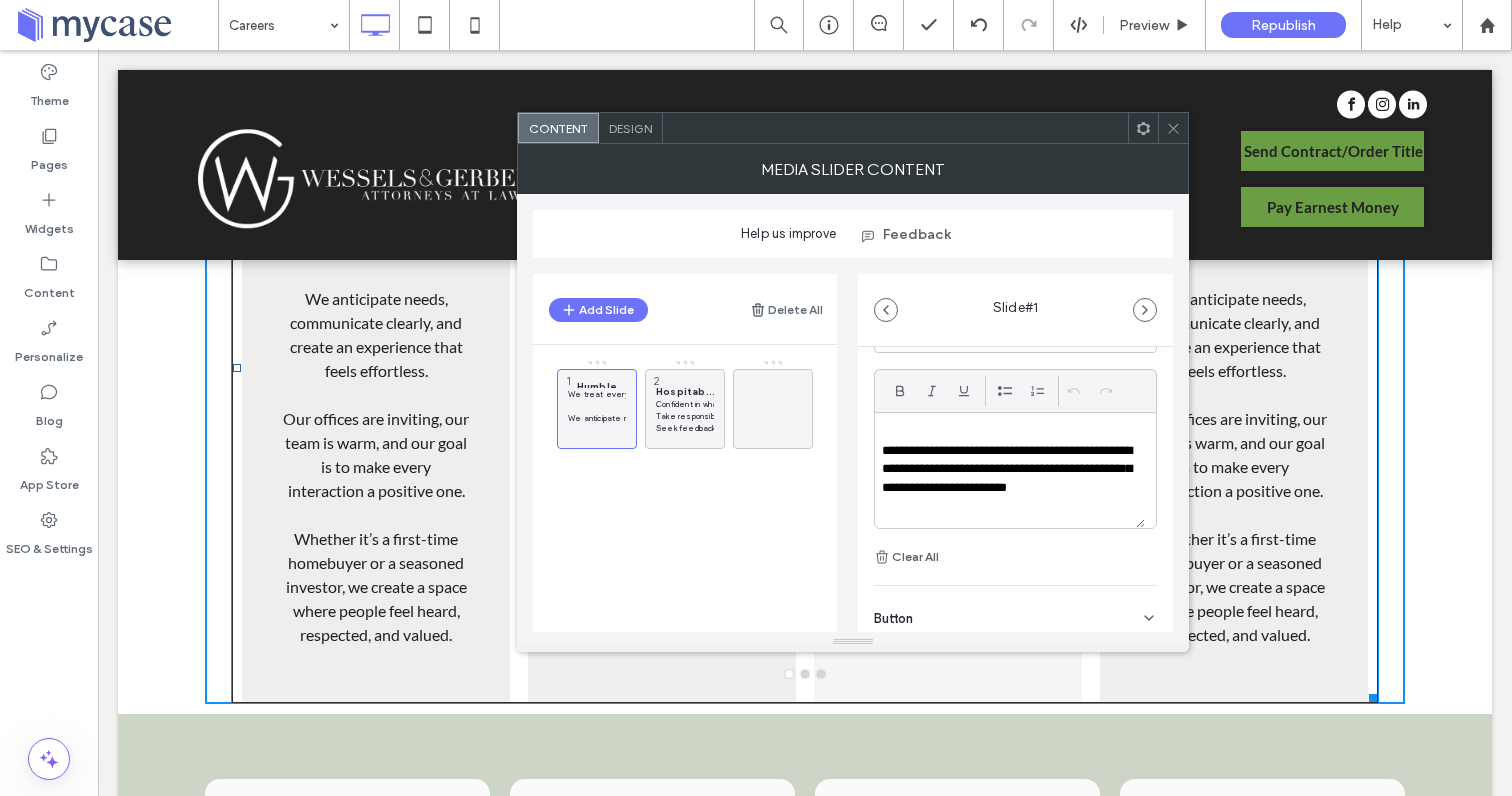 drag, startPoint x: 1375, startPoint y: 695, endPoint x: 1442, endPoint y: 626, distance: 96.17692 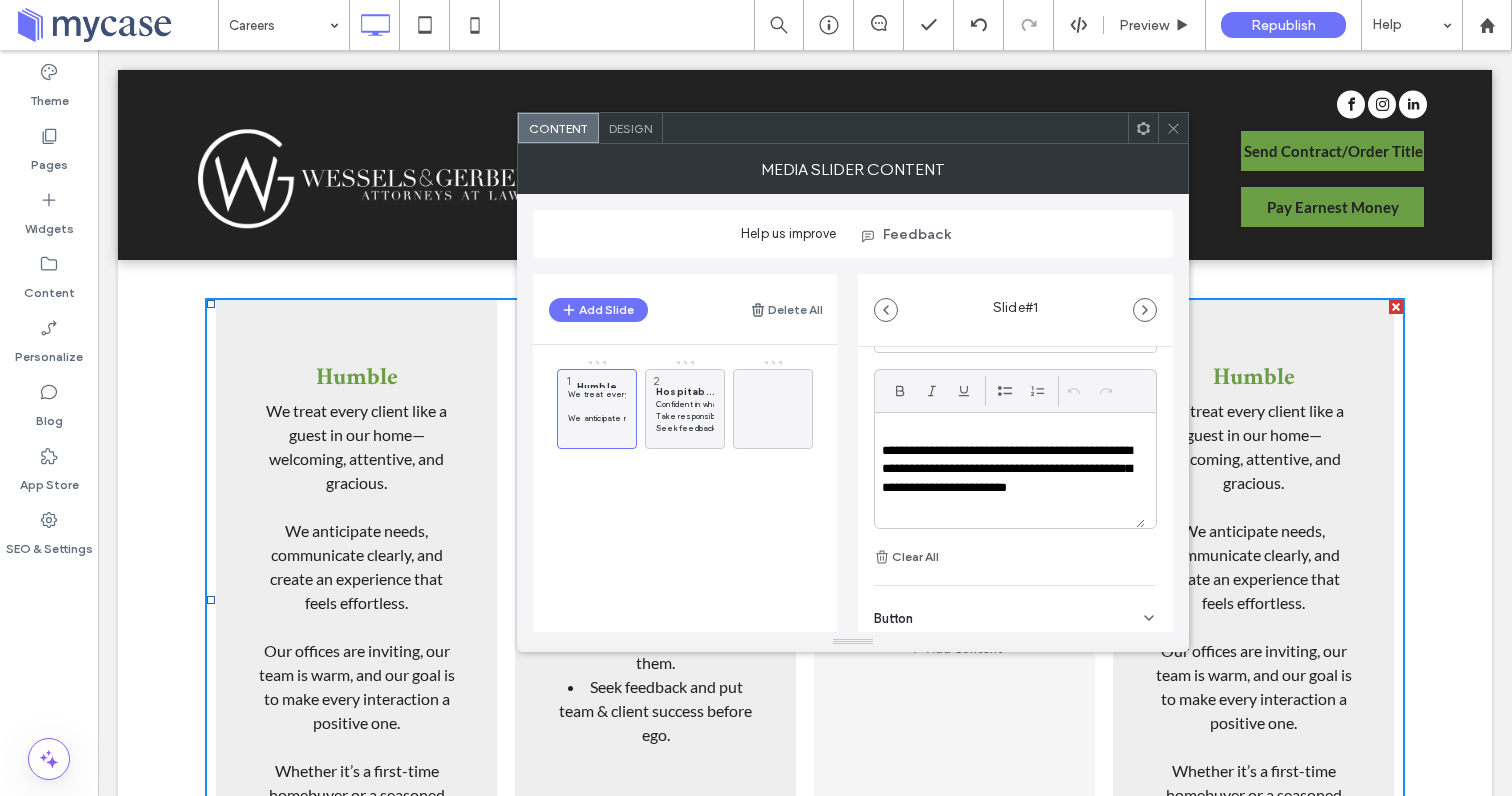 scroll, scrollTop: 1132, scrollLeft: 0, axis: vertical 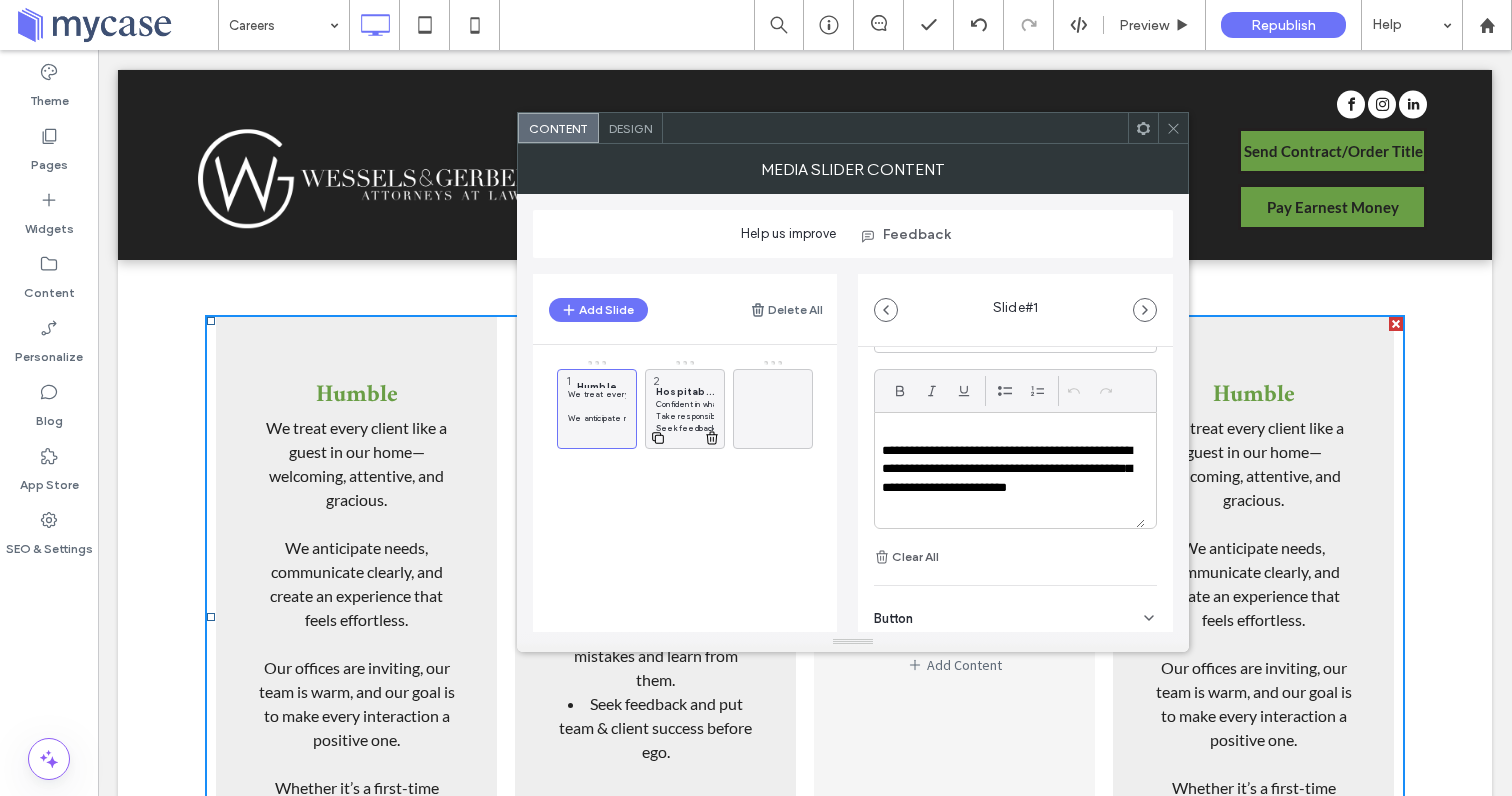 click at bounding box center [685, 437] 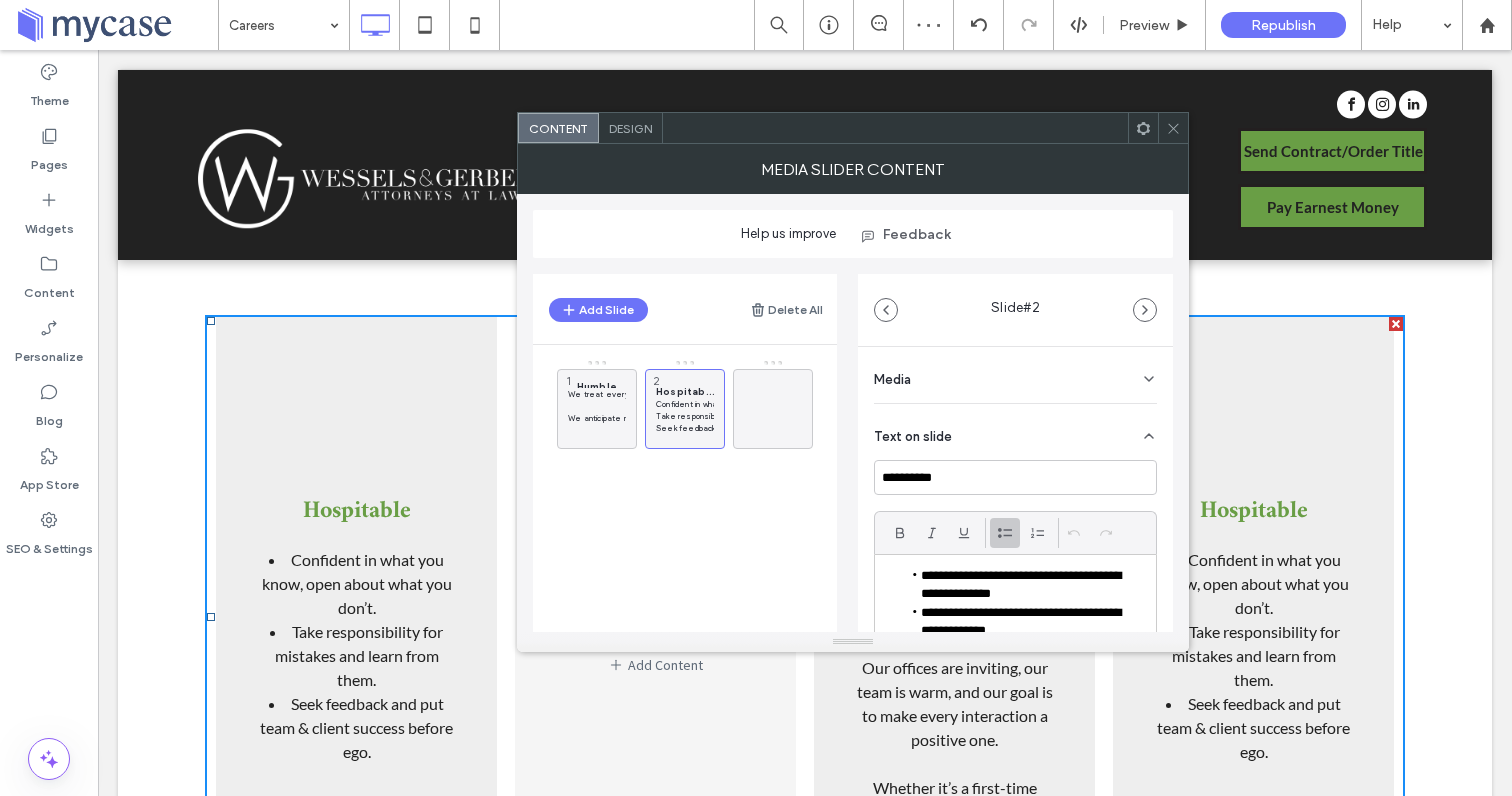 scroll, scrollTop: 156, scrollLeft: 0, axis: vertical 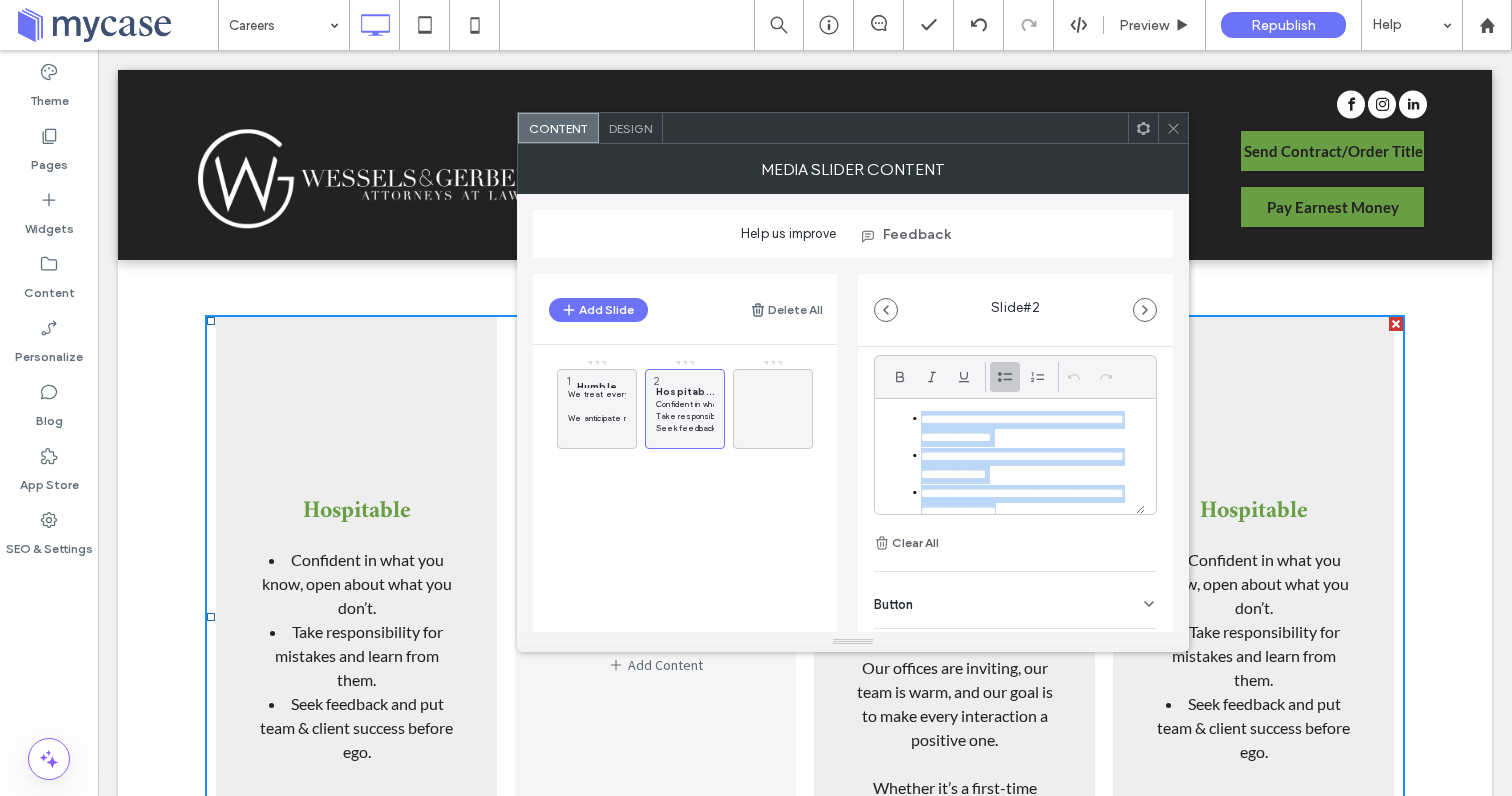 drag, startPoint x: 1049, startPoint y: 498, endPoint x: 838, endPoint y: 370, distance: 246.78938 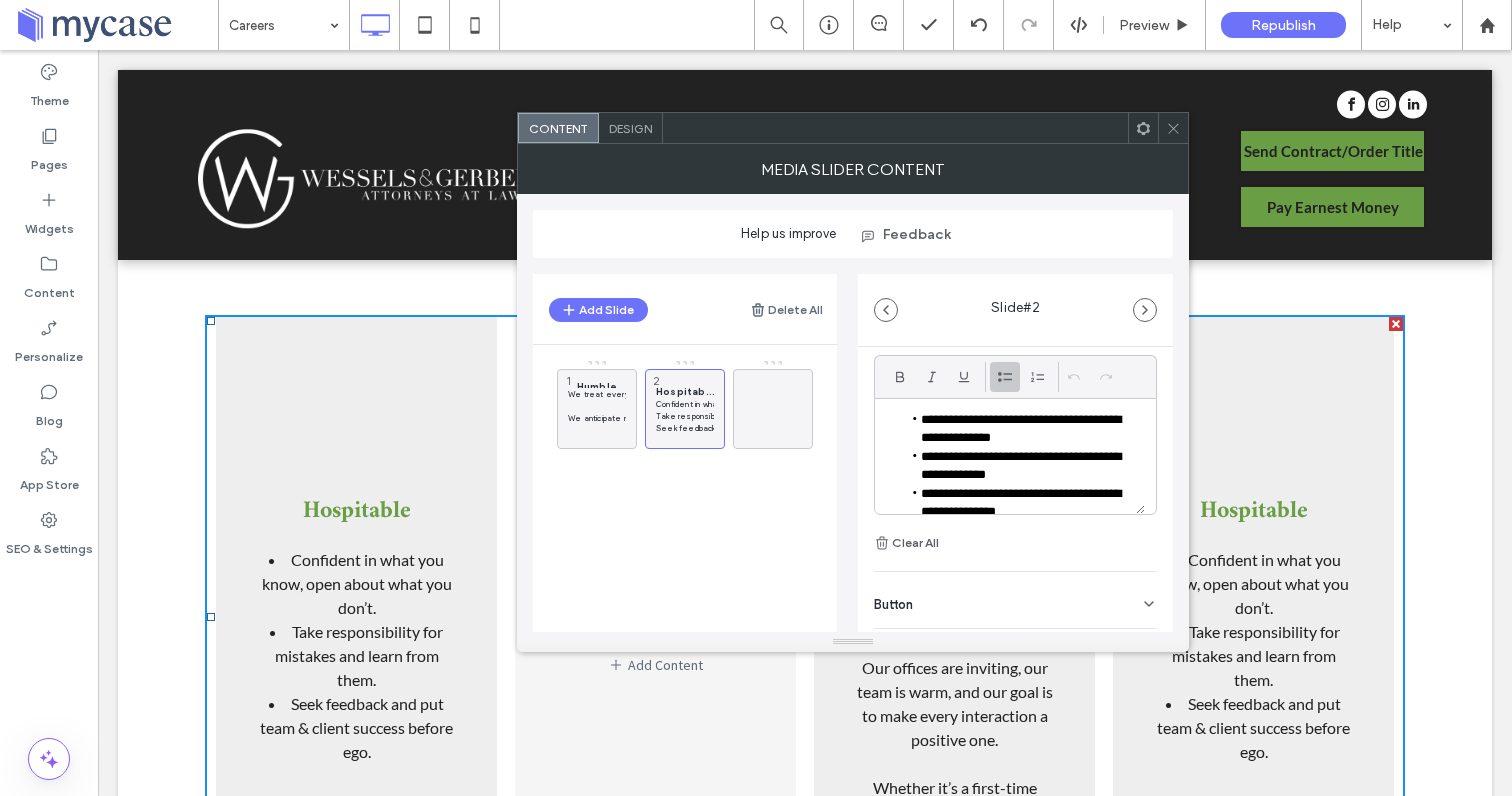 click 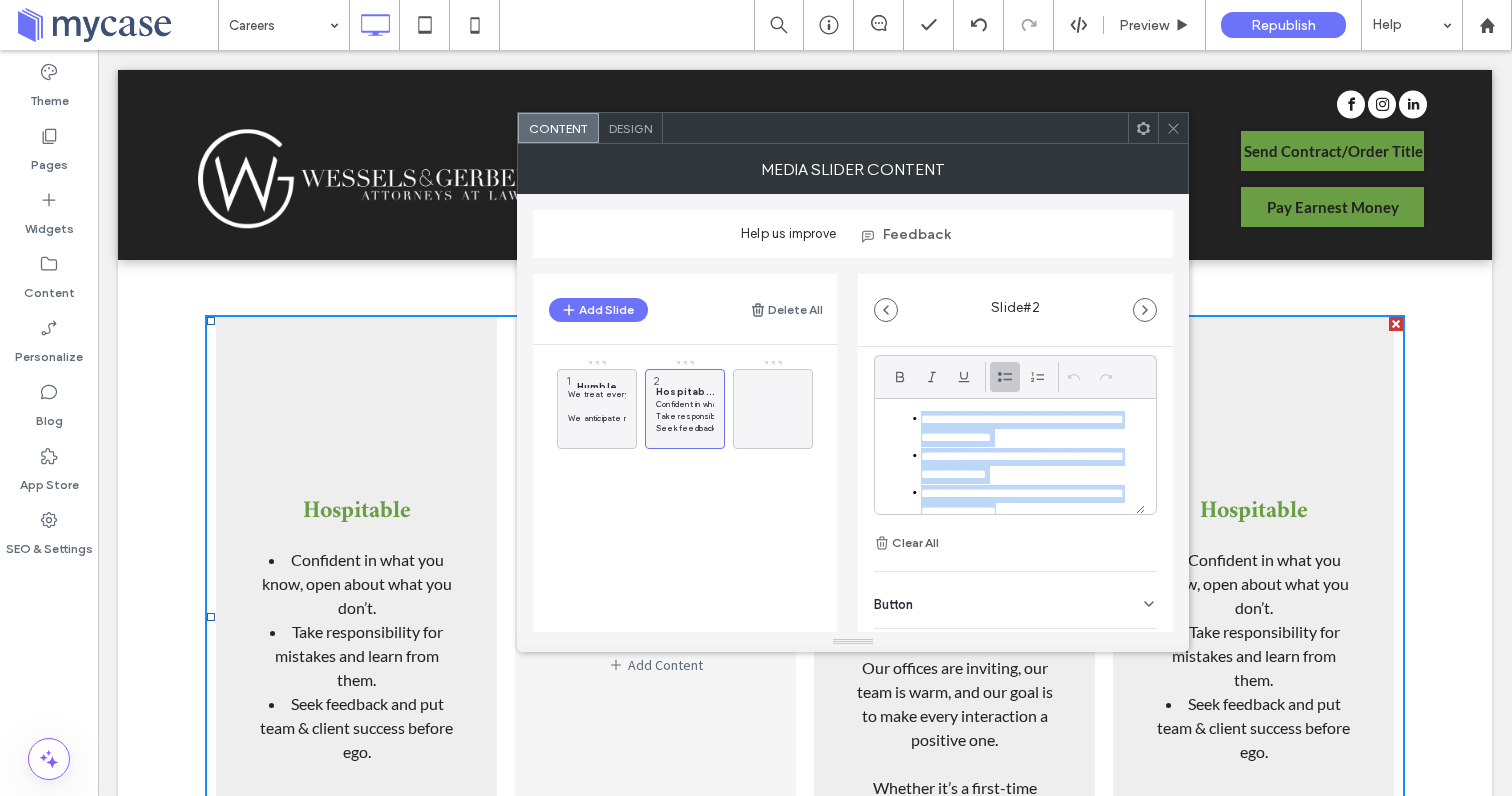 scroll, scrollTop: 6, scrollLeft: 0, axis: vertical 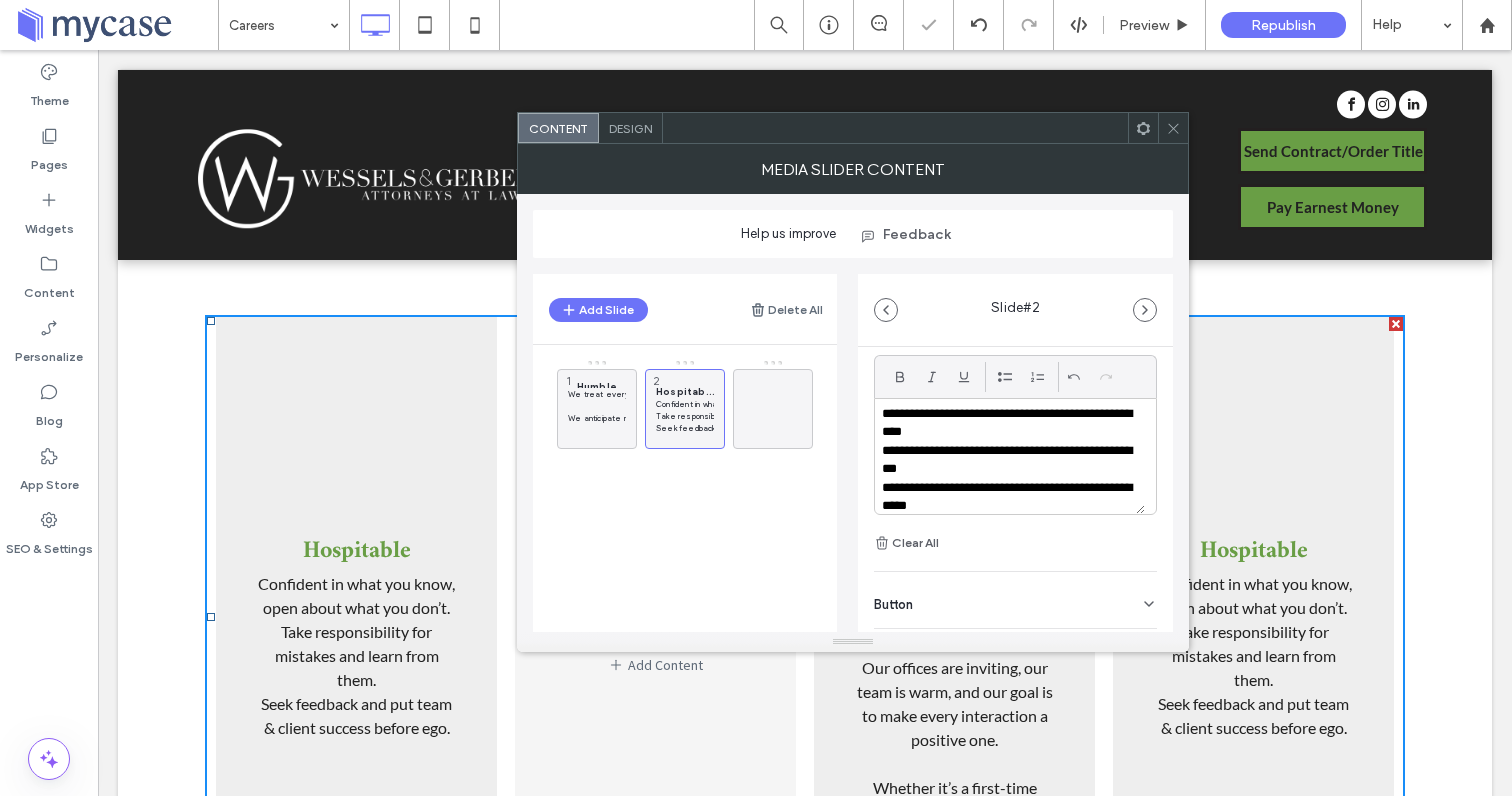 click on "**********" at bounding box center (1010, 423) 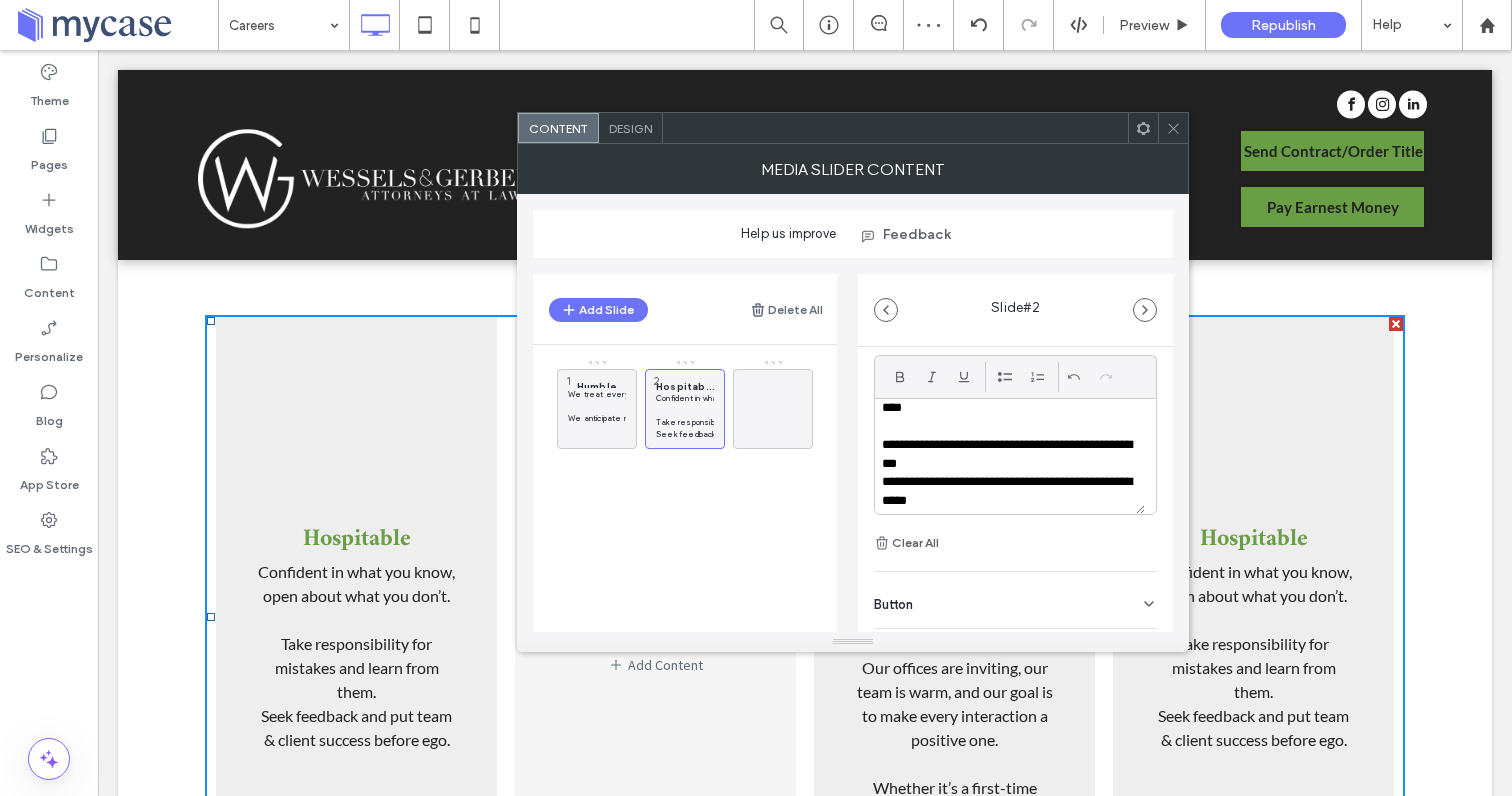 scroll, scrollTop: 38, scrollLeft: 0, axis: vertical 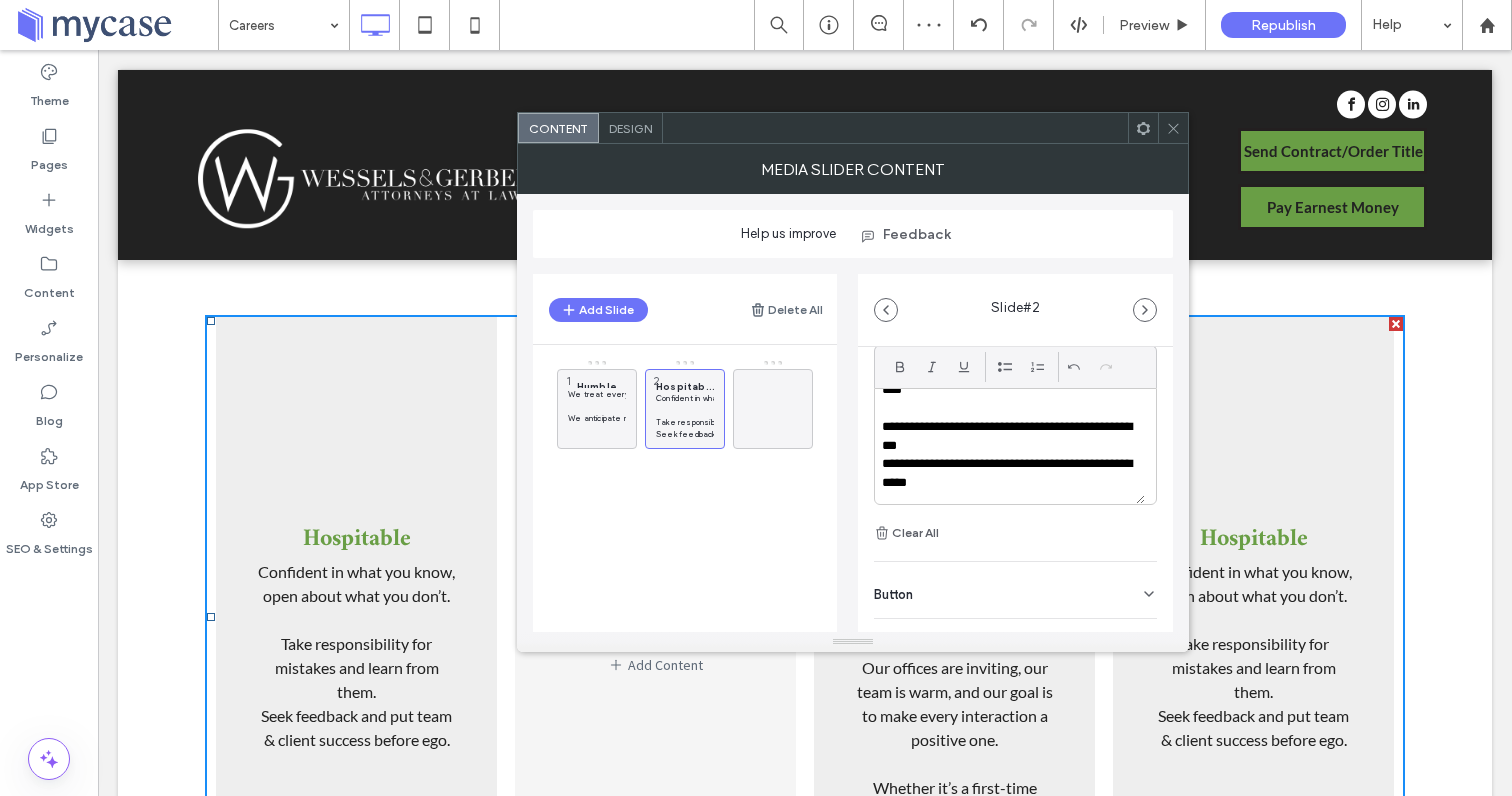 click on "**********" at bounding box center [1010, 436] 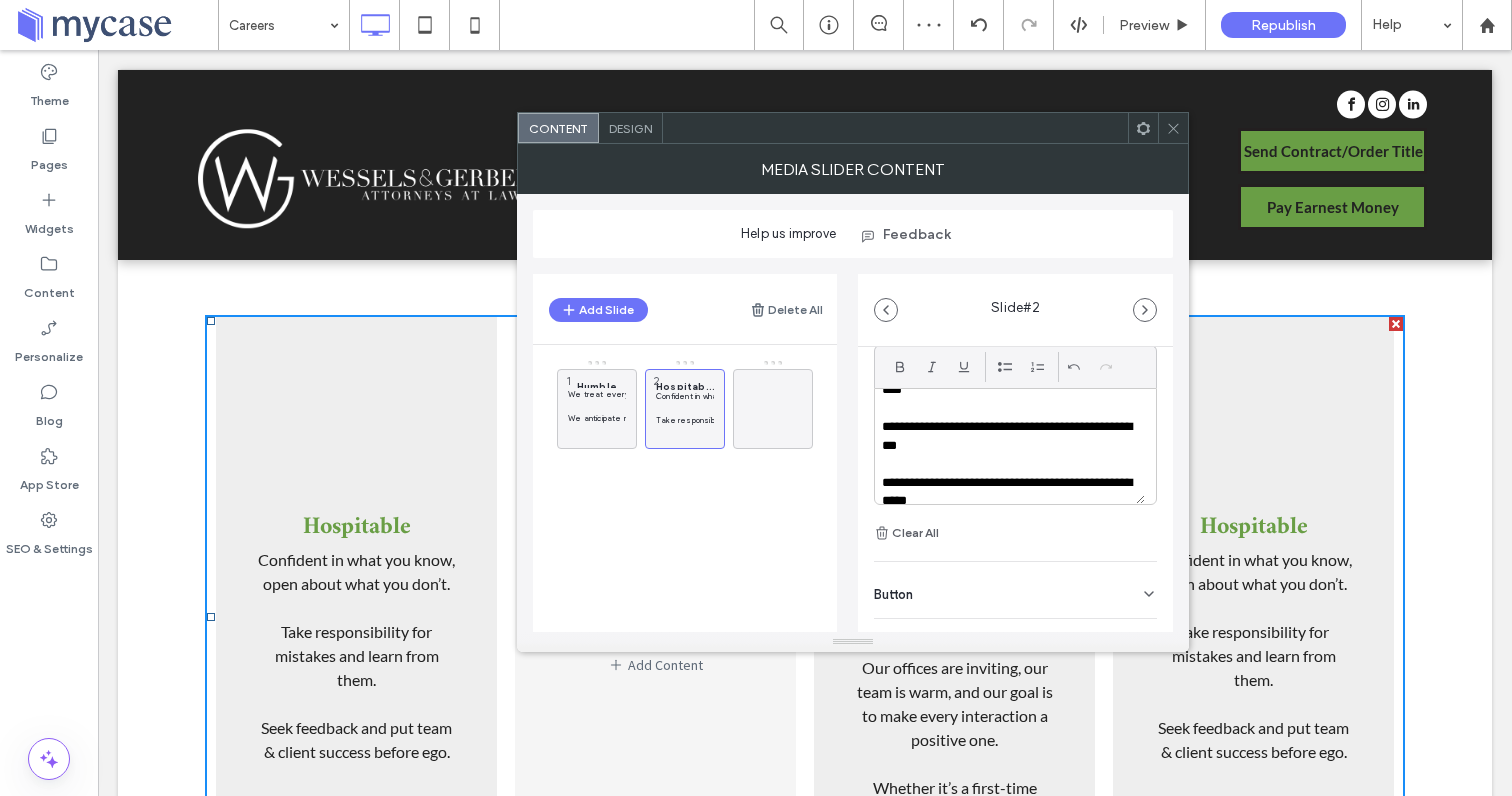 scroll, scrollTop: 56, scrollLeft: 0, axis: vertical 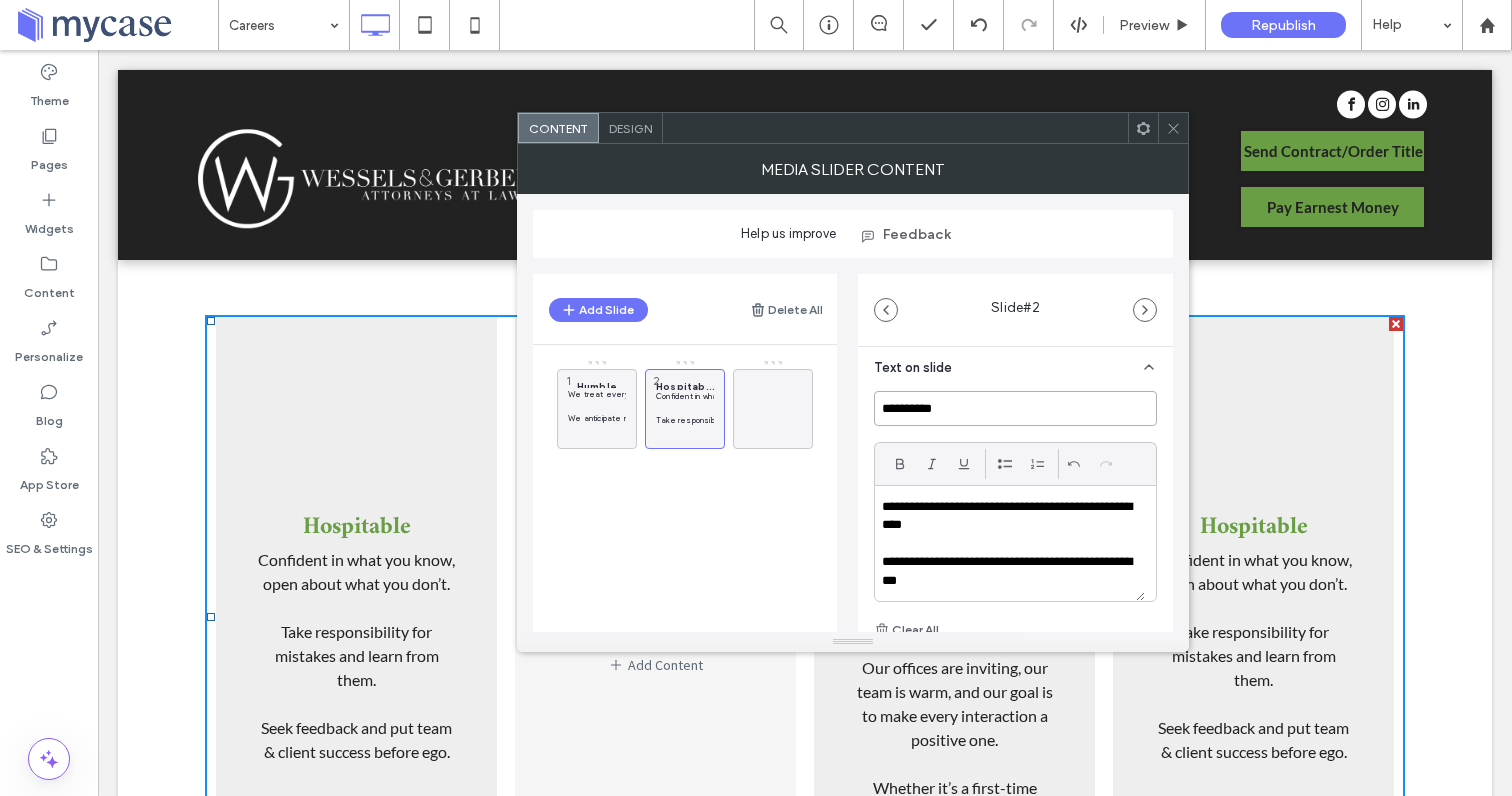 drag, startPoint x: 966, startPoint y: 404, endPoint x: 894, endPoint y: 407, distance: 72.06247 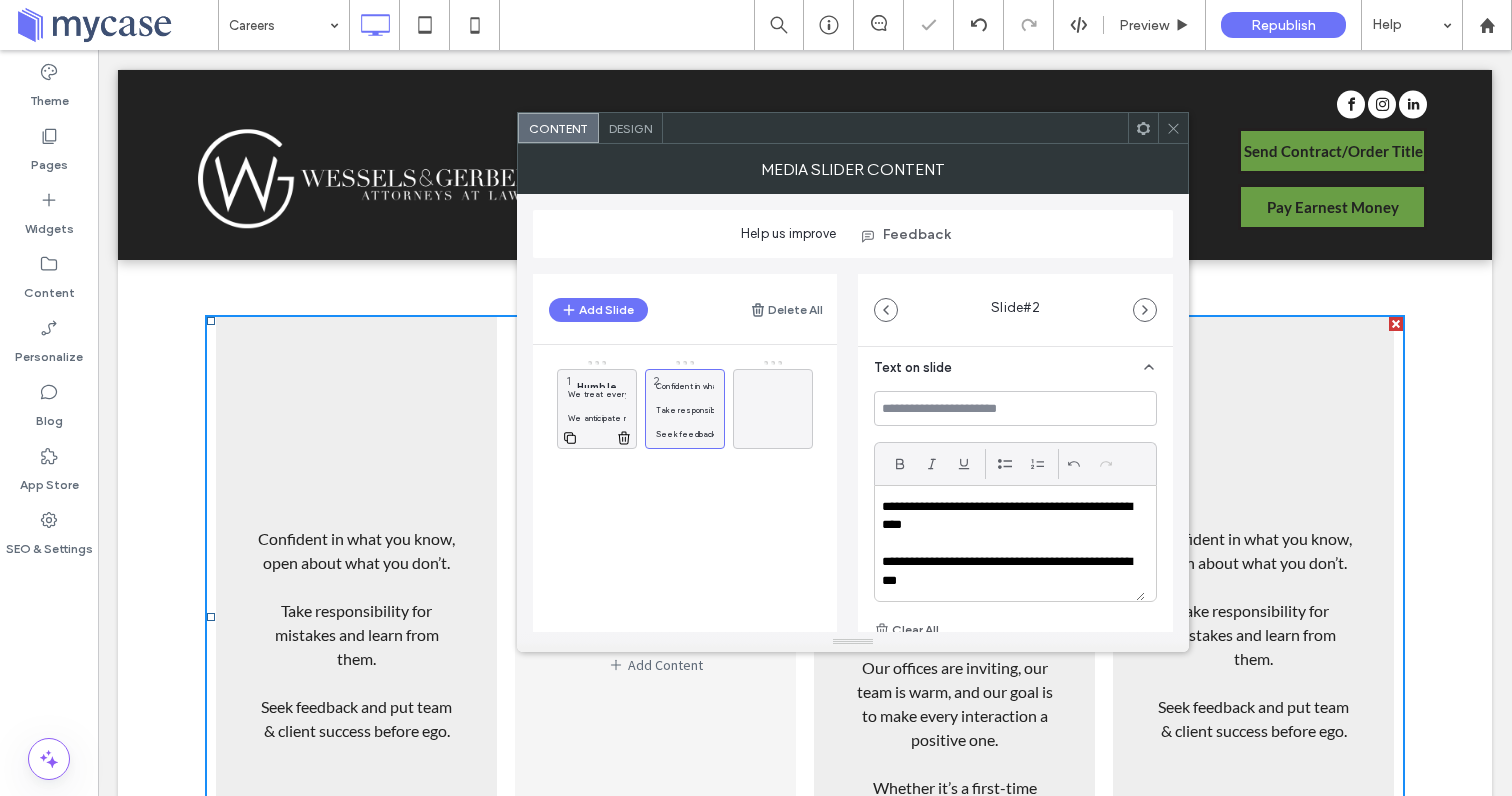 click at bounding box center (597, 406) 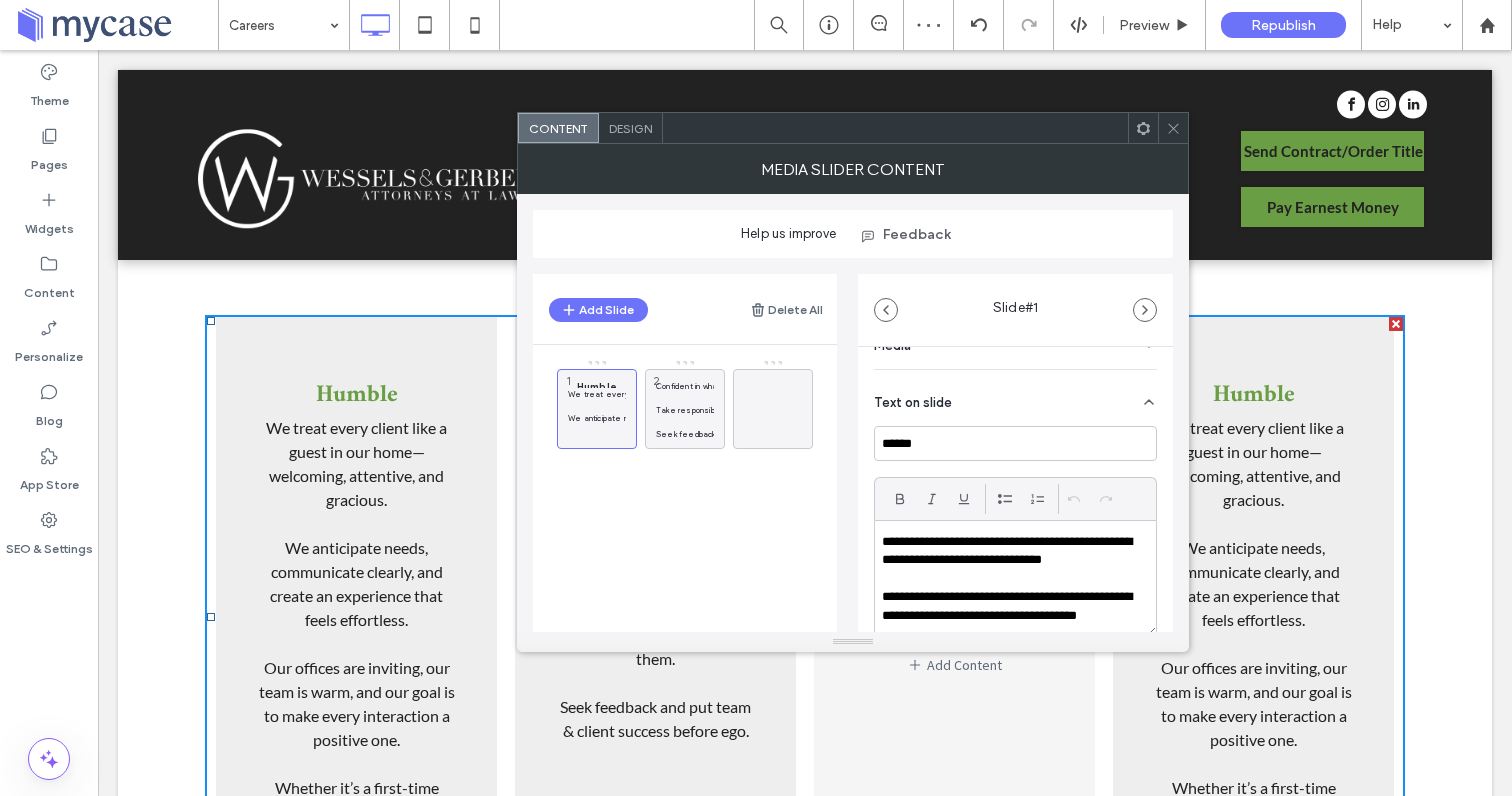 scroll, scrollTop: 42, scrollLeft: 0, axis: vertical 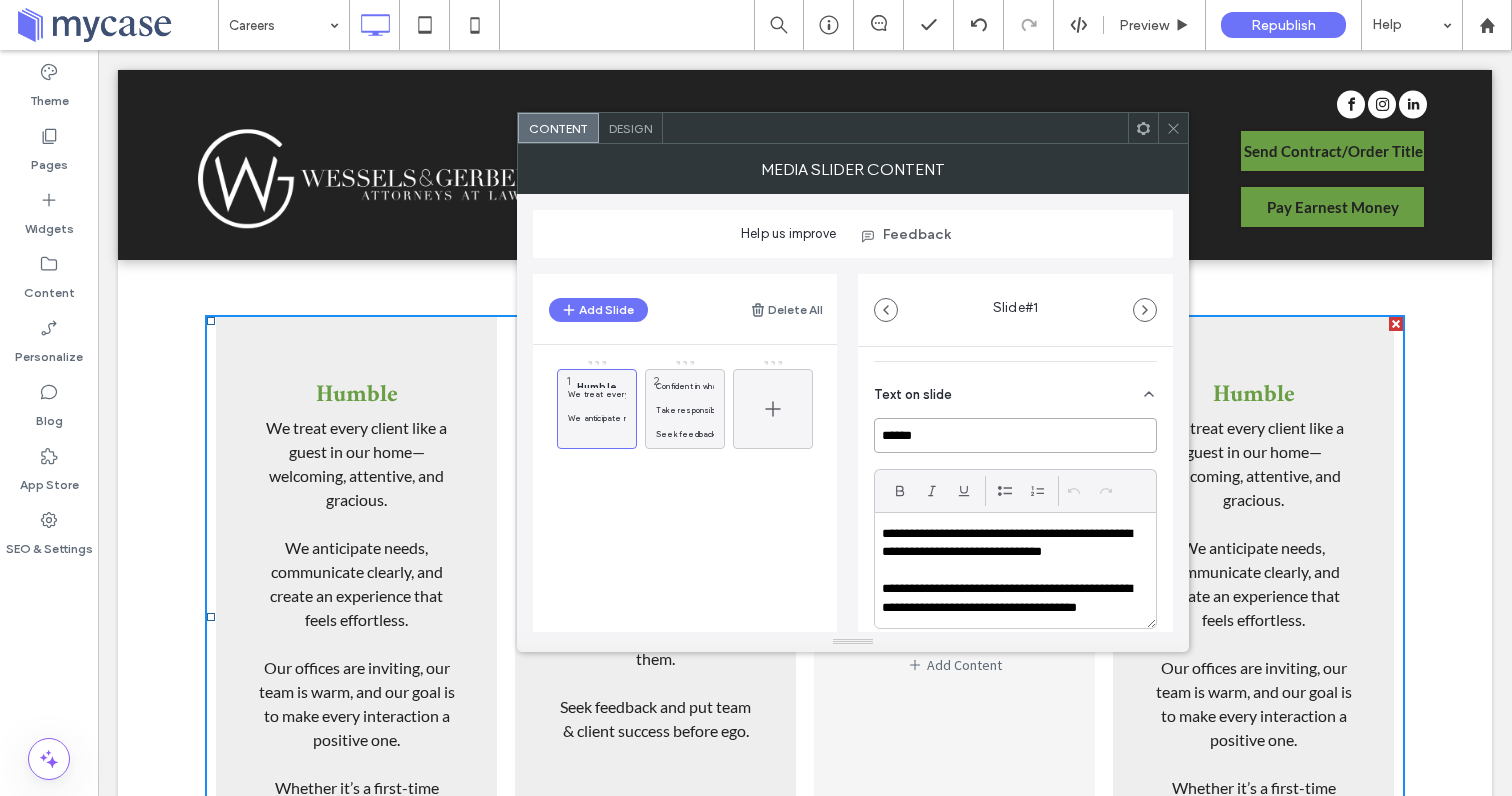 drag, startPoint x: 942, startPoint y: 439, endPoint x: 797, endPoint y: 428, distance: 145.41664 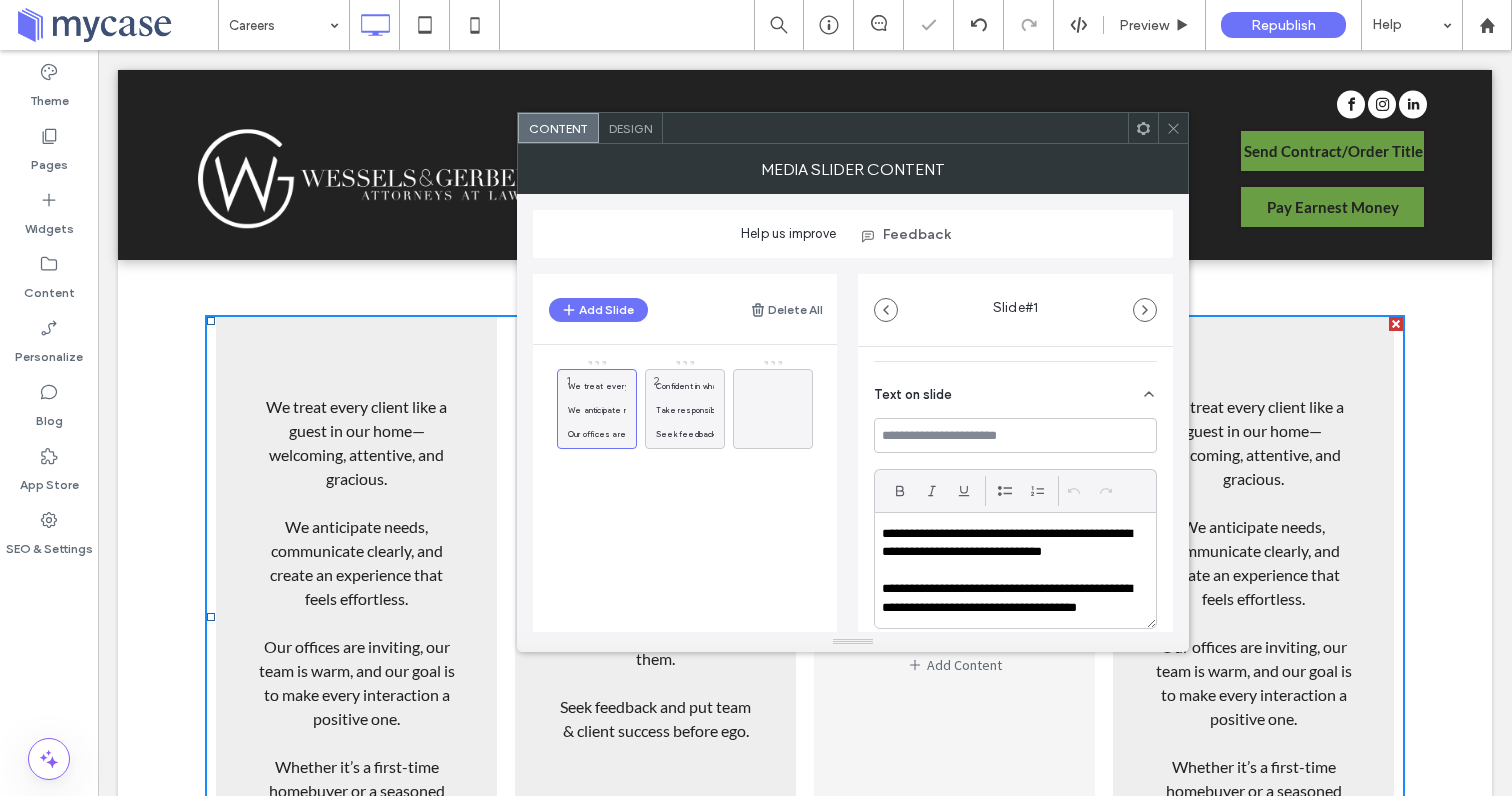 click 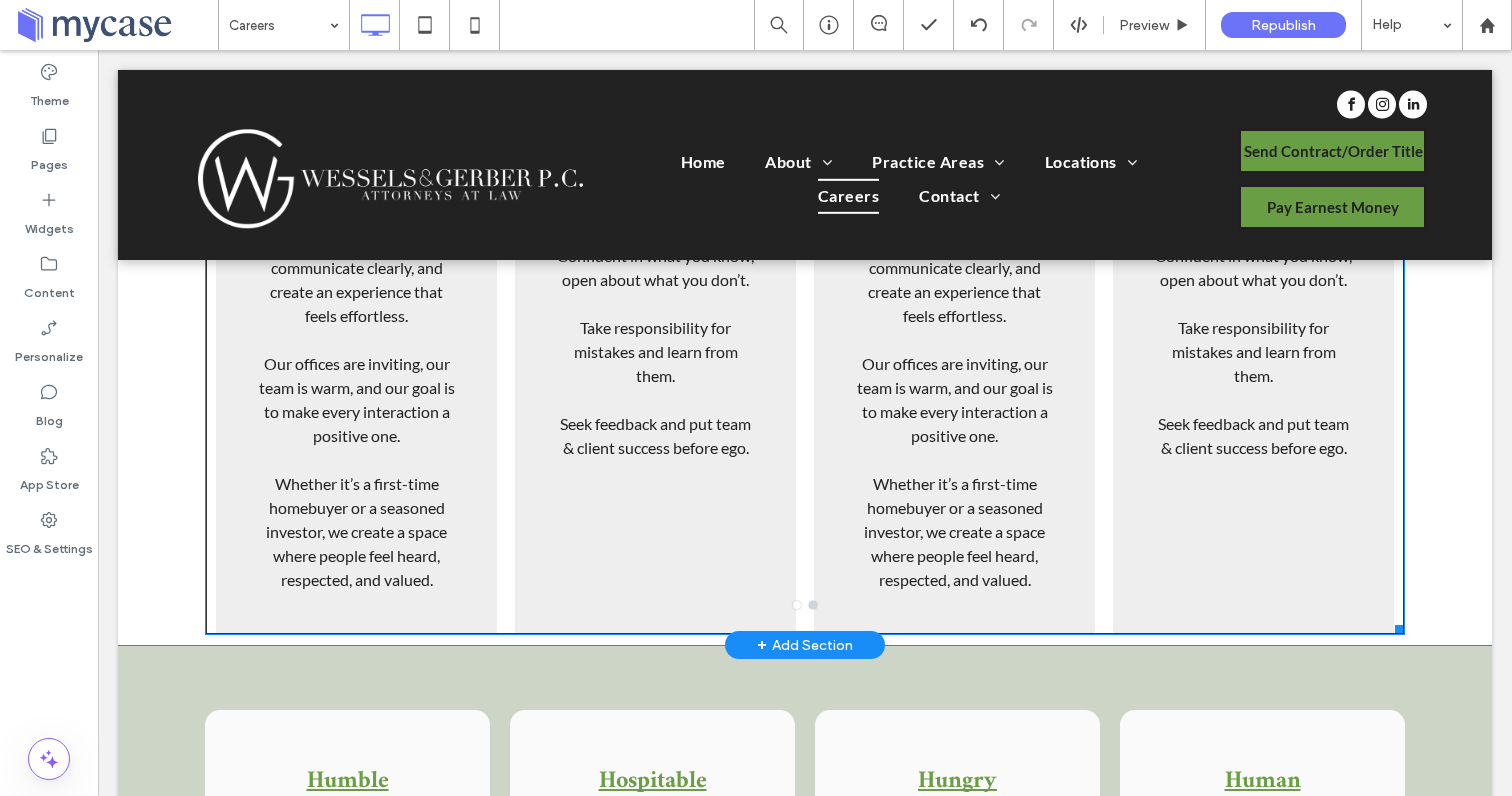 scroll, scrollTop: 1410, scrollLeft: 0, axis: vertical 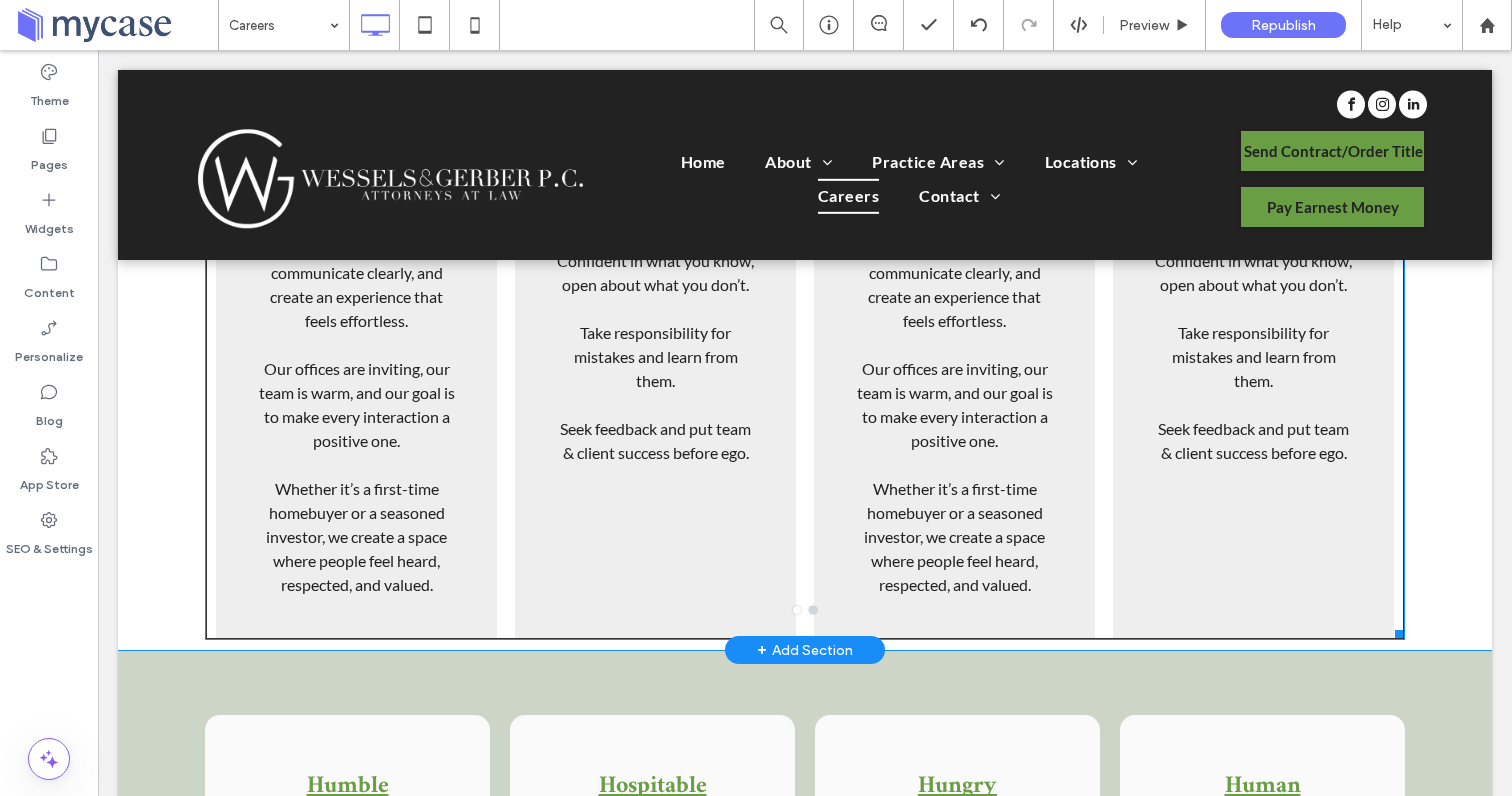 click at bounding box center [655, 405] 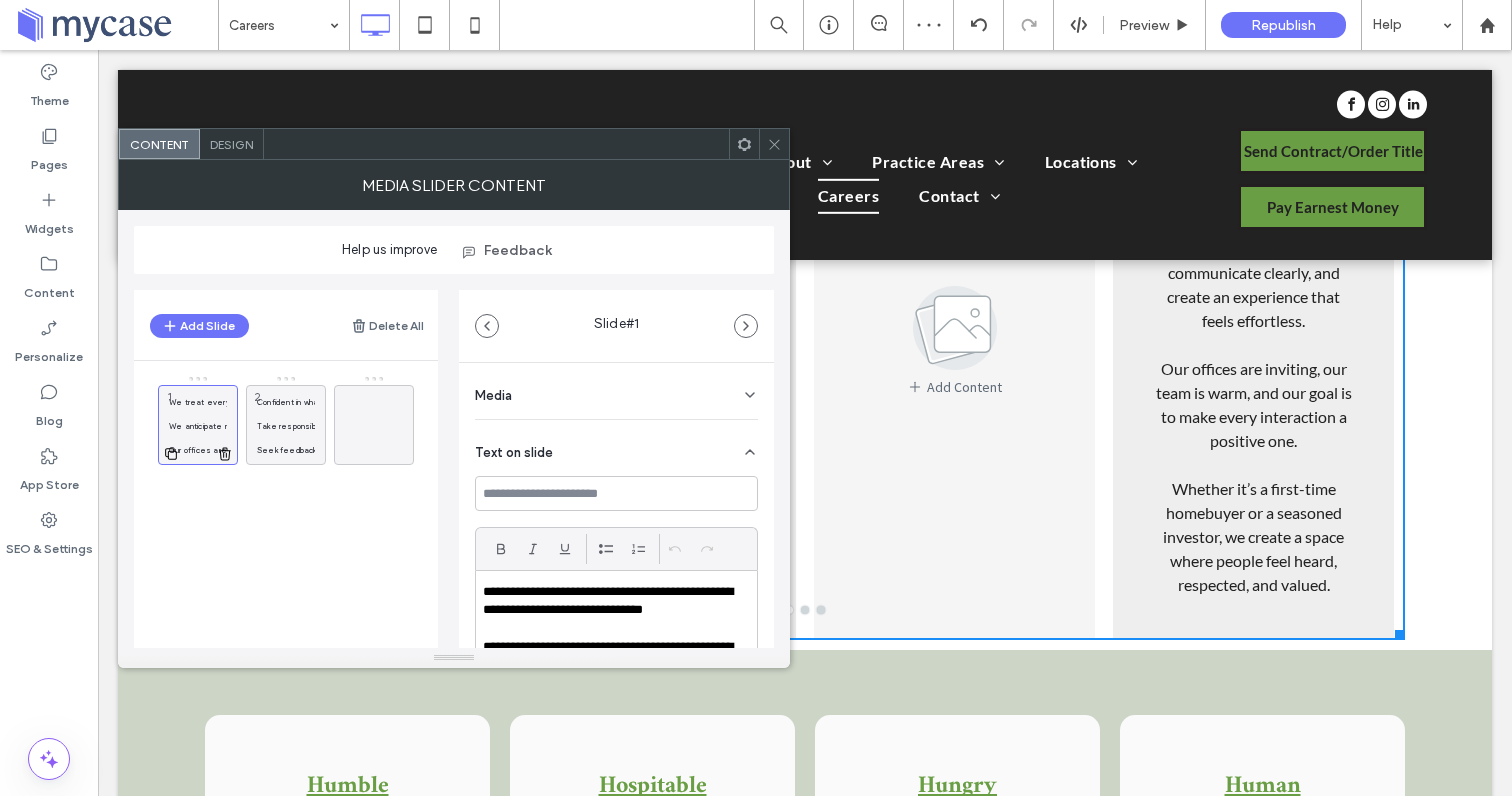 click on "We anticipate needs, communicate clearly, and create an experience that feels effortless." at bounding box center (198, 426) 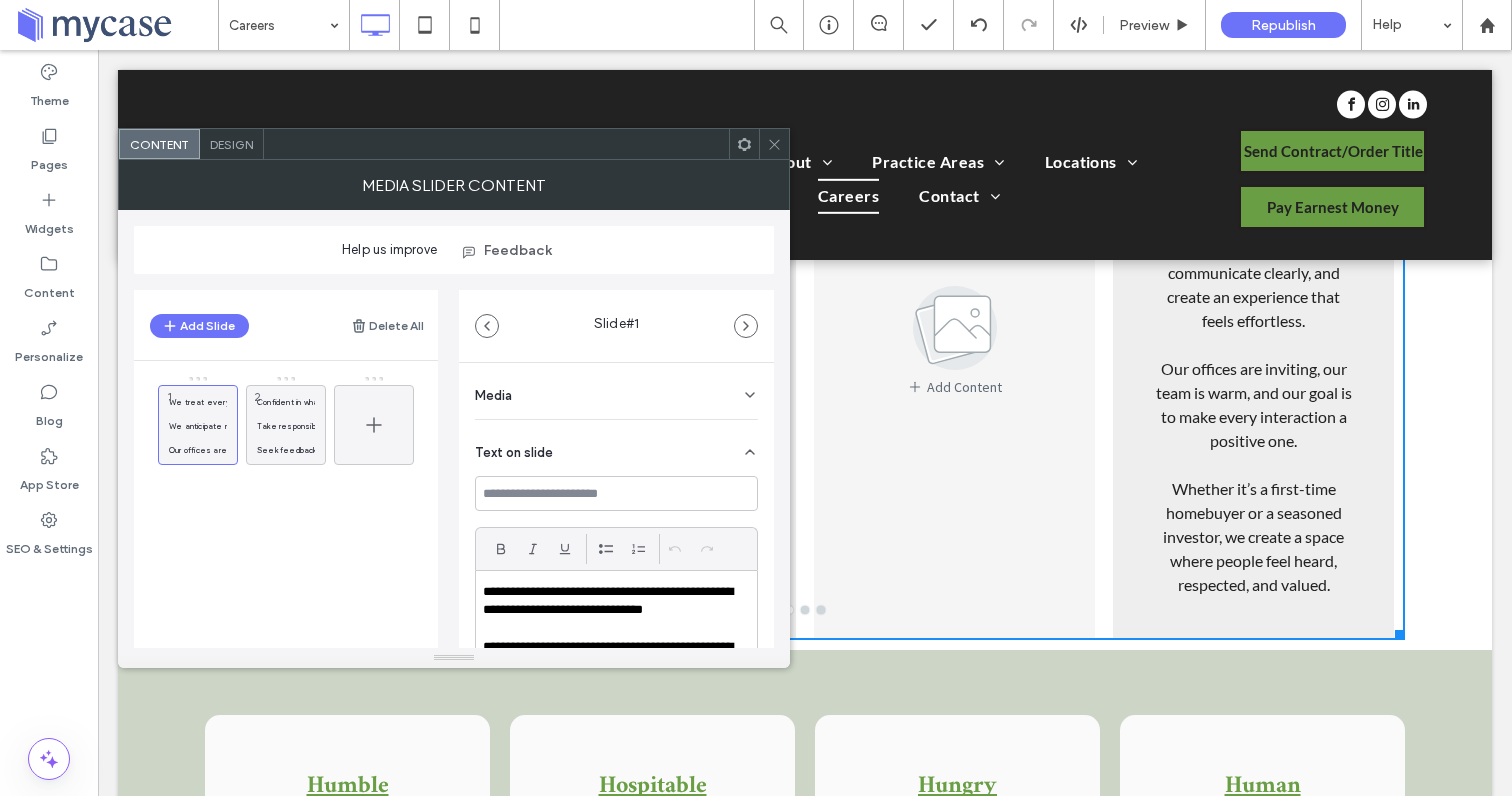 click 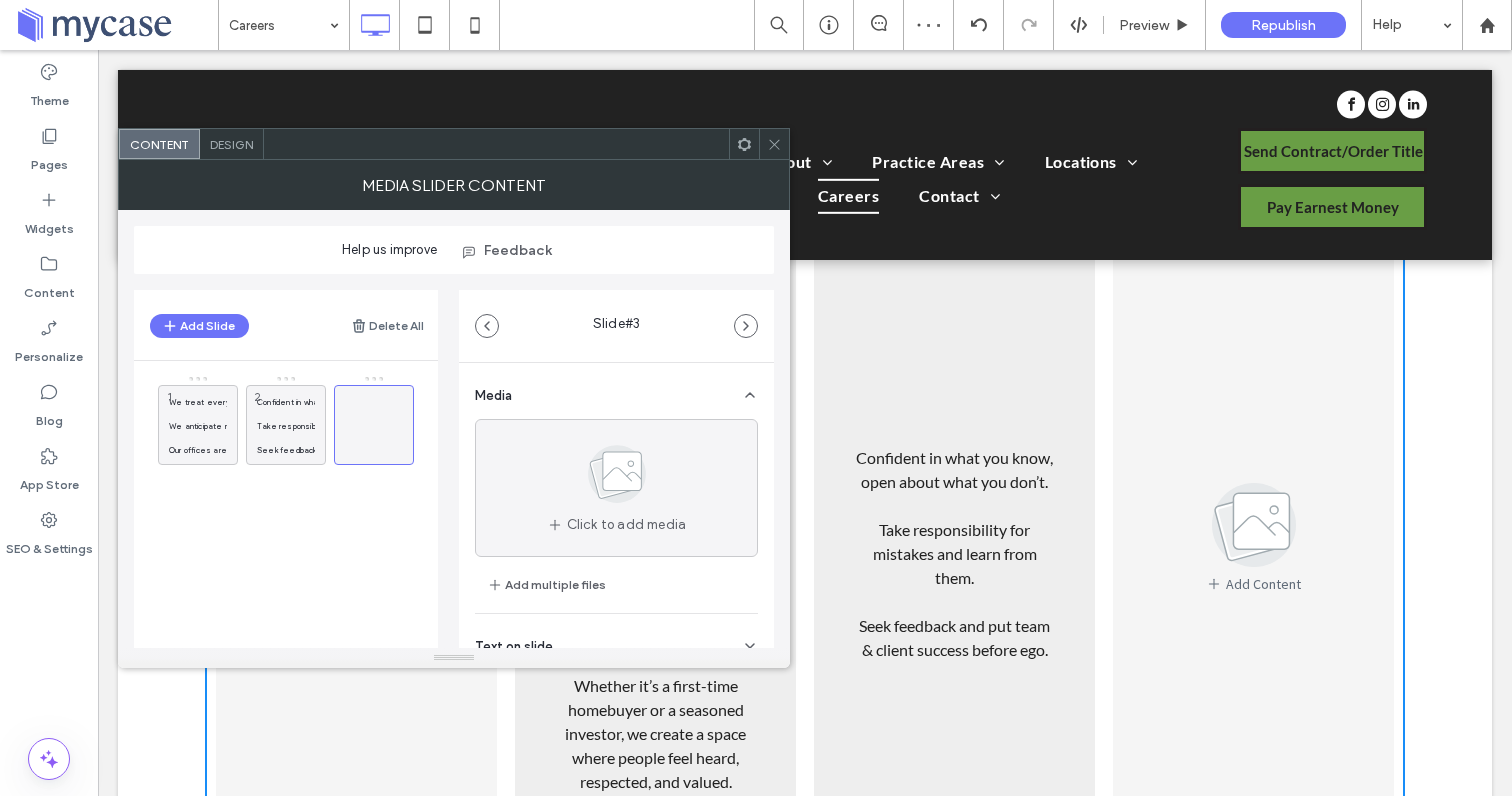 scroll, scrollTop: 1244, scrollLeft: 0, axis: vertical 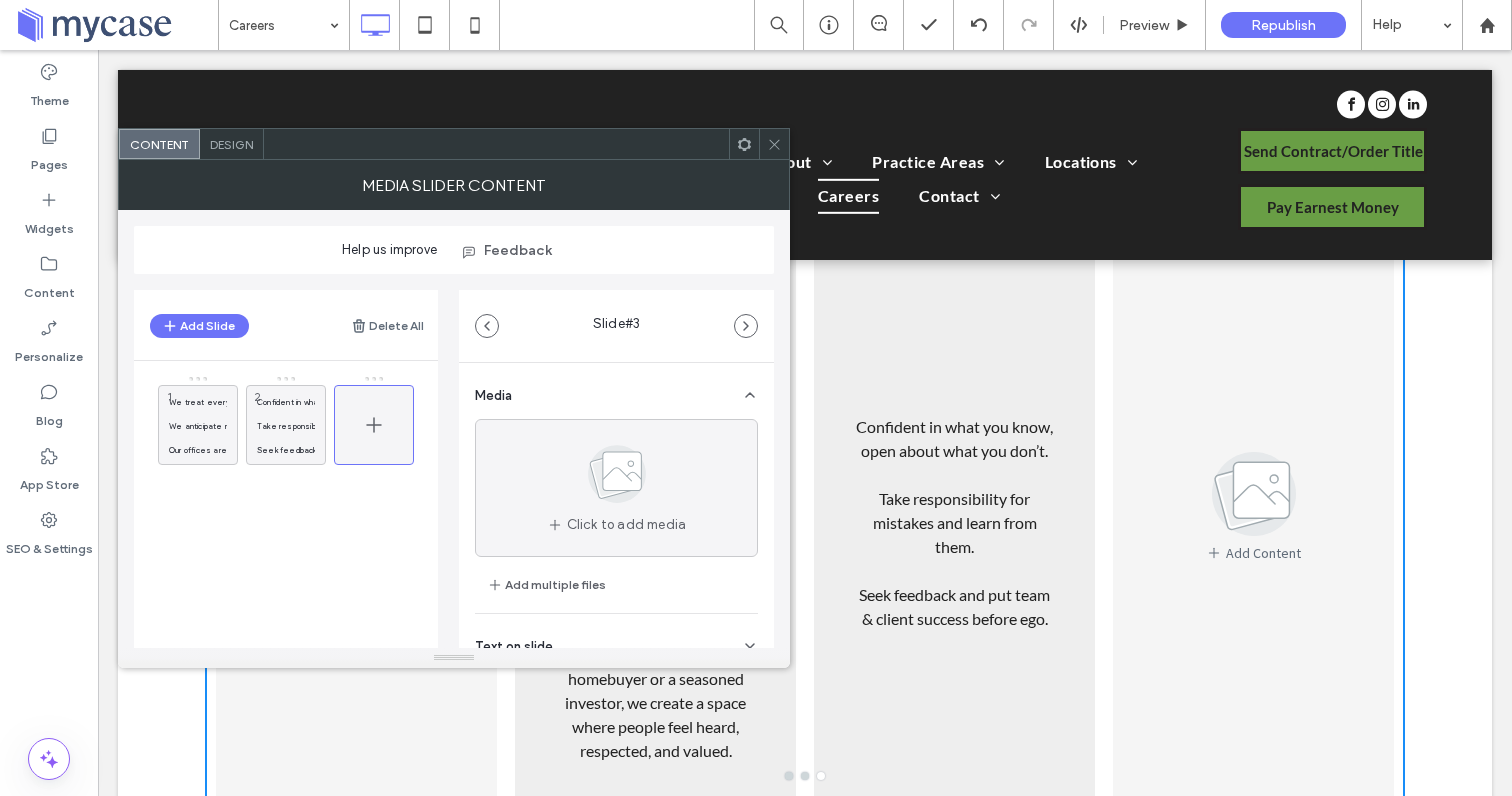 click 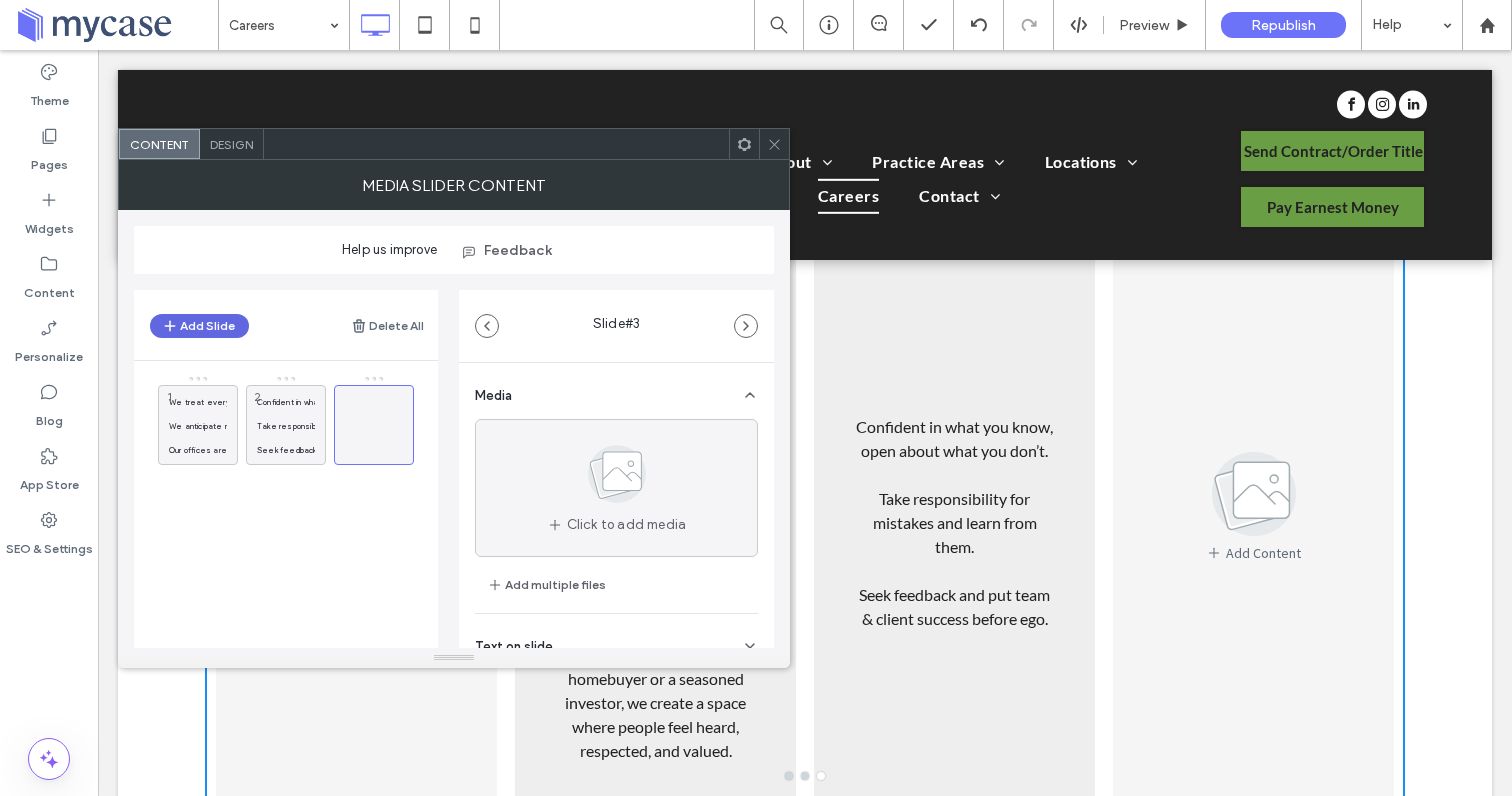 click on "Add Slide" at bounding box center (199, 326) 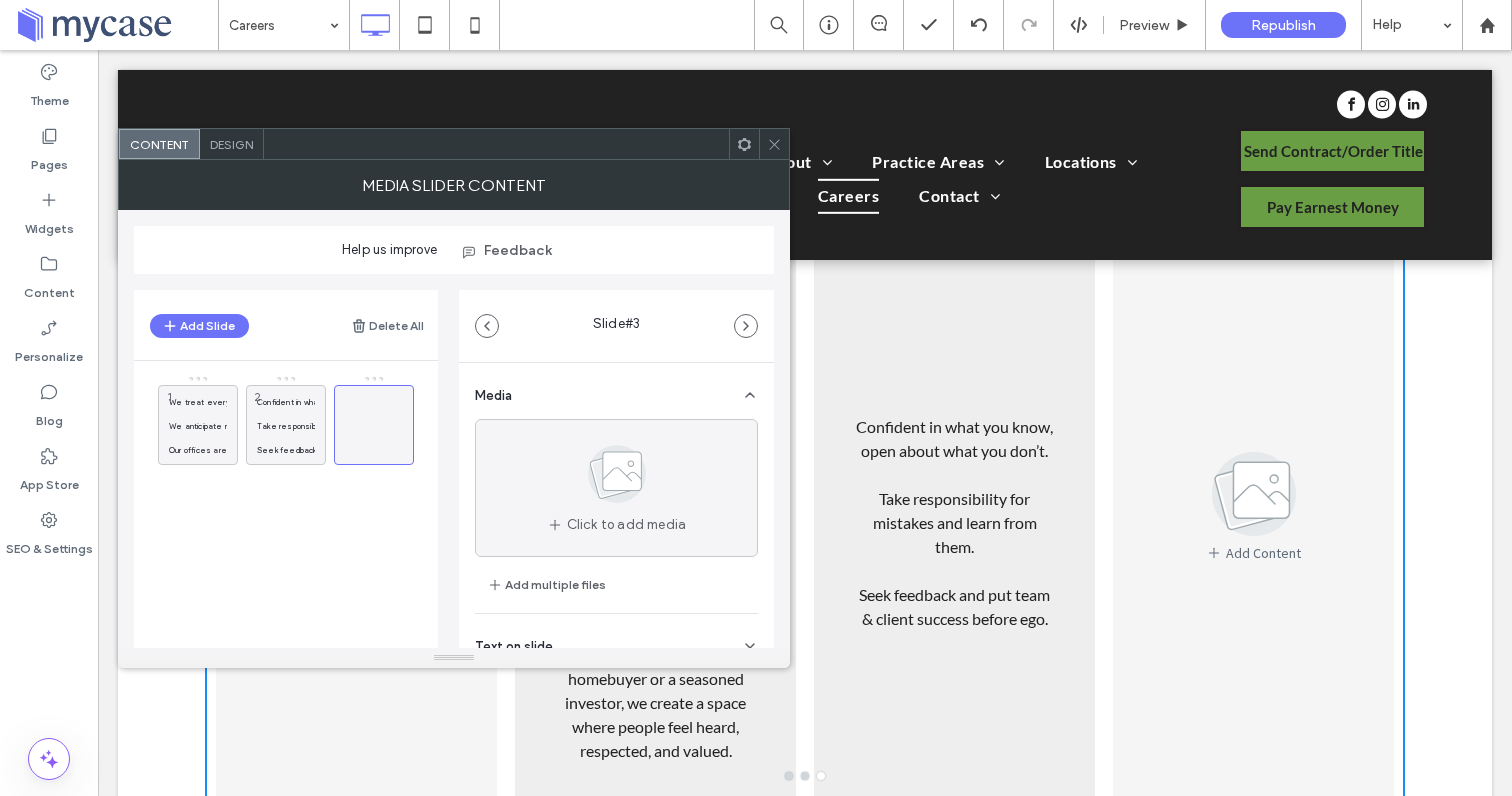 click on "We treat every client like a guest in our home—welcoming, attentive, and gracious. We anticipate needs, communicate clearly, and create an experience that feels effortless. Our offices are inviting, our team is warm, and our goal is to make every interaction a positive one. Whether it’s a first-time homebuyer or a seasoned investor, we create a space where people feel heard, respected, and valued. 1 Confident in what you know, open about what you don’t. Take responsibility for mistakes and learn from them. Seek feedback and put team & client success before ego. 2" at bounding box center [298, 485] 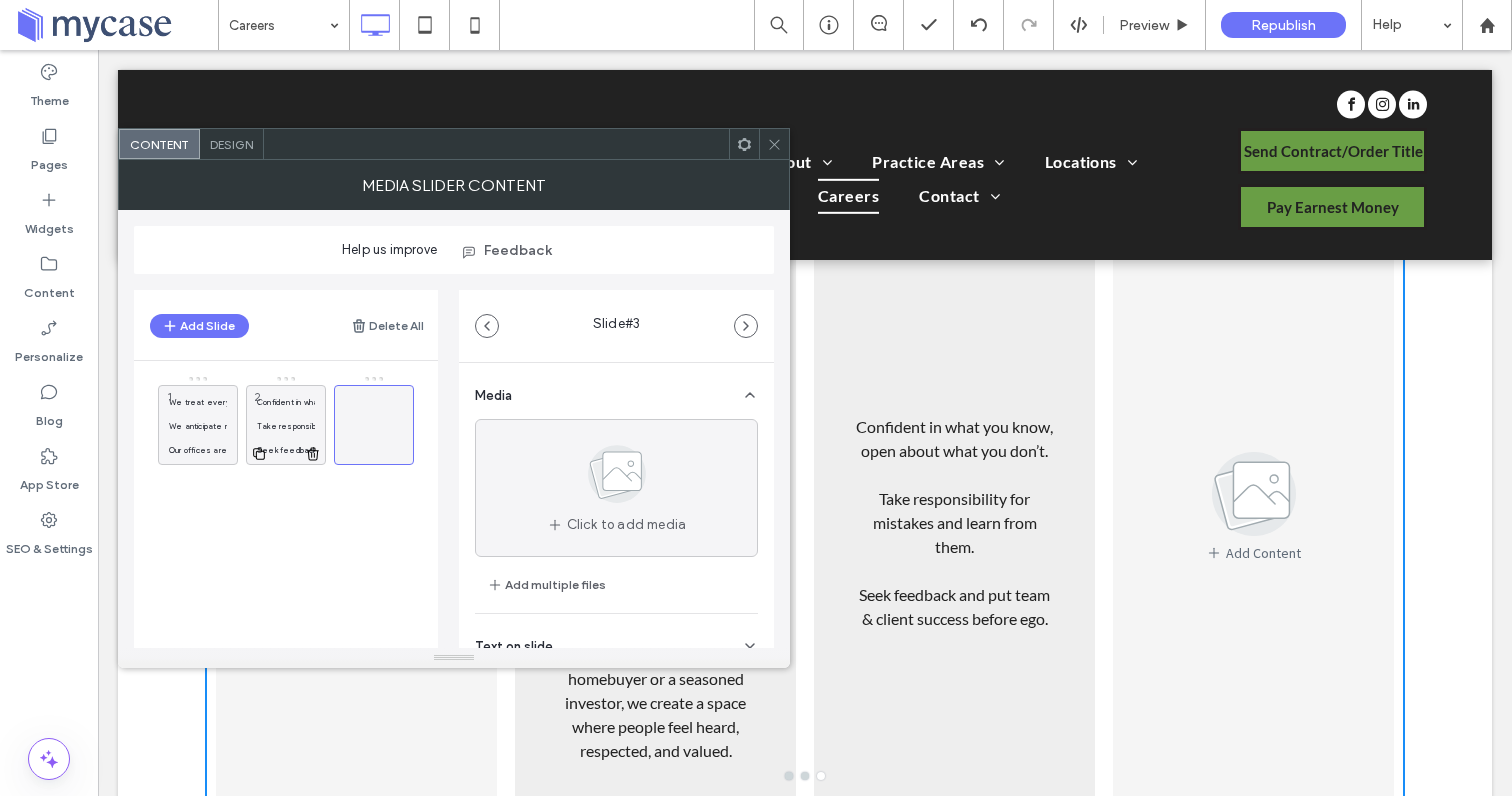 click 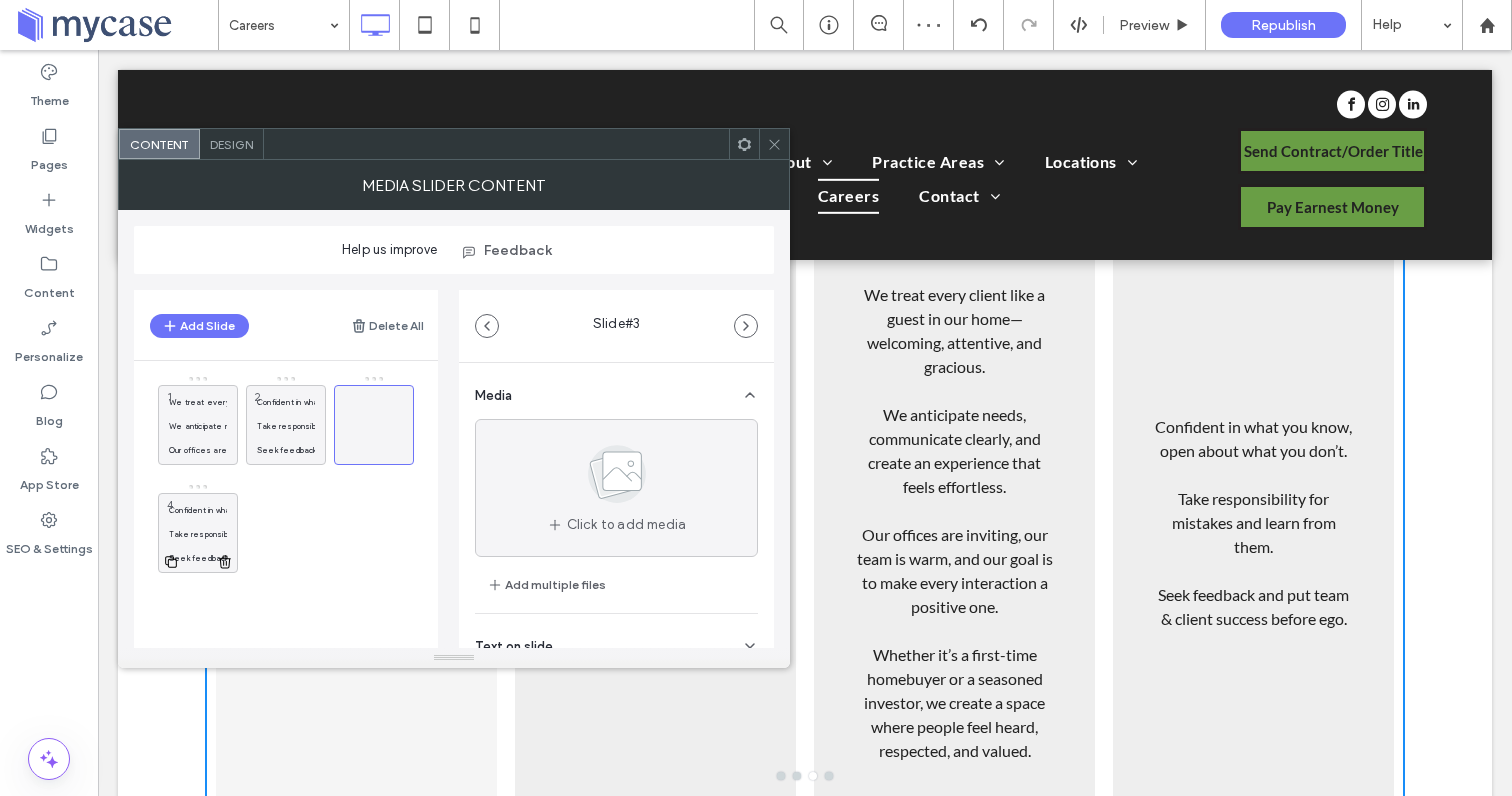click on "Take responsibility for mistakes and learn from them." at bounding box center (198, 534) 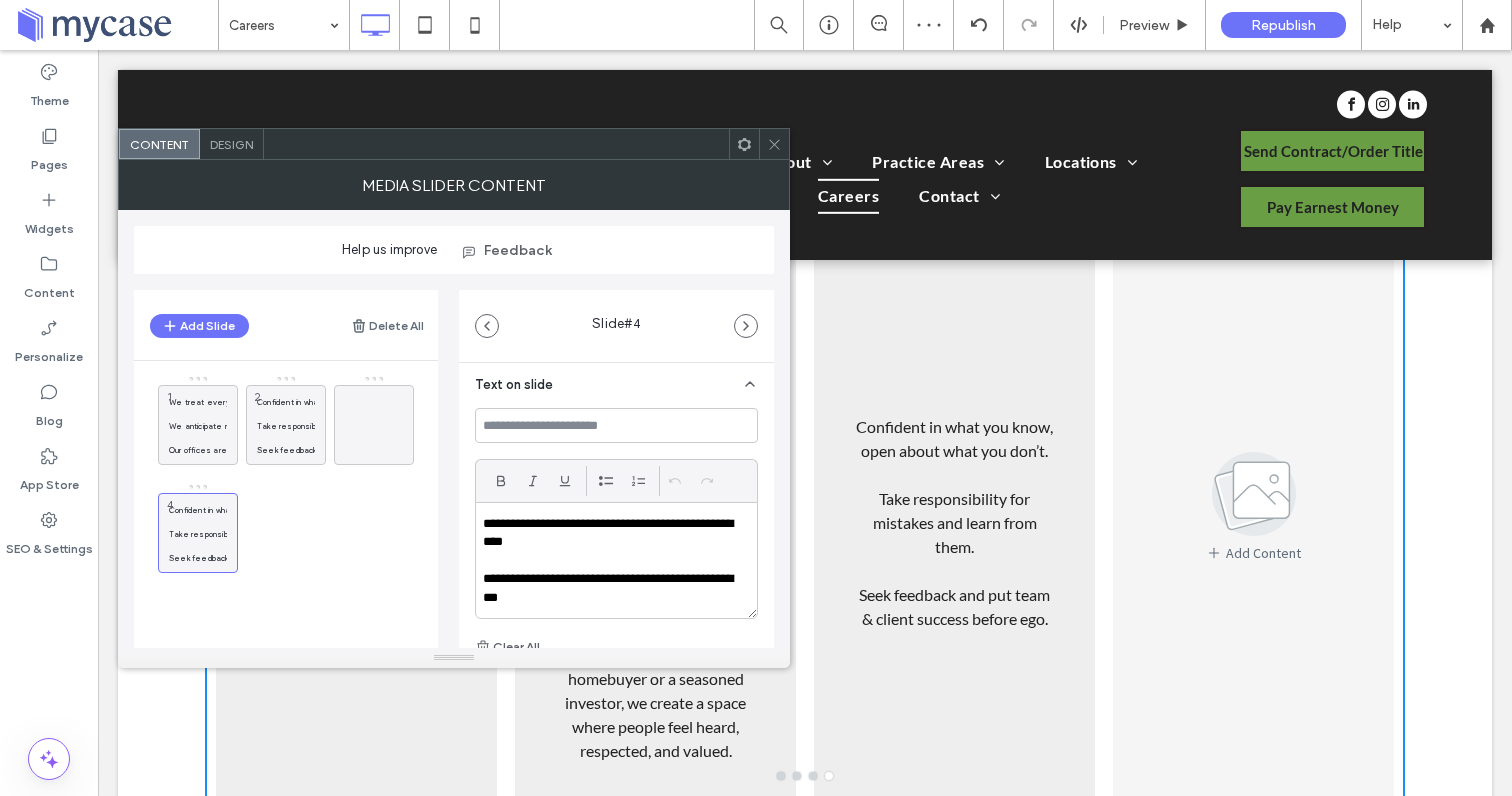 scroll, scrollTop: 80, scrollLeft: 0, axis: vertical 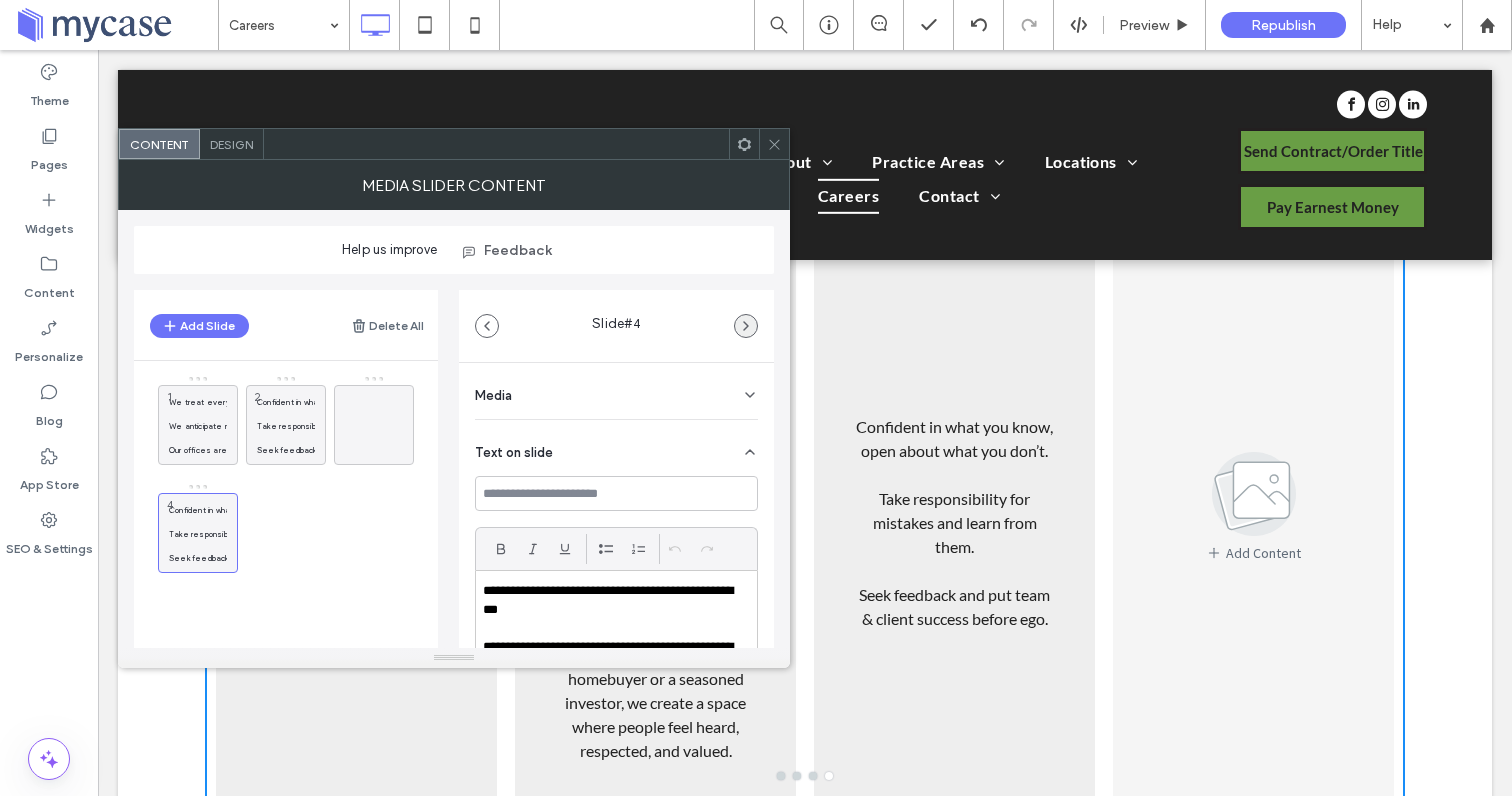 click 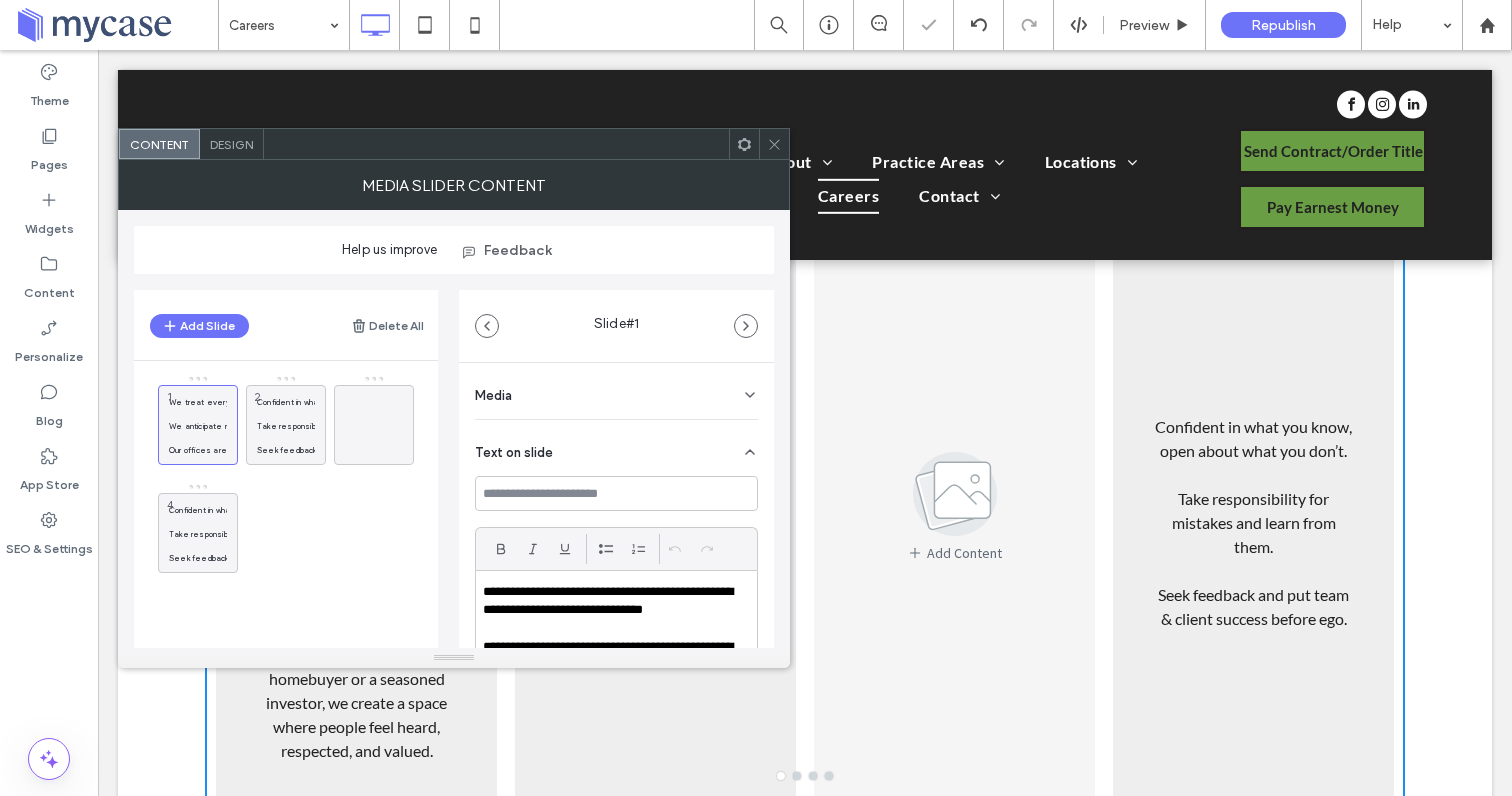 click 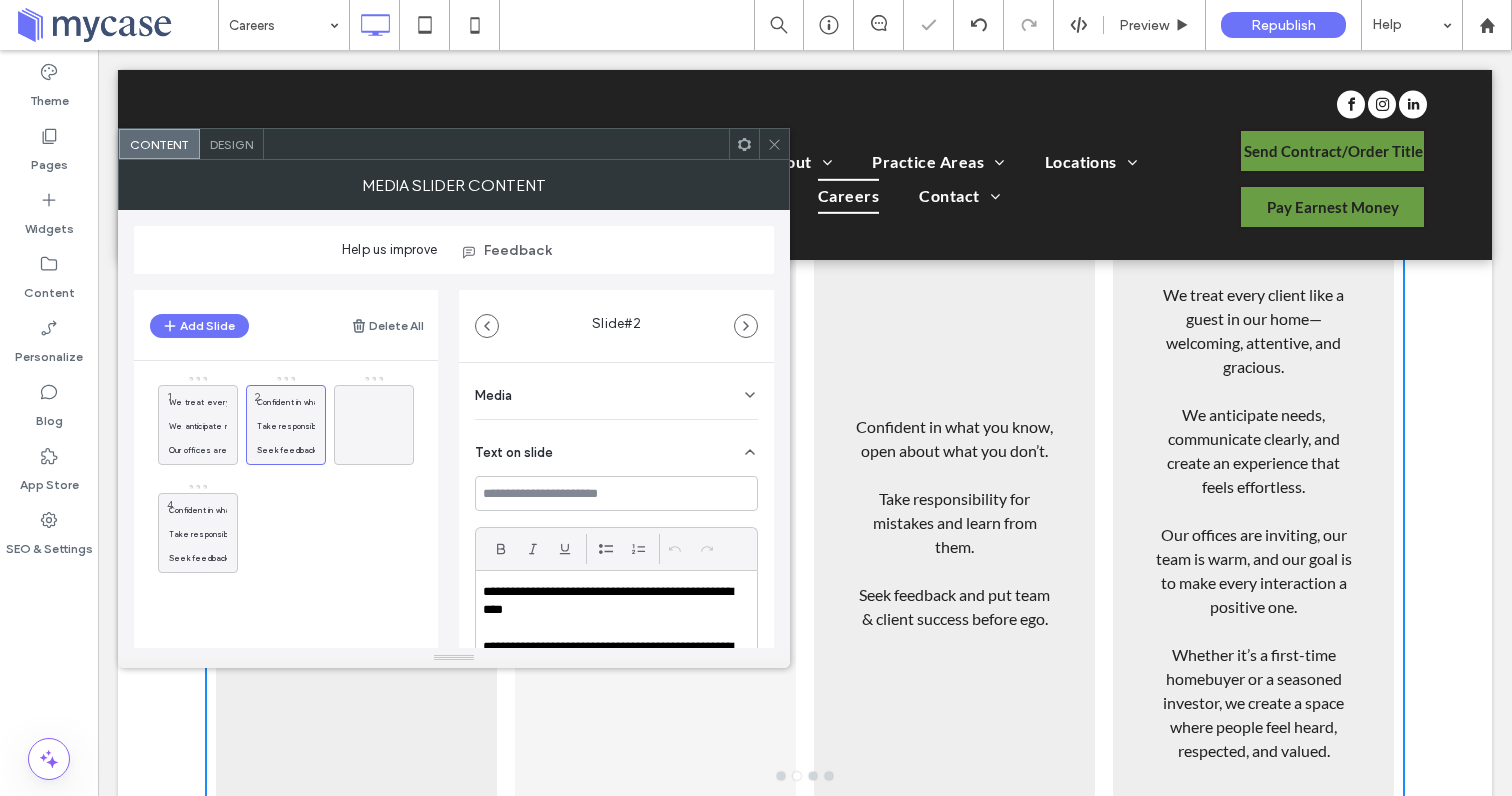 click 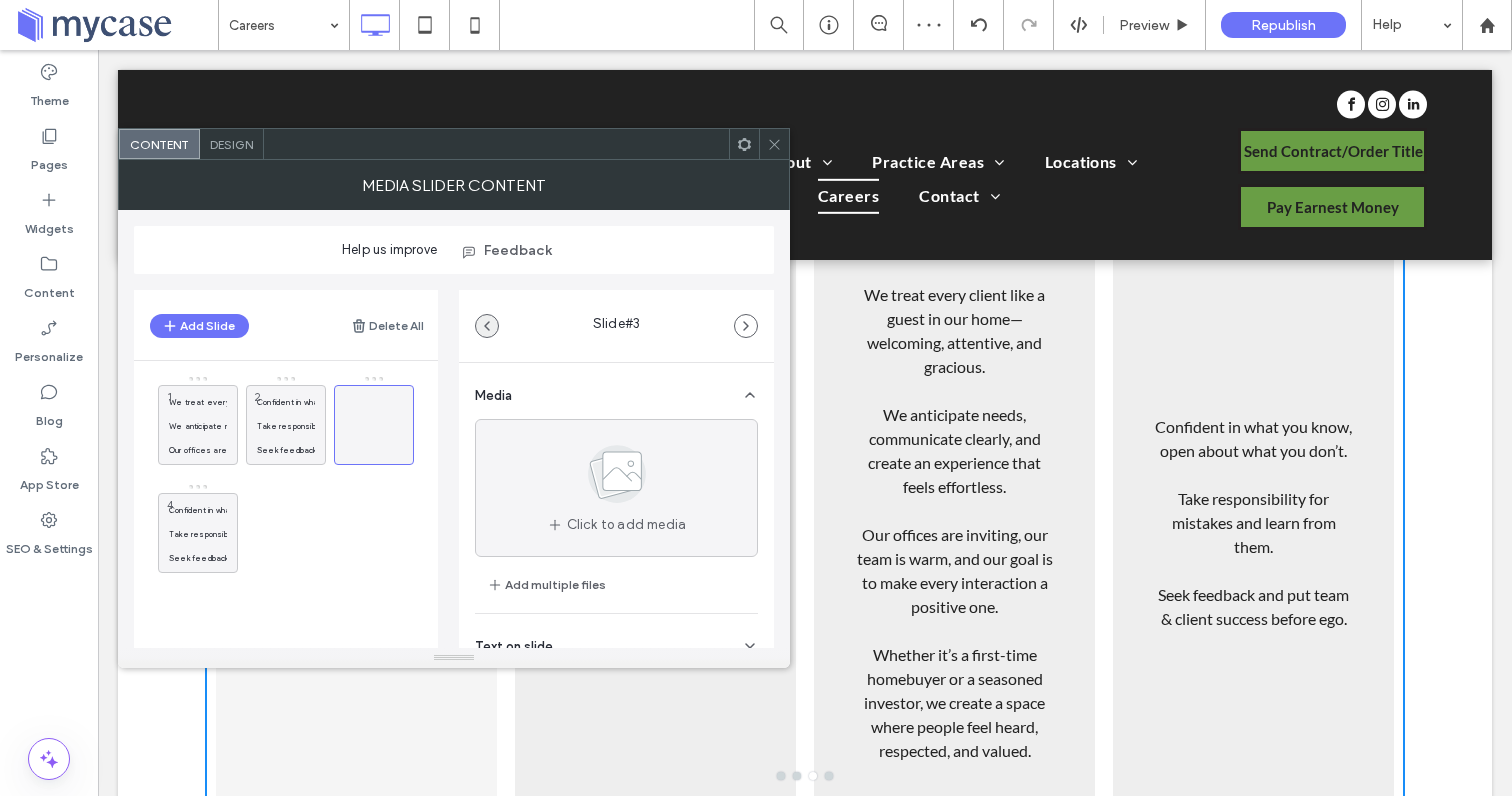 click 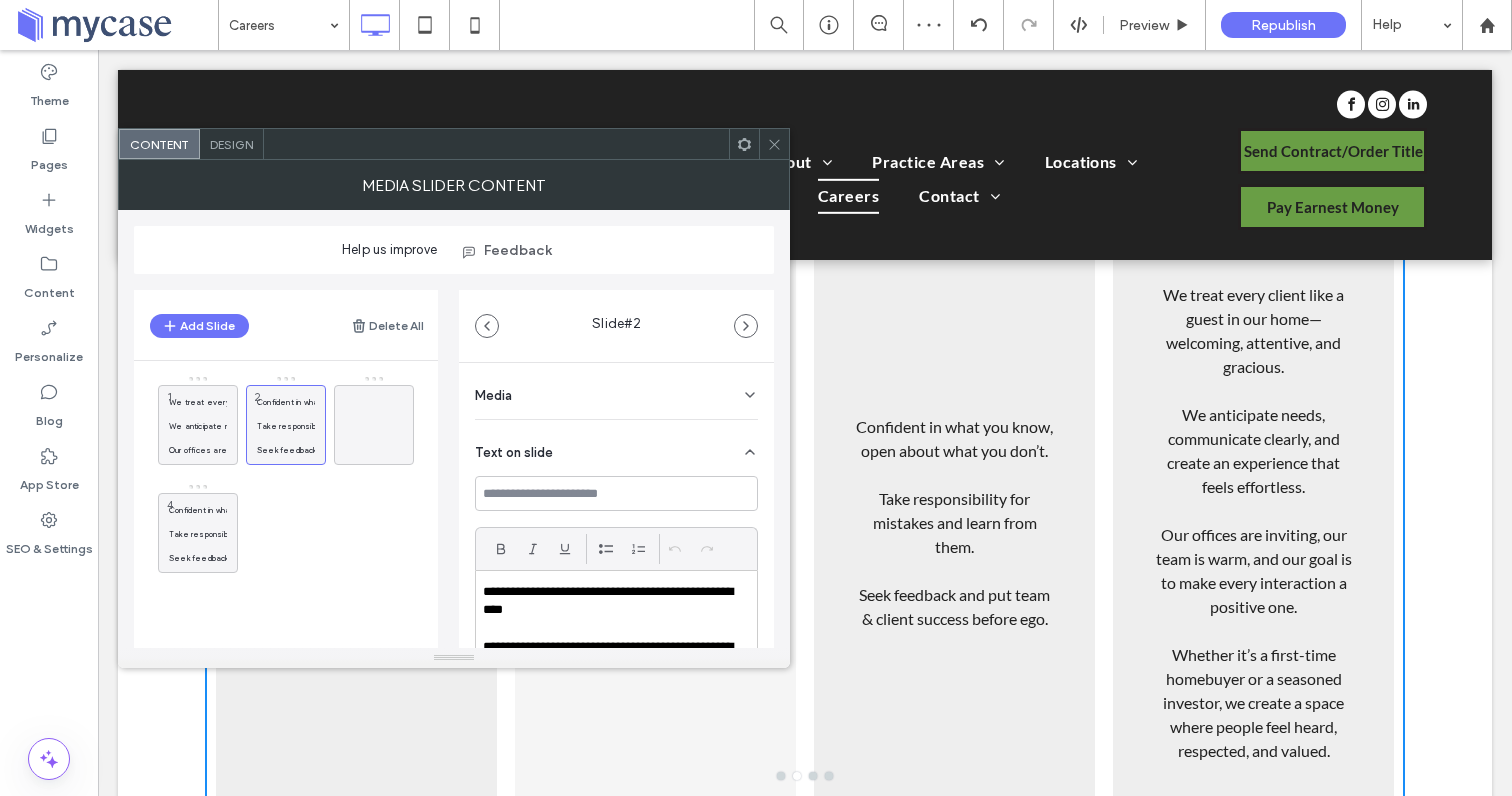 click 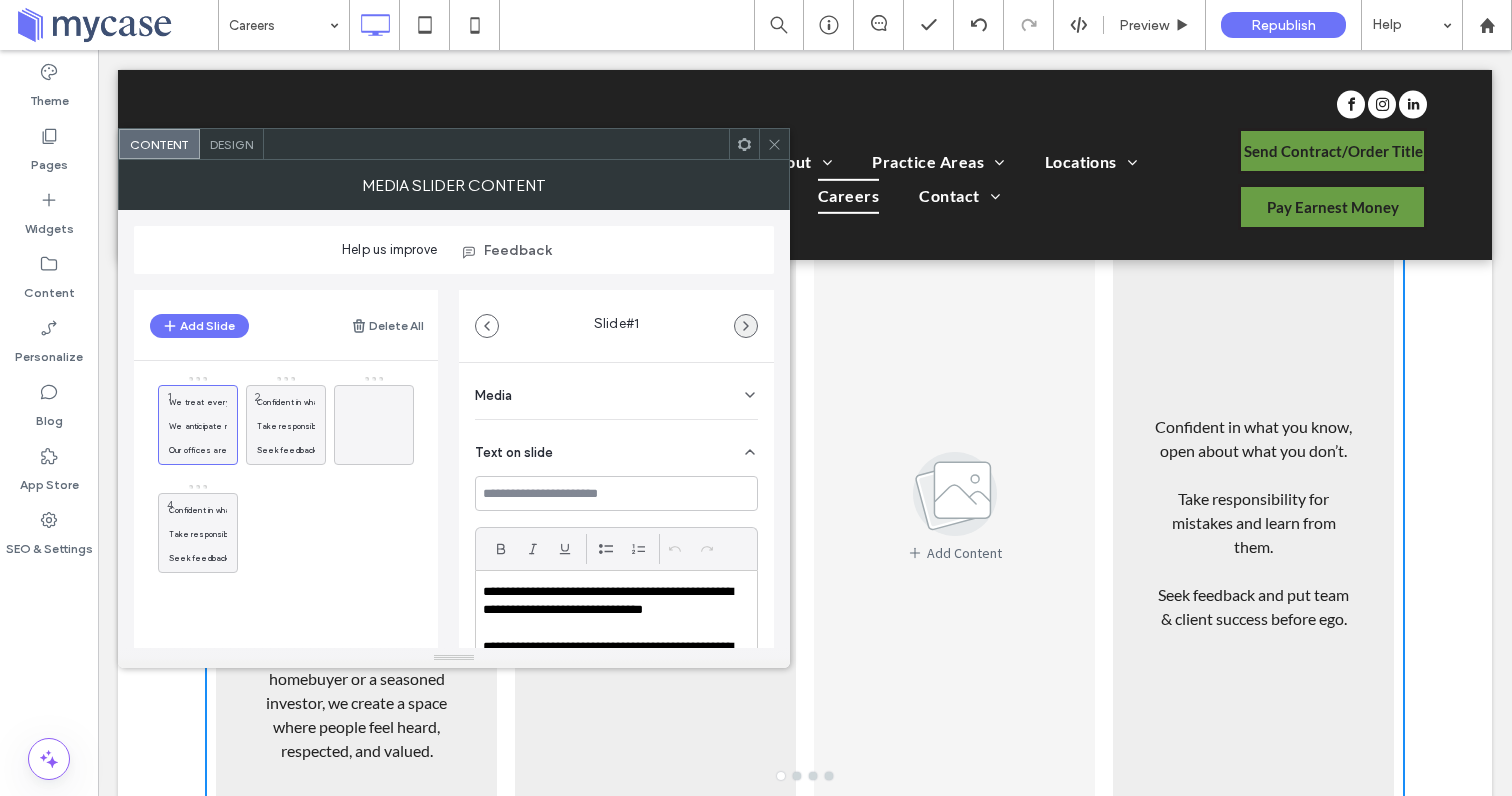 click 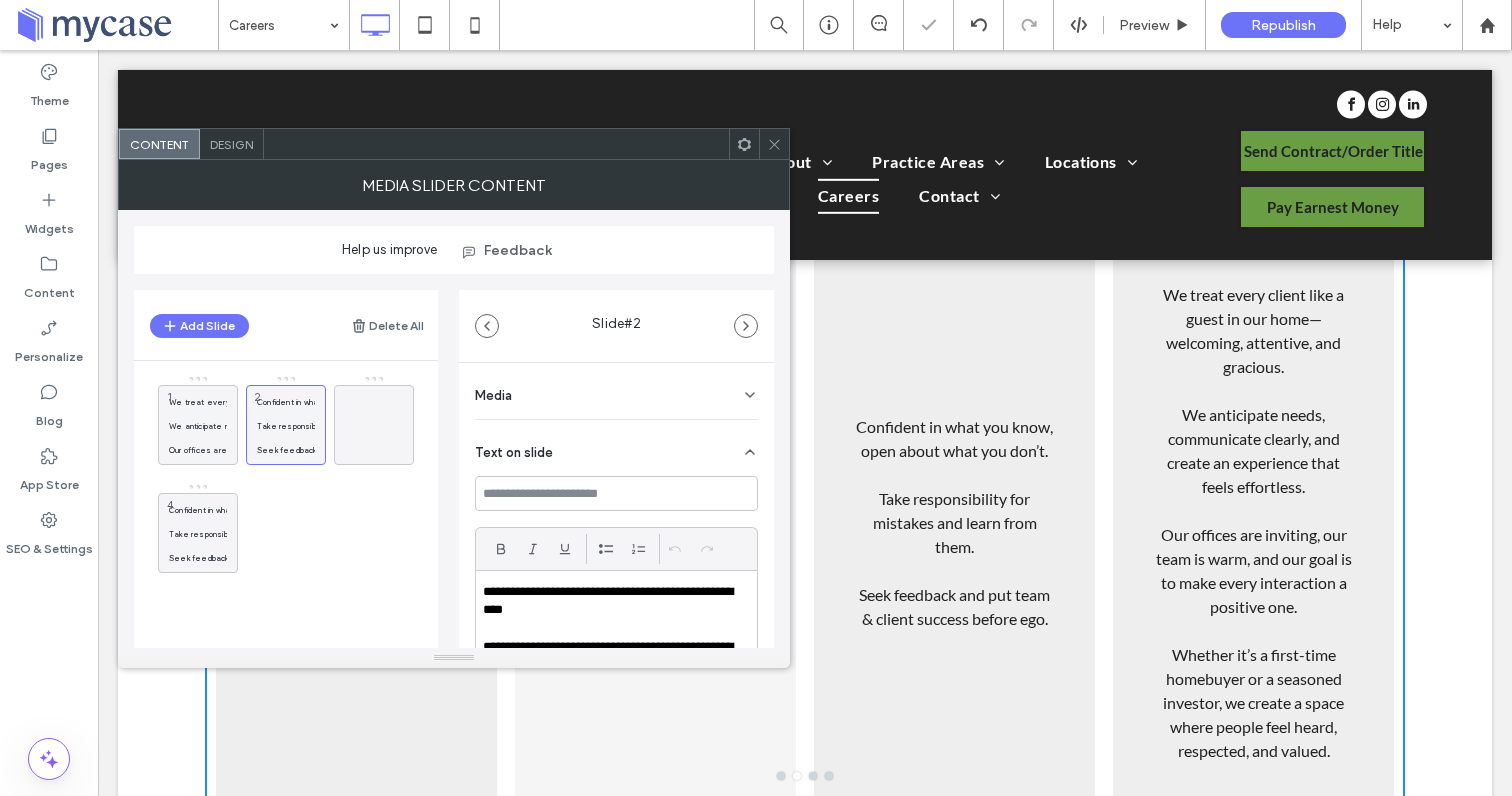 click 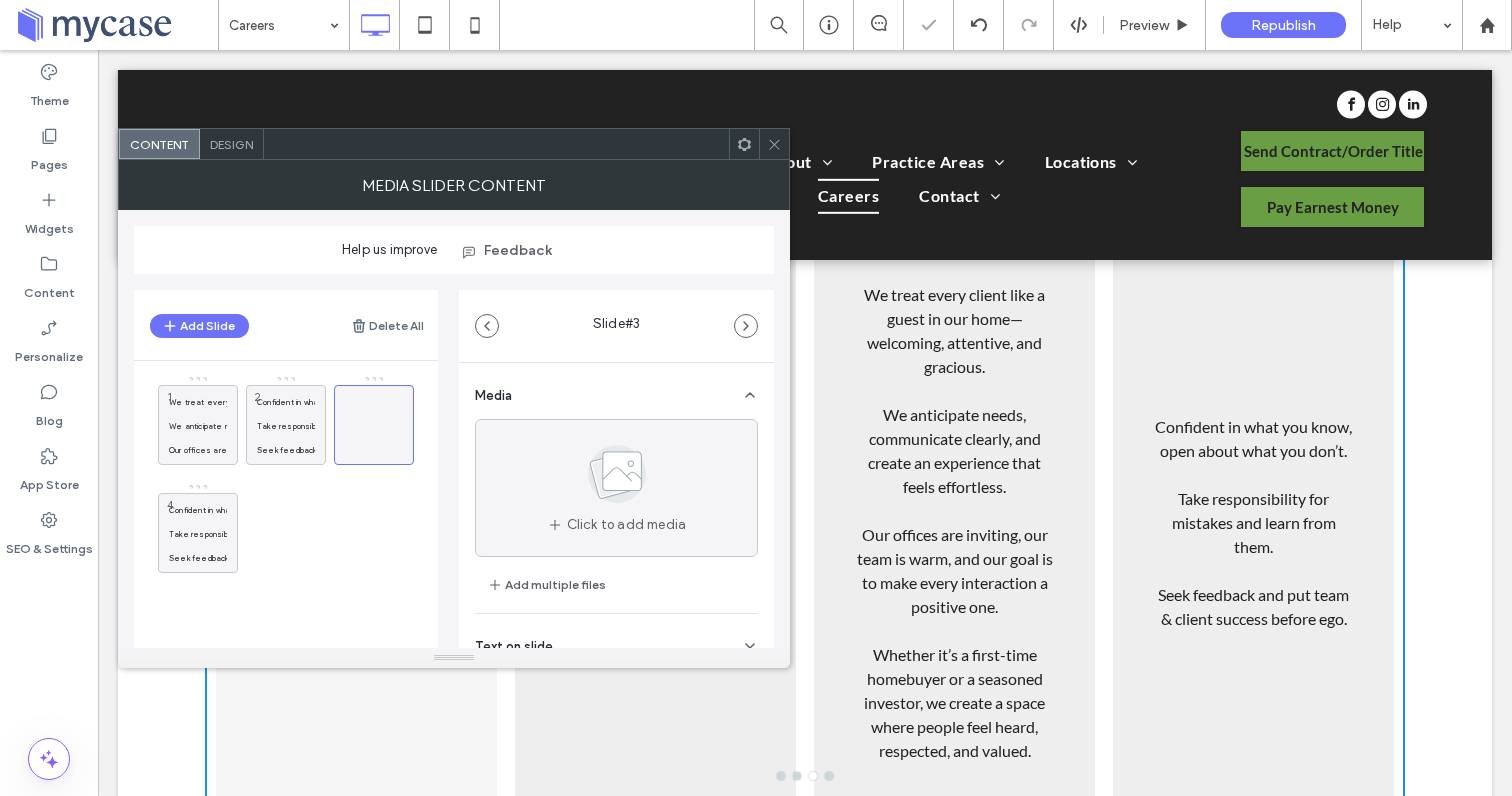 click 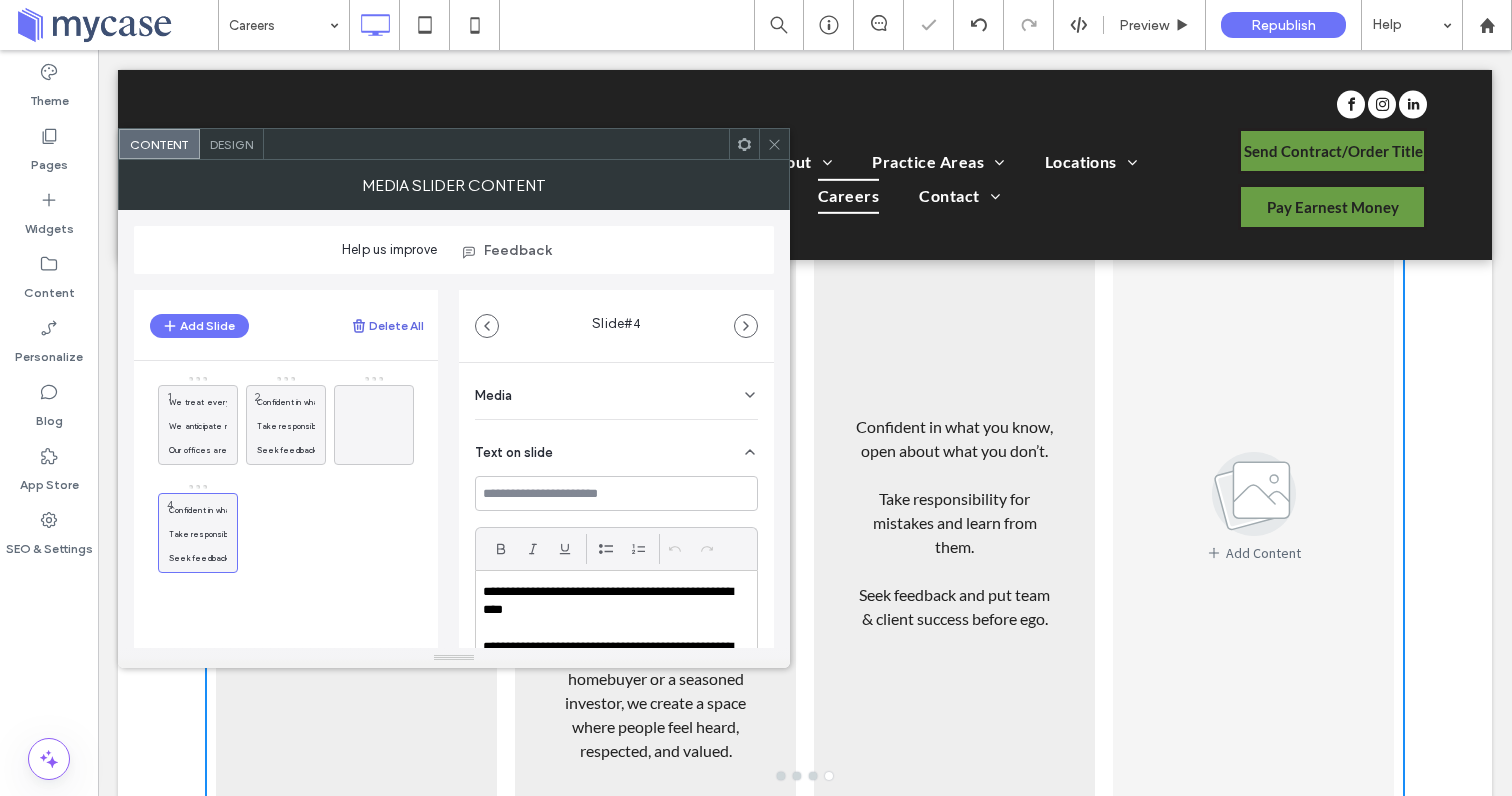 click on "Delete All" at bounding box center [387, 326] 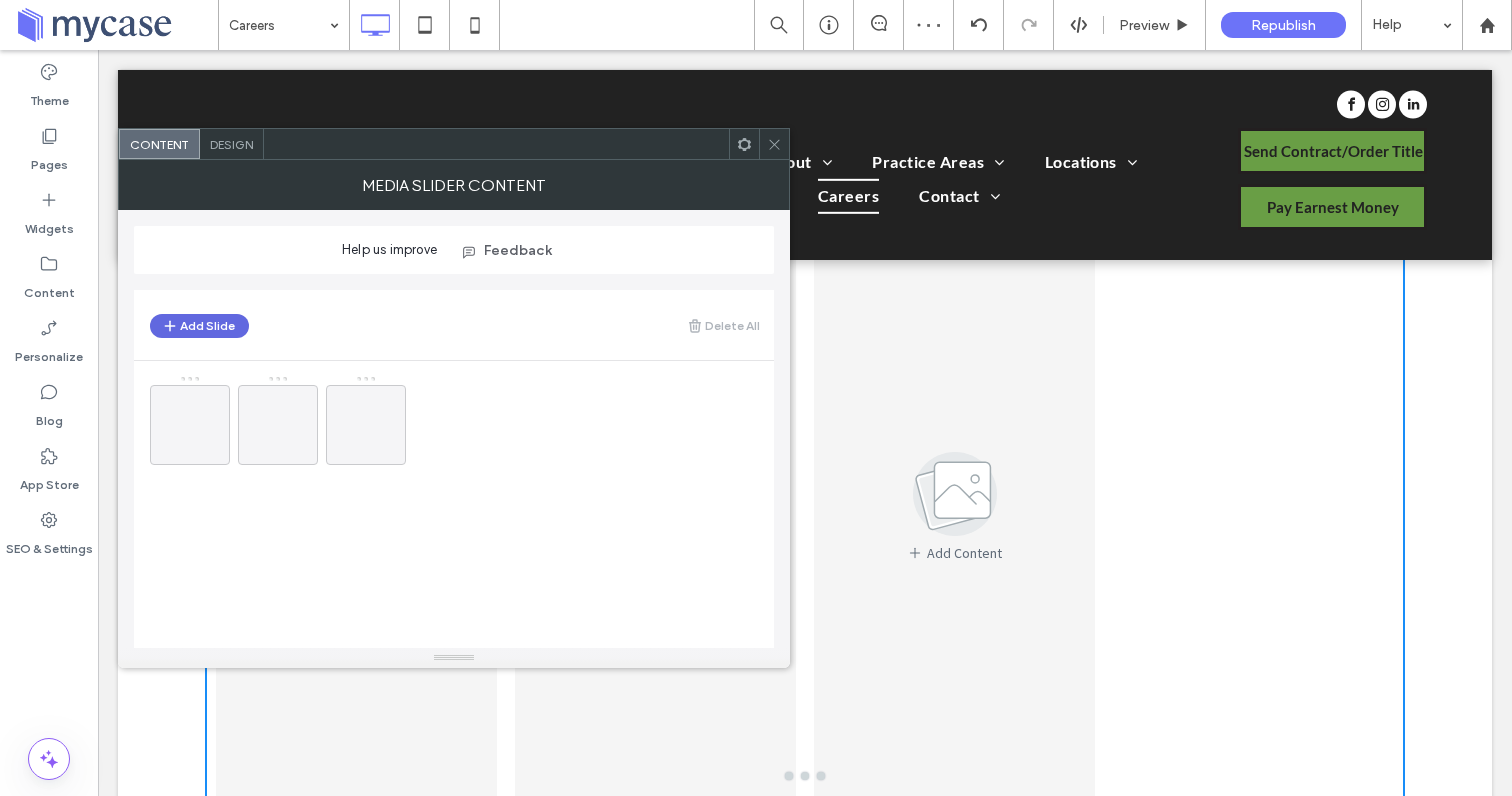 click on "Add Slide" at bounding box center (199, 326) 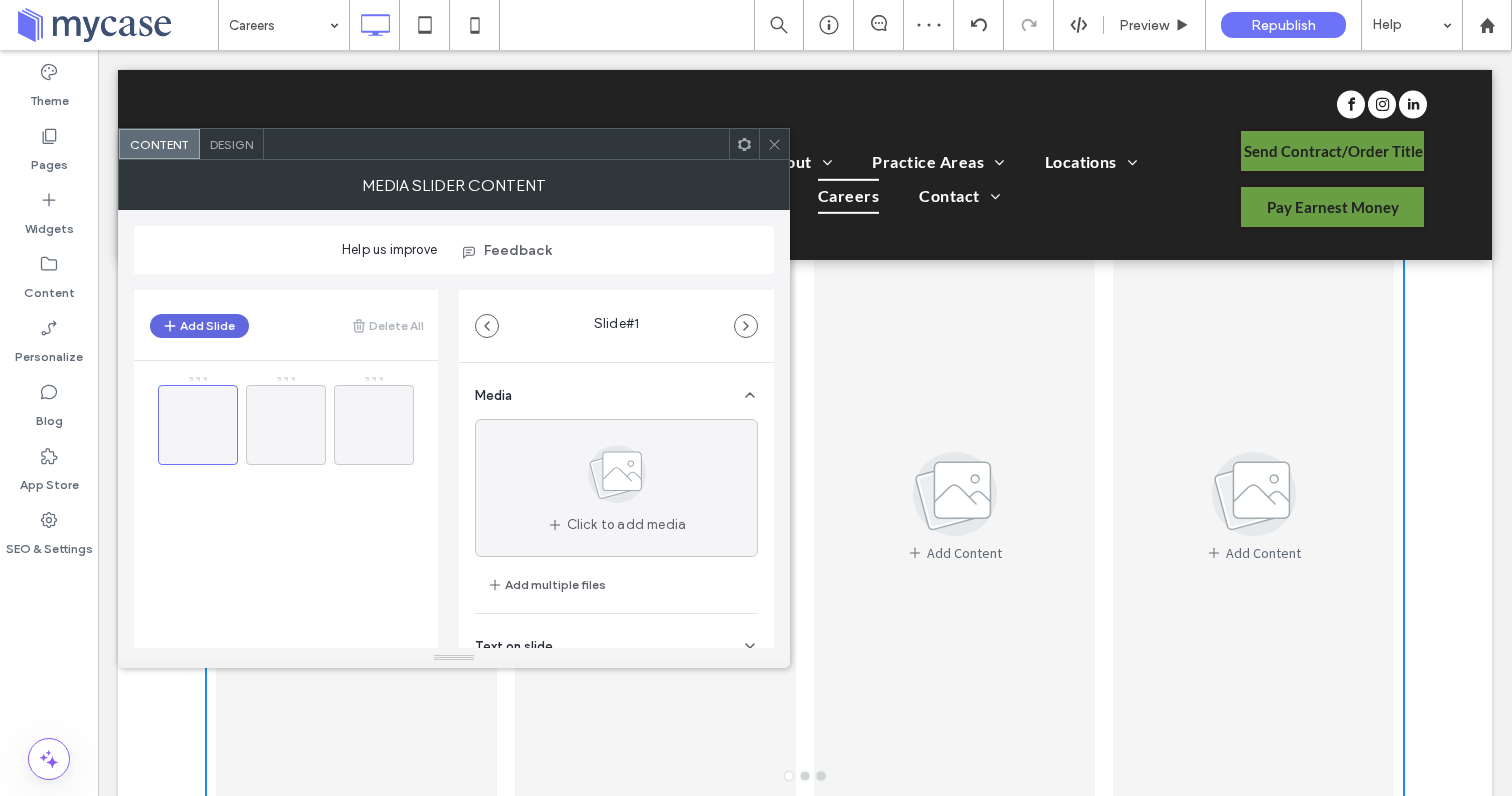 click on "Add Slide" at bounding box center (199, 326) 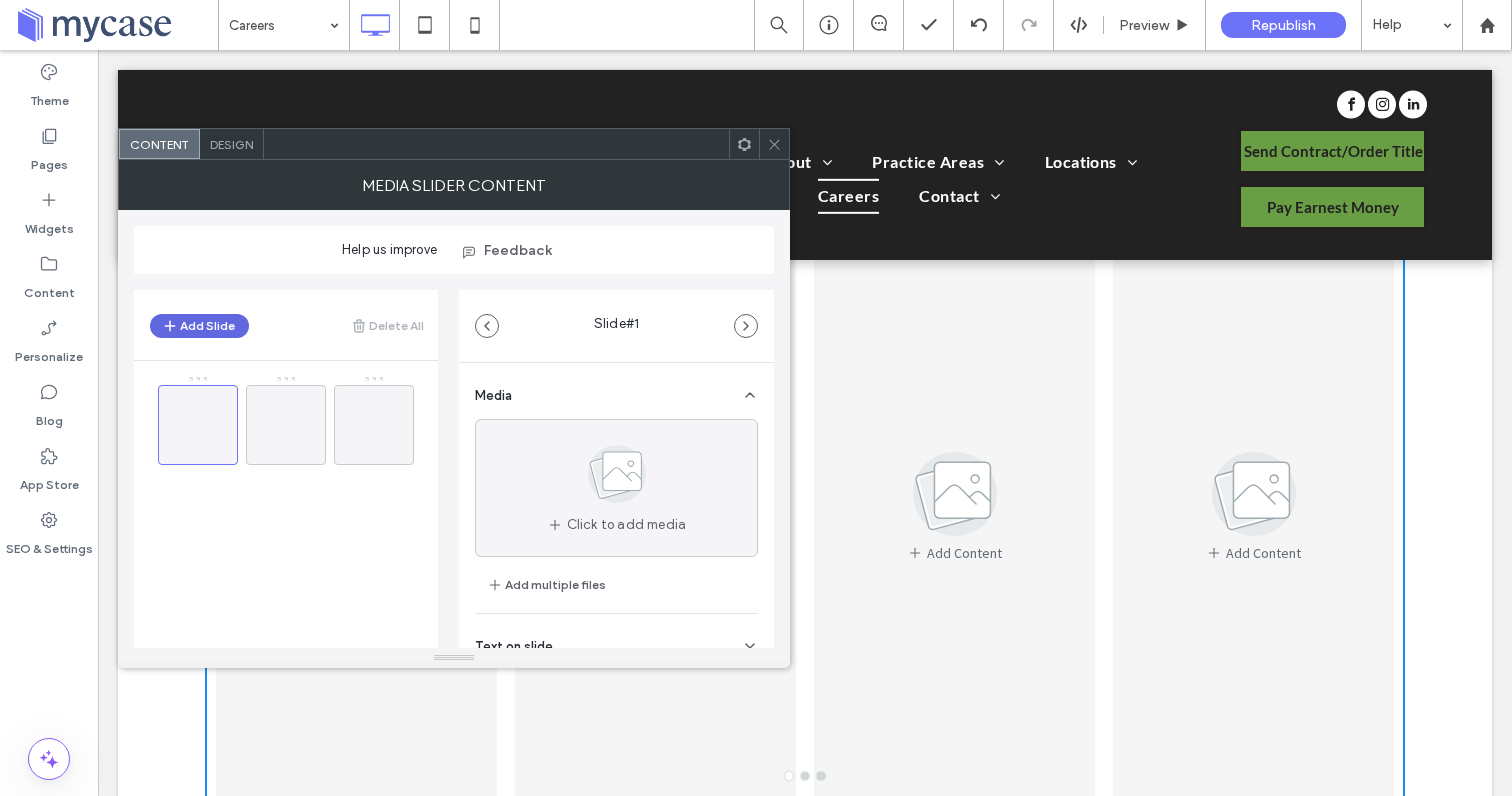 click on "Add Slide" at bounding box center [199, 326] 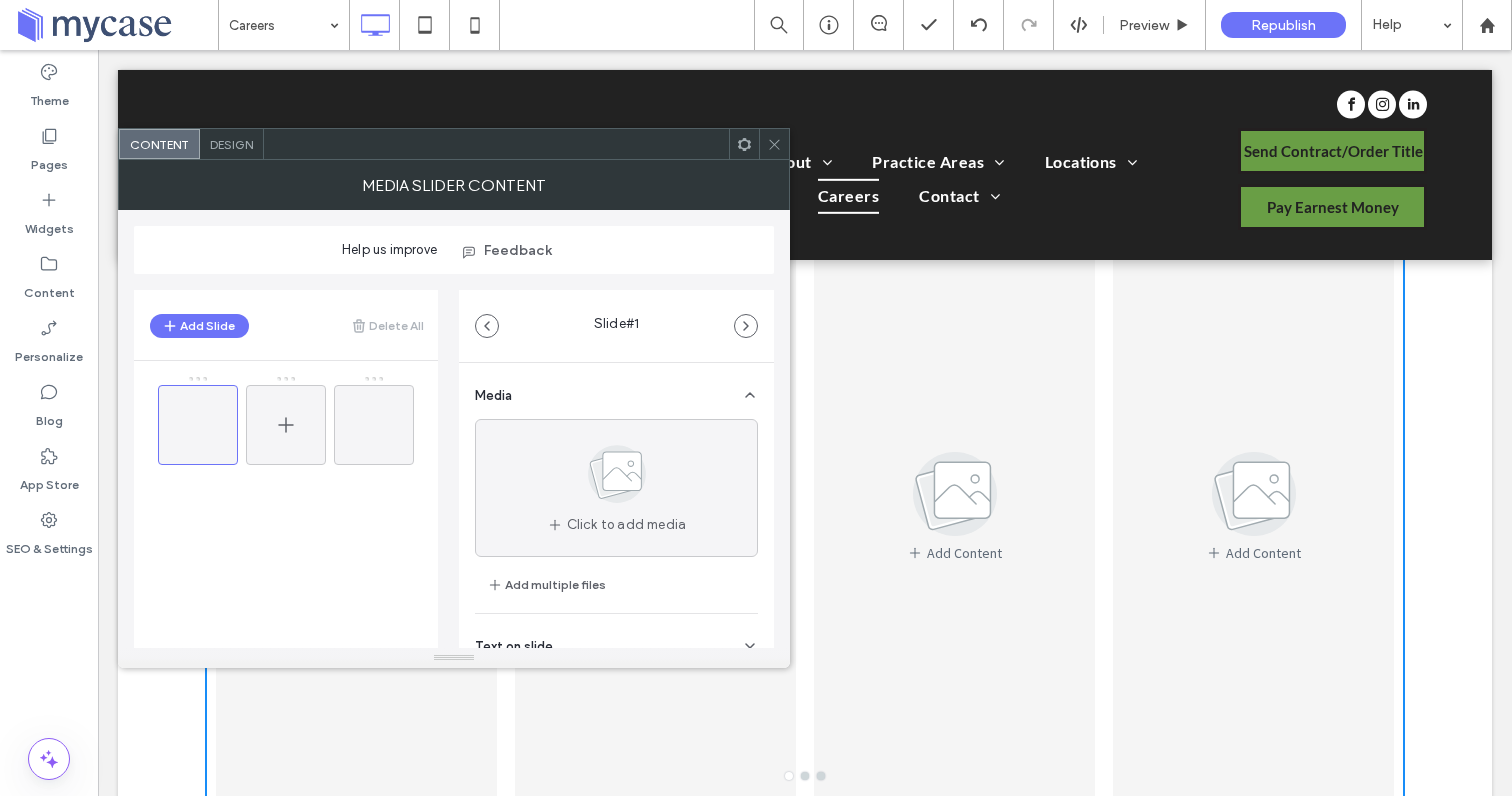 click at bounding box center [286, 425] 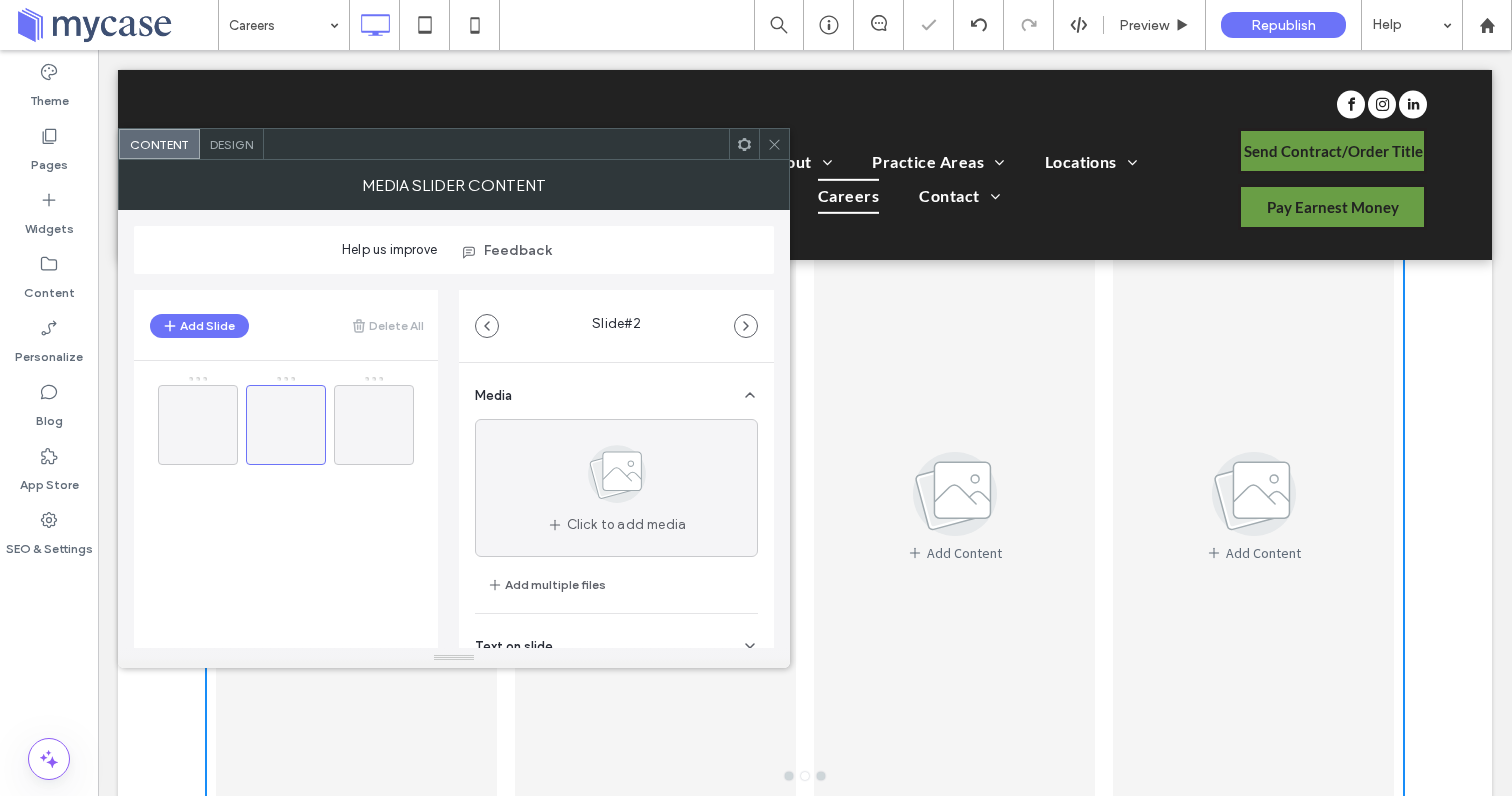 click at bounding box center (774, 144) 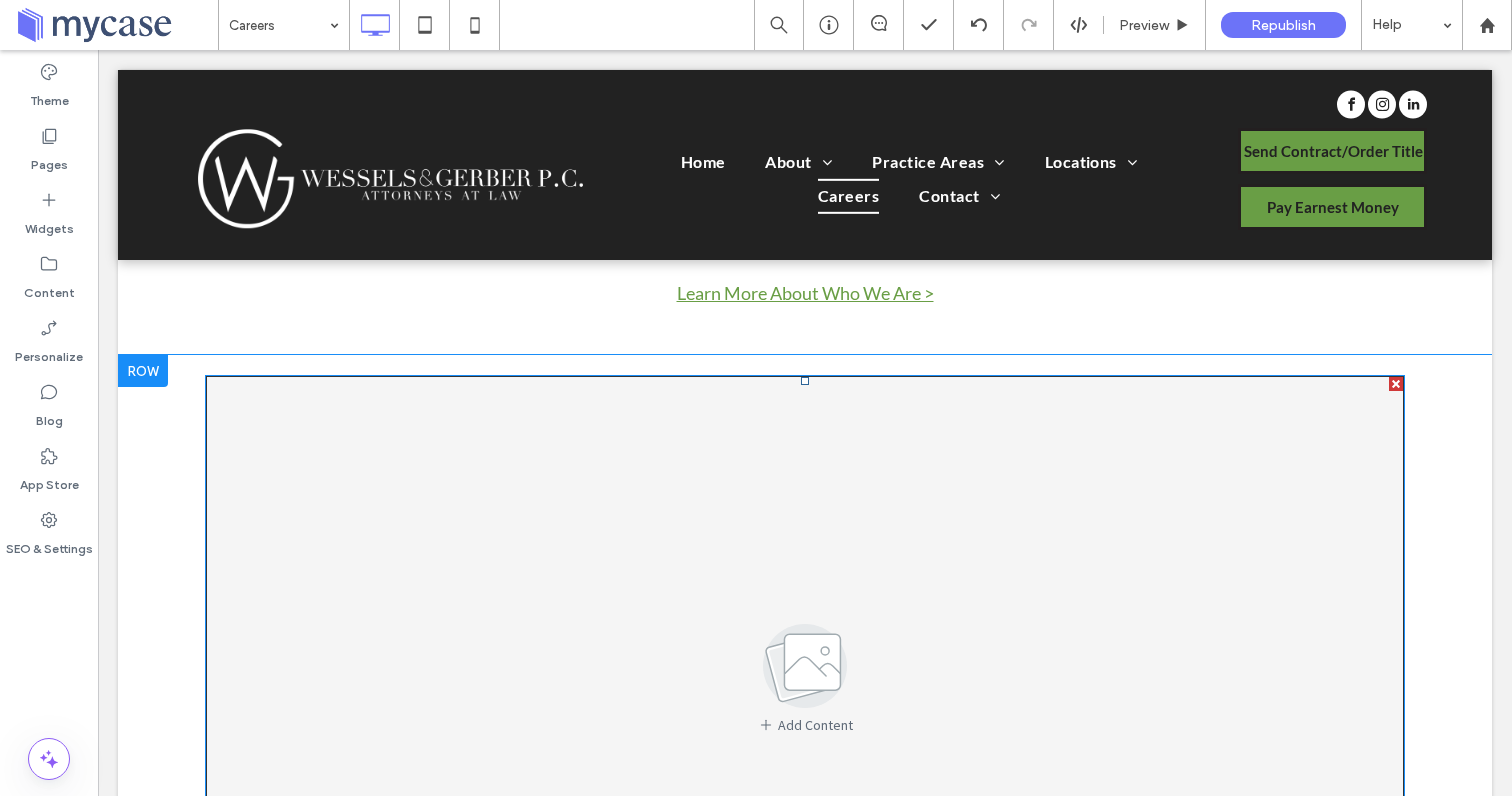 scroll, scrollTop: 1040, scrollLeft: 0, axis: vertical 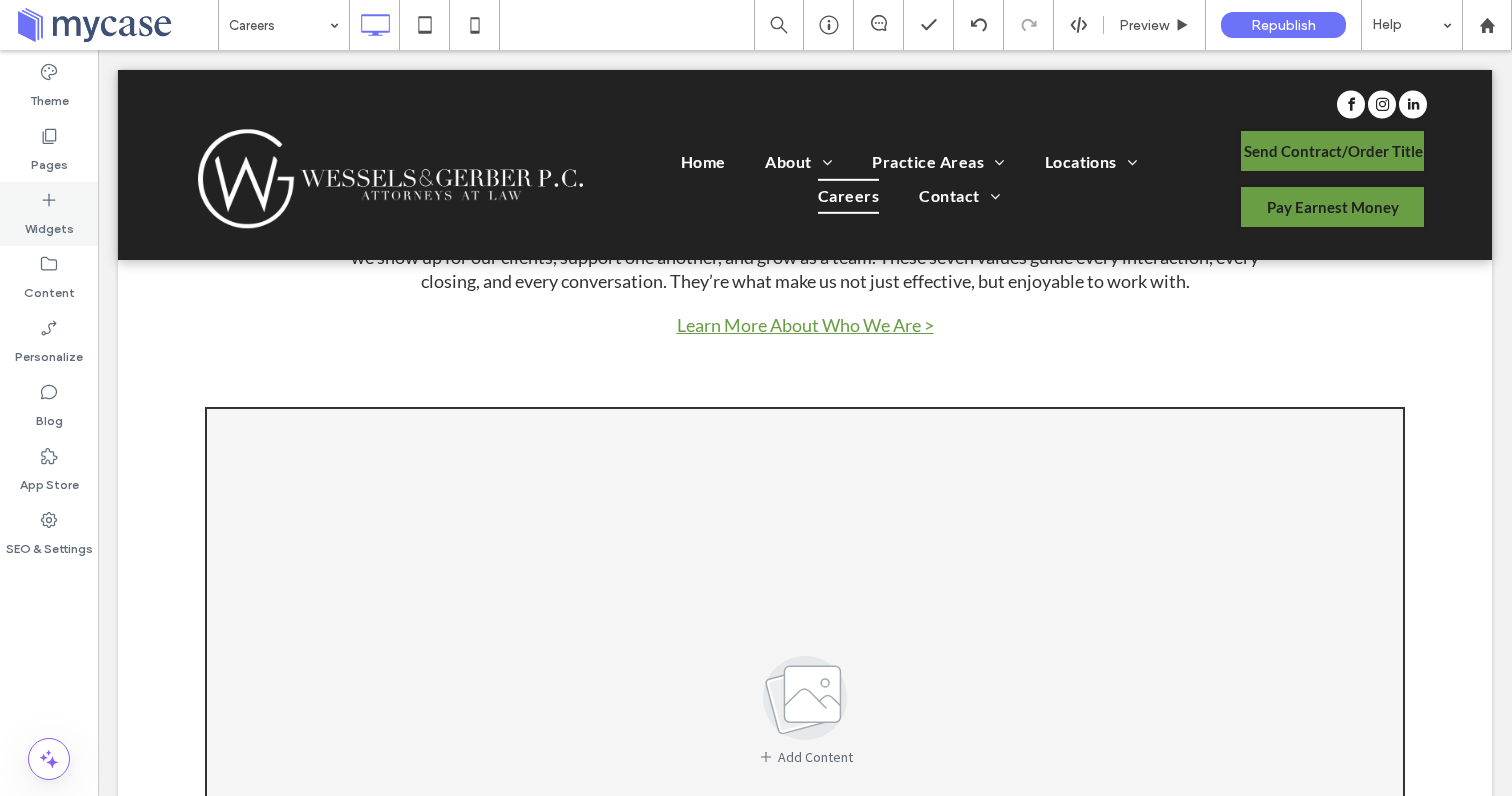 click 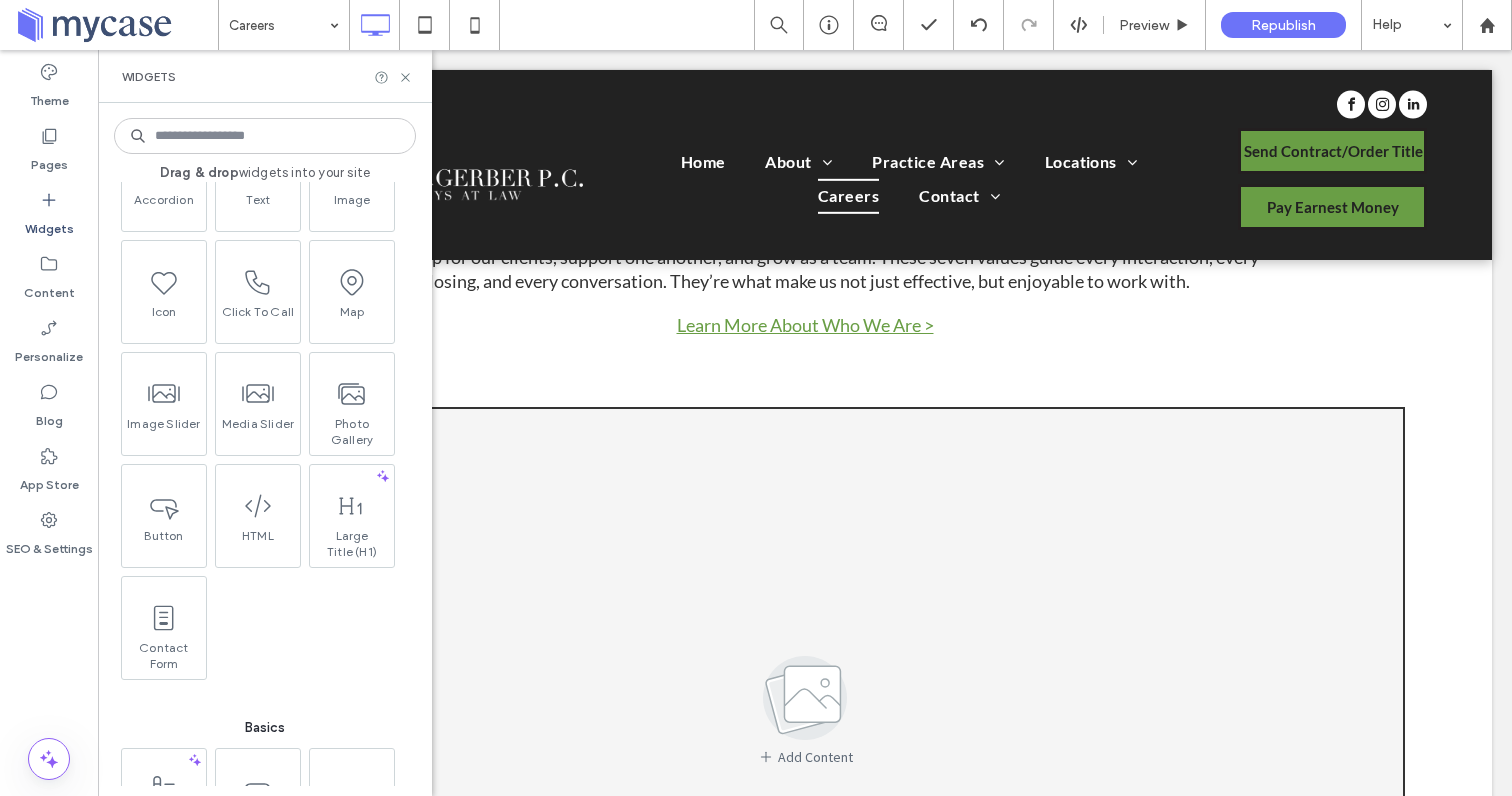 scroll, scrollTop: 403, scrollLeft: 0, axis: vertical 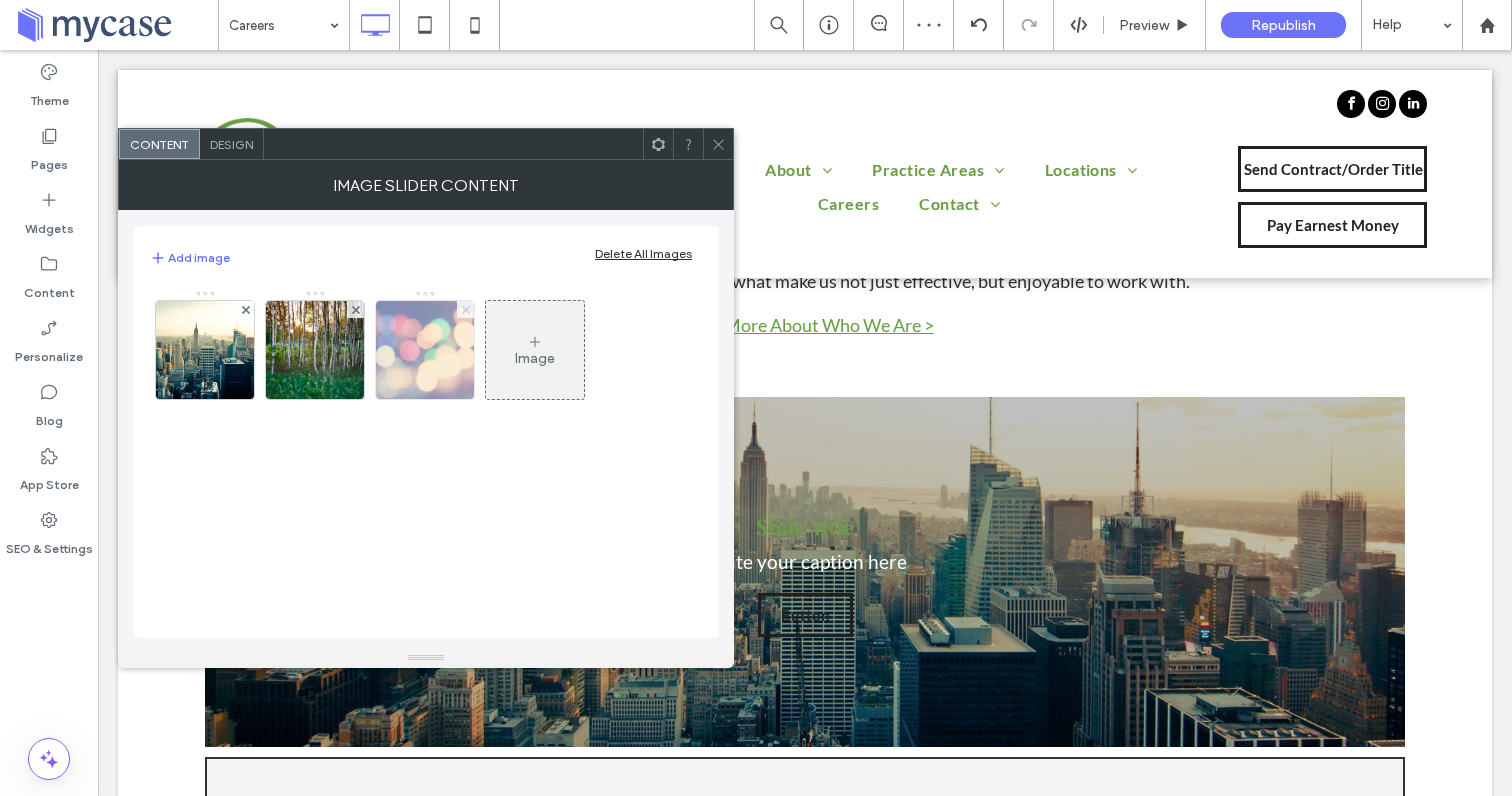click 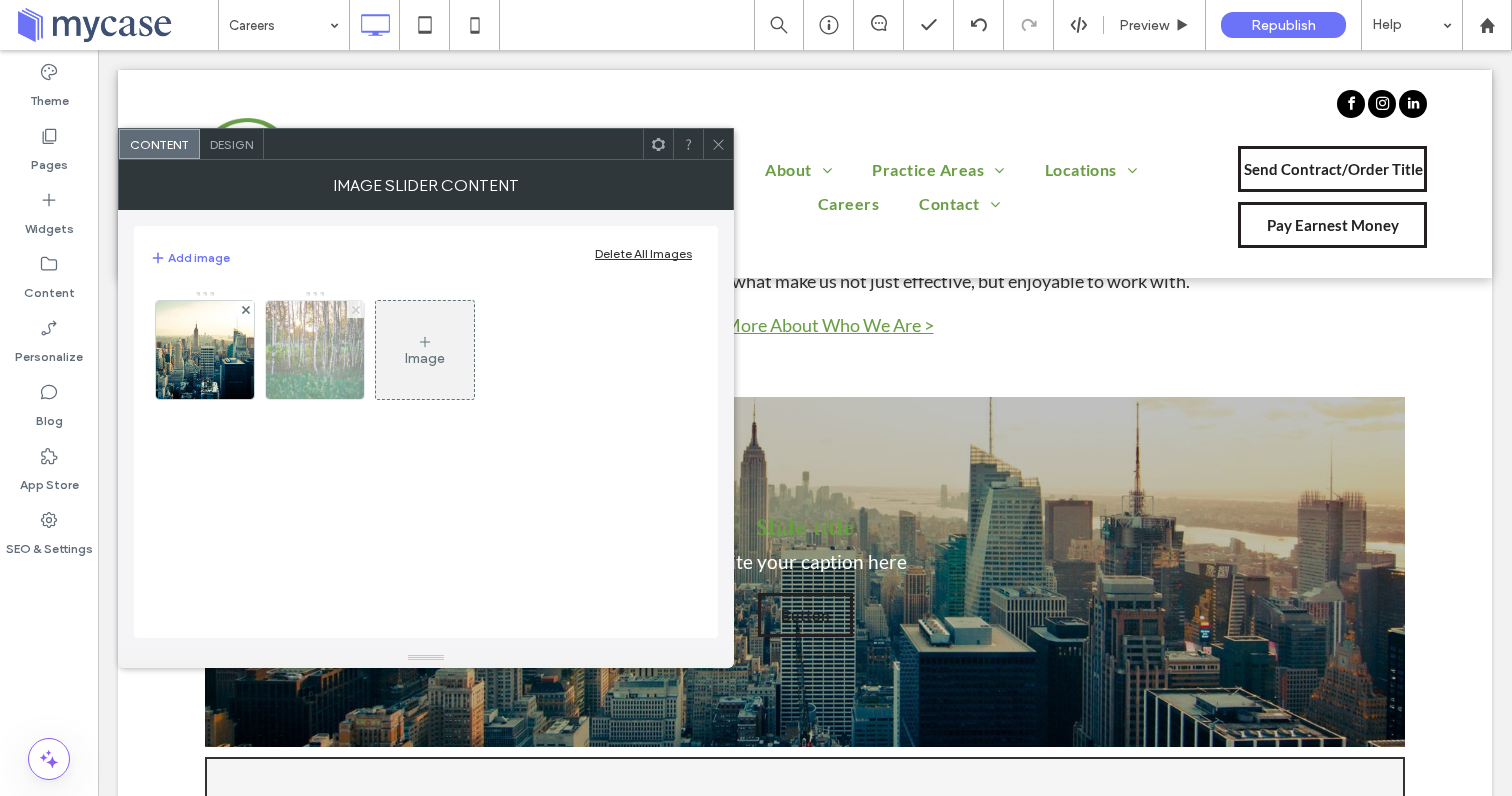 click 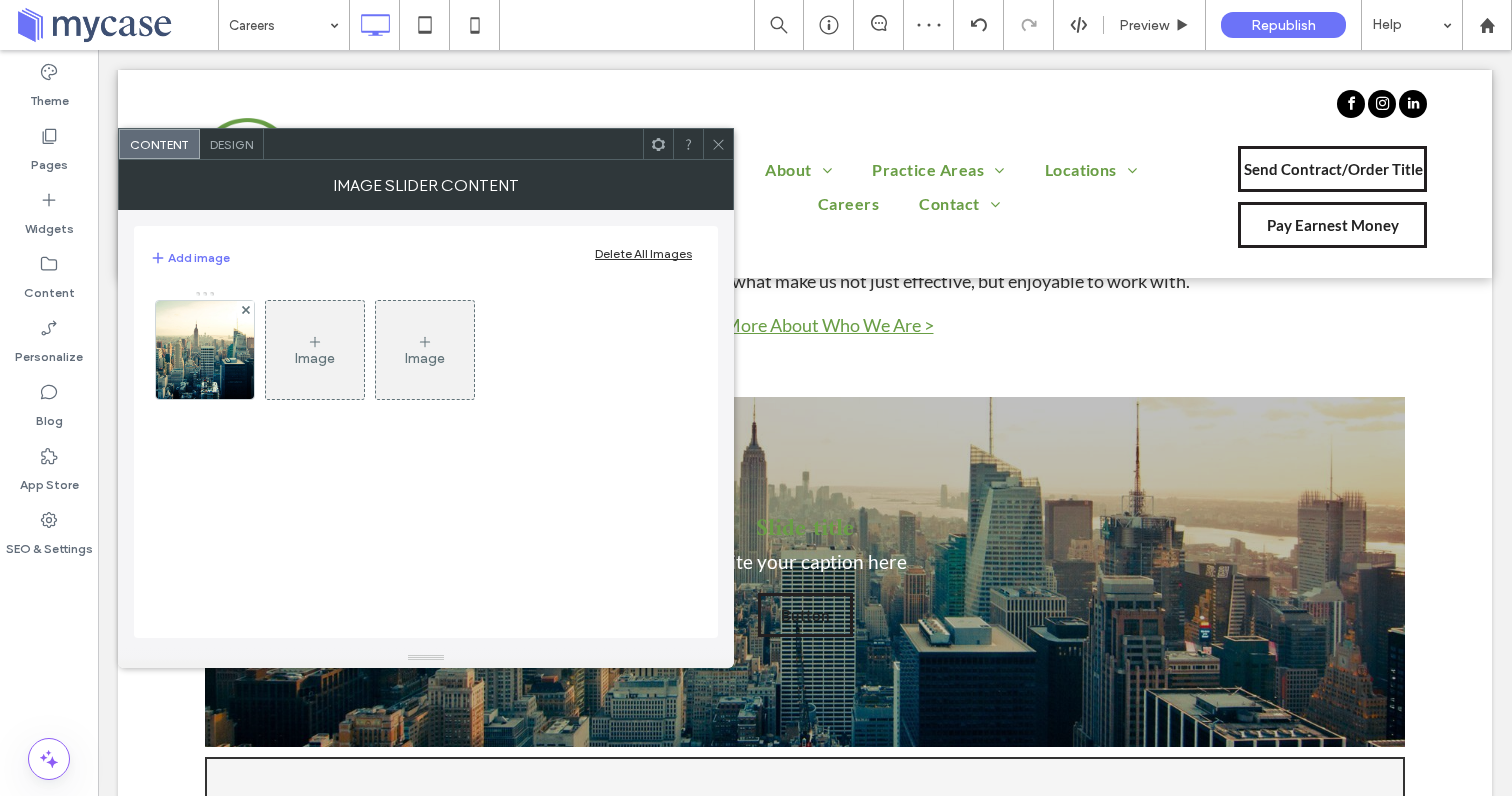 click 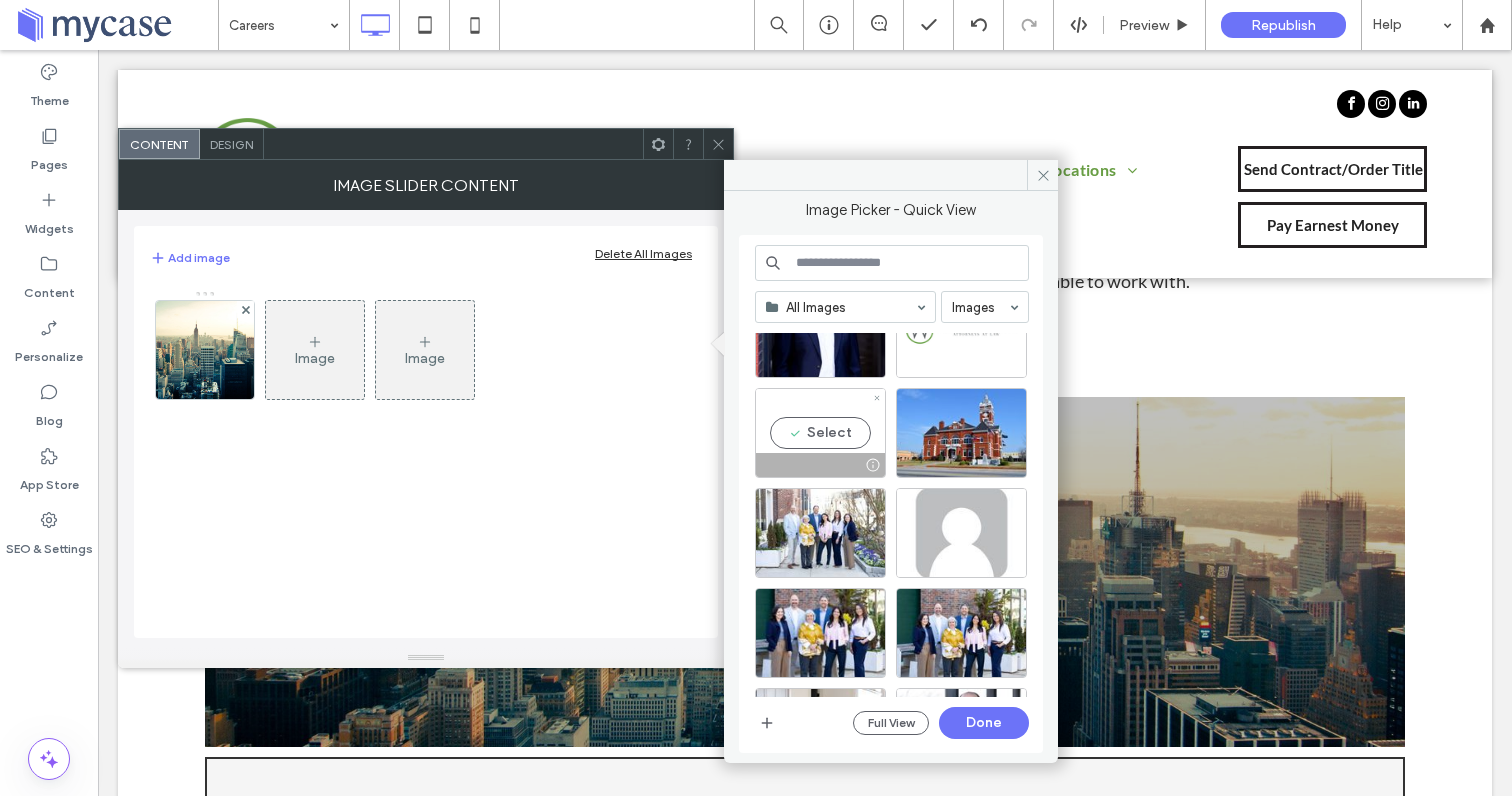 scroll, scrollTop: 2438, scrollLeft: 0, axis: vertical 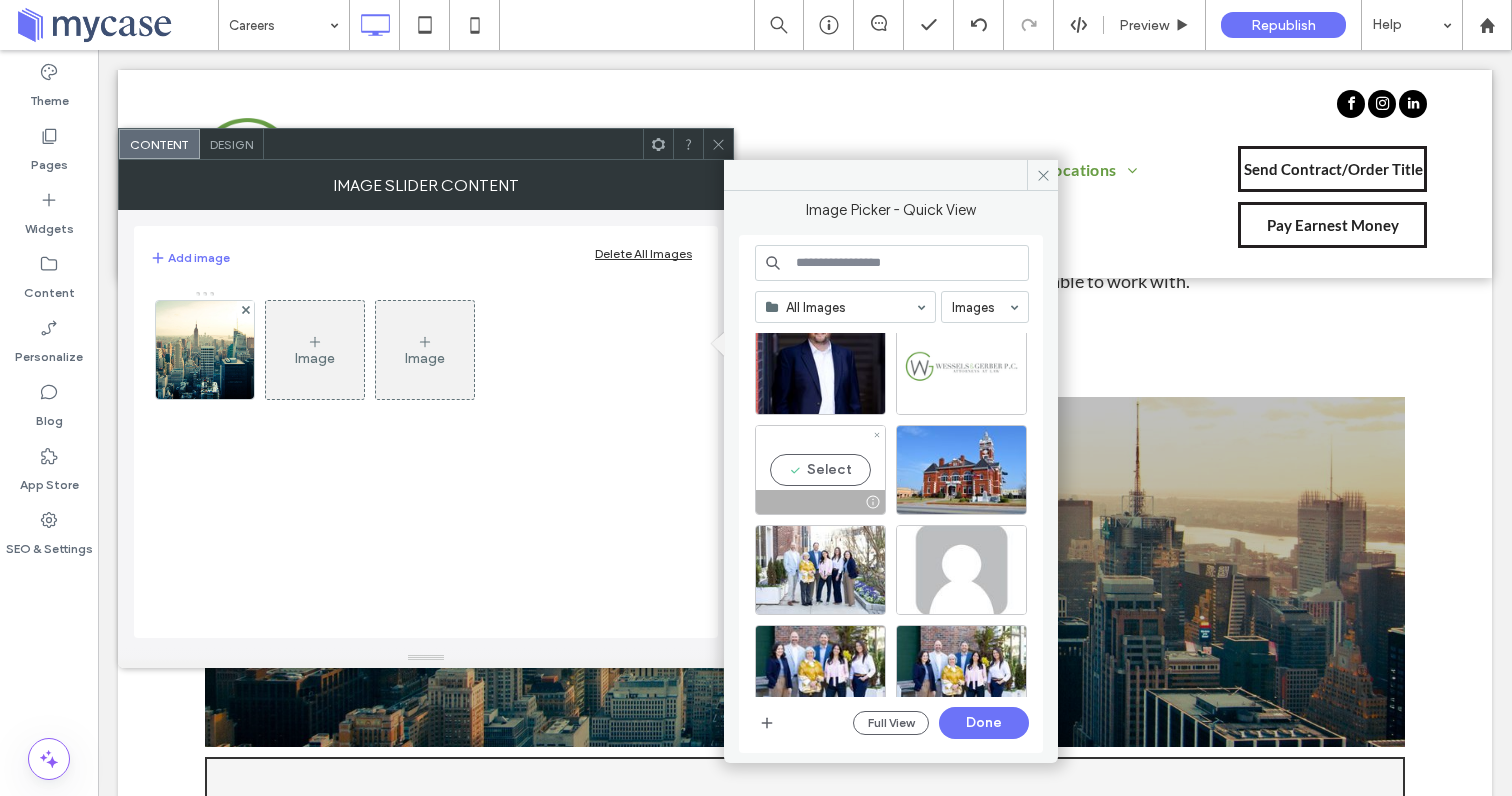 click on "Select" at bounding box center [820, 470] 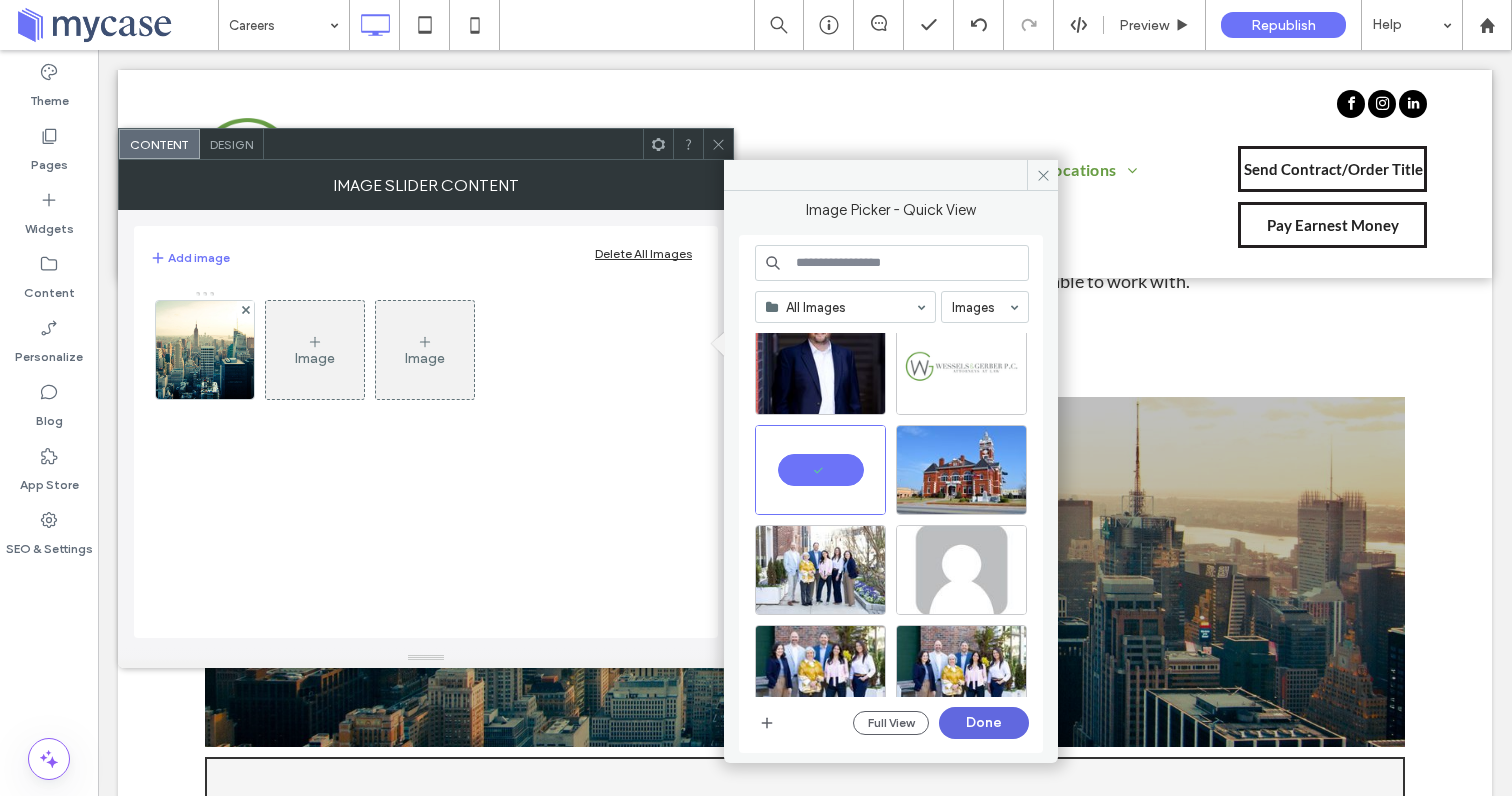 click on "Done" at bounding box center [984, 723] 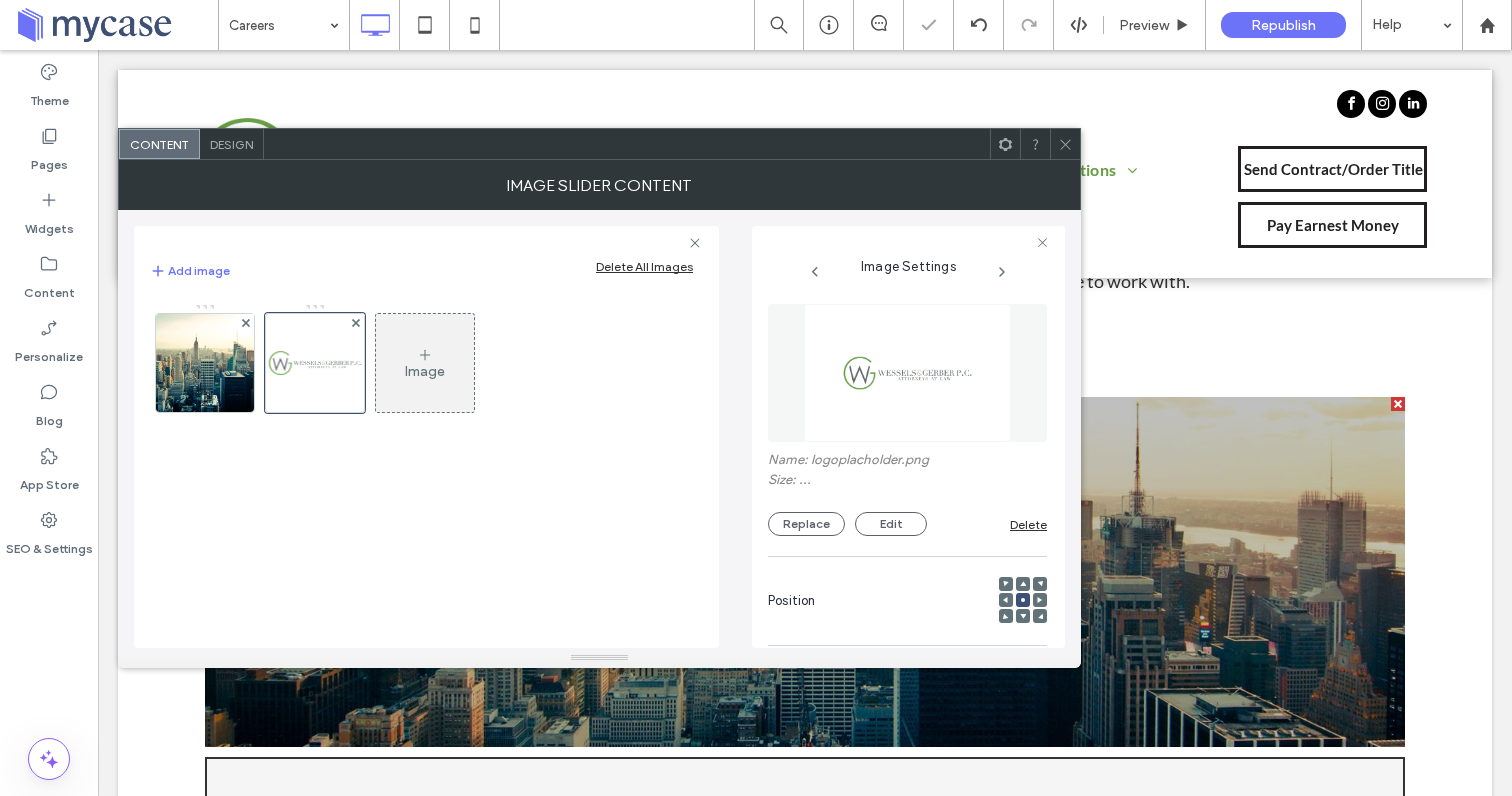 scroll, scrollTop: 0, scrollLeft: 59, axis: horizontal 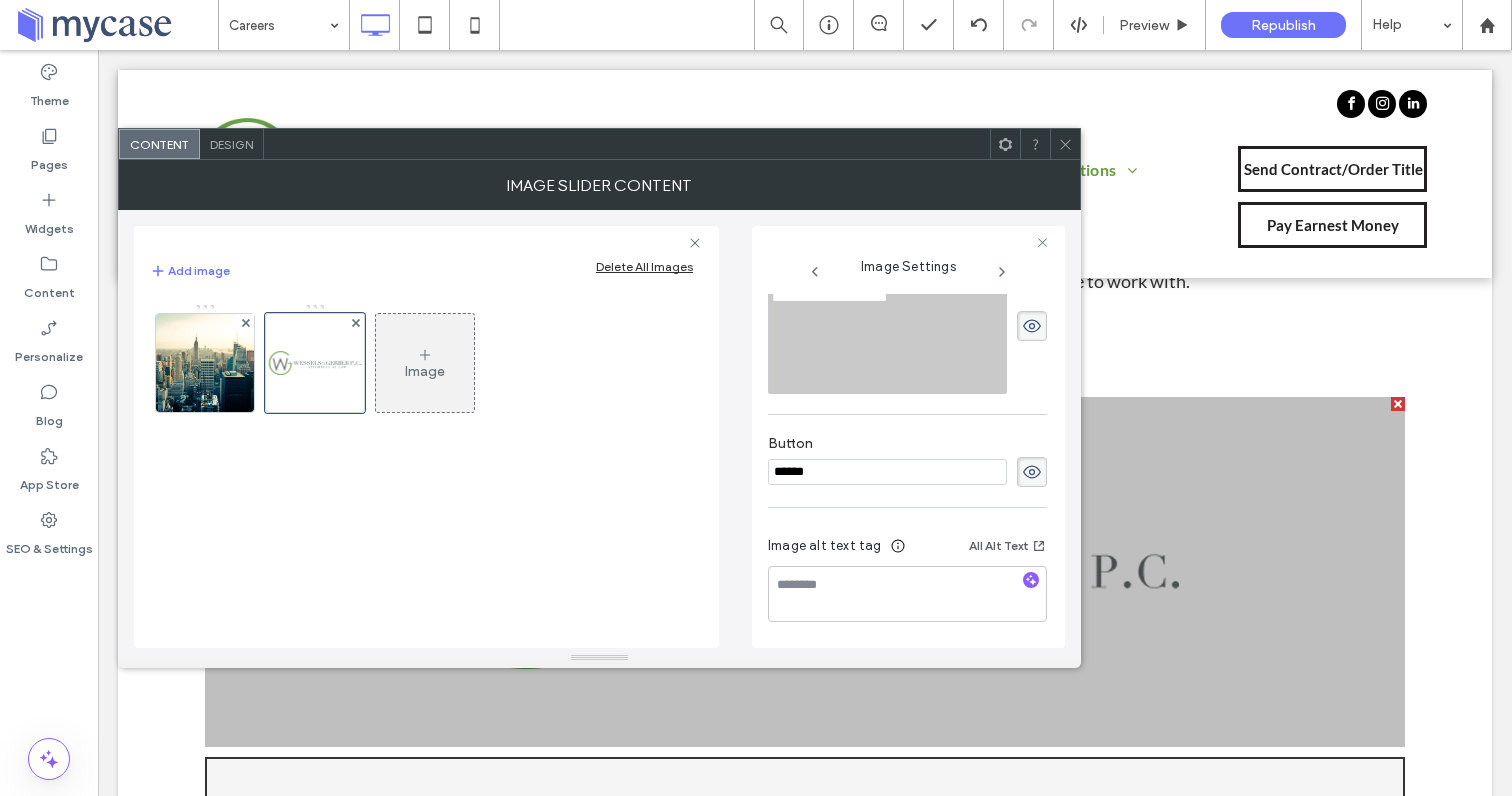 click on "Careers at Wessels & Gerber
Do work that matters—with people who make it fun.
We're building a values-driven team across Georgia, East Alabama and beyond. Whether you’re an attorney, a law student, a paralegal or a member of our support staff—if you share our values, we’d love to meet you.     This is what ‘fun at work’ actually looks like.
a a a a
Our Core Values
At Wessels & Gerber, our culture is built around more than just what we do—it's how we do it. Our core values shape how we show up for our clients, support one another, and grow as a team. These seven values guide every interaction, every closing, and every conversation. They’re what make us not just effective, but enjoyable to work with. Learn More About Who We Are > Click To Paste" at bounding box center (805, -157) 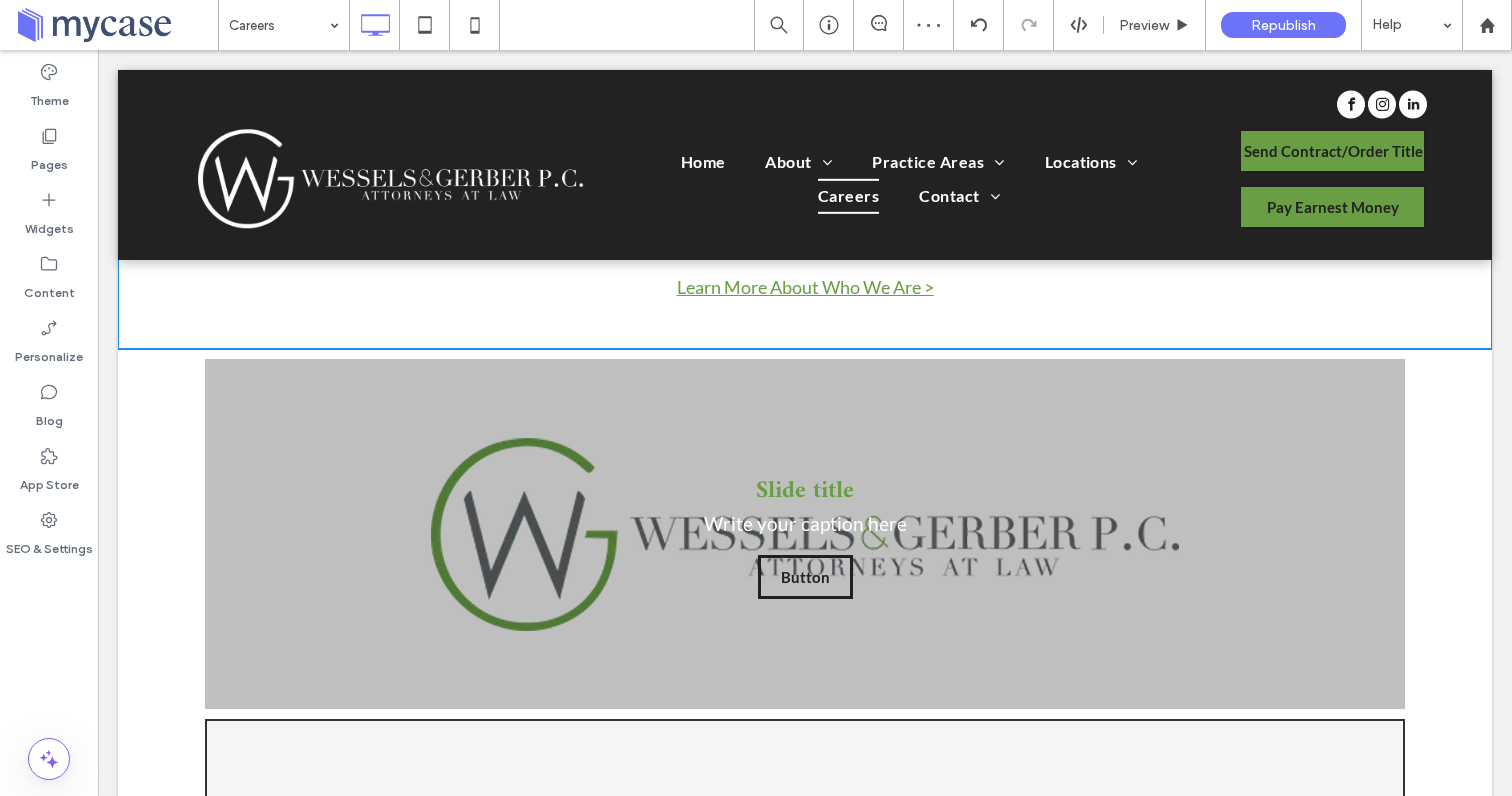 scroll, scrollTop: 1062, scrollLeft: 0, axis: vertical 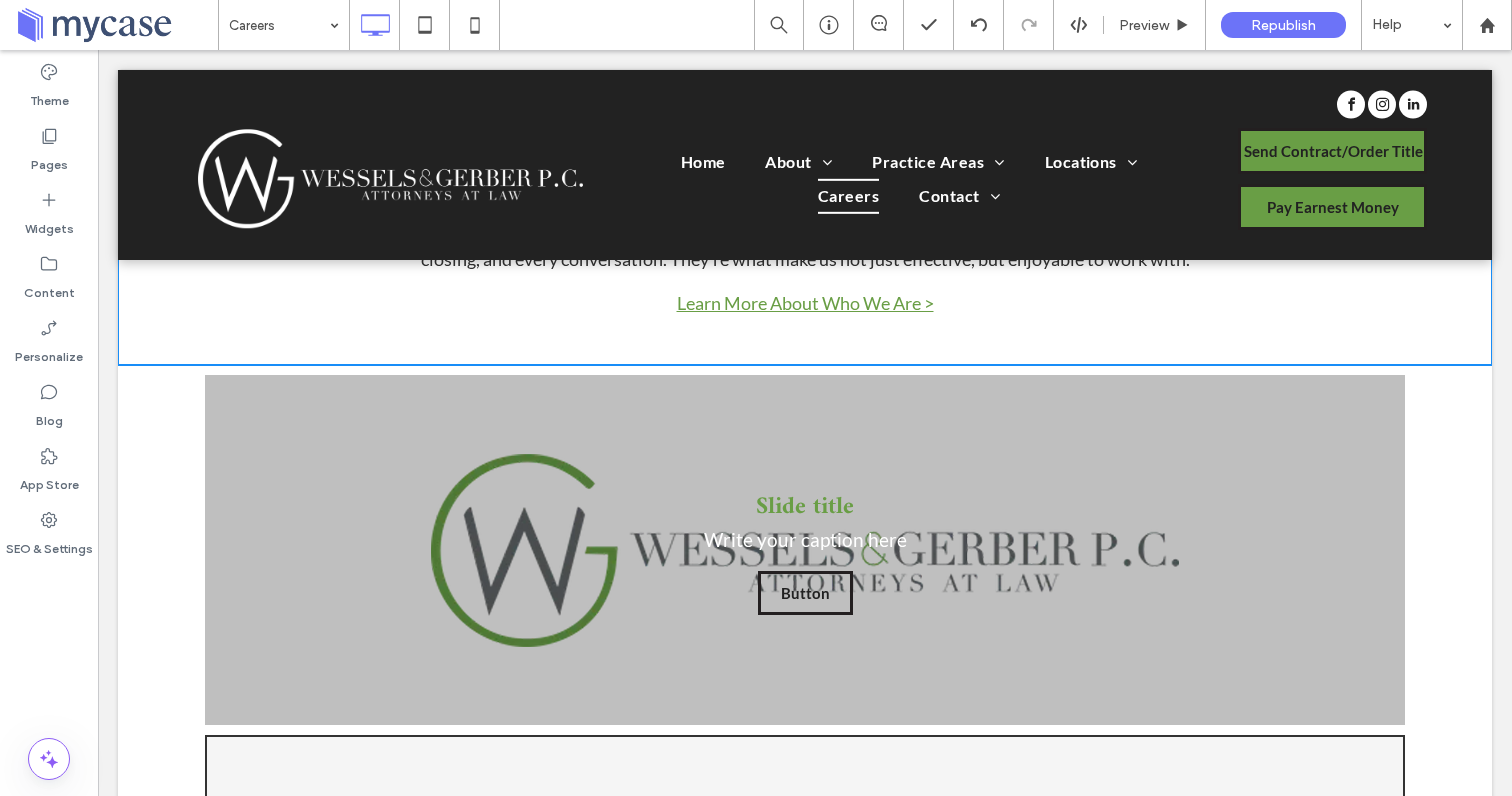 click on "Slide title
Write your caption here
Button" at bounding box center (805, 550) 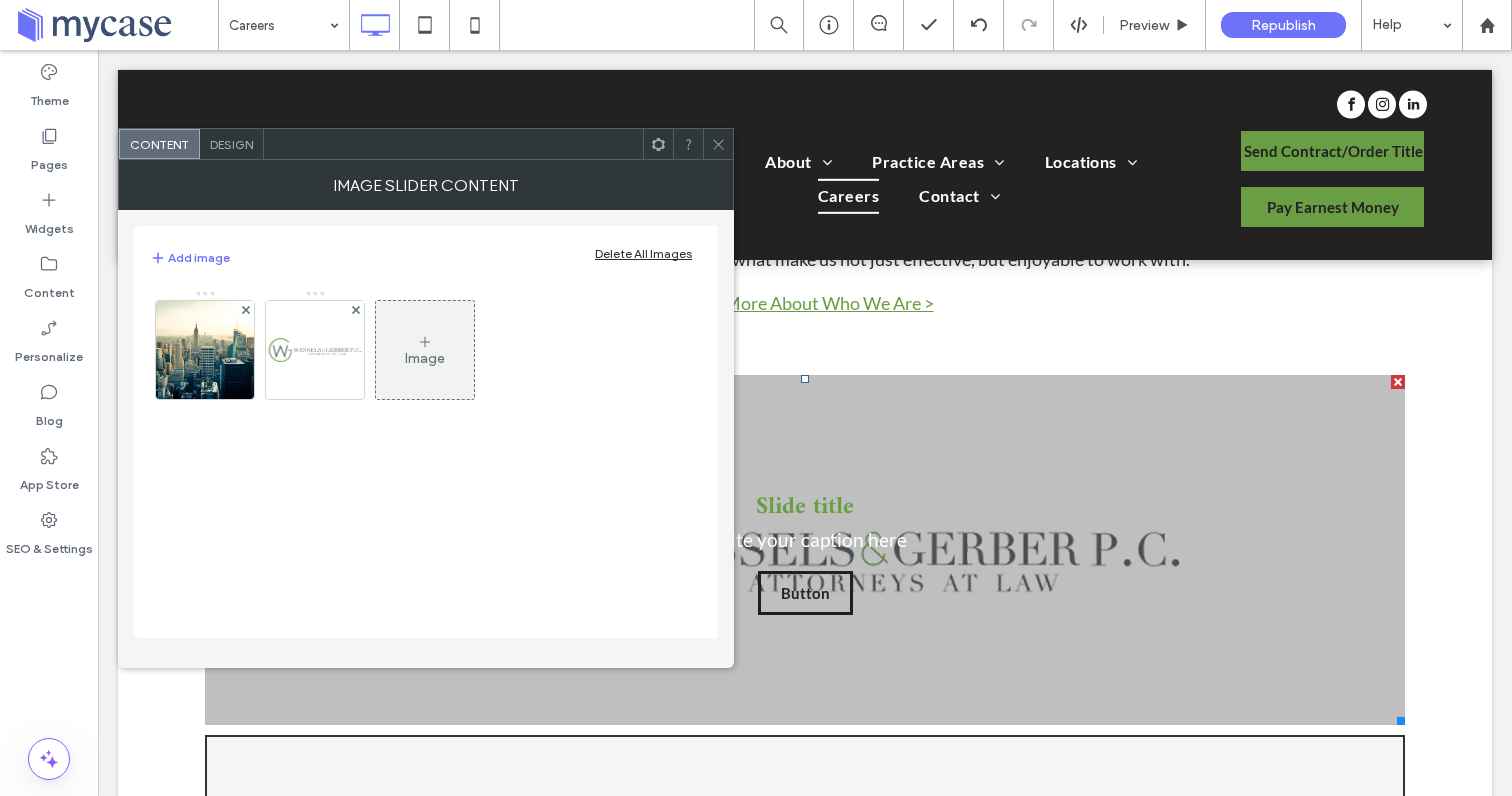 click on "Design" at bounding box center [232, 144] 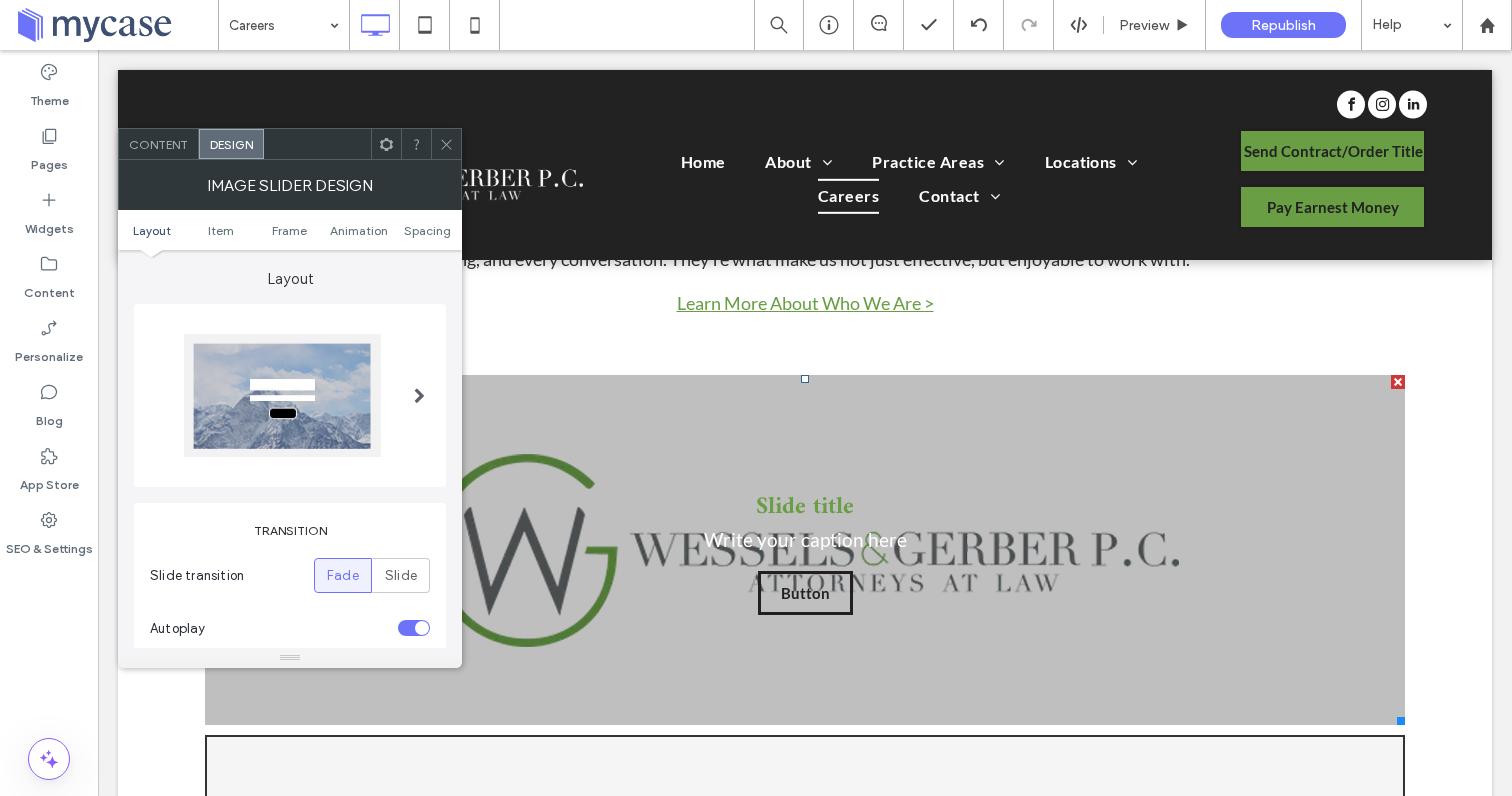 click at bounding box center (419, 395) 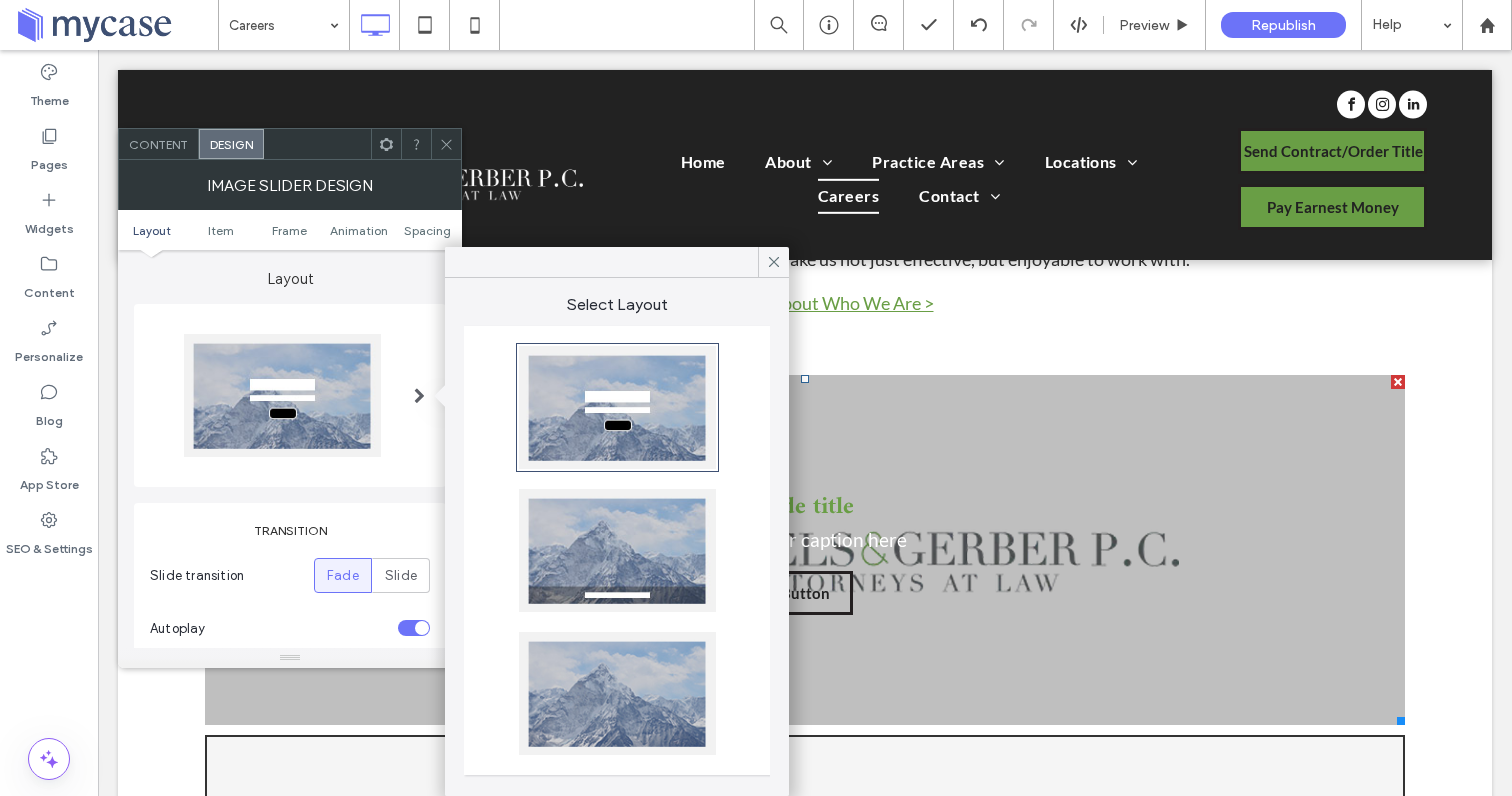 click at bounding box center (617, 693) 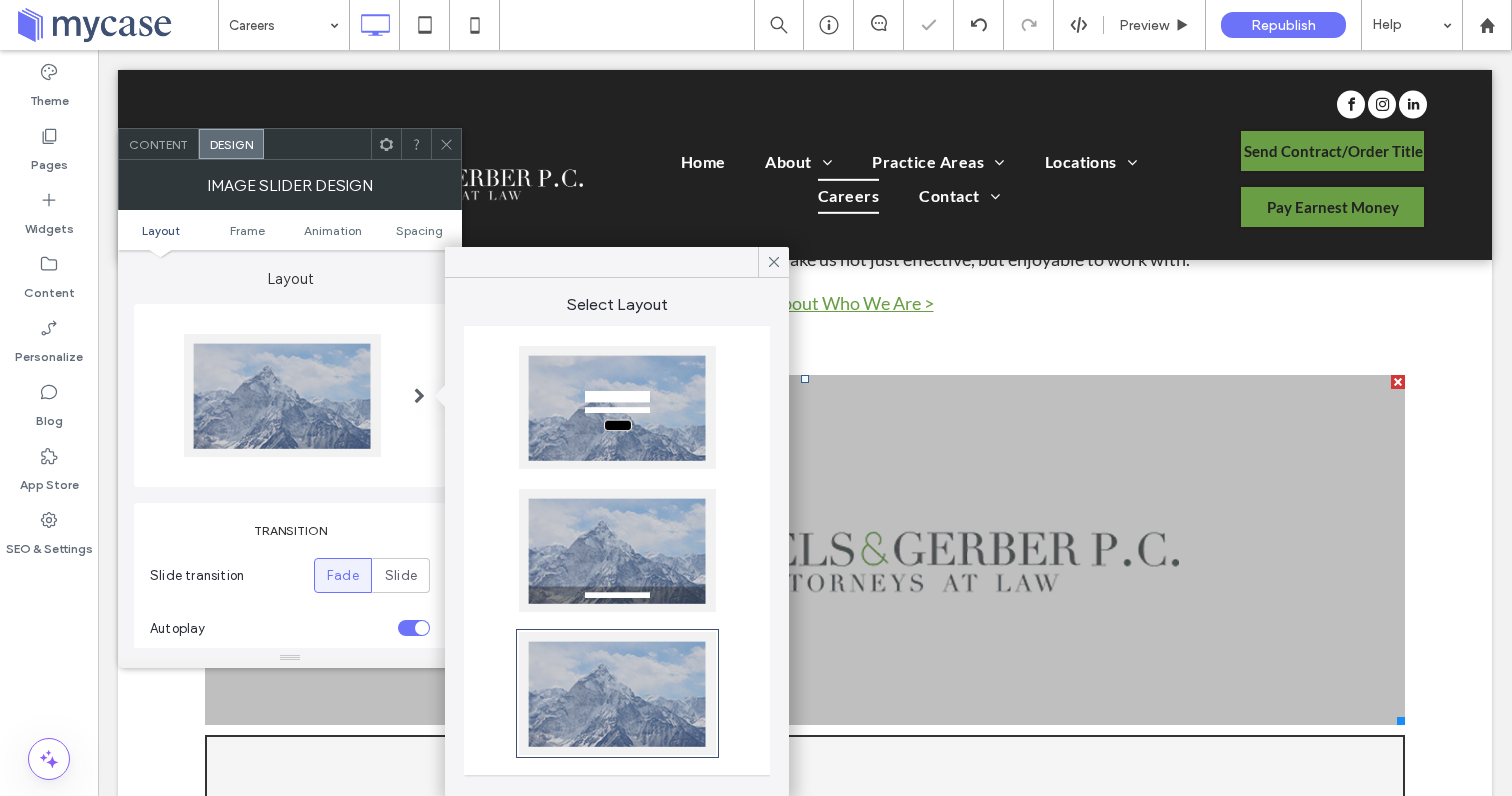 click at bounding box center (617, 550) 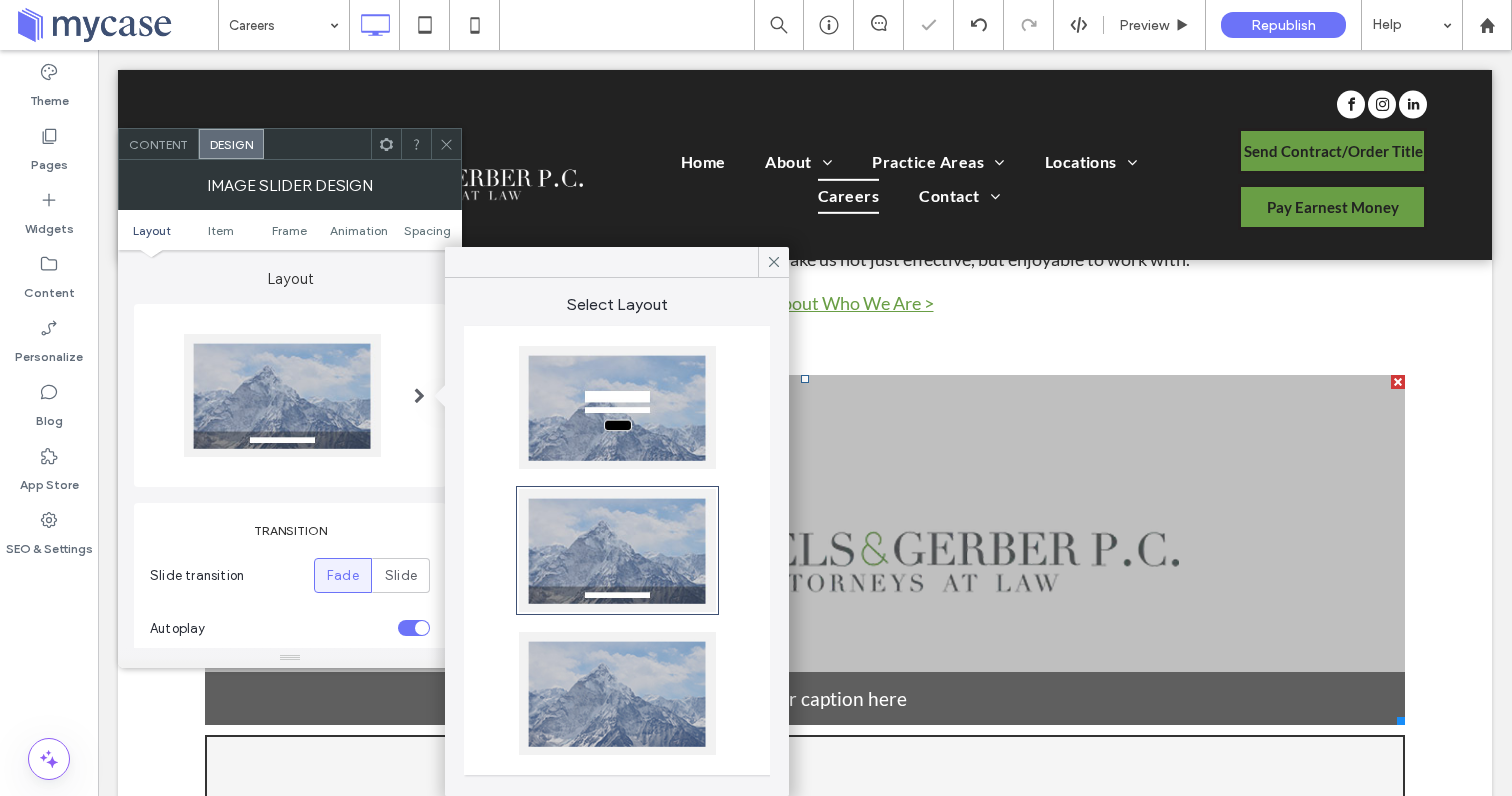 click at bounding box center [617, 407] 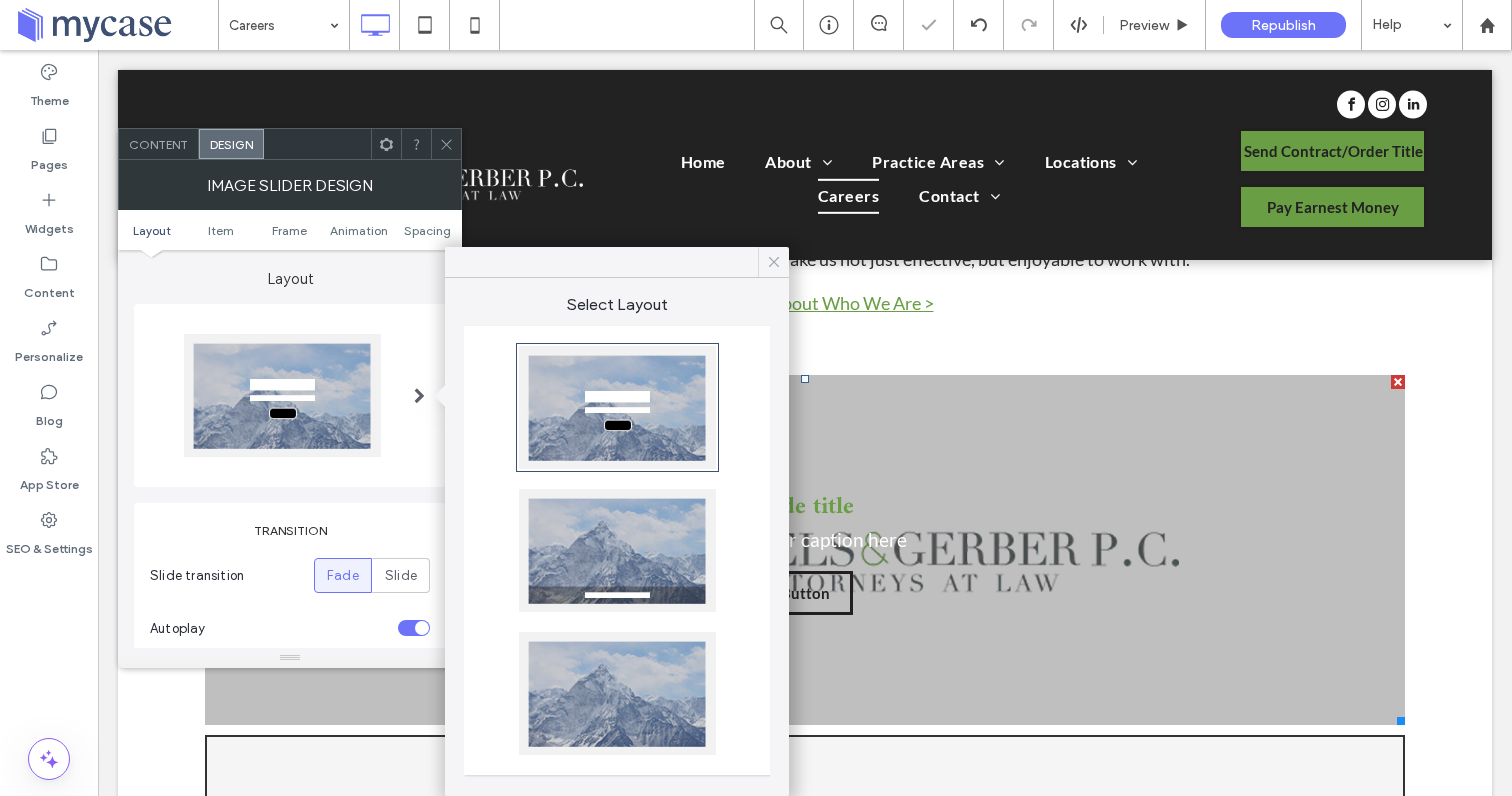 click 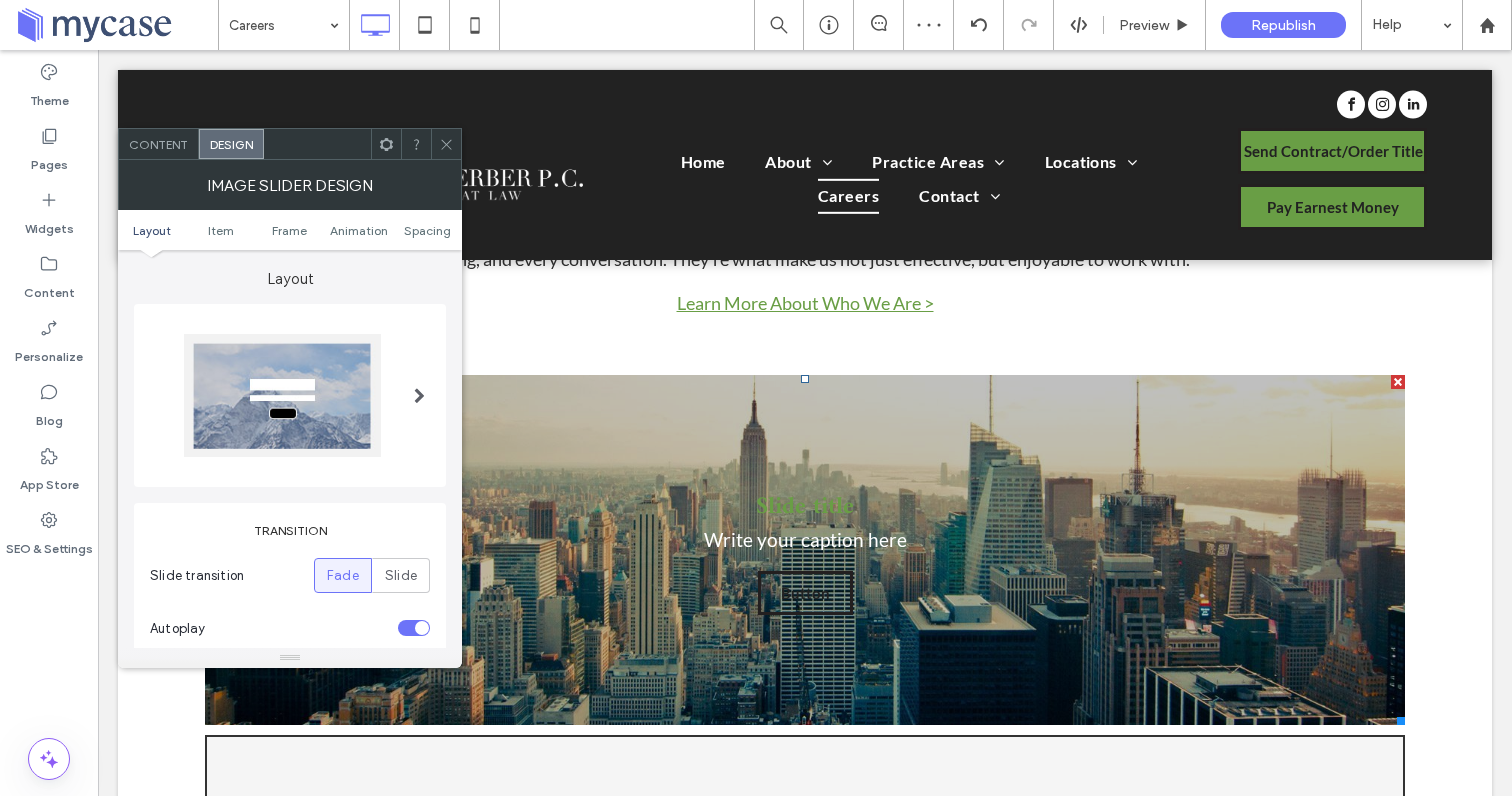 click 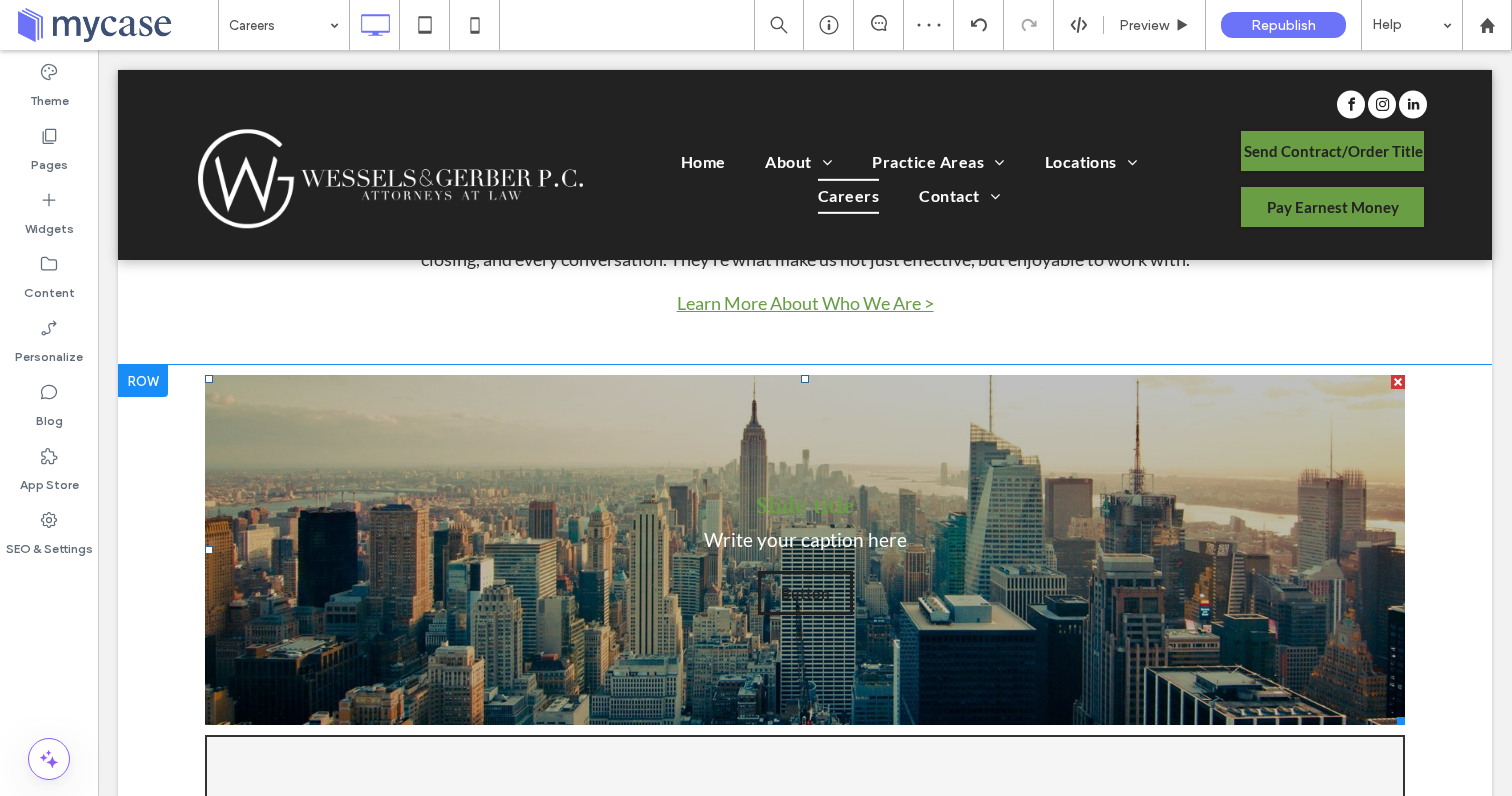 click at bounding box center (1398, 382) 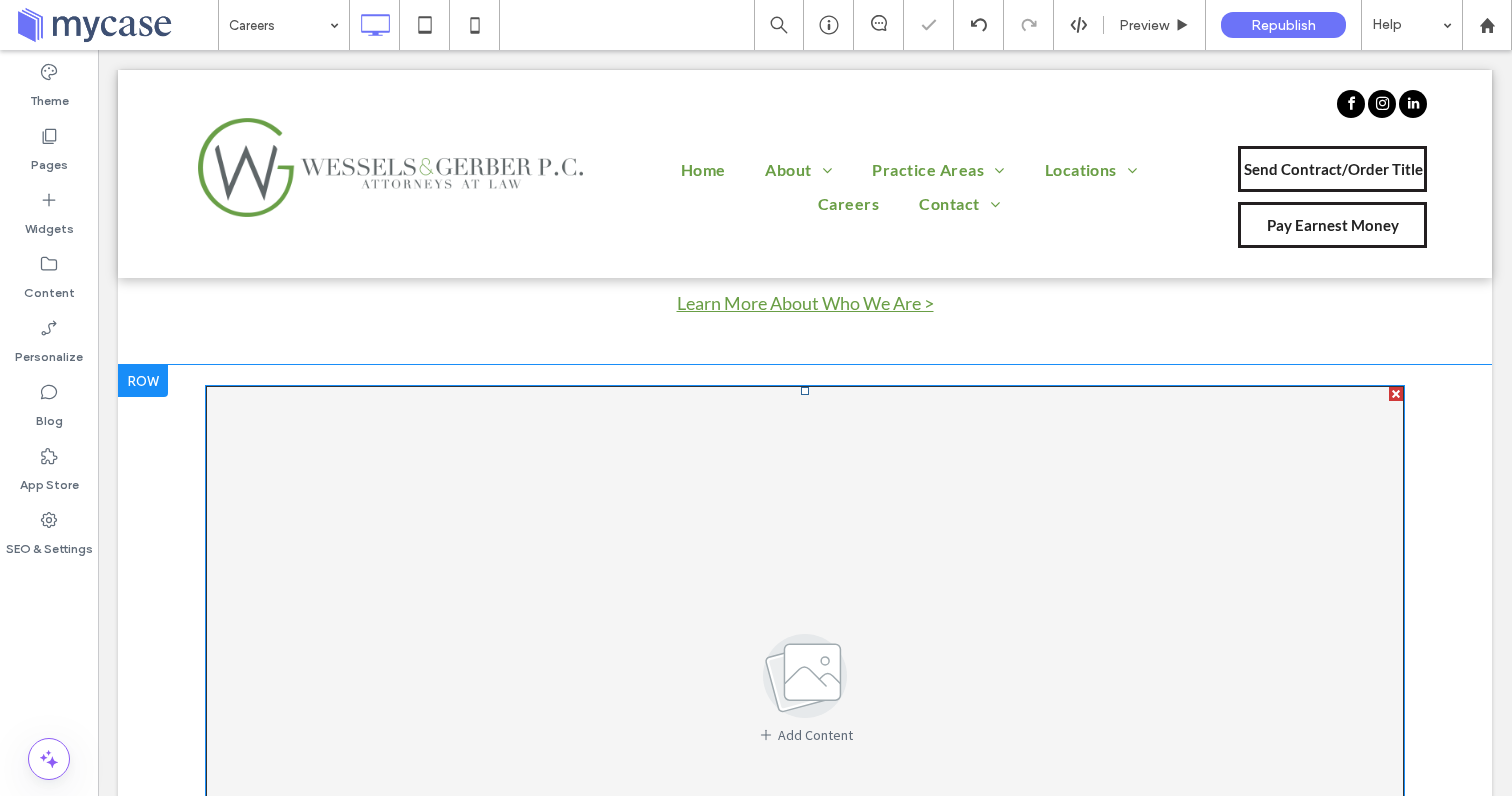 click at bounding box center [1396, 394] 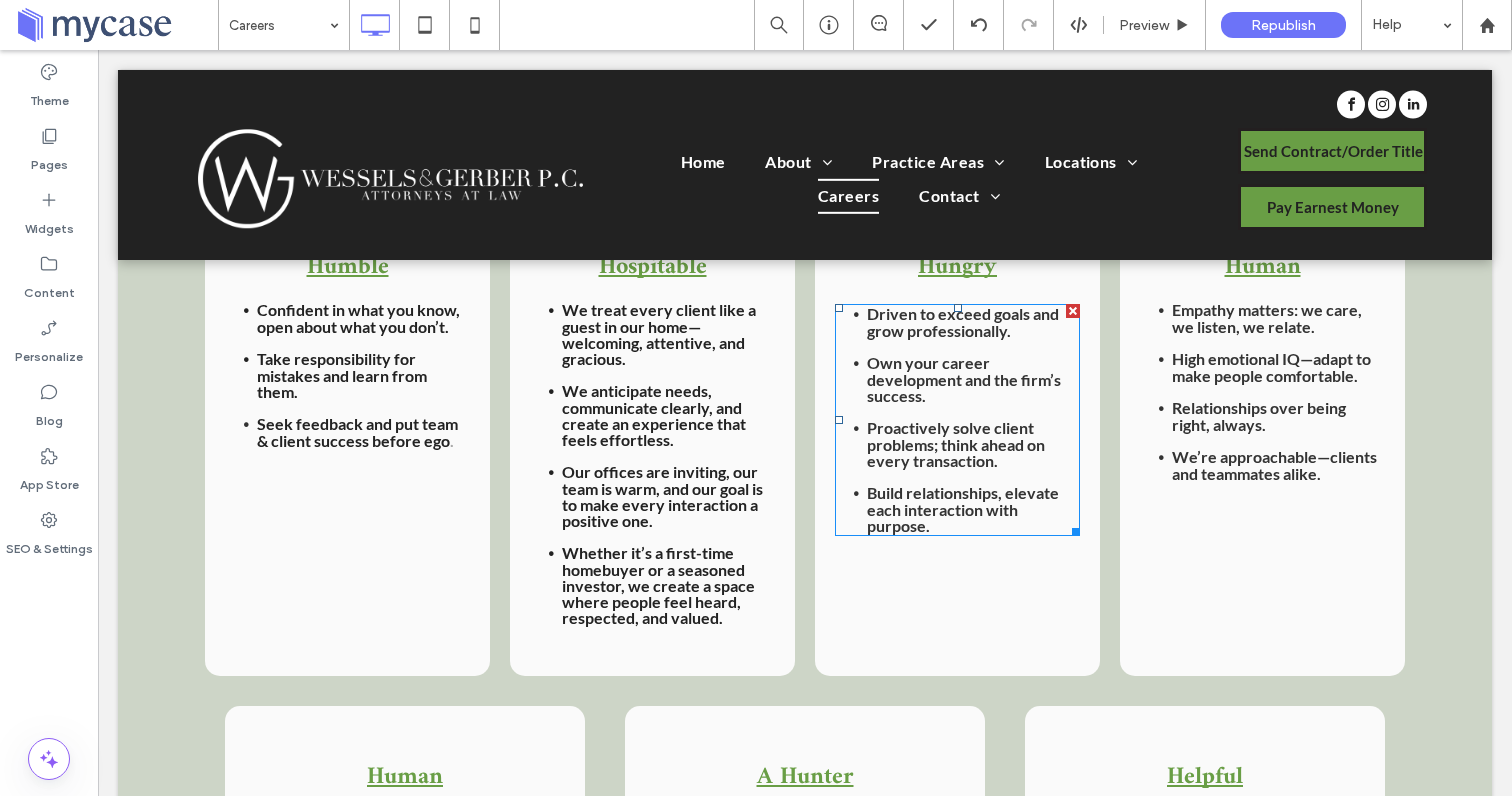 scroll, scrollTop: 1406, scrollLeft: 0, axis: vertical 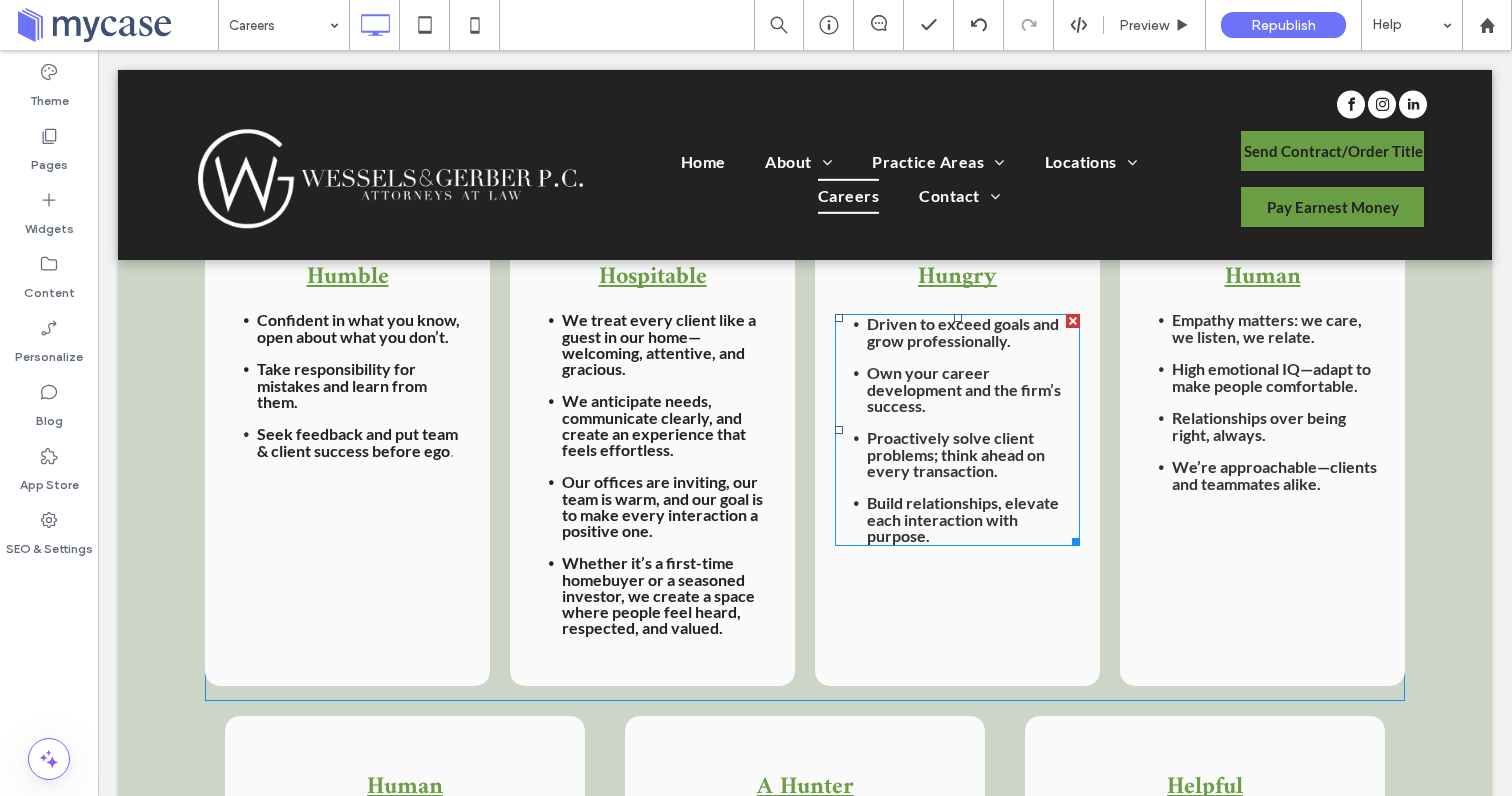 click on "Driven to exceed goals and grow professionally." at bounding box center (963, 332) 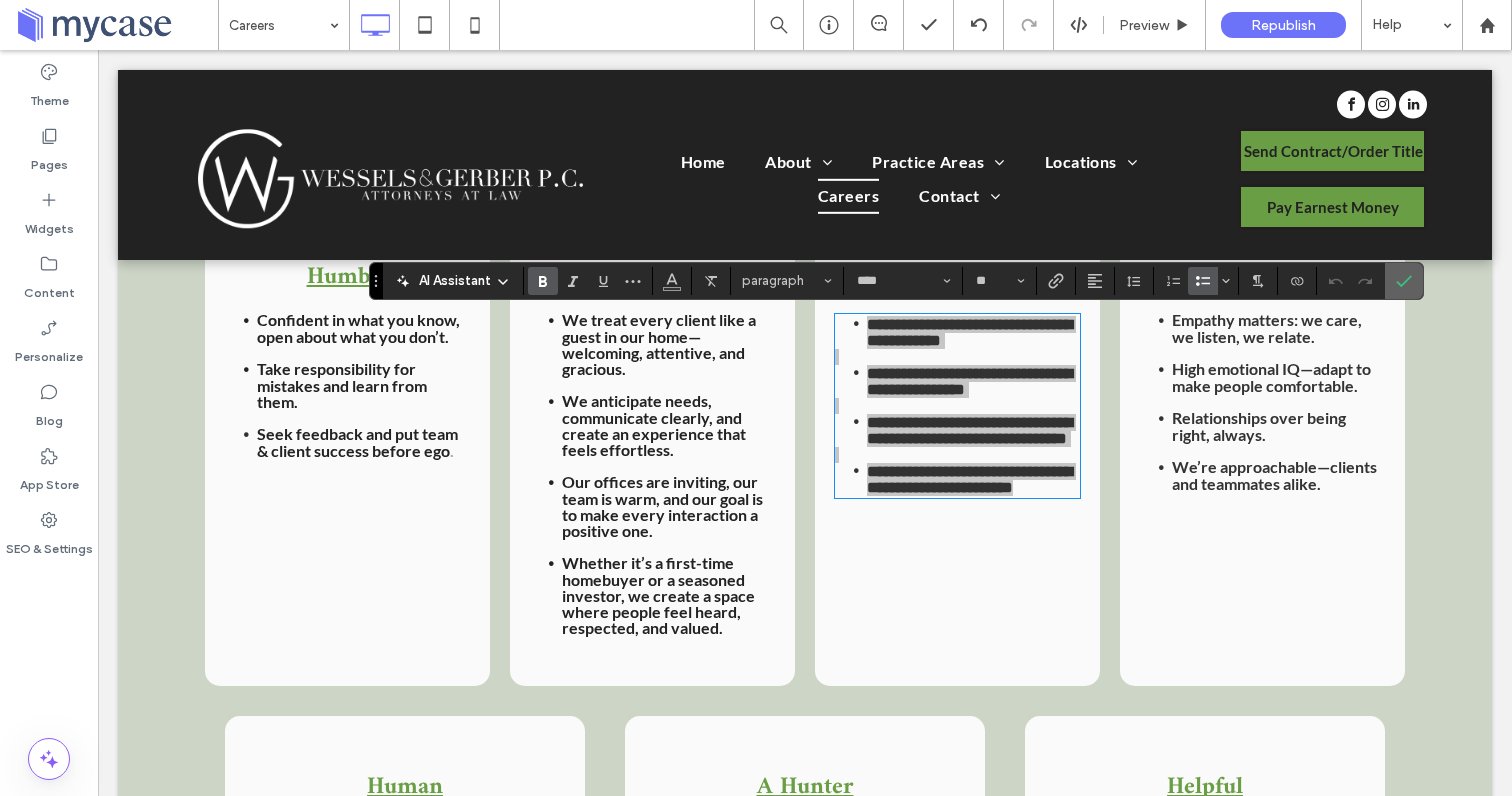 click 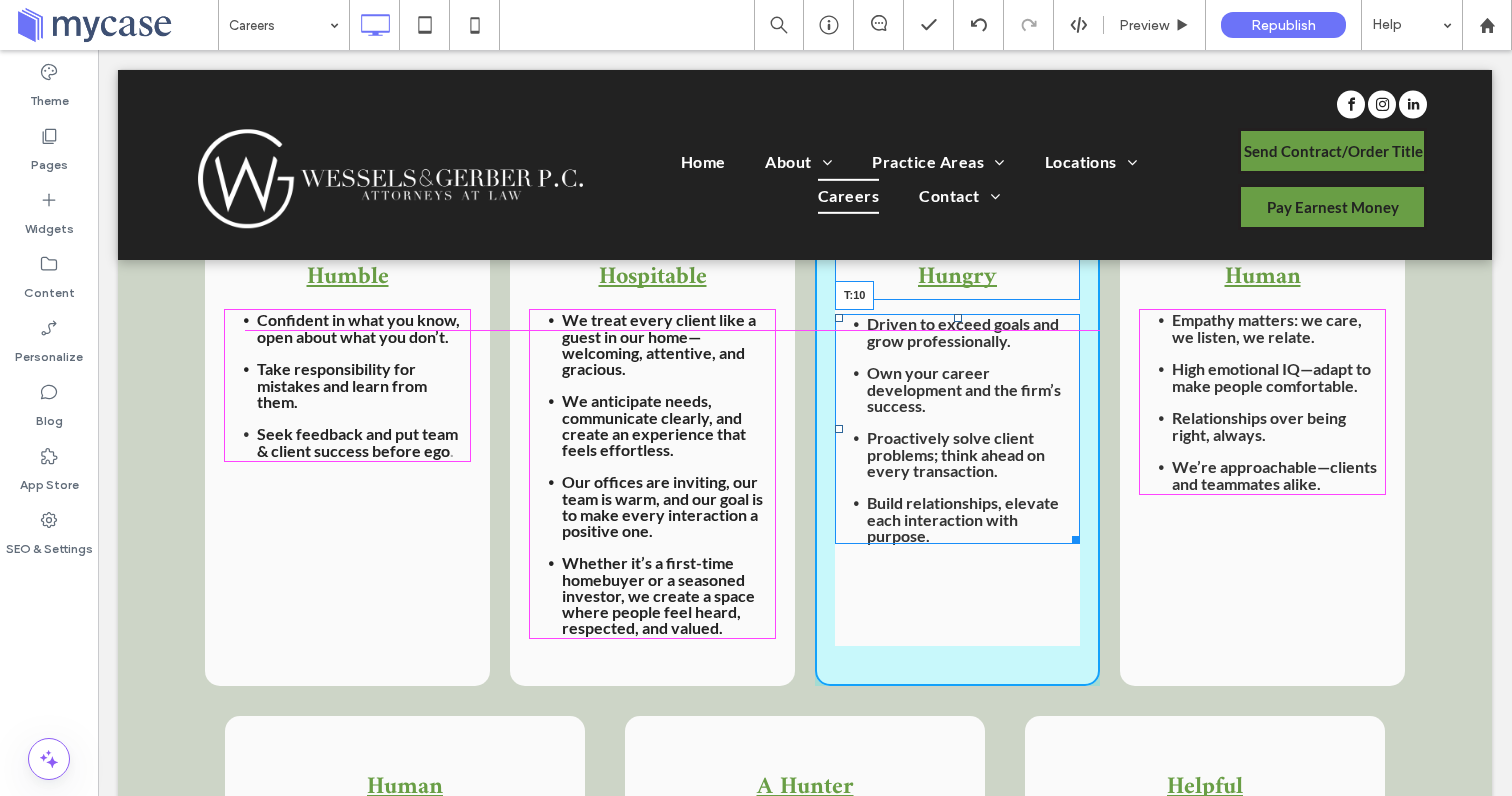 click at bounding box center [958, 318] 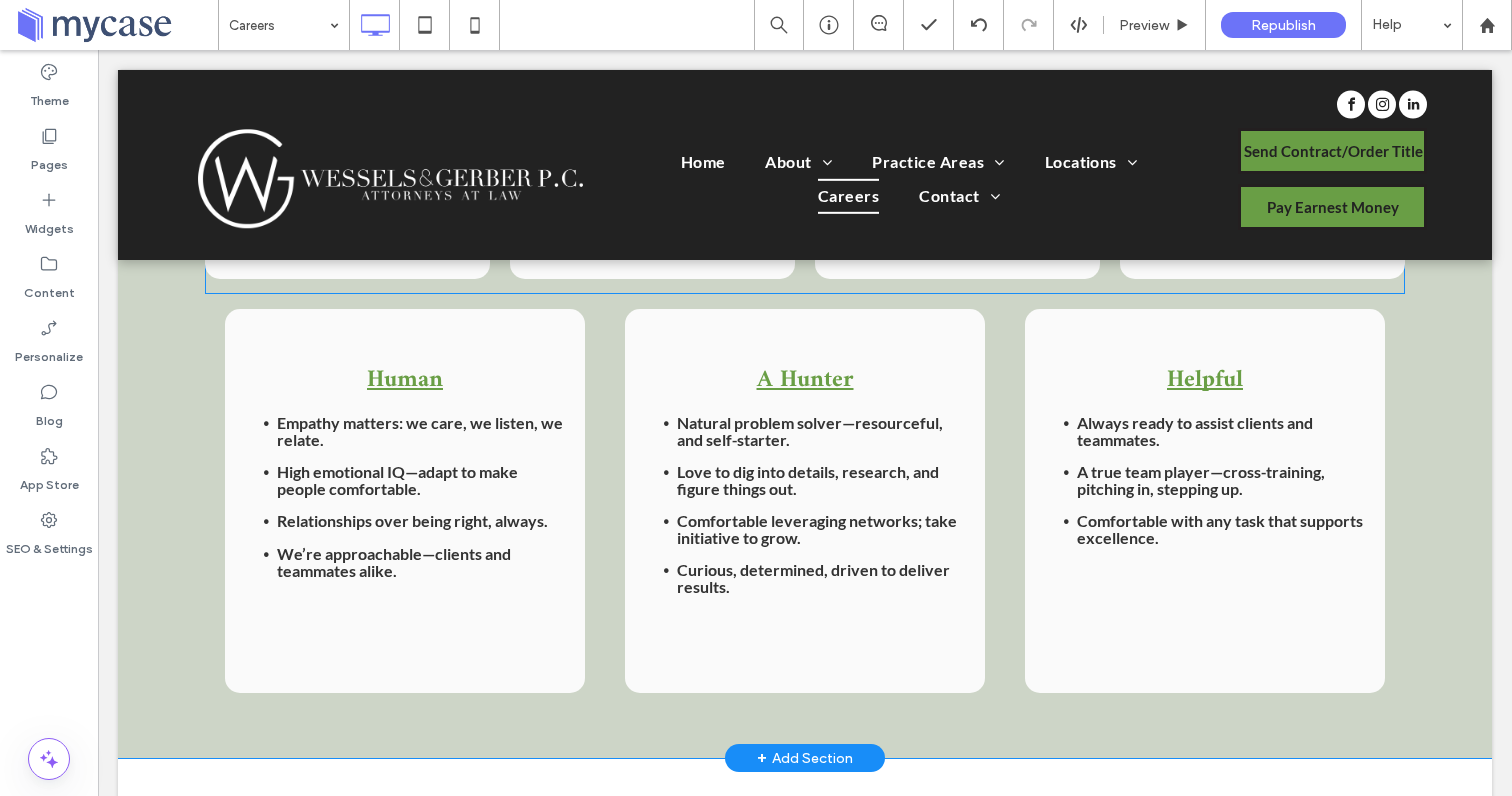 scroll, scrollTop: 1791, scrollLeft: 0, axis: vertical 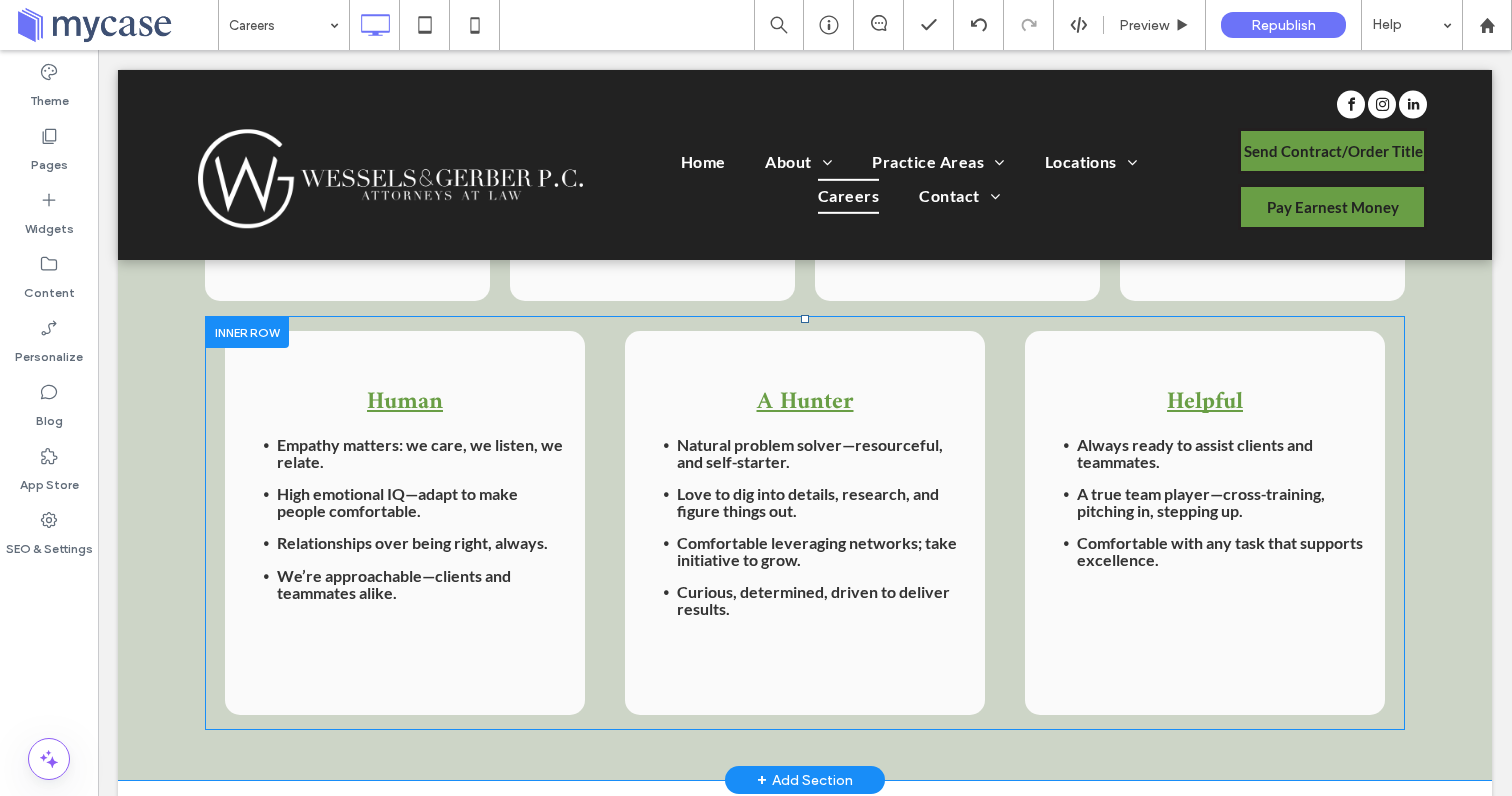 click on "A Hunter
Natural problem solver—resourceful, and self‑starter.
Love to dig into details, research, and figure things out.
Comfortable leveraging networks; take initiative to grow.
Curious, determined, driven to deliver results.
﻿ Click To Paste" at bounding box center (805, 523) 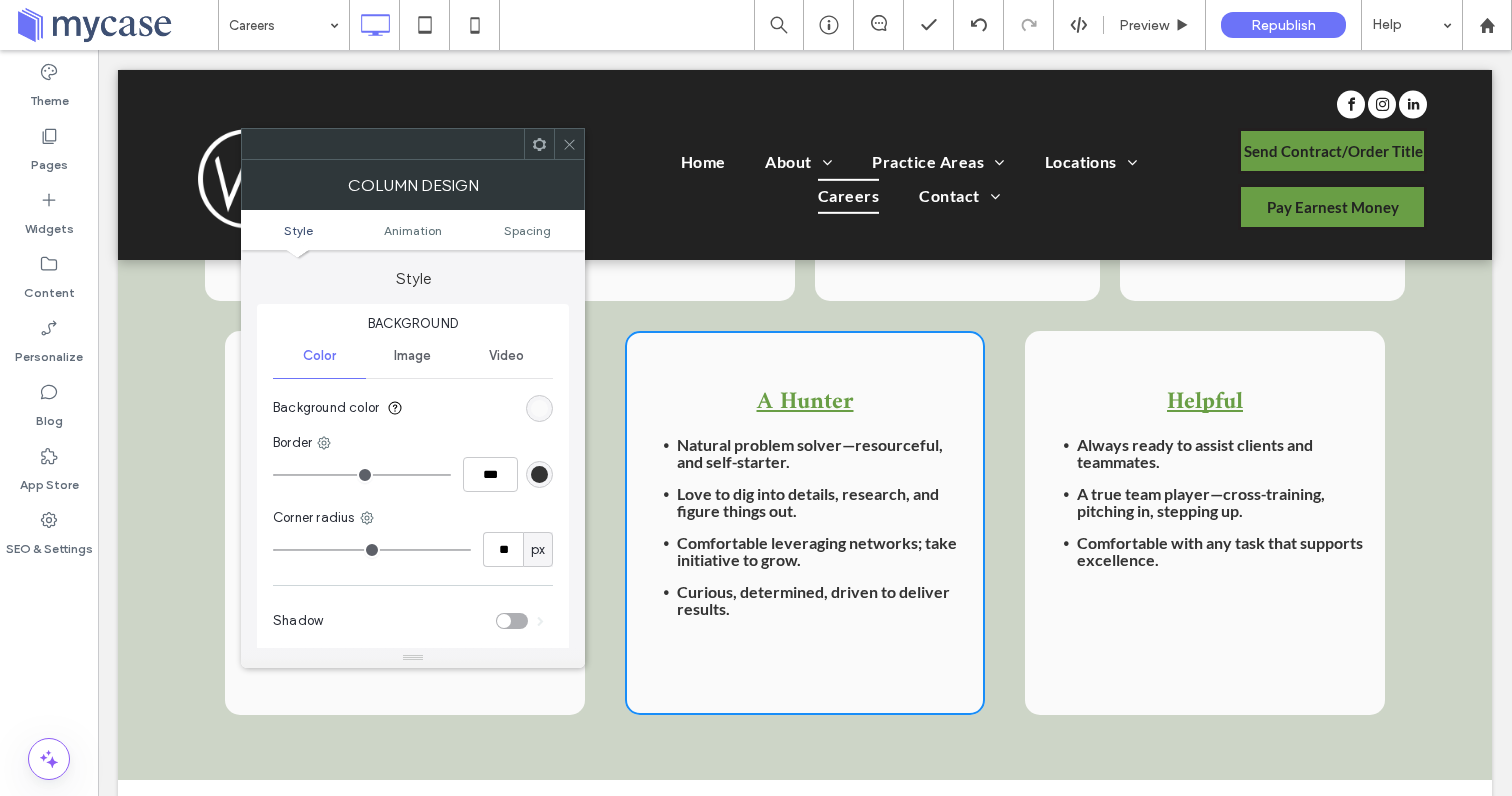 click 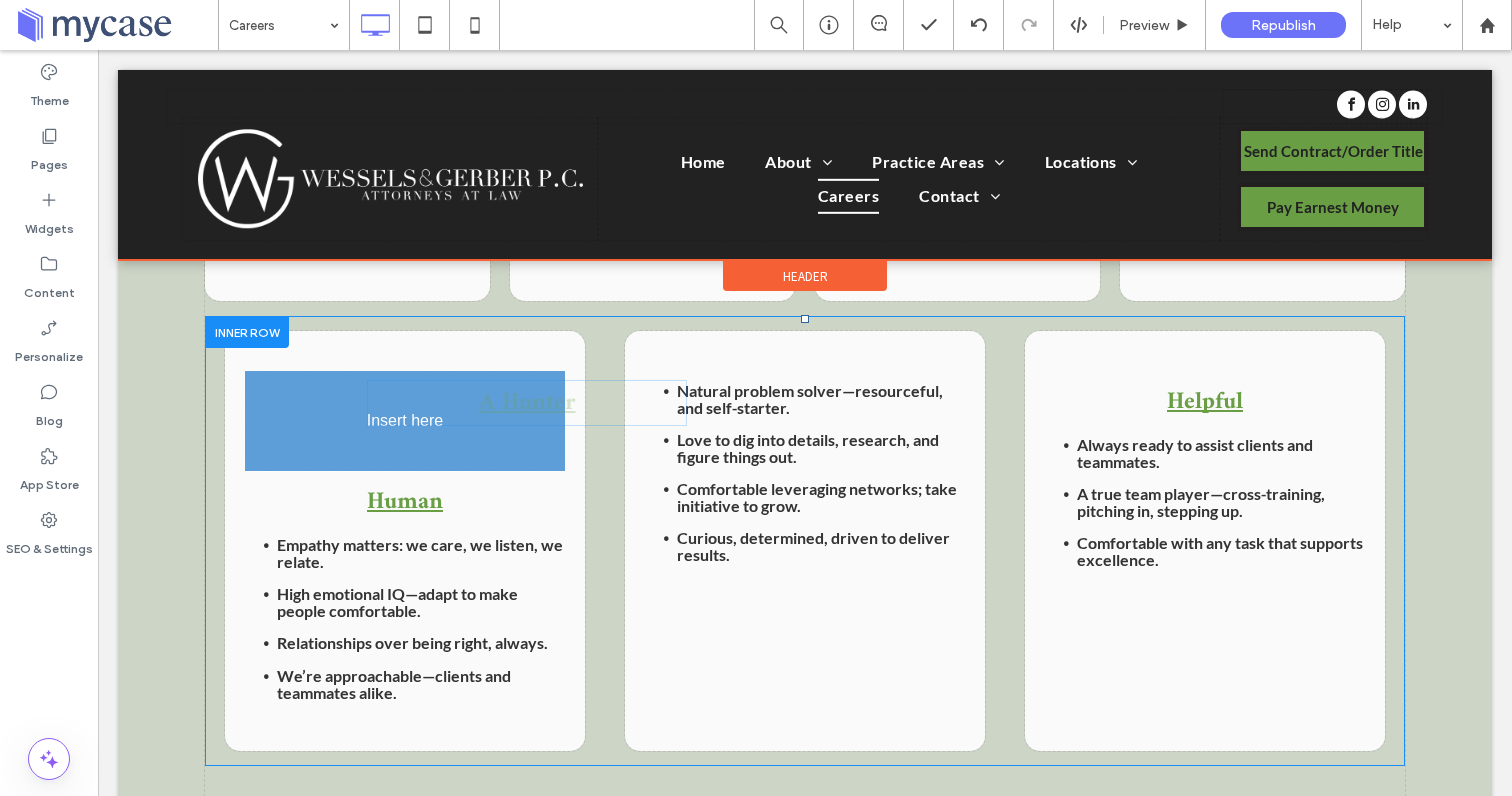 drag, startPoint x: 819, startPoint y: 400, endPoint x: 454, endPoint y: 400, distance: 365 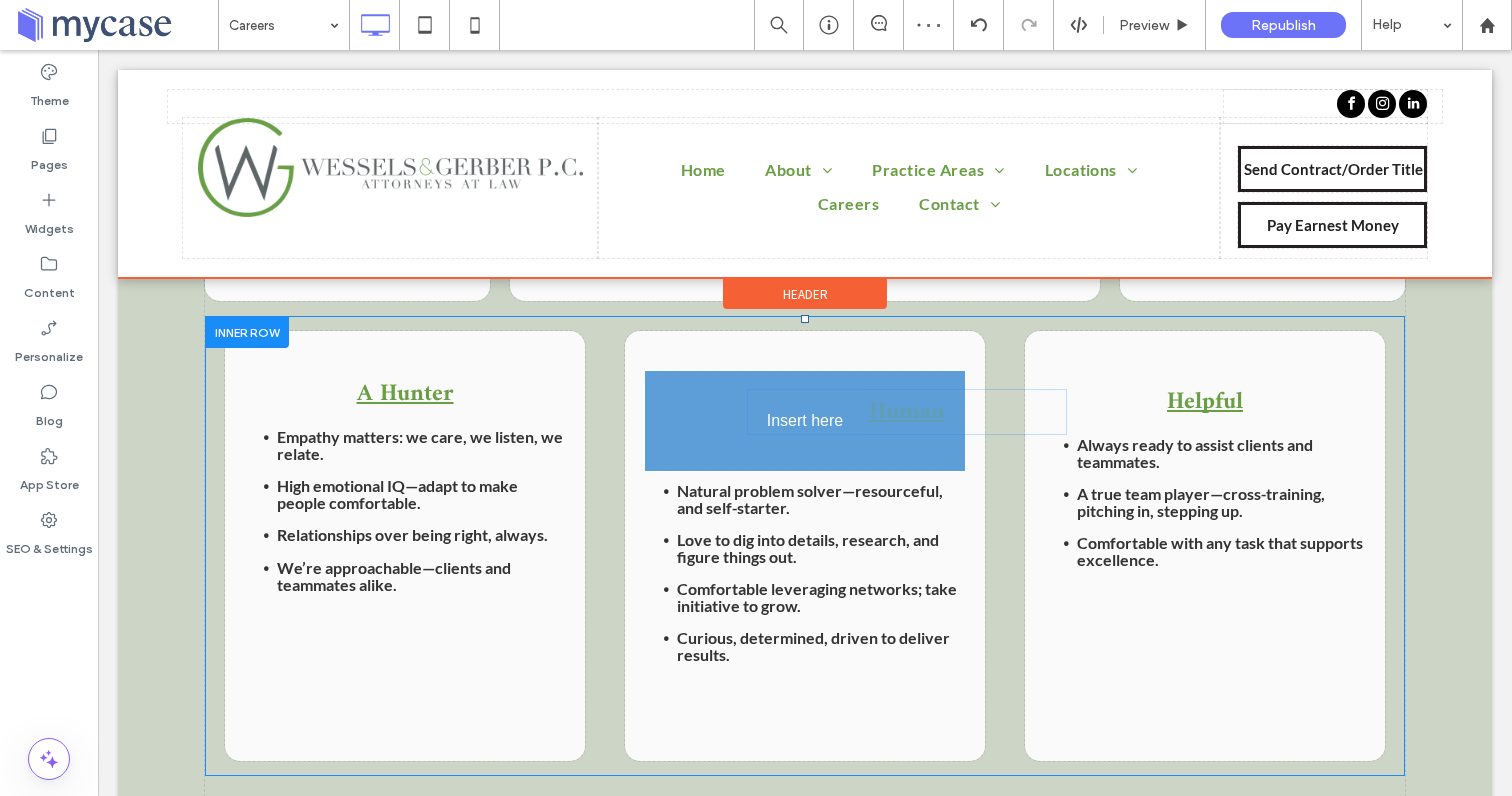 drag, startPoint x: 424, startPoint y: 443, endPoint x: 823, endPoint y: 407, distance: 400.62076 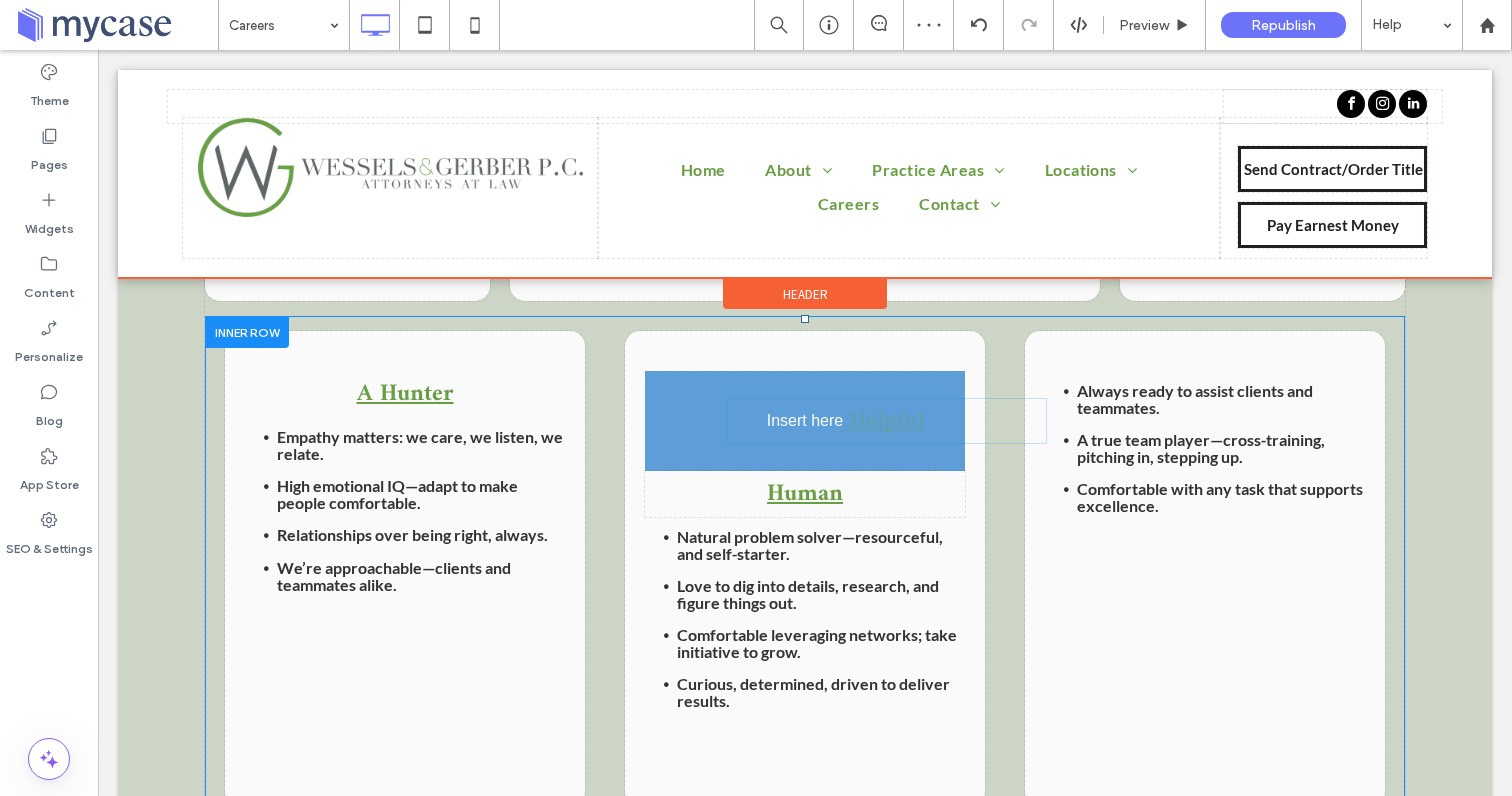 drag, startPoint x: 1208, startPoint y: 394, endPoint x: 906, endPoint y: 461, distance: 309.34286 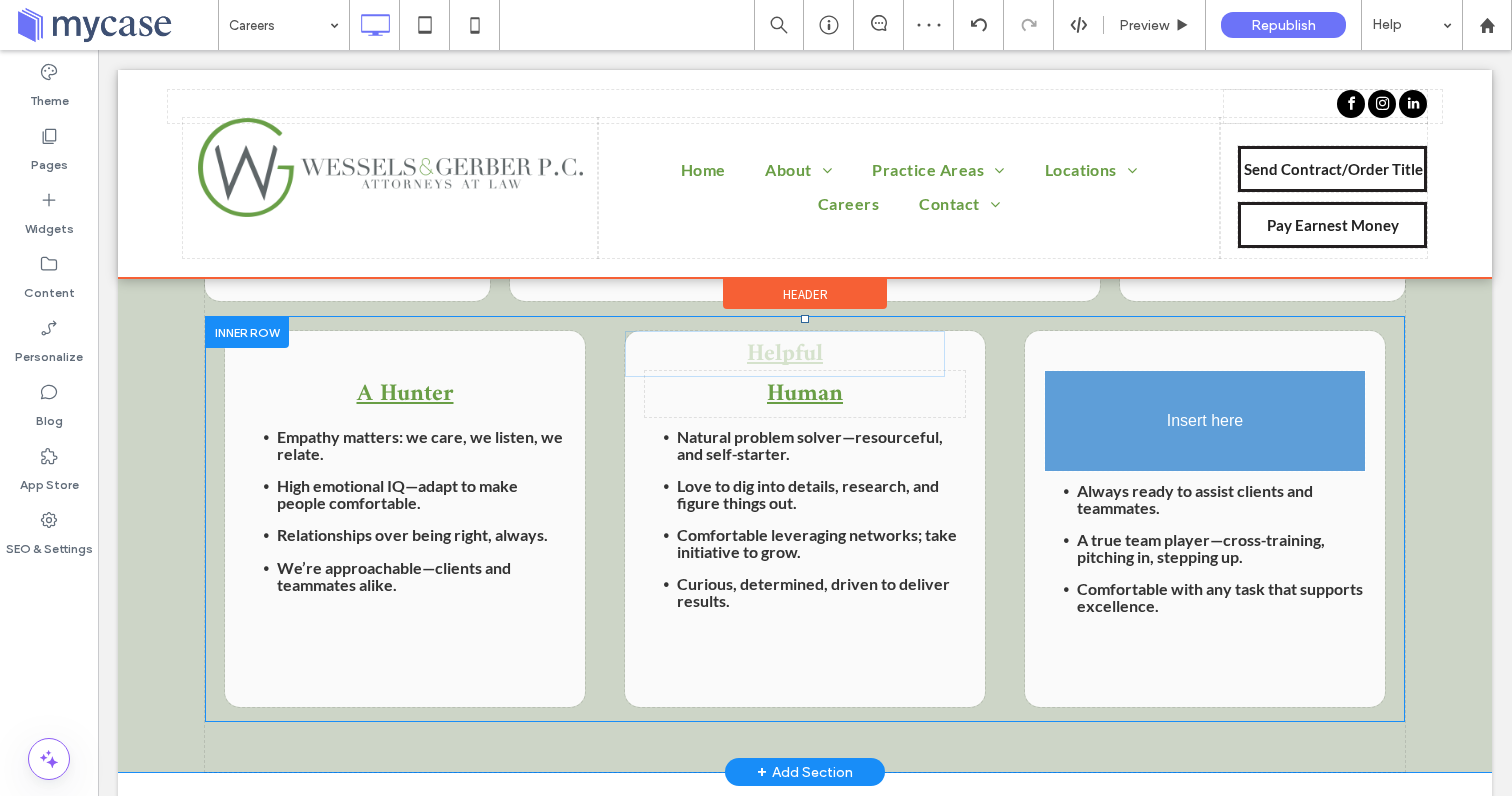 drag, startPoint x: 811, startPoint y: 397, endPoint x: 1182, endPoint y: 400, distance: 371.01212 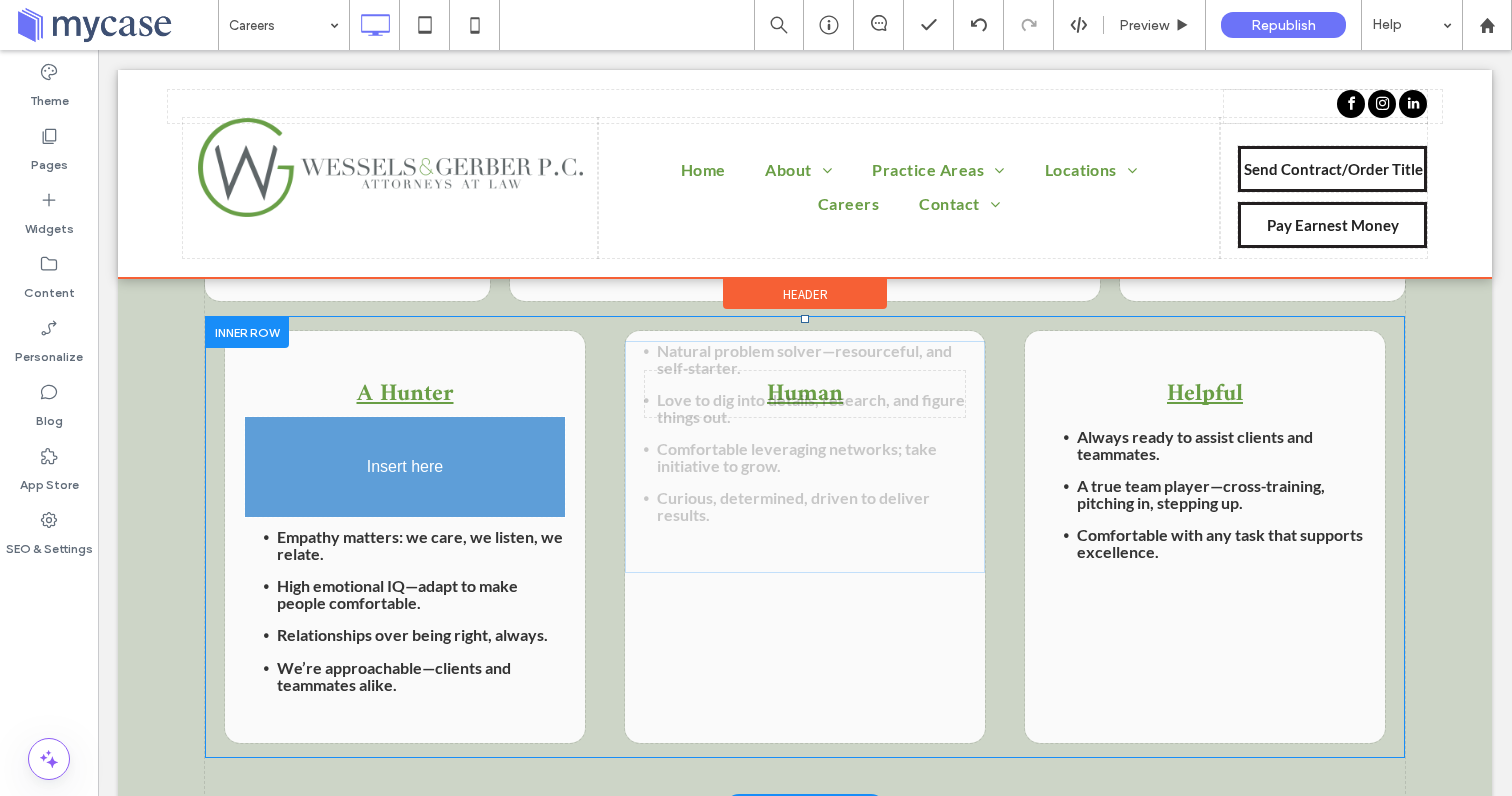 drag, startPoint x: 743, startPoint y: 499, endPoint x: 436, endPoint y: 506, distance: 307.0798 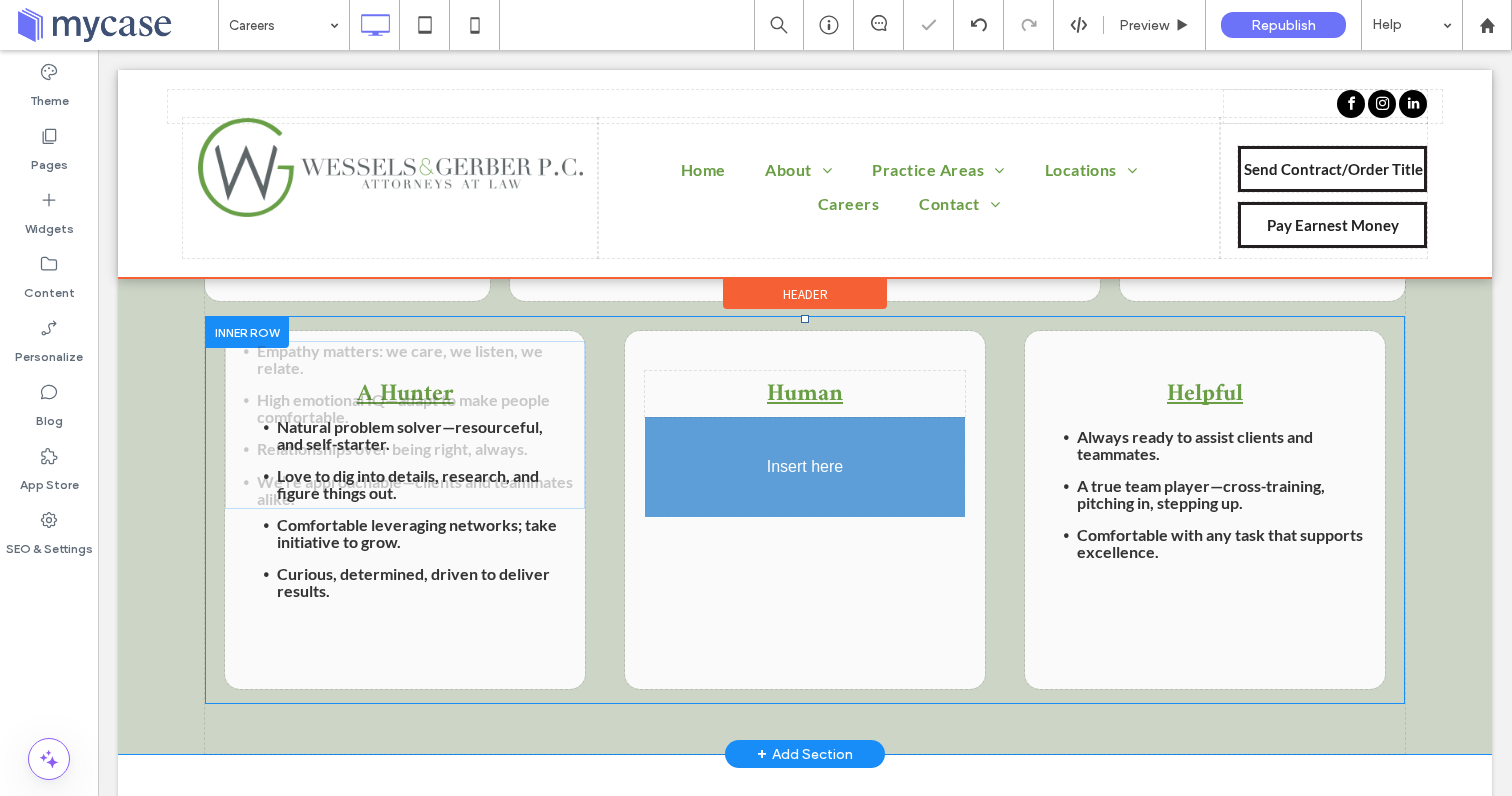 drag, startPoint x: 419, startPoint y: 693, endPoint x: 838, endPoint y: 493, distance: 464.28546 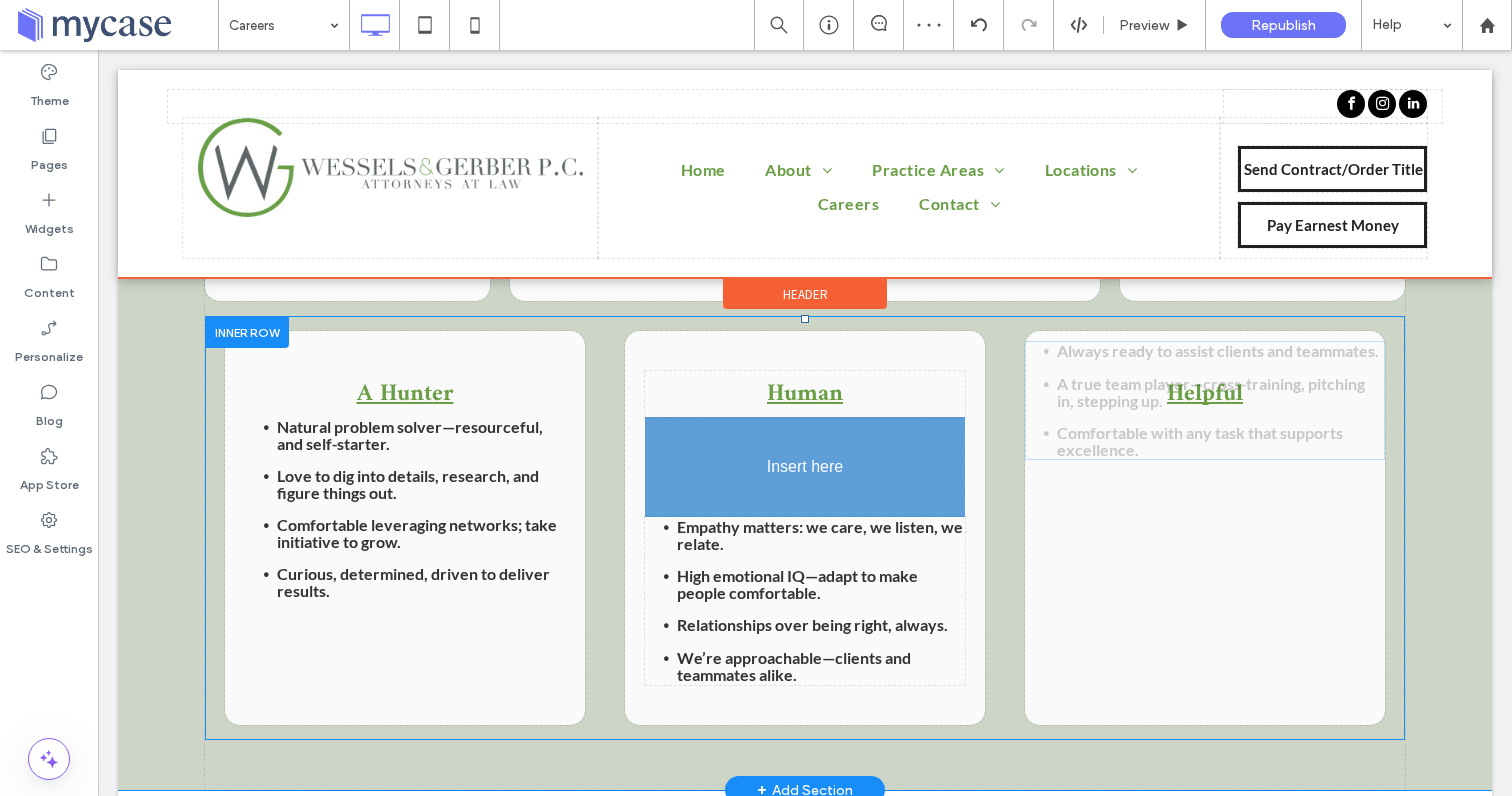drag, startPoint x: 1196, startPoint y: 483, endPoint x: 806, endPoint y: 499, distance: 390.32806 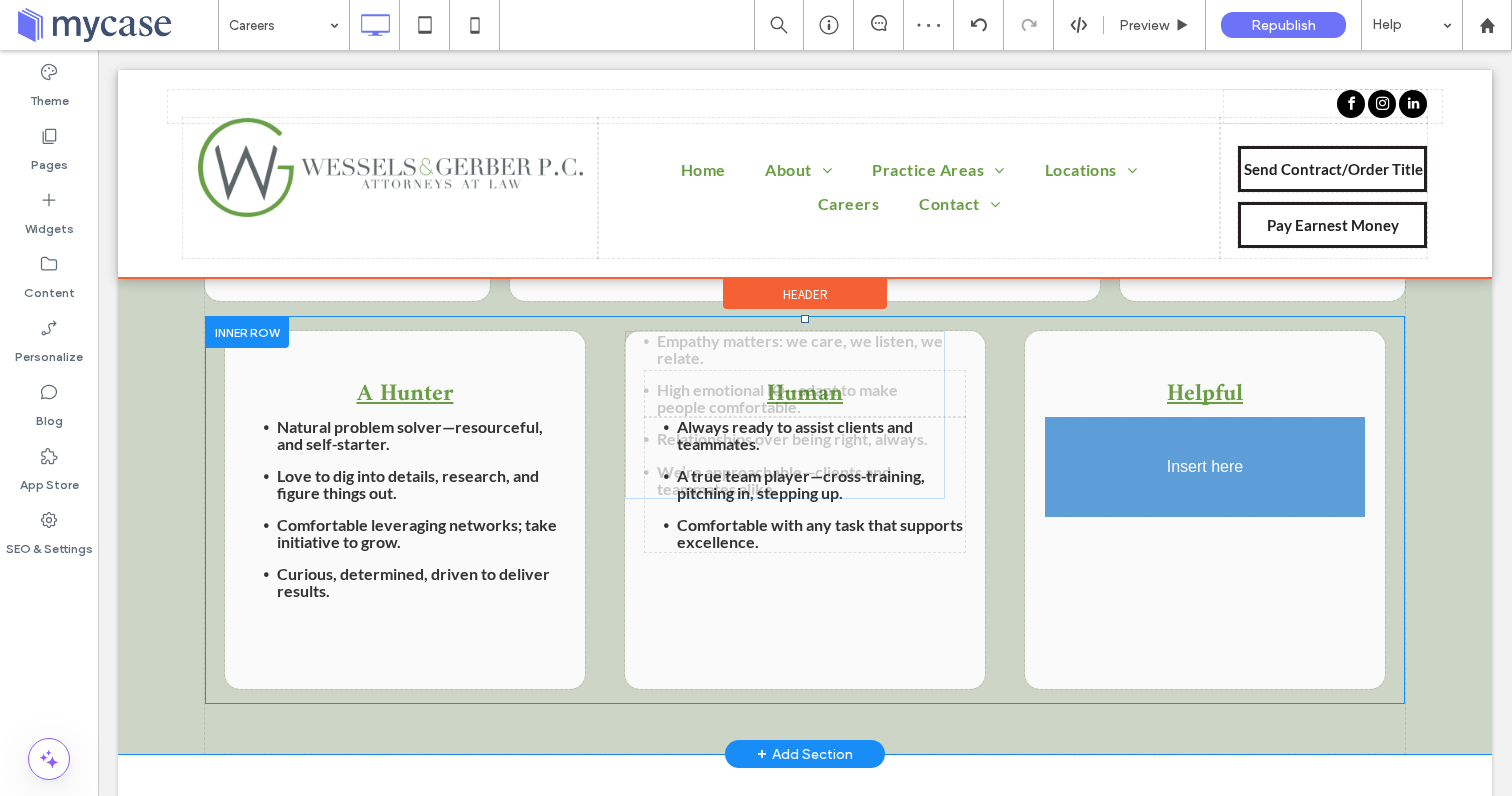 drag, startPoint x: 802, startPoint y: 603, endPoint x: 1225, endPoint y: 556, distance: 425.6031 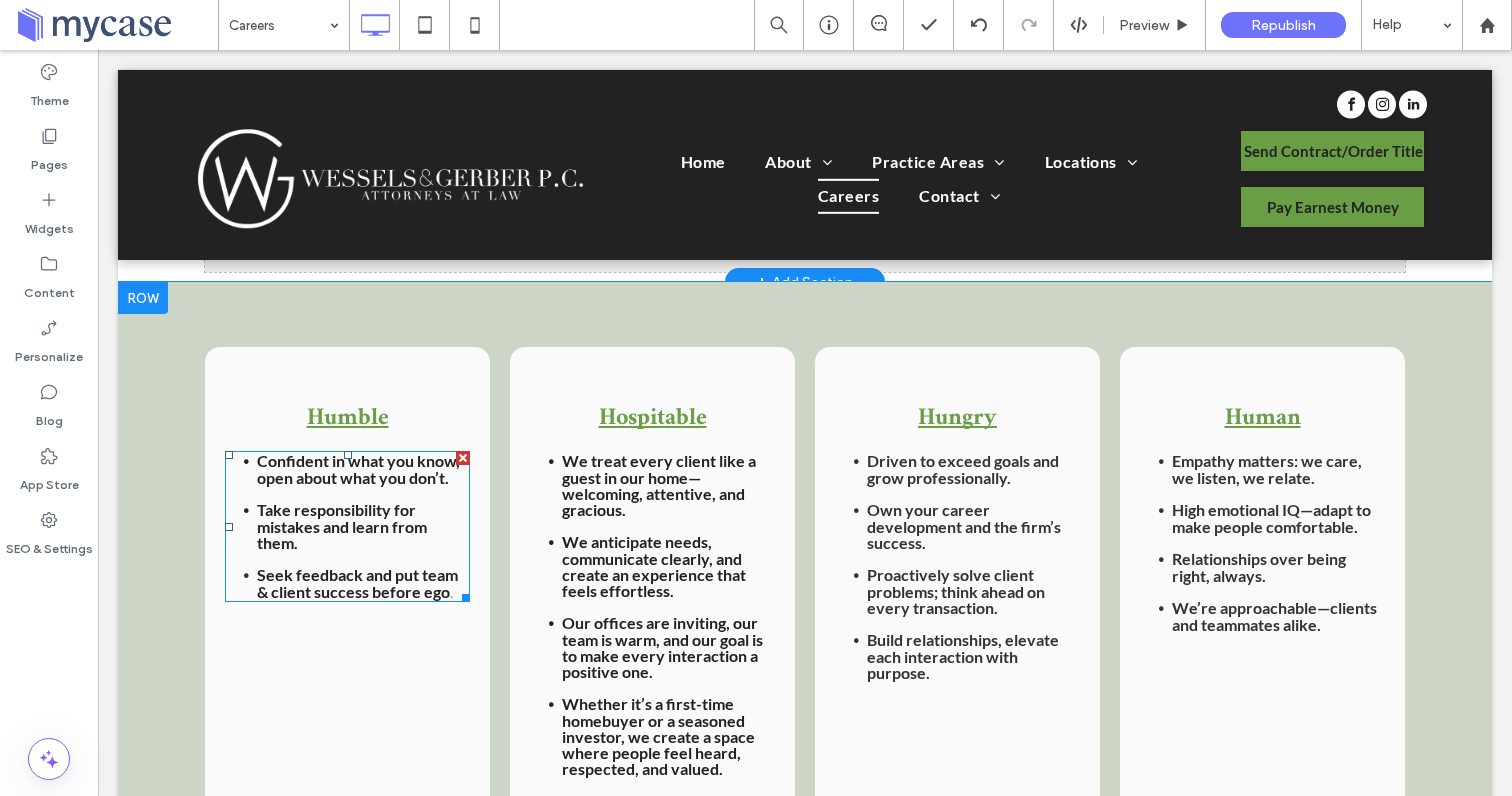 scroll, scrollTop: 1222, scrollLeft: 0, axis: vertical 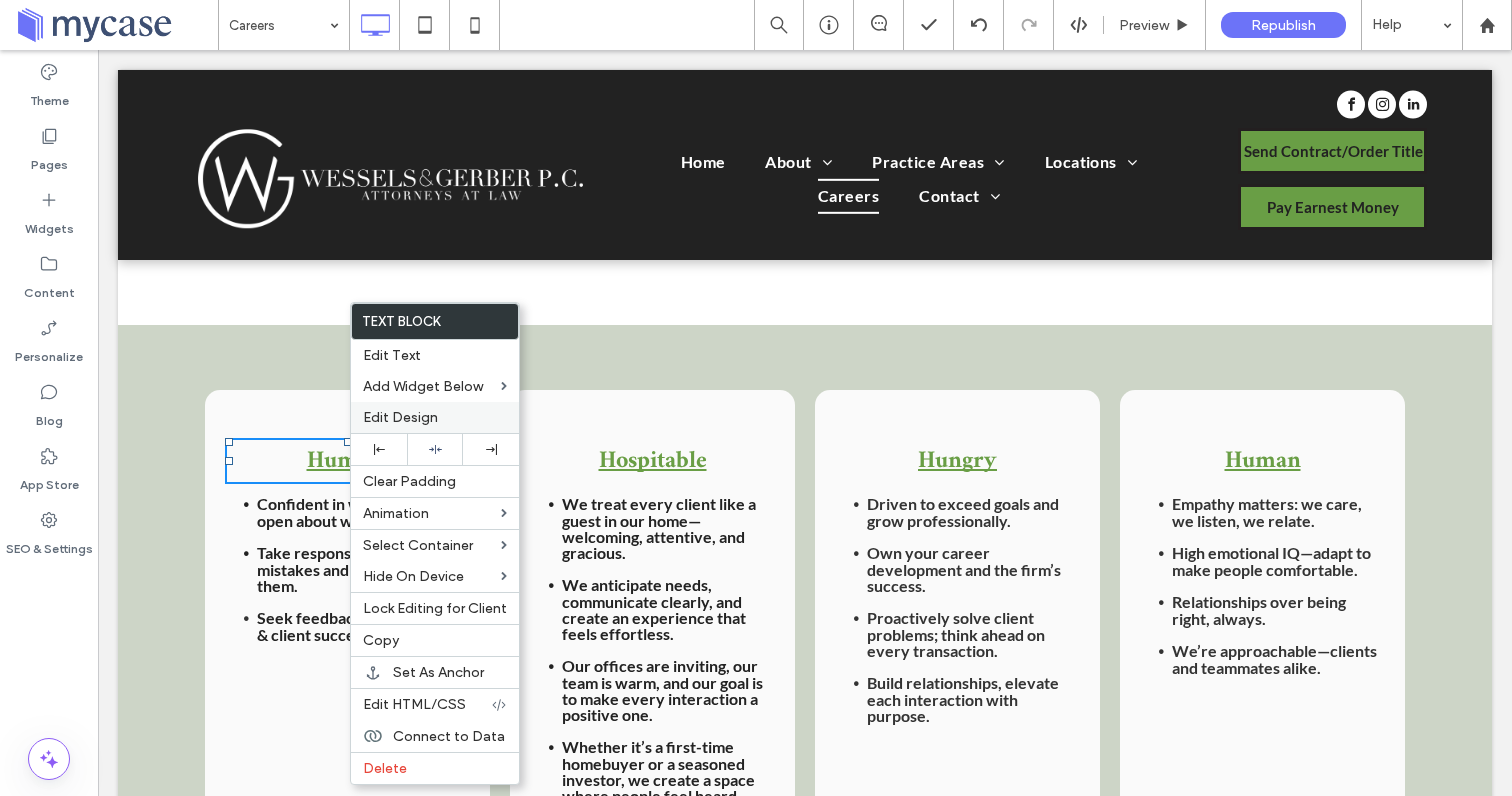 click on "Edit Design" at bounding box center (400, 417) 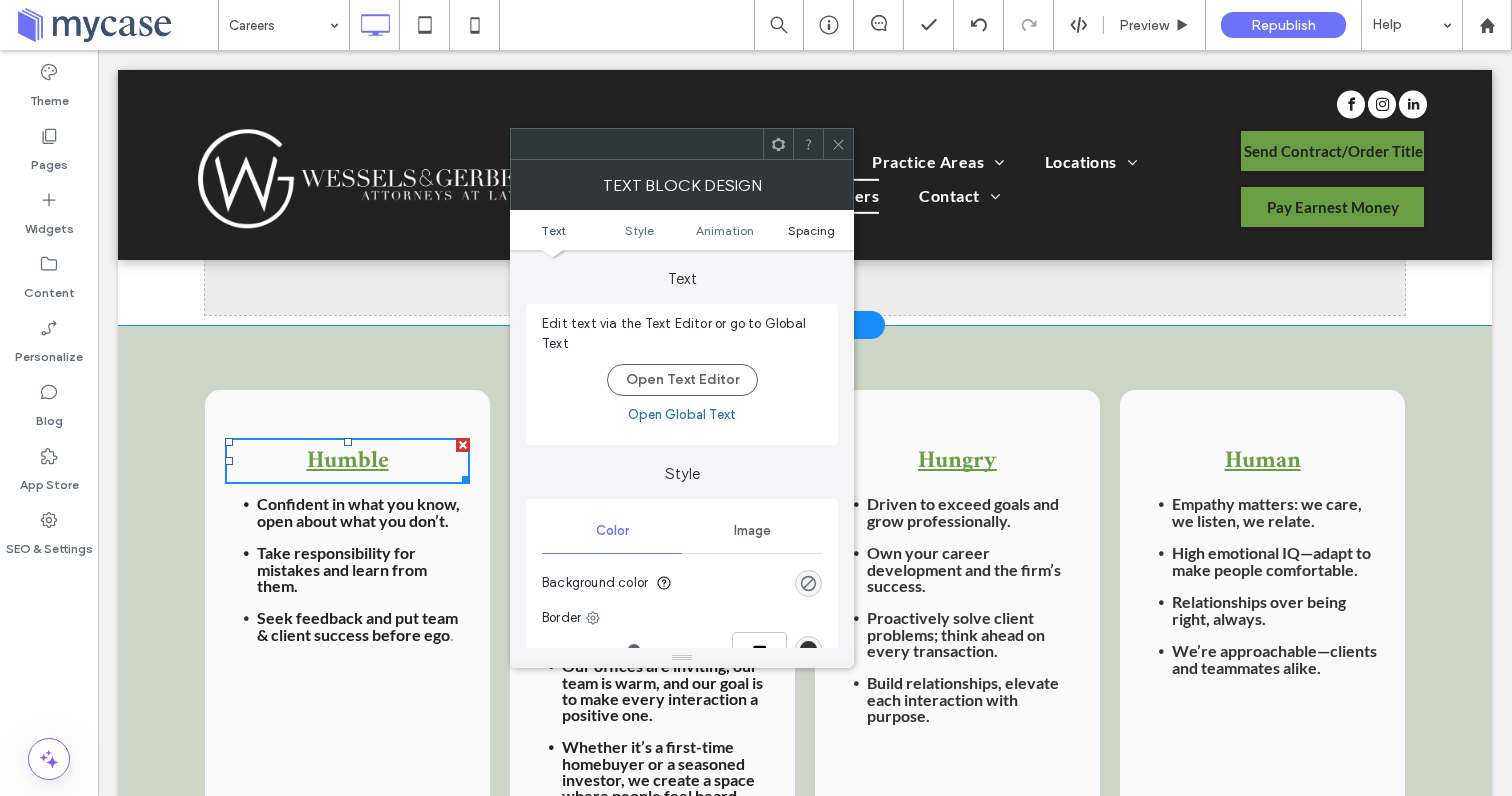 click on "Spacing" at bounding box center [811, 230] 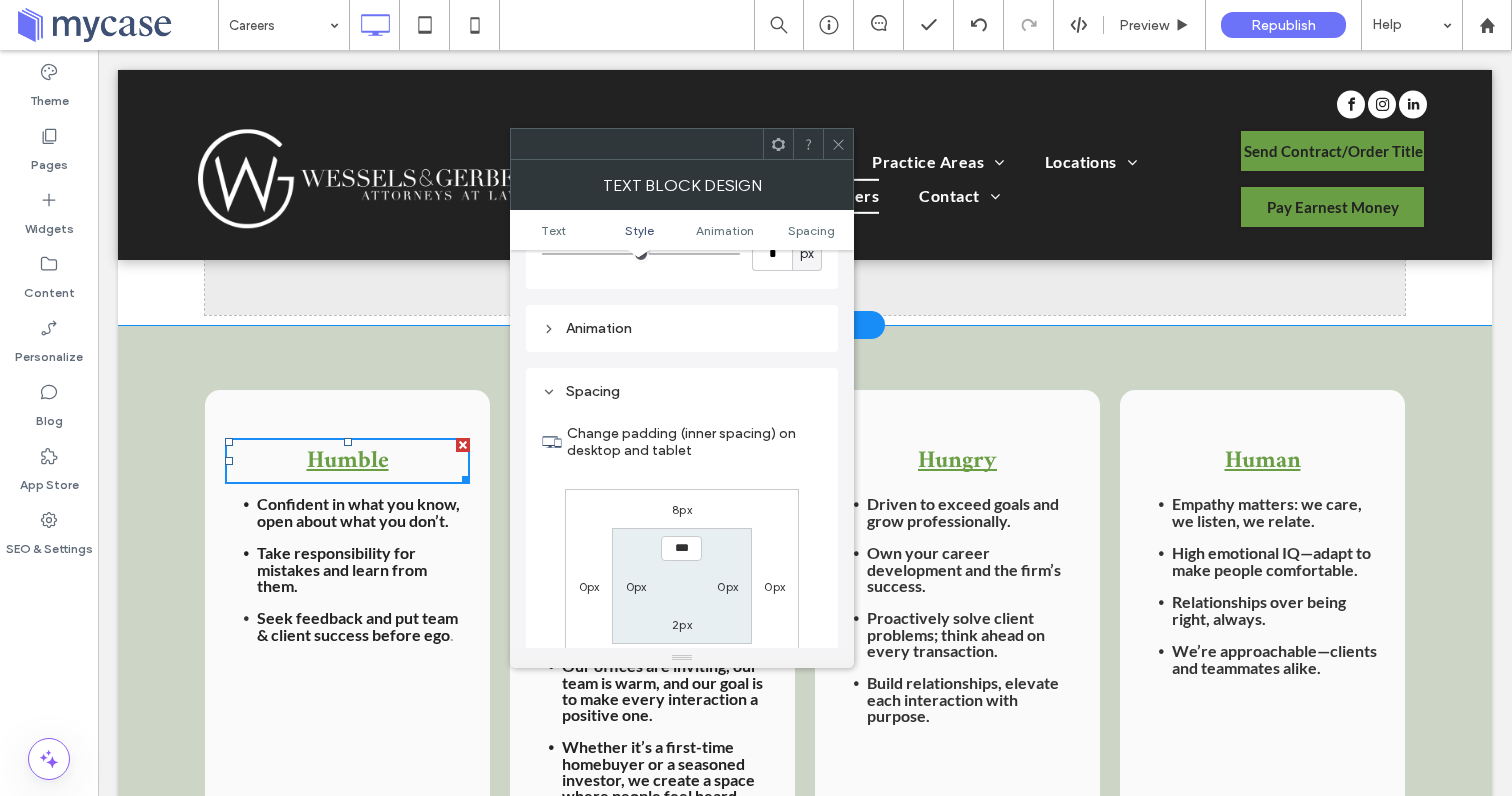 scroll, scrollTop: 574, scrollLeft: 0, axis: vertical 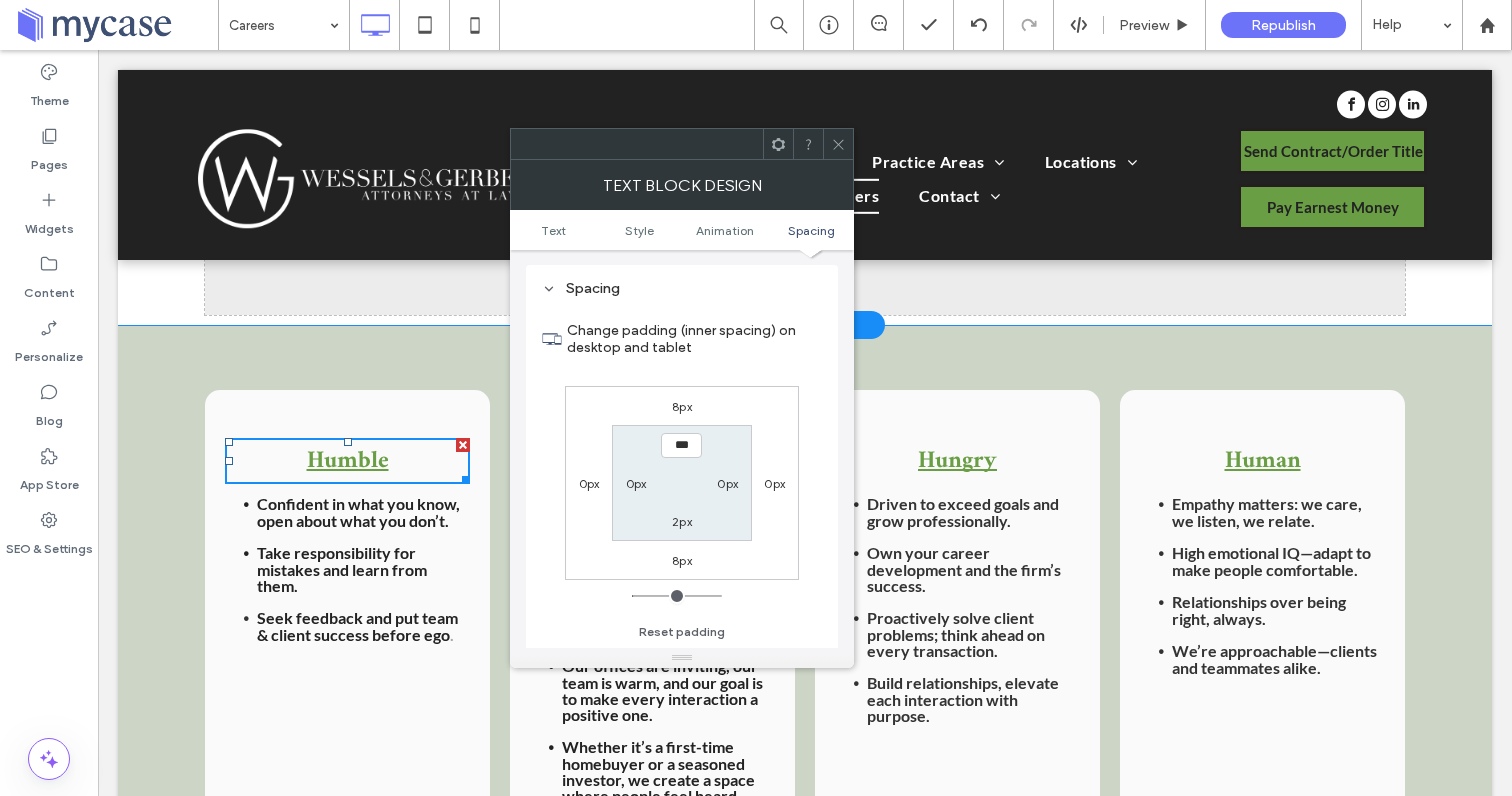 click 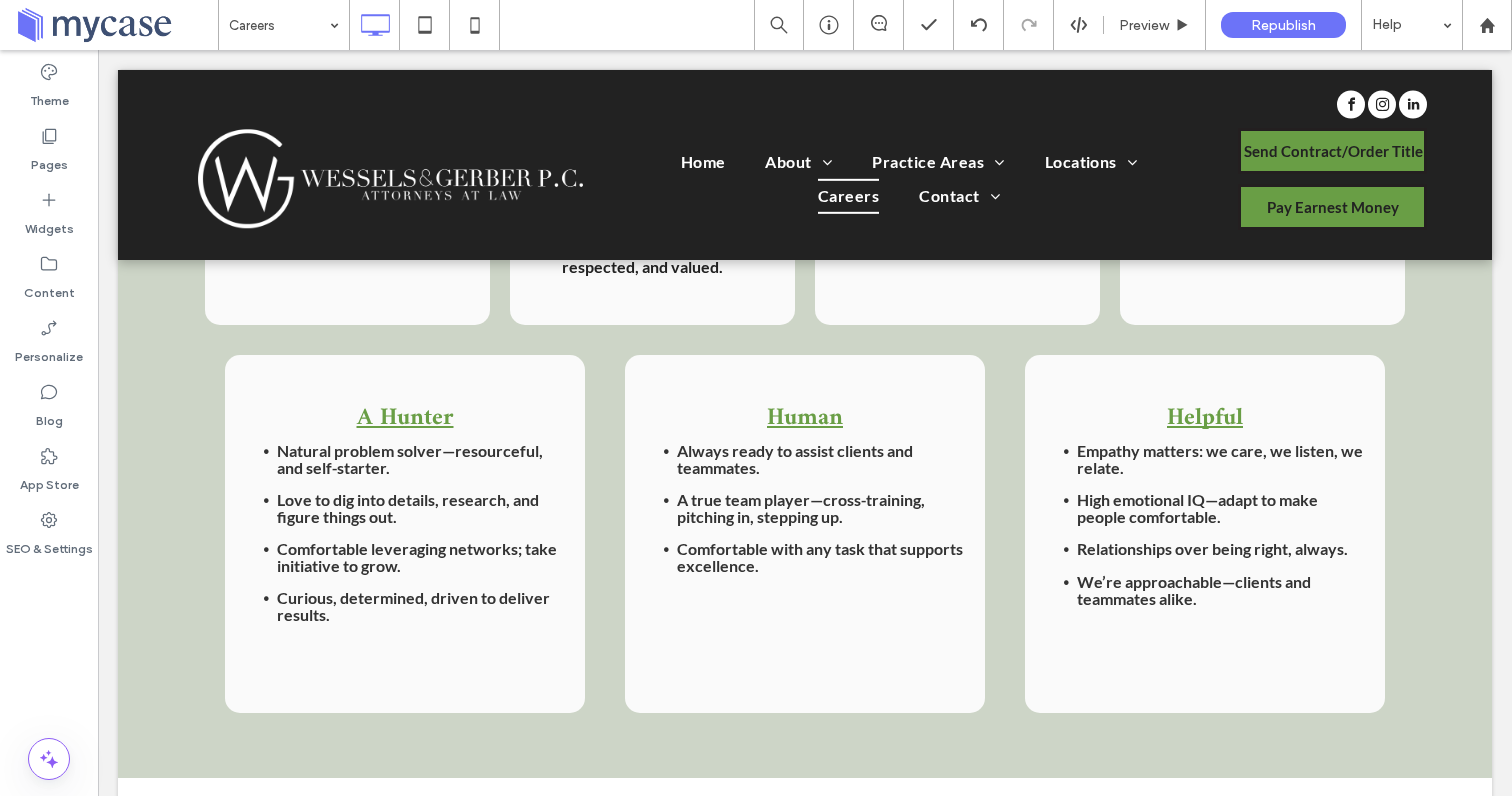 scroll, scrollTop: 1805, scrollLeft: 0, axis: vertical 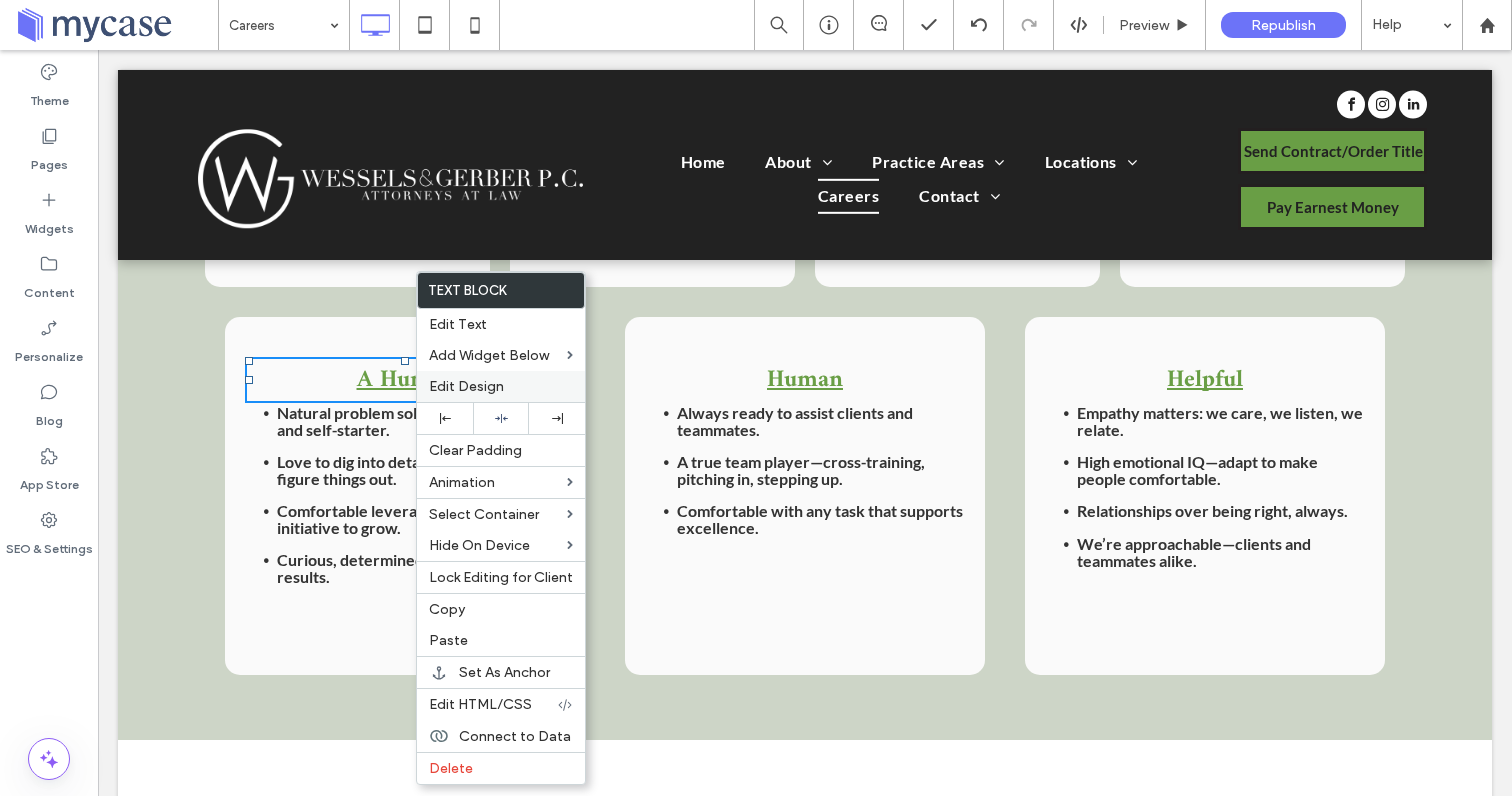 click on "Edit Design" at bounding box center [466, 386] 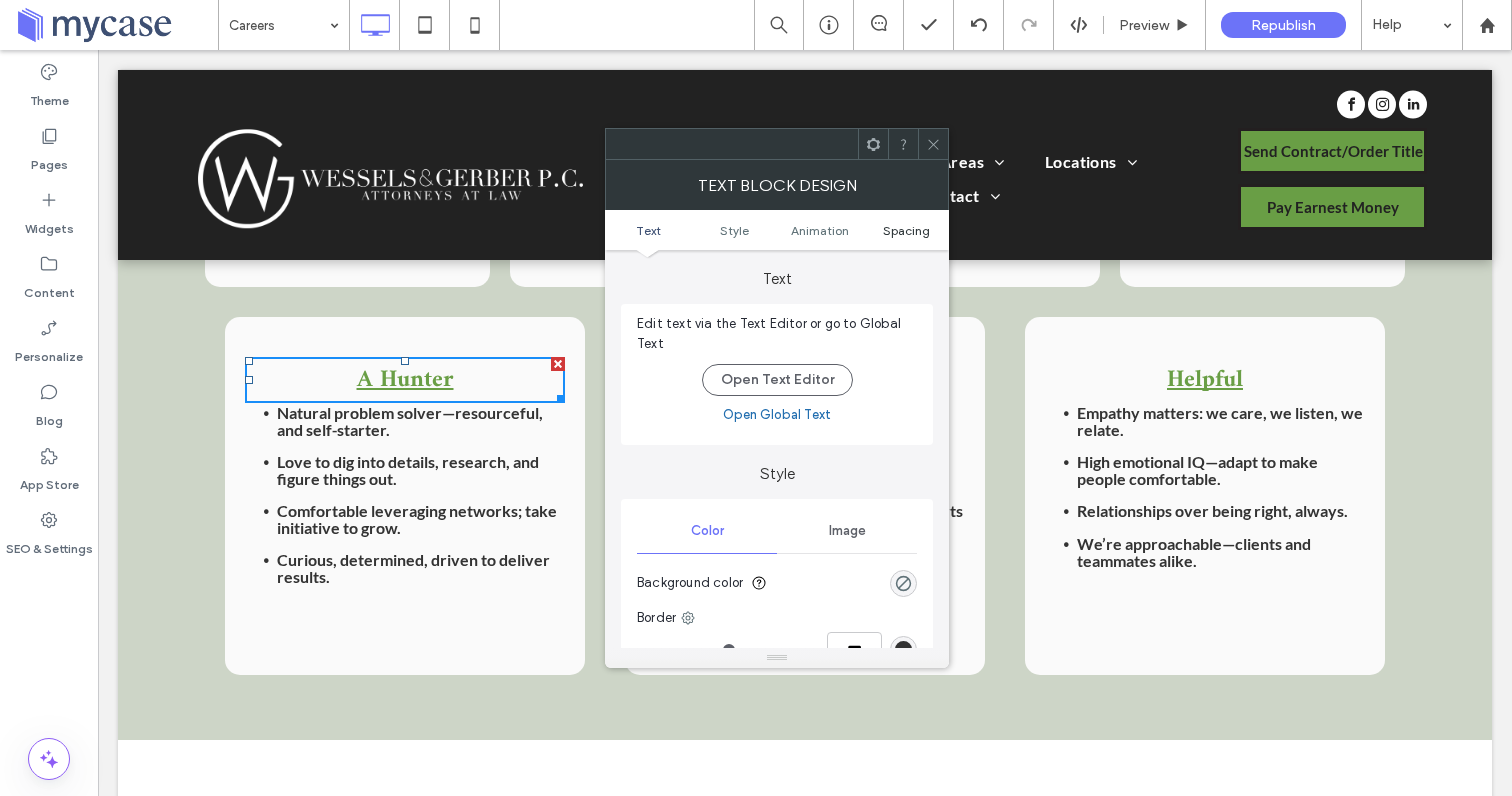 click on "Spacing" at bounding box center [906, 230] 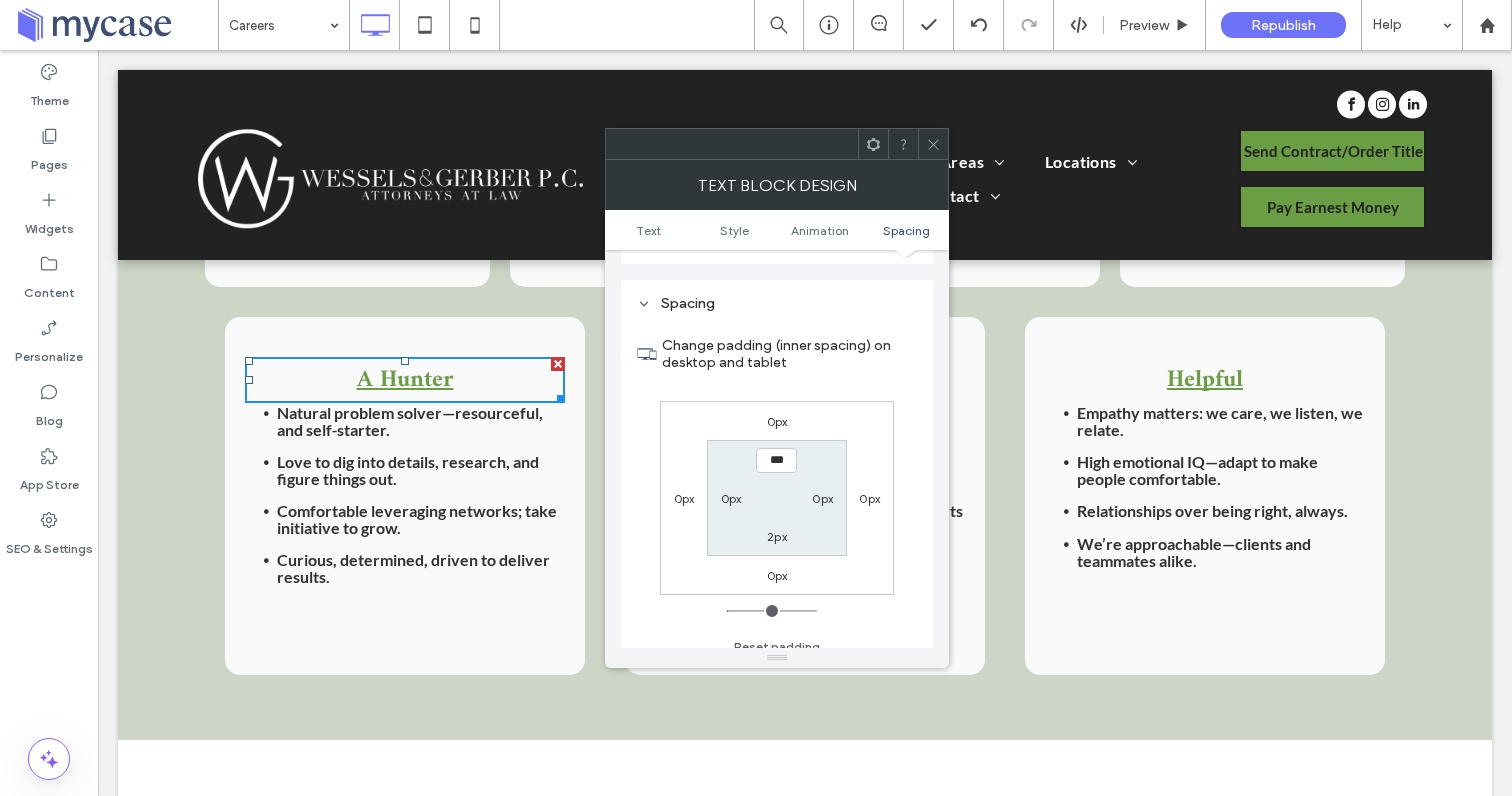 scroll, scrollTop: 574, scrollLeft: 0, axis: vertical 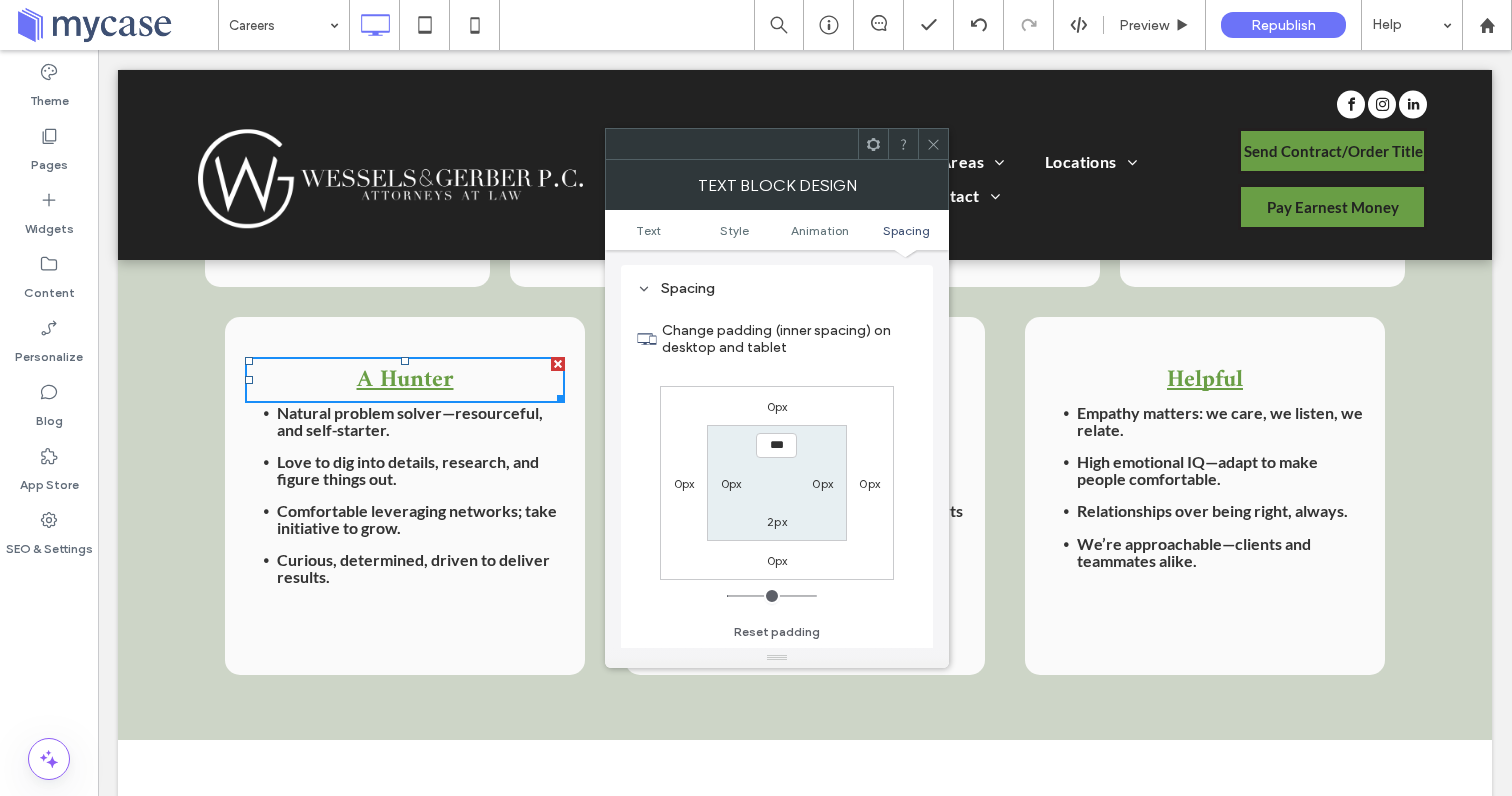 click on "0px" at bounding box center [777, 406] 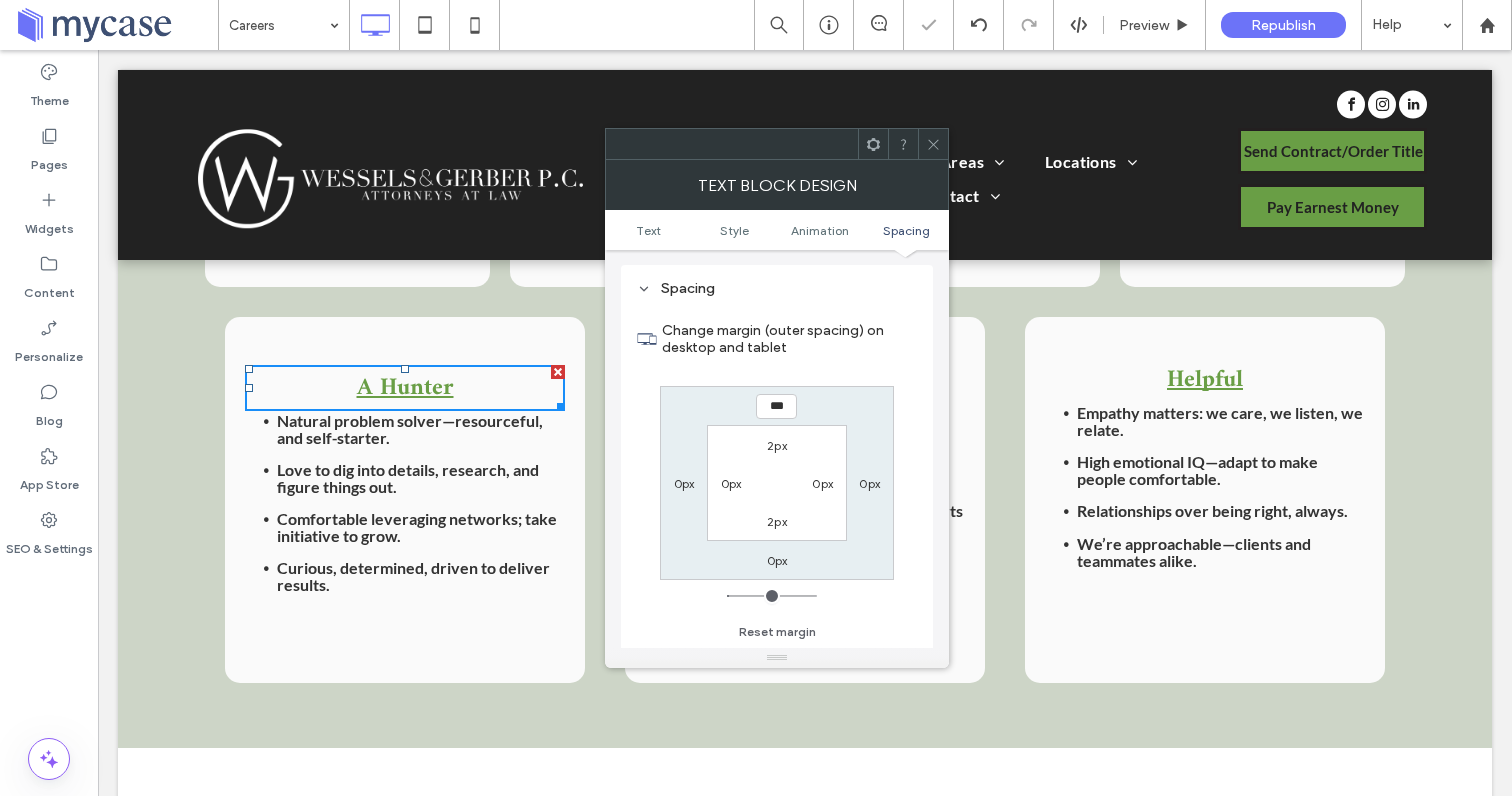 click 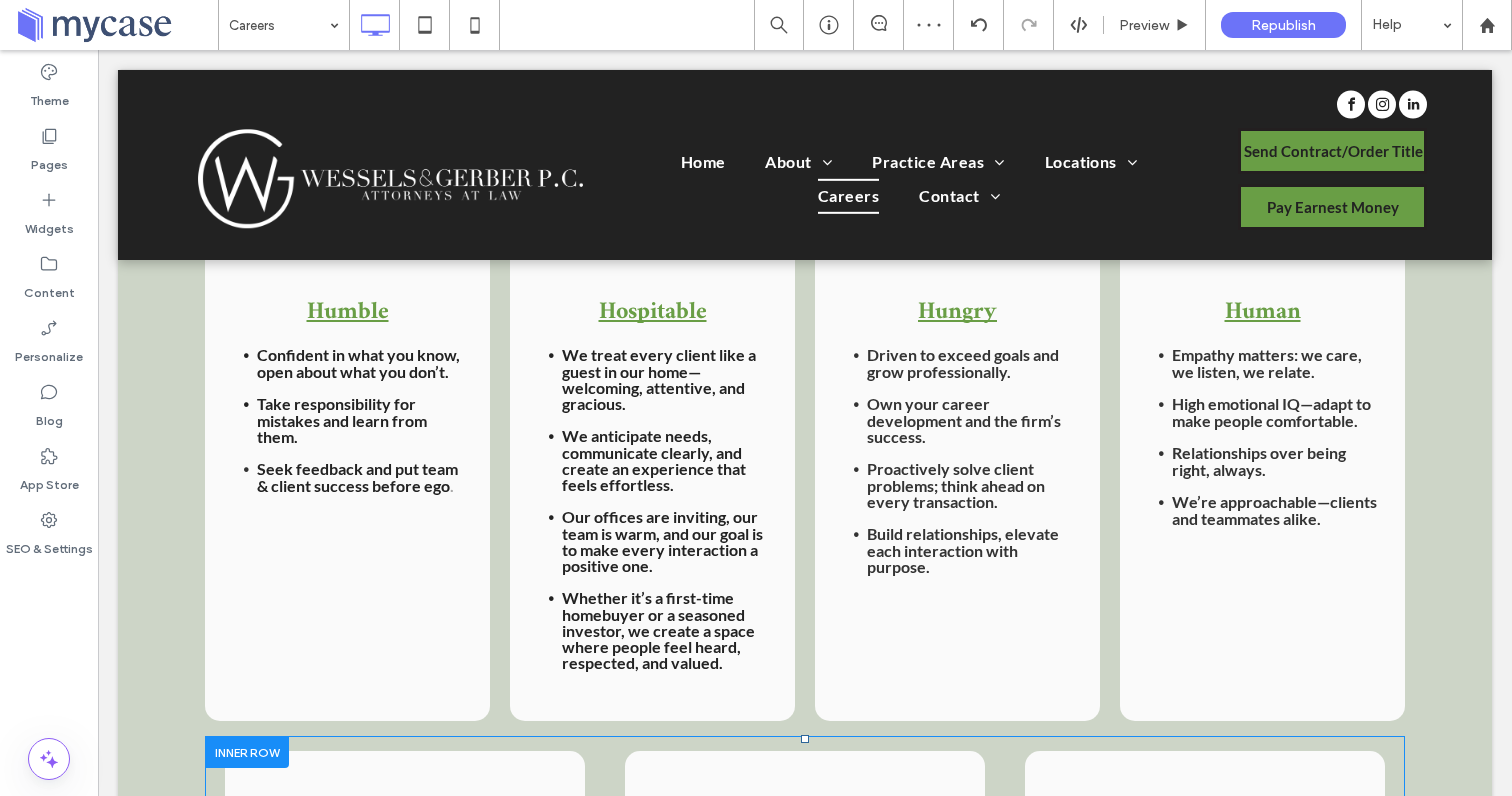 scroll, scrollTop: 1334, scrollLeft: 0, axis: vertical 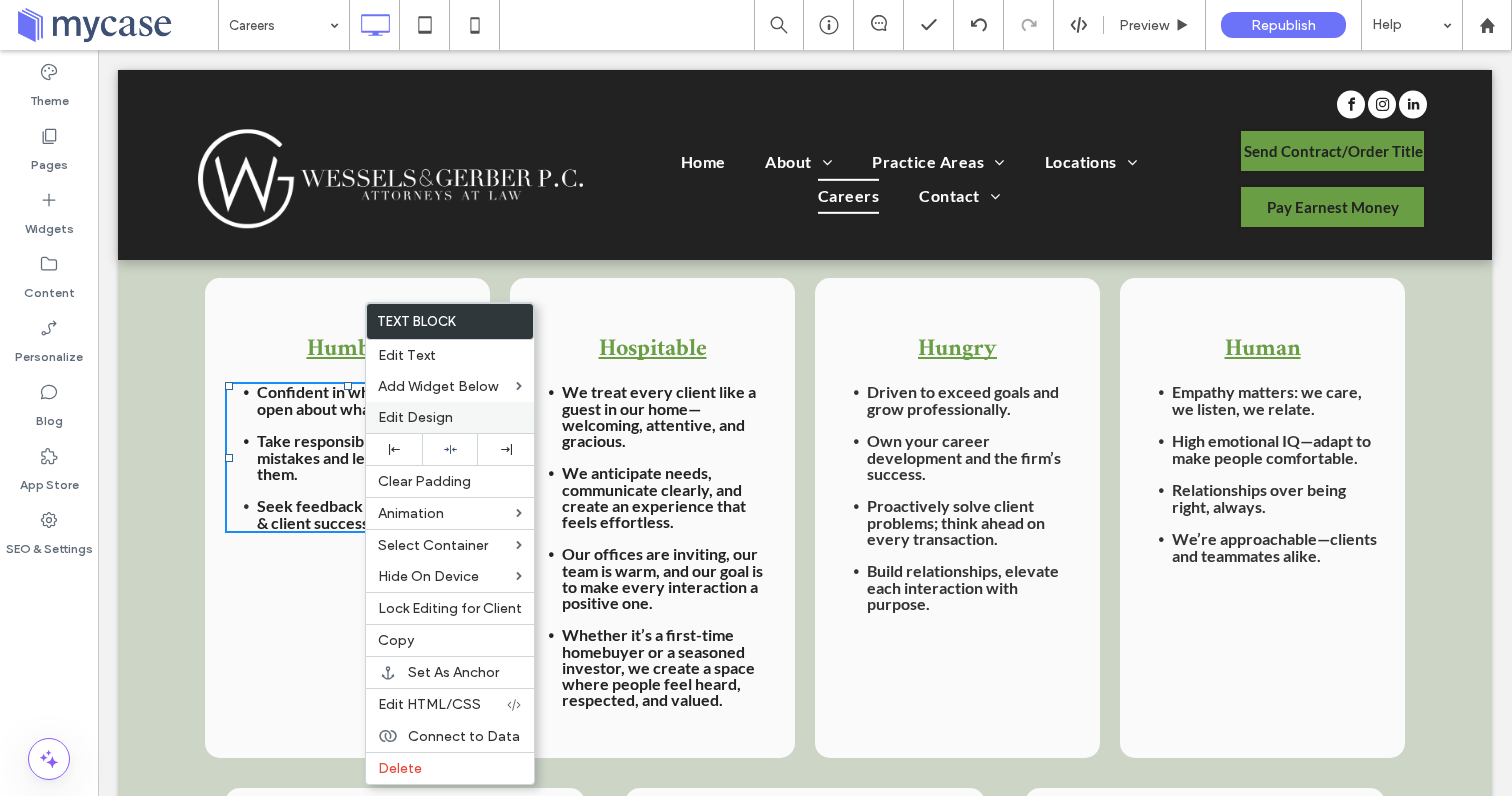 click on "Edit Design" at bounding box center [415, 417] 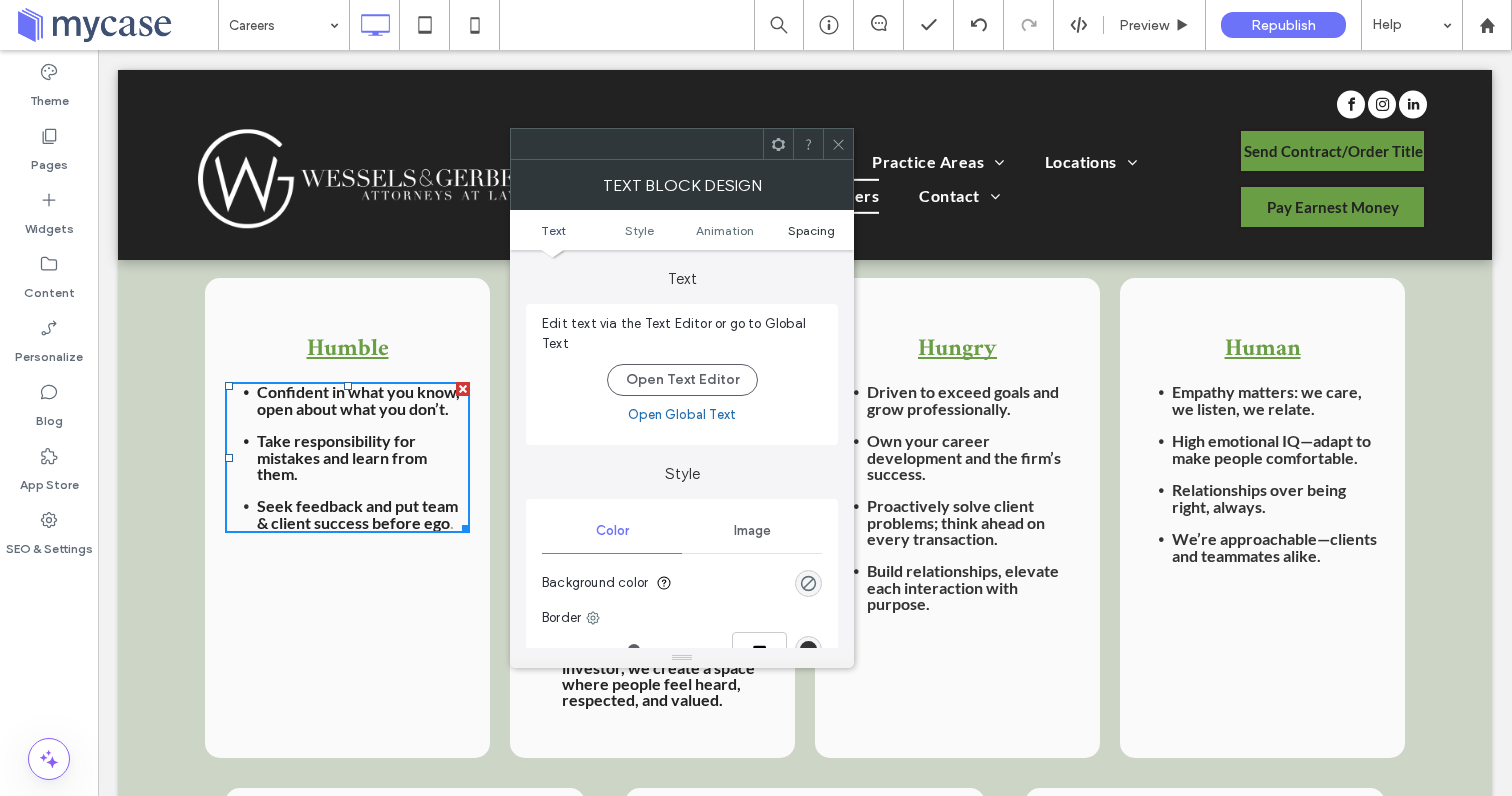 click on "Spacing" at bounding box center [811, 230] 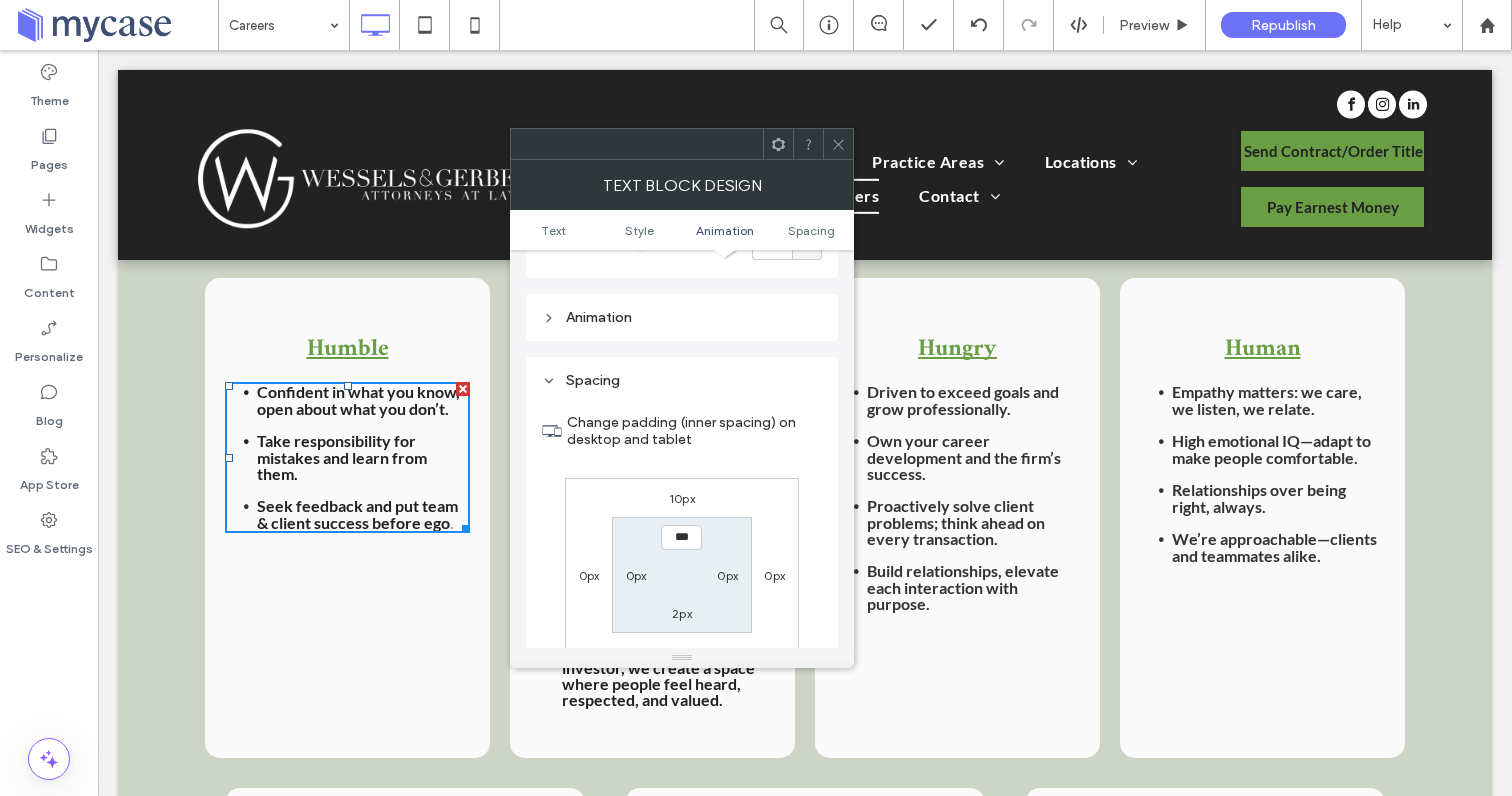 scroll, scrollTop: 574, scrollLeft: 0, axis: vertical 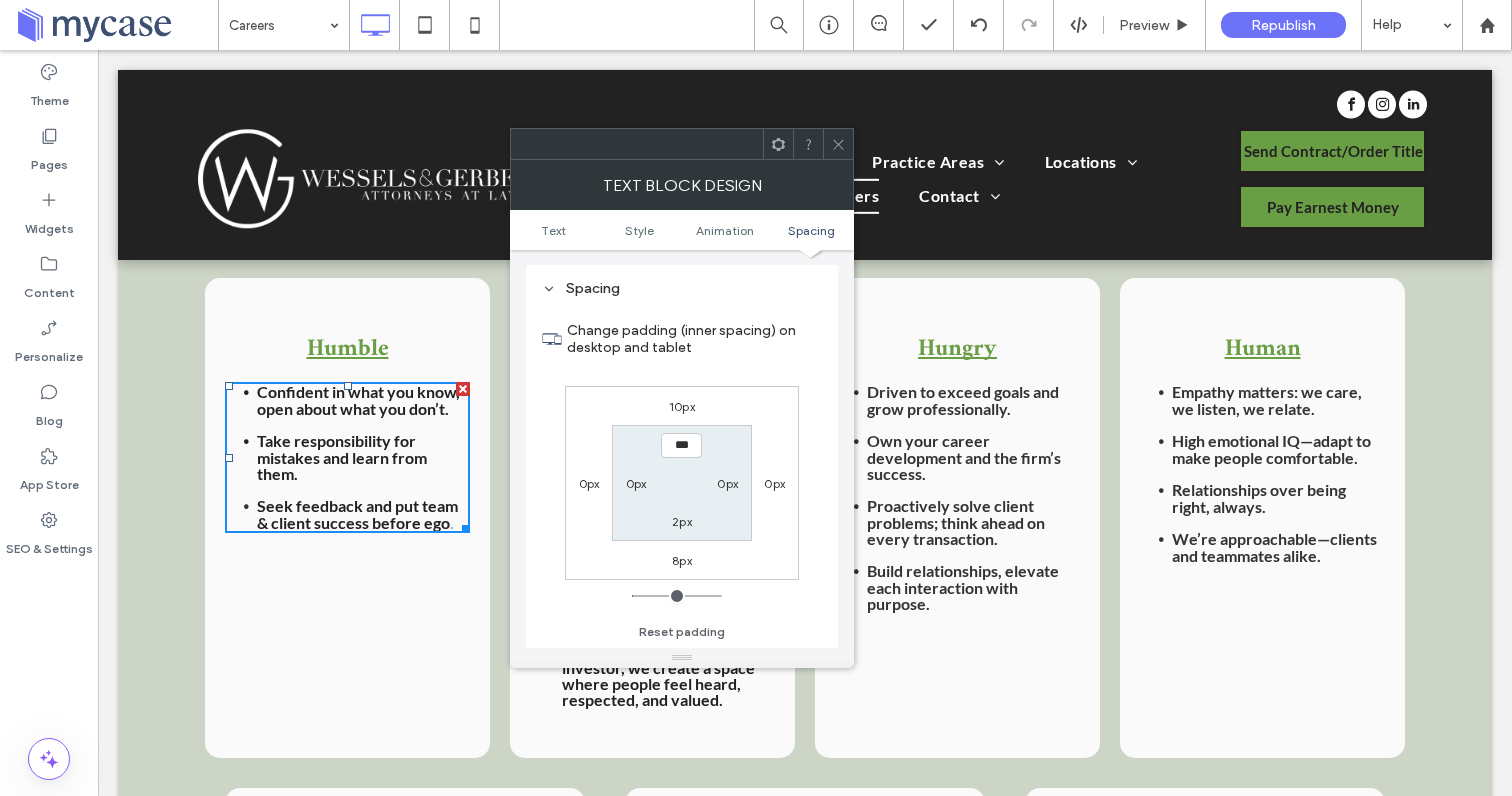 click 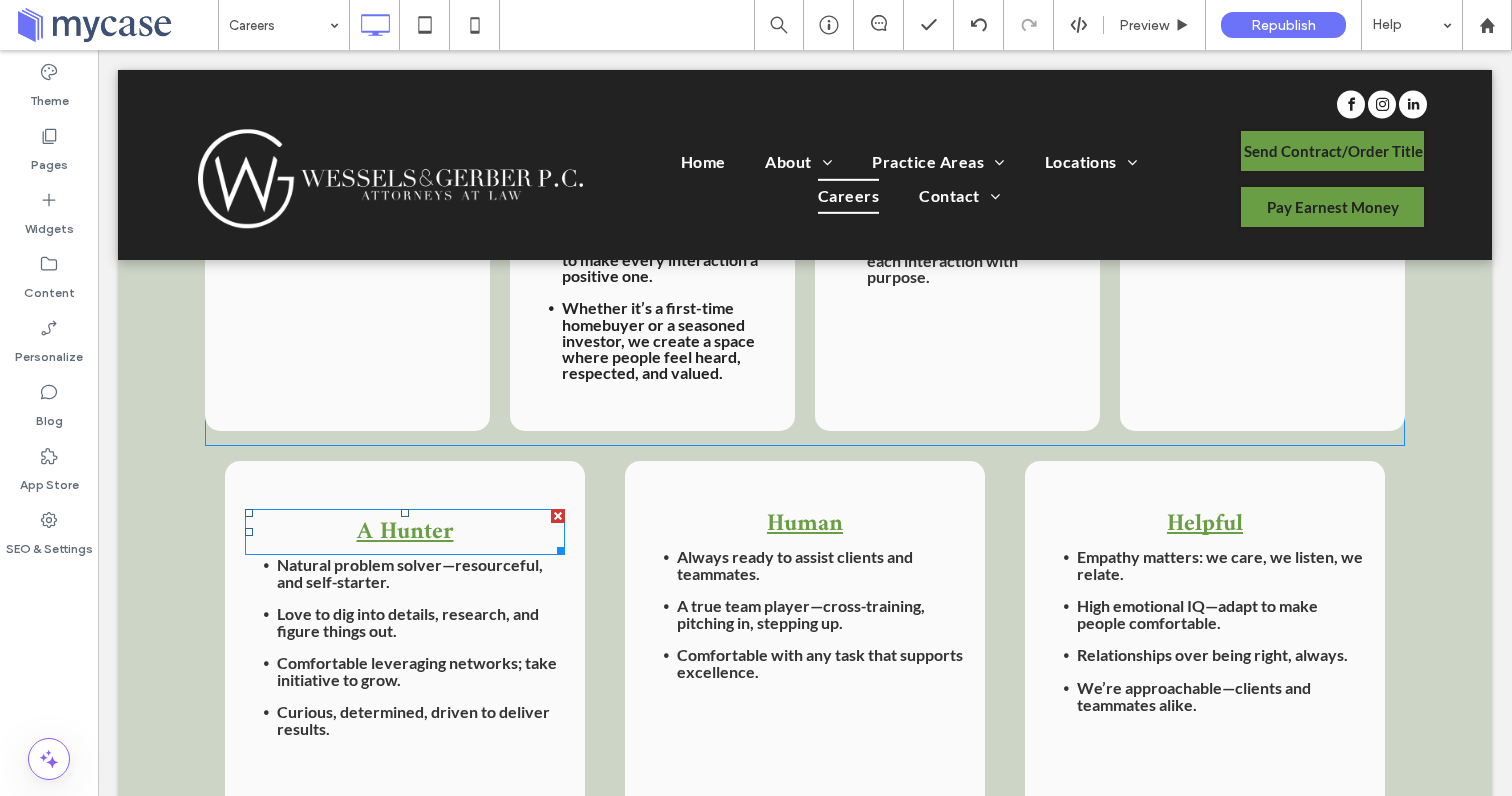scroll, scrollTop: 1741, scrollLeft: 0, axis: vertical 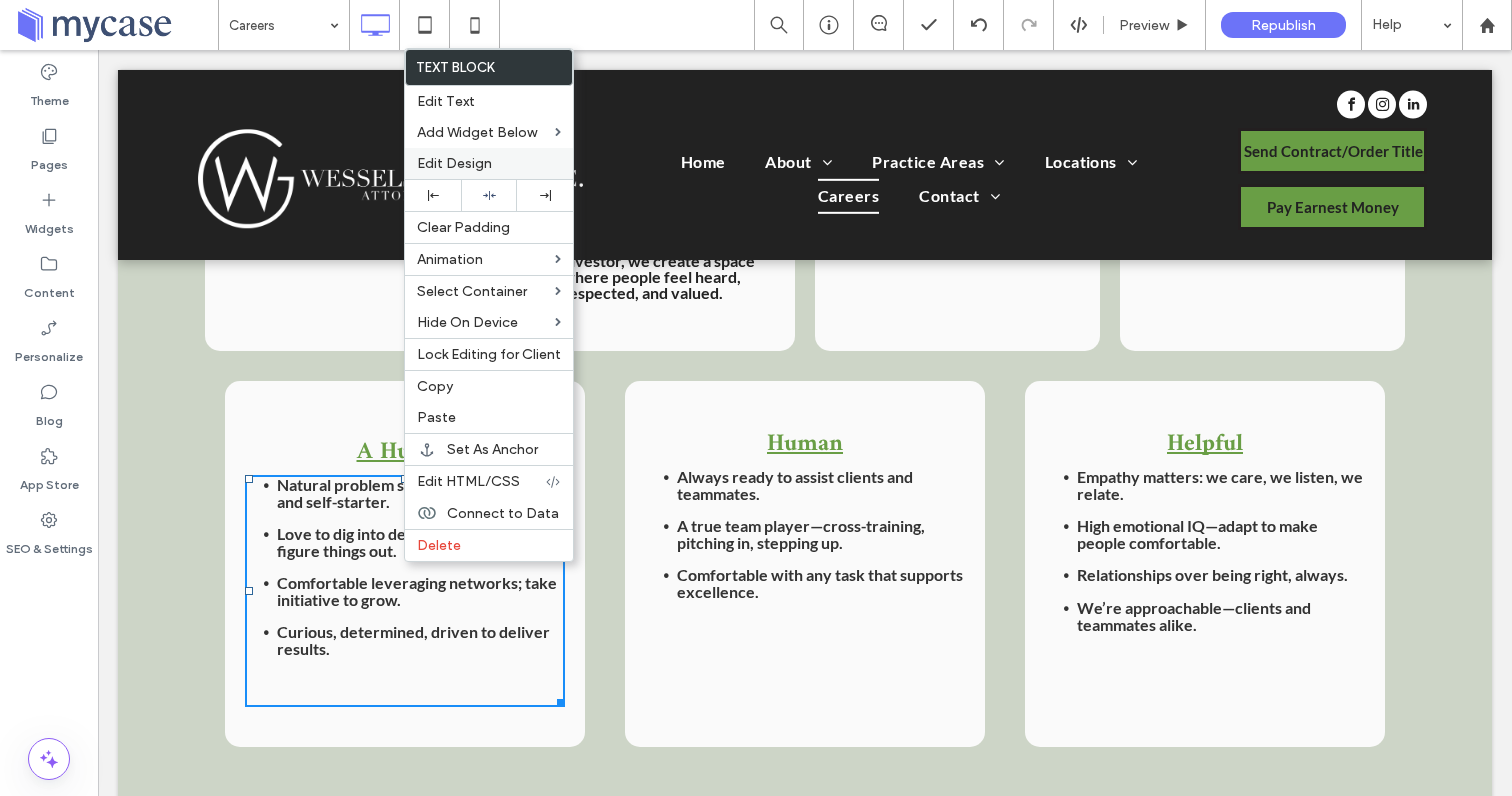 click on "Edit Design" at bounding box center [454, 163] 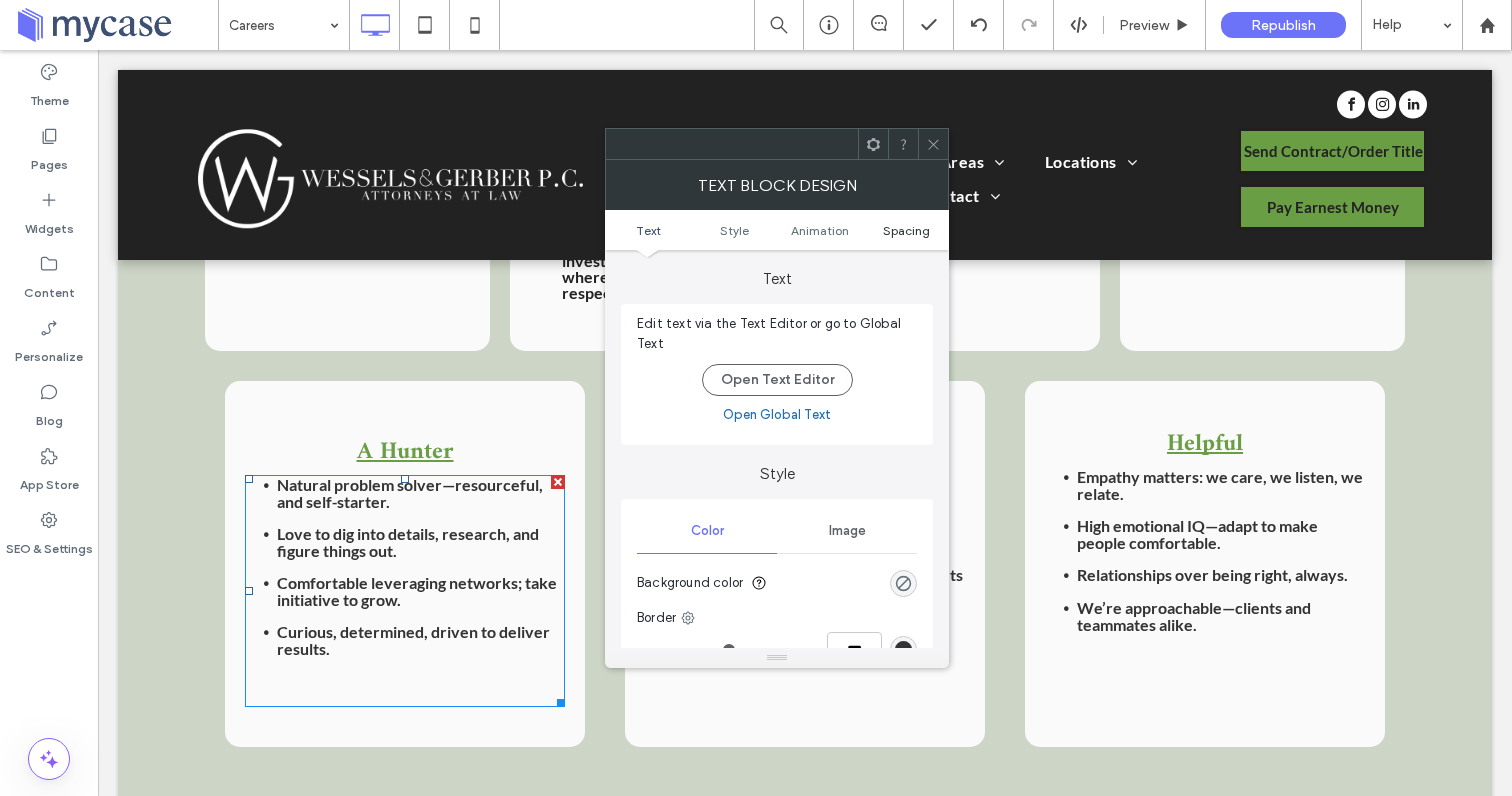 click on "Spacing" at bounding box center [906, 230] 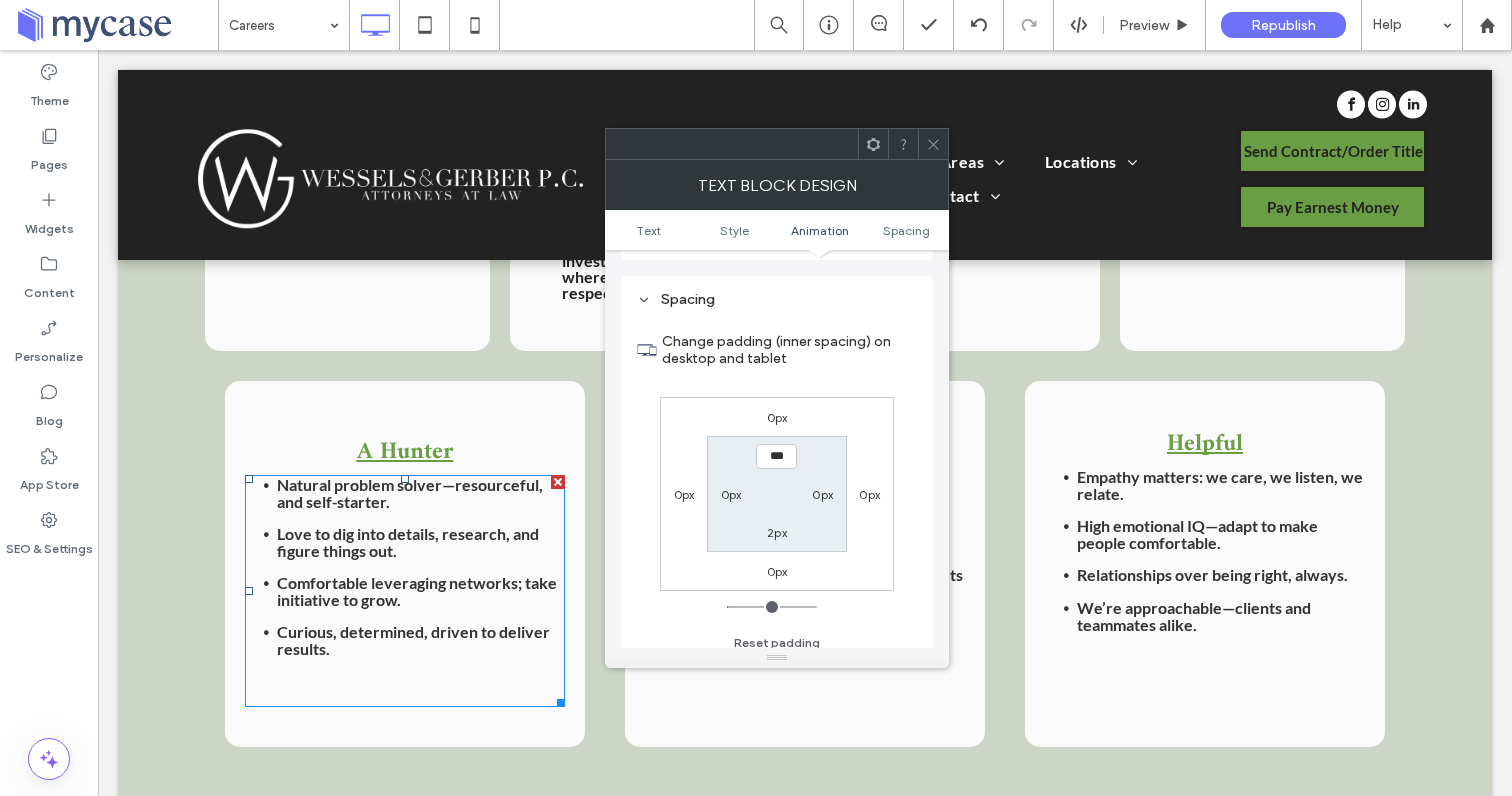 scroll, scrollTop: 574, scrollLeft: 0, axis: vertical 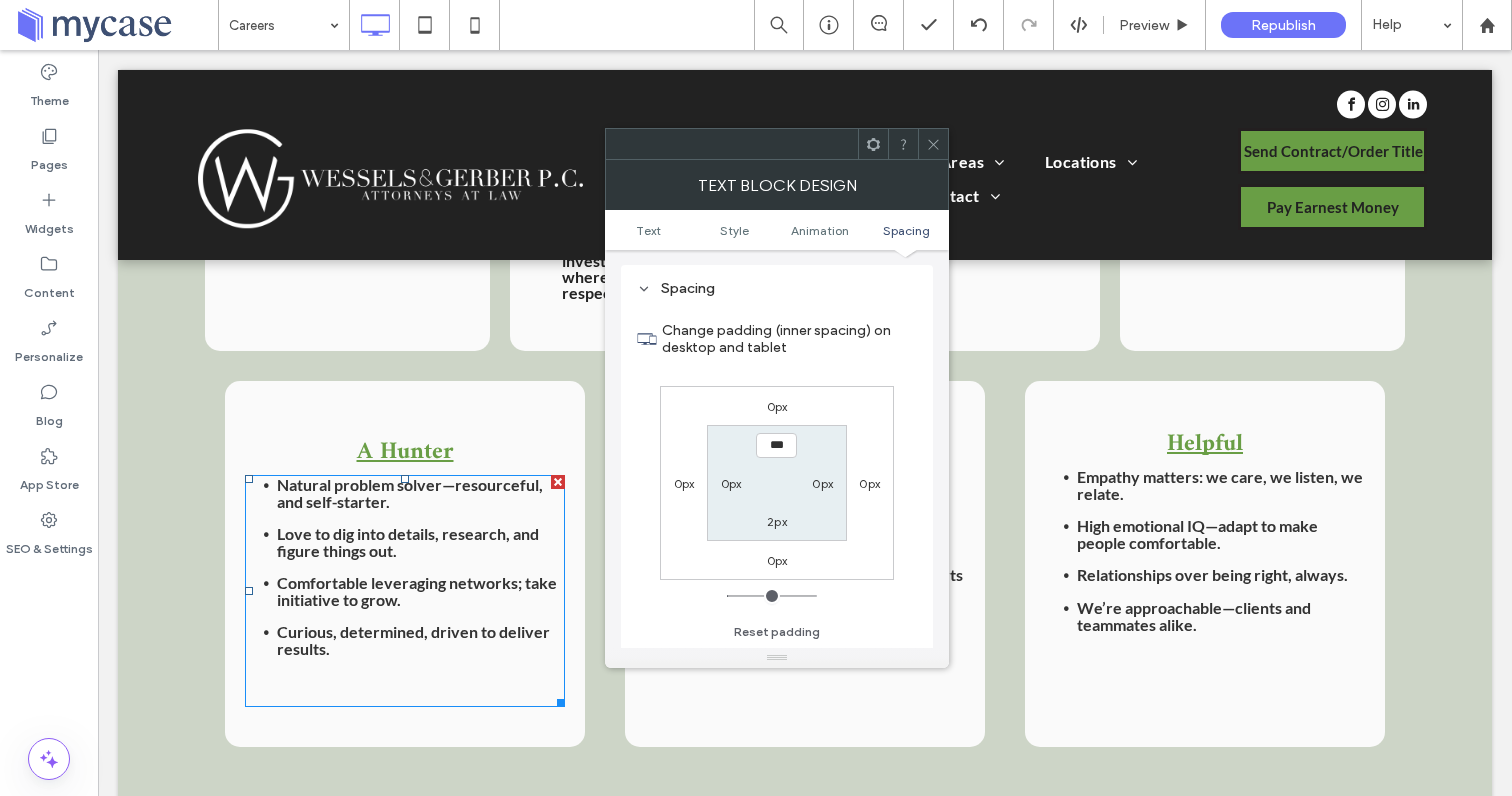 click on "0px" at bounding box center [777, 406] 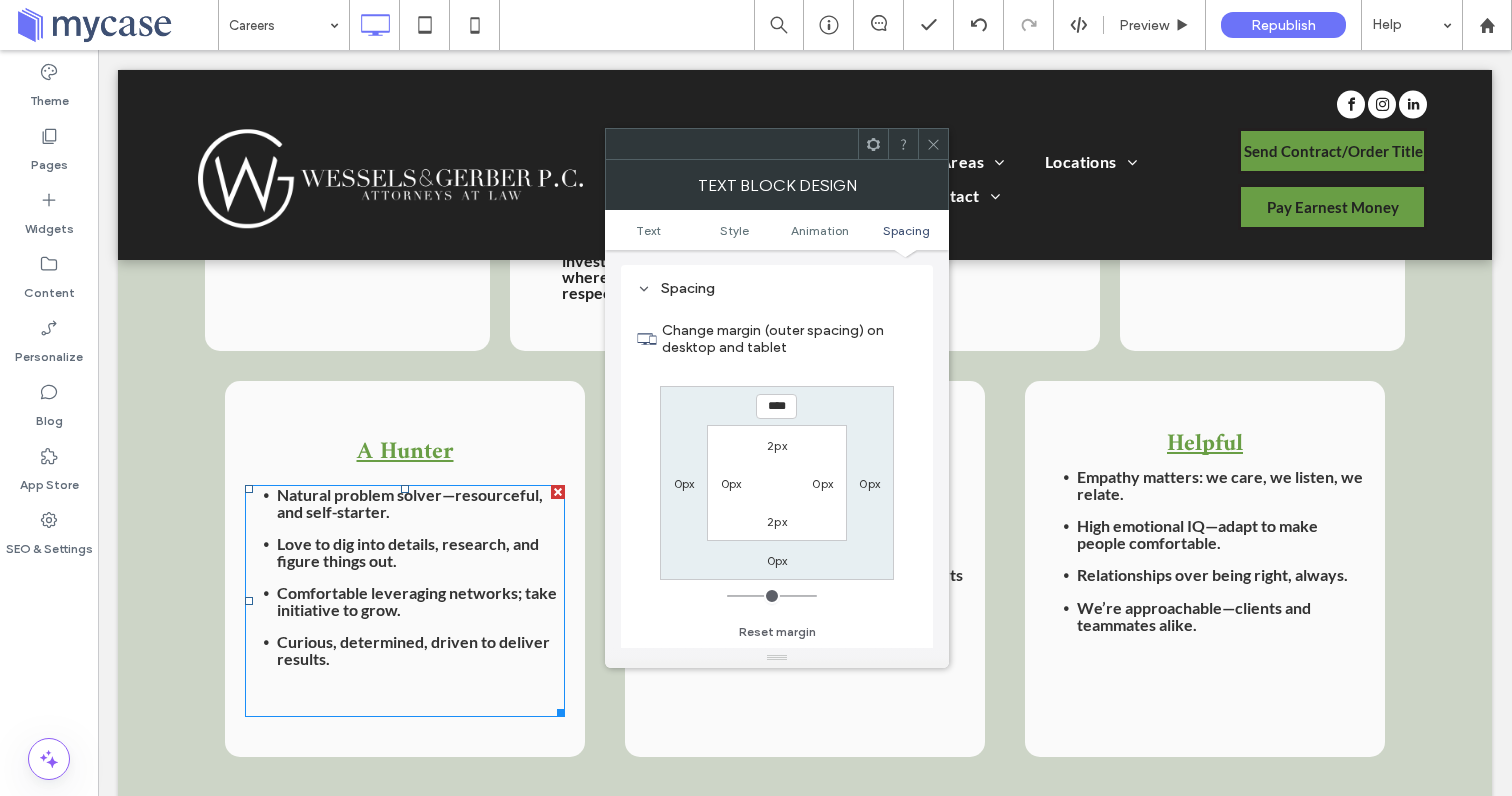 click on "0px" at bounding box center (777, 560) 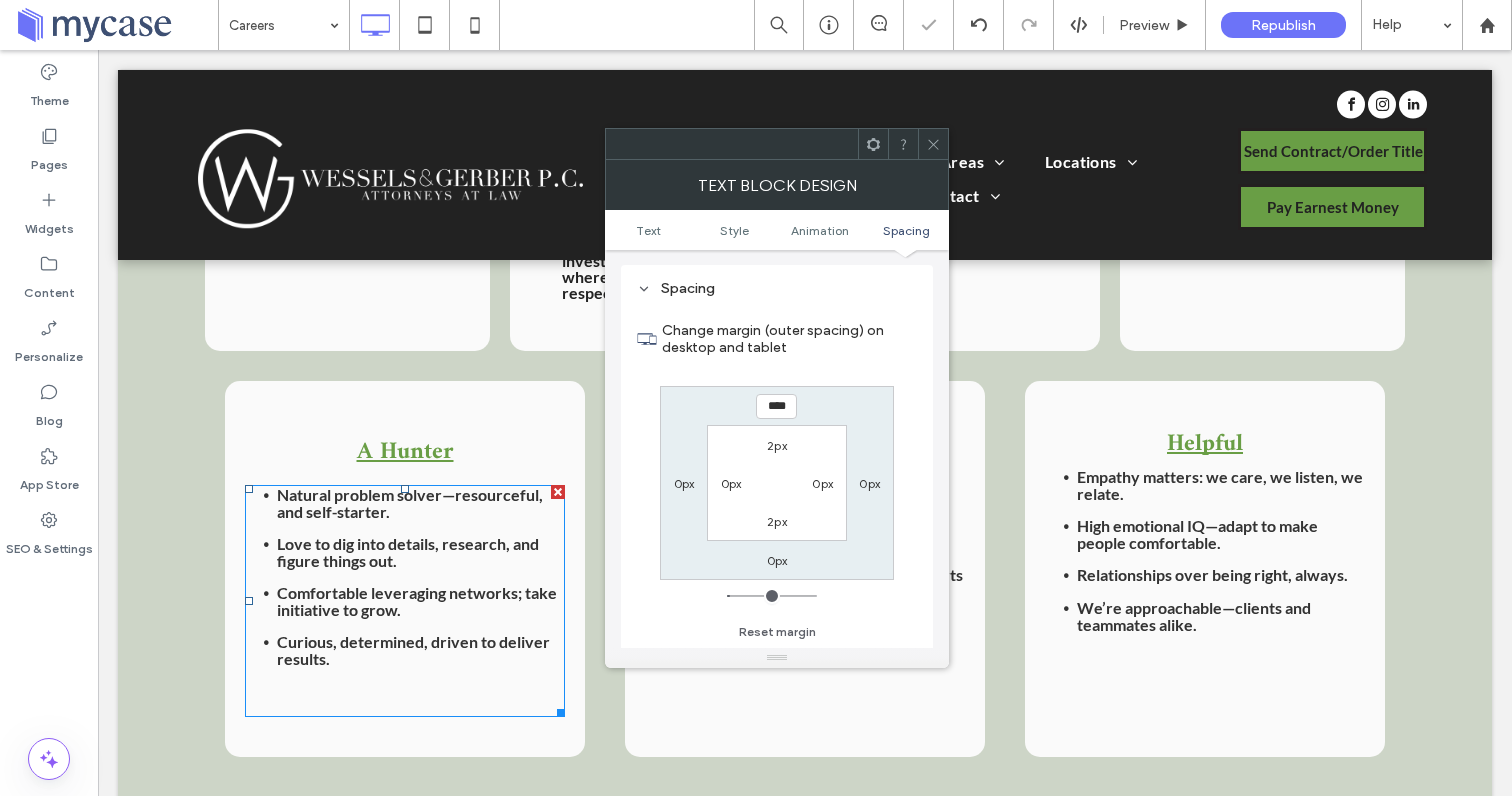 click on "0px" at bounding box center [777, 560] 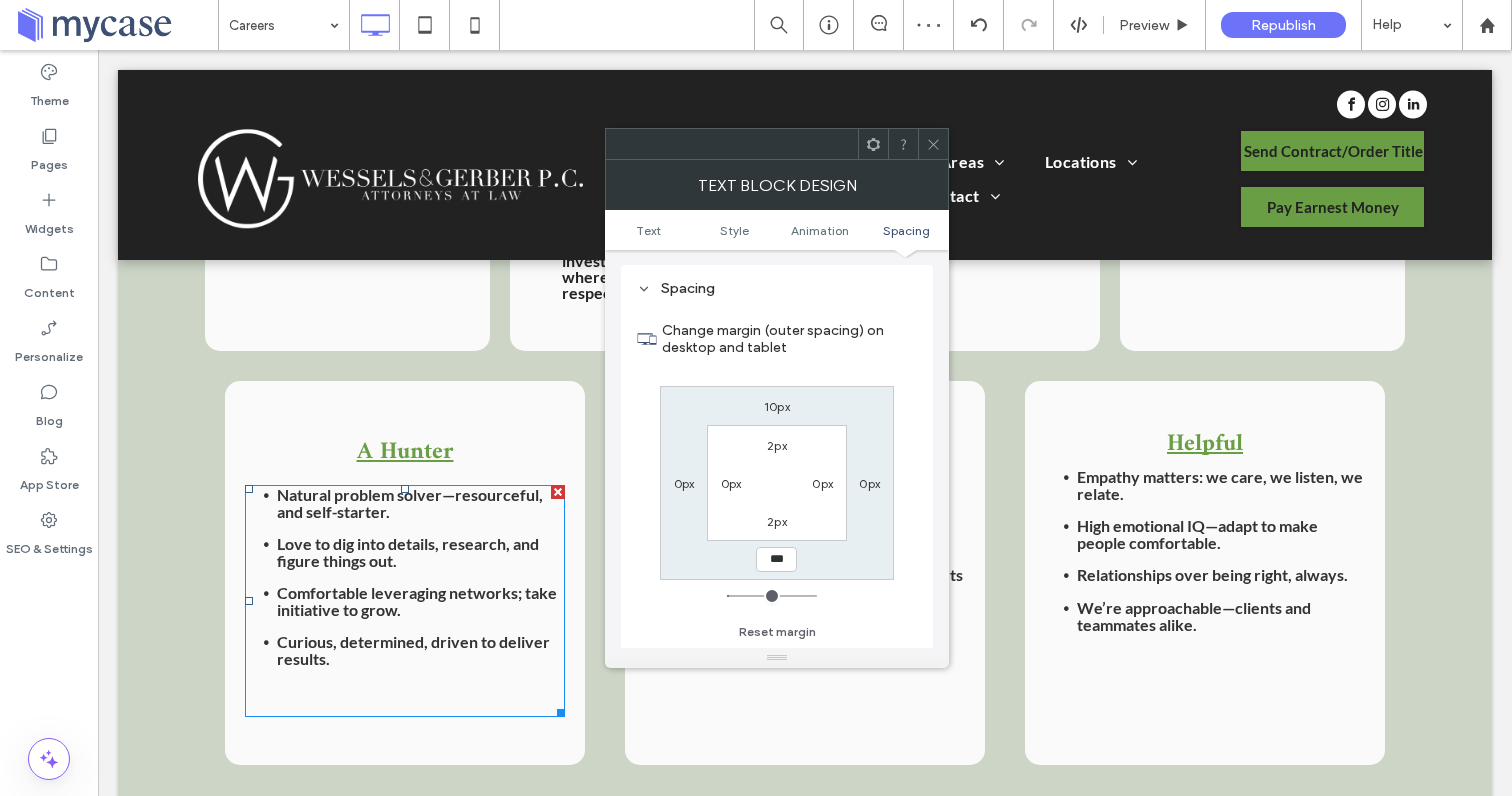 click 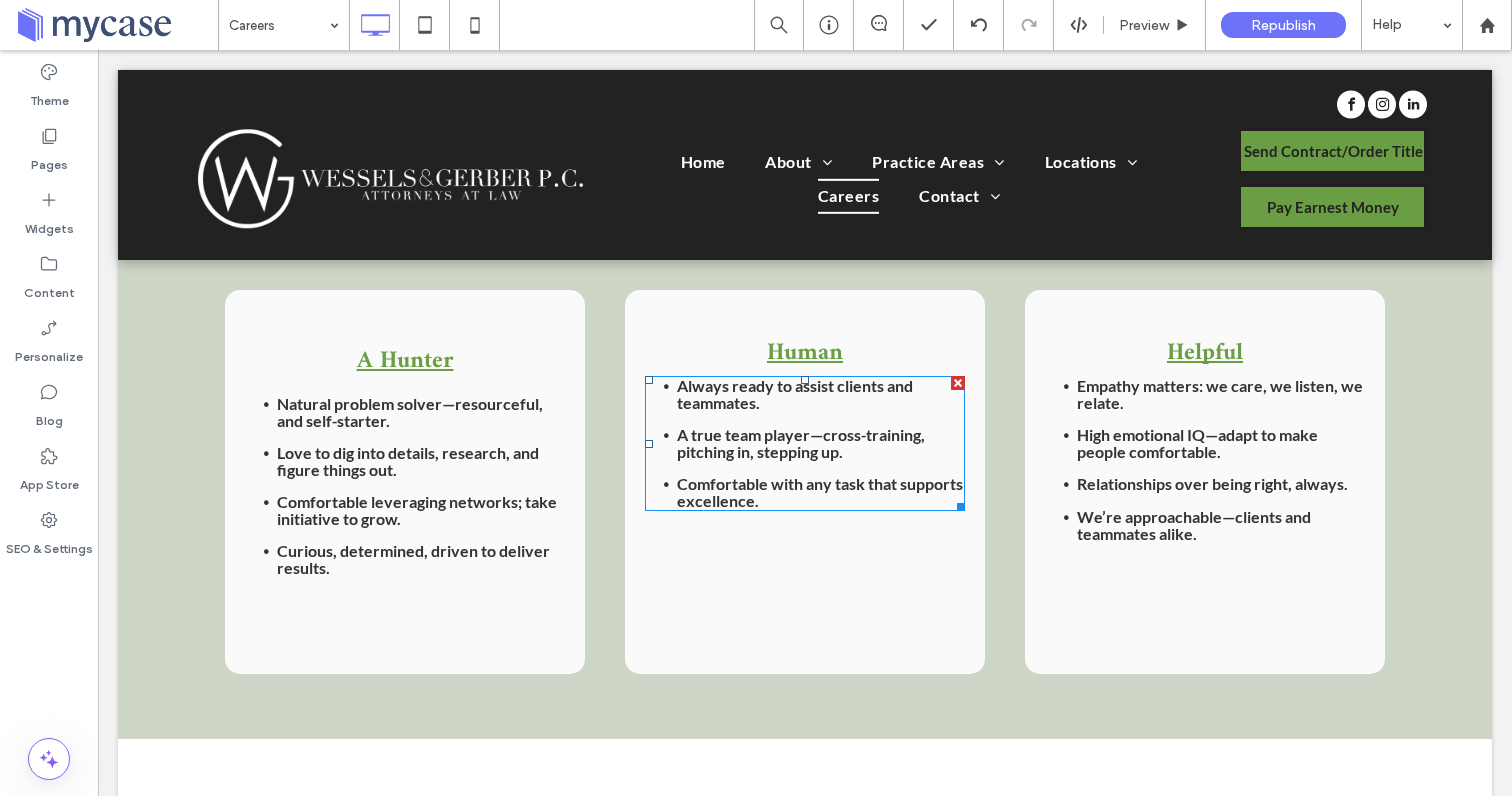 scroll, scrollTop: 1847, scrollLeft: 0, axis: vertical 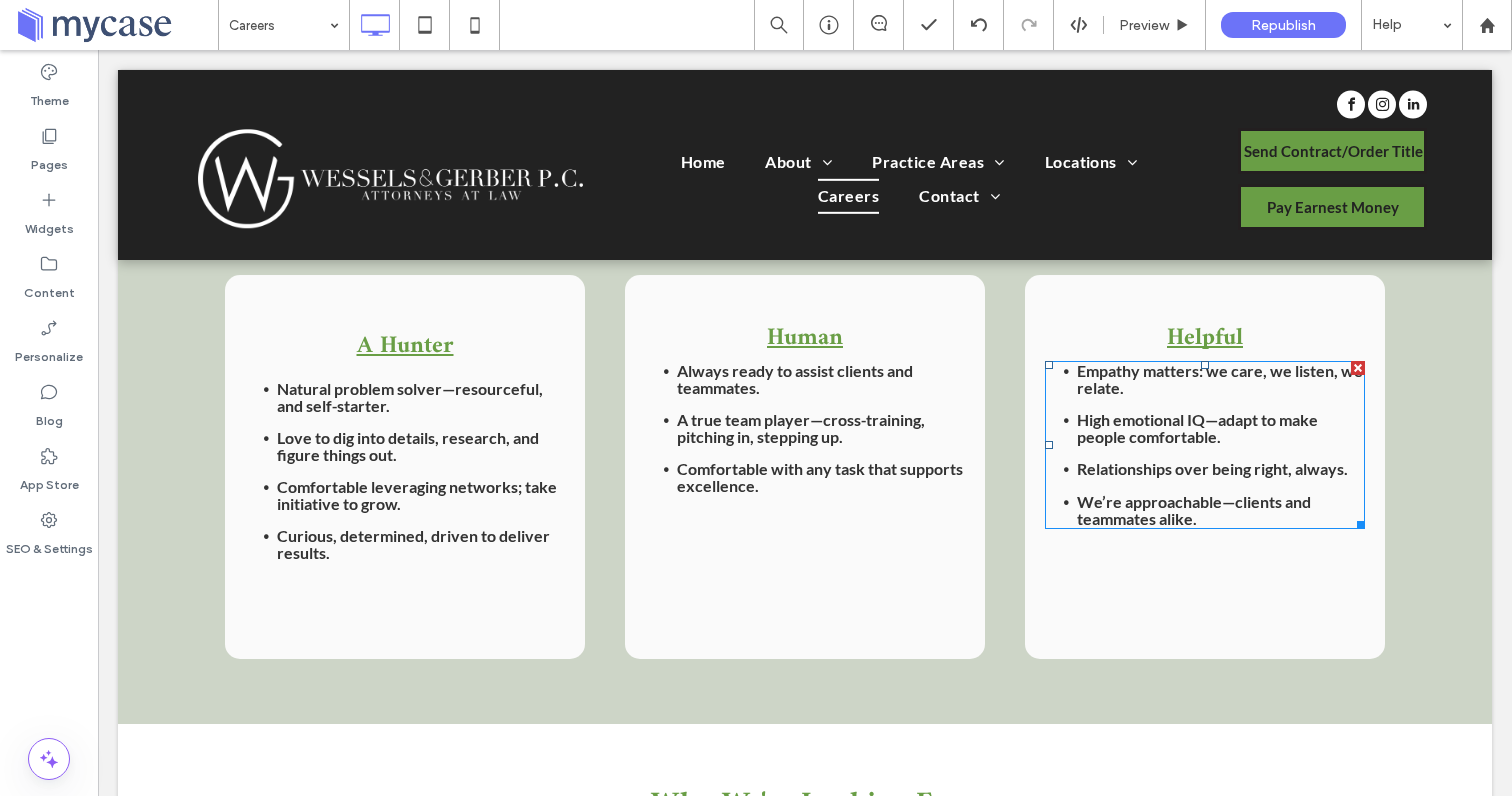 click on "High emotional IQ—adapt to make people comfortable." at bounding box center [1197, 428] 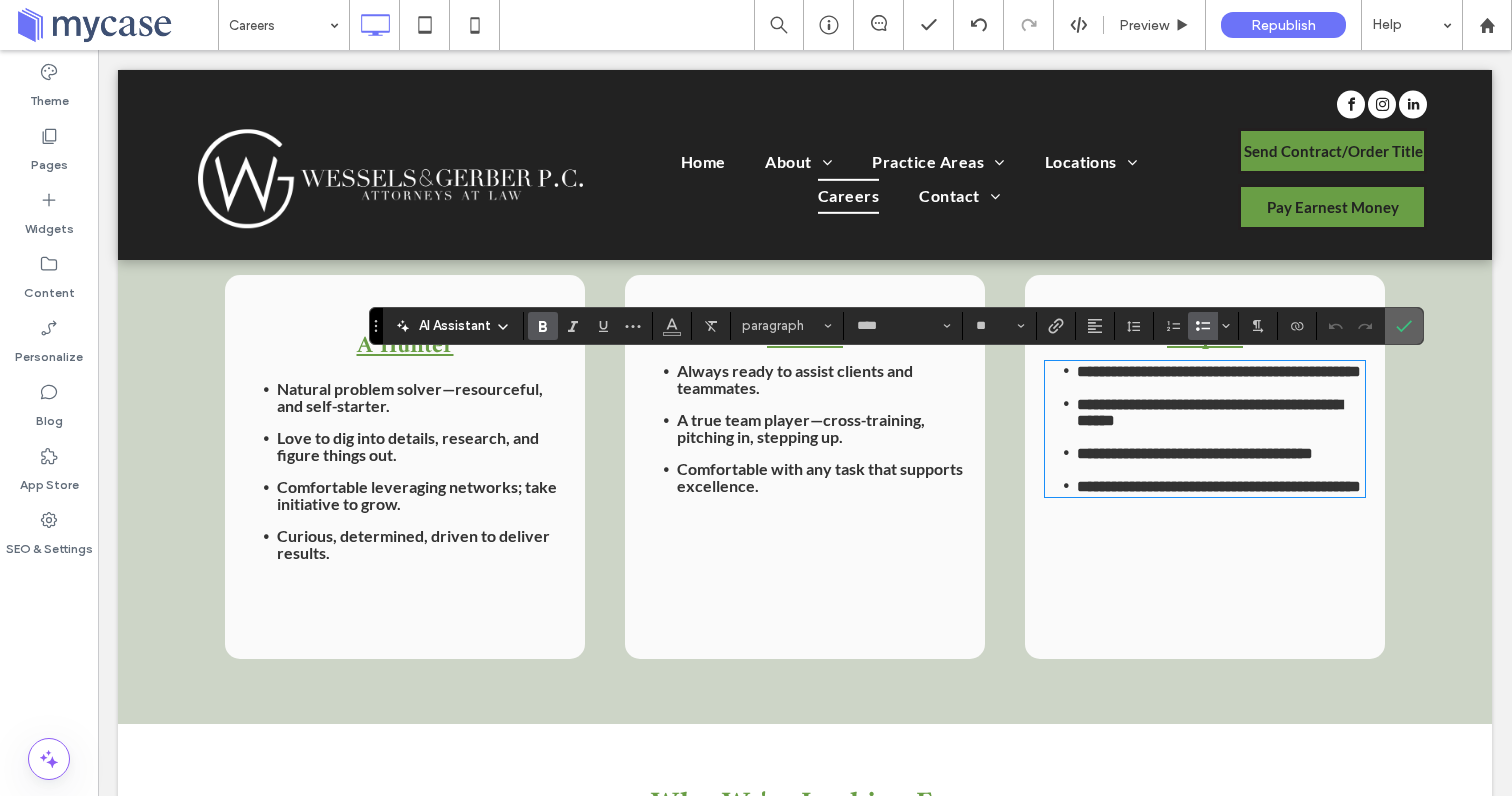 click at bounding box center (1404, 326) 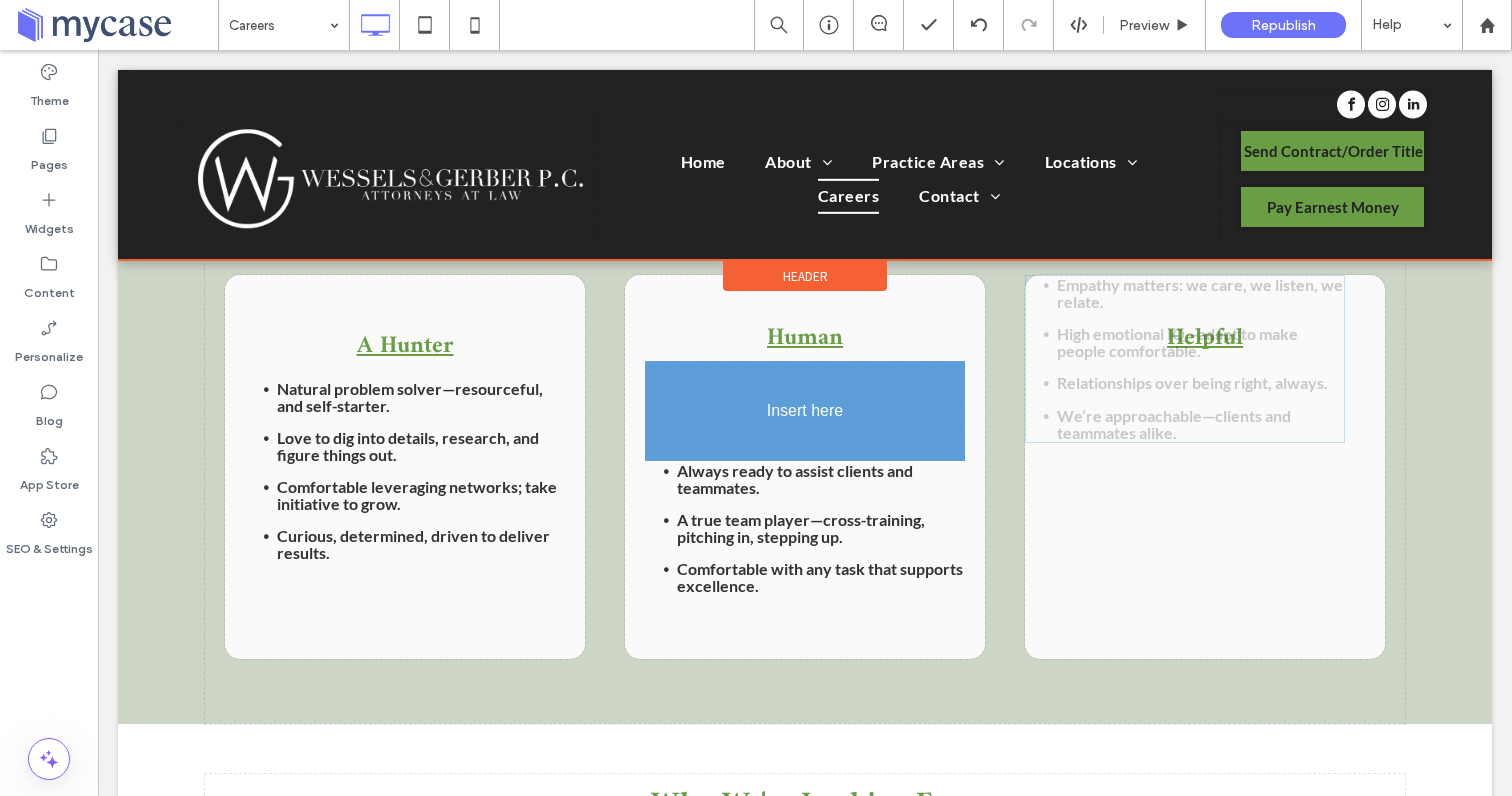 drag, startPoint x: 1189, startPoint y: 379, endPoint x: 922, endPoint y: 455, distance: 277.60583 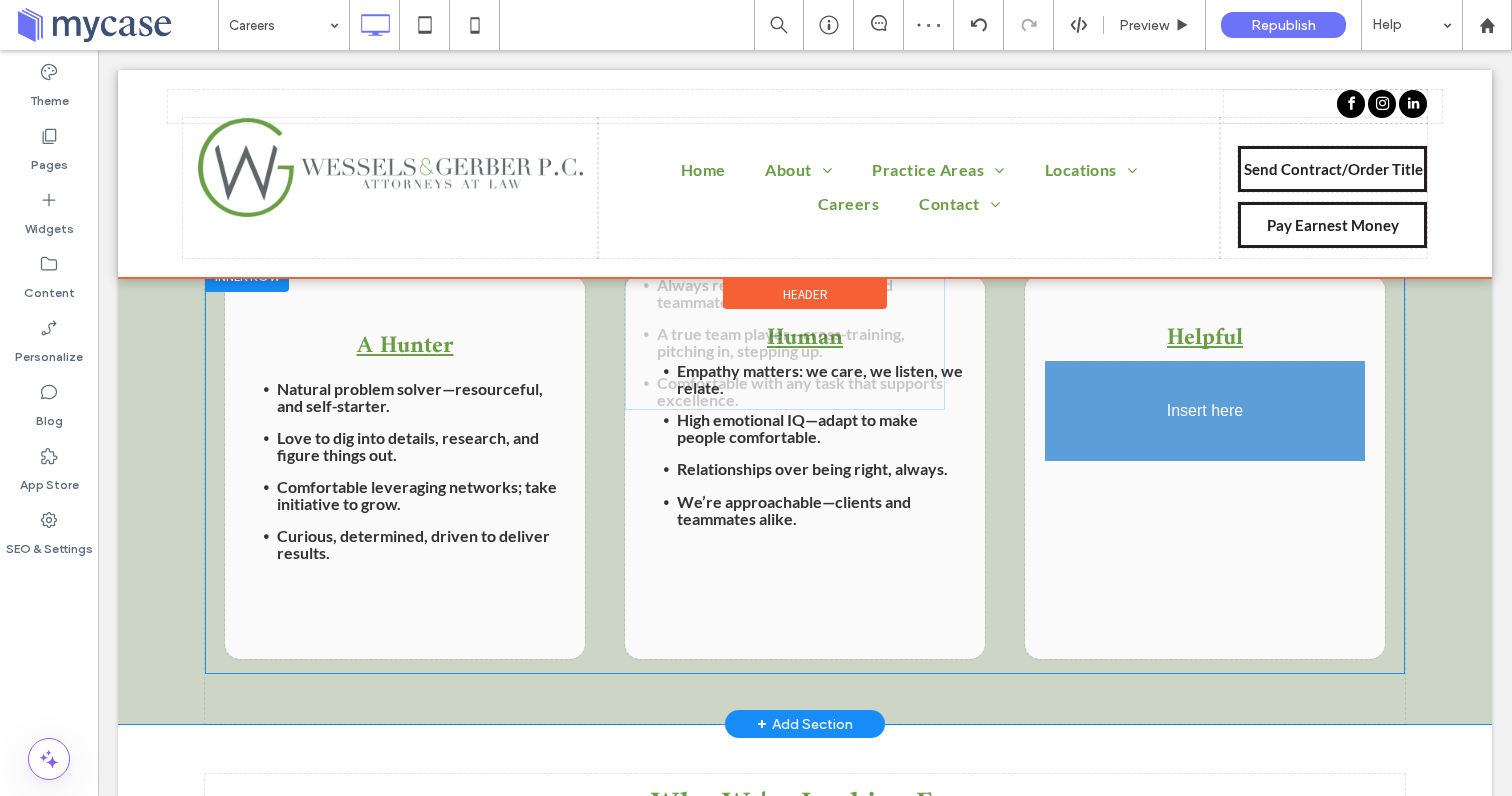 drag, startPoint x: 770, startPoint y: 590, endPoint x: 1191, endPoint y: 474, distance: 436.6887 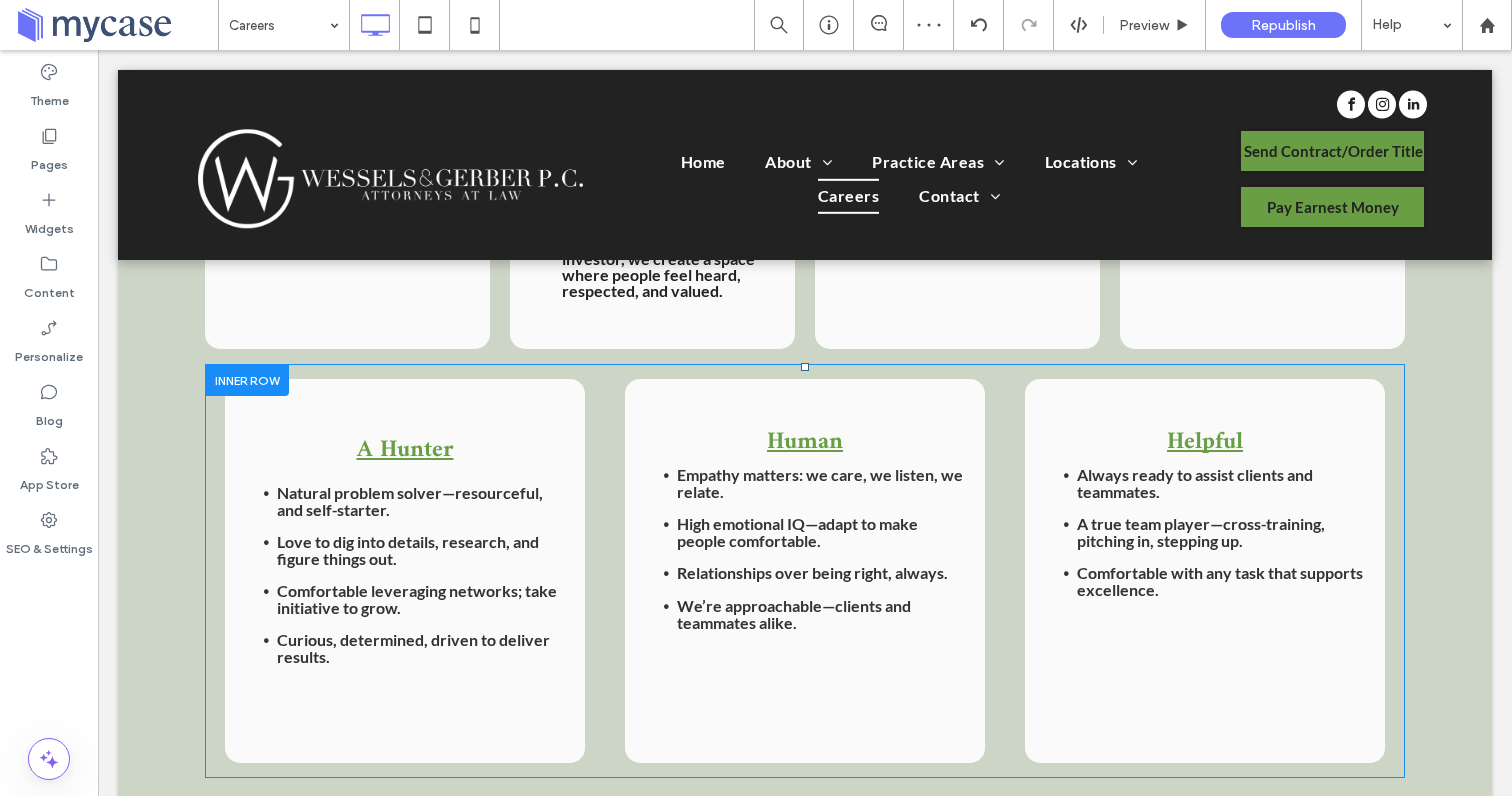 scroll, scrollTop: 1733, scrollLeft: 0, axis: vertical 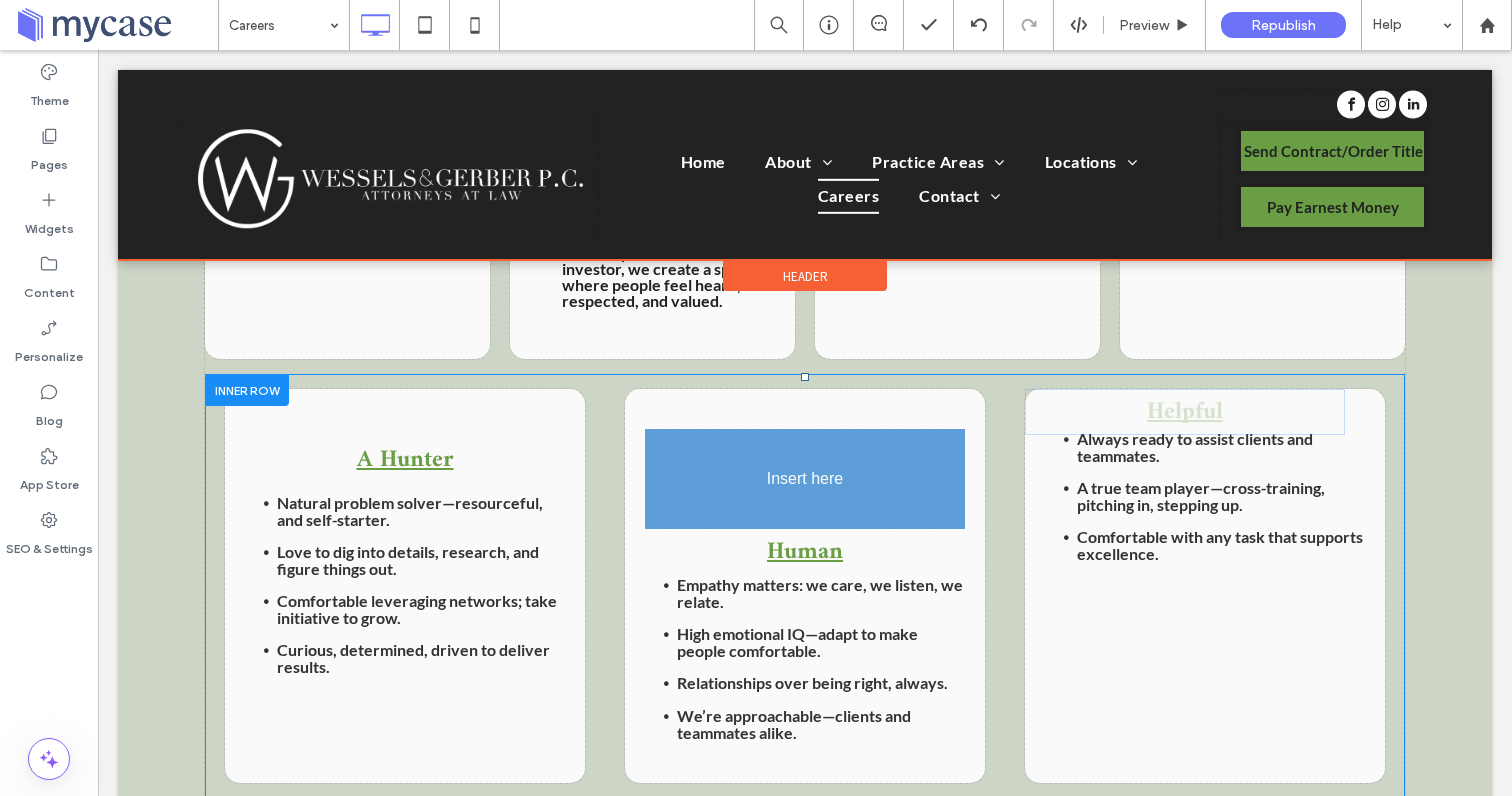 drag, startPoint x: 1204, startPoint y: 469, endPoint x: 825, endPoint y: 475, distance: 379.0475 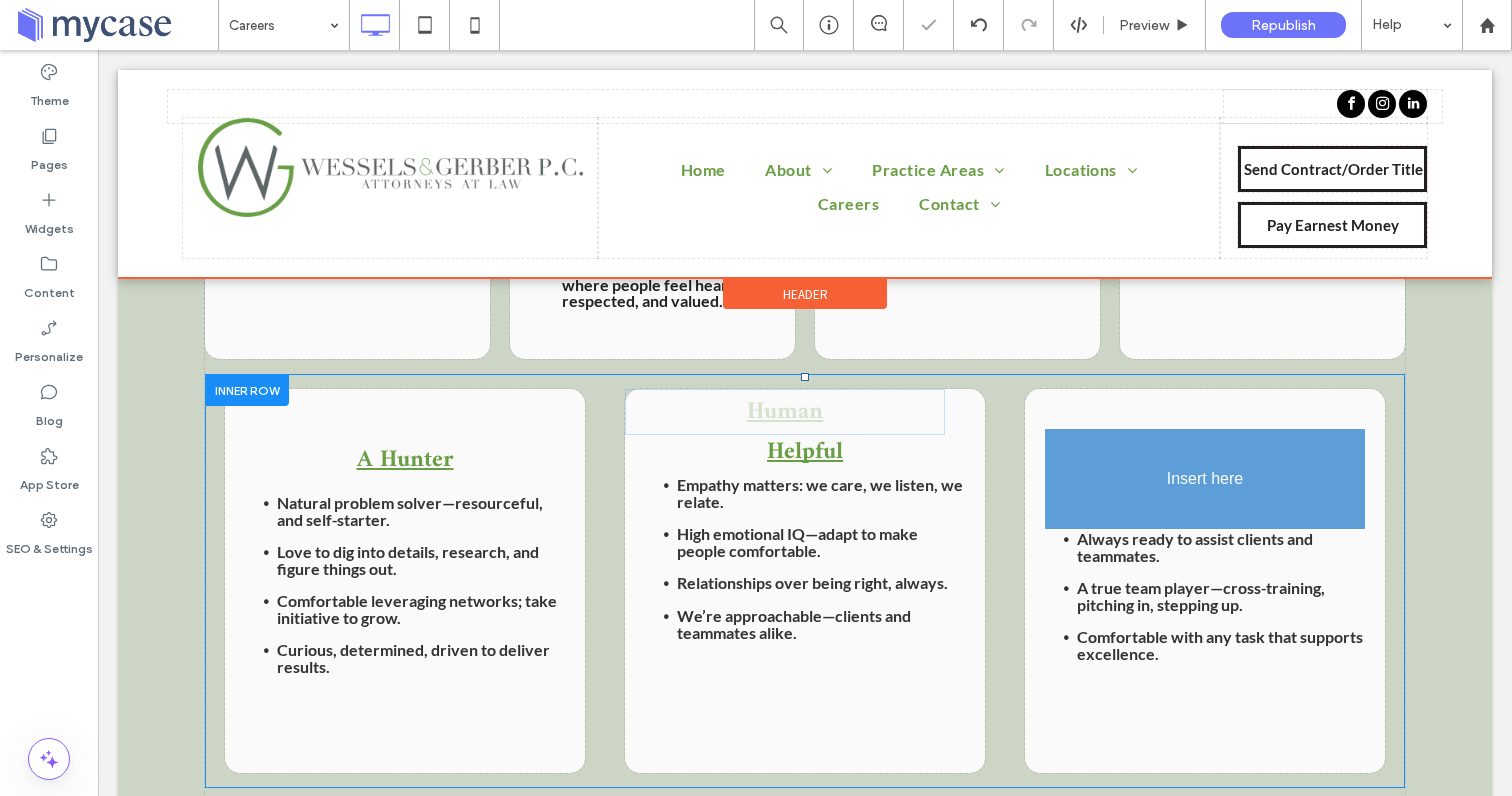 drag, startPoint x: 820, startPoint y: 489, endPoint x: 1203, endPoint y: 458, distance: 384.25253 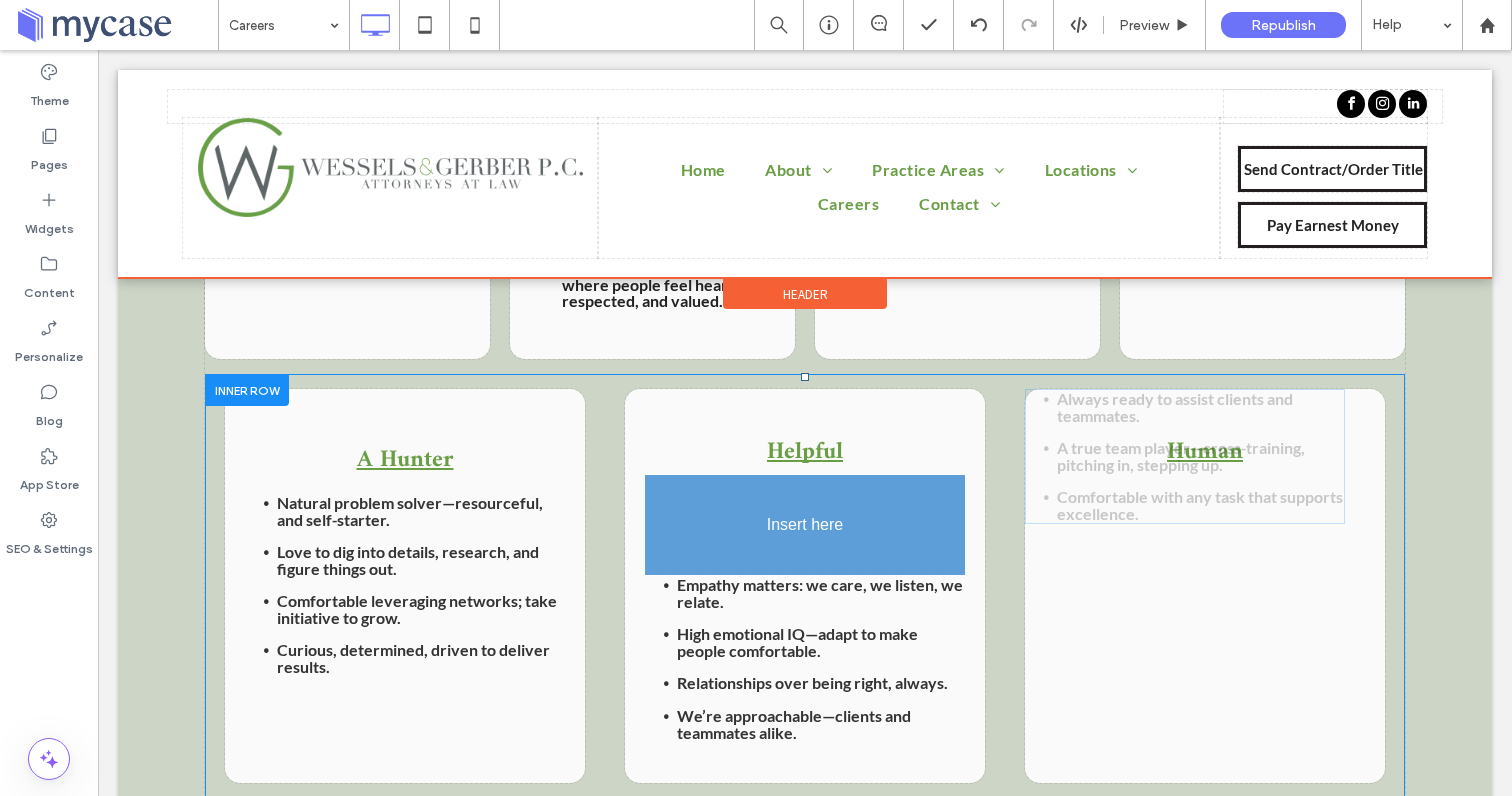 drag, startPoint x: 1139, startPoint y: 552, endPoint x: 882, endPoint y: 568, distance: 257.49756 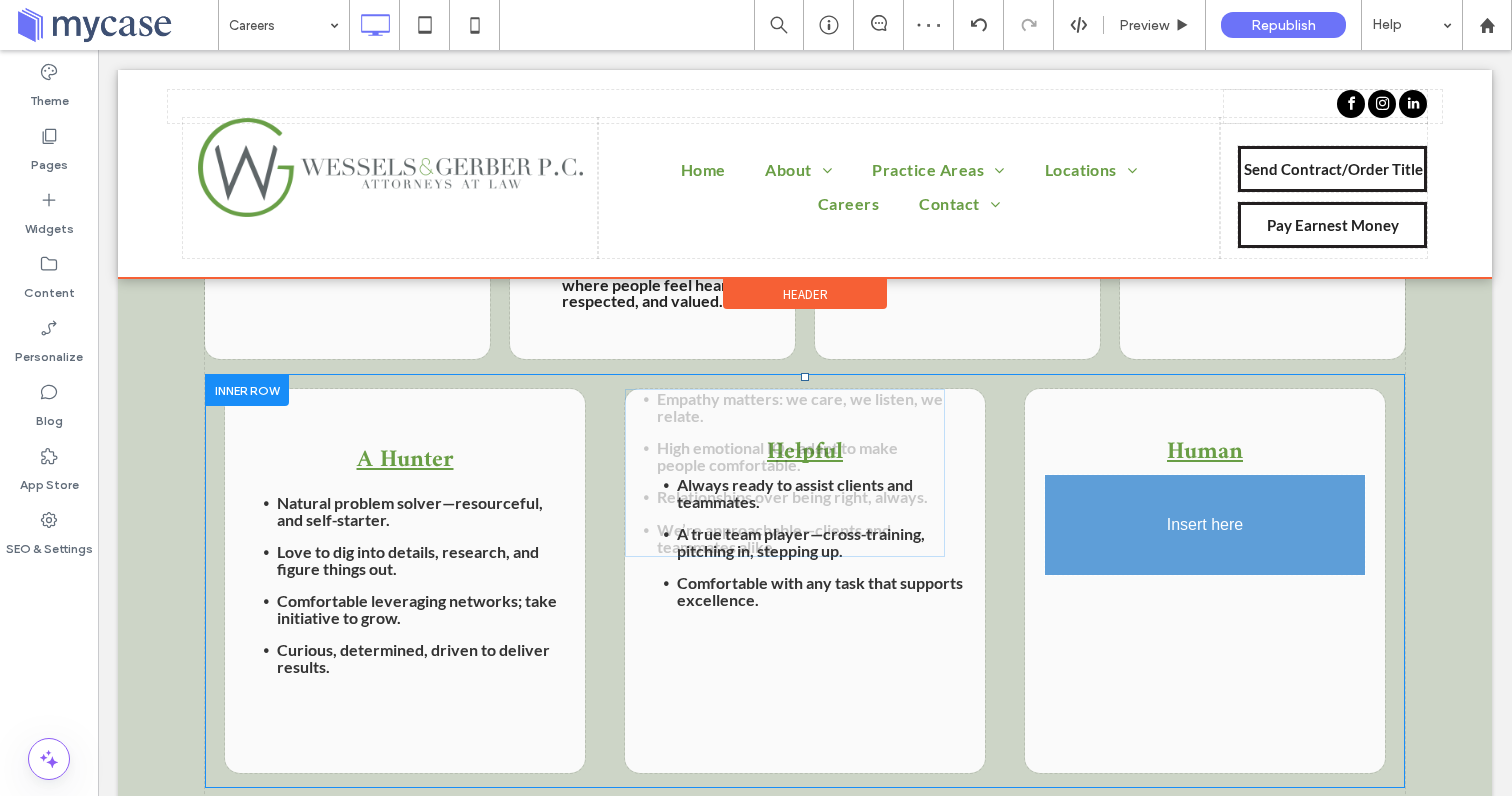 drag, startPoint x: 795, startPoint y: 667, endPoint x: 1158, endPoint y: 601, distance: 368.9512 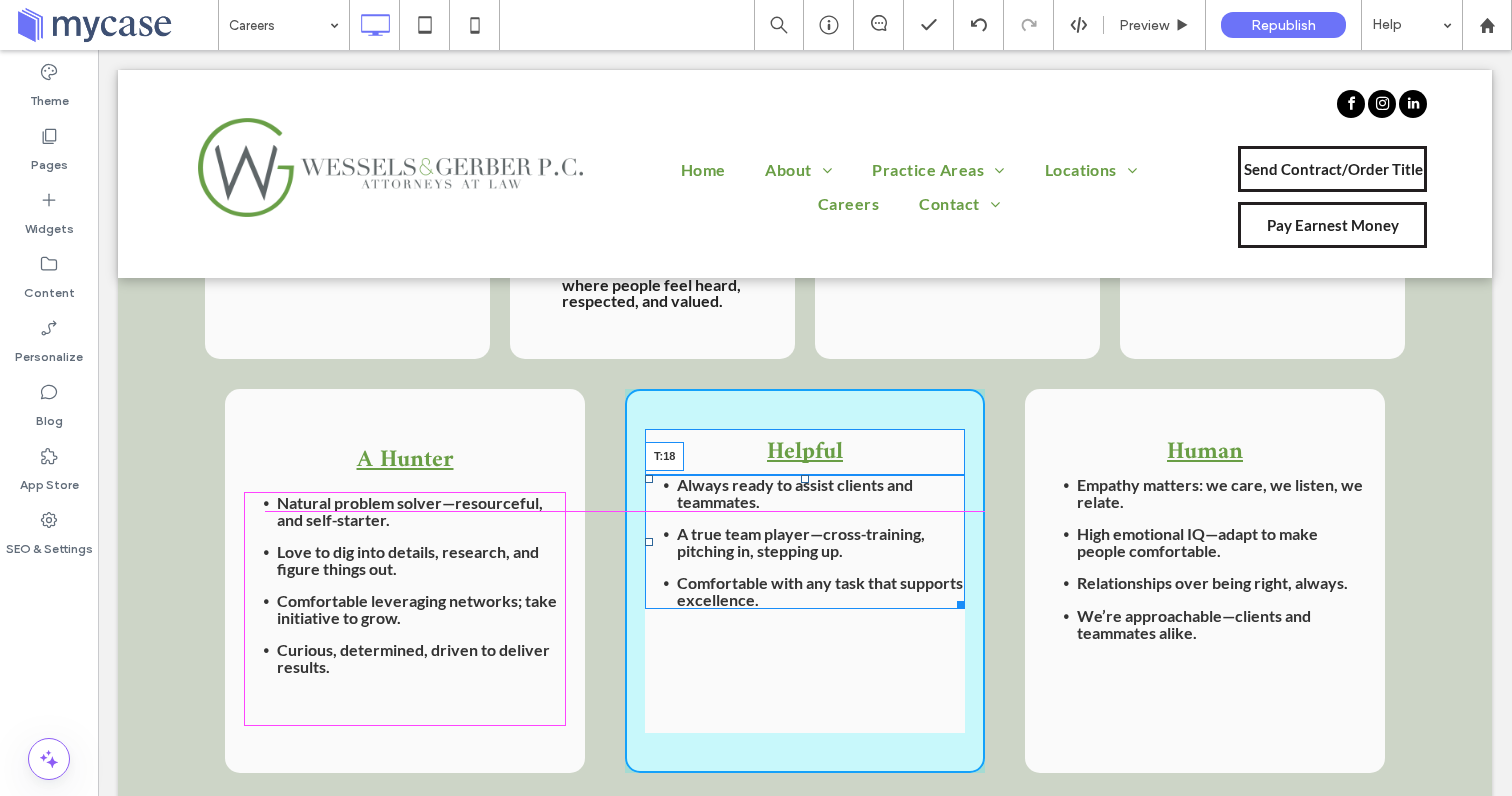 drag, startPoint x: 806, startPoint y: 476, endPoint x: 803, endPoint y: 495, distance: 19.235384 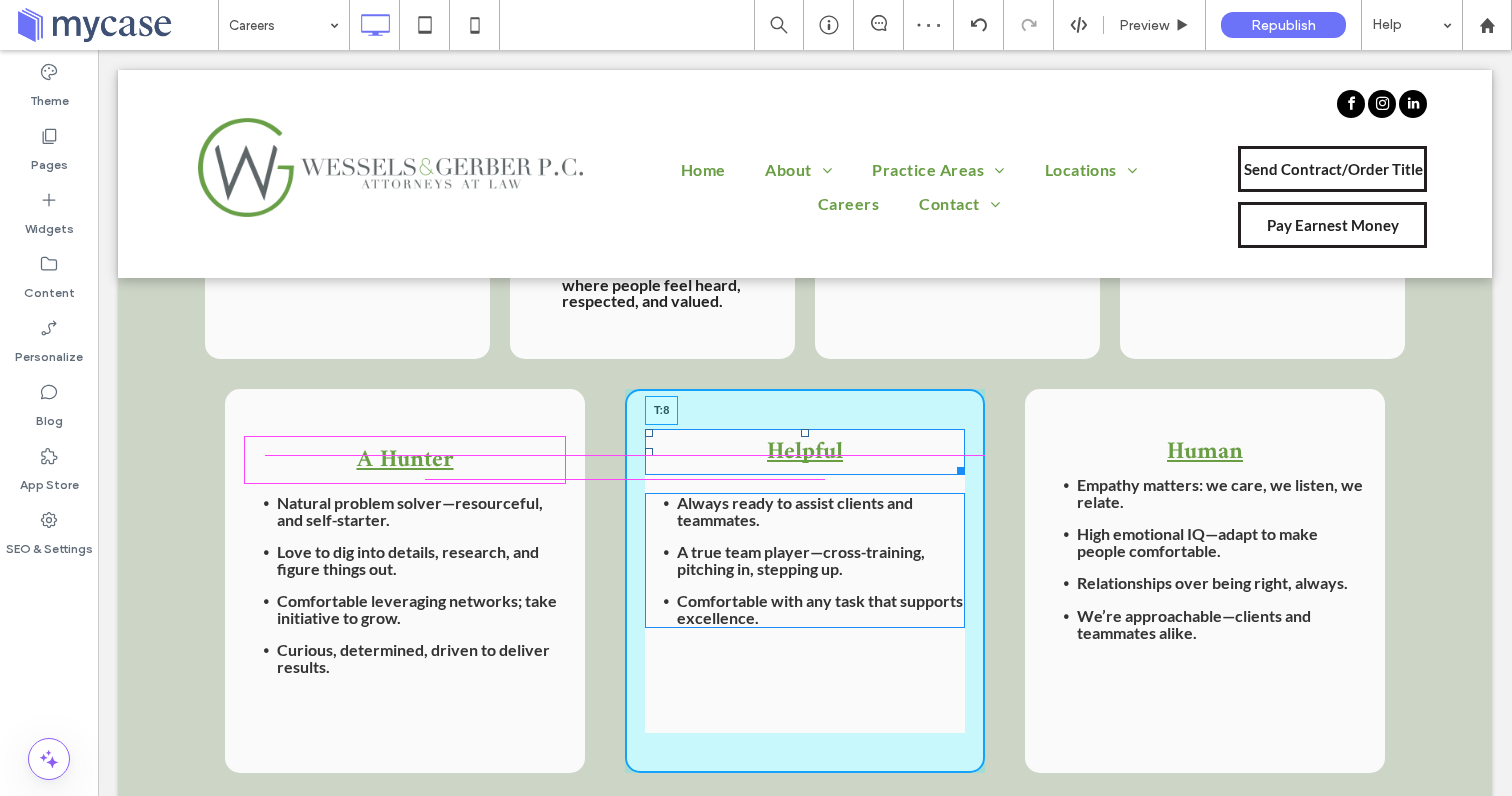 click at bounding box center [805, 433] 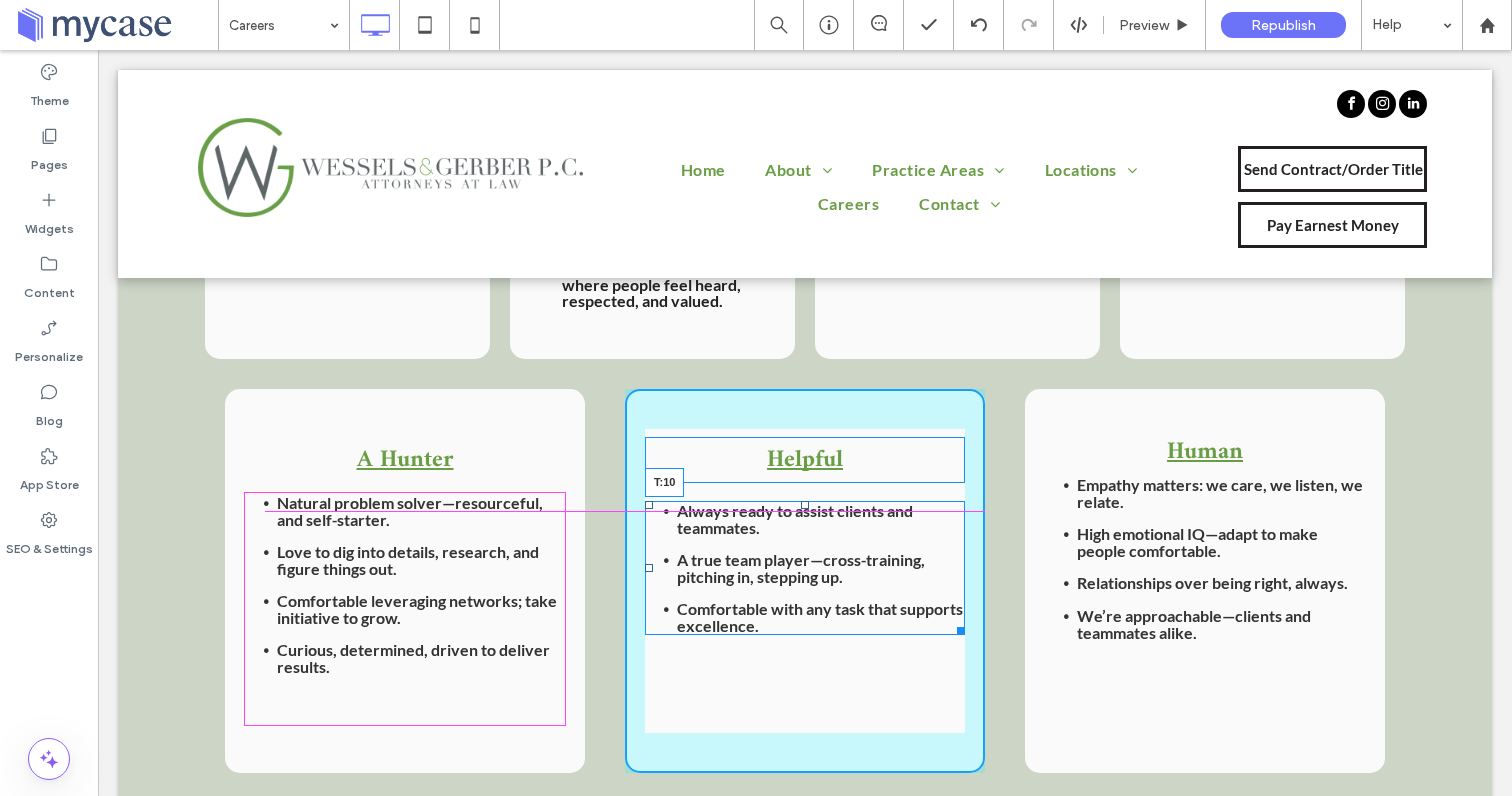 click at bounding box center (805, 505) 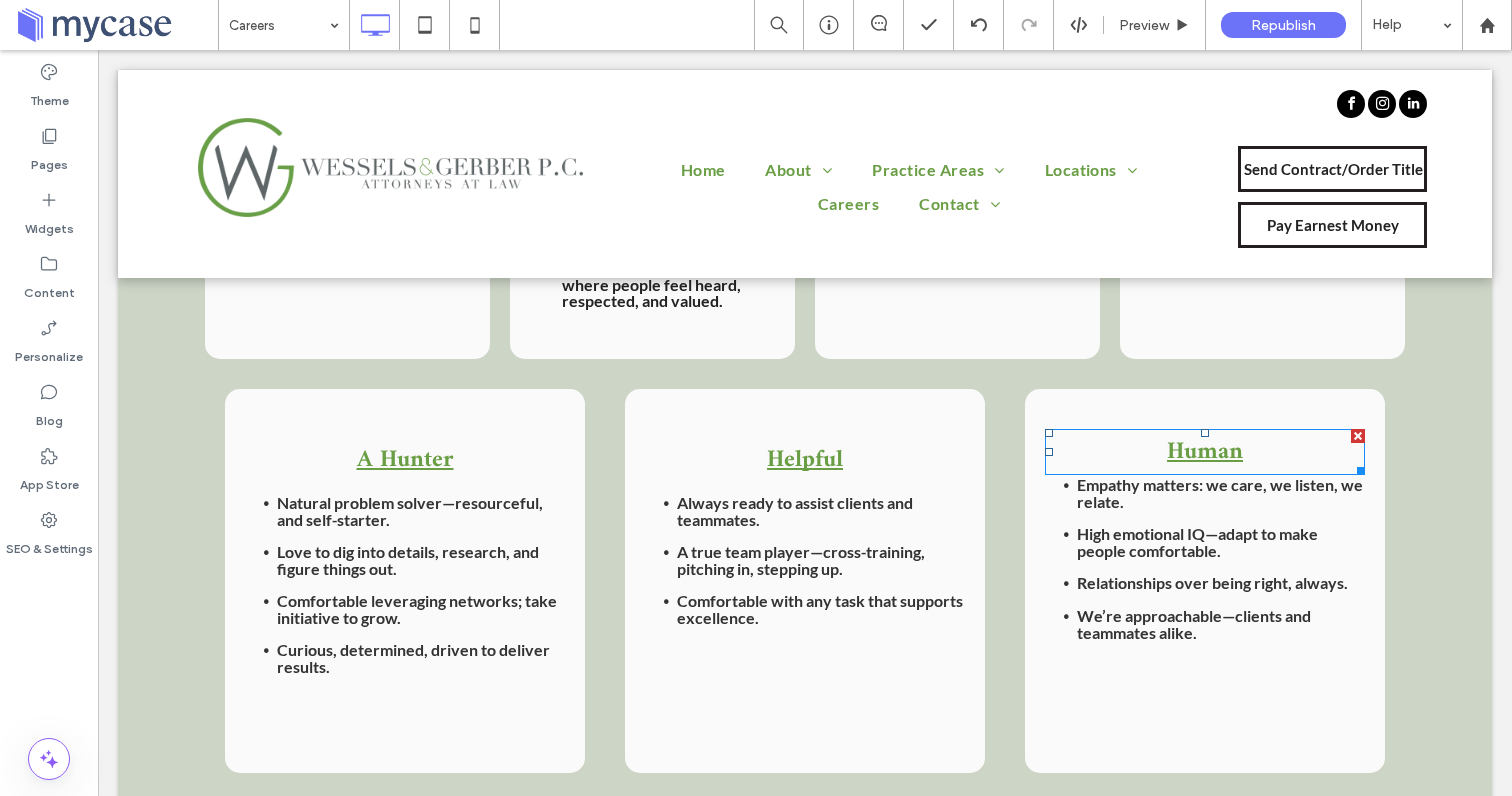 click on "Human" at bounding box center [1205, 452] 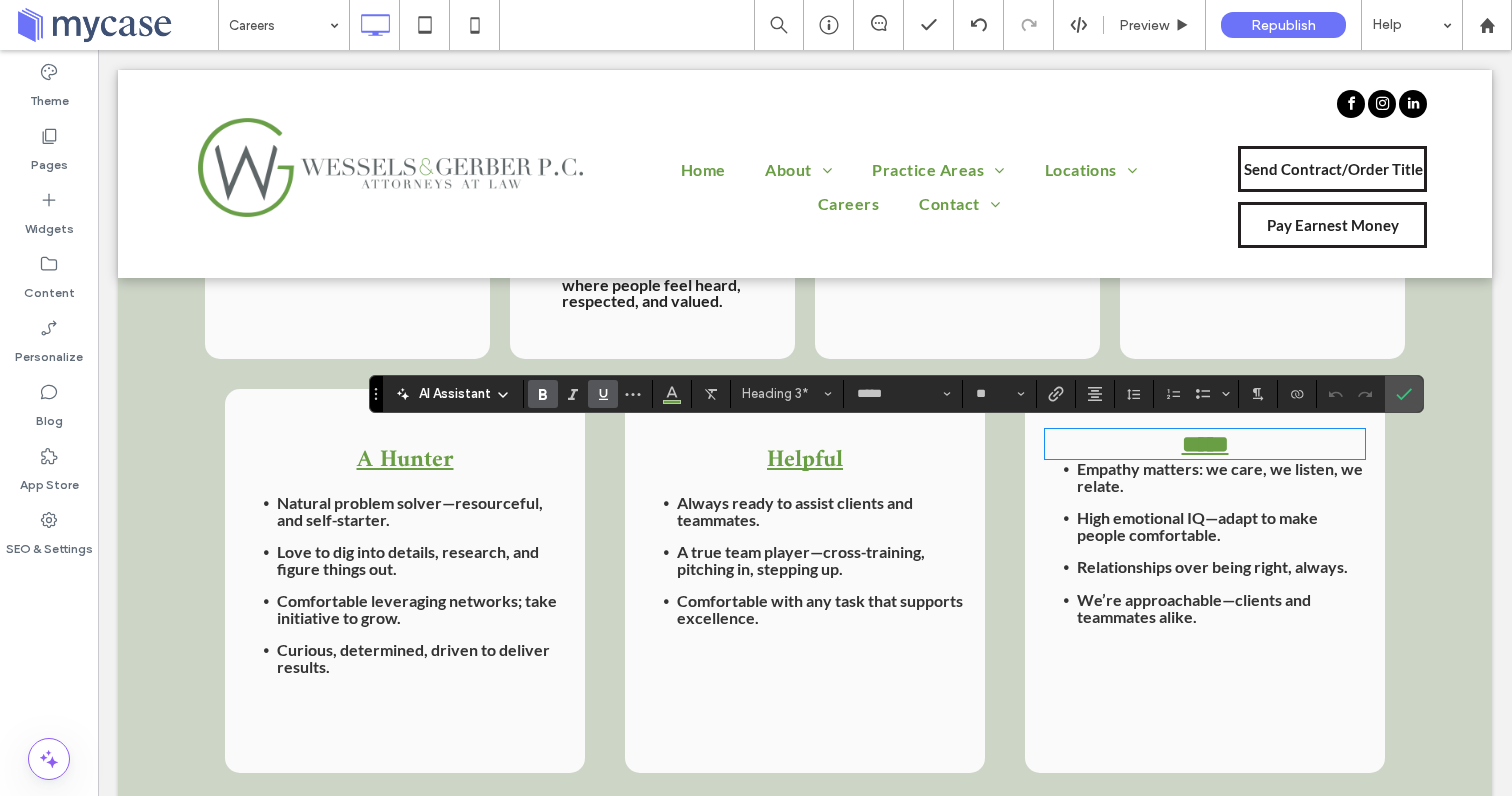click on "*****" at bounding box center (1205, 444) 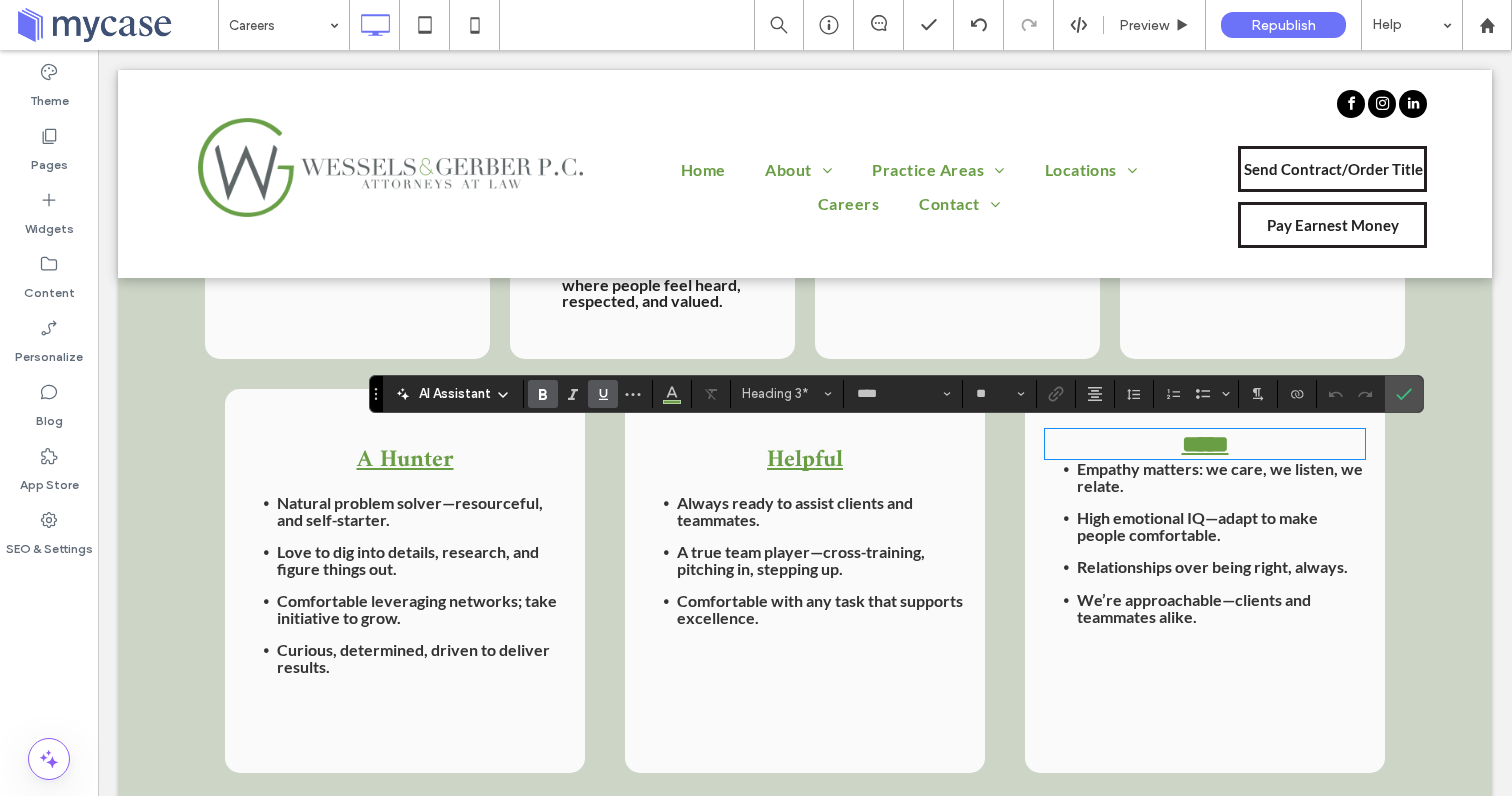 scroll, scrollTop: 0, scrollLeft: 0, axis: both 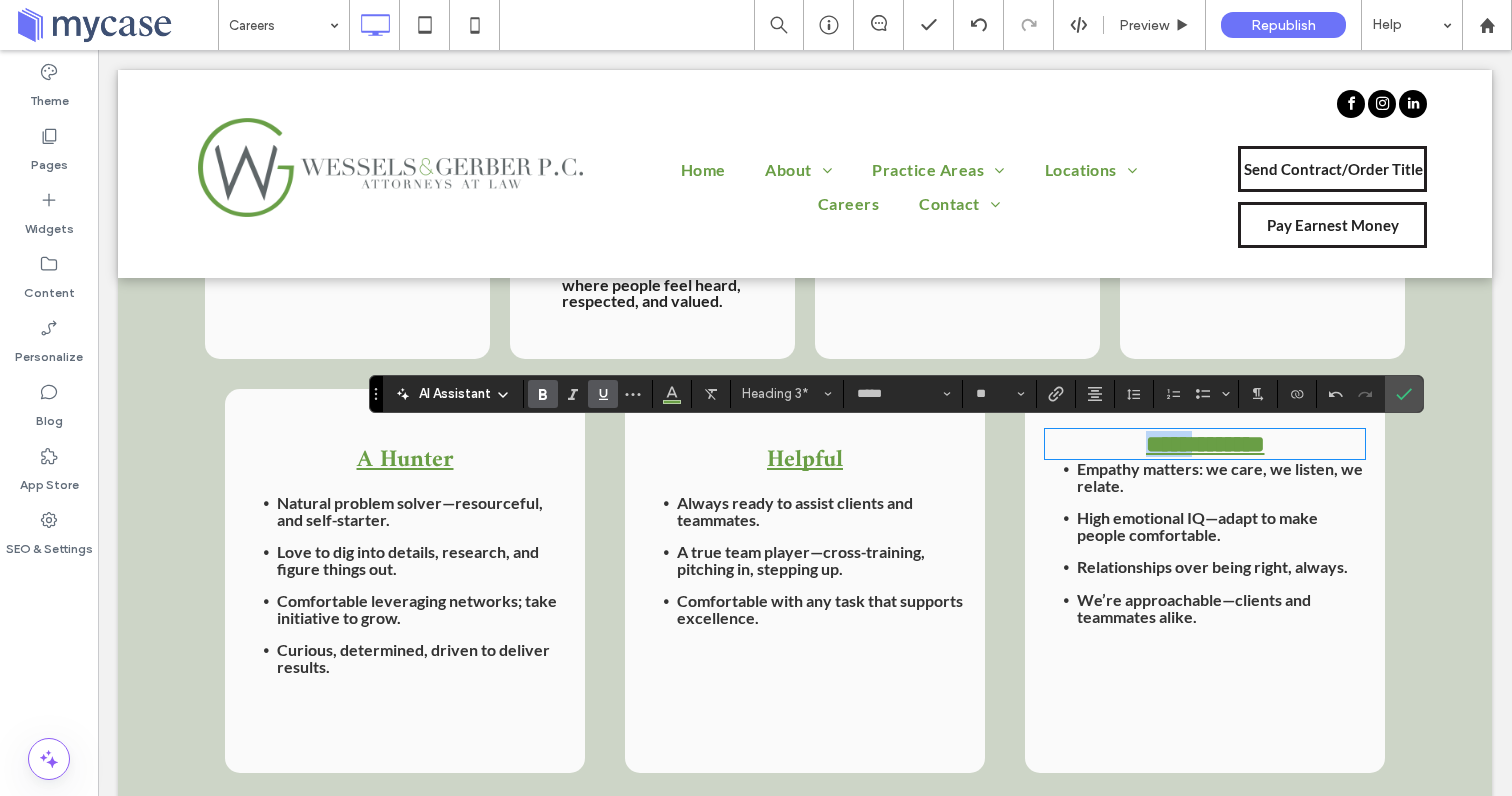 drag, startPoint x: 1190, startPoint y: 452, endPoint x: 1102, endPoint y: 459, distance: 88.27797 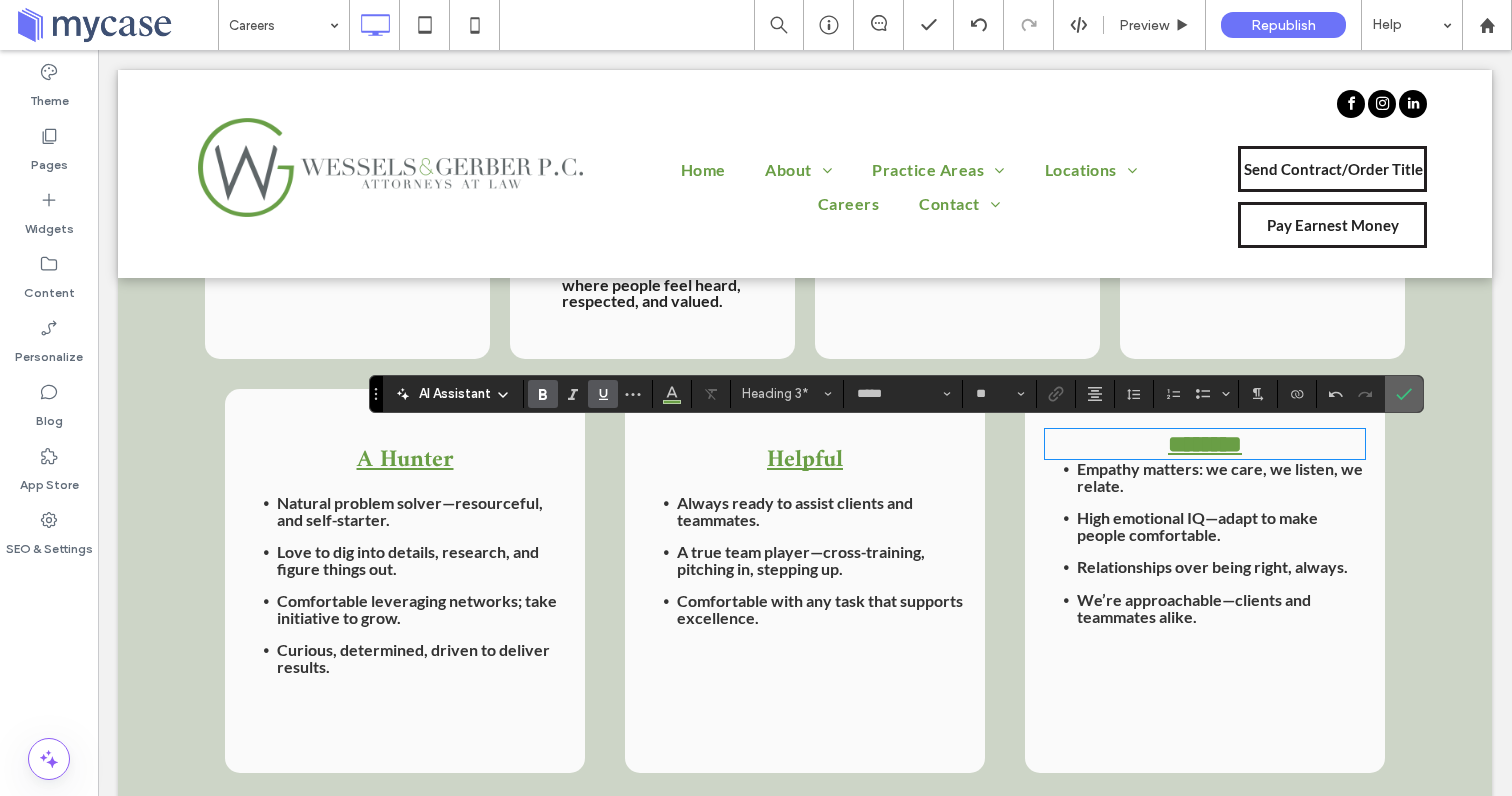 click 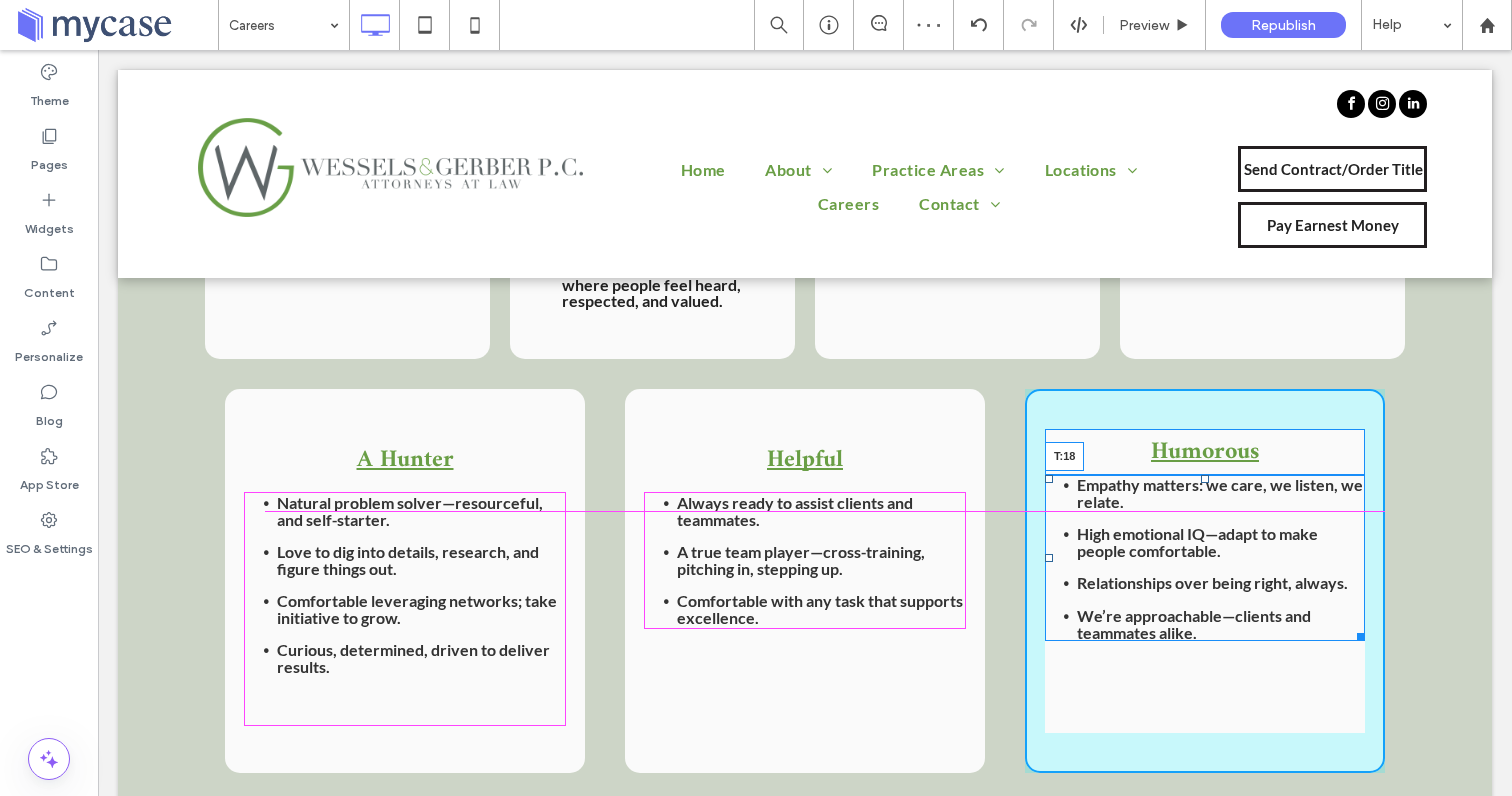 drag, startPoint x: 1204, startPoint y: 477, endPoint x: 1205, endPoint y: 494, distance: 17.029387 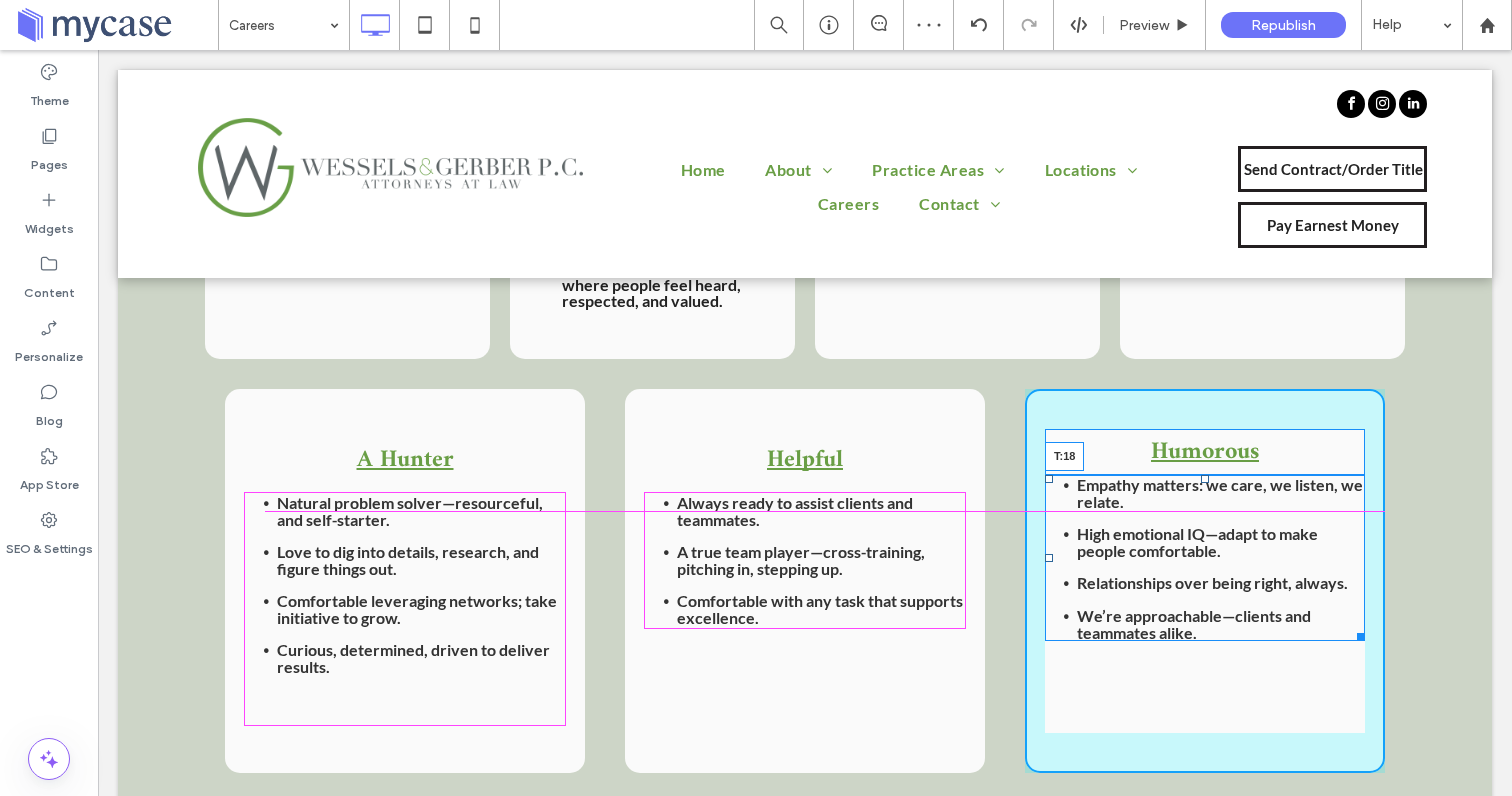 click at bounding box center [1205, 479] 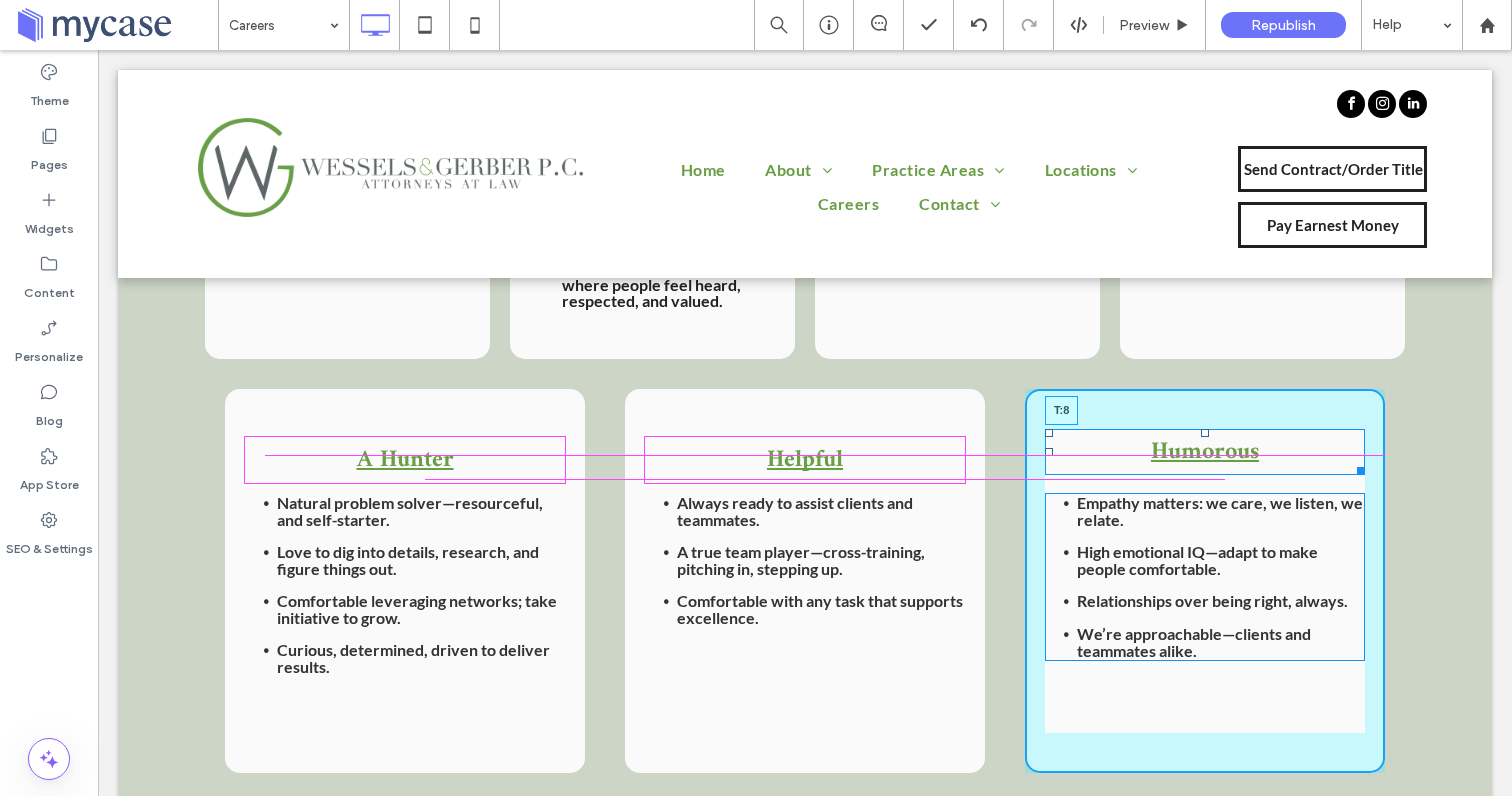 click at bounding box center [1205, 433] 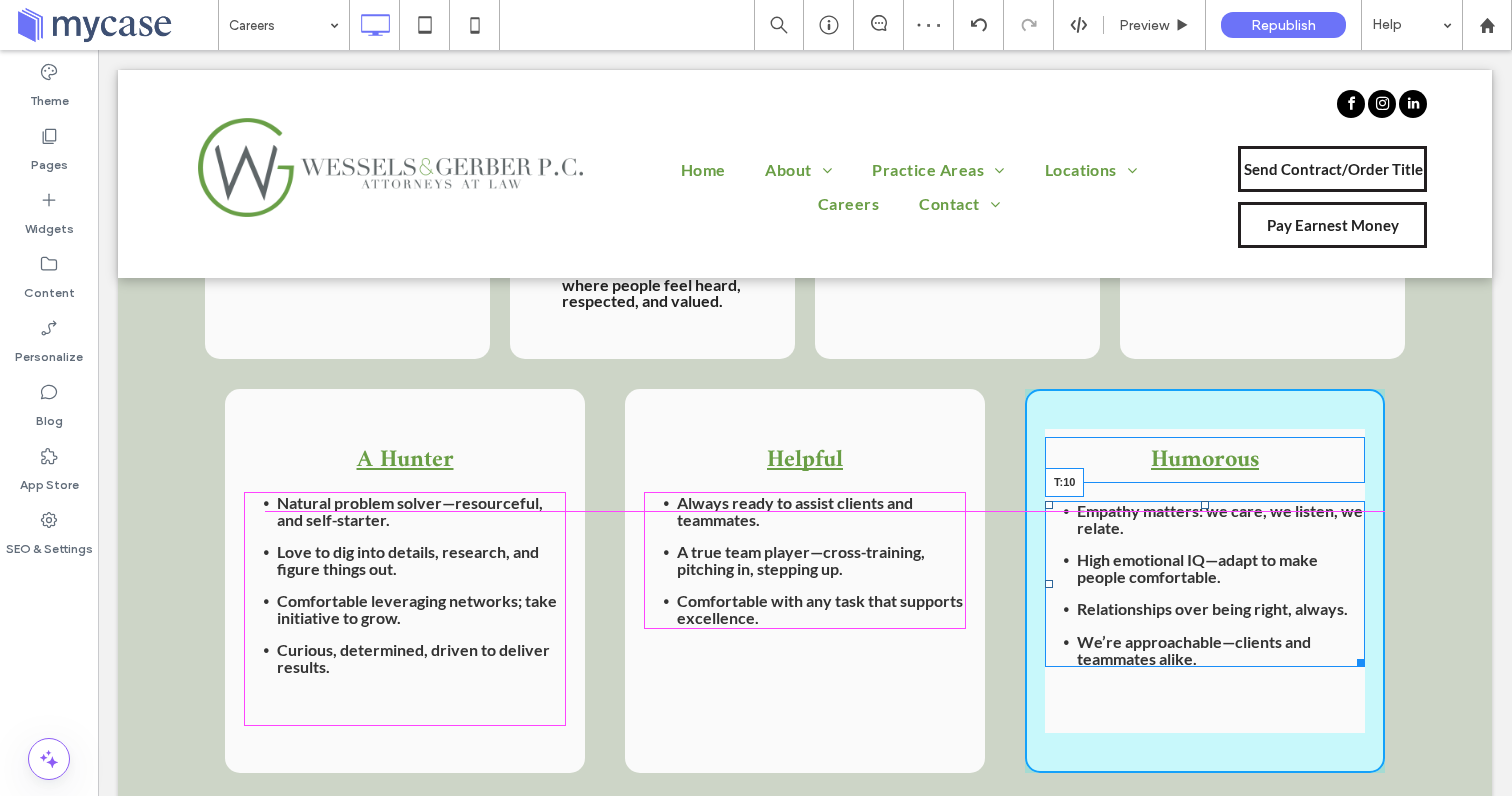 drag, startPoint x: 1208, startPoint y: 504, endPoint x: 1208, endPoint y: 493, distance: 11 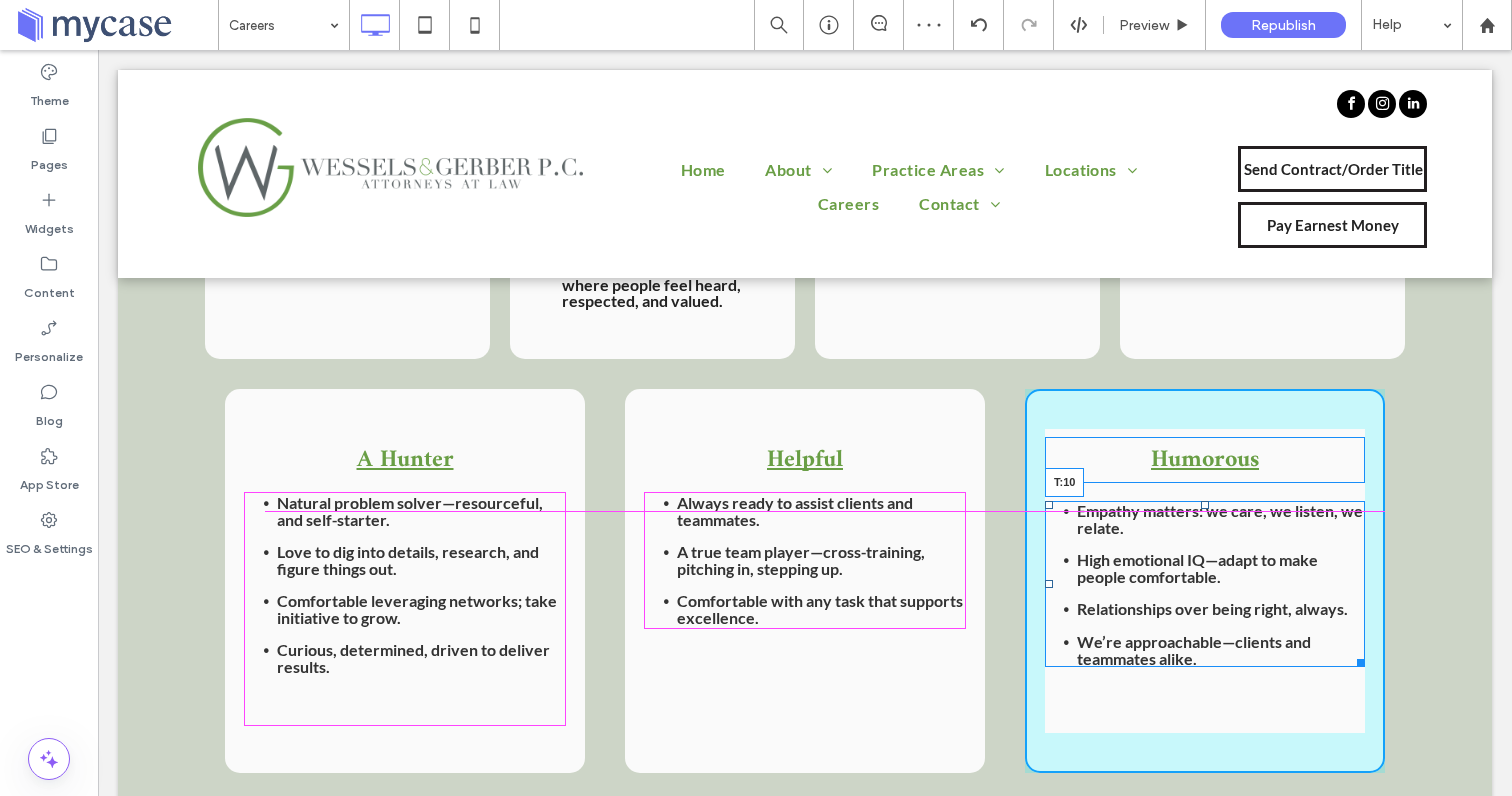 click at bounding box center [1205, 505] 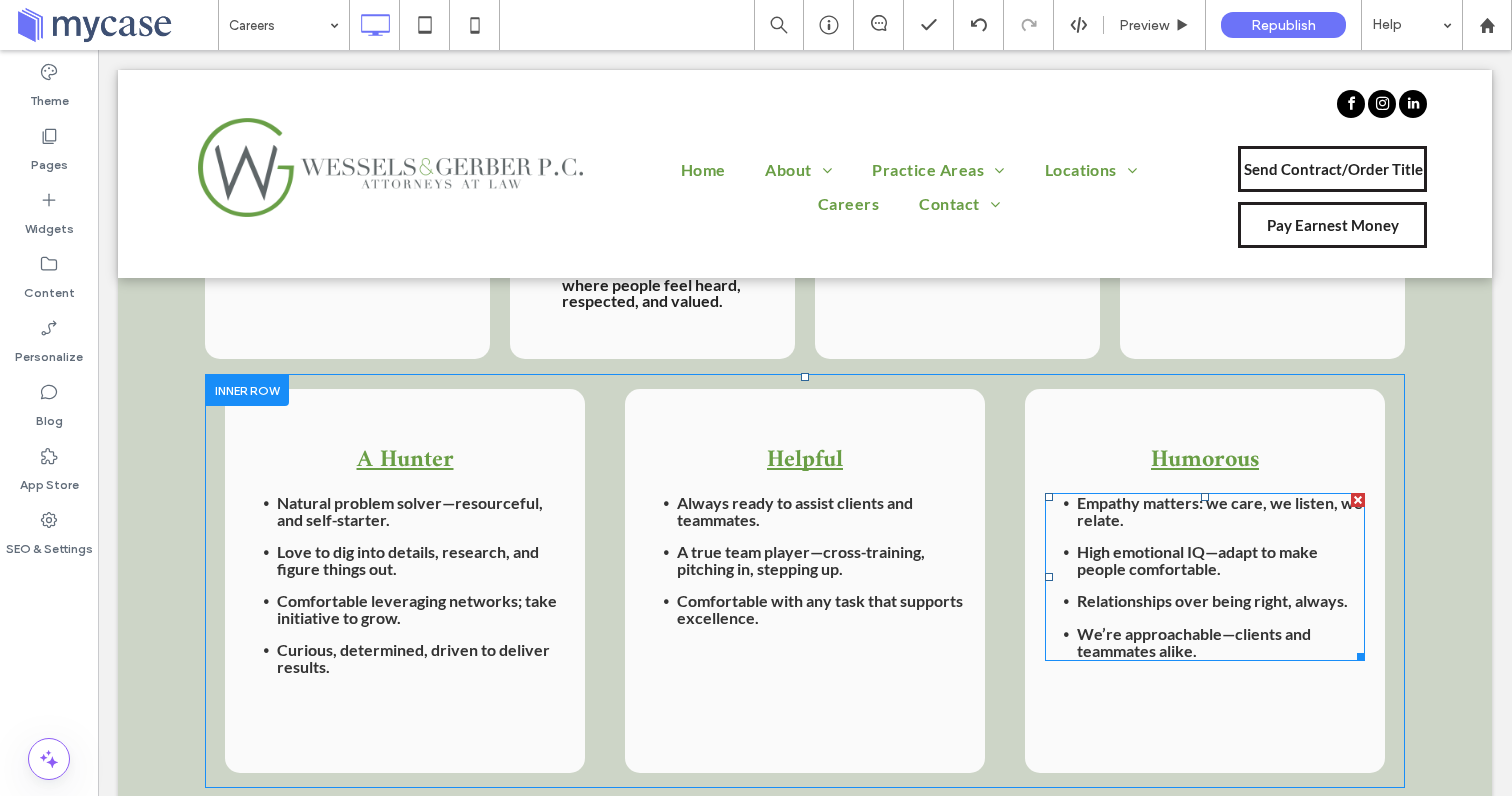click on "High emotional IQ—adapt to make people comfortable." at bounding box center [1197, 560] 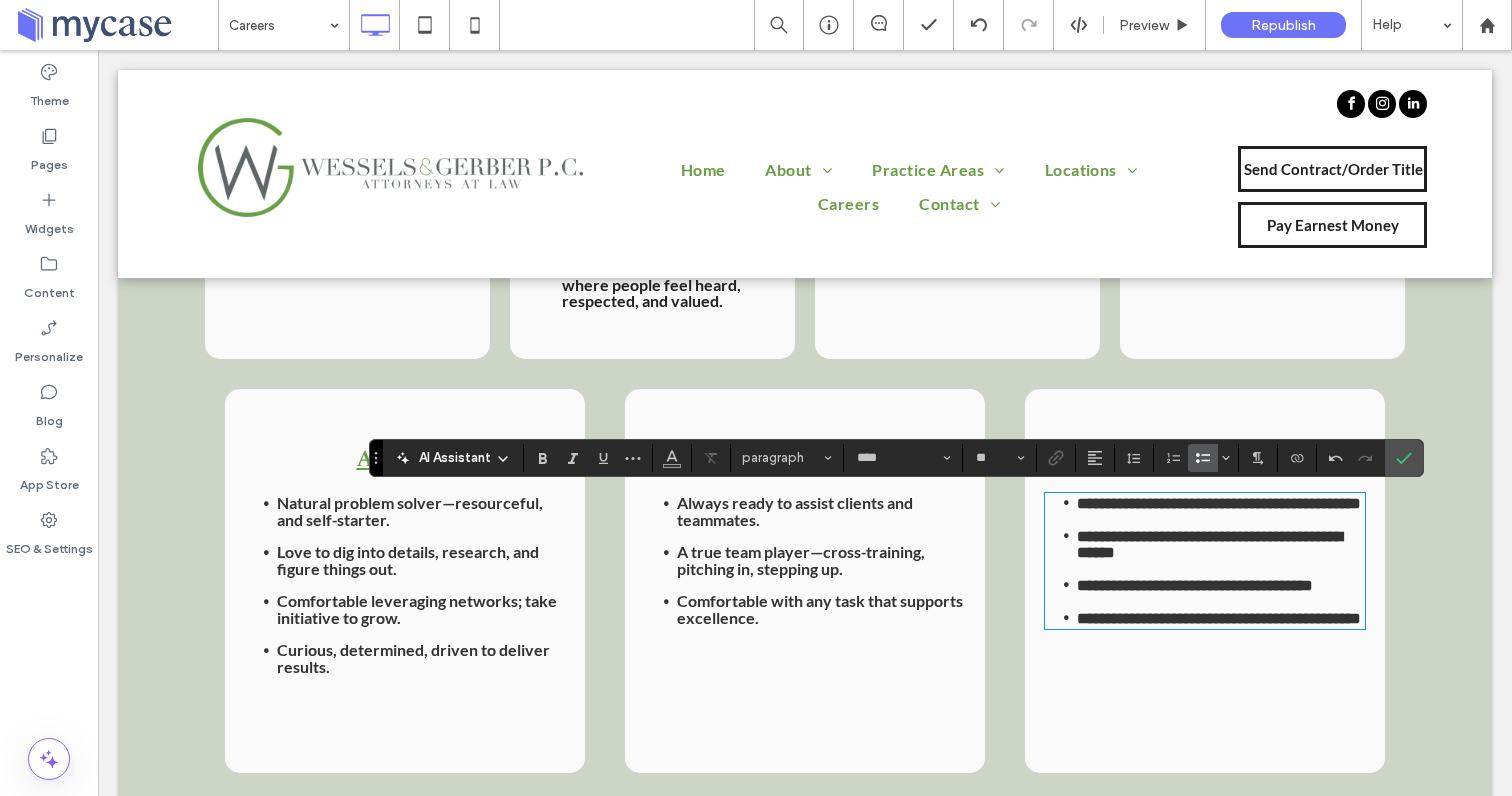 scroll, scrollTop: 0, scrollLeft: 0, axis: both 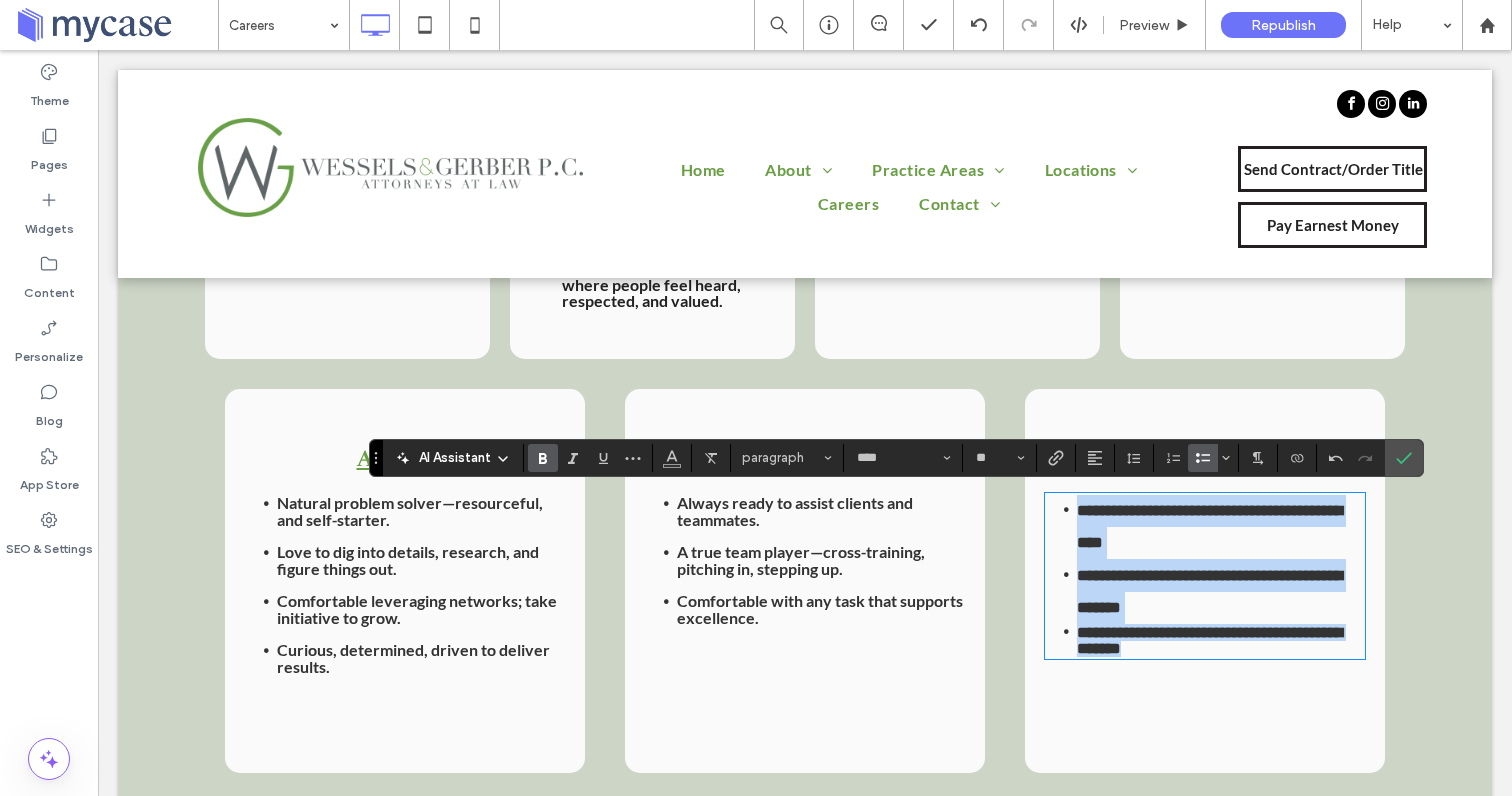 drag, startPoint x: 1195, startPoint y: 645, endPoint x: 1055, endPoint y: 500, distance: 201.55644 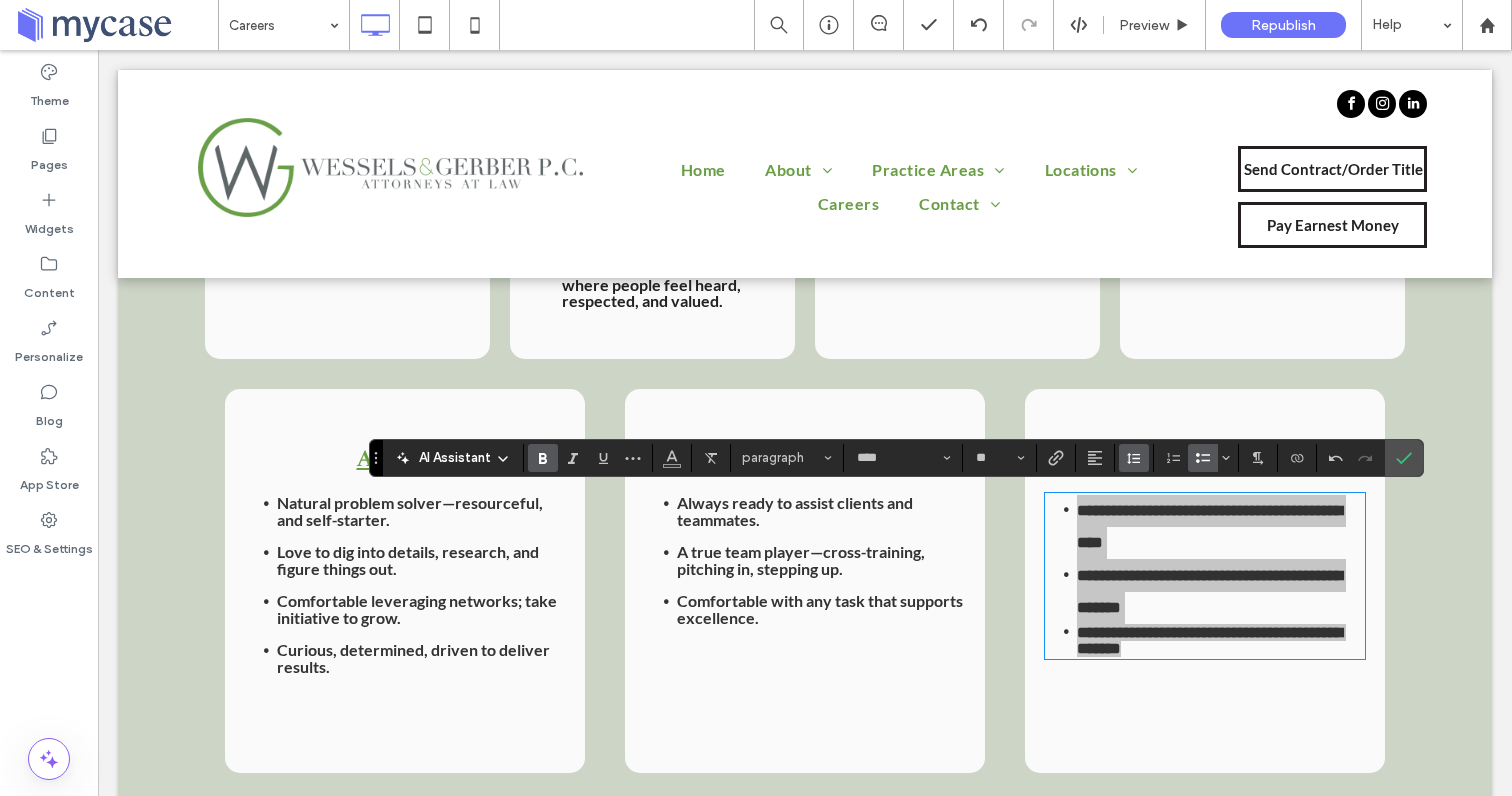 click 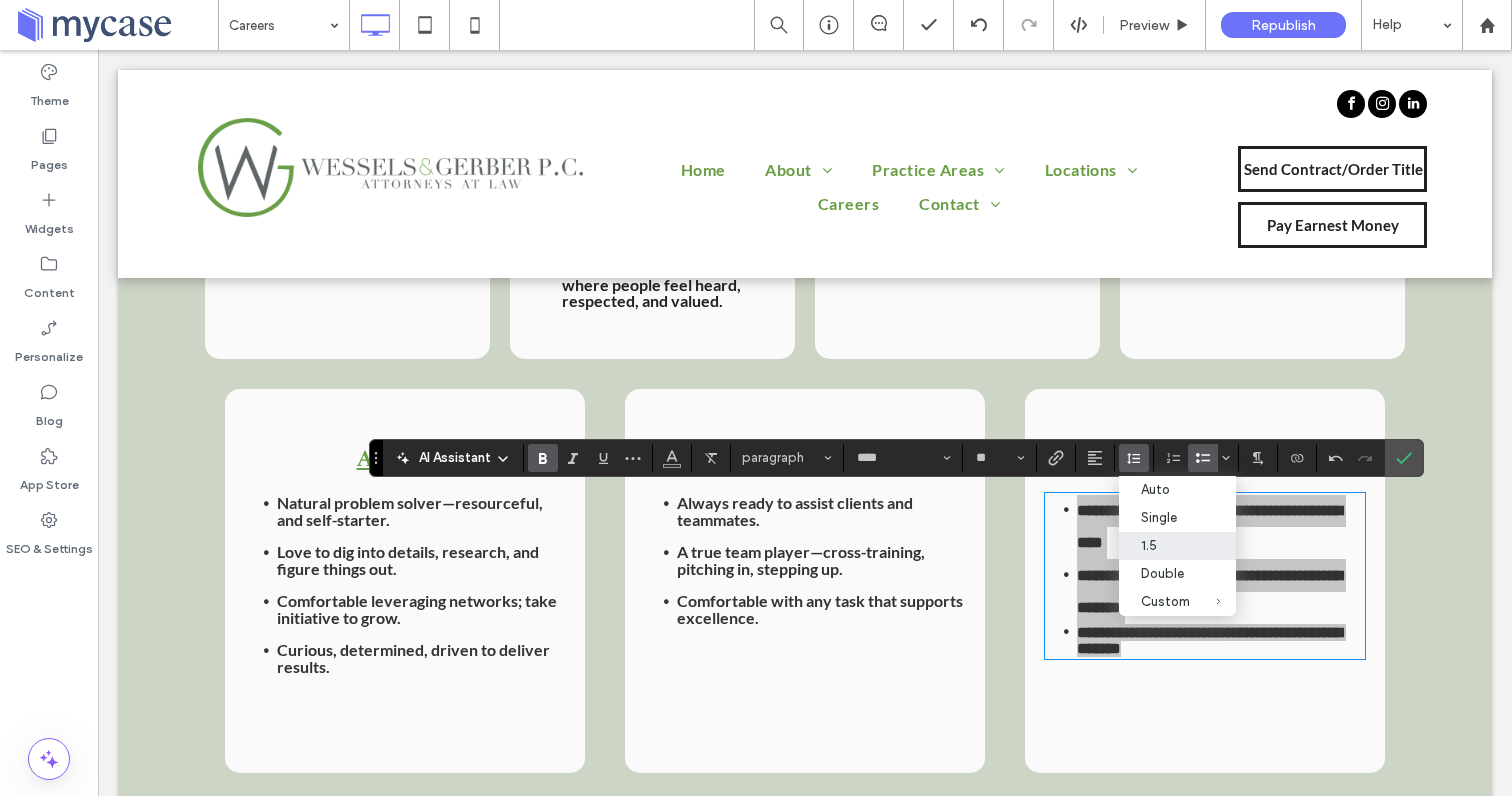 click on "1.5" at bounding box center [1165, 545] 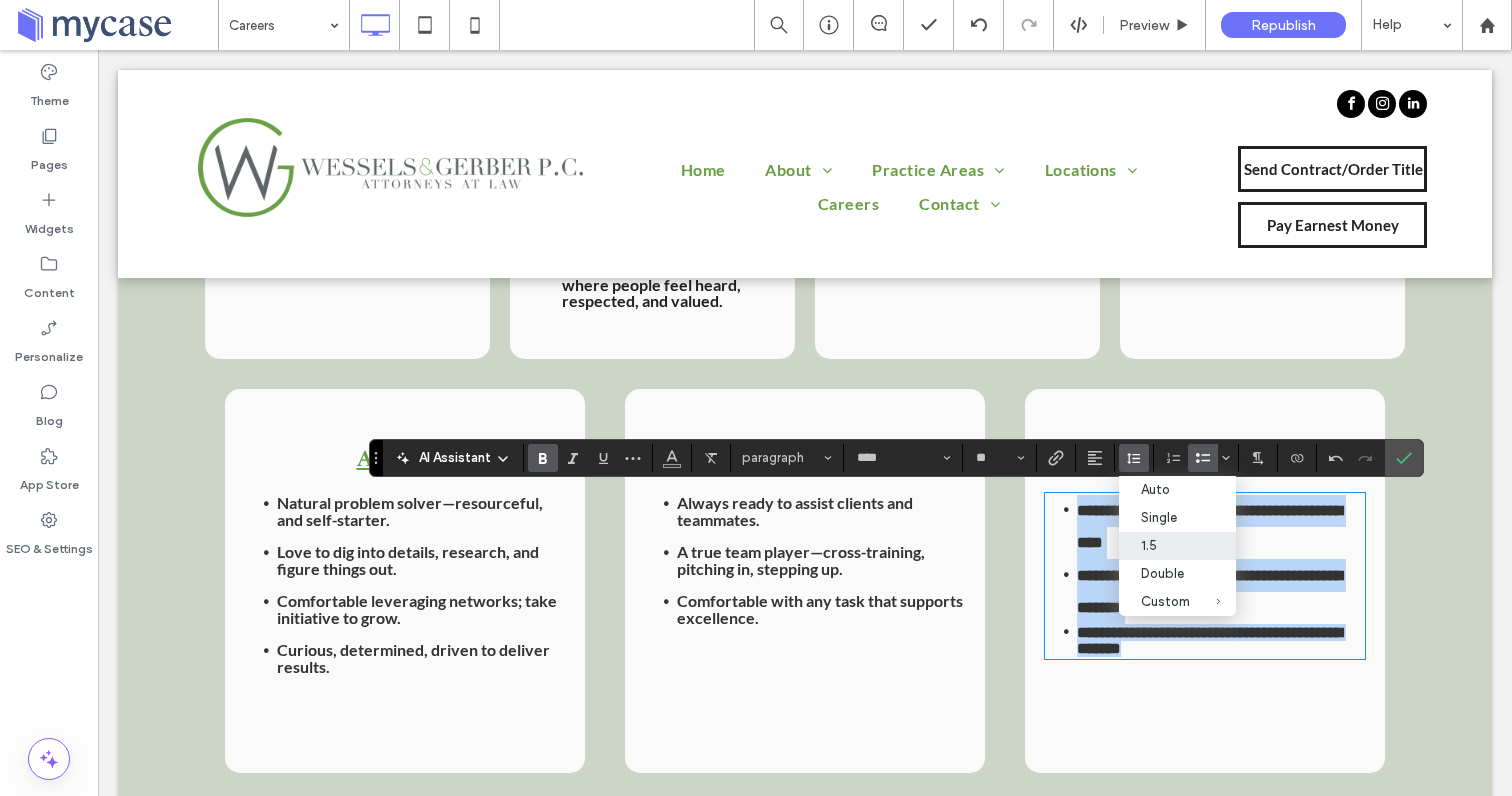 scroll, scrollTop: 0, scrollLeft: 0, axis: both 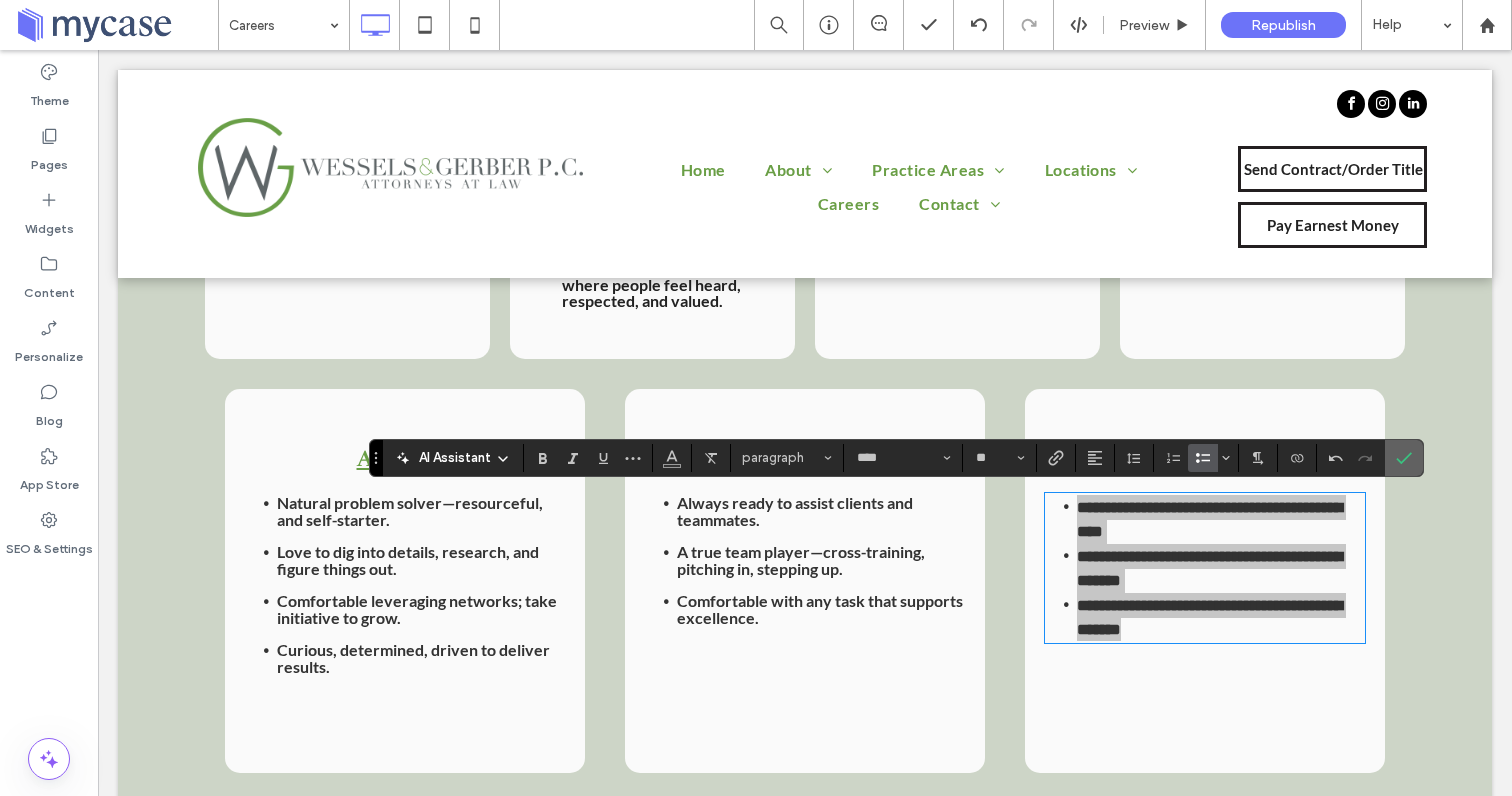 click at bounding box center [1404, 458] 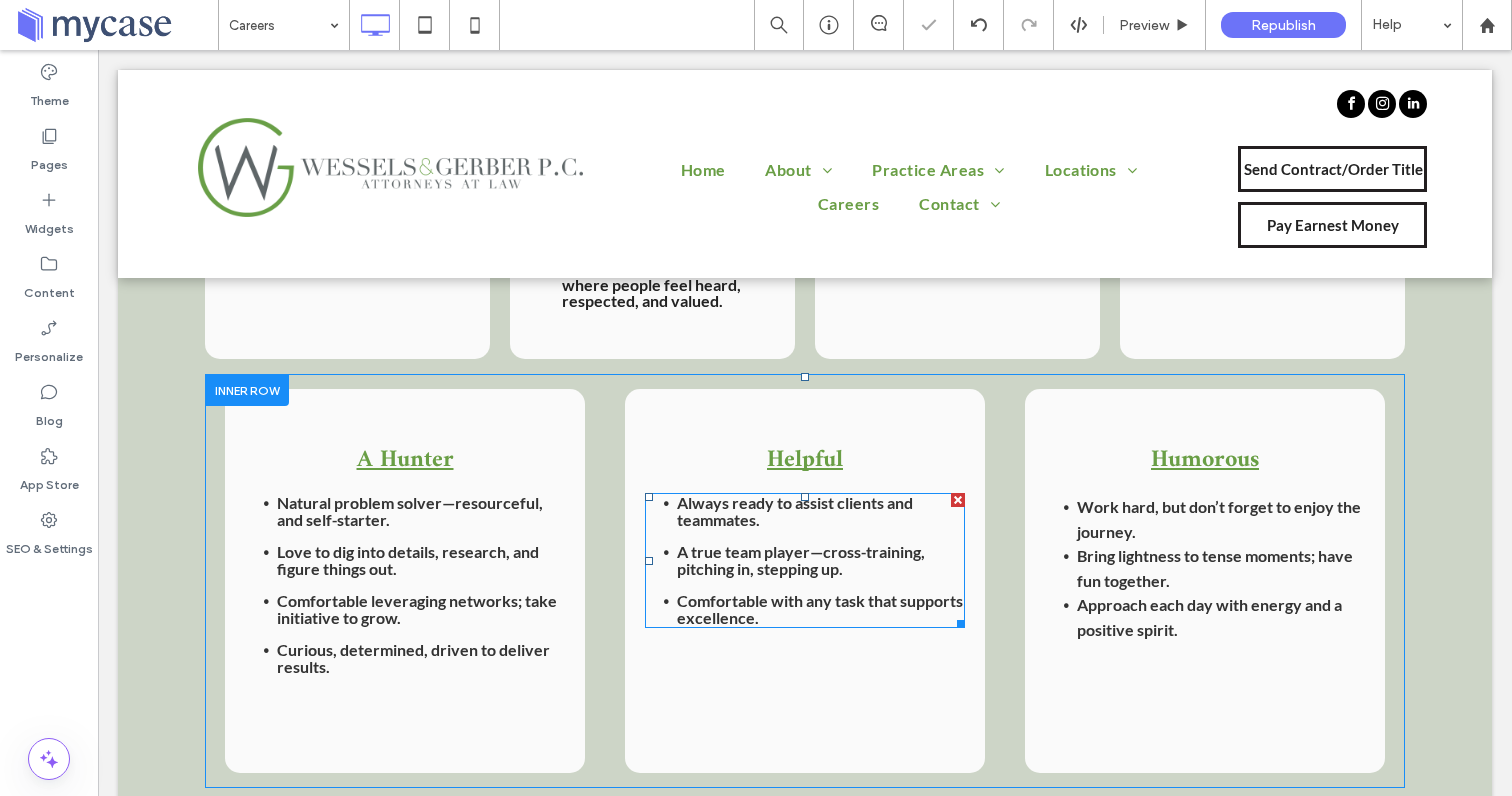 click at bounding box center [805, 536] 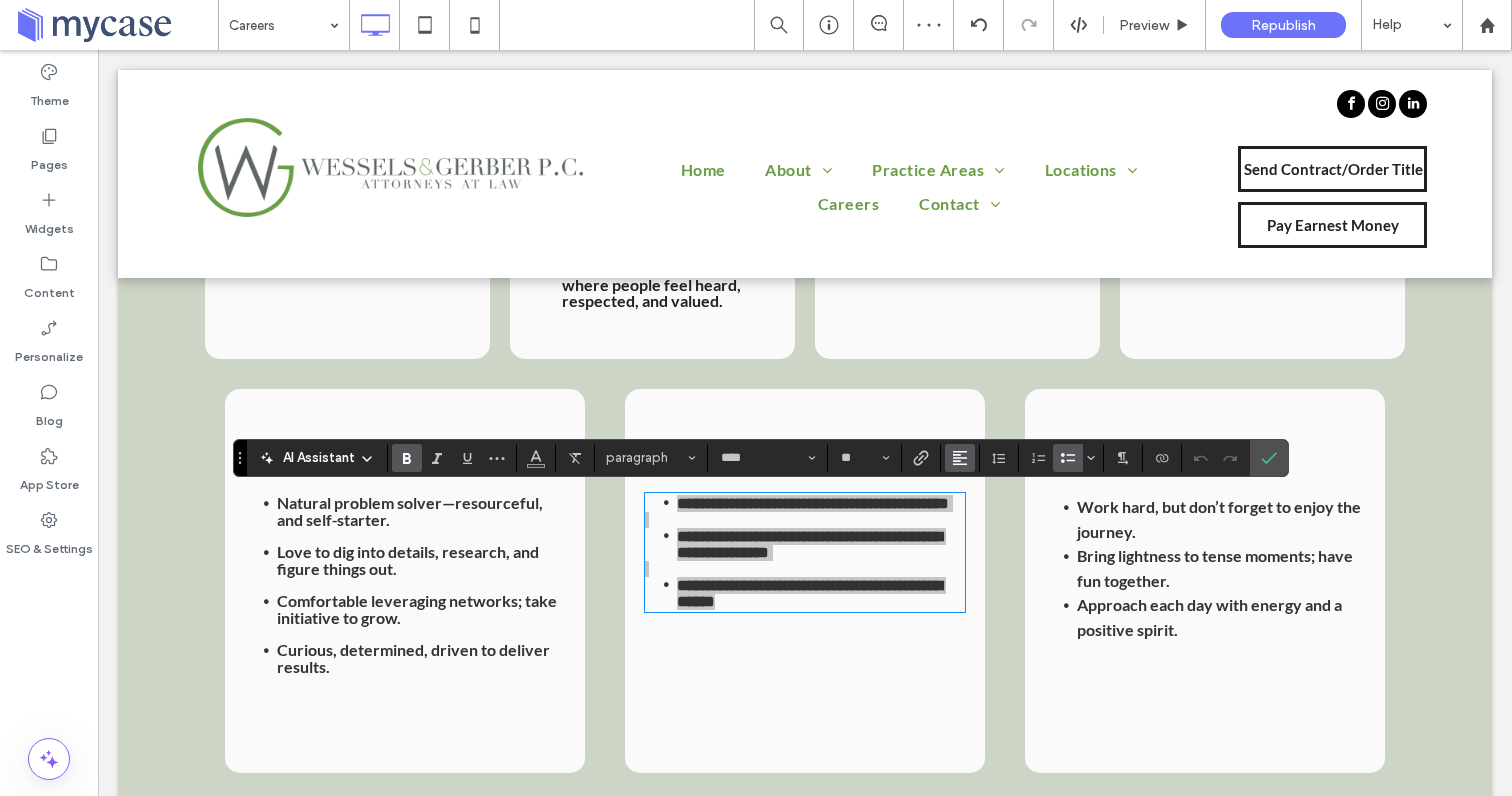 click 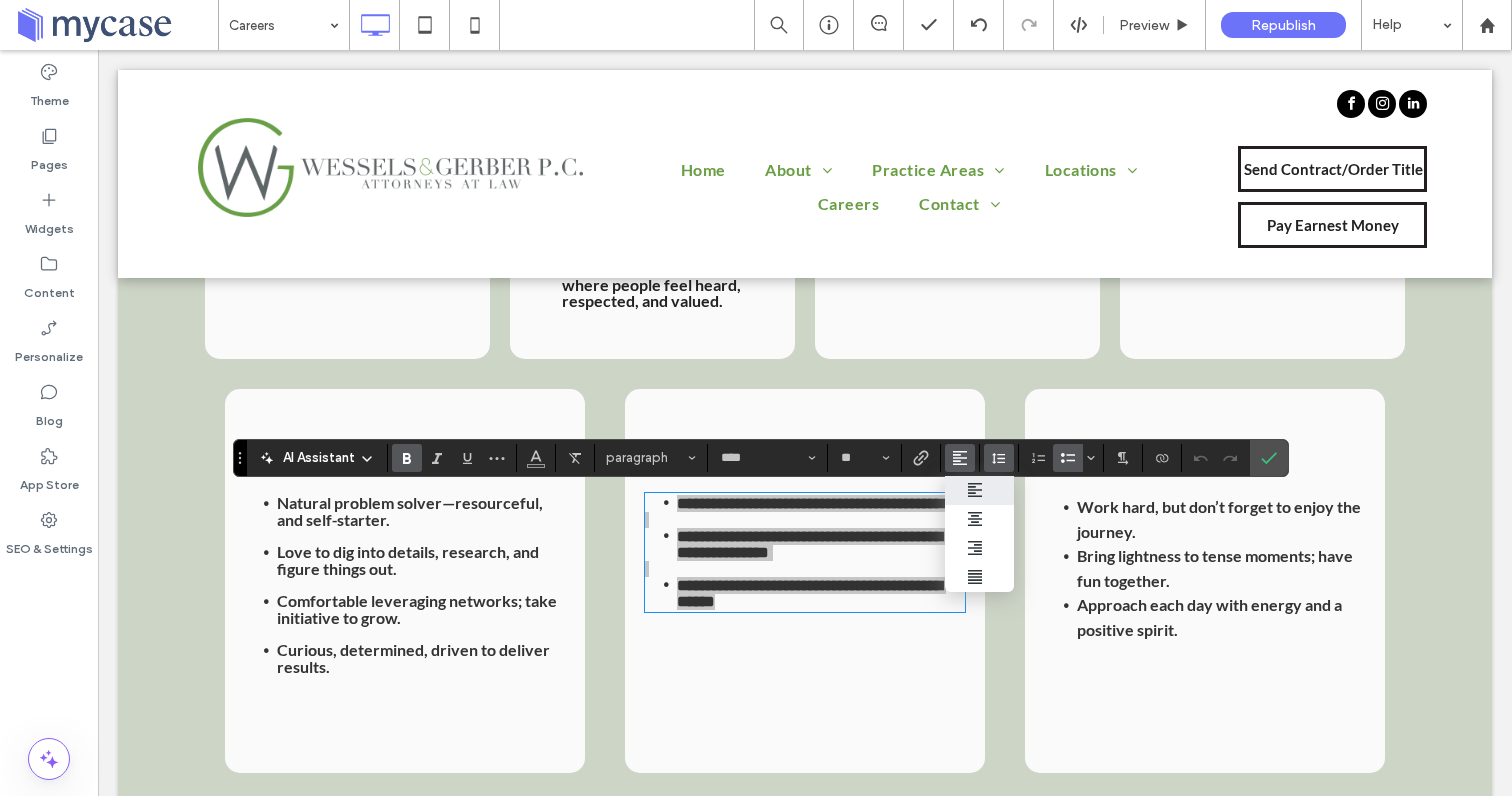 click 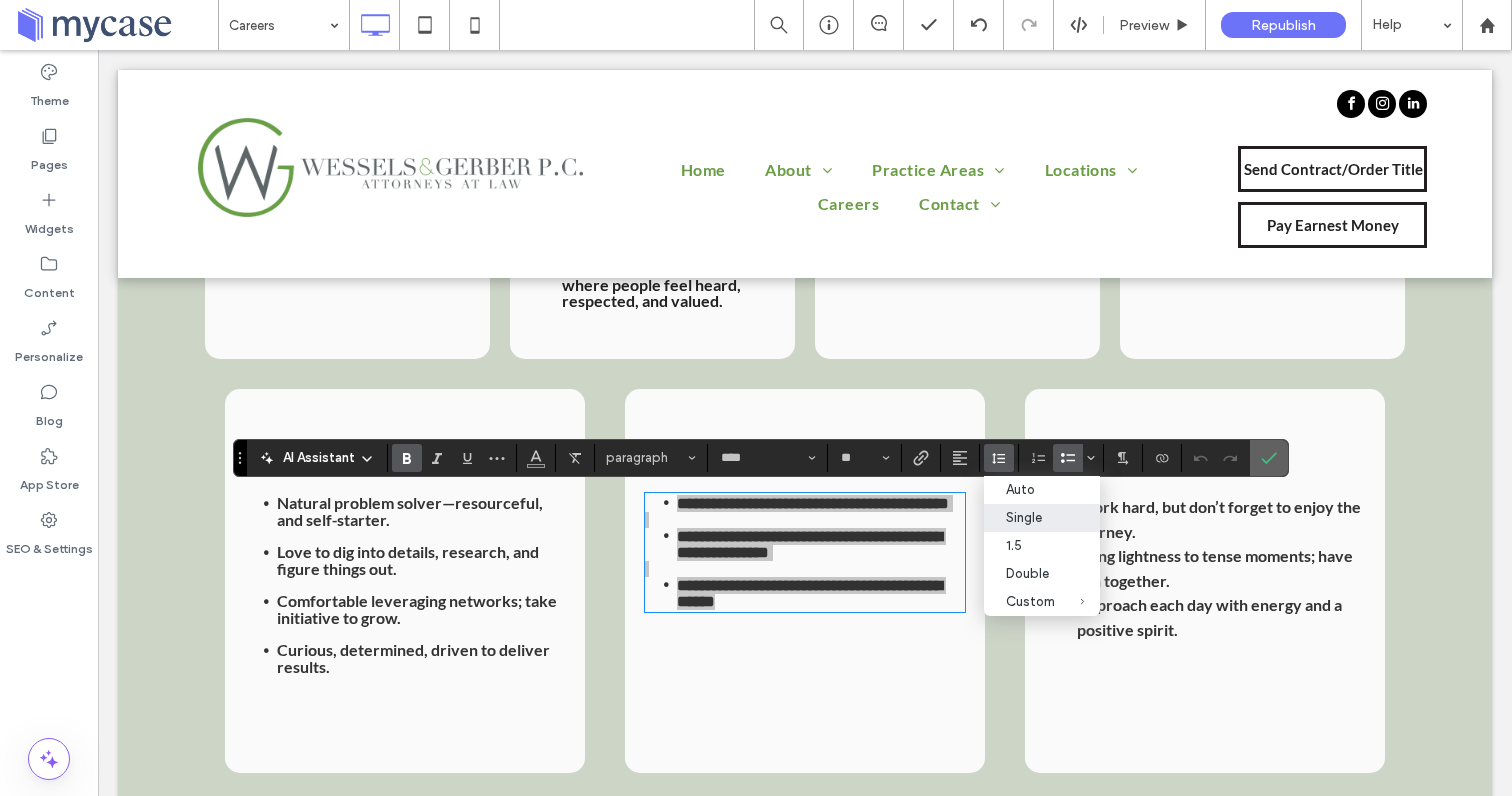 click at bounding box center [1269, 458] 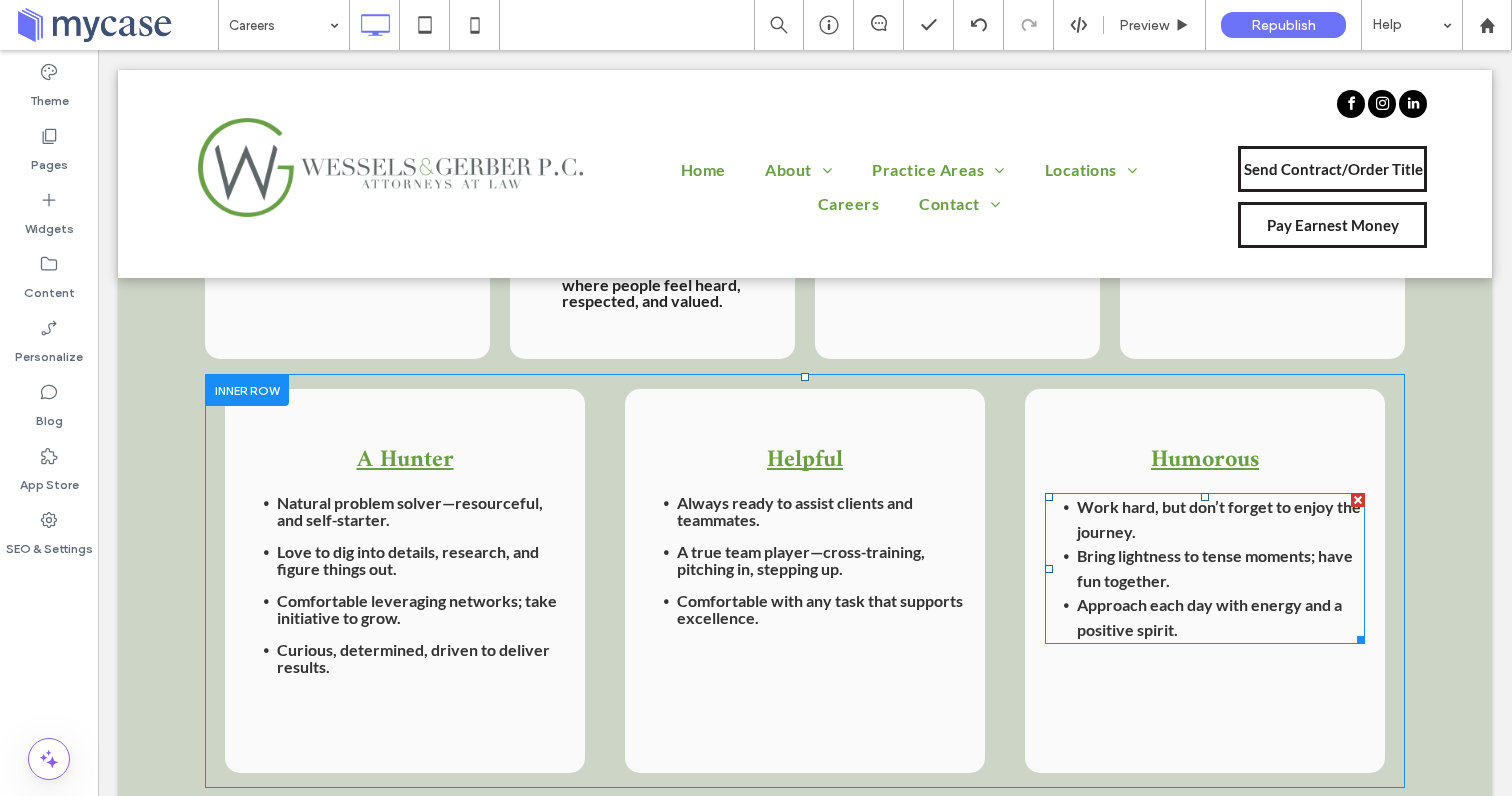 click on "Approach each day with energy and a positive spirit. ﻿" at bounding box center [1221, 617] 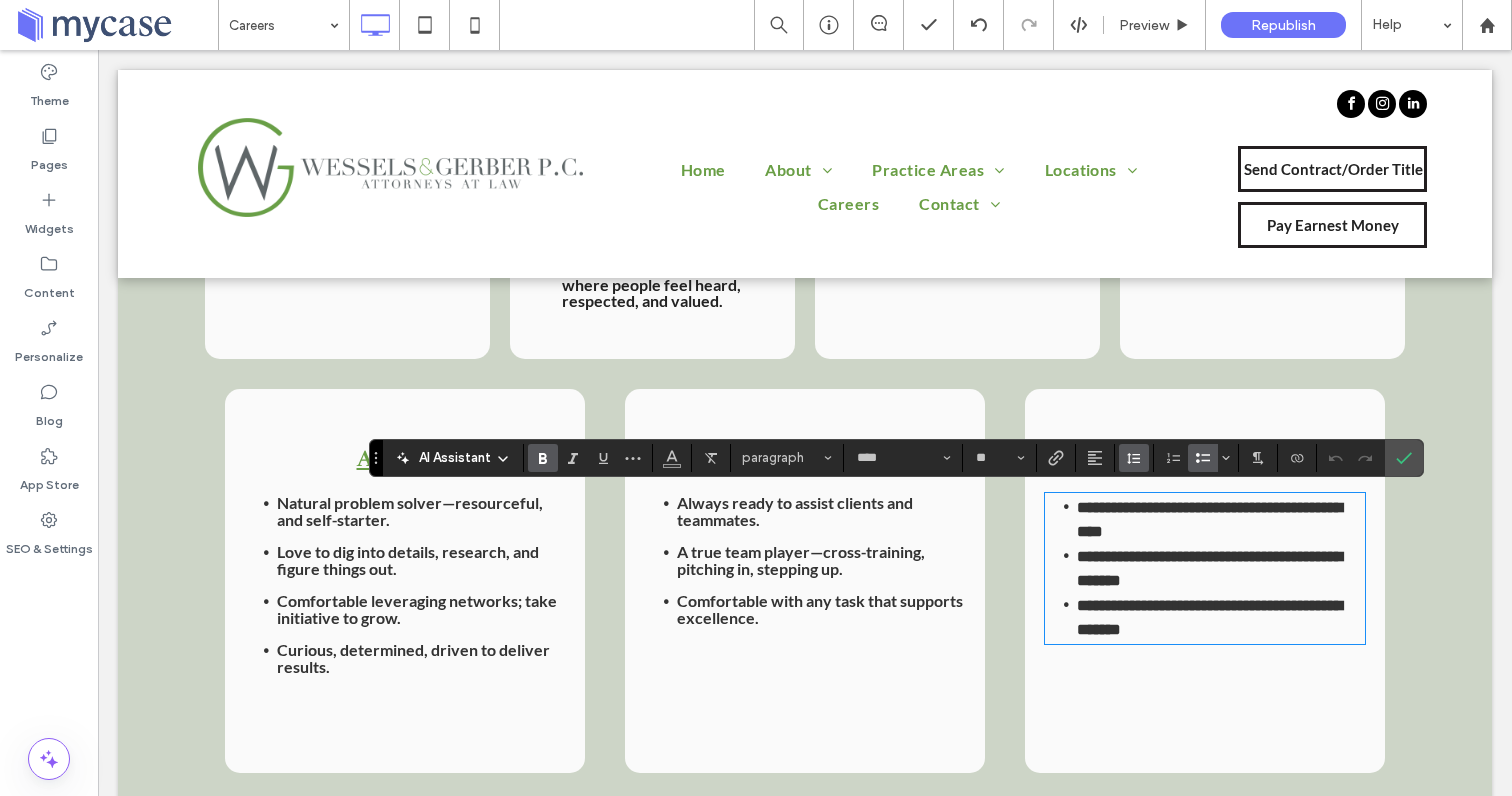 click 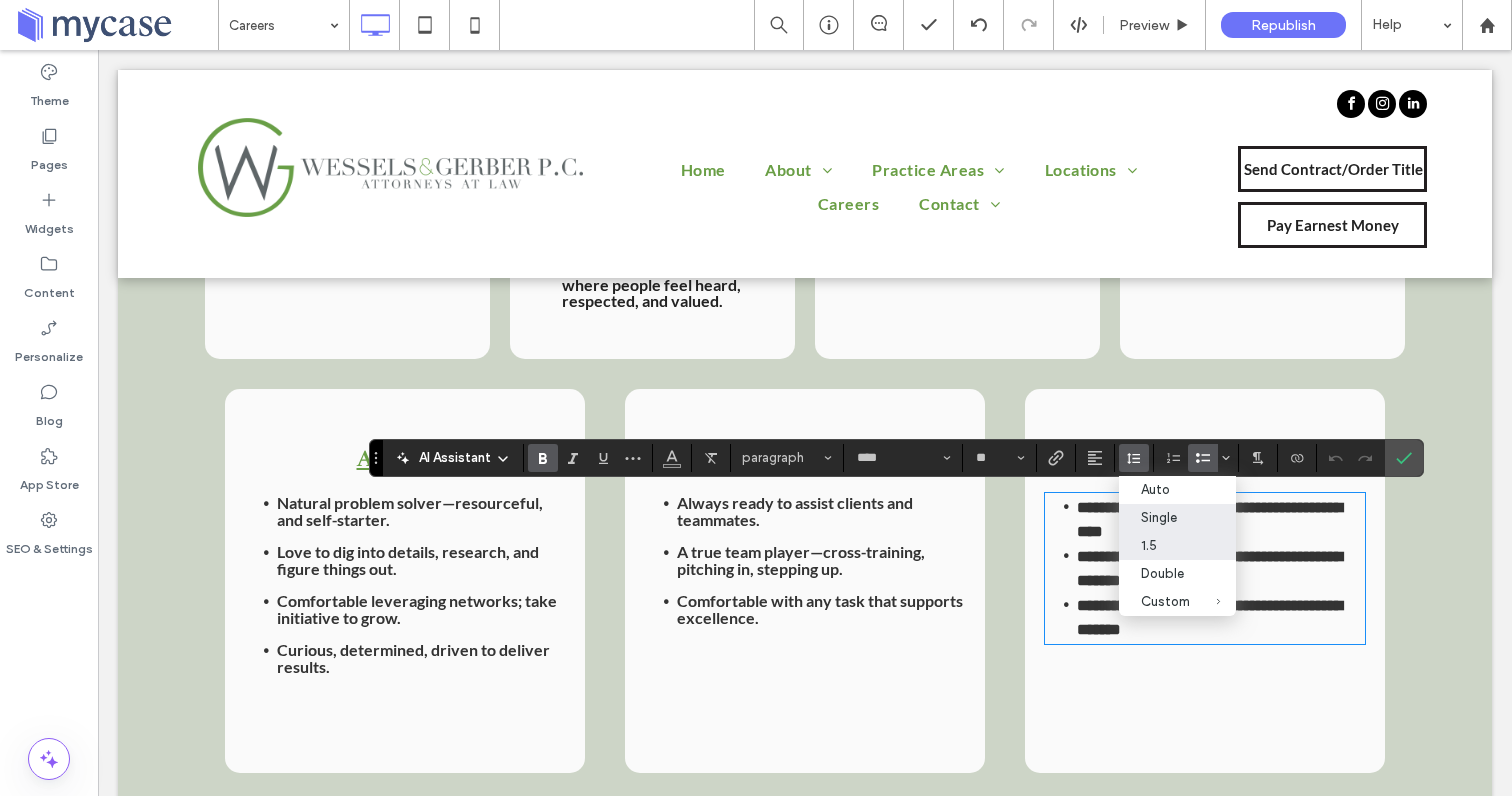 click on "Single" at bounding box center [1165, 517] 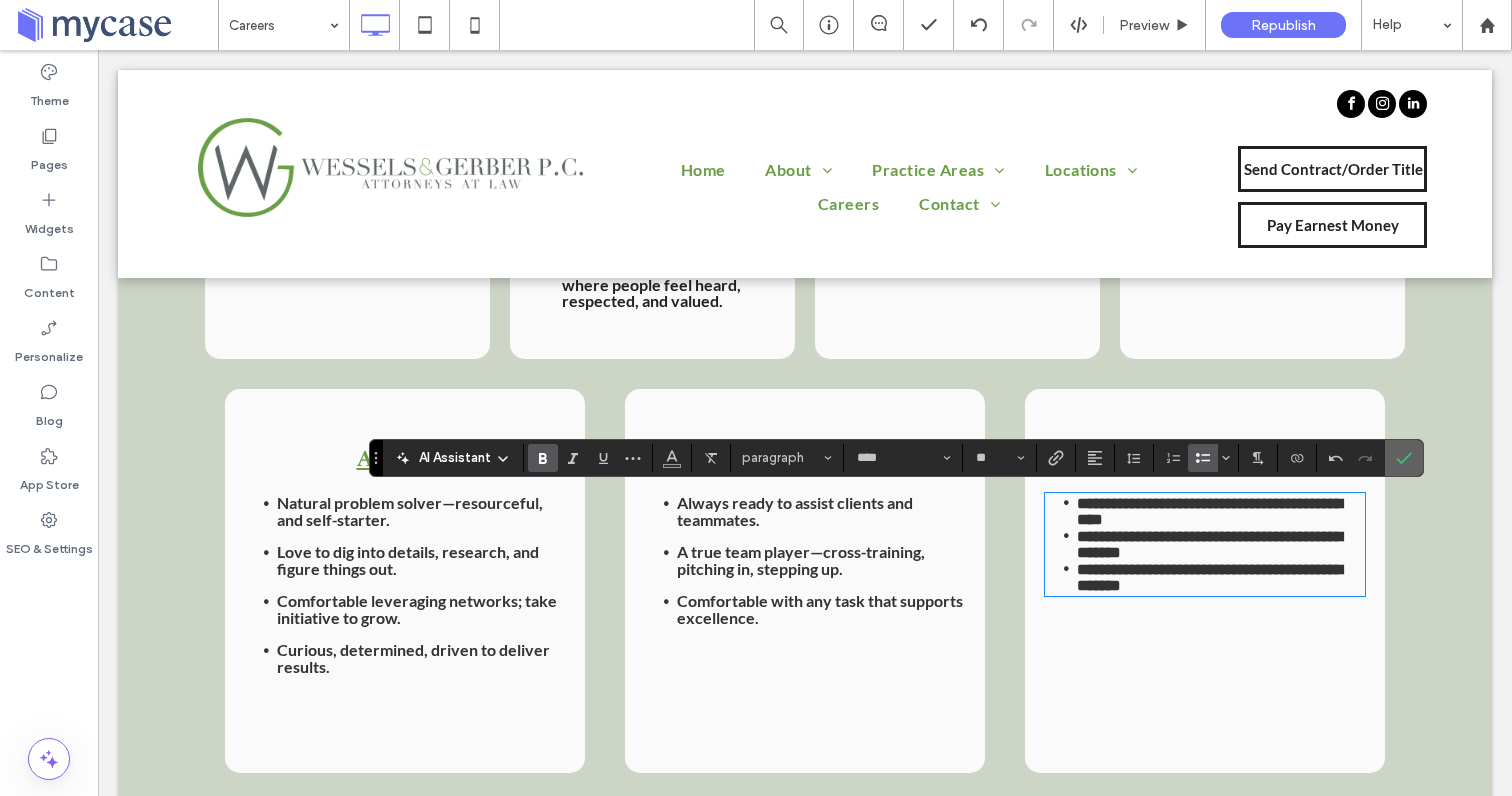 click 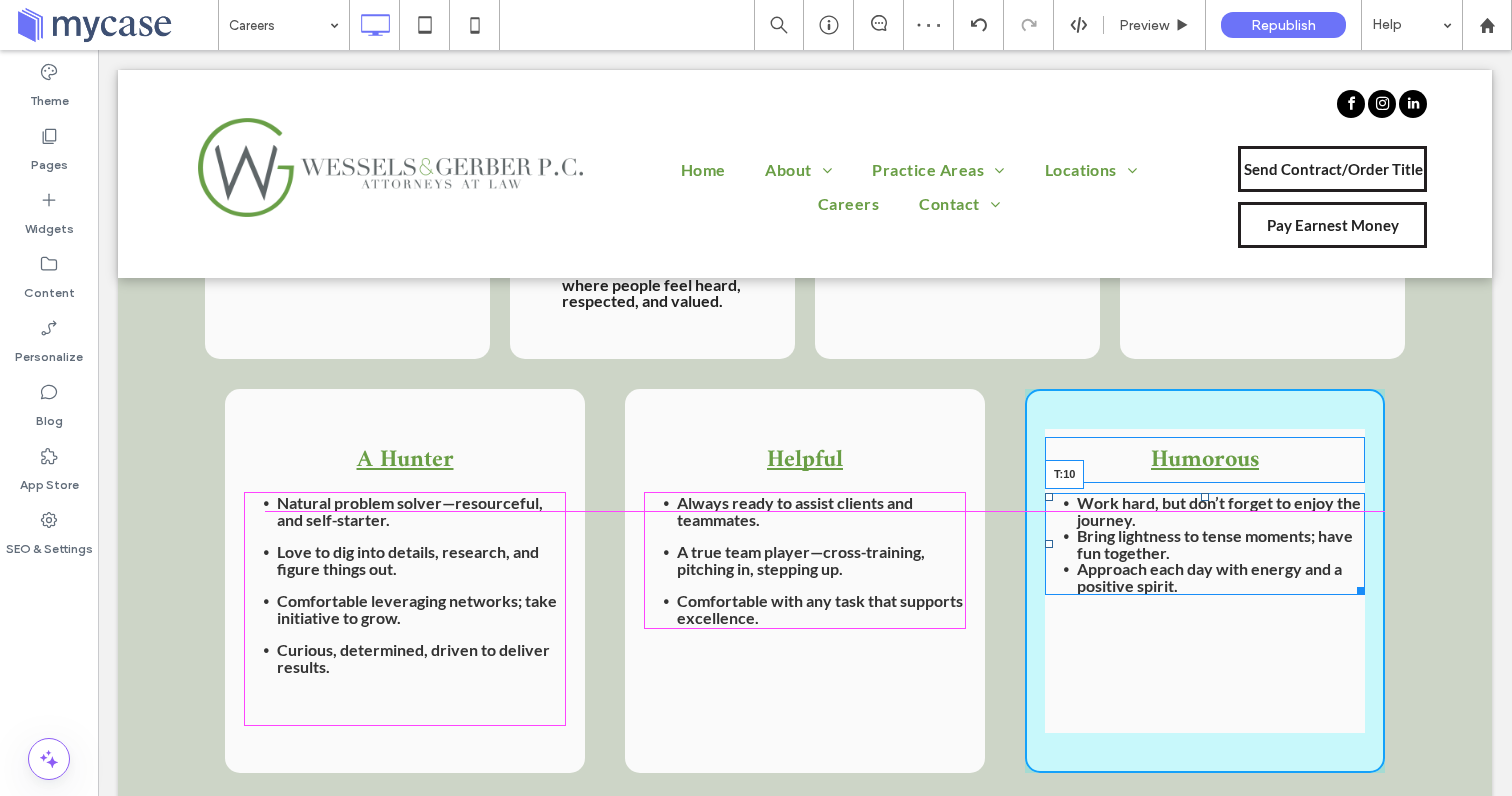 click on "Work hard, but don’t forget to enjoy the journey. Bring lightness to tense moments; have fun together. Approach each day with energy and a positive spirit. T:10" at bounding box center [1205, 544] 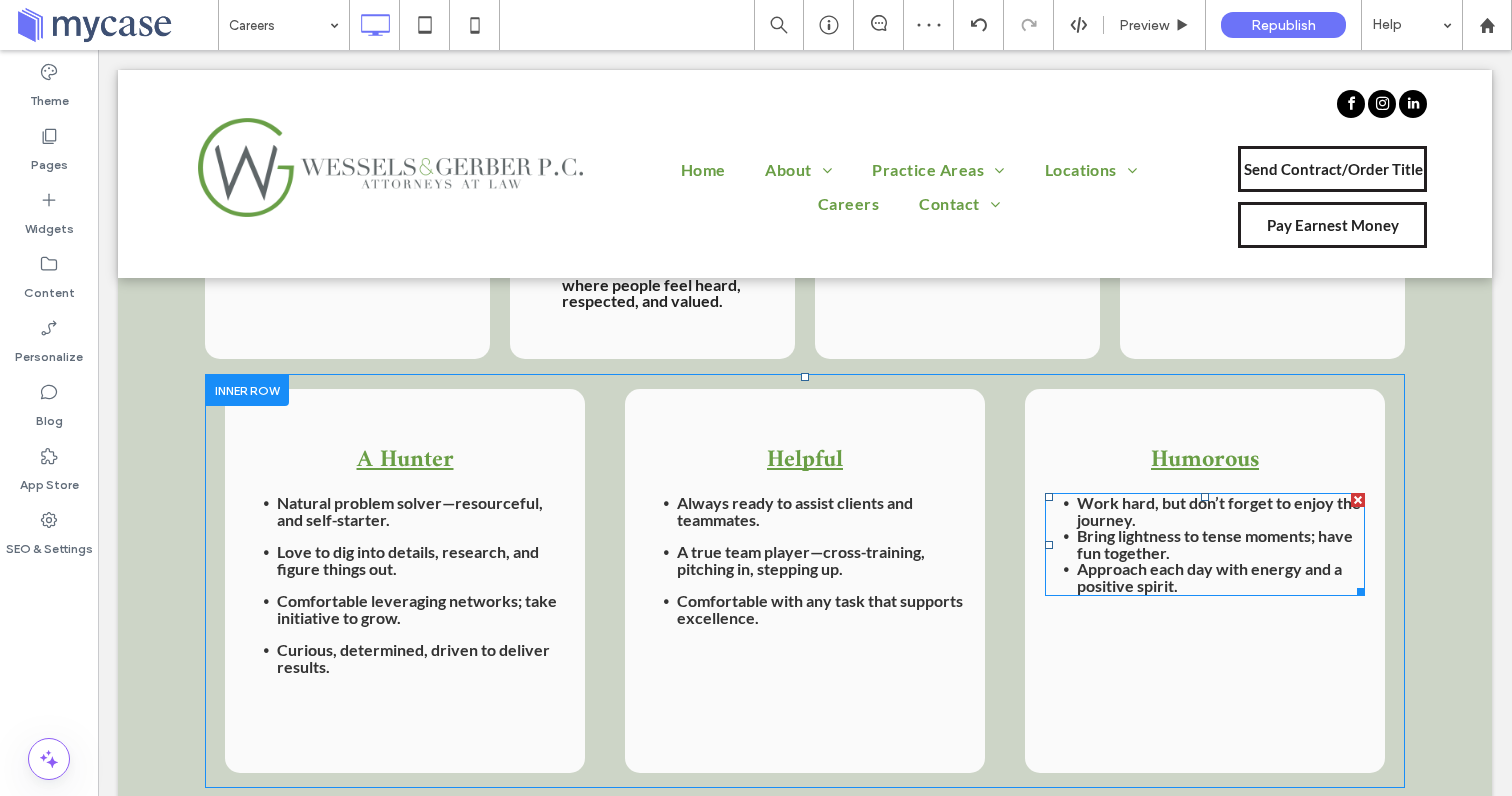 click on "Work hard, but don’t forget to enjoy the journey." at bounding box center [1221, 511] 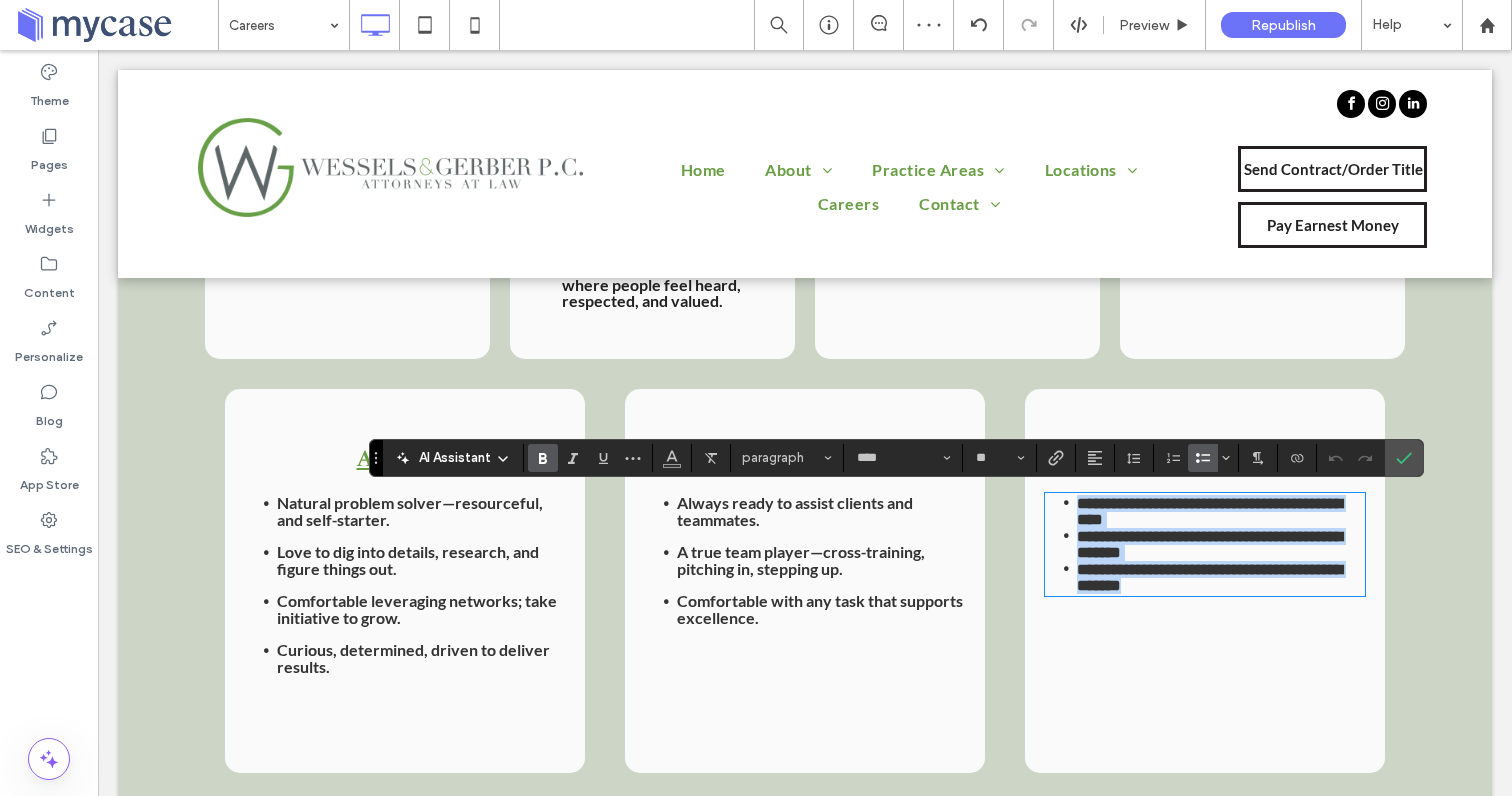 click on "**********" at bounding box center (1209, 544) 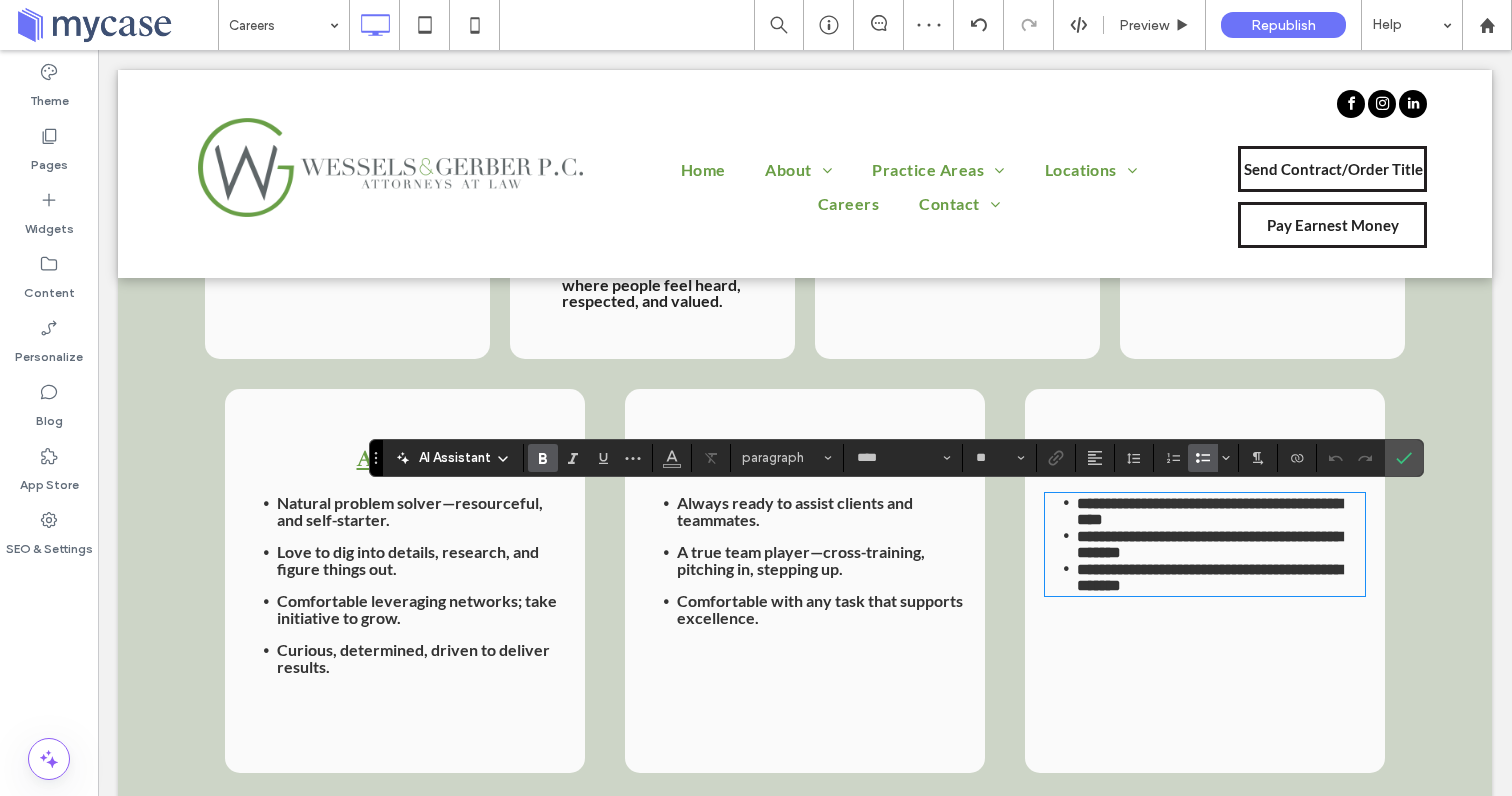 click on "**********" at bounding box center (1221, 511) 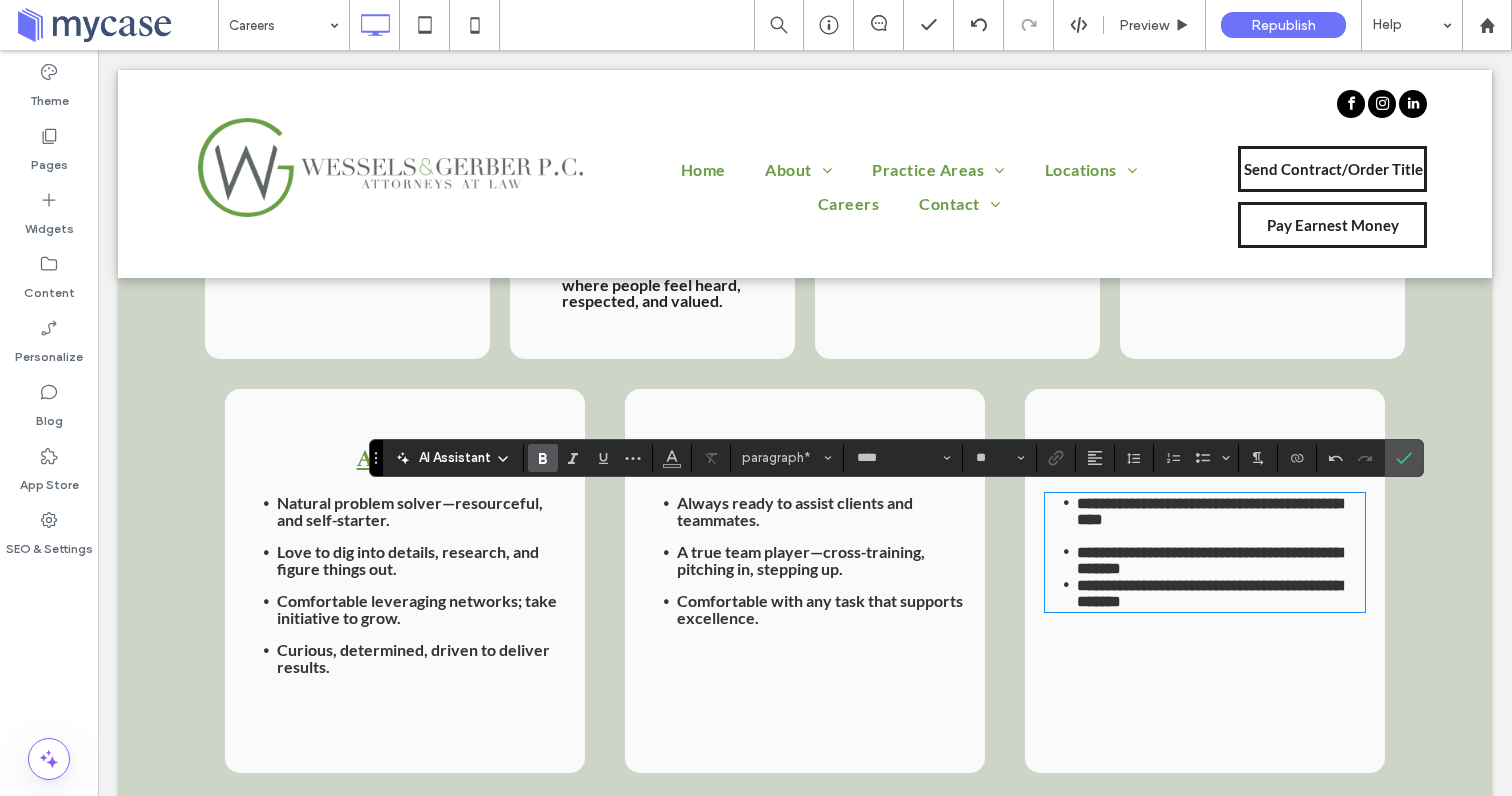 click on "**********" at bounding box center [1209, 560] 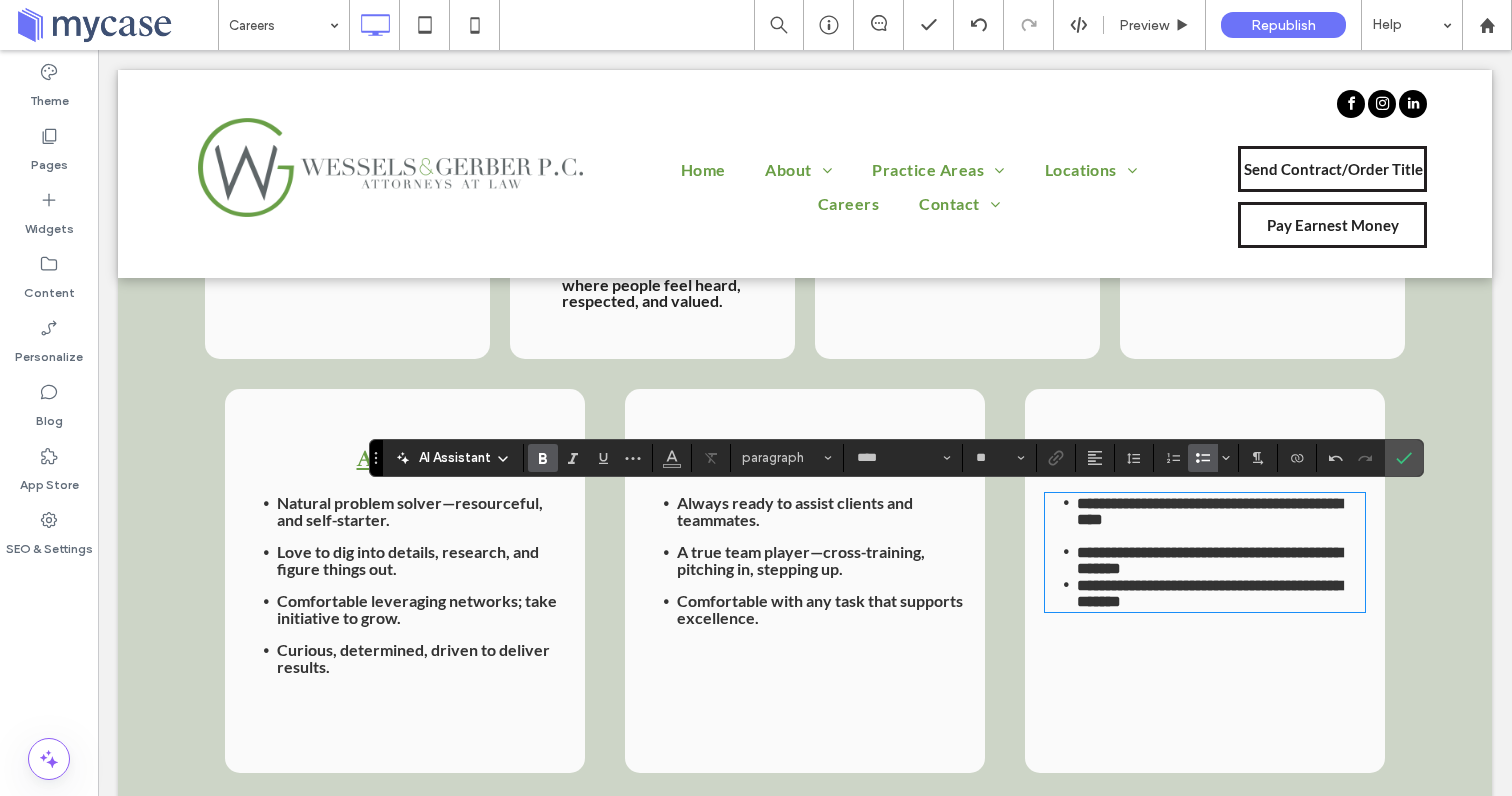 click on "**********" at bounding box center [1209, 593] 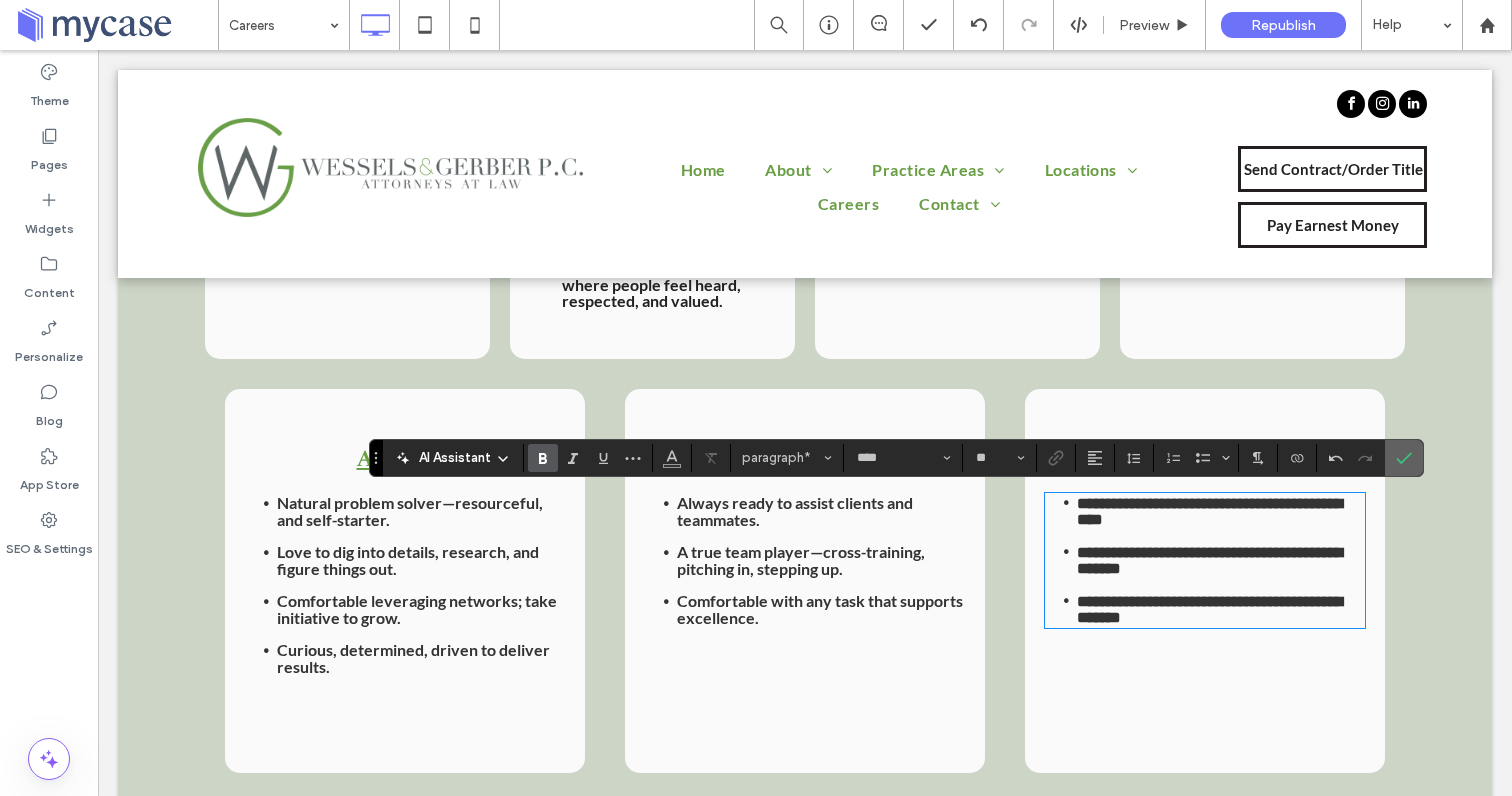 click 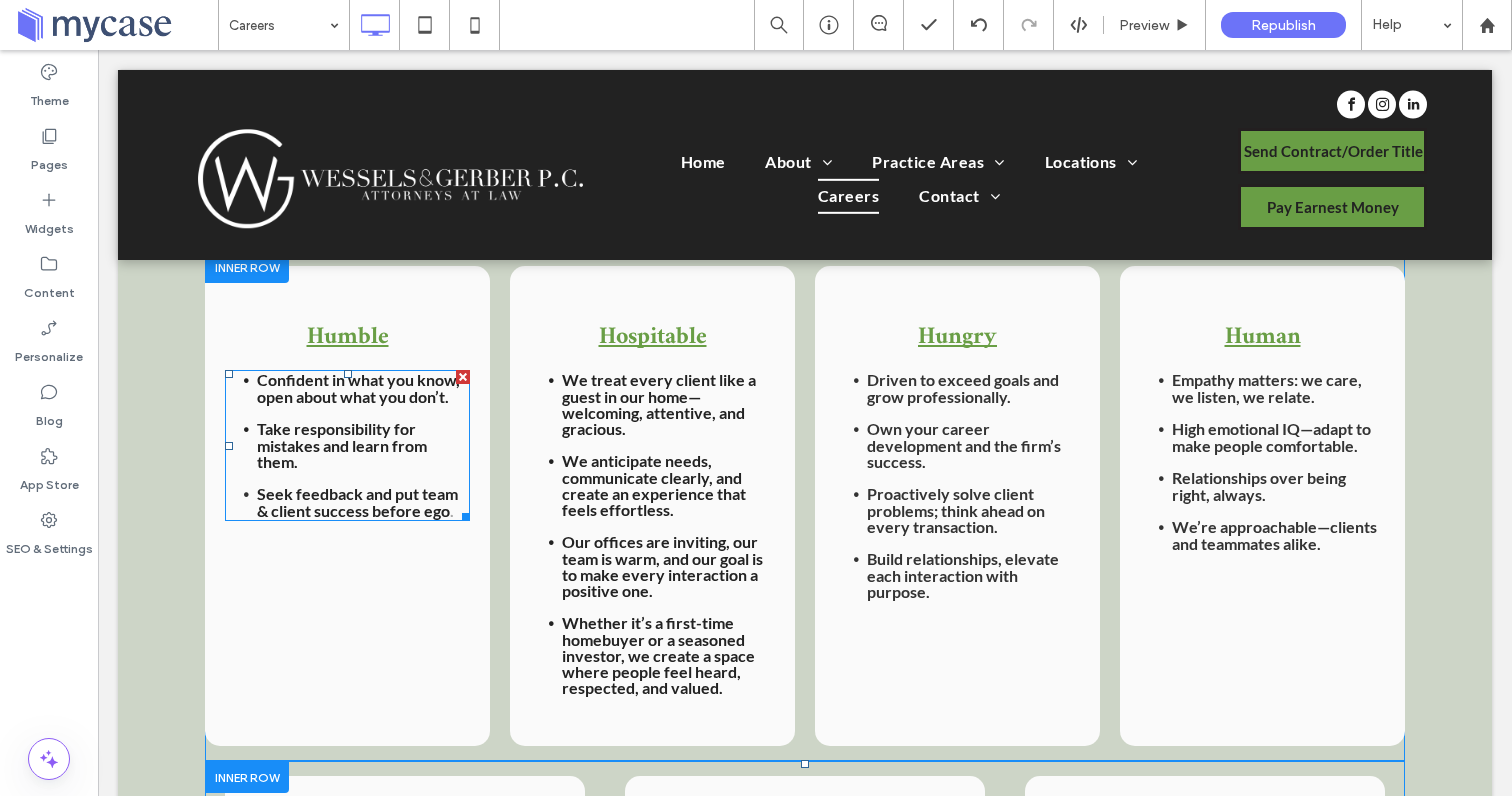 scroll, scrollTop: 1312, scrollLeft: 0, axis: vertical 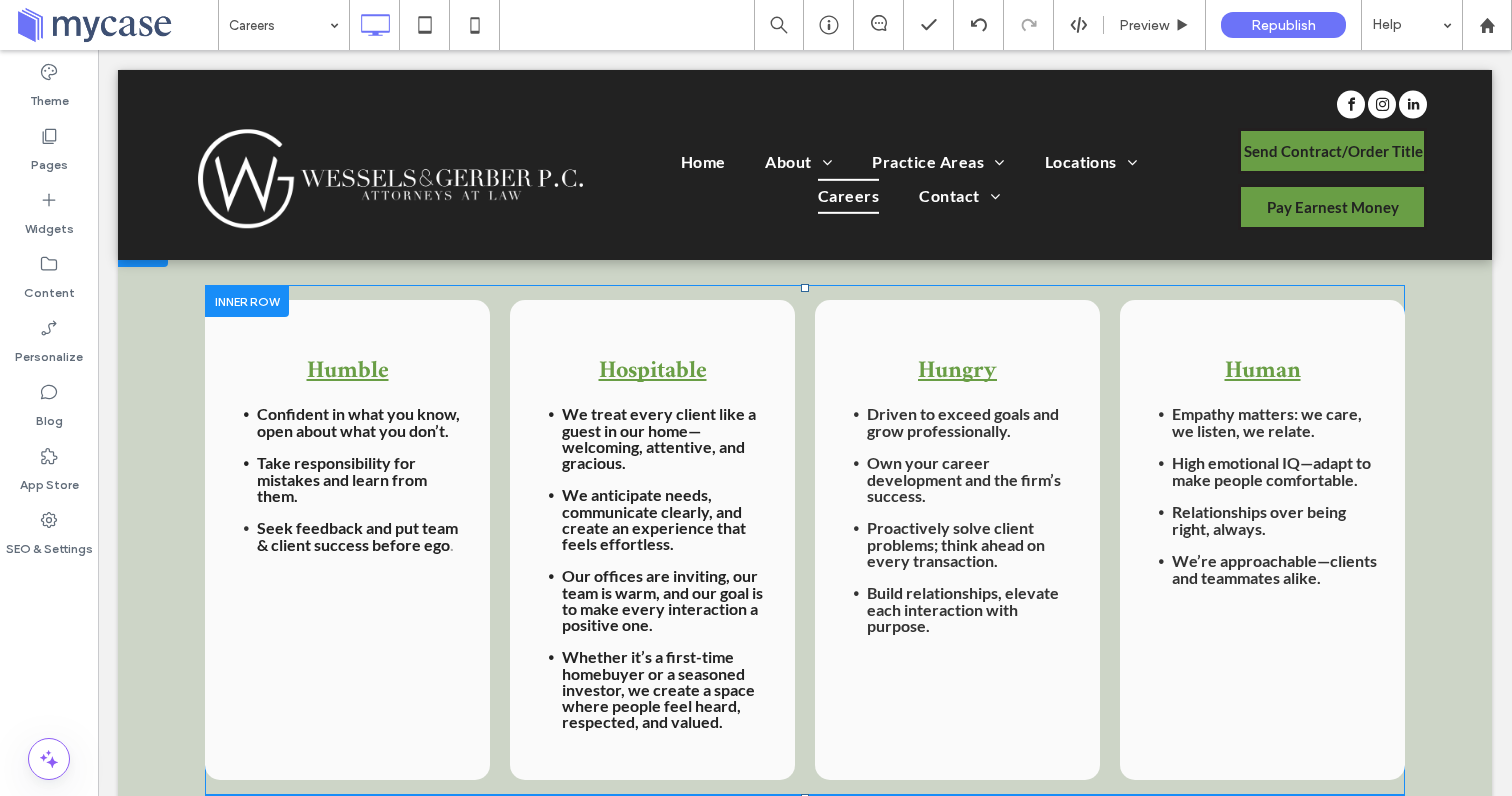 click on "Humble
Confident in what you know, open about what you don’t. Take responsibility for mistakes and learn from them. Seek feedback and put team & client success before ego . Click To Paste" at bounding box center (347, 540) 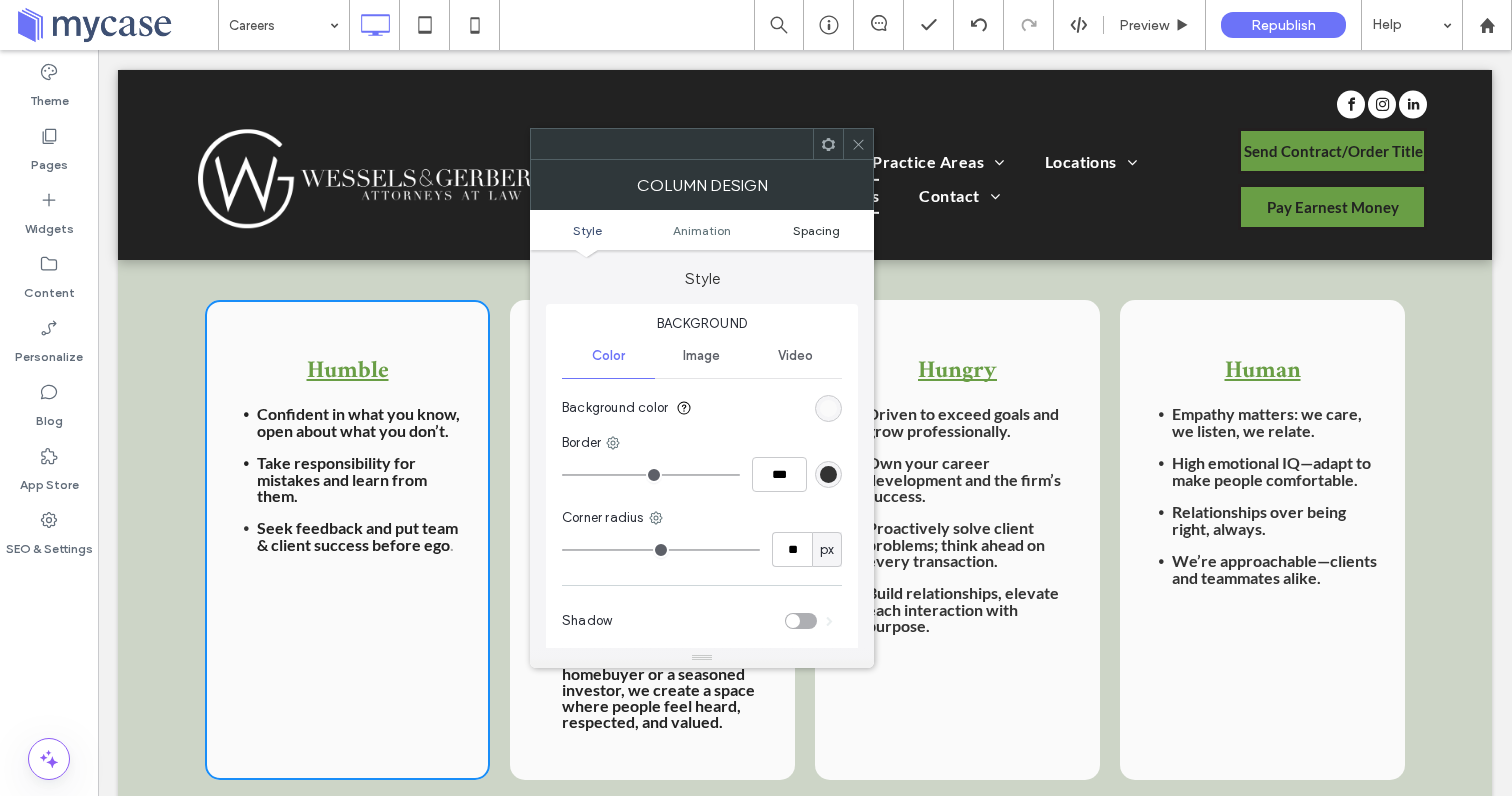 click on "Spacing" at bounding box center (816, 230) 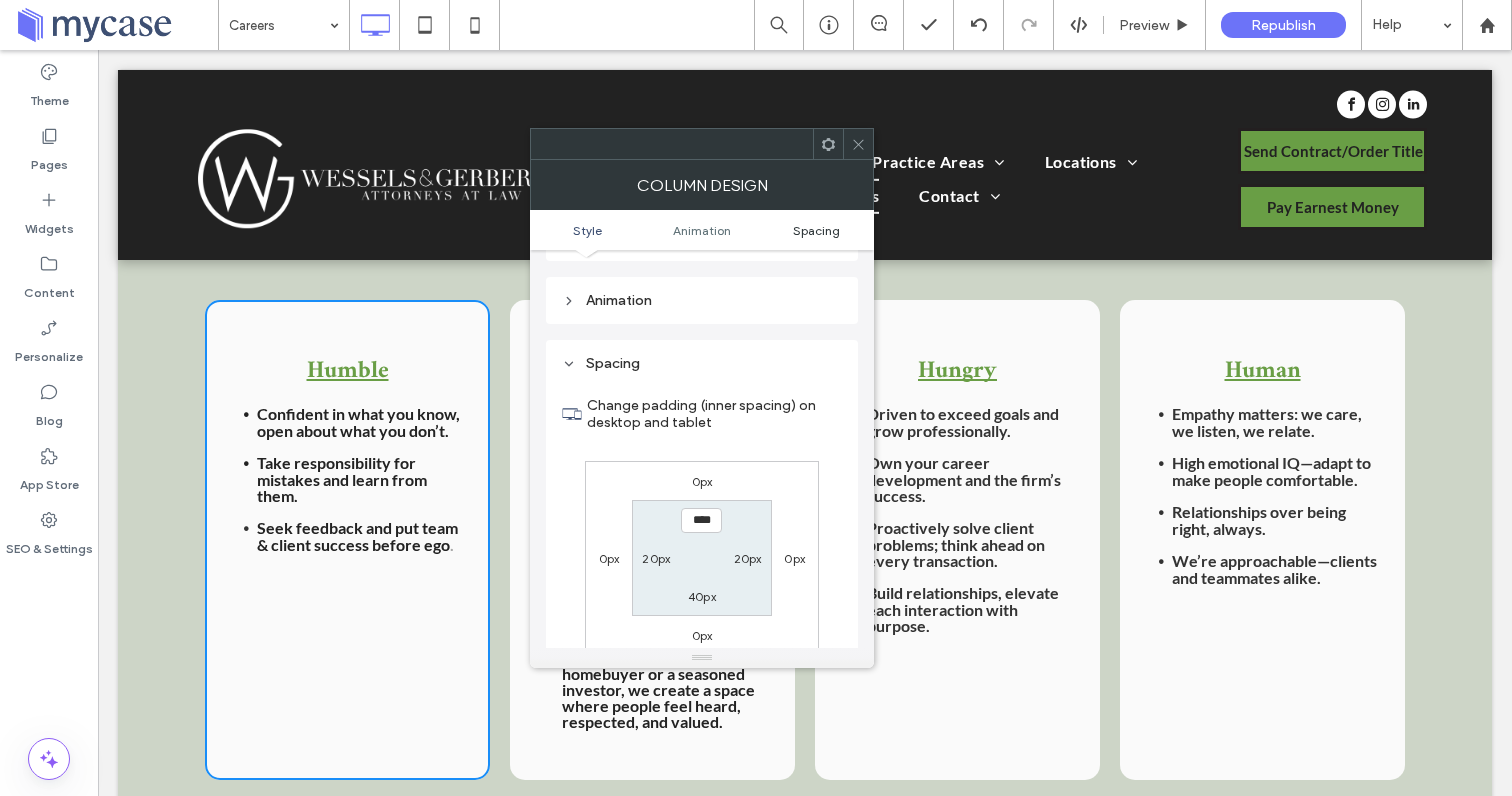 scroll, scrollTop: 470, scrollLeft: 0, axis: vertical 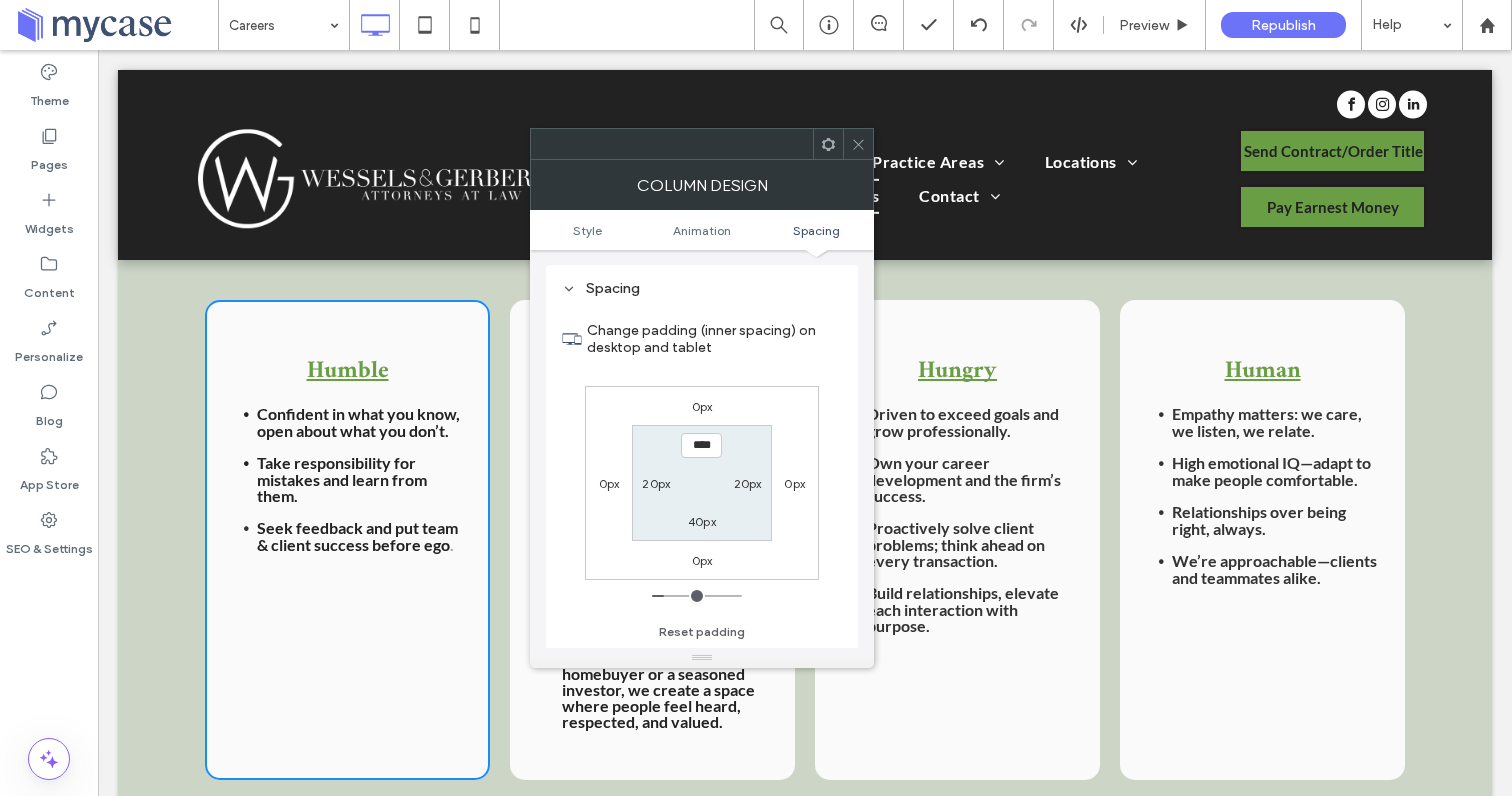 click 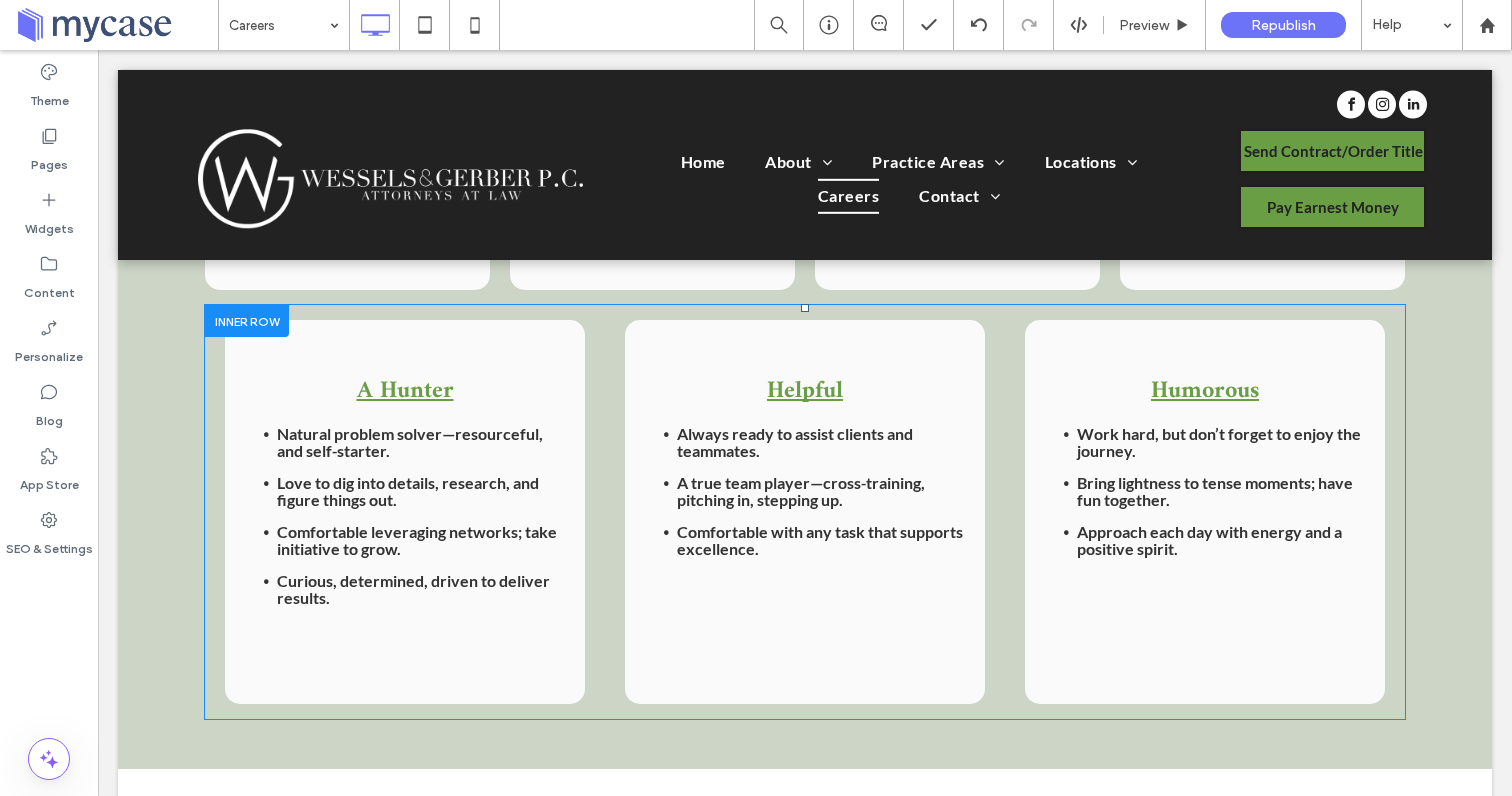 scroll, scrollTop: 1810, scrollLeft: 0, axis: vertical 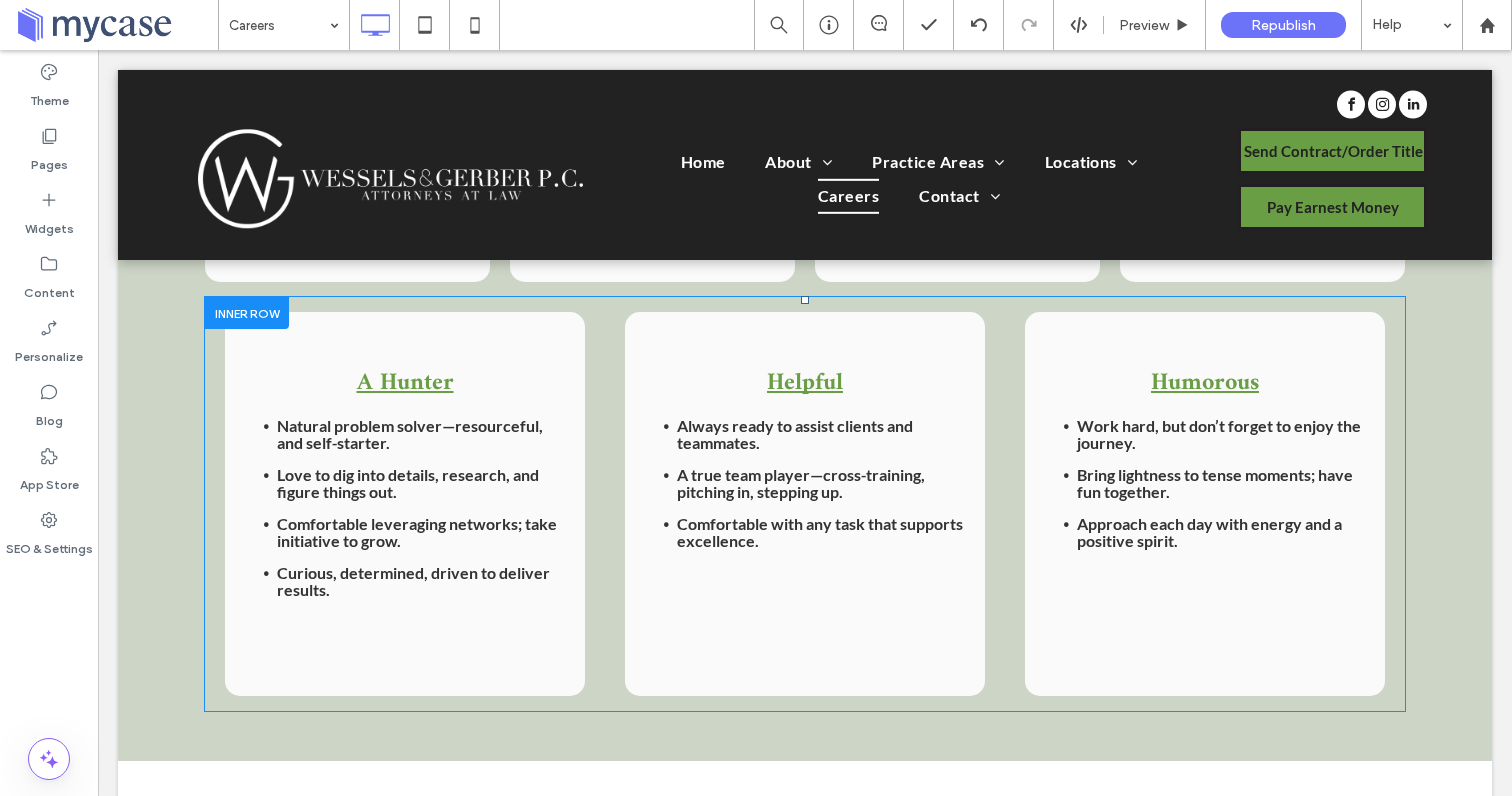 click at bounding box center [247, 312] 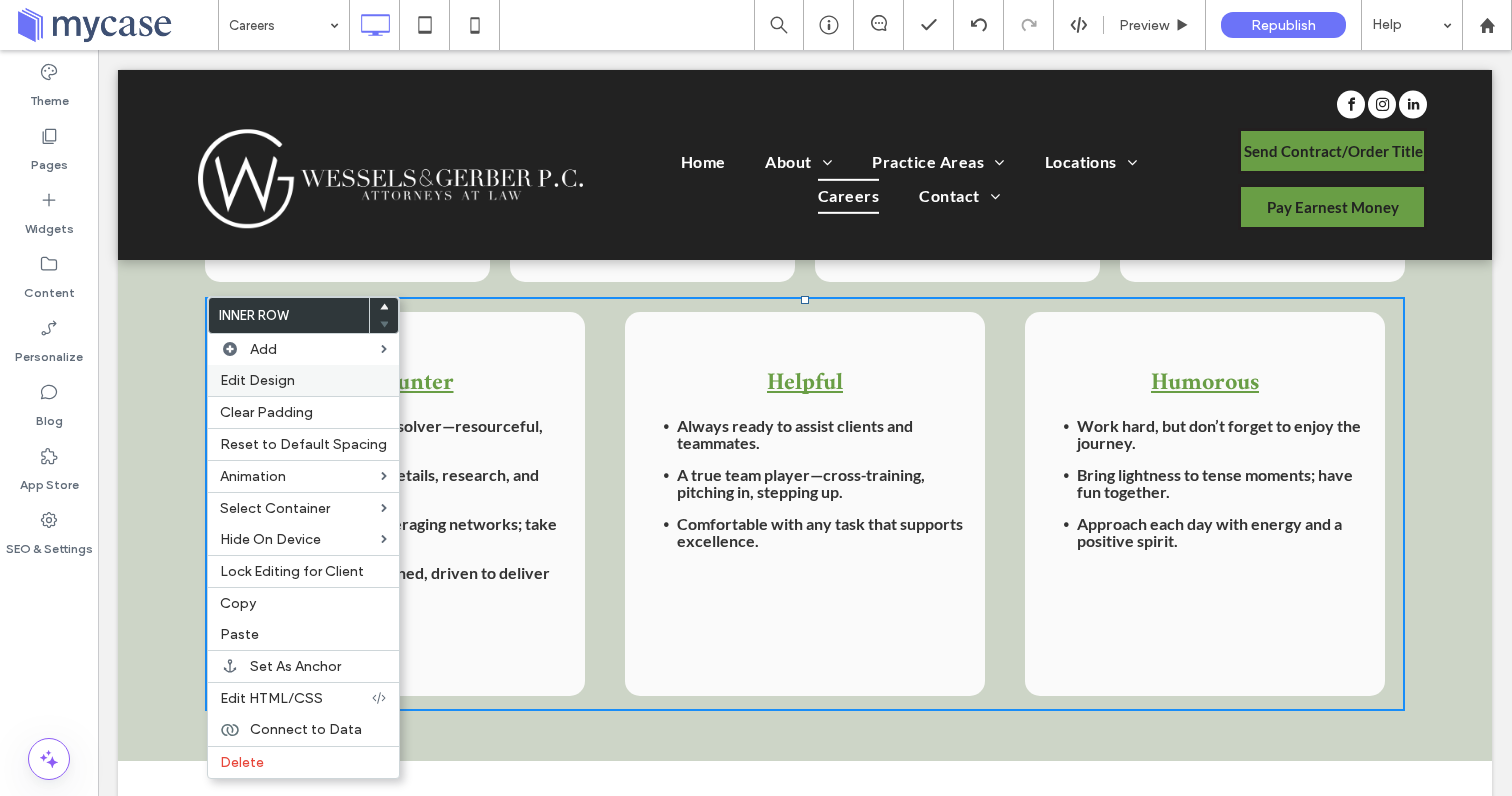 click on "Edit Design" at bounding box center [303, 380] 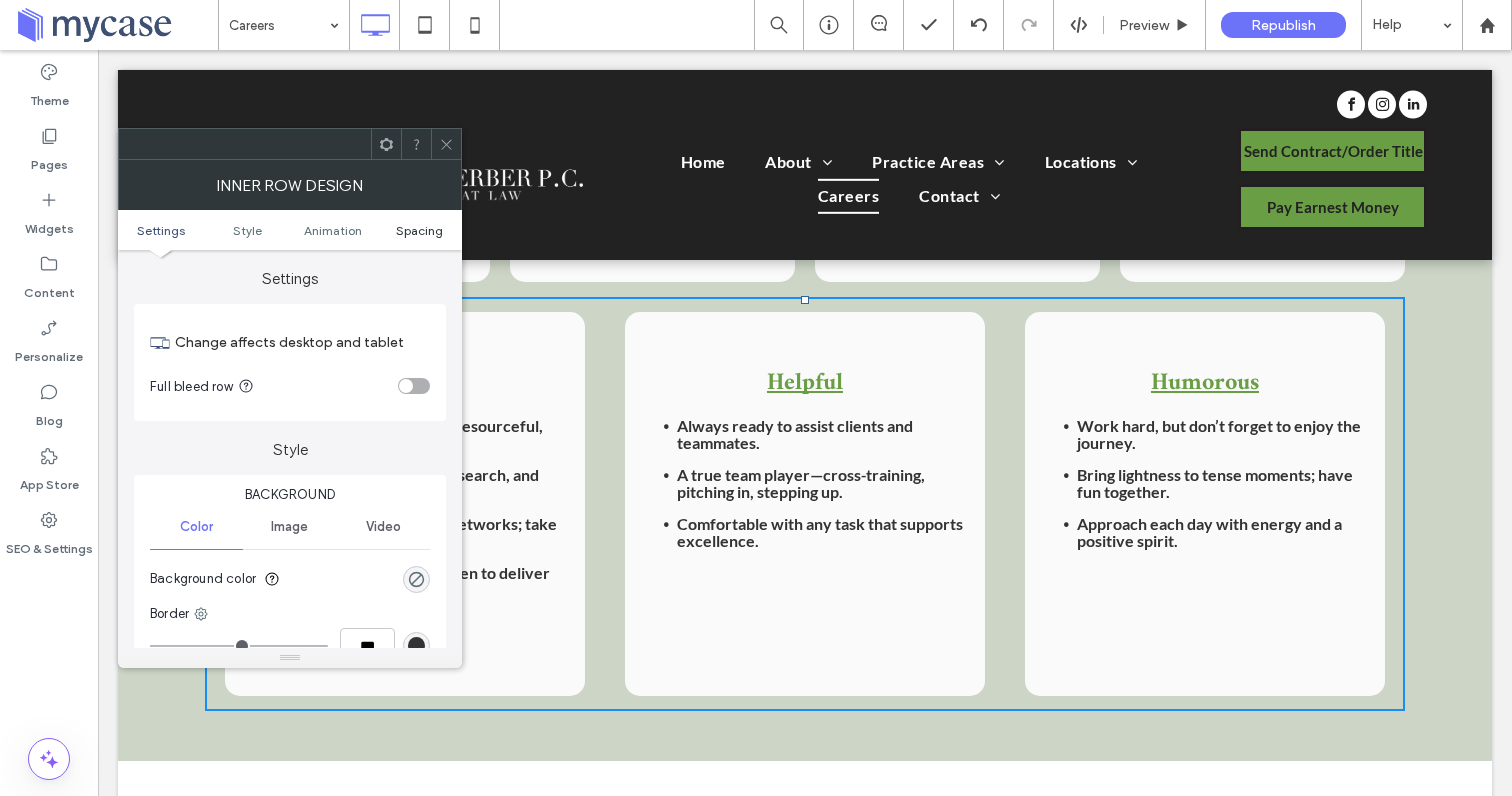 click on "Spacing" at bounding box center [419, 230] 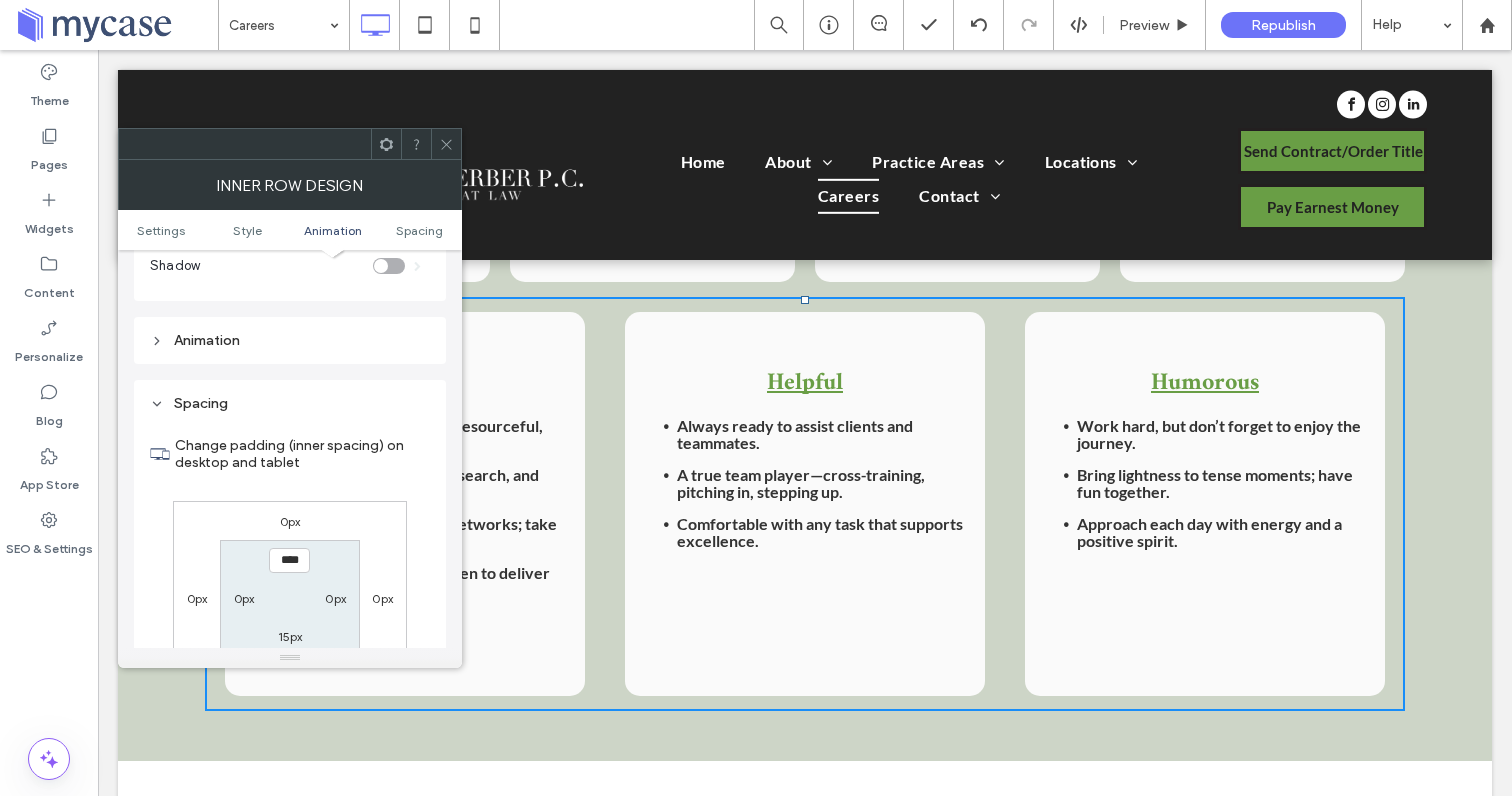 scroll, scrollTop: 641, scrollLeft: 0, axis: vertical 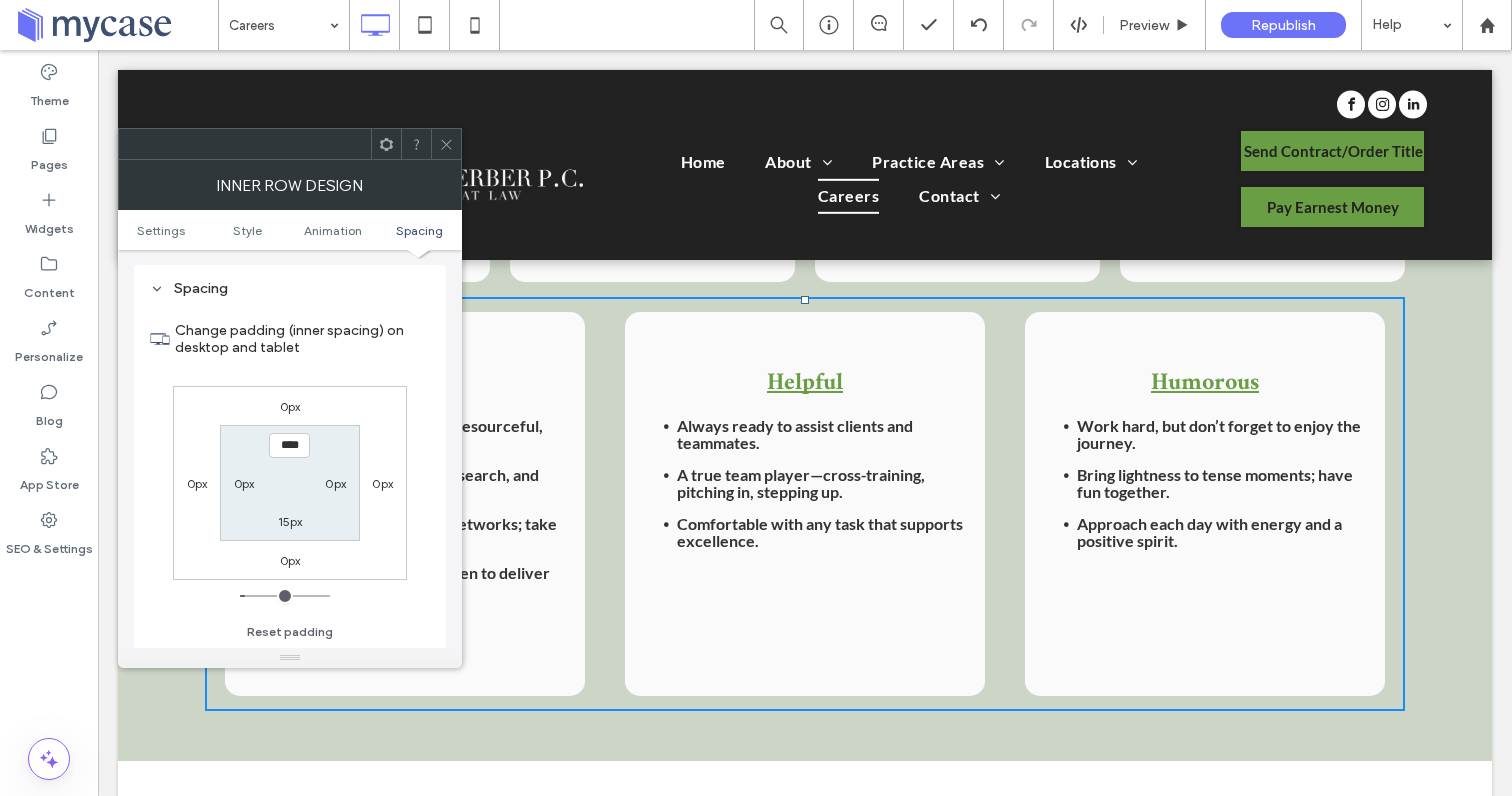 click on "0px" at bounding box center (197, 483) 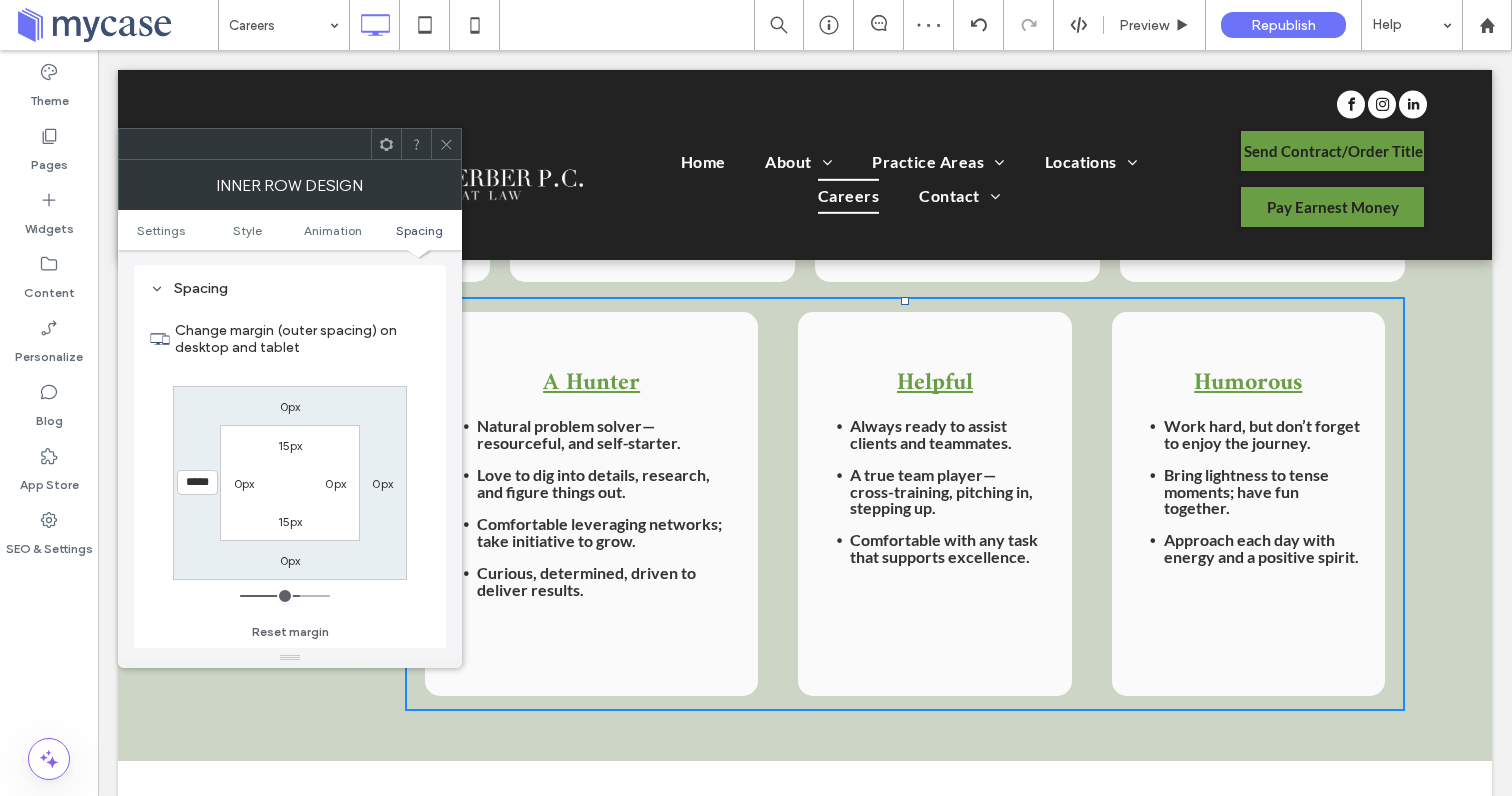 click on "0px" at bounding box center (382, 483) 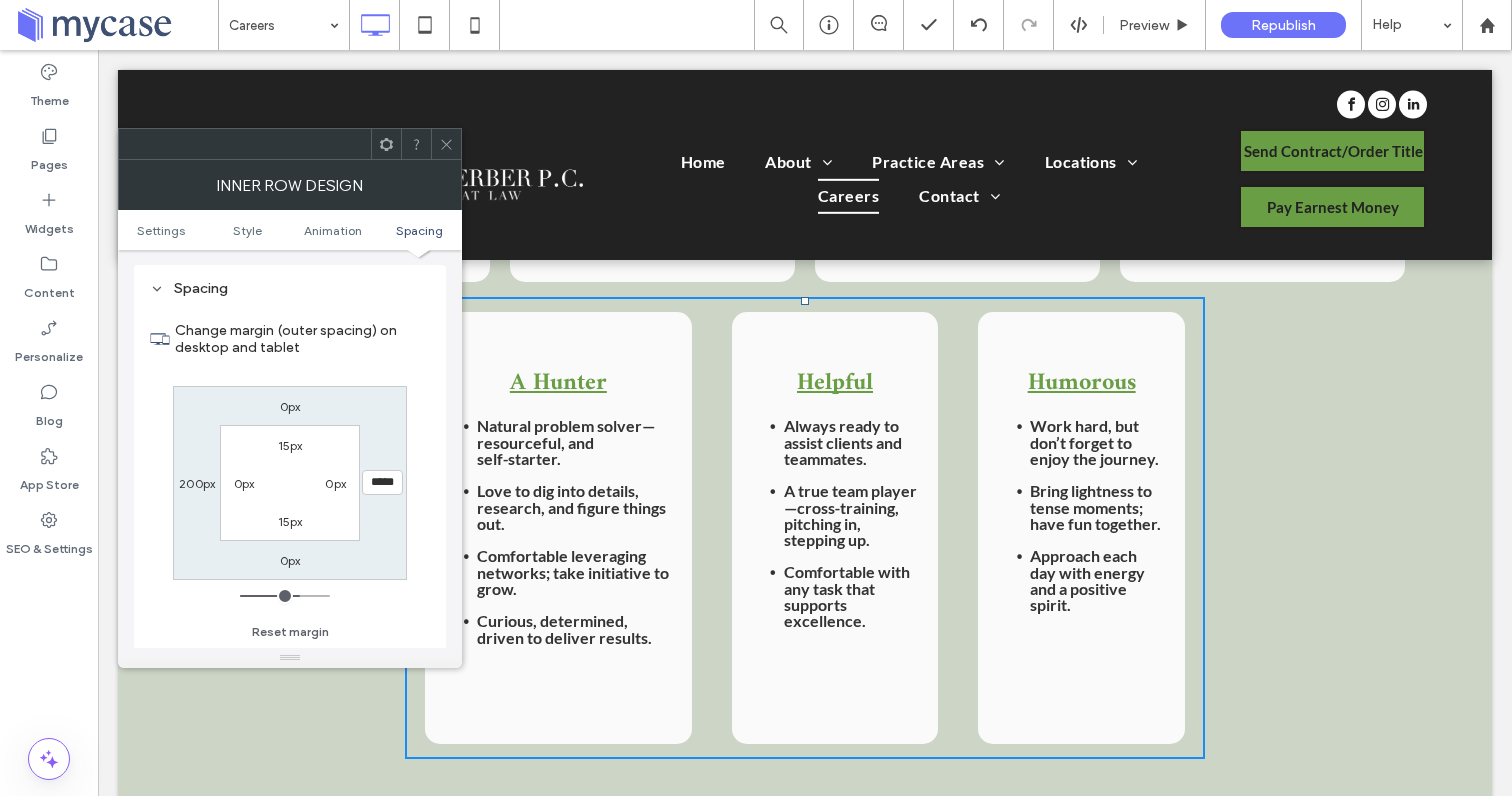 click on "*****" at bounding box center (382, 482) 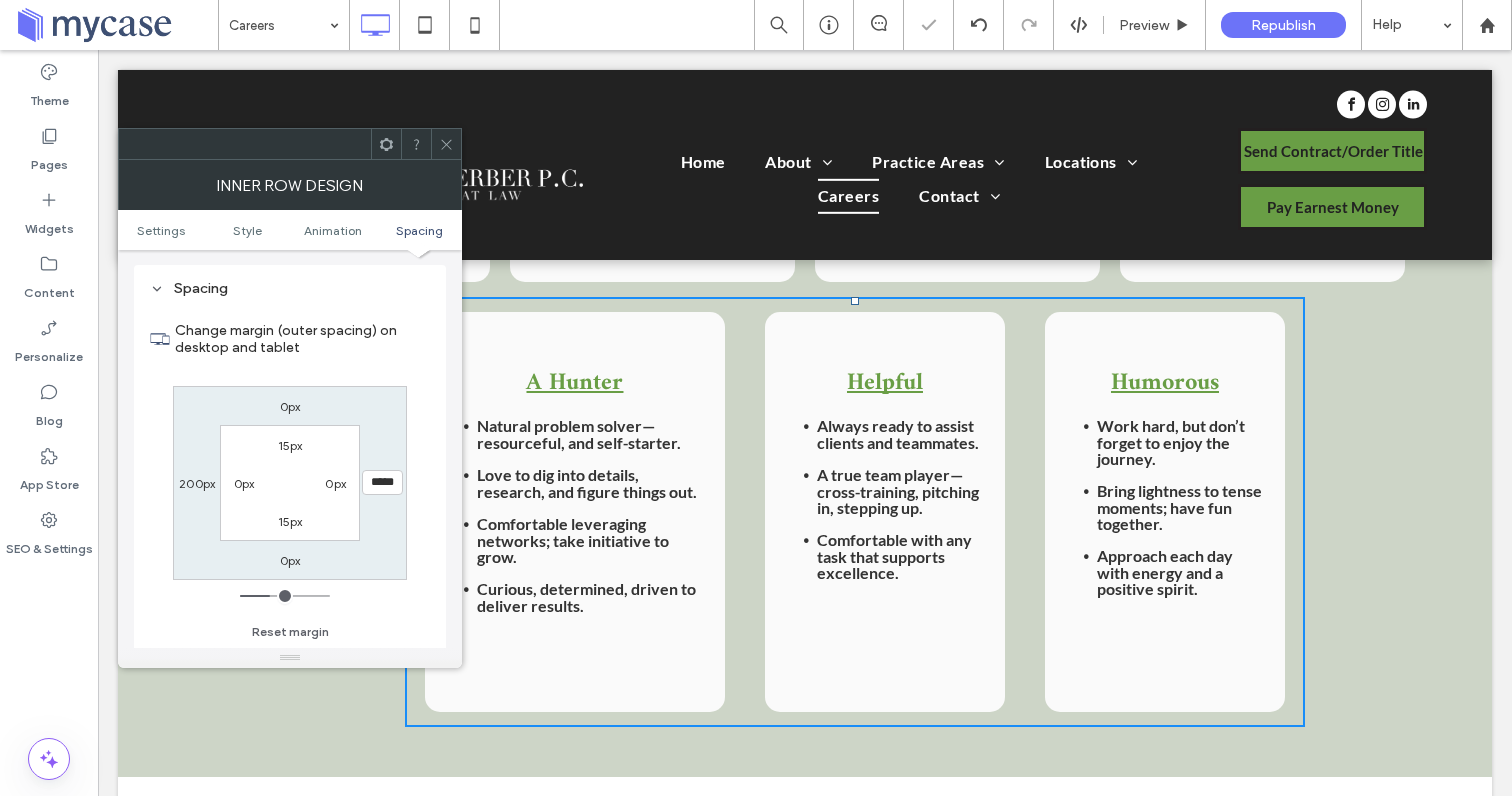click on "200px" at bounding box center (197, 483) 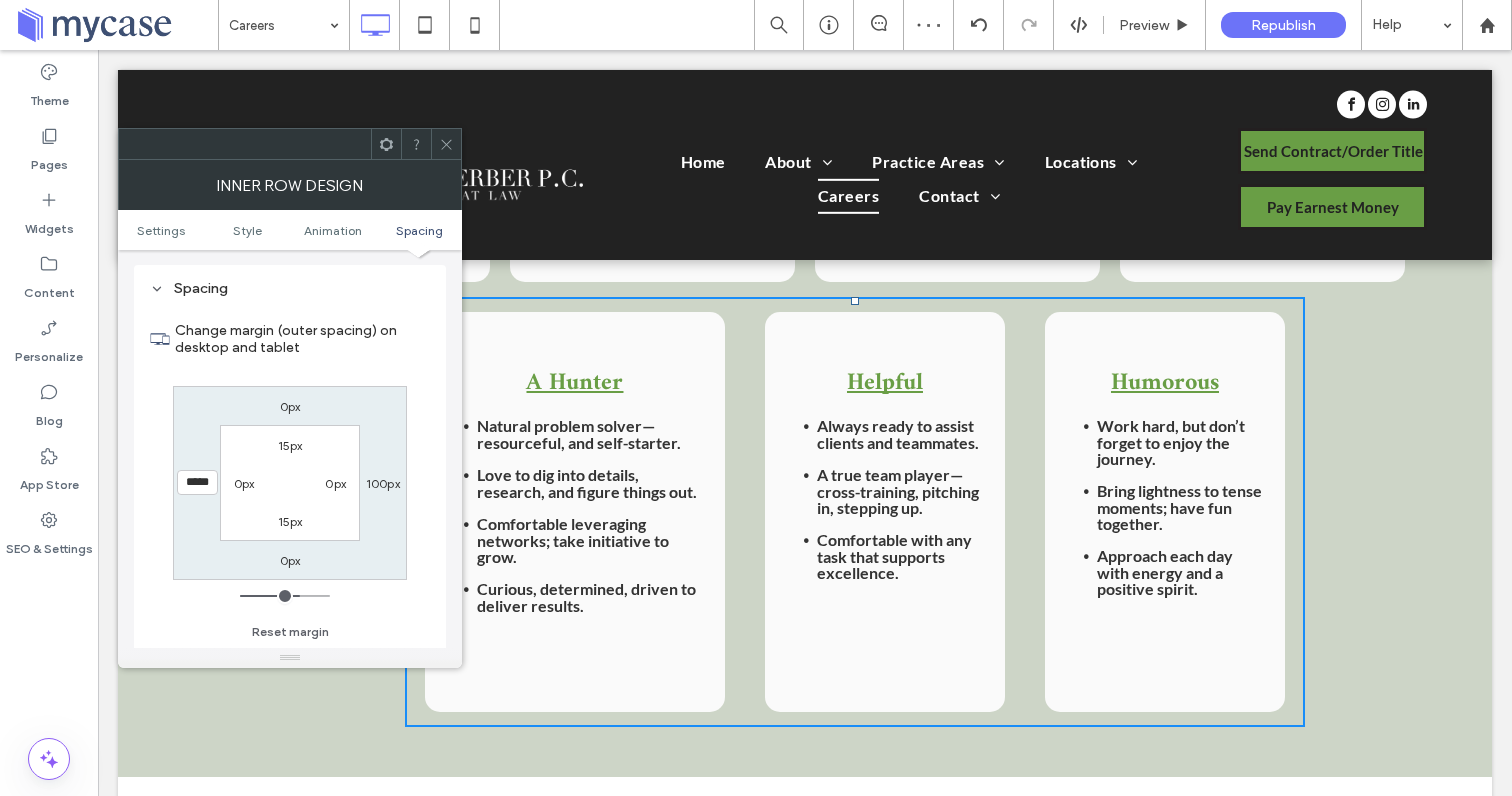click on "*****" at bounding box center (197, 482) 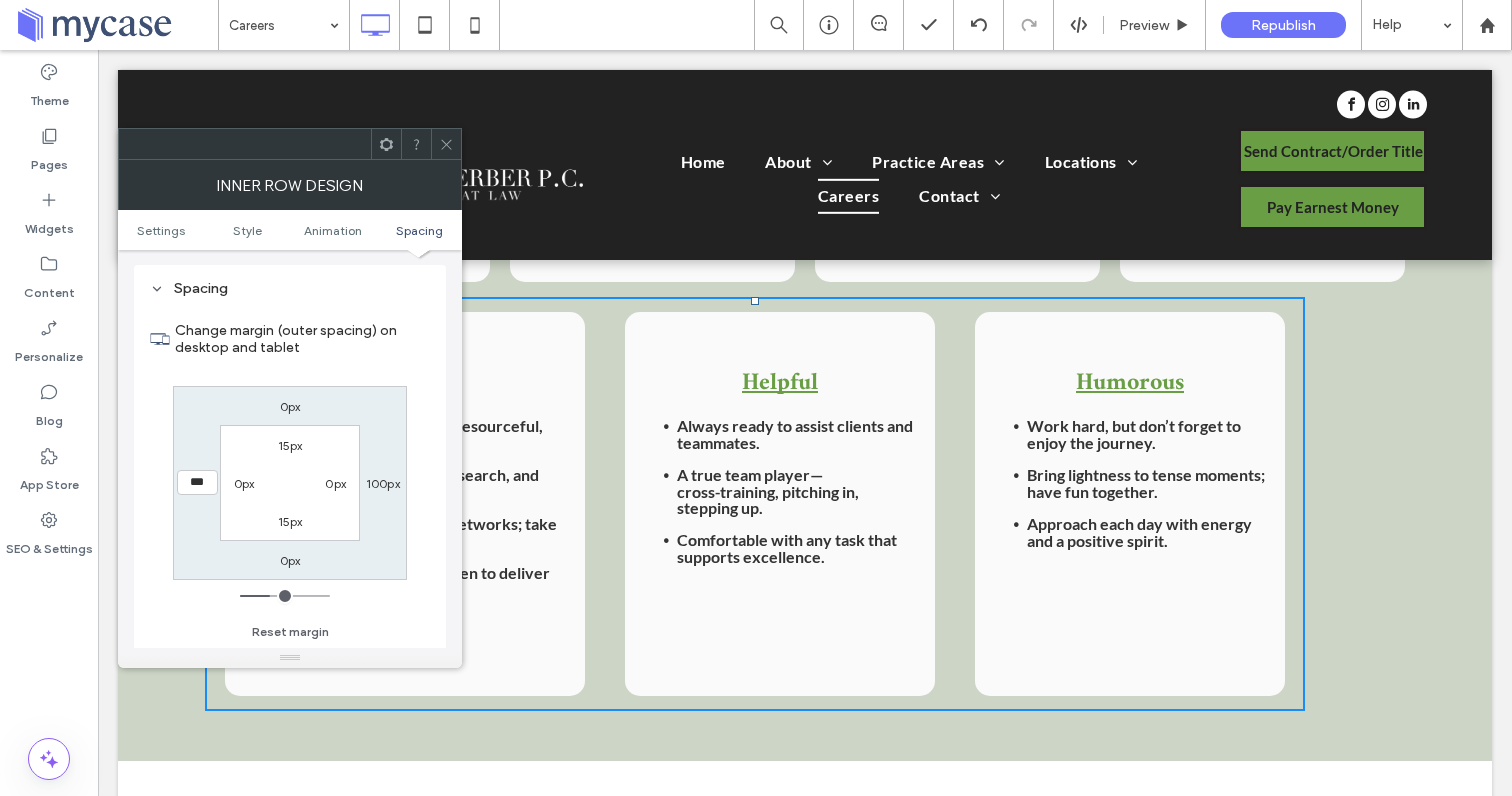 click on "100px" at bounding box center (383, 483) 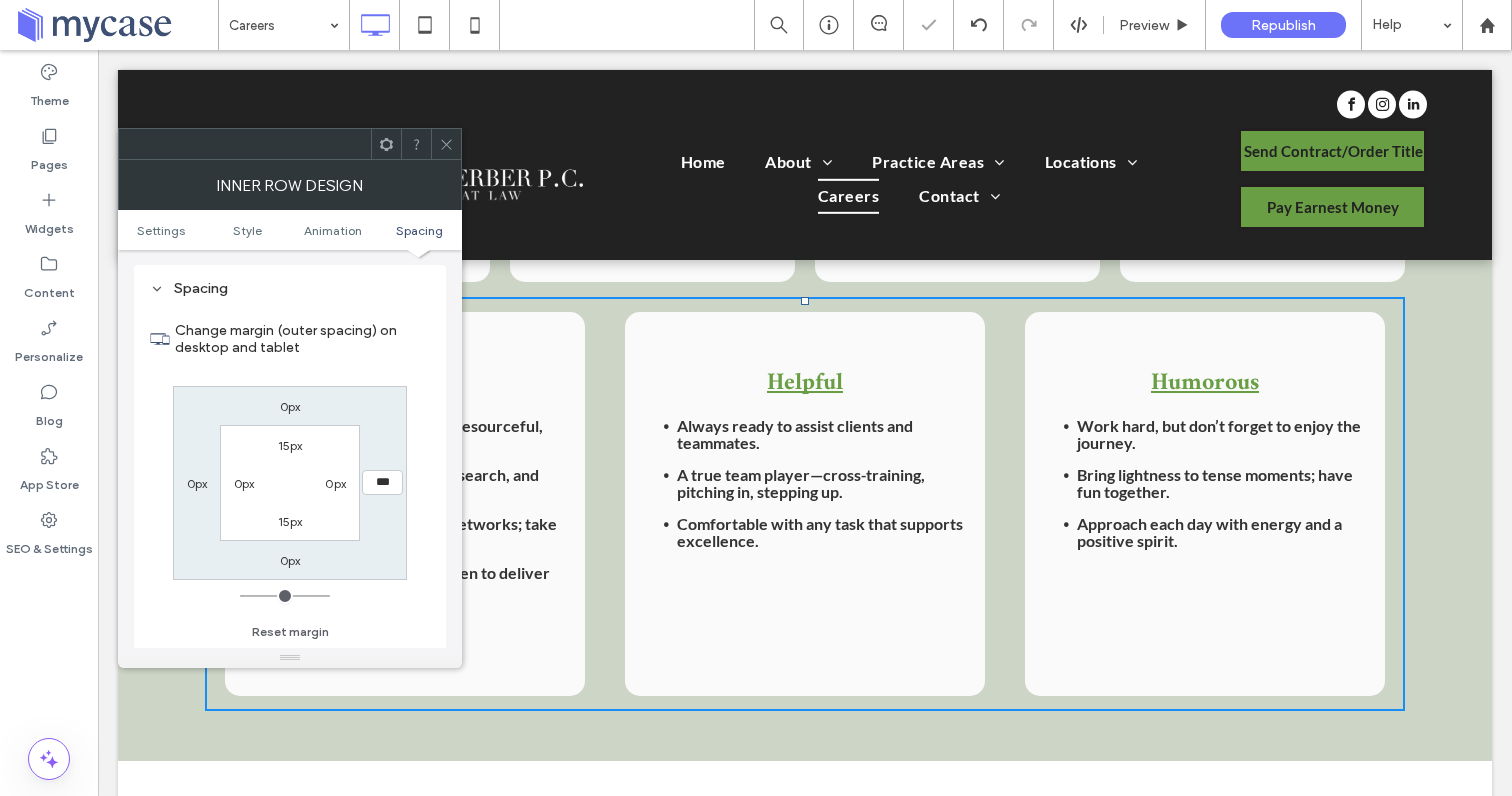 click on "0px" at bounding box center [244, 483] 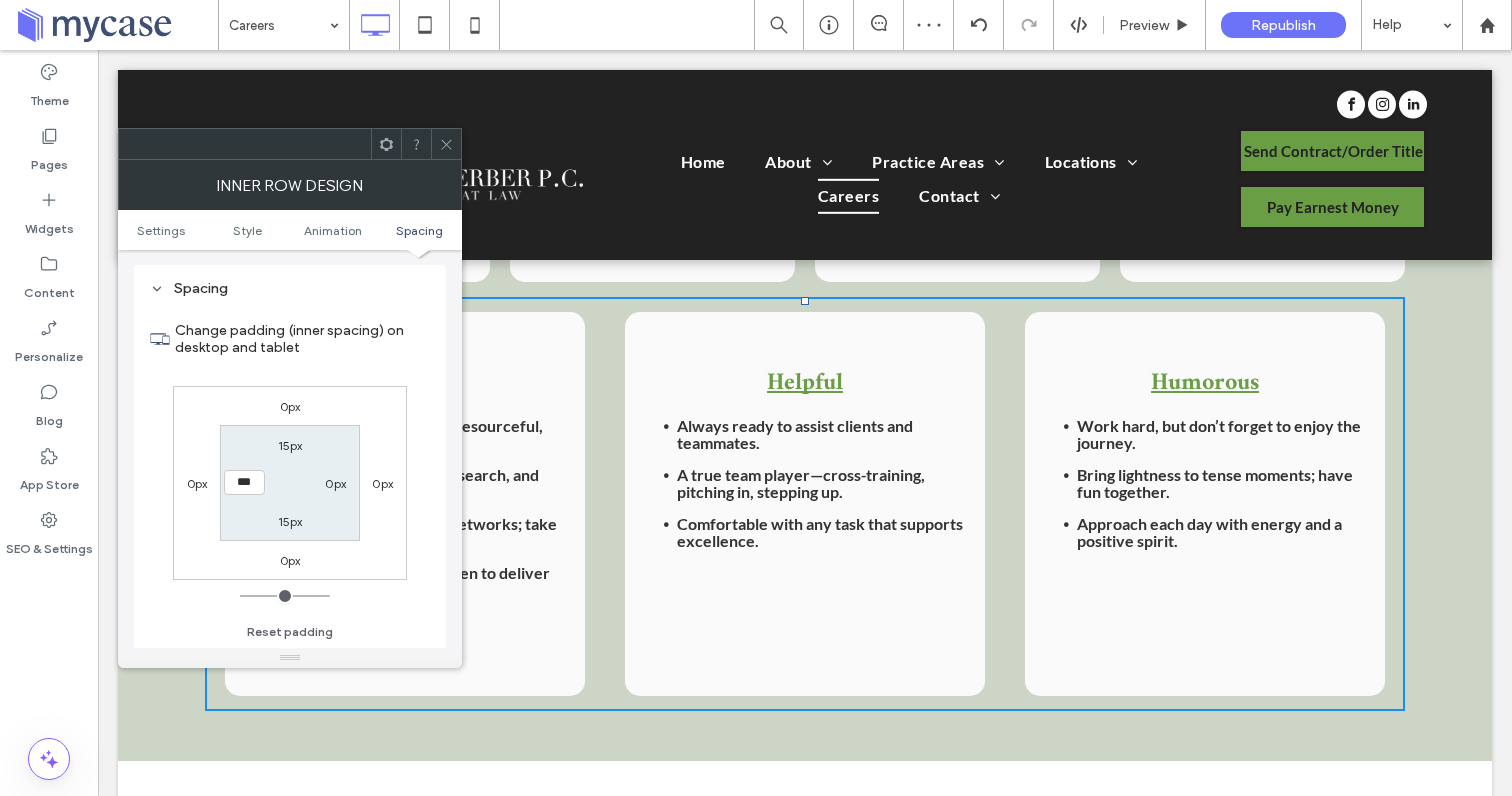 click on "***" at bounding box center [244, 482] 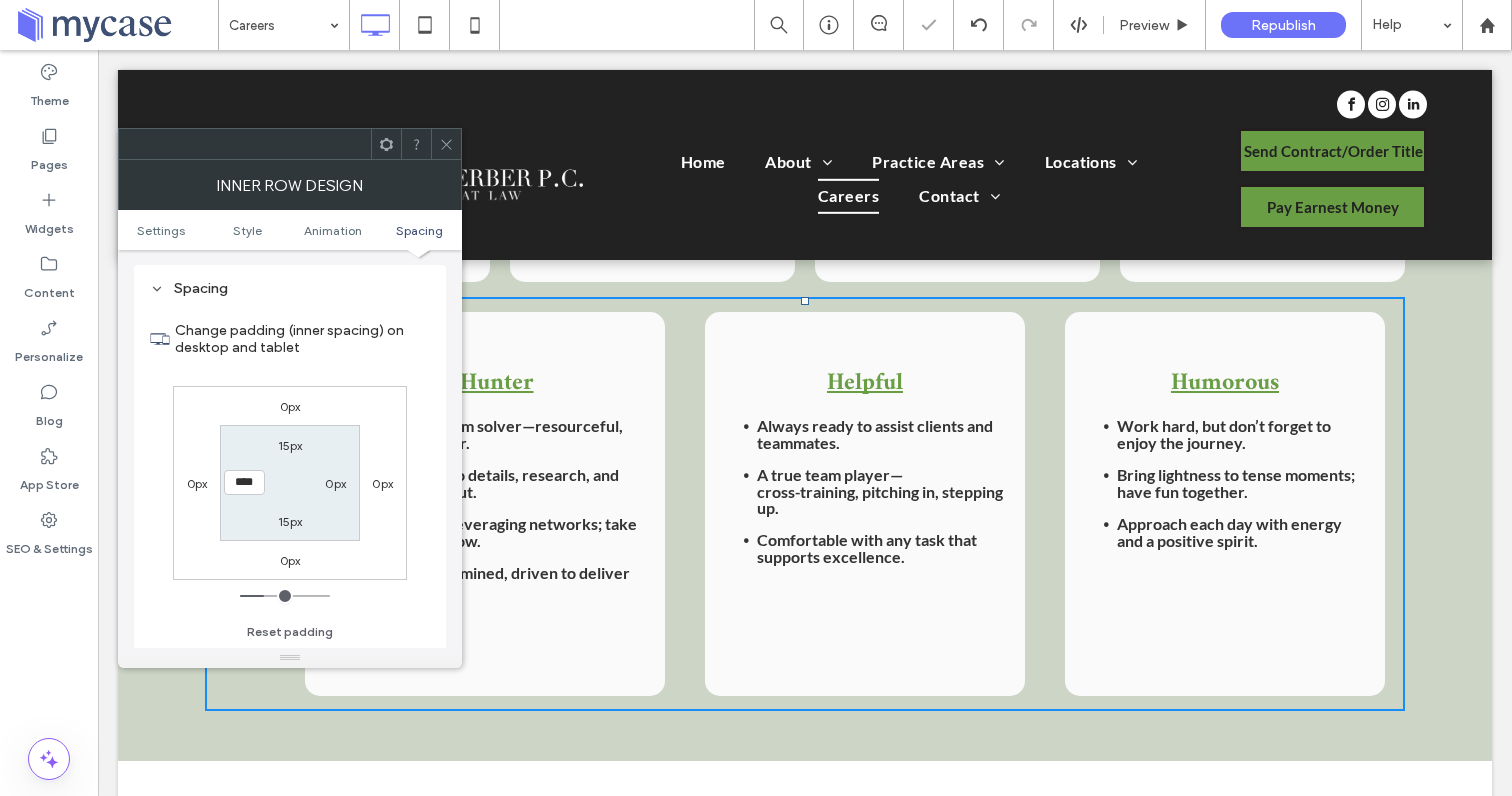 click on "0px" at bounding box center (335, 483) 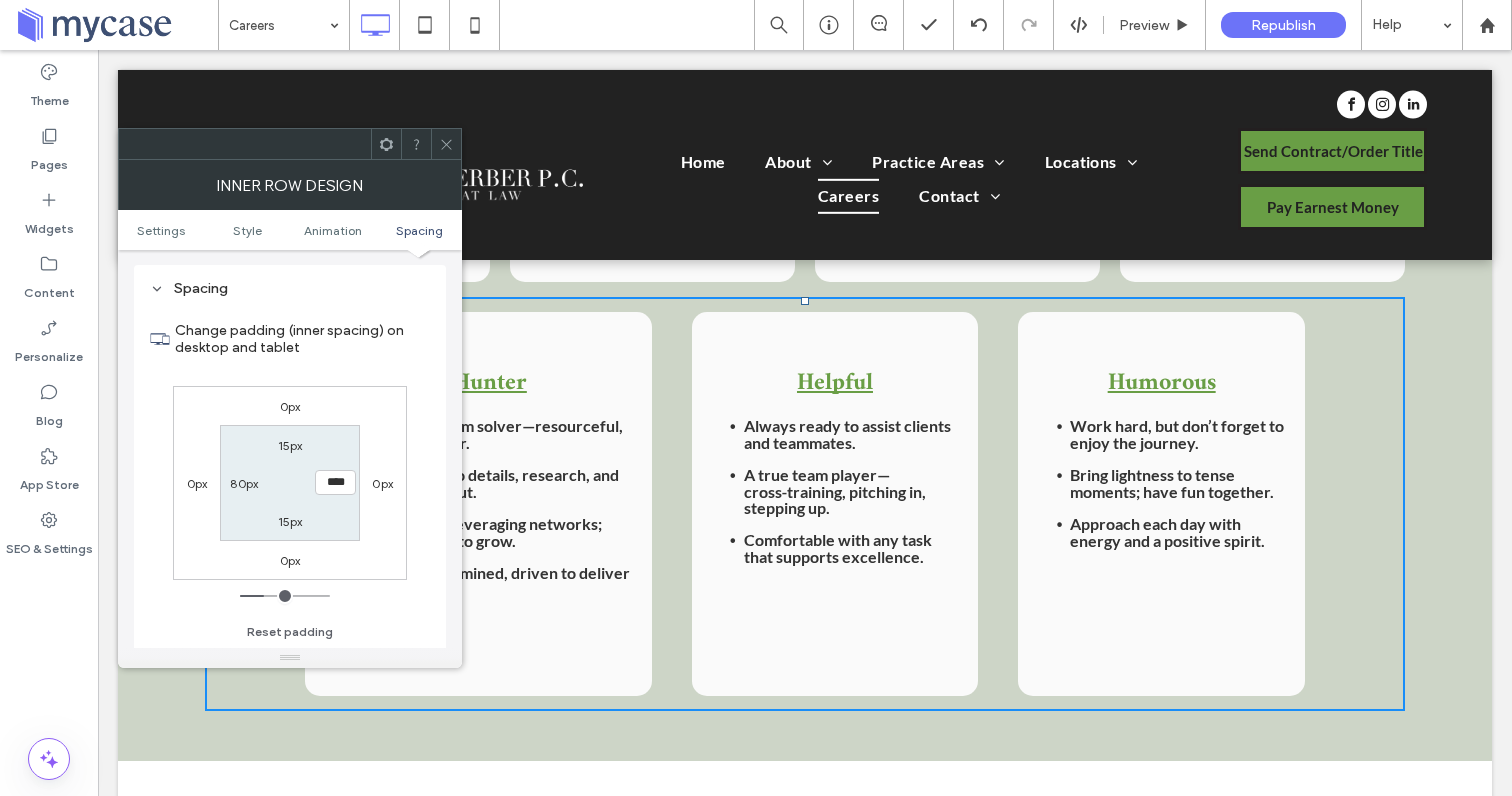 click 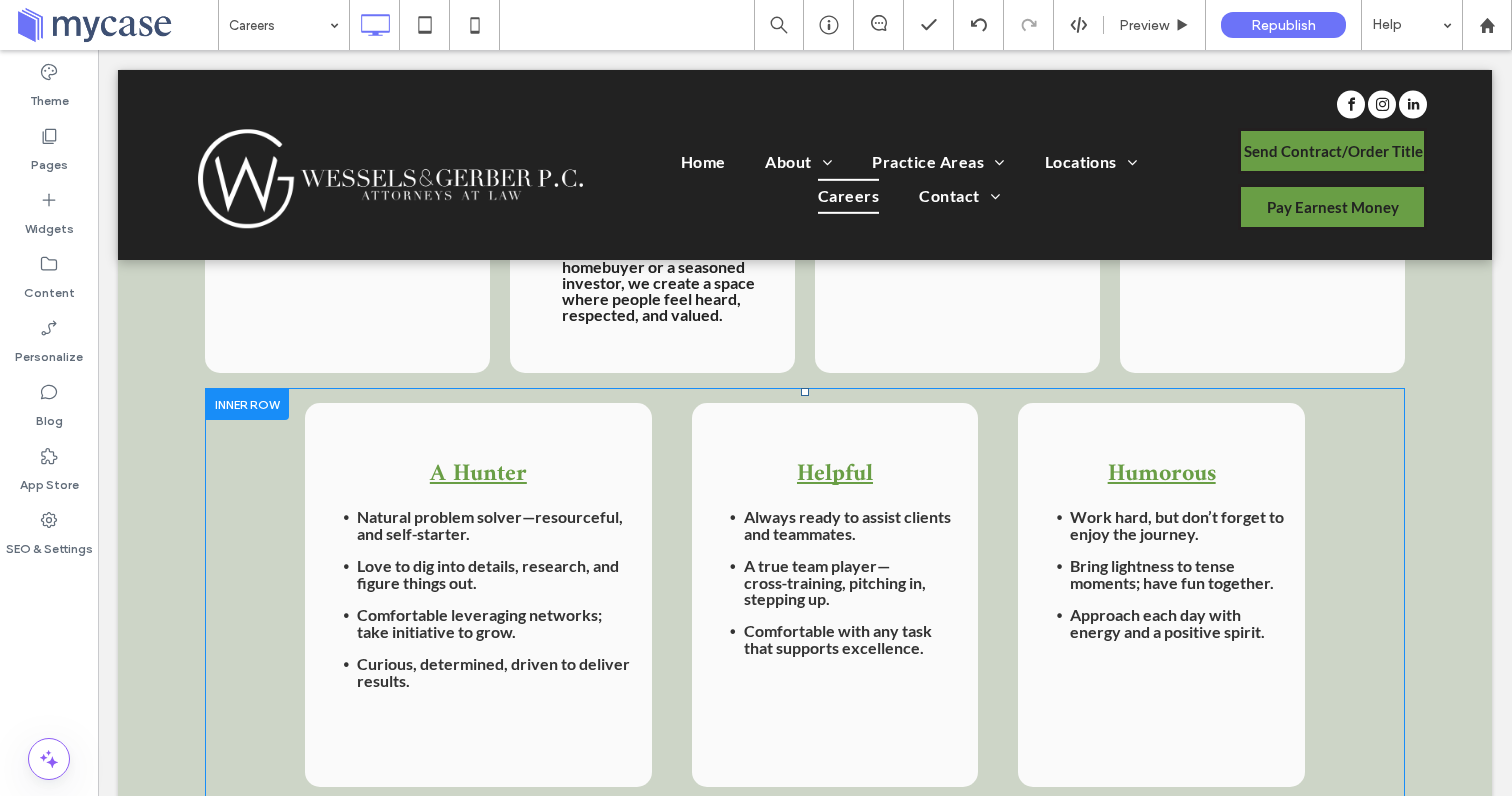 scroll, scrollTop: 1765, scrollLeft: 0, axis: vertical 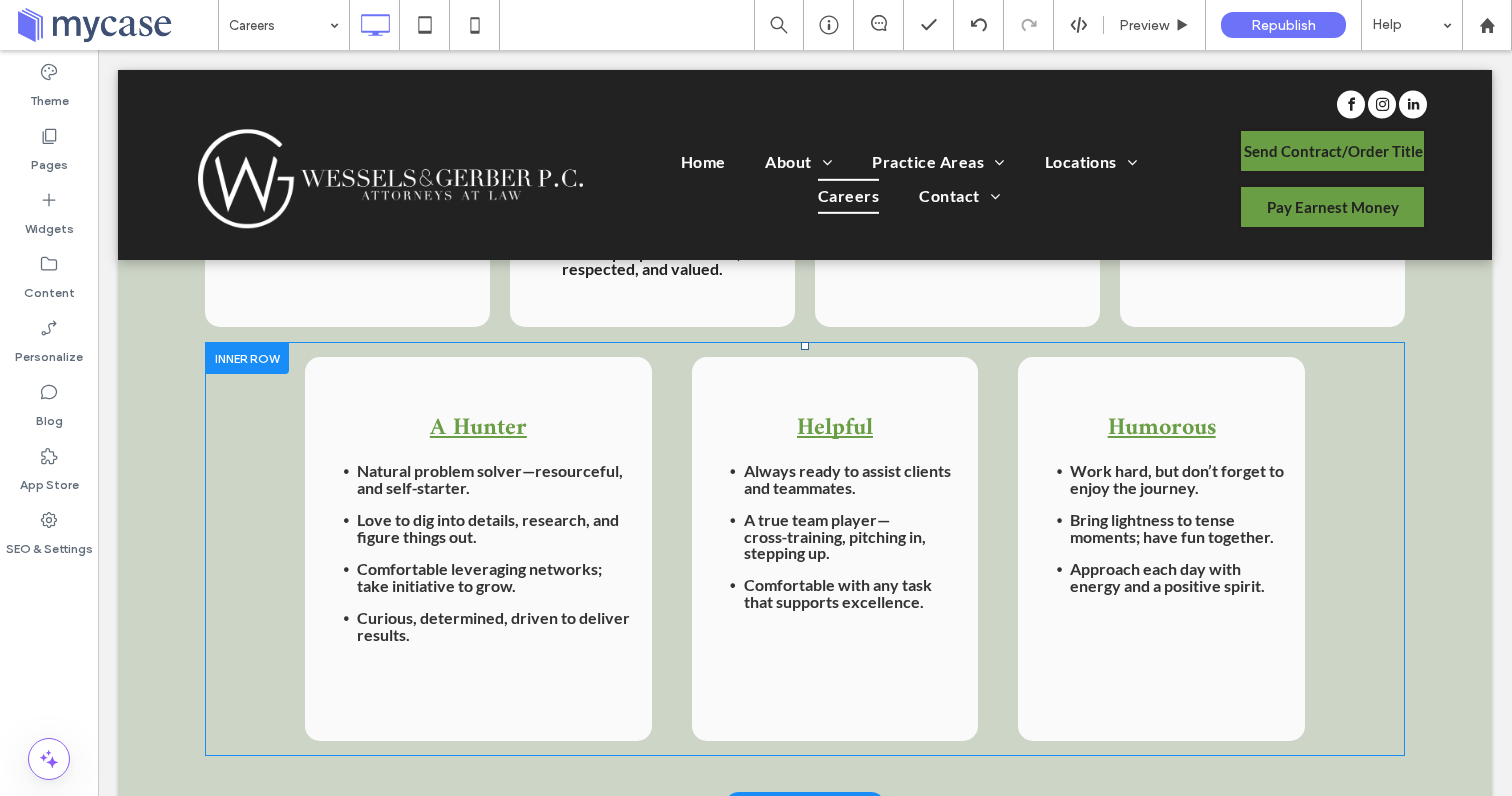 click on "Helpful
Always ready to assist clients and teammates. A true team player—cross‑training, pitching in, stepping up. Comfortable with any task that supports excellence. Click To Paste" at bounding box center (835, 549) 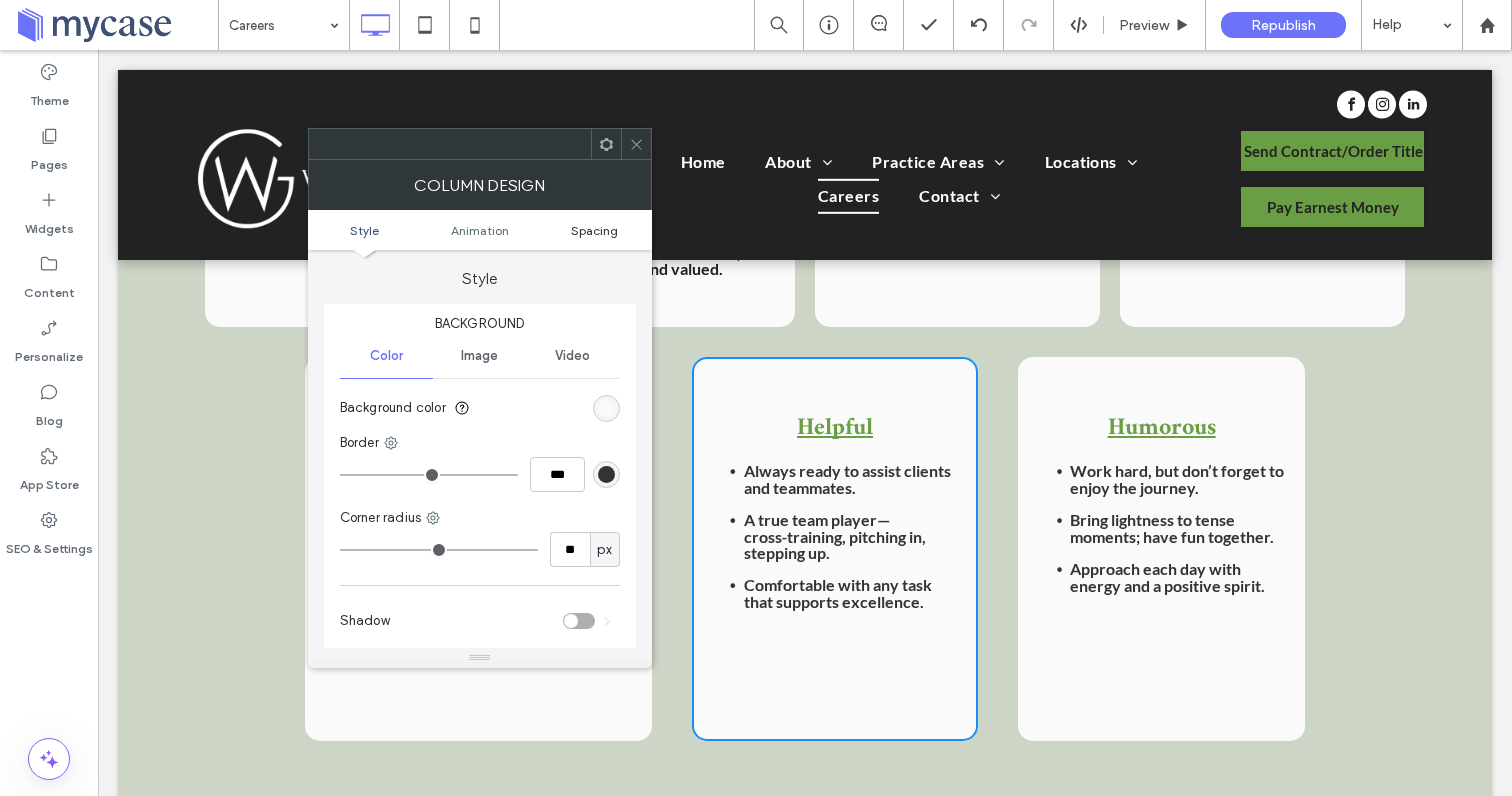 click on "Spacing" at bounding box center [594, 230] 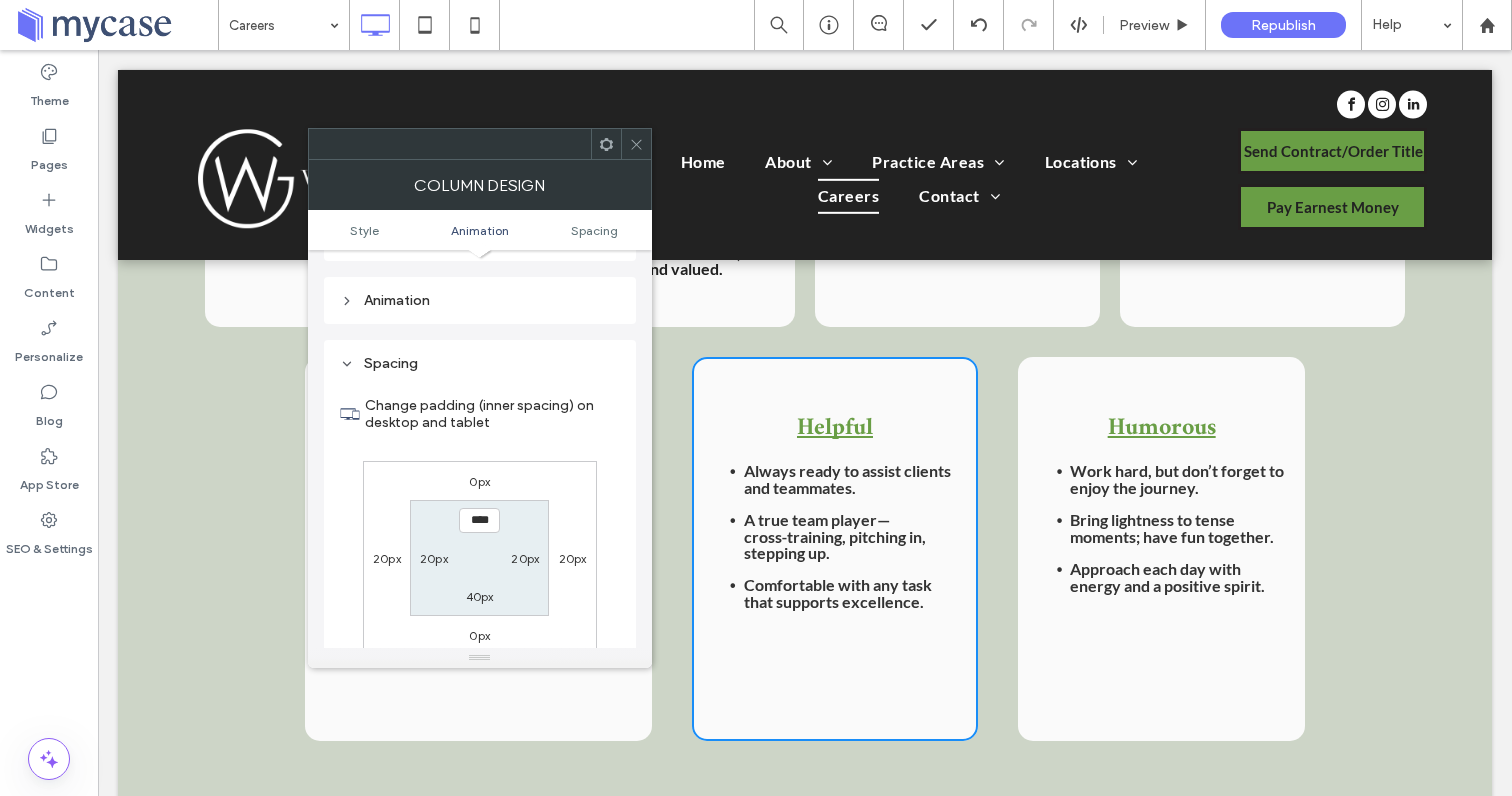 scroll, scrollTop: 470, scrollLeft: 0, axis: vertical 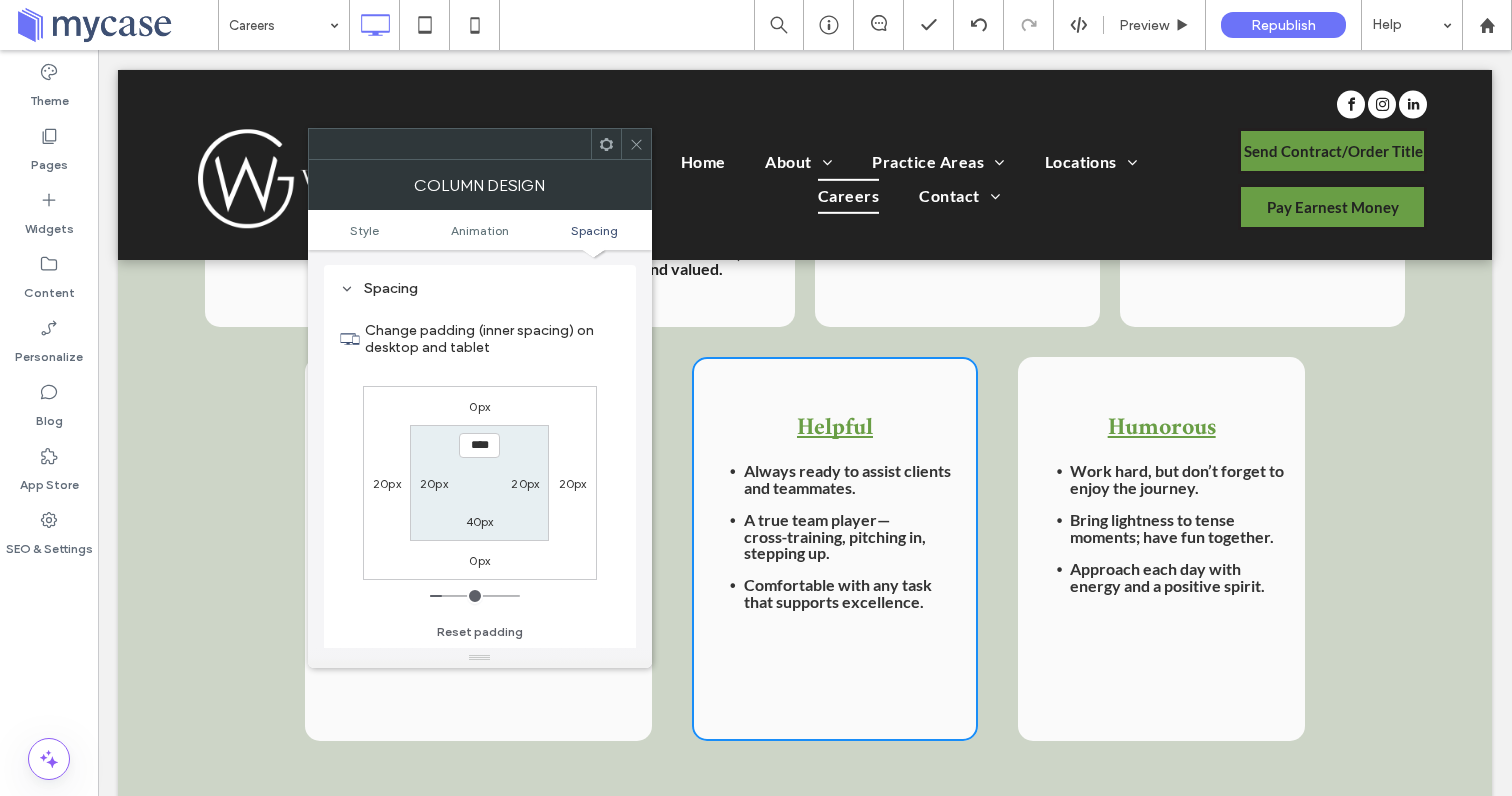 click on "20px" at bounding box center (387, 483) 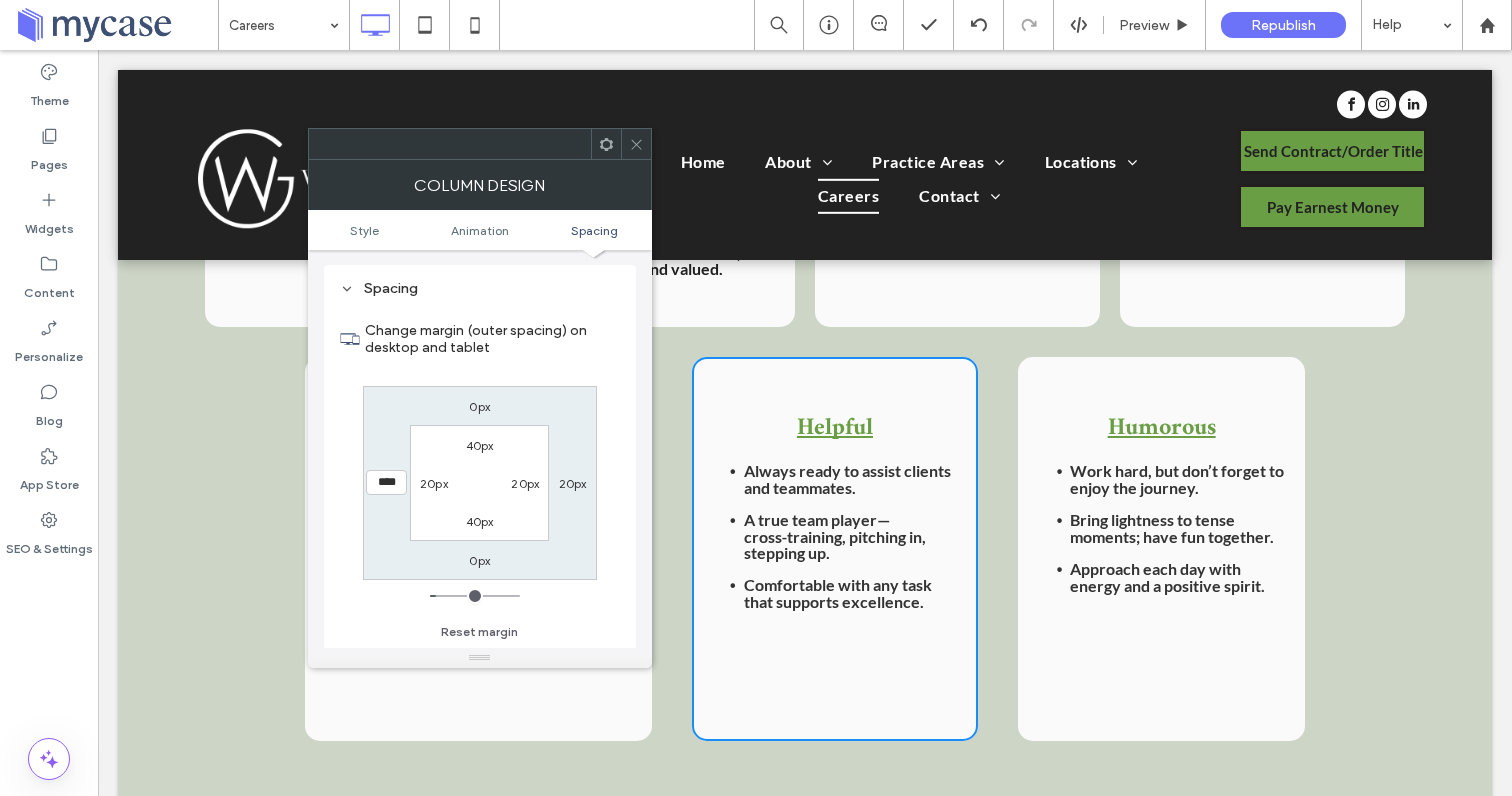 click on "****" at bounding box center [386, 482] 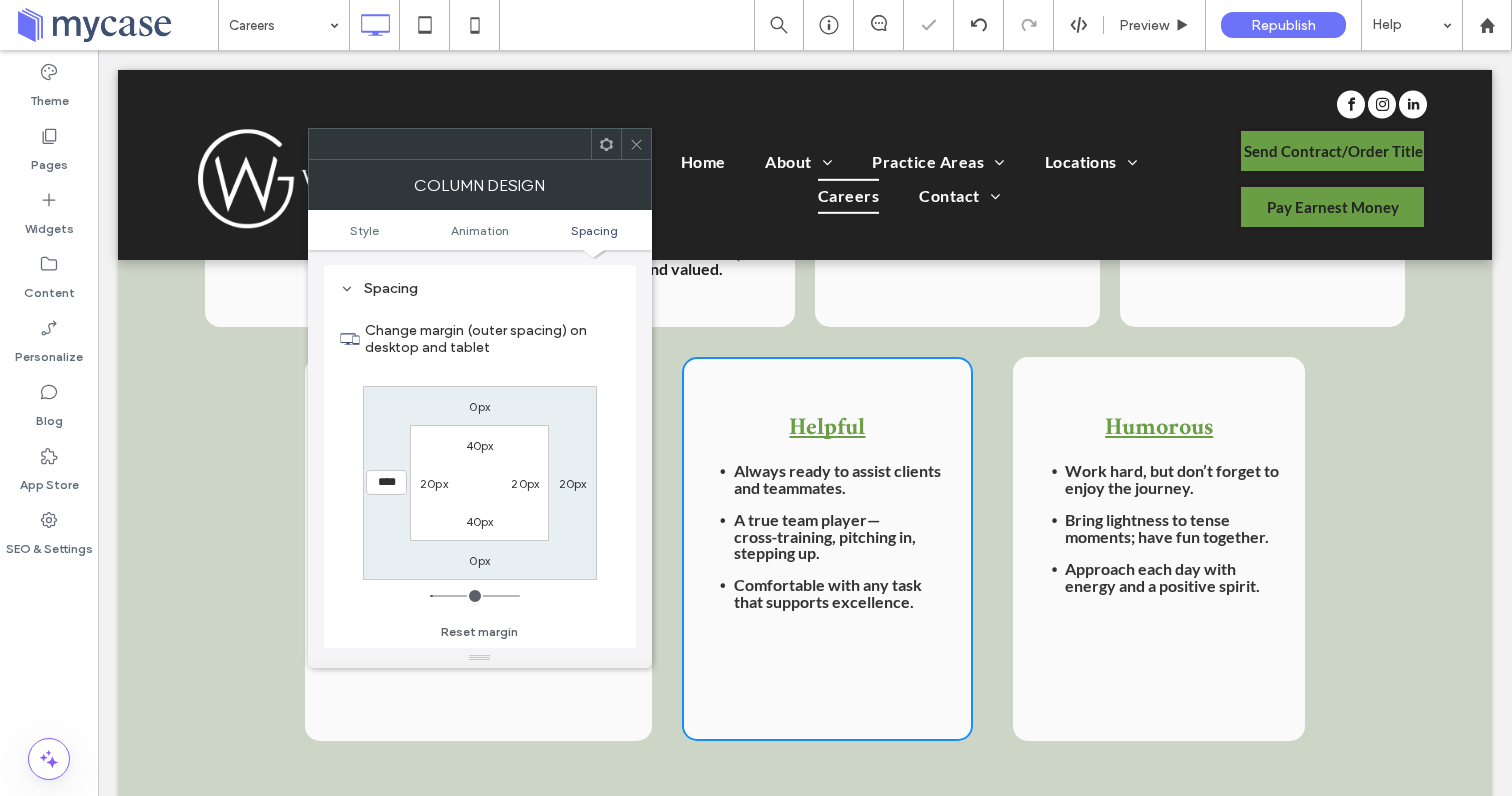 click on "20px" at bounding box center (573, 483) 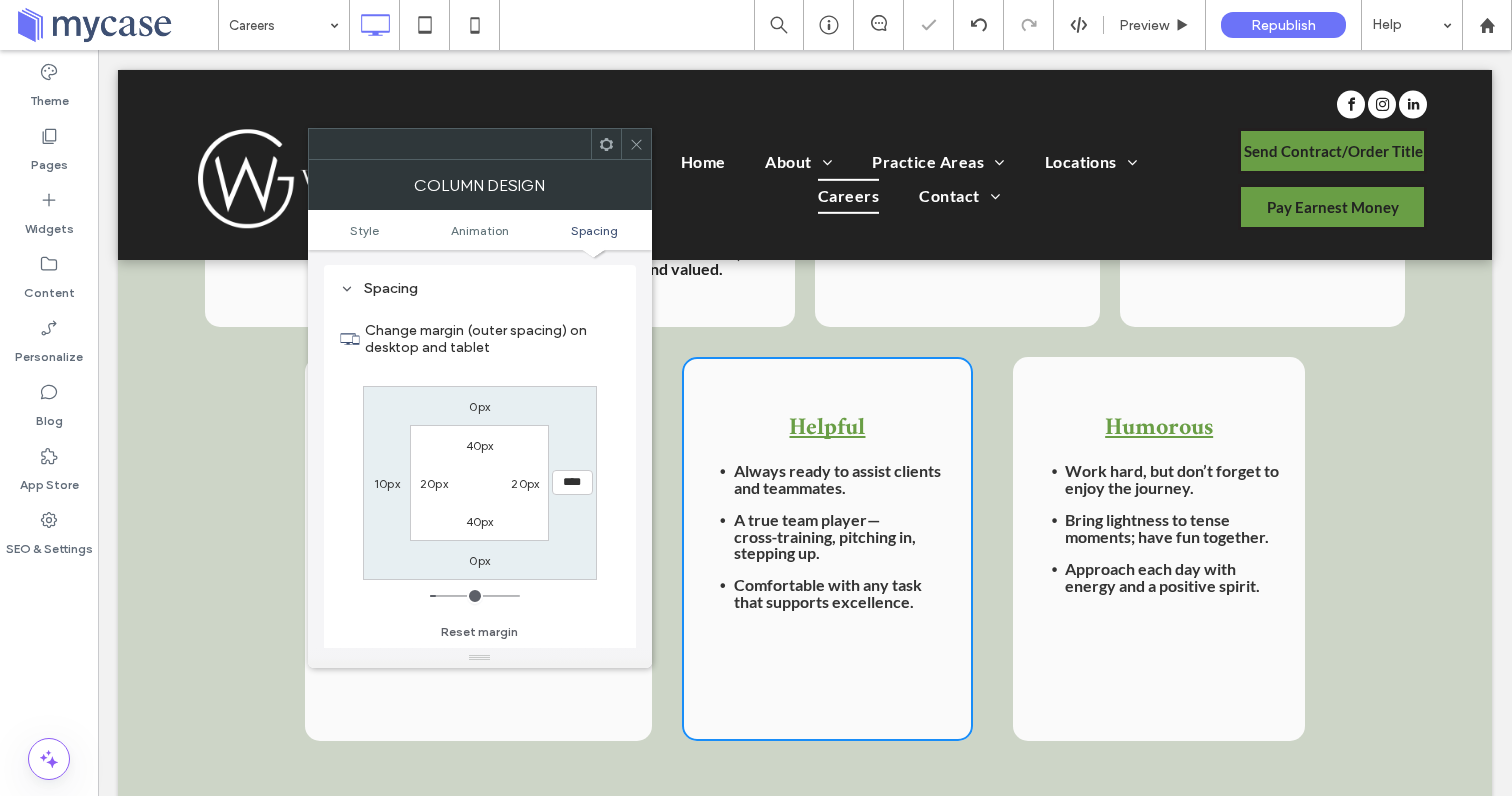click on "****" at bounding box center [572, 482] 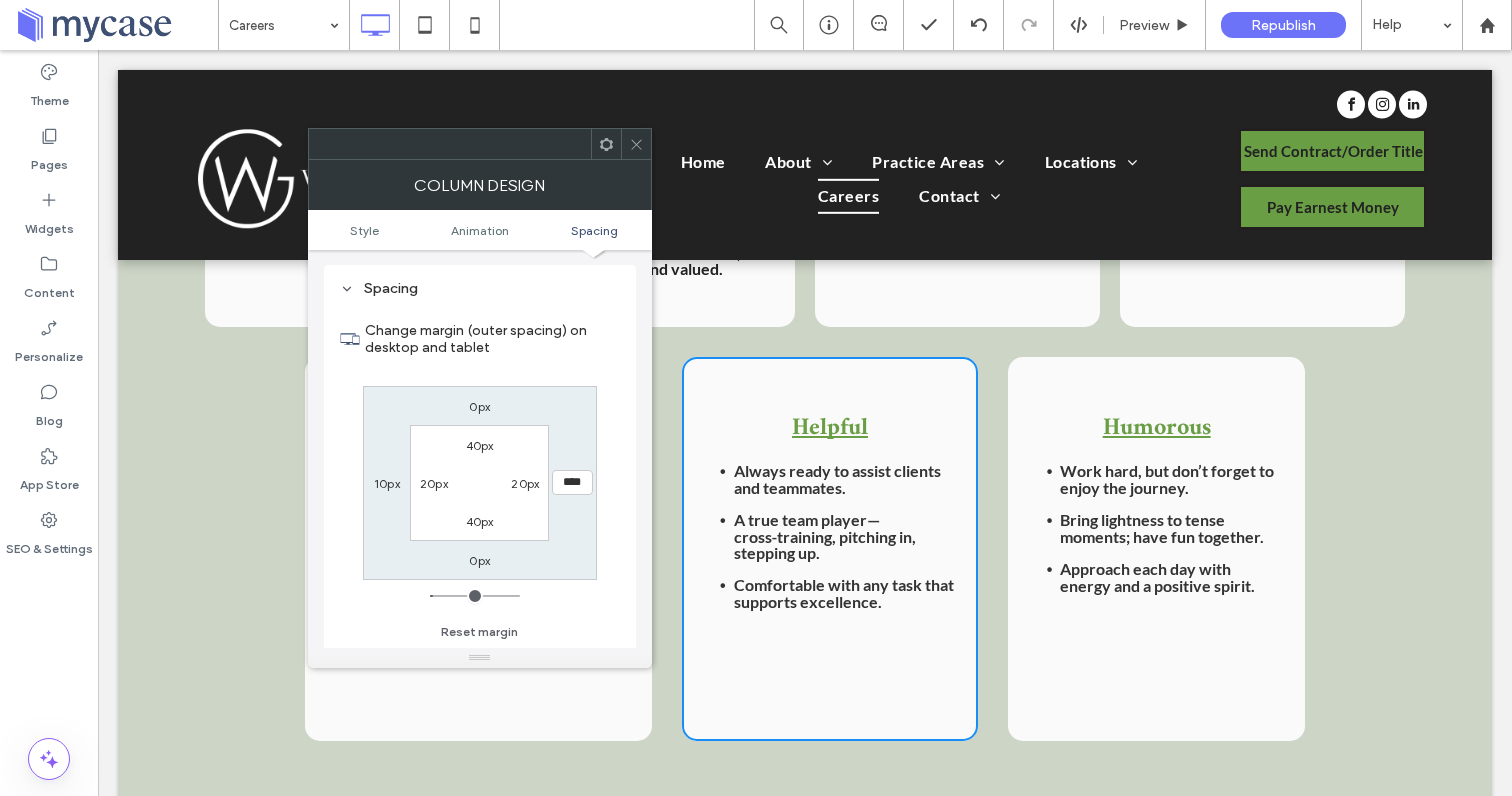click 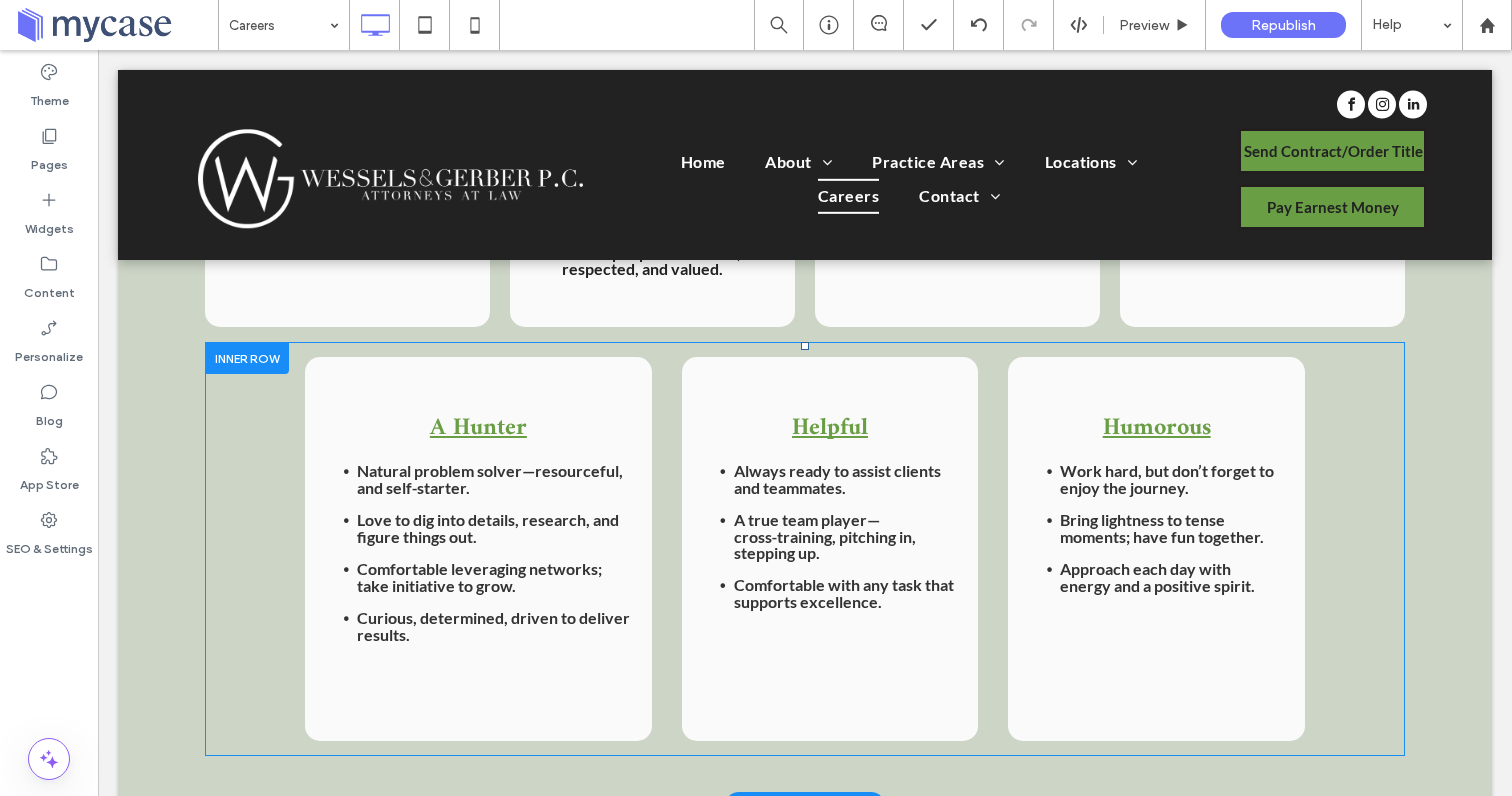 click on "A Hunter
Natural problem solver—resourceful, and self‑starter.
Love to dig into details, research, and figure things out.
Comfortable leveraging networks; take initiative to grow.
Curious, determined, driven to deliver results.
﻿ Click To Paste" at bounding box center (478, 549) 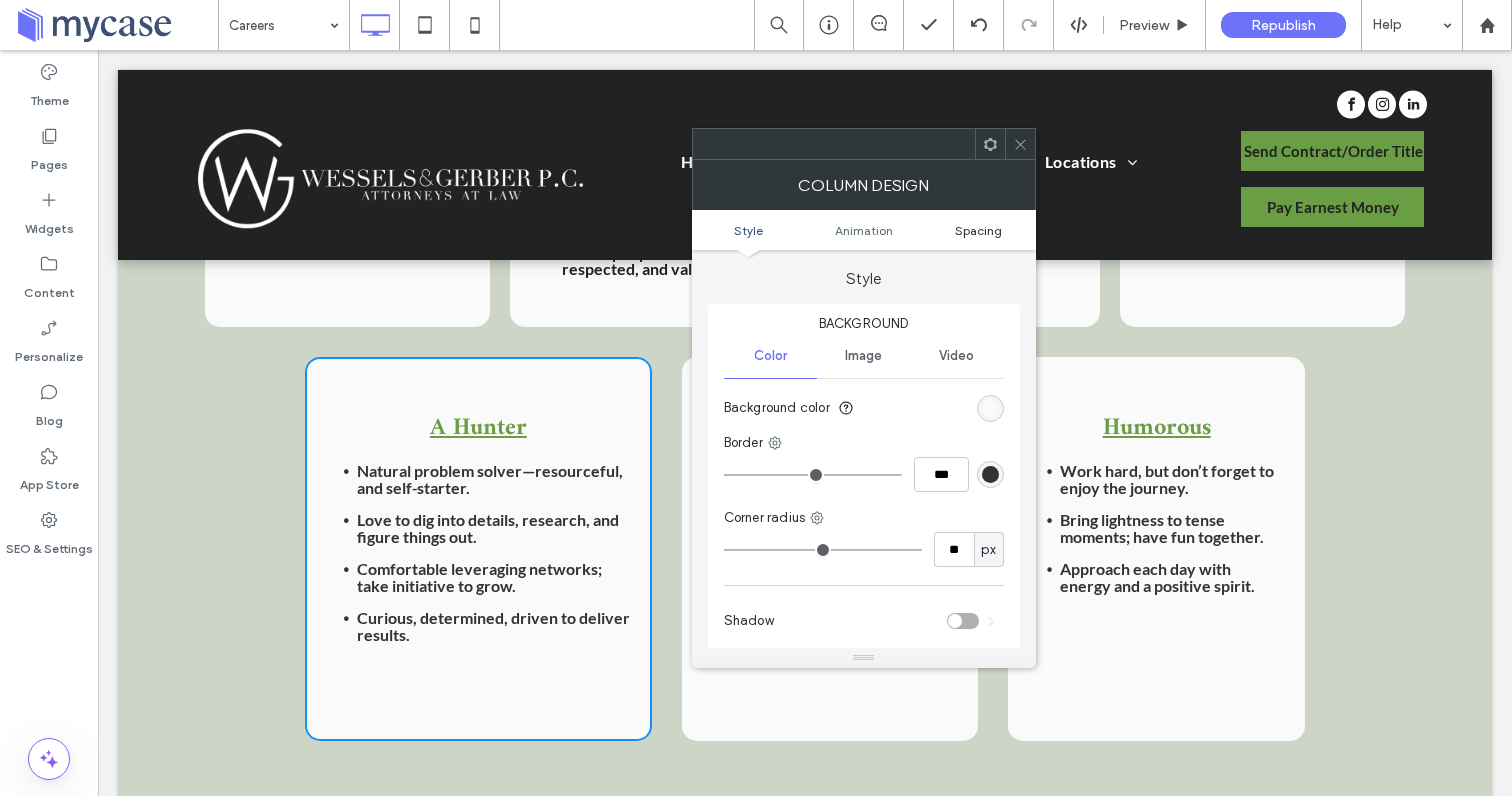 click on "Spacing" at bounding box center [978, 230] 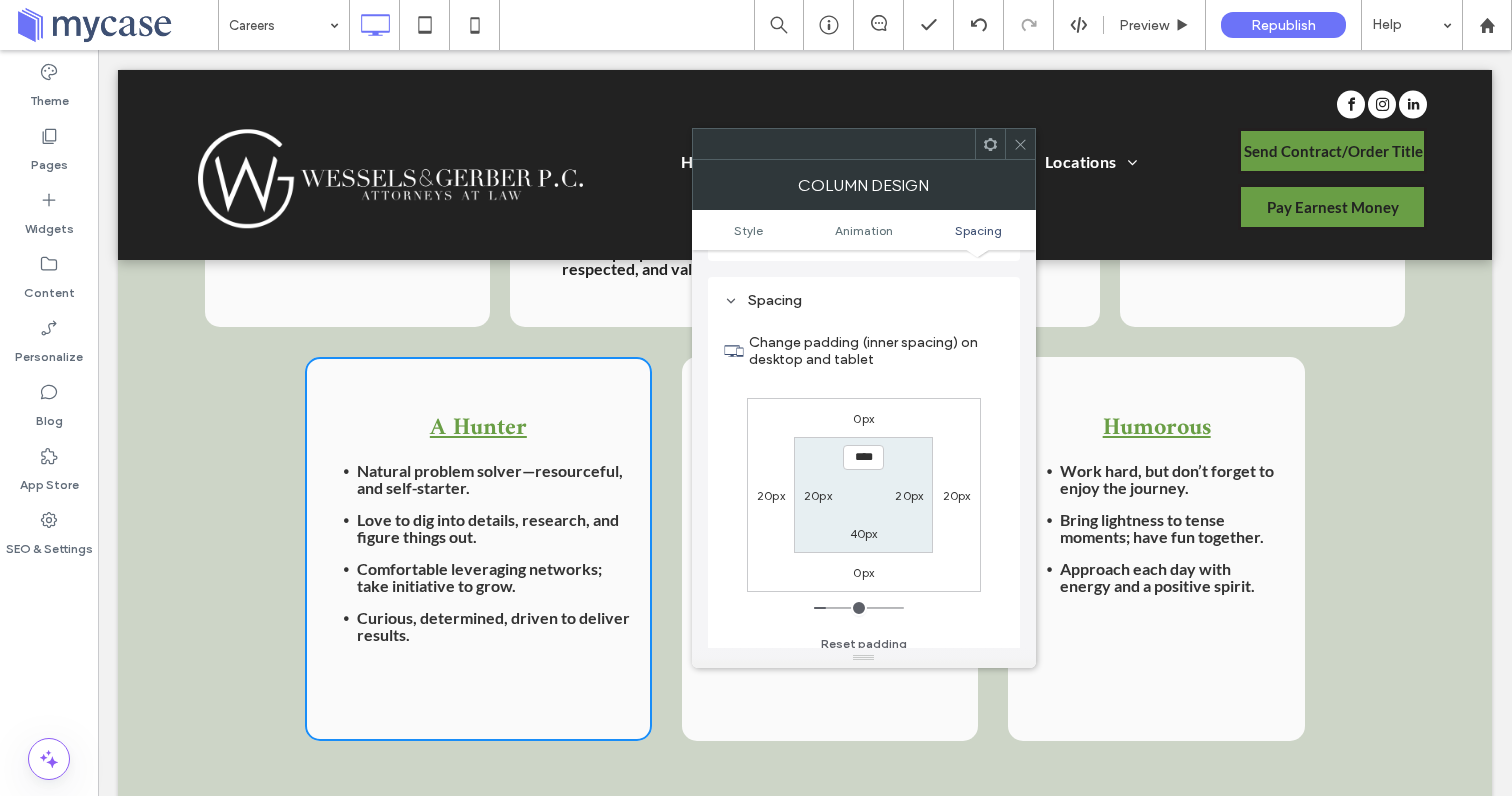 scroll, scrollTop: 470, scrollLeft: 0, axis: vertical 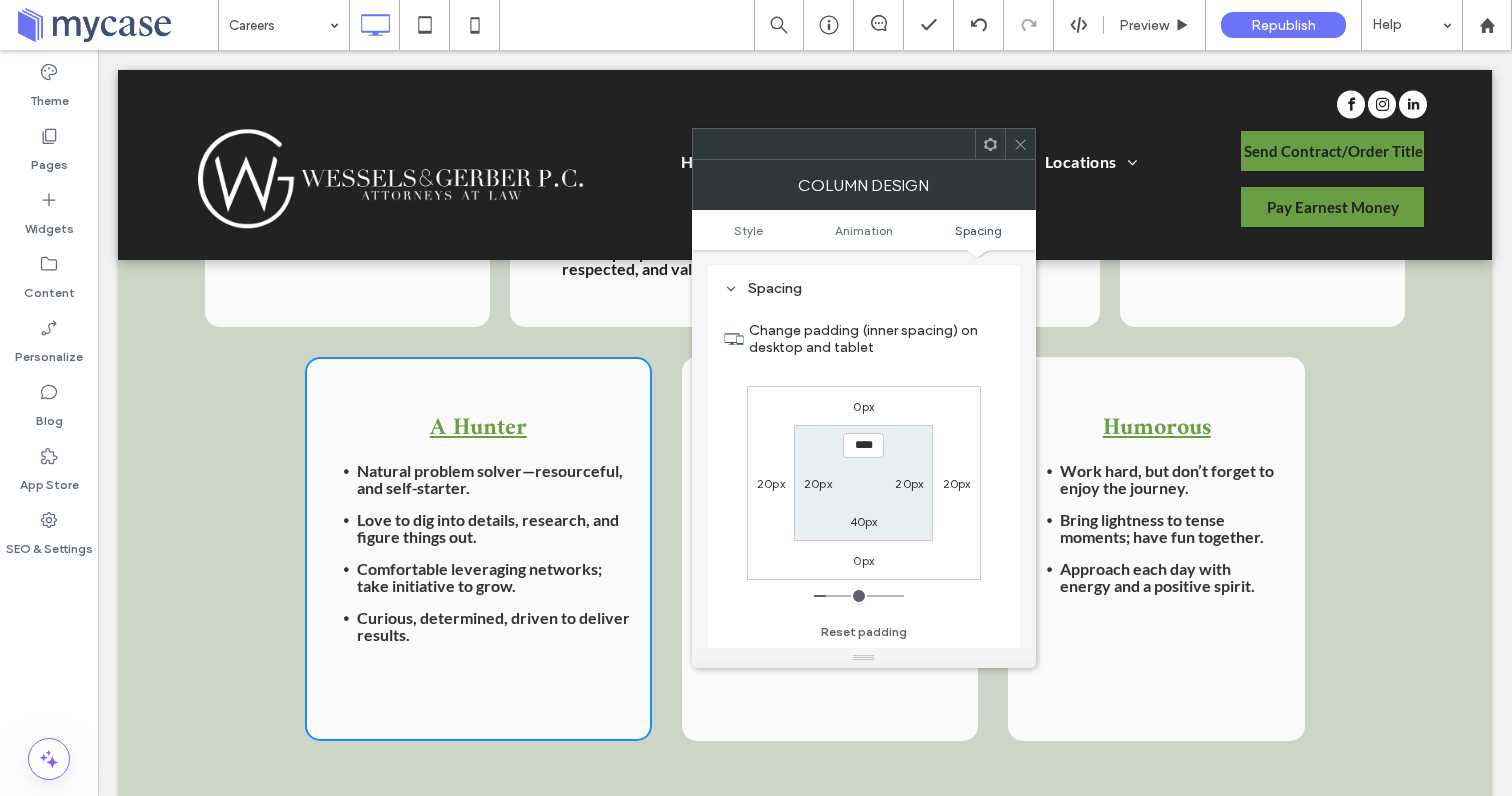 click on "20px" at bounding box center [957, 483] 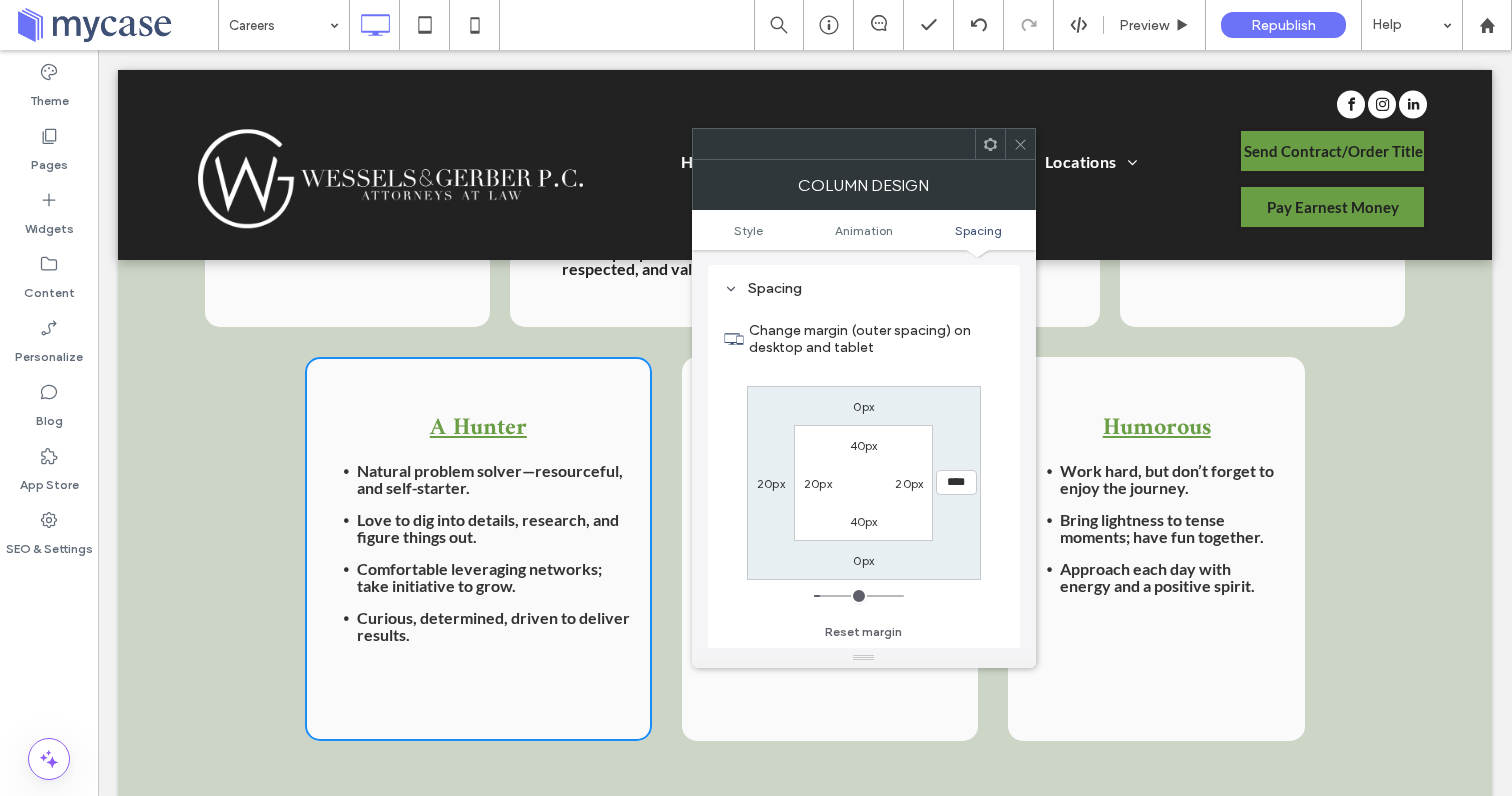 click on "****" at bounding box center (956, 482) 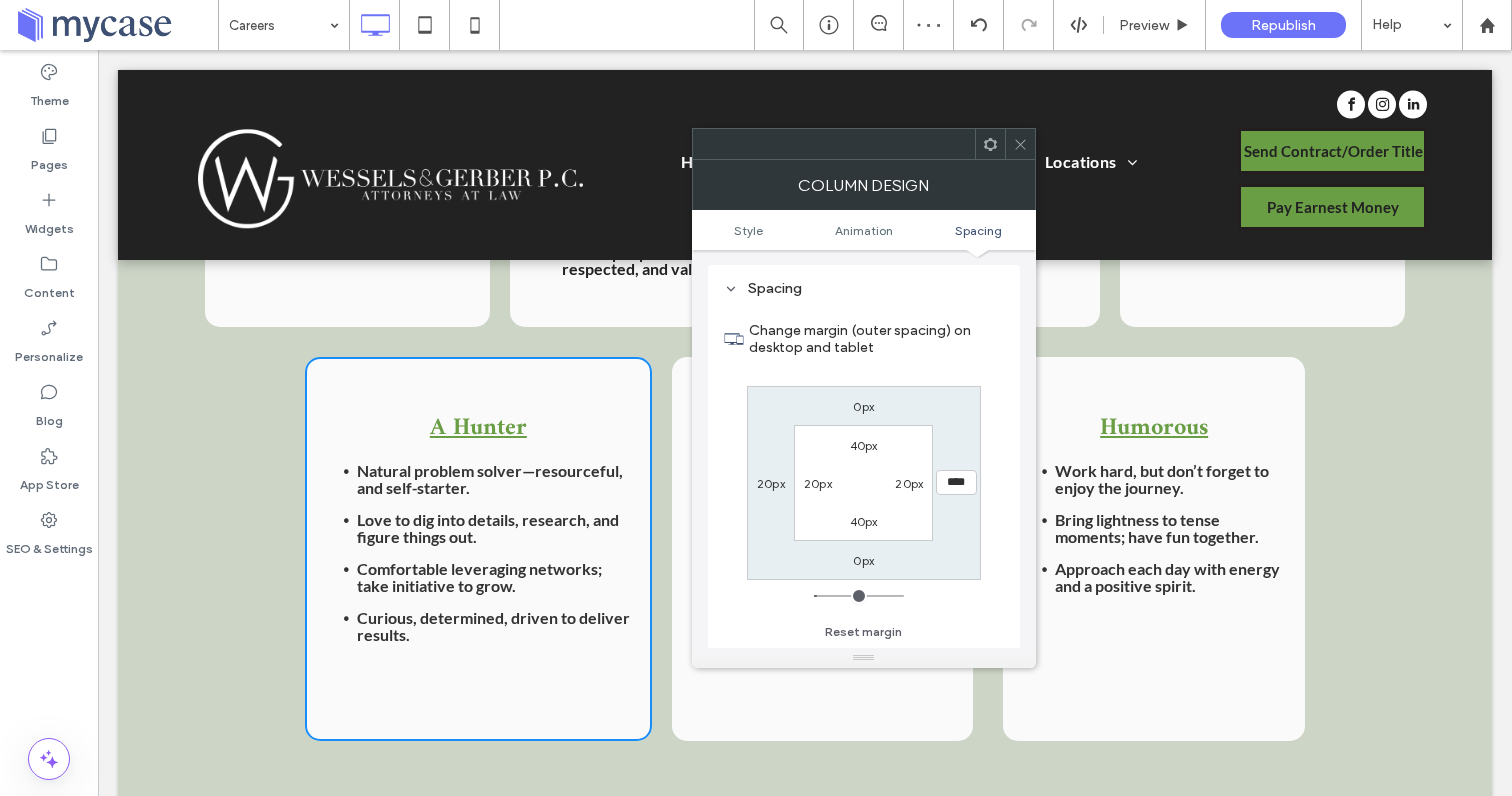 click on "20px" at bounding box center [771, 483] 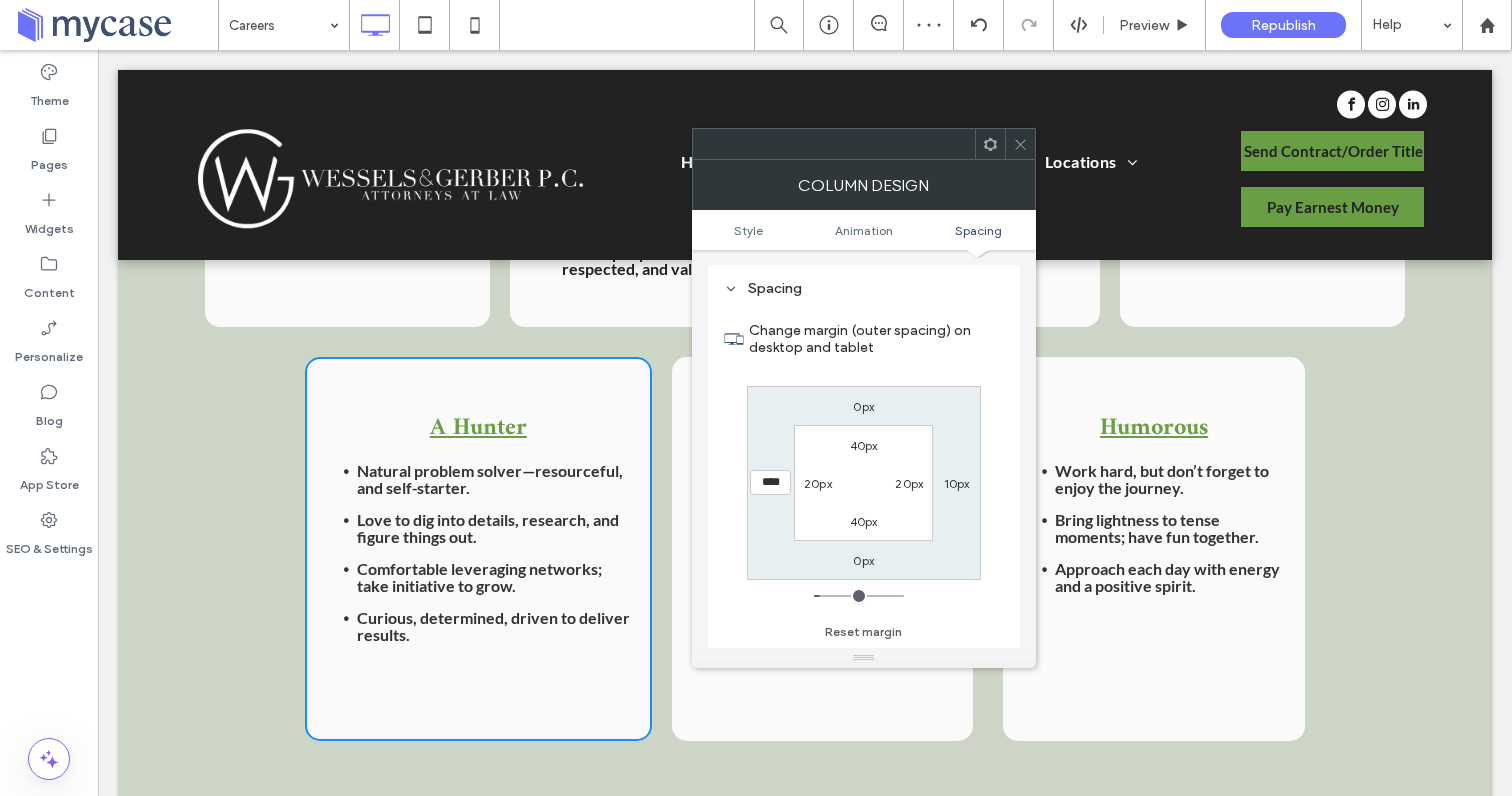 click on "****" at bounding box center (770, 482) 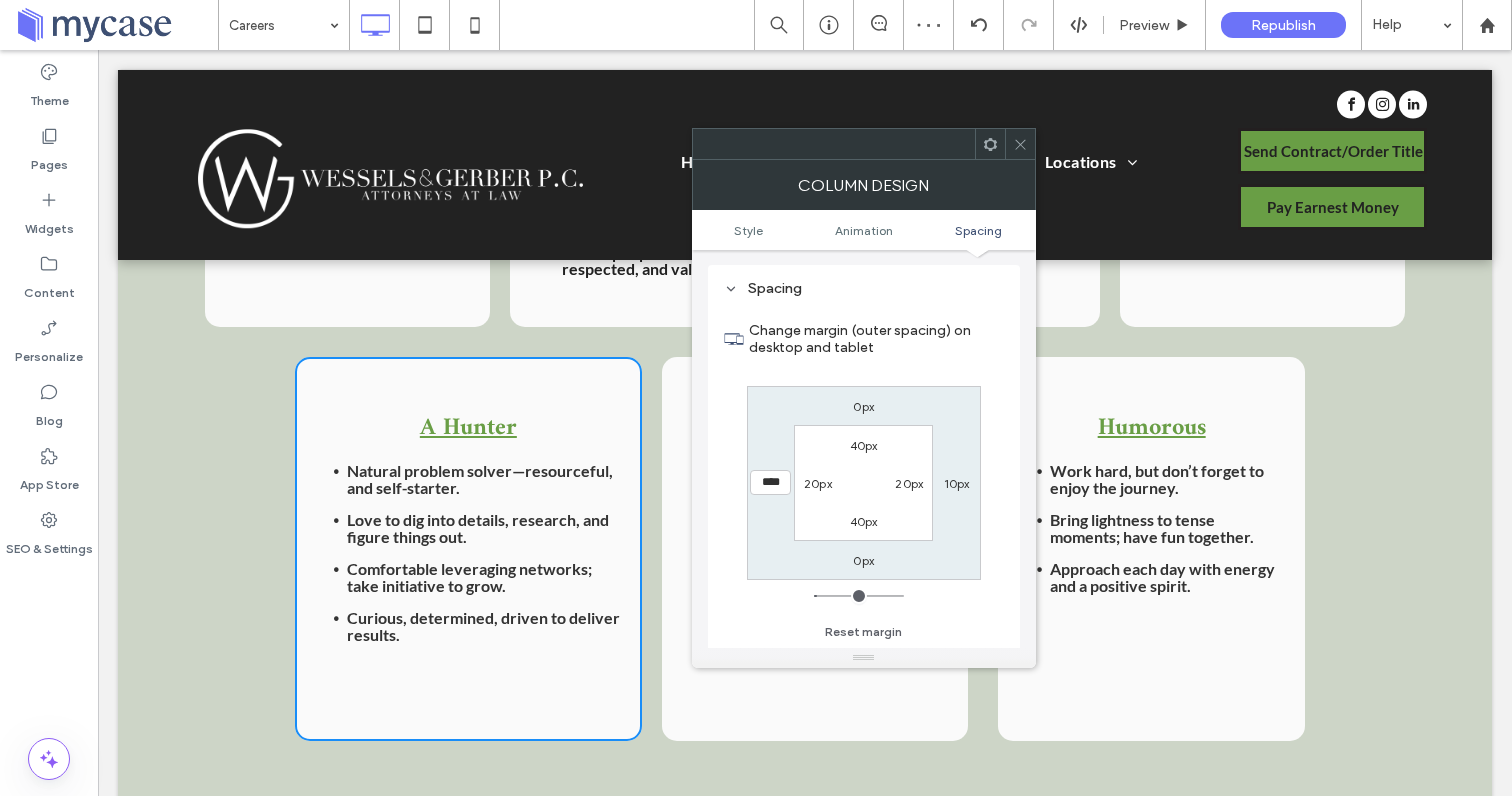 click 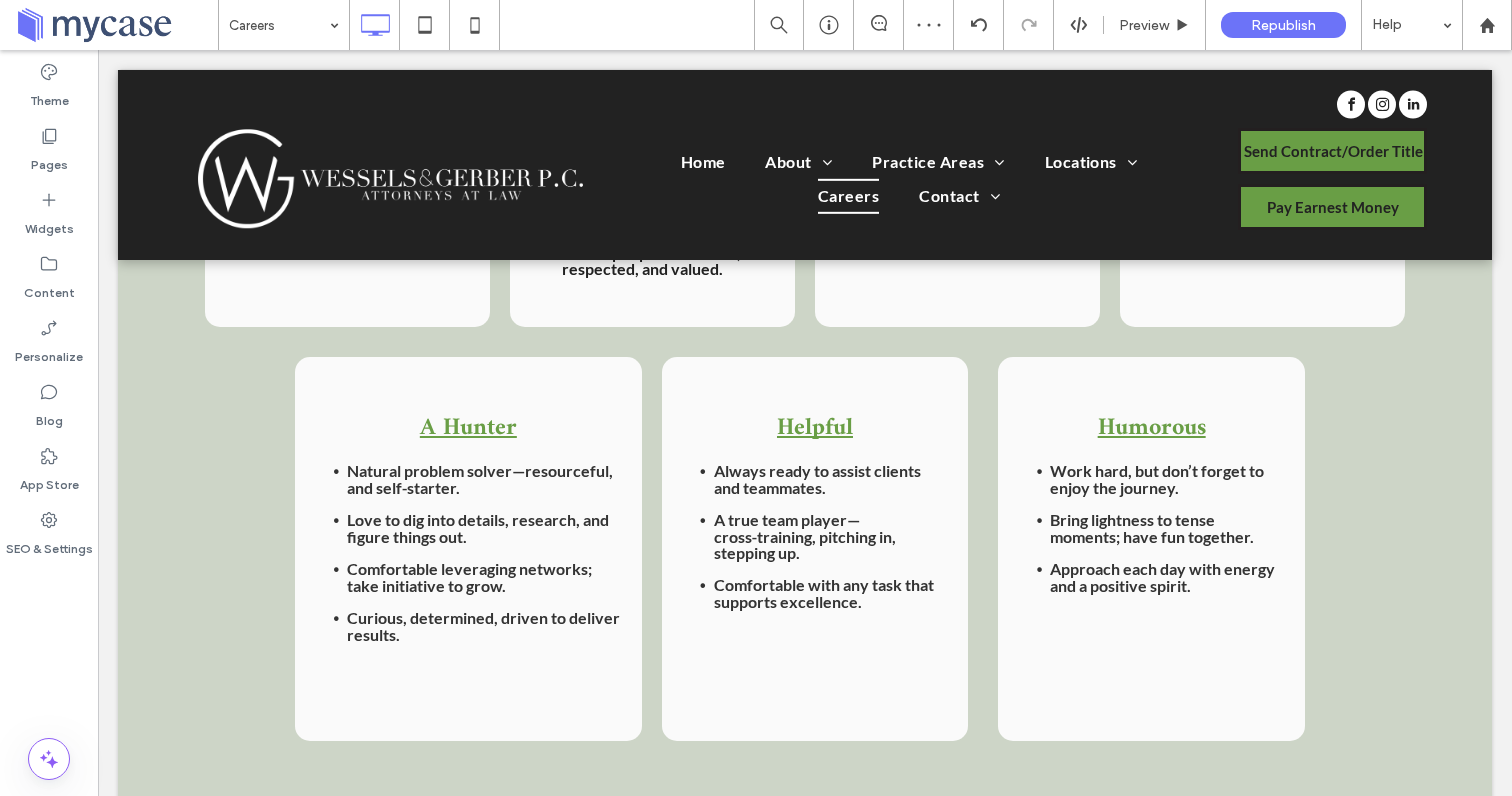click on "Humorous Work hard, but don’t forget to enjoy the journey. Bring lightness to tense moments; have fun together. ﻿ Approach each day with energy and a positive spirit. Click To Paste" at bounding box center (1151, 549) 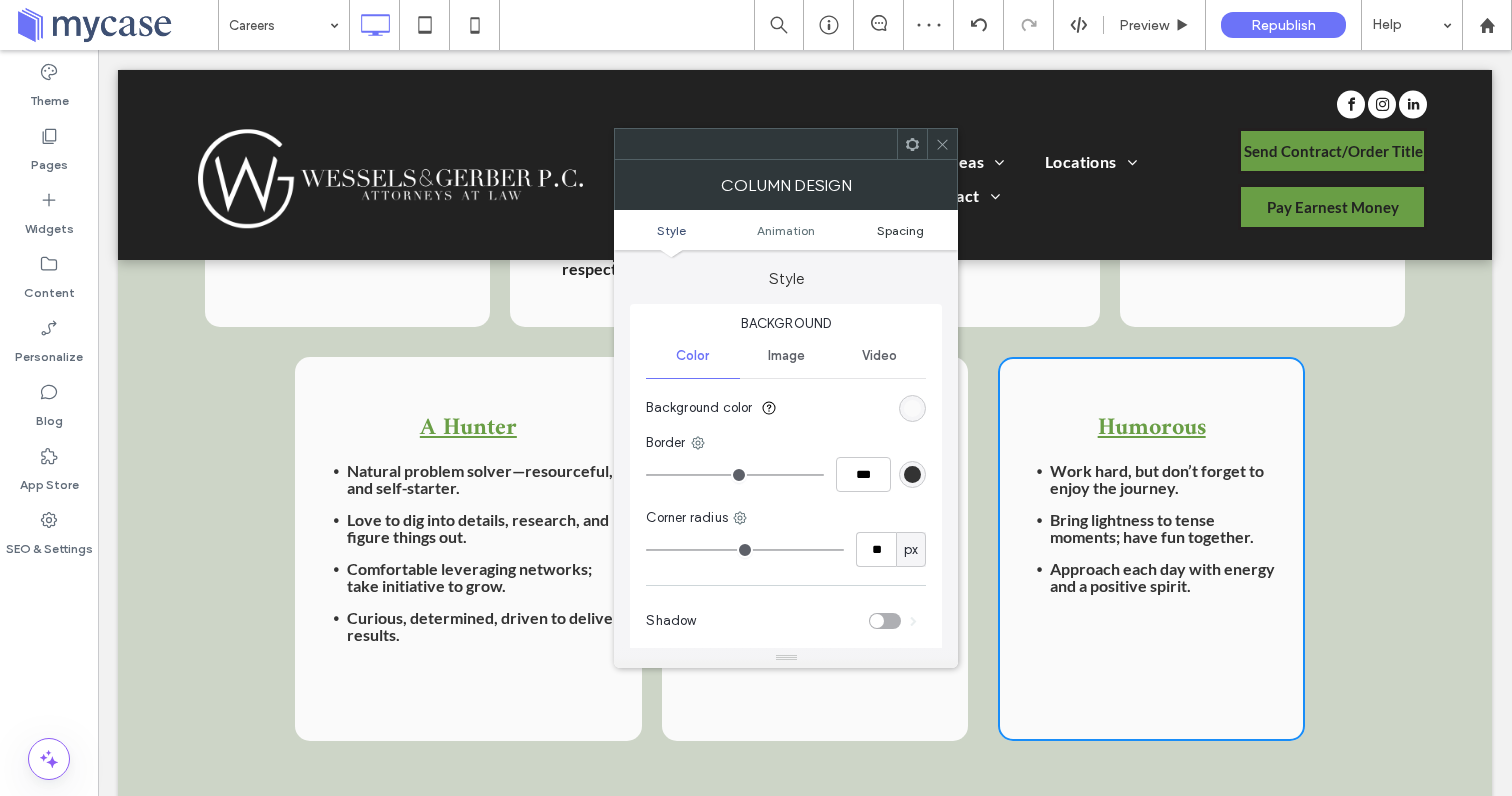 click on "Spacing" at bounding box center (900, 230) 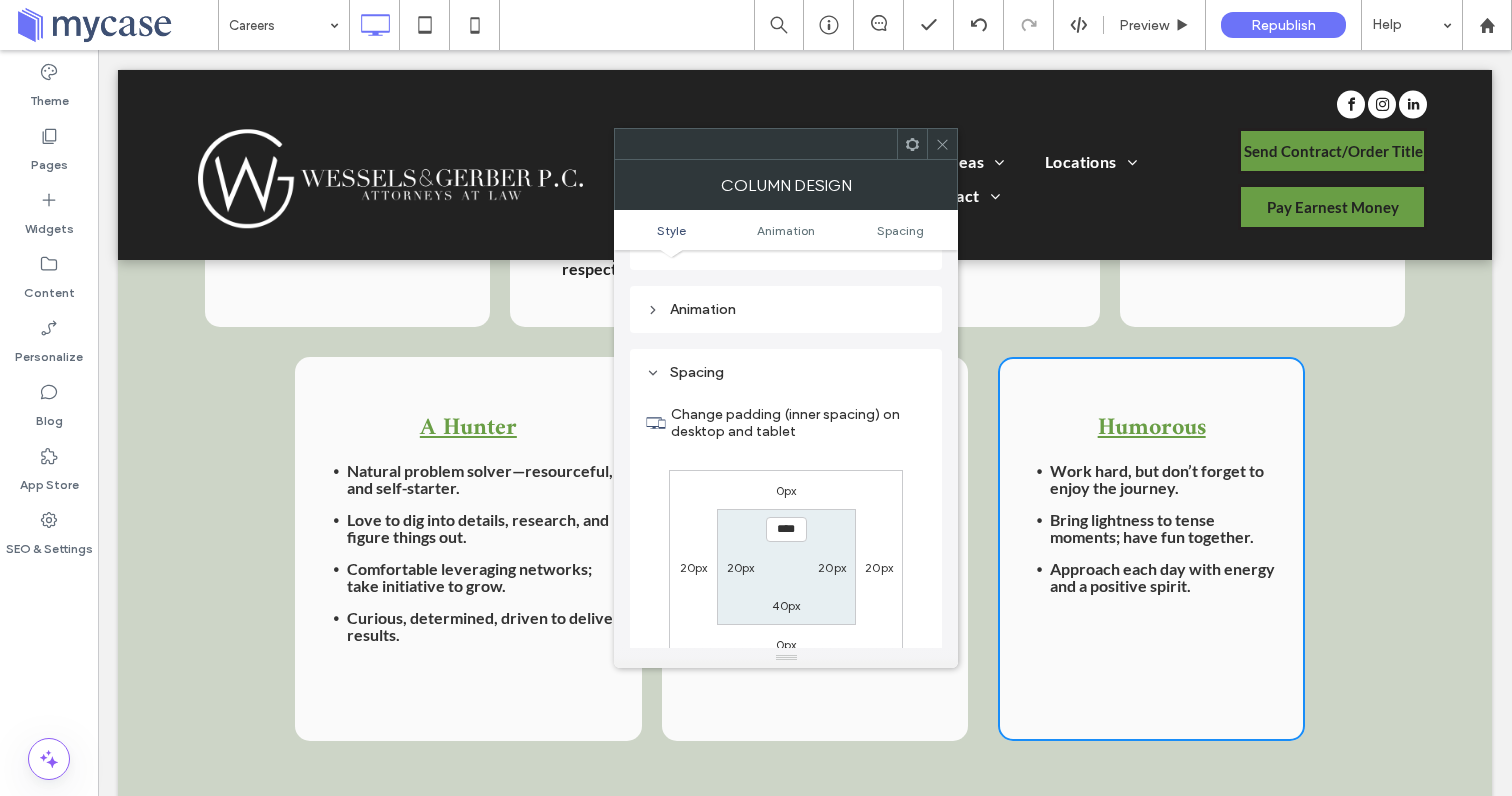 scroll, scrollTop: 470, scrollLeft: 0, axis: vertical 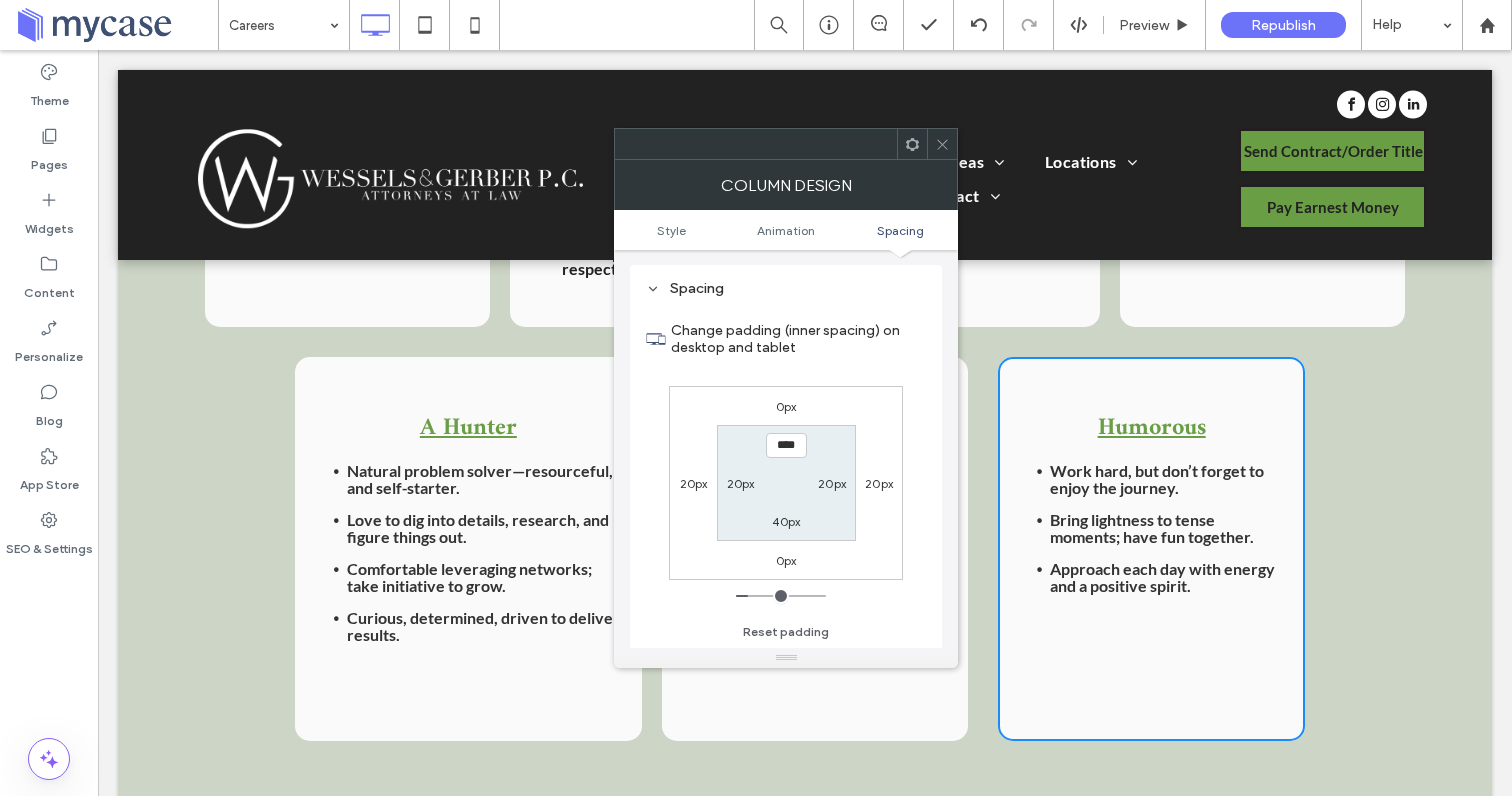 click on "20px" at bounding box center [694, 483] 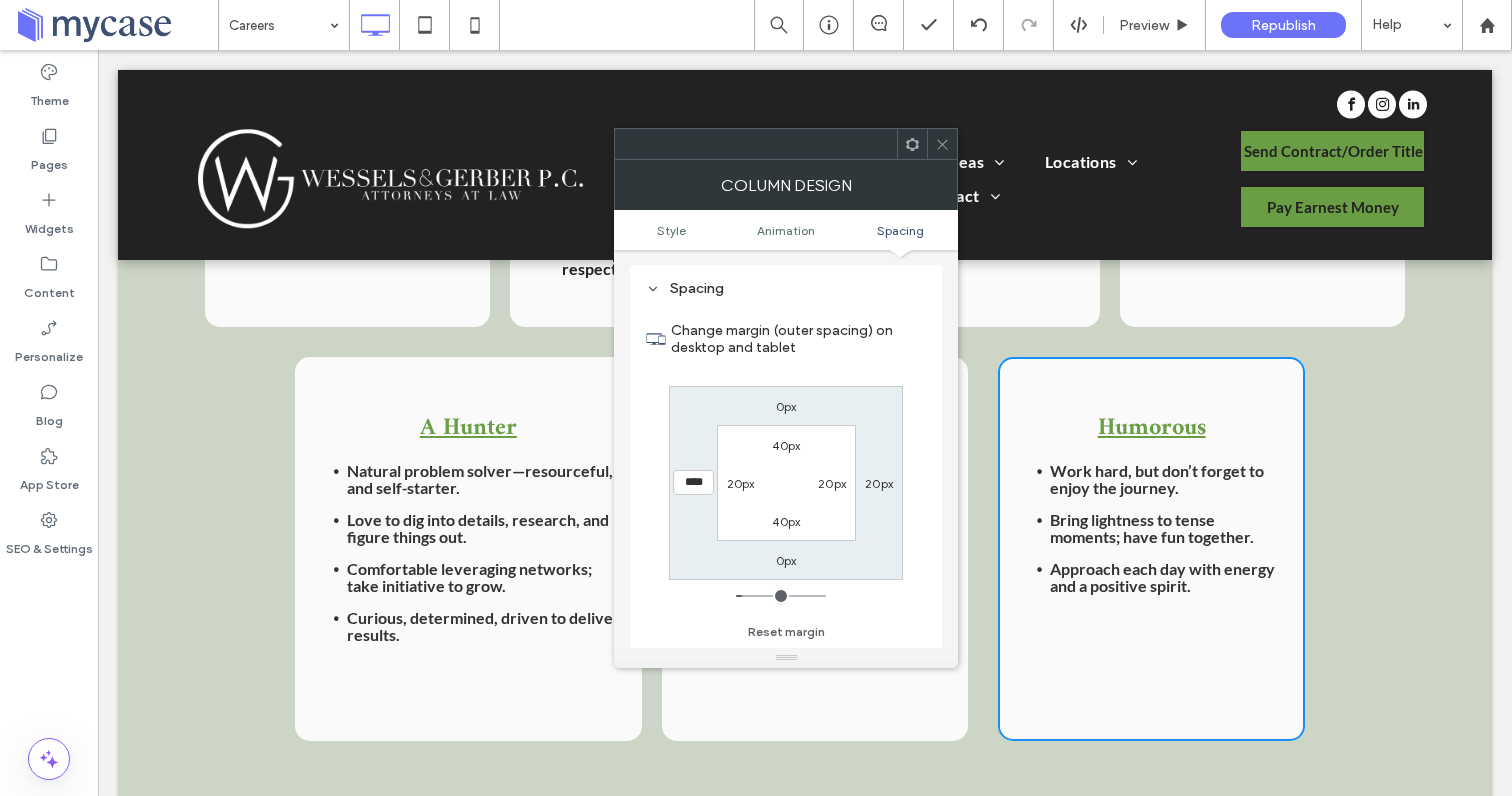 click on "****" at bounding box center [693, 482] 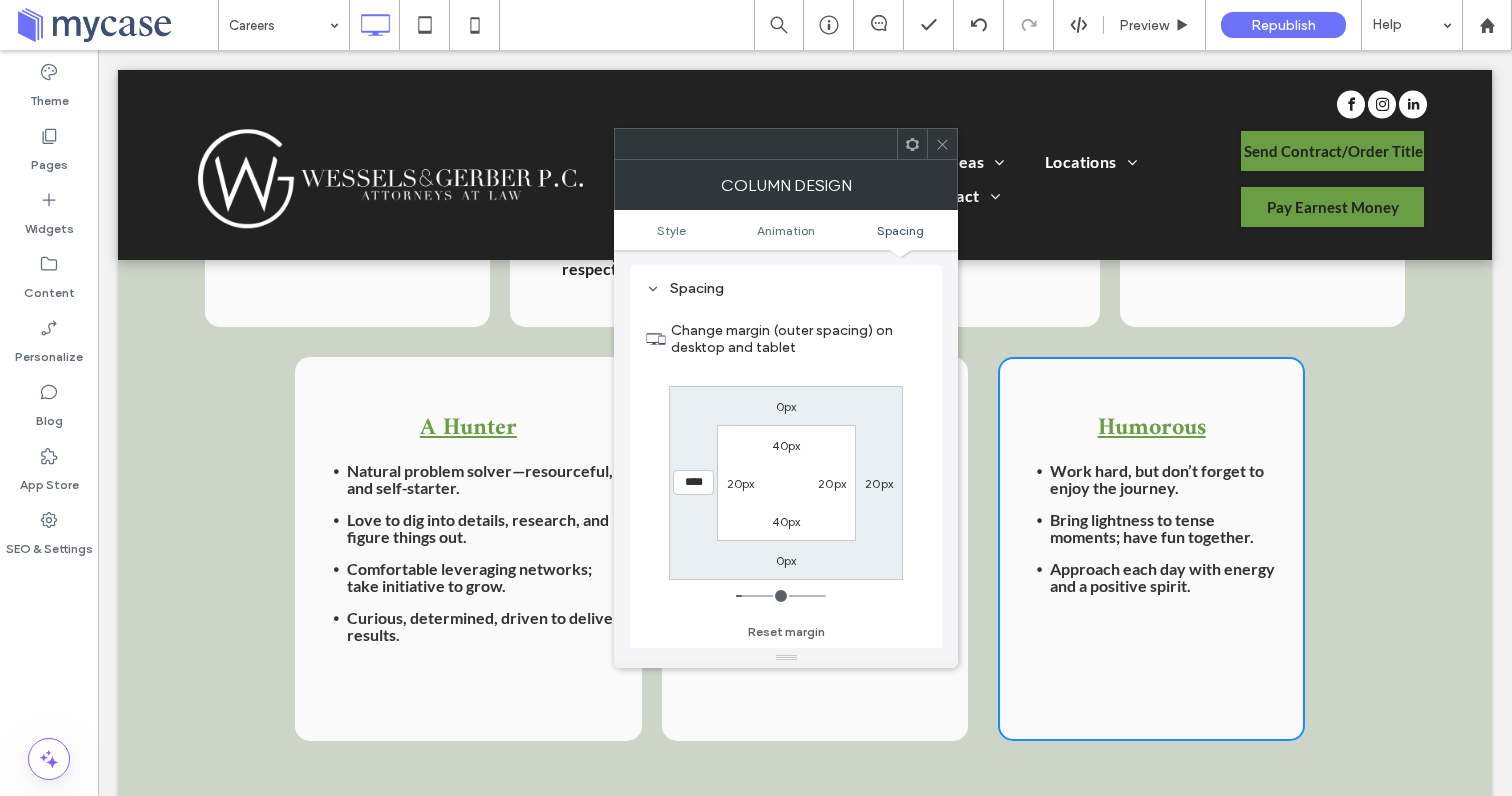 click on "****" at bounding box center (693, 482) 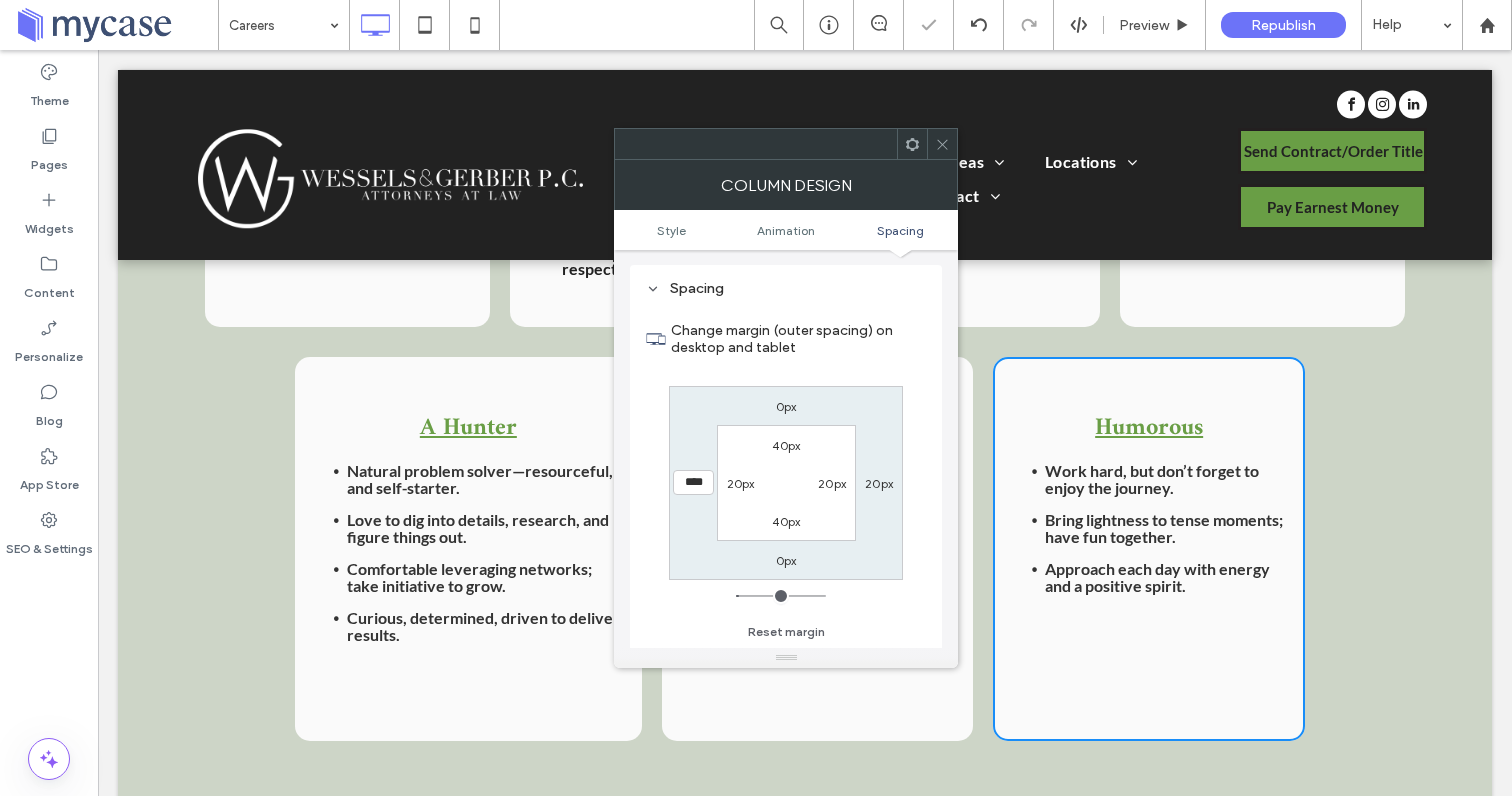click on "20px" at bounding box center [879, 483] 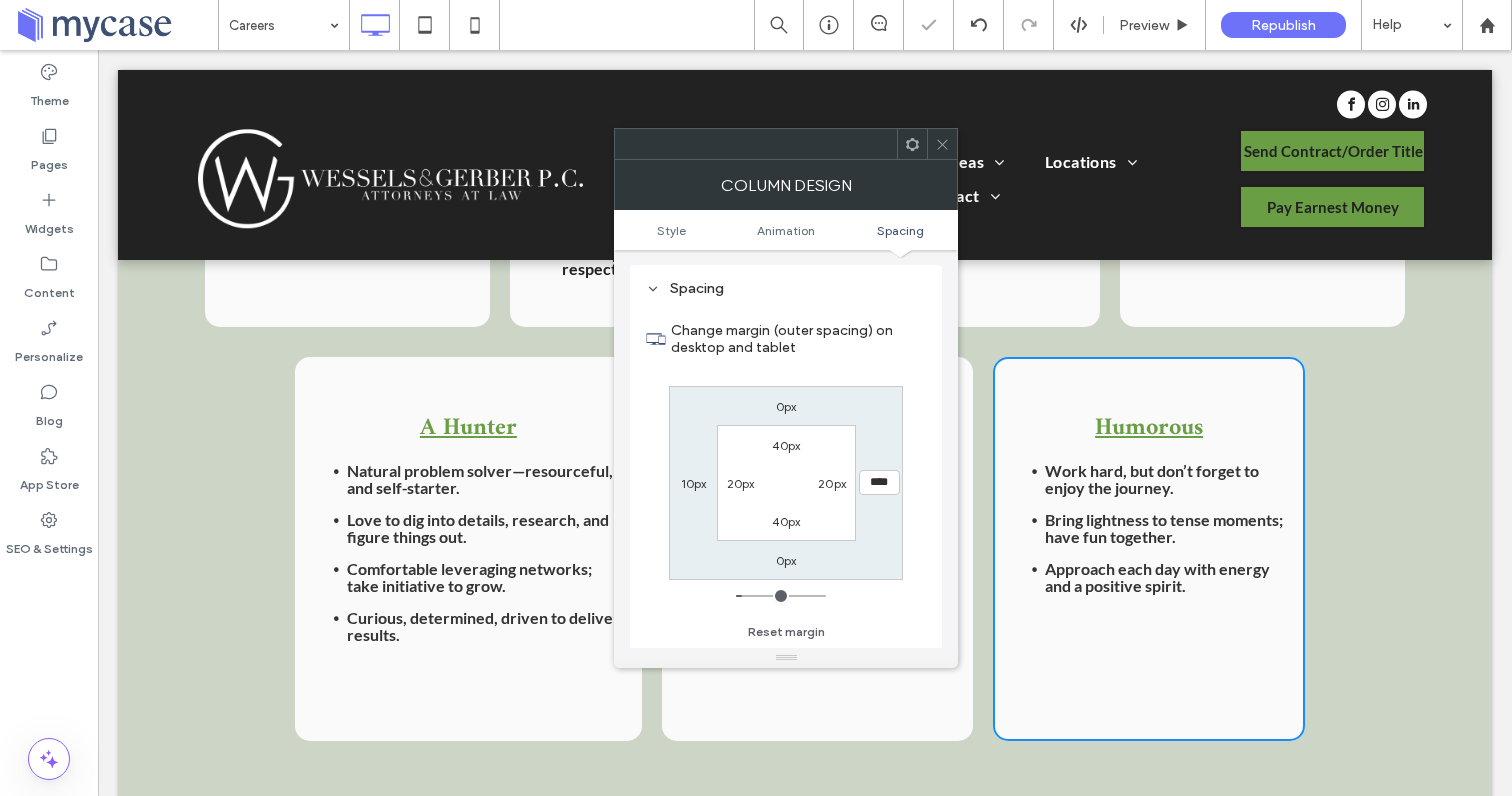 click on "****" at bounding box center [879, 482] 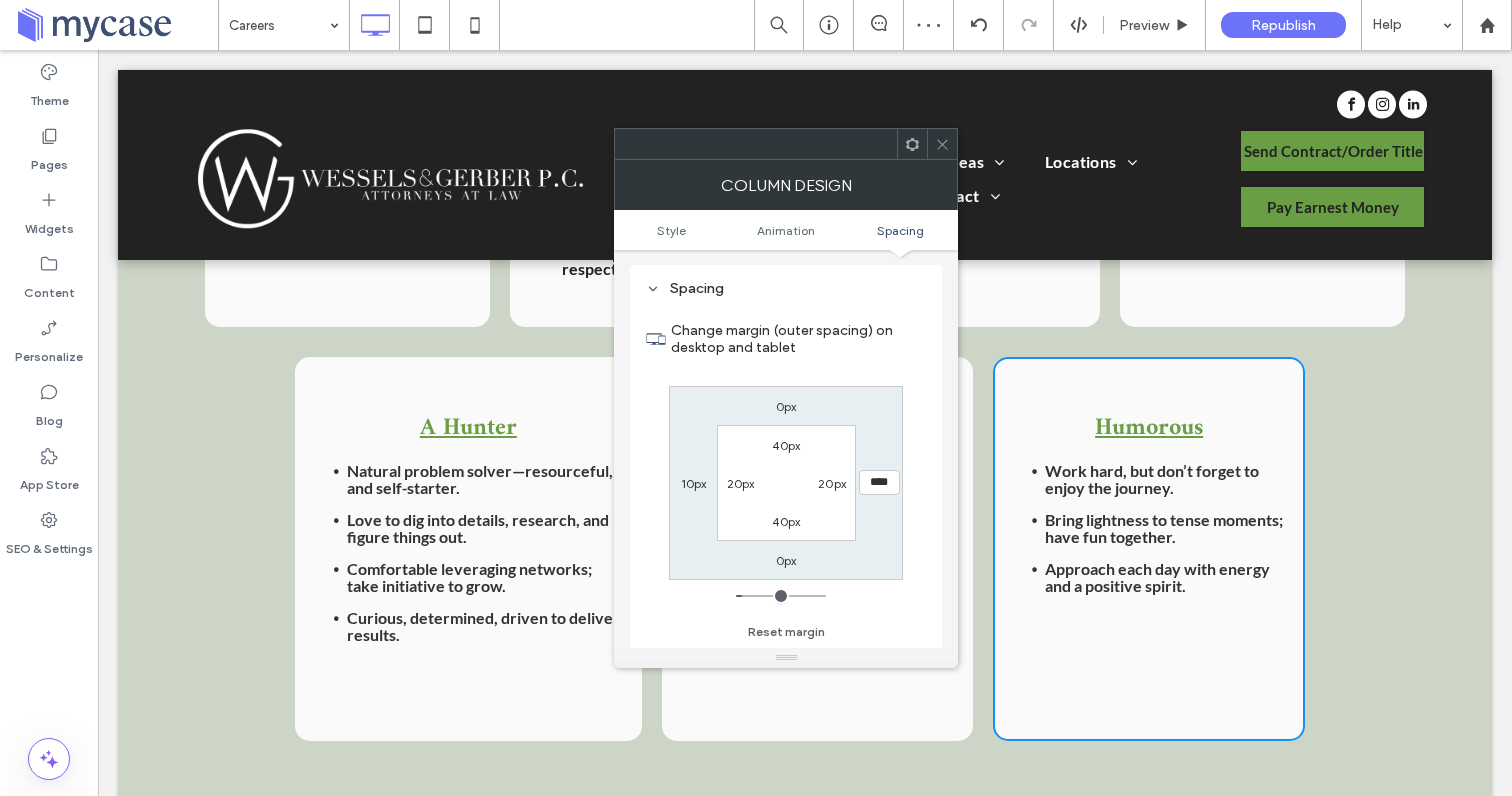 click on "****" at bounding box center [879, 482] 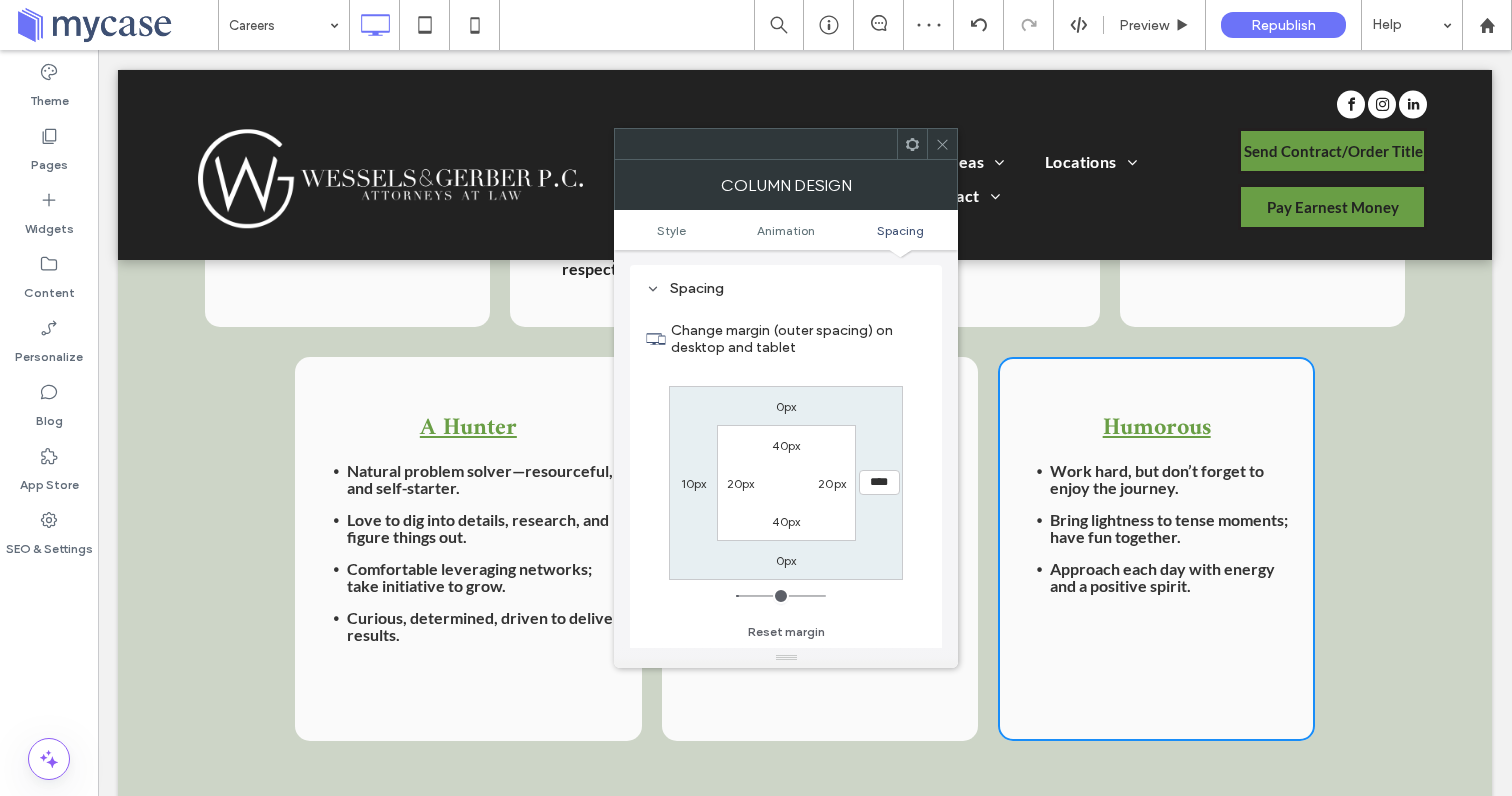 click 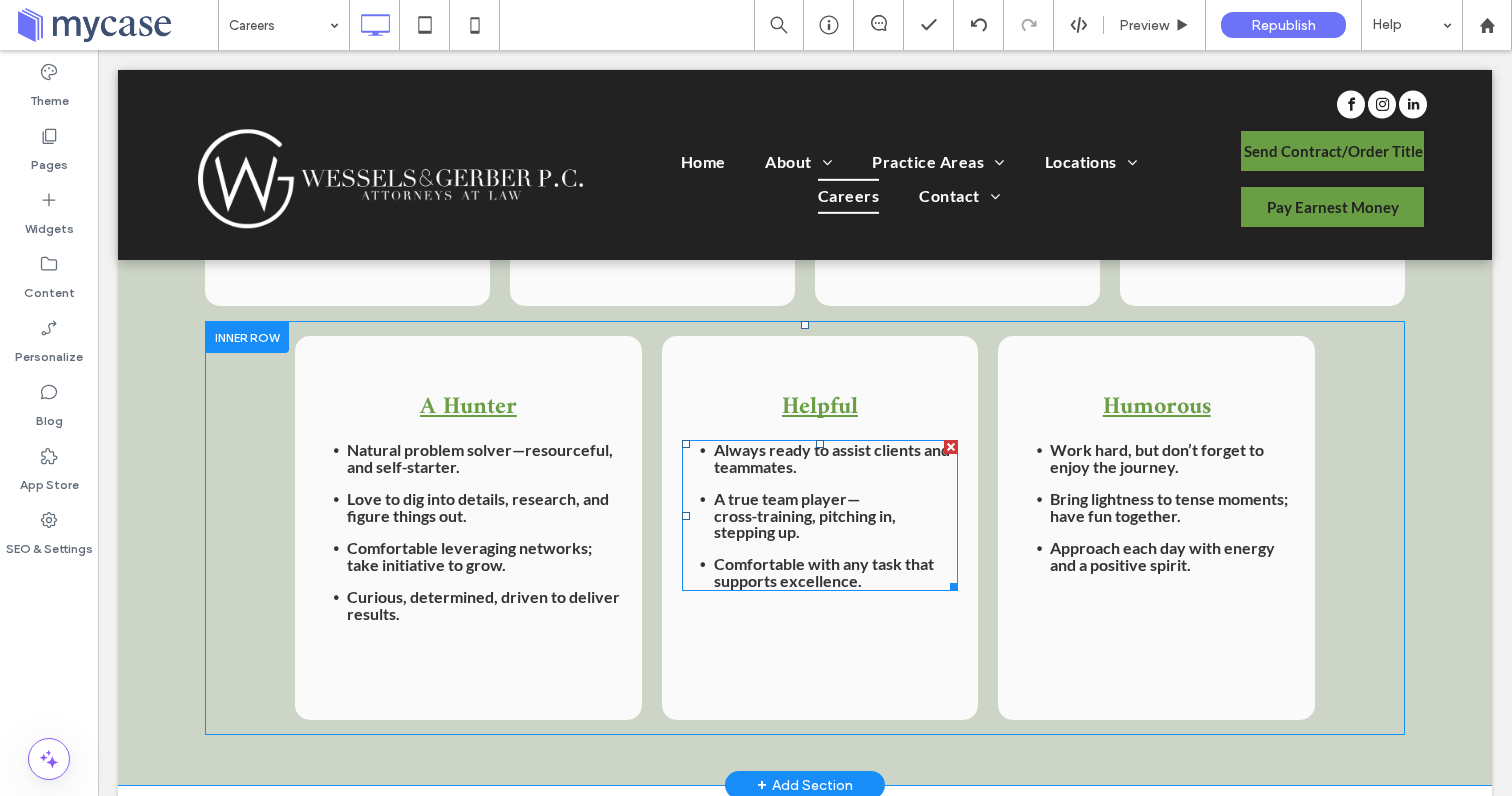 scroll, scrollTop: 1799, scrollLeft: 0, axis: vertical 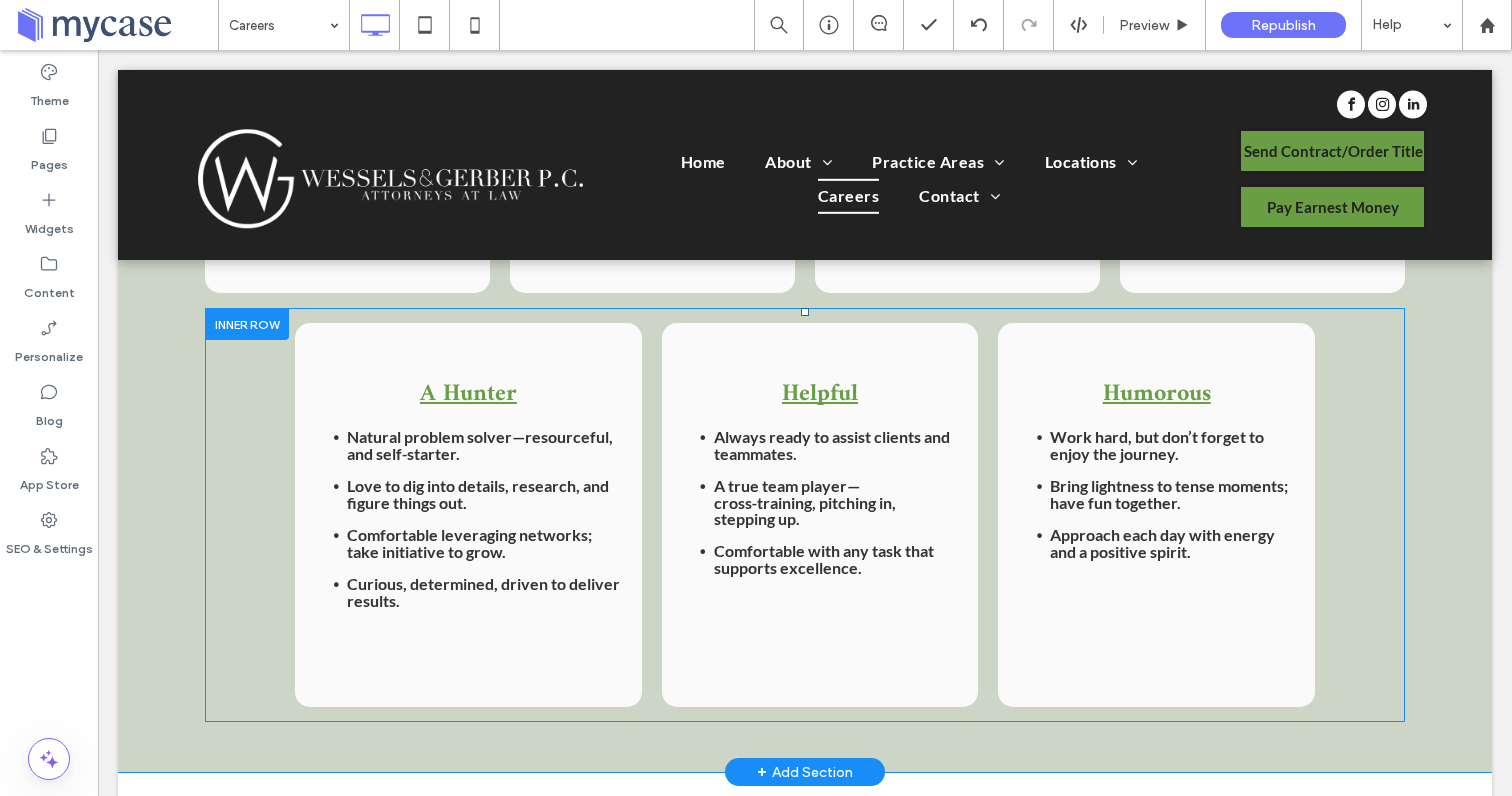 click on "A Hunter
Natural problem solver—resourceful, and self‑starter.
Love to dig into details, research, and figure things out.
Comfortable leveraging networks; take initiative to grow.
Curious, determined, driven to deliver results.
﻿ Click To Paste" at bounding box center (468, 515) 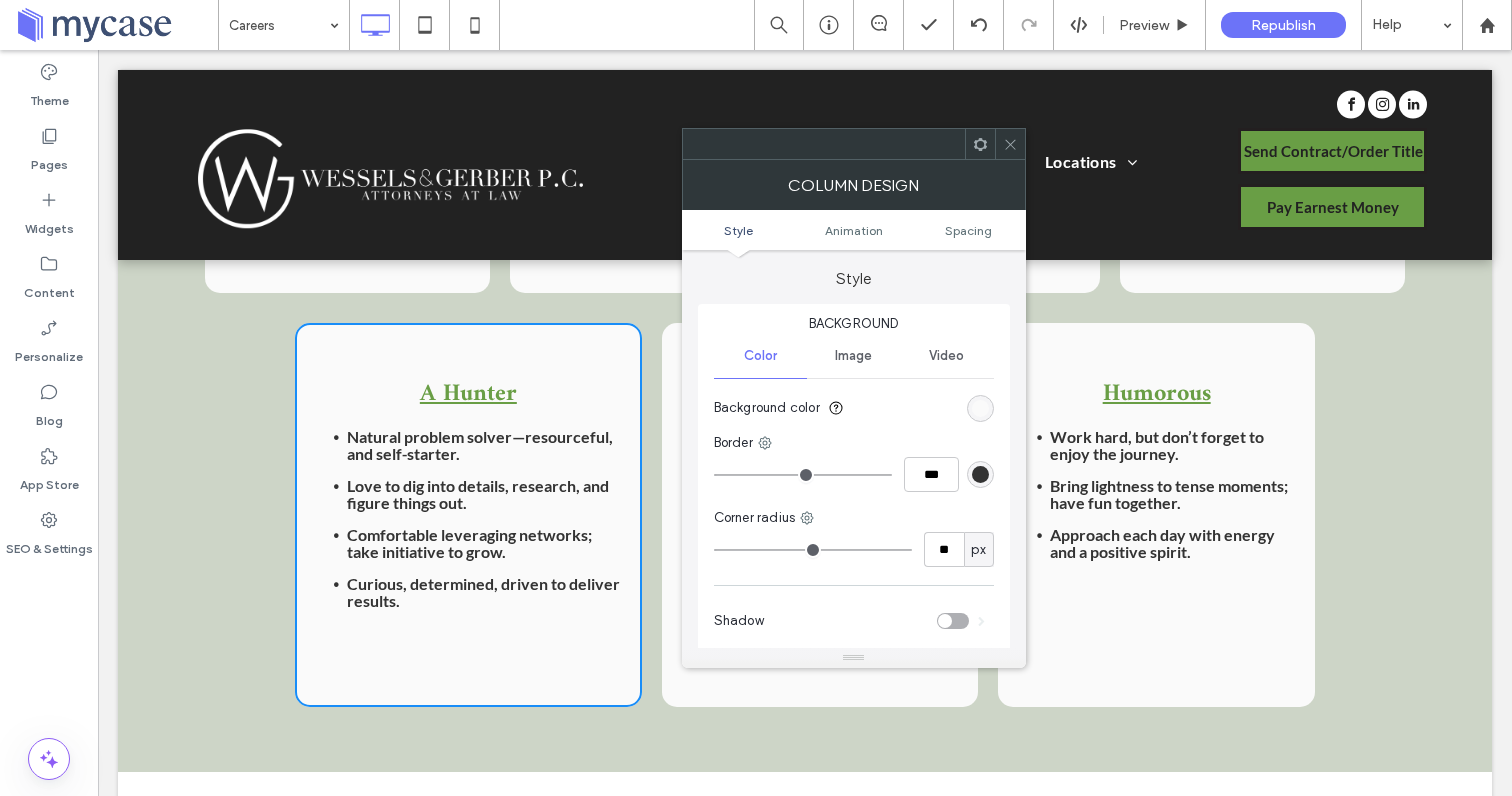click 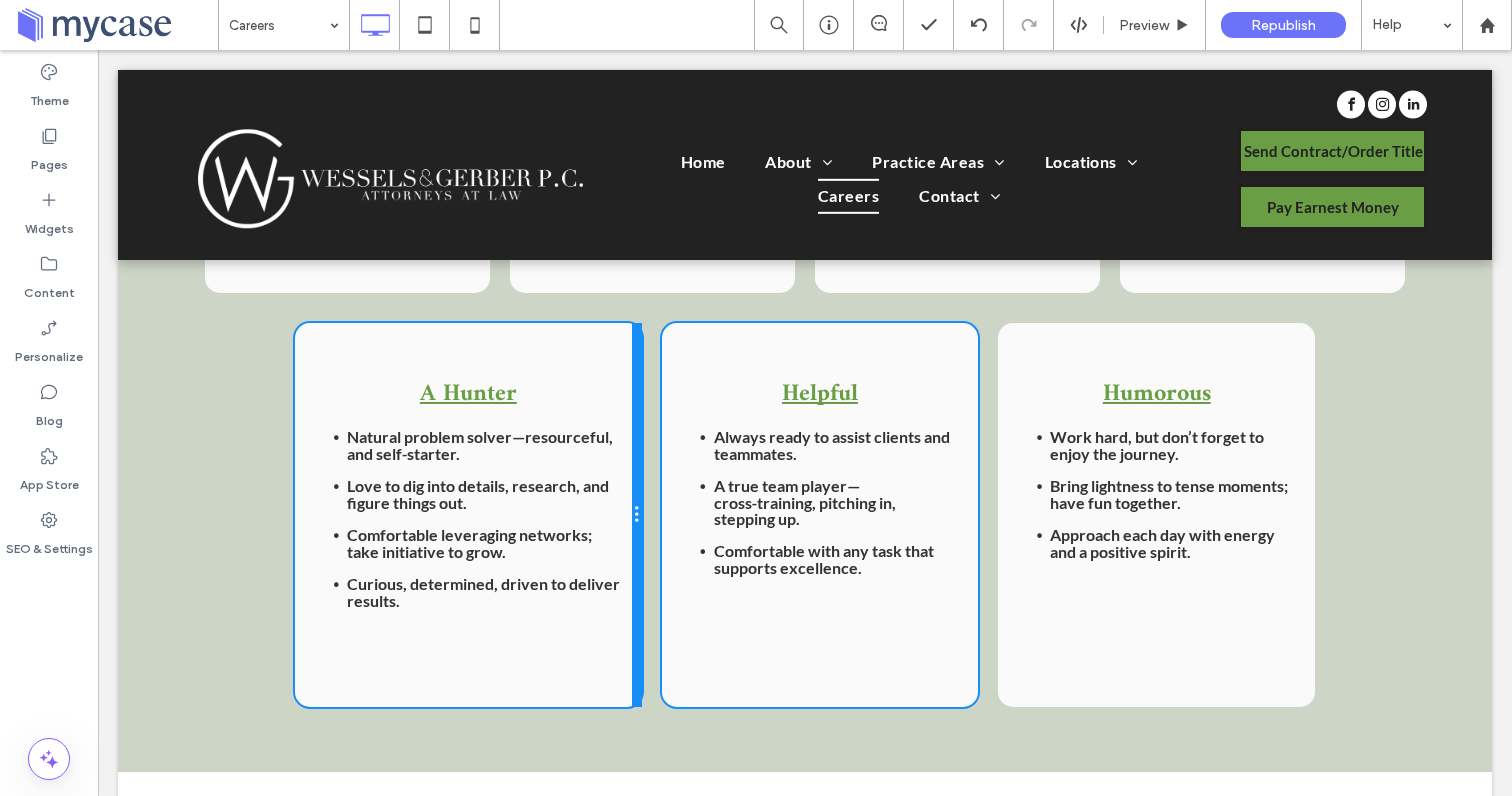 drag, startPoint x: 636, startPoint y: 682, endPoint x: 609, endPoint y: 685, distance: 27.166155 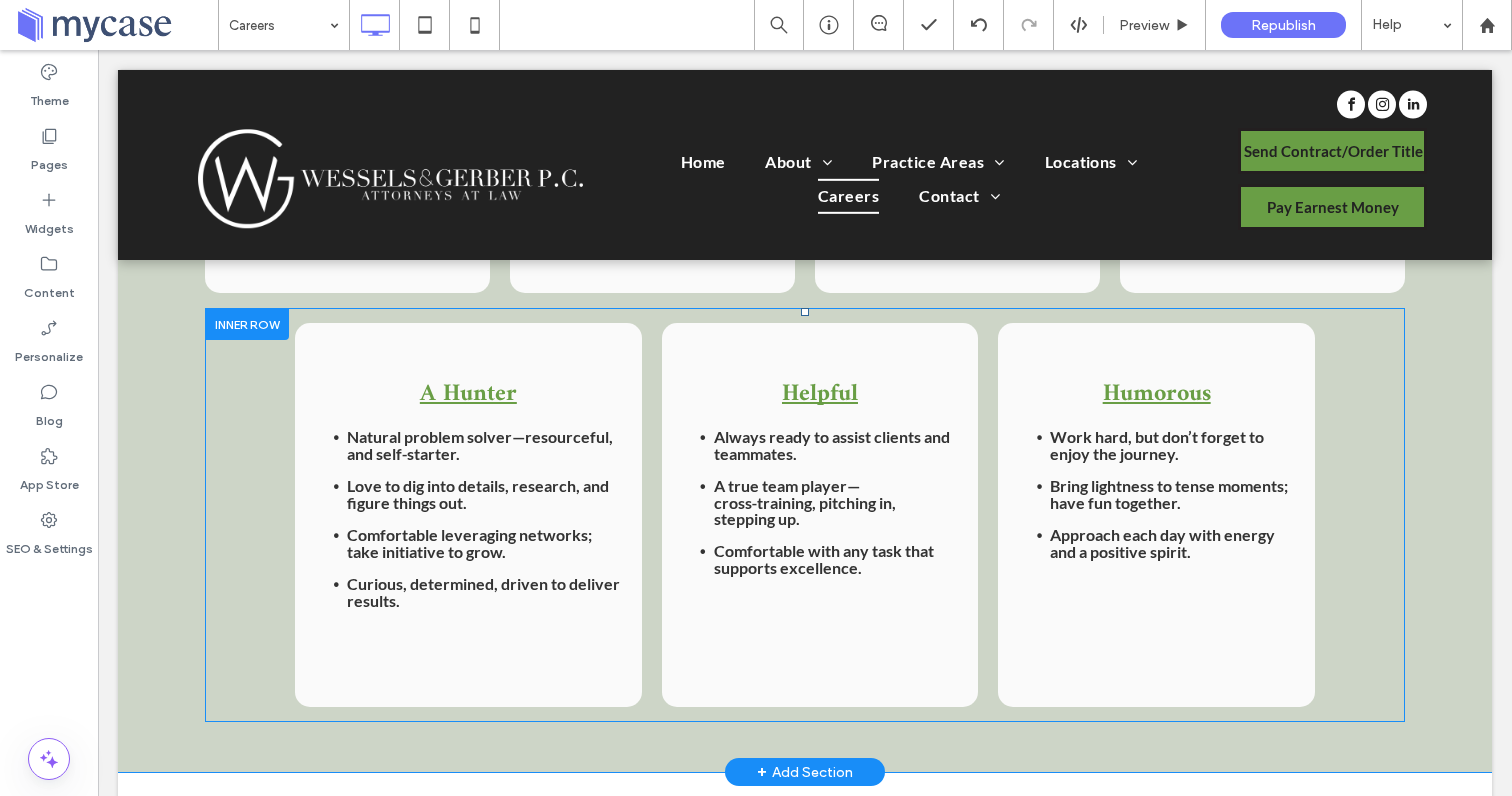 click on "Humorous Work hard, but don’t forget to enjoy the journey. Bring lightness to tense moments; have fun together. ﻿ Approach each day with energy and a positive spirit. Click To Paste" at bounding box center (1156, 515) 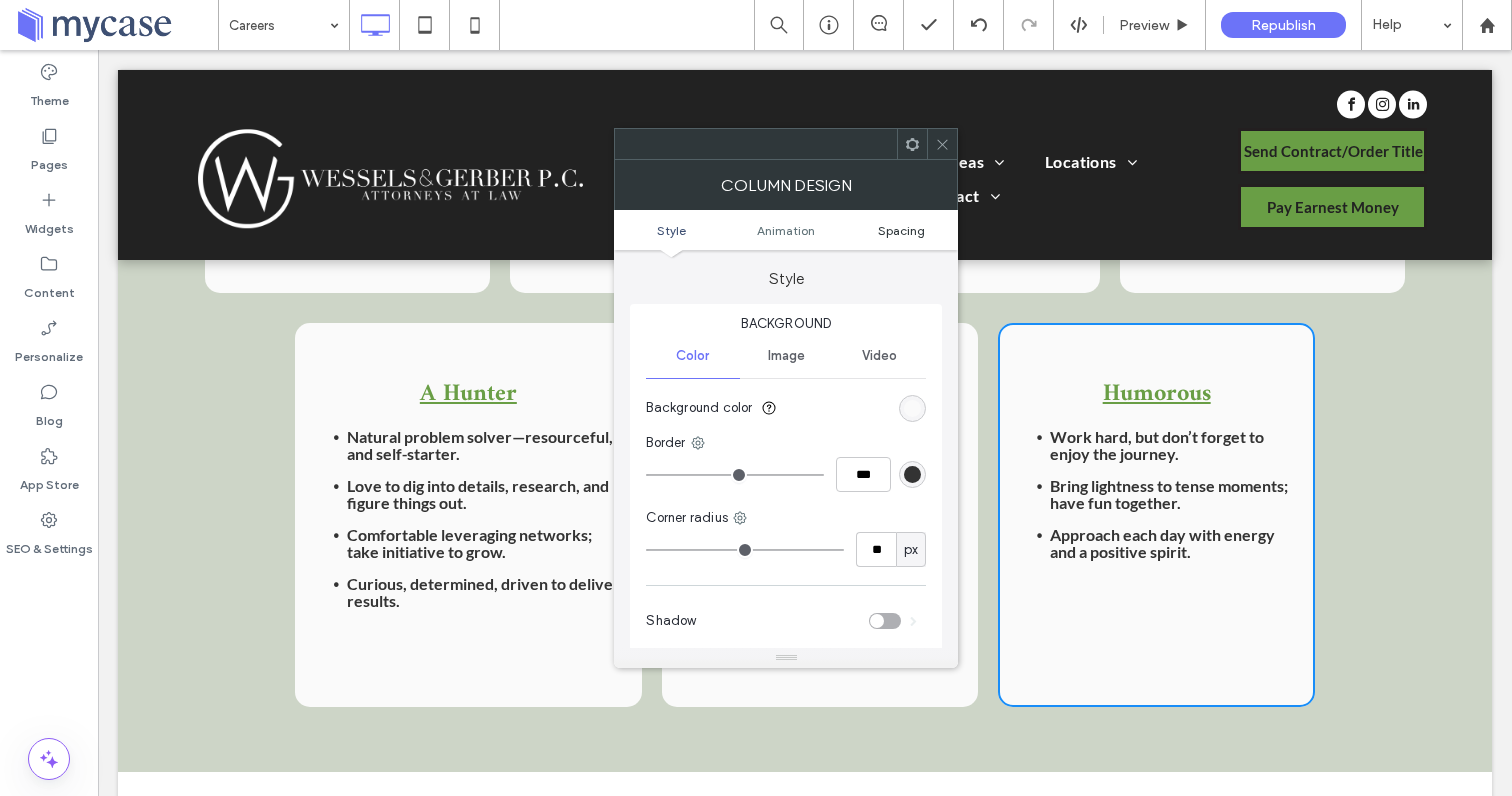 click on "Spacing" at bounding box center (901, 230) 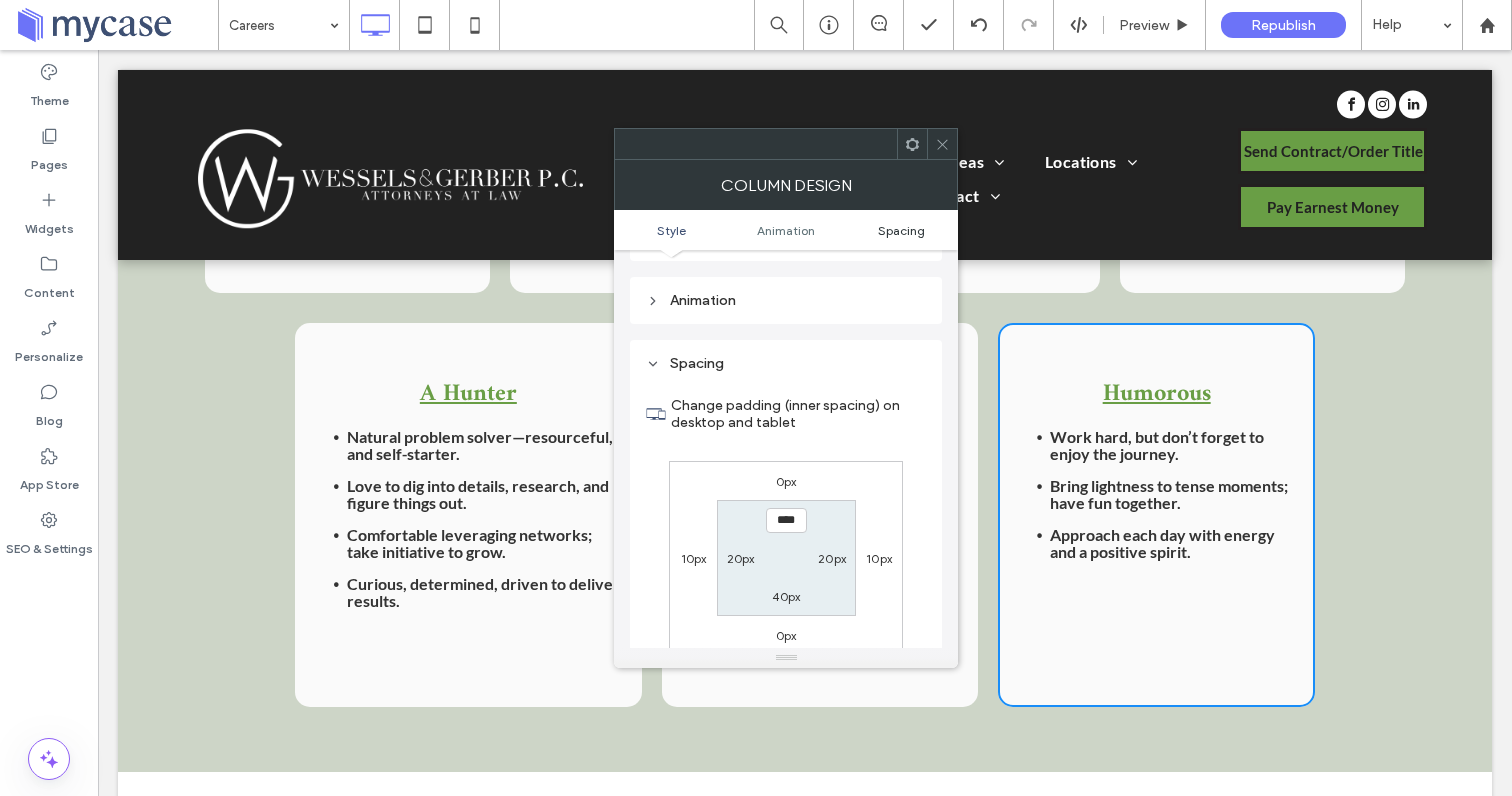 scroll, scrollTop: 470, scrollLeft: 0, axis: vertical 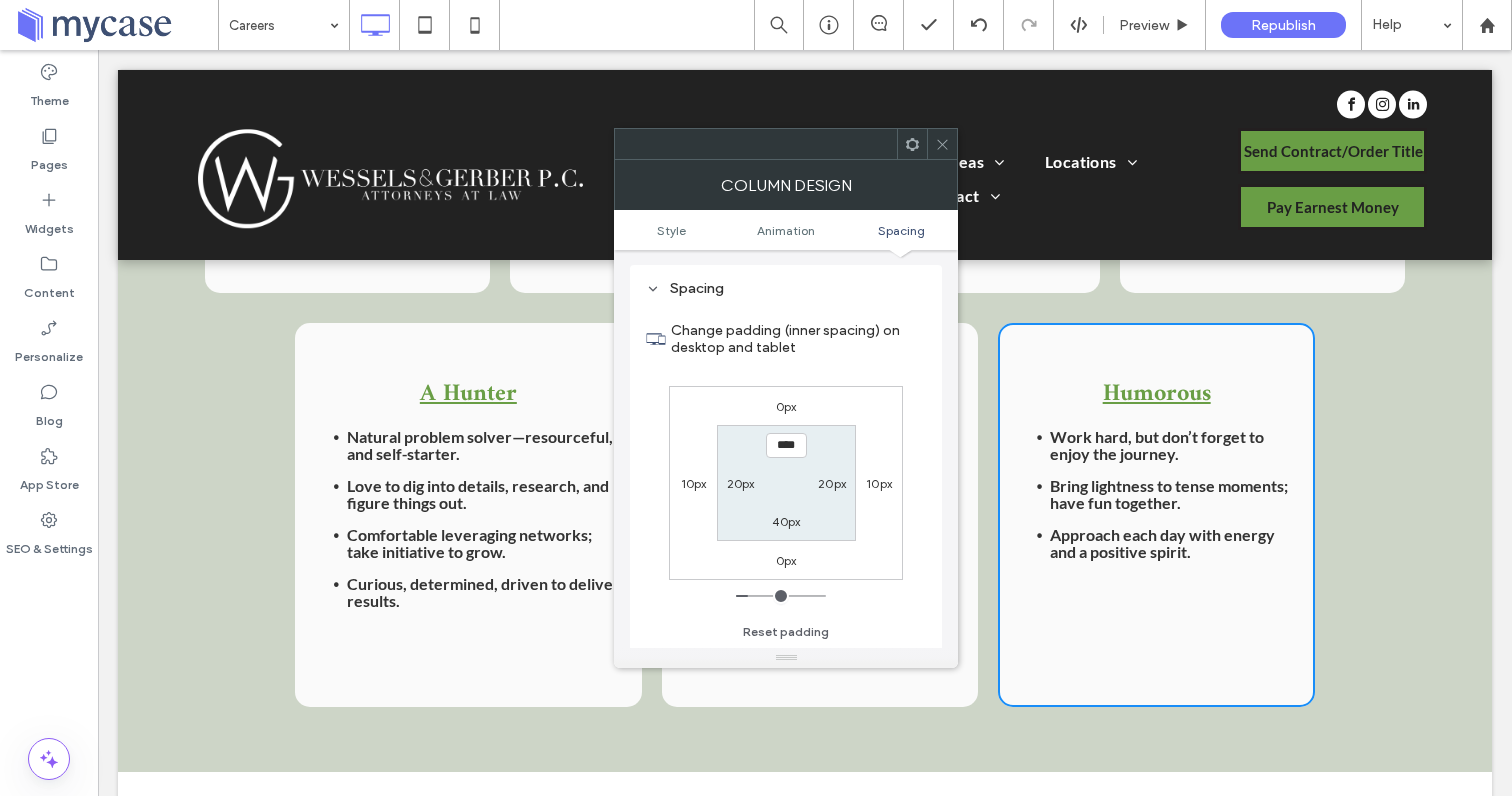 click 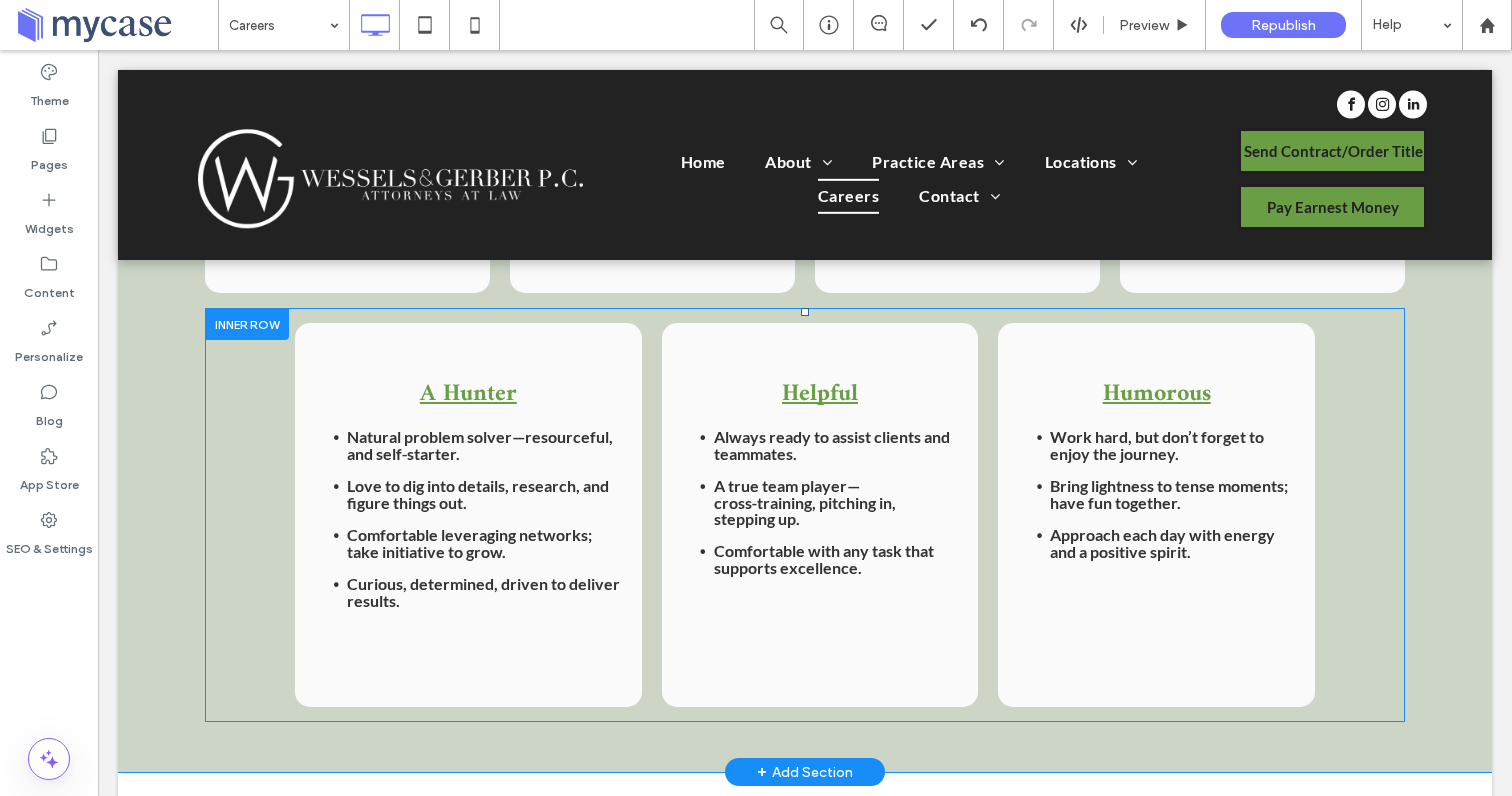 click on "Helpful
Always ready to assist clients and teammates. A true team player—cross‑training, pitching in, stepping up. Comfortable with any task that supports excellence. Click To Paste" at bounding box center (820, 515) 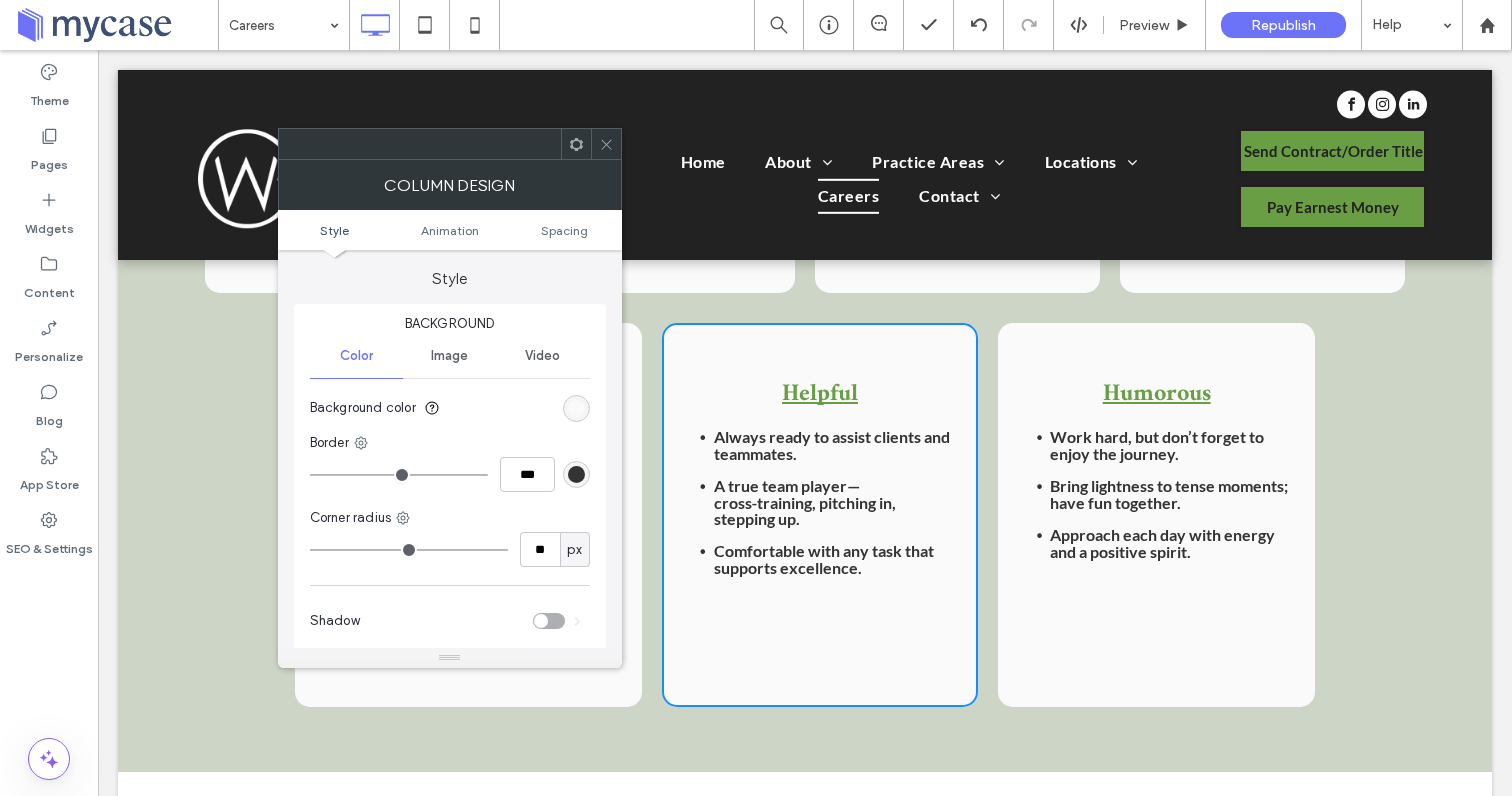 click on "Style Animation Spacing" at bounding box center (450, 230) 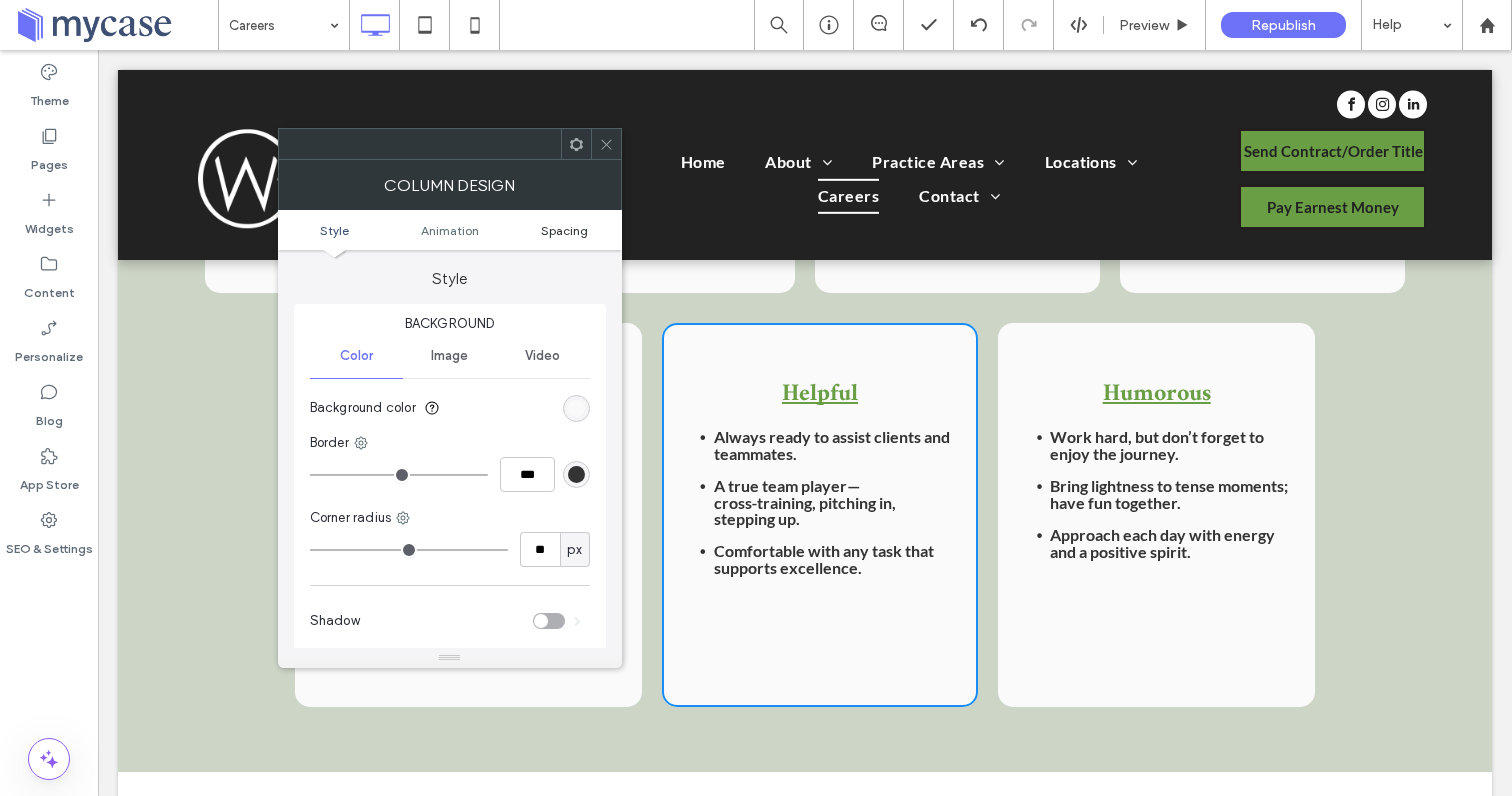click on "Spacing" at bounding box center (564, 230) 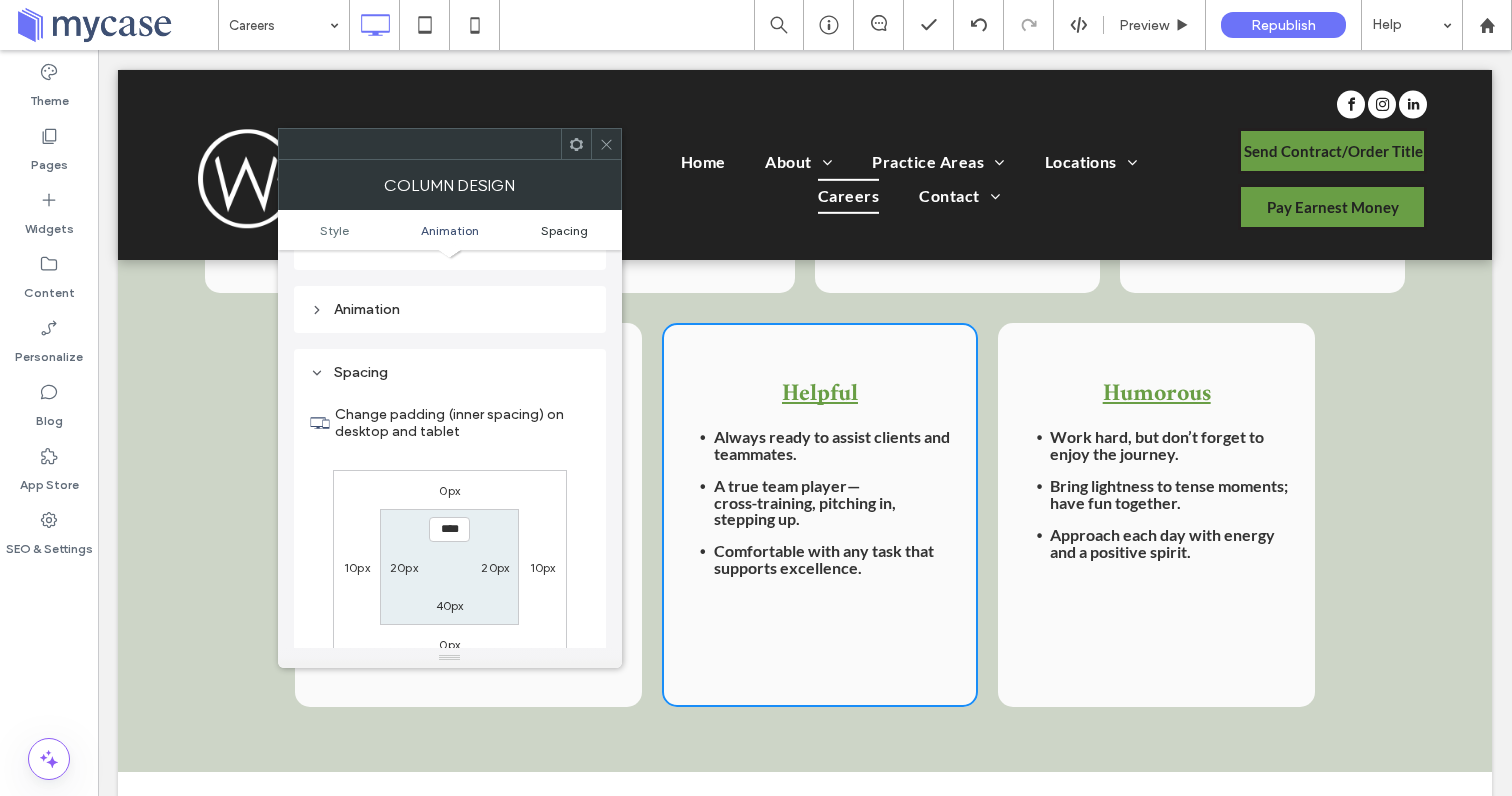 scroll, scrollTop: 470, scrollLeft: 0, axis: vertical 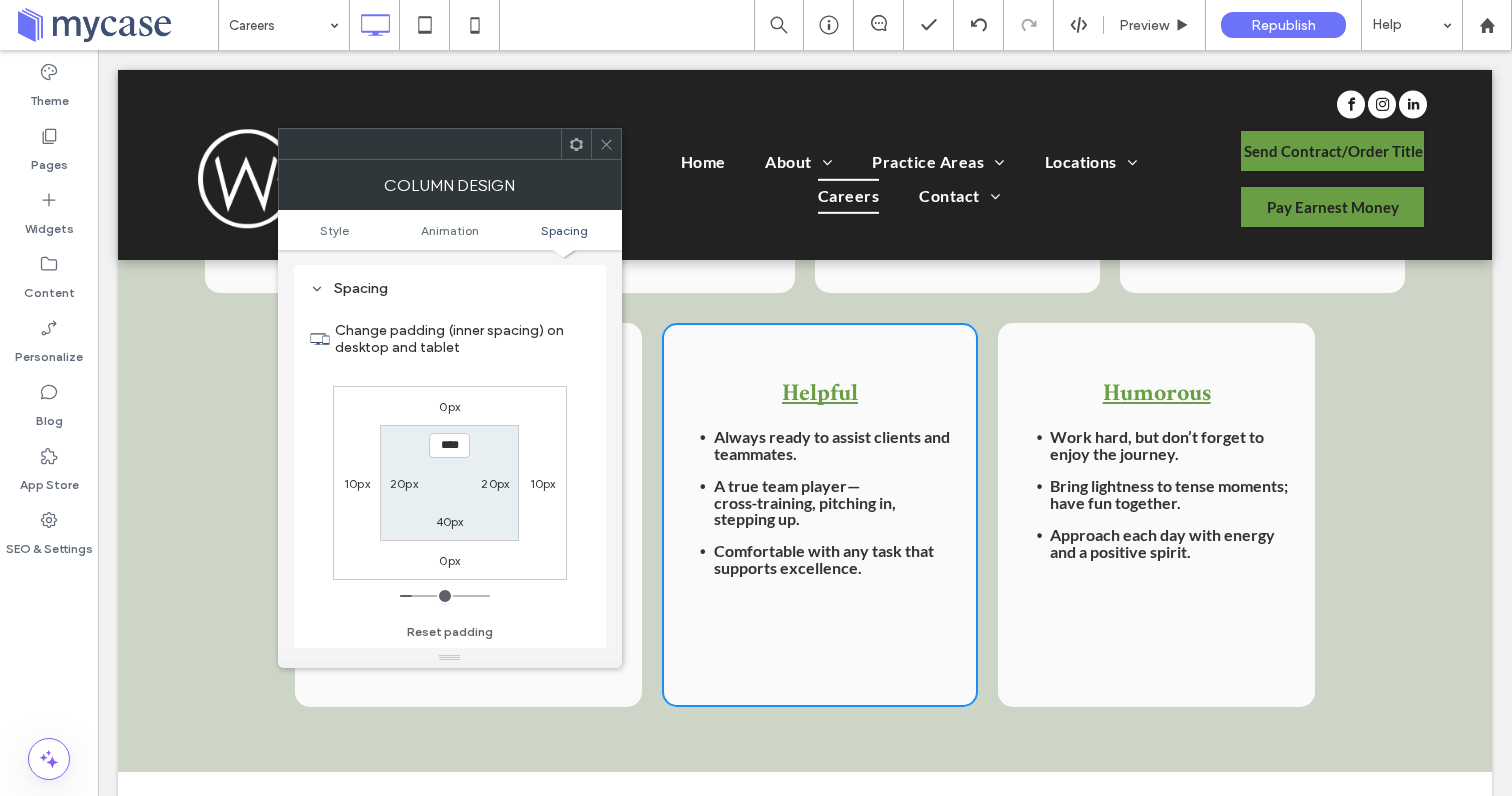 click 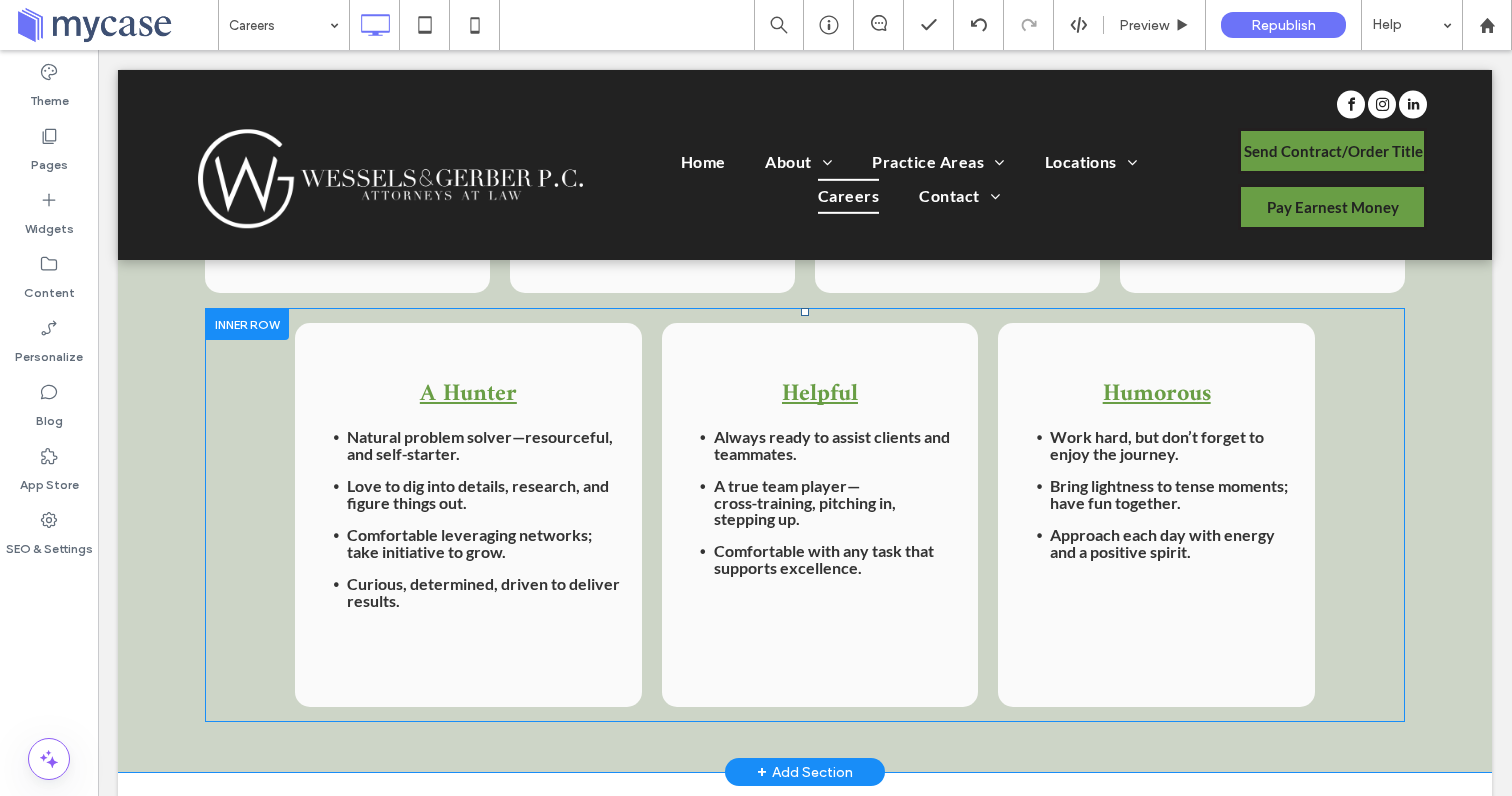 click on "Humorous Work hard, but don’t forget to enjoy the journey. Bring lightness to tense moments; have fun together. ﻿ Approach each day with energy and a positive spirit. Click To Paste" at bounding box center (1156, 515) 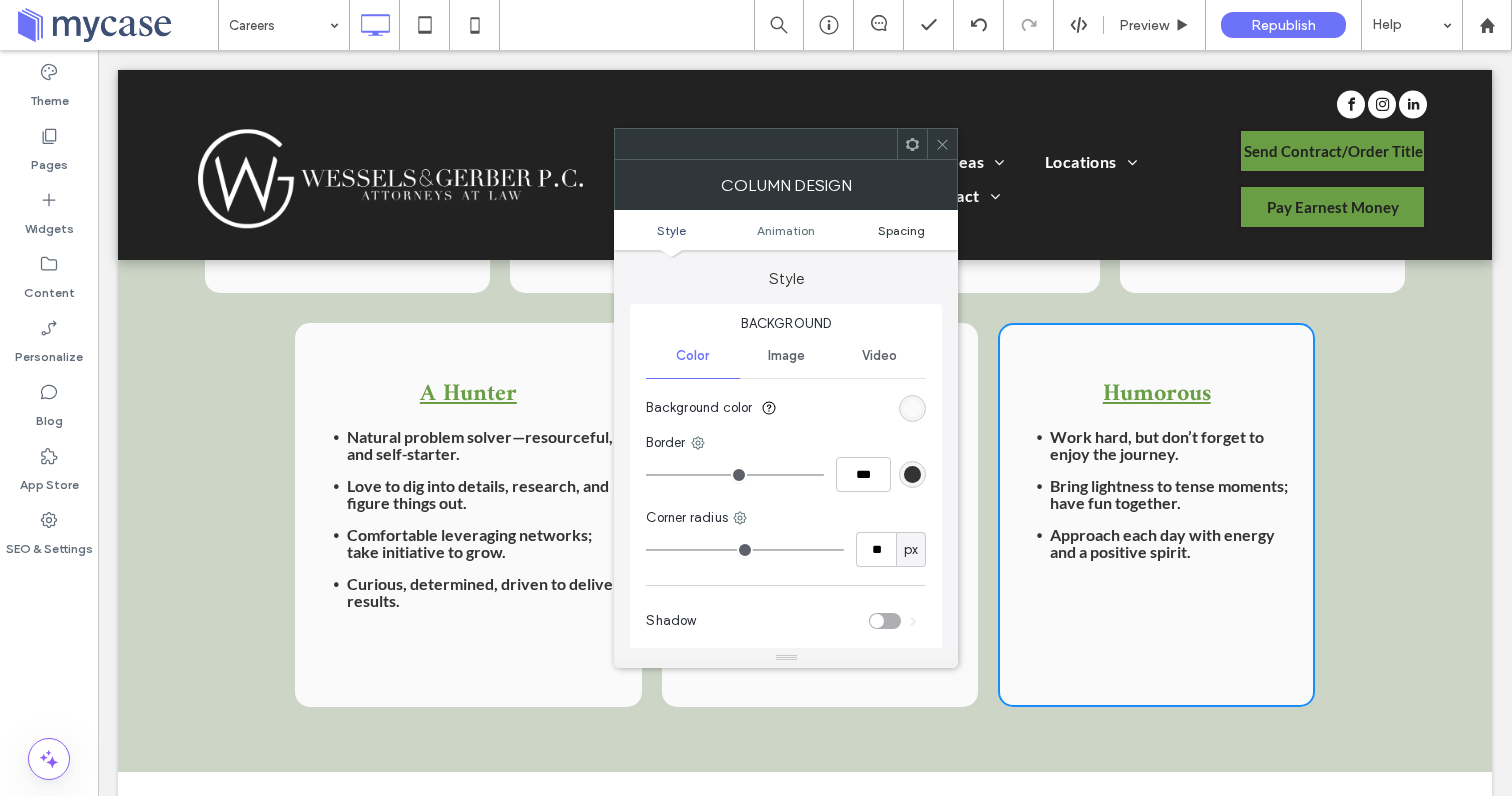 click on "Spacing" at bounding box center (901, 230) 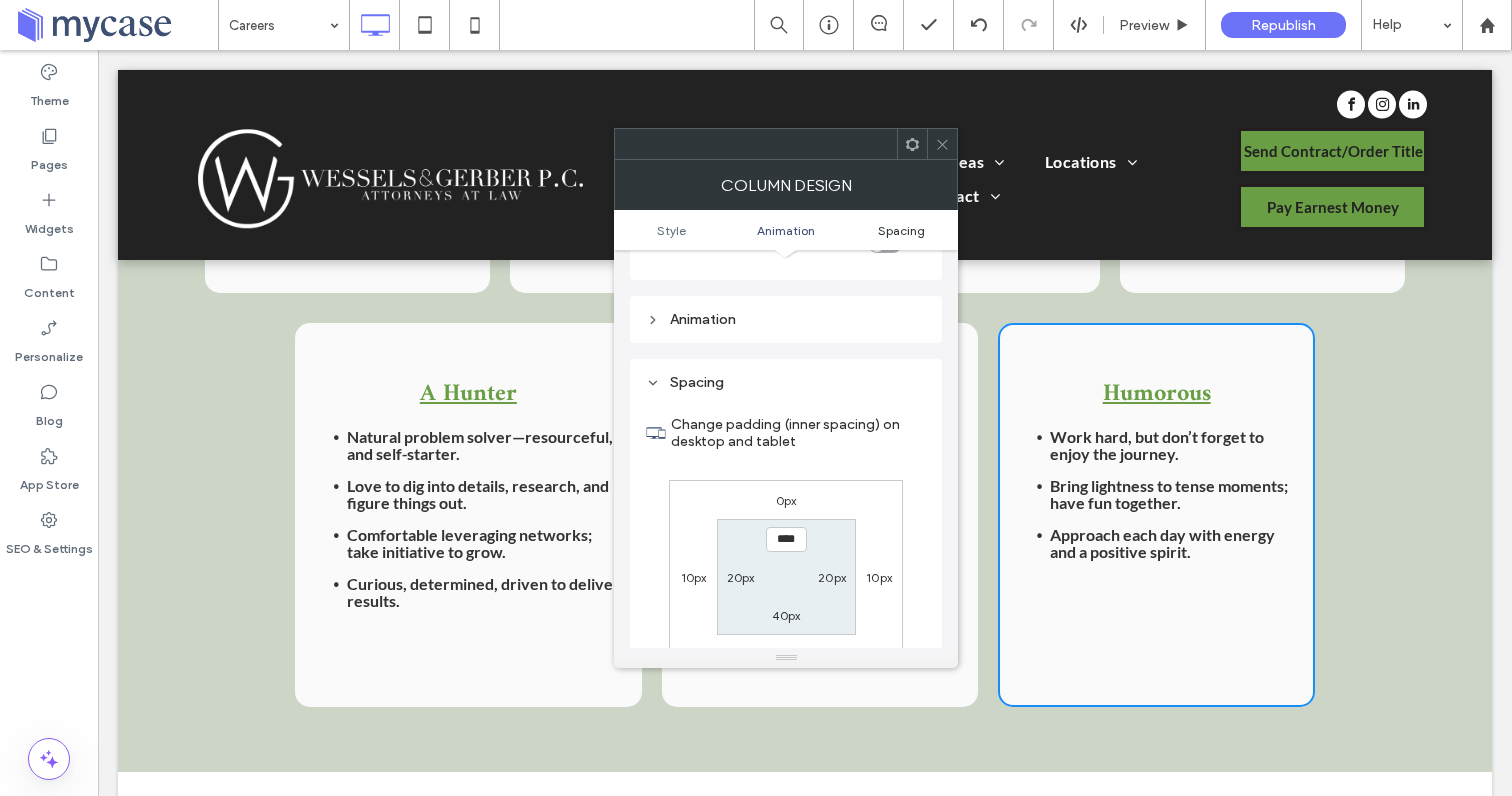 scroll, scrollTop: 470, scrollLeft: 0, axis: vertical 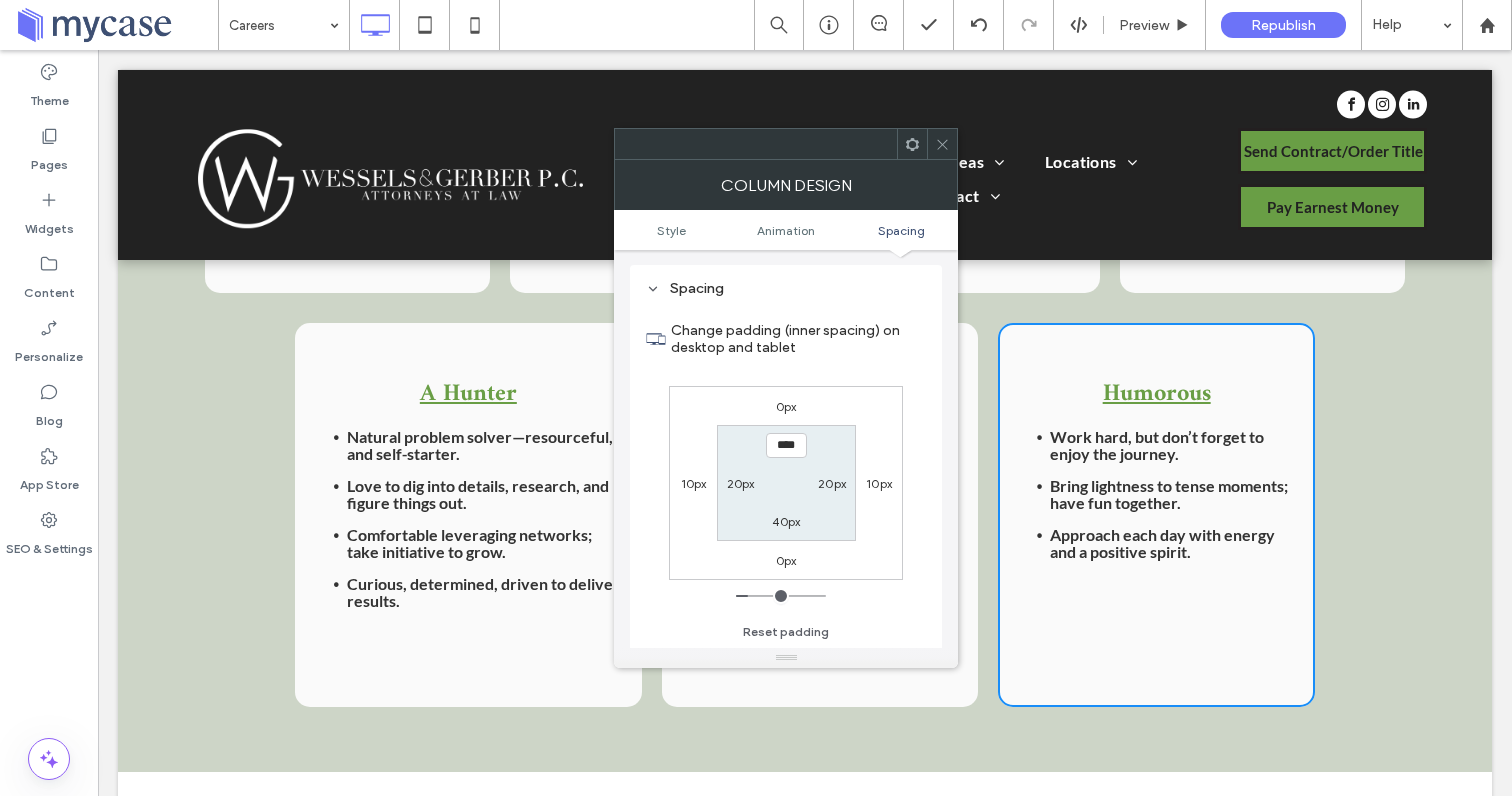 click 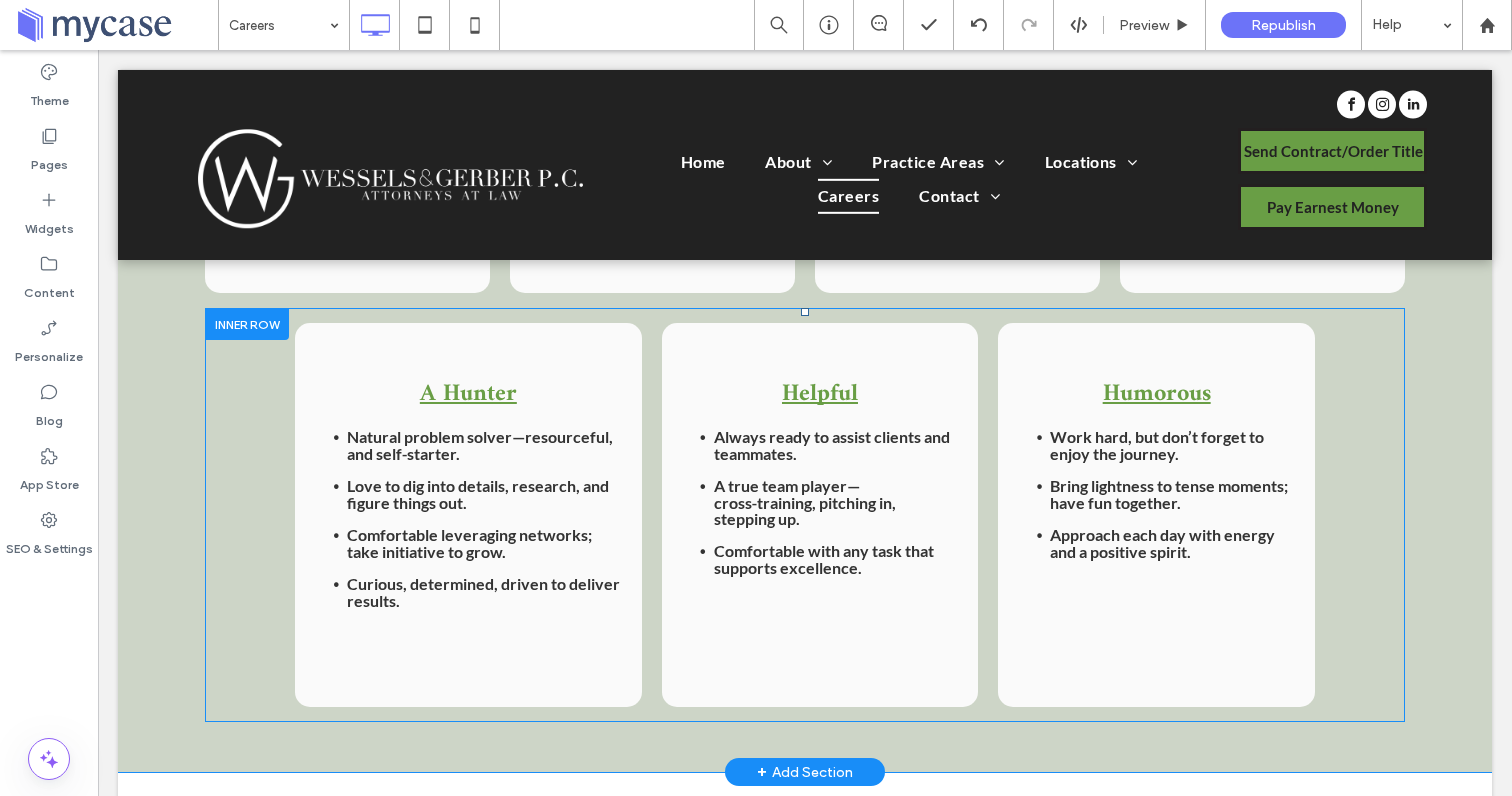 click on "A Hunter
Natural problem solver—resourceful, and self‑starter.
Love to dig into details, research, and figure things out.
Comfortable leveraging networks; take initiative to grow.
Curious, determined, driven to deliver results.
﻿ Click To Paste" at bounding box center (468, 515) 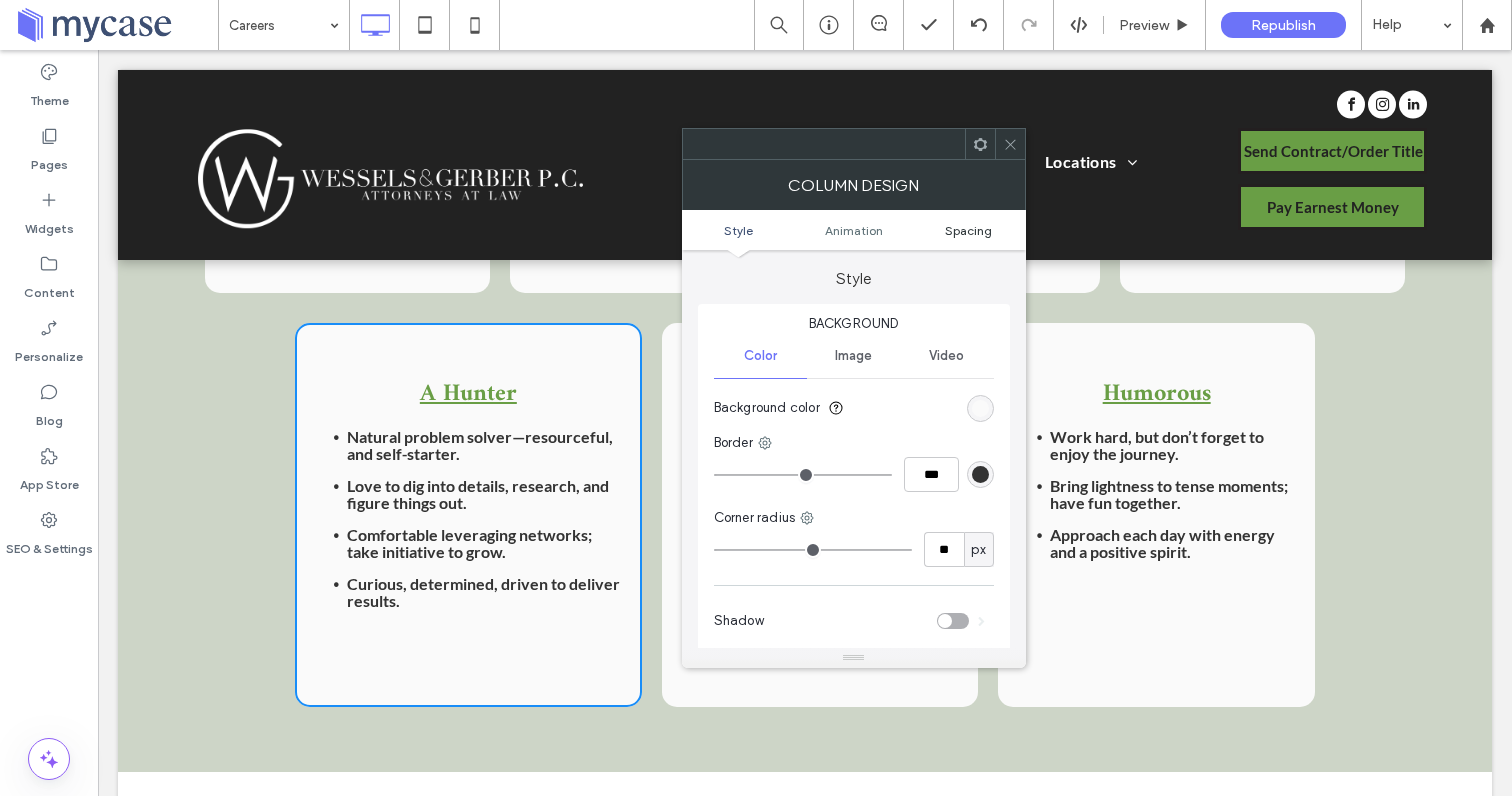 click on "Spacing" at bounding box center [968, 230] 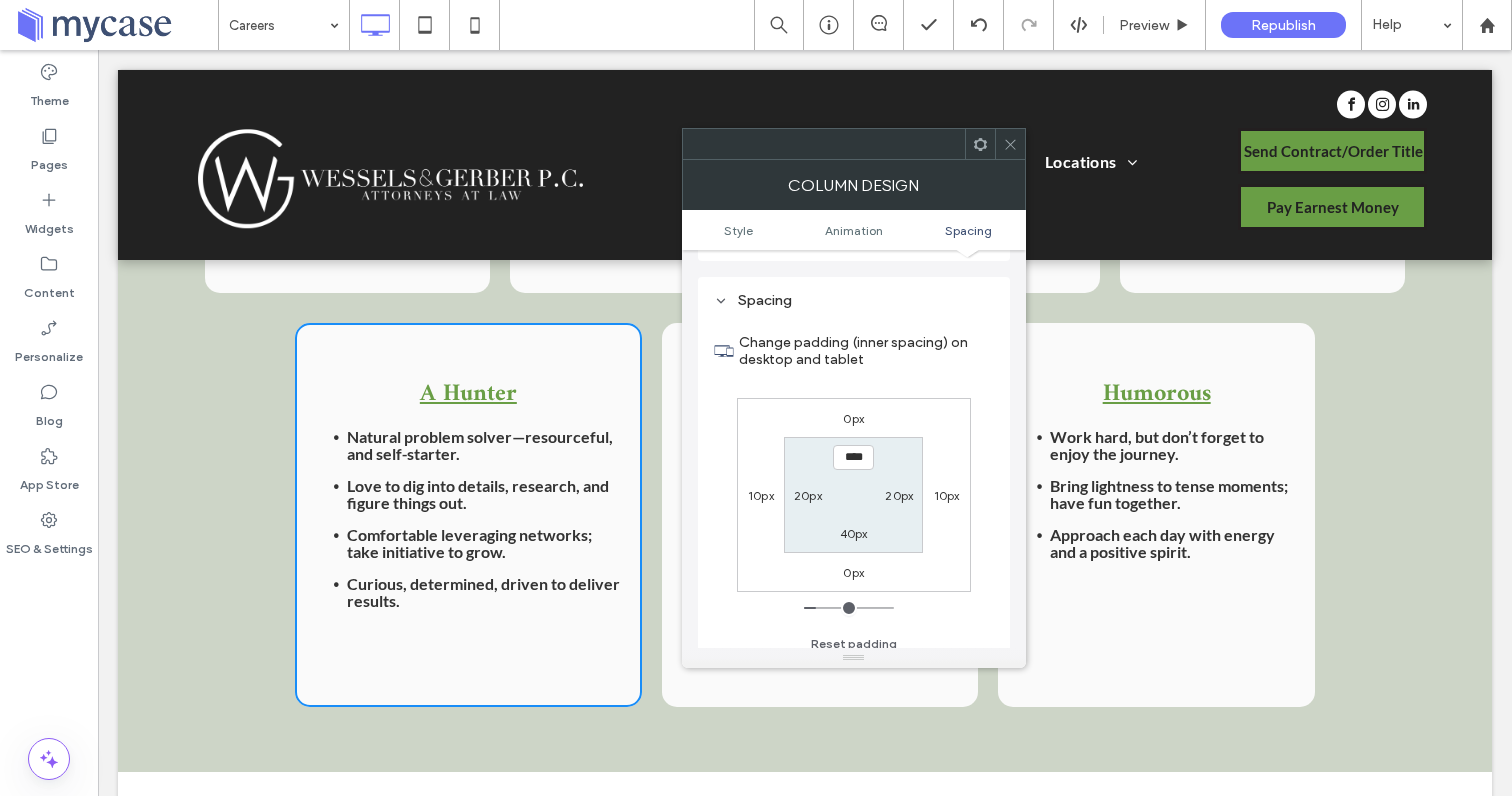 scroll, scrollTop: 470, scrollLeft: 0, axis: vertical 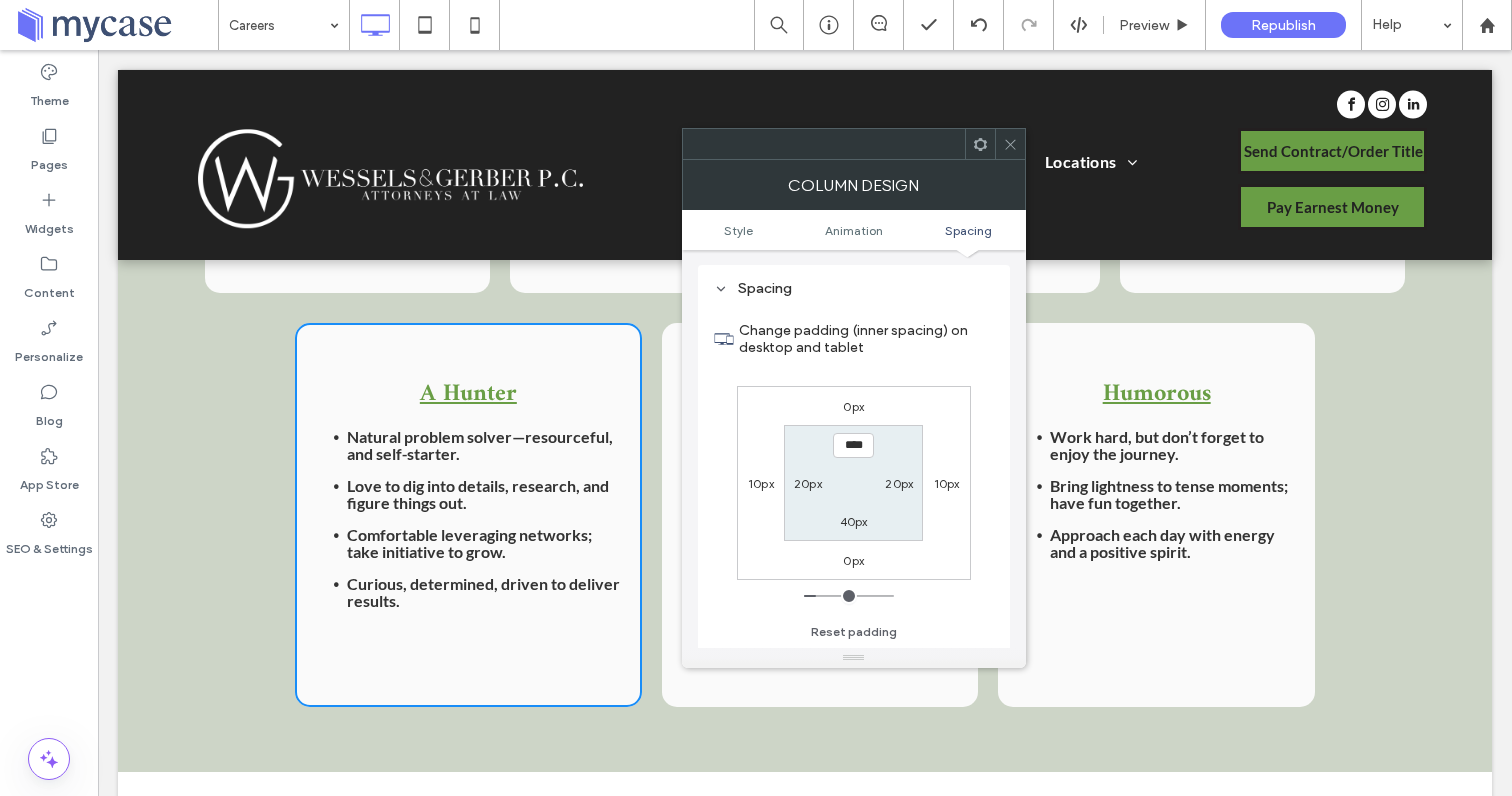 click 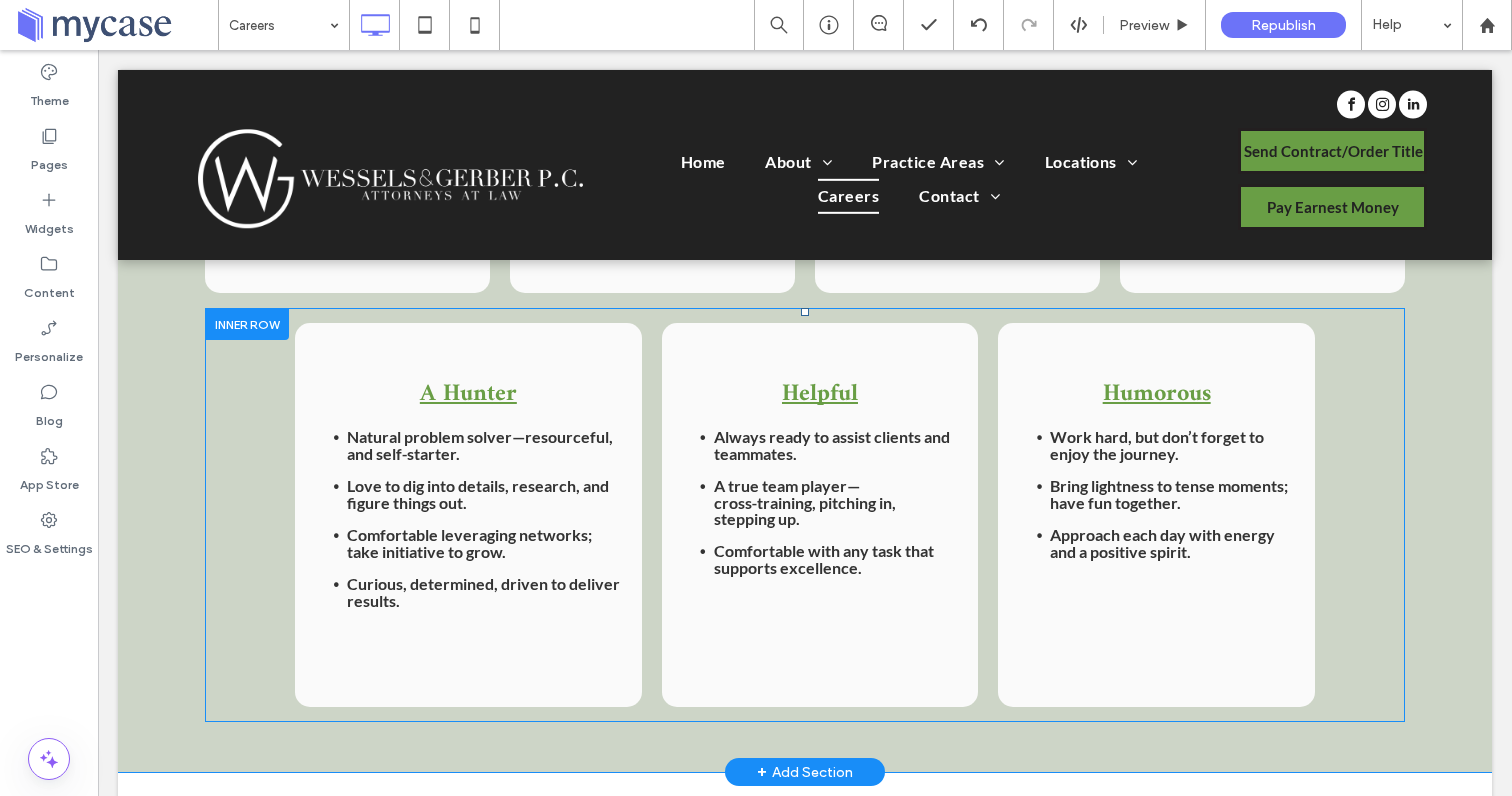 click on "A Hunter
Natural problem solver—resourceful, and self‑starter.
Love to dig into details, research, and figure things out.
Comfortable leveraging networks; take initiative to grow.
Curious, determined, driven to deliver results.
﻿ Click To Paste
Helpful
Always ready to assist clients and teammates. A true team player—cross‑training, pitching in, stepping up. Comfortable with any task that supports excellence. Click To Paste
Humorous Work hard, but don’t forget to enjoy the journey. Bring lightness to tense moments; have fun together. ﻿ Approach each day with energy and a positive spirit. Click To Paste" at bounding box center [805, 515] 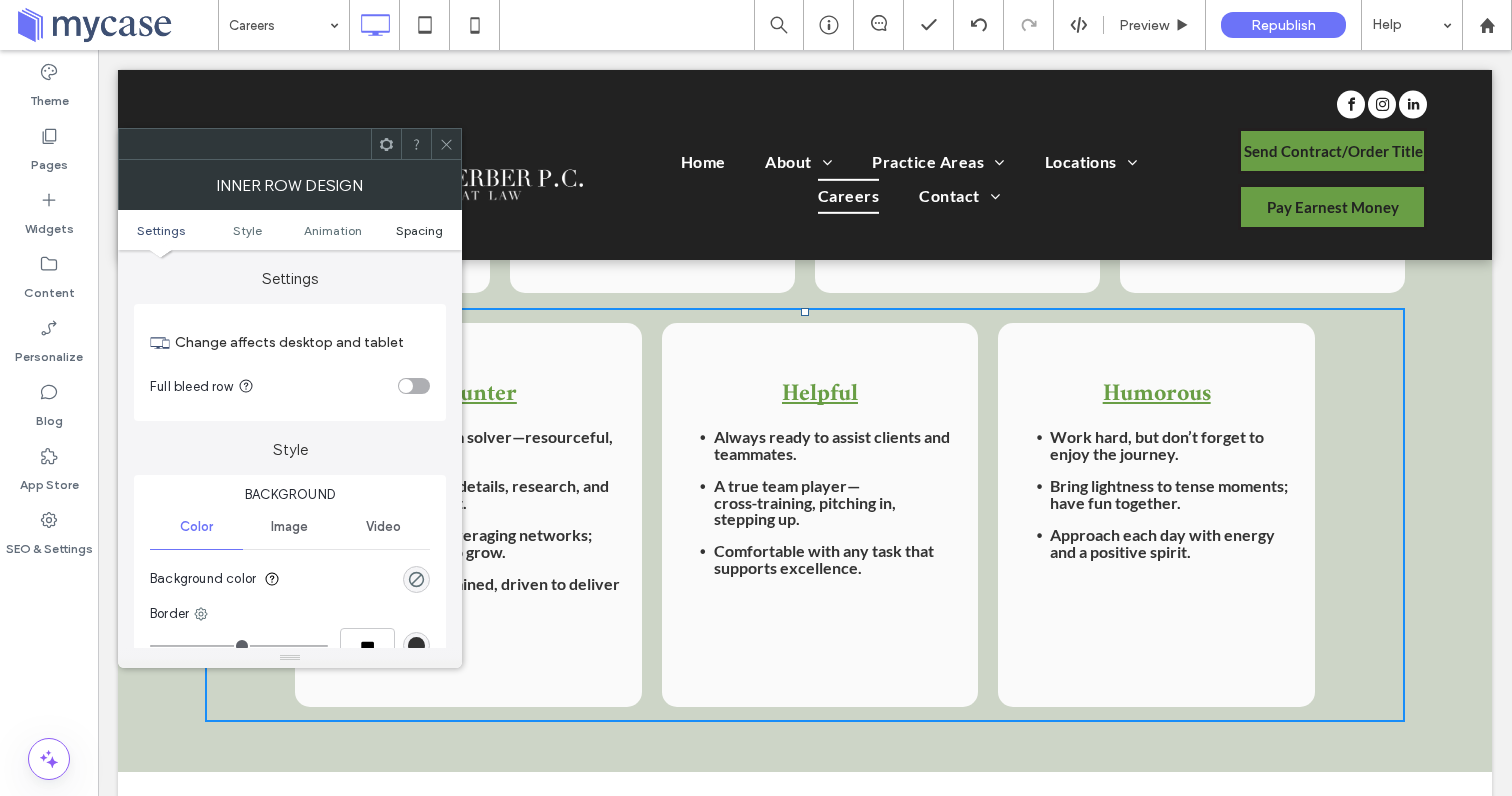 click on "Spacing" at bounding box center (419, 230) 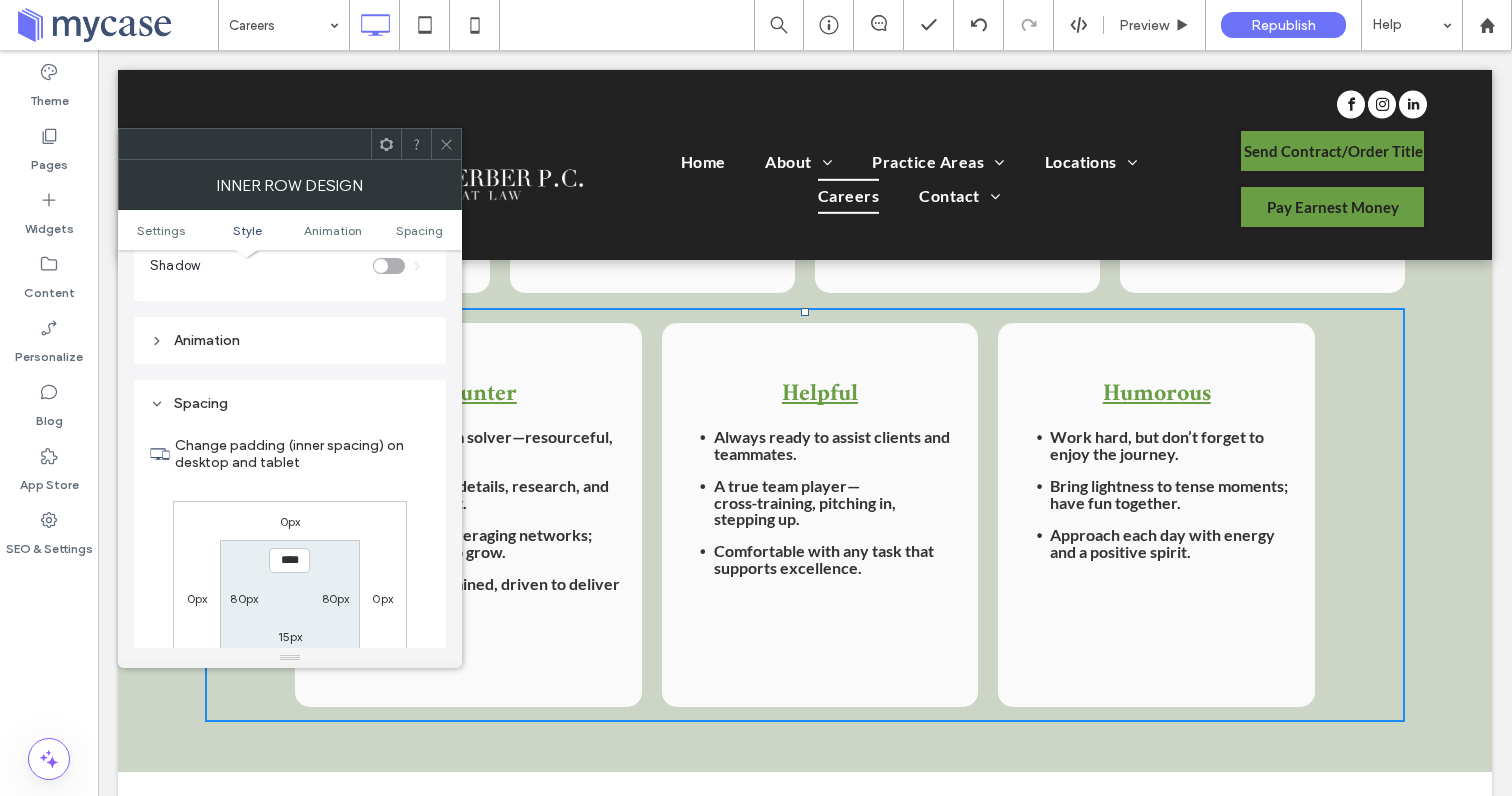 scroll, scrollTop: 641, scrollLeft: 0, axis: vertical 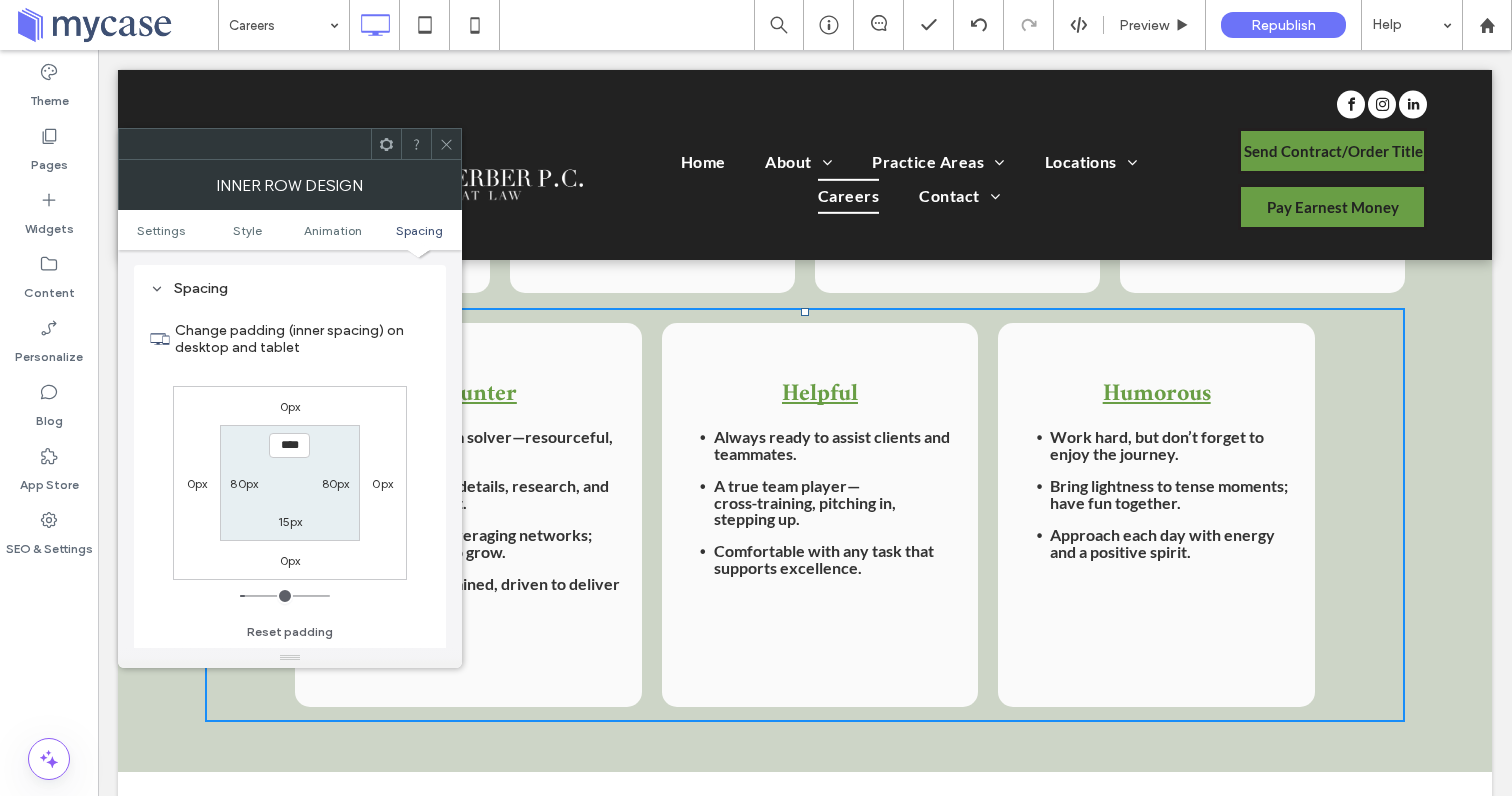 click on "80px" at bounding box center (244, 483) 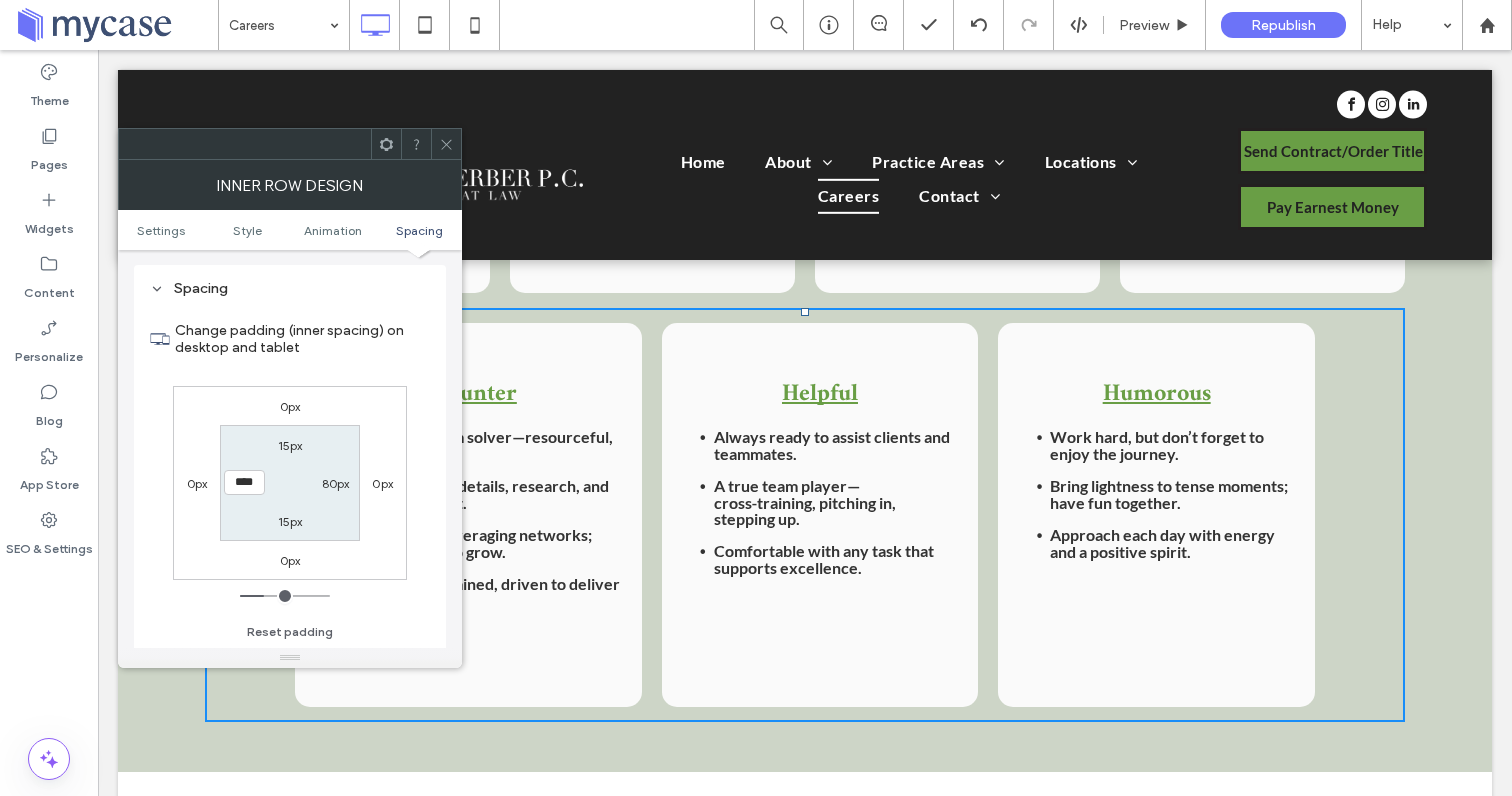 click on "****" at bounding box center (244, 482) 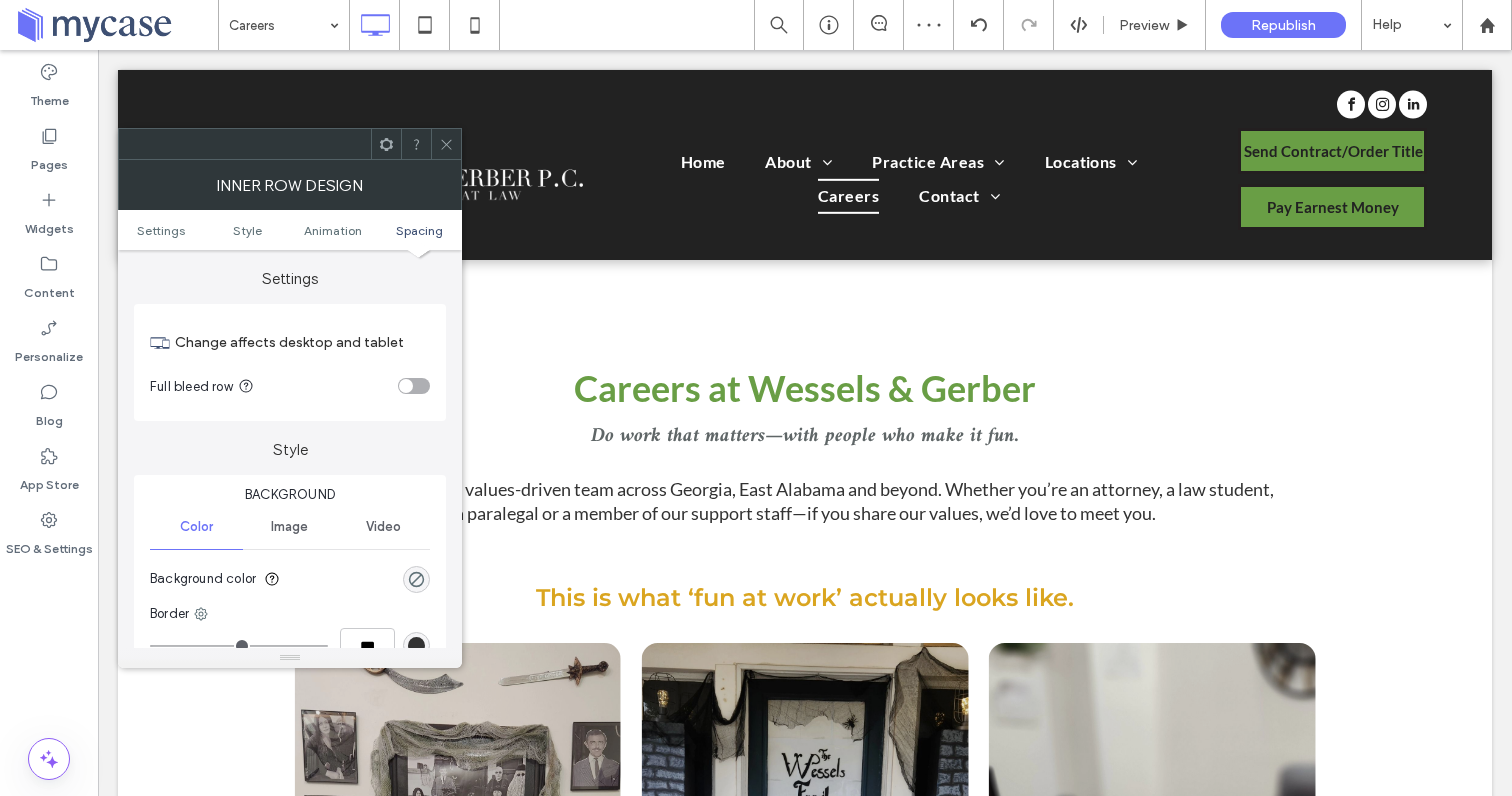 scroll, scrollTop: 1799, scrollLeft: 0, axis: vertical 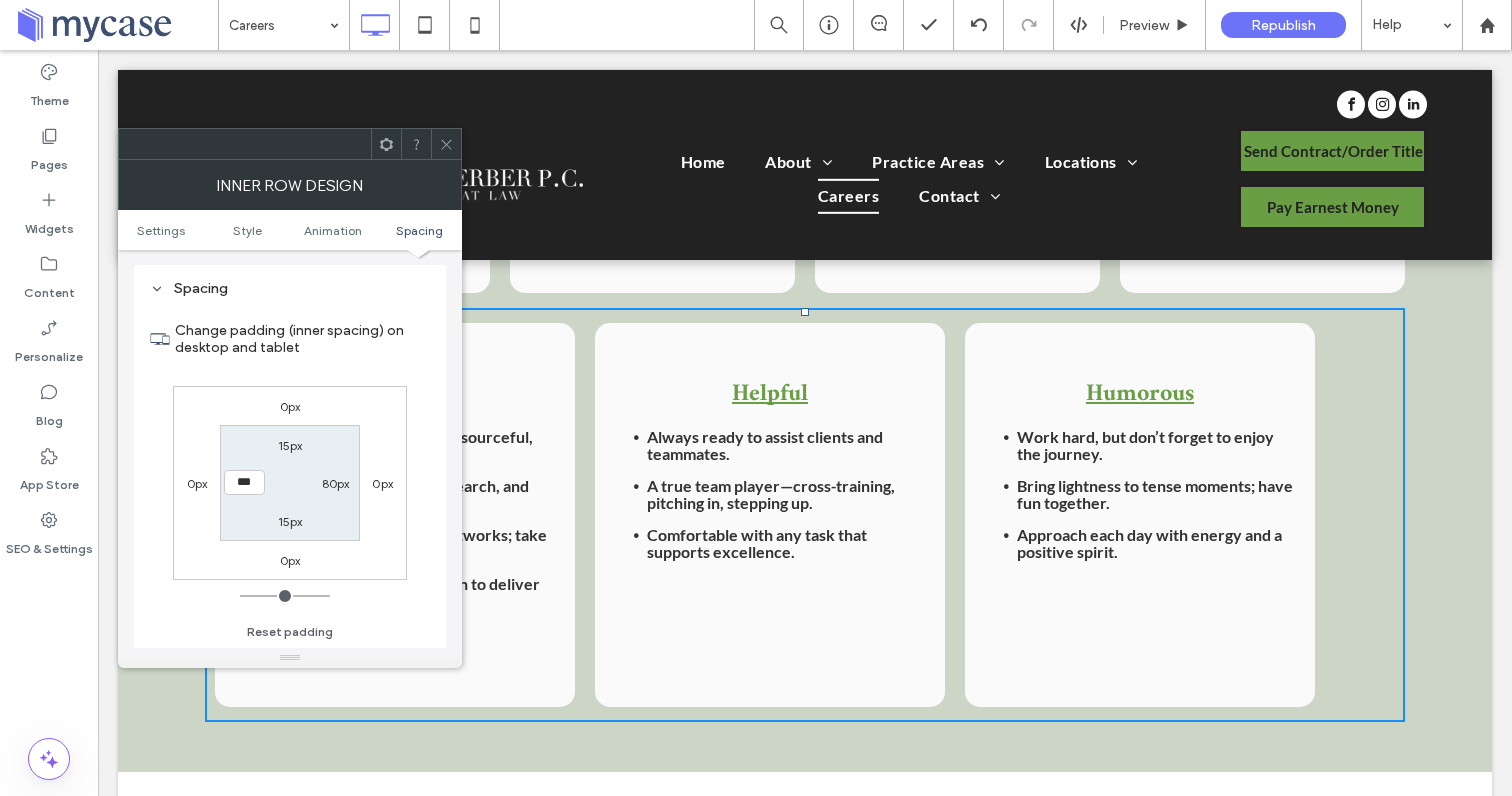 click on "80px" at bounding box center (336, 483) 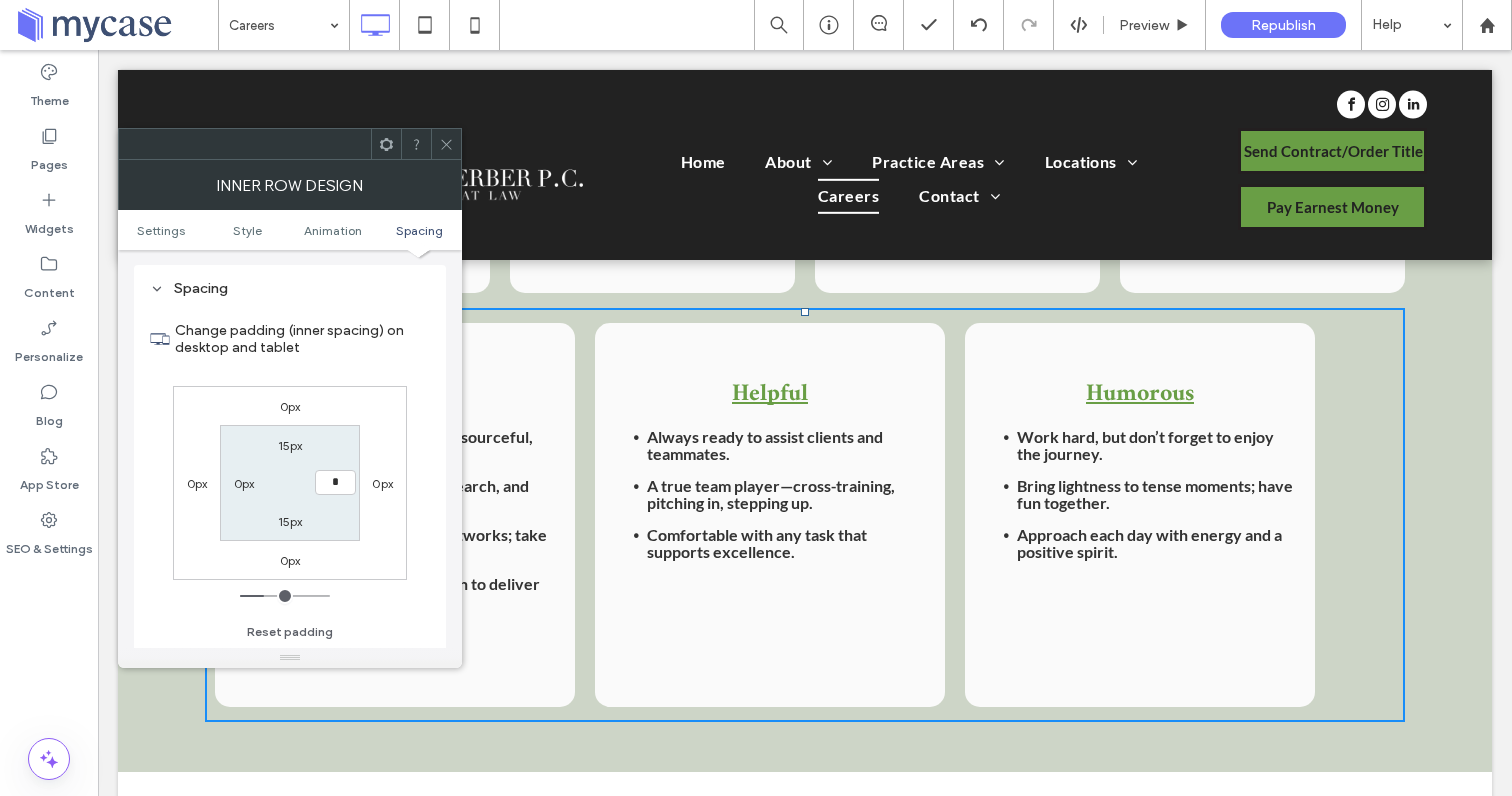 type on "*" 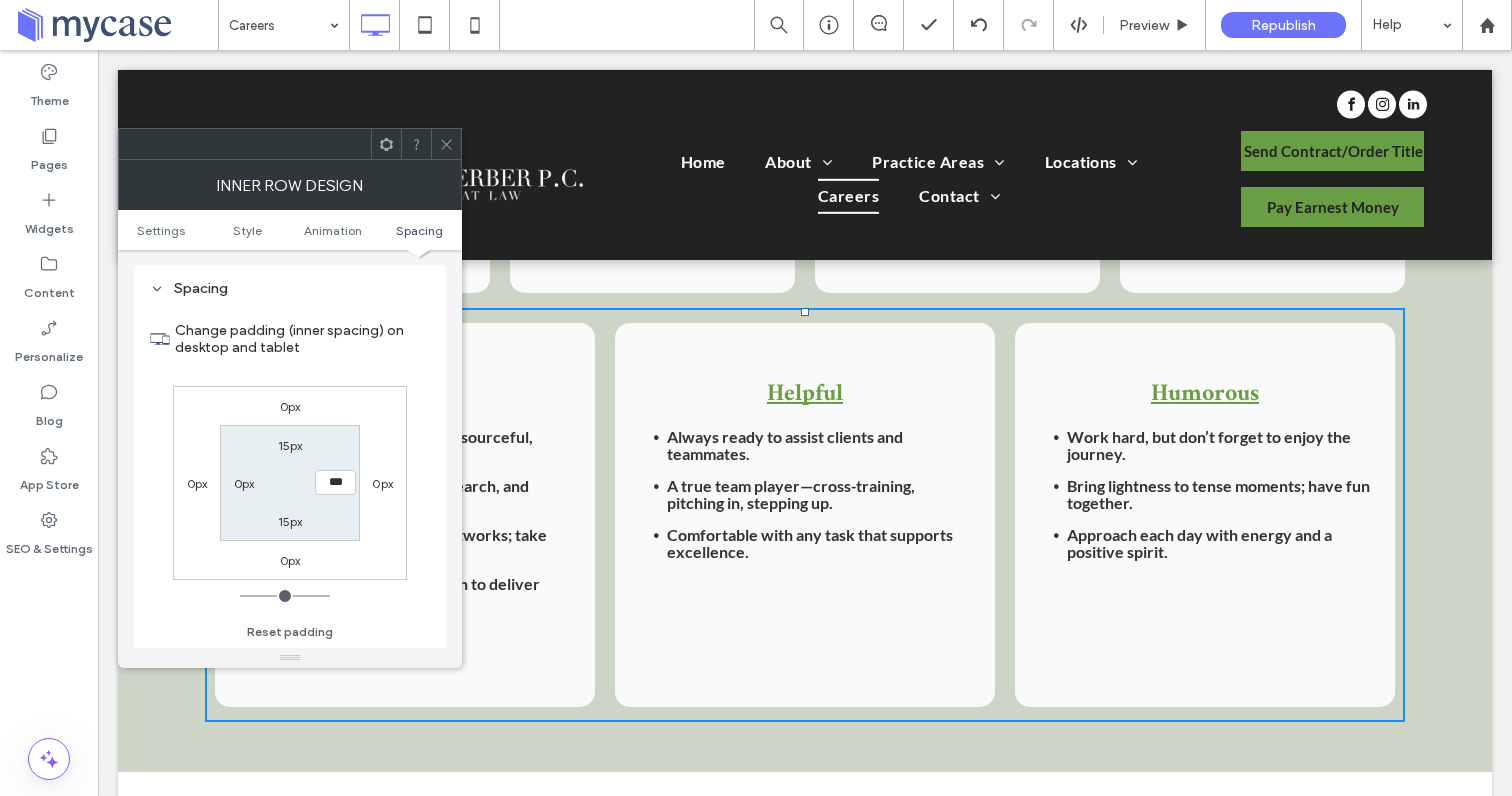 click 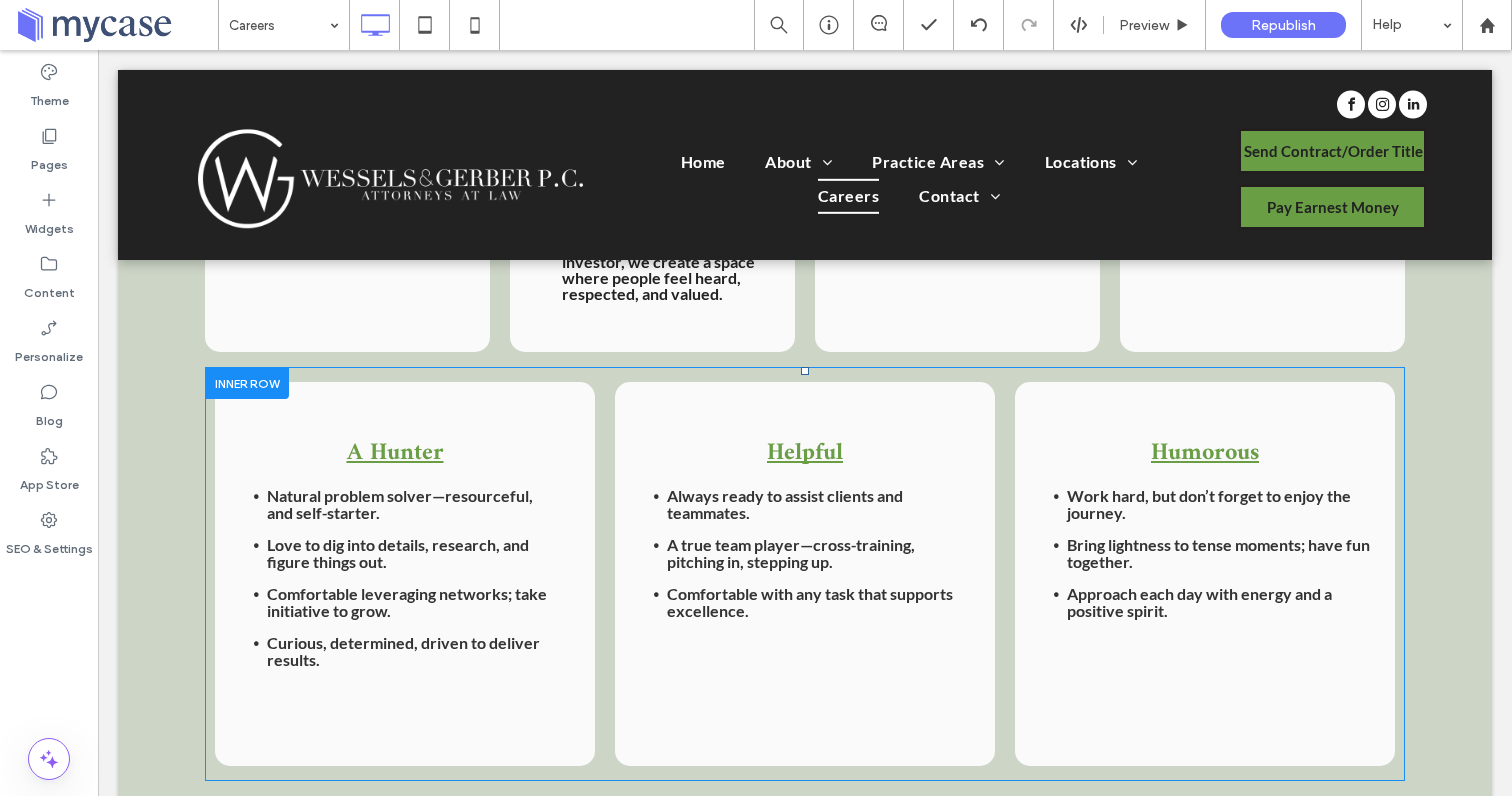 scroll, scrollTop: 1757, scrollLeft: 0, axis: vertical 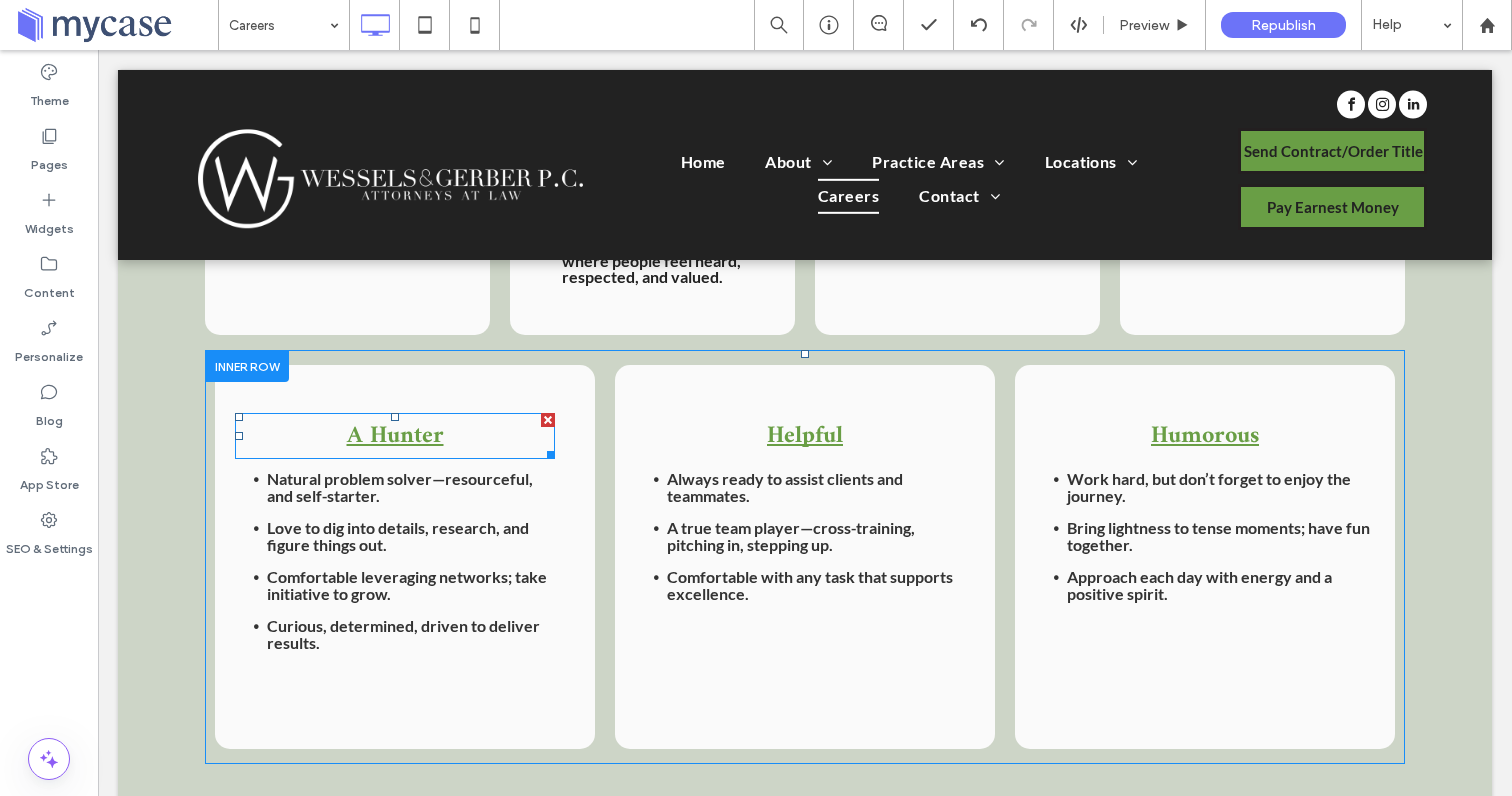 click on "A Hunter" at bounding box center (395, 436) 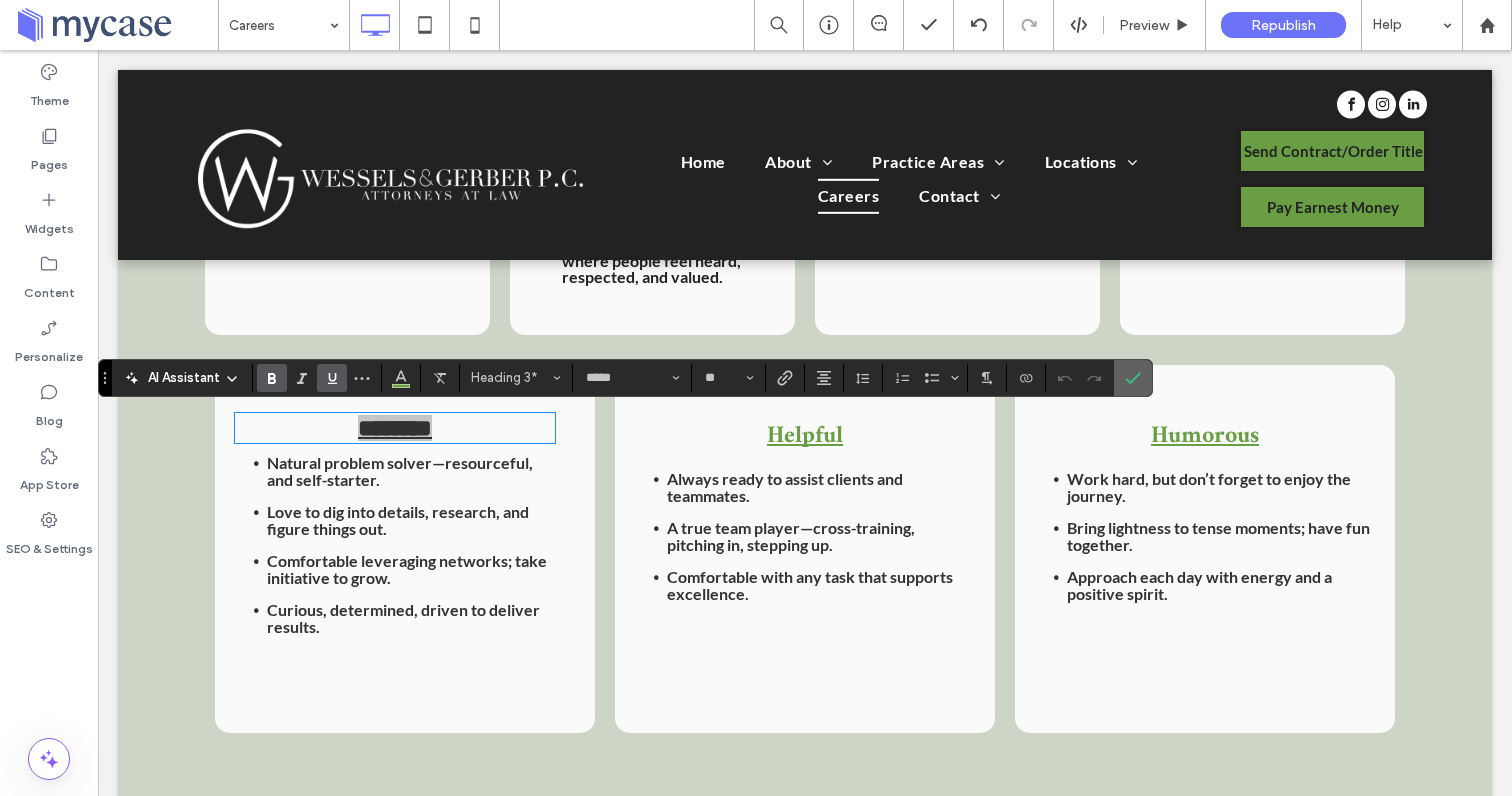 click 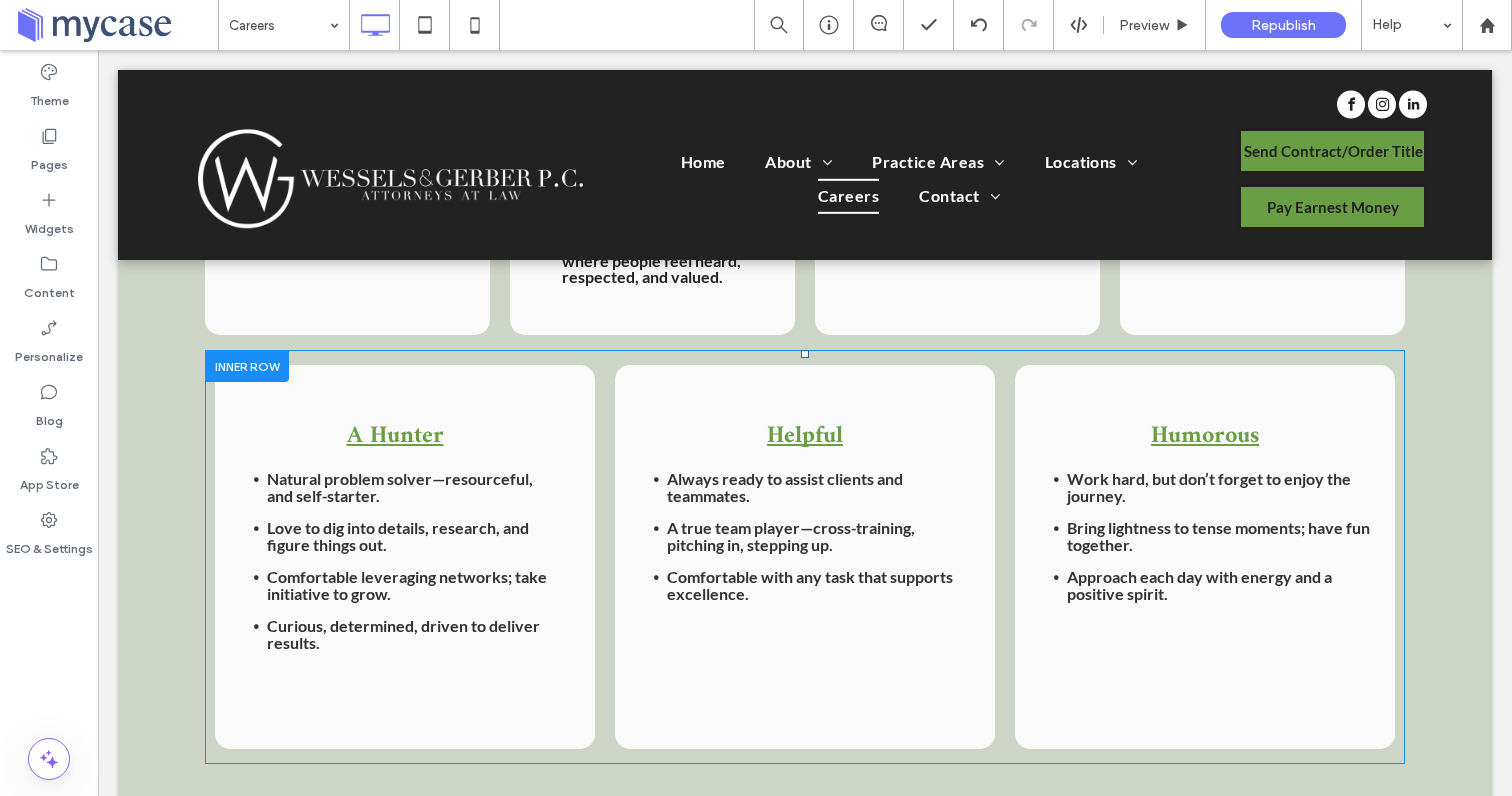 click on "A Hunter
Natural problem solver—resourceful, and self‑starter.
Love to dig into details, research, and figure things out.
Comfortable leveraging networks; take initiative to grow.
Curious, determined, driven to deliver results.
﻿ Click To Paste" at bounding box center [405, 557] 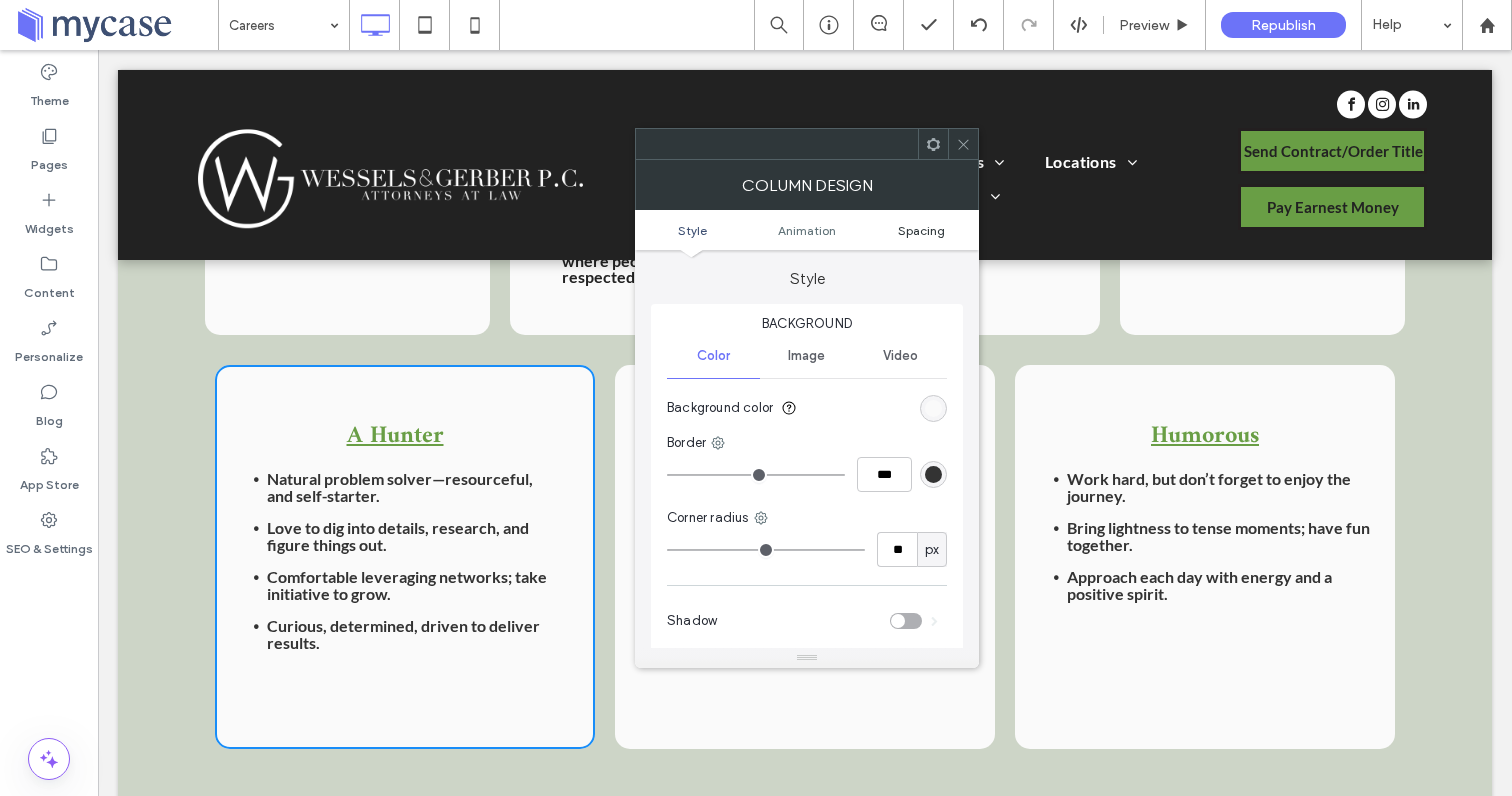 click on "Spacing" at bounding box center [921, 230] 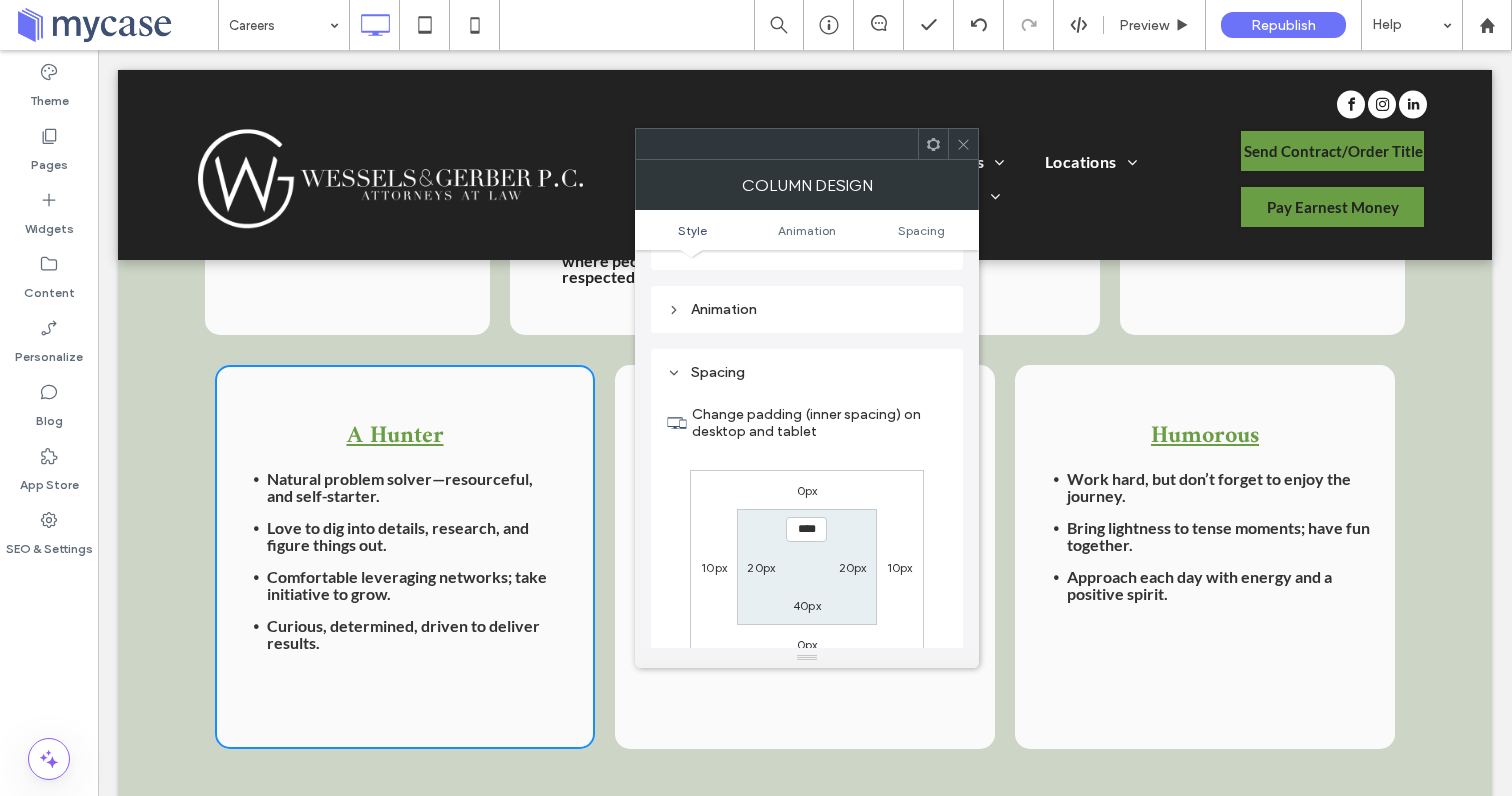 scroll, scrollTop: 470, scrollLeft: 0, axis: vertical 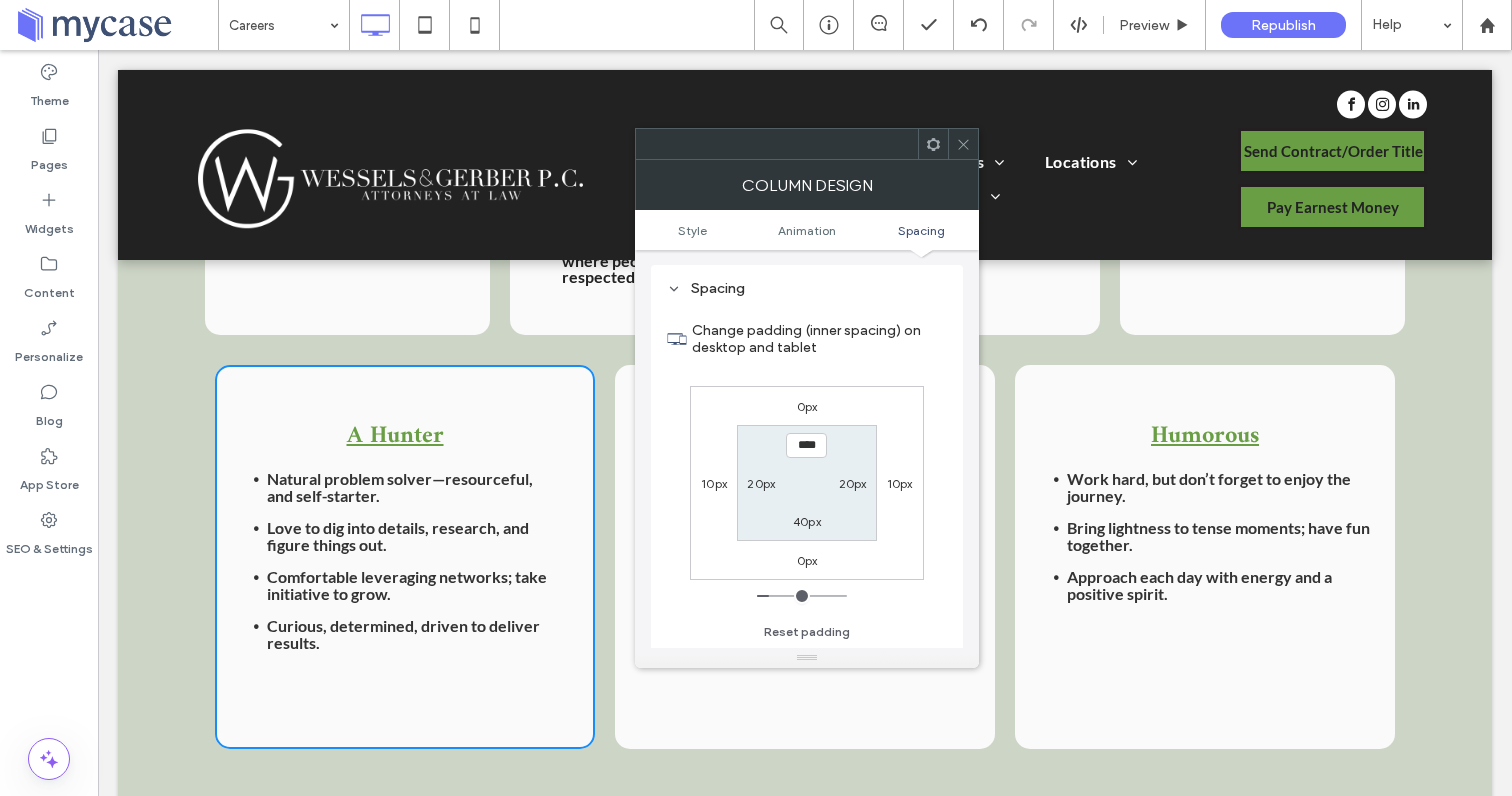 click on "10px" at bounding box center [714, 483] 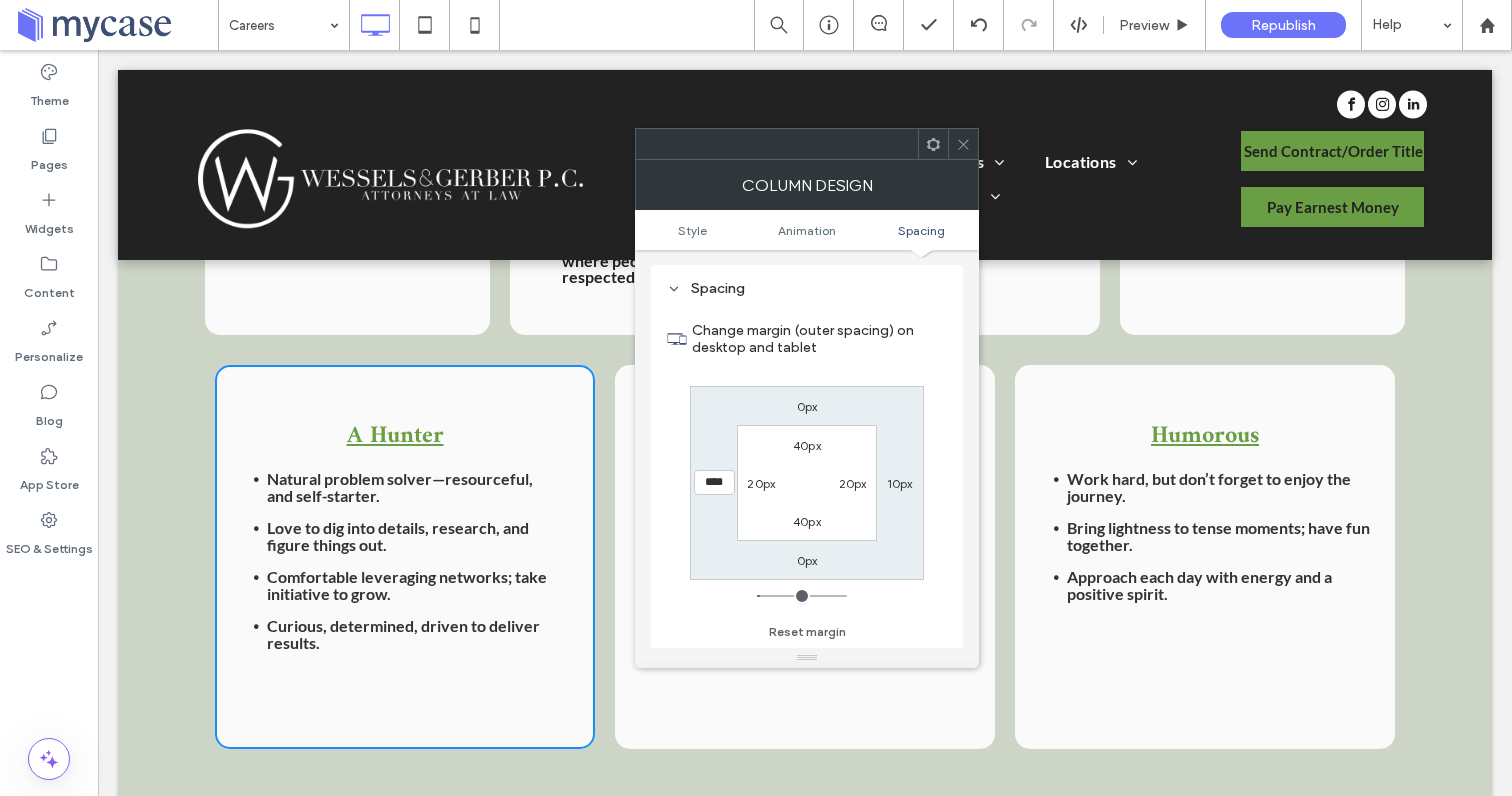 click on "****" at bounding box center [714, 482] 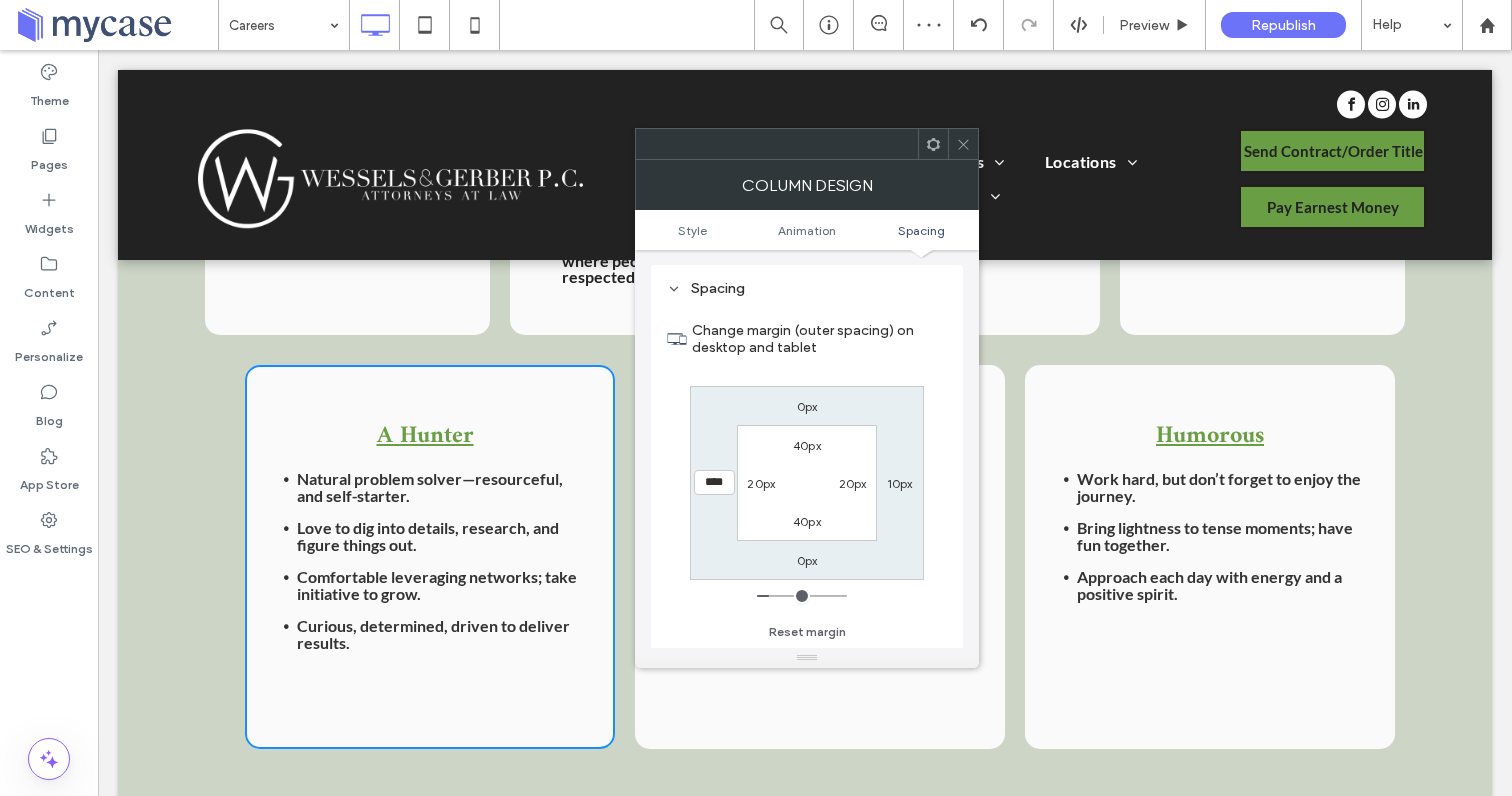 click on "10px" at bounding box center (900, 483) 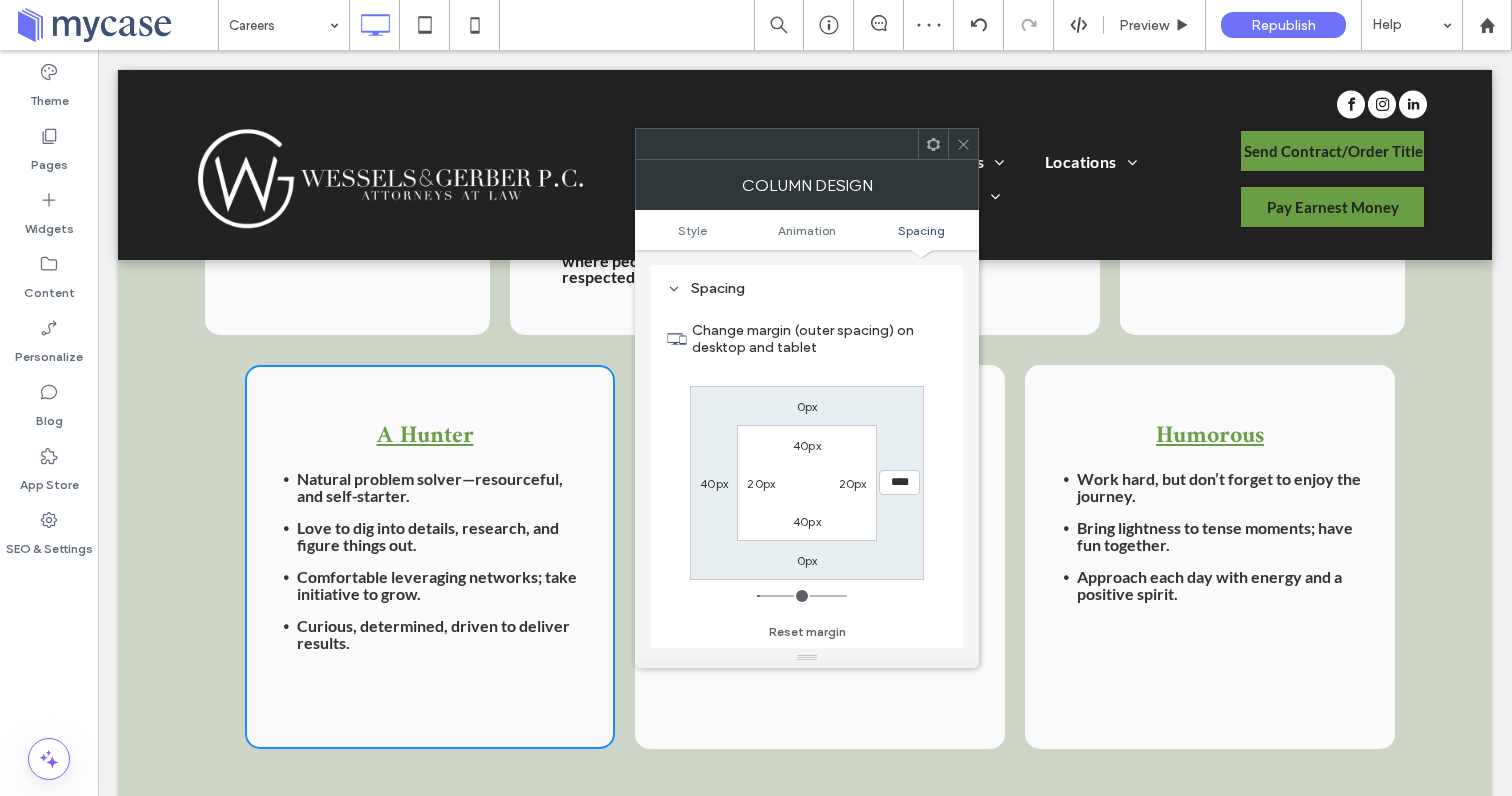 click on "****" at bounding box center [899, 482] 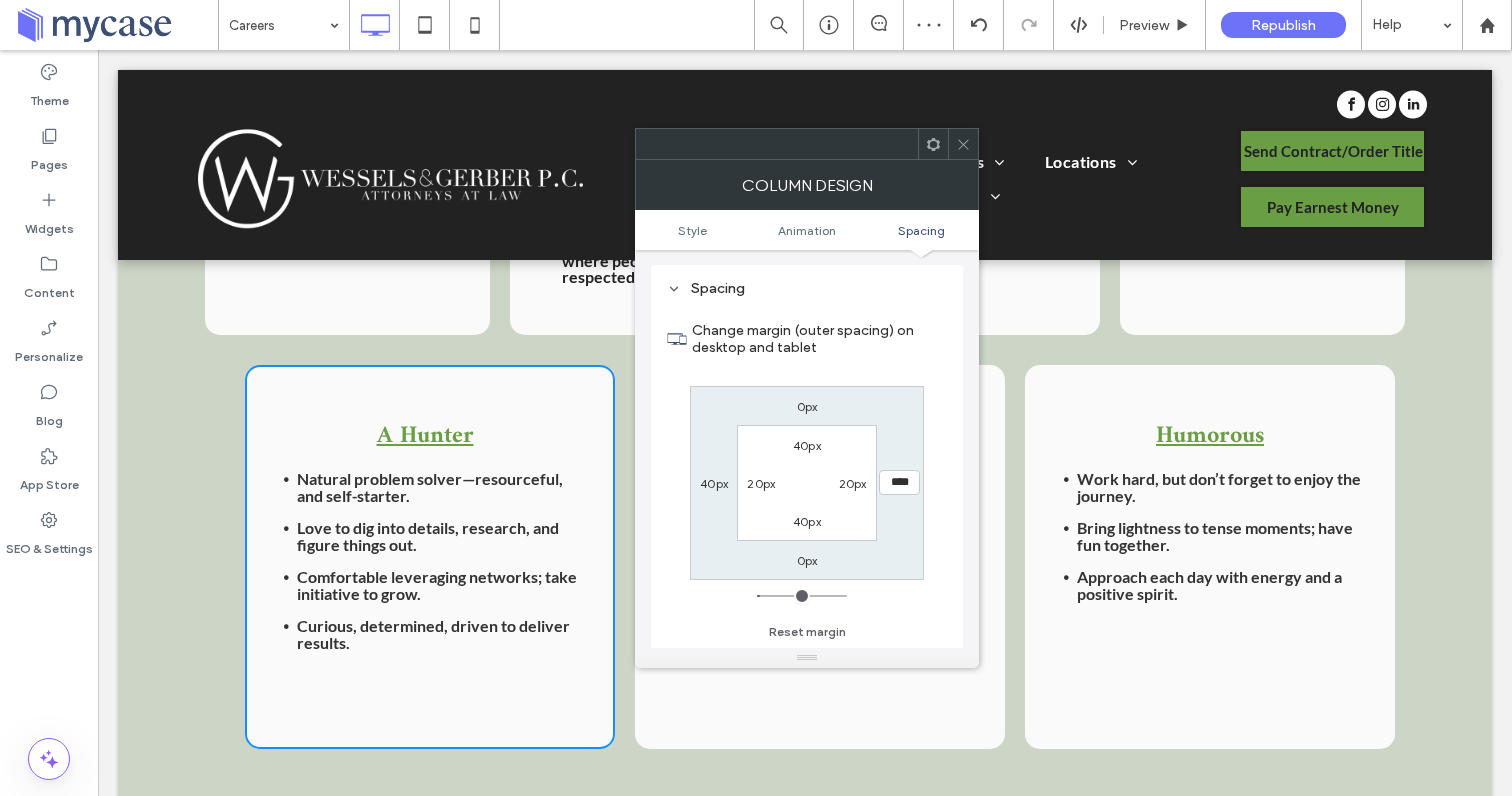 type on "****" 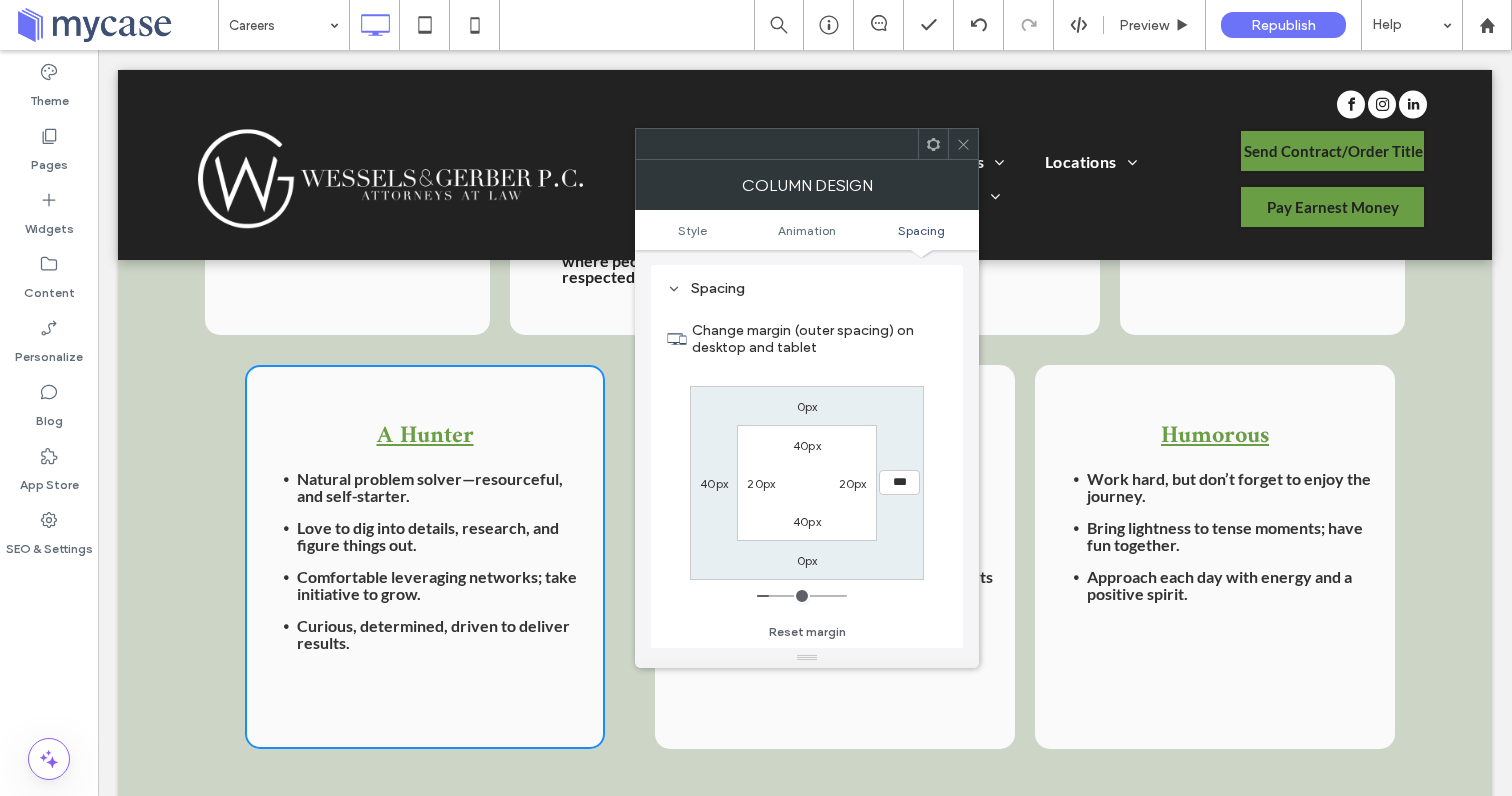 type on "***" 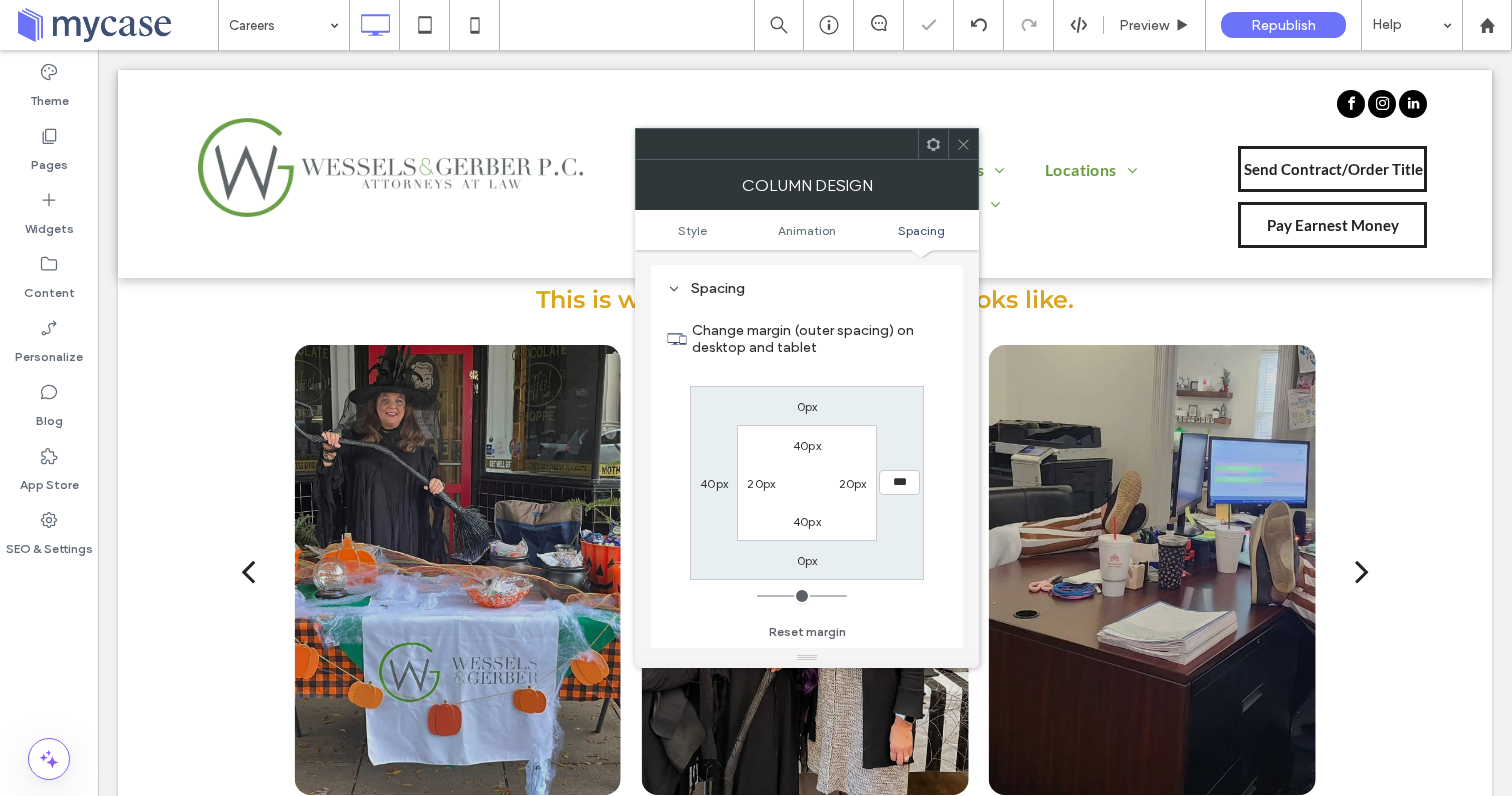scroll, scrollTop: 2, scrollLeft: 0, axis: vertical 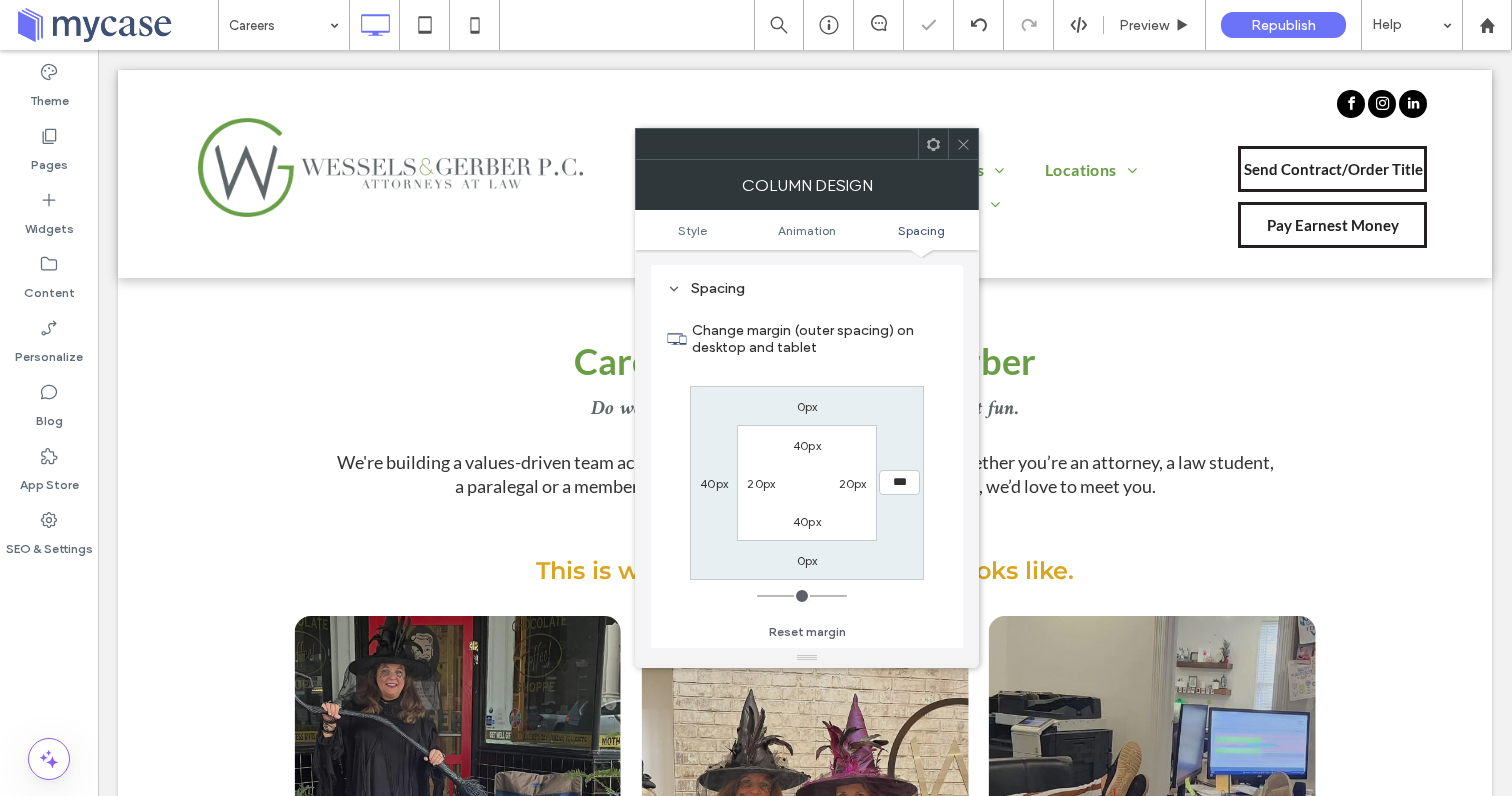 click 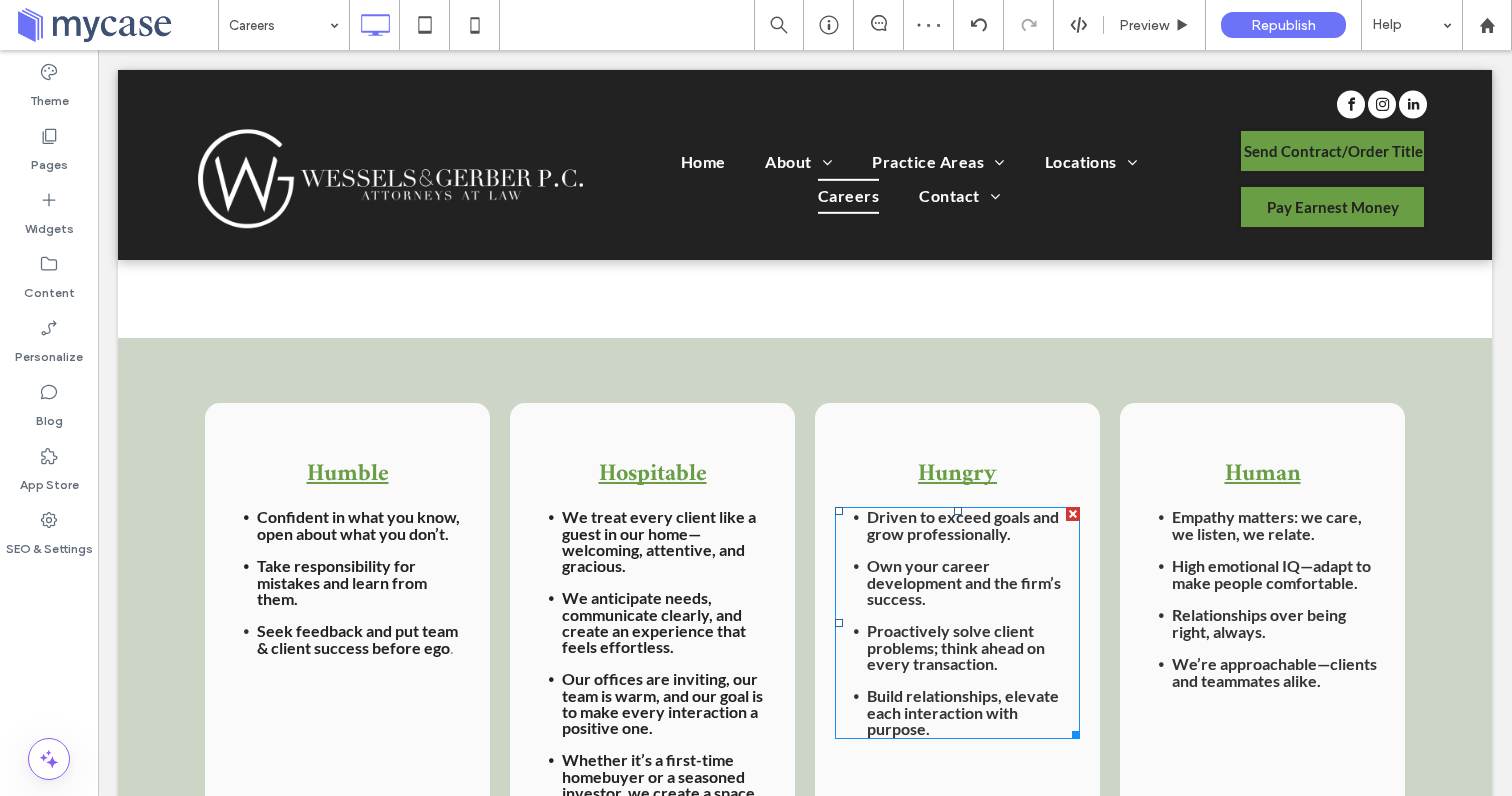scroll, scrollTop: 1385, scrollLeft: 0, axis: vertical 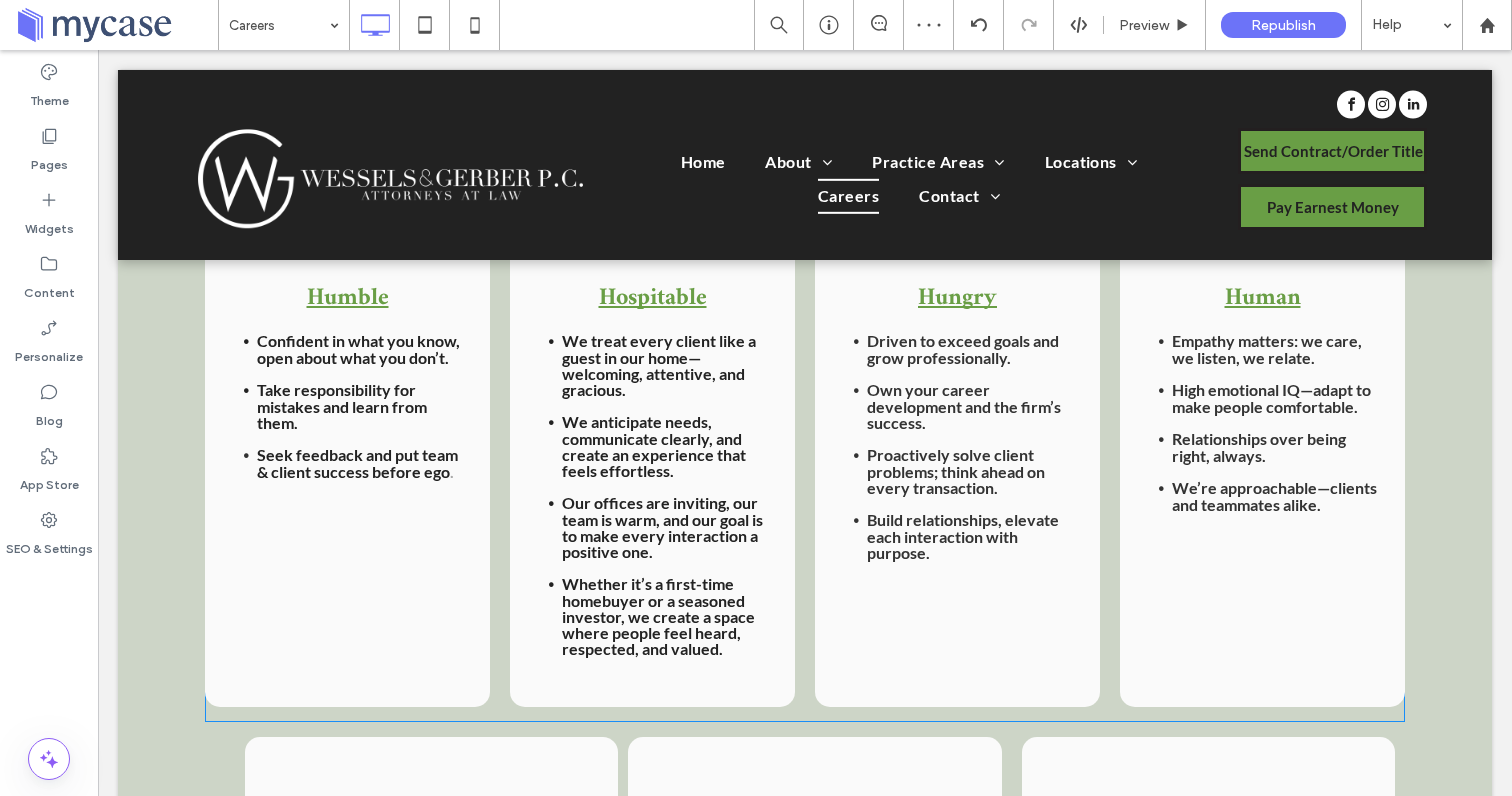 click on "Humble
Confident in what you know, open about what you don’t. Take responsibility for mistakes and learn from them. Seek feedback and put team & client success before ego . Click To Paste" at bounding box center (347, 467) 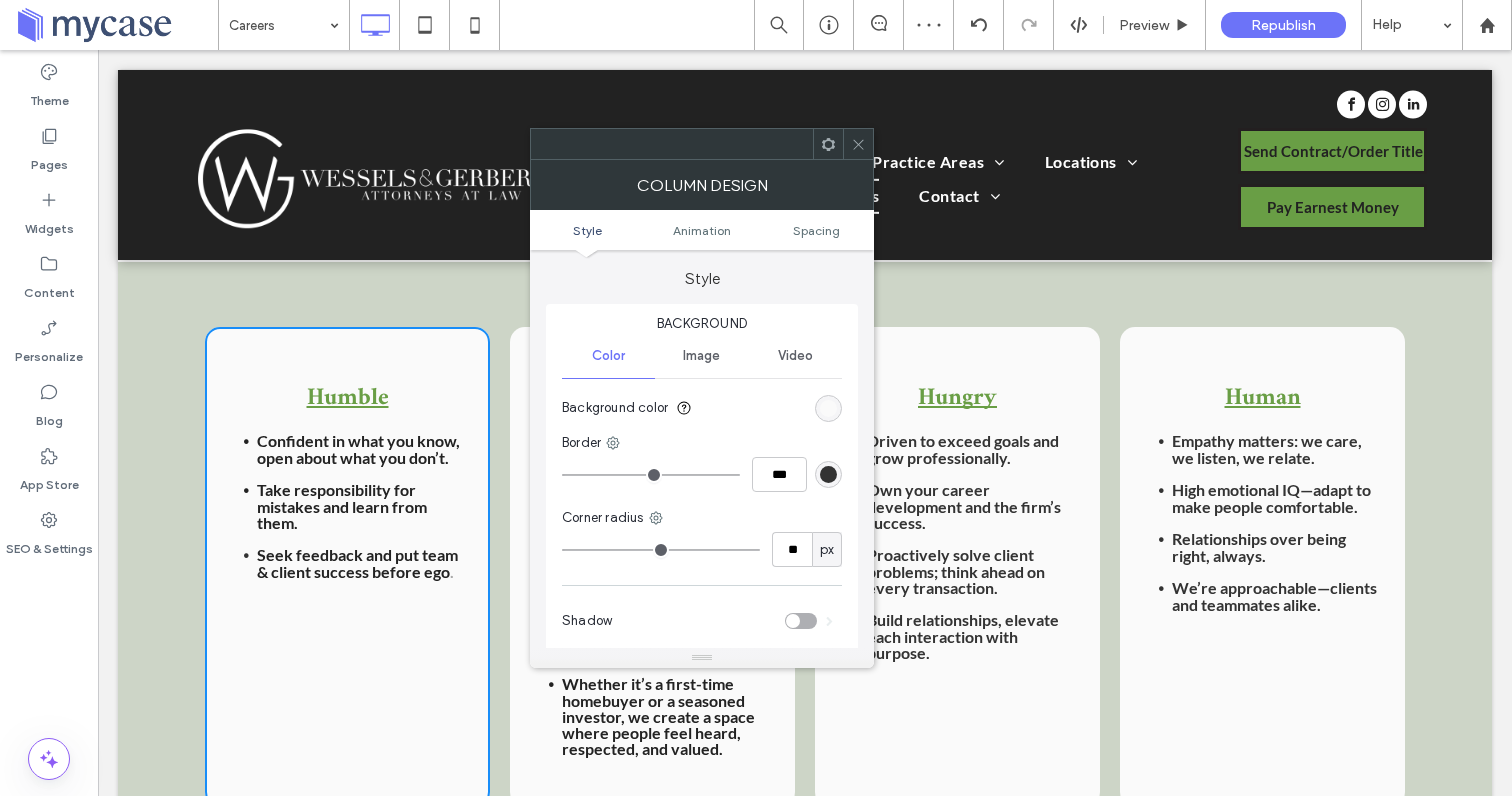 scroll, scrollTop: 1245, scrollLeft: 0, axis: vertical 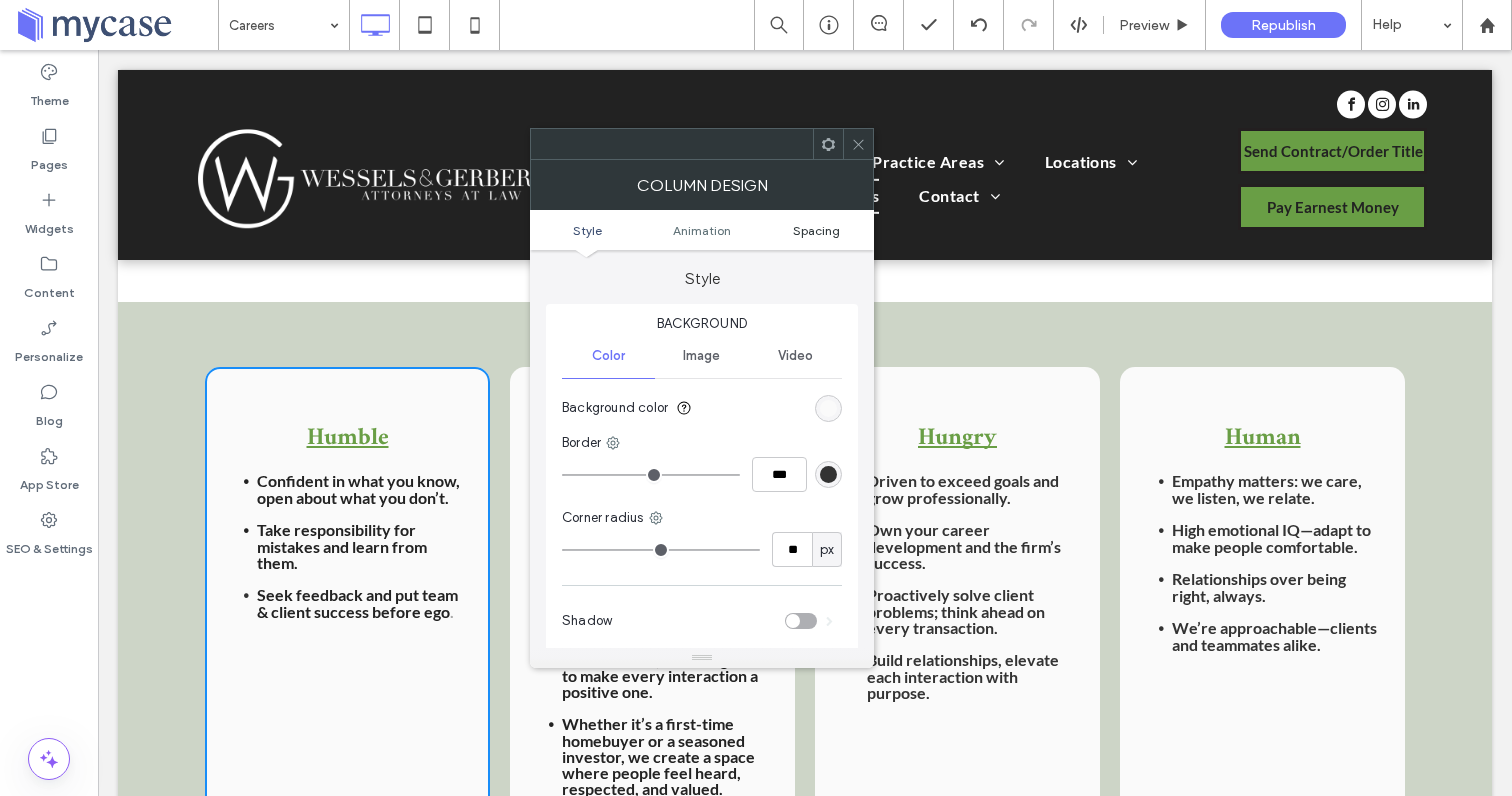click on "Spacing" at bounding box center (816, 230) 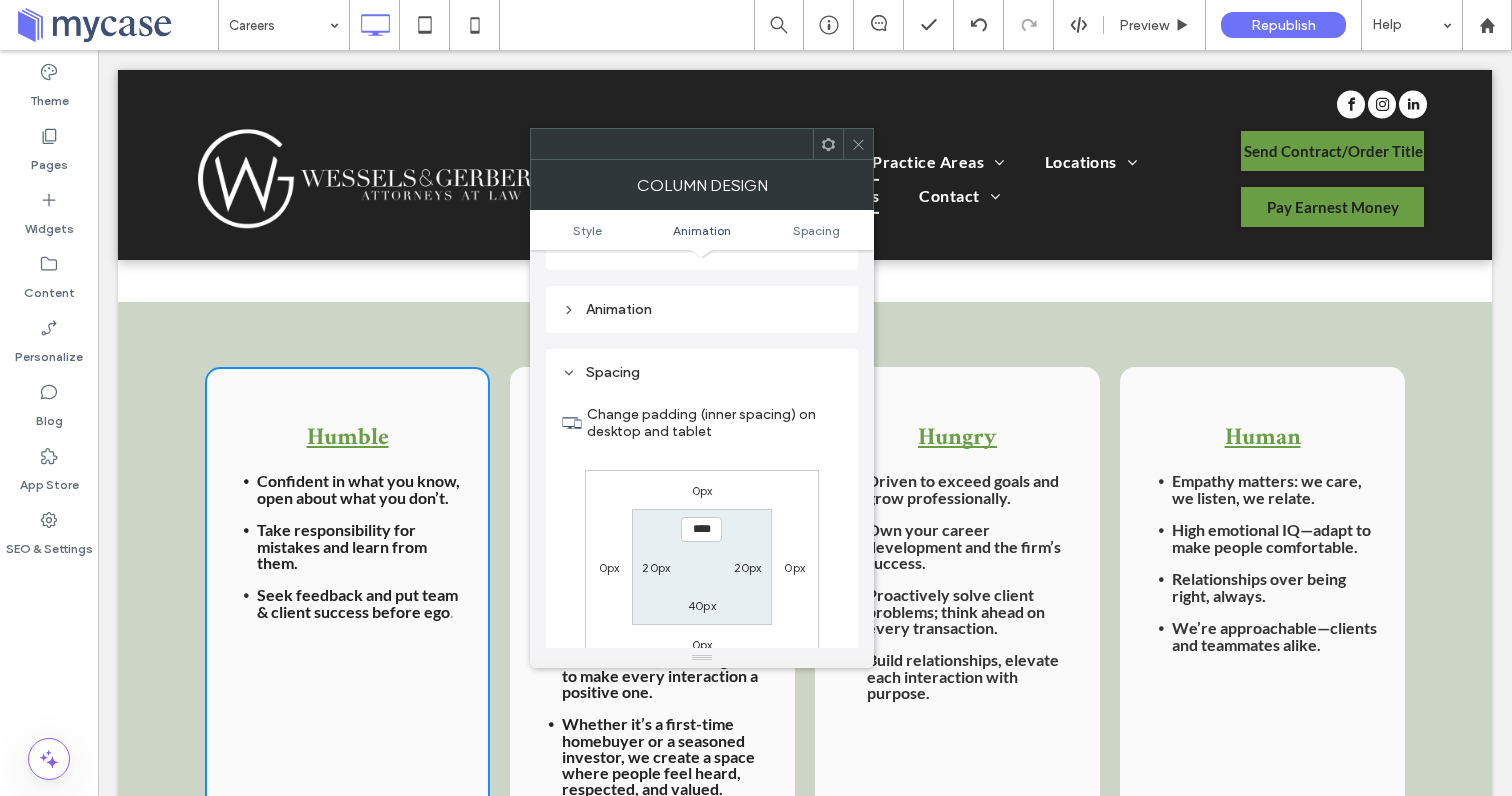 scroll, scrollTop: 470, scrollLeft: 0, axis: vertical 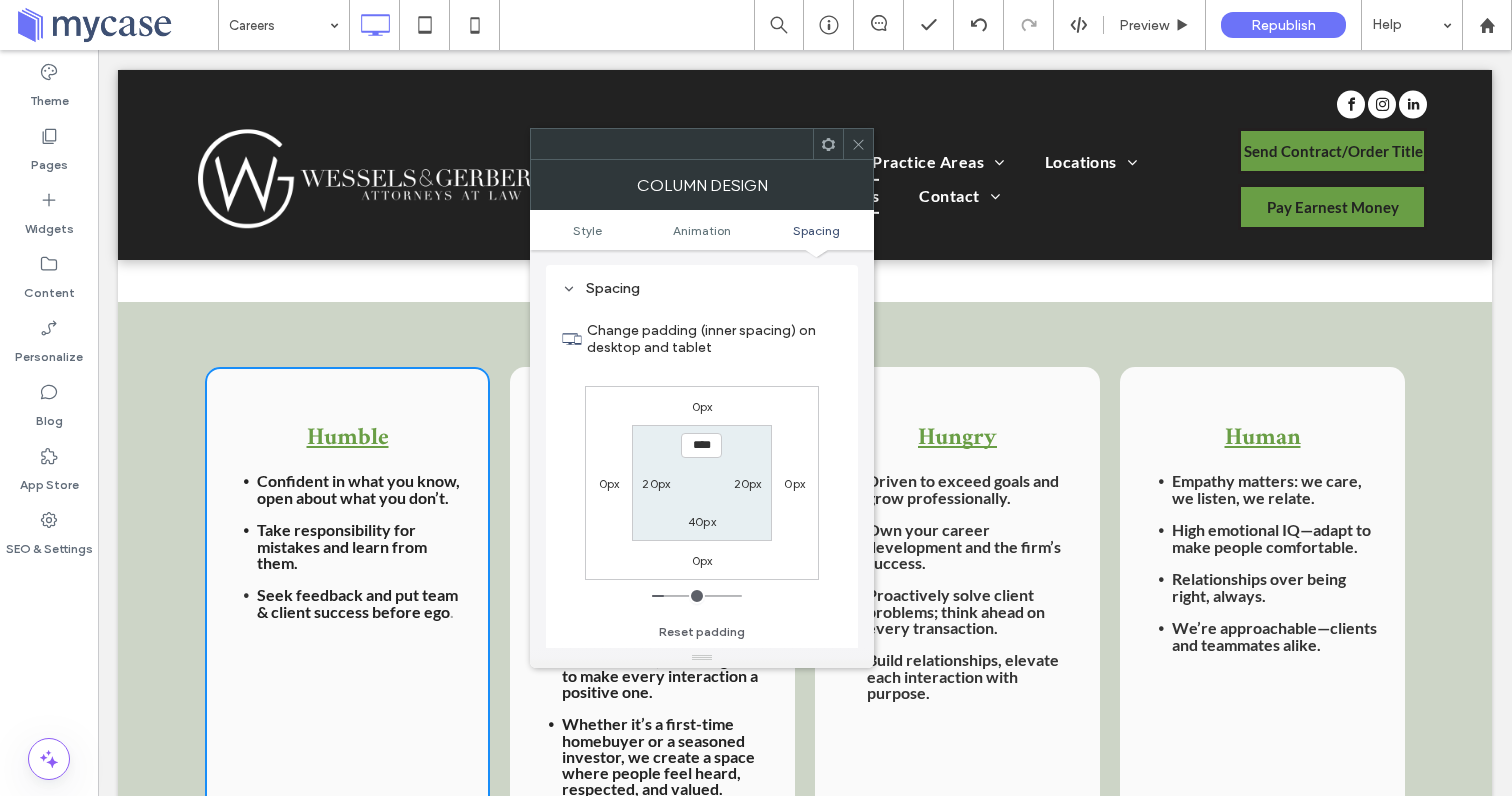 click 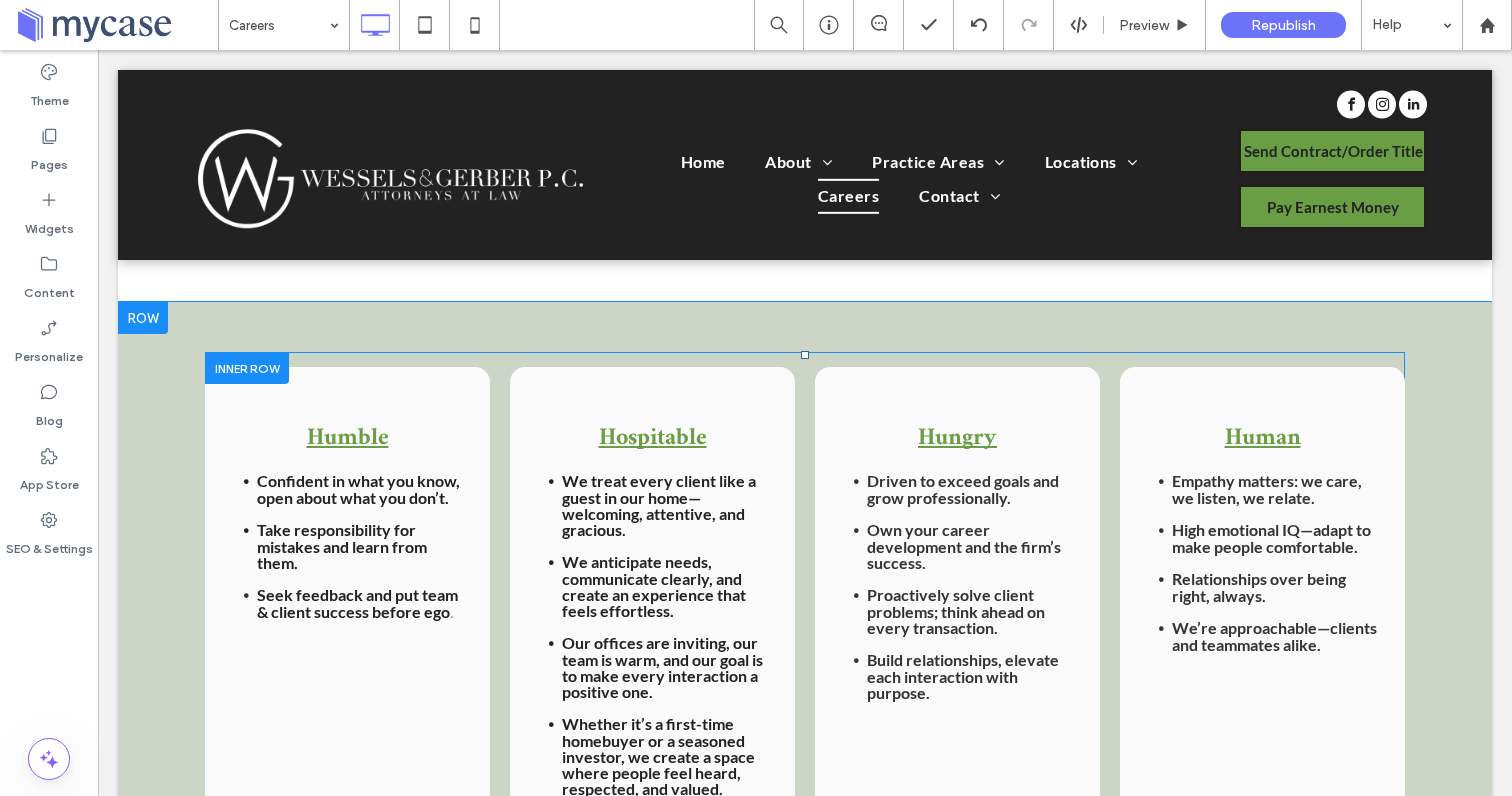 click on "Humble
Confident in what you know, open about what you don’t. Take responsibility for mistakes and learn from them. Seek feedback and put team & client success before ego . Click To Paste
Hospitable
We treat every client like a guest in our home—welcoming, attentive, and gracious. We anticipate needs, communicate clearly, and create an experience that feels effortless. Our offices are inviting, our team is warm, and our goal is to make every interaction a positive one. Whether it’s a first-time homebuyer or a seasoned investor, we create a space where people feel heard, respected, and valued. Click To Paste
Hungry
Driven to exceed goals and grow professionally. Own your career development and the firm’s success. Proactively solve client problems; think ahead on every transaction. Build relationships, elevate each interaction with purpose. Click To Paste
Human
Empathy matters: we care, we listen, we relate.
Click To Paste" at bounding box center [805, 607] 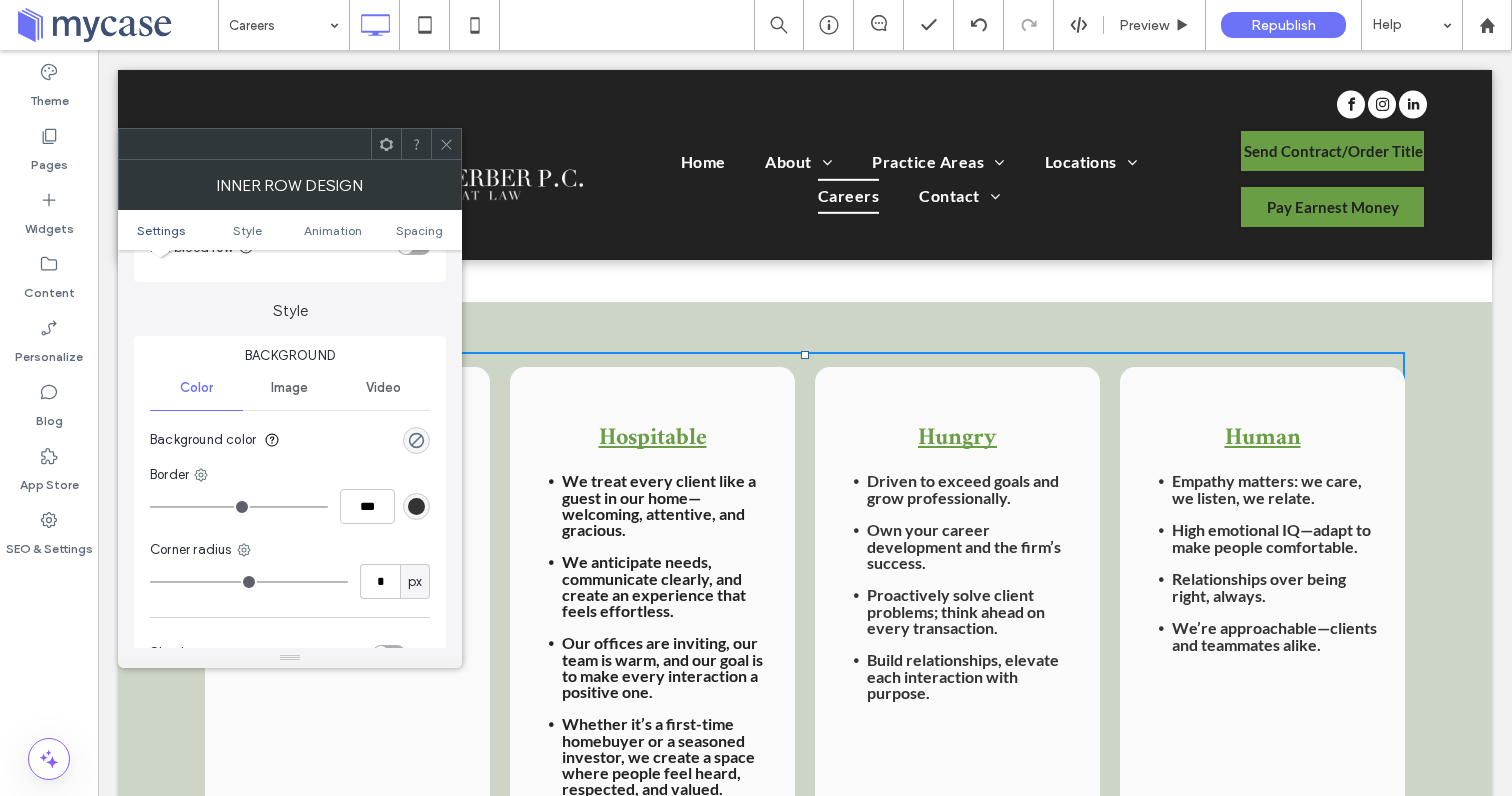 scroll, scrollTop: 147, scrollLeft: 0, axis: vertical 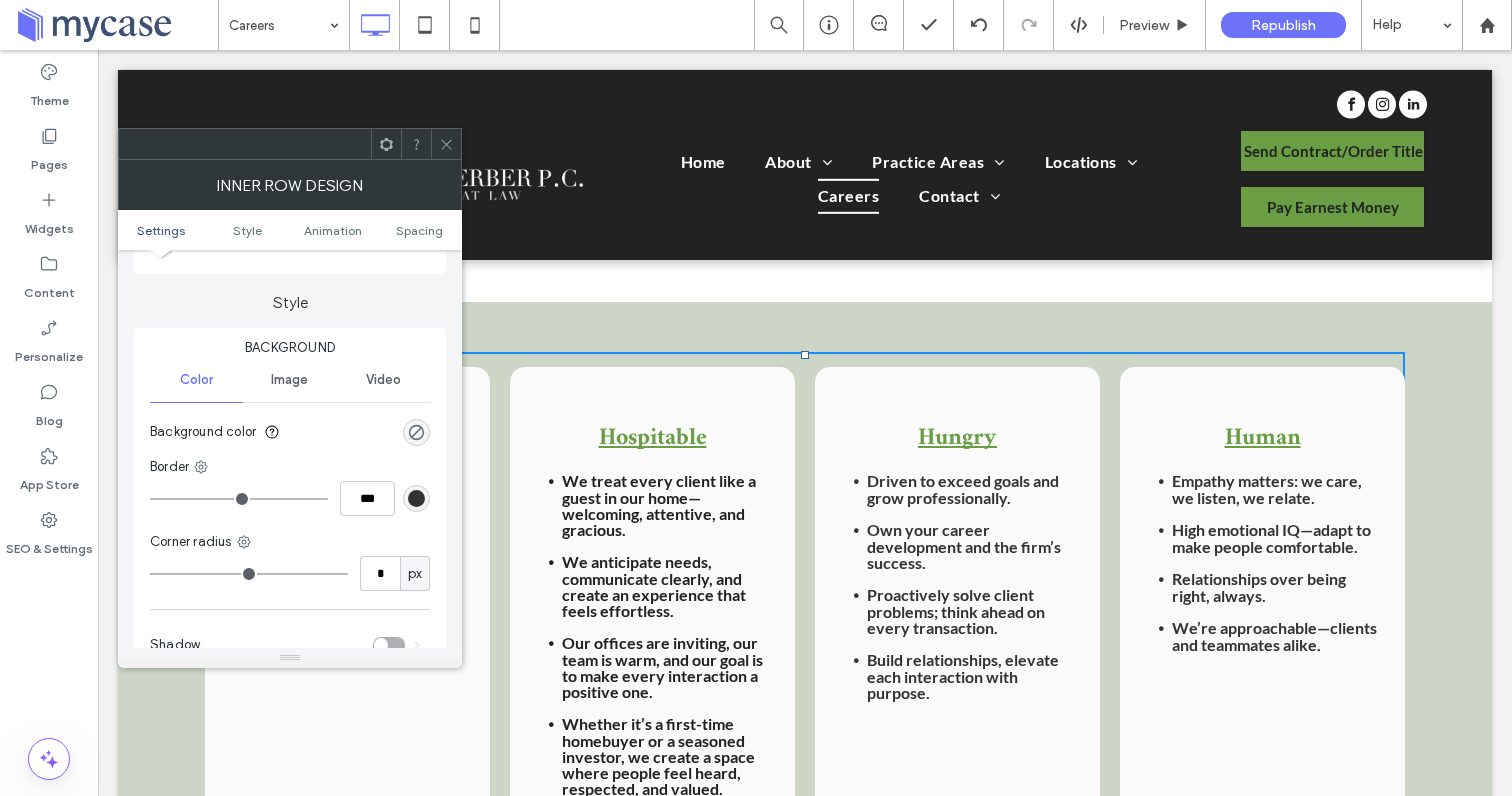 click on "Settings Style Animation Spacing" at bounding box center (290, 230) 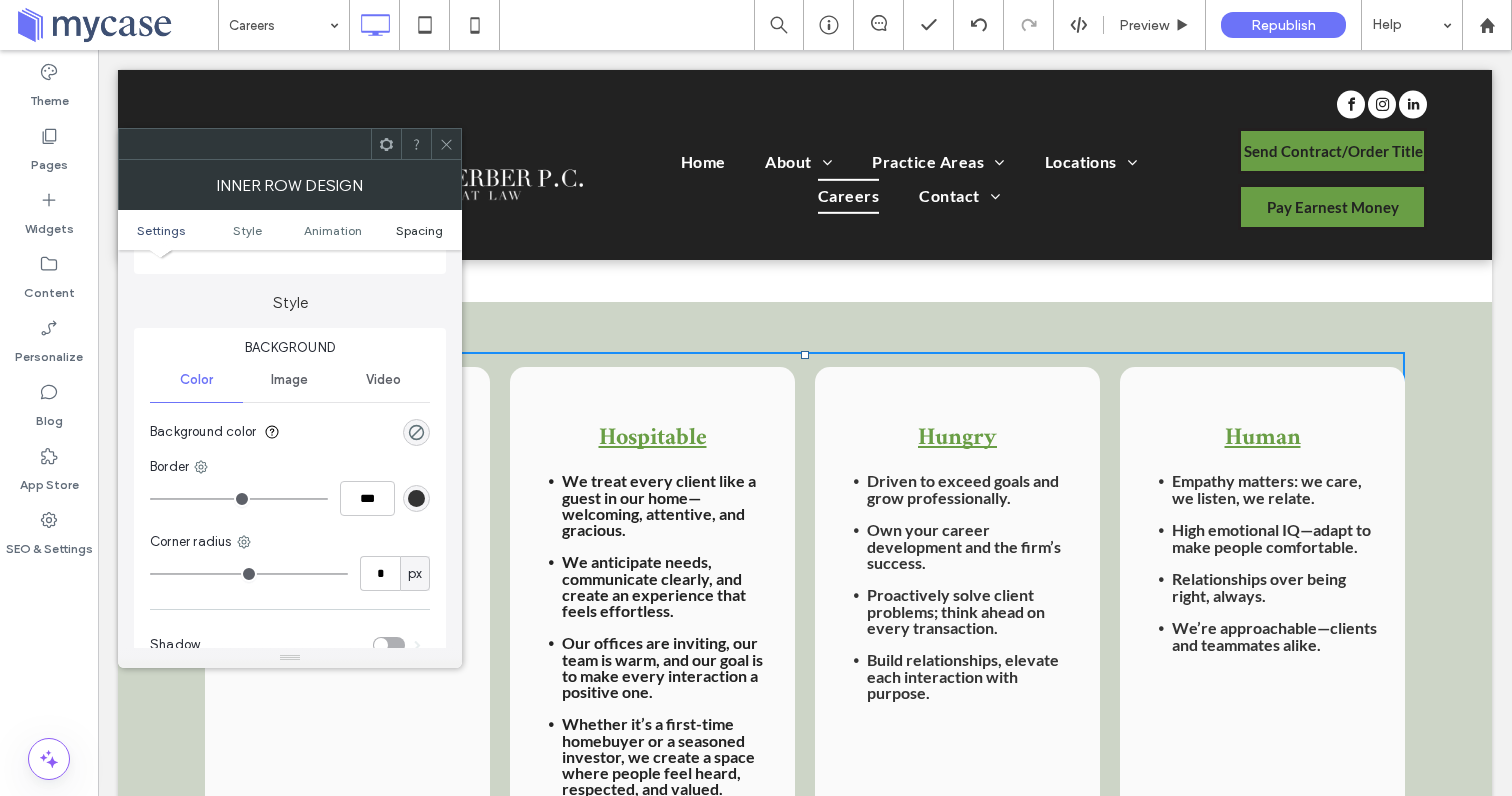 click on "Spacing" at bounding box center (419, 230) 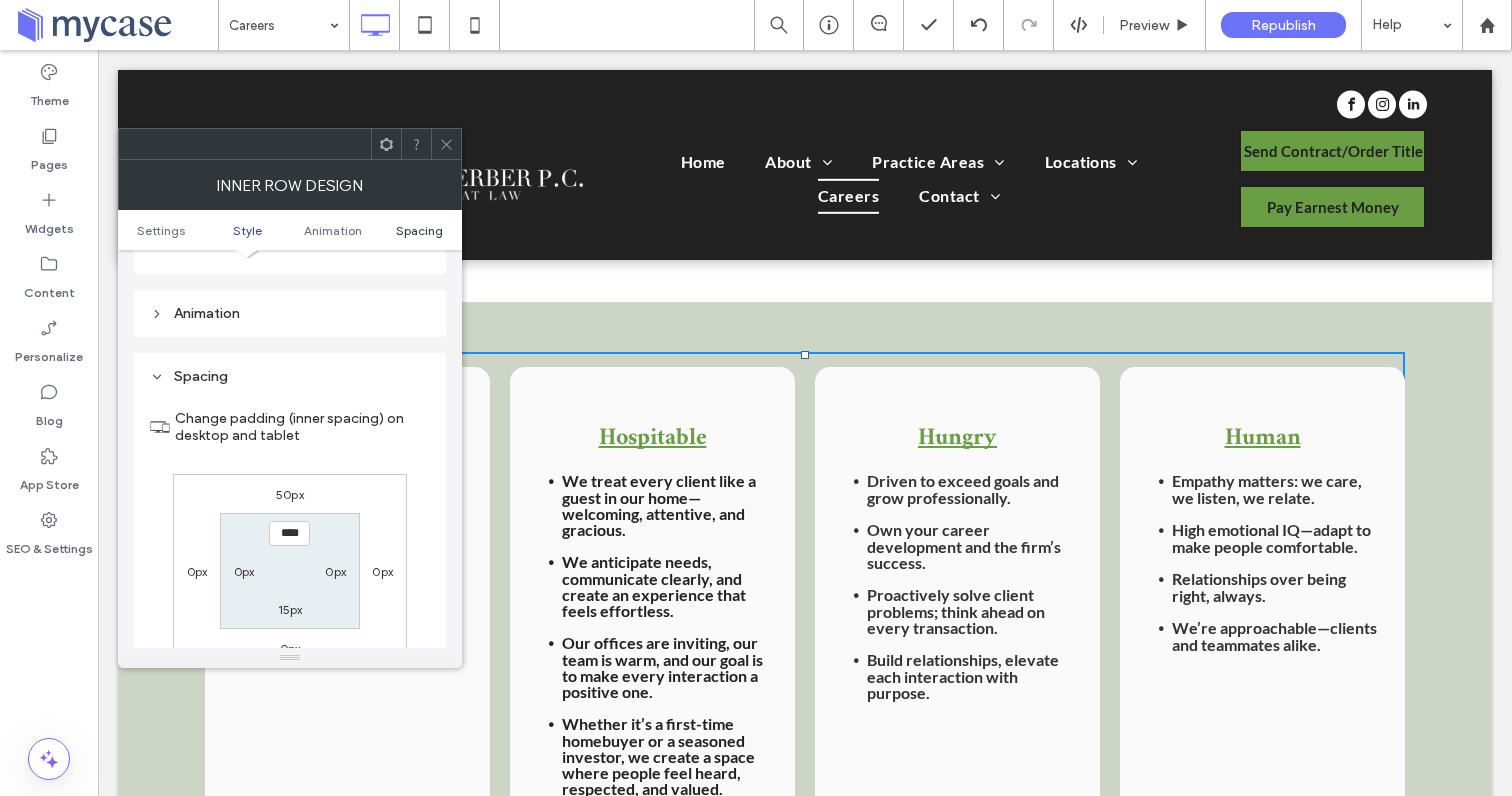 scroll, scrollTop: 641, scrollLeft: 0, axis: vertical 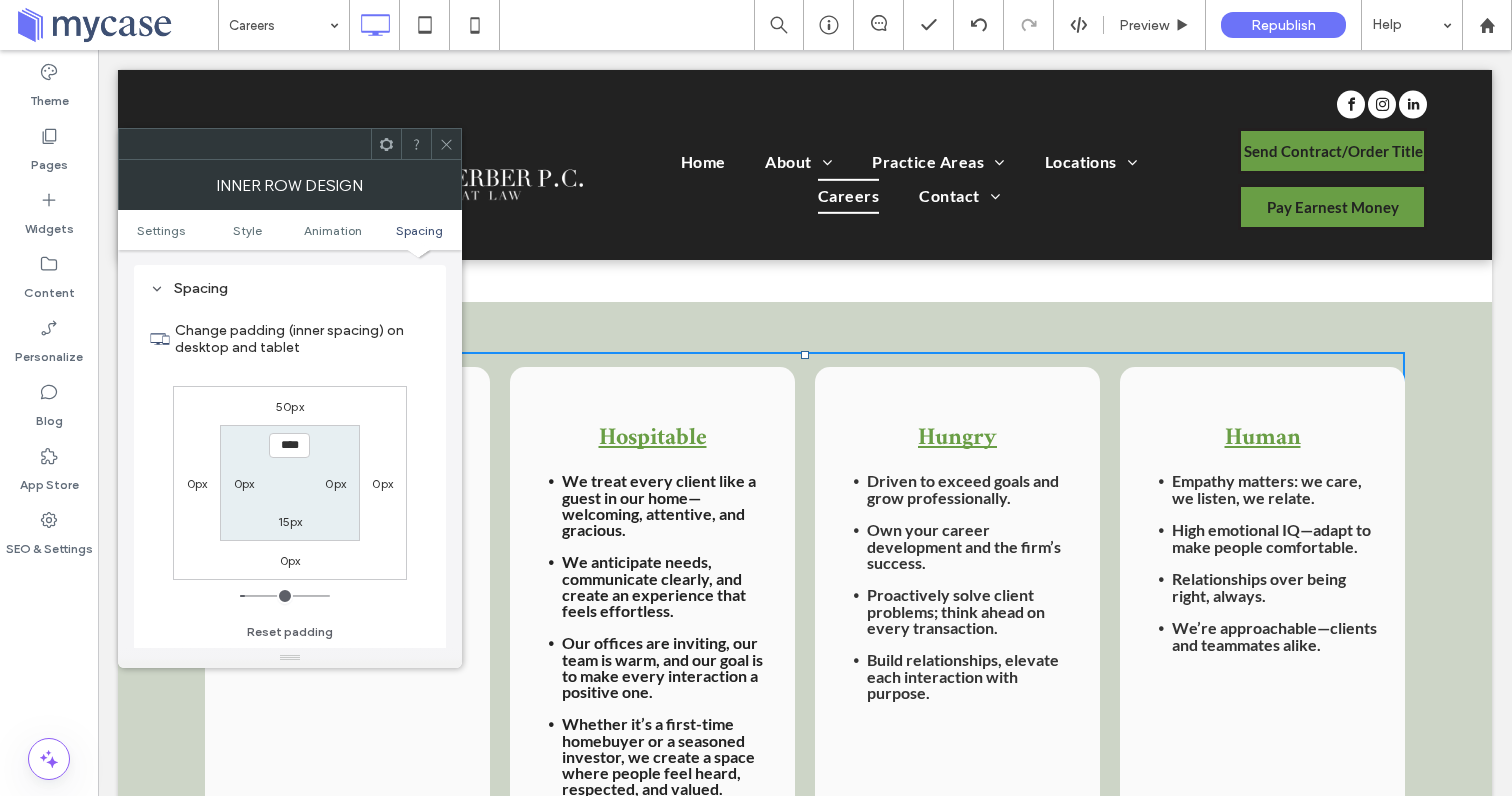 click at bounding box center (446, 144) 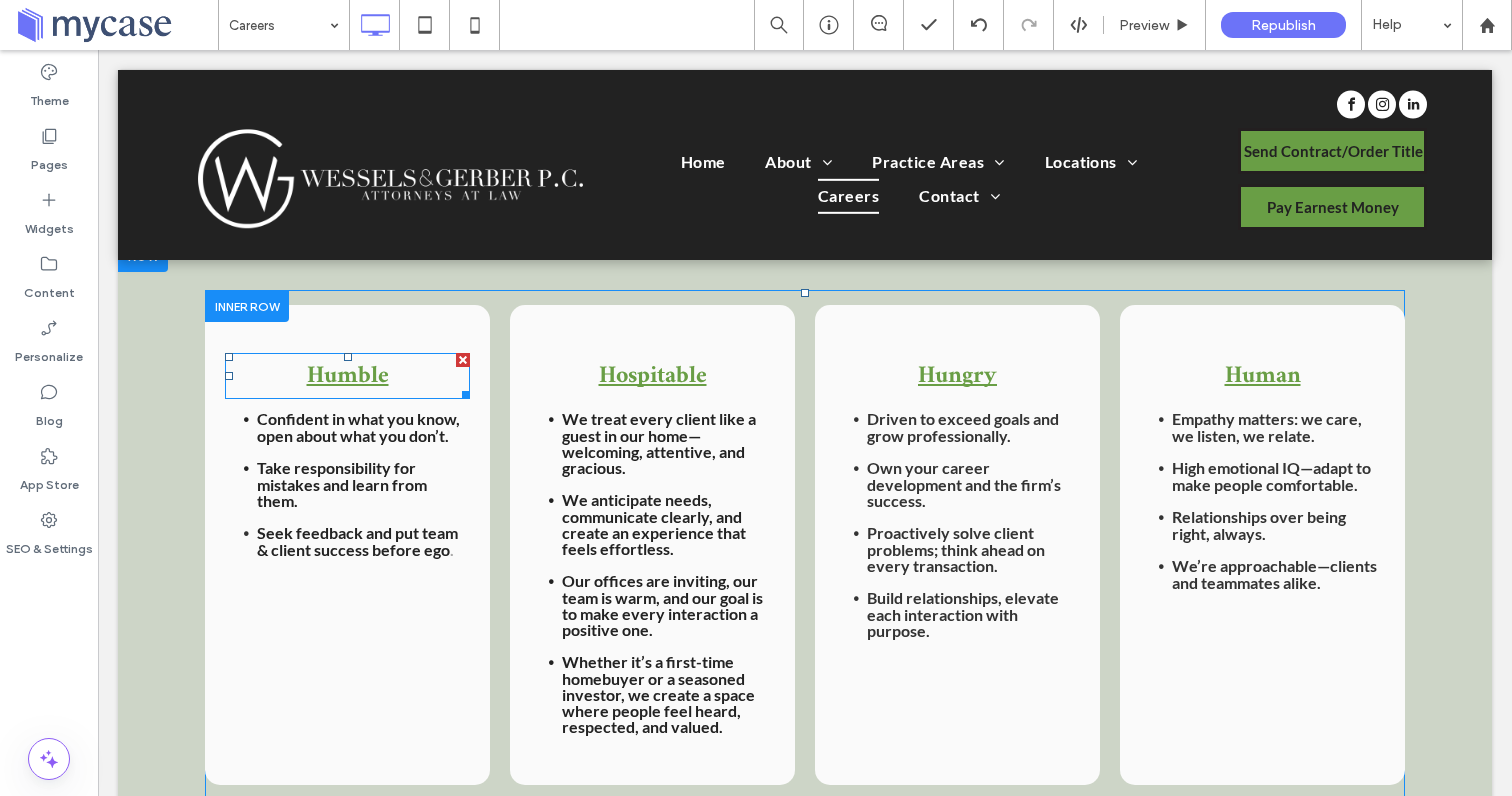 scroll, scrollTop: 1323, scrollLeft: 0, axis: vertical 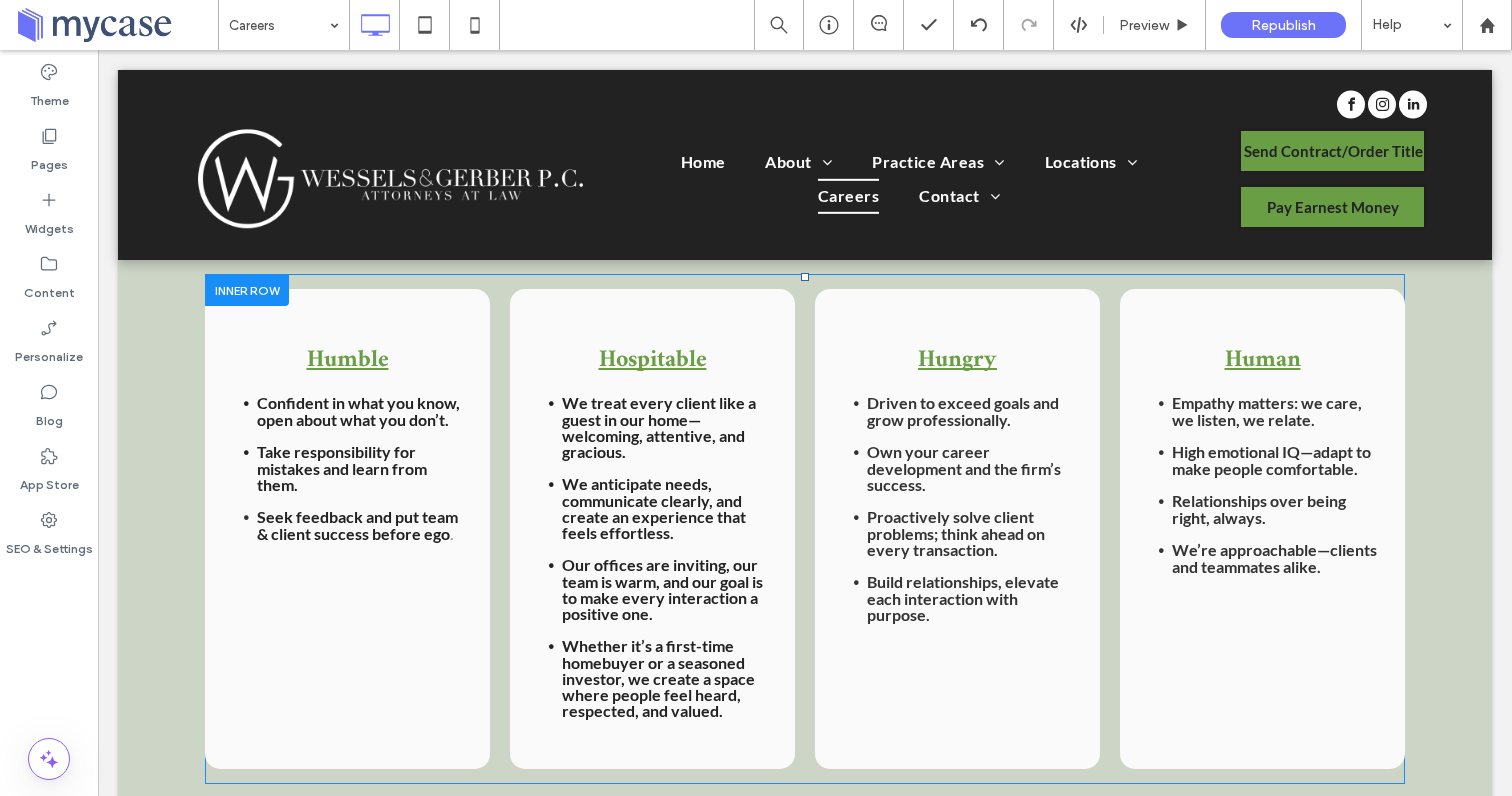 click at bounding box center [247, 289] 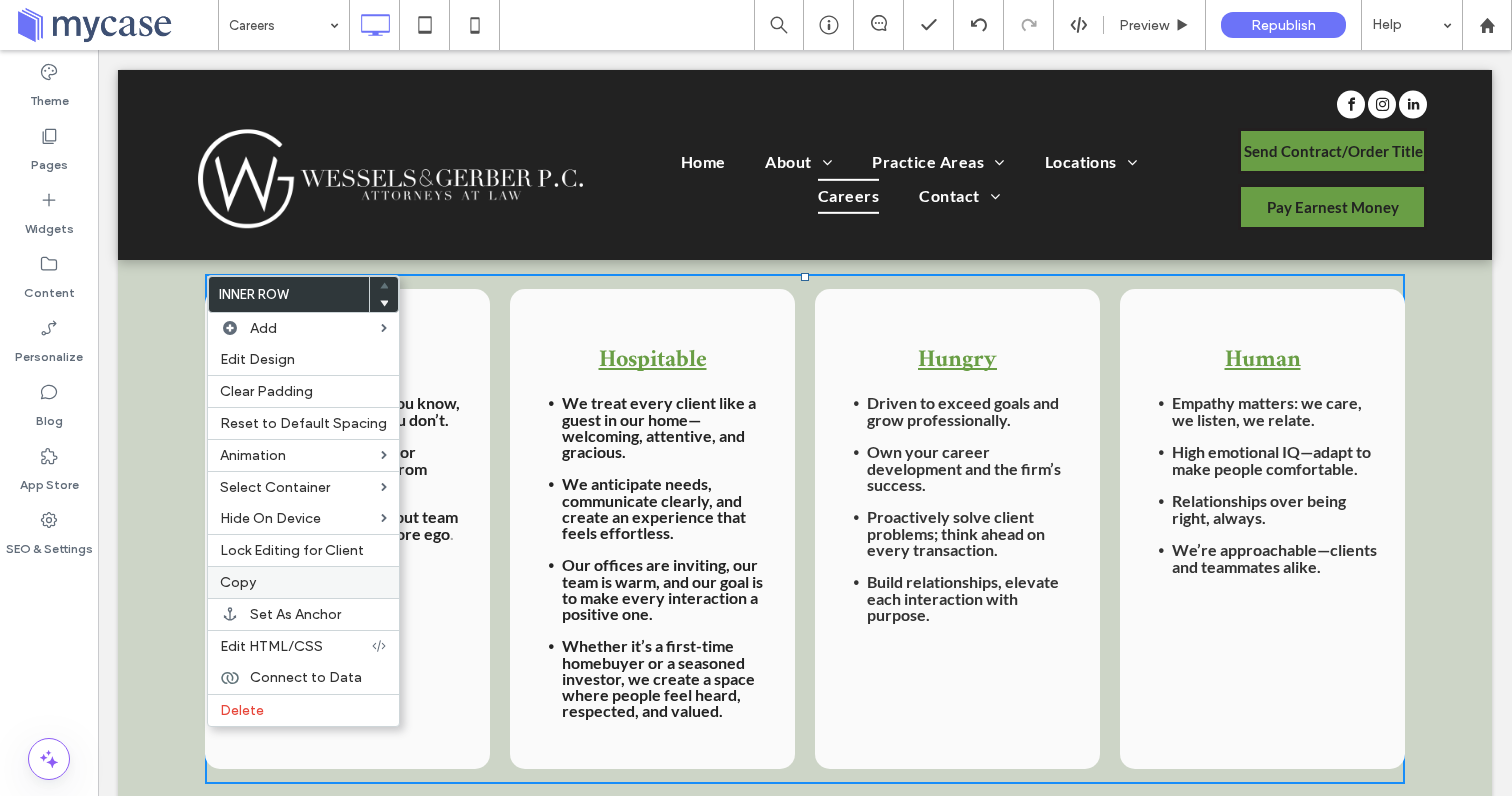 click on "Copy" at bounding box center [238, 582] 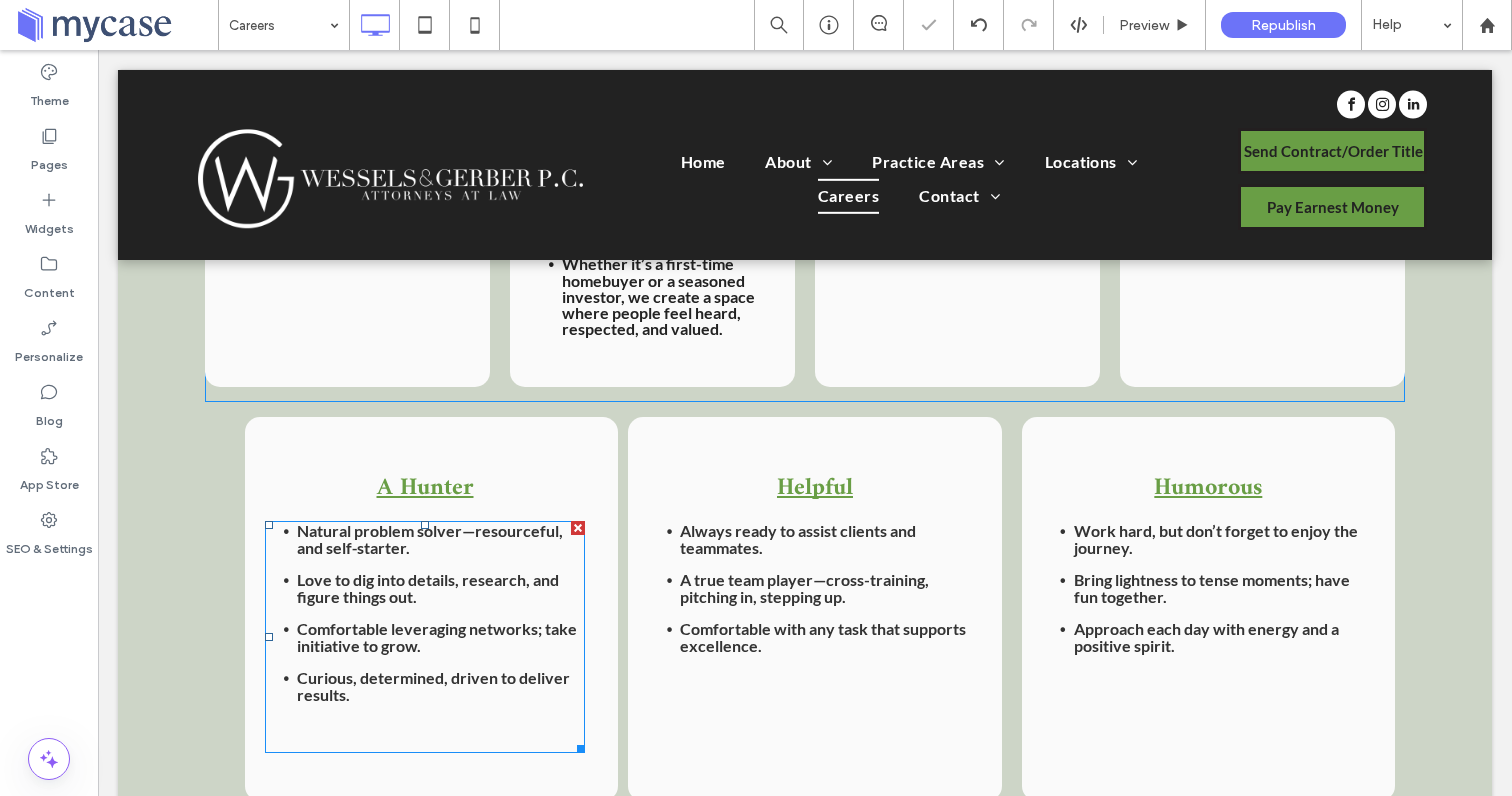 scroll, scrollTop: 1723, scrollLeft: 0, axis: vertical 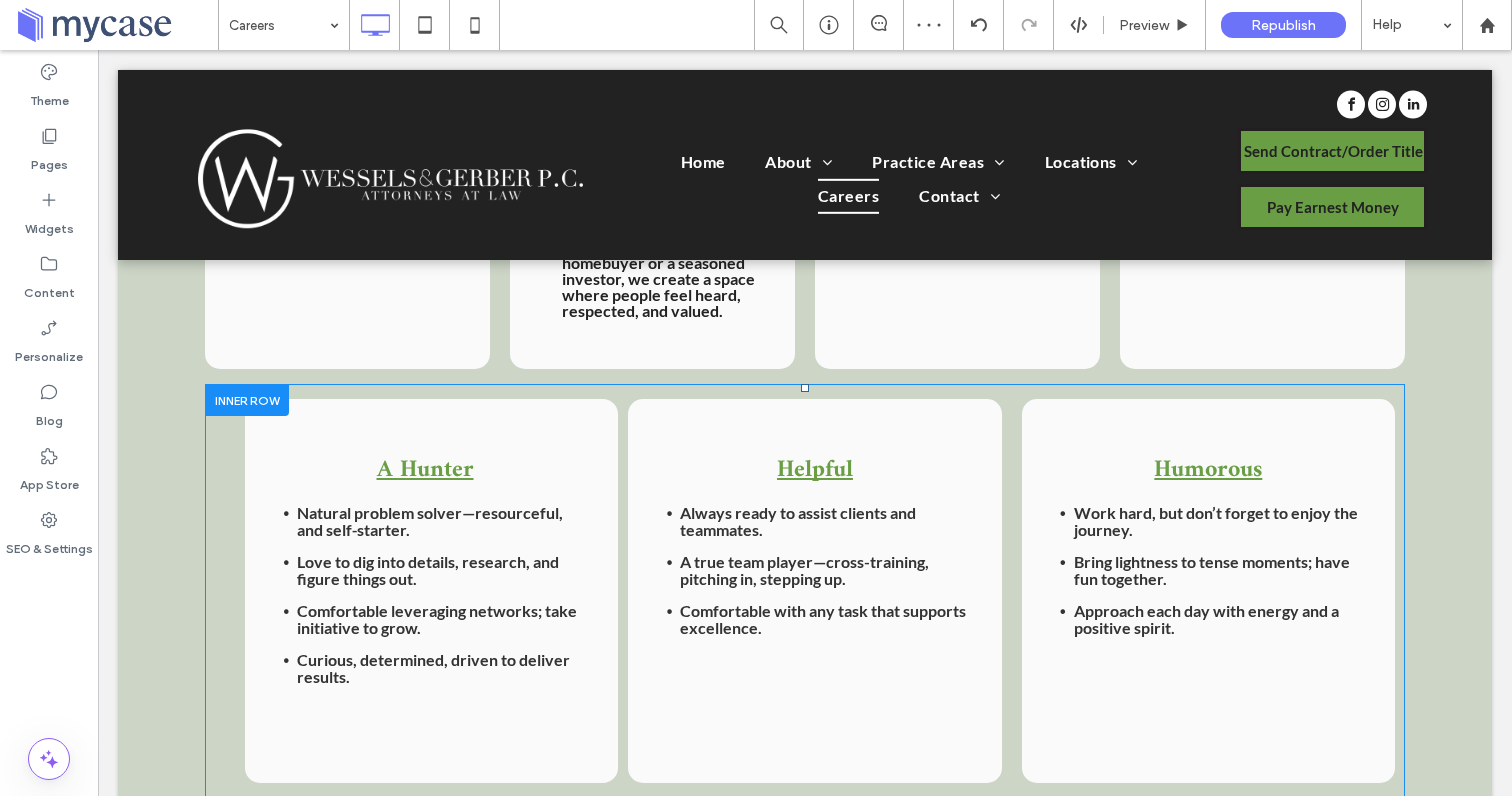 click at bounding box center (247, 399) 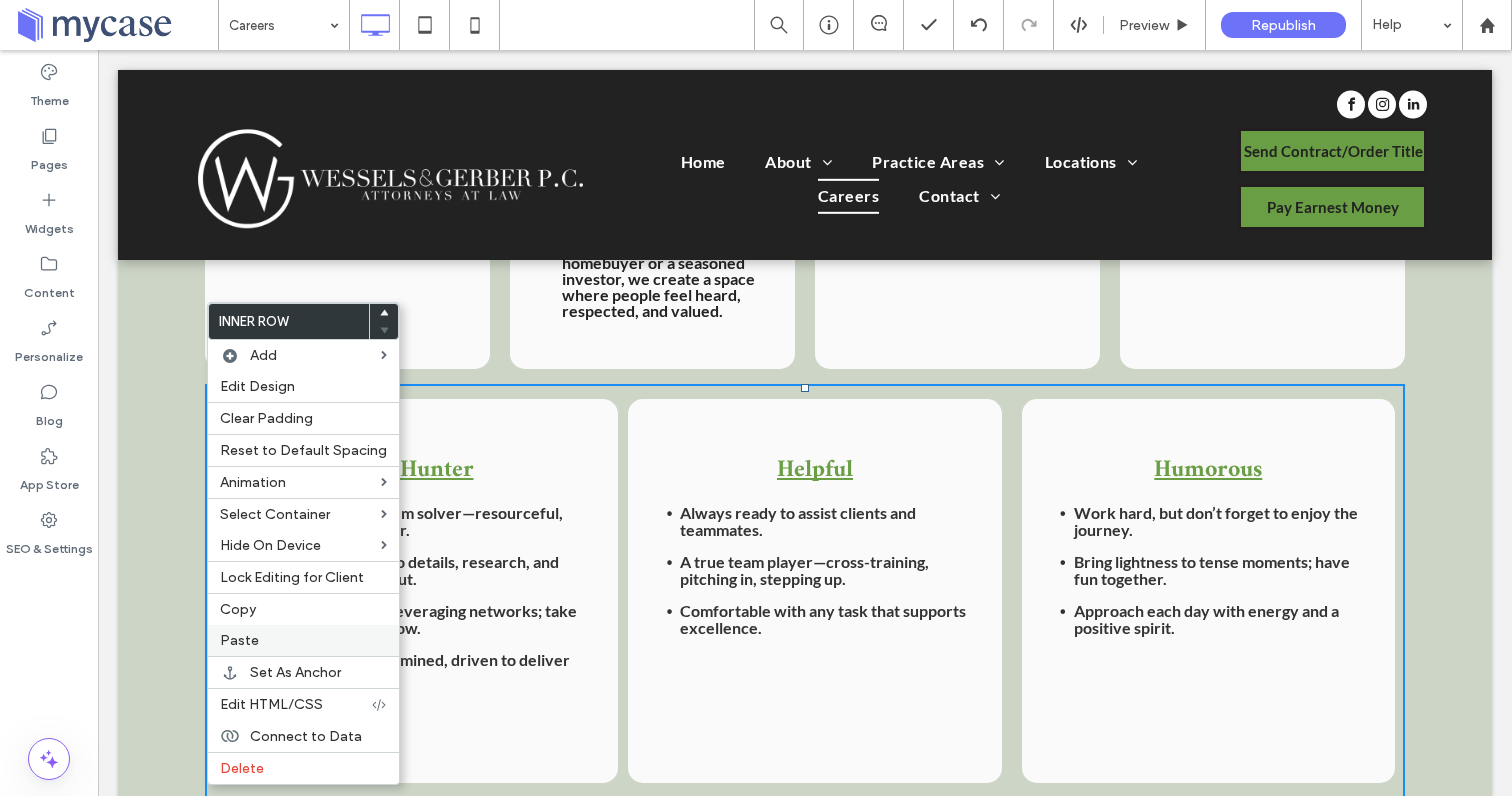 click on "Paste" at bounding box center [303, 640] 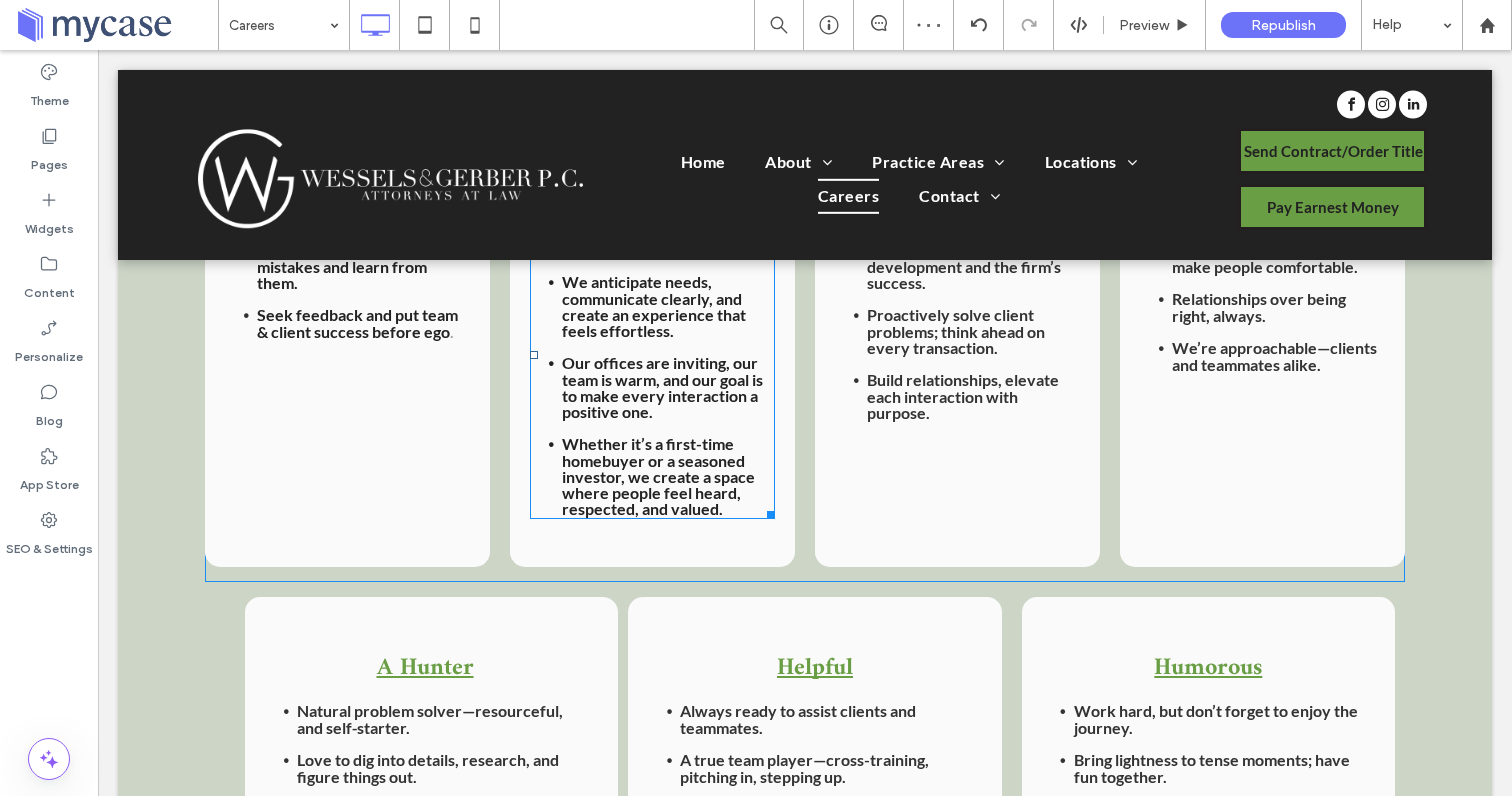 scroll, scrollTop: 2068, scrollLeft: 0, axis: vertical 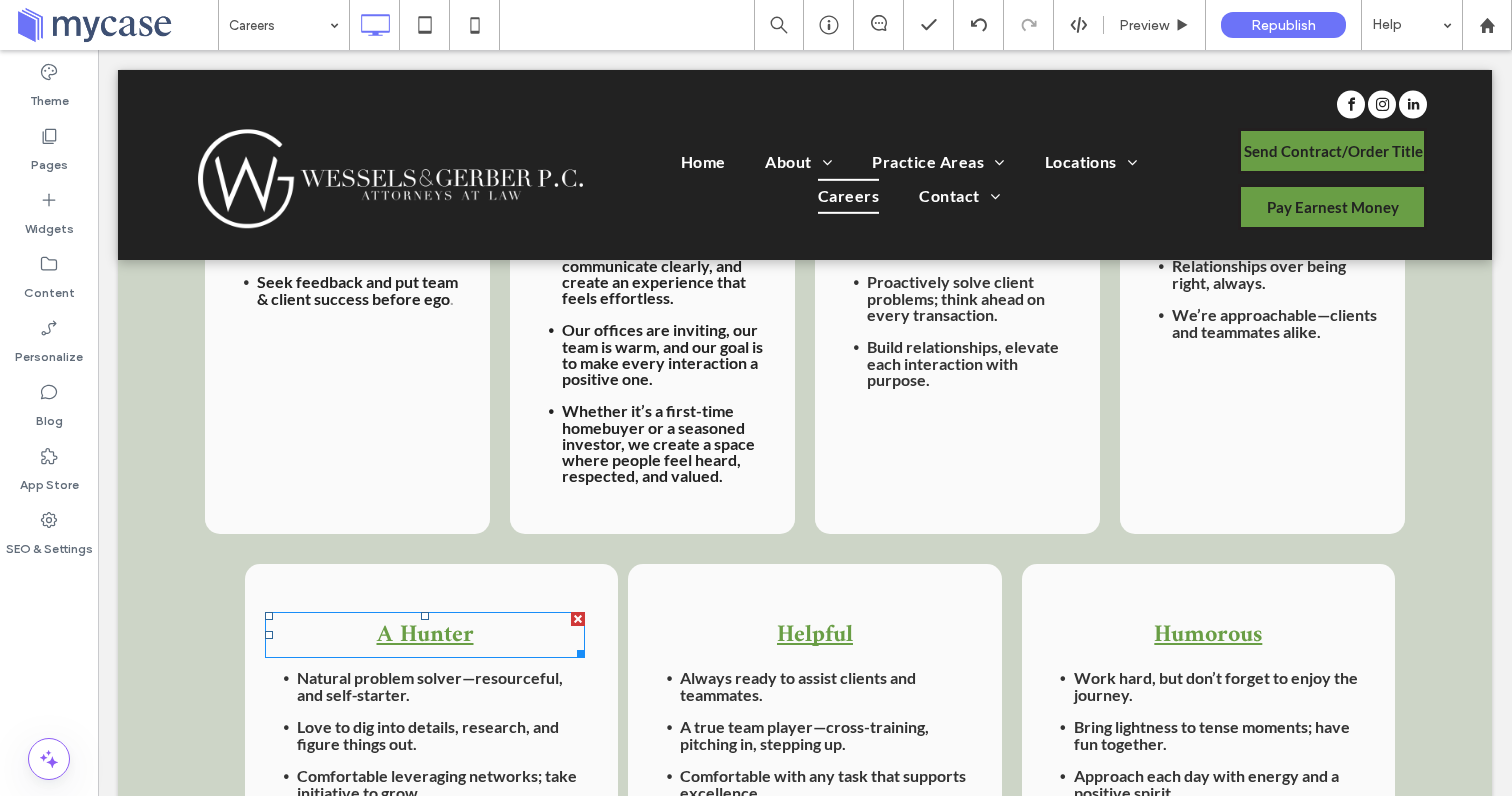 click on "A Hunter" at bounding box center (425, 635) 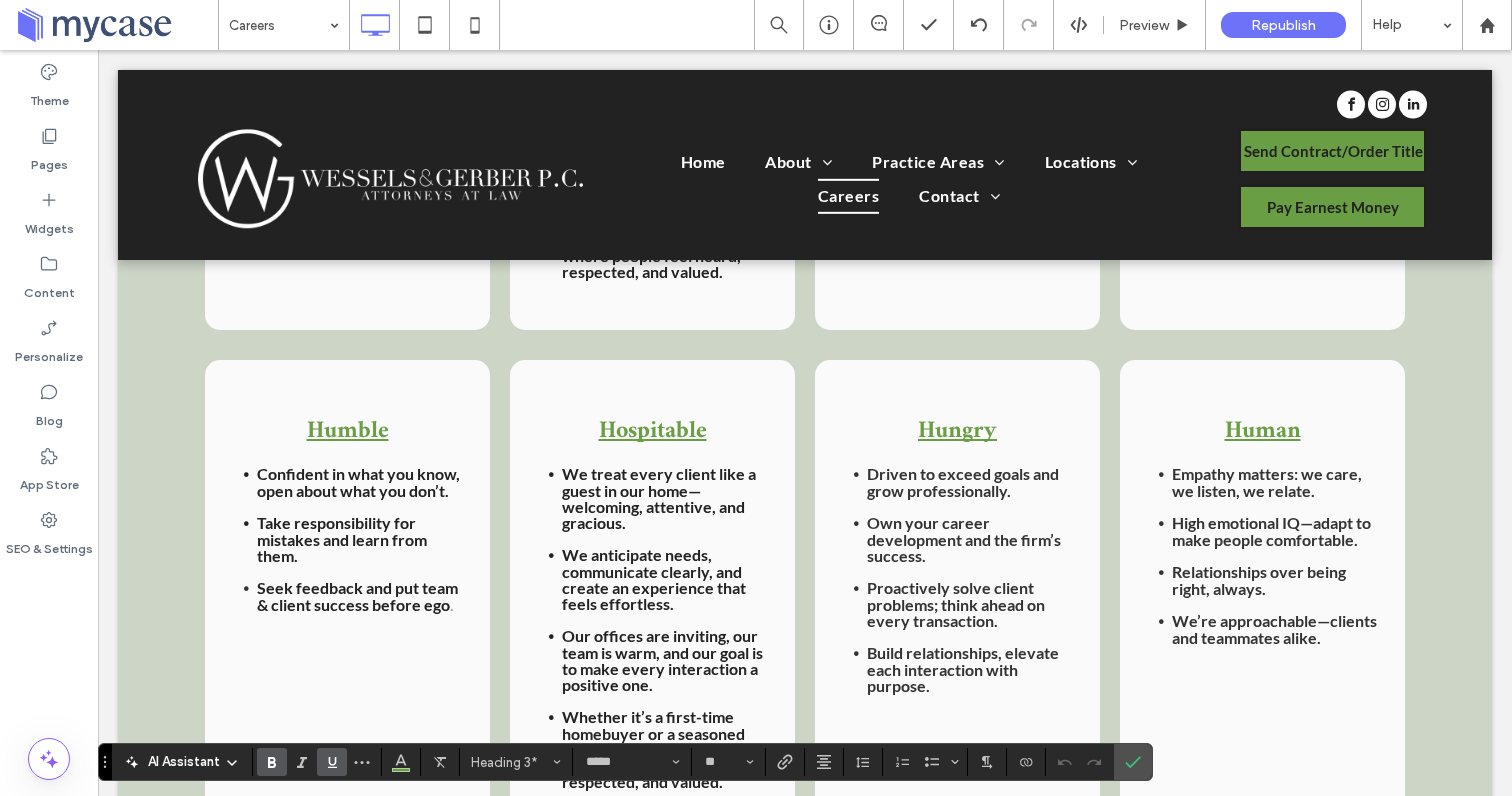 scroll, scrollTop: 1756, scrollLeft: 0, axis: vertical 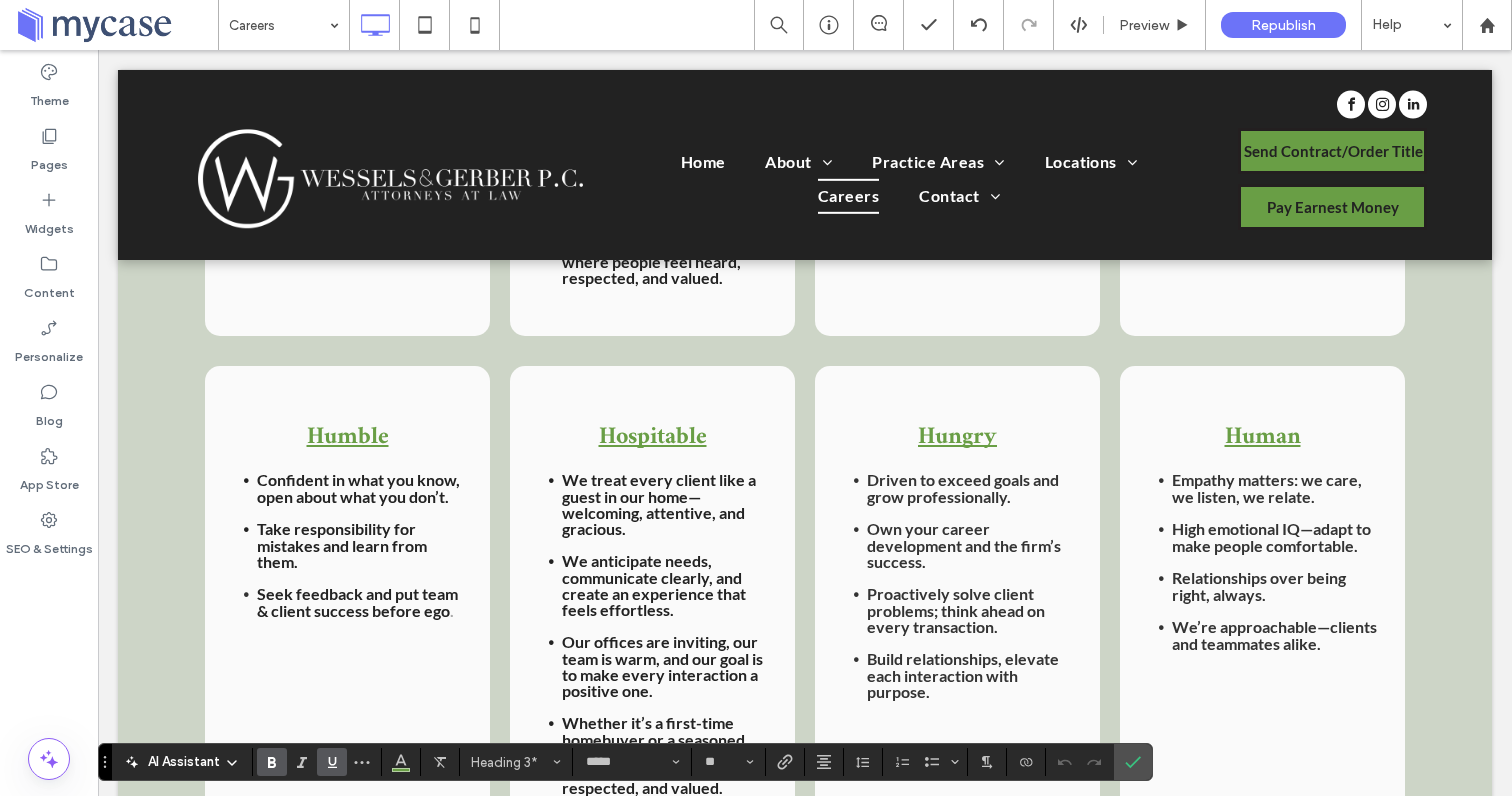 click on "Humble" at bounding box center [348, 437] 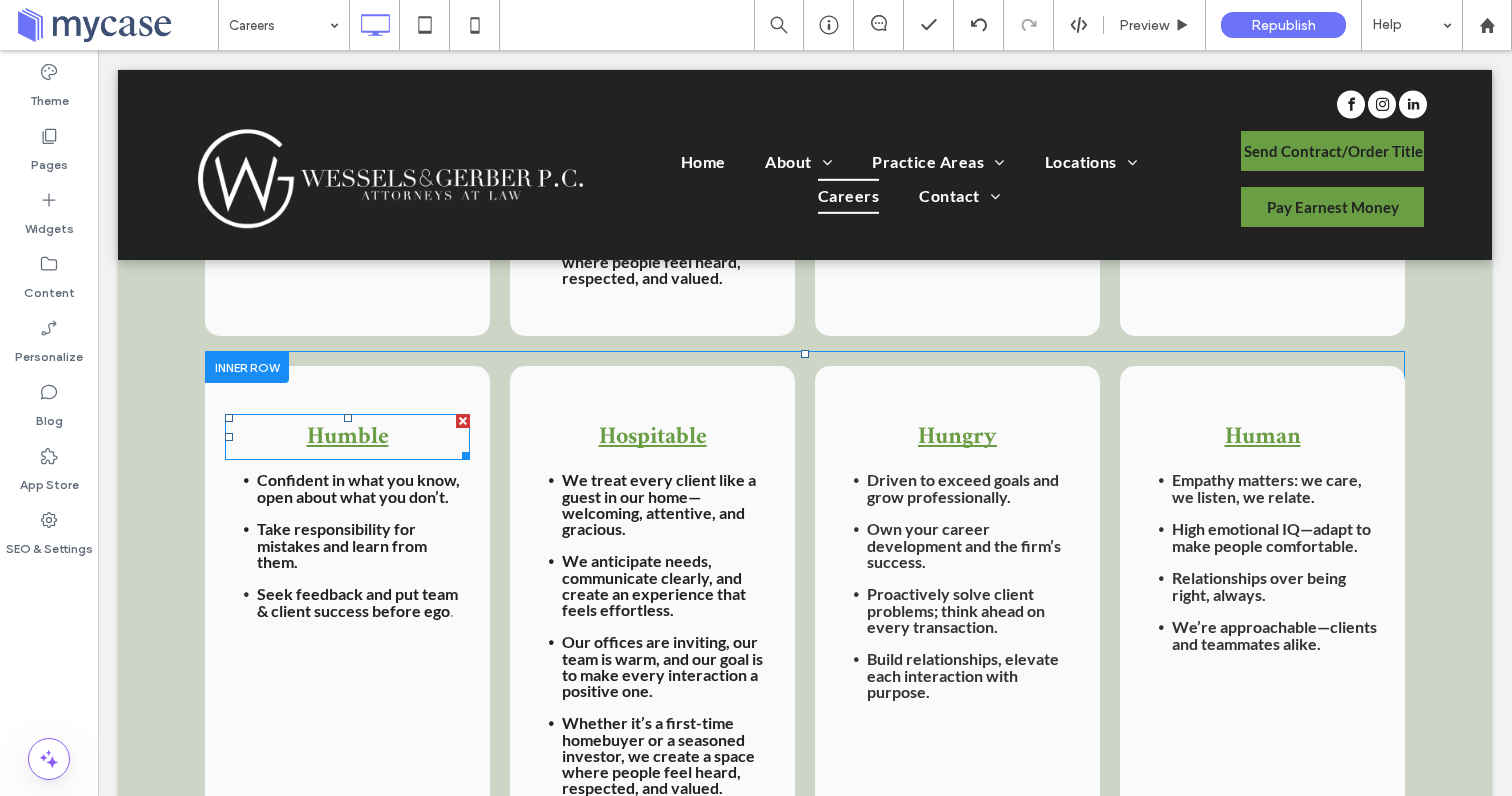 click on "Humble" at bounding box center [347, 437] 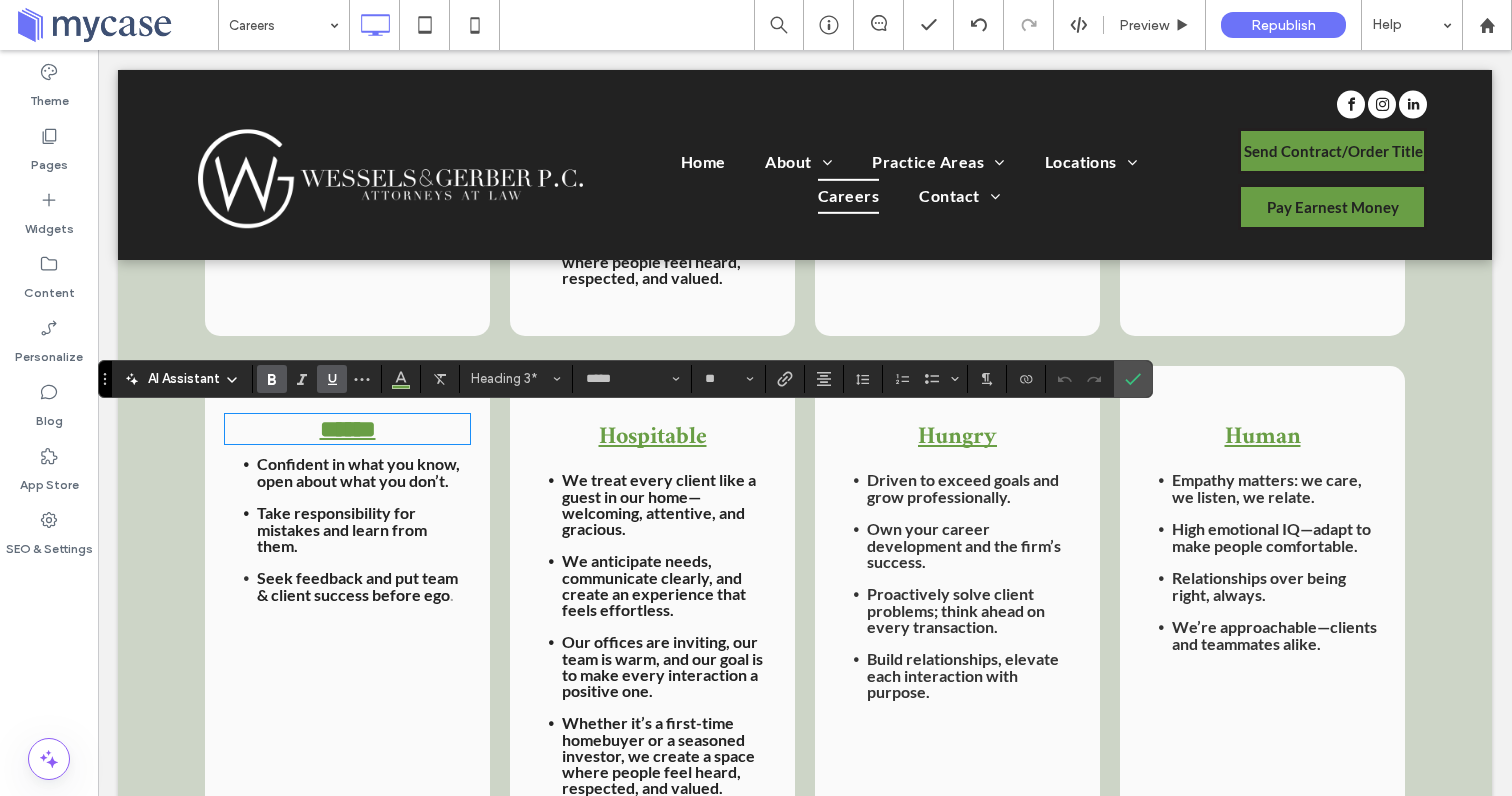 click on "******" at bounding box center [347, 429] 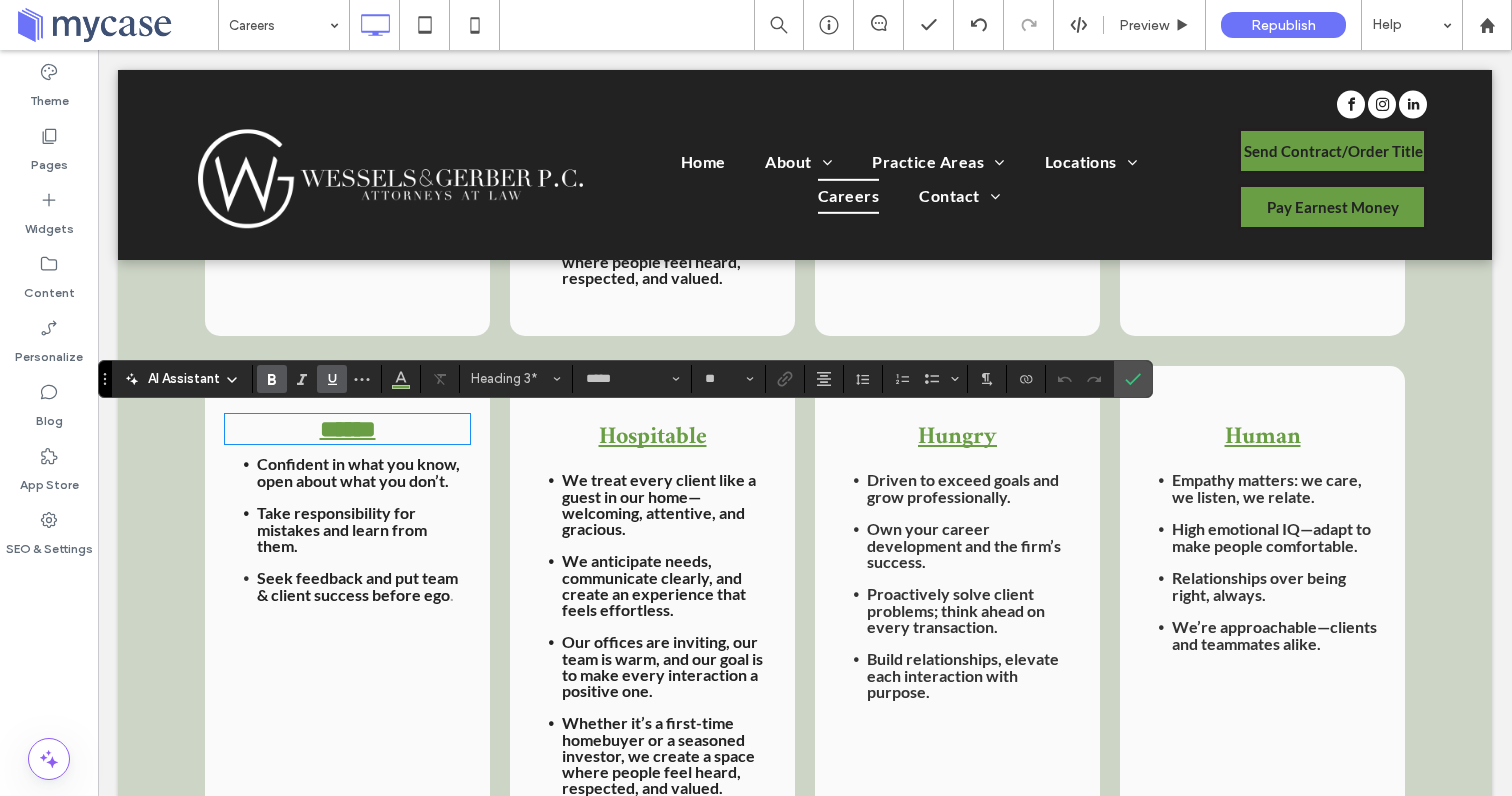 type on "****" 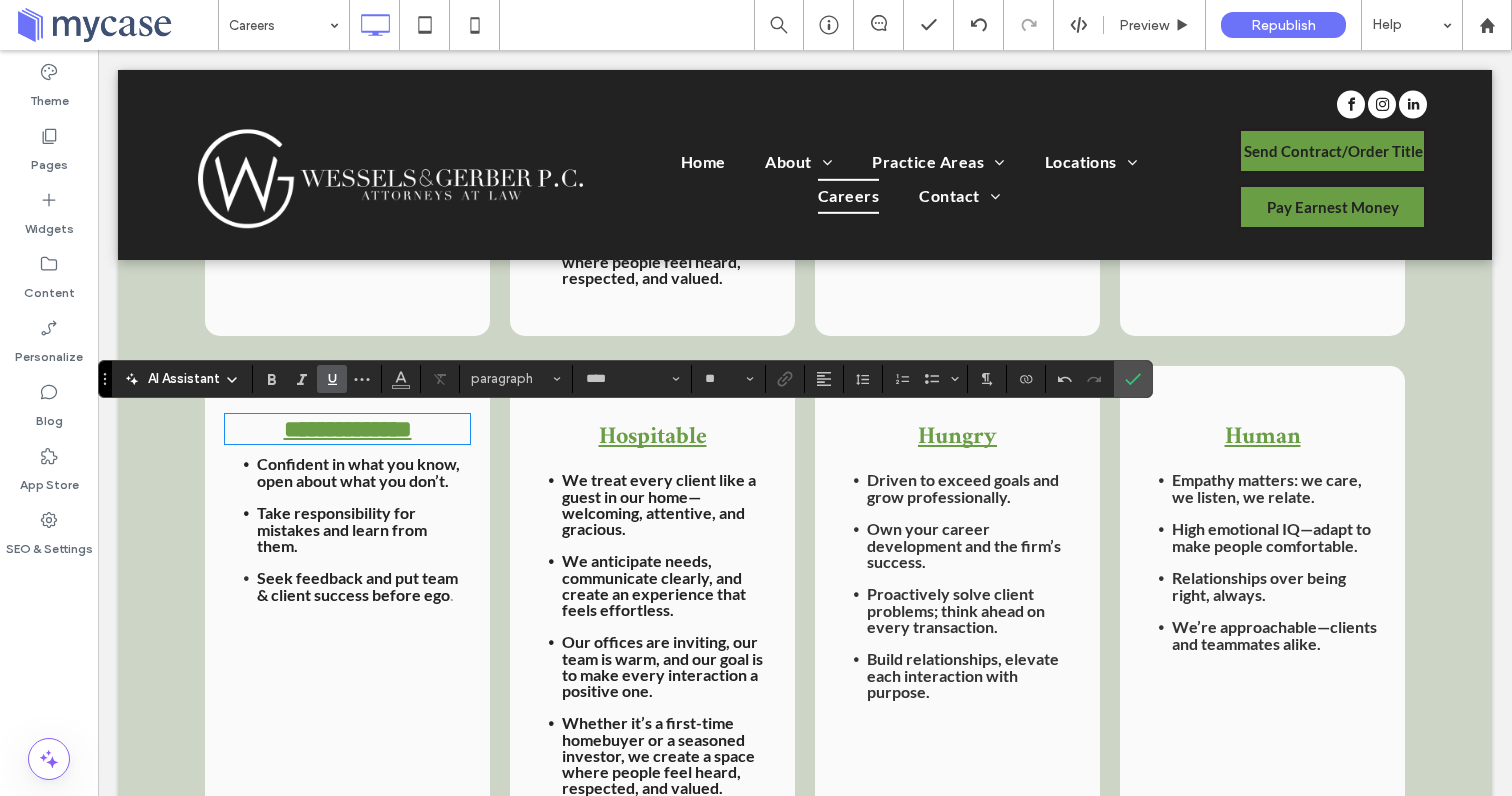 type on "*****" 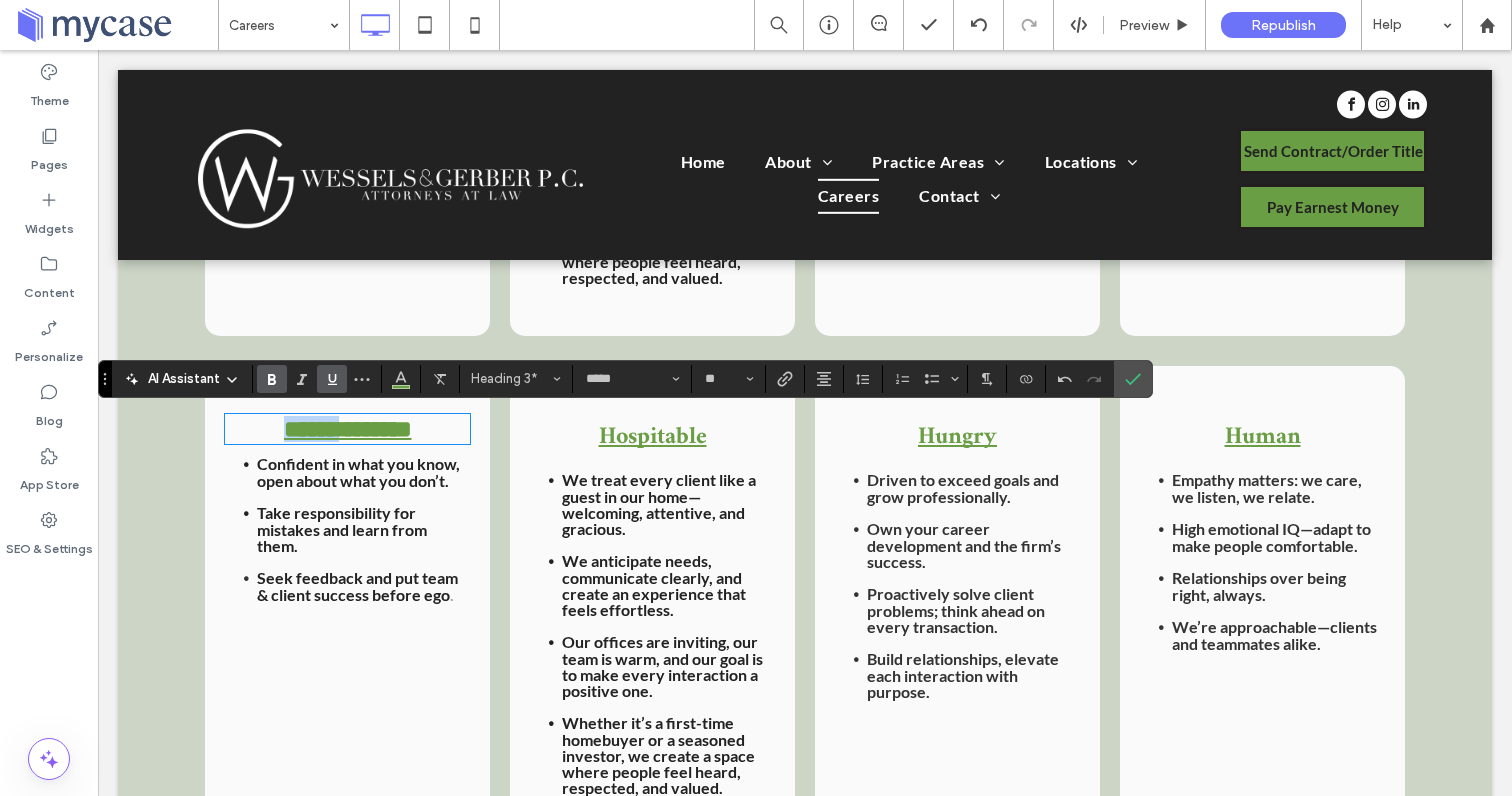 drag, startPoint x: 339, startPoint y: 437, endPoint x: 262, endPoint y: 436, distance: 77.00649 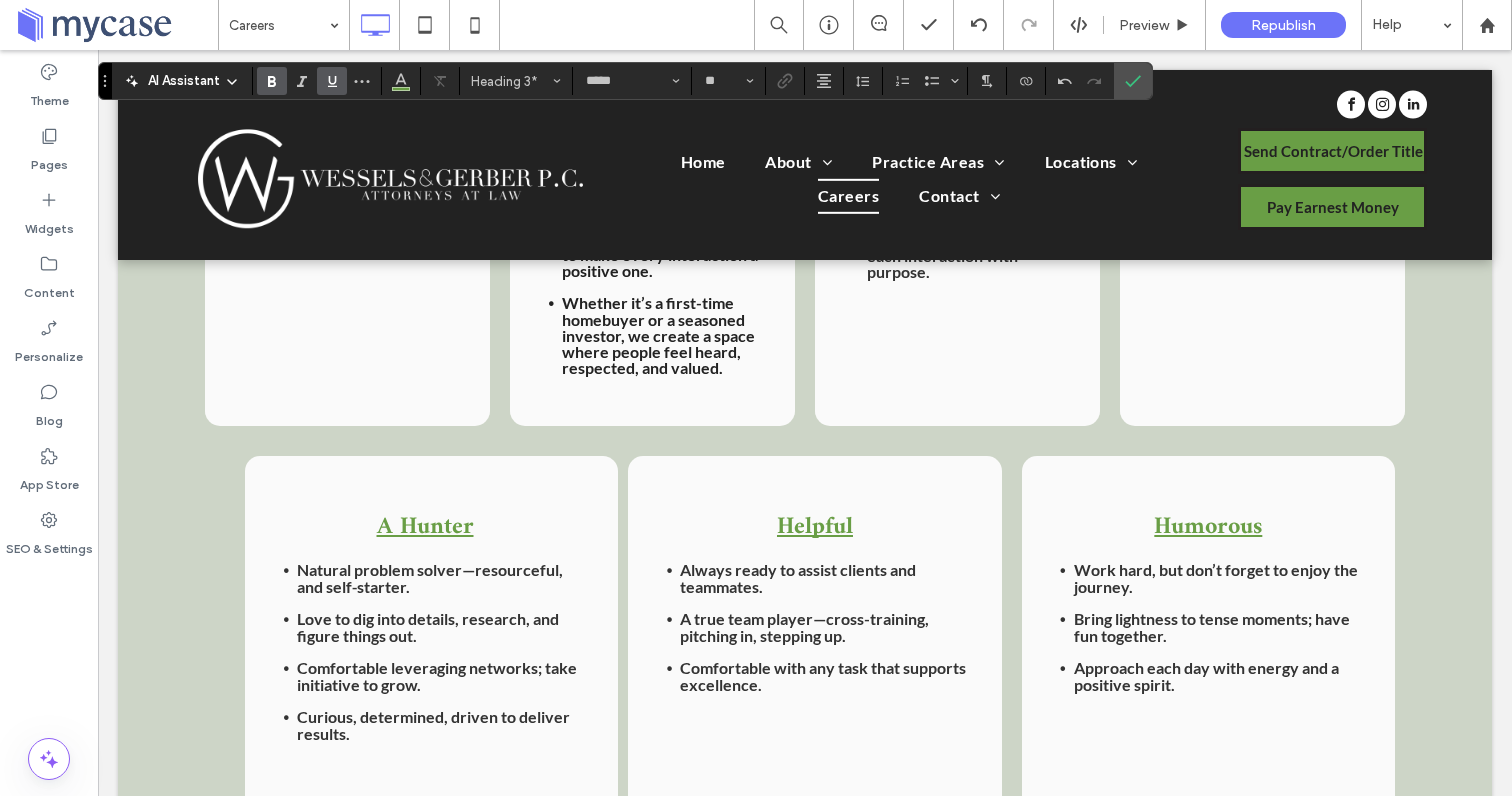 scroll, scrollTop: 2190, scrollLeft: 0, axis: vertical 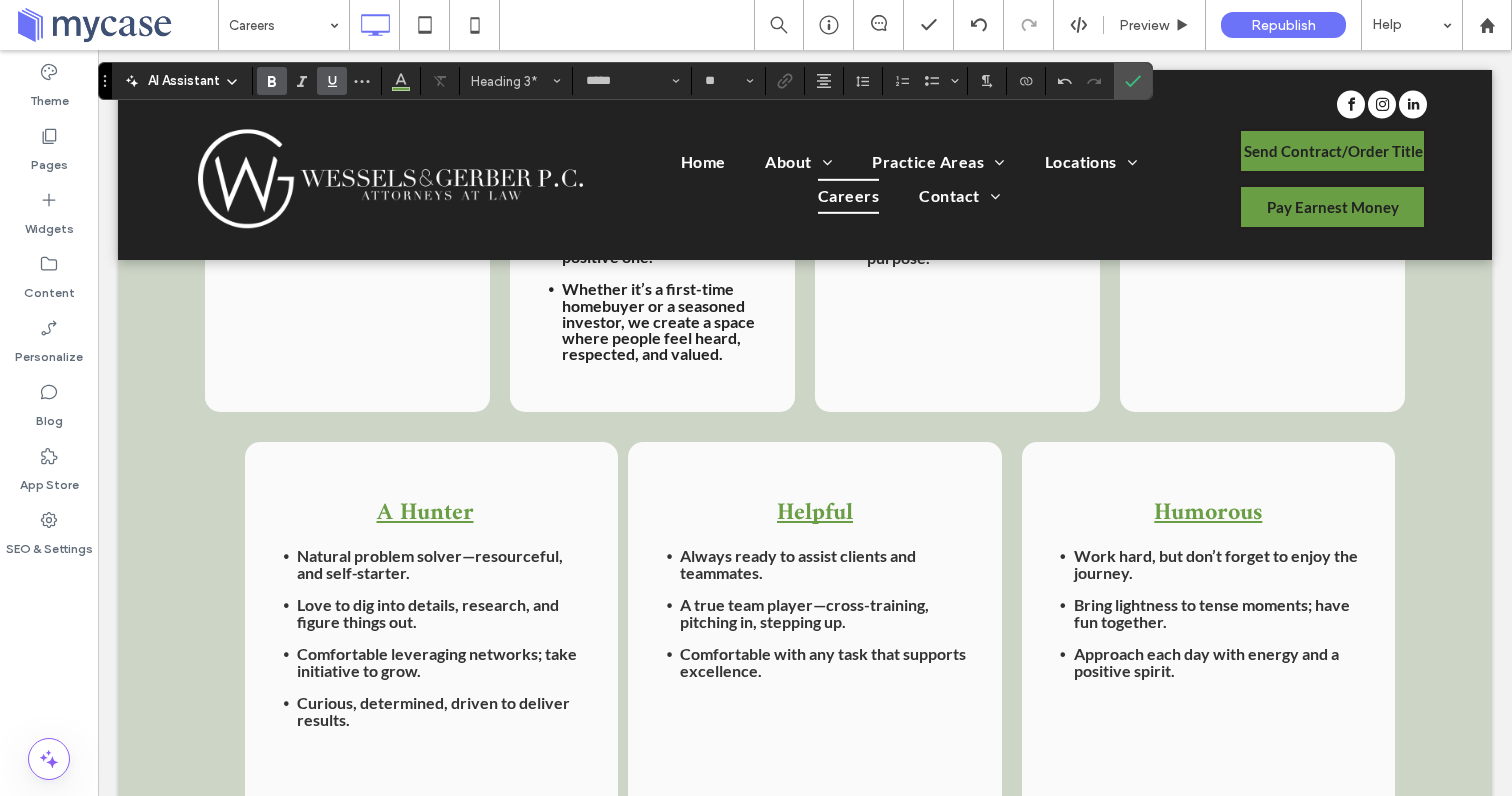 click on "Curious, determined, driven to deliver results." at bounding box center (433, 711) 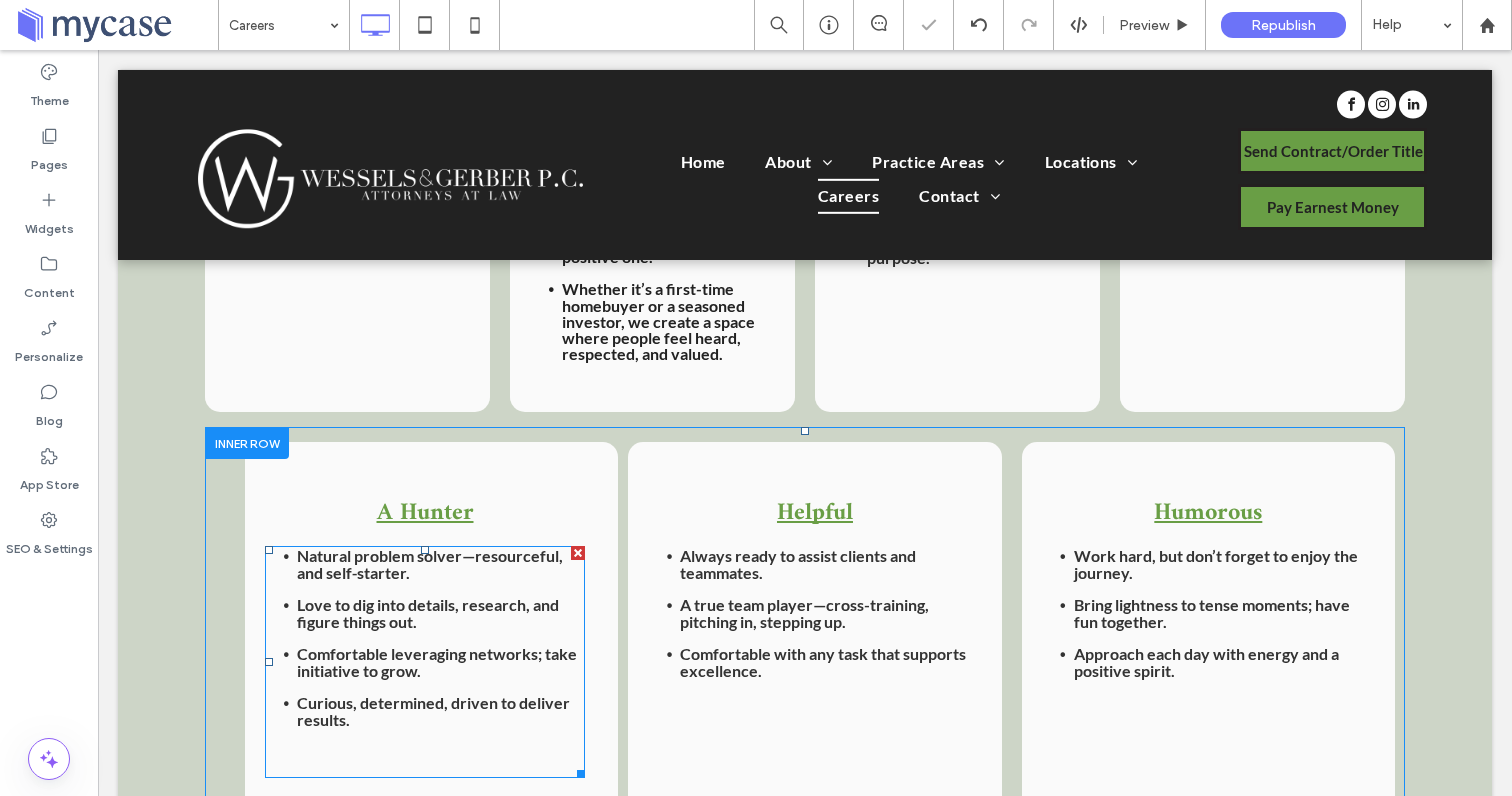 click on "Curious, determined, driven to deliver results." at bounding box center (433, 711) 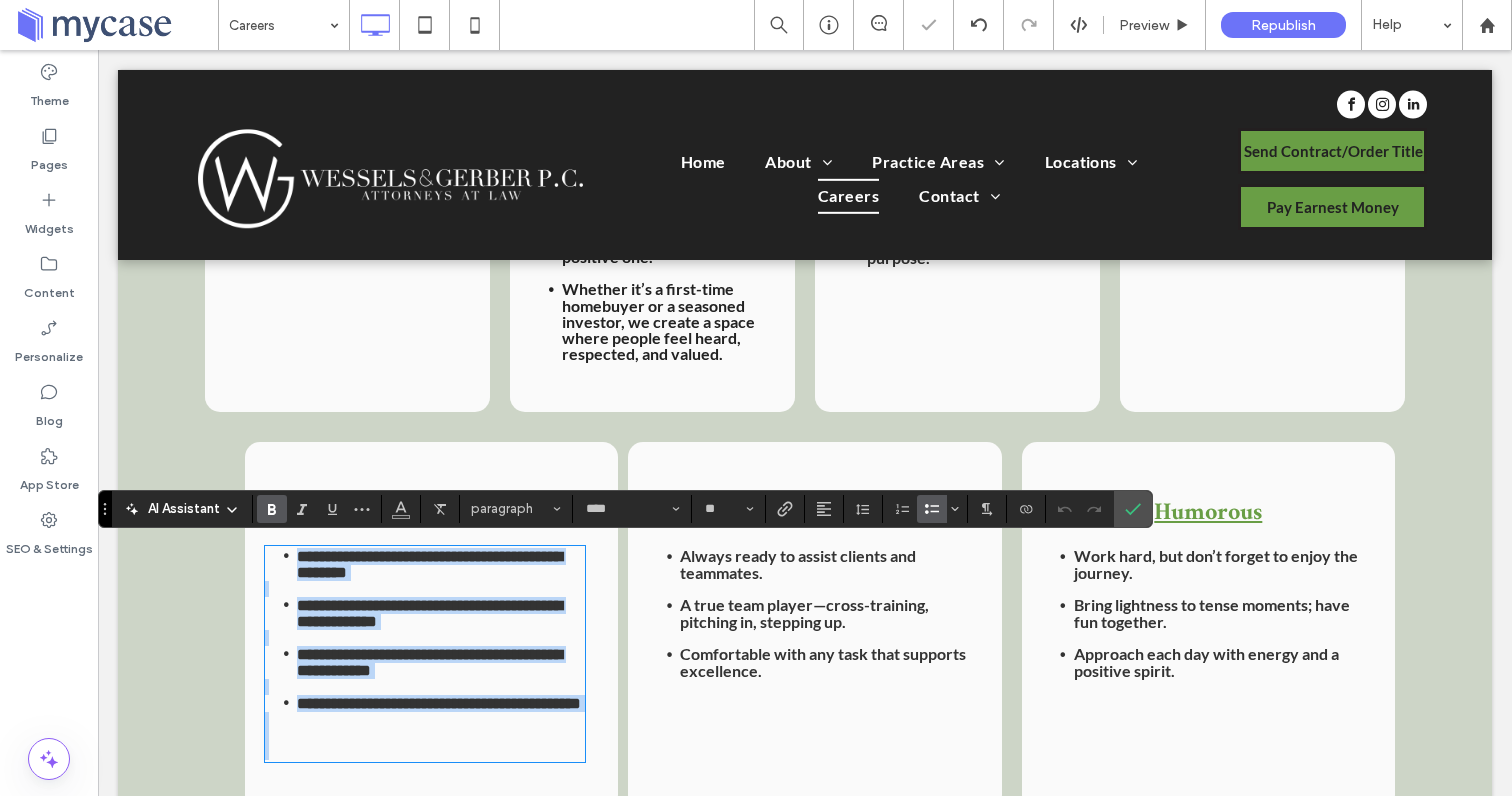 click on "**********" at bounding box center [441, 703] 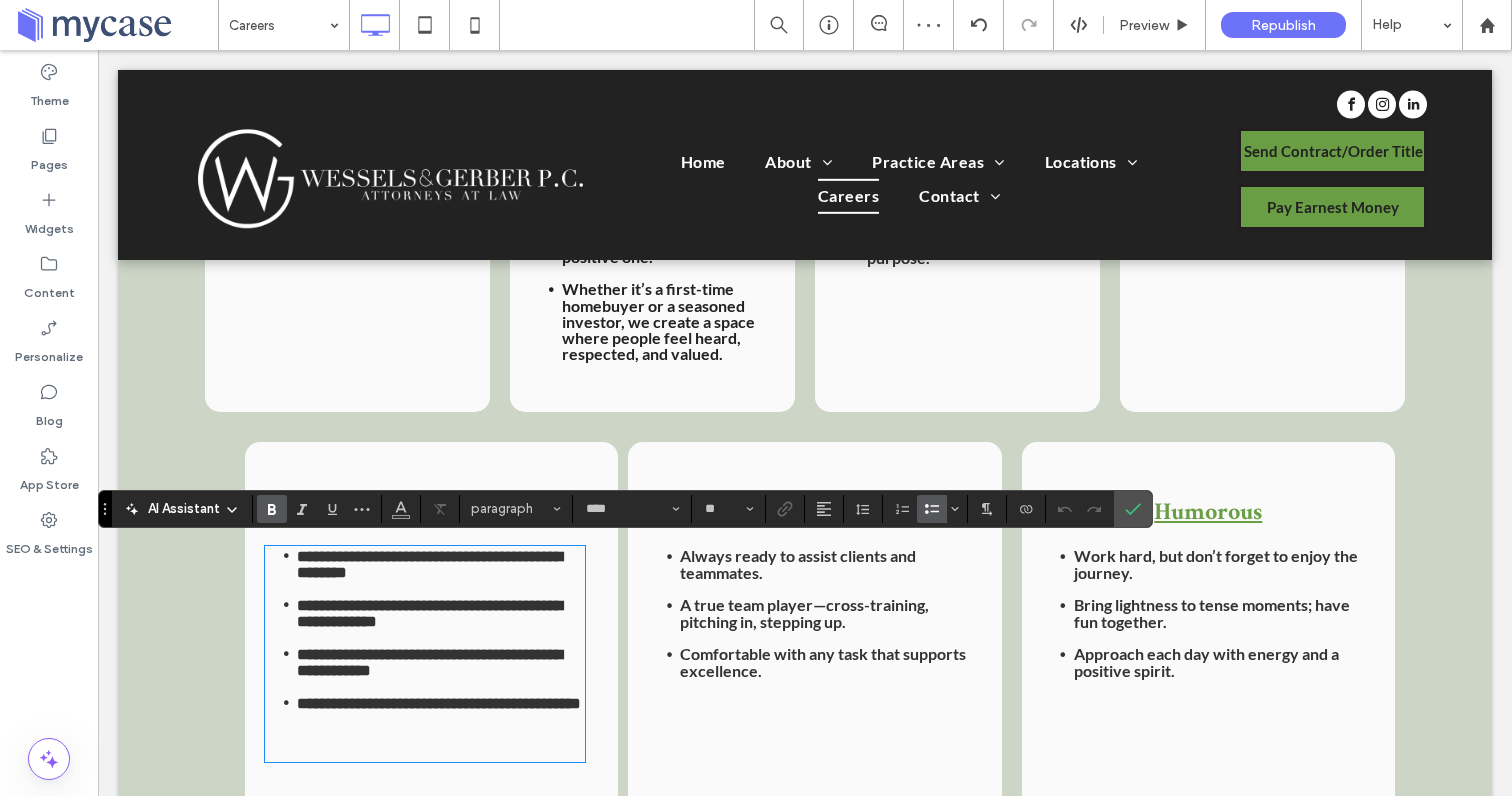 drag, startPoint x: 359, startPoint y: 714, endPoint x: 280, endPoint y: 572, distance: 162.49615 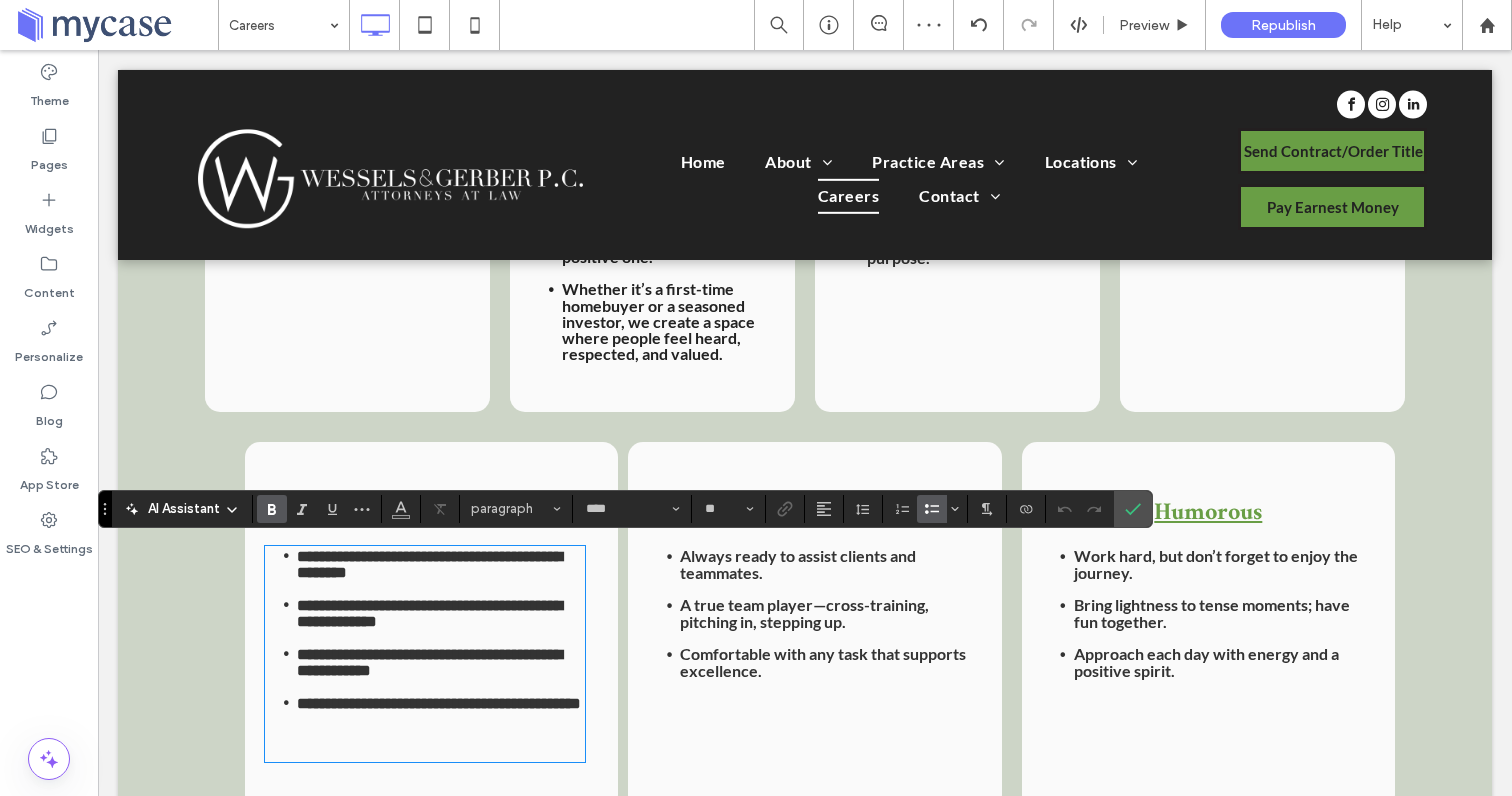 click on "**********" at bounding box center [425, 654] 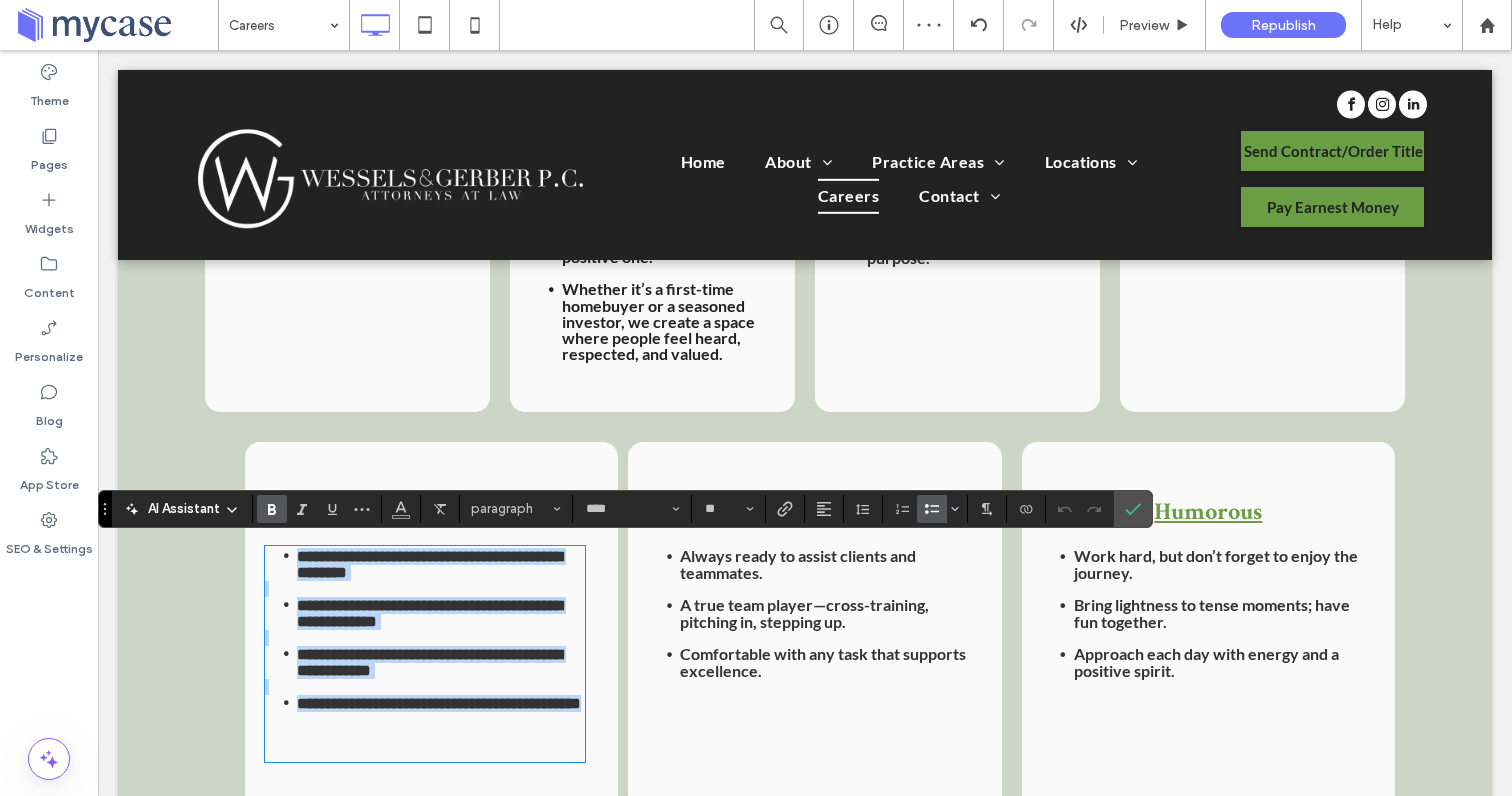 drag, startPoint x: 292, startPoint y: 559, endPoint x: 361, endPoint y: 715, distance: 170.57843 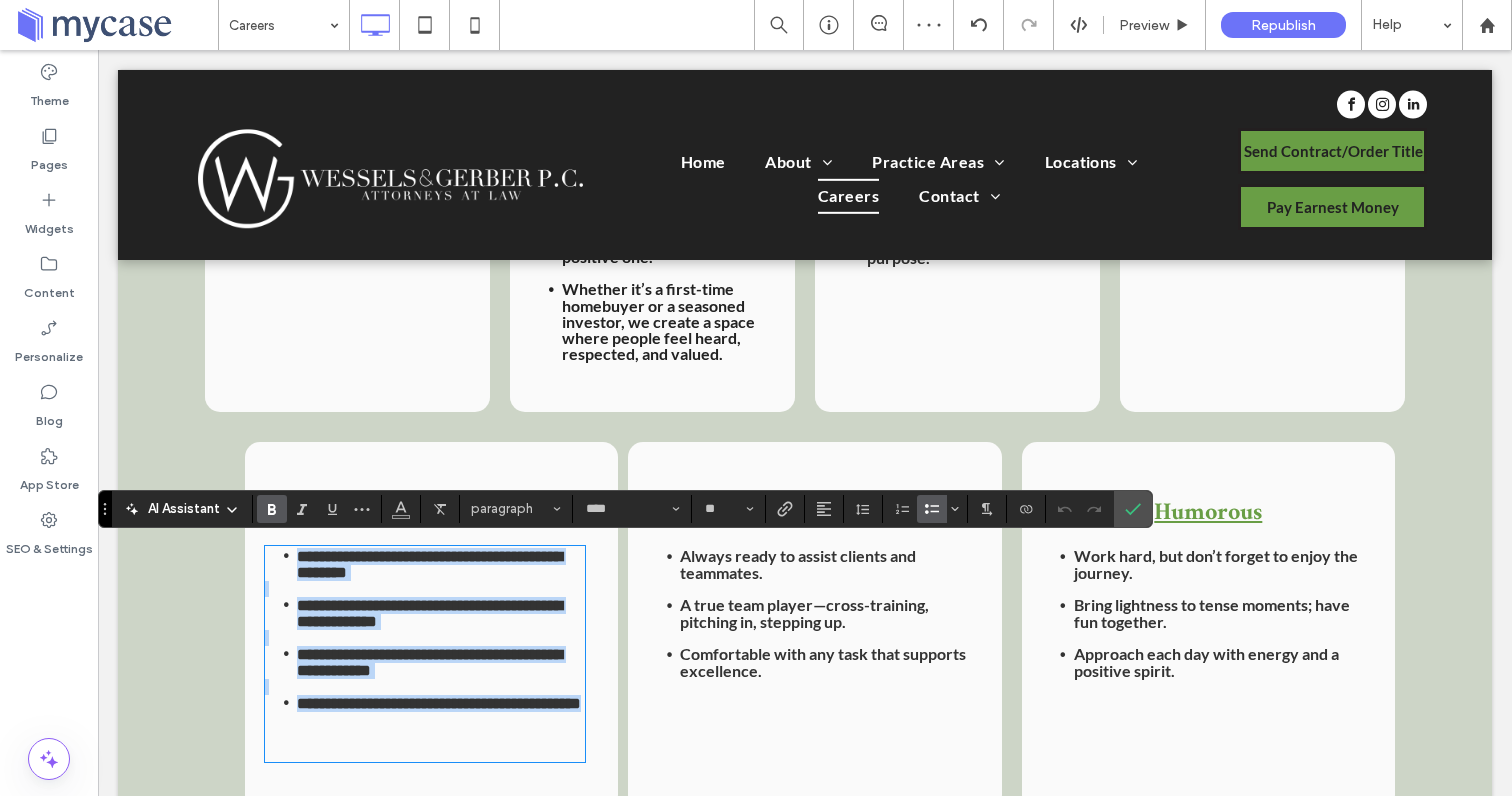 click on "**********" at bounding box center [425, 654] 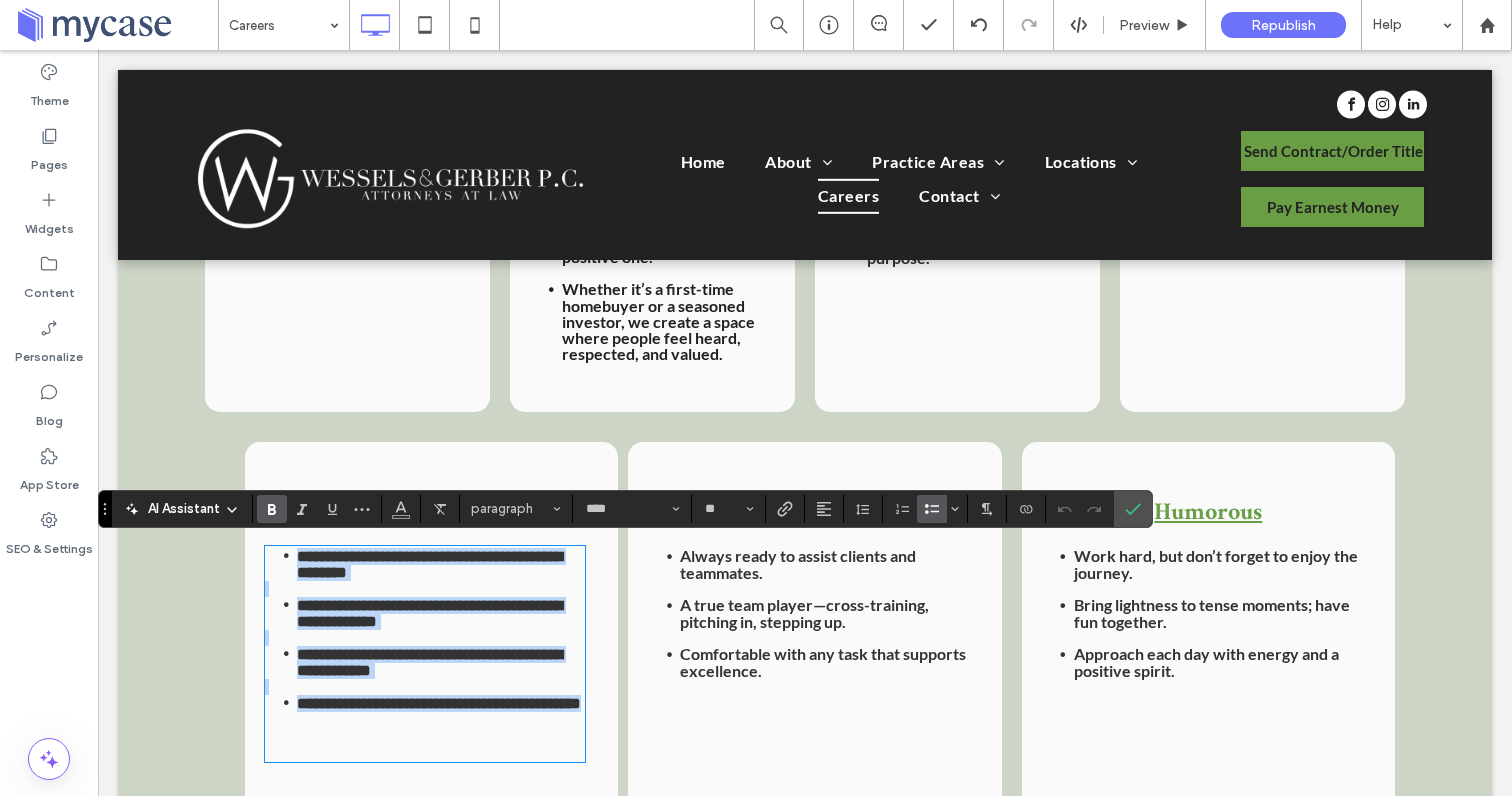 copy on "**********" 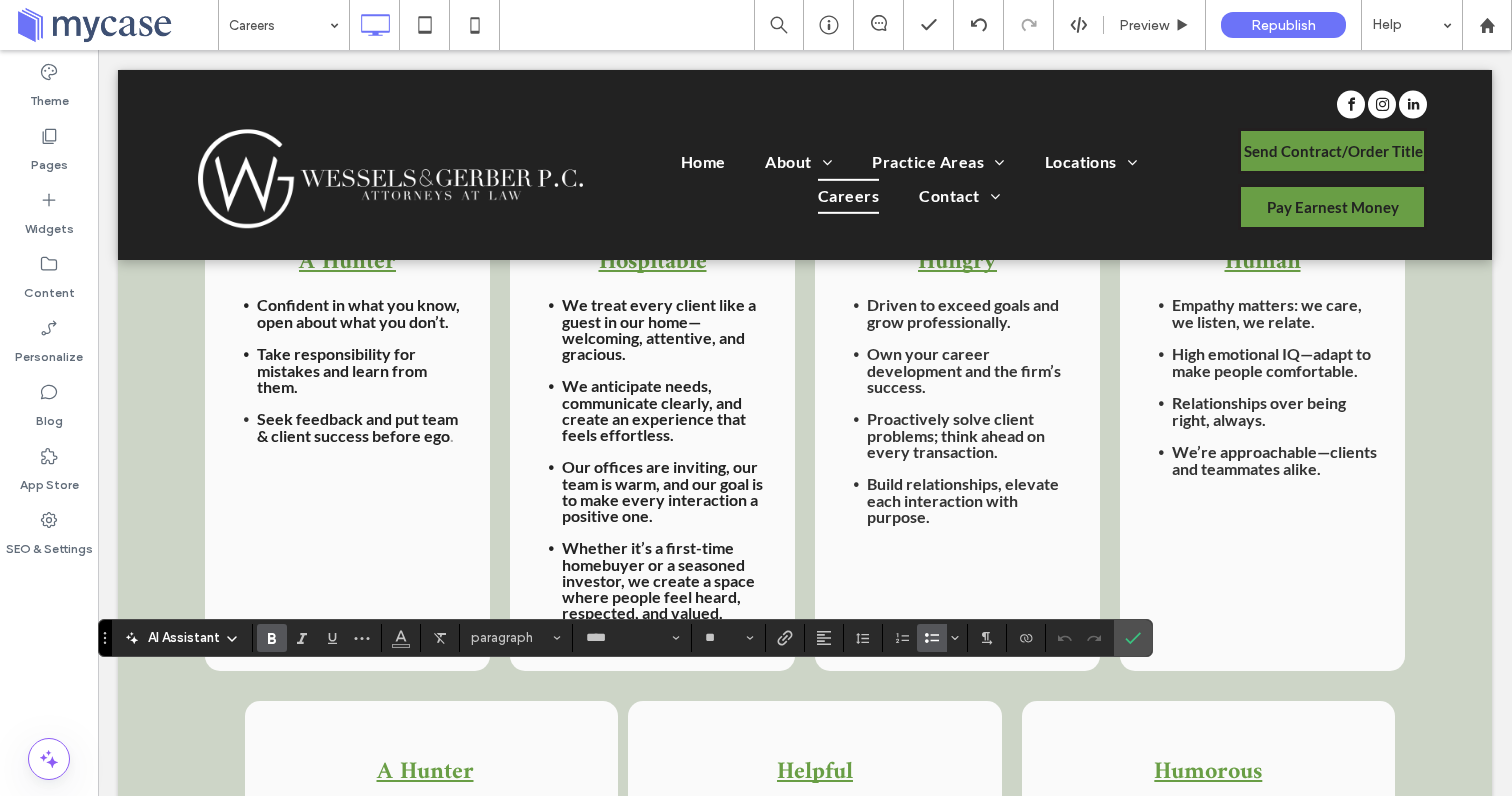 scroll, scrollTop: 1834, scrollLeft: 0, axis: vertical 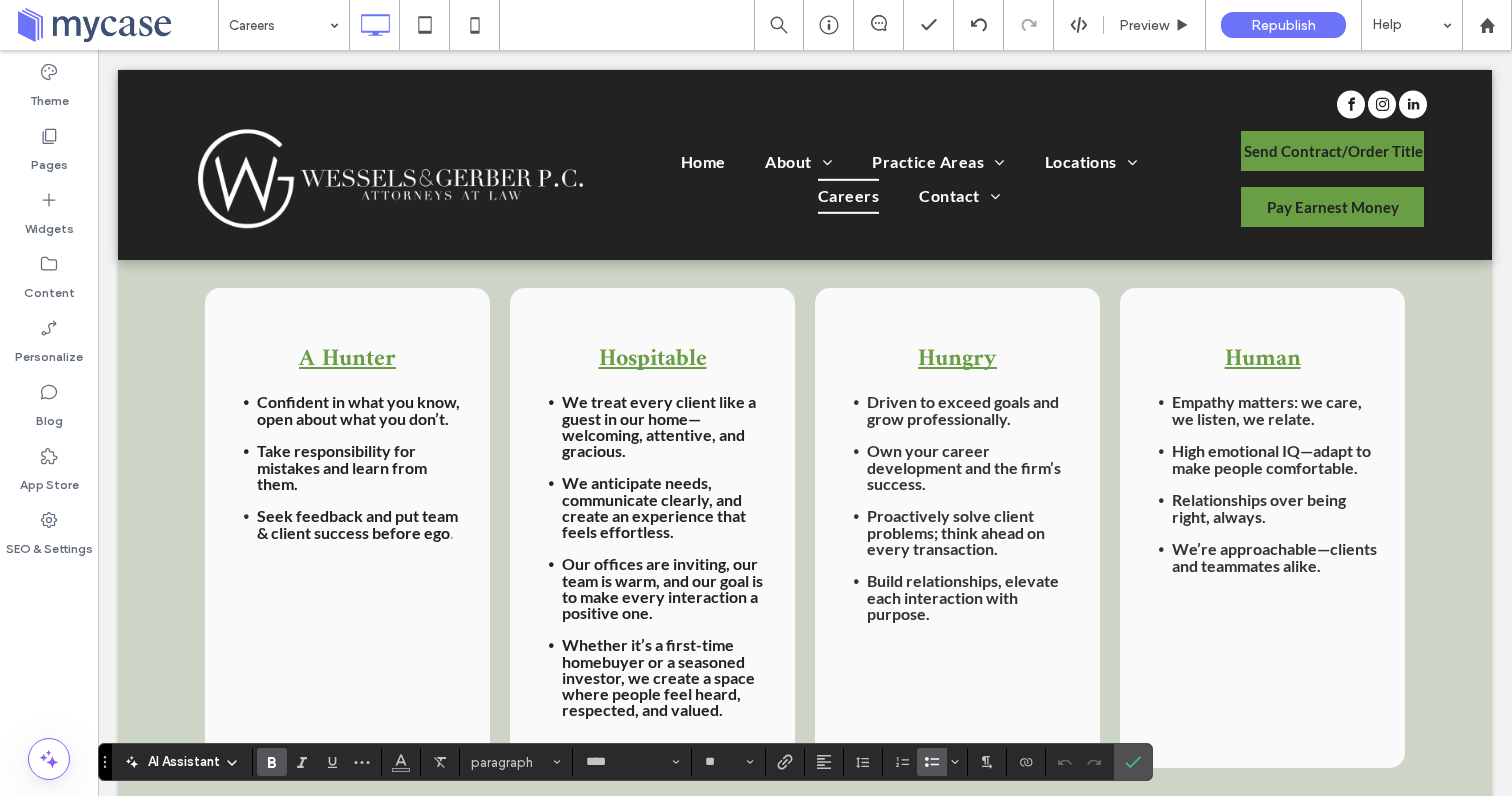 click on "Seek feedback and put team & client success before ego" at bounding box center (357, 524) 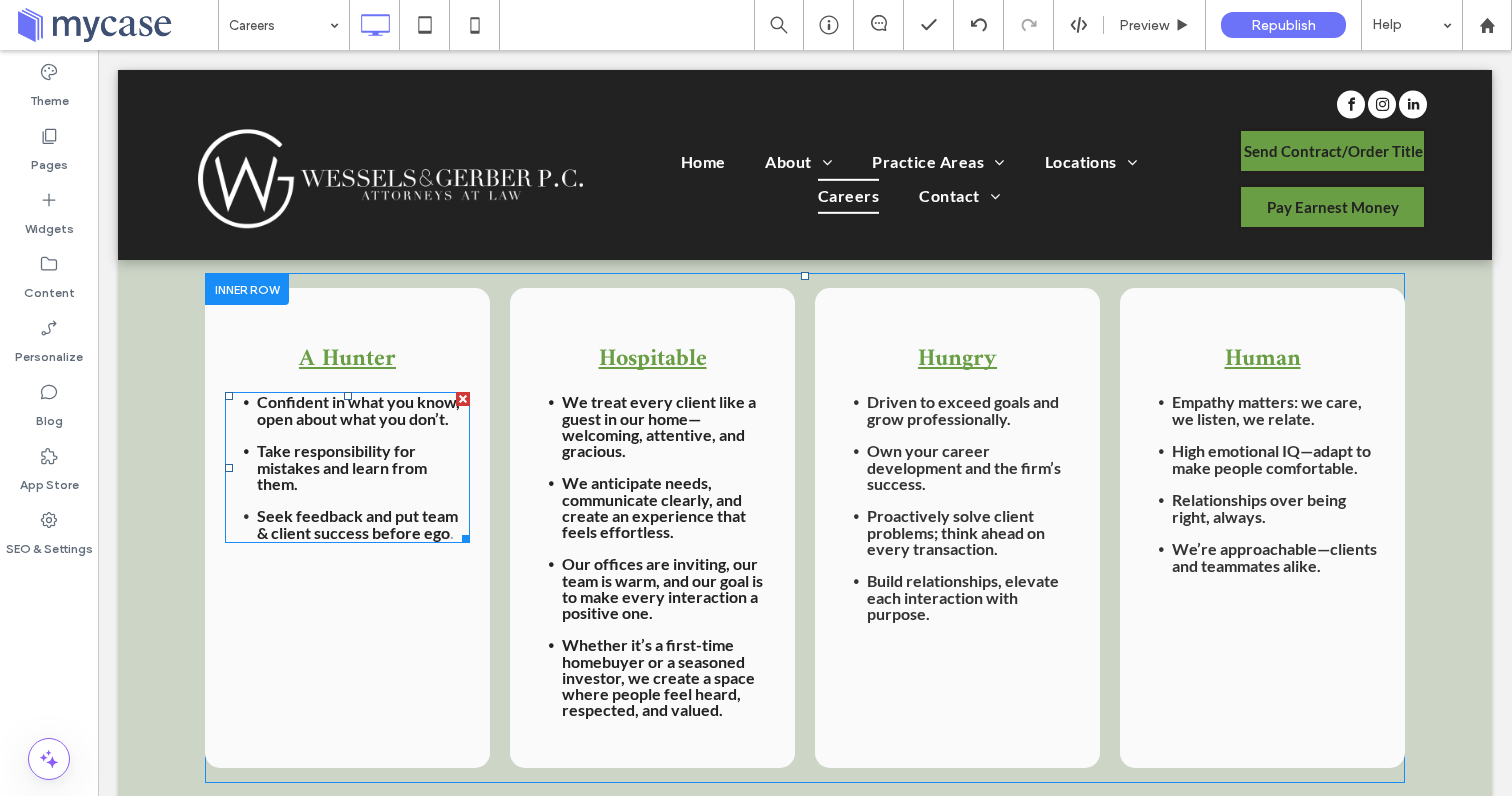 click on "Seek feedback and put team & client success before ego" at bounding box center (357, 524) 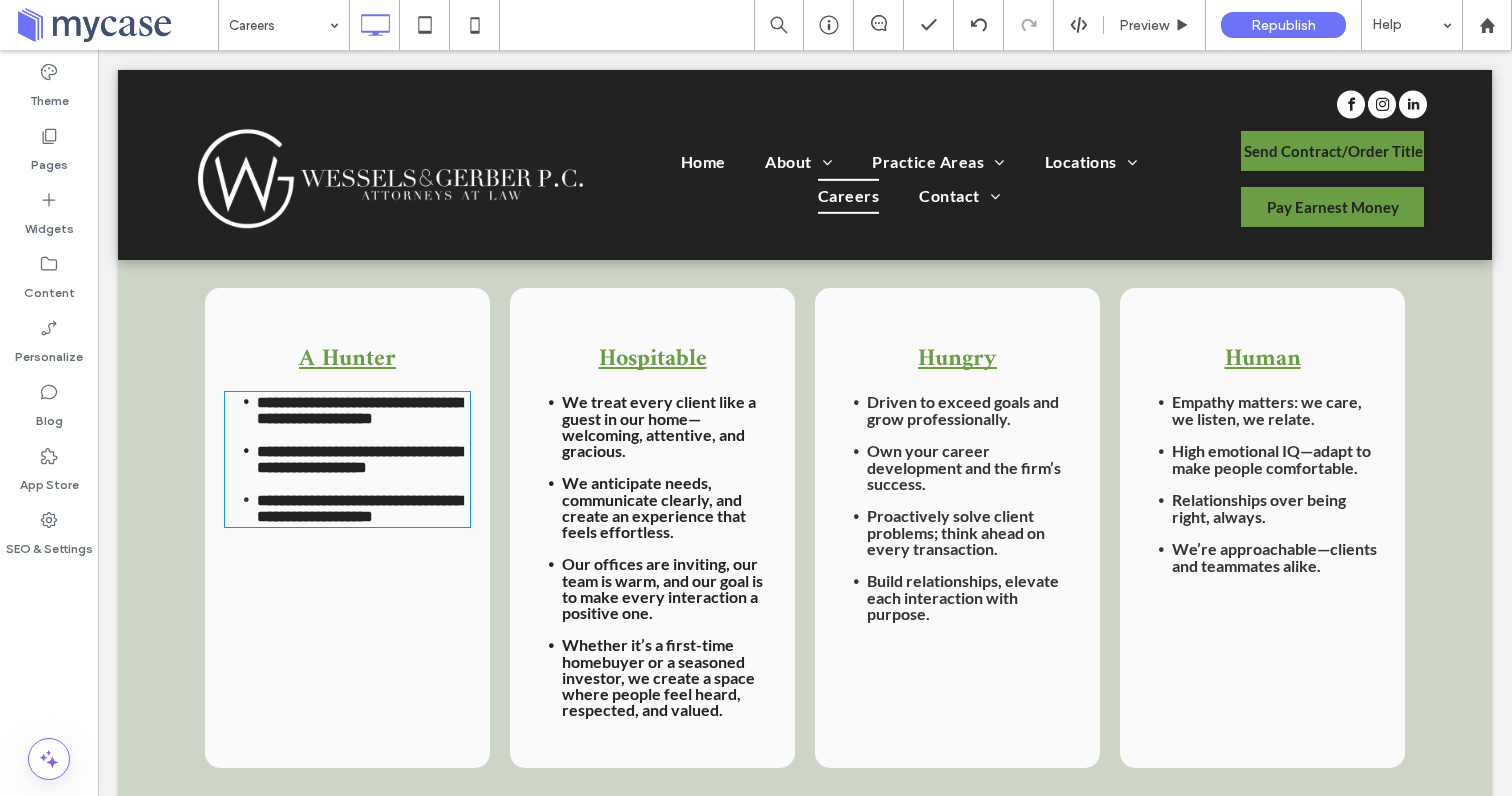 type on "****" 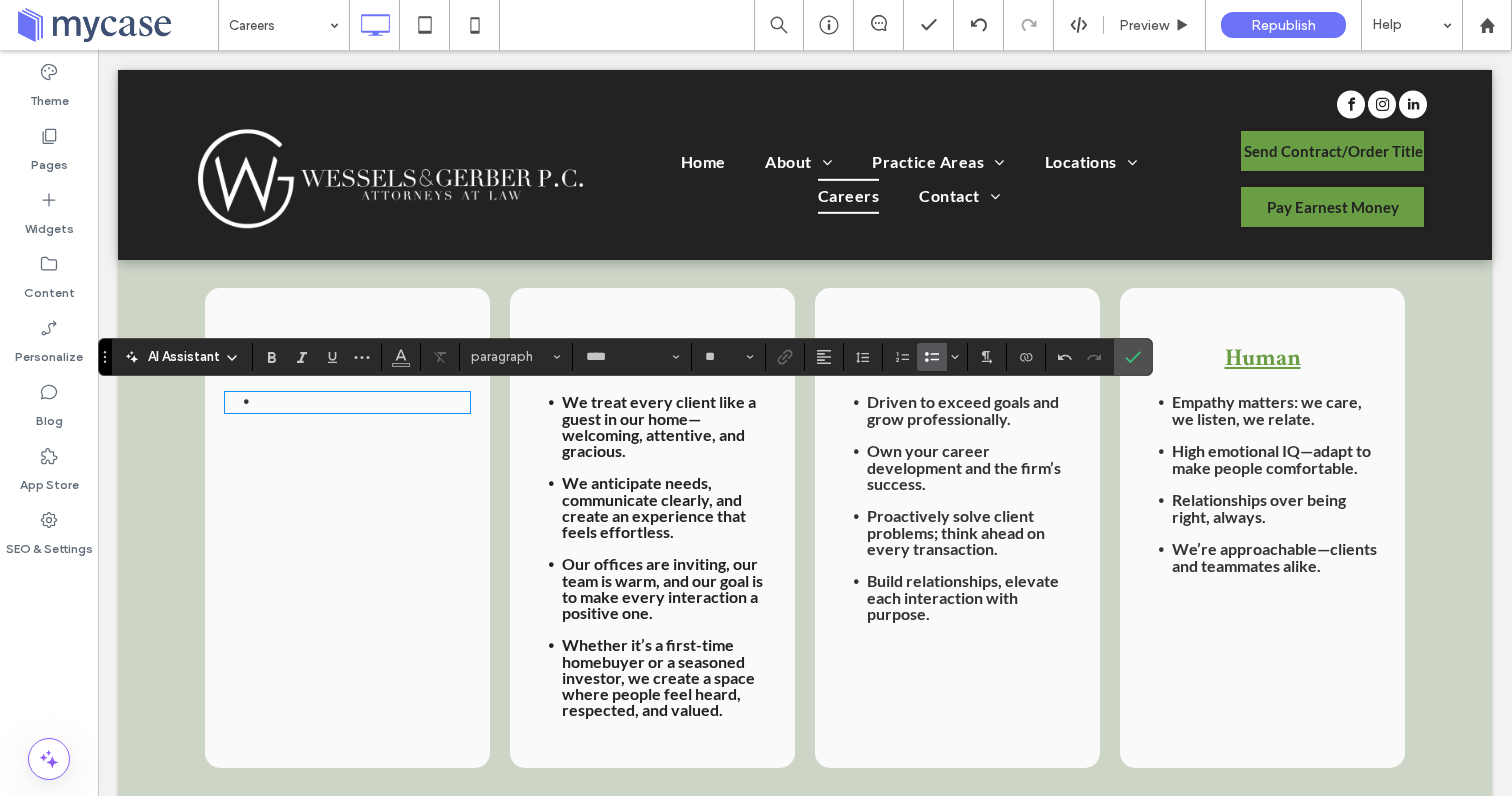 scroll, scrollTop: 0, scrollLeft: 0, axis: both 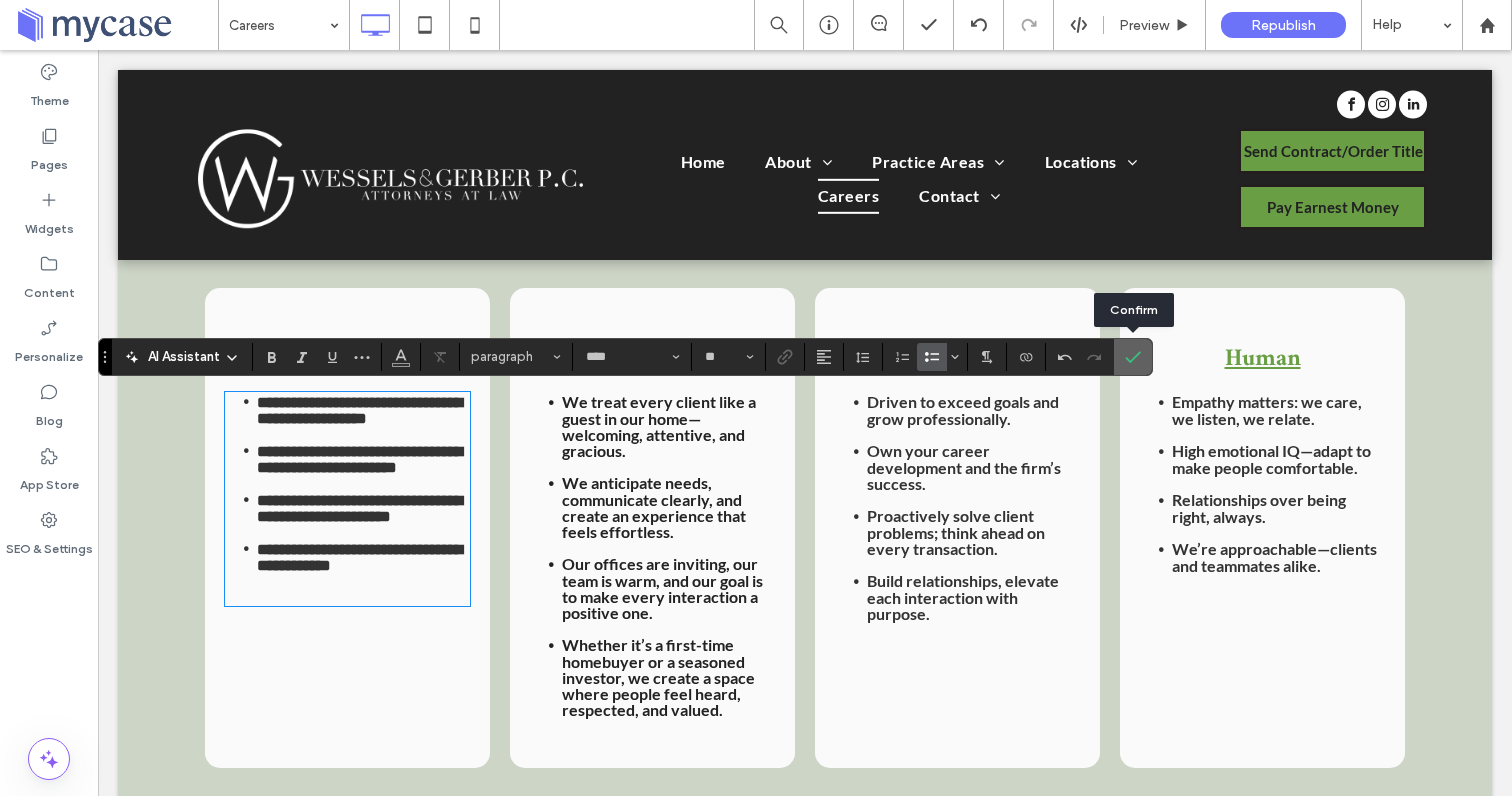 click at bounding box center (1133, 357) 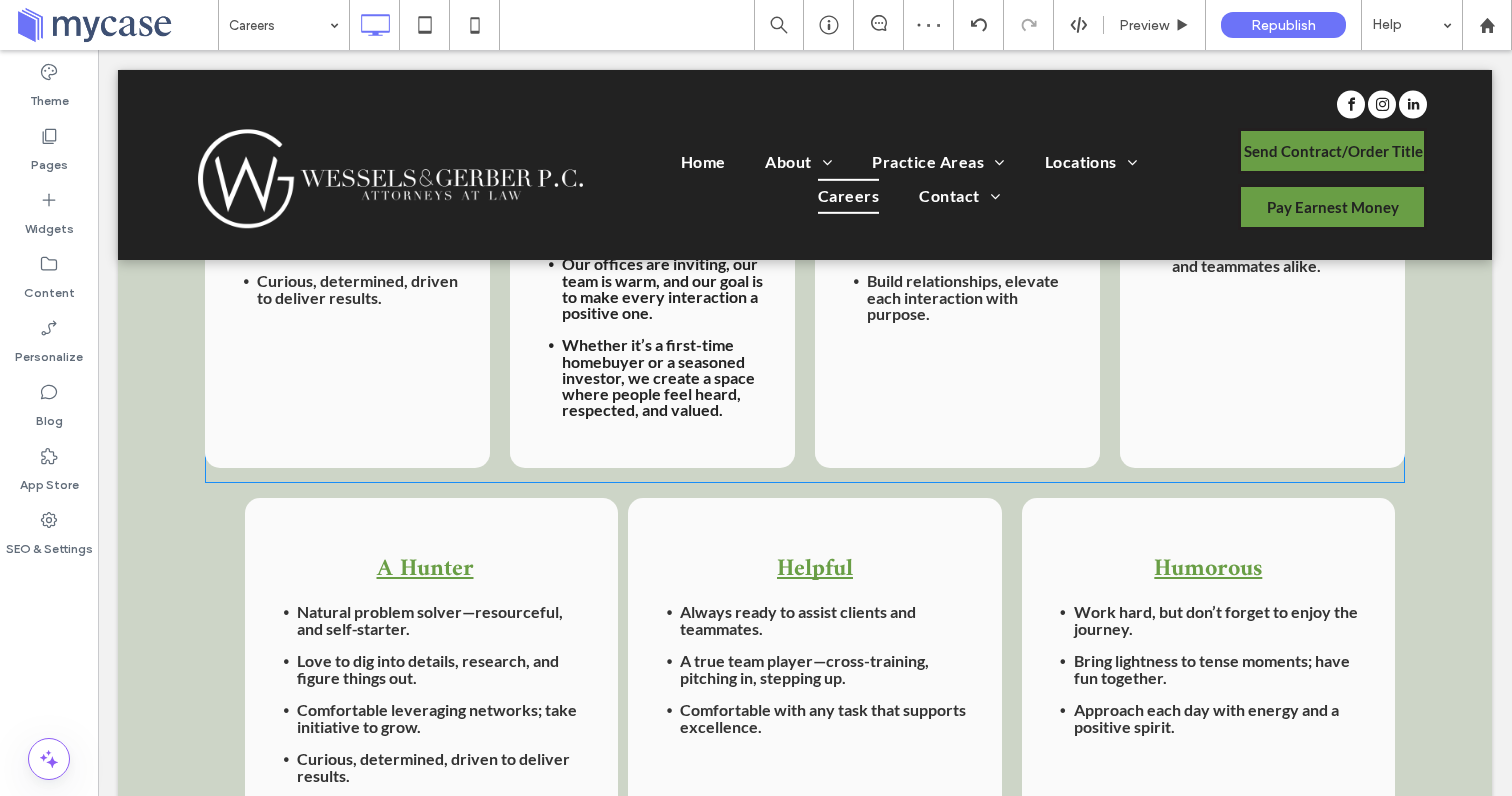 scroll, scrollTop: 2164, scrollLeft: 0, axis: vertical 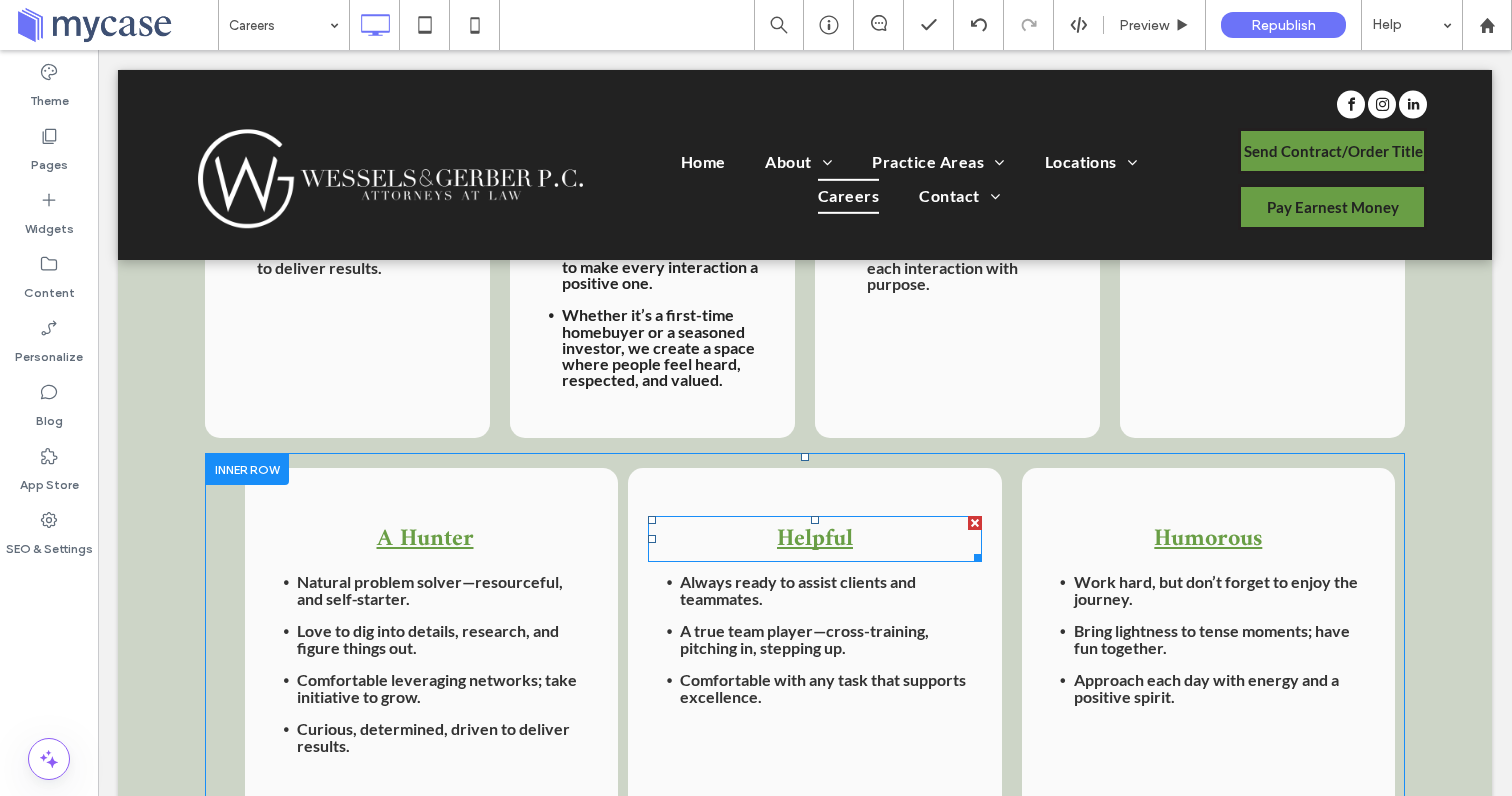 click on "Helpful" at bounding box center [815, 539] 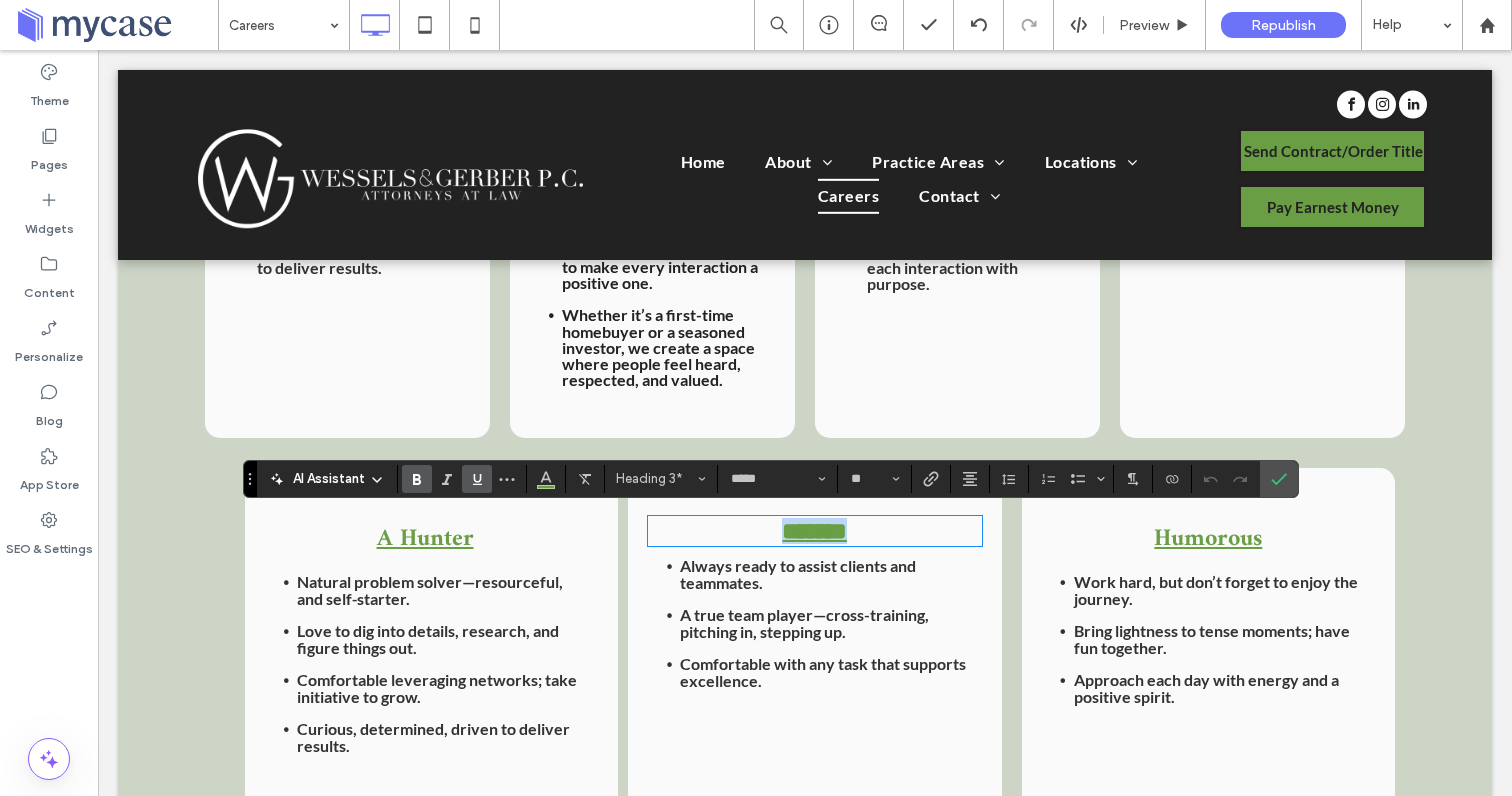 copy on "*******" 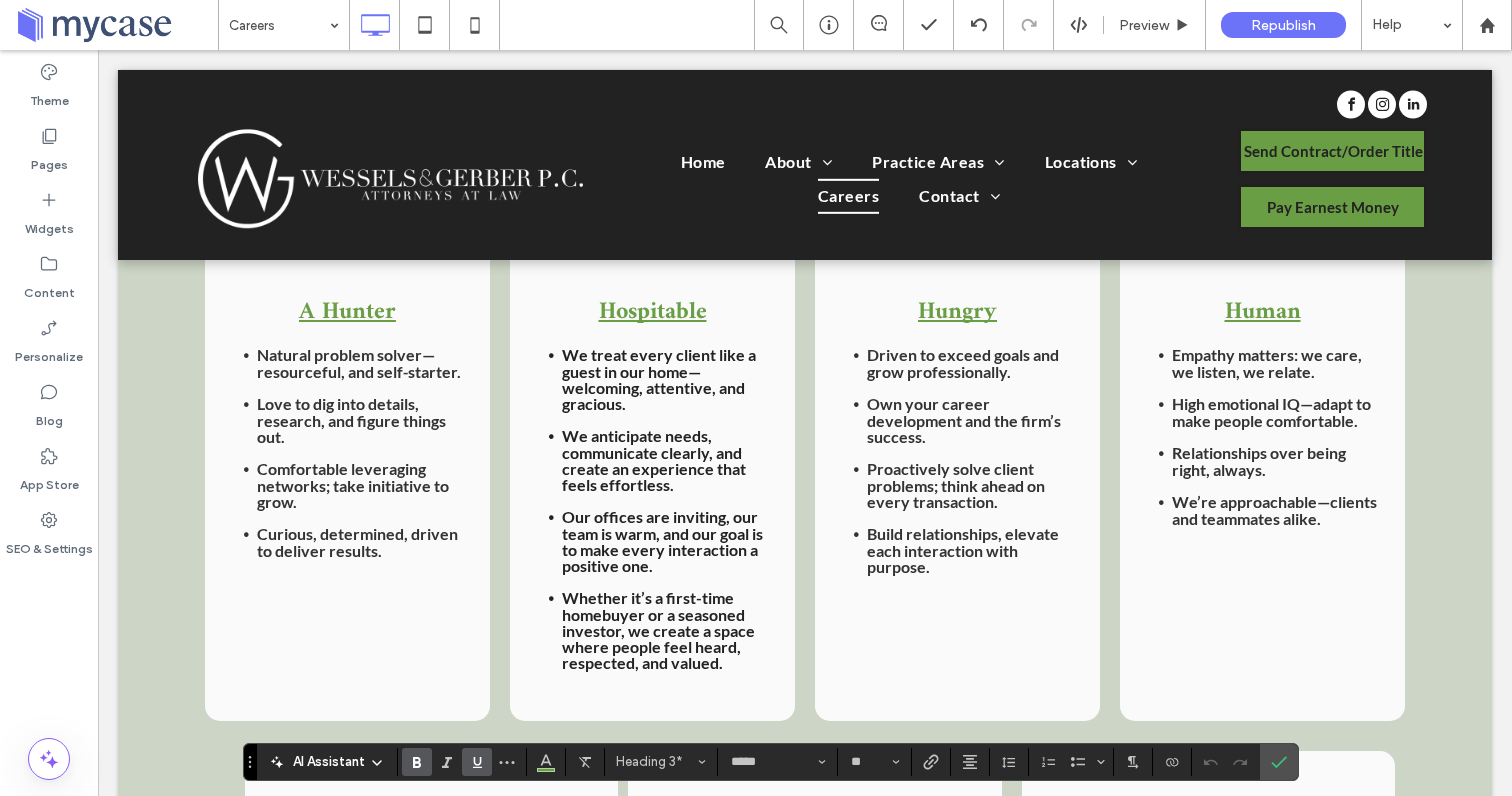 click on "Hospitable" at bounding box center [653, 312] 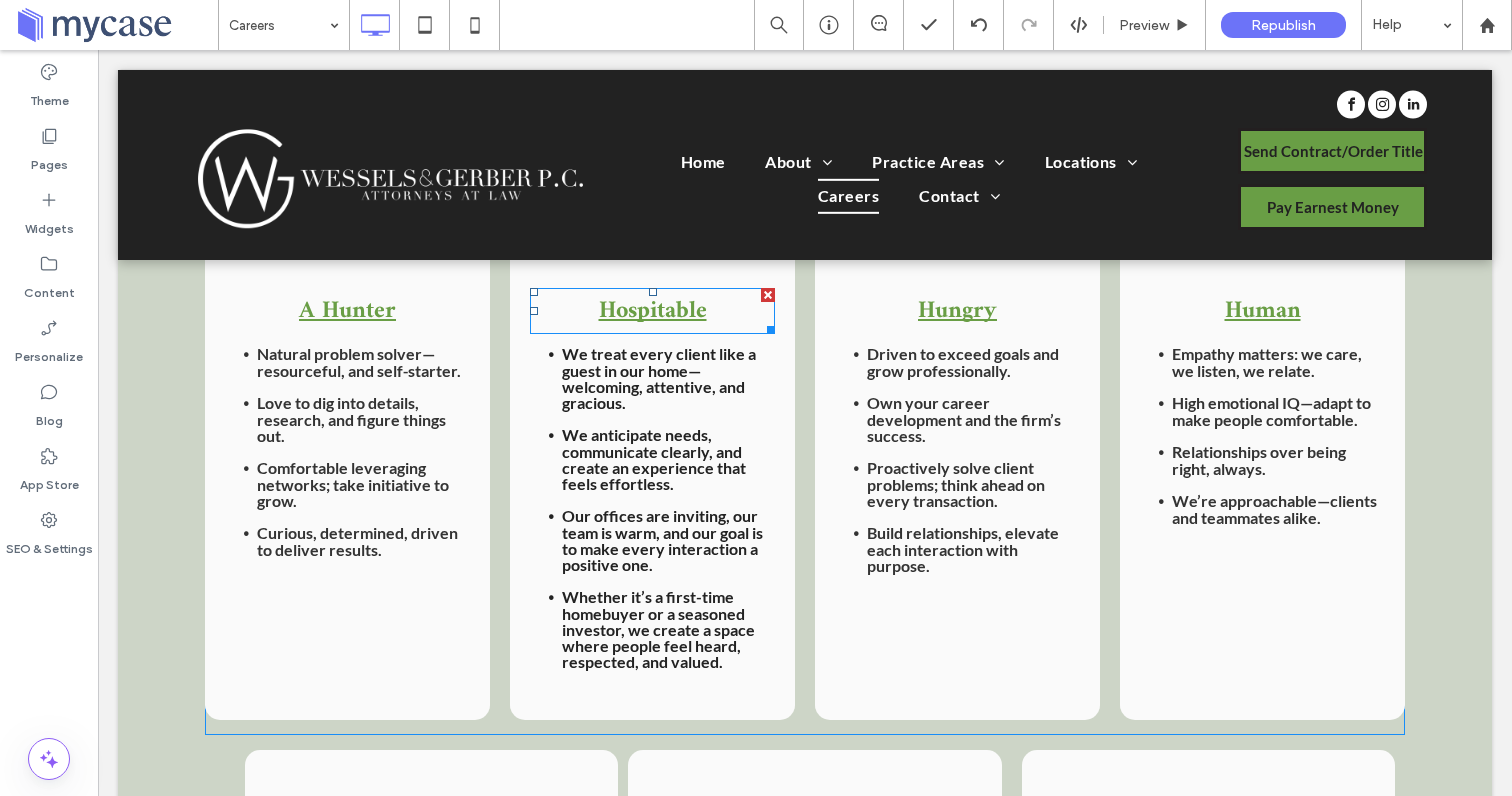 click on "Hospitable" at bounding box center [652, 311] 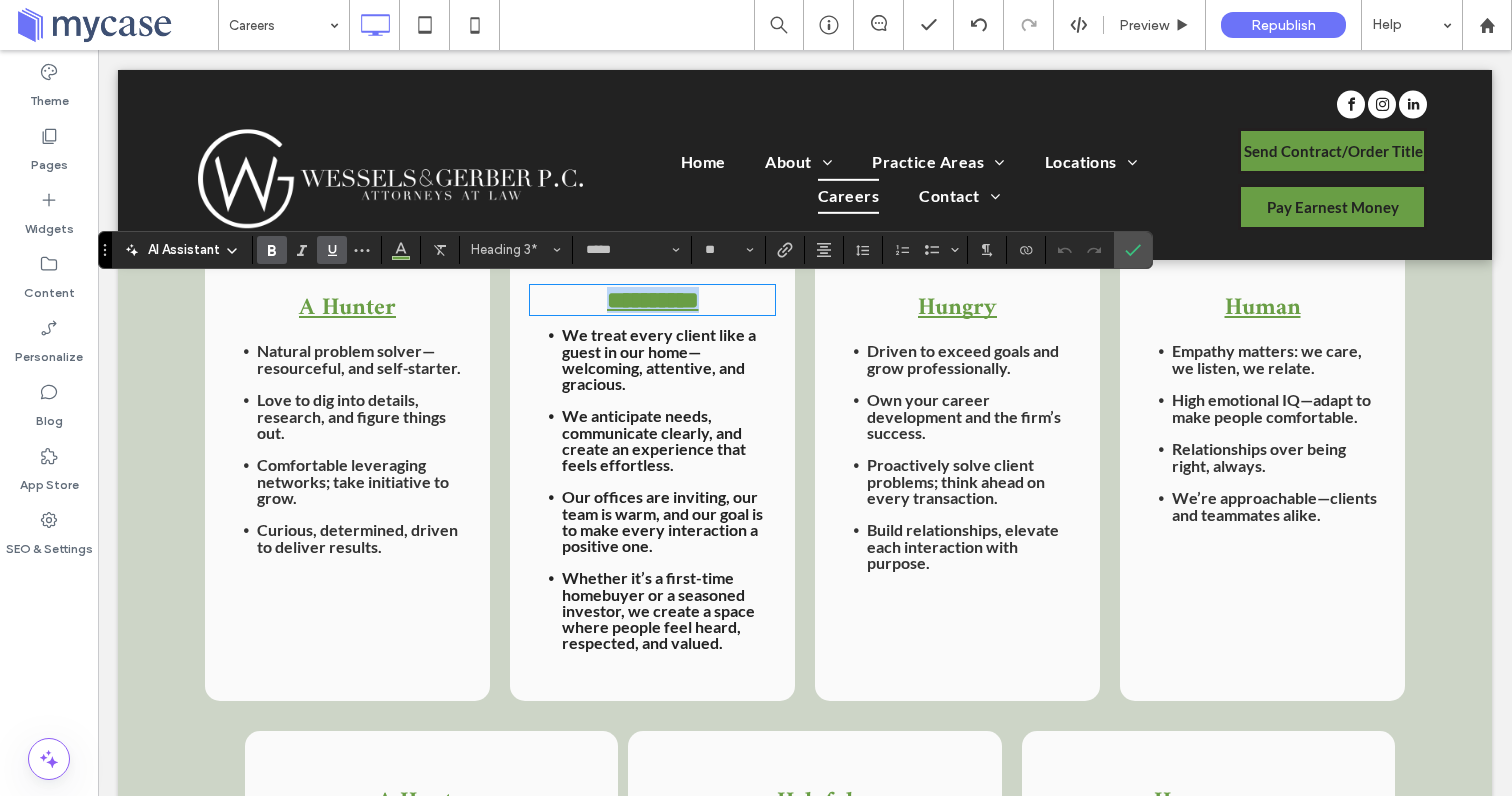 click on "**********" at bounding box center (652, 300) 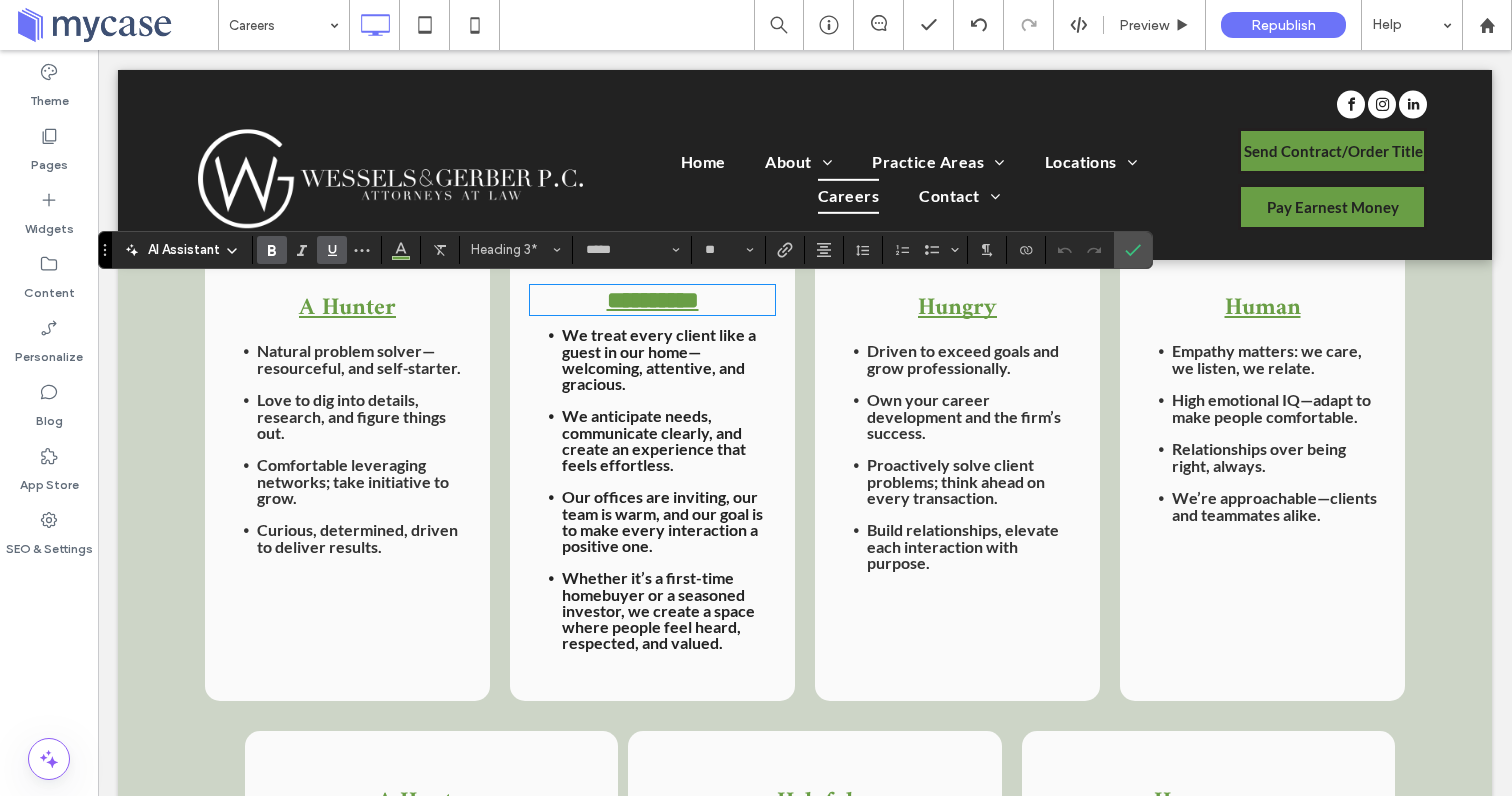 scroll, scrollTop: 1893, scrollLeft: 0, axis: vertical 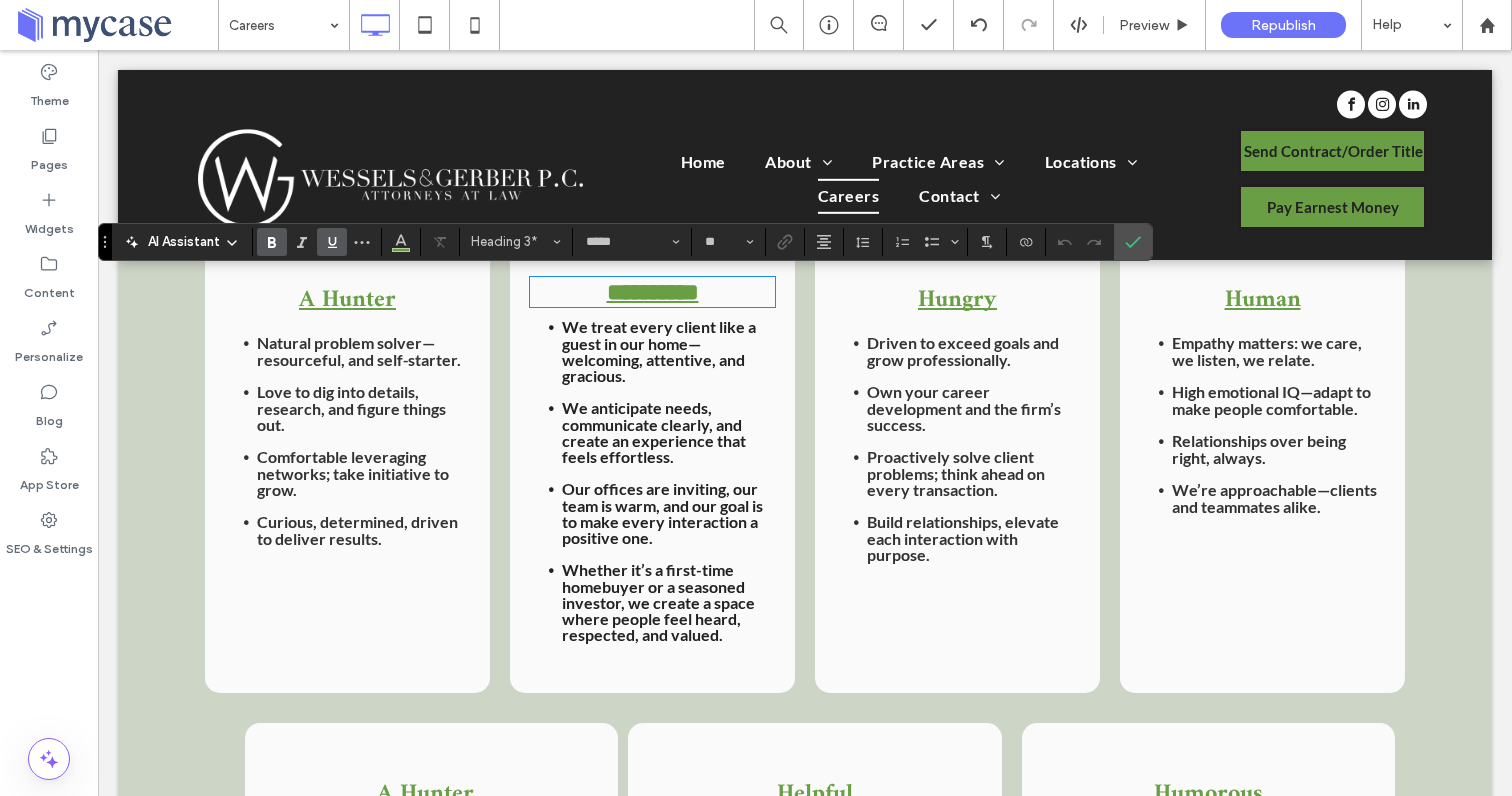 type on "****" 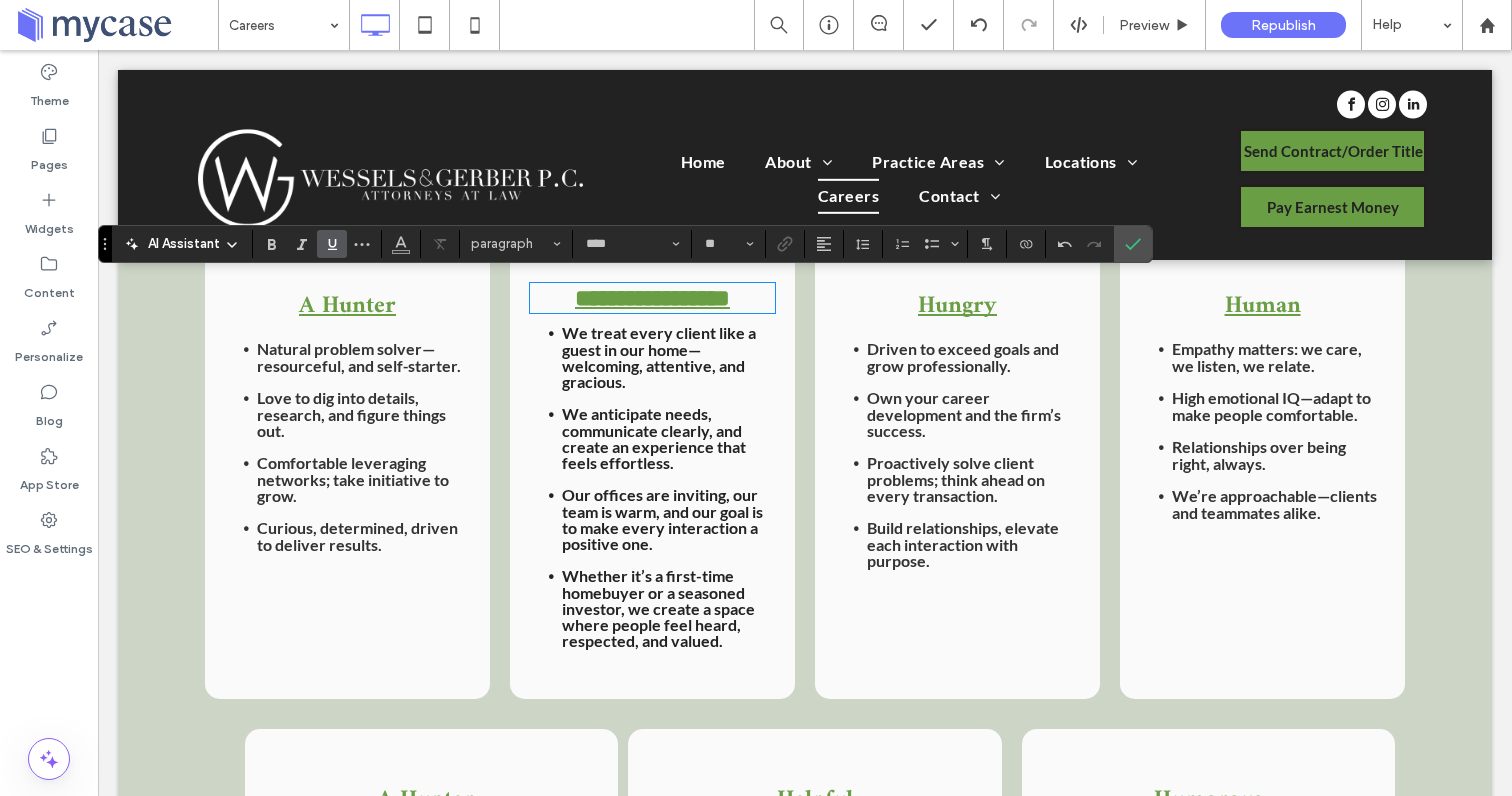type on "*****" 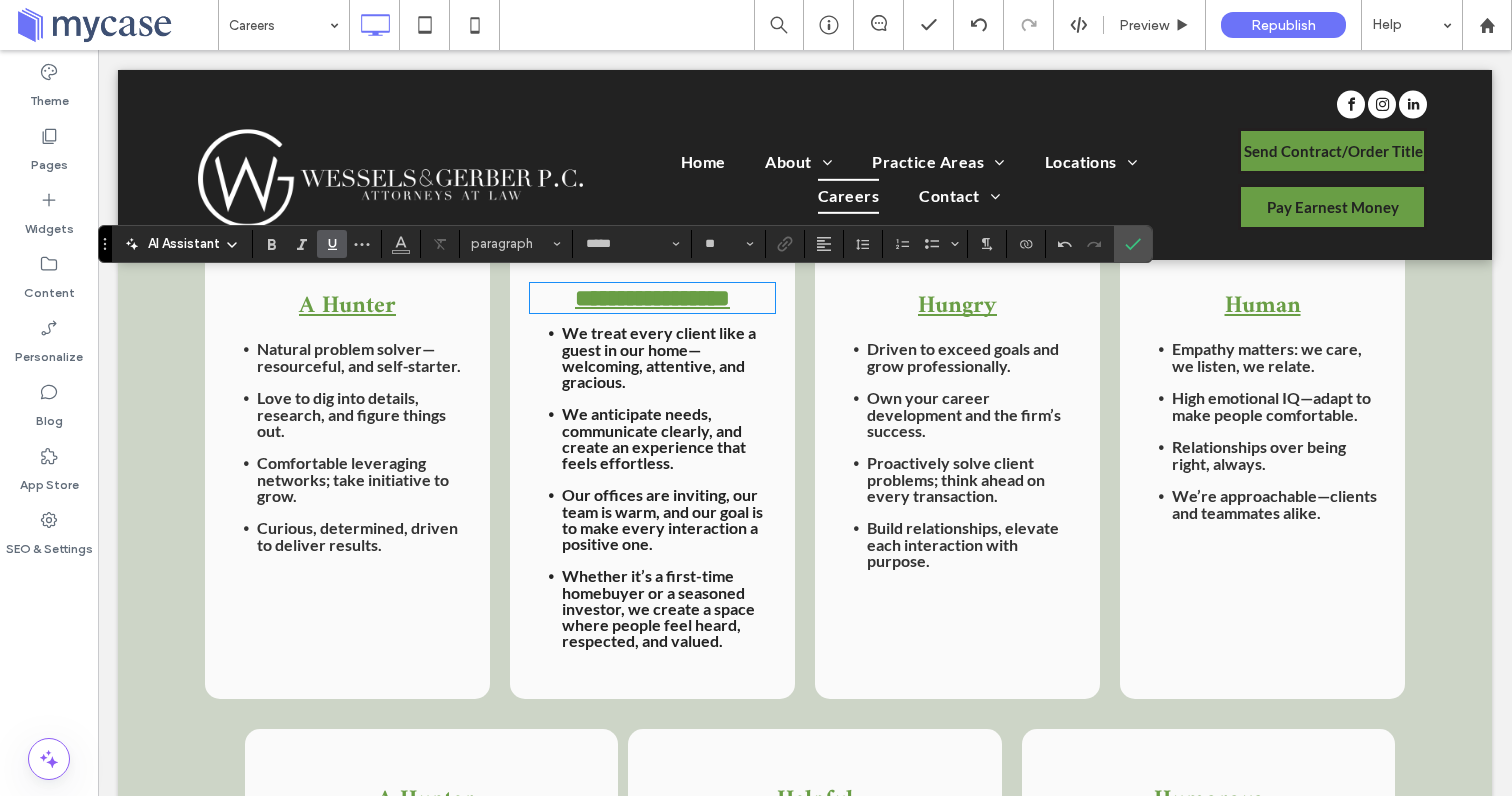 scroll, scrollTop: 1883, scrollLeft: 0, axis: vertical 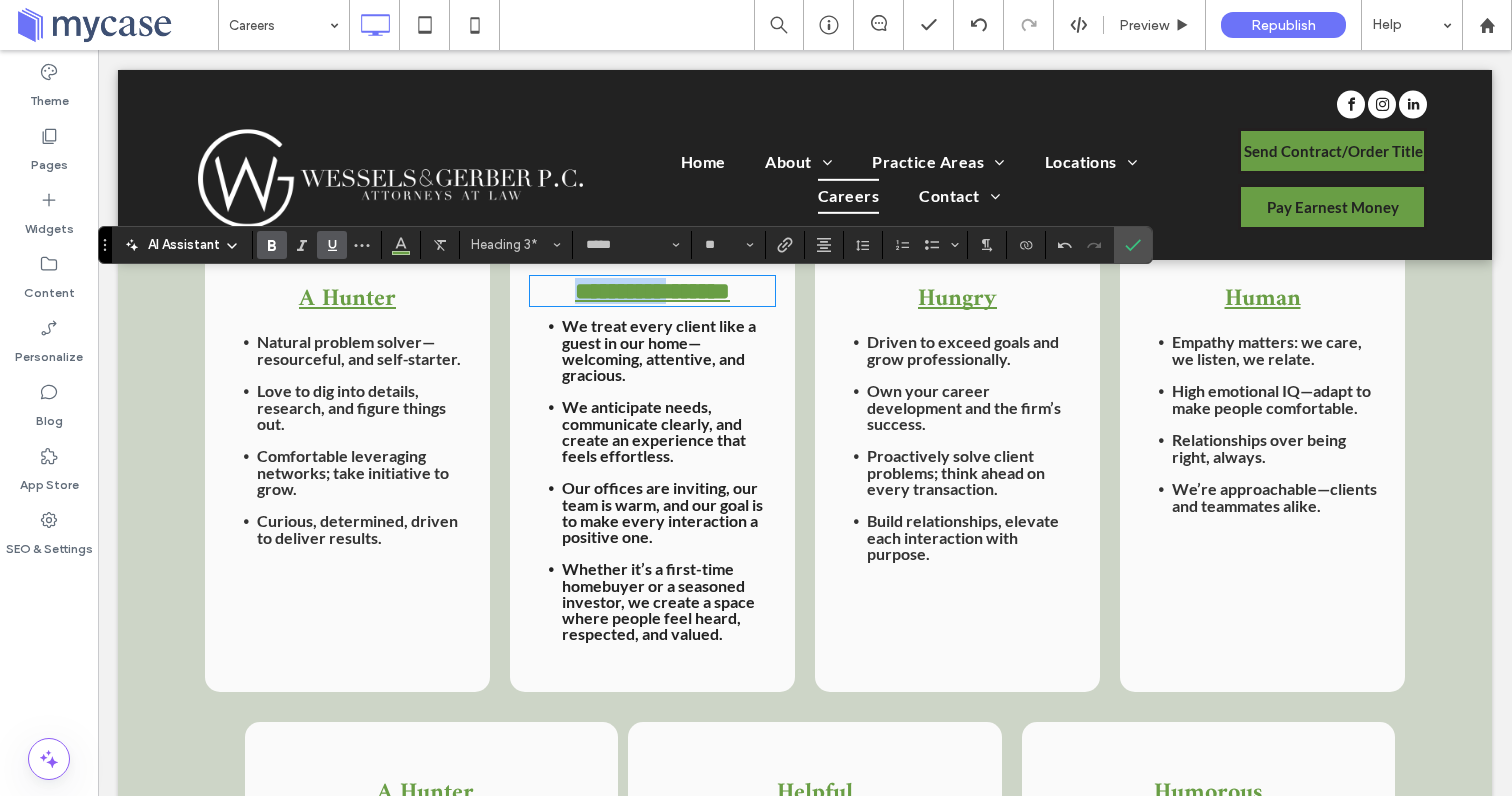 drag, startPoint x: 670, startPoint y: 299, endPoint x: 568, endPoint y: 310, distance: 102.59142 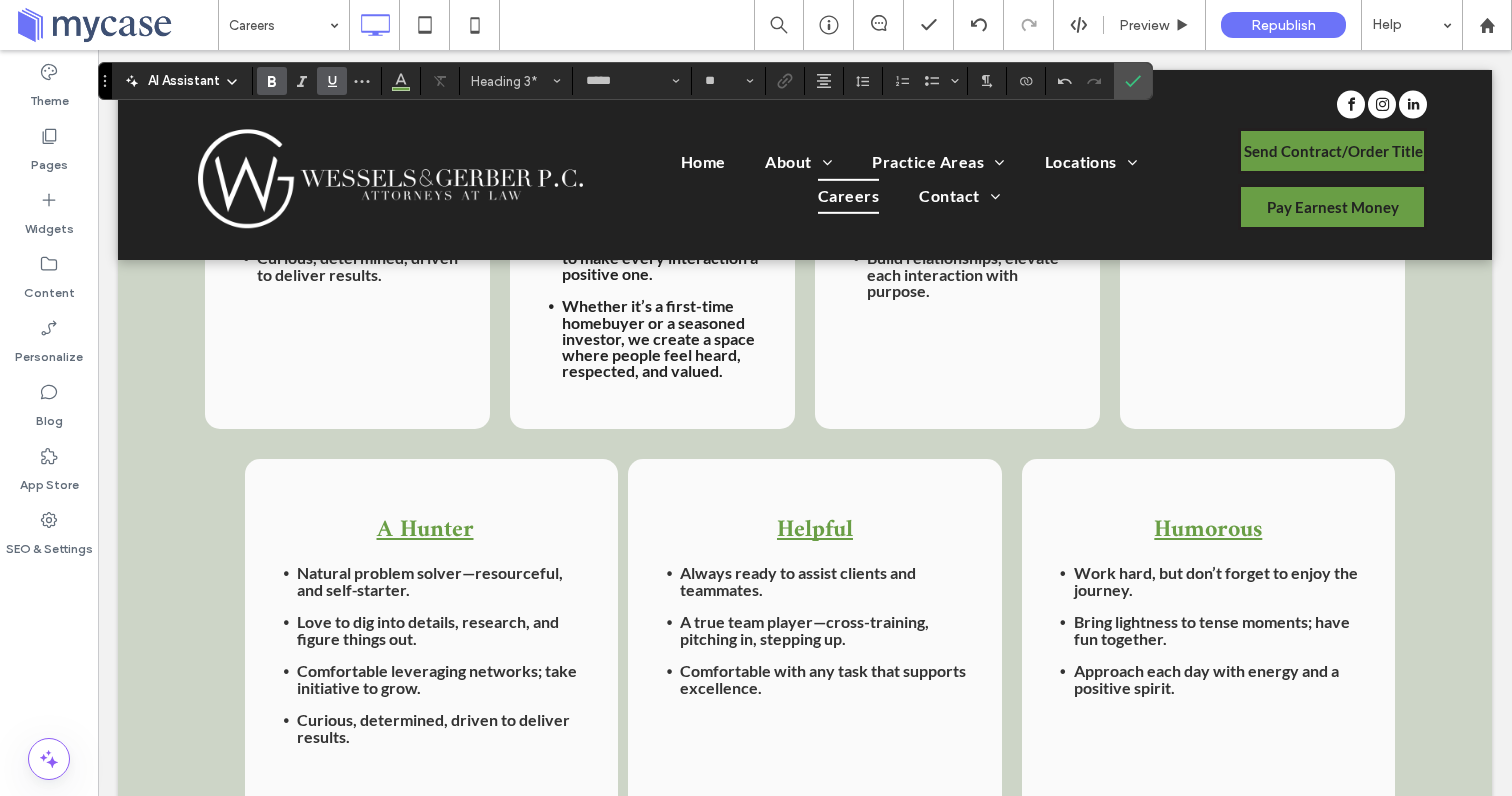scroll, scrollTop: 2275, scrollLeft: 0, axis: vertical 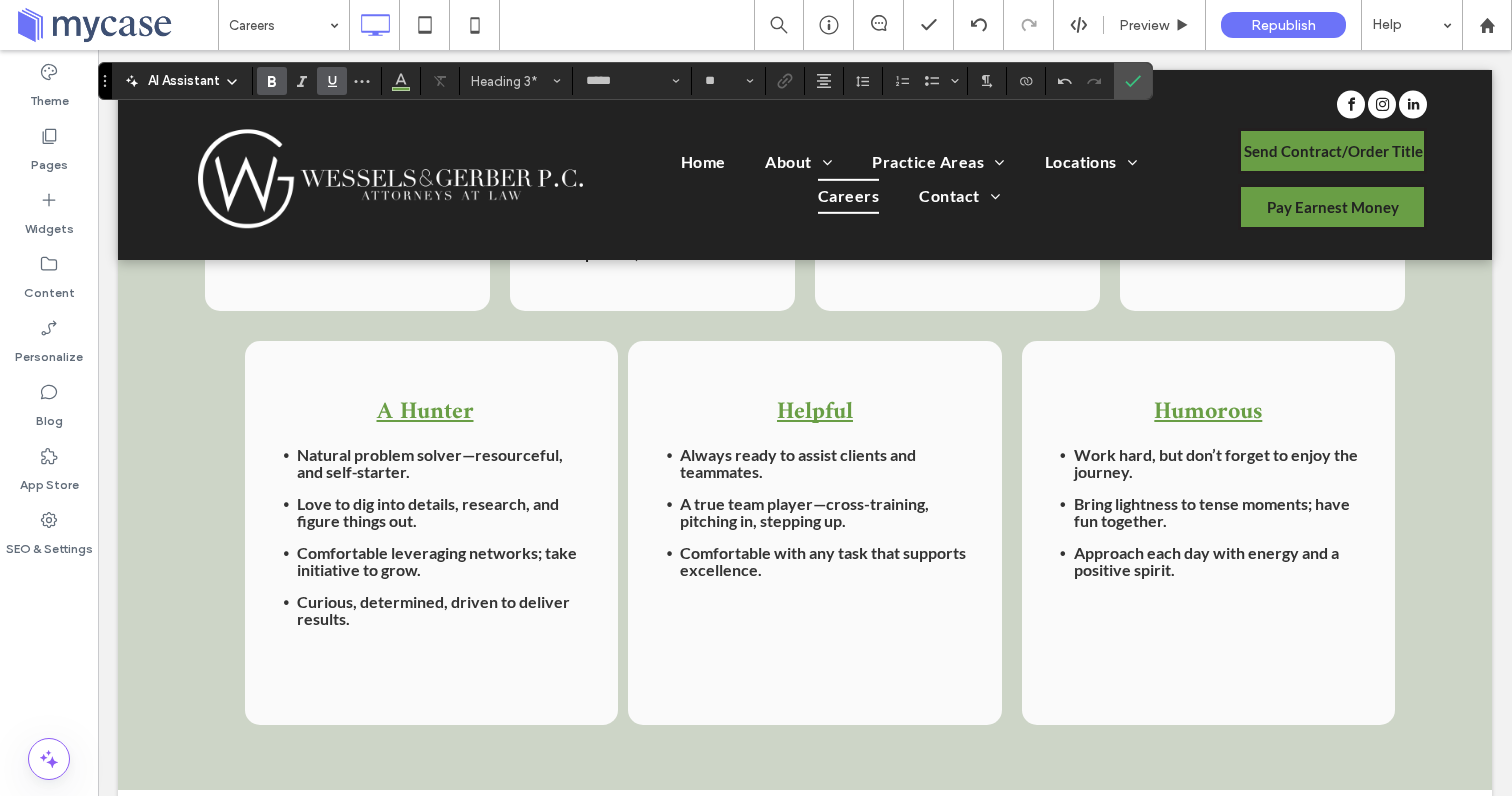 click on "Always ready to assist clients and teammates." at bounding box center (798, 463) 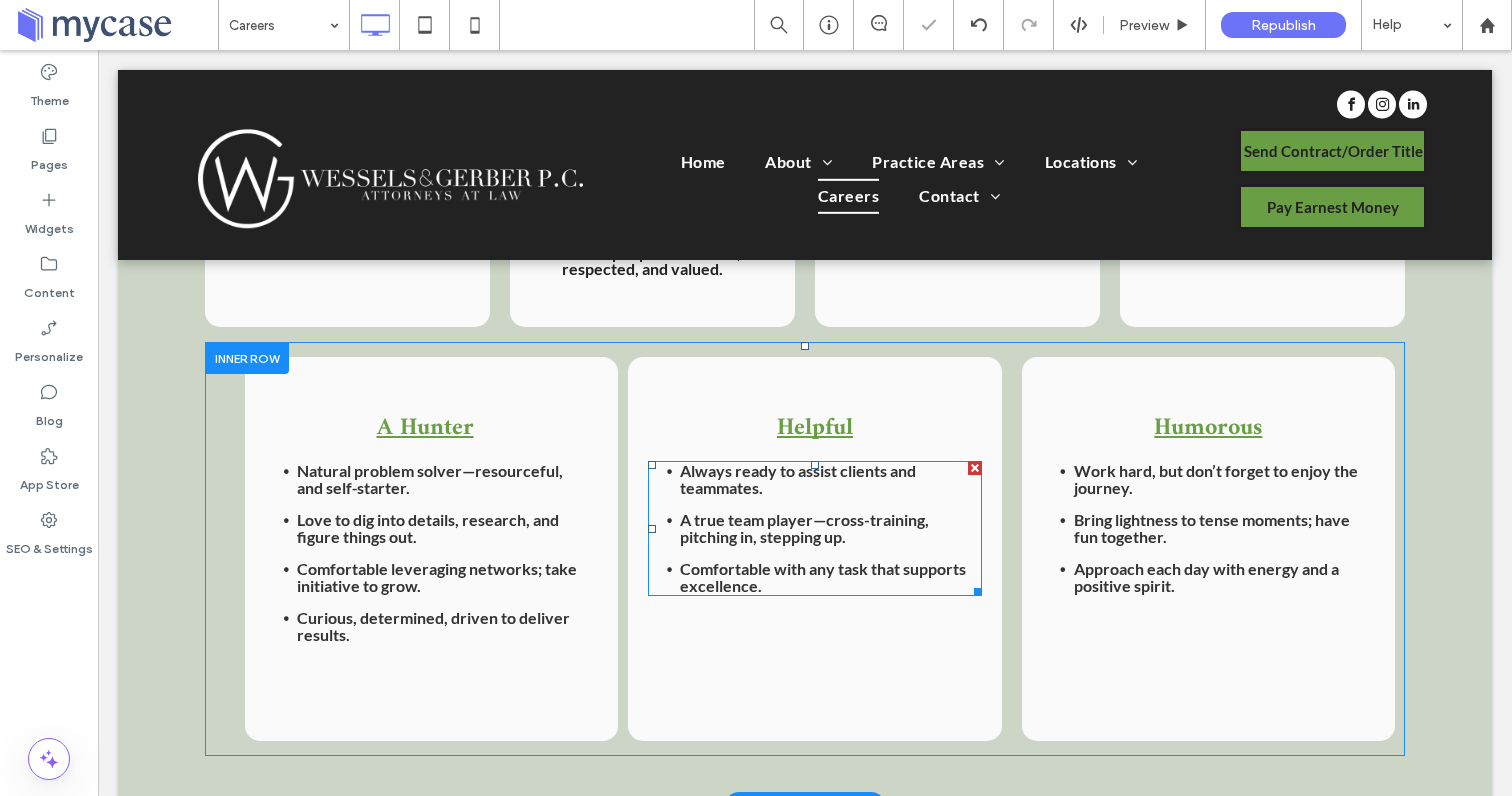 click on "Always ready to assist clients and teammates." at bounding box center (798, 479) 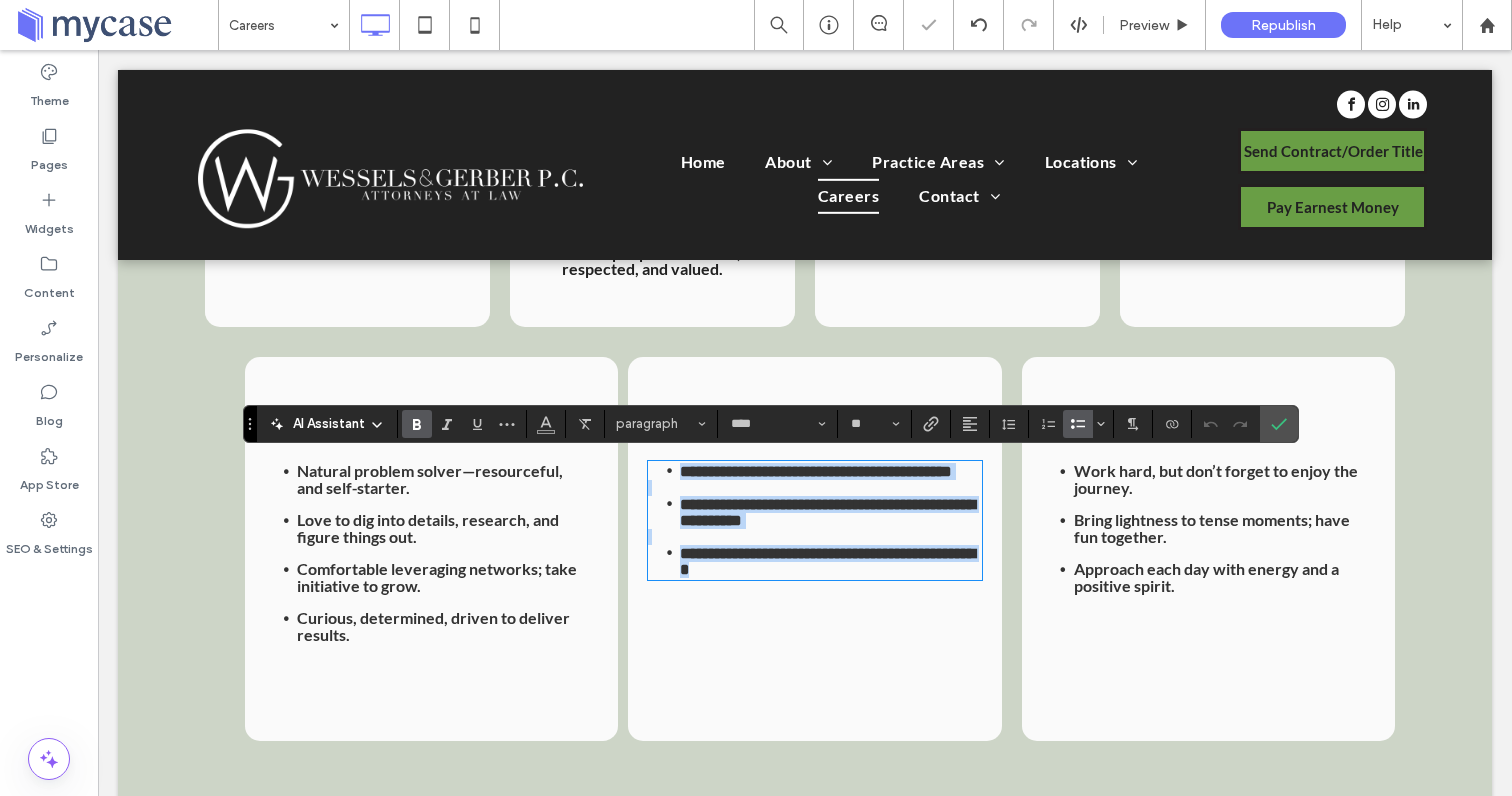 copy on "**********" 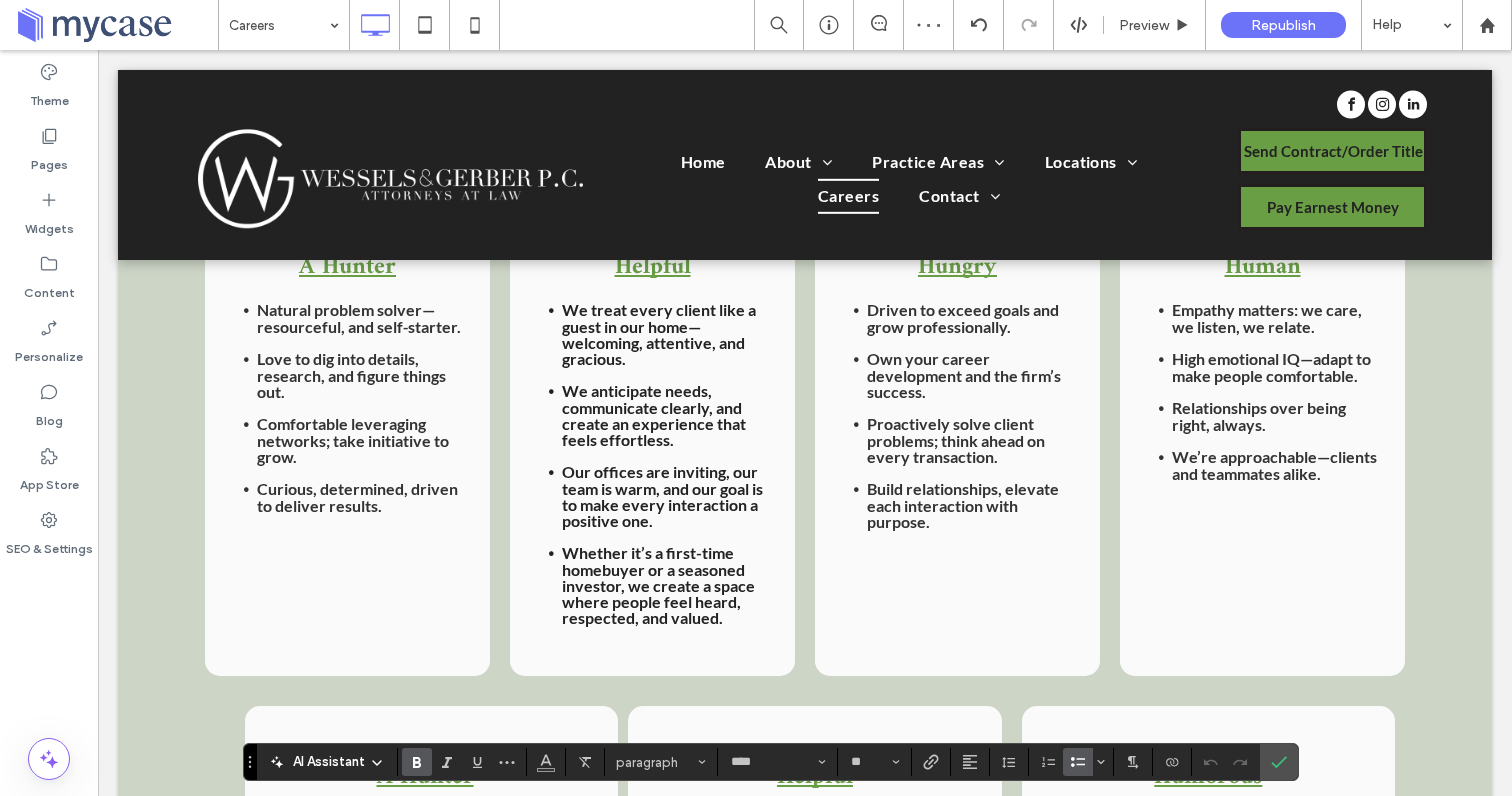 scroll, scrollTop: 1912, scrollLeft: 0, axis: vertical 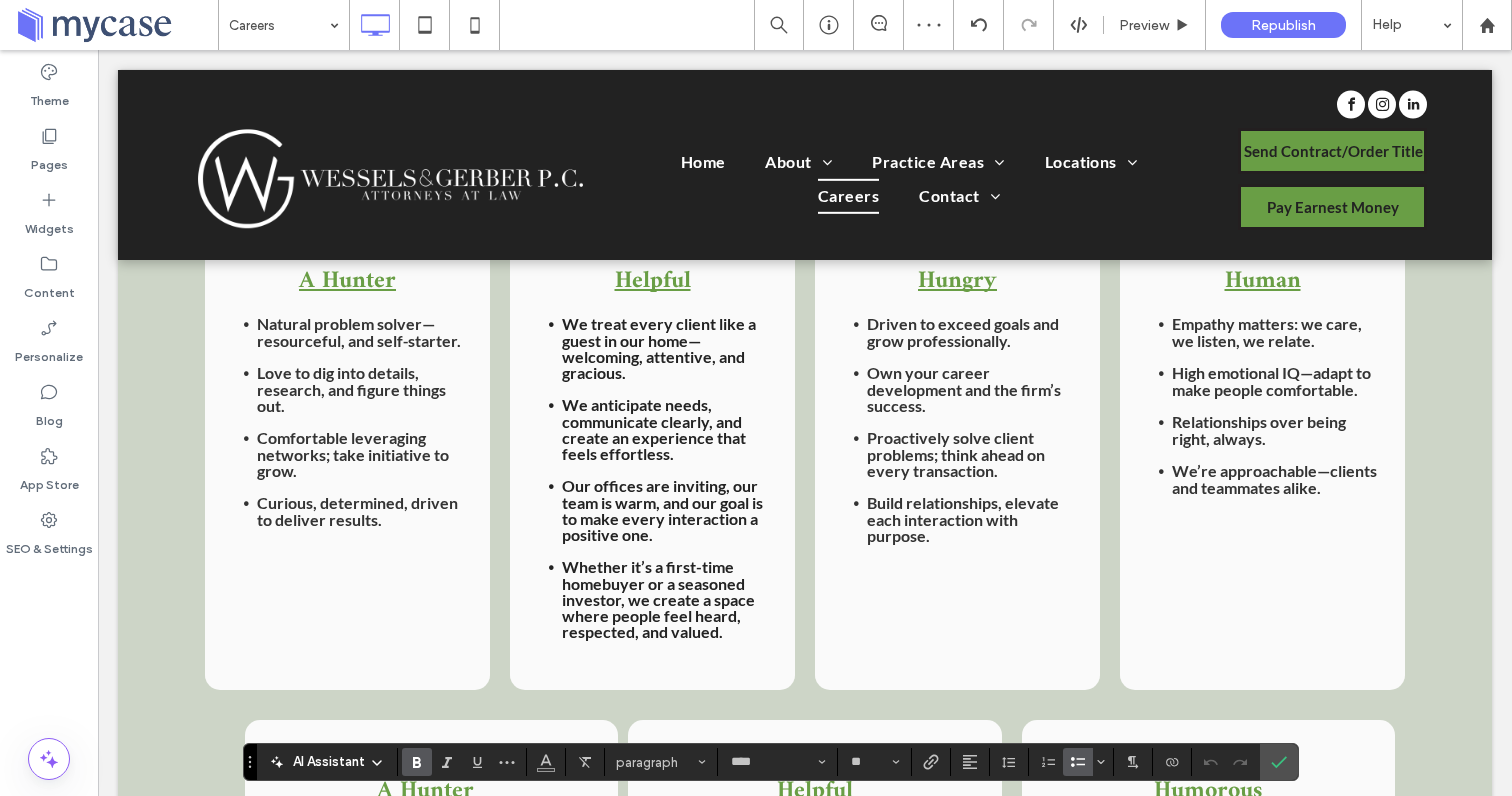 click on "Our offices are inviting, our team is warm, and our goal is to make every interaction a positive one." at bounding box center [662, 510] 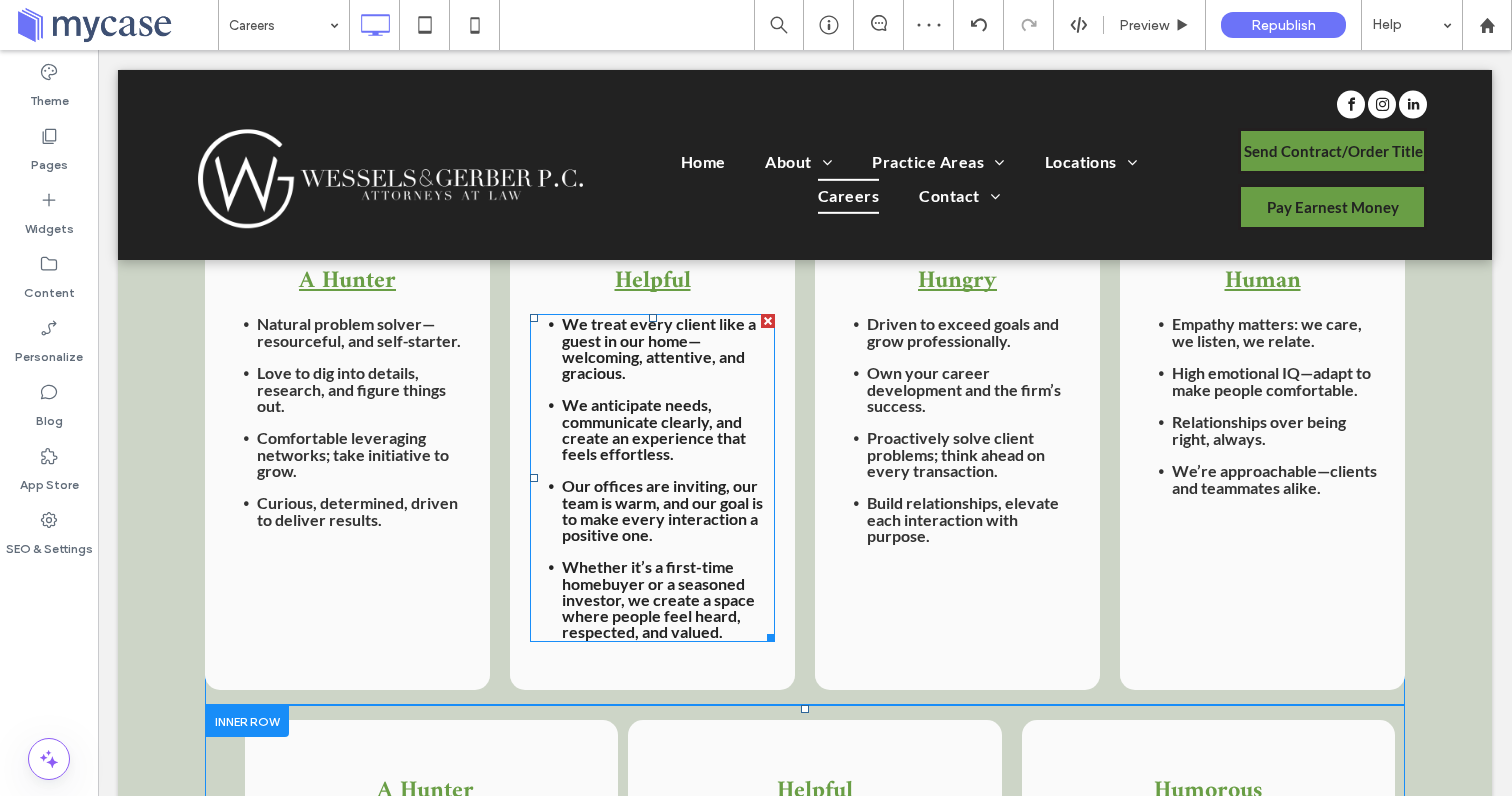 click on "Our offices are inviting, our team is warm, and our goal is to make every interaction a positive one." at bounding box center (662, 510) 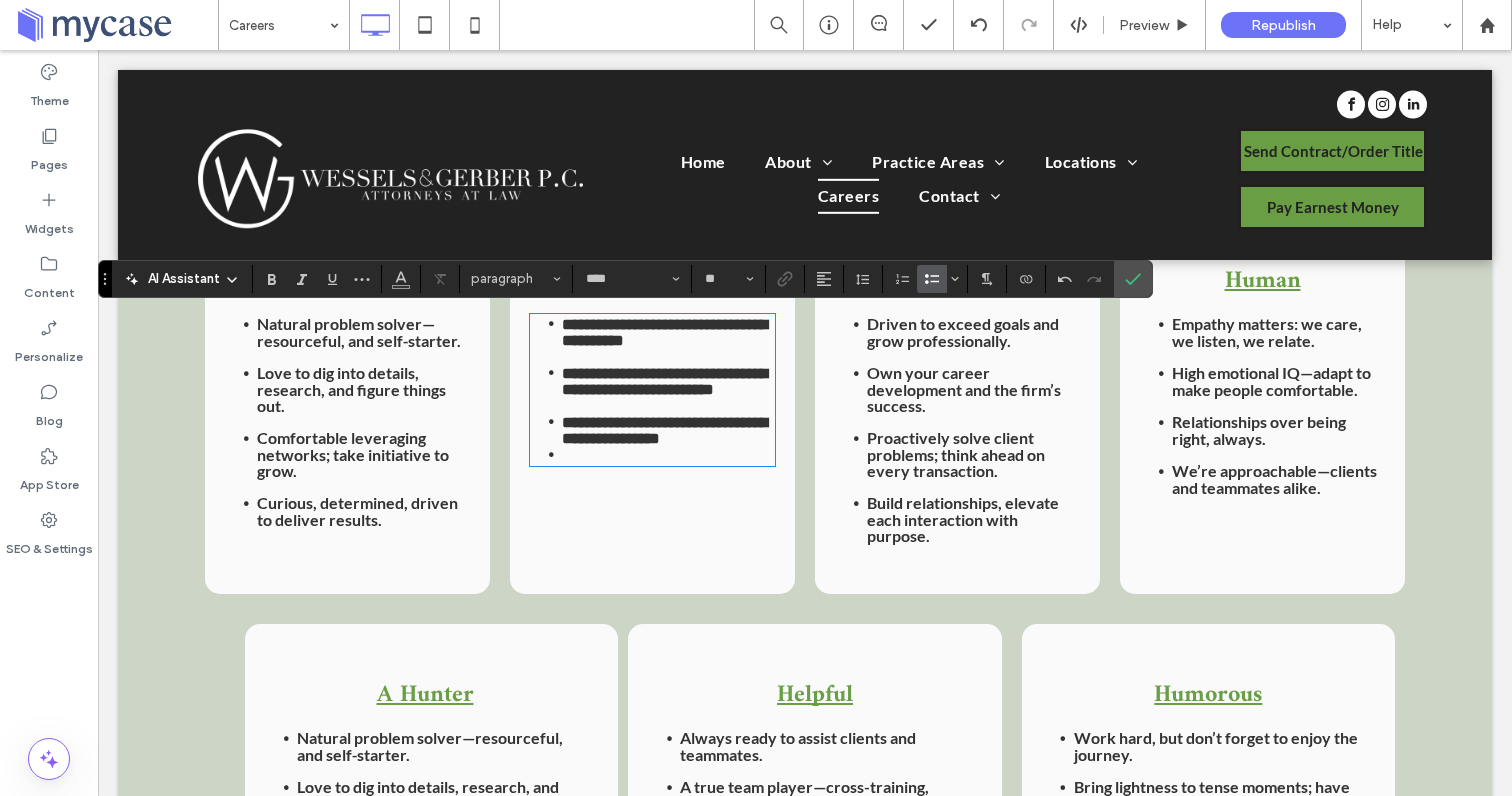 scroll, scrollTop: 0, scrollLeft: 0, axis: both 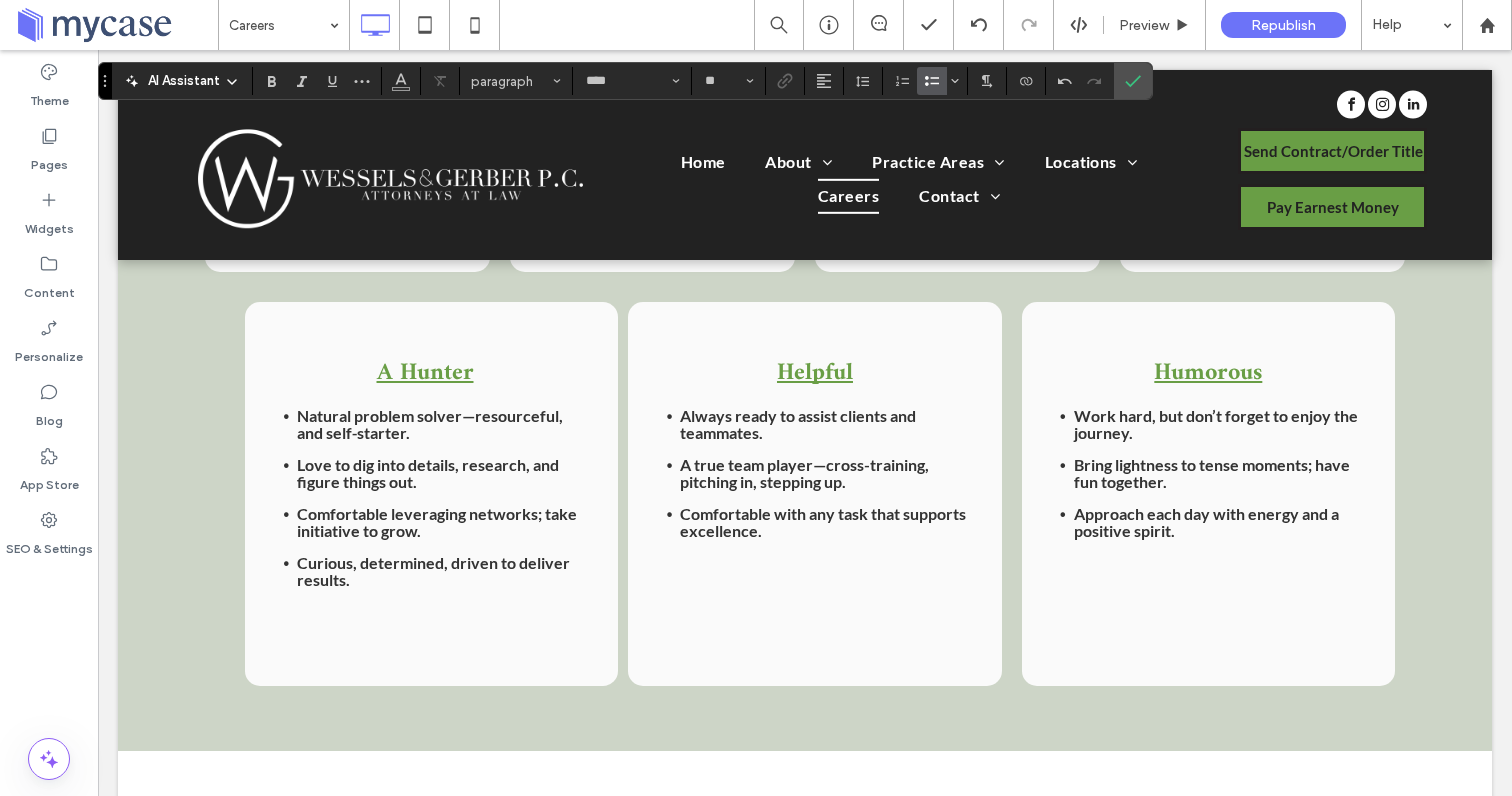 click on "Approach each day with energy and a positive spirit." at bounding box center (1206, 522) 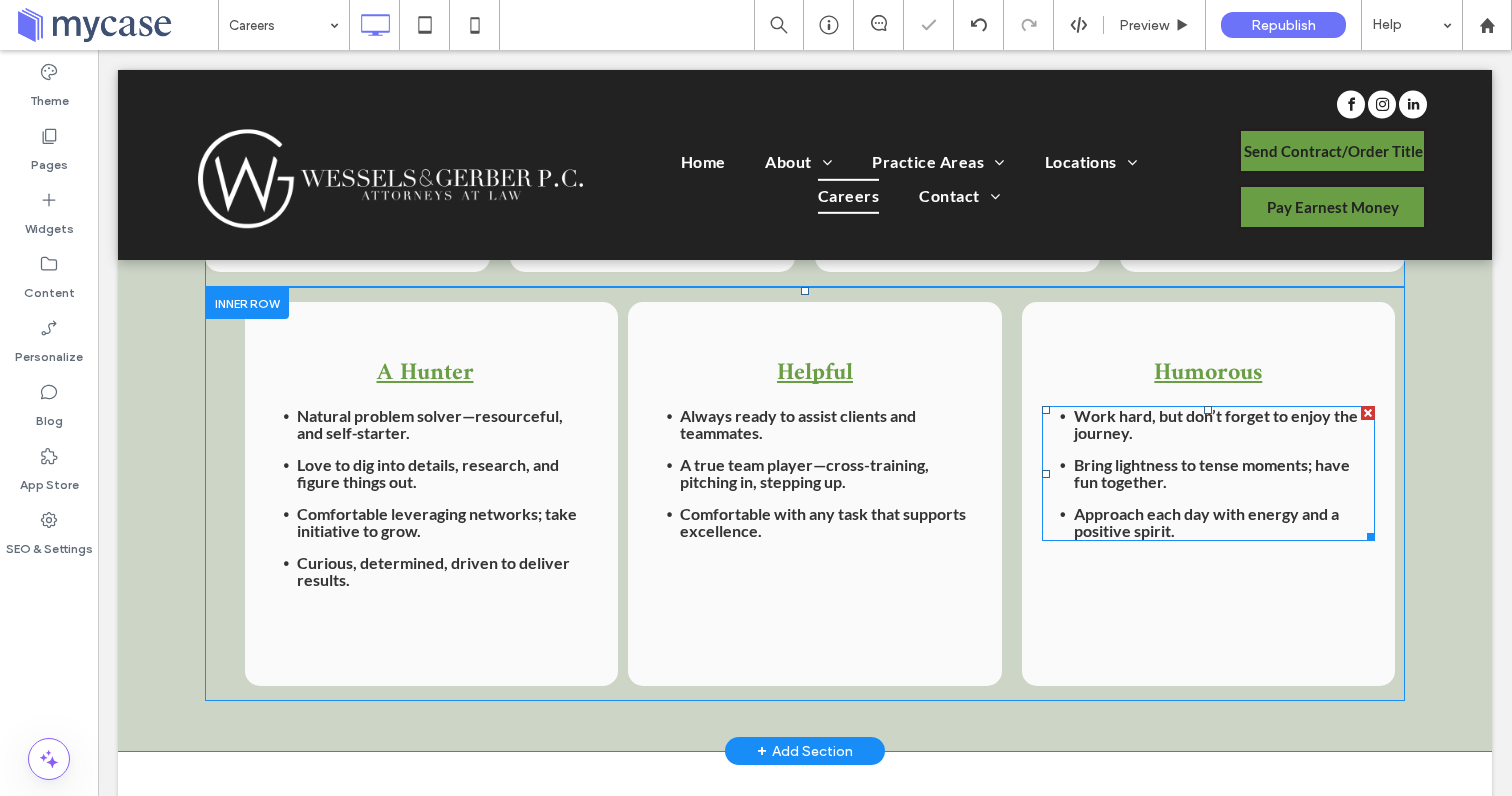 click on "Approach each day with energy and a positive spirit." at bounding box center (1206, 522) 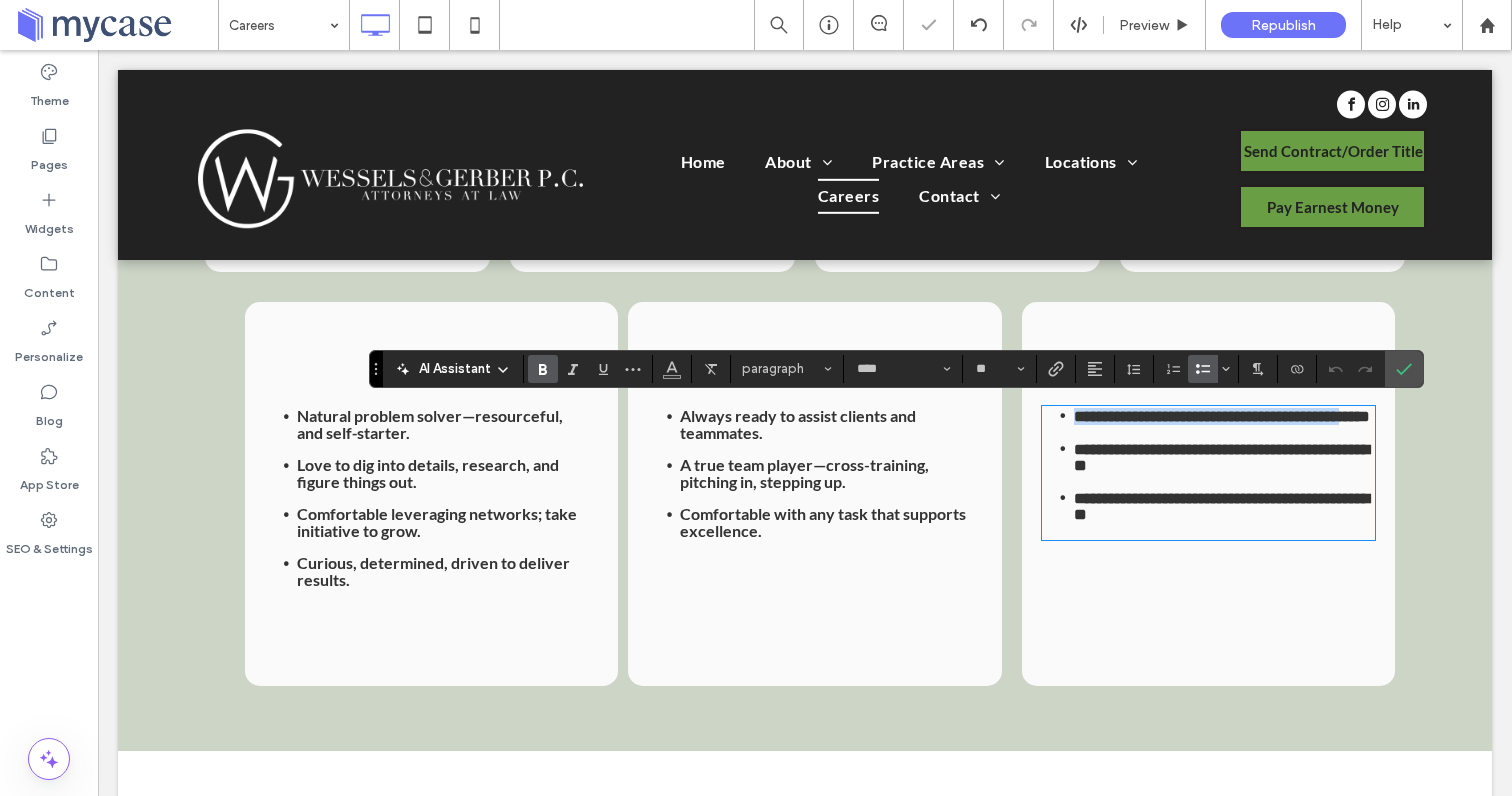 scroll, scrollTop: 0, scrollLeft: 0, axis: both 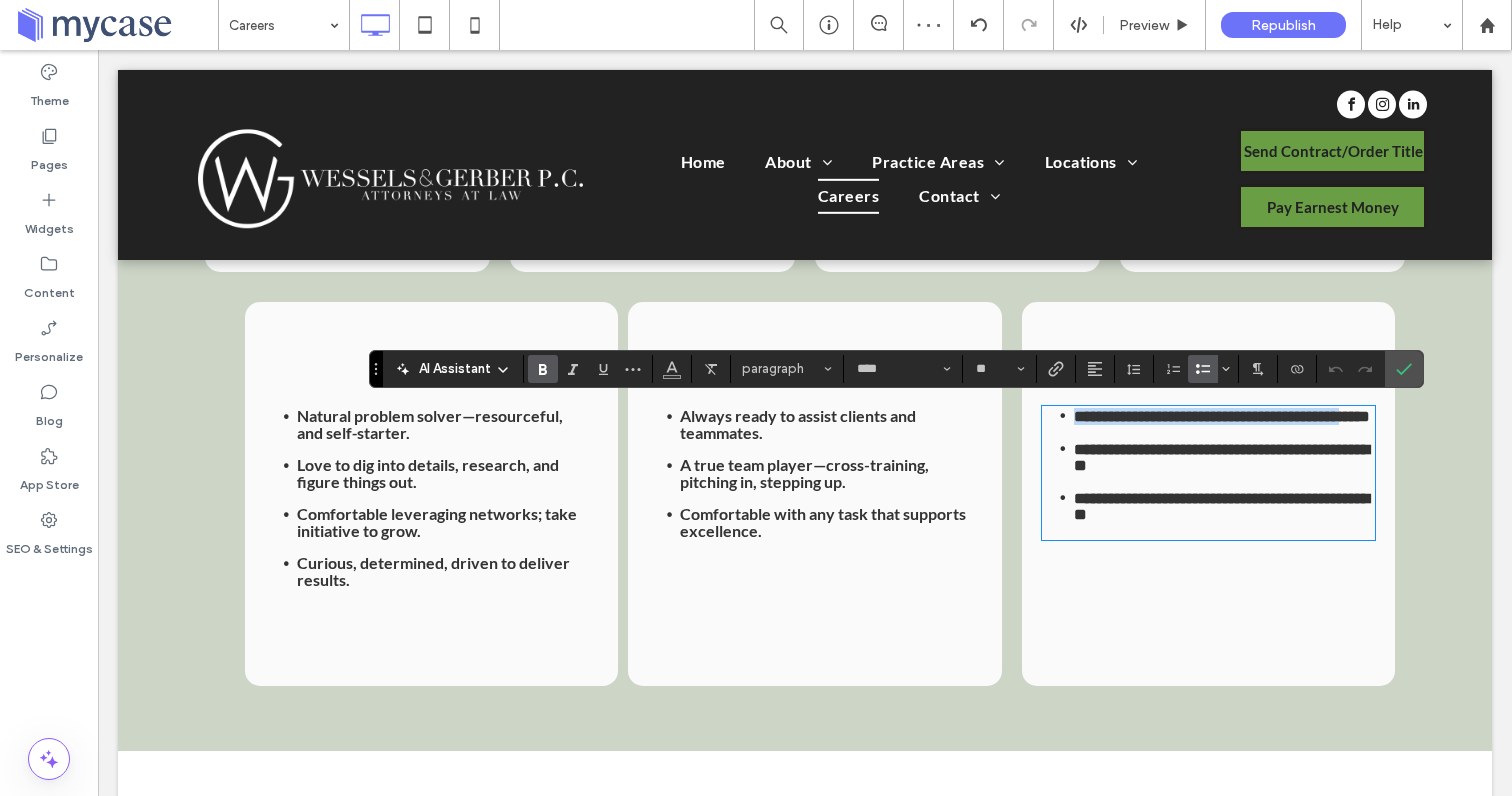drag, startPoint x: 1191, startPoint y: 524, endPoint x: 1077, endPoint y: 416, distance: 157.03503 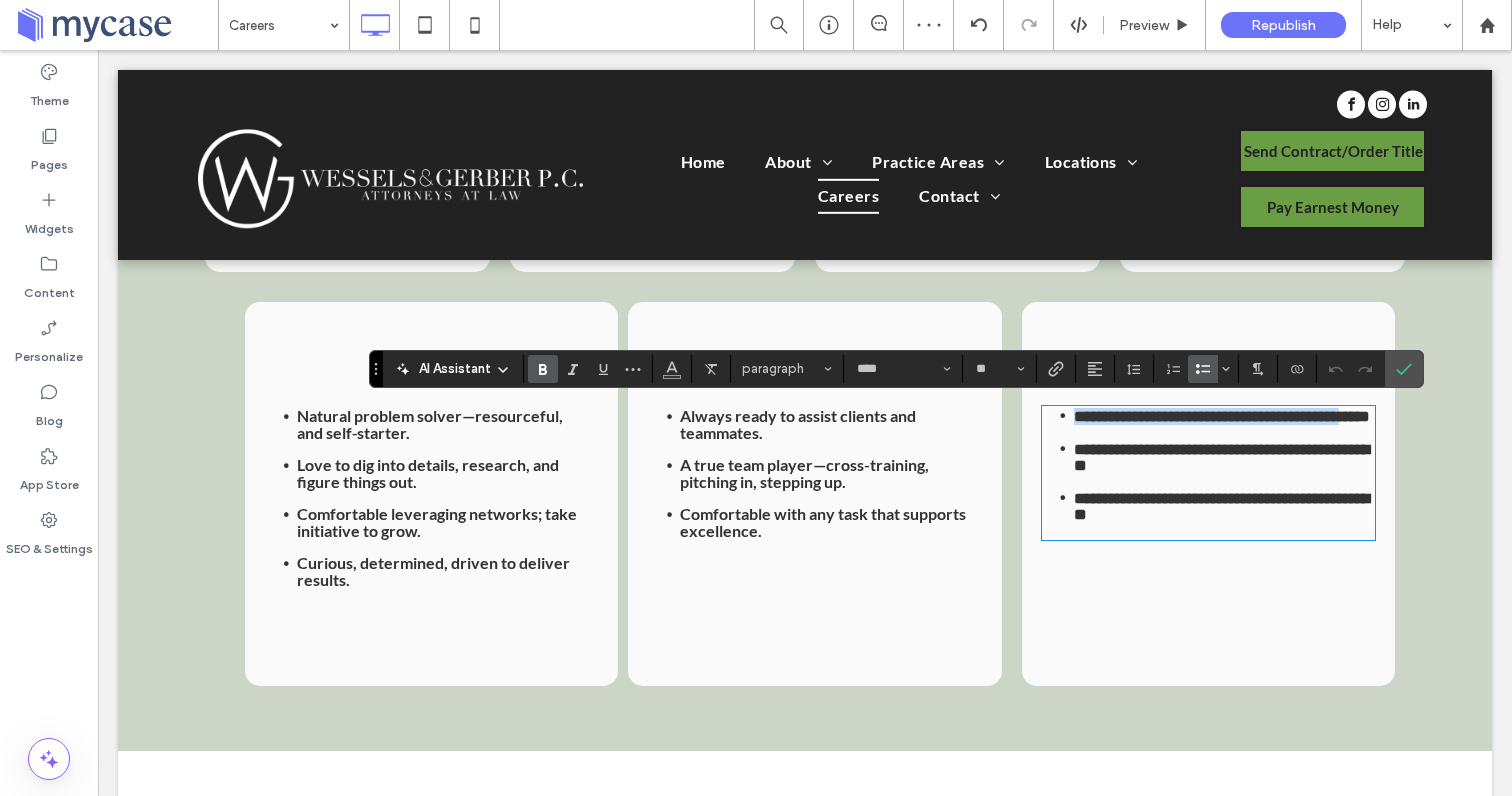 click on "**********" at bounding box center [1208, 473] 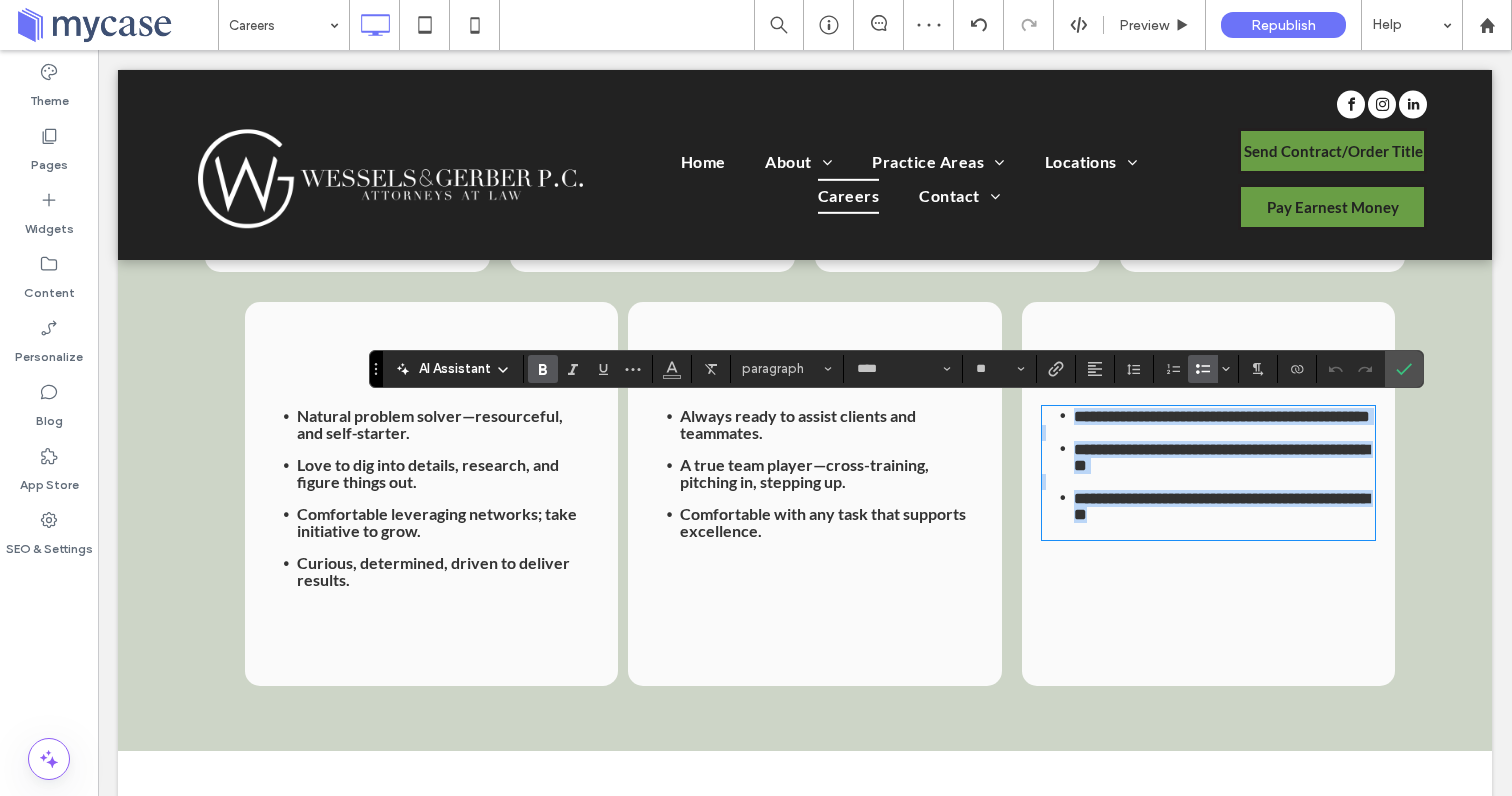 drag, startPoint x: 1072, startPoint y: 414, endPoint x: 1182, endPoint y: 535, distance: 163.52675 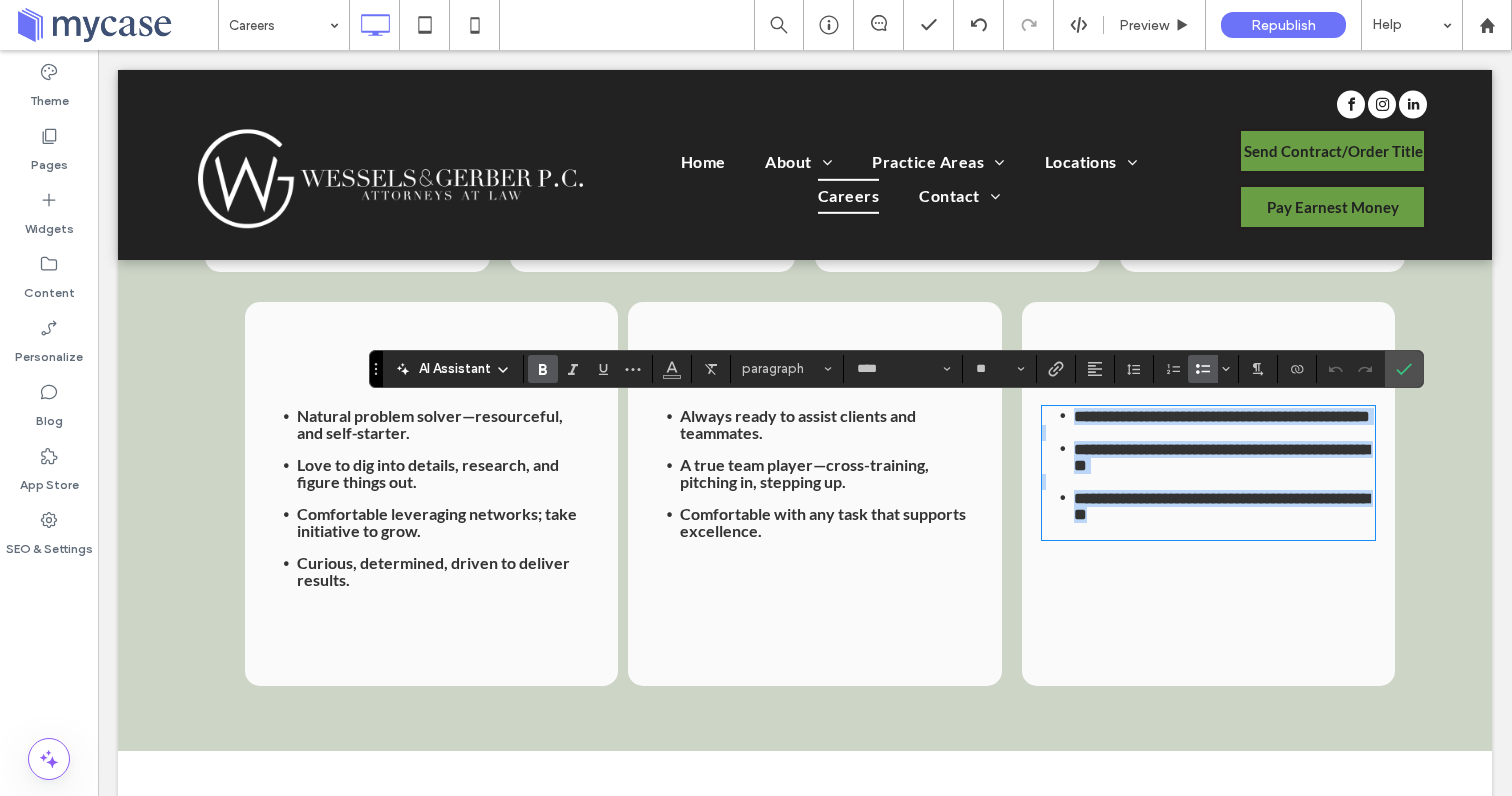copy on "**********" 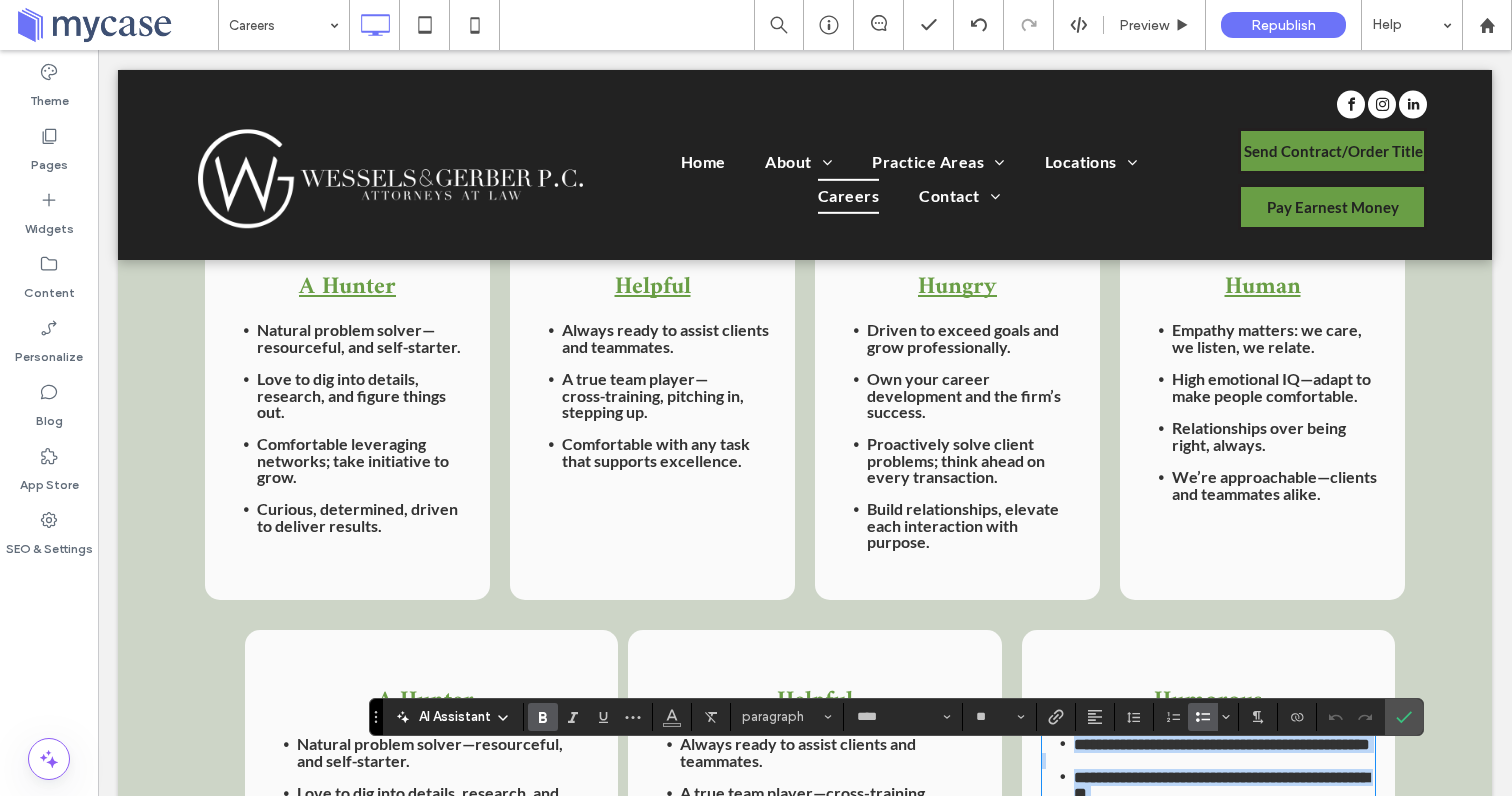 scroll, scrollTop: 1826, scrollLeft: 0, axis: vertical 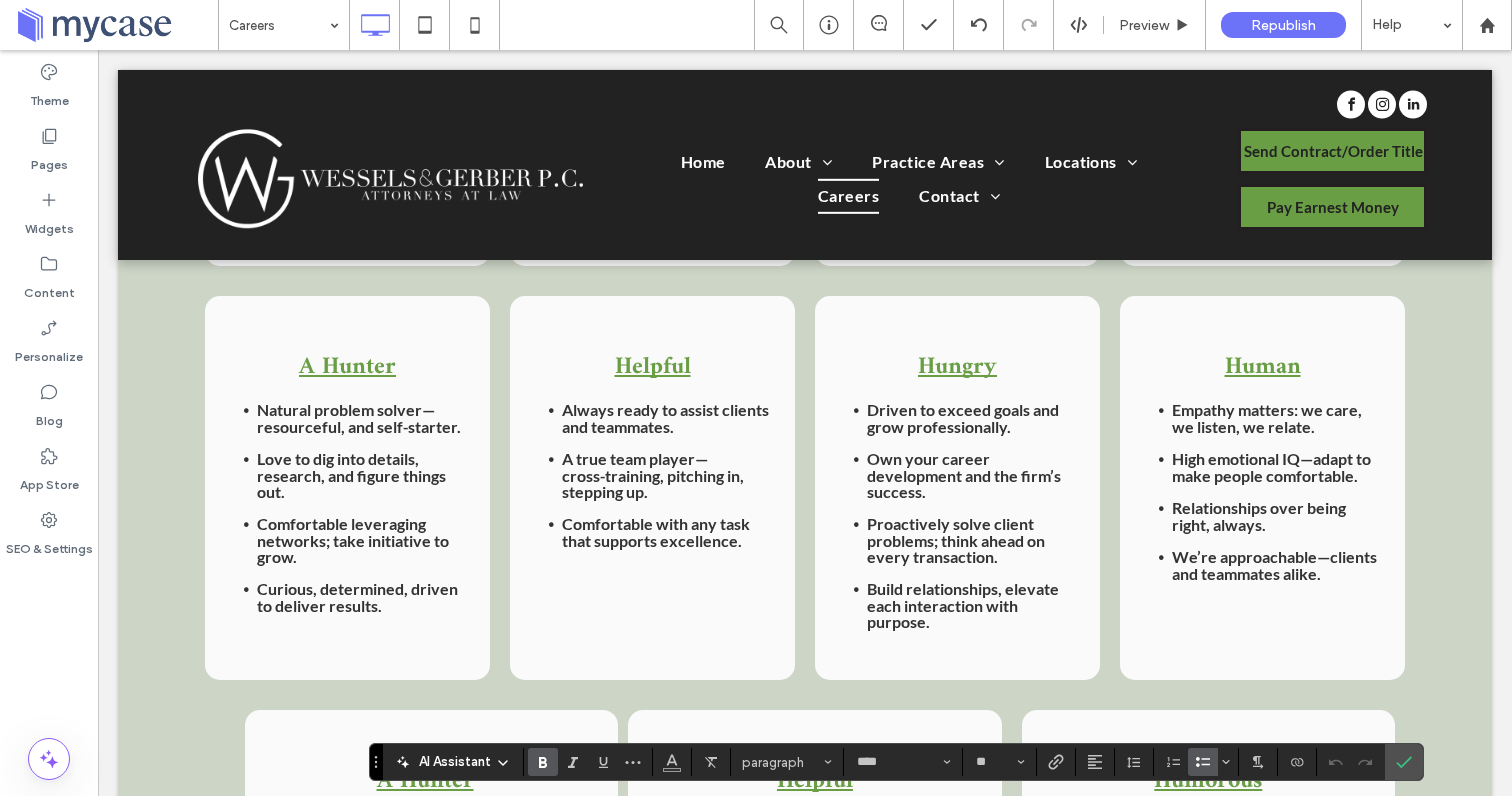click on "Own your career development and the firm’s success." at bounding box center (964, 475) 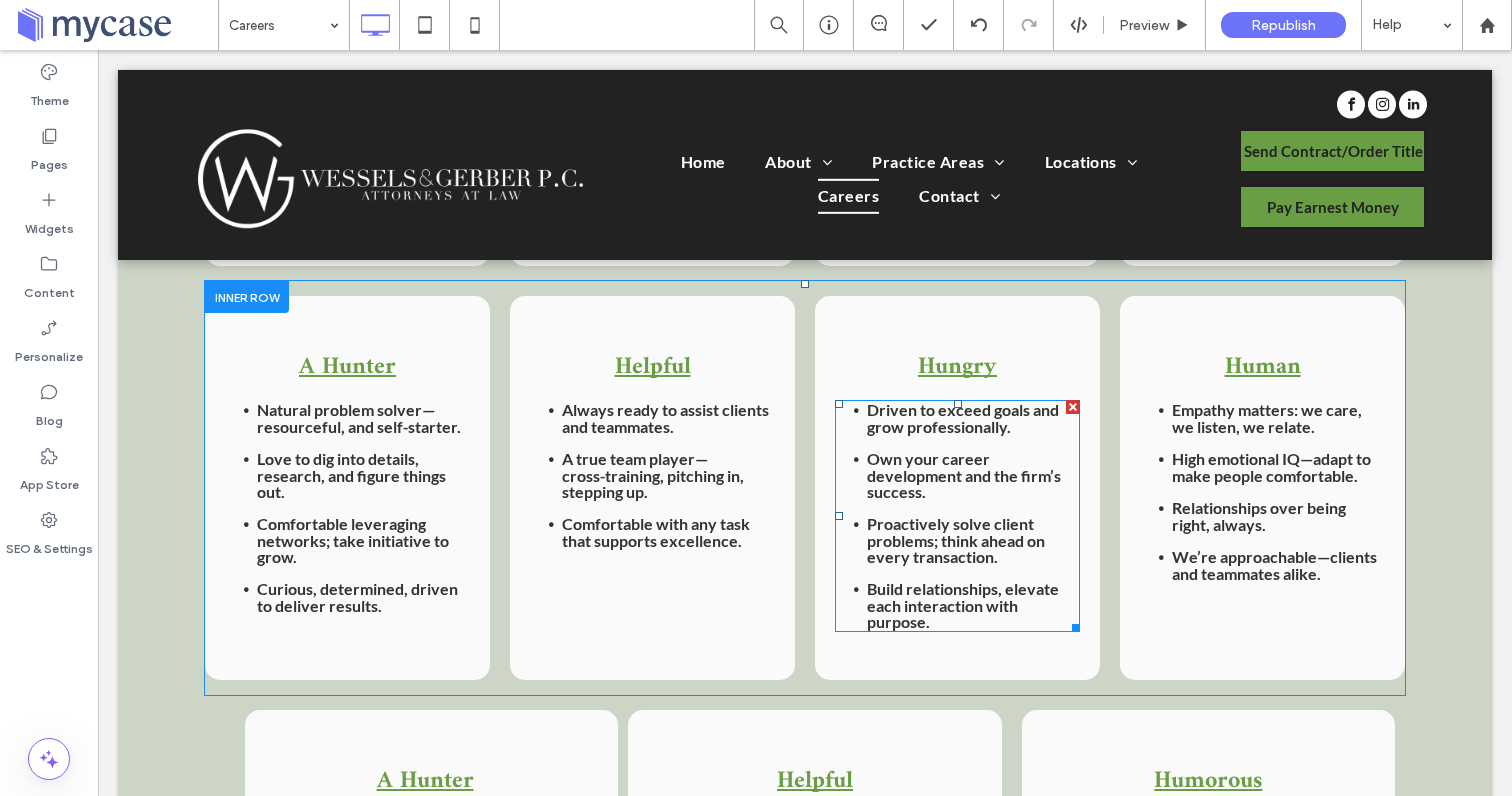 click on "Own your career development and the firm’s success." at bounding box center [964, 475] 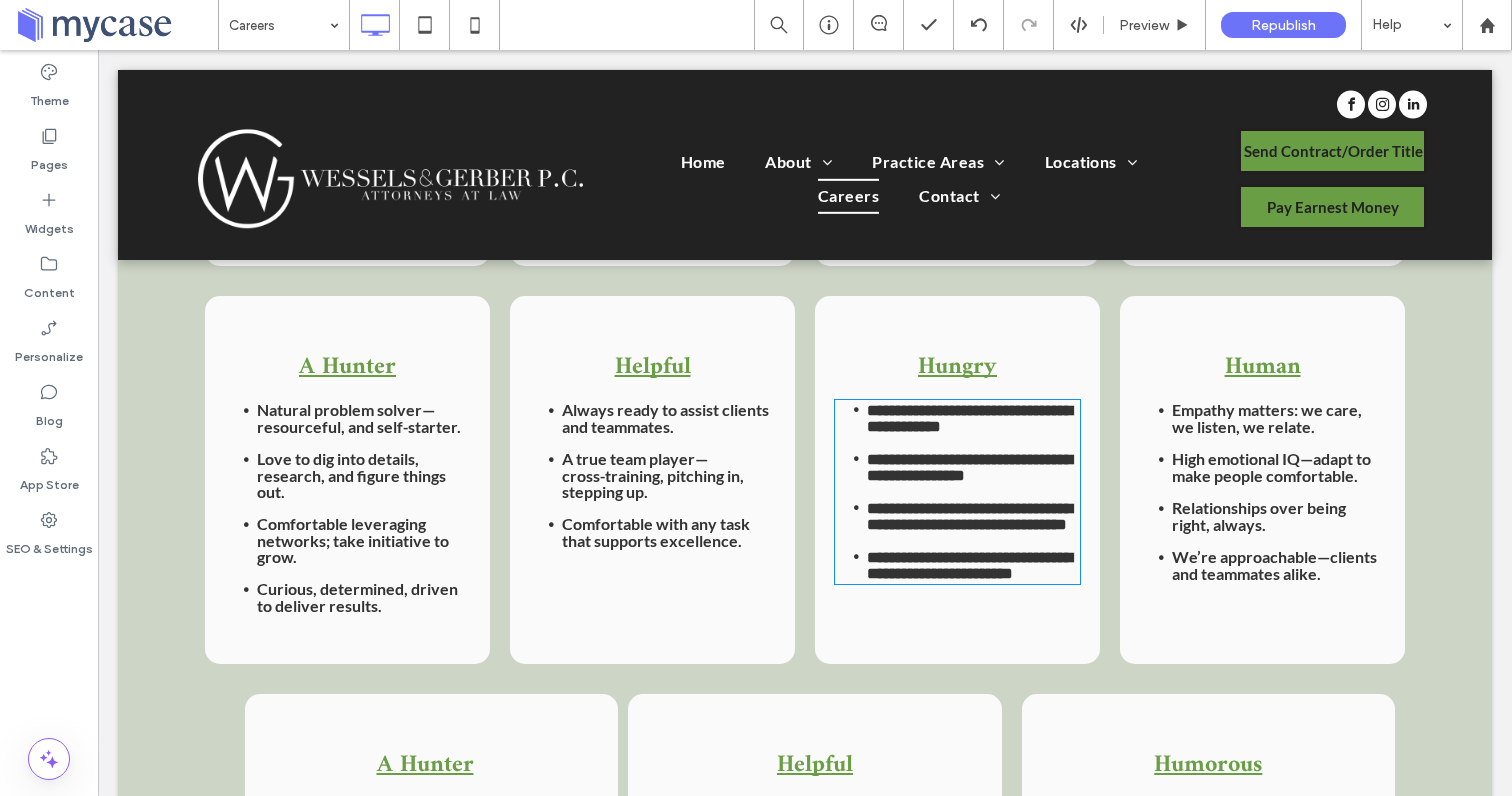 type on "****" 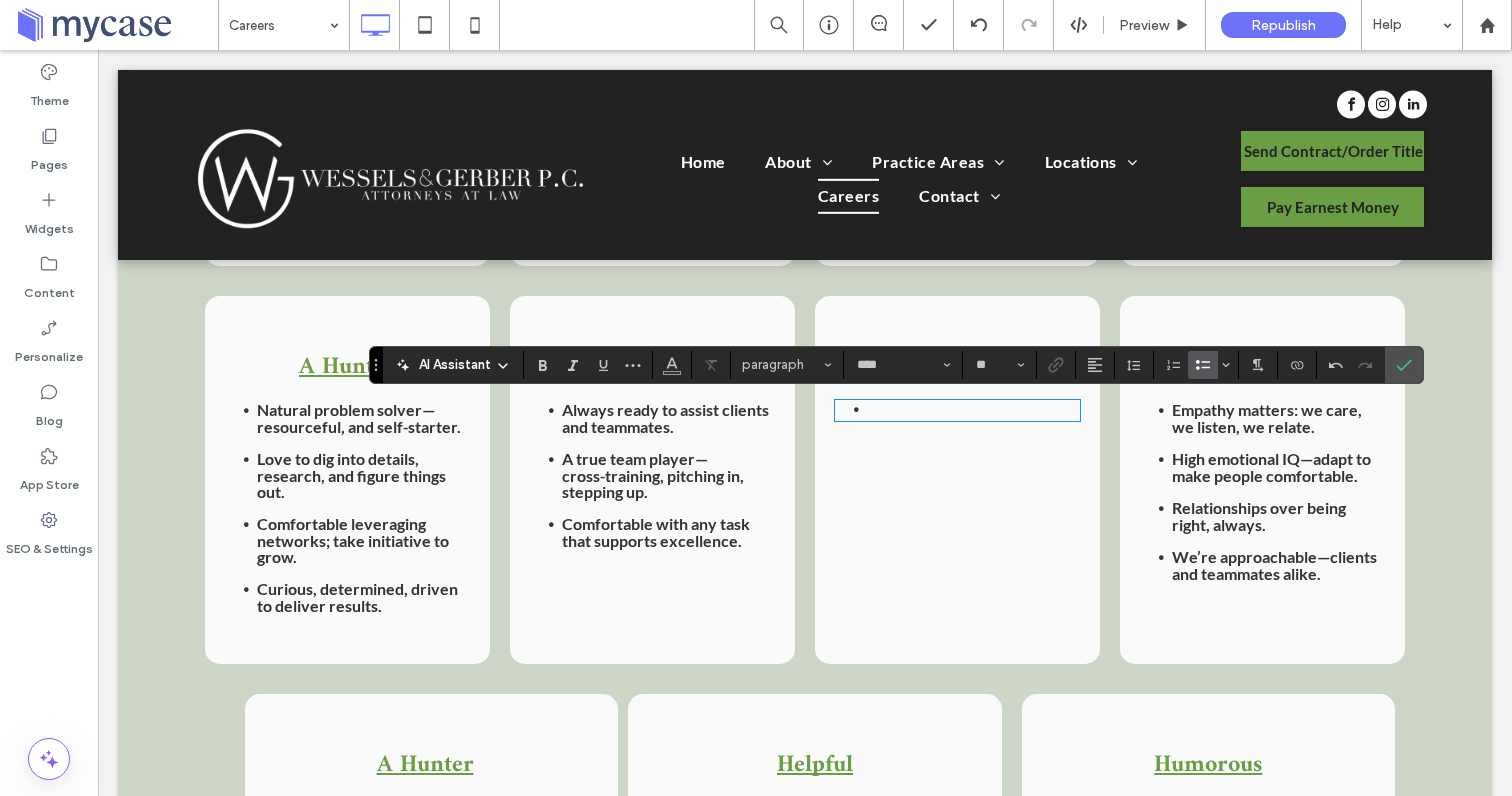 scroll, scrollTop: 0, scrollLeft: 0, axis: both 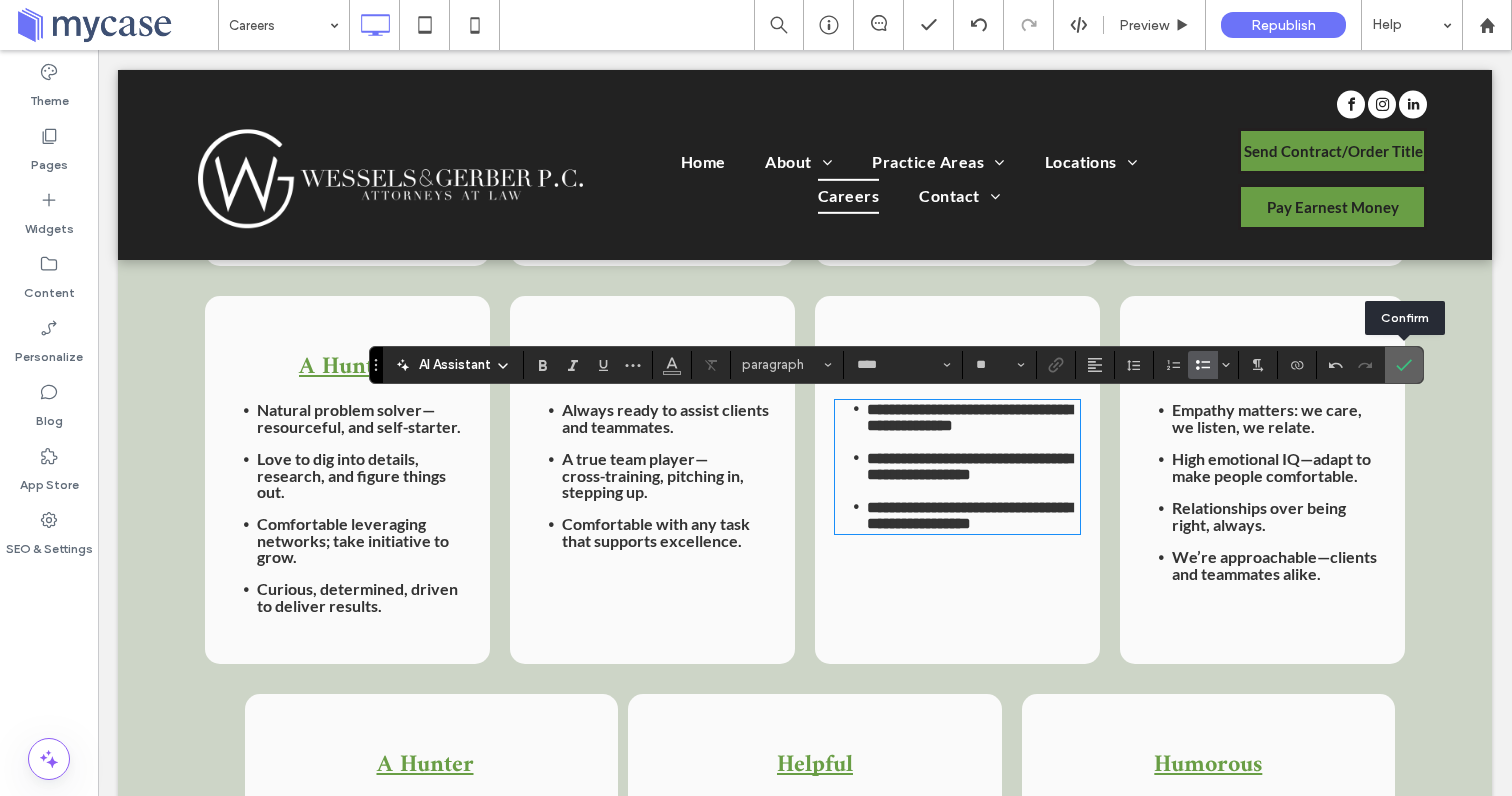 click at bounding box center (1404, 365) 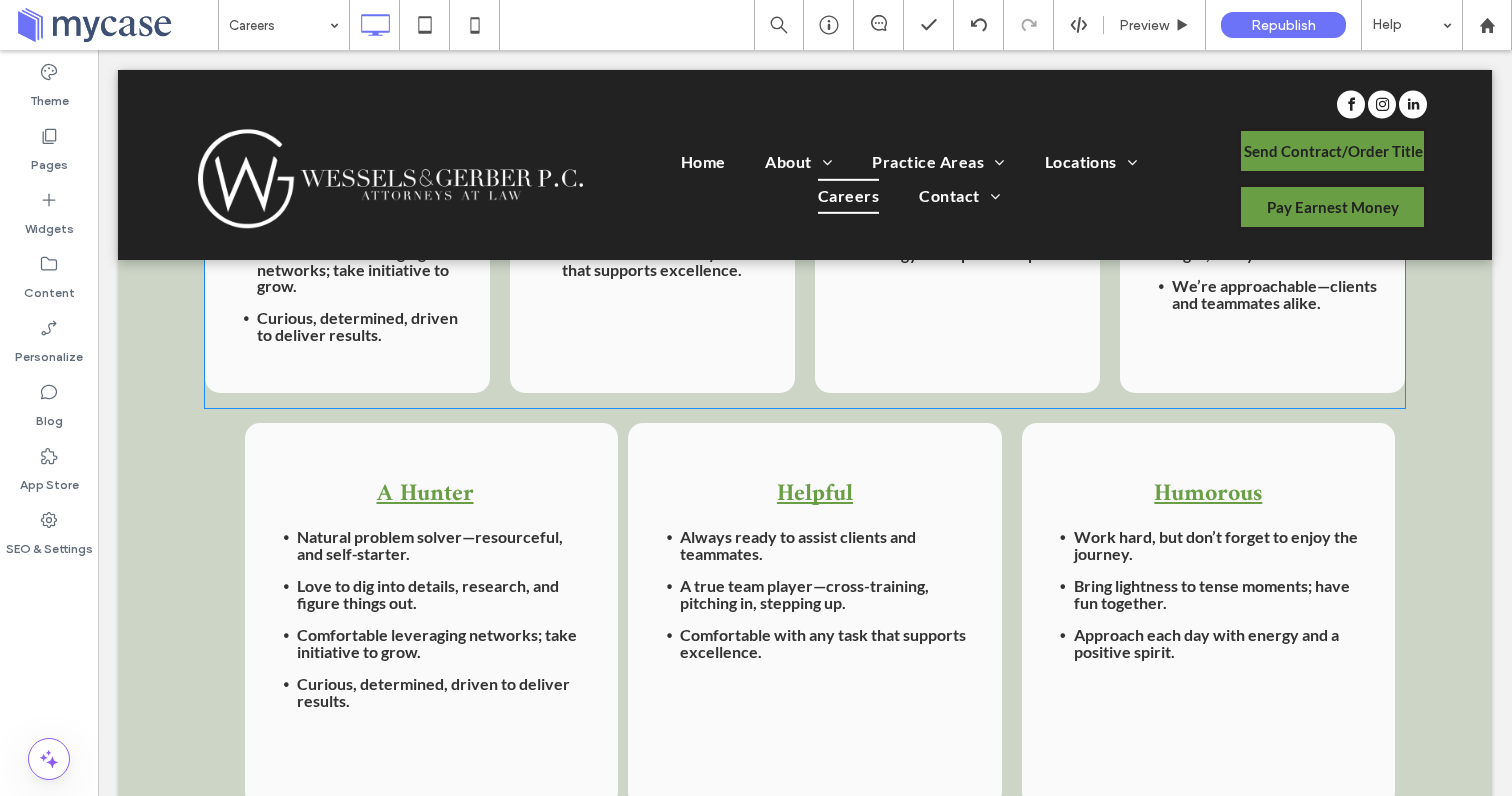 scroll, scrollTop: 2098, scrollLeft: 0, axis: vertical 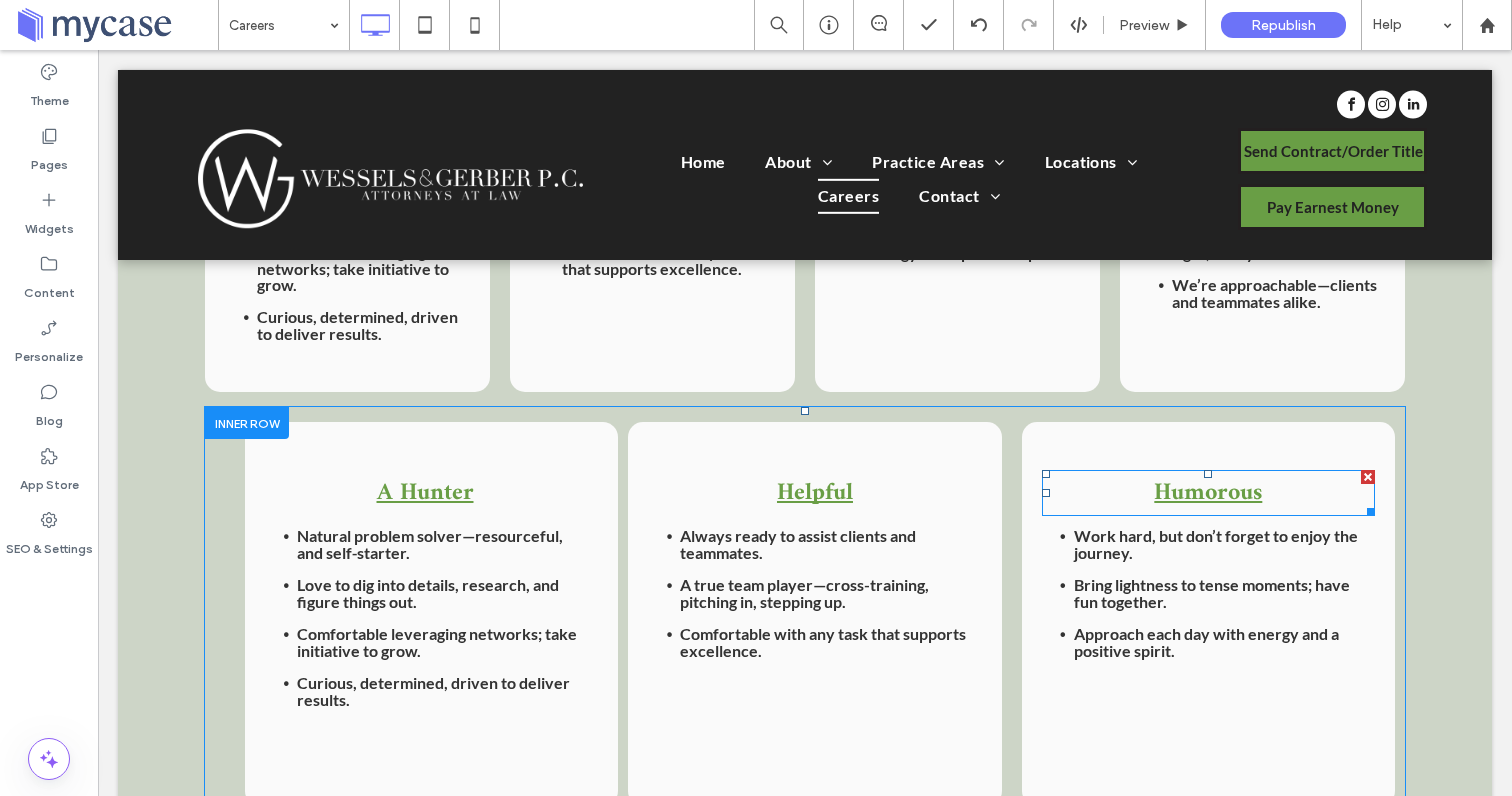 click on "Humorous" at bounding box center [1208, 493] 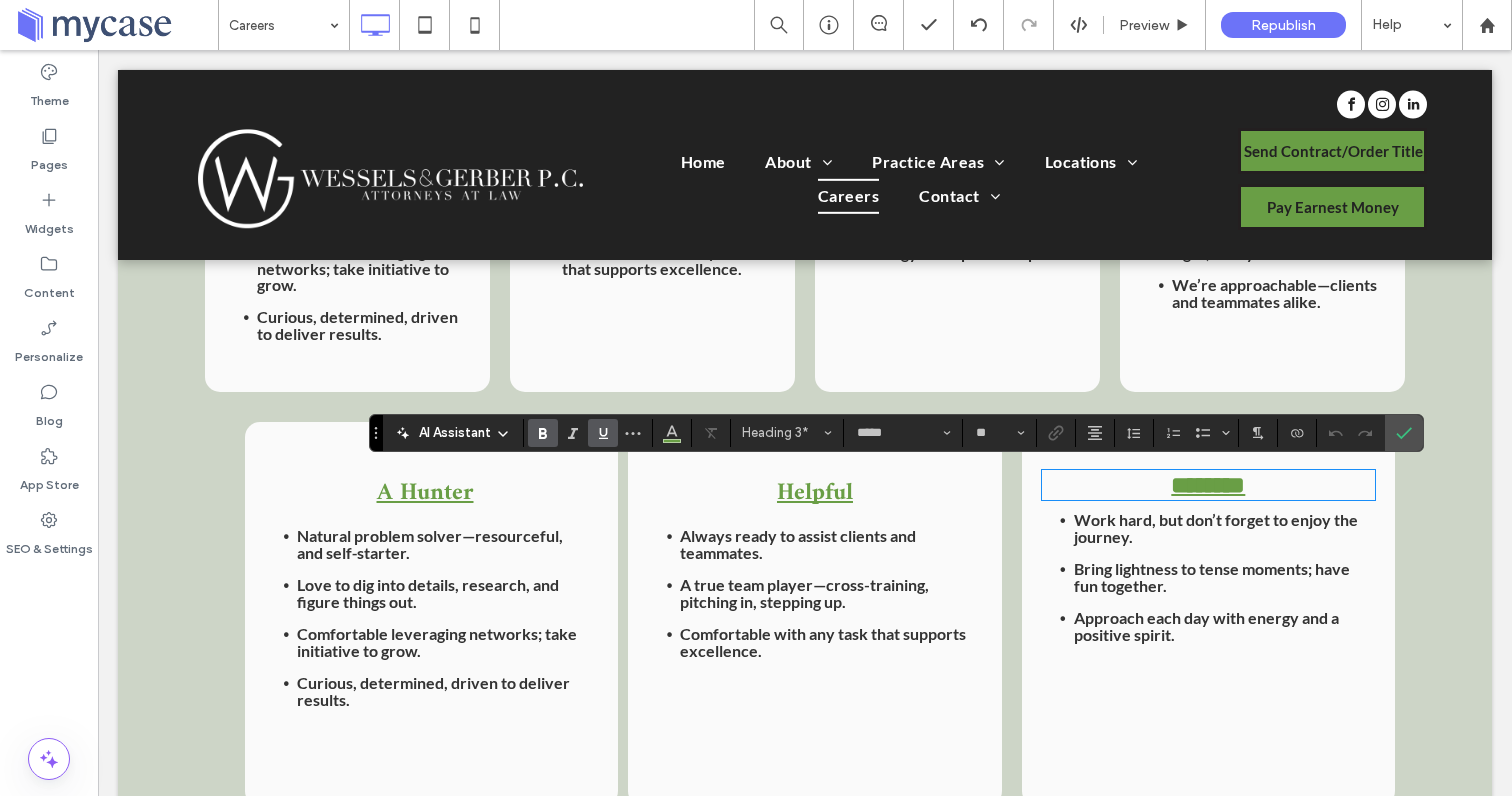 click on "********" at bounding box center [1208, 485] 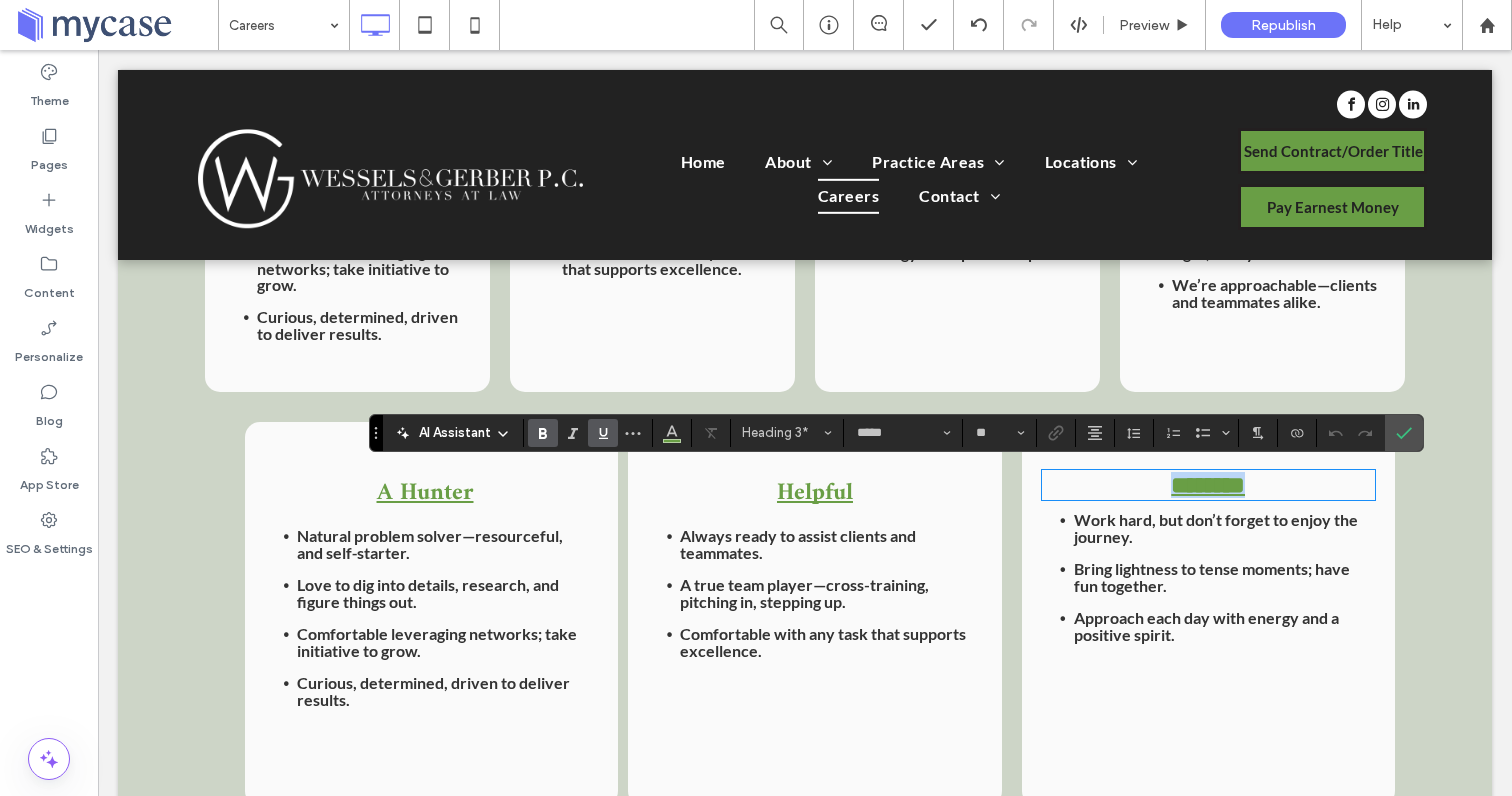 click on "********" at bounding box center (1208, 485) 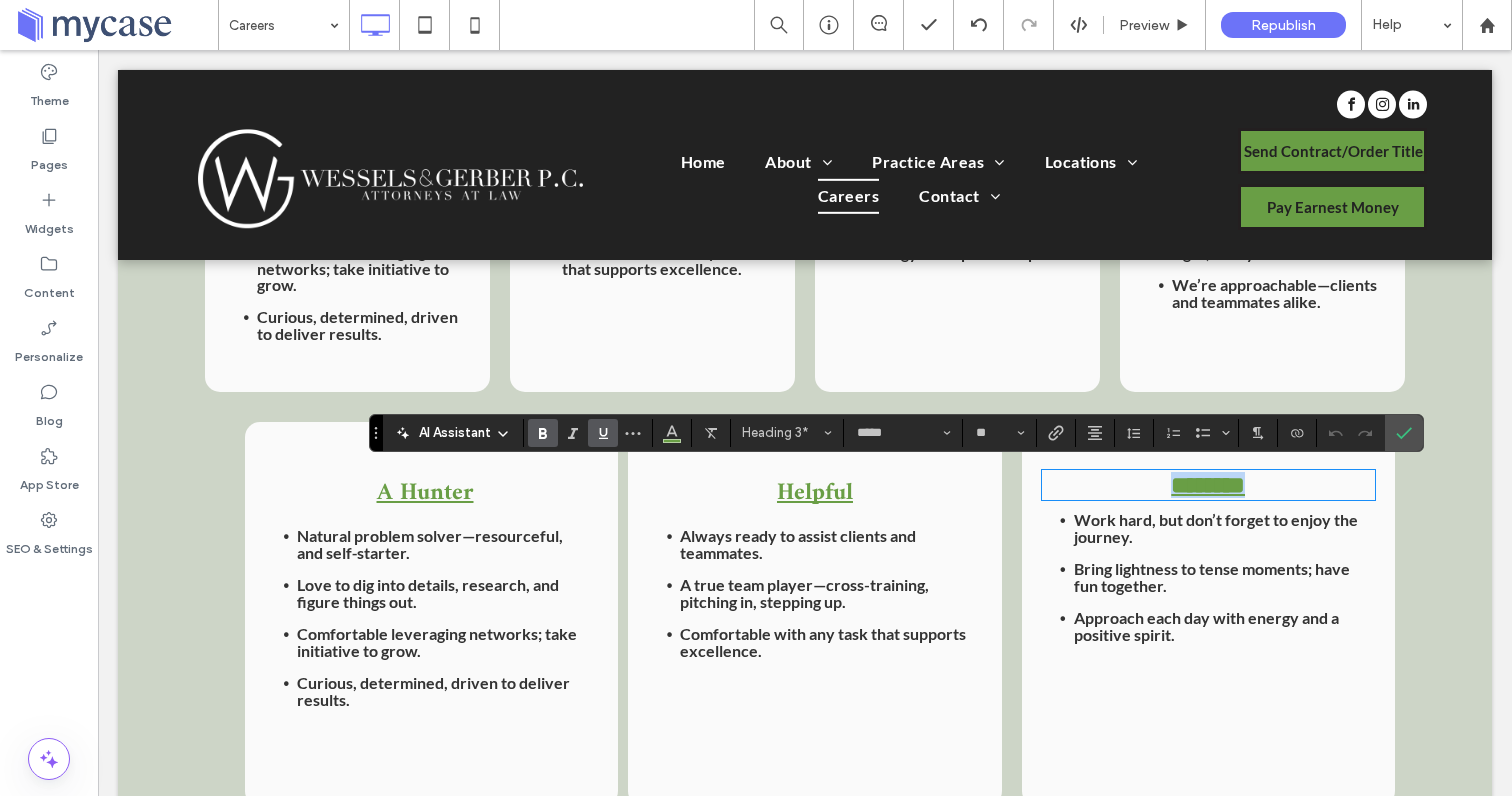copy on "********" 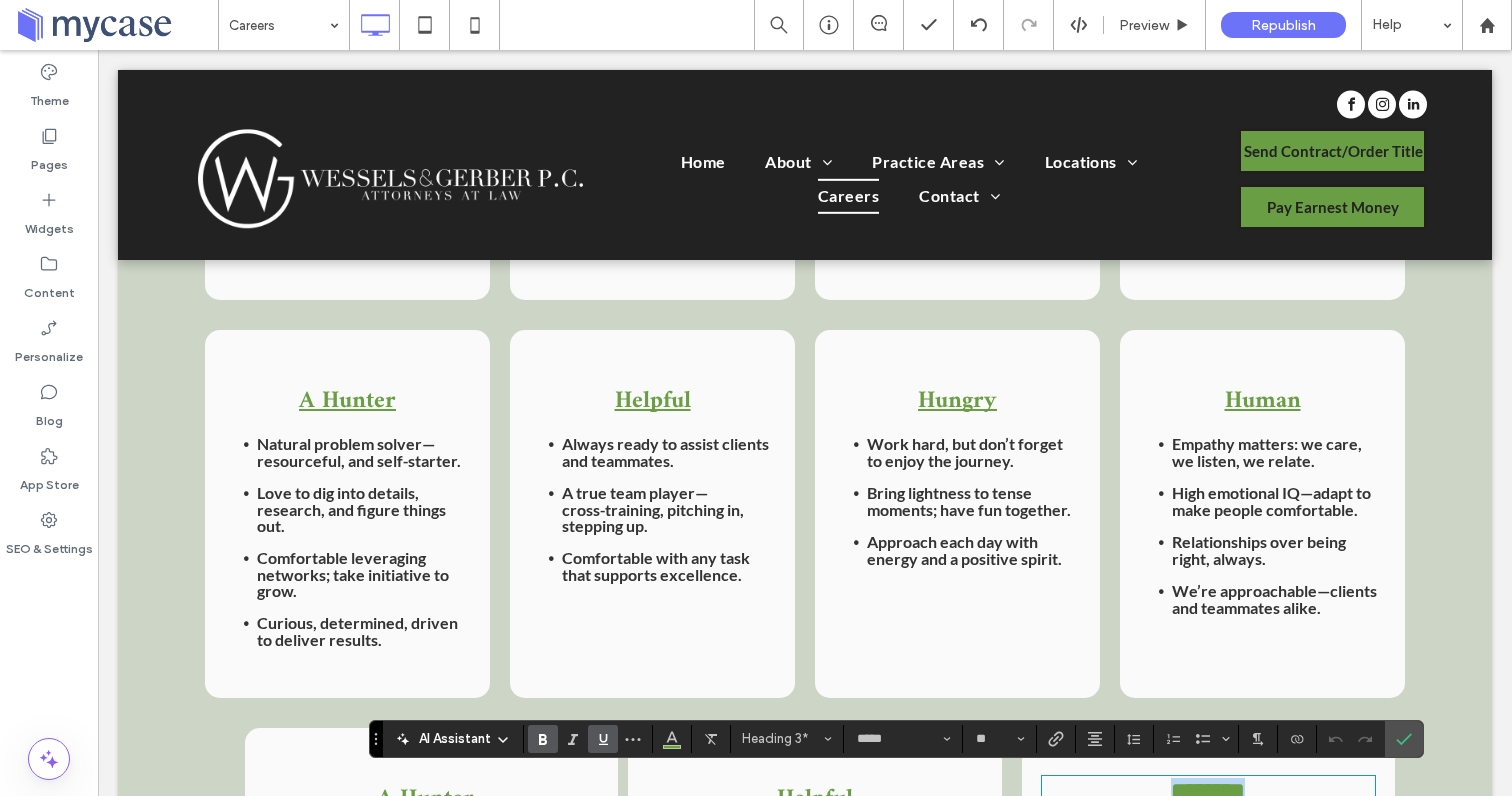 scroll, scrollTop: 1787, scrollLeft: 0, axis: vertical 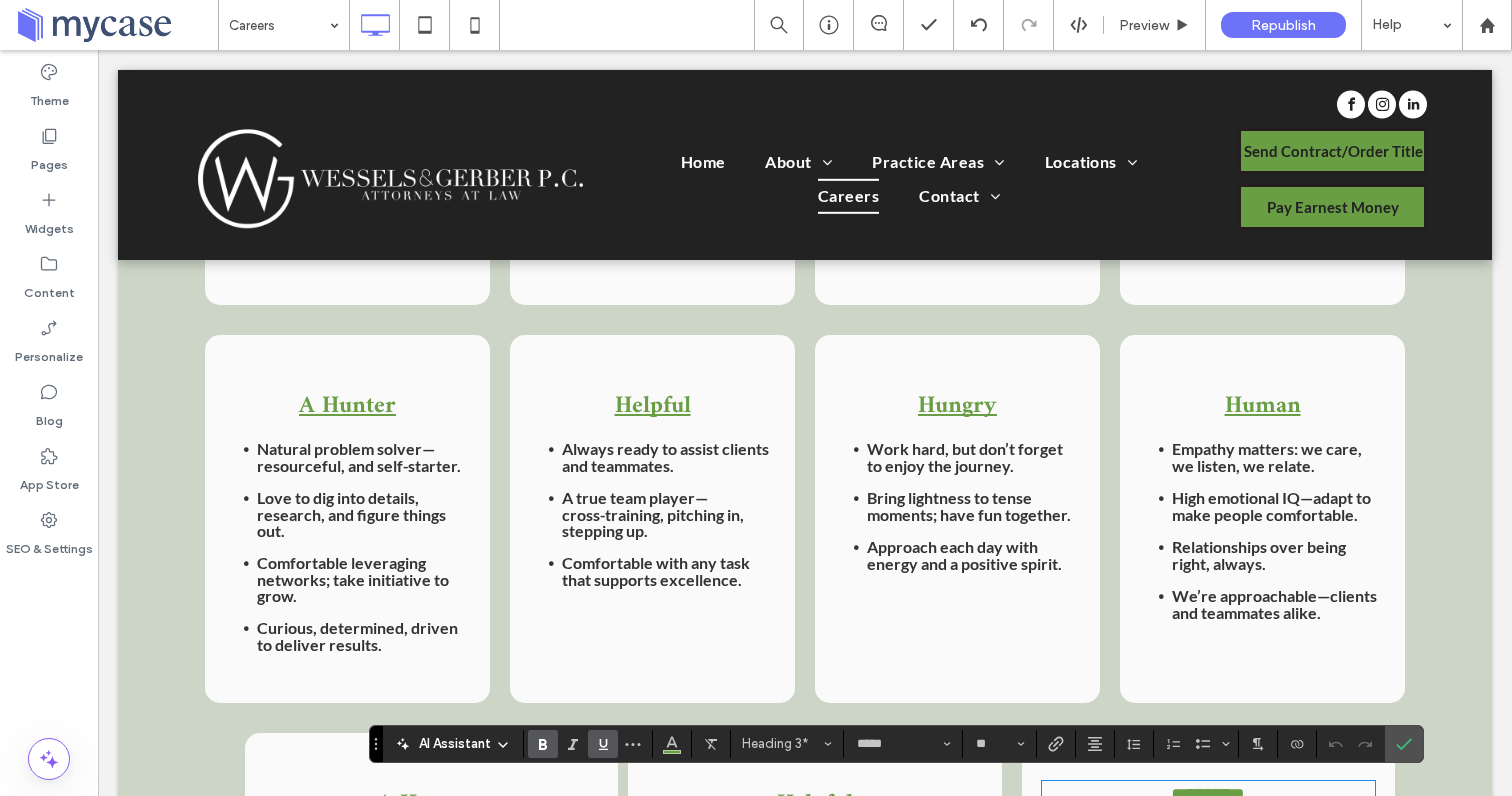 click on "Hungry" at bounding box center [957, 406] 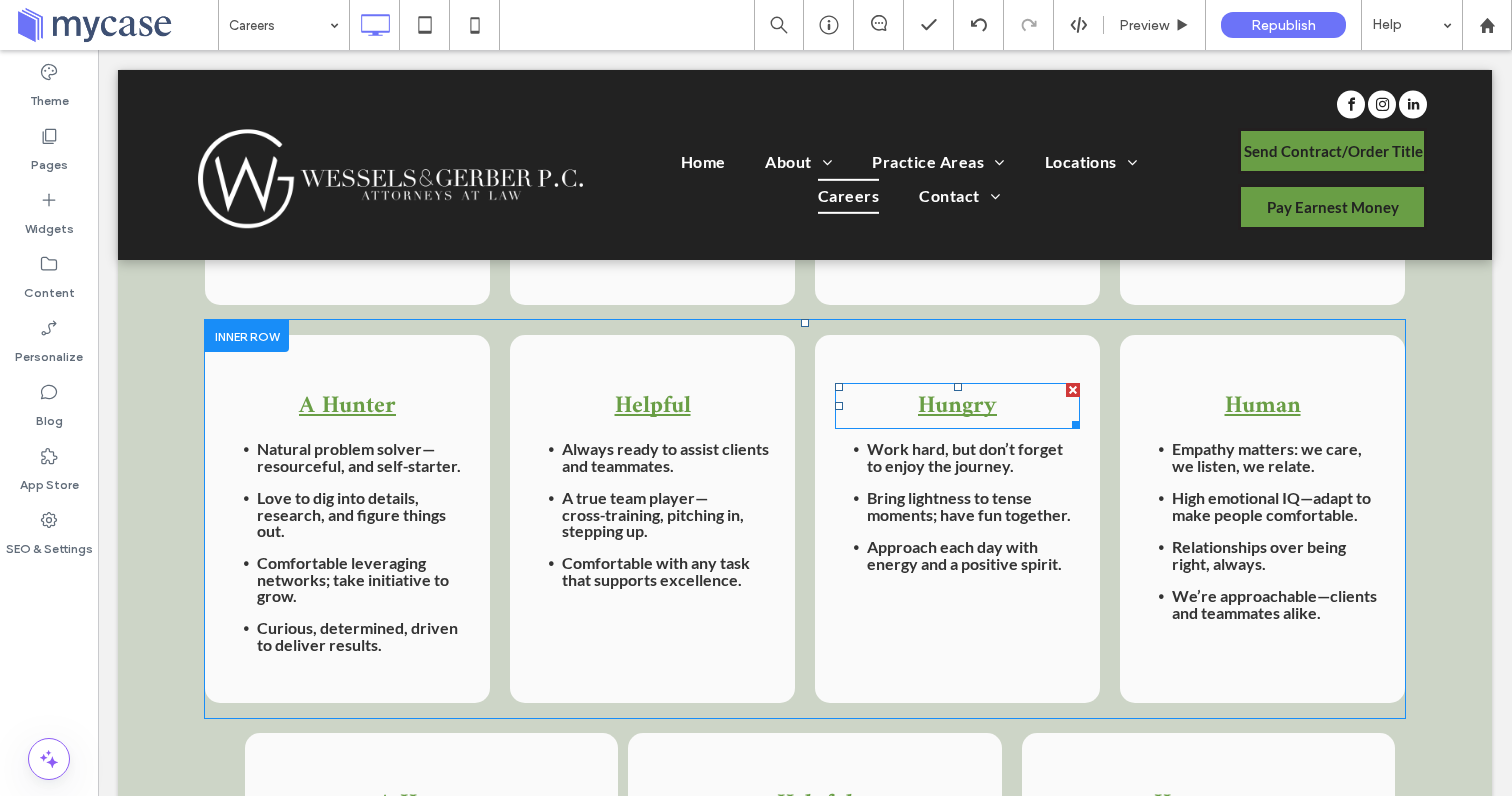 click on "Hungry" at bounding box center [957, 406] 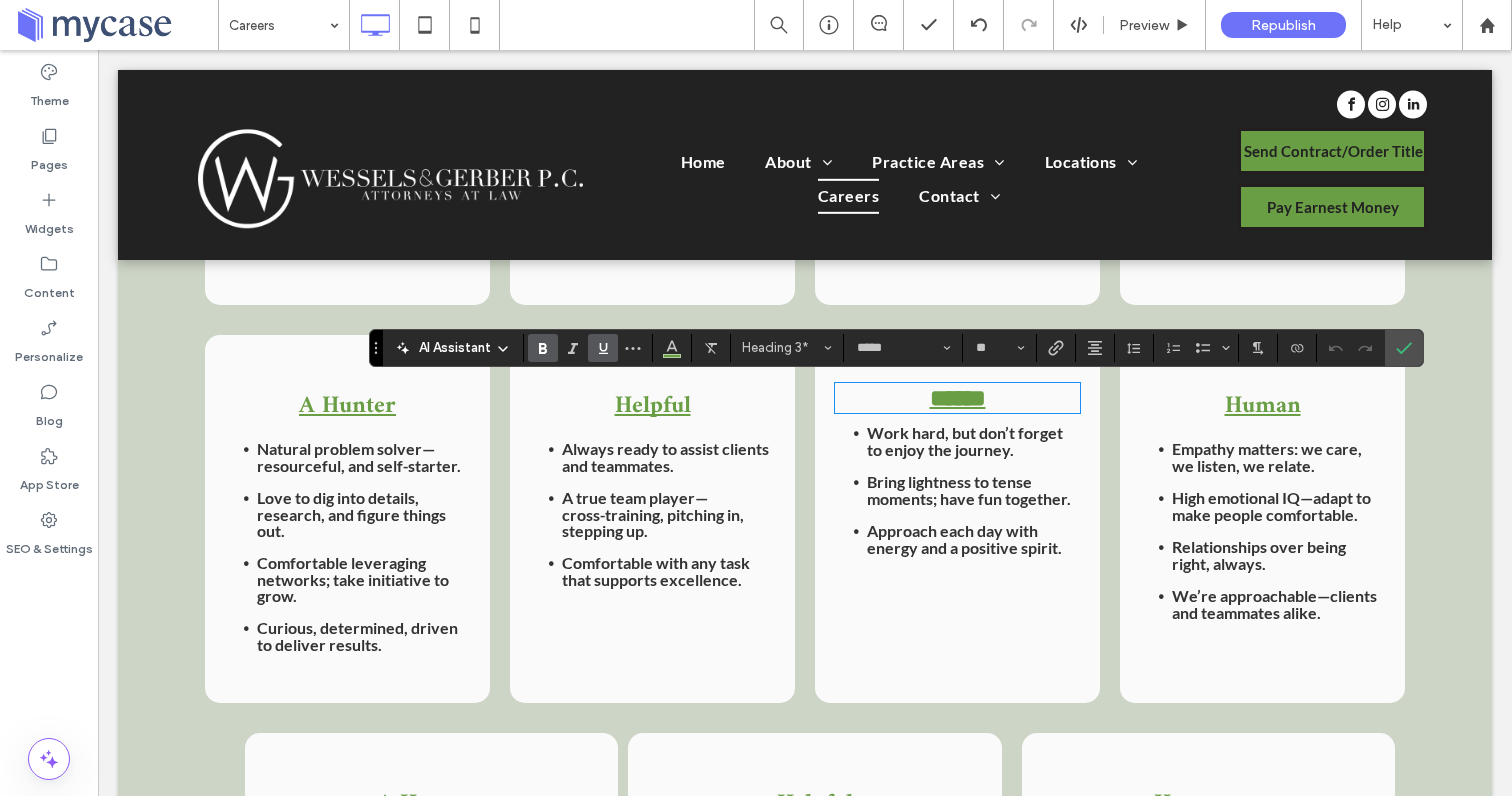 click on "******" at bounding box center (957, 398) 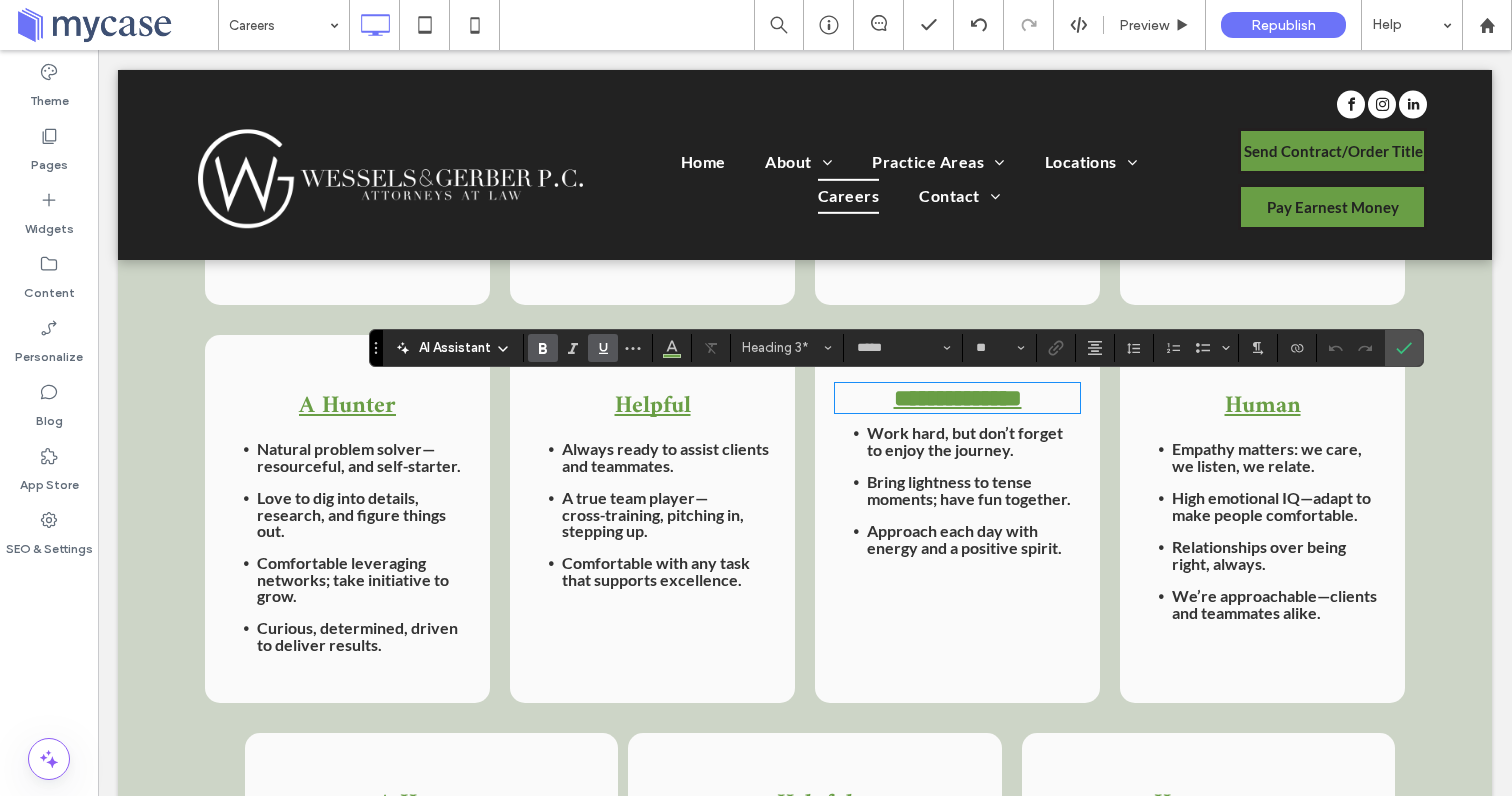 type on "****" 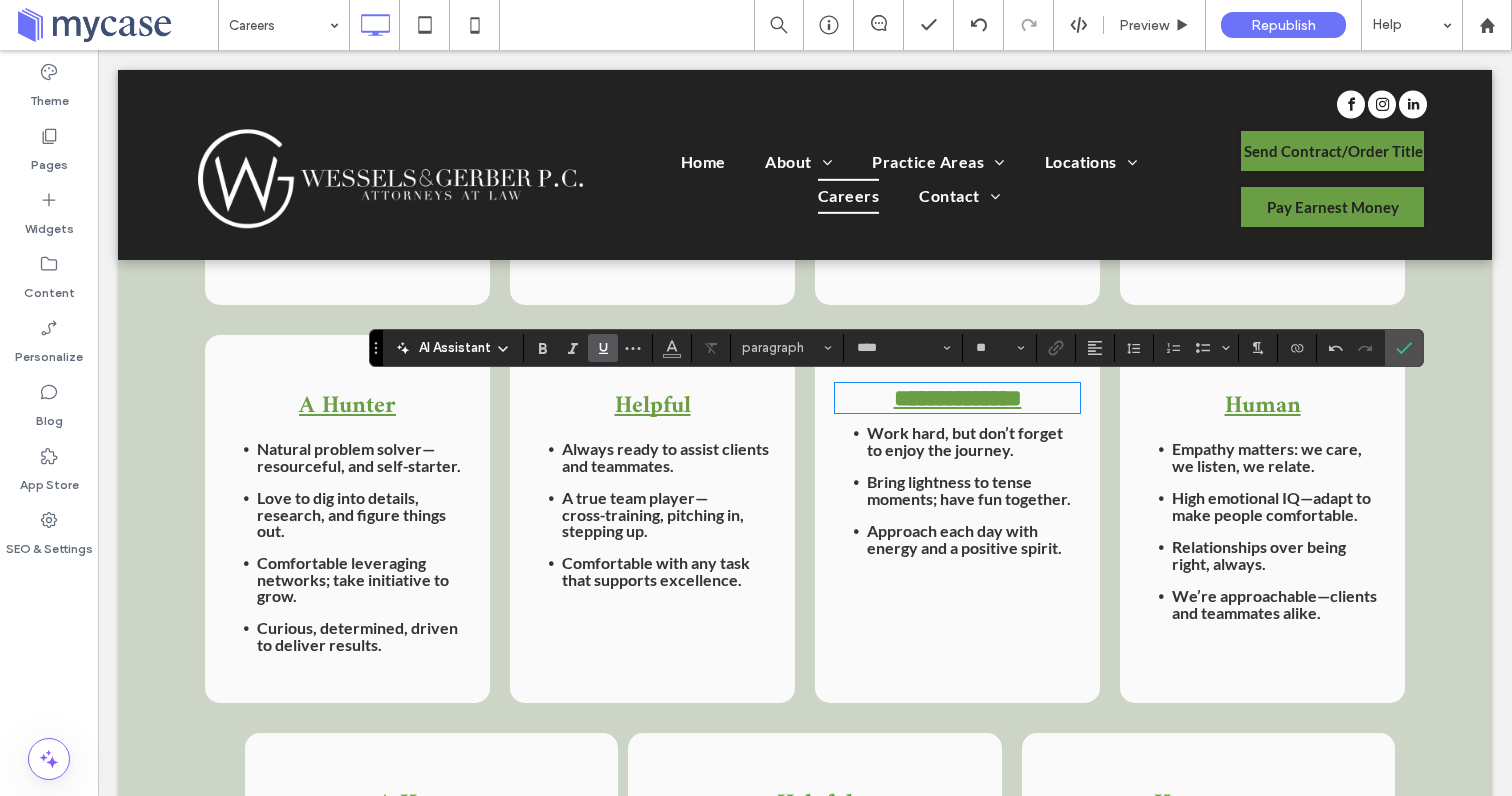 type on "*****" 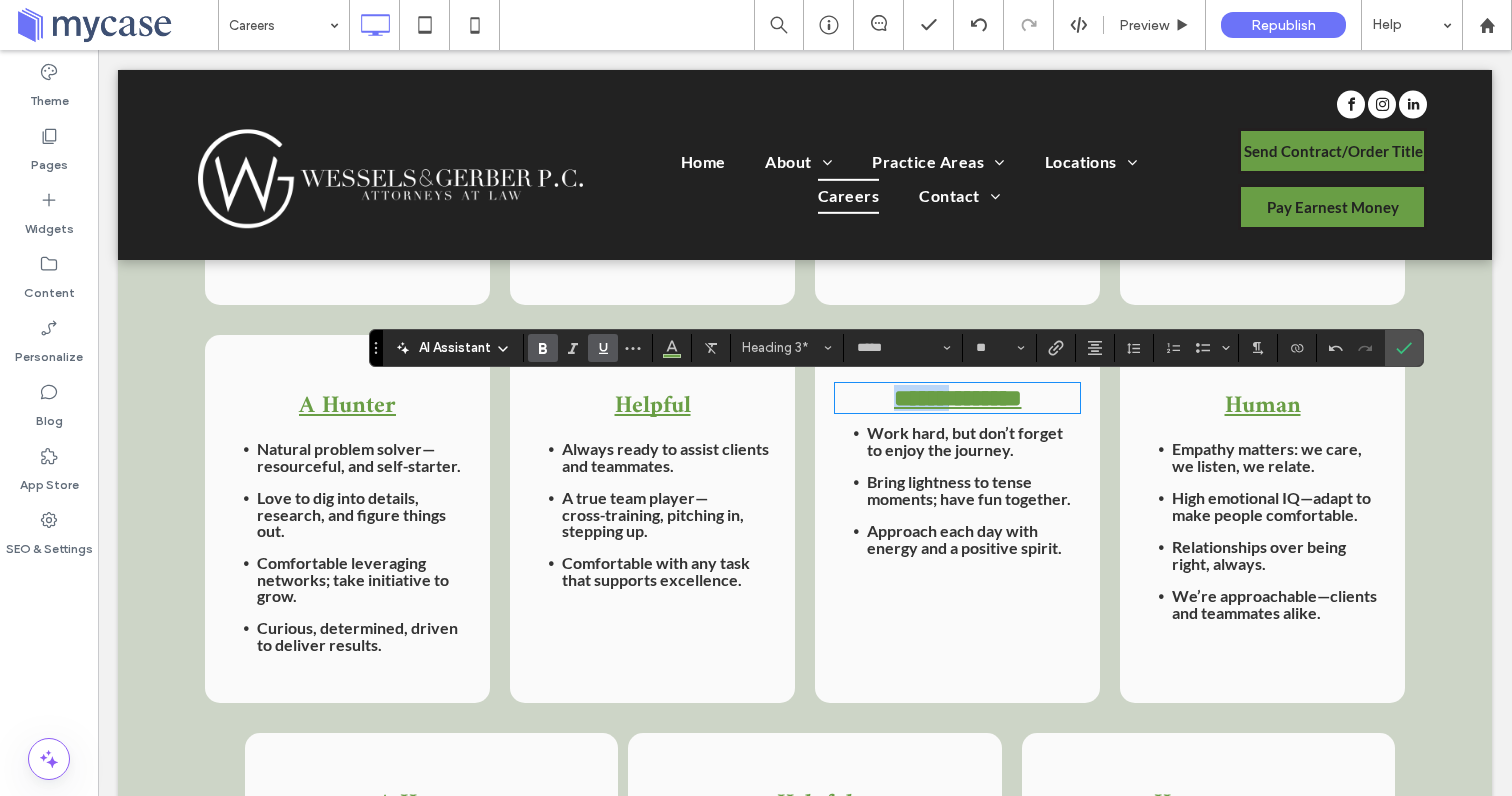 drag, startPoint x: 943, startPoint y: 402, endPoint x: 870, endPoint y: 404, distance: 73.02739 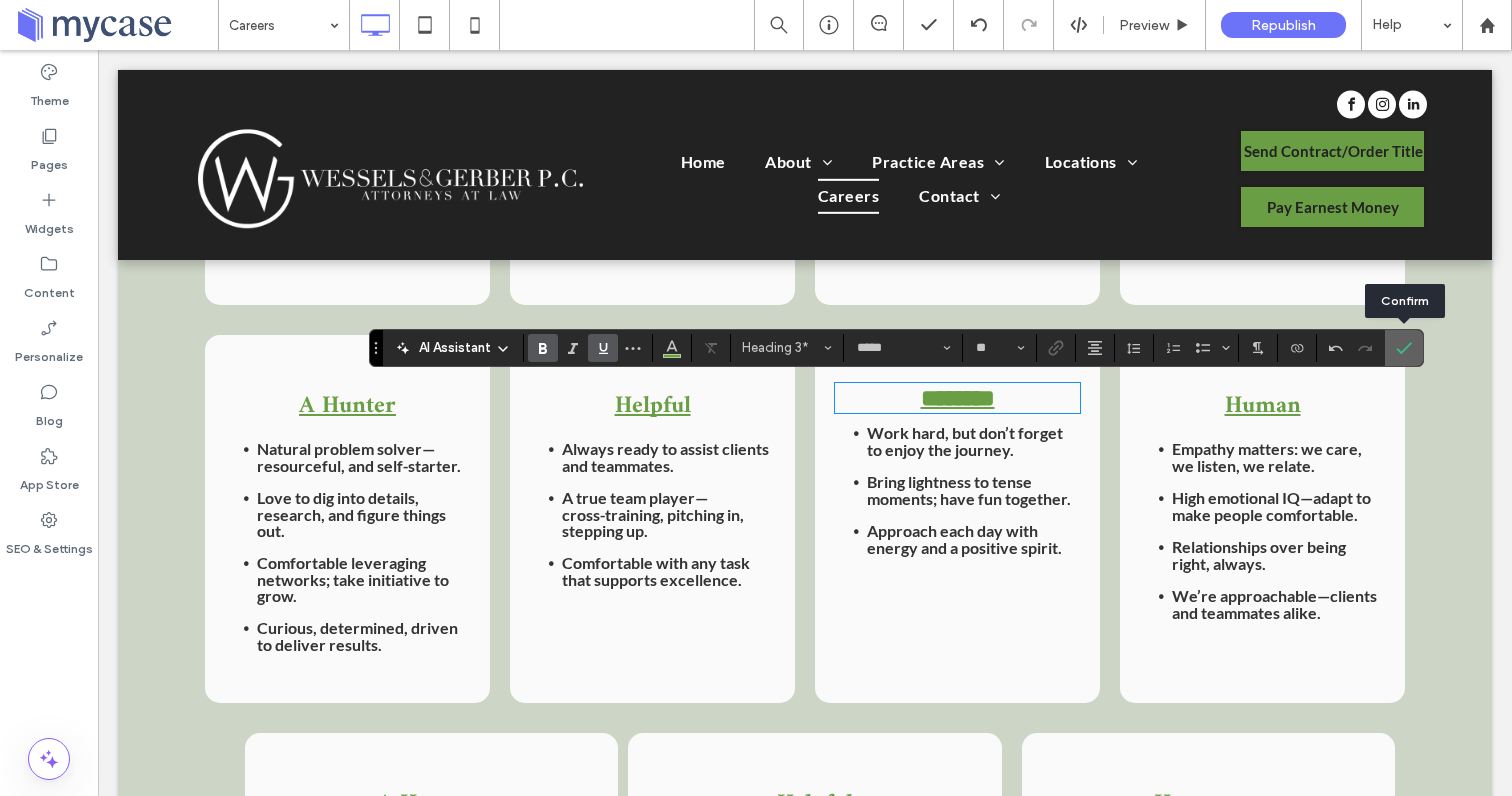 click 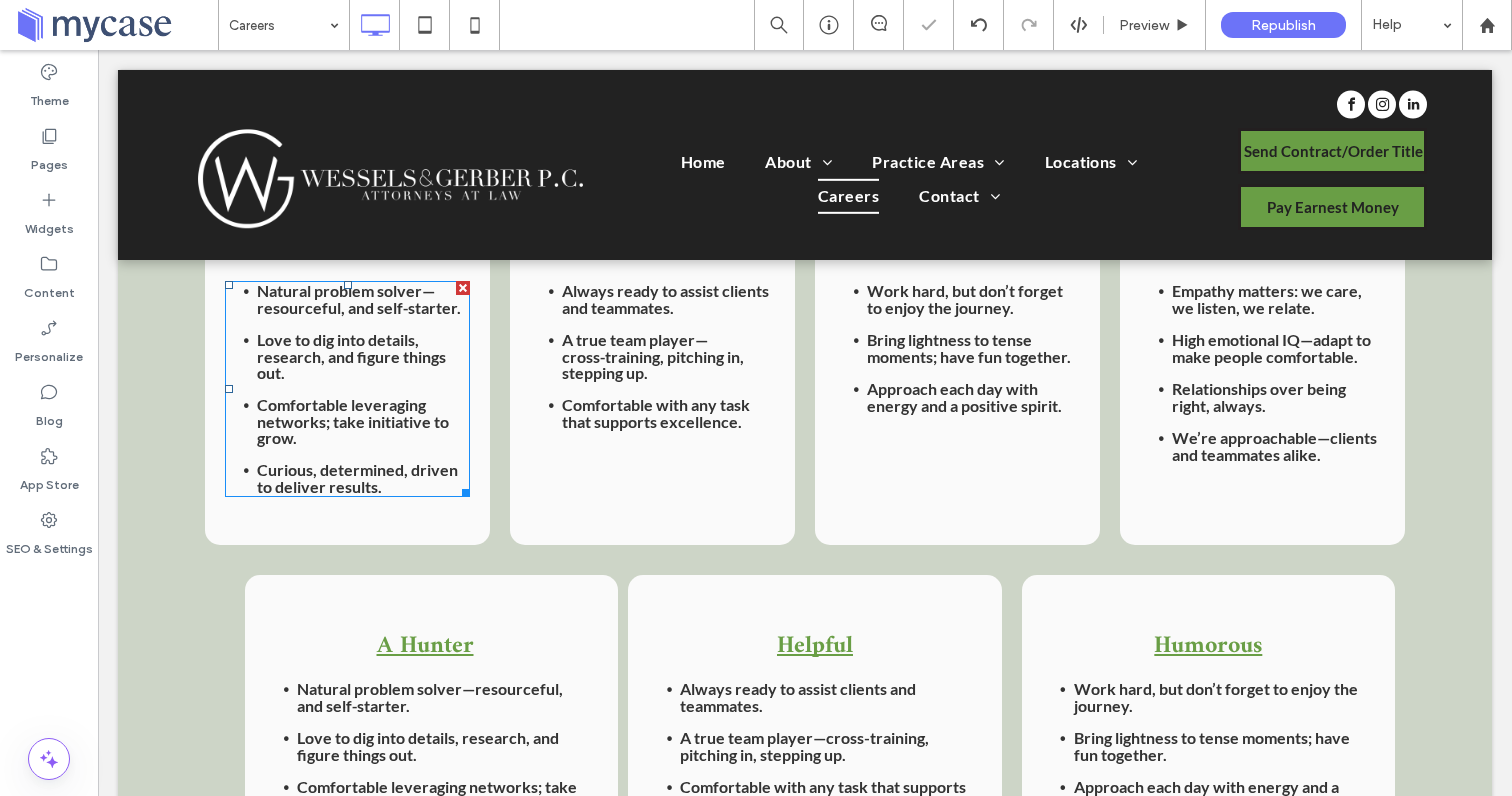 scroll, scrollTop: 1995, scrollLeft: 0, axis: vertical 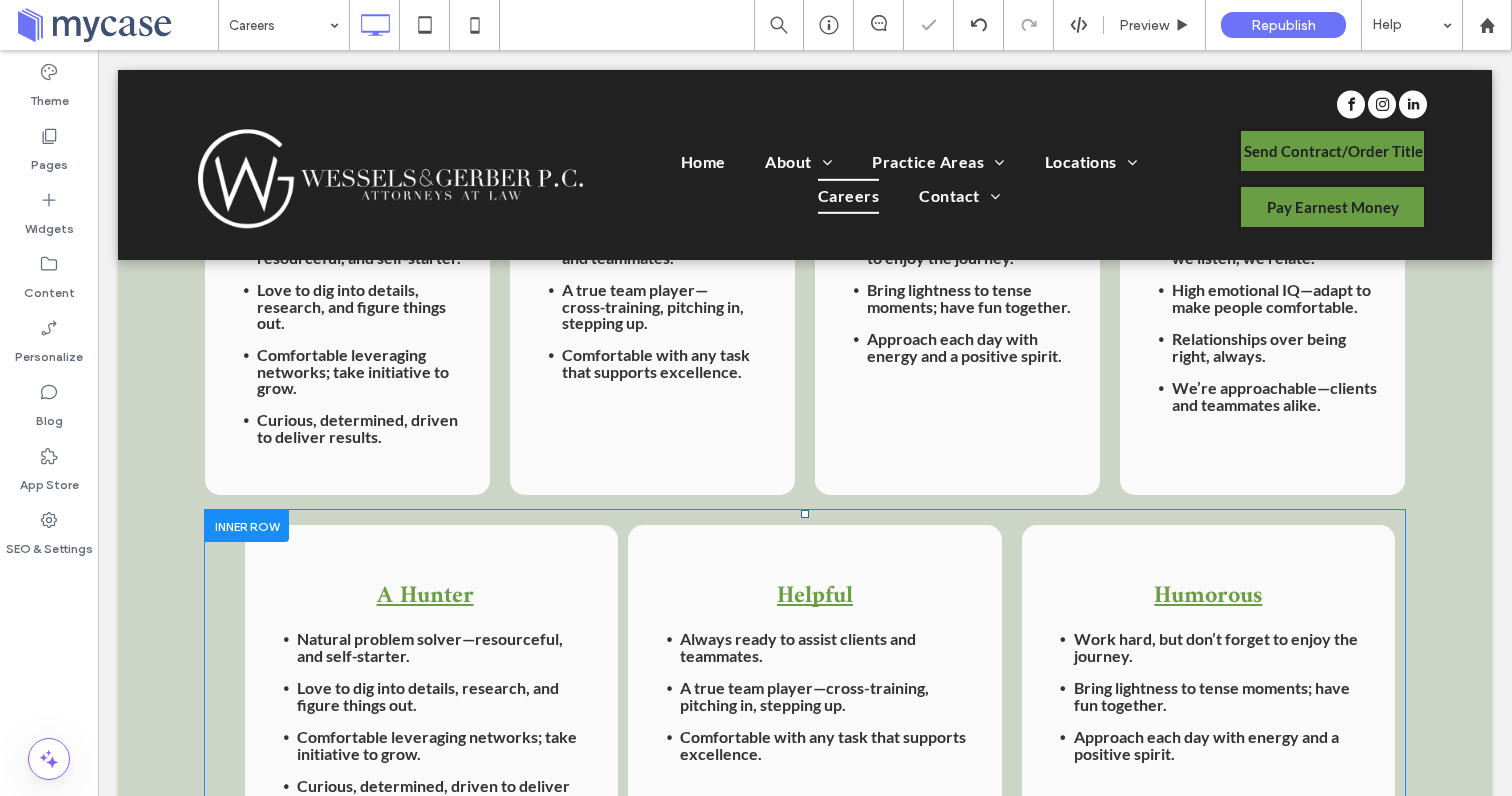 click at bounding box center (247, 525) 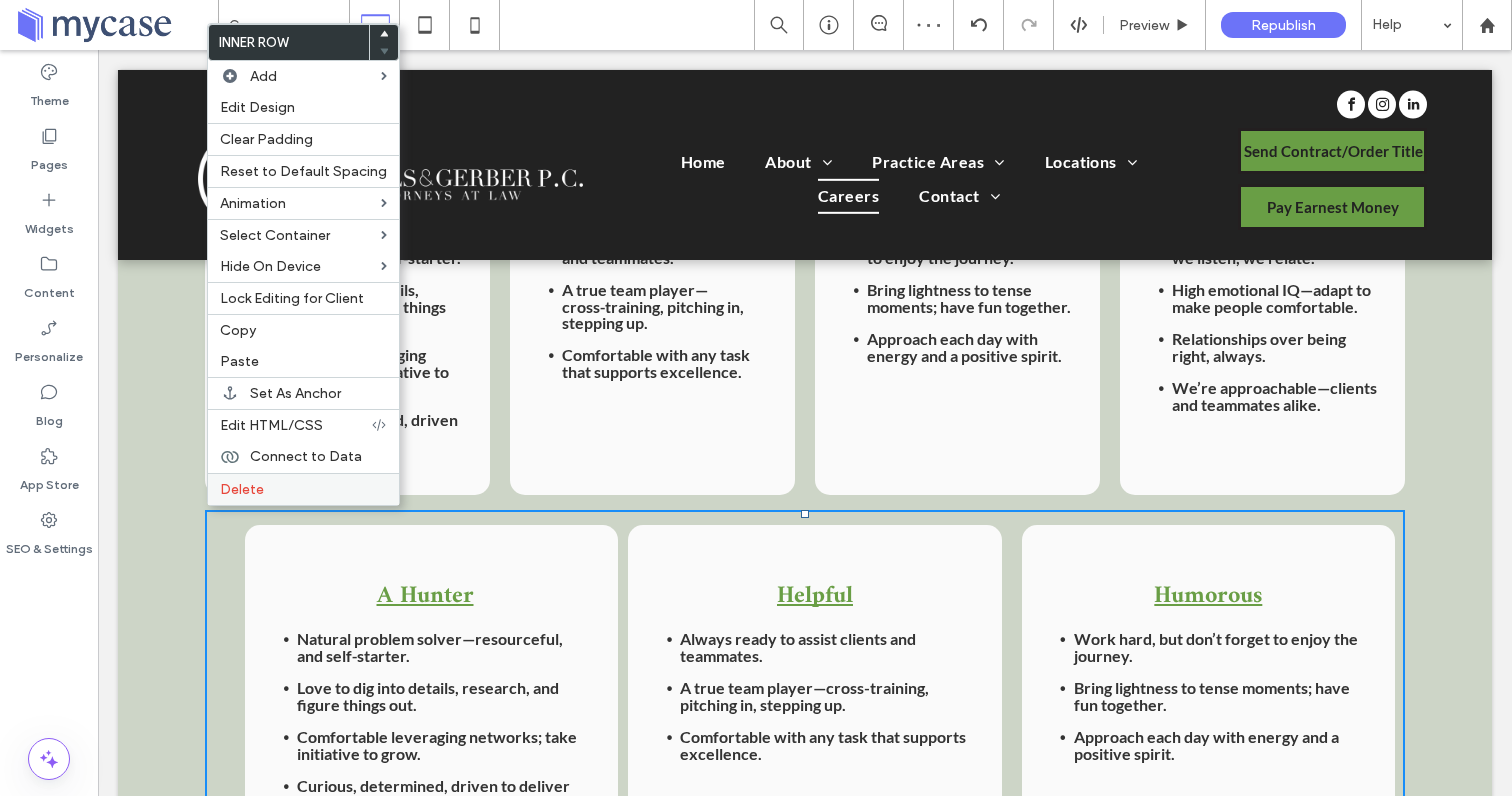 click on "Delete" at bounding box center [303, 489] 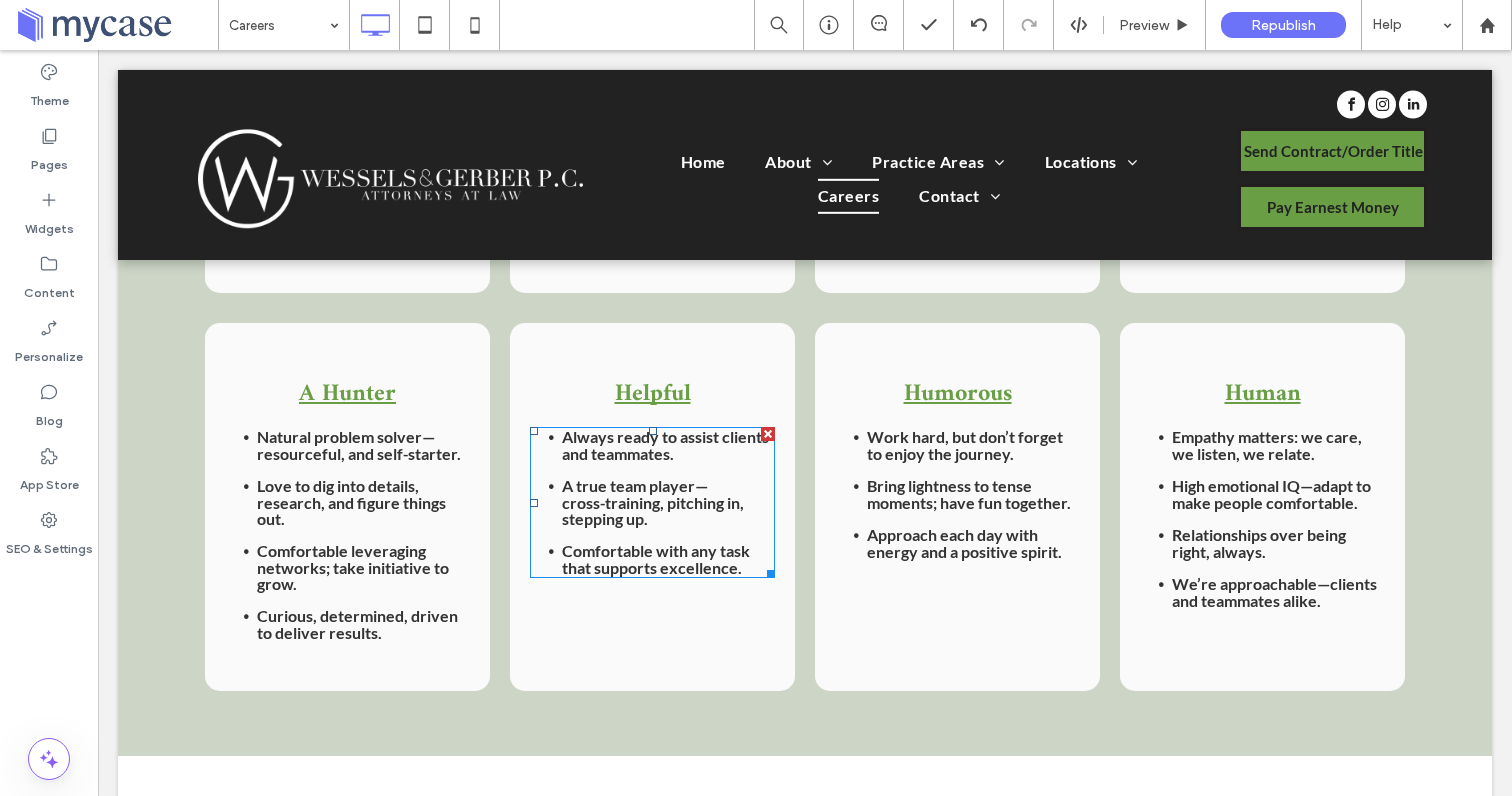 scroll, scrollTop: 1851, scrollLeft: 0, axis: vertical 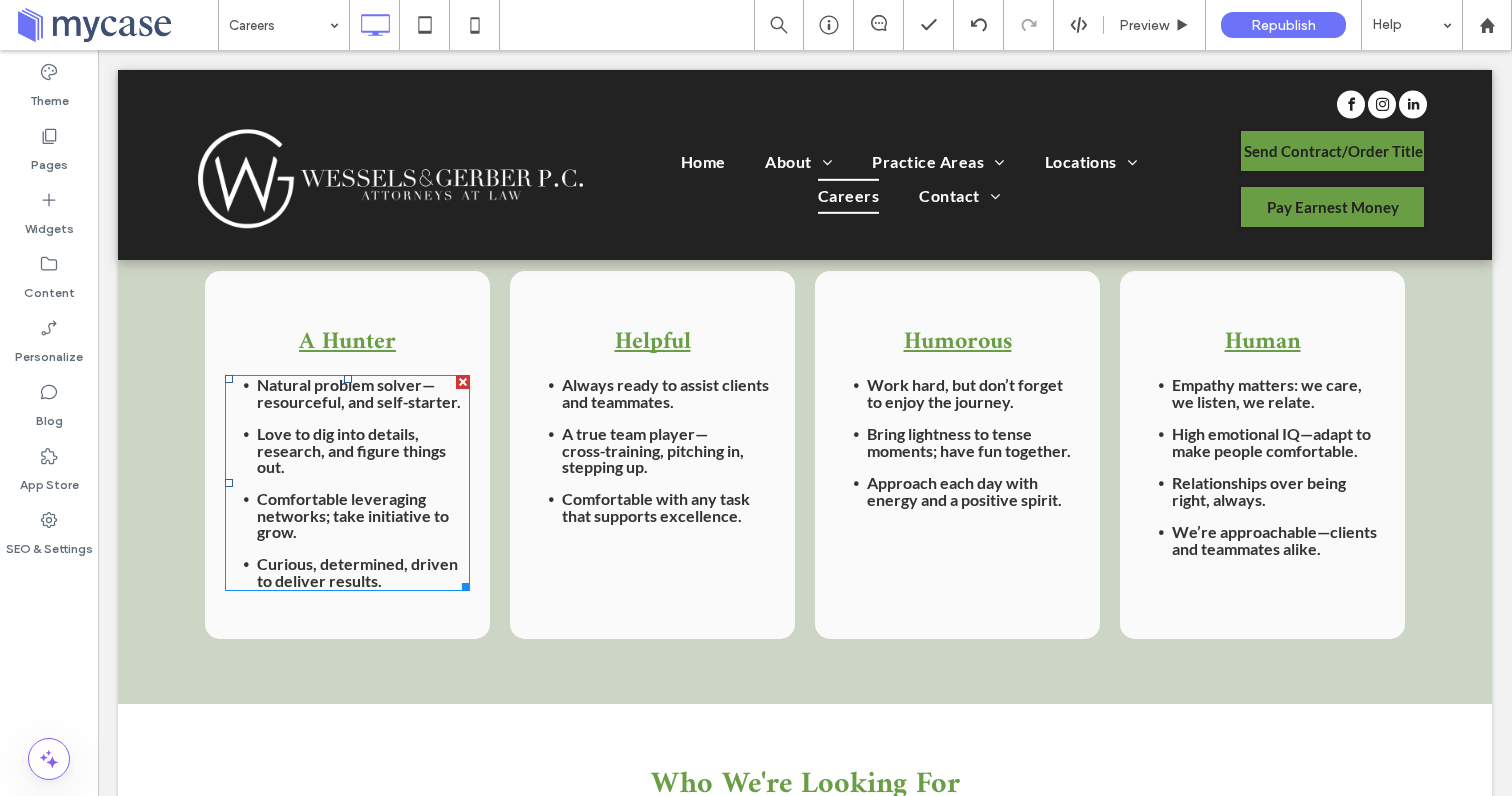 click on "Curious, determined, driven to deliver results. ﻿" at bounding box center (363, 572) 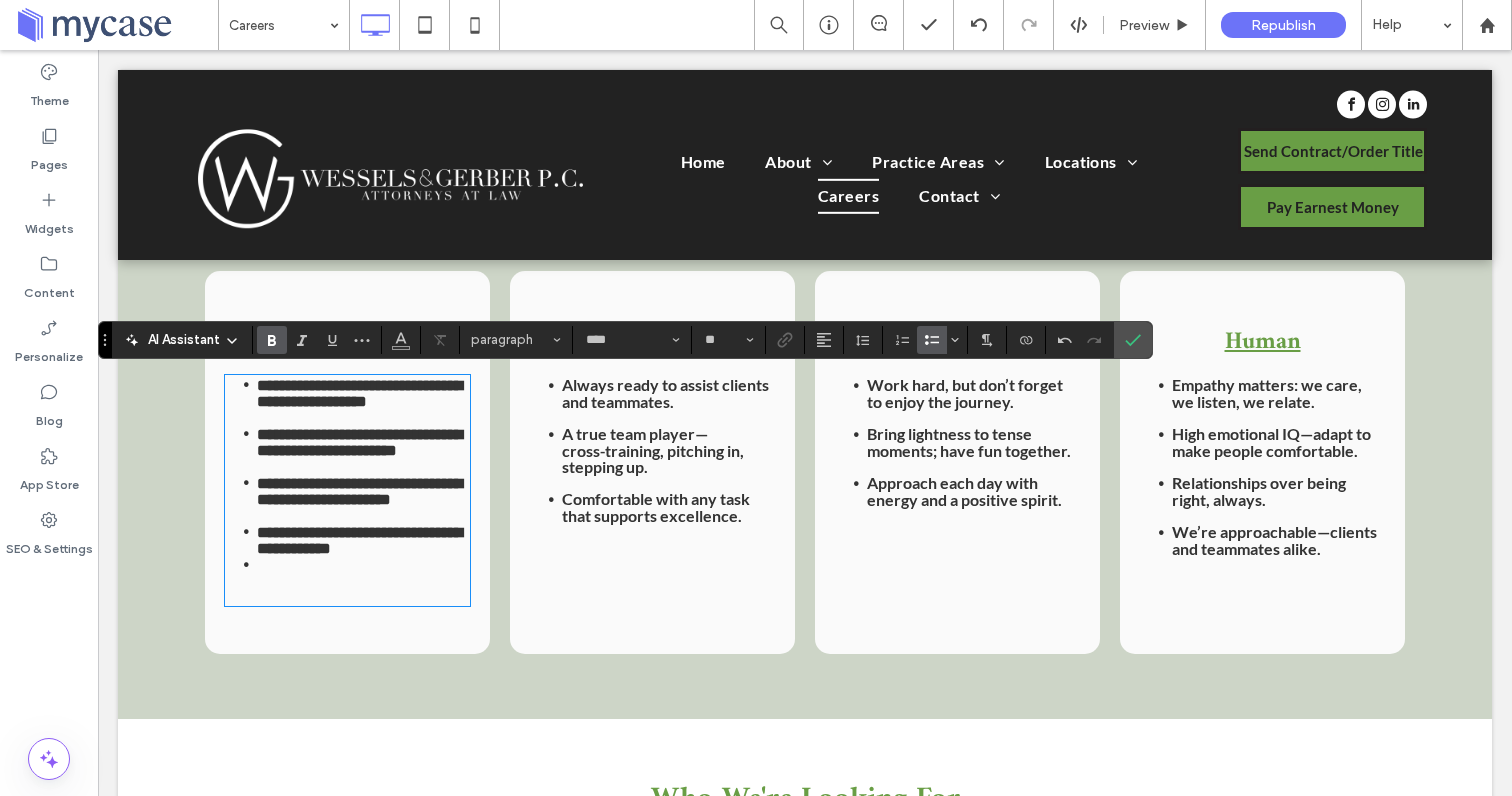 scroll, scrollTop: 0, scrollLeft: 0, axis: both 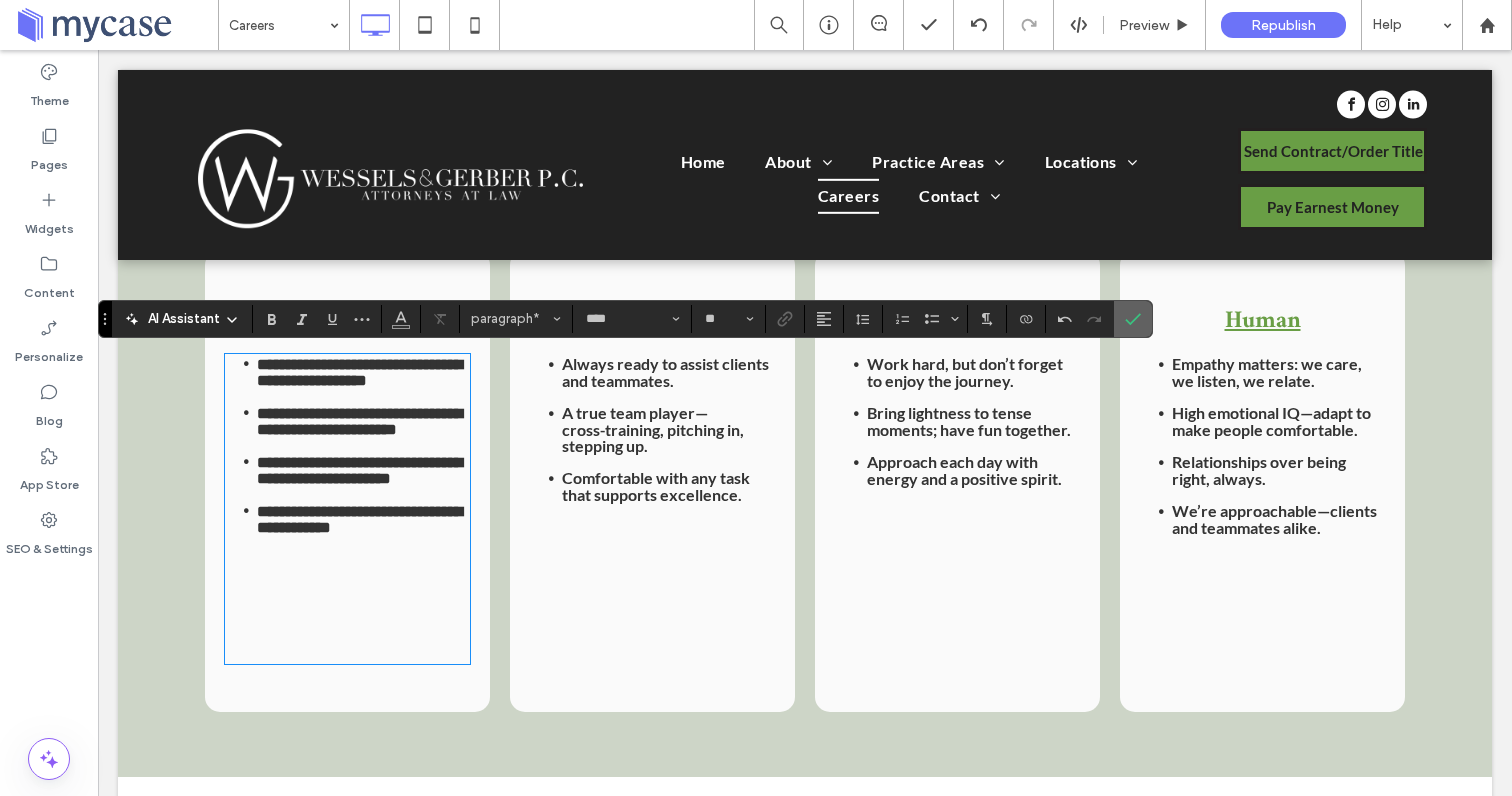 click at bounding box center [1133, 319] 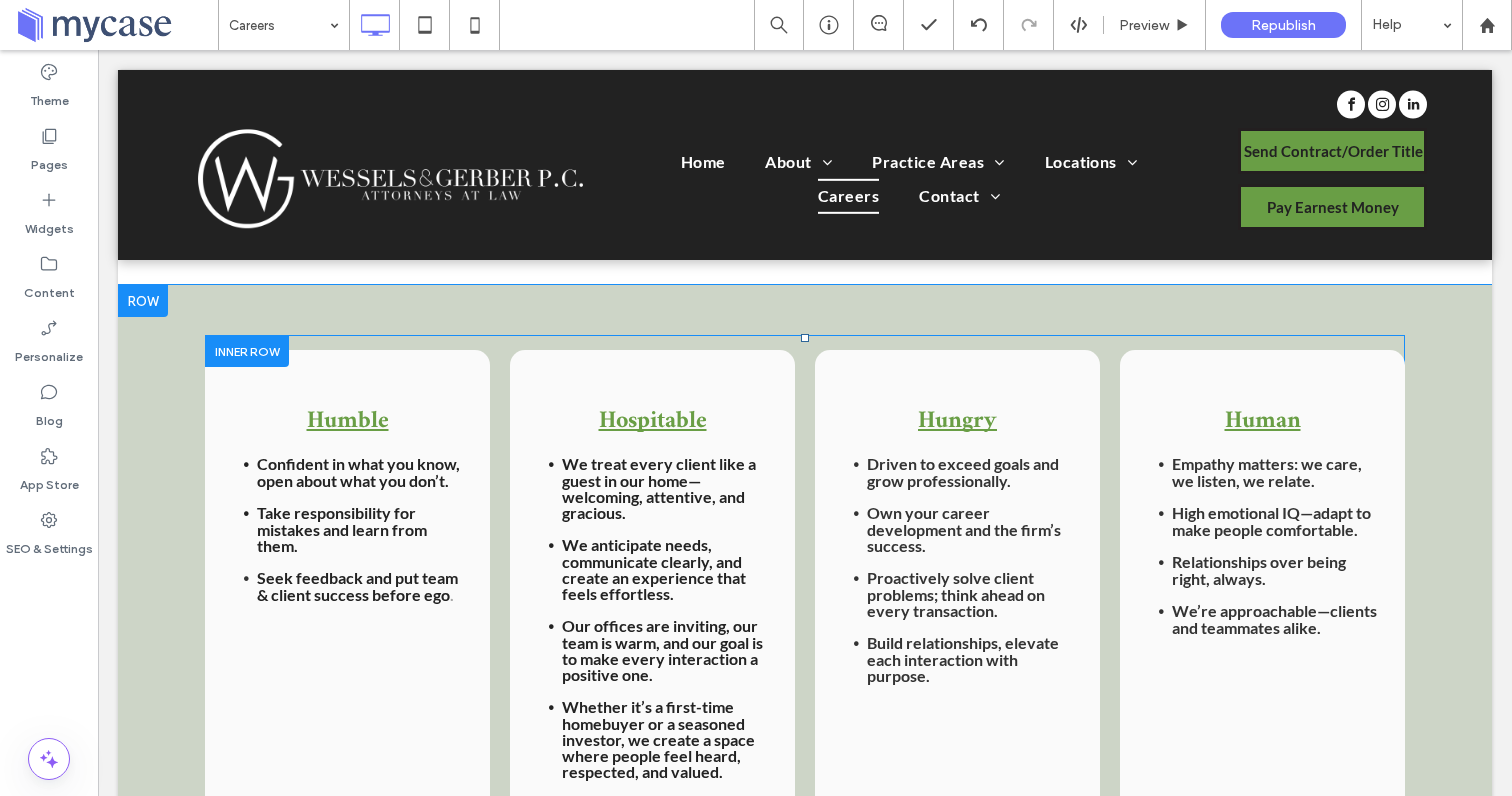 scroll, scrollTop: 1248, scrollLeft: 0, axis: vertical 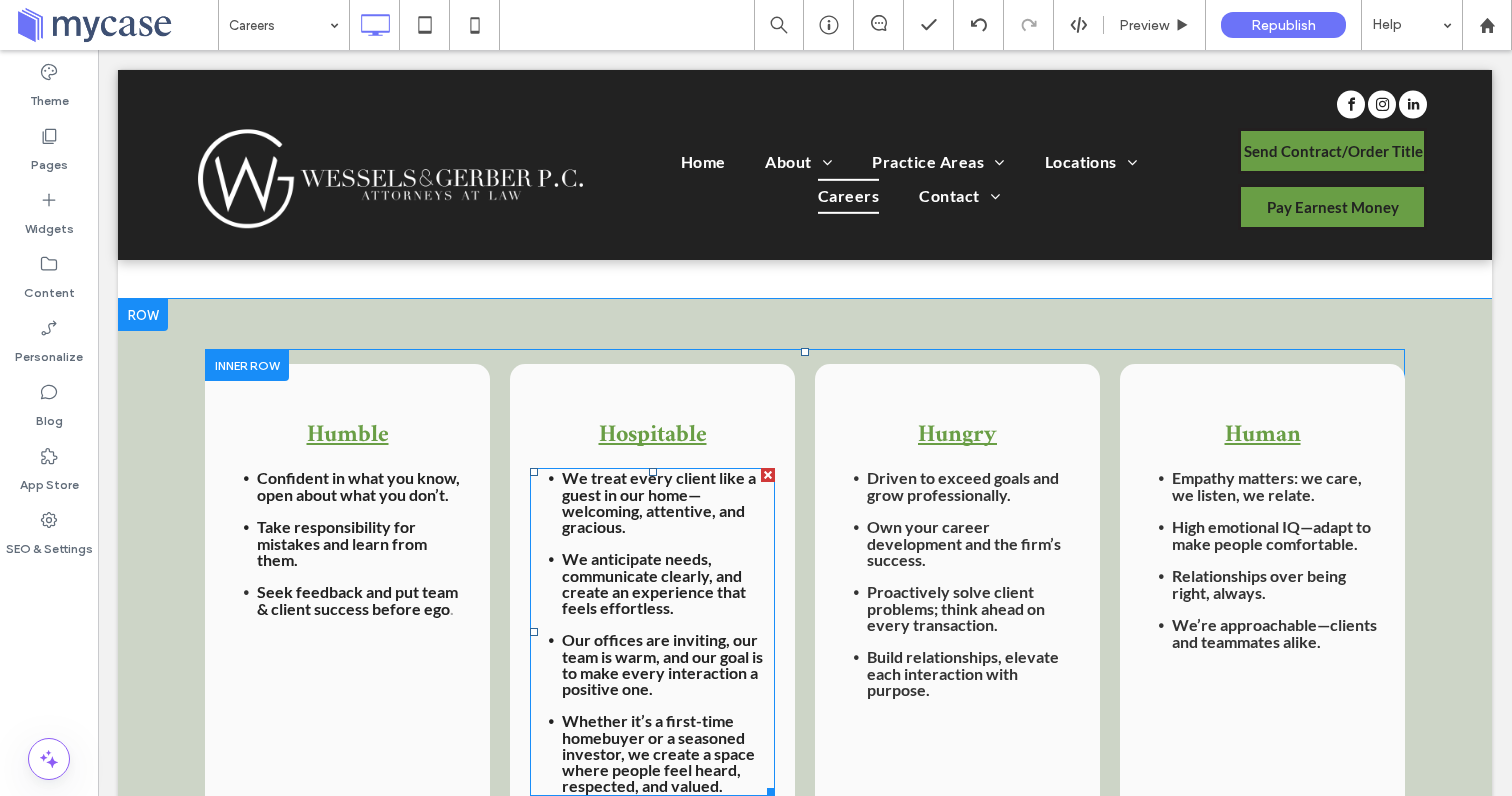 click on "We treat every client like a guest in our home—welcoming, attentive, and gracious." at bounding box center (659, 502) 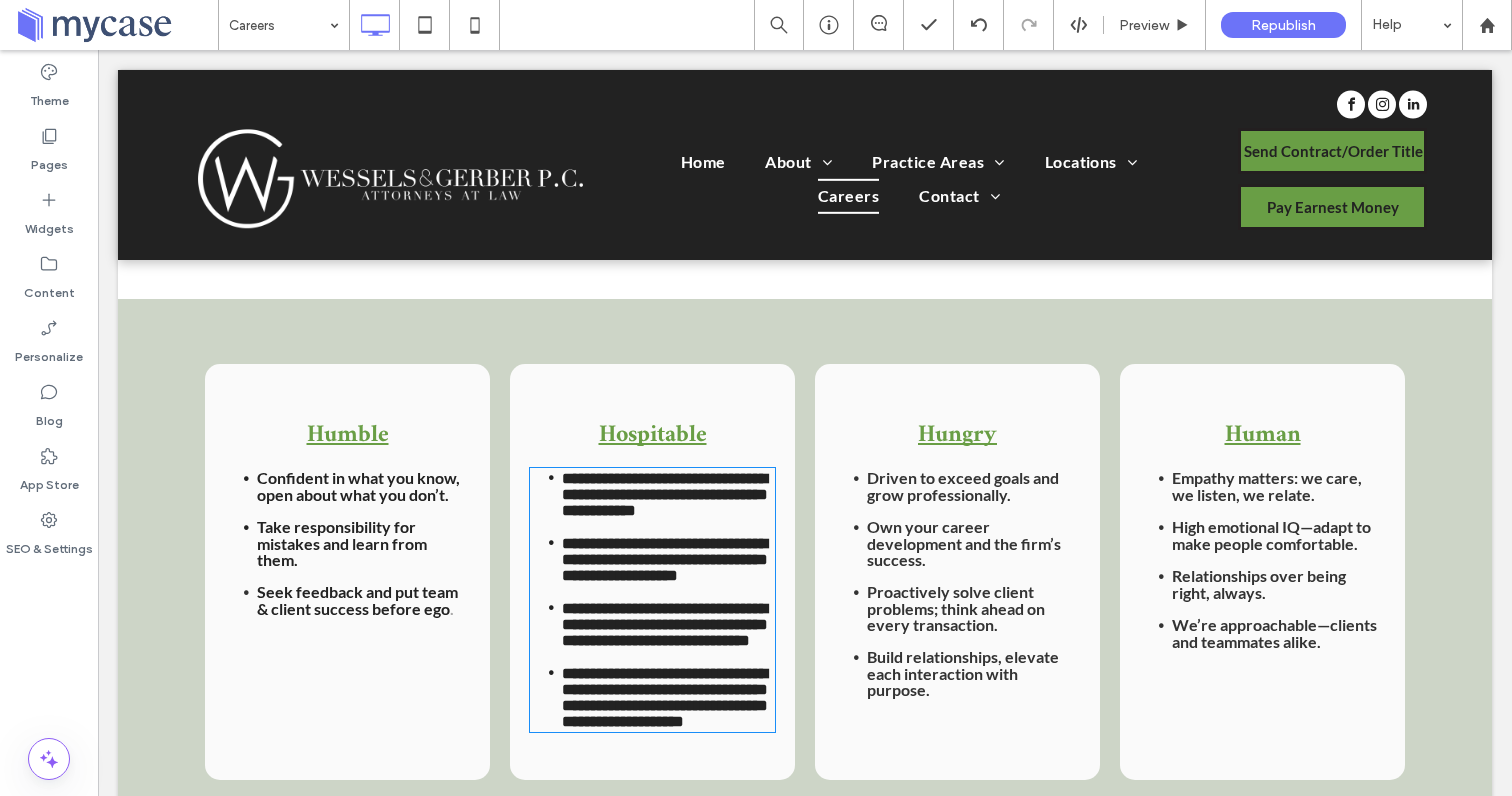type on "****" 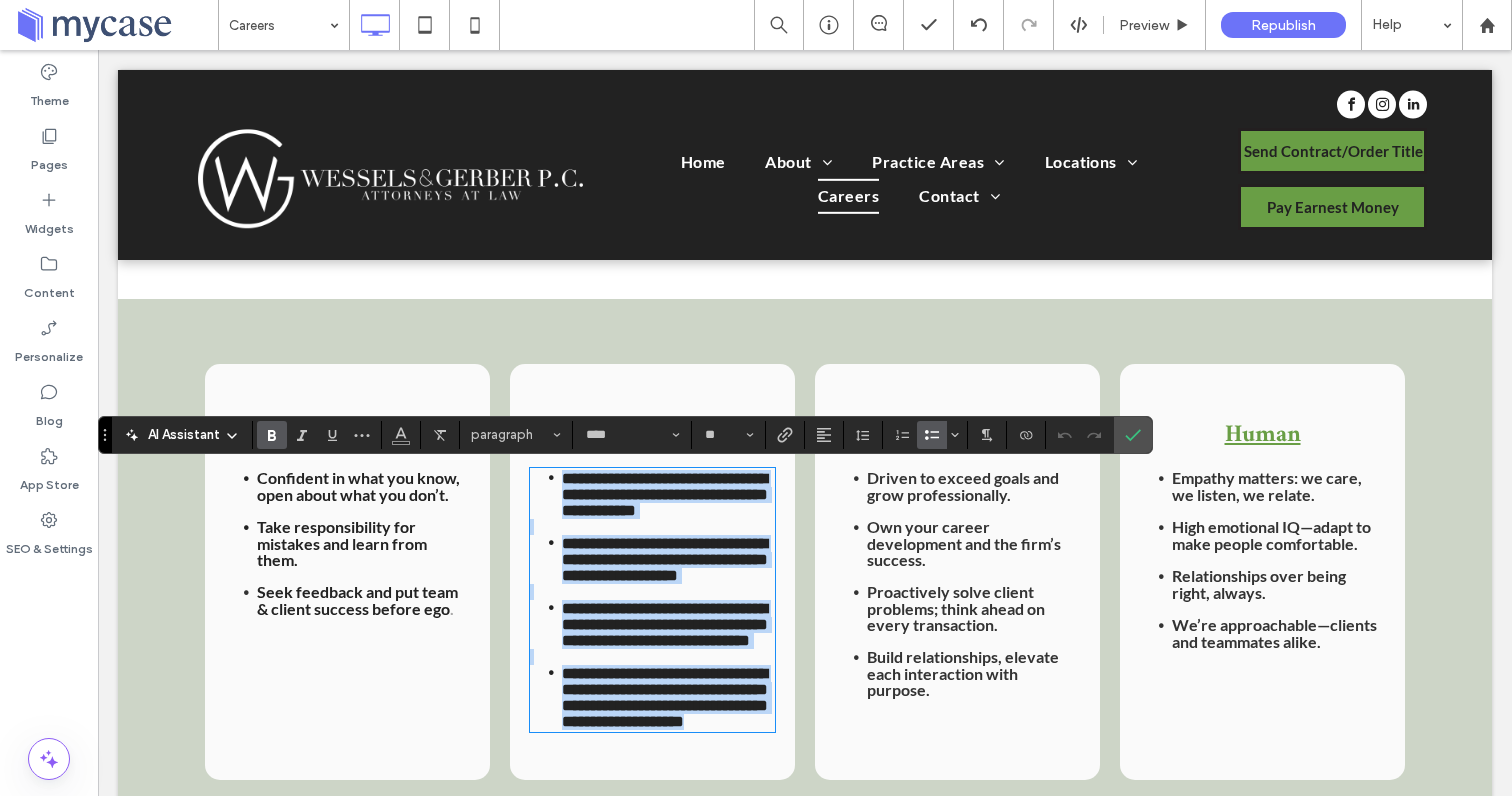 copy on "**********" 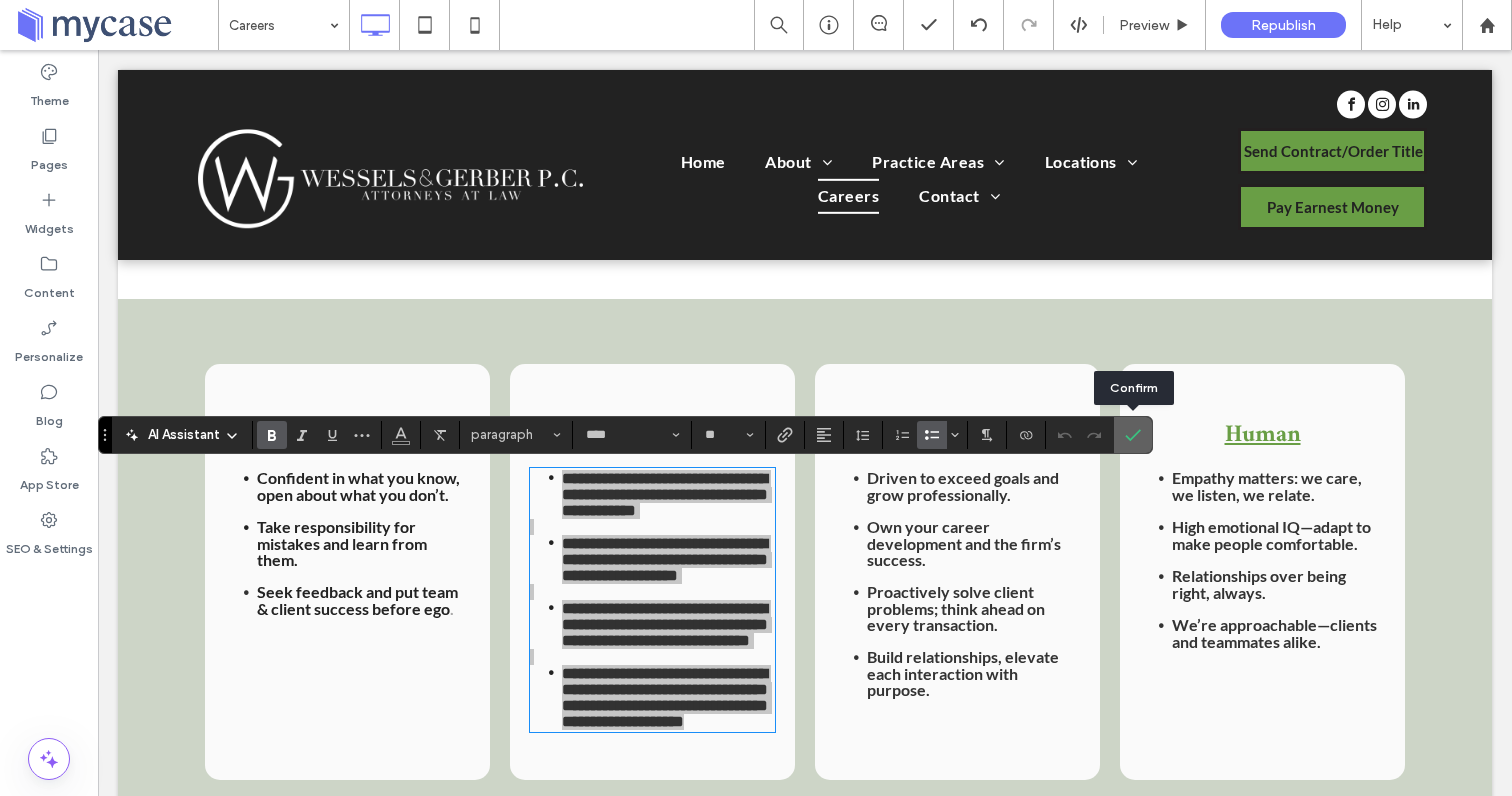 click 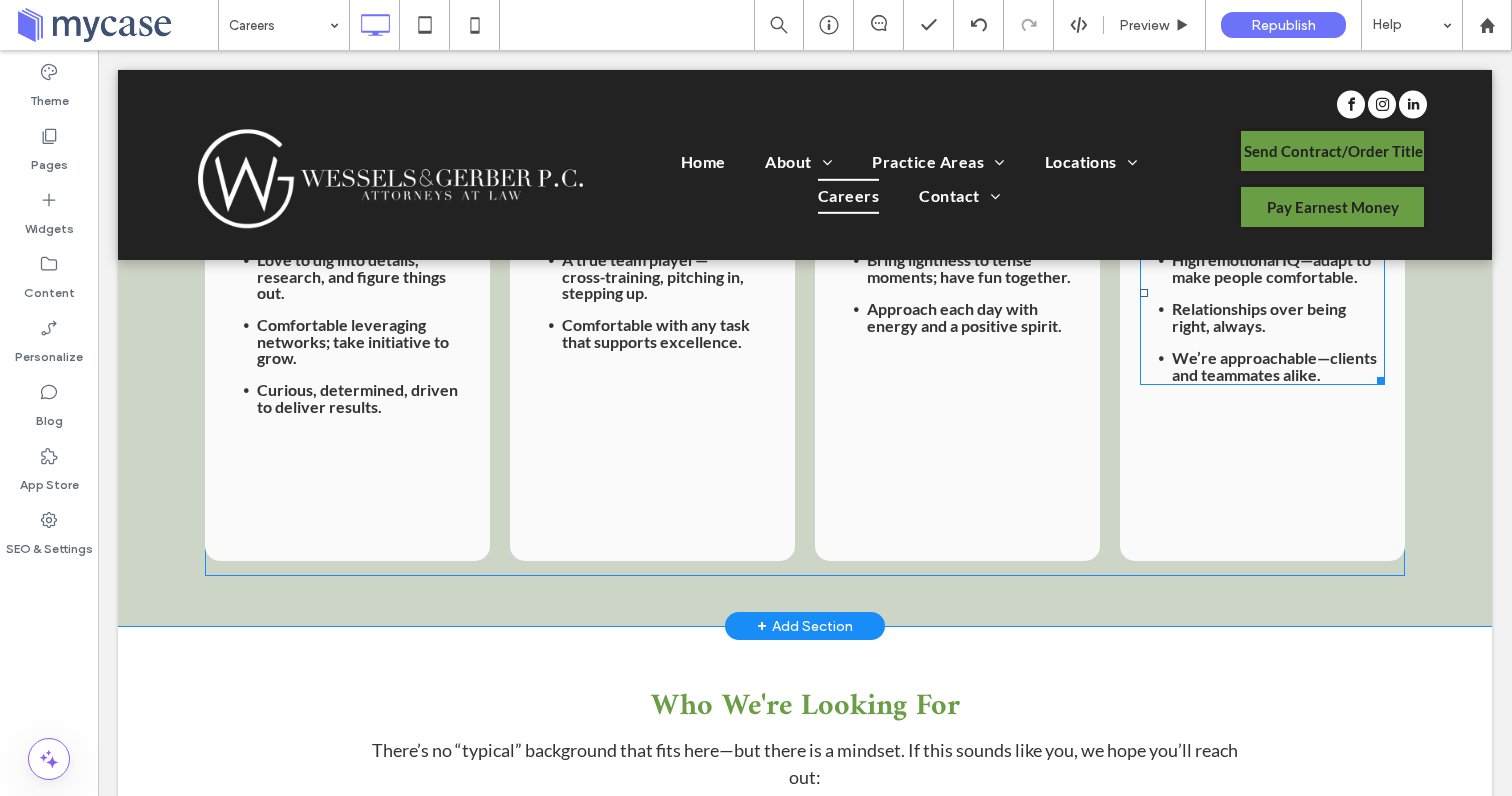 scroll, scrollTop: 1962, scrollLeft: 0, axis: vertical 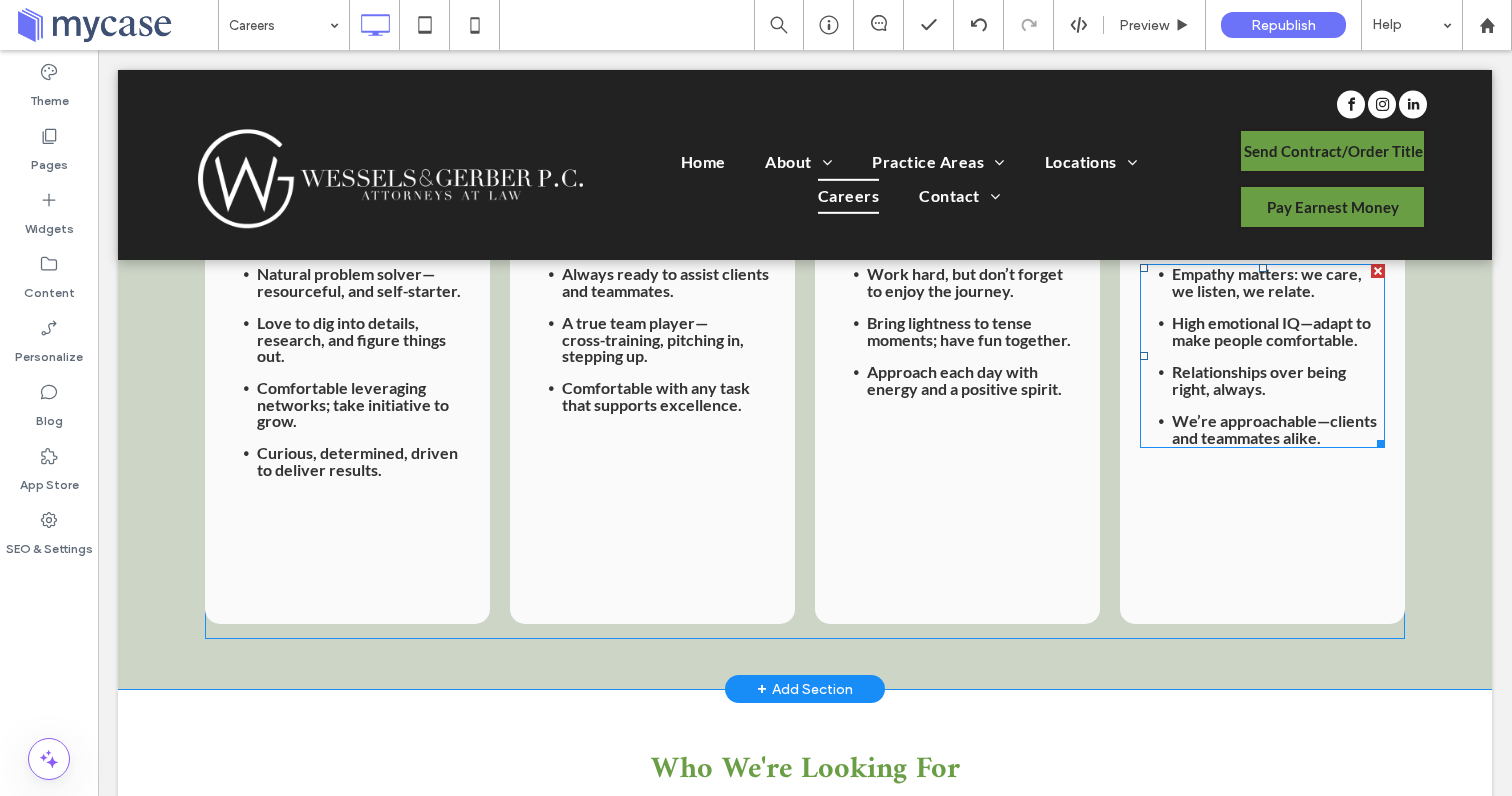click on "High emotional IQ—adapt to make people comfortable." at bounding box center [1271, 331] 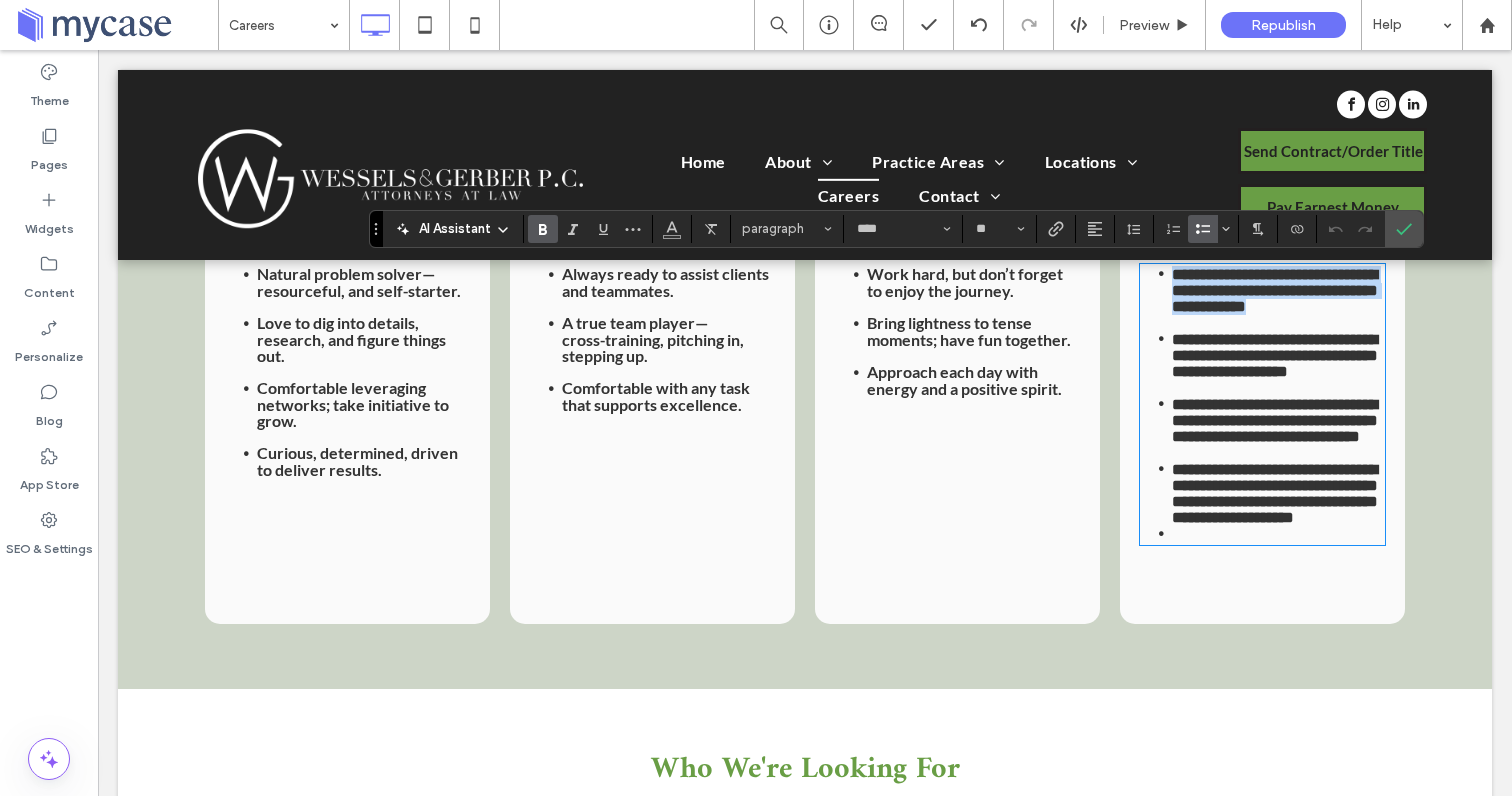 scroll, scrollTop: 0, scrollLeft: 0, axis: both 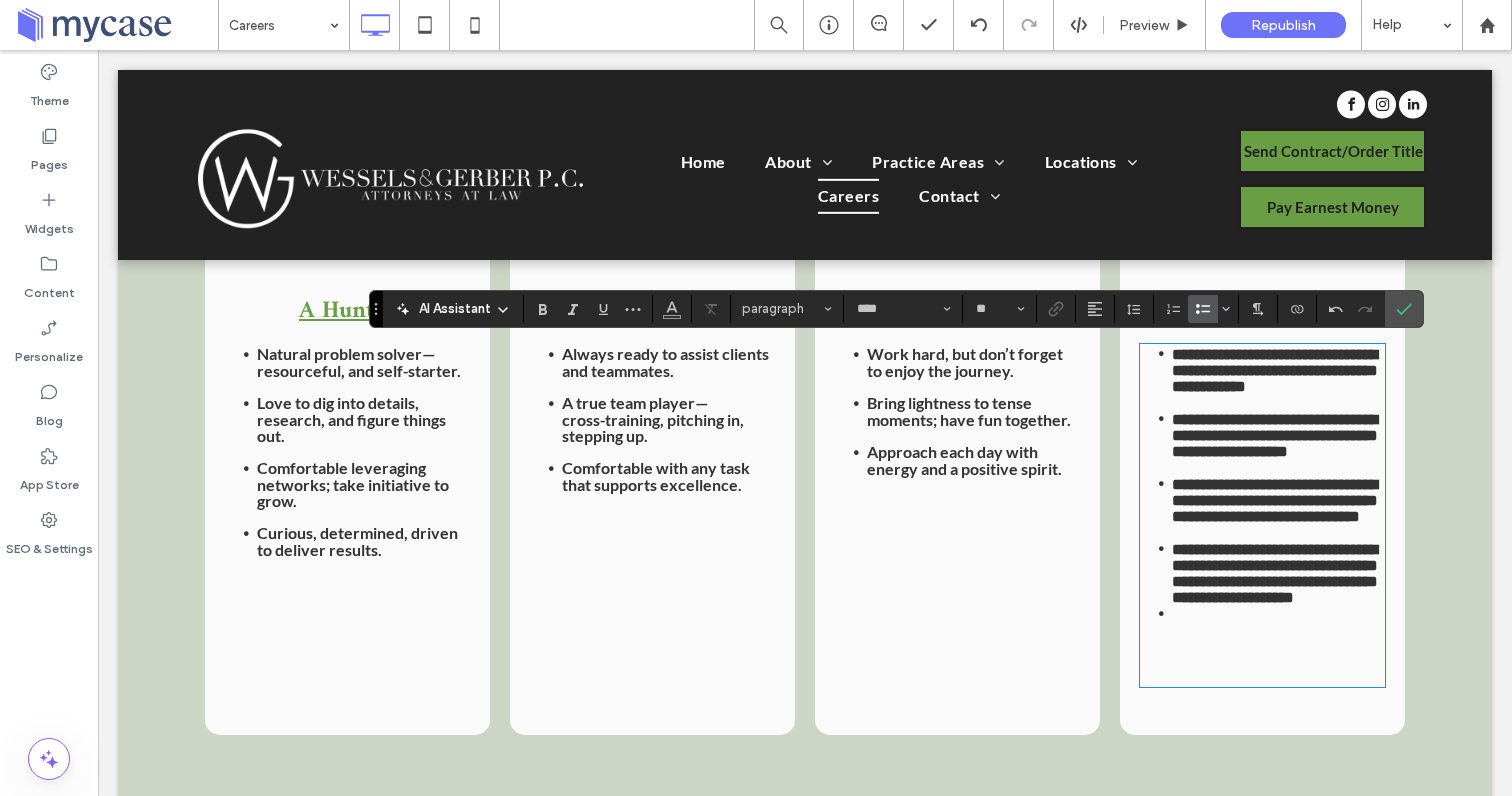 click at bounding box center (347, 630) 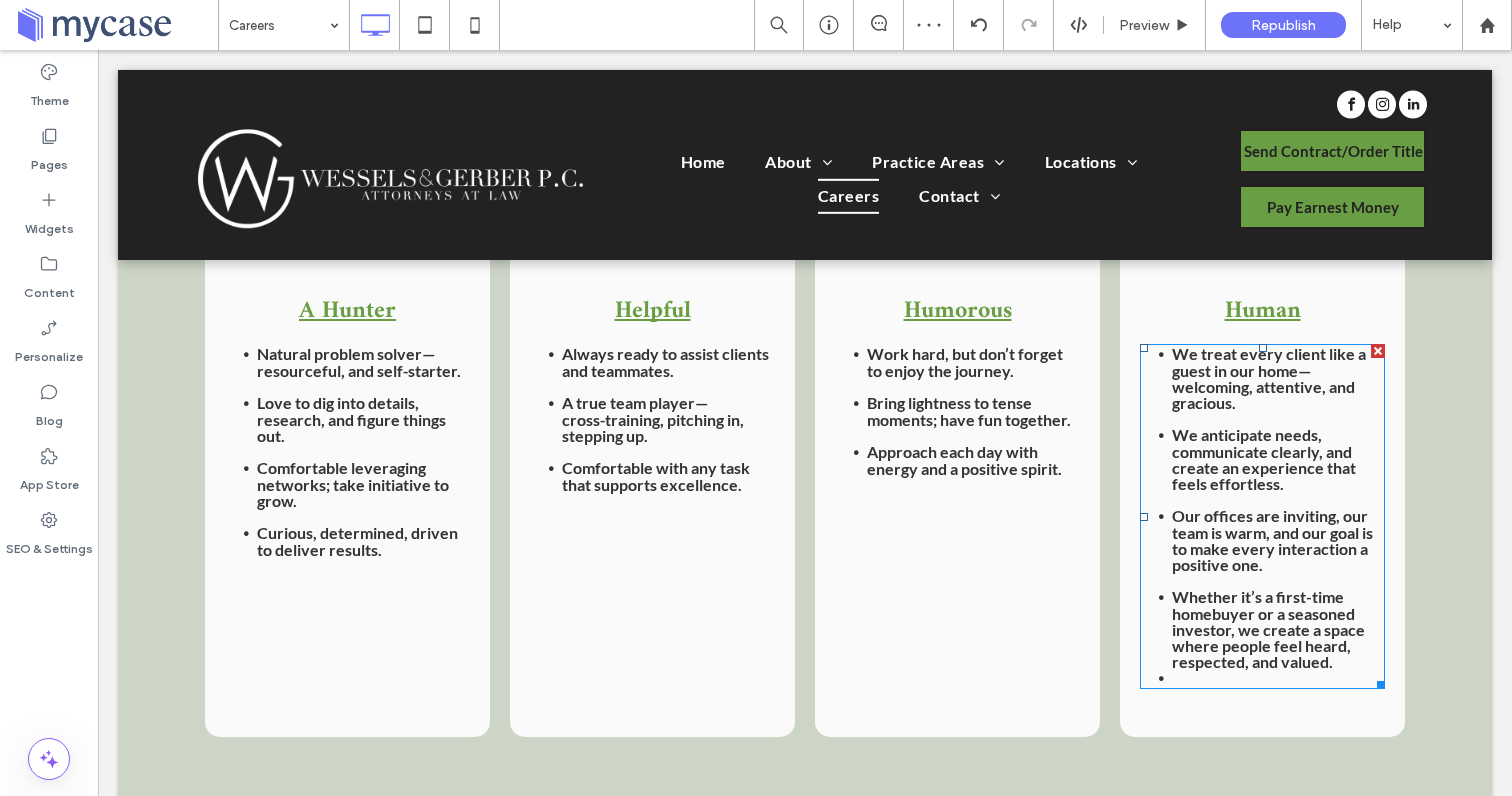 click on "Whether it’s a first-time homebuyer or a seasoned investor, we create a space where people feel heard, respected, and valued." at bounding box center (1268, 629) 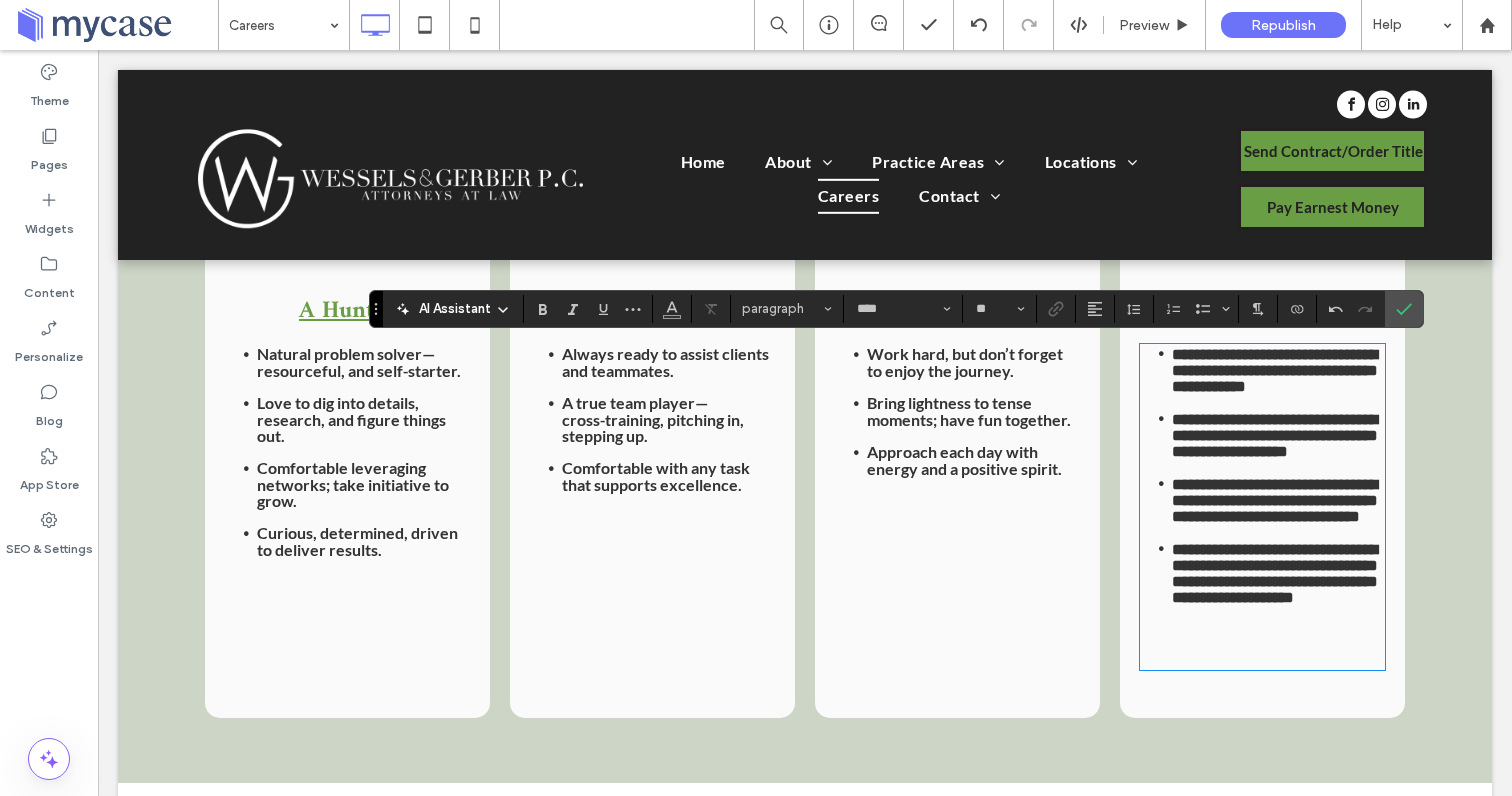 scroll, scrollTop: 1, scrollLeft: 0, axis: vertical 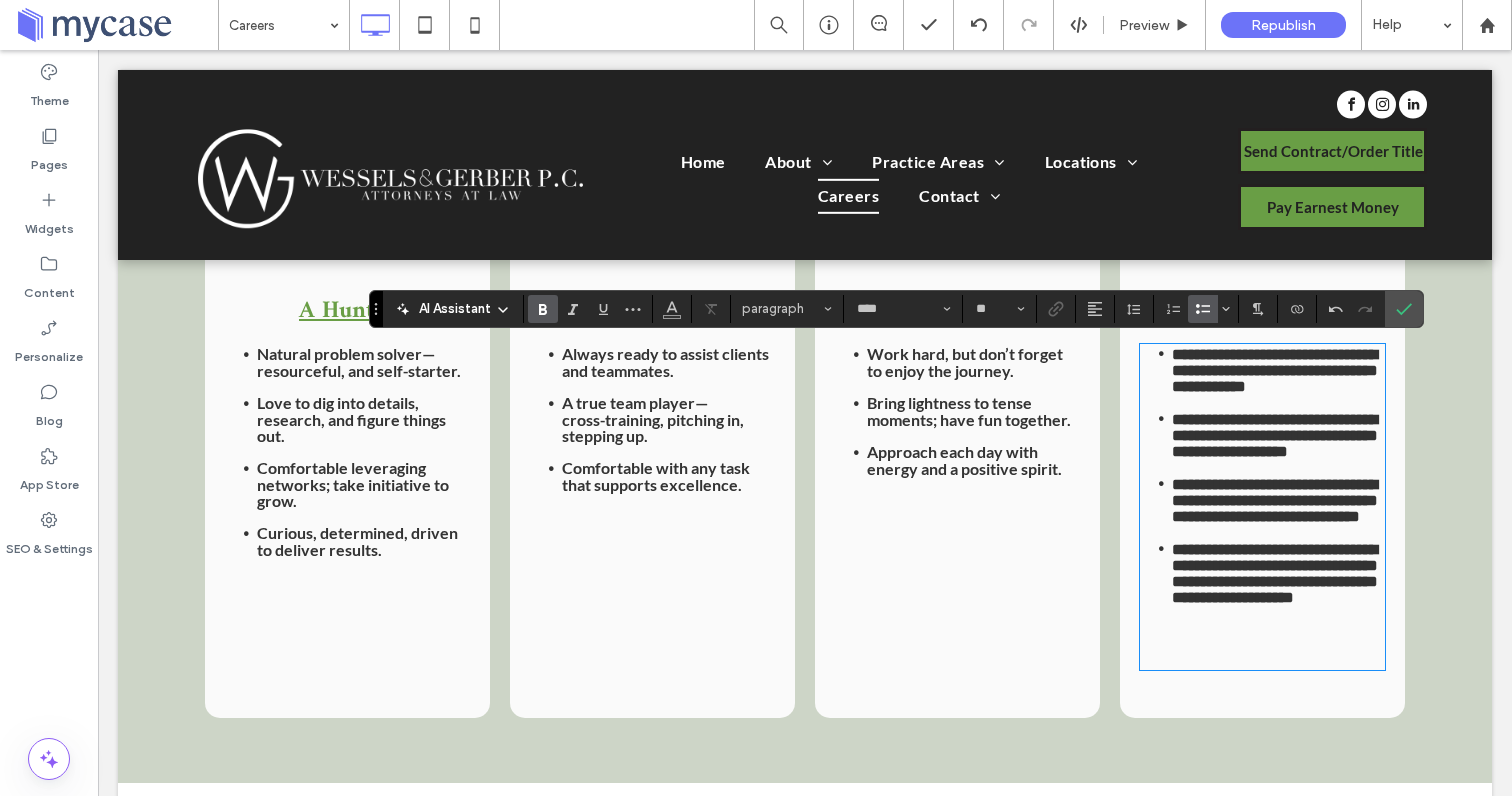 click at bounding box center (347, 630) 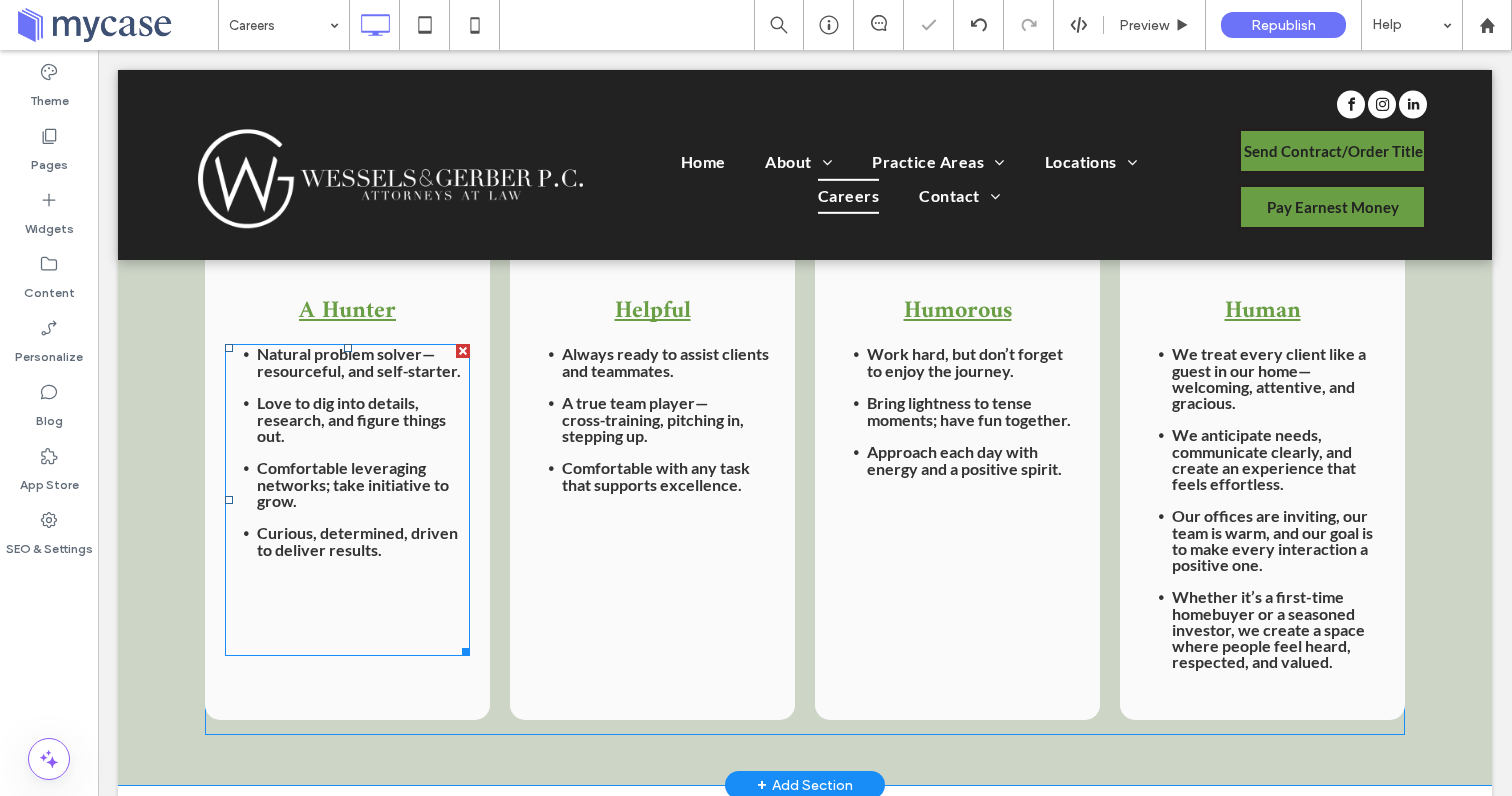 click at bounding box center (347, 630) 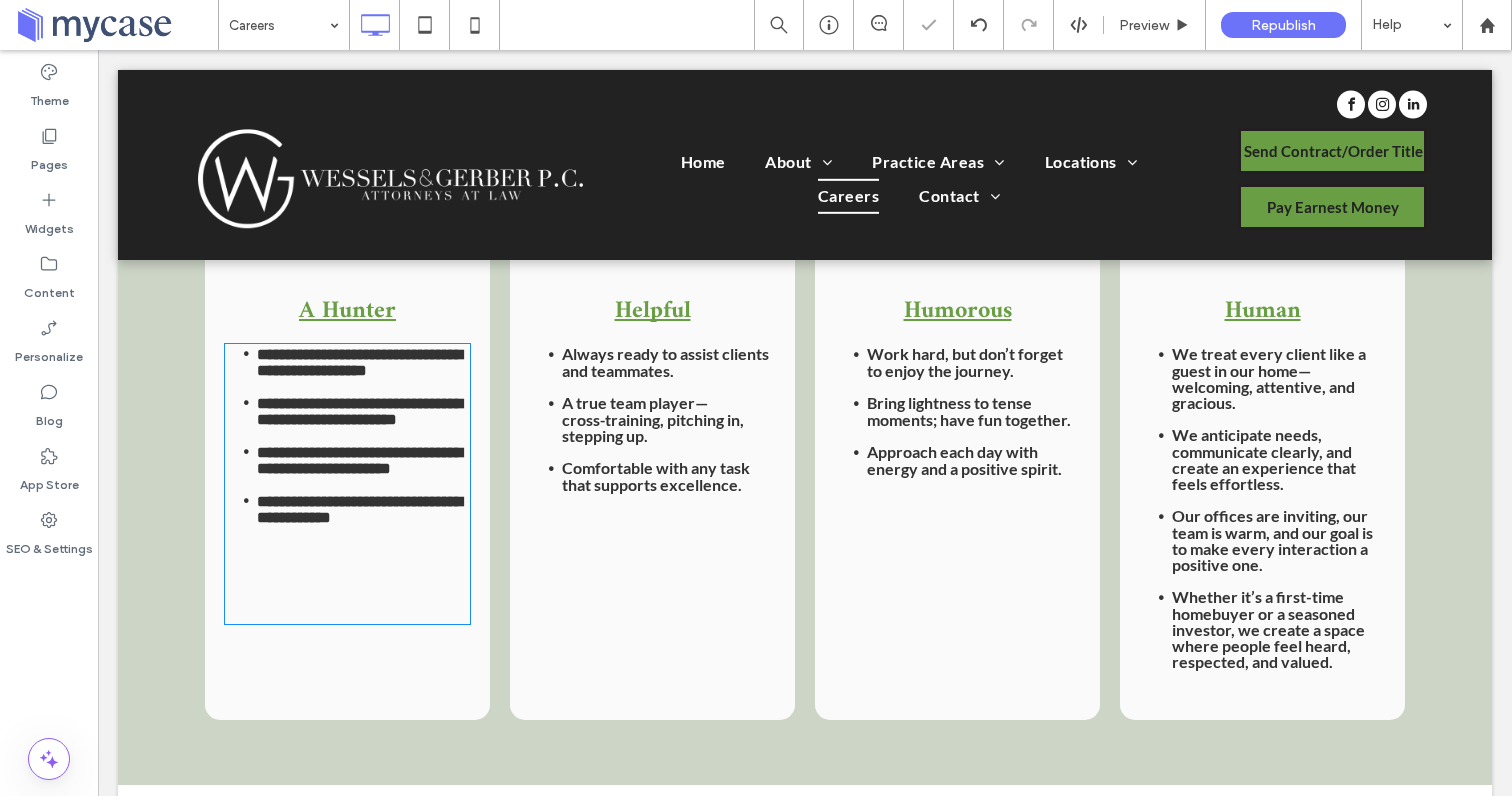 type on "****" 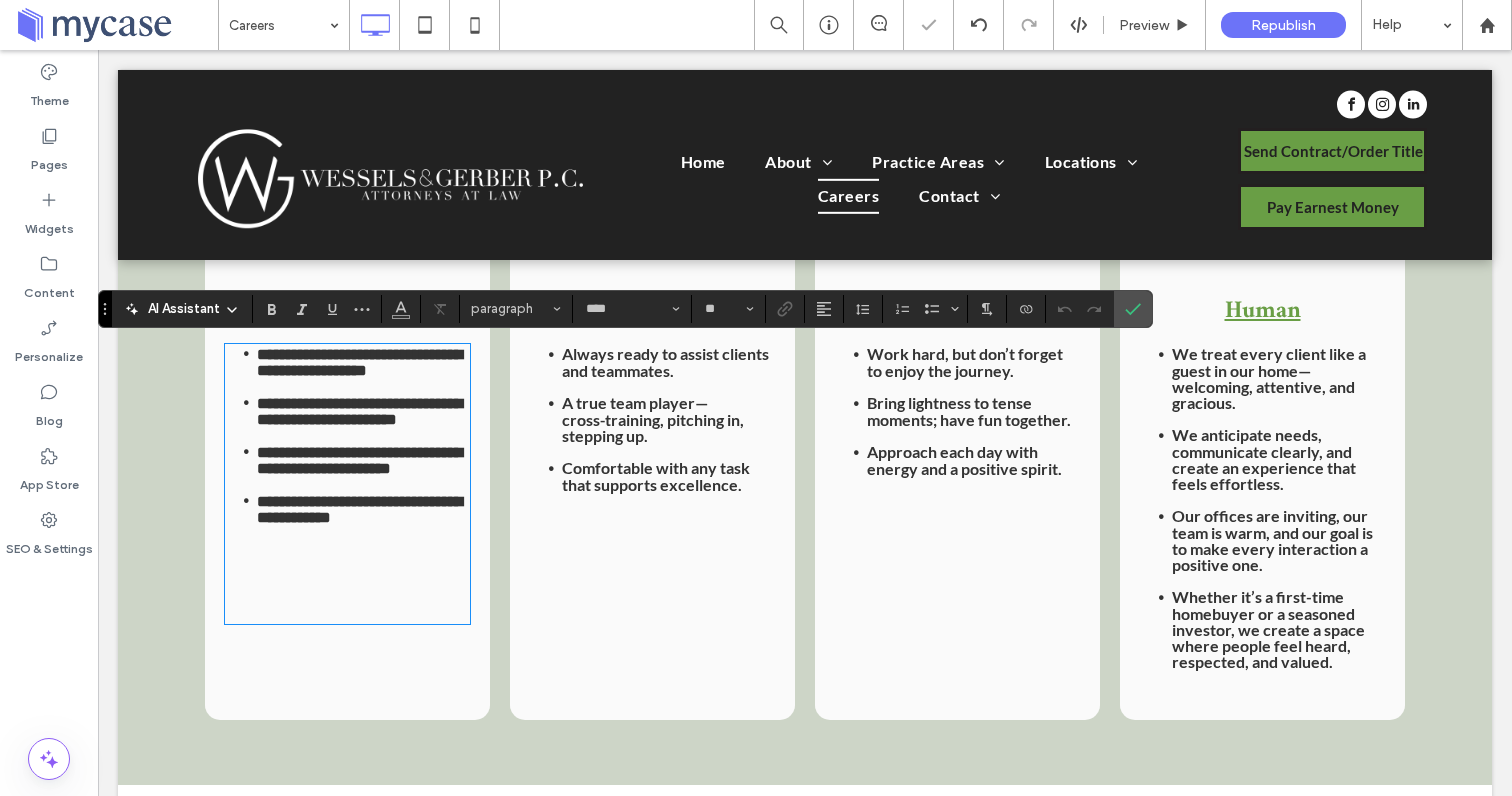 click at bounding box center [347, 614] 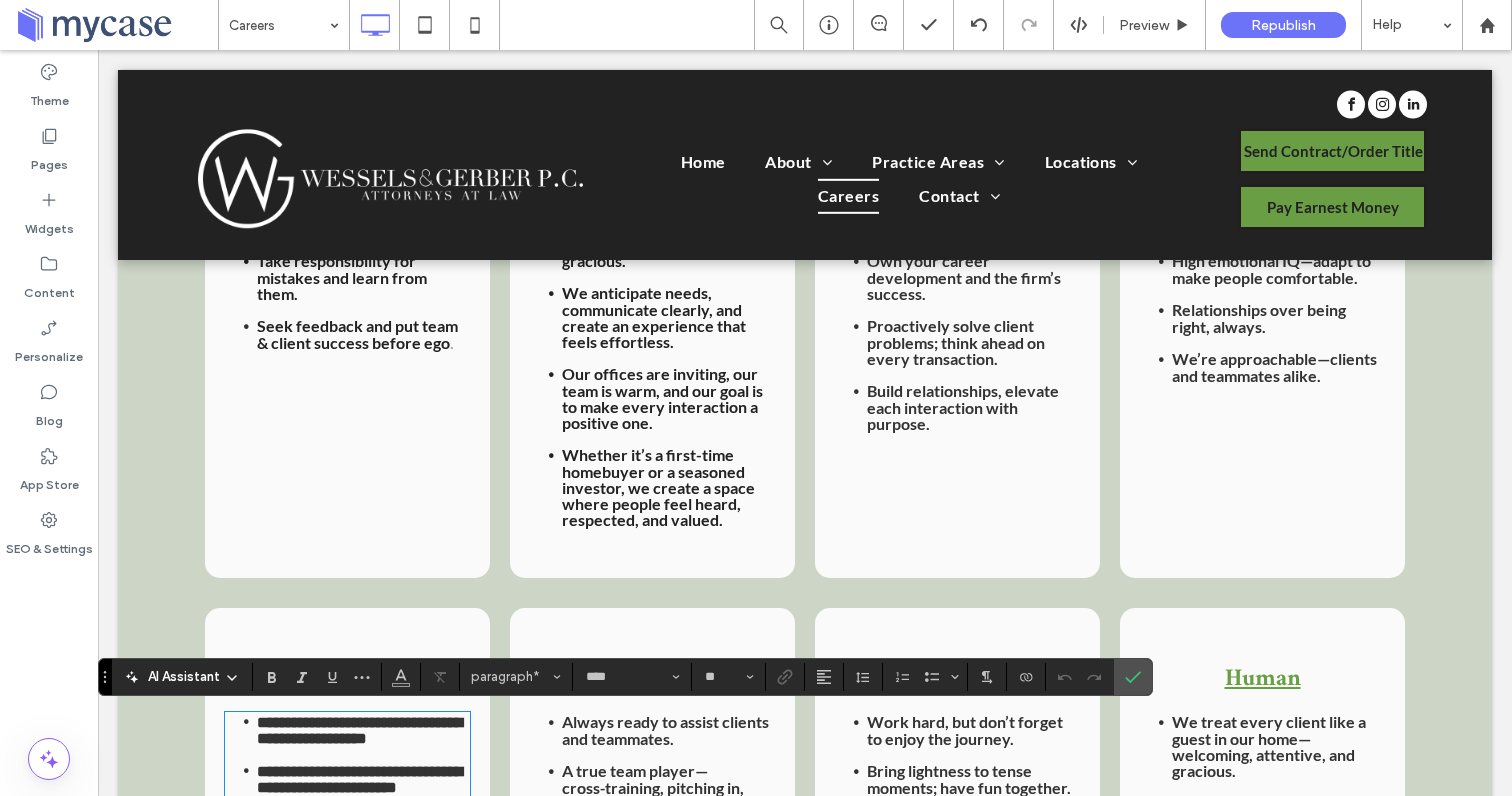 scroll, scrollTop: 1508, scrollLeft: 0, axis: vertical 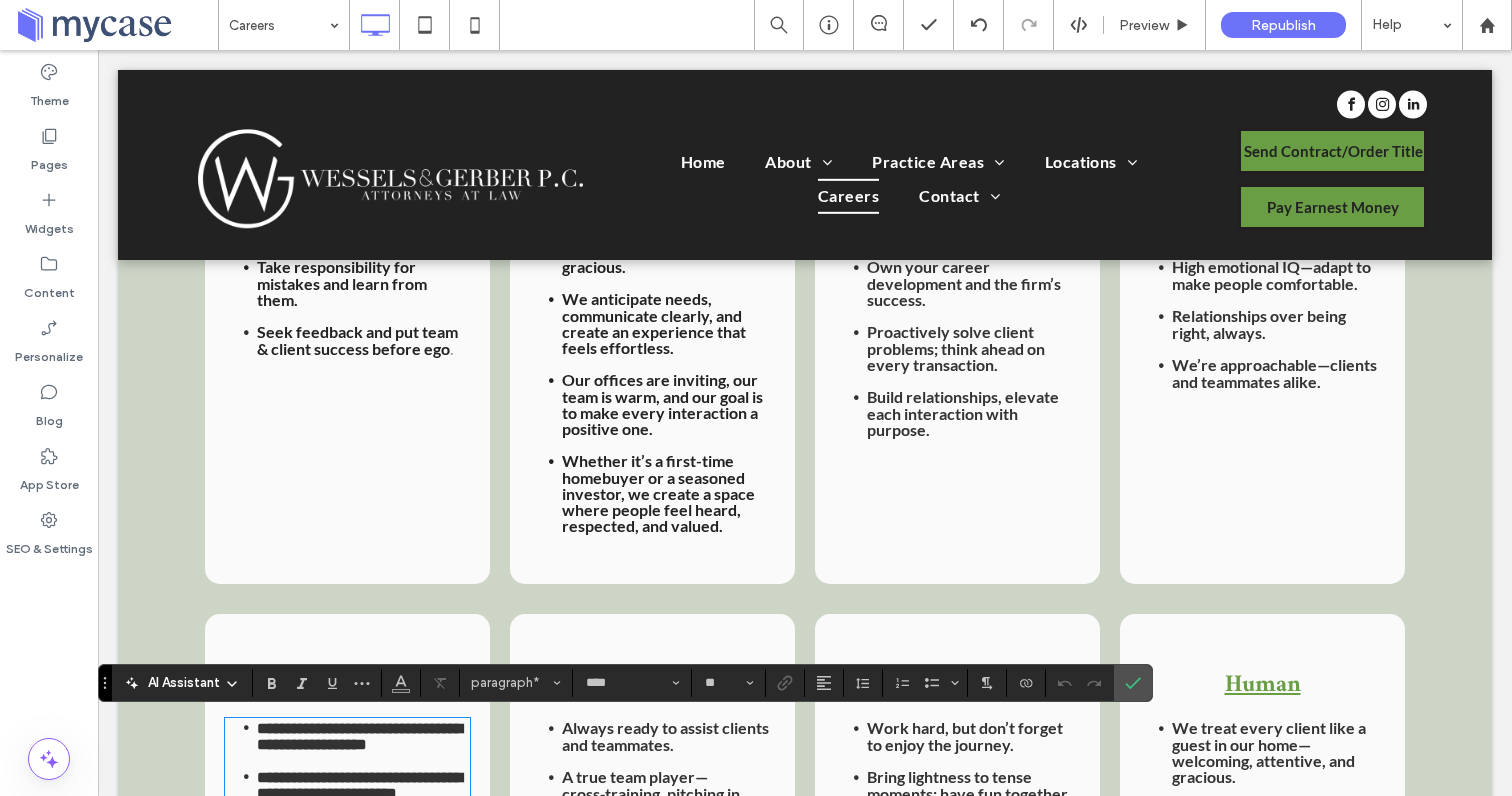 click on "Whether it’s a first-time homebuyer or a seasoned investor, we create a space where people feel heard, respected, and valued." at bounding box center (658, 493) 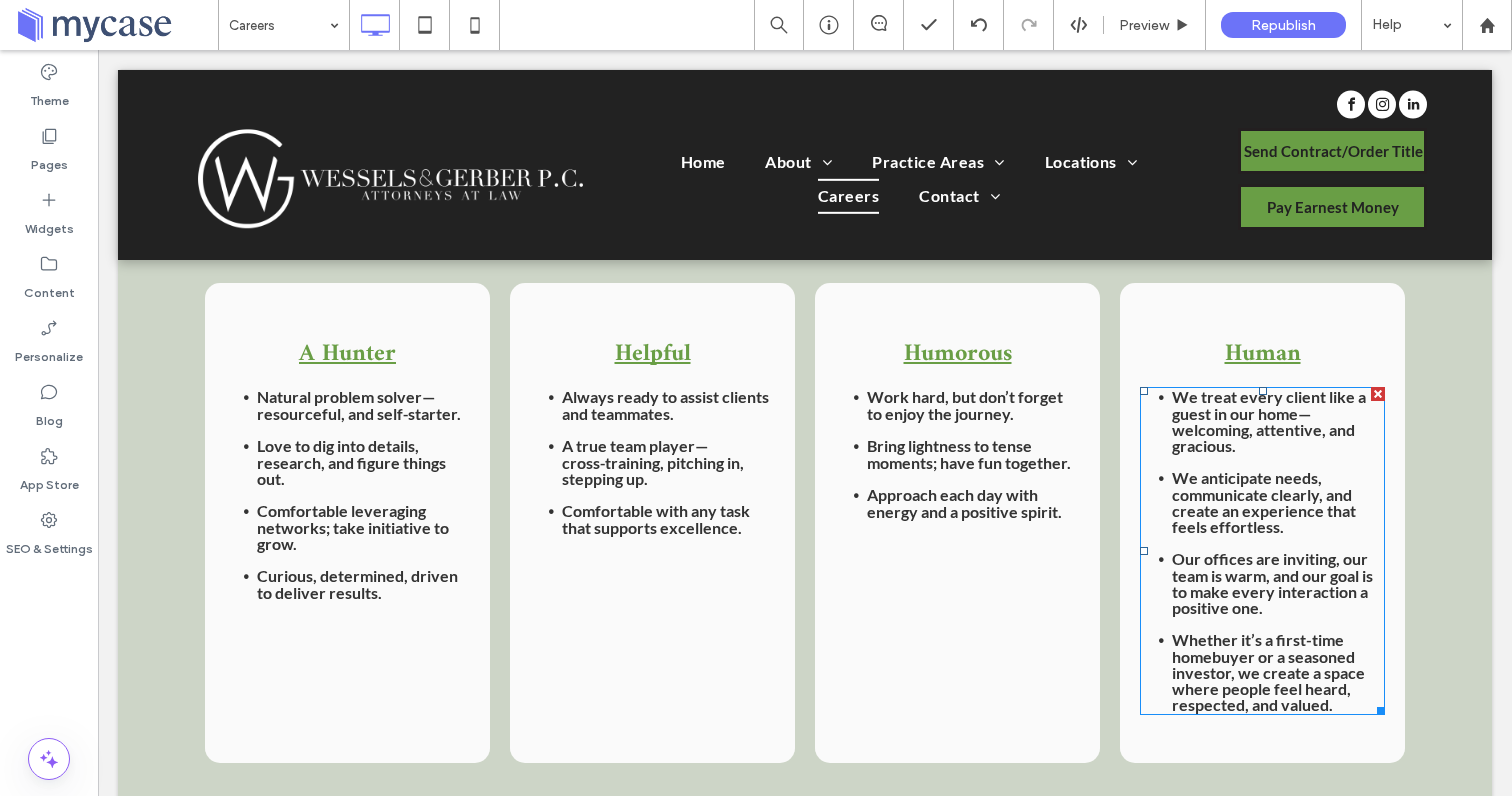 scroll, scrollTop: 1716, scrollLeft: 0, axis: vertical 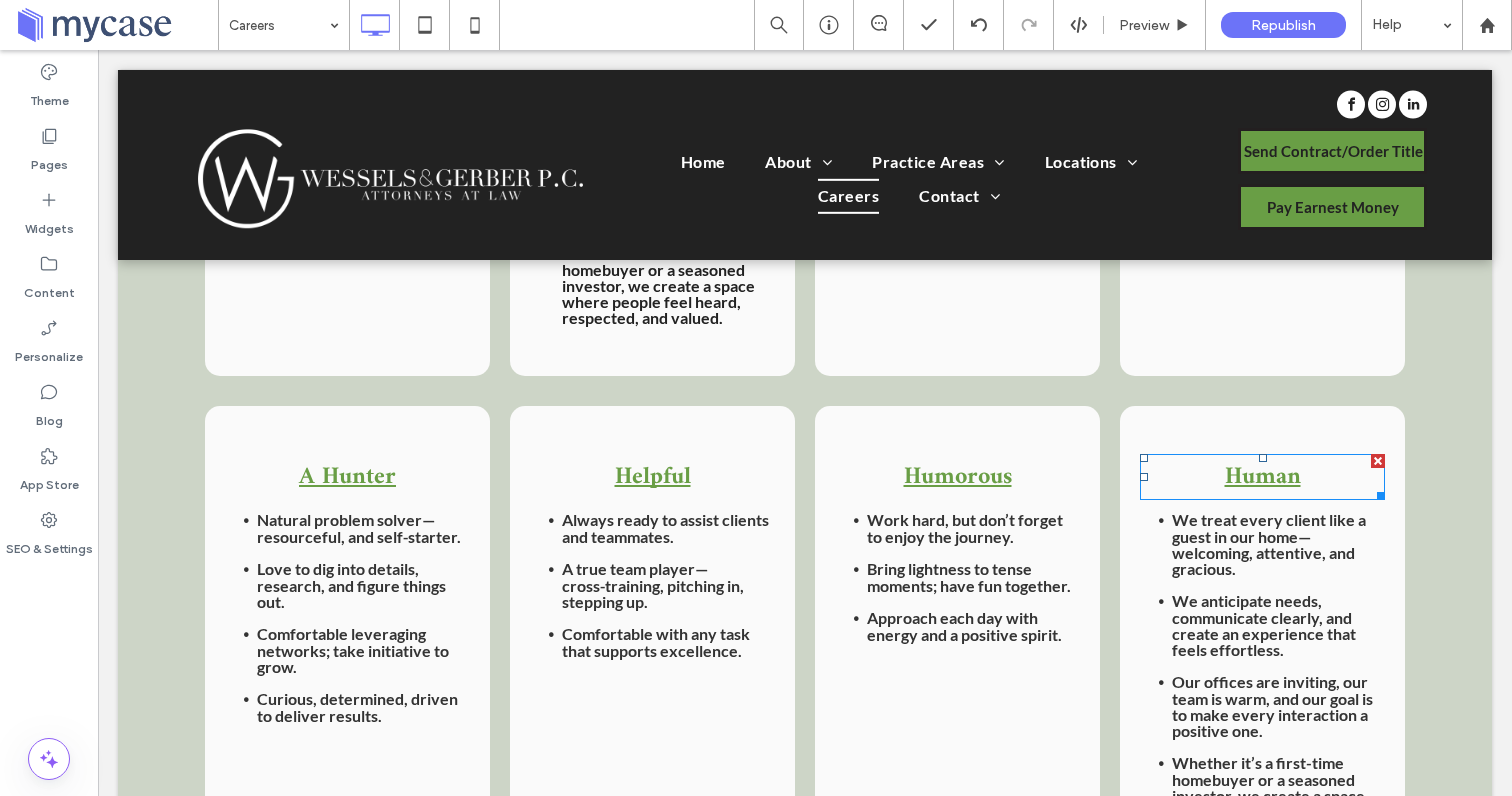 click at bounding box center (1378, 461) 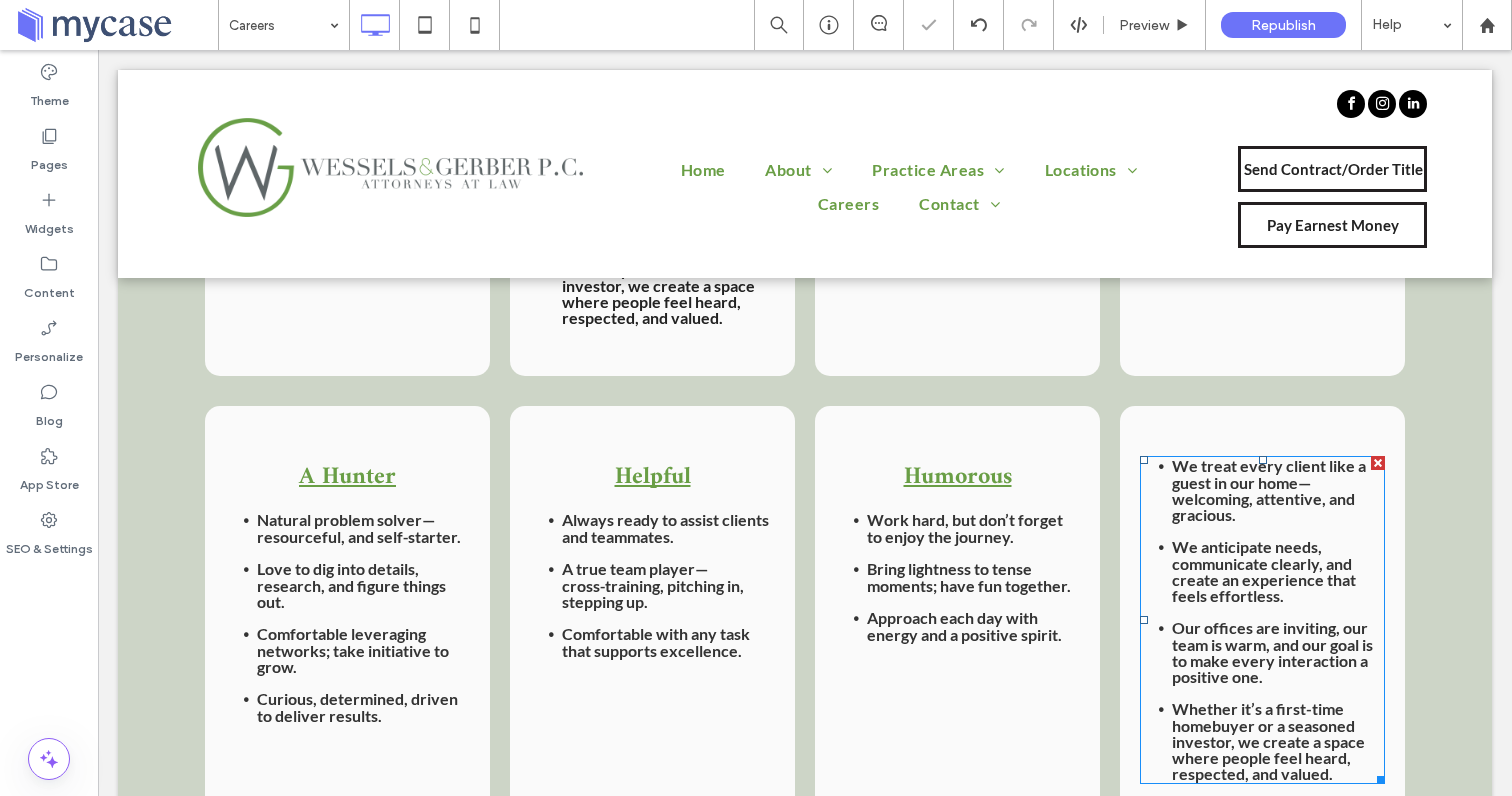 drag, startPoint x: 1374, startPoint y: 462, endPoint x: 1473, endPoint y: 510, distance: 110.02273 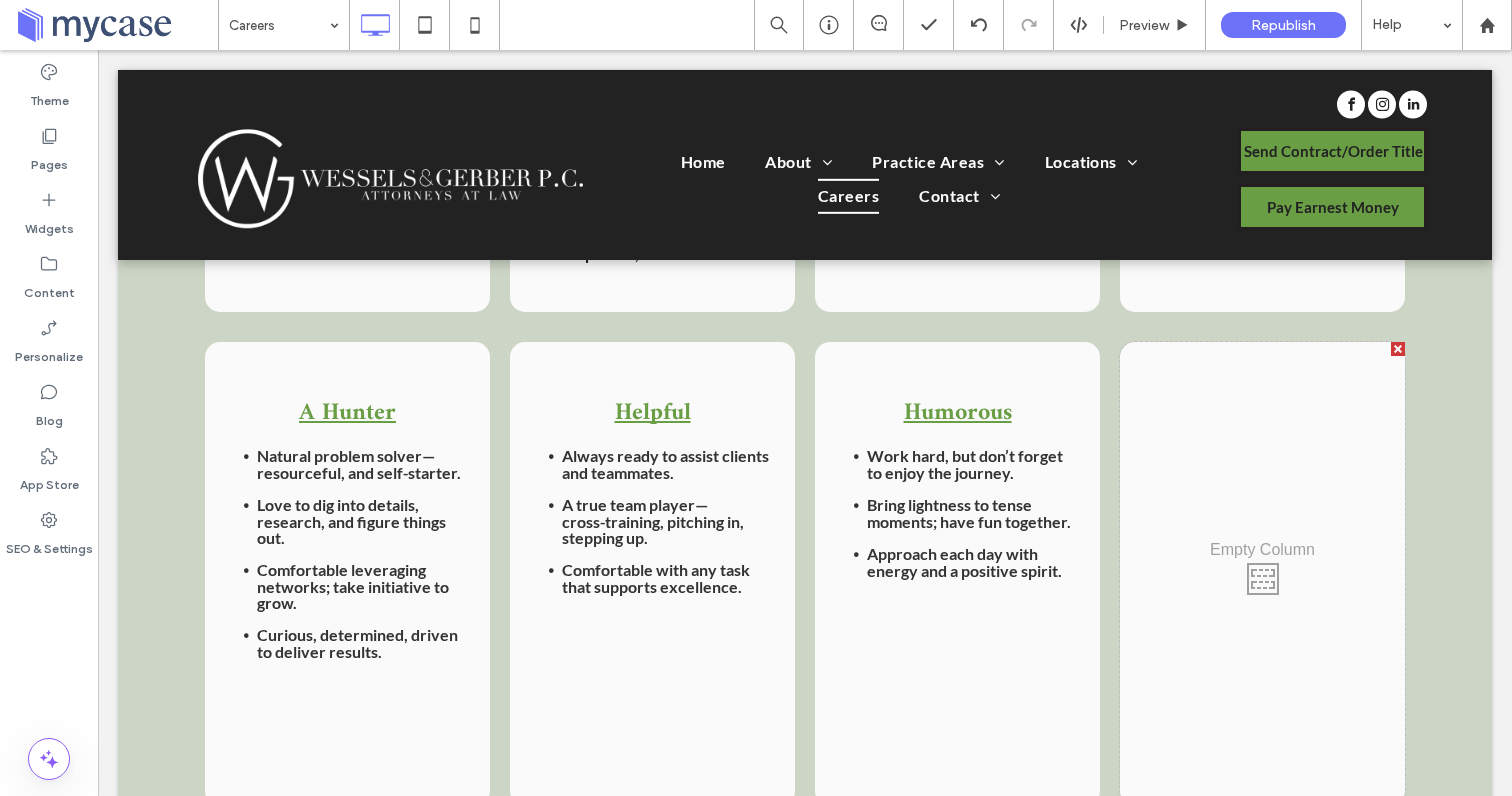scroll, scrollTop: 1781, scrollLeft: 0, axis: vertical 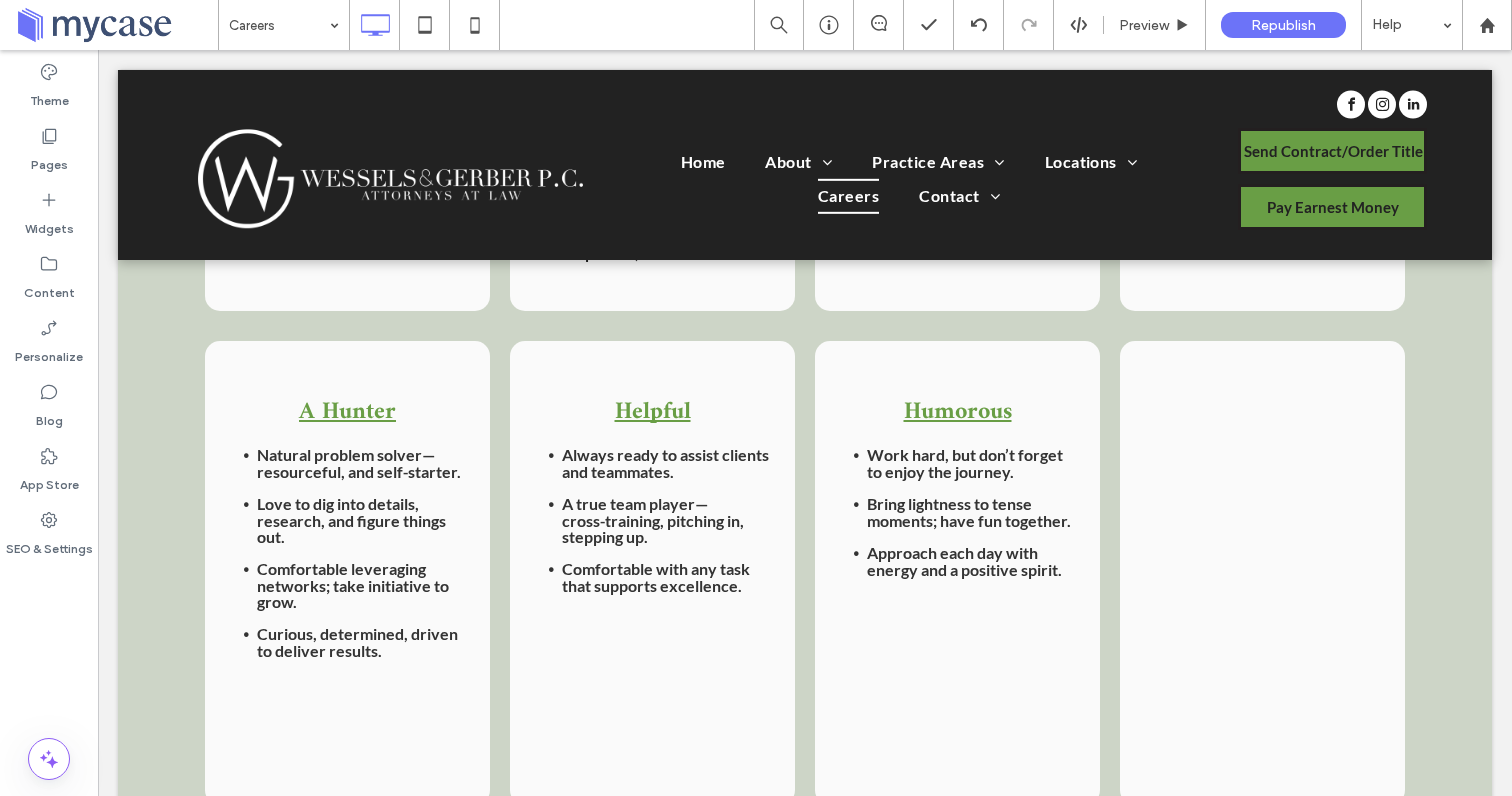 click on "Click To Paste     Click To Paste" at bounding box center [1262, 573] 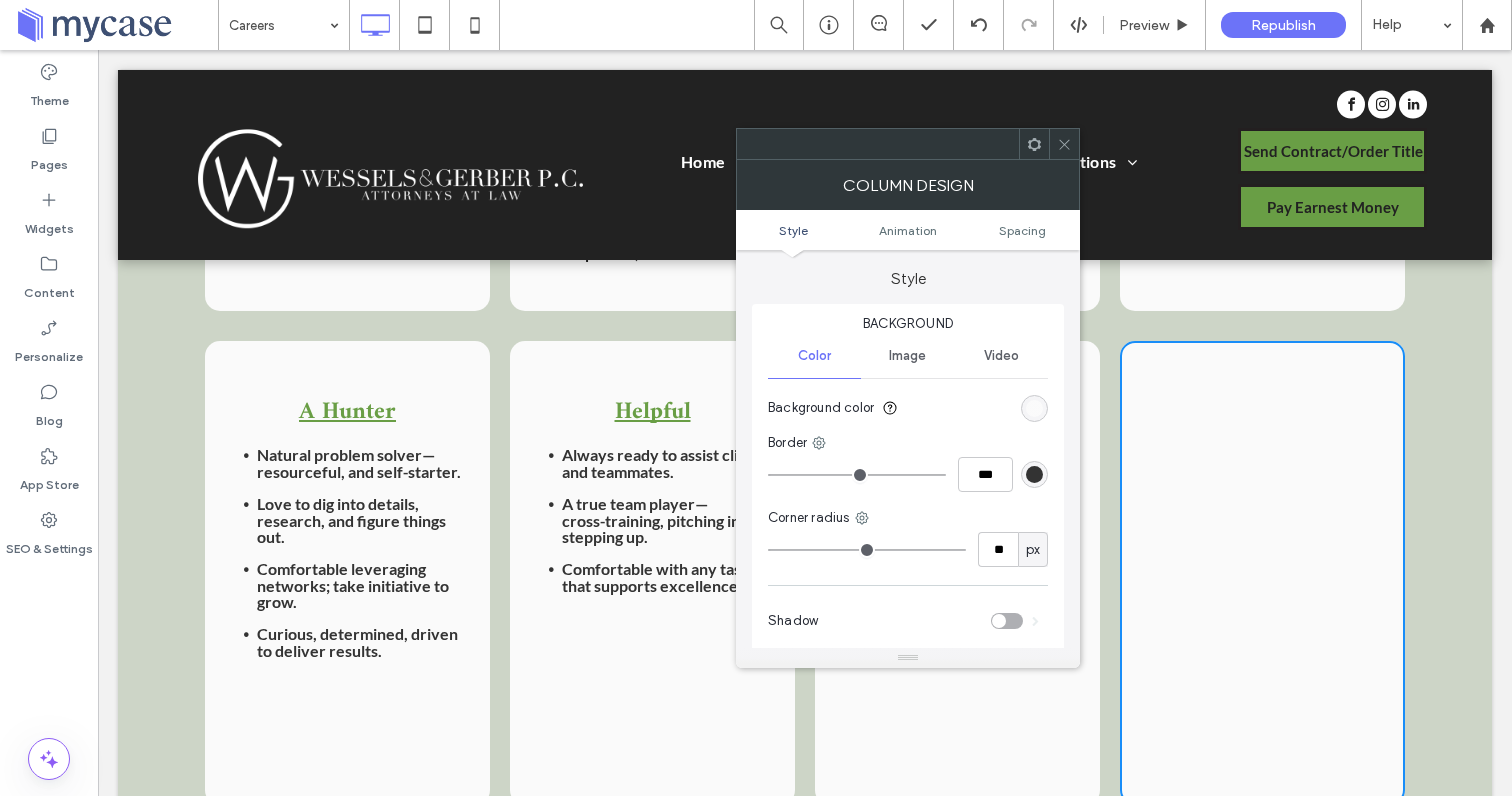 click at bounding box center (1034, 408) 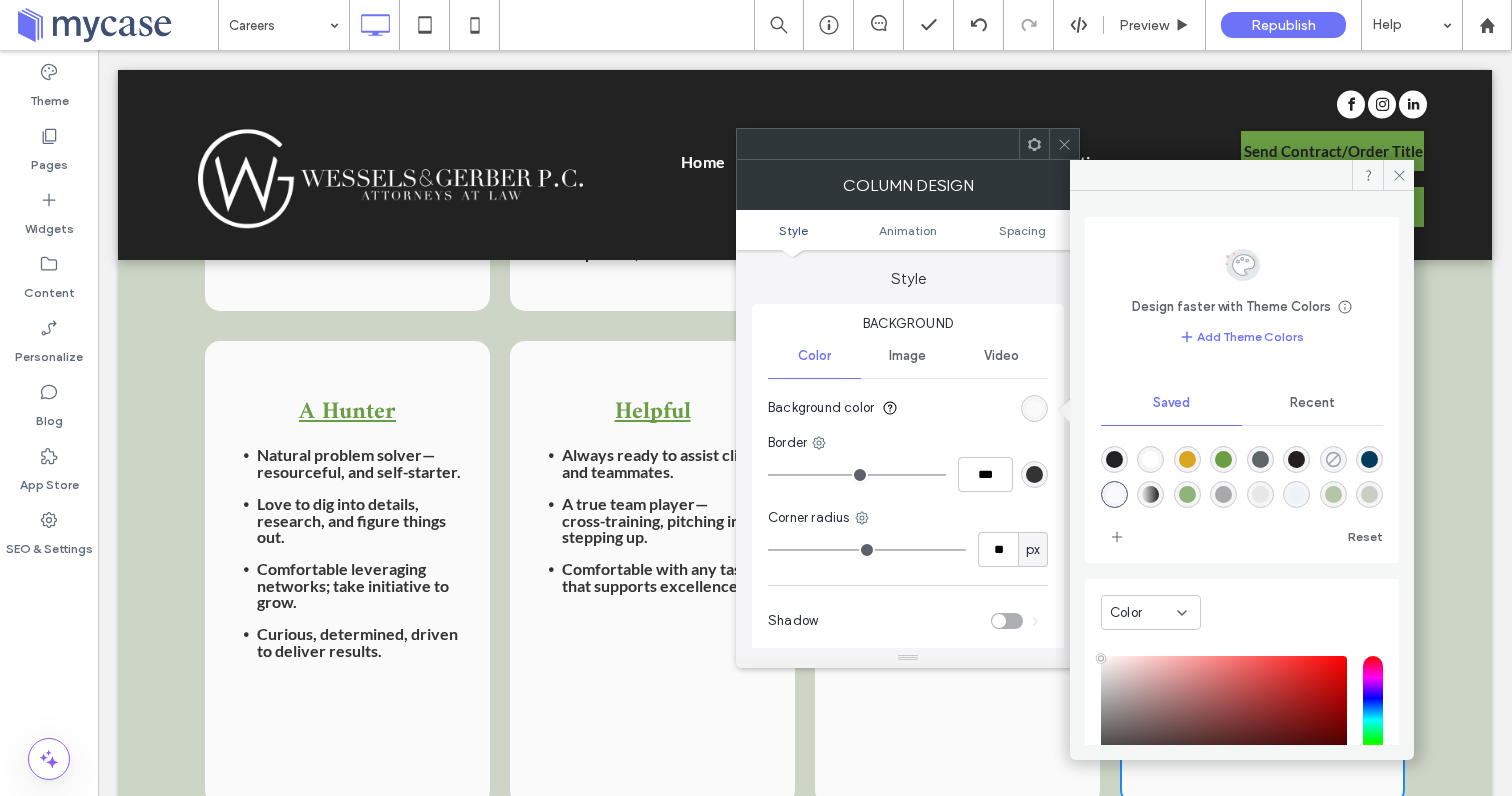 click 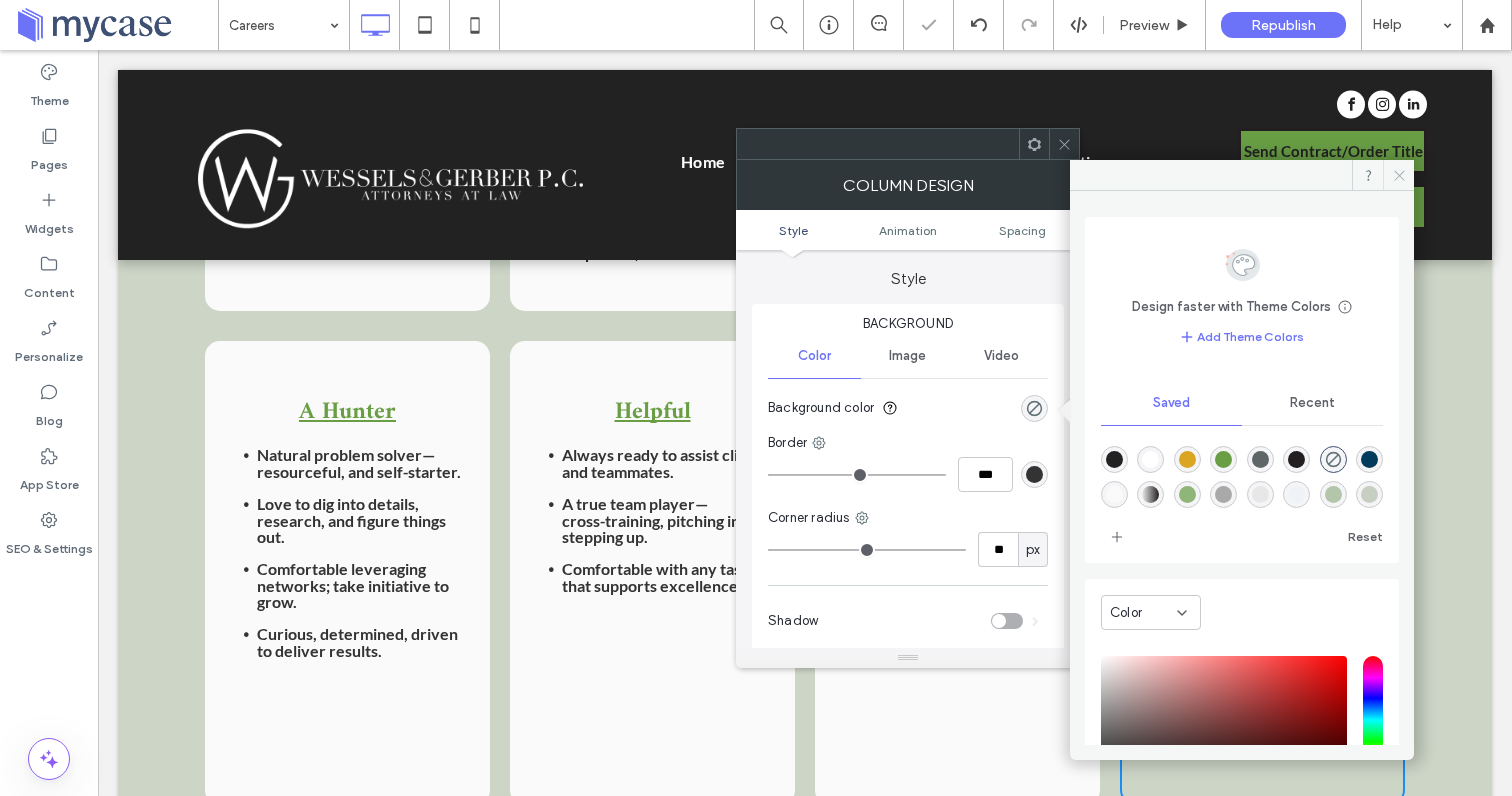 drag, startPoint x: 1389, startPoint y: 175, endPoint x: 1290, endPoint y: 125, distance: 110.909874 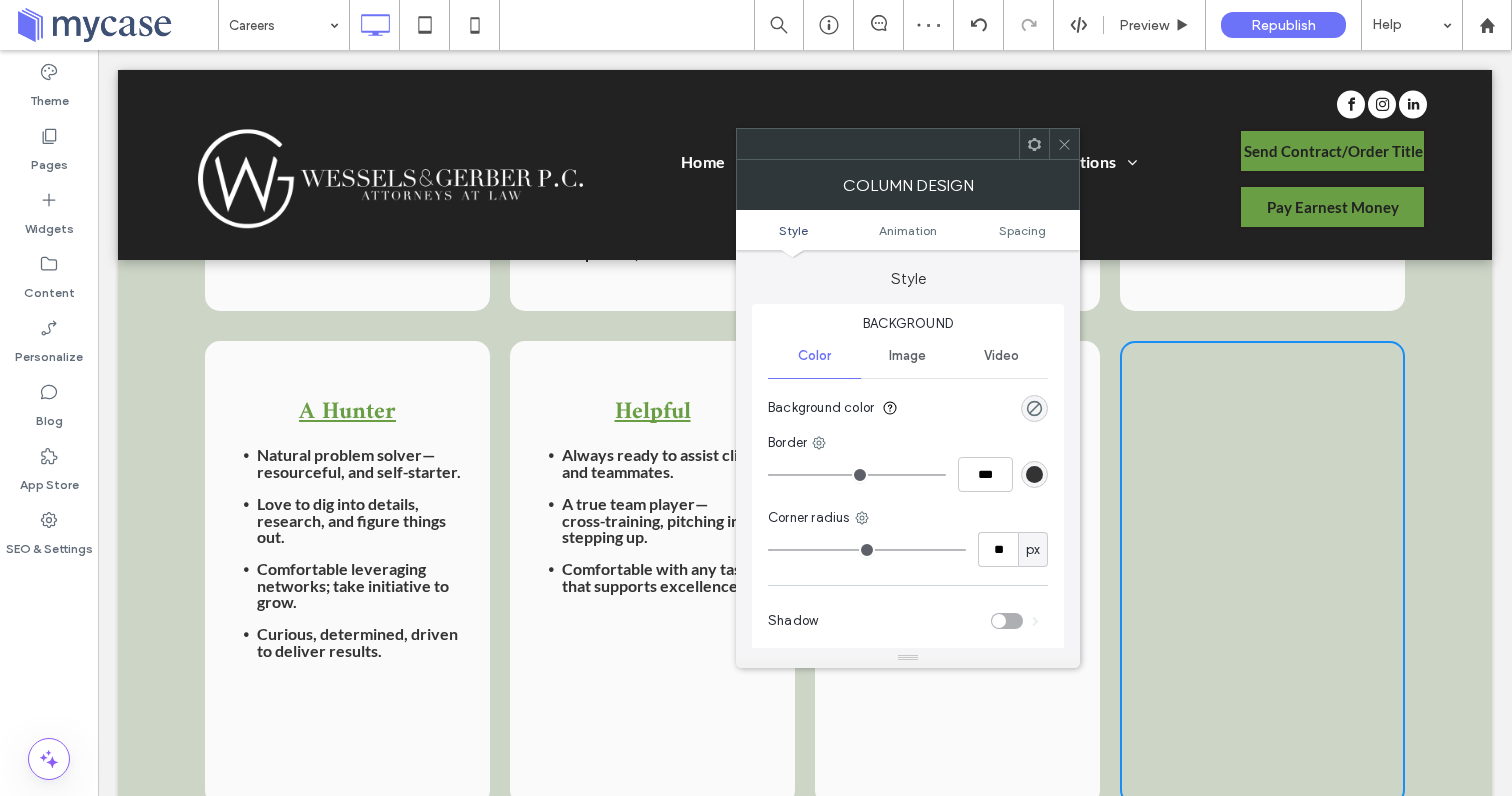 drag, startPoint x: 1062, startPoint y: 155, endPoint x: 1078, endPoint y: 194, distance: 42.154476 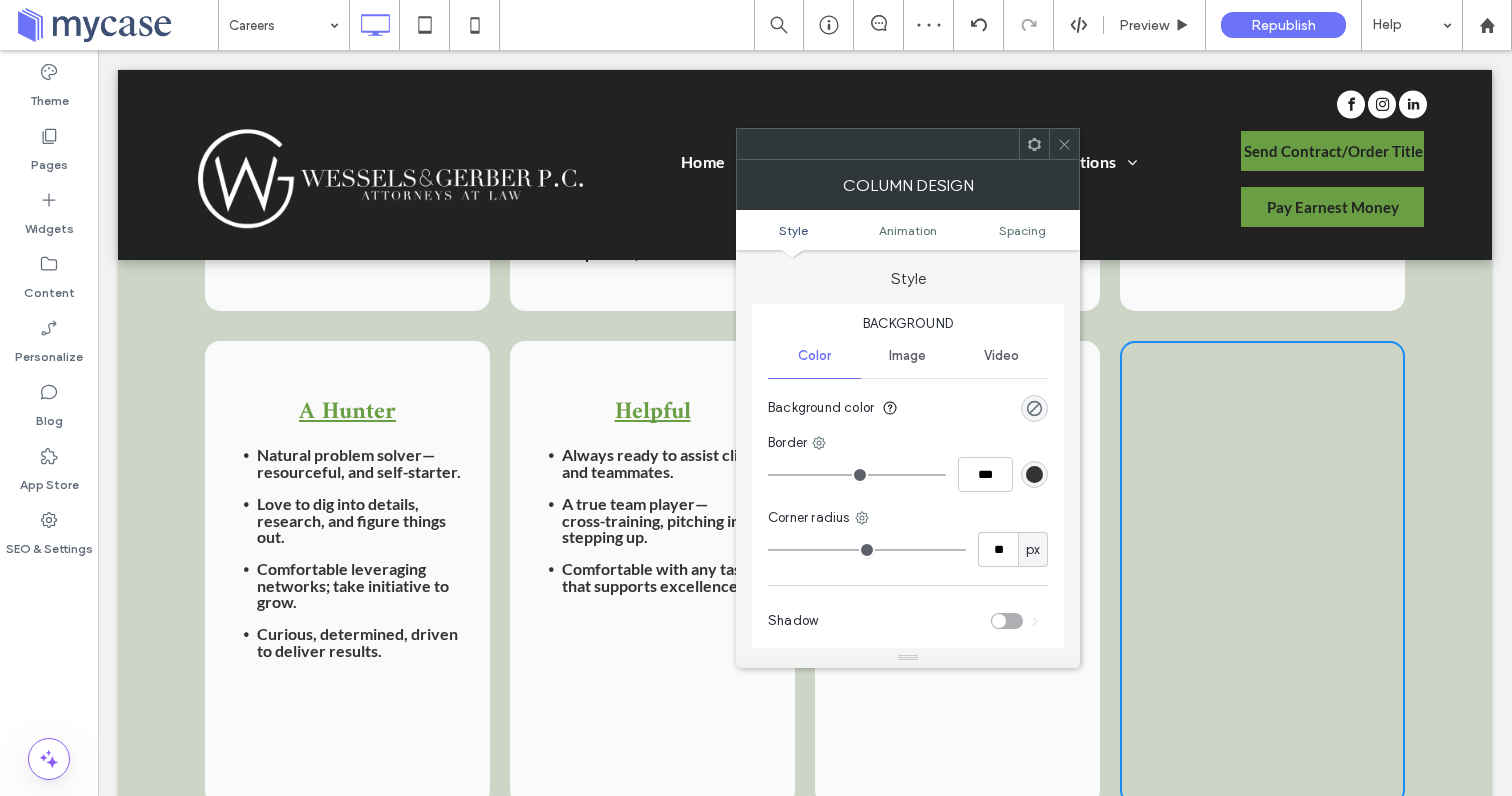click at bounding box center [1064, 144] 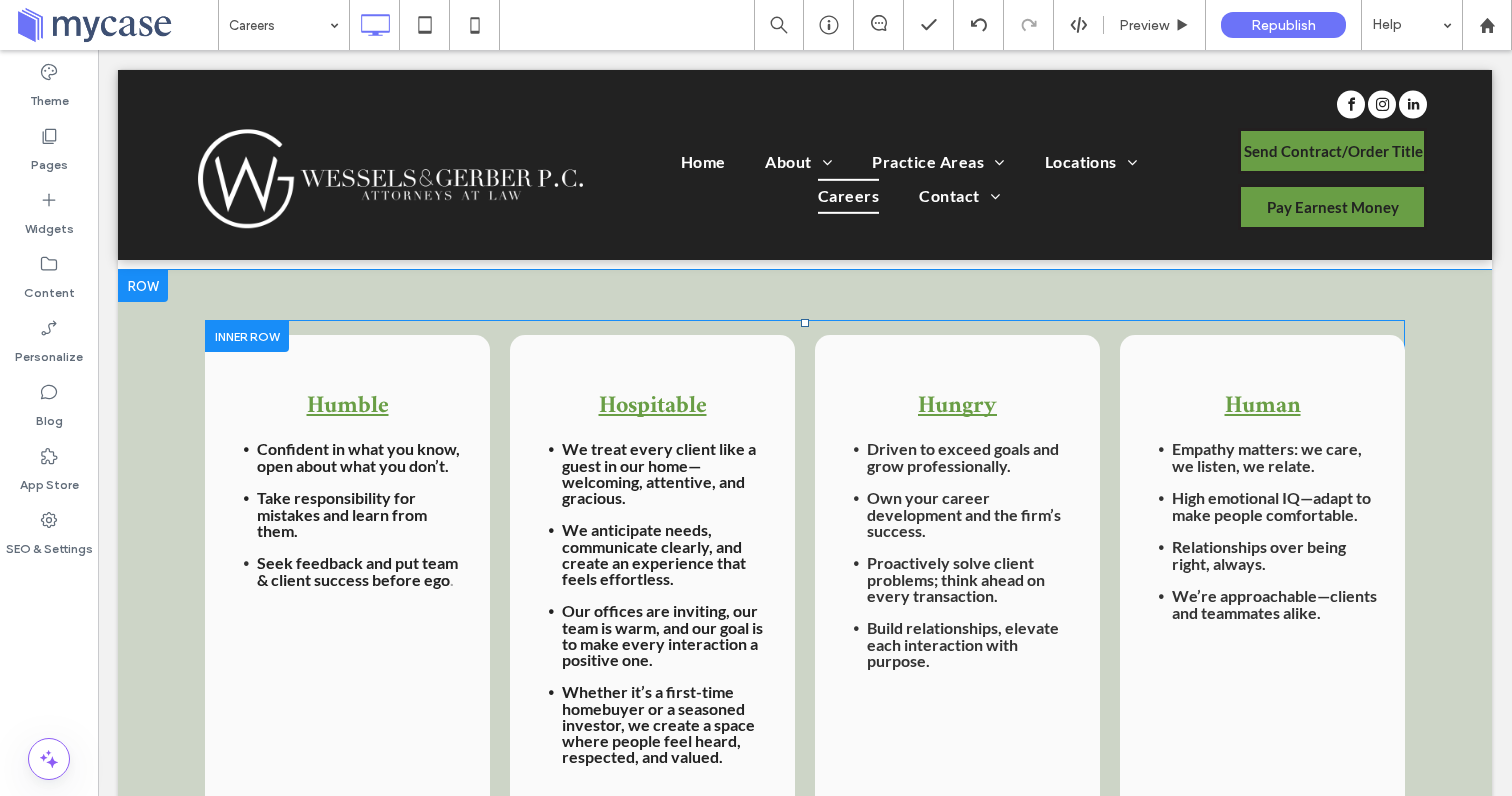 scroll, scrollTop: 1324, scrollLeft: 0, axis: vertical 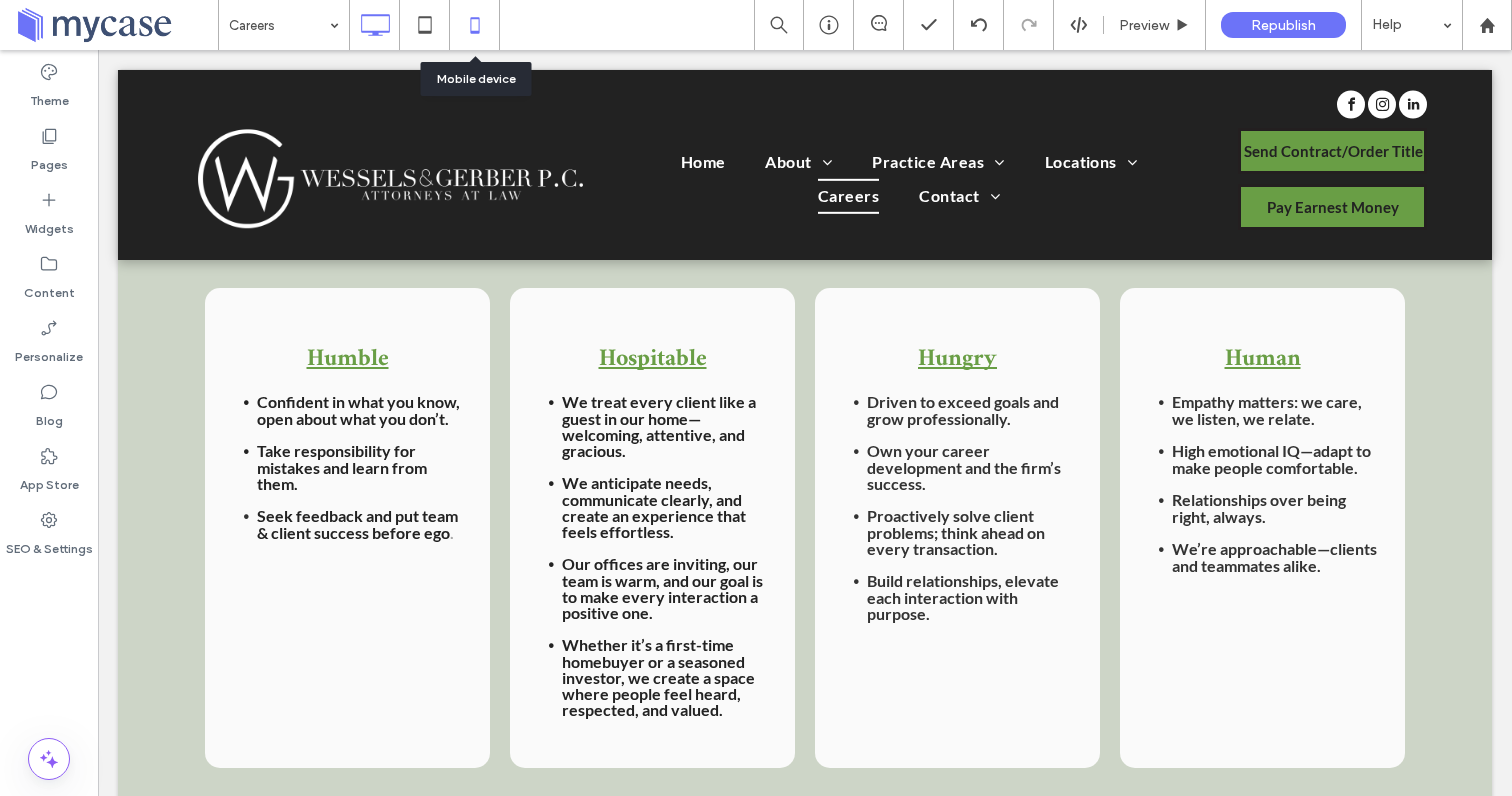 click 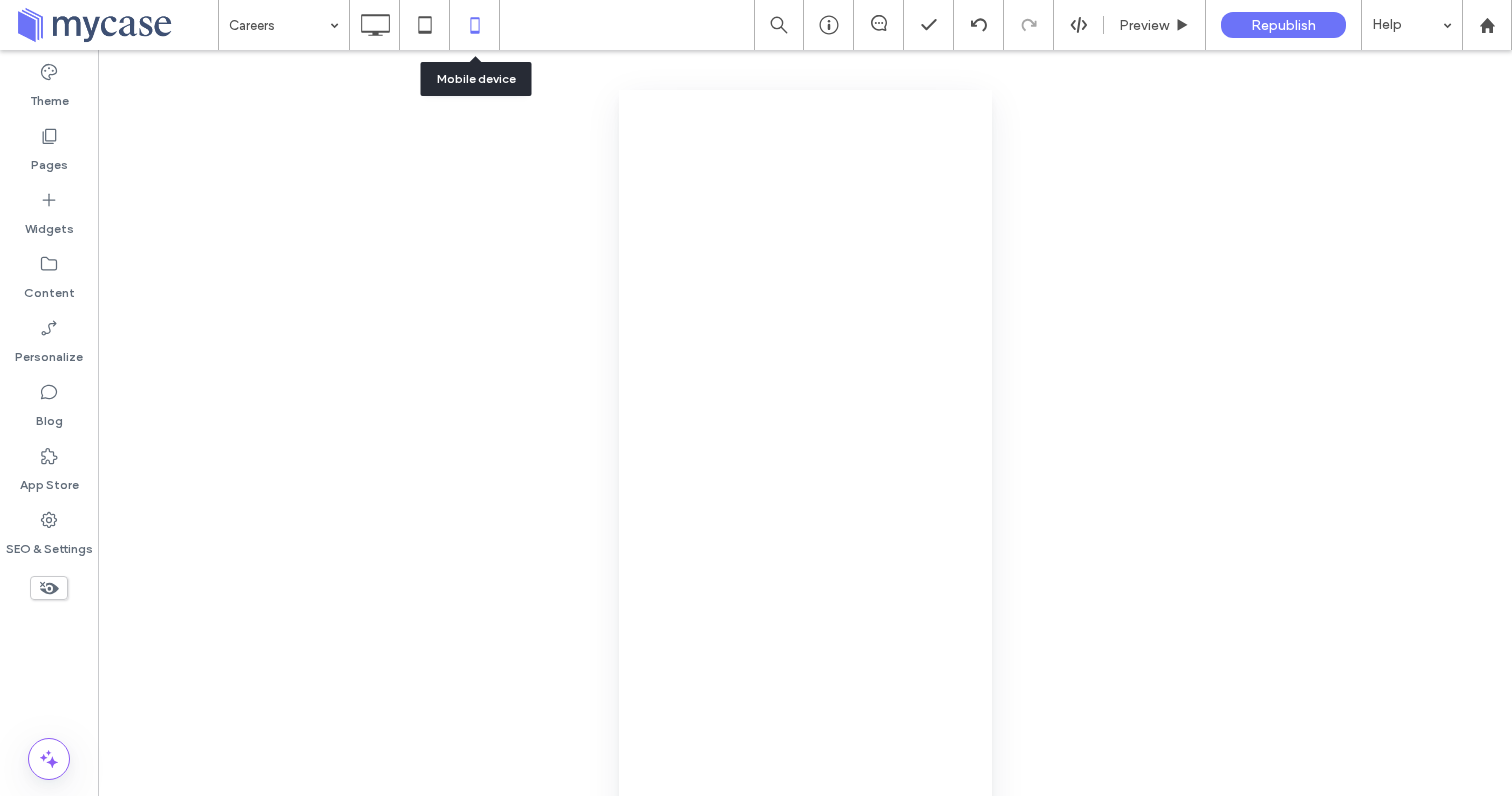 scroll, scrollTop: 0, scrollLeft: 0, axis: both 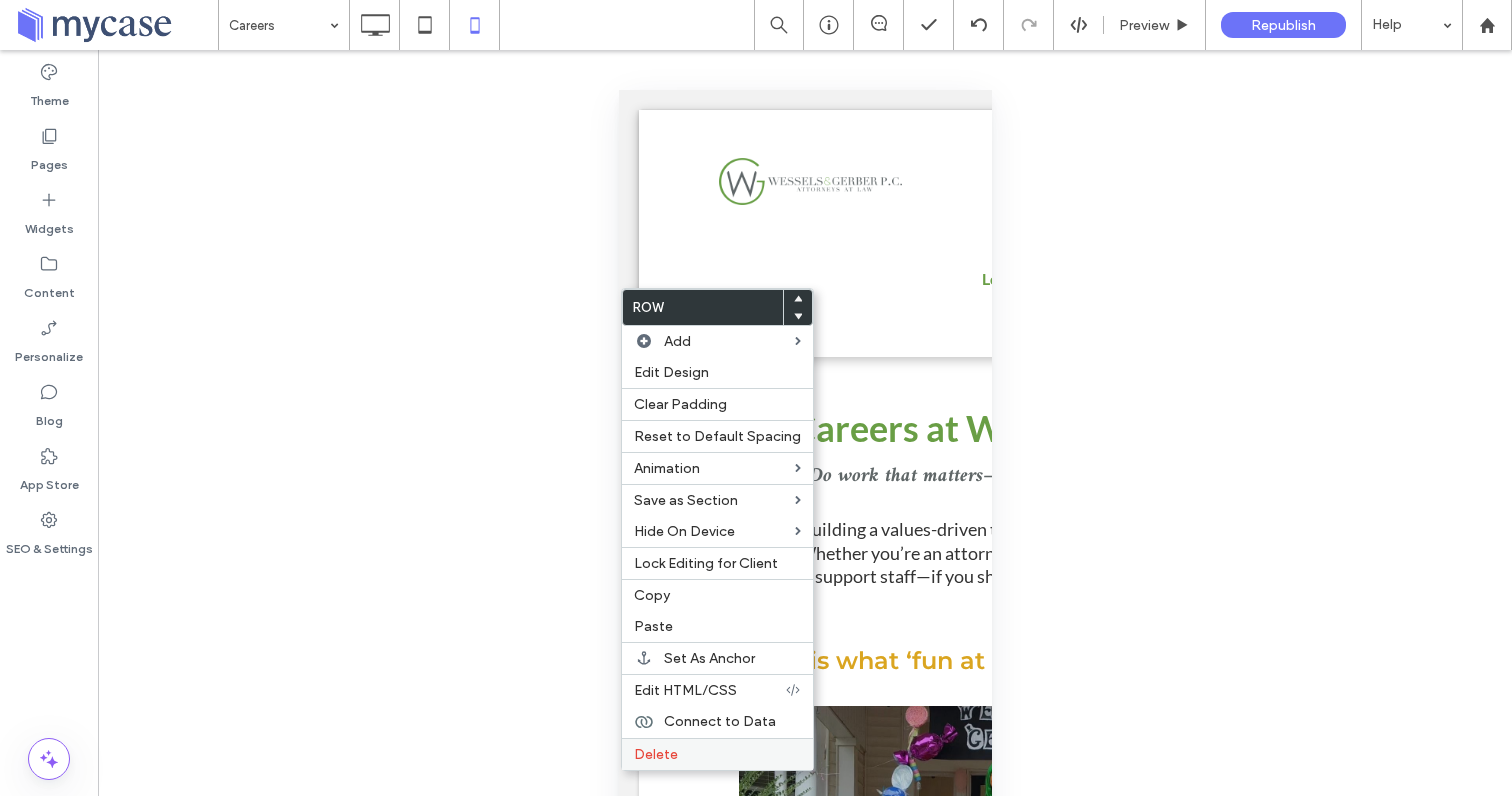 click on "Delete" at bounding box center (717, 754) 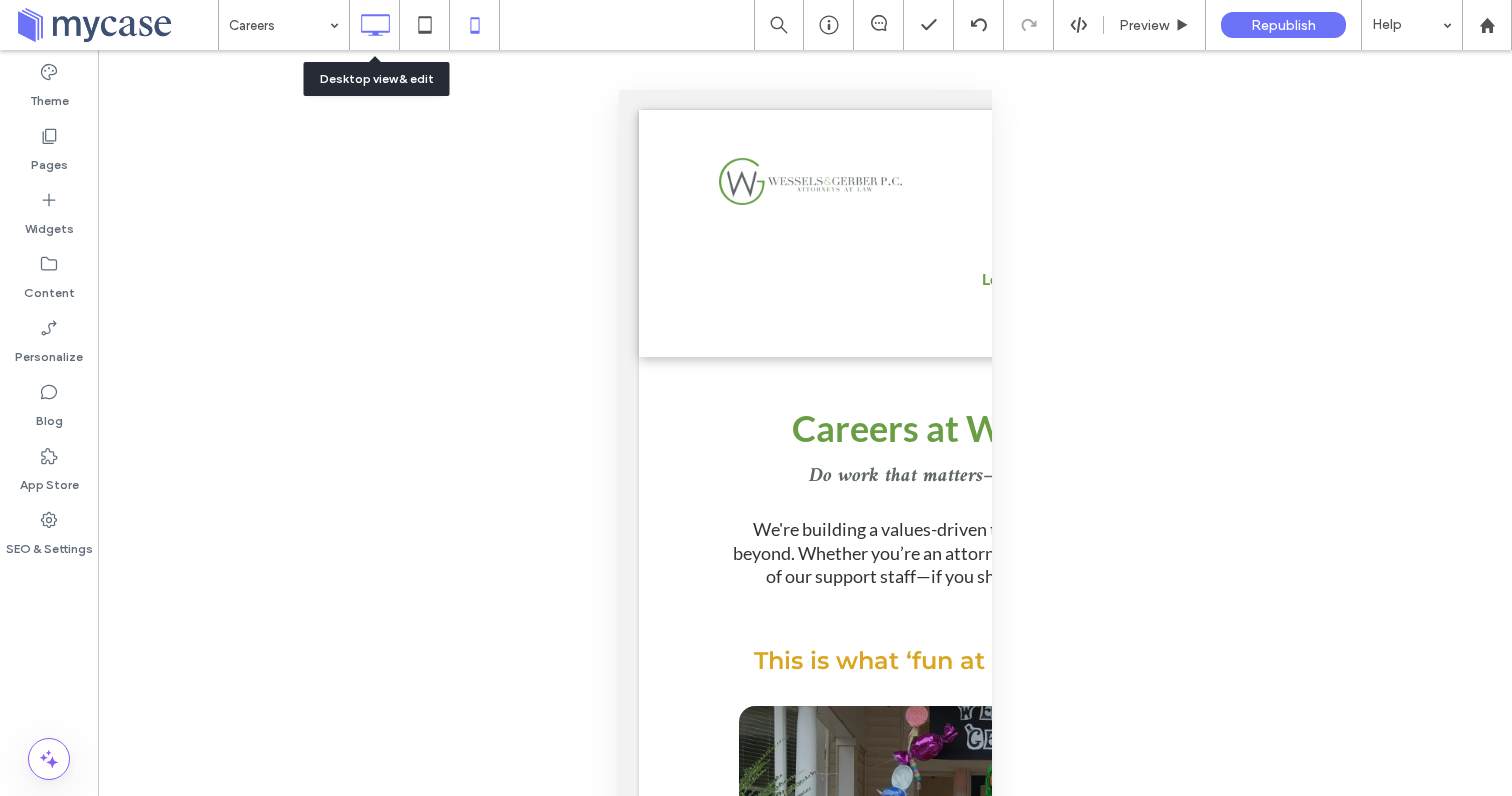 click 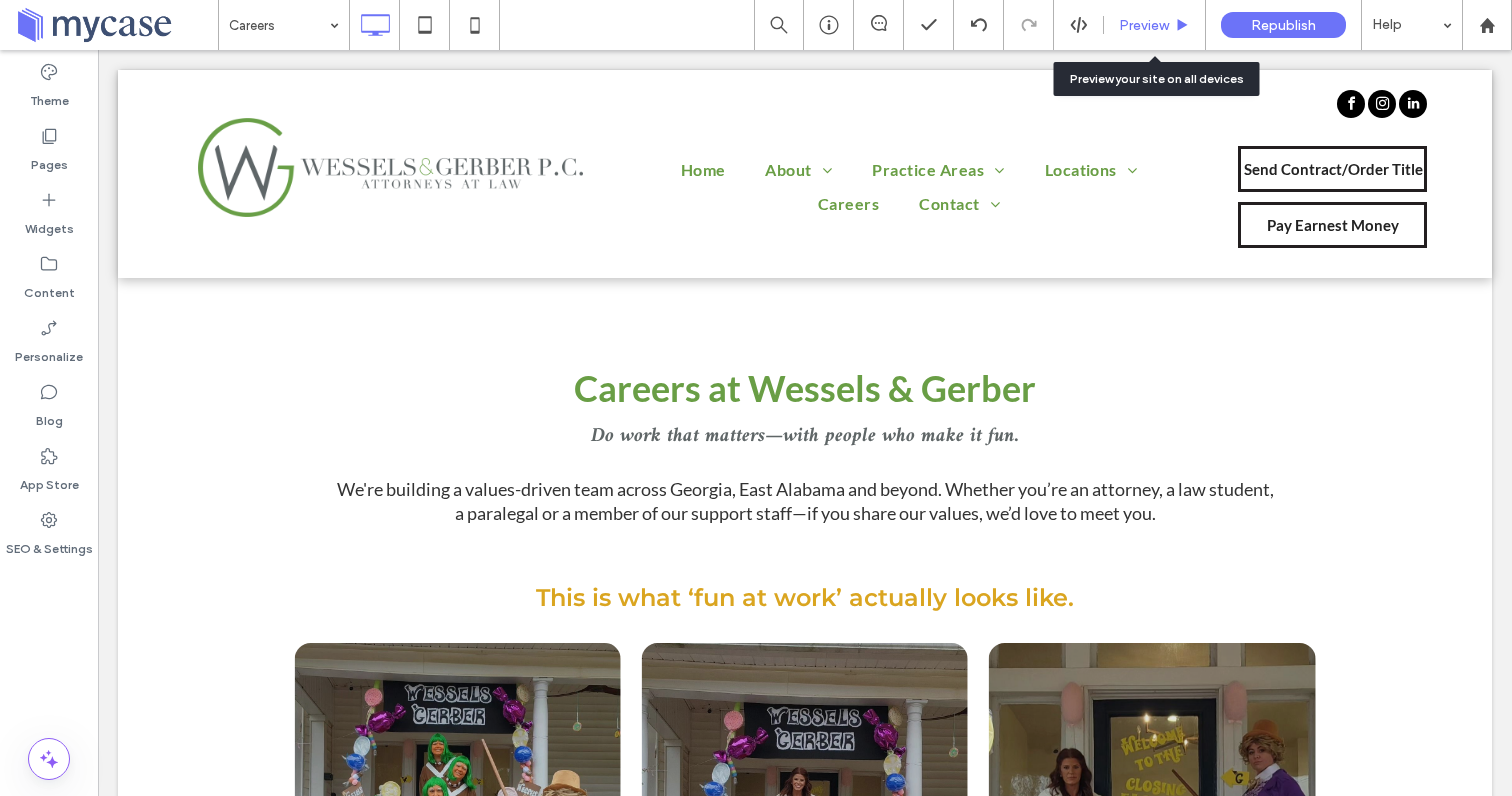 click on "Preview" at bounding box center (1155, 25) 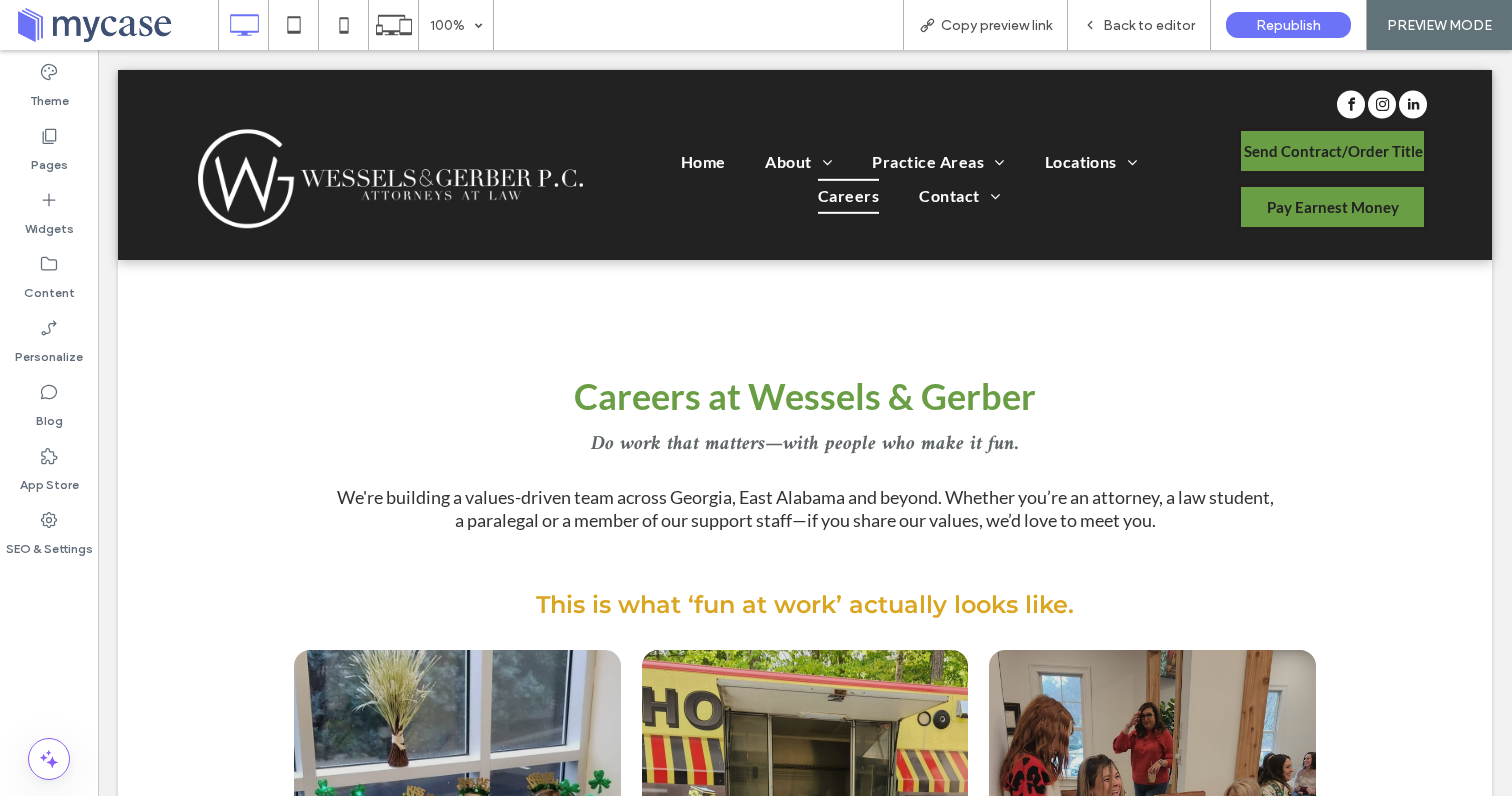 scroll, scrollTop: 234, scrollLeft: 0, axis: vertical 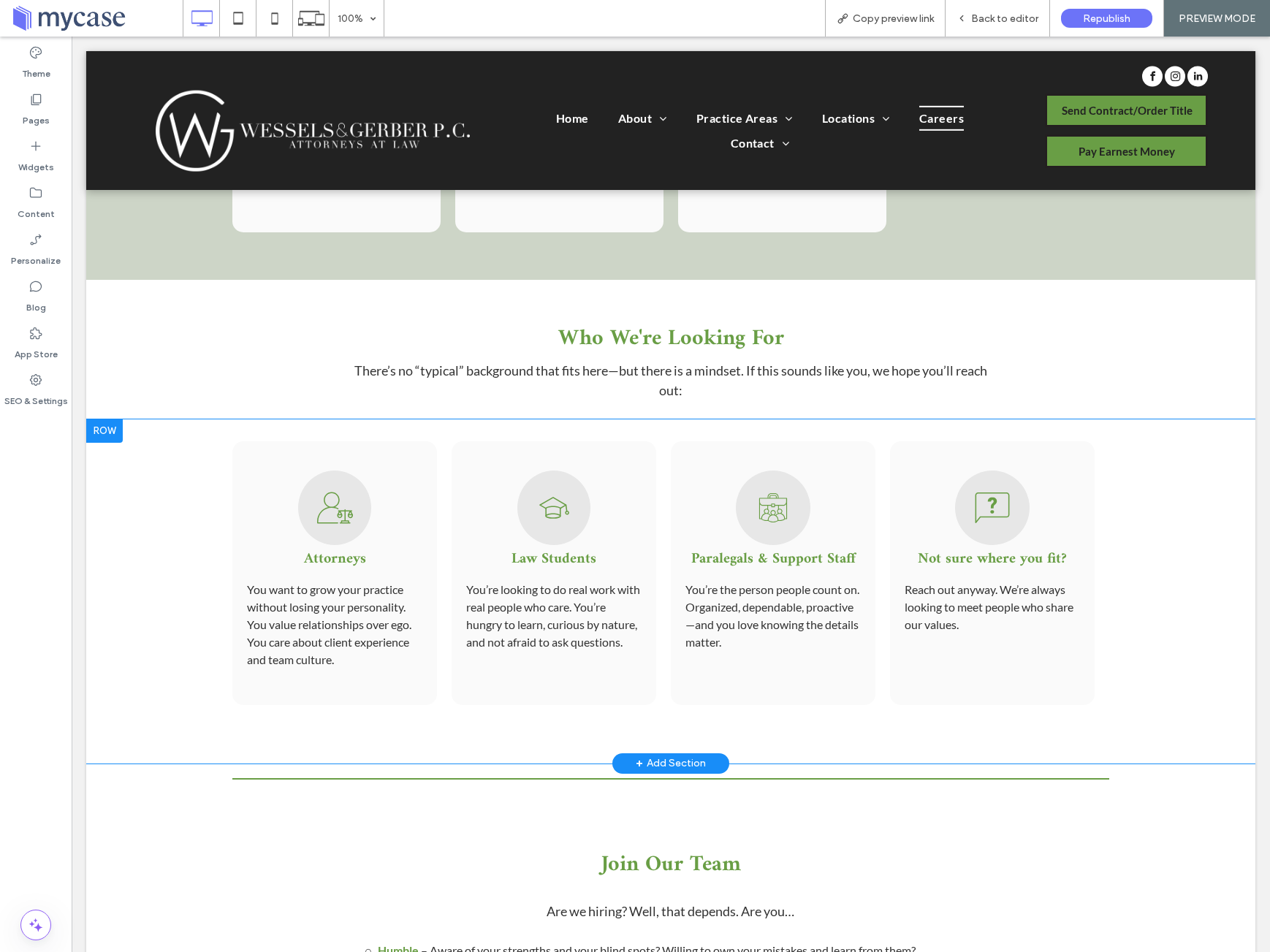 click at bounding box center [104, 431] 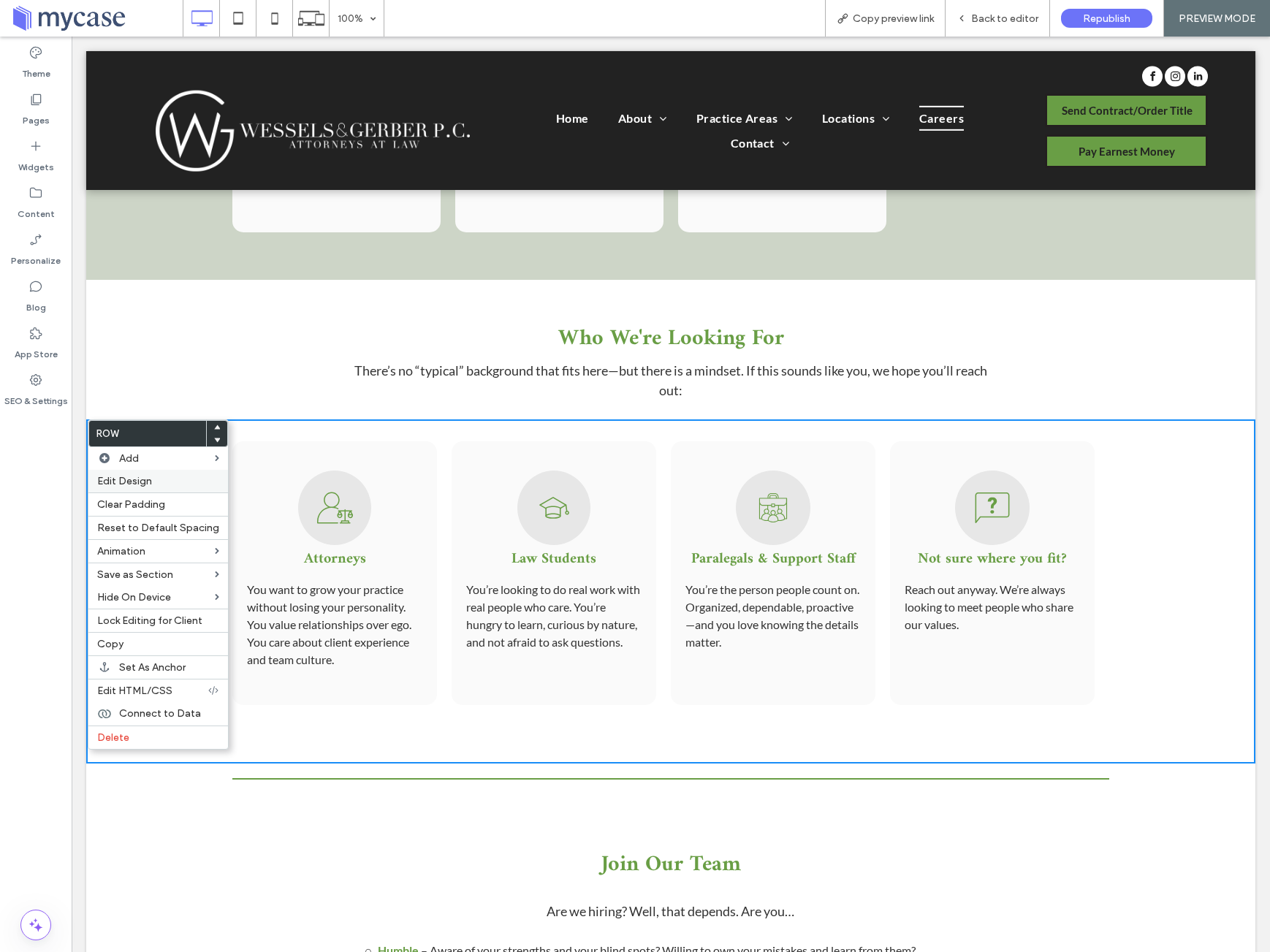 click on "Edit Design" at bounding box center [158, 481] 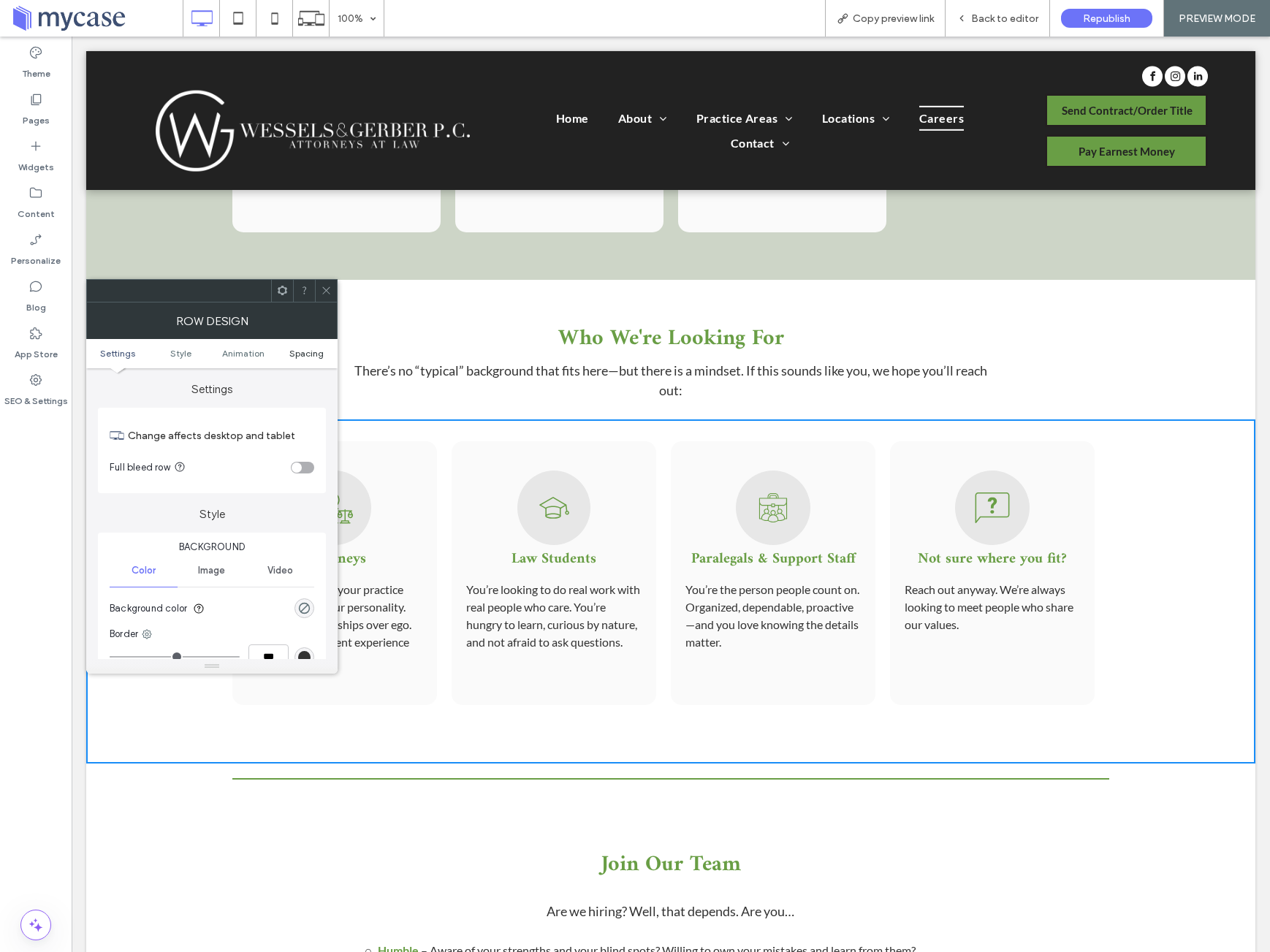 click on "Spacing" at bounding box center [306, 353] 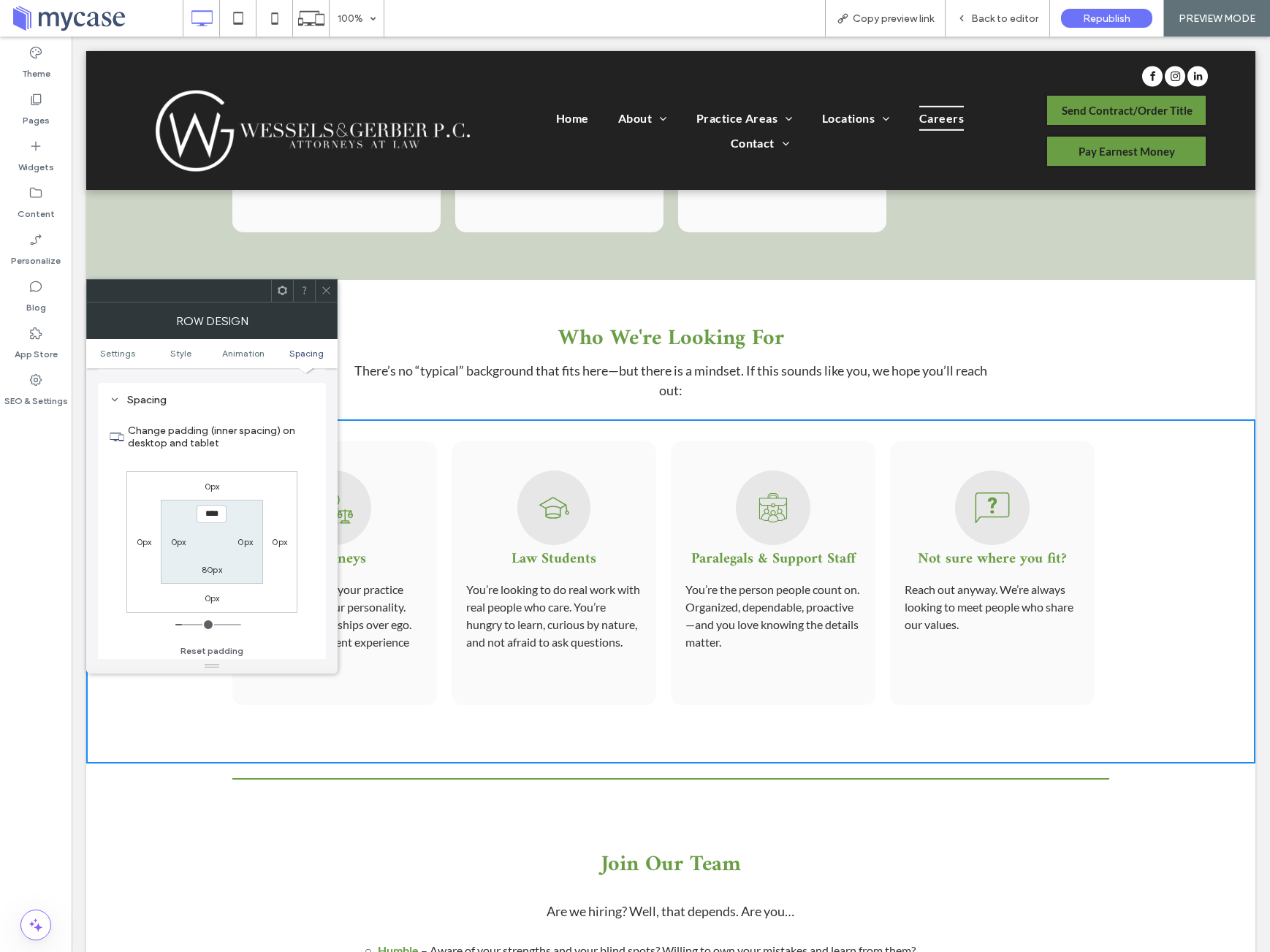 scroll, scrollTop: 413, scrollLeft: 0, axis: vertical 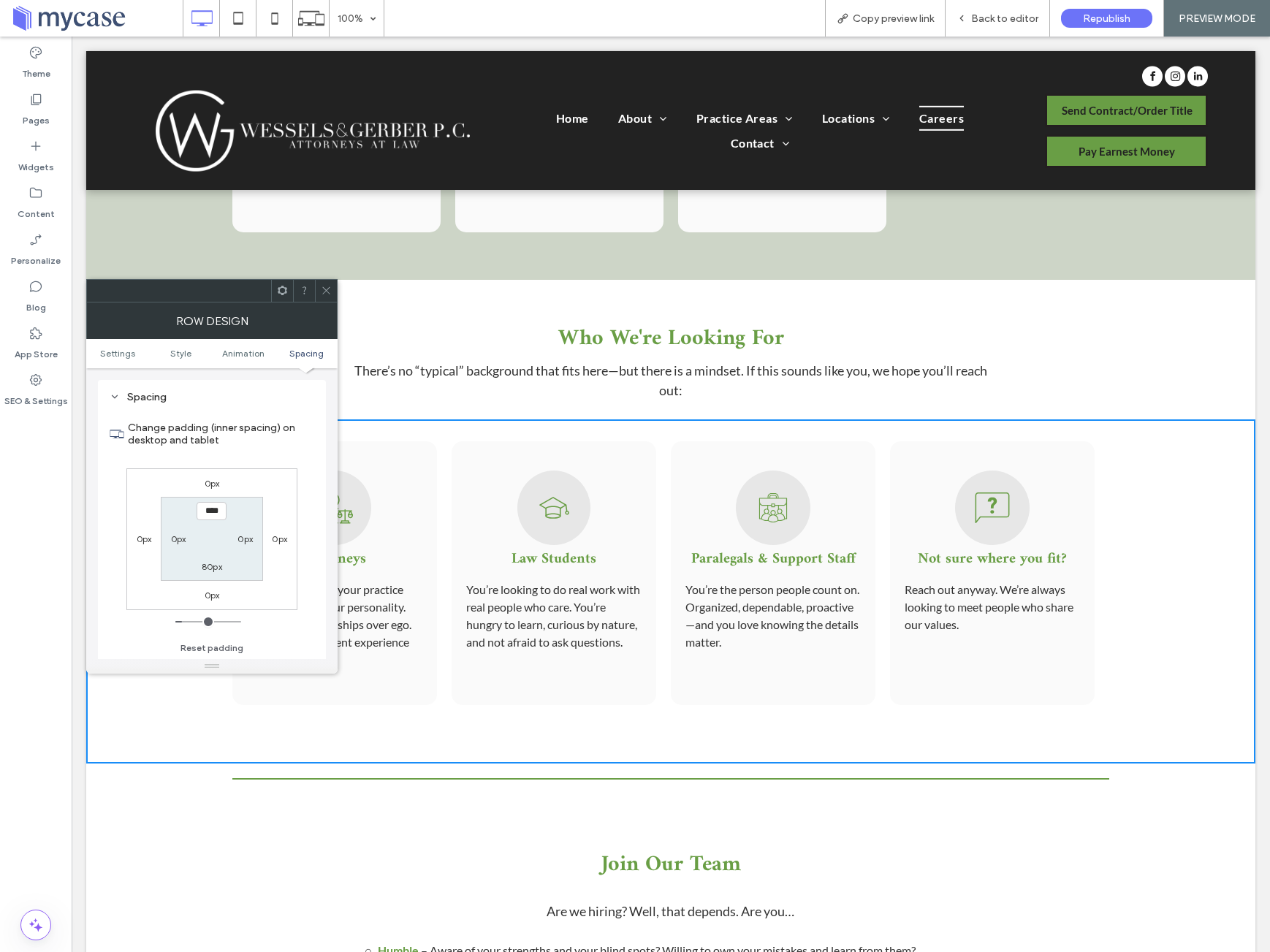 click on "80px" at bounding box center (212, 566) 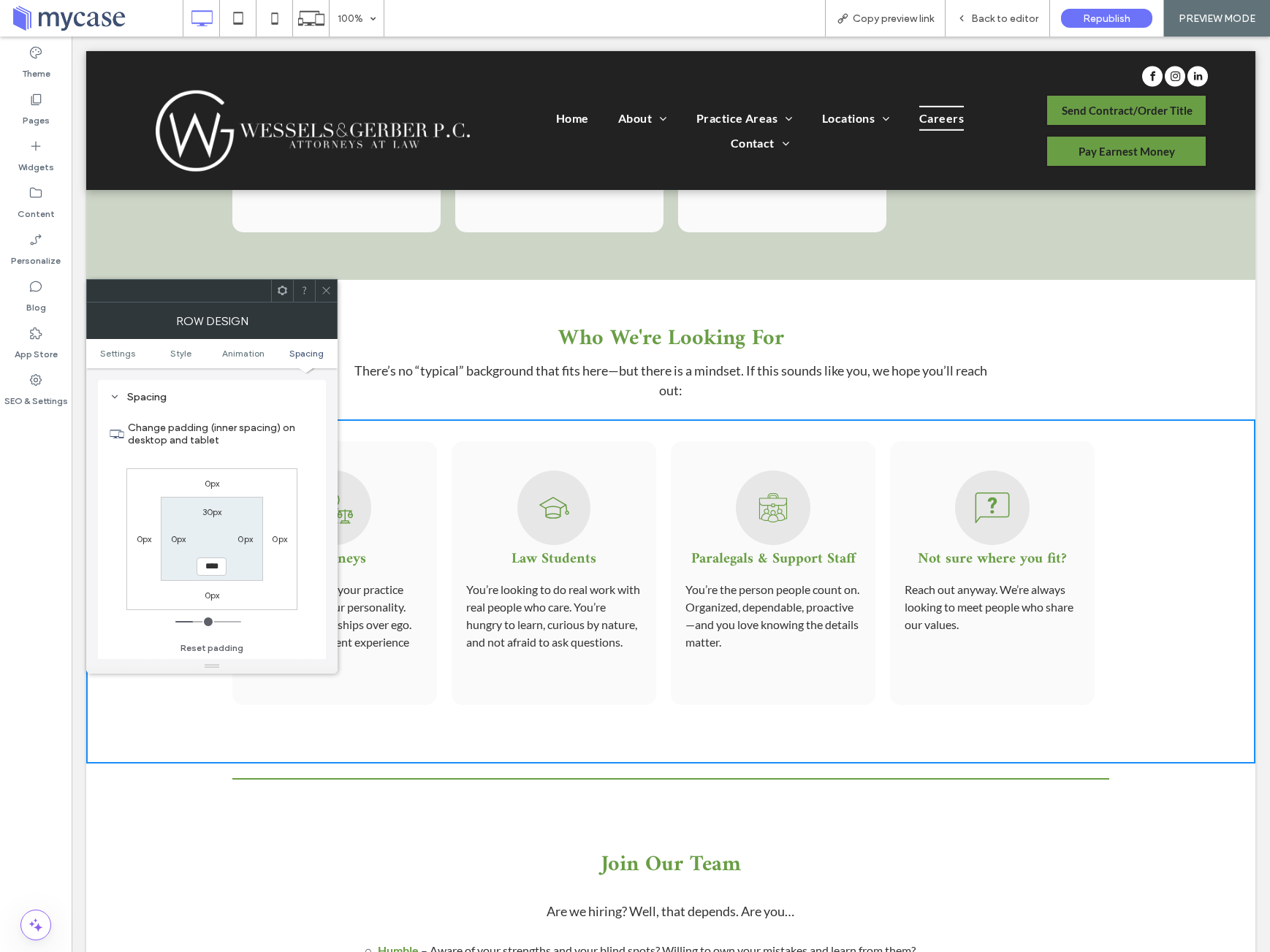 drag, startPoint x: 208, startPoint y: 567, endPoint x: 267, endPoint y: 579, distance: 60.207973 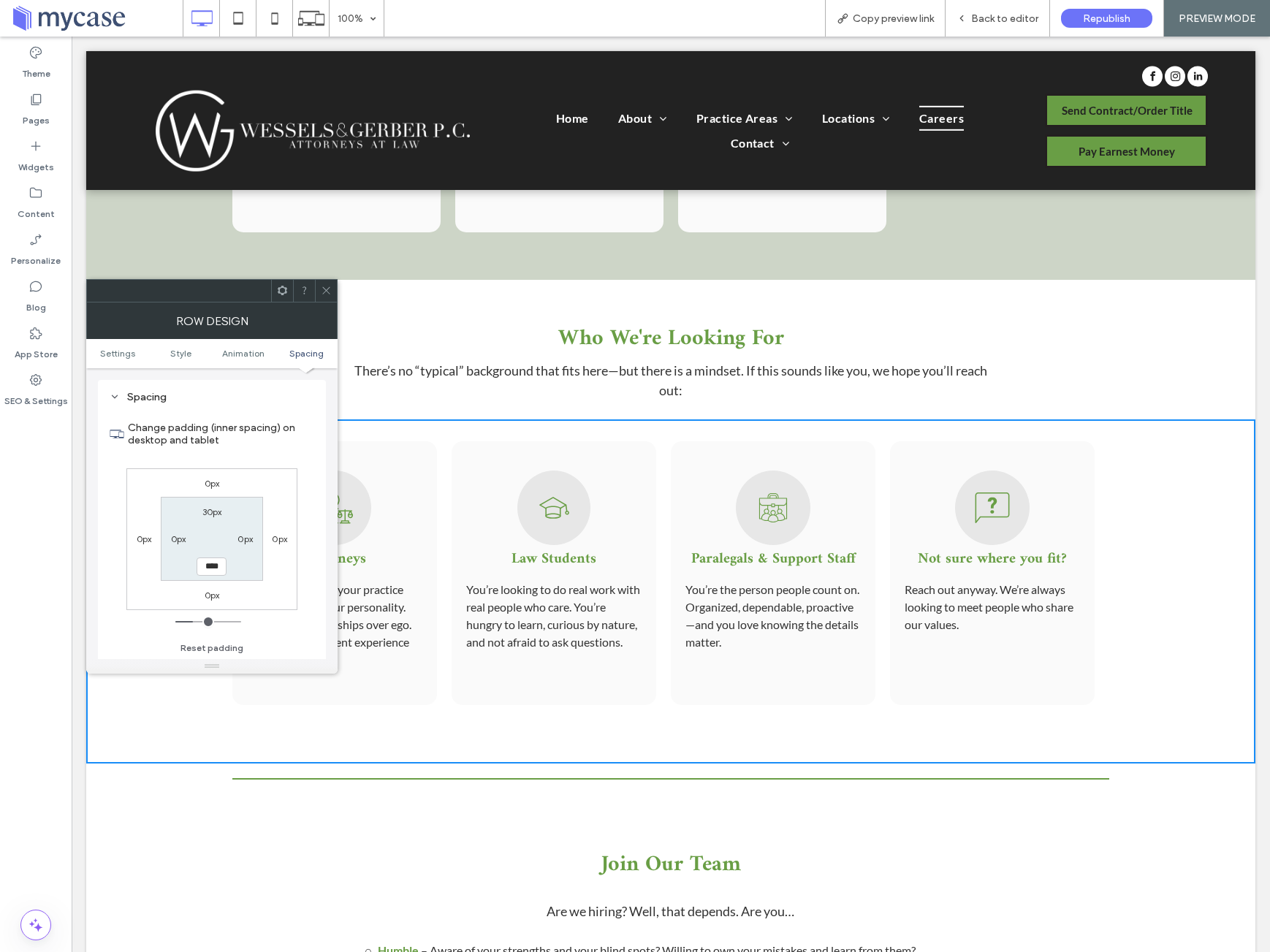 type on "****" 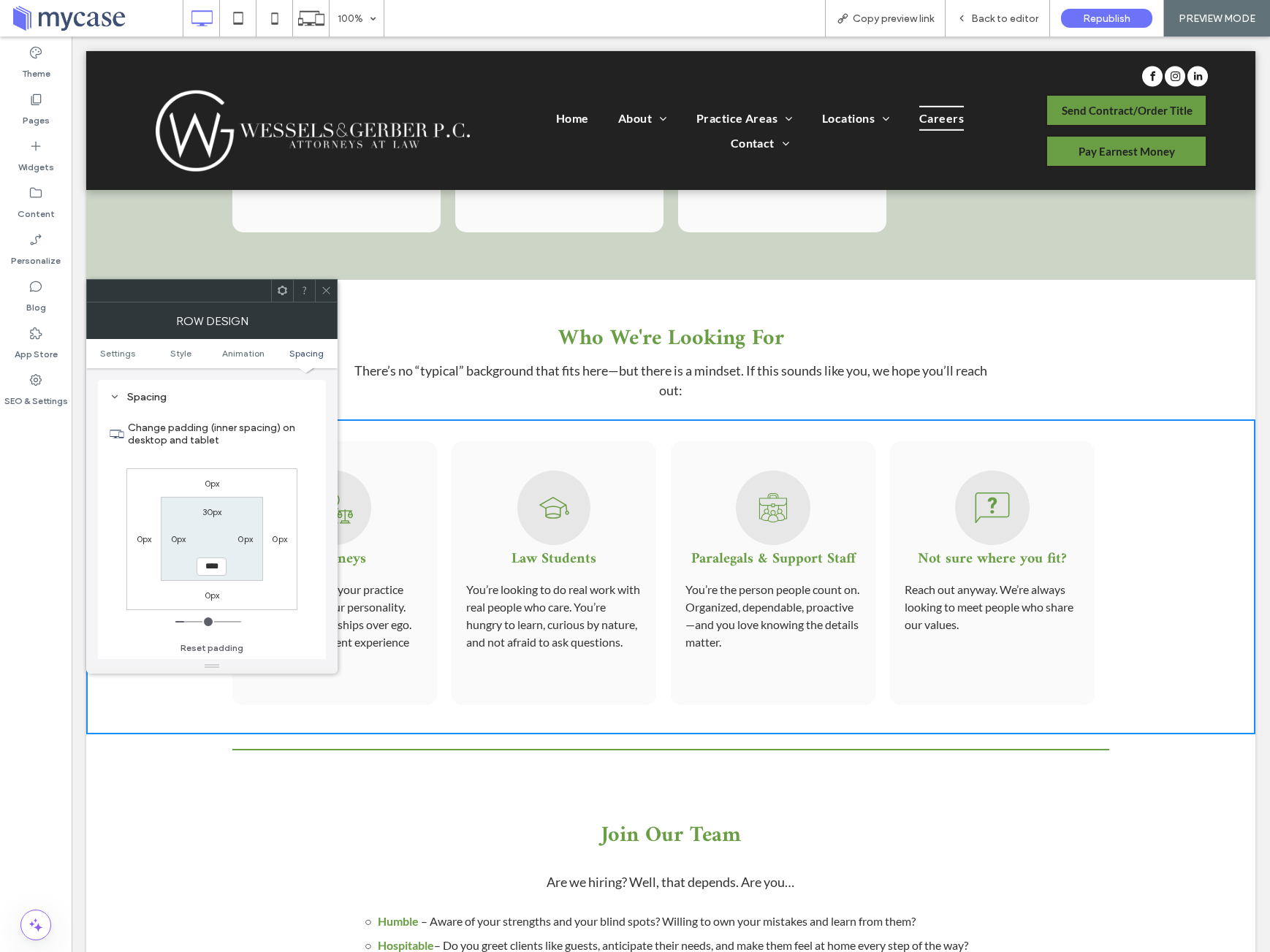 click 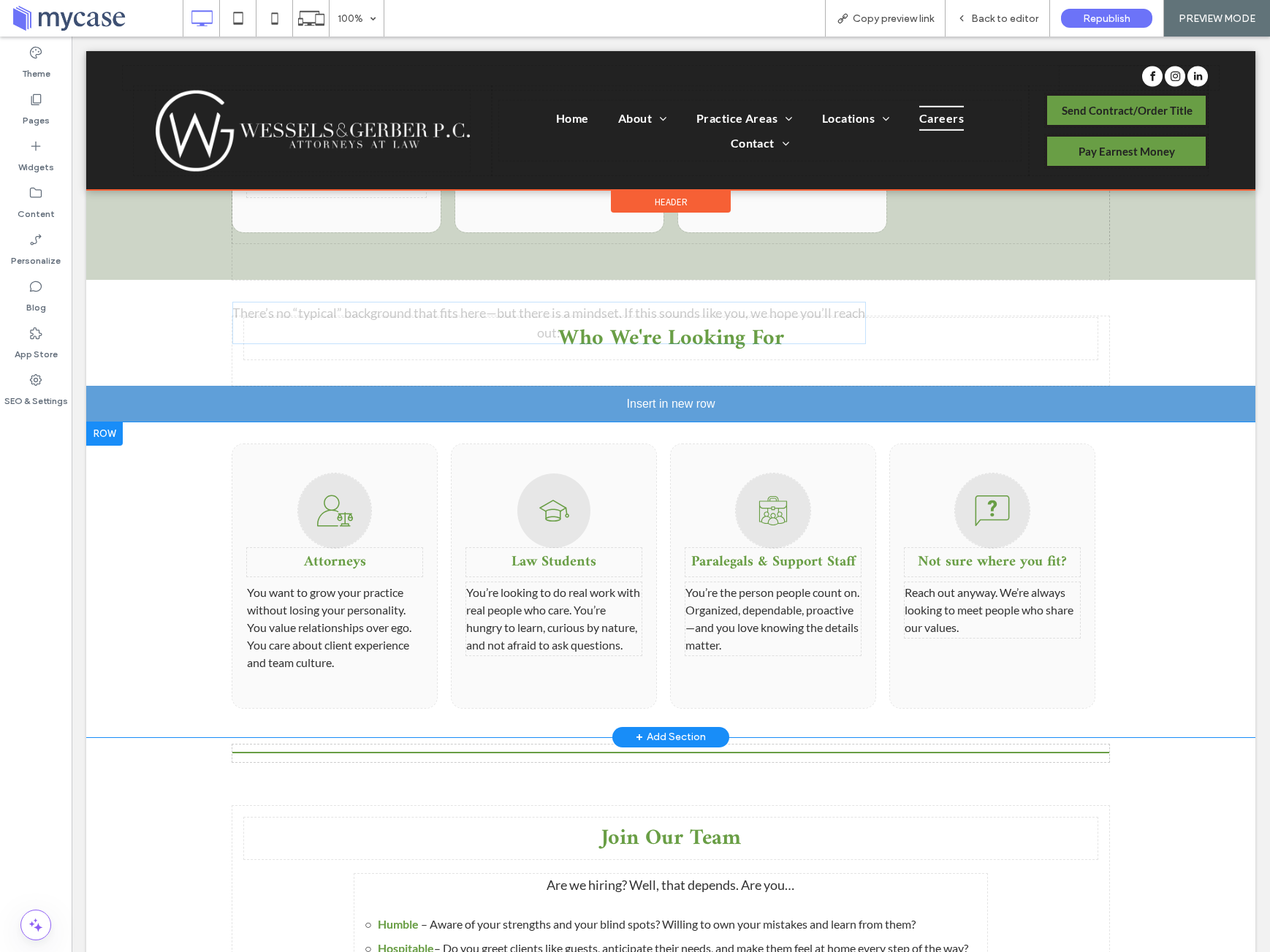 drag, startPoint x: 670, startPoint y: 373, endPoint x: 666, endPoint y: 420, distance: 47.169906 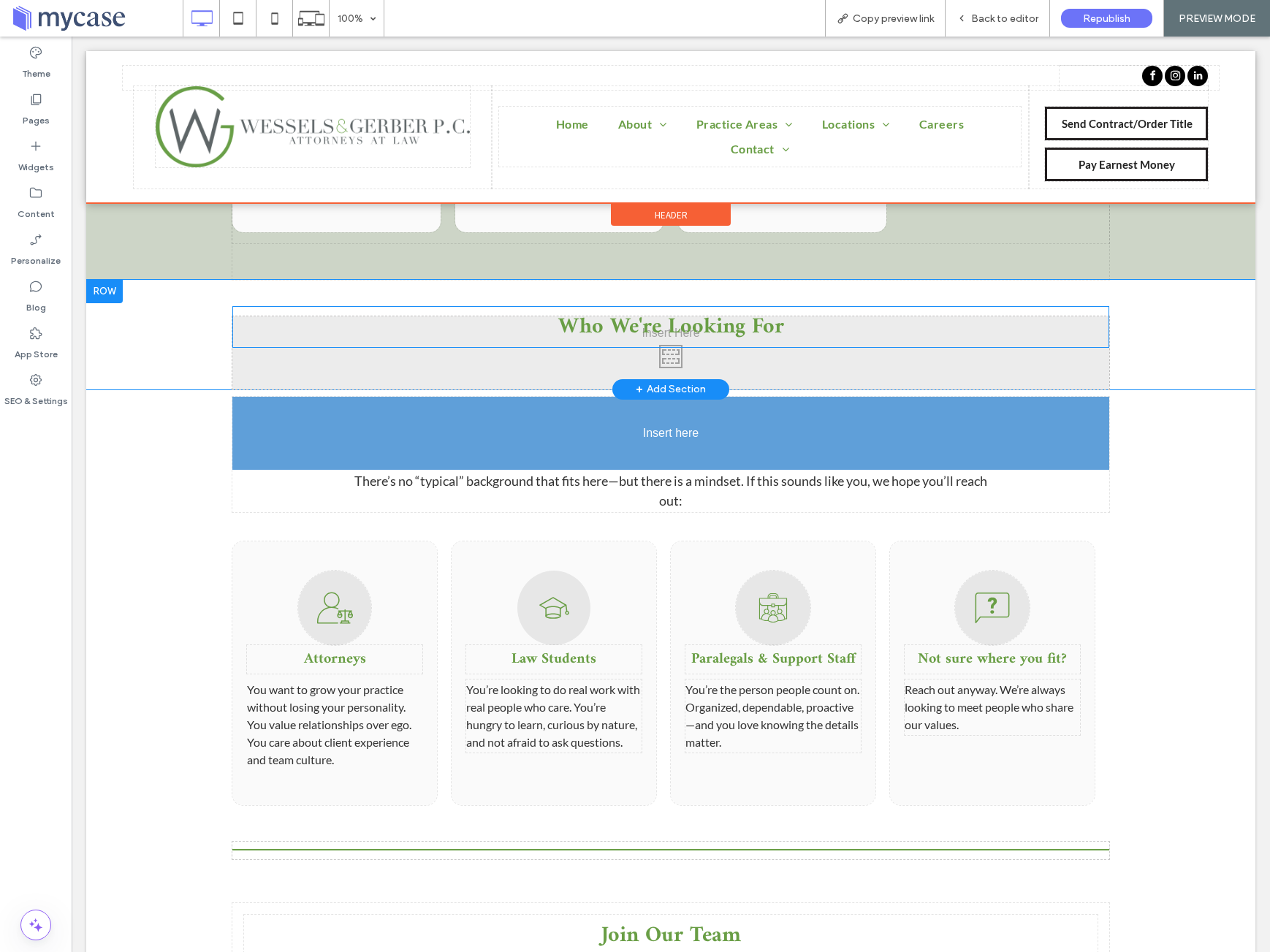 drag, startPoint x: 680, startPoint y: 342, endPoint x: 566, endPoint y: 408, distance: 131.72699 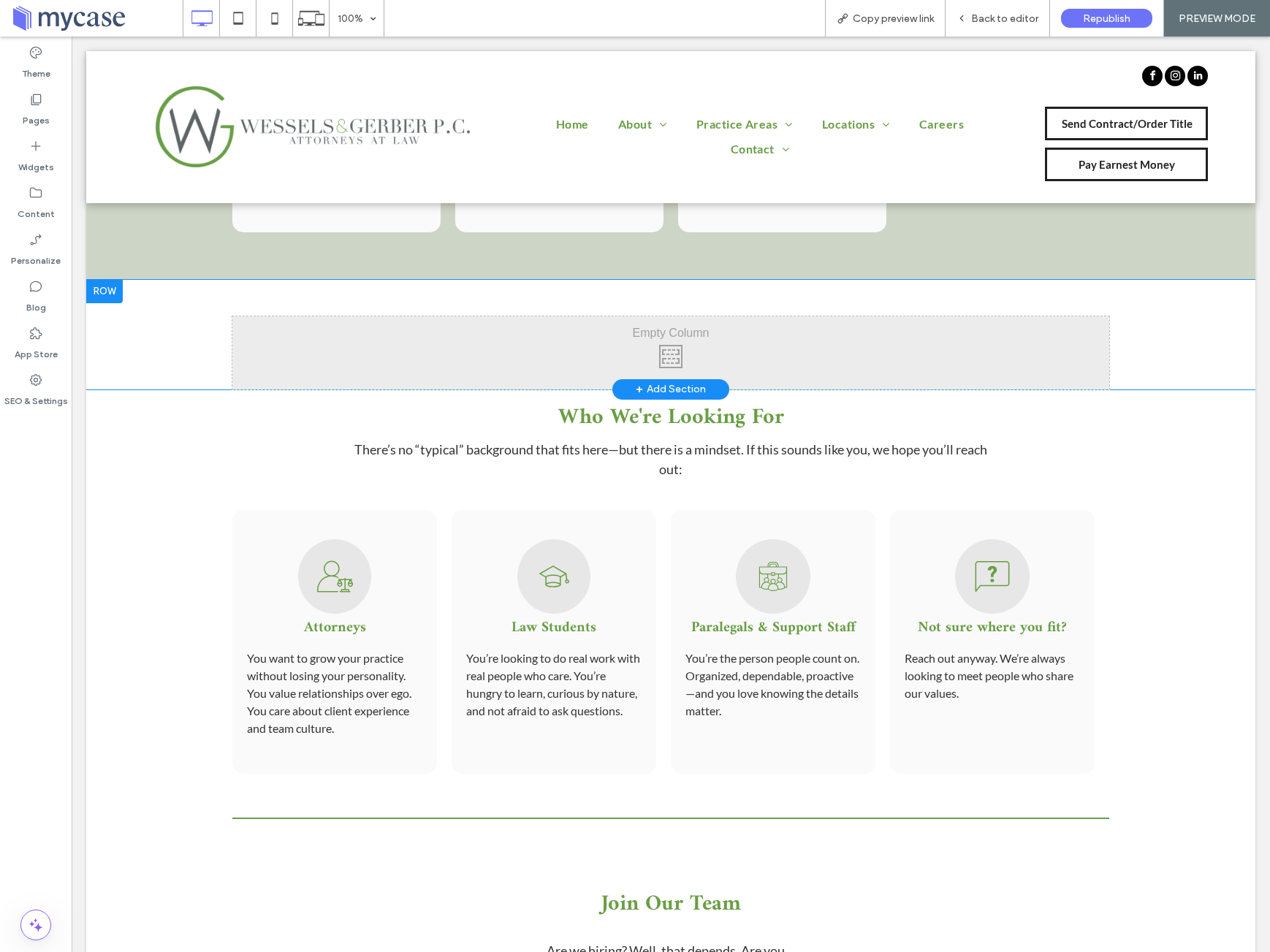 click at bounding box center (104, 292) 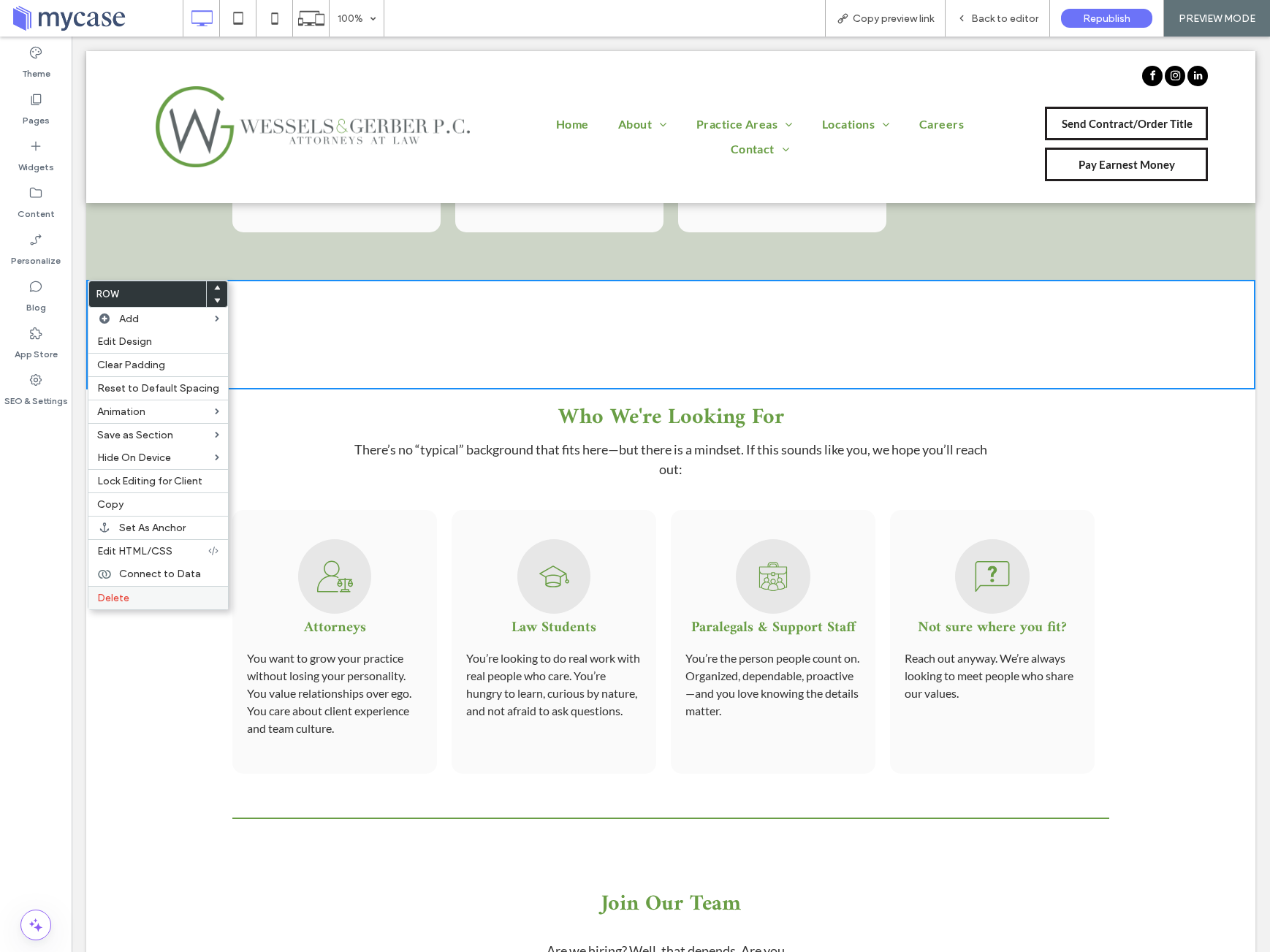 click on "Delete" at bounding box center [113, 598] 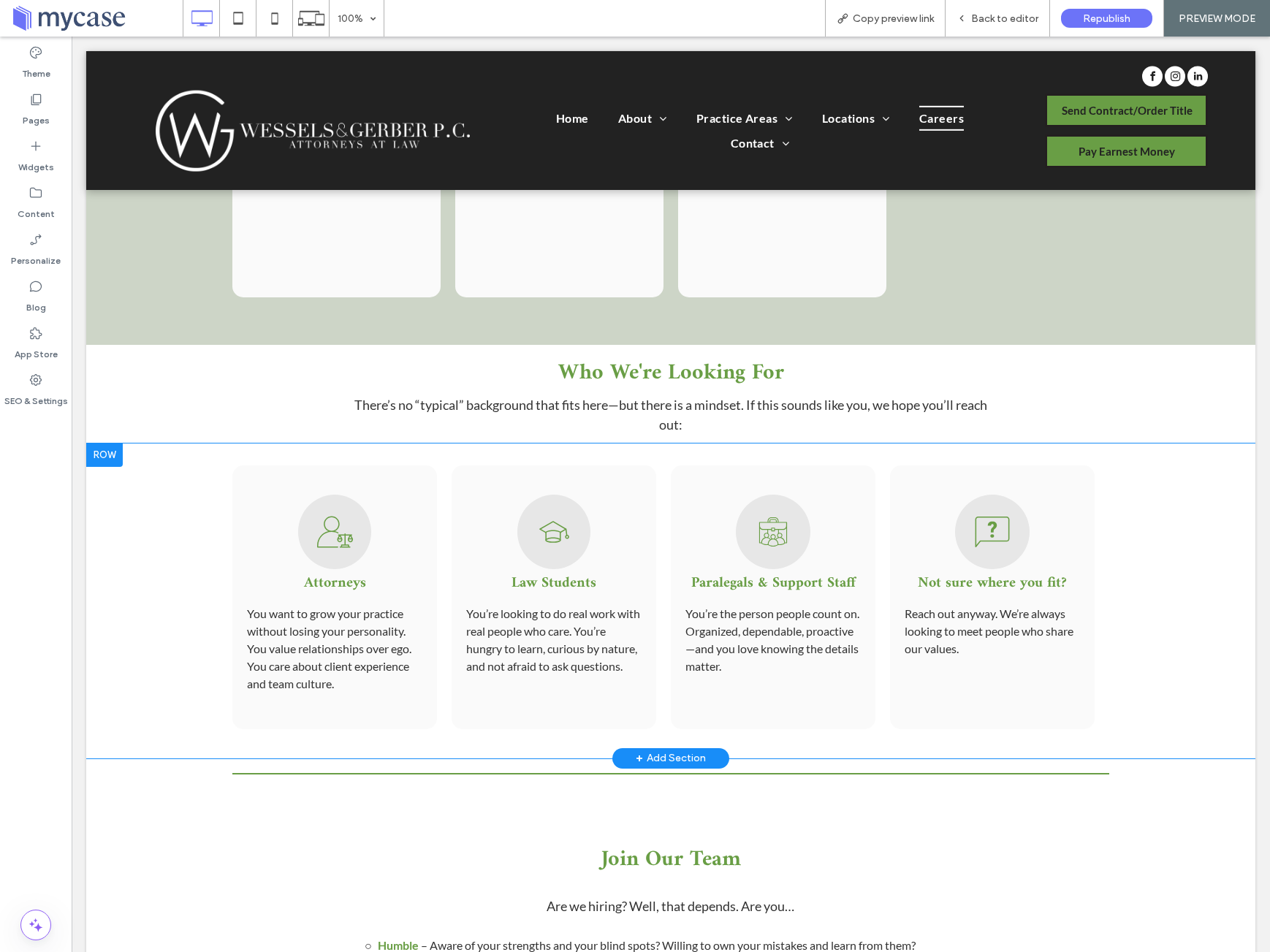scroll, scrollTop: 1506, scrollLeft: 0, axis: vertical 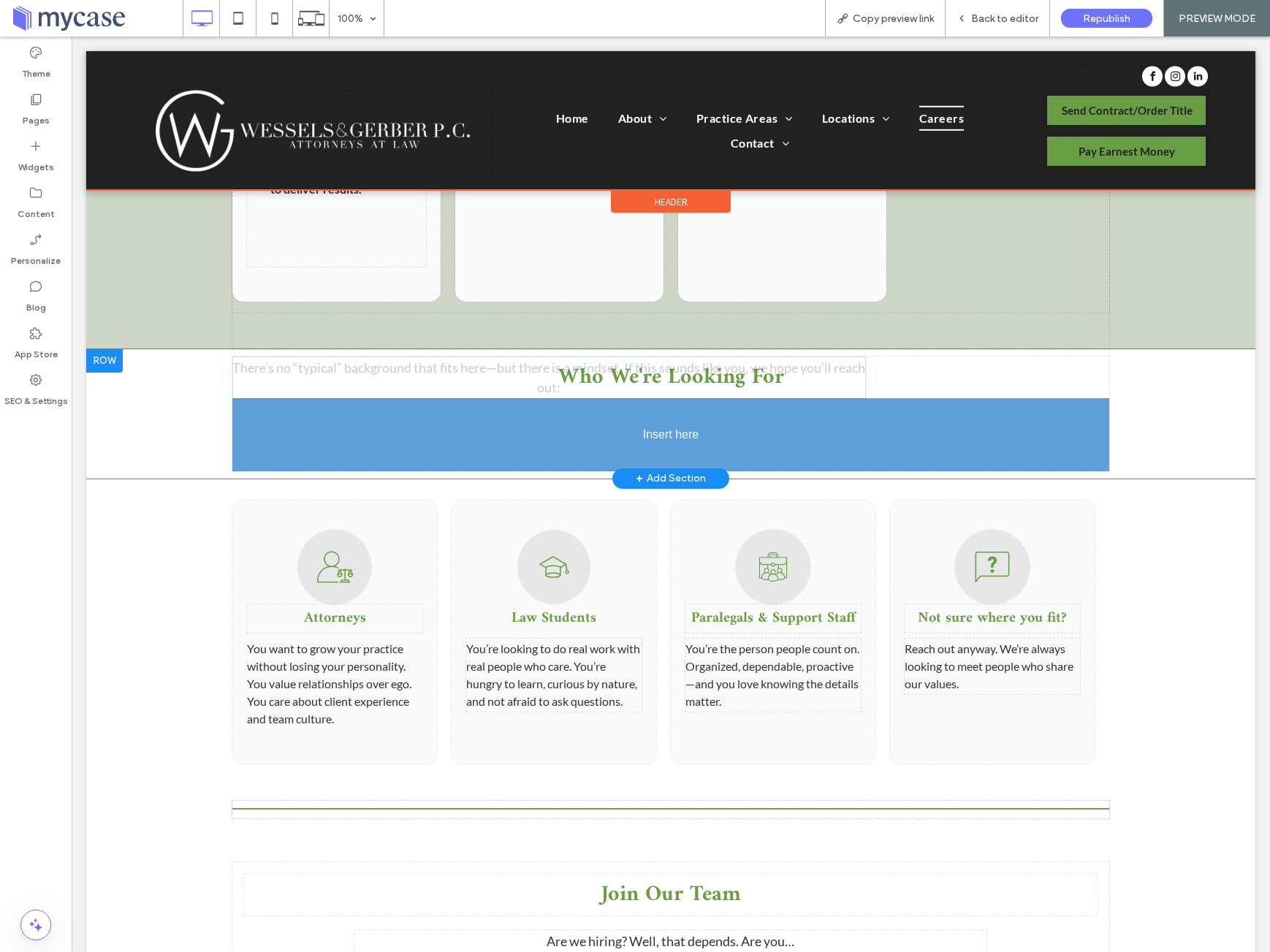 drag, startPoint x: 683, startPoint y: 418, endPoint x: 672, endPoint y: 517, distance: 99.60924 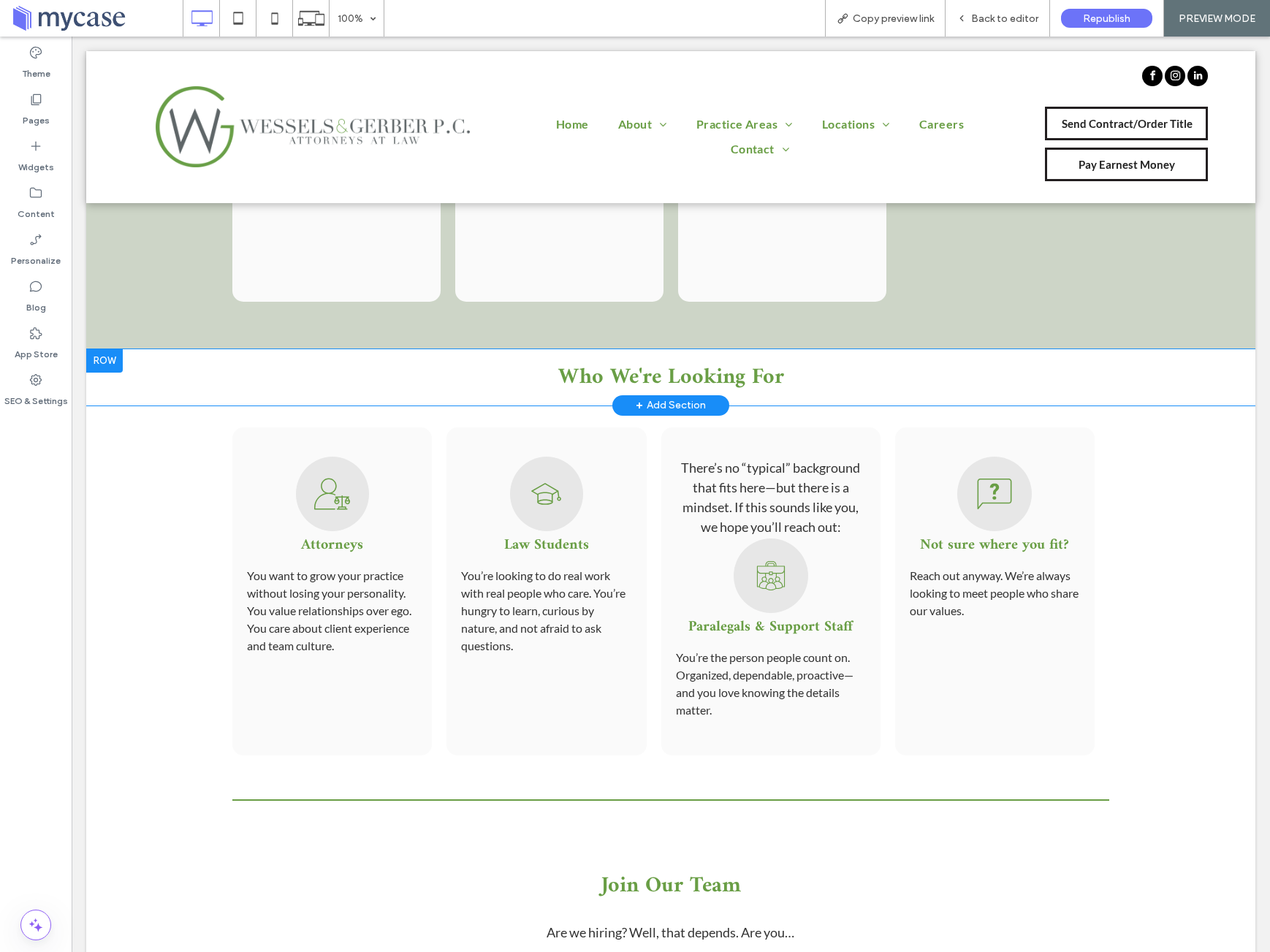 scroll, scrollTop: 1512, scrollLeft: 0, axis: vertical 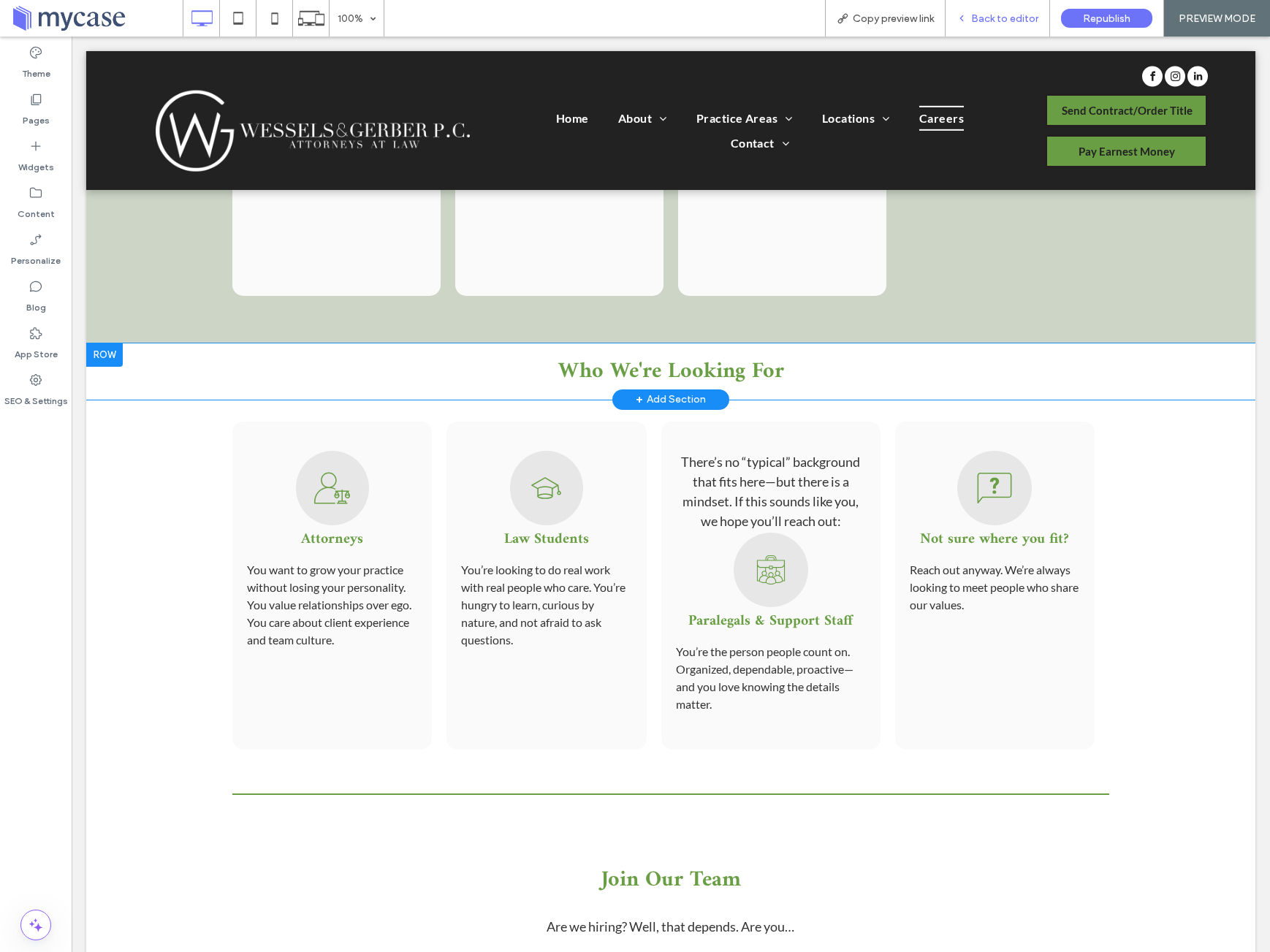 click on "Back to editor" at bounding box center [997, 18] 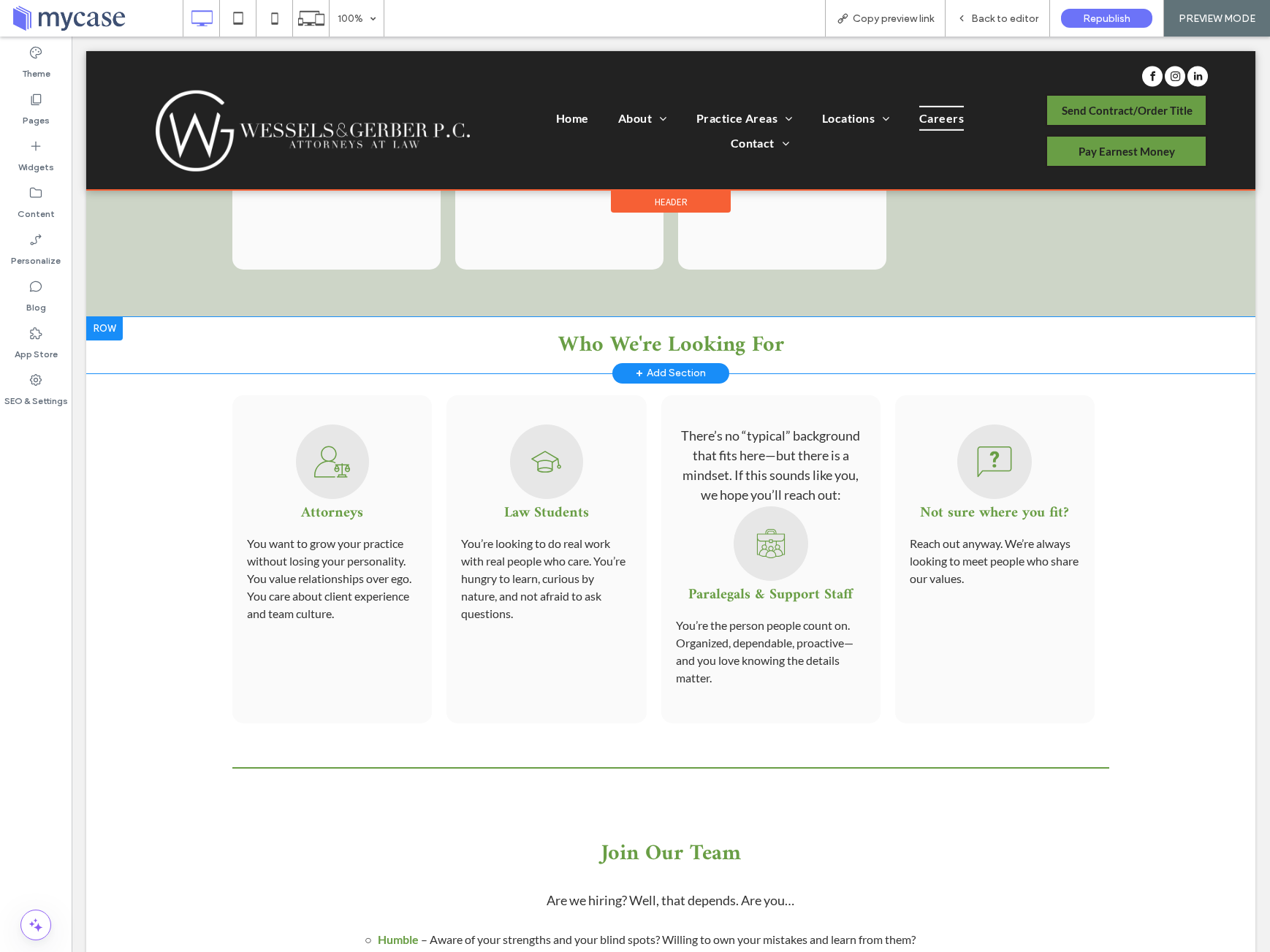 scroll, scrollTop: 1539, scrollLeft: 0, axis: vertical 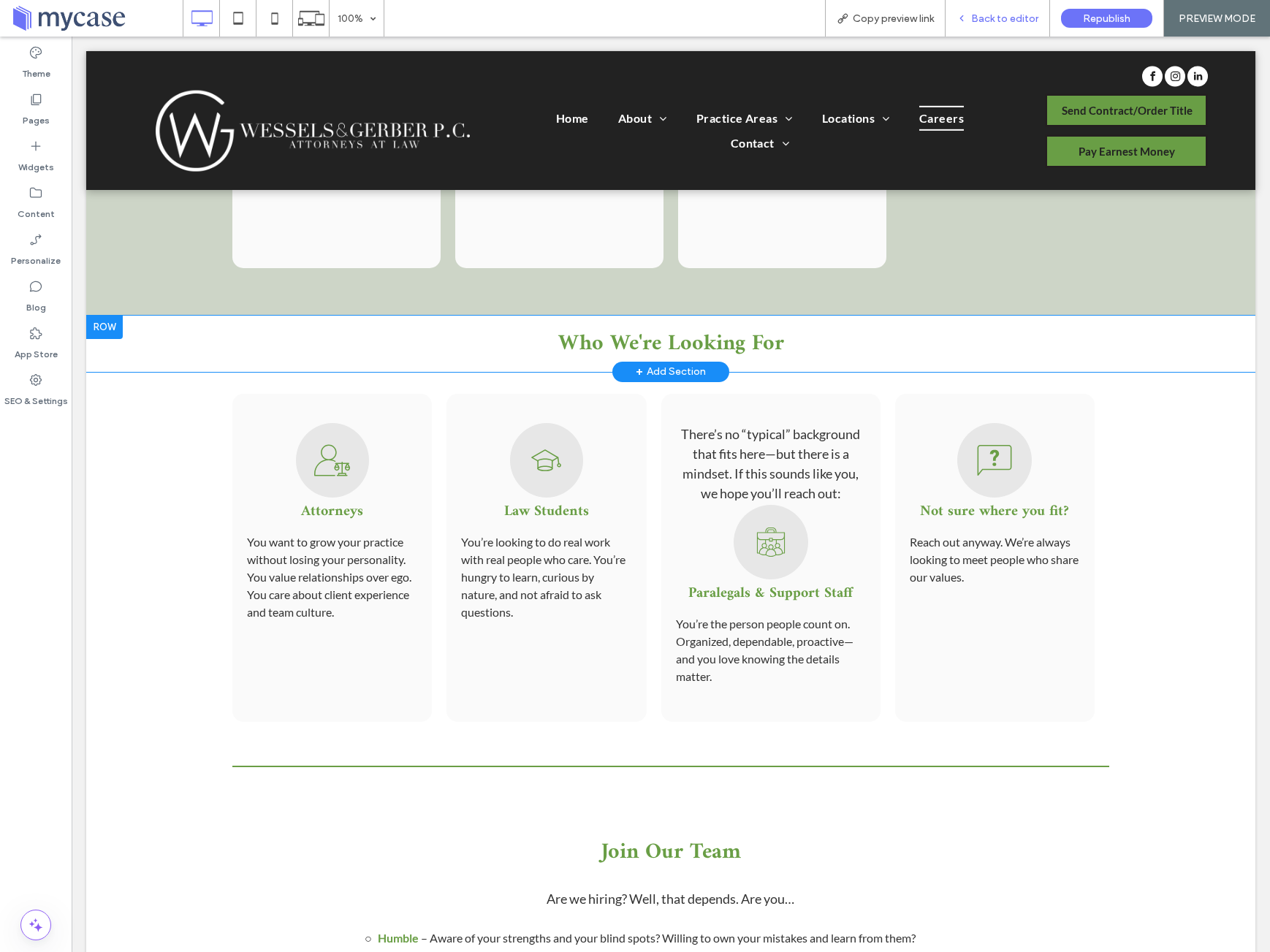 click on "Back to editor" at bounding box center (1005, 18) 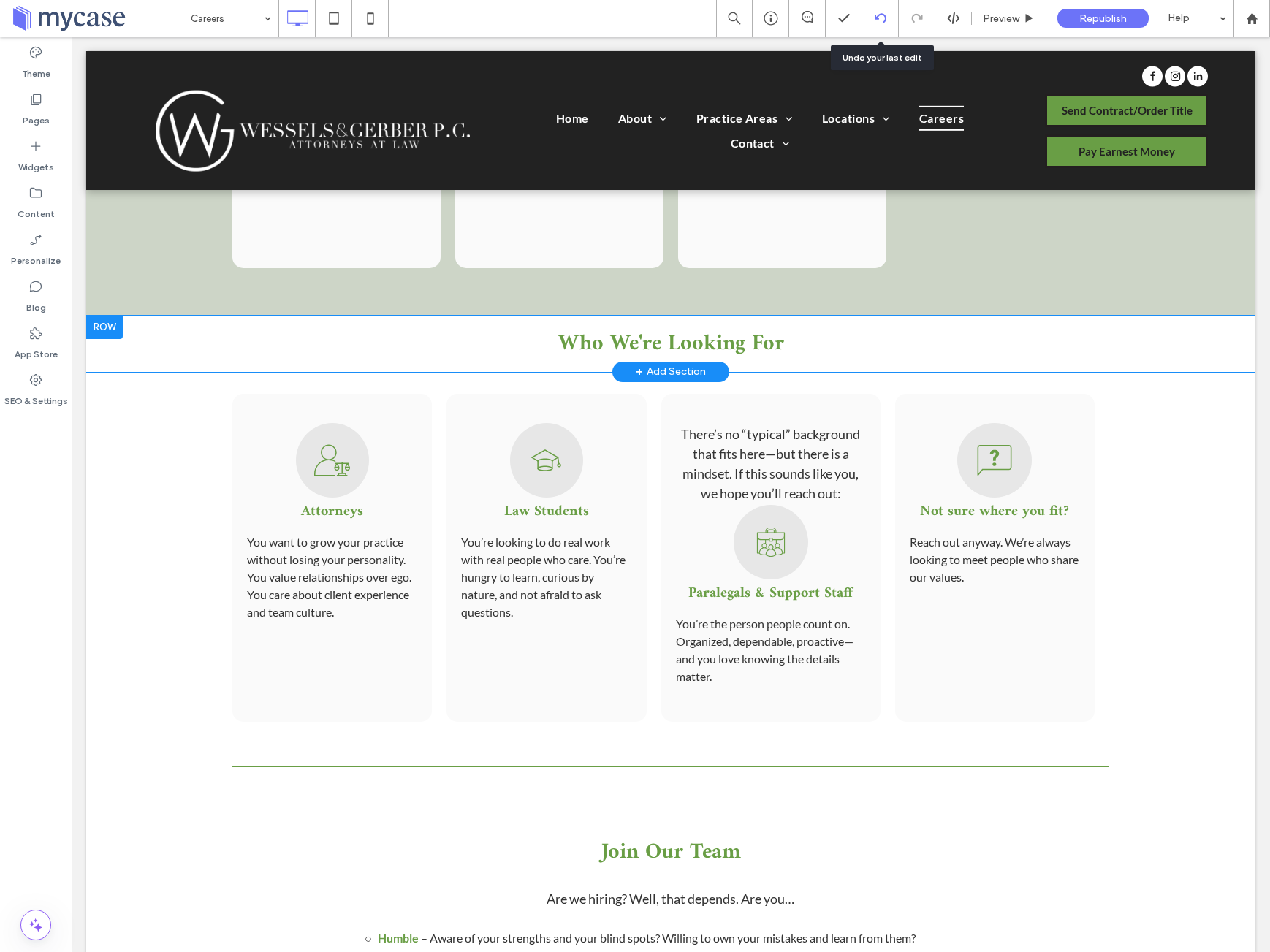 click at bounding box center [881, 18] 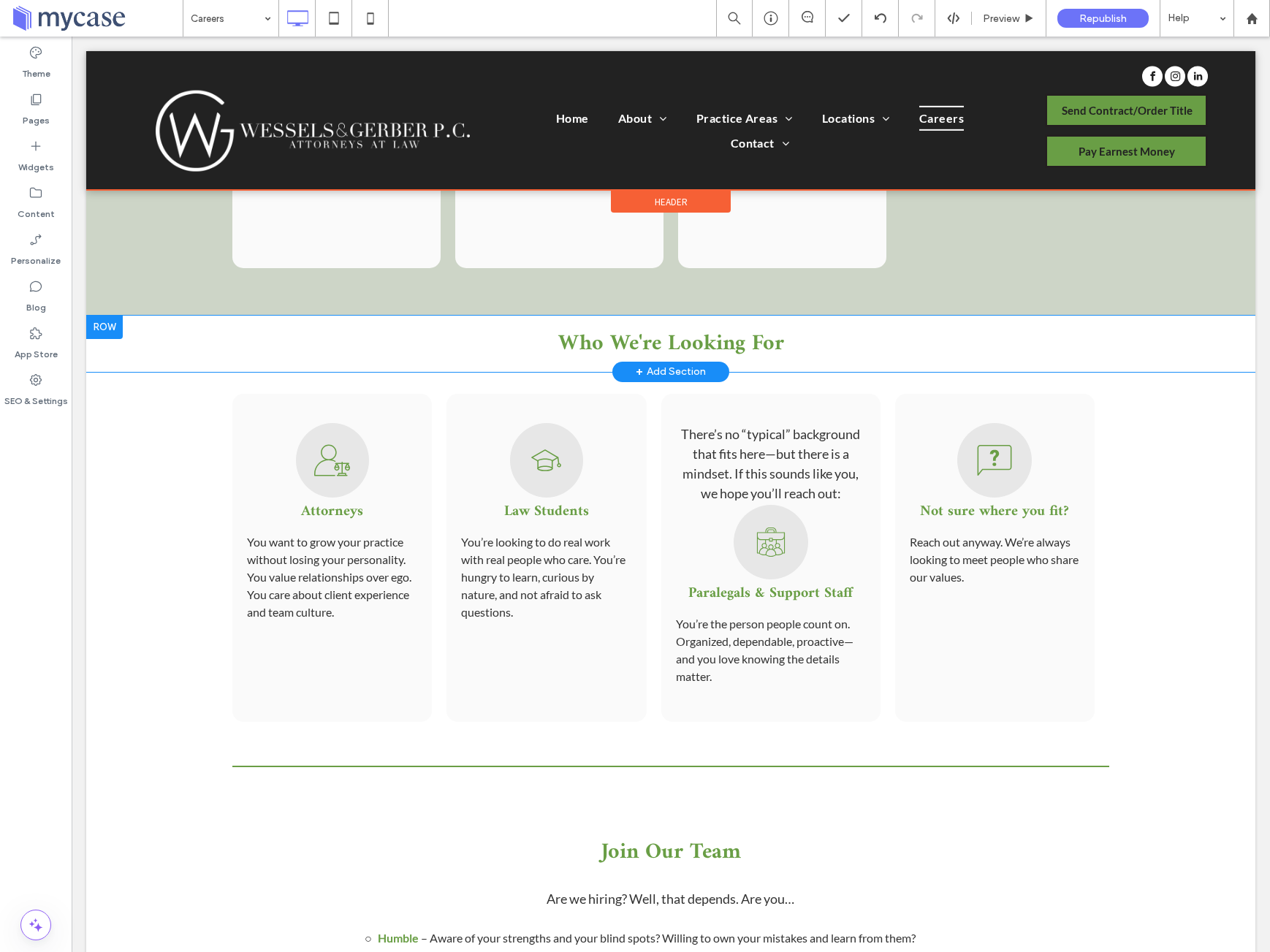 scroll, scrollTop: 1540, scrollLeft: 0, axis: vertical 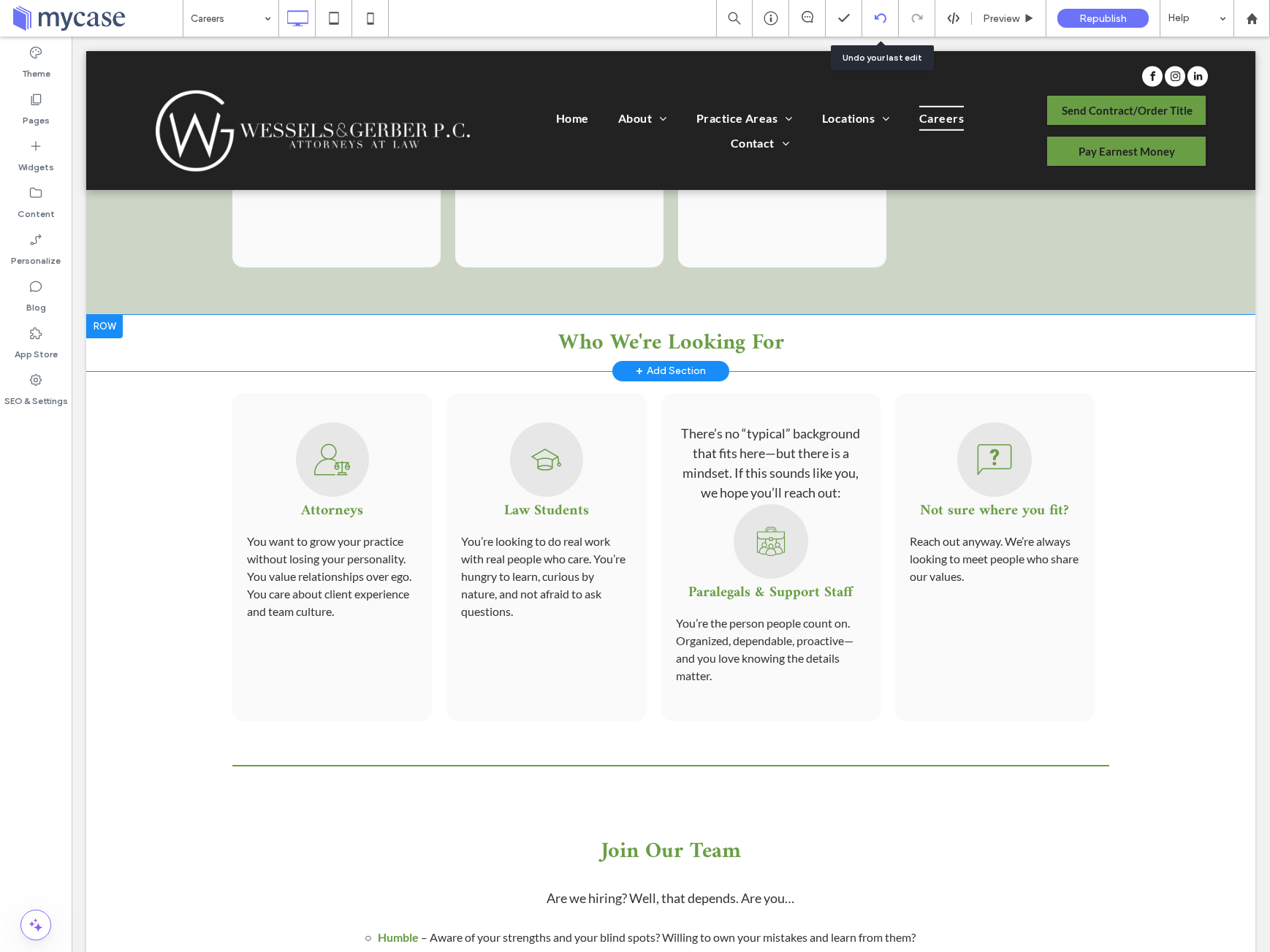 click 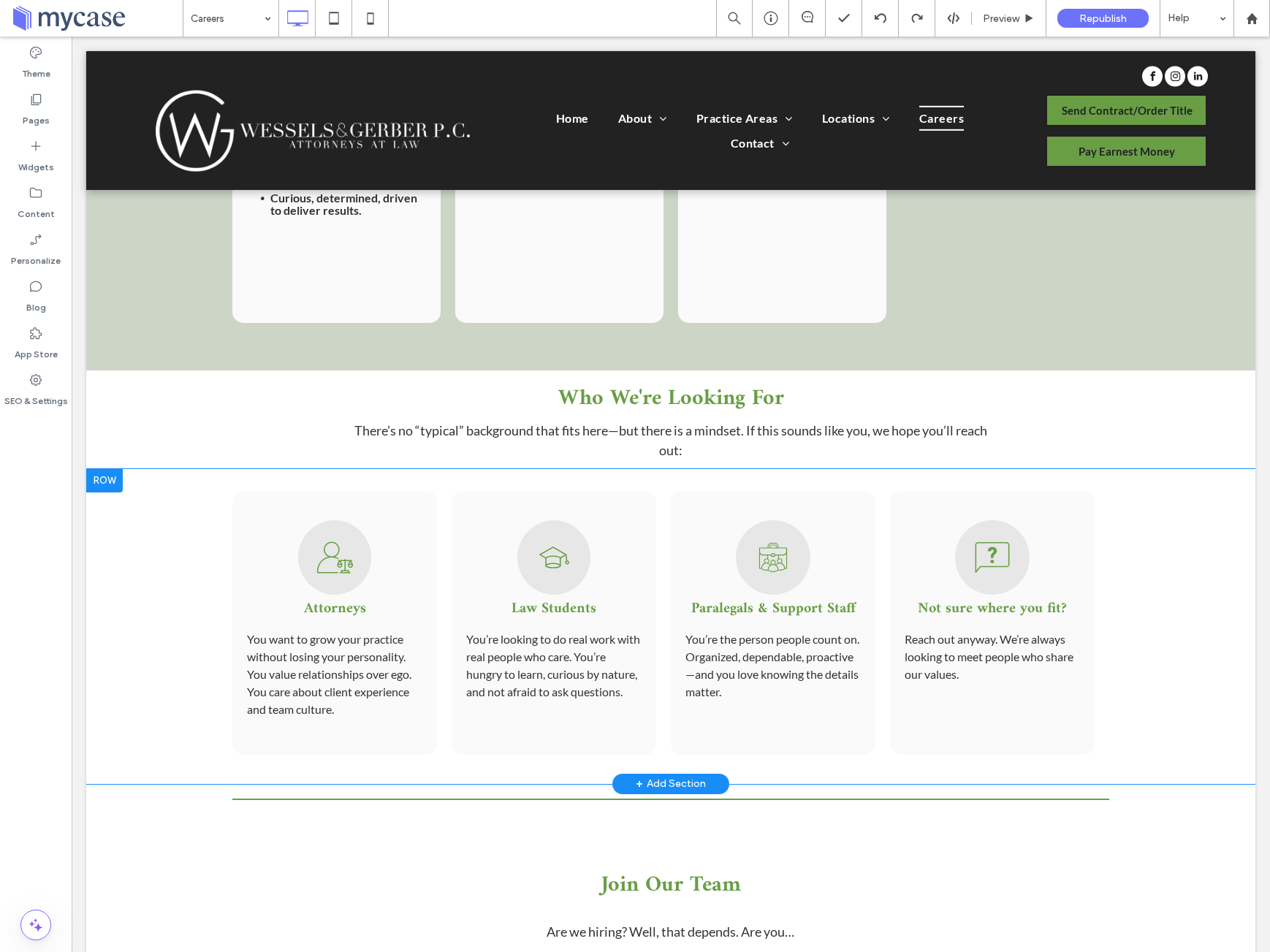 scroll, scrollTop: 1488, scrollLeft: 0, axis: vertical 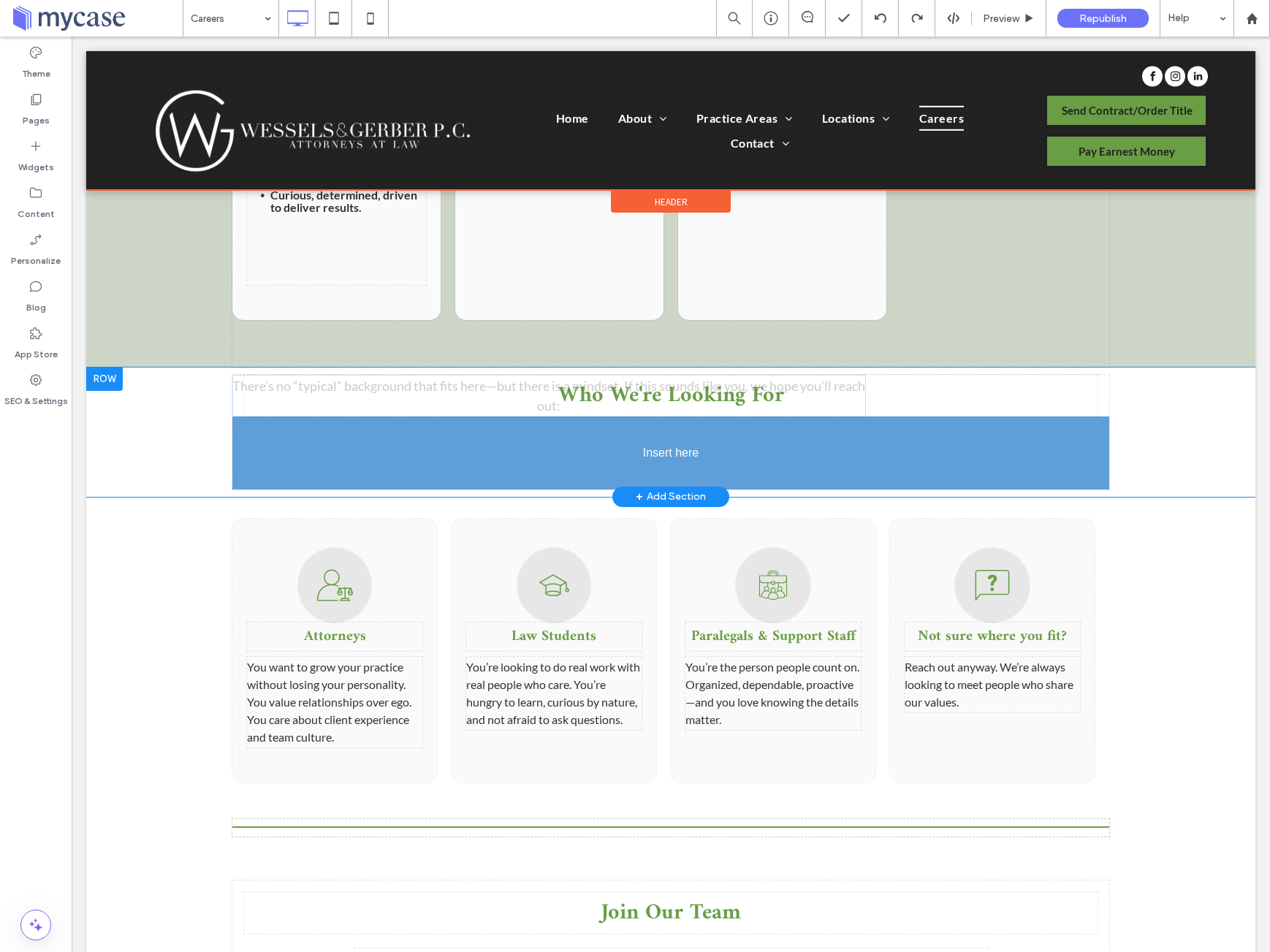 drag, startPoint x: 676, startPoint y: 441, endPoint x: 655, endPoint y: 467, distance: 33.42155 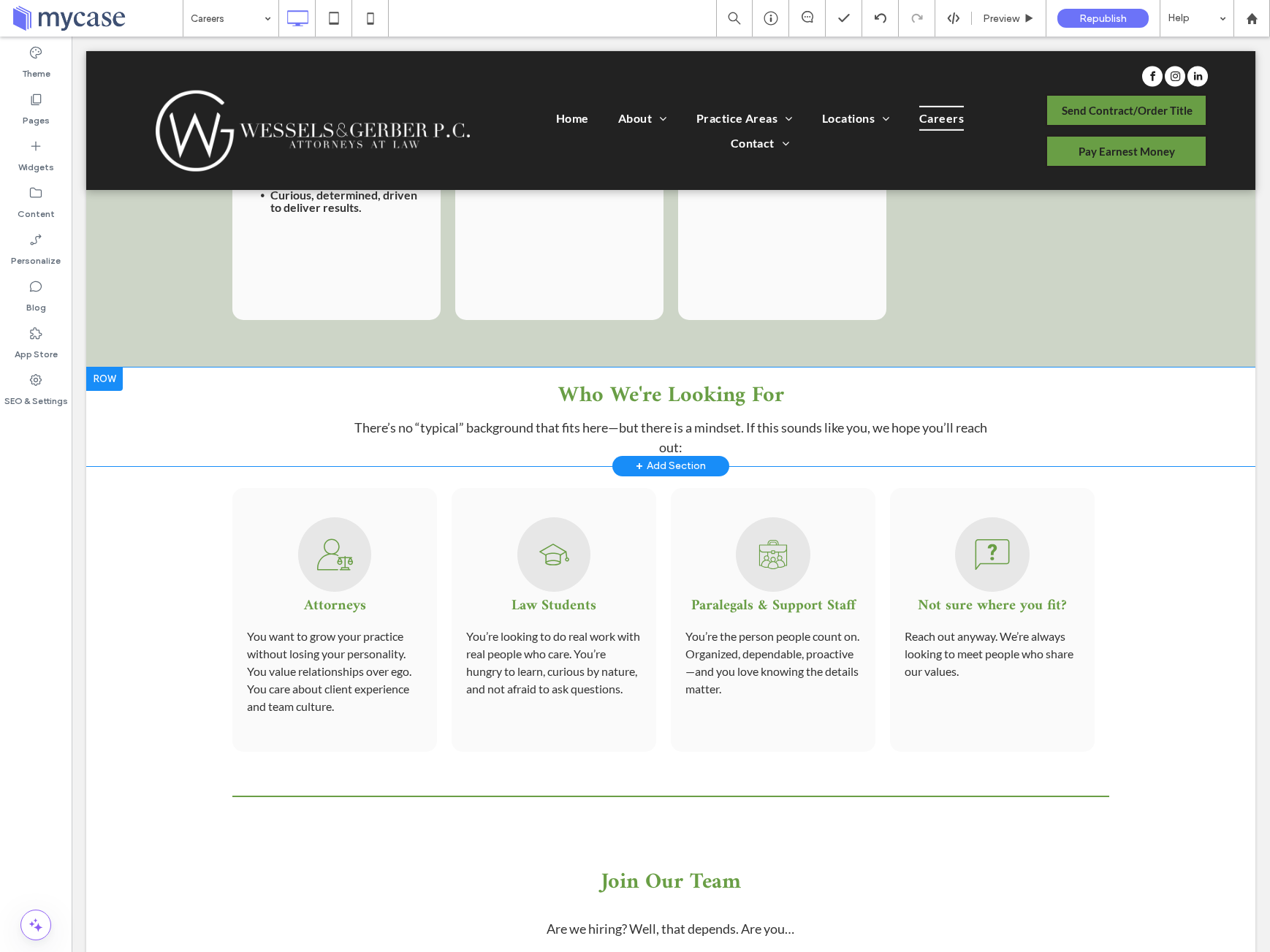 click at bounding box center [104, 379] 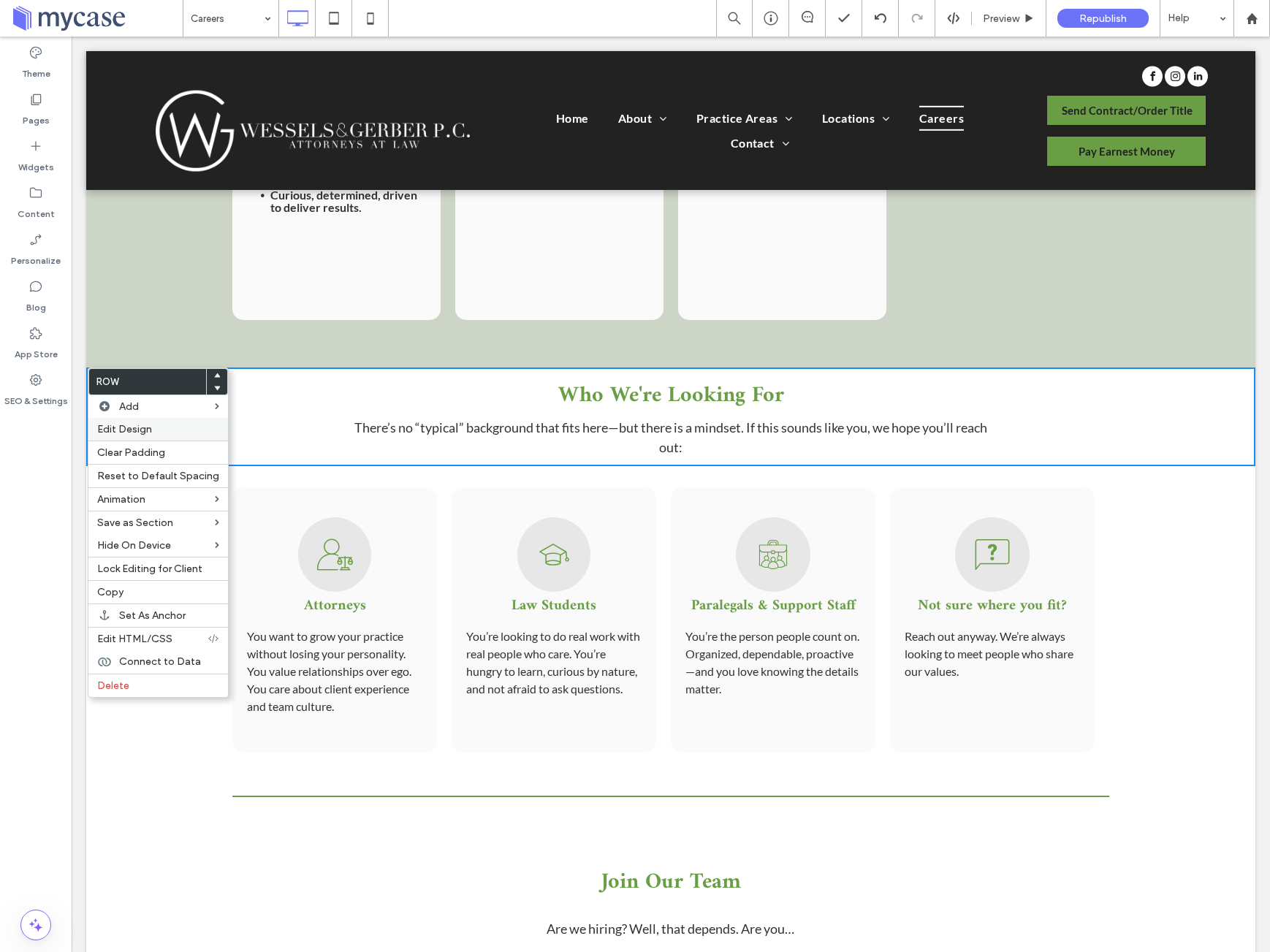 click on "Edit Design" at bounding box center (158, 429) 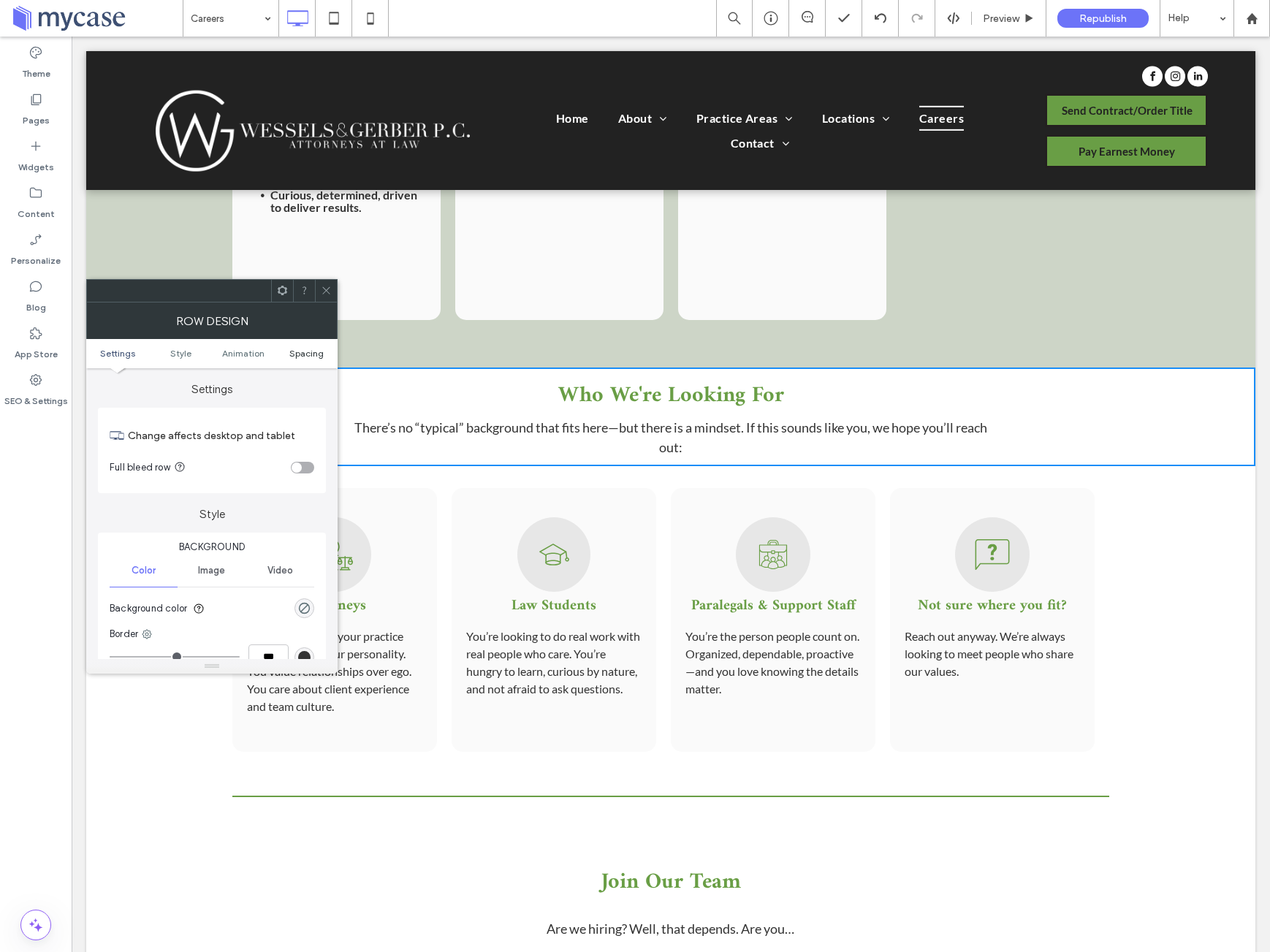 click on "Spacing" at bounding box center (306, 353) 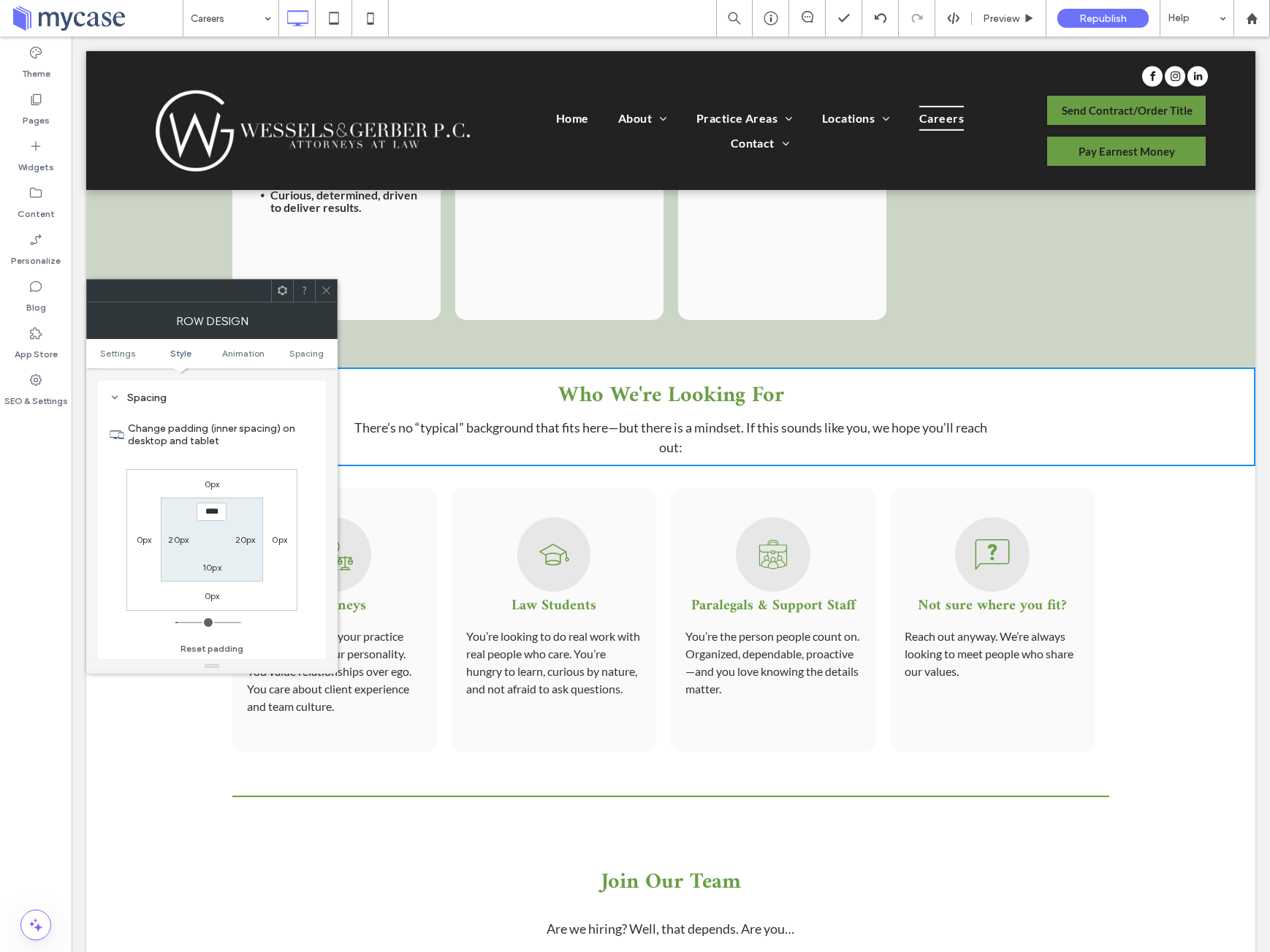 scroll, scrollTop: 413, scrollLeft: 0, axis: vertical 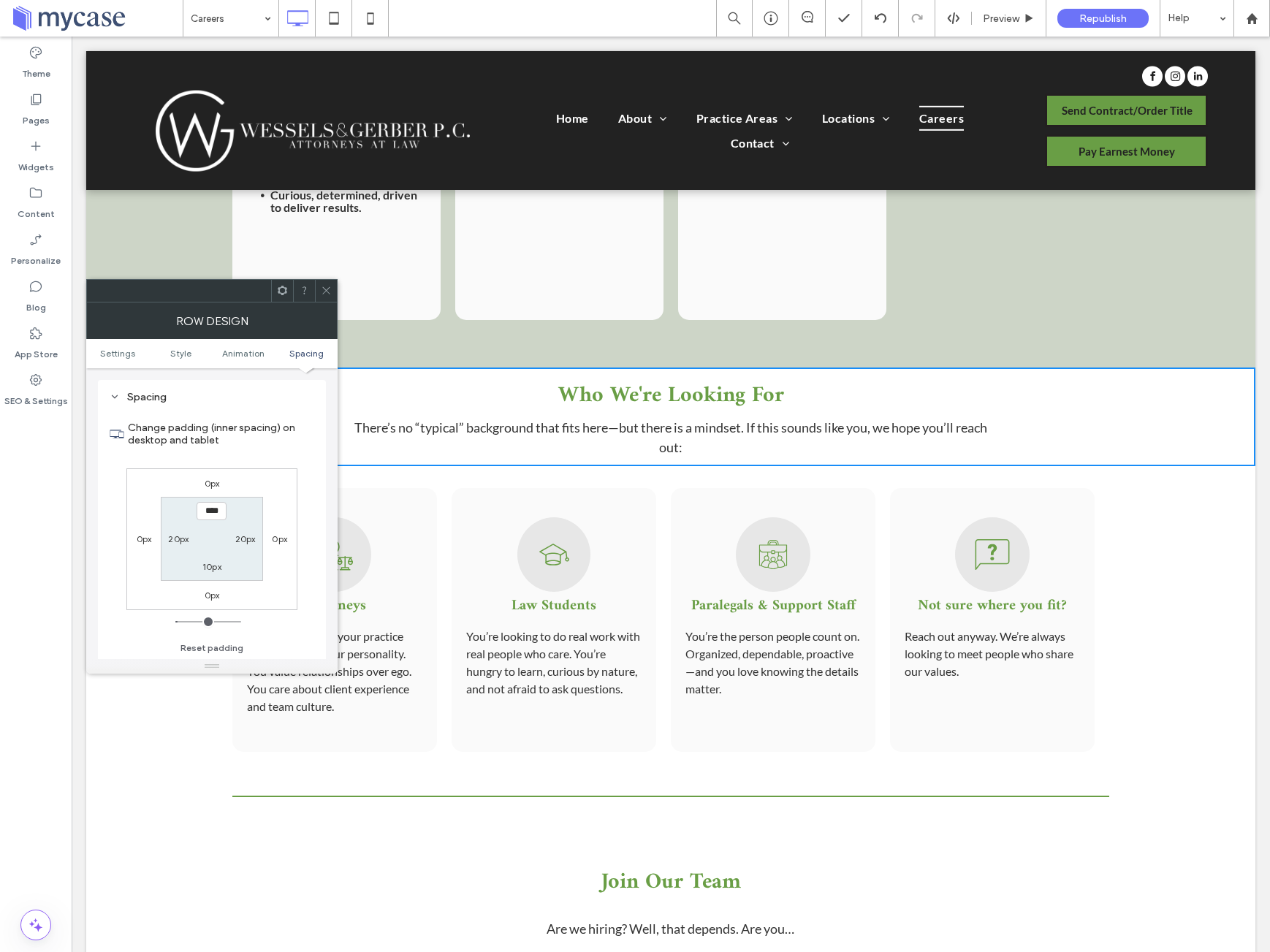 drag, startPoint x: 208, startPoint y: 511, endPoint x: 224, endPoint y: 517, distance: 17.088007 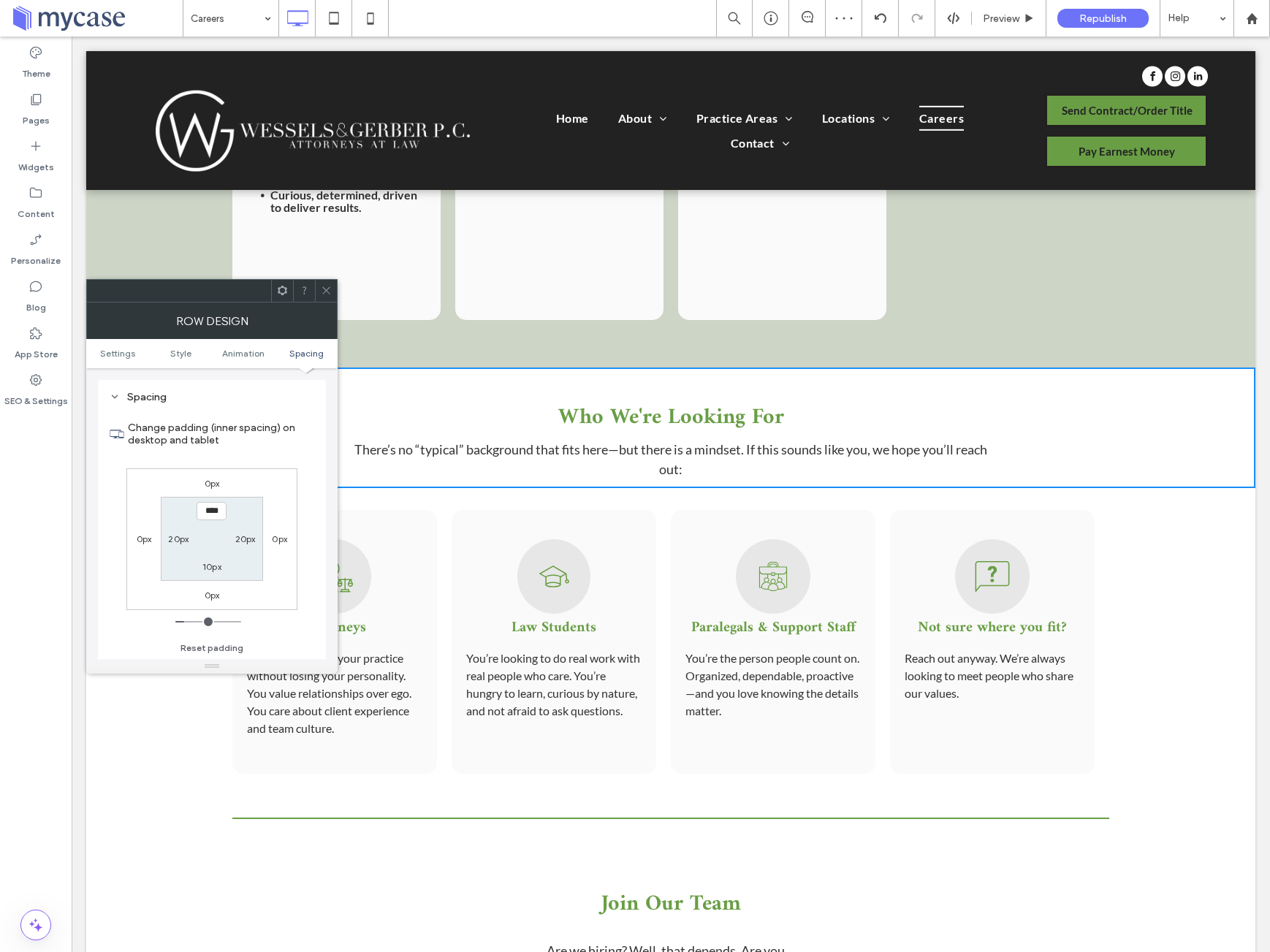 click 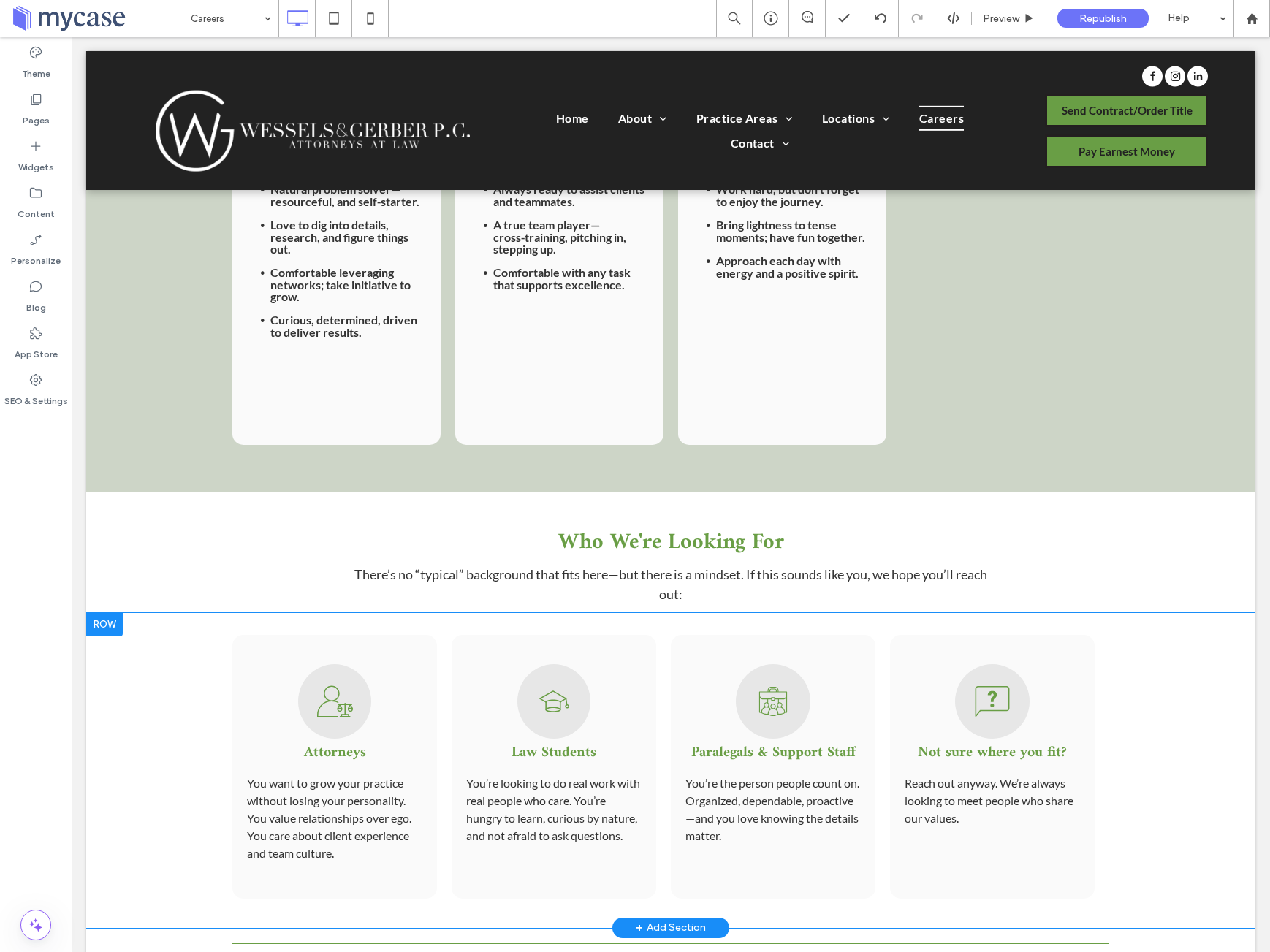 scroll, scrollTop: 1371, scrollLeft: 0, axis: vertical 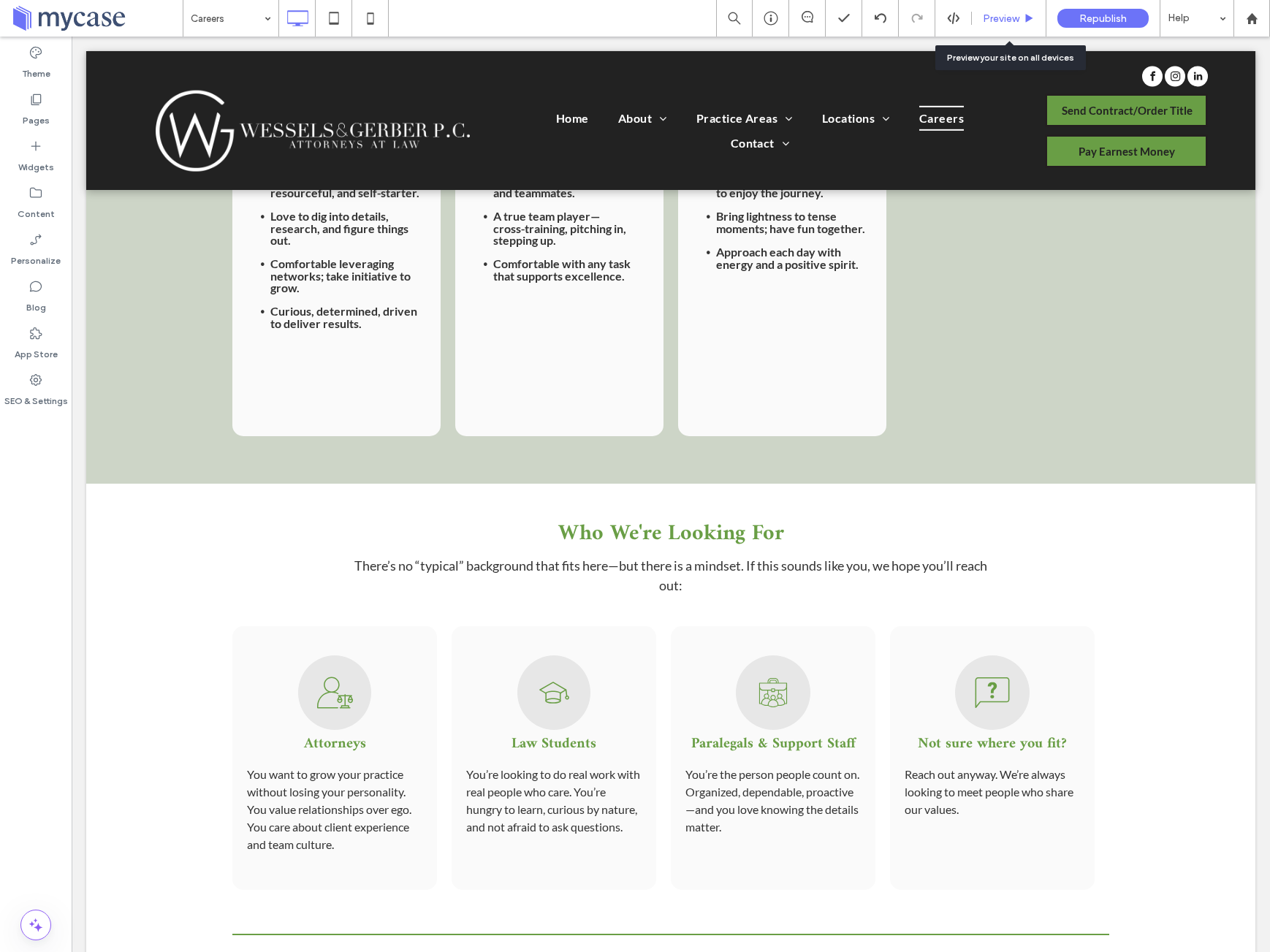 click on "Preview" at bounding box center [1001, 18] 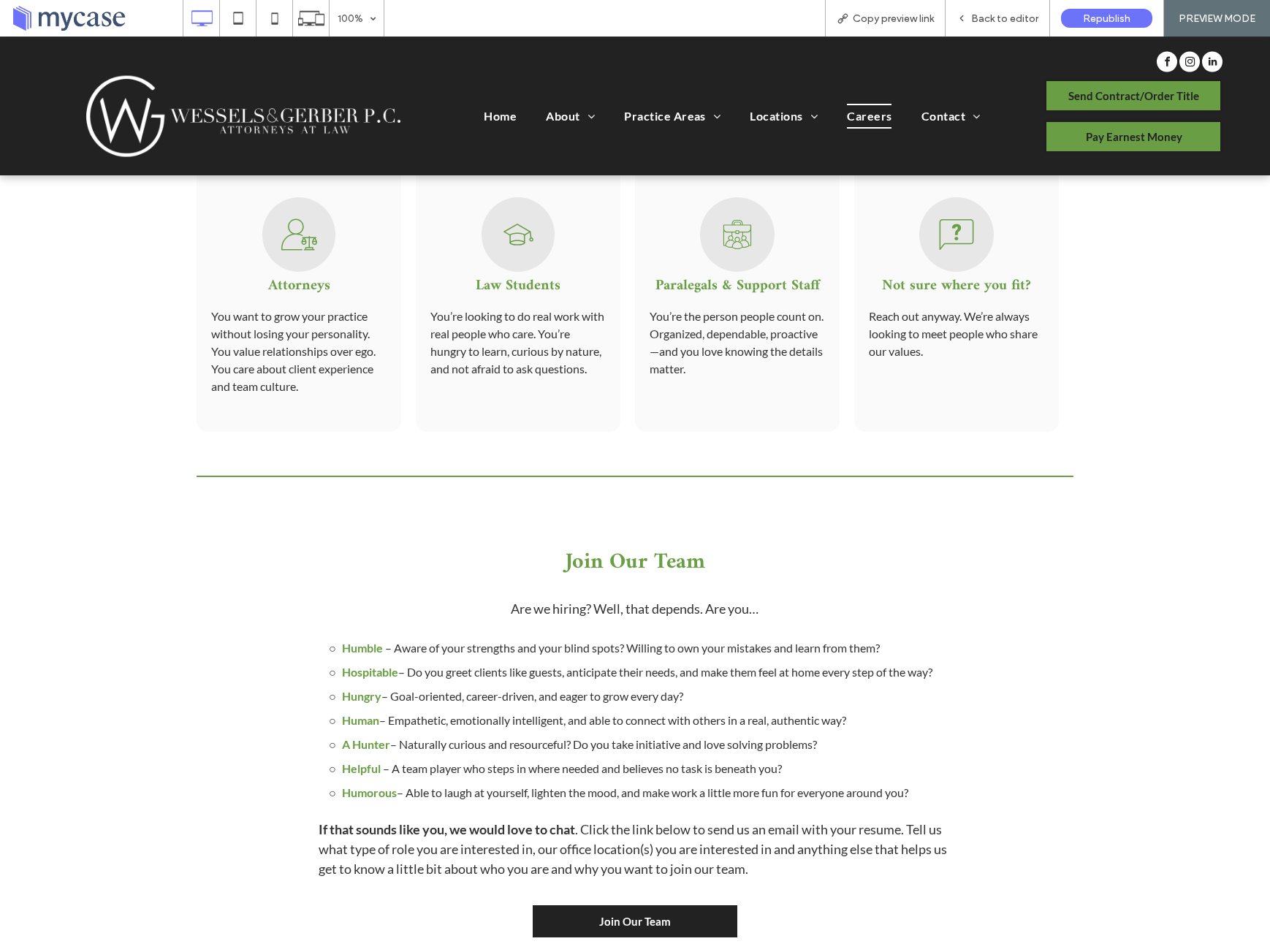 scroll, scrollTop: 1835, scrollLeft: 0, axis: vertical 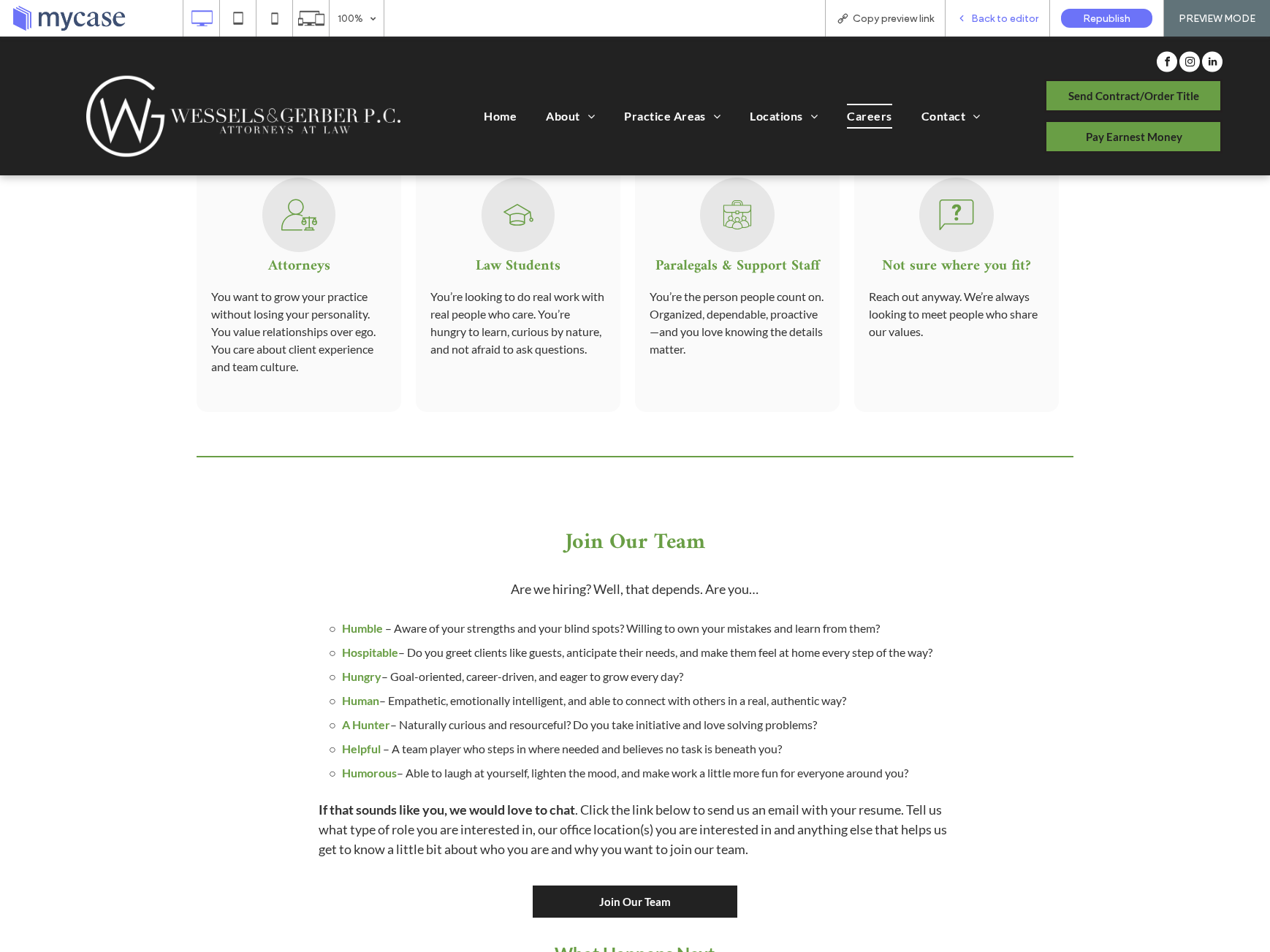 click on "Back to editor" at bounding box center [1005, 18] 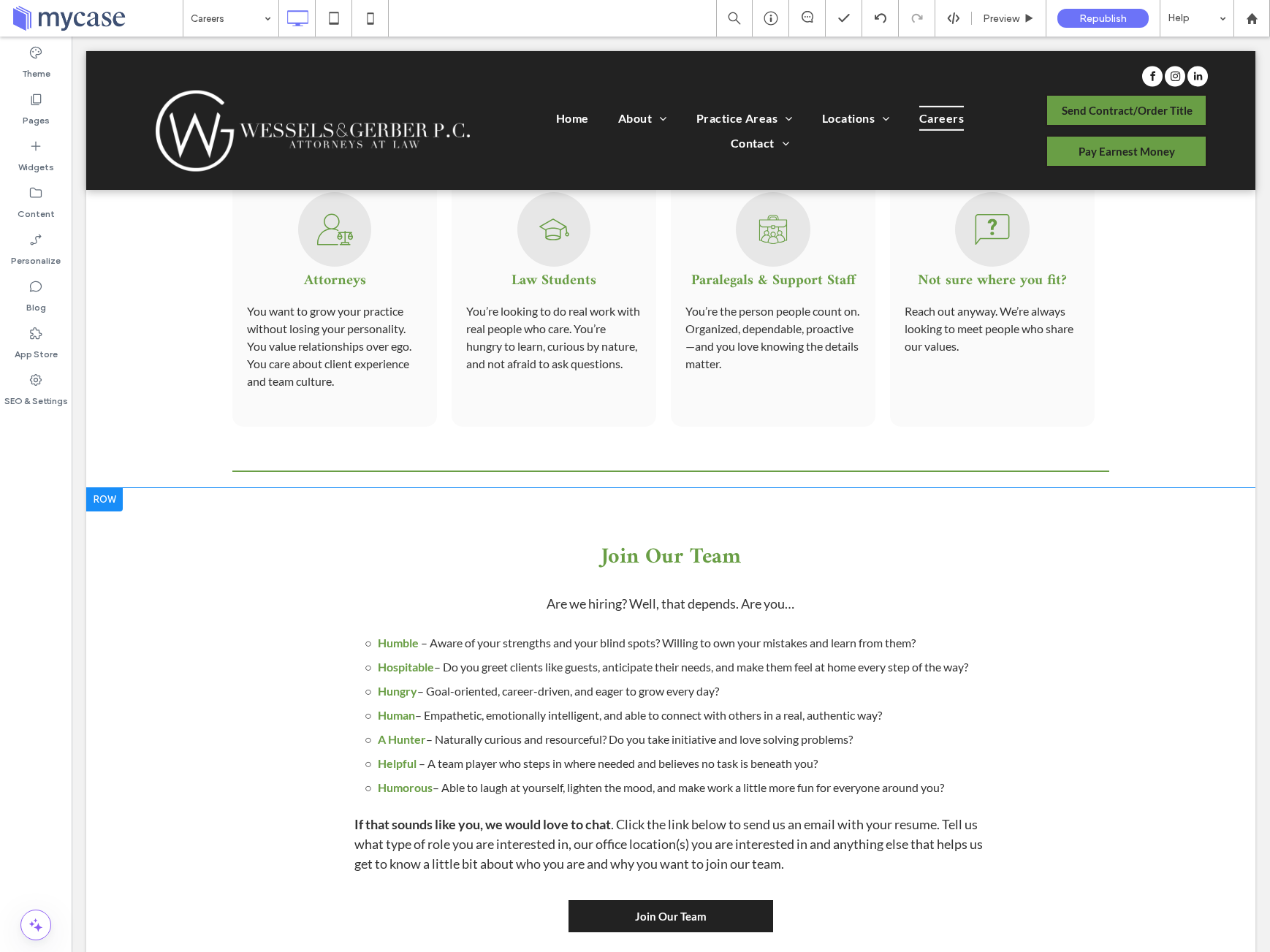 click at bounding box center [104, 500] 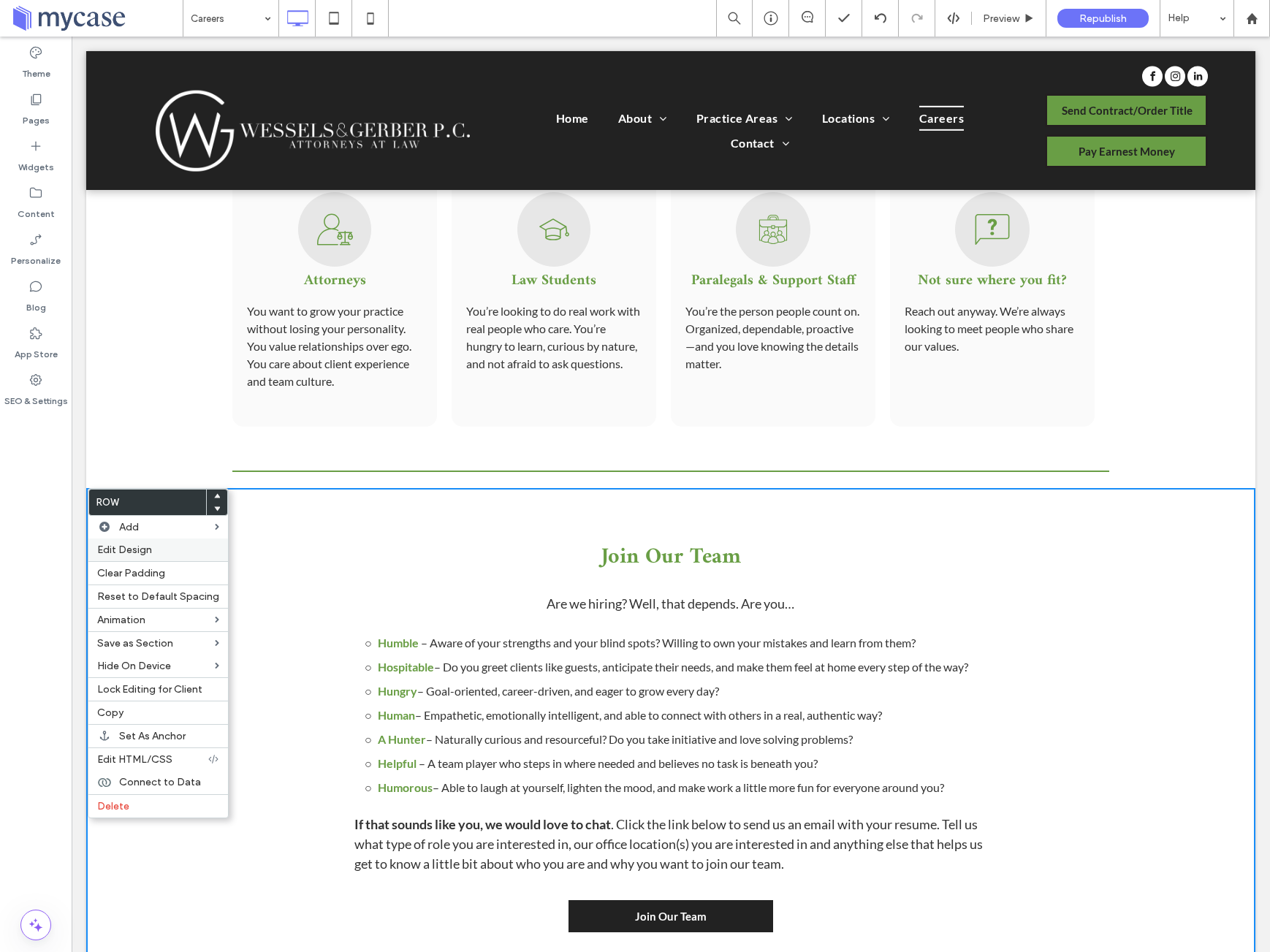 click on "Edit Design" at bounding box center [124, 549] 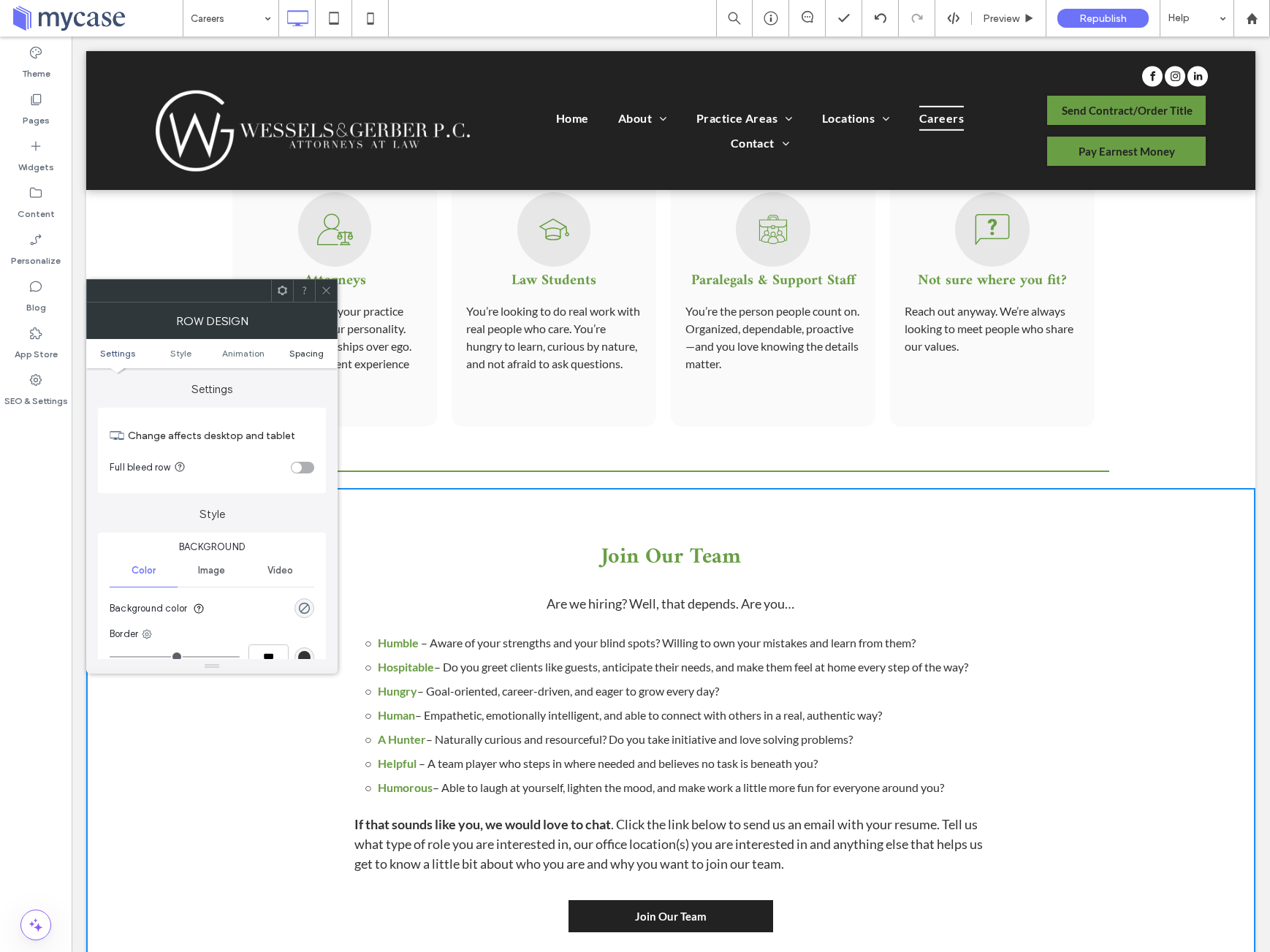click on "Spacing" at bounding box center [306, 353] 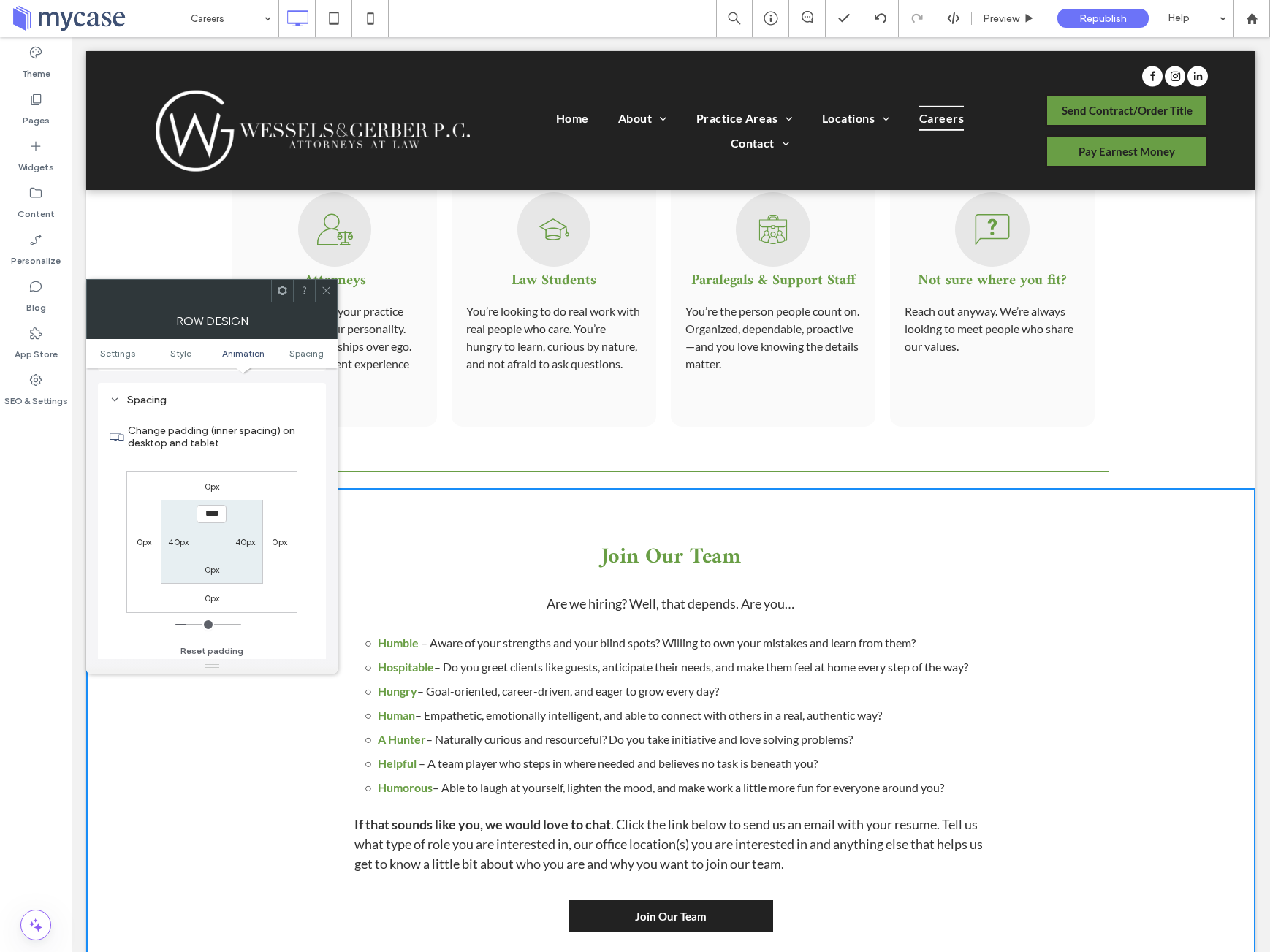 scroll, scrollTop: 413, scrollLeft: 0, axis: vertical 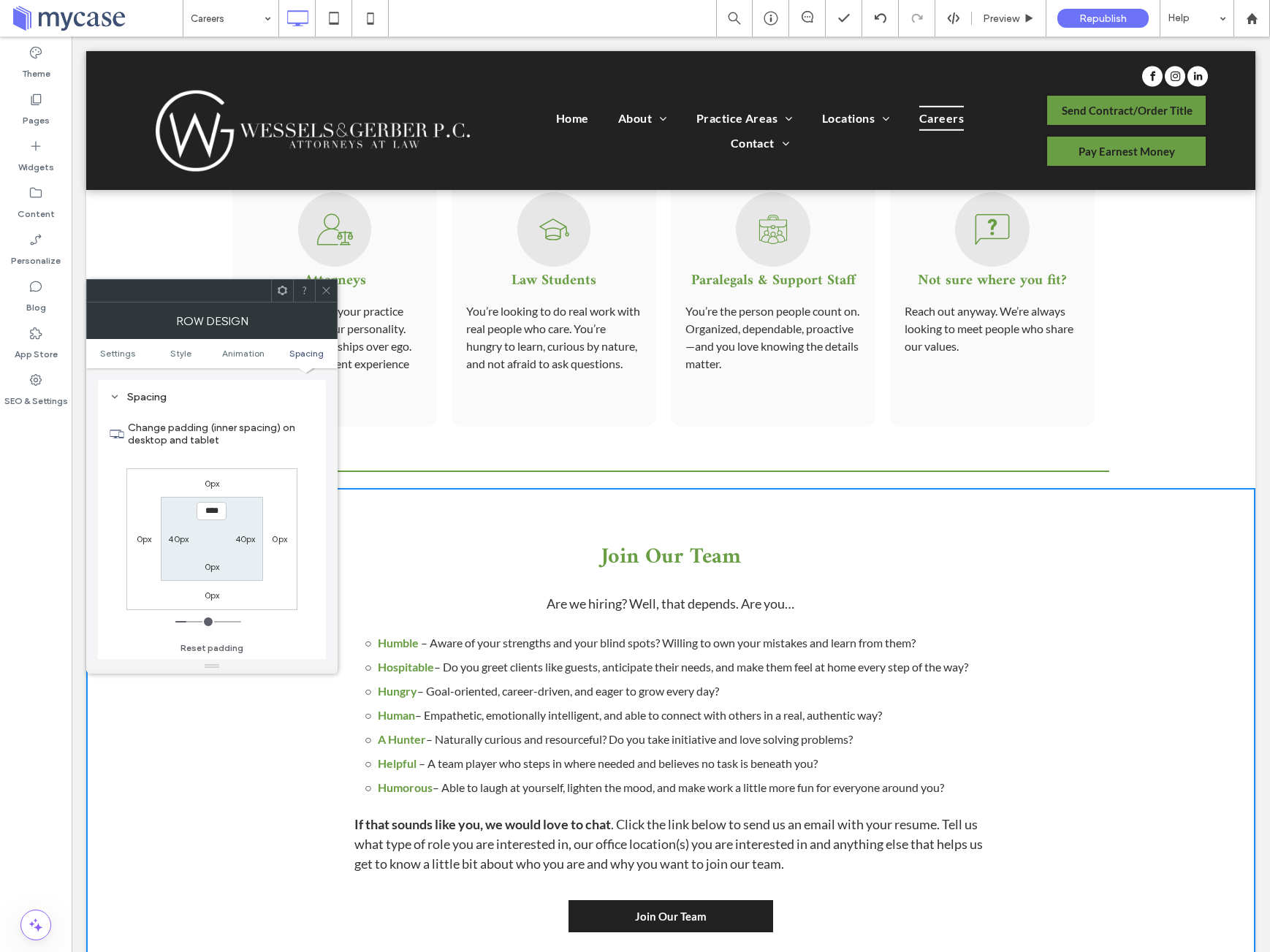 drag, startPoint x: 207, startPoint y: 514, endPoint x: 251, endPoint y: 529, distance: 46.486557 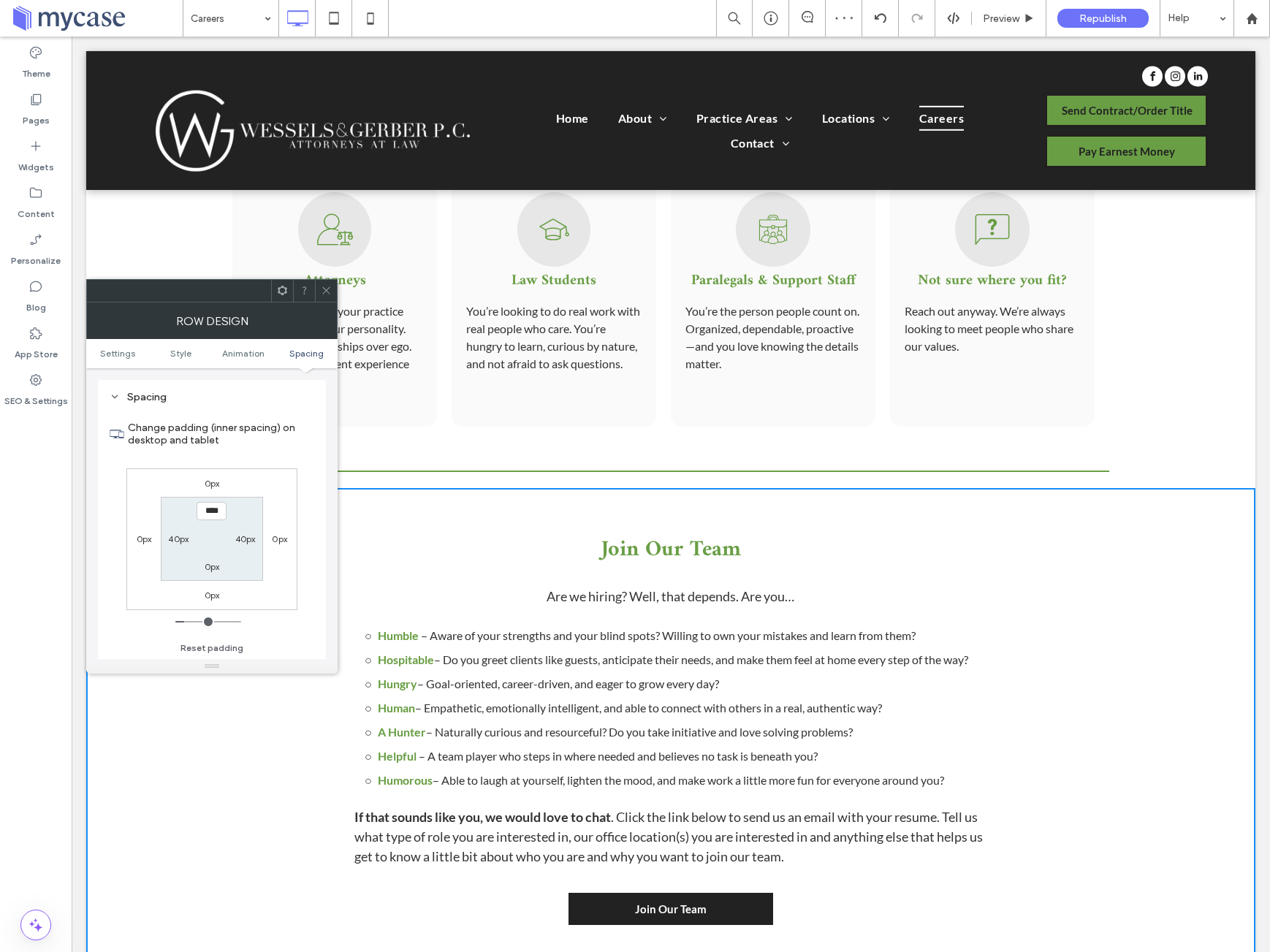 type on "****" 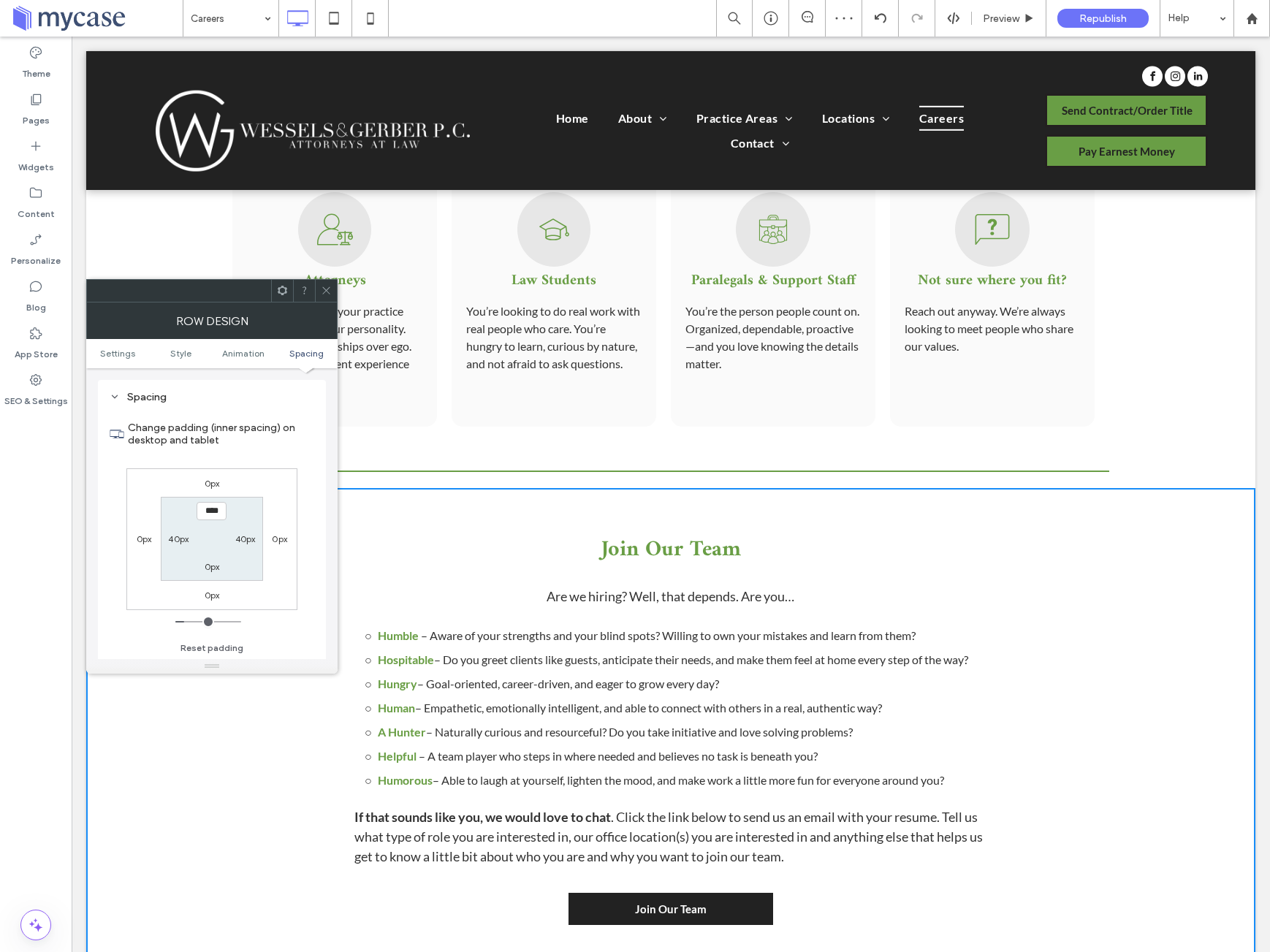type on "**" 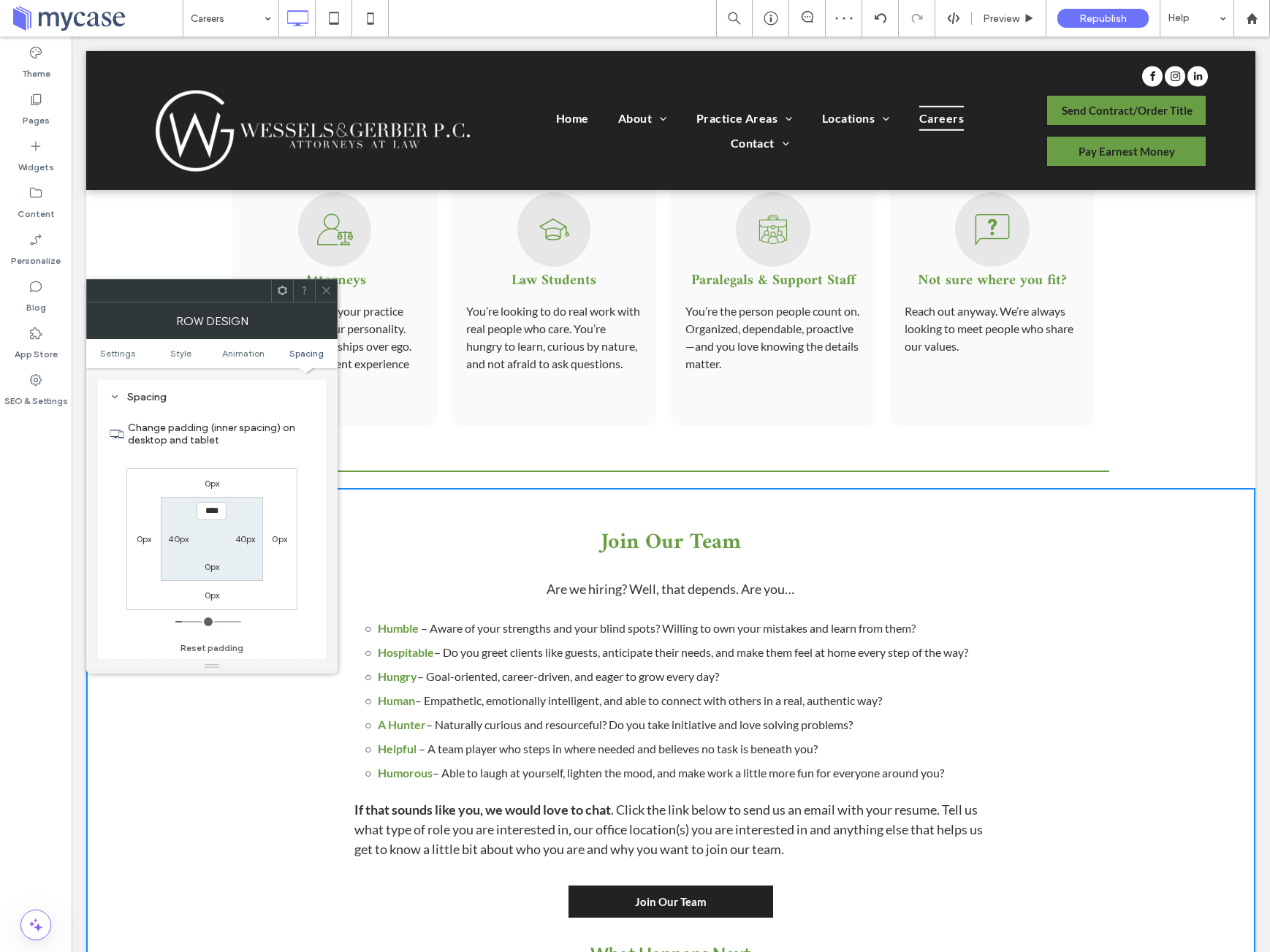 click 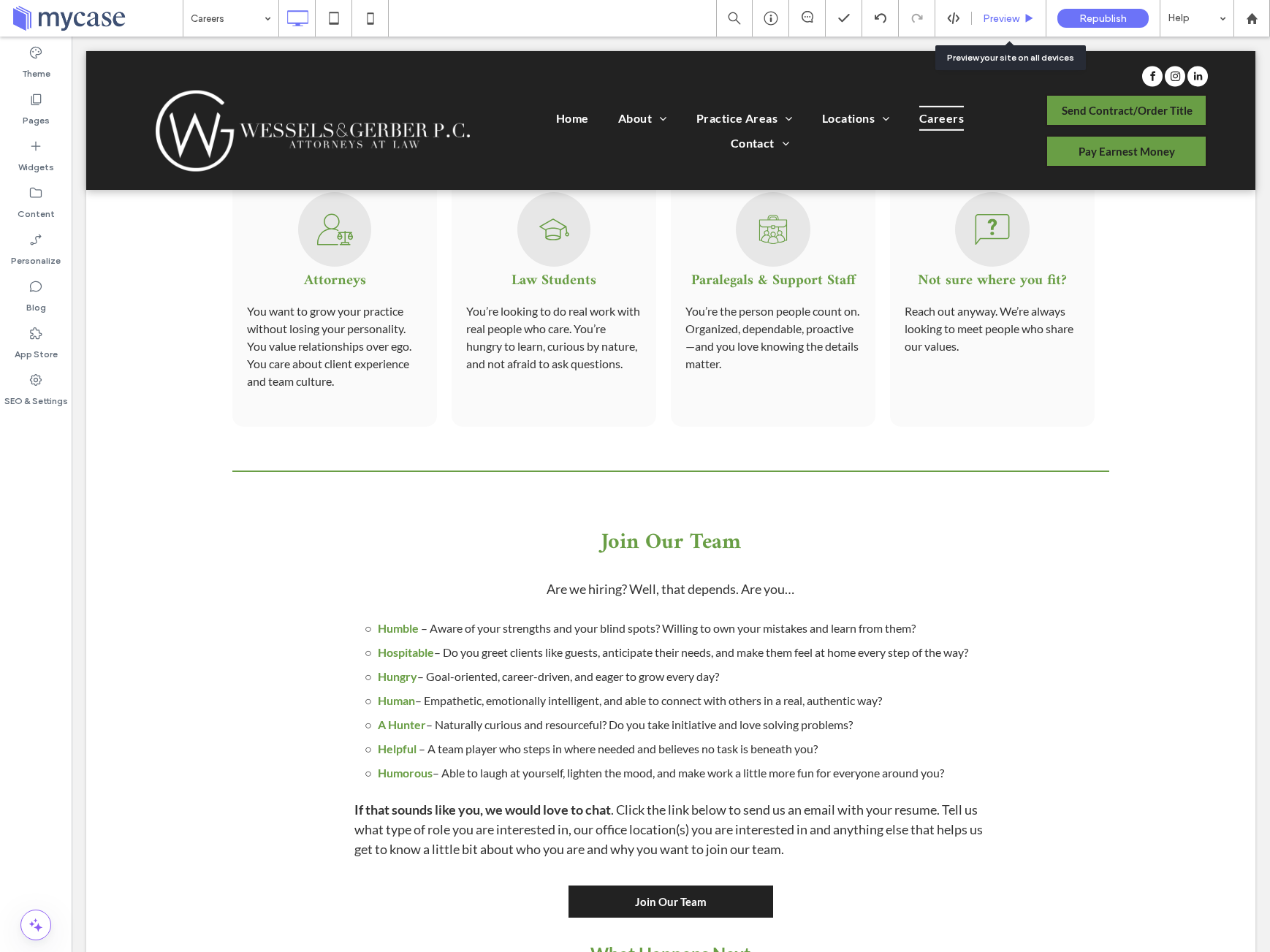 click on "Preview" at bounding box center [1001, 18] 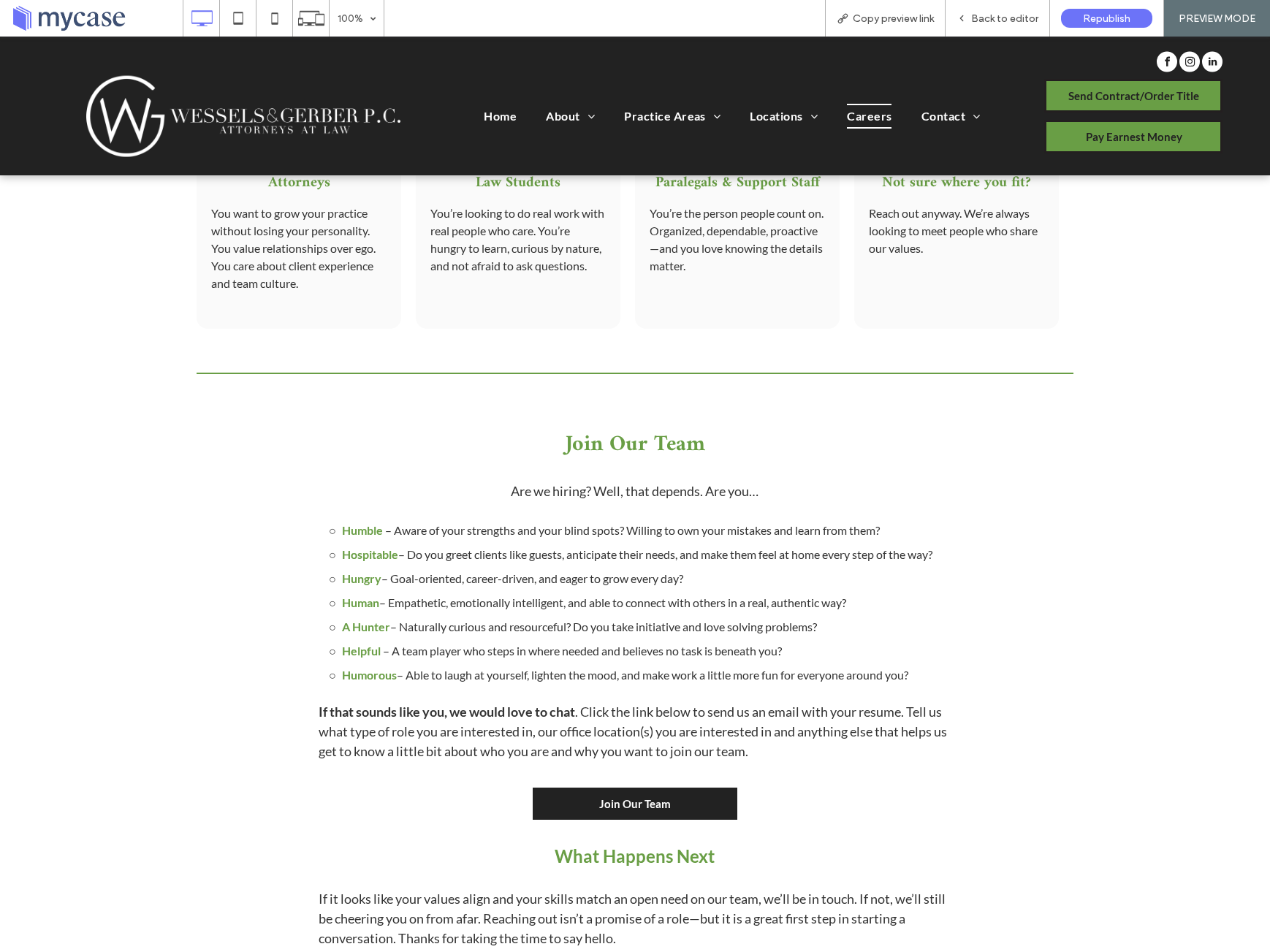 scroll, scrollTop: 1924, scrollLeft: 0, axis: vertical 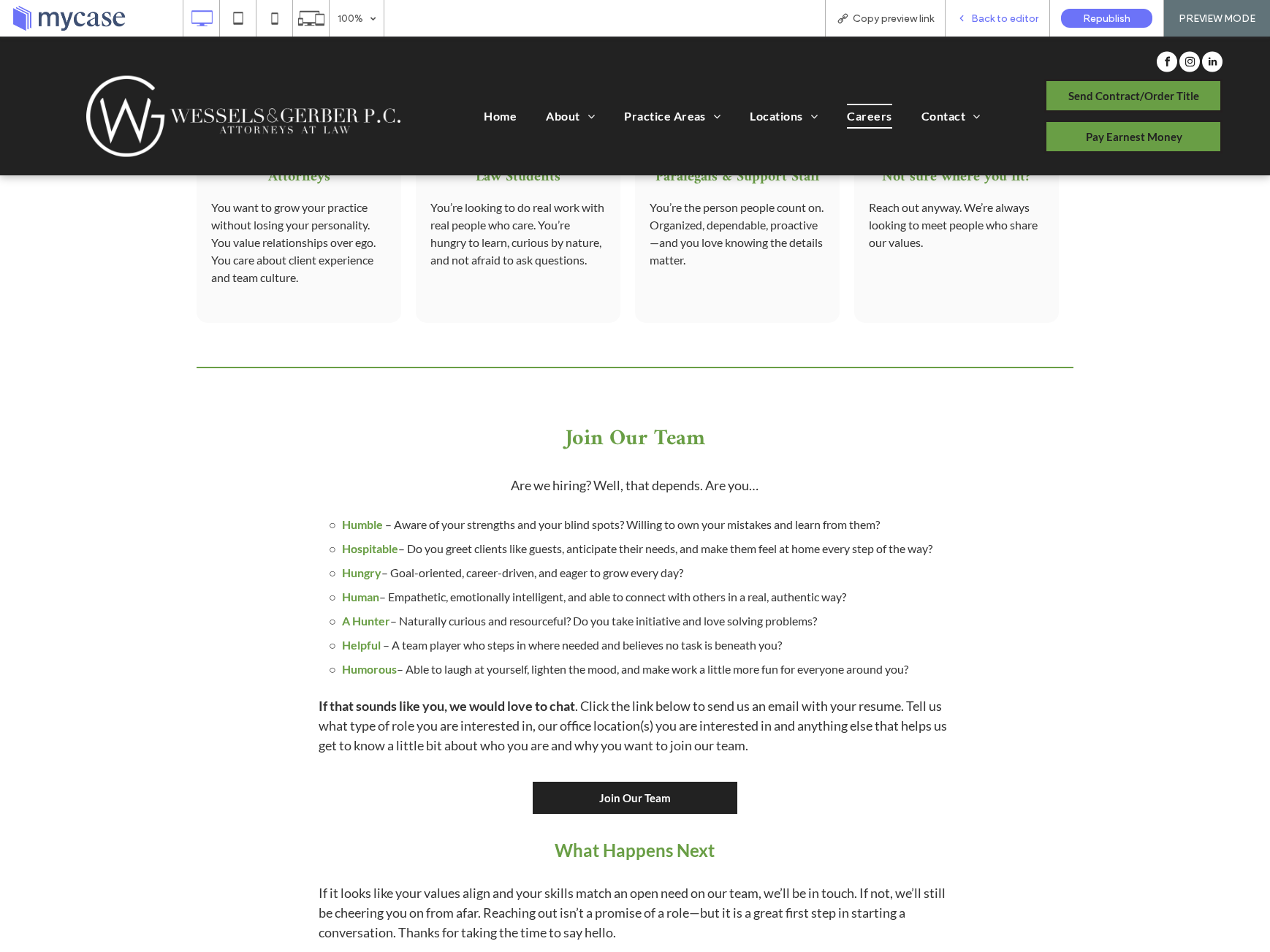 click on "Back to editor" at bounding box center (1005, 18) 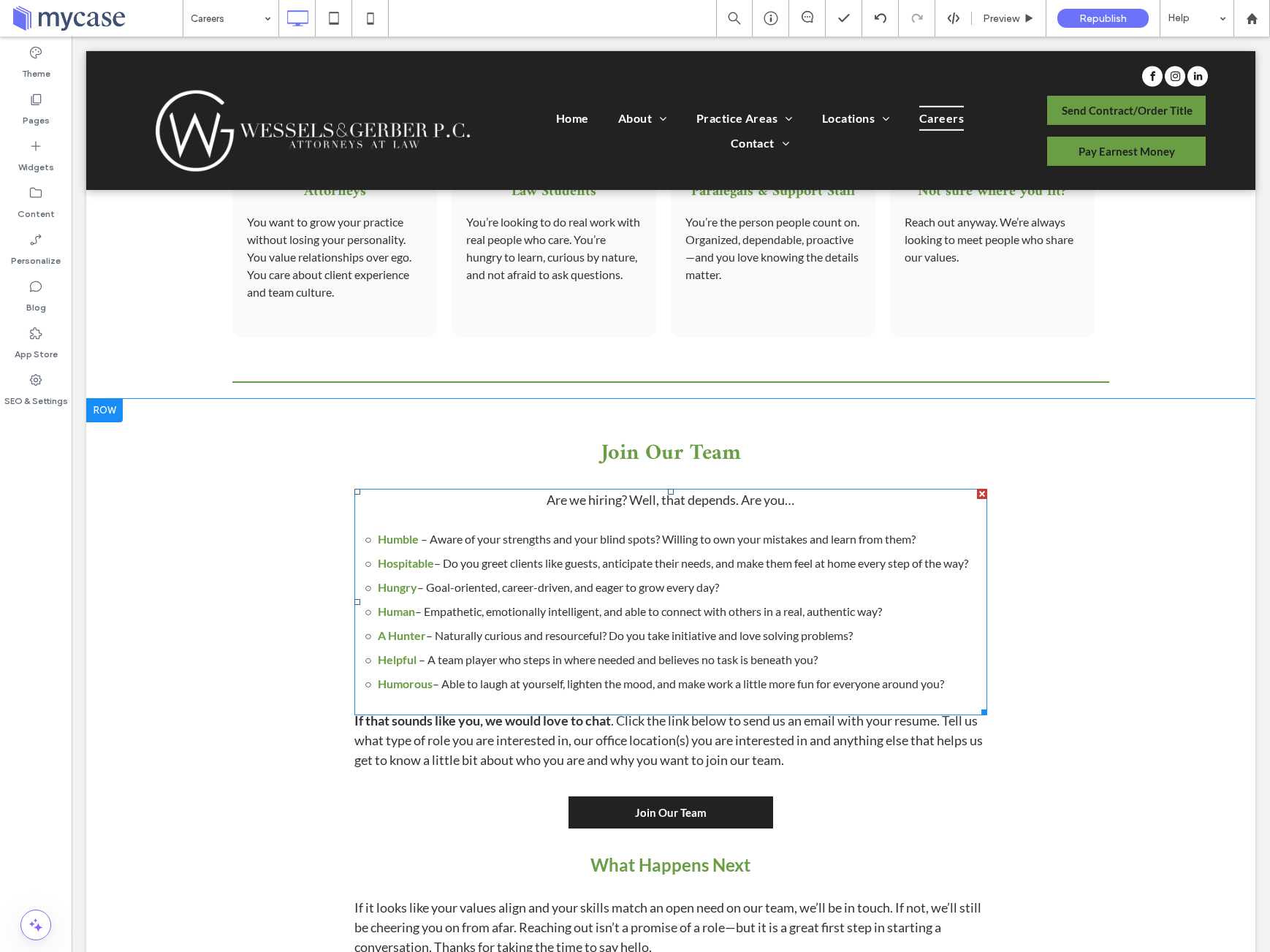 click on "Are we hiring? Well, that depends. Are you…" at bounding box center [670, 500] 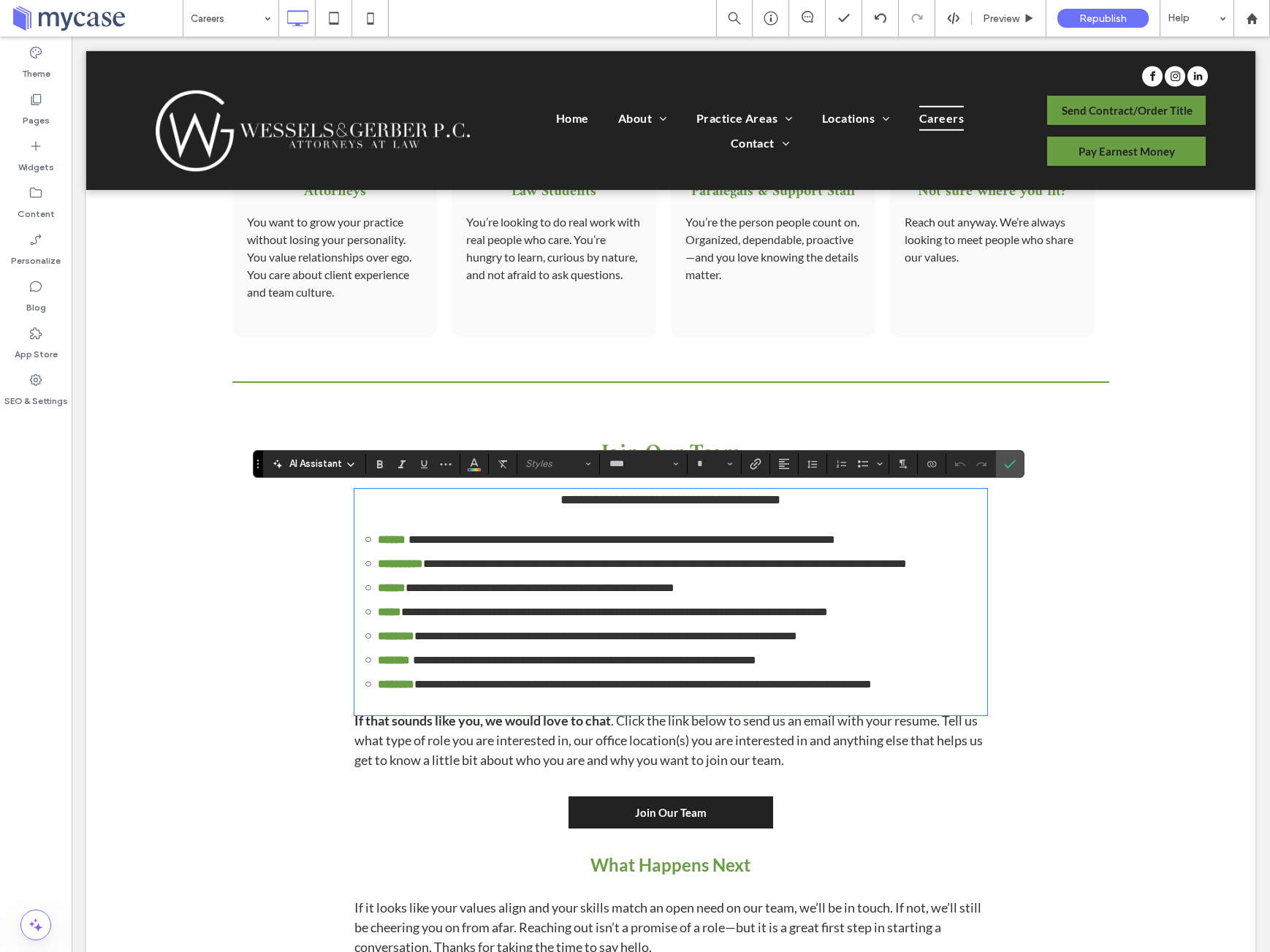click on "**********" at bounding box center [670, 500] 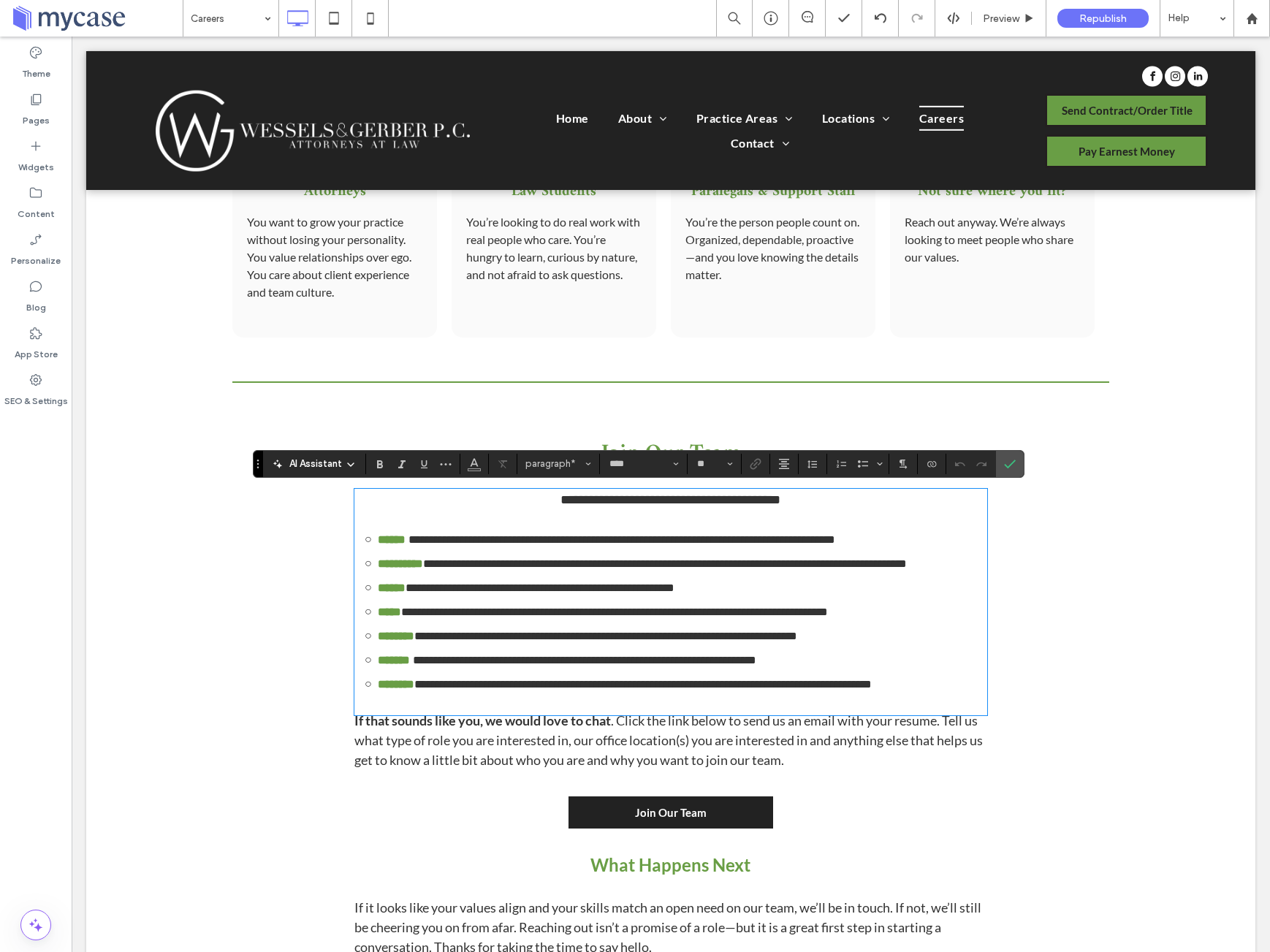 type 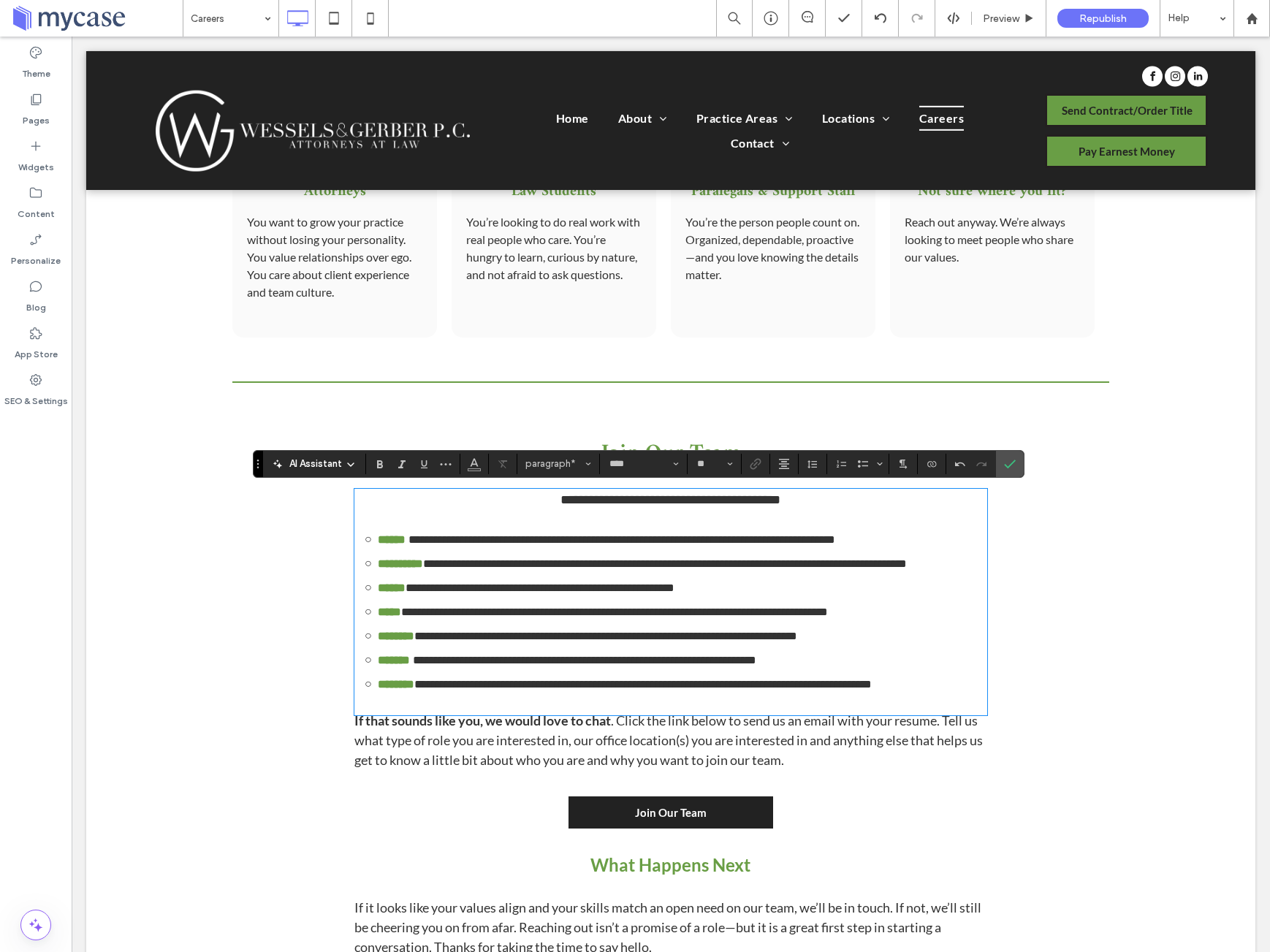 scroll, scrollTop: 1924, scrollLeft: 0, axis: vertical 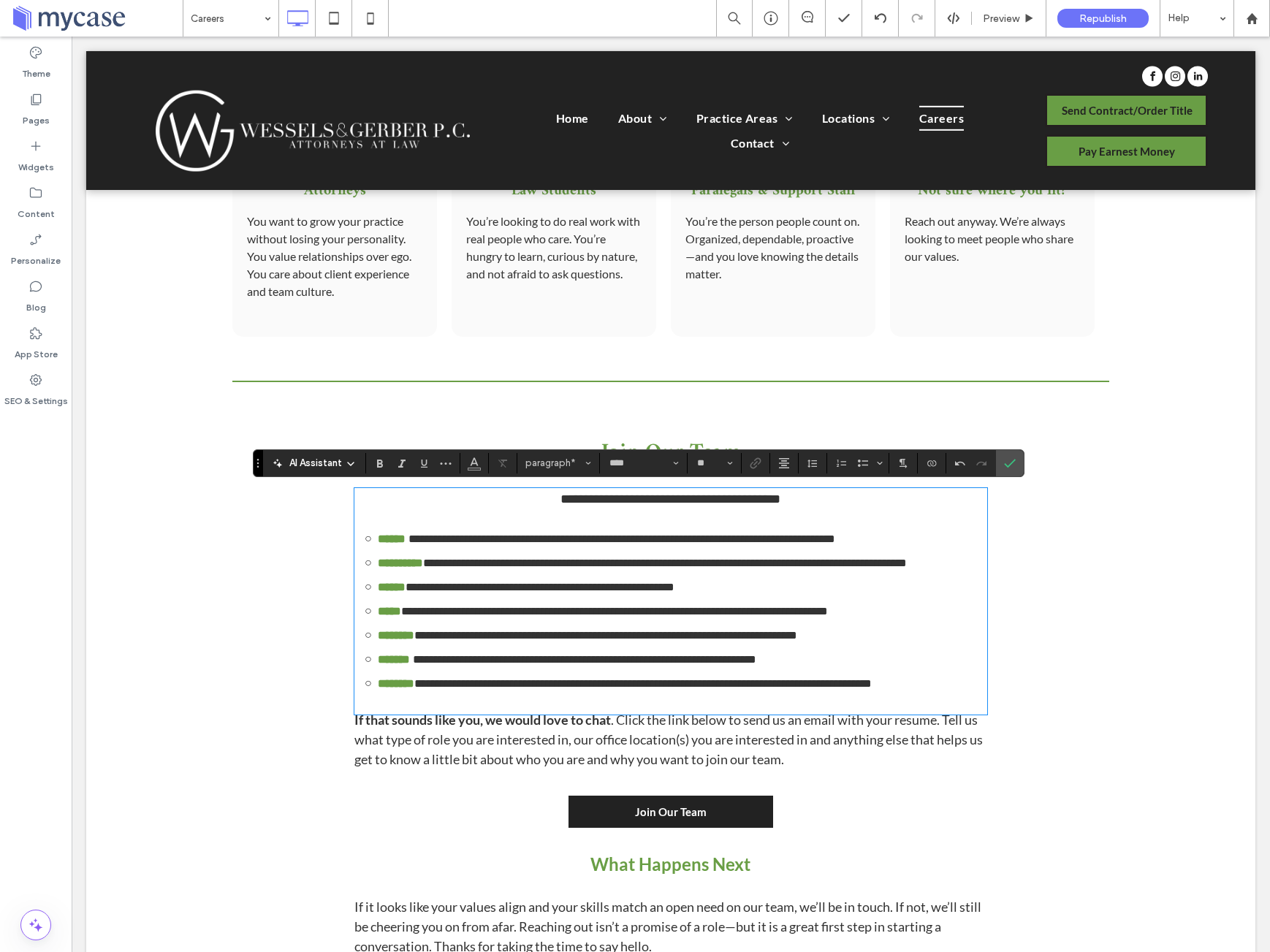 click on "**********" at bounding box center [670, 499] 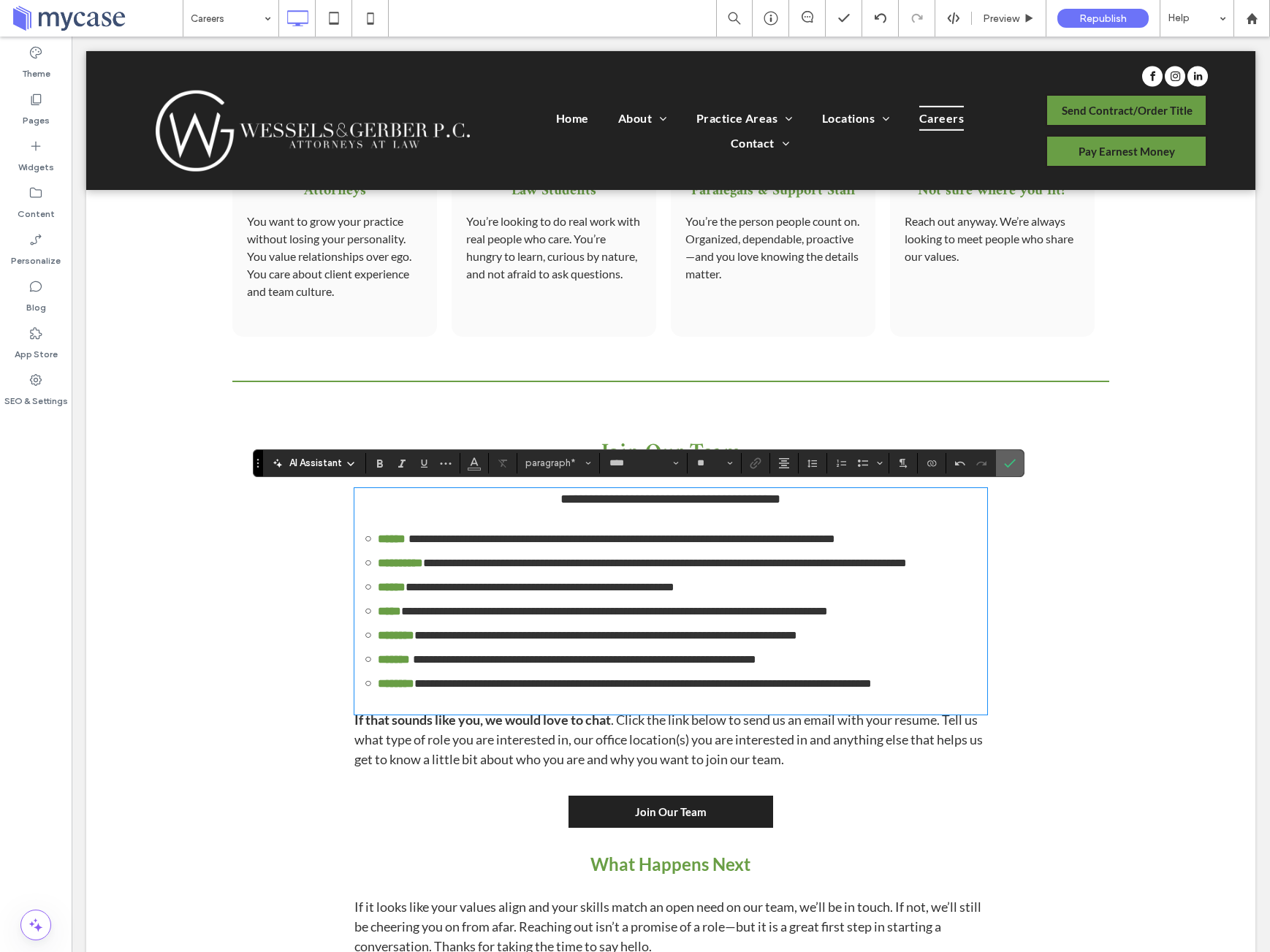click 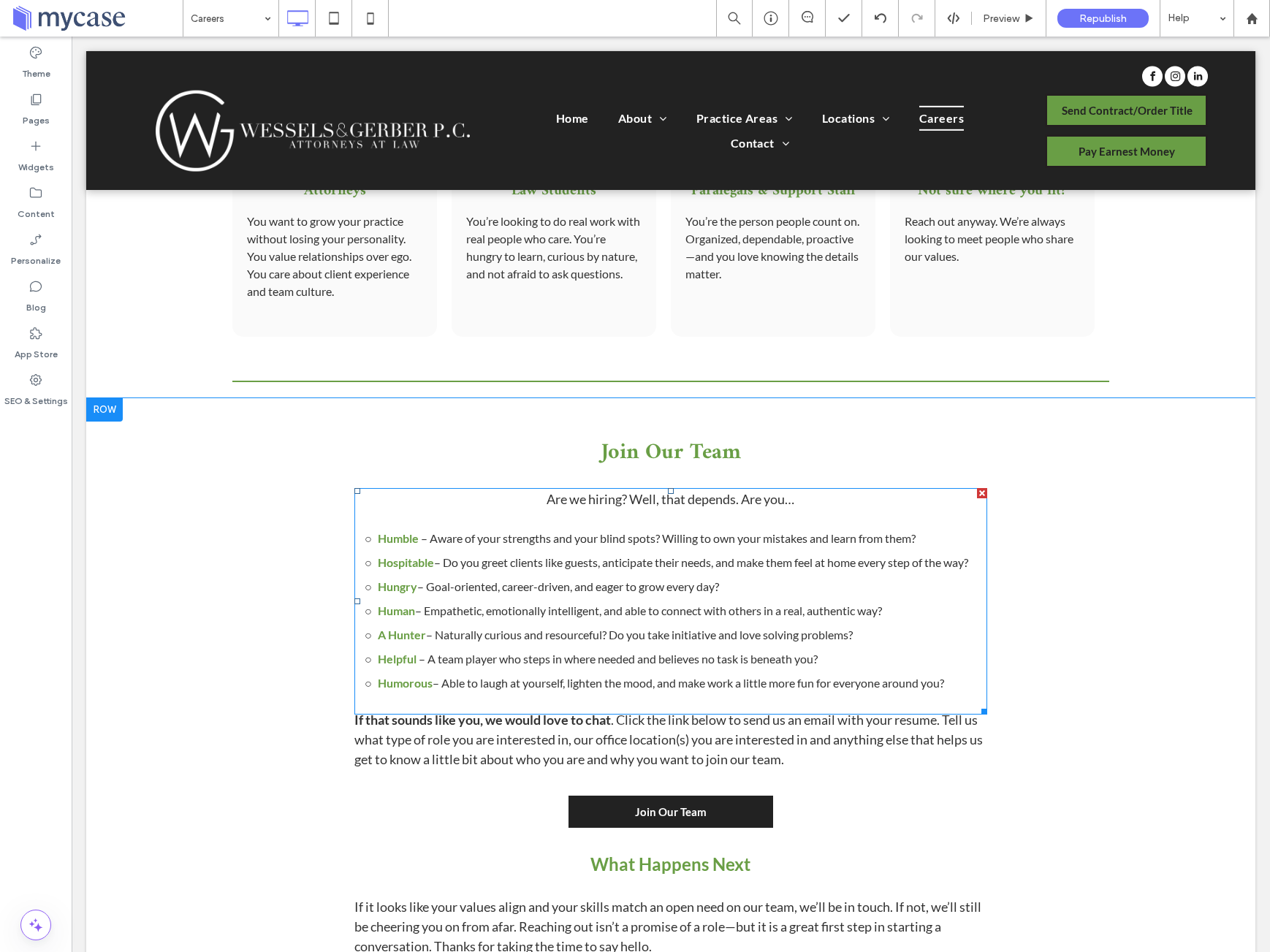 click on "Hungry  – Goal-oriented, career-driven, and eager to grow every day?" at bounding box center [682, 587] 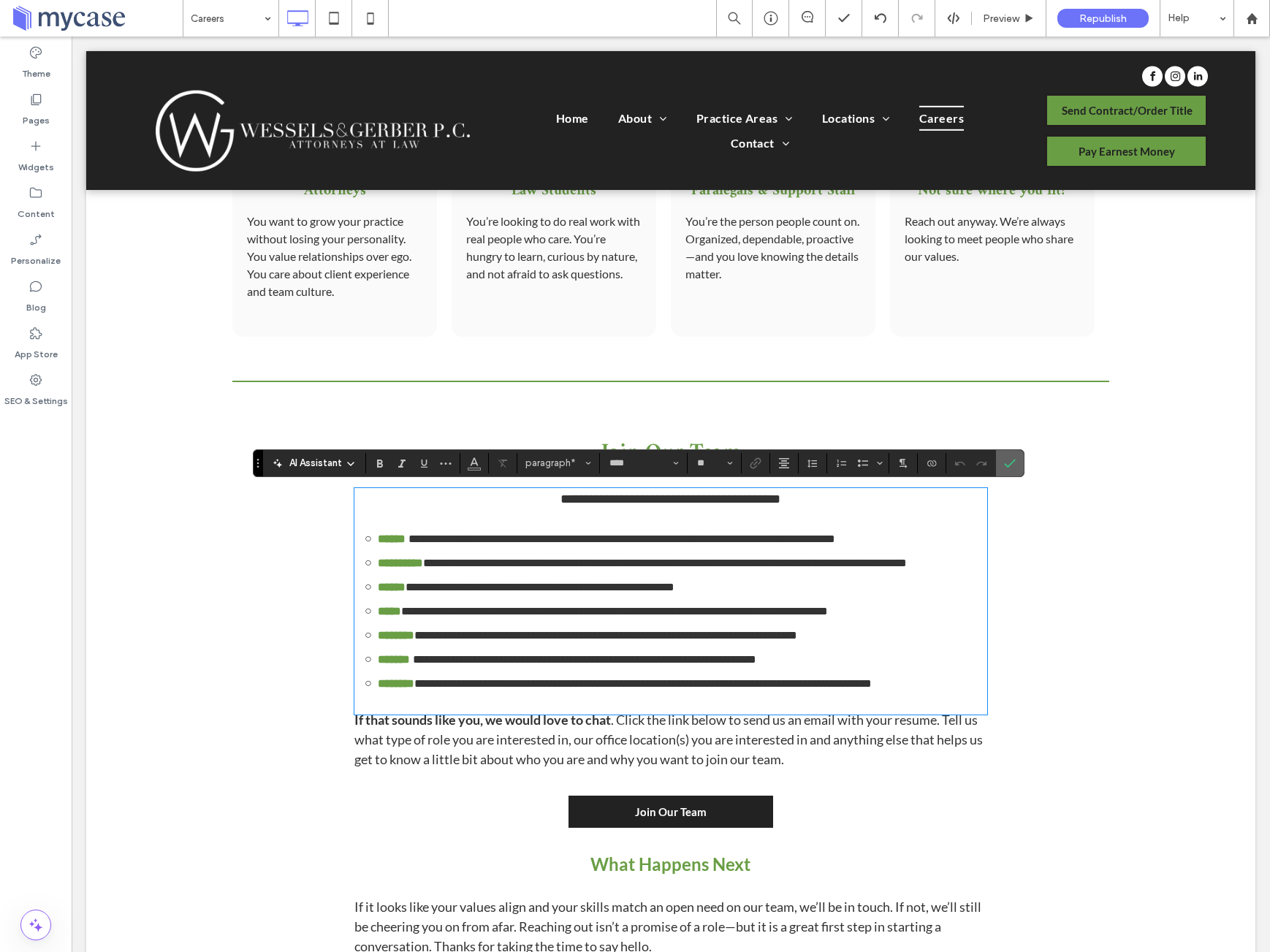click at bounding box center [1010, 463] 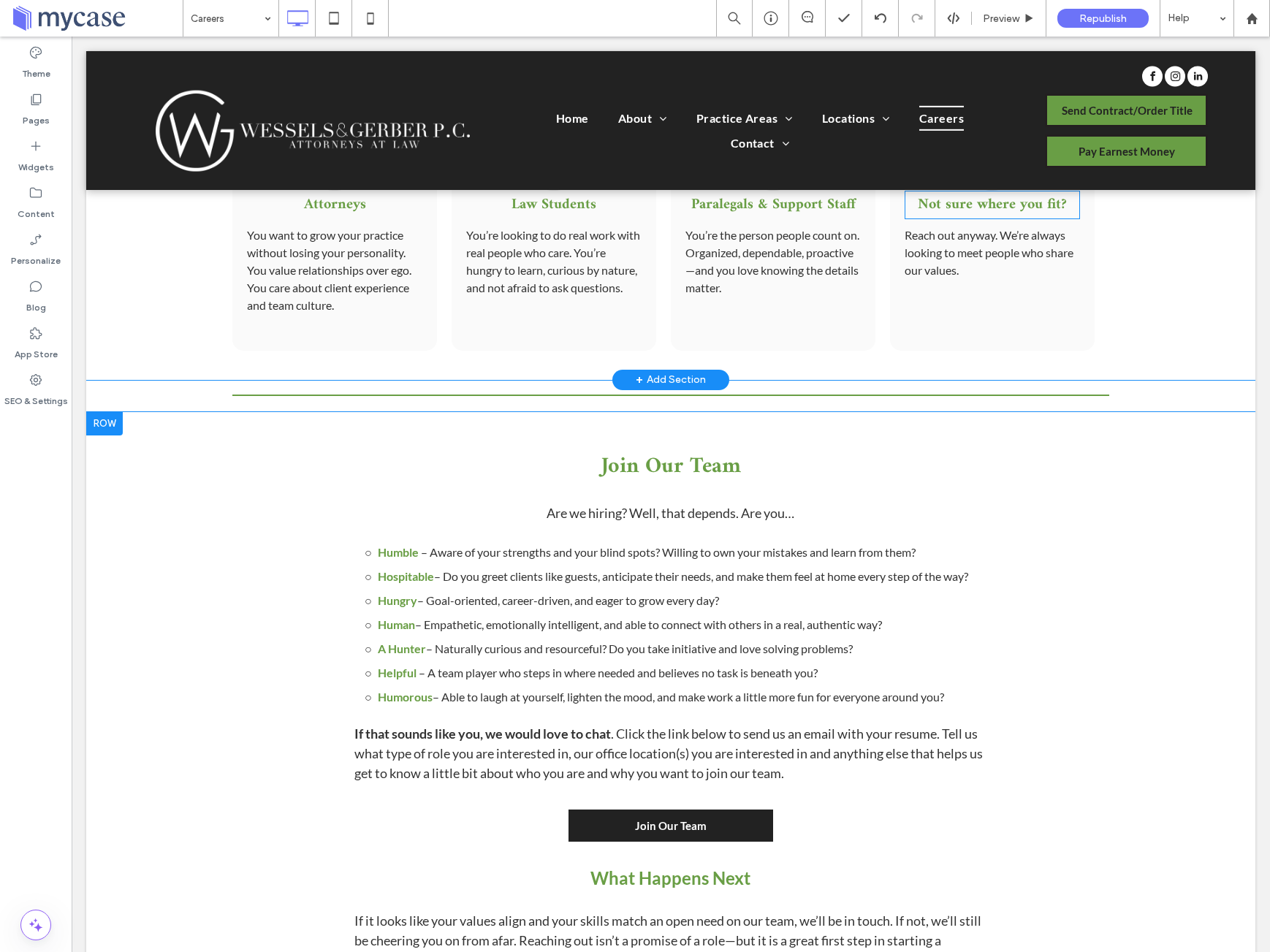 scroll, scrollTop: 1901, scrollLeft: 0, axis: vertical 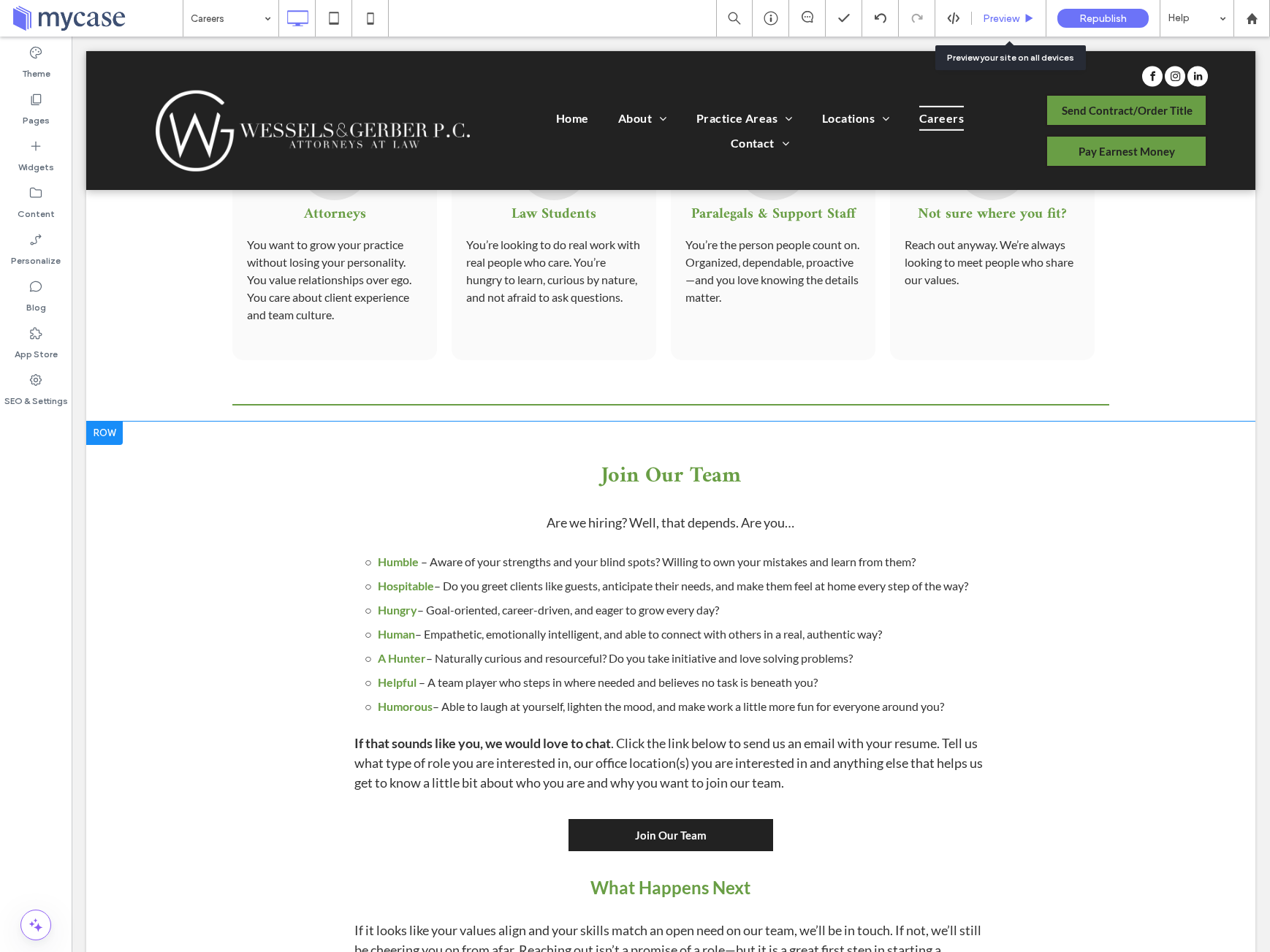click on "Preview" at bounding box center [1001, 18] 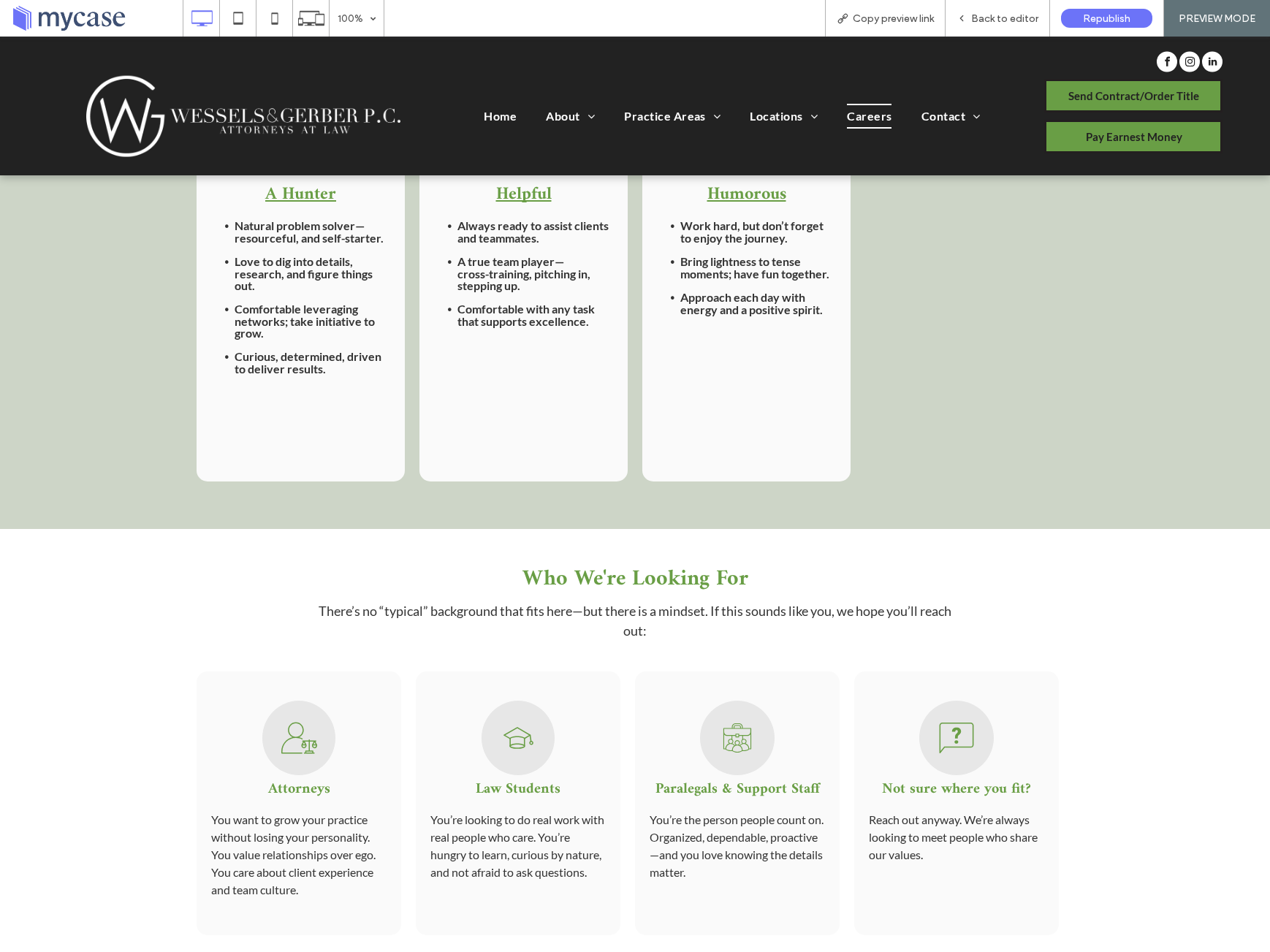 scroll, scrollTop: 1305, scrollLeft: 0, axis: vertical 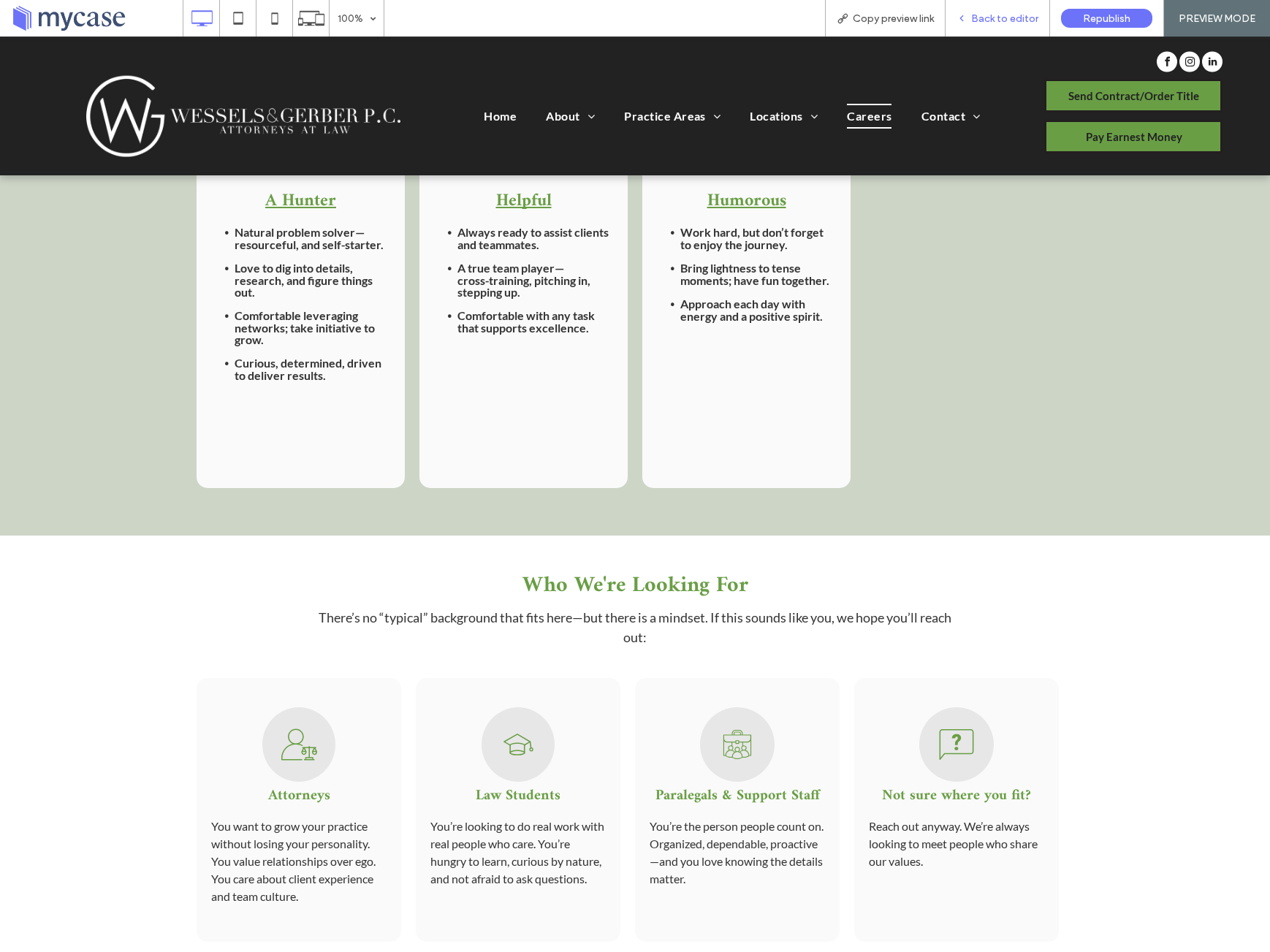 click on "Back to editor" at bounding box center (1005, 18) 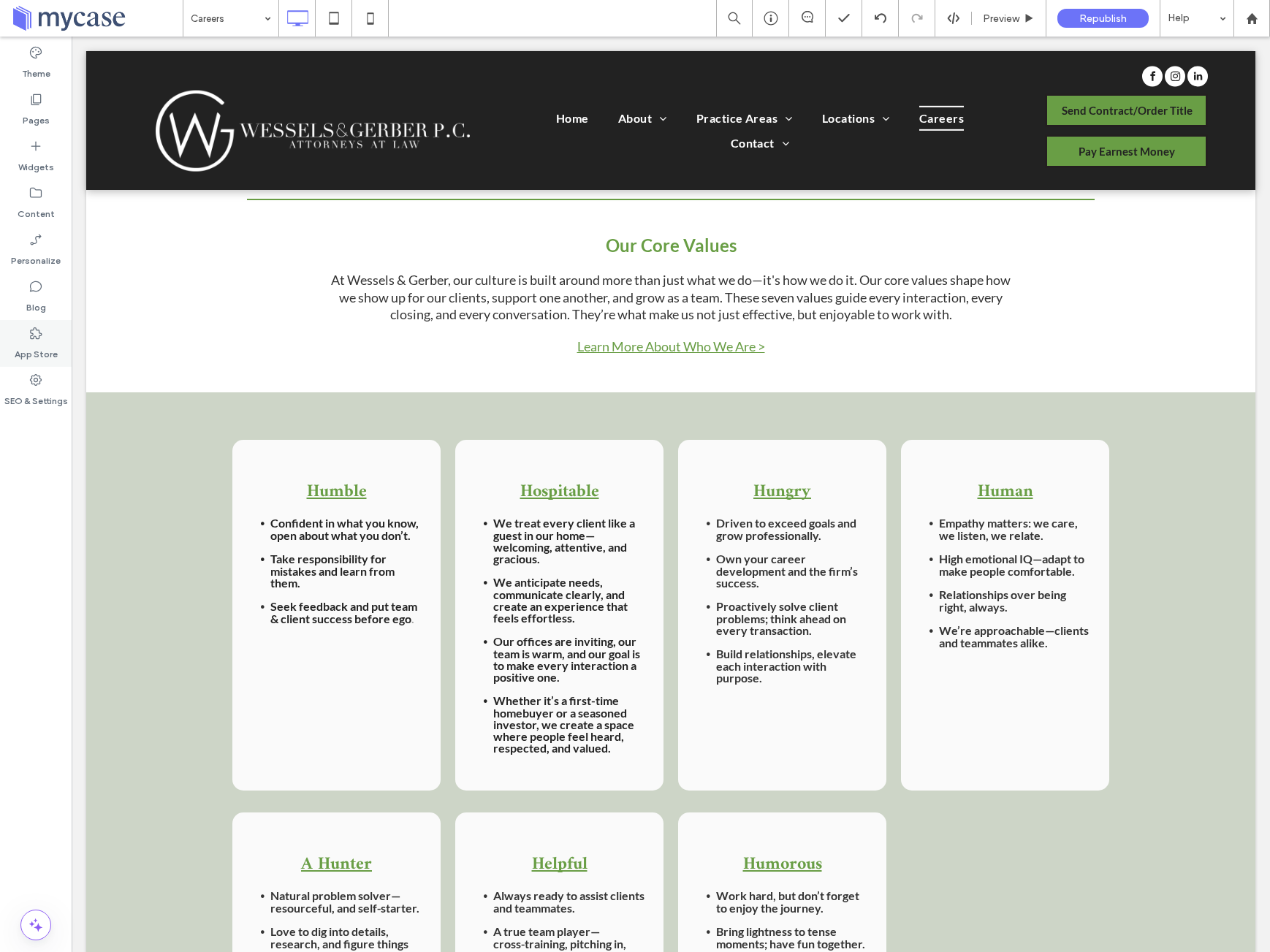 scroll, scrollTop: 654, scrollLeft: 0, axis: vertical 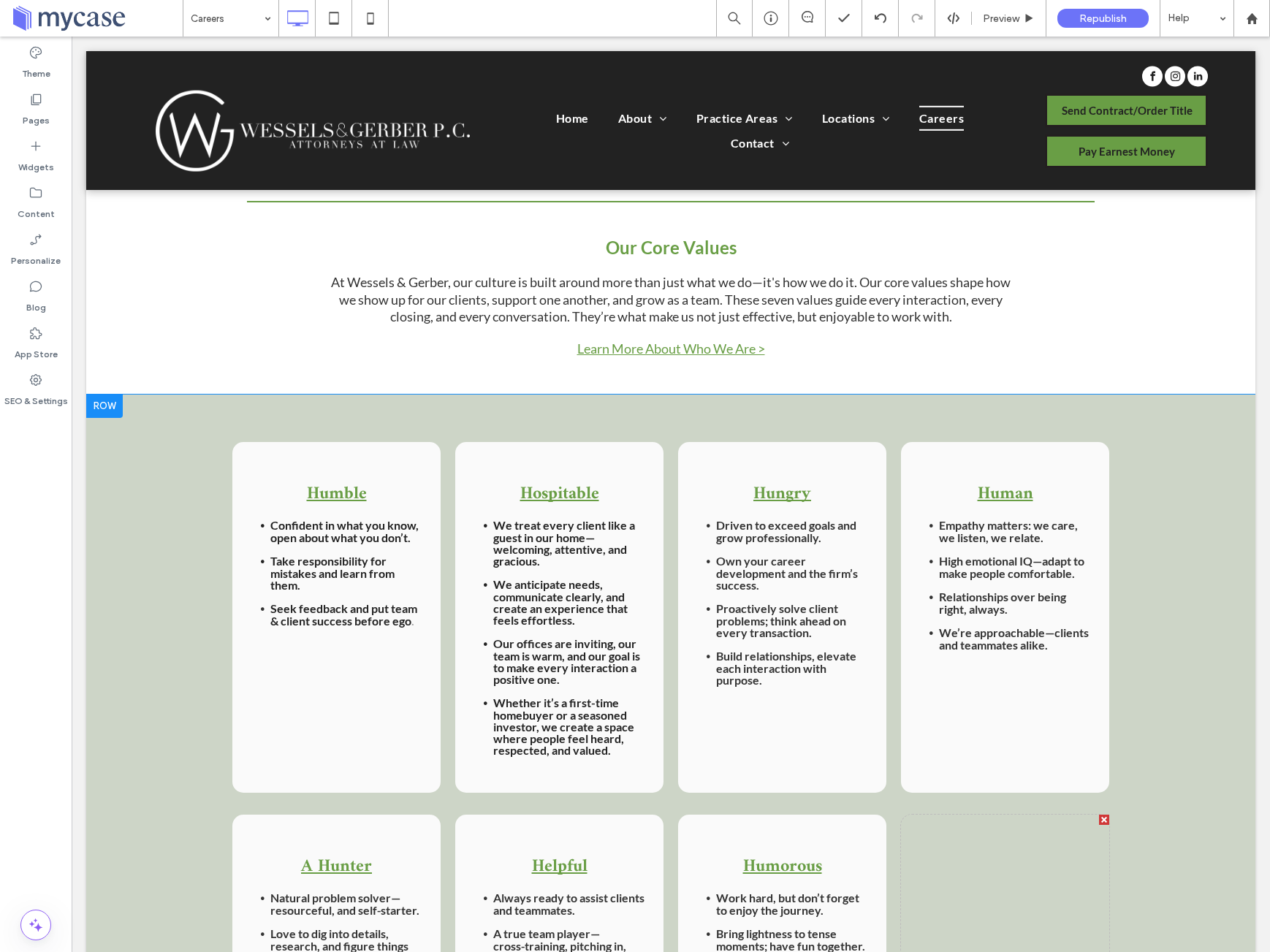 click at bounding box center (104, 406) 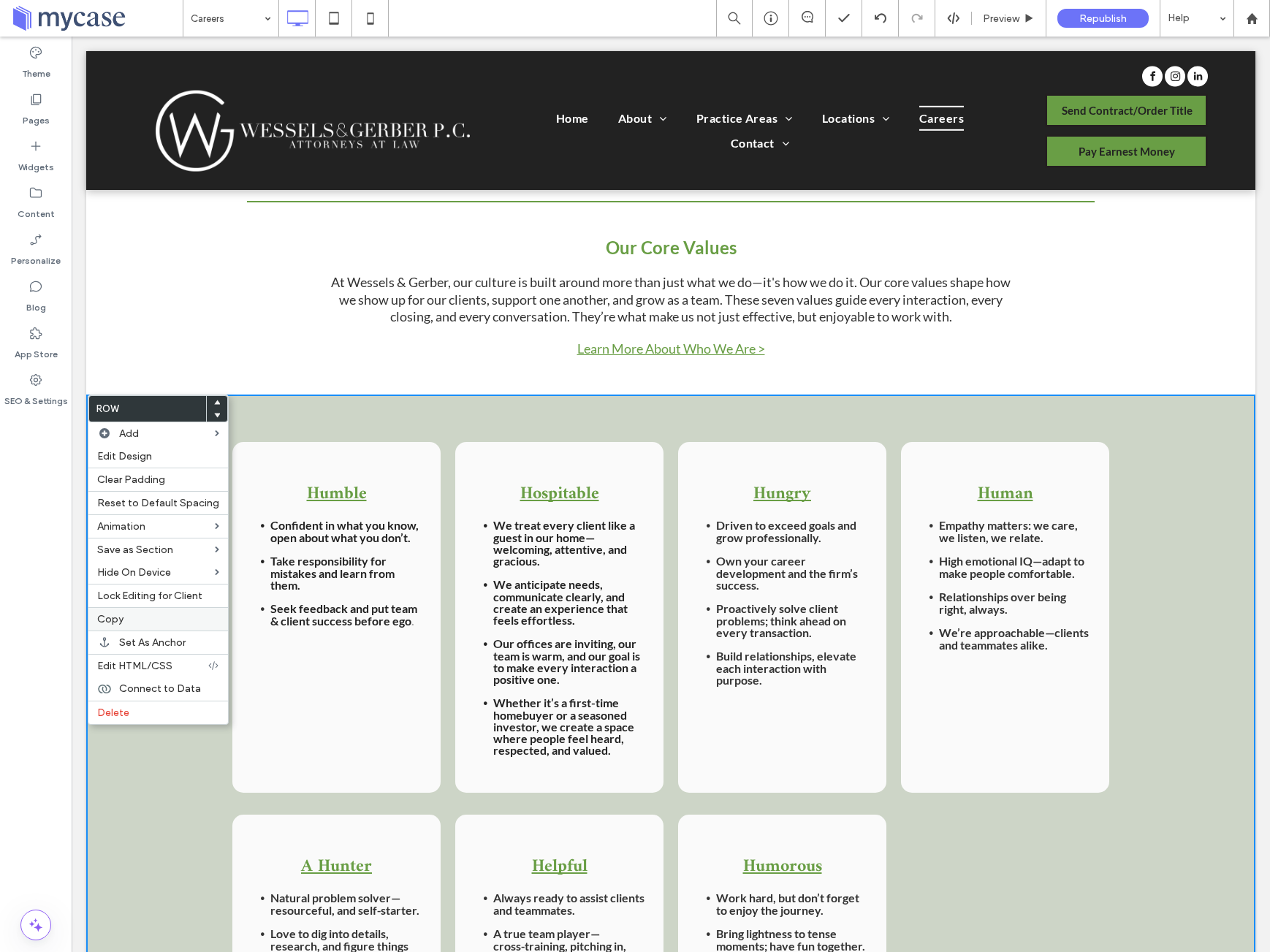 click on "Copy" at bounding box center [110, 619] 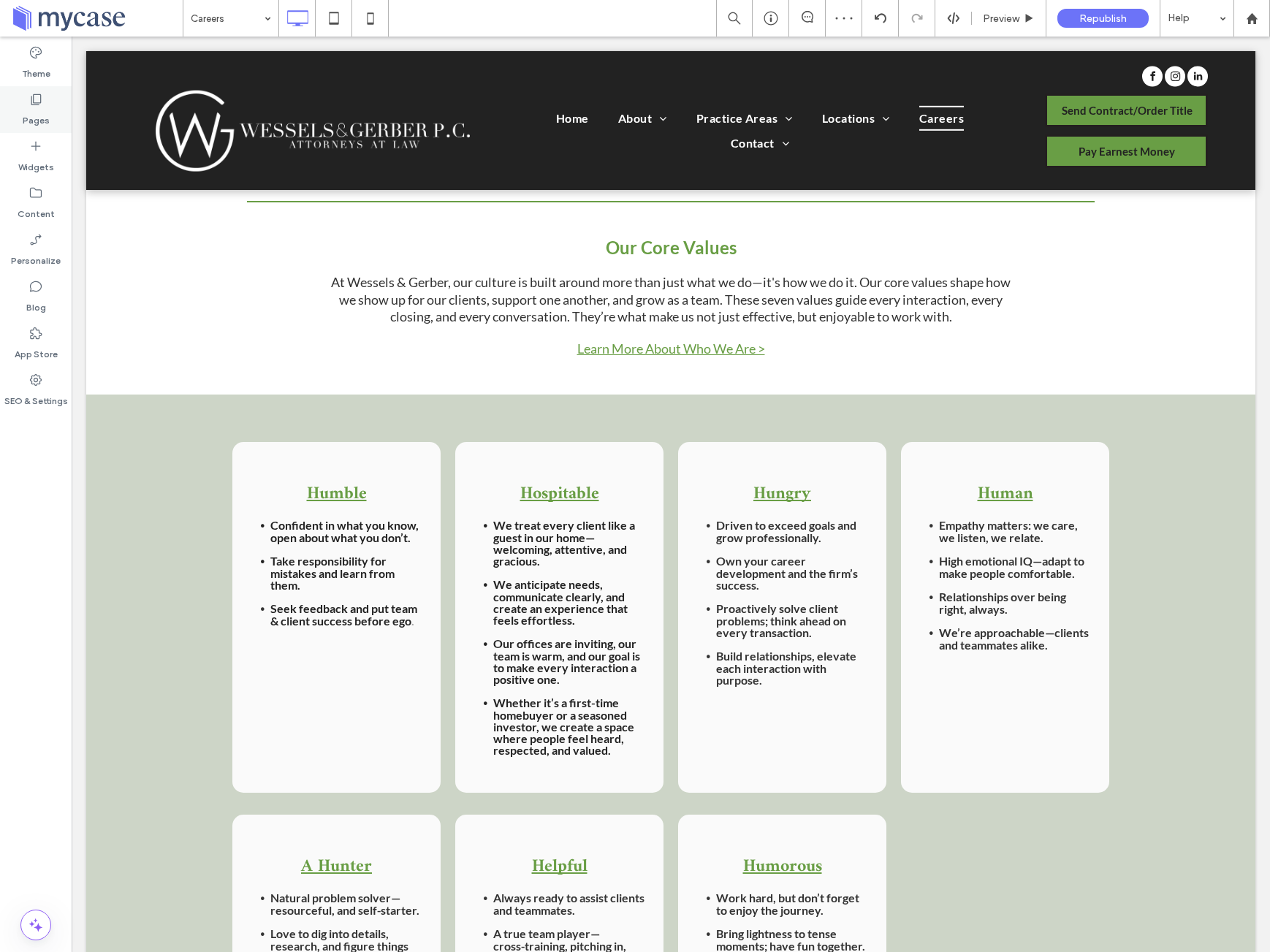 click on "Pages" at bounding box center [36, 117] 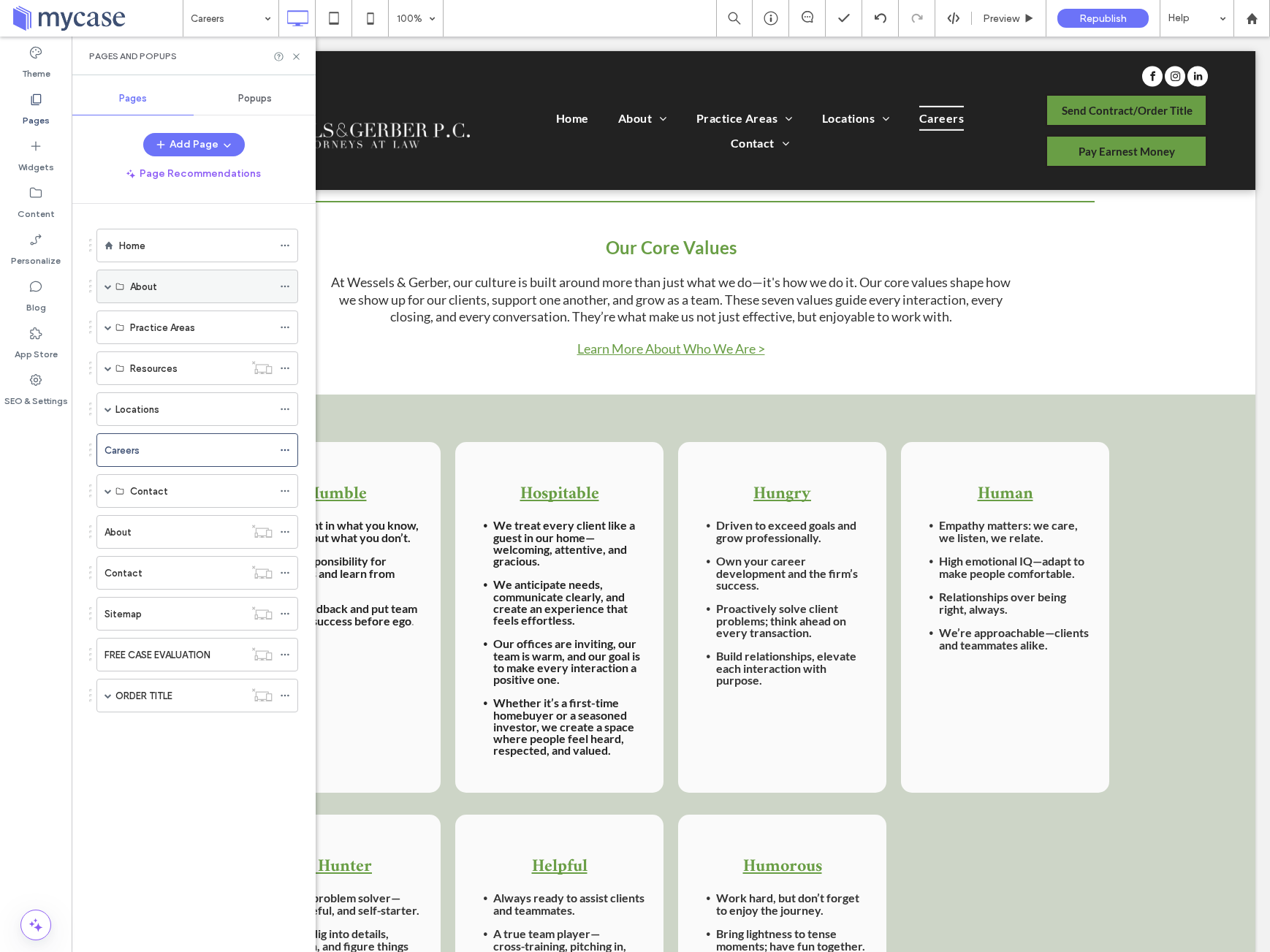 click at bounding box center (108, 286) 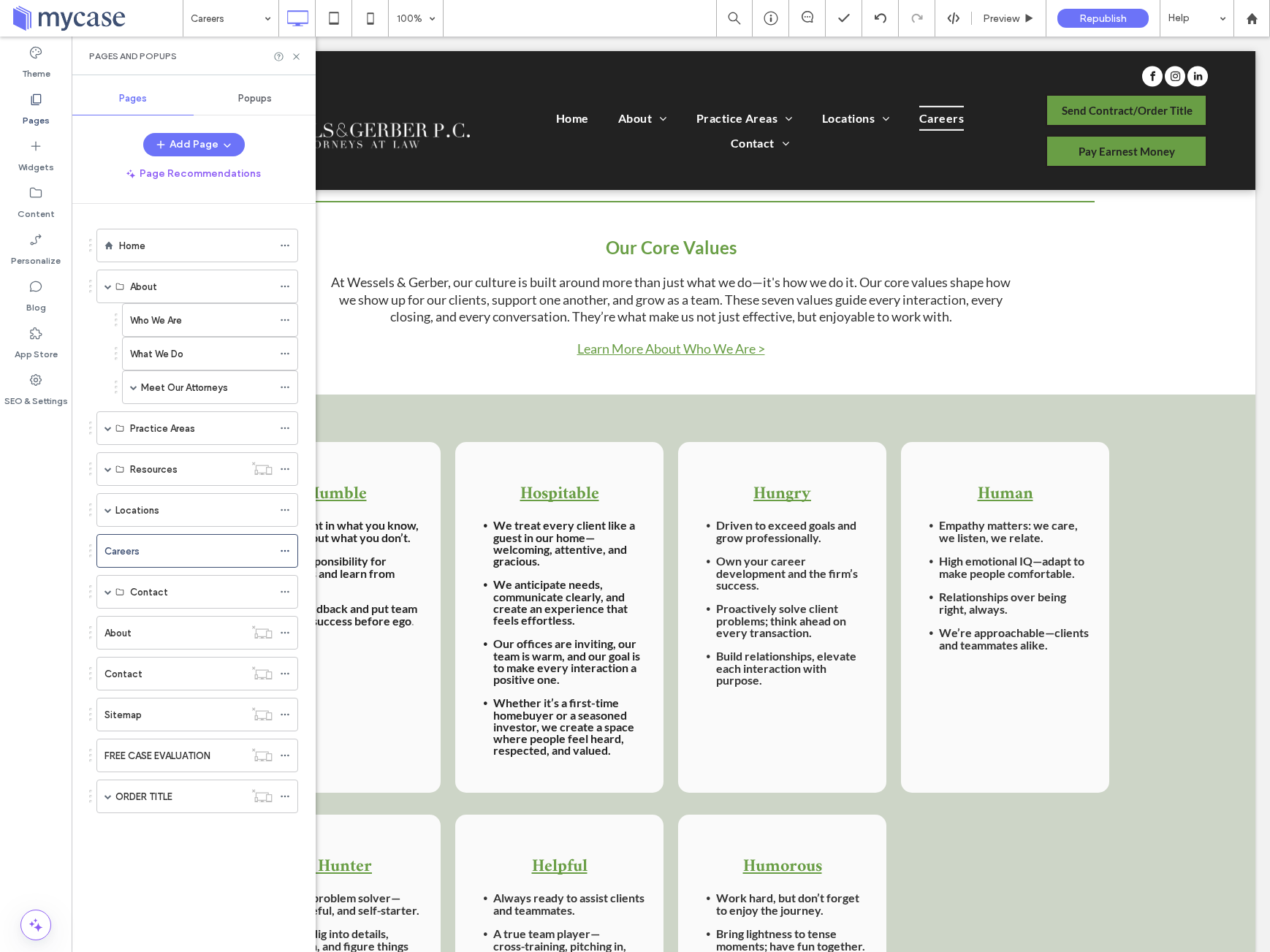 drag, startPoint x: 180, startPoint y: 329, endPoint x: 189, endPoint y: 328, distance: 9.055385 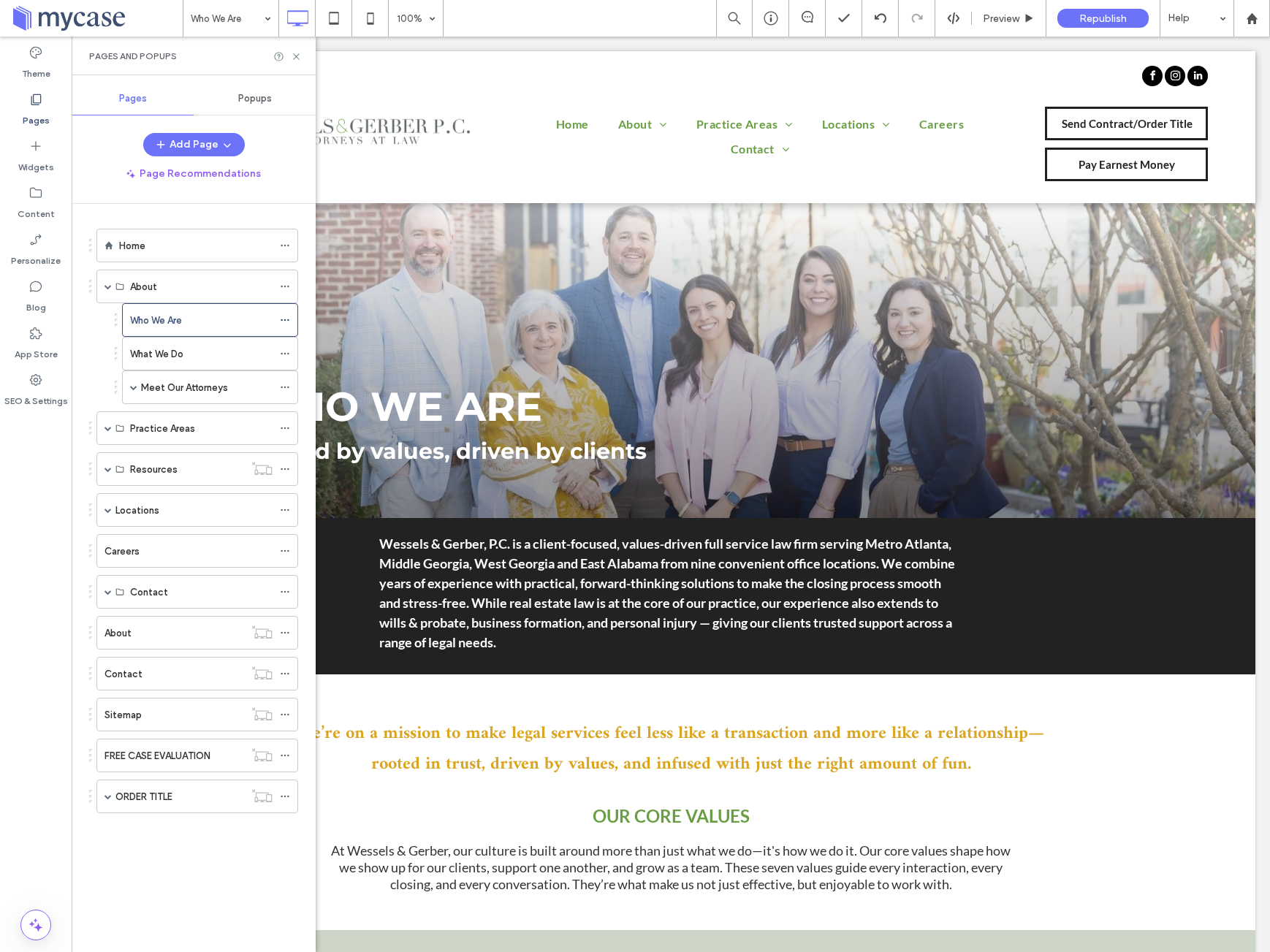 scroll, scrollTop: 0, scrollLeft: 0, axis: both 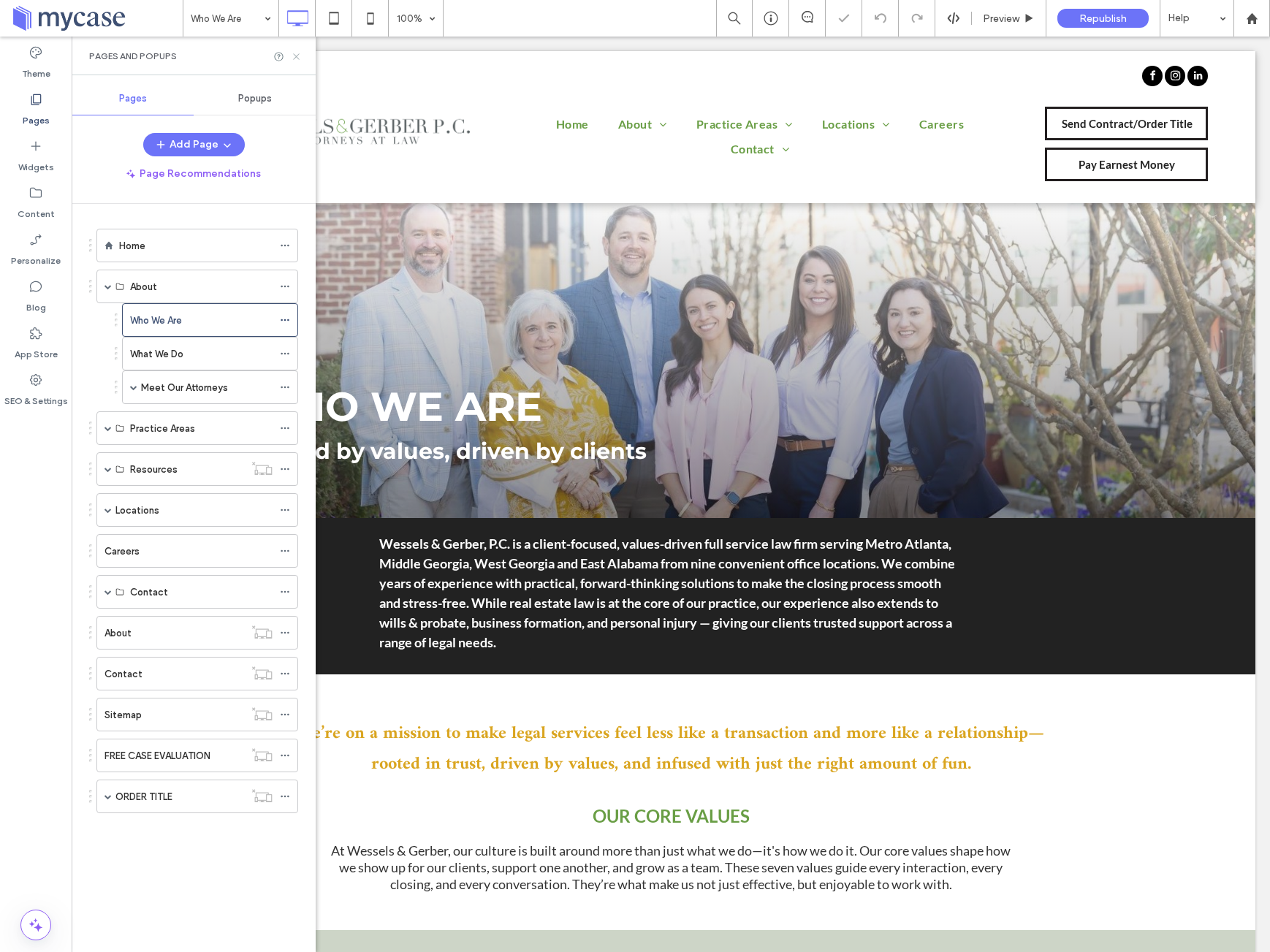 click 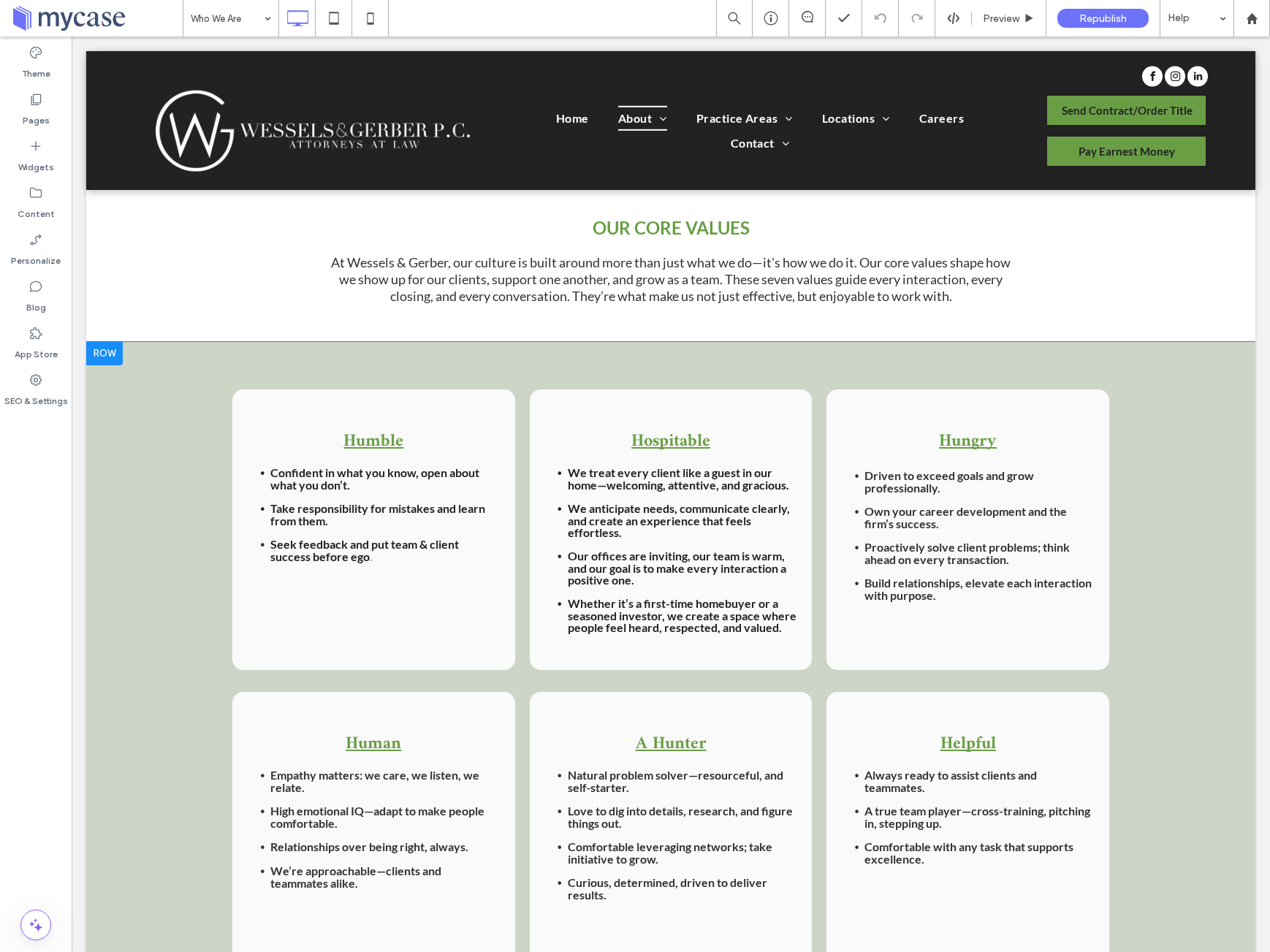 scroll, scrollTop: 582, scrollLeft: 0, axis: vertical 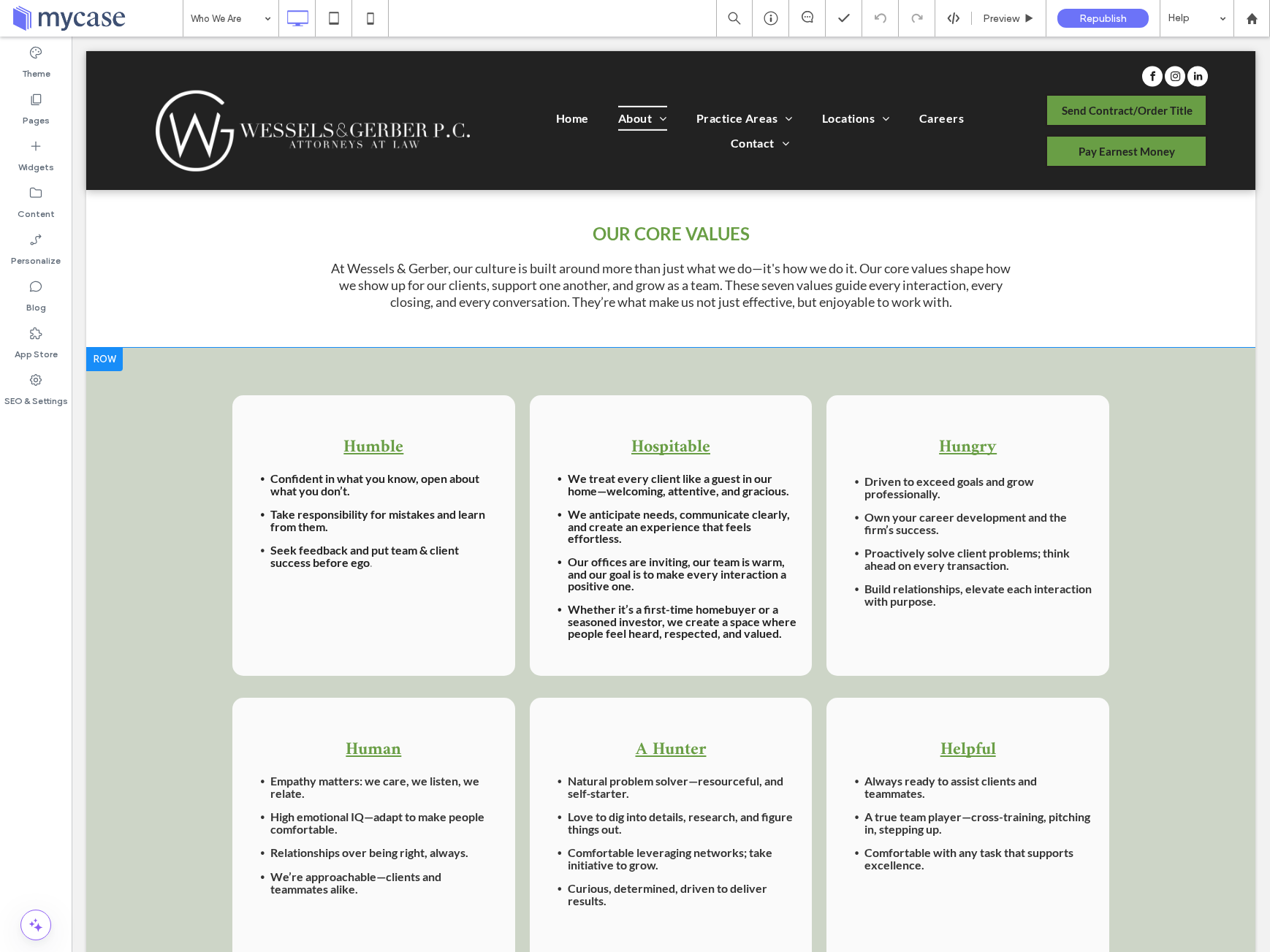 click at bounding box center (104, 359) 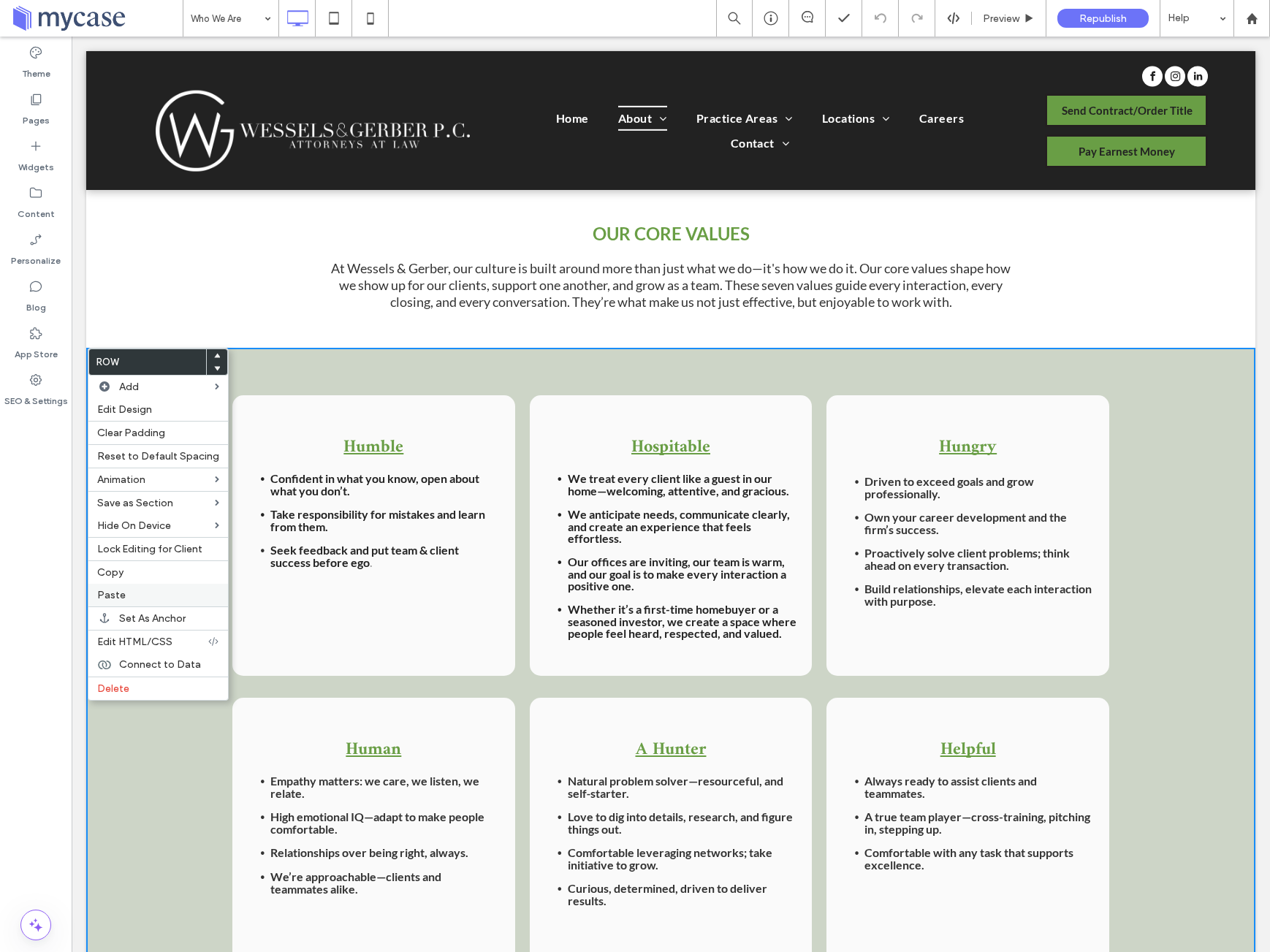 click on "Paste" at bounding box center [111, 595] 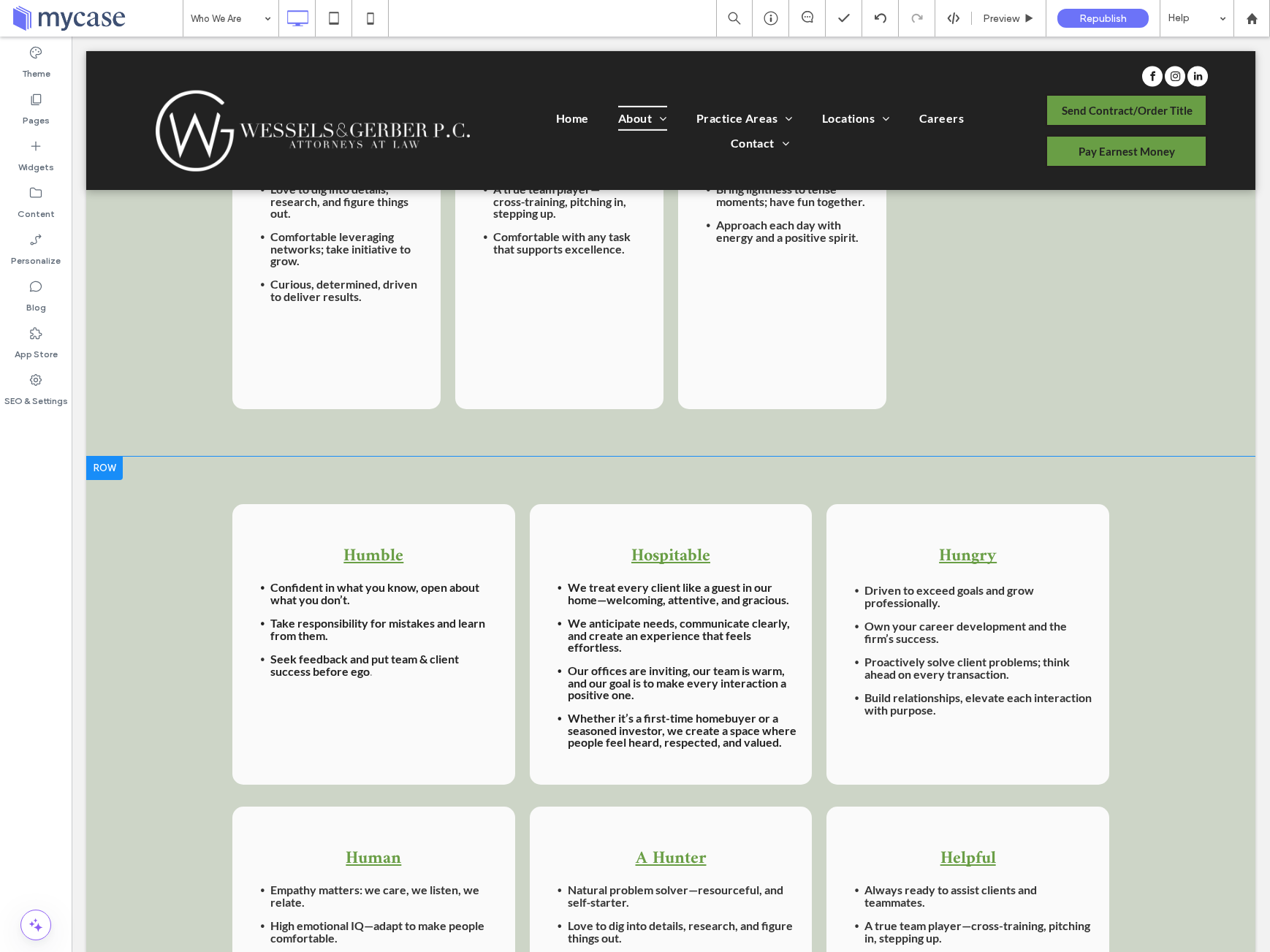 scroll, scrollTop: 1282, scrollLeft: 0, axis: vertical 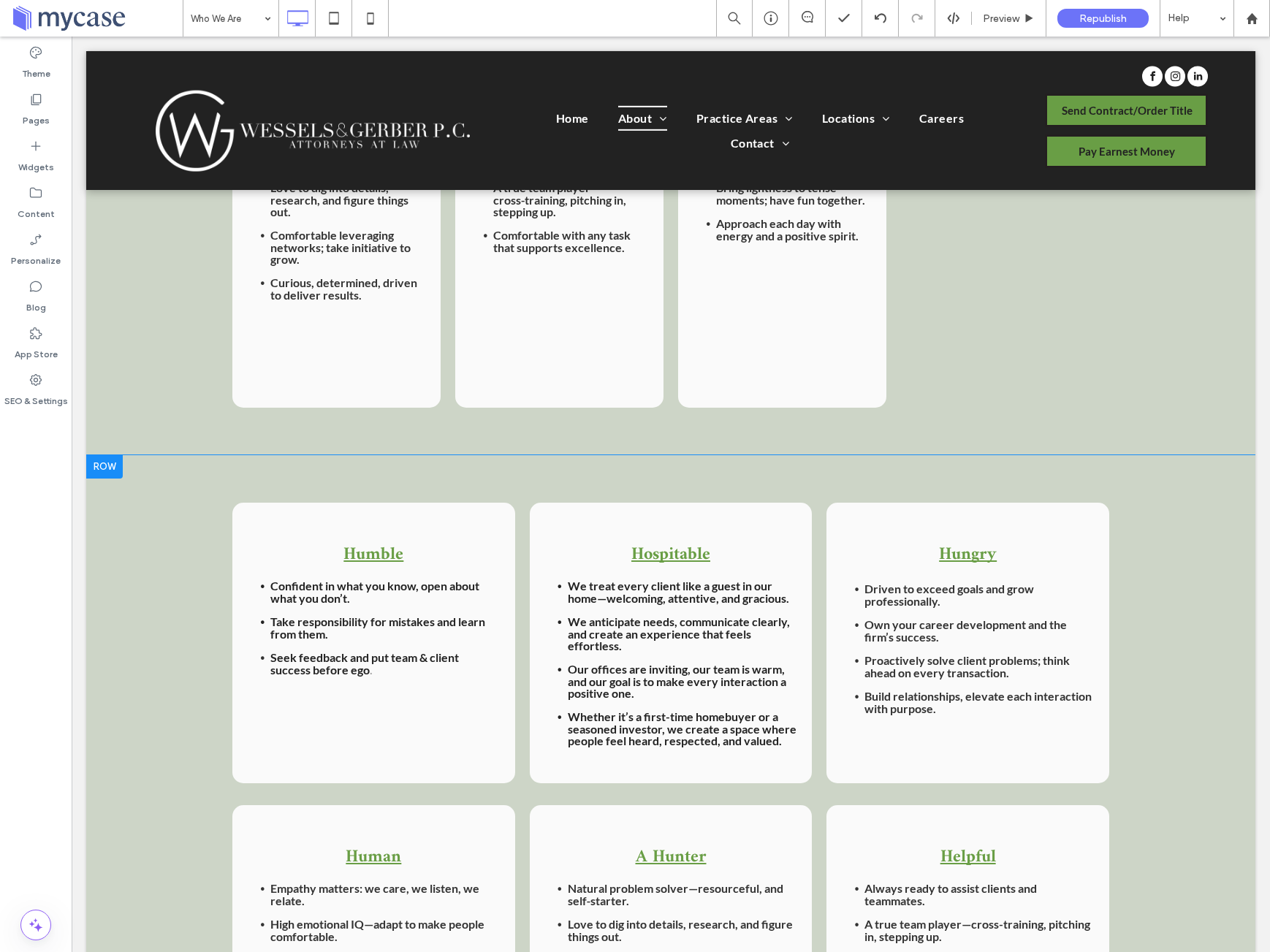click at bounding box center (104, 467) 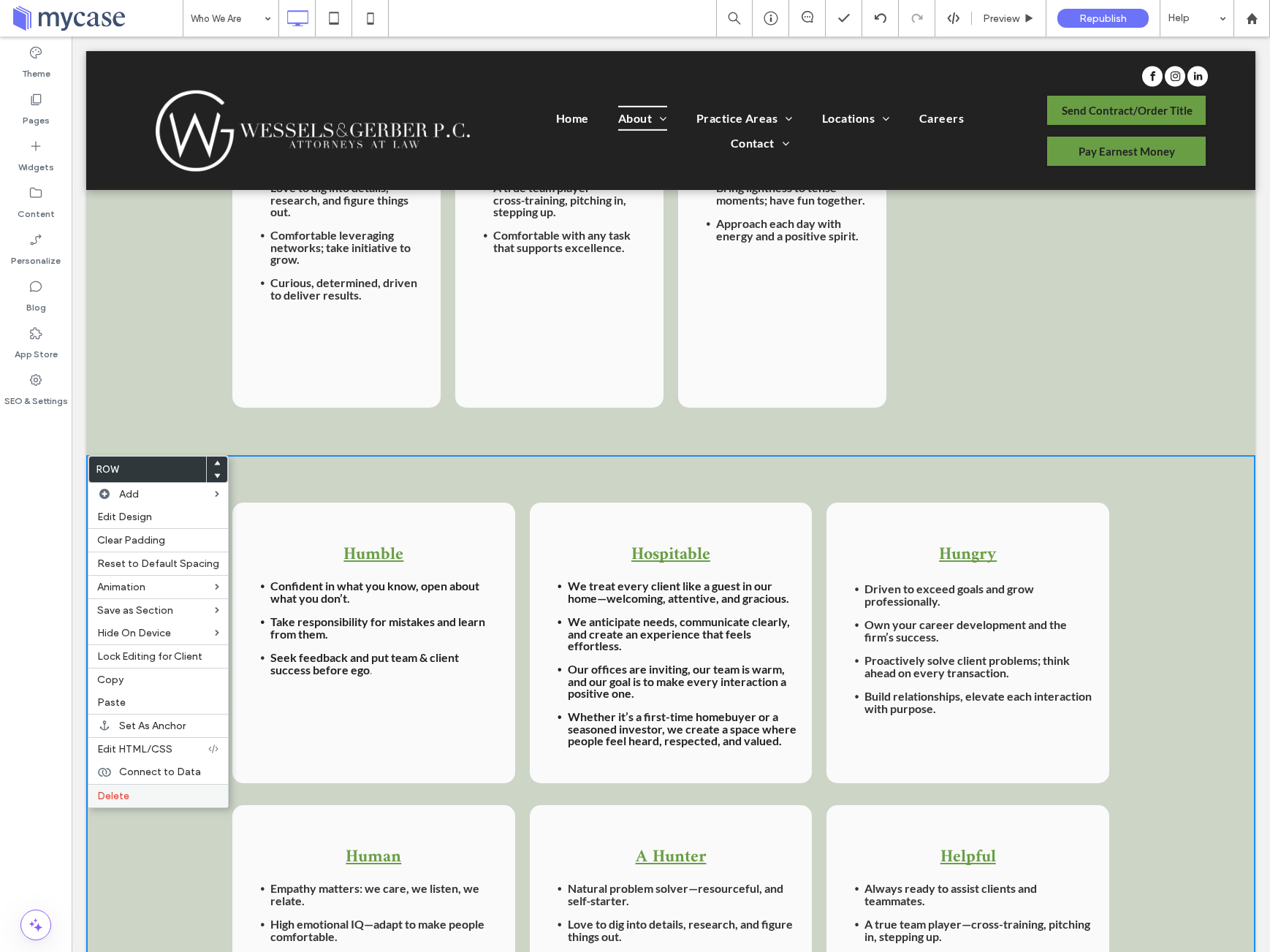 click on "Delete" at bounding box center [113, 796] 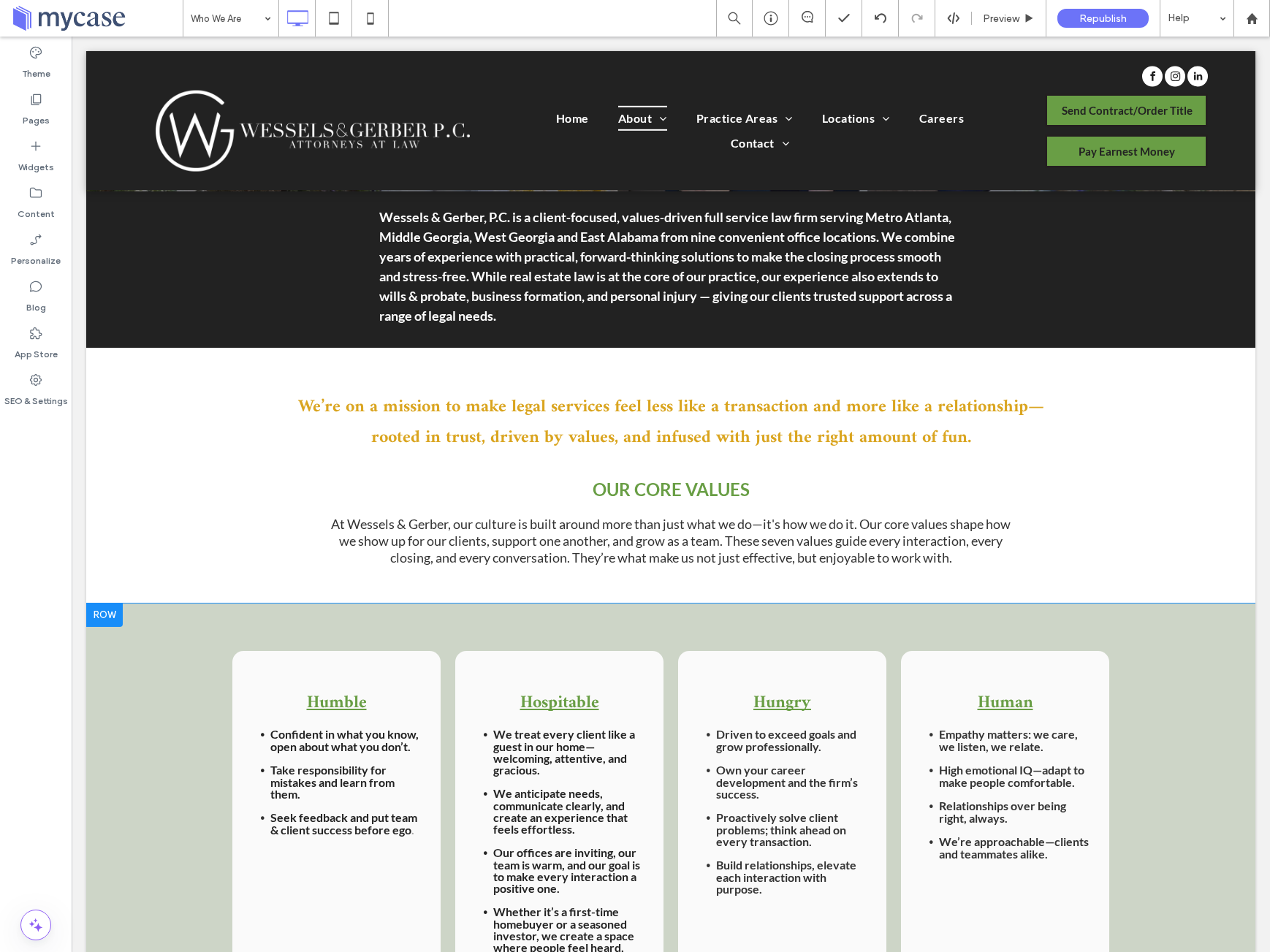 scroll, scrollTop: 324, scrollLeft: 0, axis: vertical 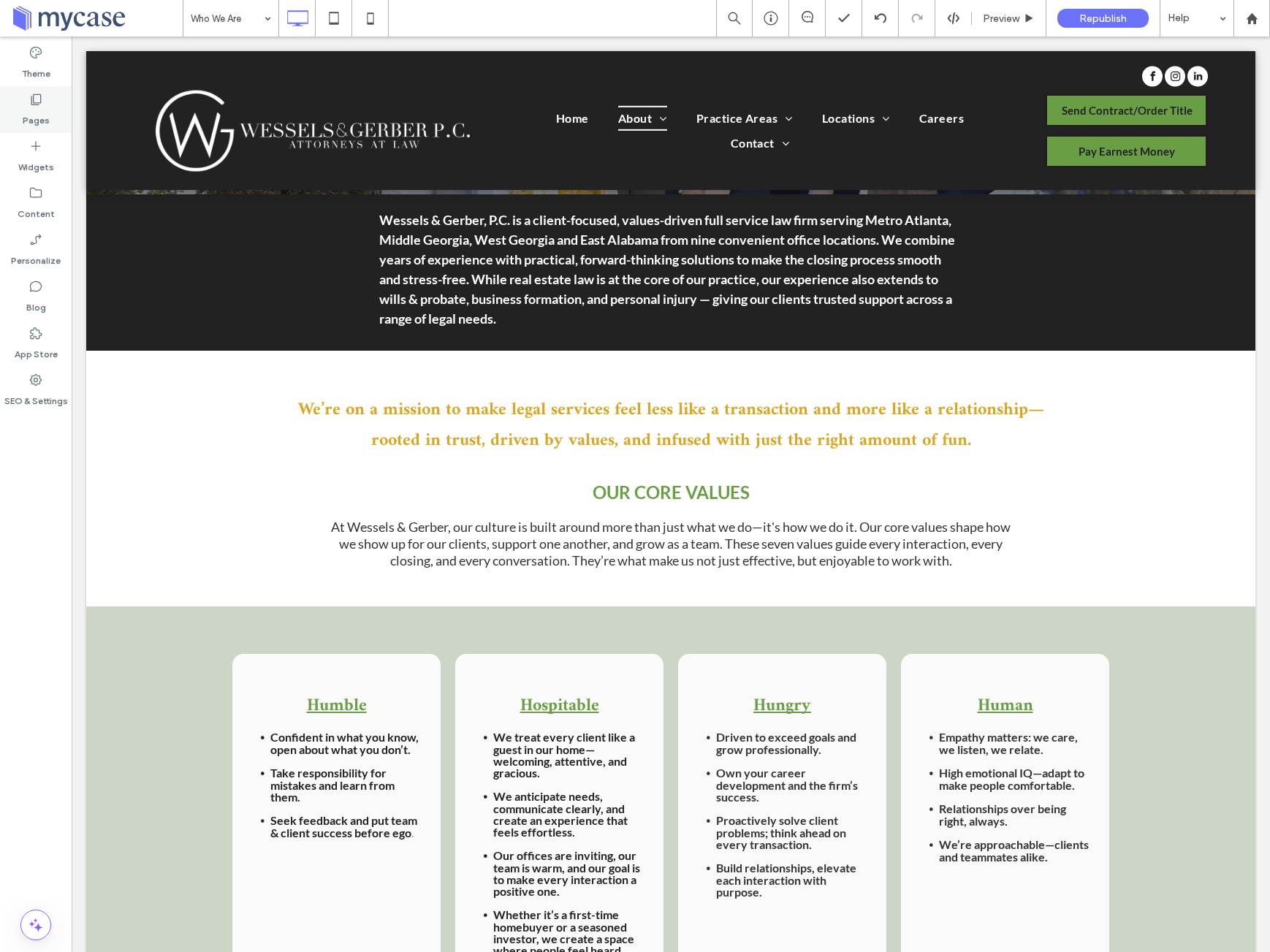 click on "Pages" at bounding box center (36, 117) 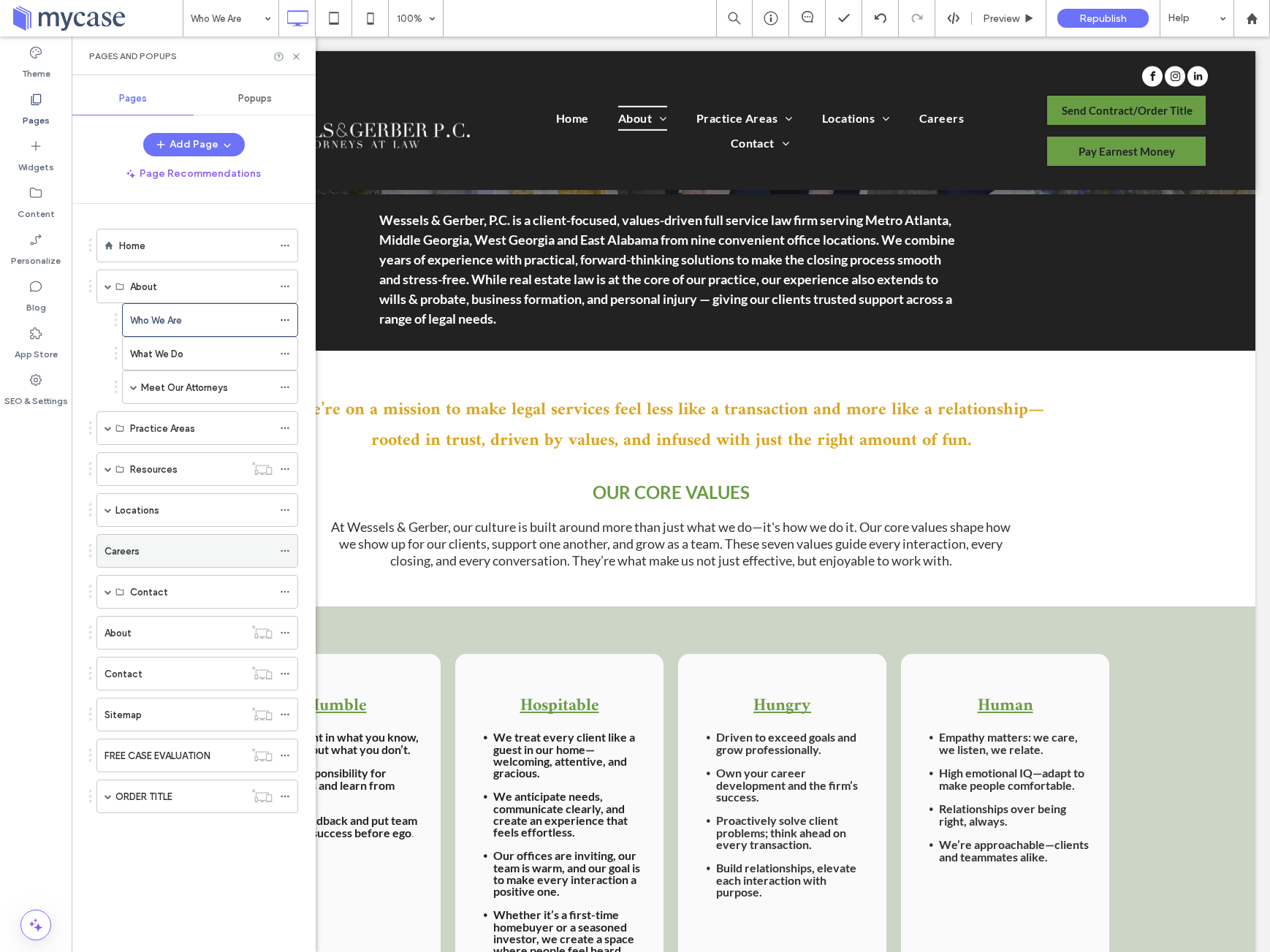 click on "Careers" at bounding box center (189, 551) 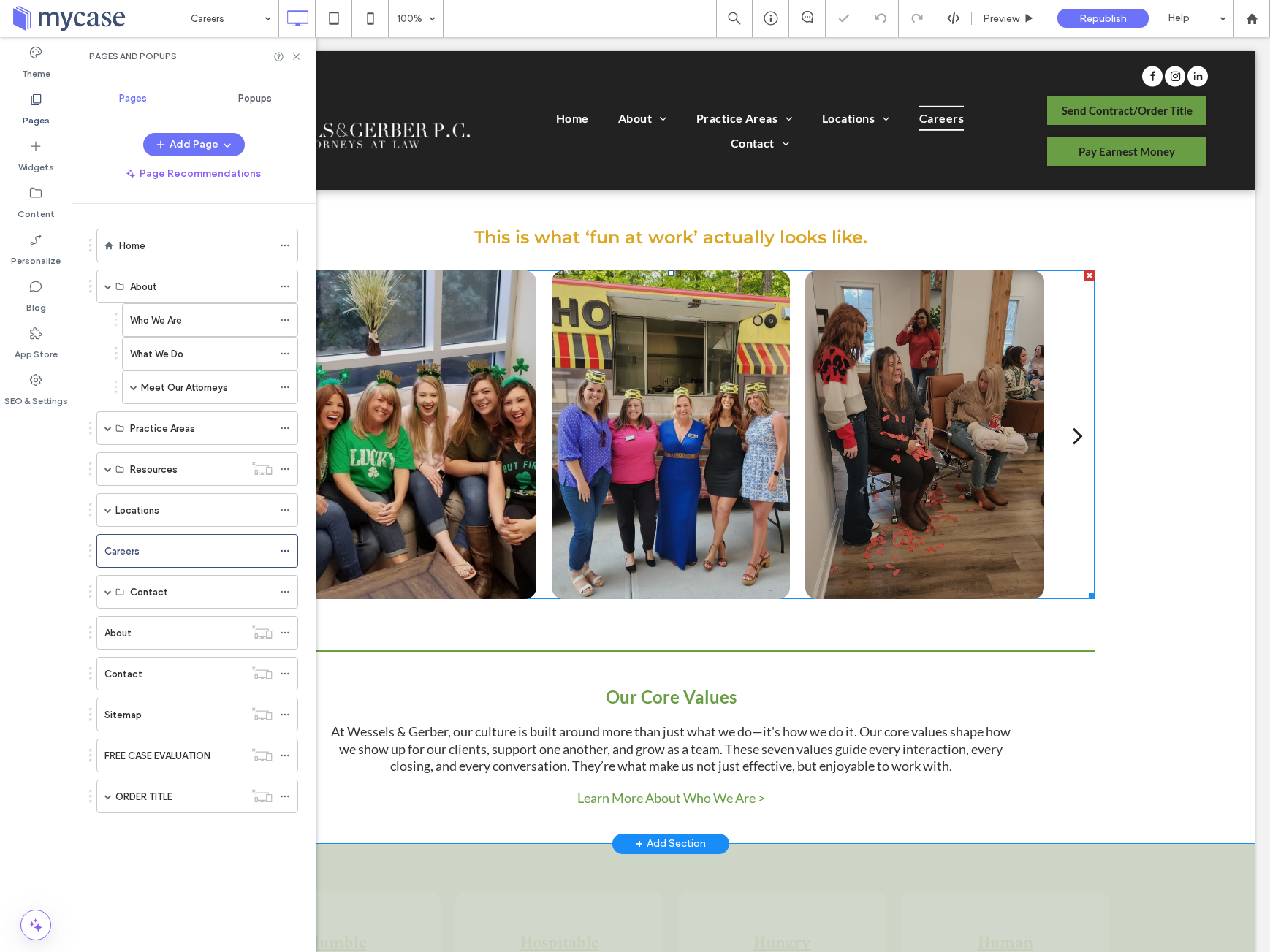scroll, scrollTop: 210, scrollLeft: 0, axis: vertical 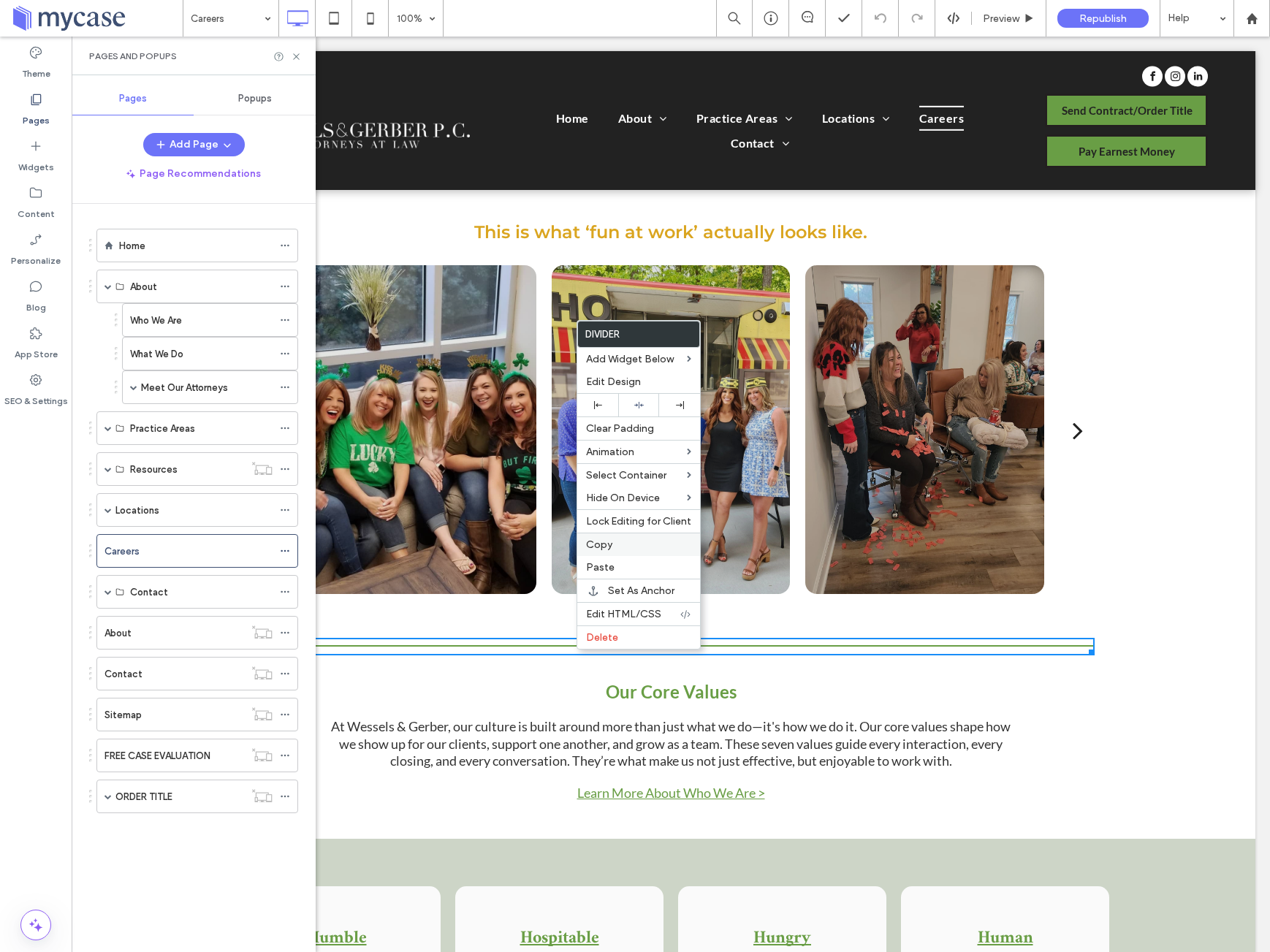 click on "Copy" at bounding box center (599, 544) 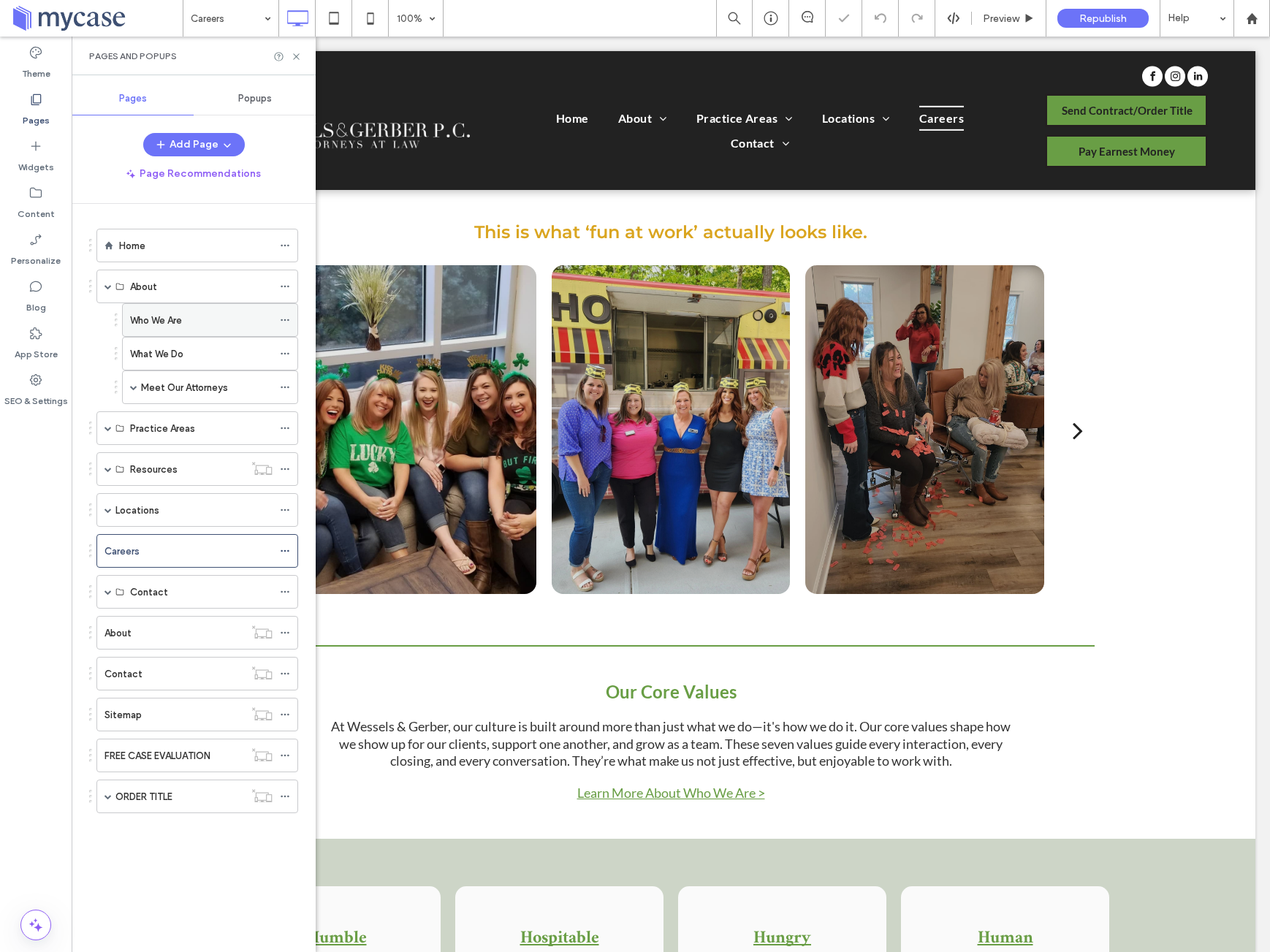 click on "Who We Are" at bounding box center (156, 320) 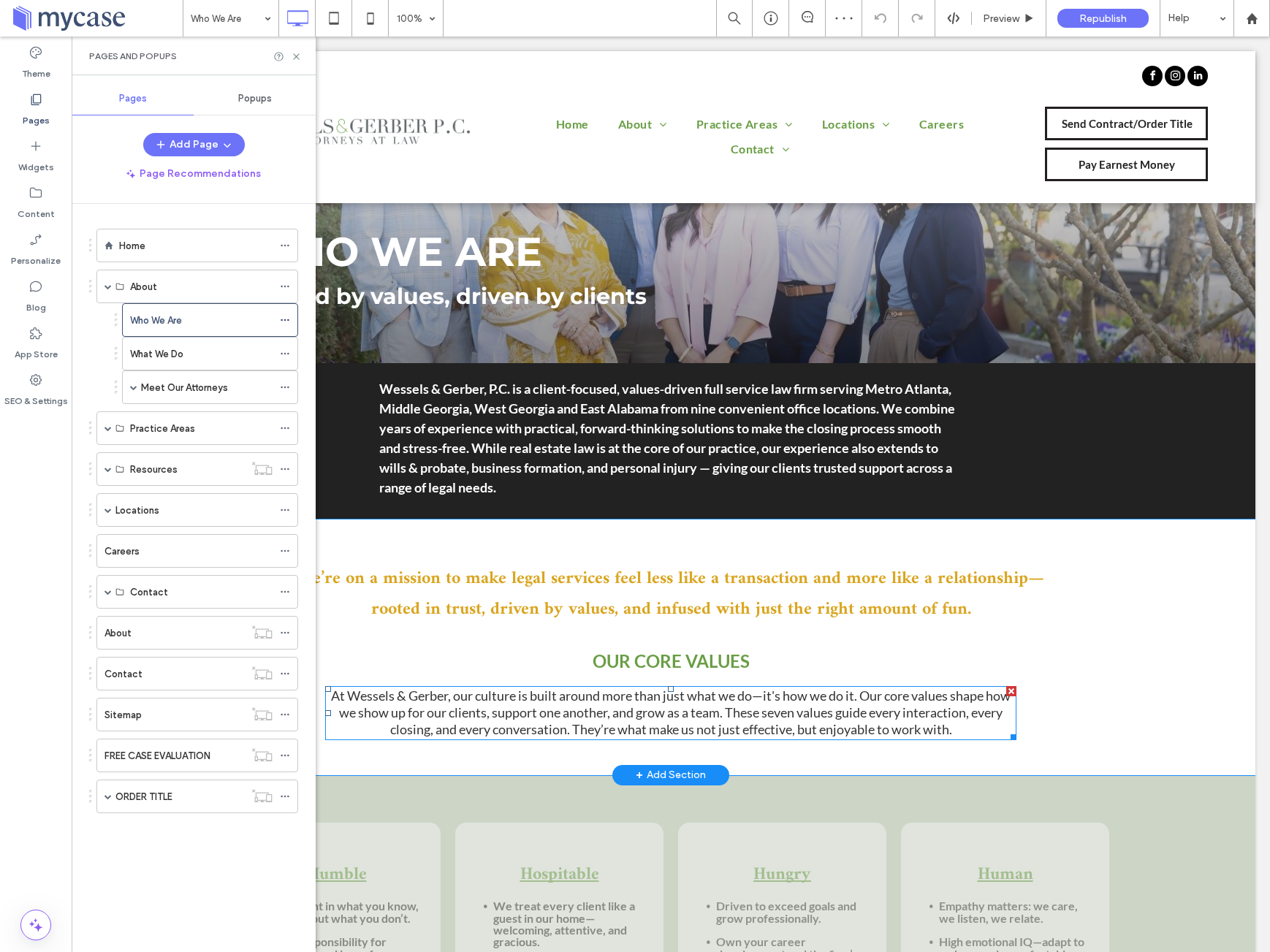 scroll, scrollTop: 163, scrollLeft: 0, axis: vertical 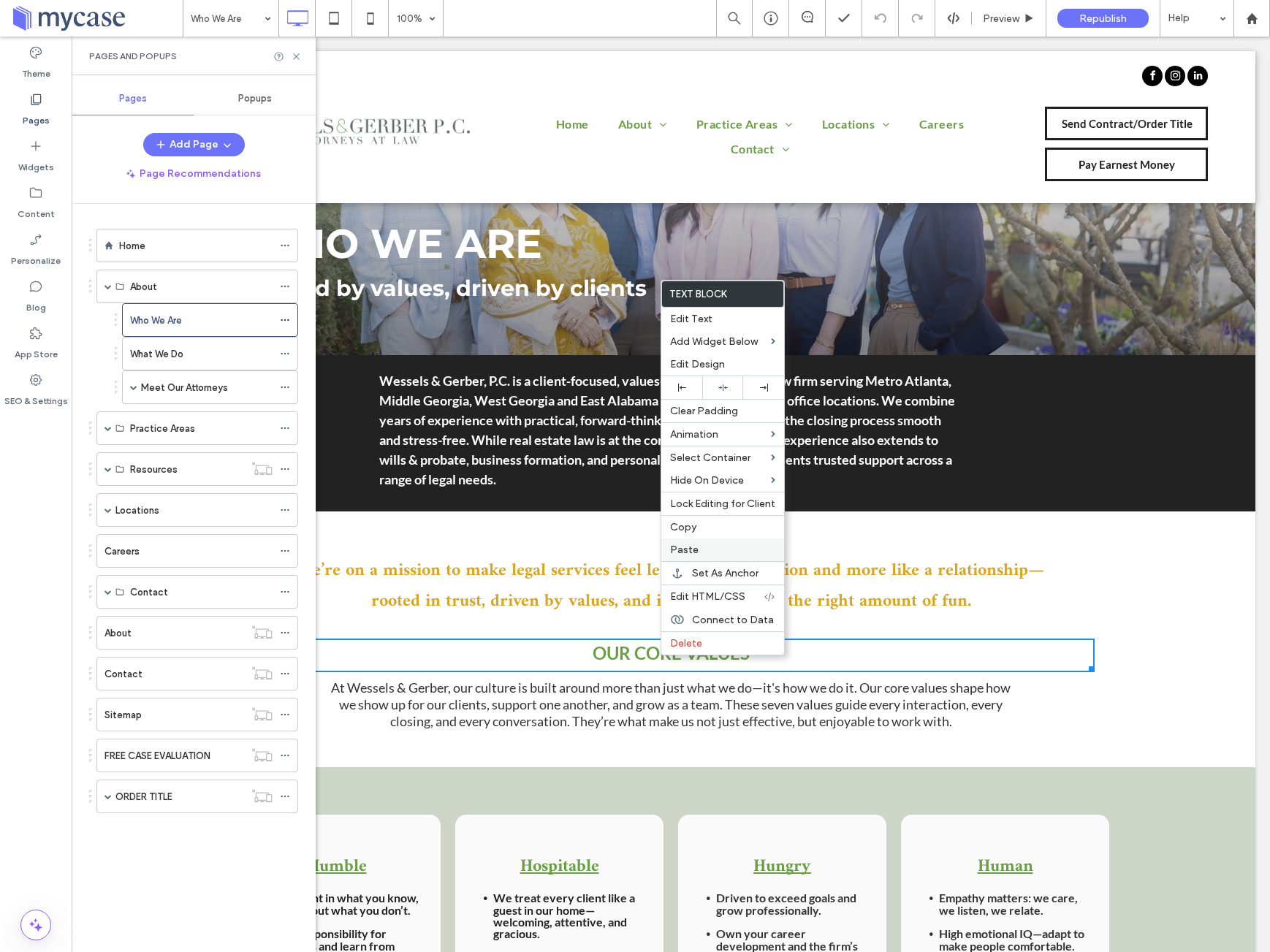 click on "Paste" at bounding box center (684, 549) 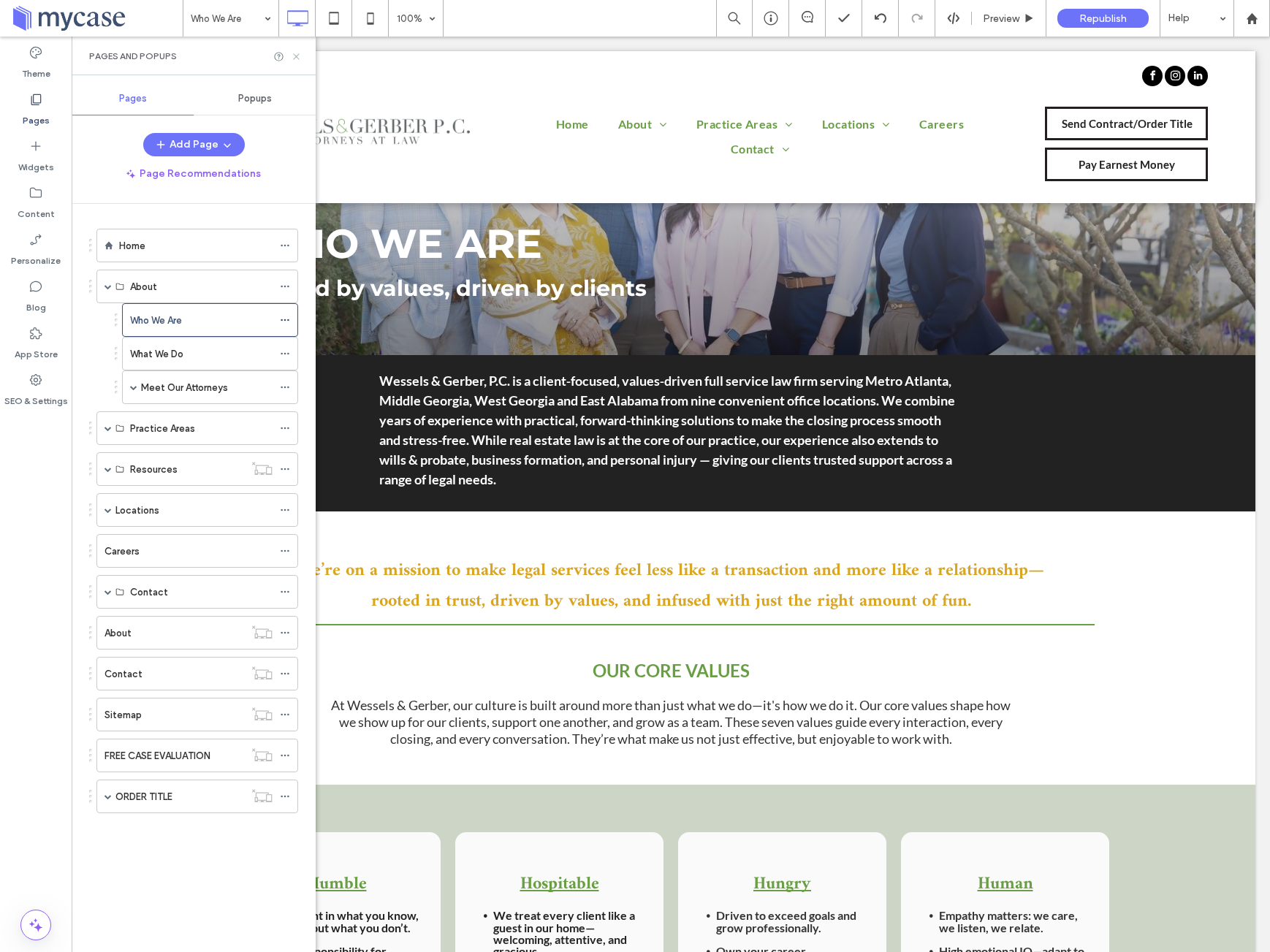 click 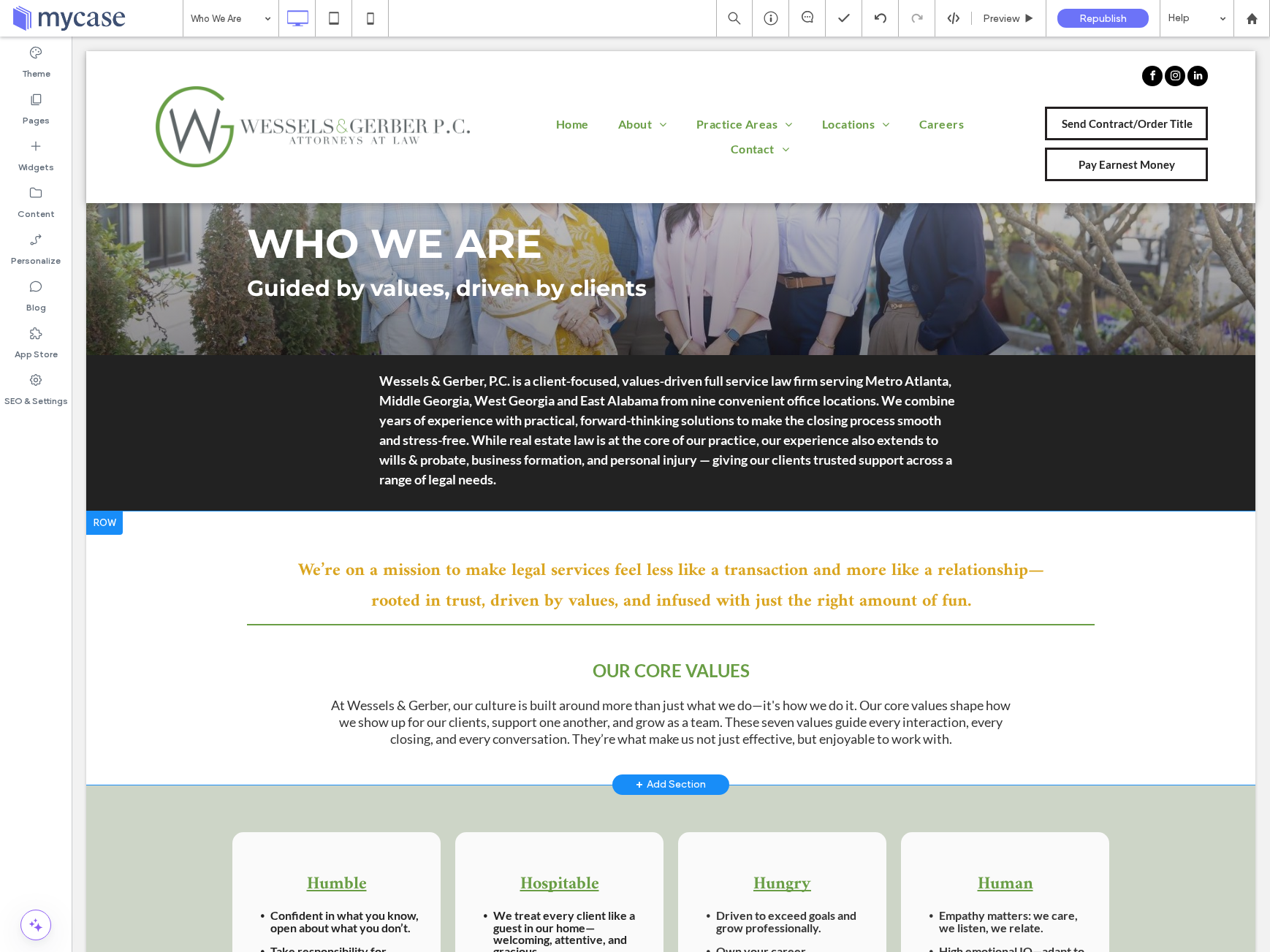 scroll, scrollTop: 165, scrollLeft: 0, axis: vertical 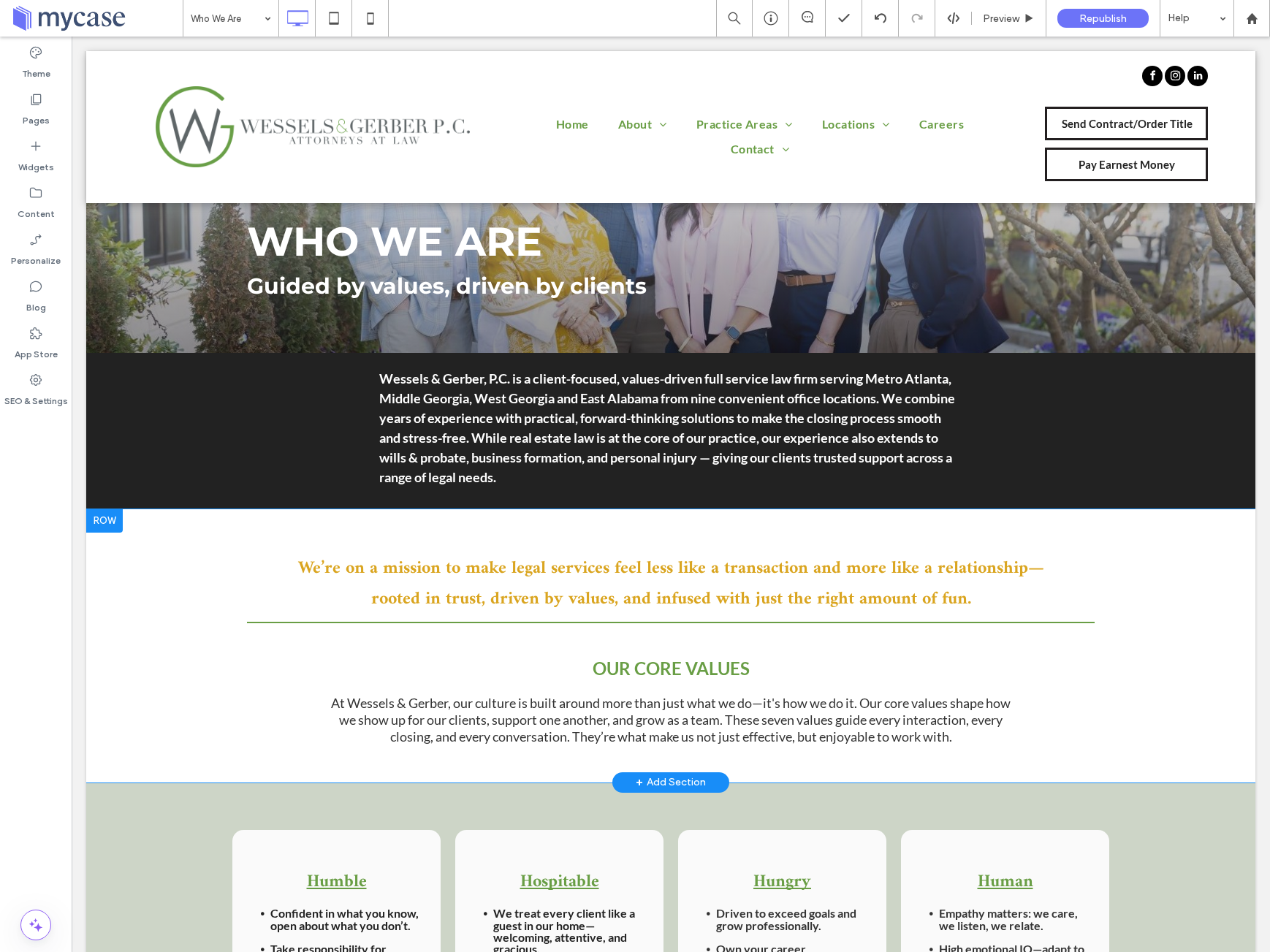 click at bounding box center [104, 521] 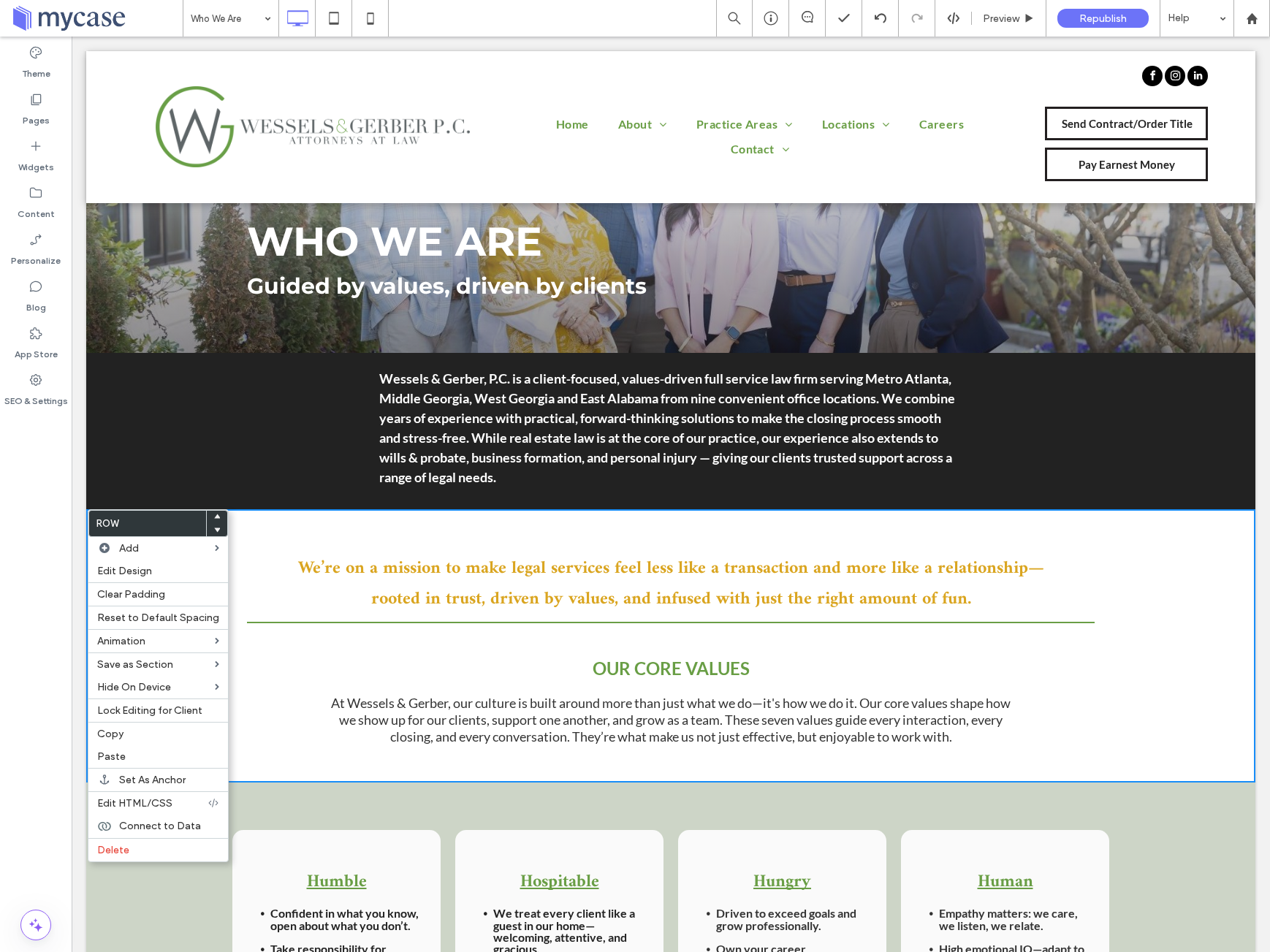 click on "We’re on a mission to make legal services feel less like a transaction and more like a relationship—rooted in trust, driven by values, and infused with just the right amount of fun.
OUR CORE VALUES
At Wessels & Gerber, our culture is built around more than just what we do—it's how we do it. Our core values shape how we show up for our clients, support one another, and grow as a team. These seven values guide every interaction, every closing, and every conversation. They’re what make us not just effective, but enjoyable to work with. Click To Paste
Row + Add Section" at bounding box center [671, 646] 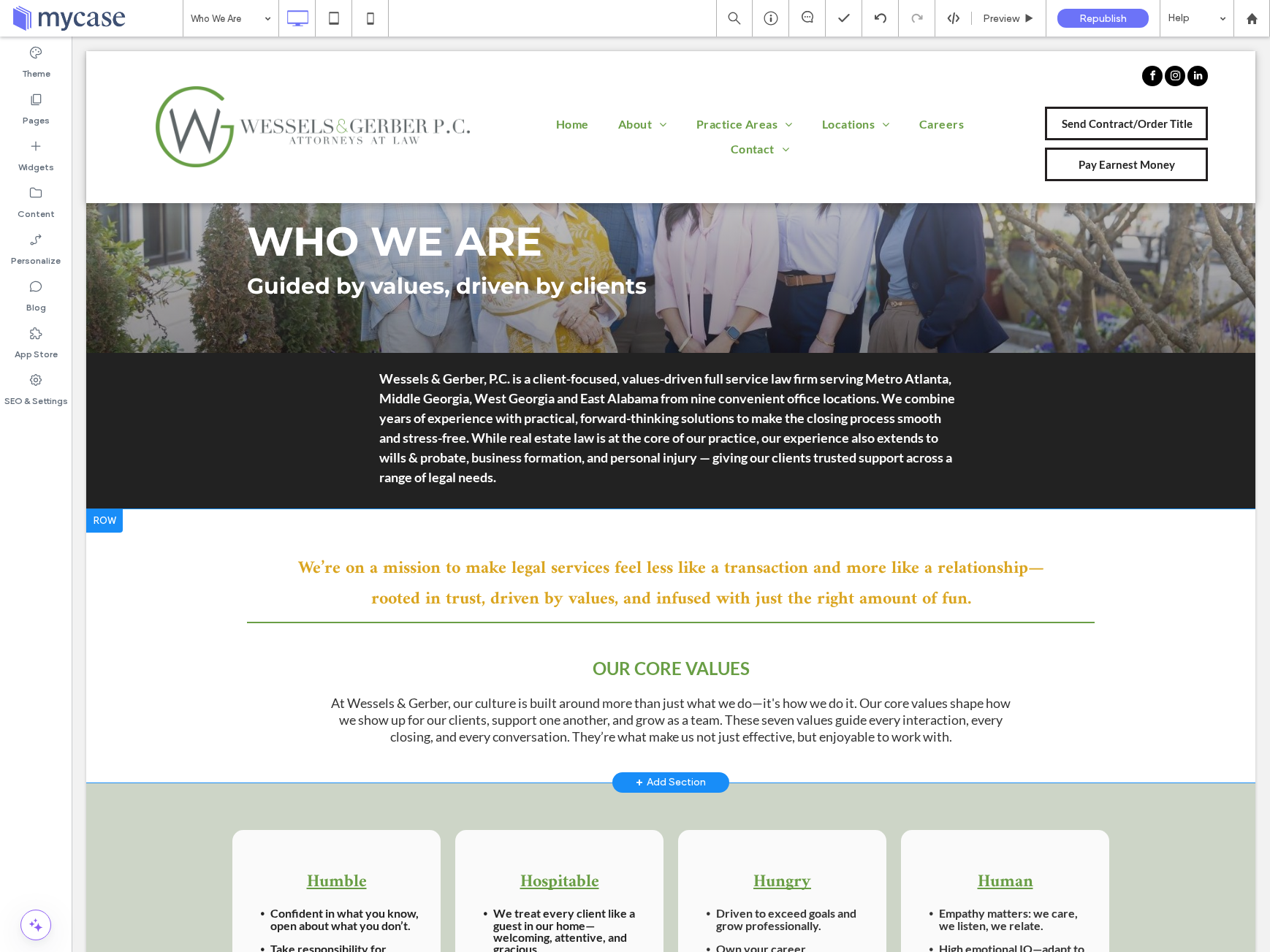 click on "We’re on a mission to make legal services feel less like a transaction and more like a relationship—rooted in trust, driven by values, and infused with just the right amount of fun.
OUR CORE VALUES
At Wessels & Gerber, our culture is built around more than just what we do—it's how we do it. Our core values shape how we show up for our clients, support one another, and grow as a team. These seven values guide every interaction, every closing, and every conversation. They’re what make us not just effective, but enjoyable to work with. Click To Paste" at bounding box center [671, 653] 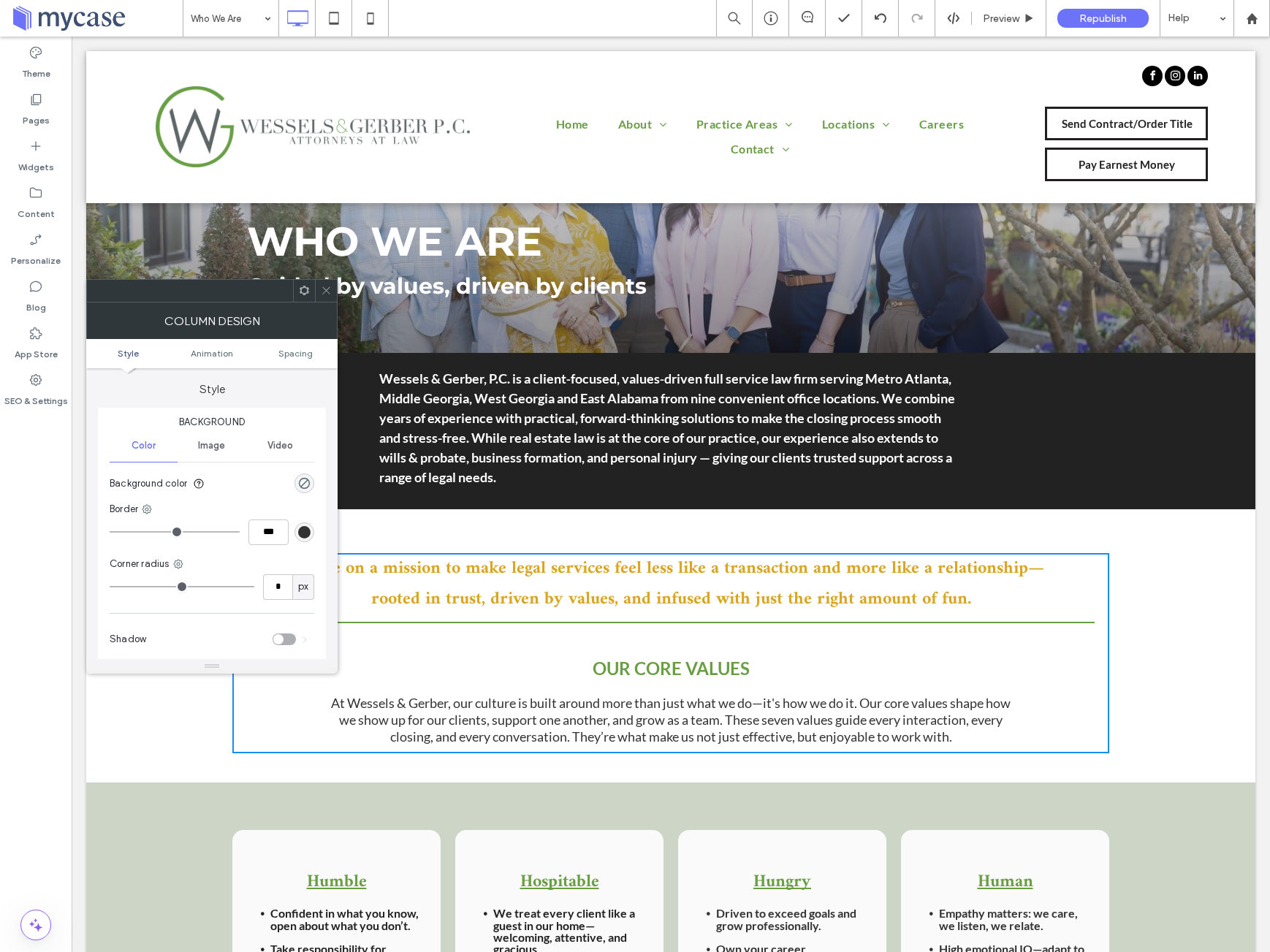 click 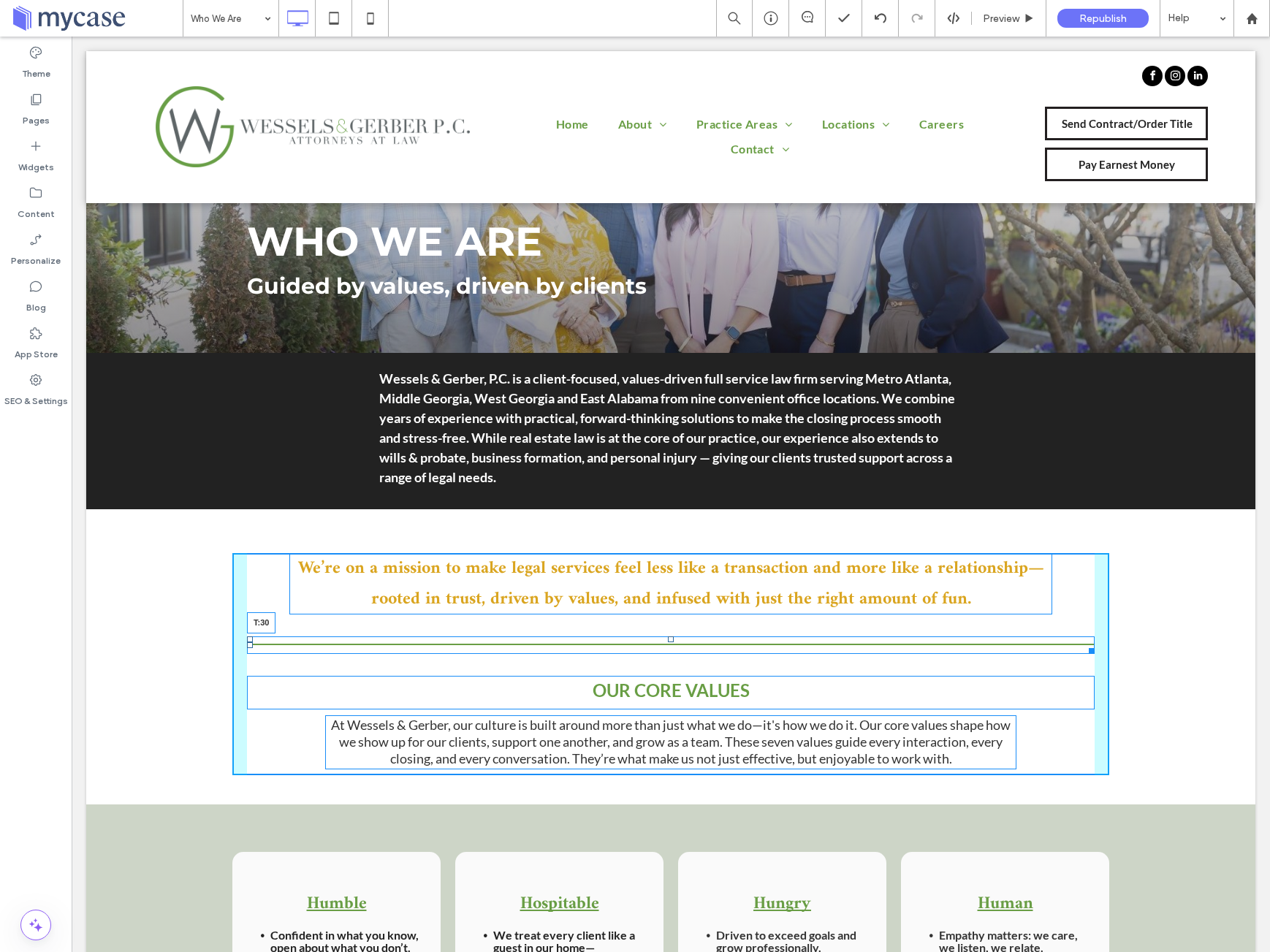 drag, startPoint x: 670, startPoint y: 617, endPoint x: 672, endPoint y: 639, distance: 22.090722 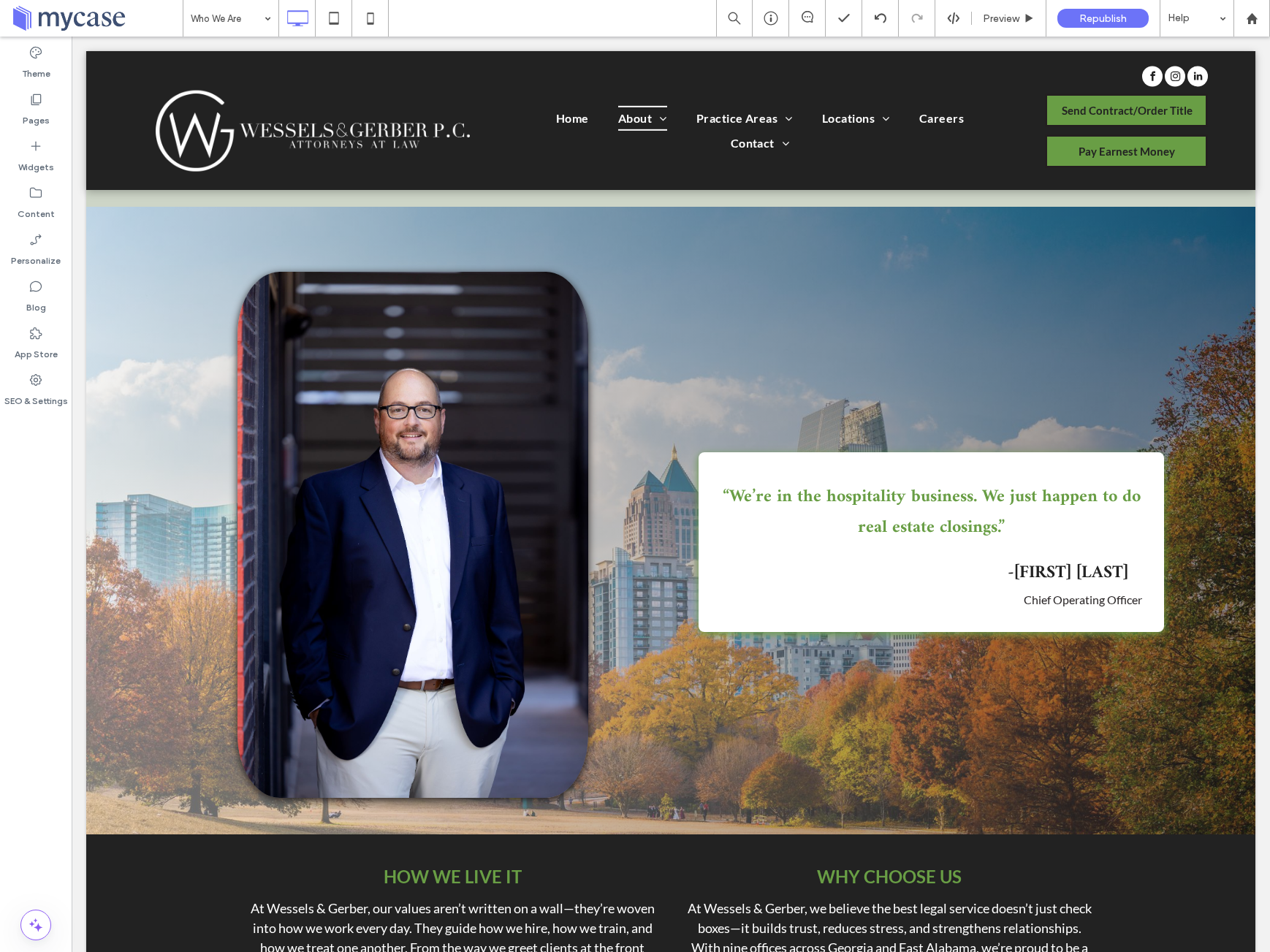 scroll, scrollTop: 1575, scrollLeft: 0, axis: vertical 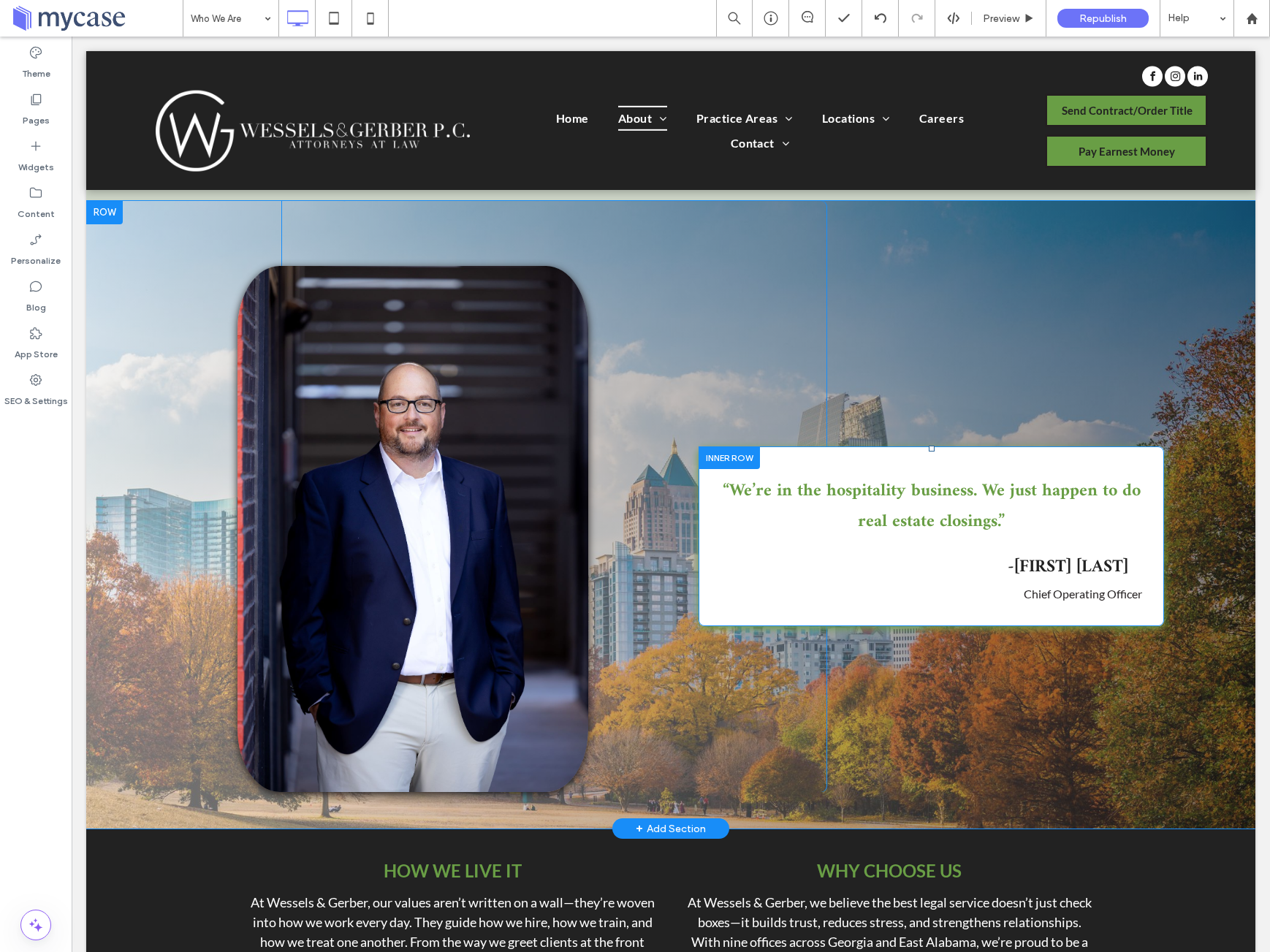 click at bounding box center [729, 457] 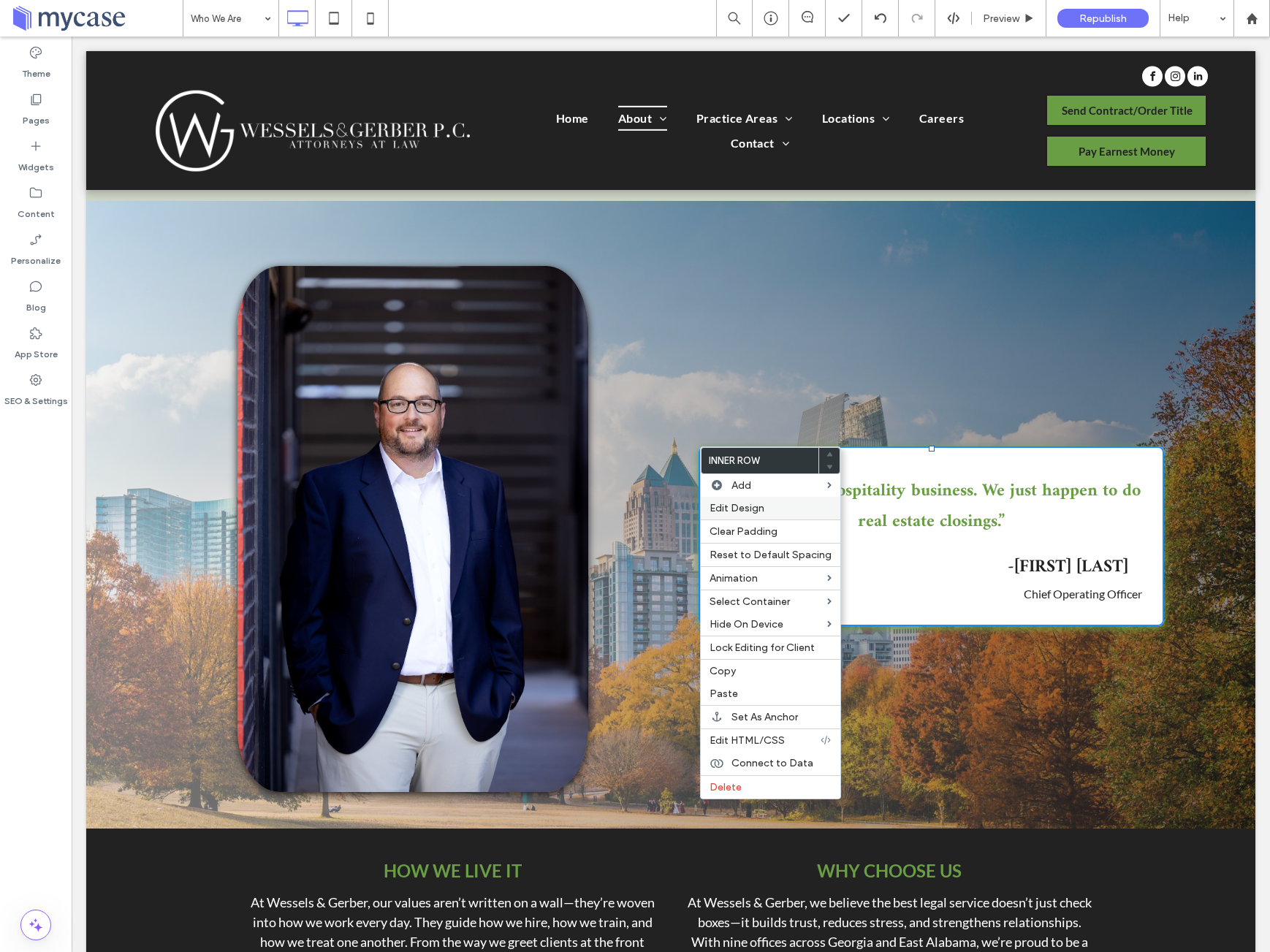 click on "Edit Design" at bounding box center [737, 508] 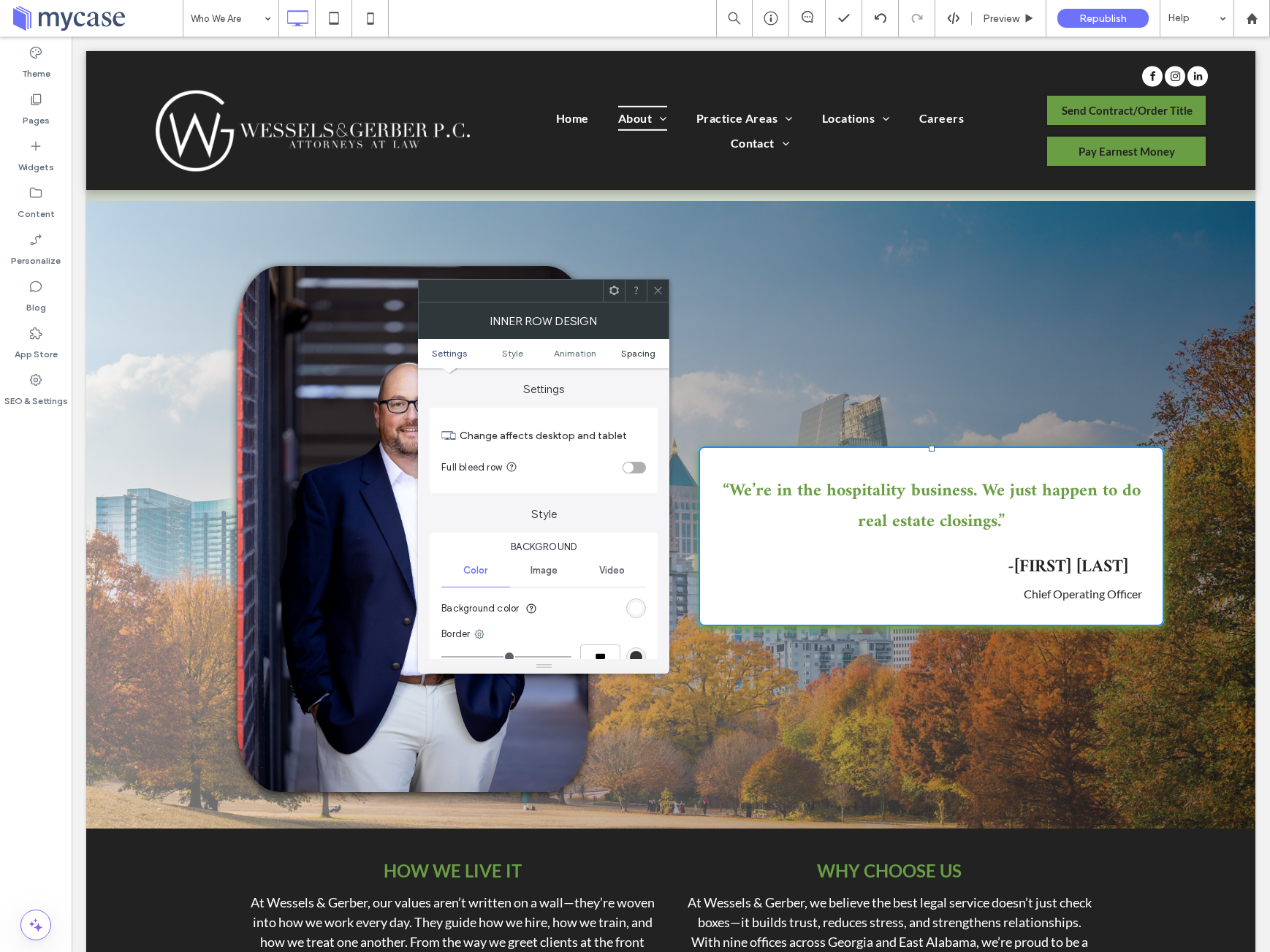 click on "Spacing" at bounding box center (638, 353) 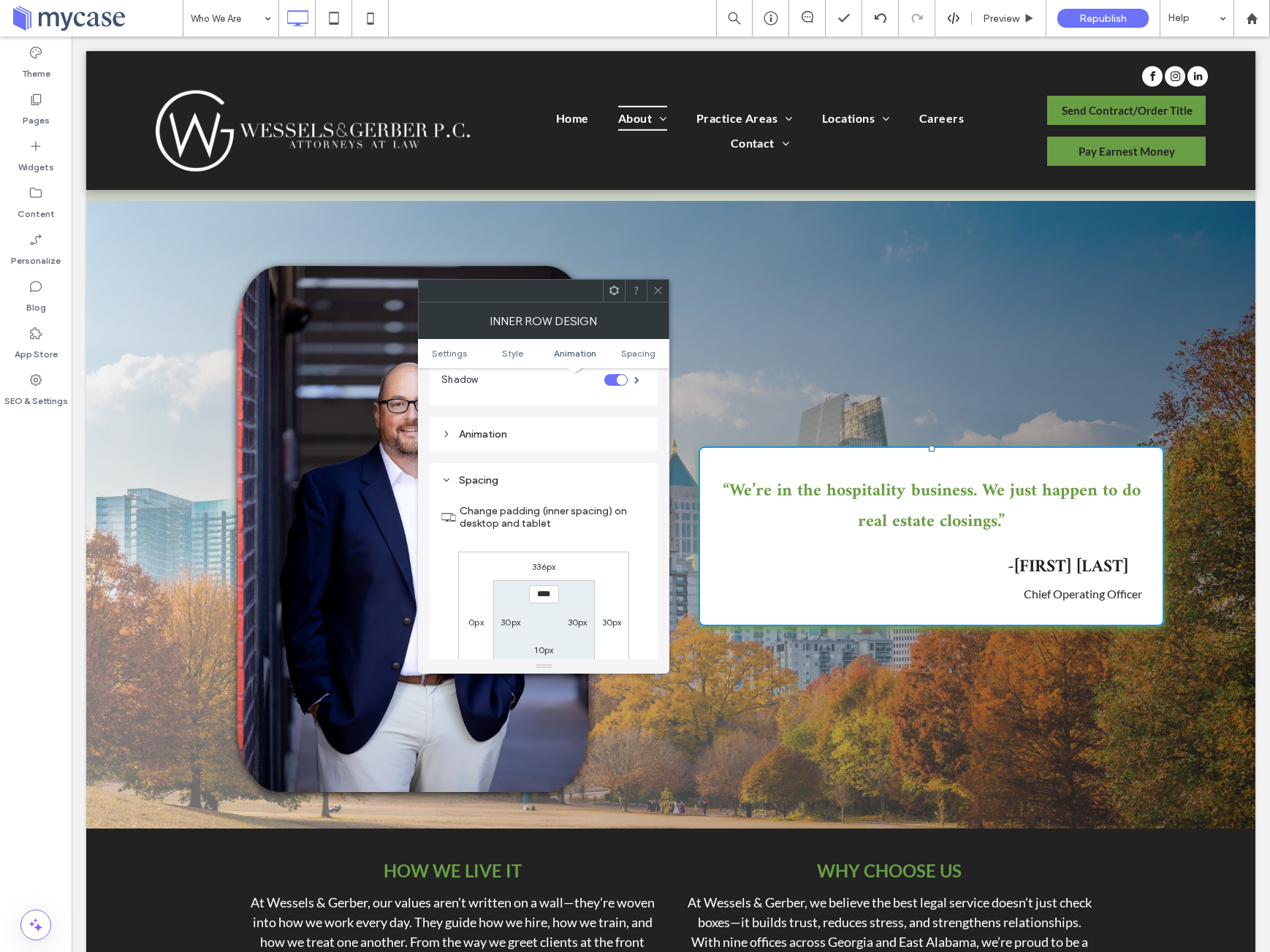 scroll, scrollTop: 468, scrollLeft: 0, axis: vertical 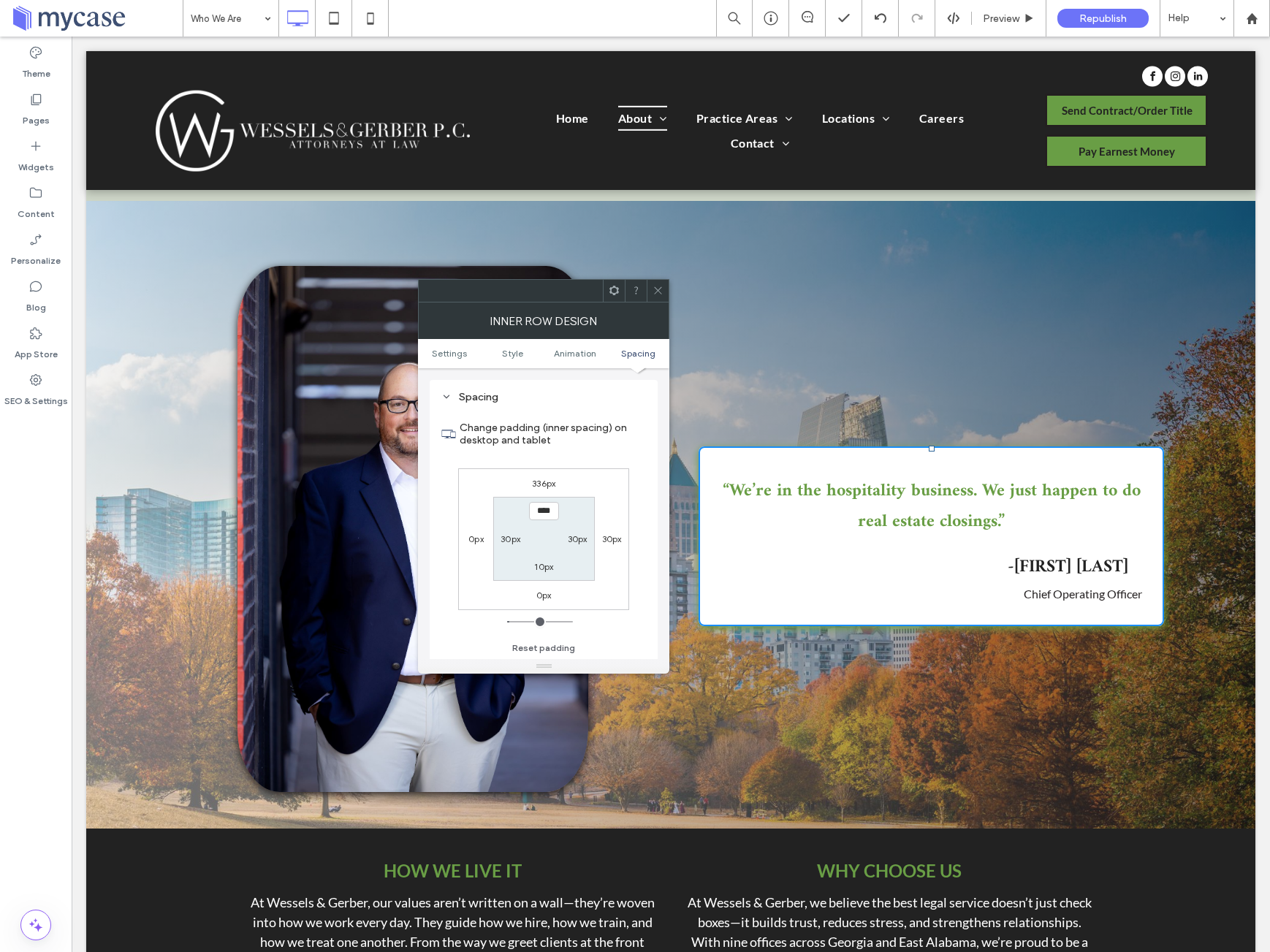 click on "30px" at bounding box center [612, 538] 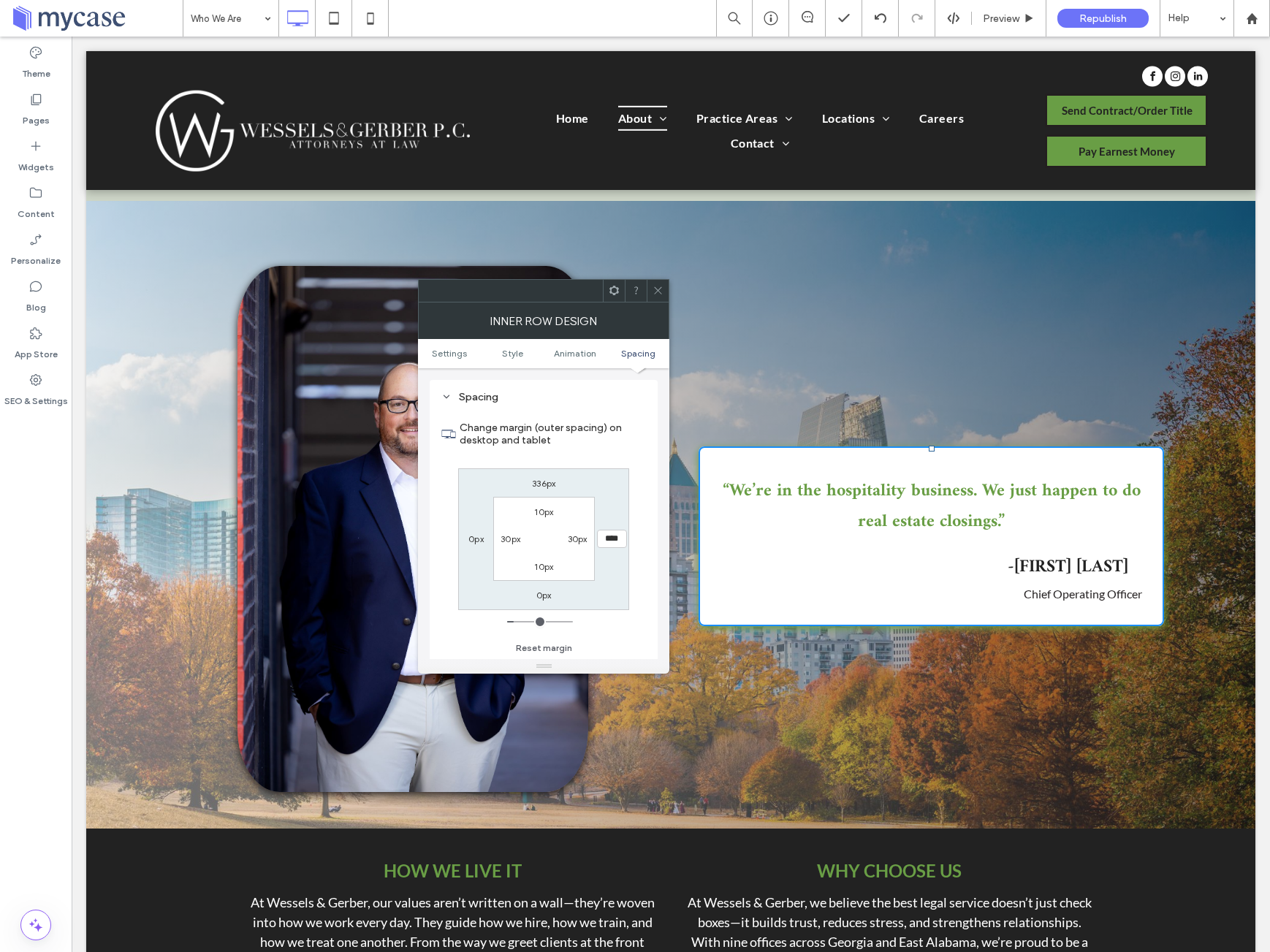 click on "****" at bounding box center (612, 538) 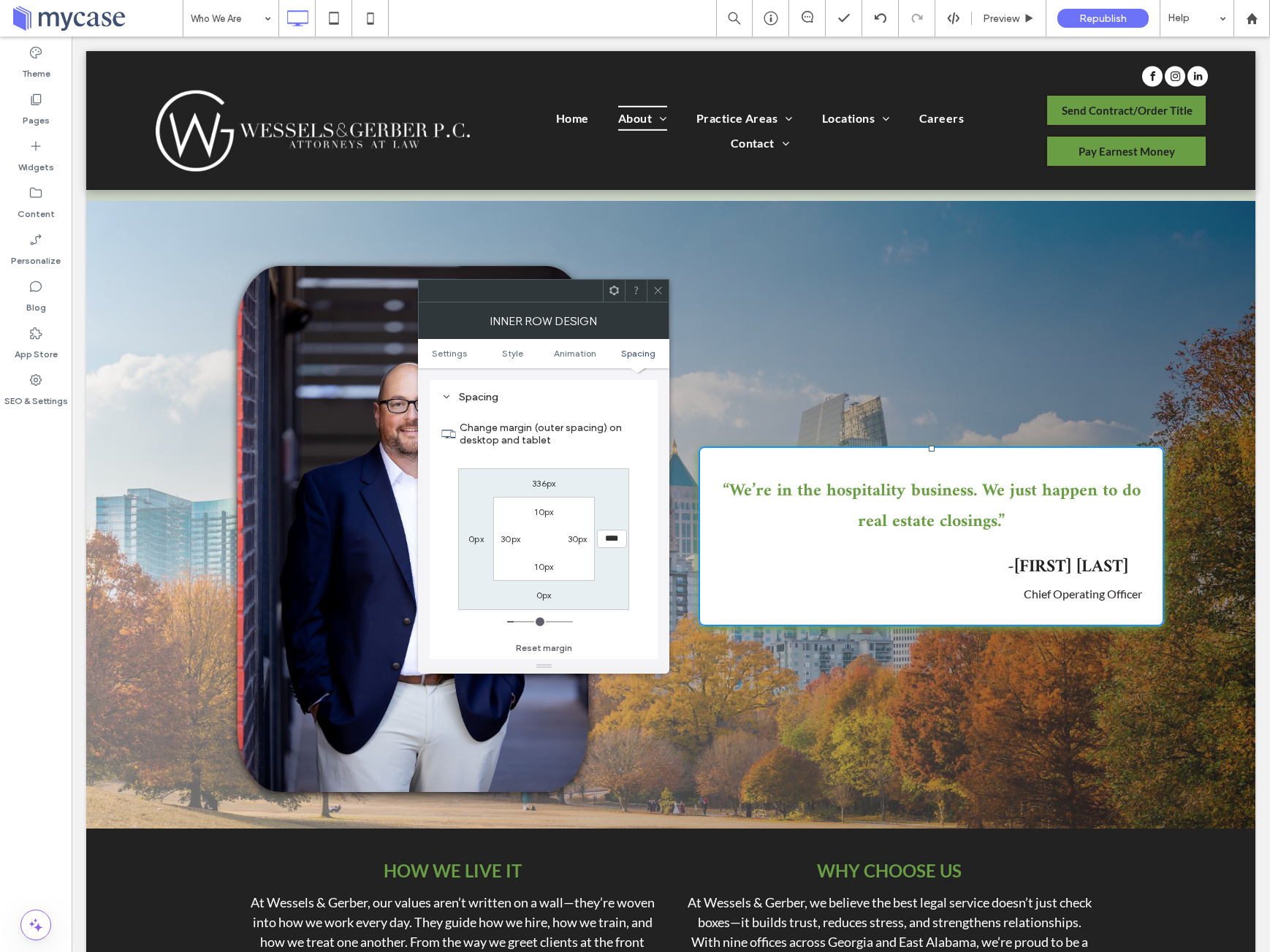 type on "****" 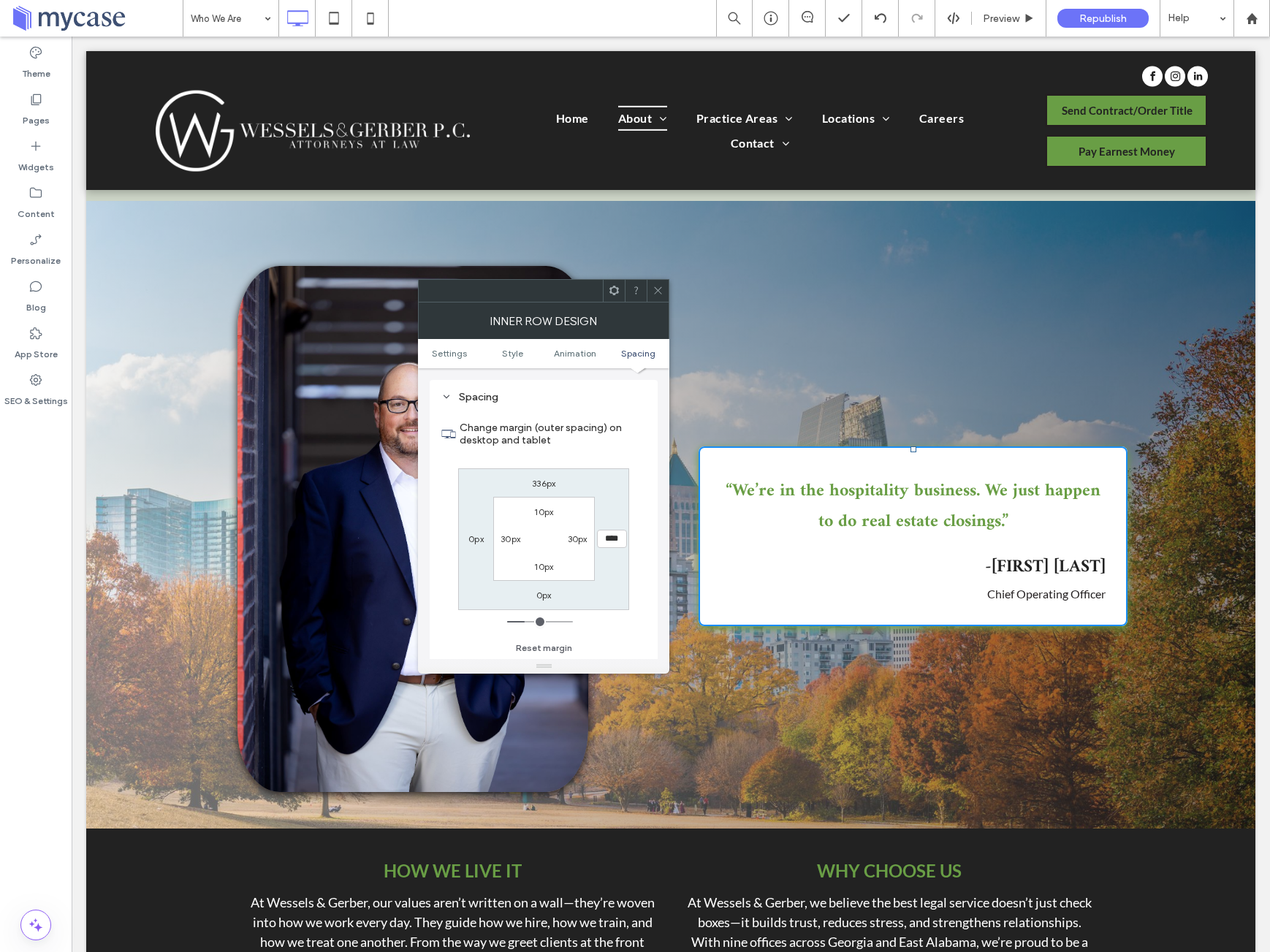 type on "****" 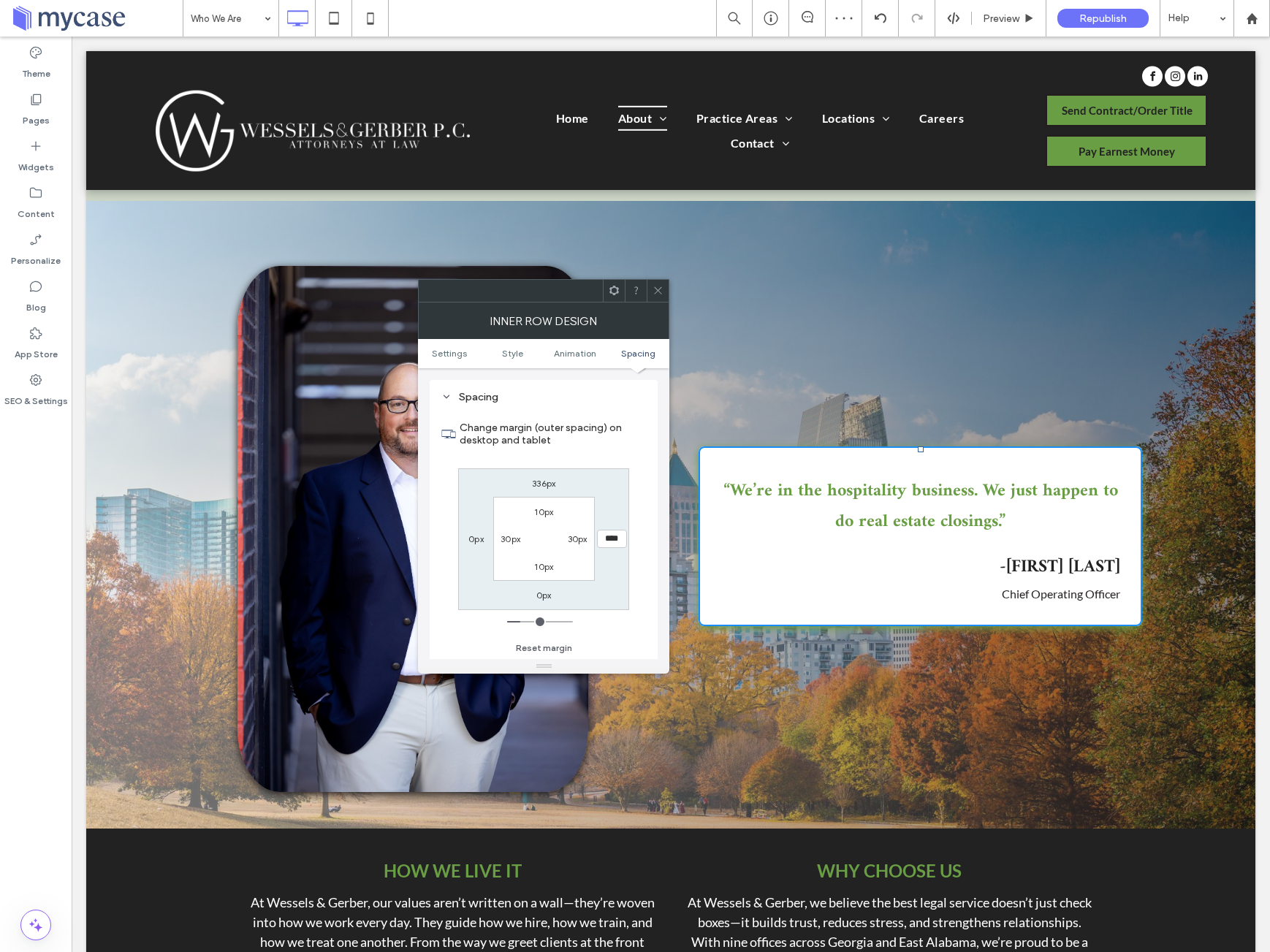 click 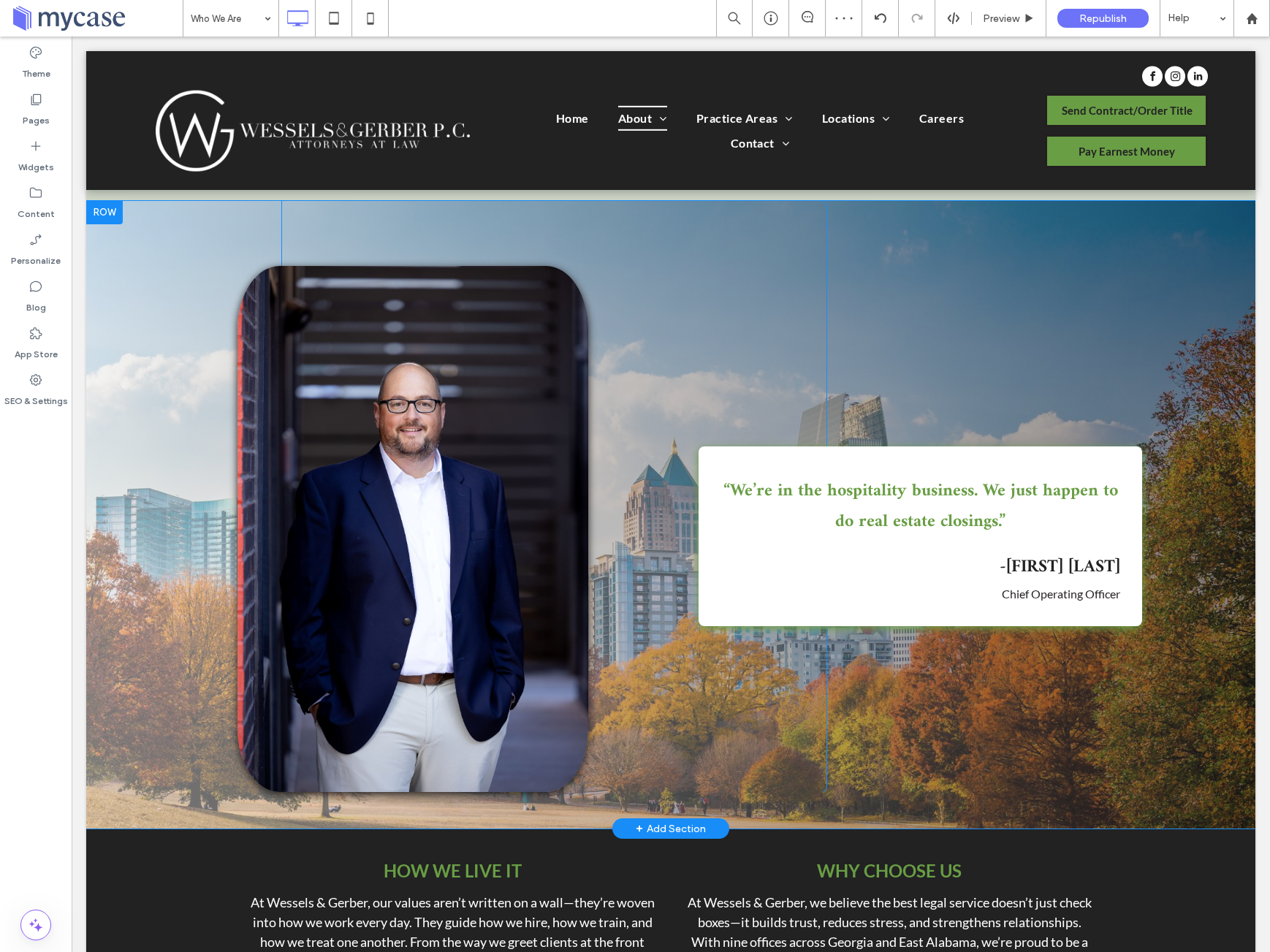 click on "Click To Paste" at bounding box center [583, 496] 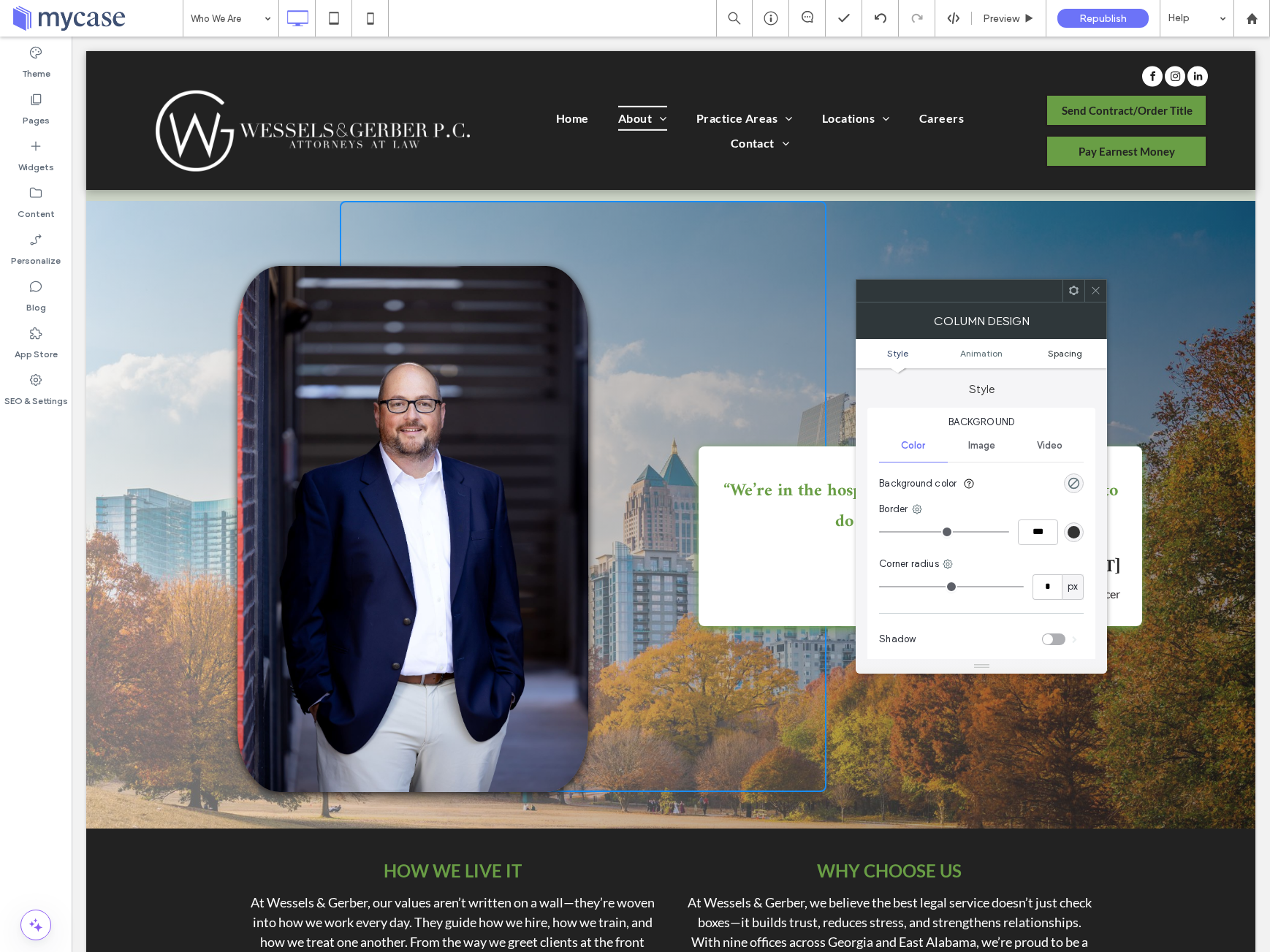 click on "Spacing" at bounding box center [1065, 353] 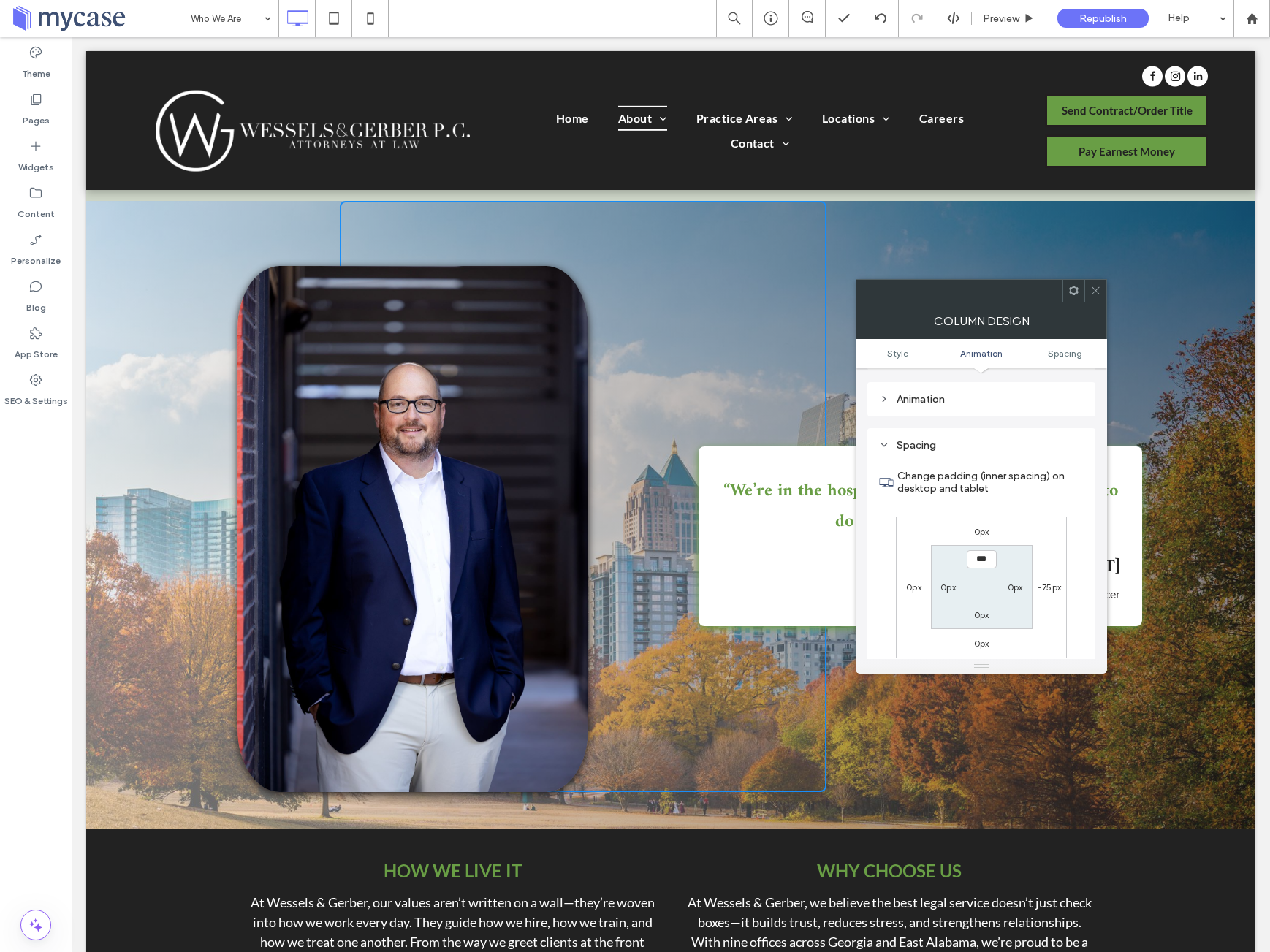 scroll, scrollTop: 343, scrollLeft: 0, axis: vertical 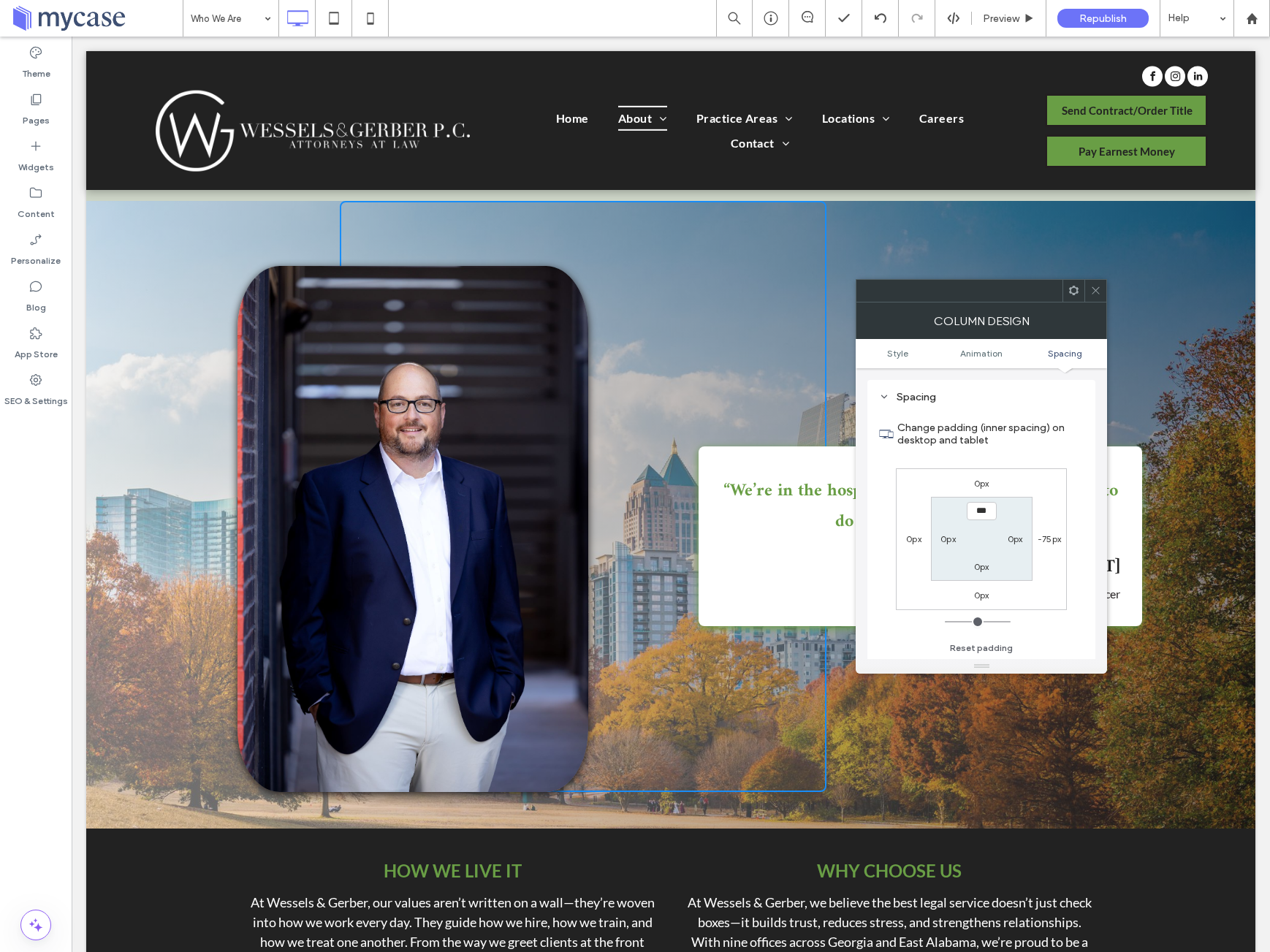 click on "-75px" at bounding box center (1049, 538) 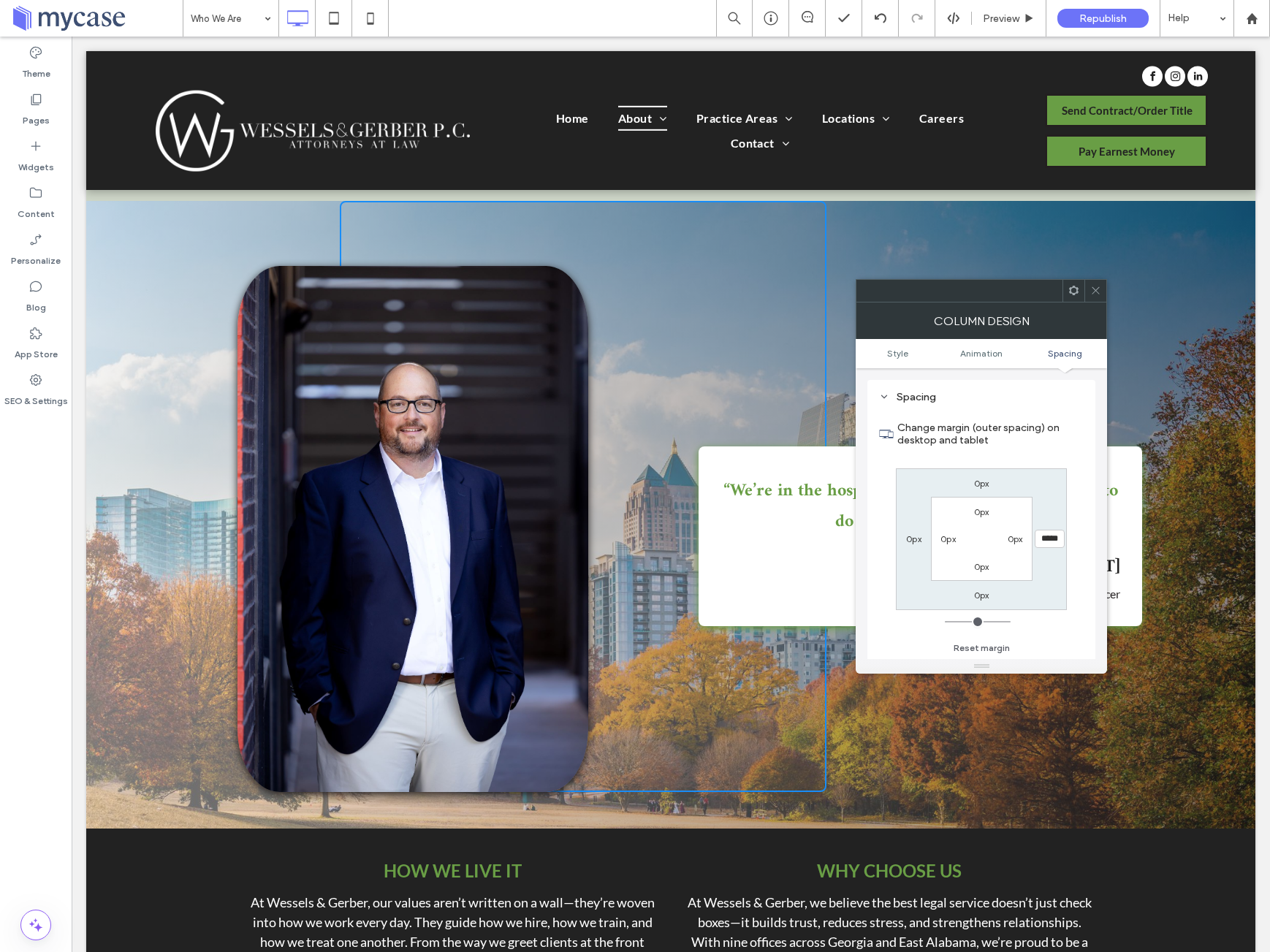 click on "*****" at bounding box center [1049, 538] 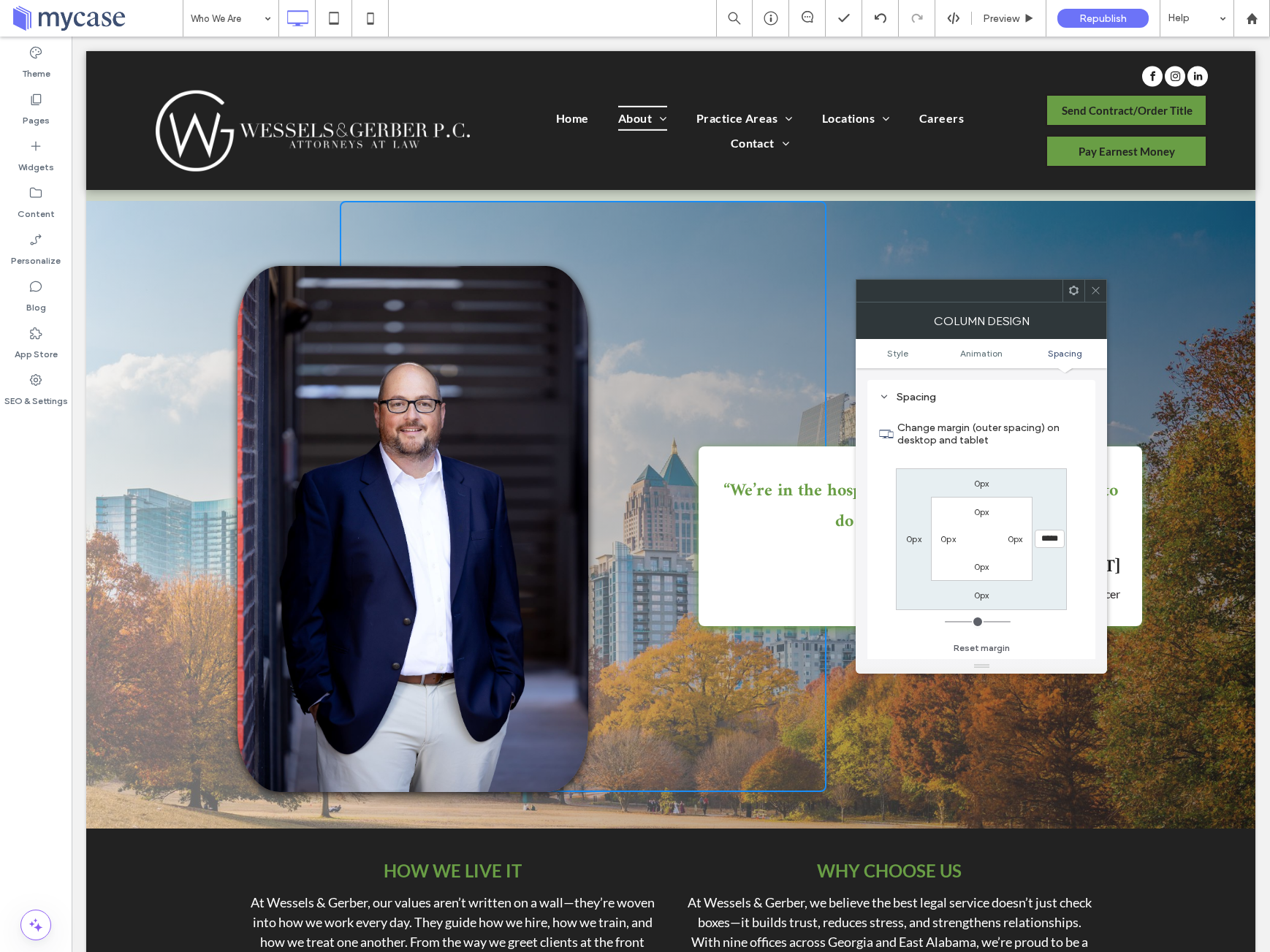 type on "*****" 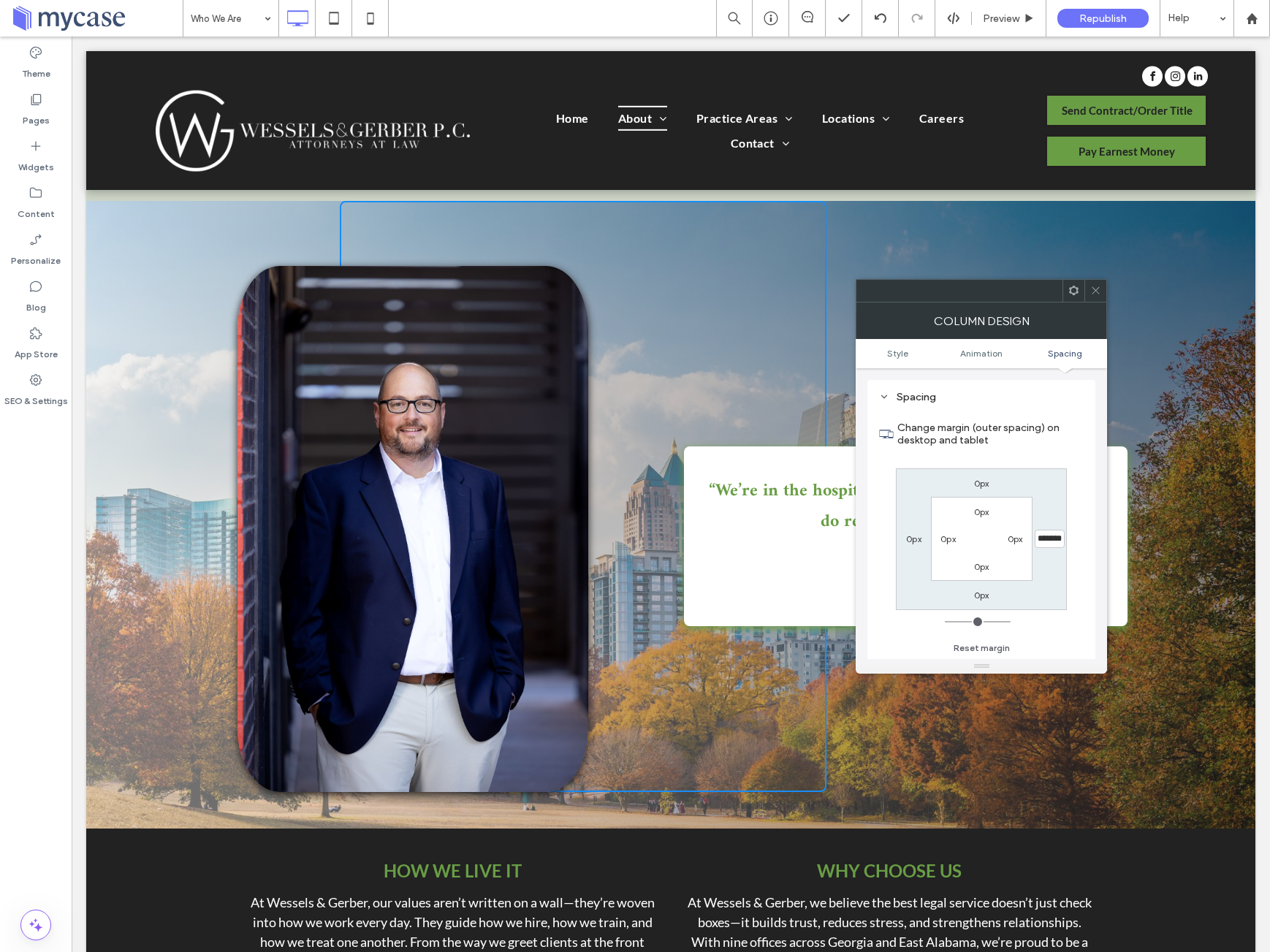 type on "*******" 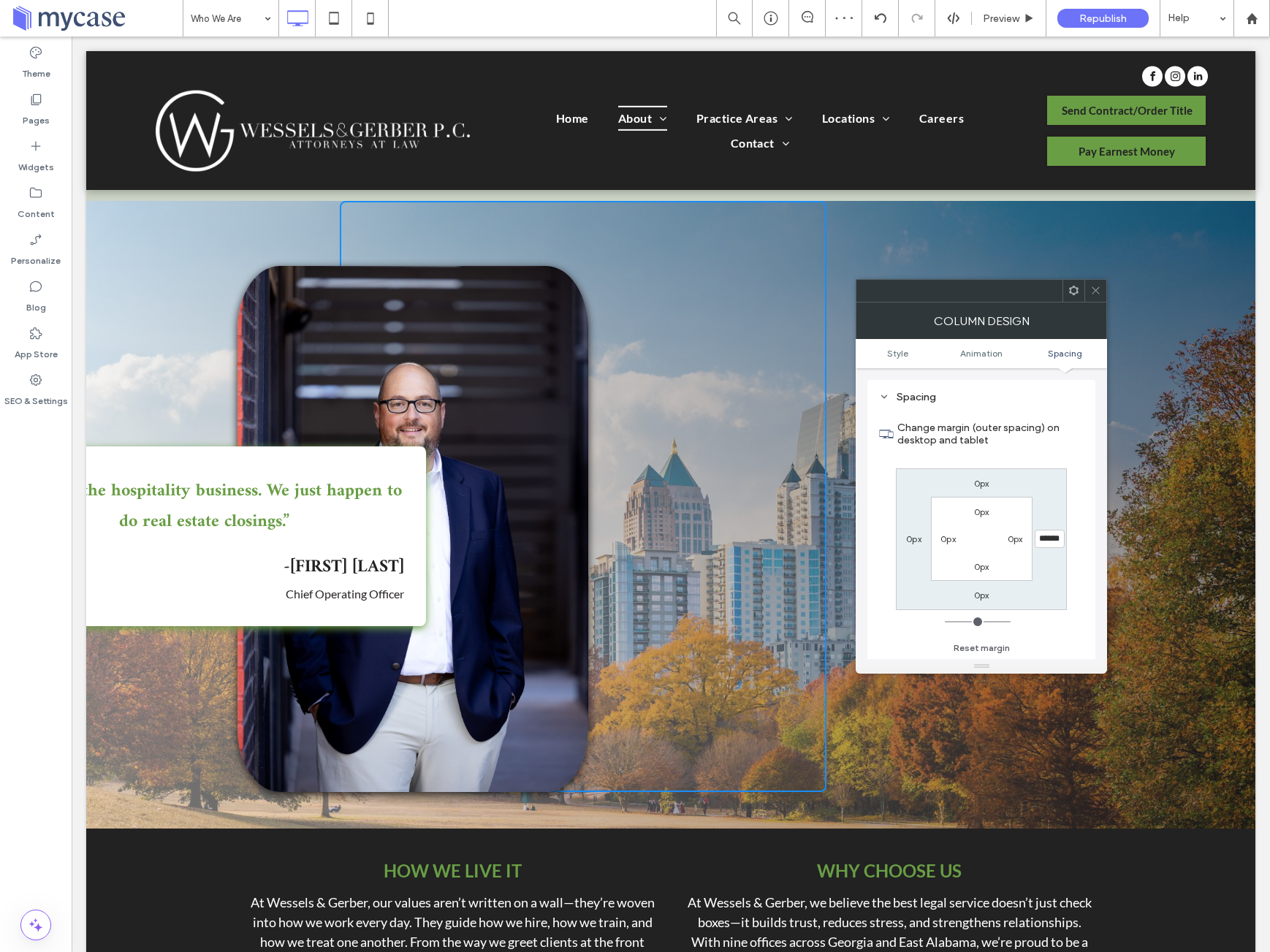 type on "******" 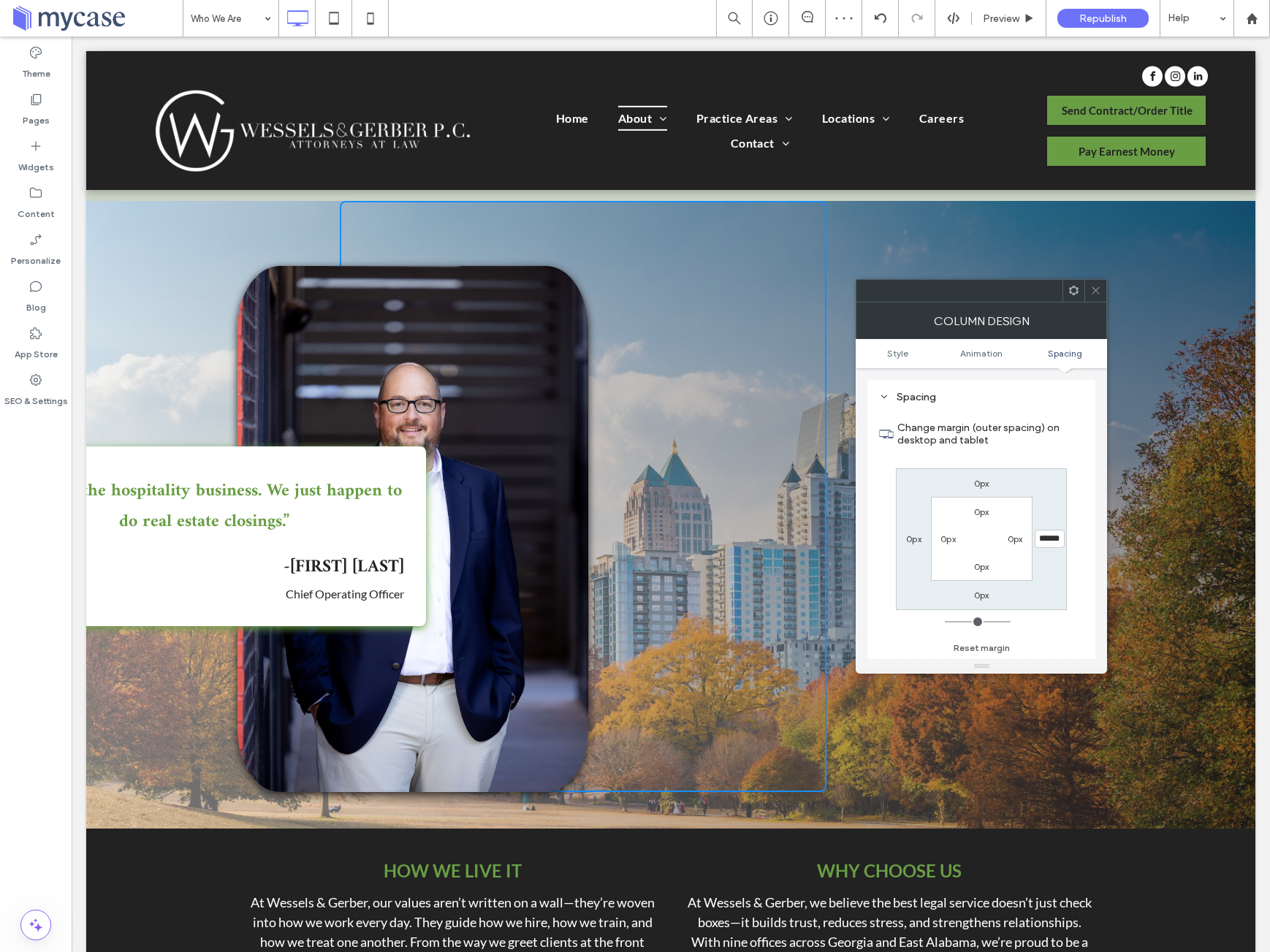 type on "*" 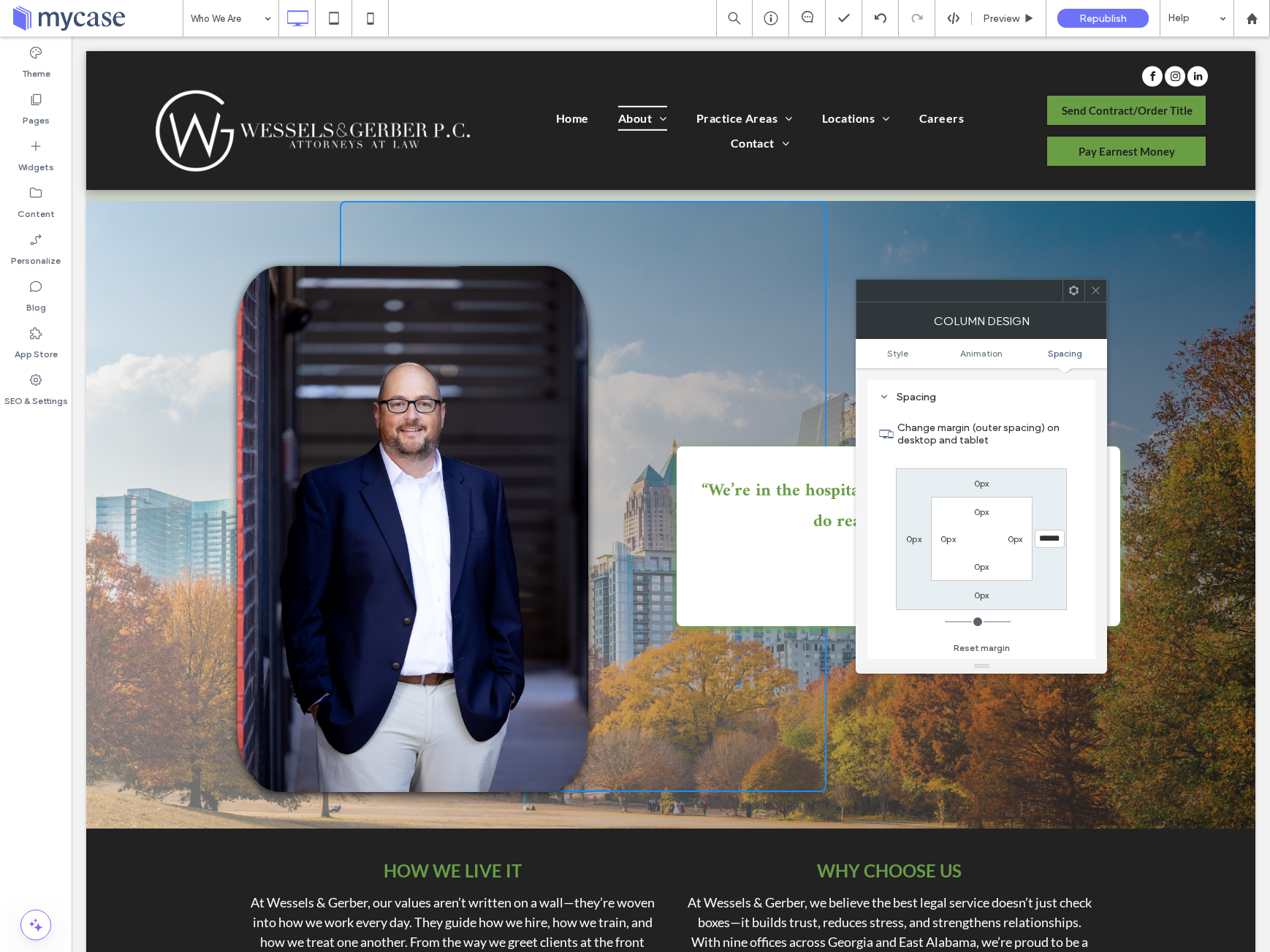 click 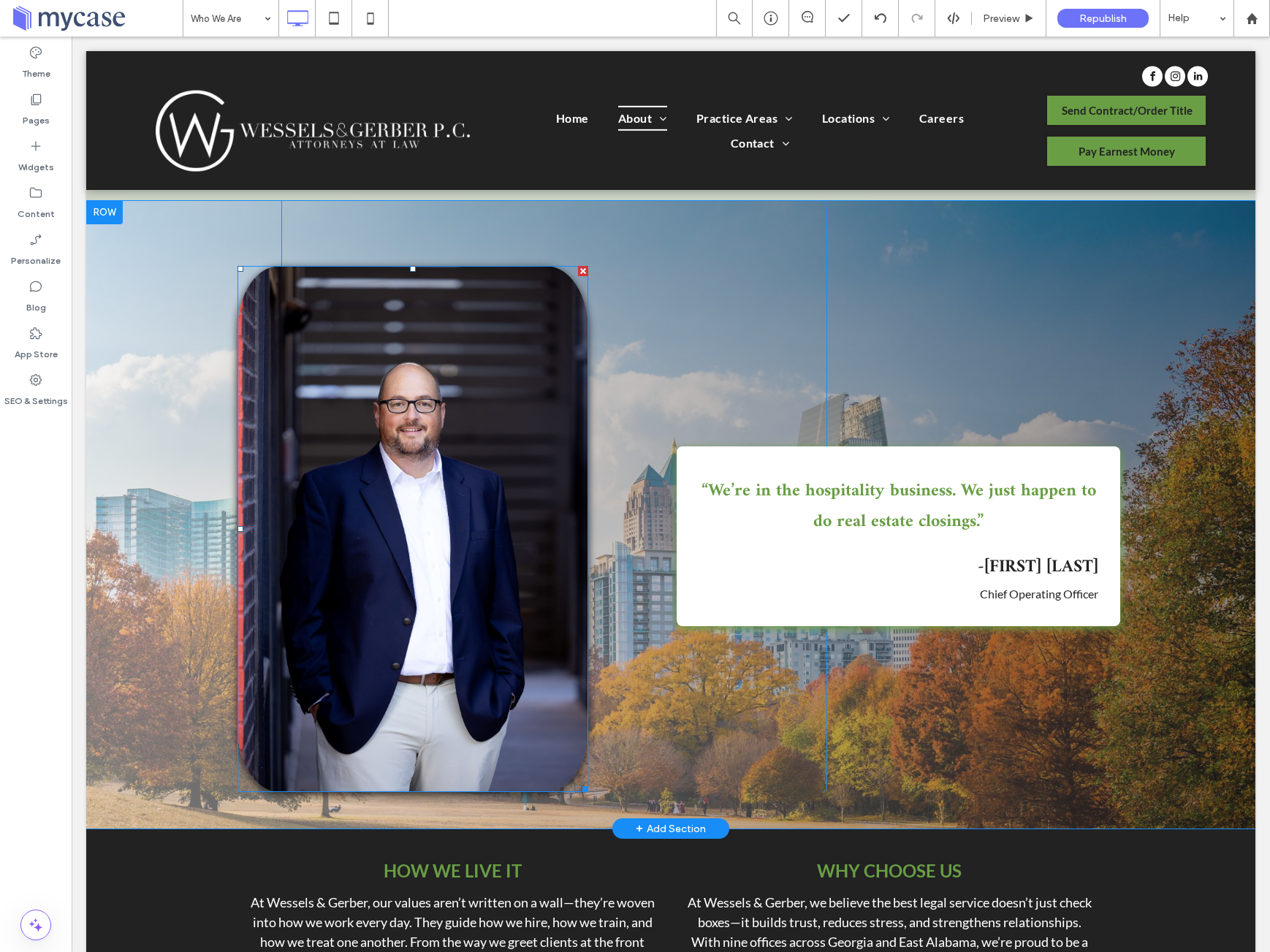 click at bounding box center (413, 529) 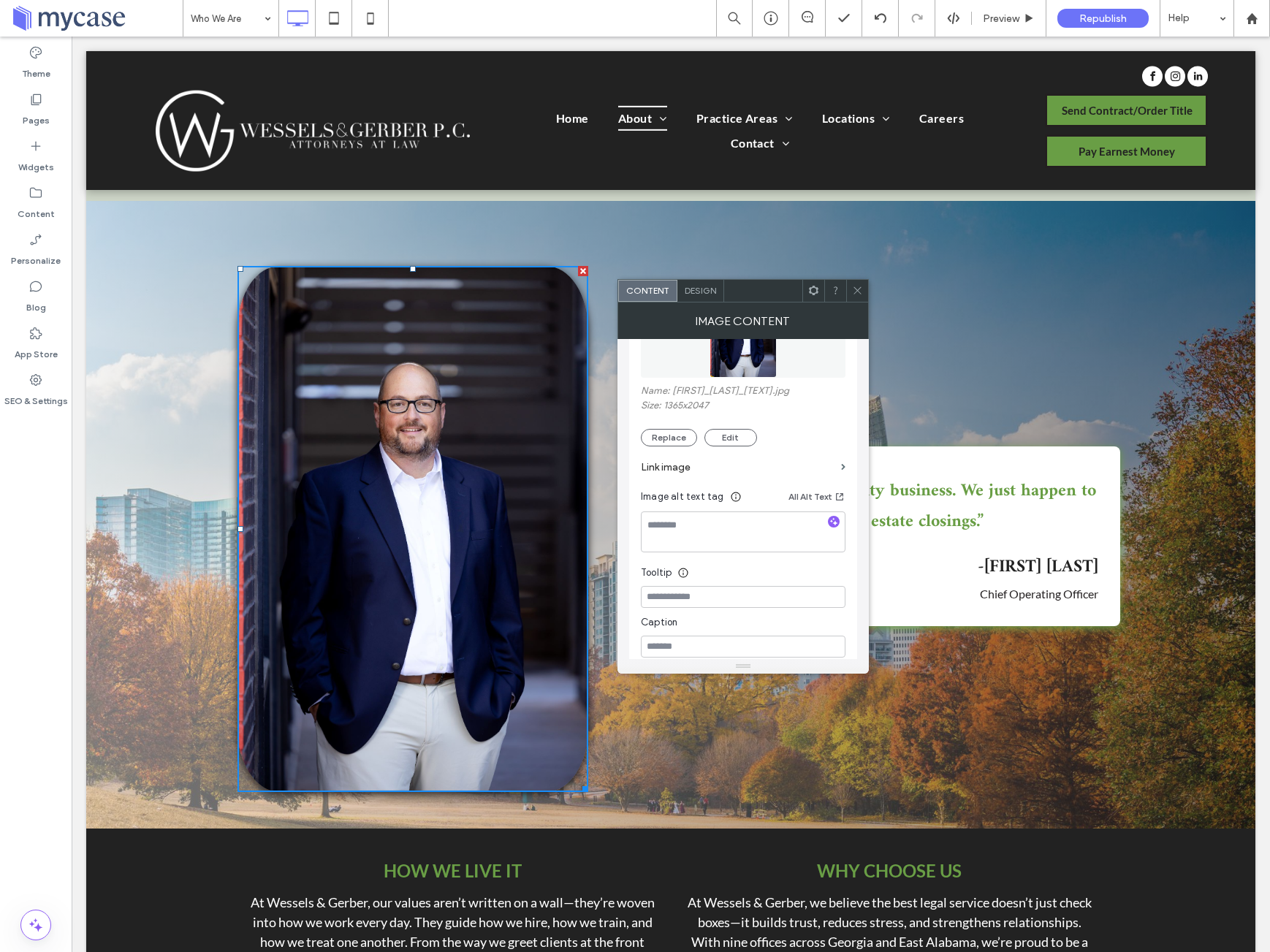 scroll, scrollTop: 222, scrollLeft: 0, axis: vertical 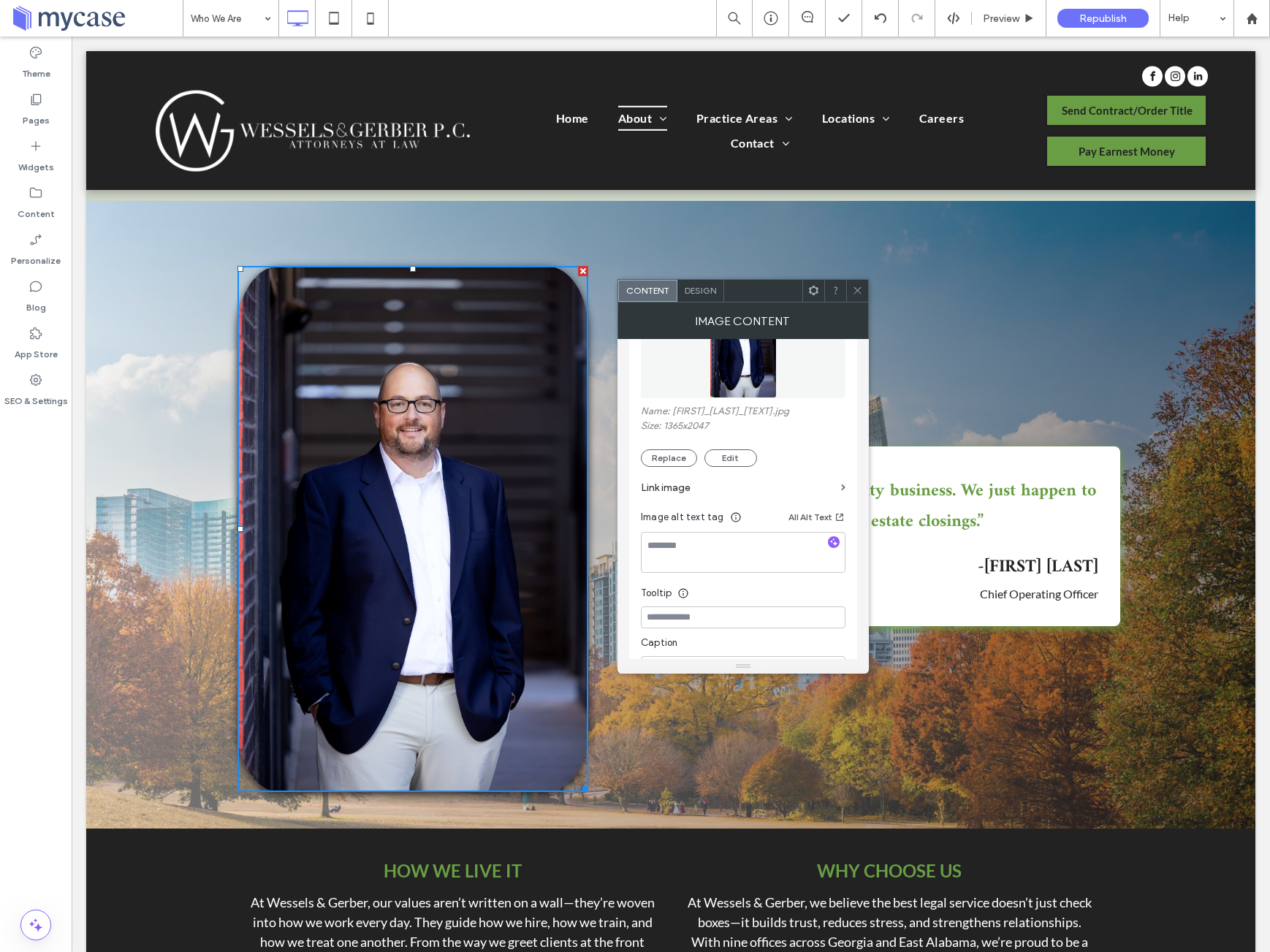 click on "Design" at bounding box center [700, 290] 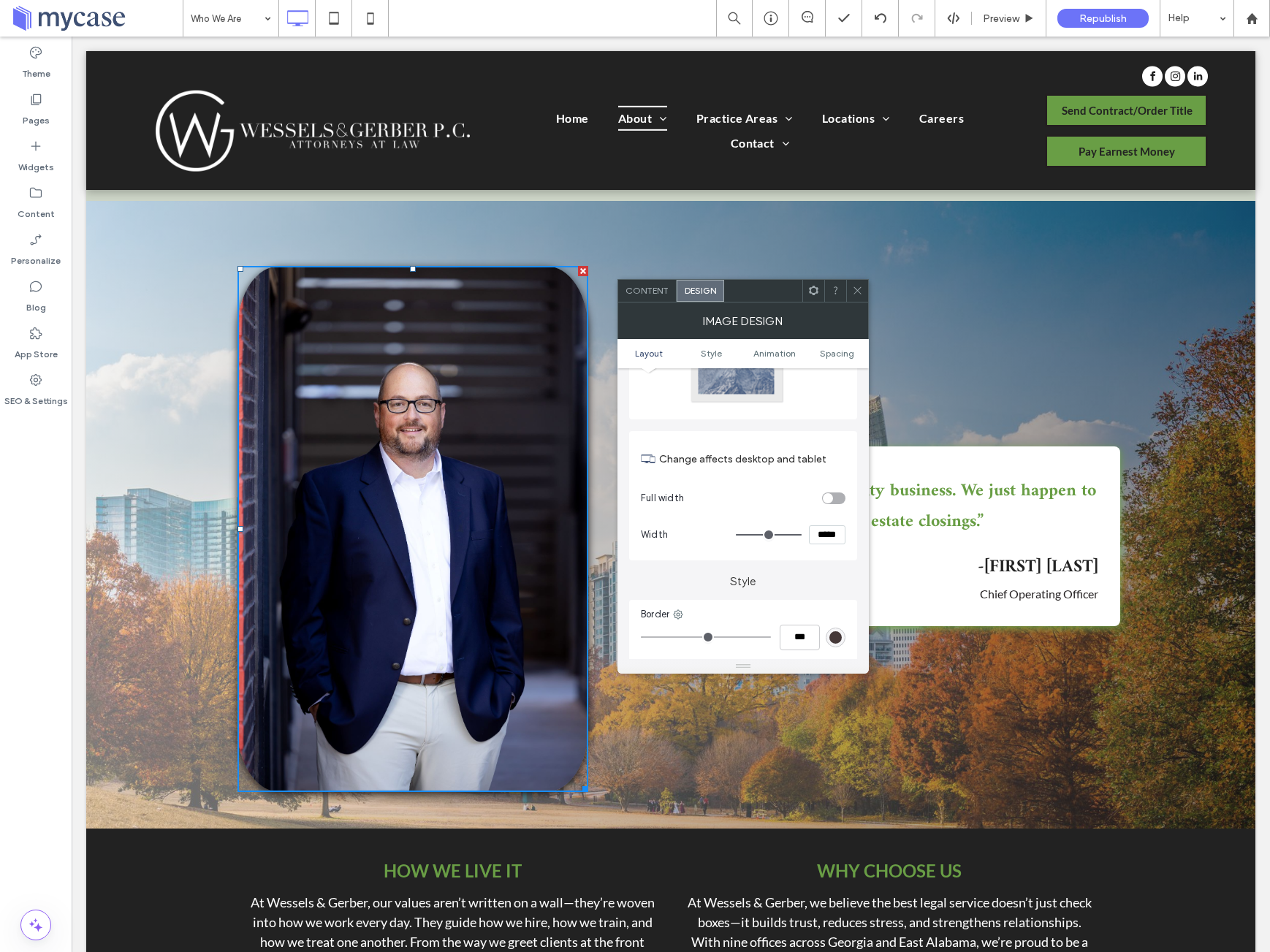 scroll, scrollTop: 115, scrollLeft: 0, axis: vertical 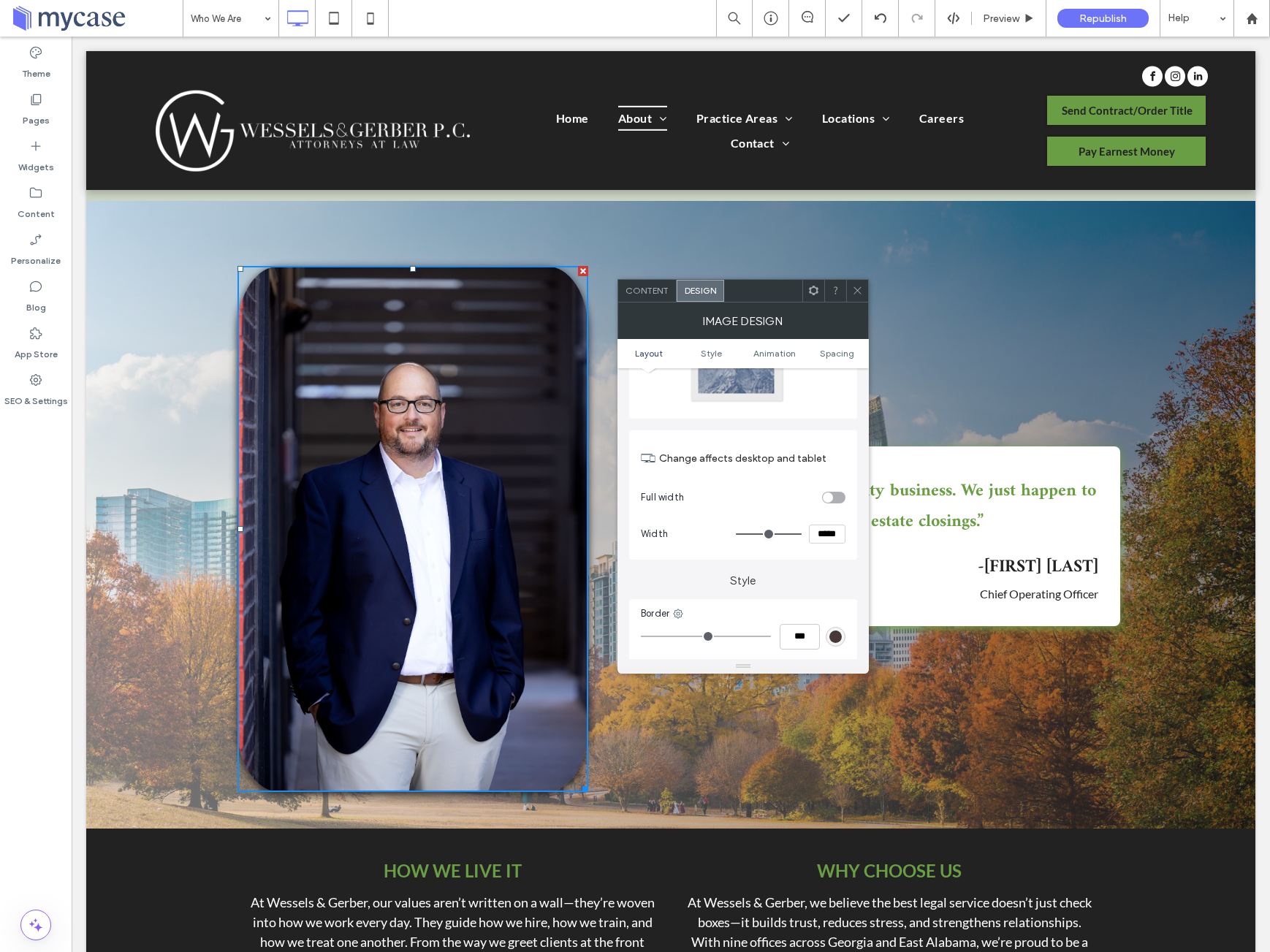click 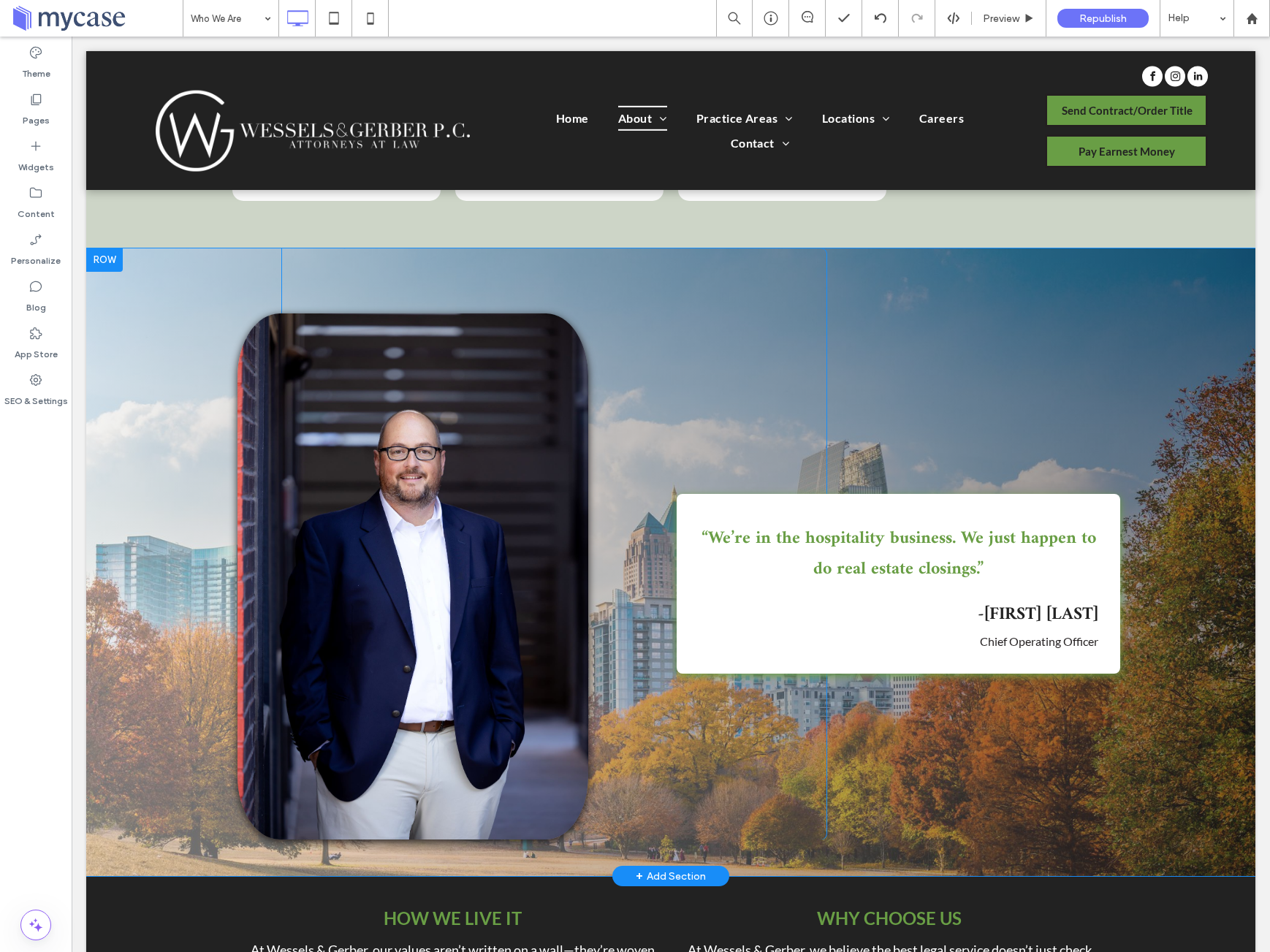 scroll, scrollTop: 1531, scrollLeft: 0, axis: vertical 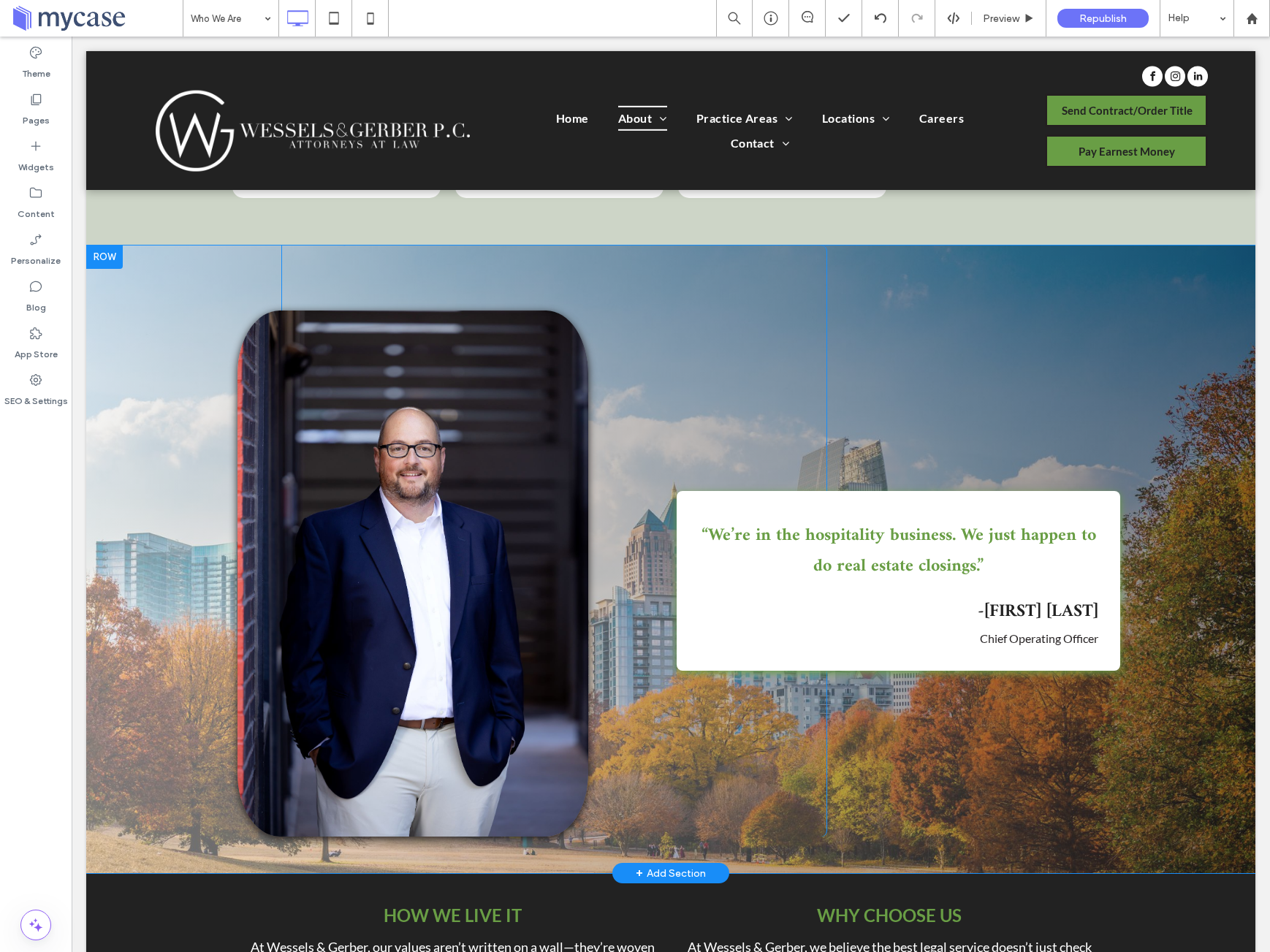click on "Click To Paste" at bounding box center (183, 541) 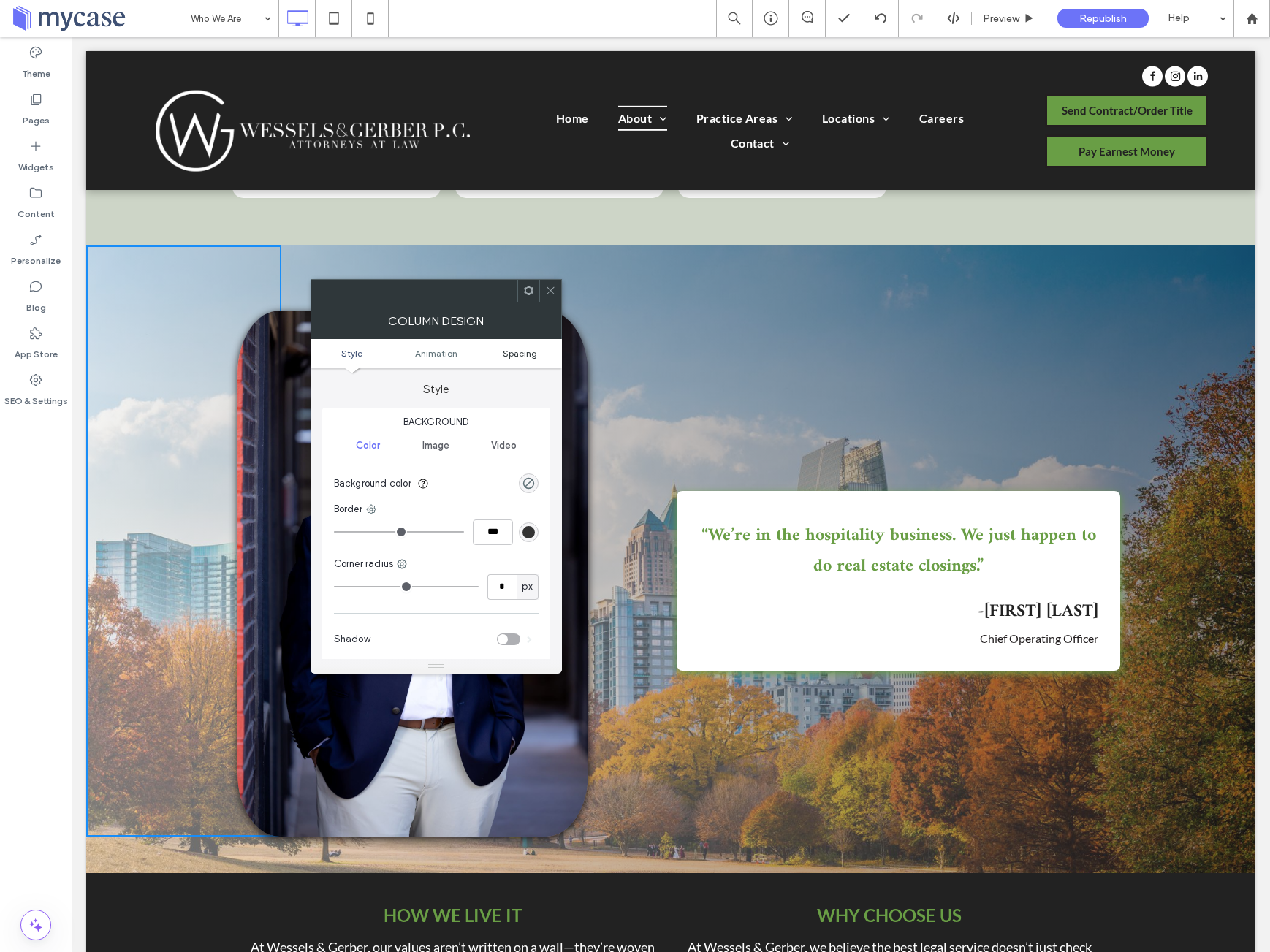 click on "Spacing" at bounding box center [520, 353] 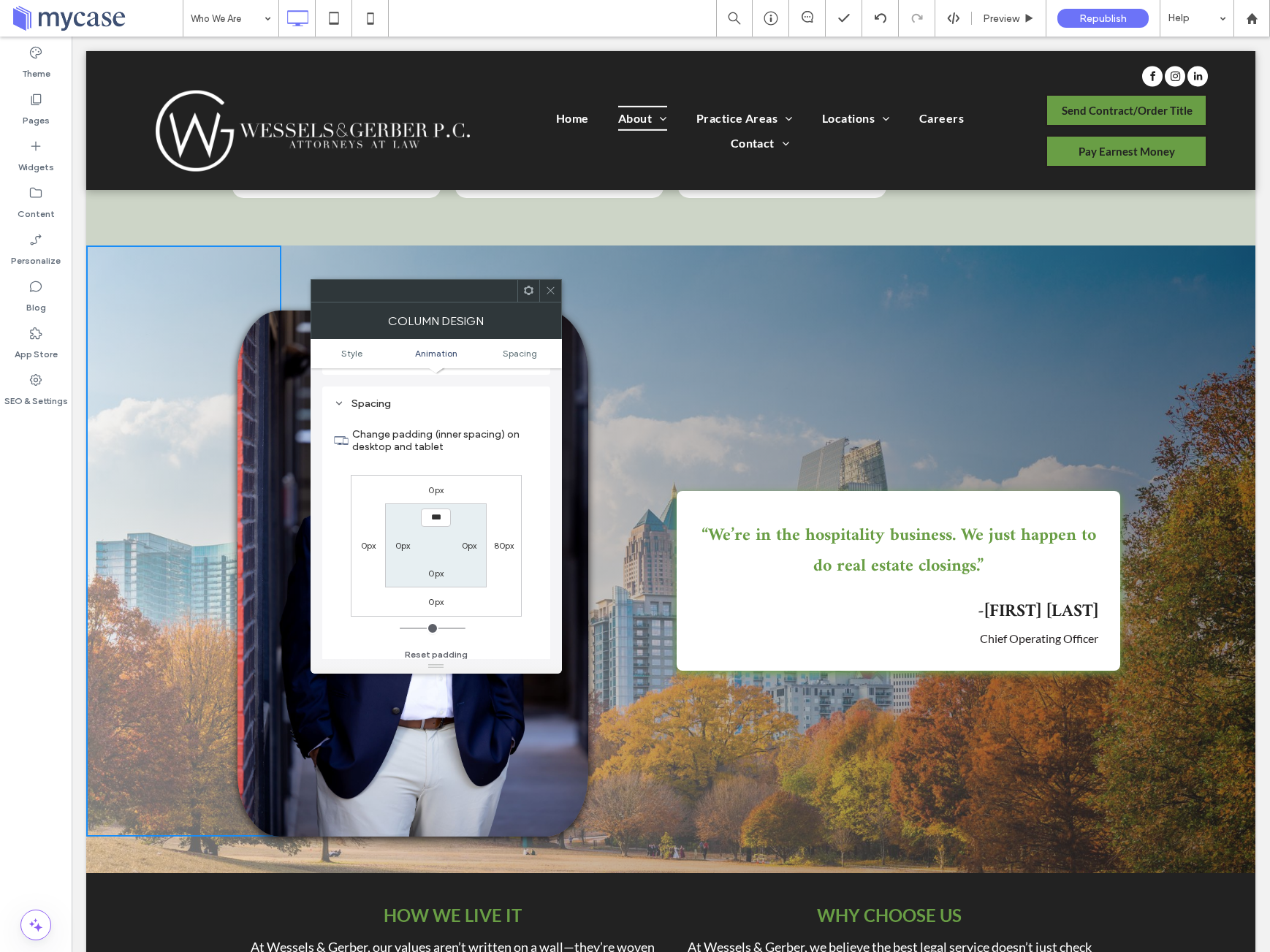scroll, scrollTop: 343, scrollLeft: 0, axis: vertical 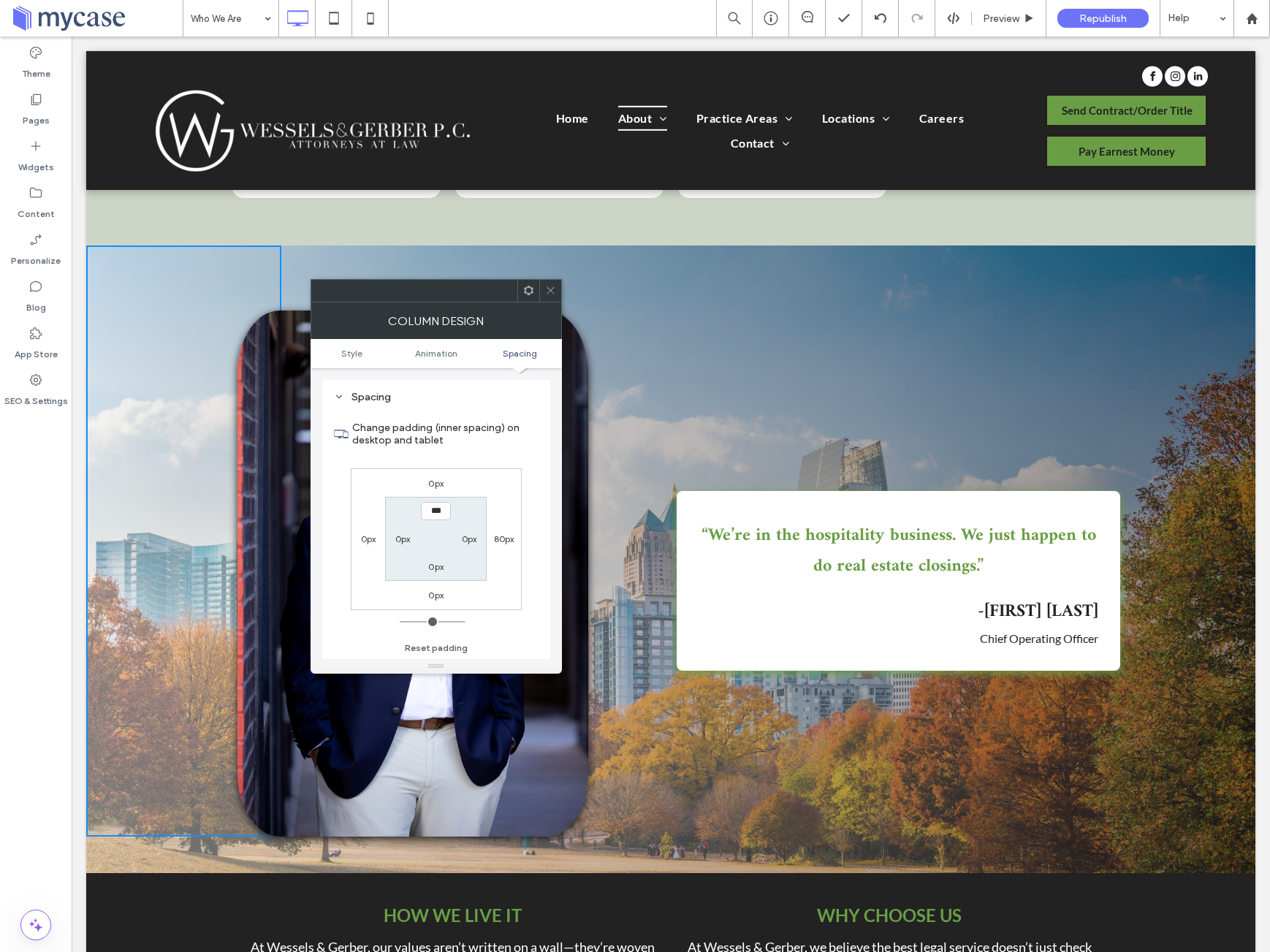 click 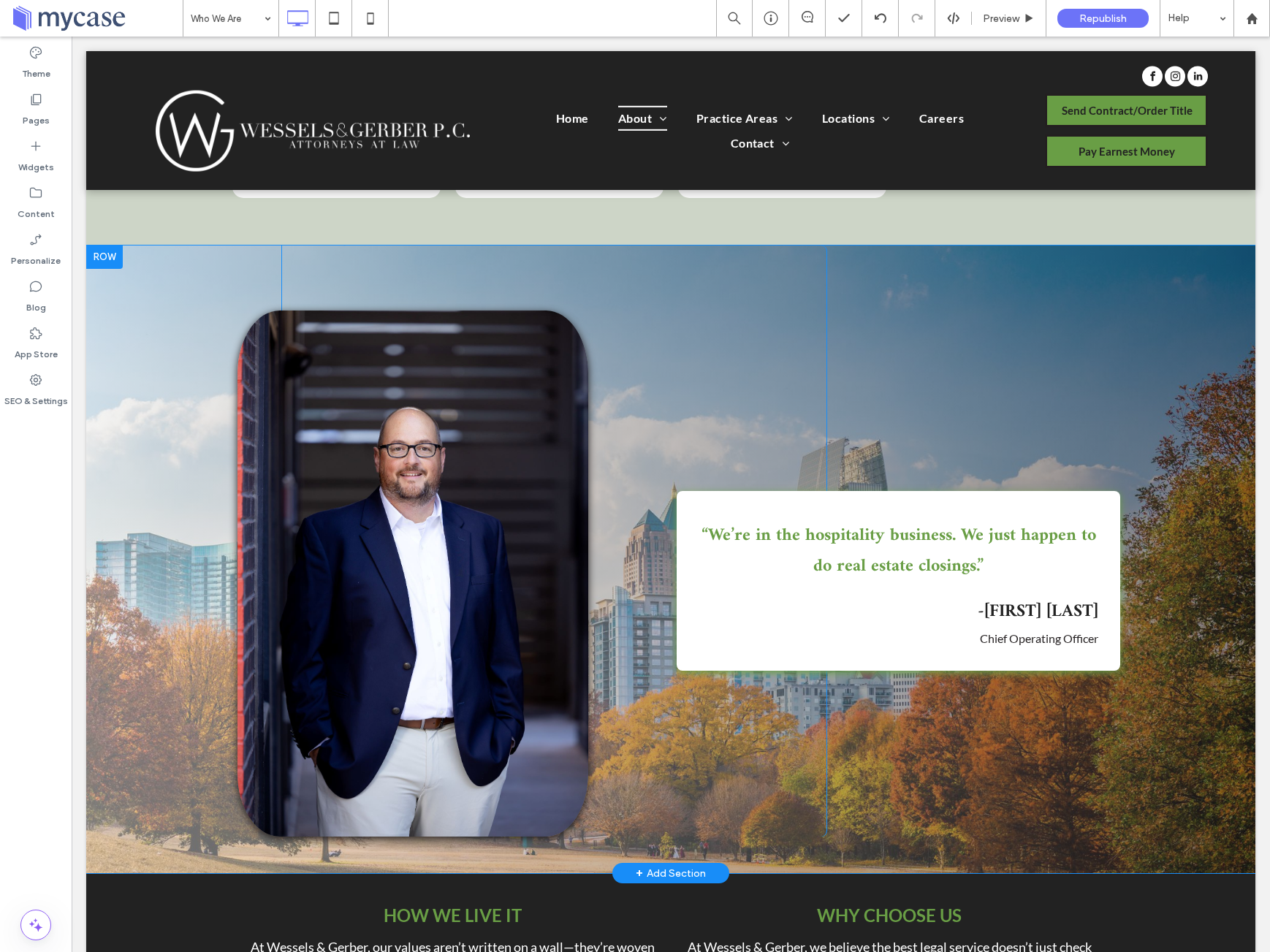 click on "Click To Paste" at bounding box center [583, 541] 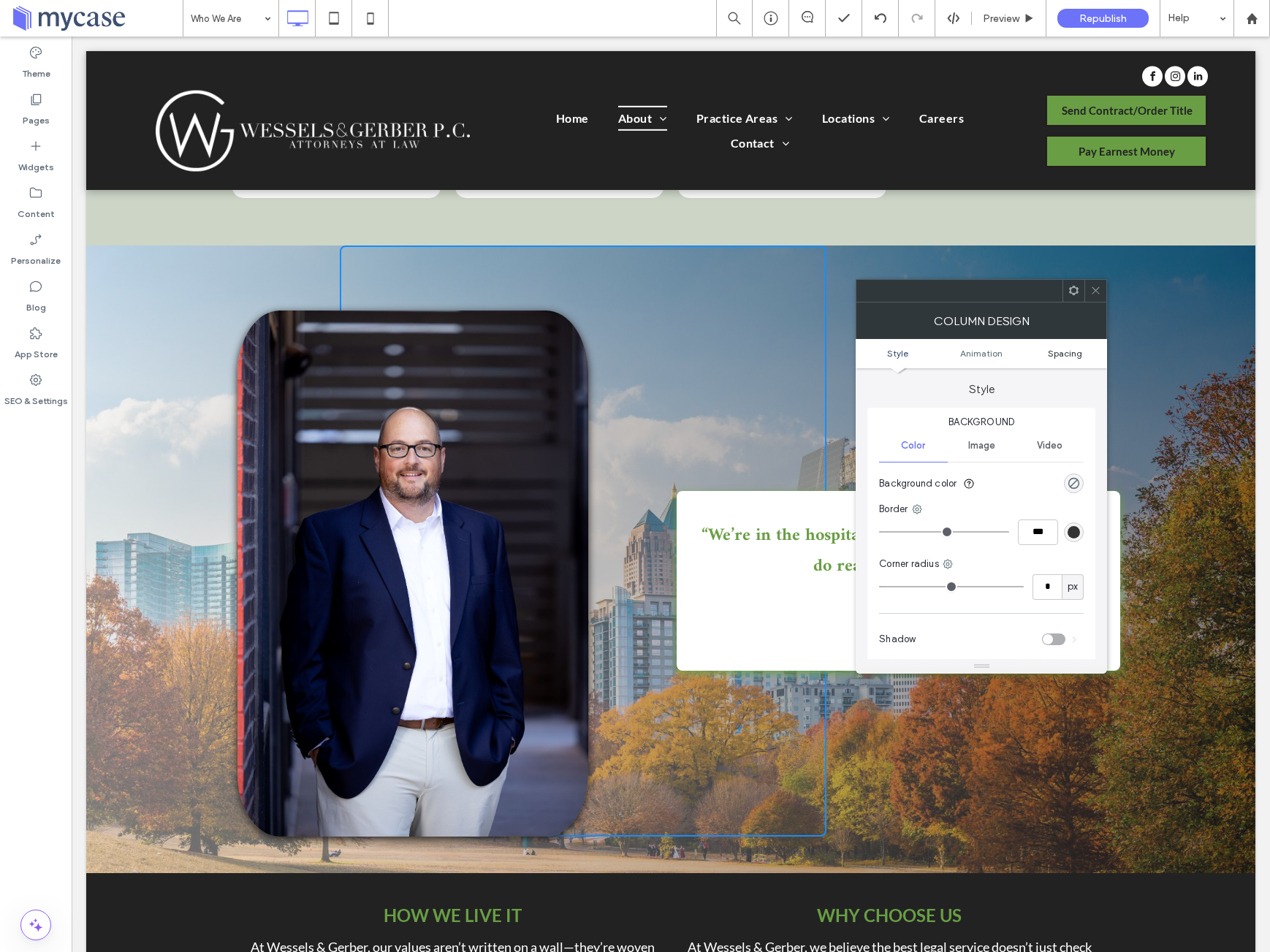 click on "Spacing" at bounding box center (1065, 353) 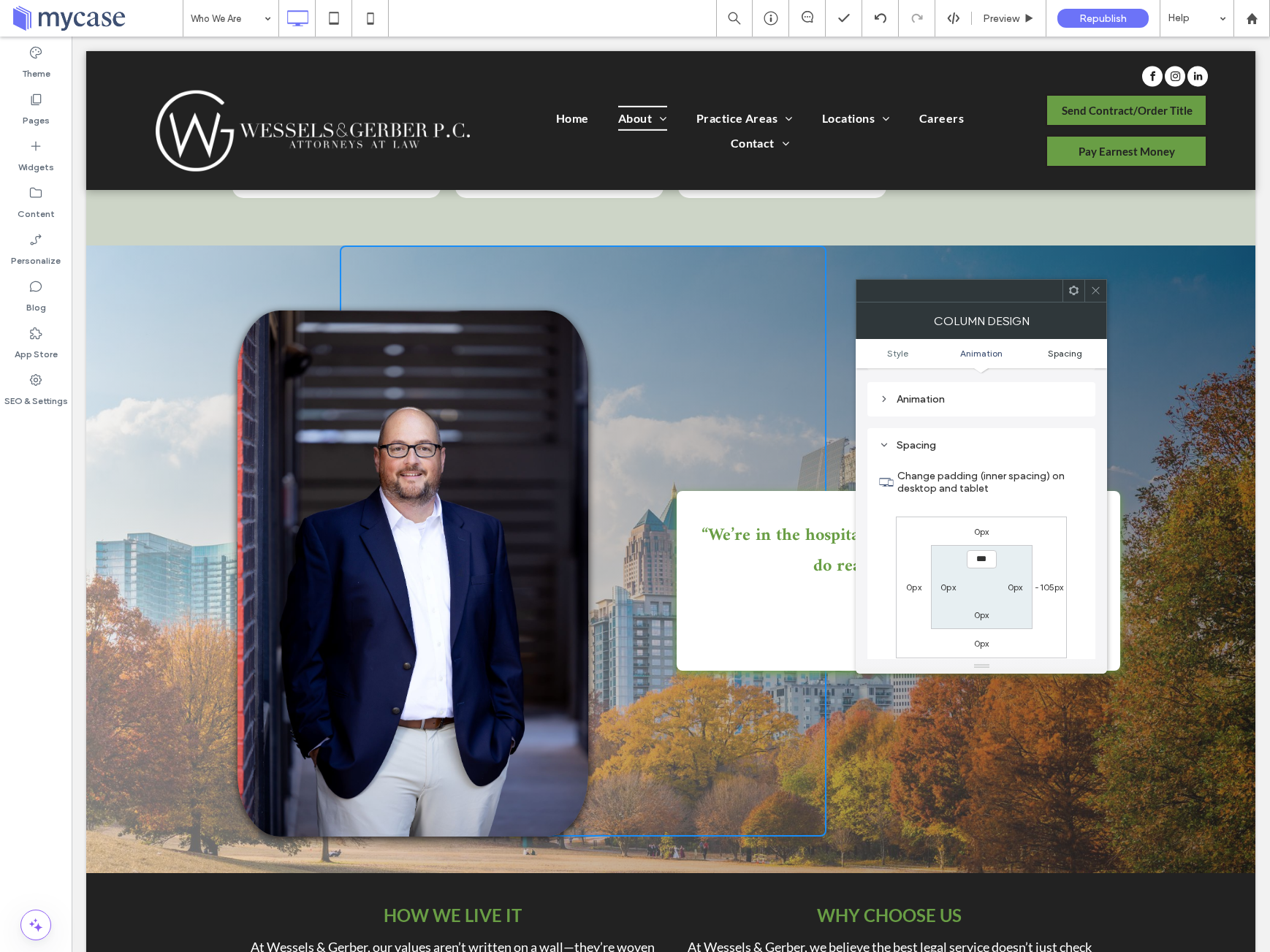 scroll, scrollTop: 343, scrollLeft: 0, axis: vertical 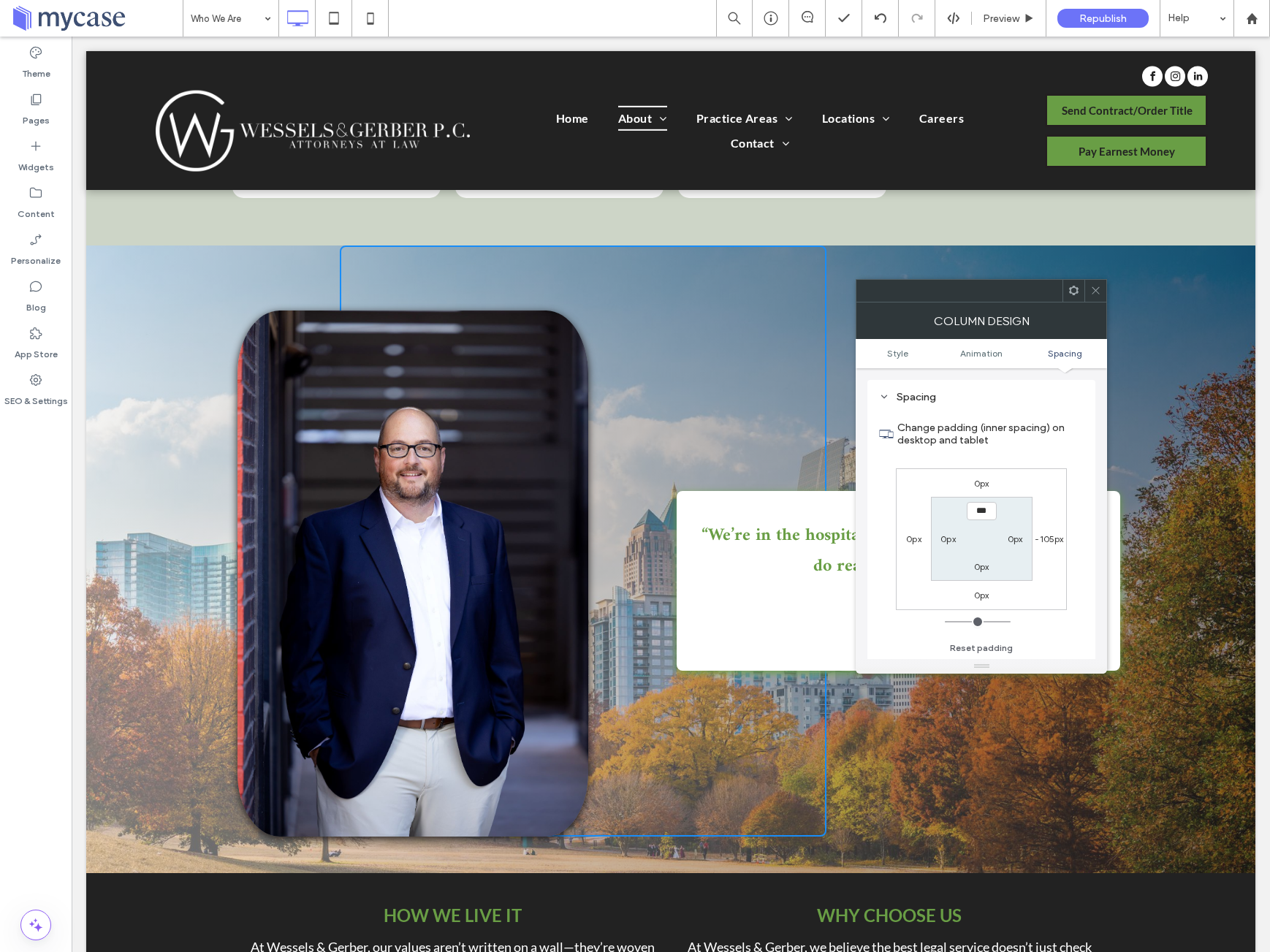 click 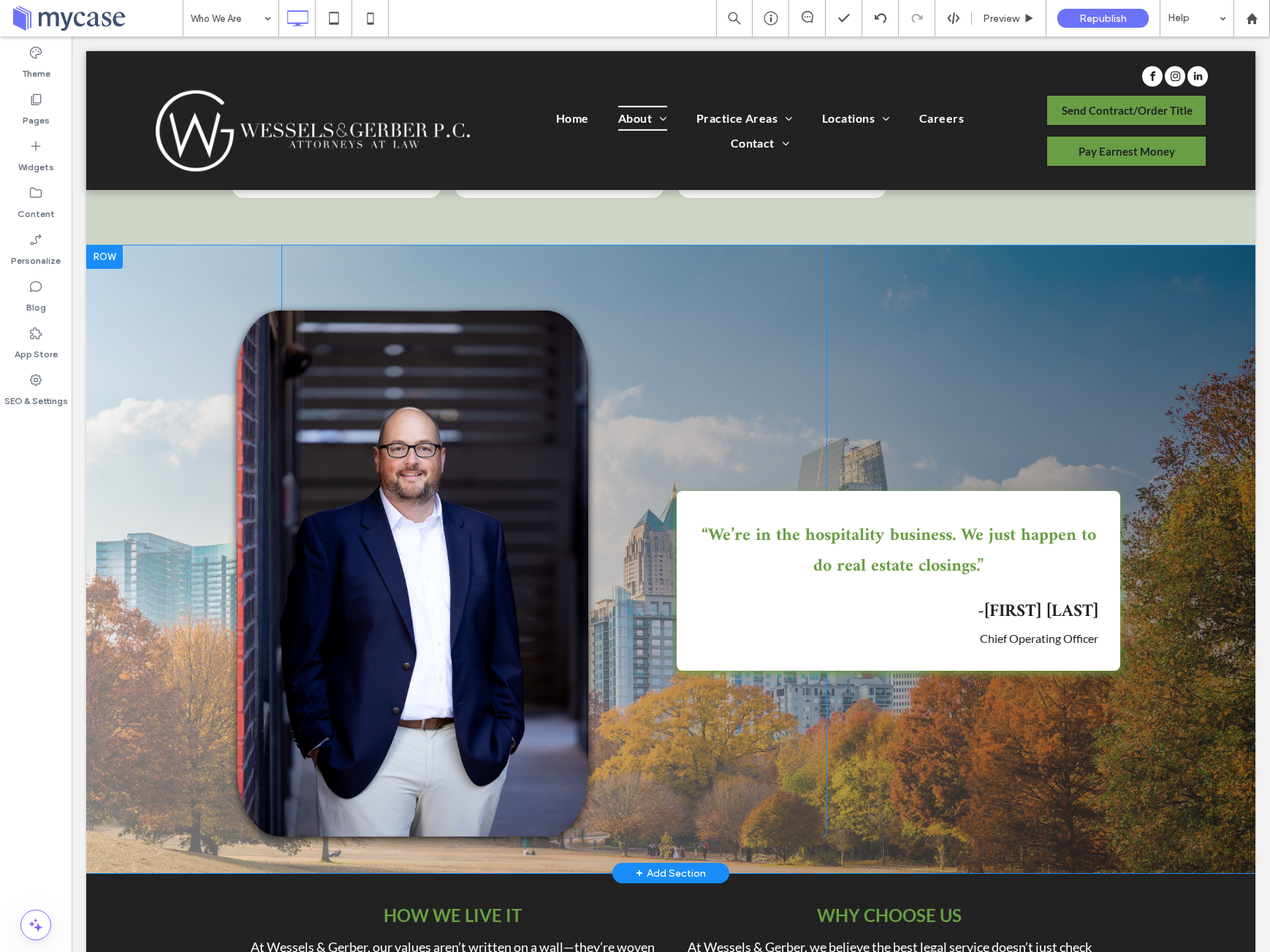 click at bounding box center [104, 257] 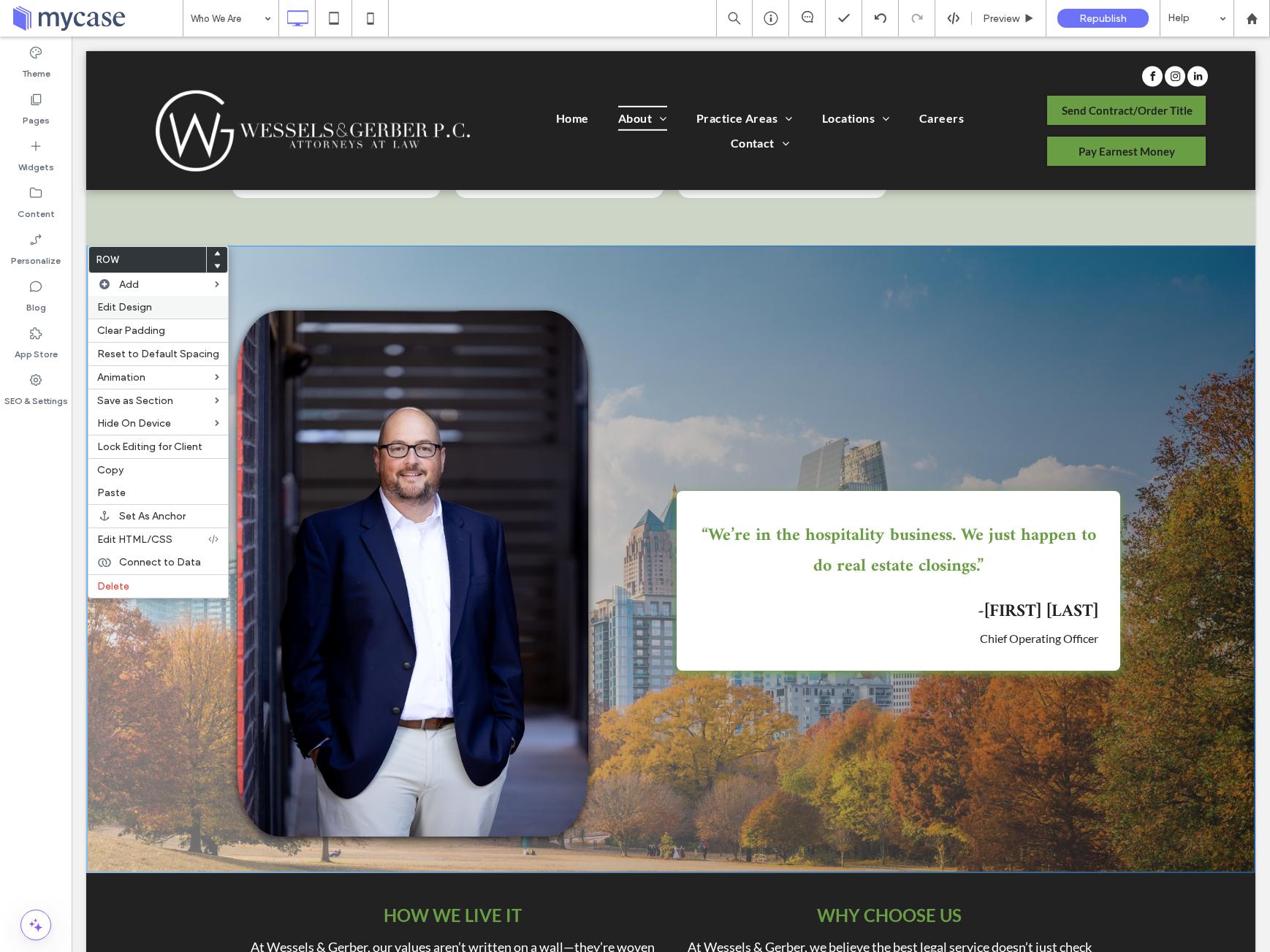click on "Edit Design" at bounding box center [124, 307] 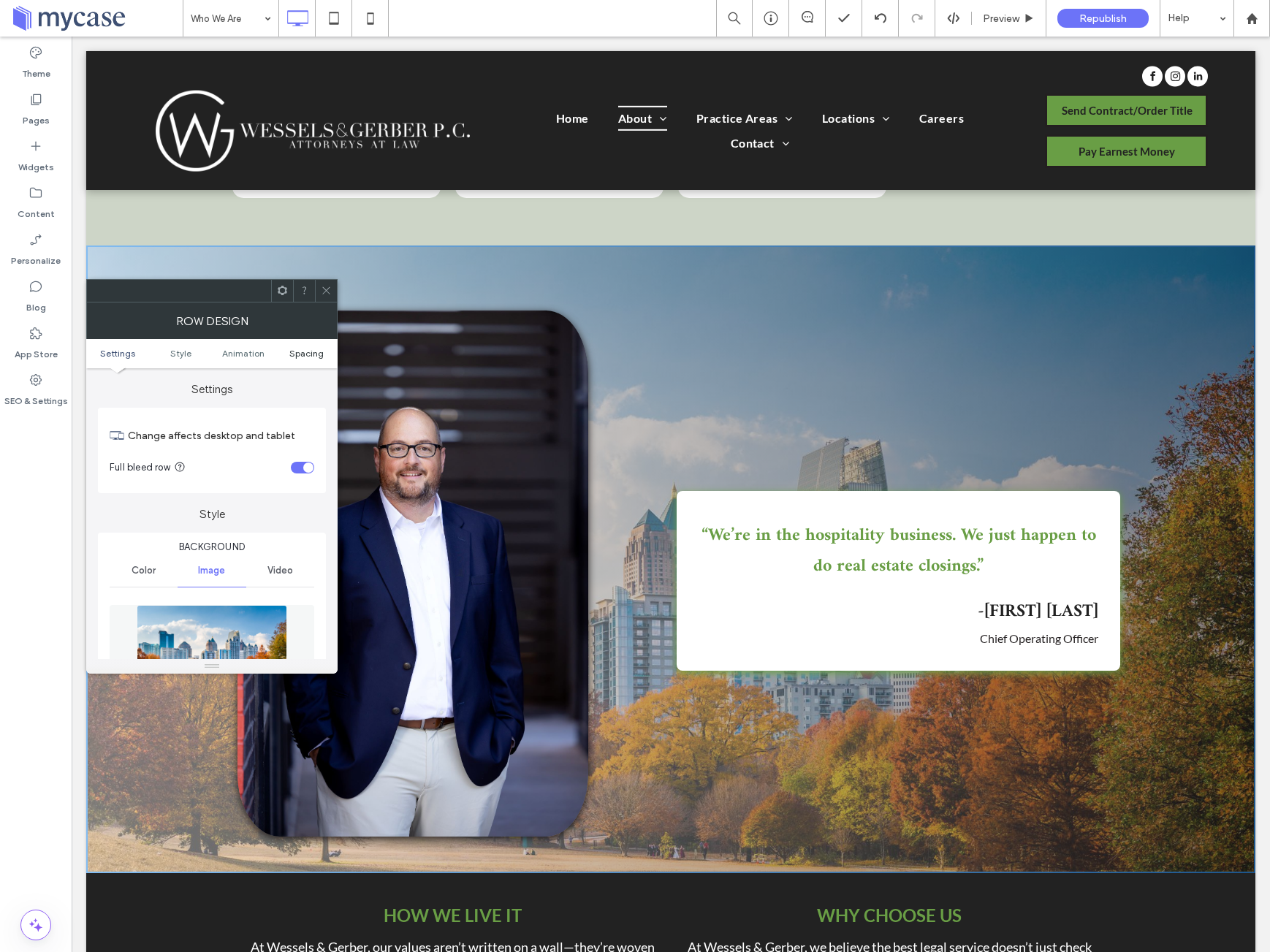 click on "Spacing" at bounding box center [306, 353] 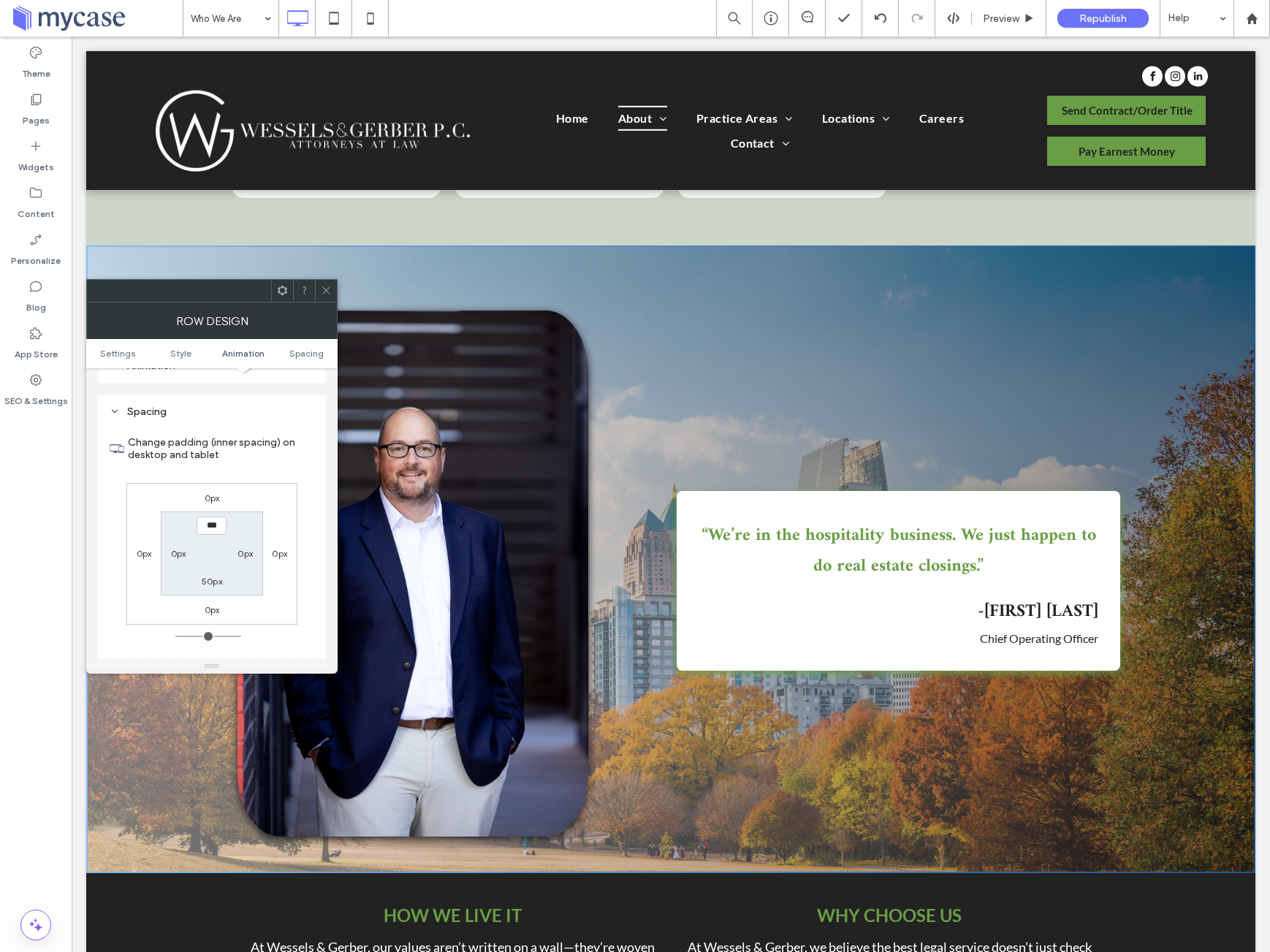 scroll, scrollTop: 951, scrollLeft: 0, axis: vertical 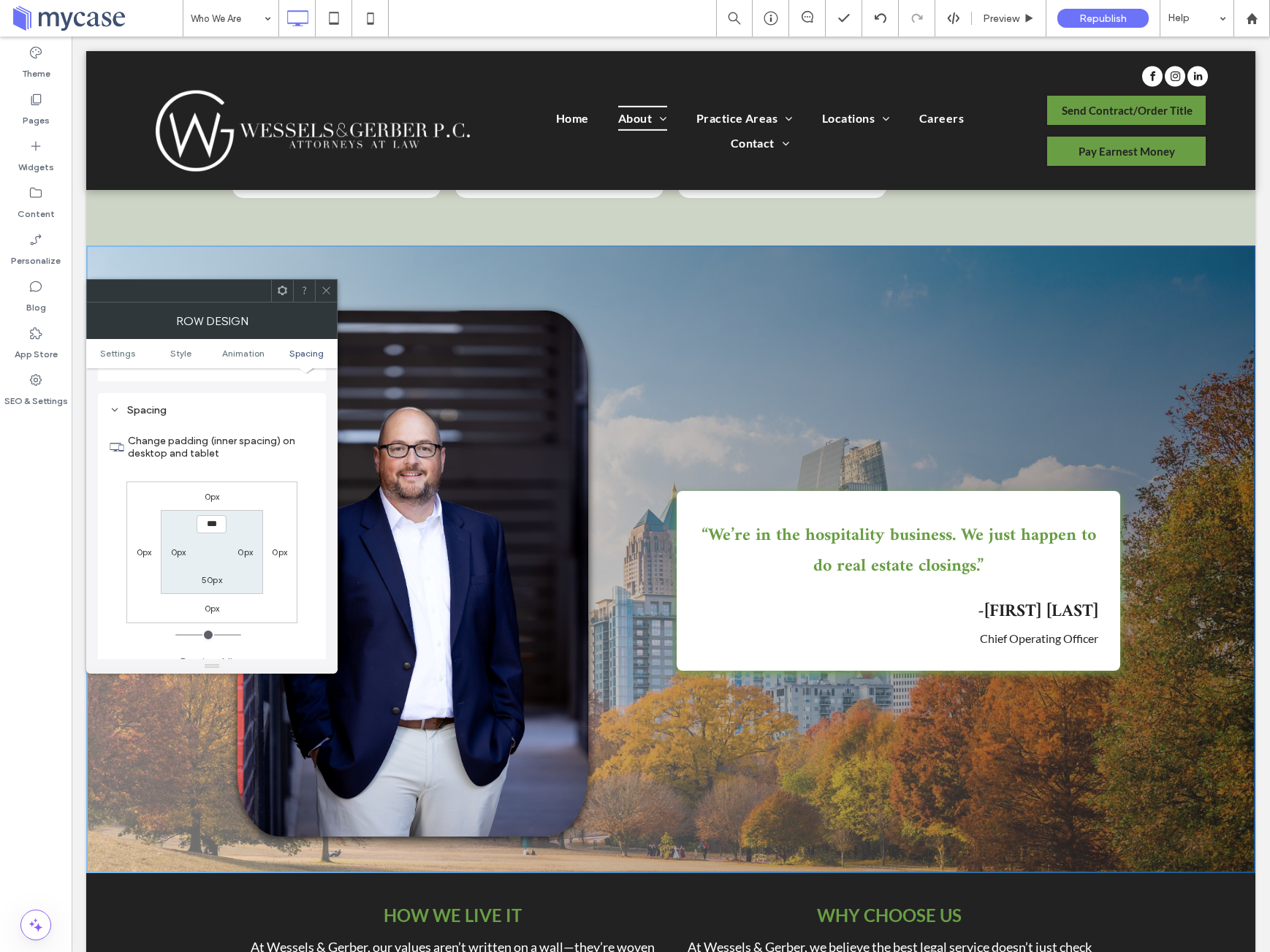 click 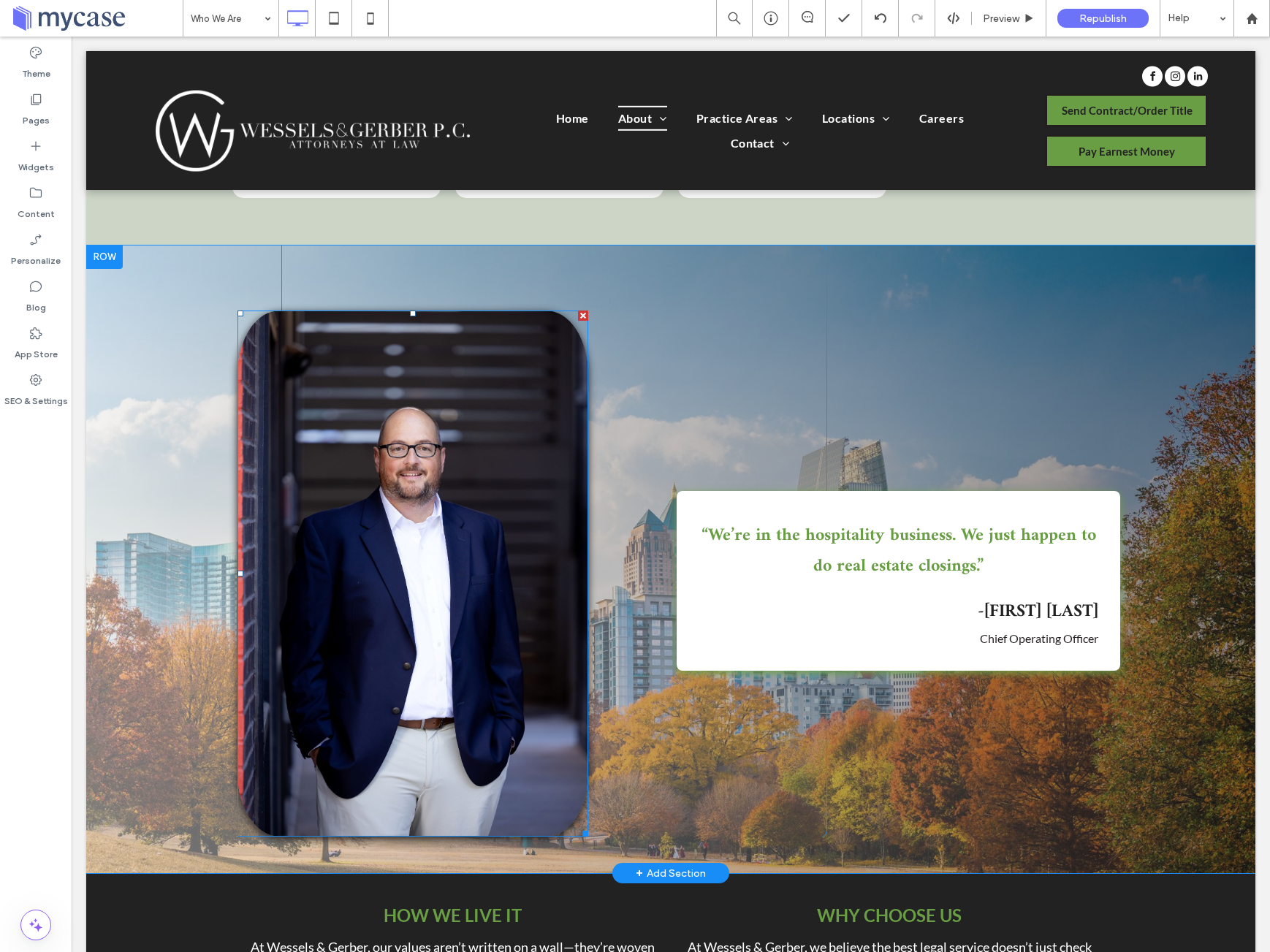 click at bounding box center (413, 574) 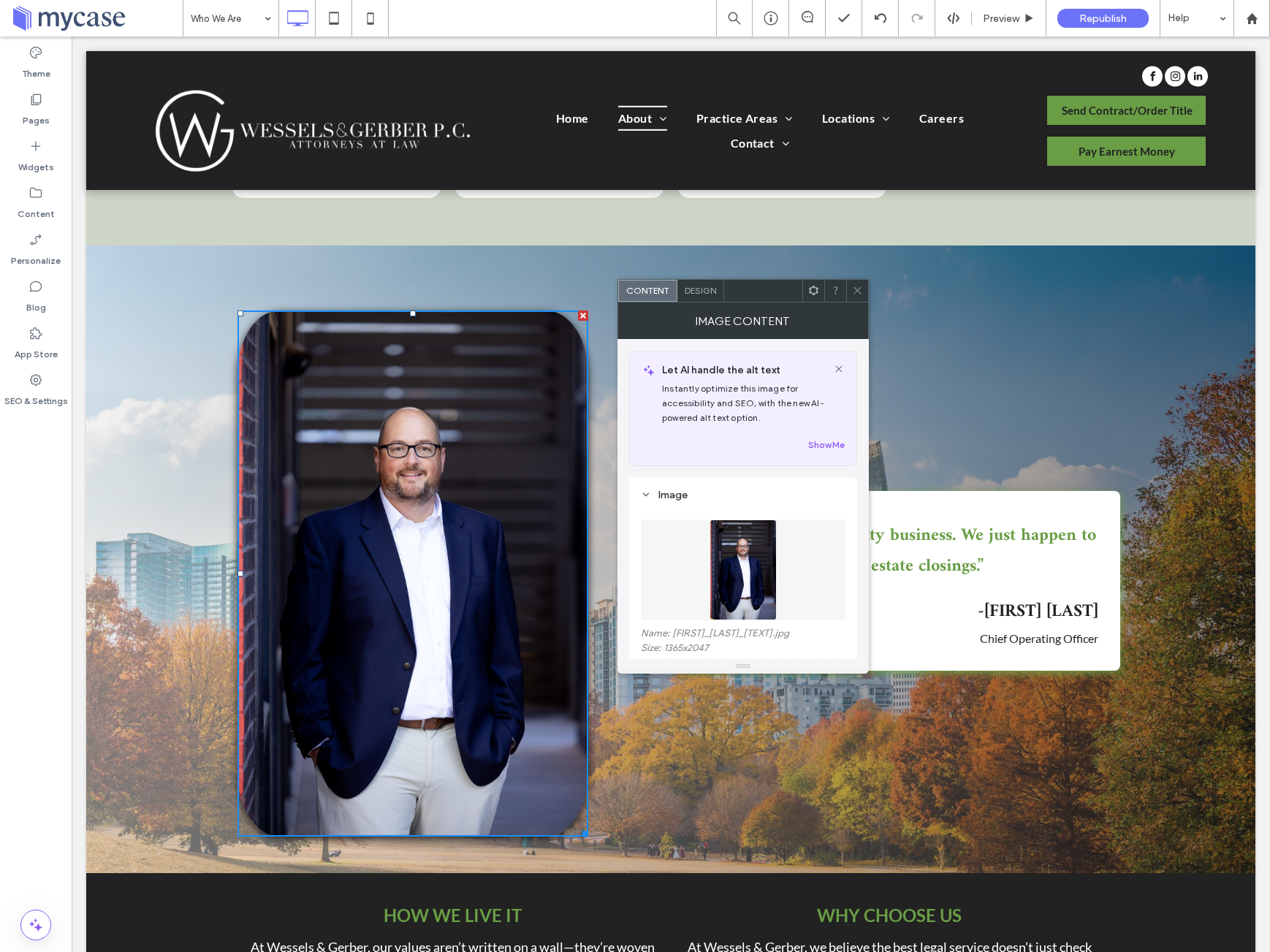 click on "Design" at bounding box center (700, 290) 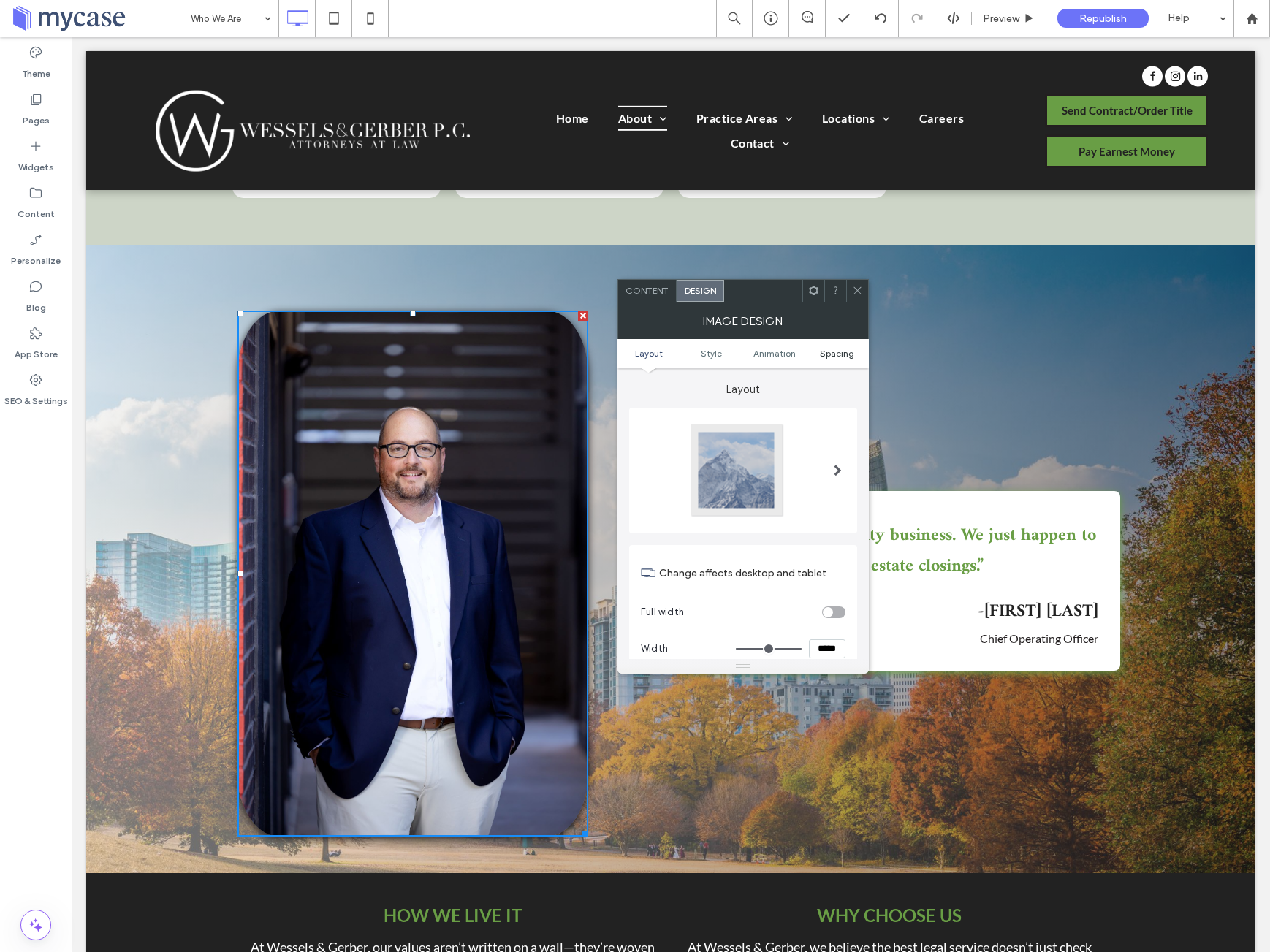 click on "Spacing" at bounding box center [837, 353] 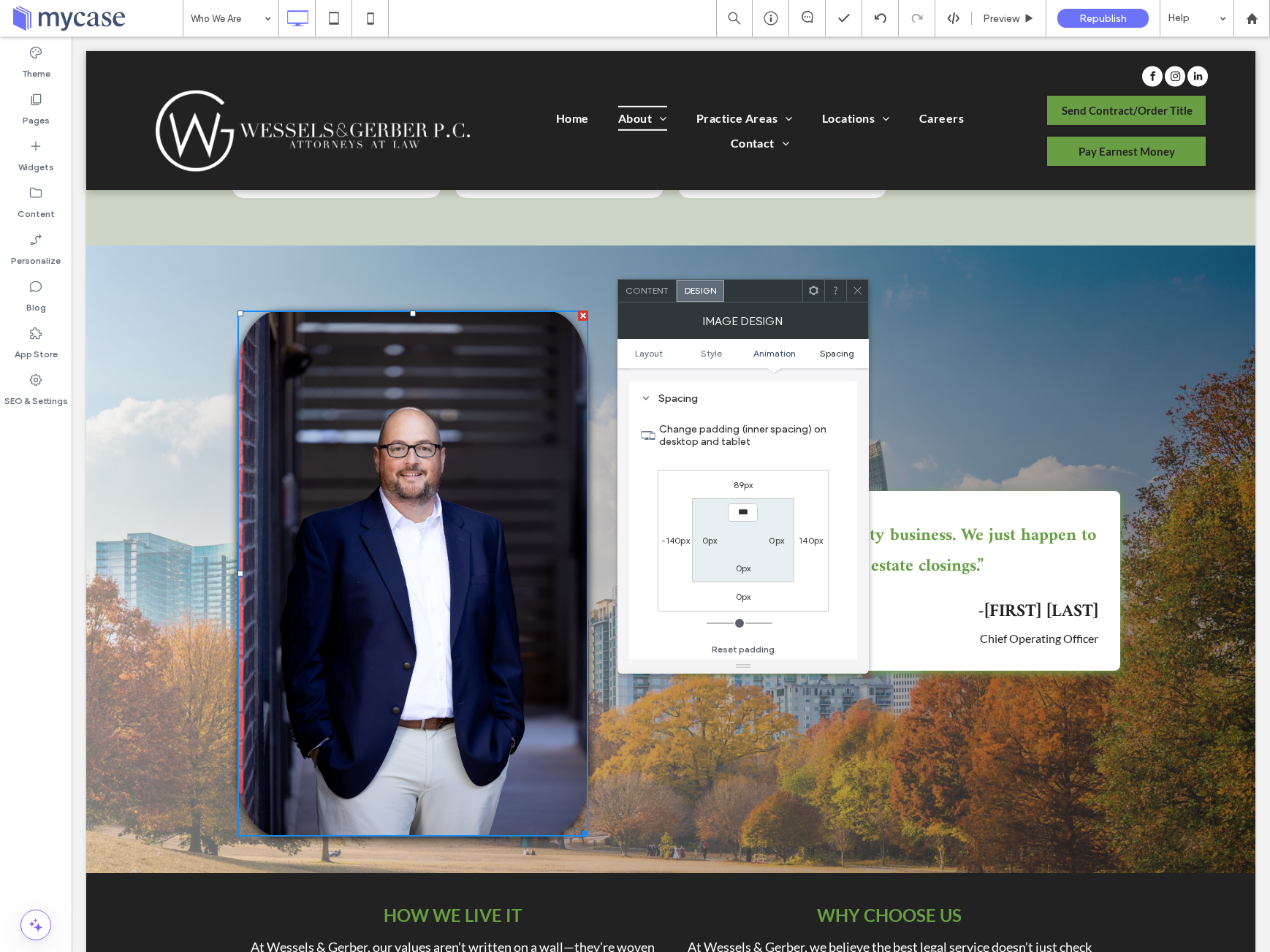 scroll, scrollTop: 735, scrollLeft: 0, axis: vertical 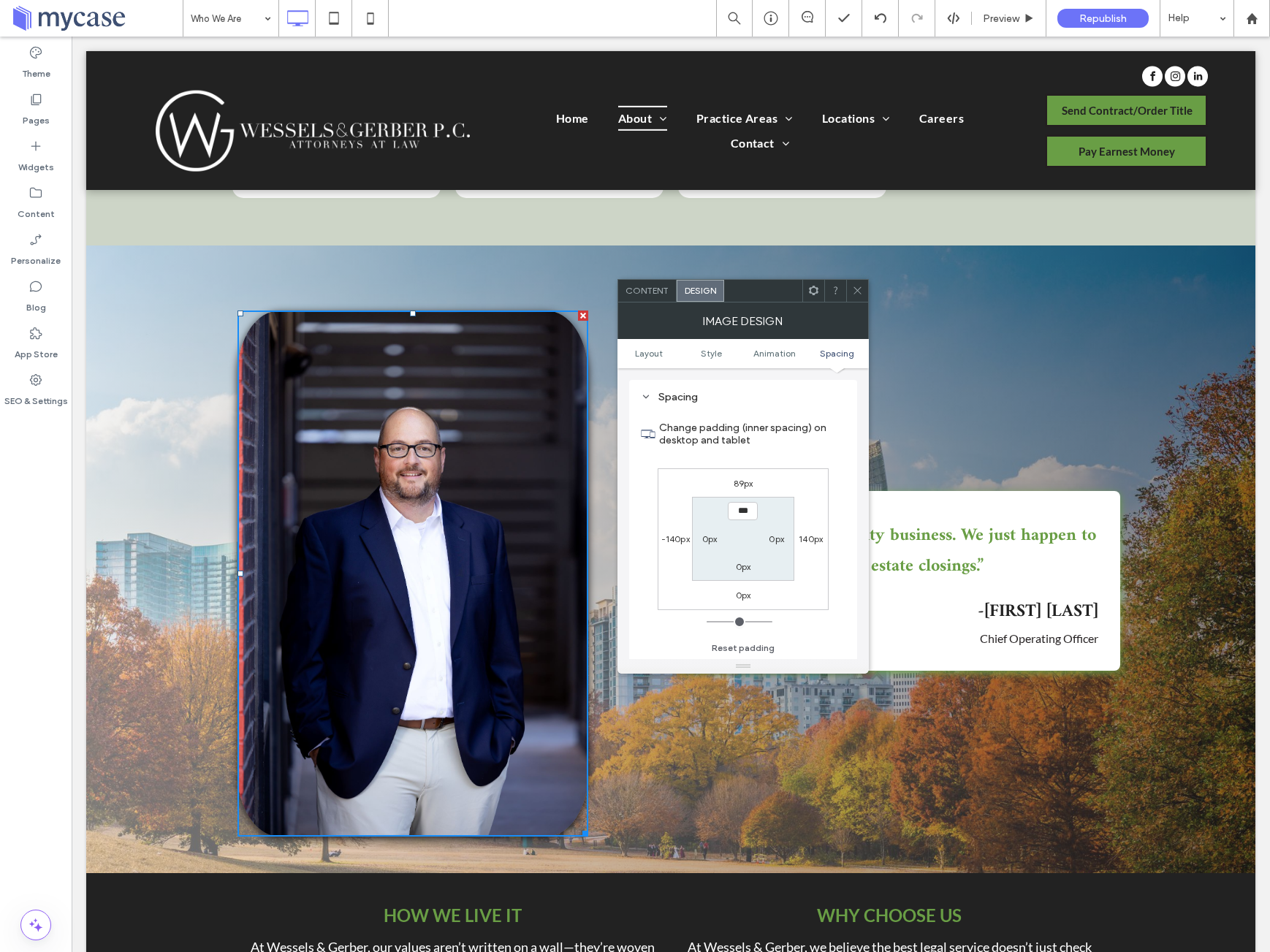 click on "89px" at bounding box center [743, 483] 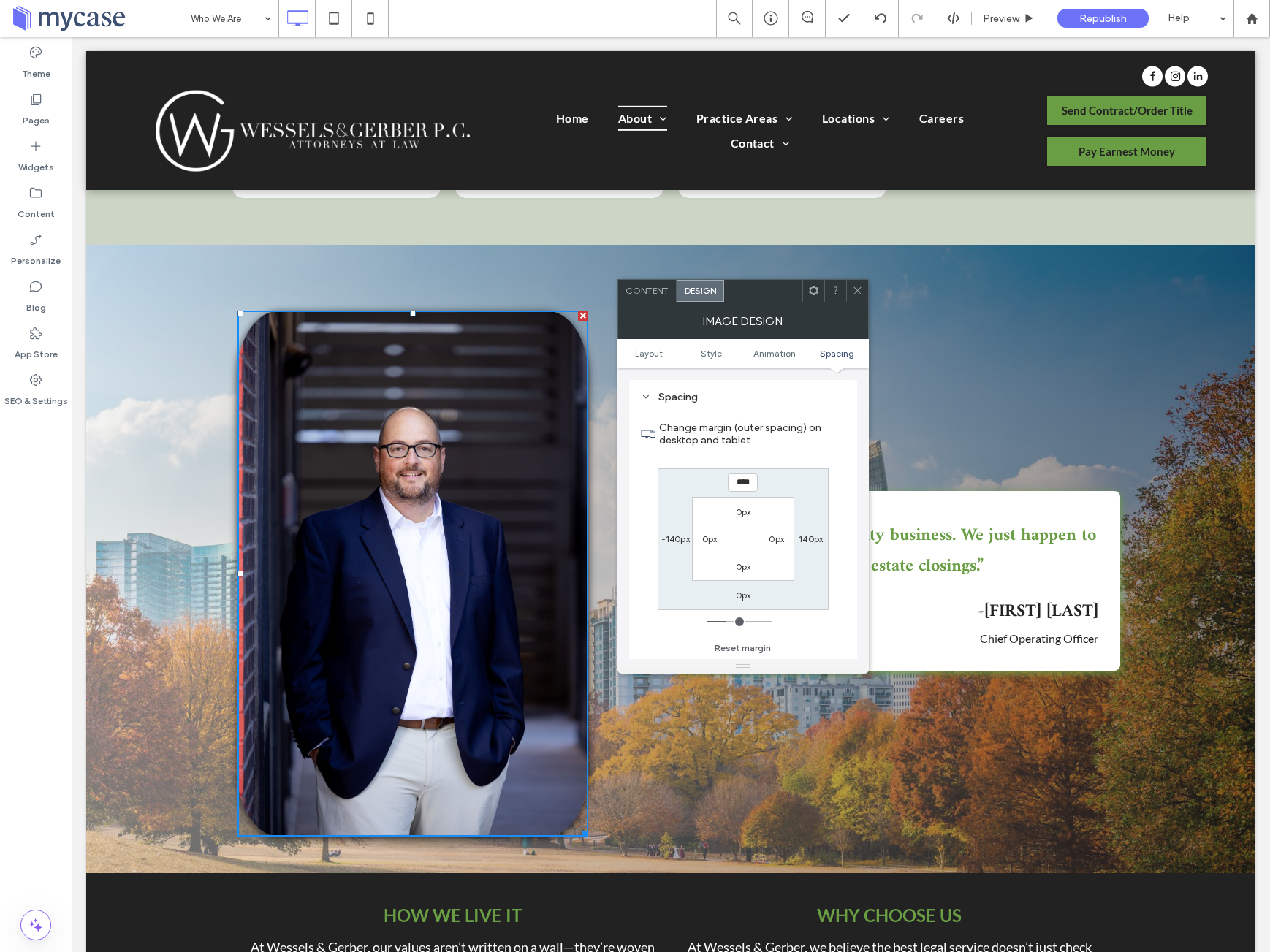 drag, startPoint x: 743, startPoint y: 484, endPoint x: 720, endPoint y: 484, distance: 23 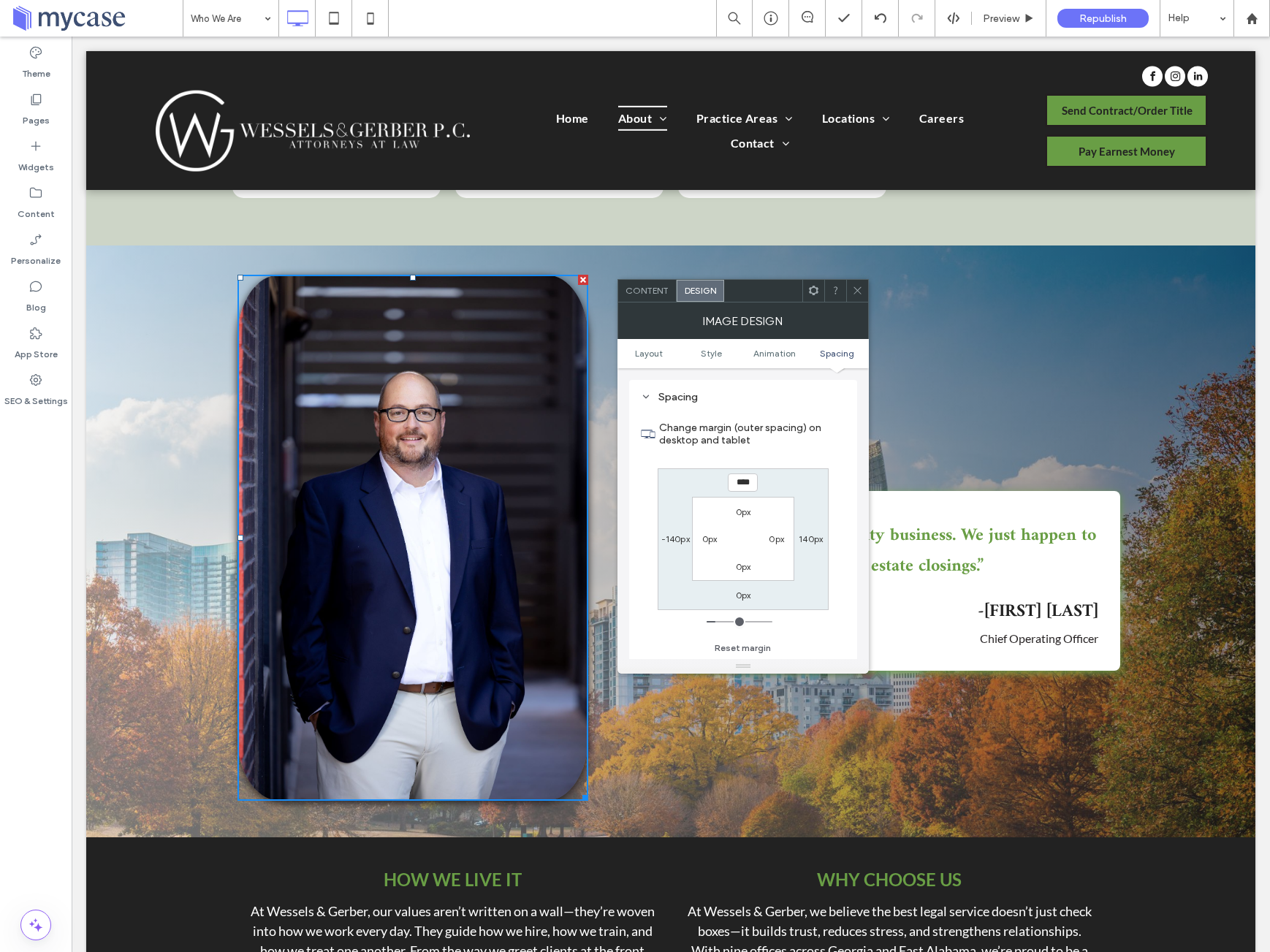 type on "****" 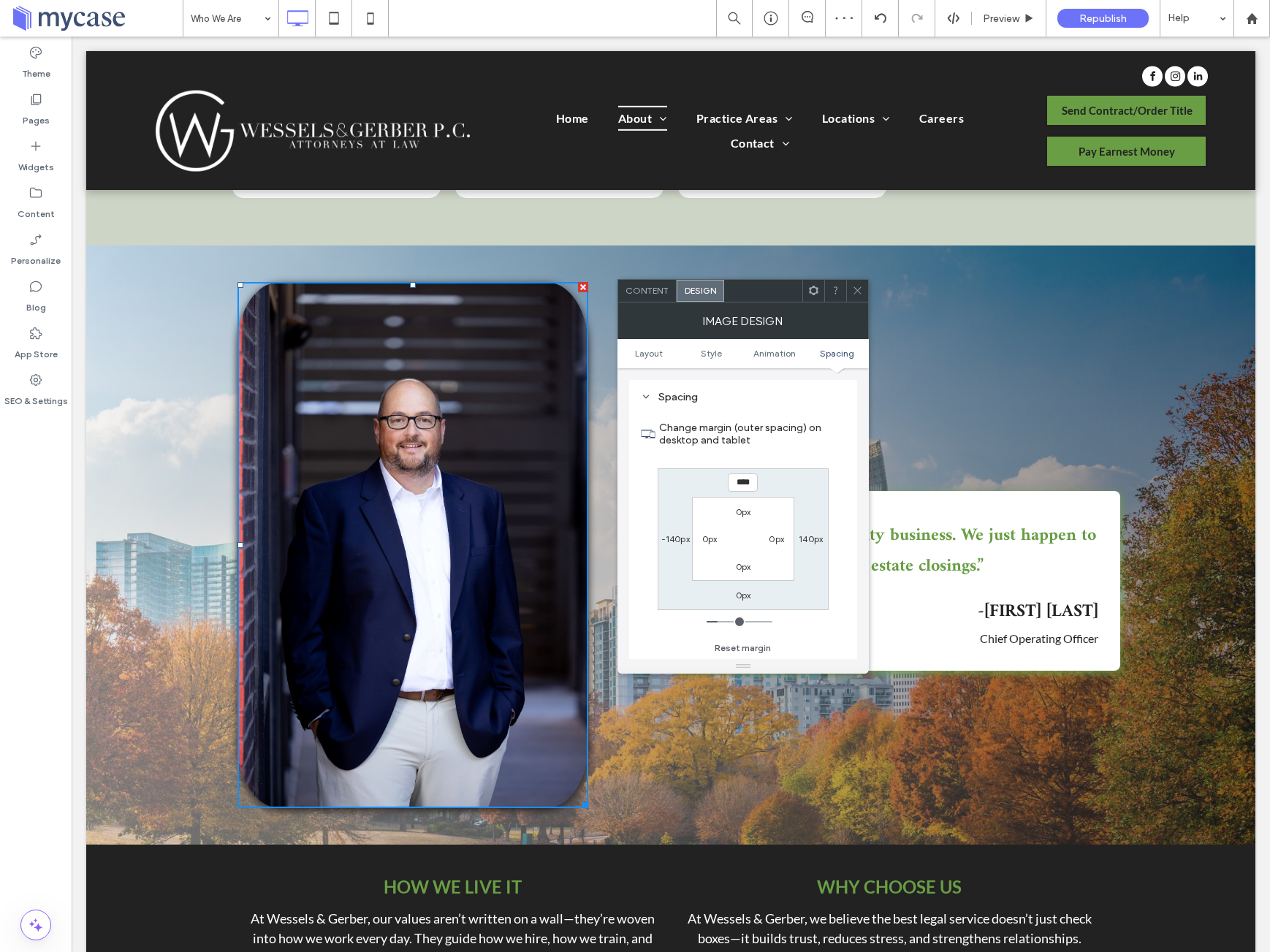 click 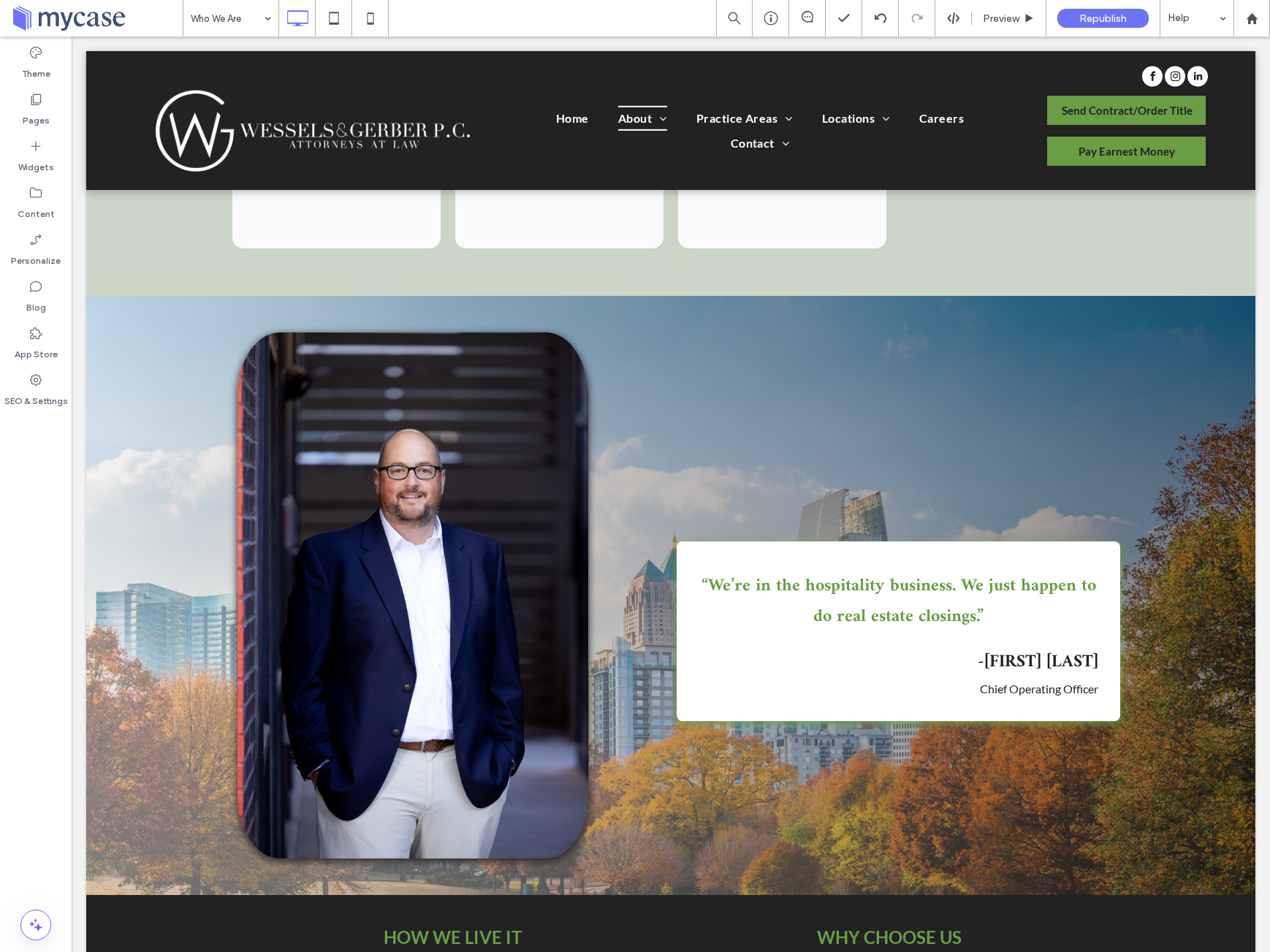 scroll, scrollTop: 1482, scrollLeft: 0, axis: vertical 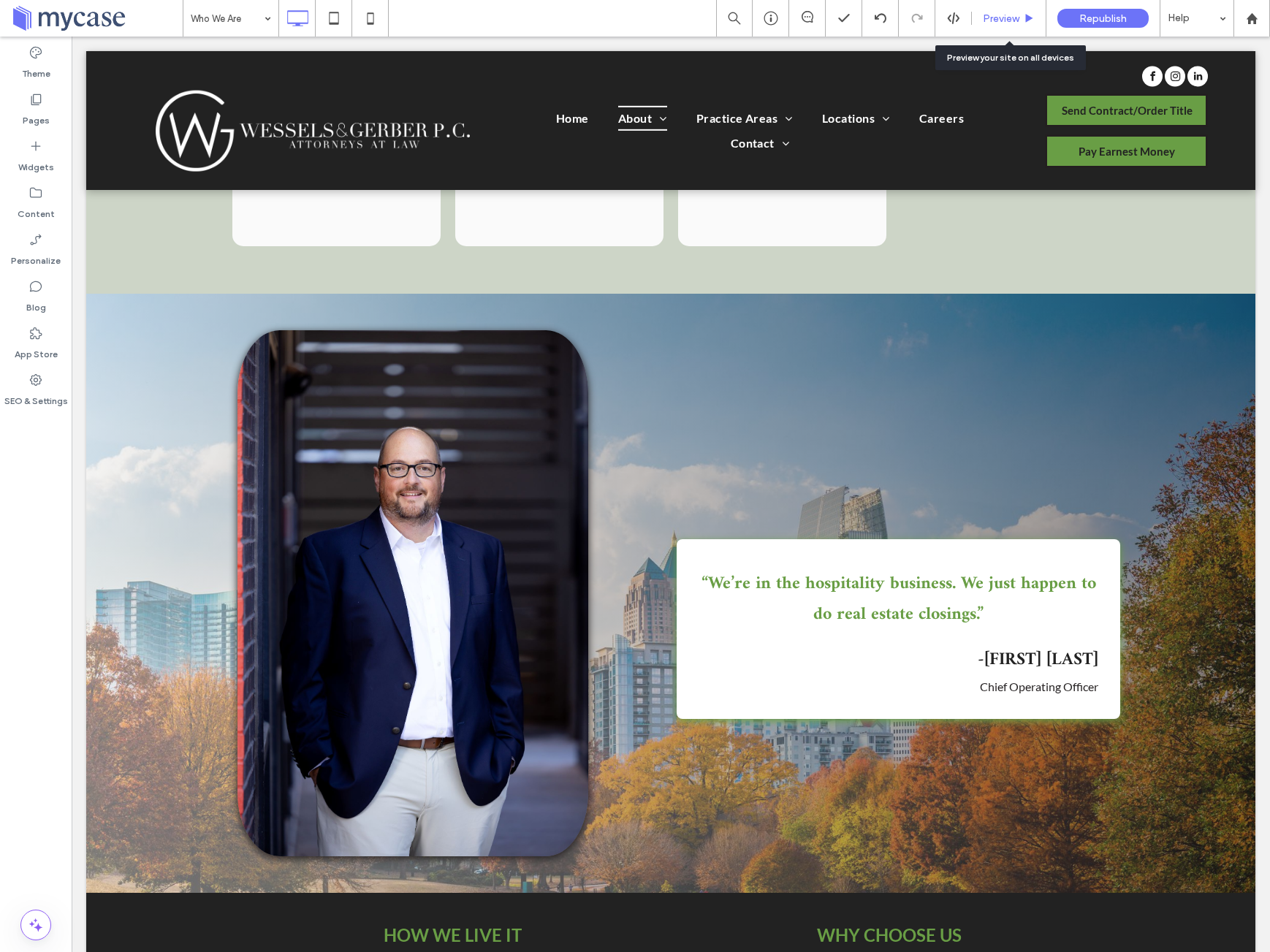 click on "Preview" at bounding box center (1001, 18) 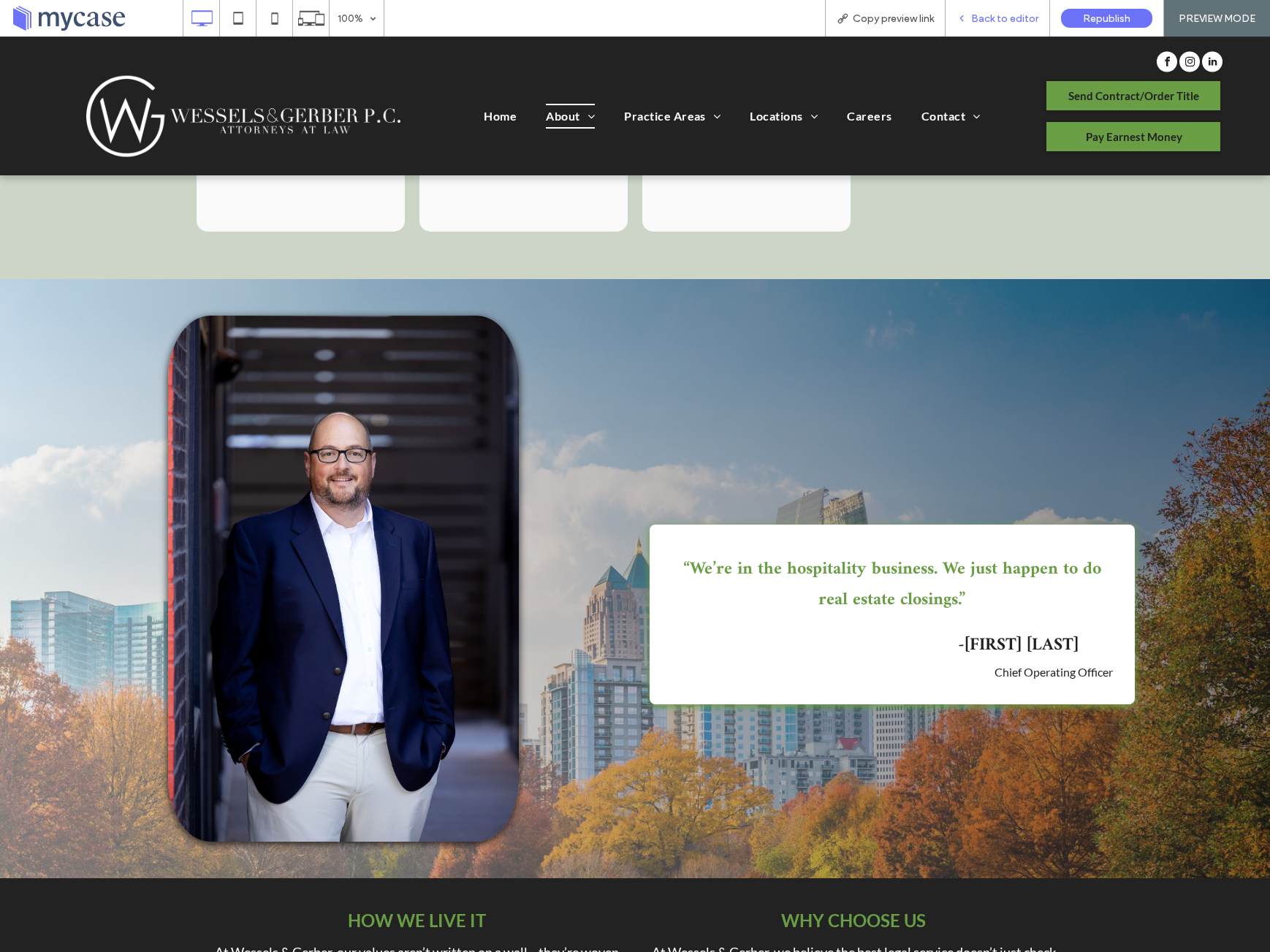click on "Back to editor" at bounding box center [997, 18] 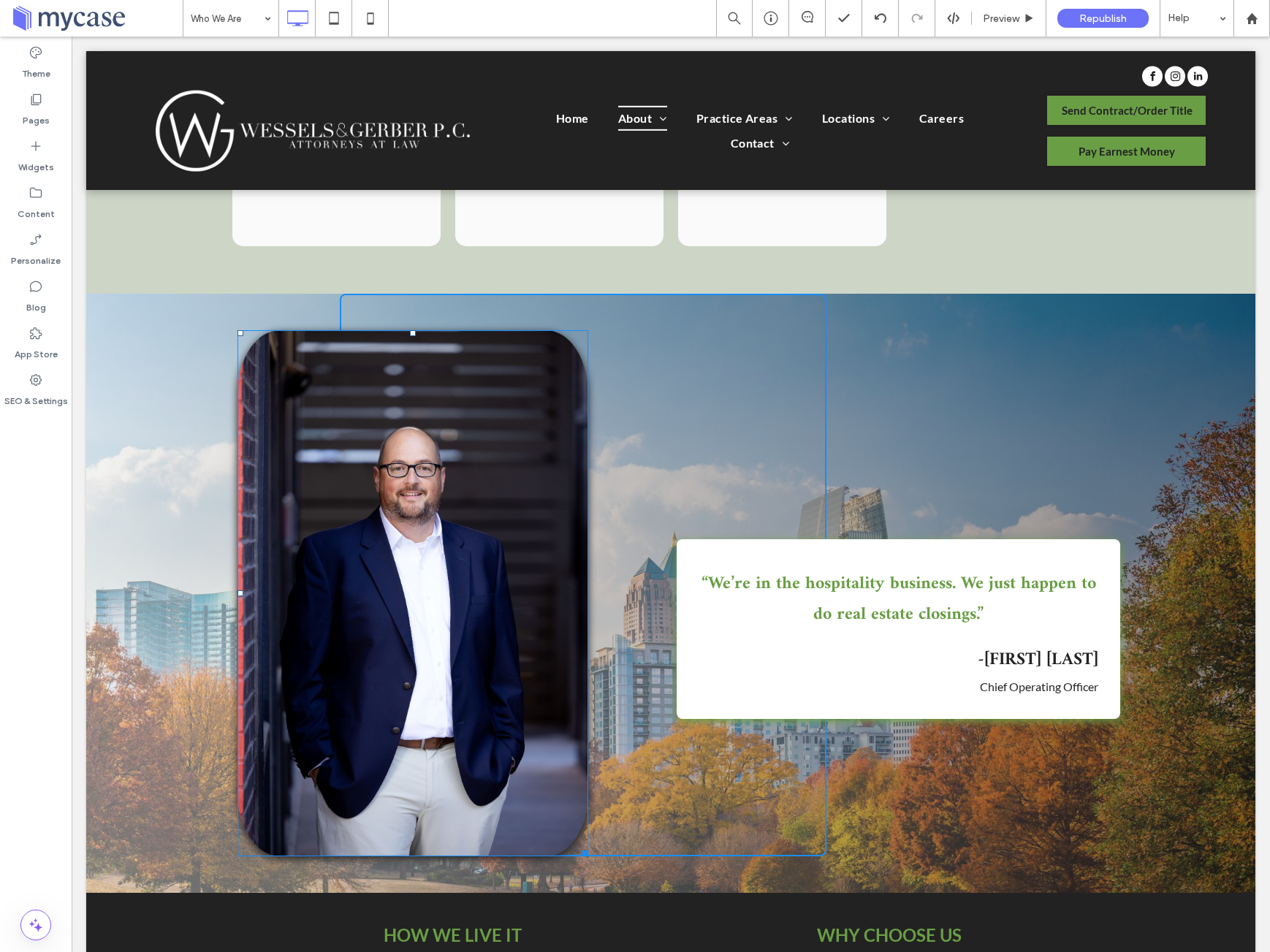 drag, startPoint x: 587, startPoint y: 854, endPoint x: 602, endPoint y: 854, distance: 15 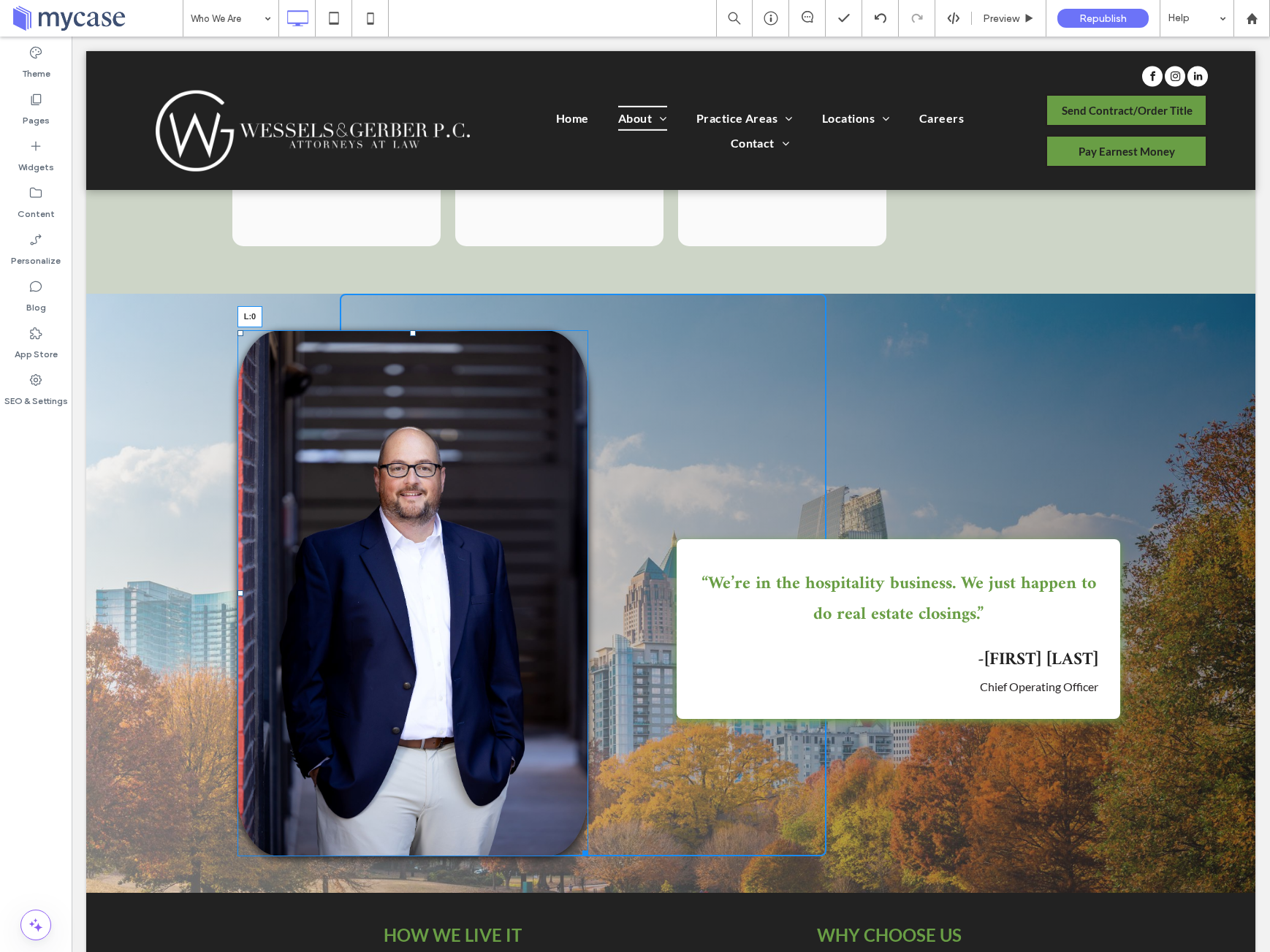click on "Click To Paste
L:0
Click To Paste
“We’re in the hospitality business. We just happen to do real estate closings.”
- Jason Wessels
Chief Operating Officer
Click To Paste
Click To Paste" at bounding box center (671, 575) 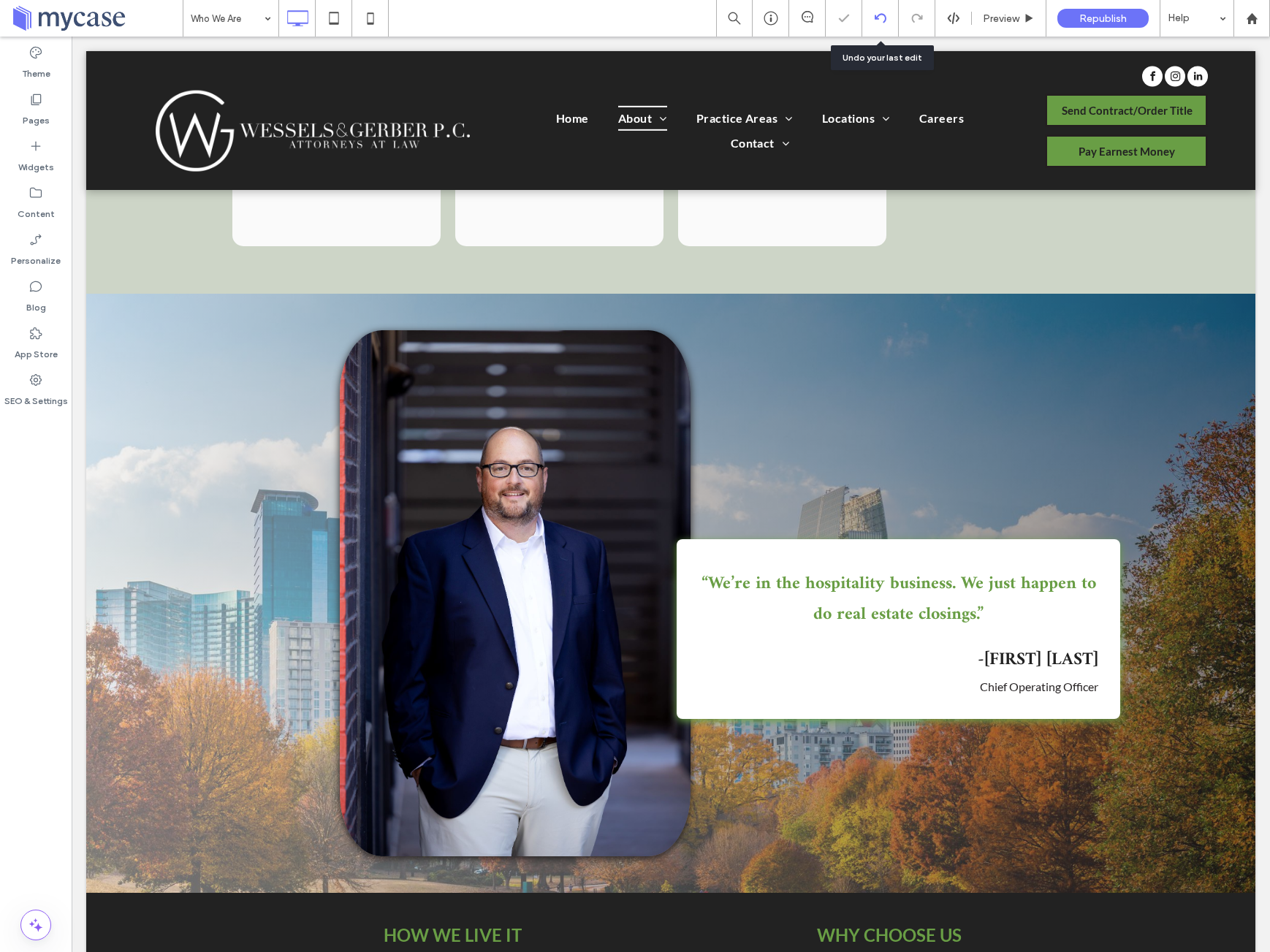 click at bounding box center [880, 18] 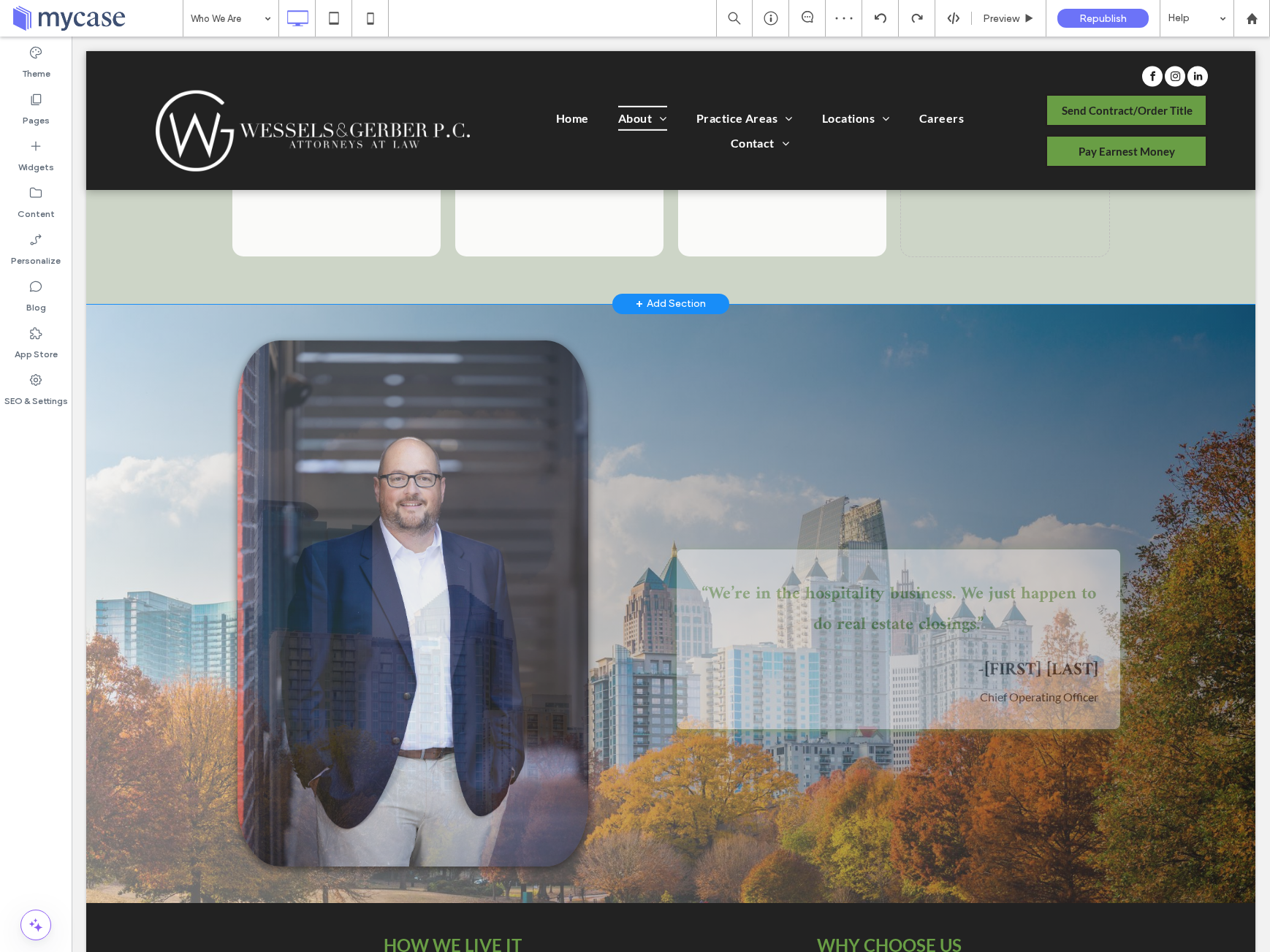scroll, scrollTop: 1473, scrollLeft: 0, axis: vertical 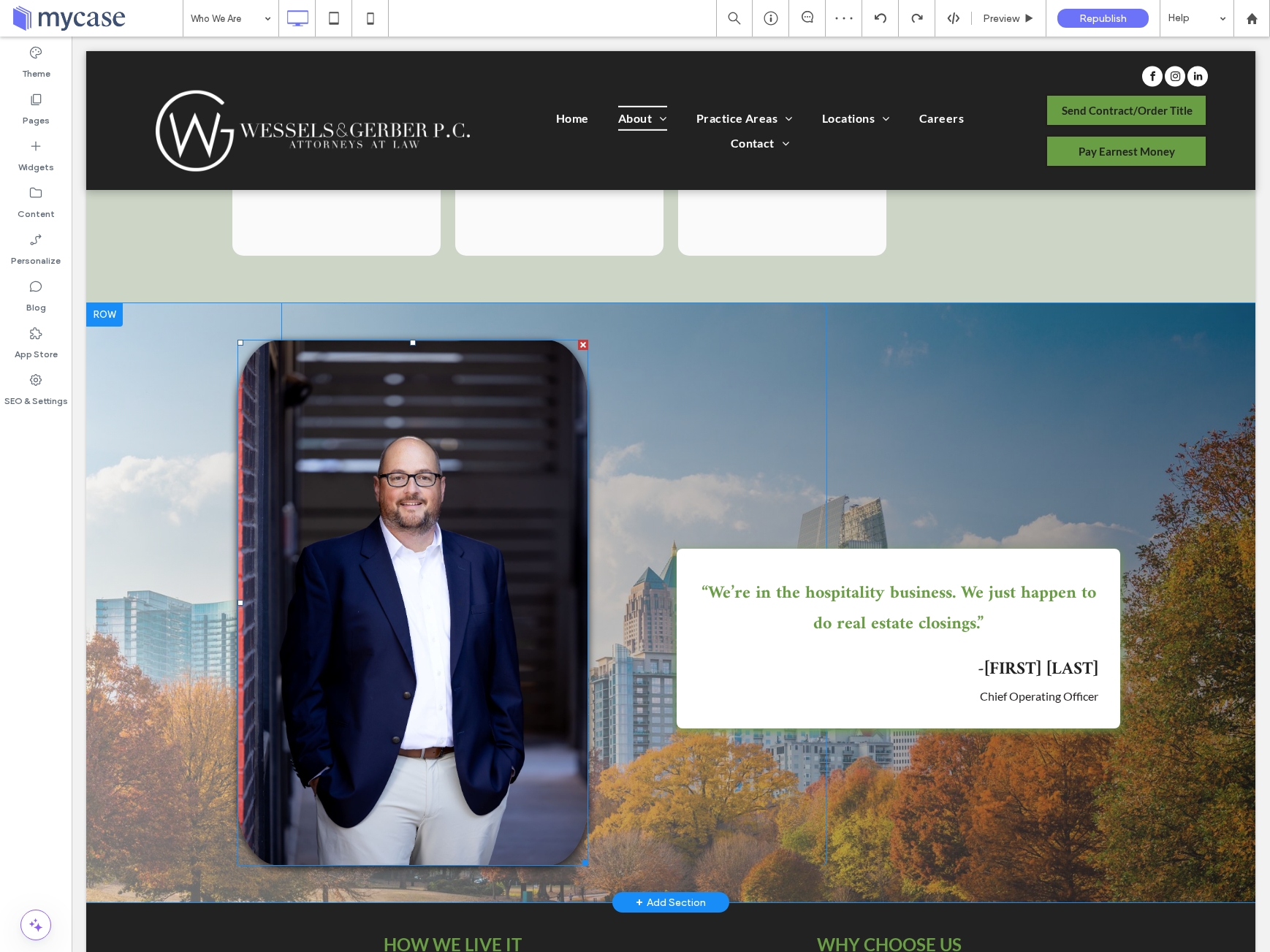click at bounding box center (413, 603) 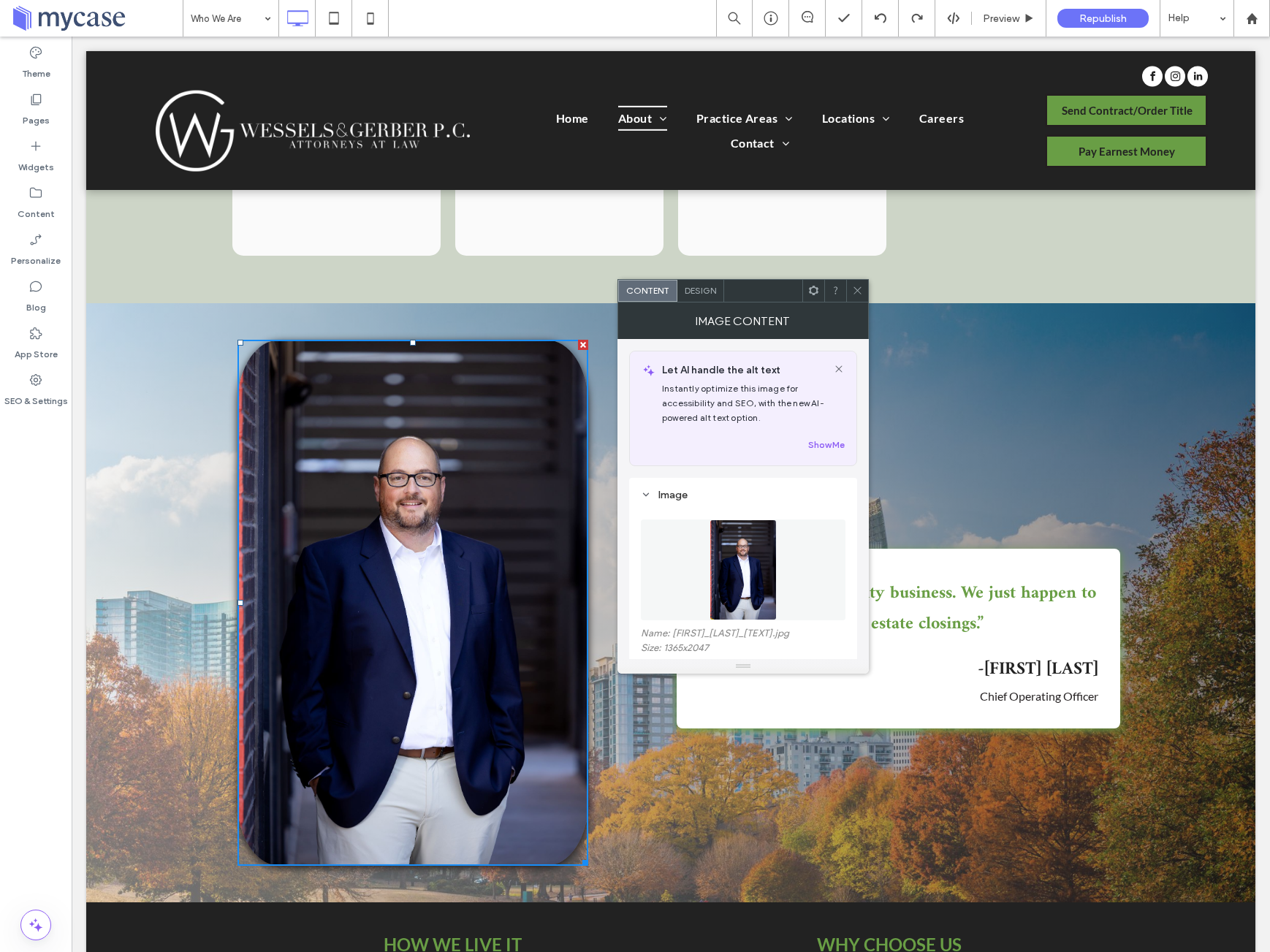 click on "Design" at bounding box center [701, 291] 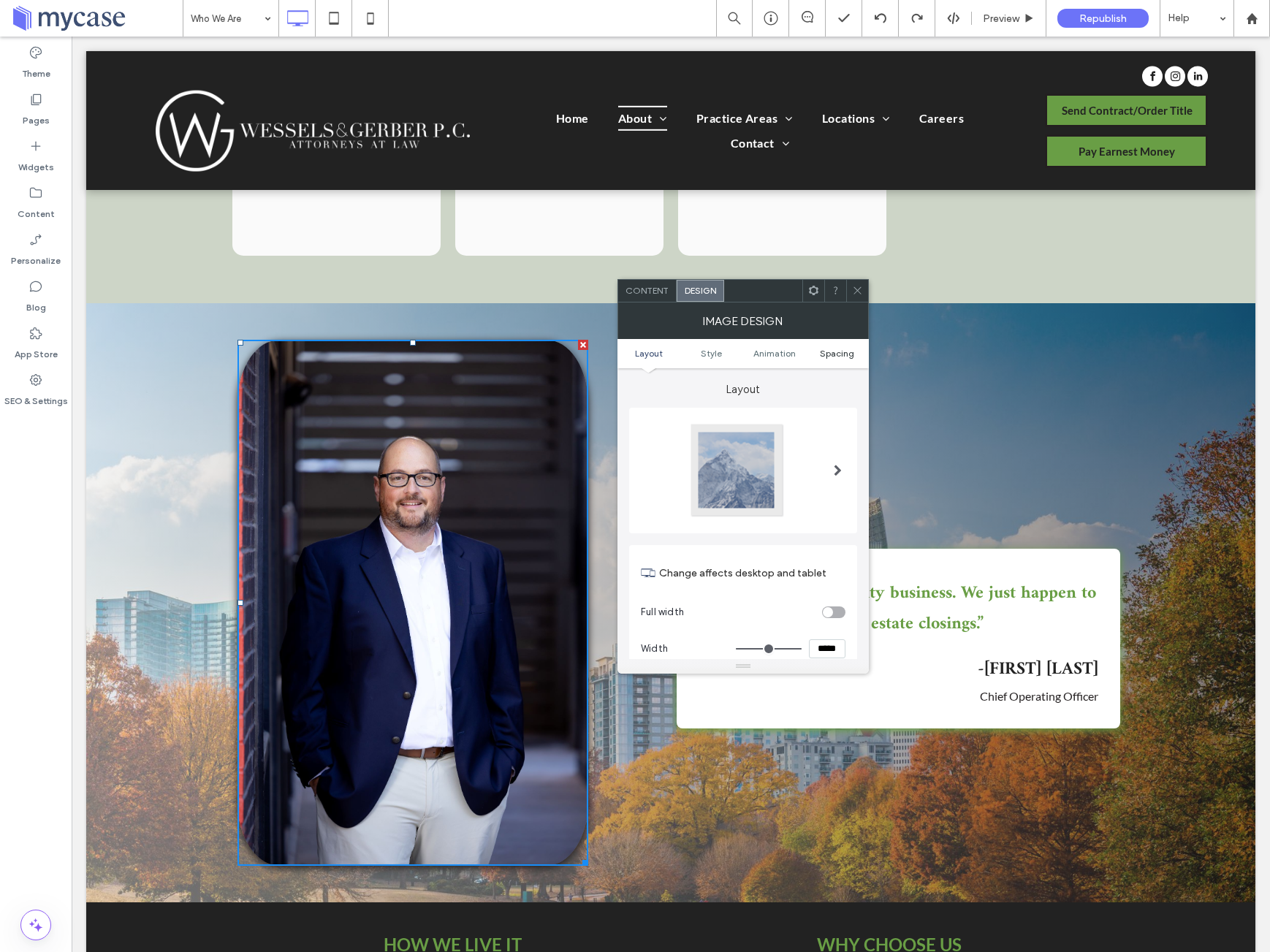 click on "Spacing" at bounding box center (837, 353) 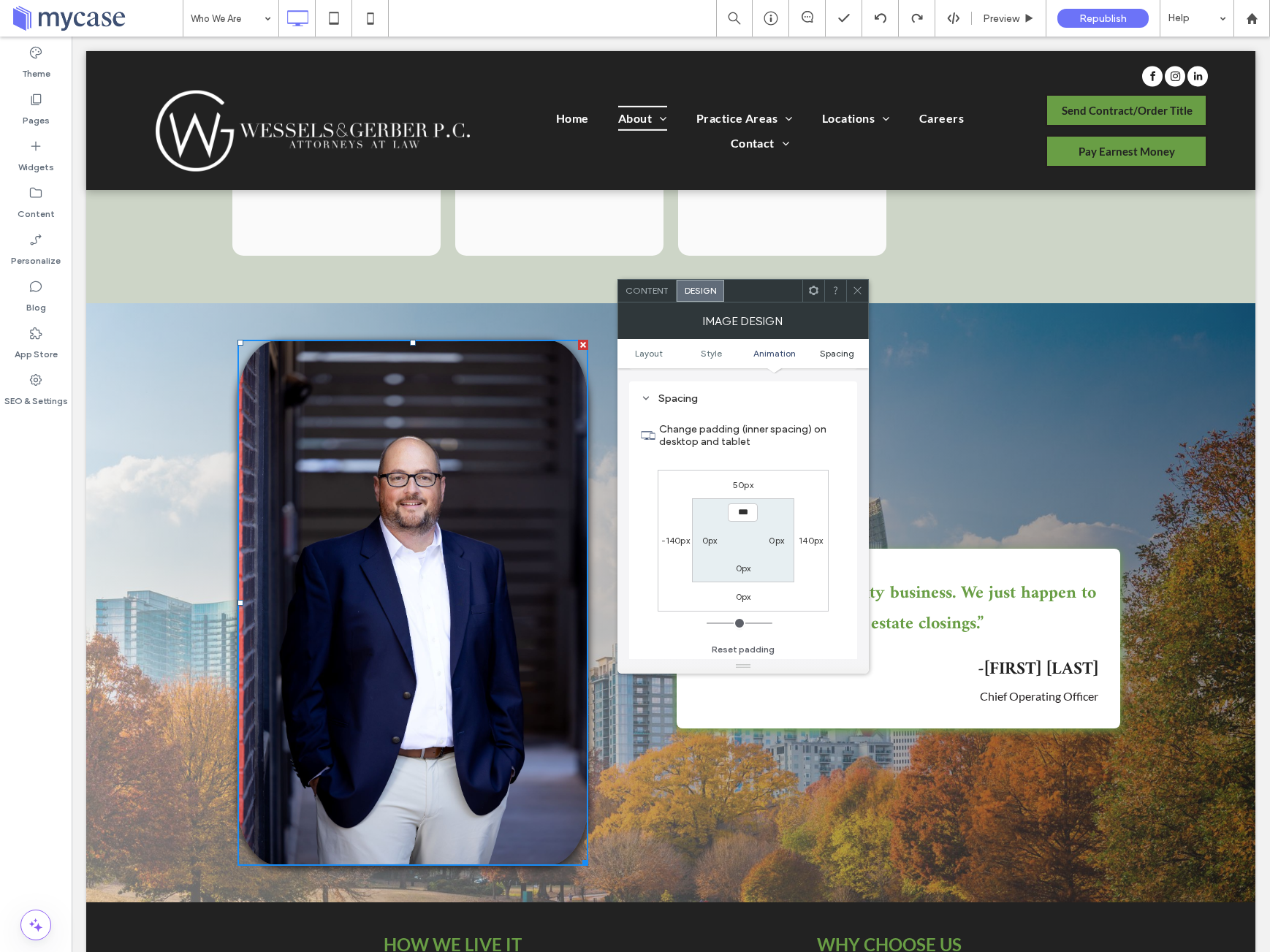 scroll, scrollTop: 735, scrollLeft: 0, axis: vertical 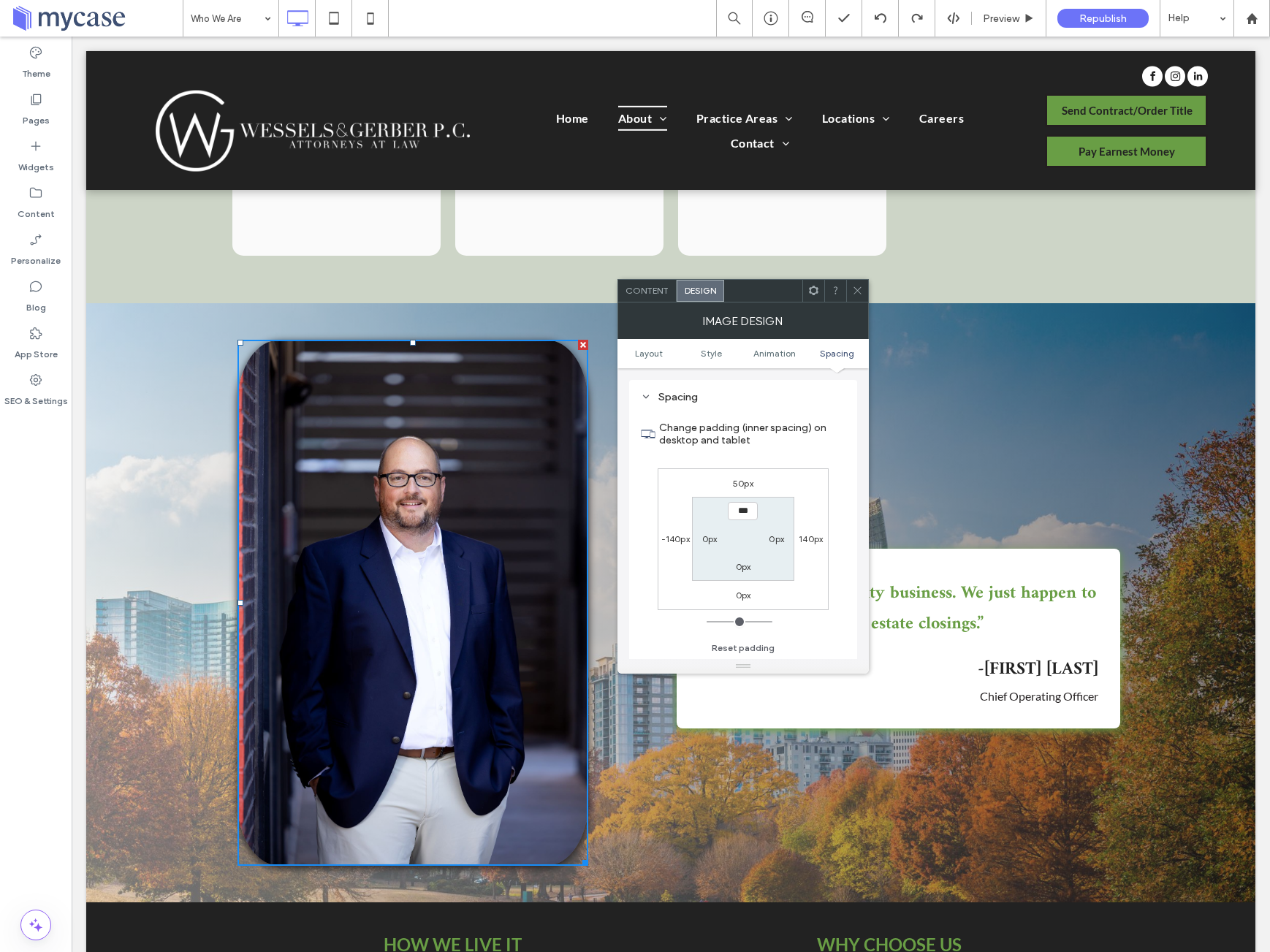 click on "-140px" at bounding box center [675, 538] 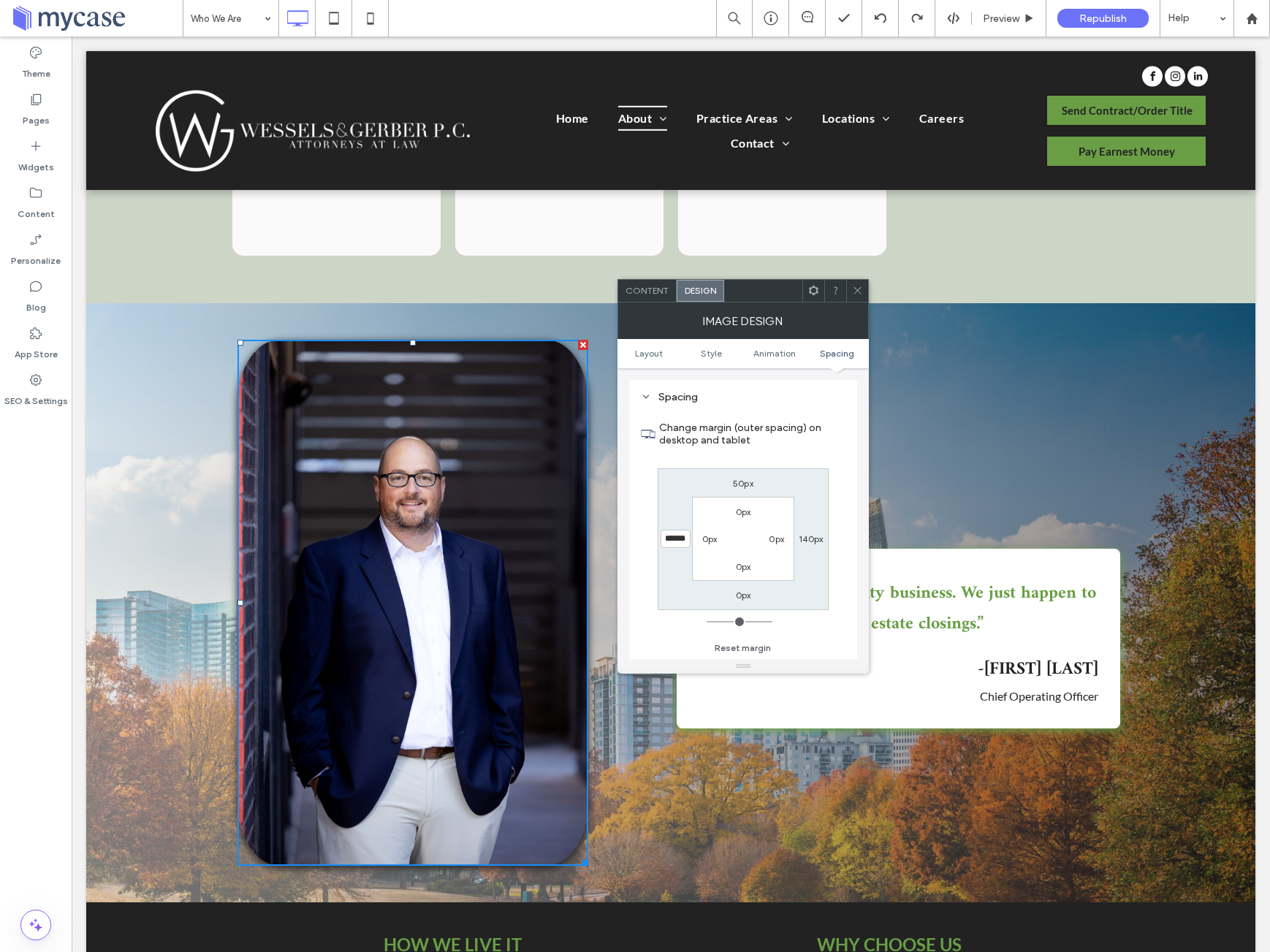click on "******" at bounding box center [675, 538] 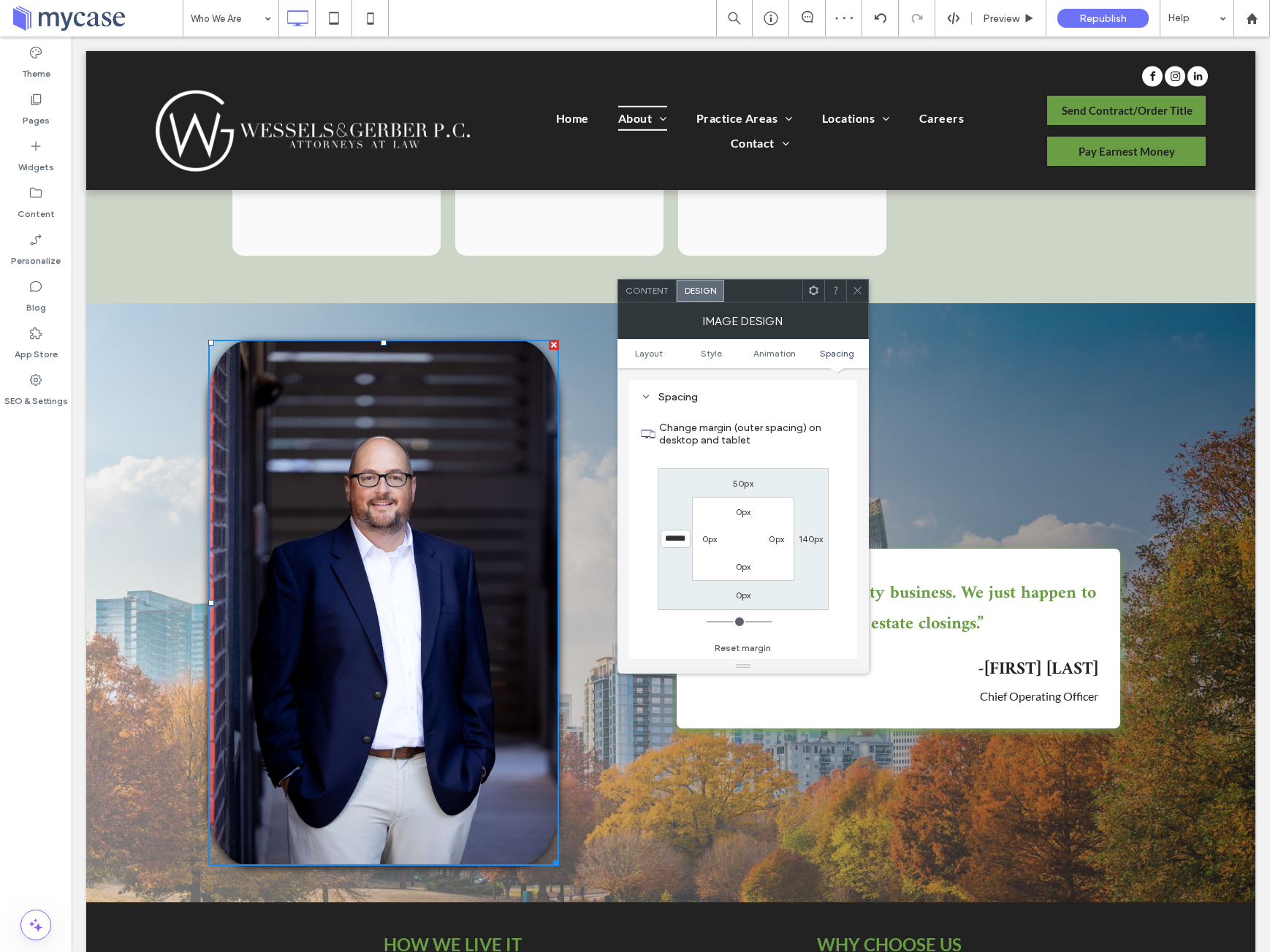 type on "******" 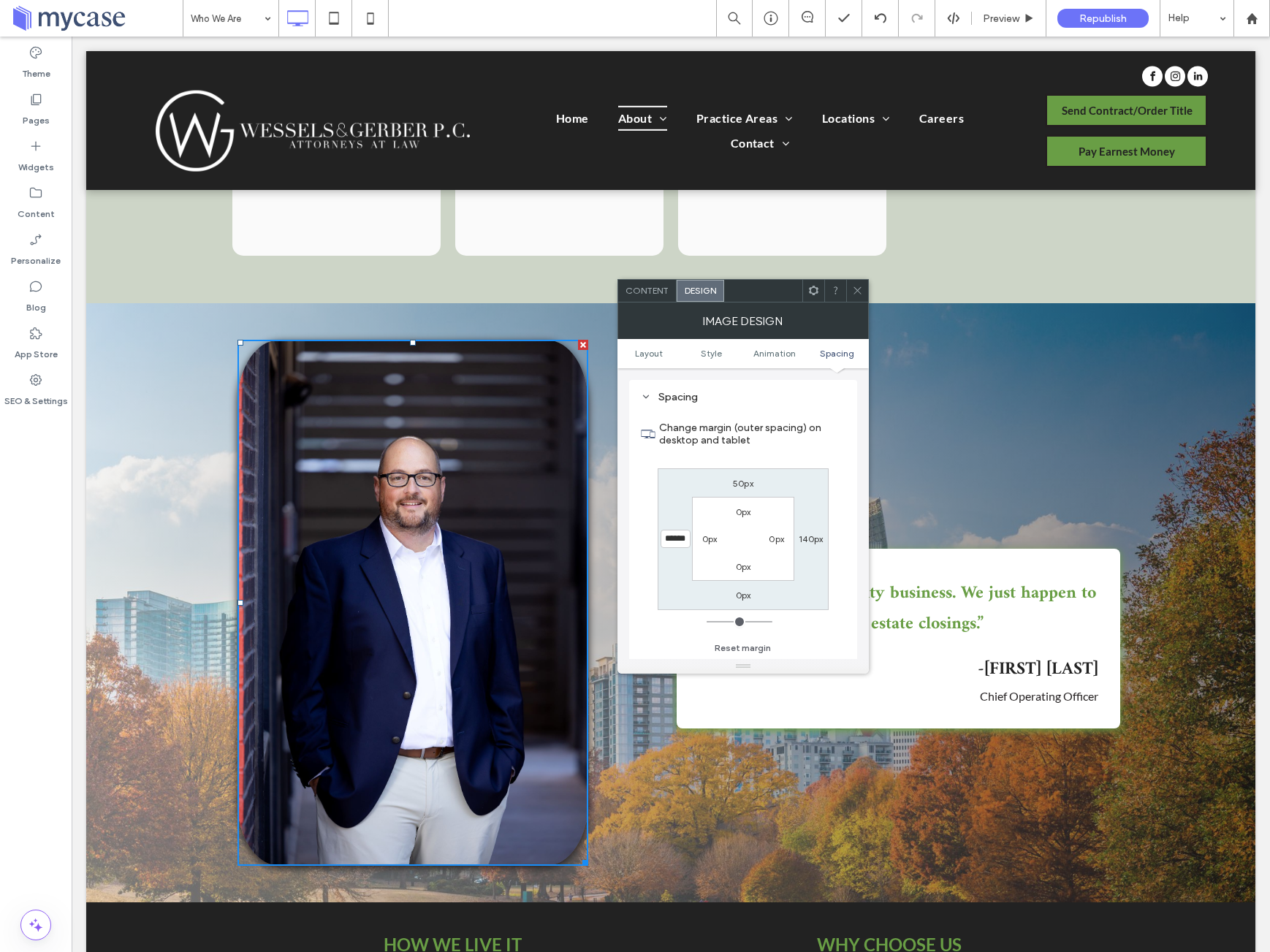 click on "140px" at bounding box center (810, 538) 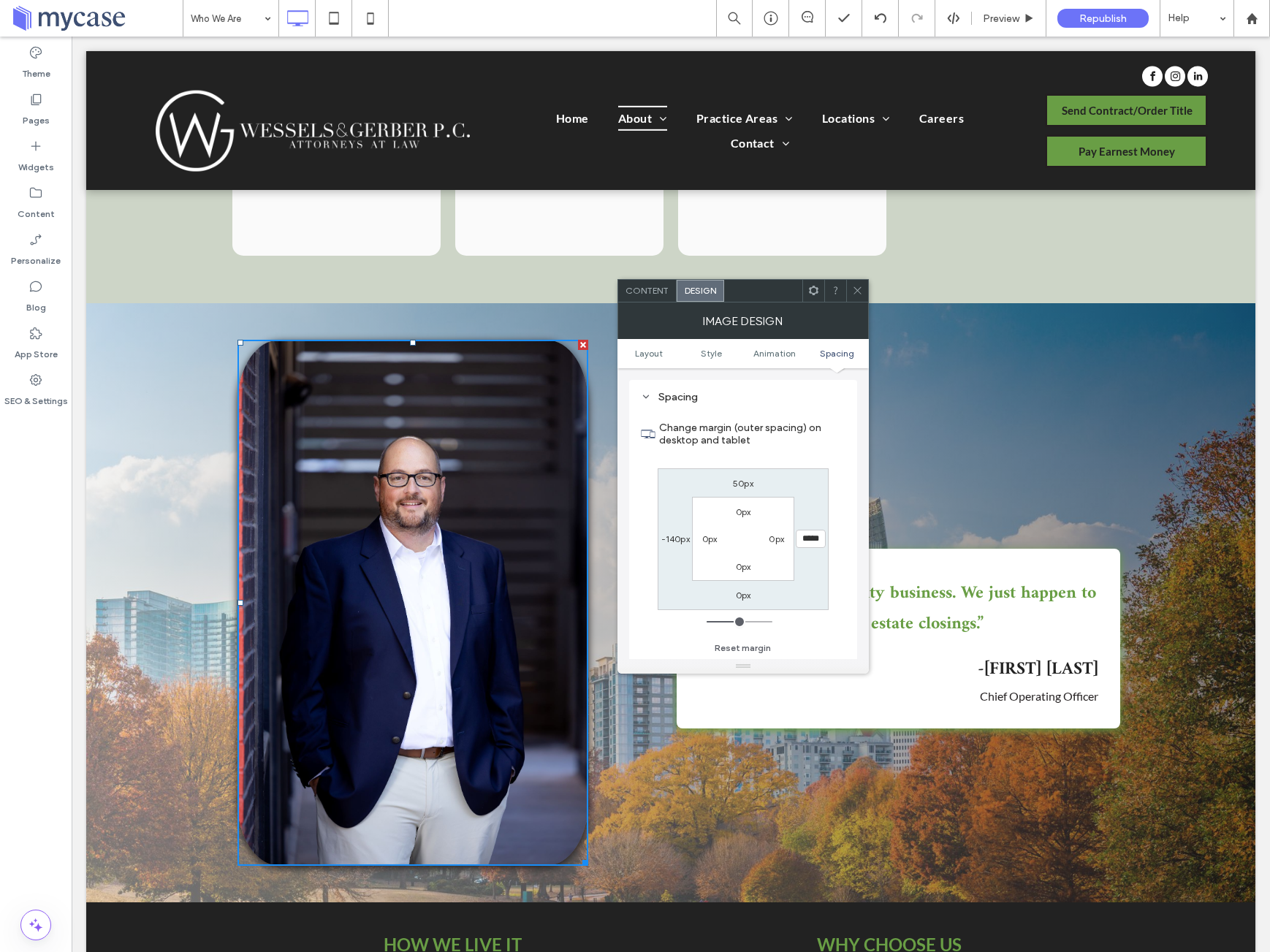 click on "*****" at bounding box center [810, 538] 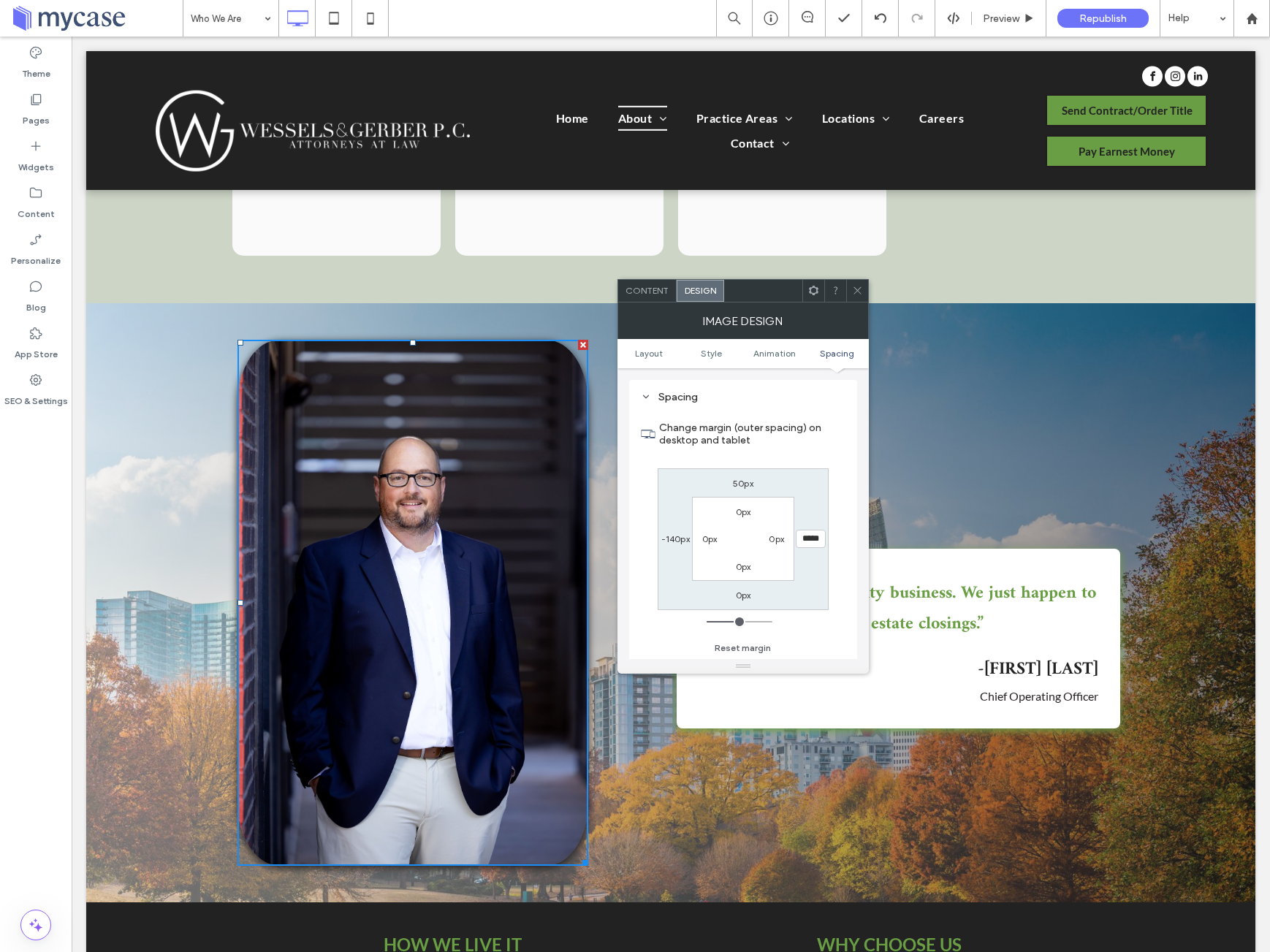 type on "*****" 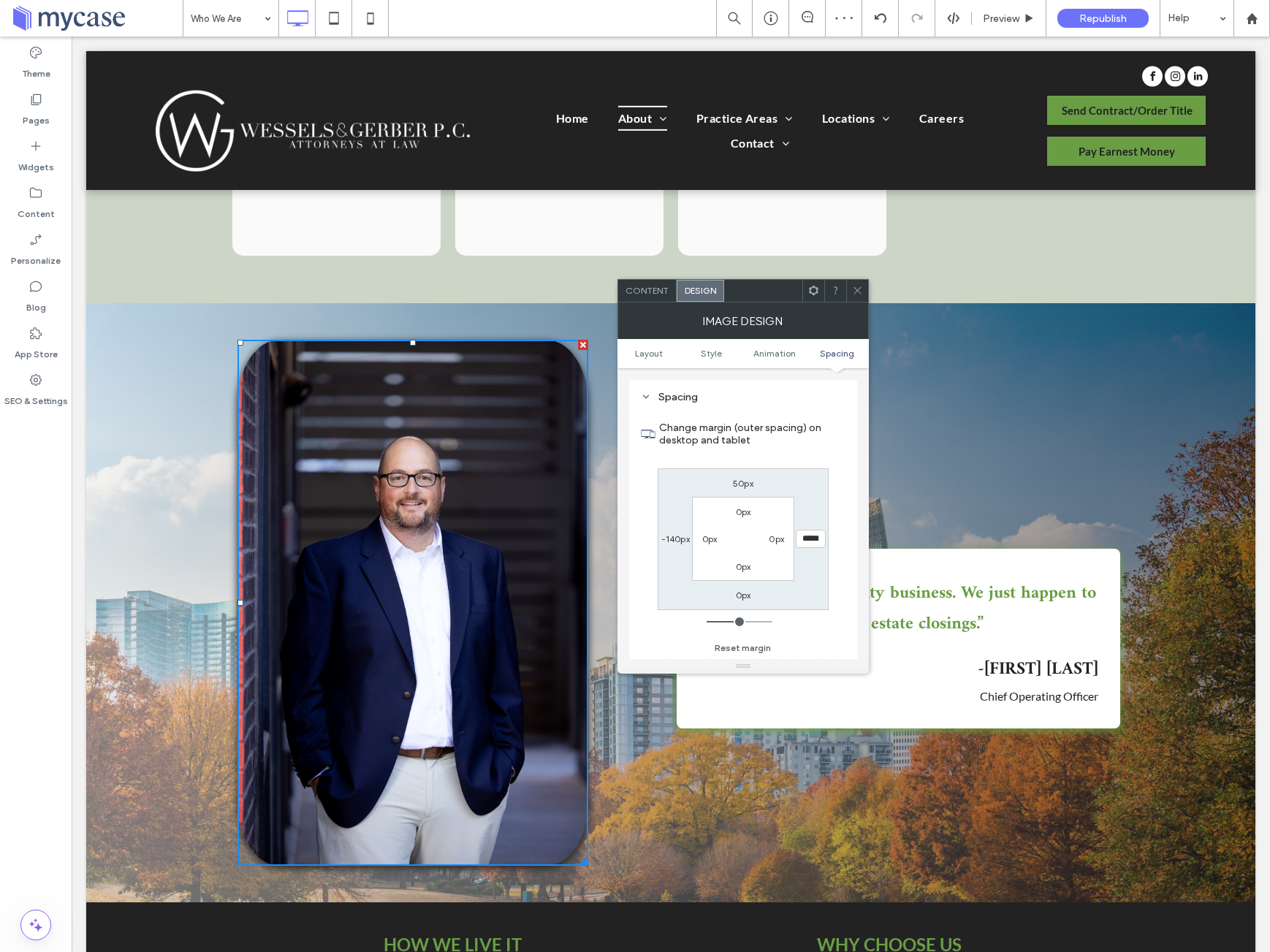 type on "*****" 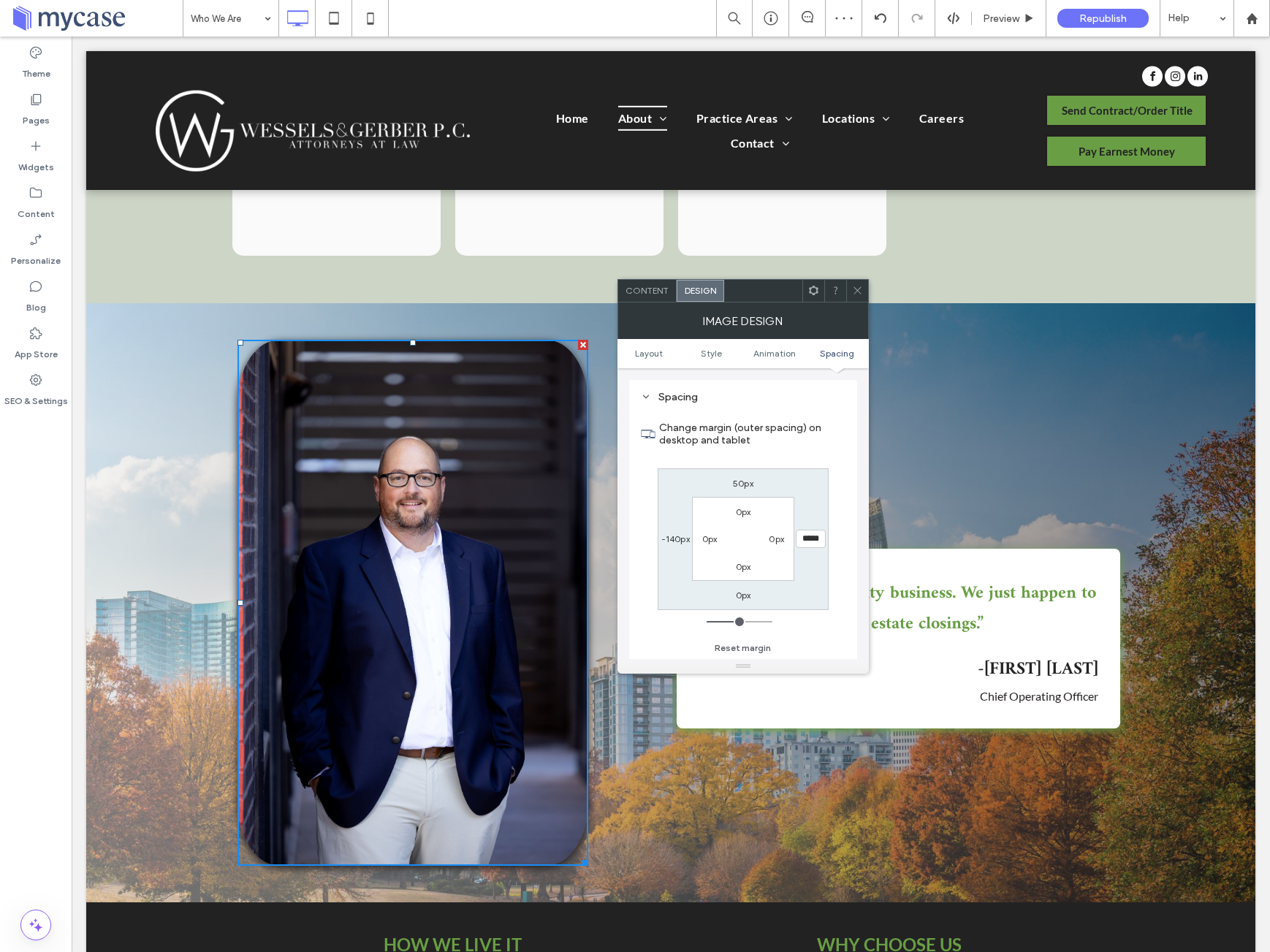 type on "***" 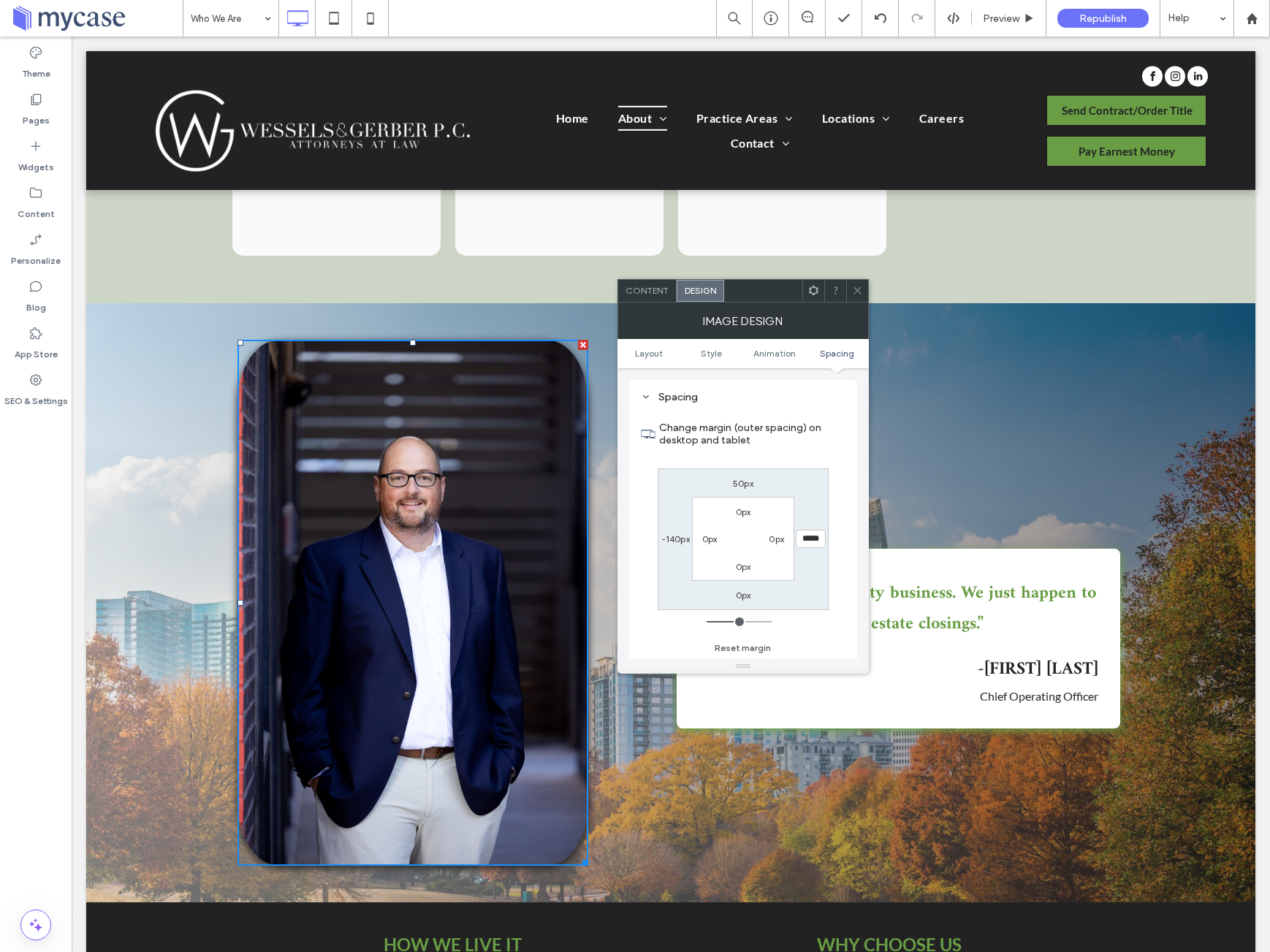 type on "*****" 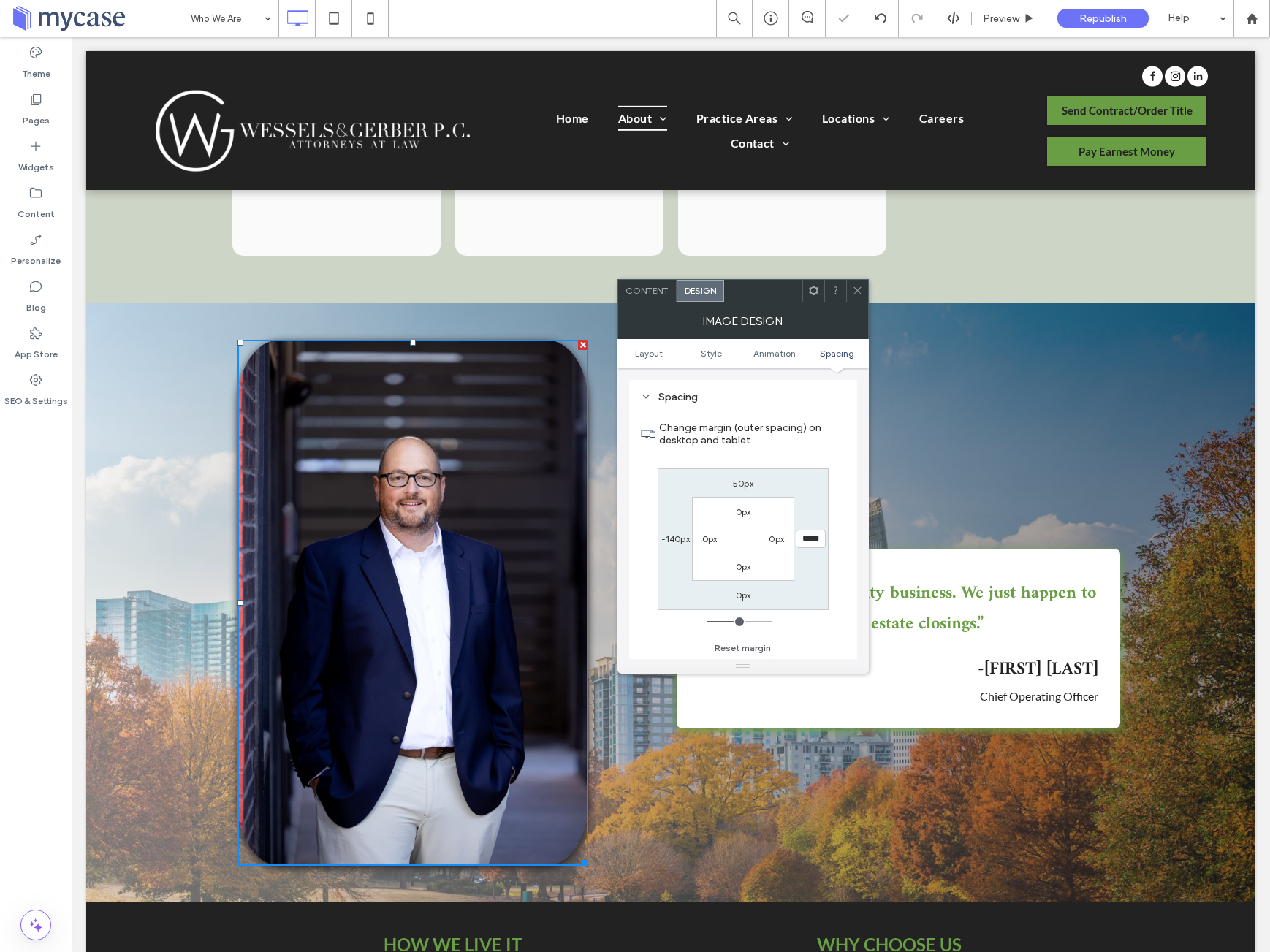 click on "-140px" at bounding box center (675, 538) 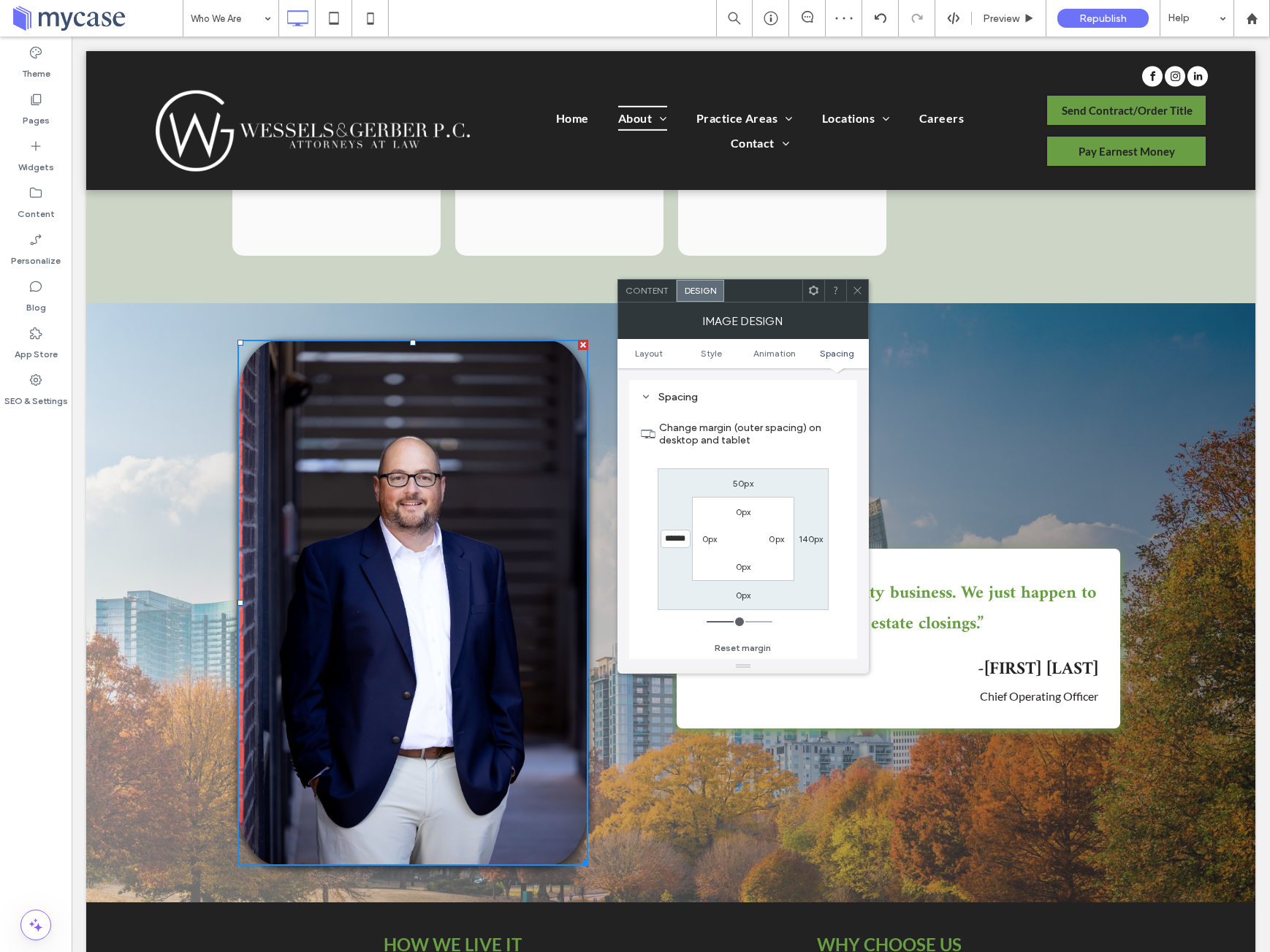 drag, startPoint x: 677, startPoint y: 538, endPoint x: 685, endPoint y: 542, distance: 8.944272 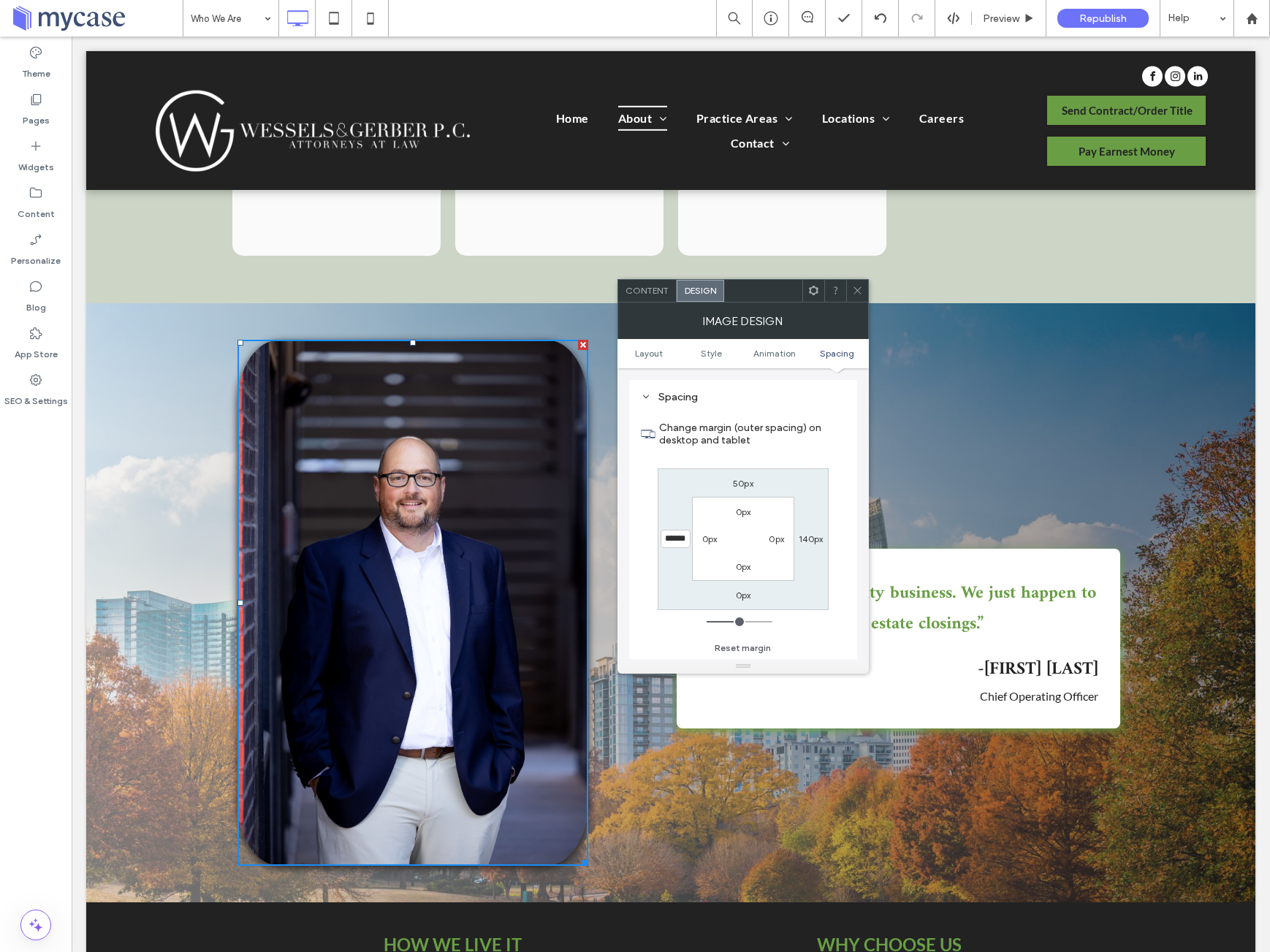 type on "******" 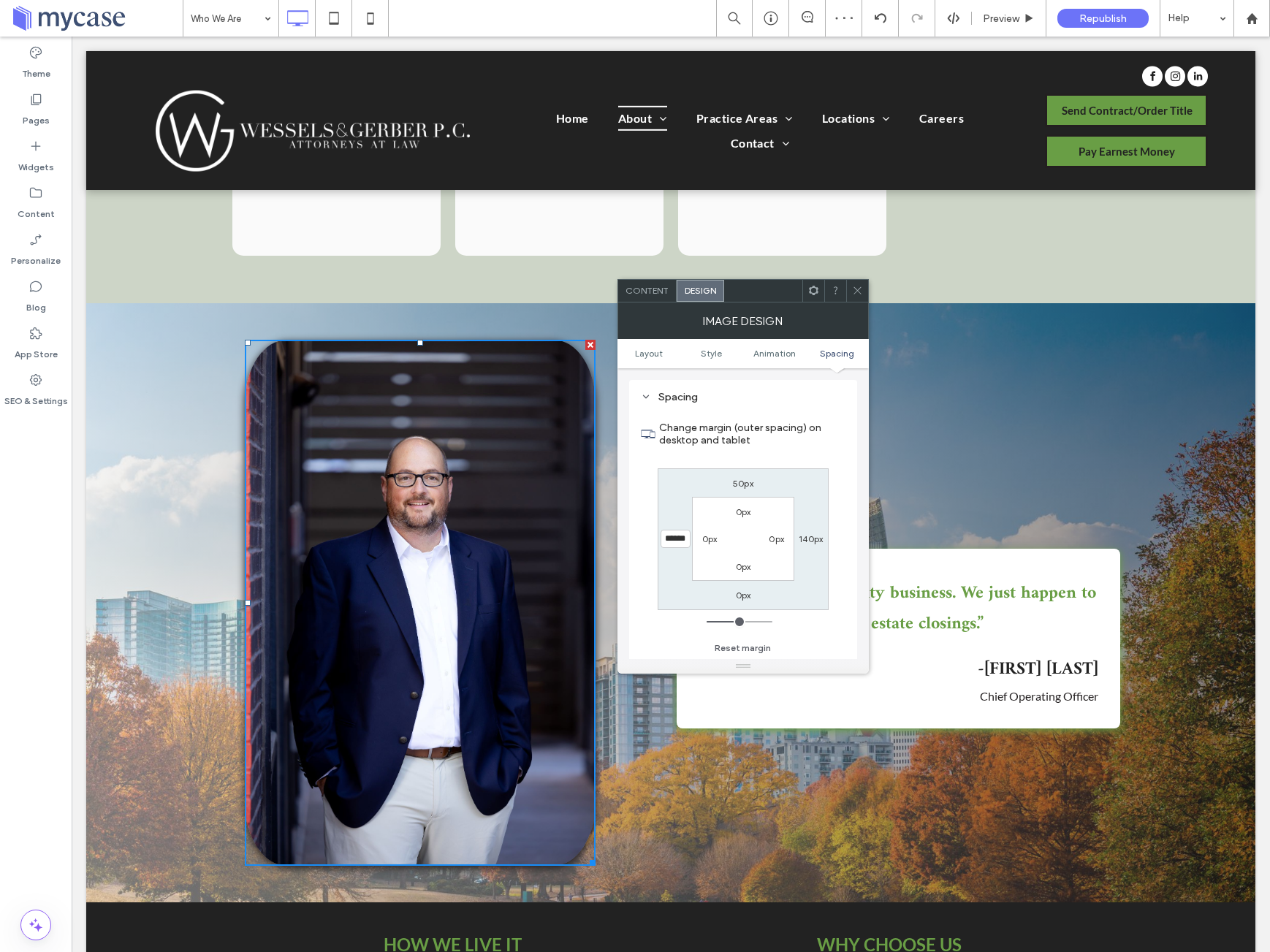 type on "******" 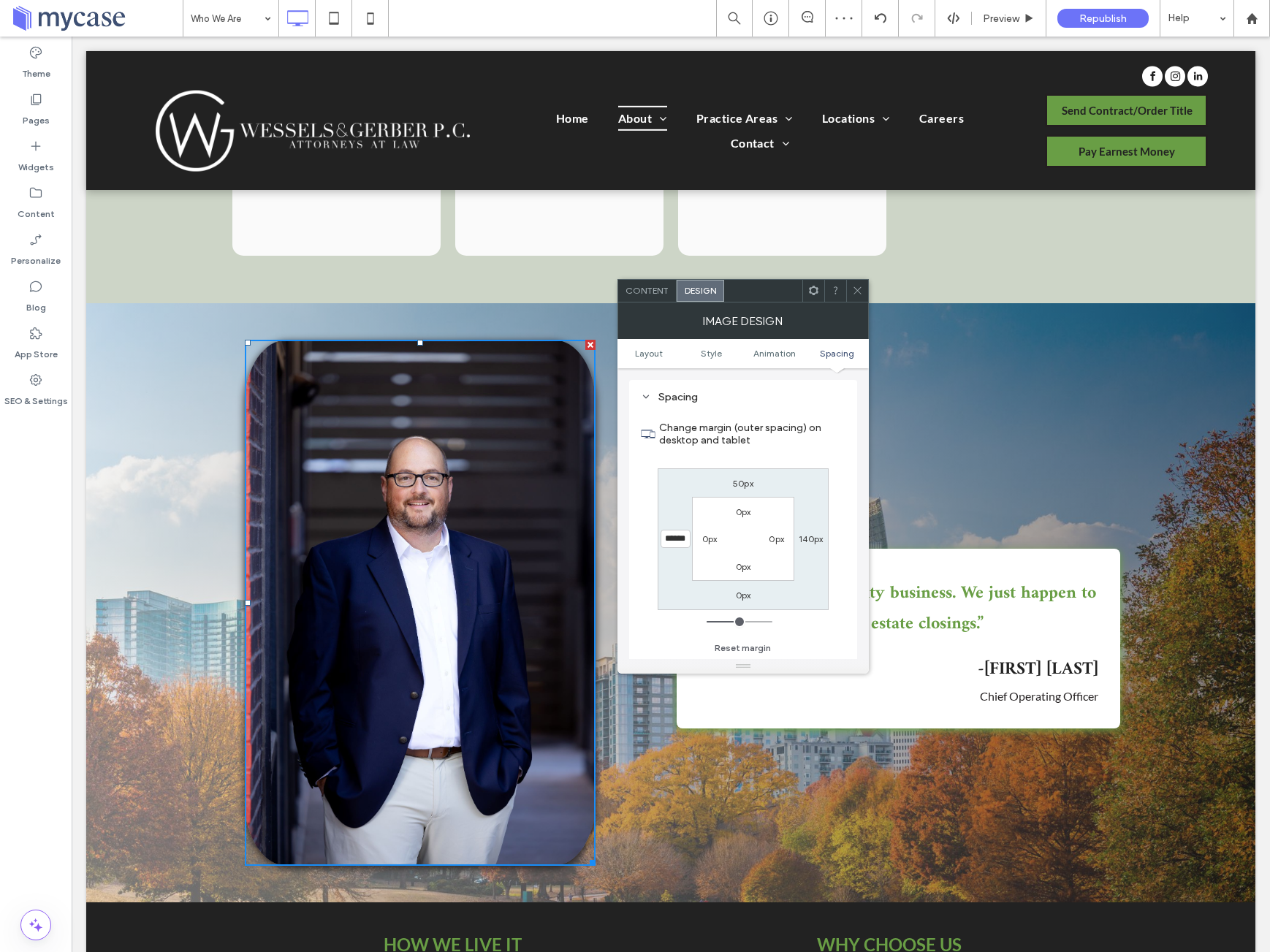 type on "*" 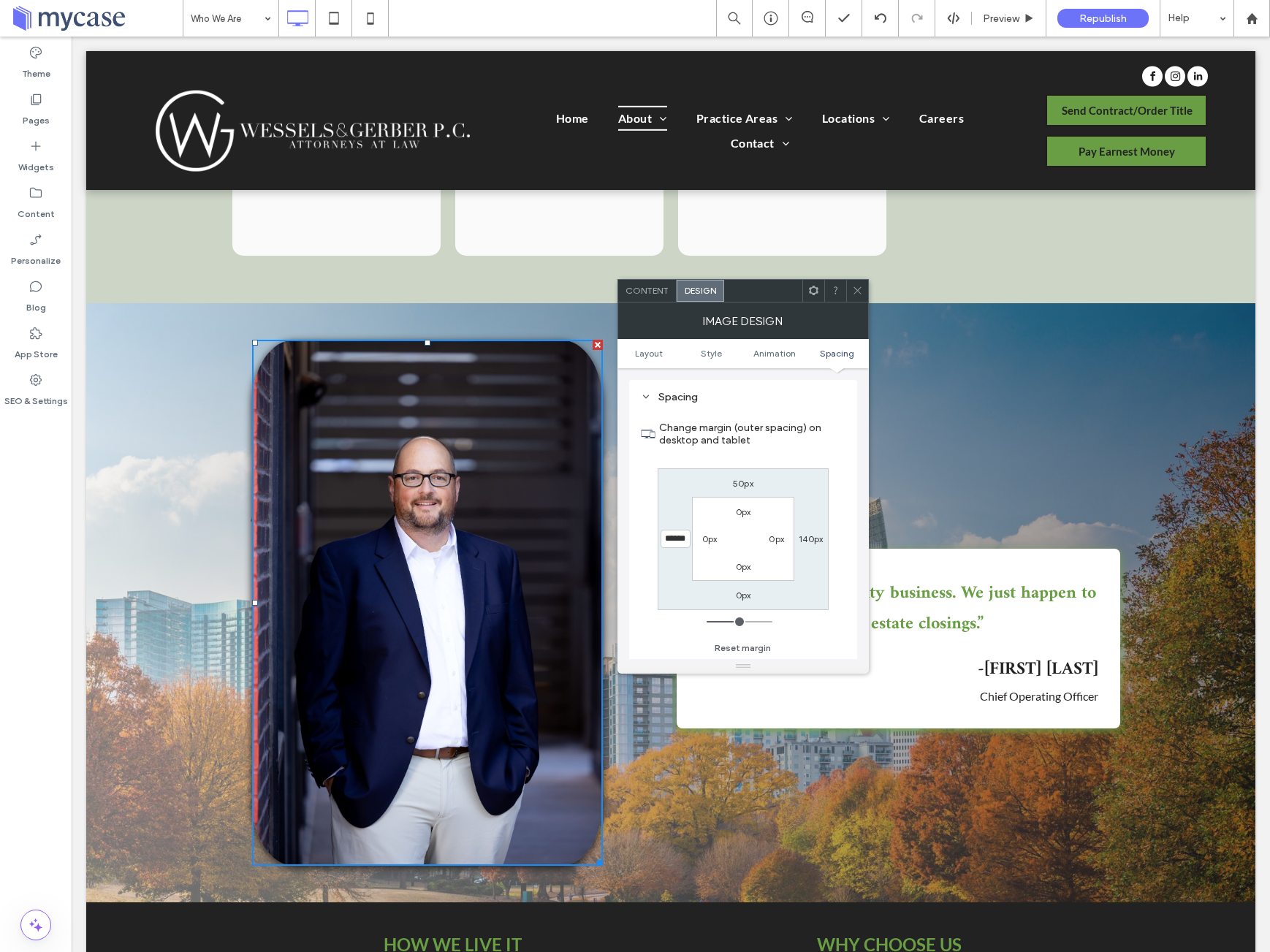 type on "******" 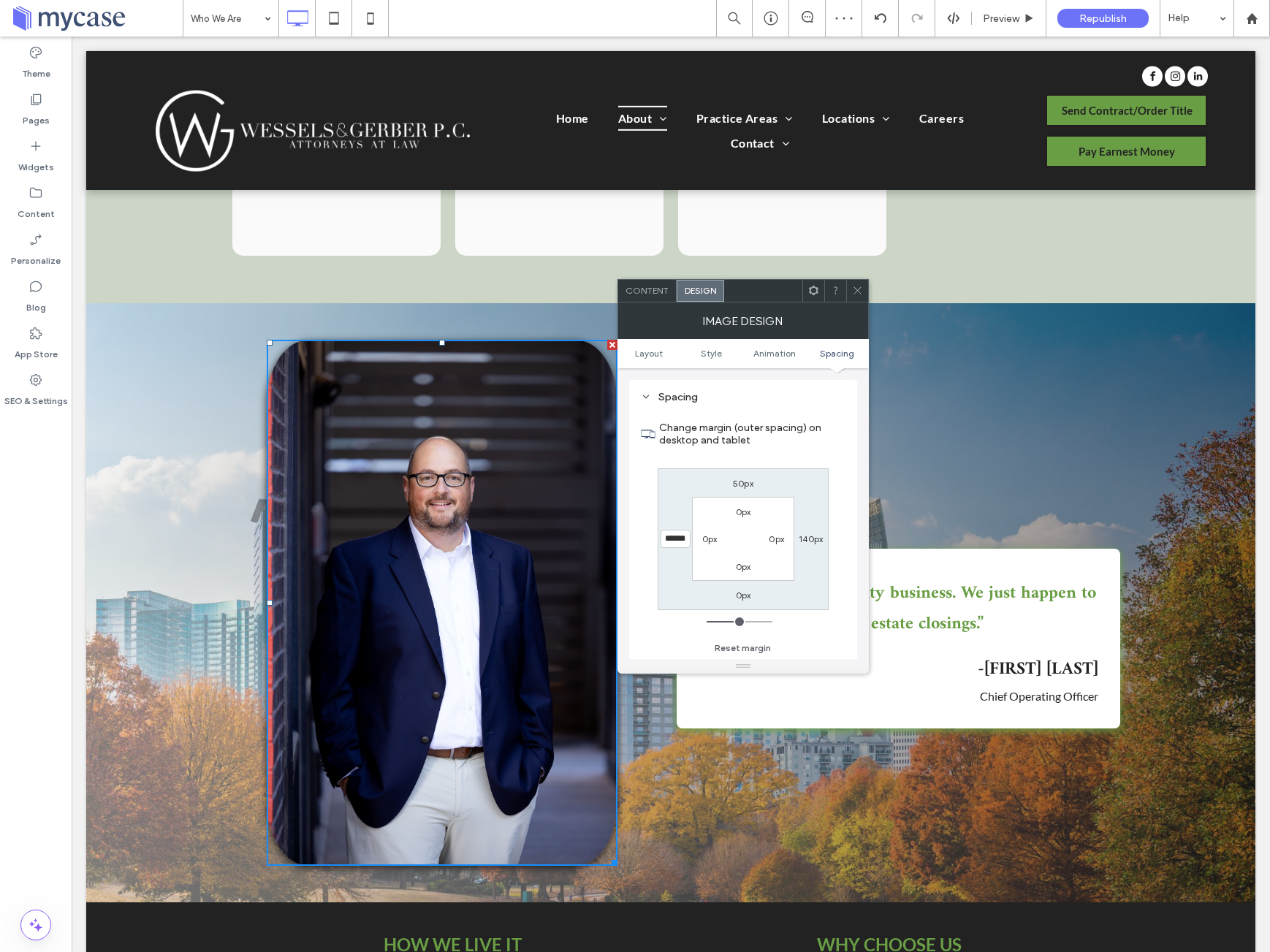 click 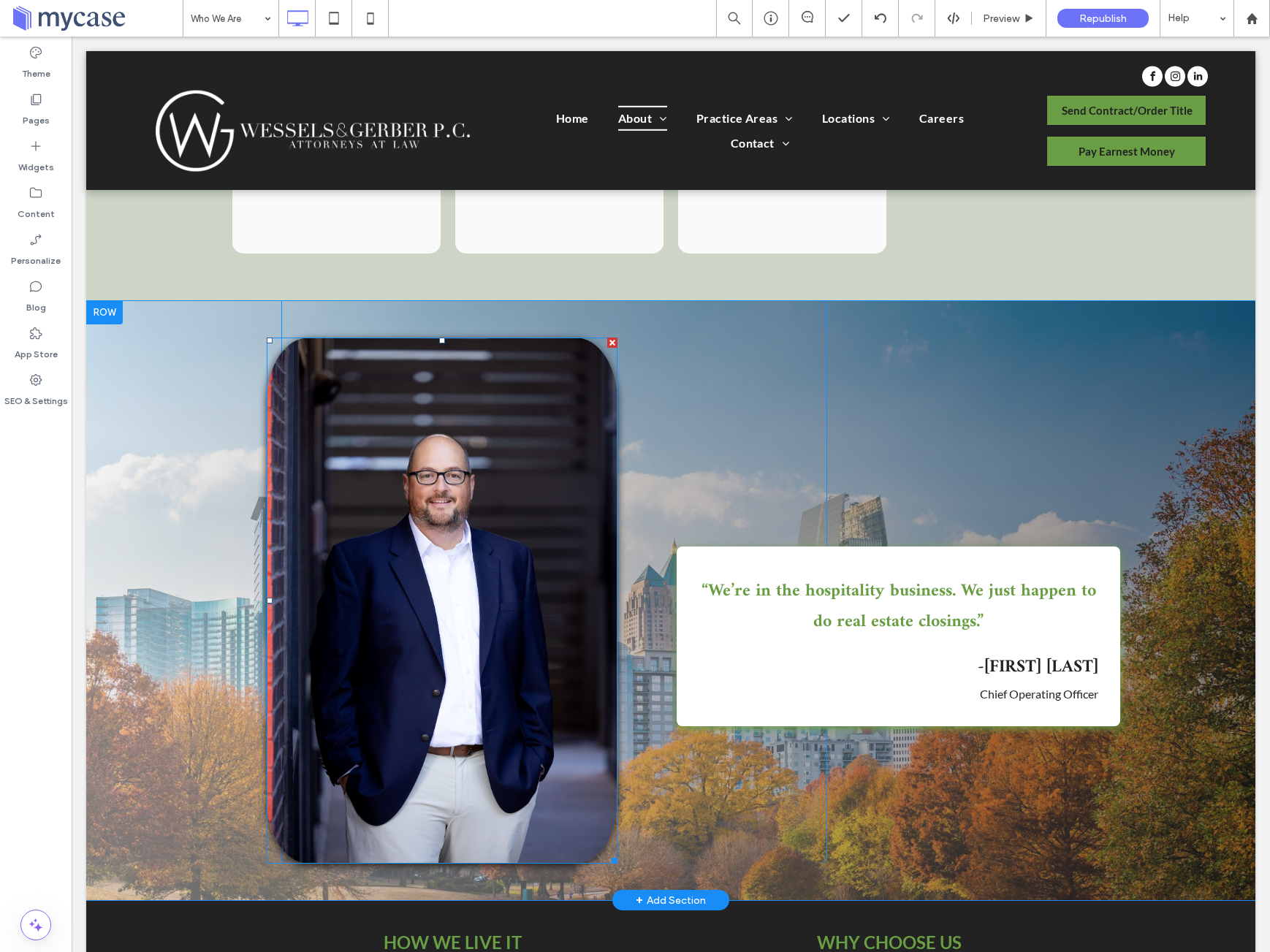 click at bounding box center (442, 601) 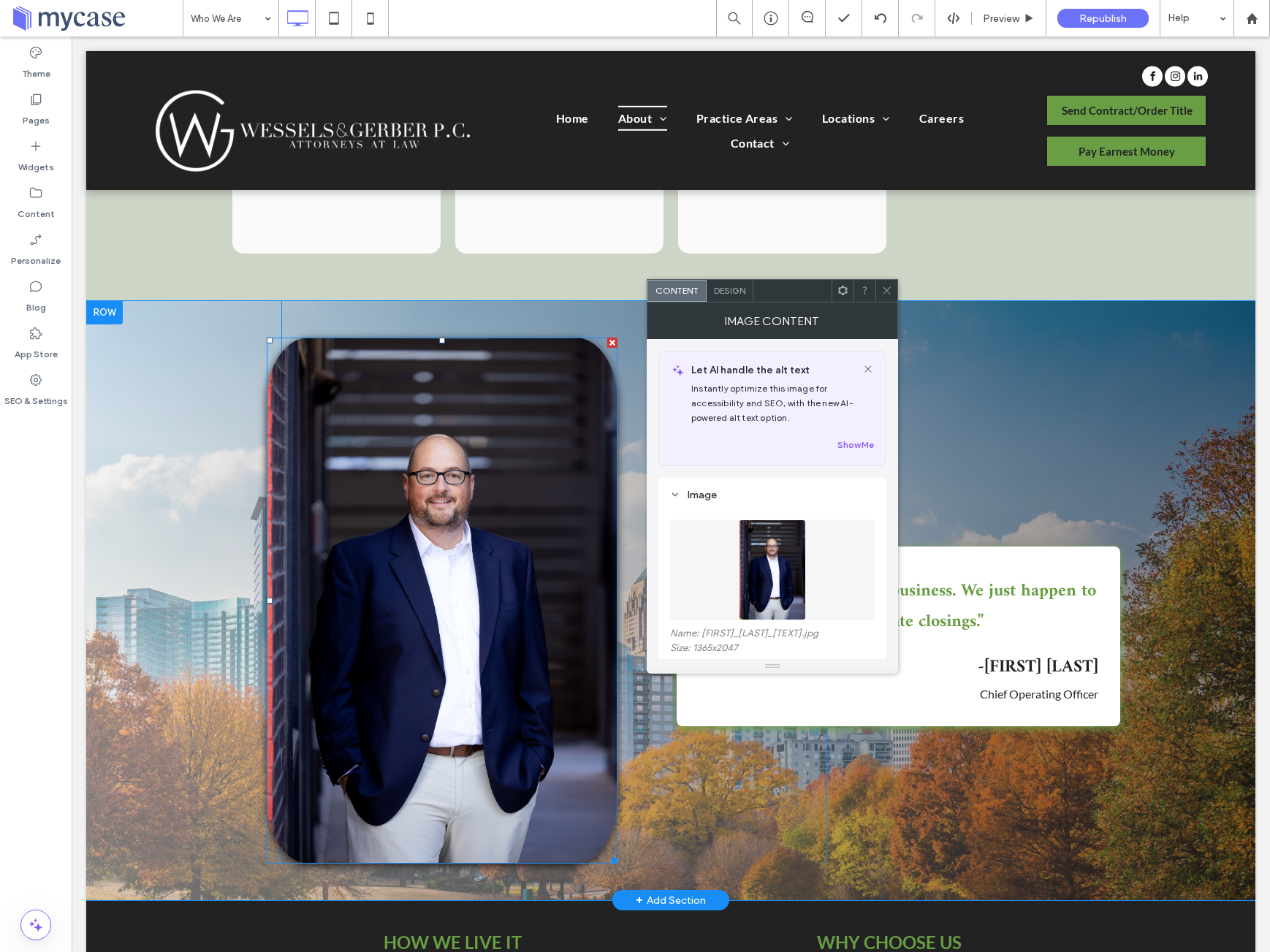 scroll, scrollTop: 1471, scrollLeft: 0, axis: vertical 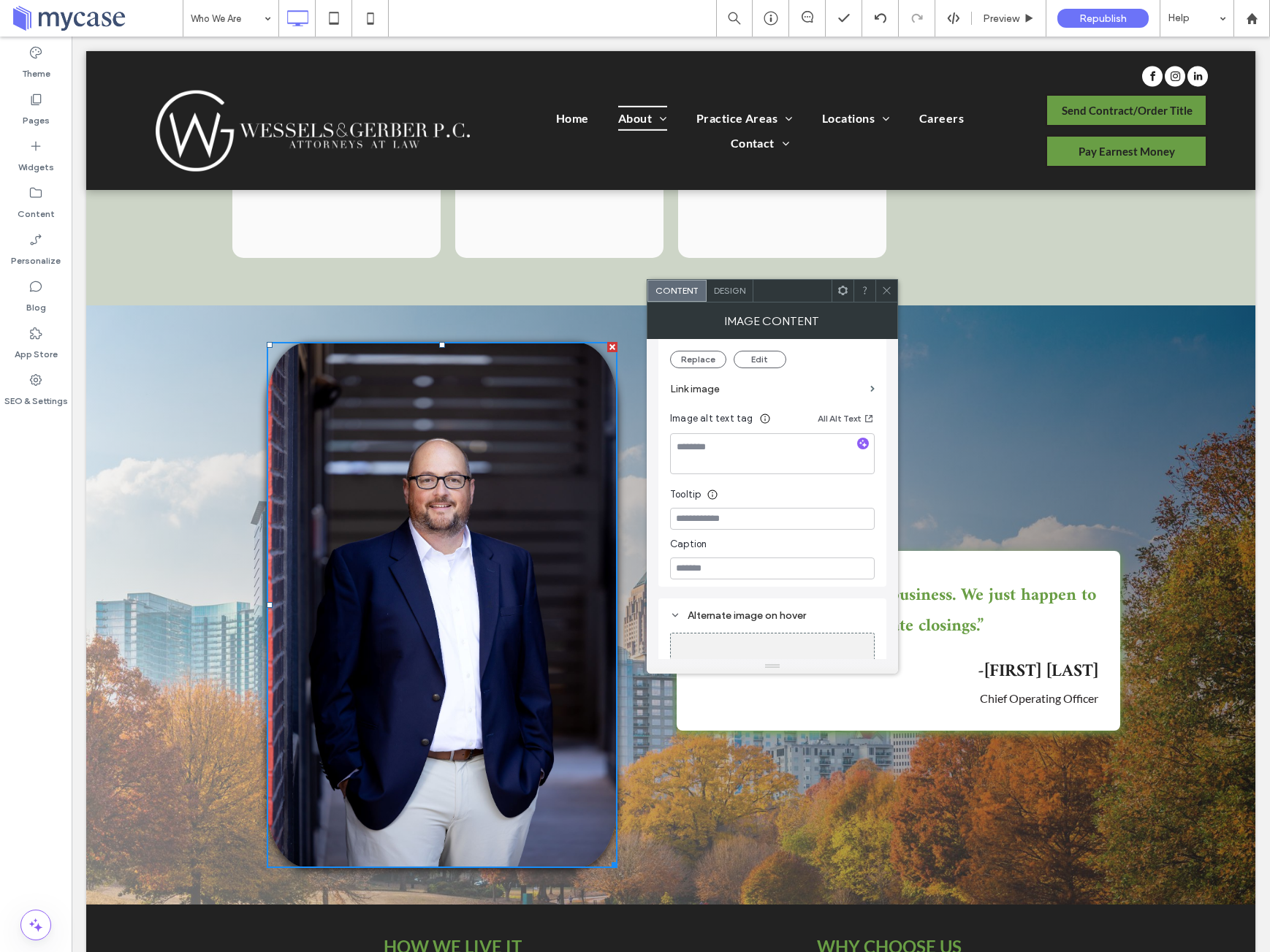 click on "Design" at bounding box center (729, 290) 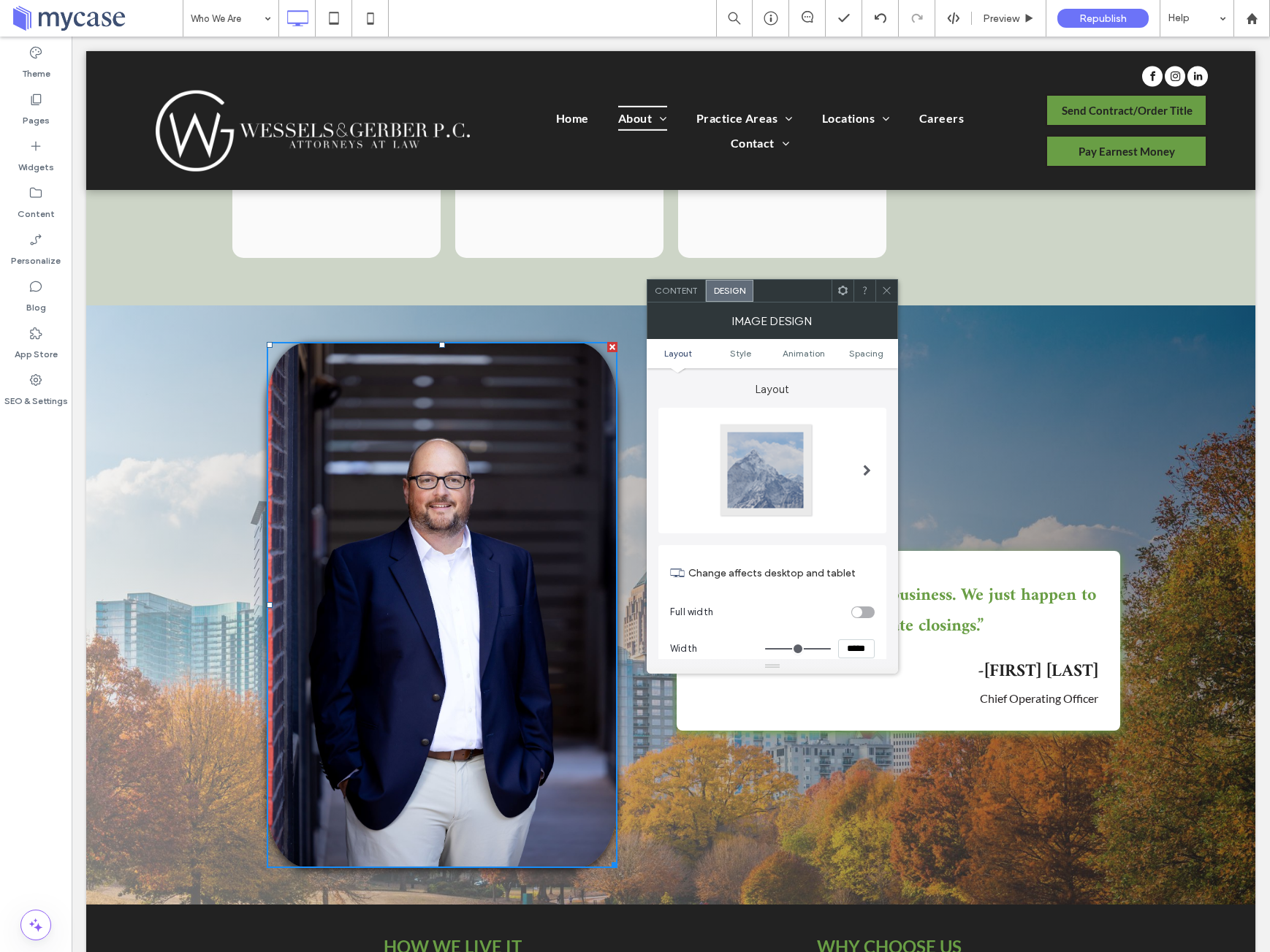 click on "Layout Style Animation Spacing" at bounding box center (772, 354) 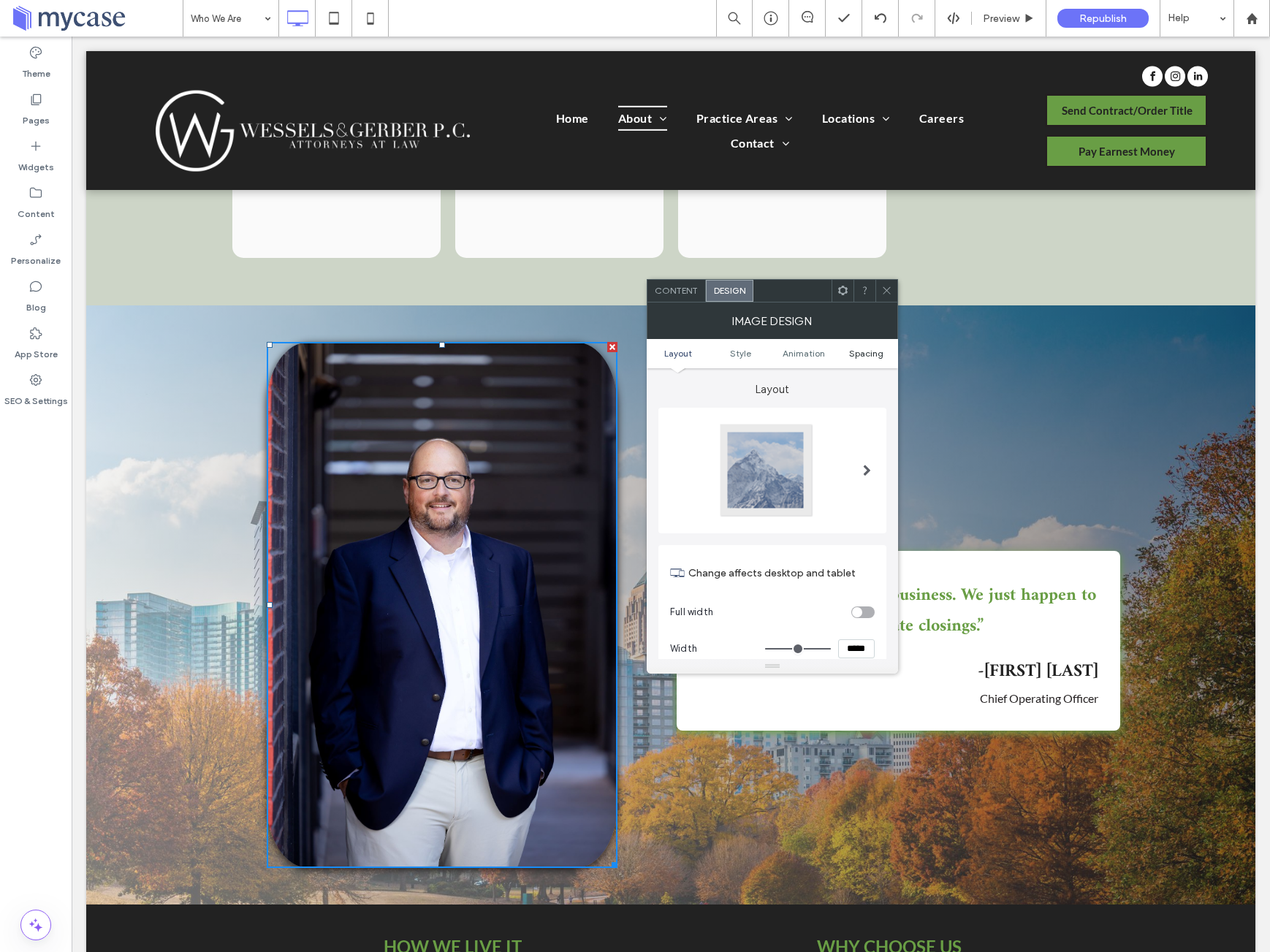 click on "Spacing" at bounding box center (866, 353) 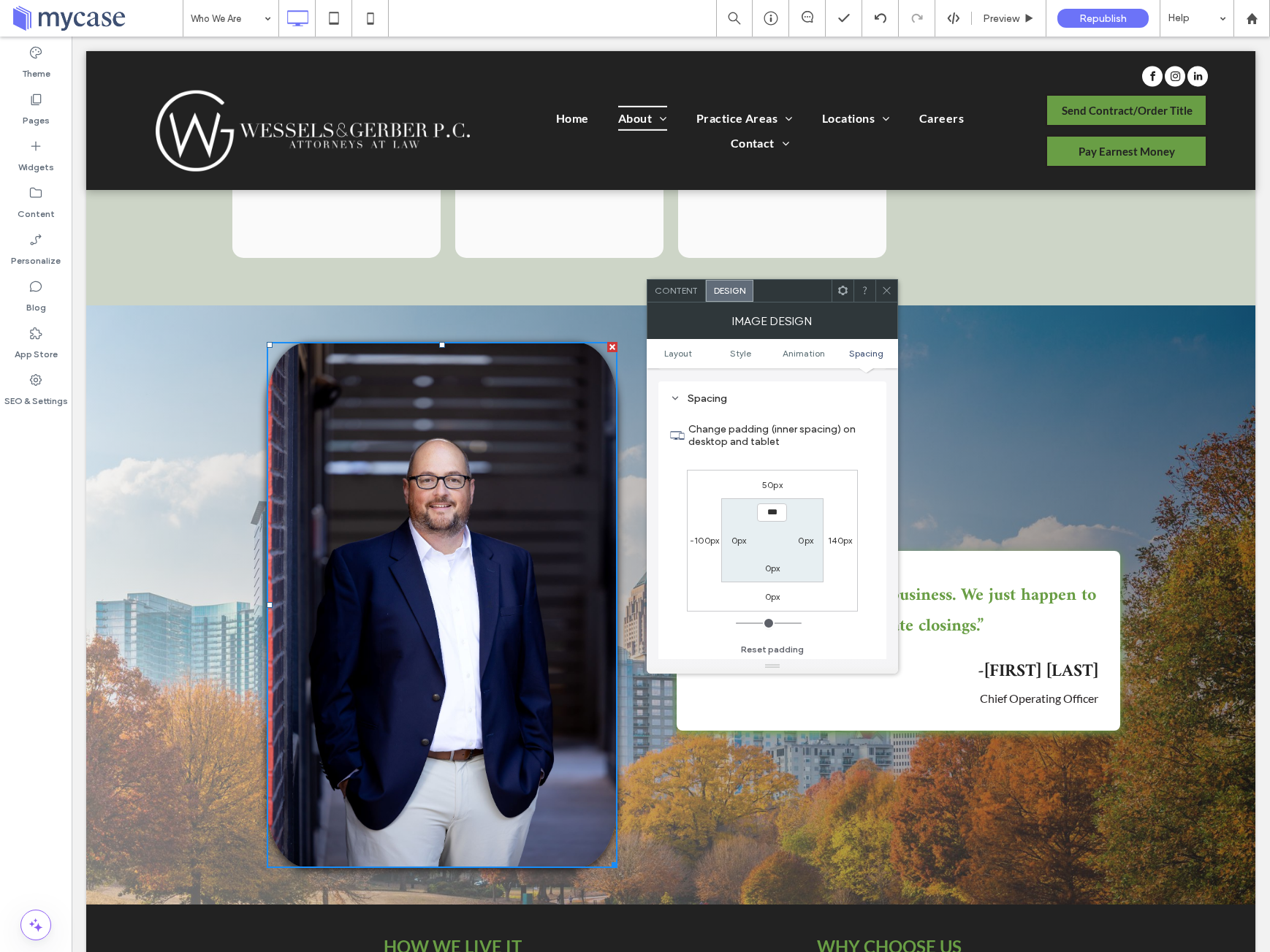 scroll, scrollTop: 735, scrollLeft: 0, axis: vertical 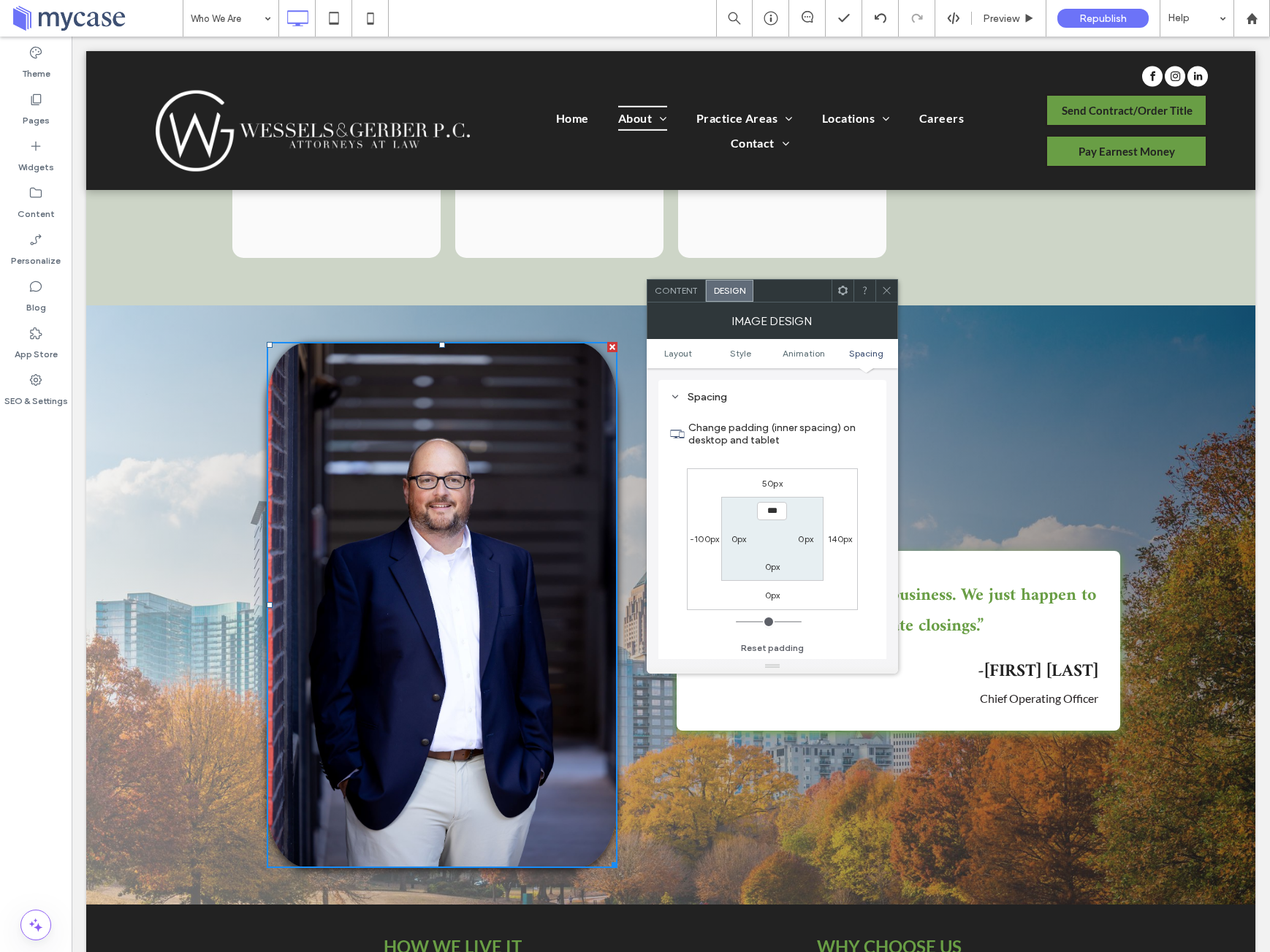 click on "140px" at bounding box center [840, 538] 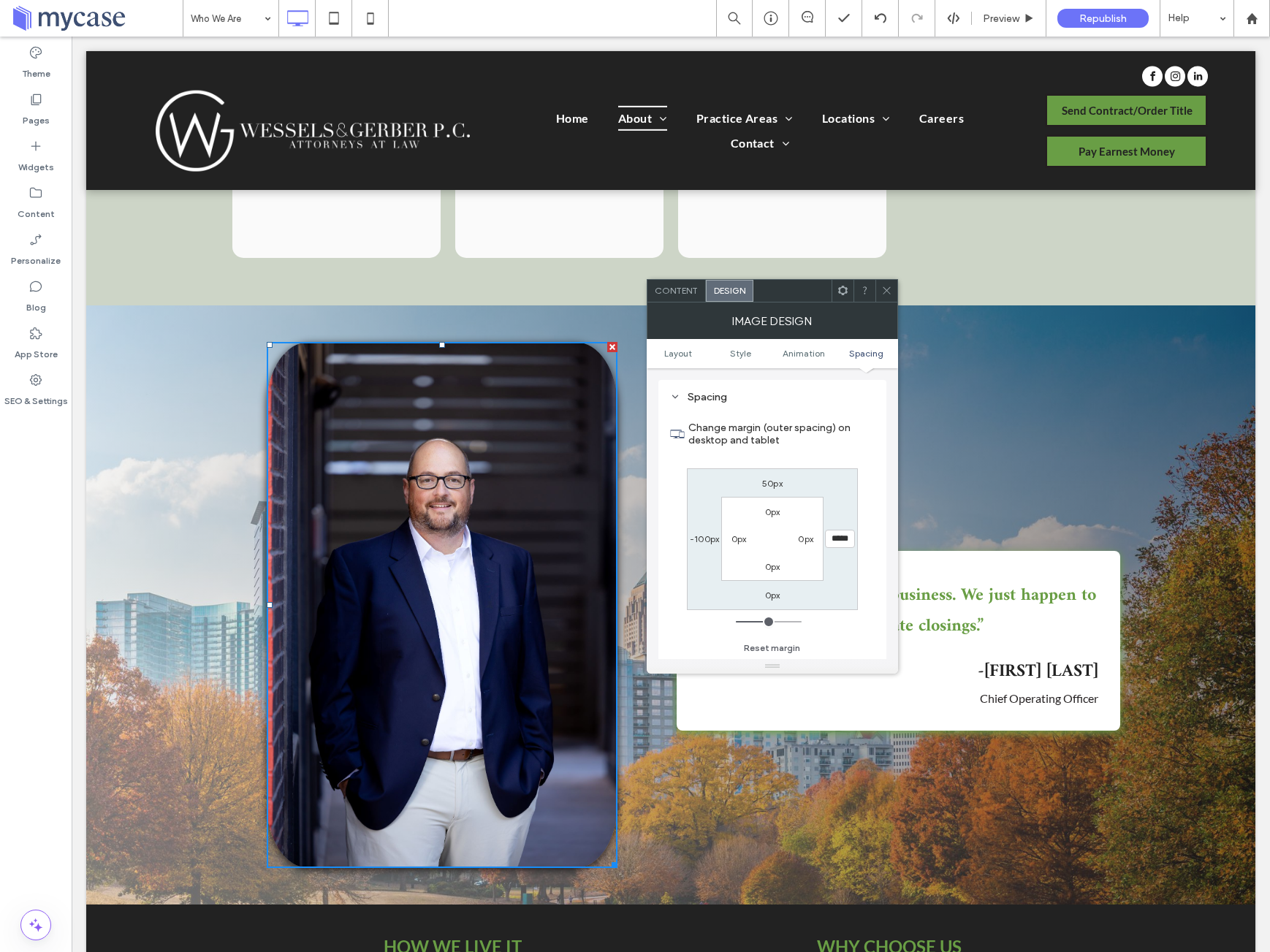 click on "*****" at bounding box center (840, 538) 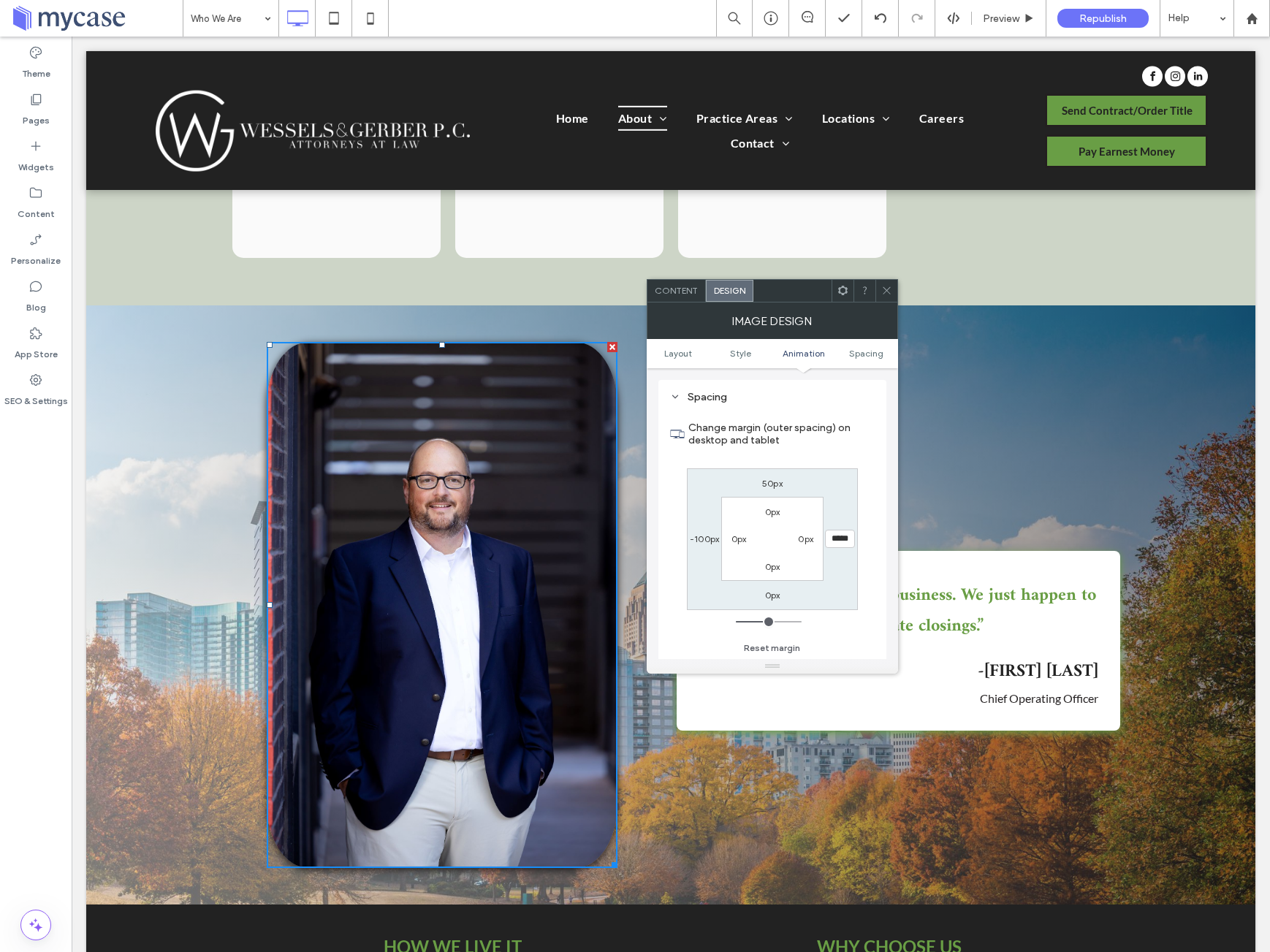 scroll, scrollTop: 734, scrollLeft: 0, axis: vertical 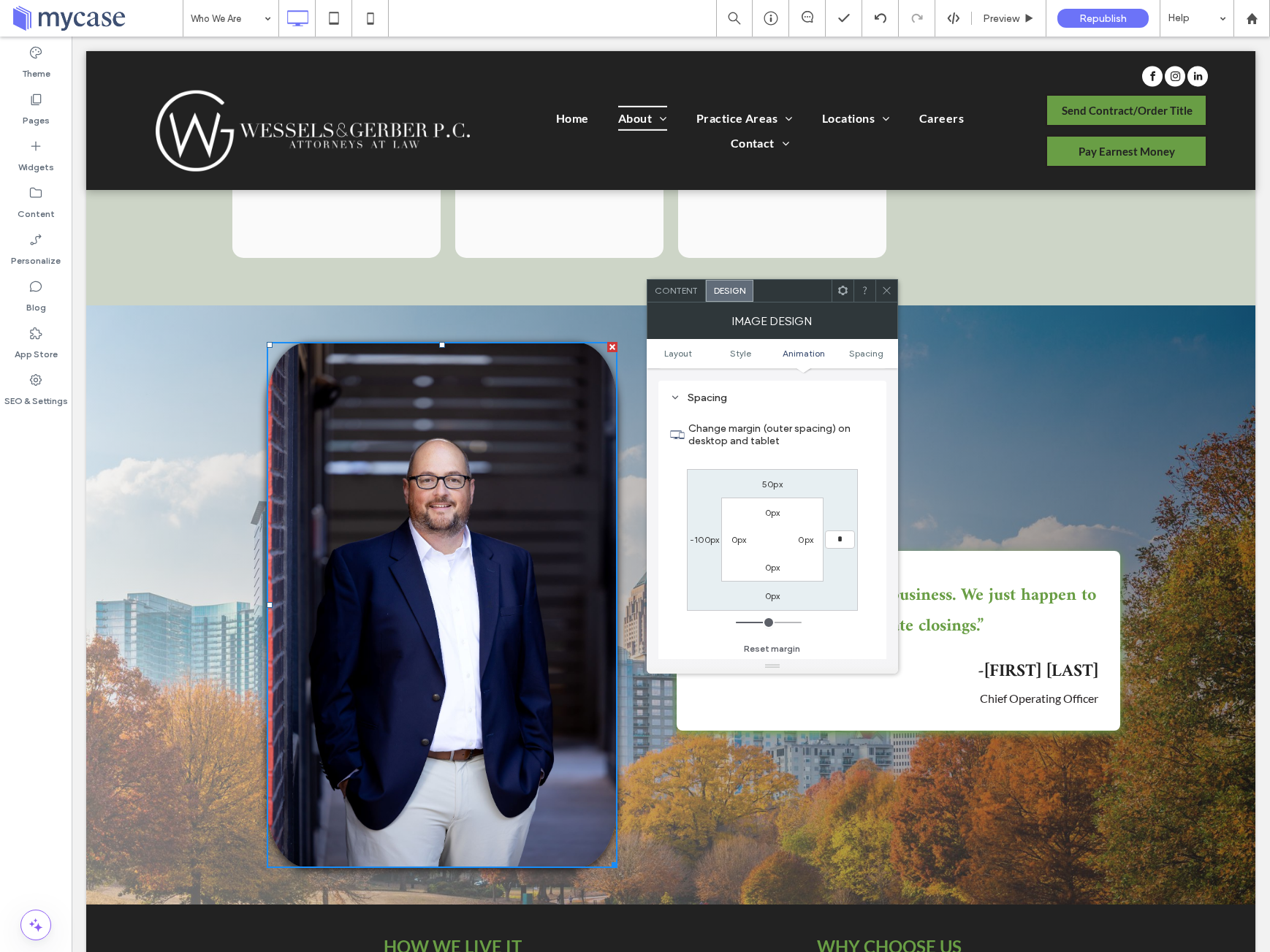 type on "*" 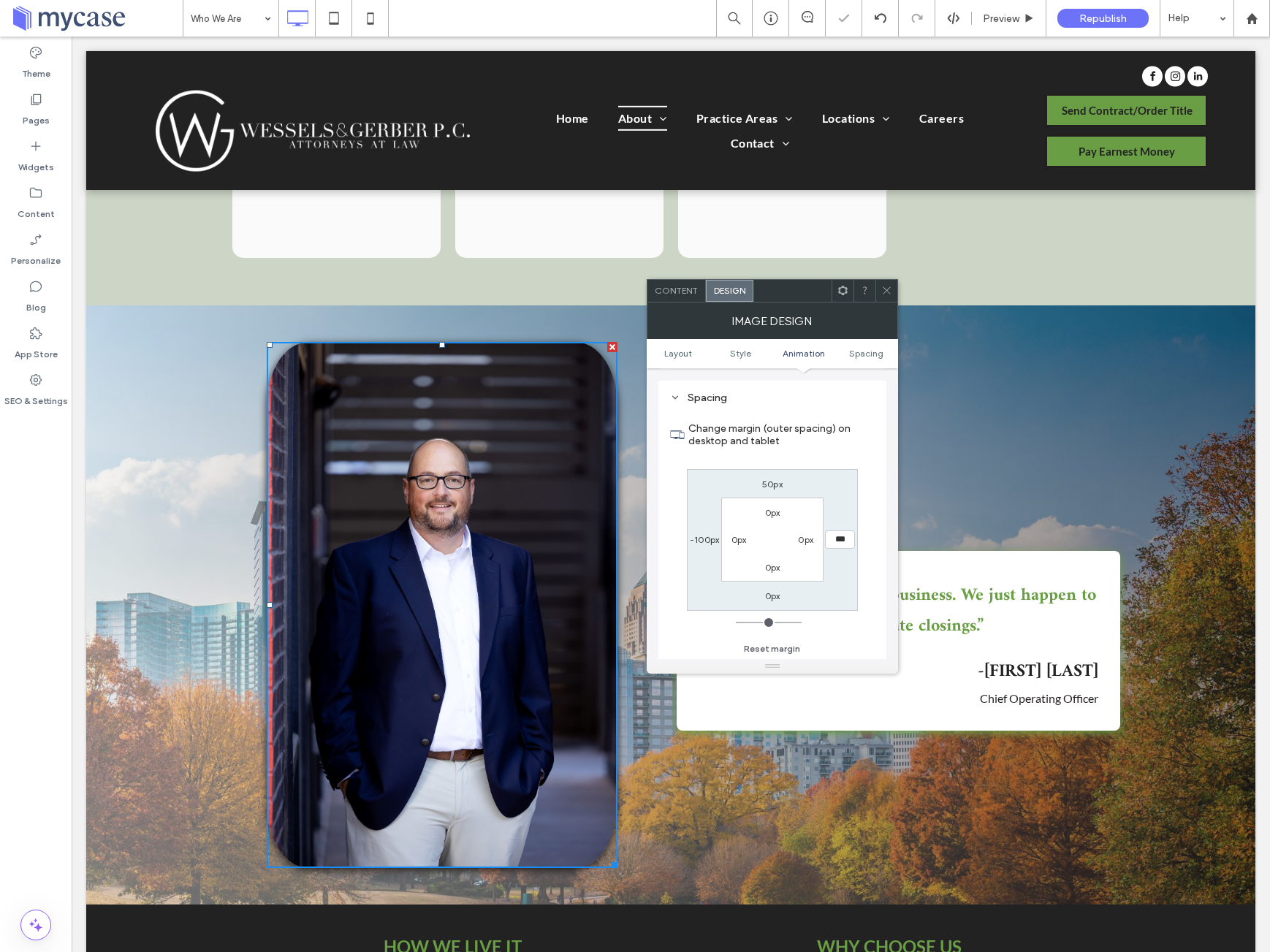 click on "Content" at bounding box center [676, 290] 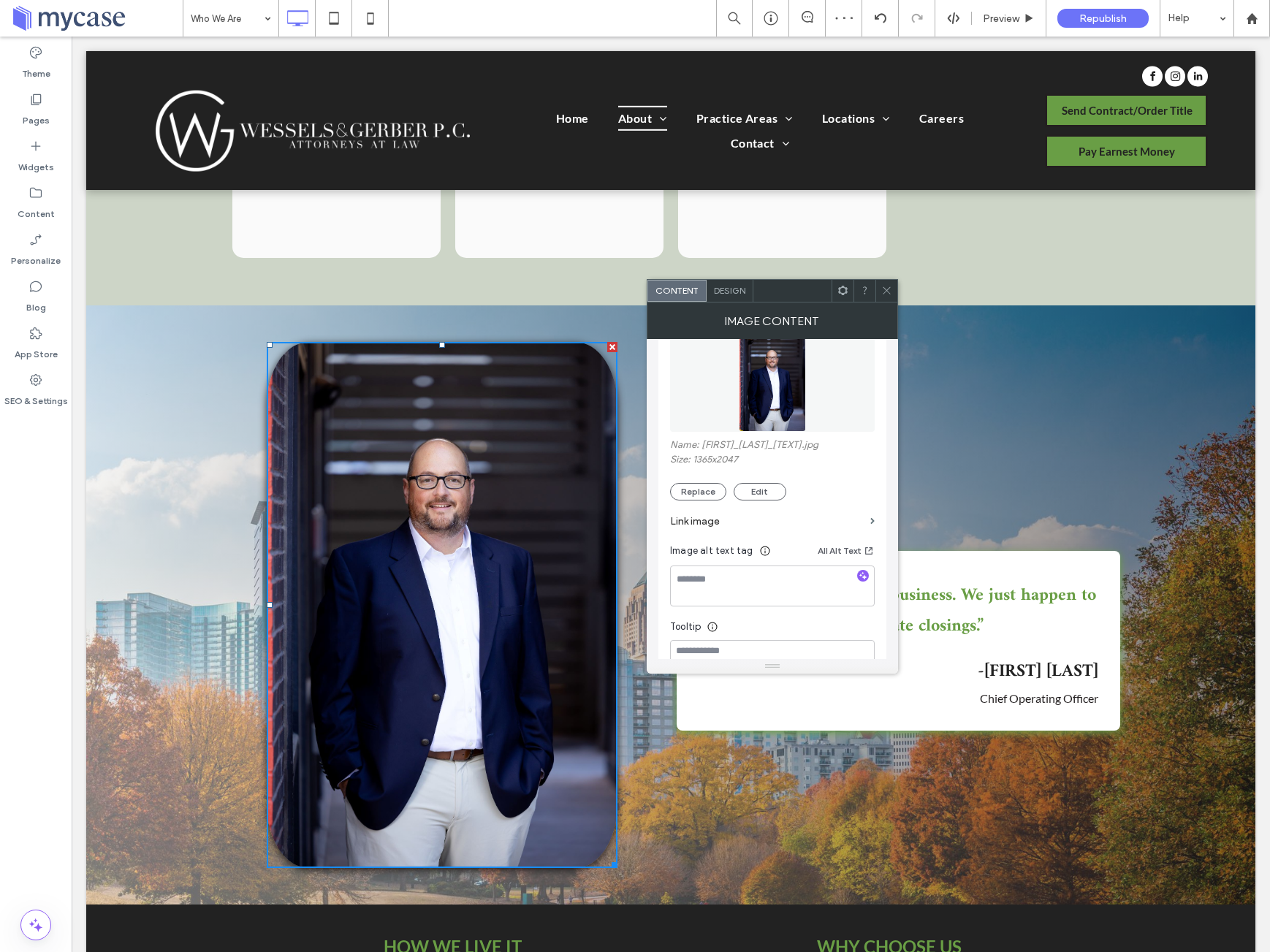 scroll, scrollTop: 205, scrollLeft: 0, axis: vertical 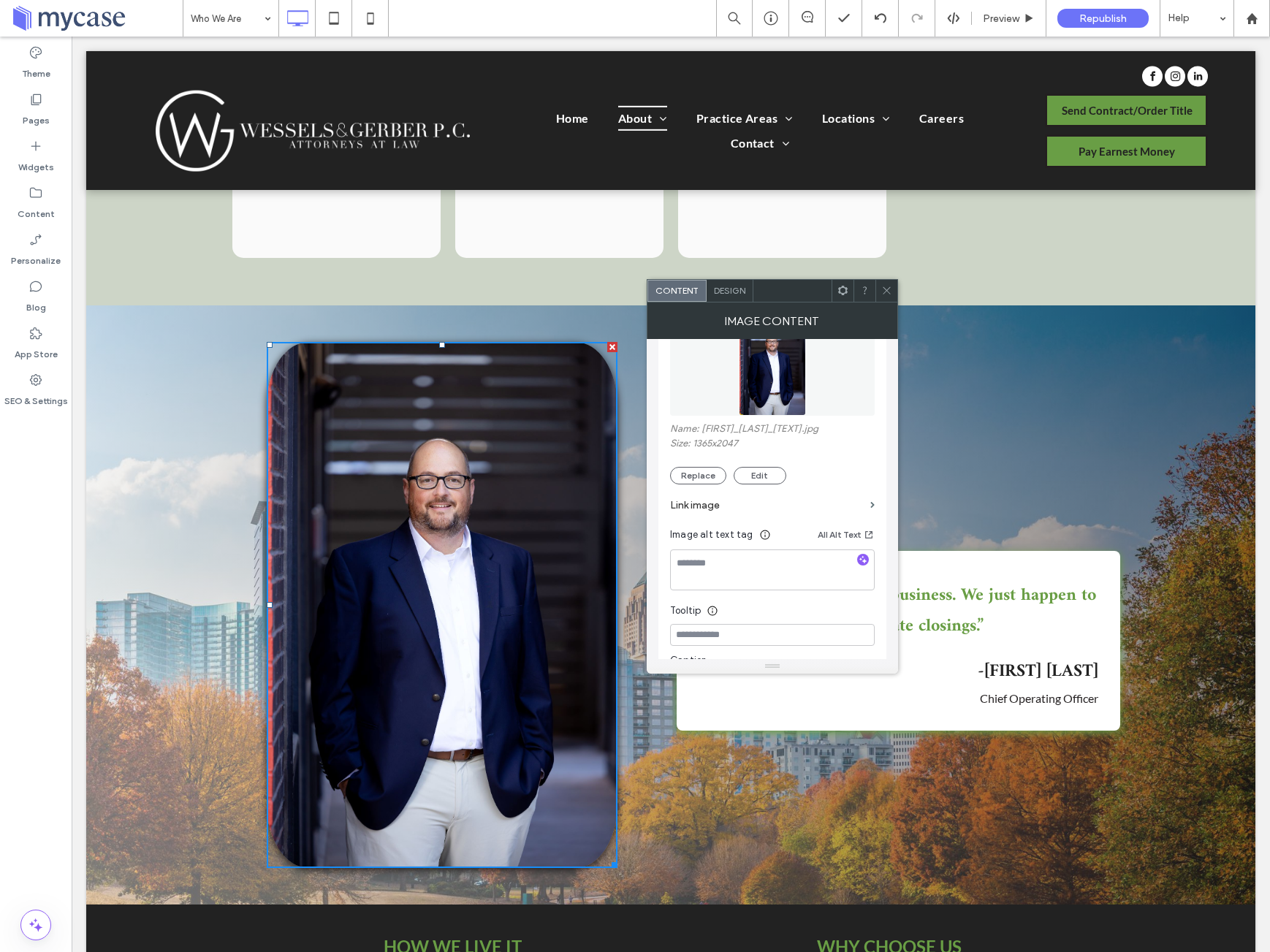 click on "Design" at bounding box center (730, 291) 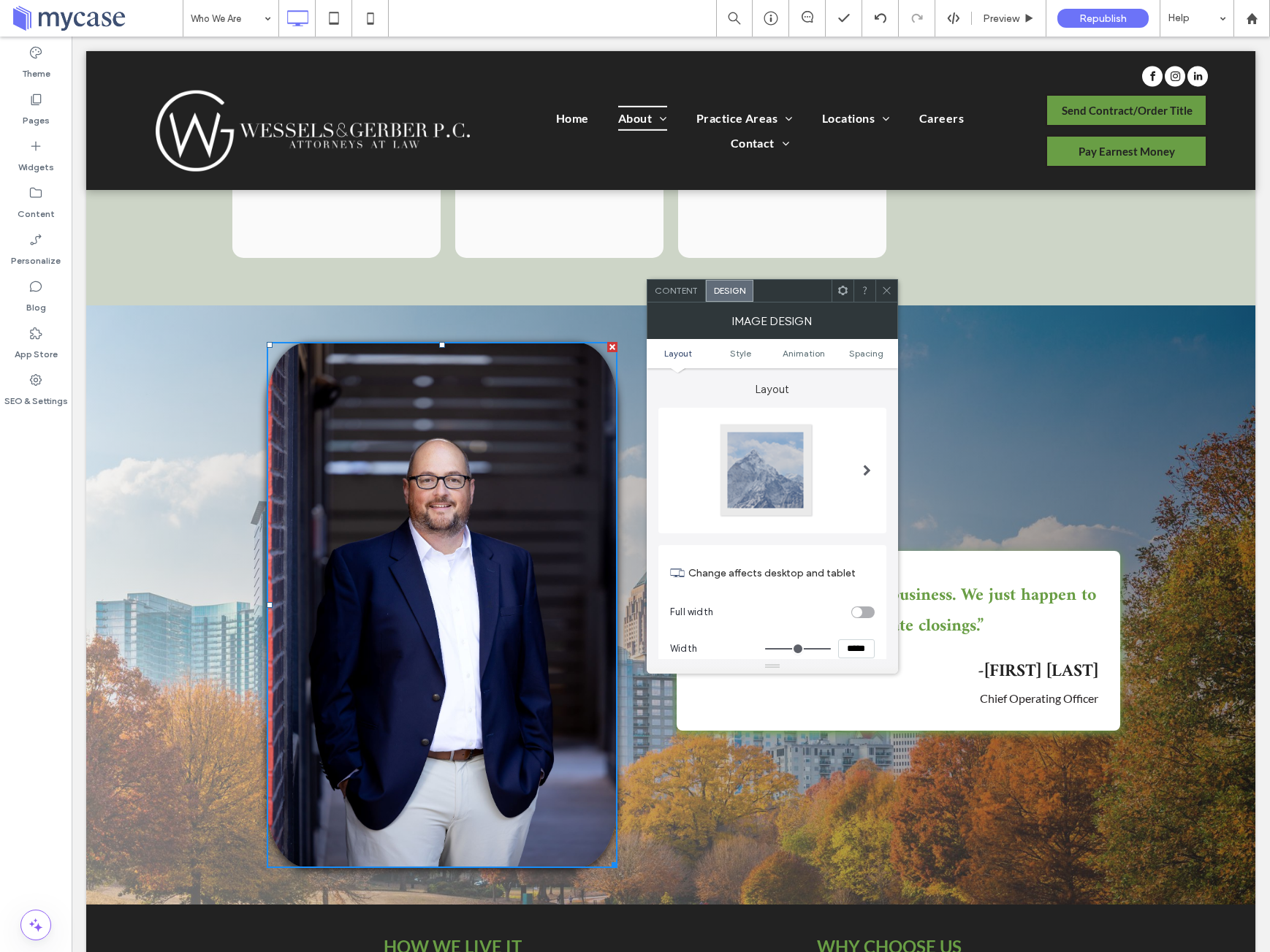 type on "***" 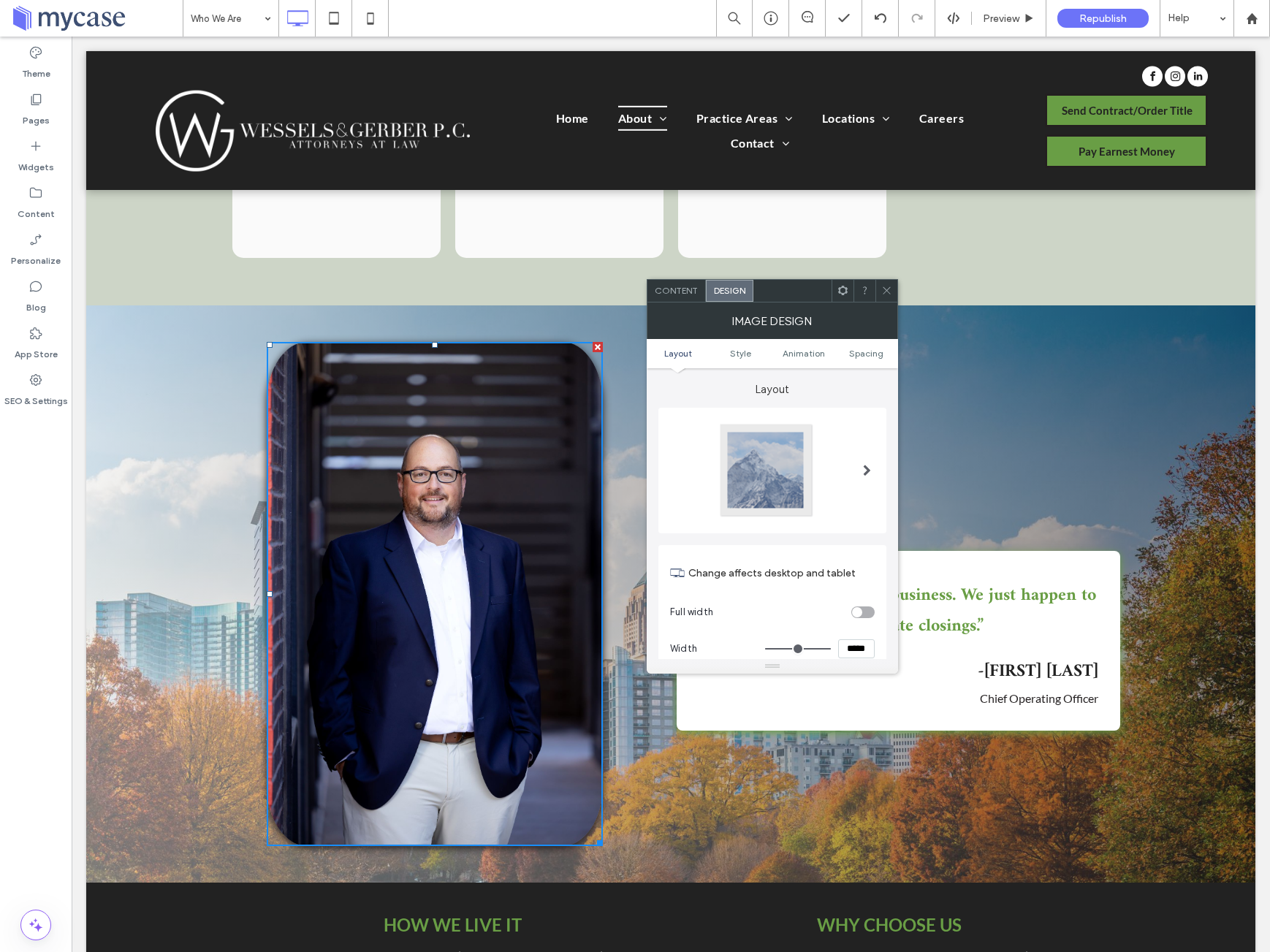 type on "***" 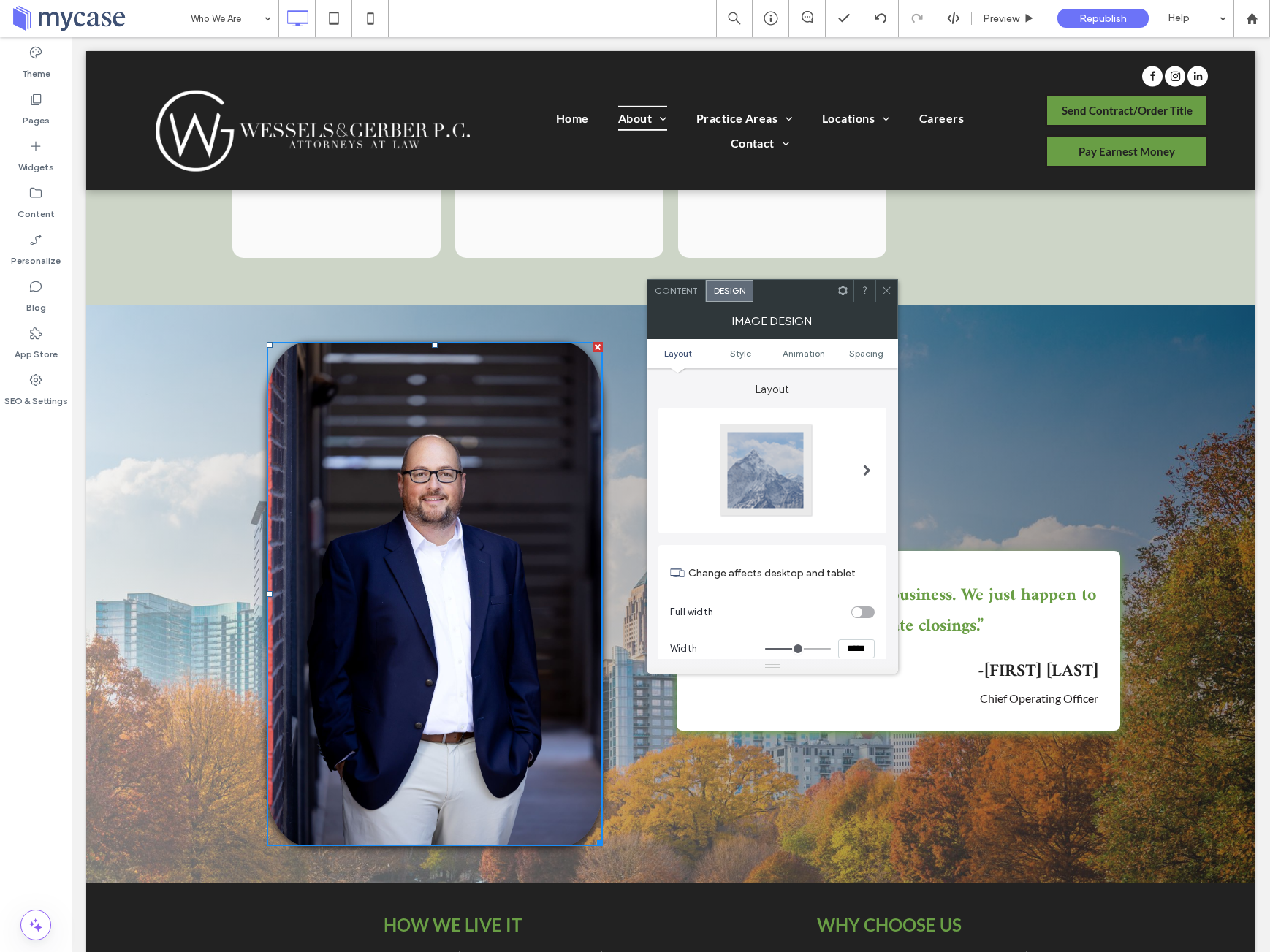 type on "***" 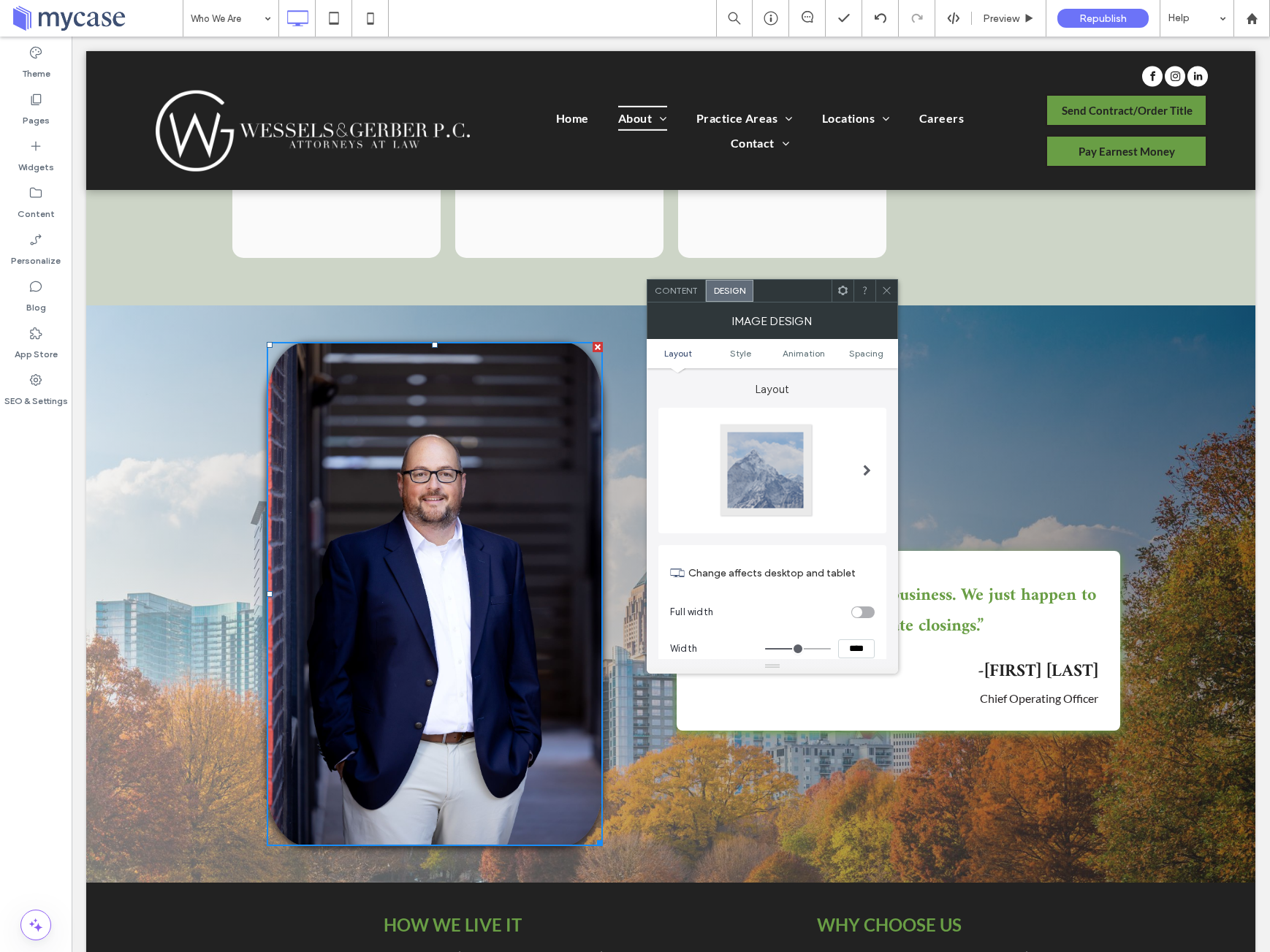 type on "**" 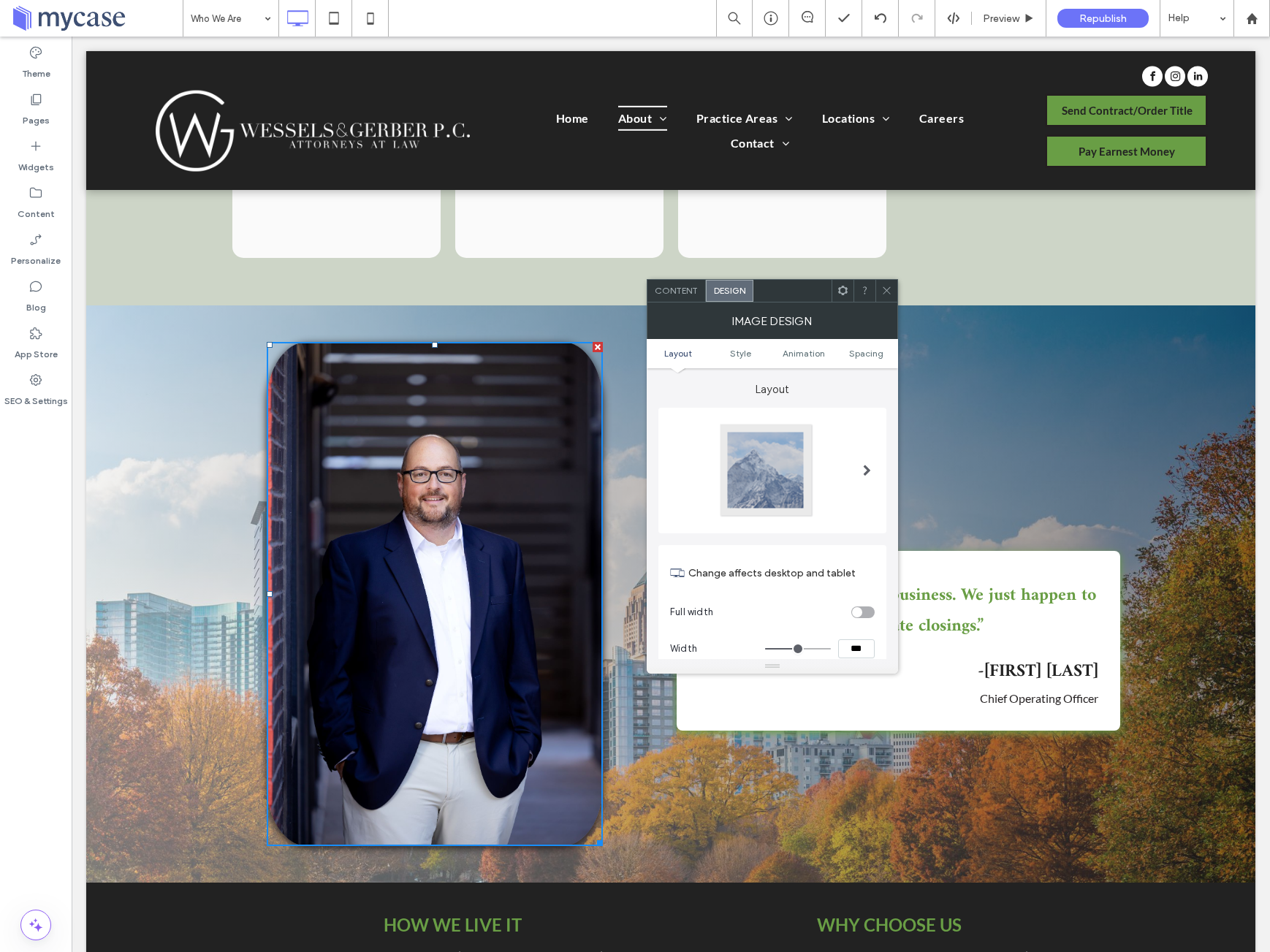 type on "*" 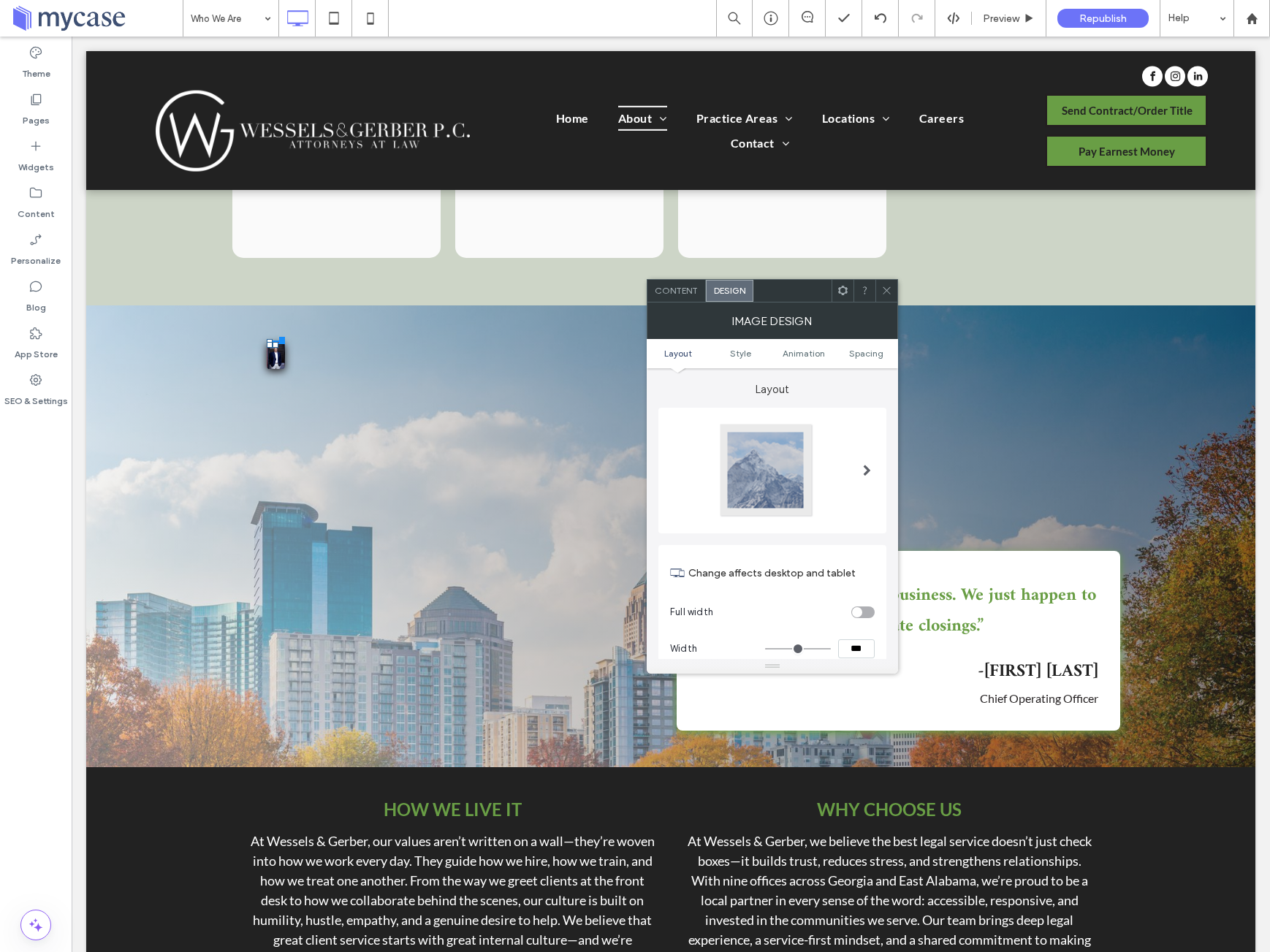 type on "***" 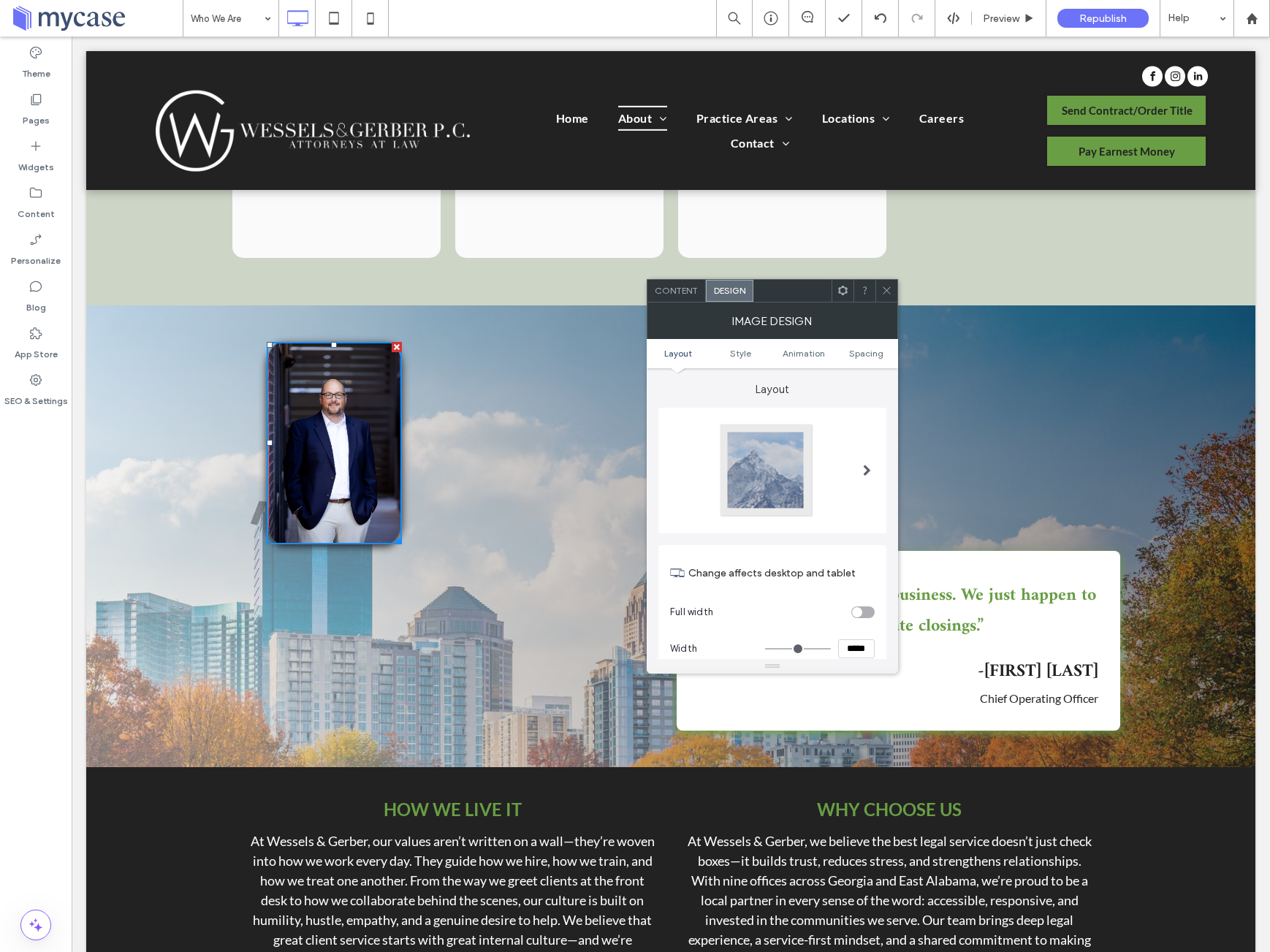 type on "***" 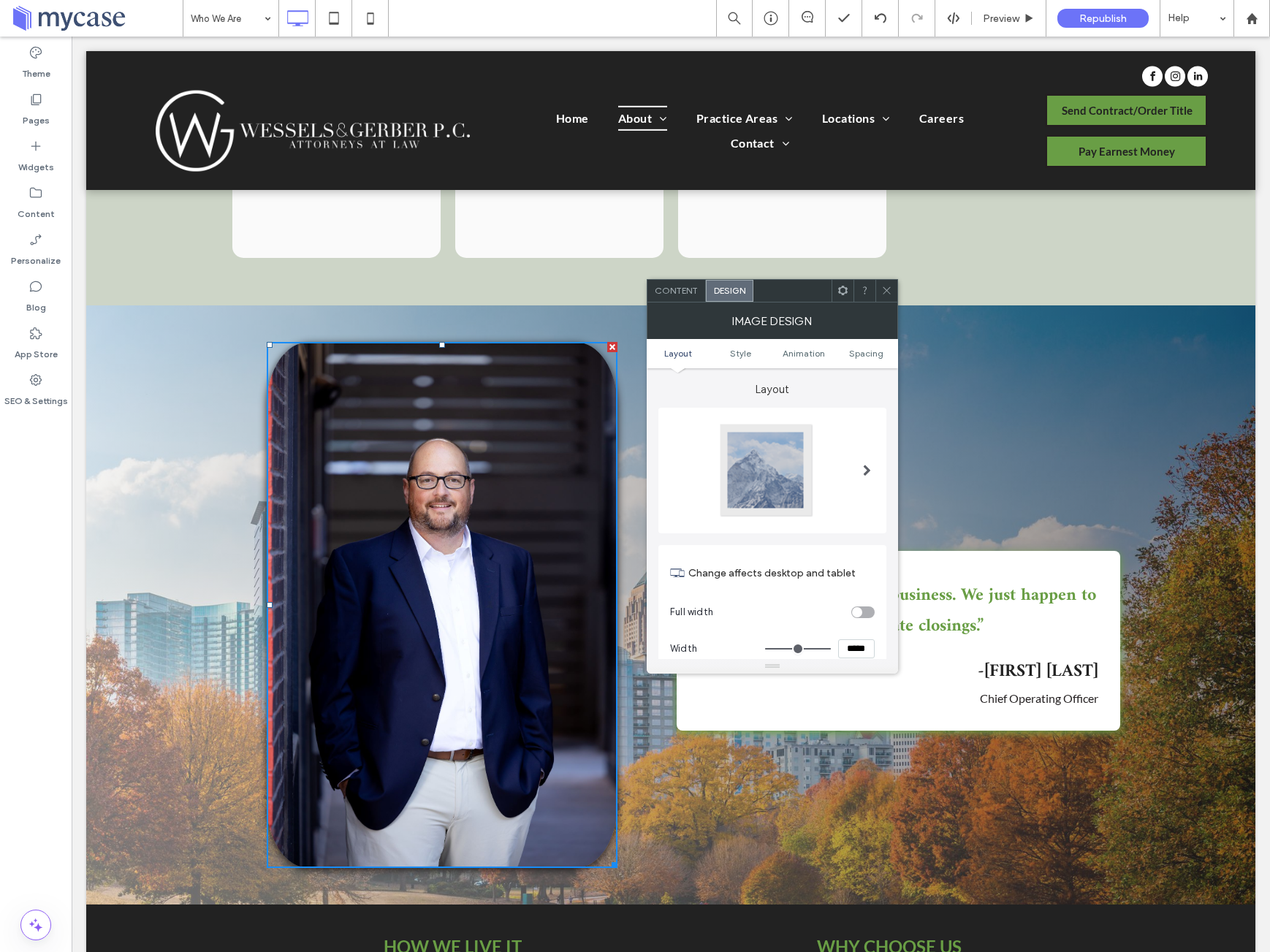 drag, startPoint x: 896, startPoint y: 685, endPoint x: 1027, endPoint y: 685, distance: 131 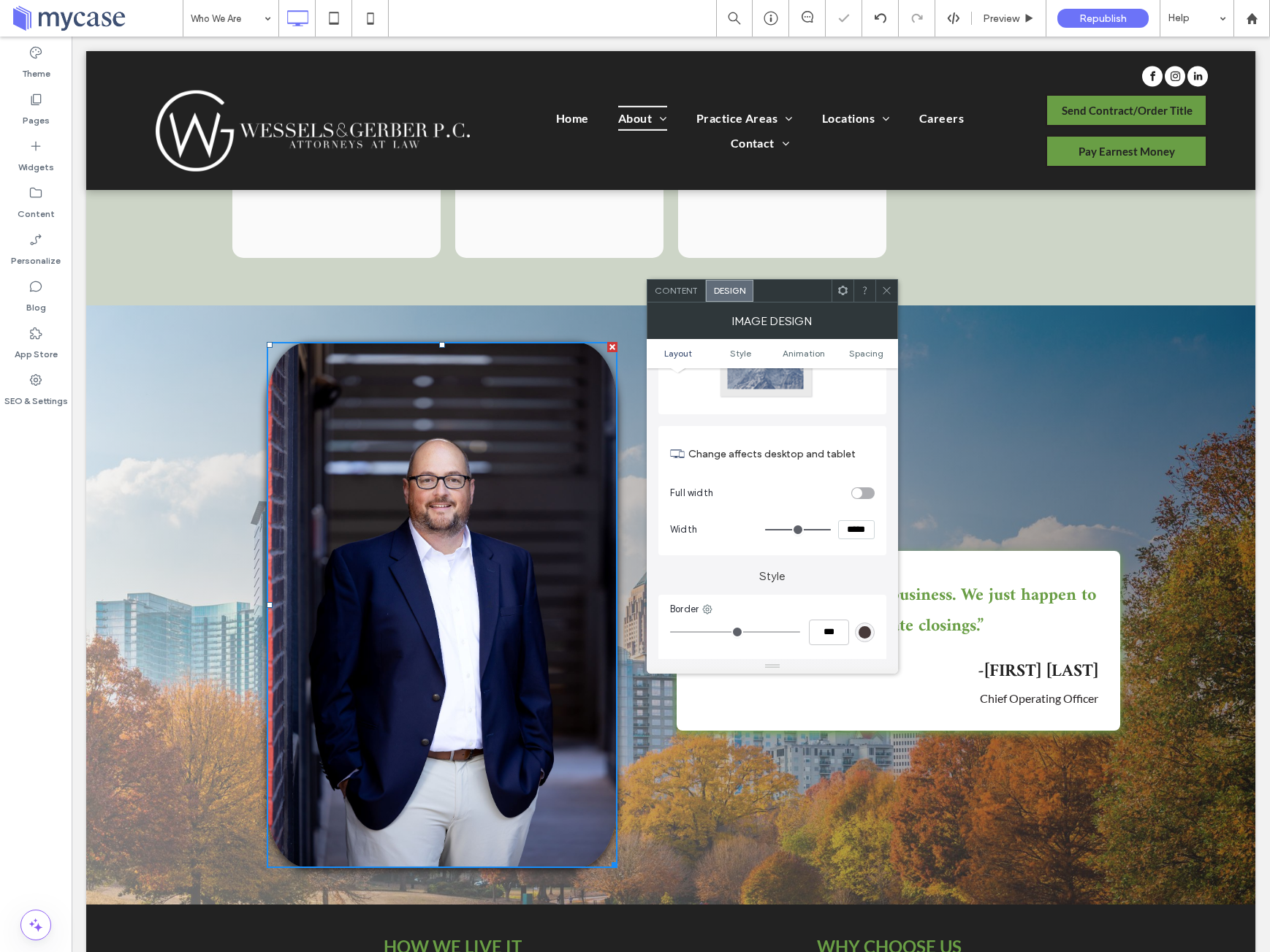 scroll, scrollTop: 145, scrollLeft: 0, axis: vertical 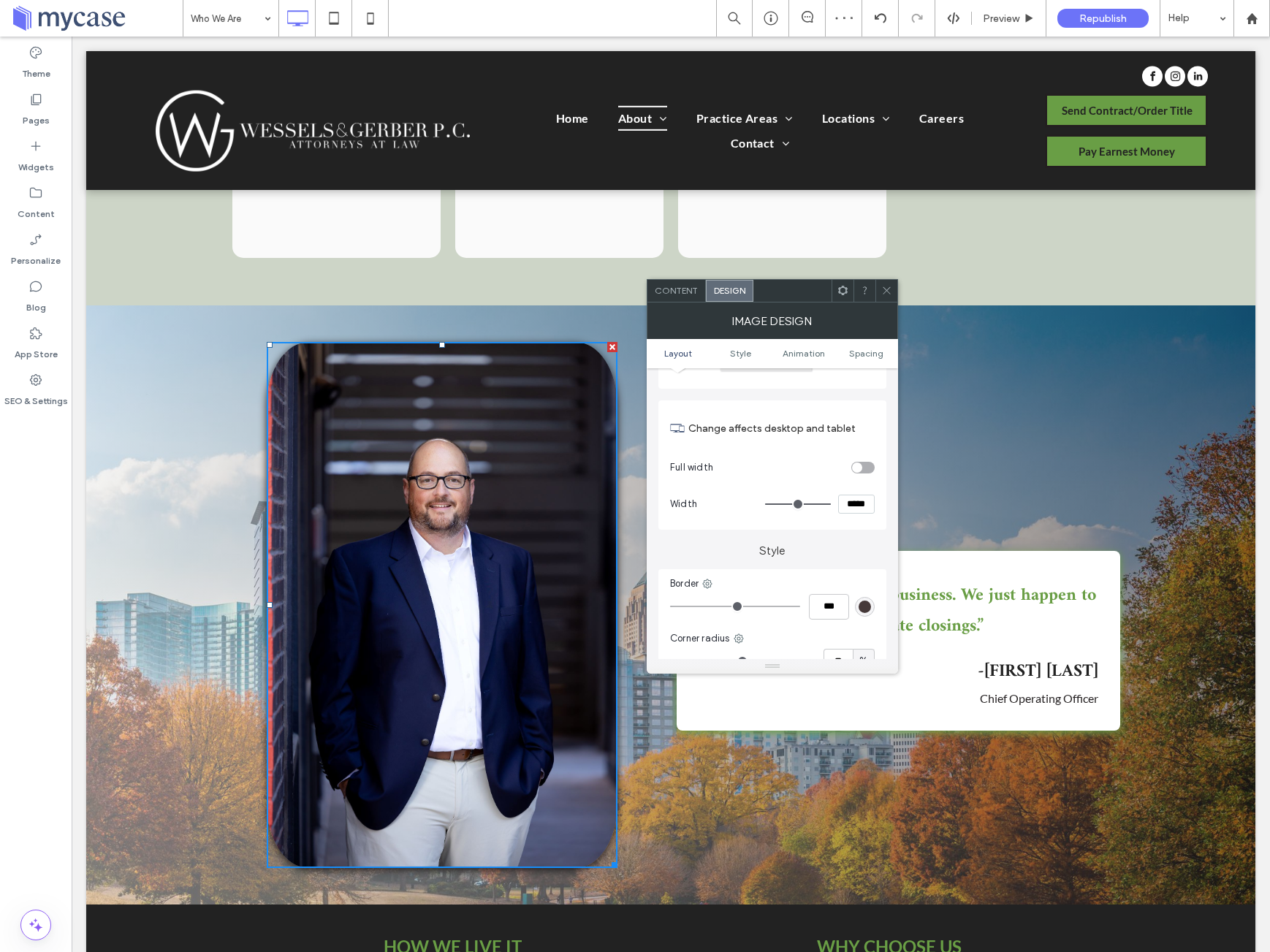click 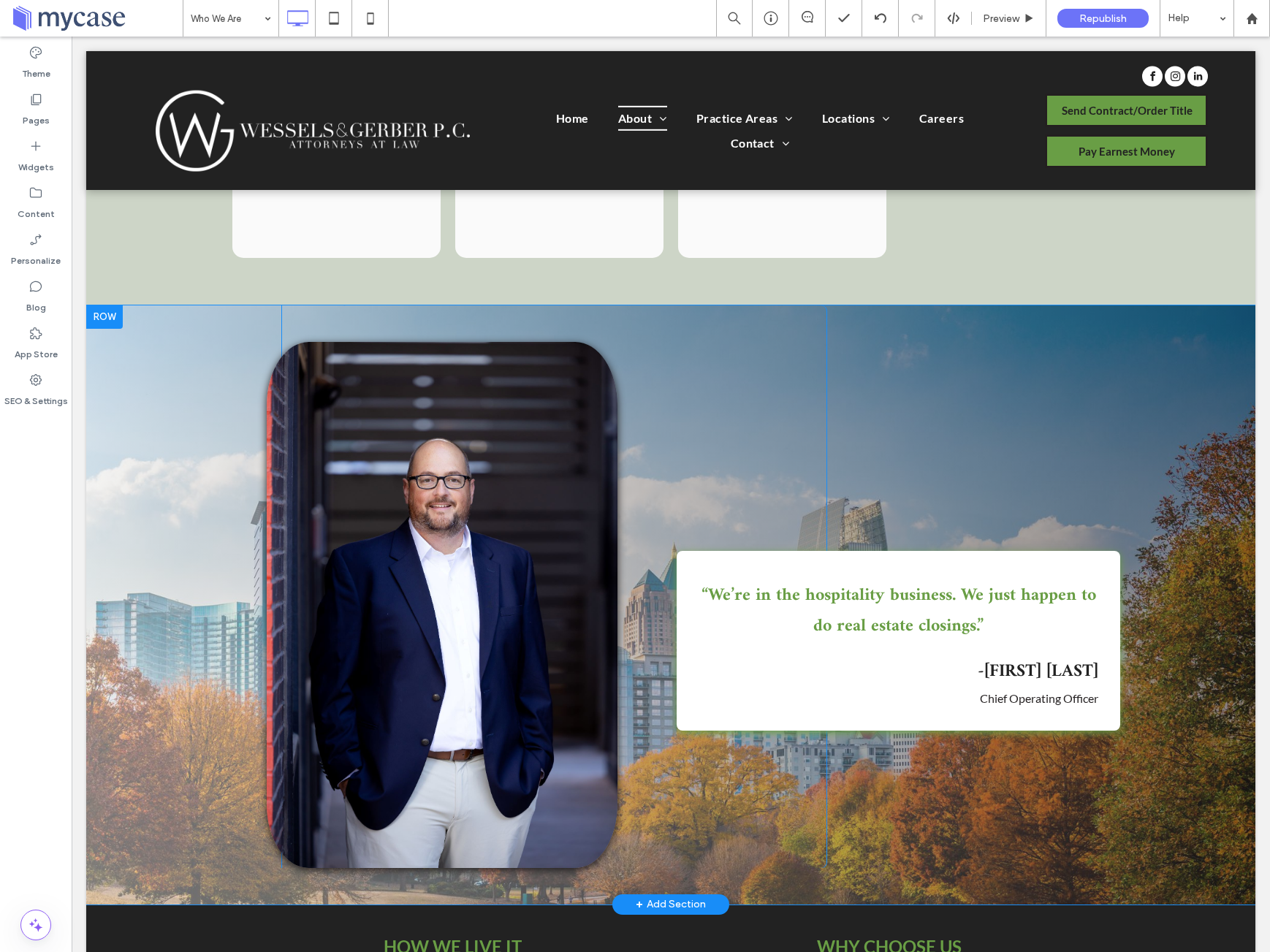 click on "Click To Paste" at bounding box center (583, 587) 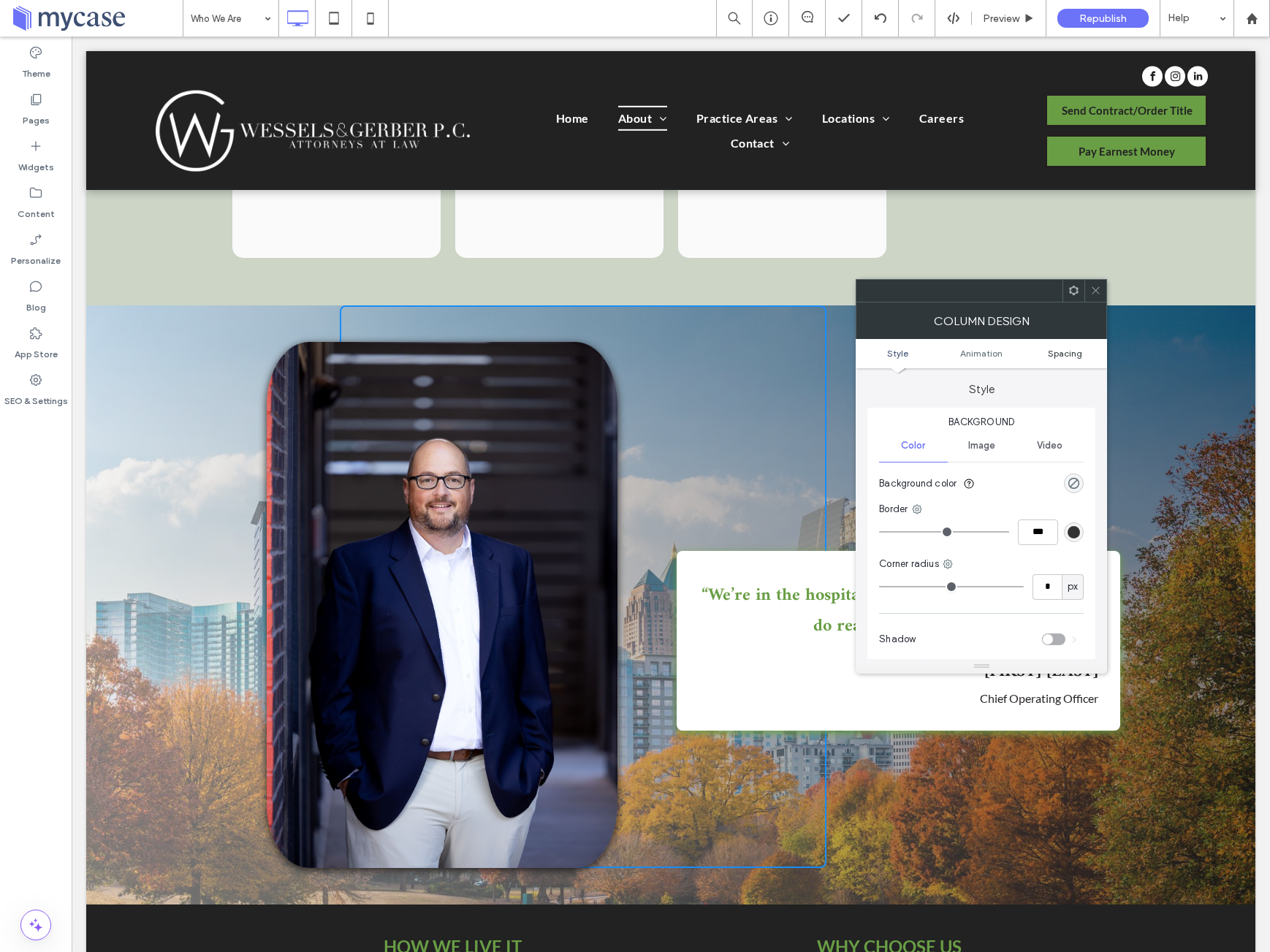 click on "Spacing" at bounding box center [1065, 353] 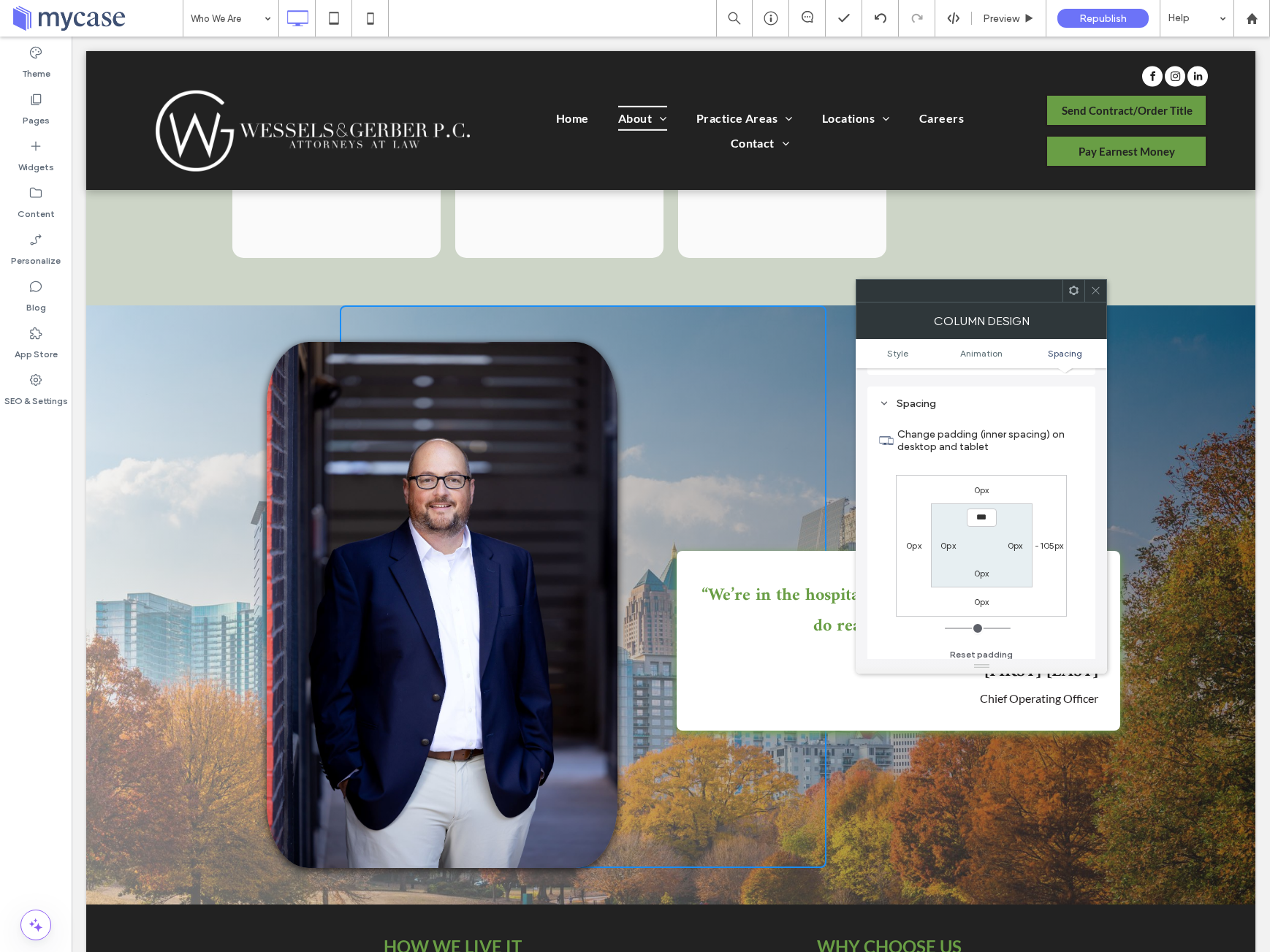 scroll, scrollTop: 343, scrollLeft: 0, axis: vertical 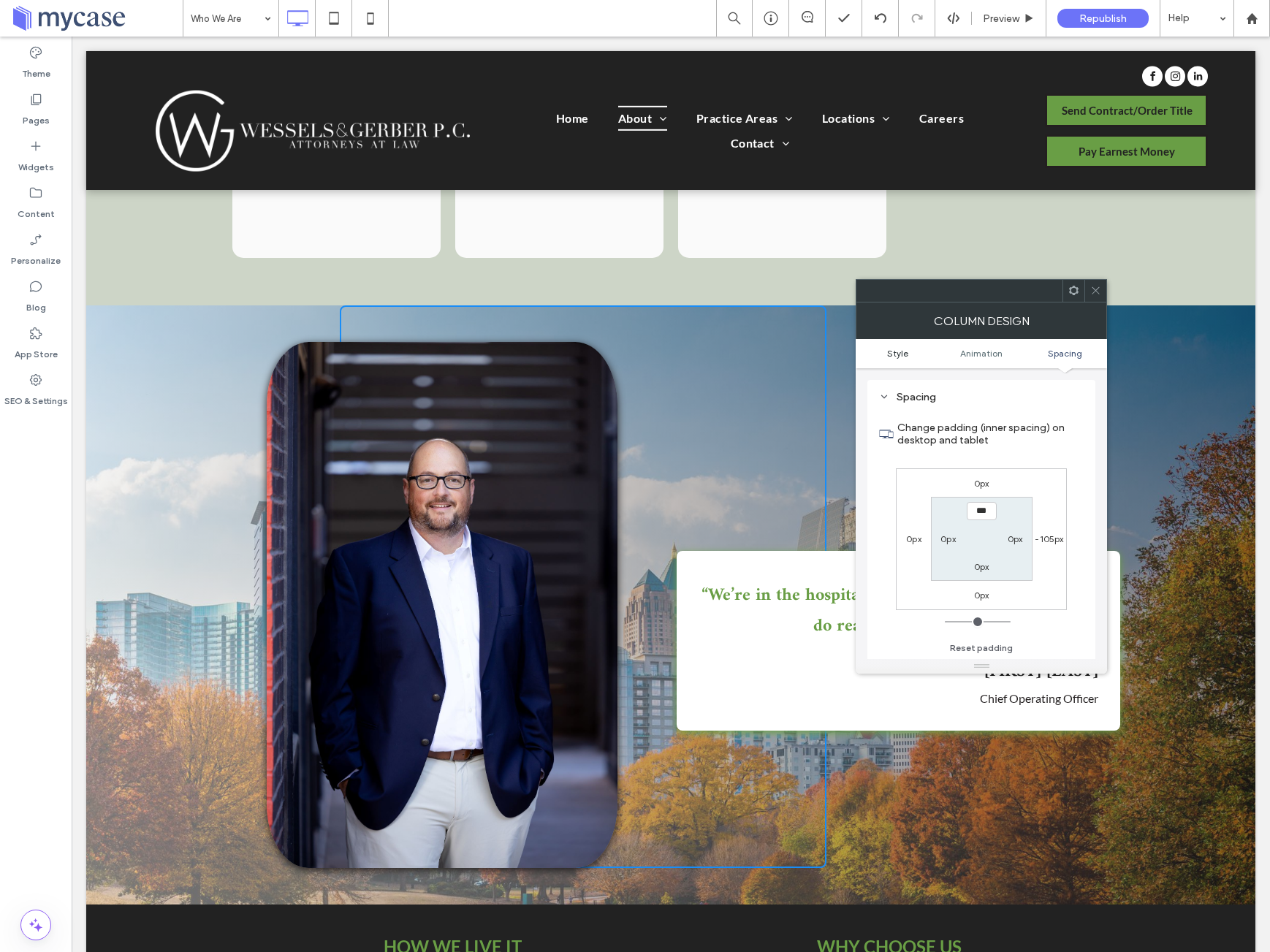 click on "Style" at bounding box center [897, 353] 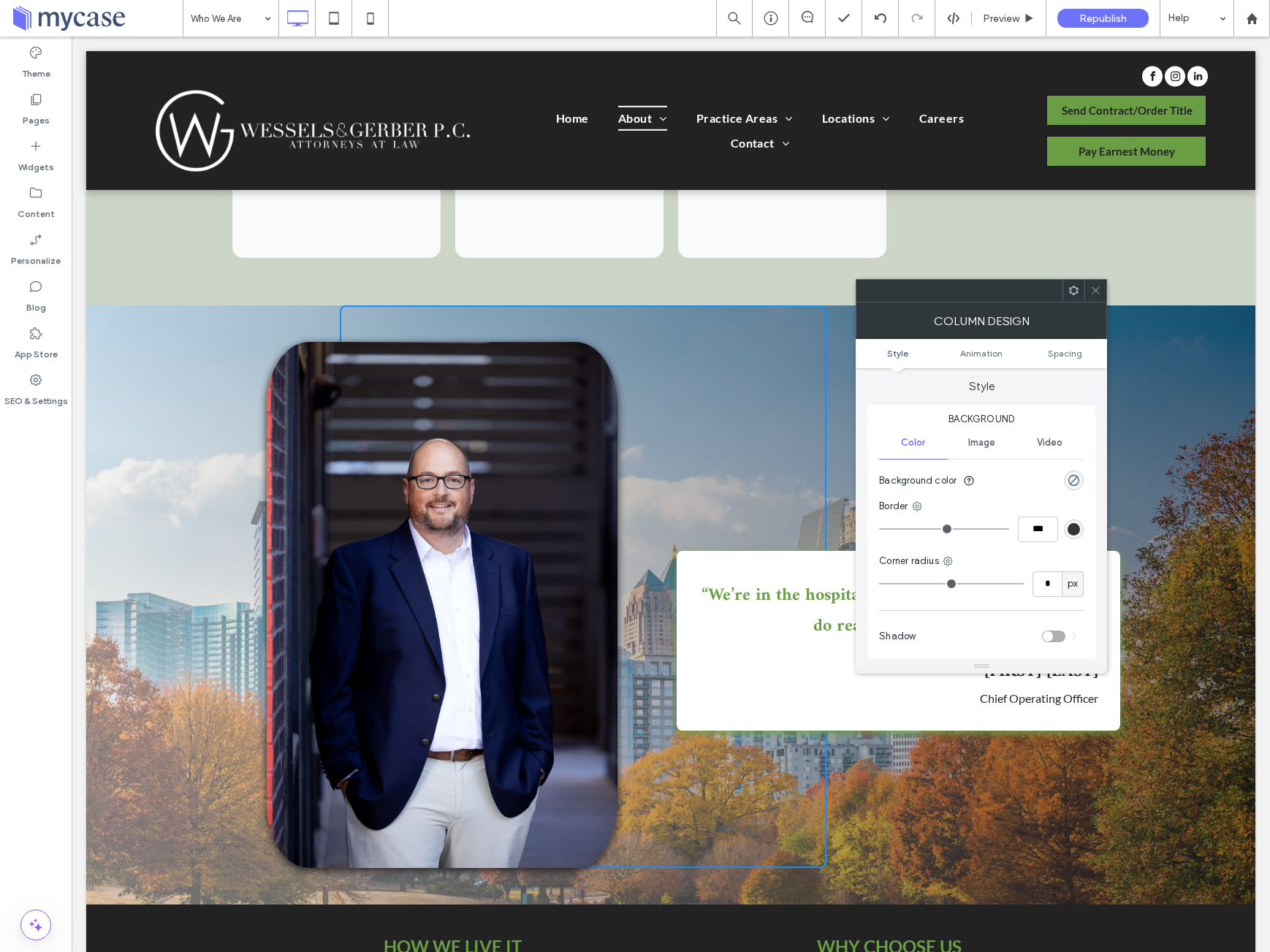 scroll, scrollTop: 0, scrollLeft: 0, axis: both 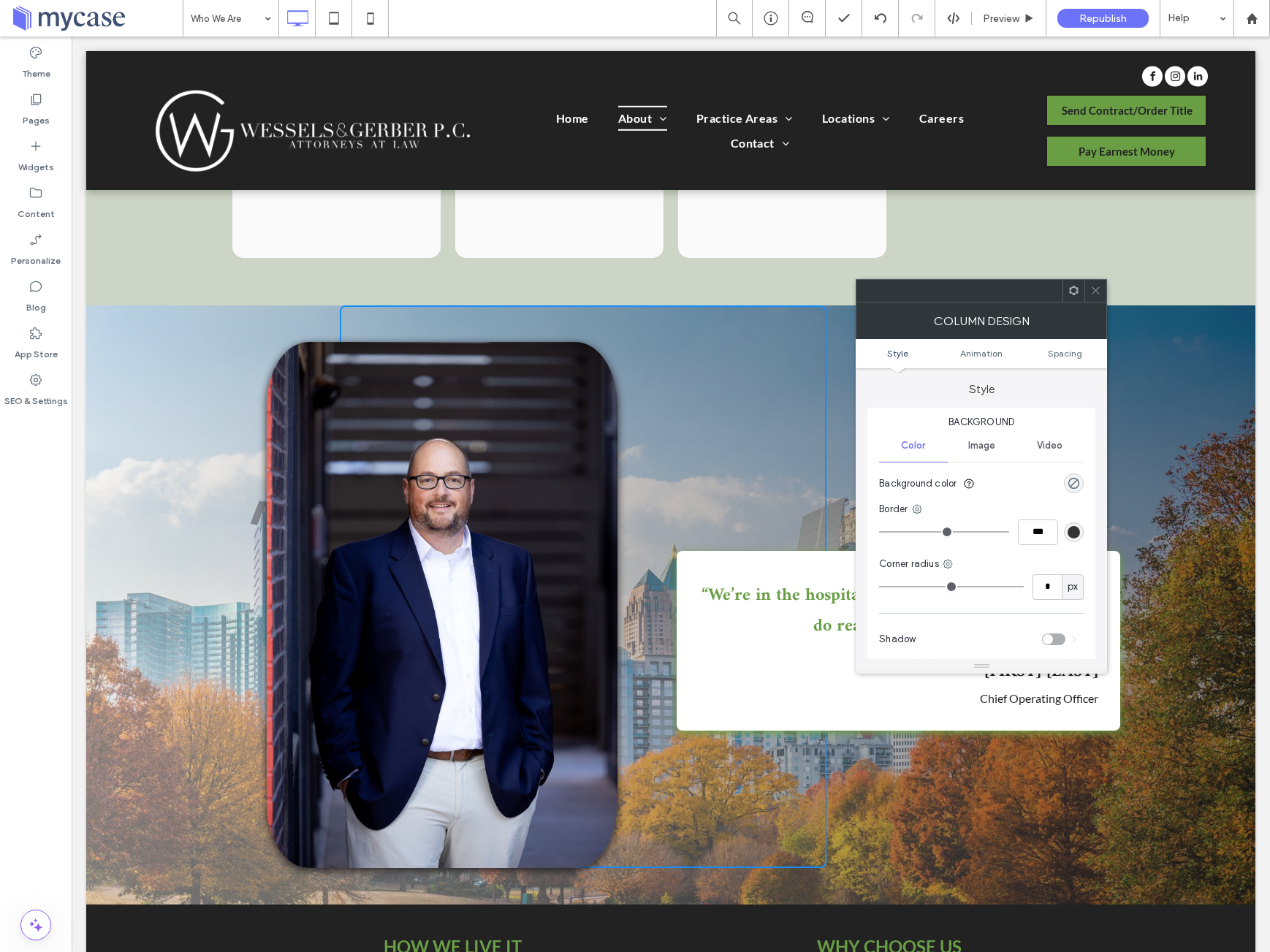 click on "Image" at bounding box center [981, 446] 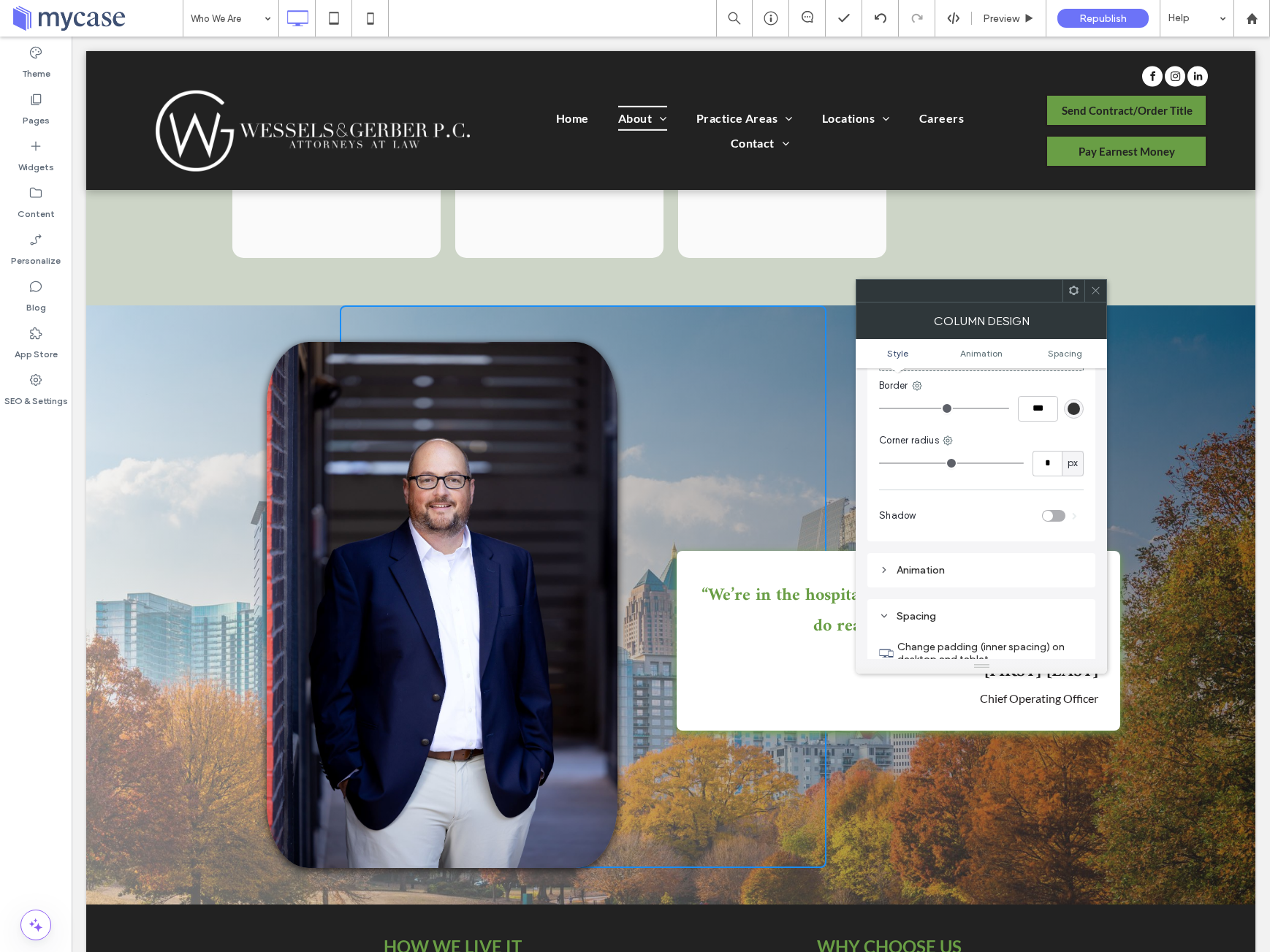 scroll, scrollTop: 203, scrollLeft: 0, axis: vertical 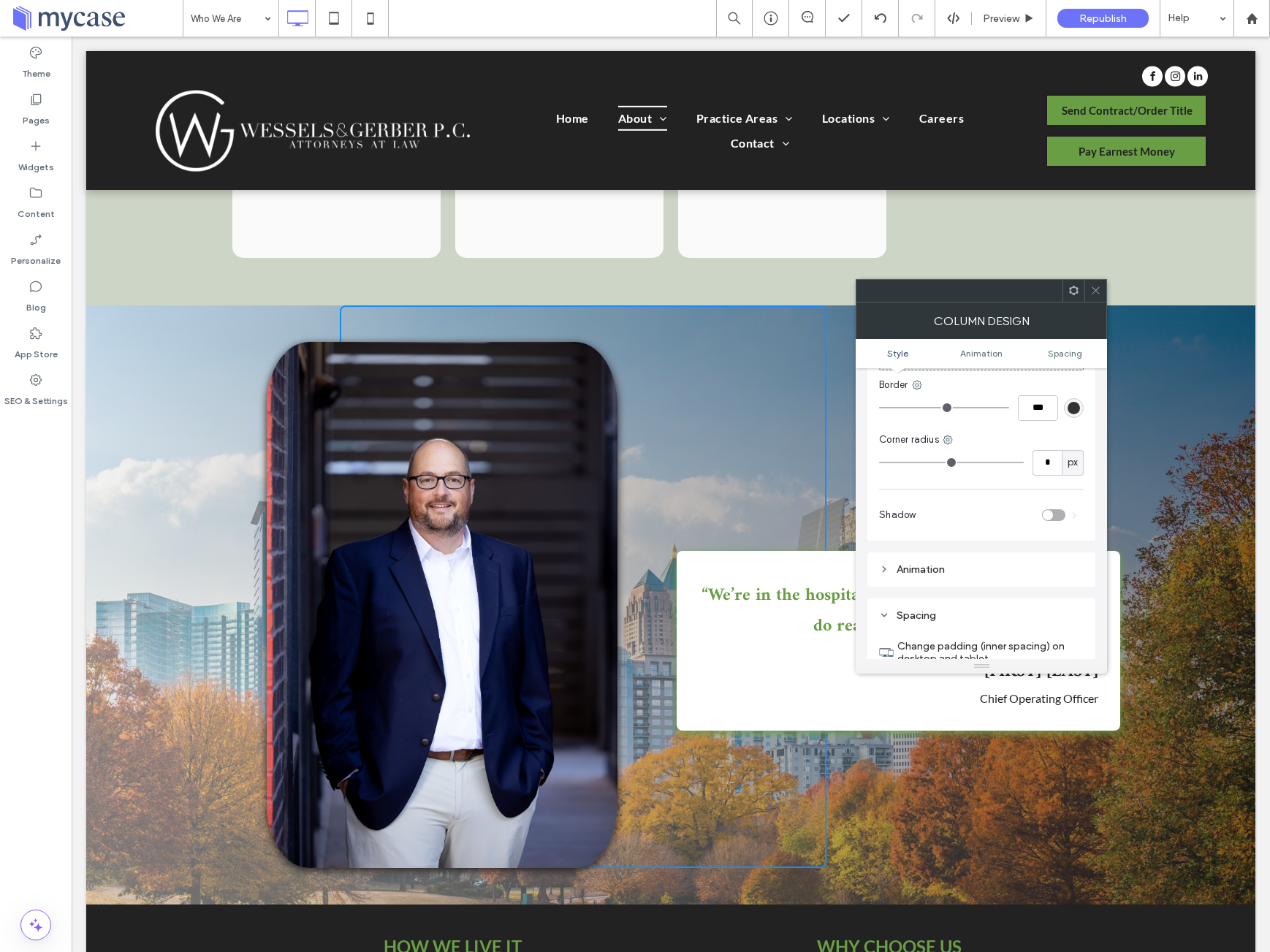 click 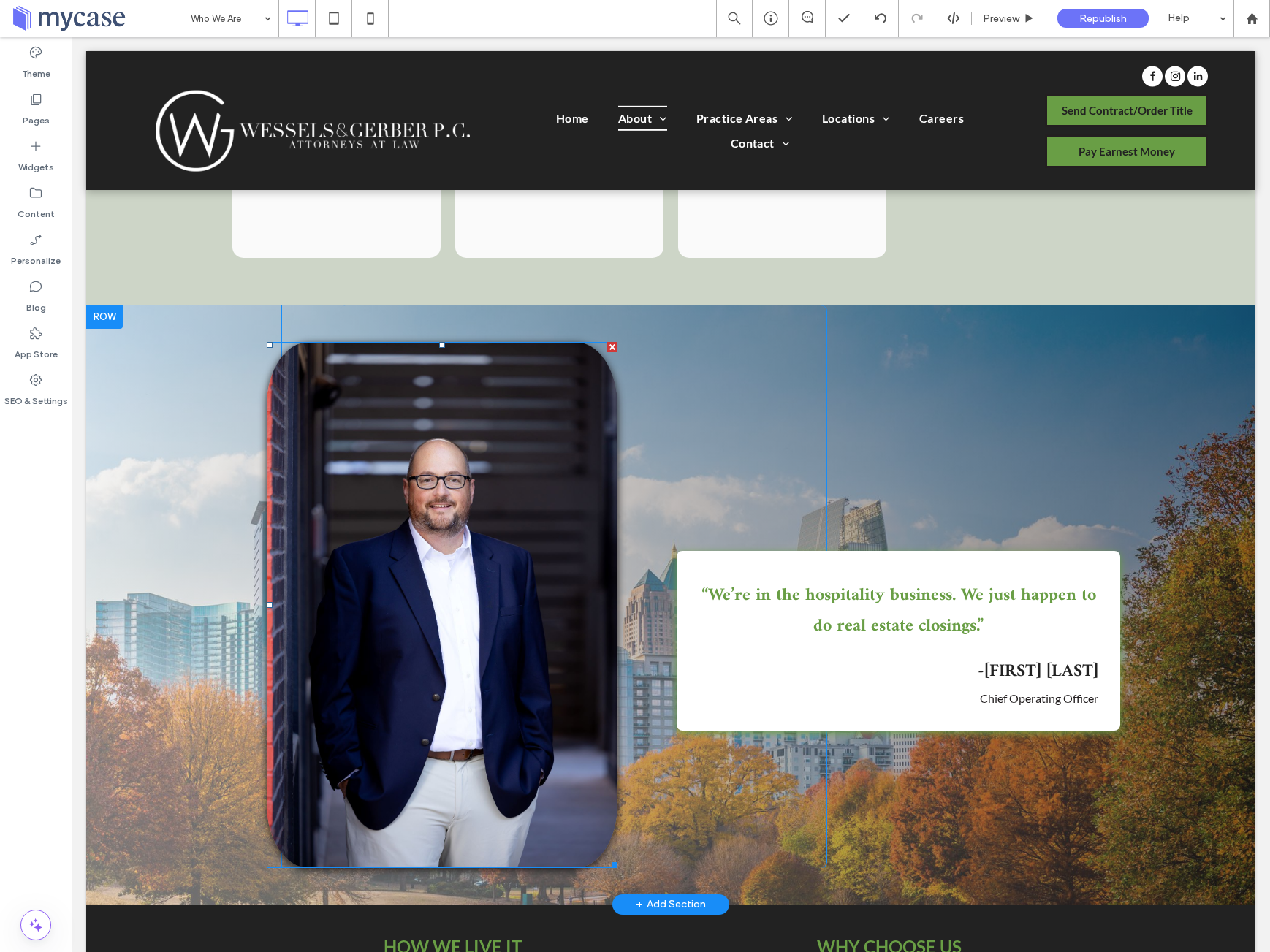 click at bounding box center [442, 605] 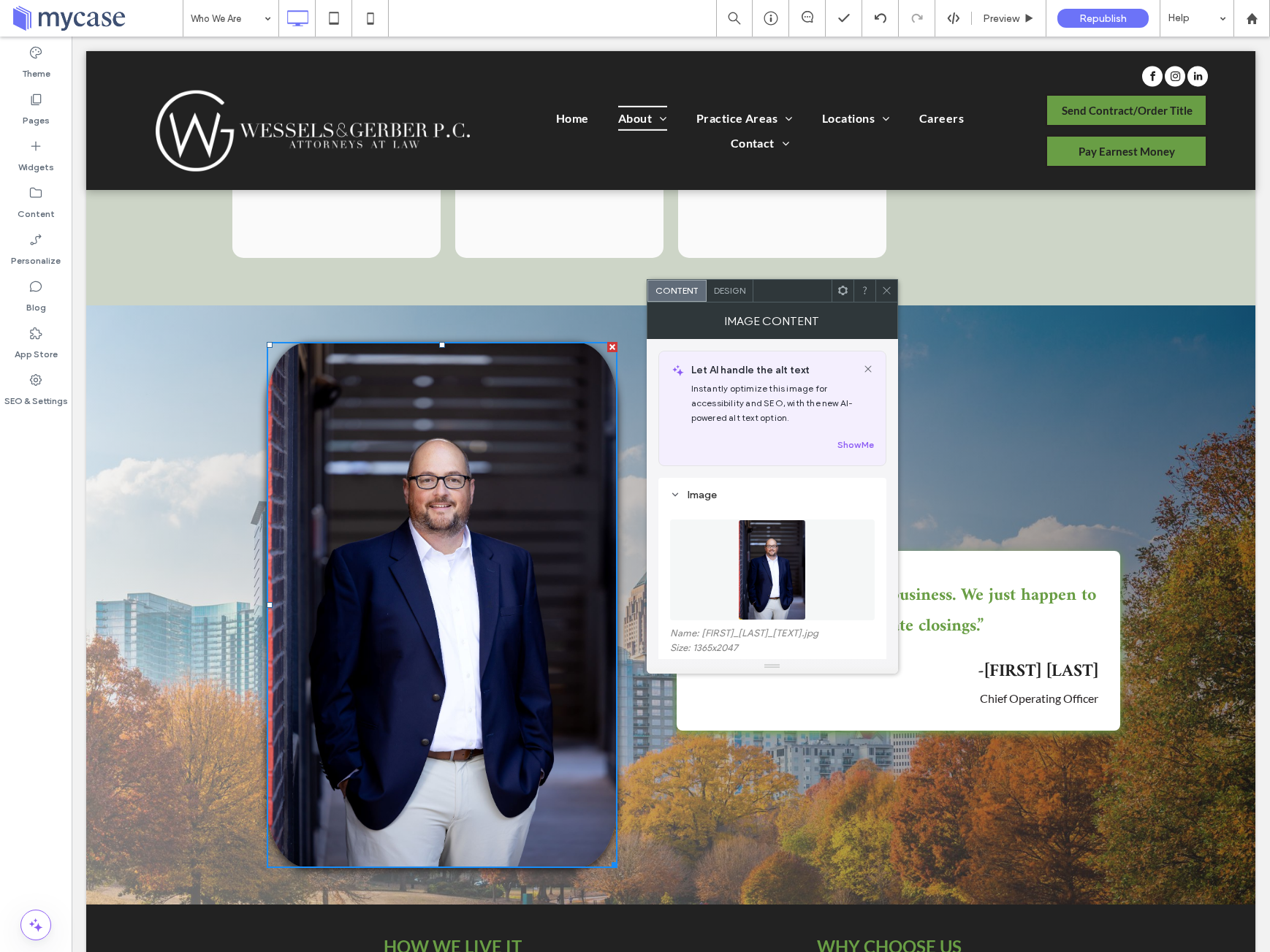 click on "Design" at bounding box center [729, 290] 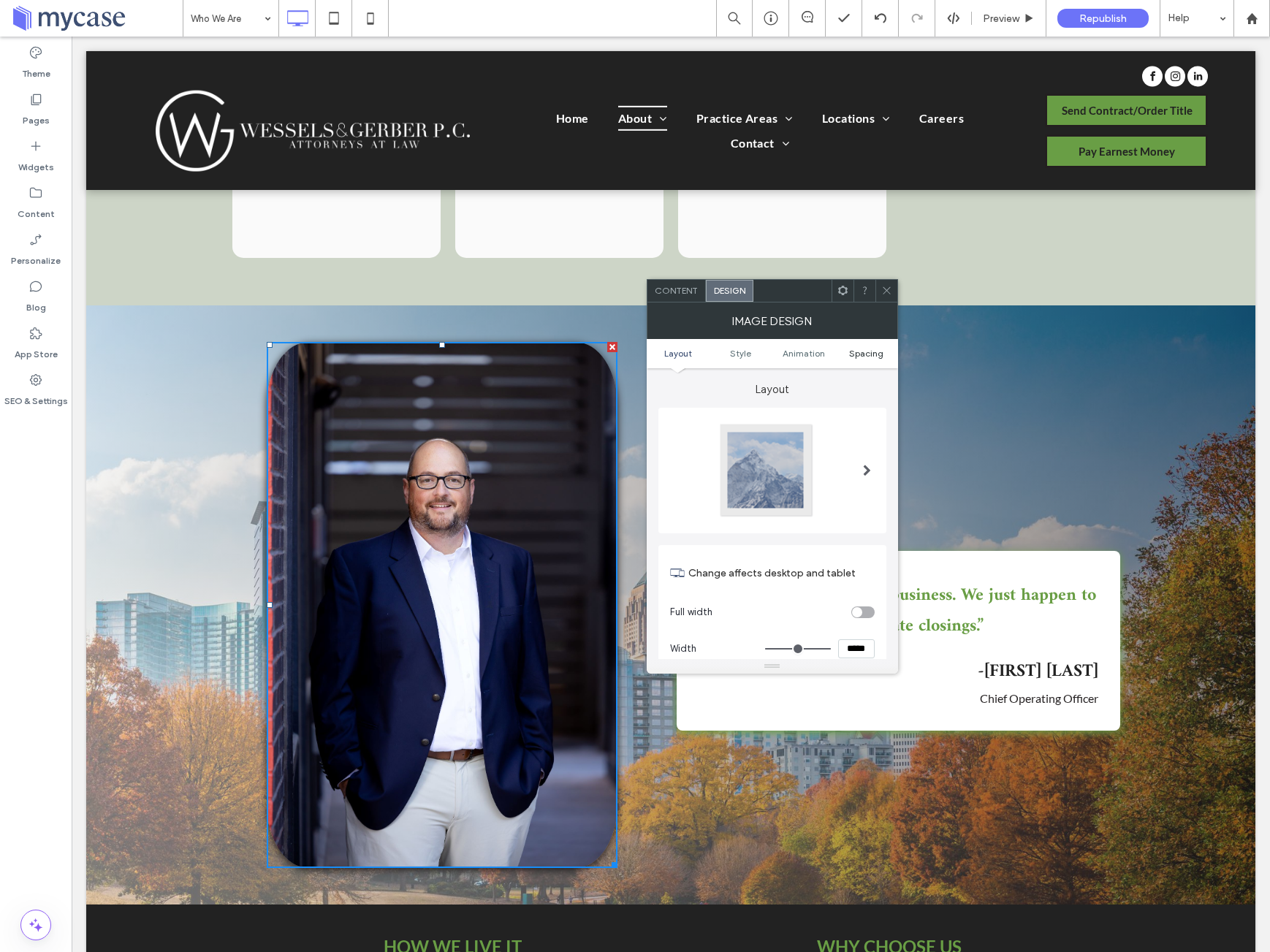 click on "Spacing" at bounding box center (866, 353) 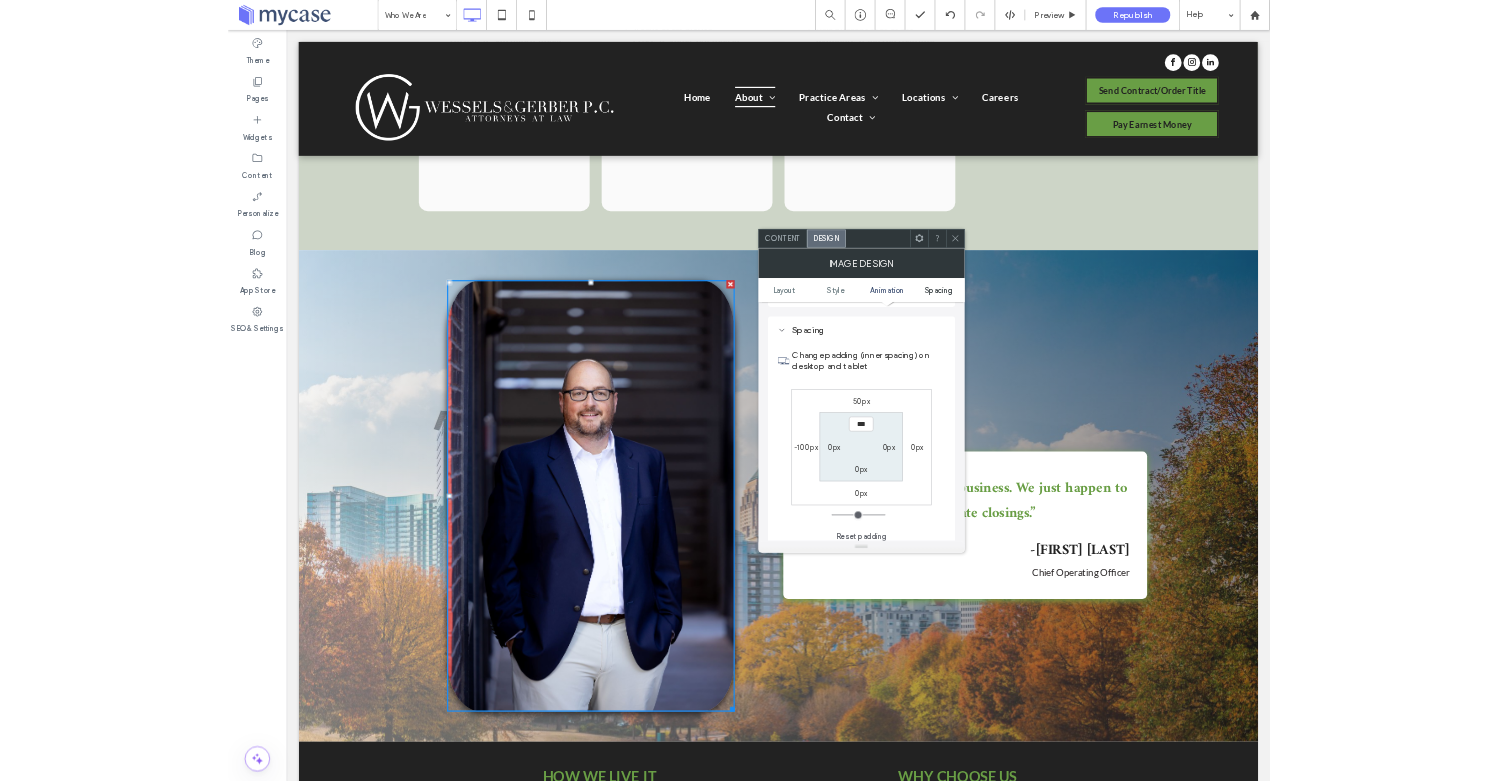 scroll, scrollTop: 1006, scrollLeft: 0, axis: vertical 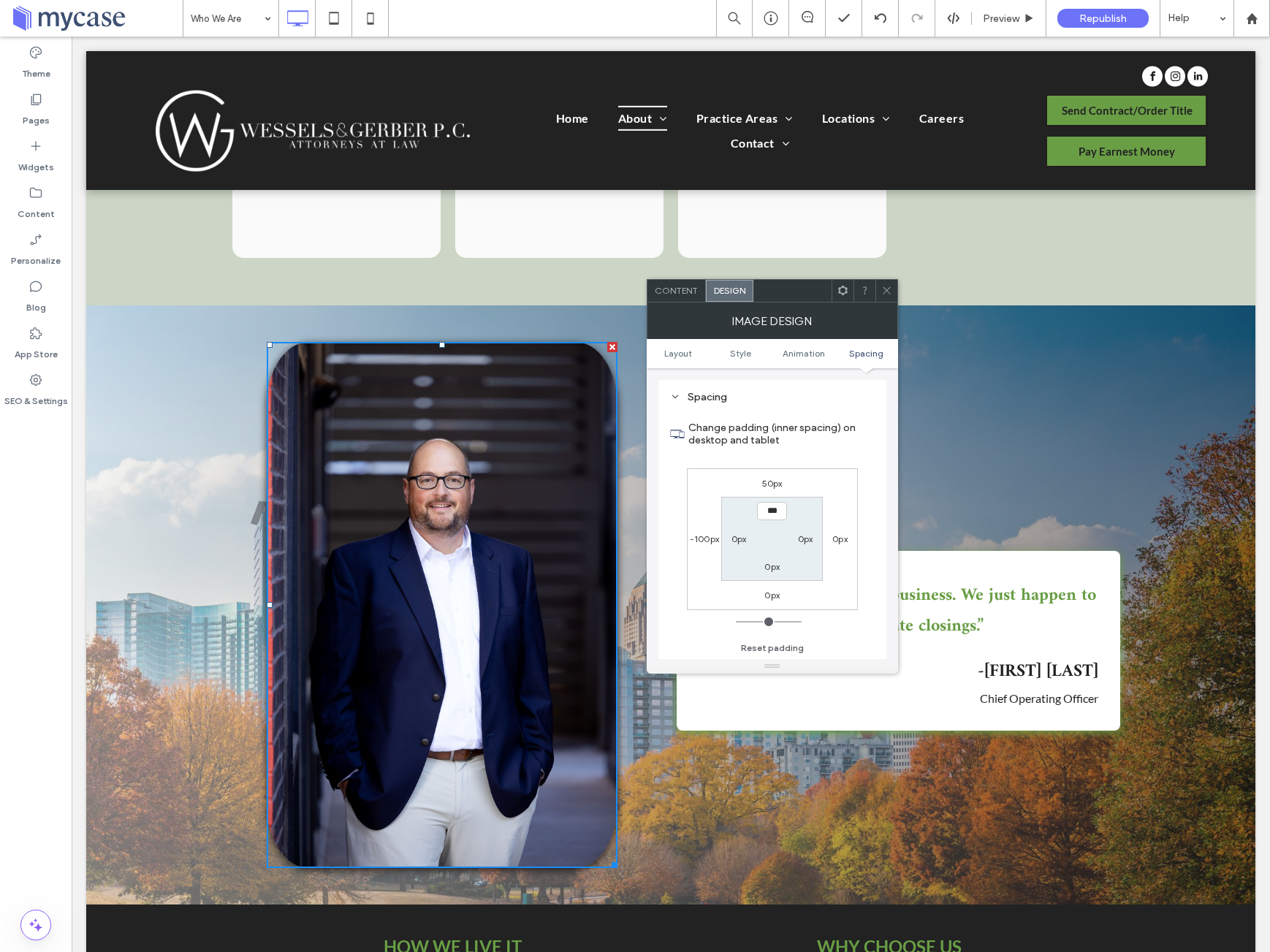 click 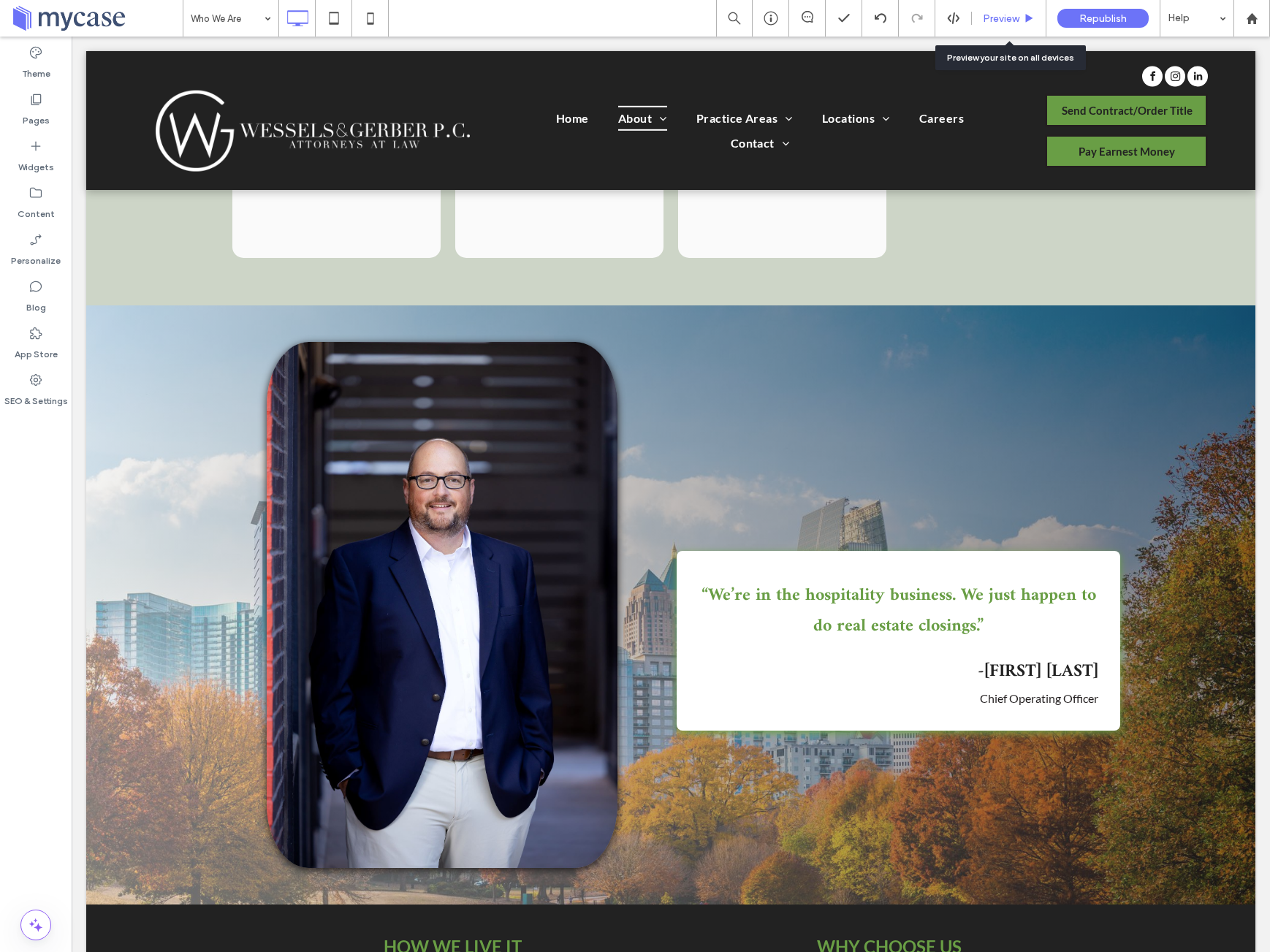 click on "Preview" at bounding box center (1001, 18) 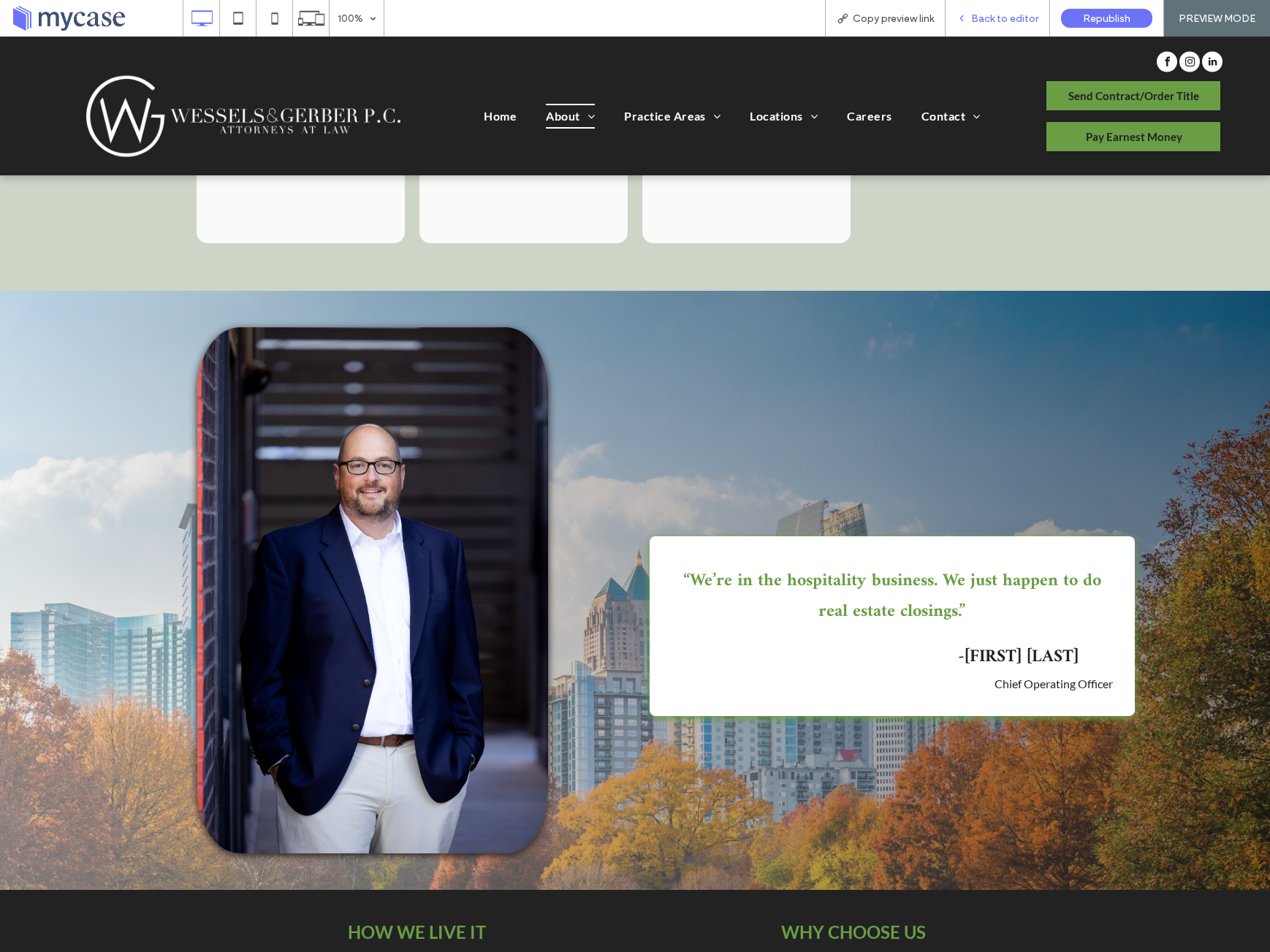 click on "Back to editor" at bounding box center (1005, 18) 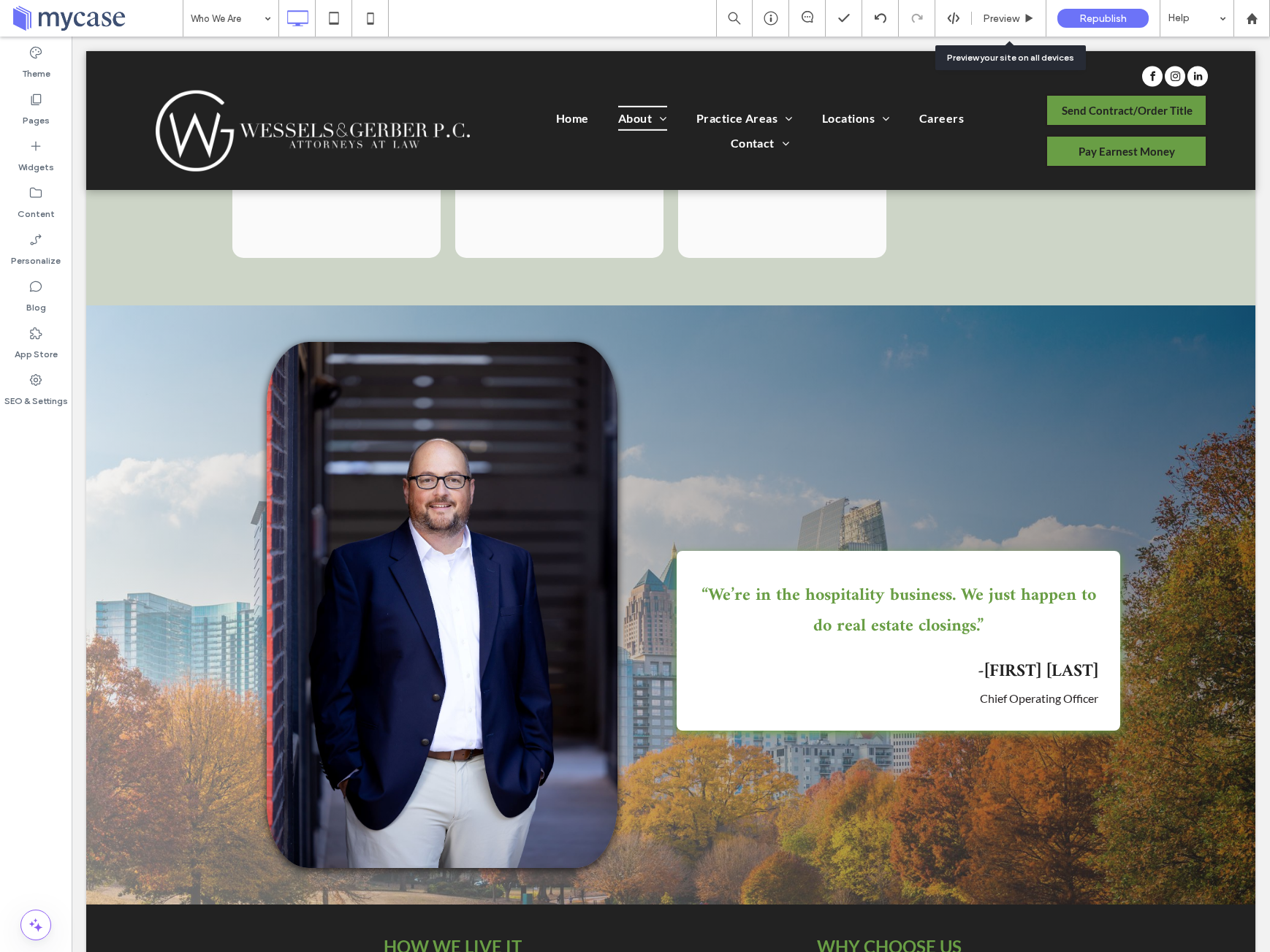 click on "Preview" at bounding box center [1001, 18] 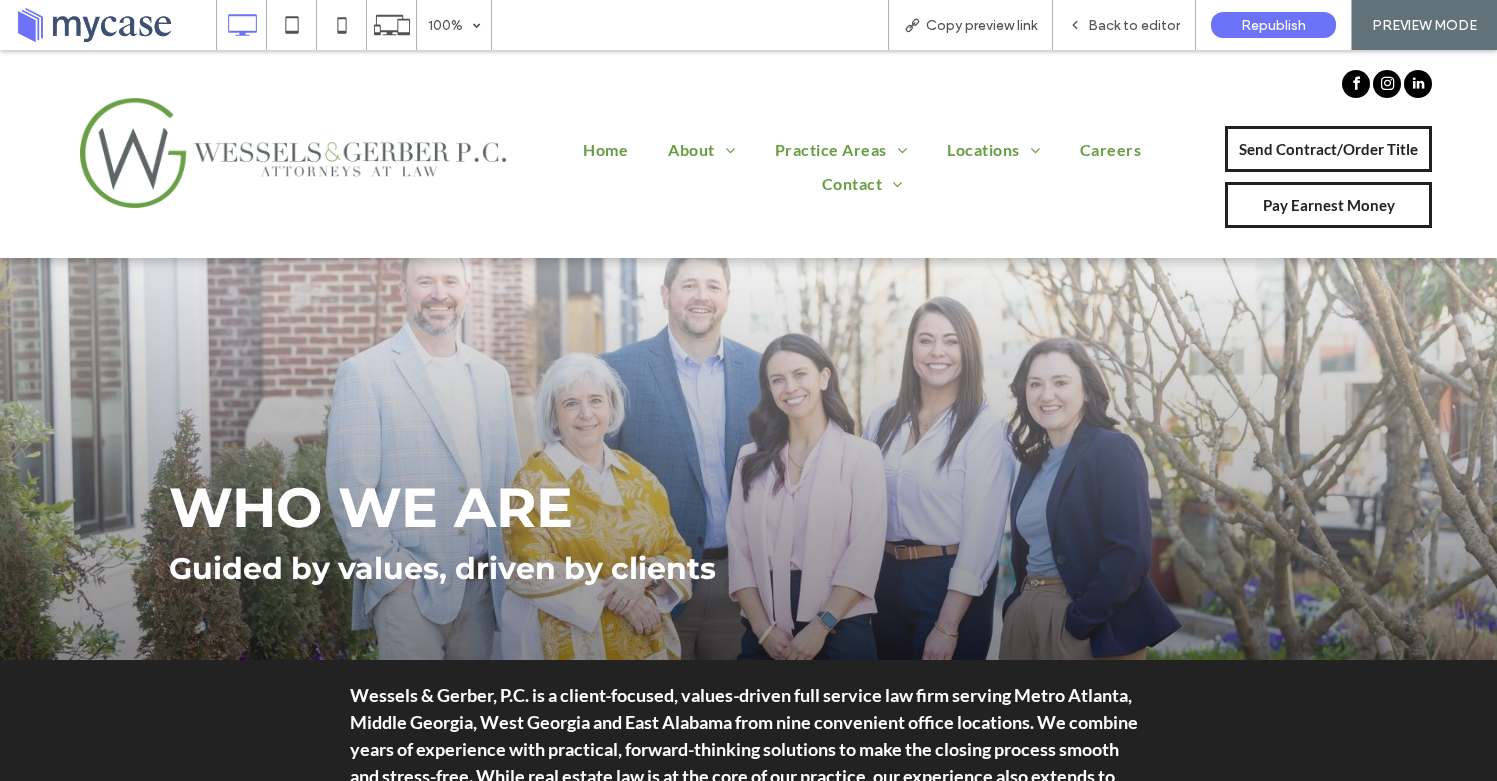 scroll, scrollTop: 0, scrollLeft: 0, axis: both 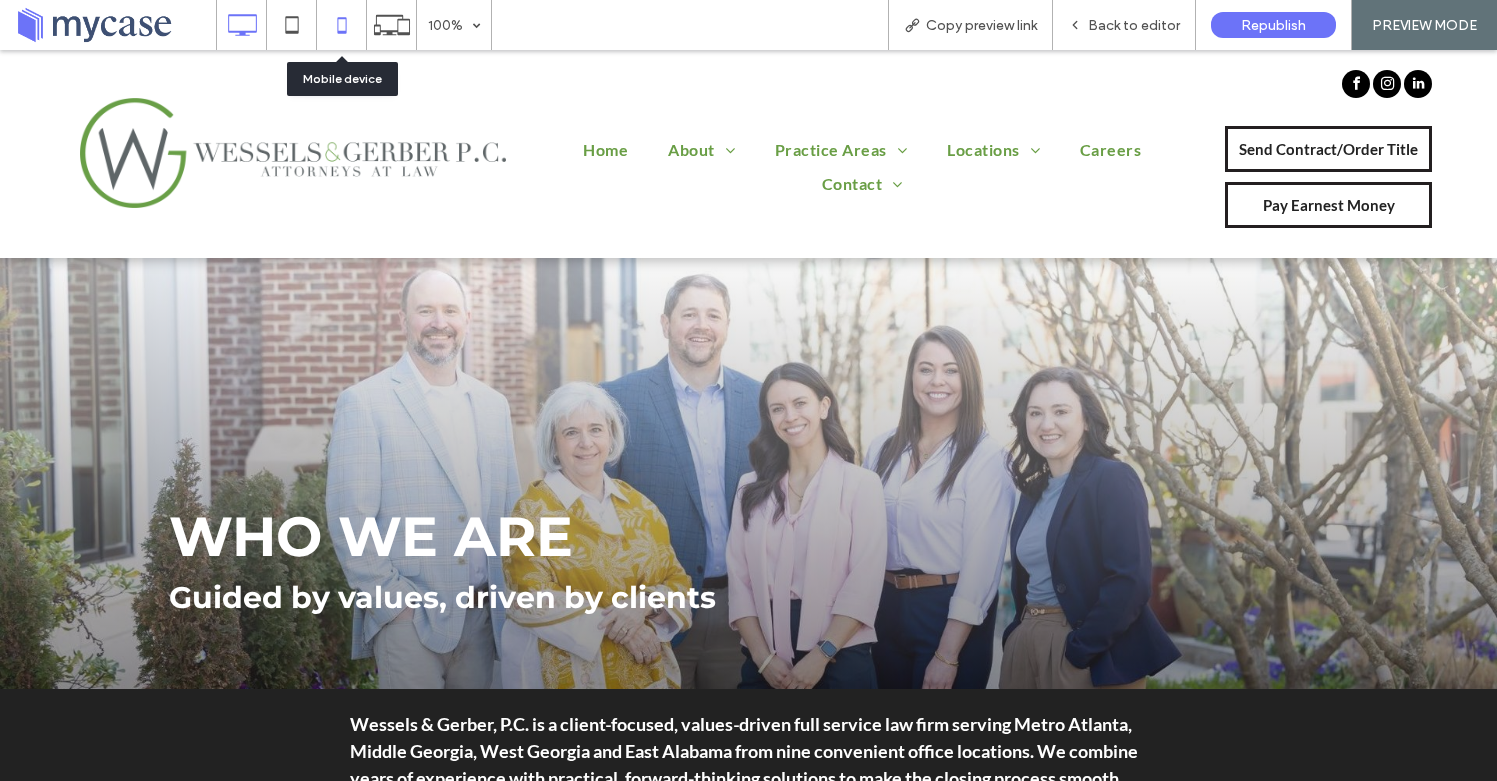 click 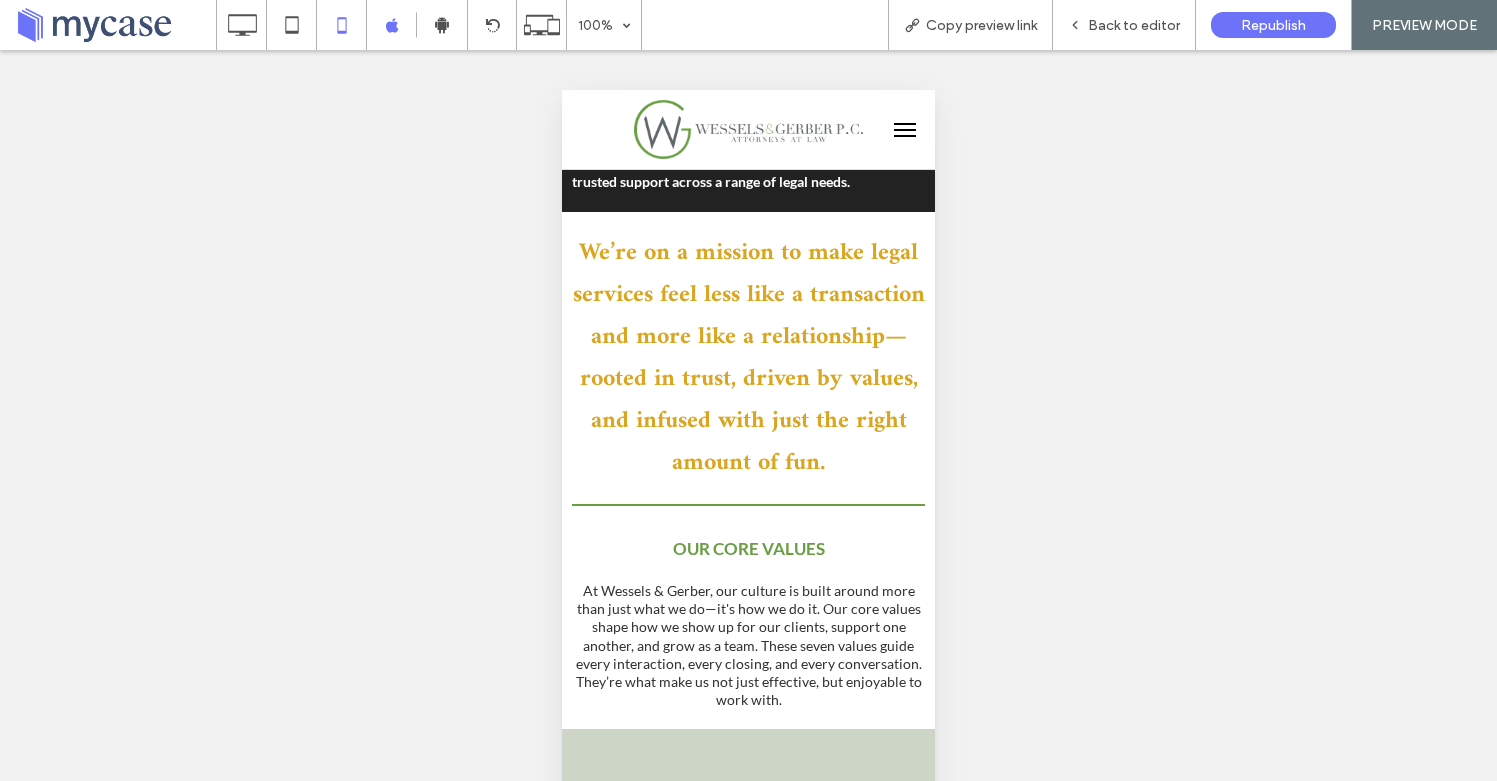 scroll, scrollTop: 503, scrollLeft: 0, axis: vertical 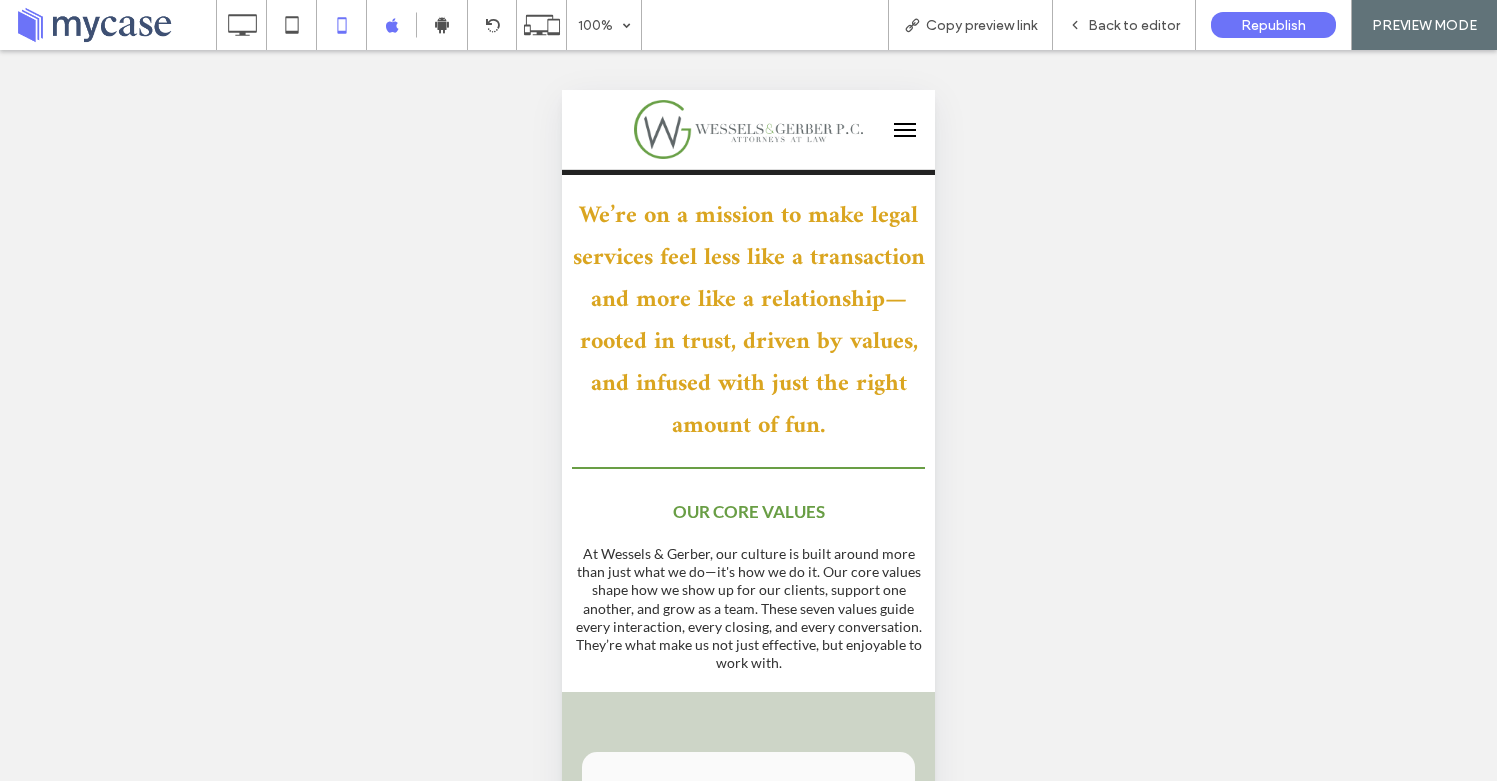 click on "We’re on a mission to make legal services feel less like a transaction and more like a relationship—rooted in trust, driven by values, and infused with just the right amount of fun." at bounding box center [749, 321] 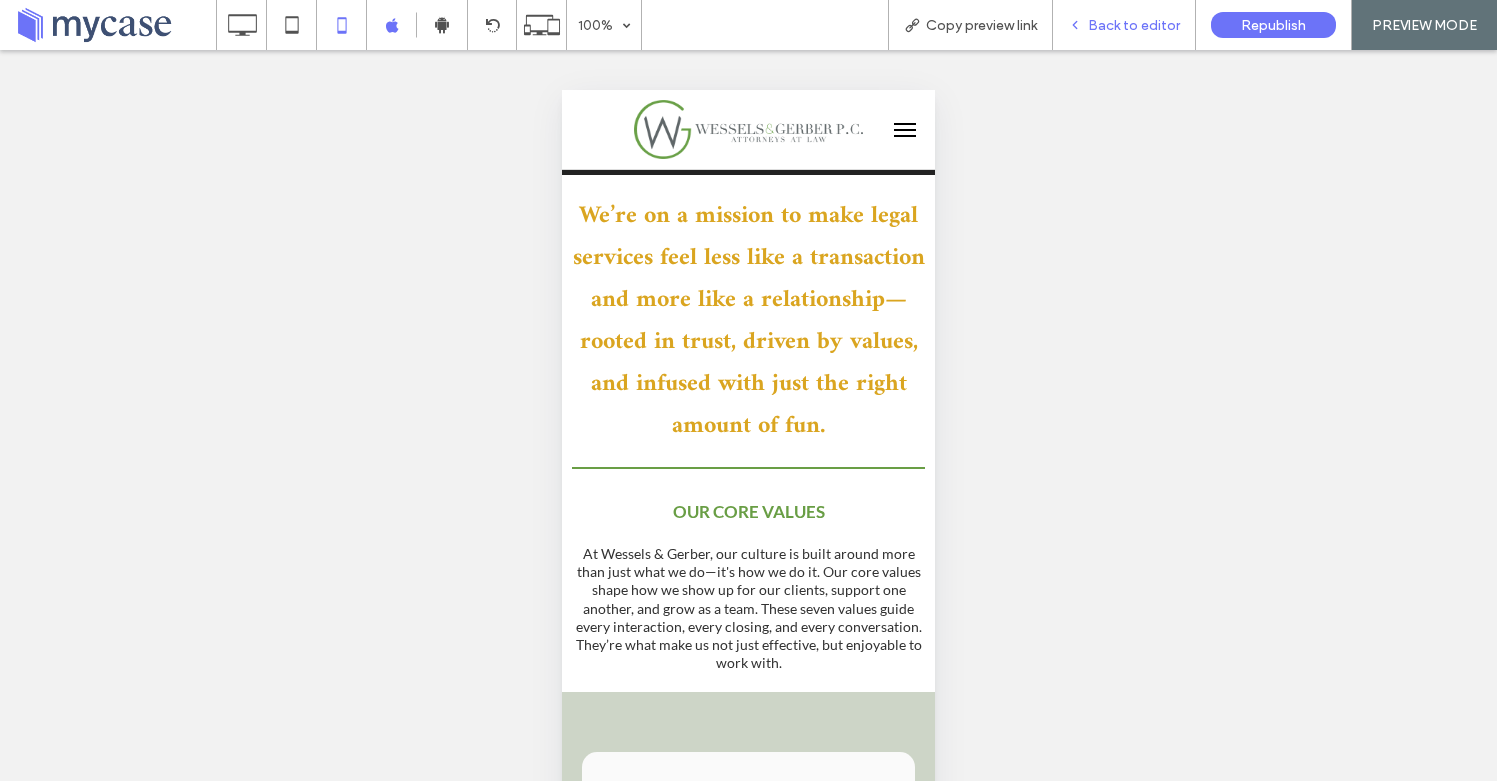 click on "Back to editor" at bounding box center [1134, 25] 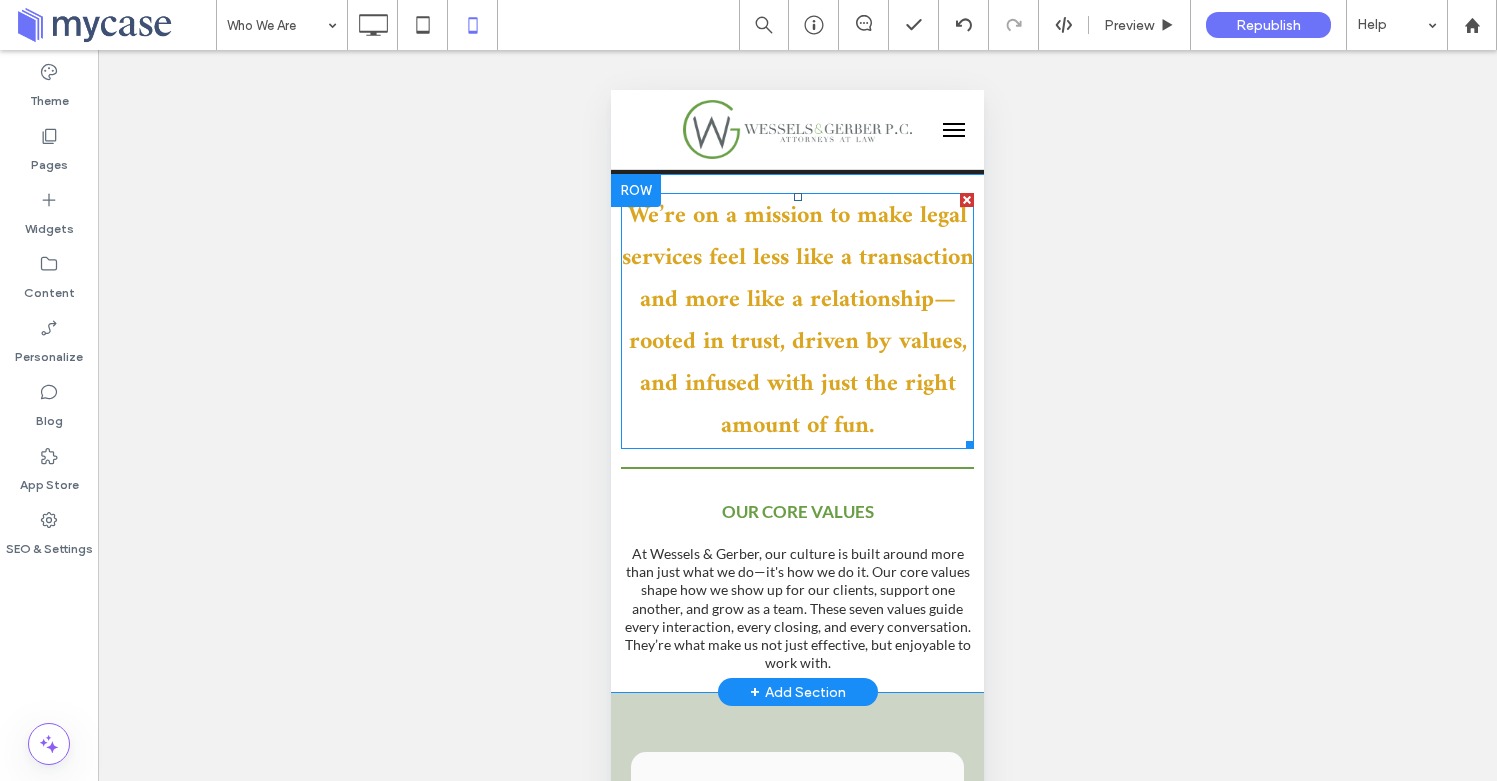click on "We’re on a mission to make legal services feel less like a transaction and more like a relationship—rooted in trust, driven by values, and infused with just the right amount of fun." at bounding box center (798, 321) 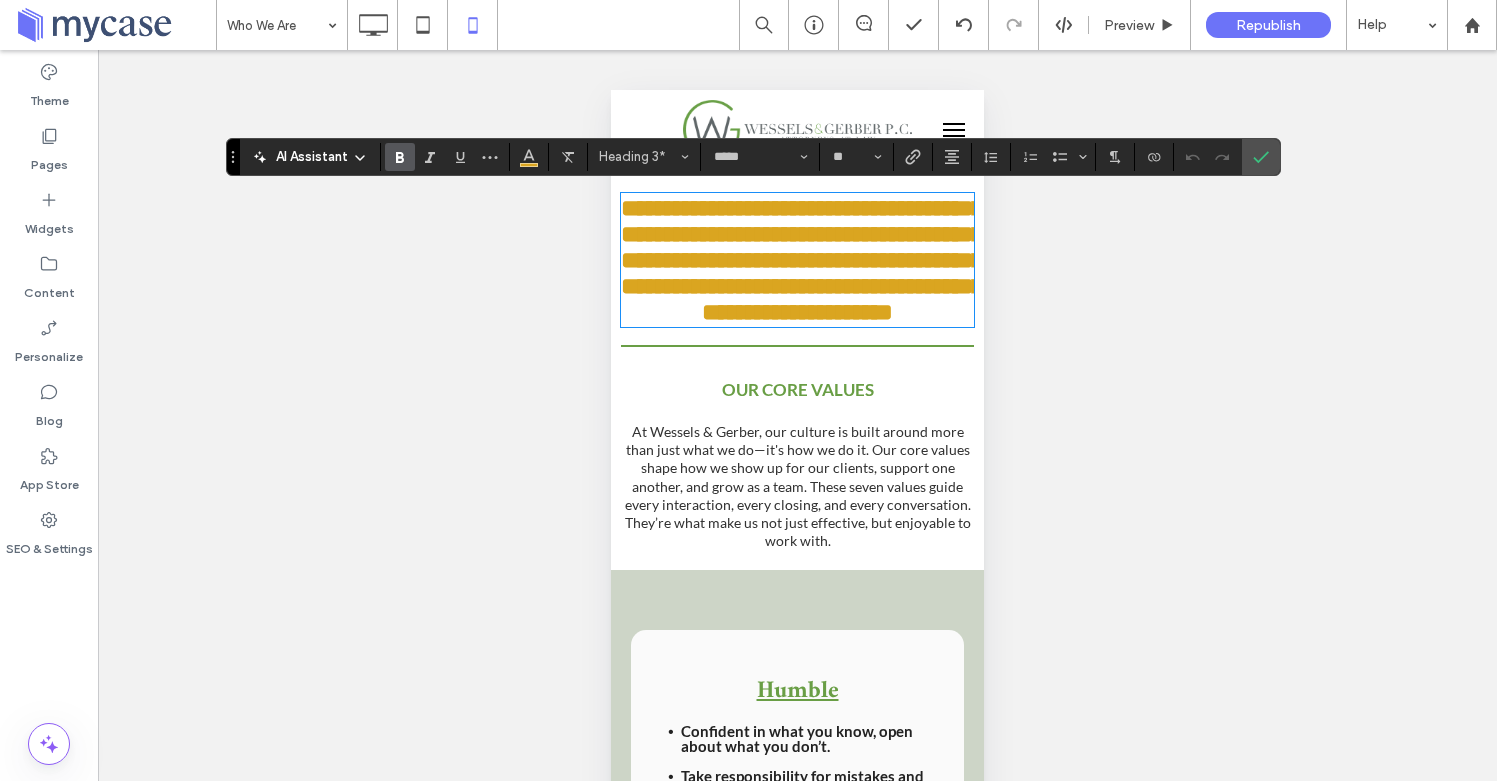 scroll, scrollTop: 506, scrollLeft: 0, axis: vertical 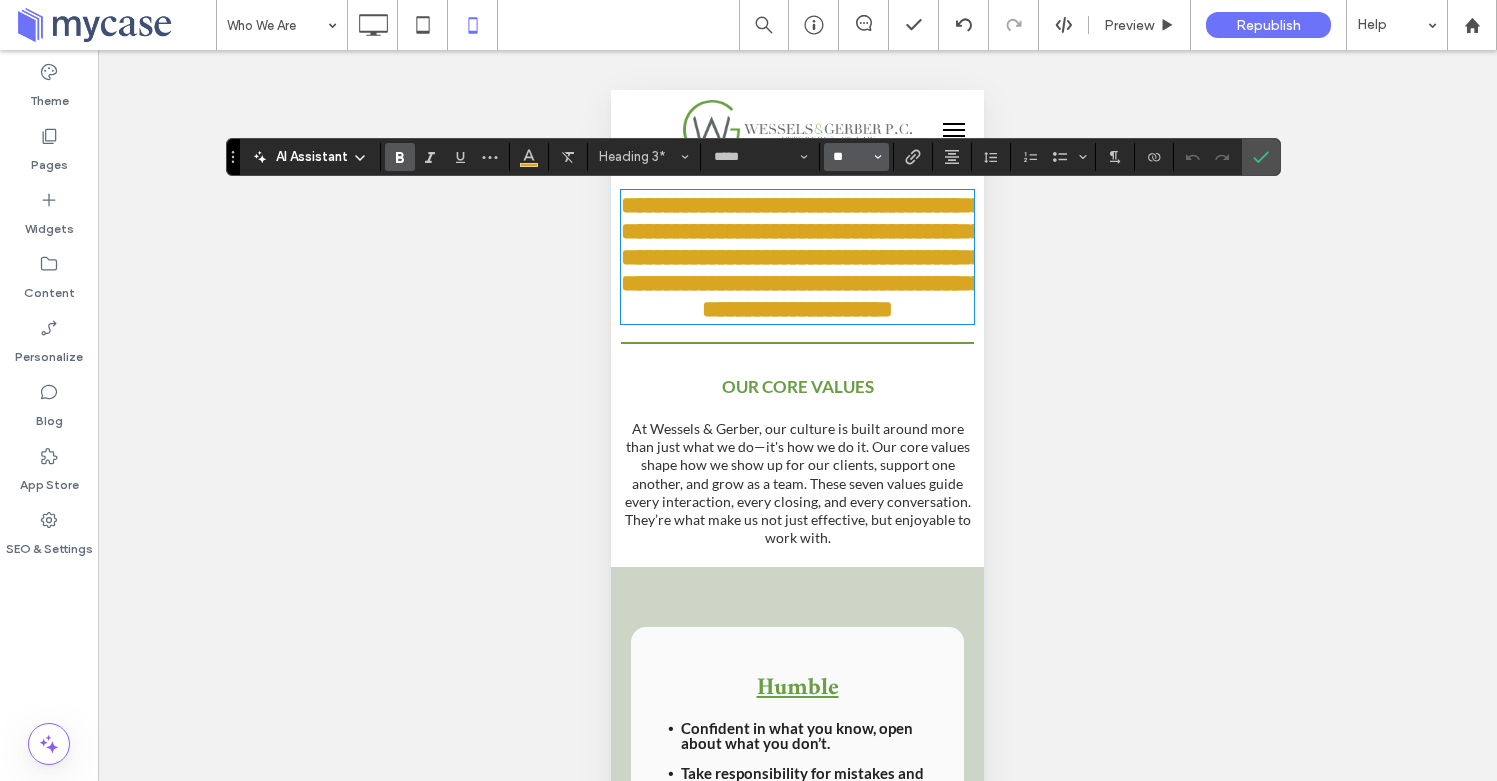 click on "**" at bounding box center [850, 157] 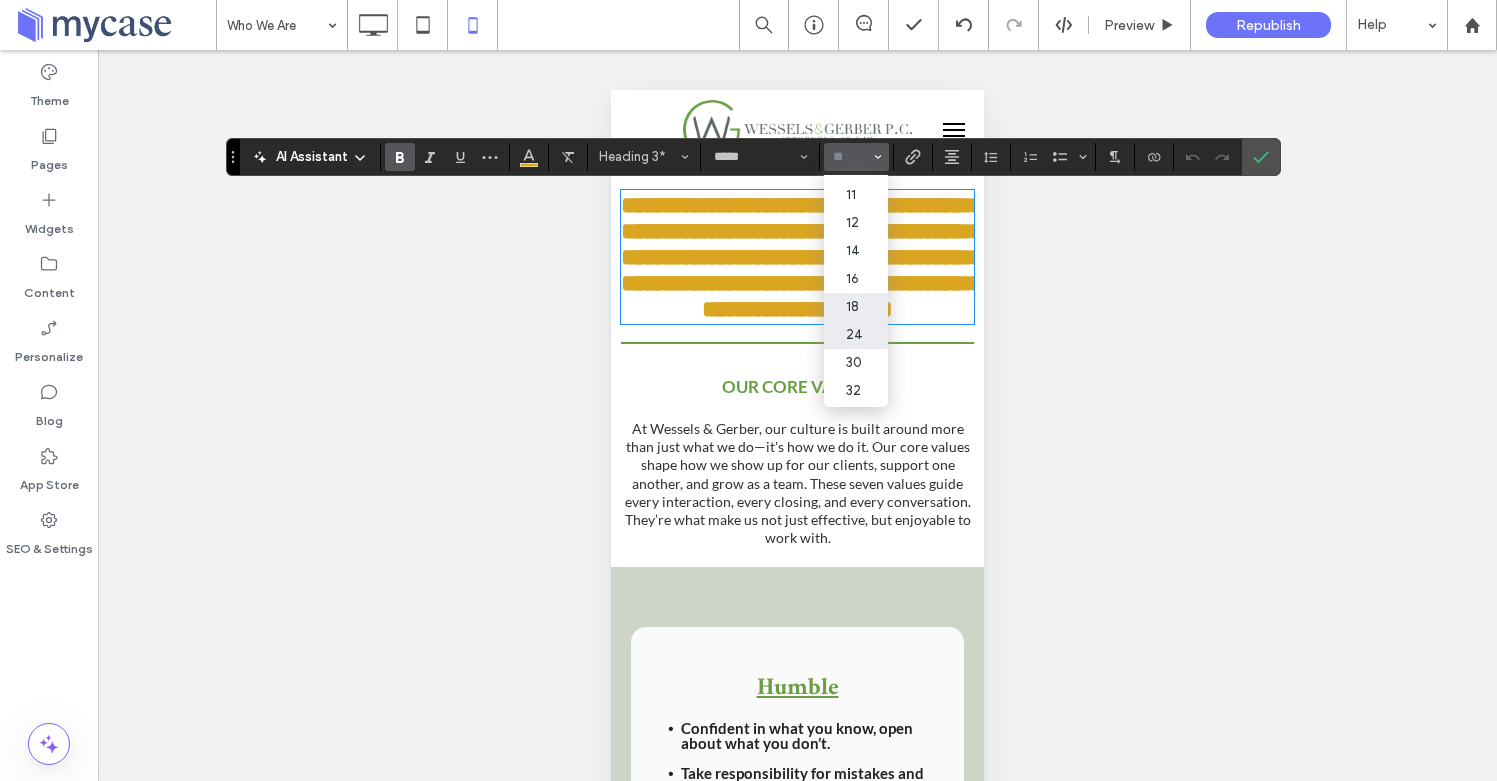 scroll, scrollTop: 80, scrollLeft: 0, axis: vertical 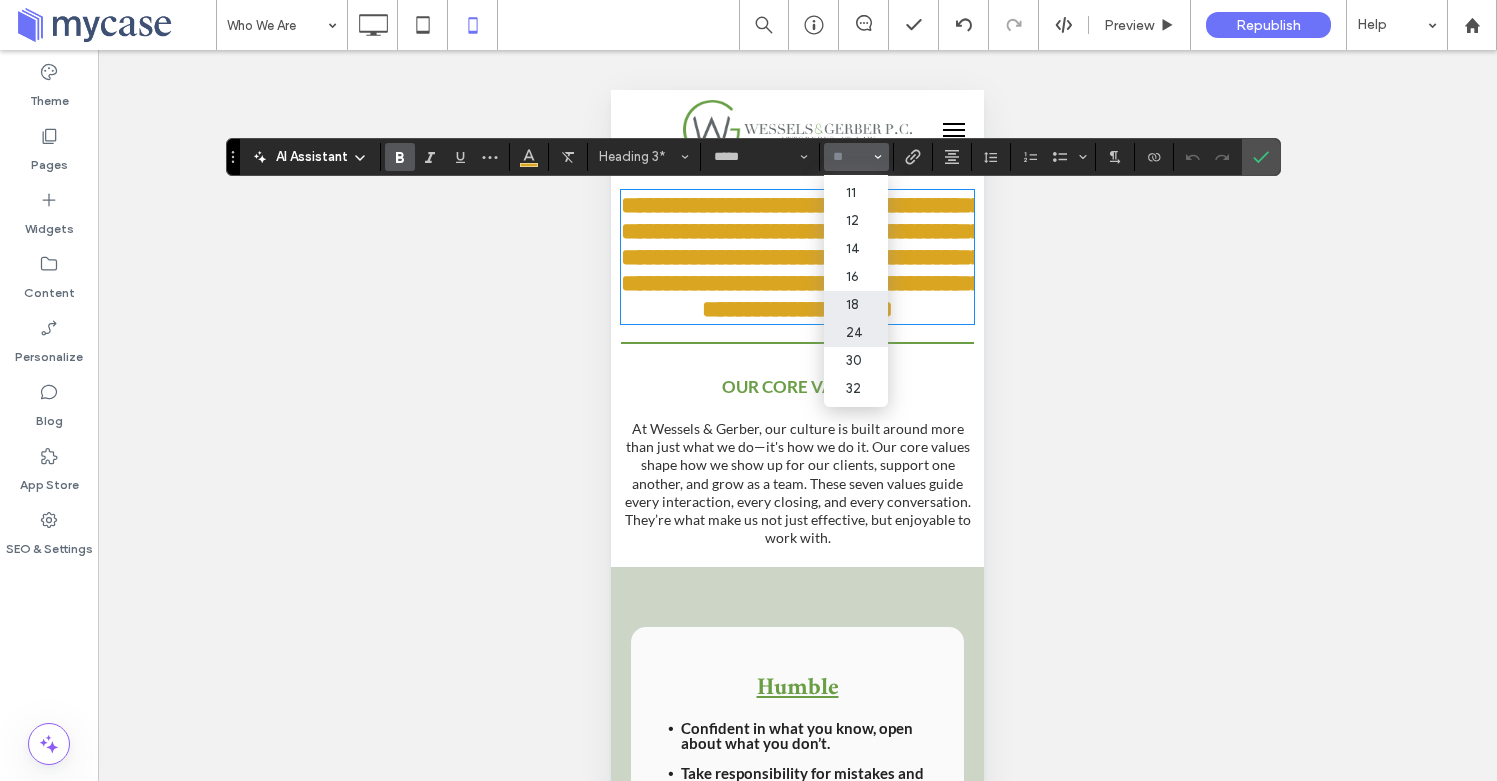 click on "18" at bounding box center (856, 305) 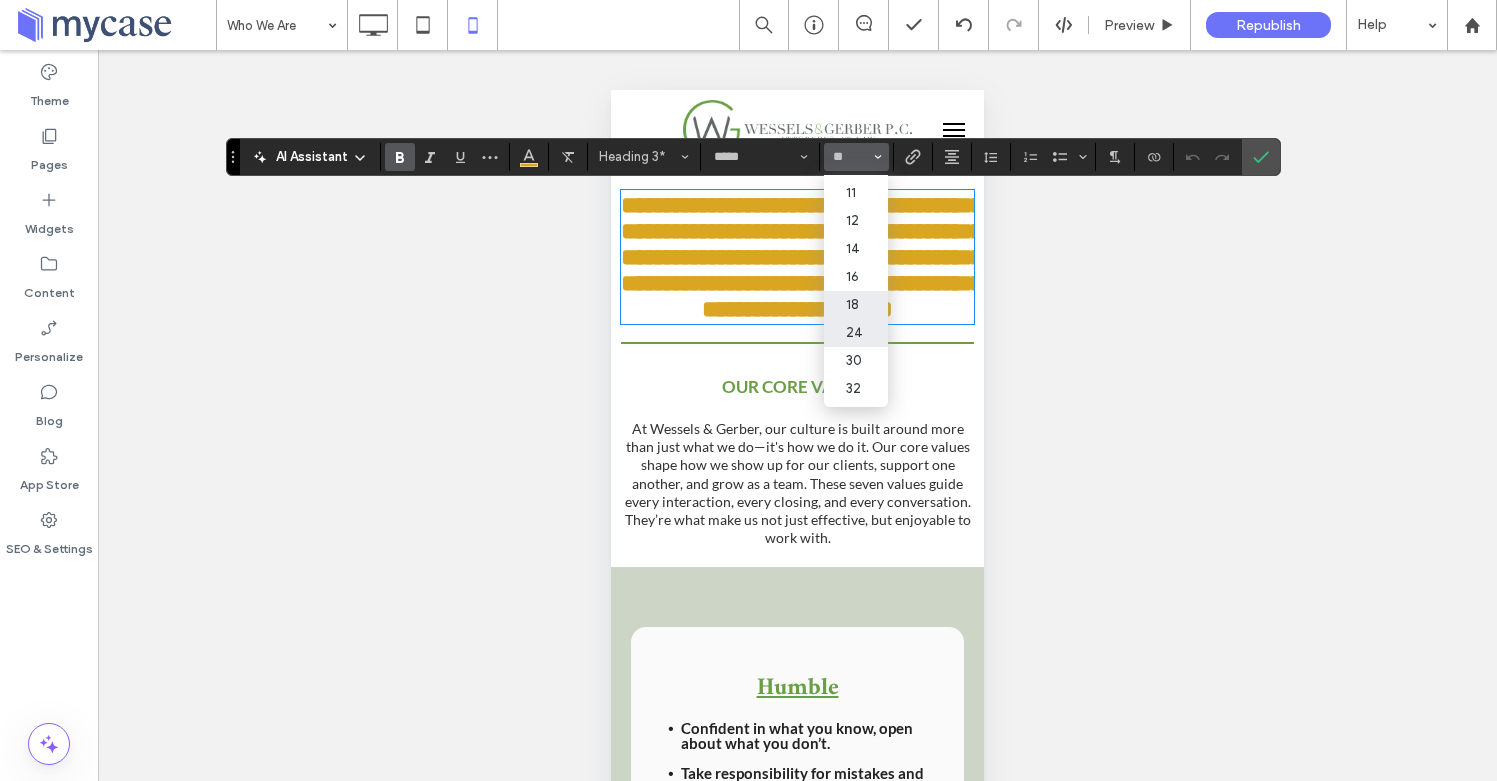 type on "**" 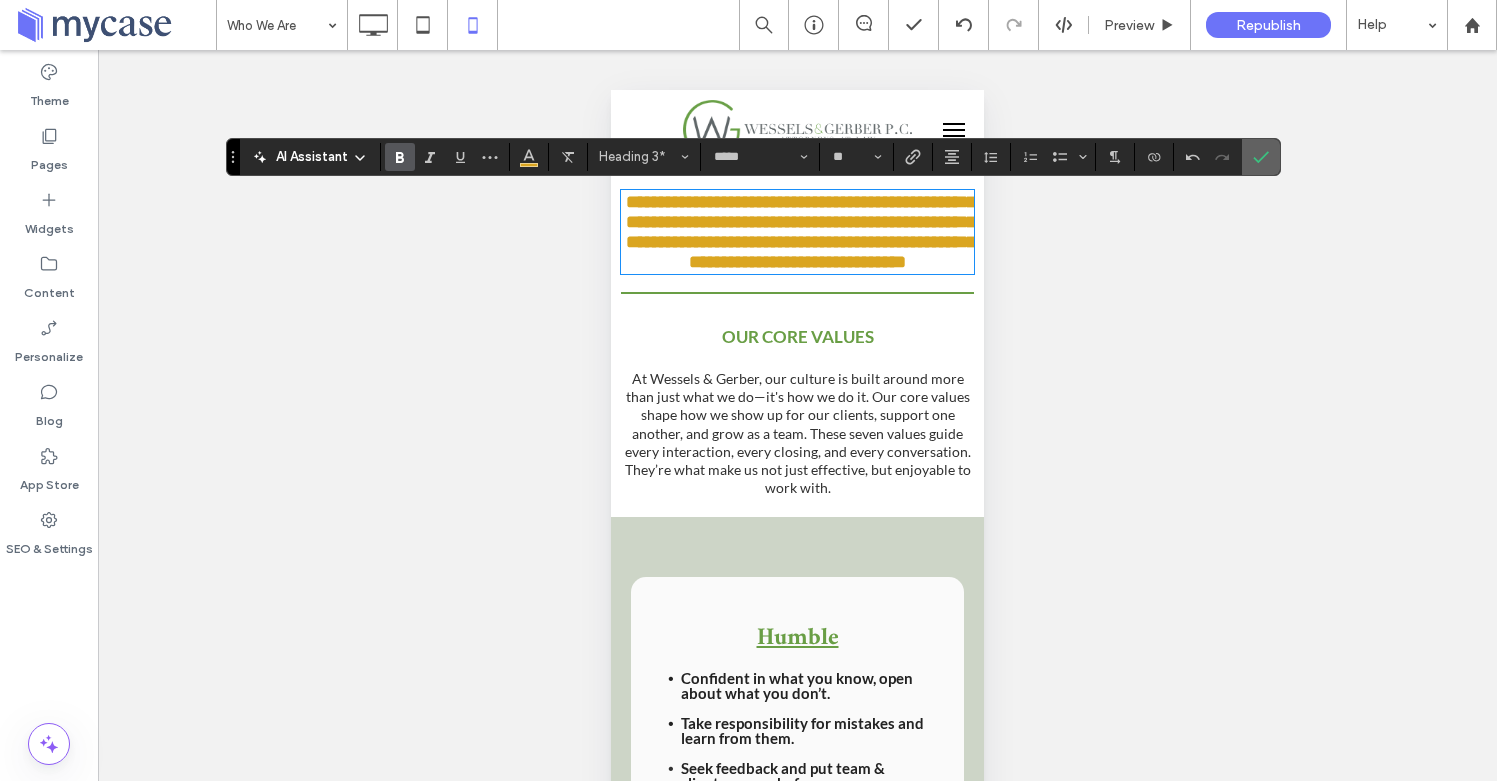 click at bounding box center [1261, 157] 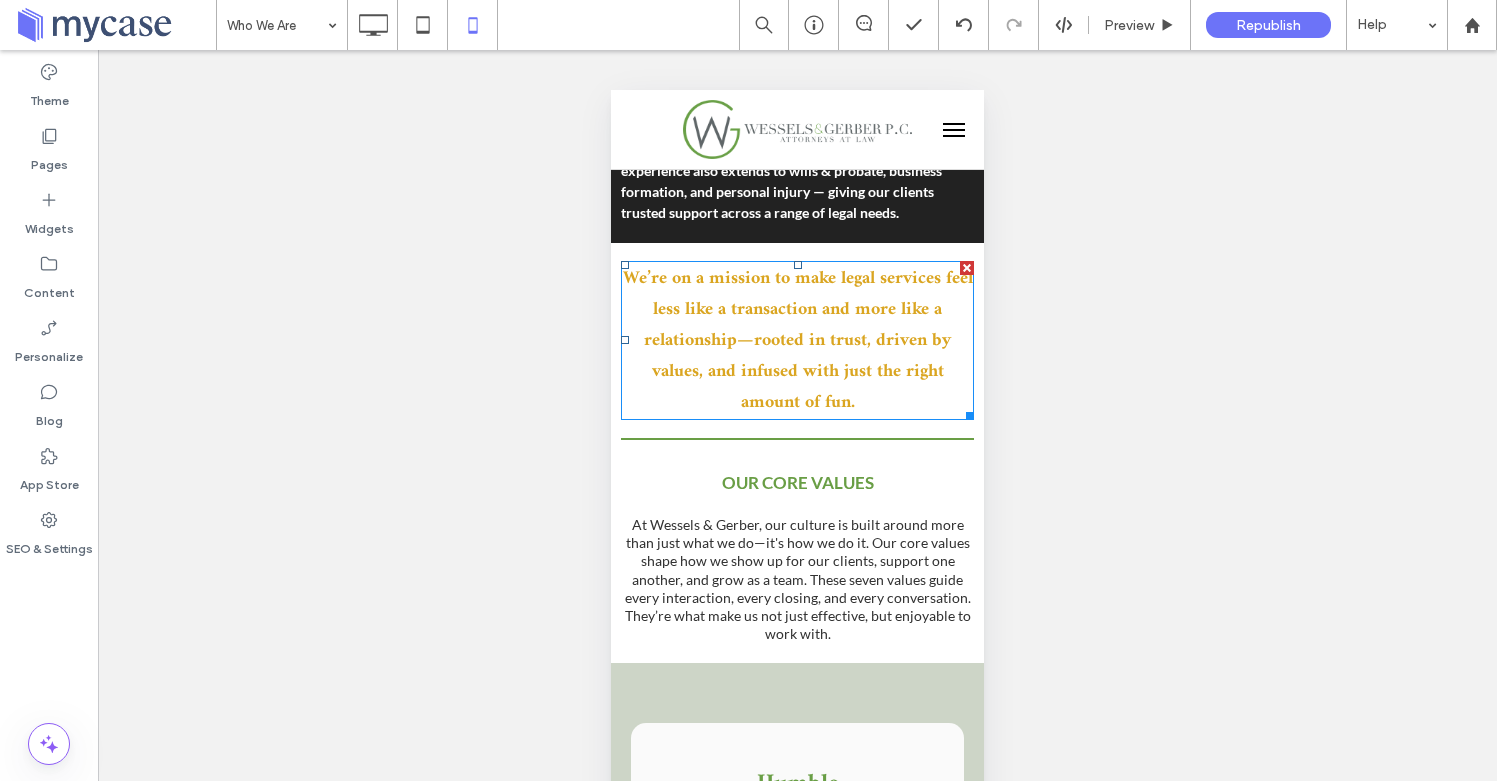 scroll, scrollTop: 433, scrollLeft: 0, axis: vertical 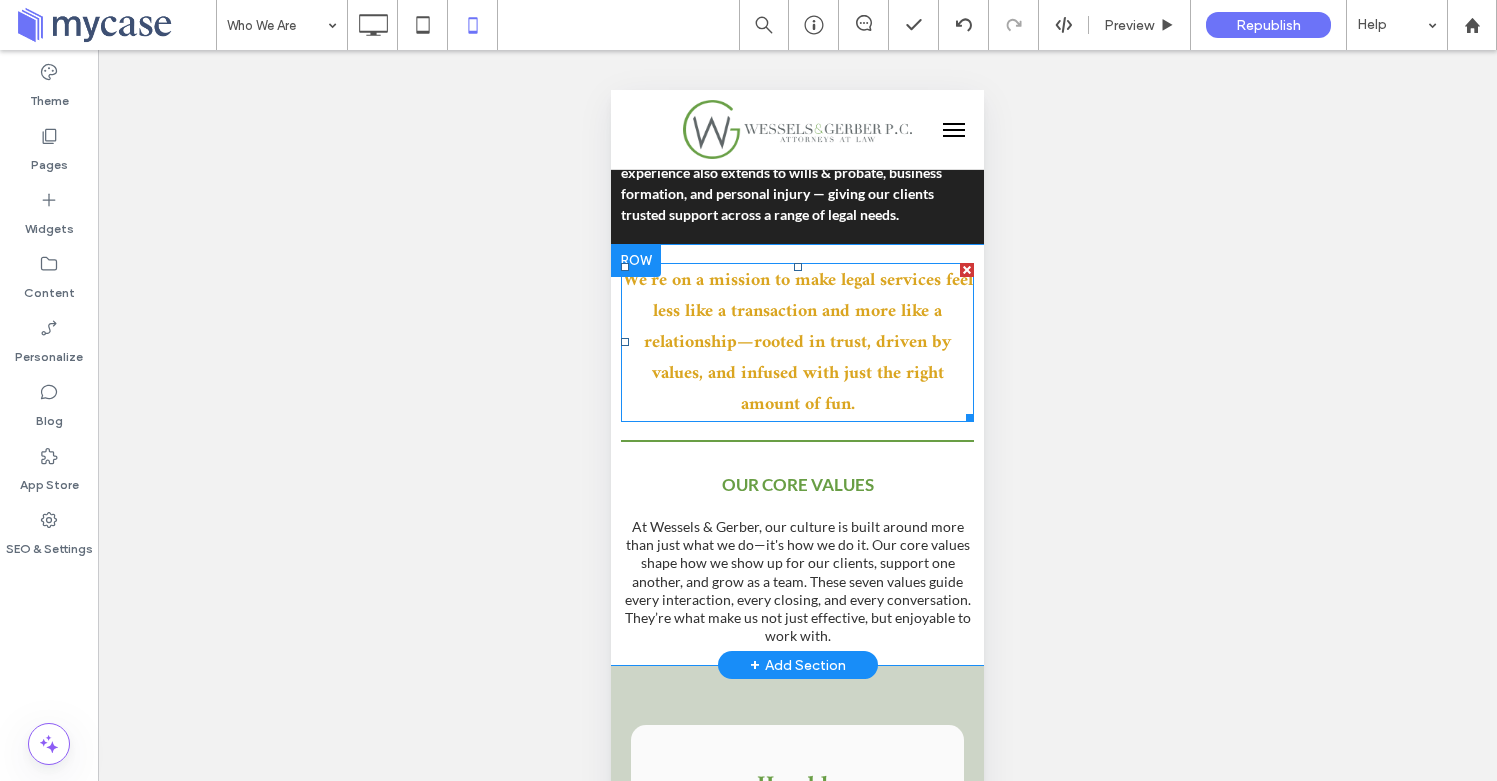 click on "We’re on a mission to make legal services feel less like a transaction and more like a relationship—rooted in trust, driven by values, and infused with just the right amount of fun." at bounding box center [798, 342] 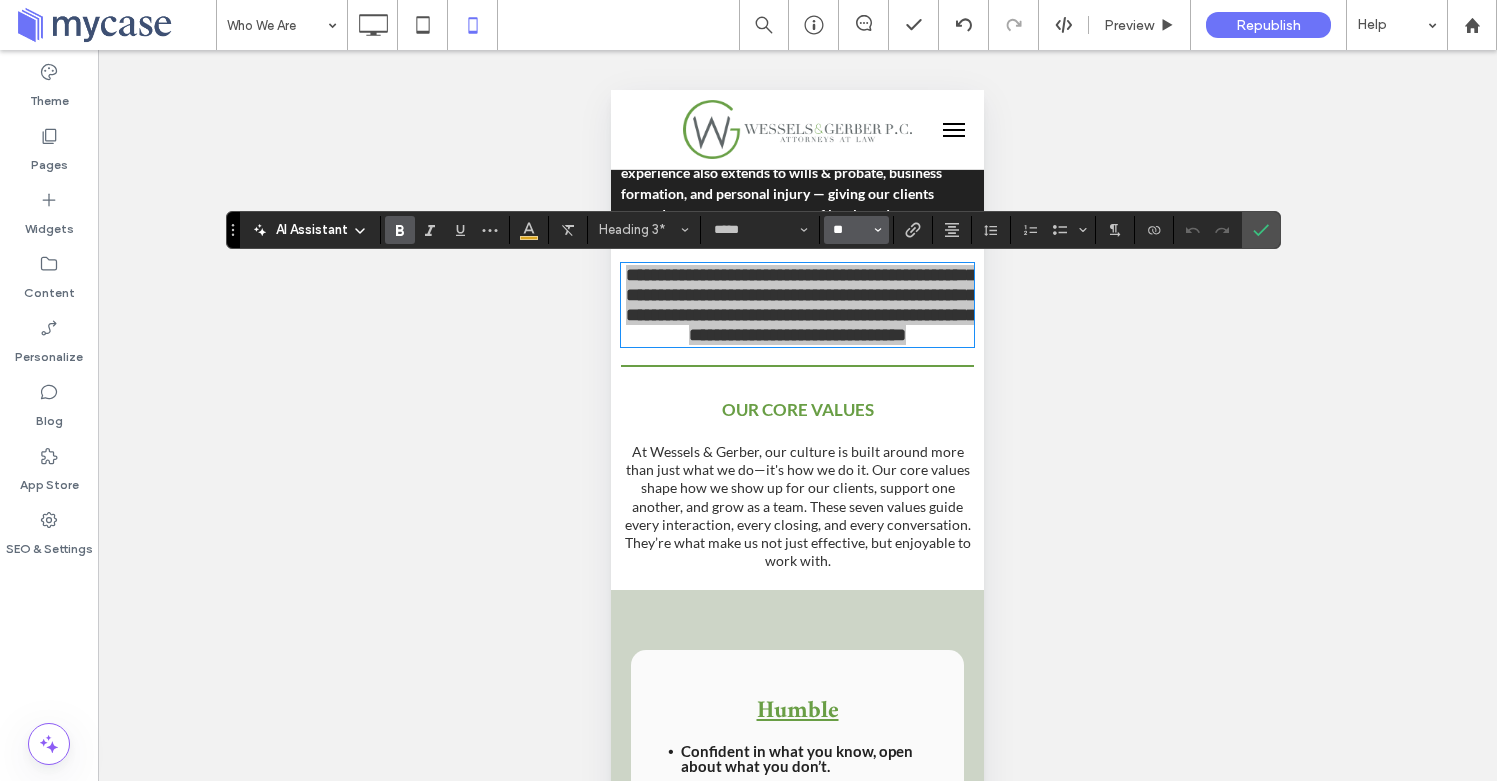 click on "**" at bounding box center (850, 230) 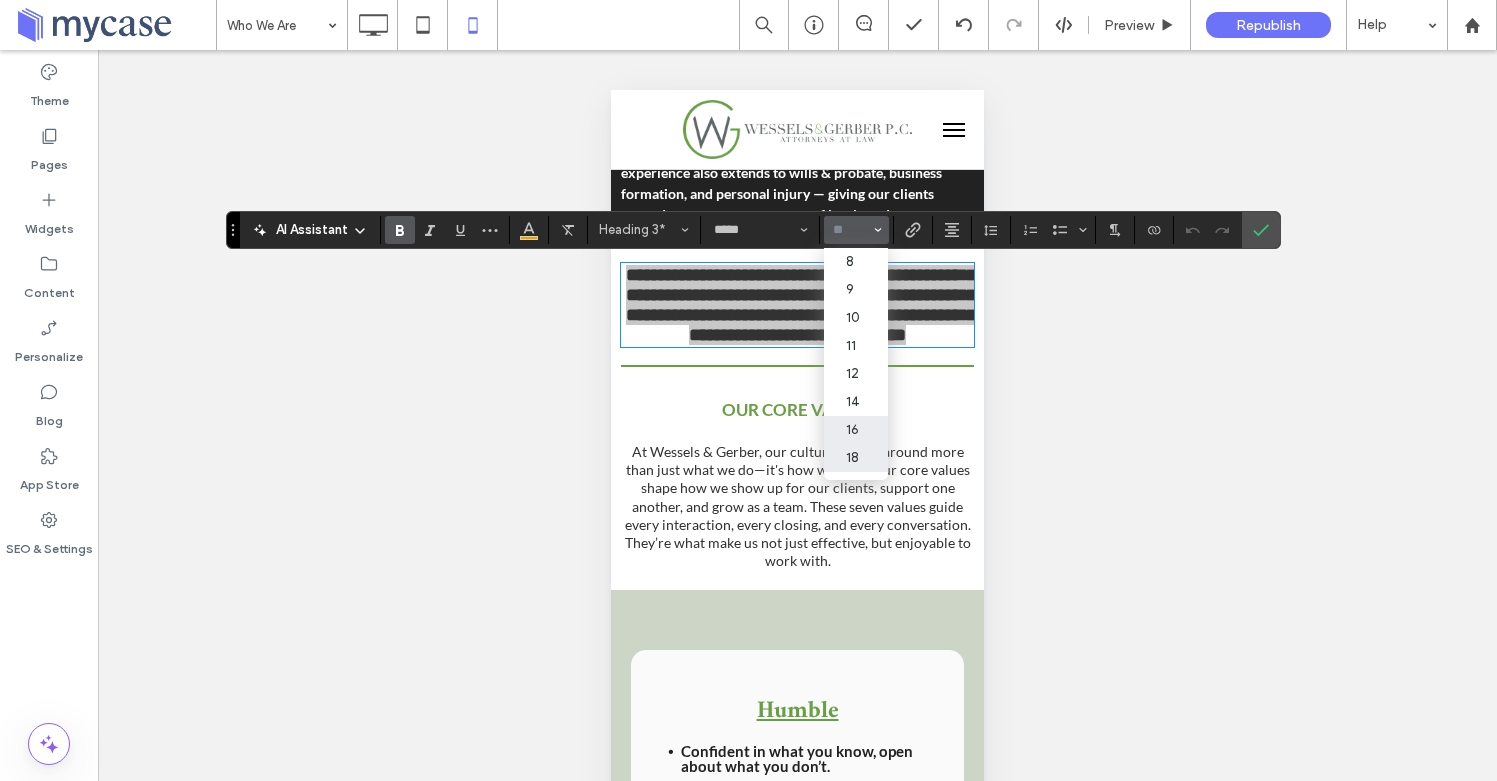 click on "16" at bounding box center [856, 430] 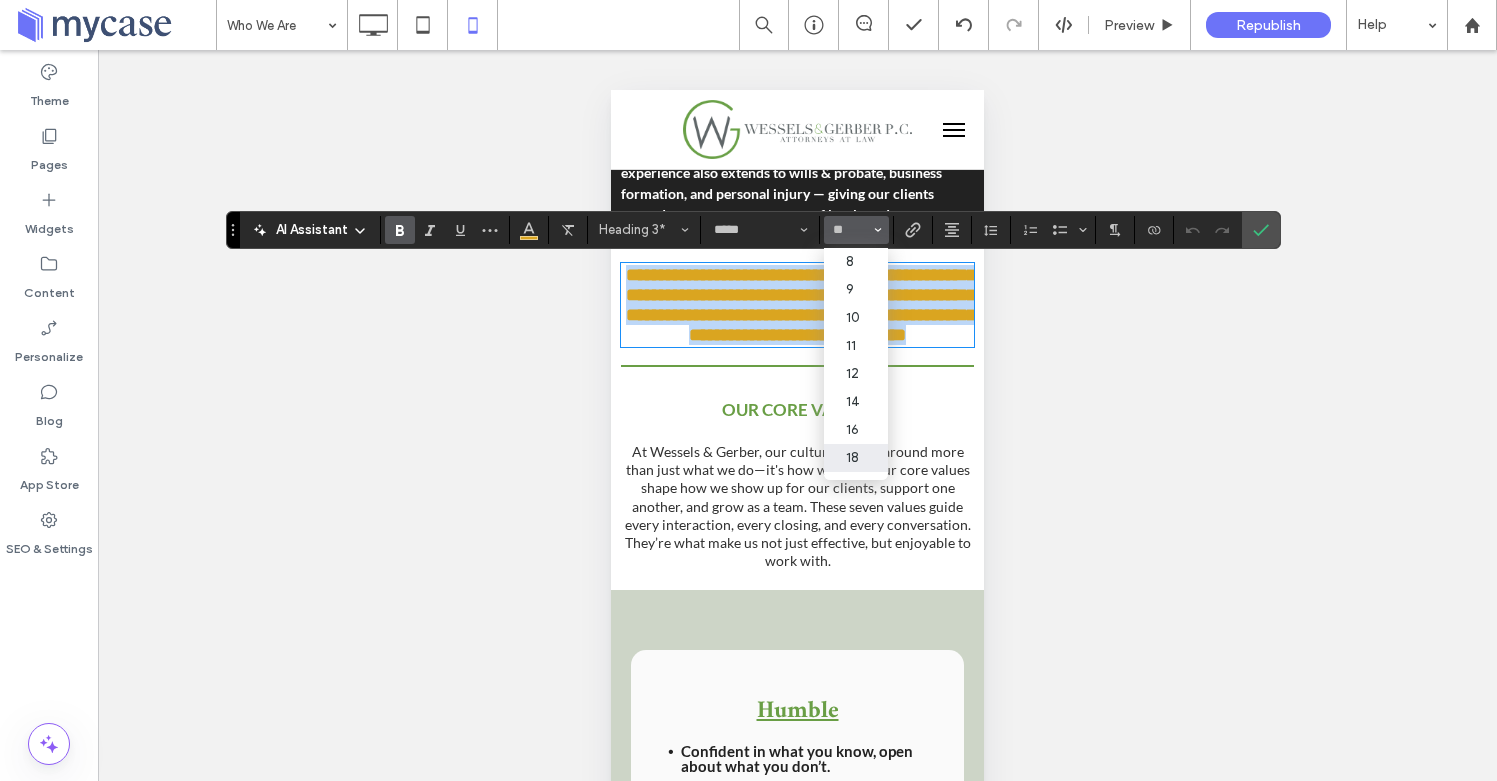 type on "**" 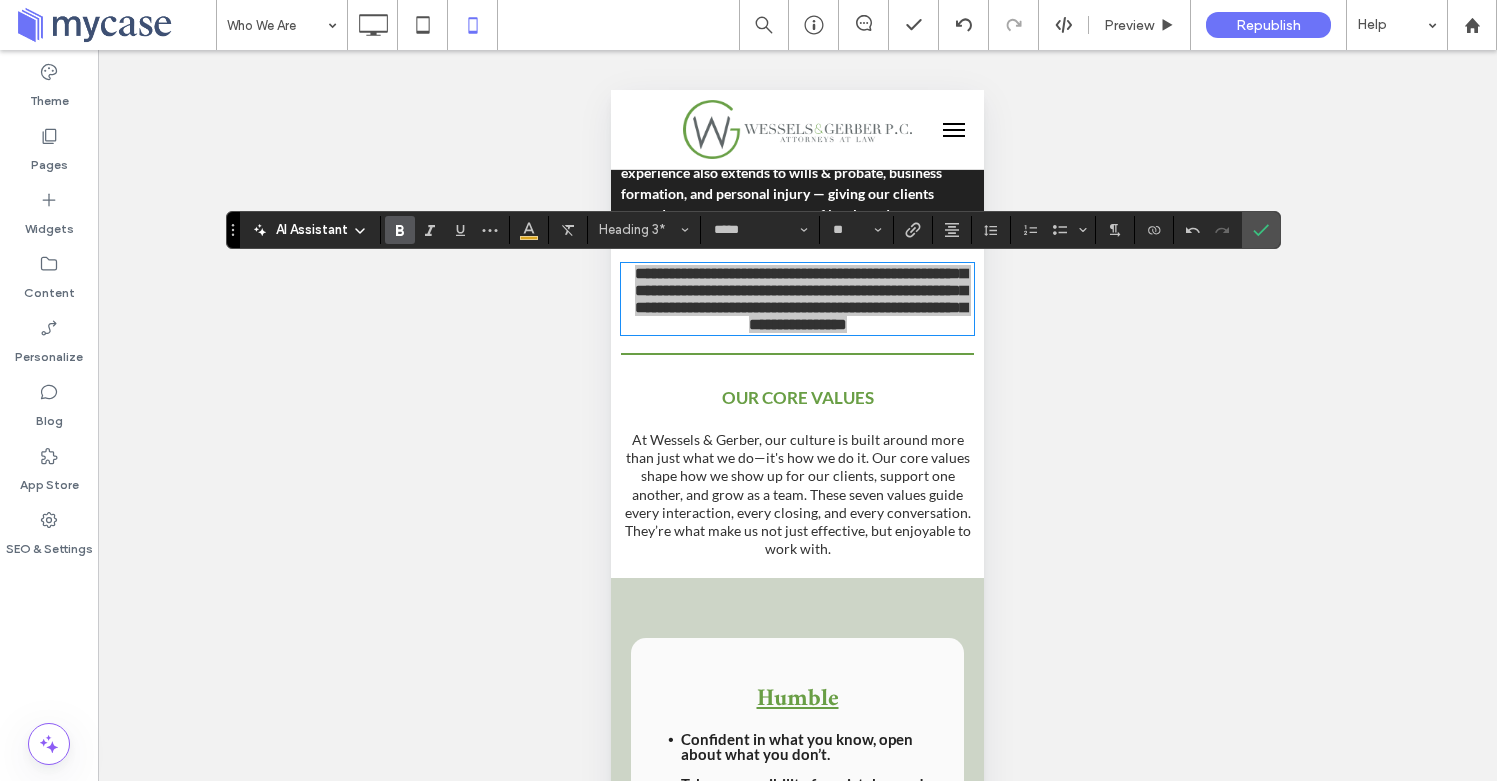 click 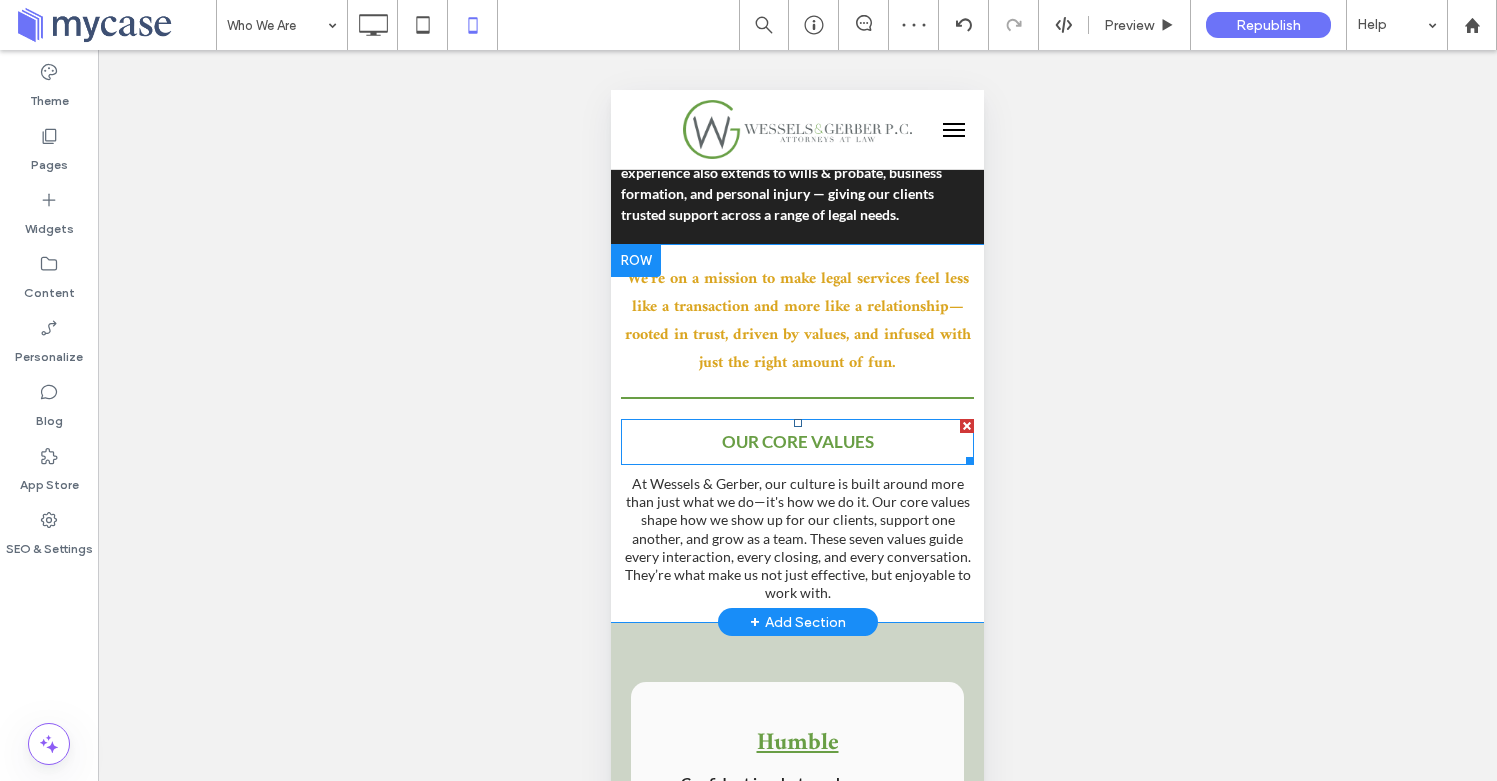 click on "OUR CORE VALUES" at bounding box center [797, 442] 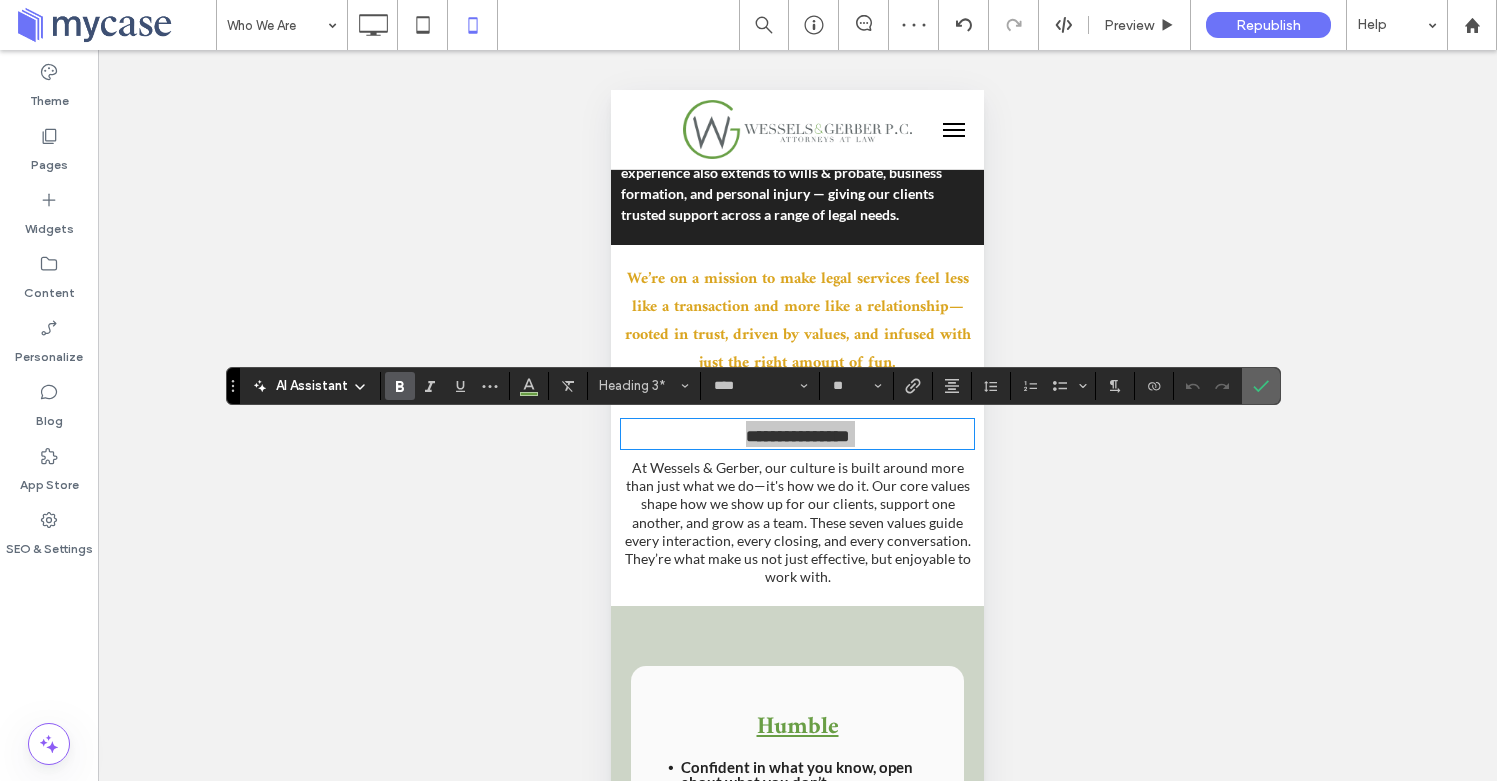 click 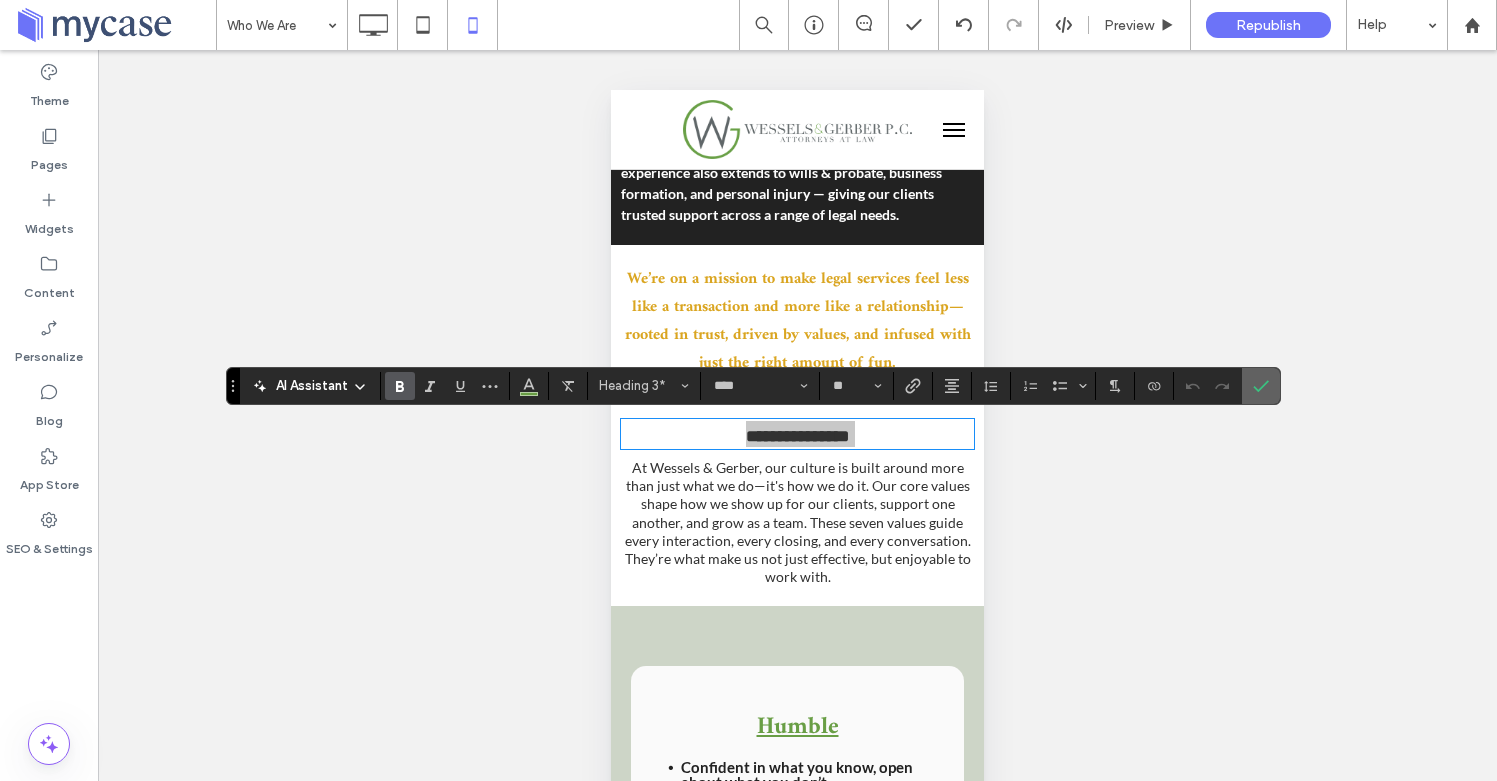 click at bounding box center (1261, 386) 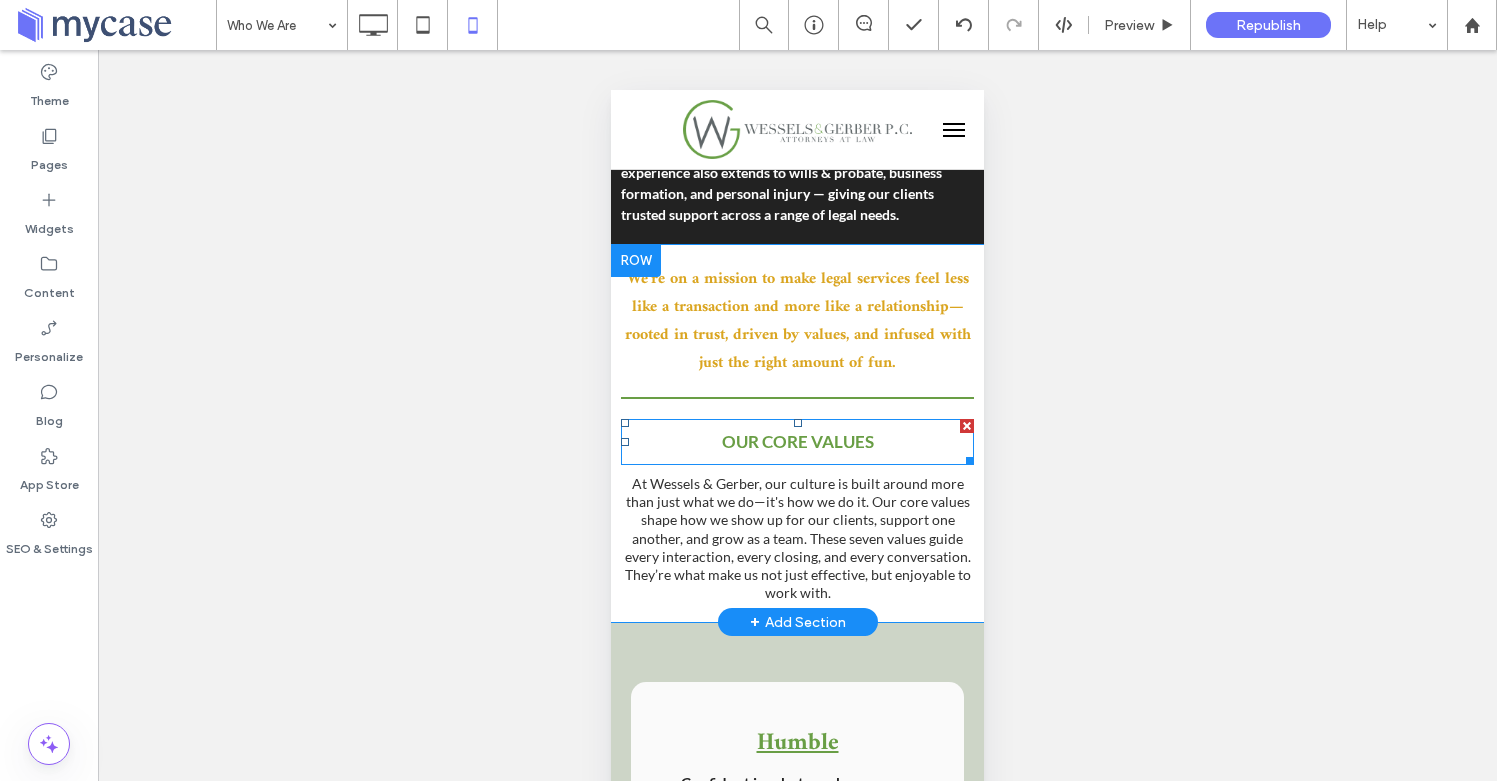 click on "OUR CORE VALUES" at bounding box center [797, 442] 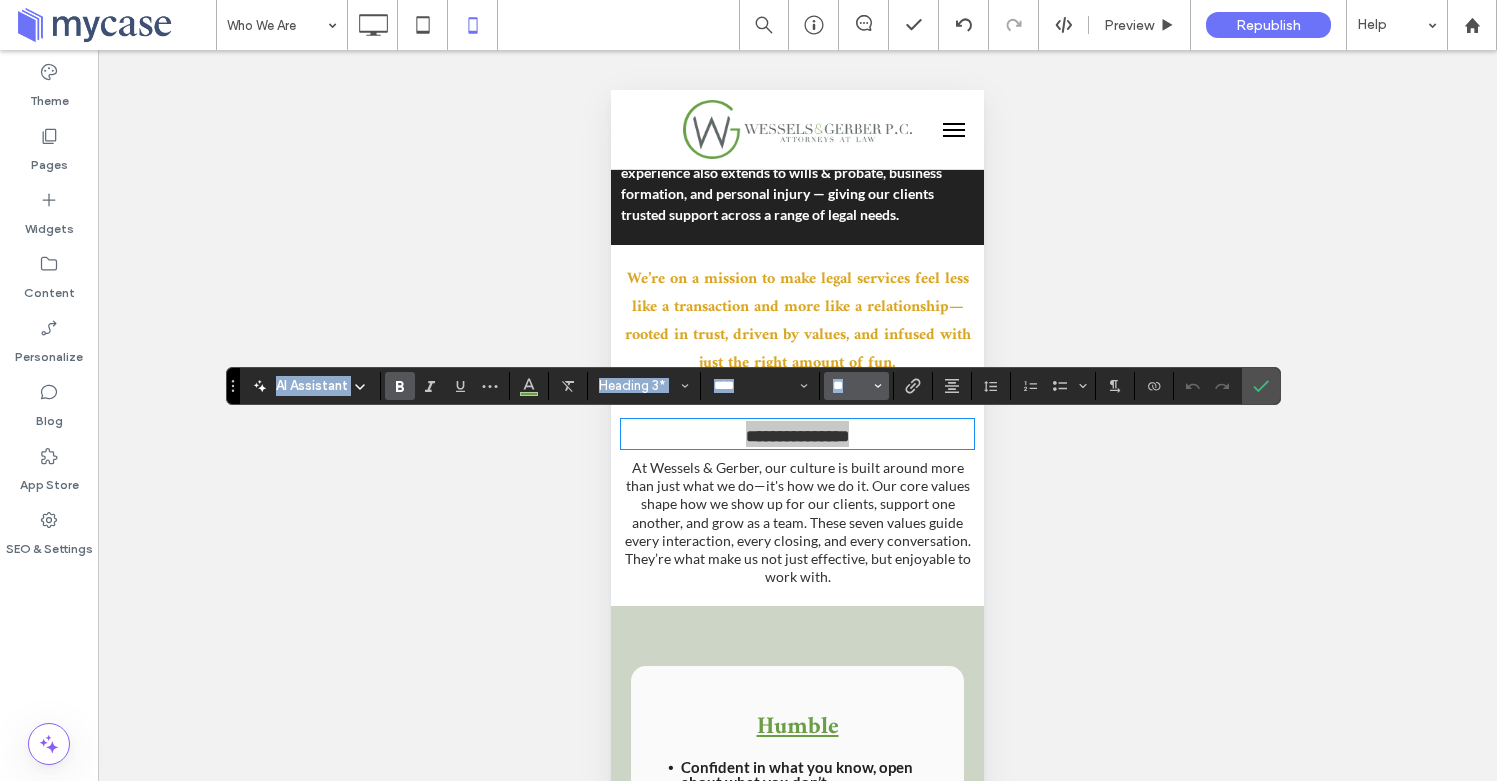 click on "**" at bounding box center [850, 386] 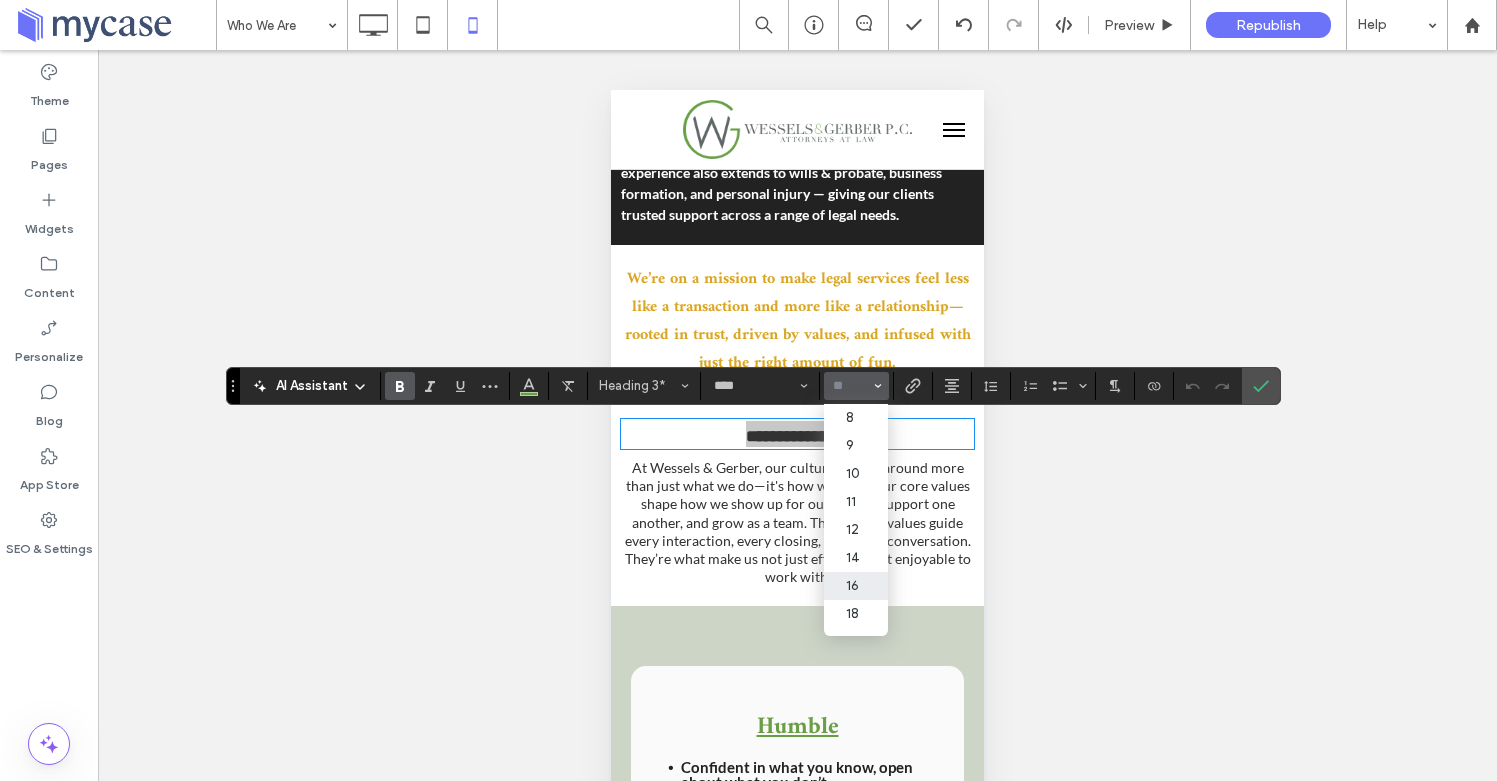 click on "16" at bounding box center (856, 586) 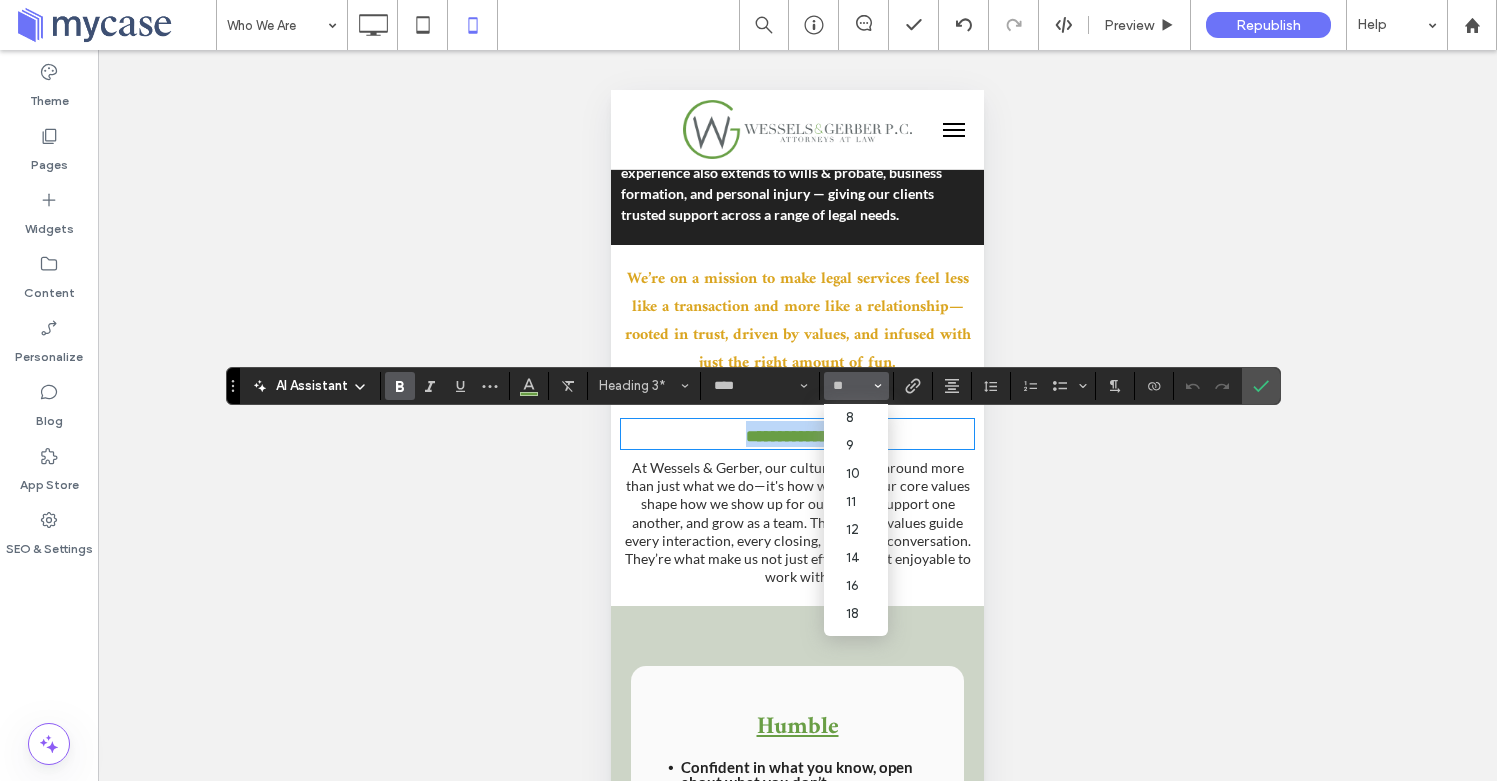 type on "**" 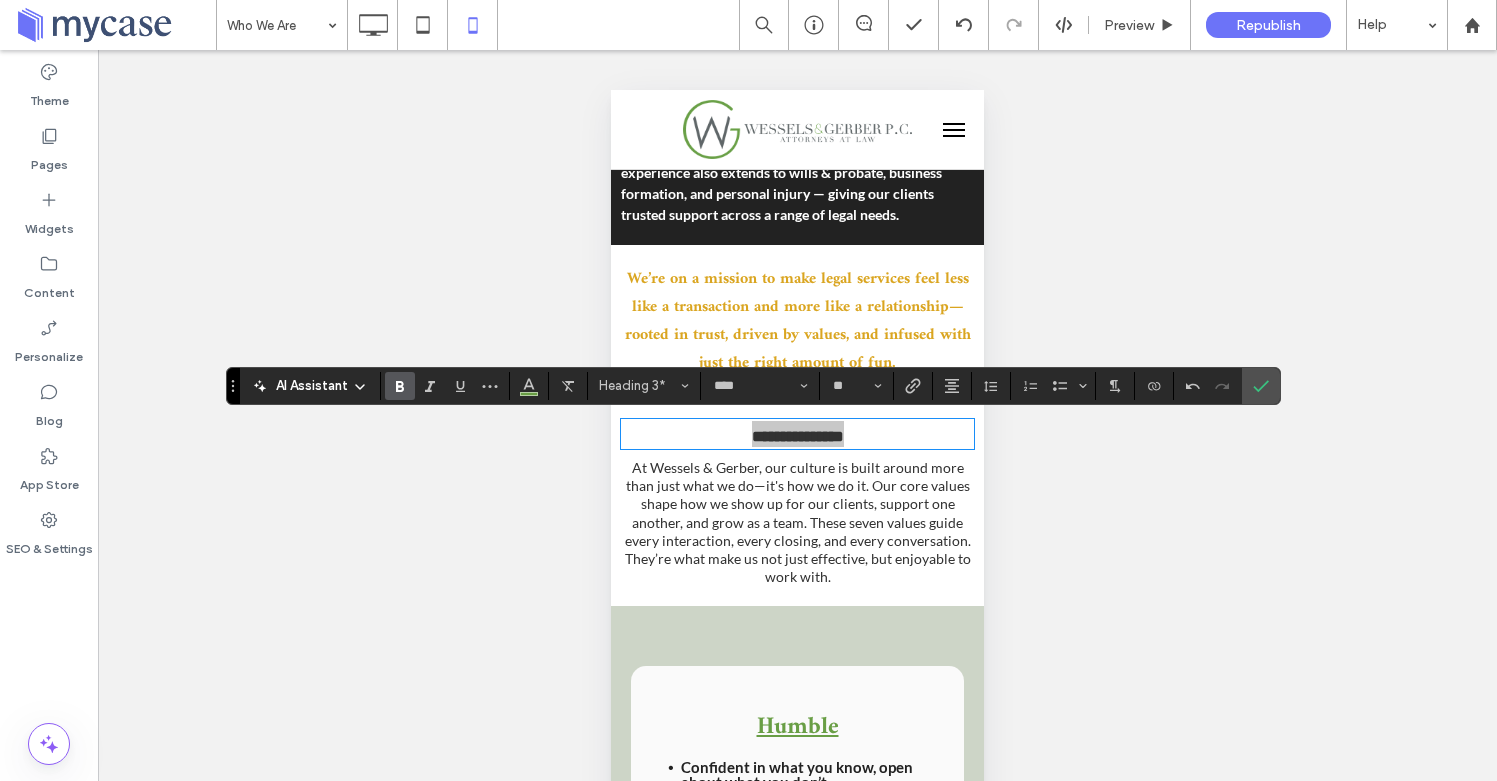 drag, startPoint x: 1255, startPoint y: 391, endPoint x: 1244, endPoint y: 392, distance: 11.045361 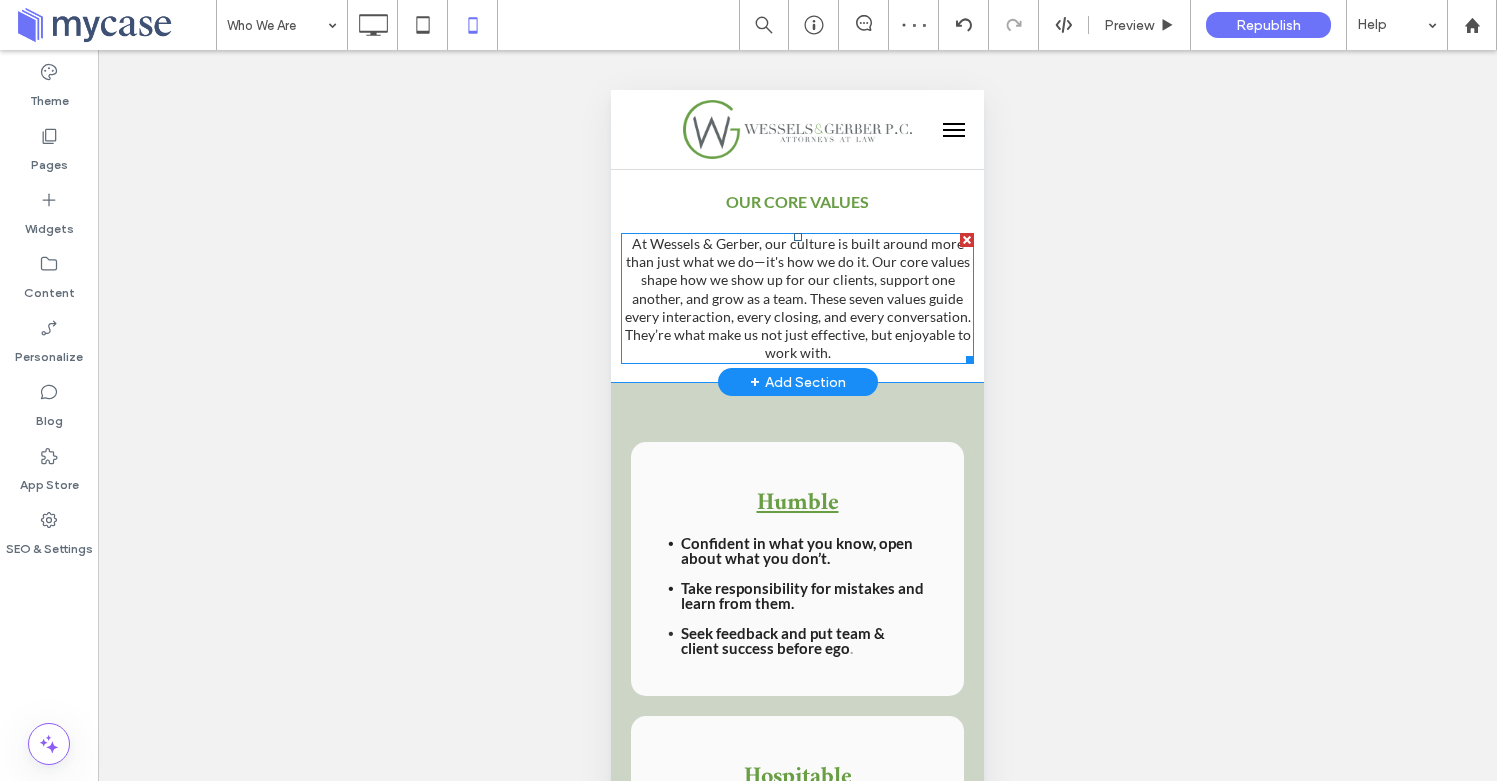 scroll, scrollTop: 742, scrollLeft: 0, axis: vertical 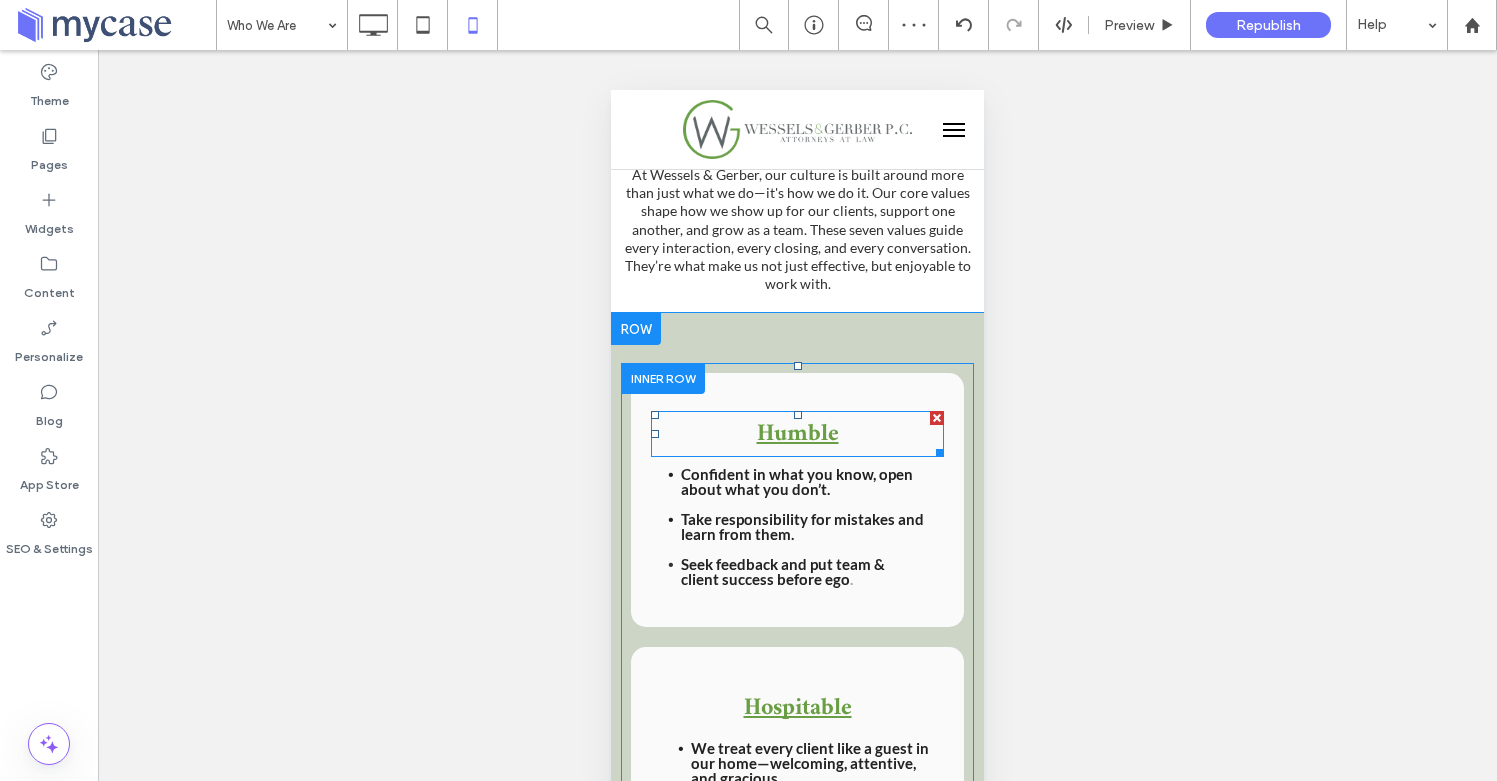 click on "Humble" at bounding box center [798, 434] 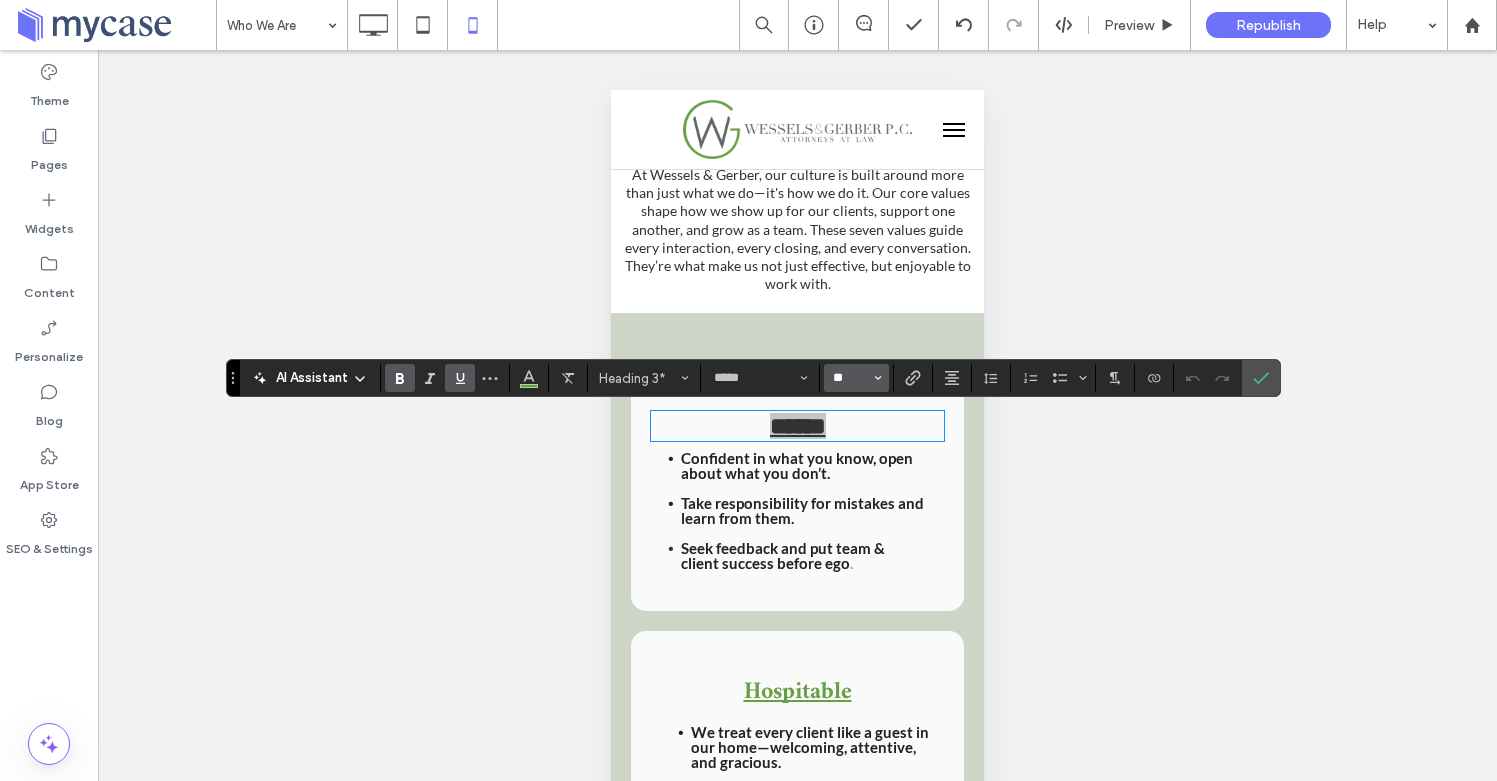 click on "**" at bounding box center [850, 378] 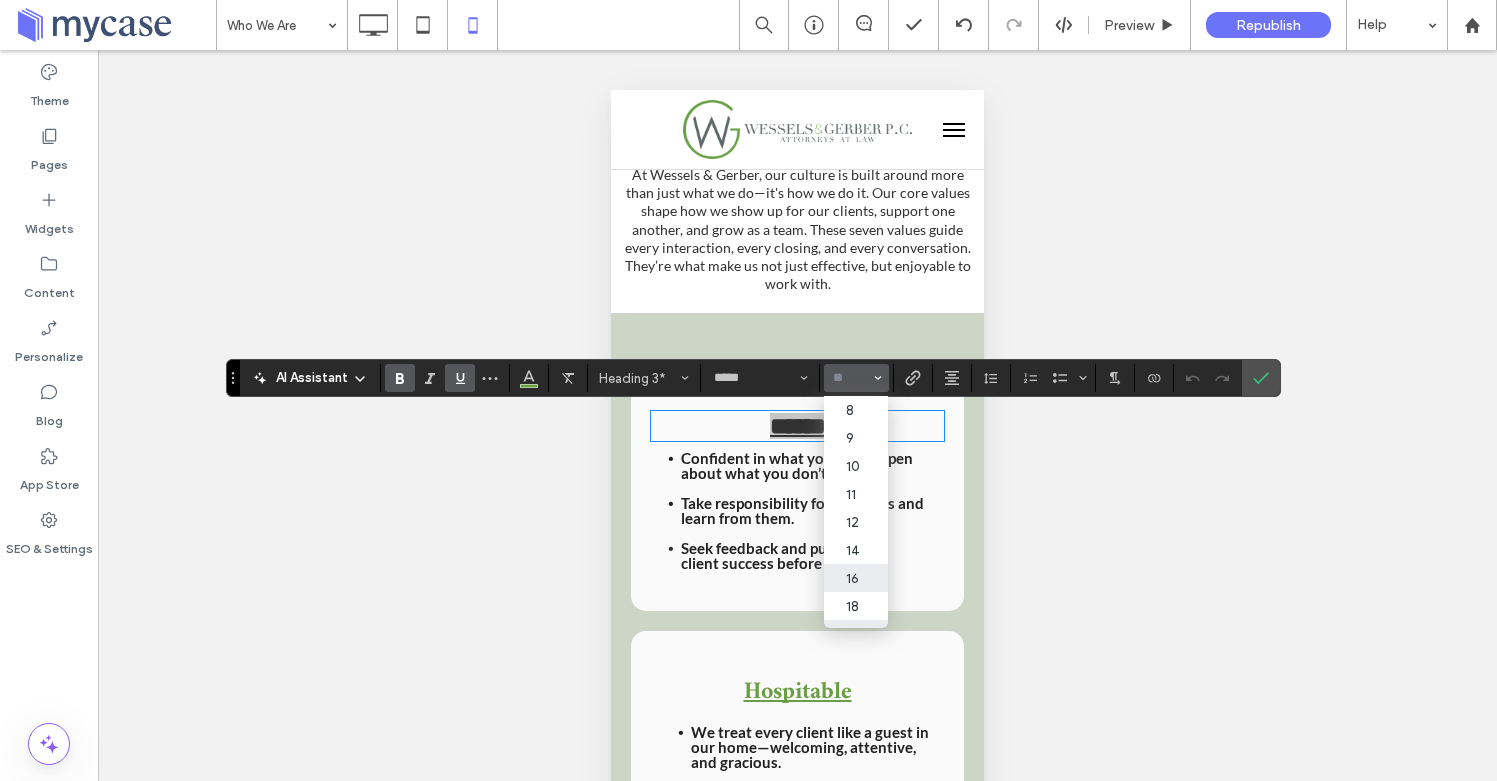 click on "16" at bounding box center [856, 578] 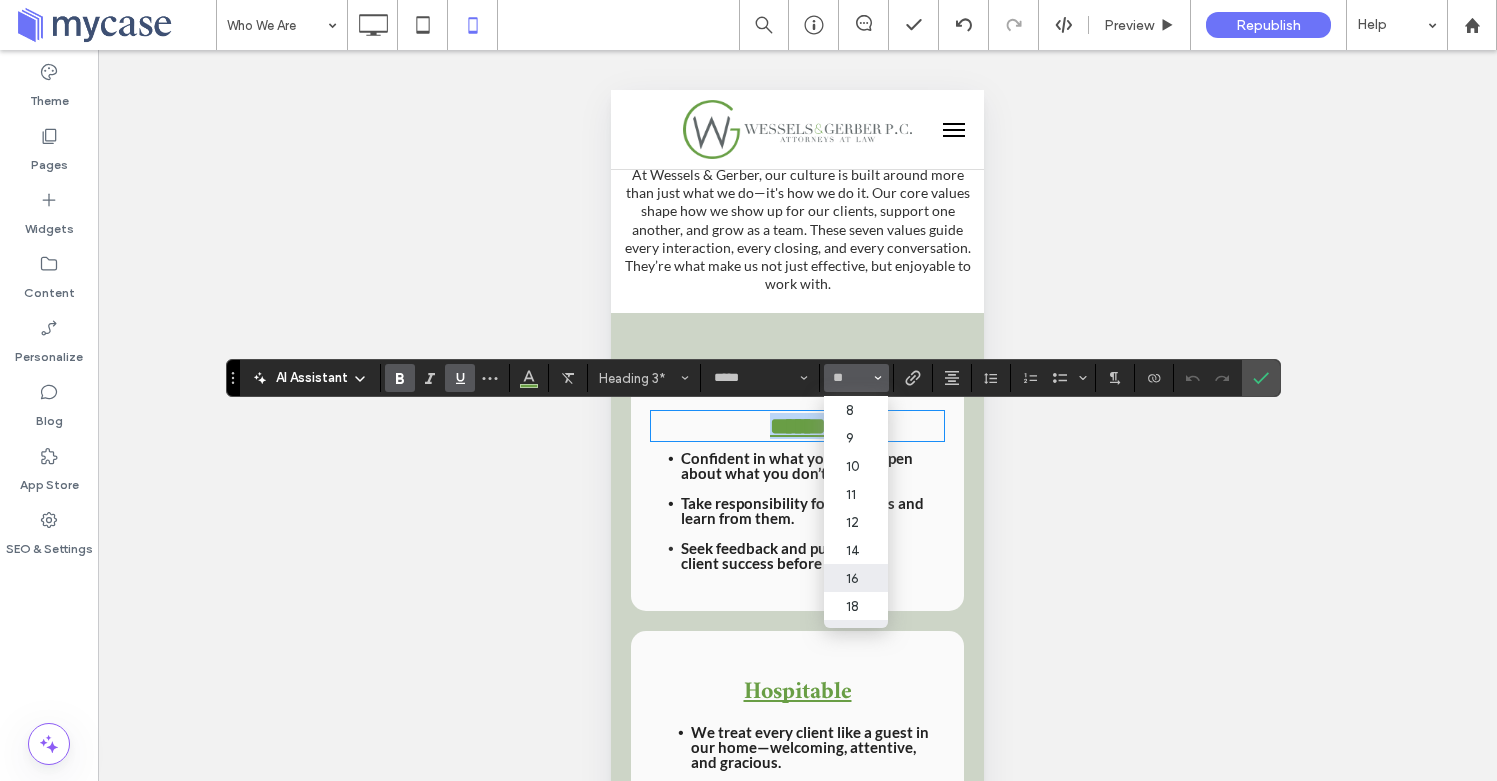 type on "**" 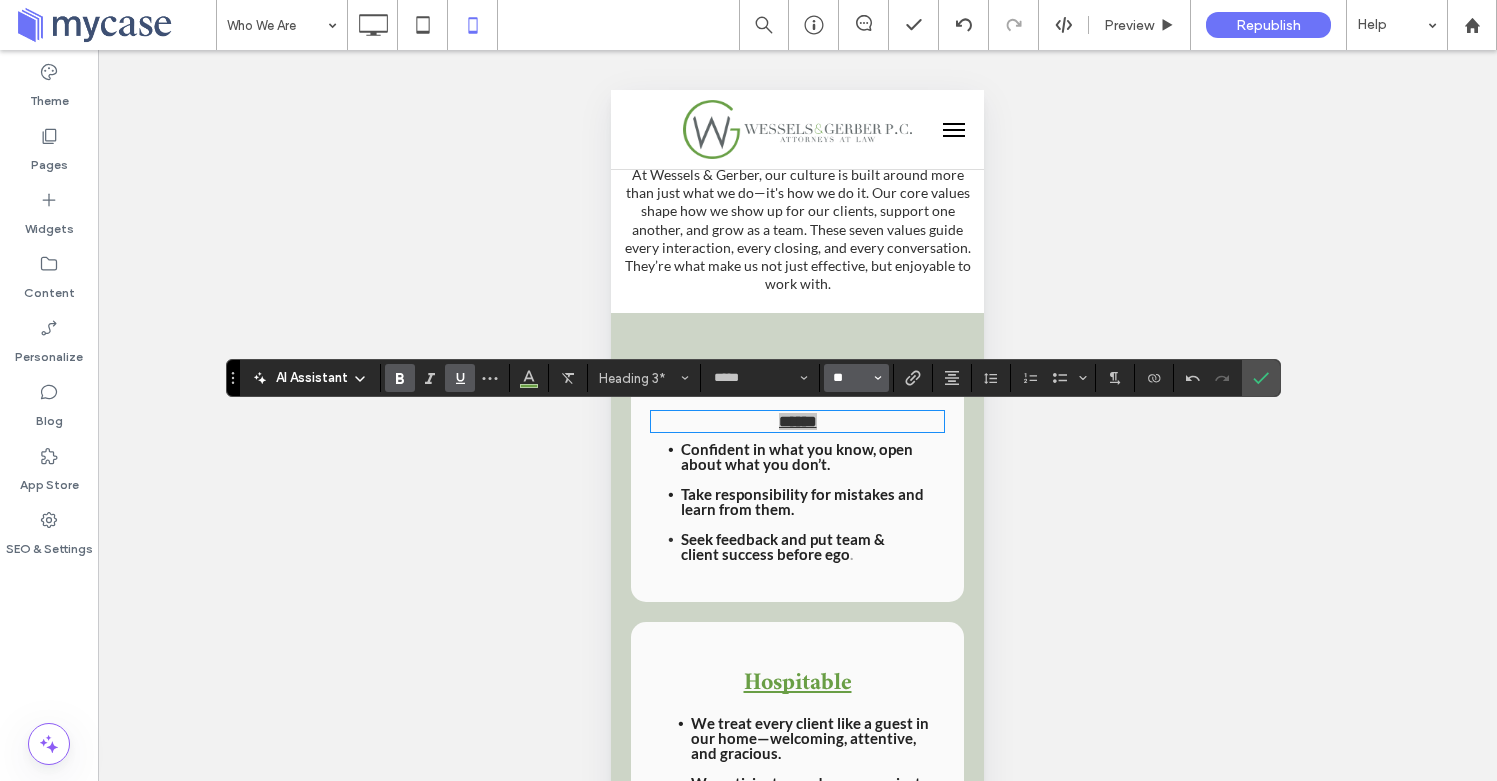 click on "**" at bounding box center [850, 378] 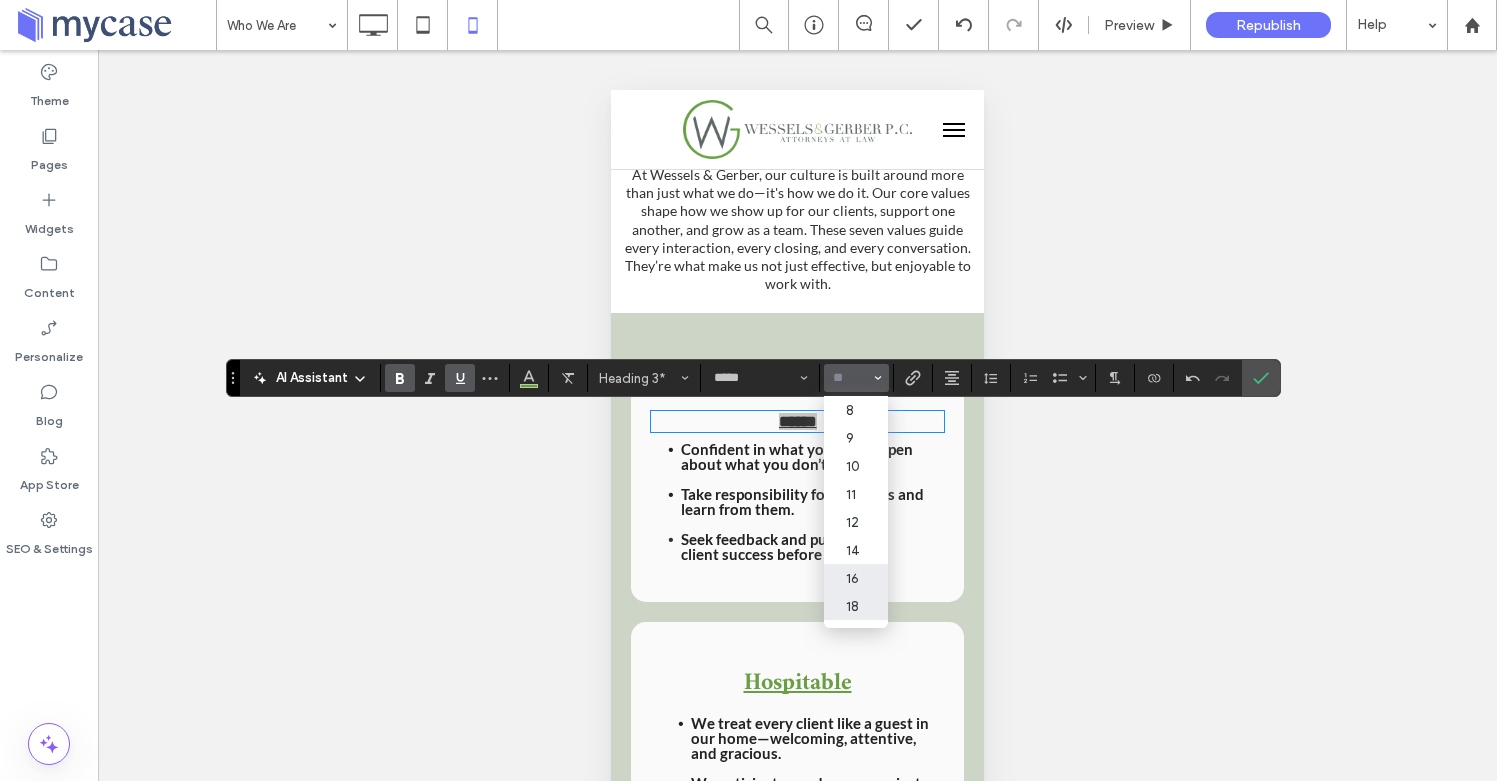 drag, startPoint x: 858, startPoint y: 603, endPoint x: 262, endPoint y: 496, distance: 605.5287 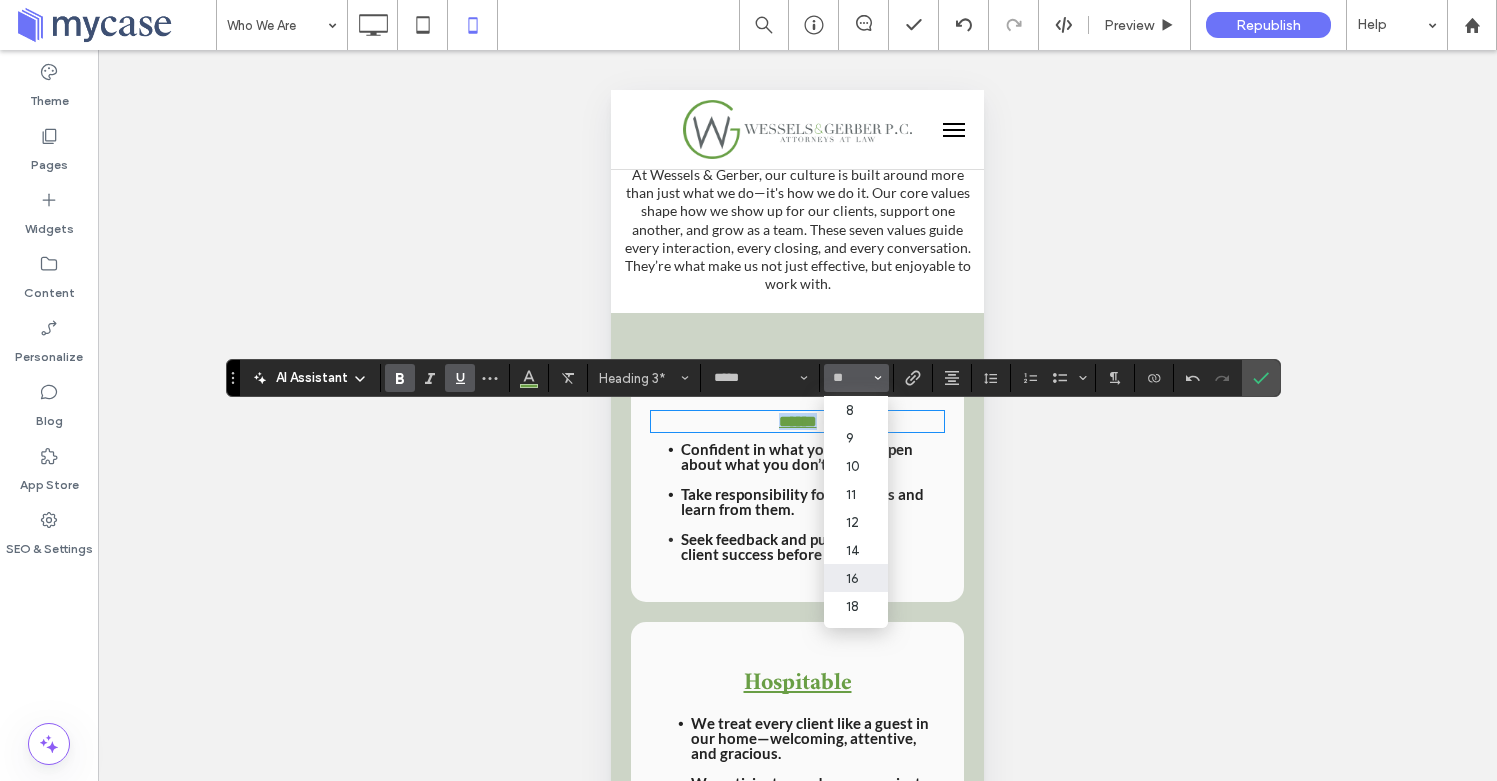 type on "**" 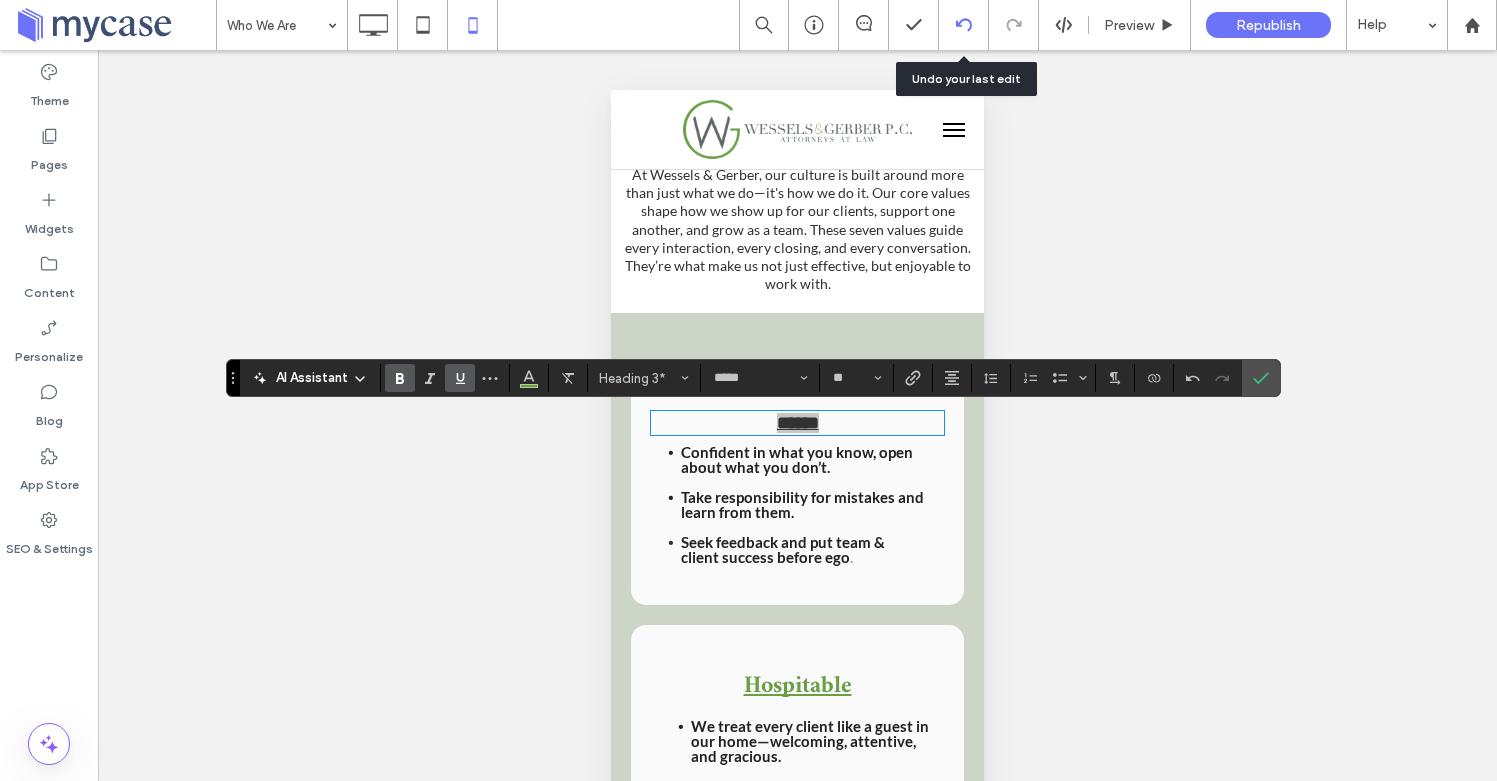 click 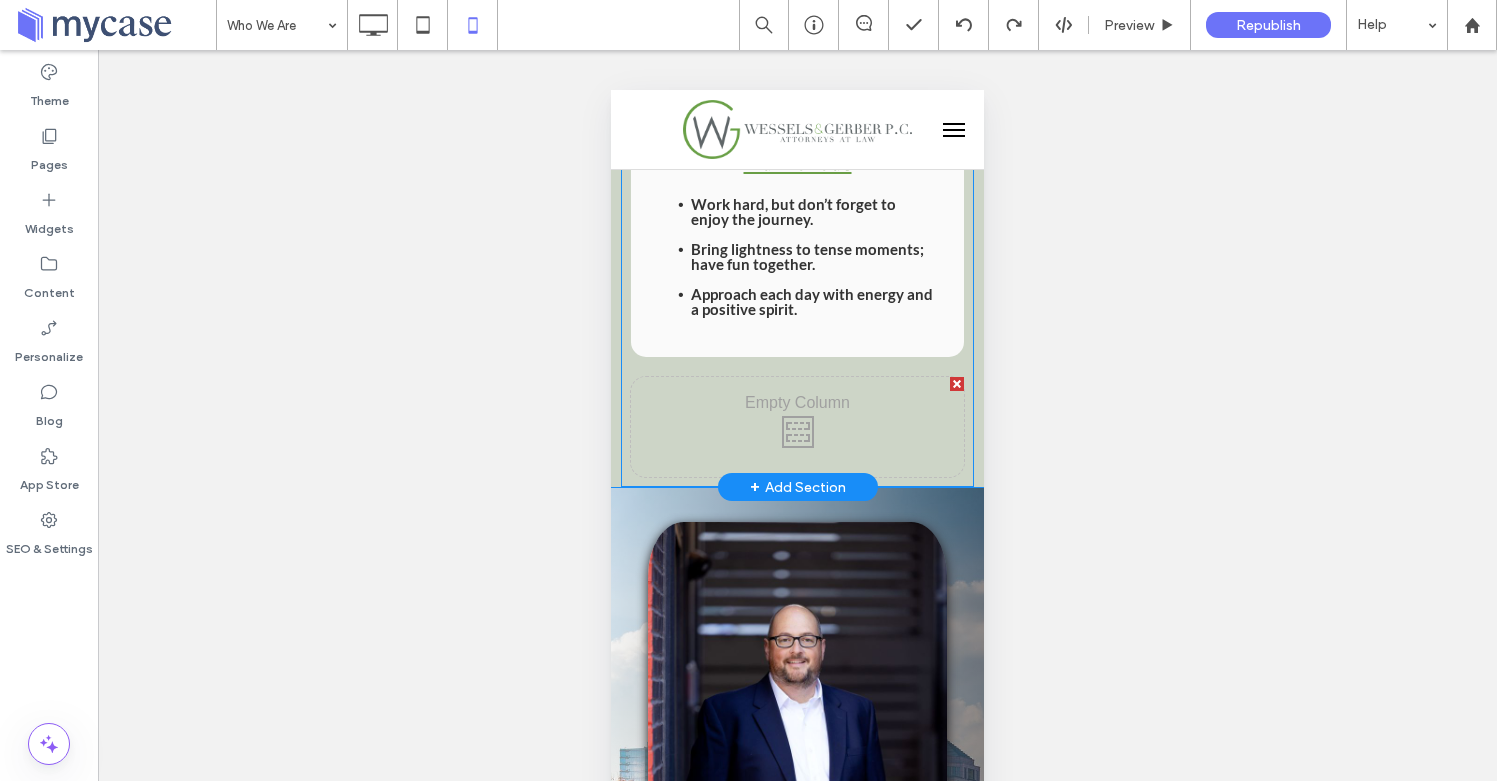 scroll, scrollTop: 3005, scrollLeft: 0, axis: vertical 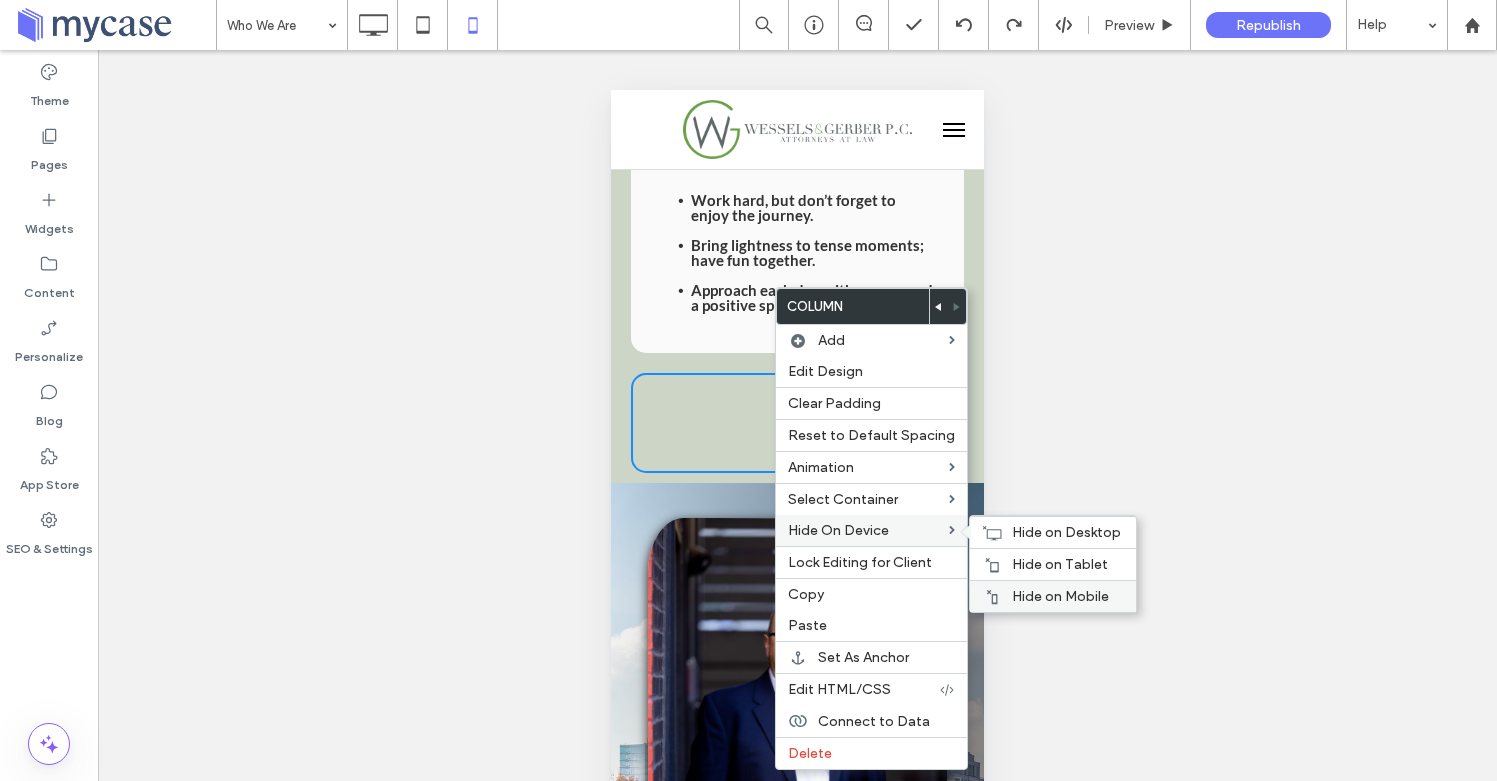 click on "Hide on Mobile" at bounding box center (1060, 596) 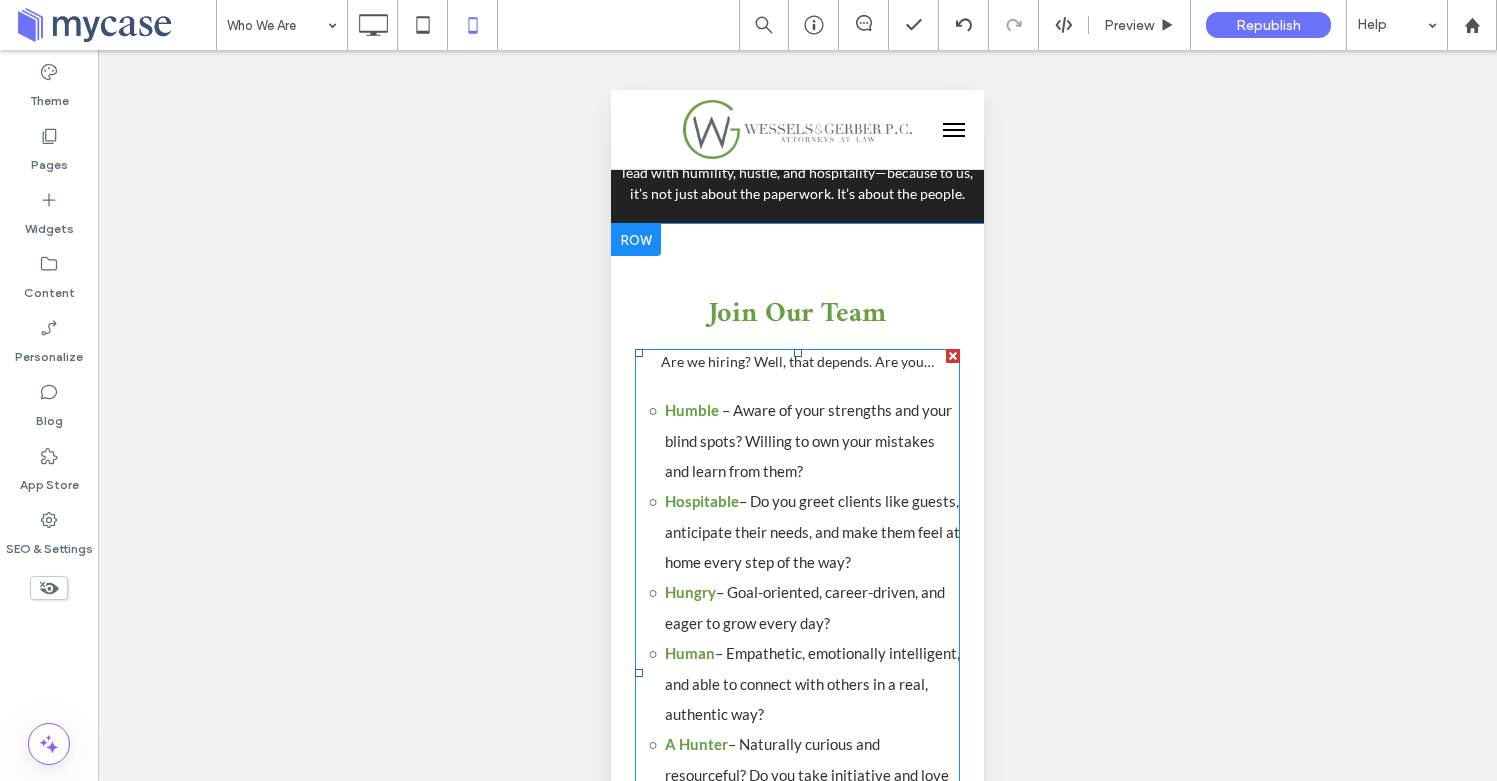 scroll, scrollTop: 4376, scrollLeft: 0, axis: vertical 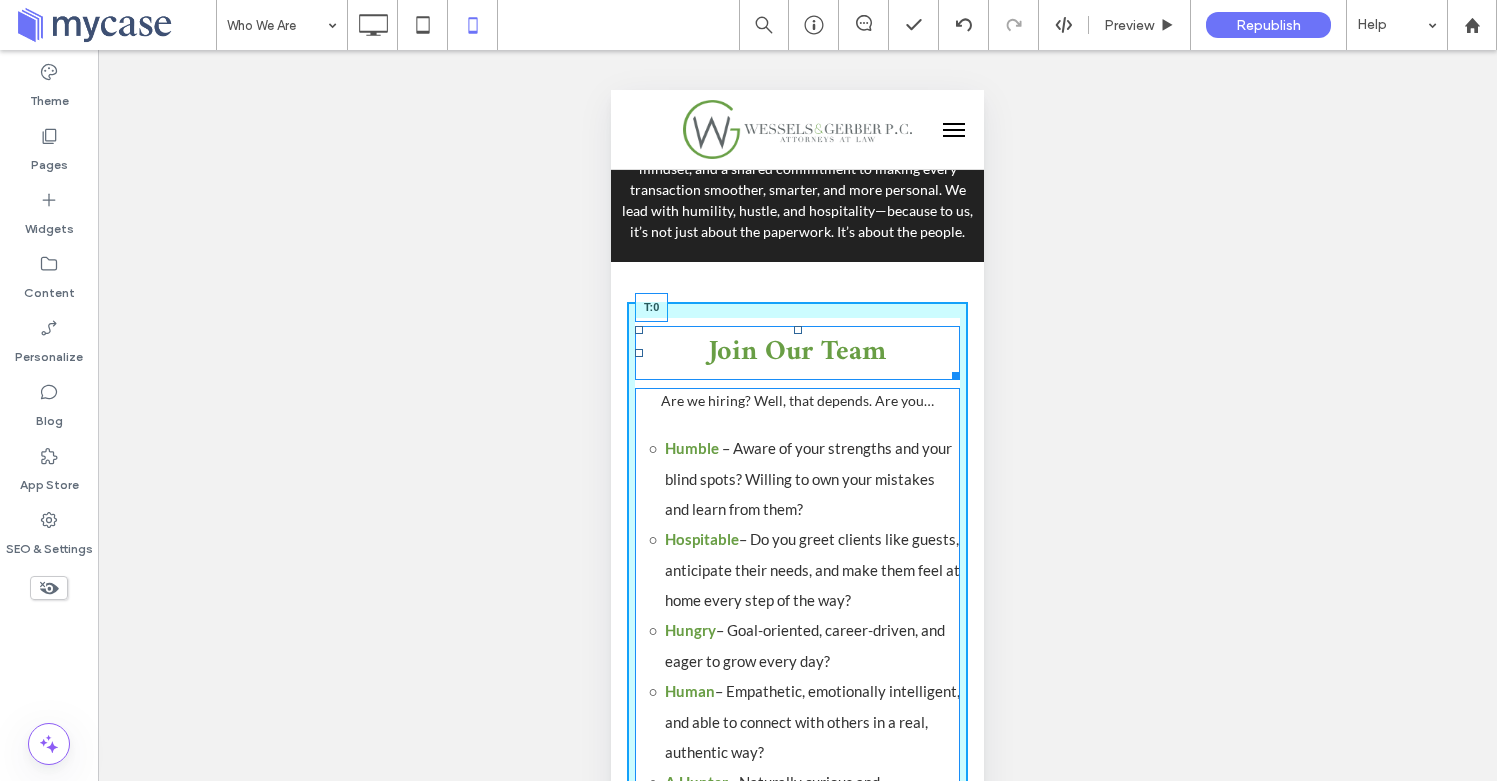 click at bounding box center (798, 330) 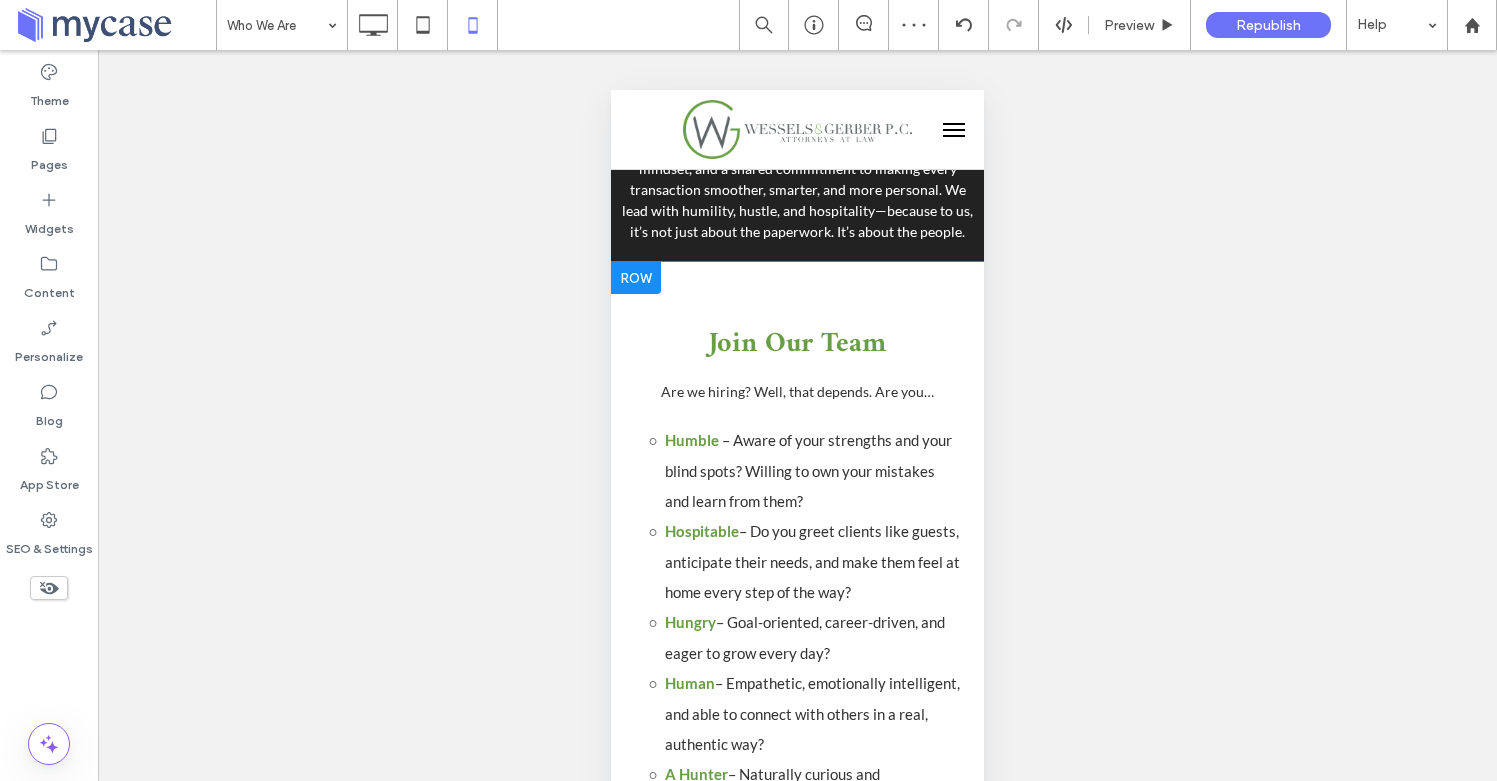 click at bounding box center (636, 278) 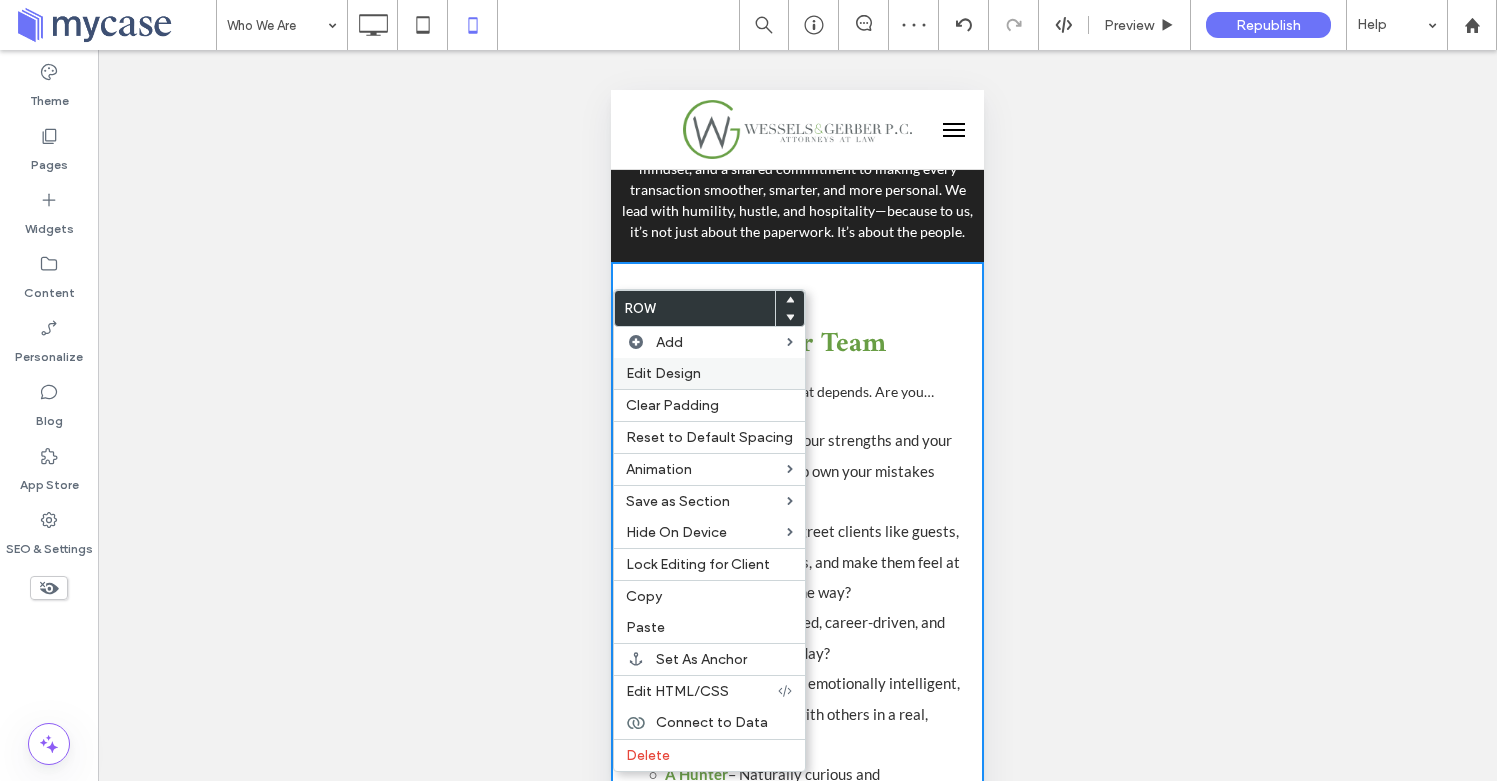 click on "Edit Design" at bounding box center (663, 373) 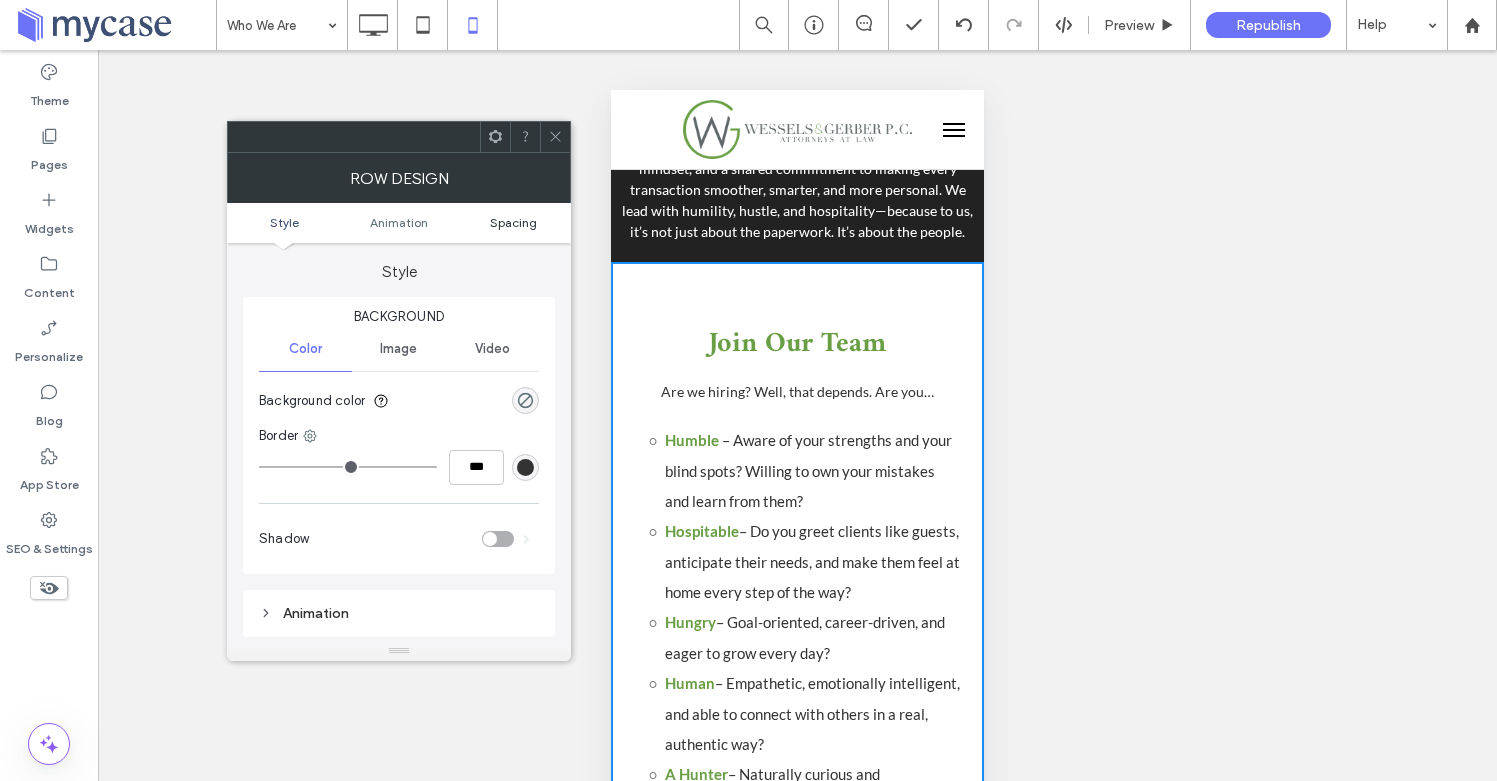 click on "Spacing" at bounding box center [513, 222] 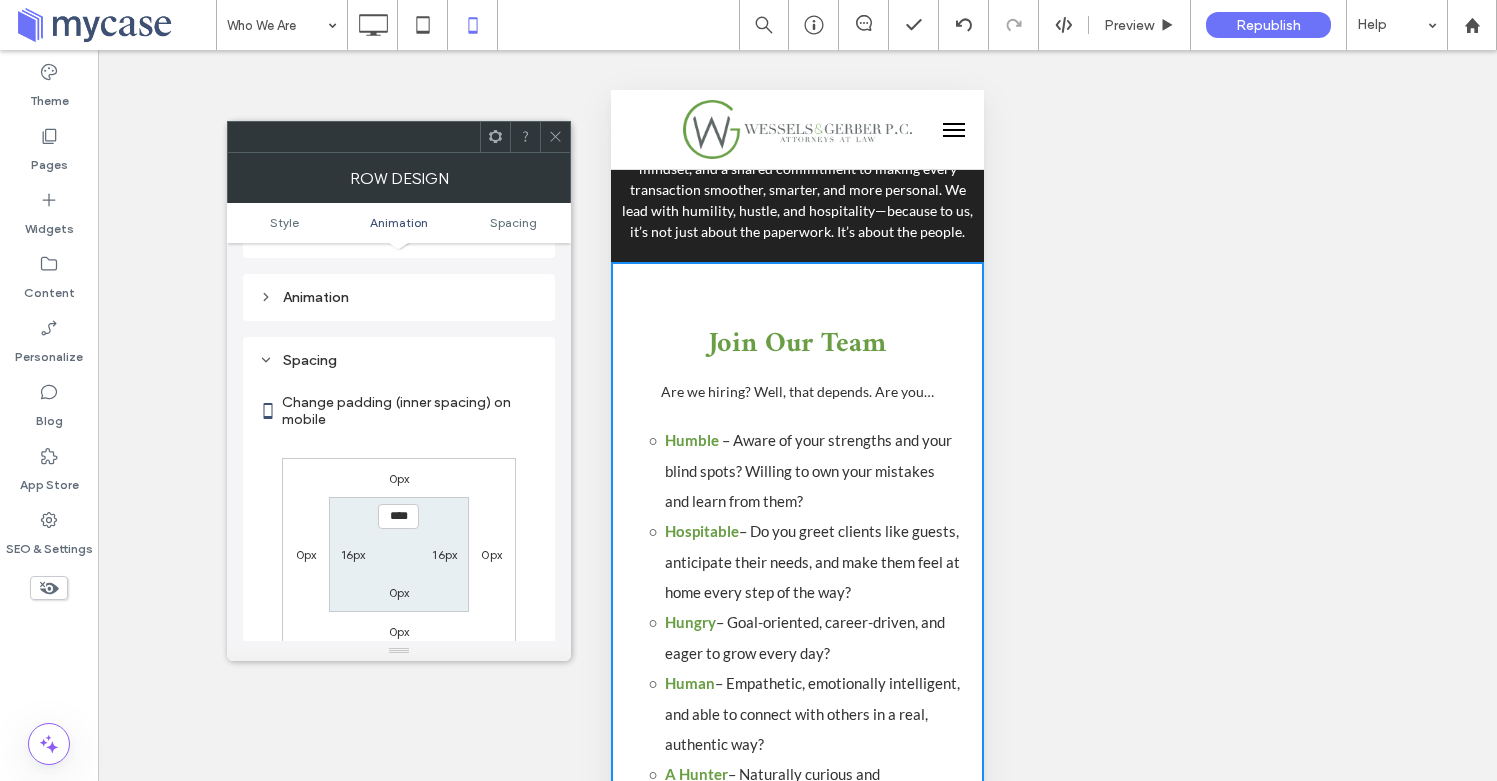 scroll, scrollTop: 395, scrollLeft: 0, axis: vertical 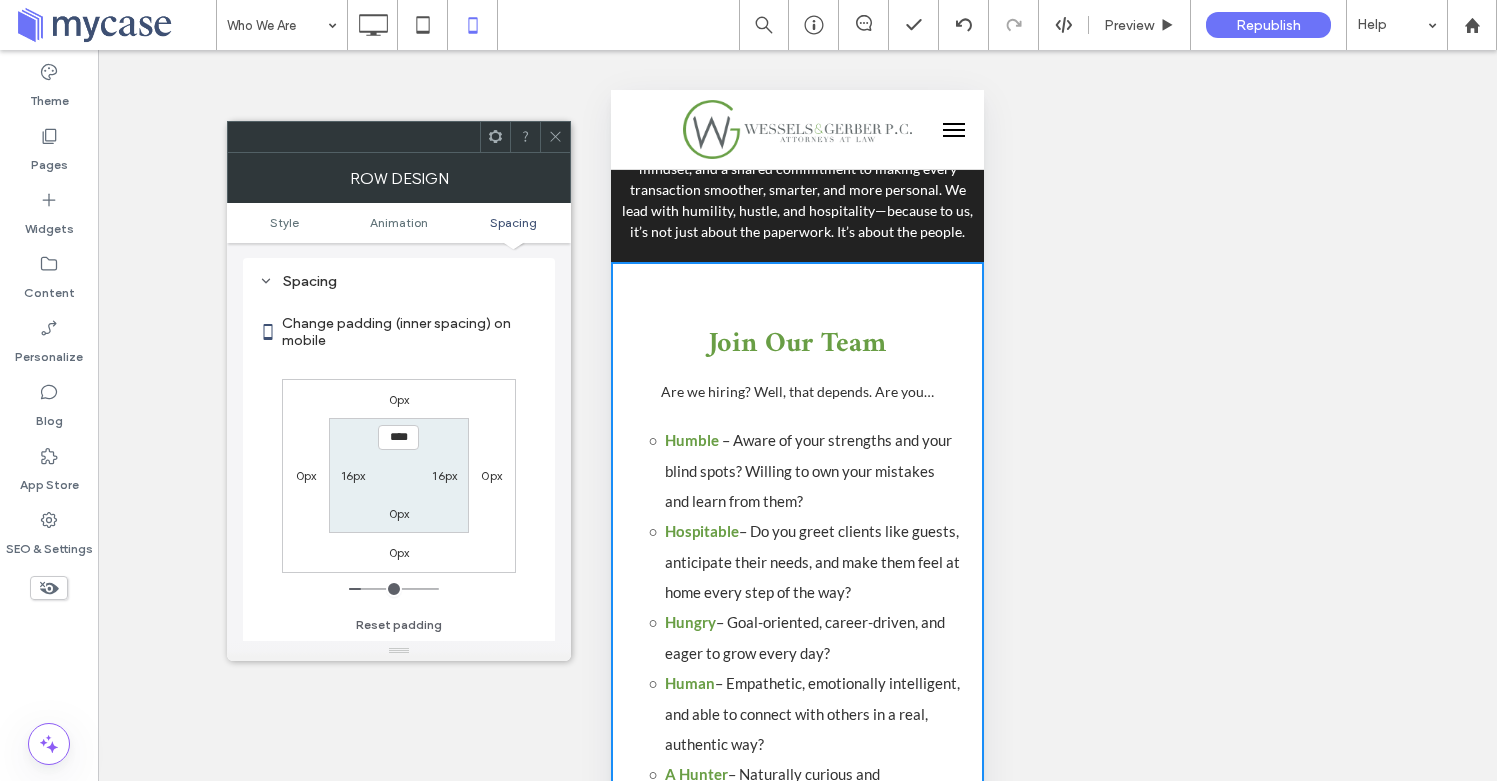 click on "****" at bounding box center [398, 437] 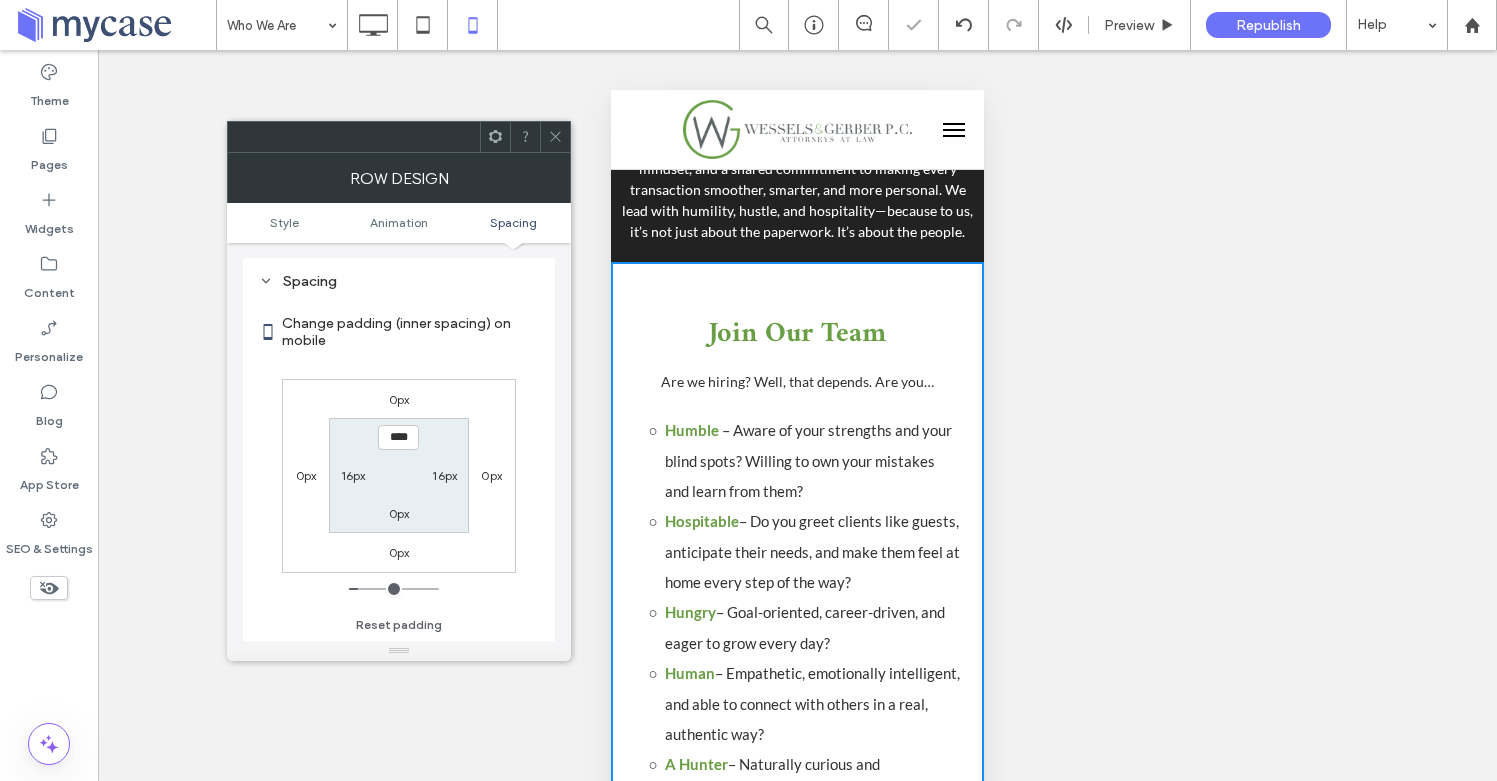 click at bounding box center [555, 137] 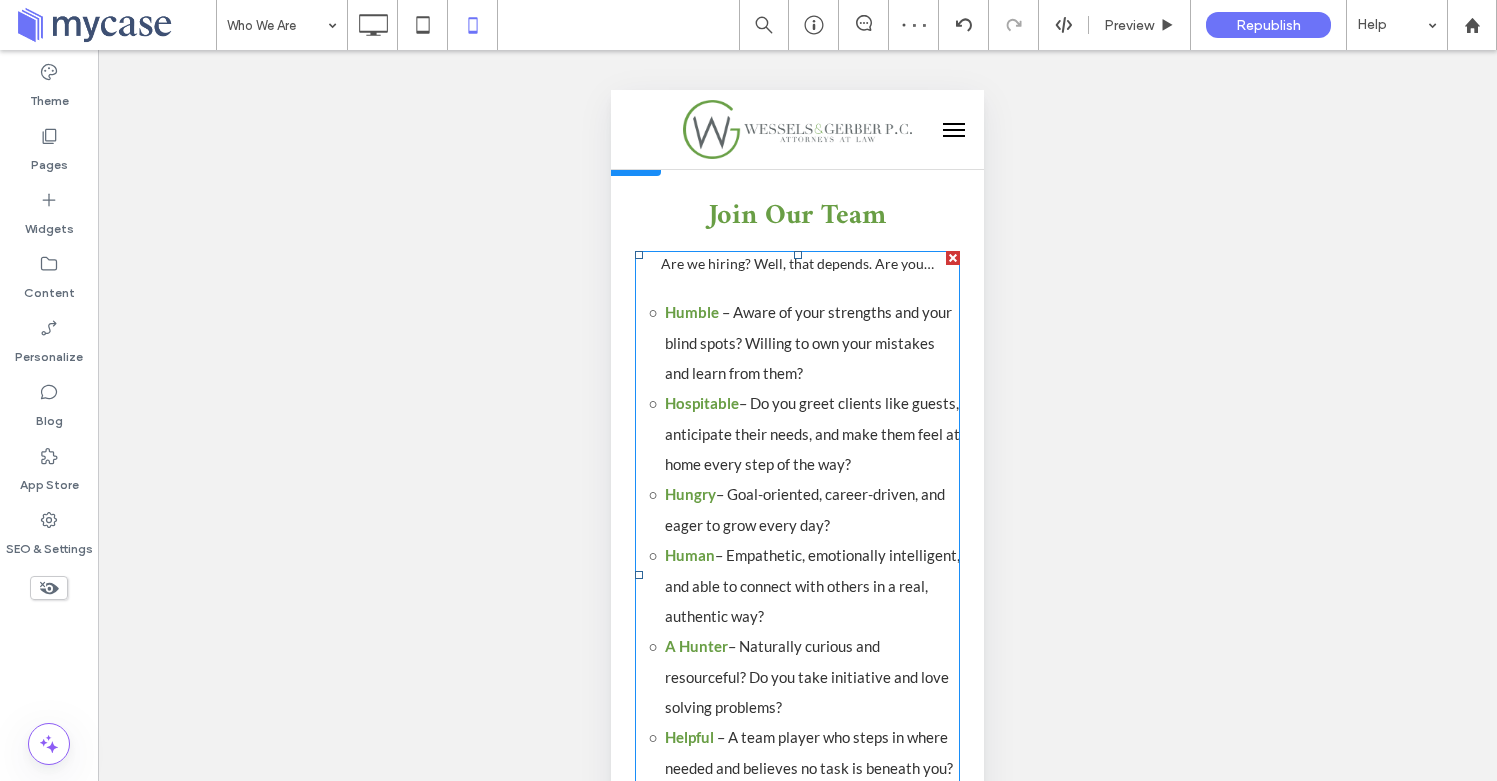 scroll, scrollTop: 4486, scrollLeft: 0, axis: vertical 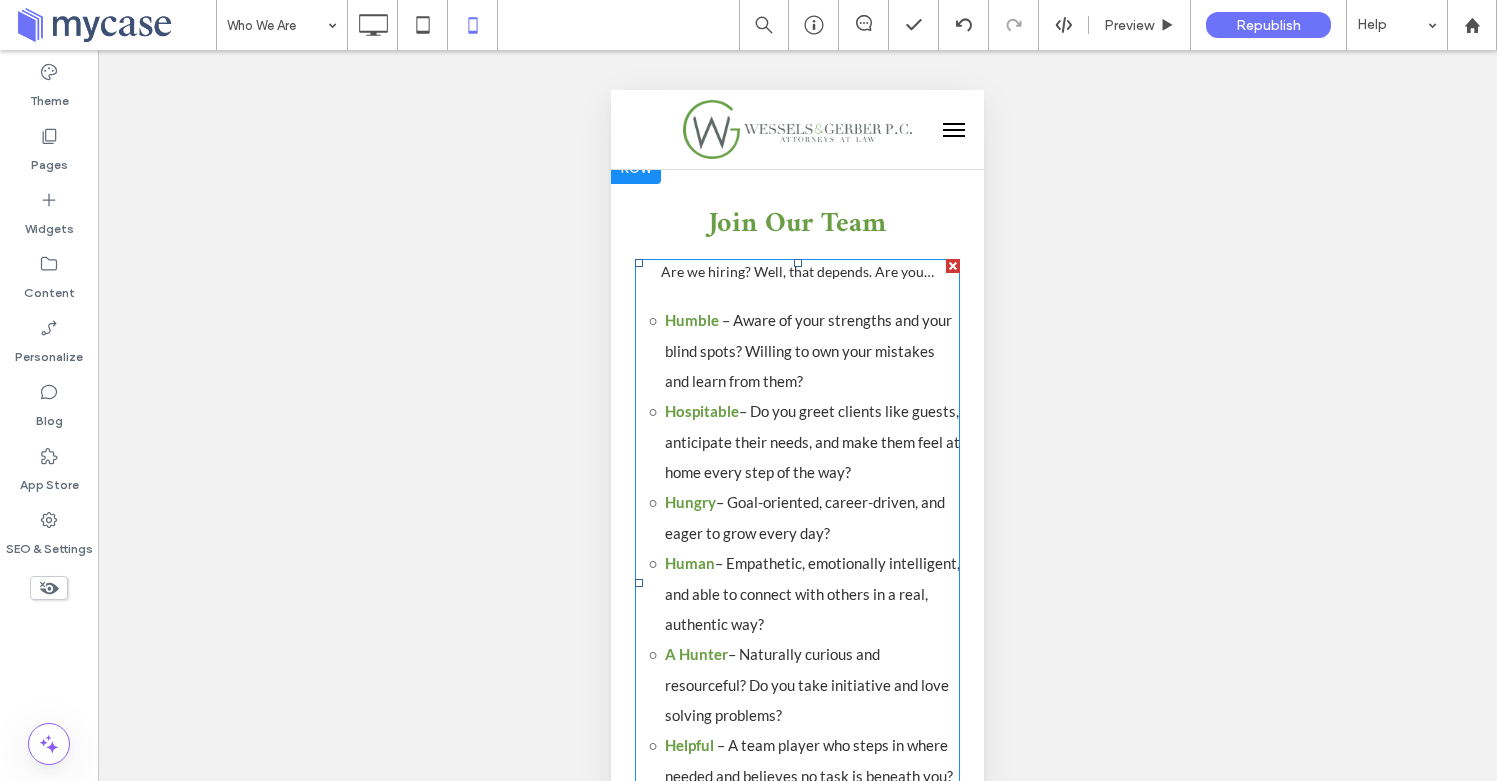 click on "Are we hiring? Well, that depends. Are you…" at bounding box center [797, 271] 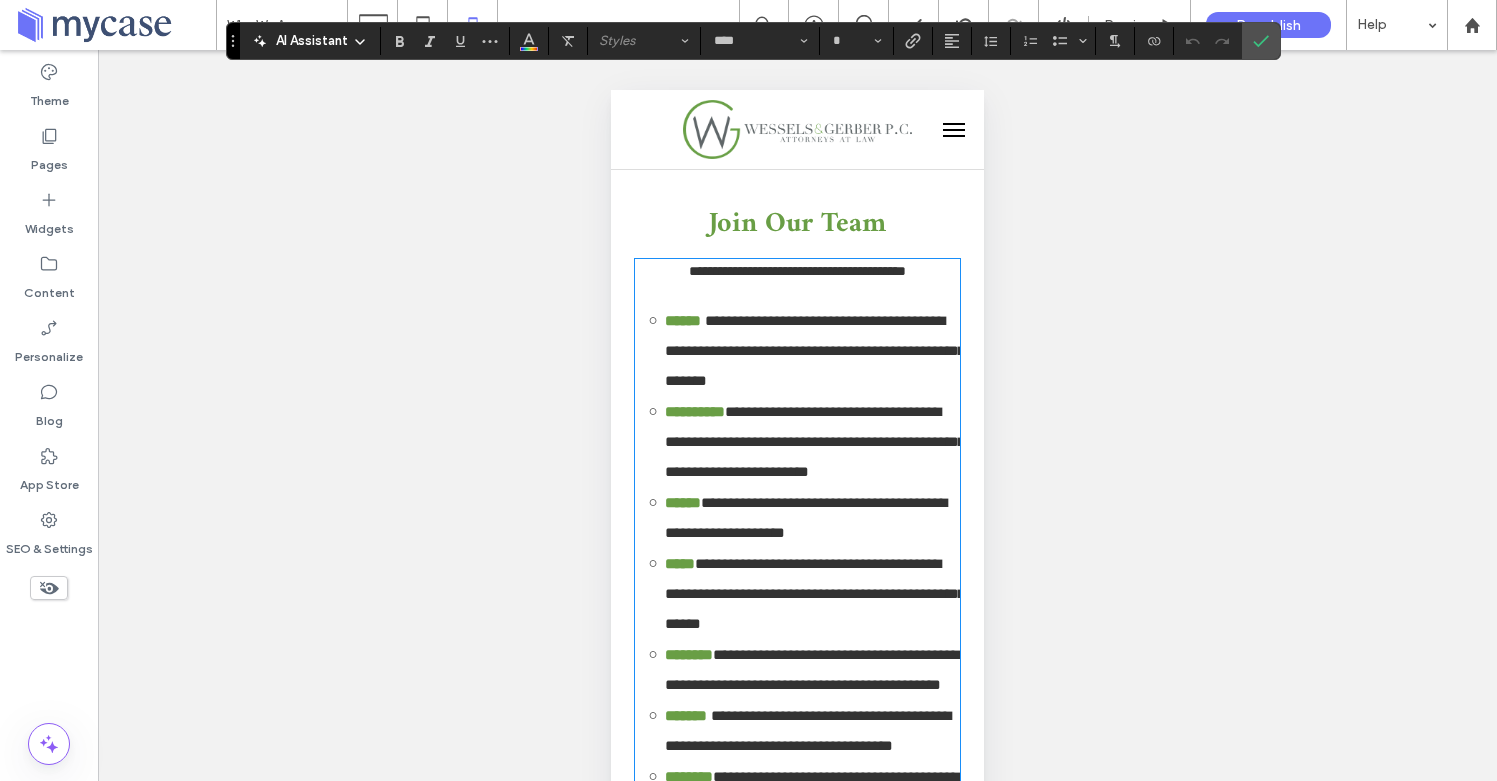 scroll, scrollTop: 4625, scrollLeft: 0, axis: vertical 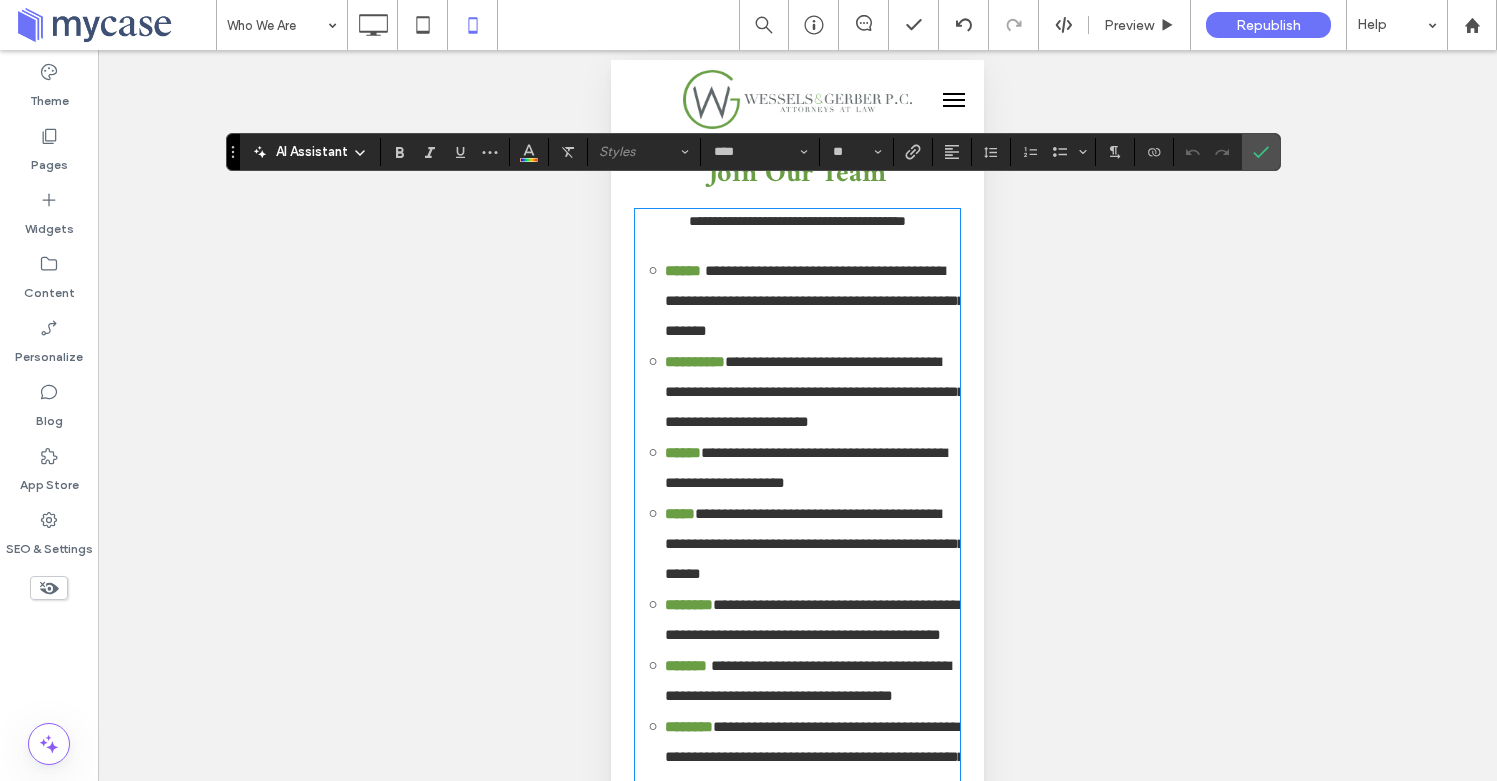 click on "**********" at bounding box center [815, 300] 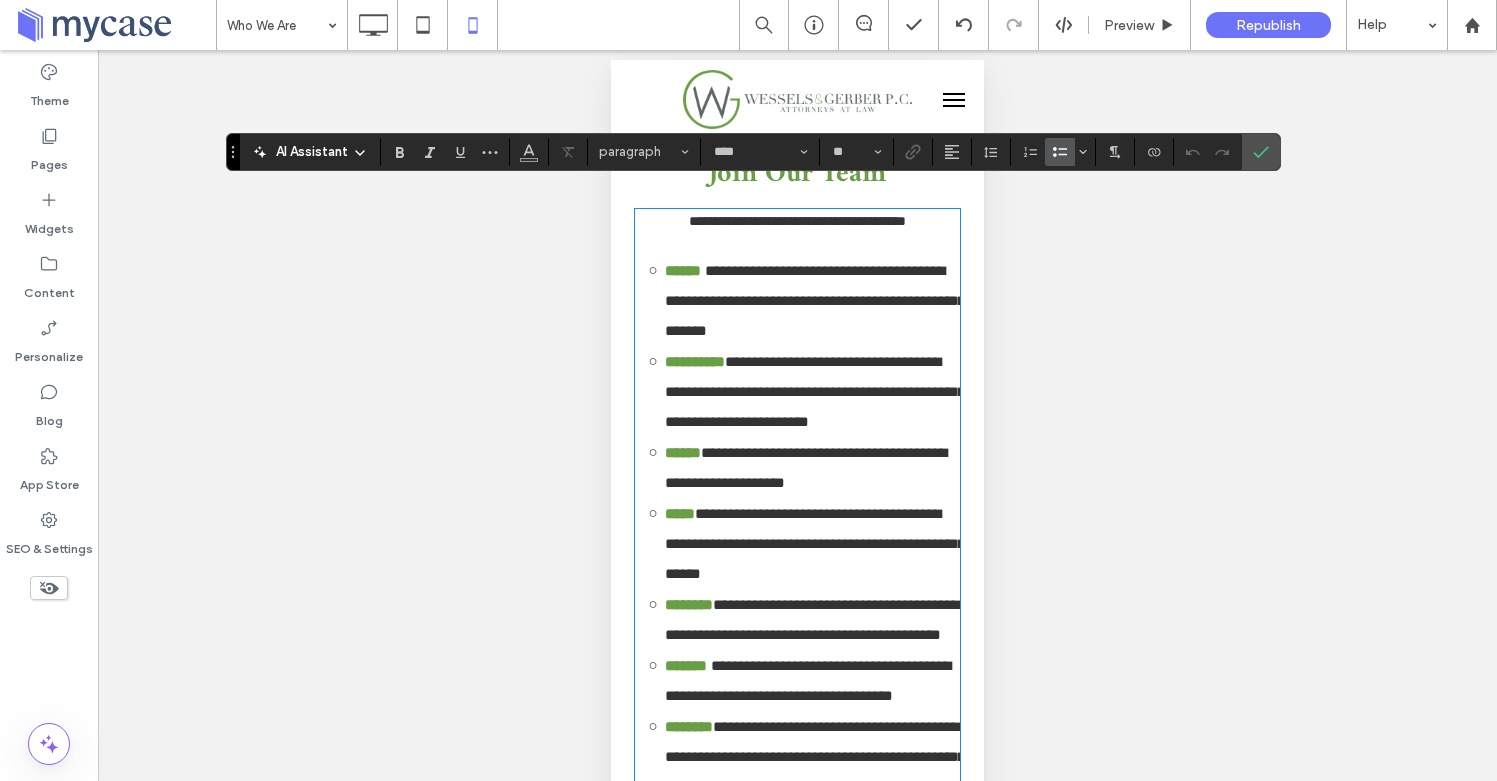 type on "**" 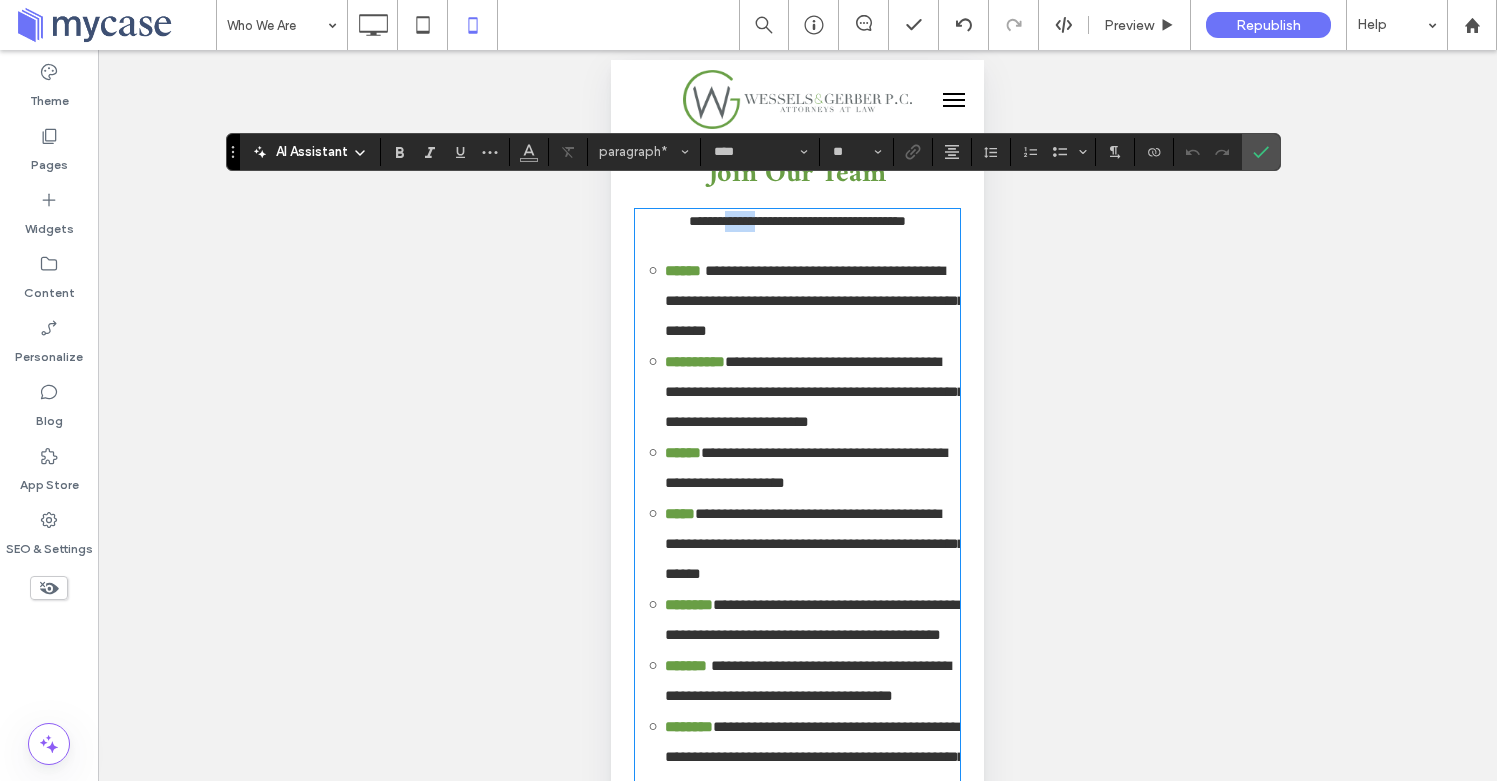 click on "**********" at bounding box center [797, 221] 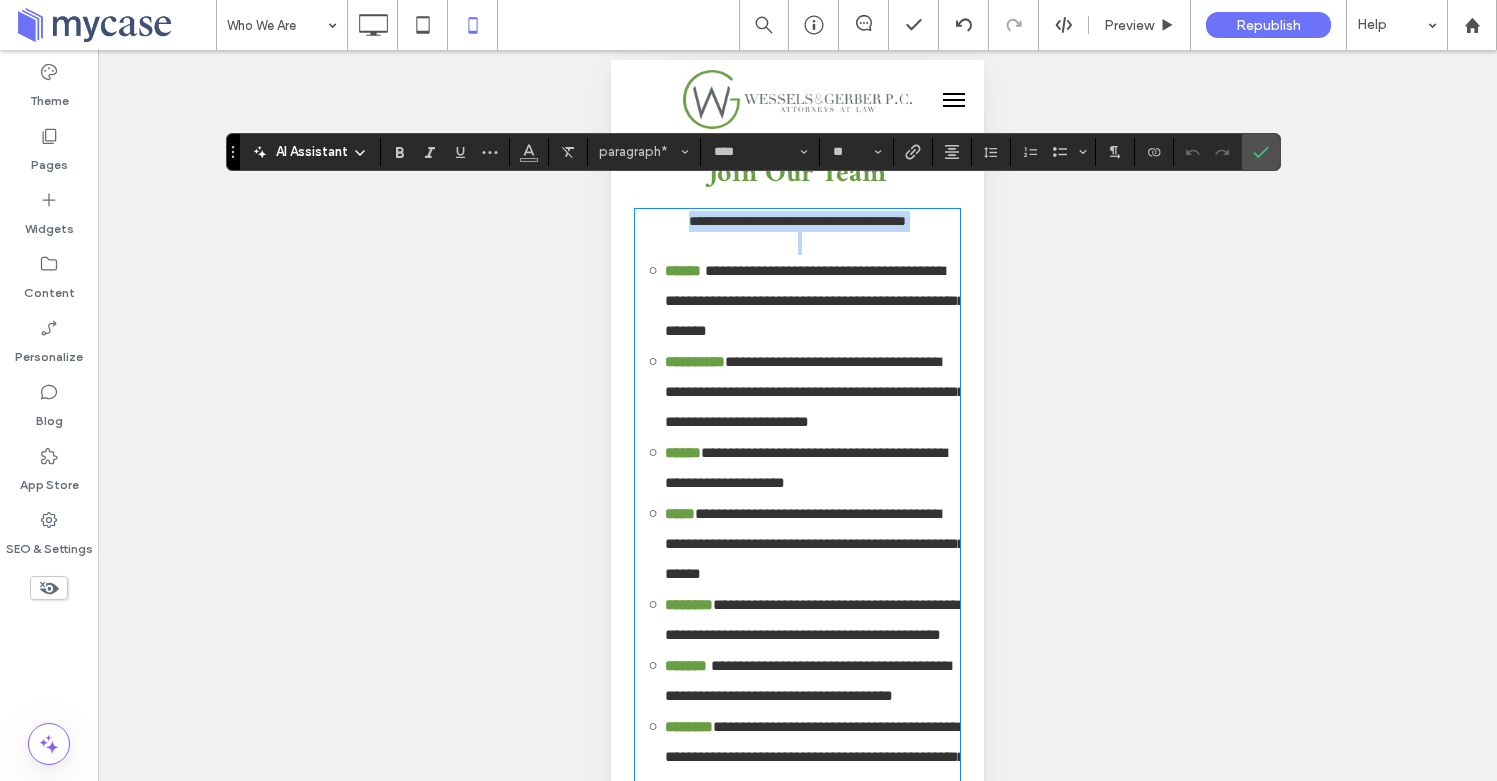 click on "**********" at bounding box center (797, 221) 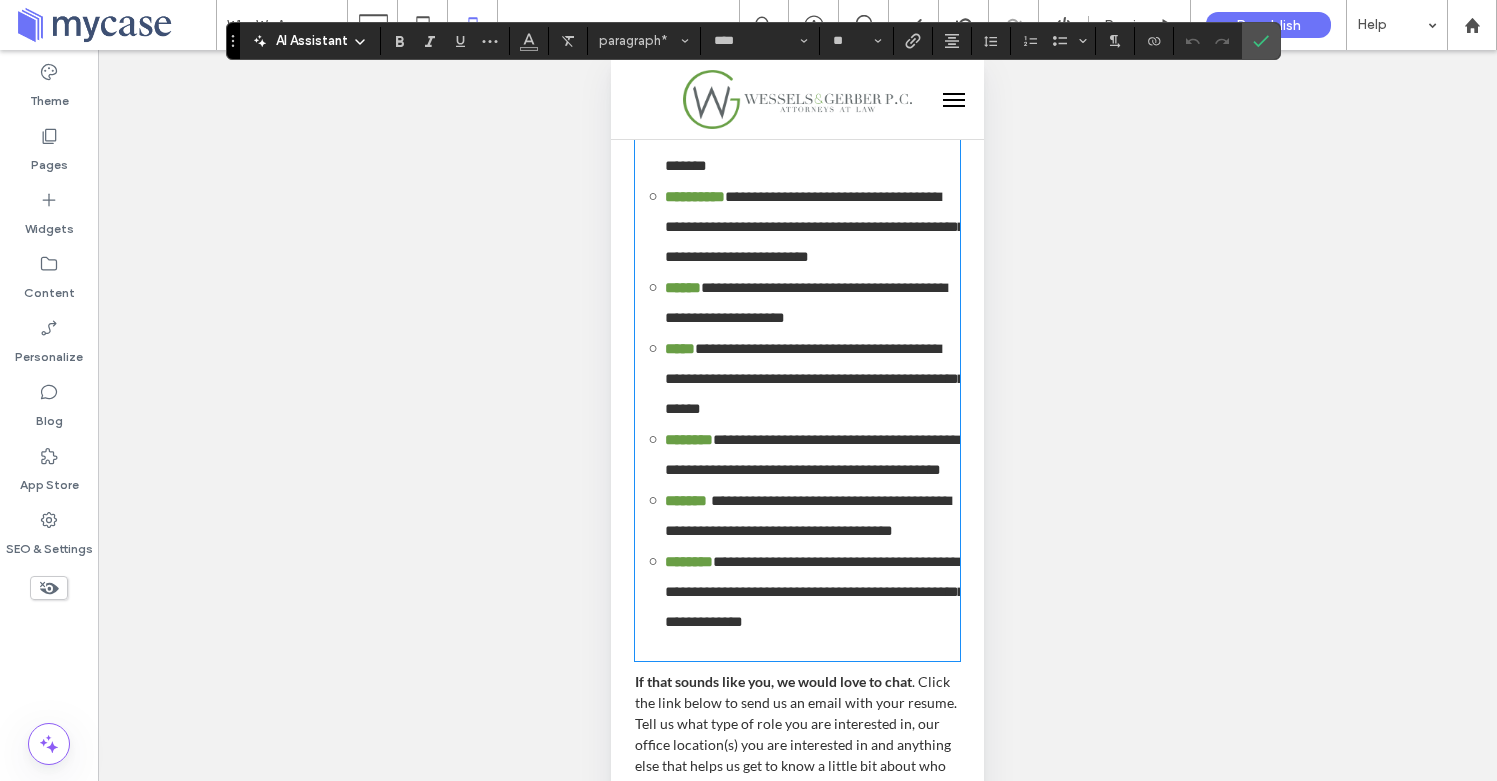 scroll, scrollTop: 4820, scrollLeft: 0, axis: vertical 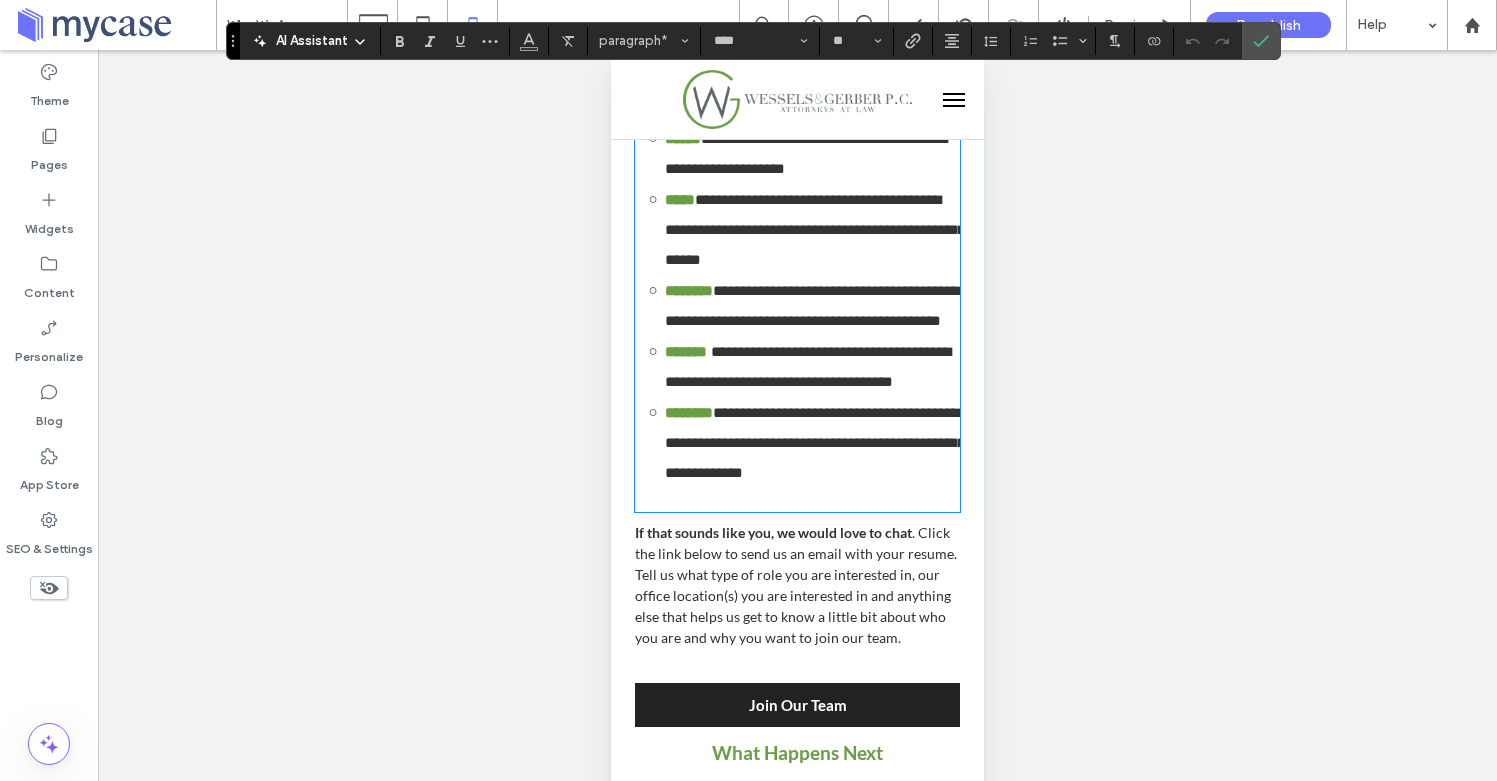 click on ". Click the link below to send us an email with your resume. Tell us what type of role you are interested in, our office location(s) you are interested in and anything else that helps us get to know a little bit about who you are and why you want to join our team." at bounding box center (796, 585) 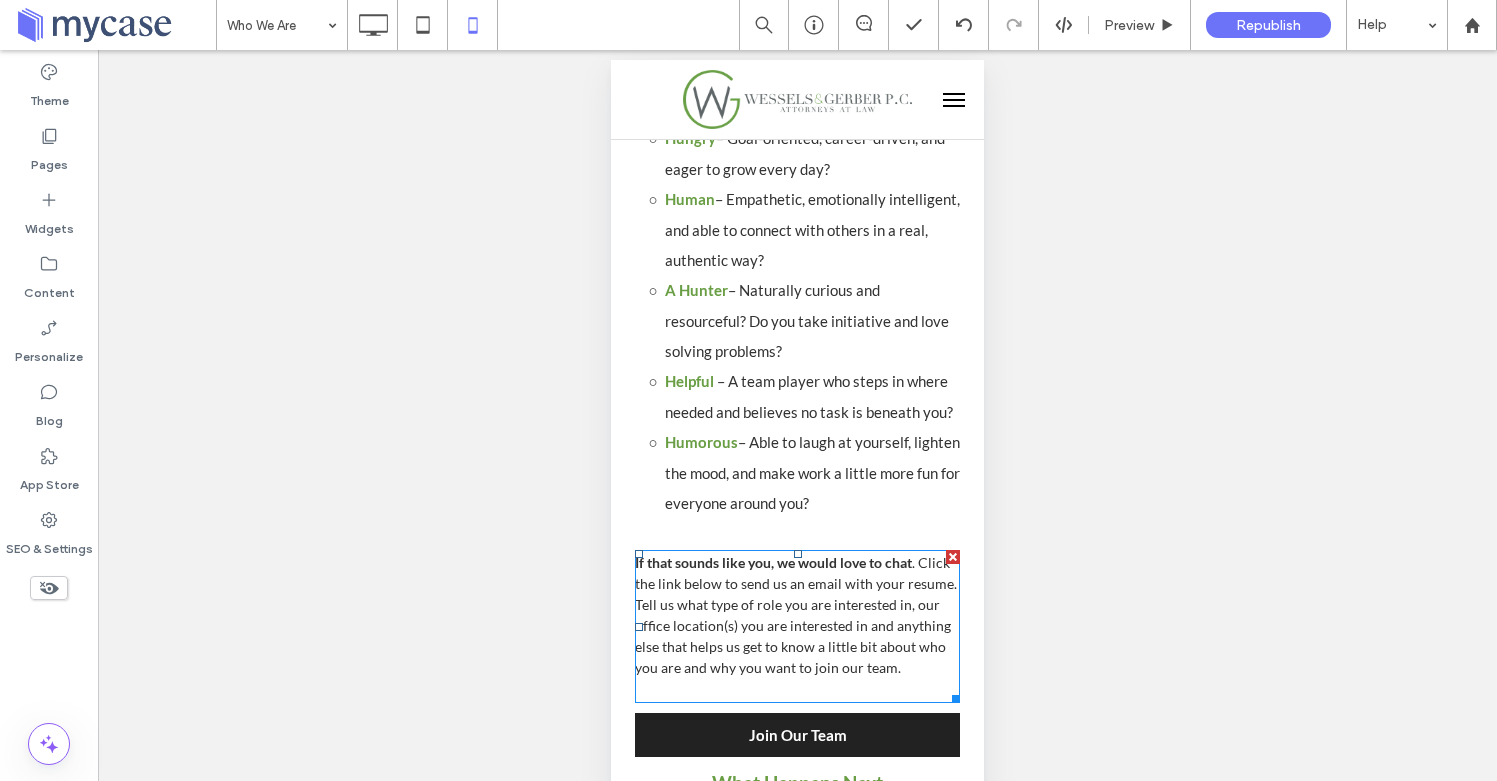 click on ". Click the link below to send us an email with your resume. Tell us what type of role you are interested in, our office location(s) you are interested in and anything else that helps us get to know a little bit about who you are and why you want to join our team." at bounding box center (796, 615) 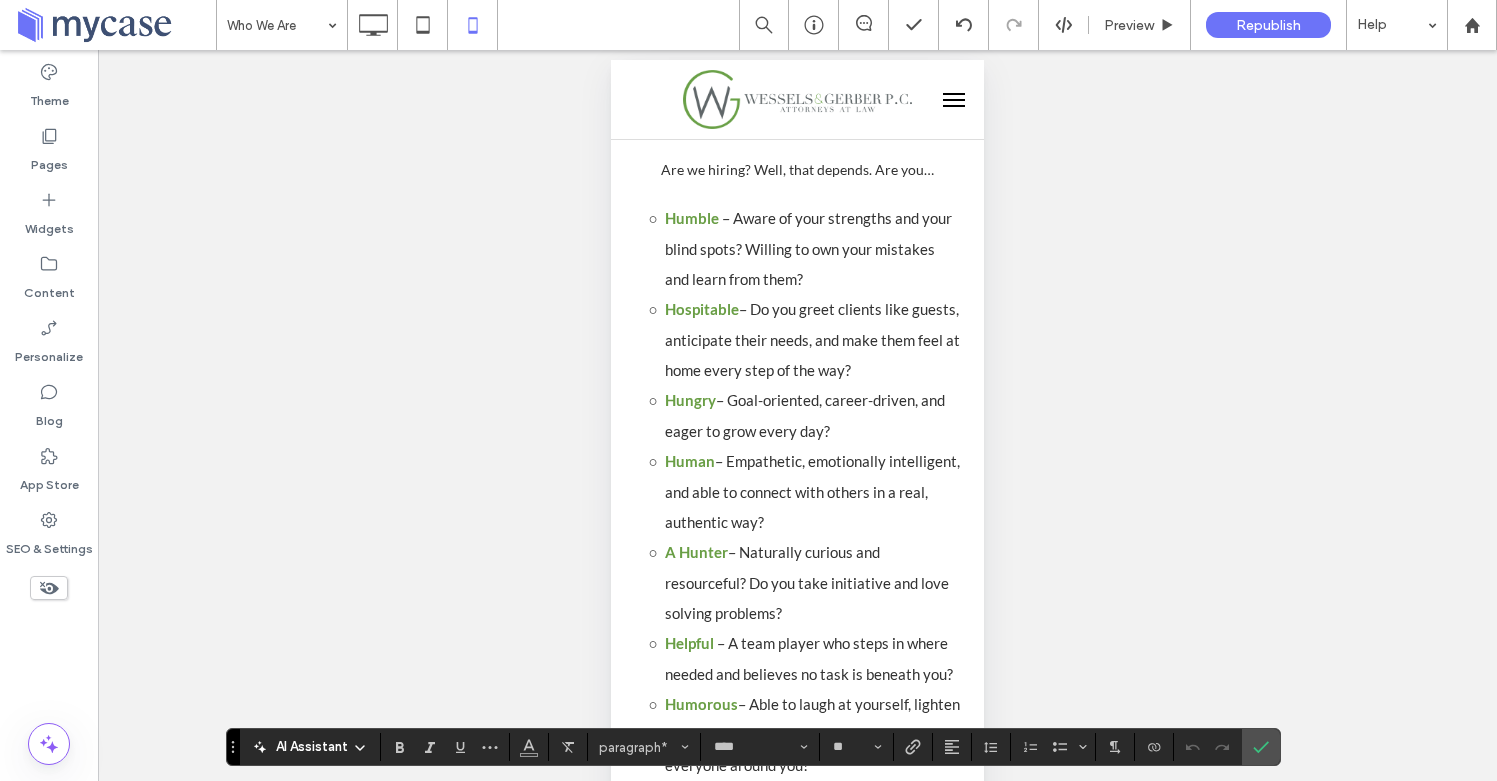 click on "– Do you greet clients like guests, anticipate their needs, and make them feel at home every step of the way?" at bounding box center (812, 339) 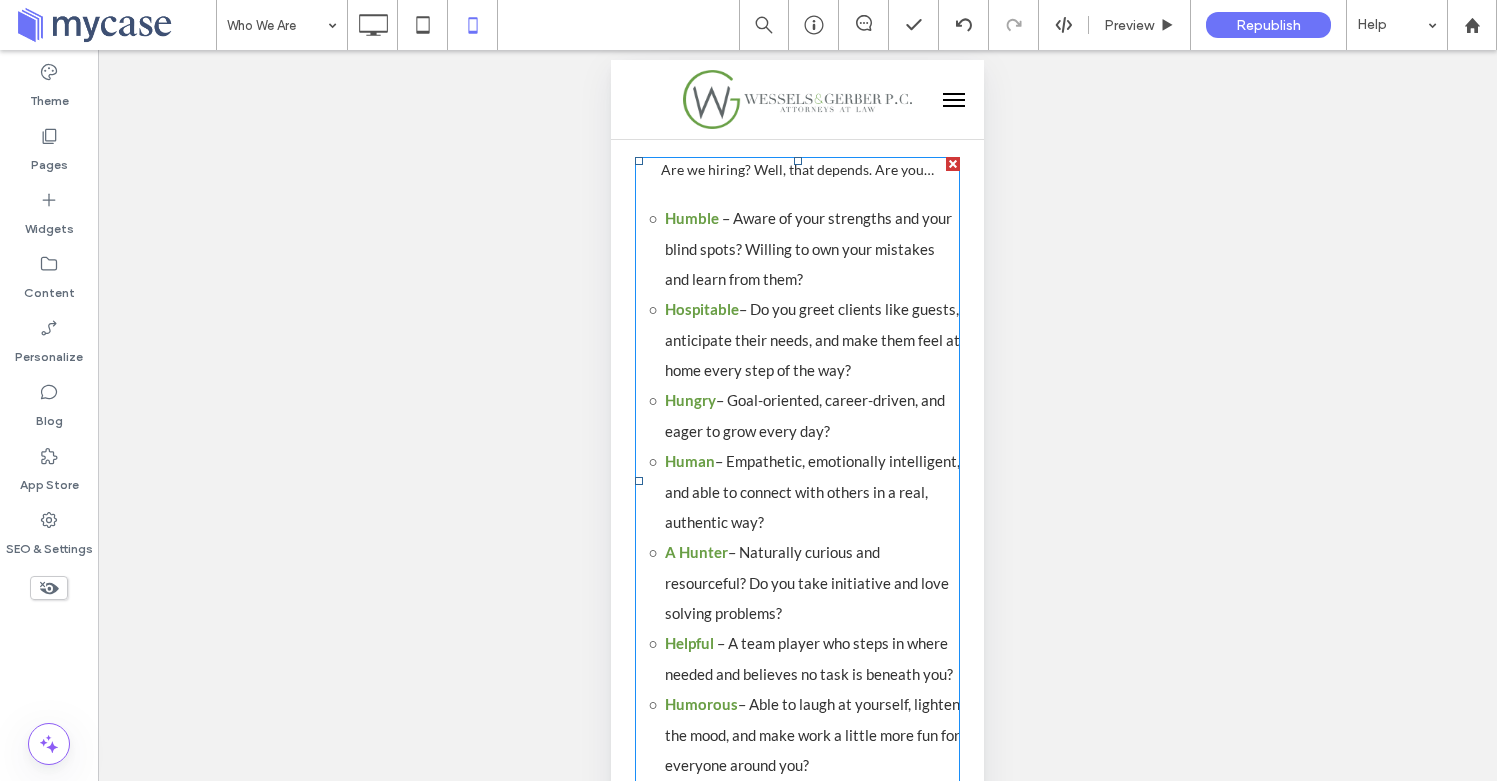 click on "– Do you greet clients like guests, anticipate their needs, and make them feel at home every step of the way?" at bounding box center [812, 339] 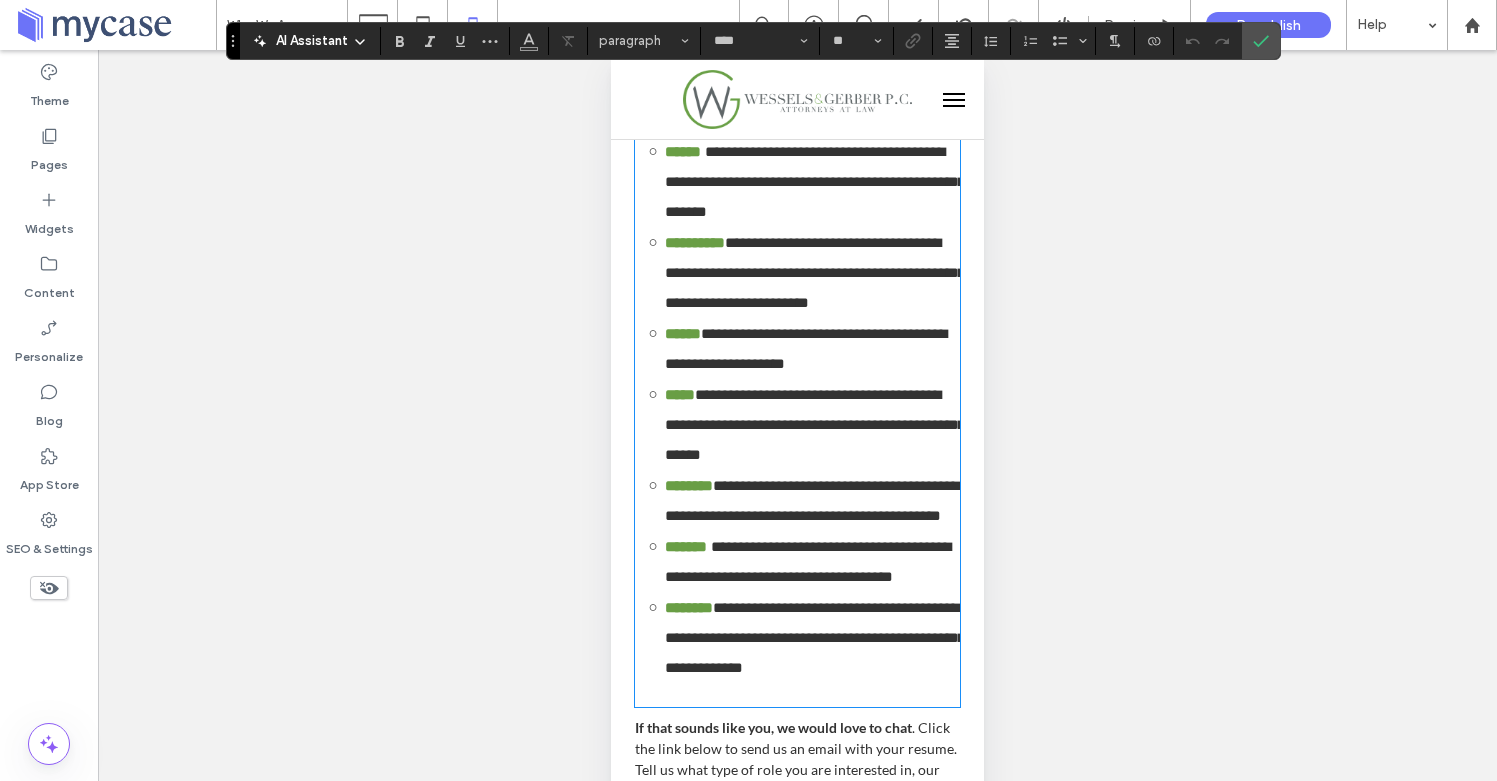 drag, startPoint x: 844, startPoint y: 718, endPoint x: 657, endPoint y: 181, distance: 568.6282 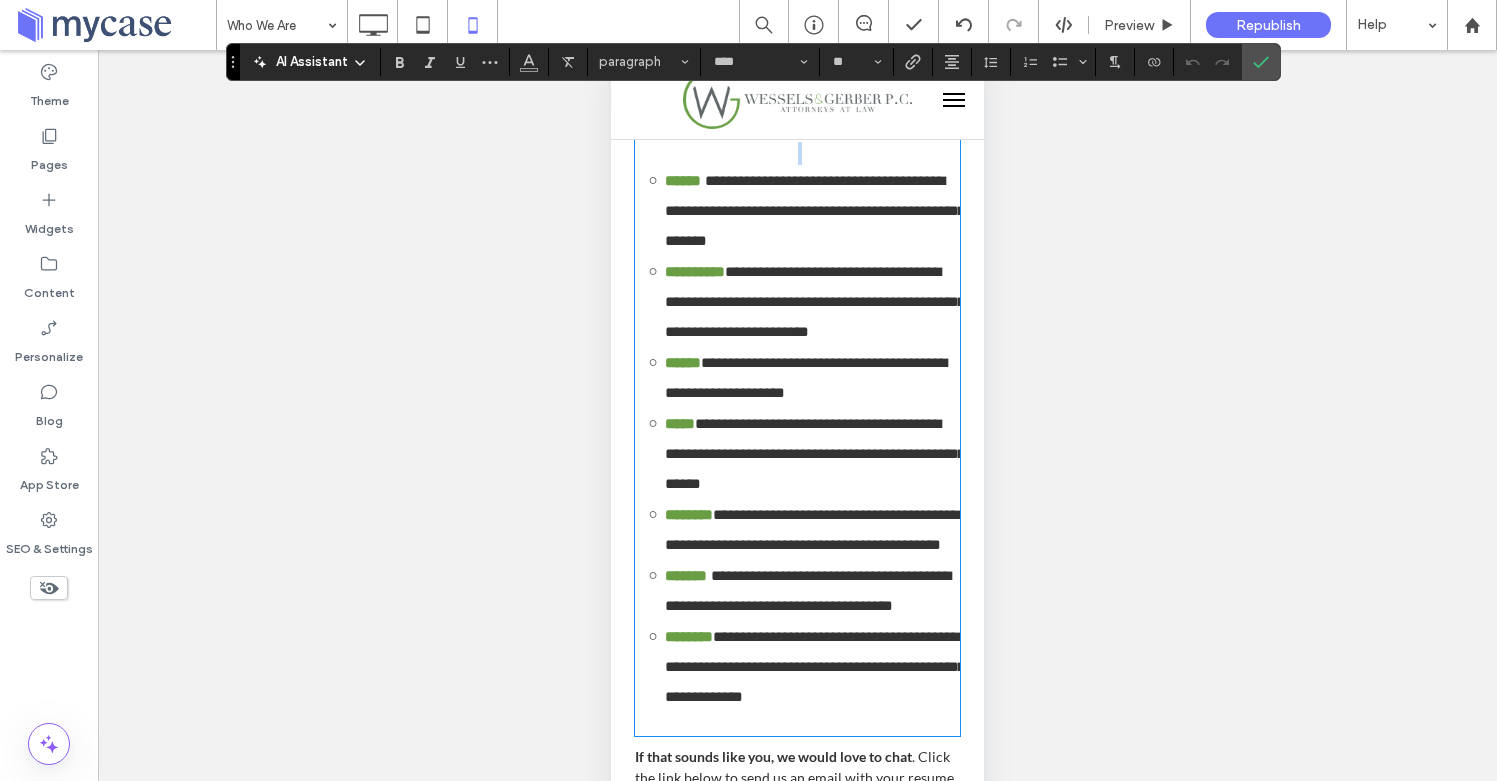 scroll, scrollTop: 4597, scrollLeft: 0, axis: vertical 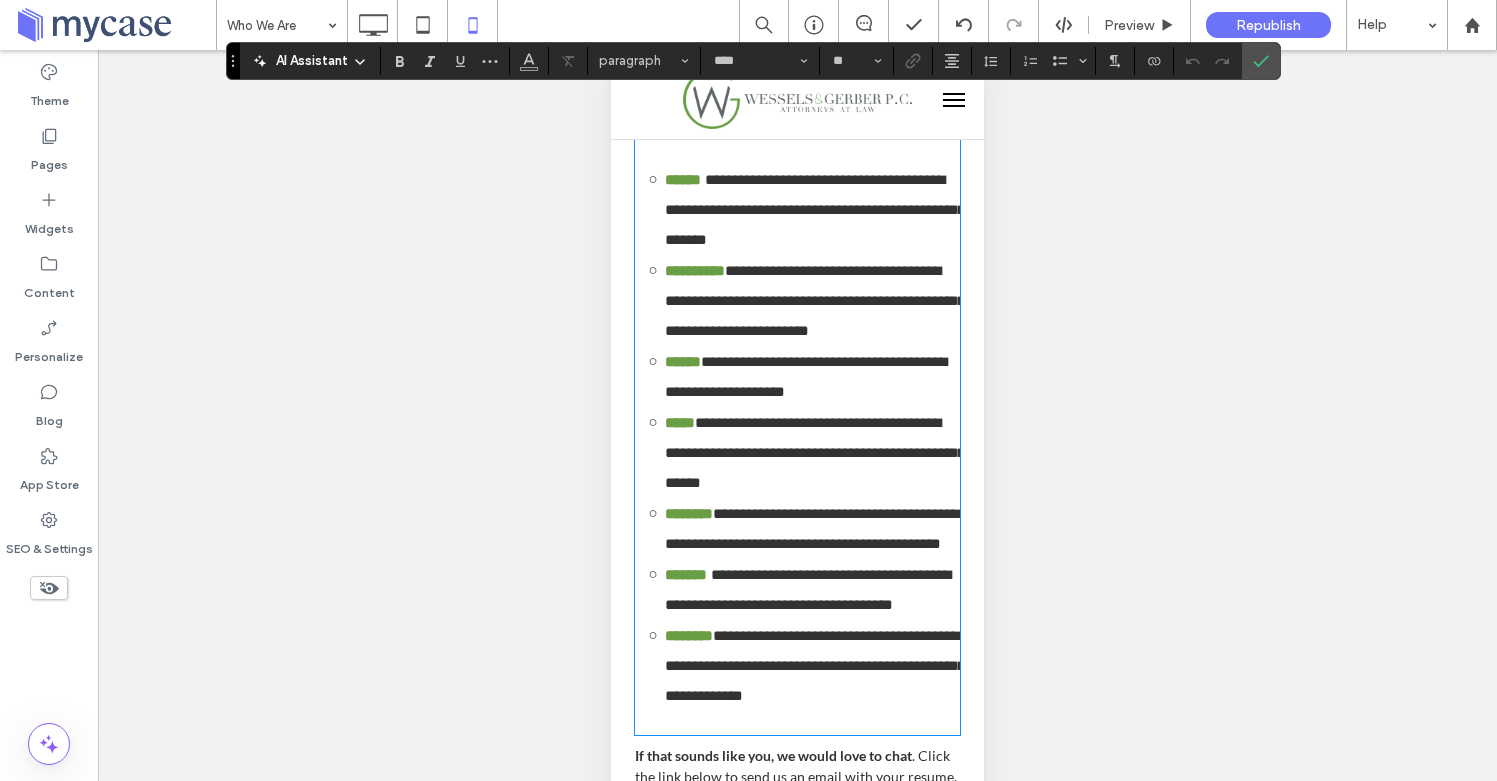 type on "**" 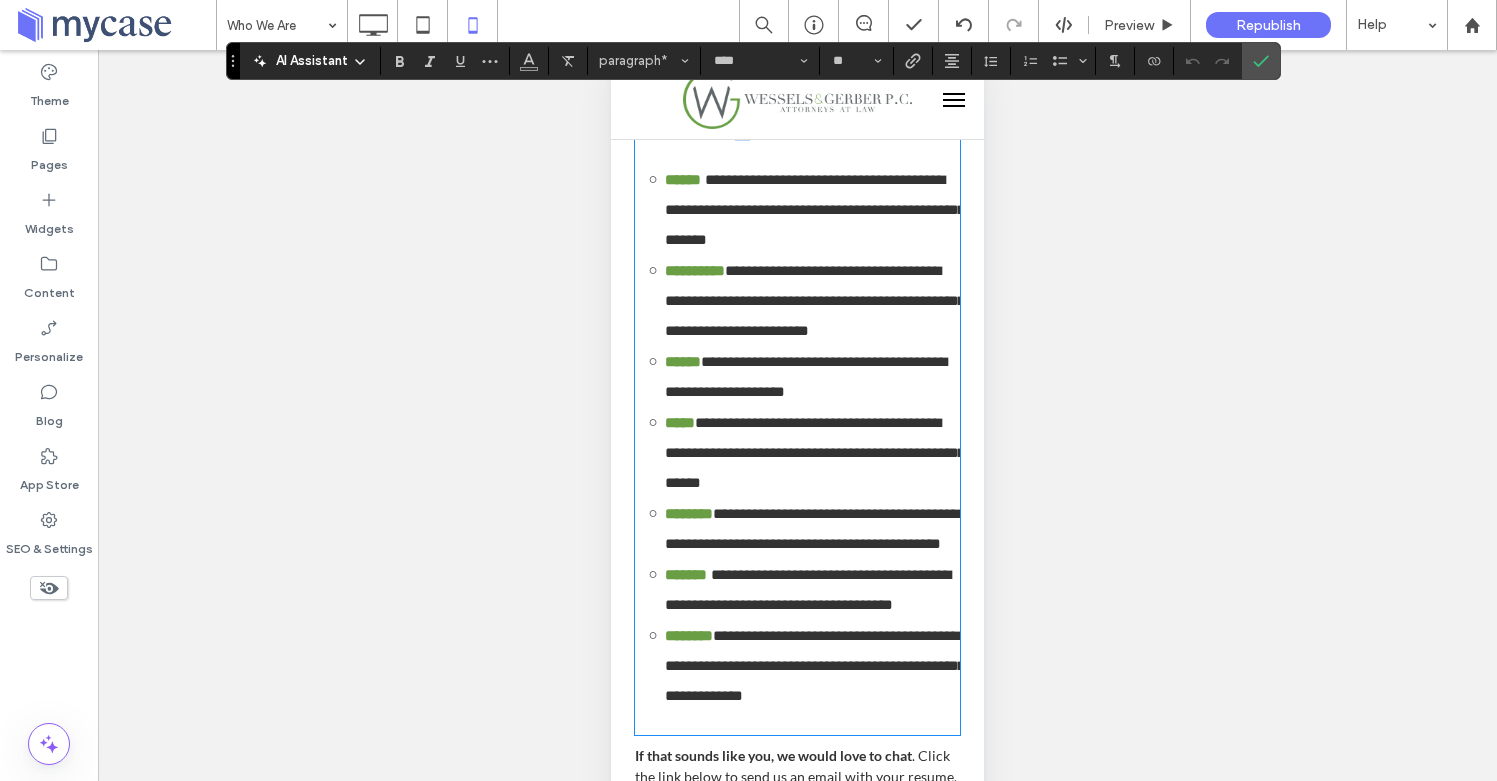 drag, startPoint x: 773, startPoint y: 175, endPoint x: 719, endPoint y: 156, distance: 57.245087 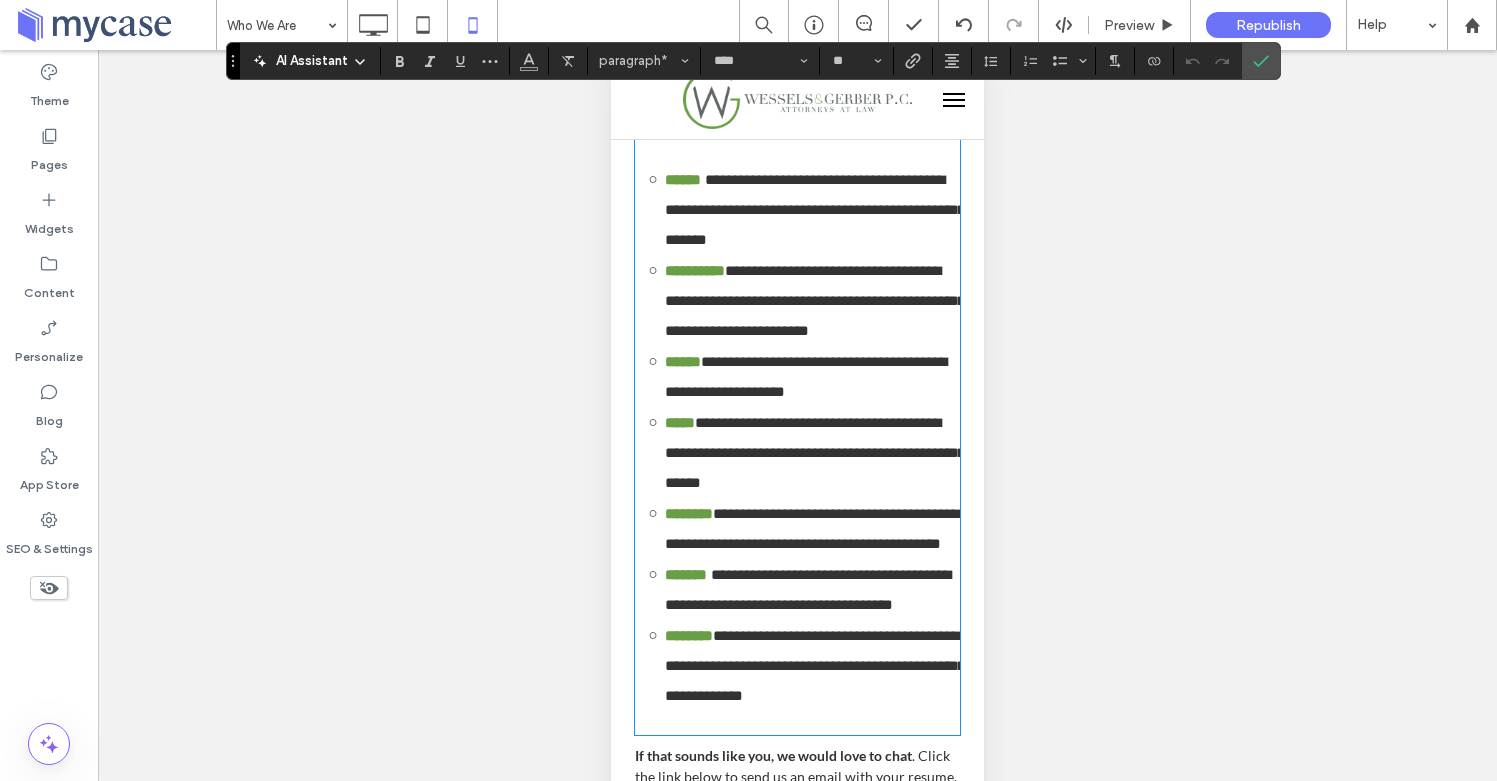 click on "**********" at bounding box center (797, 130) 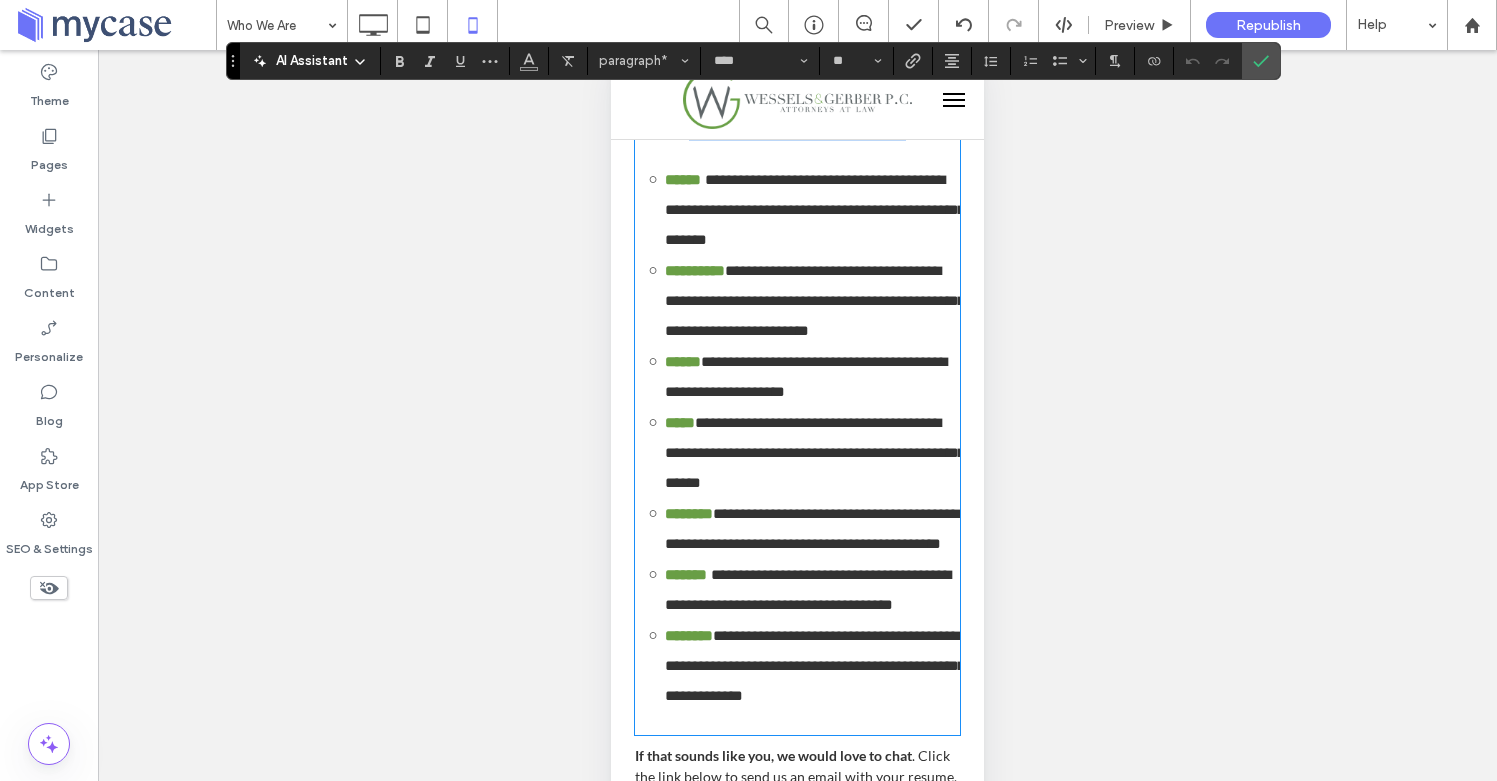 drag, startPoint x: 841, startPoint y: 164, endPoint x: 691, endPoint y: 129, distance: 154.02922 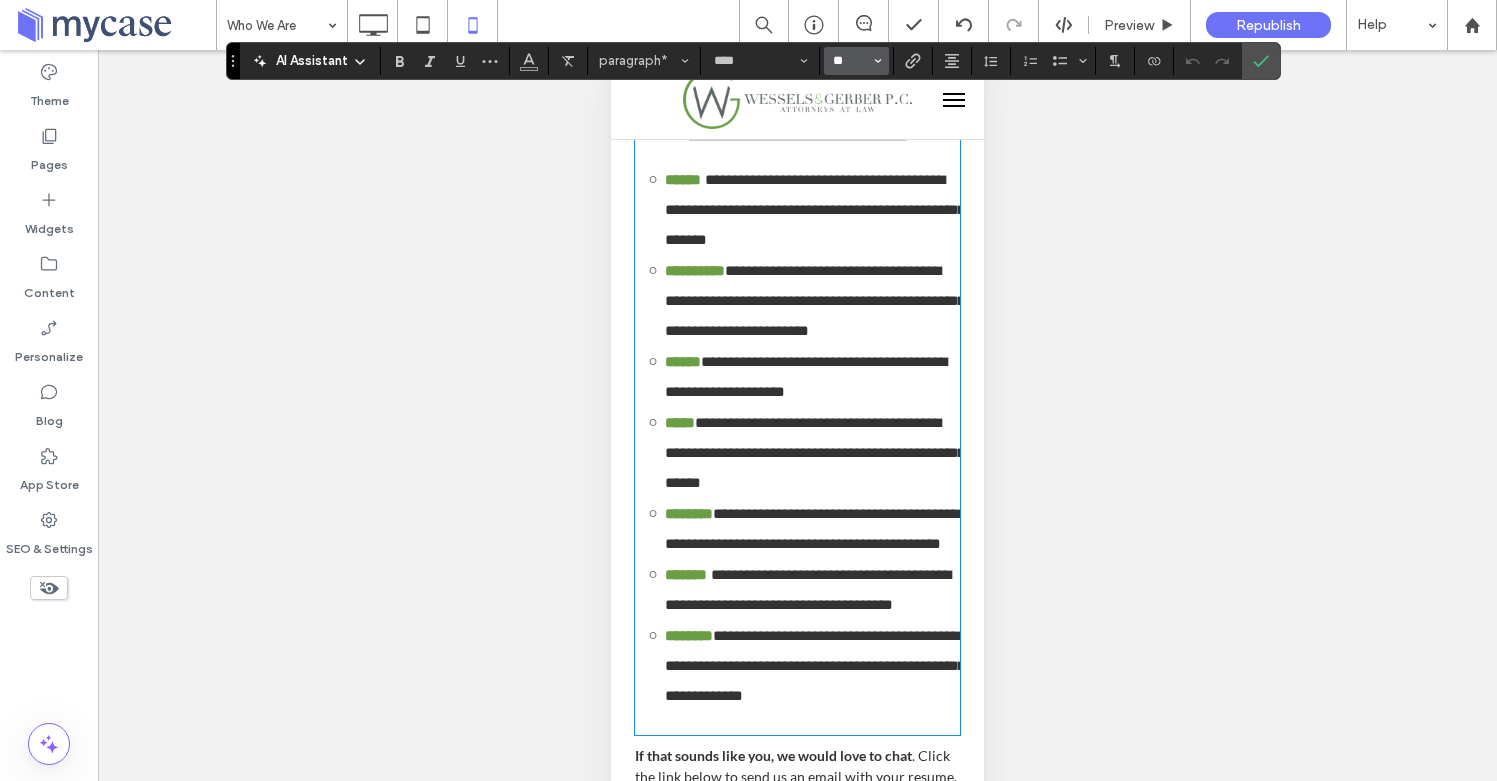 click on "**" at bounding box center [850, 61] 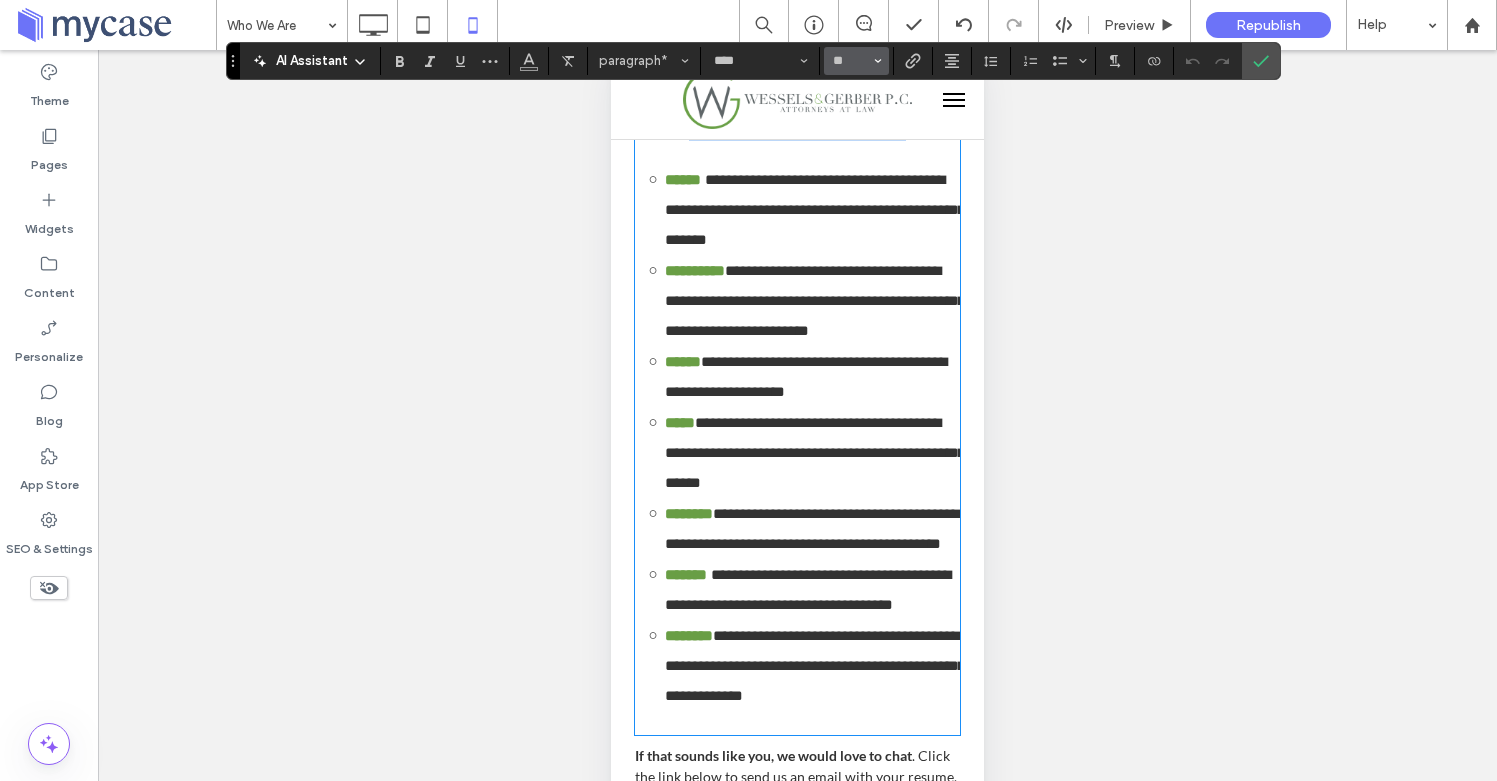 type on "**" 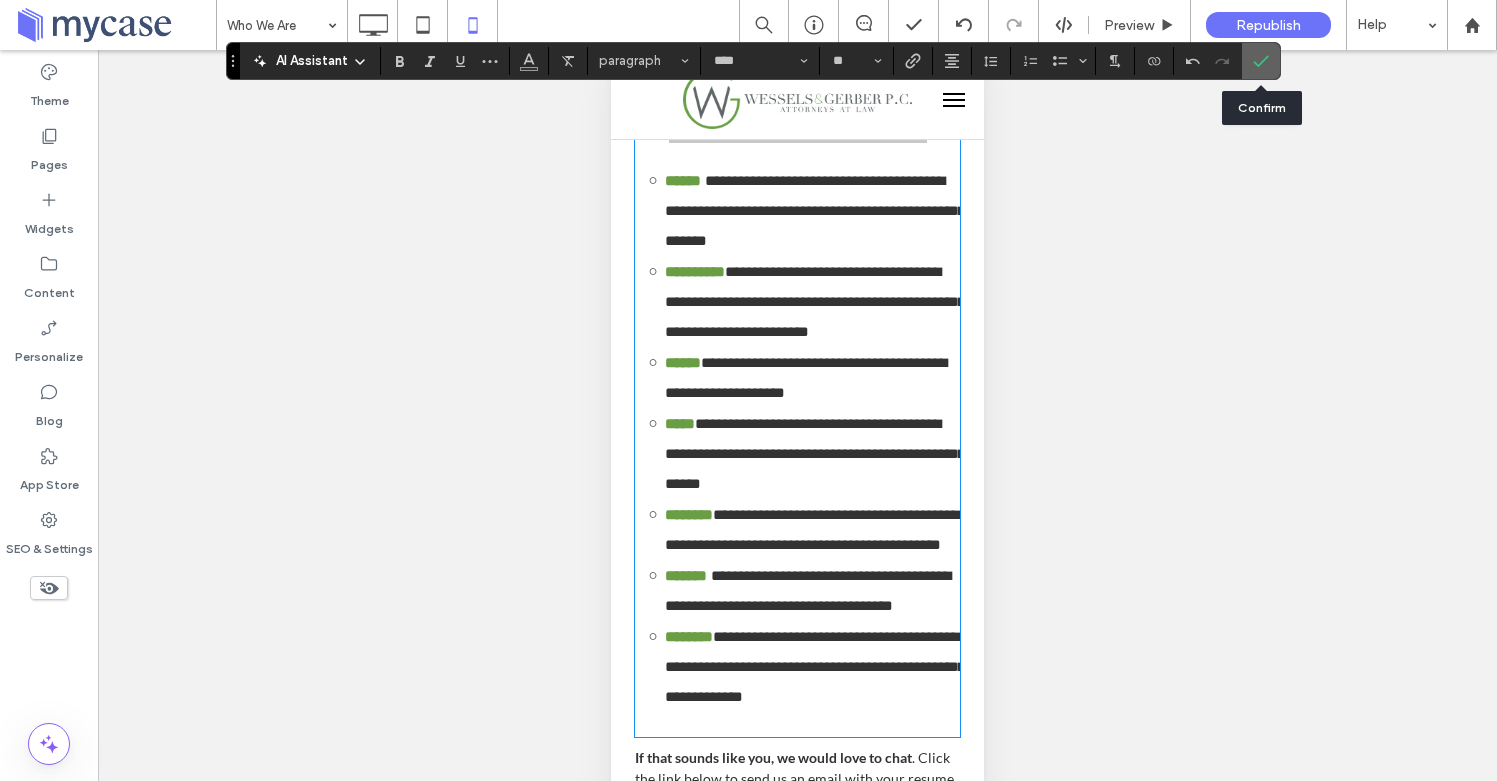 click 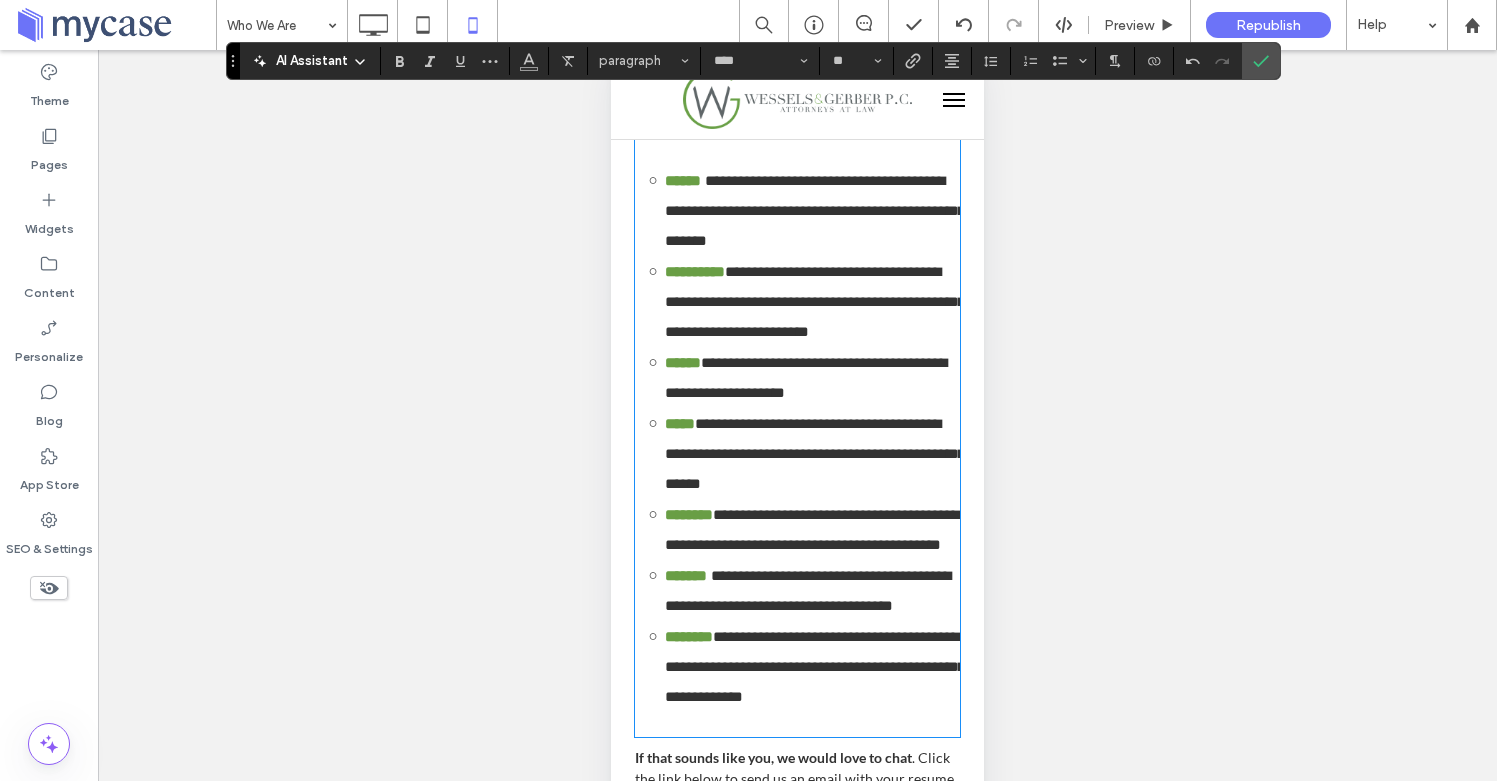 click on "**********" at bounding box center [812, 210] 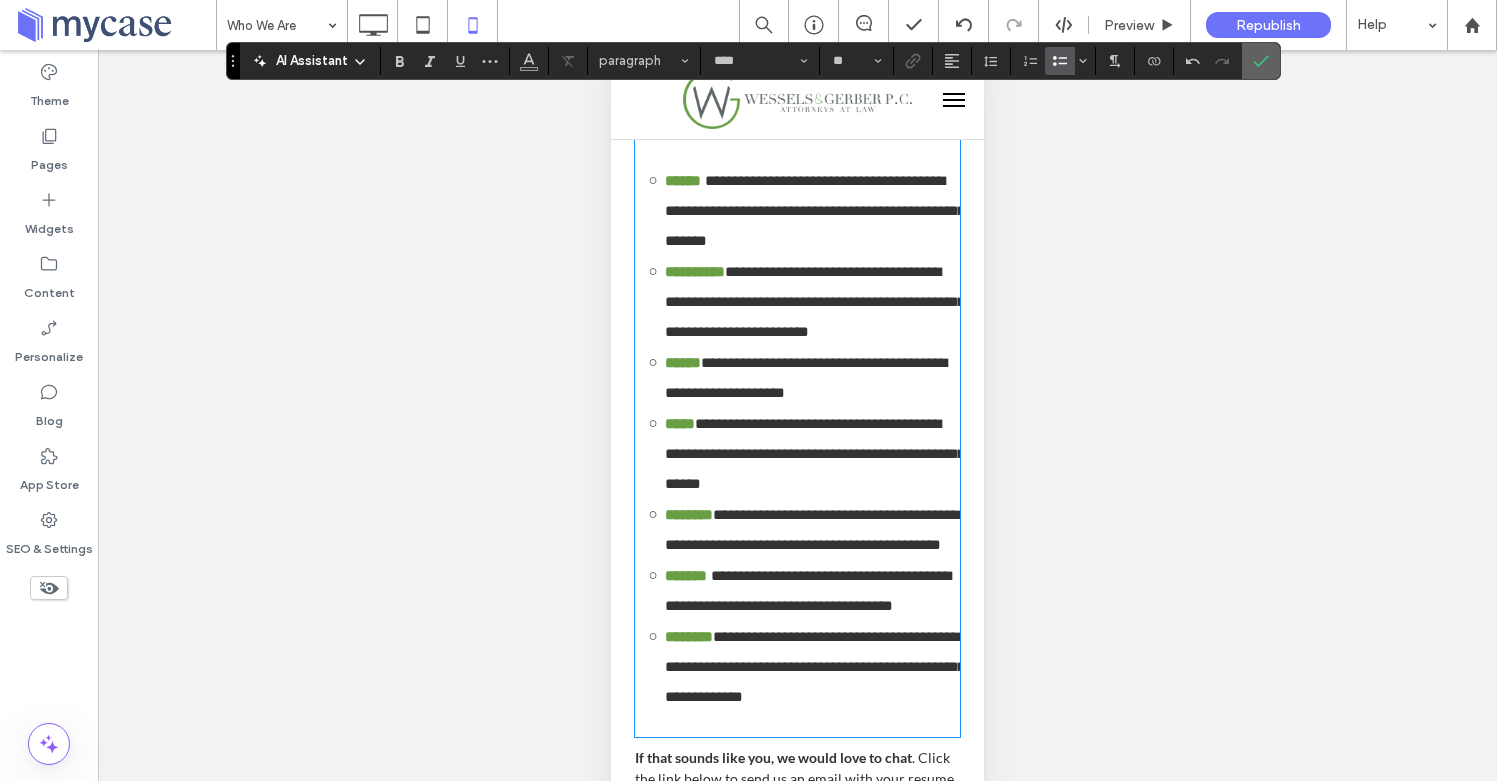 click at bounding box center [1261, 61] 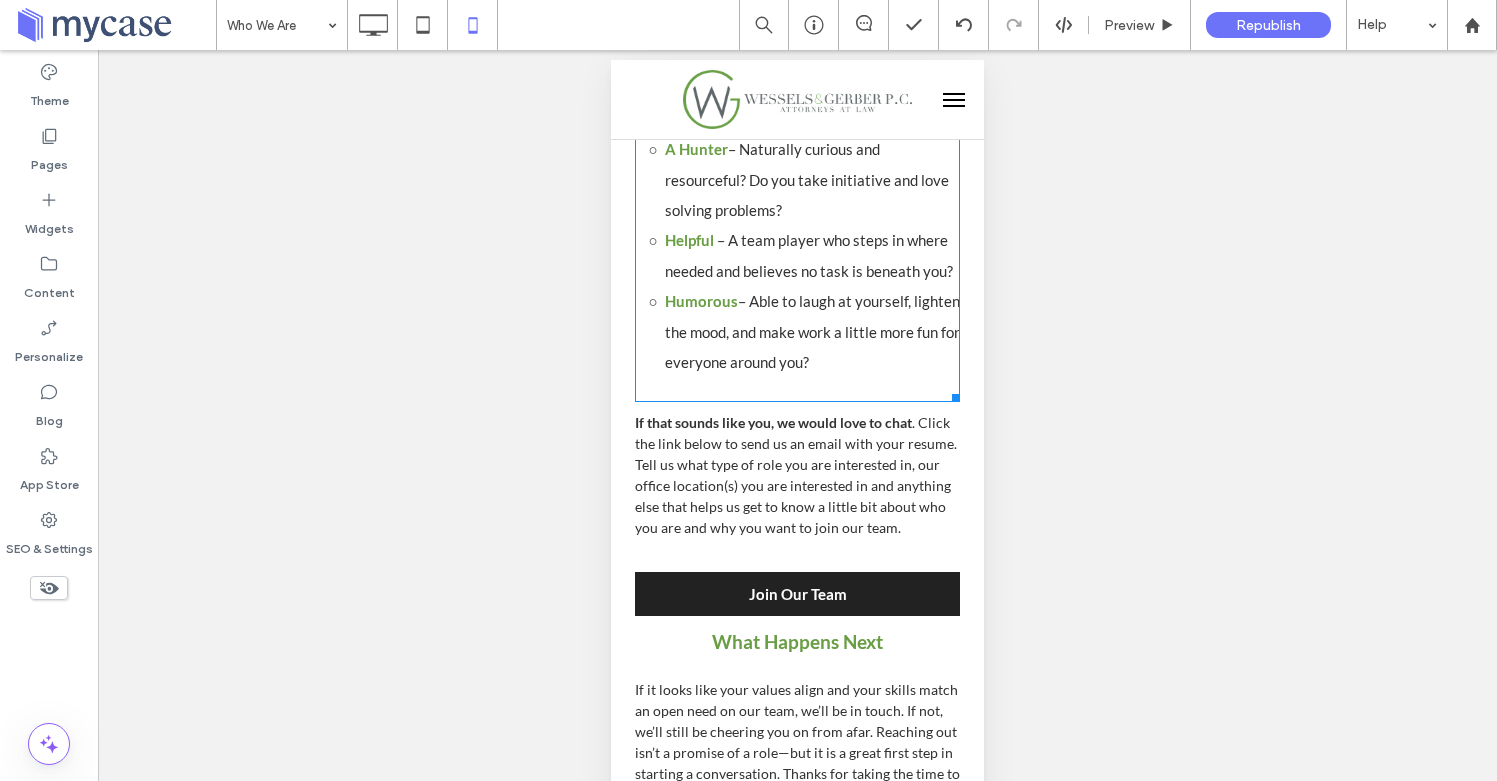 scroll, scrollTop: 4974, scrollLeft: 0, axis: vertical 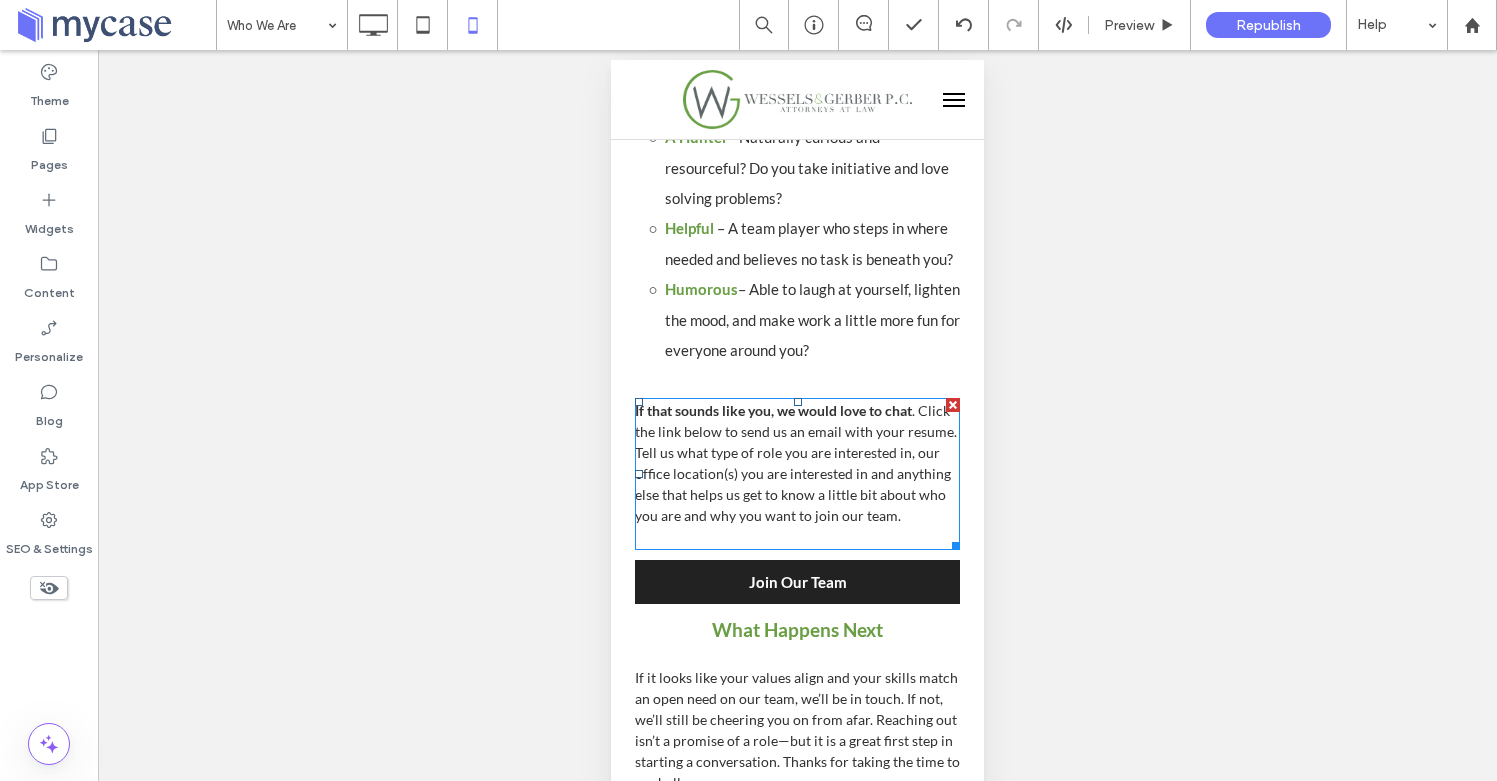 click on ". Click the link below to send us an email with your resume. Tell us what type of role you are interested in, our office location(s) you are interested in and anything else that helps us get to know a little bit about who you are and why you want to join our team." at bounding box center [796, 463] 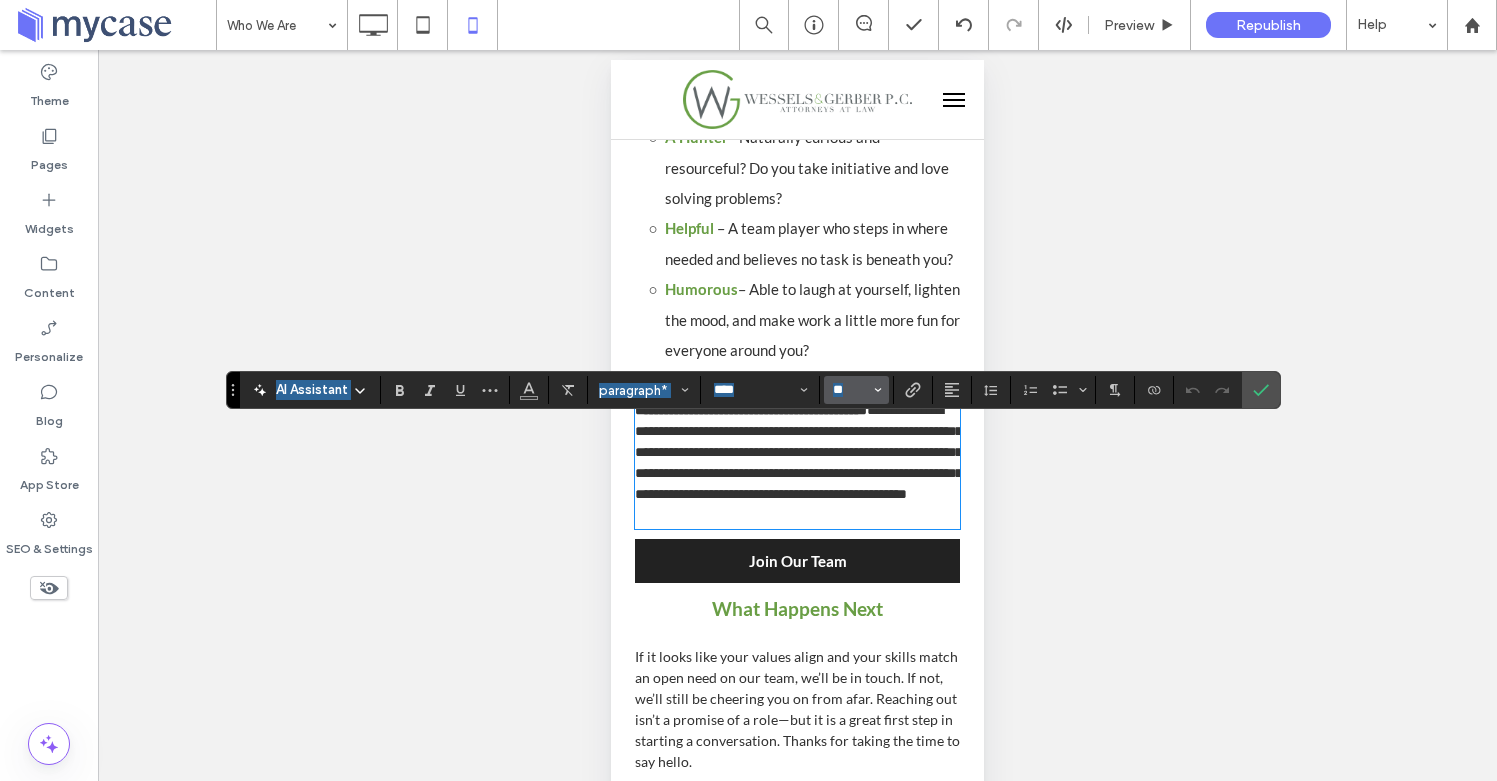 type 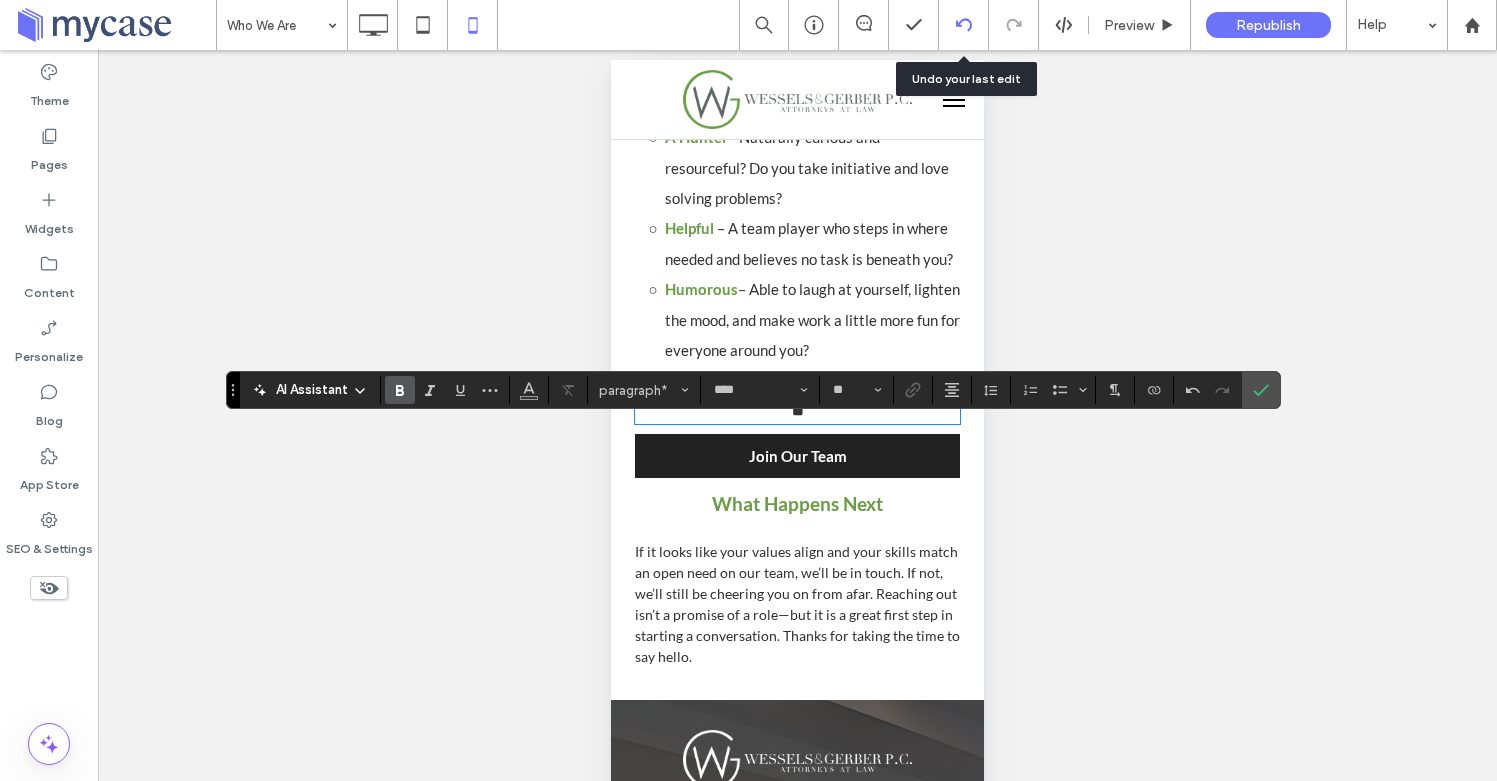 click 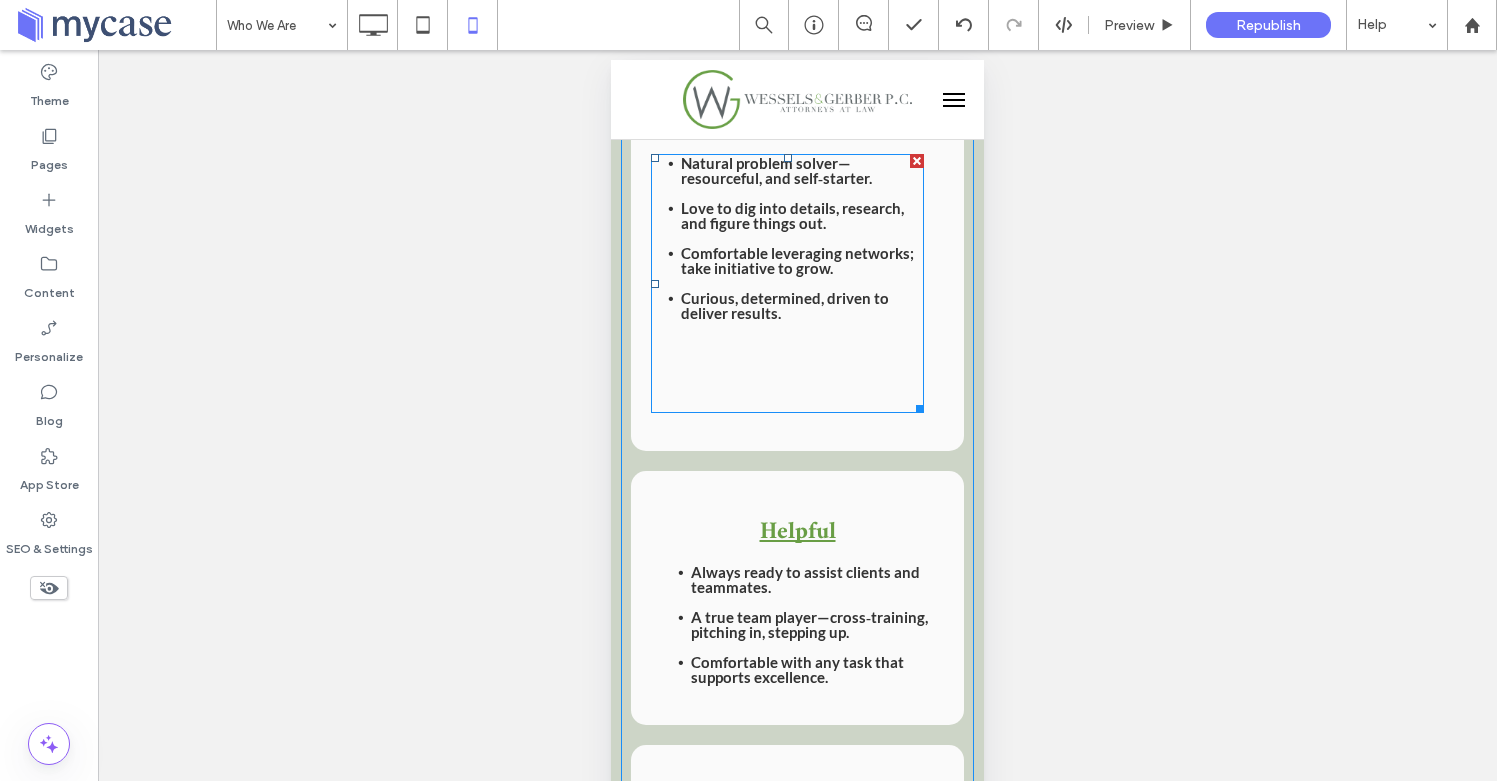 scroll, scrollTop: 2331, scrollLeft: 0, axis: vertical 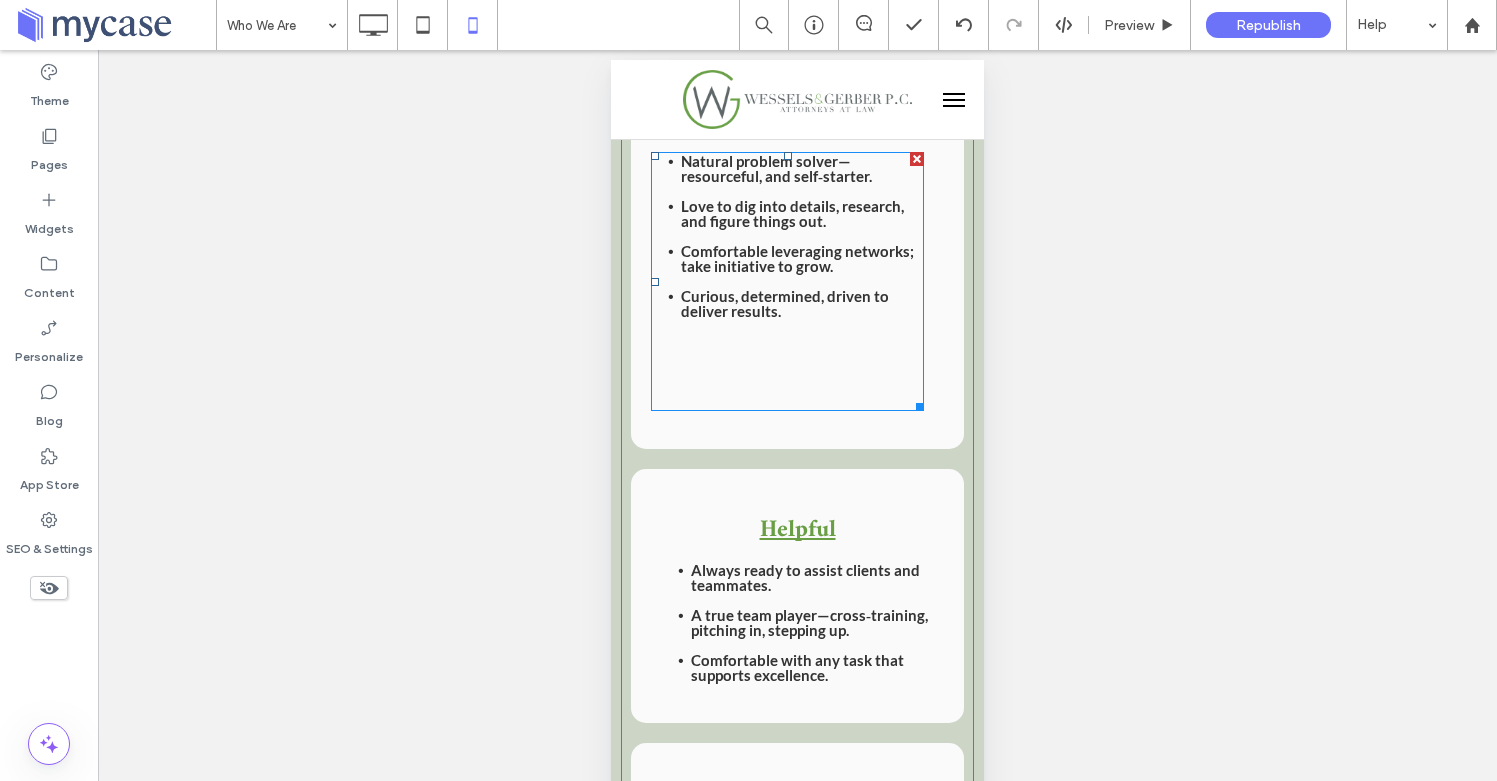 click at bounding box center [787, 386] 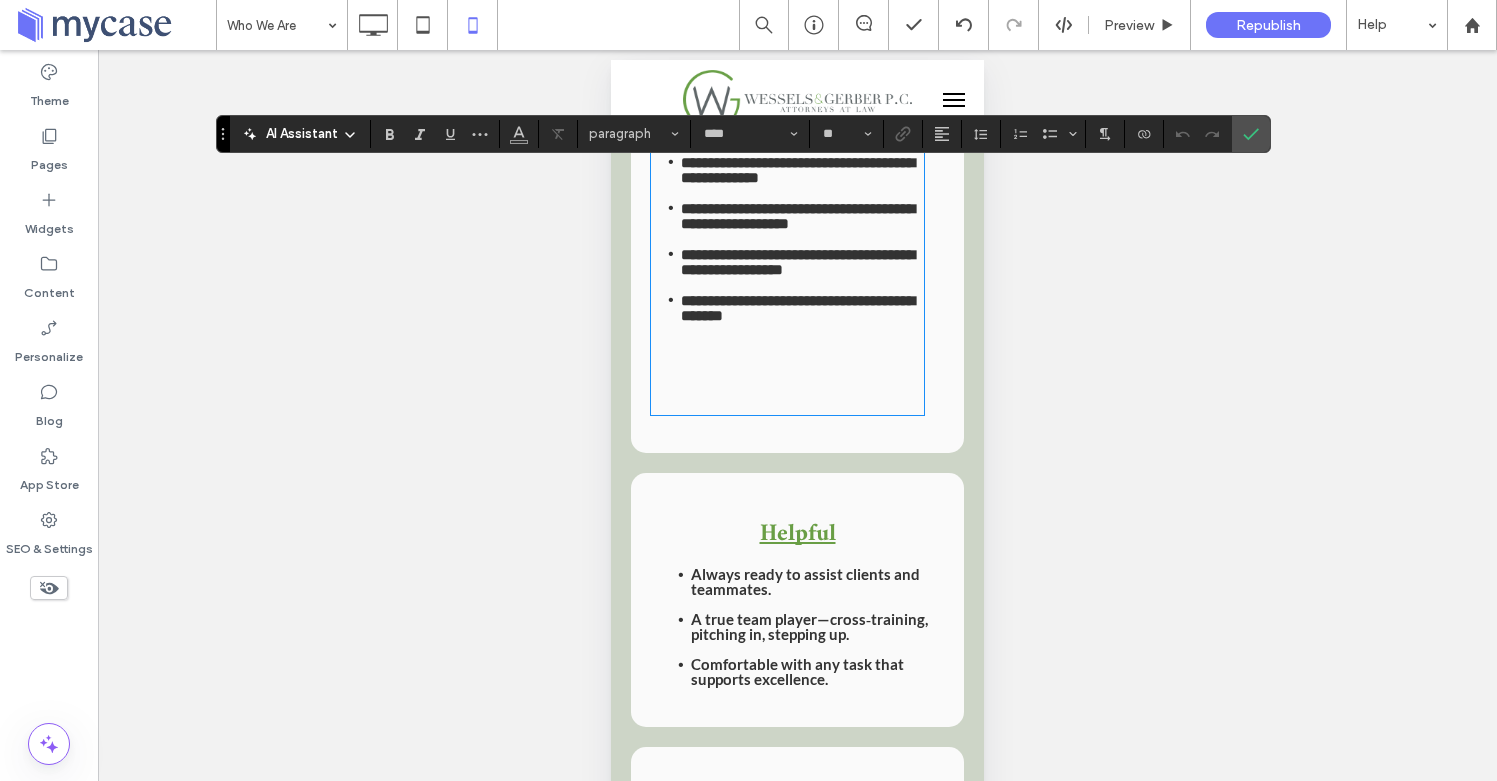 click at bounding box center (787, 390) 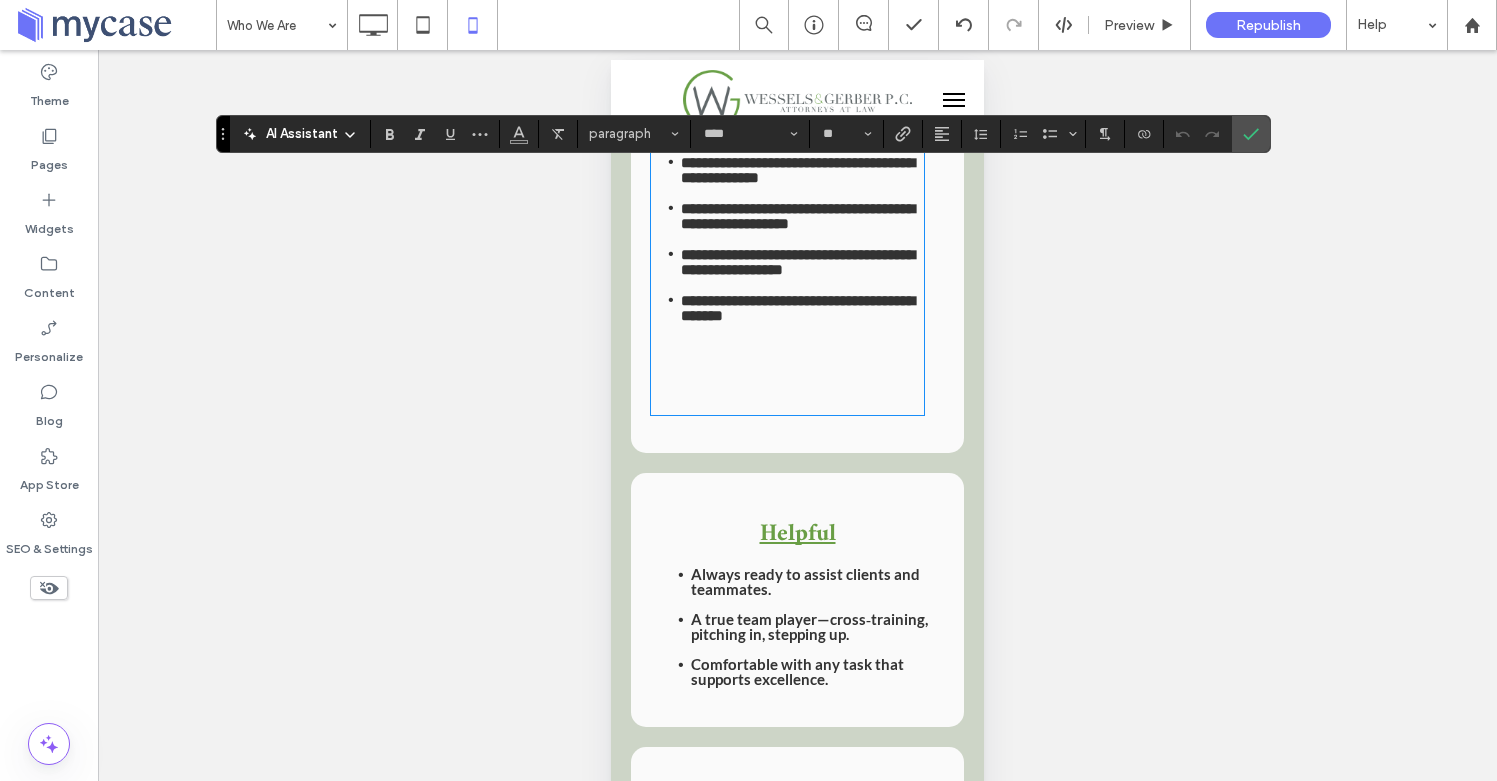 drag, startPoint x: 740, startPoint y: 410, endPoint x: 682, endPoint y: 358, distance: 77.89737 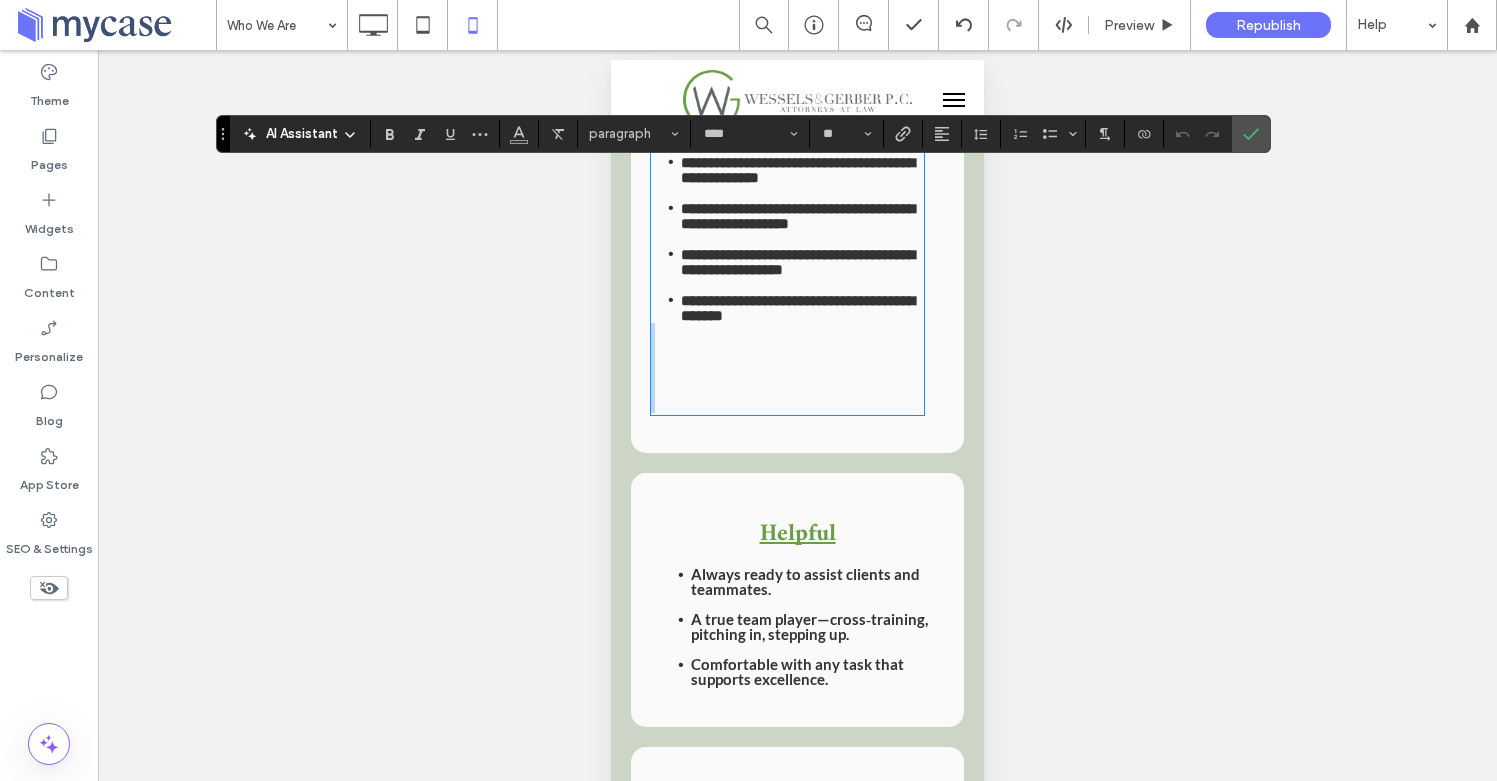 drag, startPoint x: 680, startPoint y: 366, endPoint x: 729, endPoint y: 423, distance: 75.16648 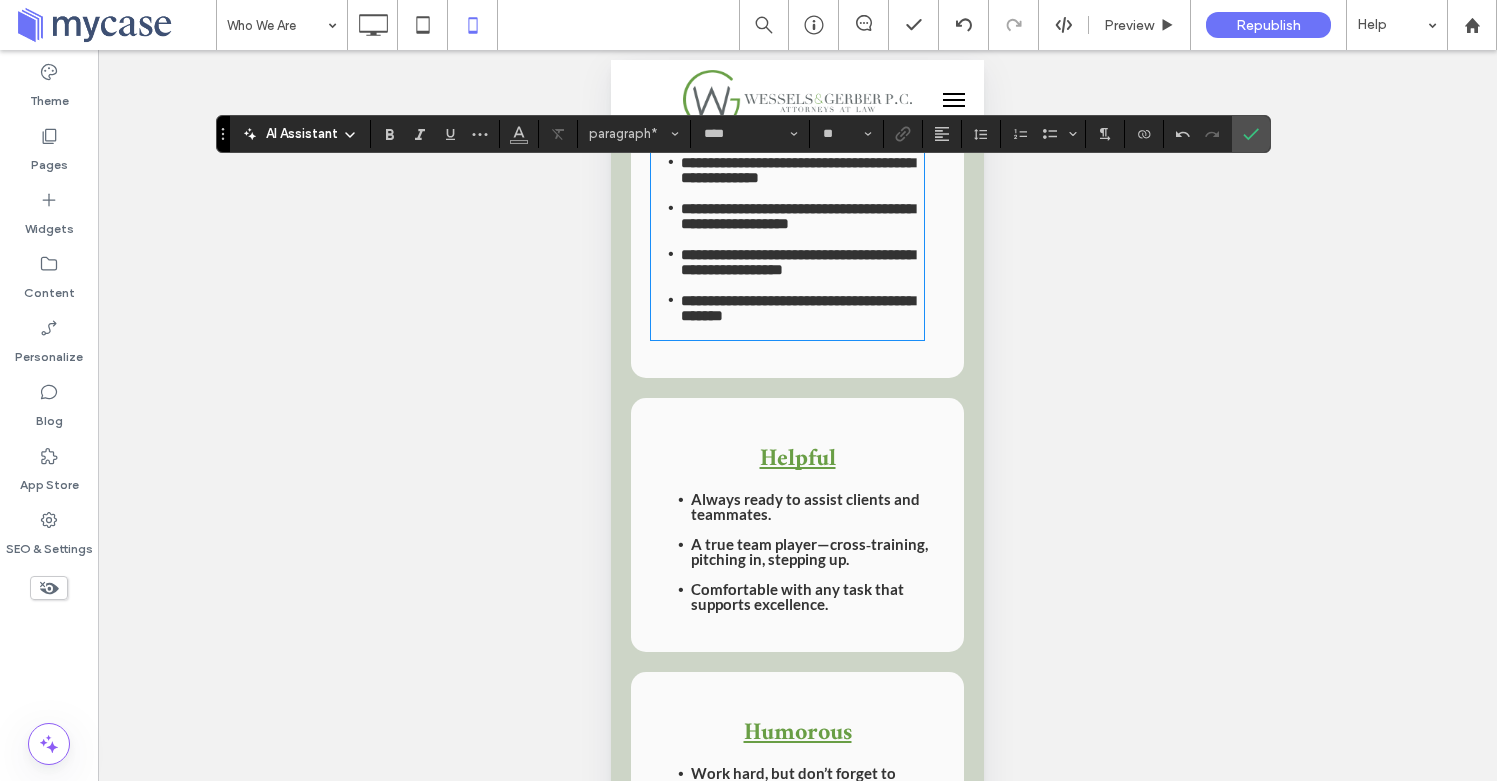 click at bounding box center [797, 574] 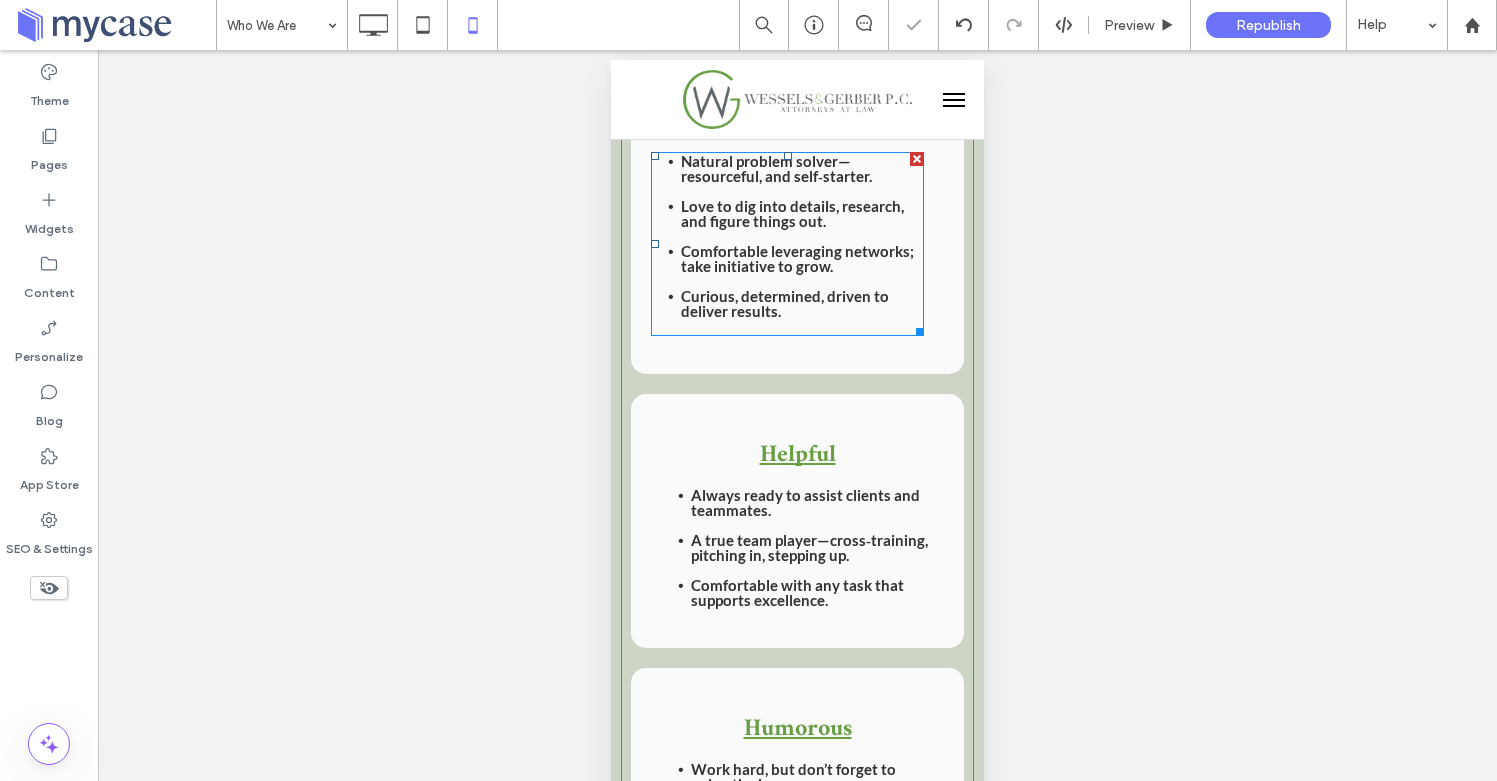 click on "﻿" at bounding box center (787, 326) 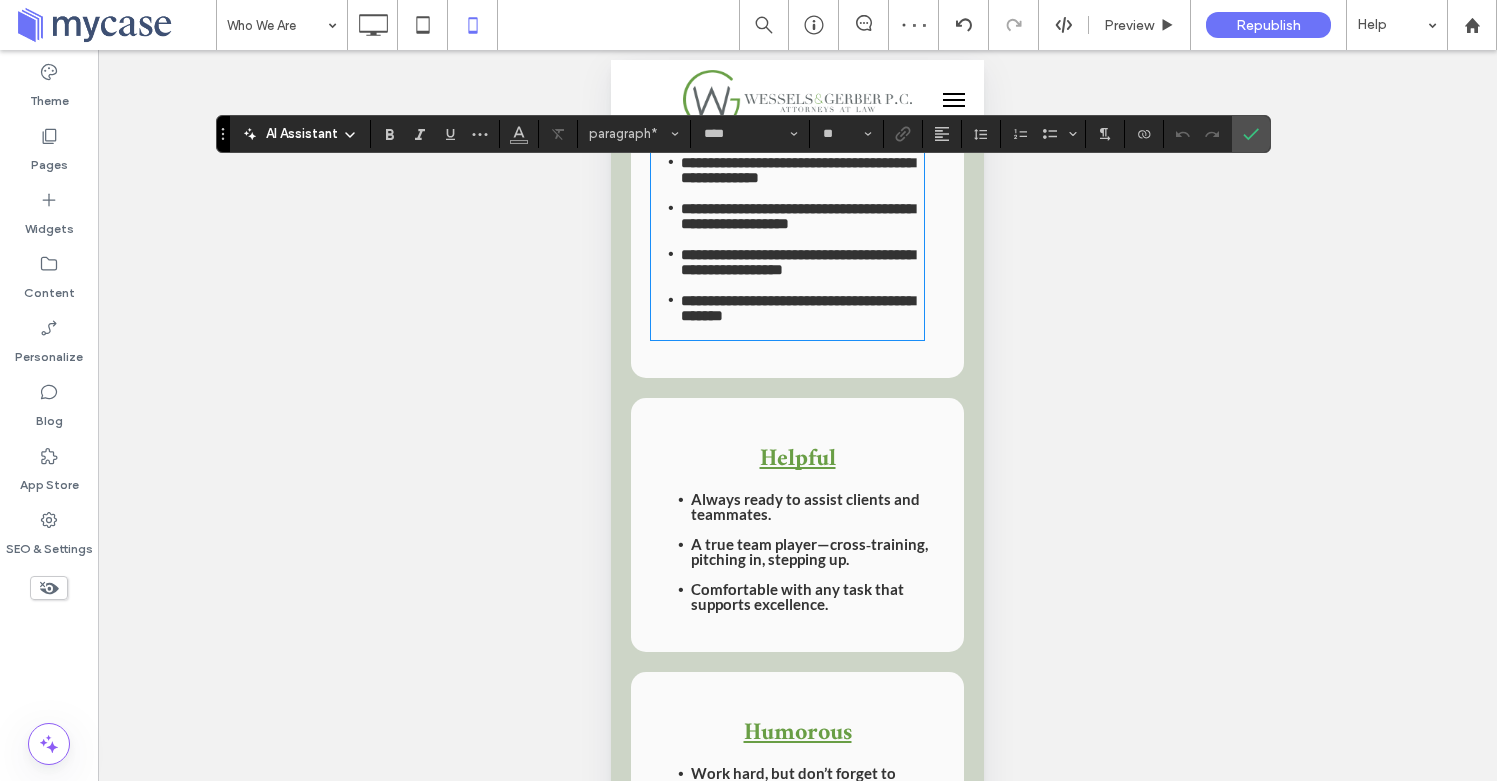 scroll, scrollTop: 1, scrollLeft: 0, axis: vertical 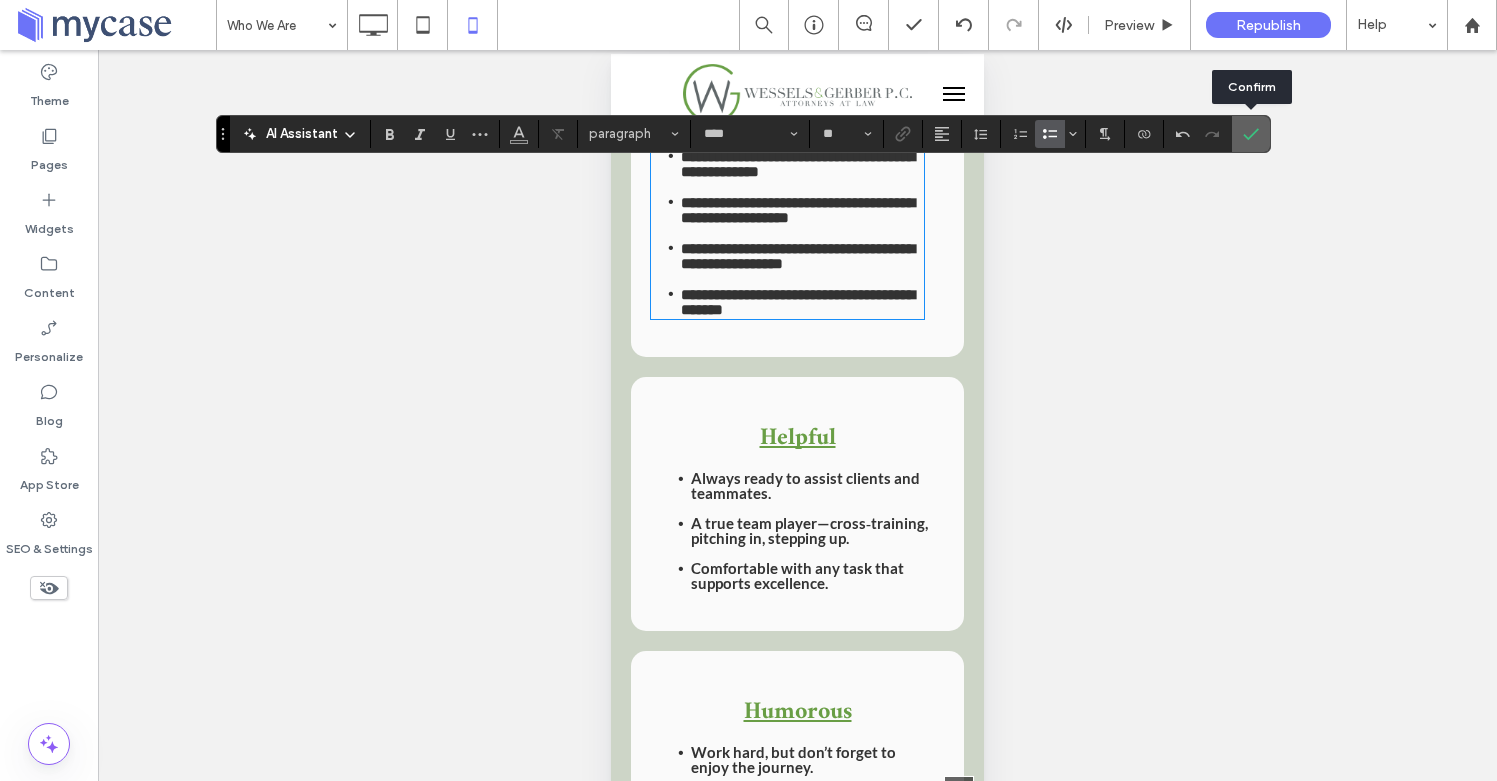 drag, startPoint x: 1249, startPoint y: 132, endPoint x: 1226, endPoint y: 150, distance: 29.206163 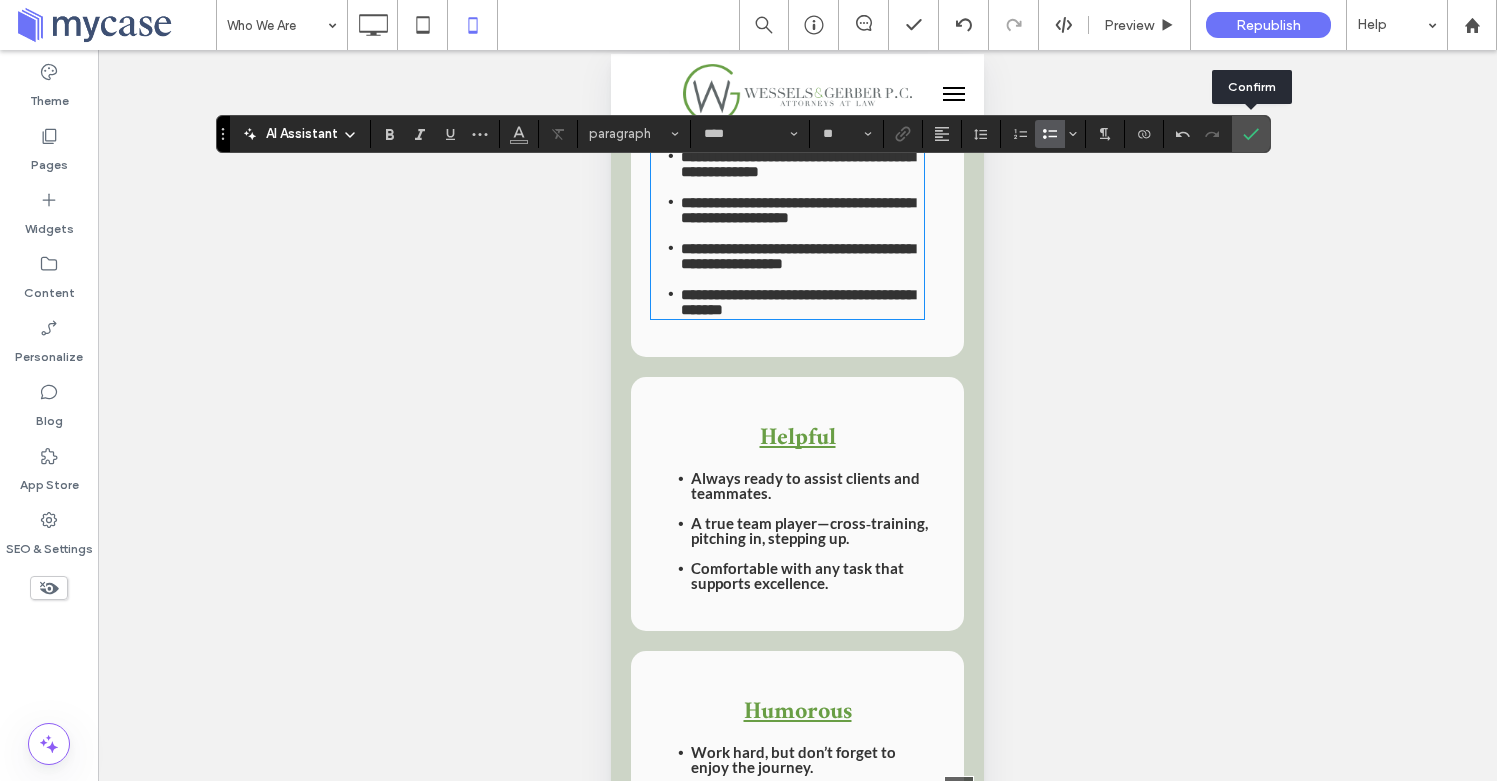 click 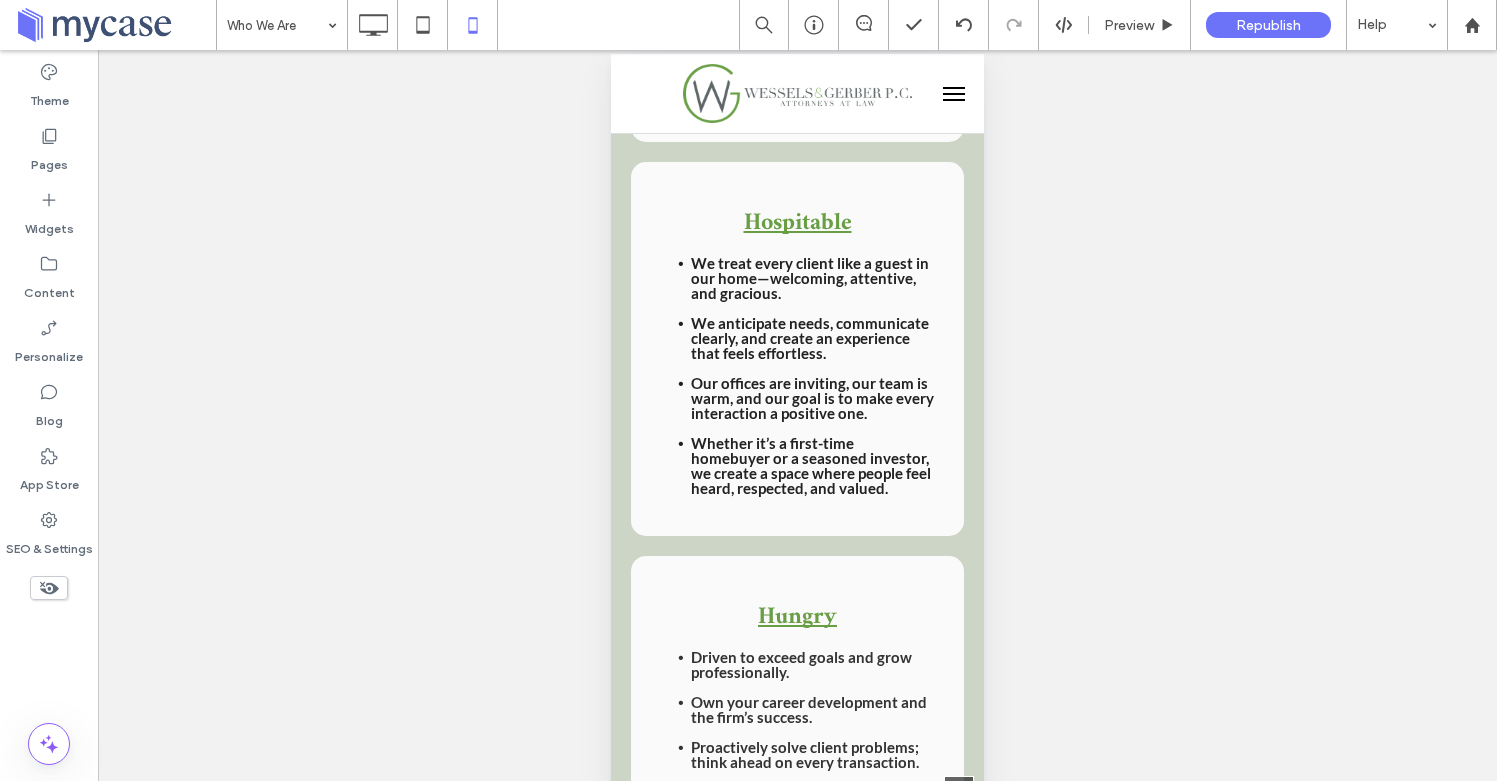 scroll, scrollTop: 1254, scrollLeft: 0, axis: vertical 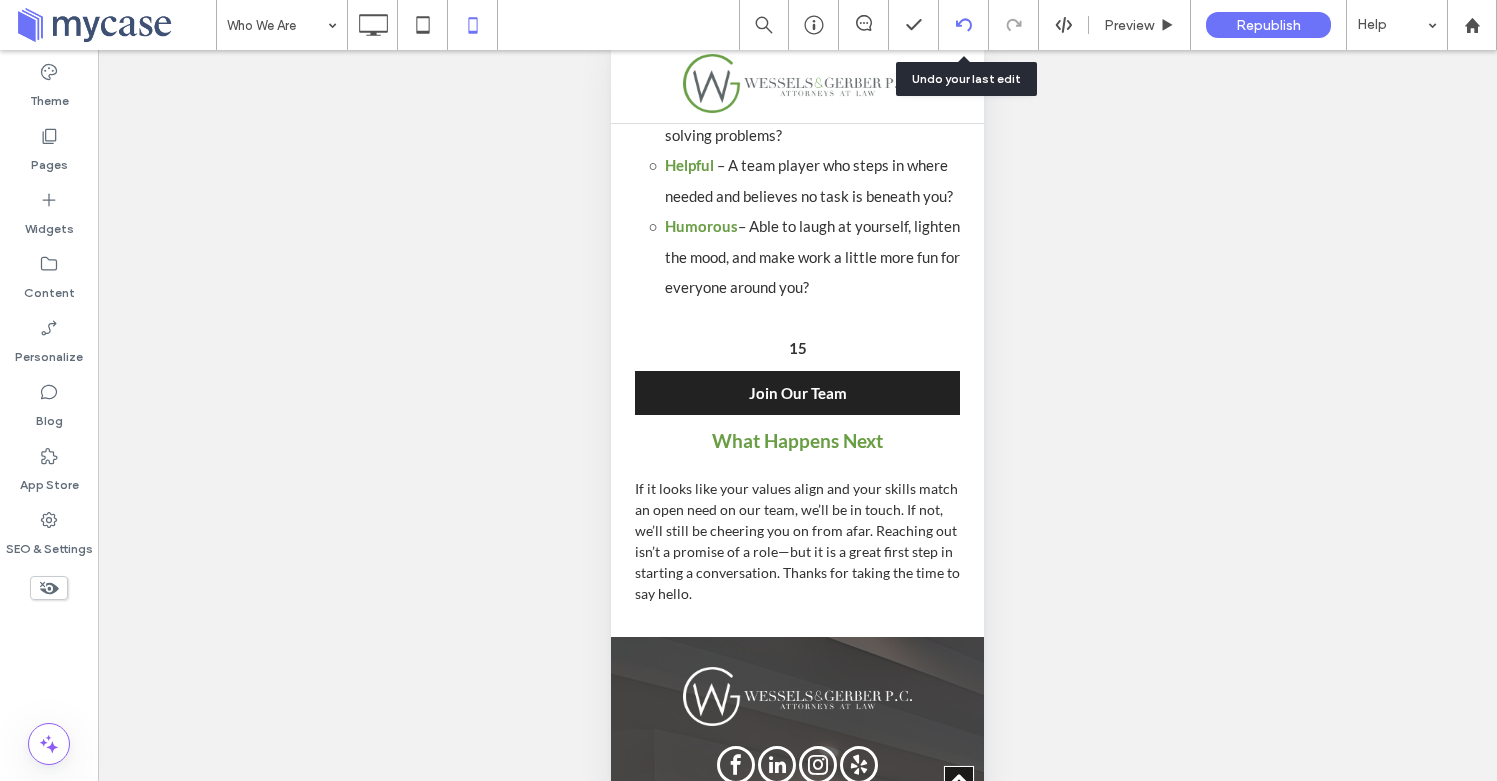 click 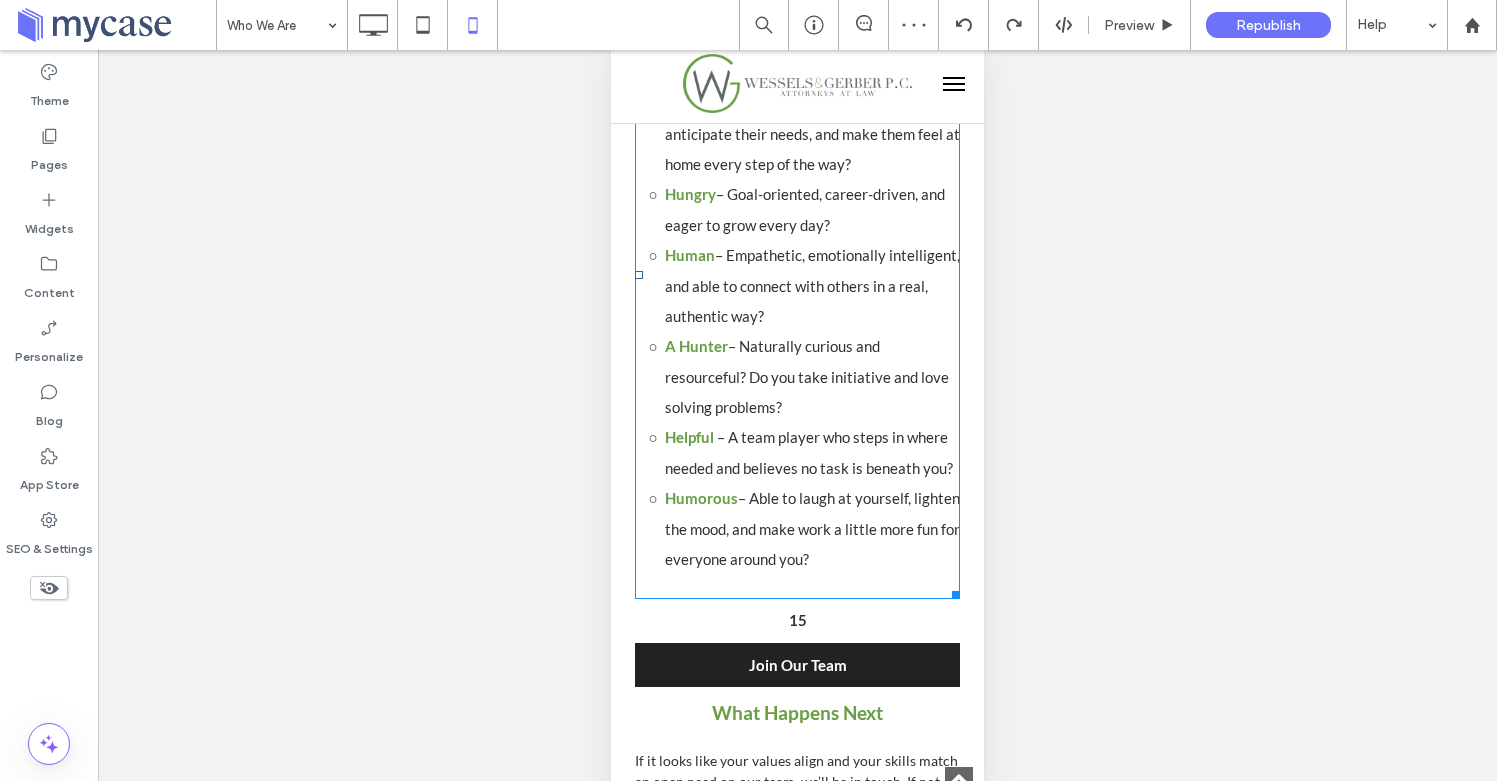 scroll, scrollTop: 4798, scrollLeft: 0, axis: vertical 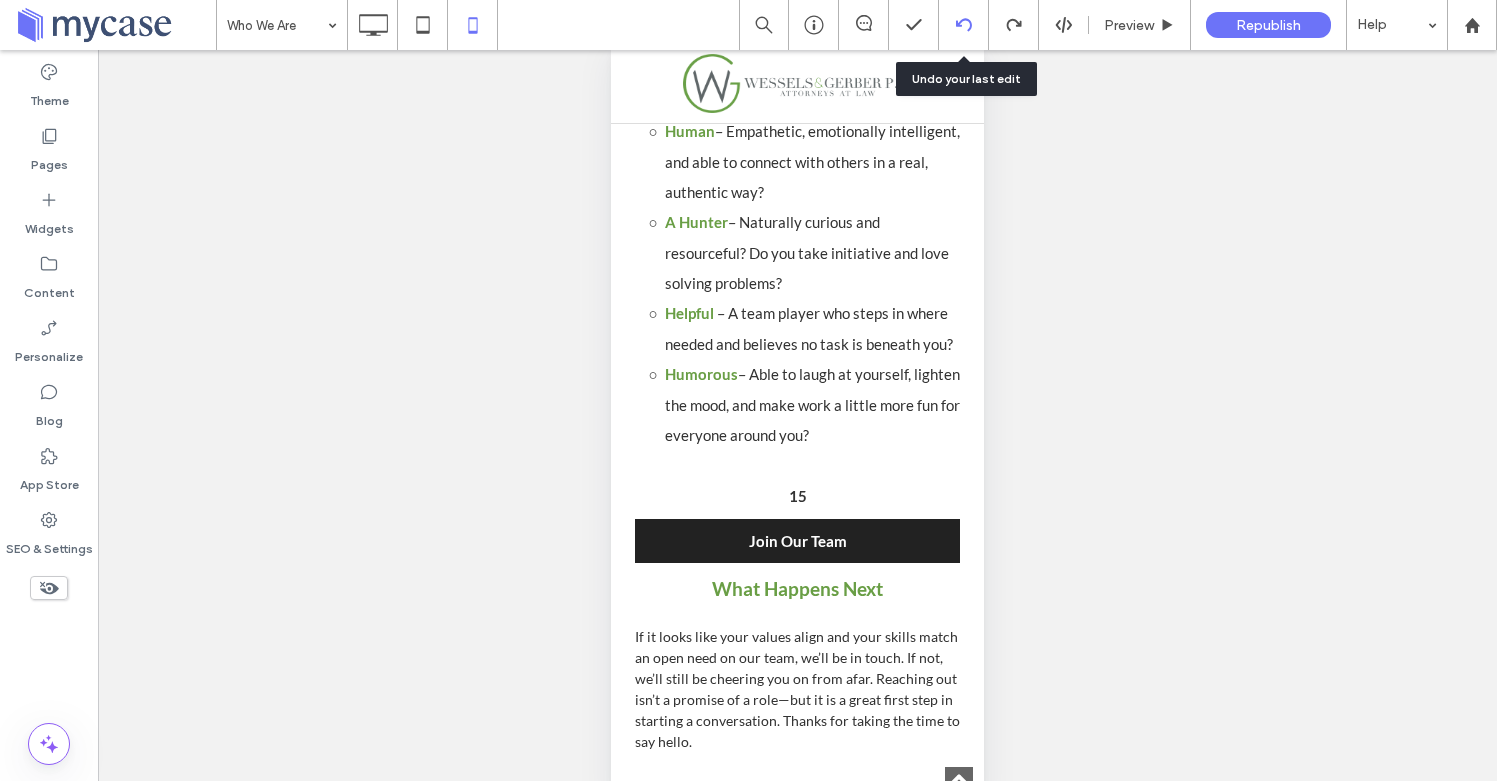 click at bounding box center (964, 25) 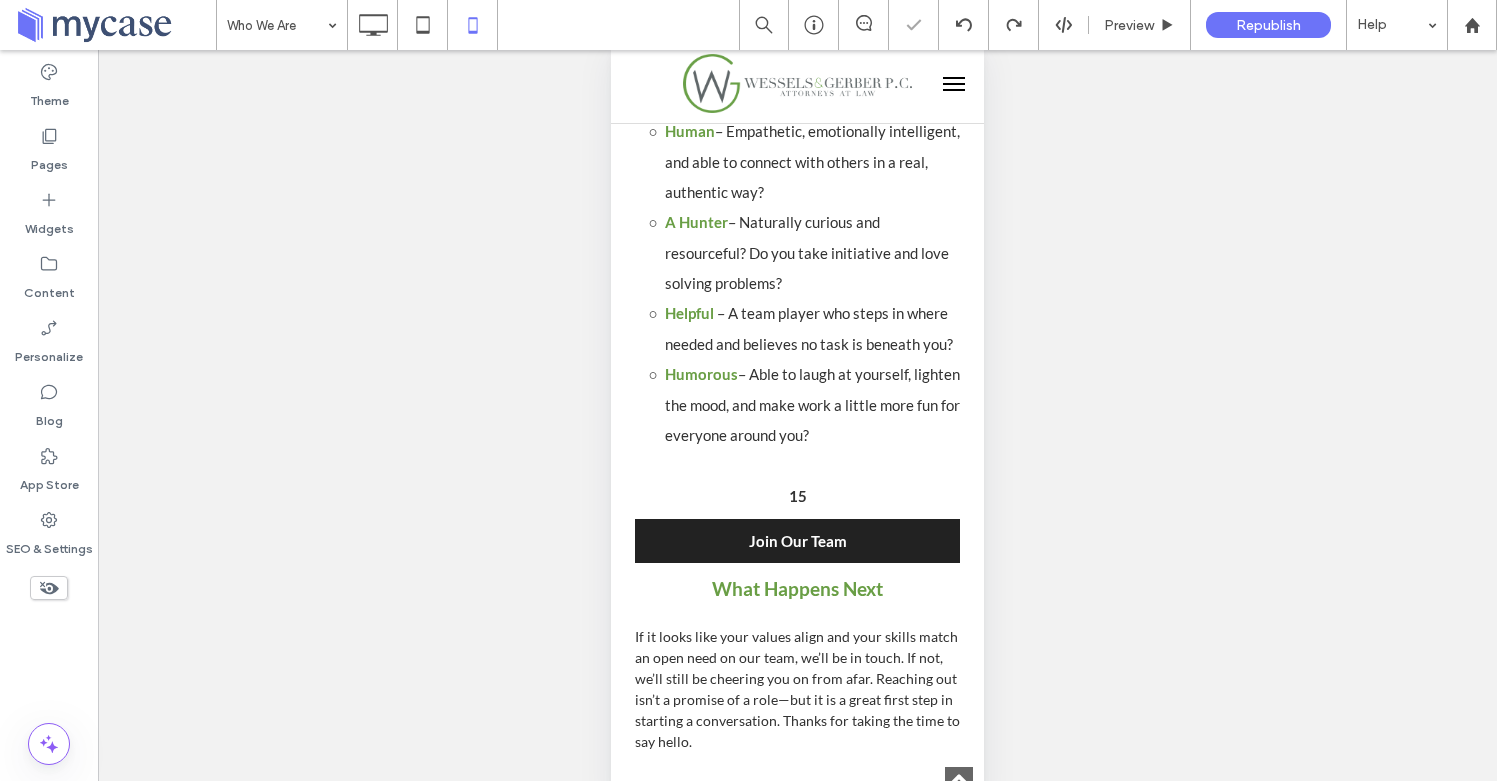 click at bounding box center (748, 390) 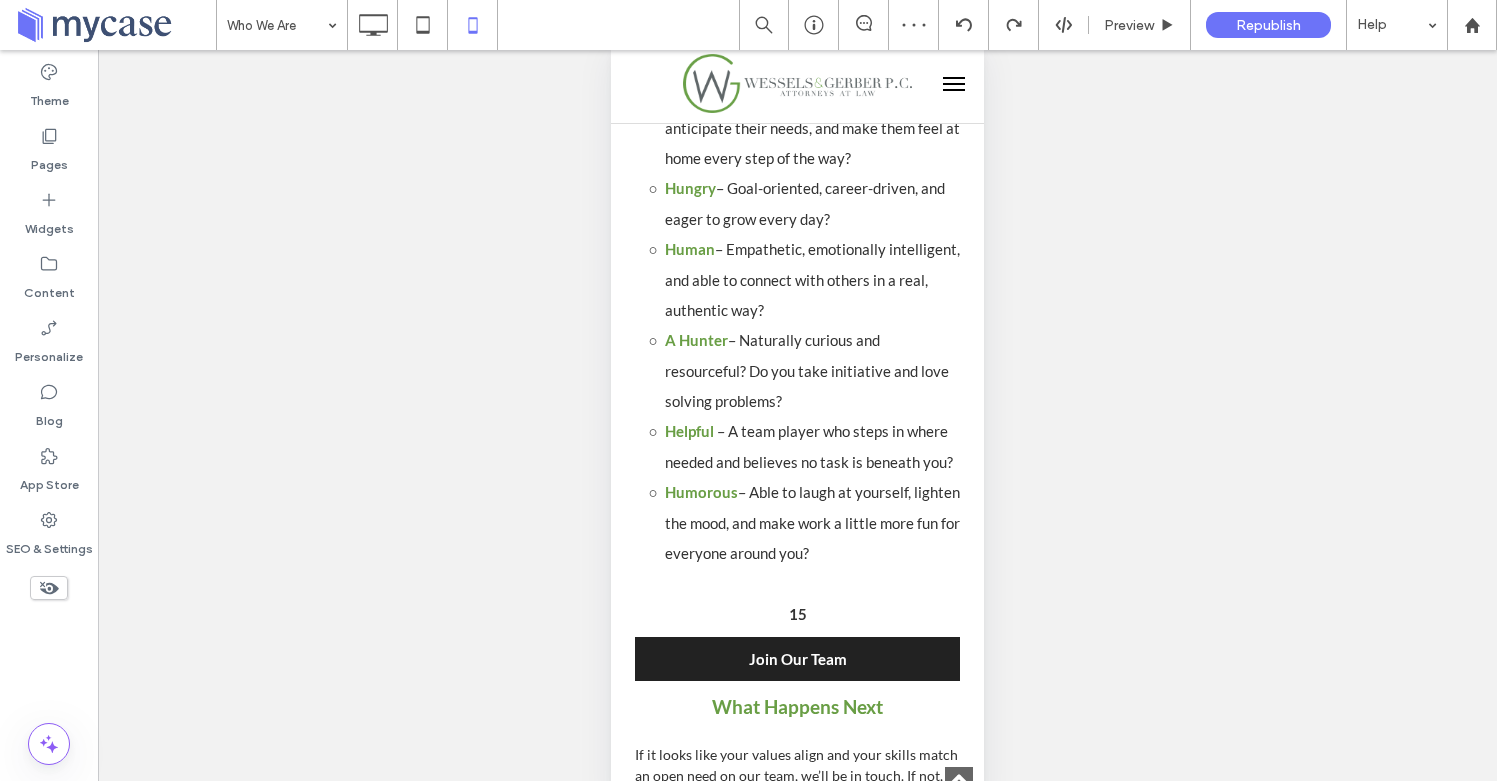 scroll, scrollTop: 4901, scrollLeft: 0, axis: vertical 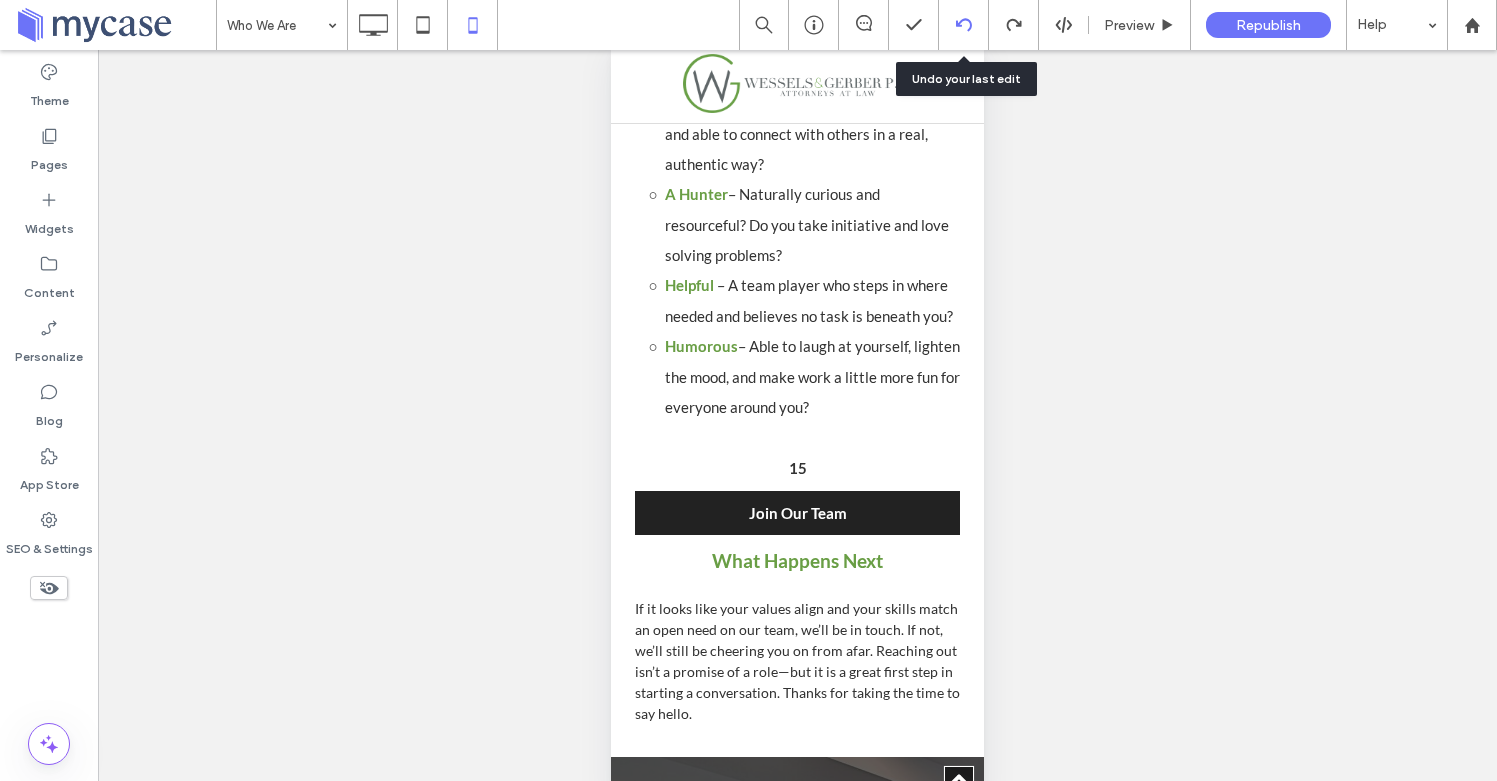 click 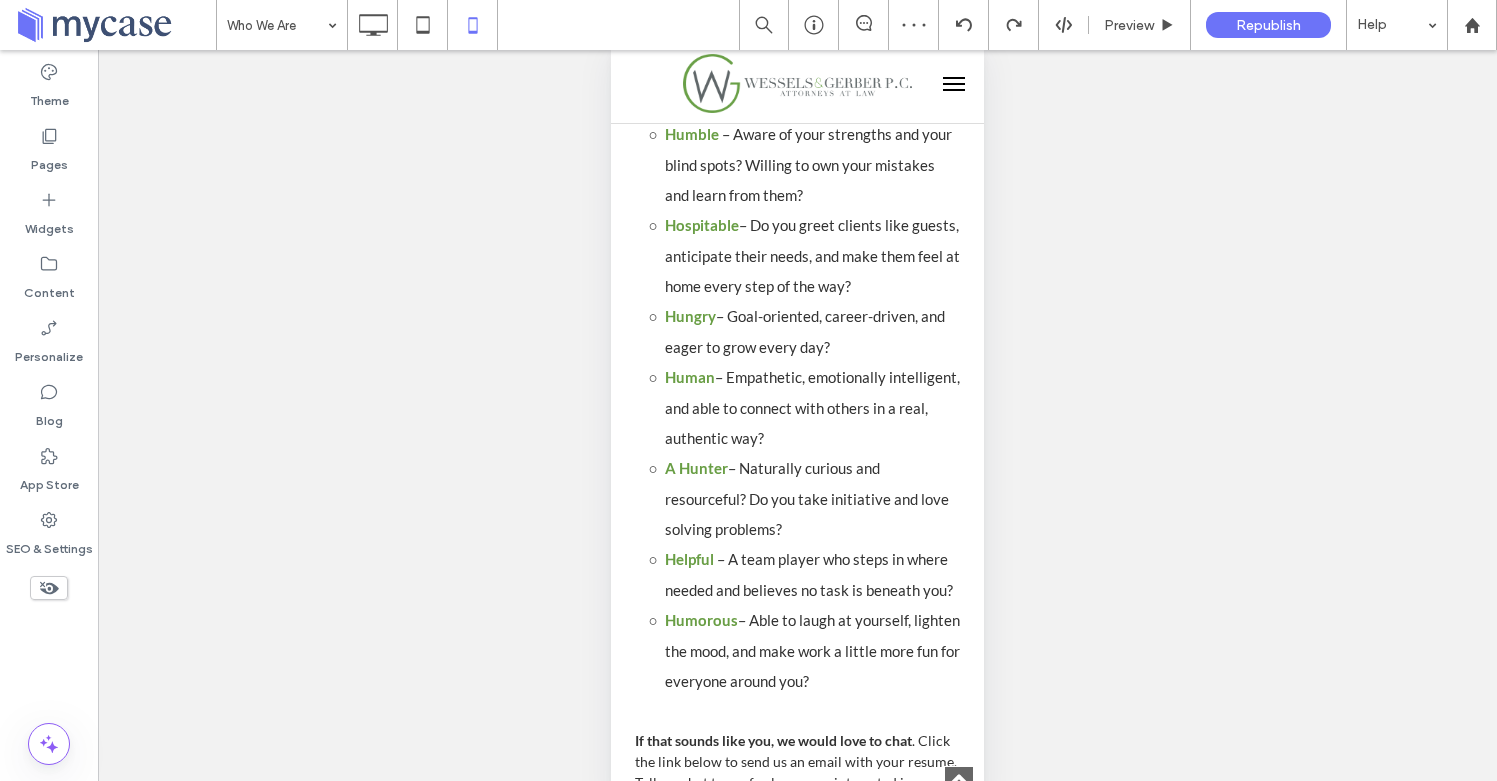 scroll, scrollTop: 4662, scrollLeft: 0, axis: vertical 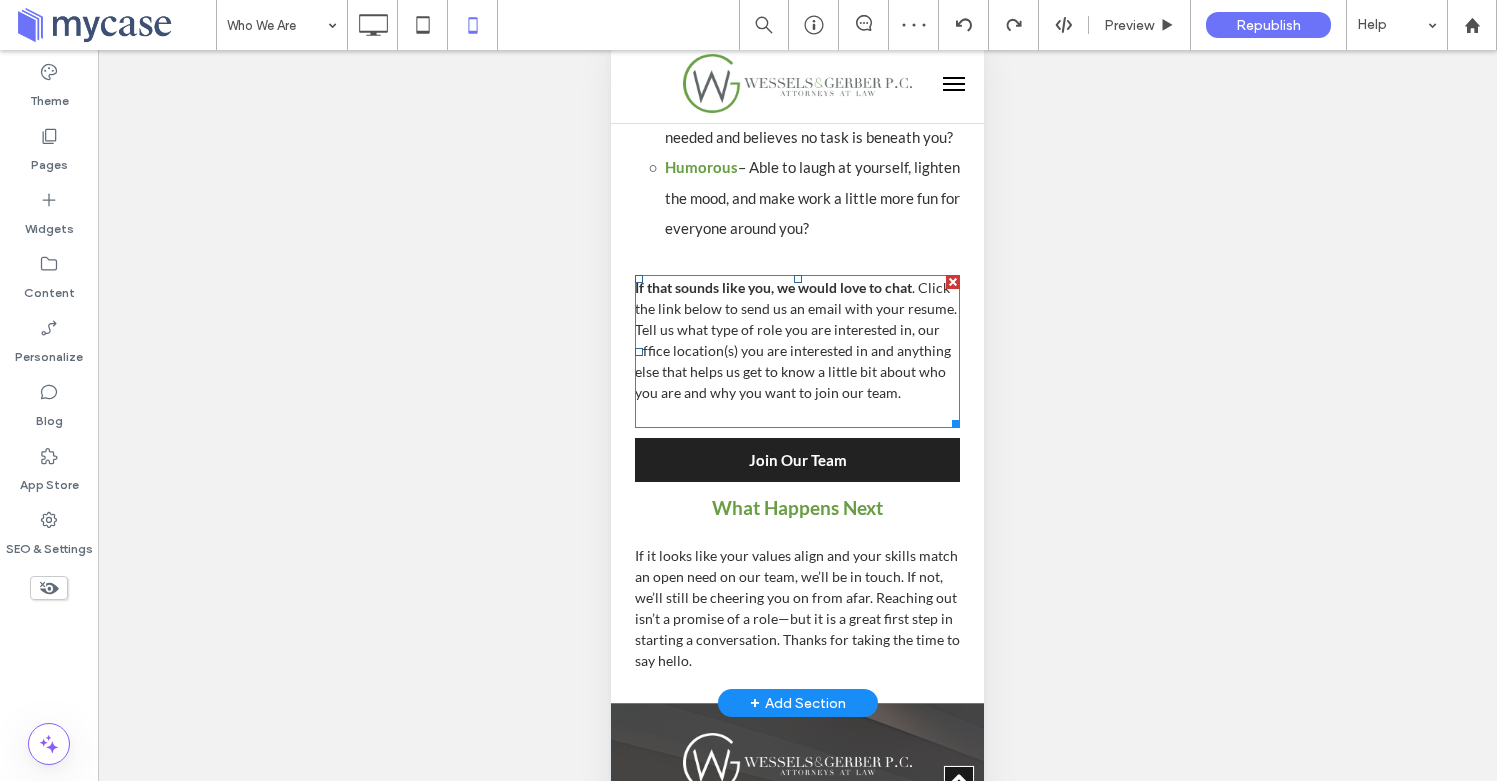 click on ". Click the link below to send us an email with your resume. Tell us what type of role you are interested in, our office location(s) you are interested in and anything else that helps us get to know a little bit about who you are and why you want to join our team." at bounding box center [796, 340] 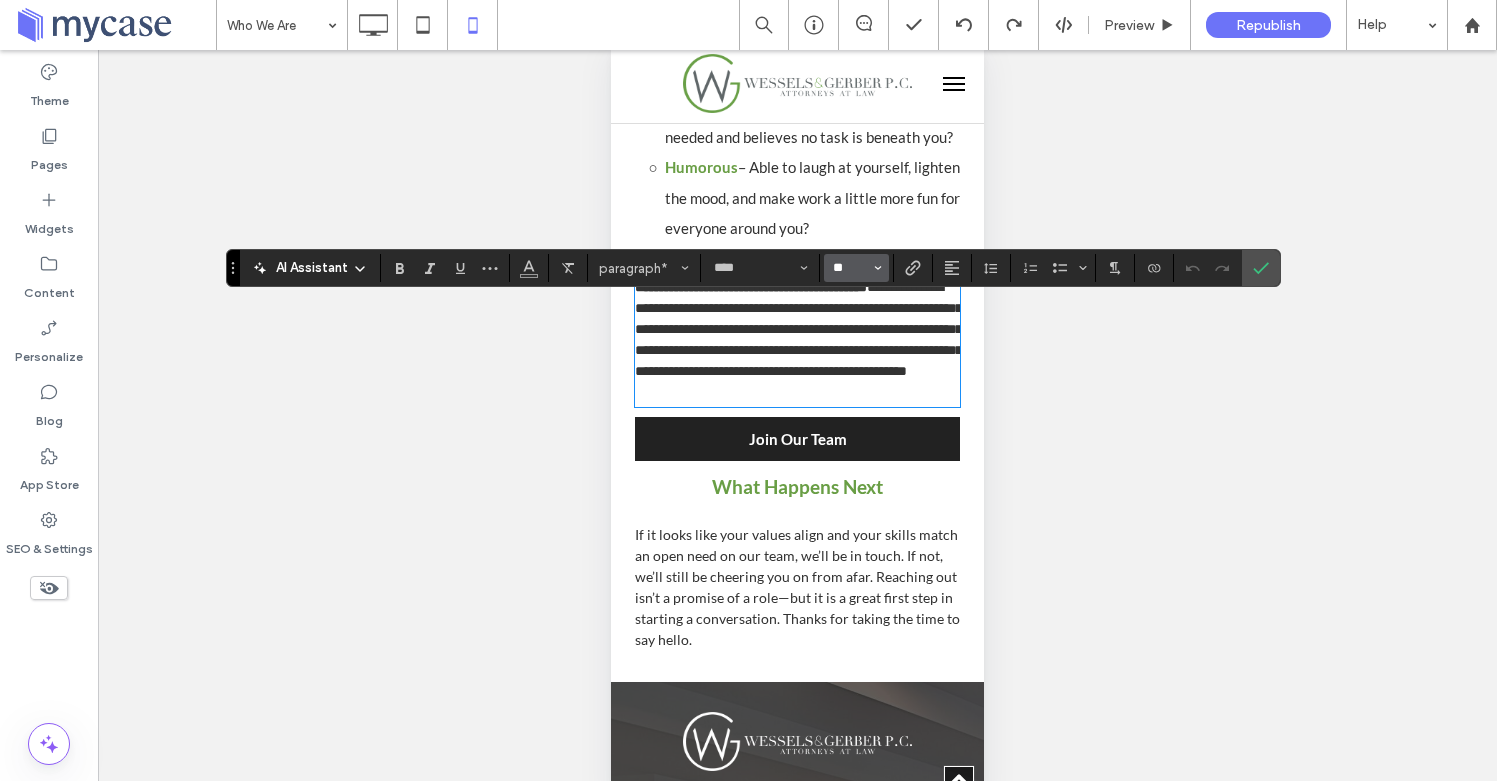click on "**" at bounding box center (850, 268) 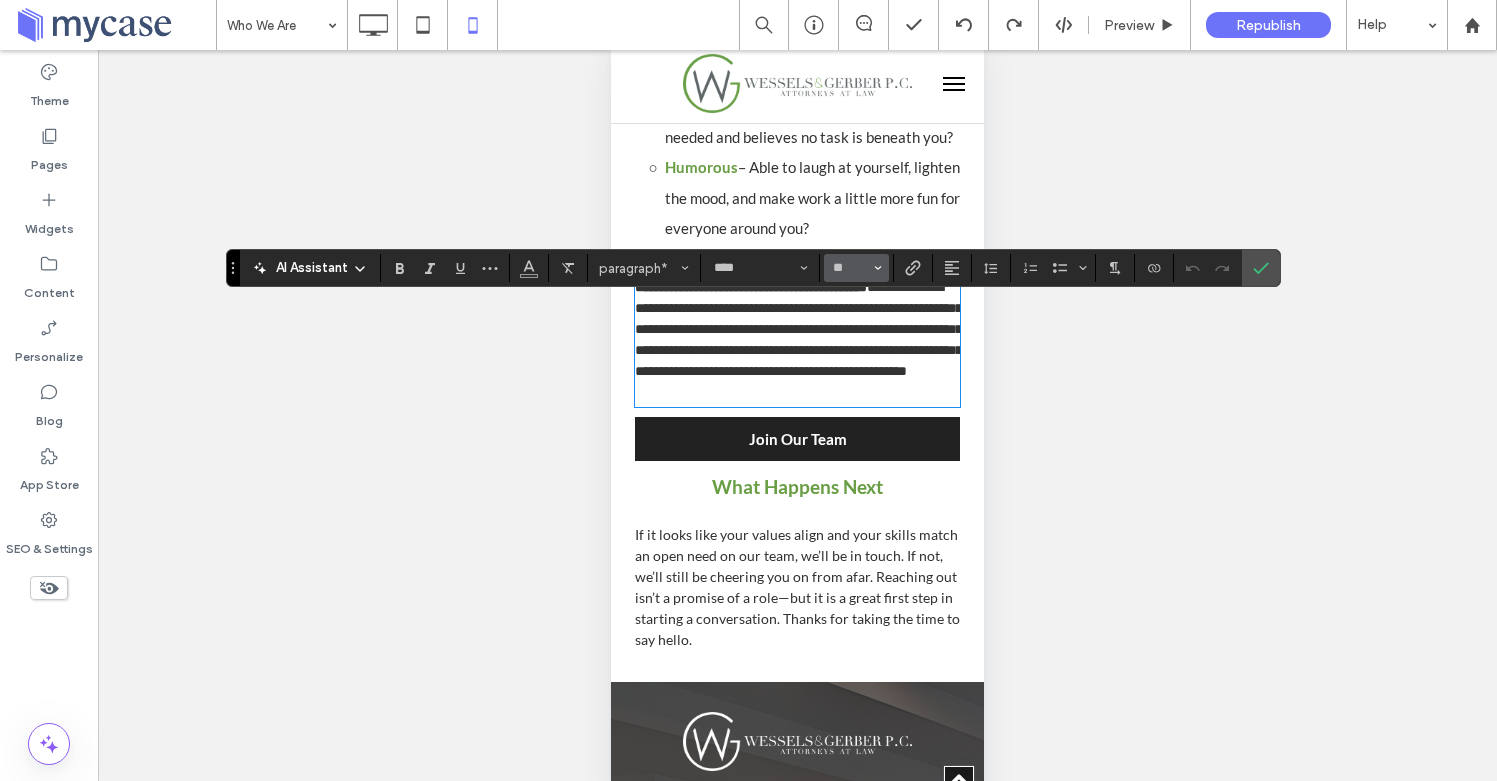 type on "**" 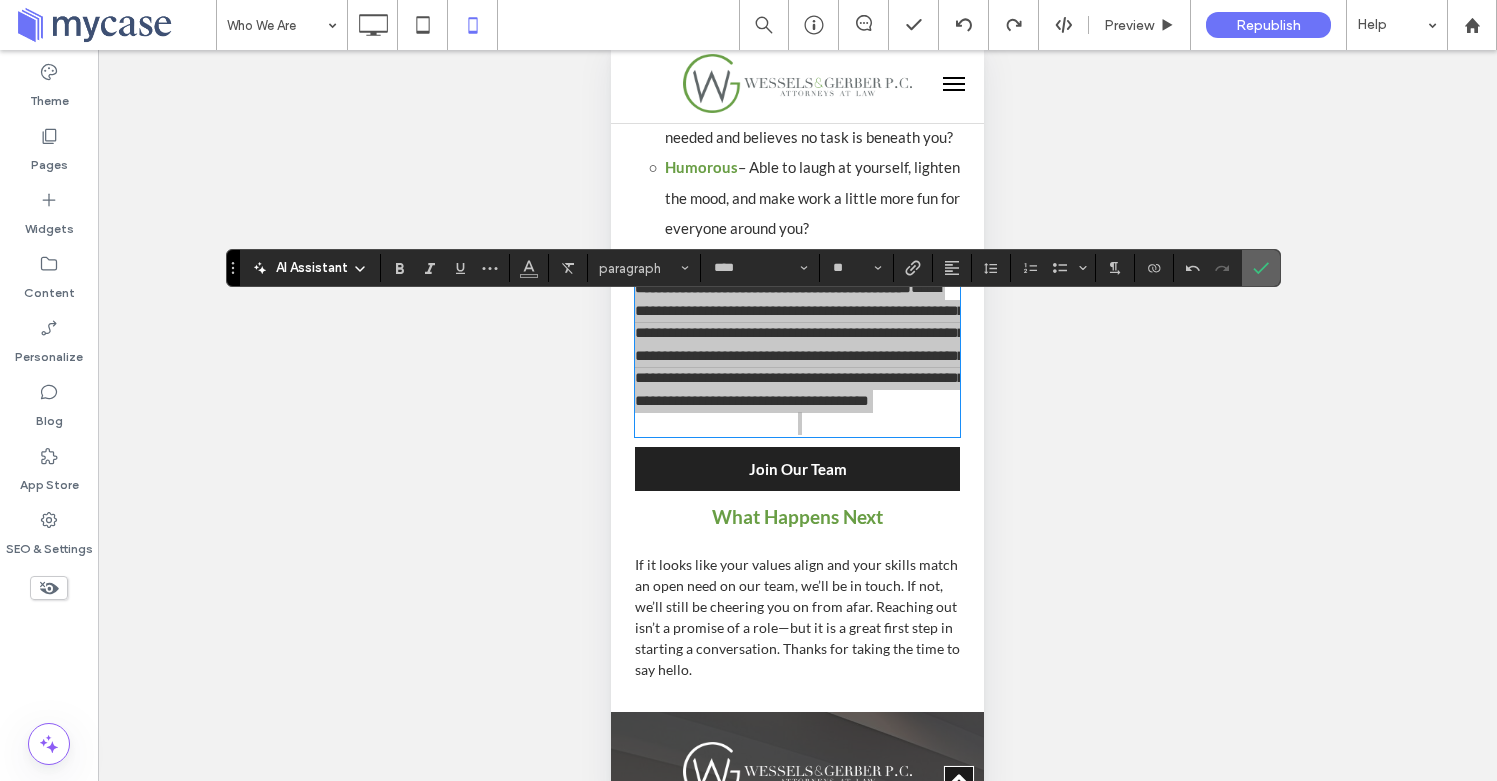 click at bounding box center (1261, 268) 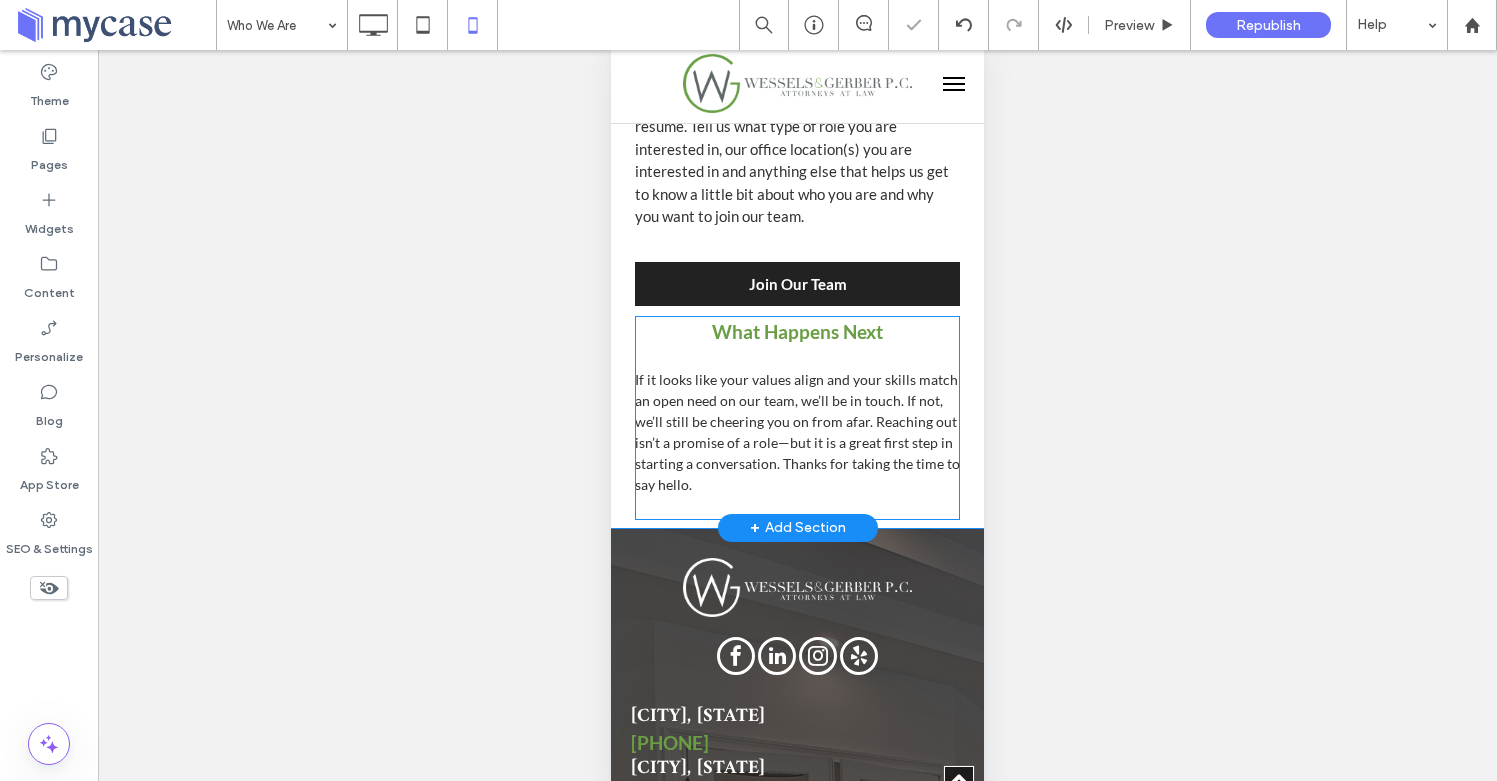 scroll, scrollTop: 5317, scrollLeft: 0, axis: vertical 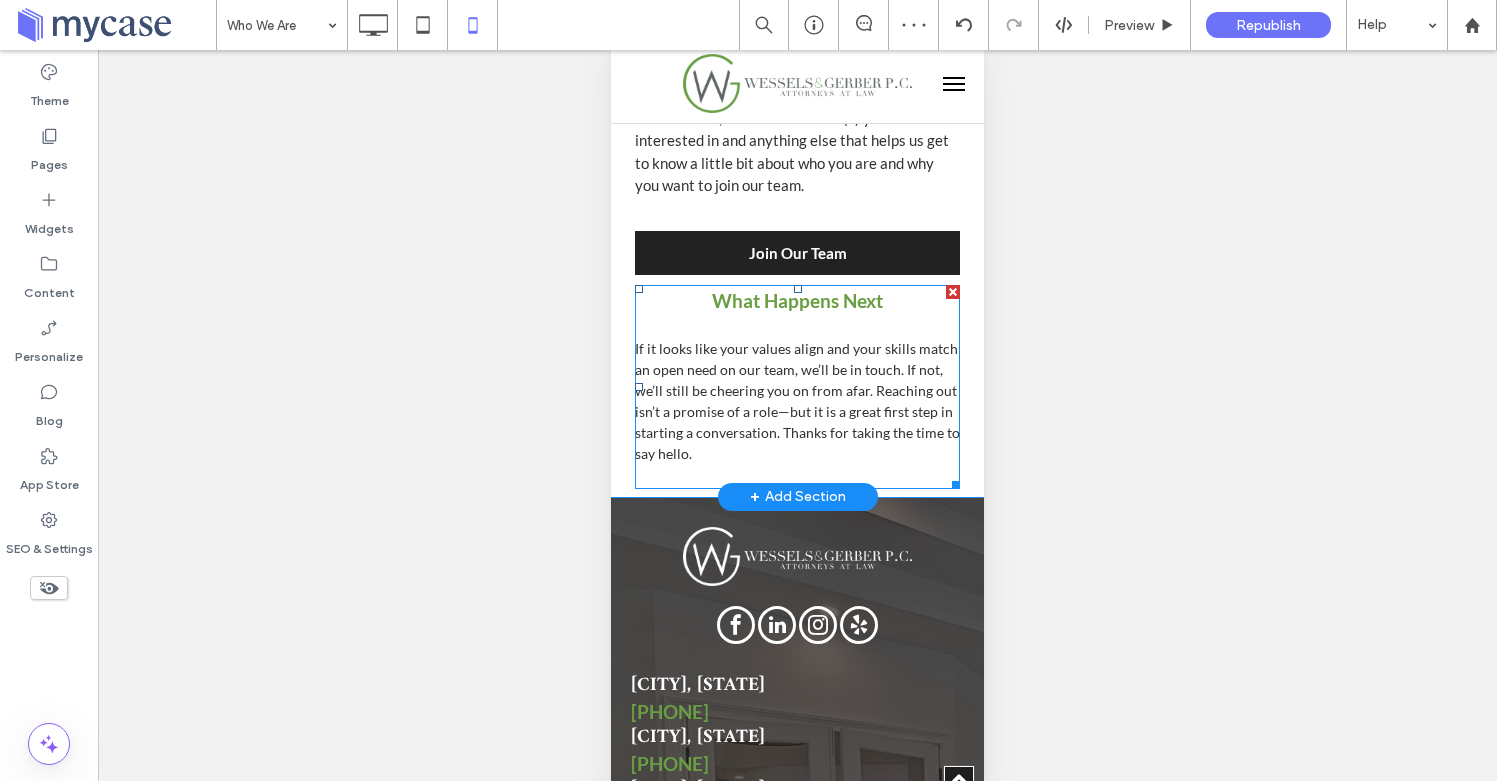 click on "If it looks like your values align and your skills match an open need on our team, we’ll be in touch. If not, we’ll still be cheering you on from afar. Reaching out isn’t a promise of a role—but it is a great first step in starting a conversation. Thanks for taking the time to say hello." at bounding box center [797, 401] 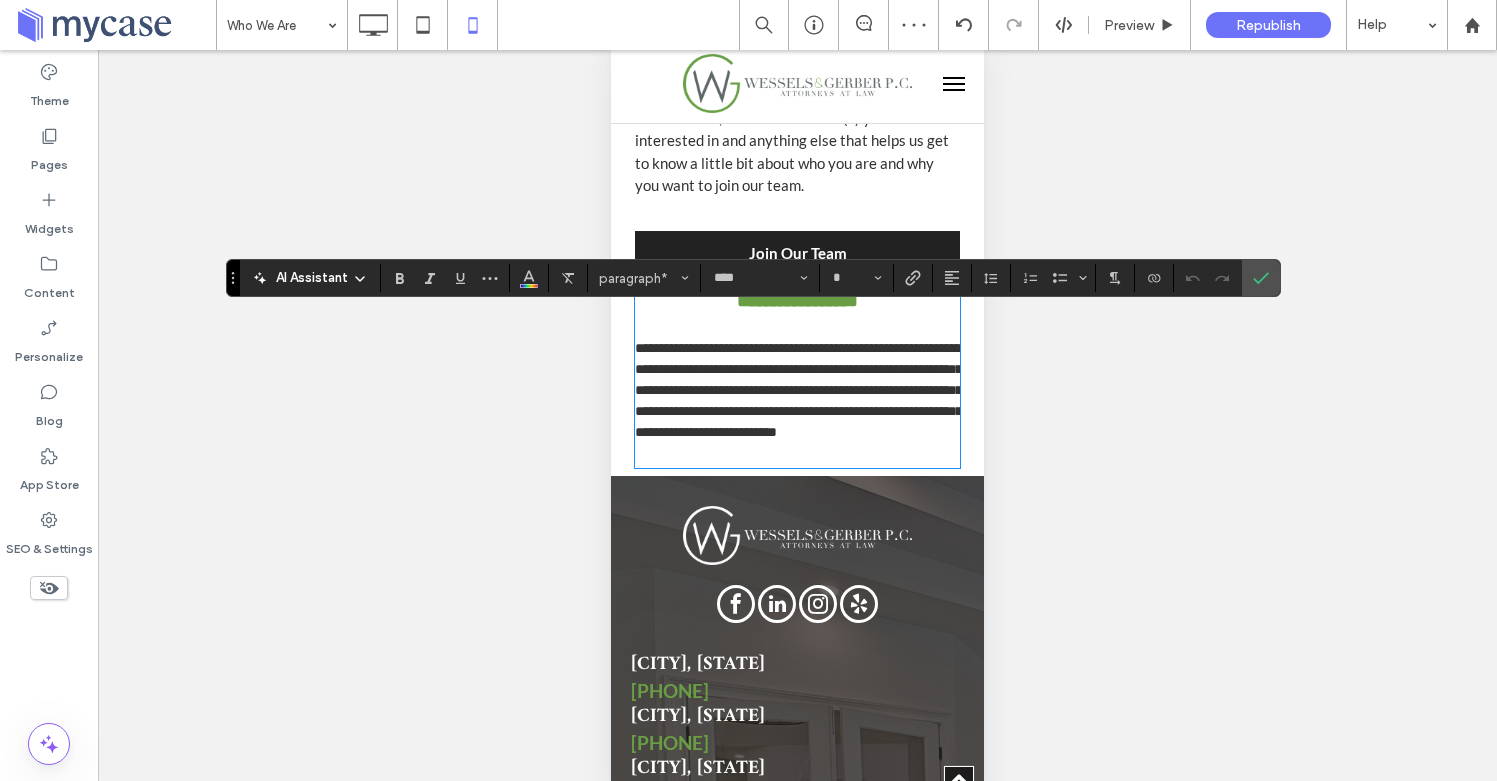 drag, startPoint x: 800, startPoint y: 399, endPoint x: 749, endPoint y: 457, distance: 77.23341 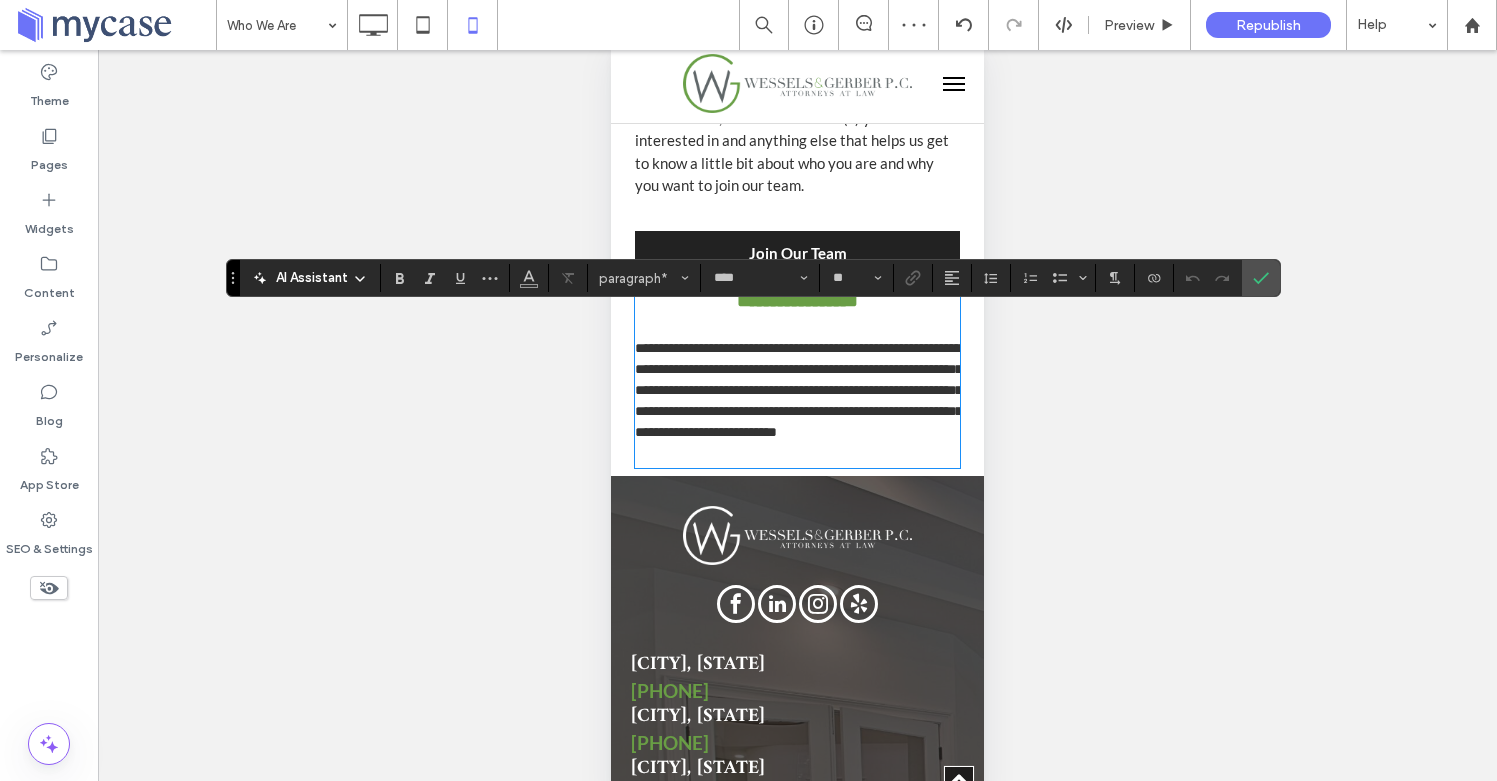 type on "**" 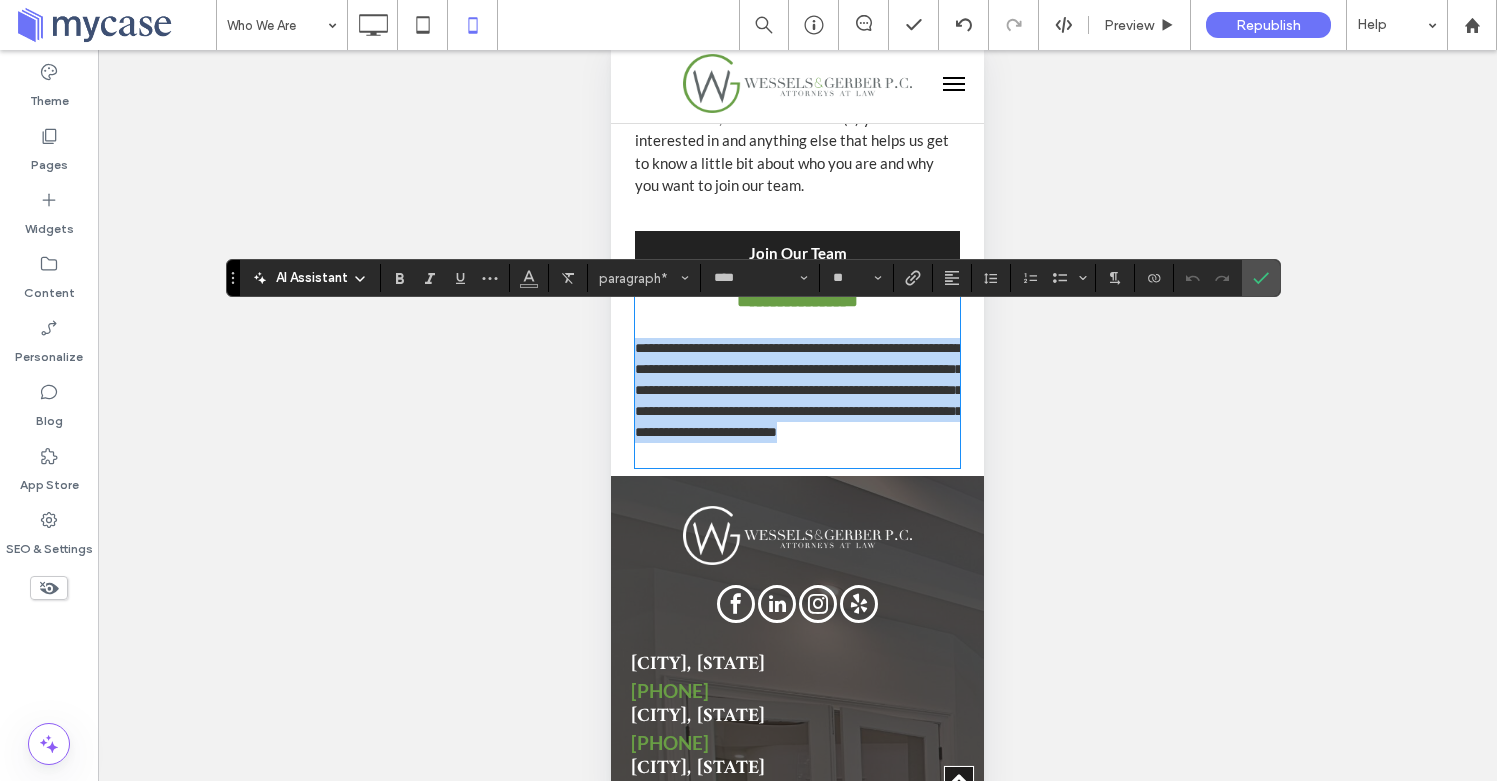 drag, startPoint x: 687, startPoint y: 479, endPoint x: 635, endPoint y: 374, distance: 117.170815 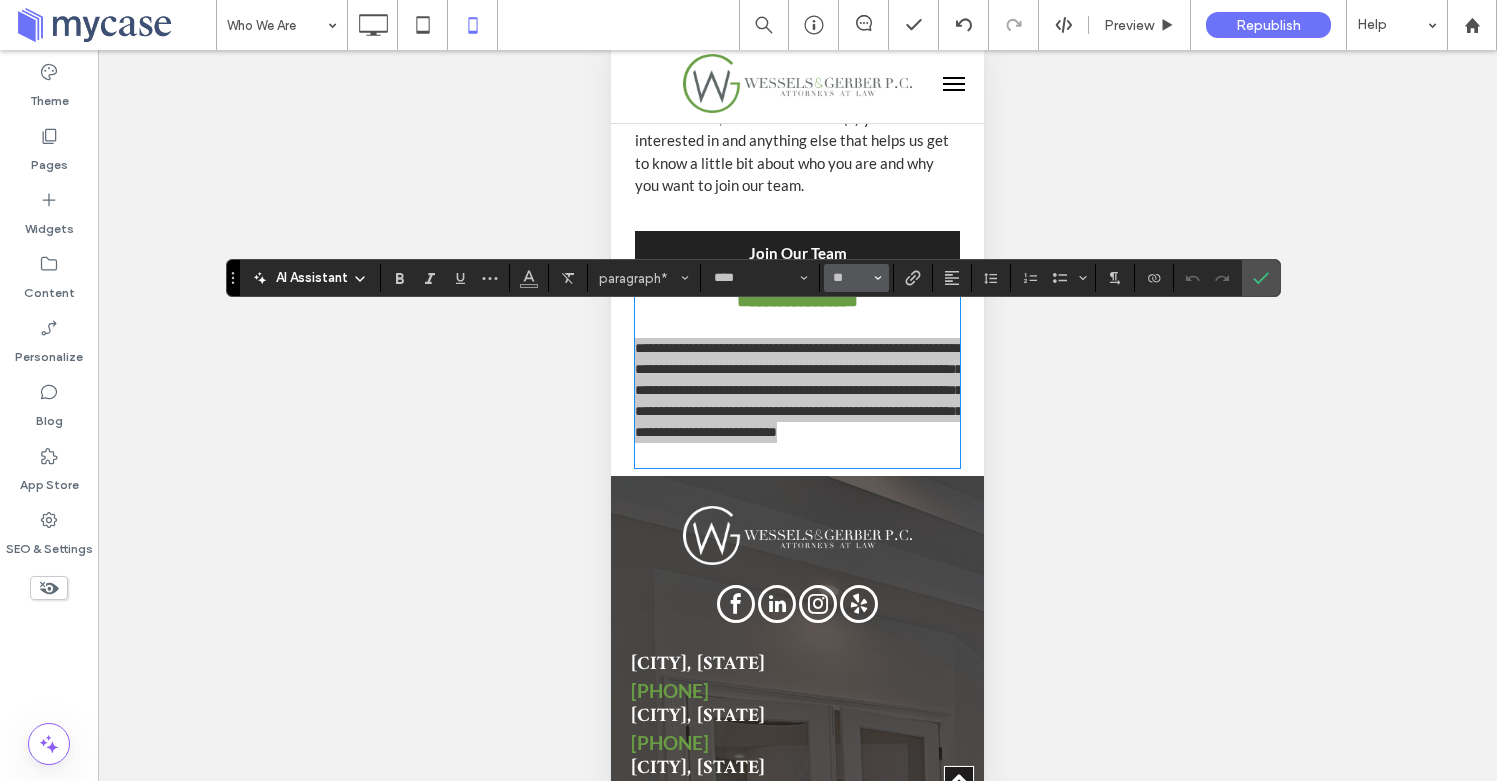 click on "**" at bounding box center (850, 278) 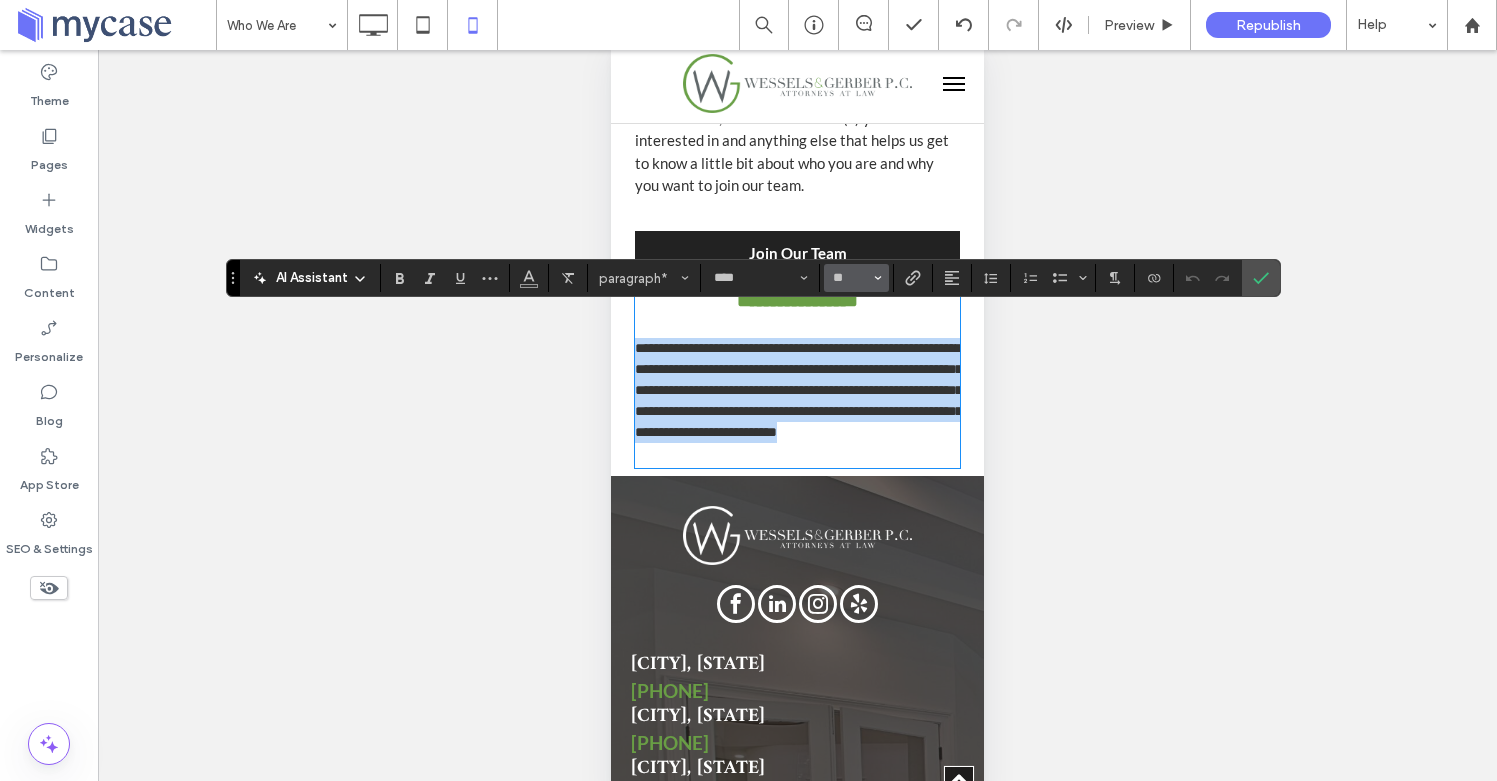 type on "**" 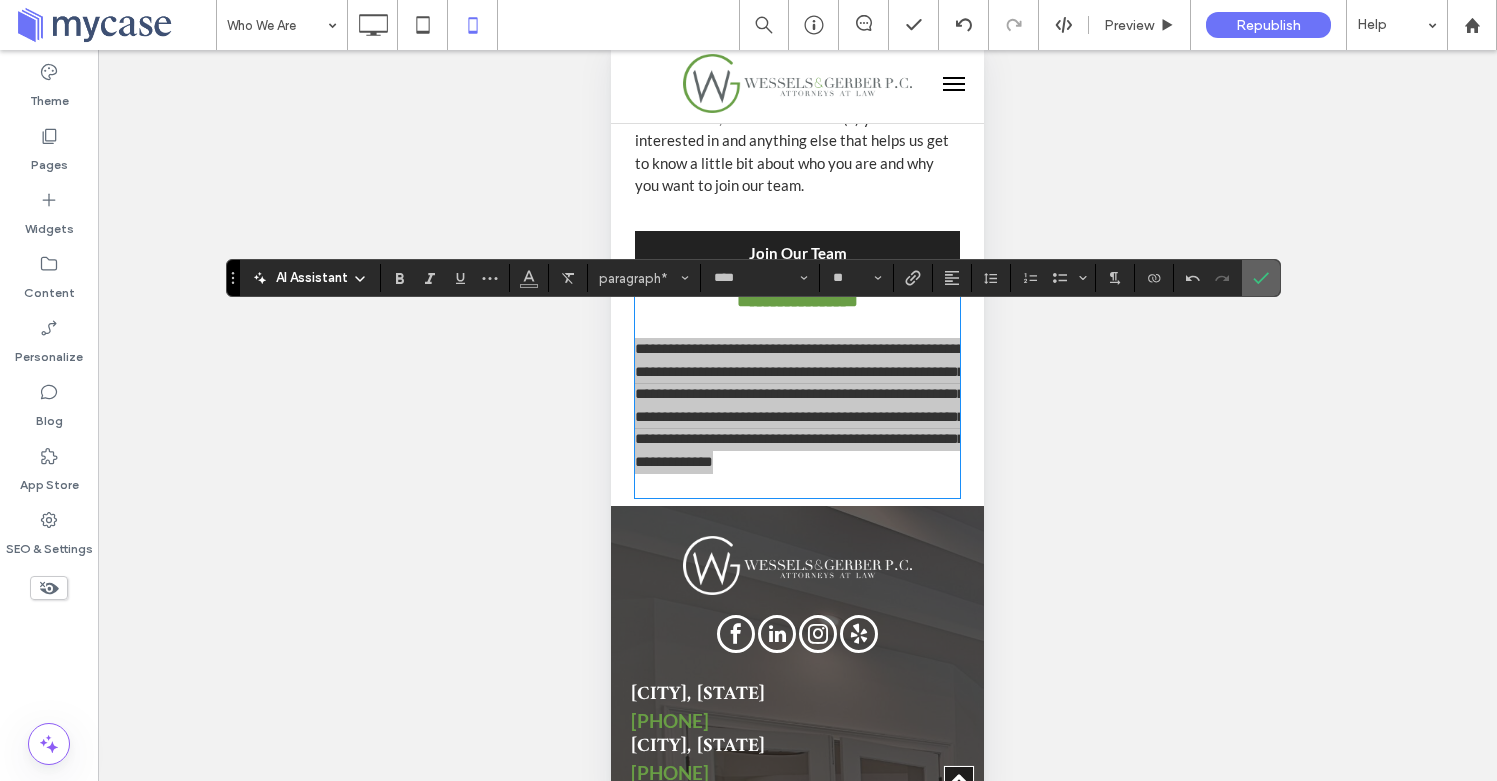 click at bounding box center (1261, 278) 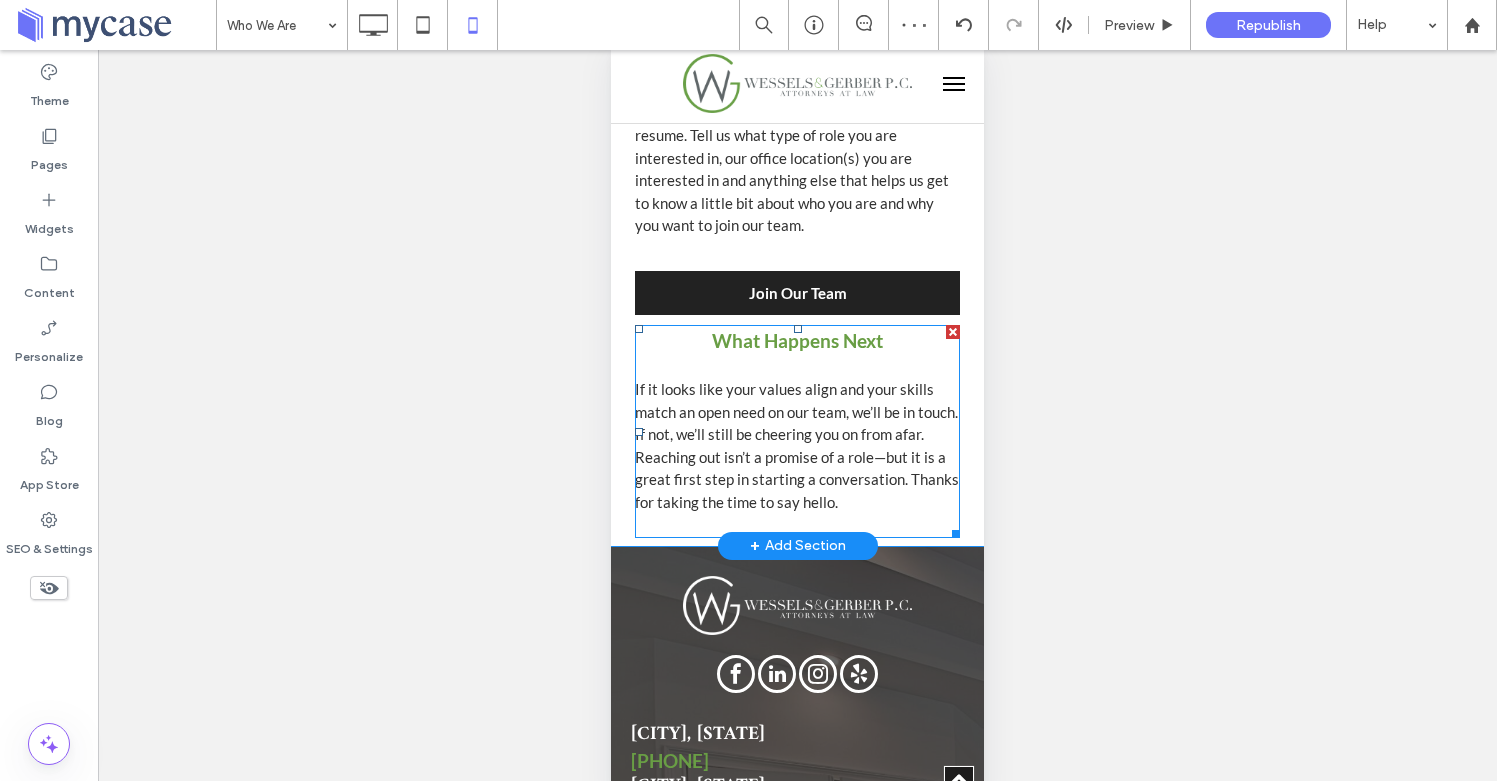 scroll, scrollTop: 5261, scrollLeft: 0, axis: vertical 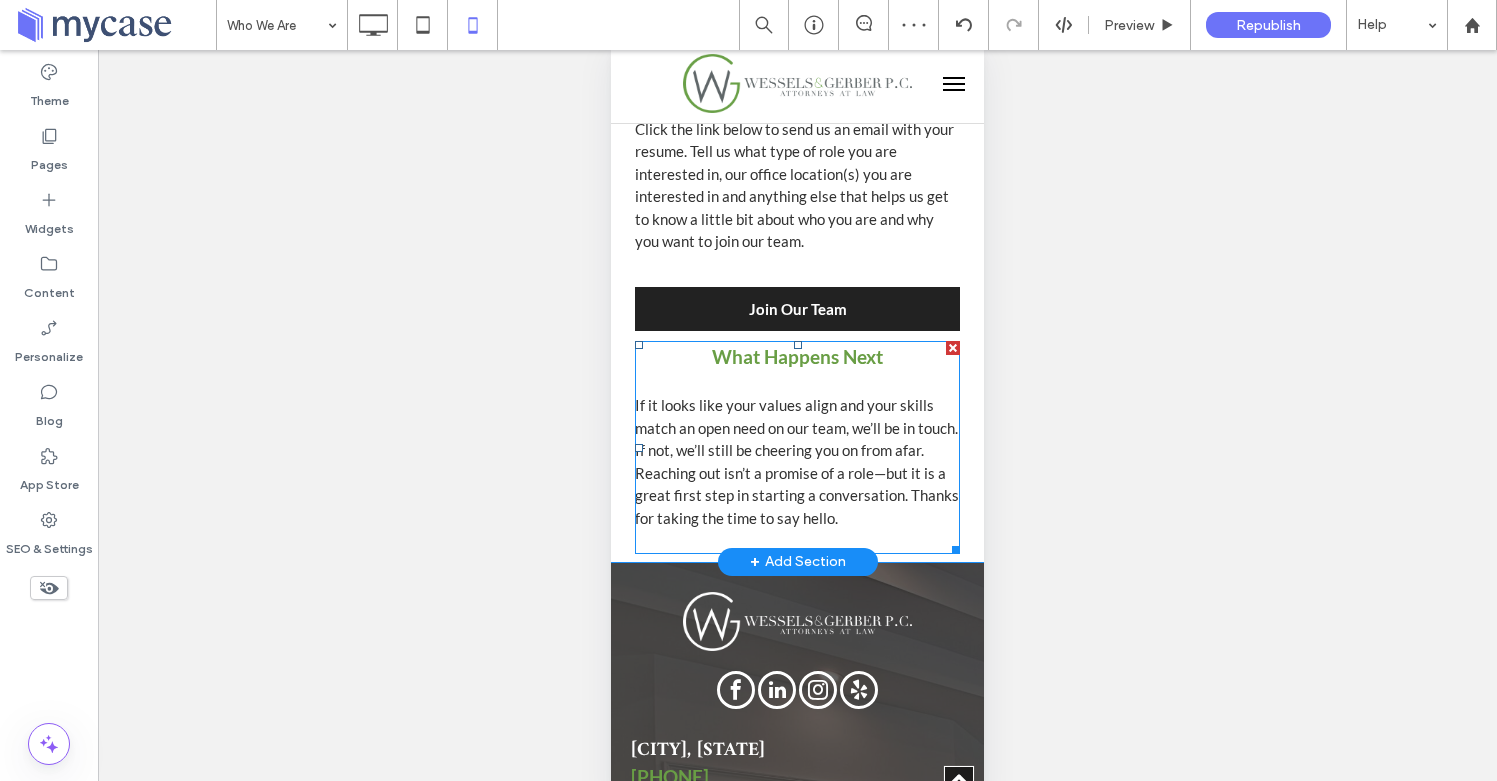 click on "What Happens Next" at bounding box center (797, 356) 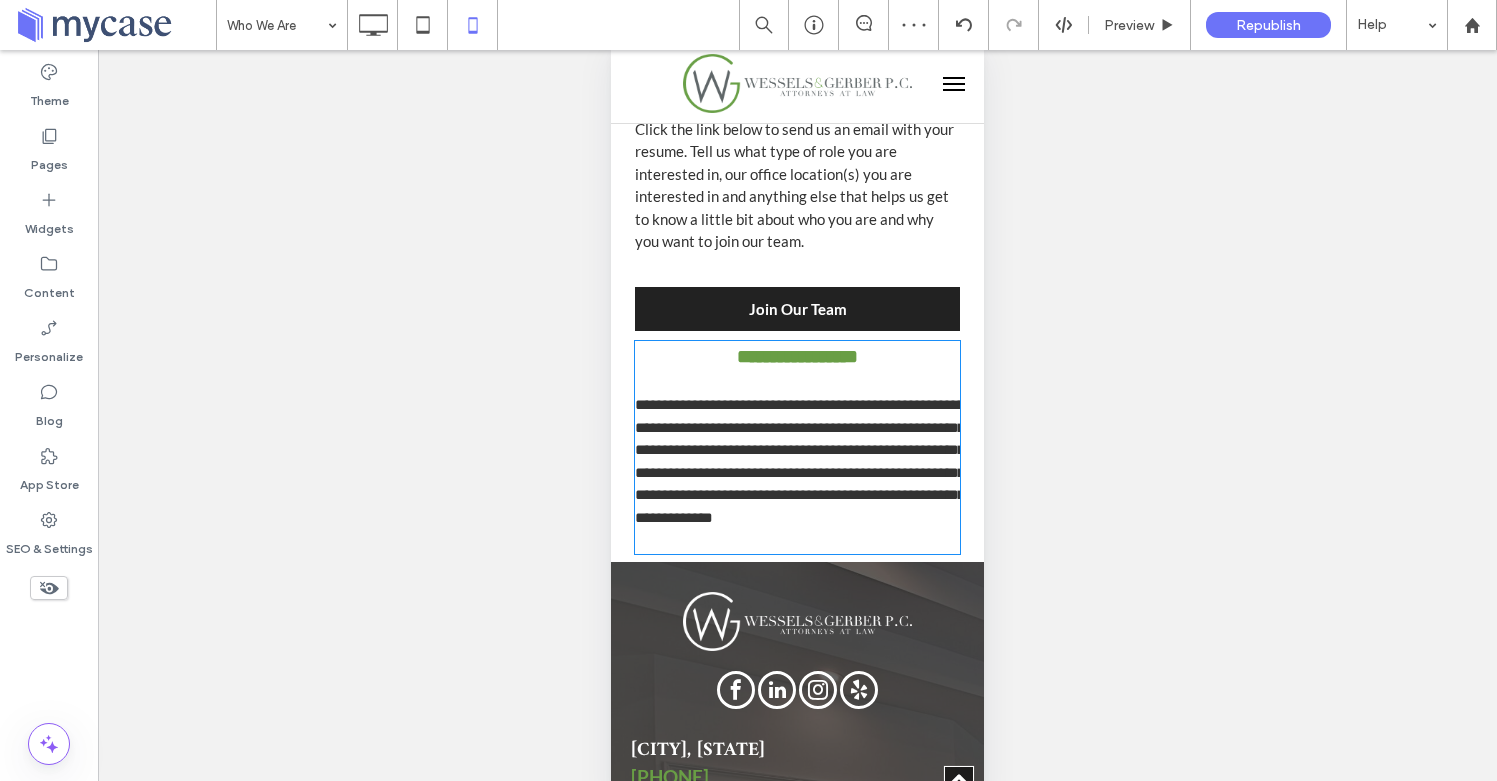 type on "****" 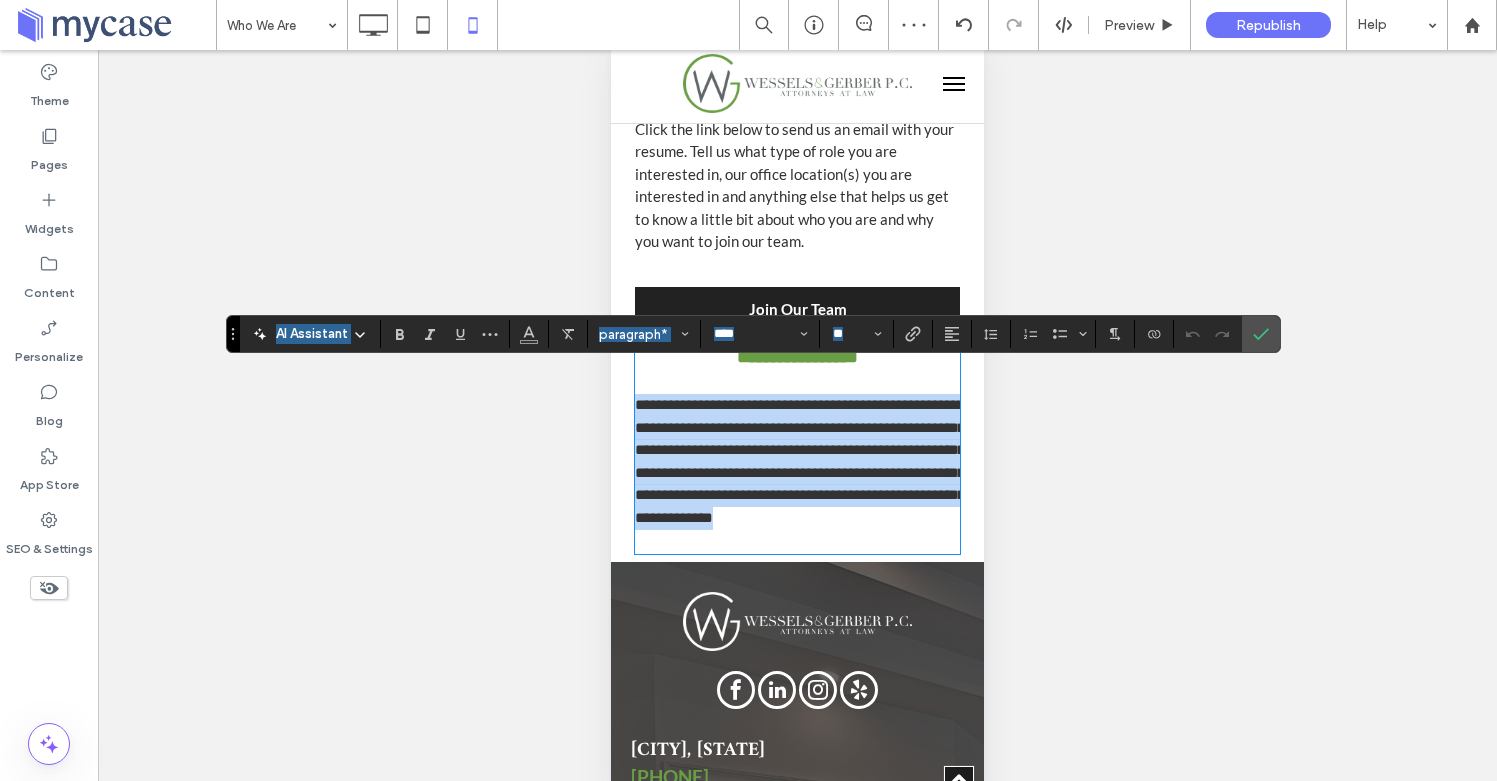 type on "**" 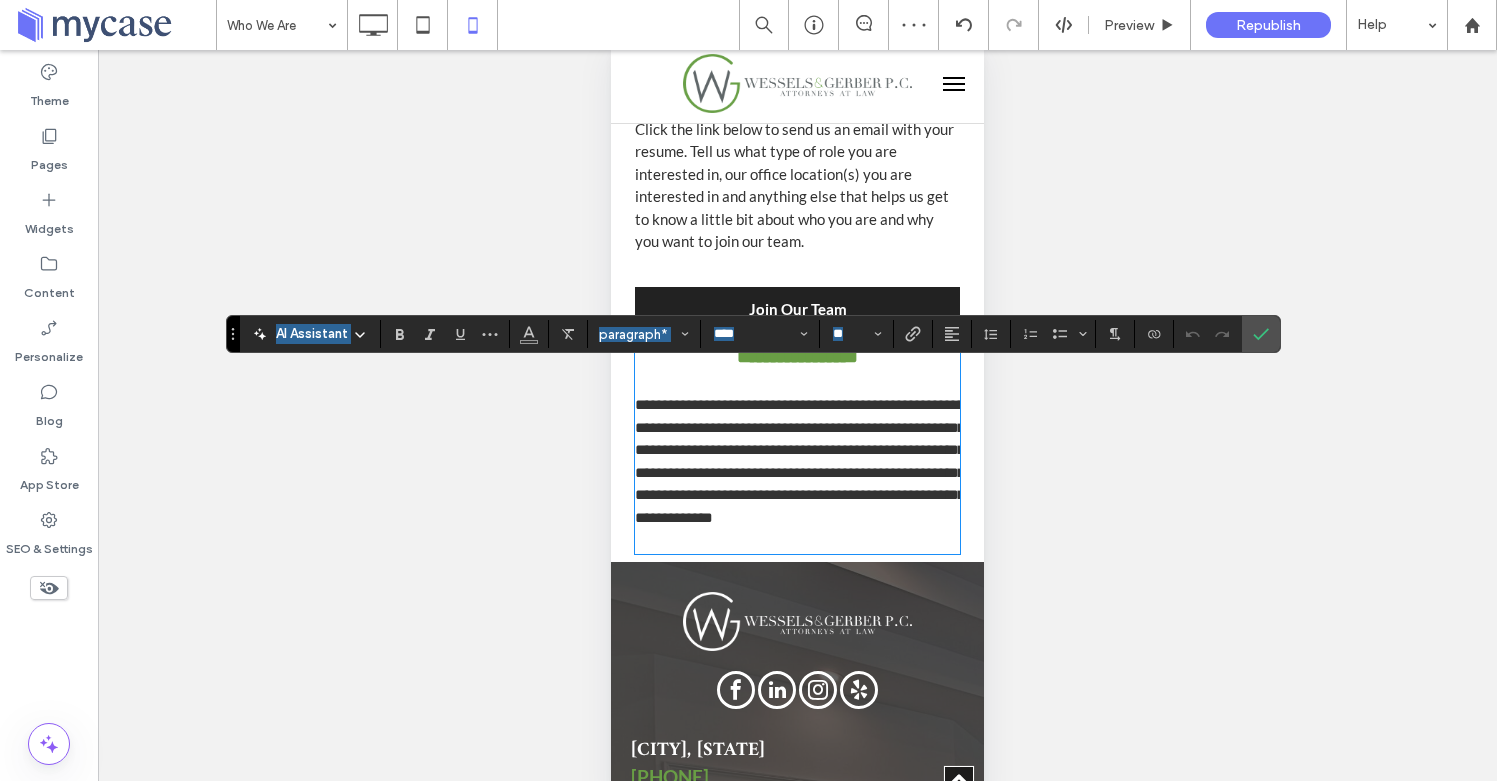 click on "**********" at bounding box center [797, 356] 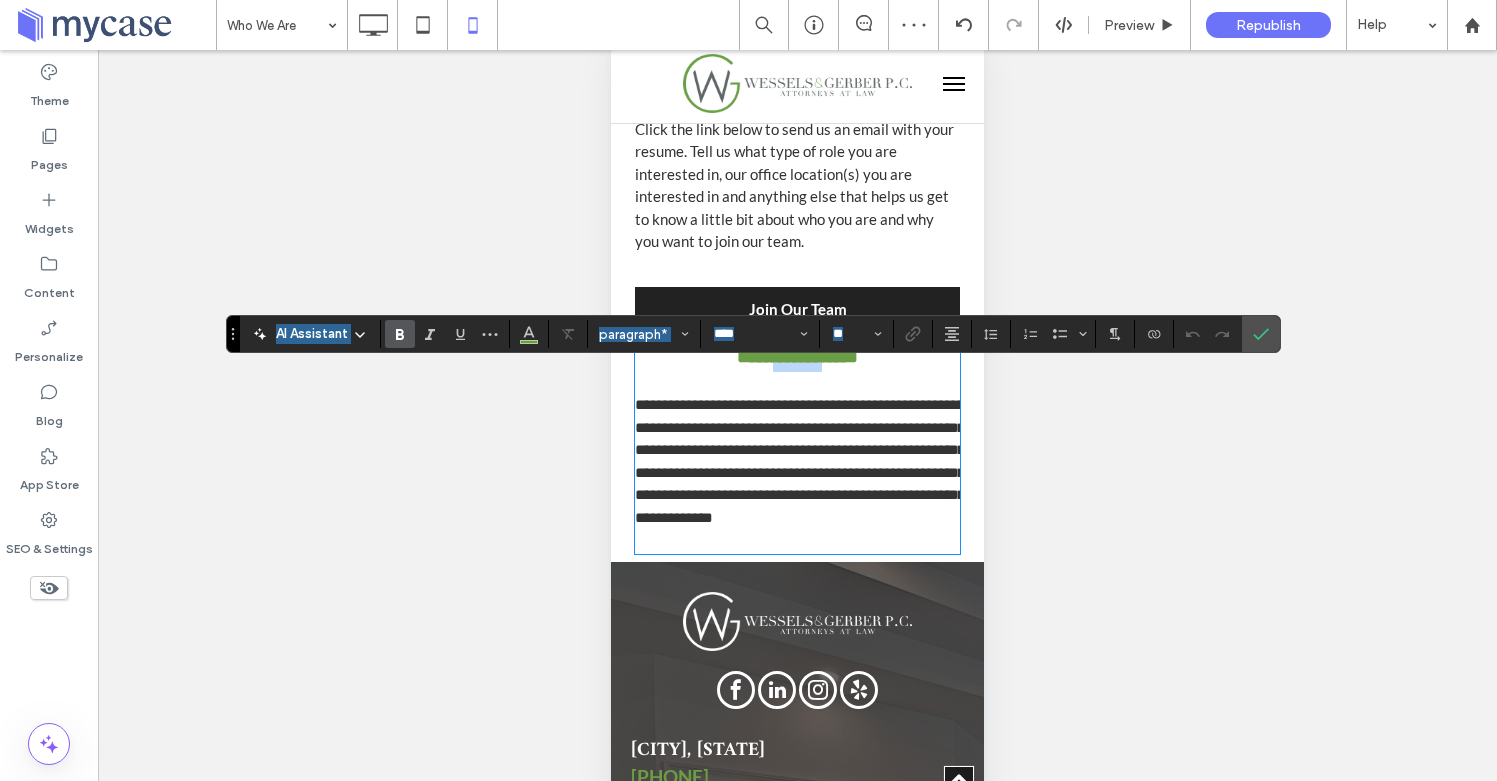 click on "**********" at bounding box center (797, 356) 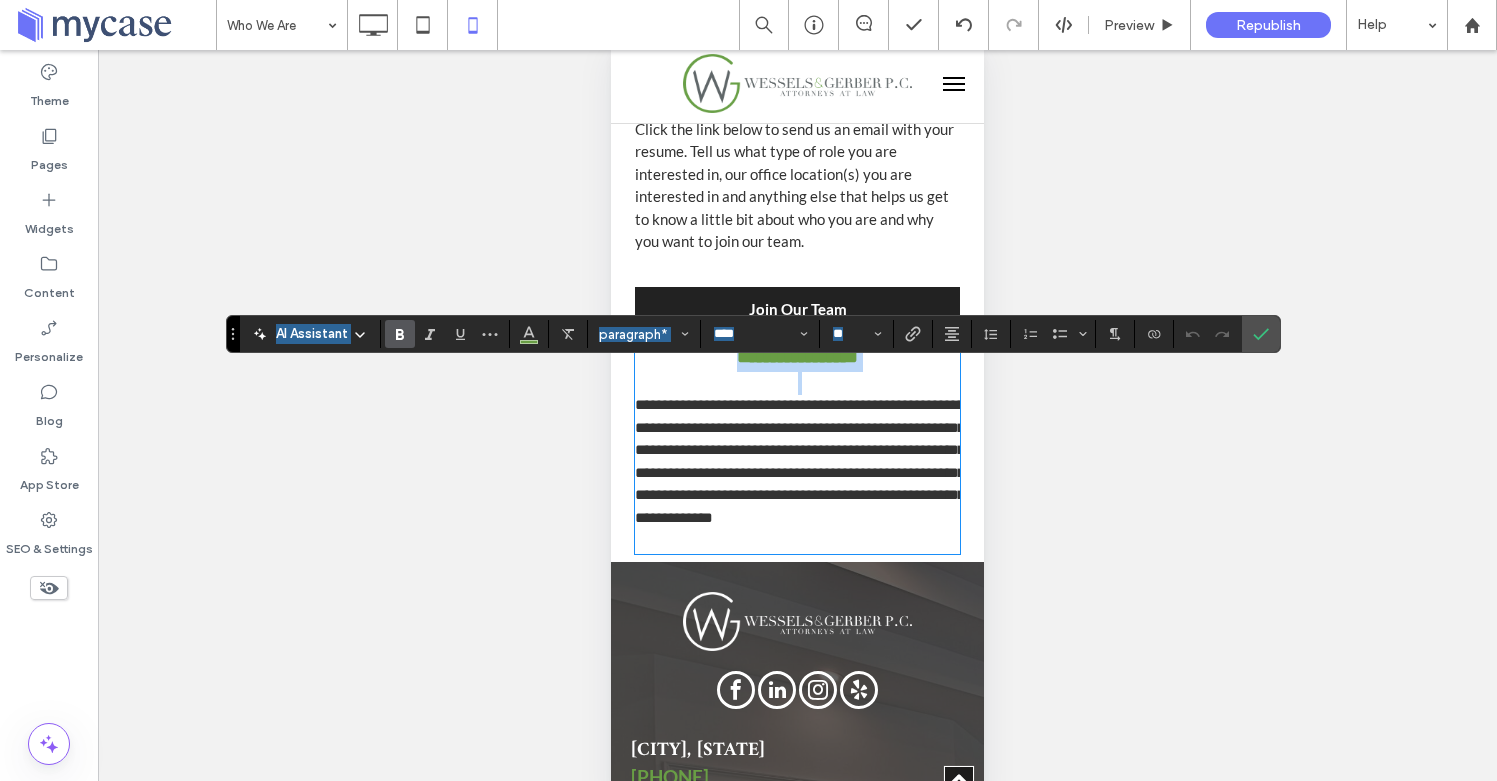 click on "**********" at bounding box center [797, 356] 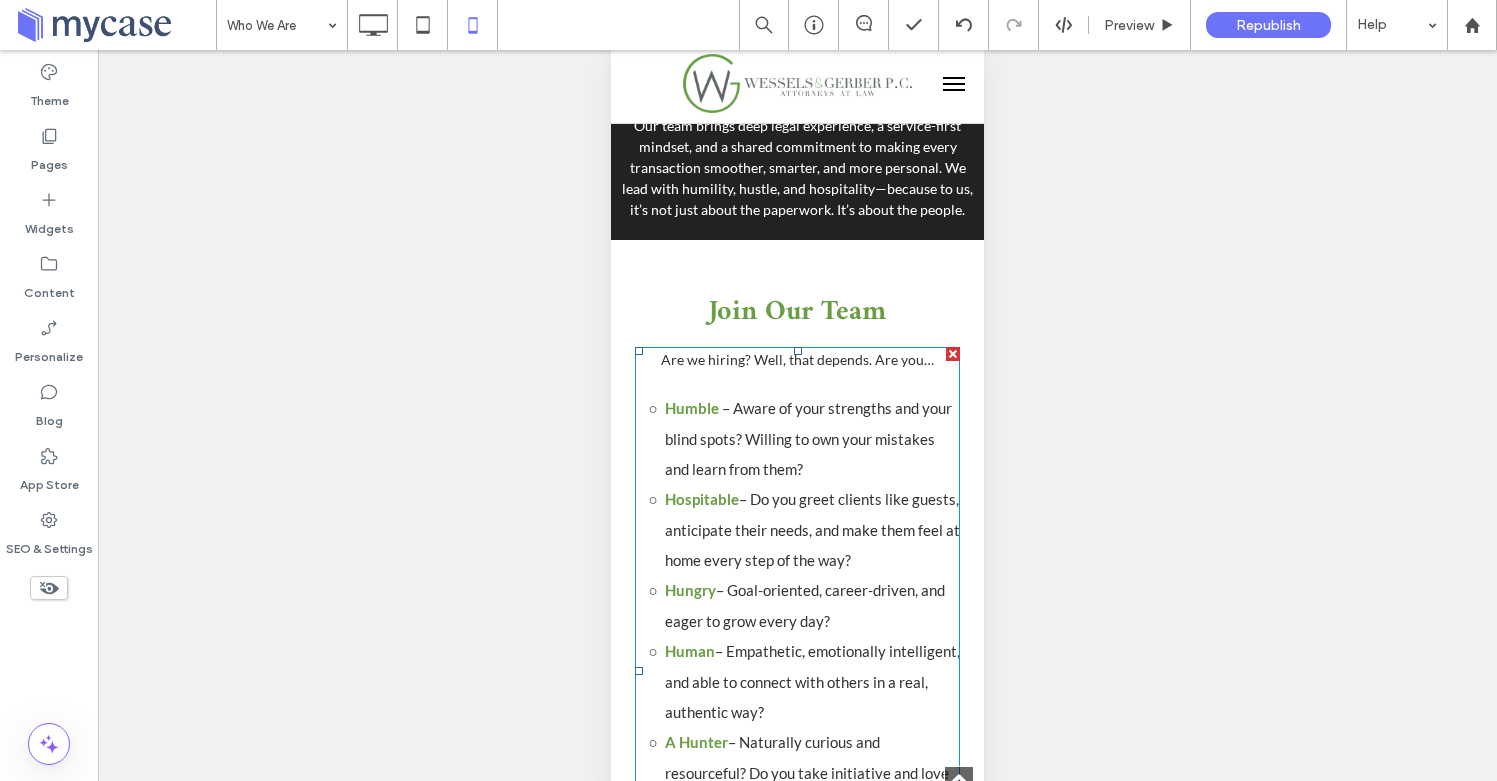 scroll, scrollTop: 4303, scrollLeft: 0, axis: vertical 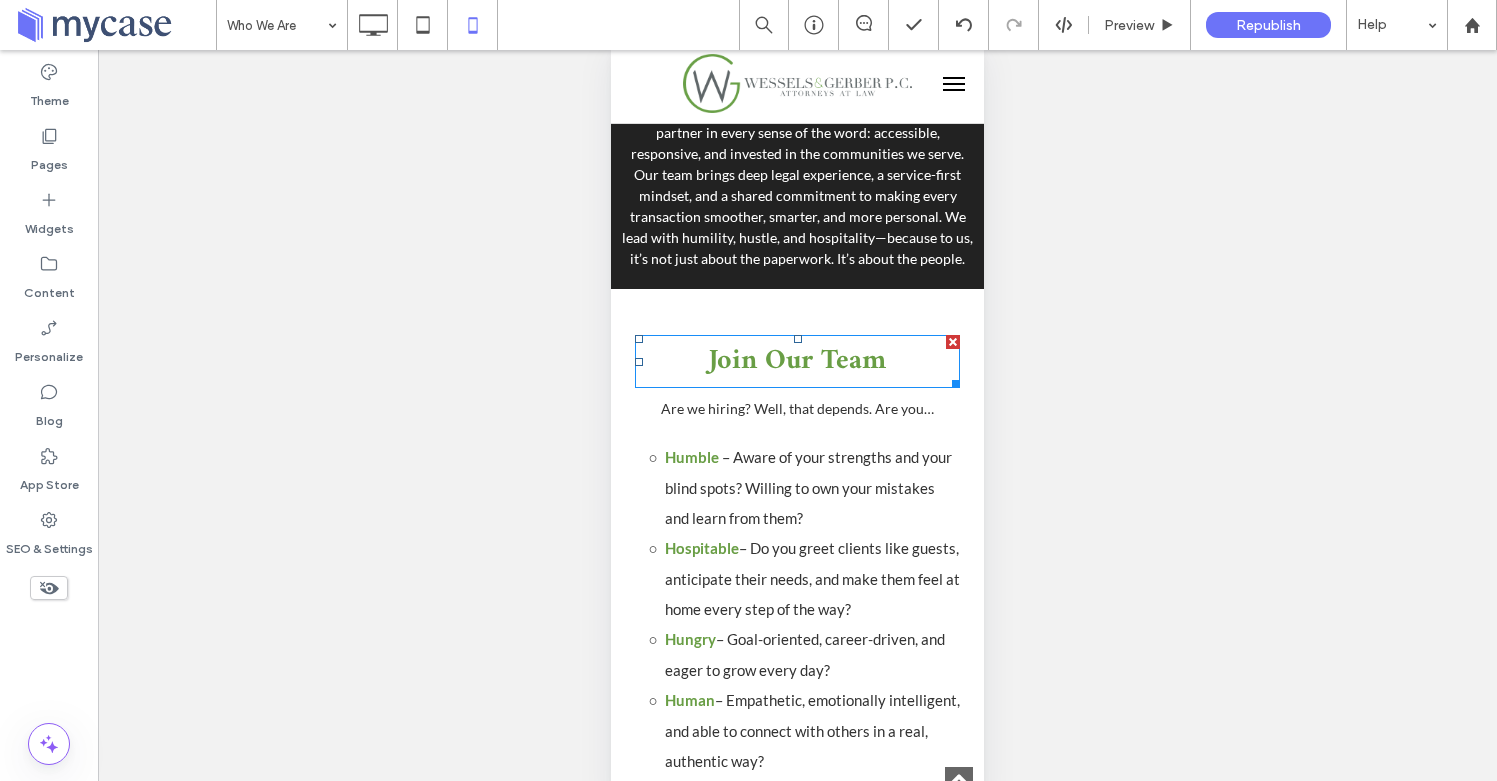 click on "Join Our Team" at bounding box center [797, 361] 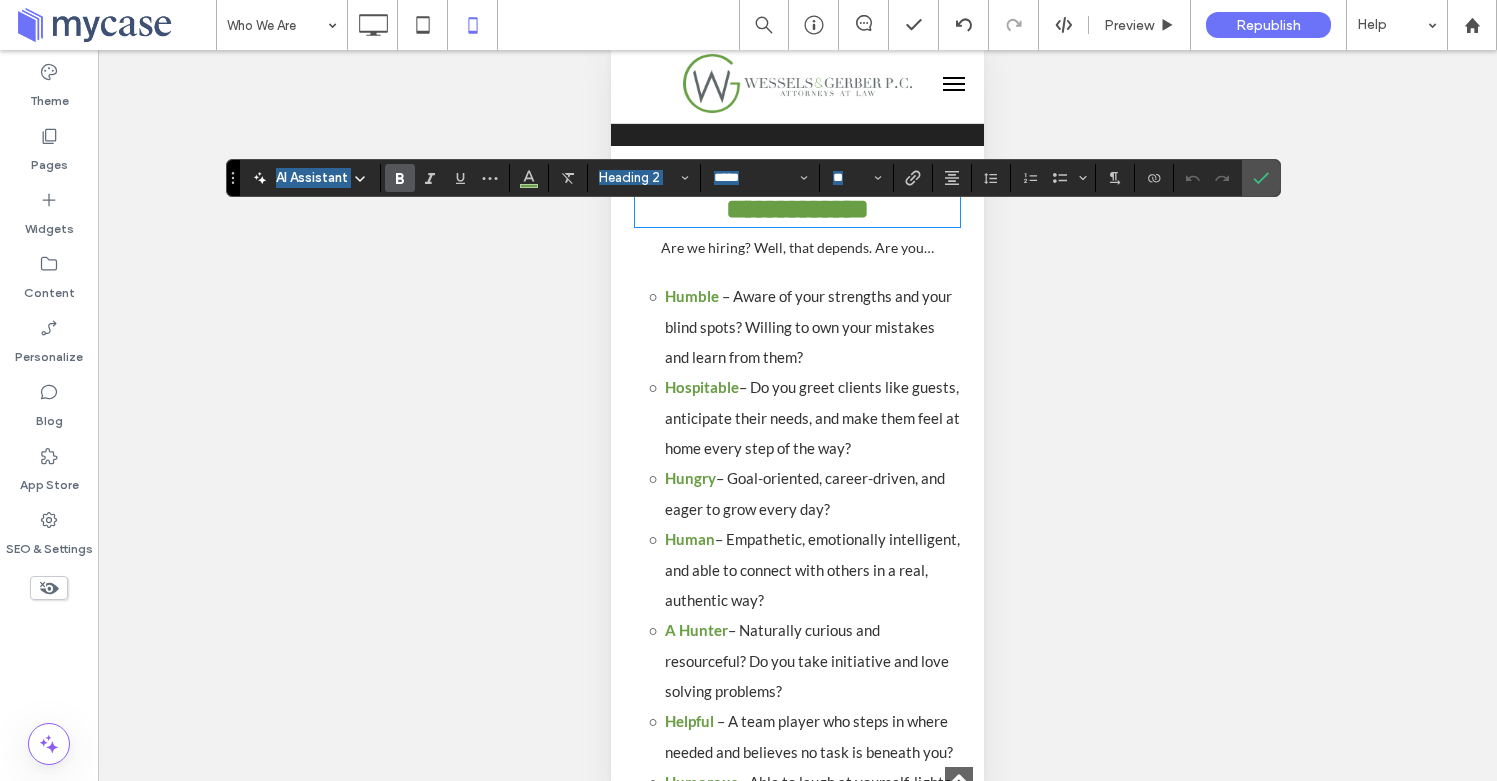 scroll, scrollTop: 4442, scrollLeft: 0, axis: vertical 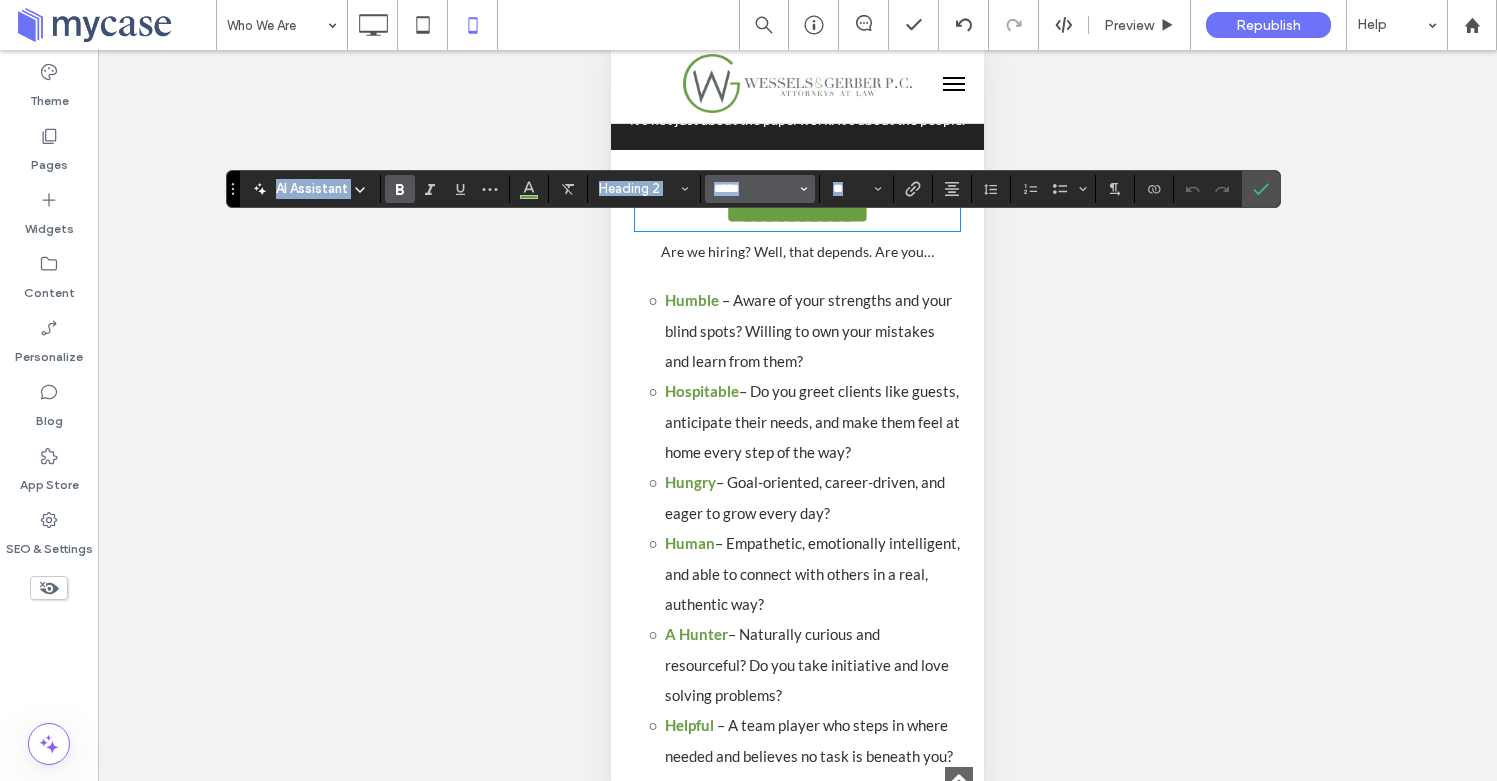 click on "*****" at bounding box center (754, 189) 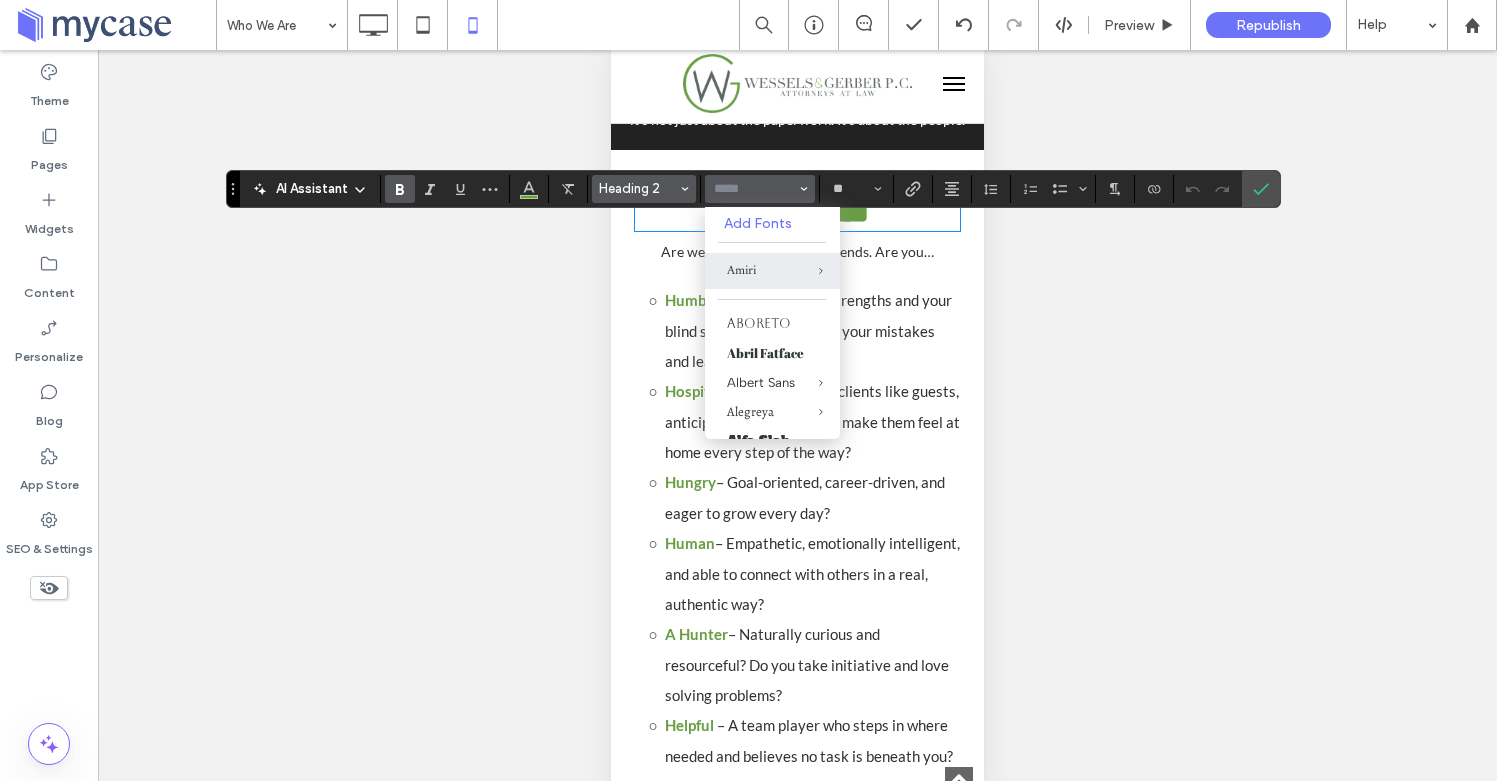 click on "Heading 2" at bounding box center (638, 188) 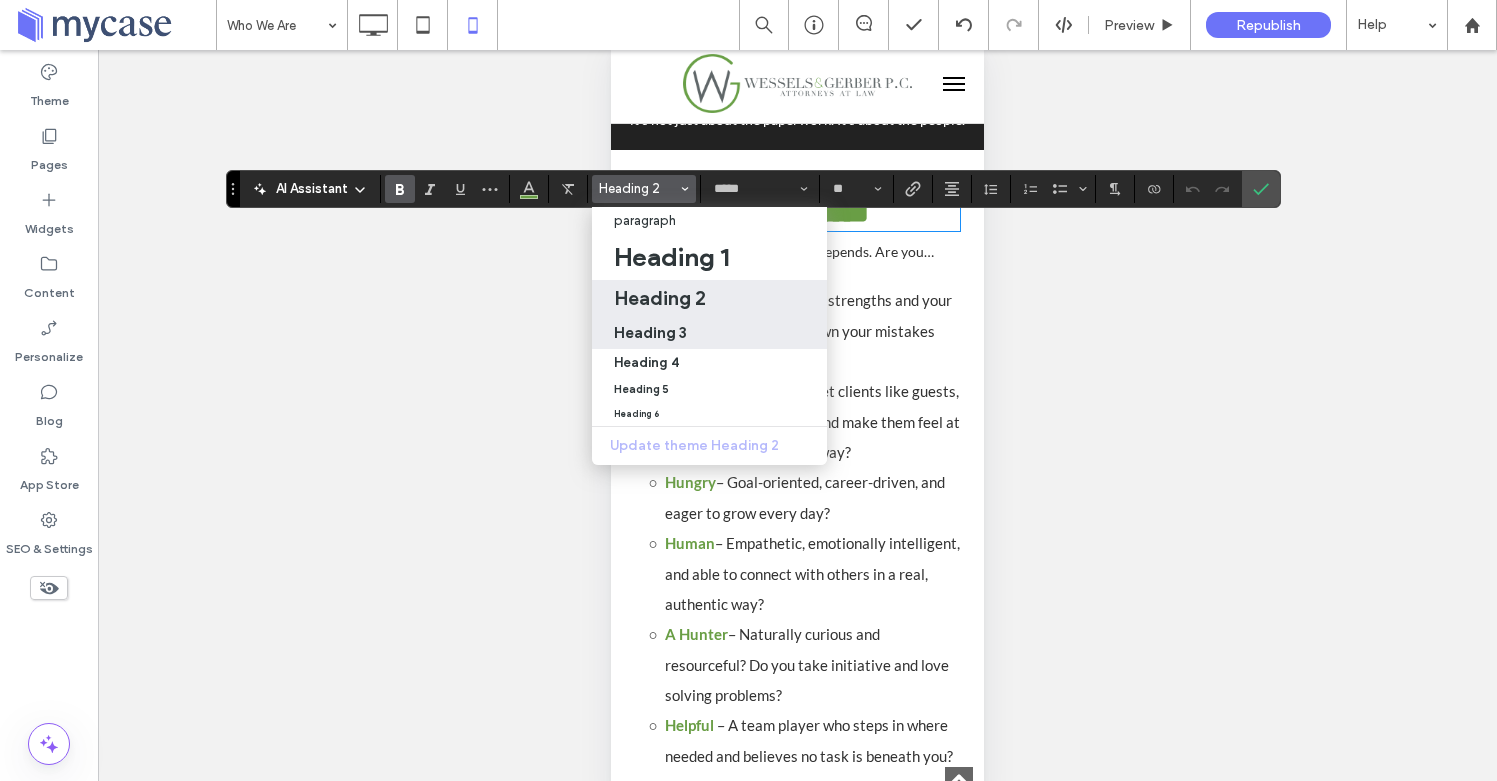 click on "Heading 3" at bounding box center (650, 332) 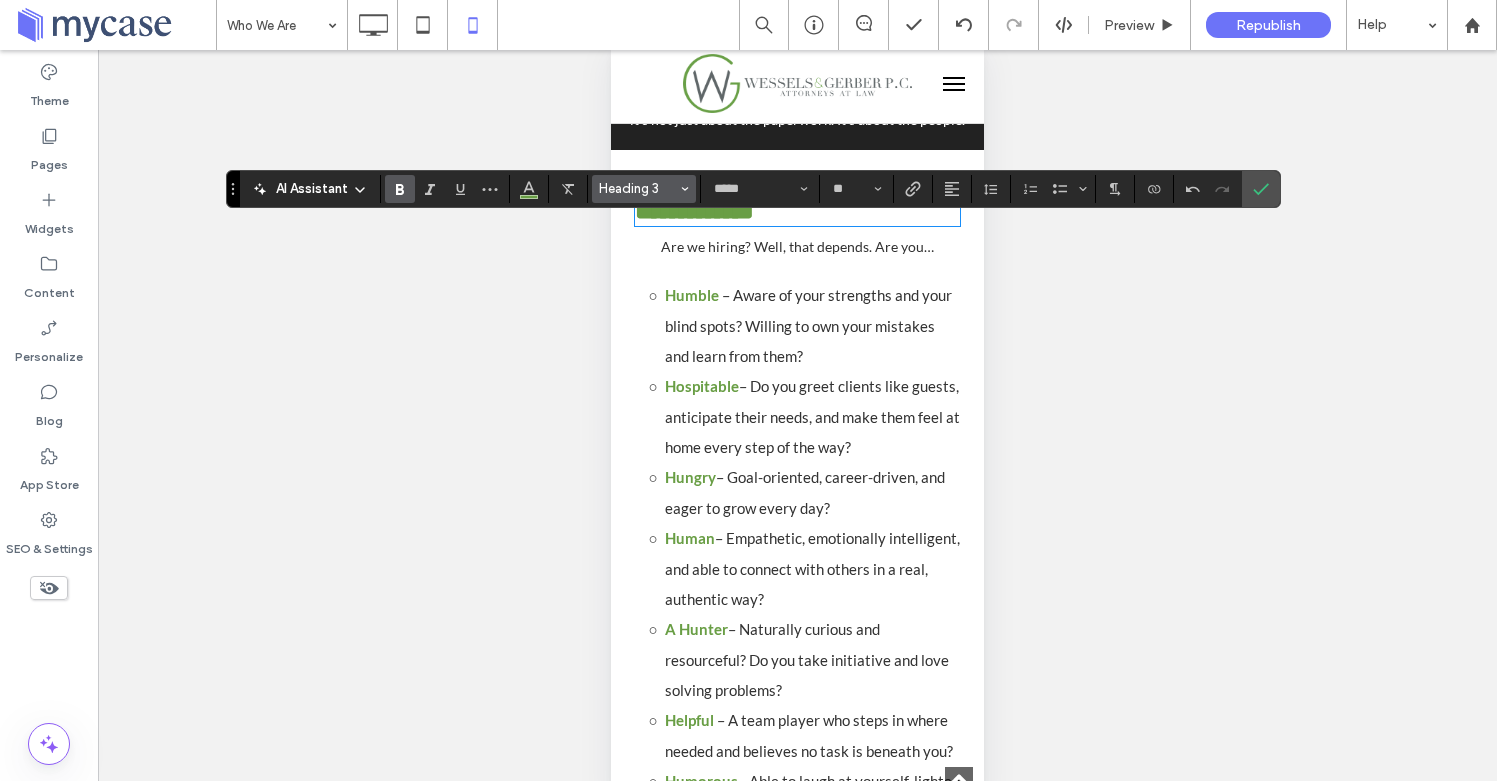 click on "Heading 3" at bounding box center (638, 188) 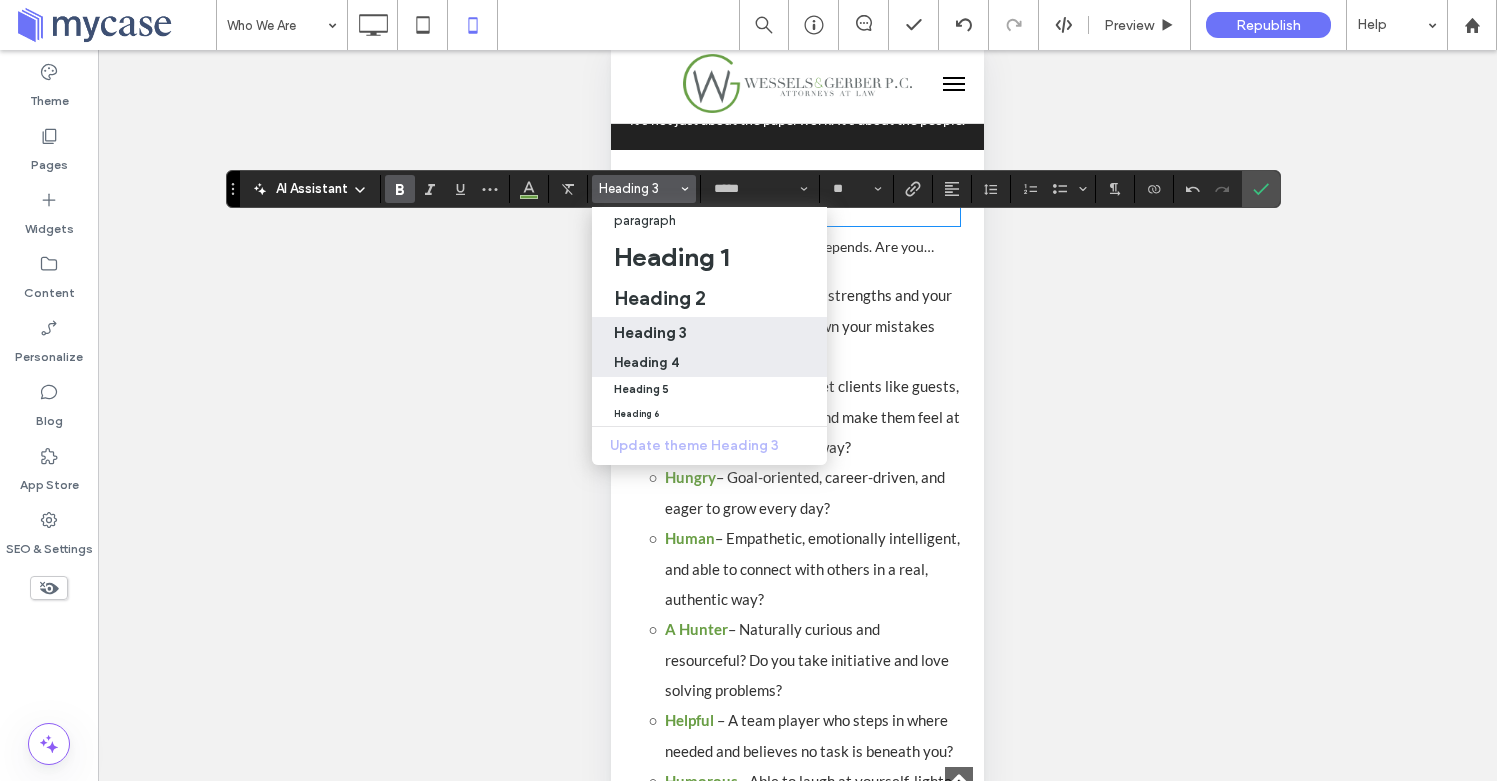 click on "Heading 4" at bounding box center (709, 363) 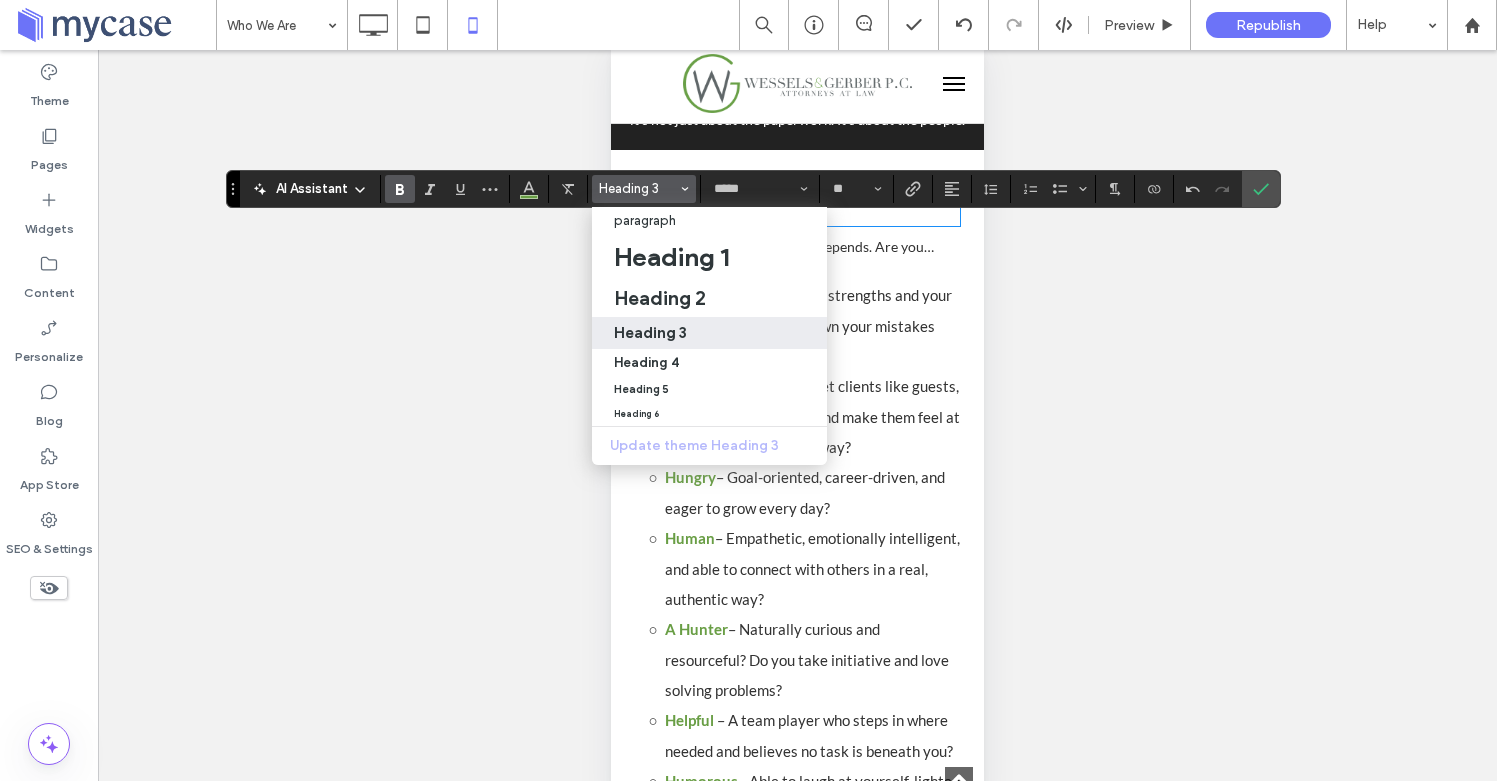type on "**" 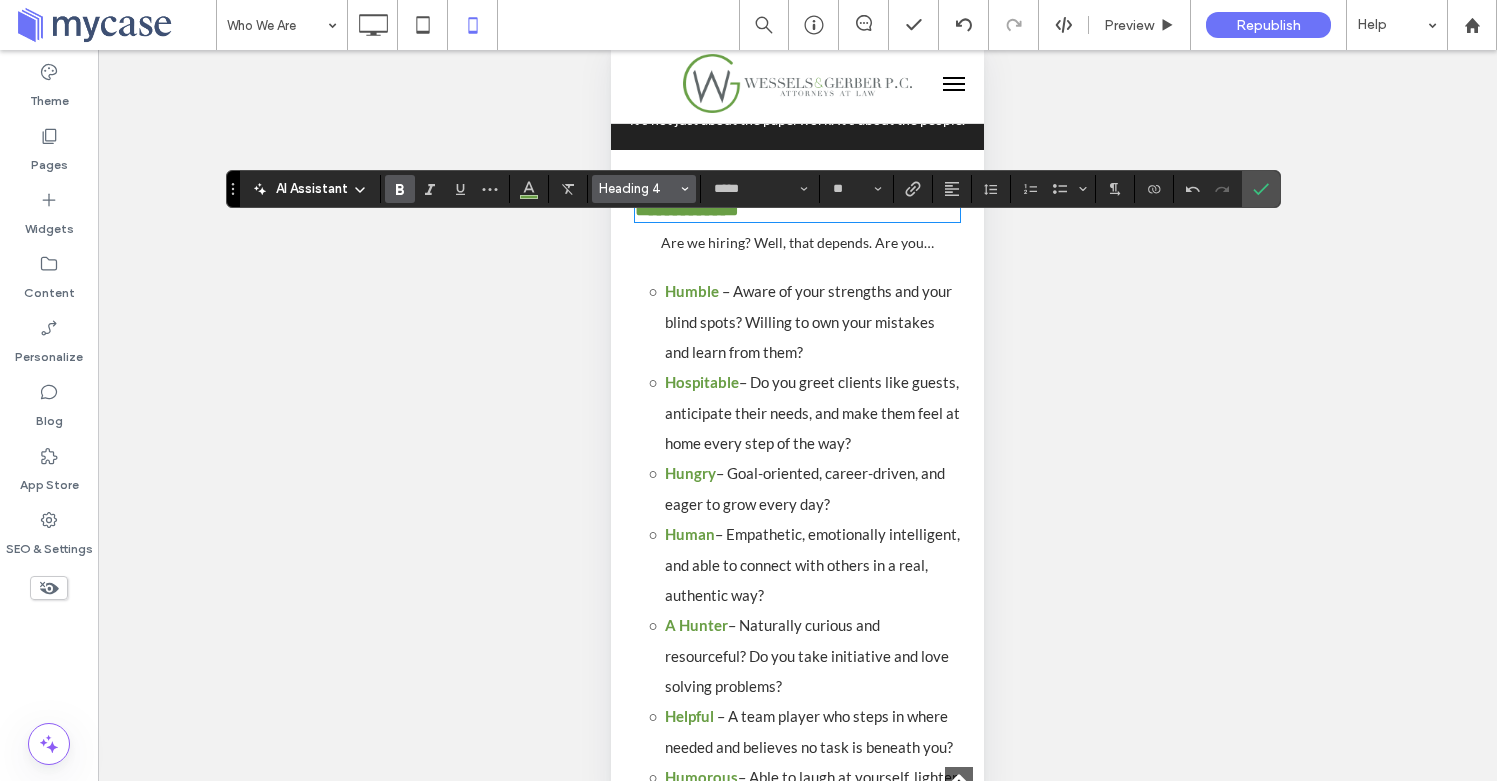 click on "Heading 4" at bounding box center (638, 188) 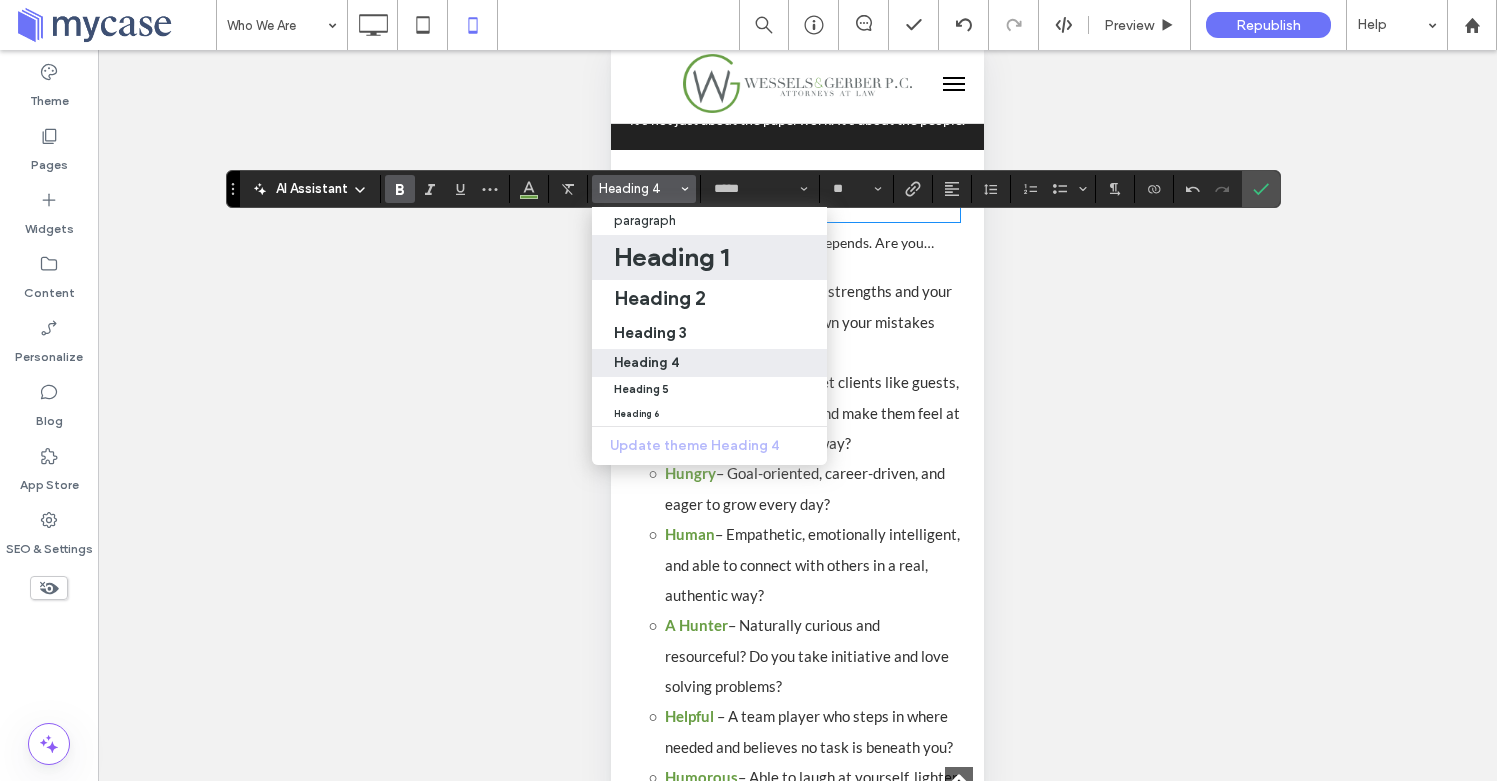 click on "Heading 1" at bounding box center (671, 257) 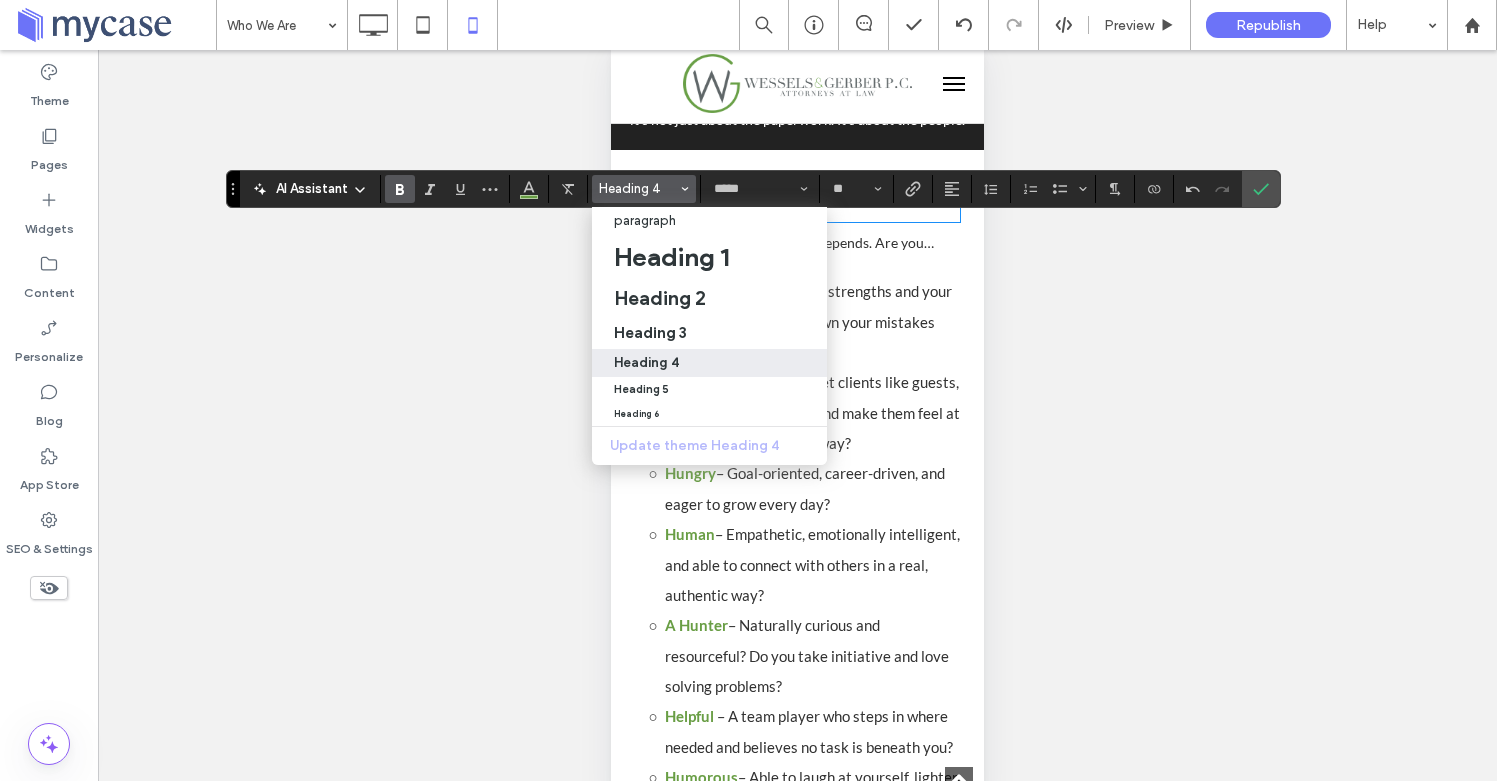 type on "**********" 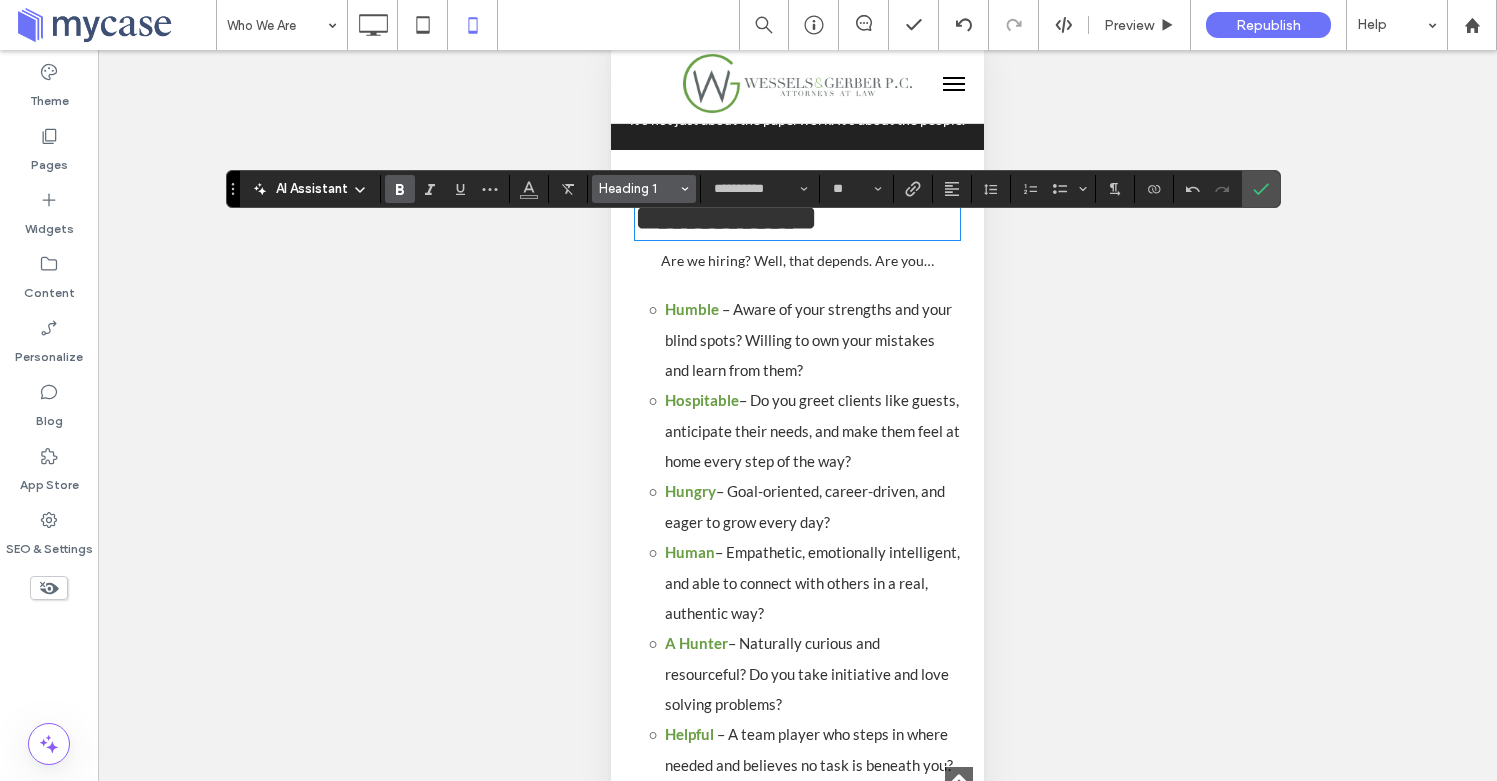 click on "Heading 1" at bounding box center [638, 188] 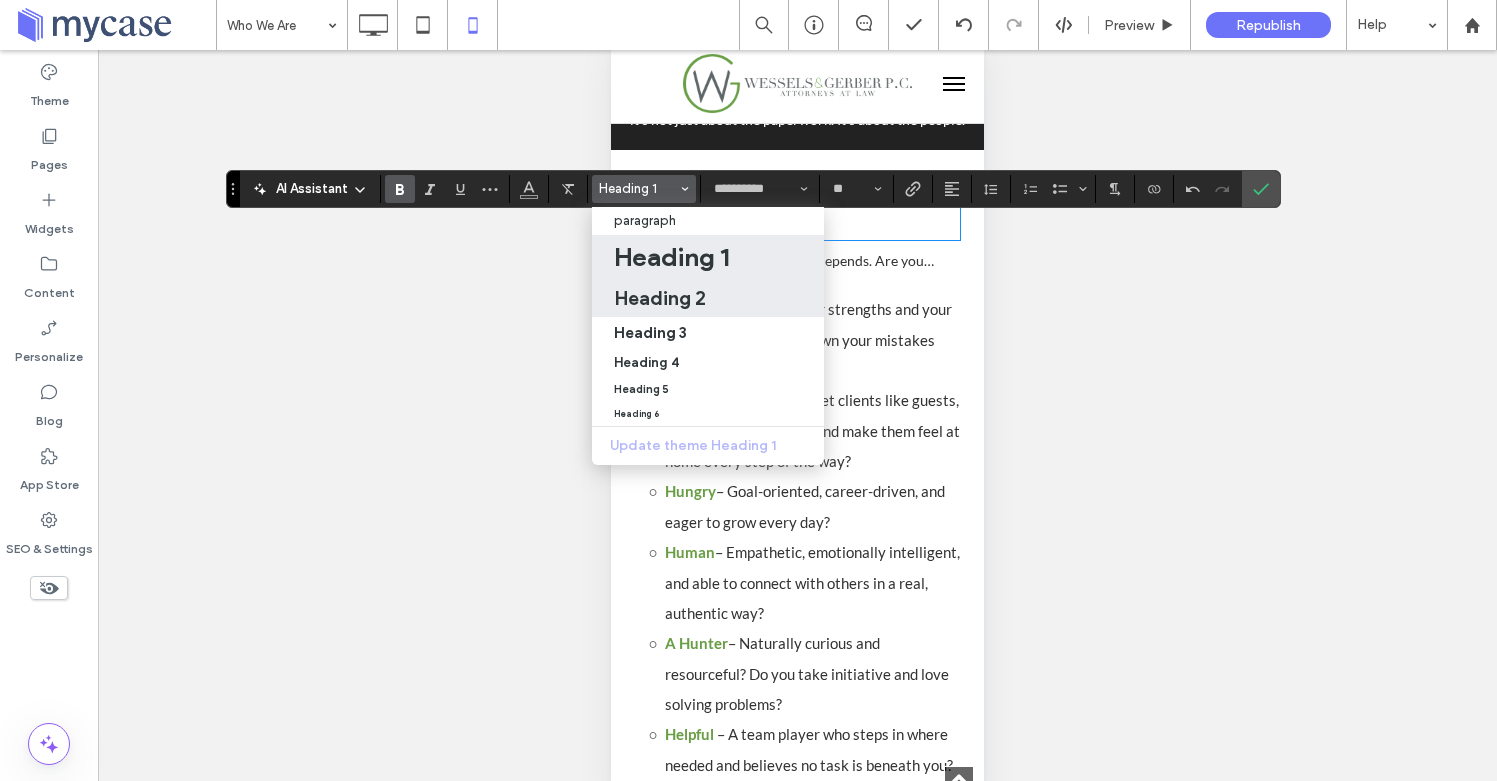 click on "Heading 2" at bounding box center (660, 298) 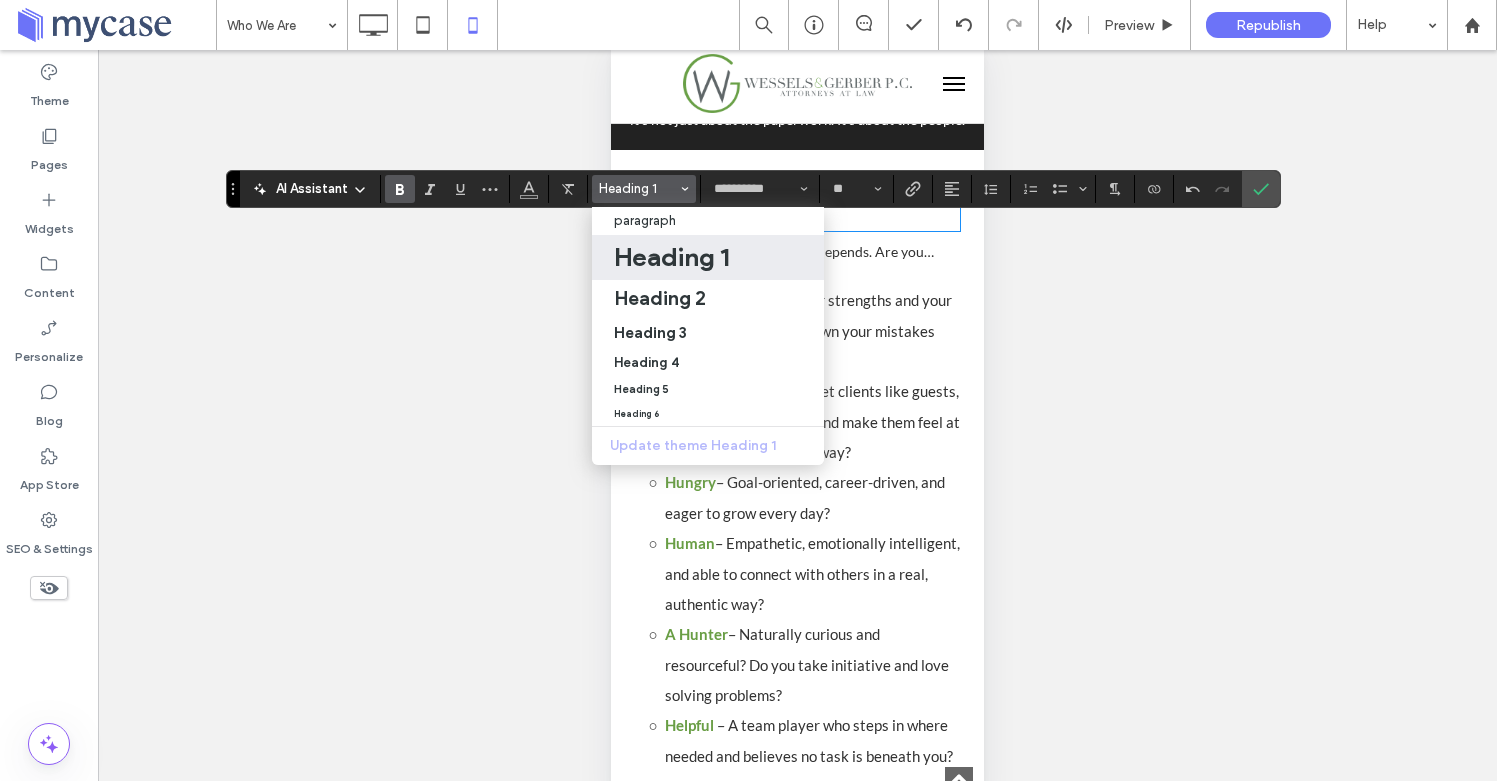 type on "*****" 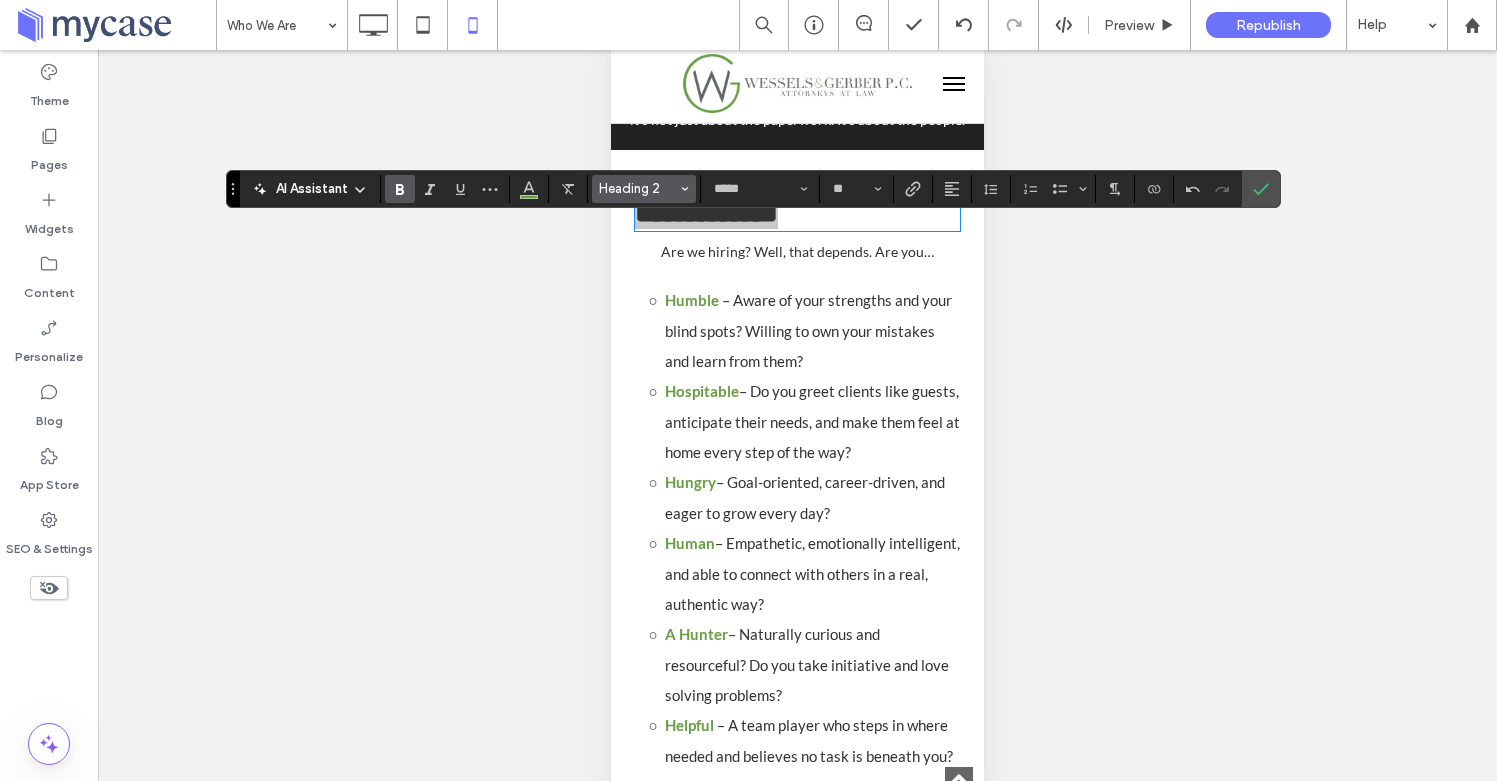 click on "Heading 2" at bounding box center [644, 189] 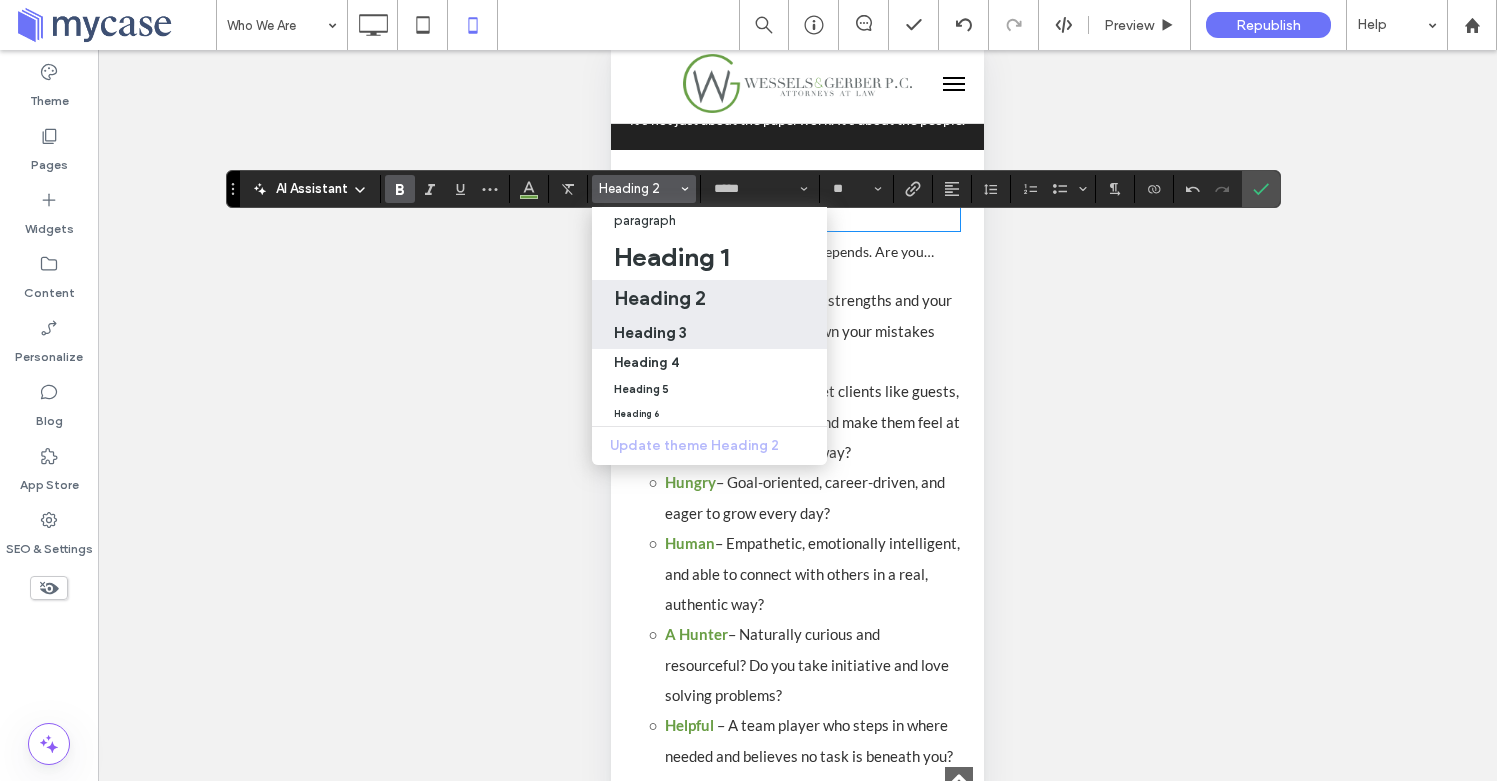 click on "Heading 3" at bounding box center (709, 333) 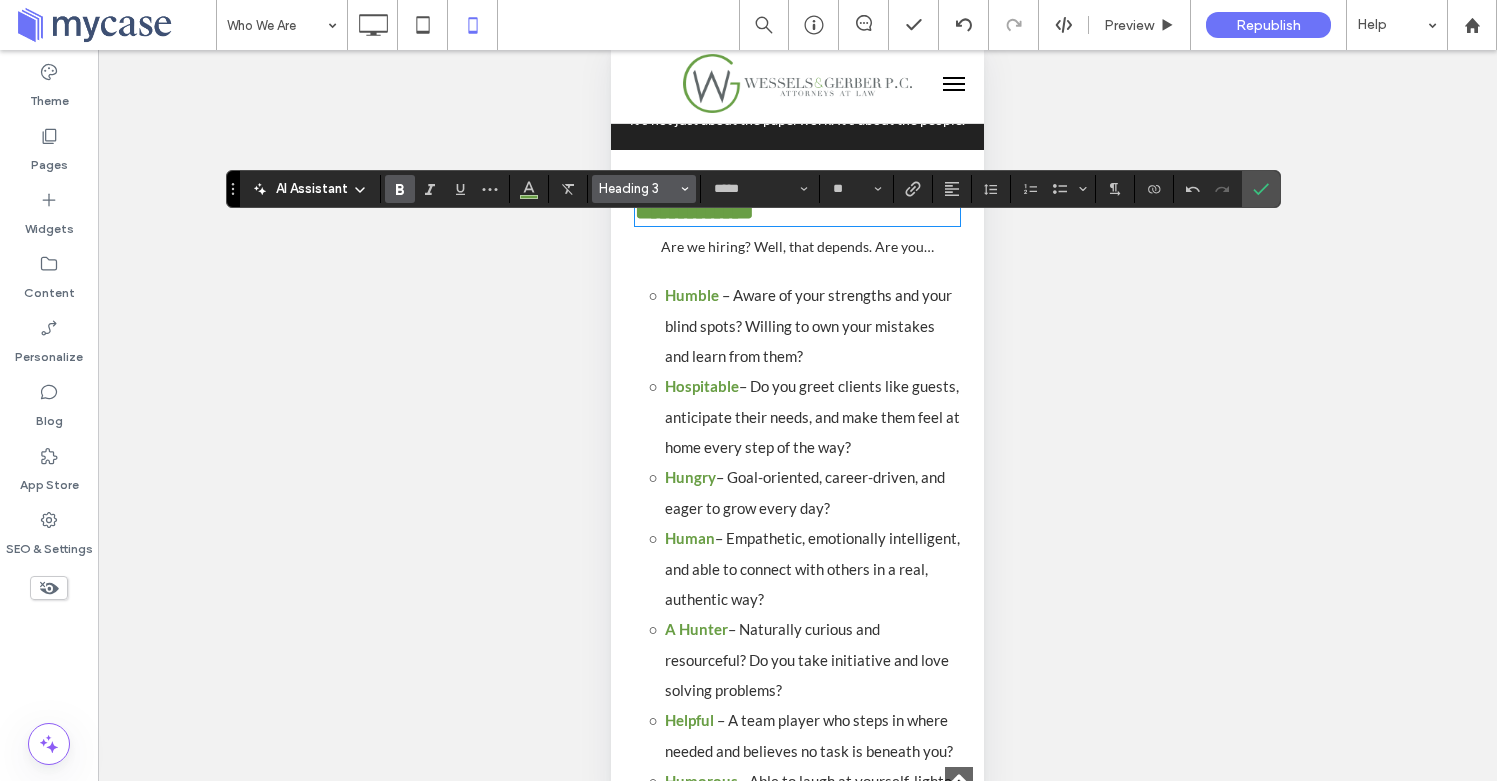 click on "Heading 3" at bounding box center [638, 188] 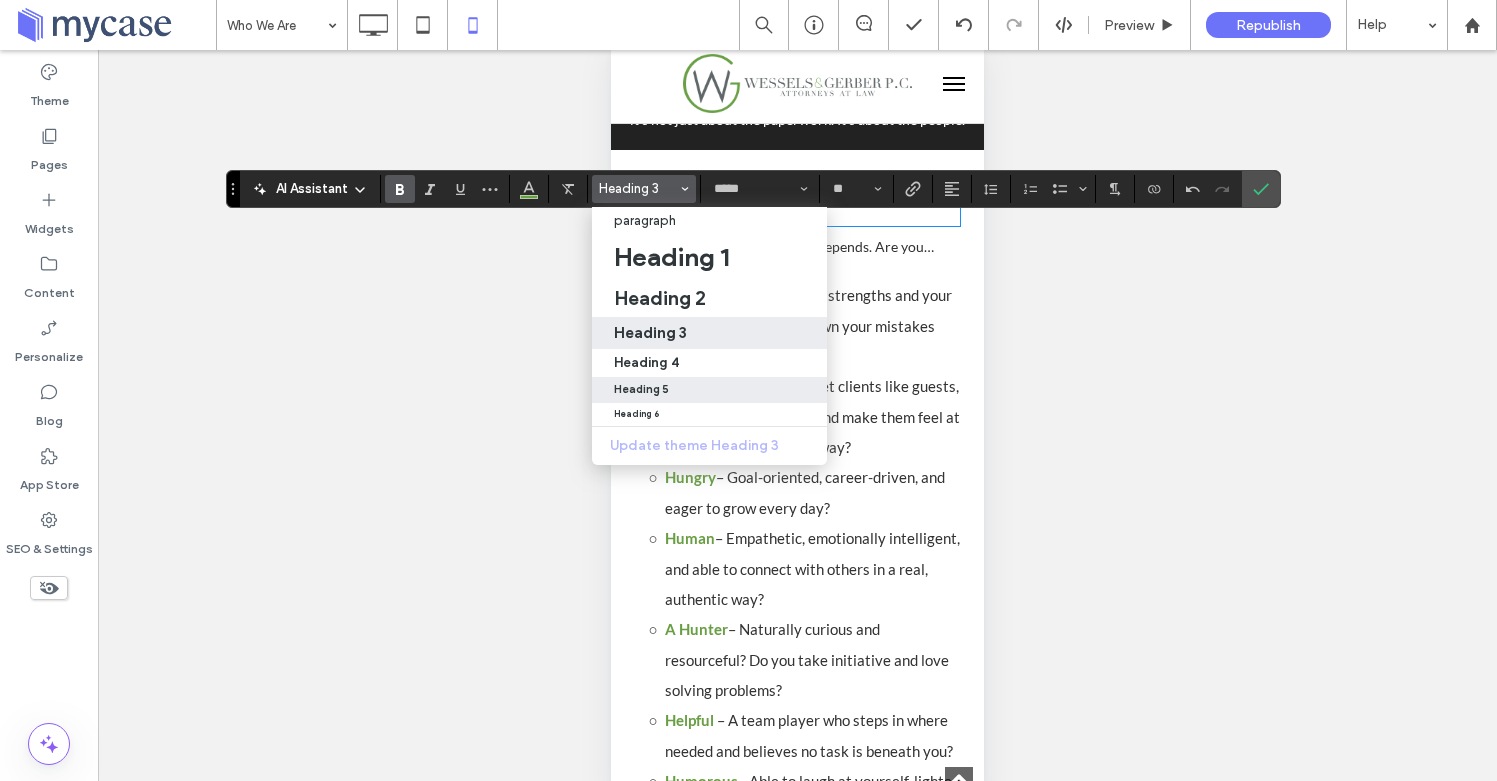 click on "Heading 5" at bounding box center [641, 389] 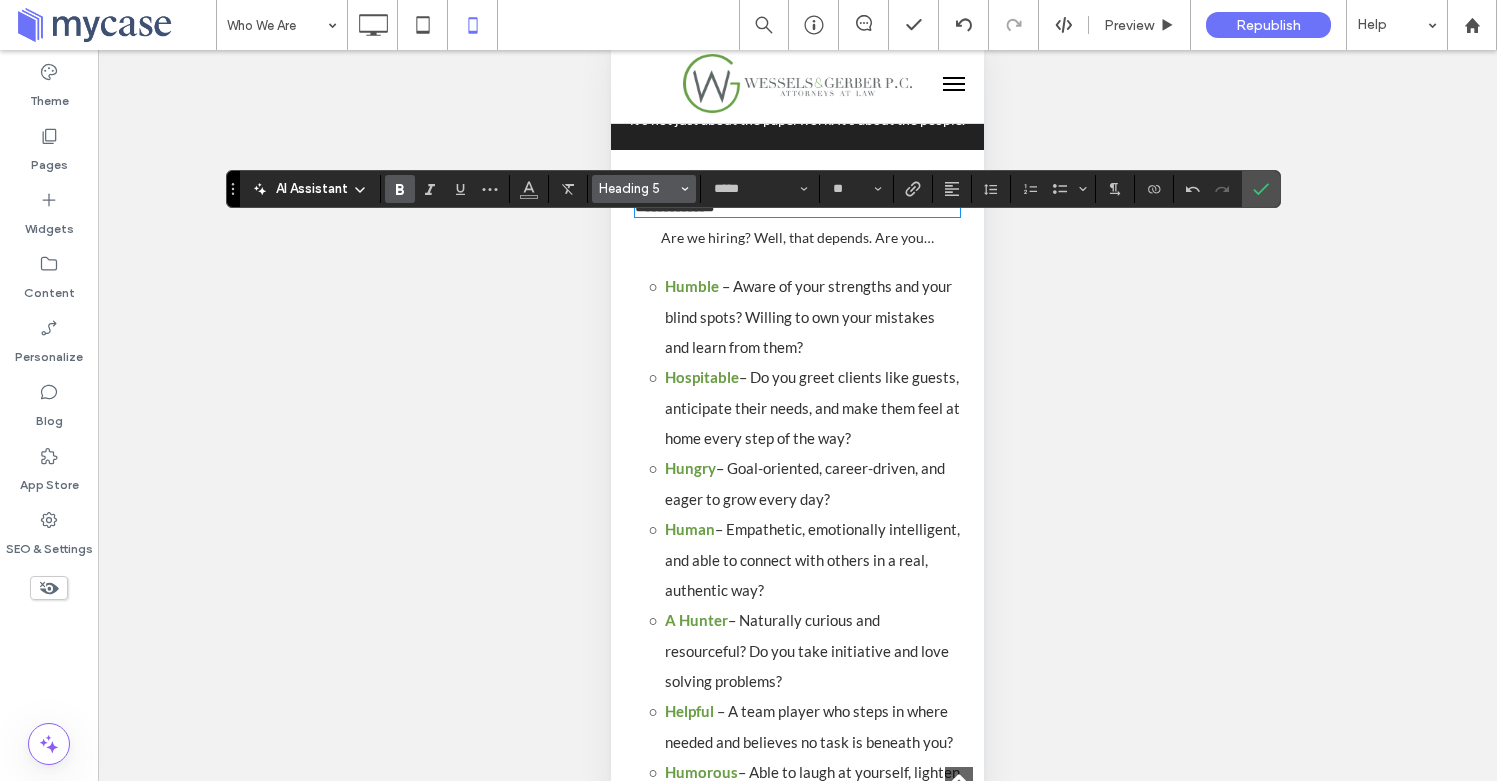 click on "Heading 5" at bounding box center [638, 188] 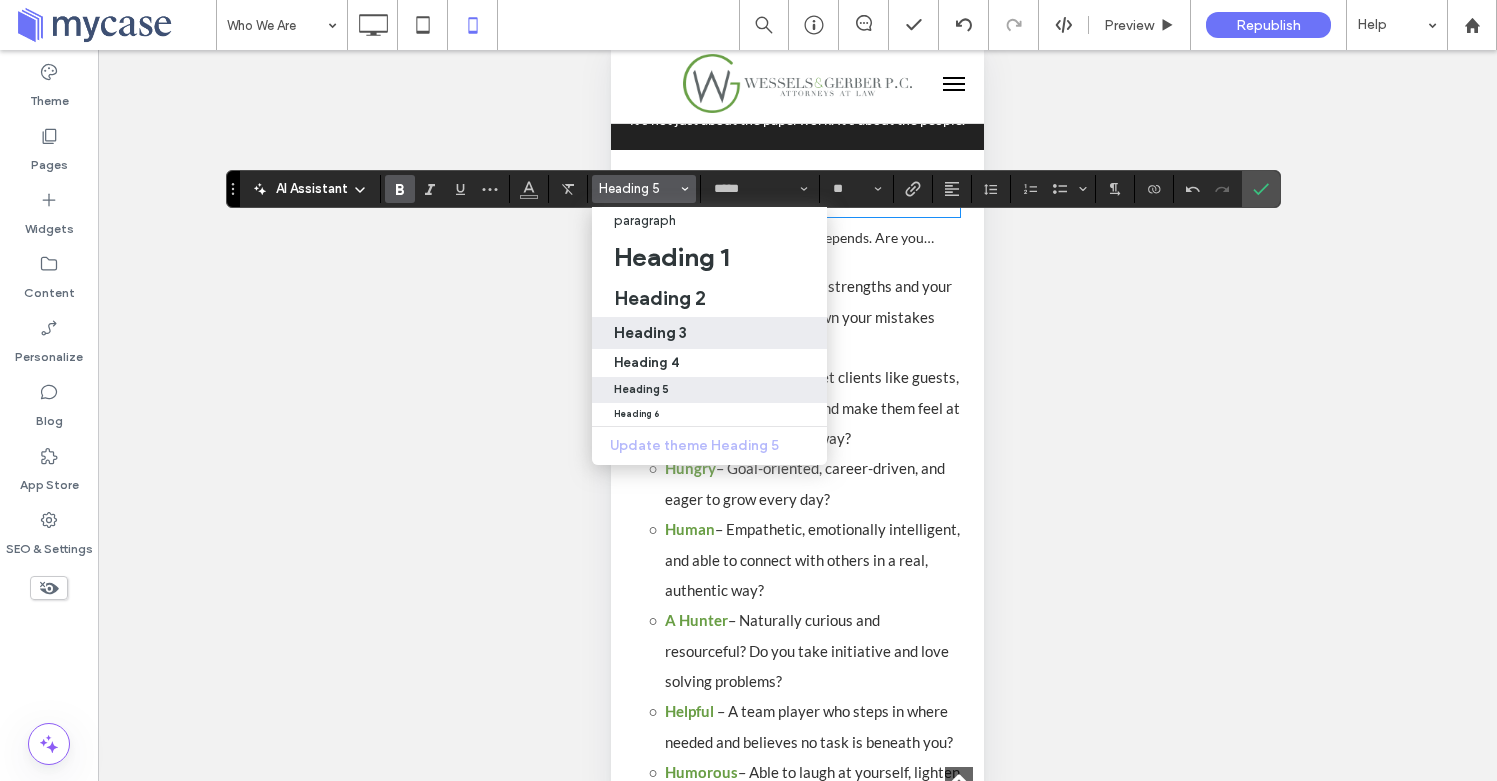 click on "Heading 3" at bounding box center (650, 332) 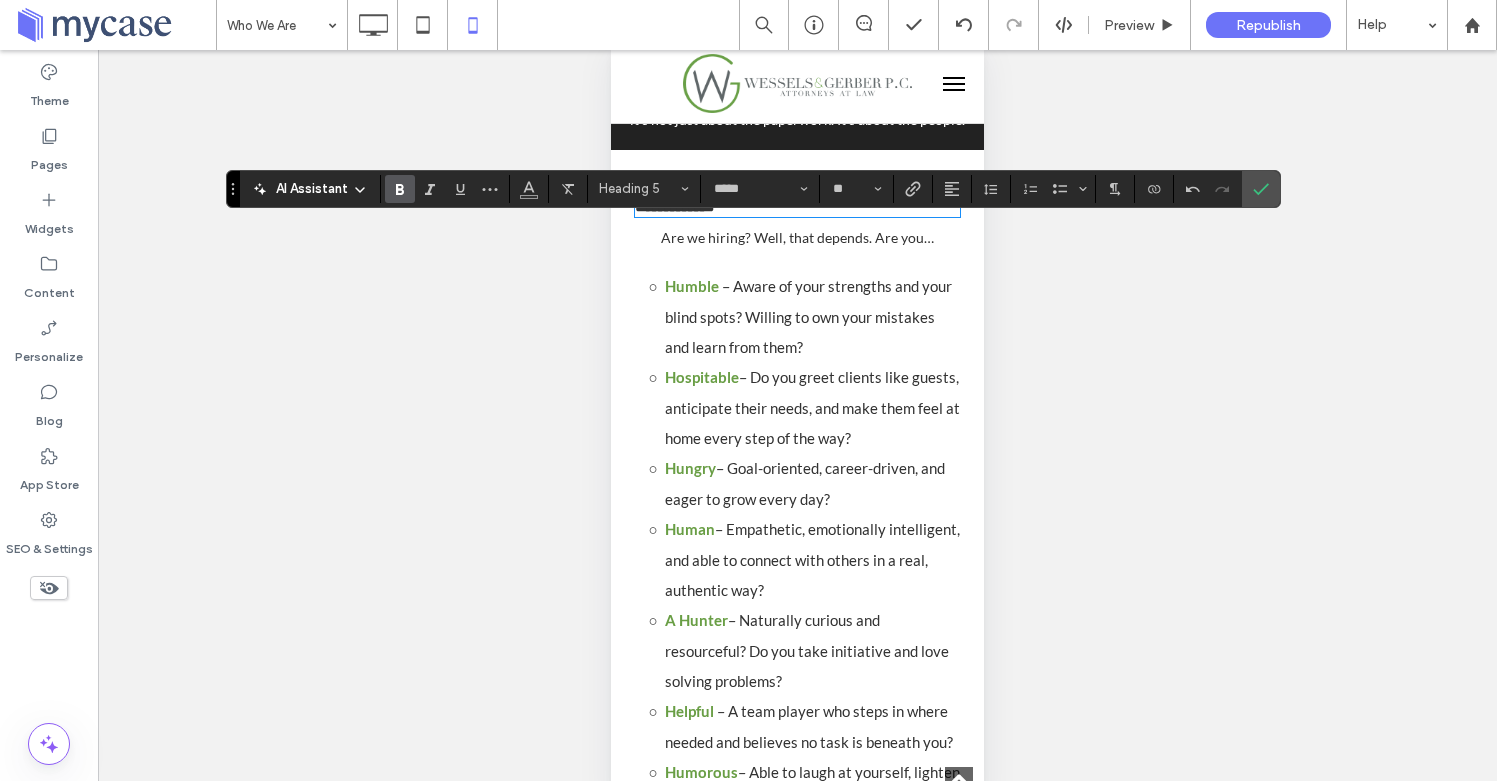 type on "**" 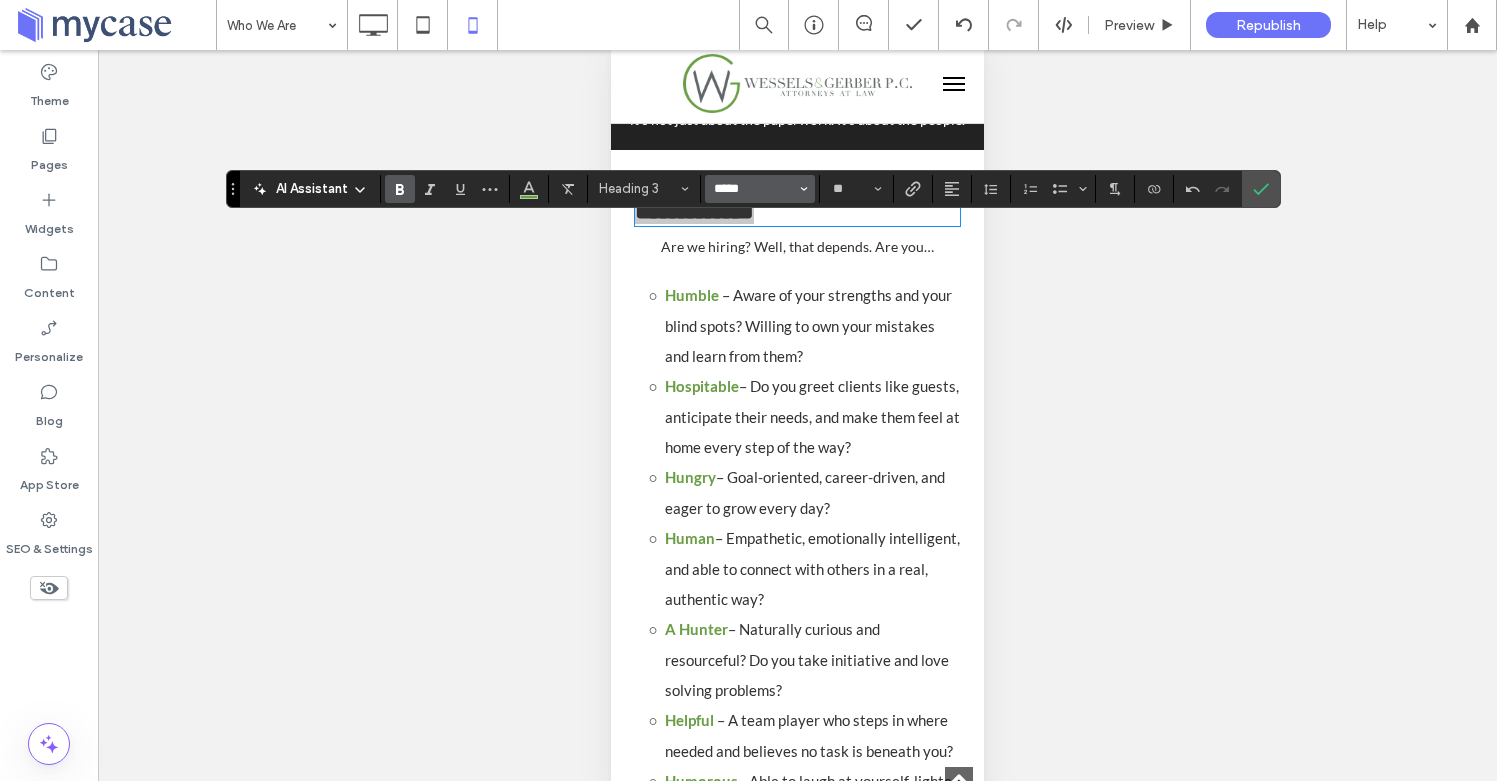 click on "*****" at bounding box center (754, 189) 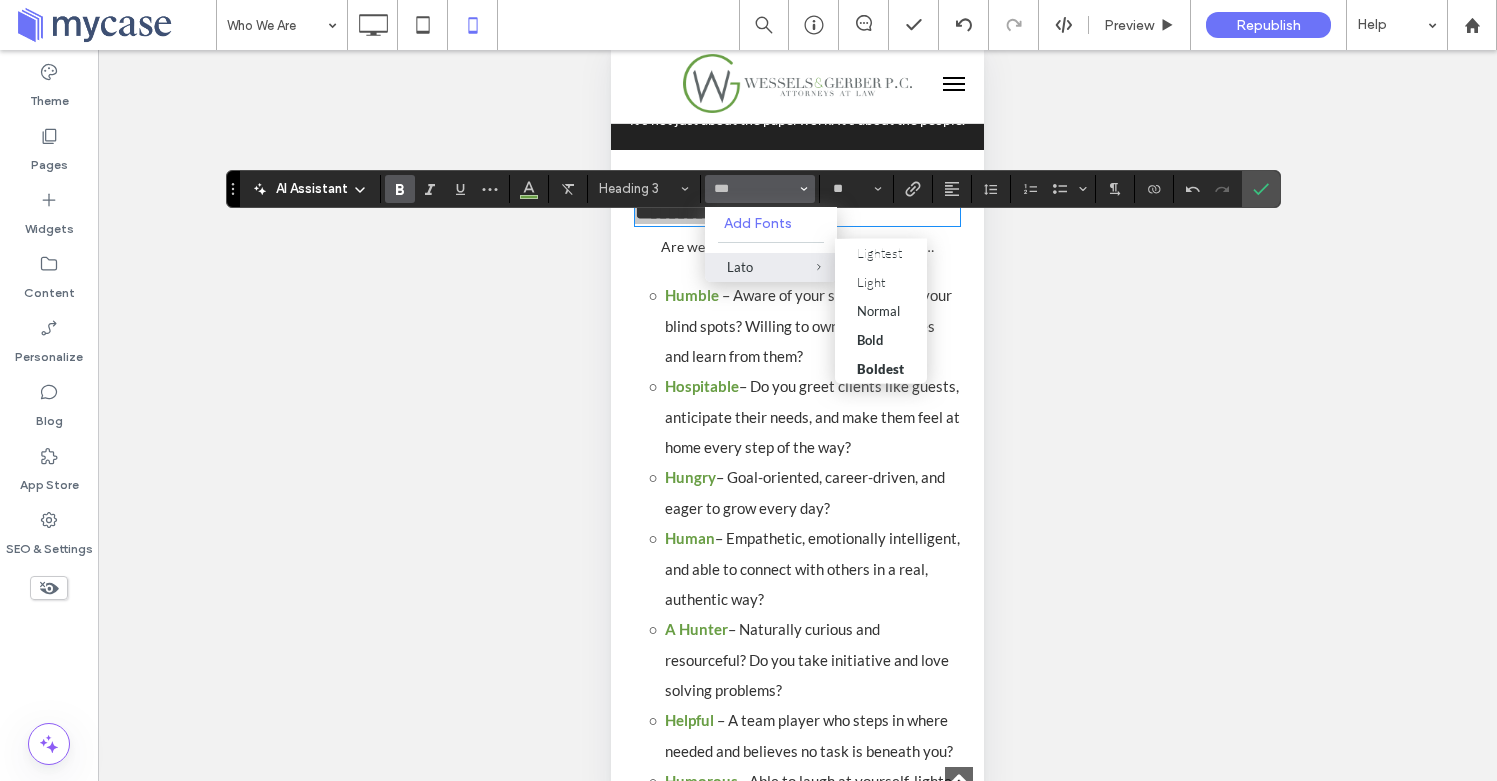 click at bounding box center (804, 267) 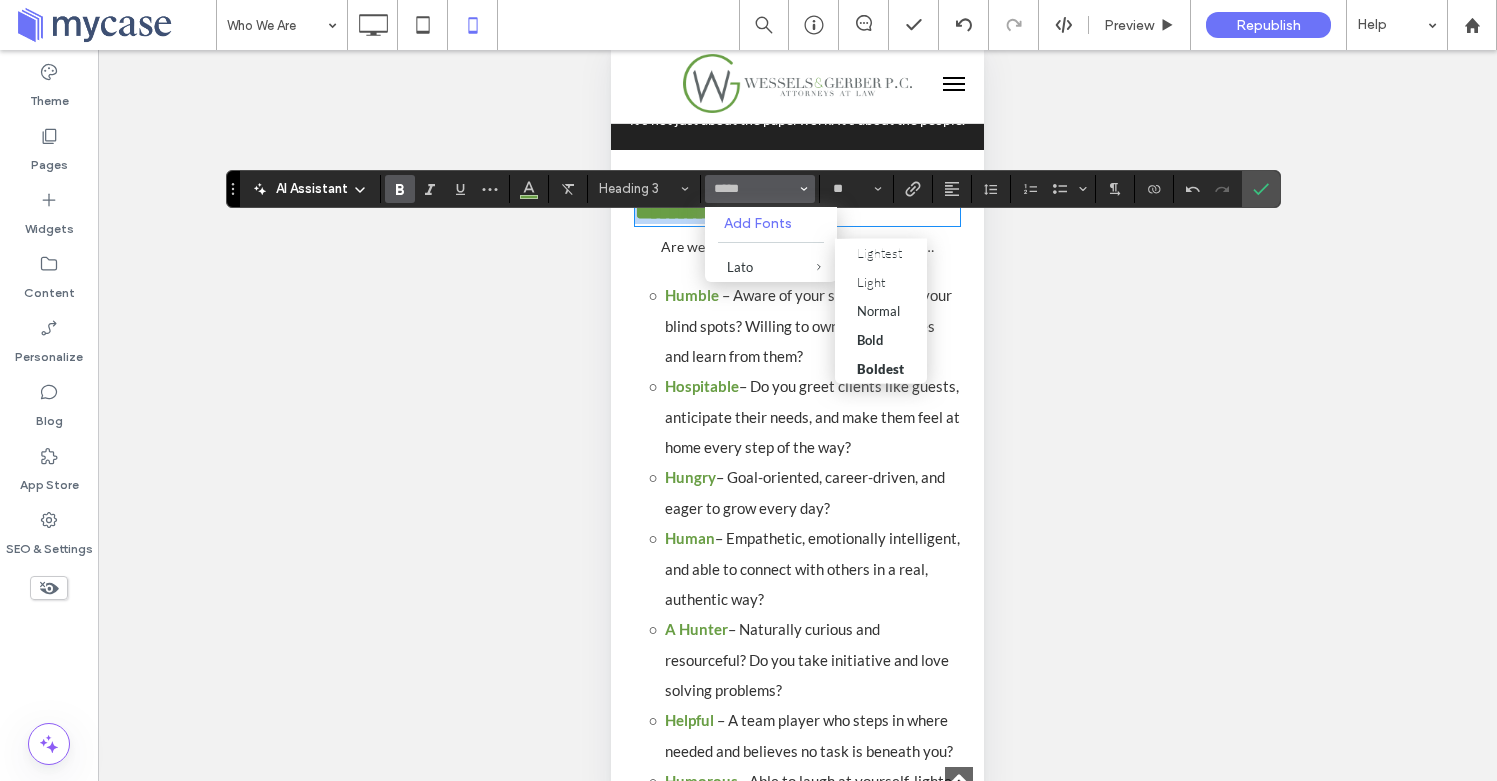 type on "****" 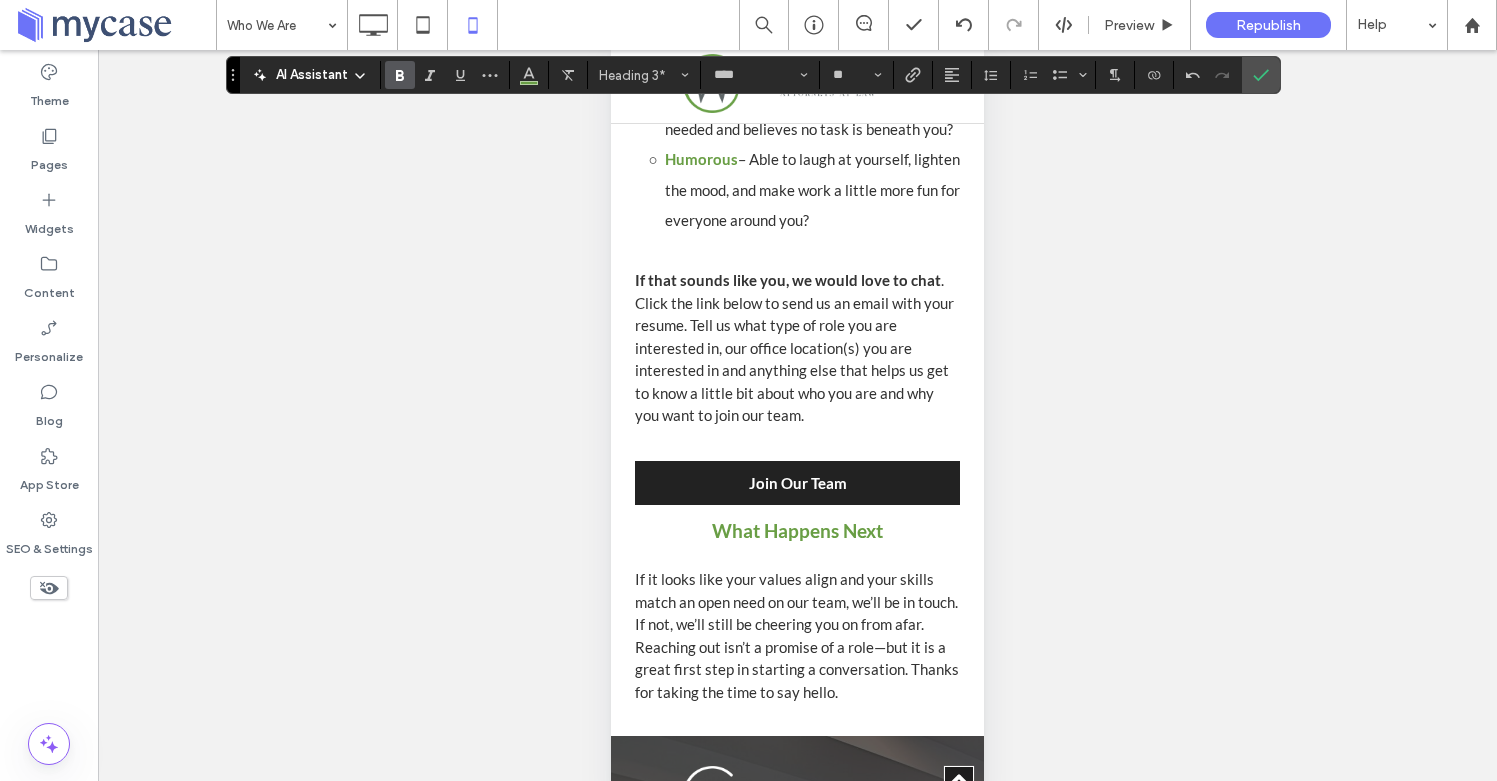scroll, scrollTop: 5110, scrollLeft: 0, axis: vertical 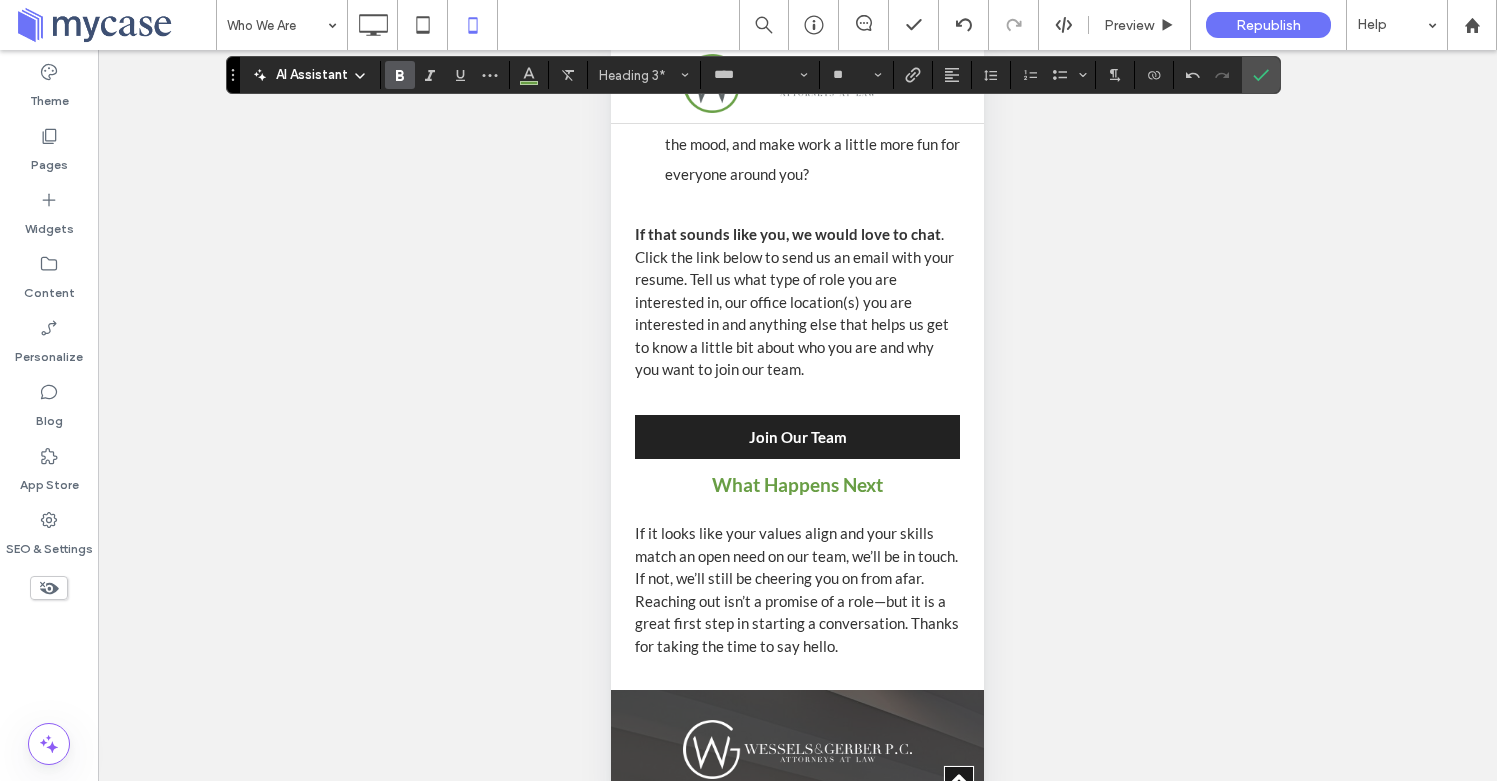 click on "What Happens Next" at bounding box center (797, 484) 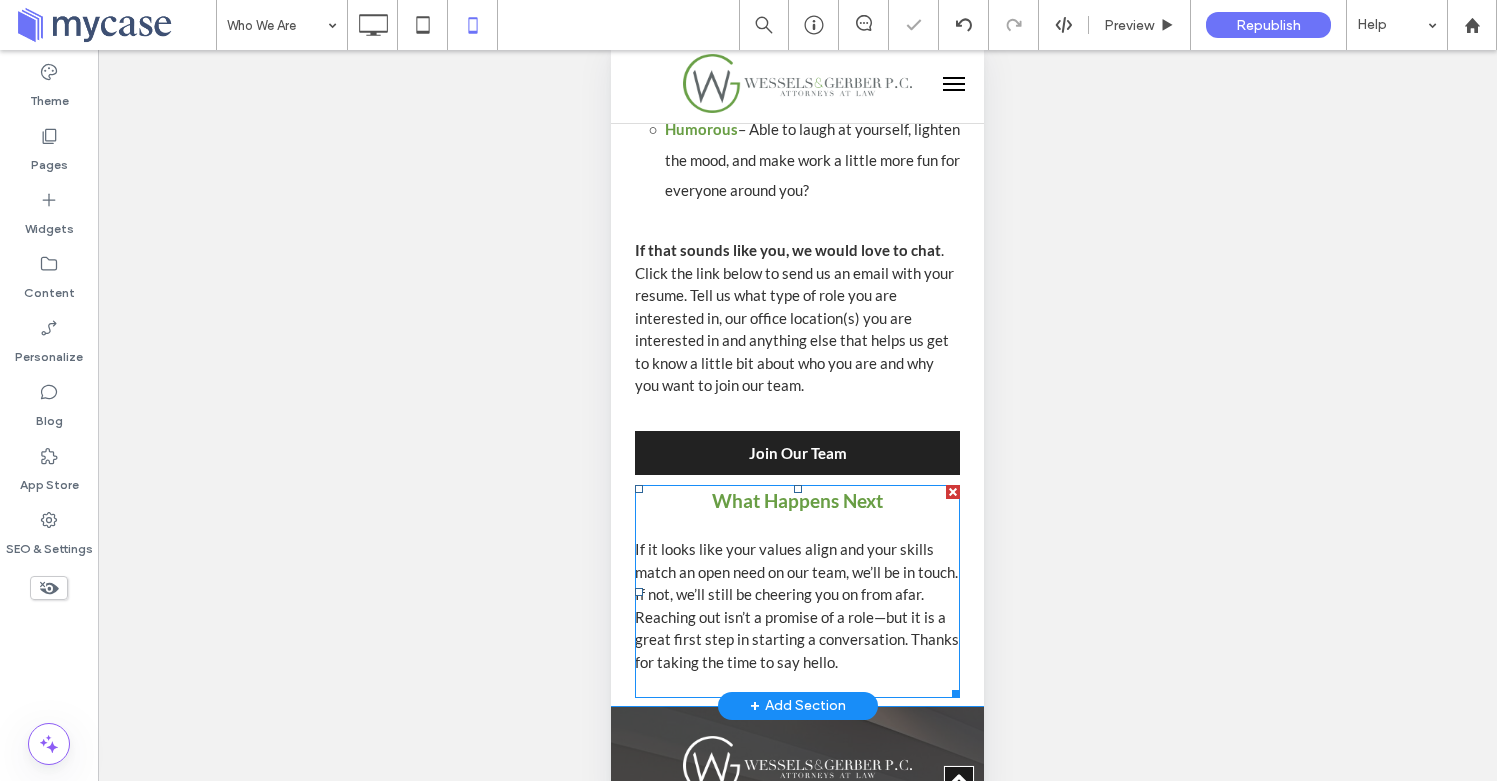 click on "What Happens Next" at bounding box center (797, 500) 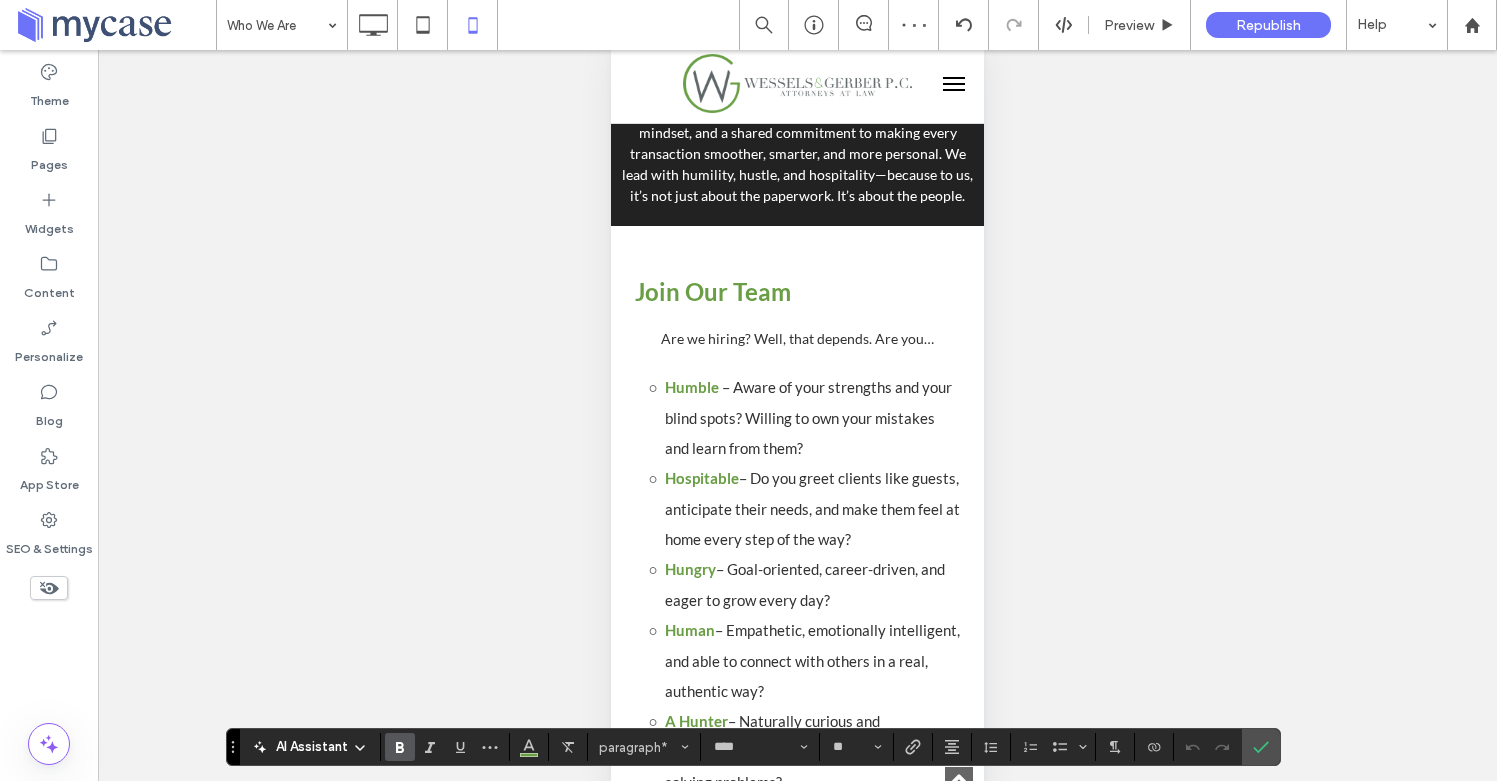 scroll, scrollTop: 4360, scrollLeft: 0, axis: vertical 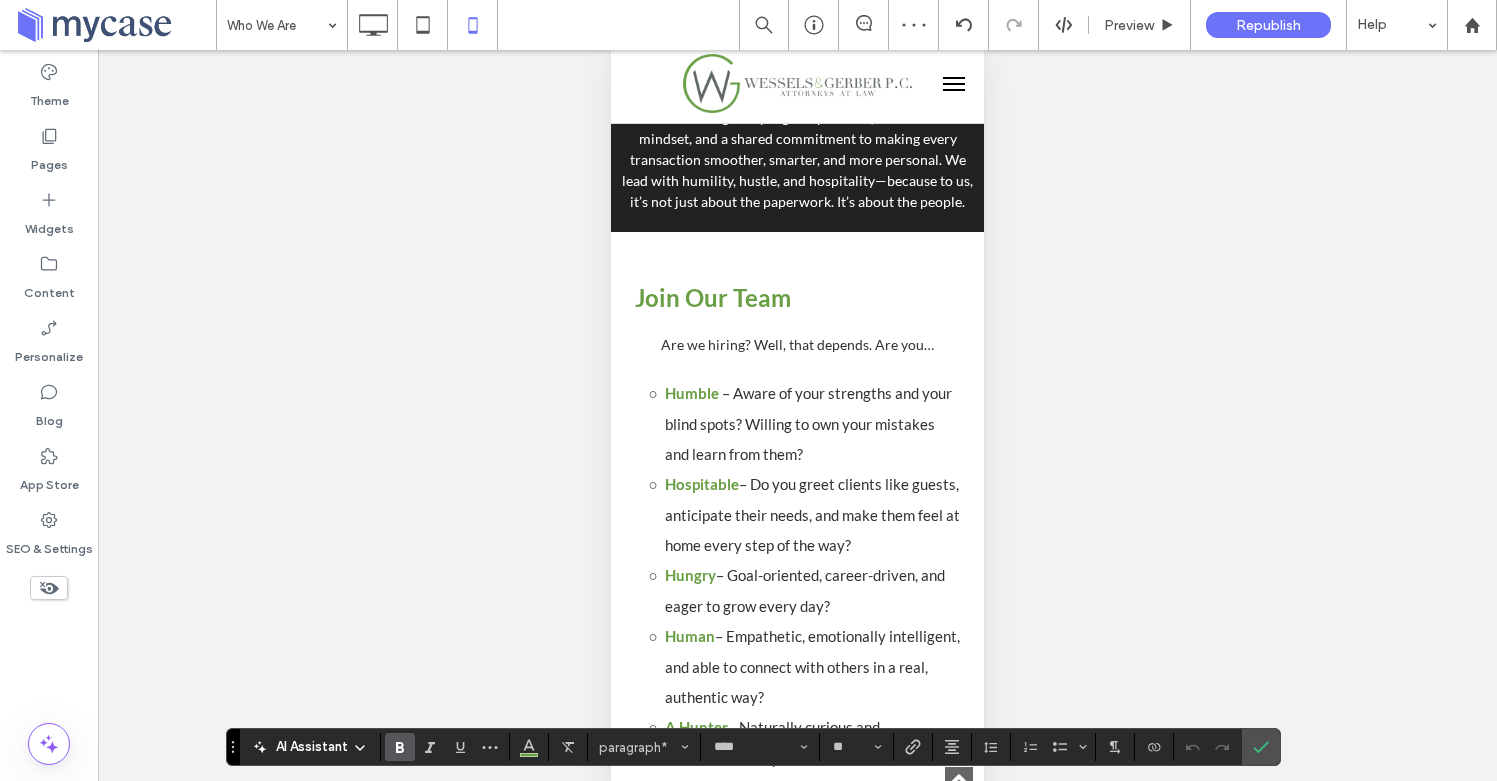 click on "Join Our Team" at bounding box center (713, 297) 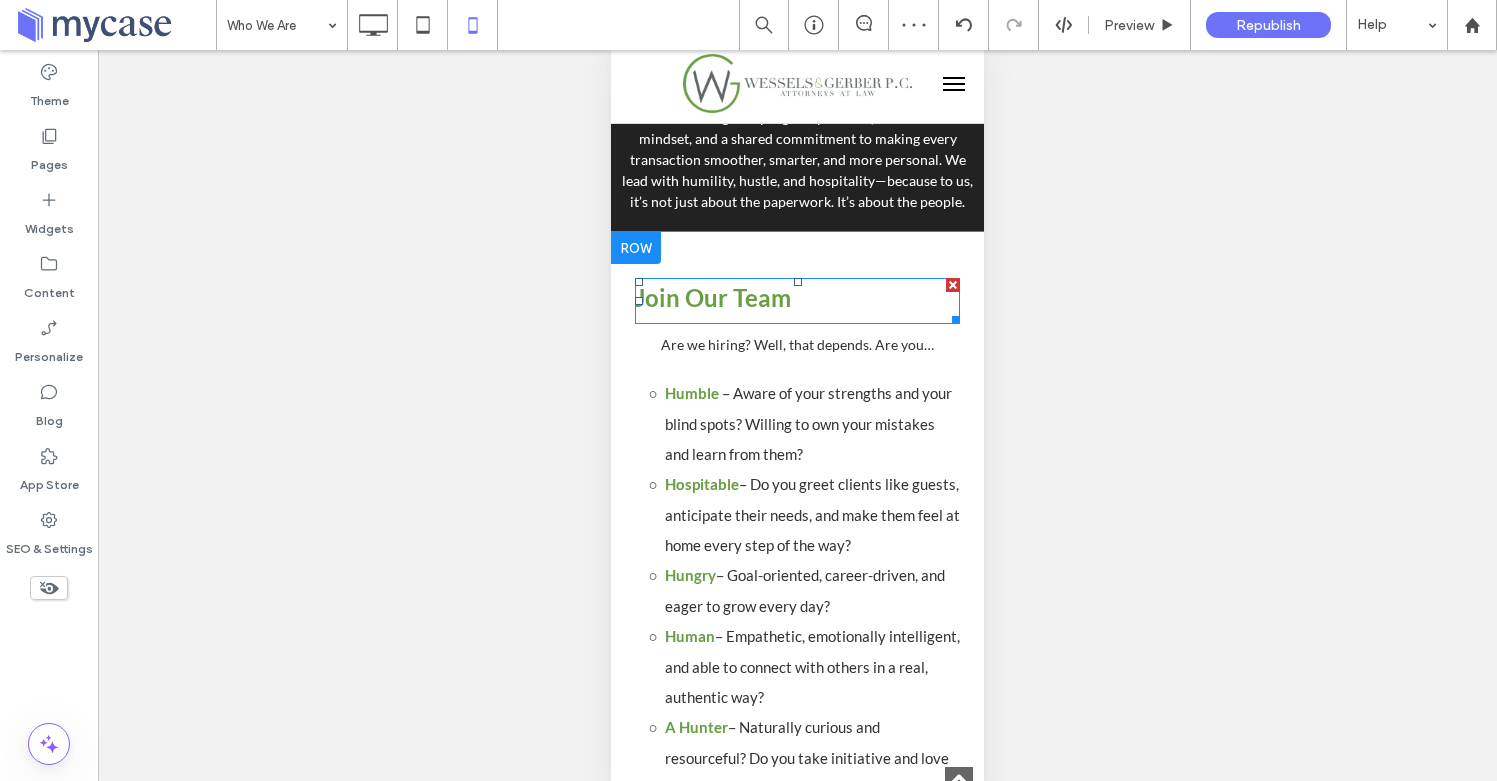 click on "Join Our Team" at bounding box center [713, 297] 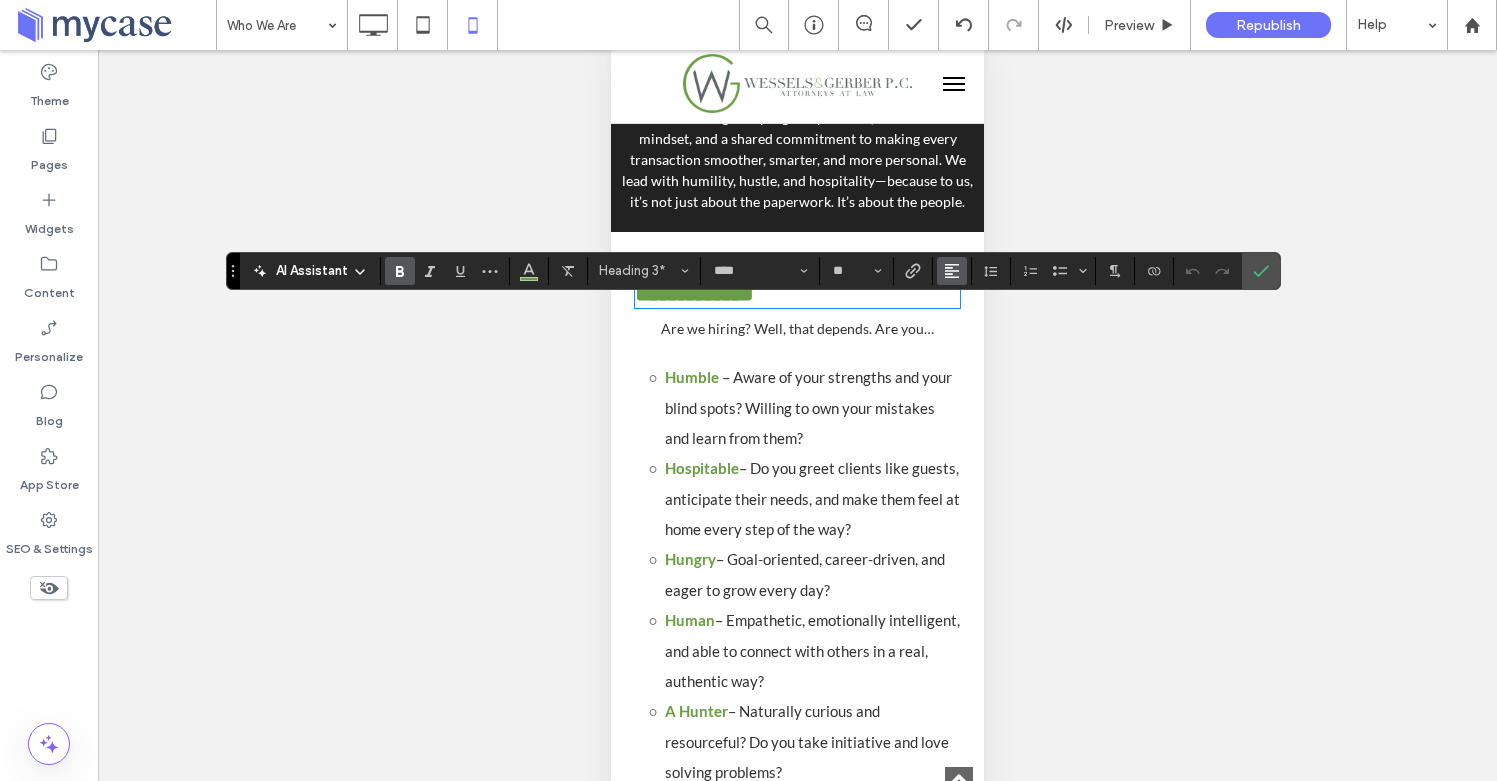 click 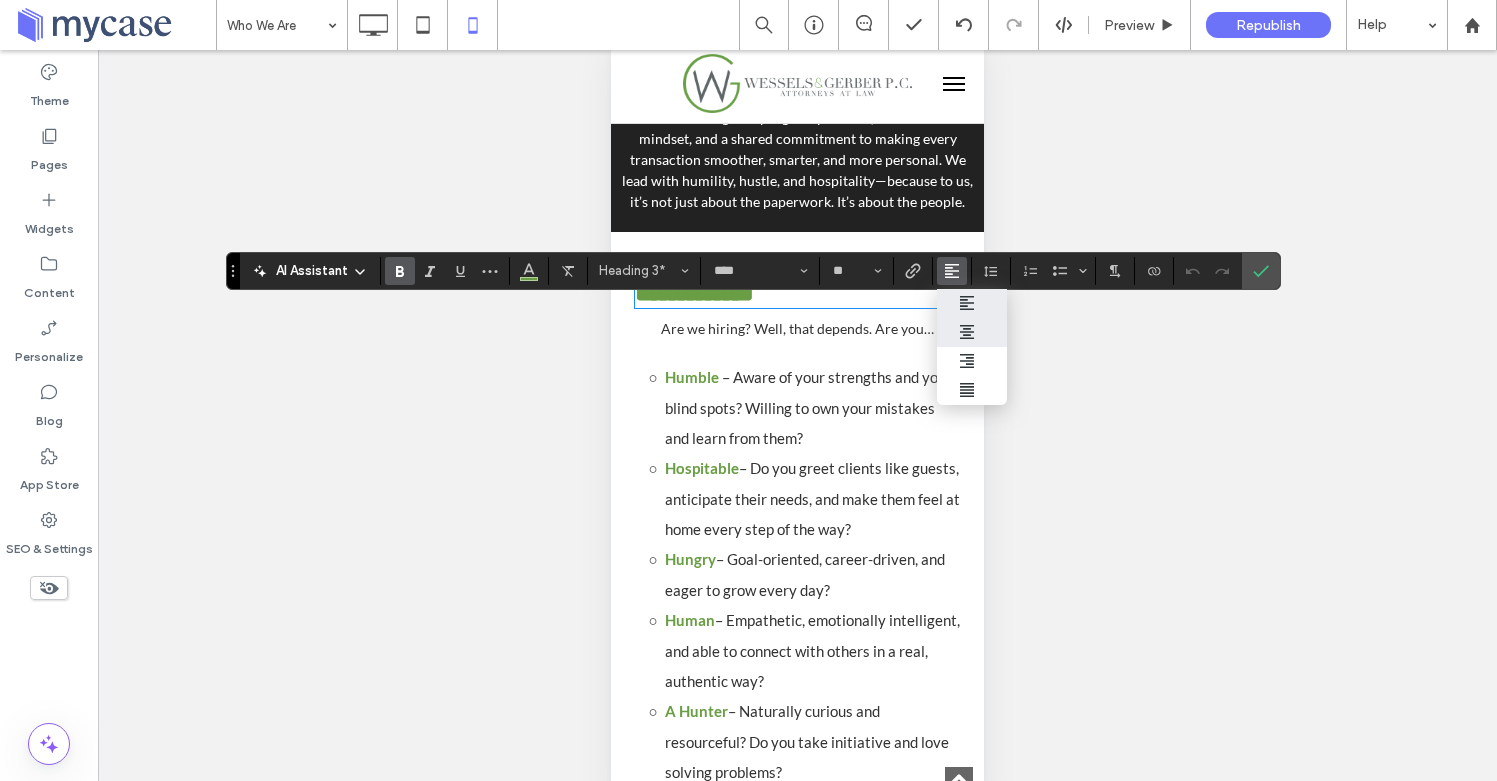click 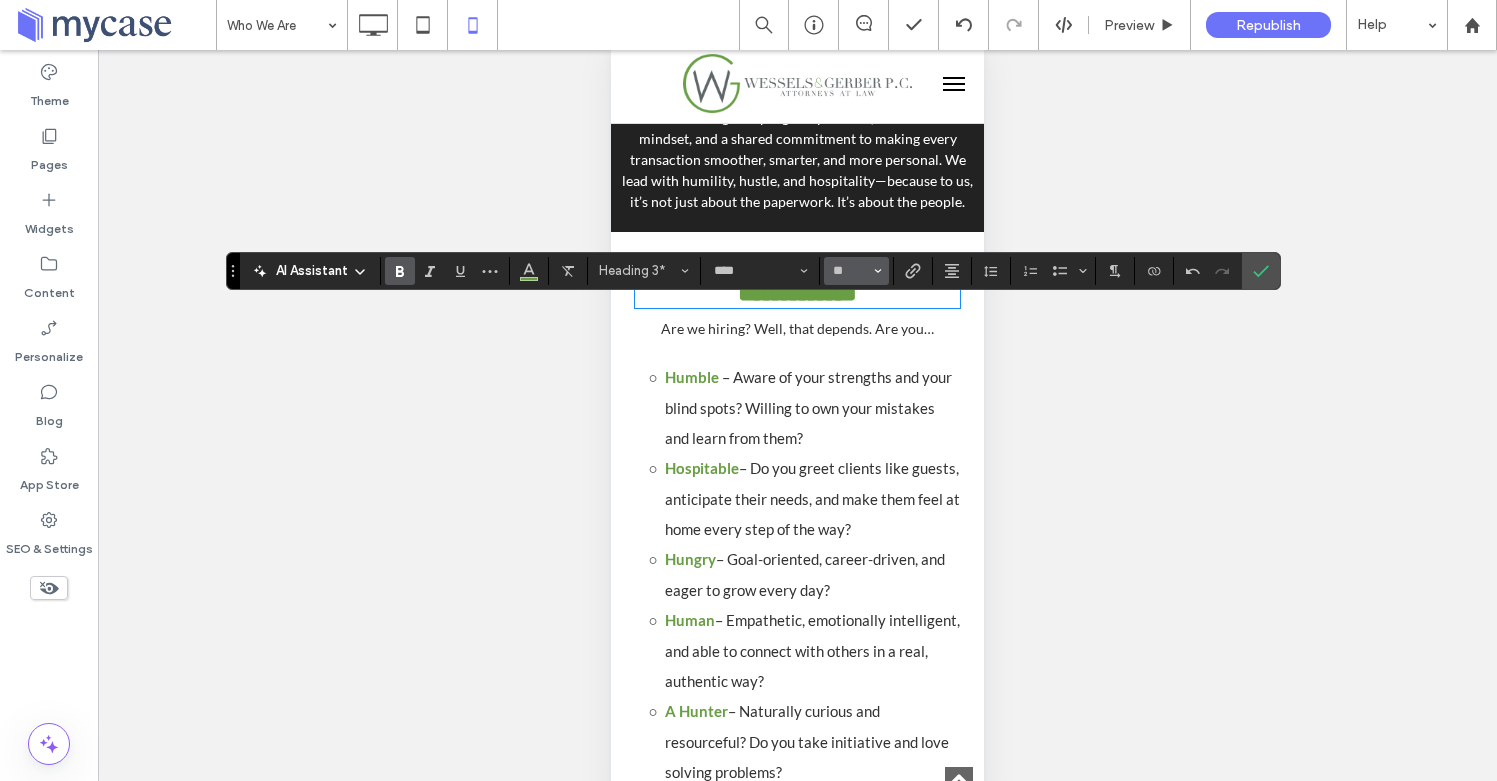 click on "**" at bounding box center (850, 271) 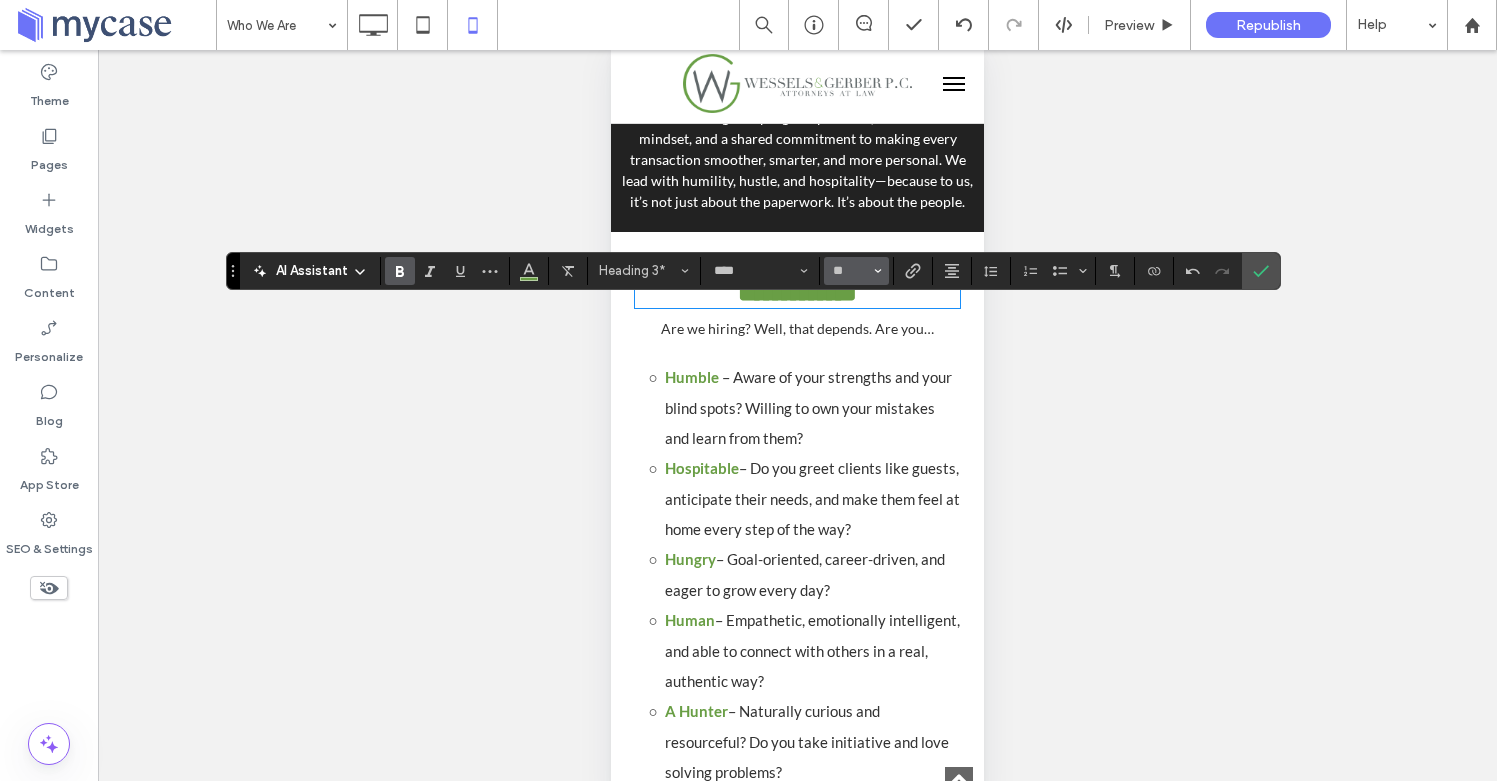 type on "**" 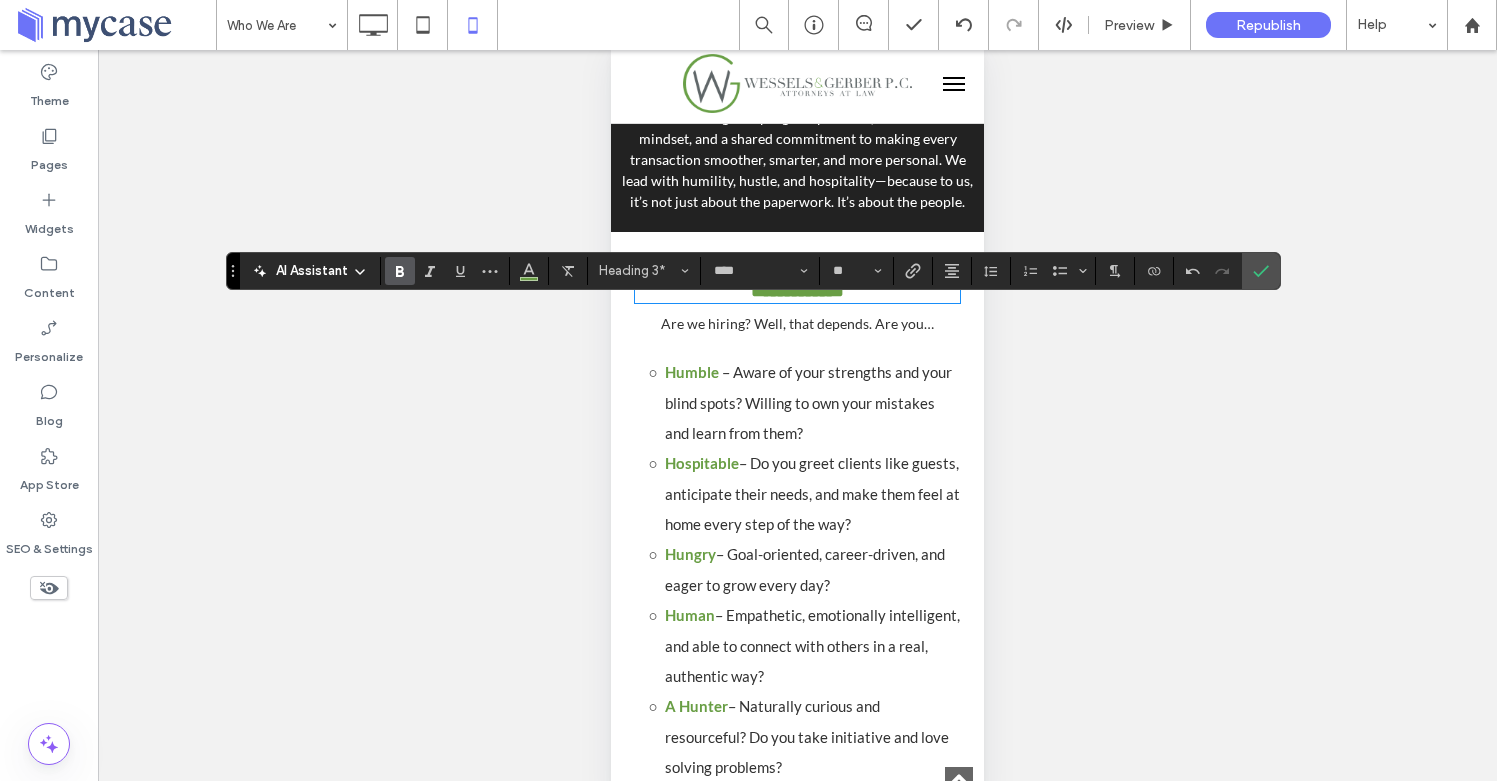 click 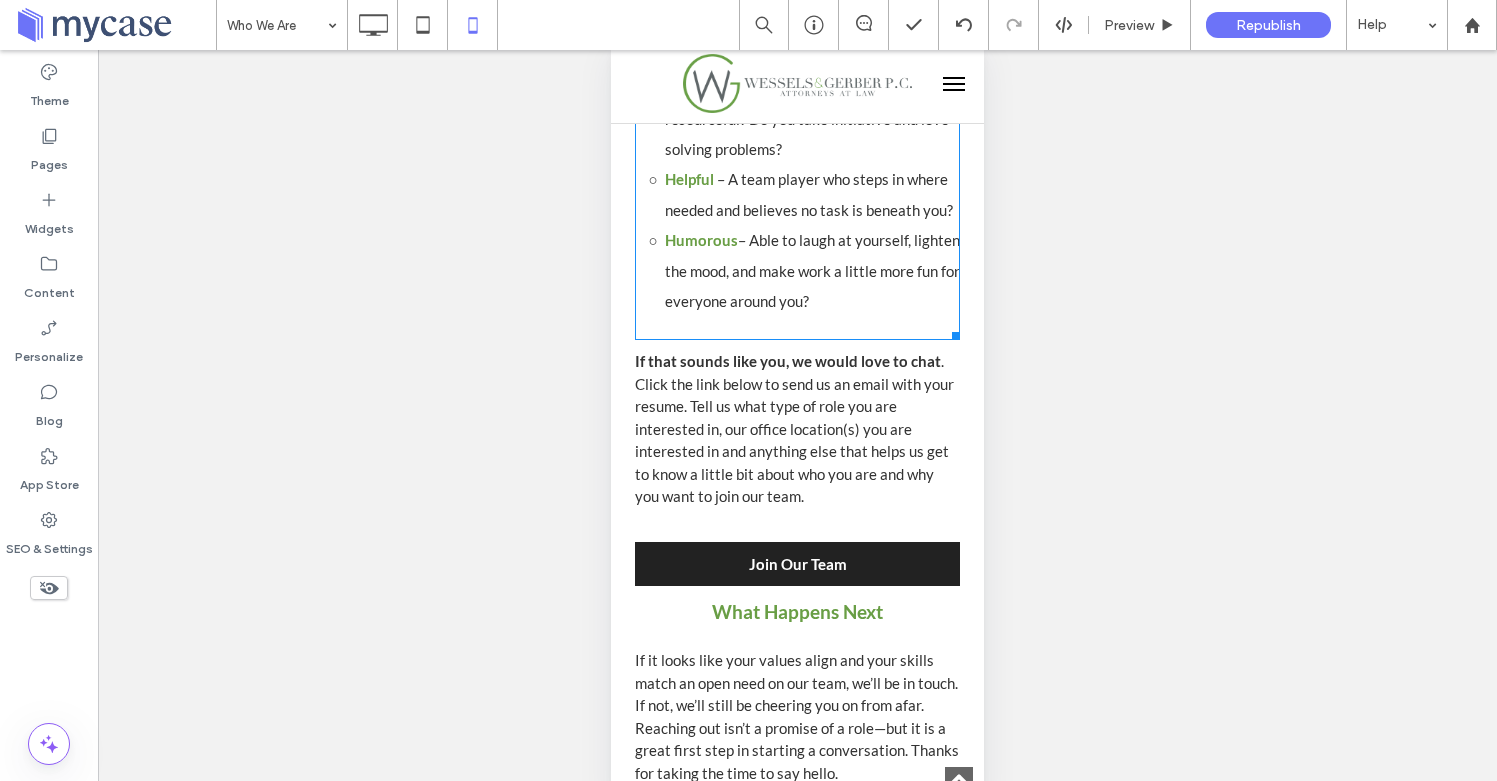 scroll, scrollTop: 5078, scrollLeft: 0, axis: vertical 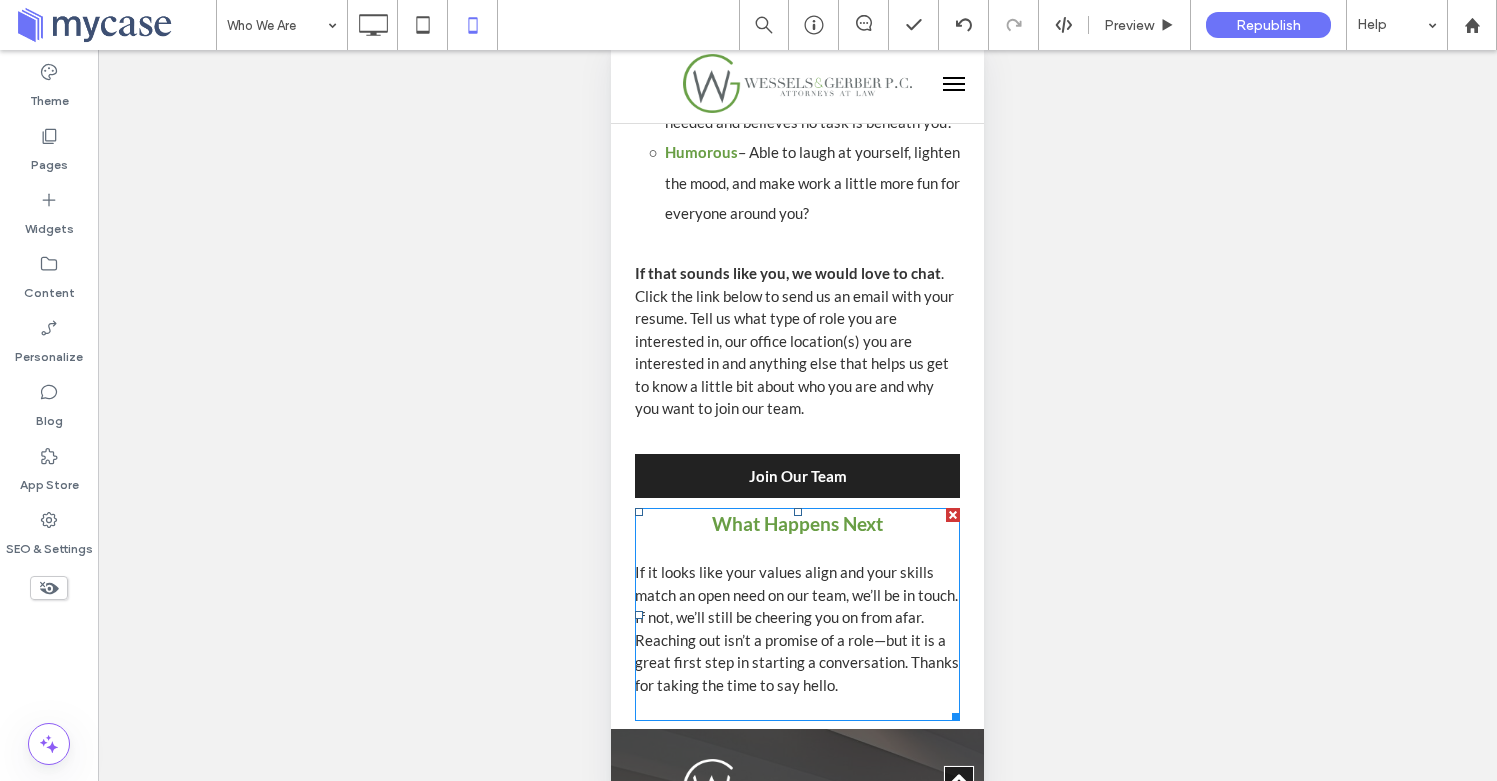 click on "What Happens Next" at bounding box center [797, 523] 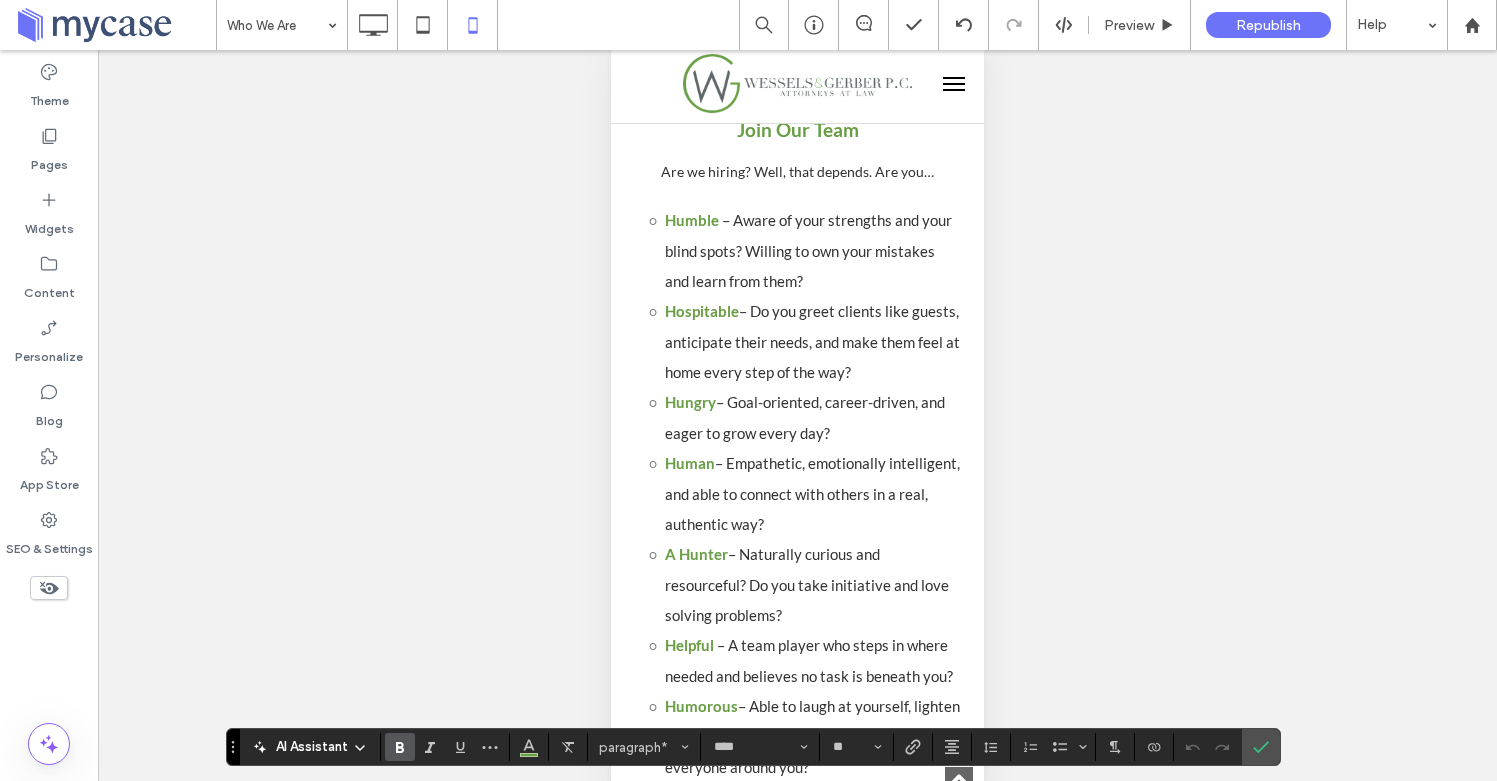 scroll, scrollTop: 4523, scrollLeft: 0, axis: vertical 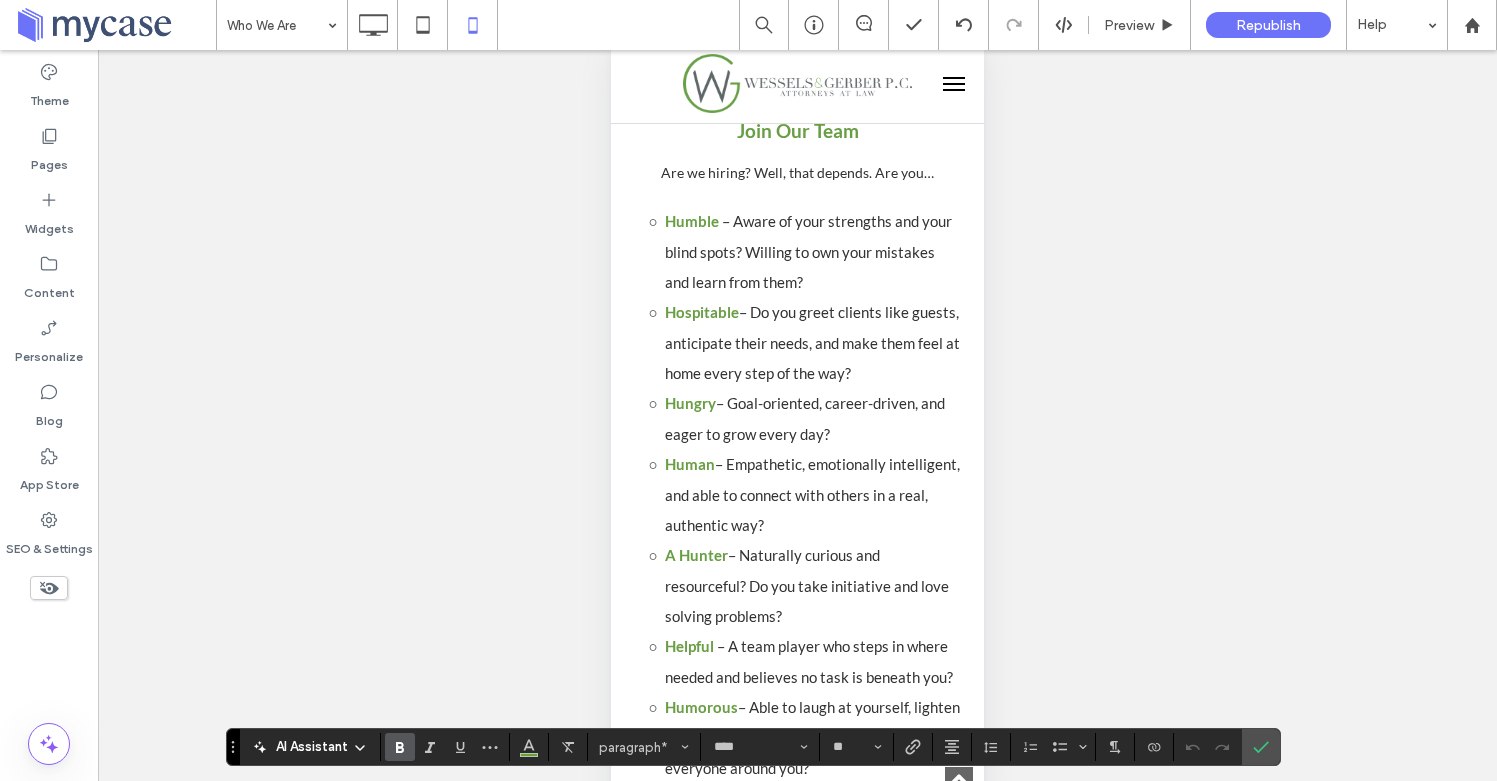 click on "Join Our Team" at bounding box center [798, 130] 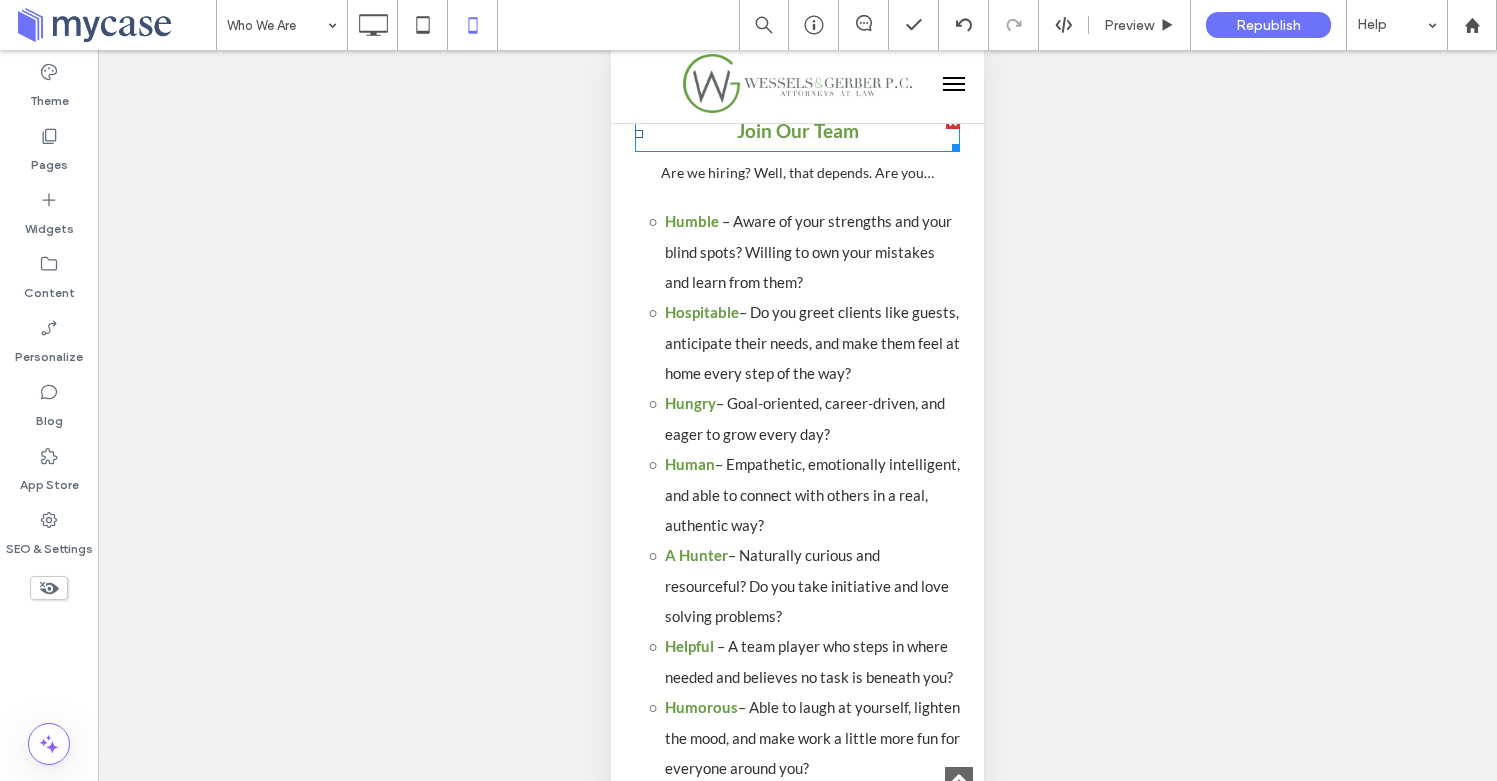 click on "Join Our Team" at bounding box center [798, 130] 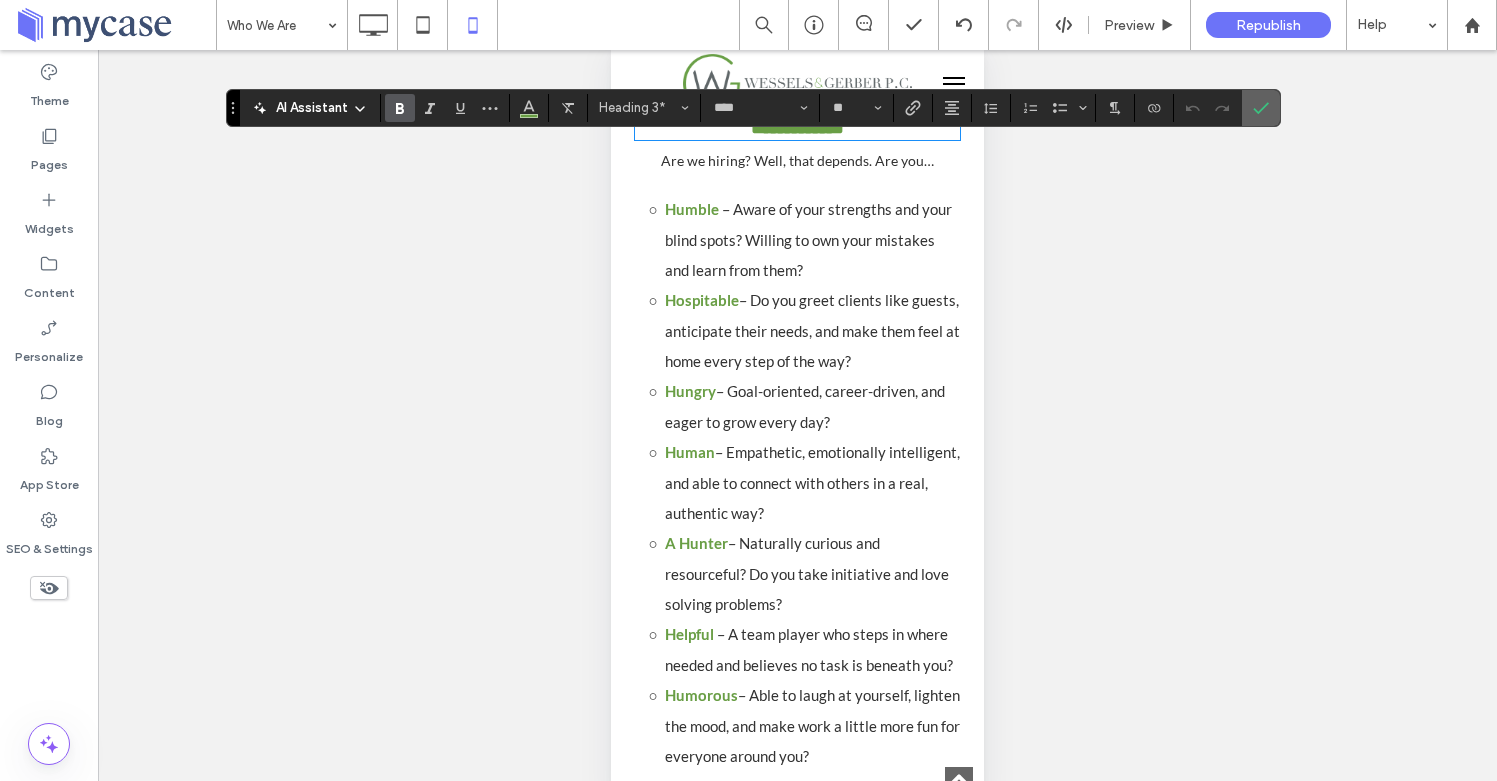 click at bounding box center (1261, 108) 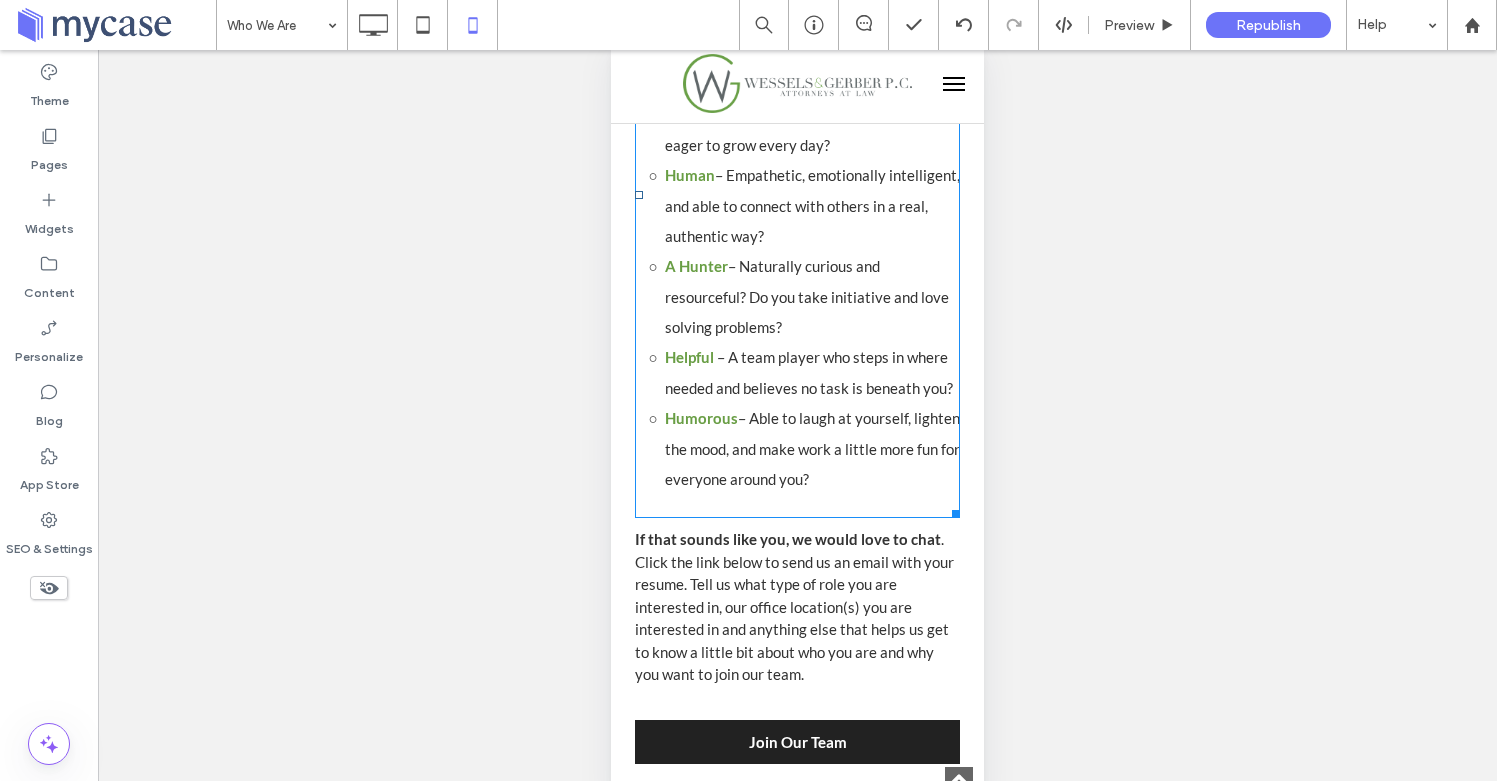scroll, scrollTop: 4813, scrollLeft: 0, axis: vertical 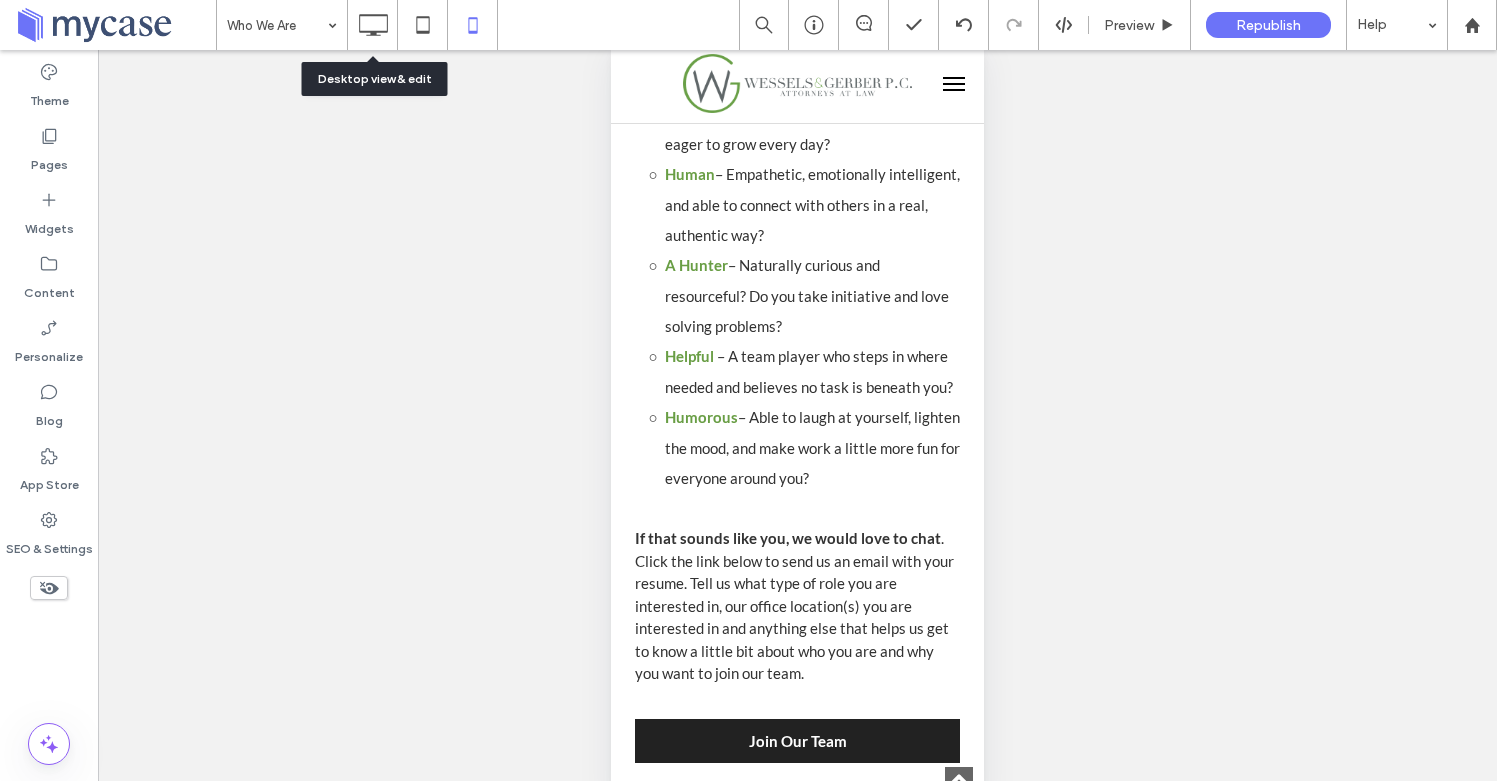 click 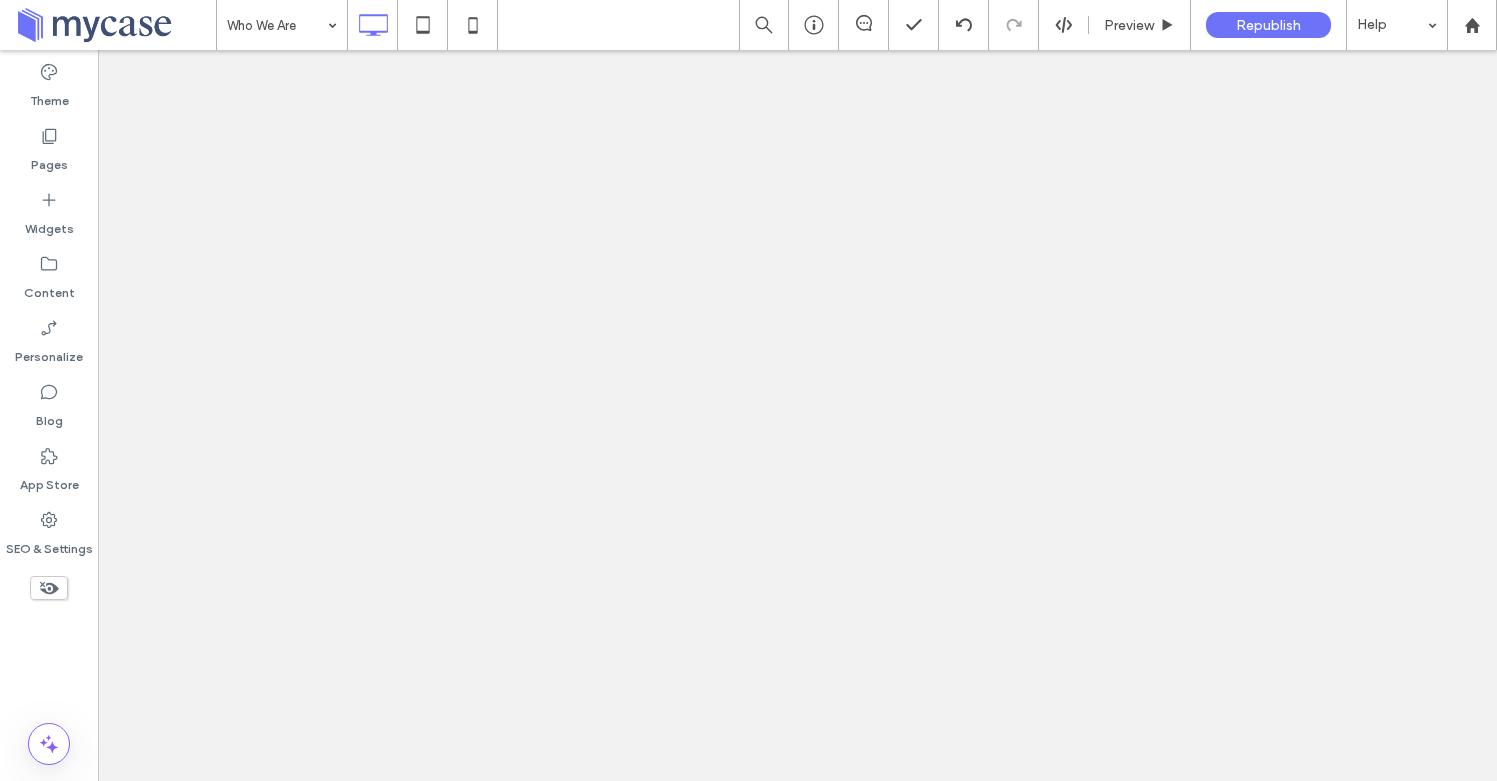 scroll, scrollTop: 0, scrollLeft: 0, axis: both 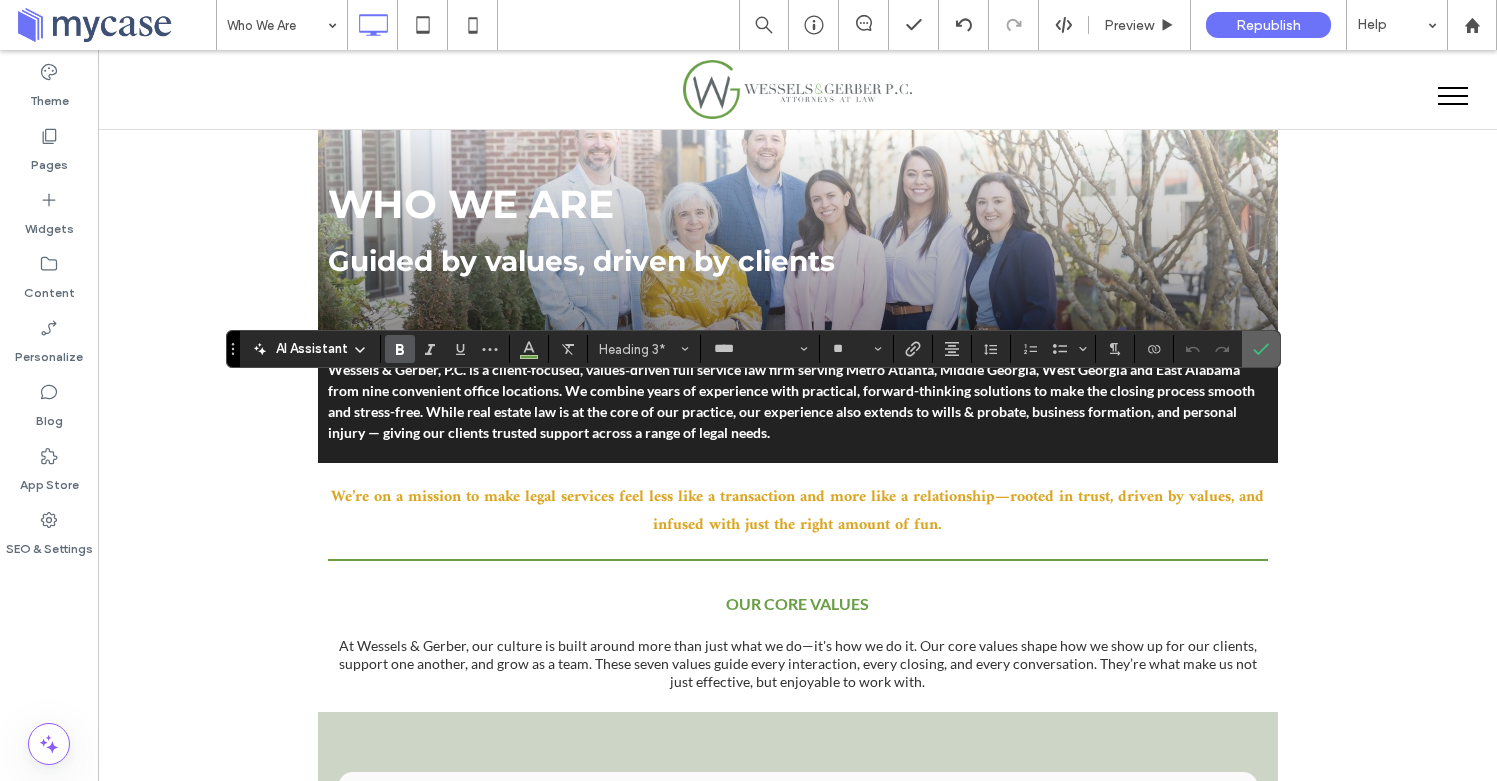 click at bounding box center (1261, 349) 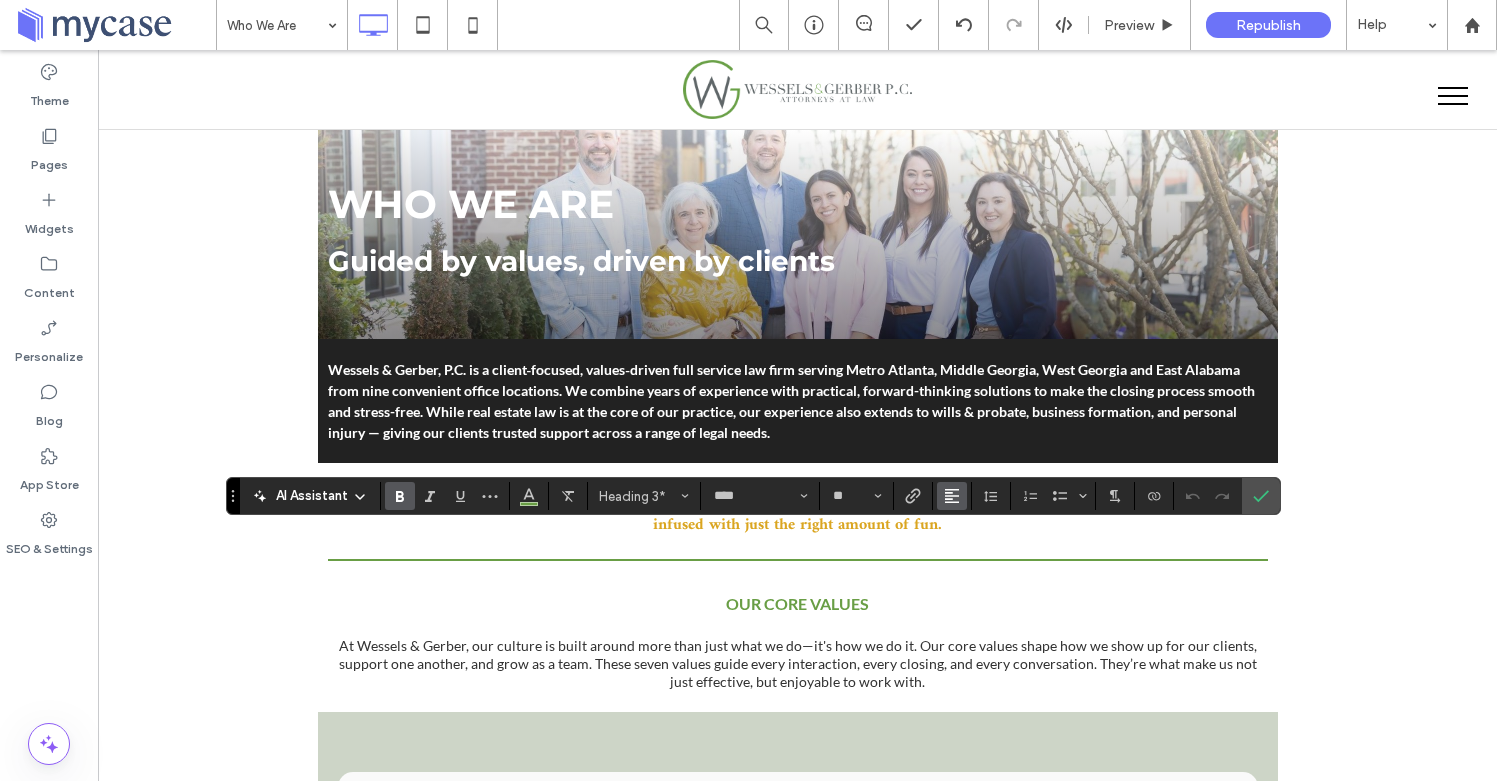 click 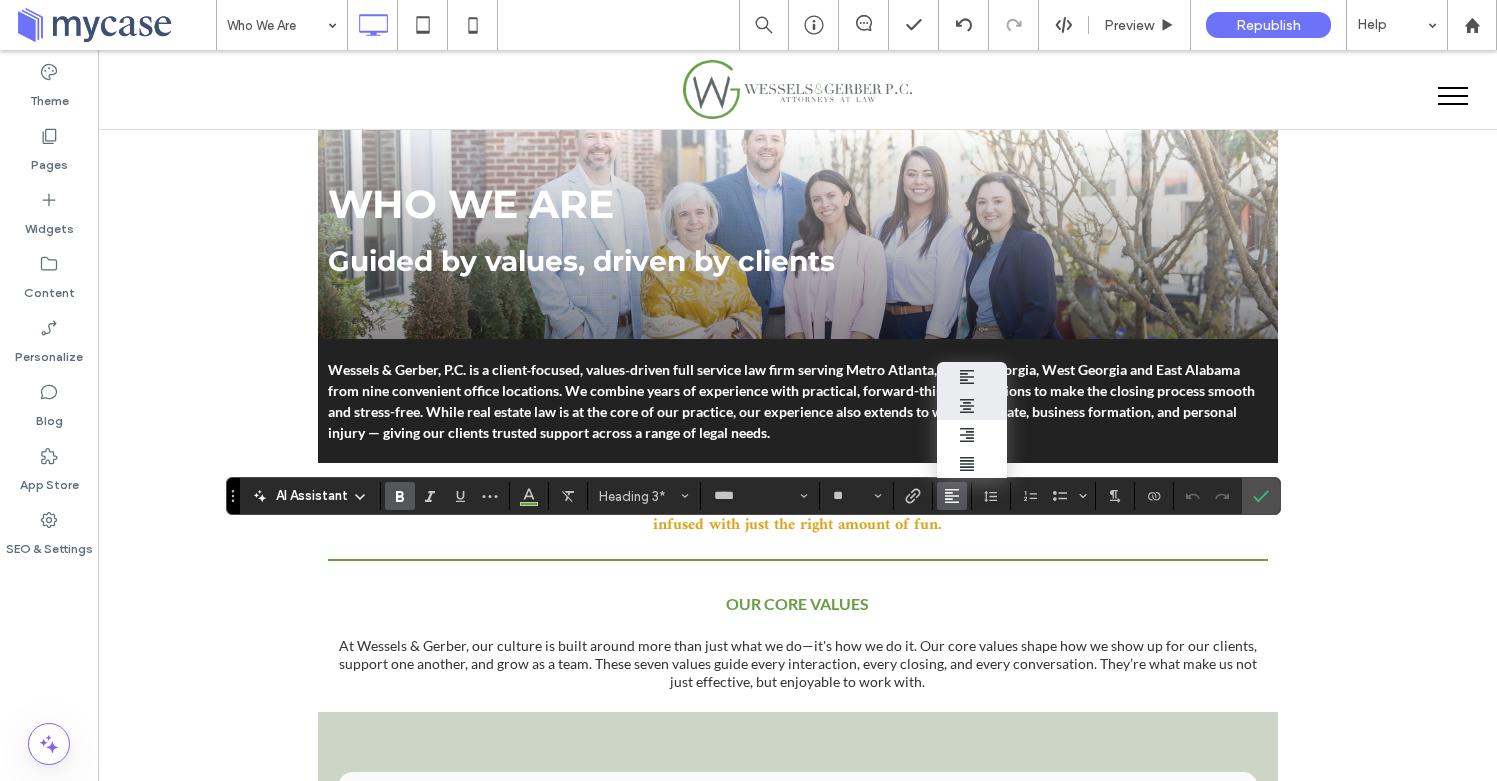 click 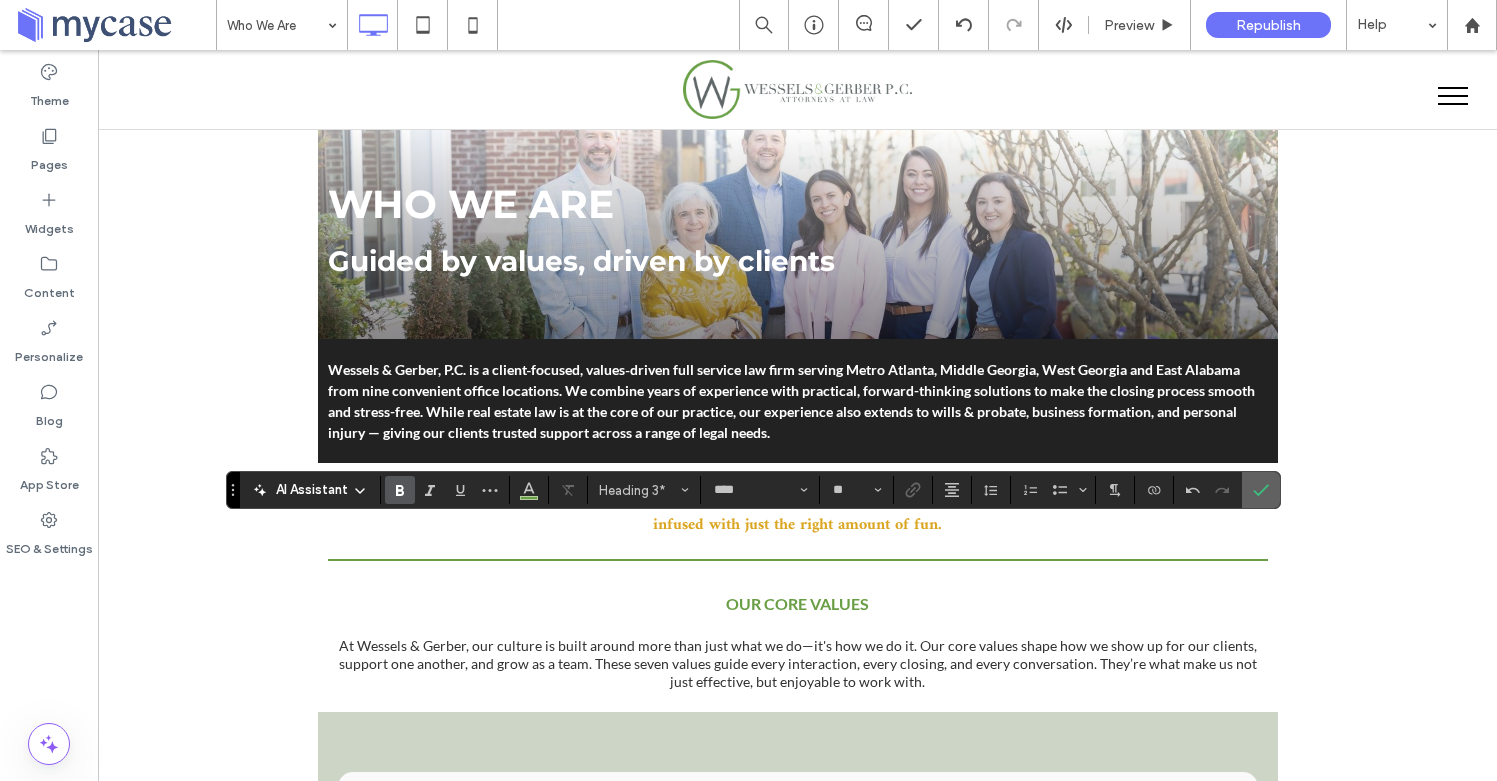 click 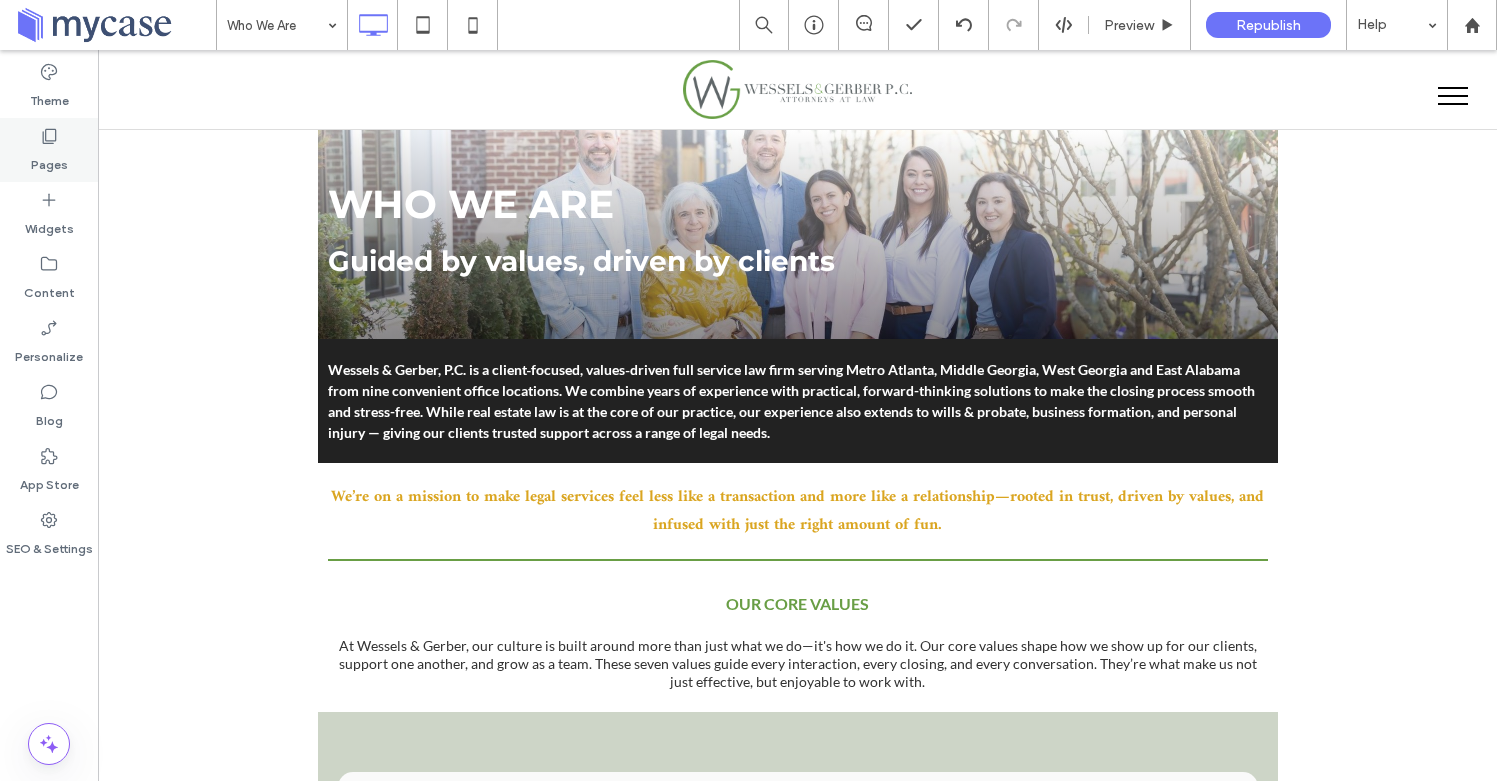 click on "Pages" at bounding box center (49, 160) 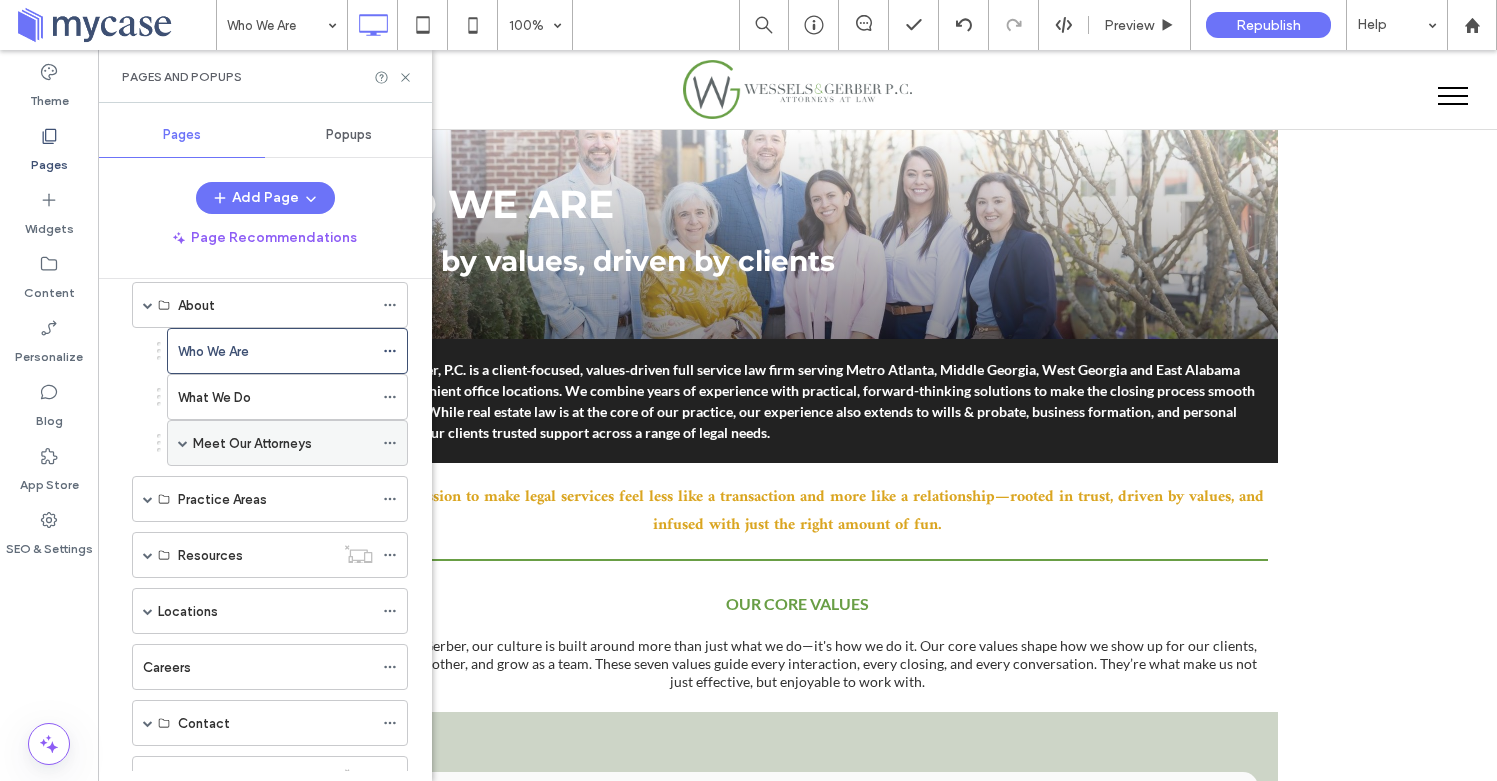 scroll, scrollTop: 233, scrollLeft: 0, axis: vertical 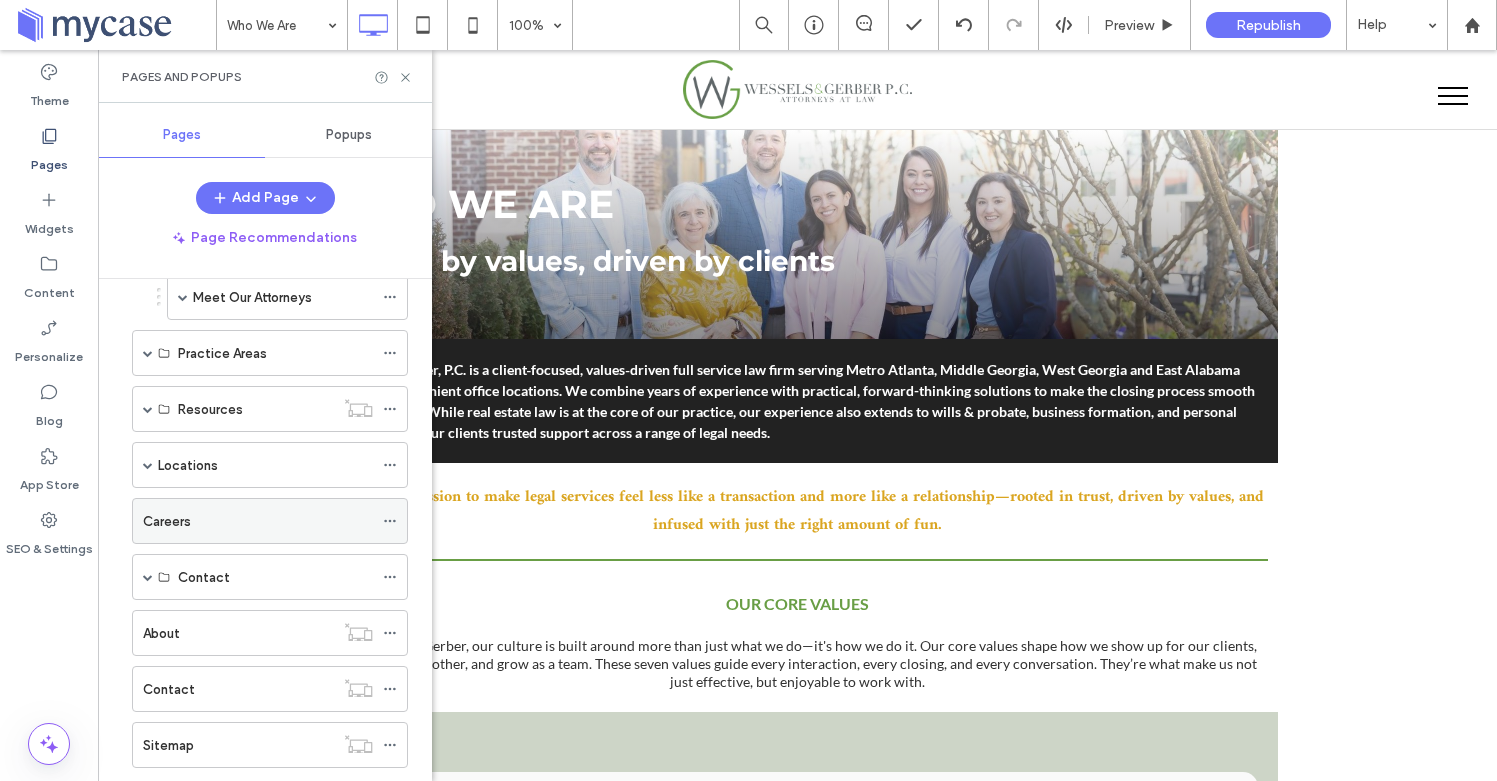 click on "Careers" at bounding box center [258, 521] 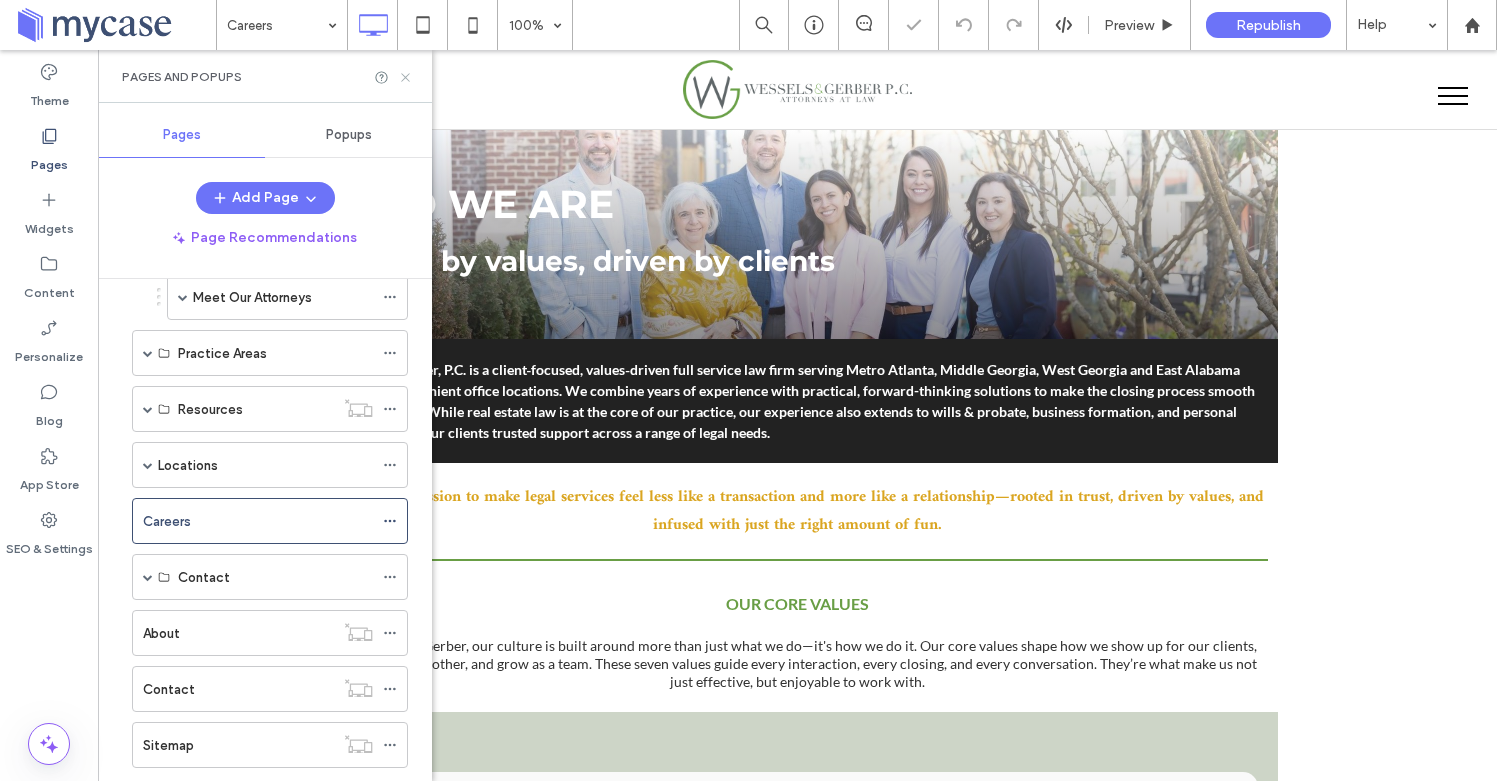 click 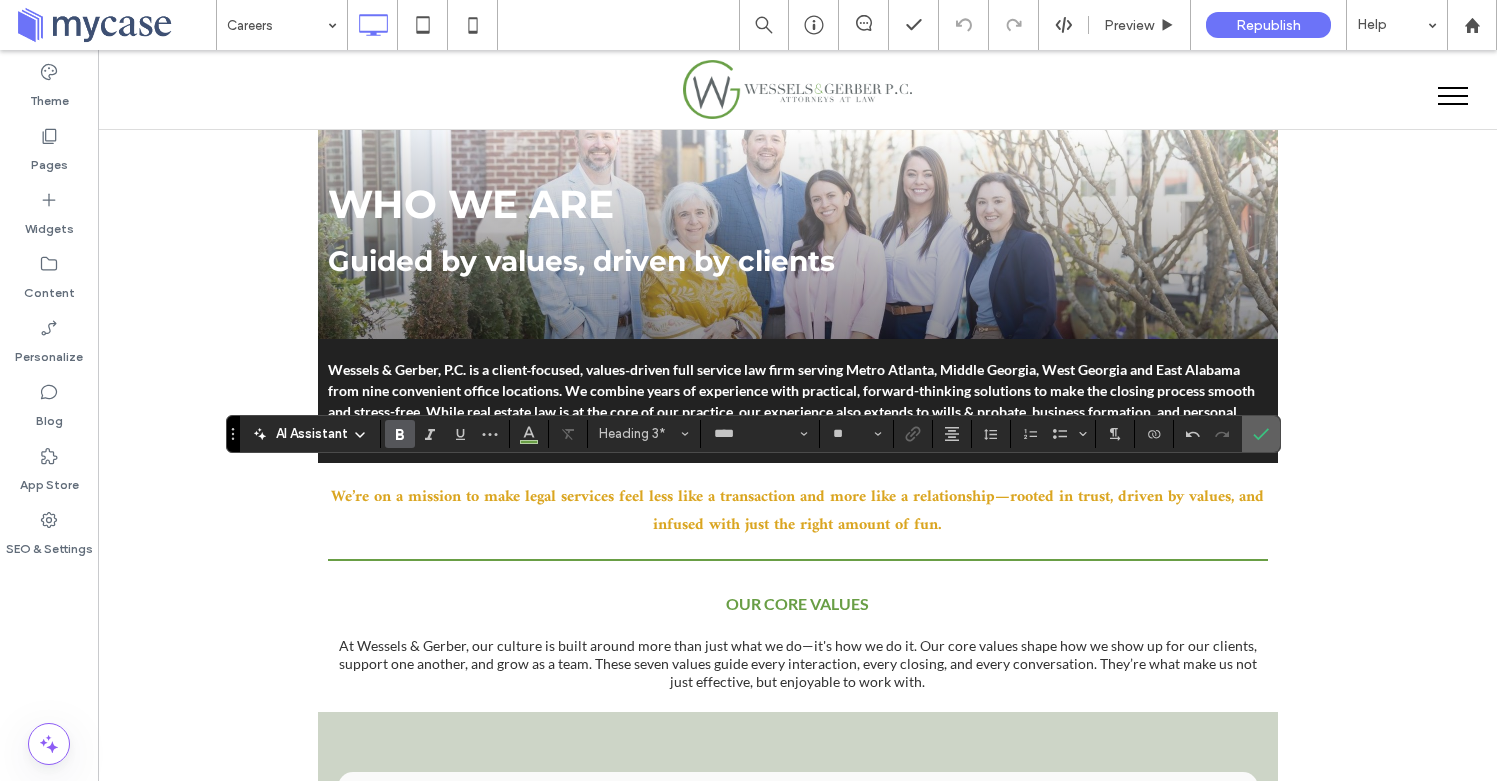 click 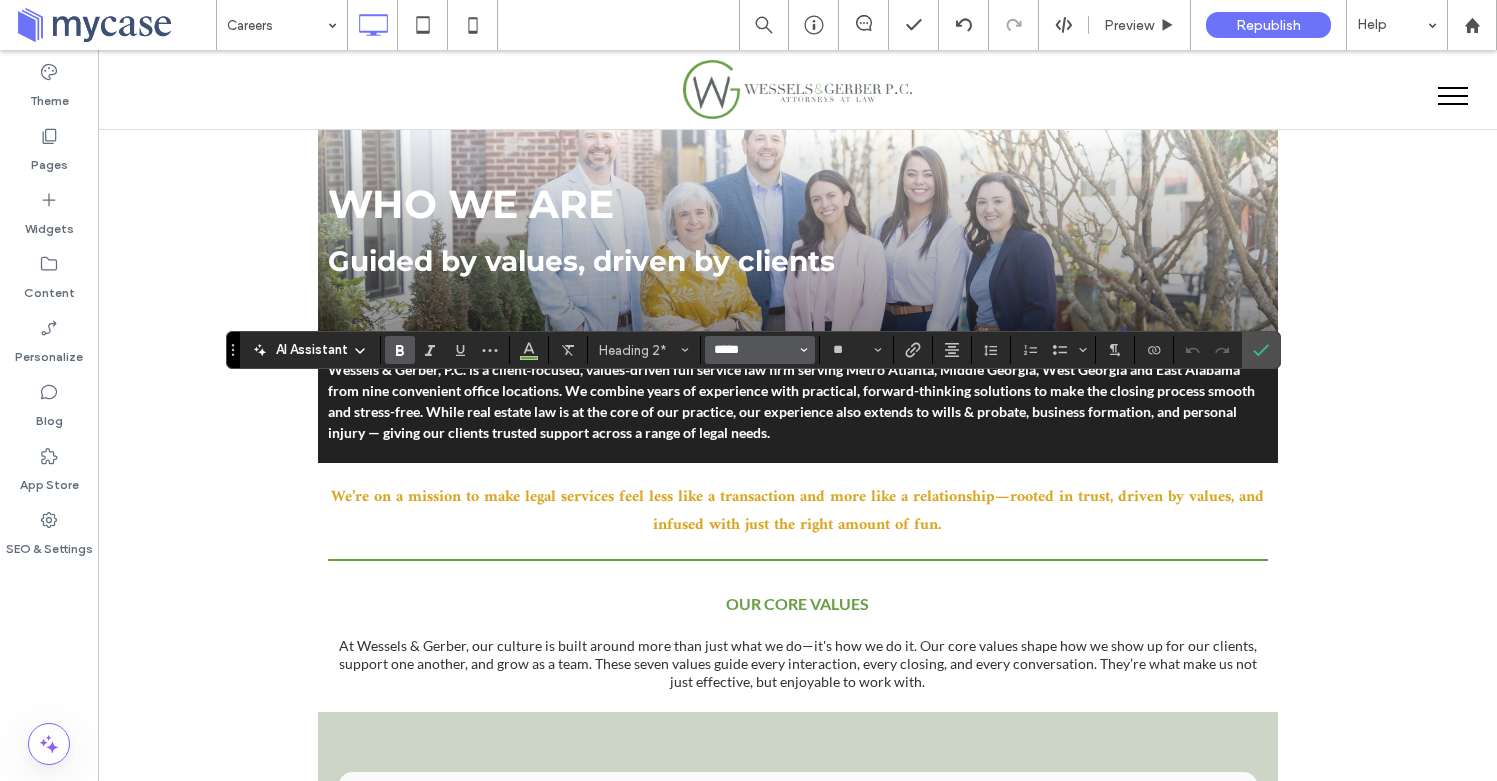 click on "*****" at bounding box center (754, 350) 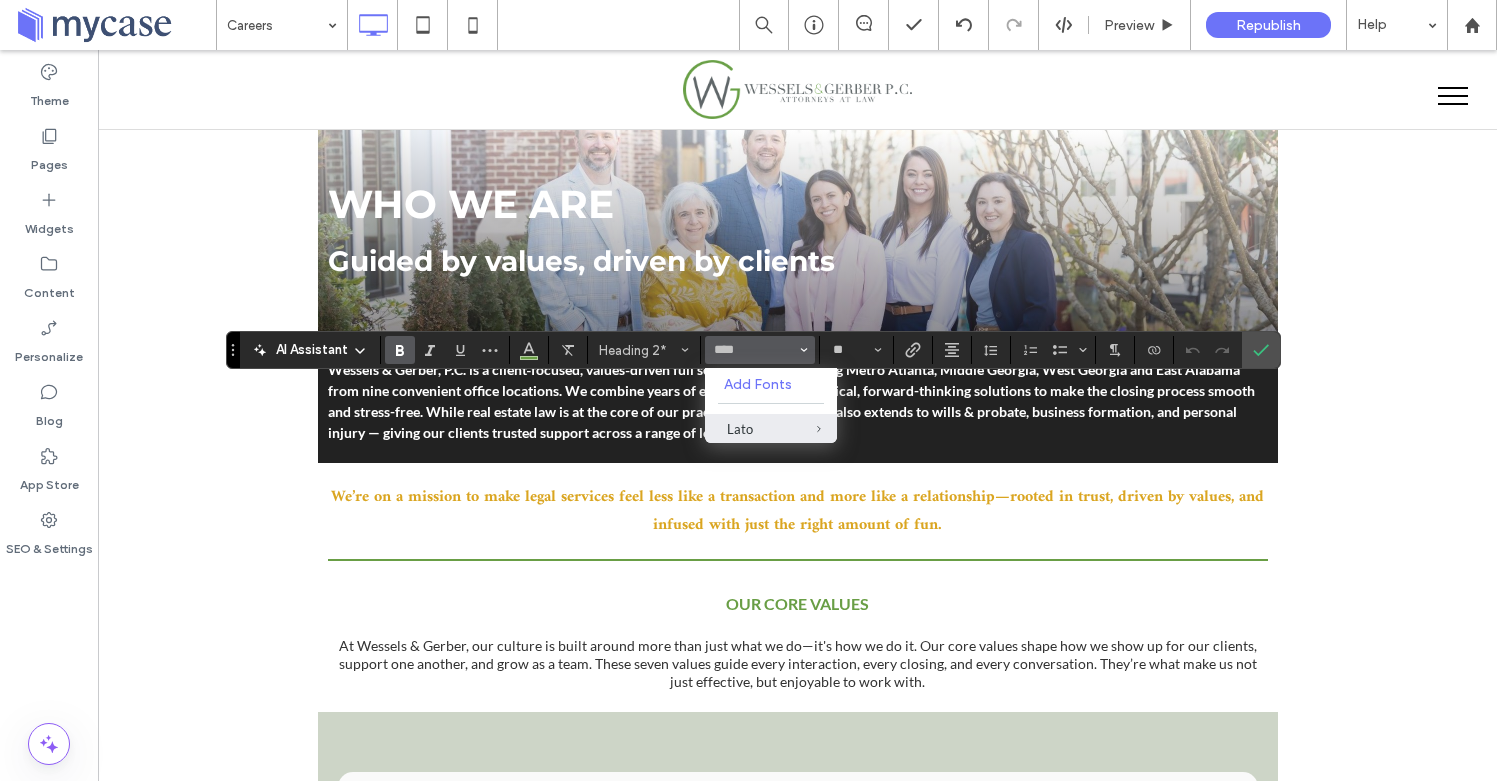 click on "Lato" at bounding box center [771, 428] 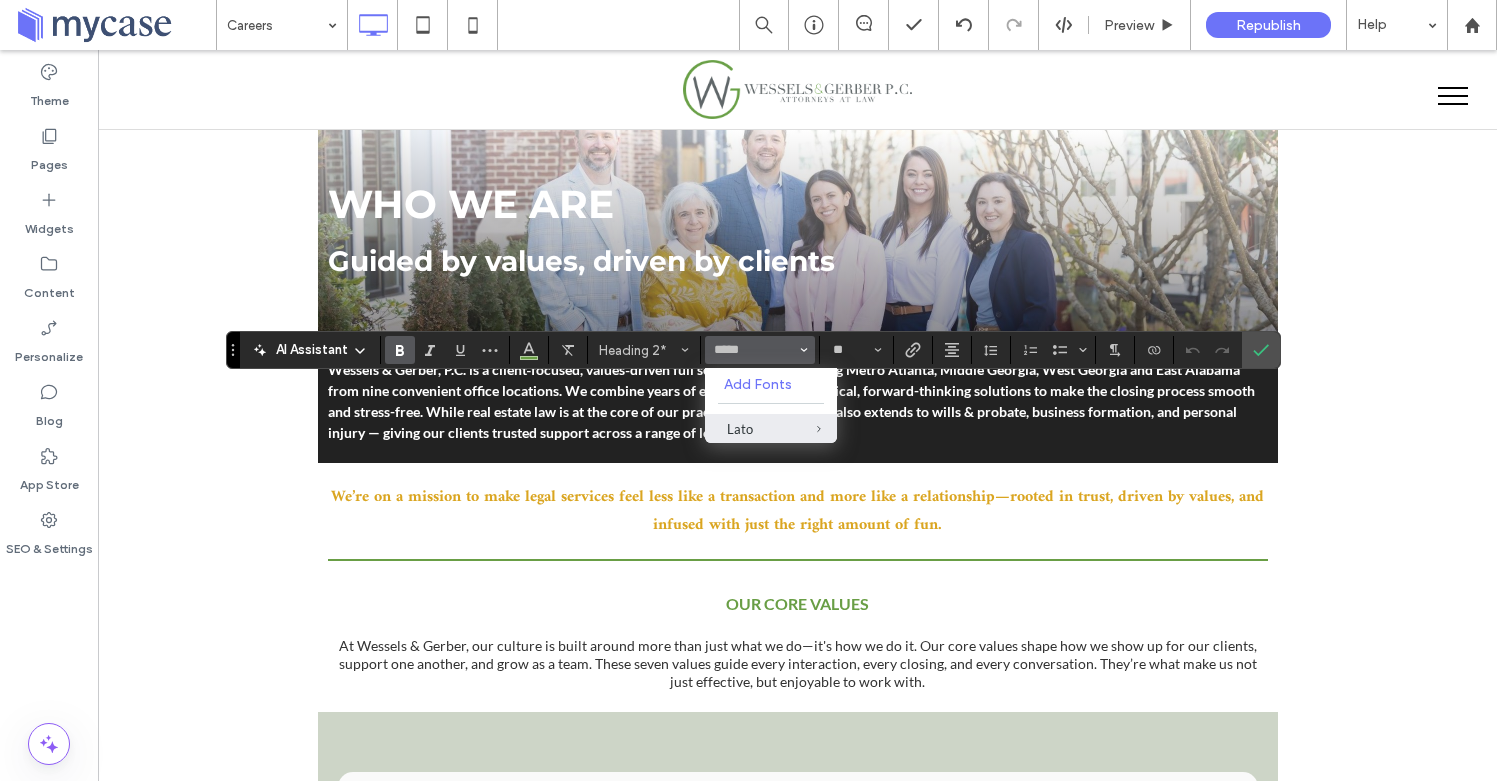 type on "****" 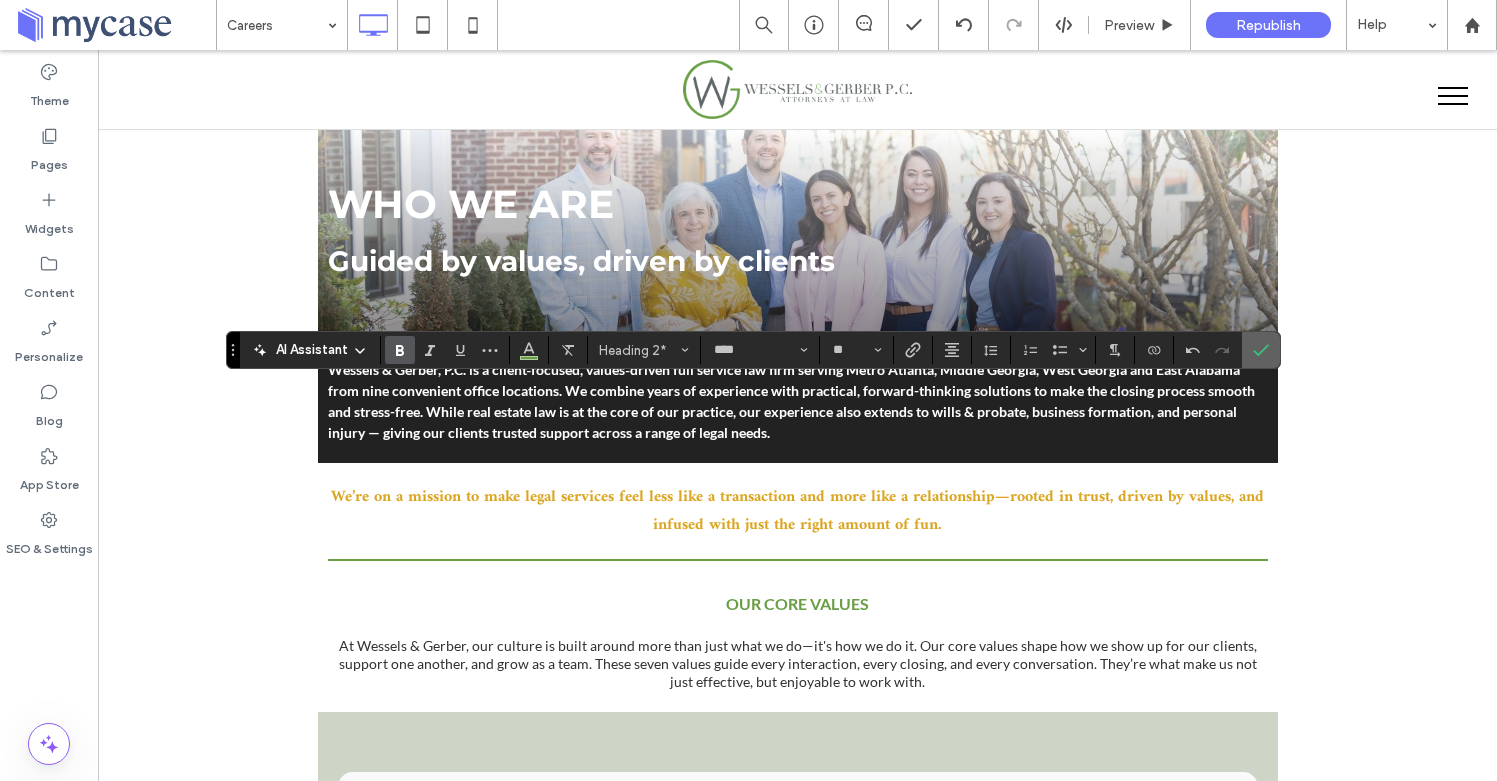 click 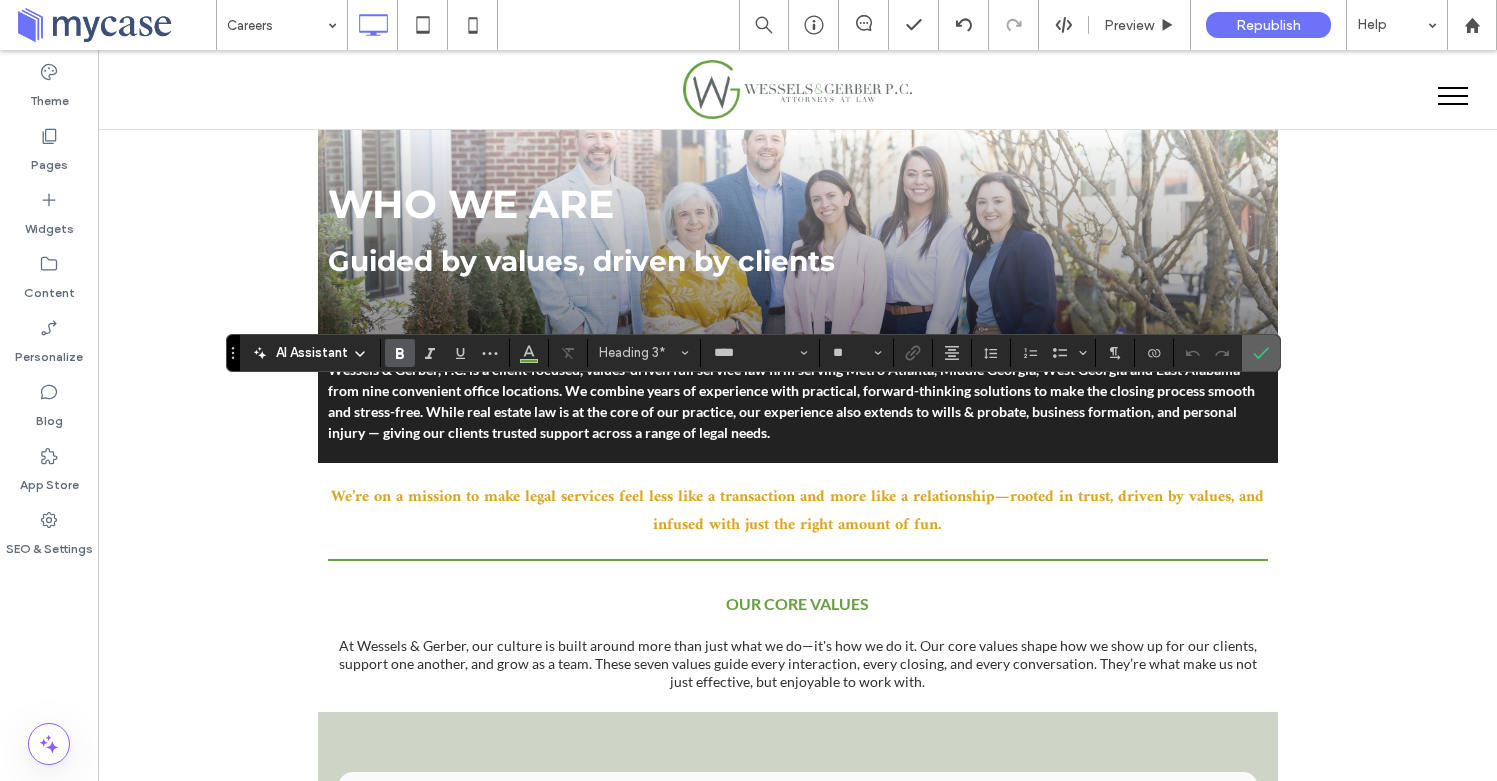 click at bounding box center [1257, 353] 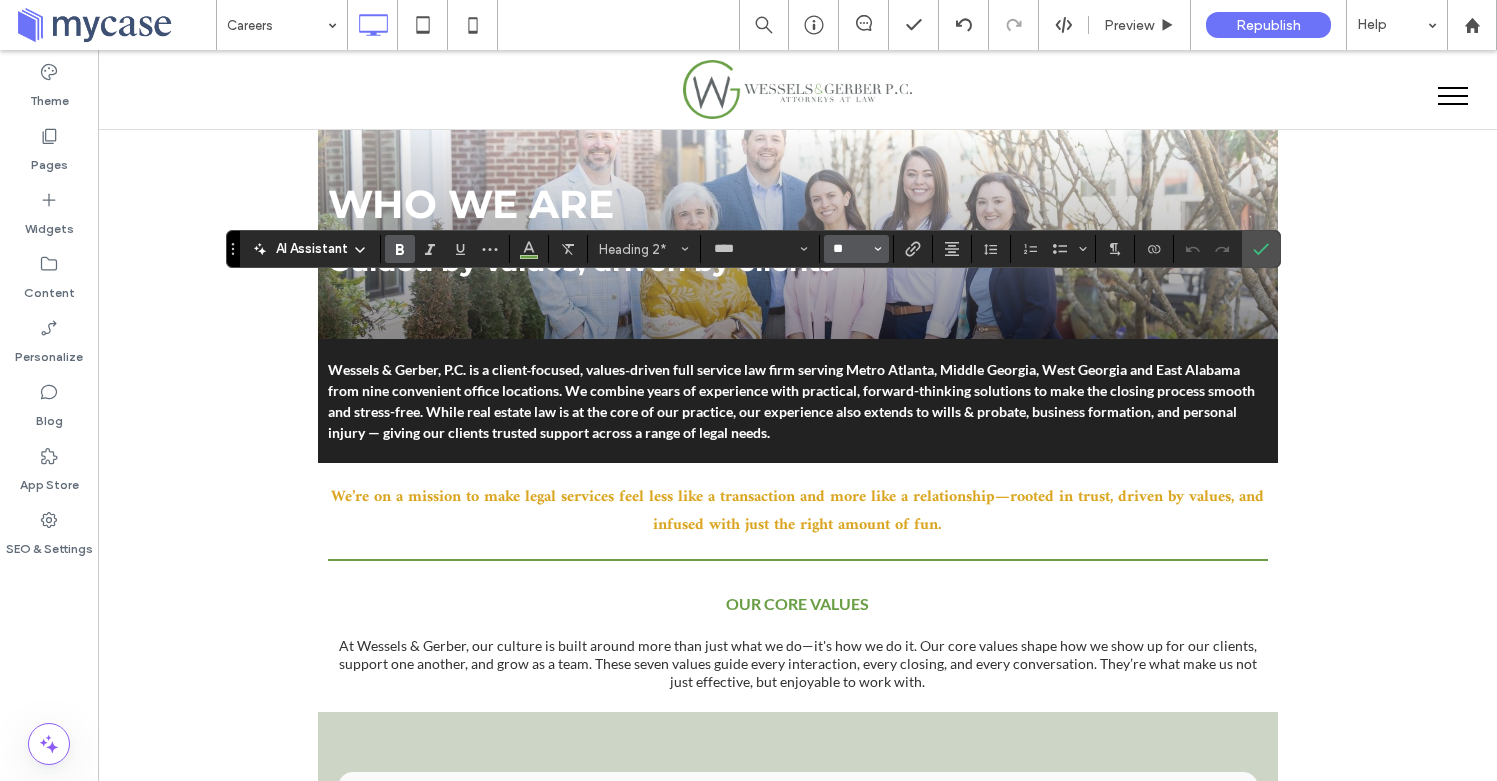 click on "**" at bounding box center [850, 249] 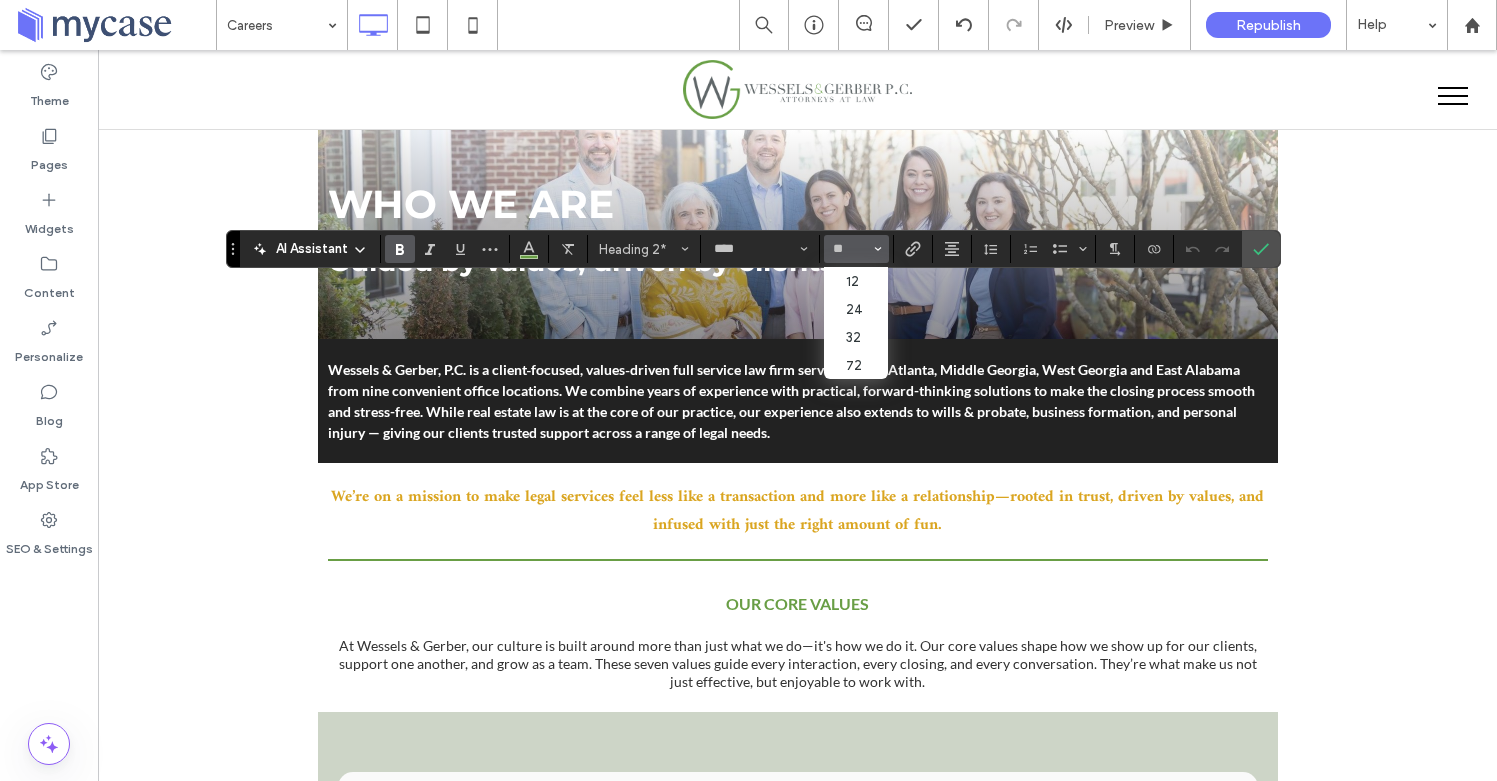 type on "**" 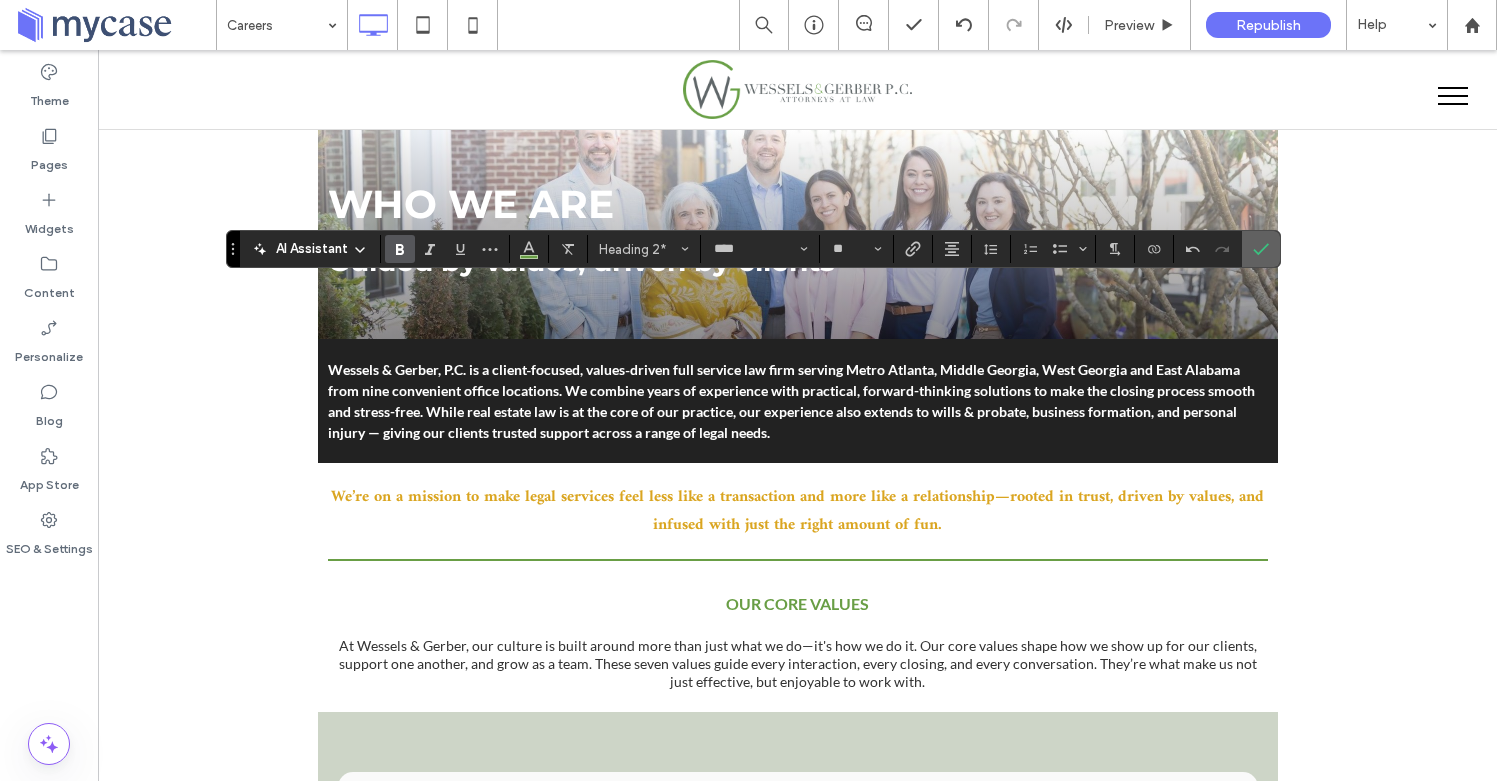 click 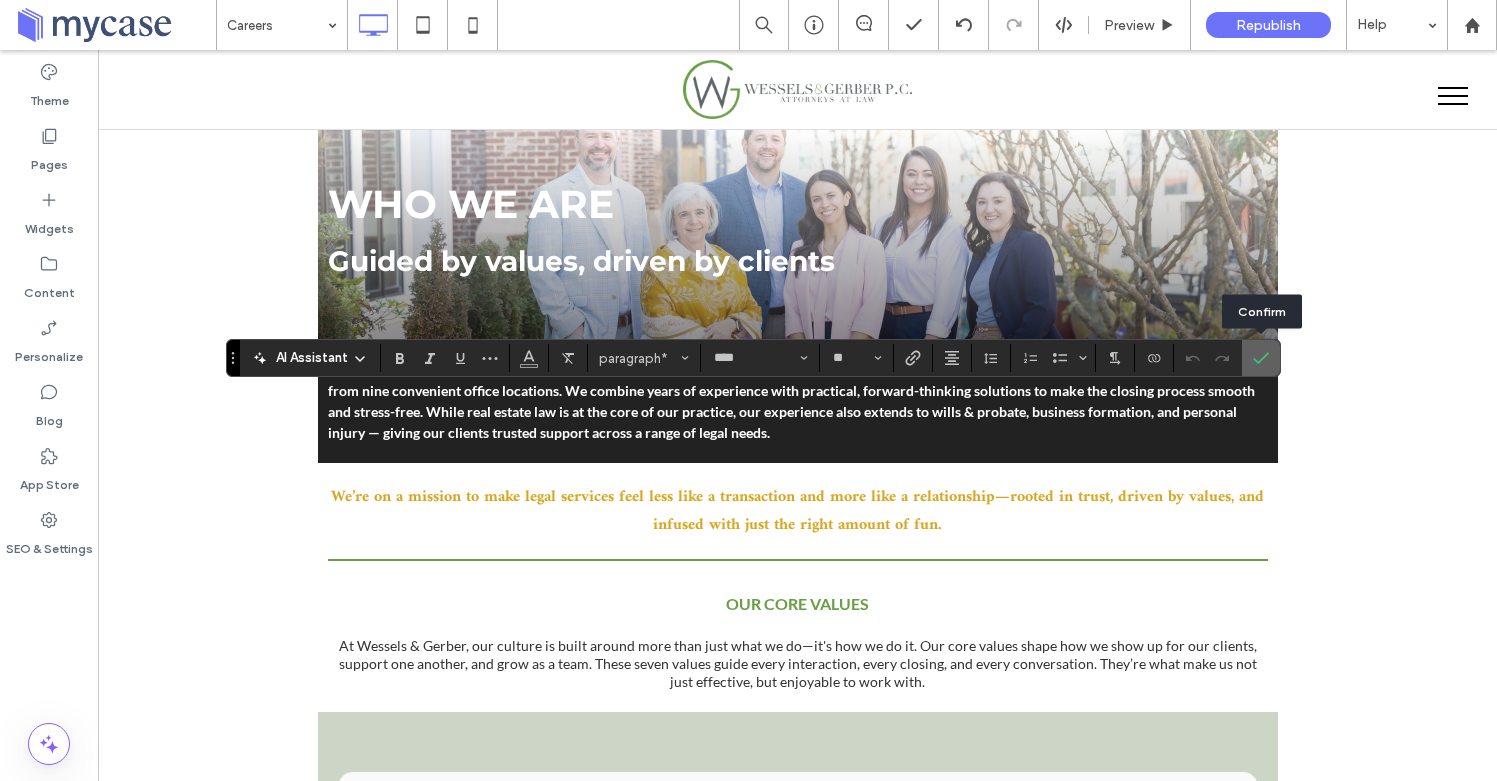click 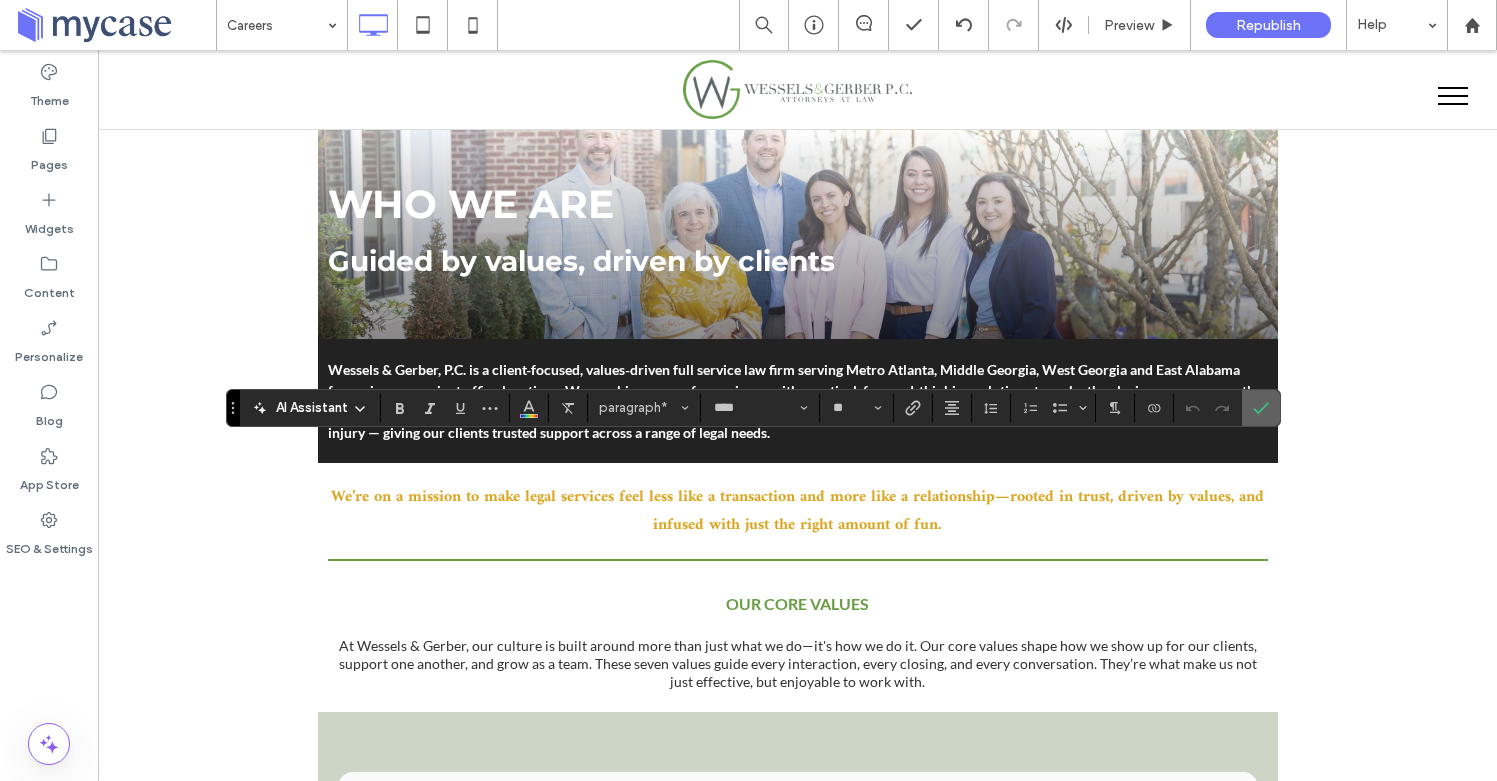 click at bounding box center [1261, 408] 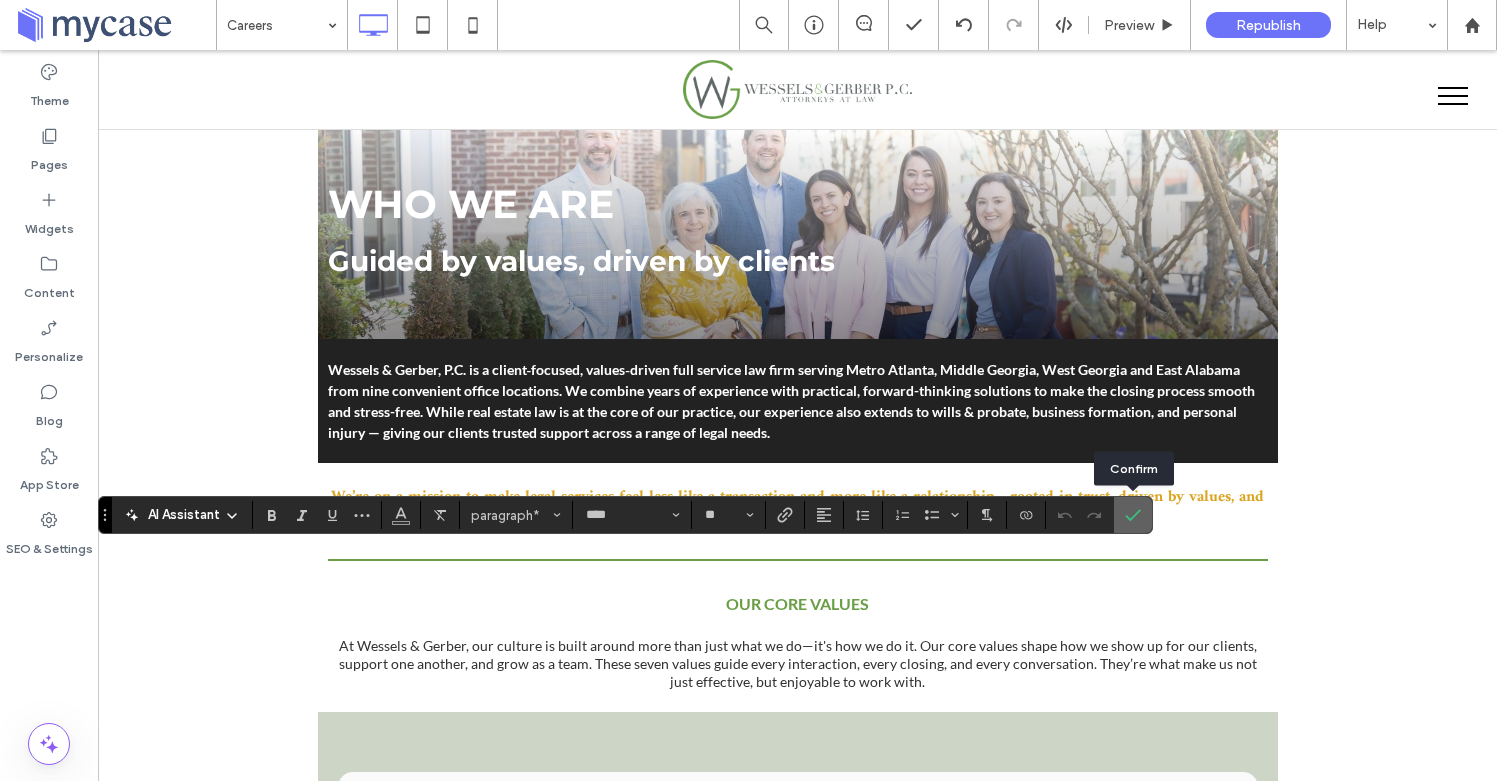 click 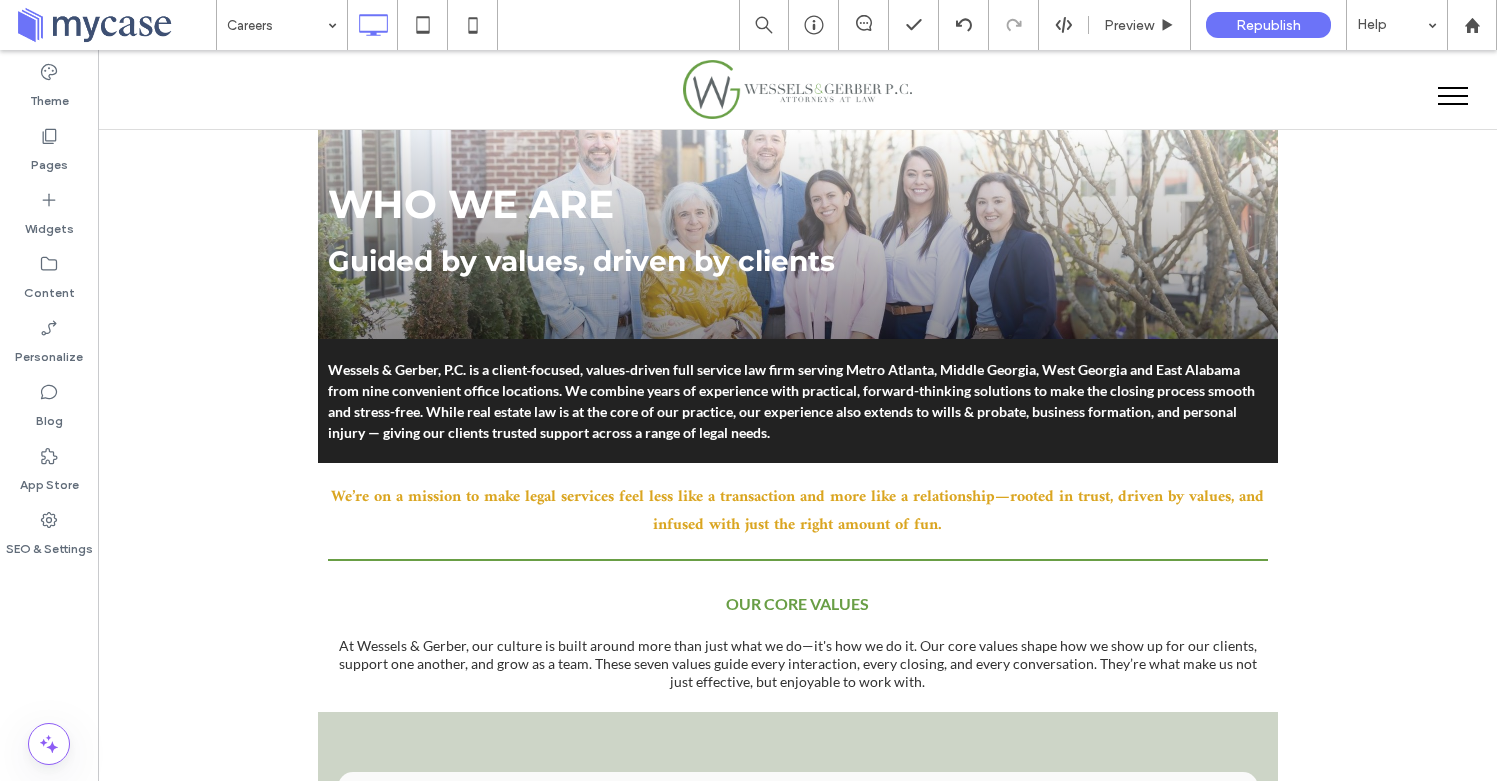 type on "*****" 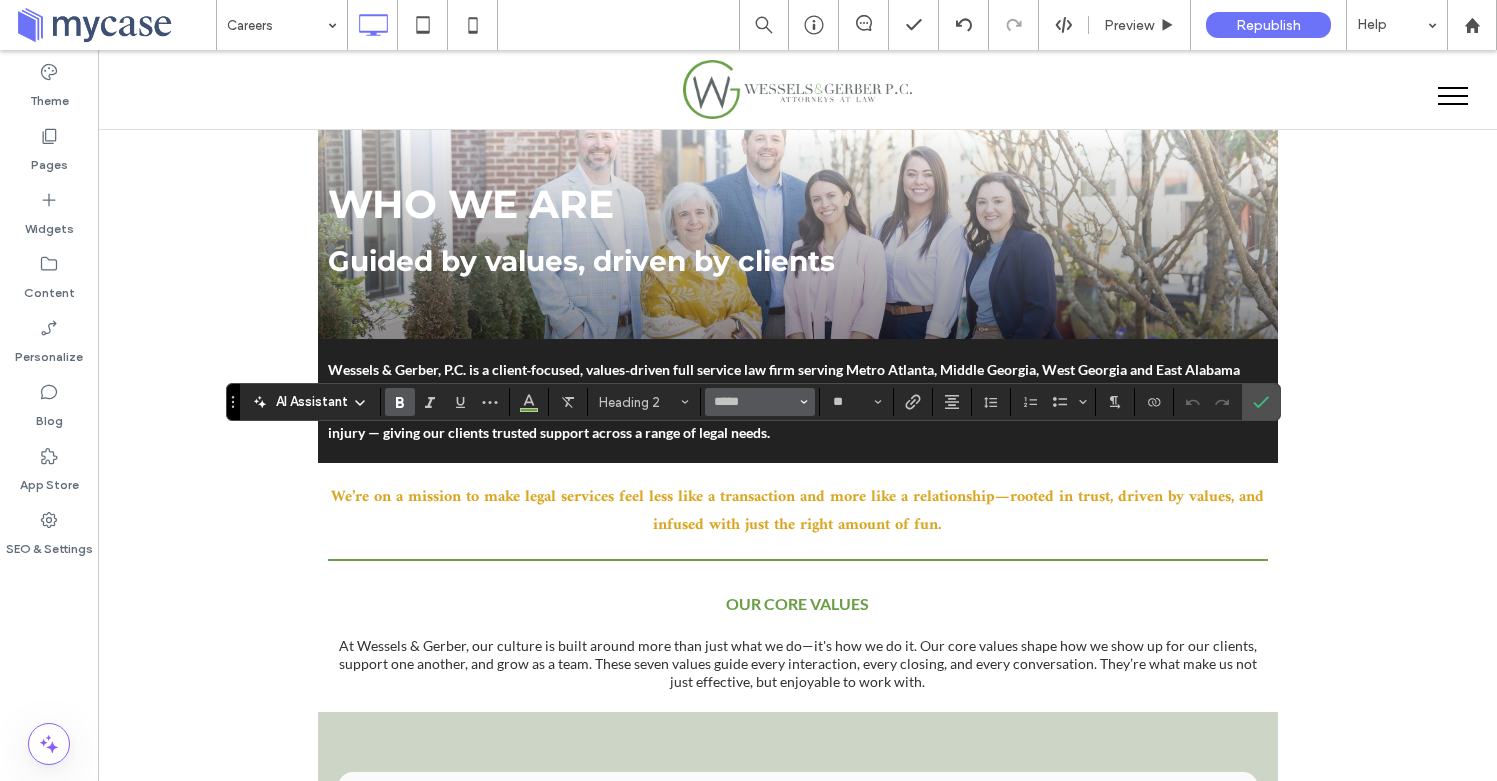 click on "*****" at bounding box center [760, 402] 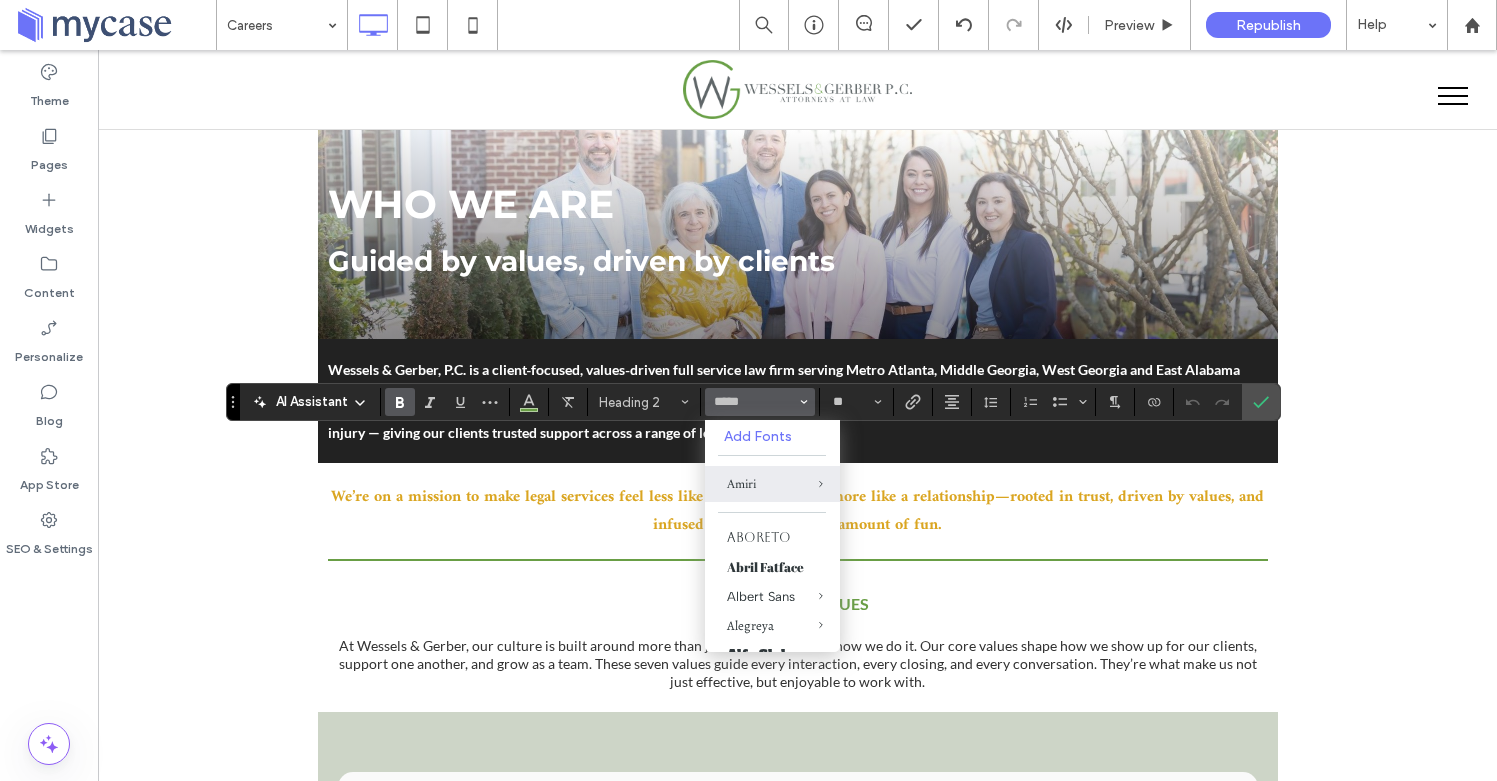 type 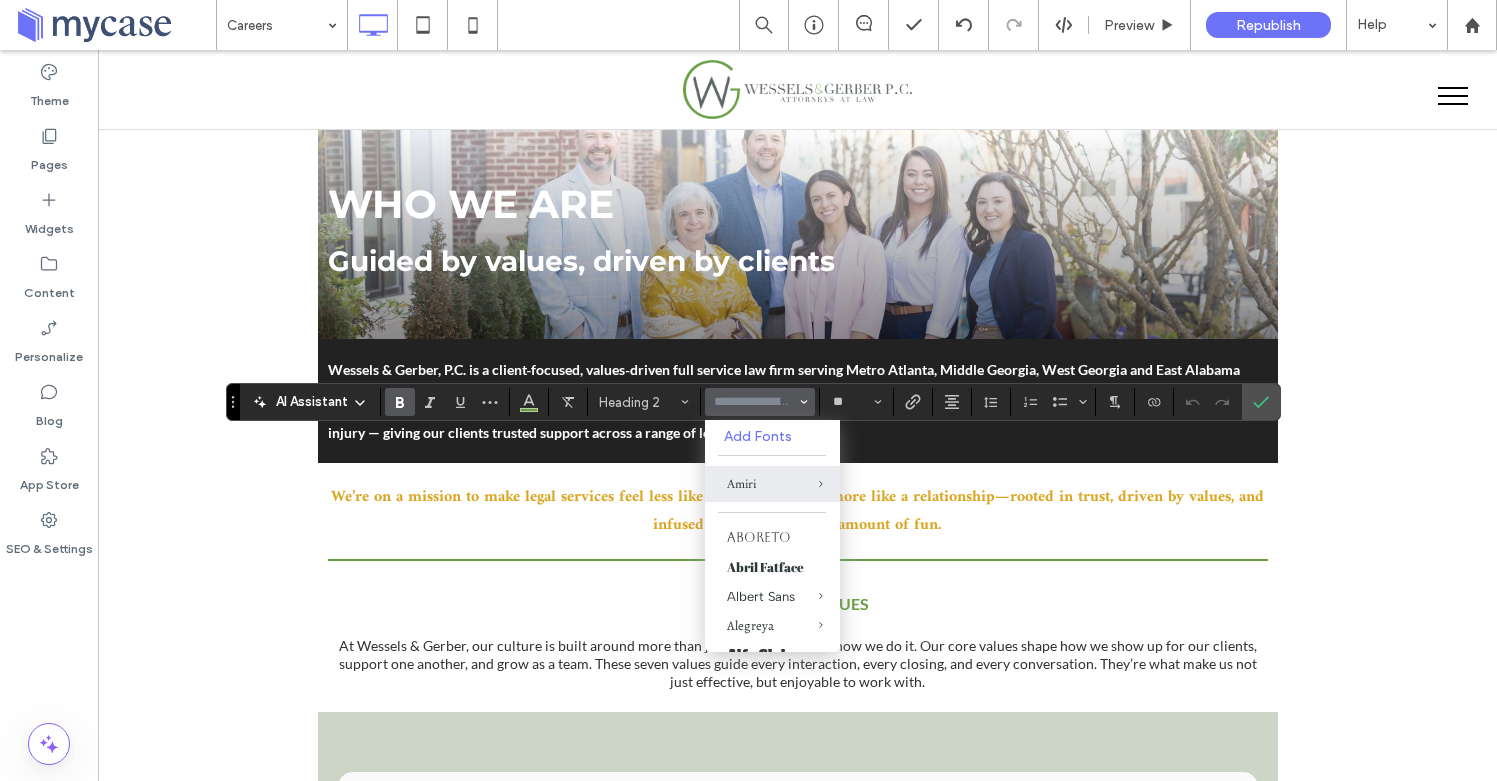 click at bounding box center [754, 402] 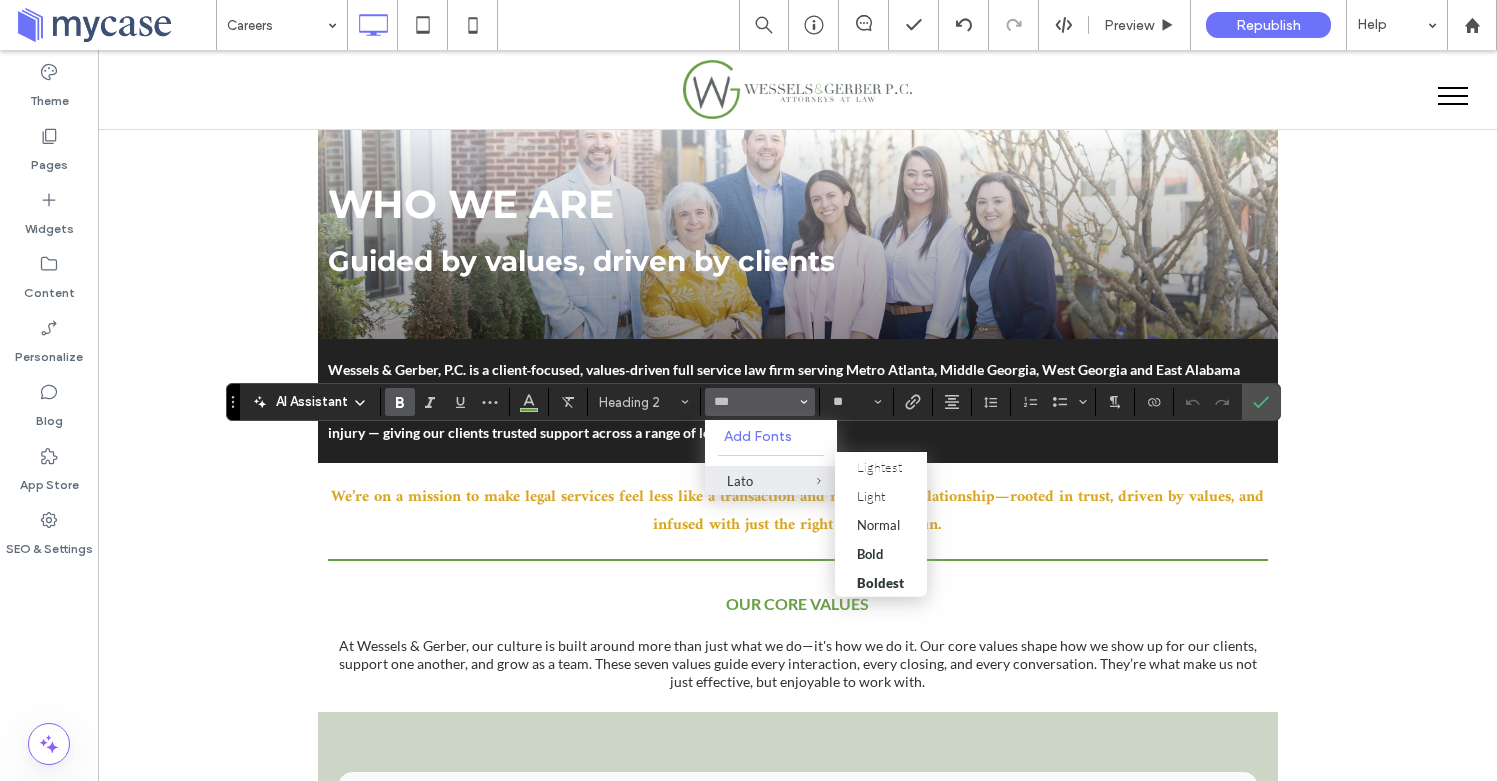 click at bounding box center (804, 480) 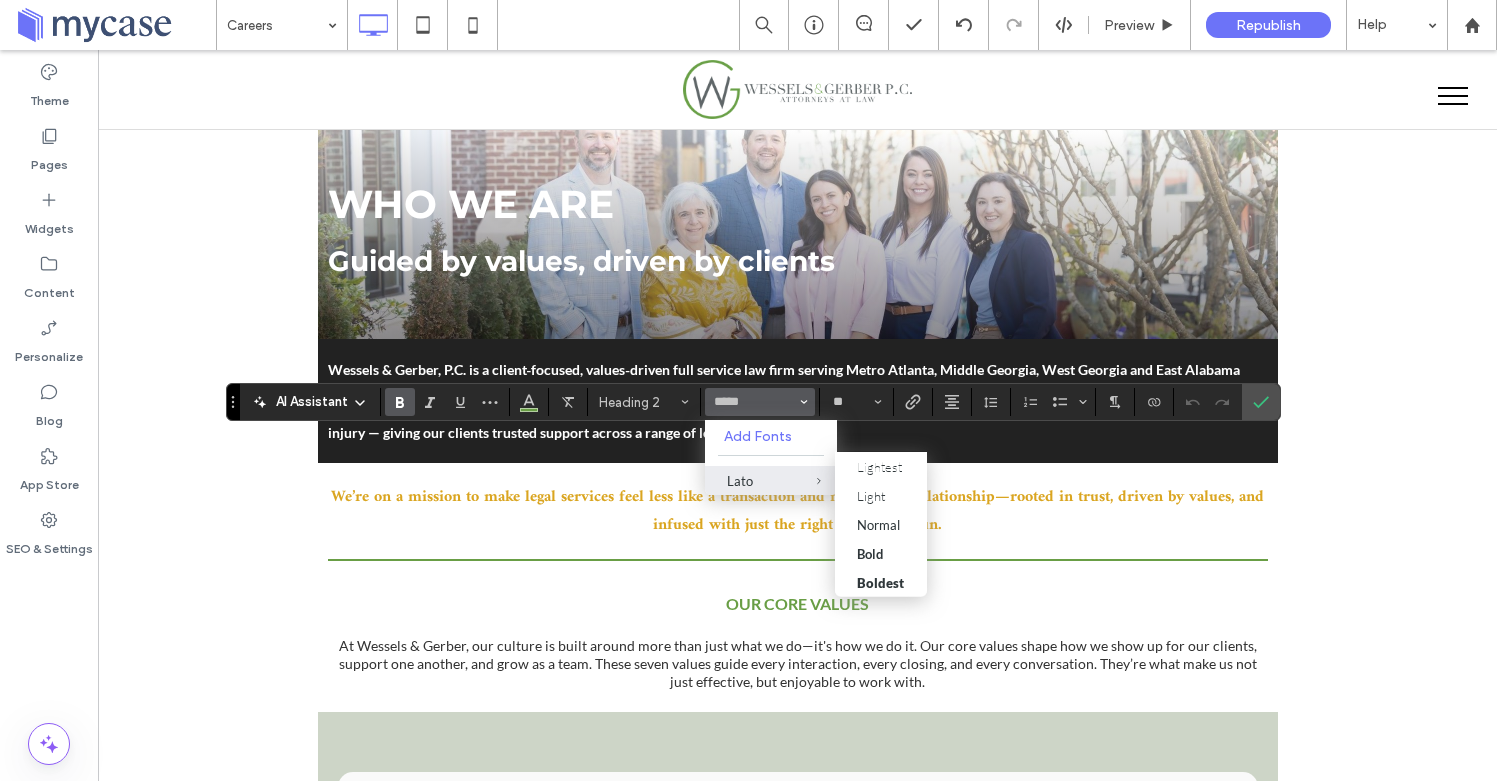 type on "****" 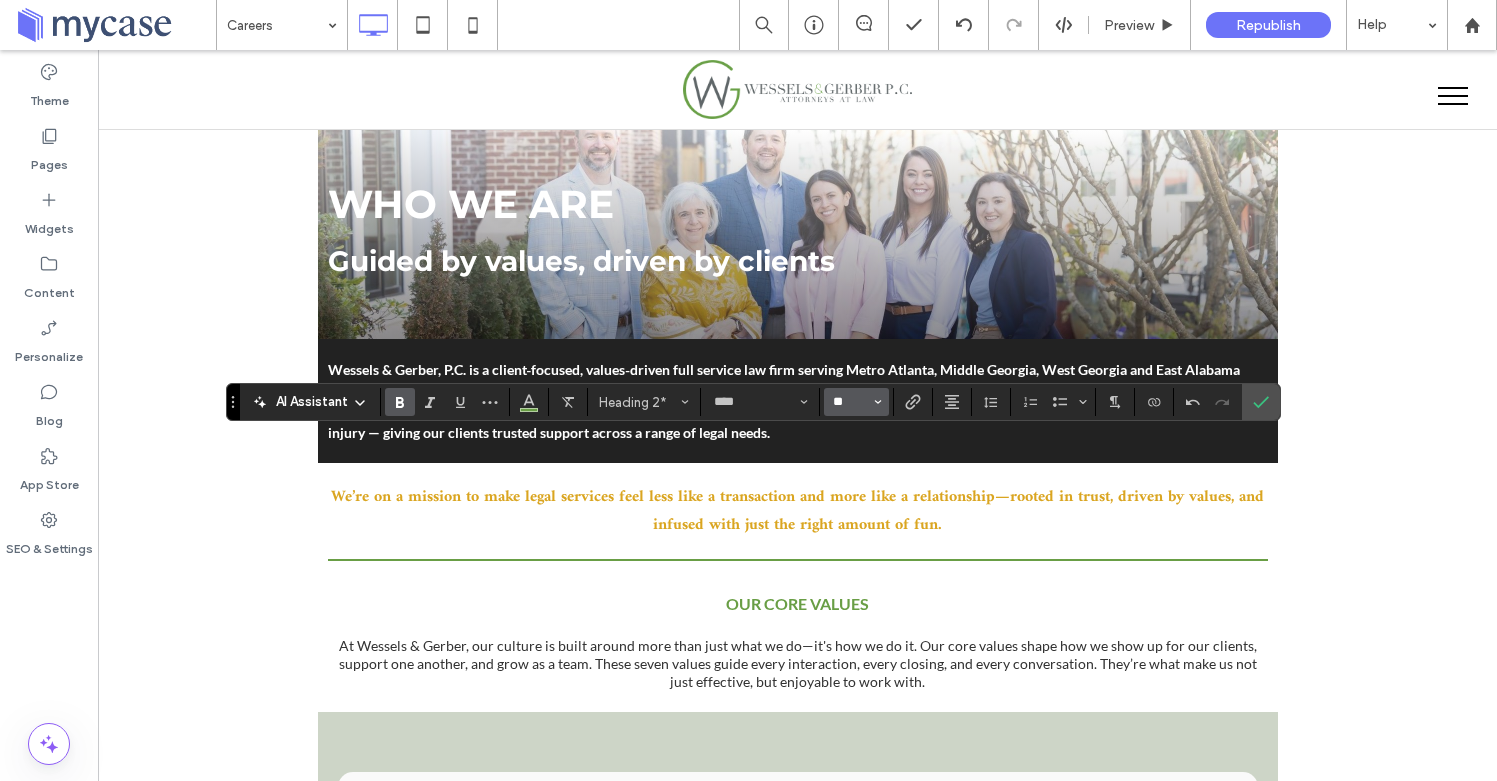 click on "**" at bounding box center [850, 402] 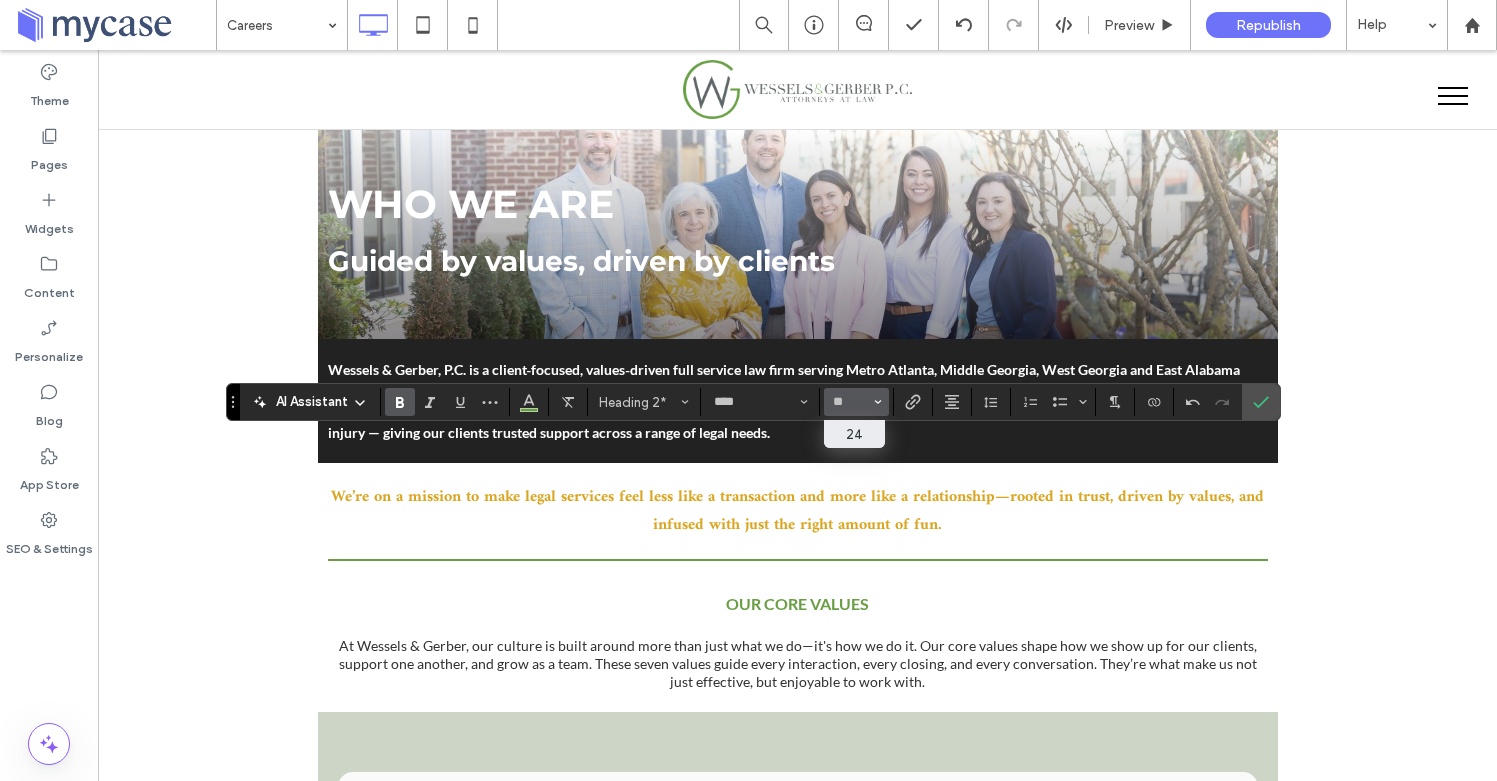 type on "**" 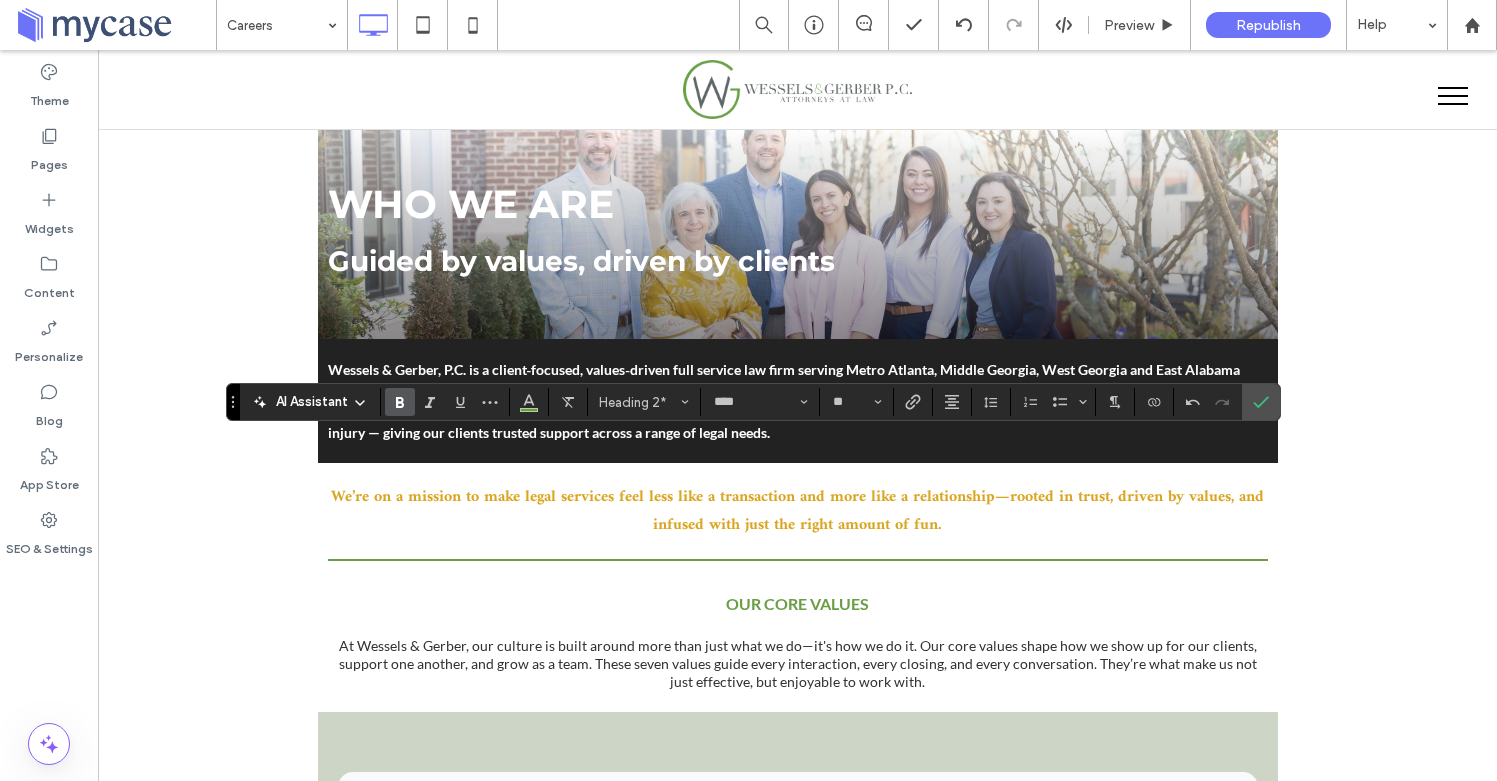 drag, startPoint x: 1265, startPoint y: 401, endPoint x: 1171, endPoint y: 419, distance: 95.707886 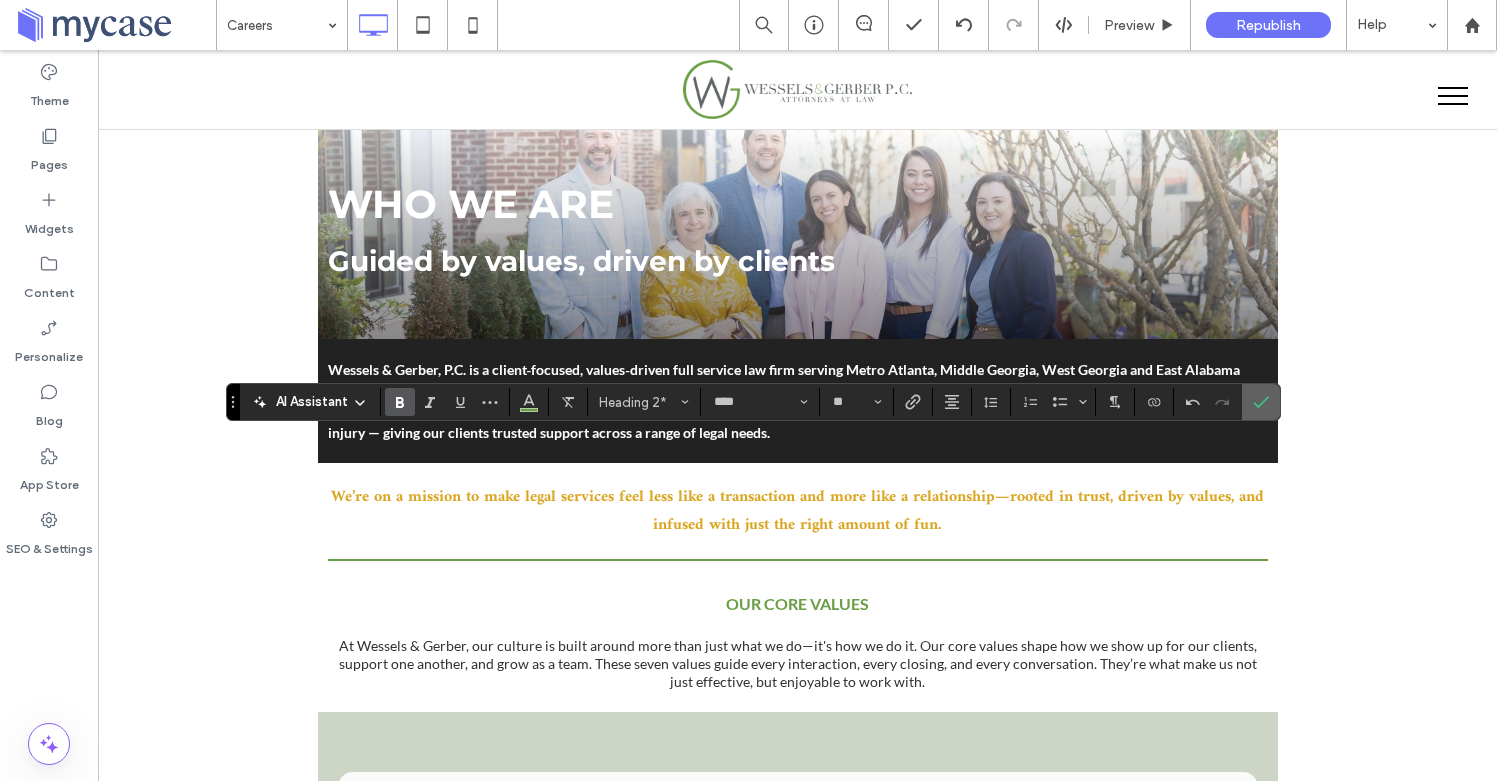 click 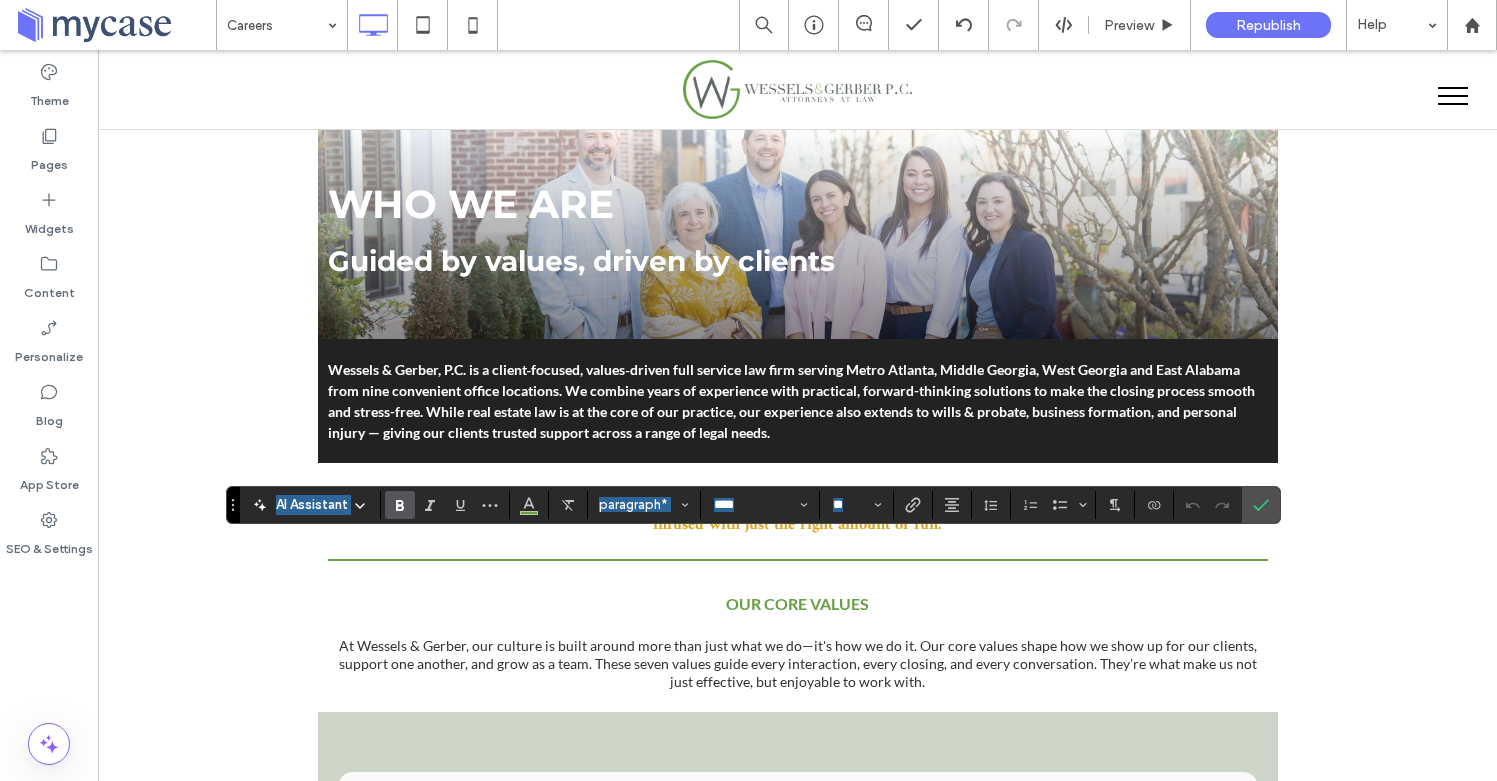 type on "**" 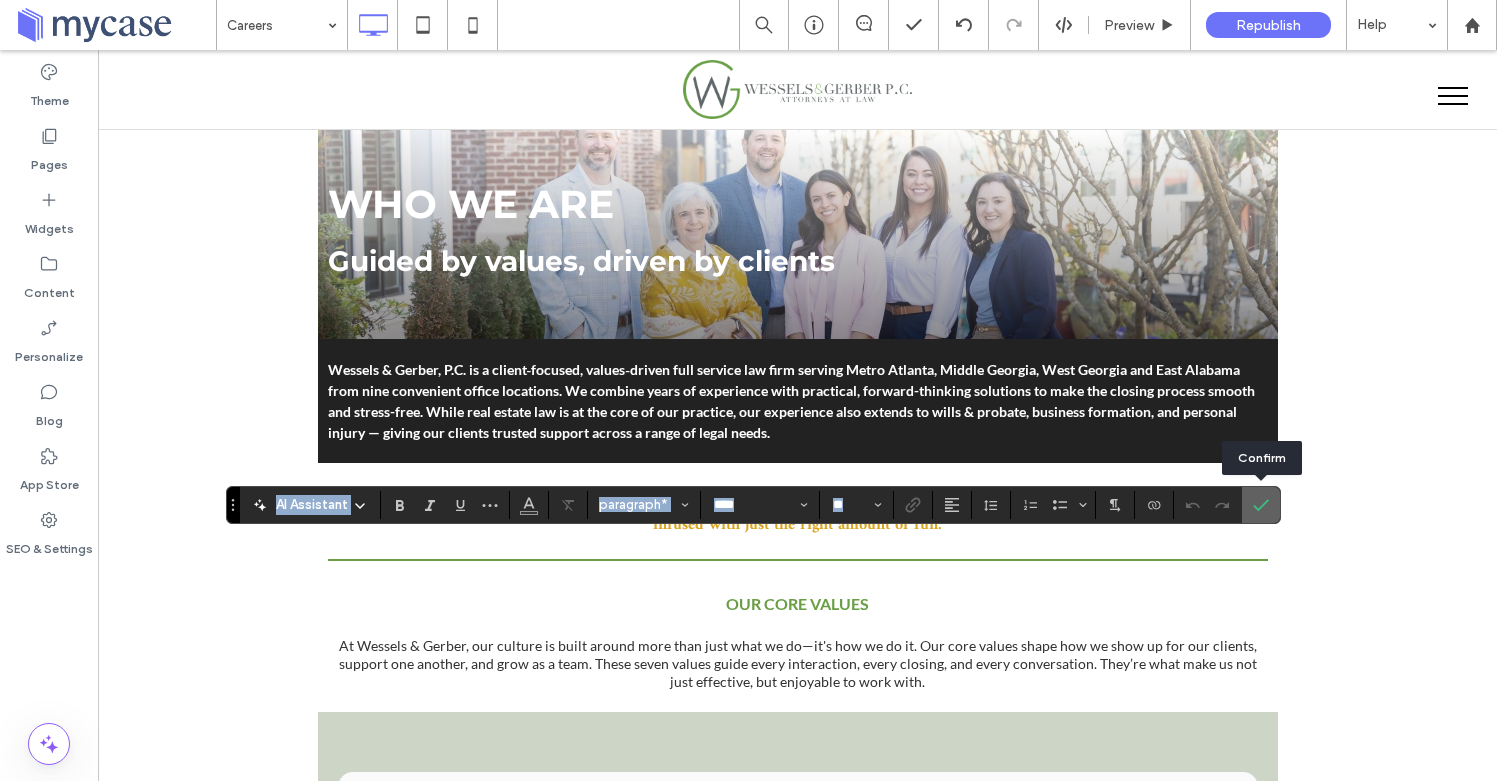 click at bounding box center (1261, 505) 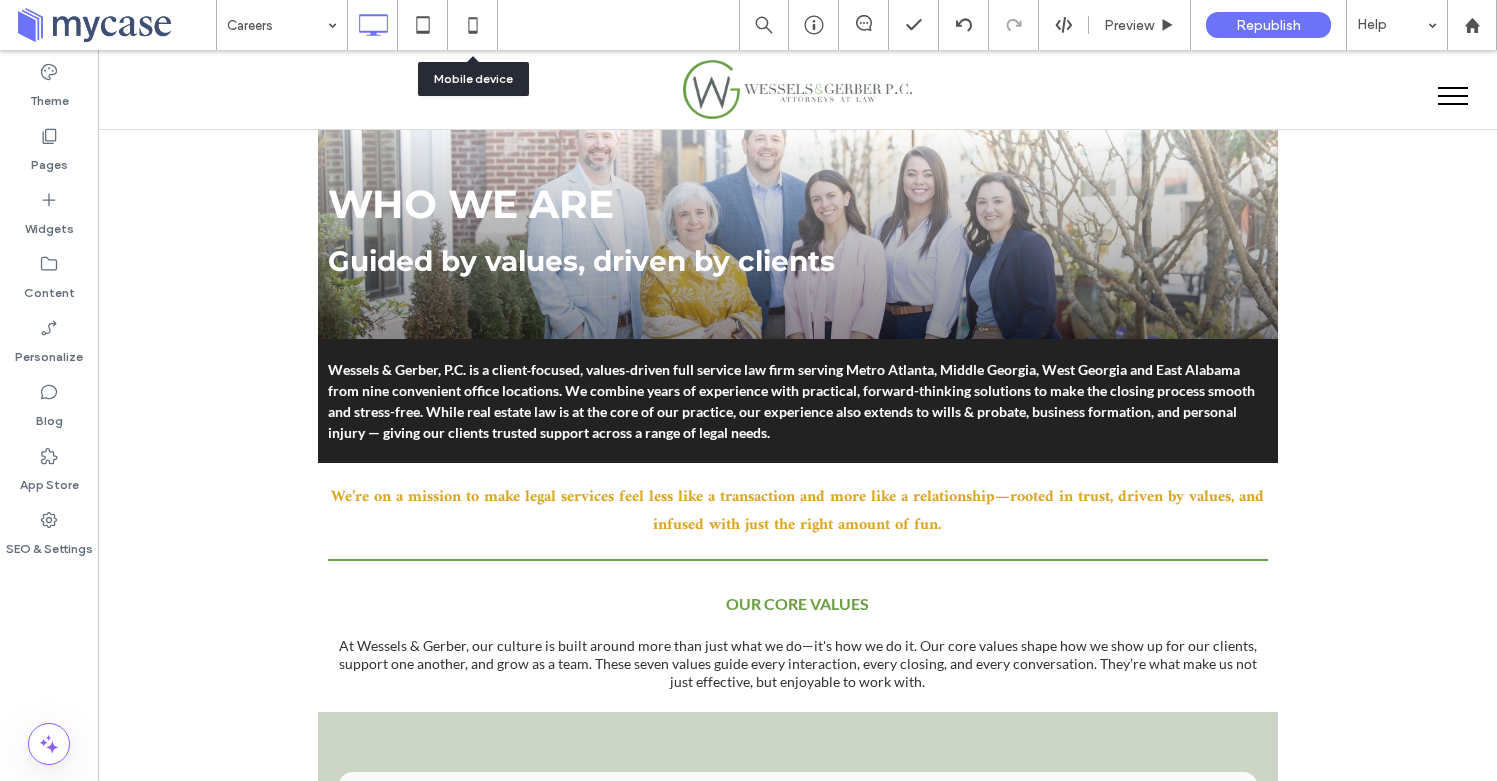 click 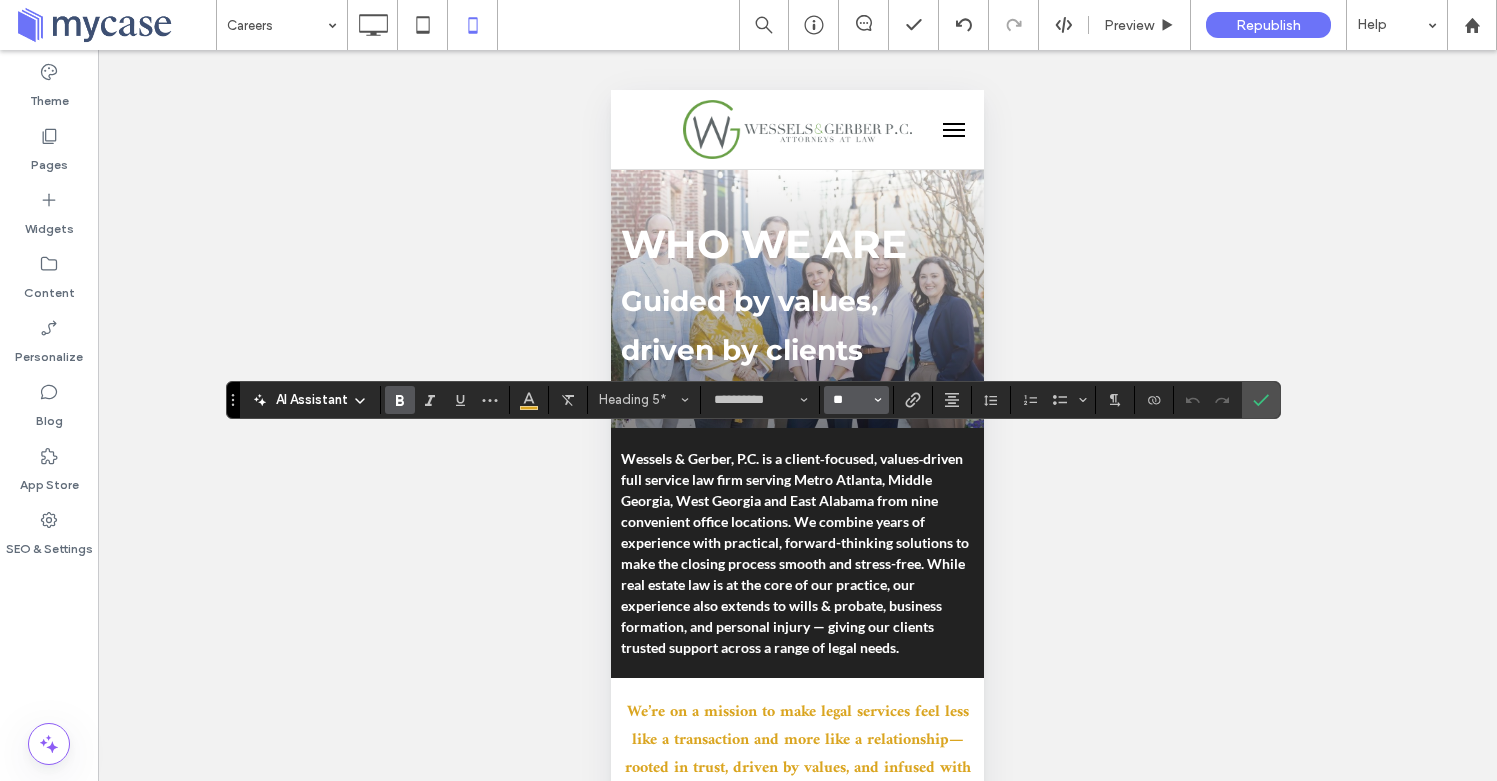 click on "**" at bounding box center [850, 400] 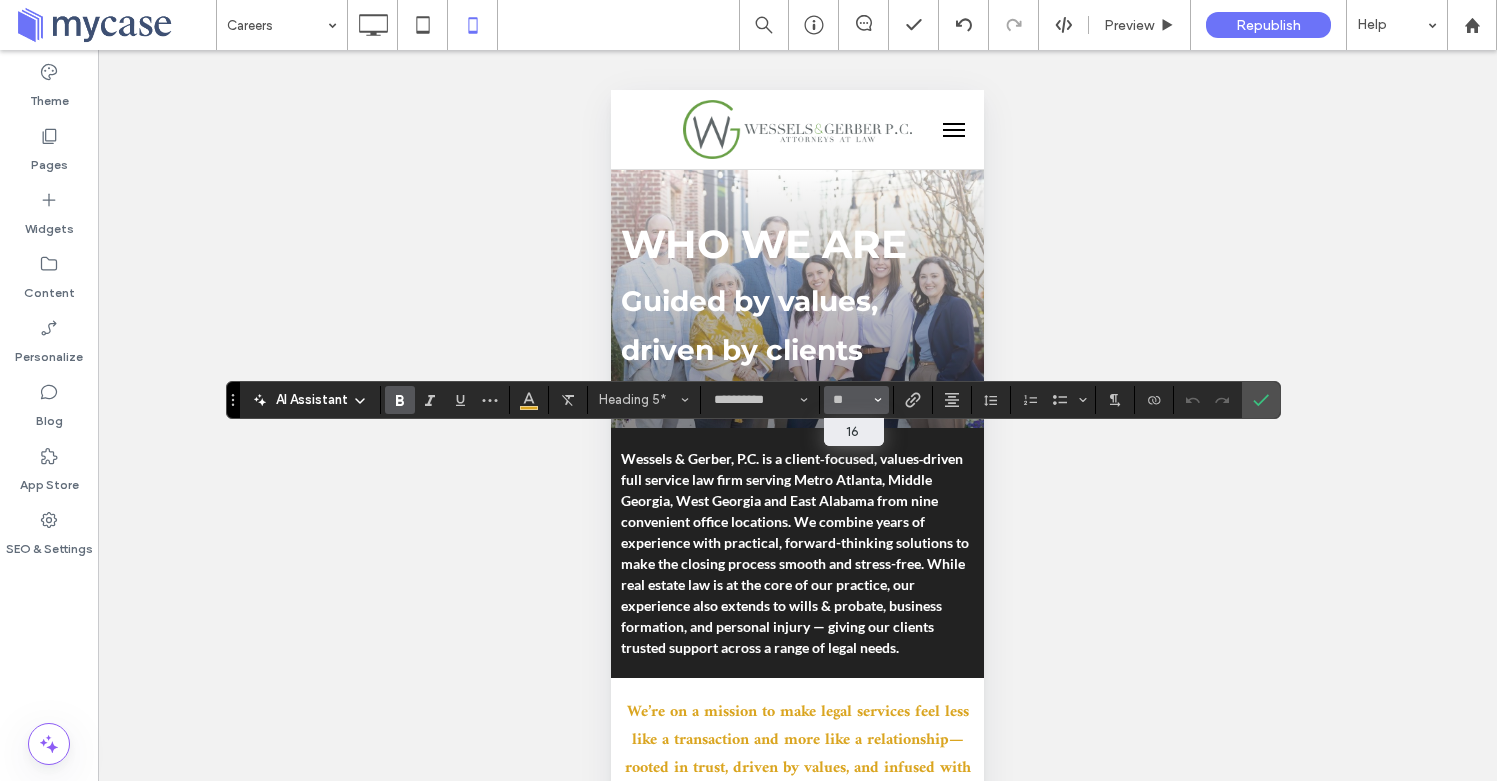 type on "**" 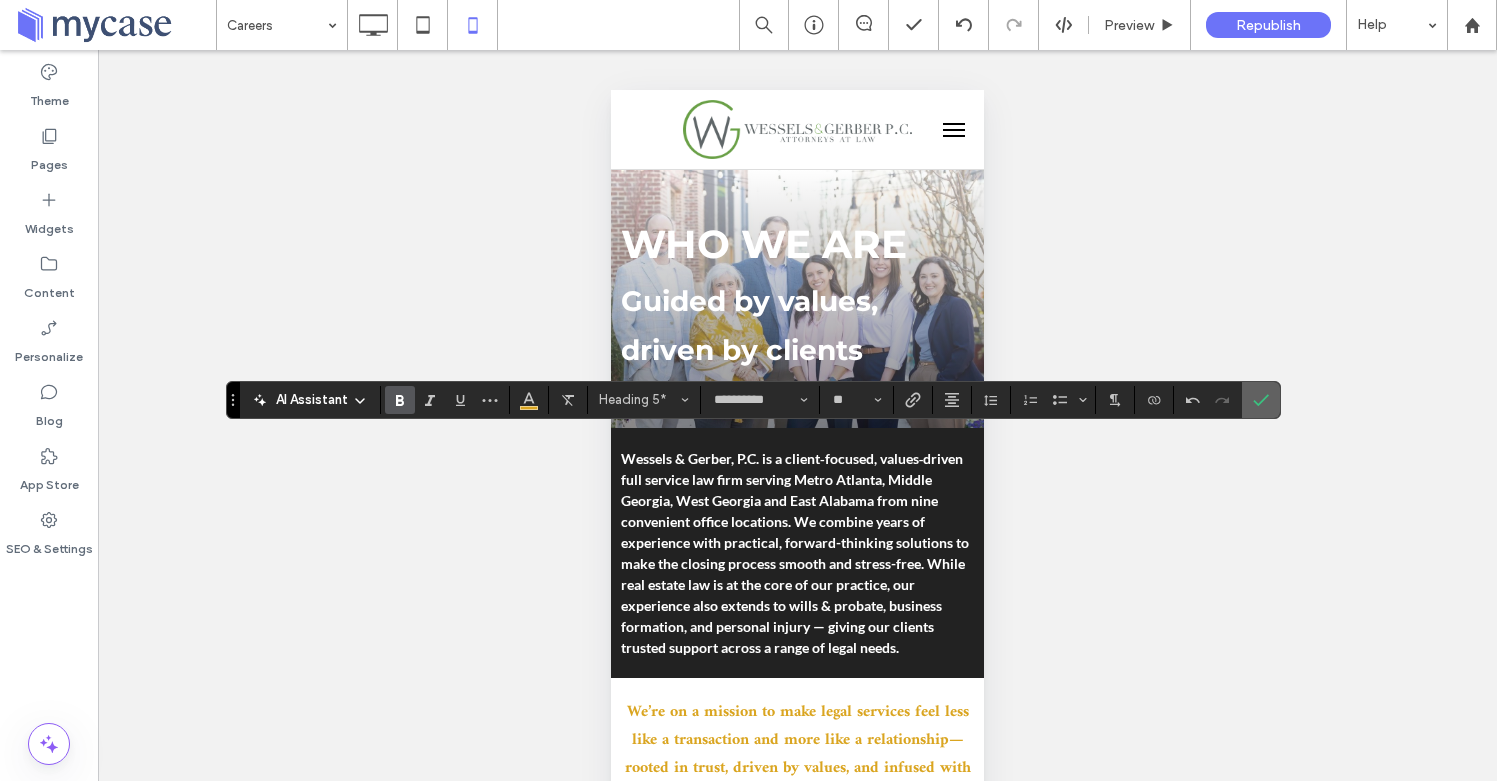 click at bounding box center [1261, 400] 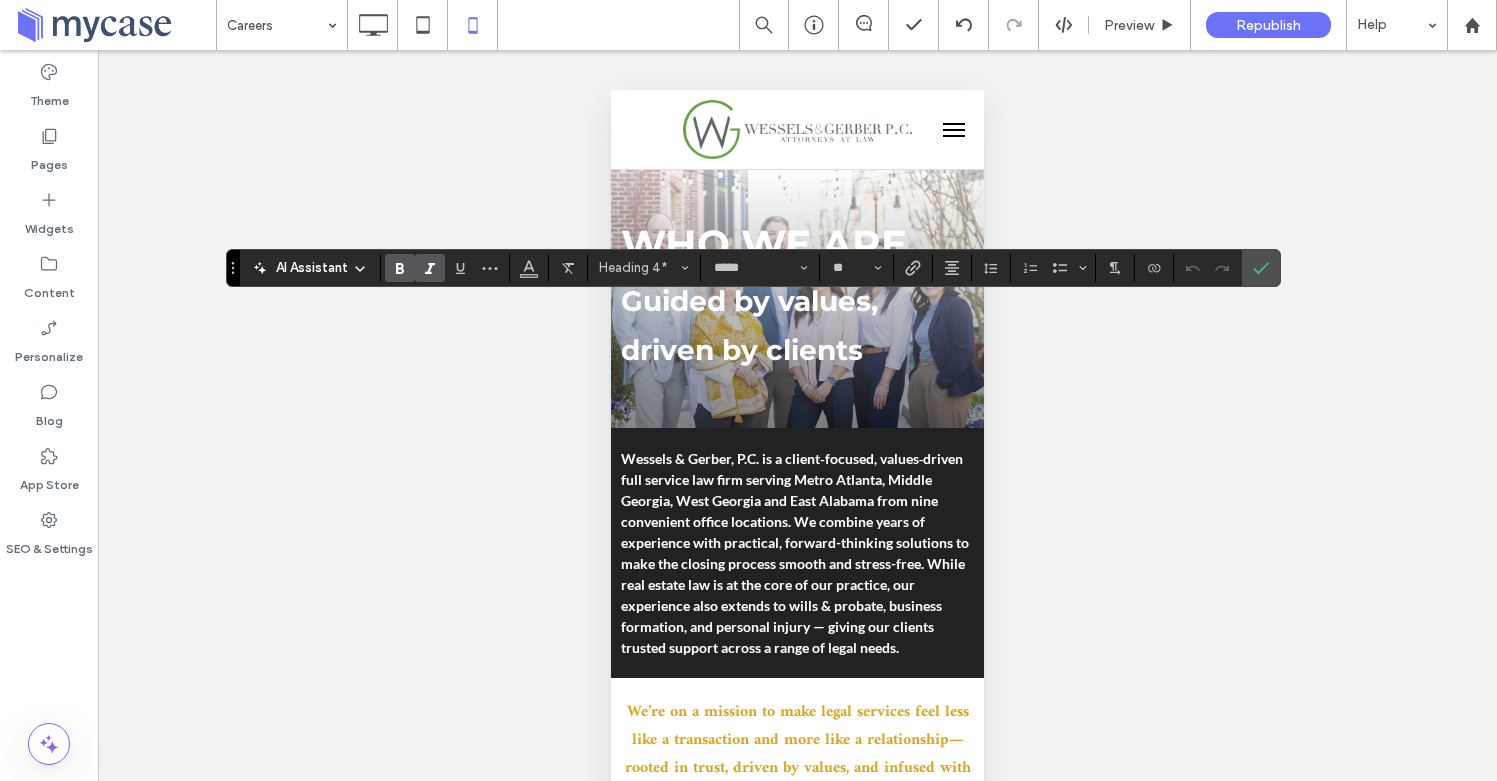 click at bounding box center [1261, 268] 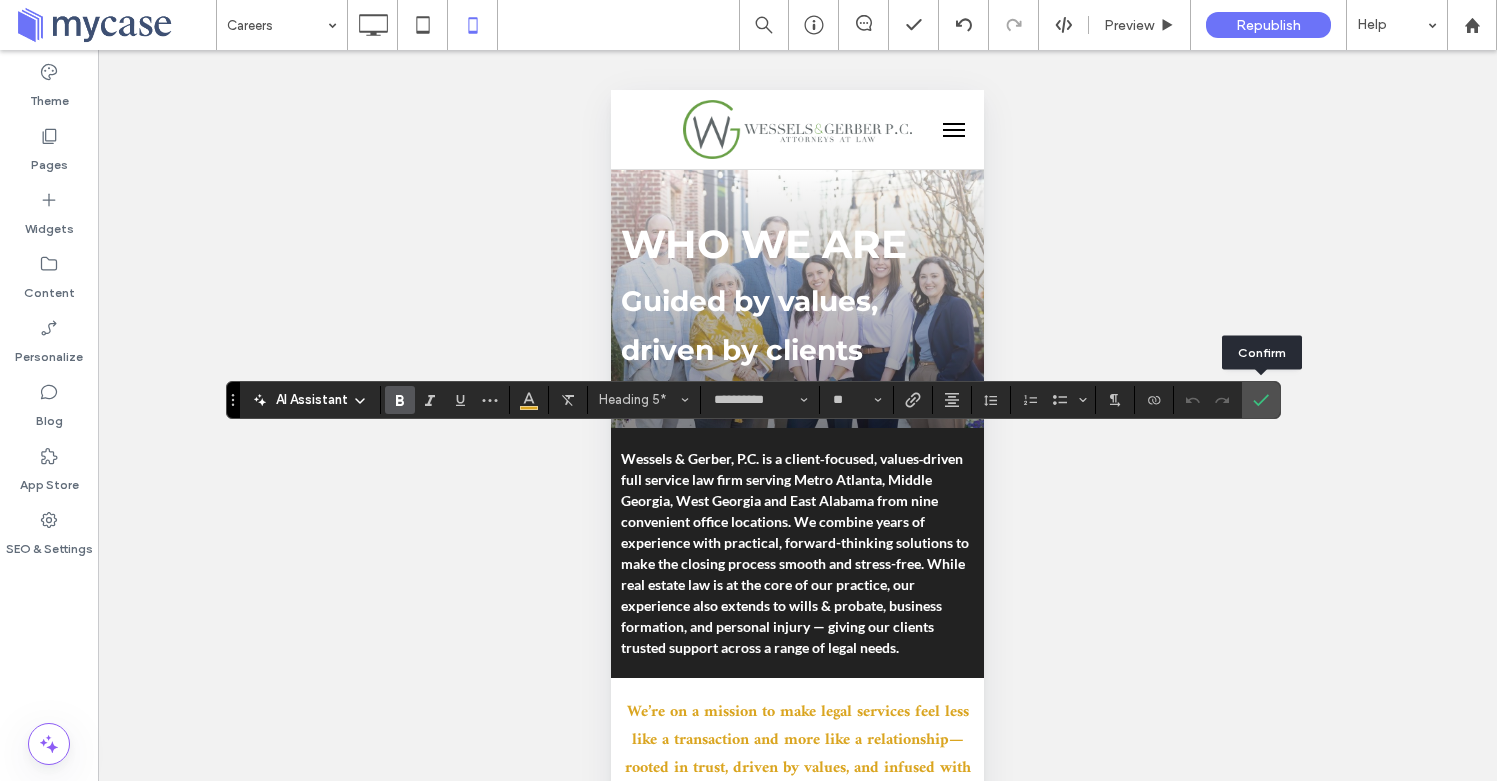 click 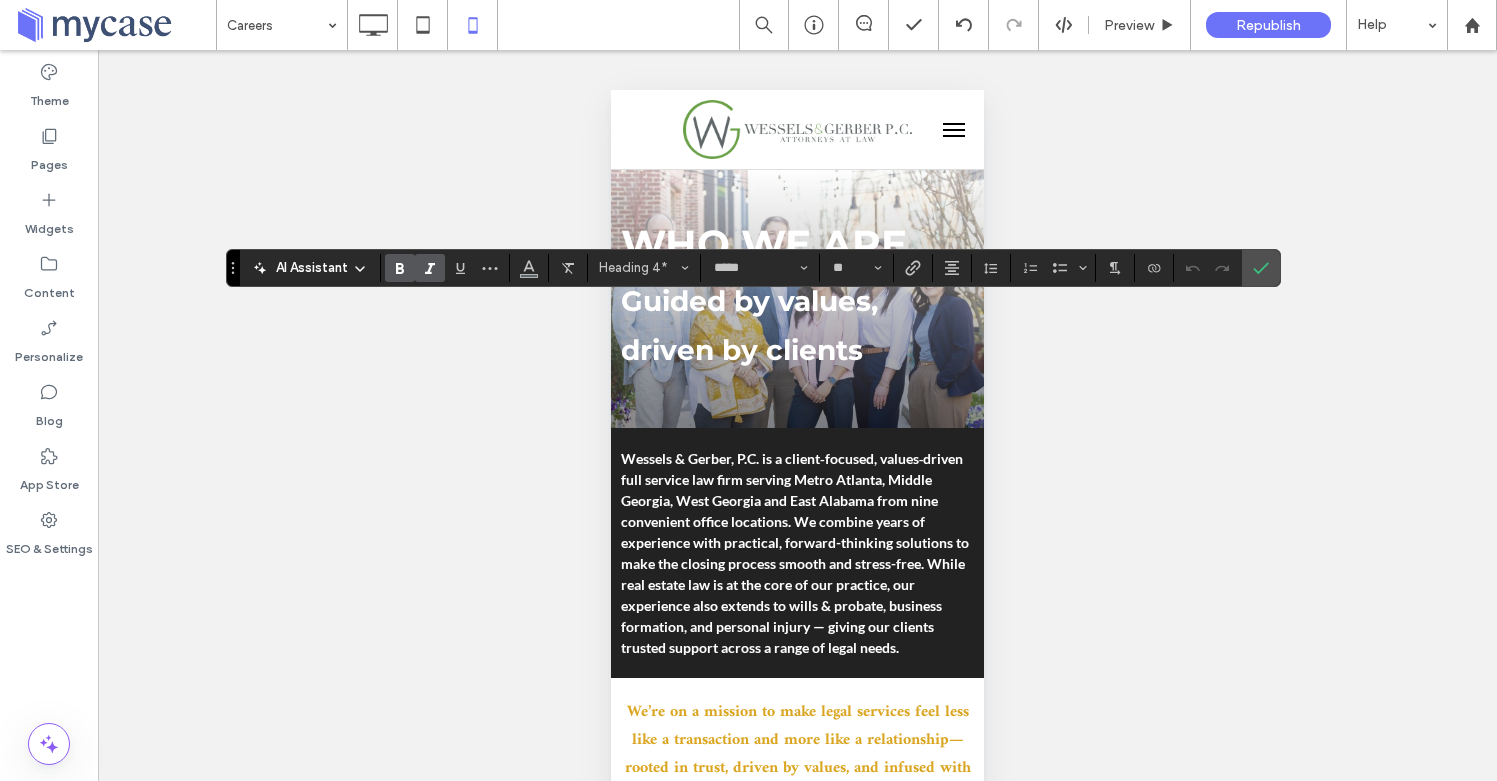 click 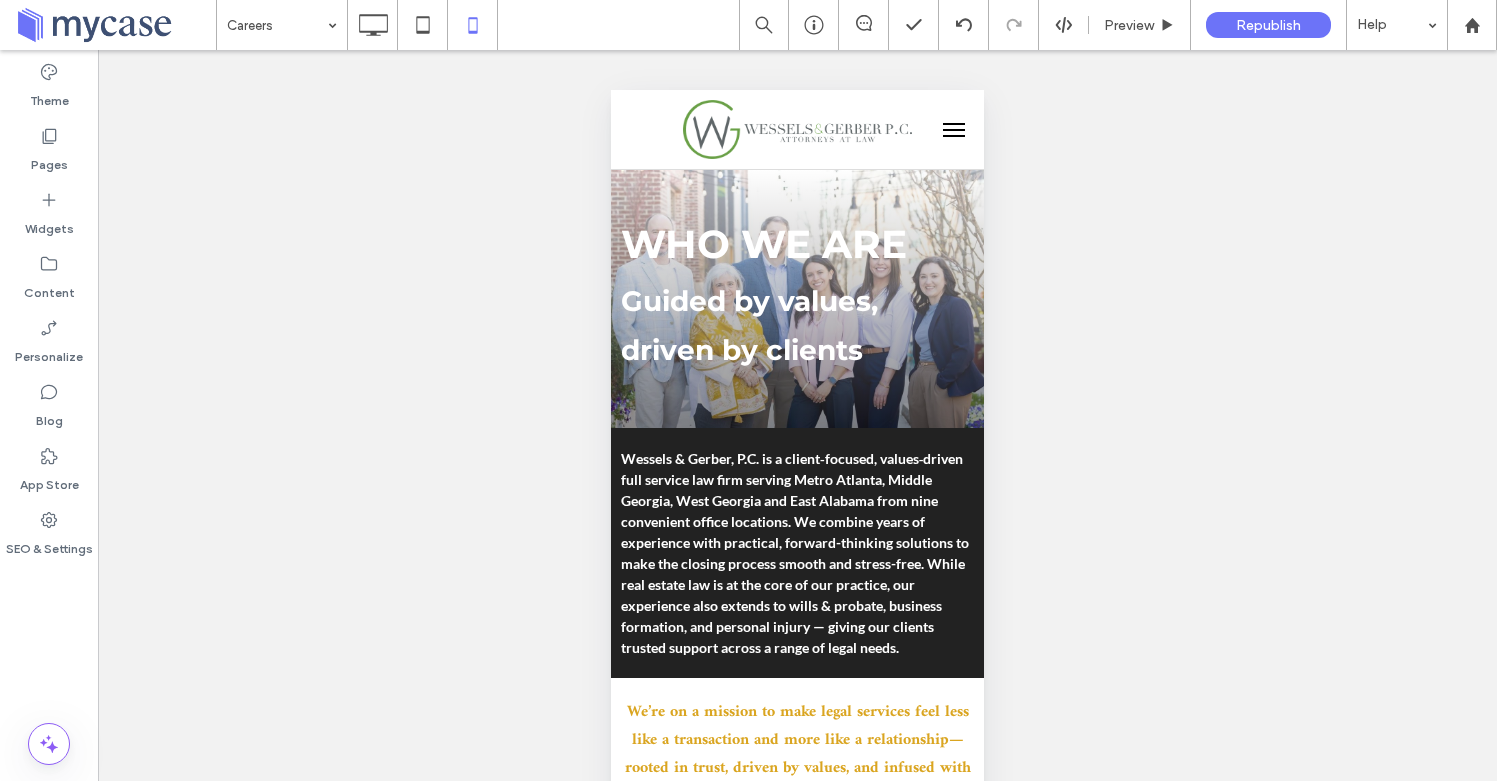 type on "**********" 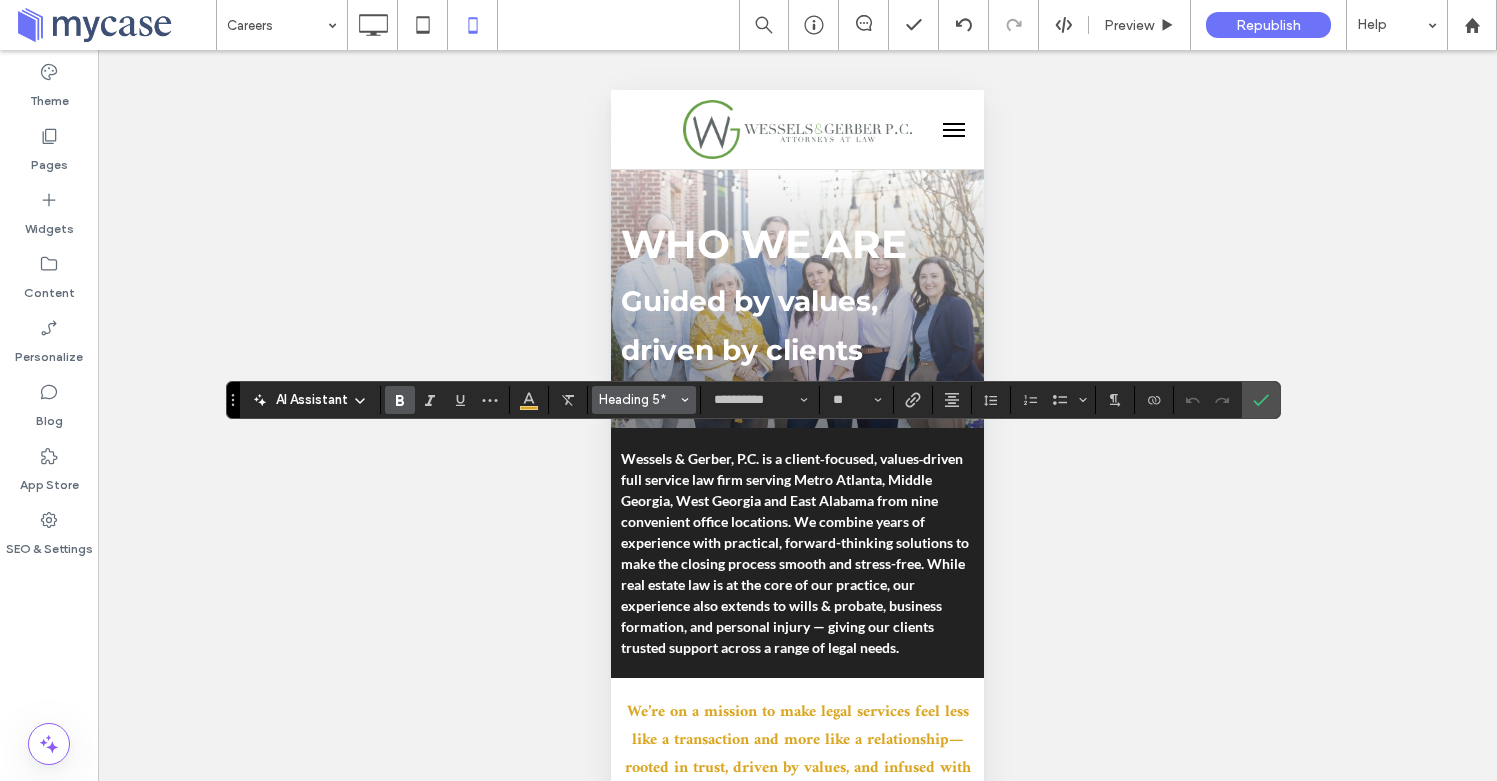 click on "Heading 5*" at bounding box center [638, 399] 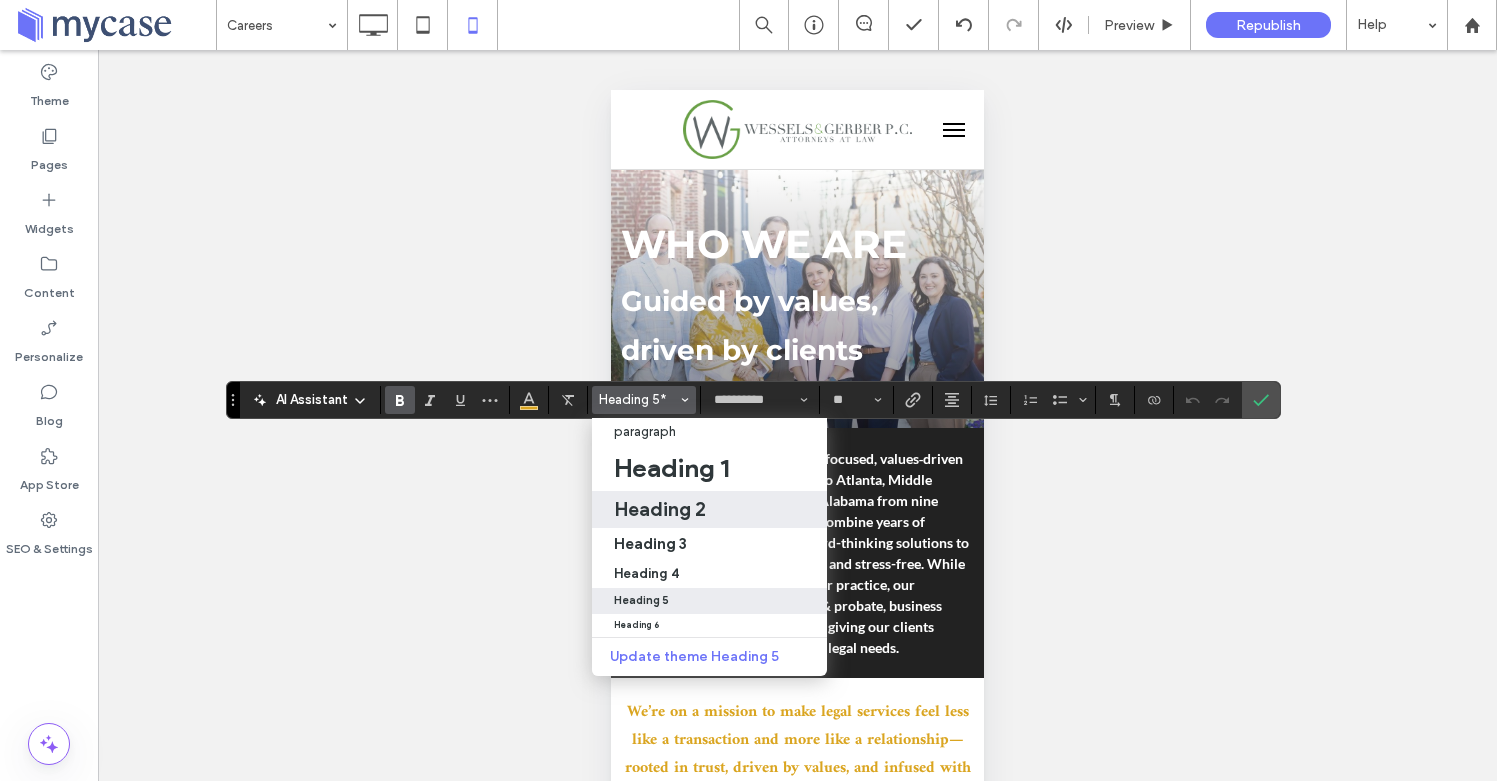 click on "Heading 2" at bounding box center [660, 509] 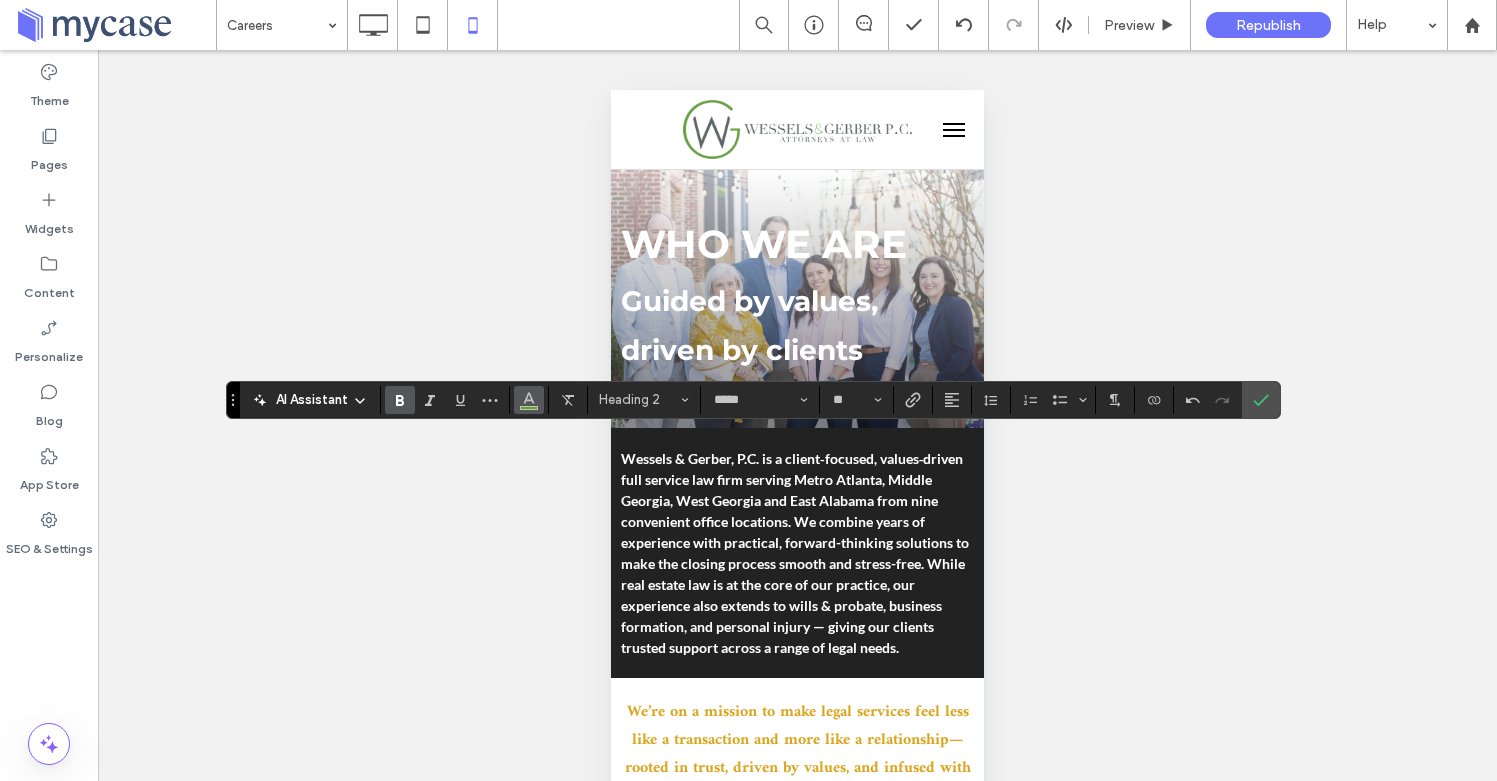 click 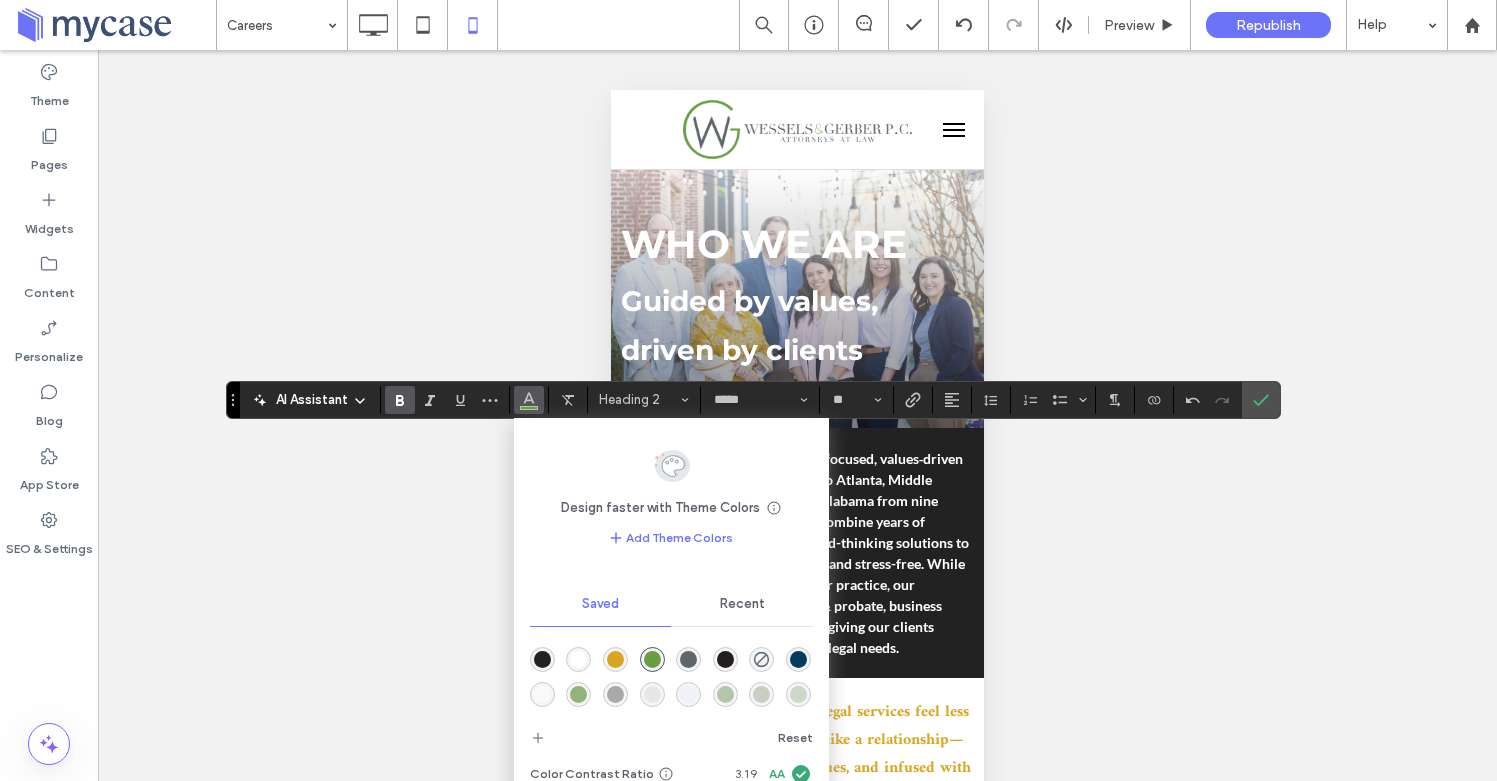 click at bounding box center (615, 659) 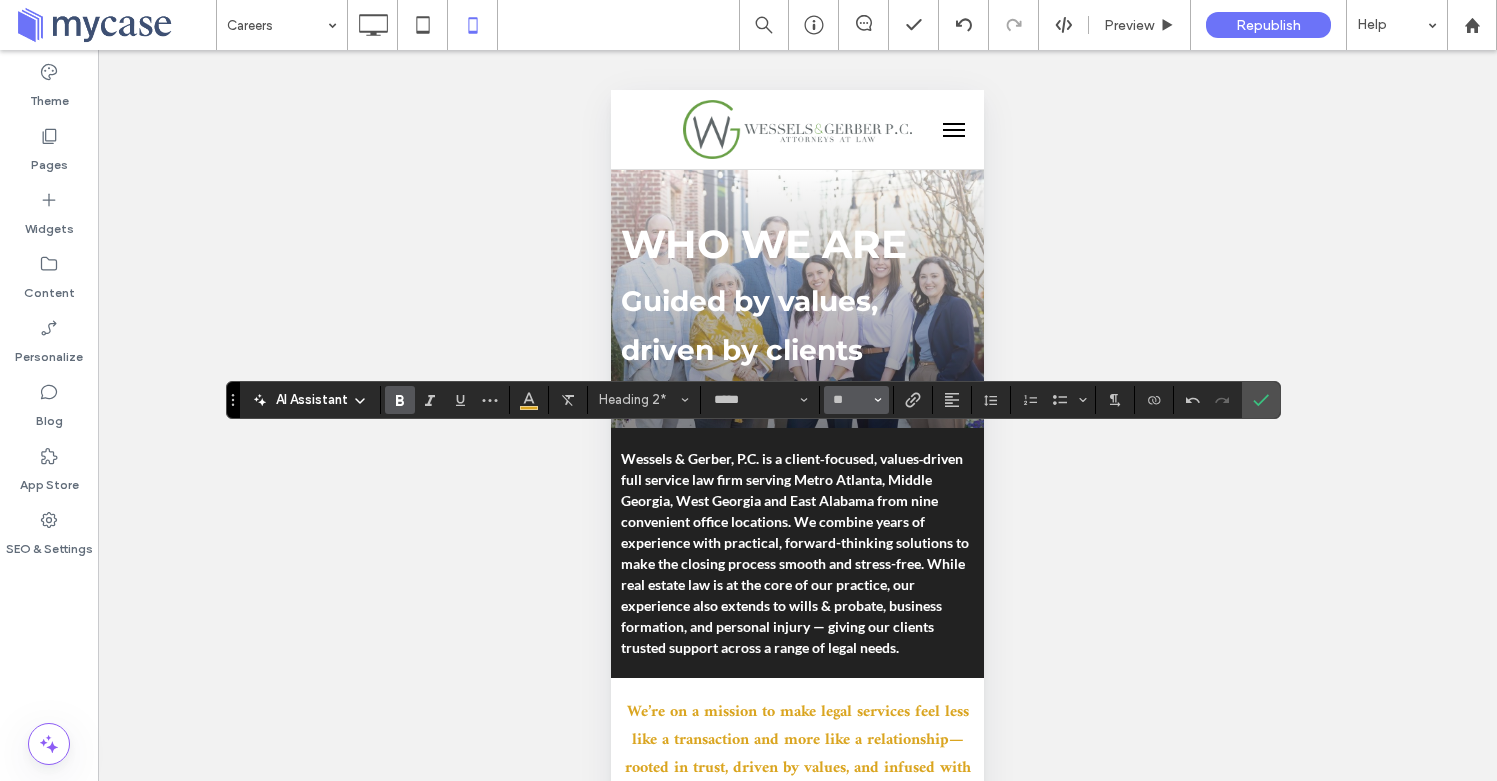 click on "**" at bounding box center [856, 400] 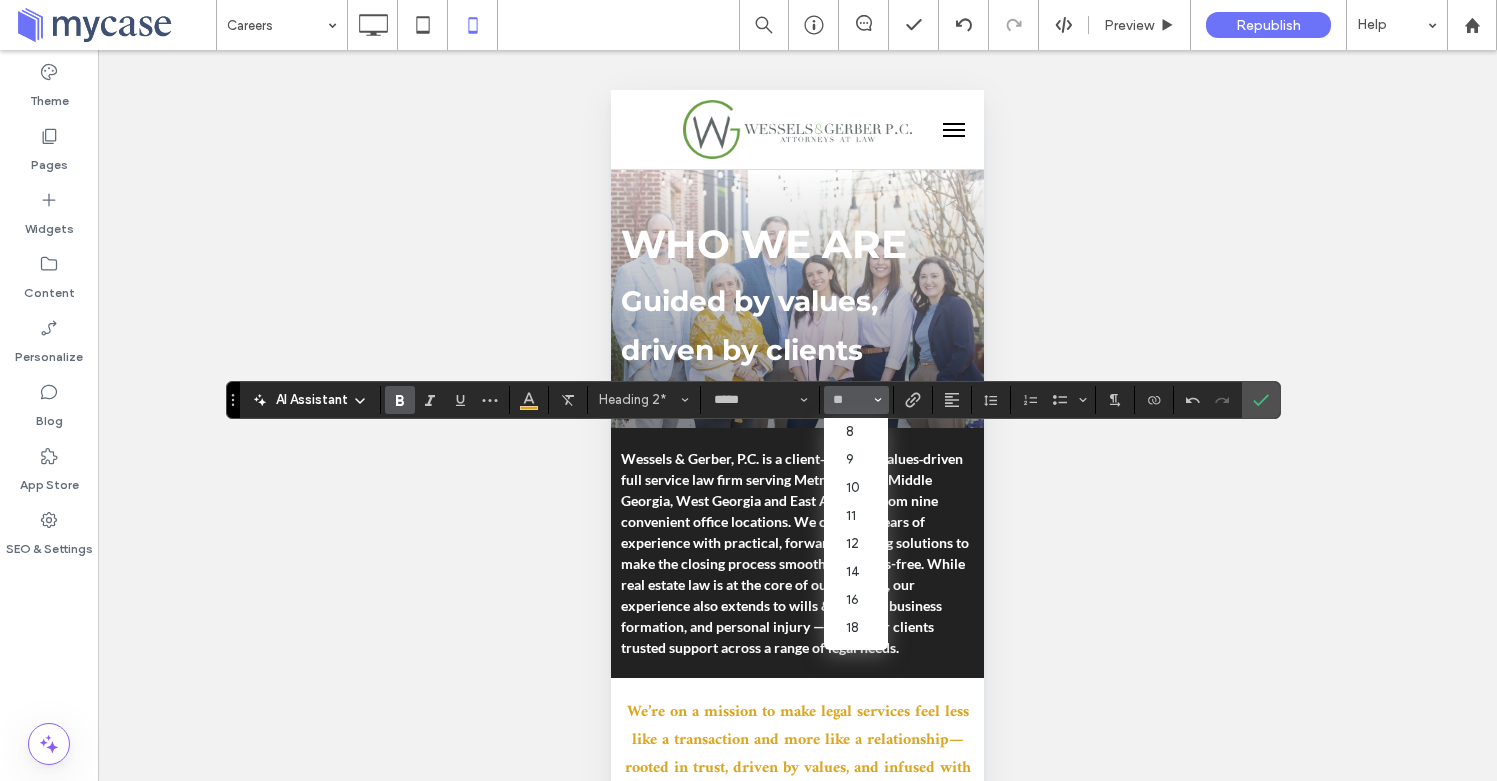 type 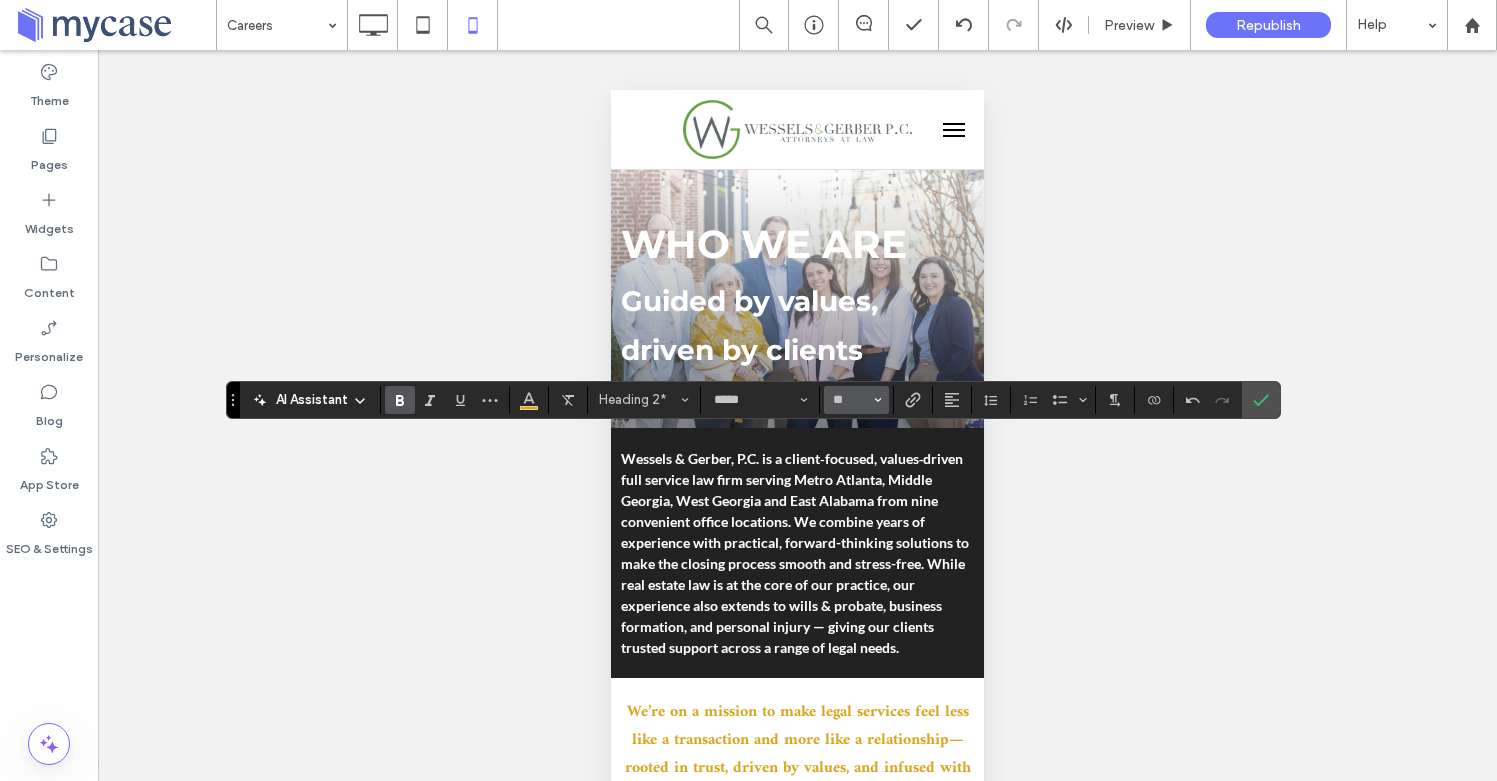 type on "*" 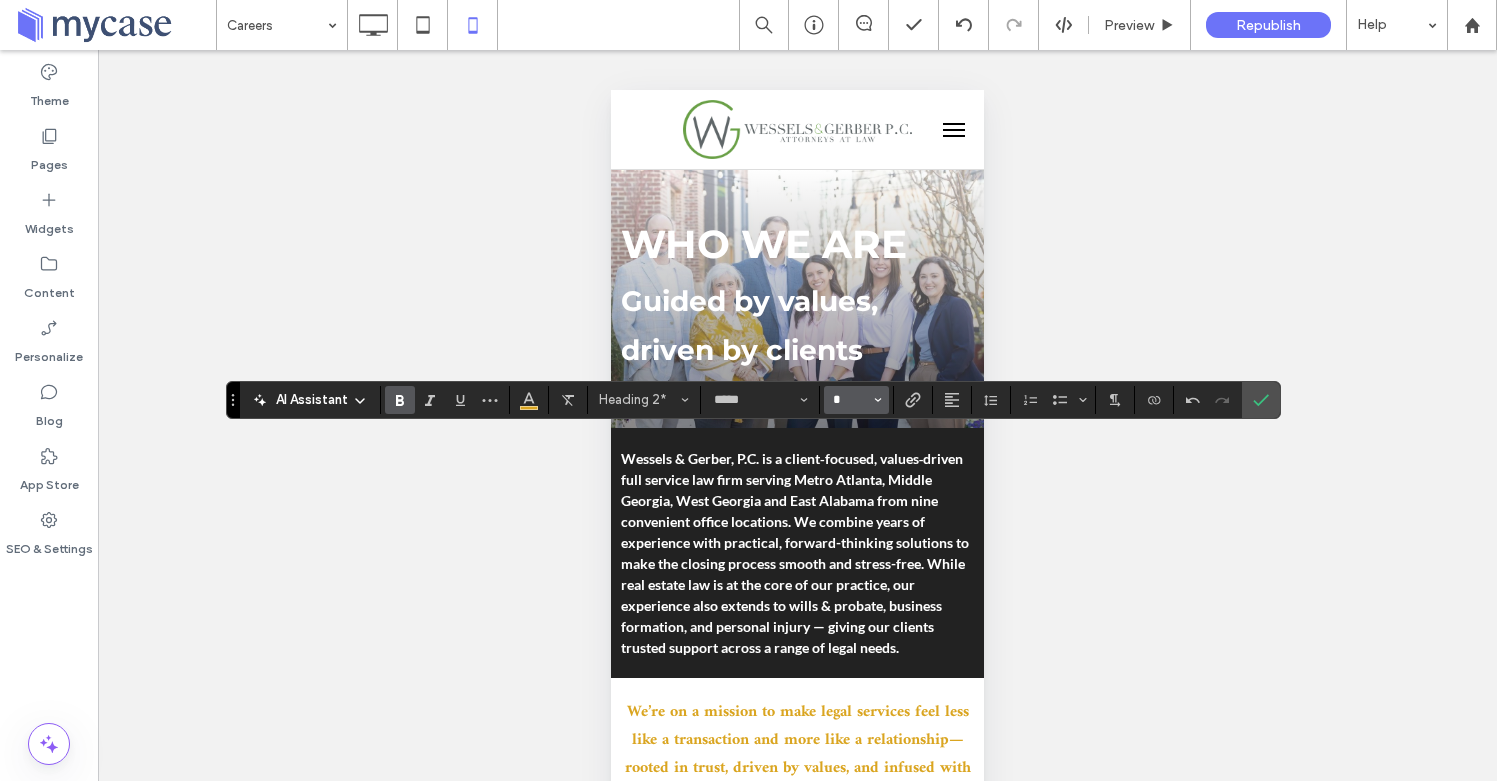 click on "*" at bounding box center [850, 400] 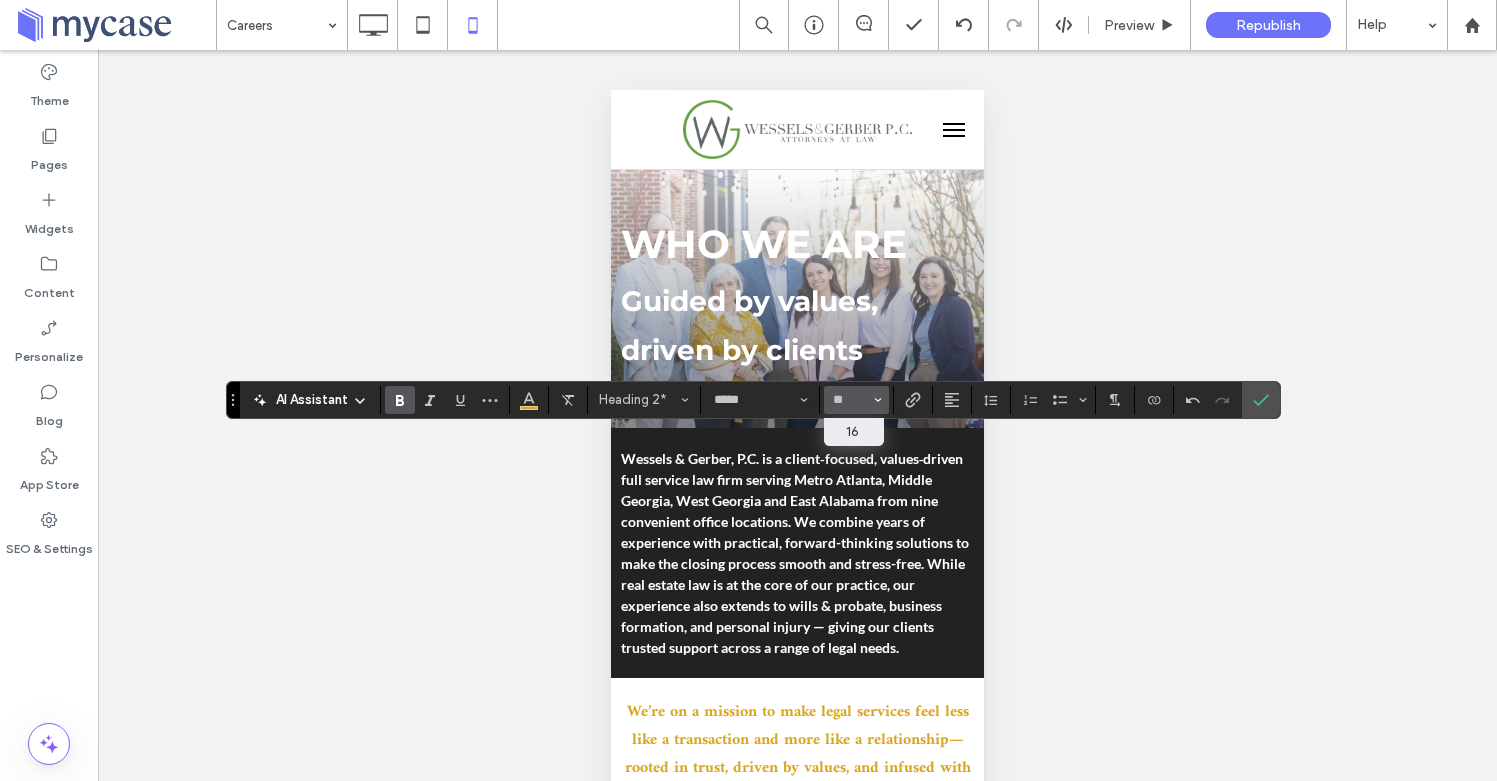 type on "**" 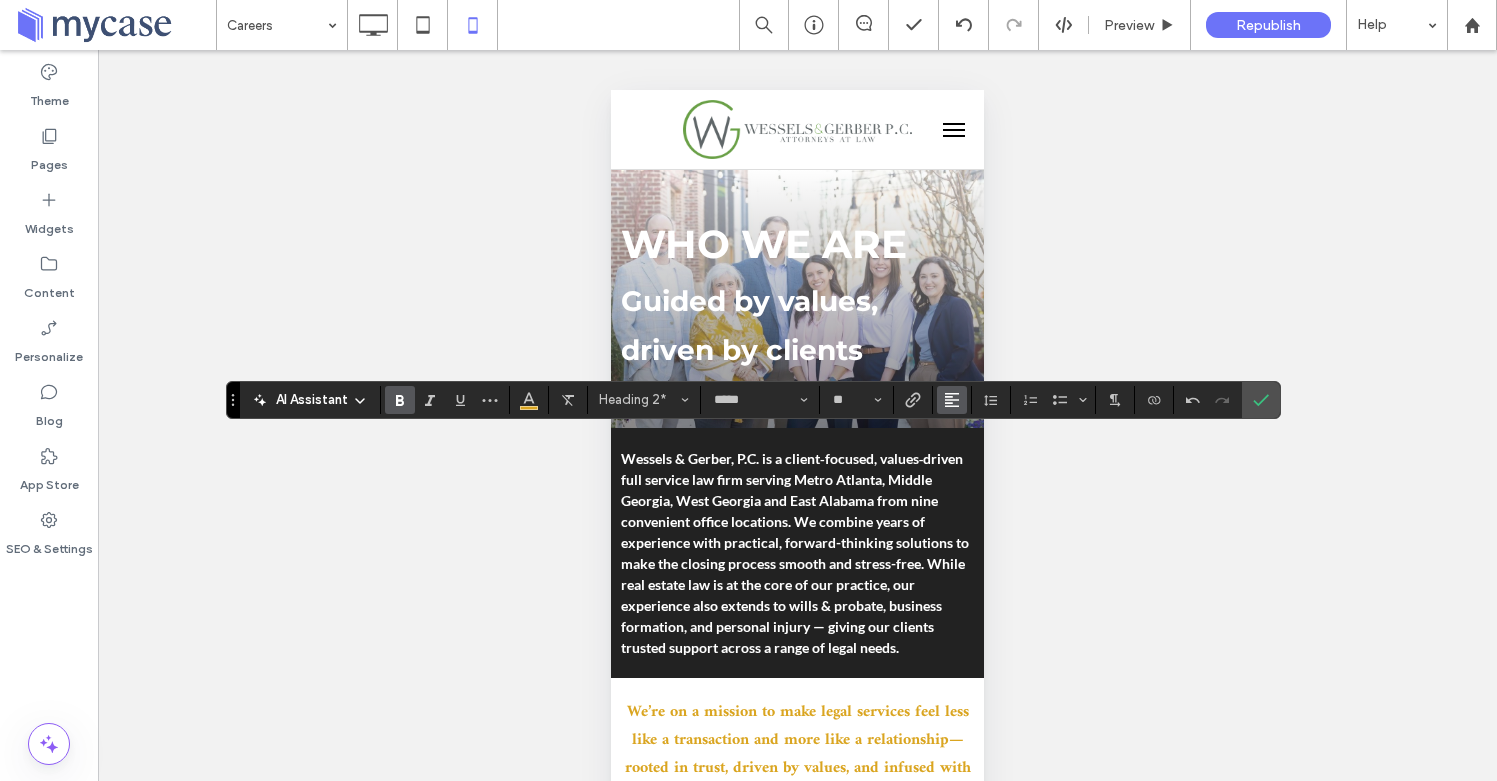 click at bounding box center [952, 400] 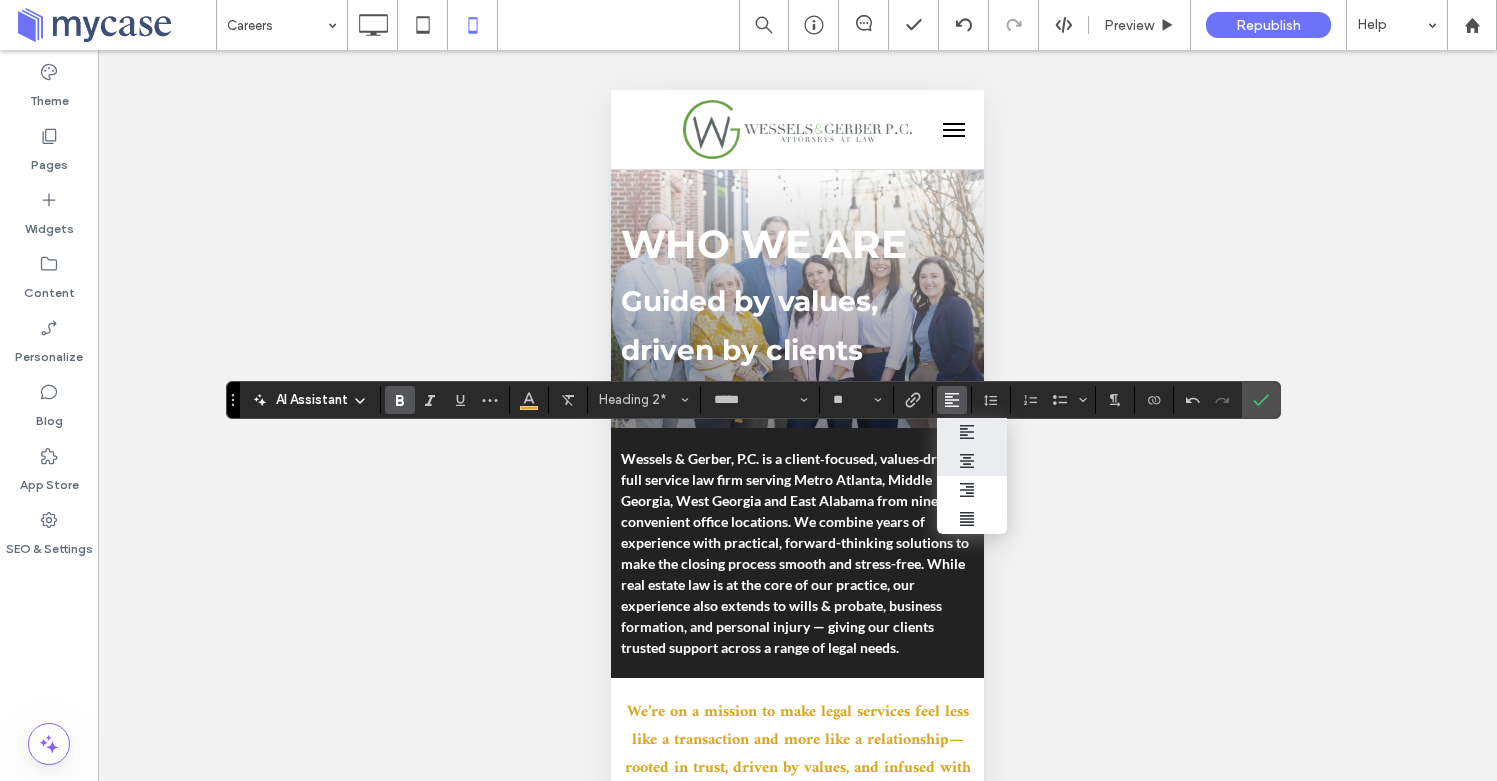 click 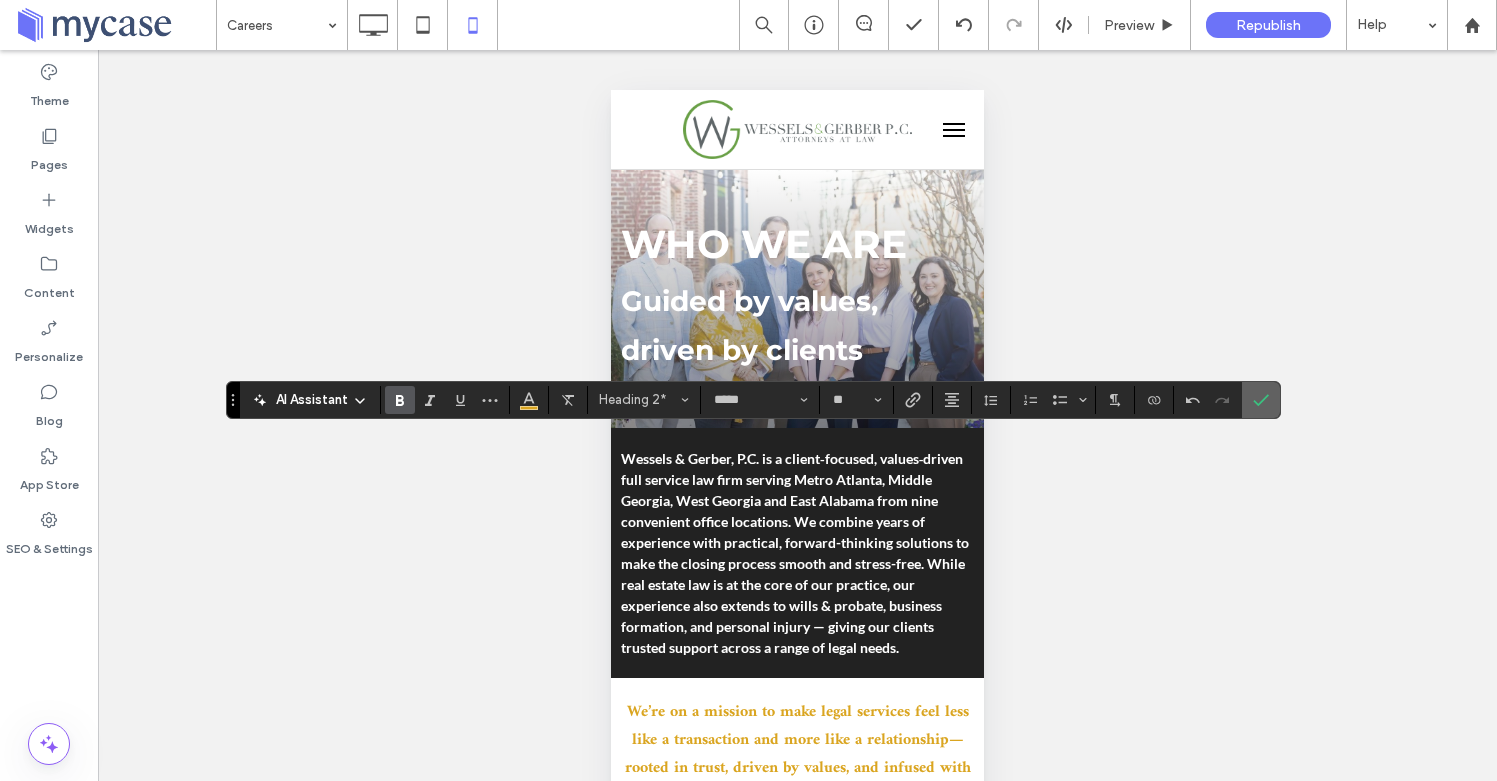 click 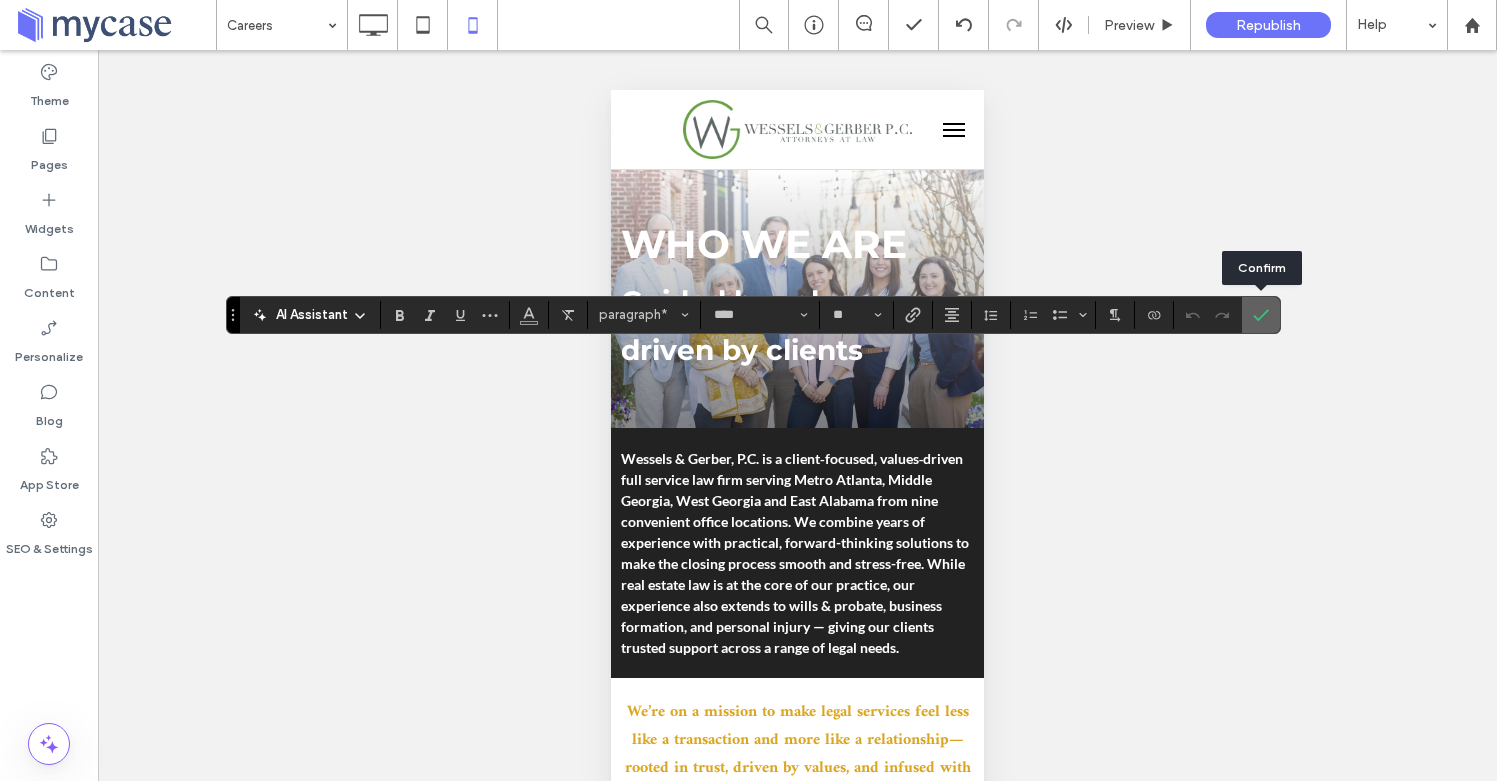 click 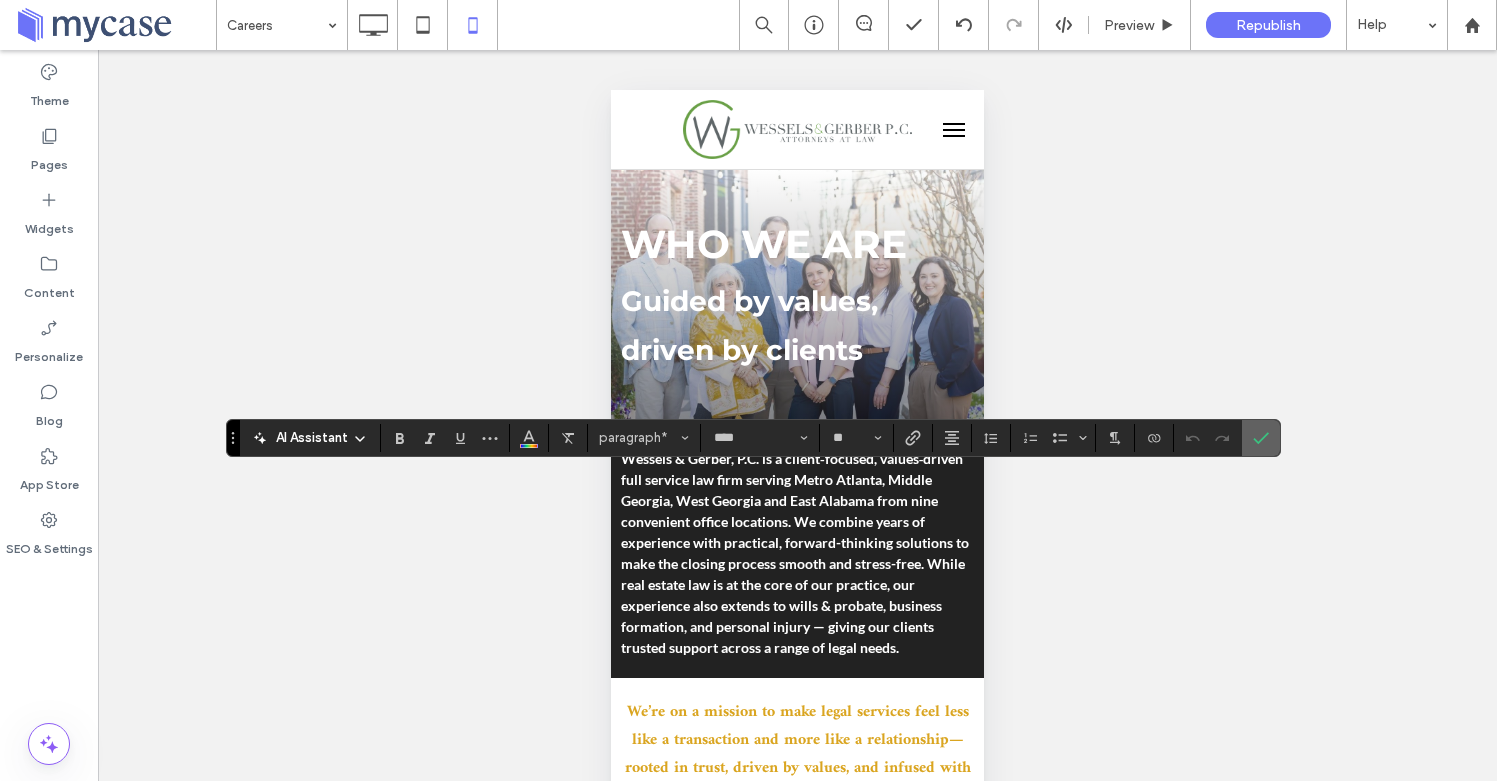 click 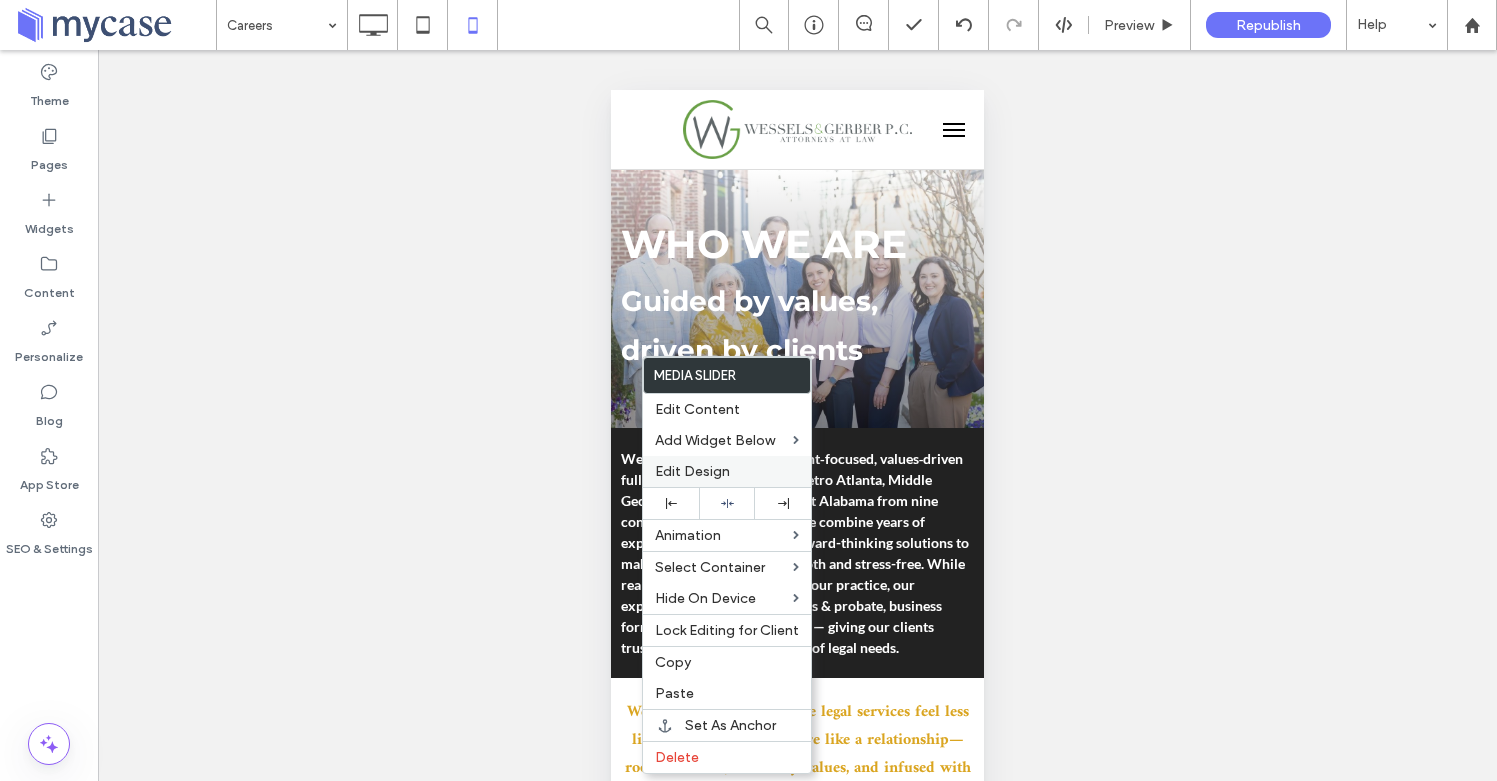 click on "Edit Design" at bounding box center (692, 471) 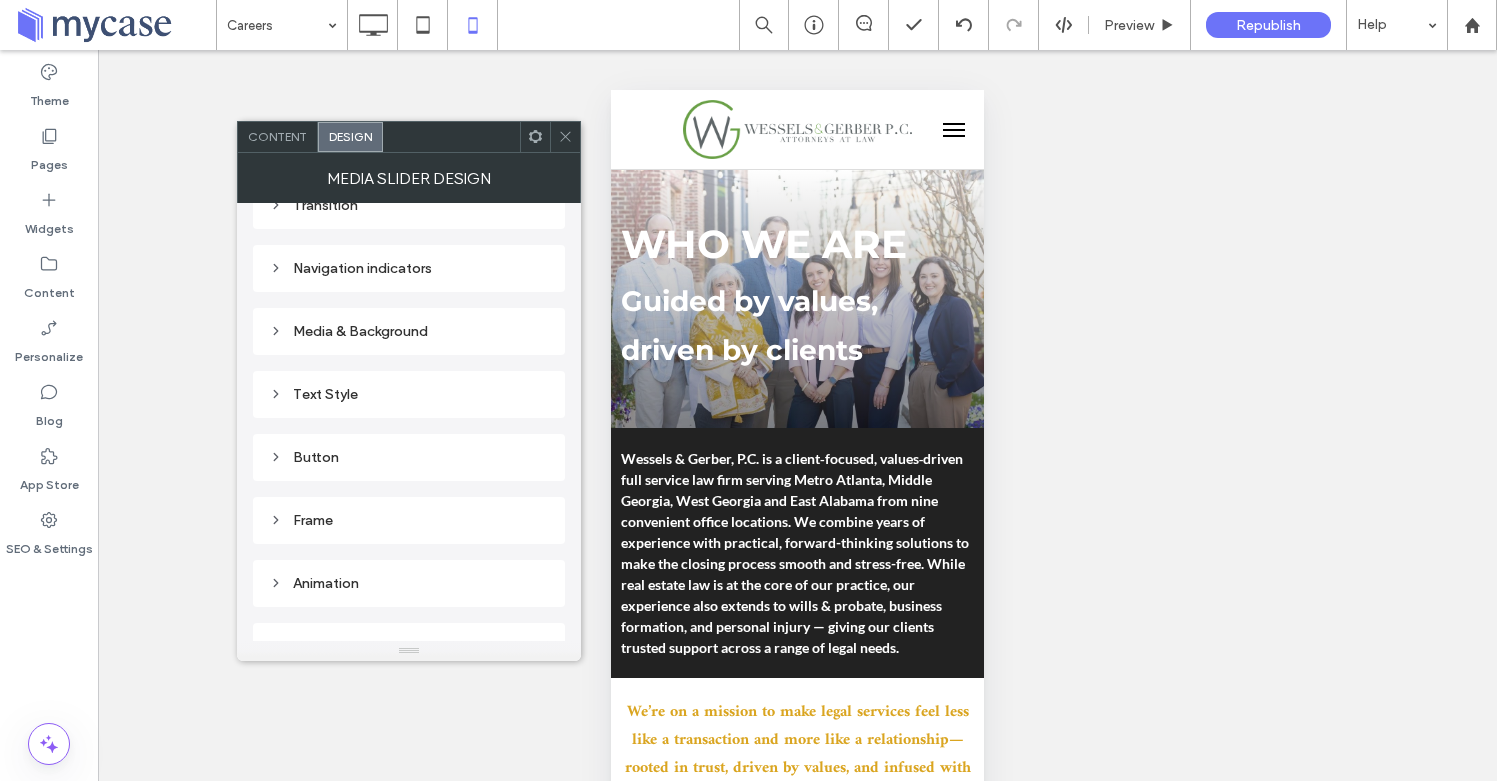 scroll, scrollTop: 296, scrollLeft: 0, axis: vertical 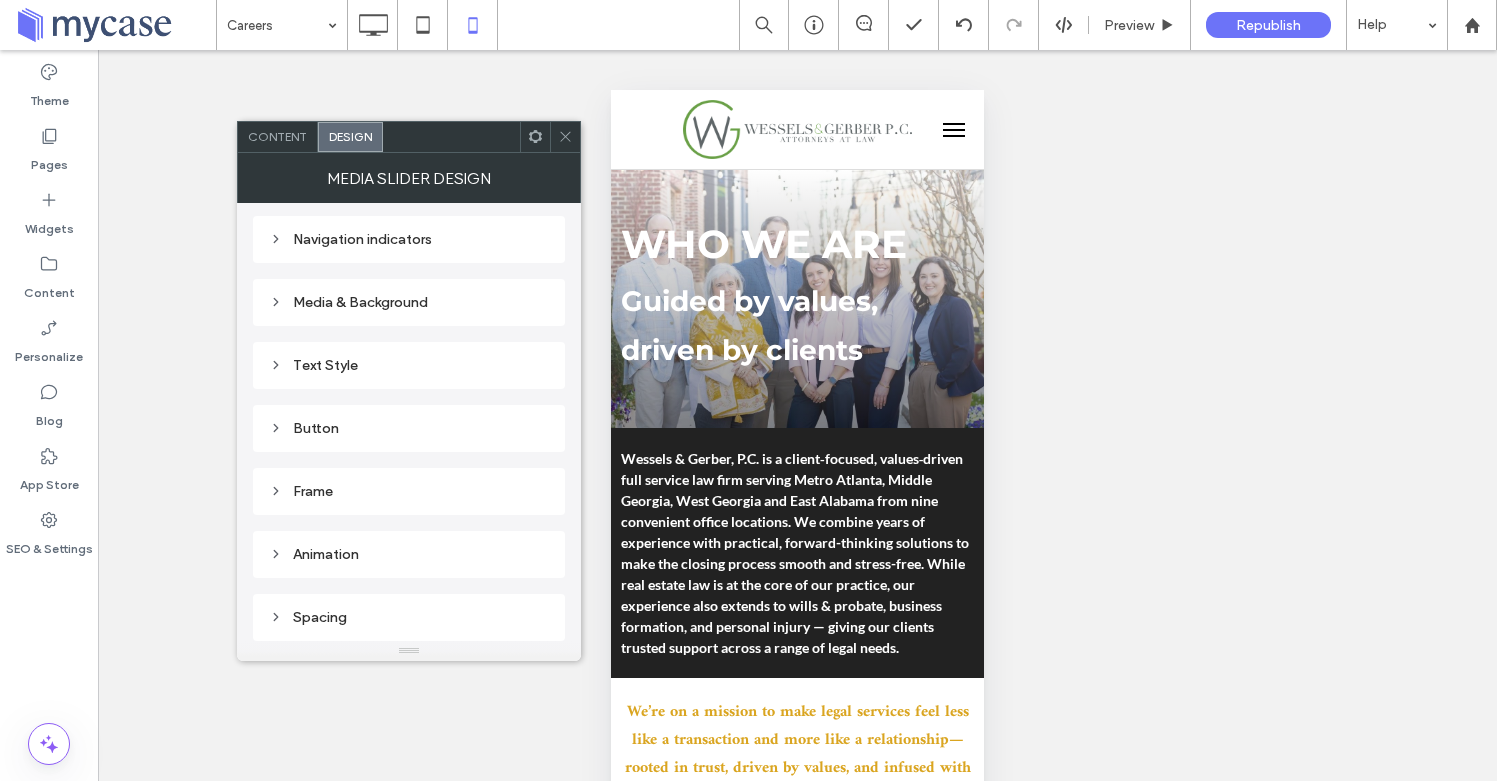 click on "Spacing" at bounding box center (409, 617) 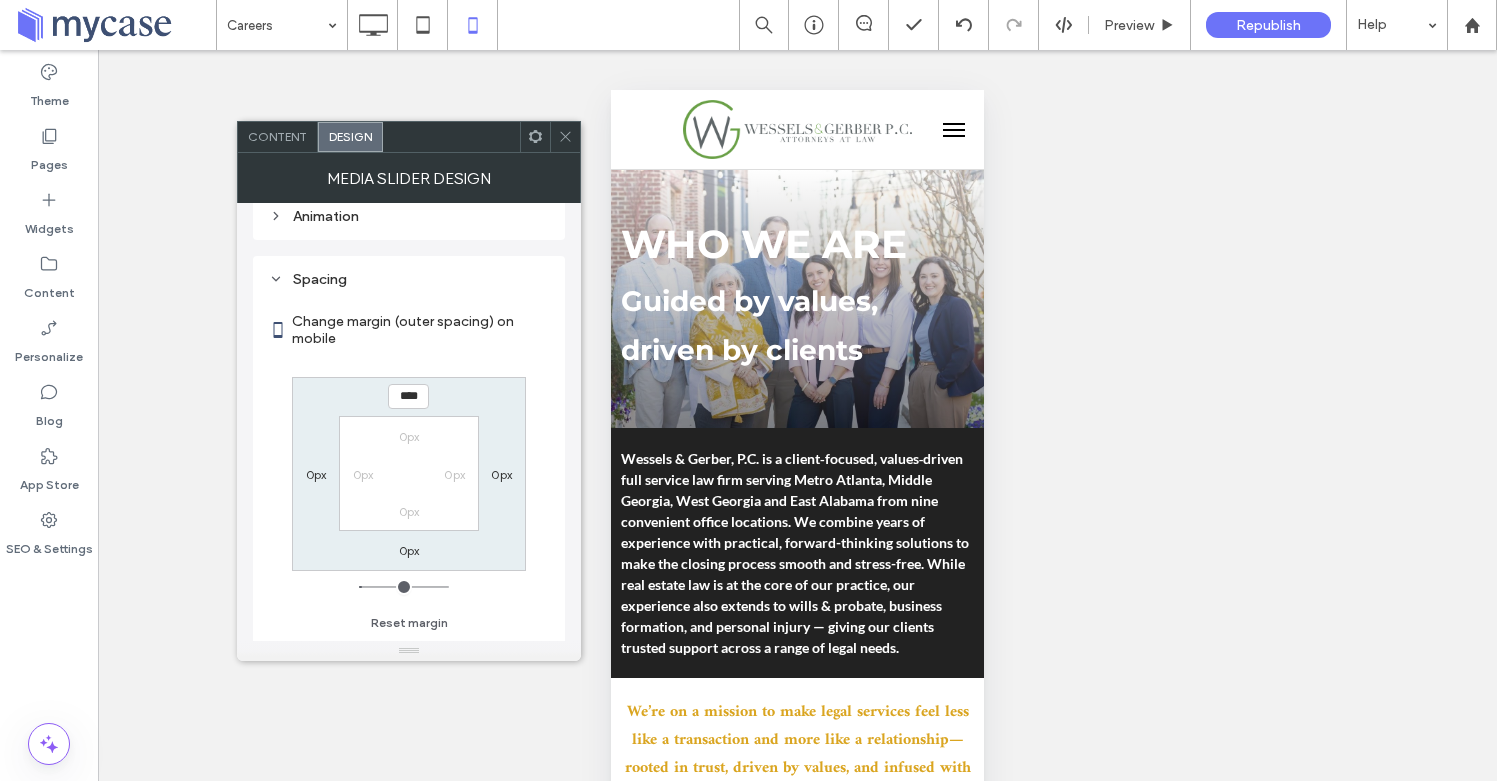 scroll, scrollTop: 646, scrollLeft: 0, axis: vertical 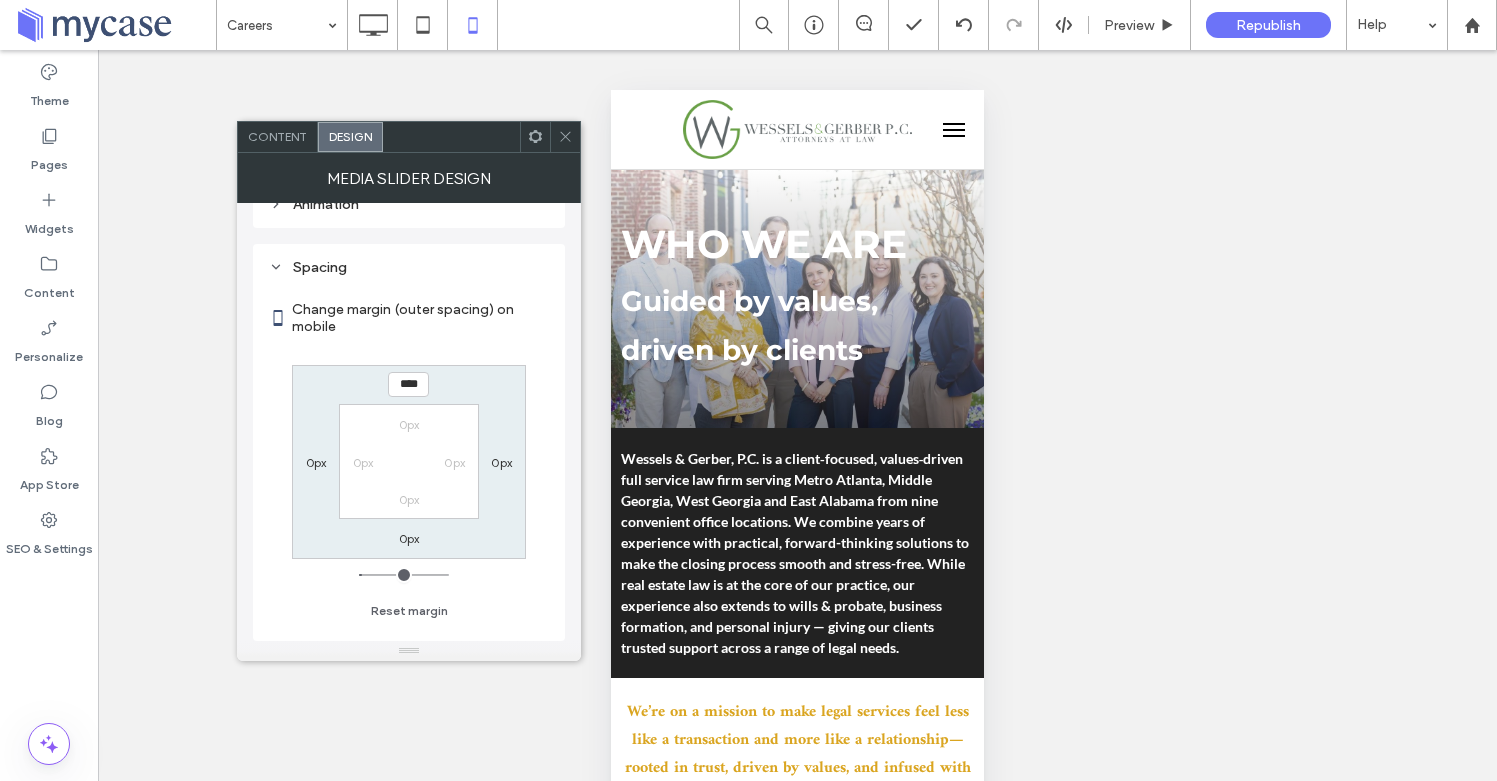 drag, startPoint x: 417, startPoint y: 526, endPoint x: 431, endPoint y: 533, distance: 15.652476 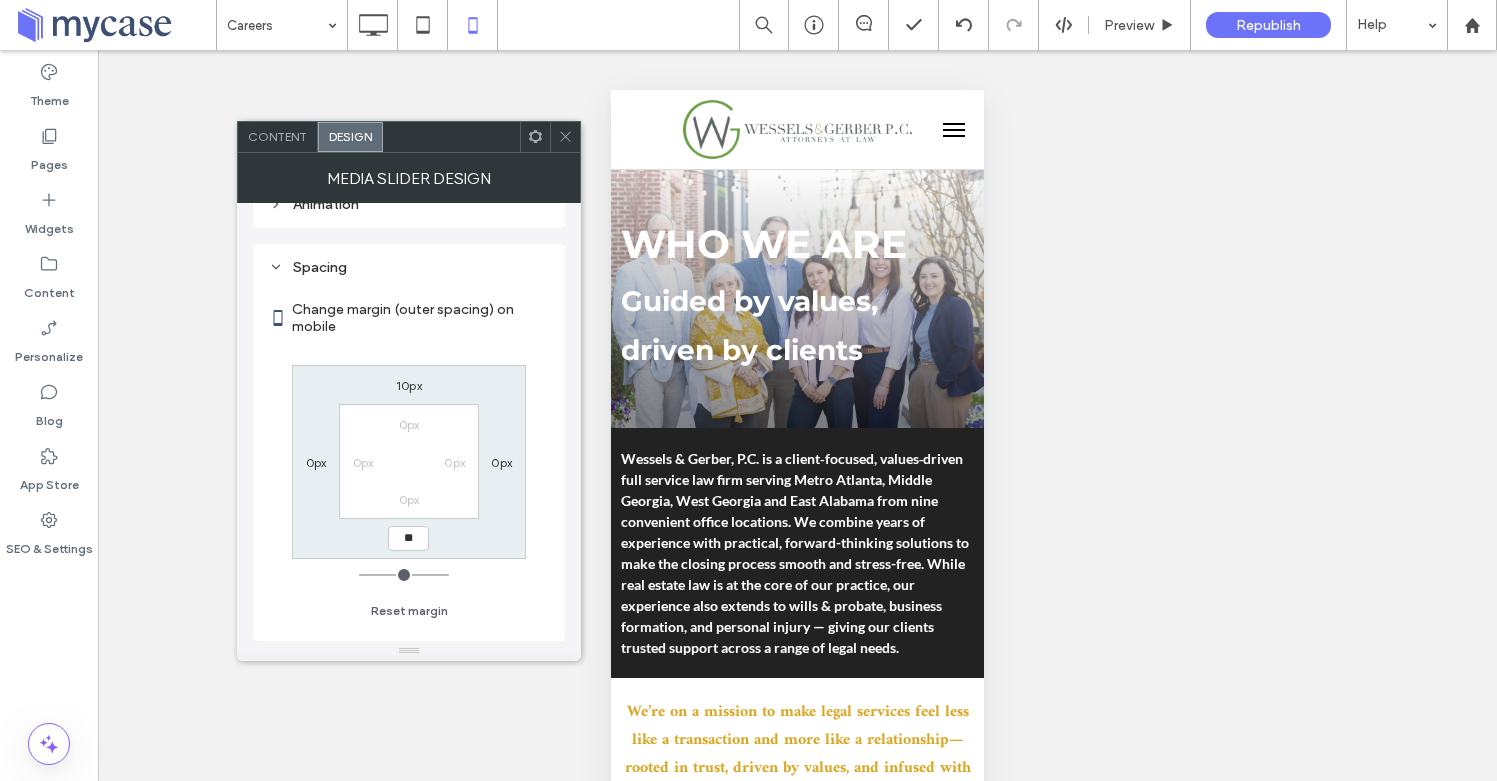 type on "**" 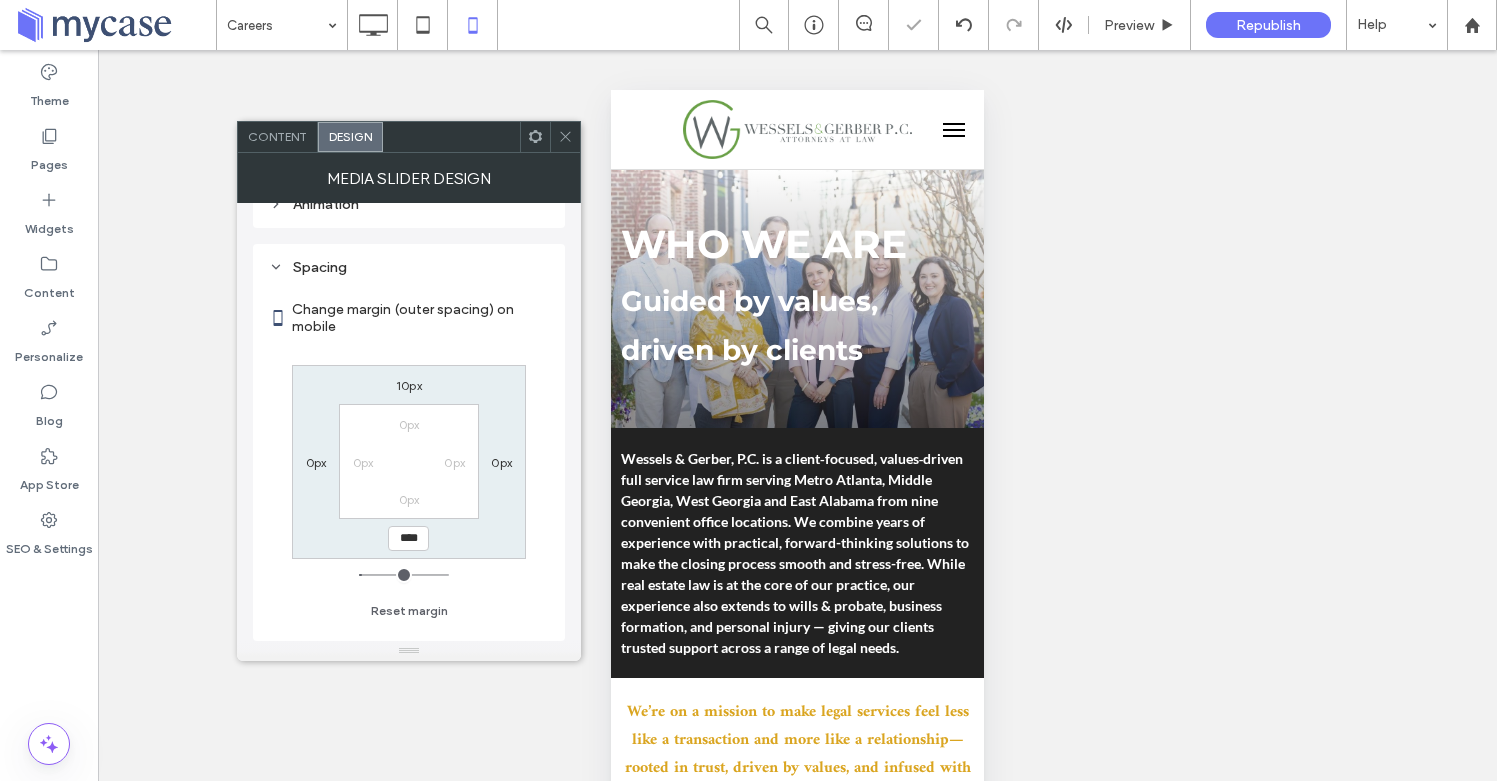 click at bounding box center [565, 137] 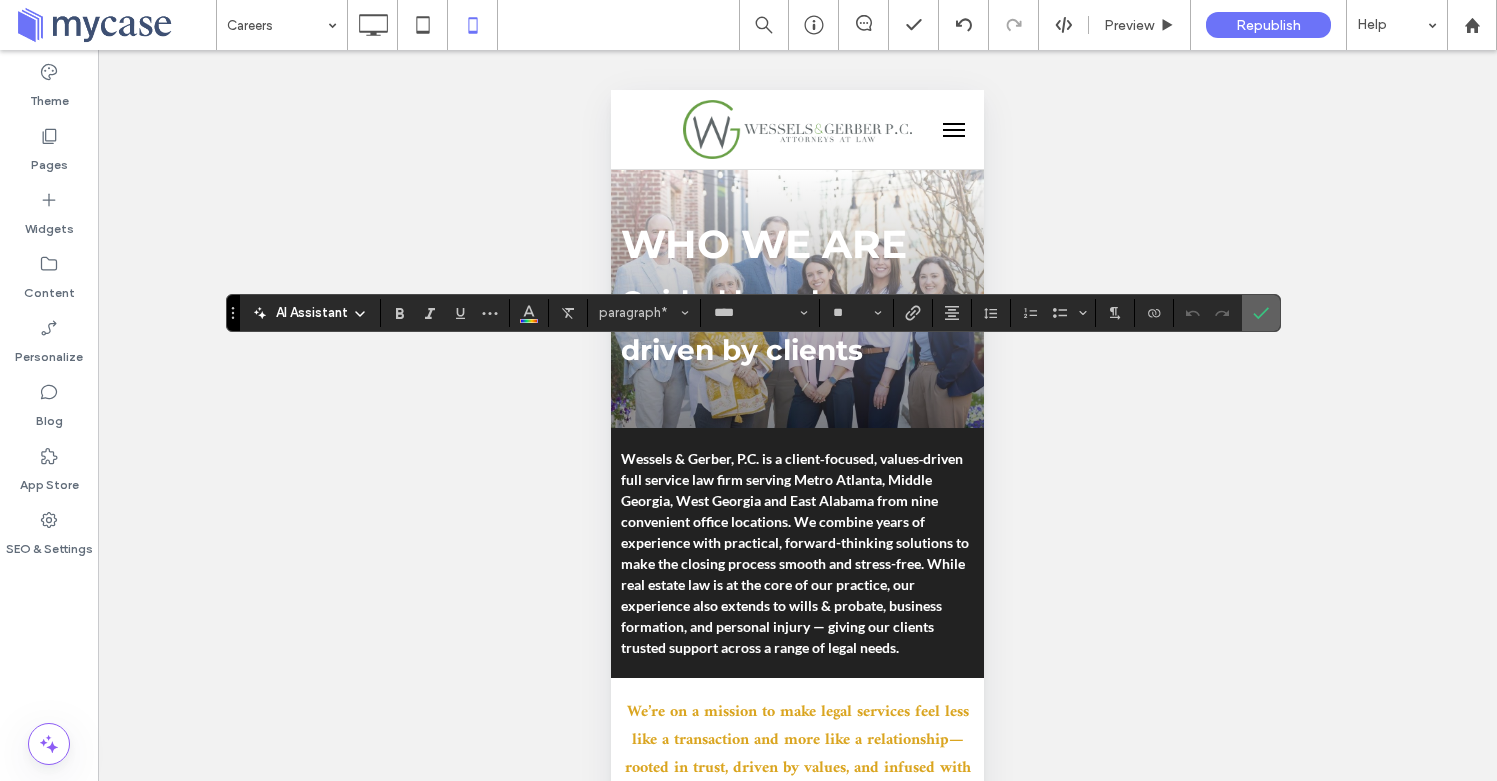 click 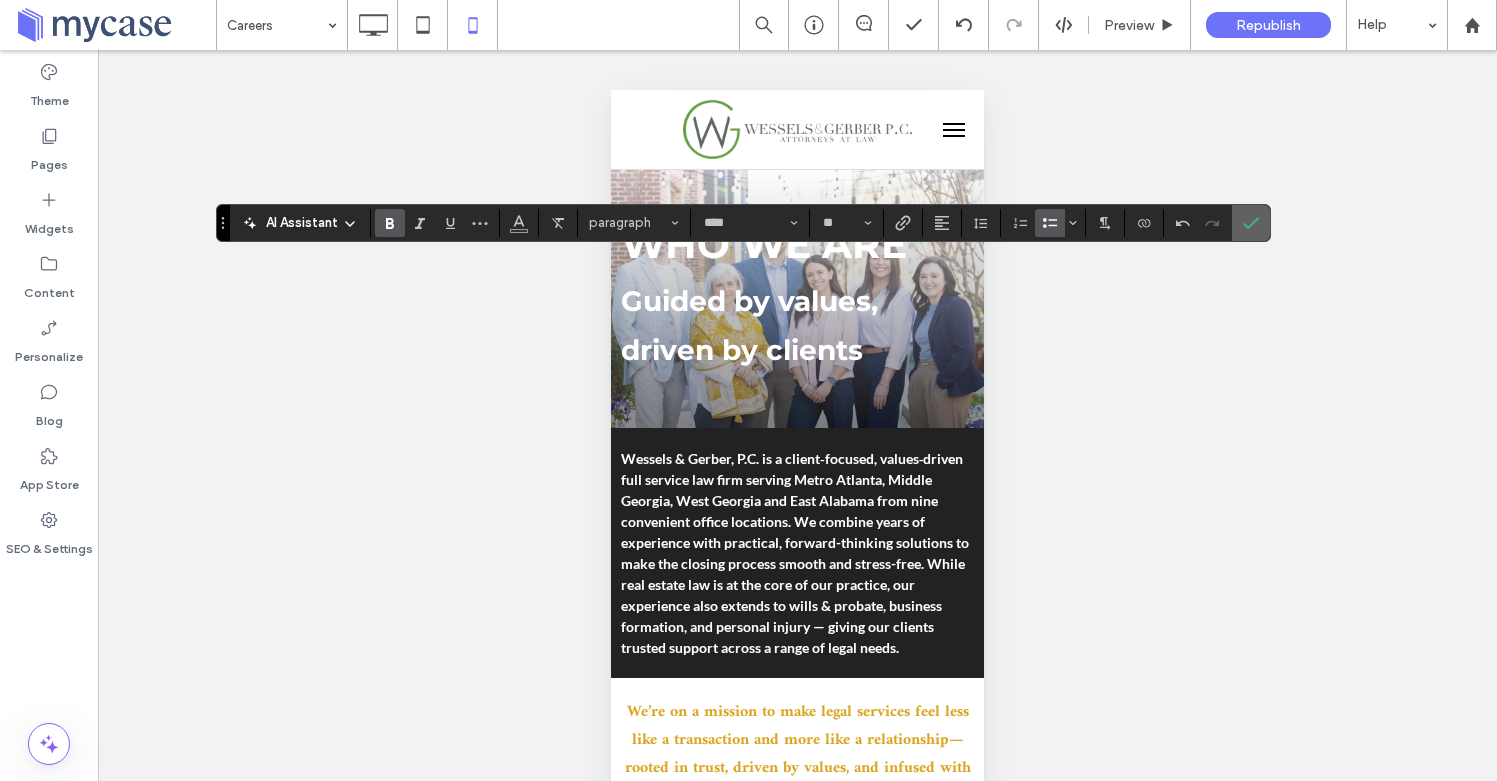 click at bounding box center (1251, 223) 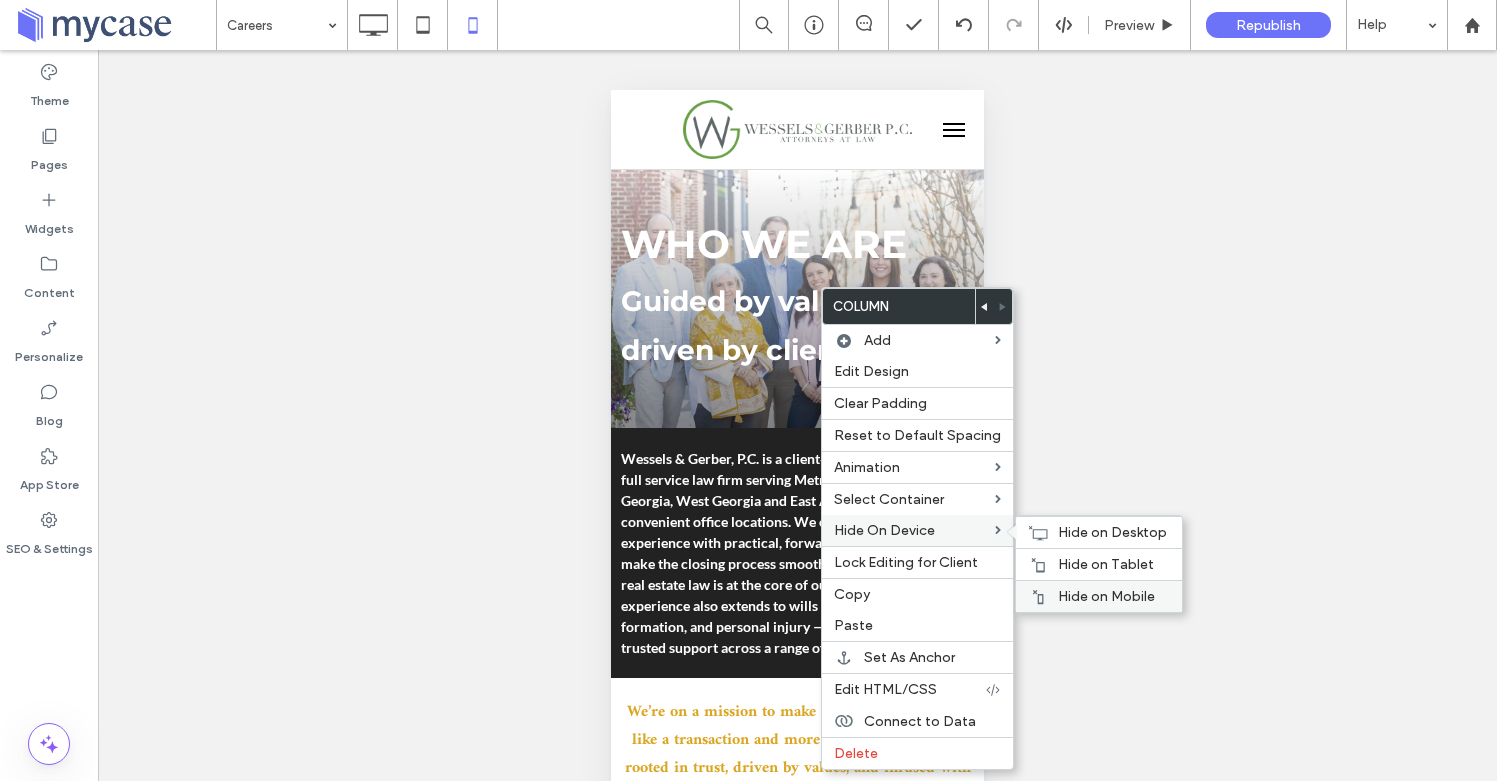 click on "Hide on Mobile" at bounding box center [1099, 596] 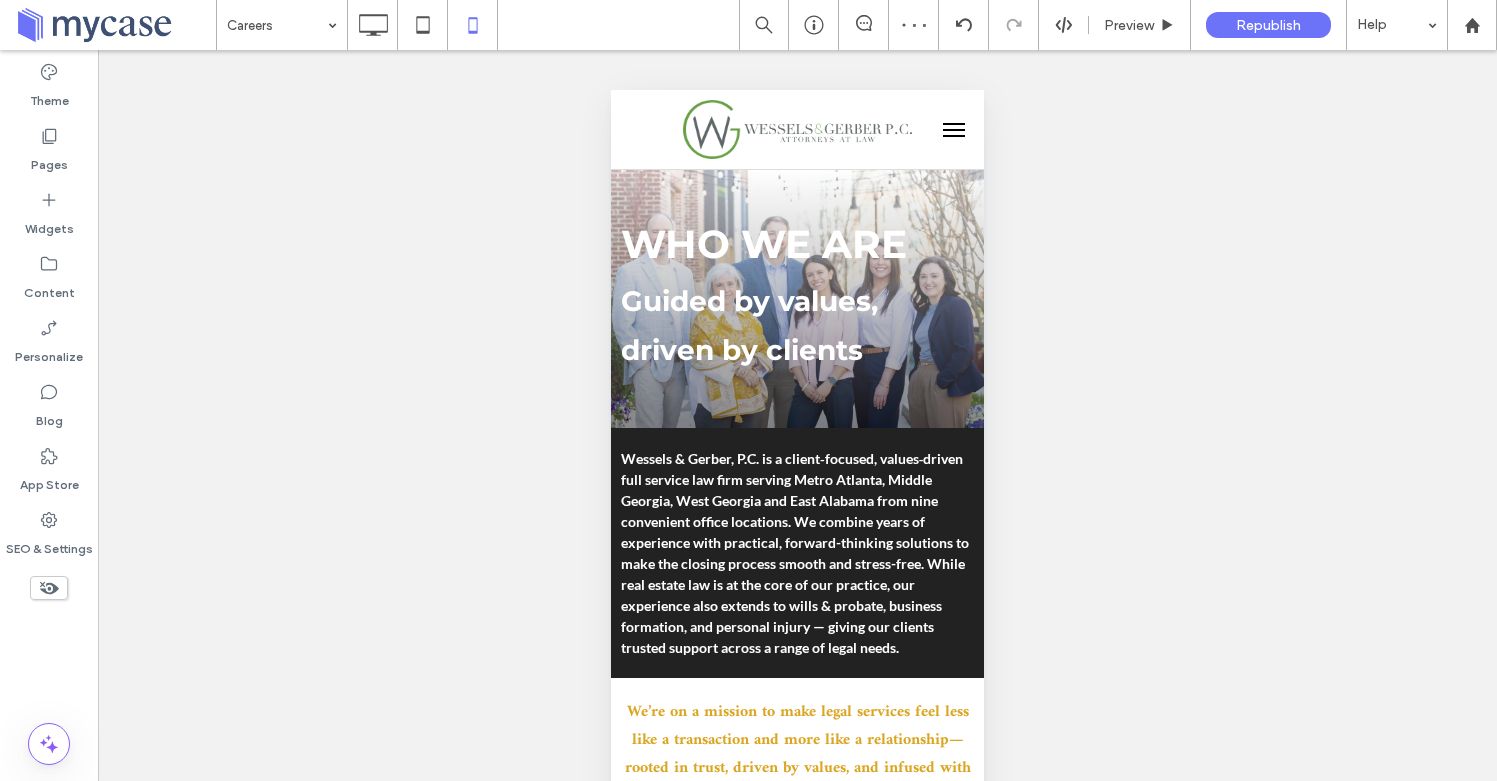 type on "****" 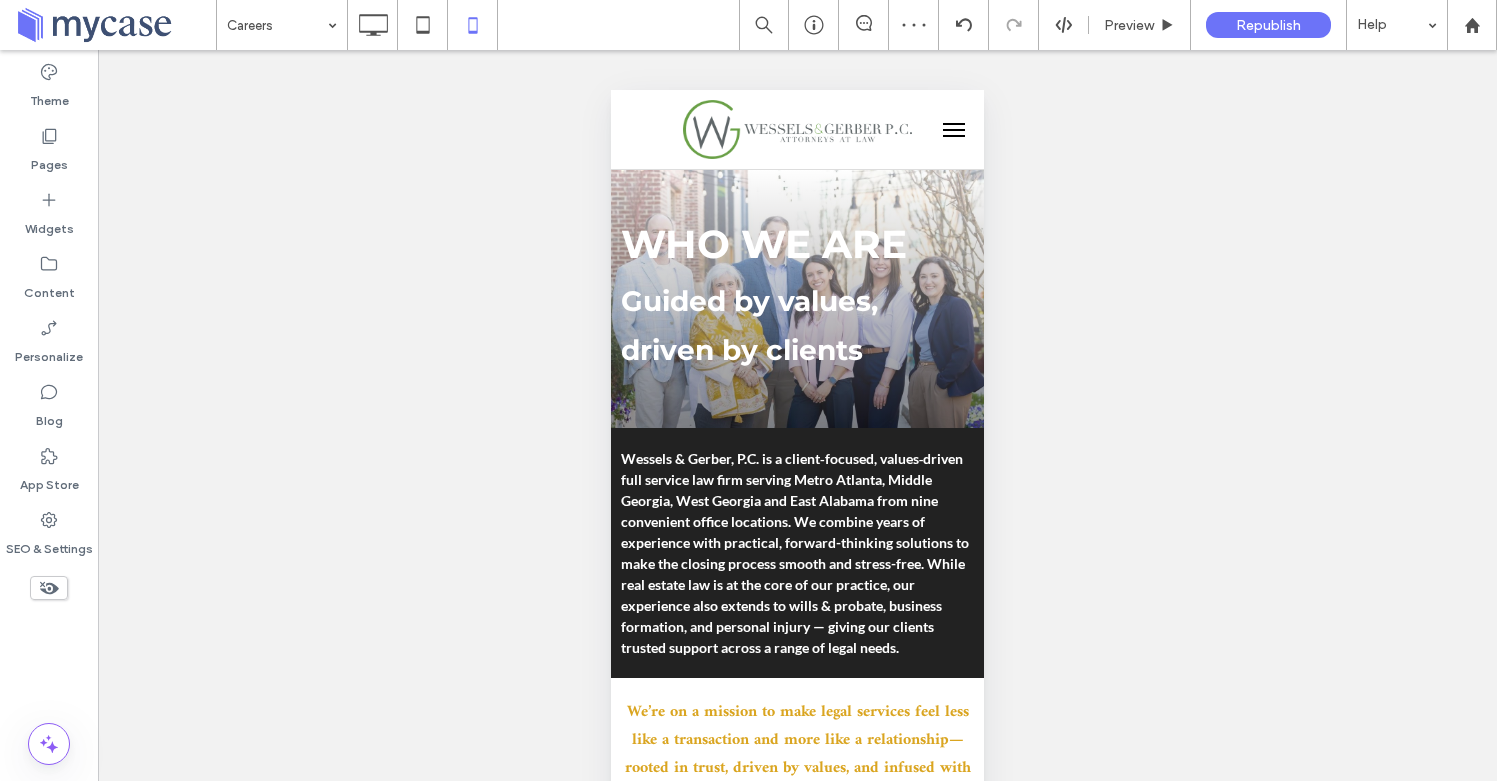 type on "**" 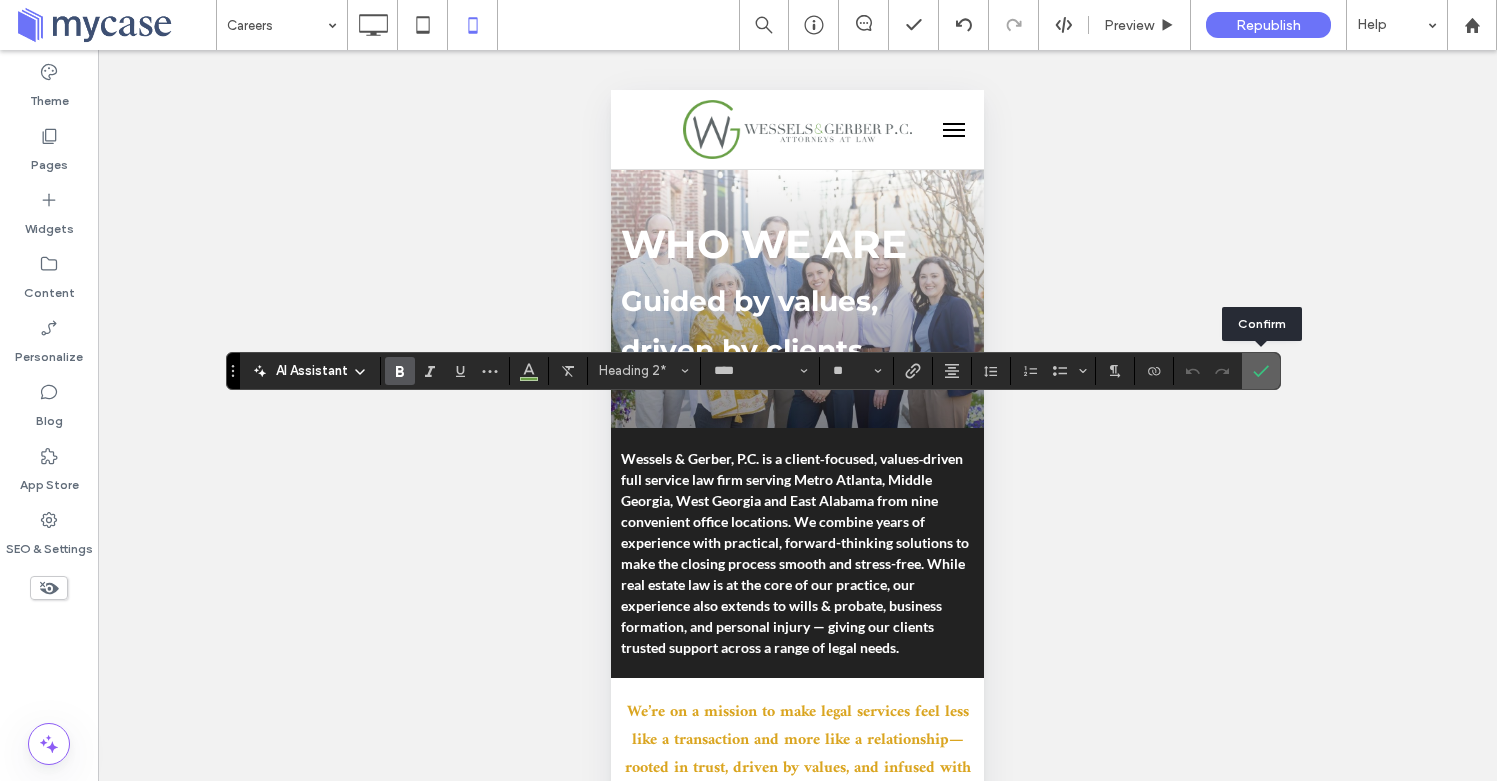 click at bounding box center (1261, 371) 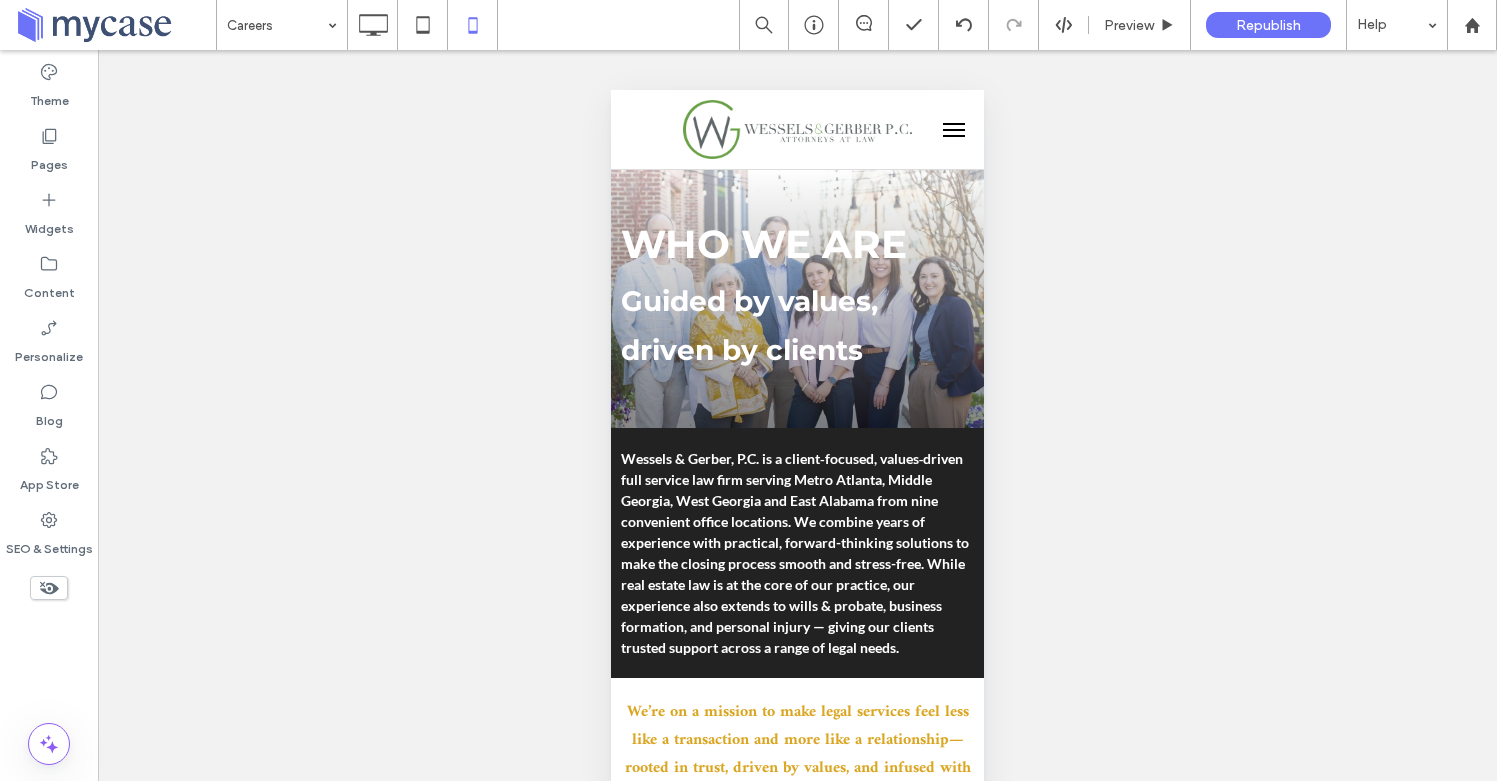 type on "****" 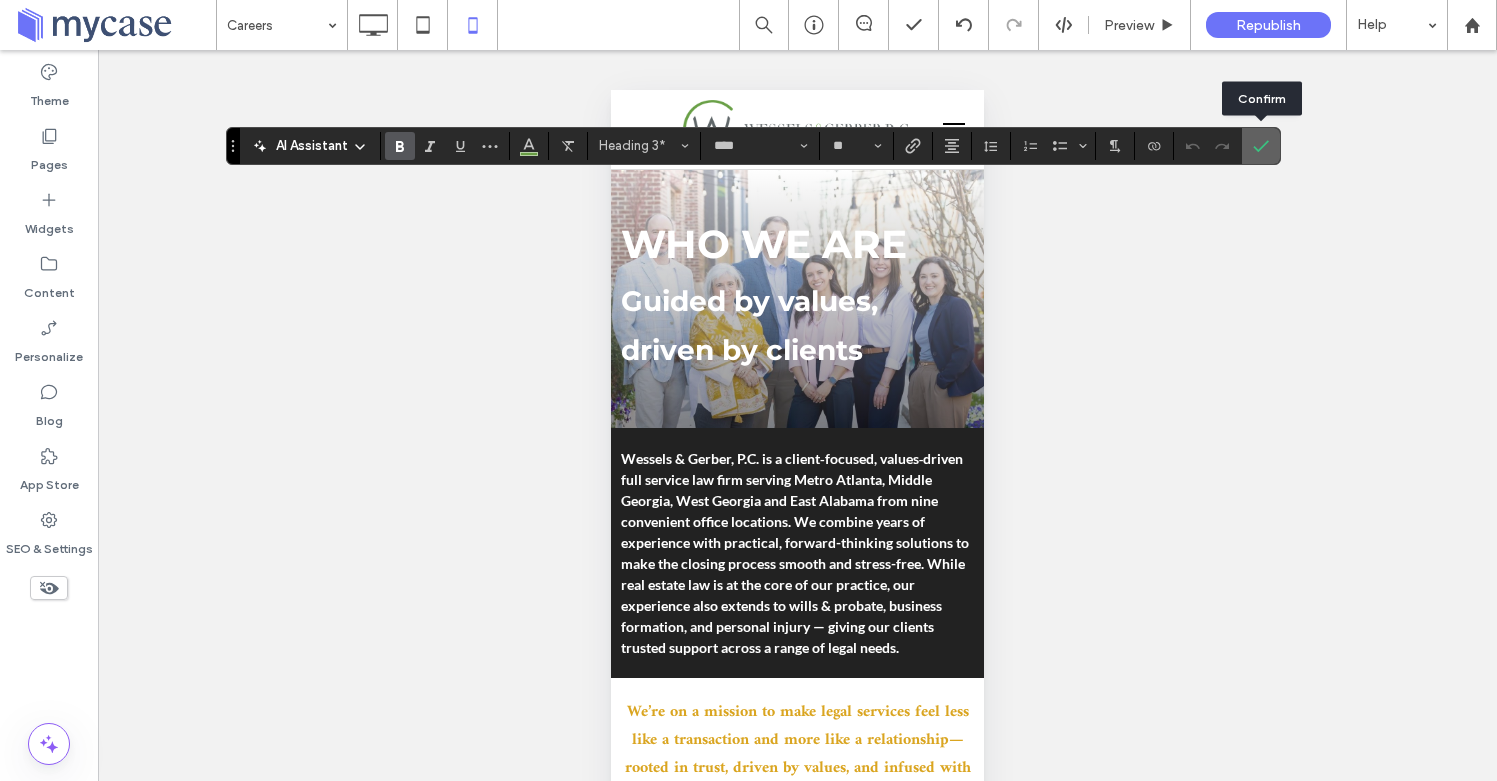 click 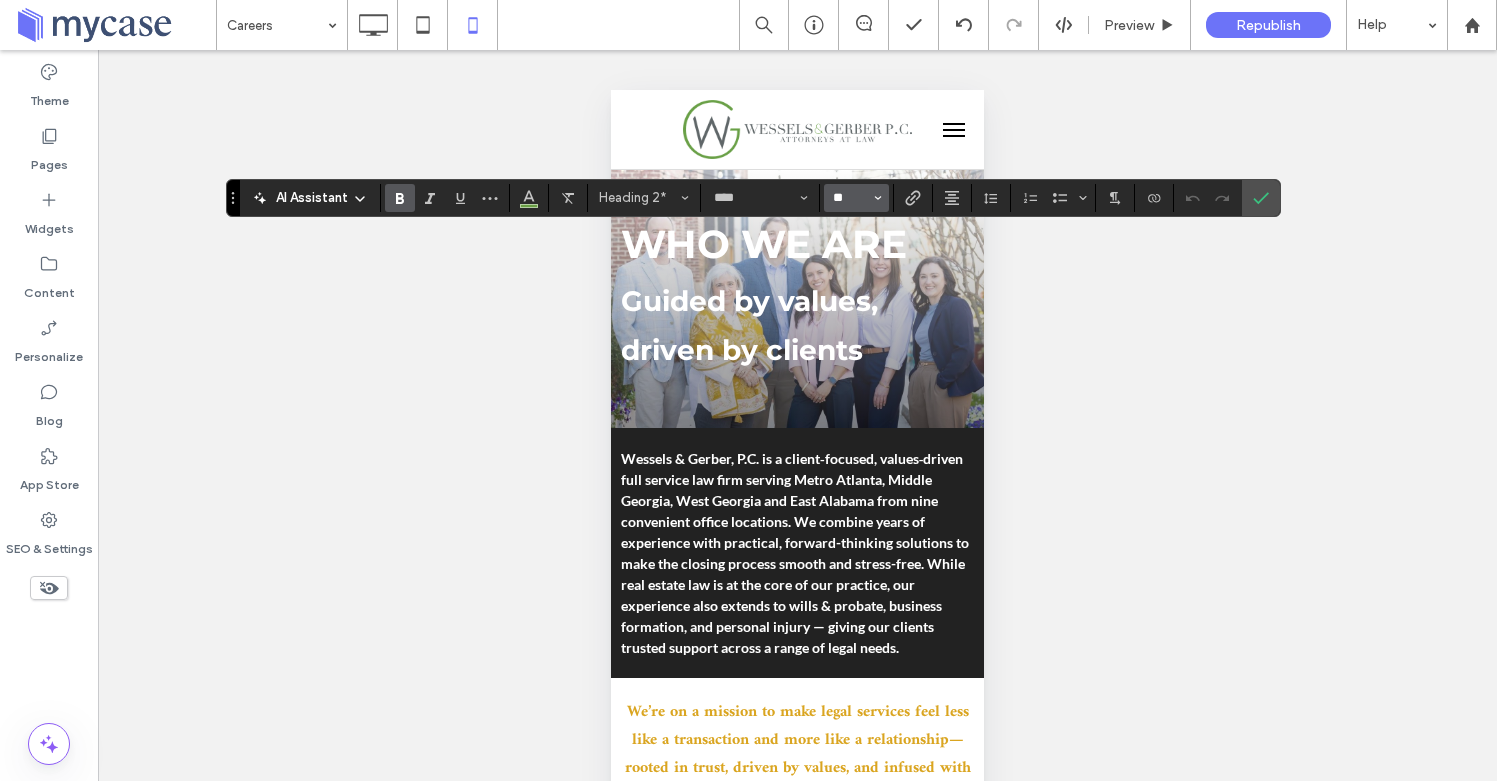 click on "**" at bounding box center (850, 198) 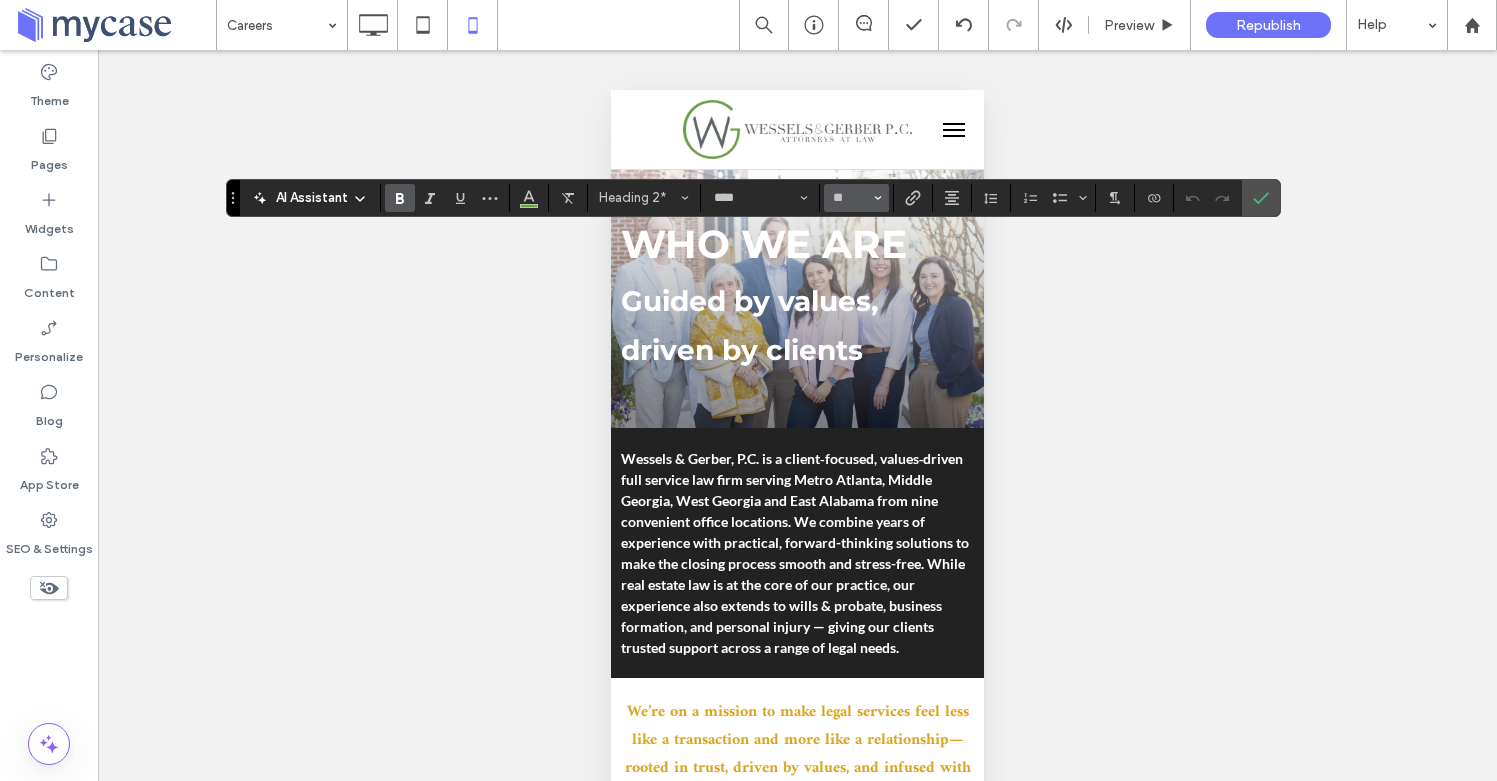 type on "**" 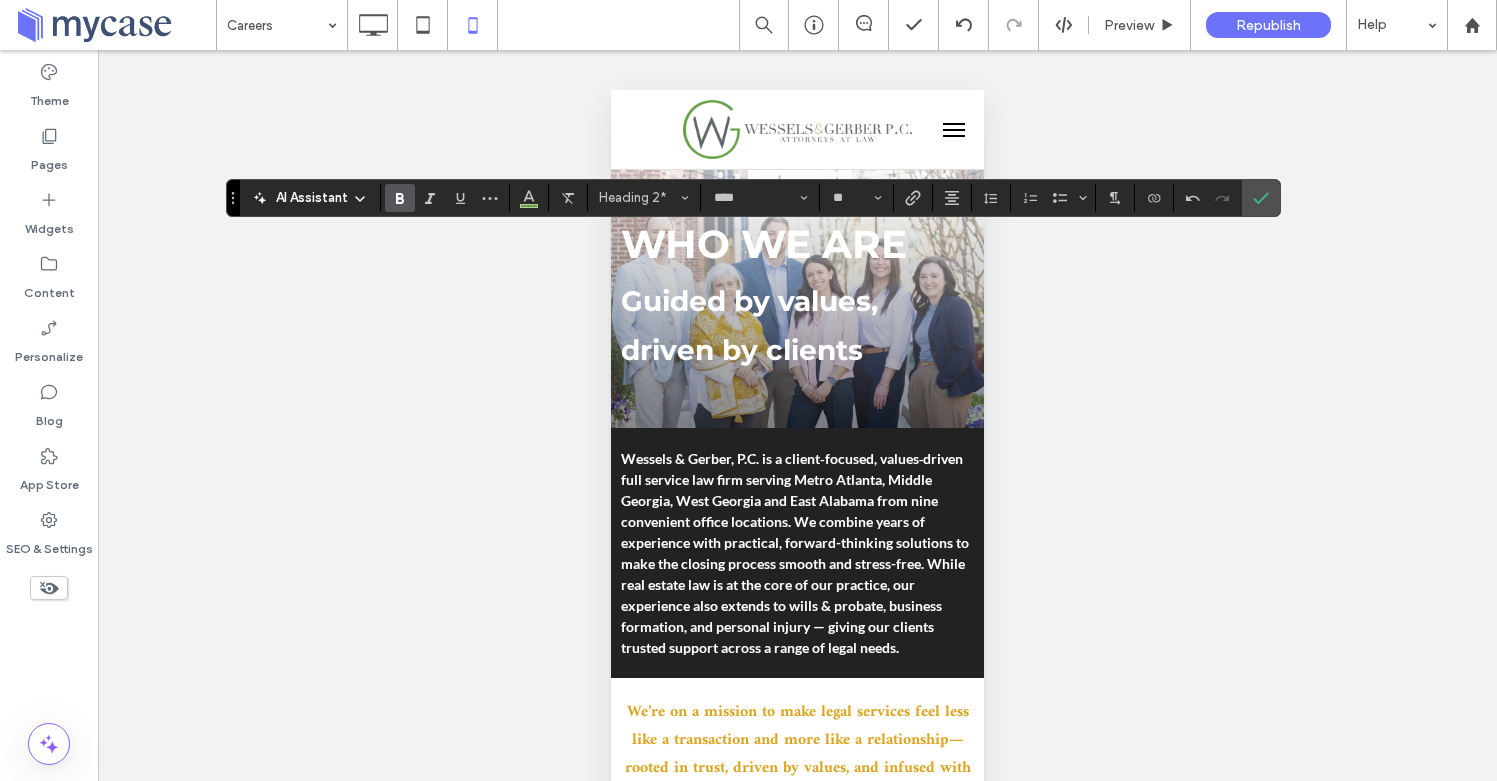drag, startPoint x: 1266, startPoint y: 202, endPoint x: 1184, endPoint y: 232, distance: 87.31552 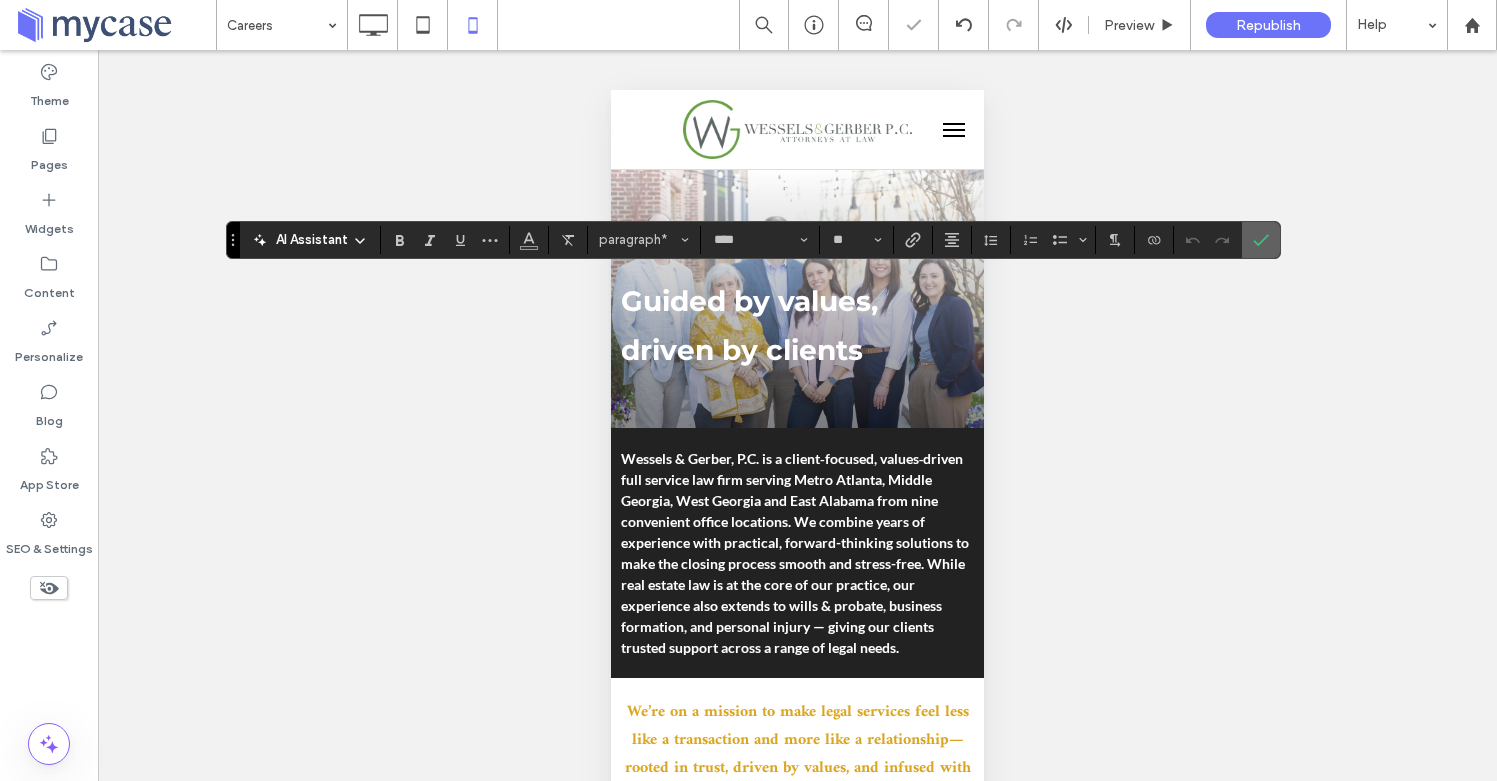 click 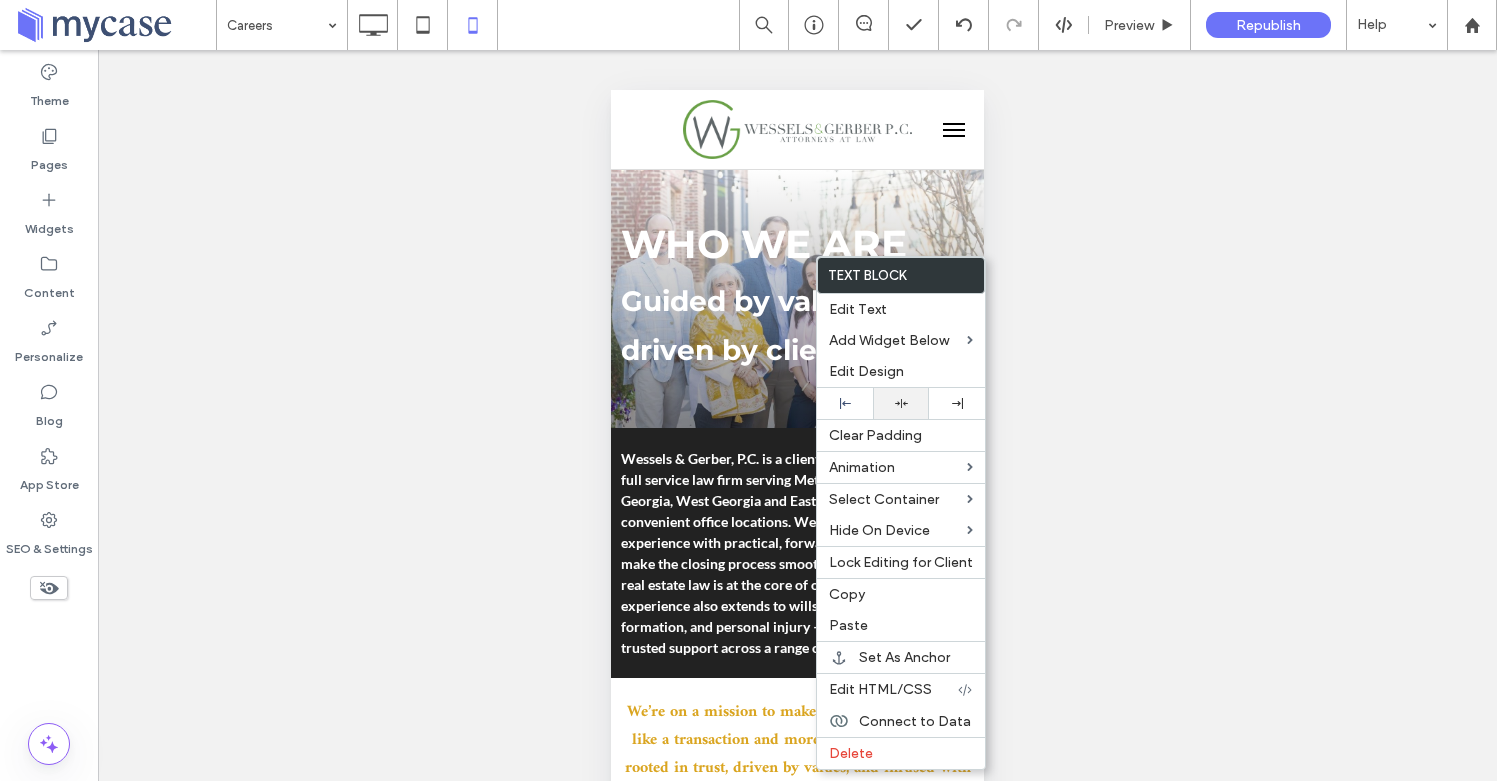 click 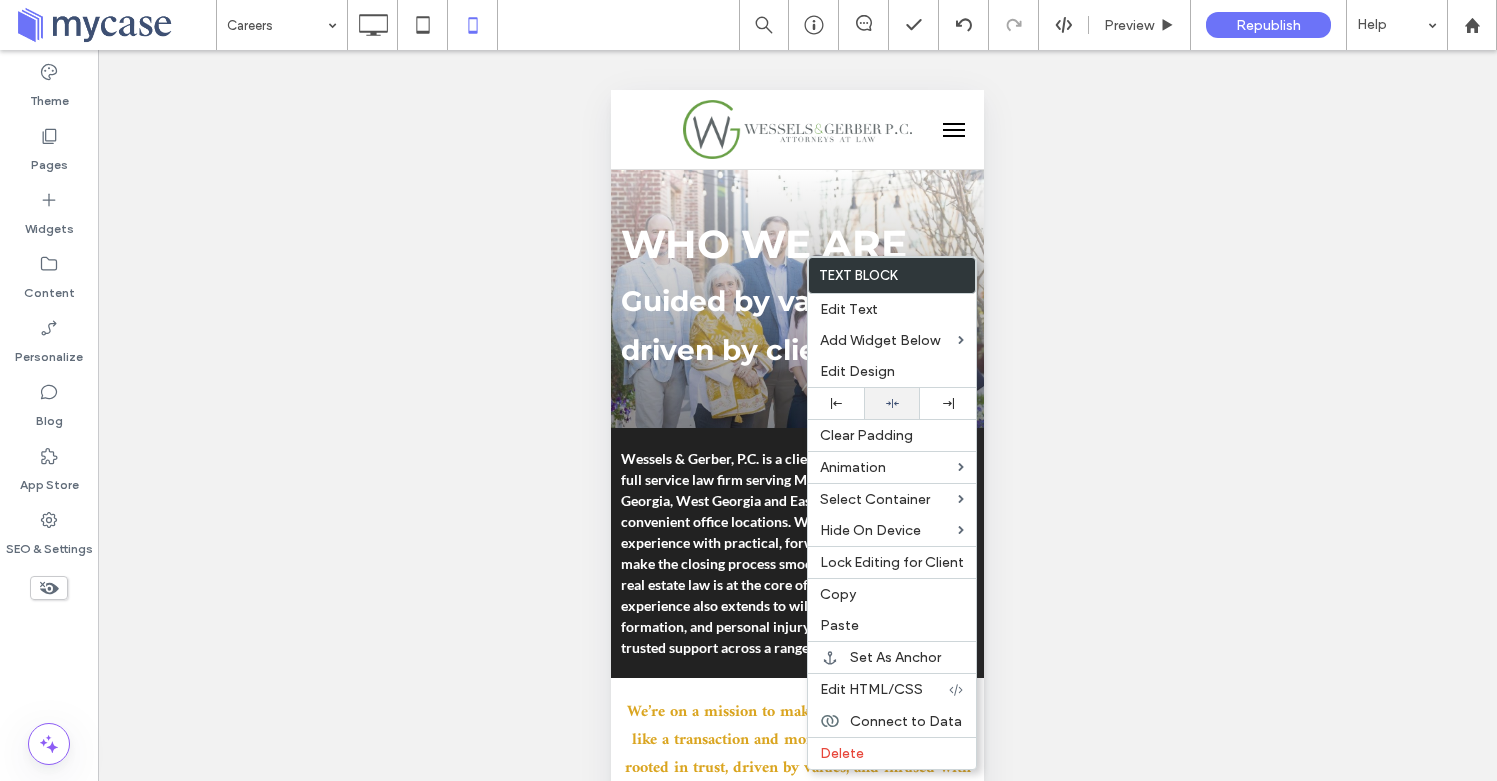 click 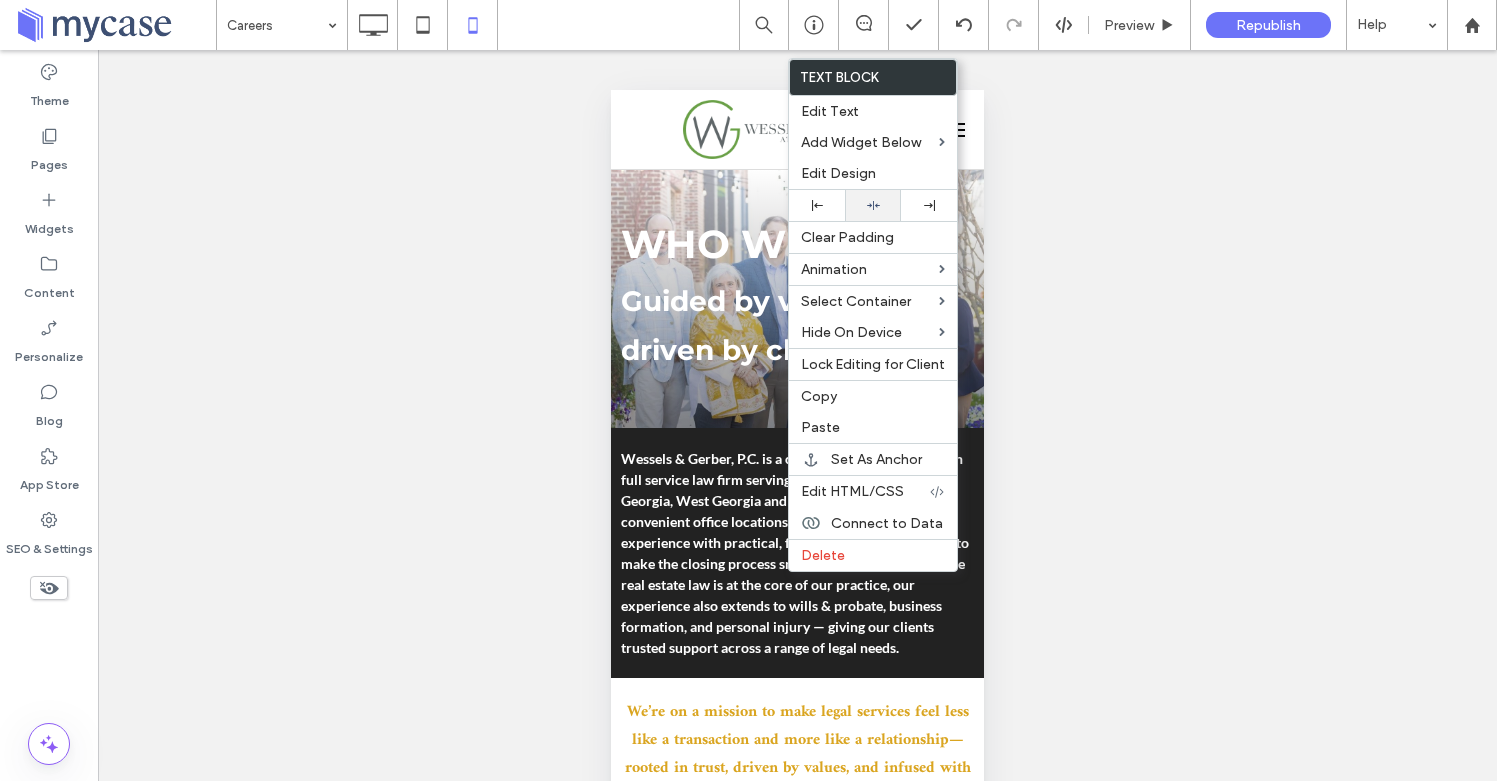 click at bounding box center (873, 205) 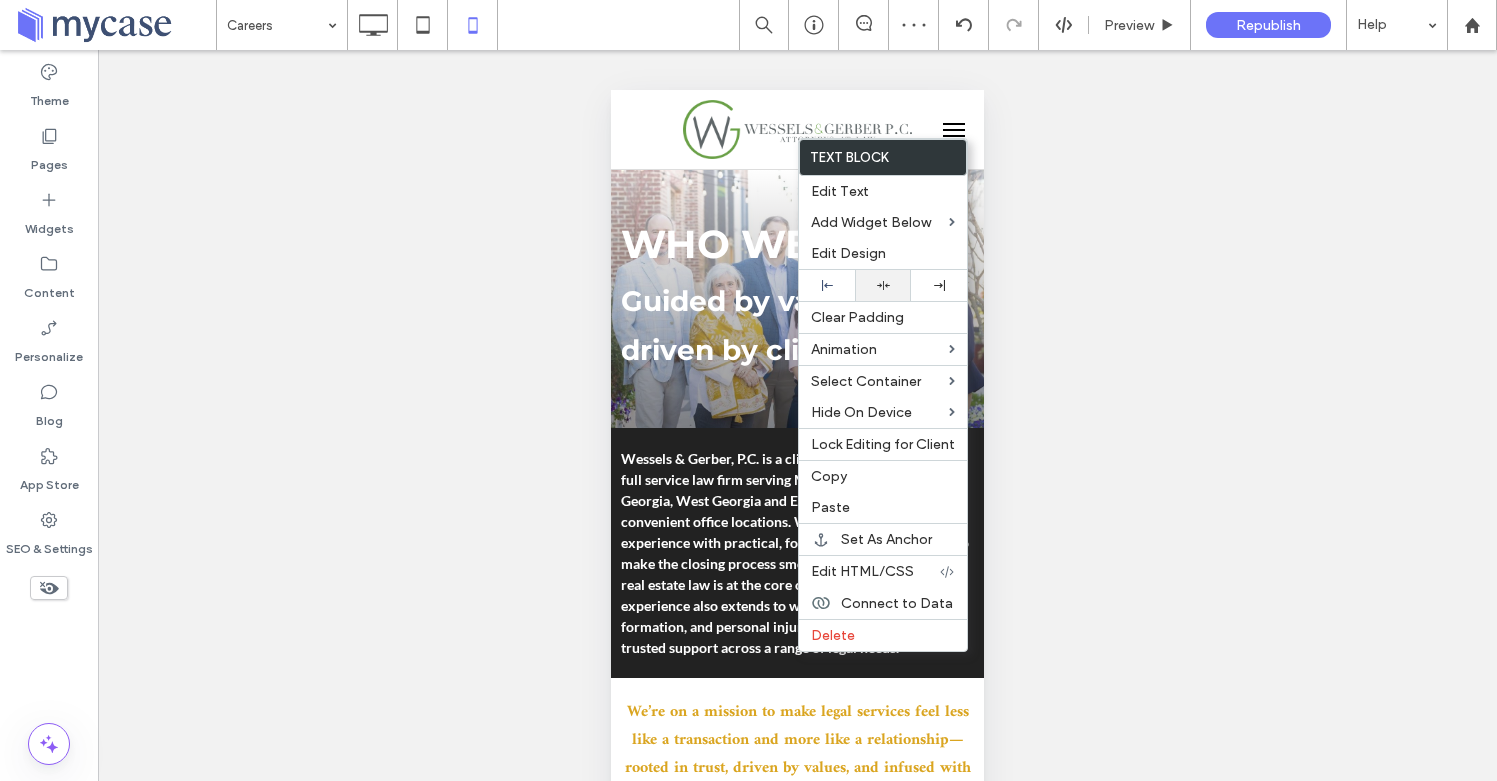 click at bounding box center [883, 285] 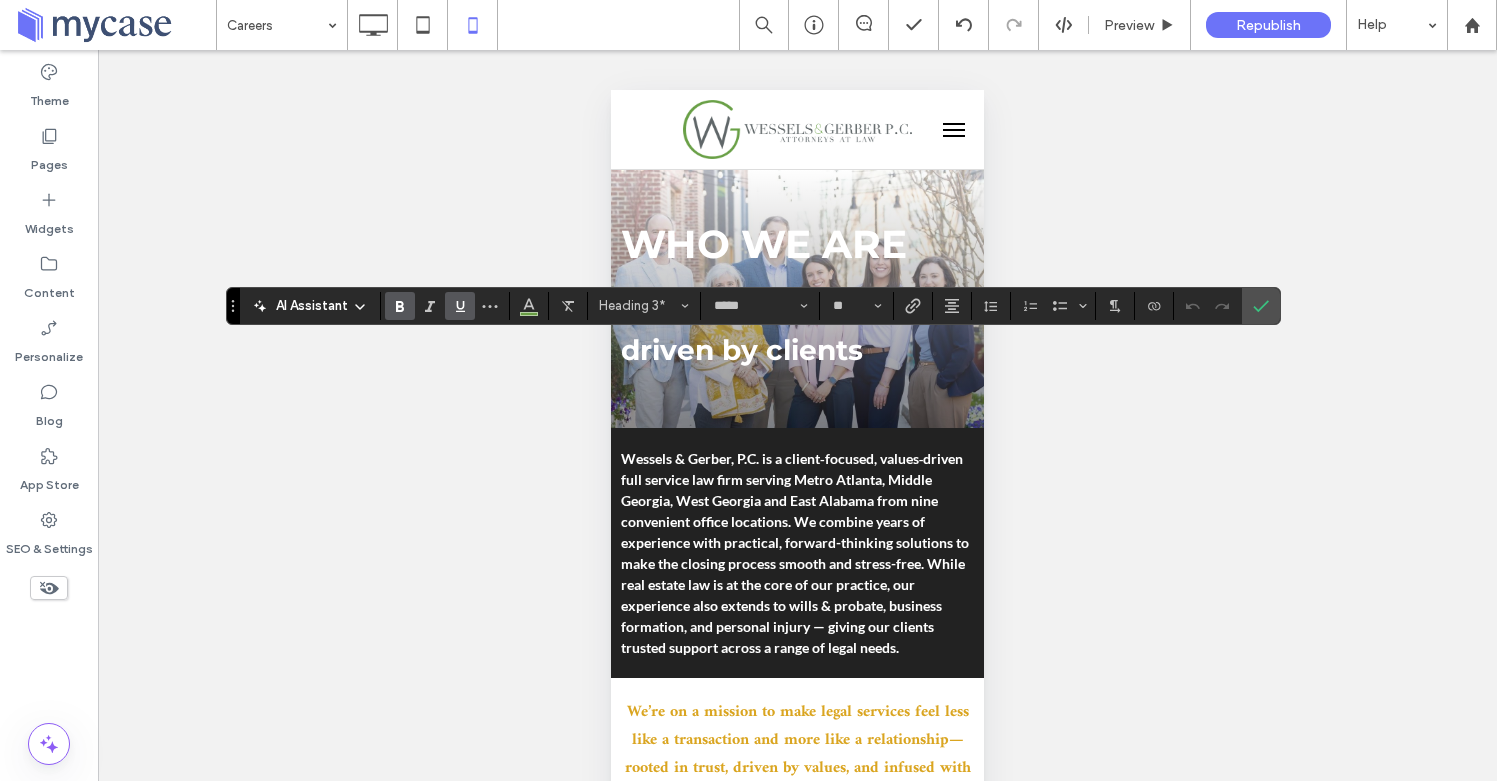 drag, startPoint x: 1257, startPoint y: 303, endPoint x: 1139, endPoint y: 337, distance: 122.80065 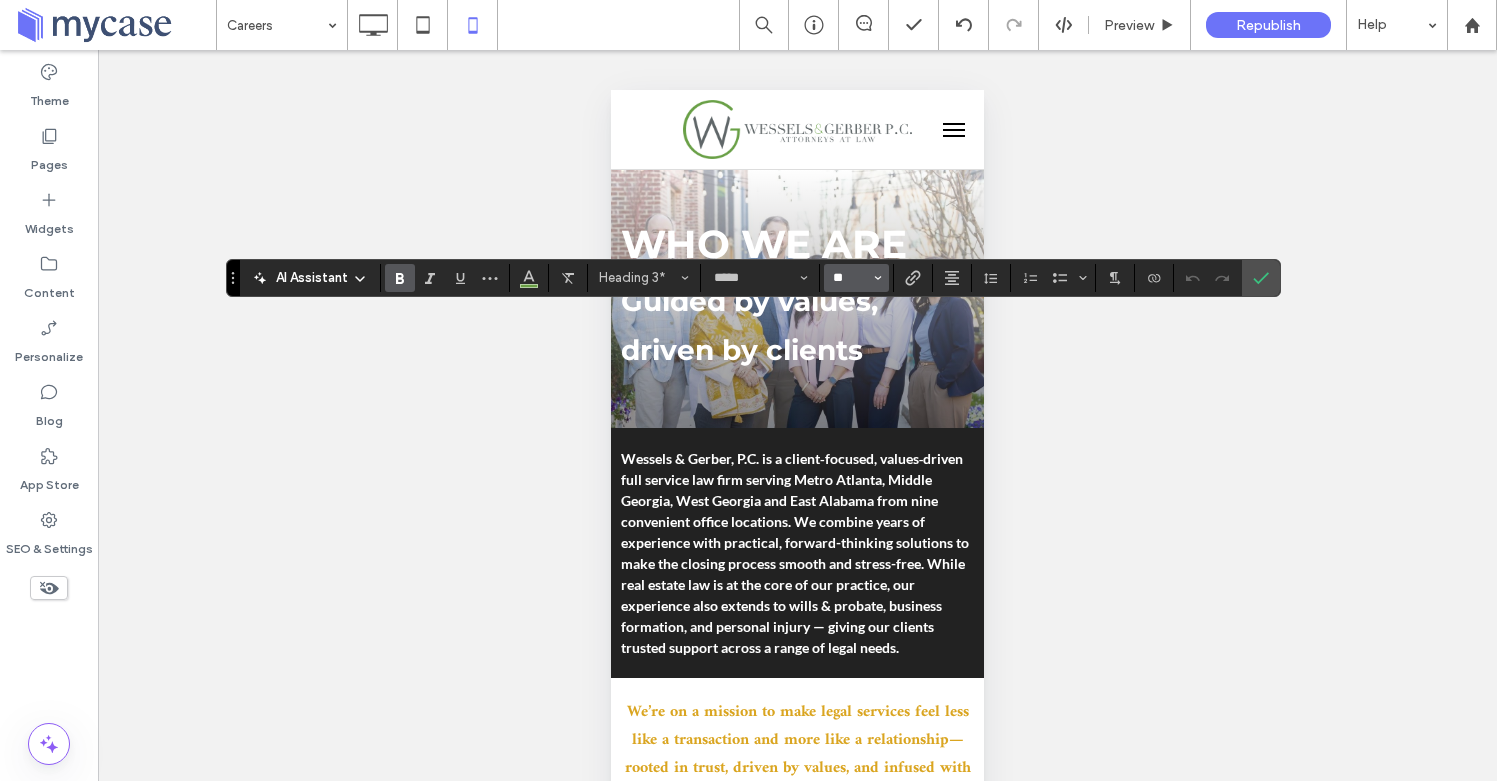 click on "**" at bounding box center [850, 278] 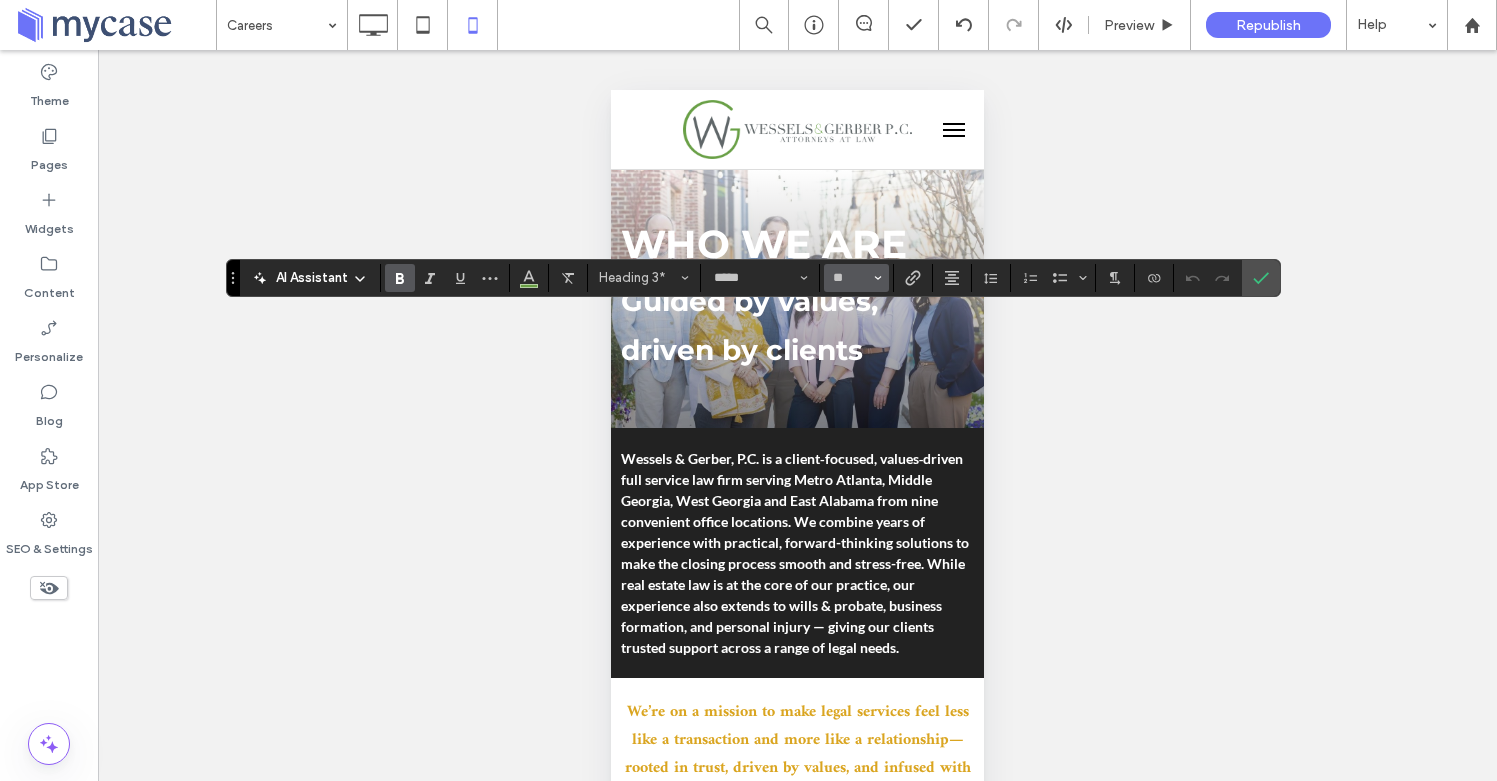 type on "**" 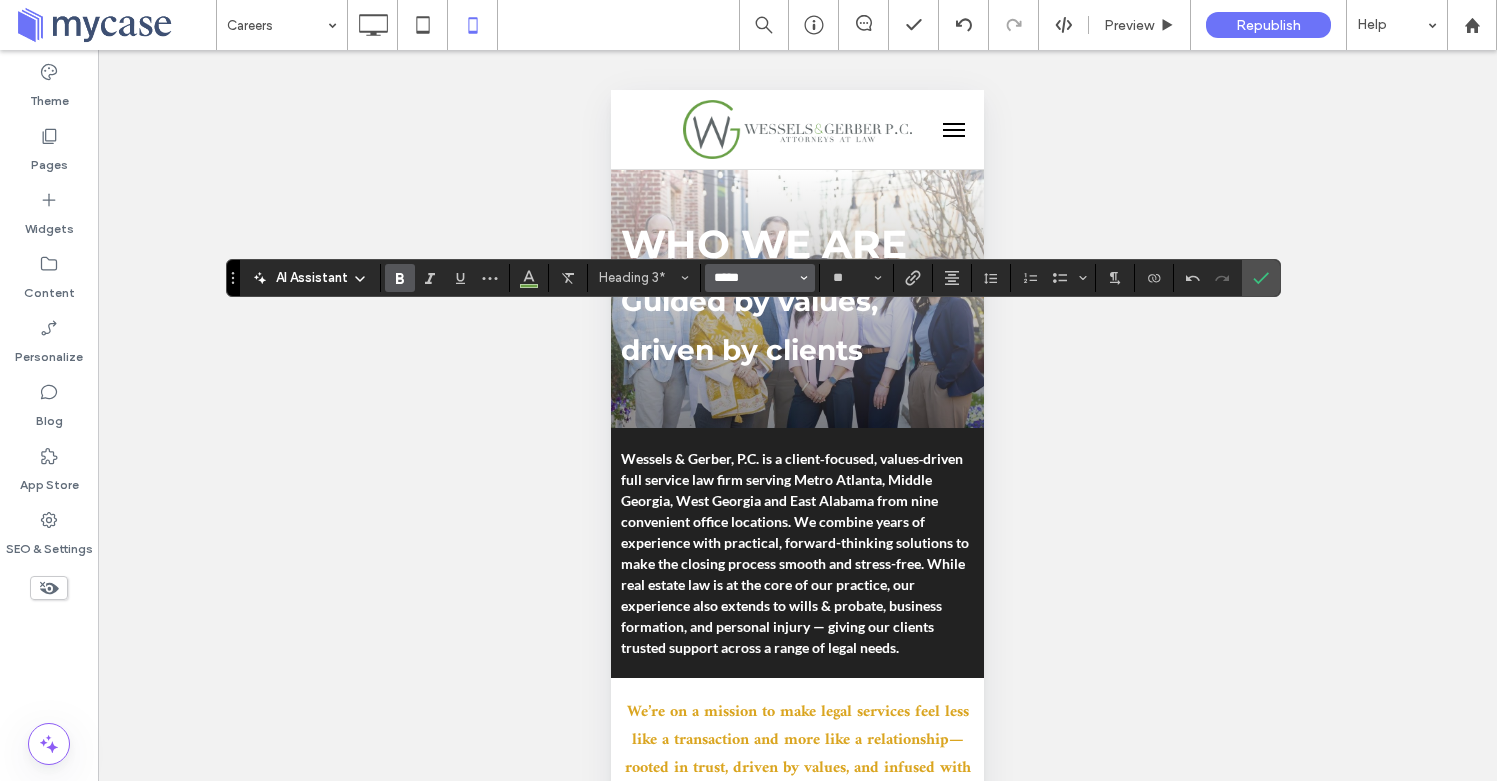 click on "*****" at bounding box center [754, 278] 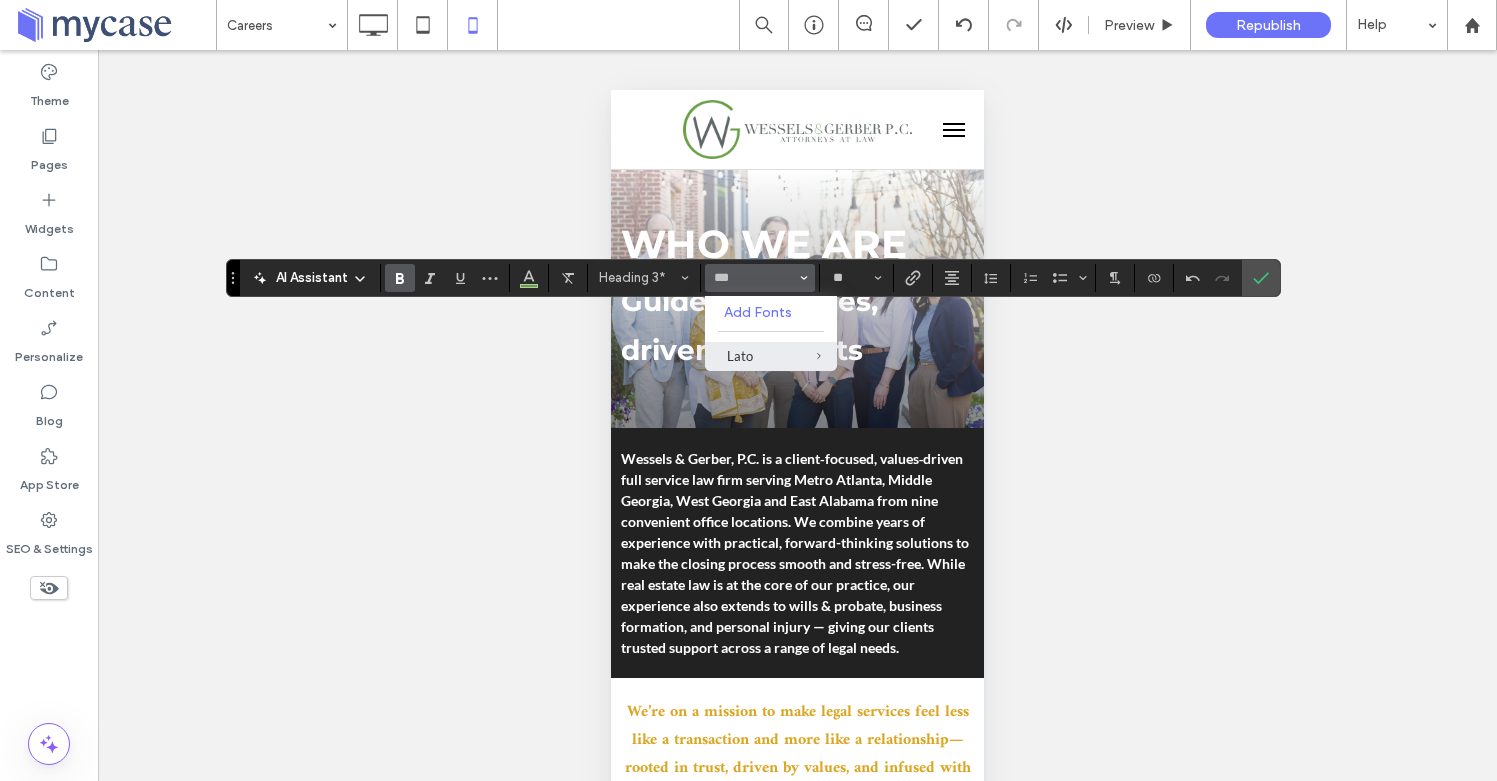 click on "Lato" at bounding box center [771, 356] 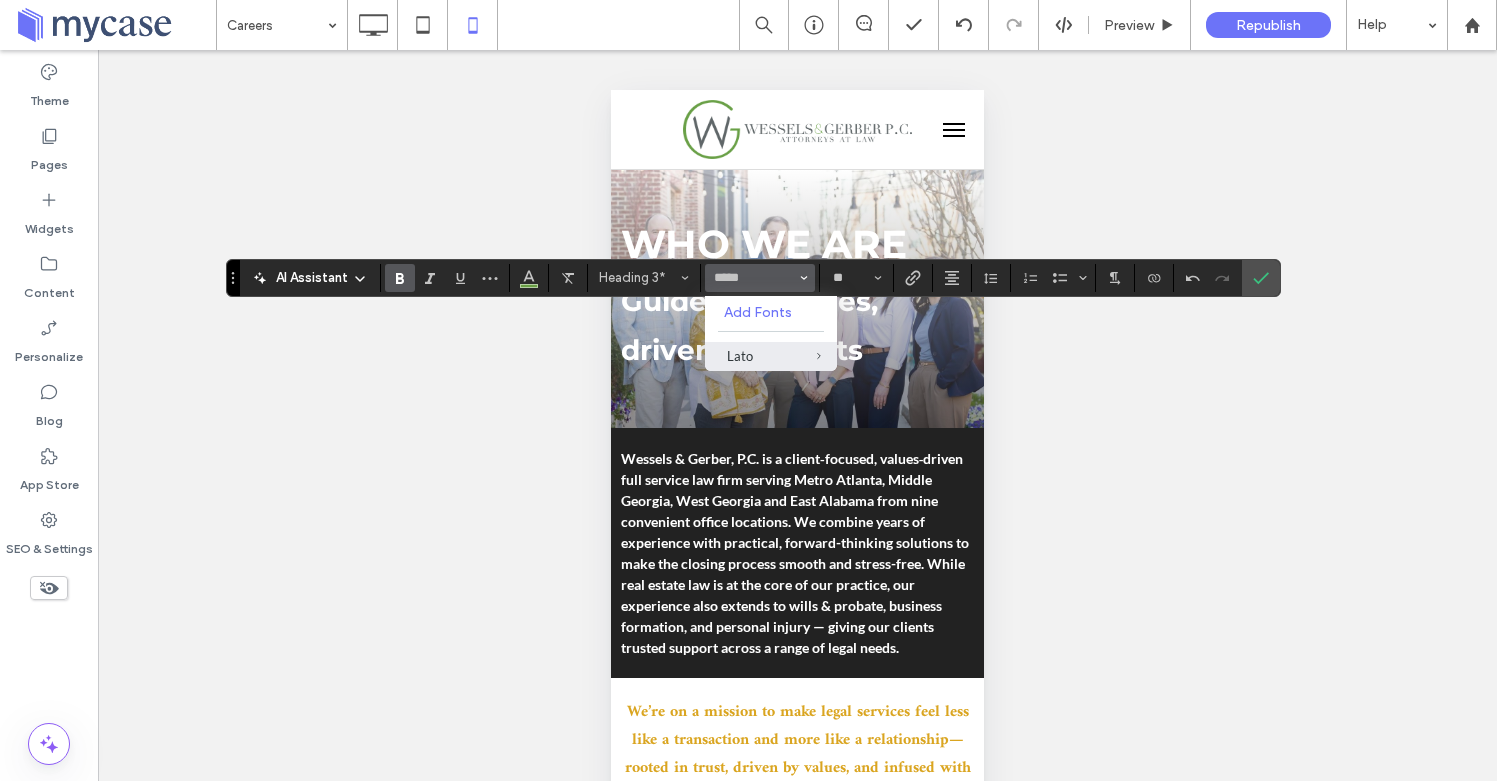 type on "****" 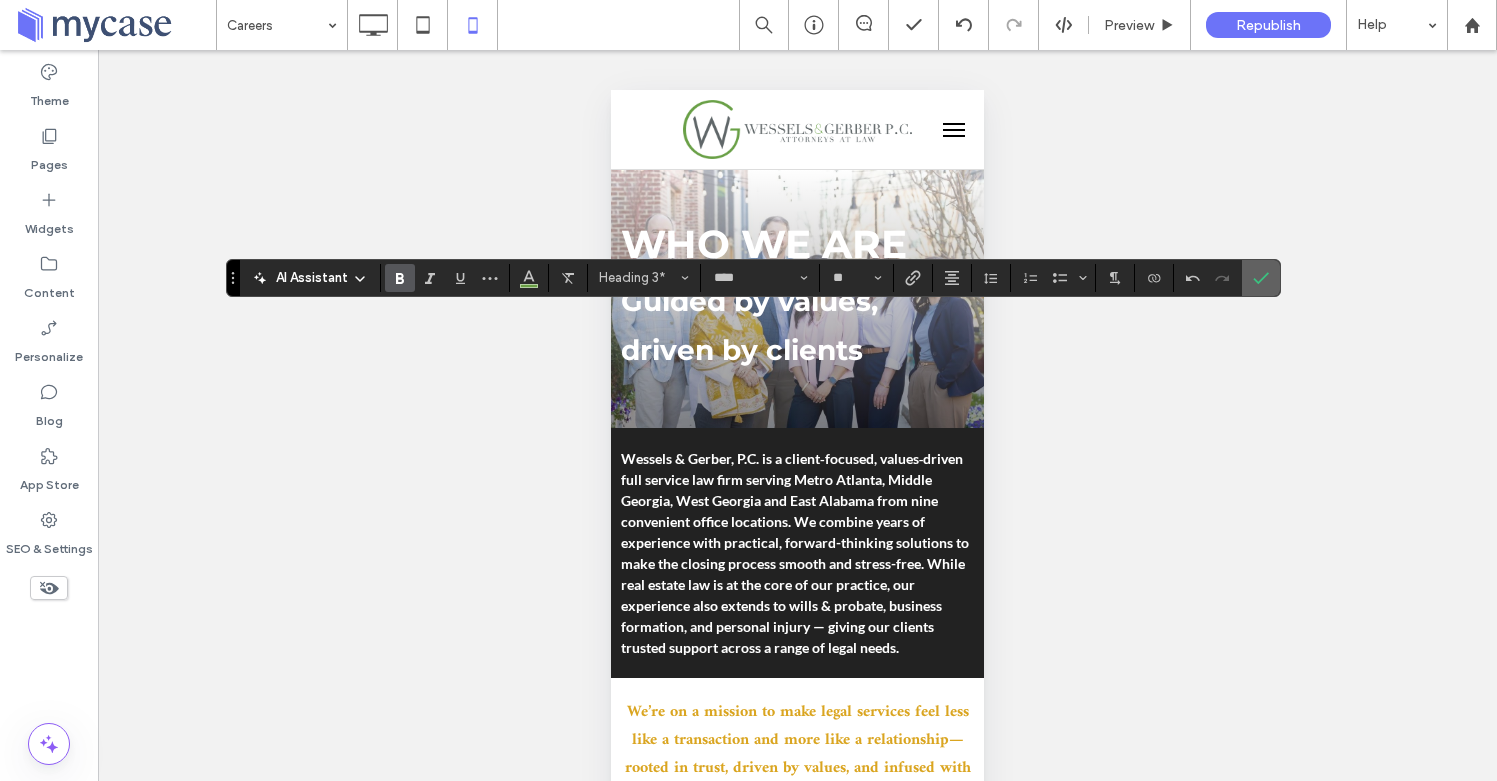 click at bounding box center [1257, 278] 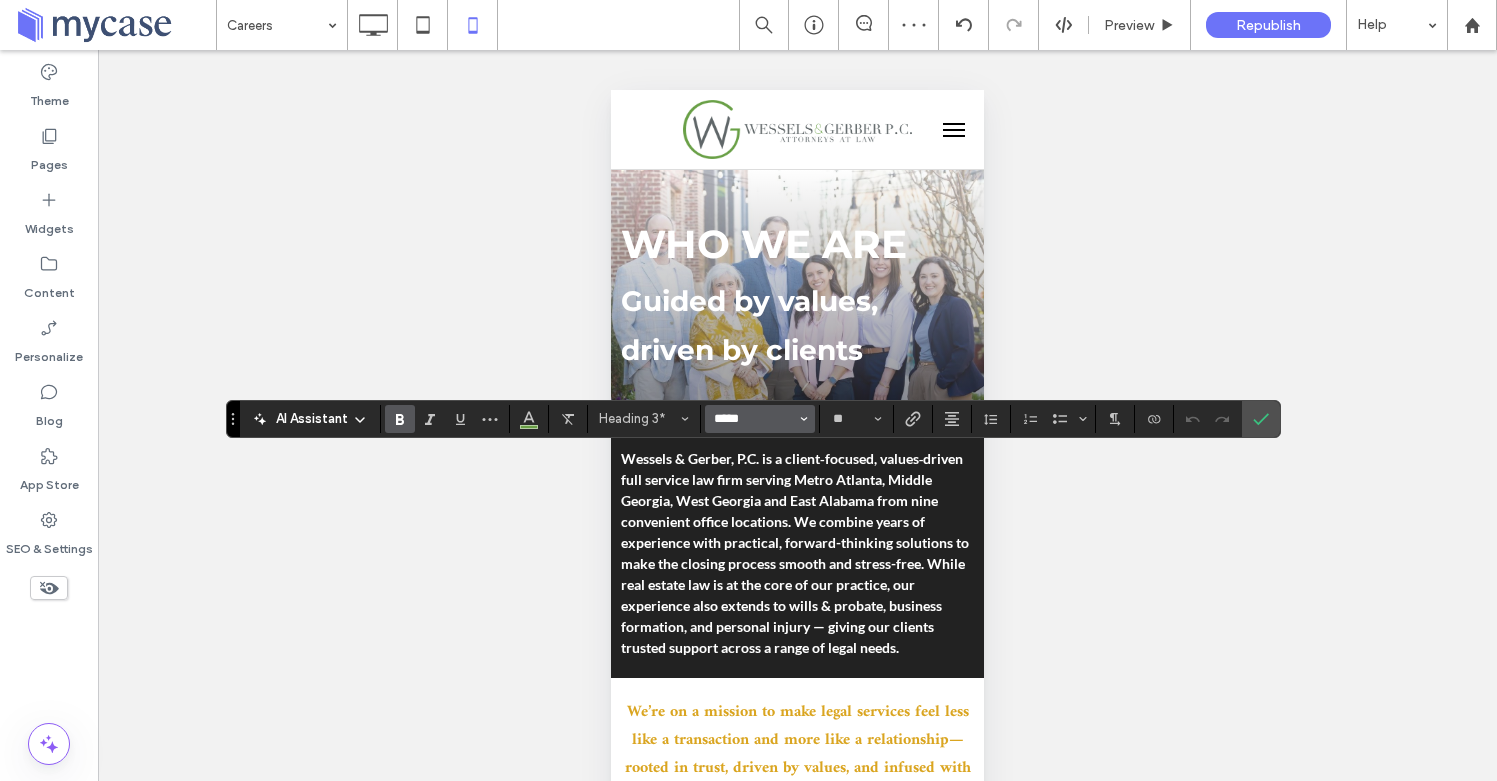 click on "*****" at bounding box center [754, 419] 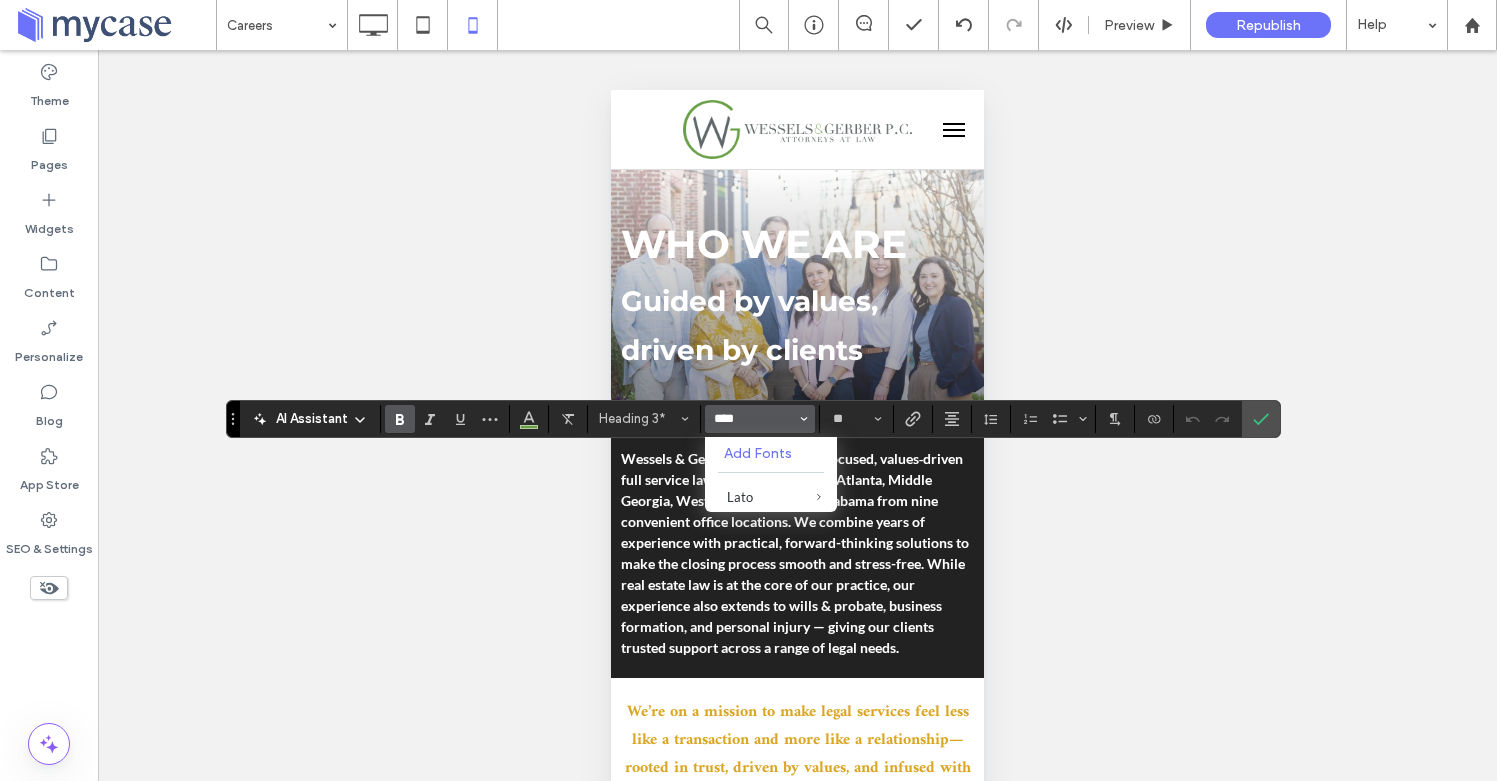 type on "****" 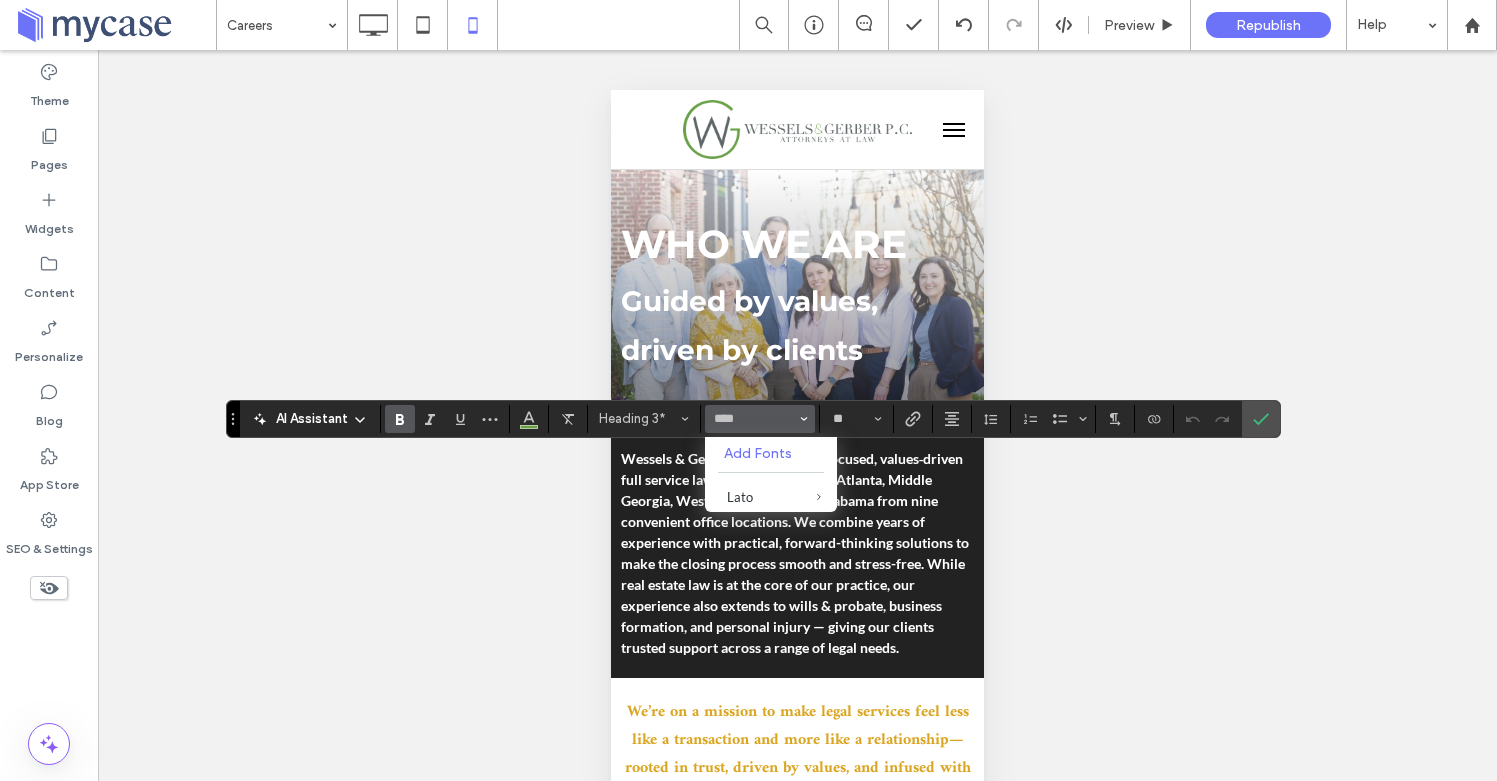 type 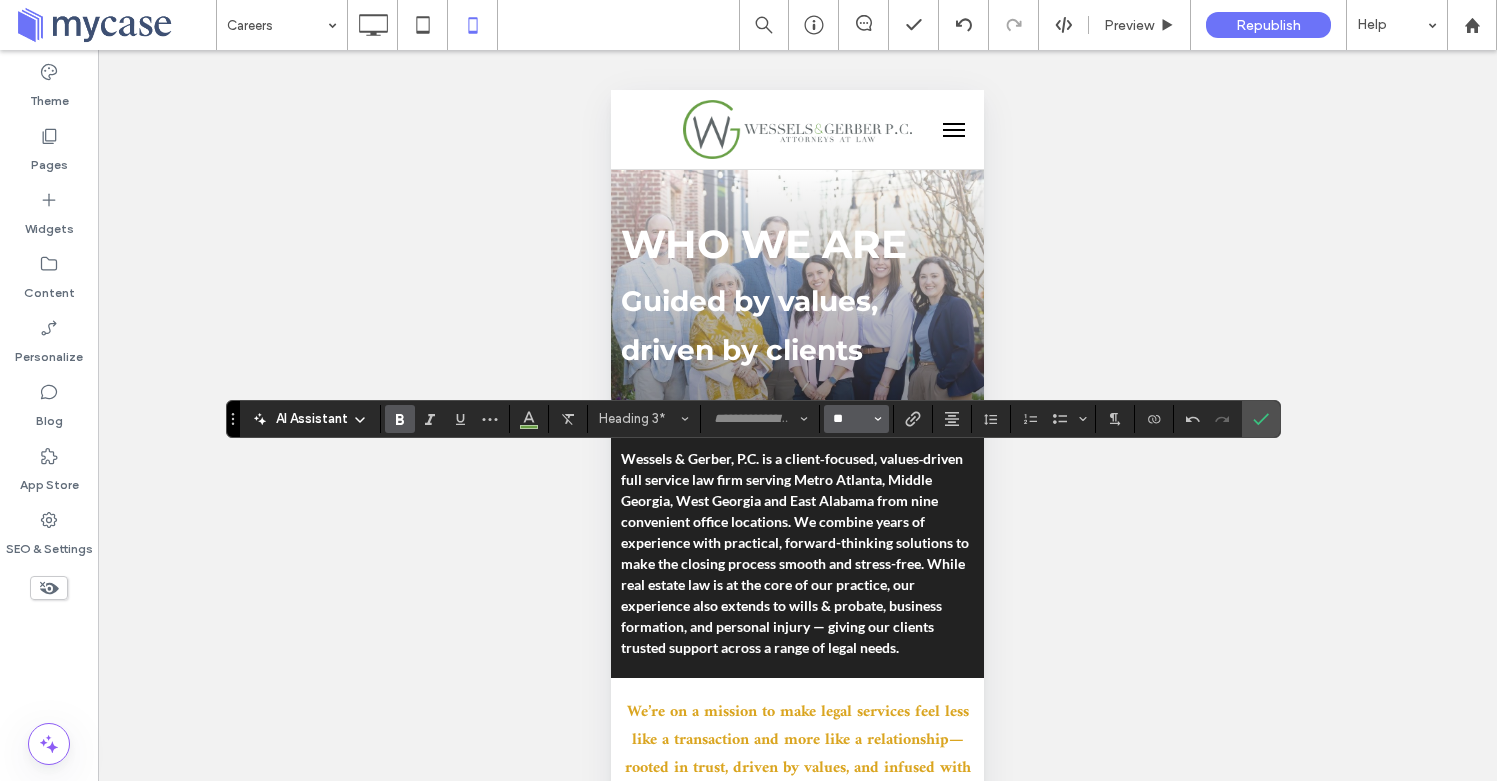 click on "**" at bounding box center [850, 419] 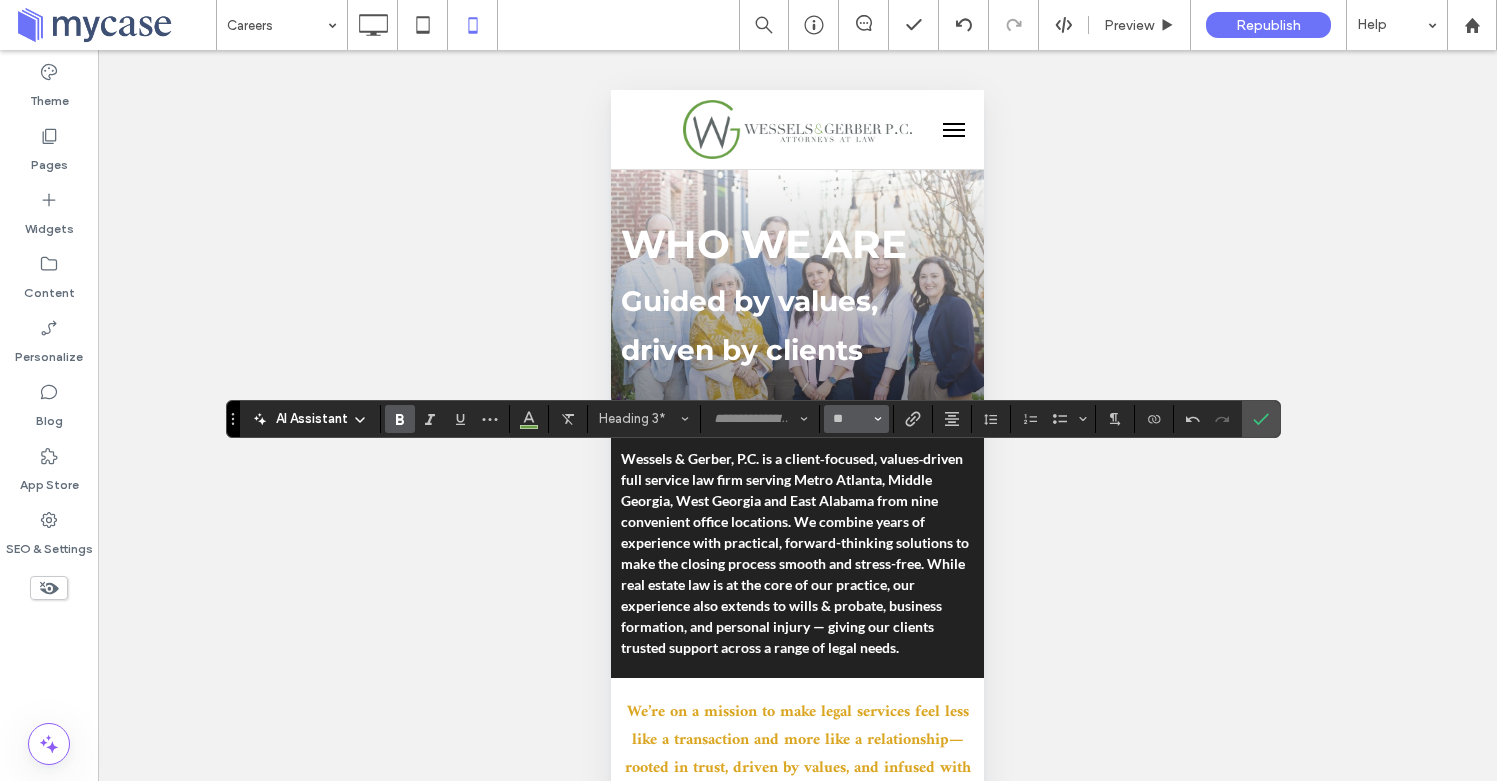 type on "**" 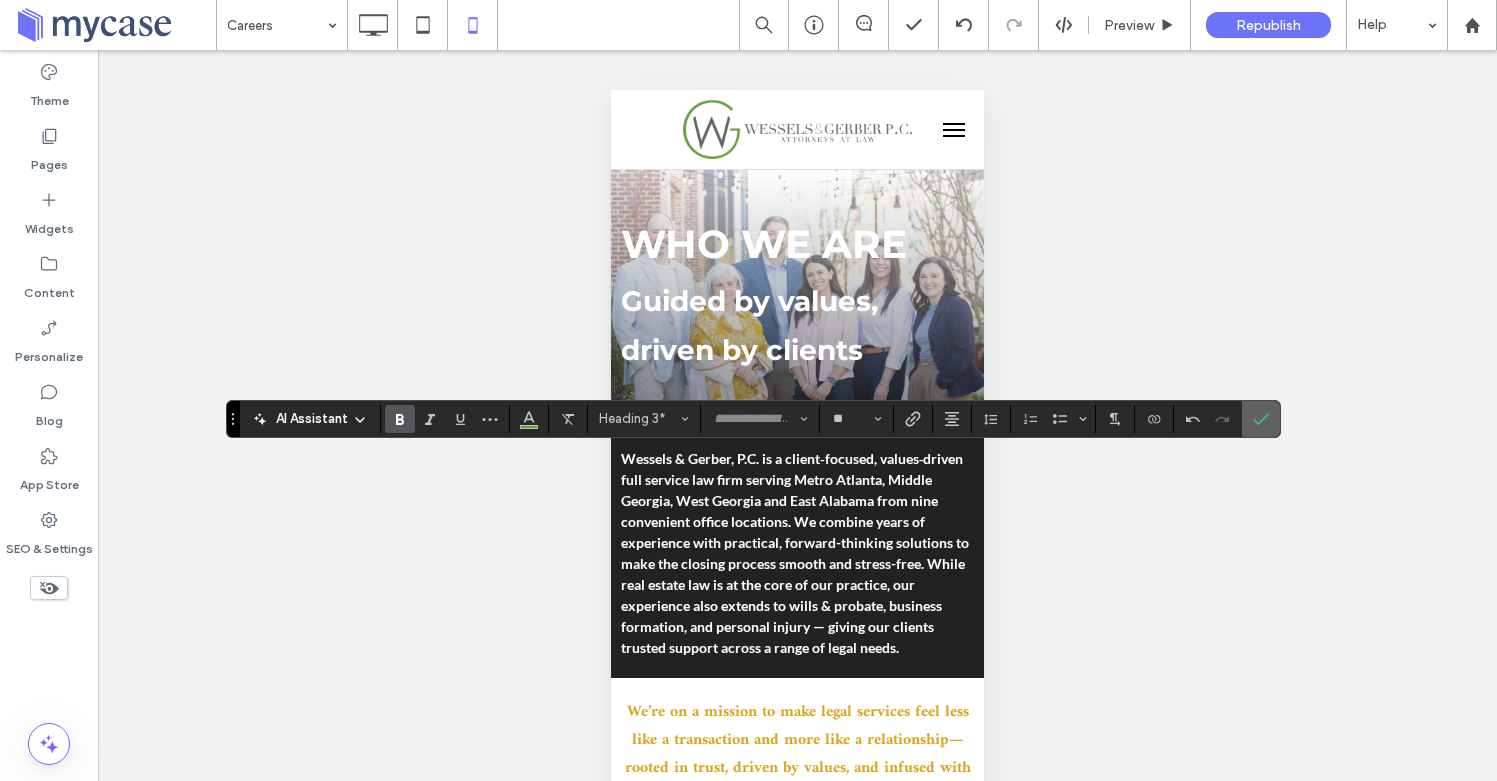 click at bounding box center [1261, 419] 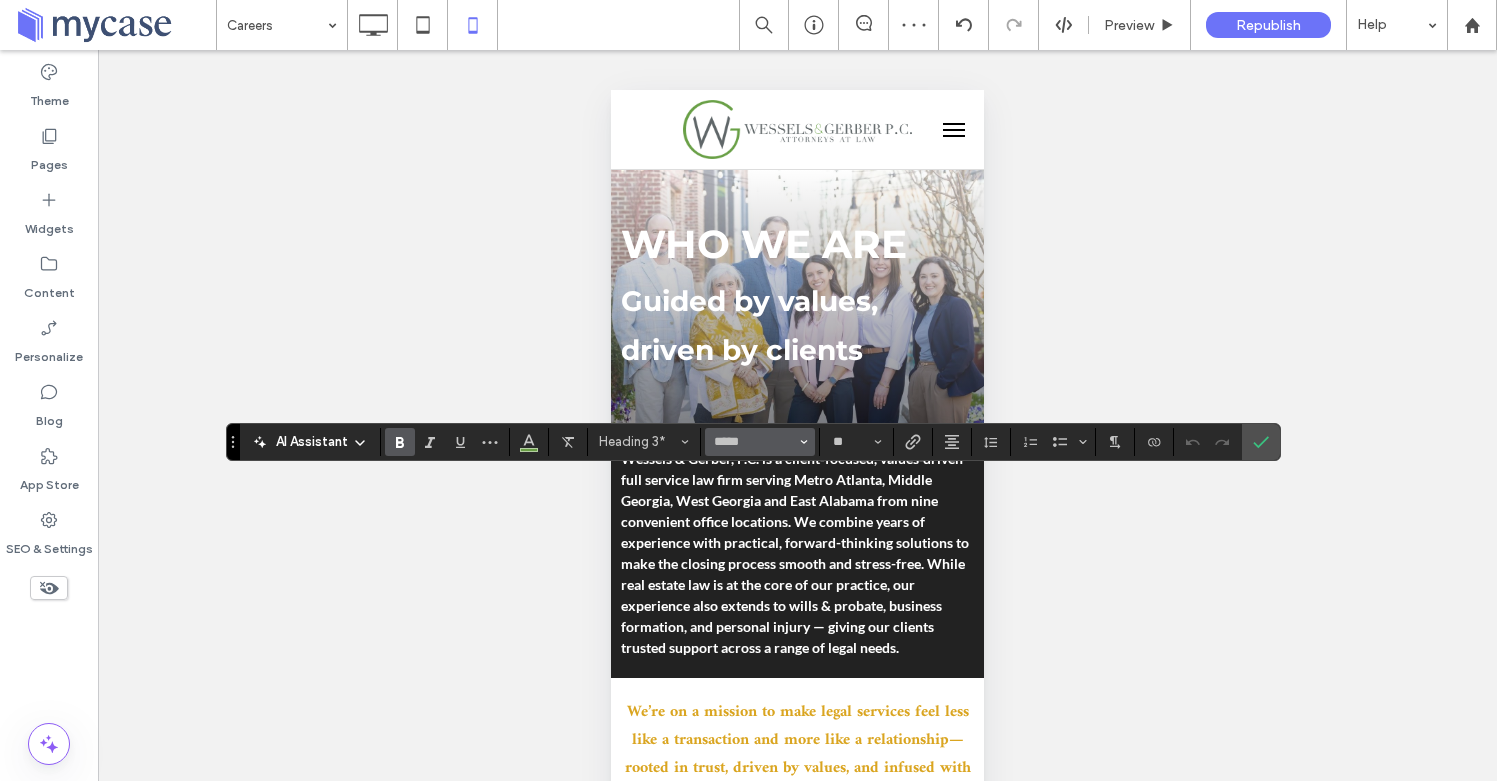 click on "*****" at bounding box center (760, 442) 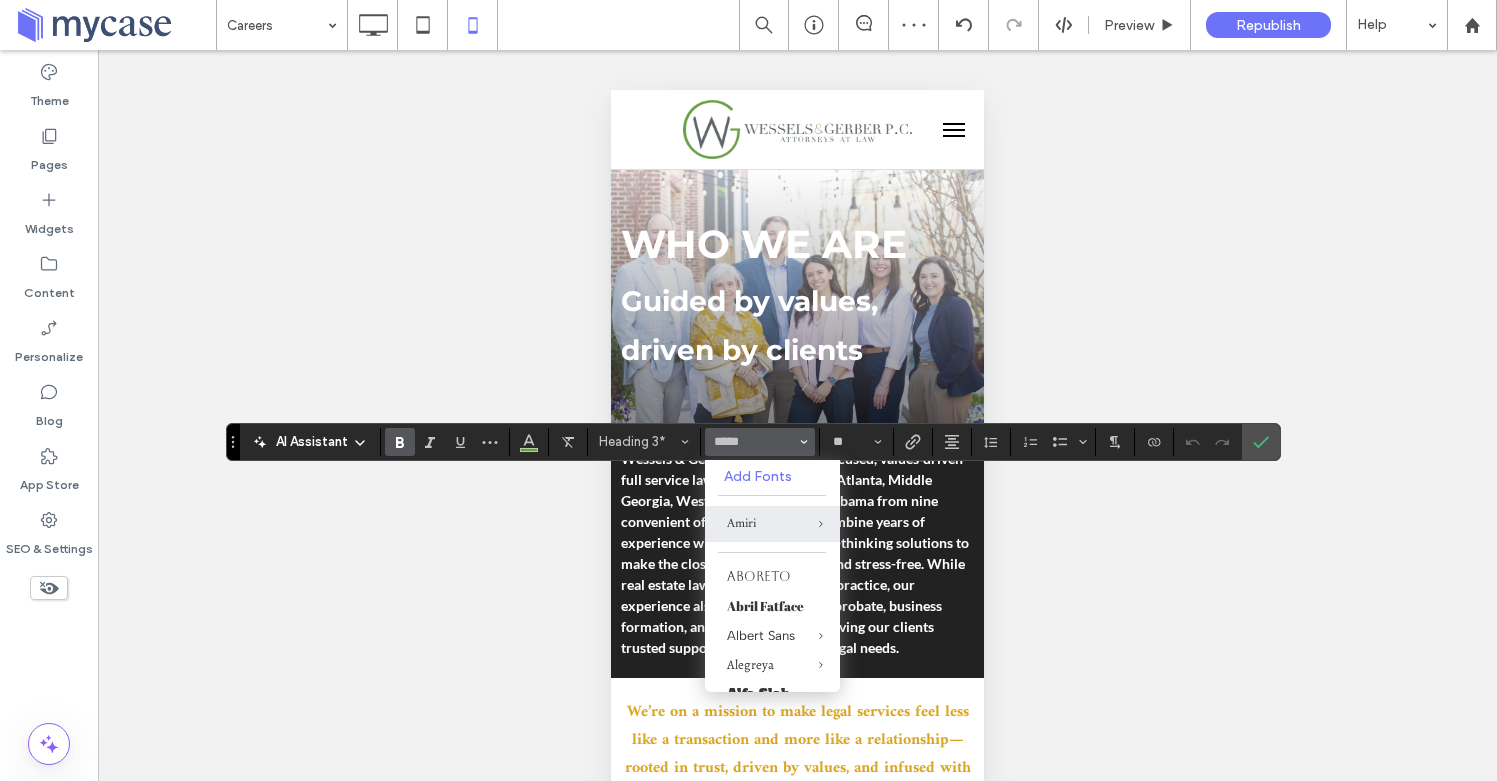 type 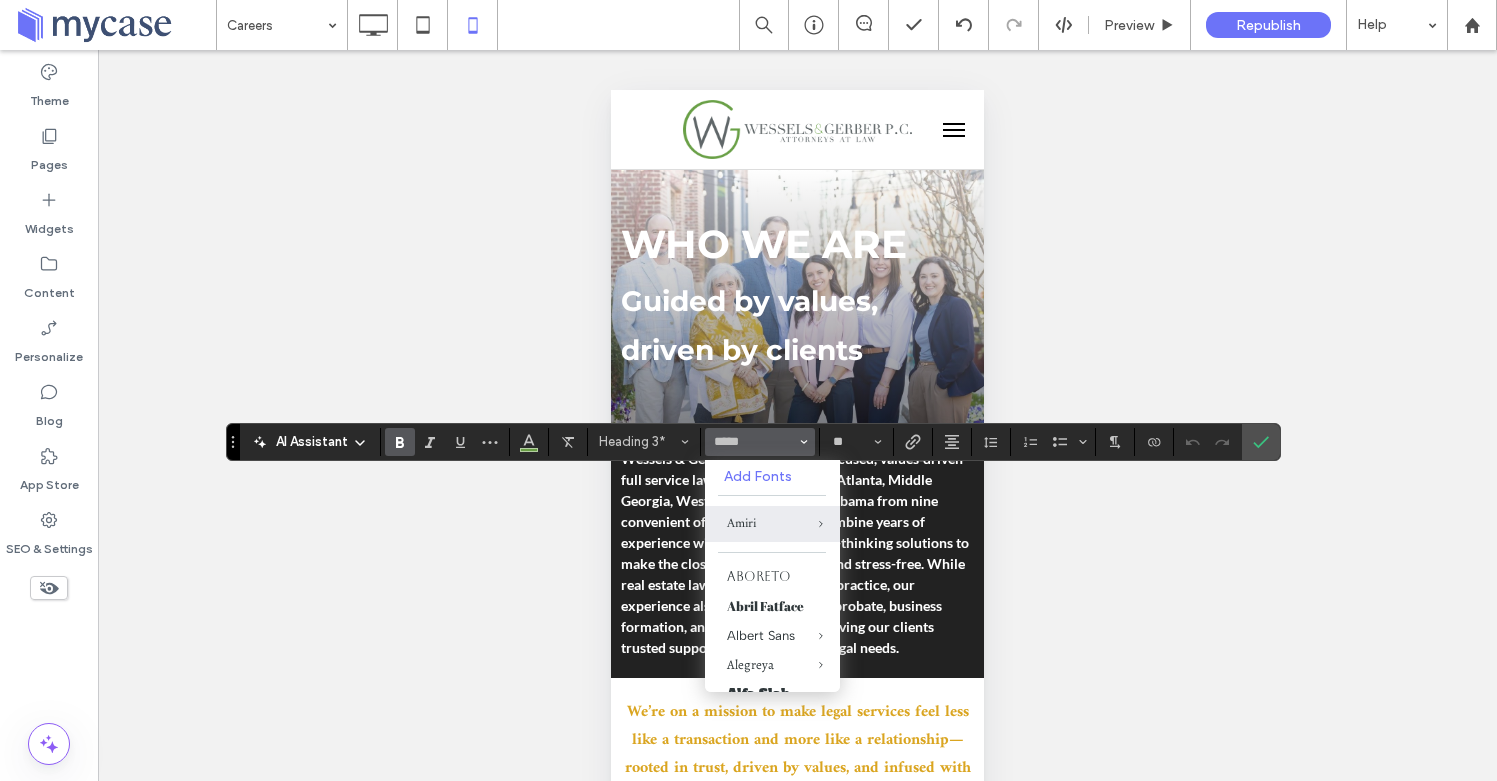 click on "*****" at bounding box center [760, 442] 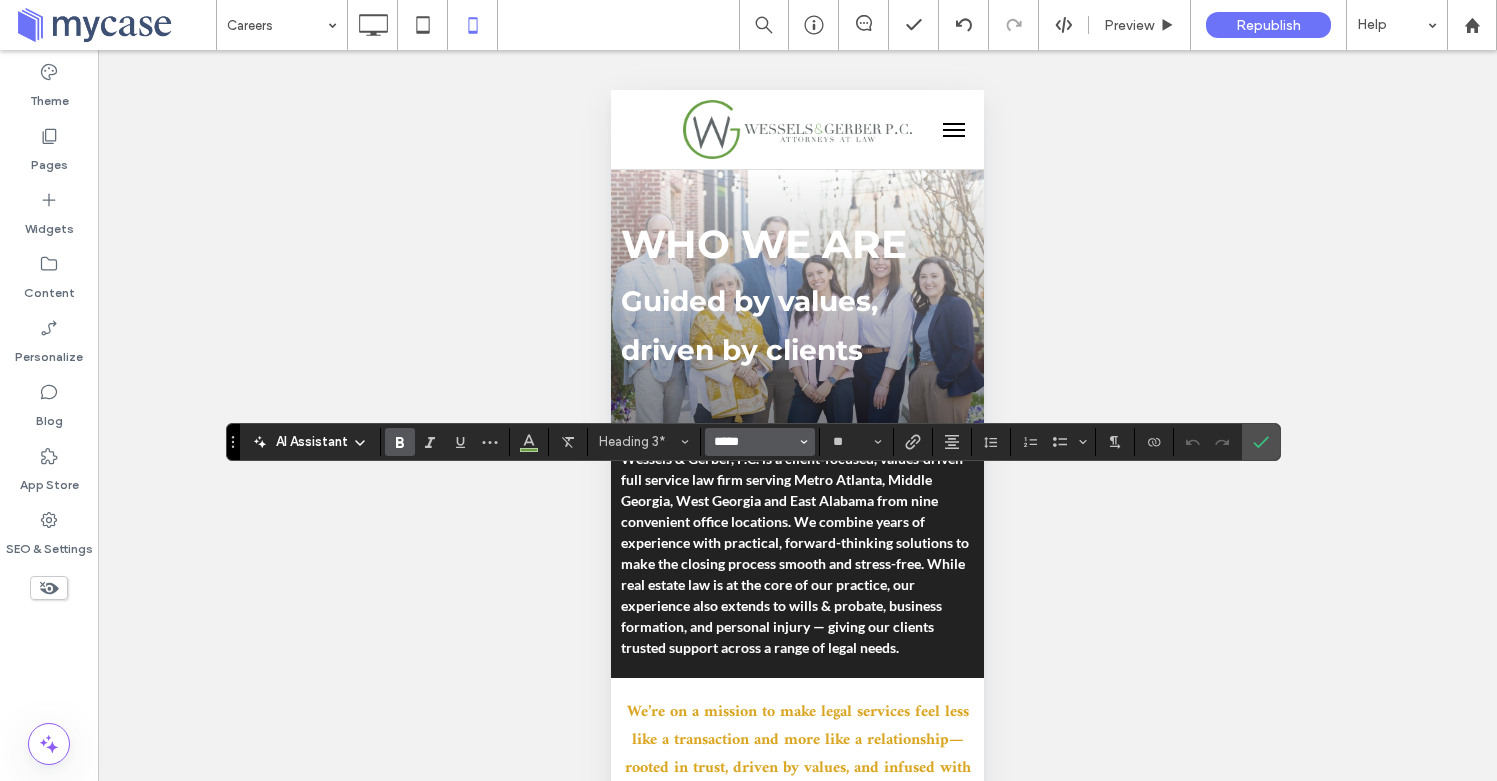 click on "*****" at bounding box center (754, 442) 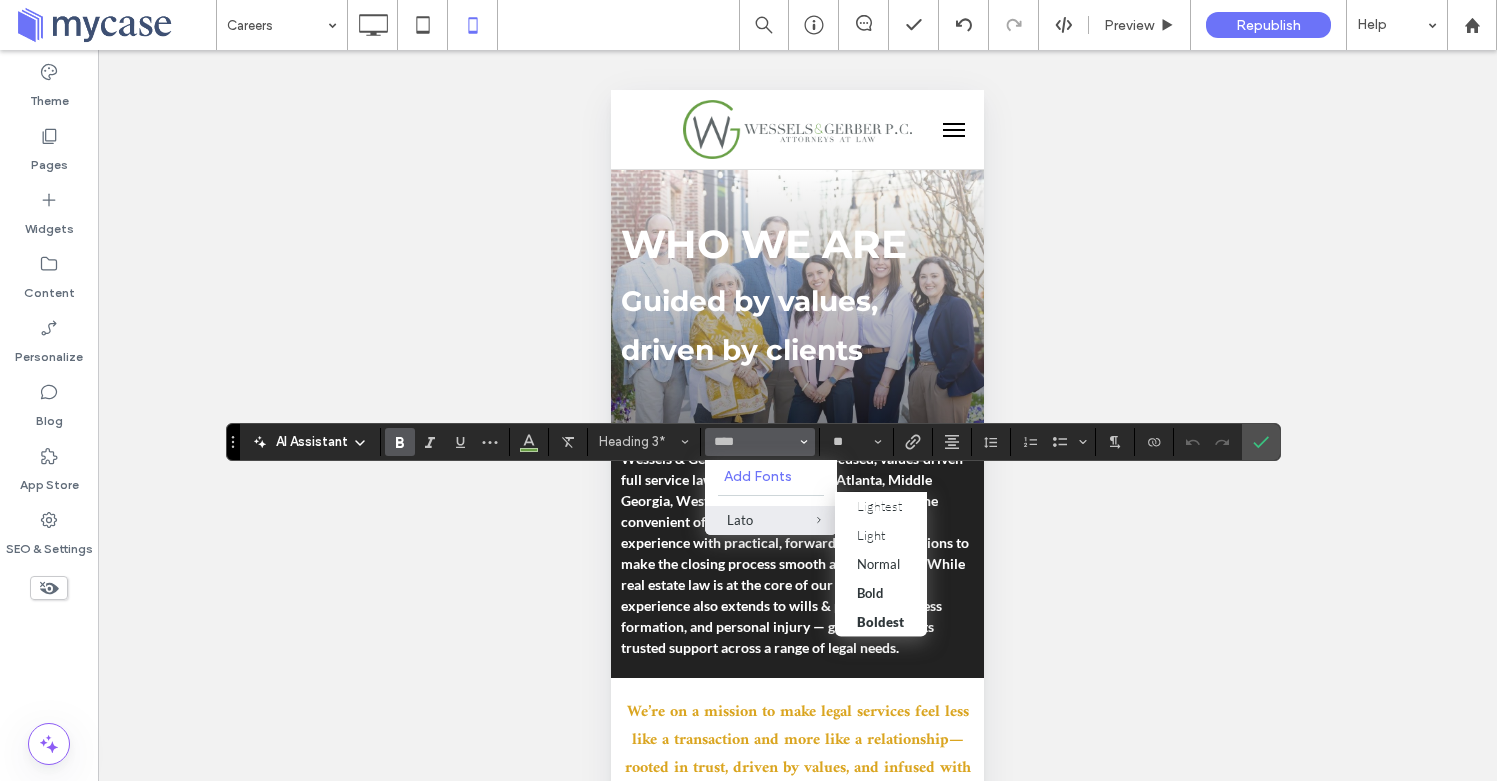 click on "Lato" at bounding box center (771, 520) 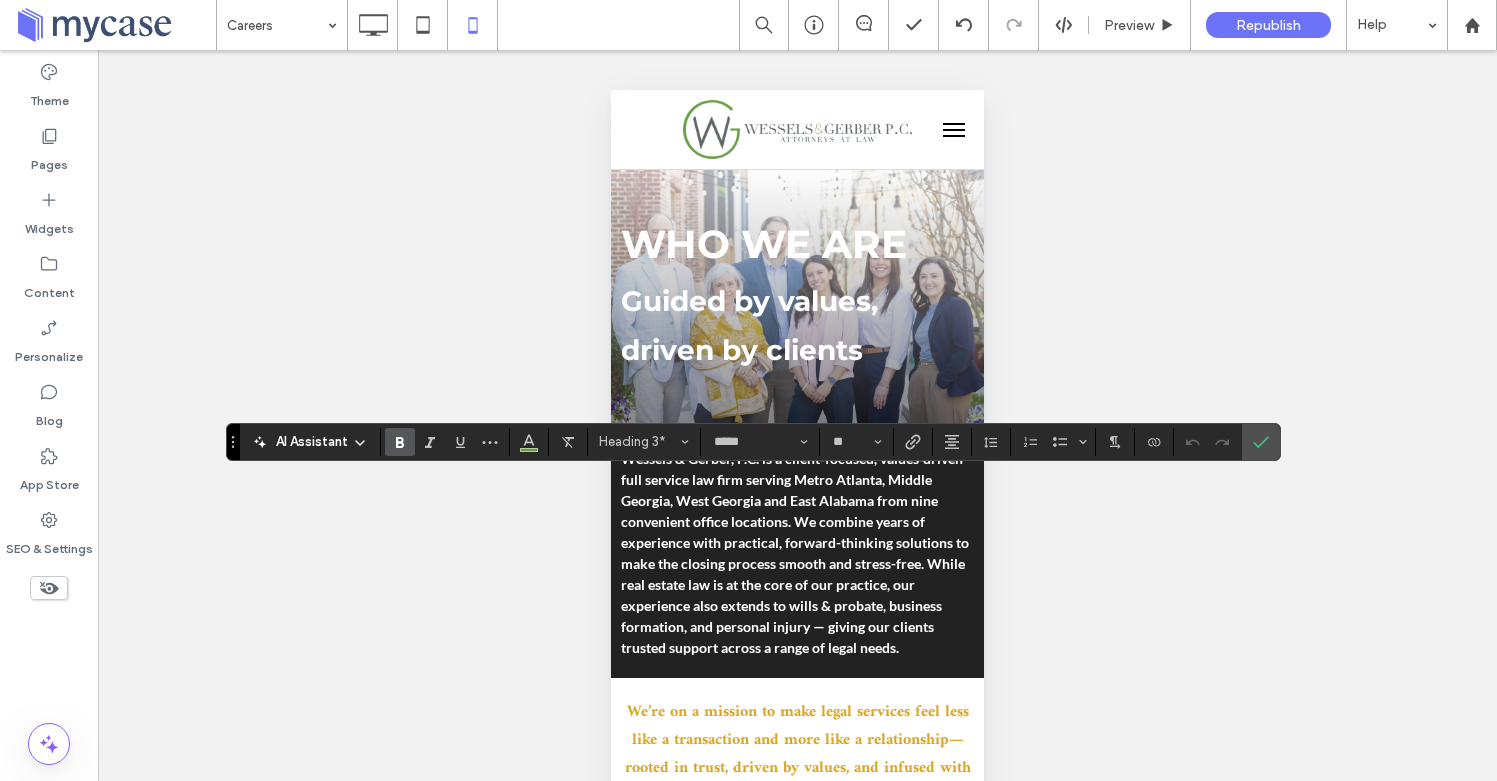 type on "****" 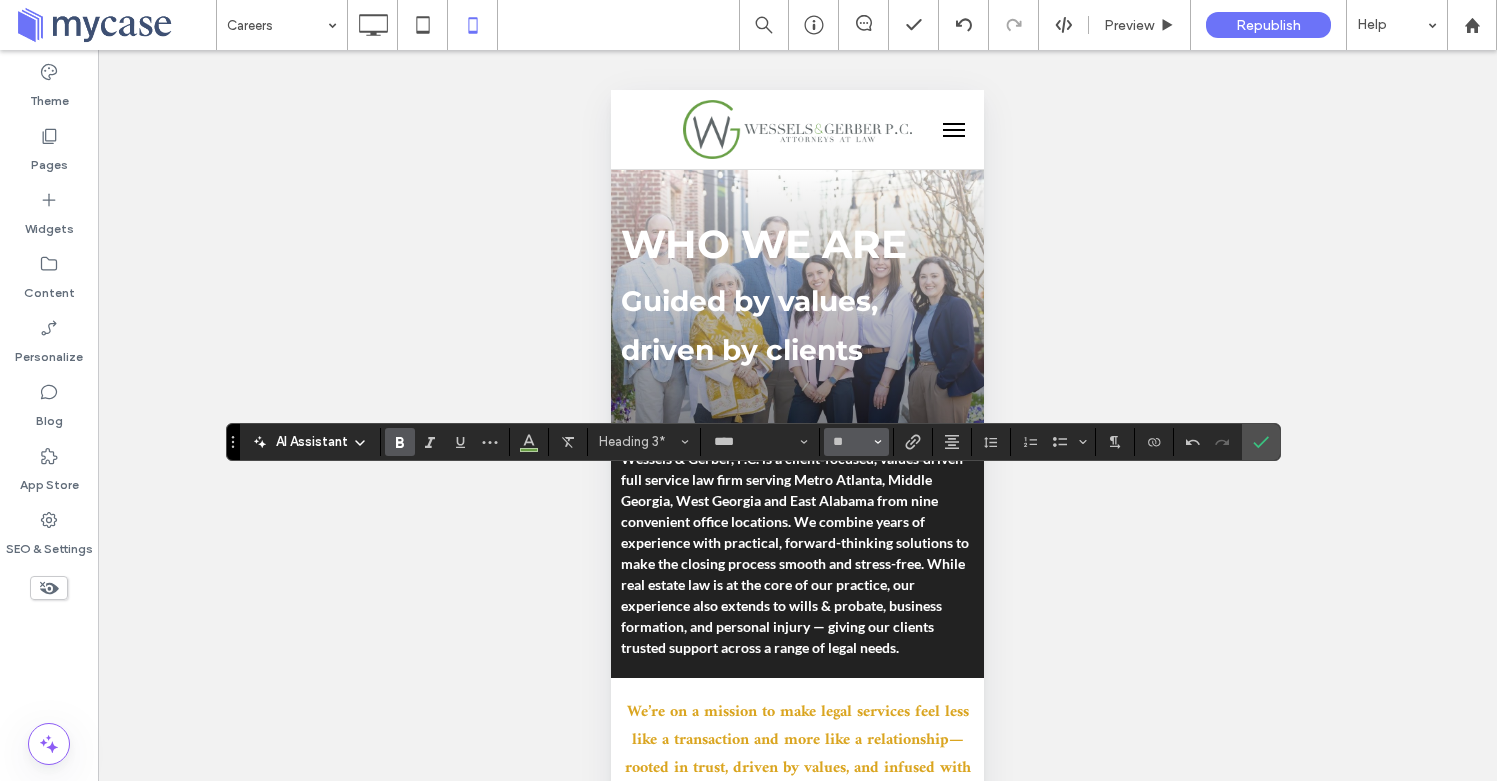 click on "**" at bounding box center [856, 442] 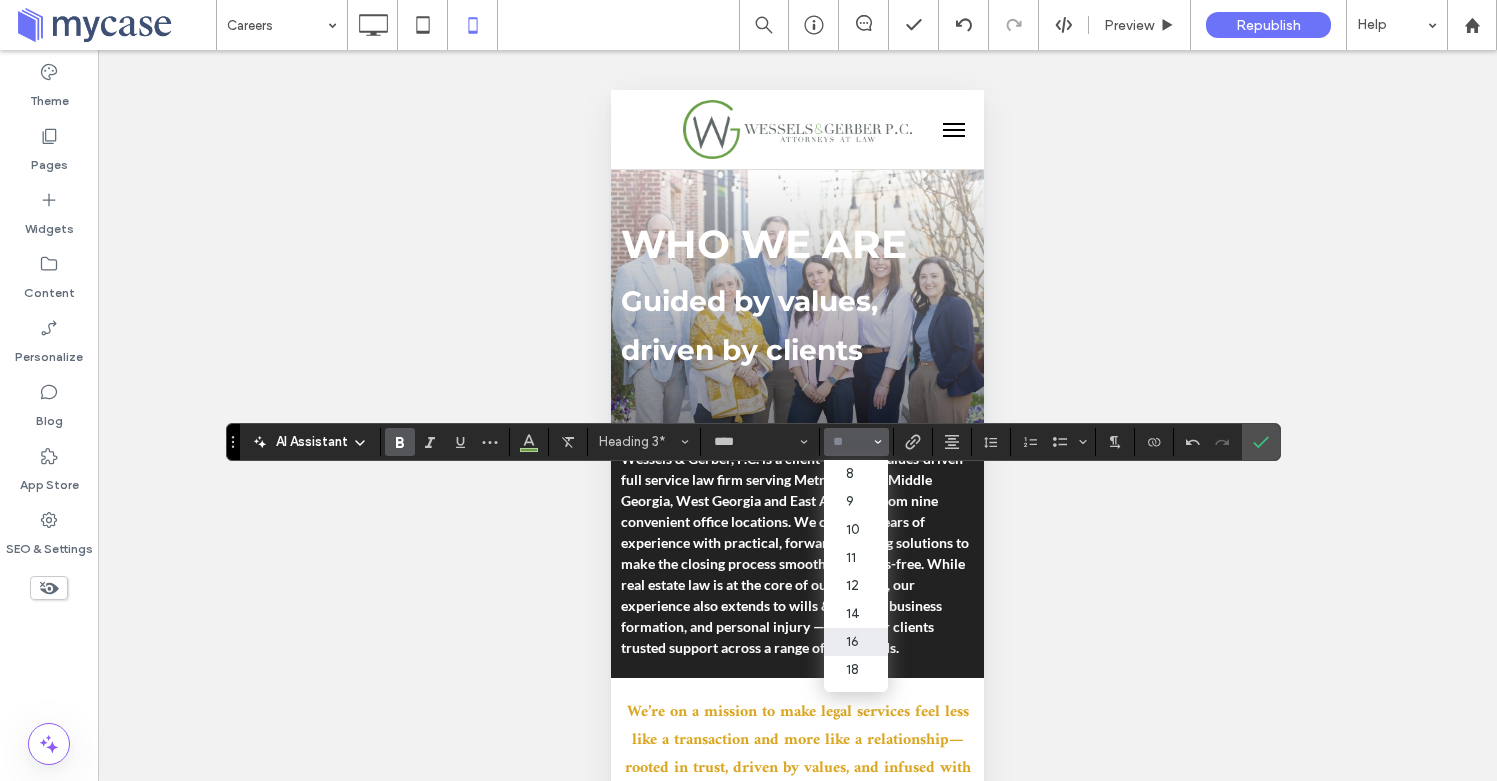 click at bounding box center [850, 442] 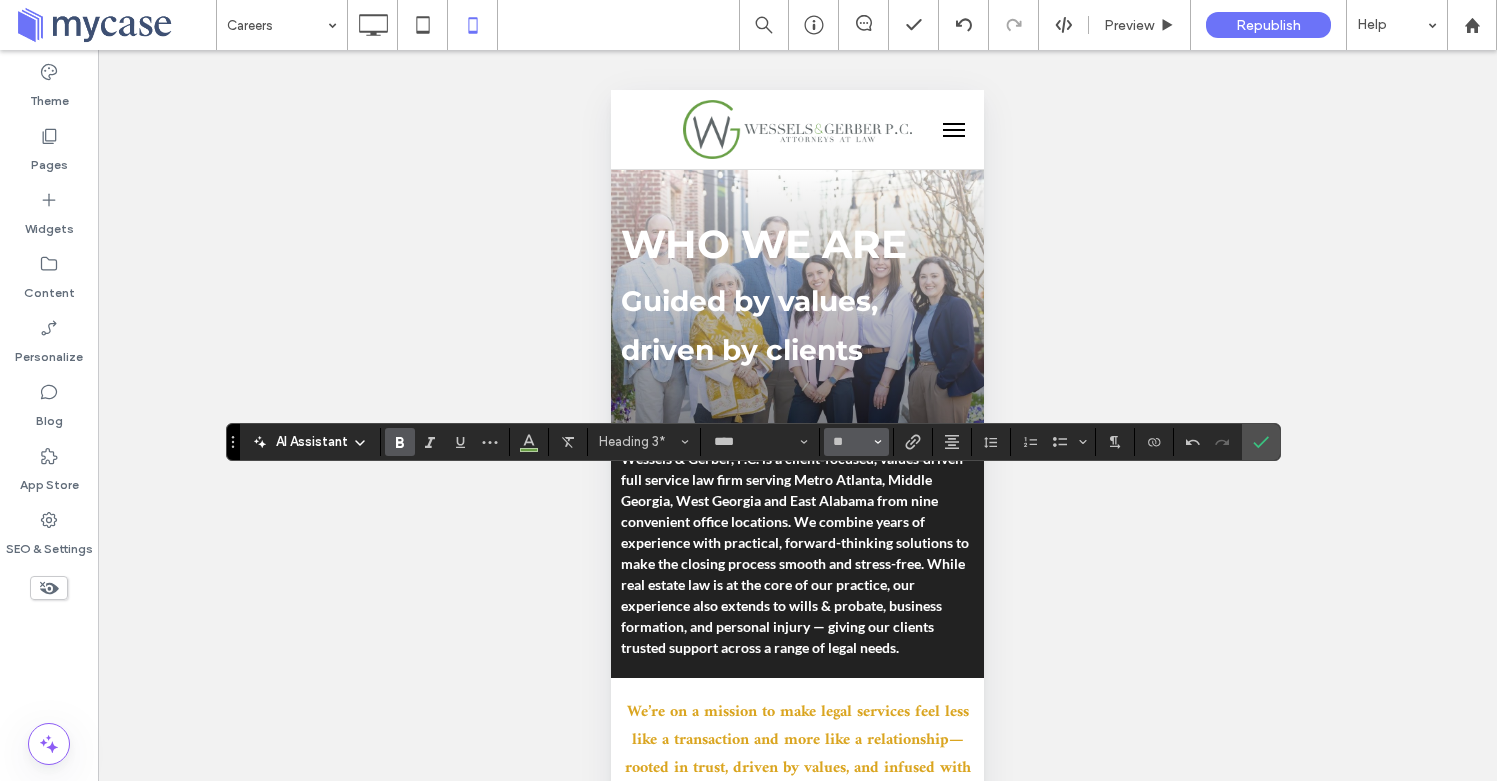 type on "**" 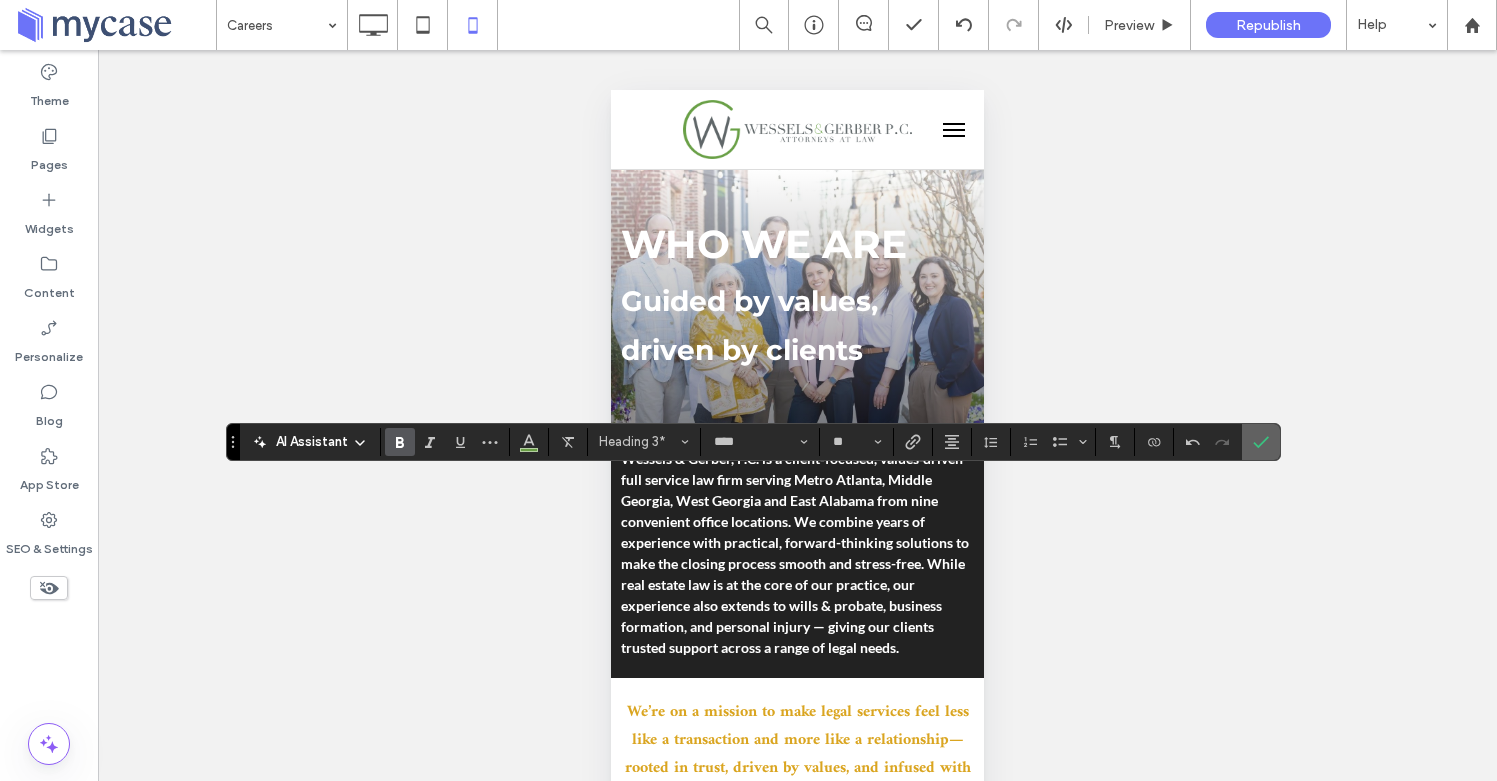 click at bounding box center (1261, 442) 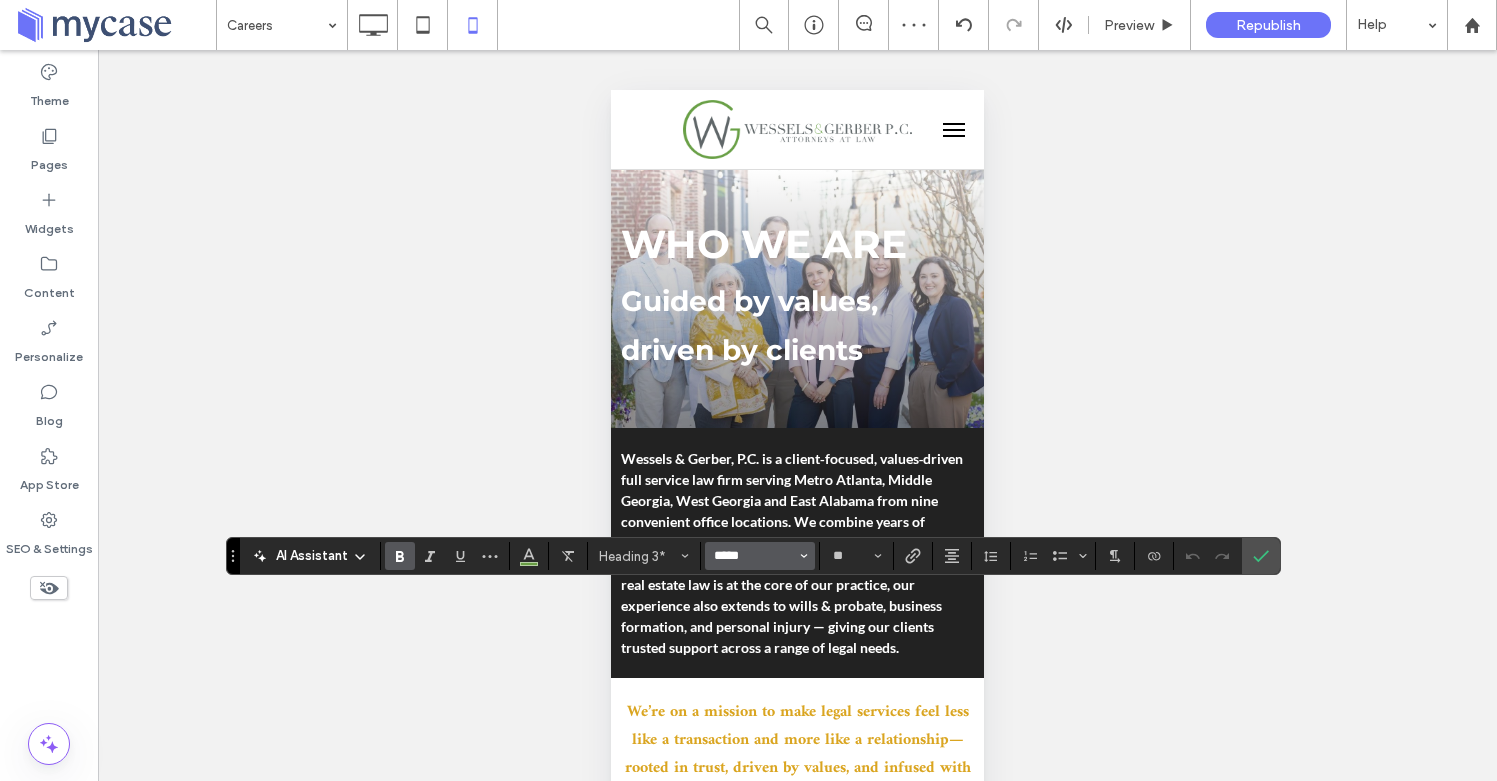 click on "*****" at bounding box center [754, 556] 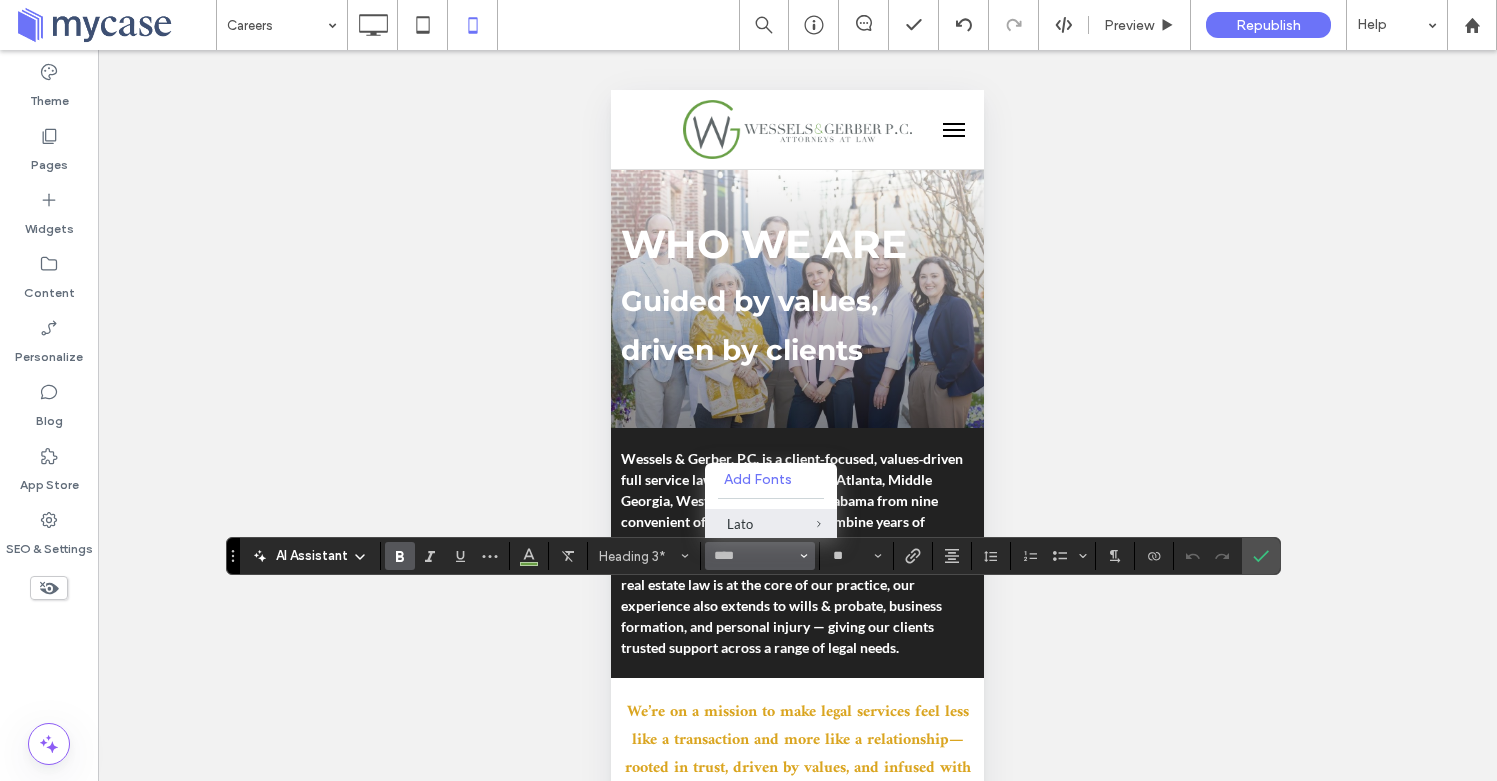click on "Lato" at bounding box center [771, 524] 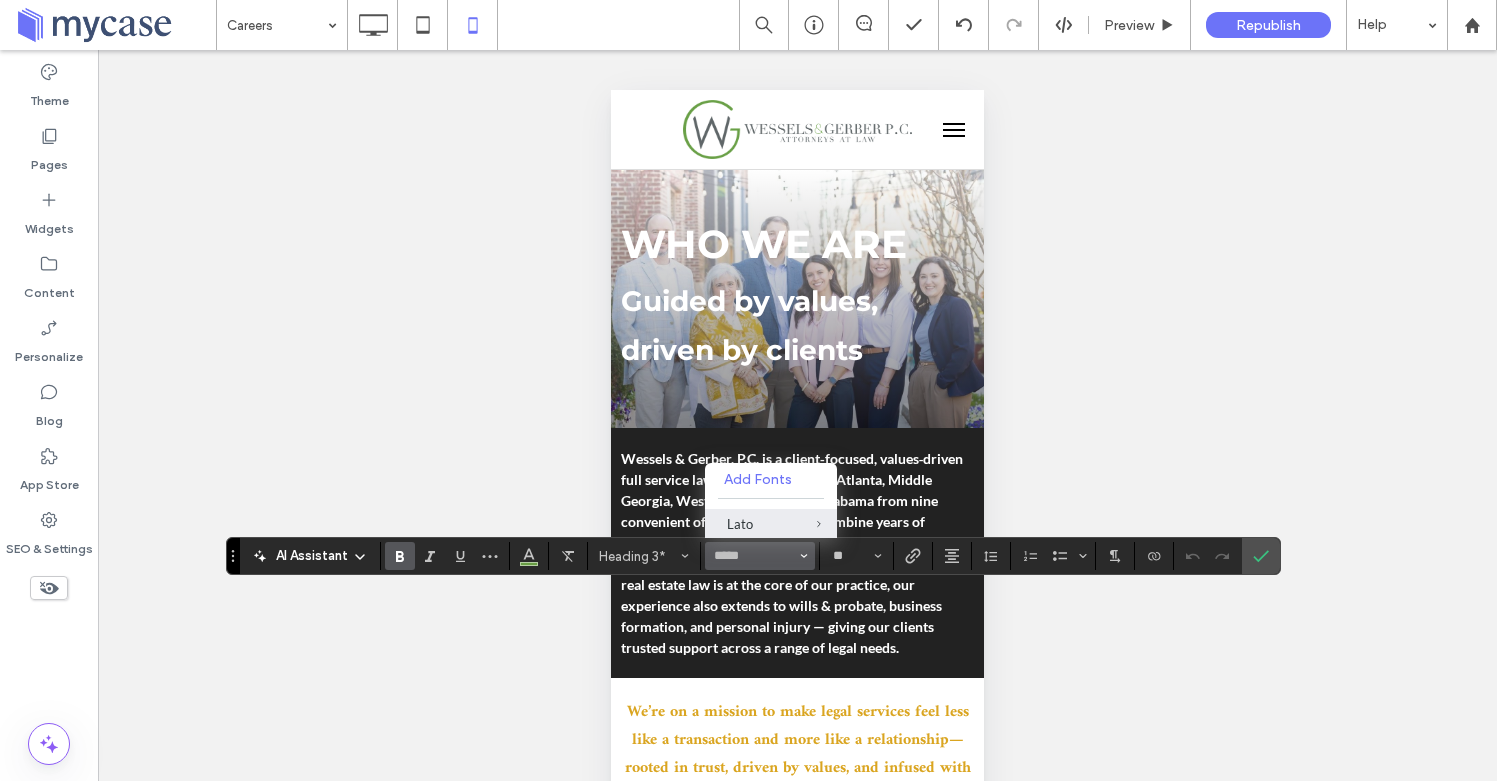type on "****" 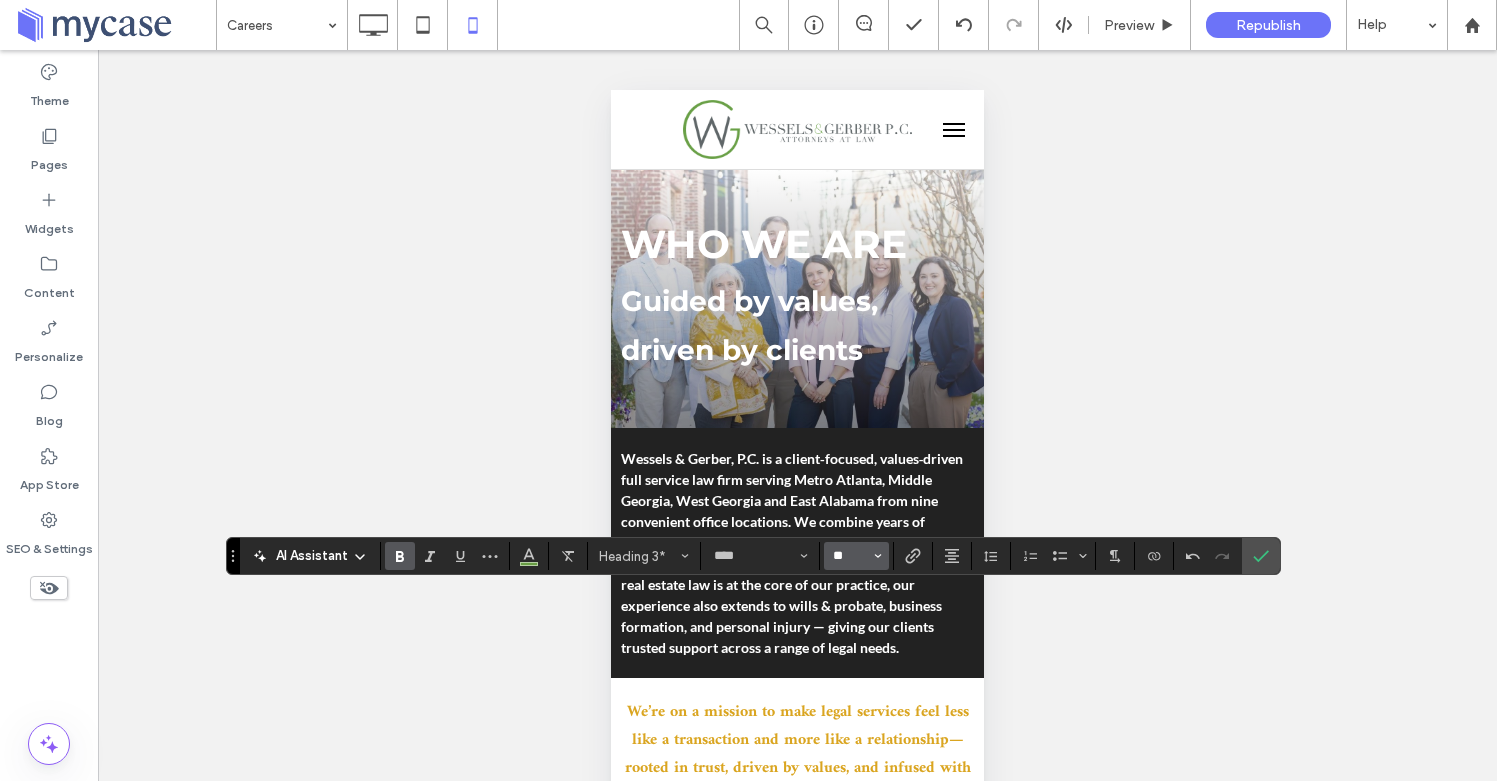 click on "**" at bounding box center (850, 556) 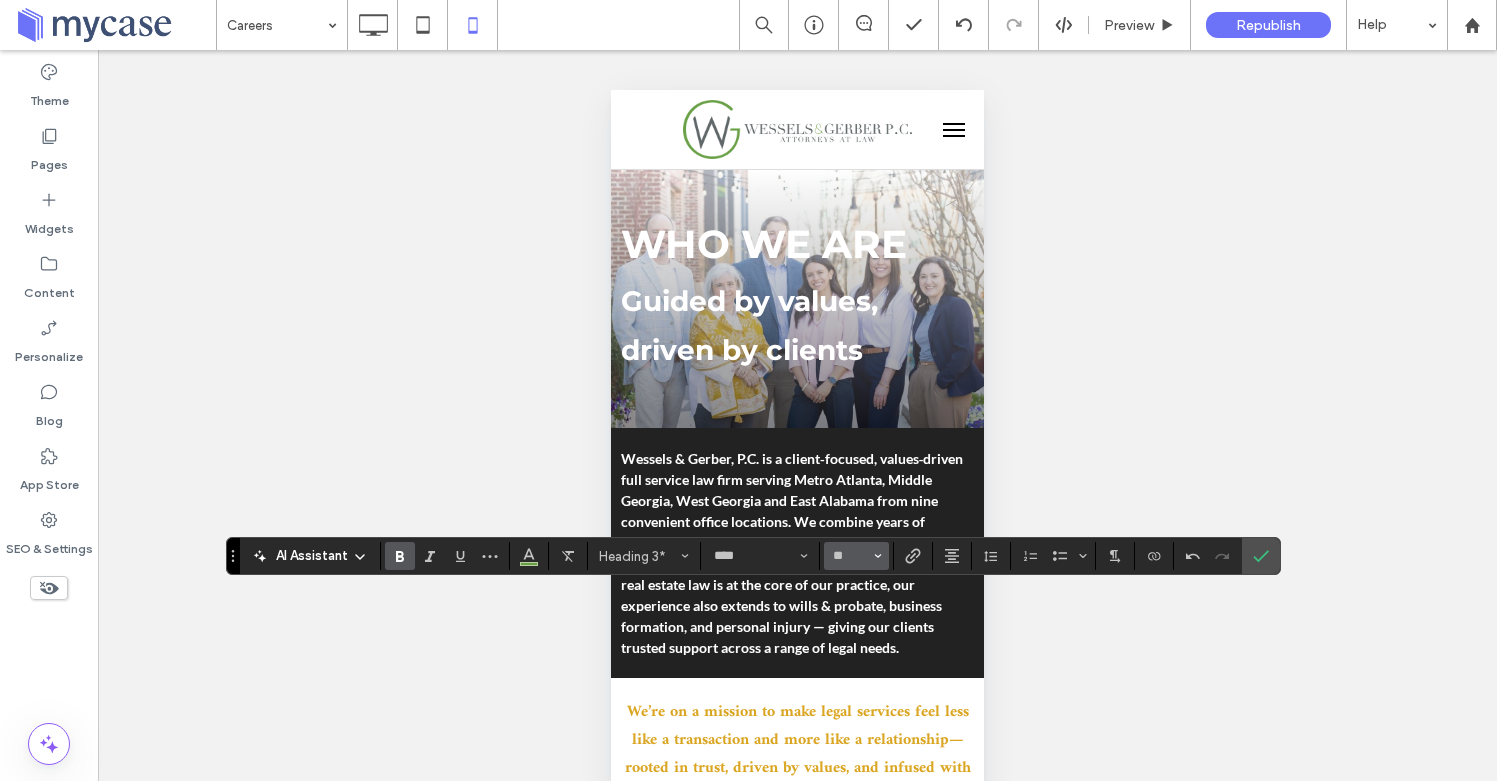 type on "**" 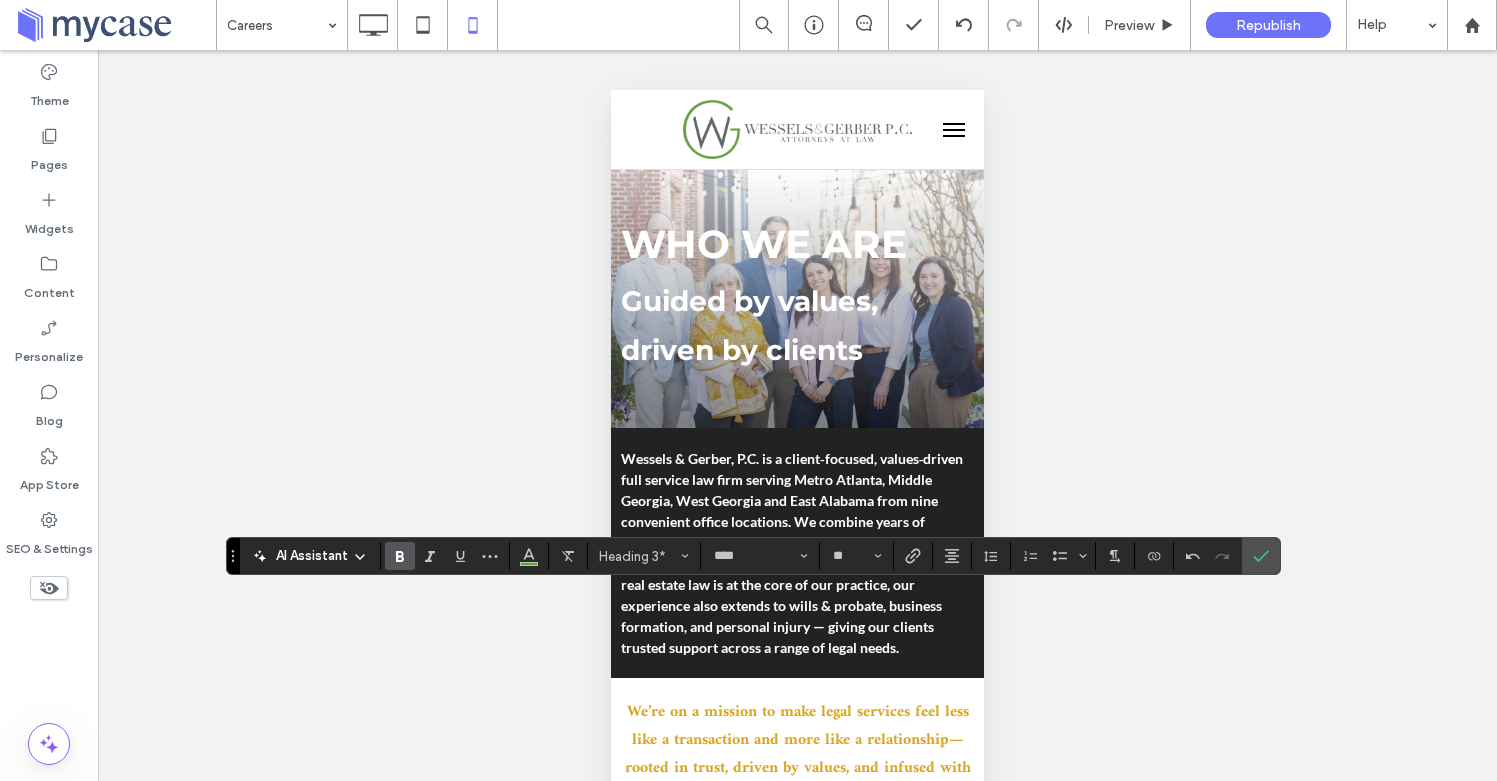 click 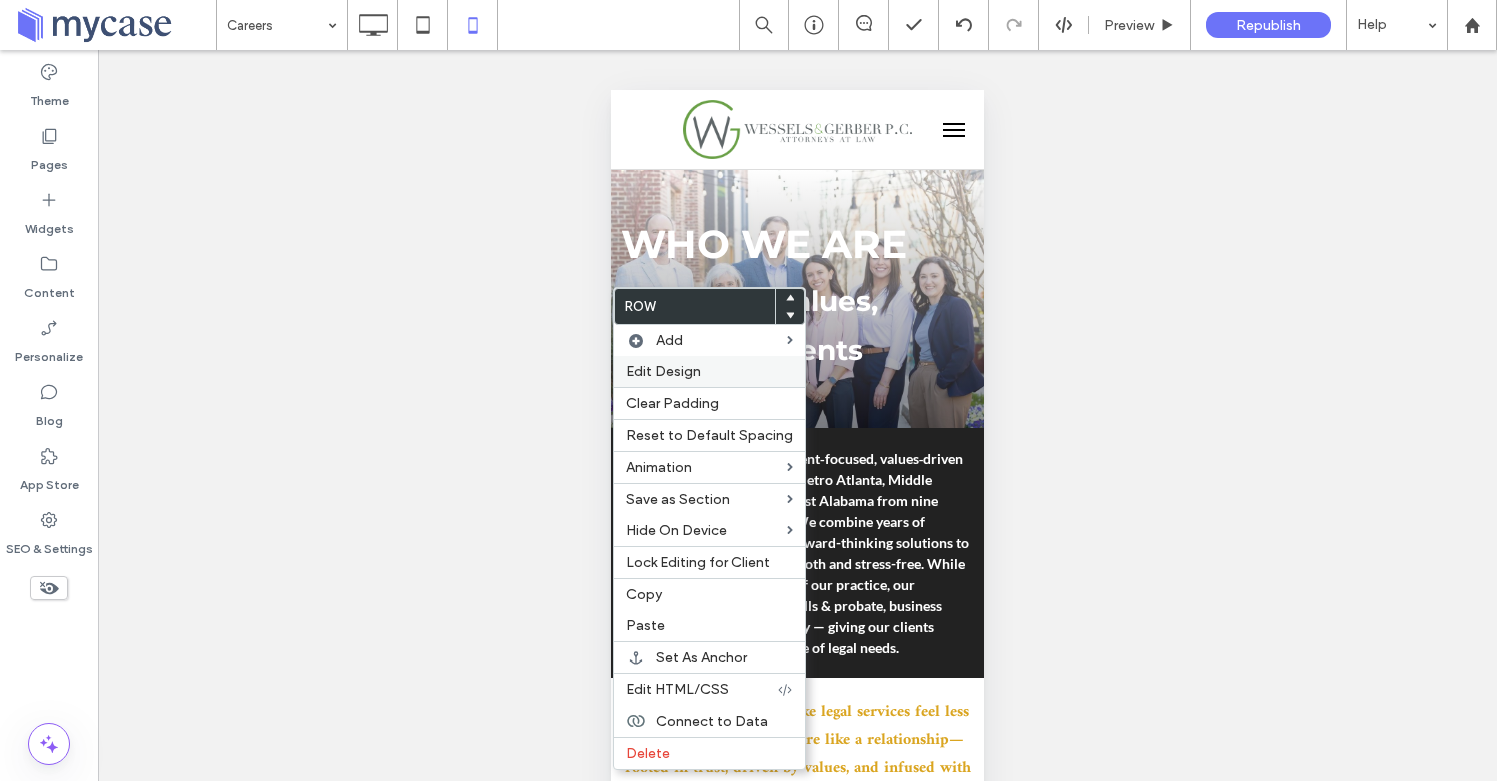 click on "Edit Design" at bounding box center (663, 371) 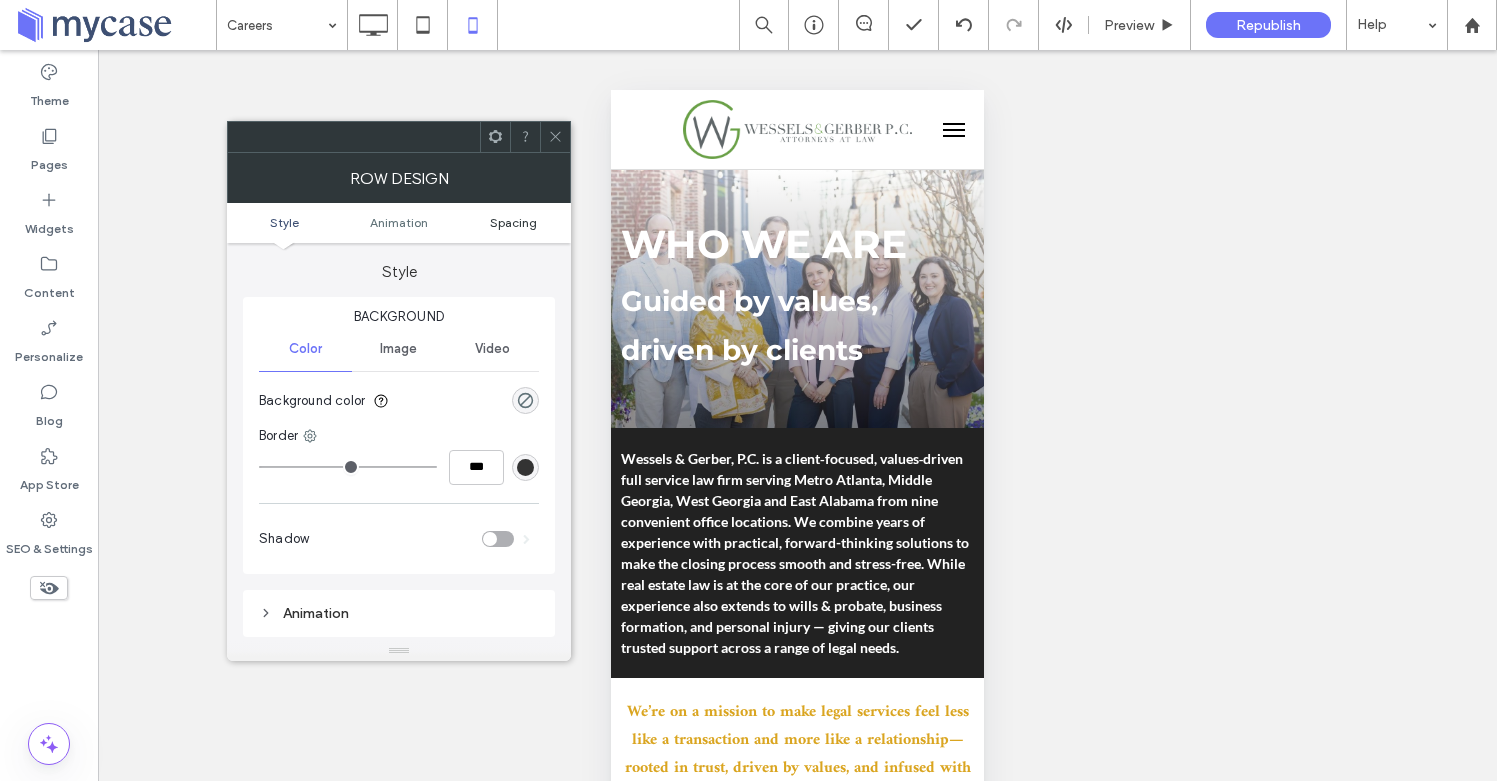 click on "Spacing" at bounding box center (513, 222) 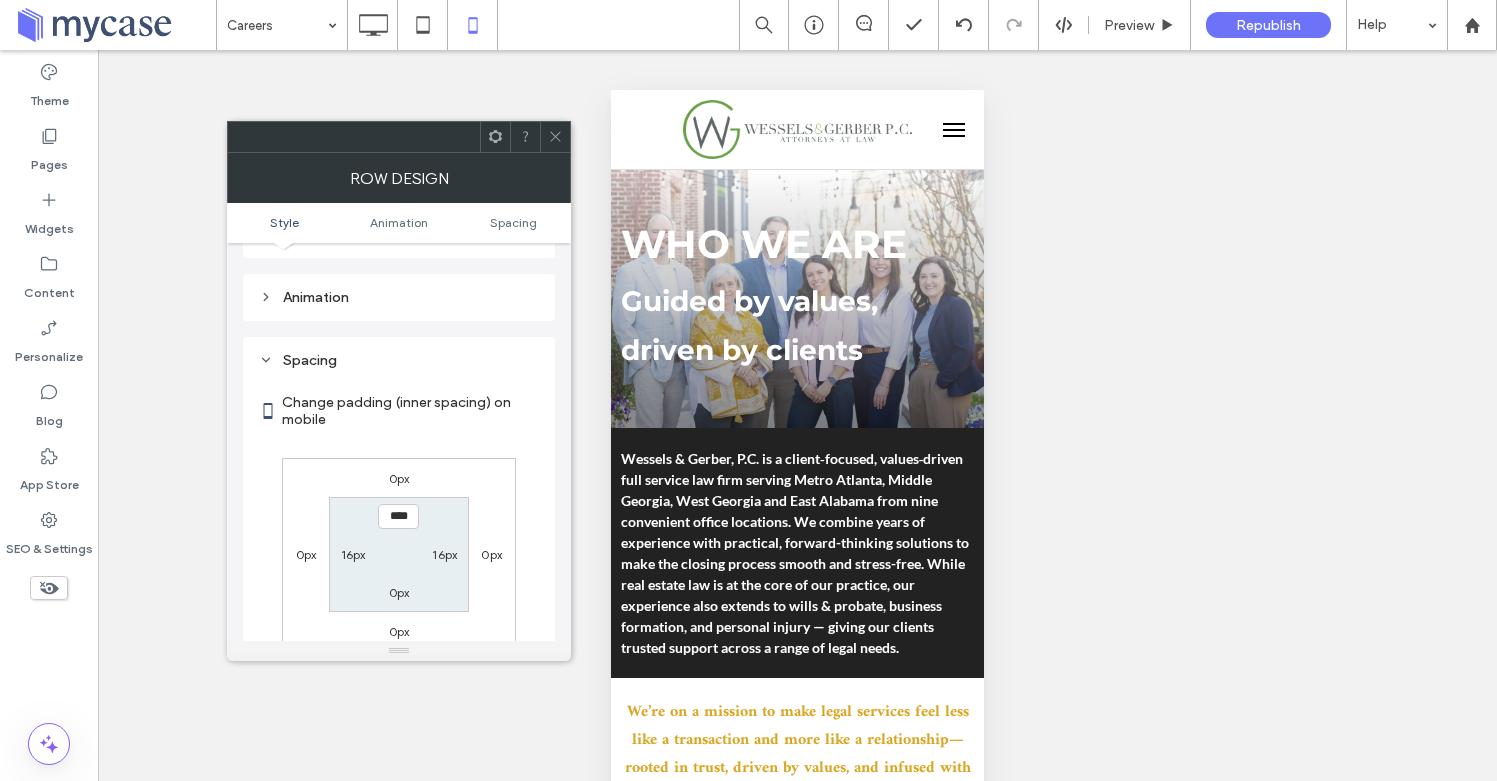 scroll, scrollTop: 395, scrollLeft: 0, axis: vertical 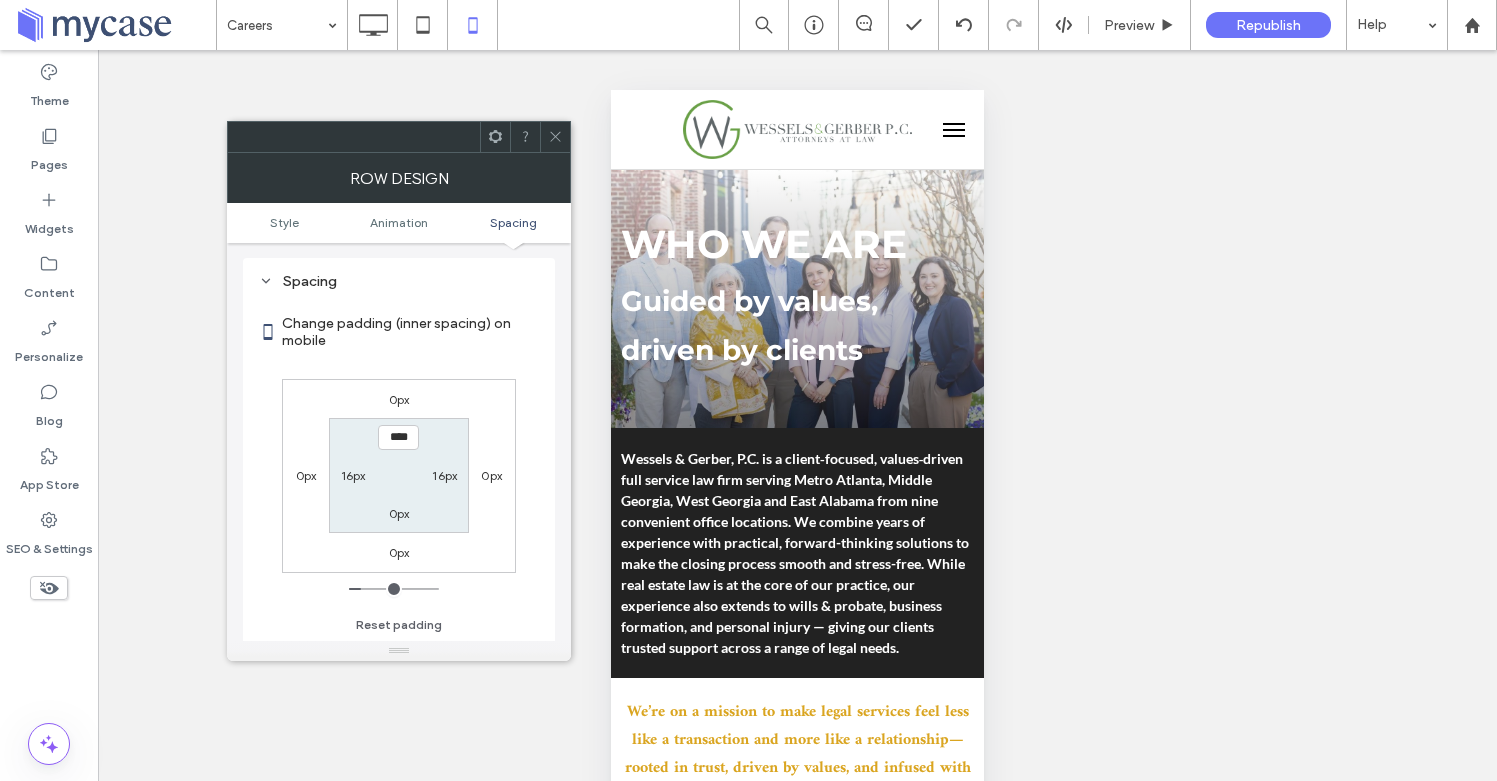 drag, startPoint x: 392, startPoint y: 442, endPoint x: 438, endPoint y: 466, distance: 51.884487 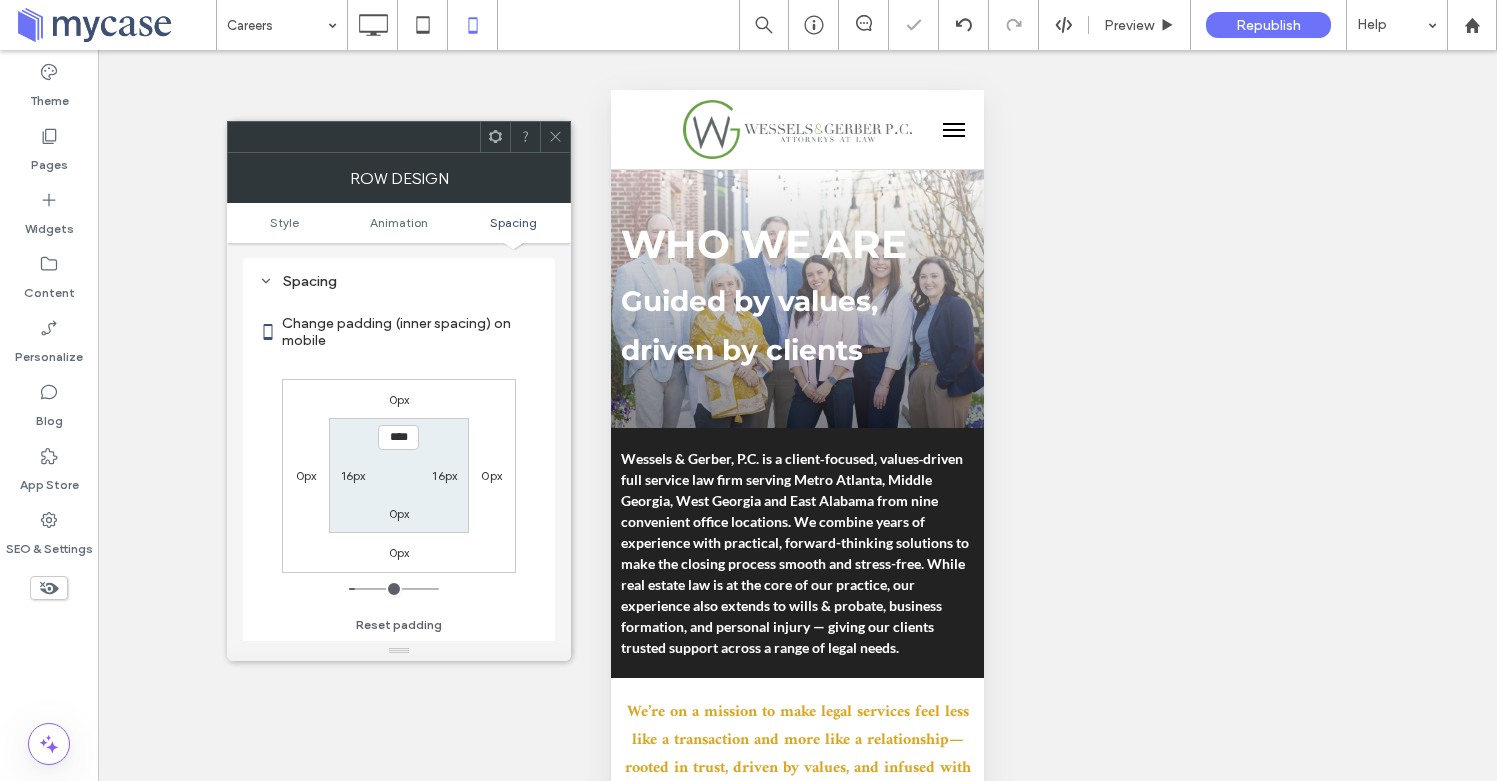 scroll, scrollTop: 414, scrollLeft: 0, axis: vertical 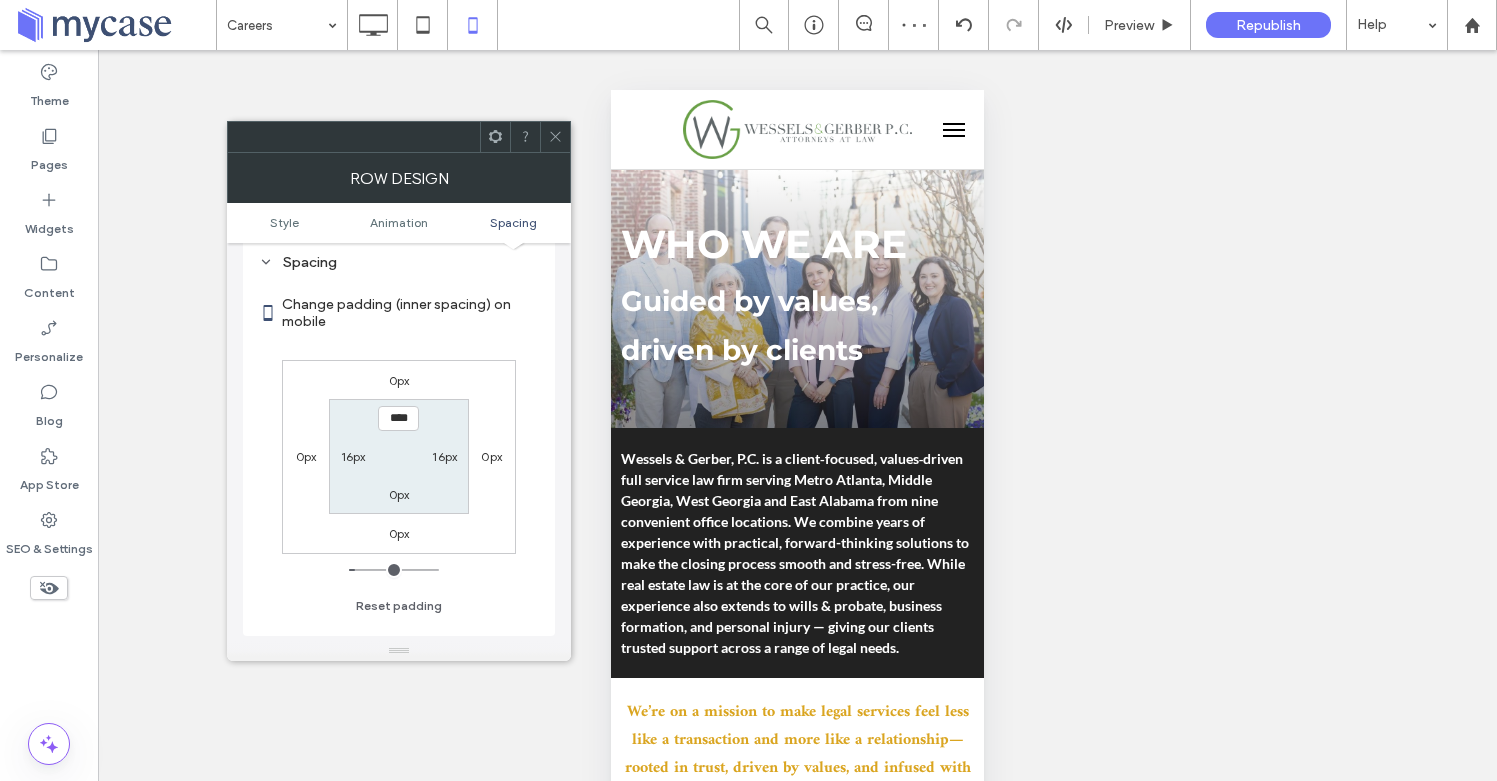 click at bounding box center (555, 137) 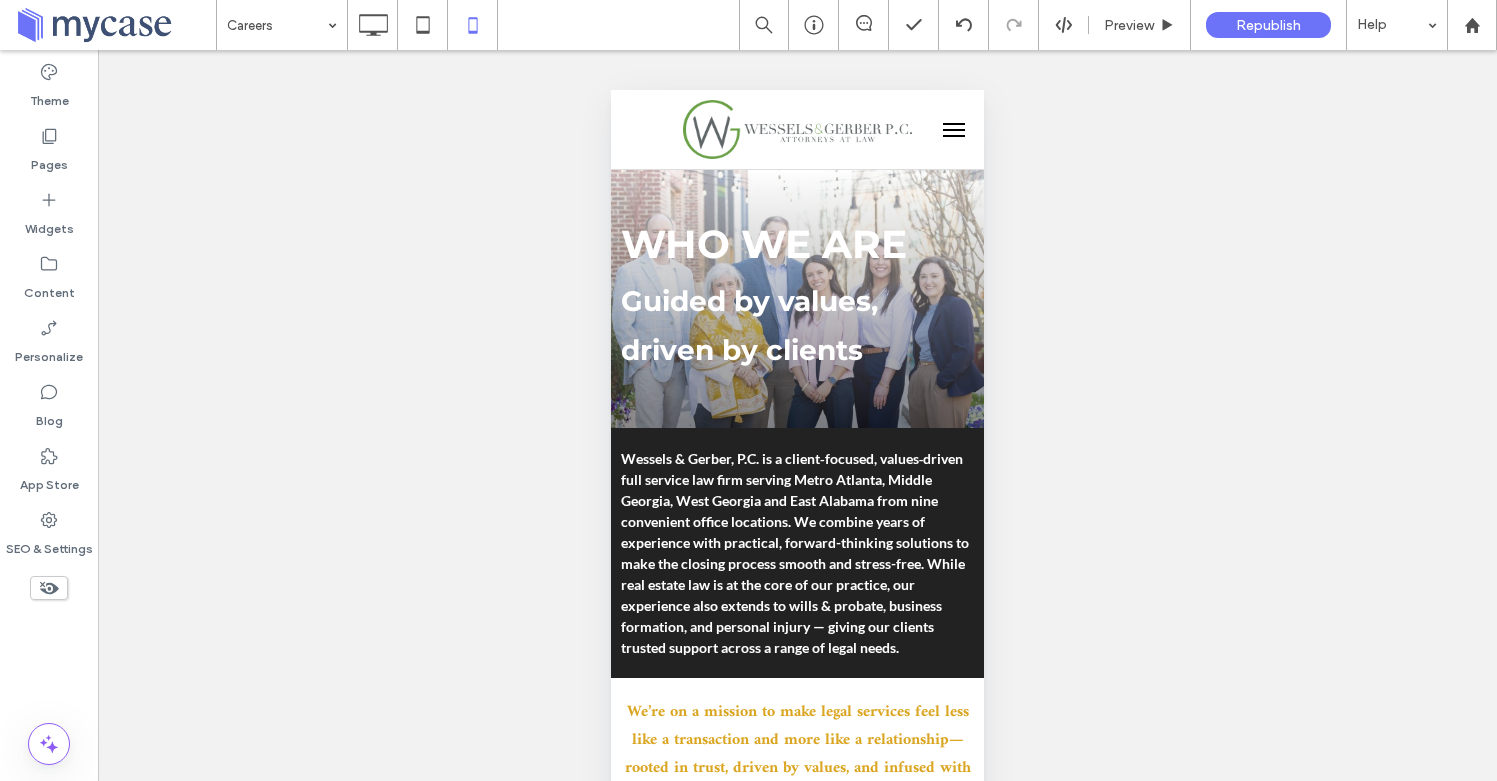 scroll, scrollTop: 30, scrollLeft: 0, axis: vertical 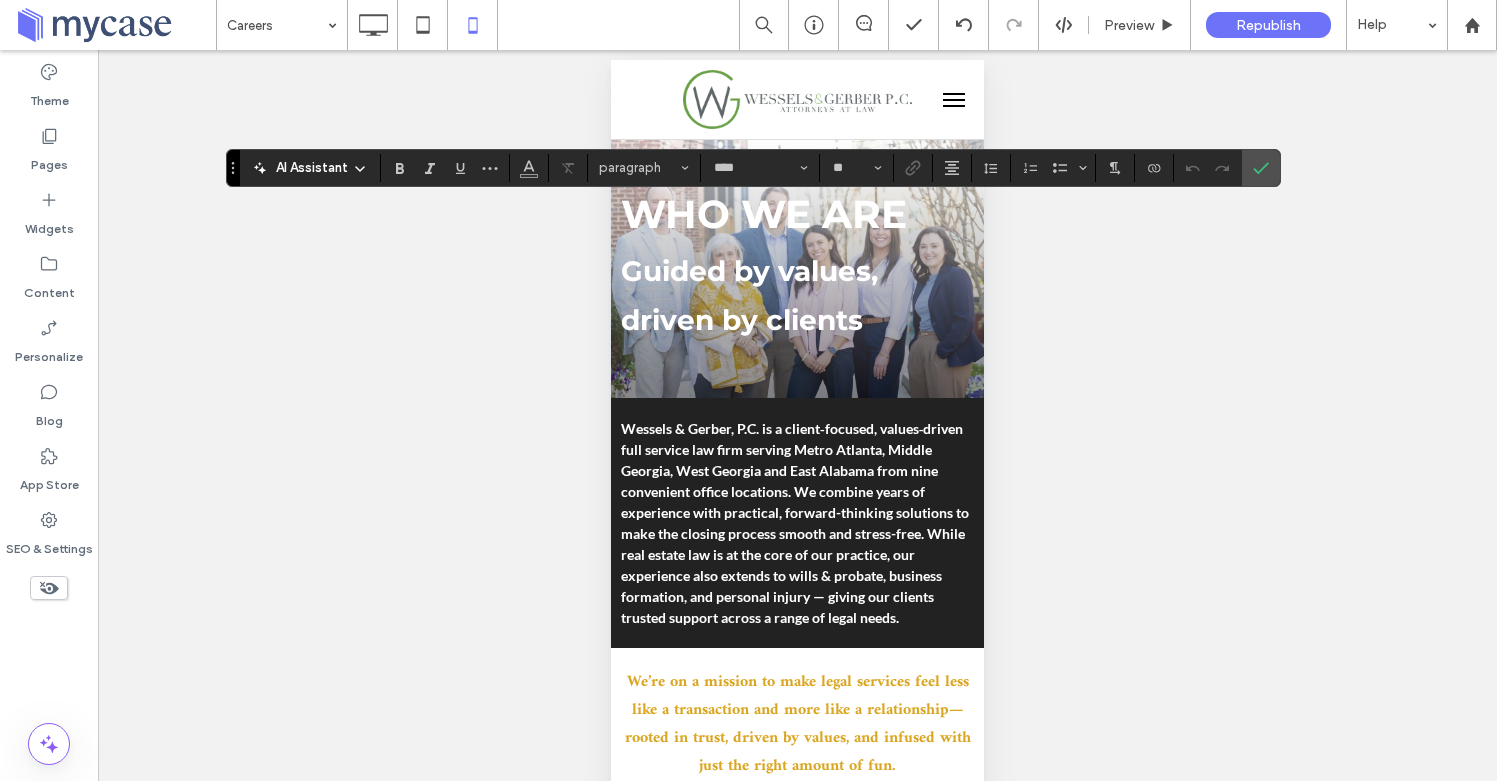 type on "**" 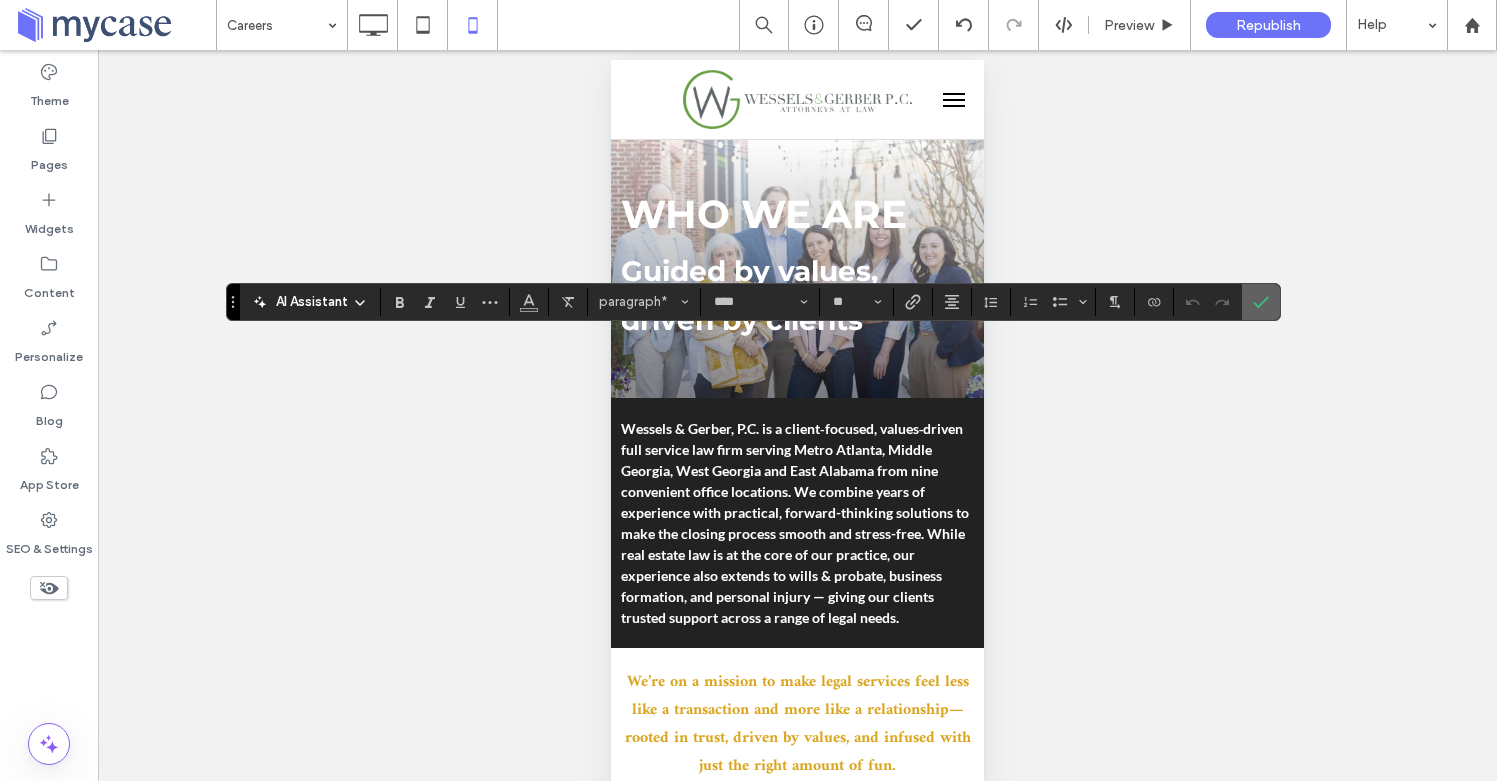 click 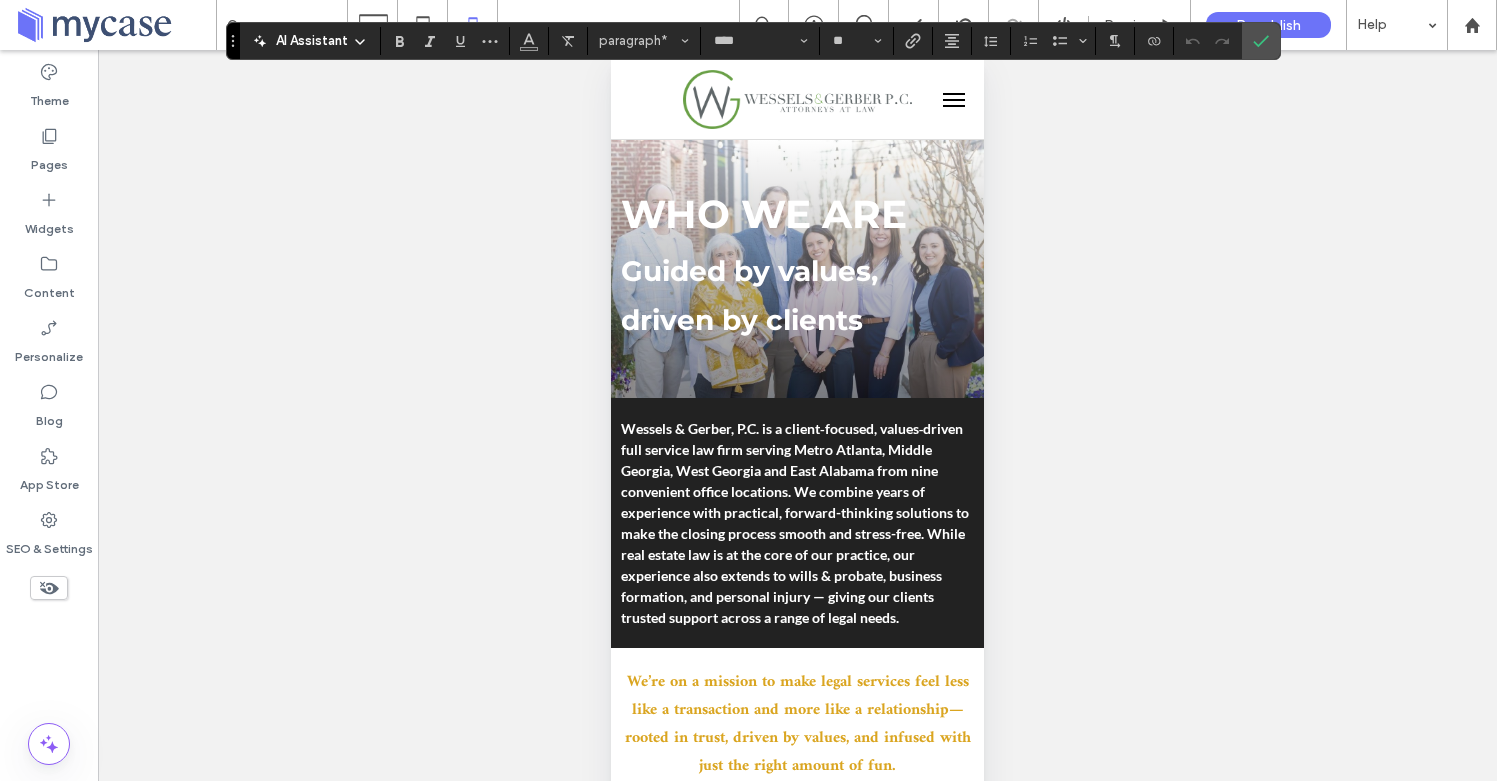 type on "**" 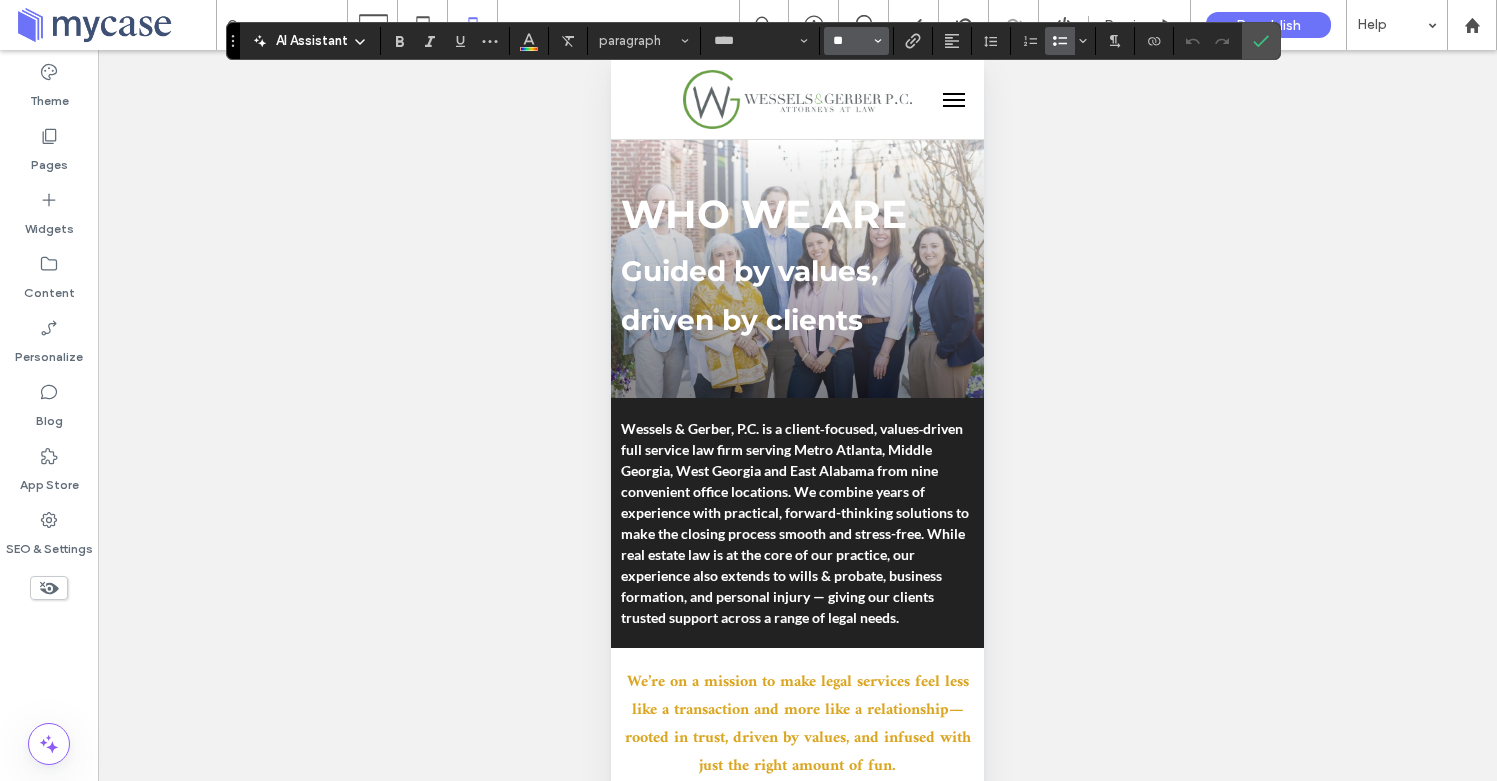 click on "**" at bounding box center [850, 41] 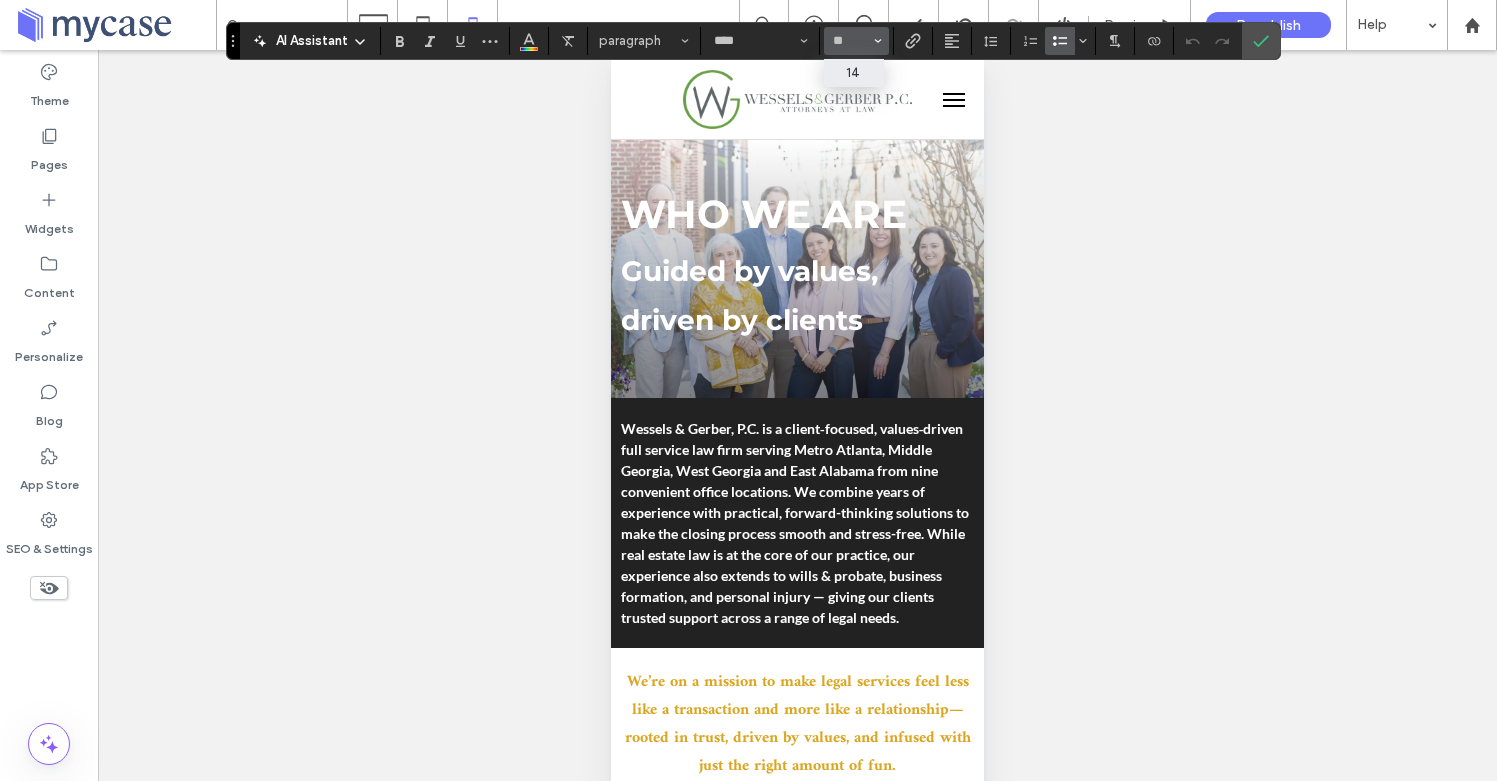 type on "**" 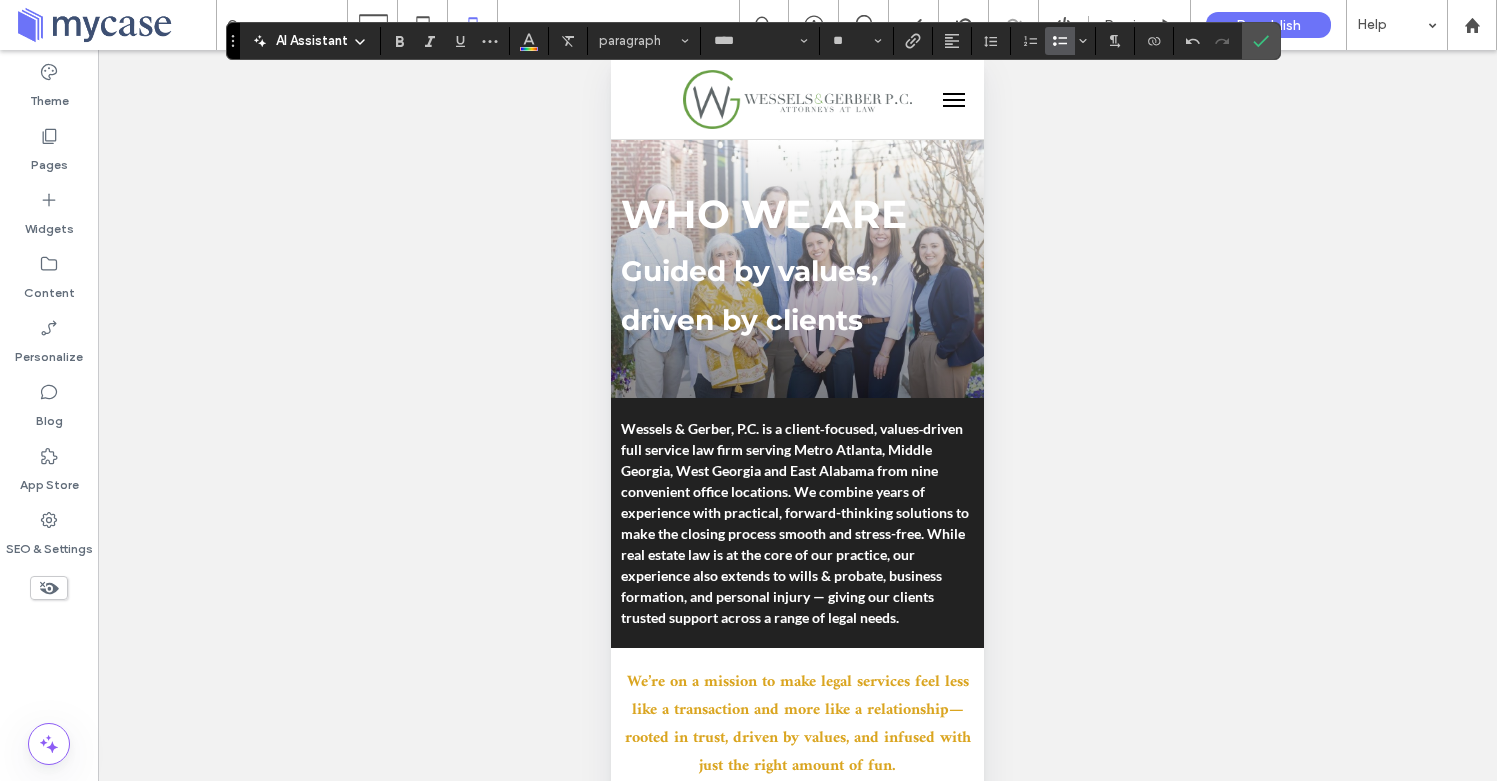 drag, startPoint x: 1271, startPoint y: 35, endPoint x: 1231, endPoint y: 57, distance: 45.65085 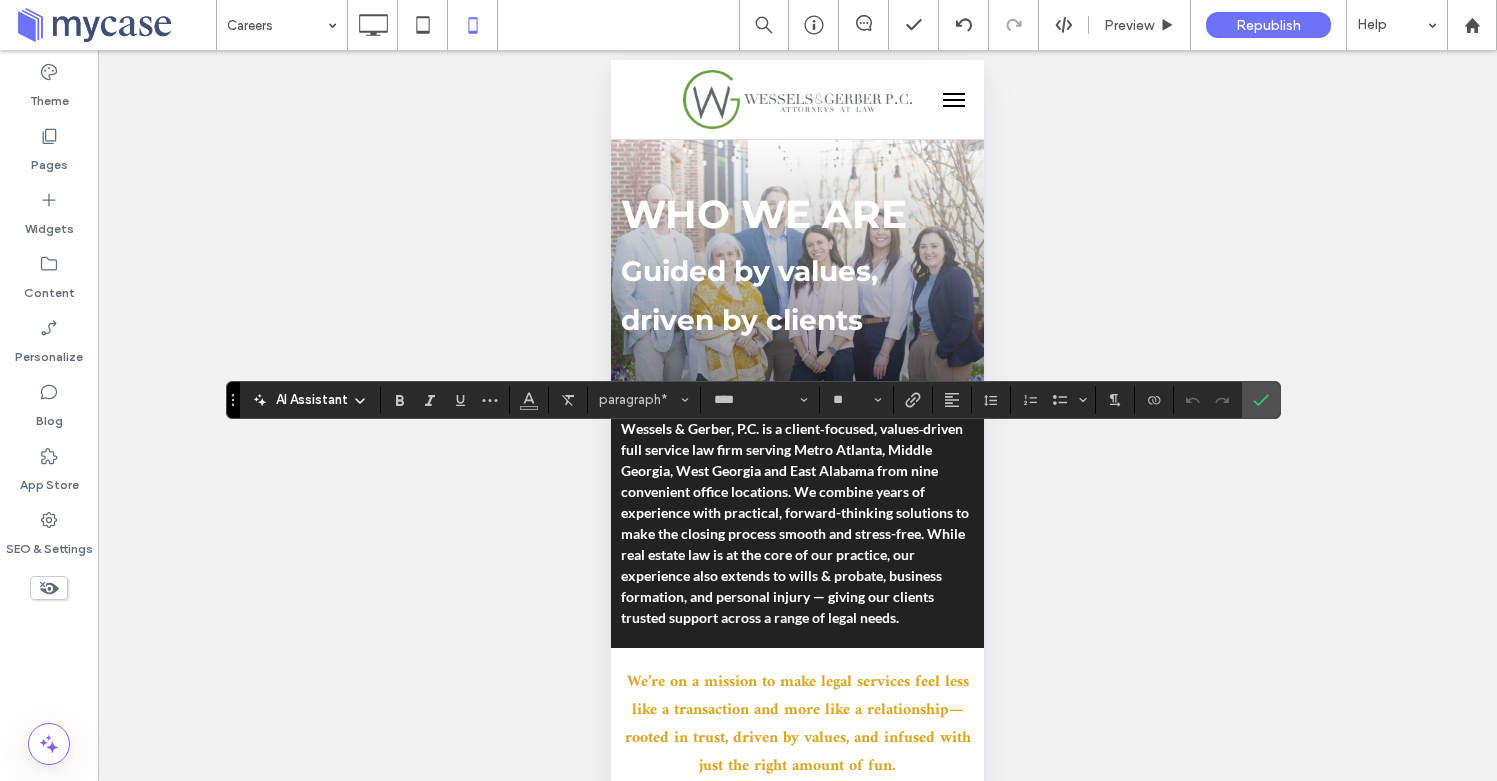 drag, startPoint x: 1262, startPoint y: 399, endPoint x: 1247, endPoint y: 401, distance: 15.132746 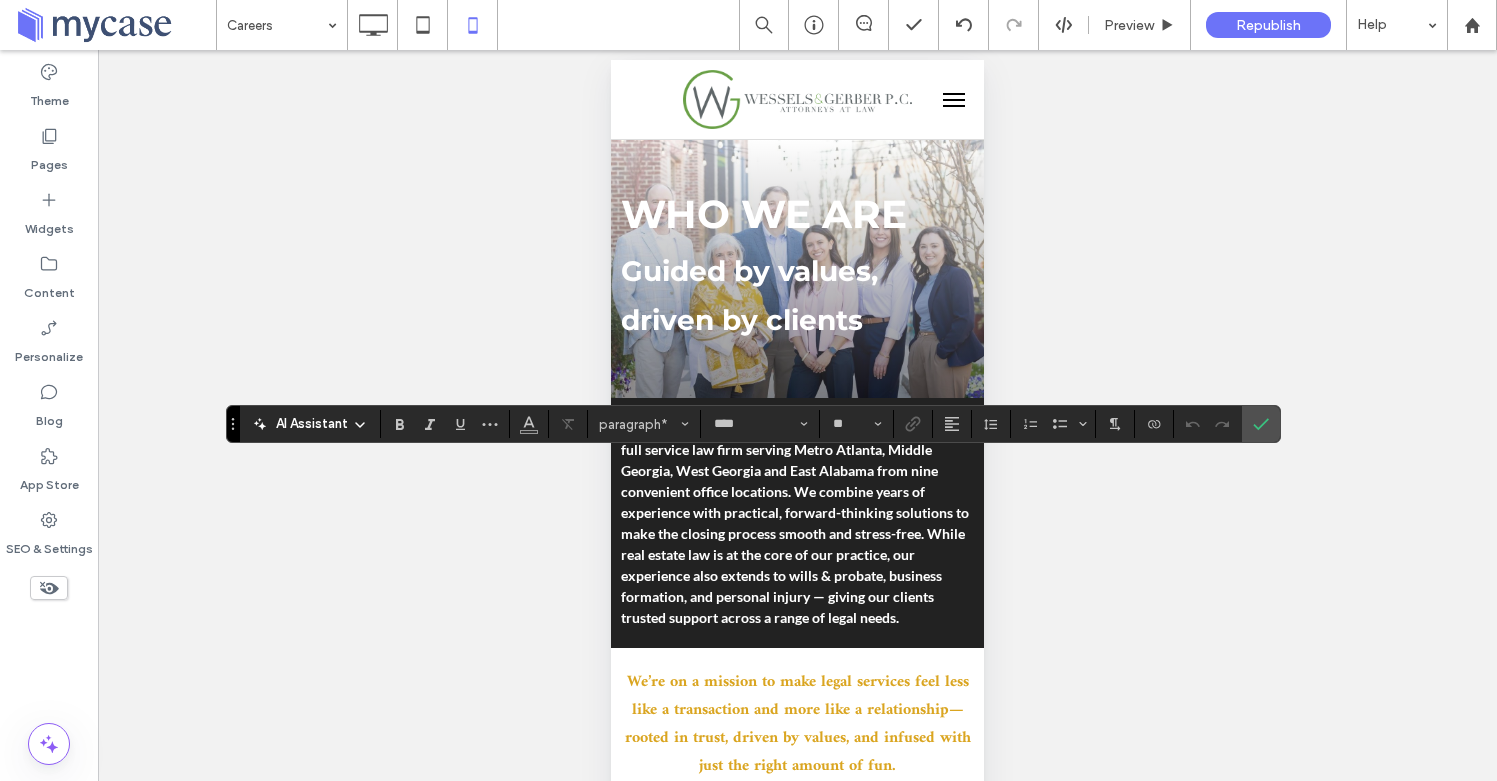 type on "**" 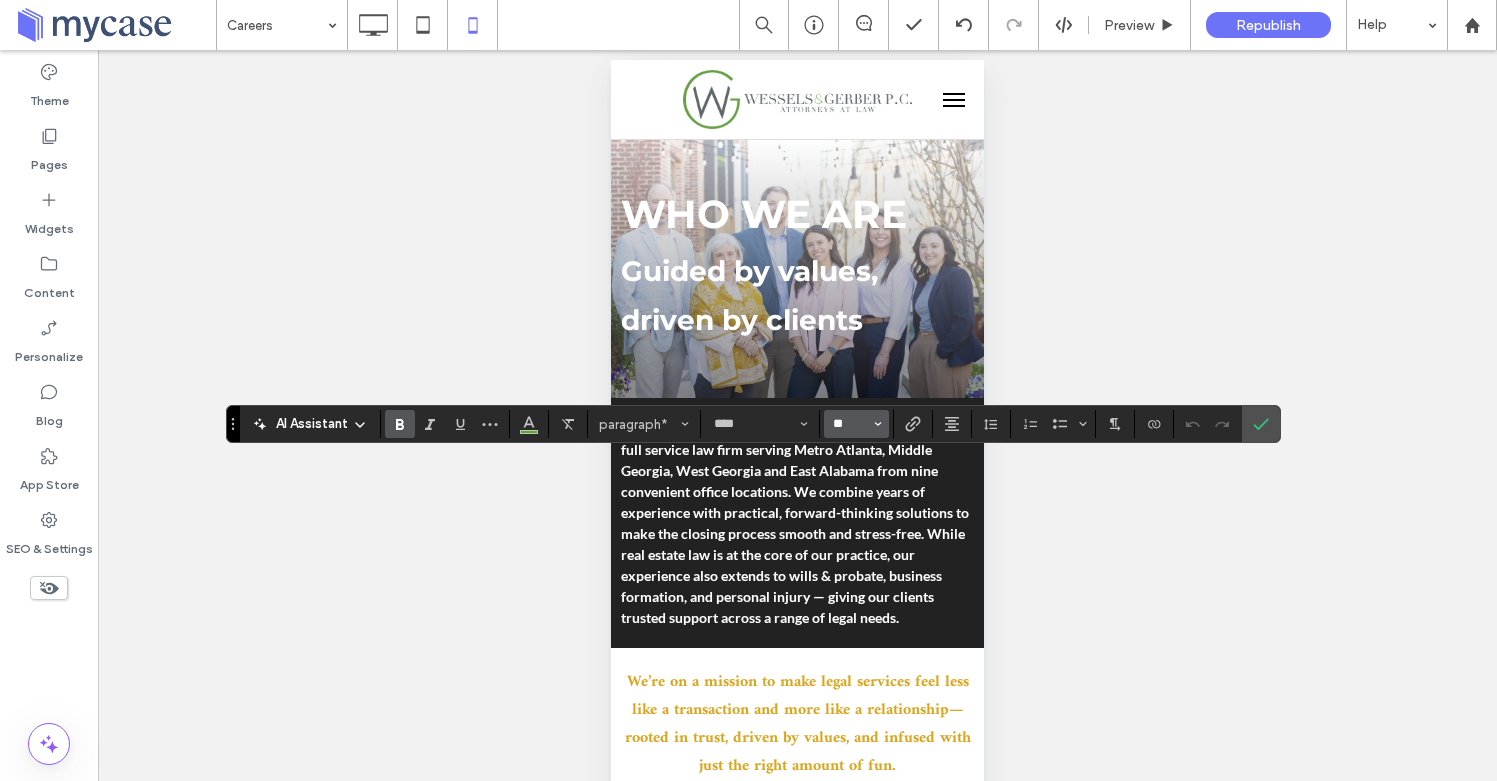 click on "**" at bounding box center [850, 424] 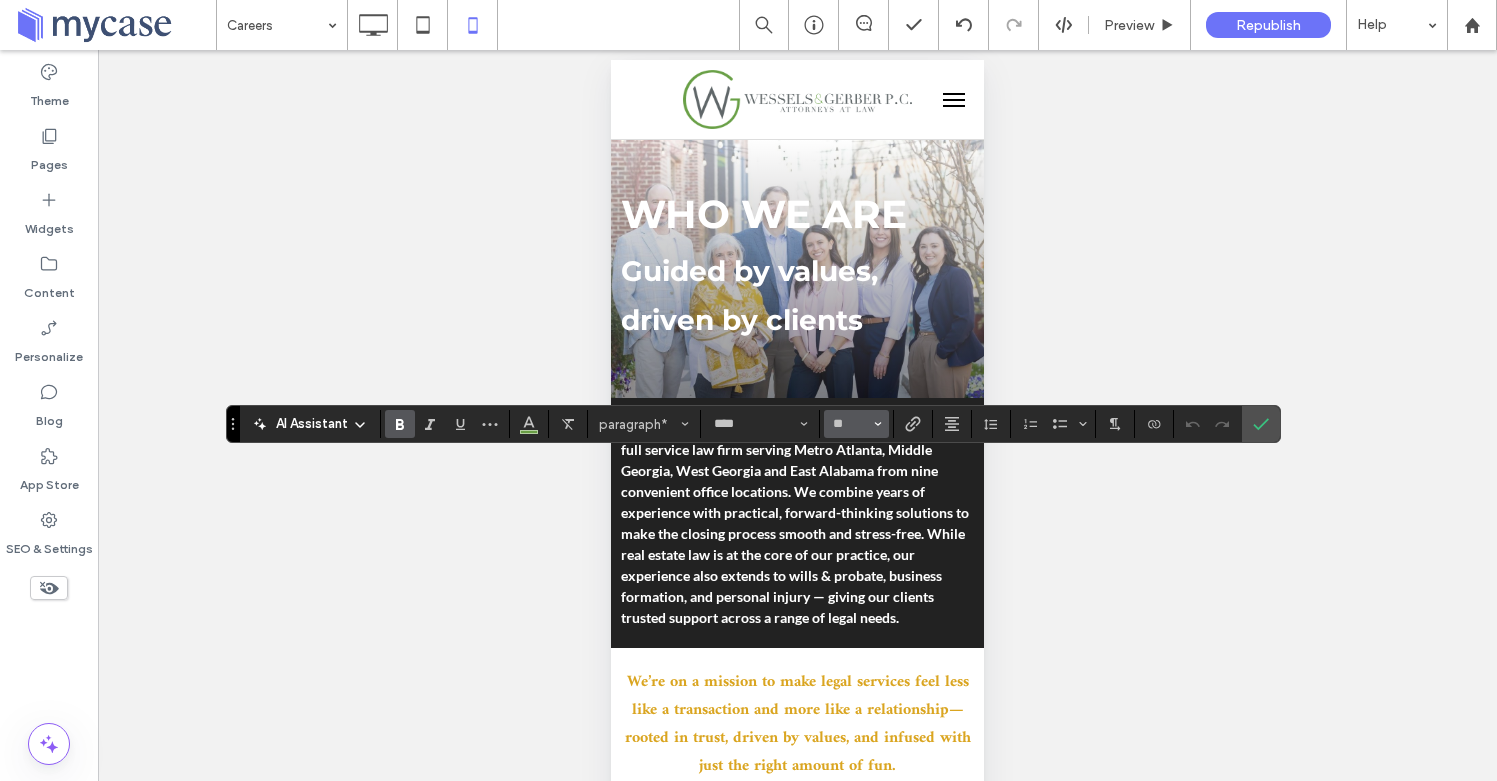 type on "**" 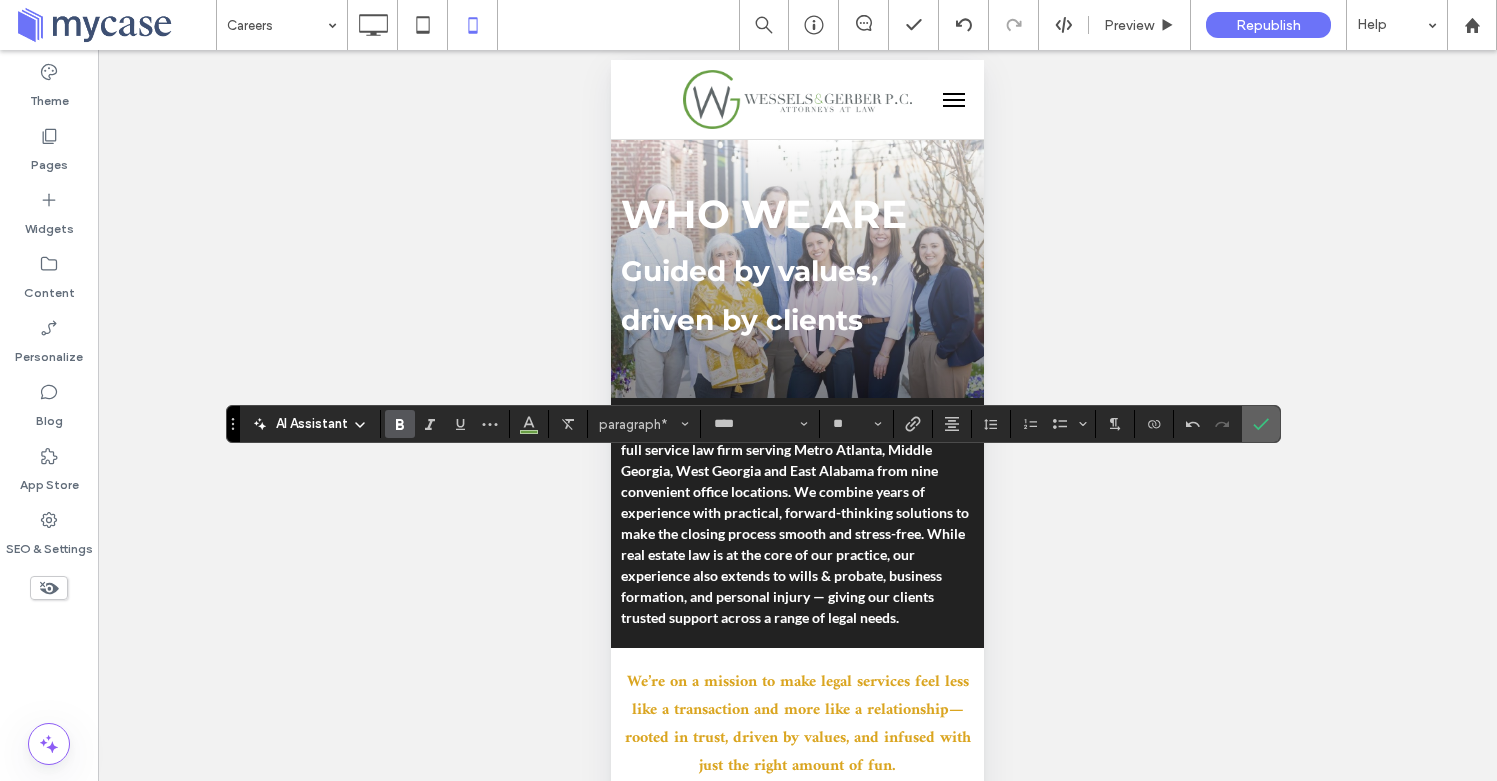 click 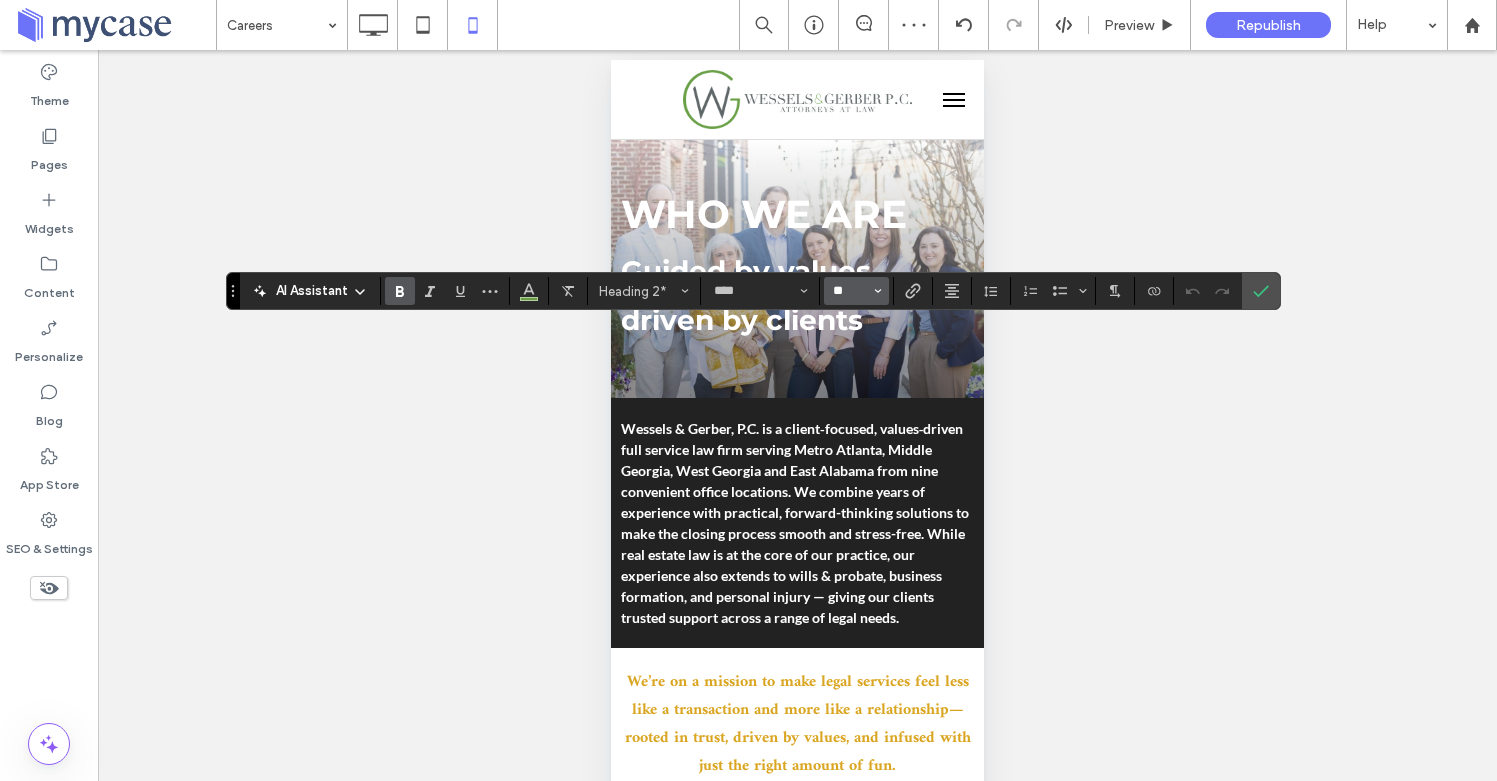 click on "**" at bounding box center [850, 291] 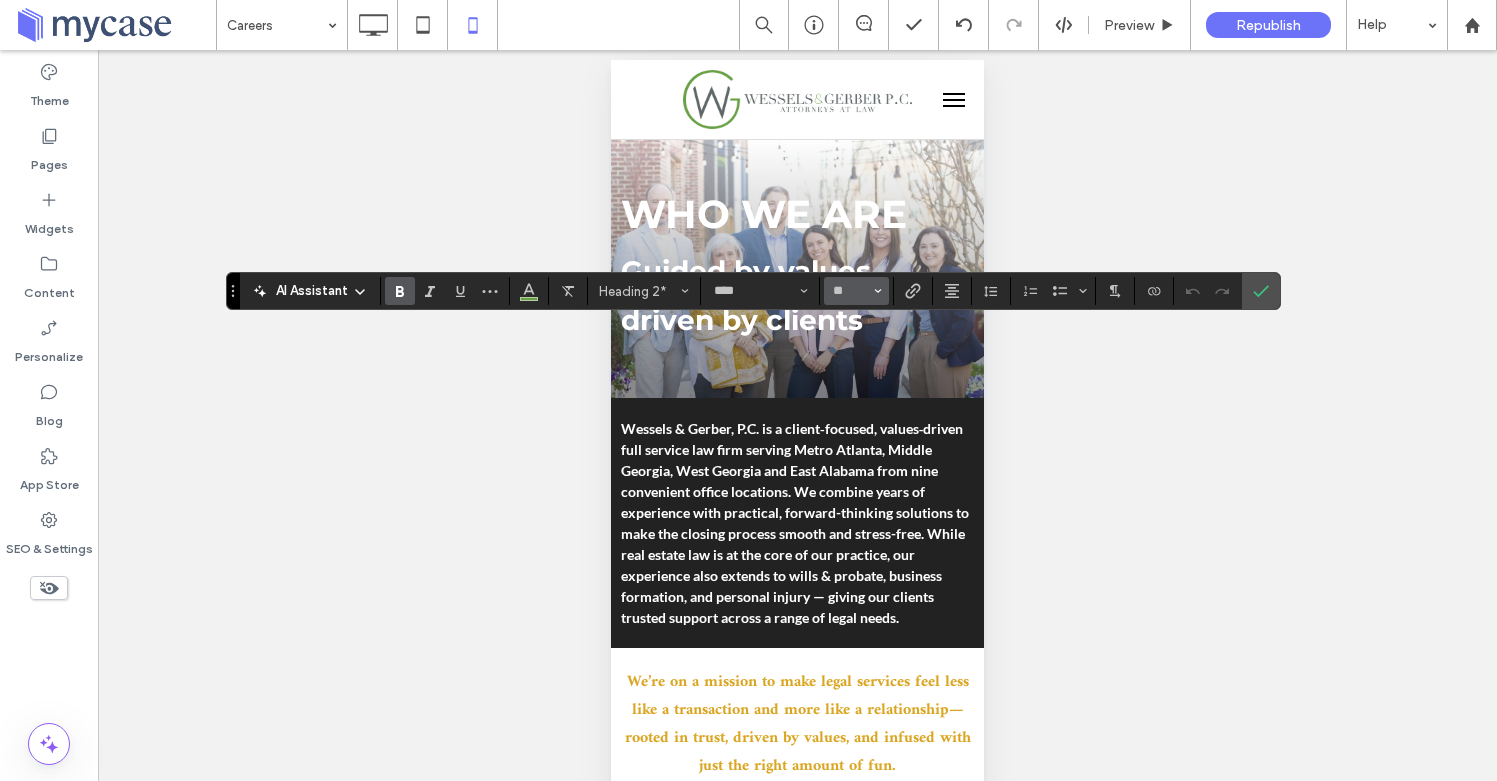 type on "**" 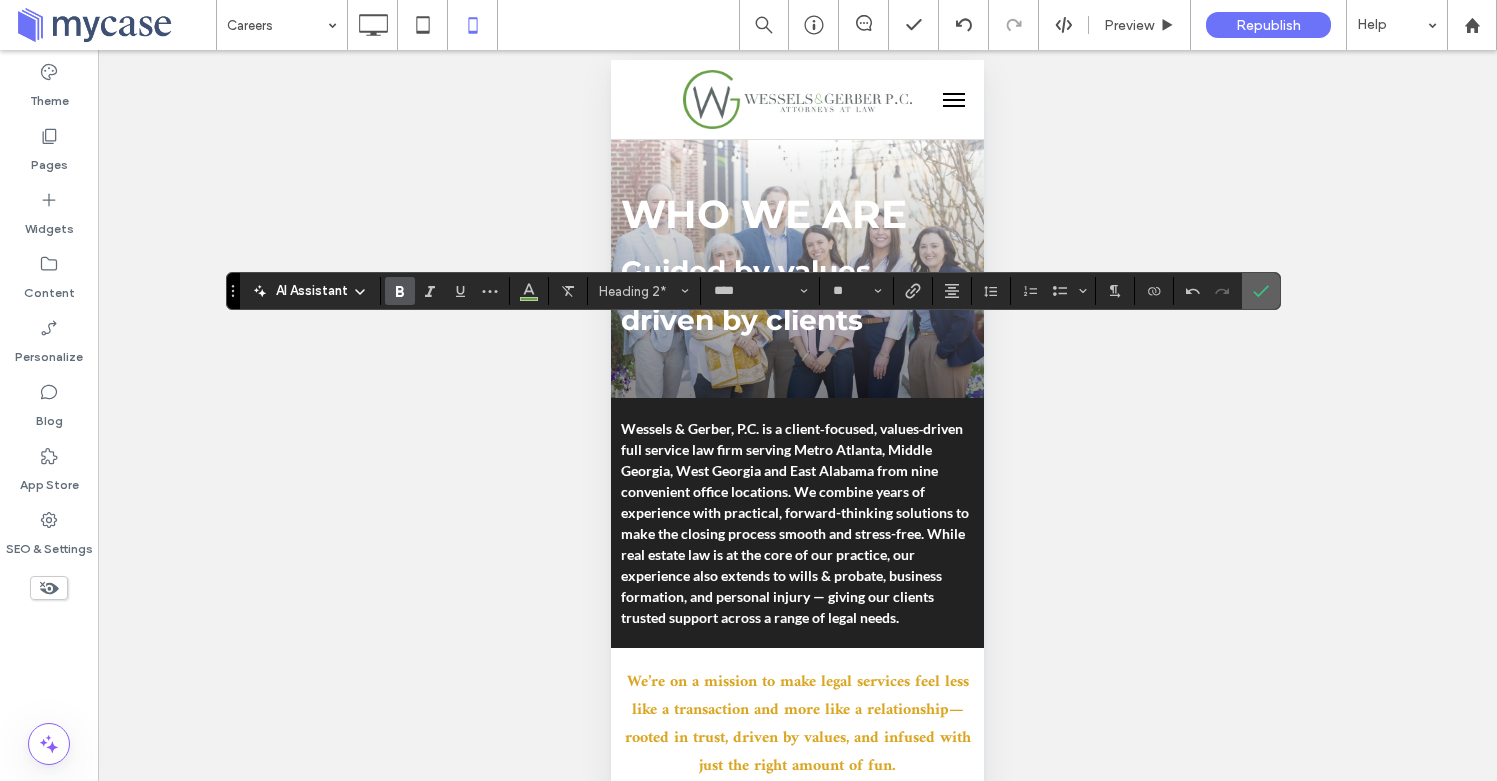 click at bounding box center [1261, 291] 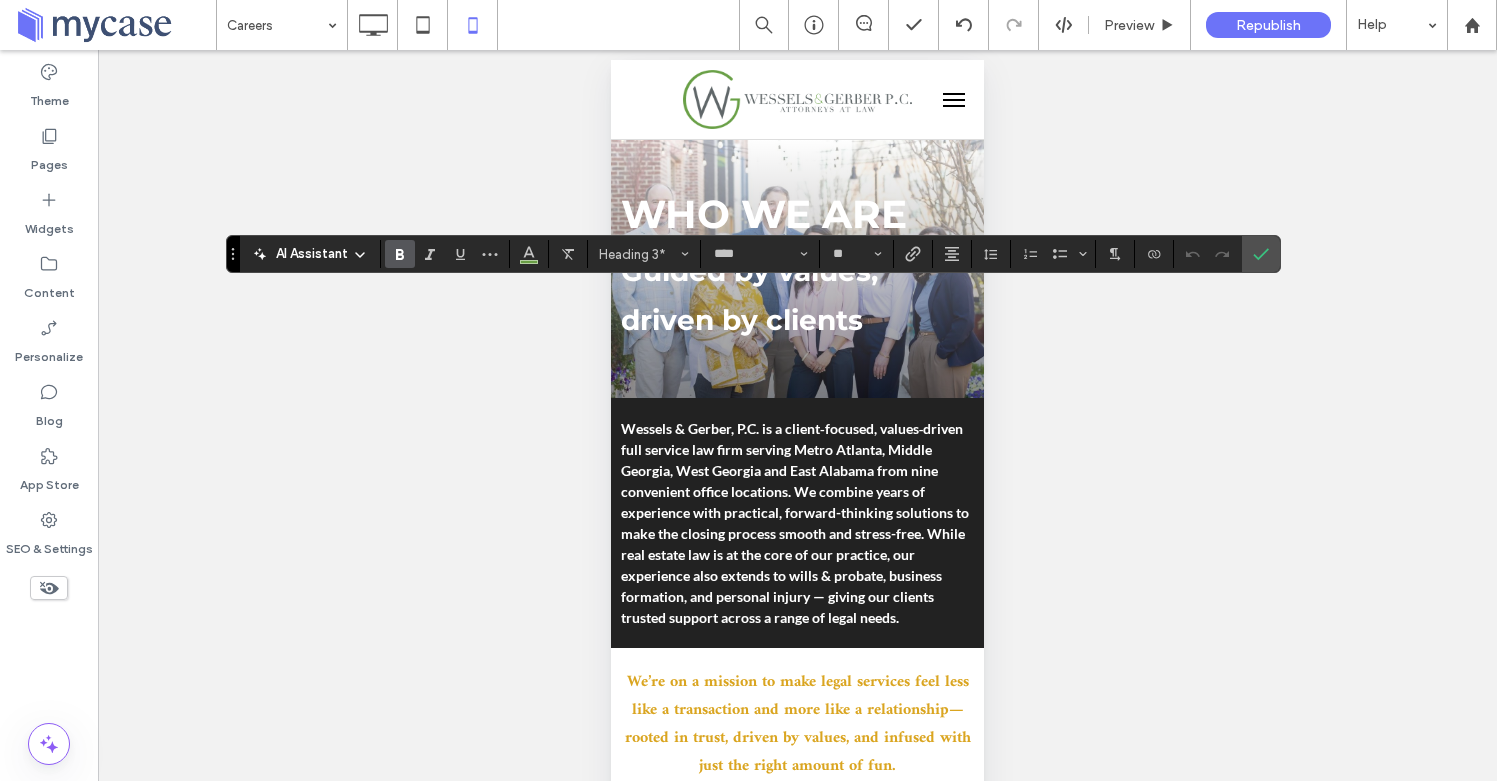 click at bounding box center [1261, 254] 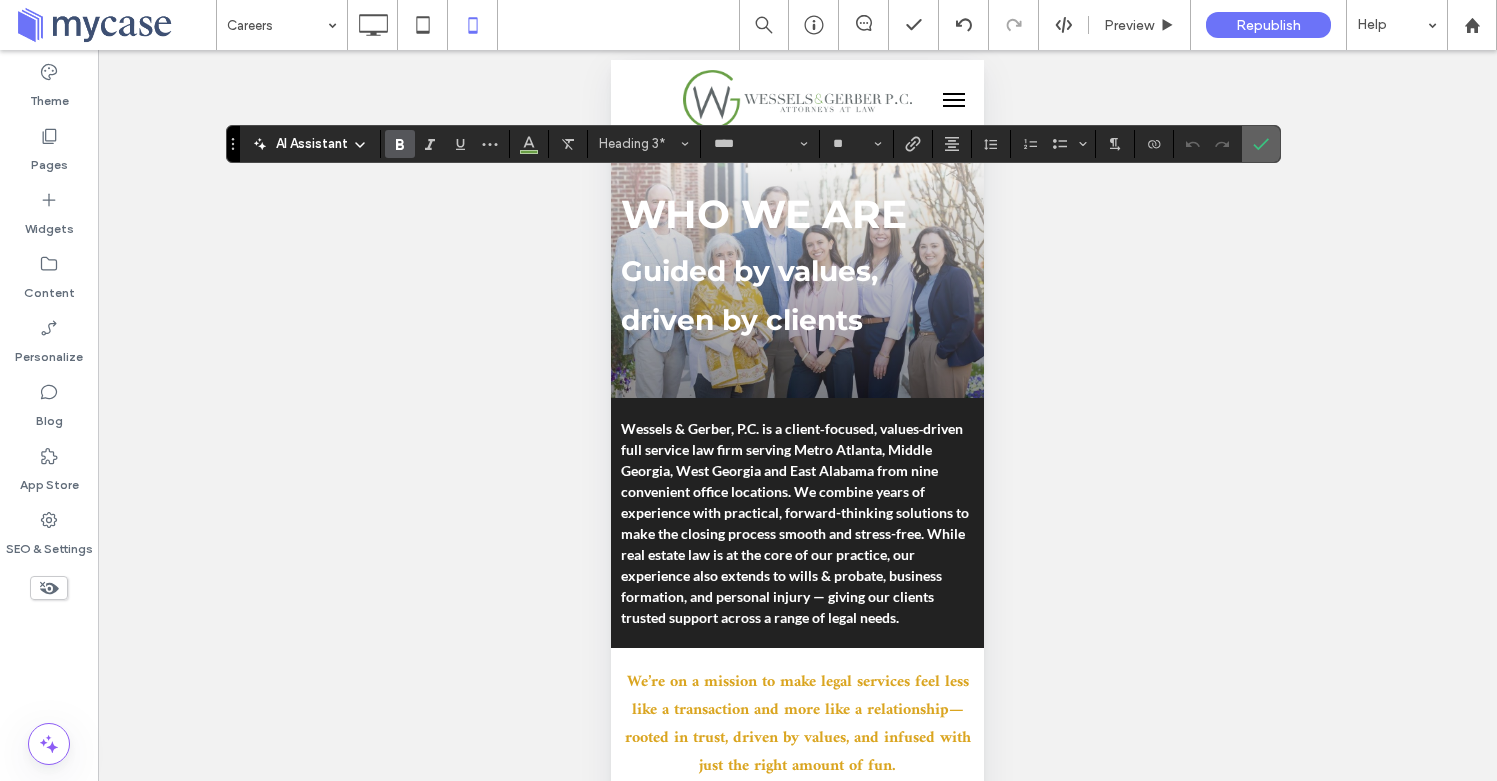 click at bounding box center (1261, 144) 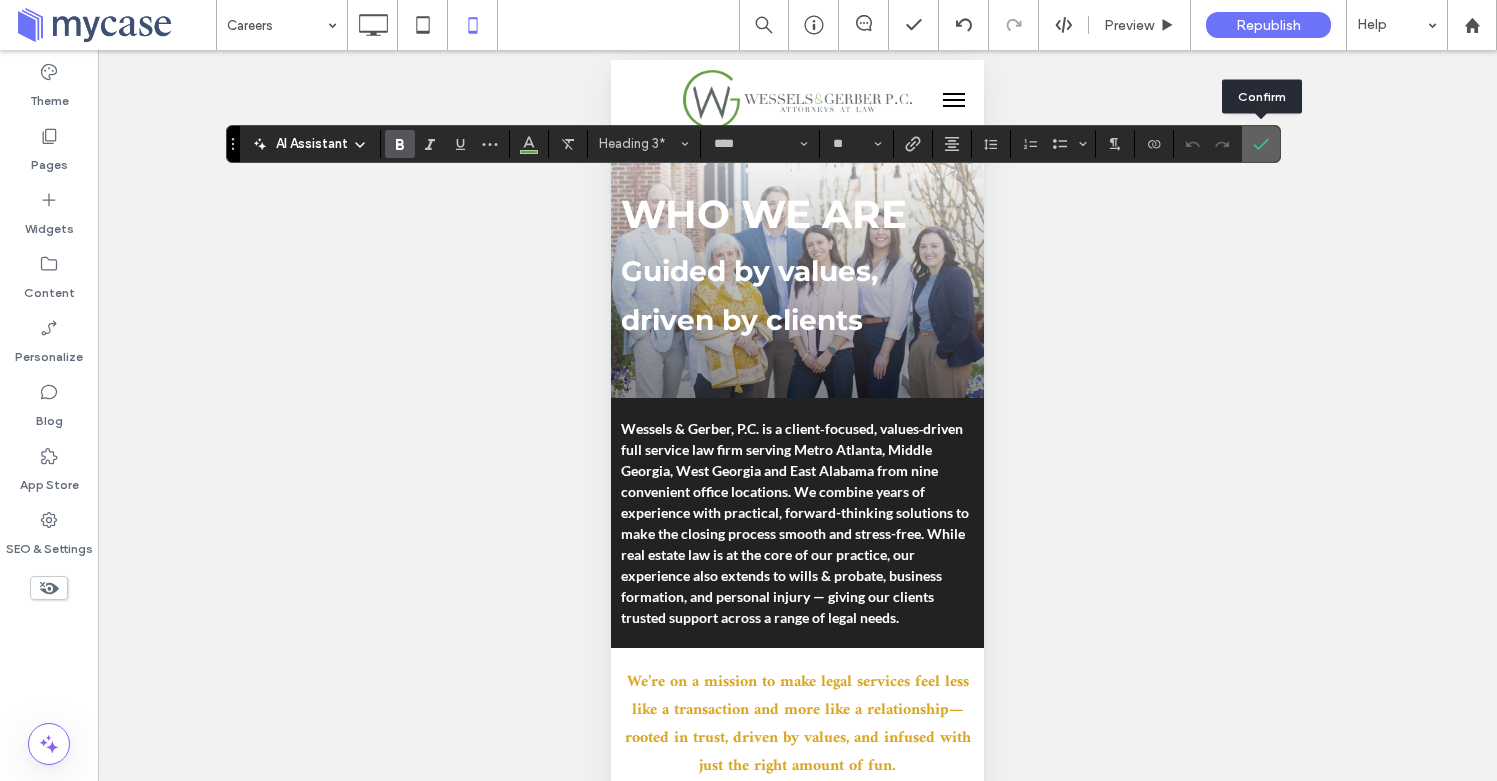 click 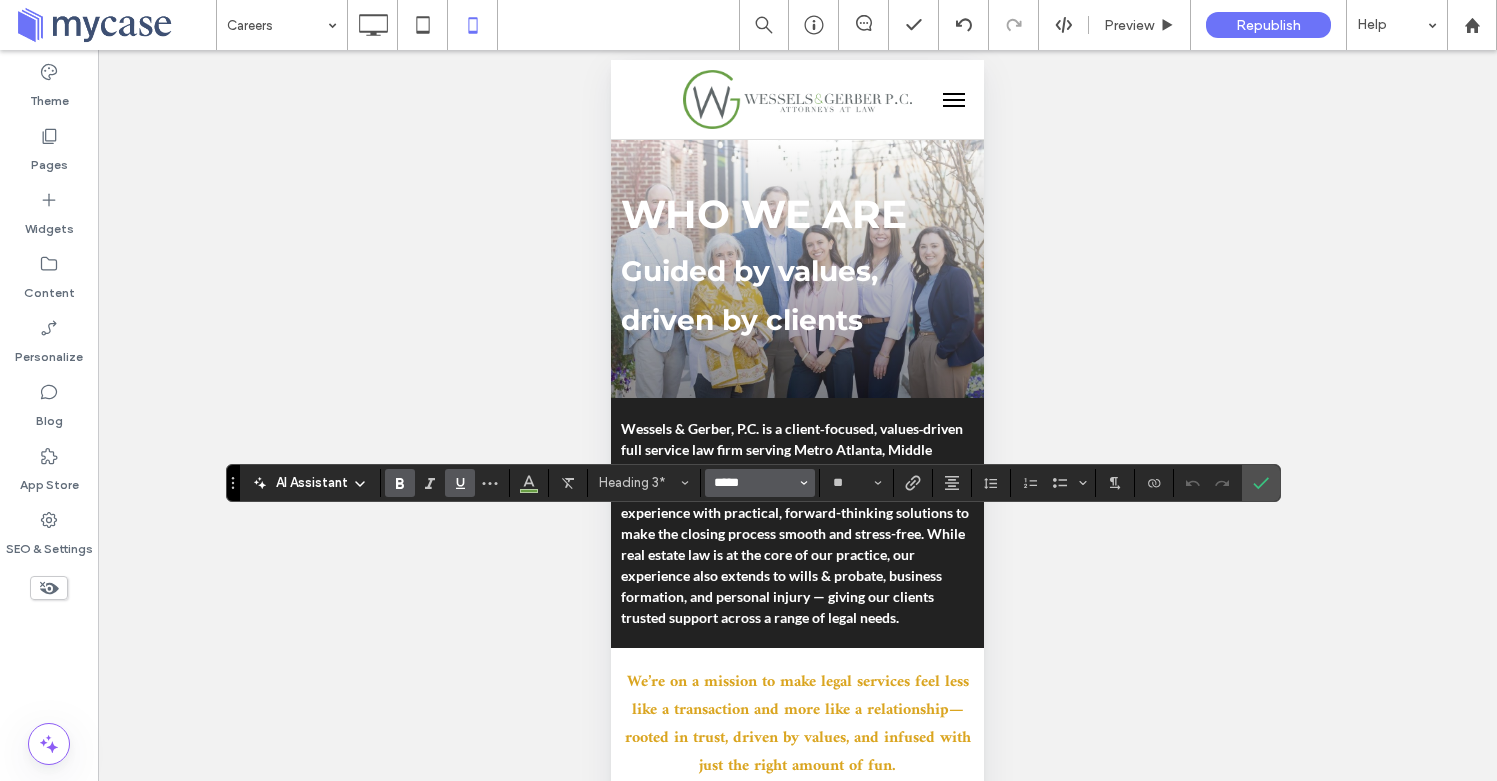 click on "*****" at bounding box center (754, 483) 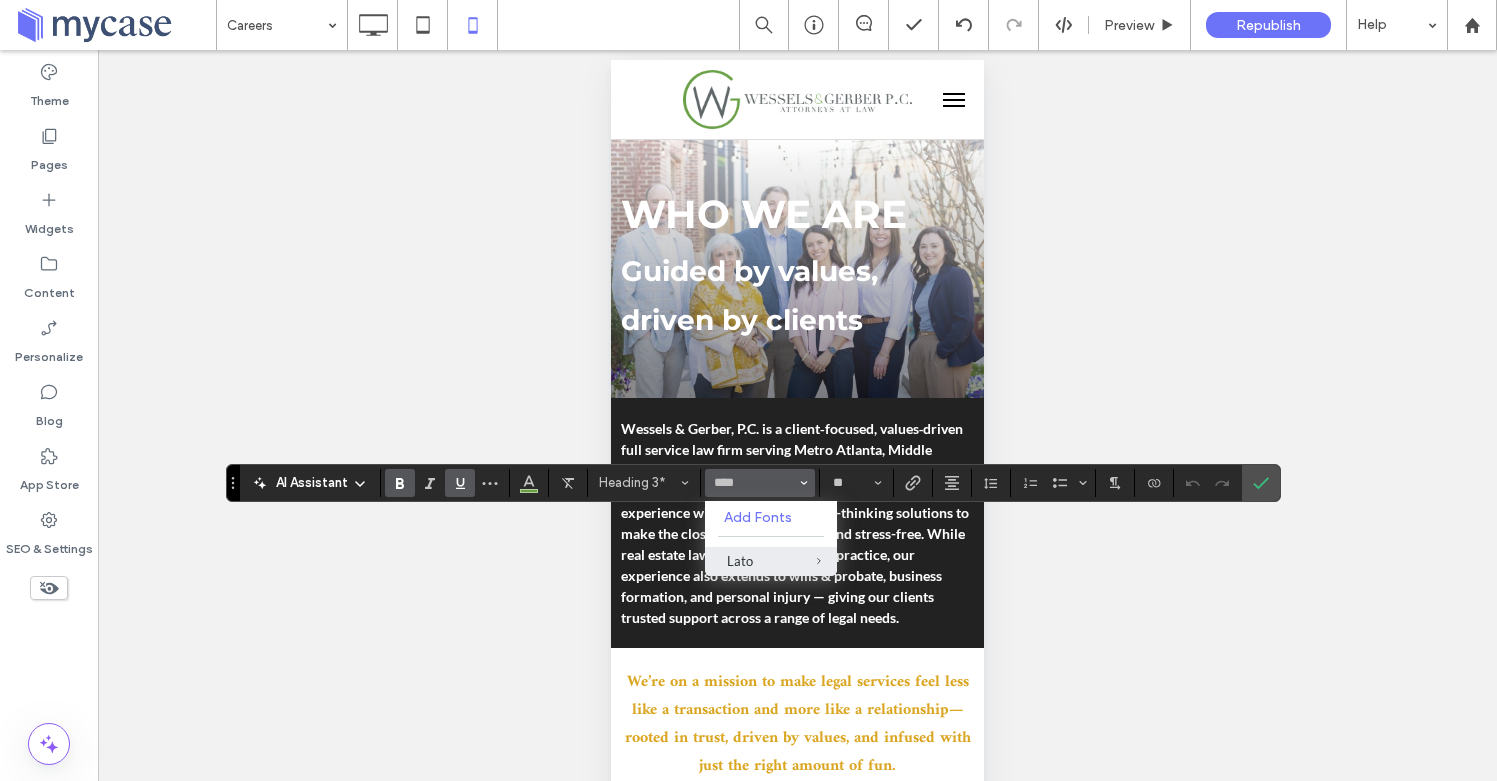 click on "Lato" at bounding box center (771, 561) 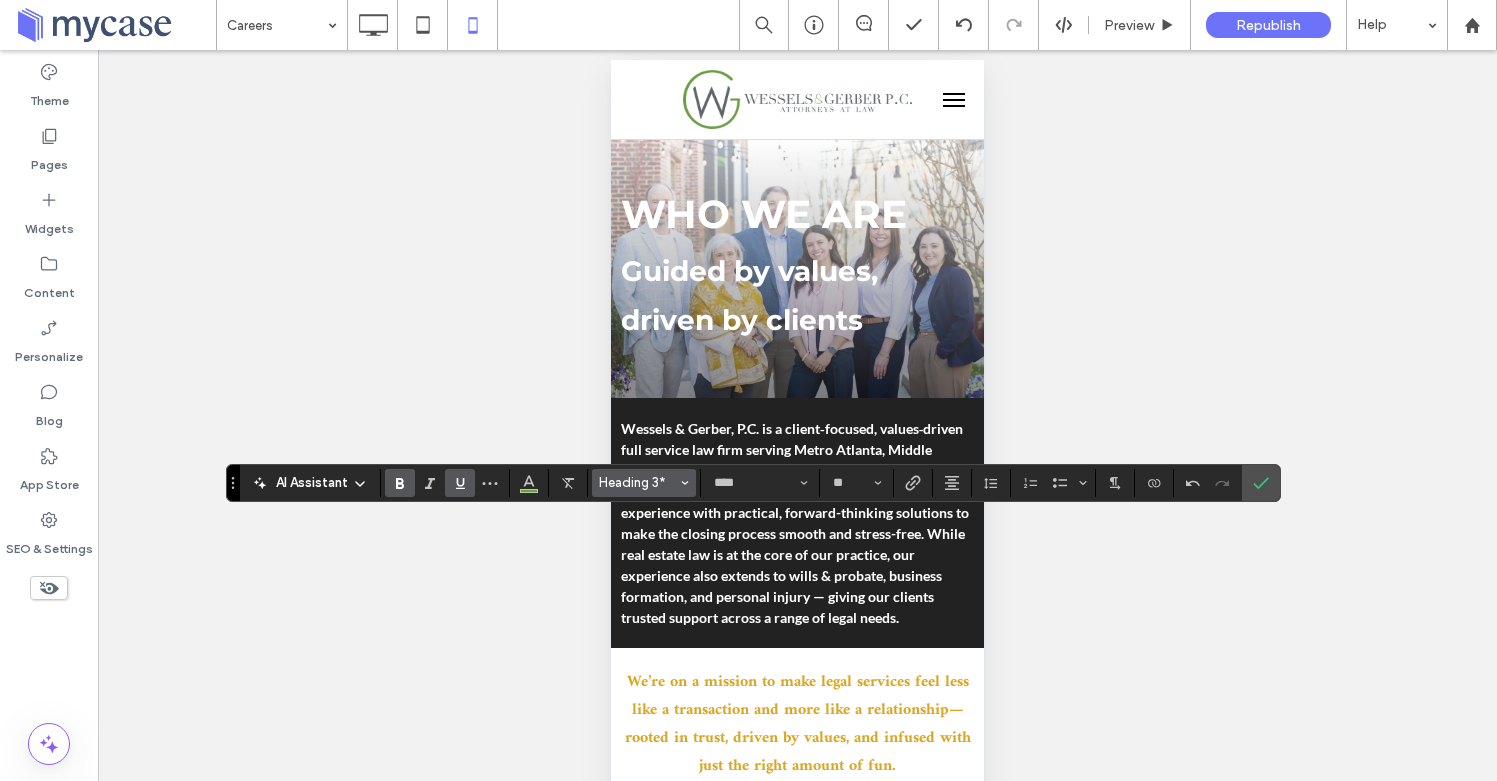 click on "Heading 3*" at bounding box center (638, 482) 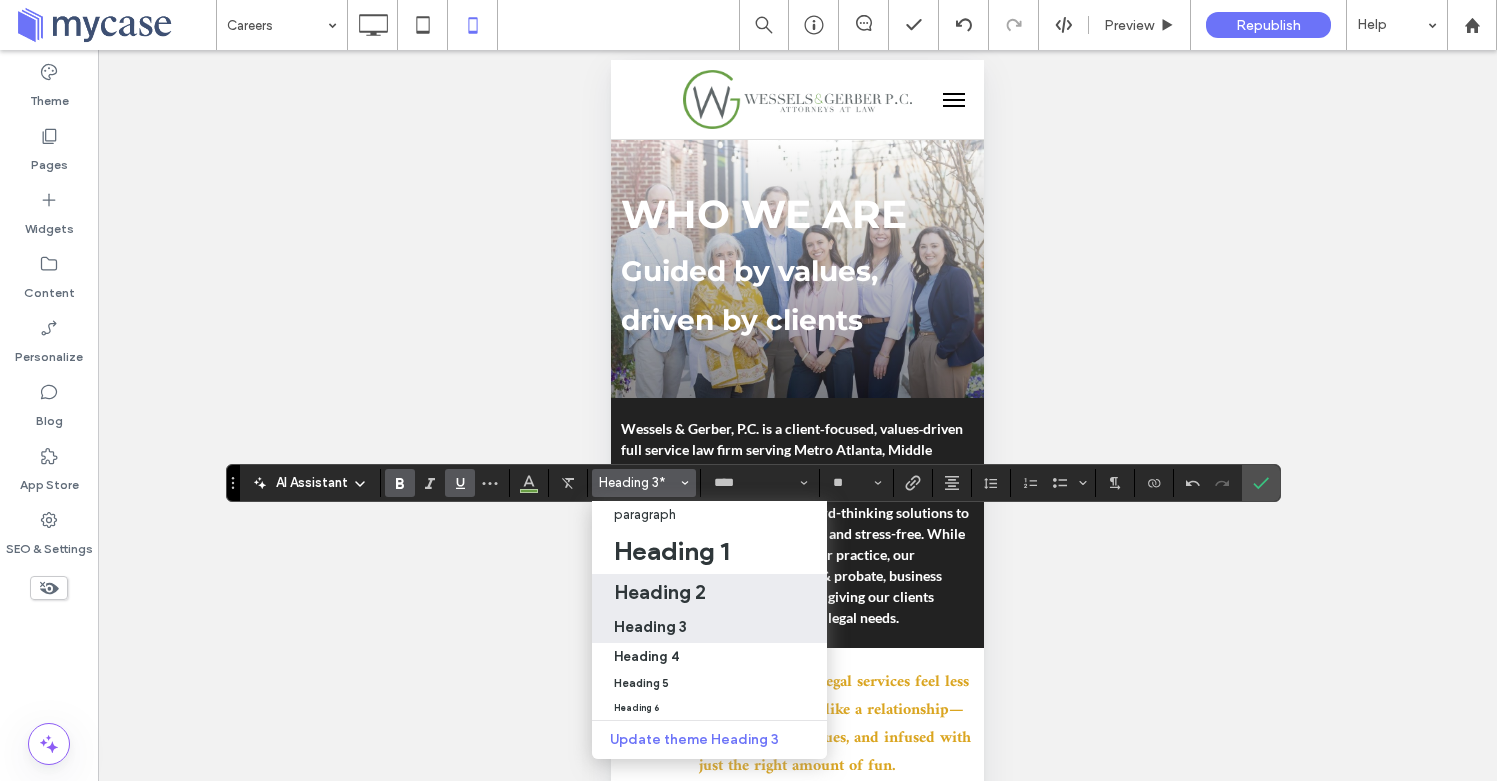 click on "Heading 2" at bounding box center (660, 592) 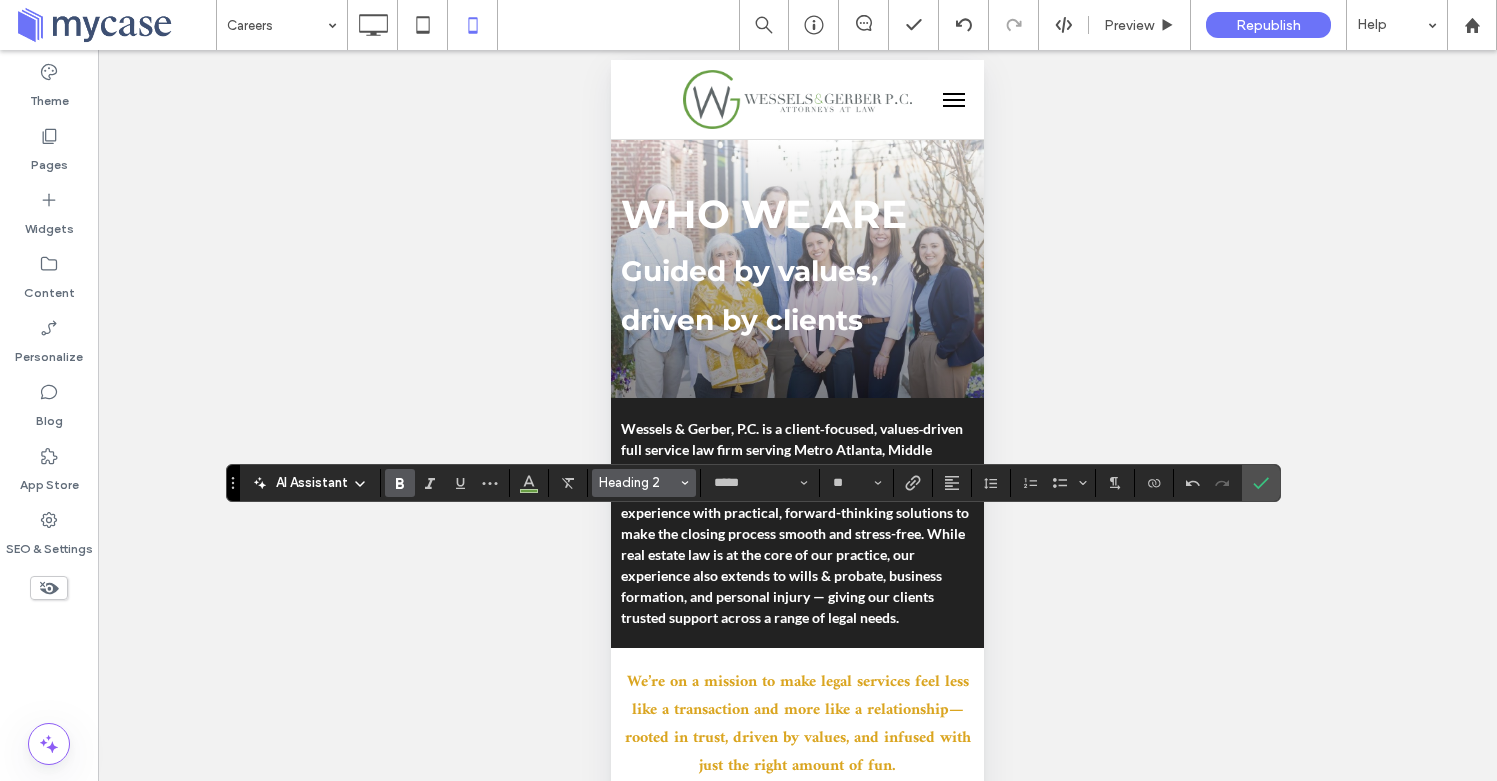 click on "Heading 2" at bounding box center (644, 483) 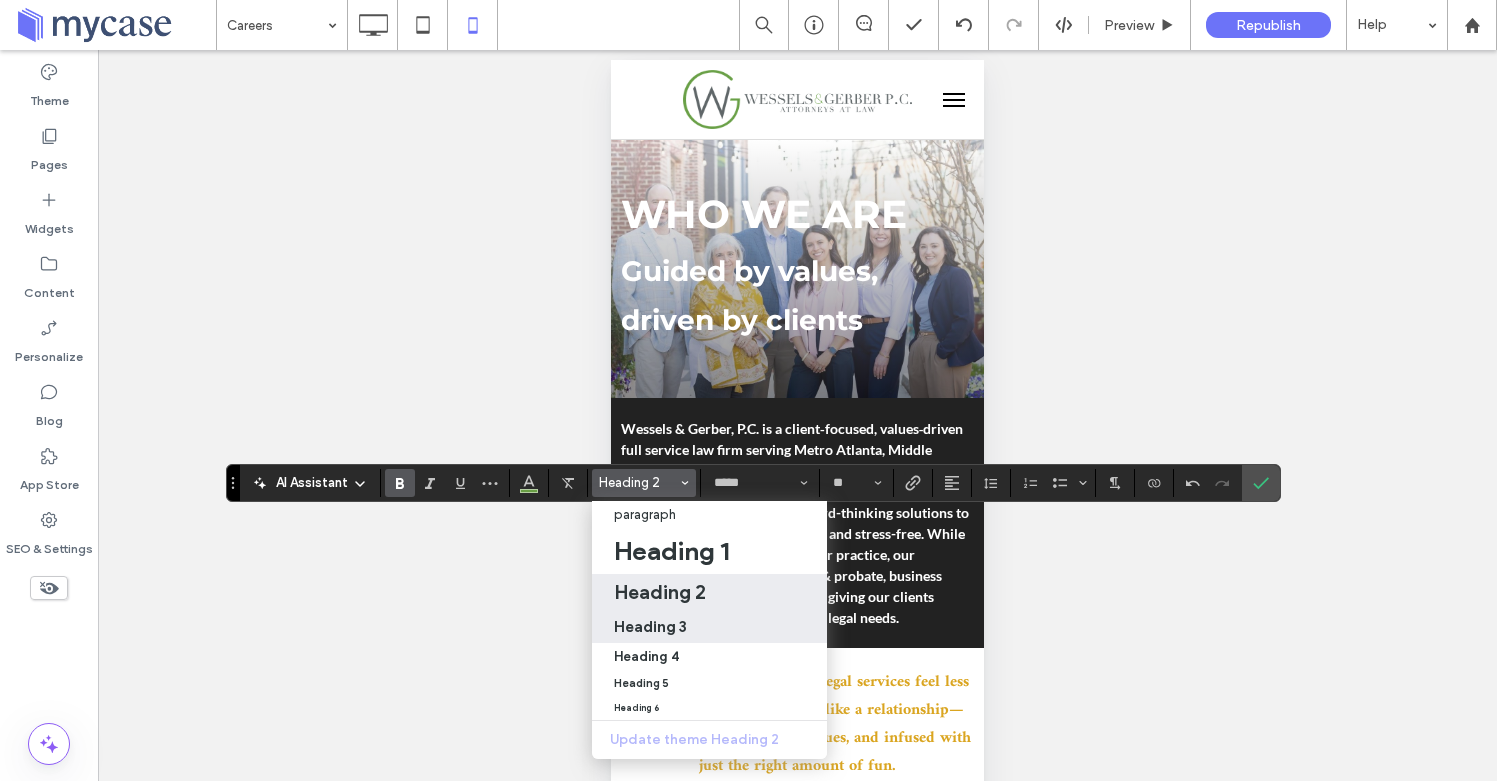 click on "Heading 3" at bounding box center (650, 626) 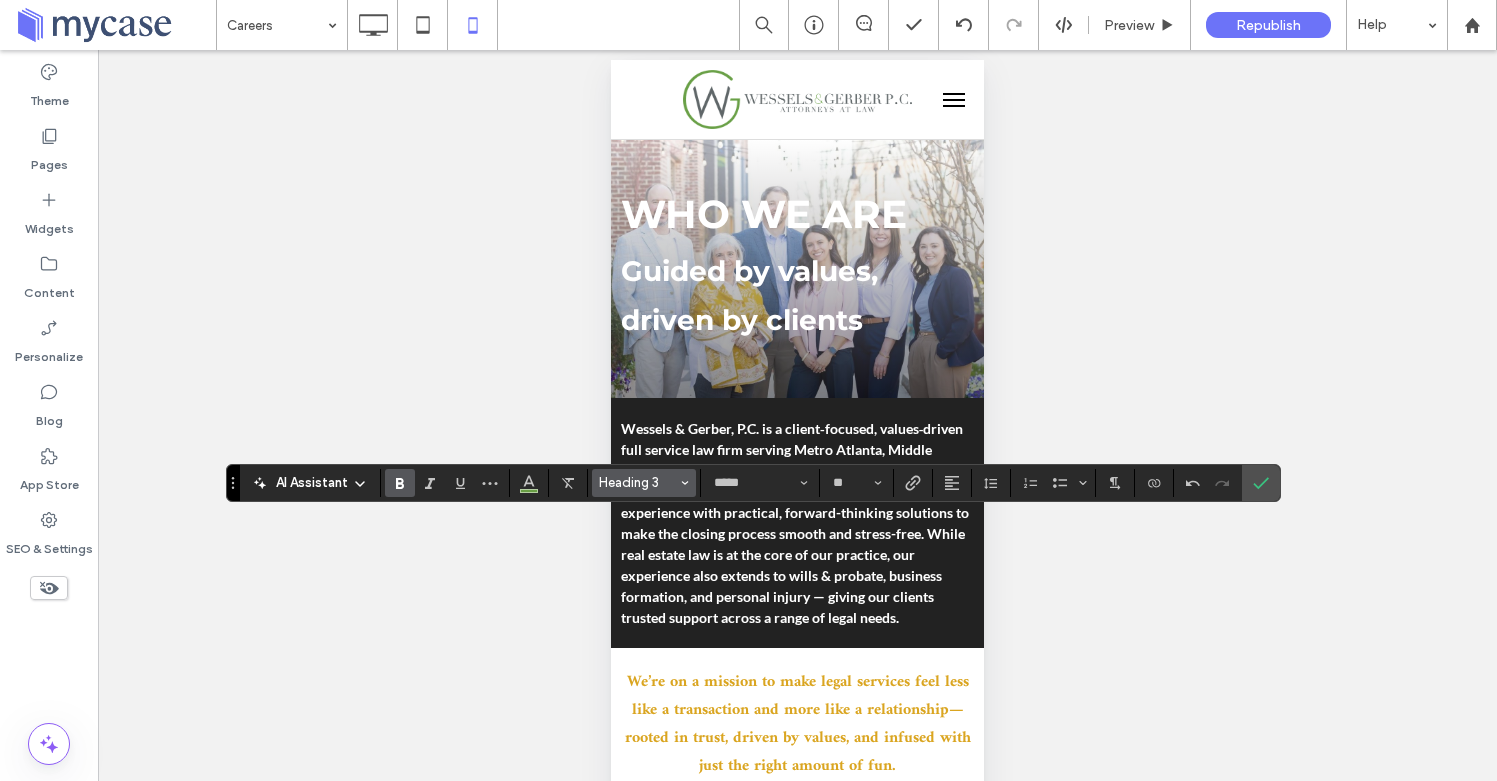click on "Heading 3" at bounding box center [638, 482] 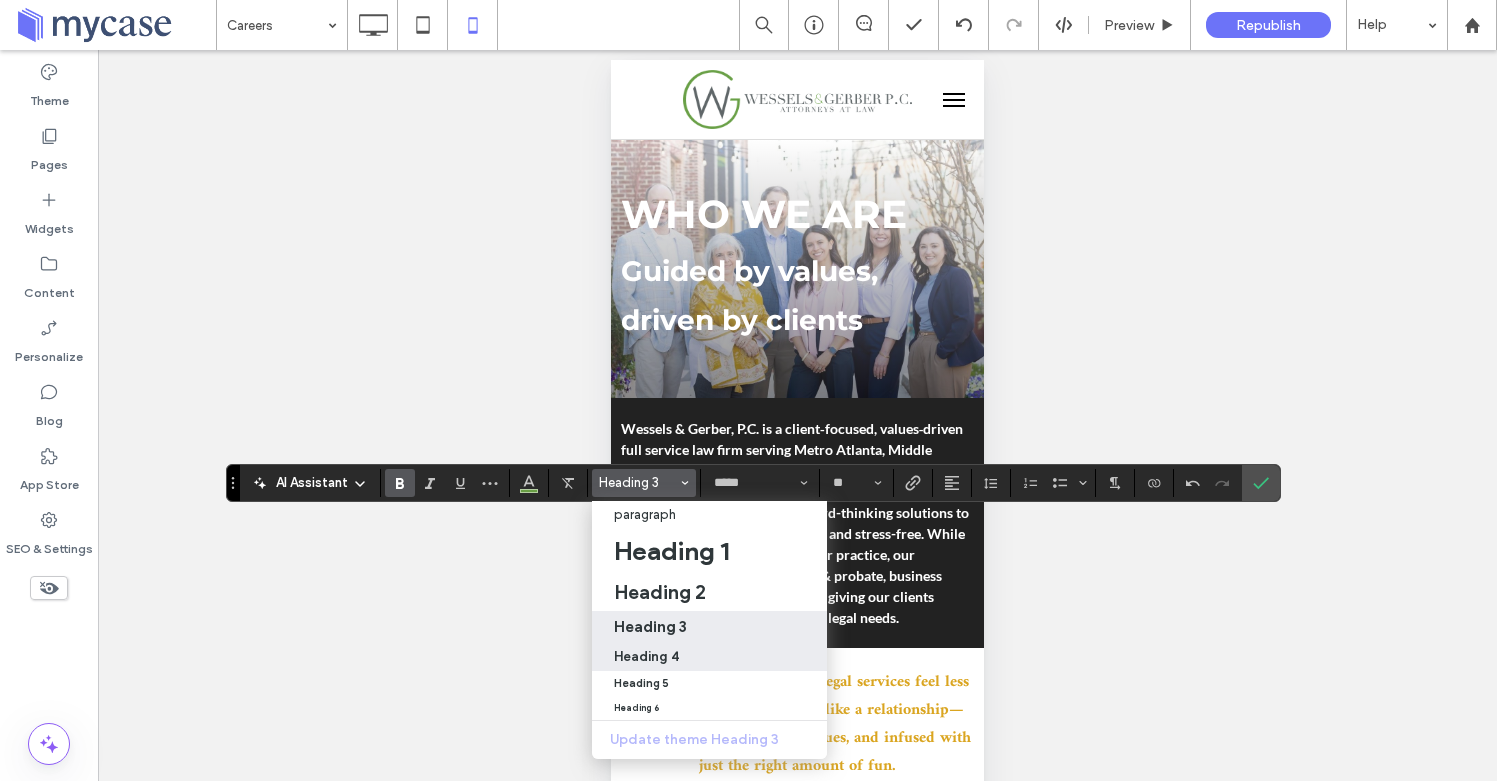 click on "Heading 4" at bounding box center (646, 656) 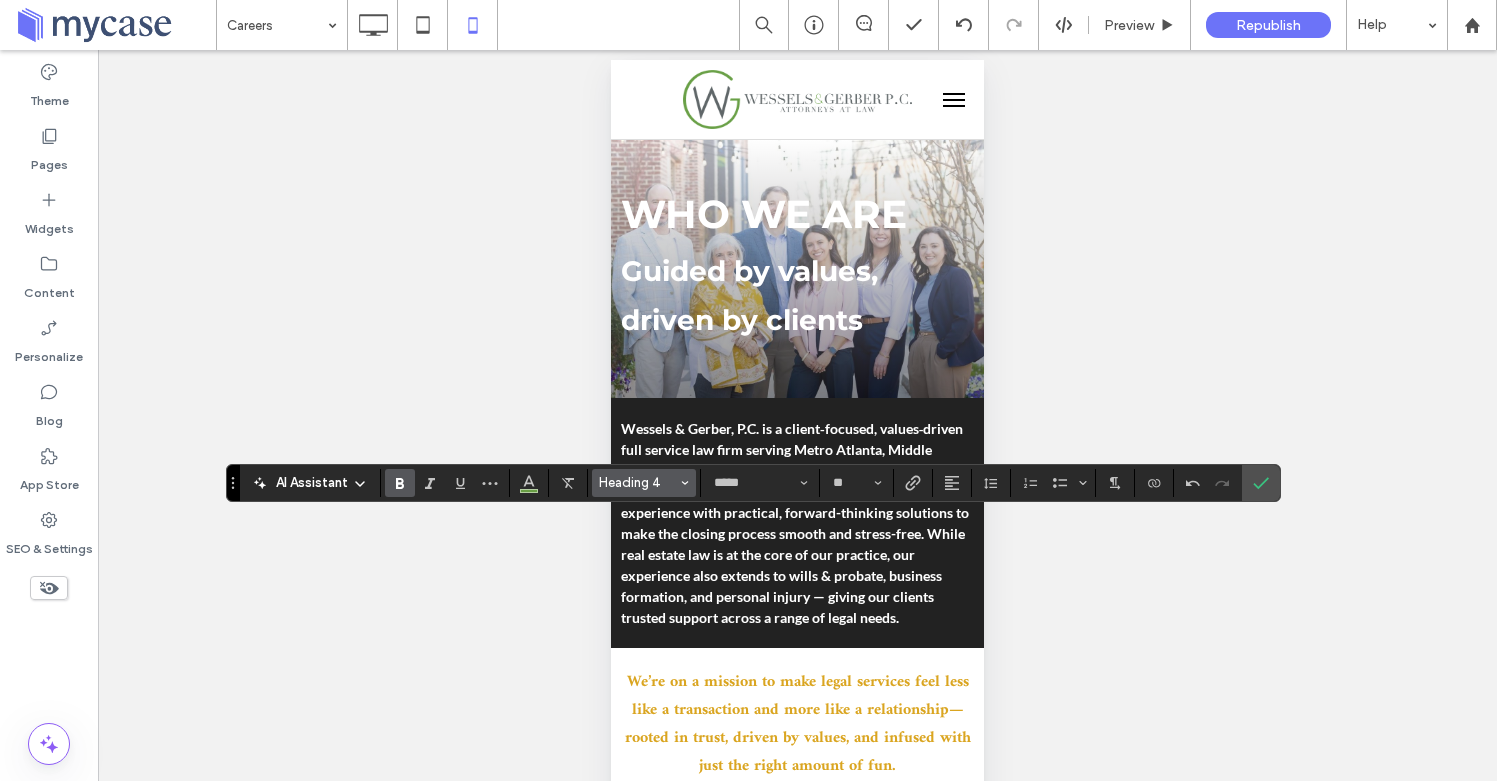 click on "Heading 4" at bounding box center (638, 482) 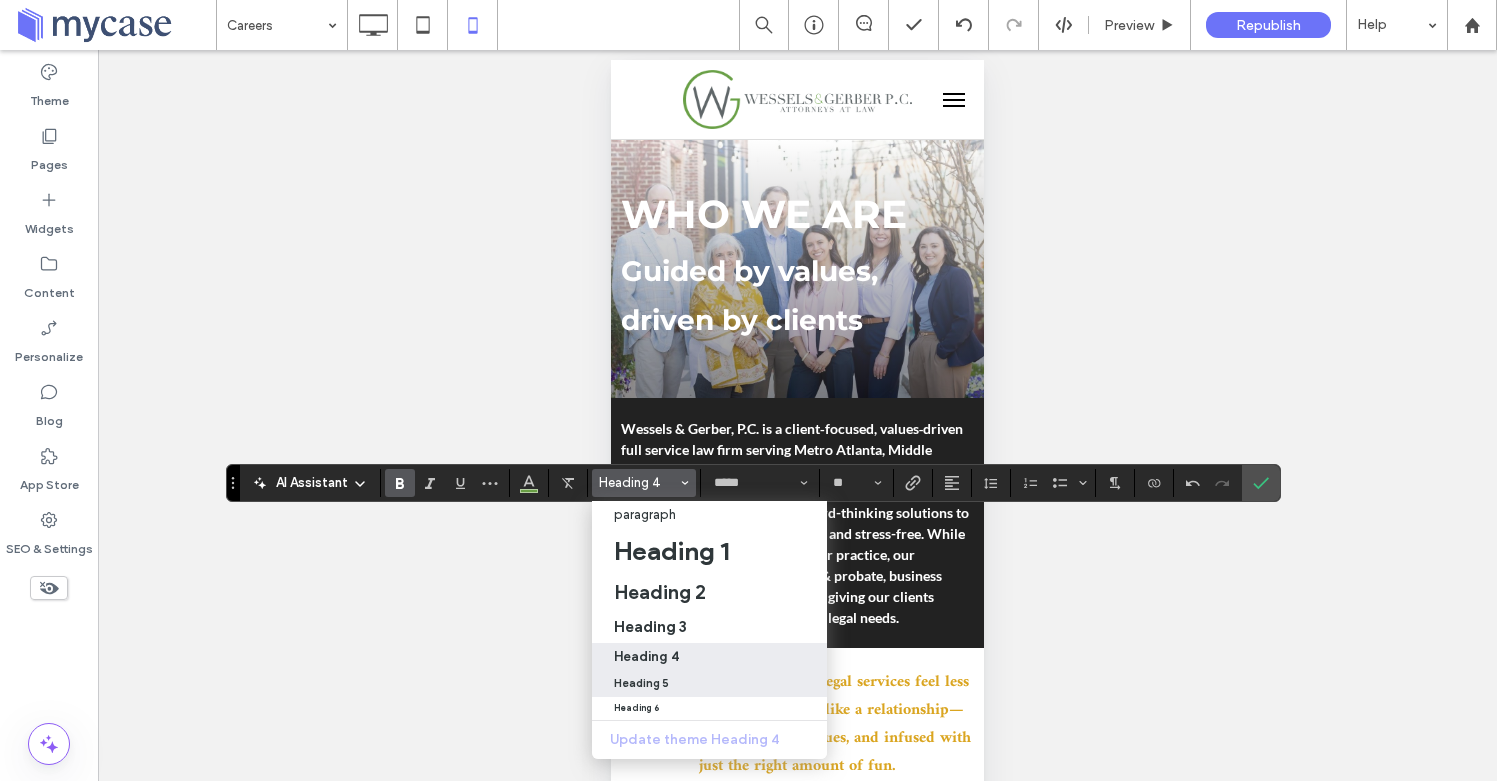 click on "Heading 5" at bounding box center (641, 683) 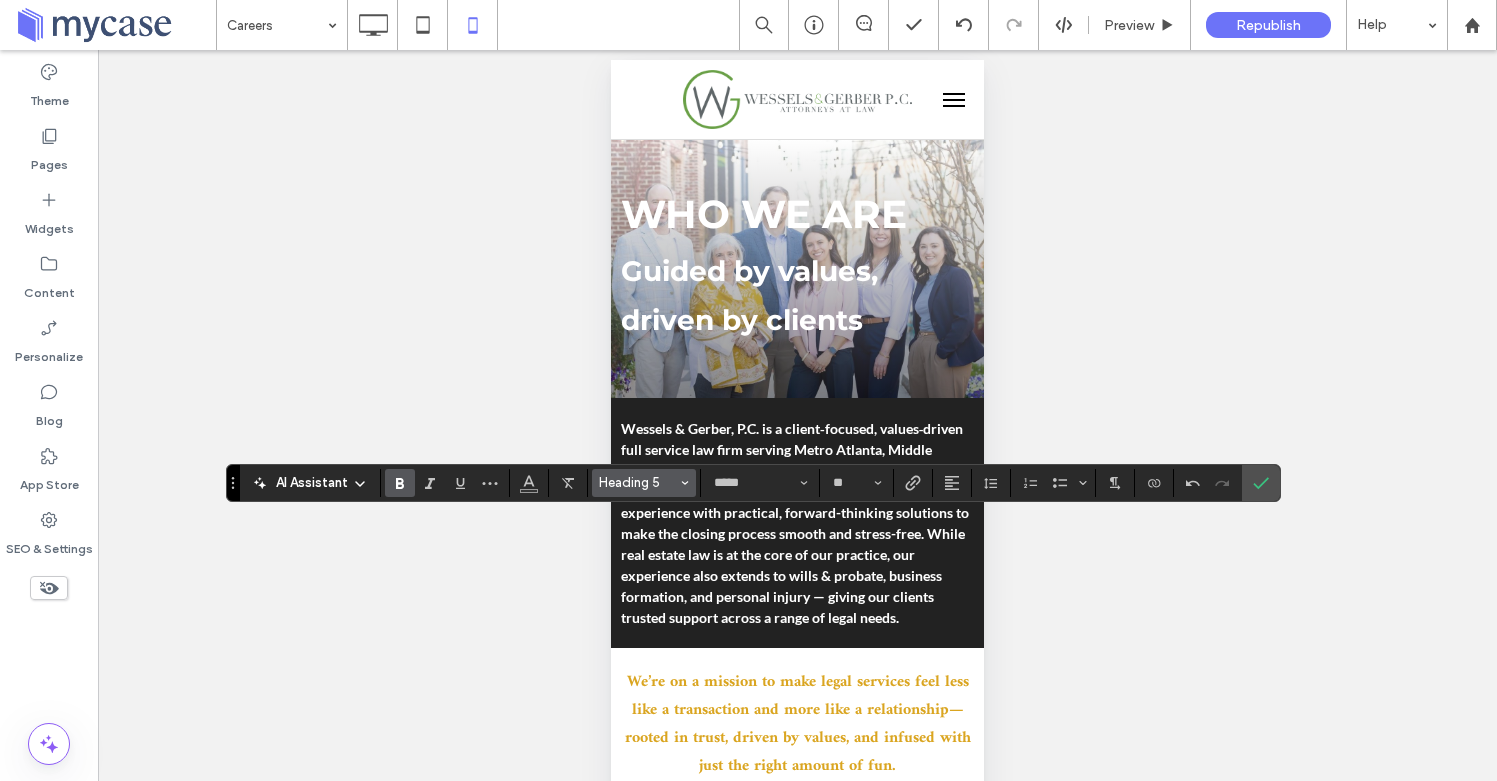 click on "Heading 5" at bounding box center [638, 482] 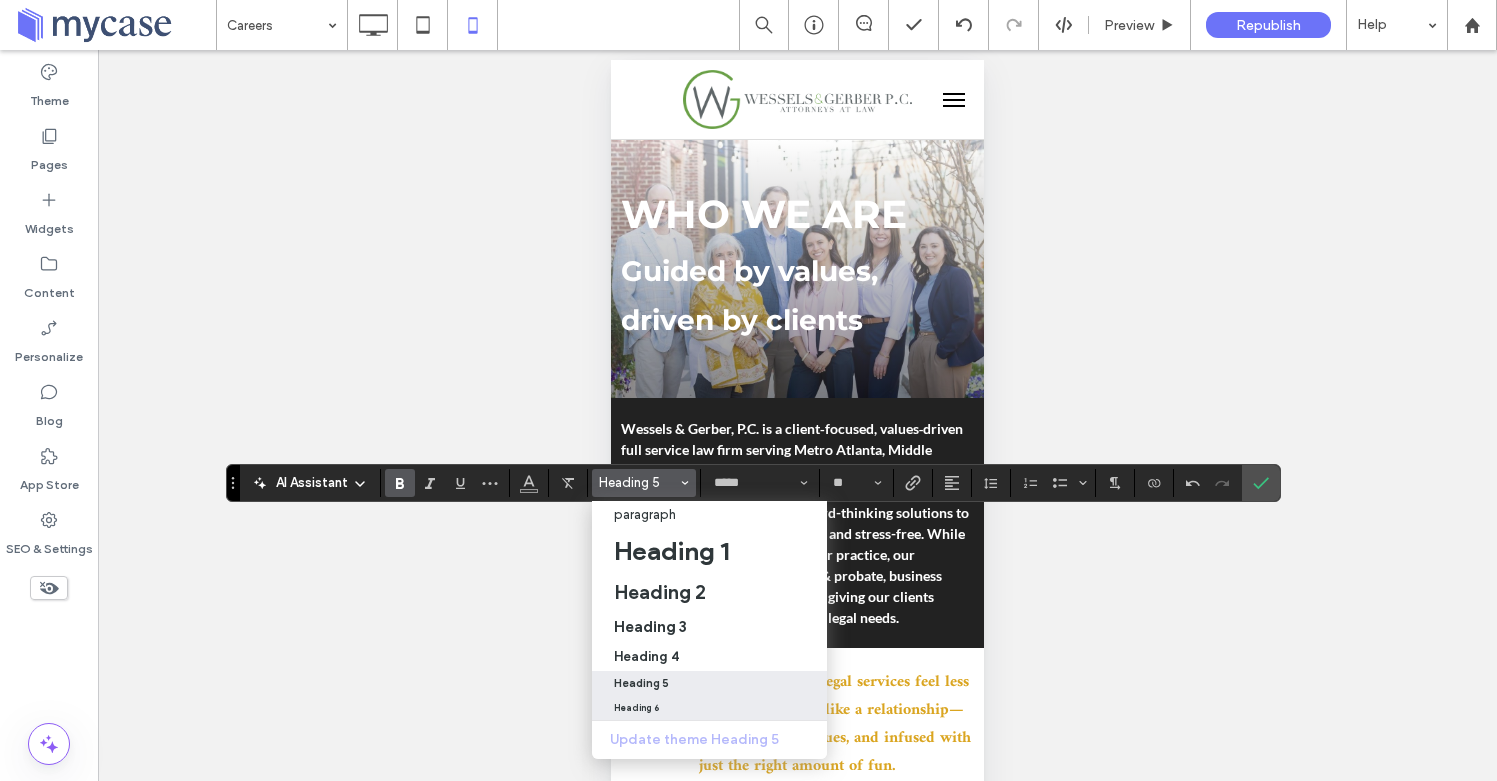 click on "Heading 6" at bounding box center [636, 708] 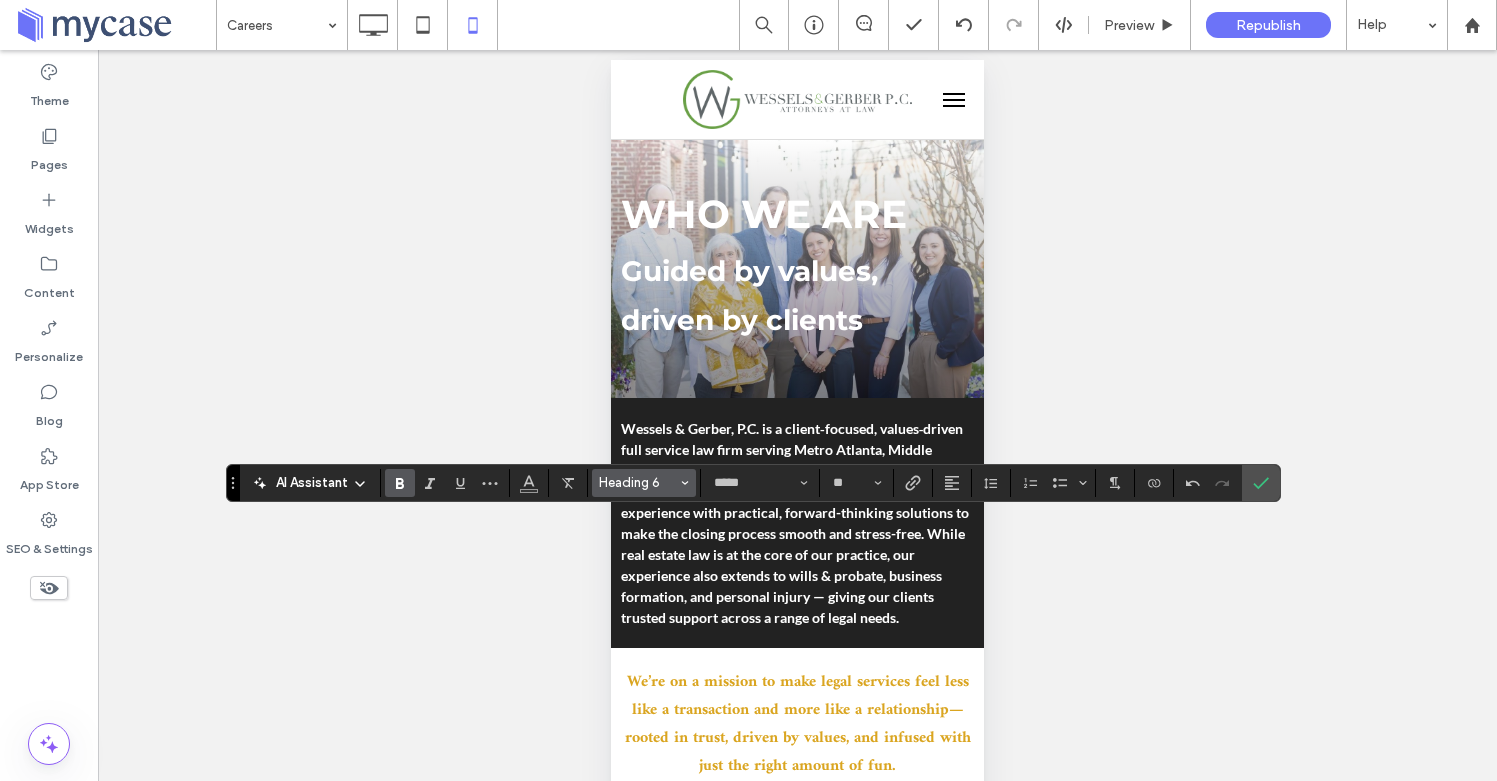 click on "Heading 6" at bounding box center (638, 482) 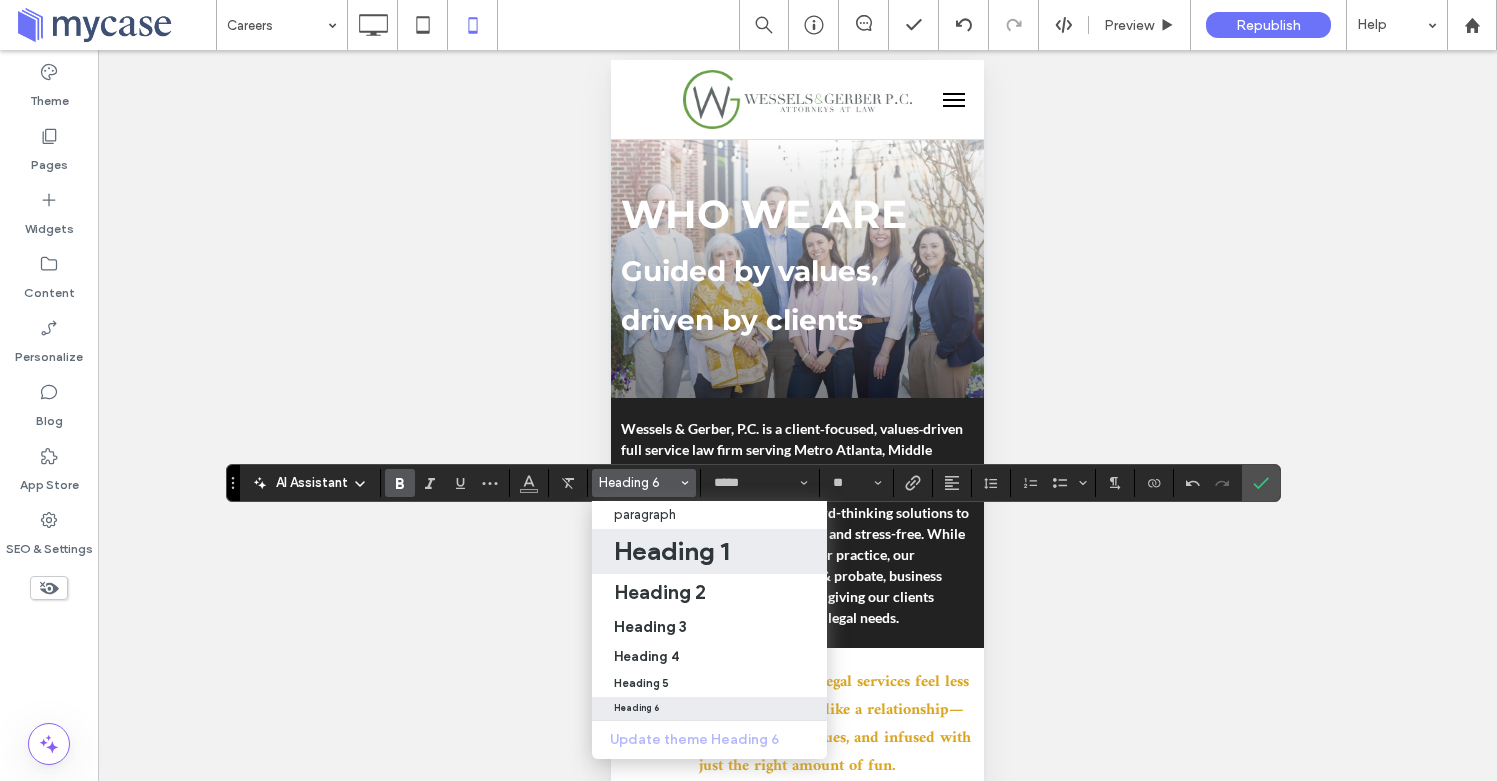 click on "Heading 1" at bounding box center (671, 551) 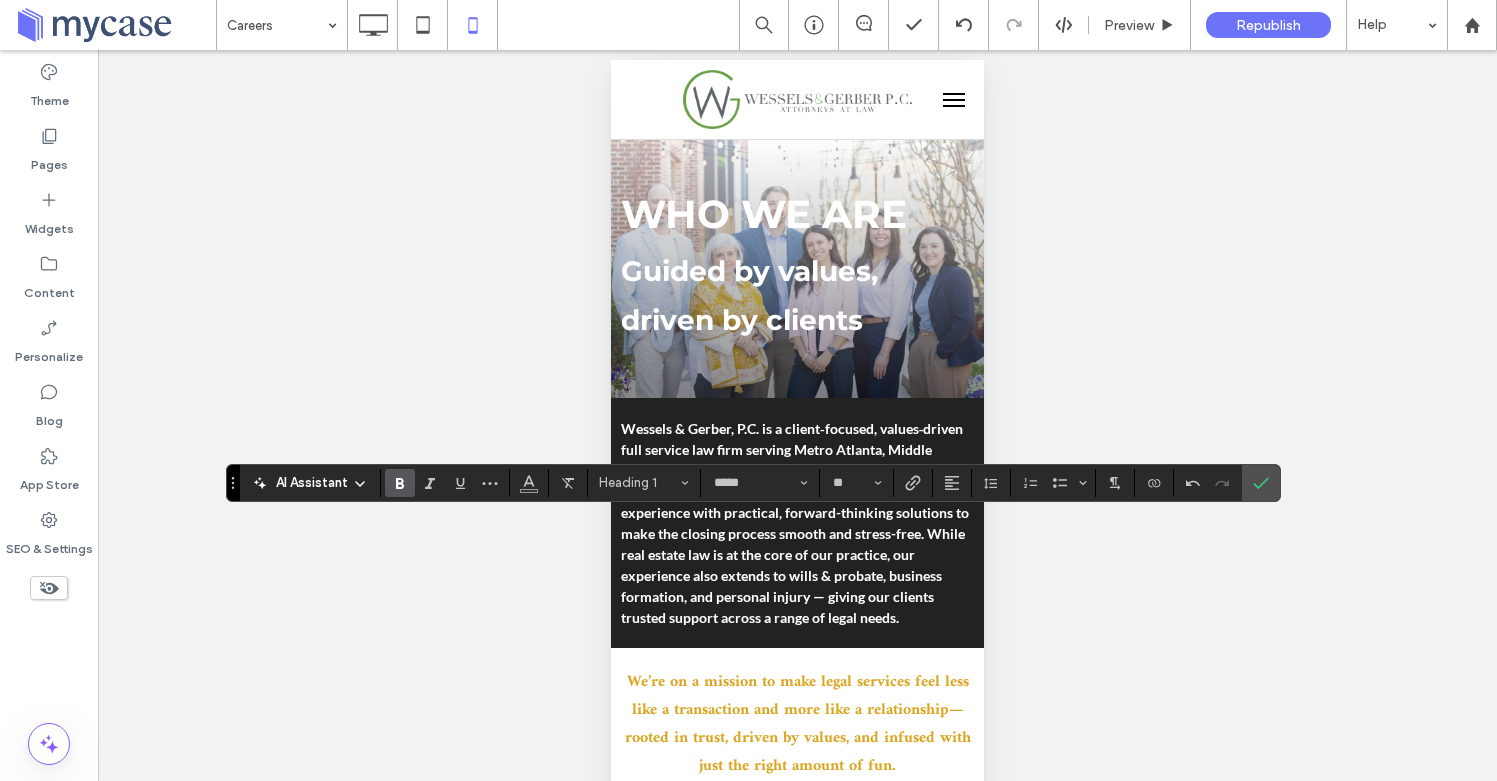 type on "**********" 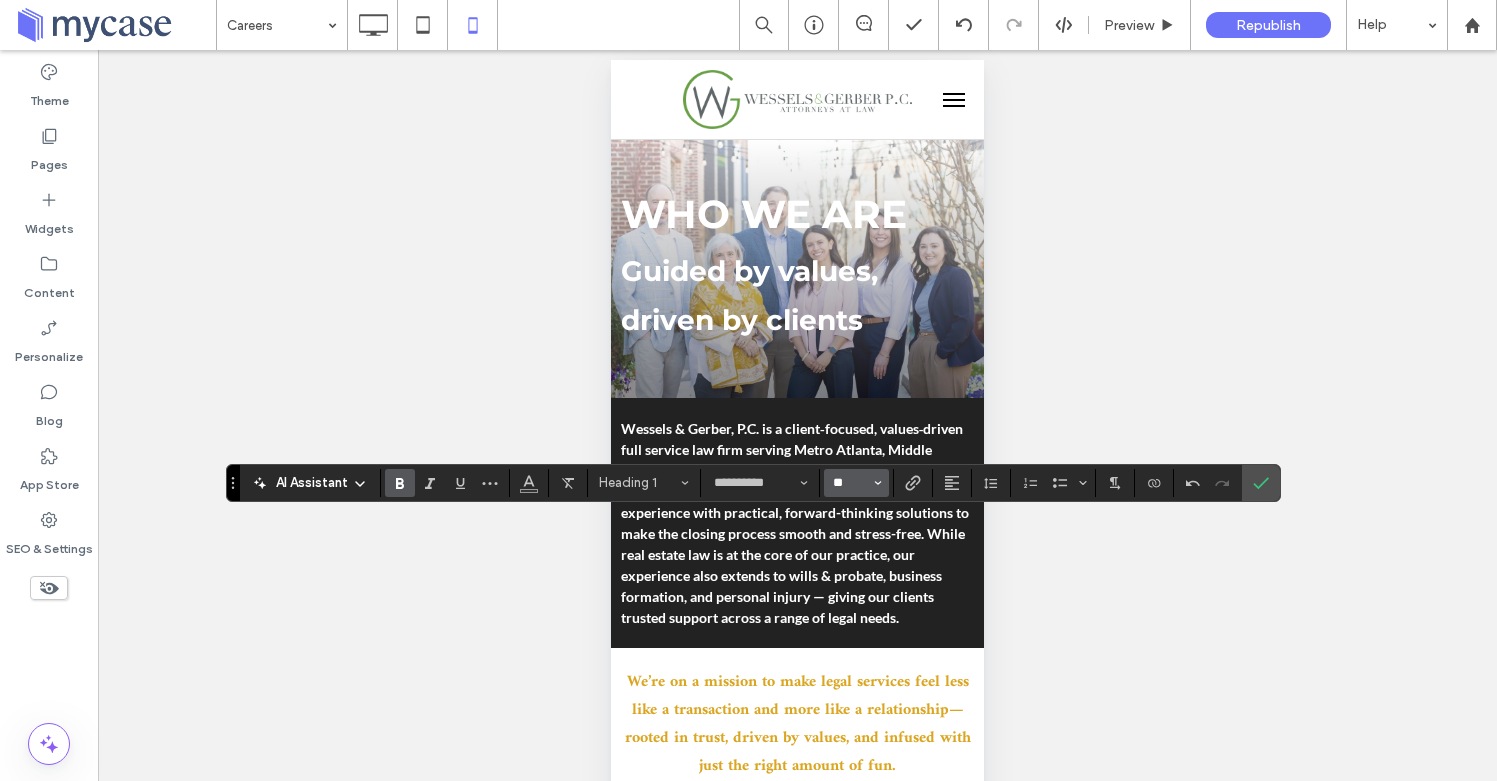 click on "**" at bounding box center [850, 483] 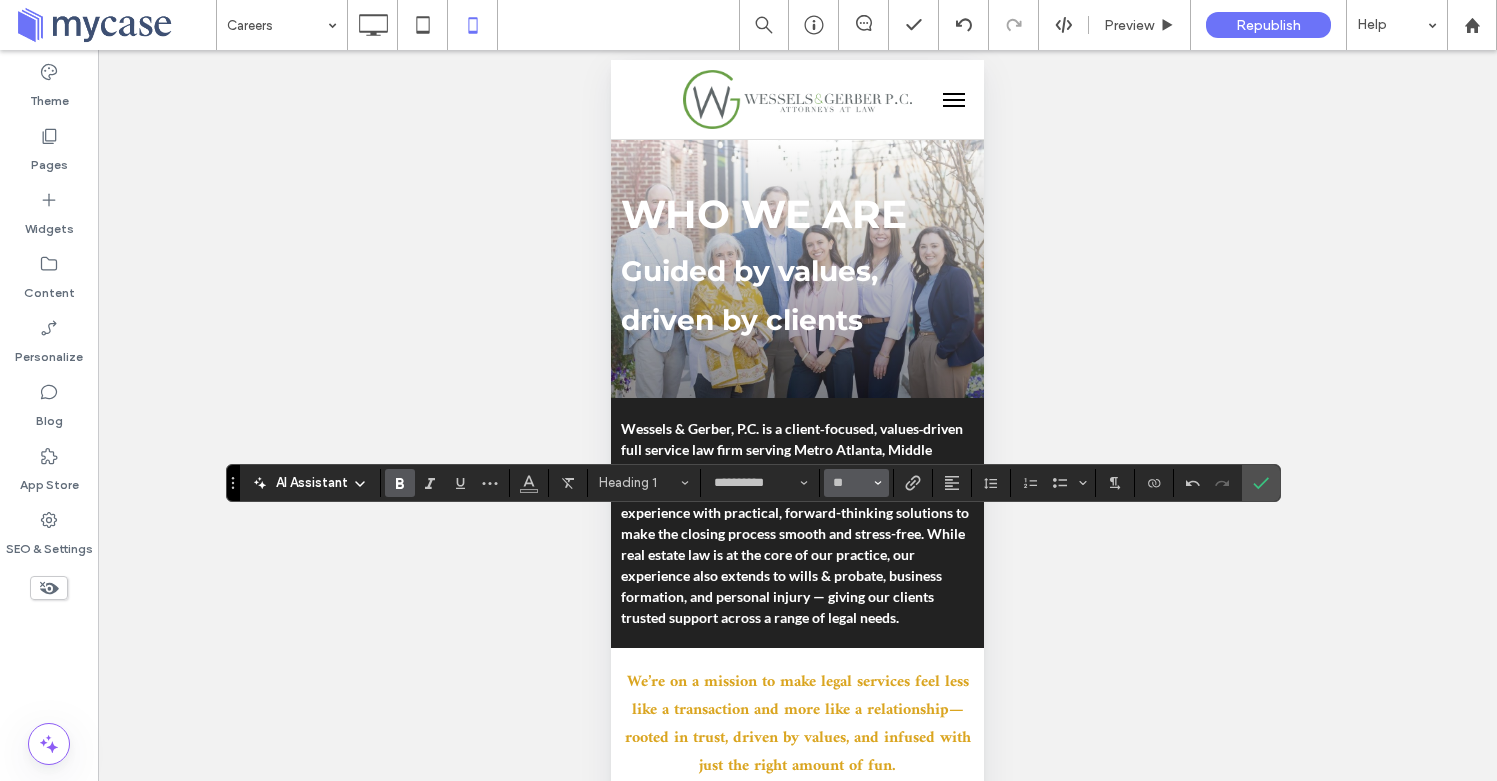 type on "**" 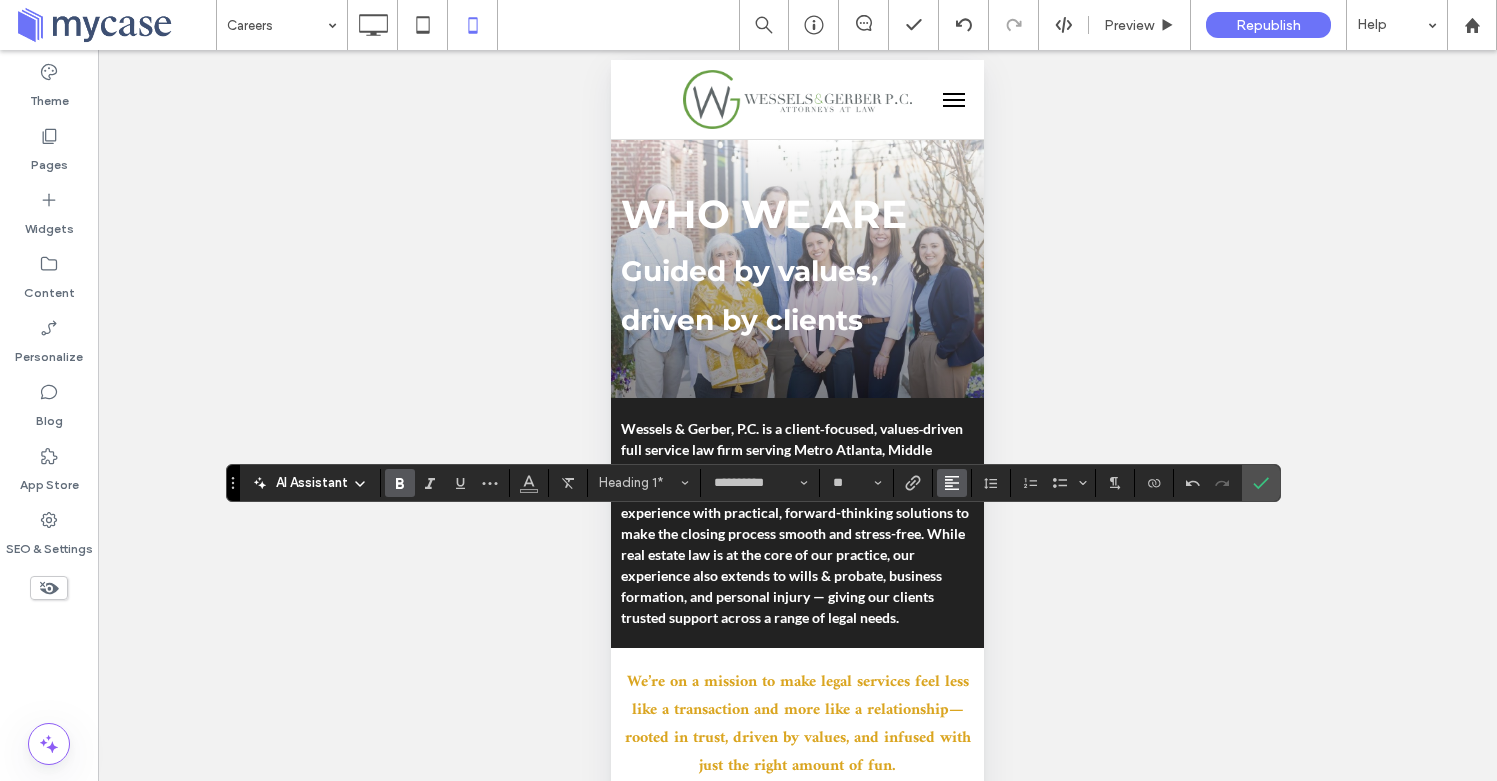 click 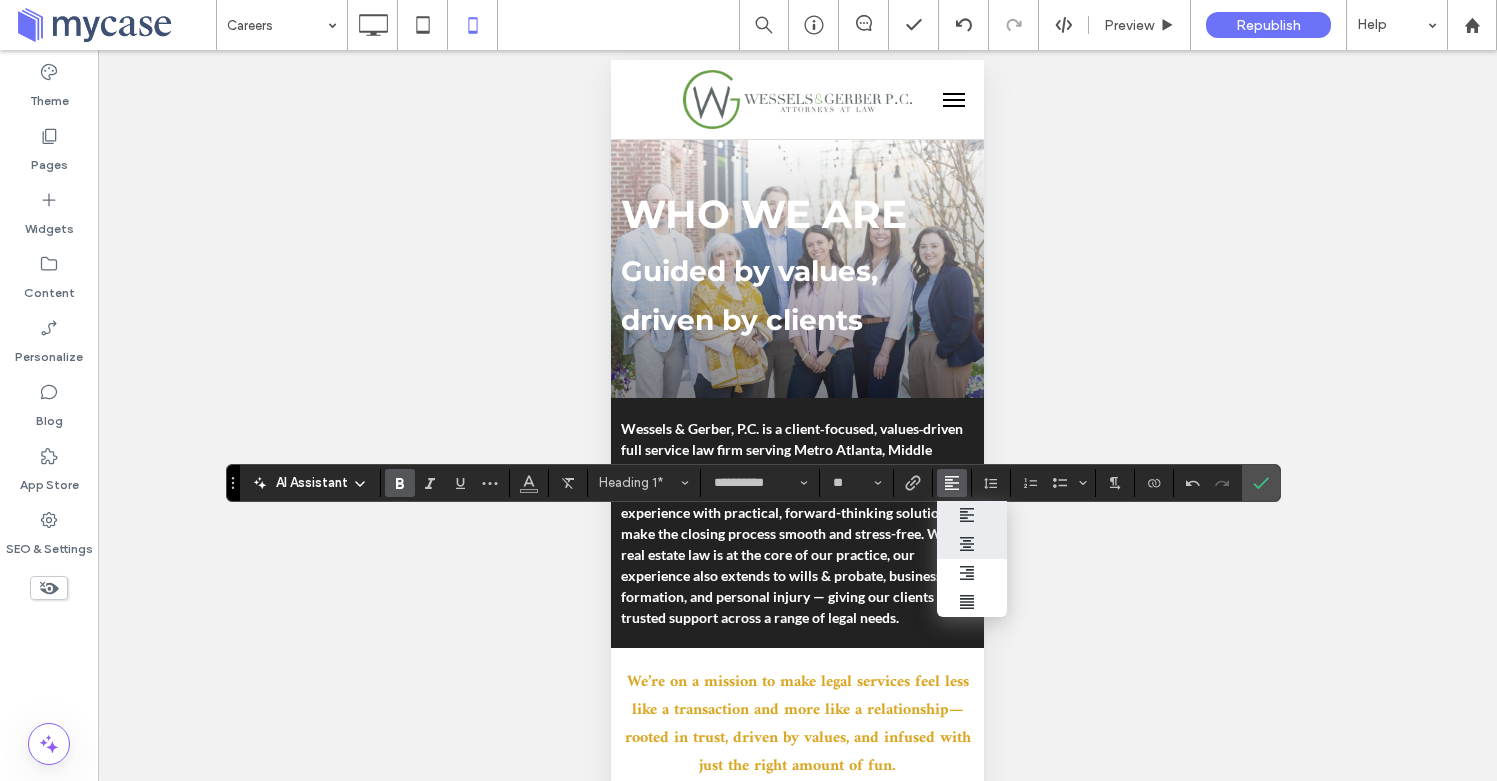 click 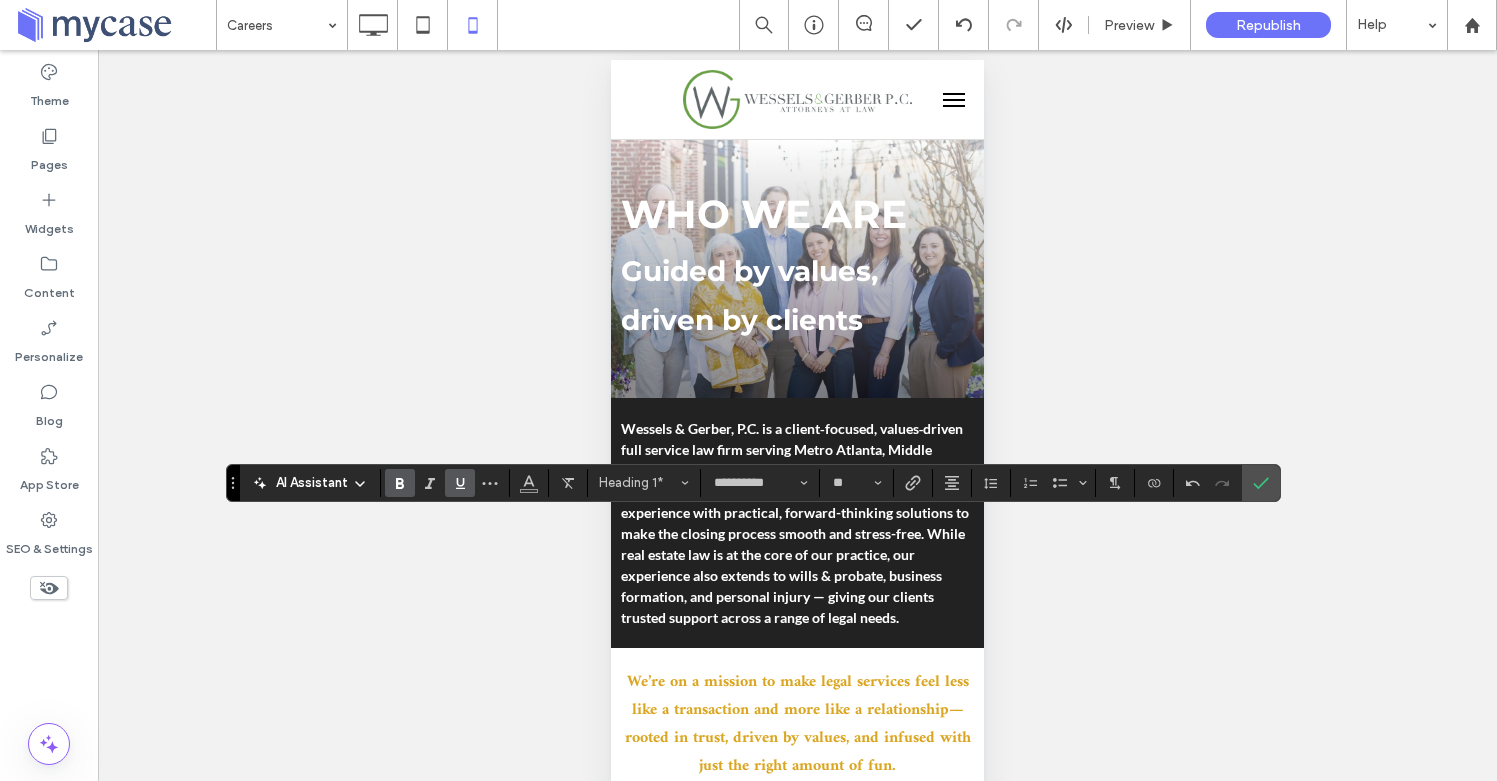 click 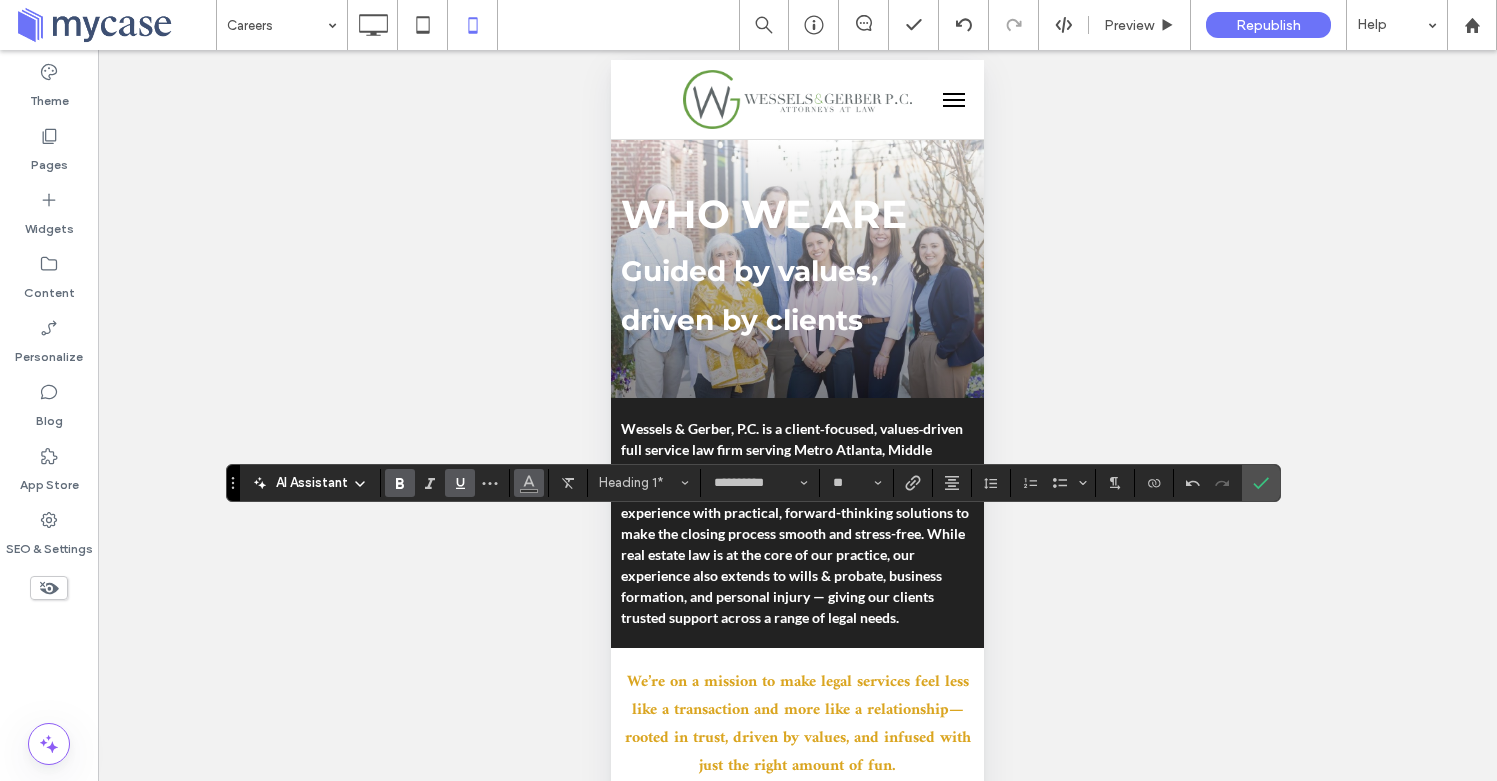 click 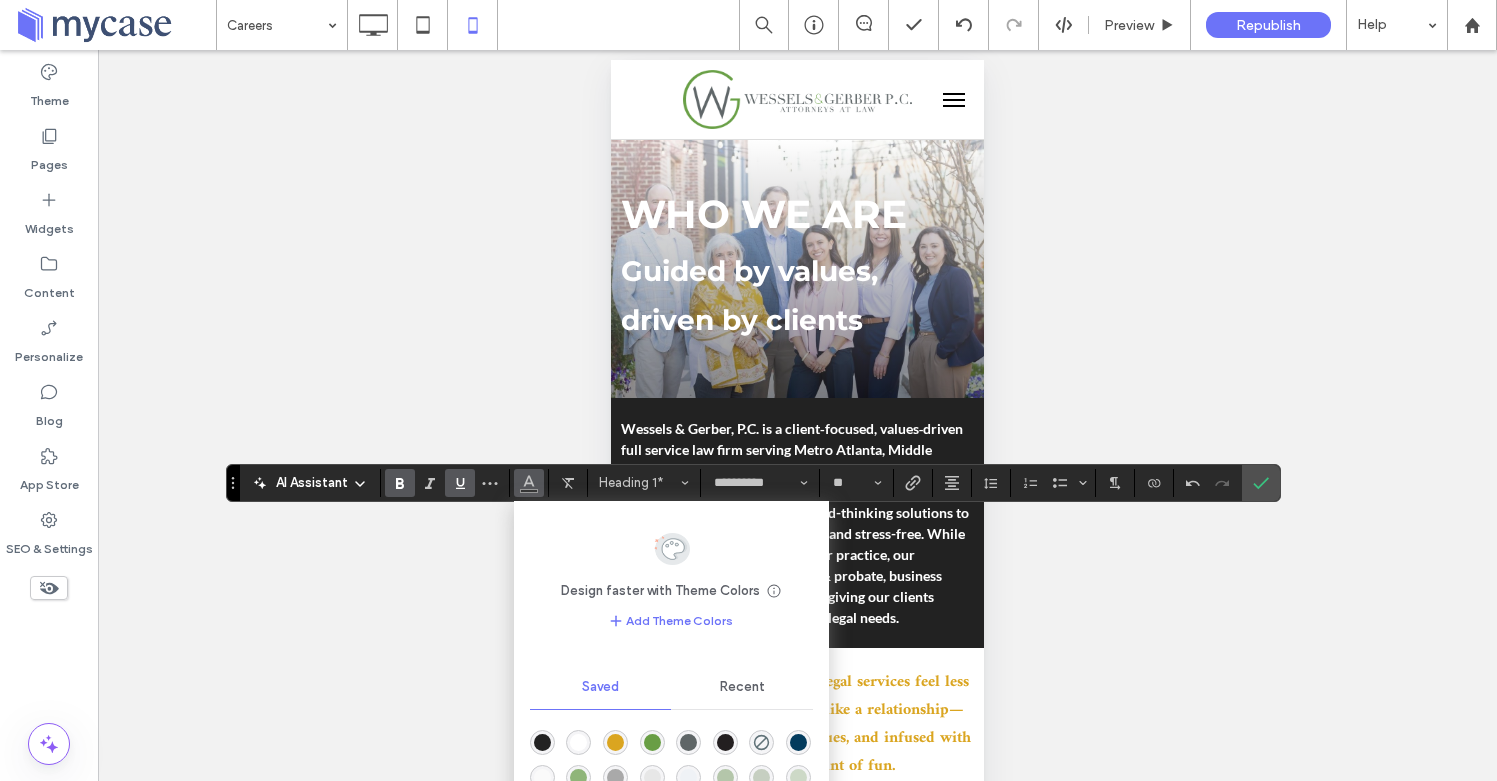 click at bounding box center [652, 742] 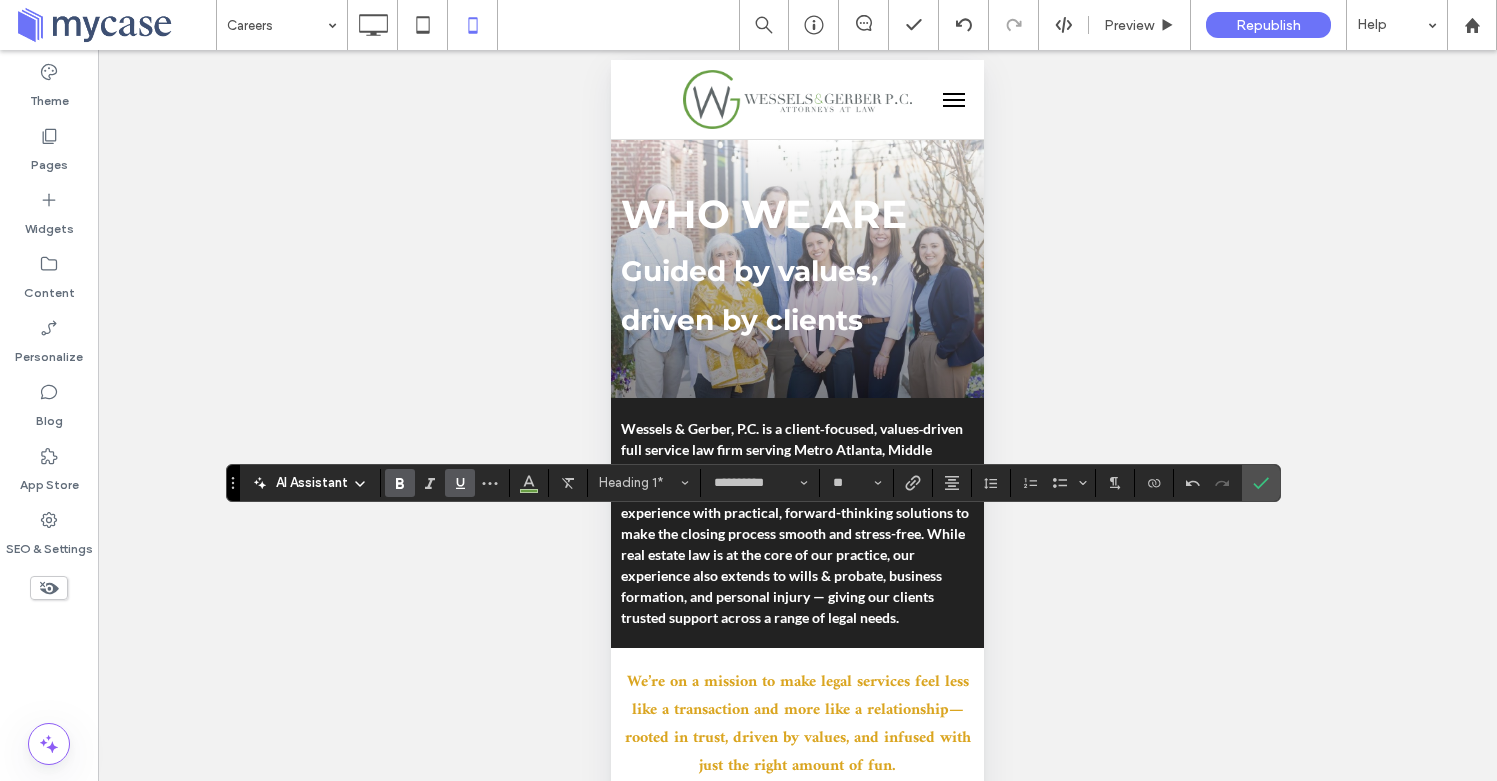 click 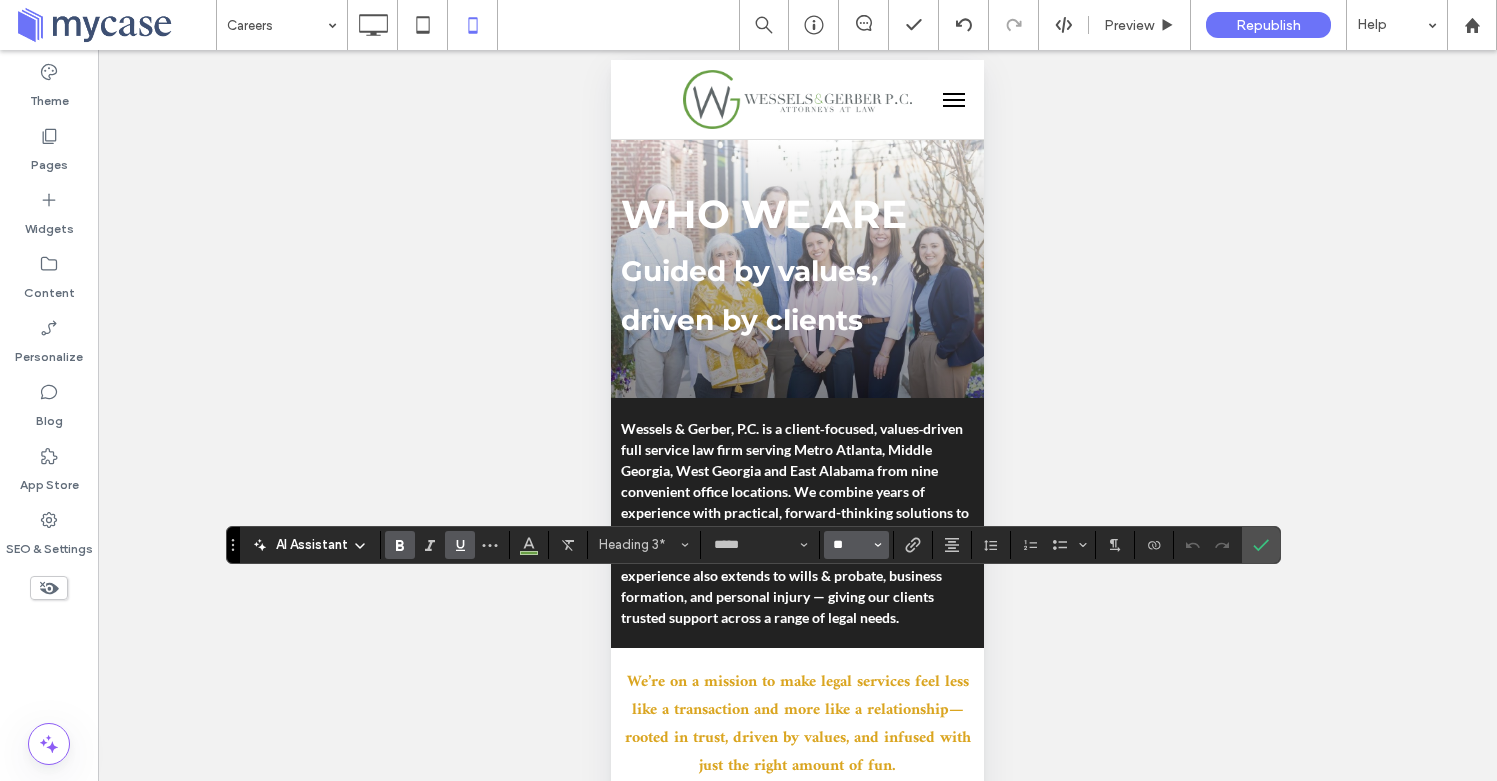 click on "**" at bounding box center (850, 545) 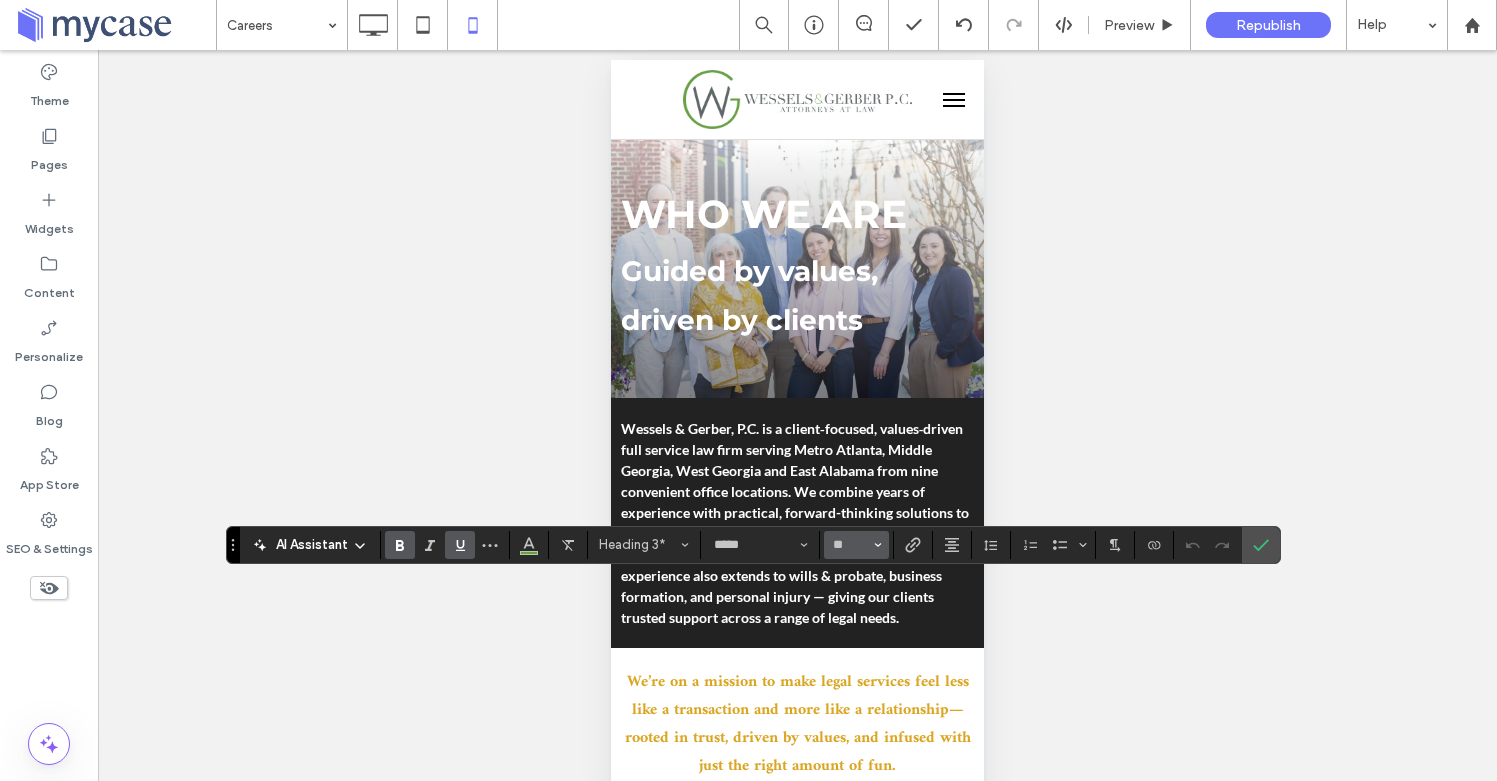 type on "**" 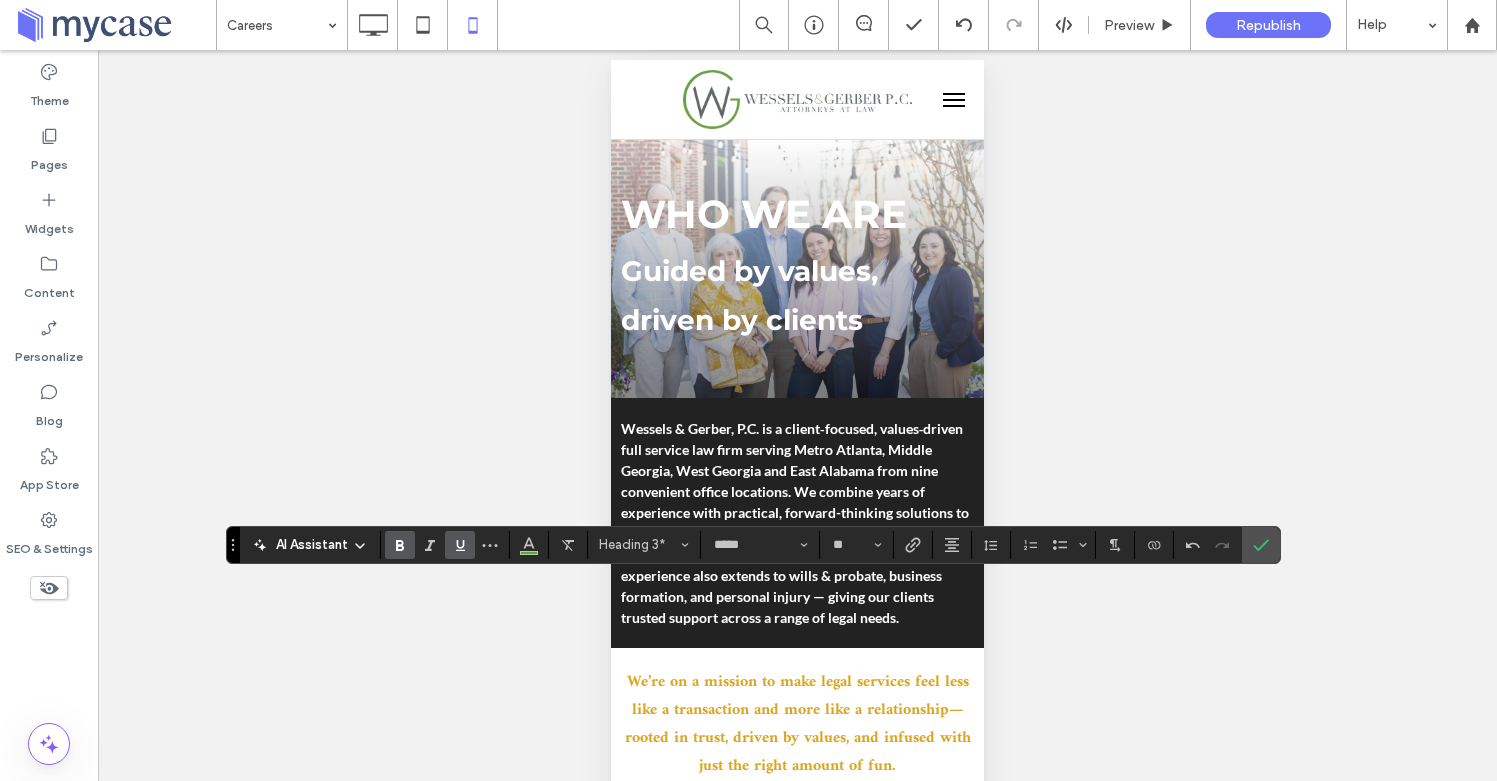 click 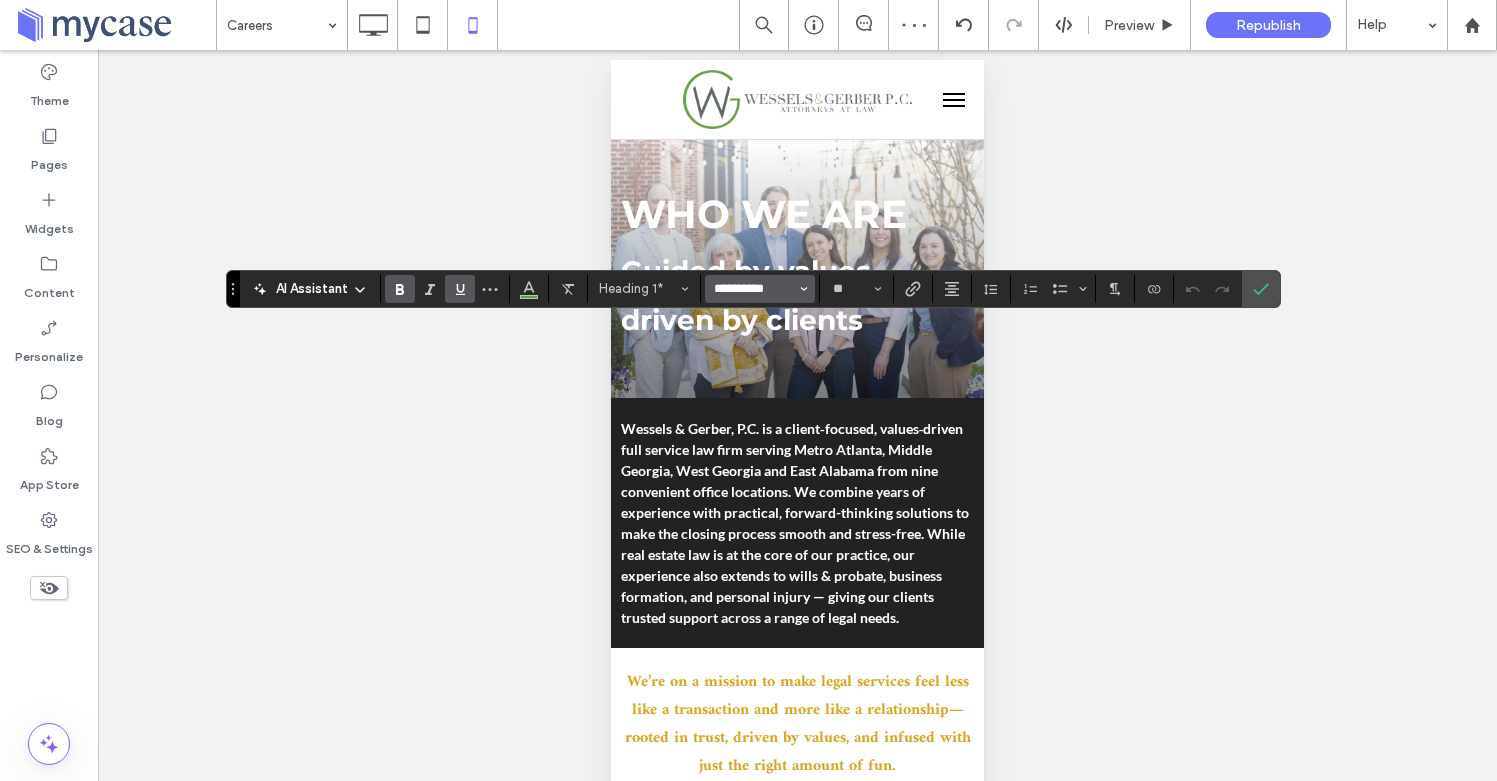 click on "**********" at bounding box center [754, 289] 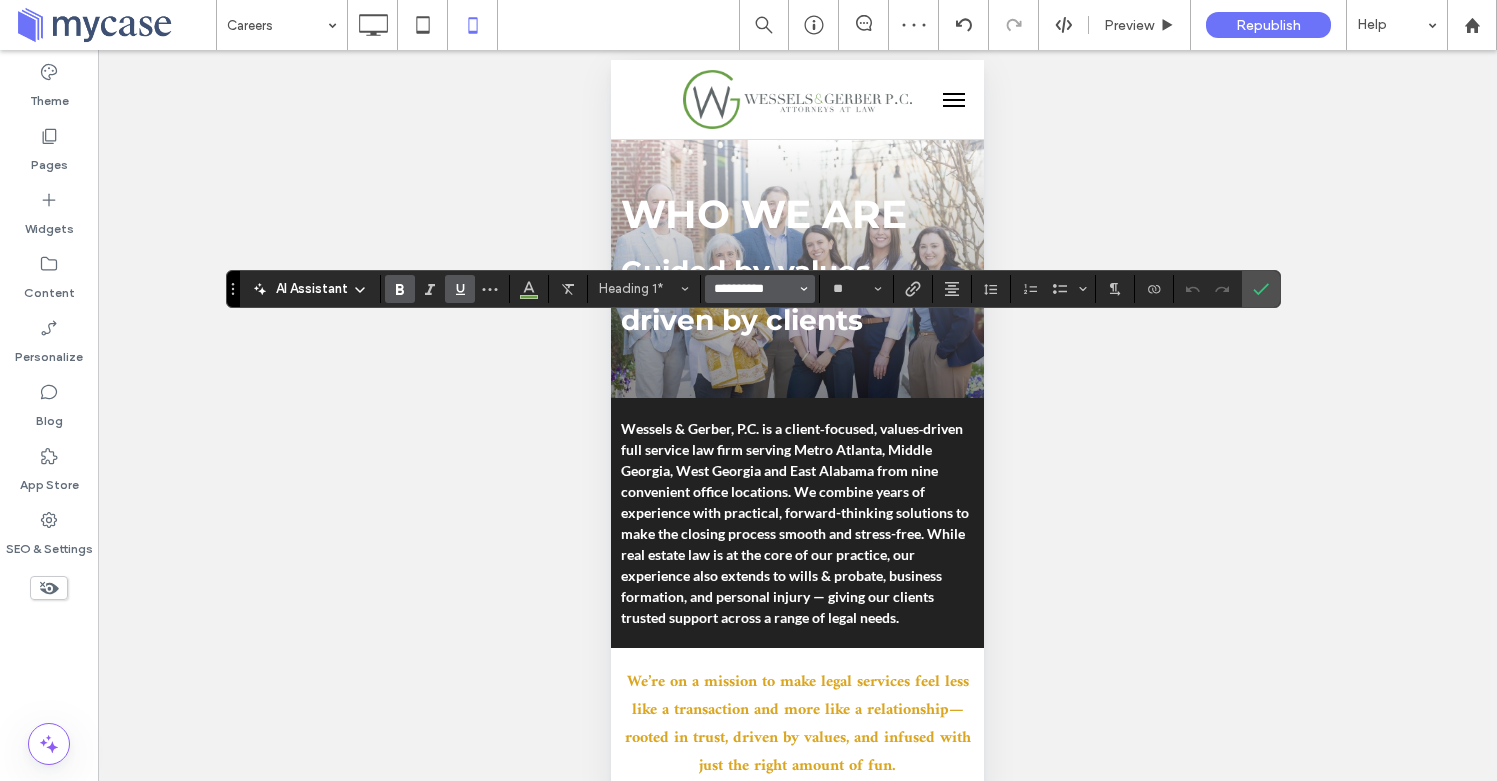 type 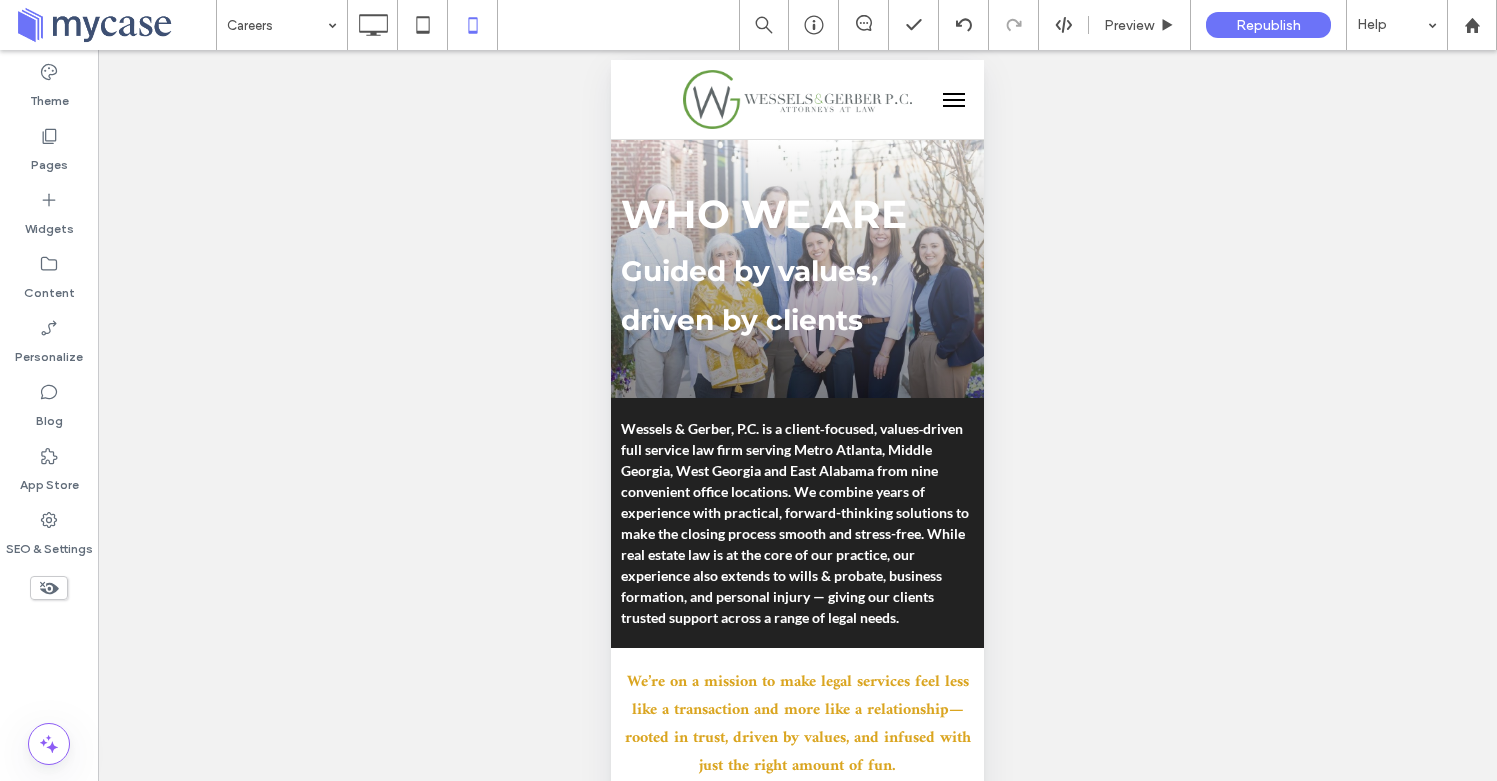 type on "*****" 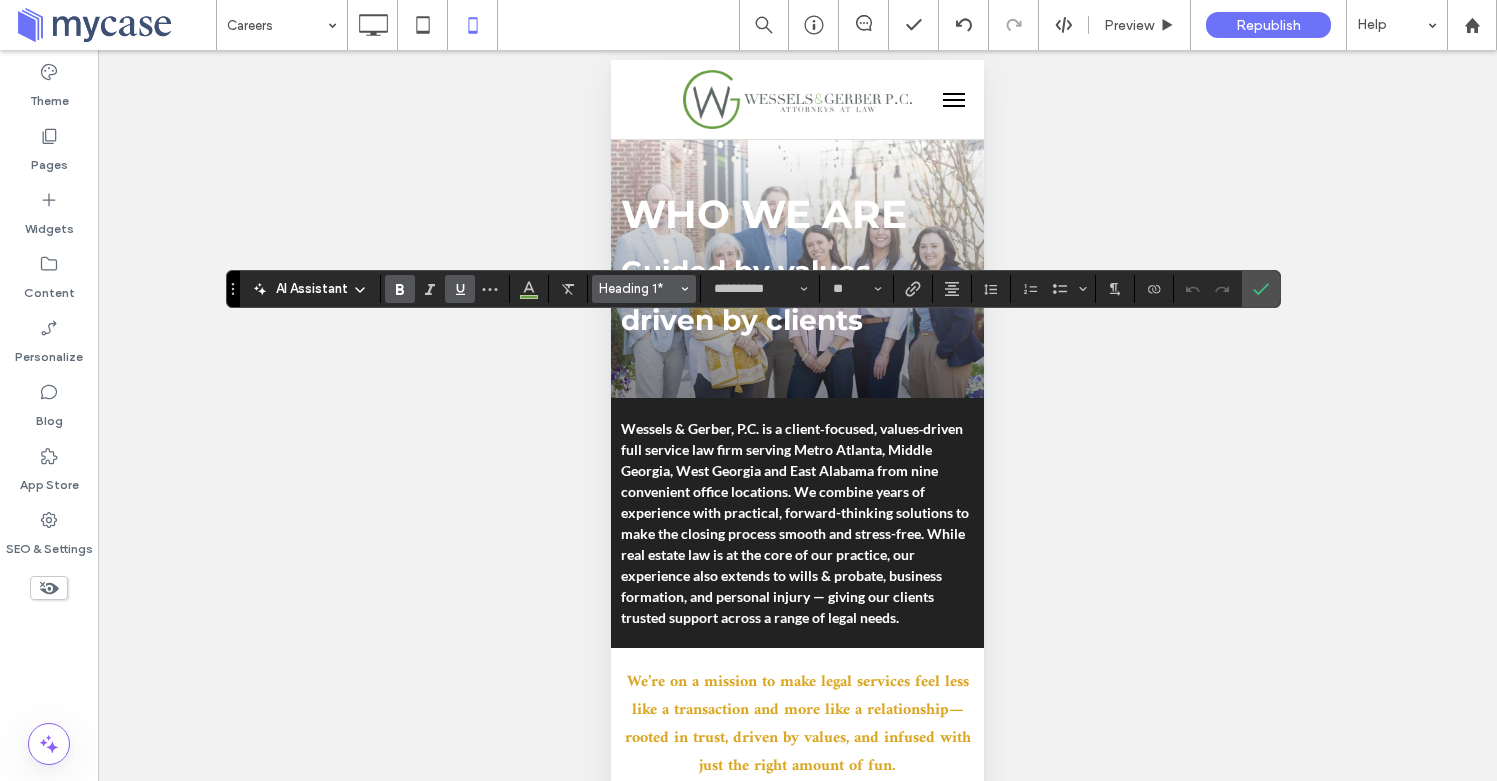 click on "Heading 1*" at bounding box center (644, 289) 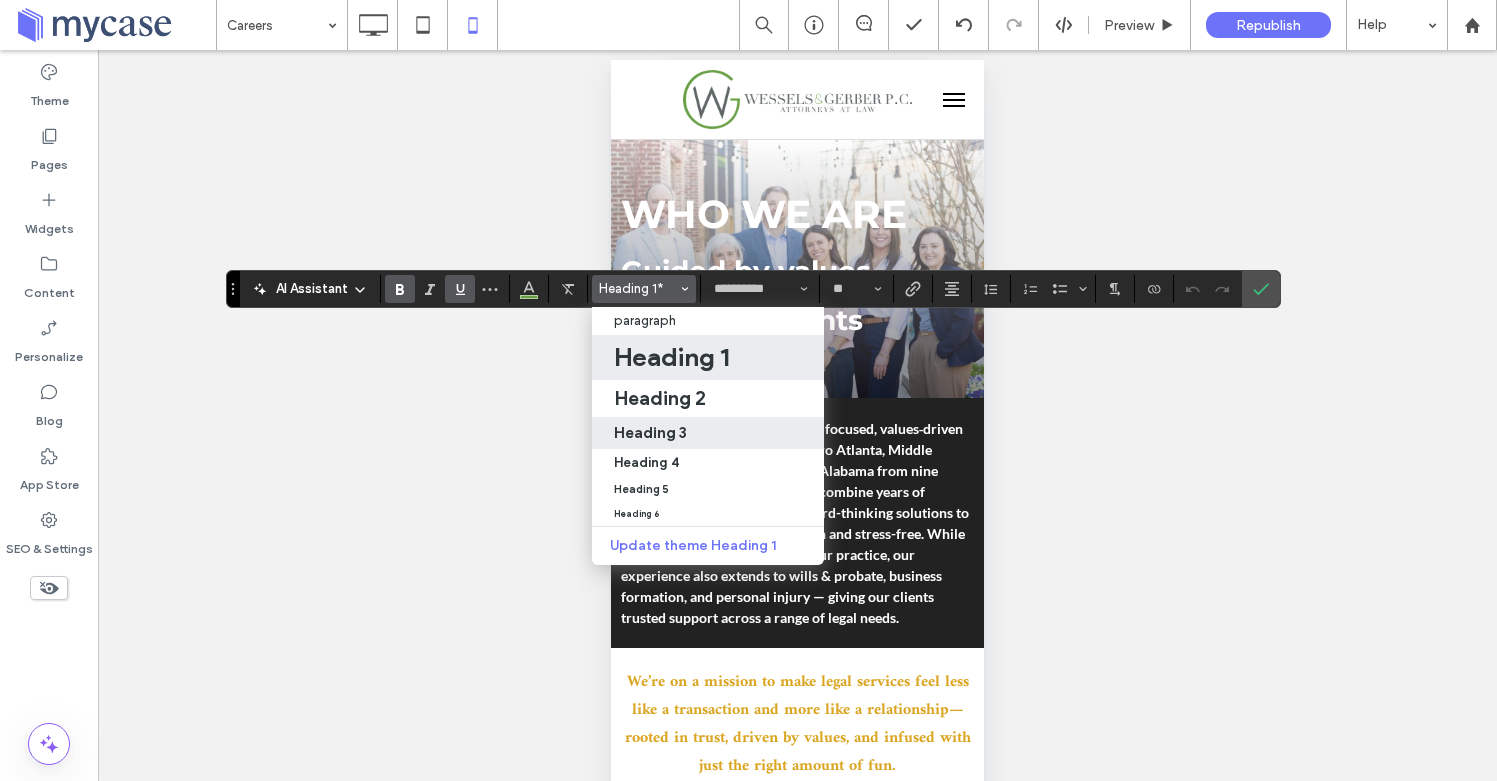 click on "Heading 3" at bounding box center [650, 432] 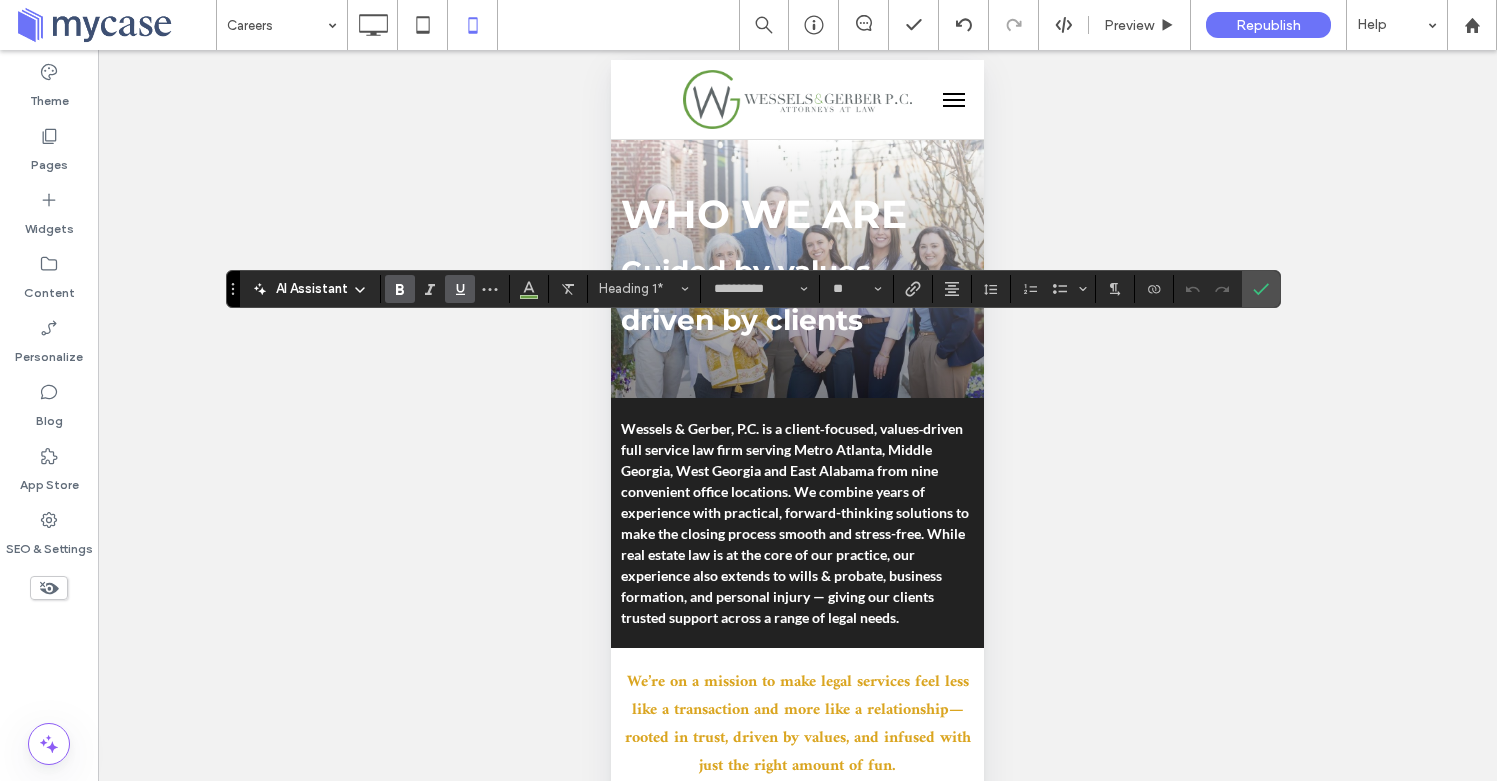 type on "*****" 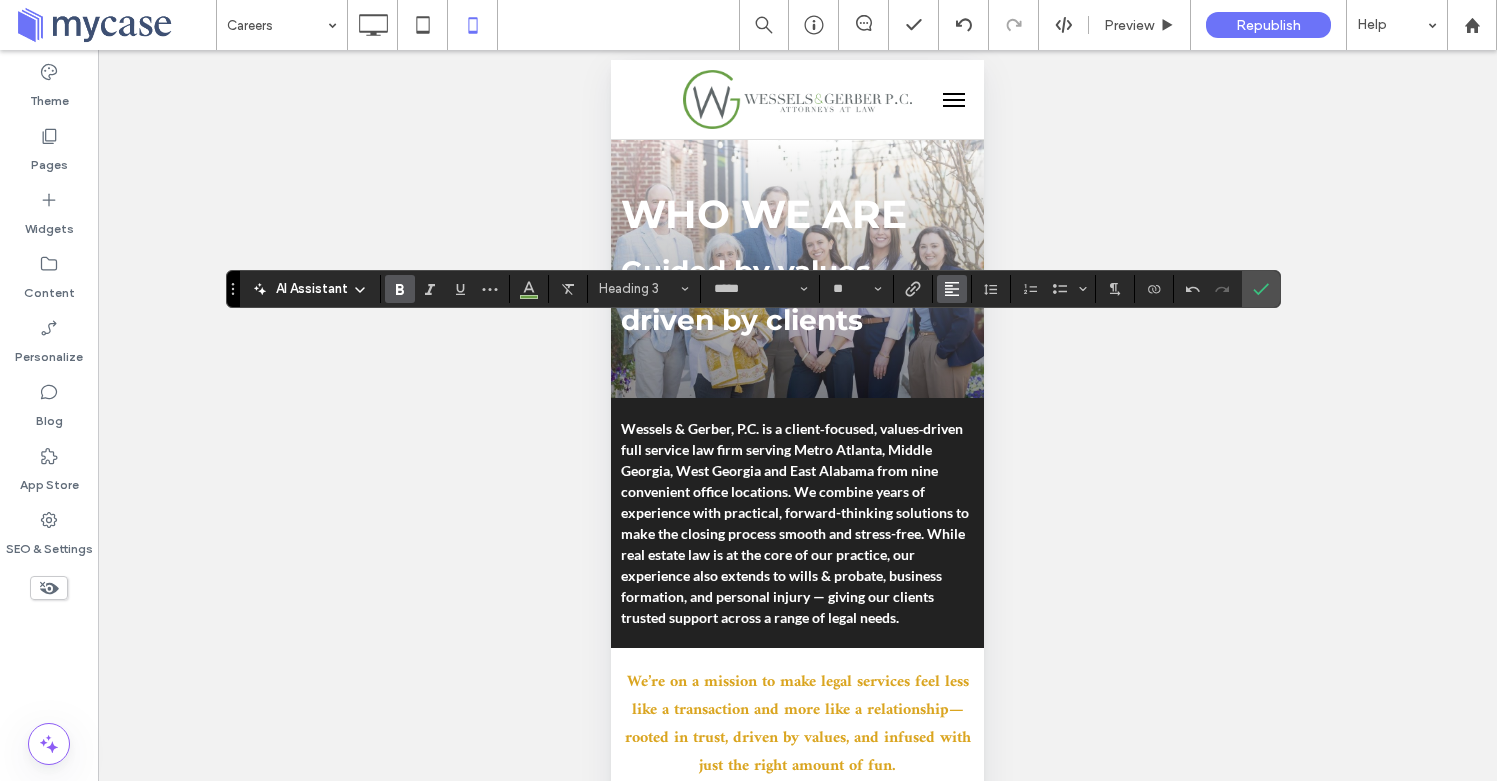 click 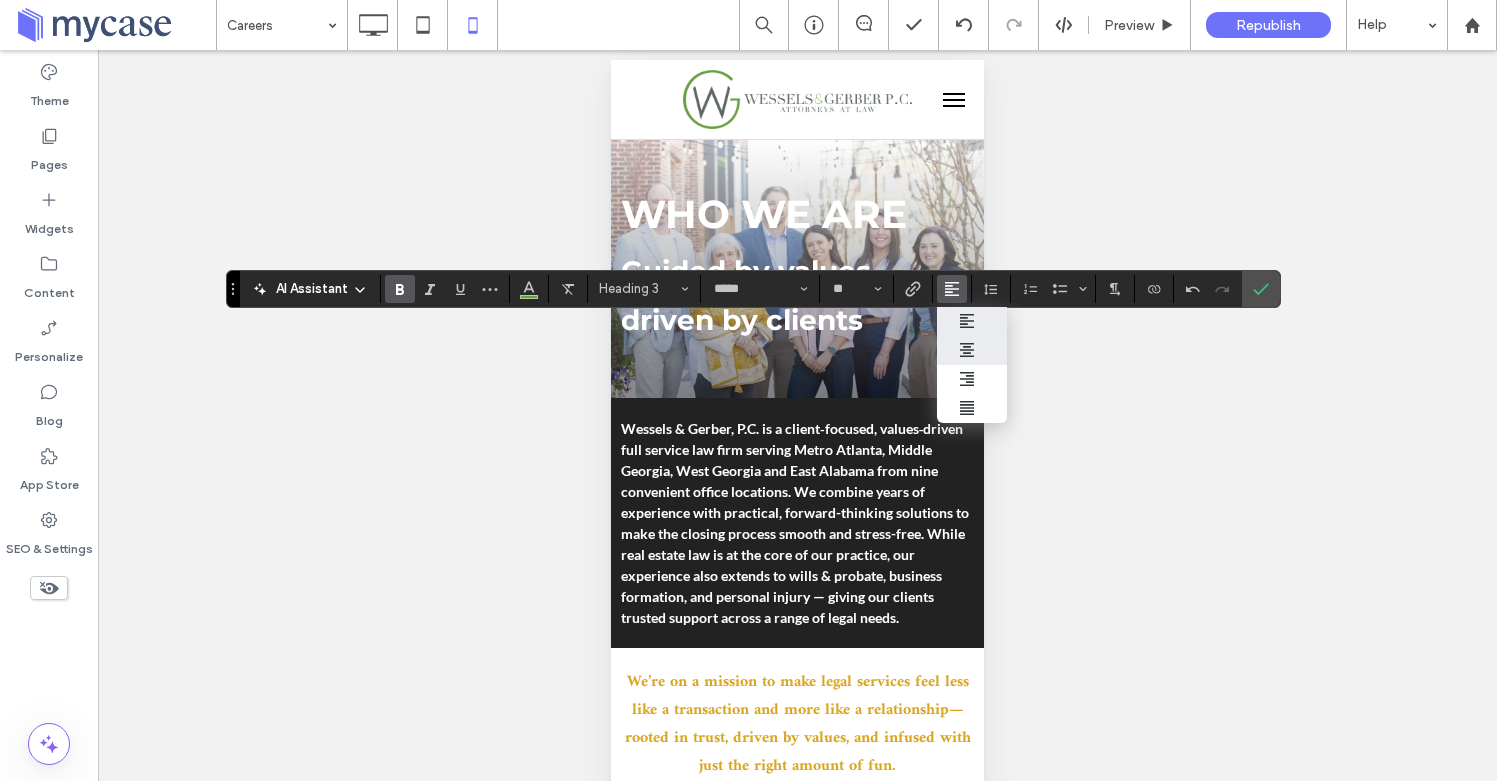 click 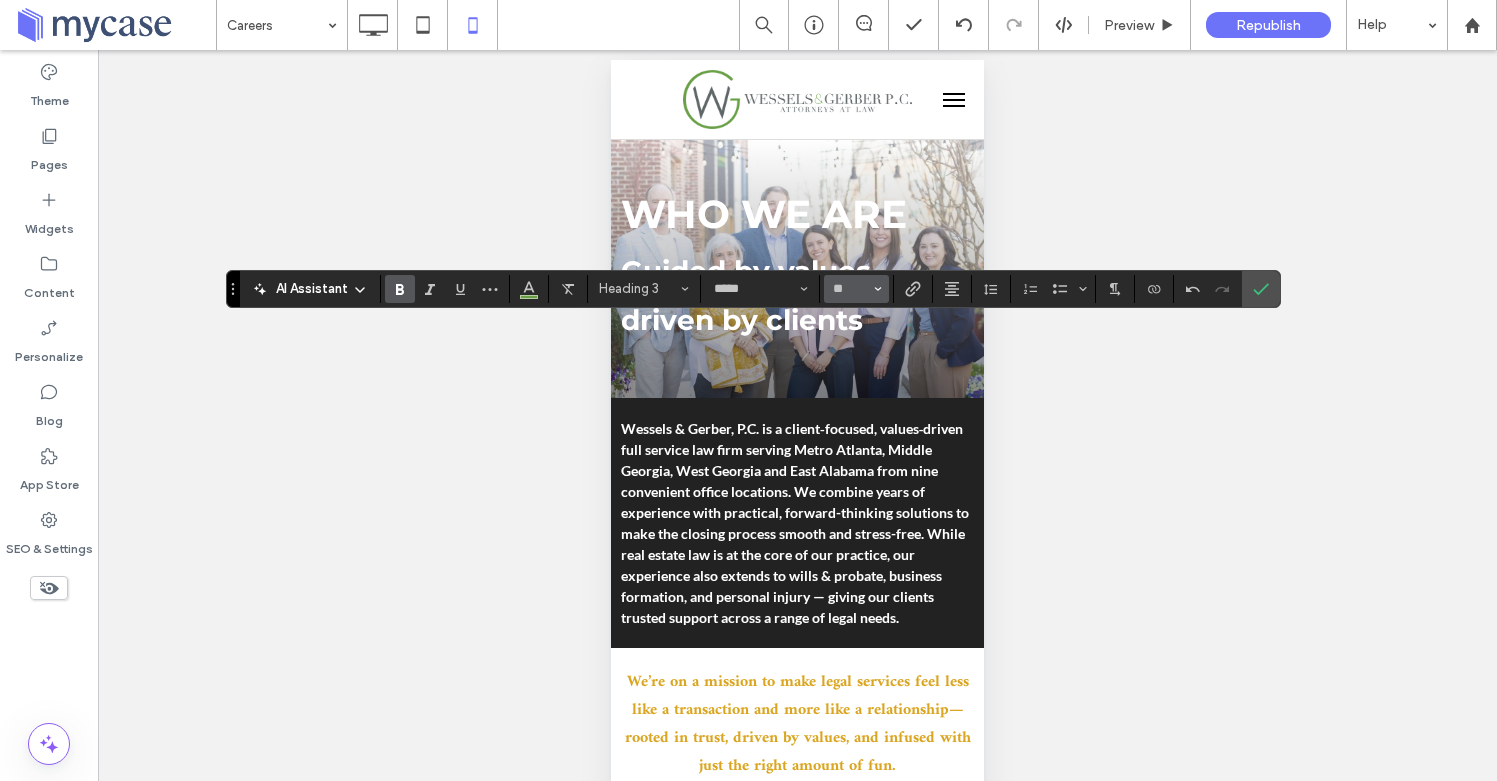 click on "**" at bounding box center [856, 289] 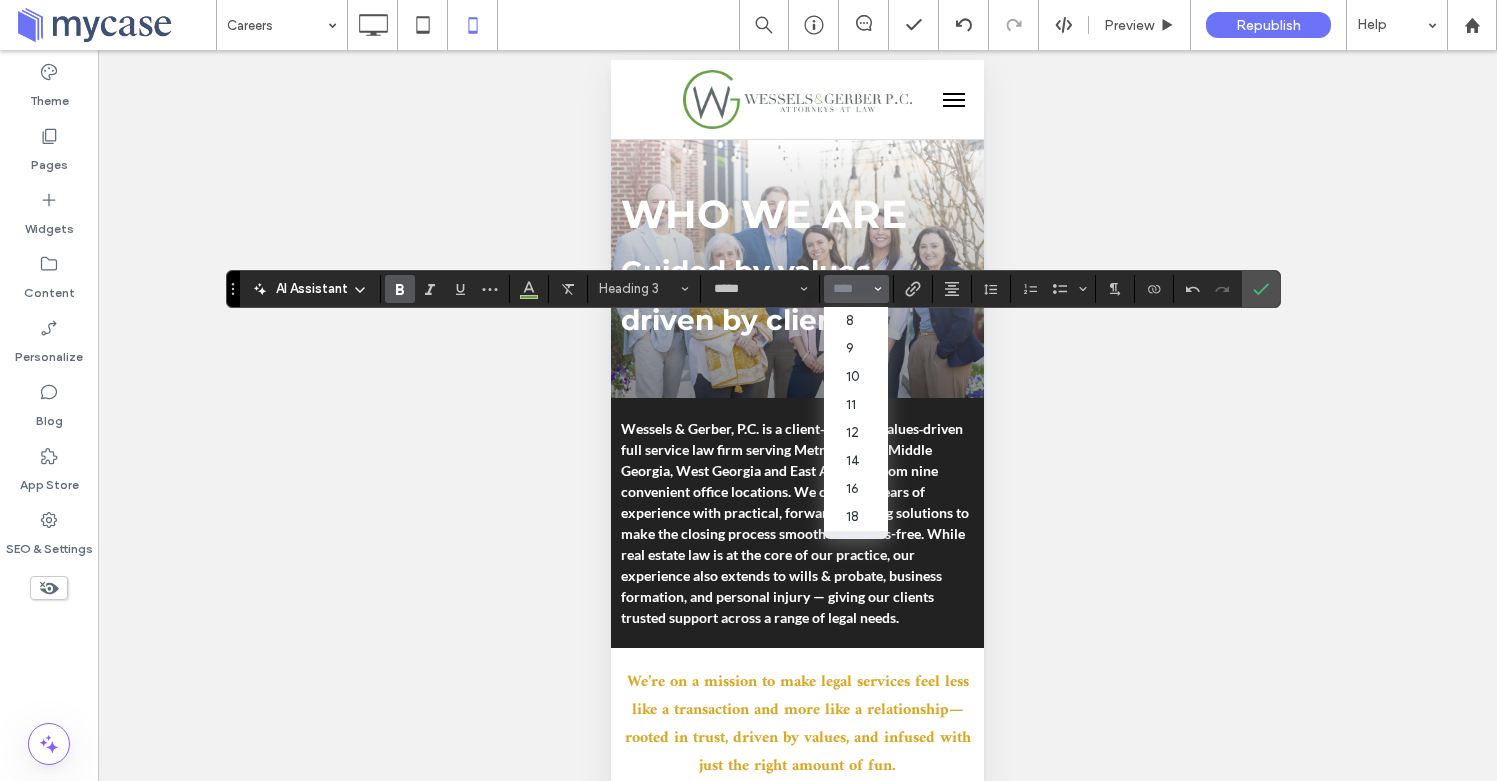 click at bounding box center (850, 289) 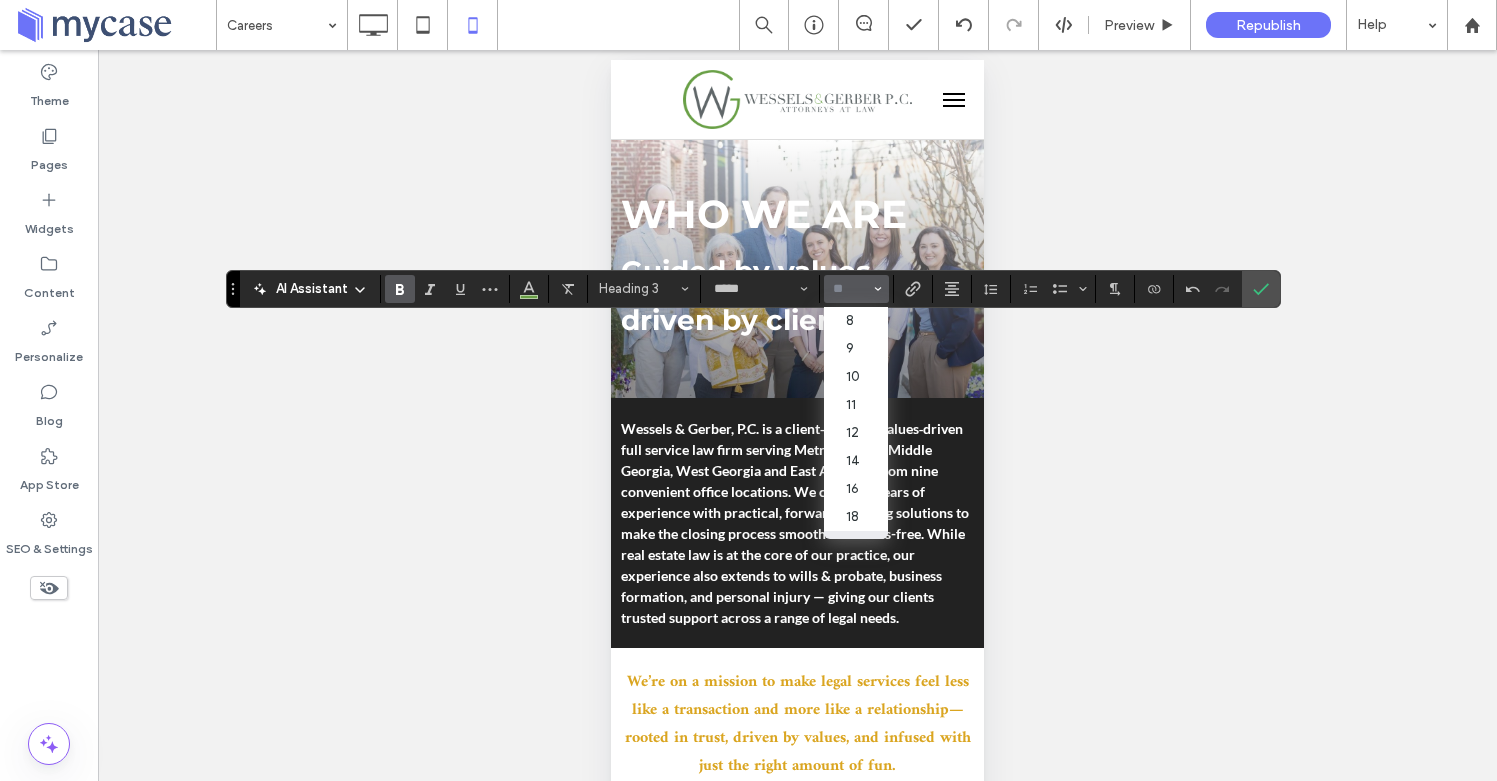 click at bounding box center [850, 289] 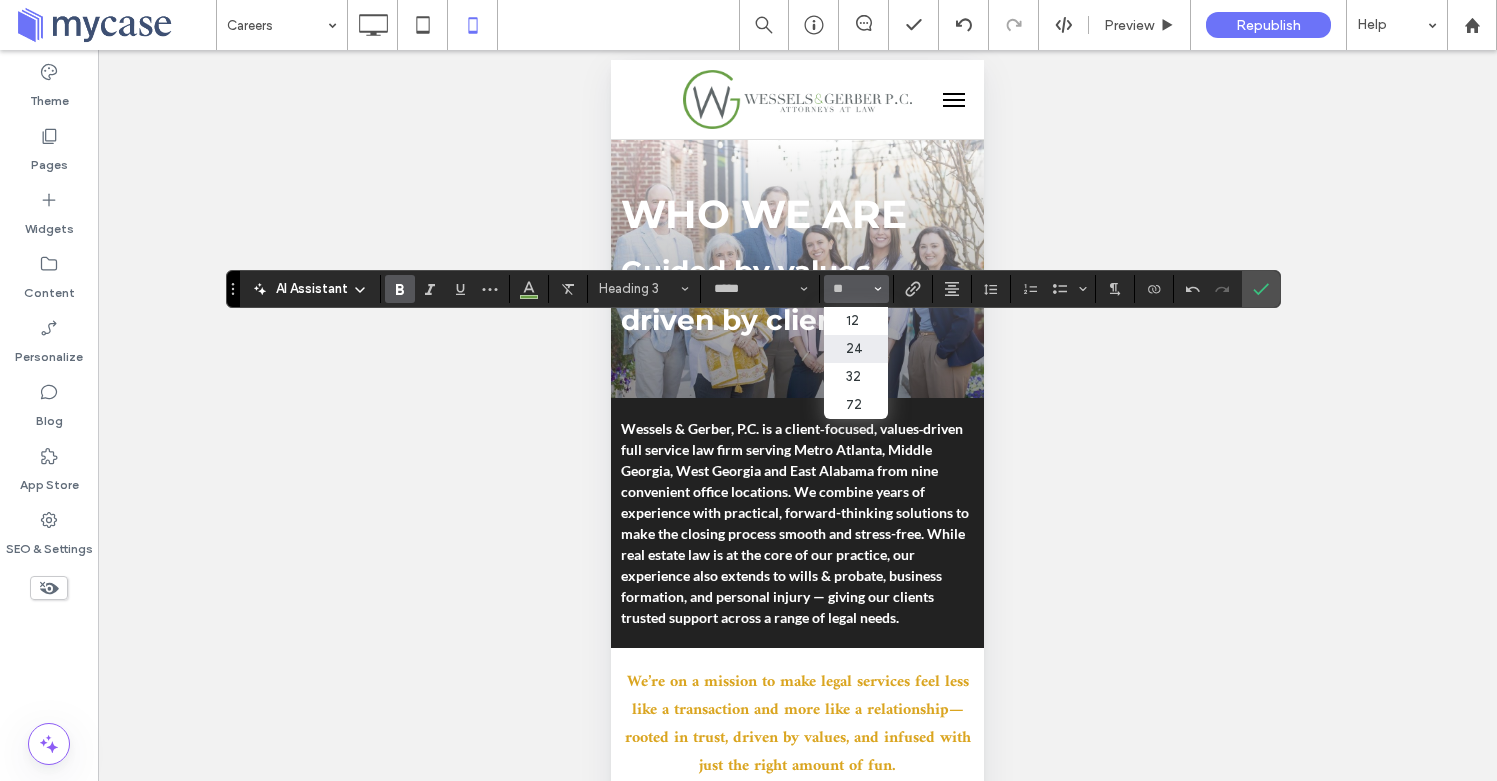 type on "**" 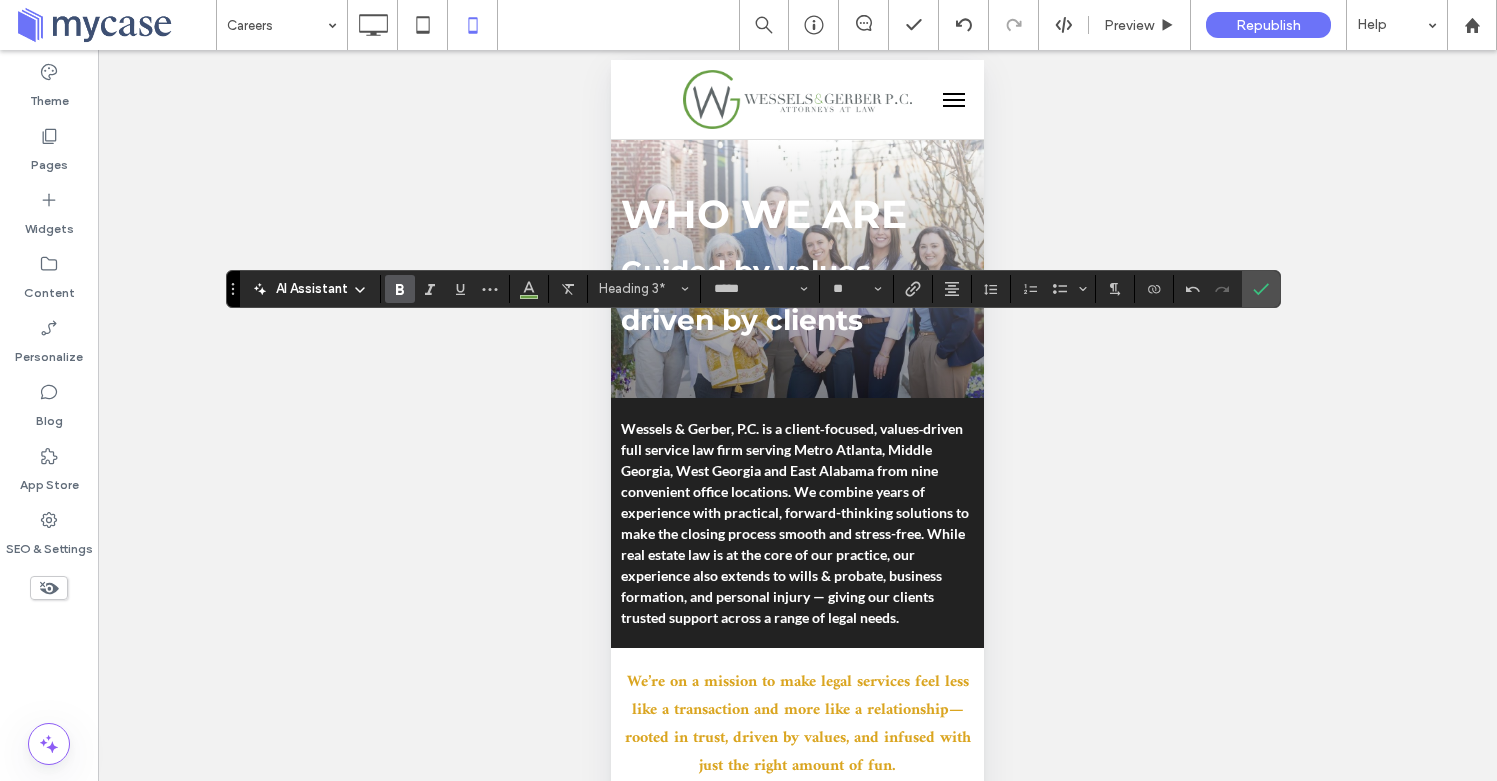 click 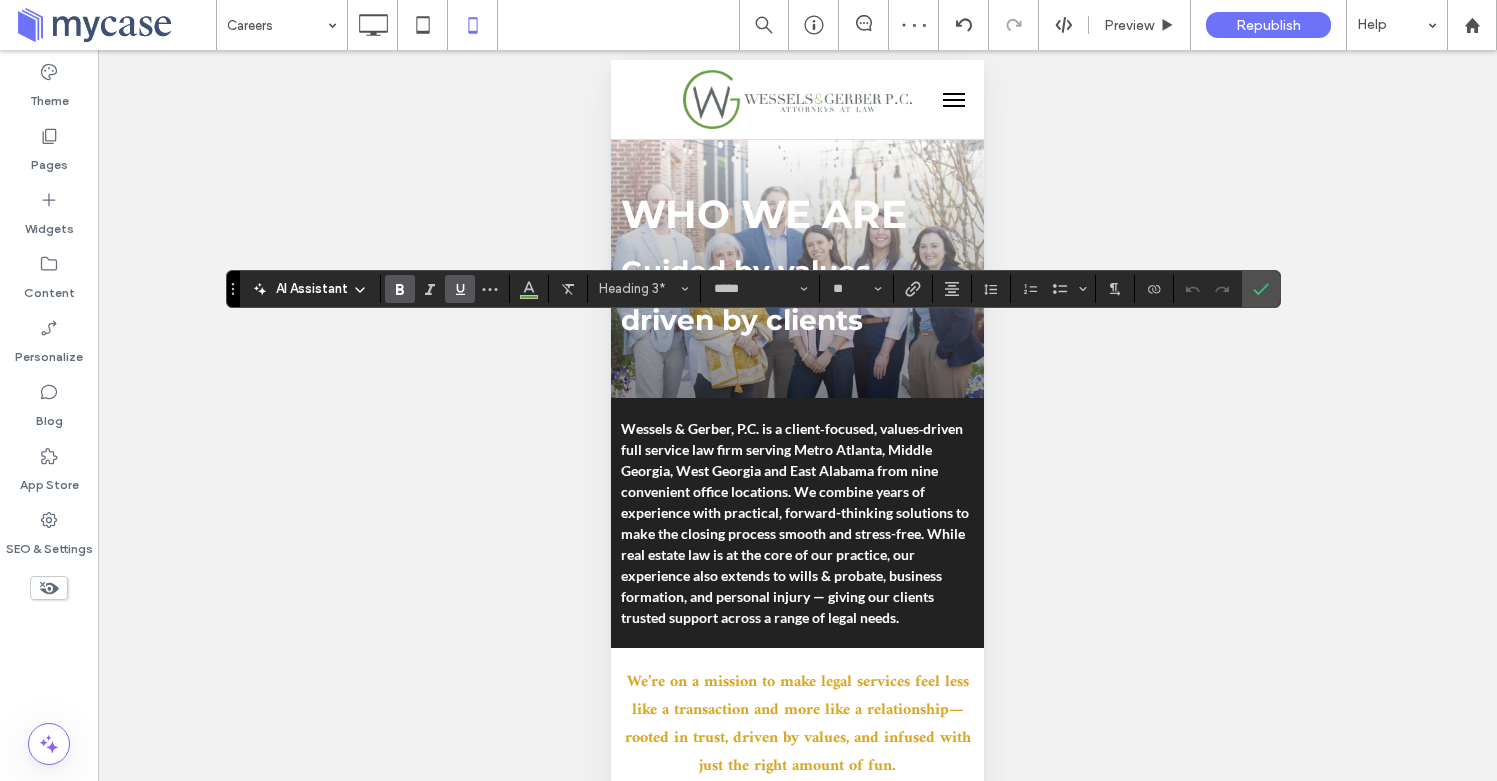 click 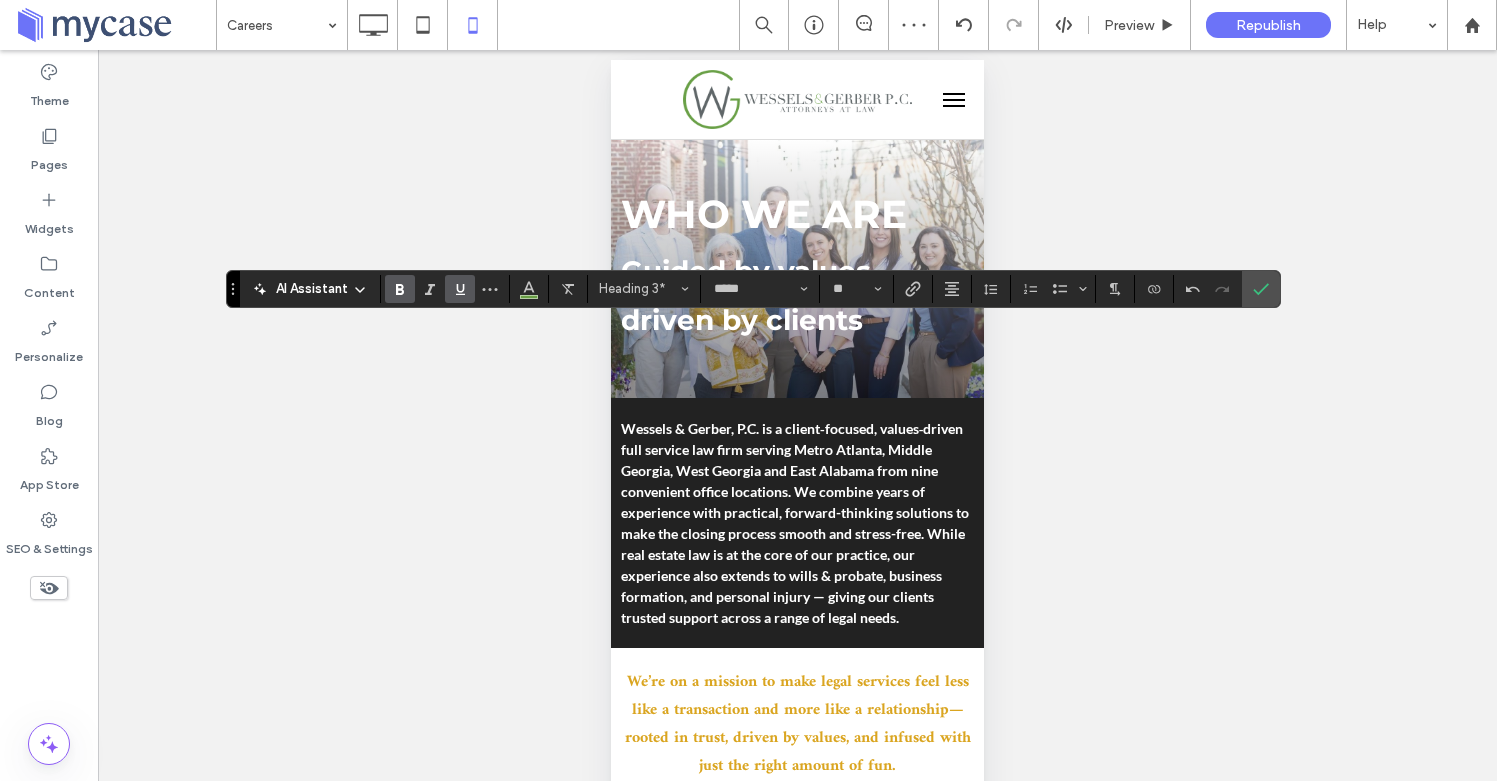click at bounding box center [1261, 289] 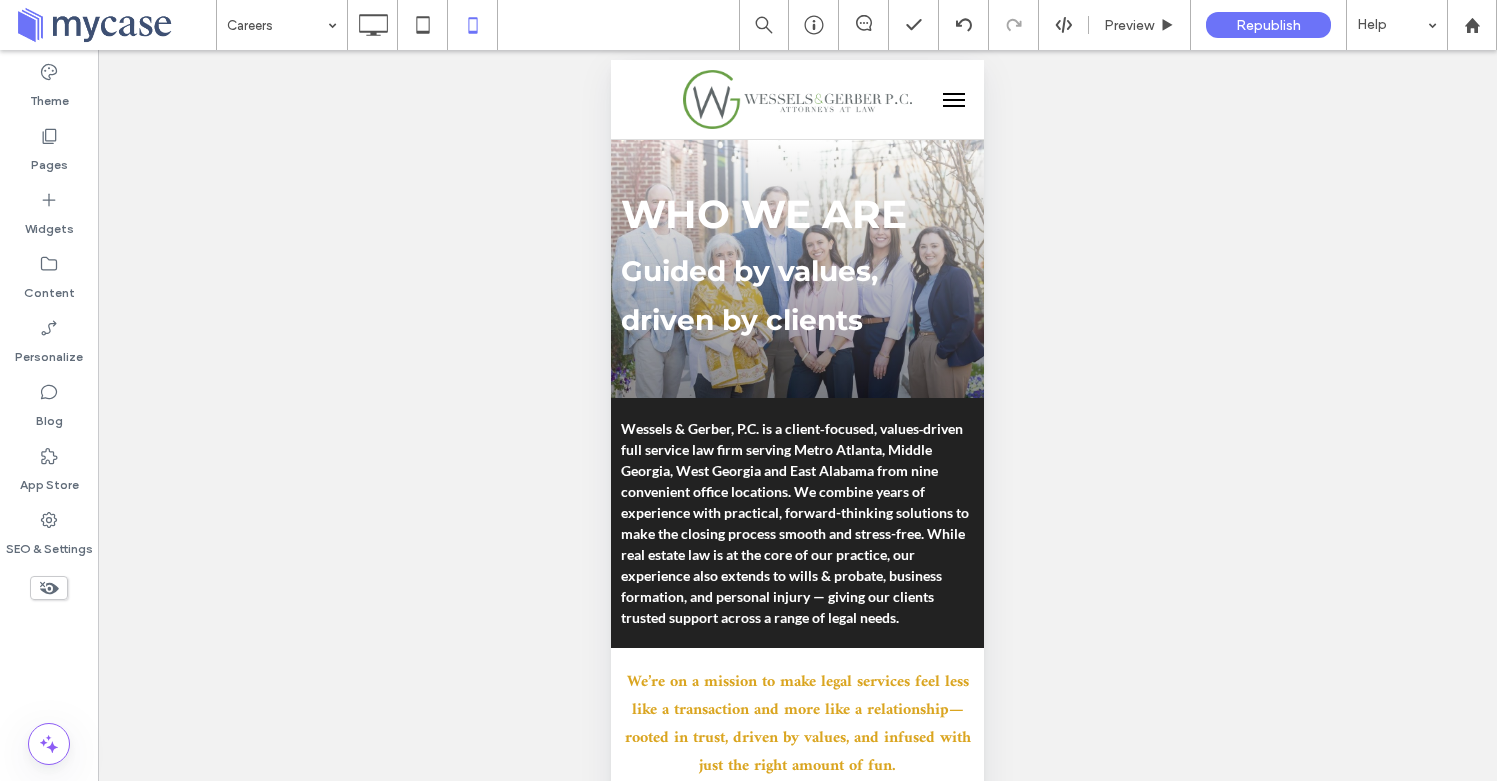 type on "****" 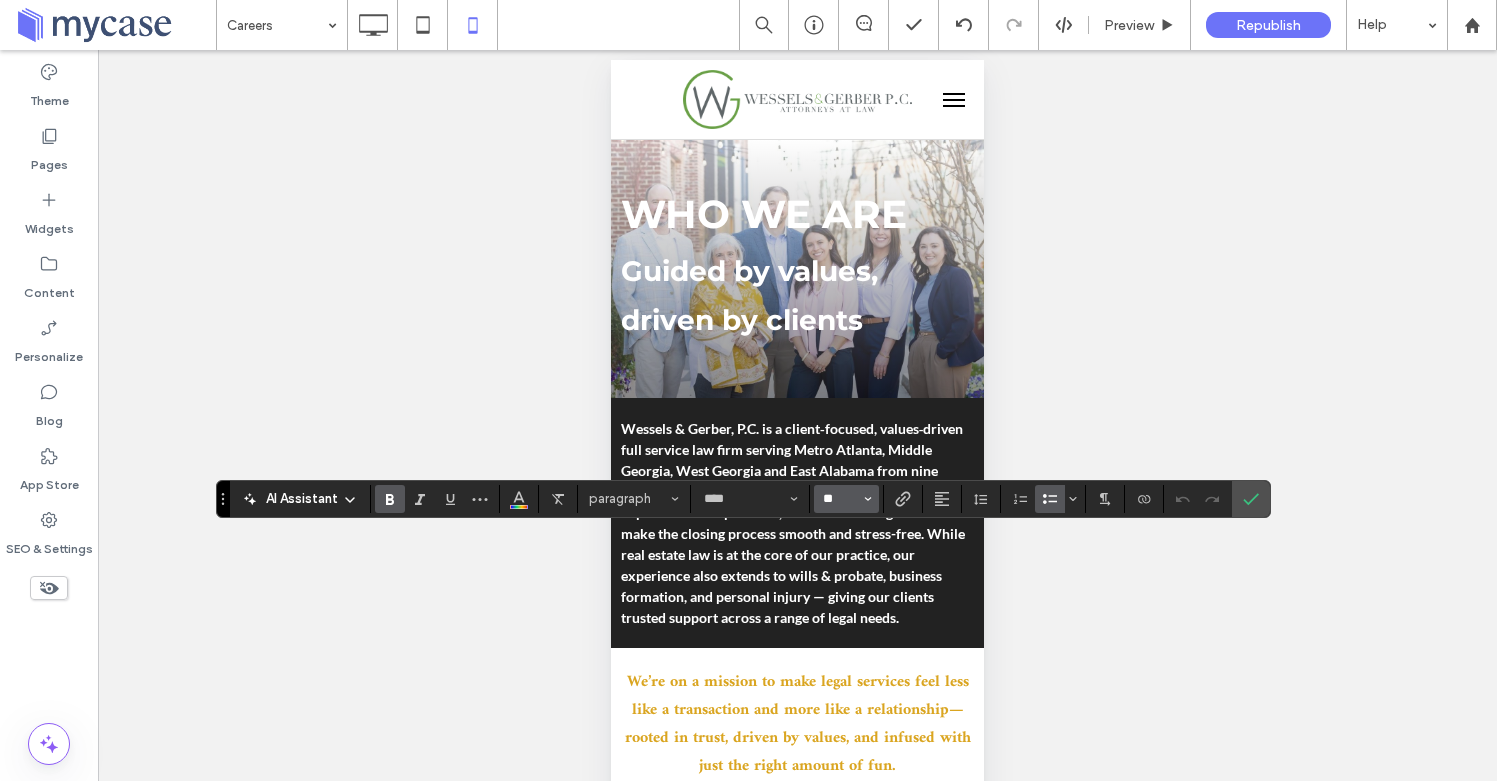 click on "**" at bounding box center [840, 499] 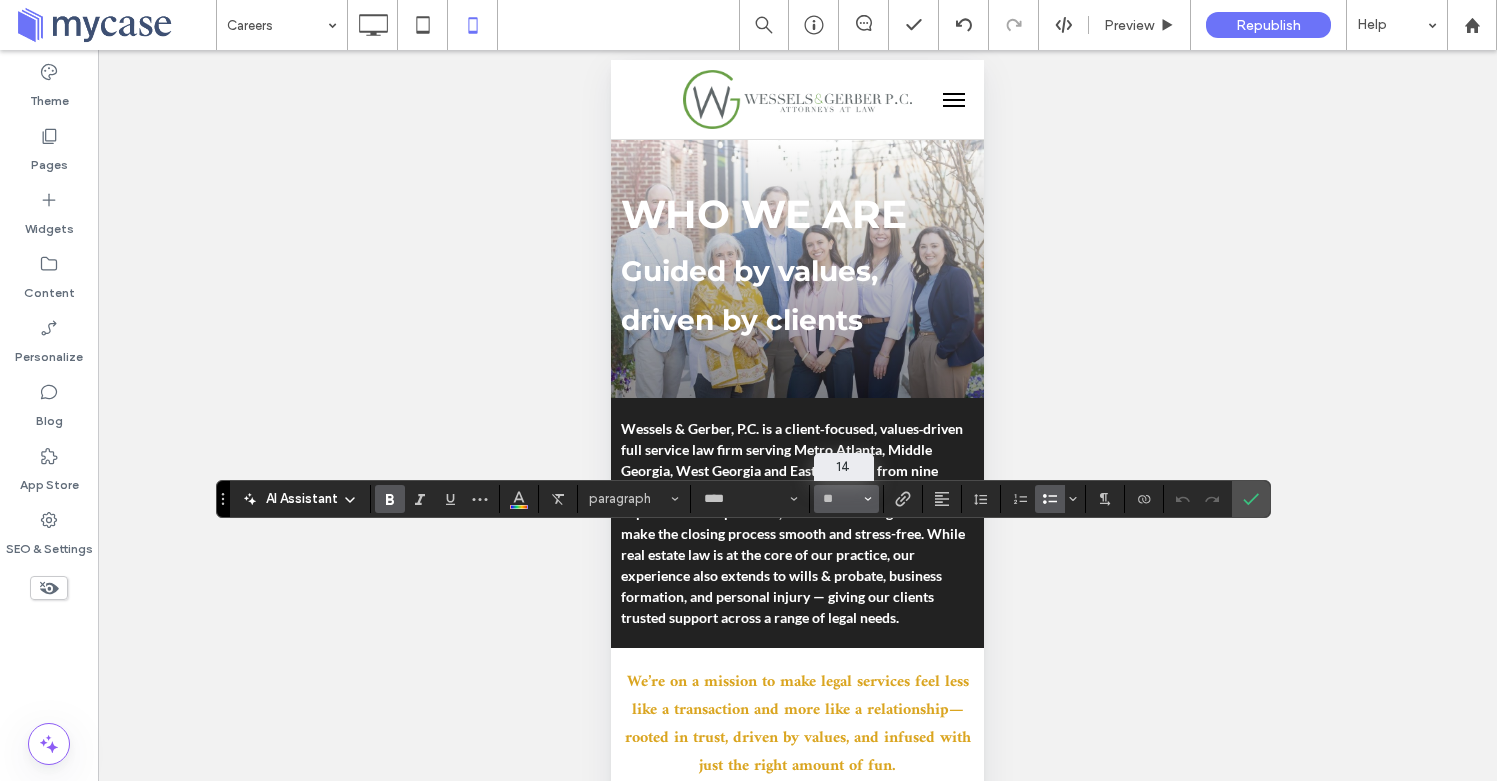 type on "**" 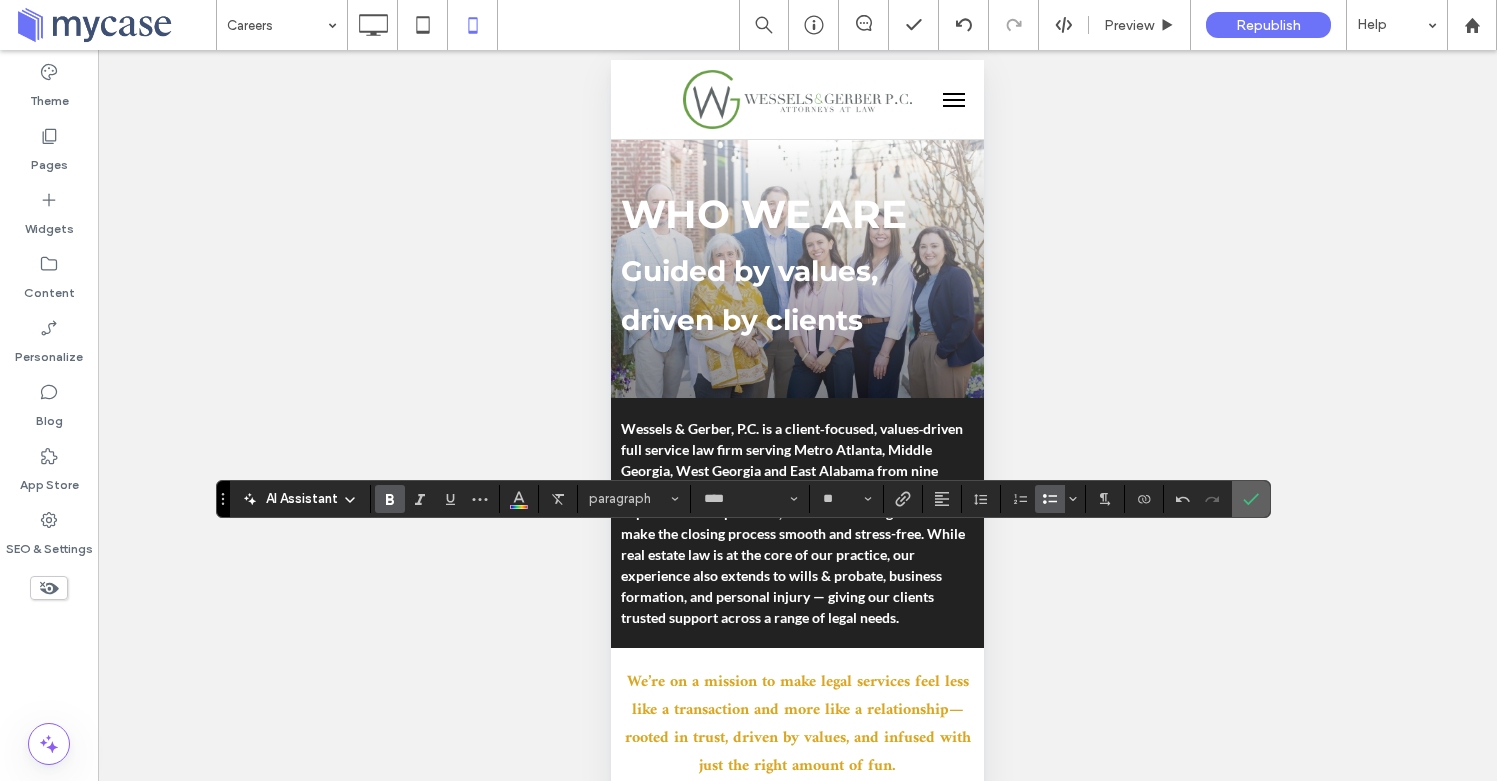 click 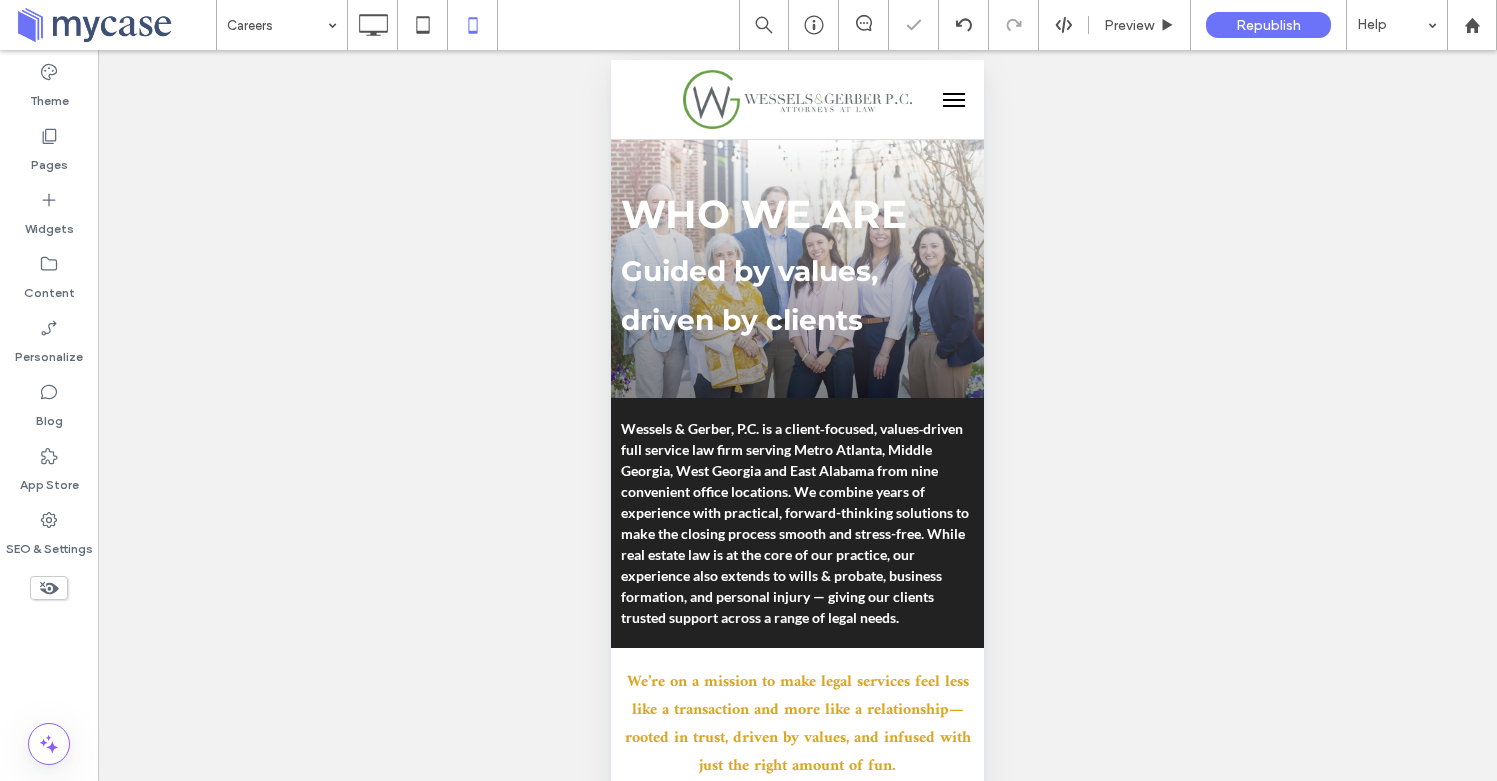 type on "****" 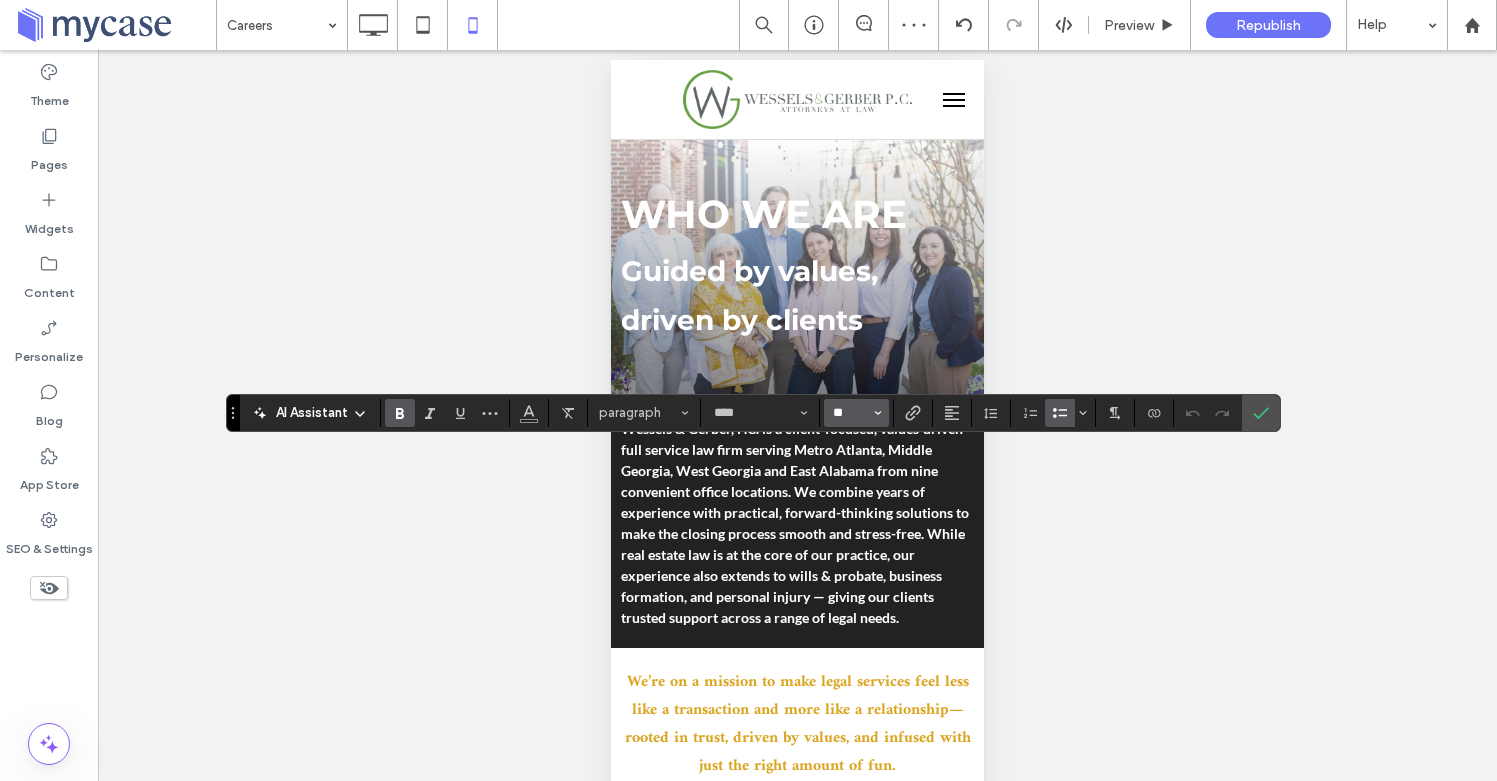 click on "**" at bounding box center [850, 413] 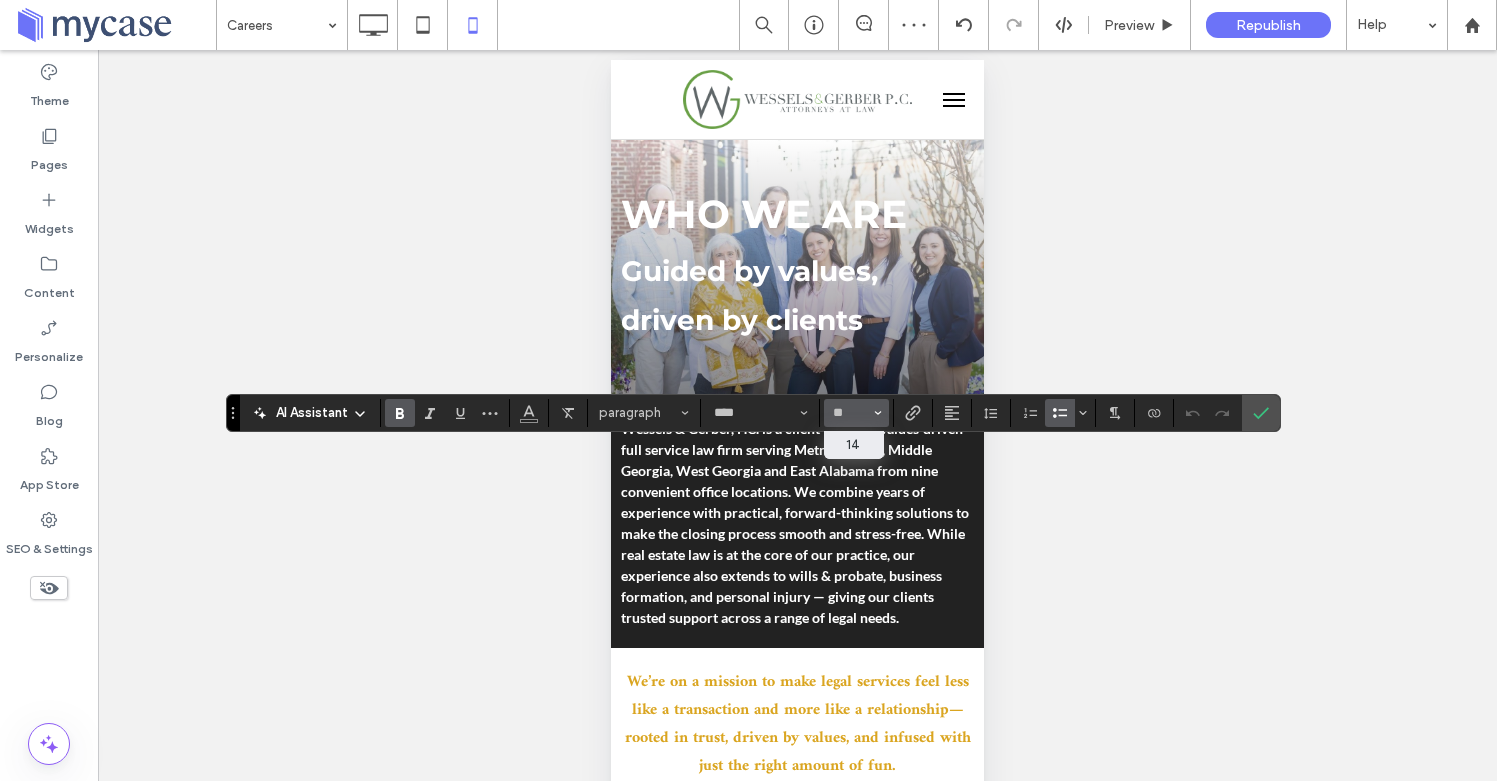 type on "**" 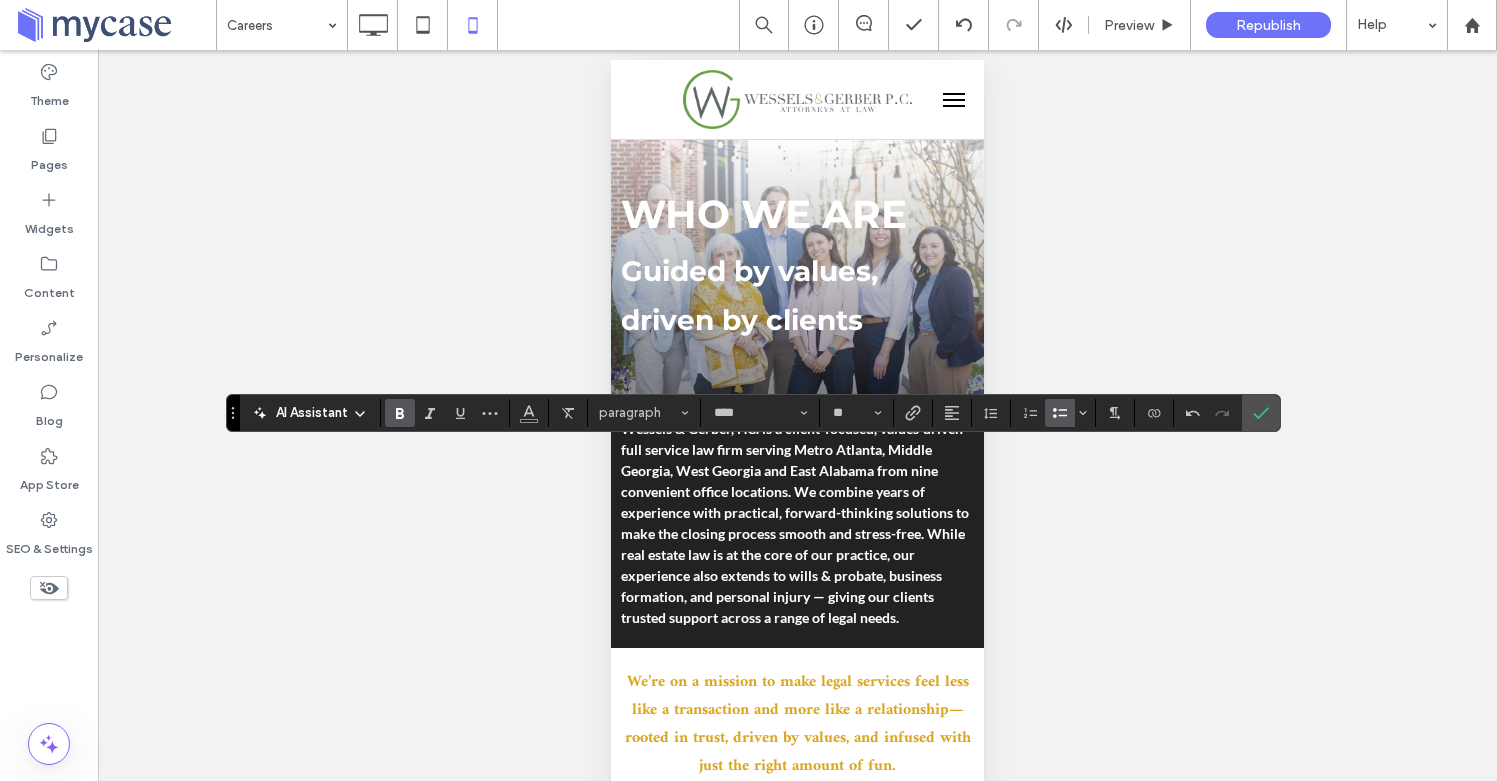 drag, startPoint x: 1271, startPoint y: 420, endPoint x: 1260, endPoint y: 419, distance: 11.045361 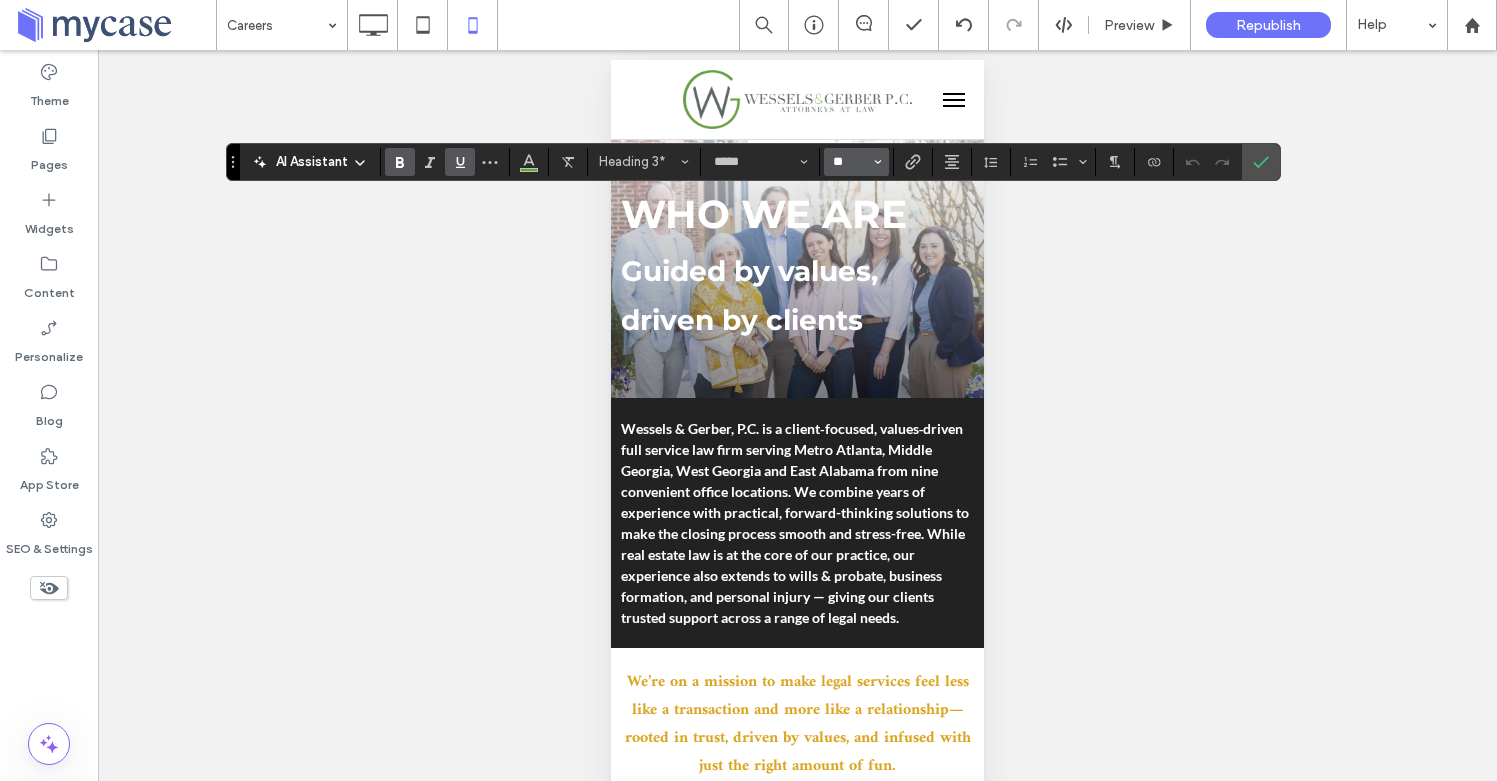 click on "**" at bounding box center (850, 162) 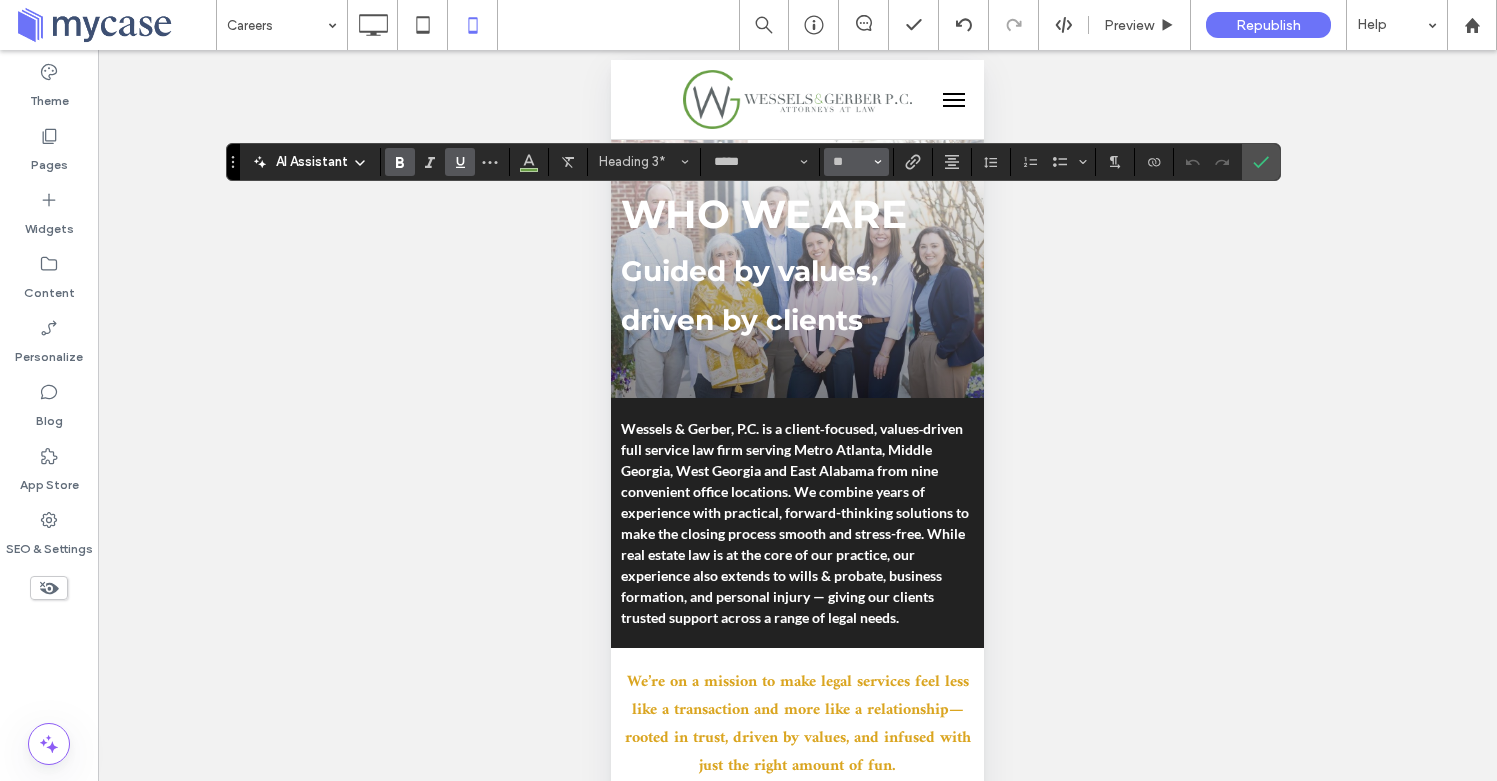 type on "**" 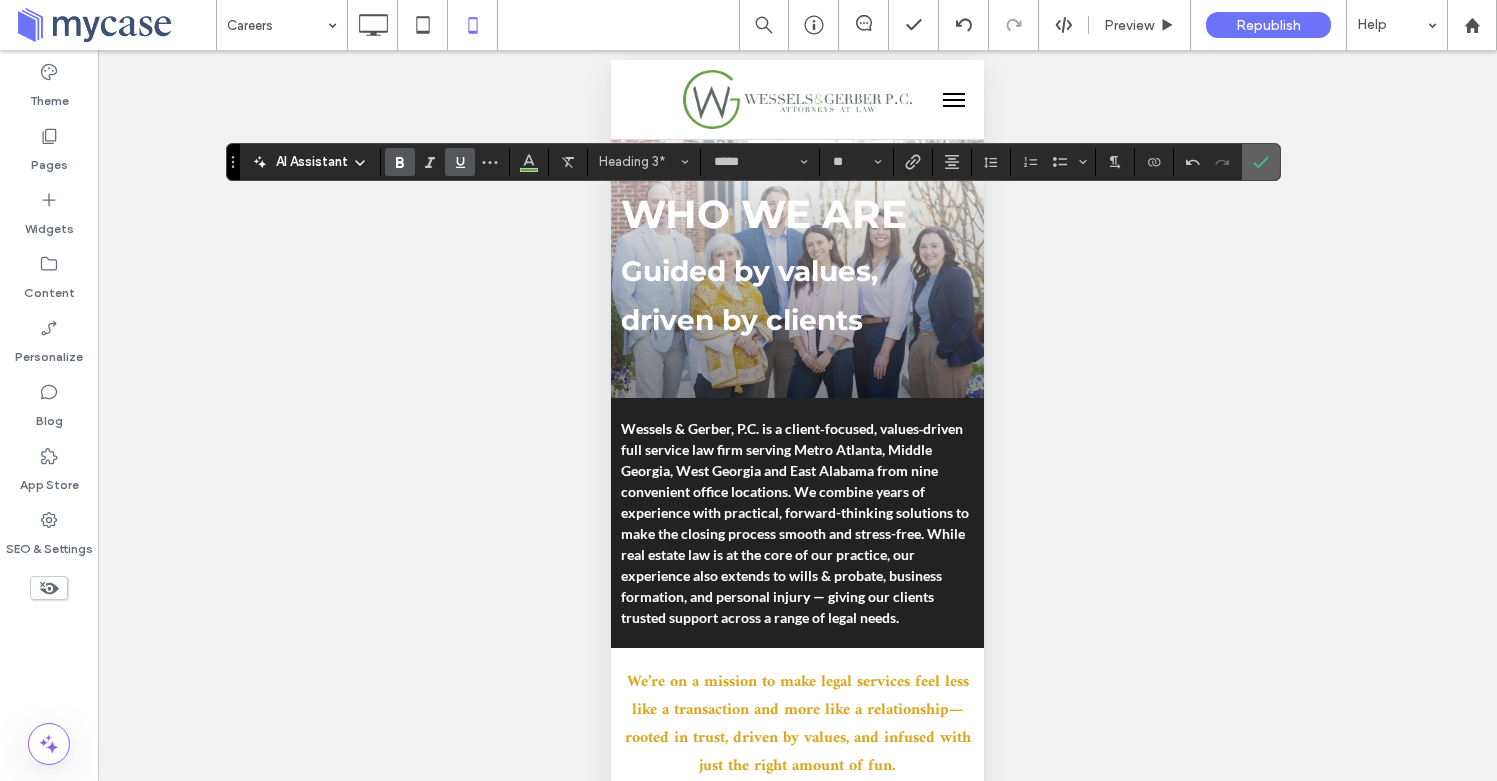 click at bounding box center [1261, 162] 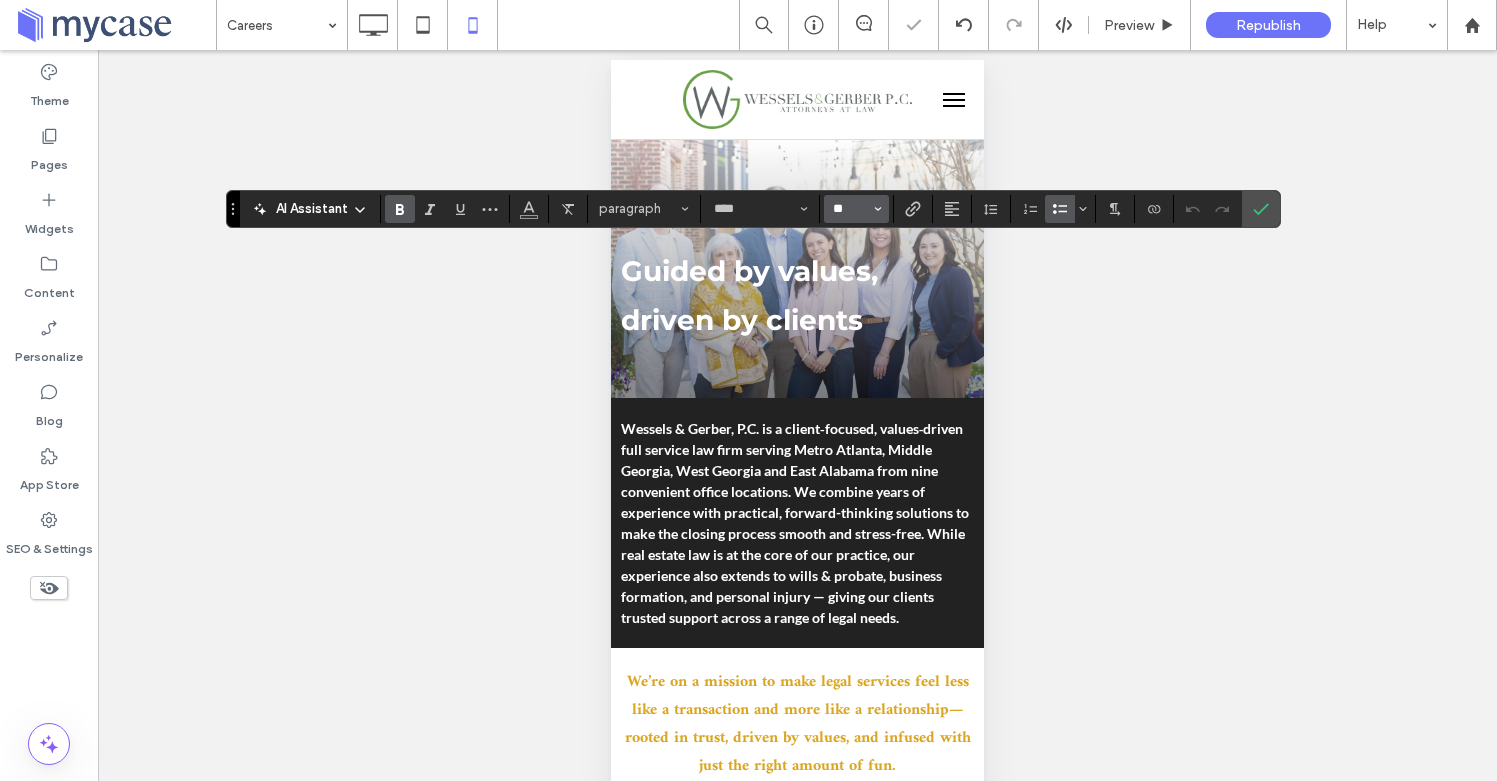 click on "**" at bounding box center (850, 209) 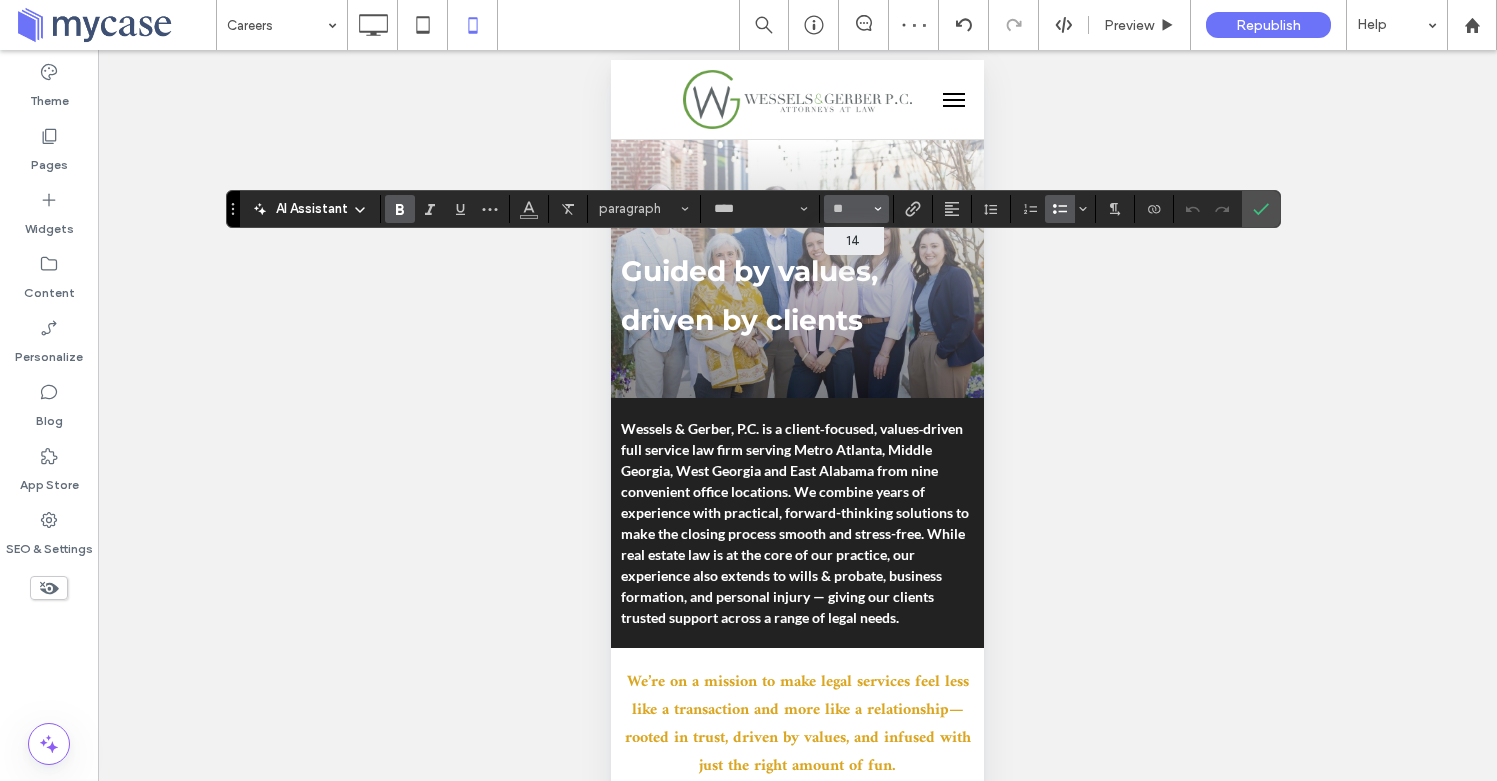 type on "**" 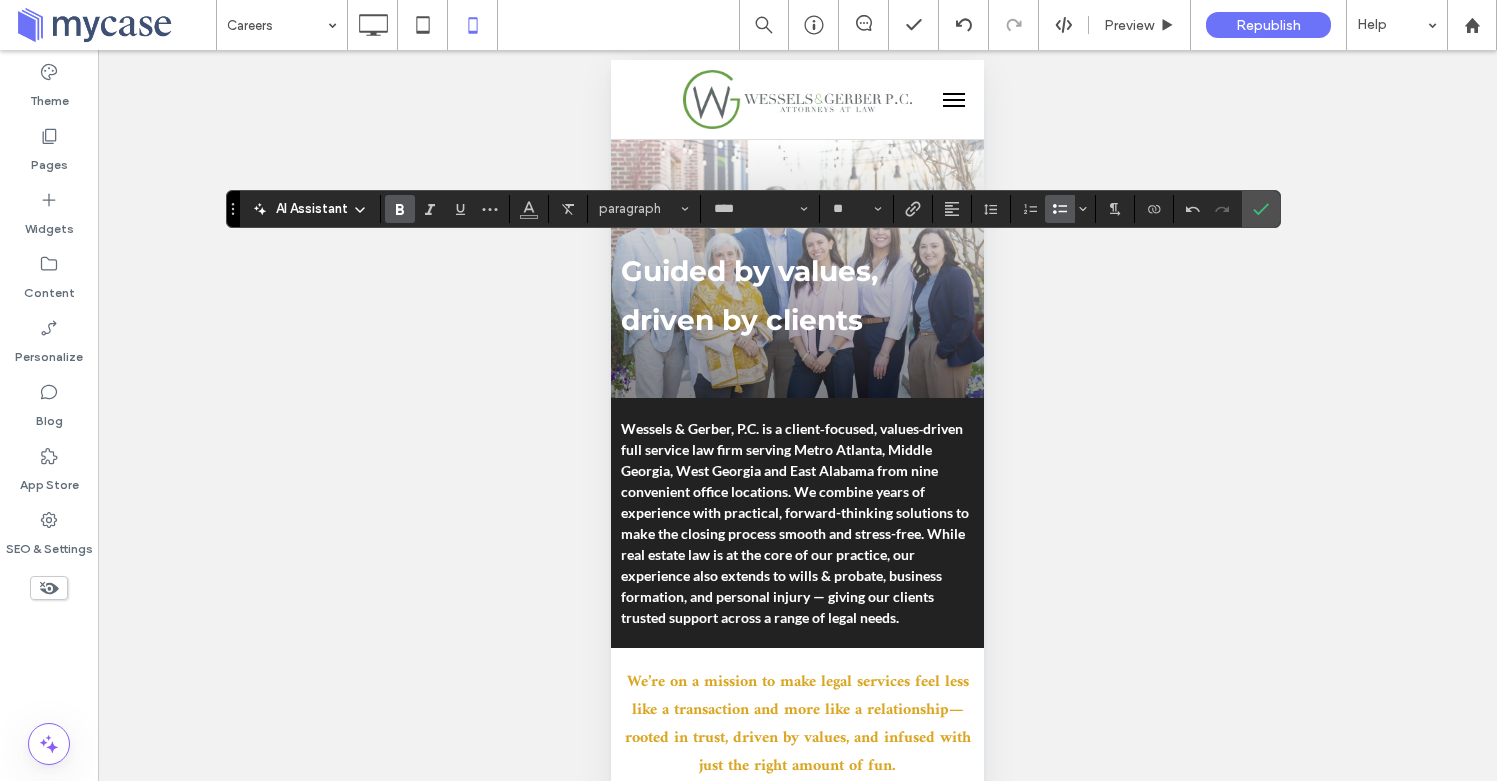 click at bounding box center (1261, 209) 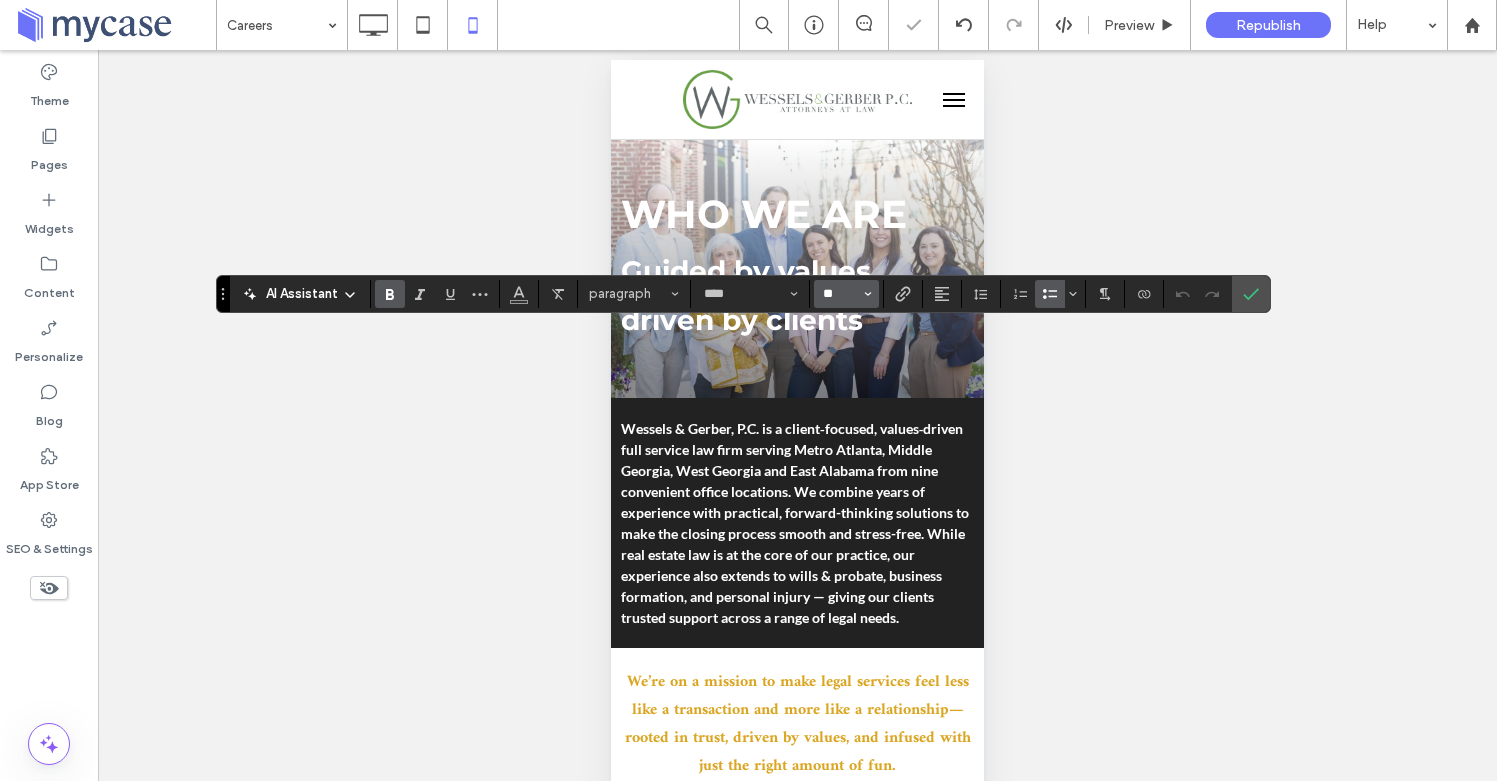 click on "**" at bounding box center [840, 294] 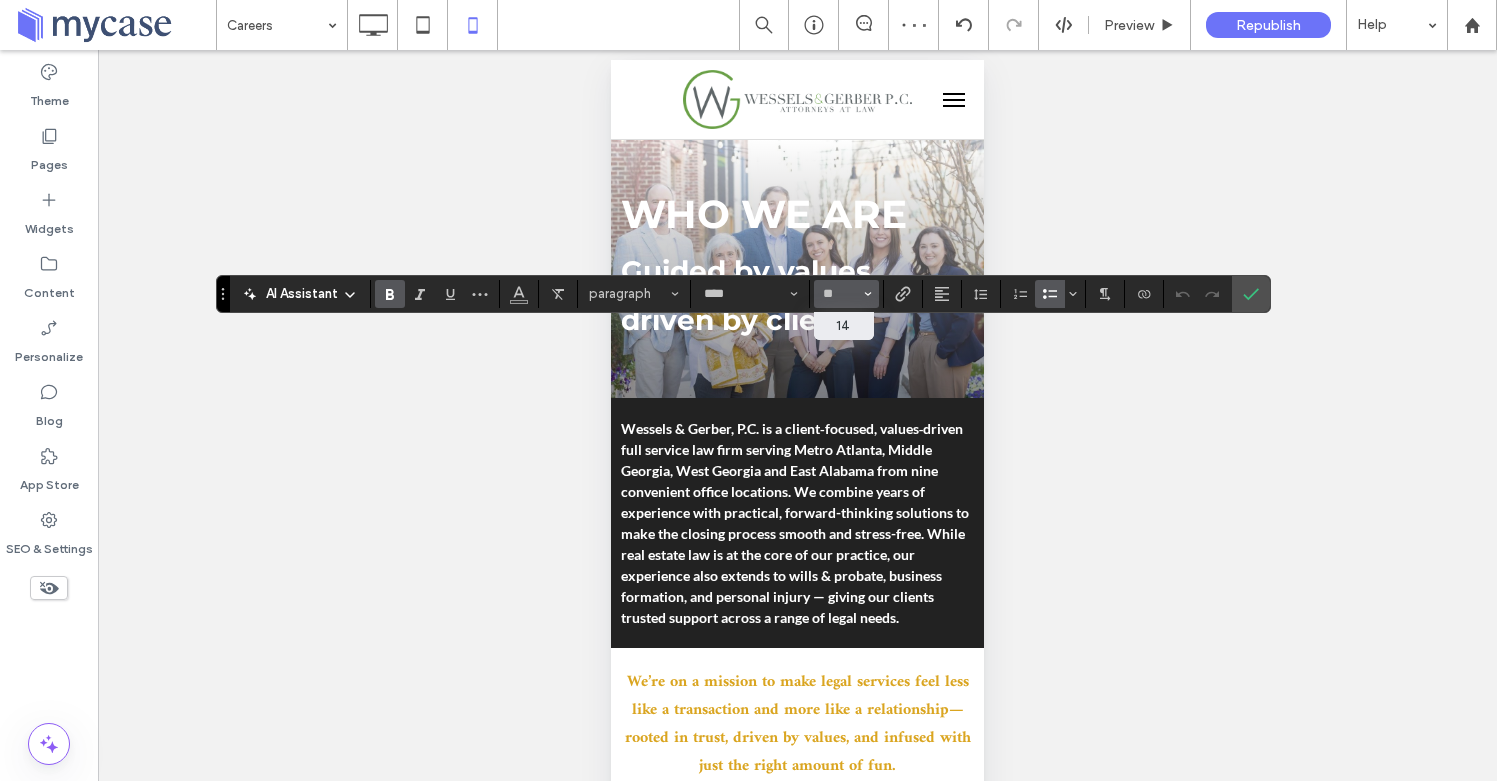 type on "**" 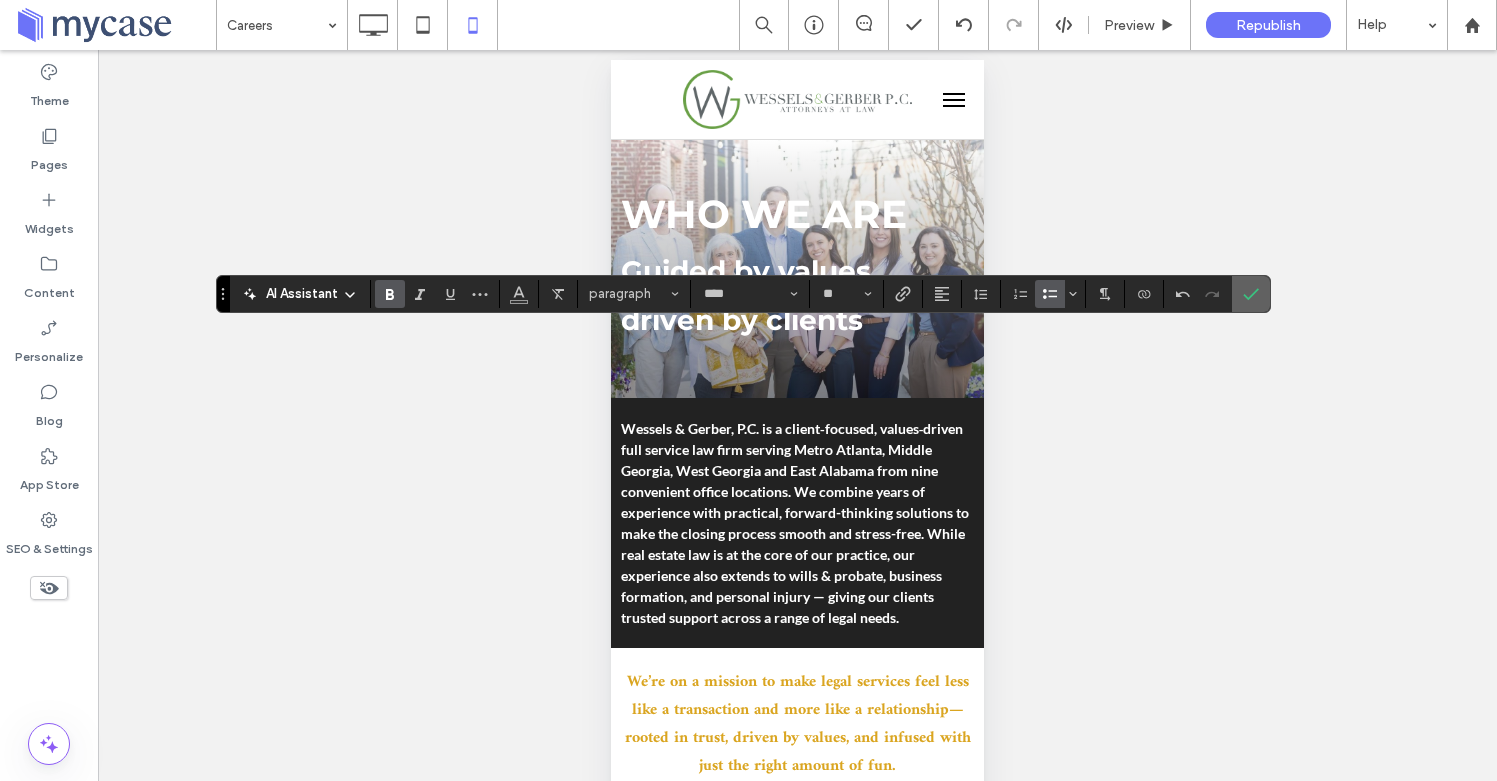 click 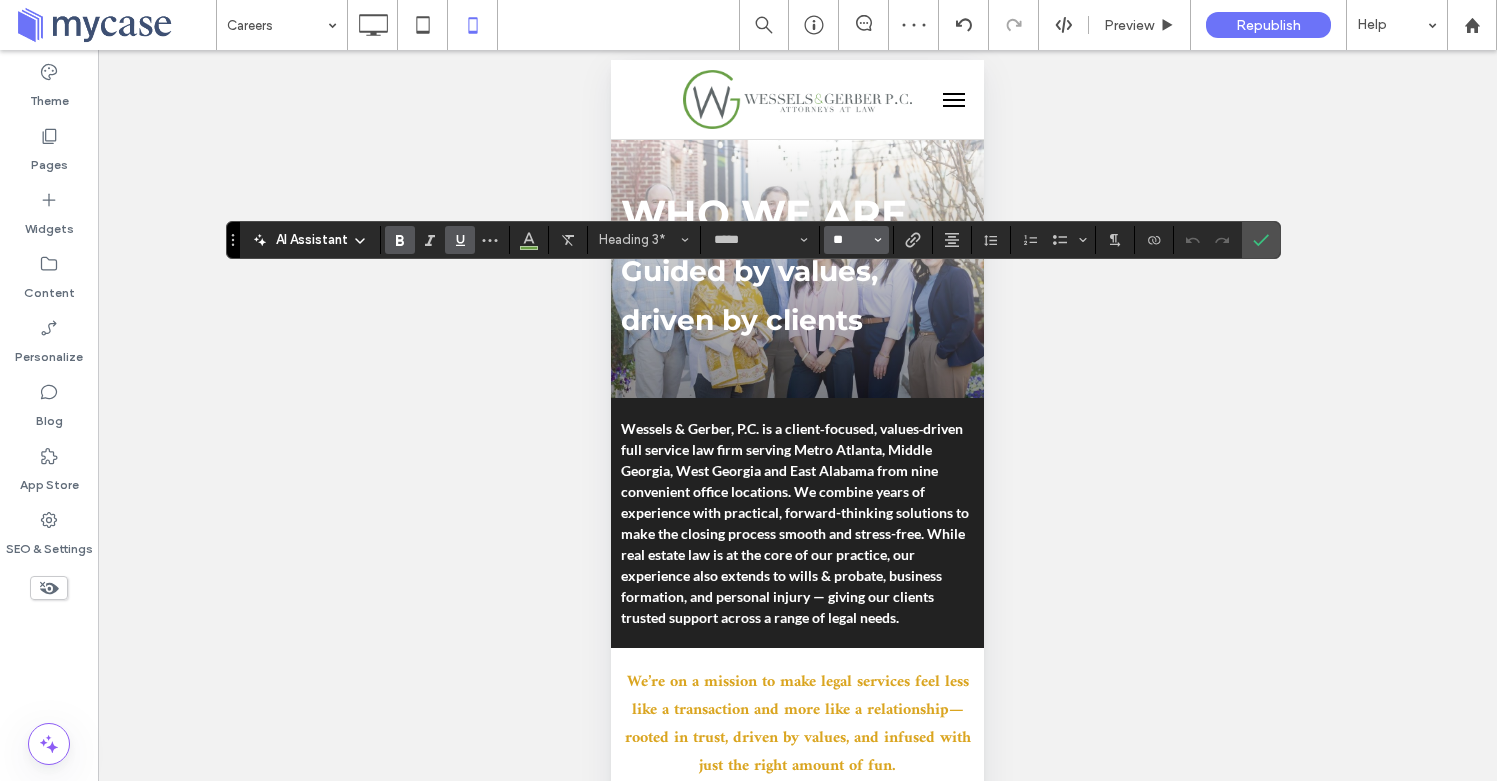 click on "**" at bounding box center [850, 240] 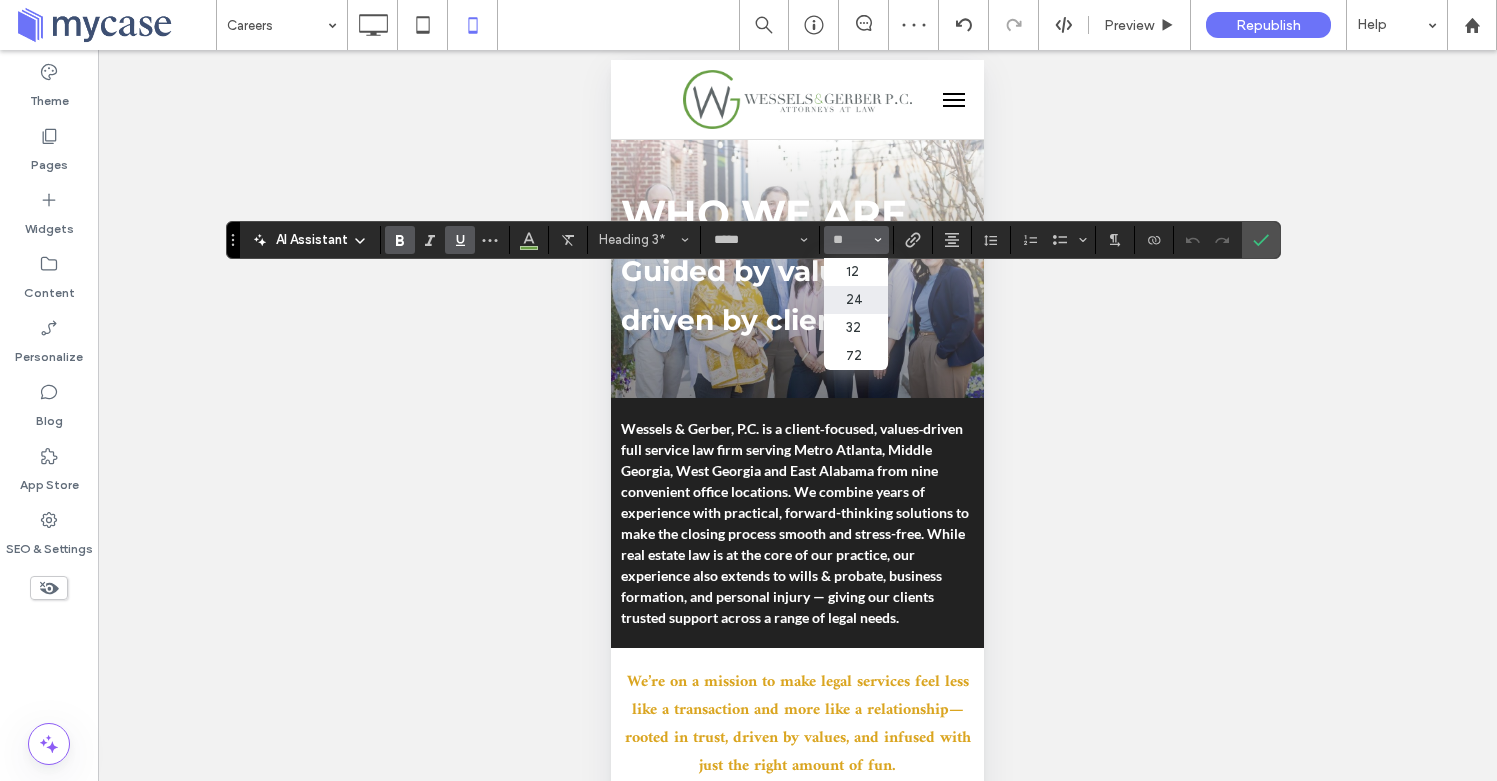 type on "**" 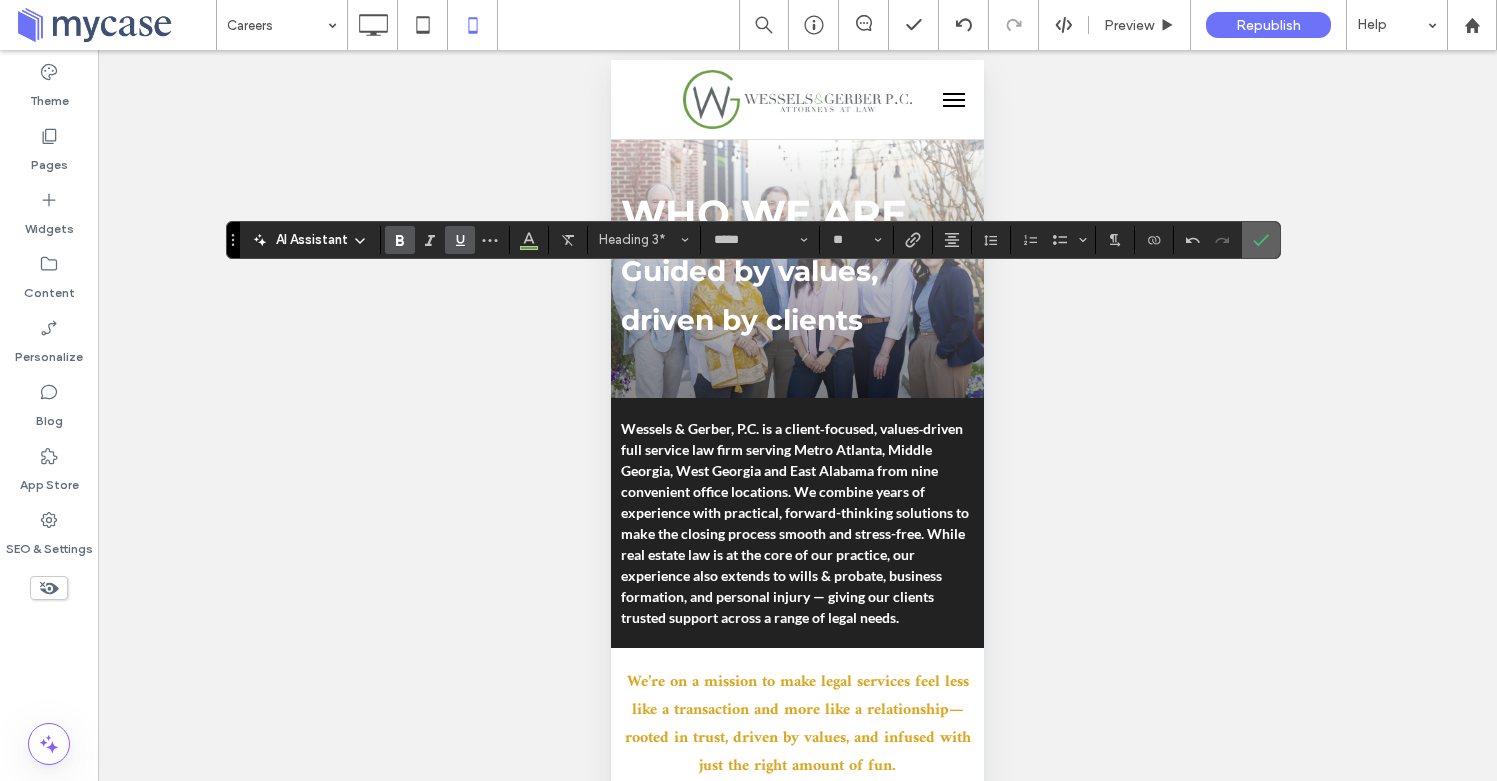 click at bounding box center (1261, 240) 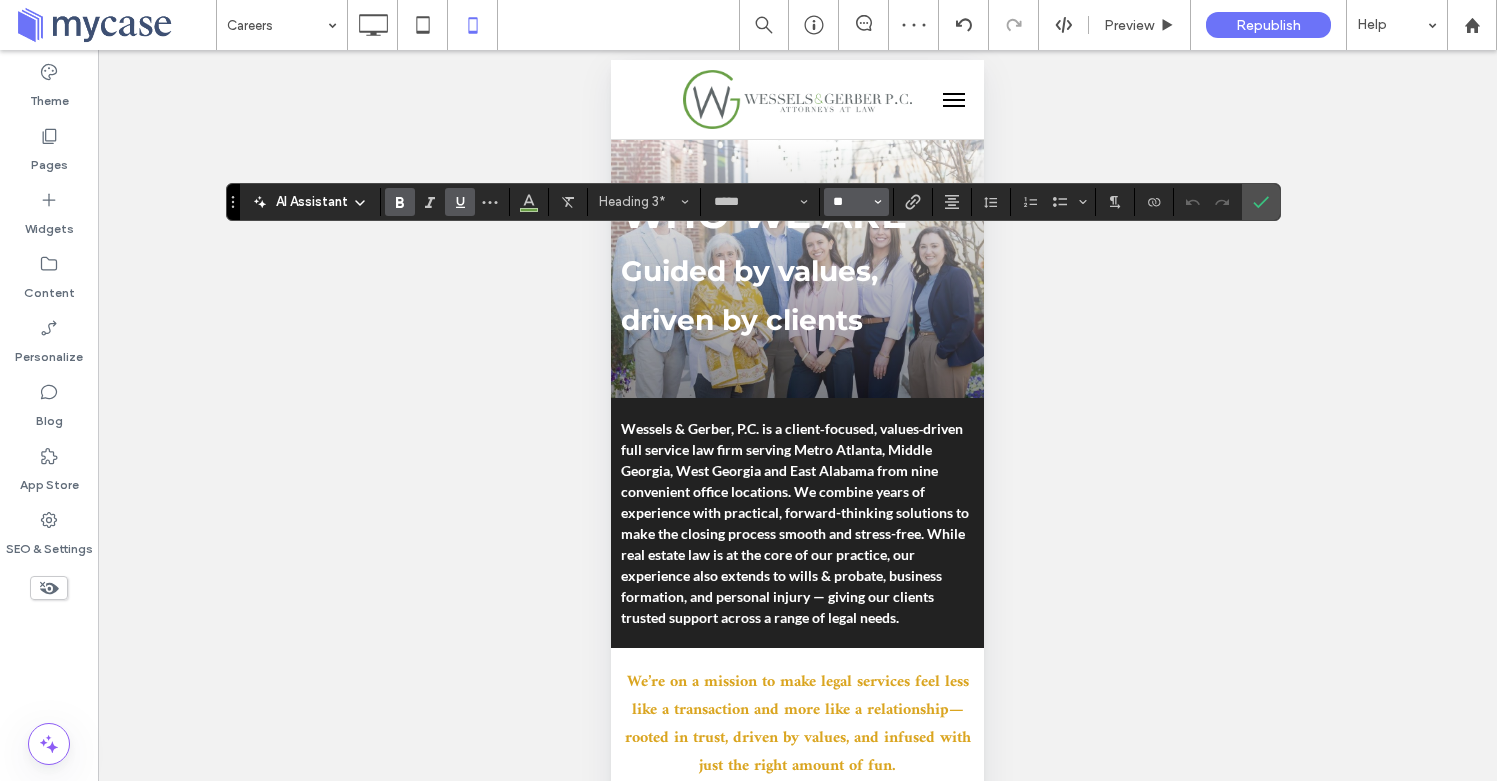 click on "**" at bounding box center [850, 202] 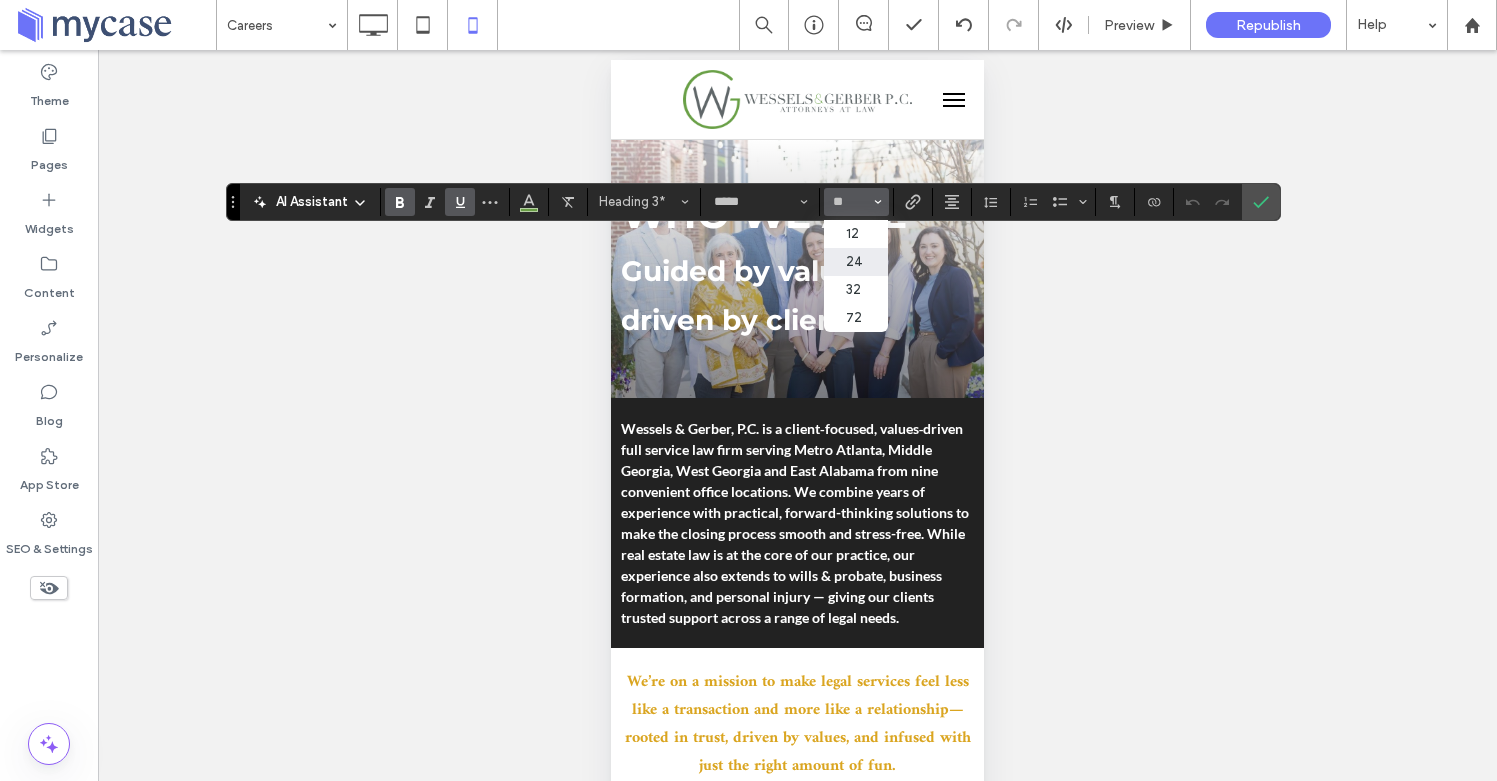 type on "**" 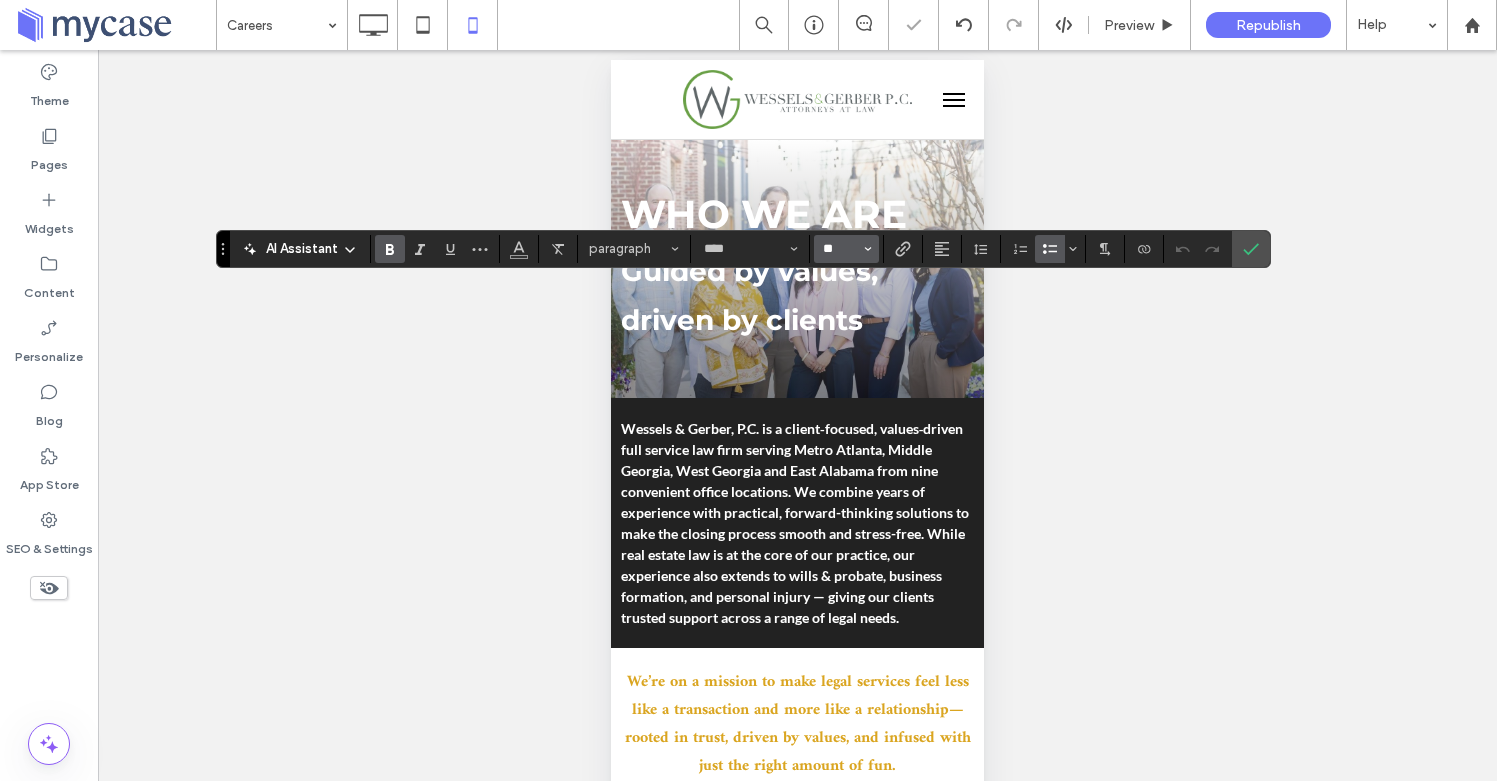 click on "**" at bounding box center (840, 249) 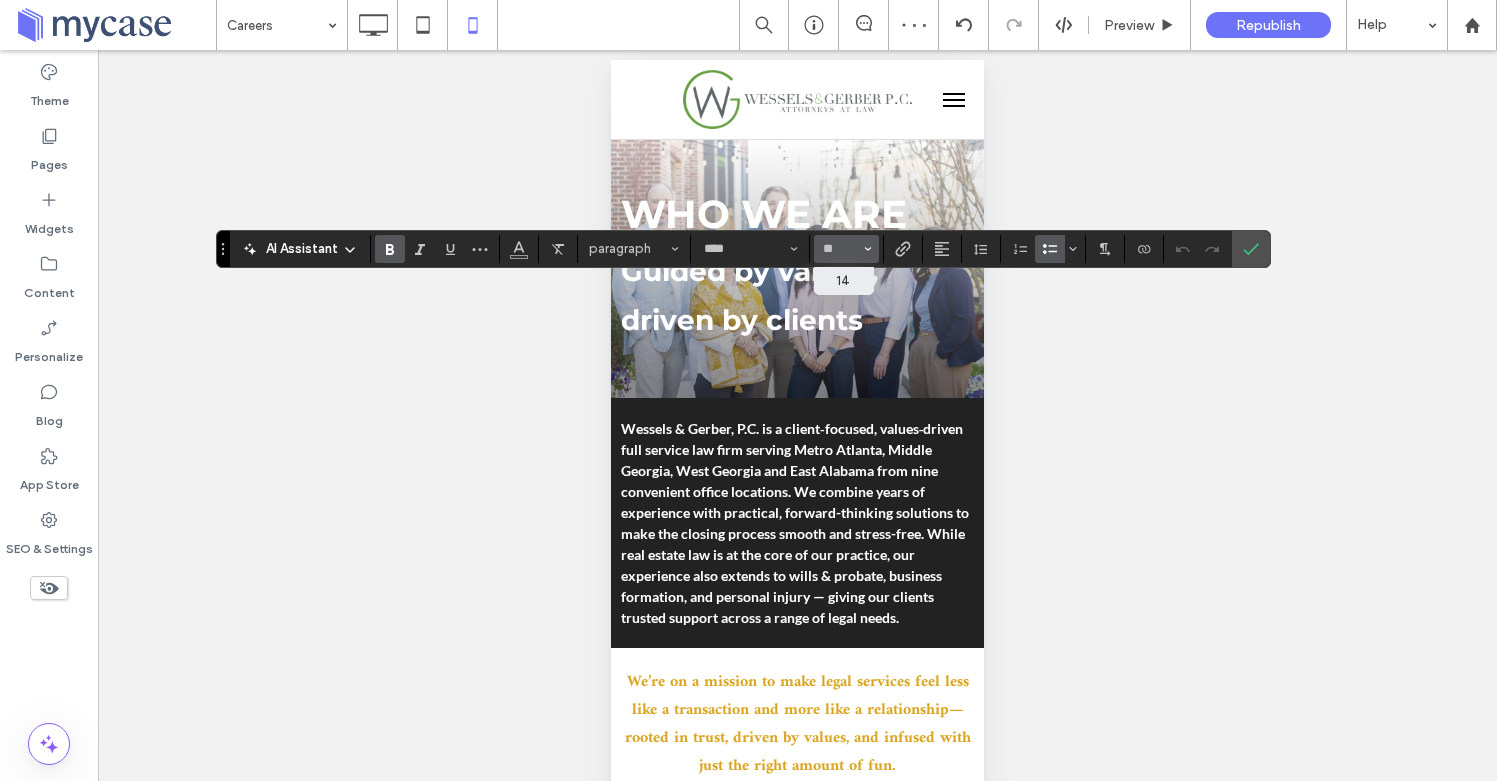 type on "**" 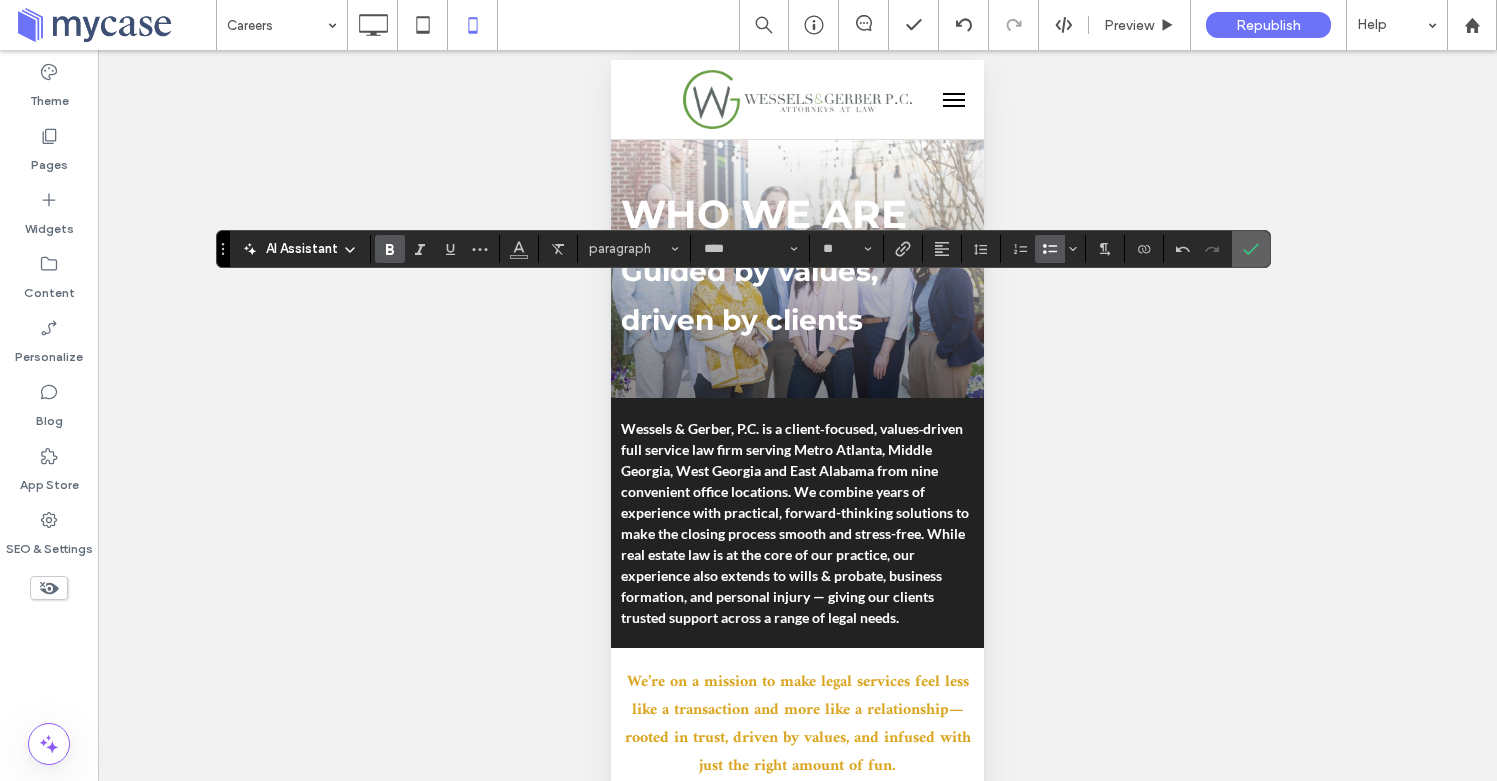 click 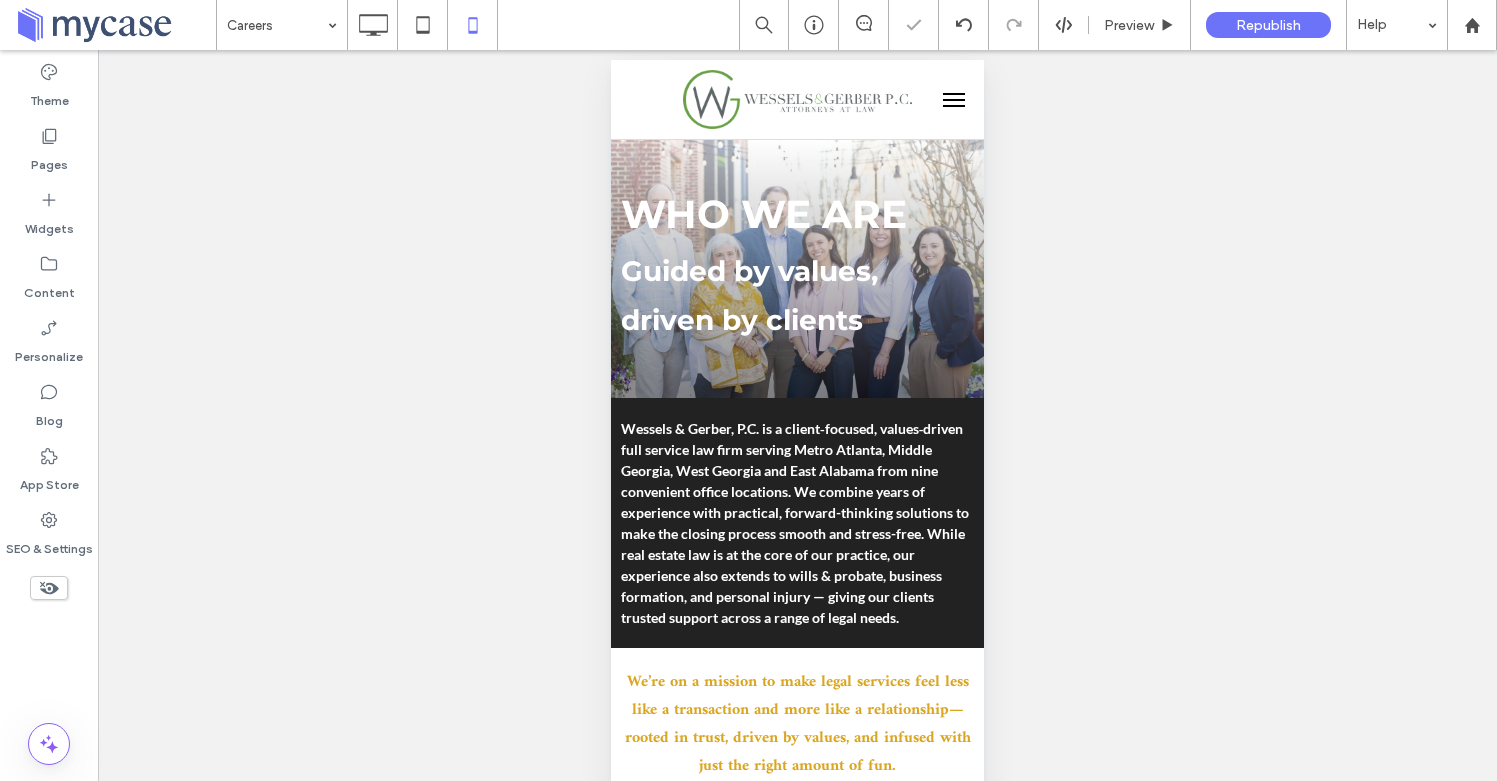 type on "****" 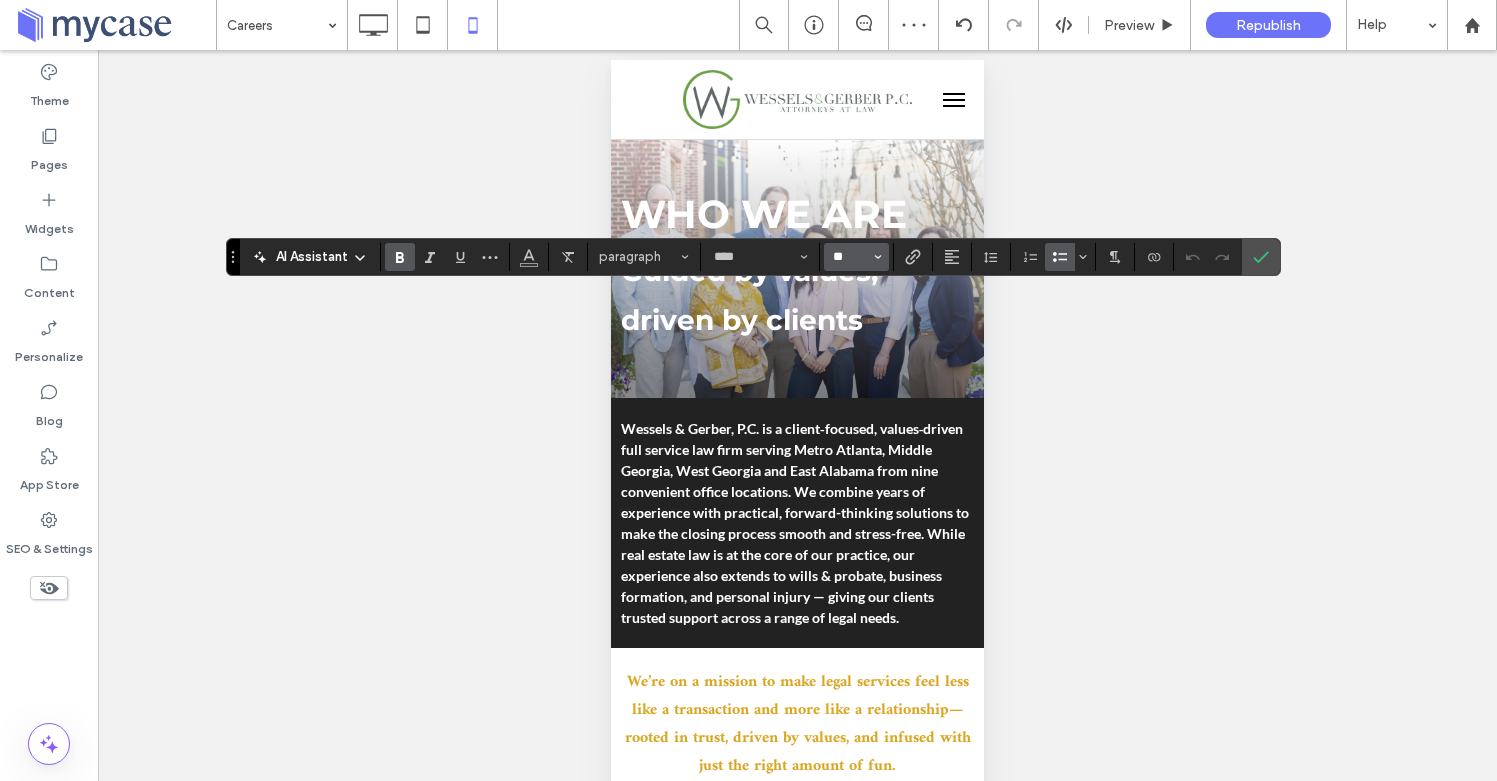 click on "**" at bounding box center (850, 257) 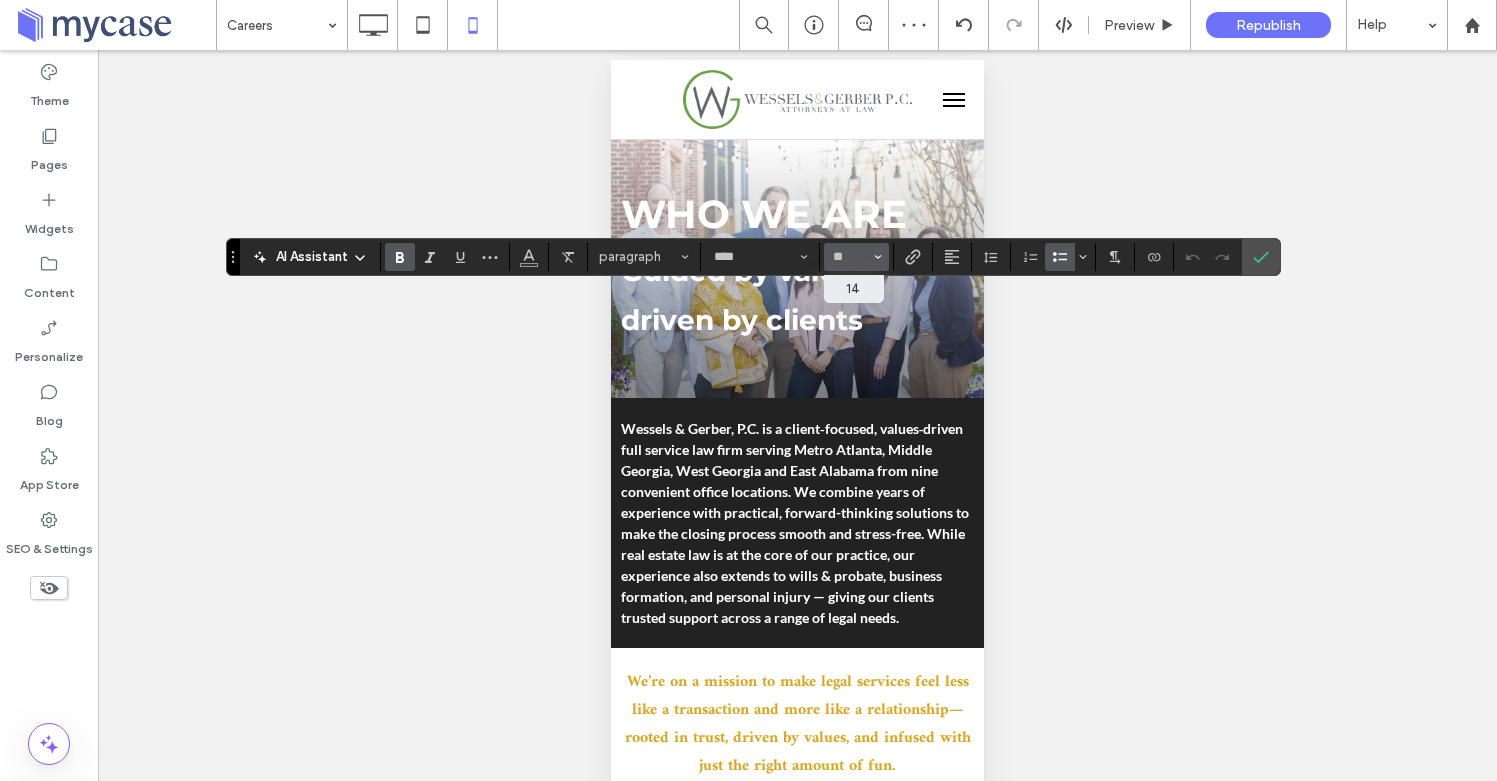 type on "**" 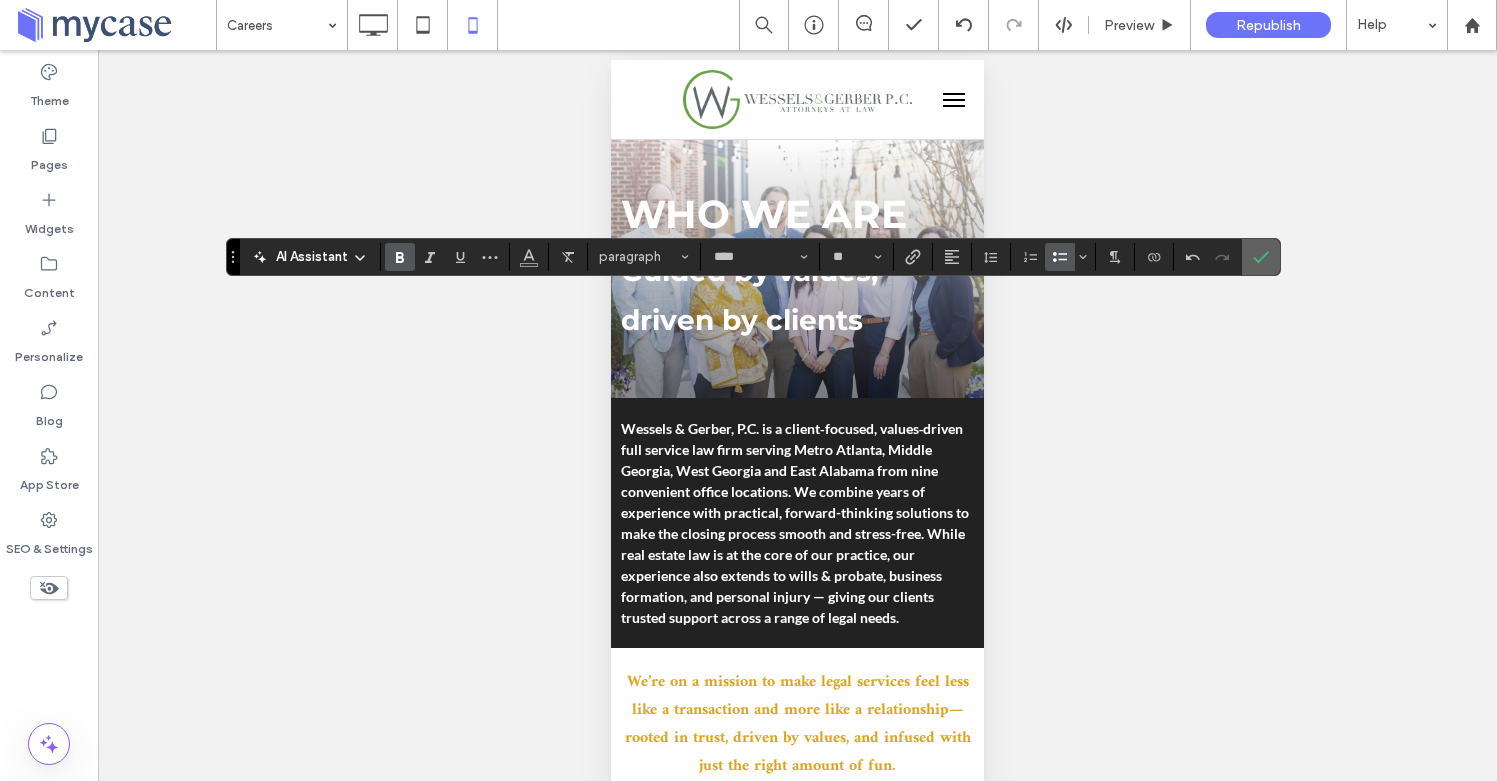 click at bounding box center (1261, 257) 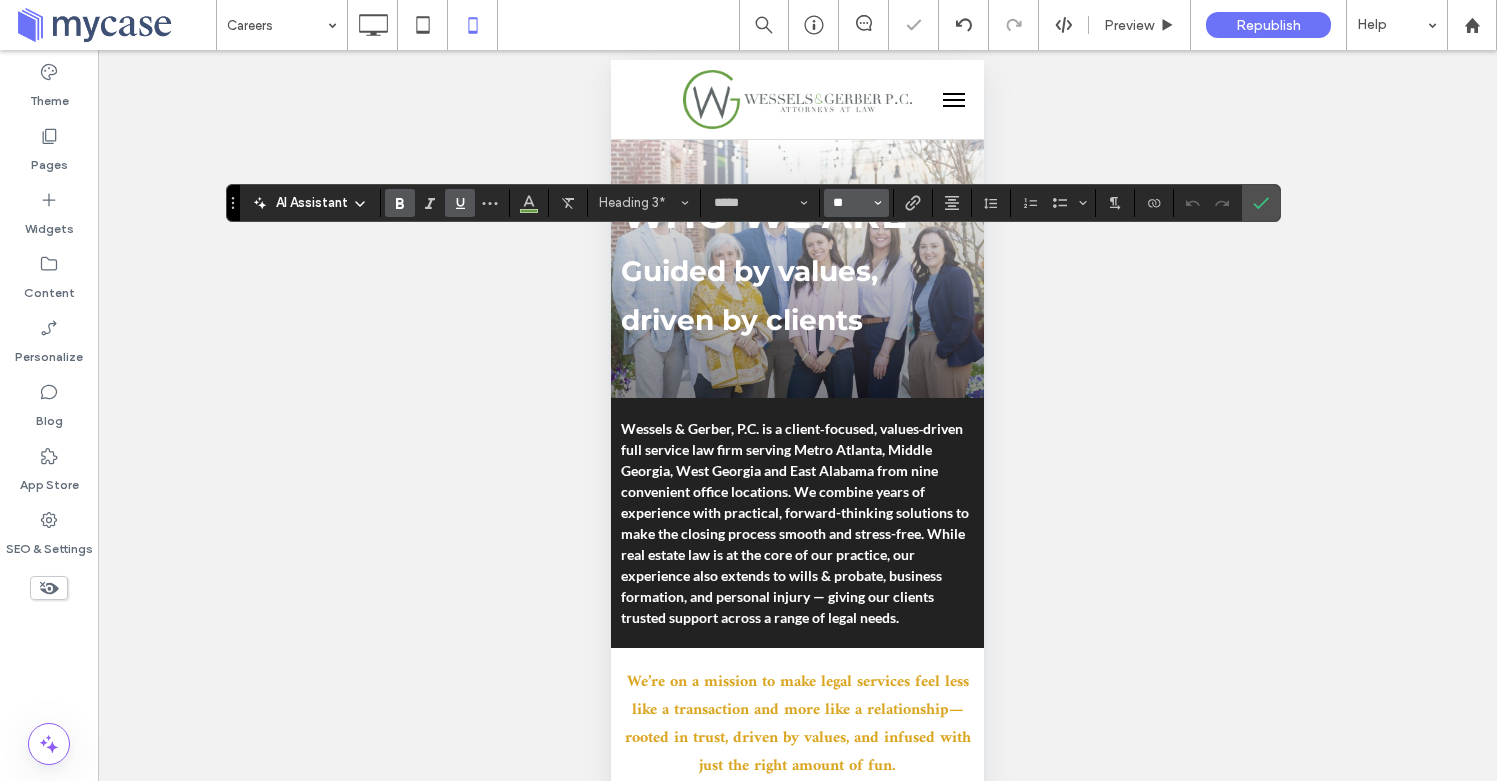 click on "**" at bounding box center (850, 203) 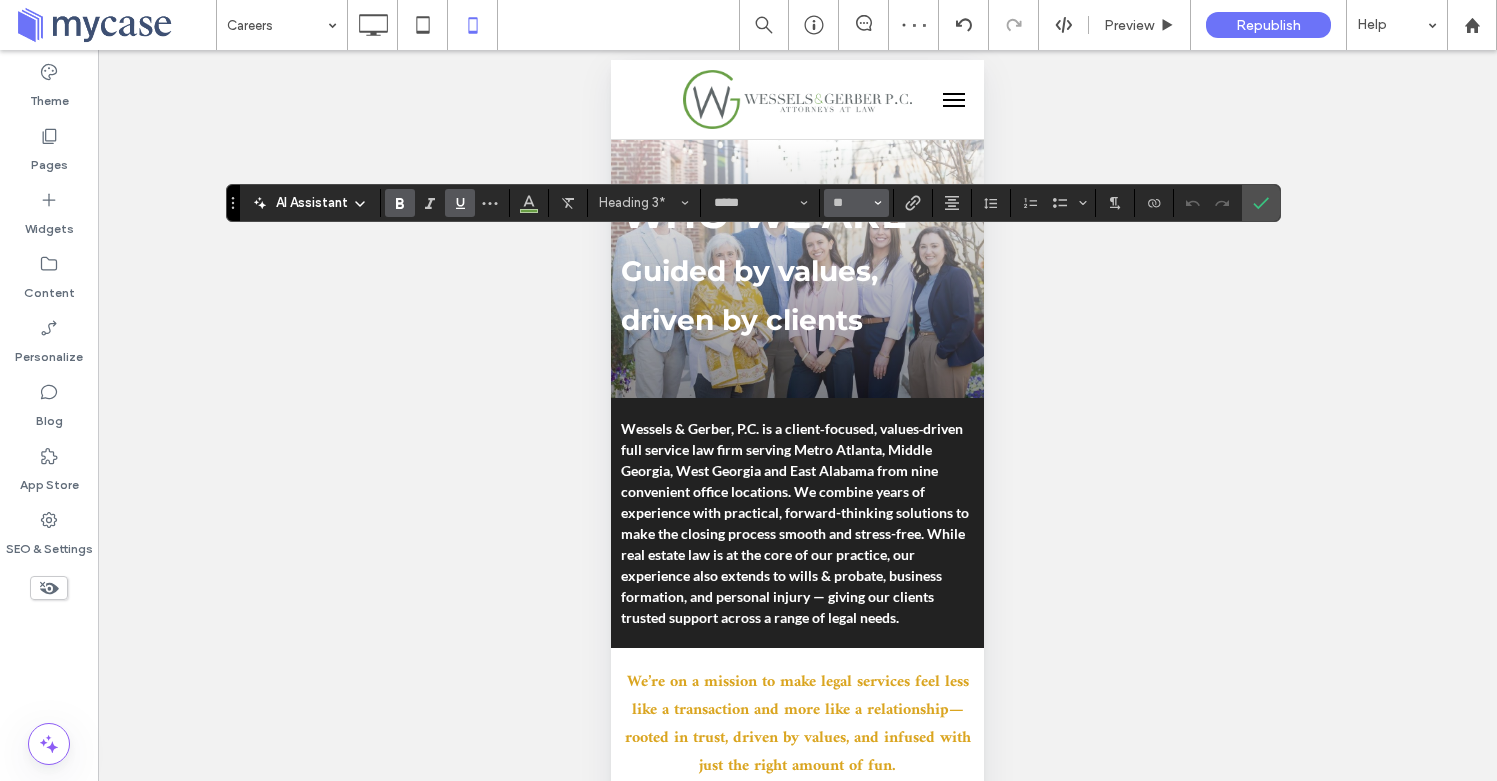 type on "**" 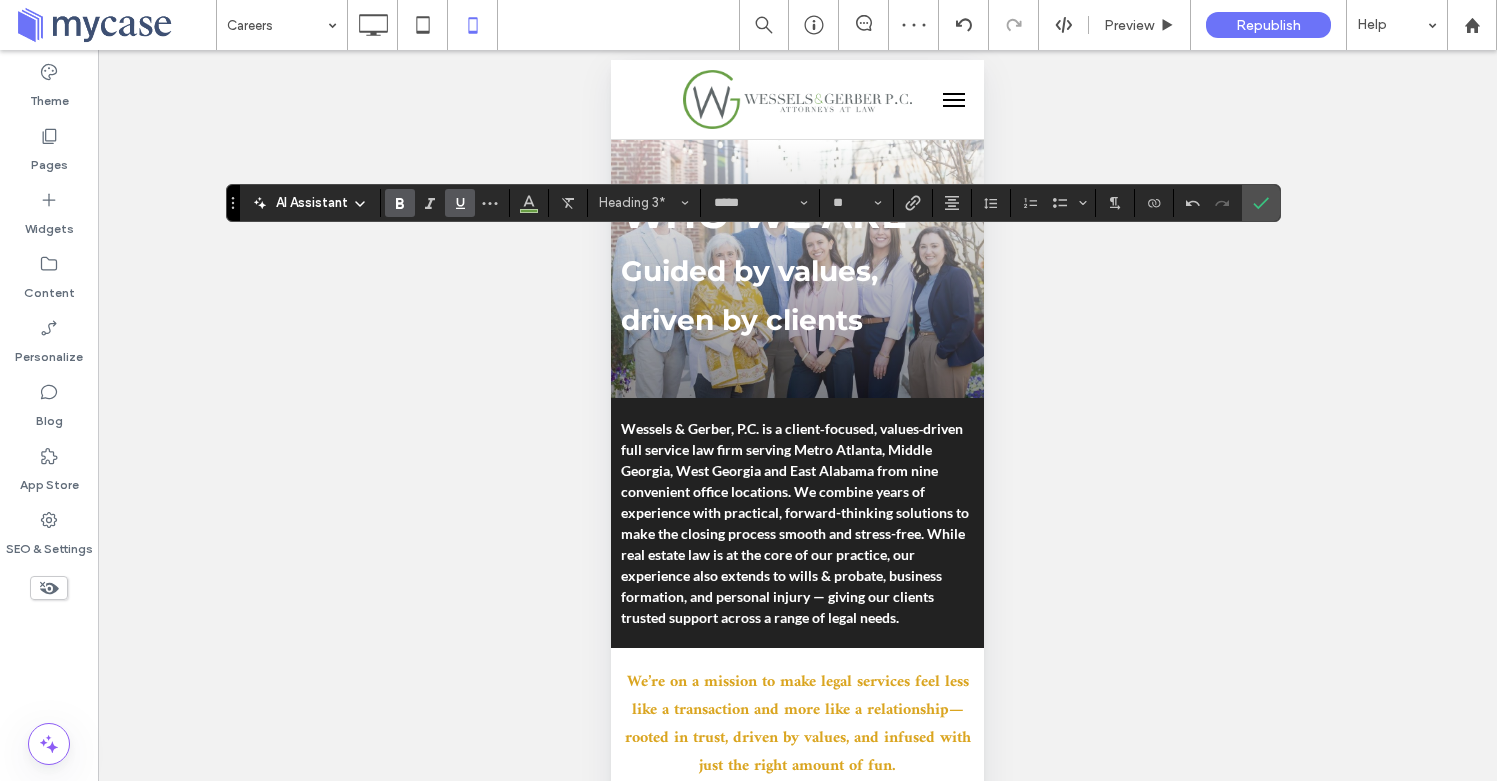 scroll, scrollTop: 33, scrollLeft: 0, axis: vertical 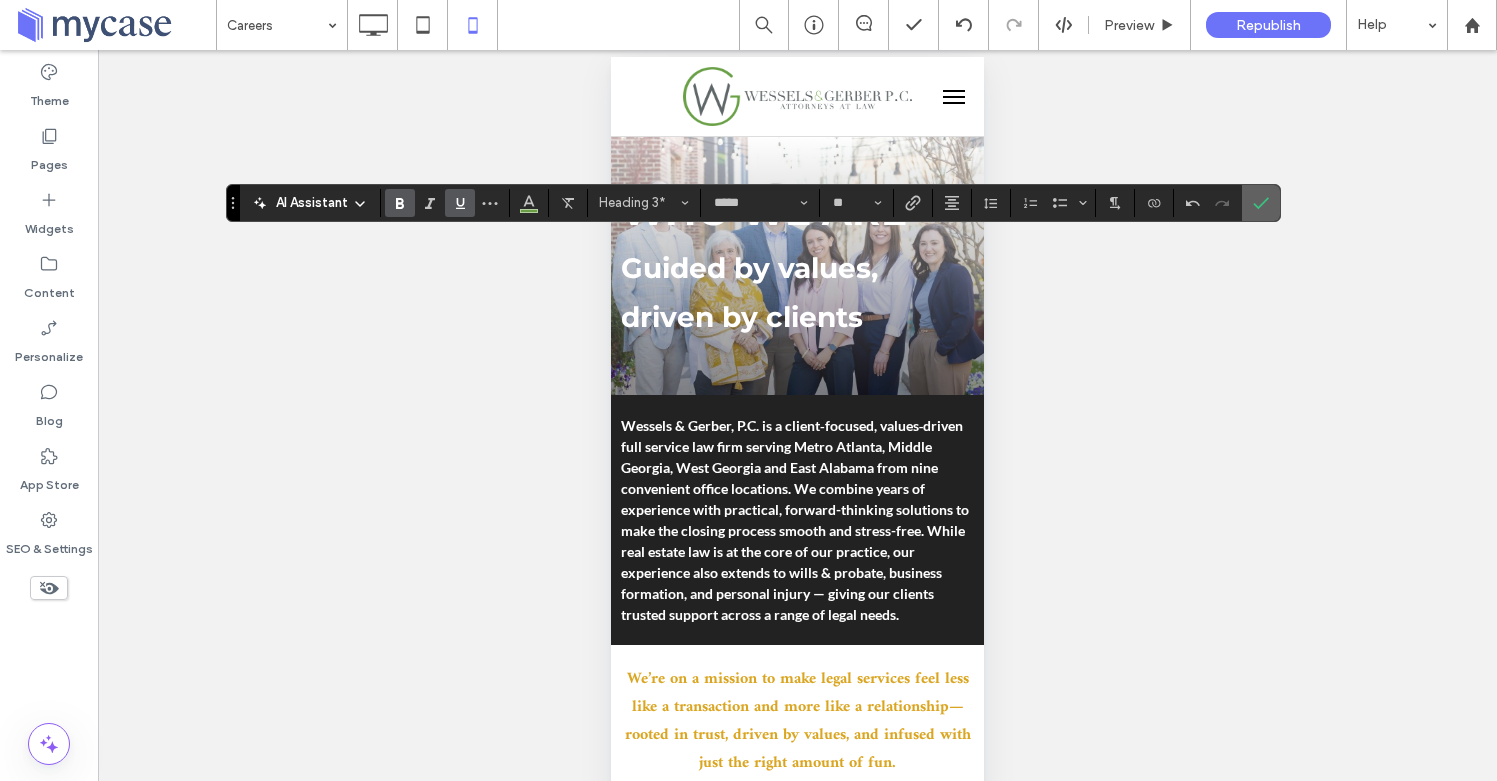 click 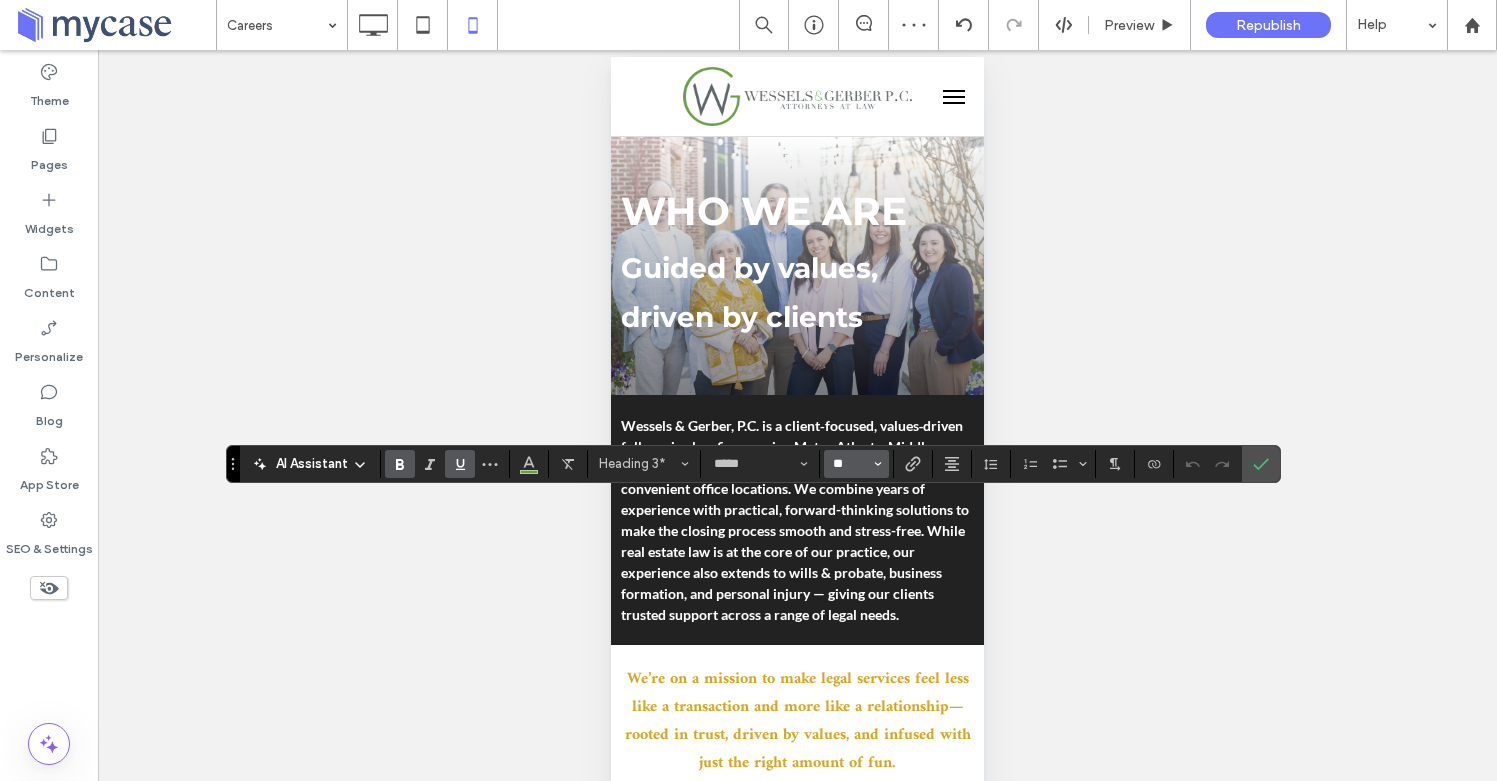 click on "**" at bounding box center (850, 464) 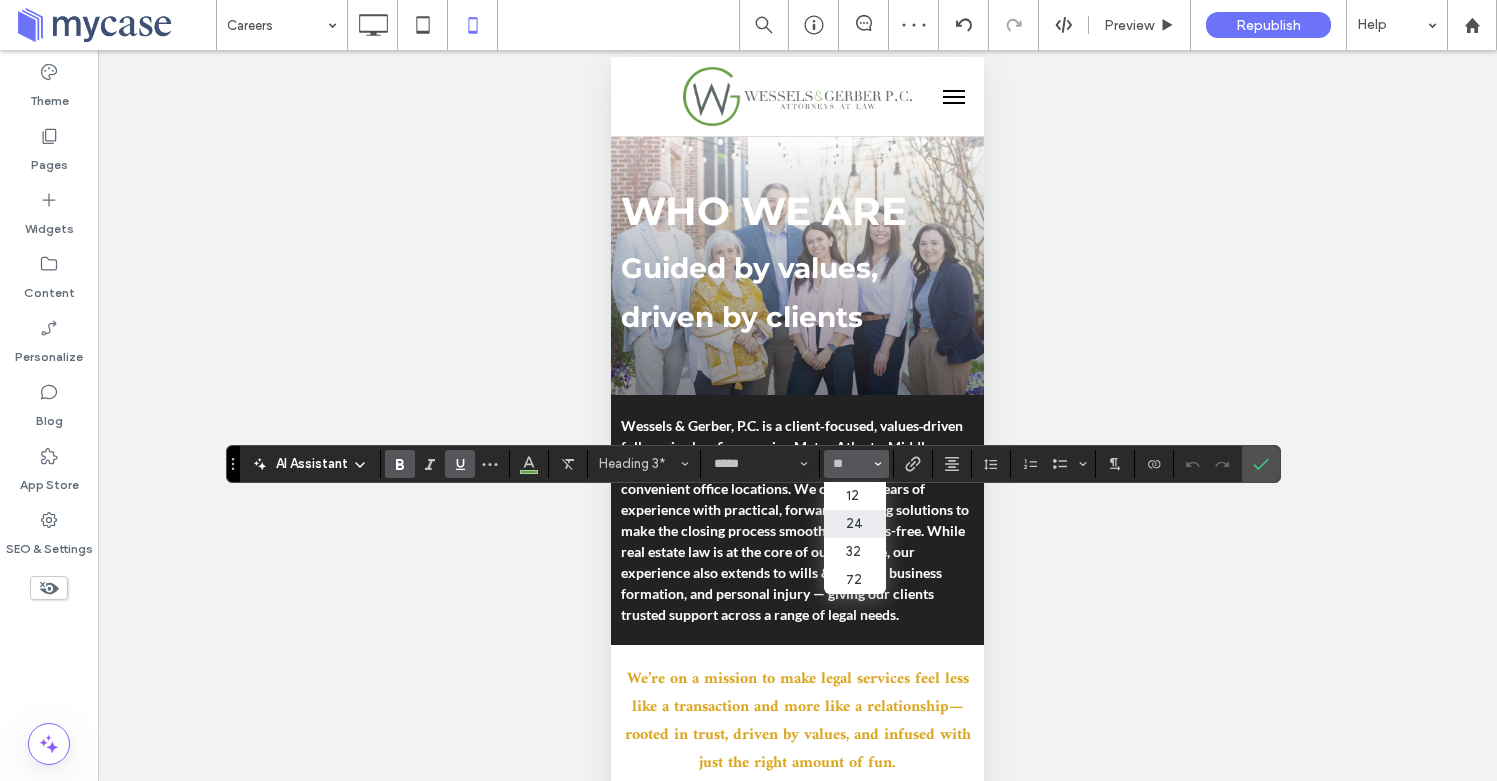 type on "**" 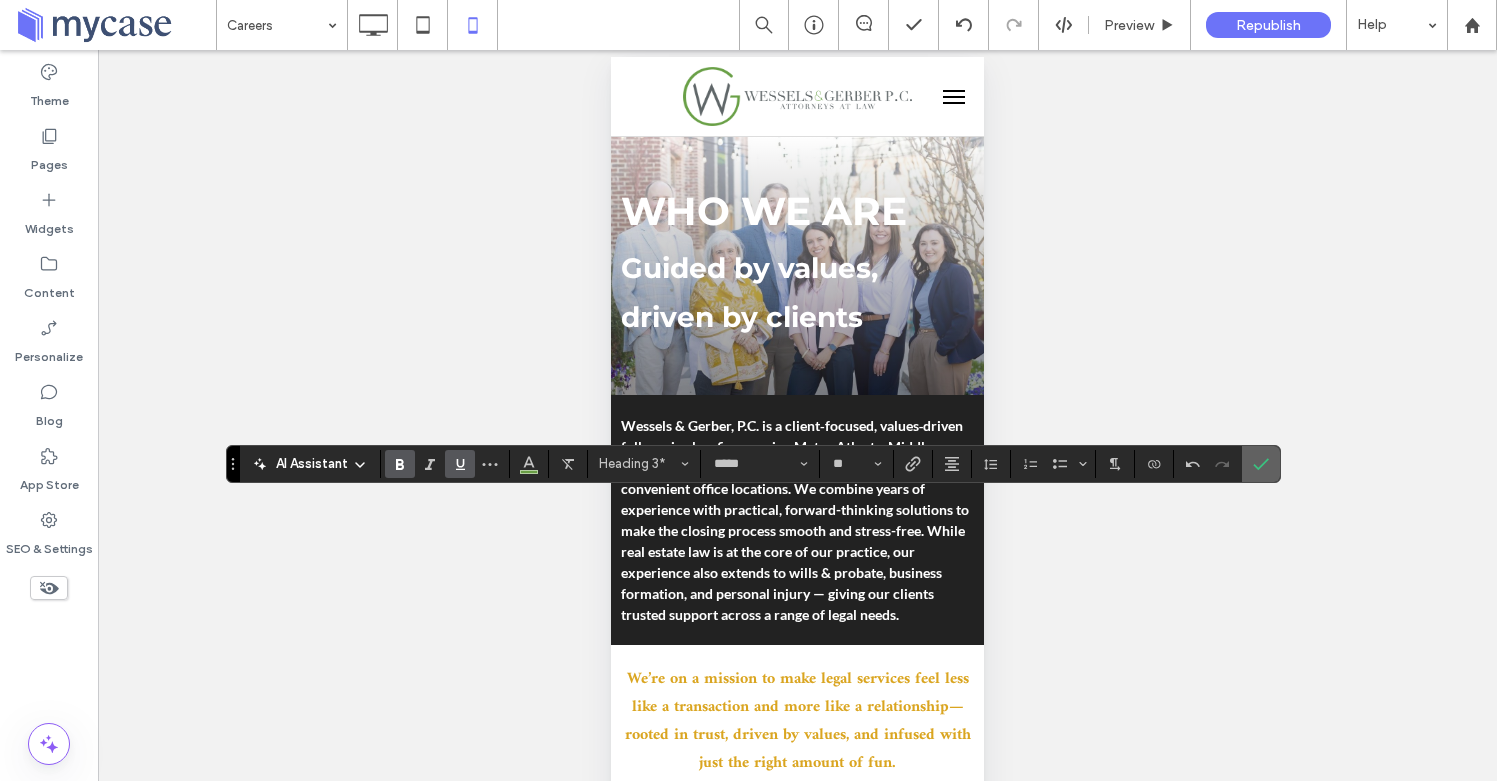 click at bounding box center (1261, 464) 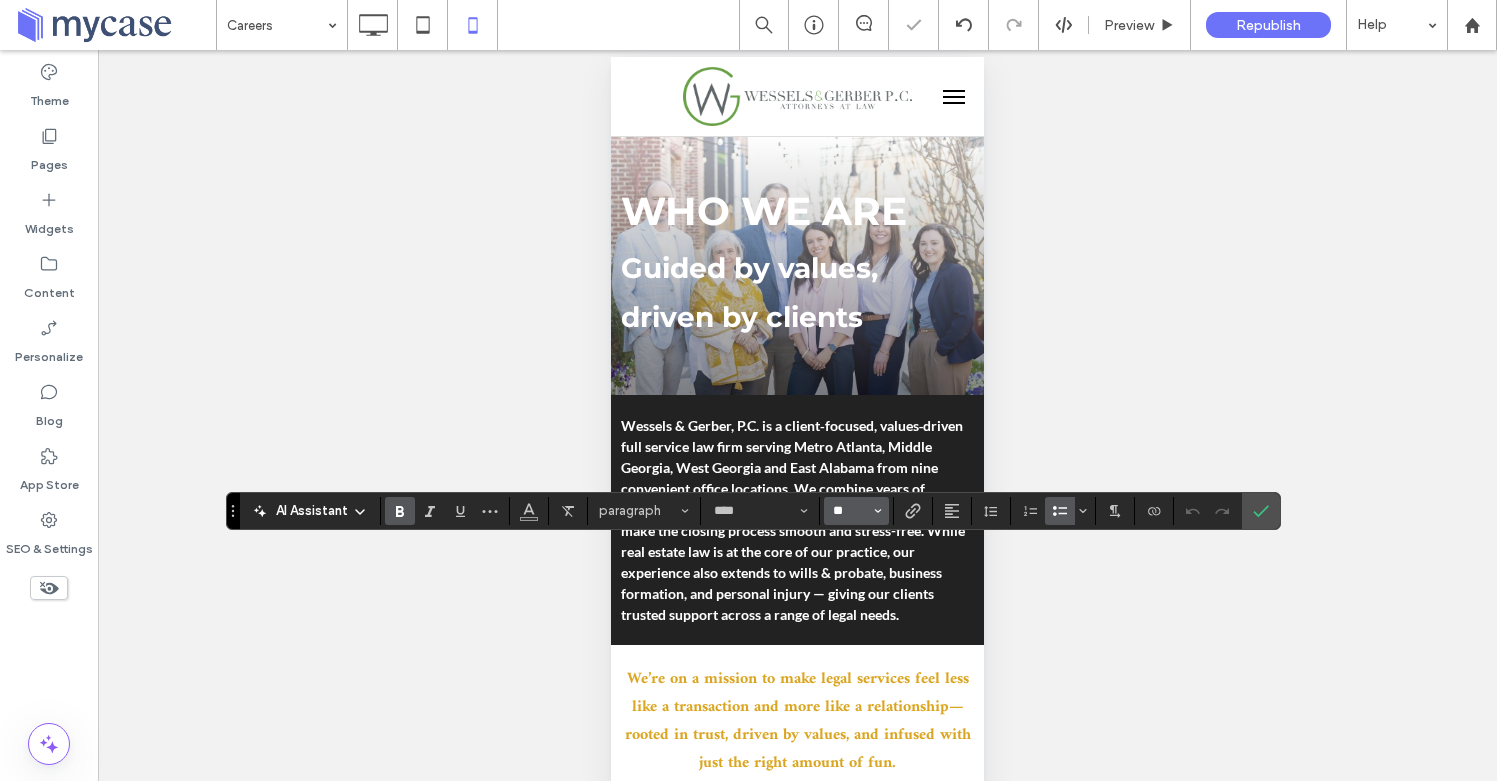 click on "**" at bounding box center (850, 511) 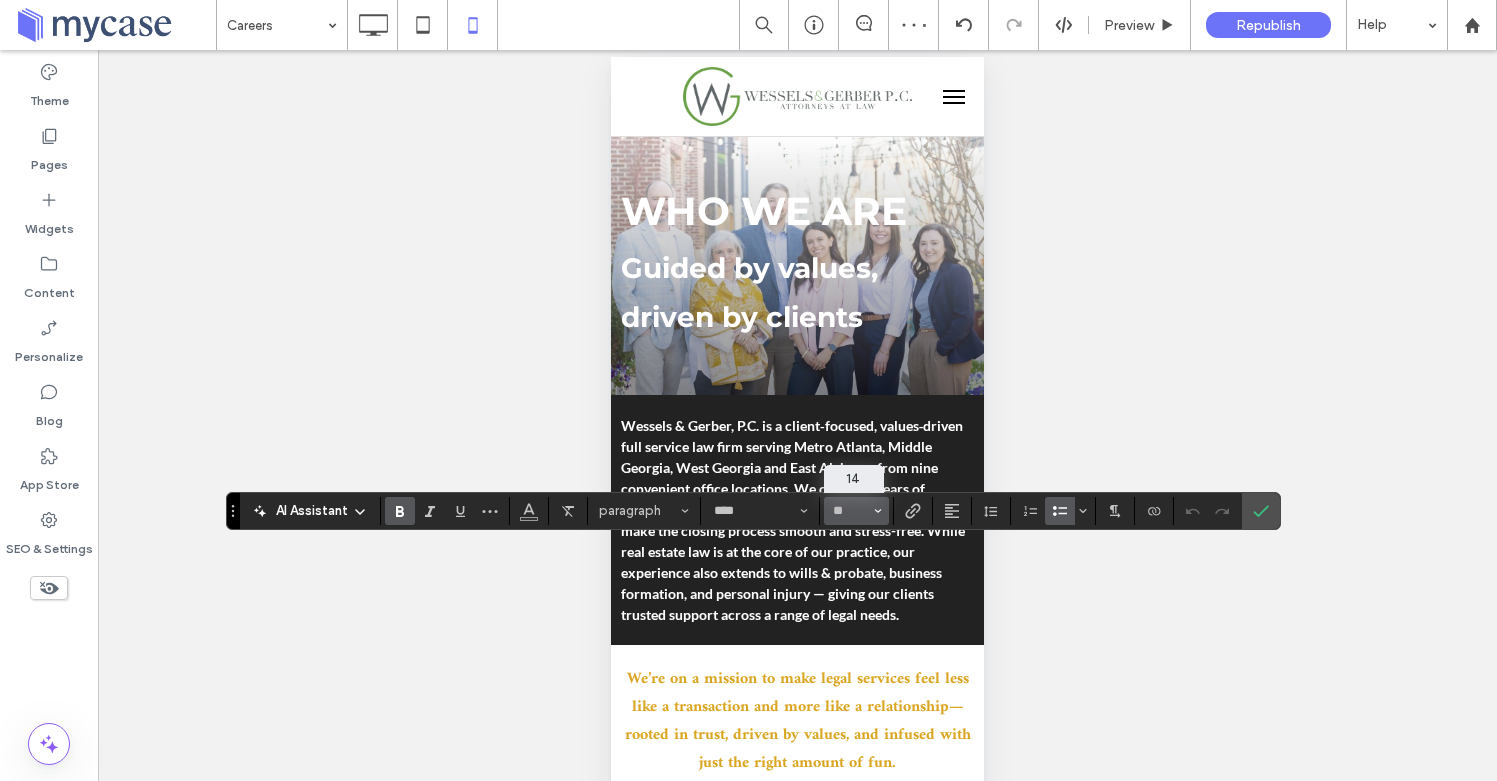 type on "**" 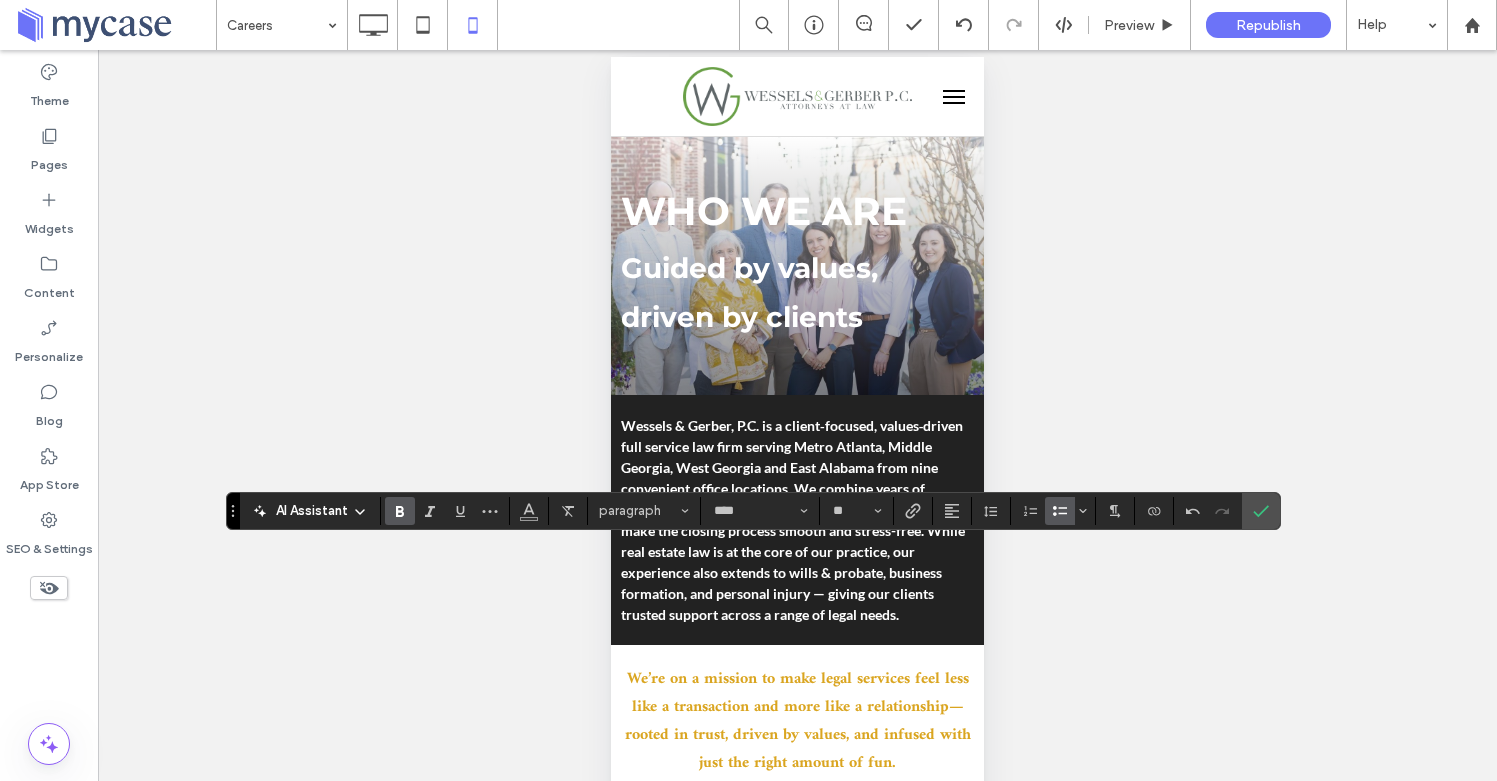 click 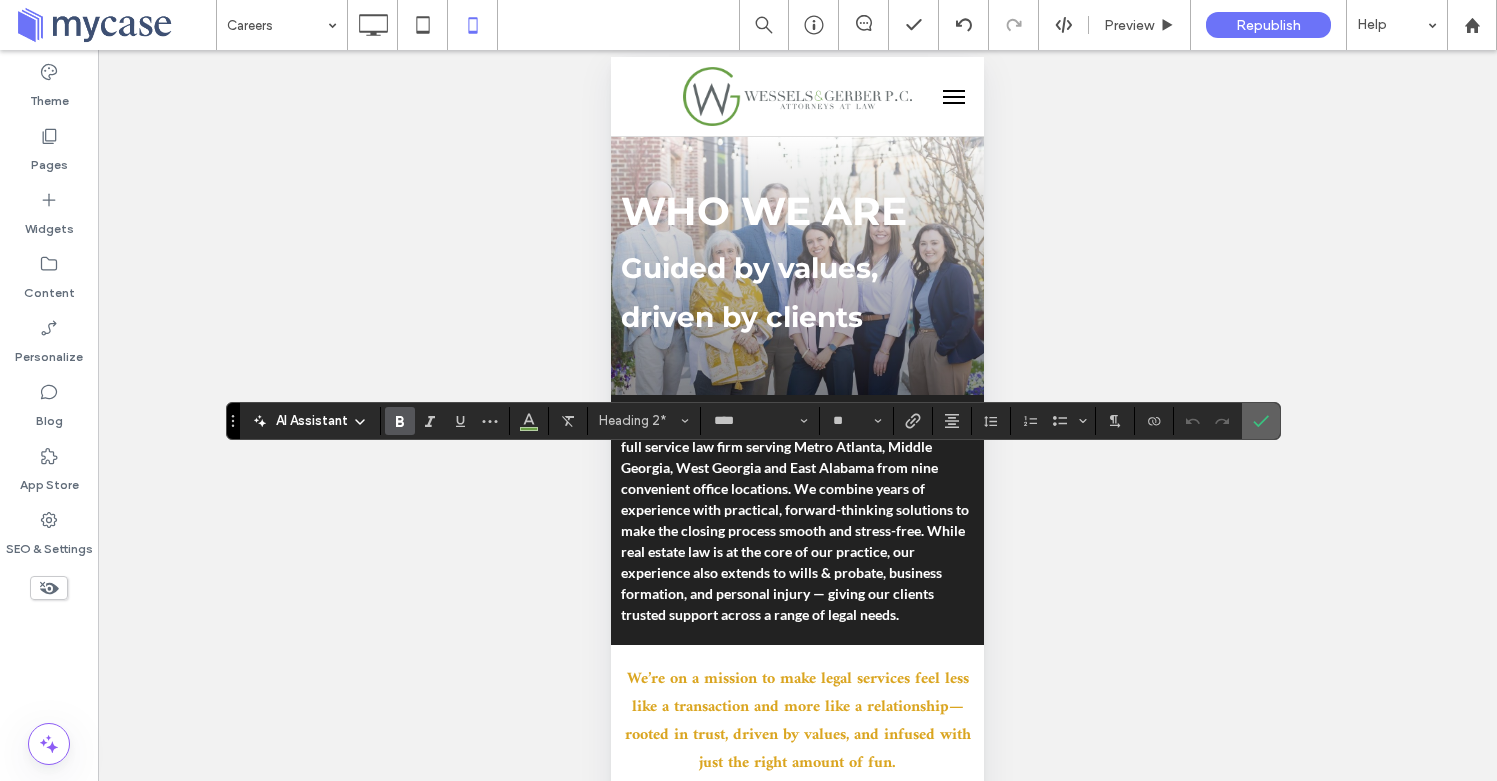 click 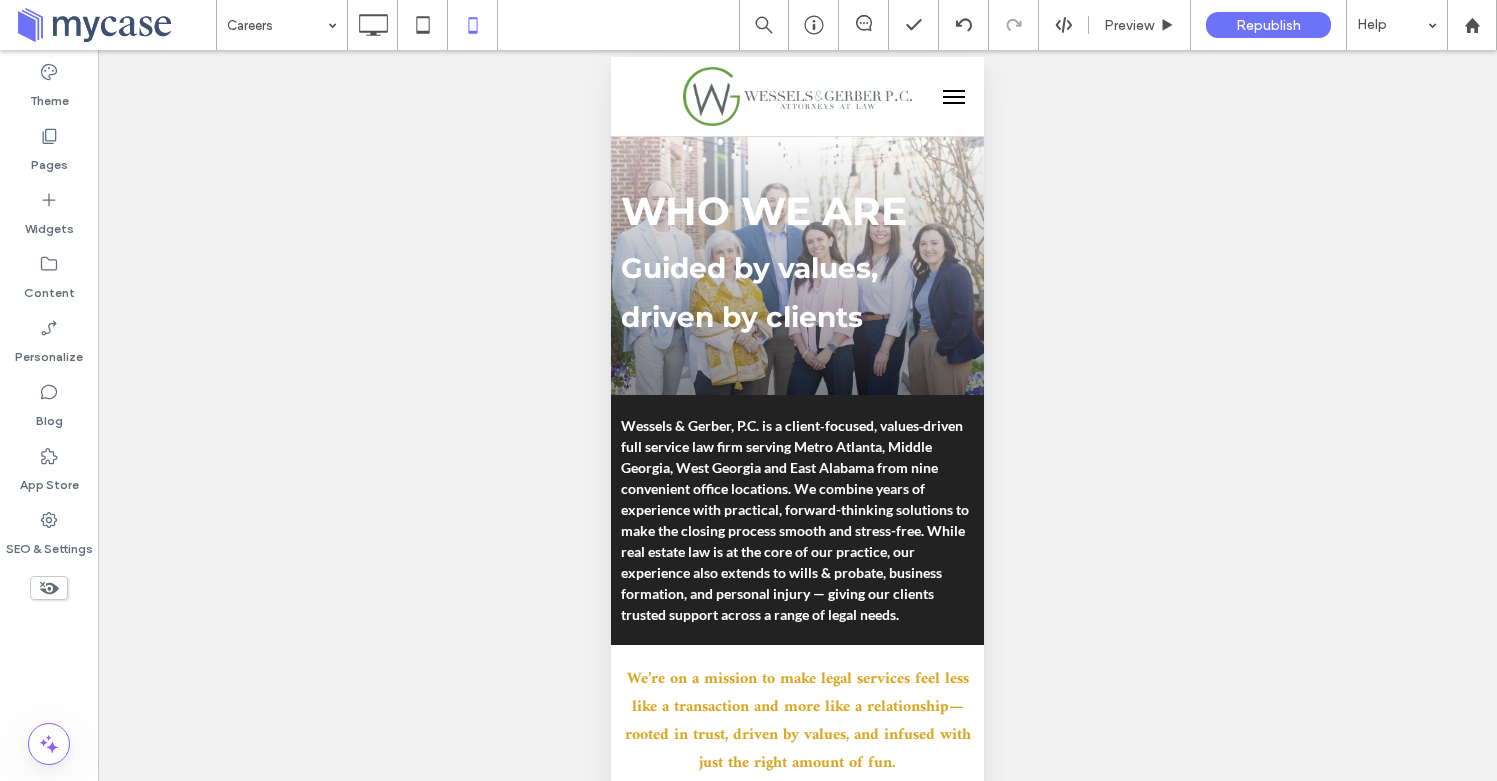 type on "****" 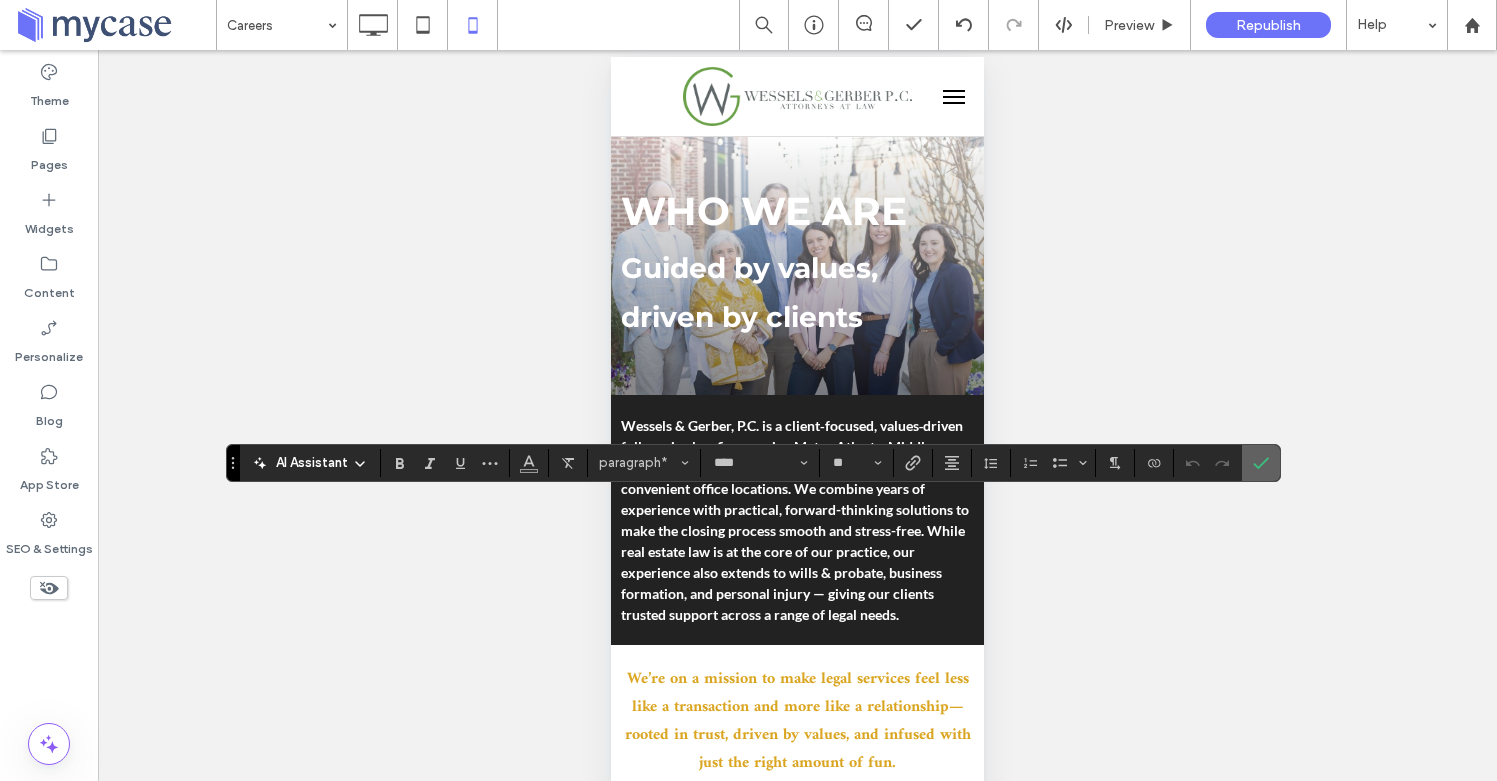 click at bounding box center [1261, 463] 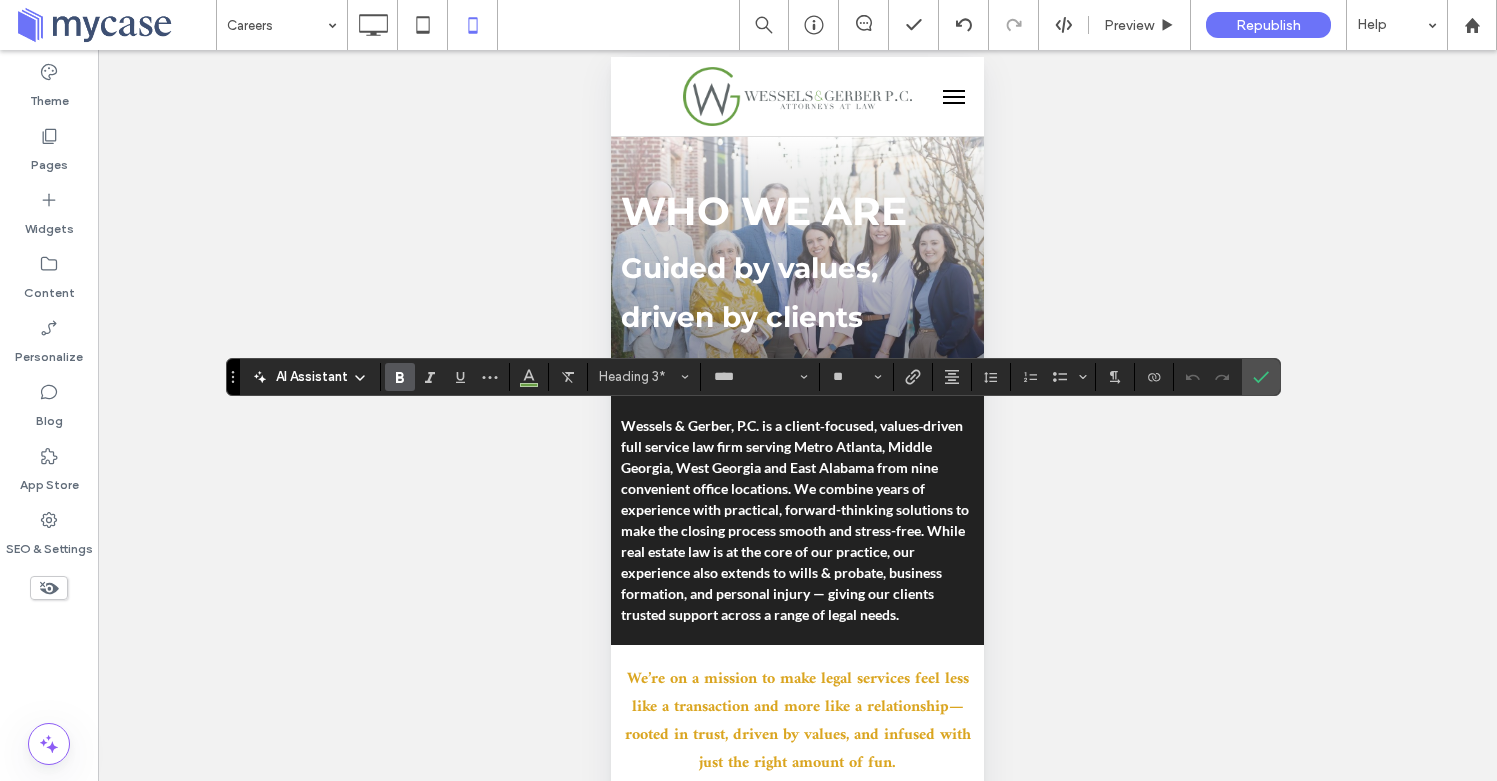 drag, startPoint x: 1261, startPoint y: 385, endPoint x: 1159, endPoint y: 393, distance: 102.31325 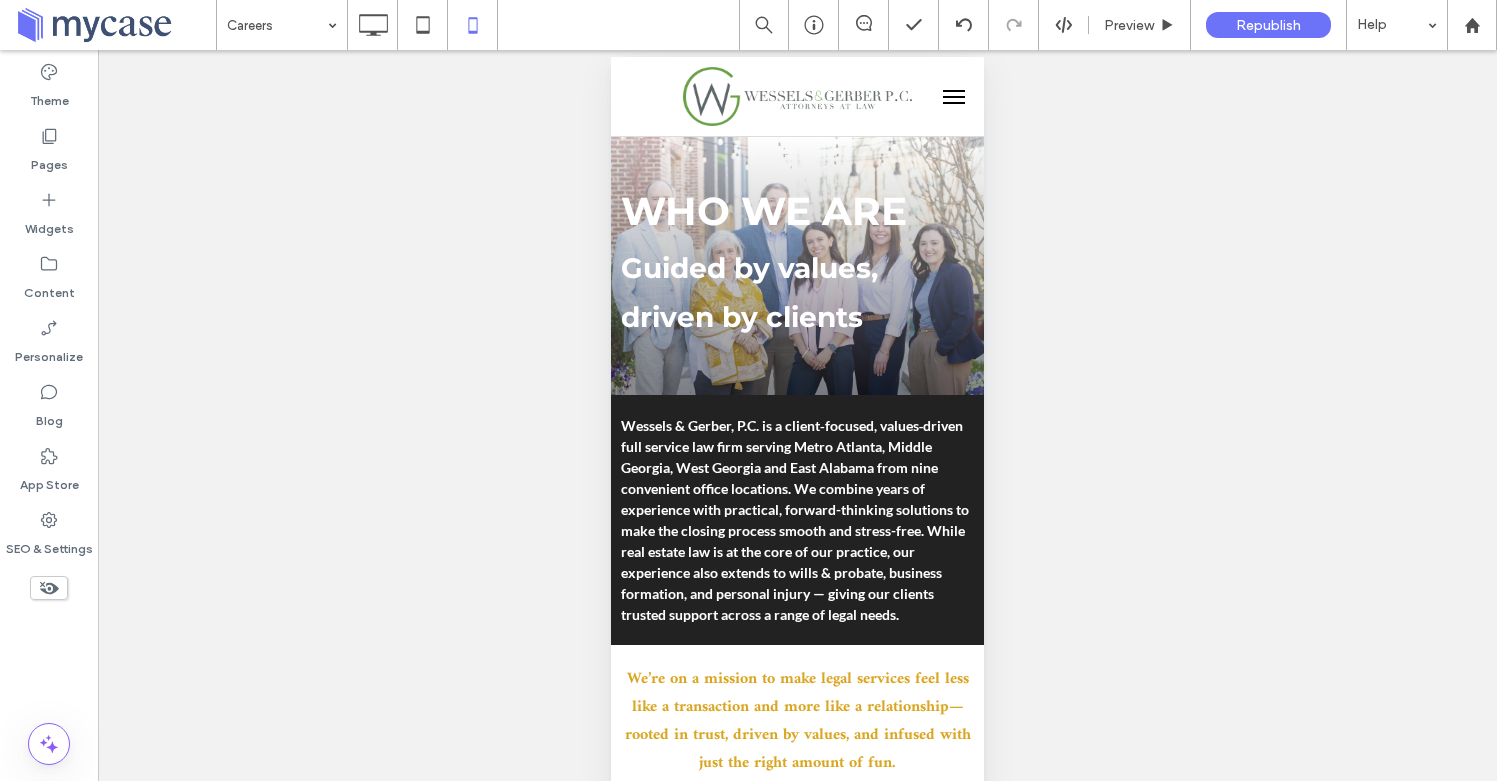 type on "****" 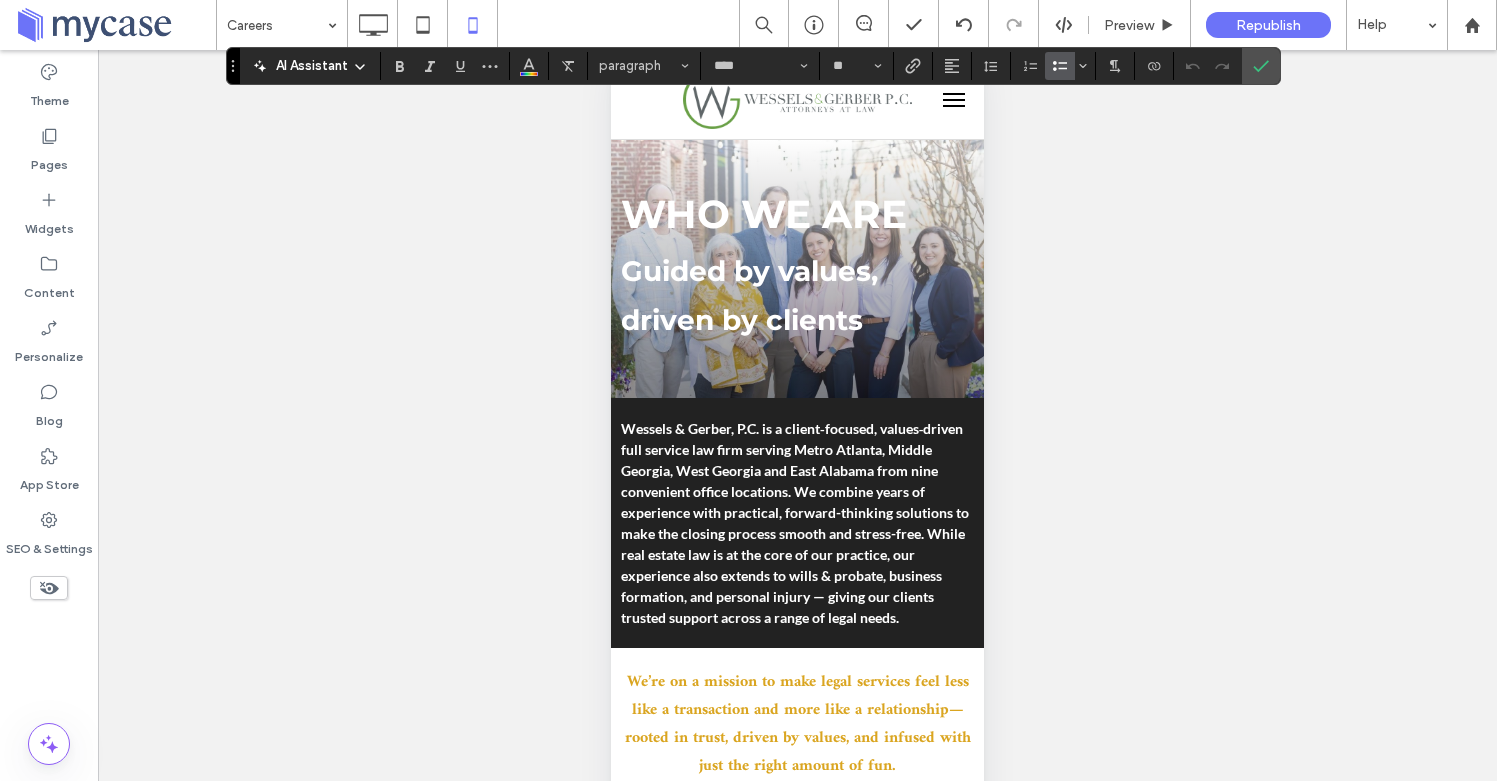drag, startPoint x: 1259, startPoint y: 73, endPoint x: 1071, endPoint y: 189, distance: 220.90723 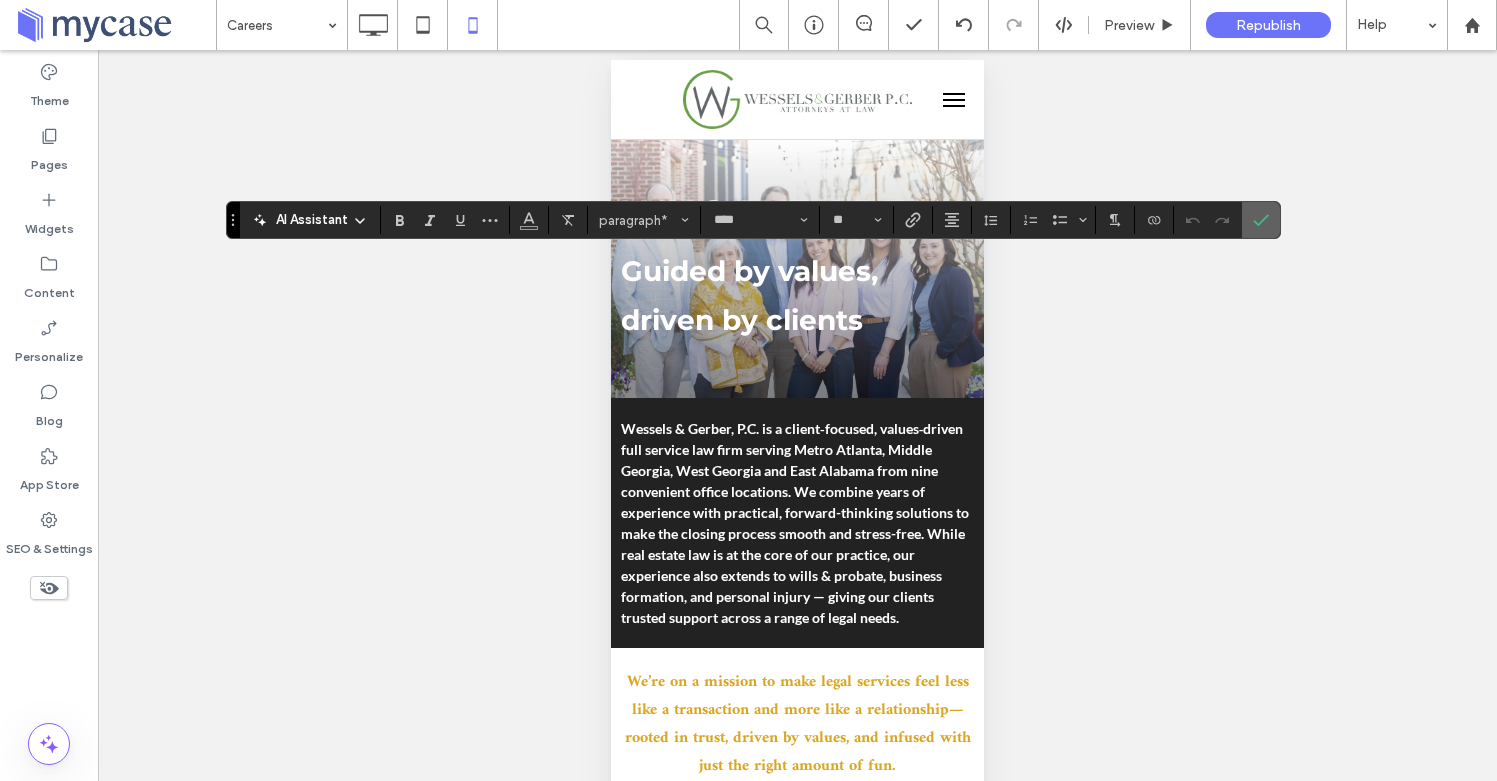 click at bounding box center [1261, 220] 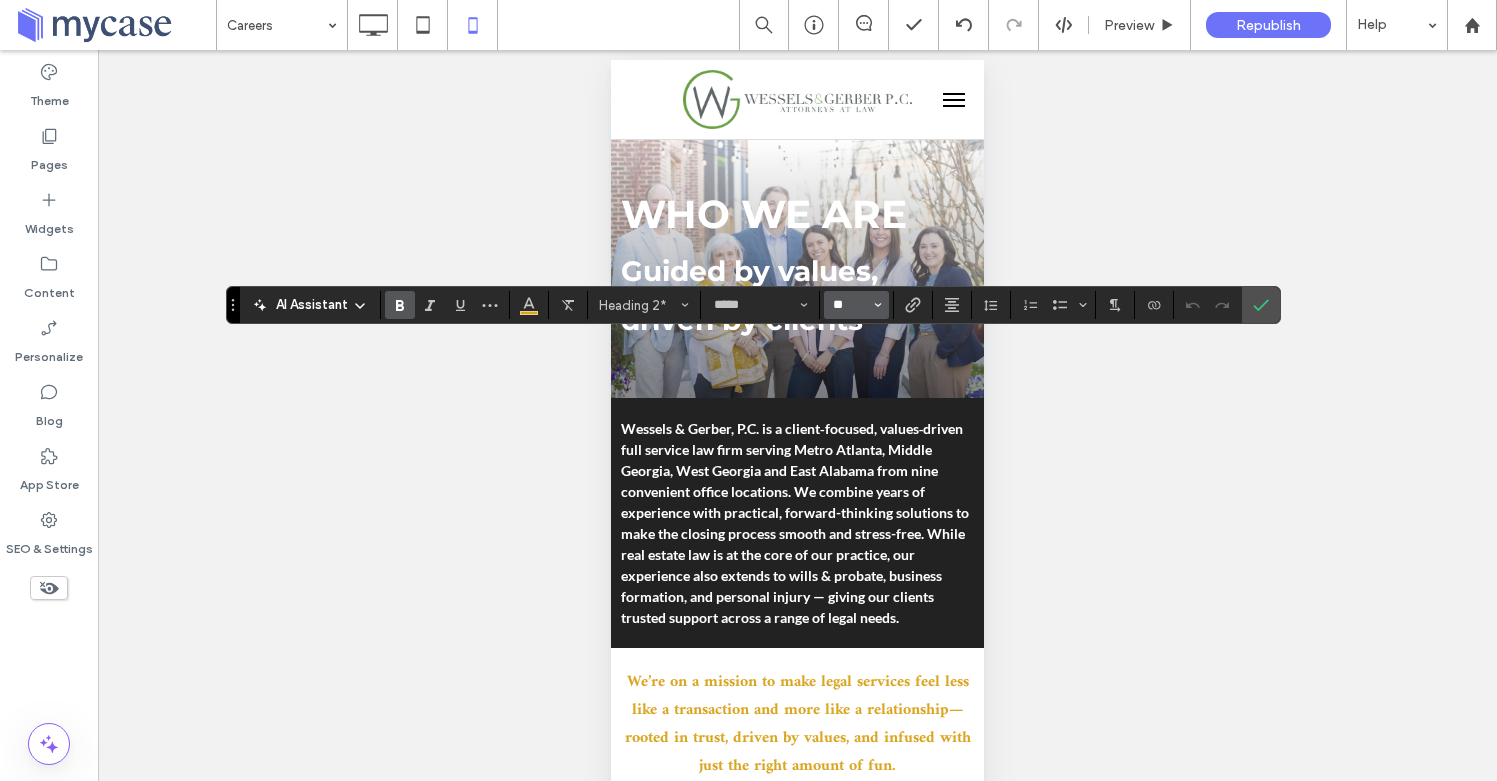 click on "**" at bounding box center (850, 305) 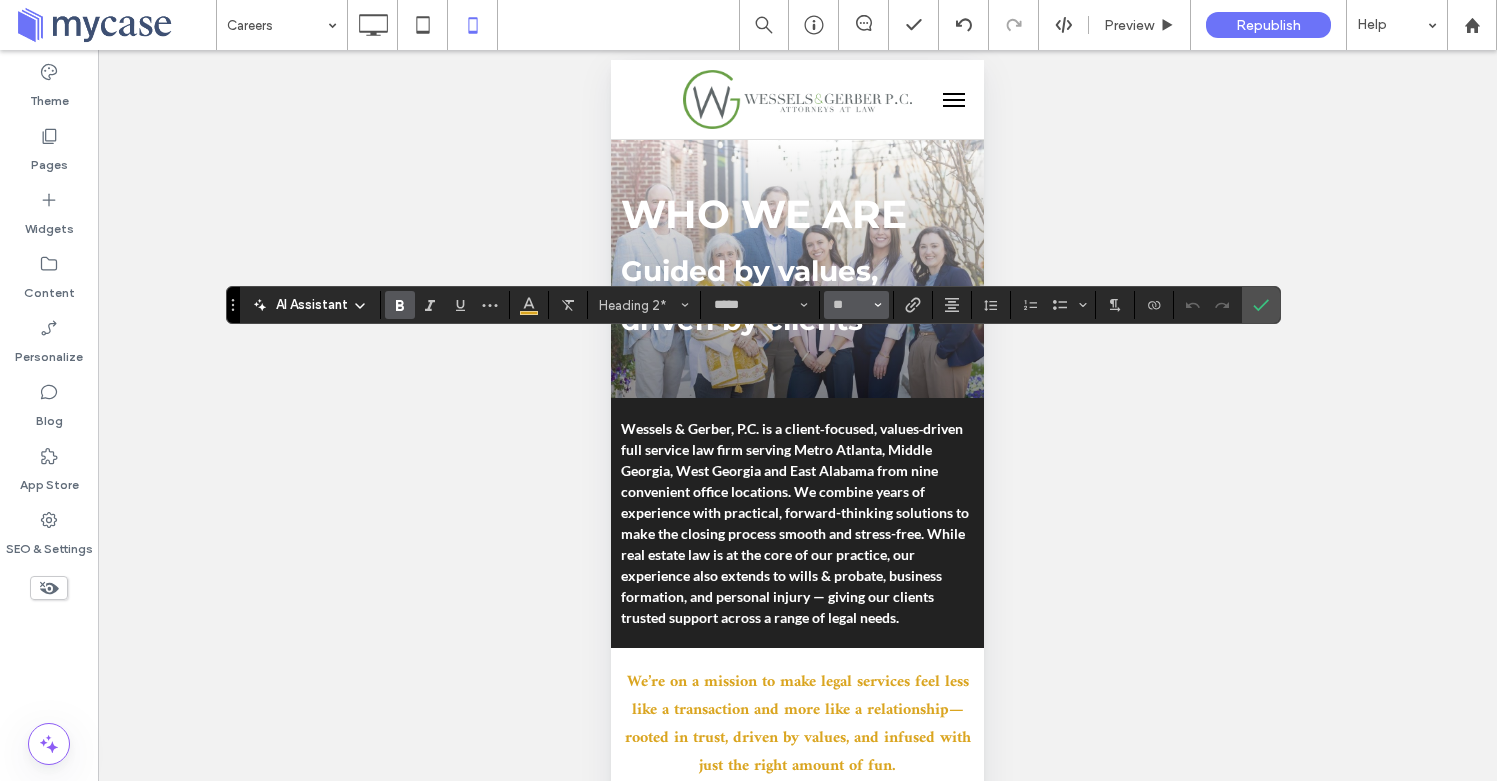 type on "**" 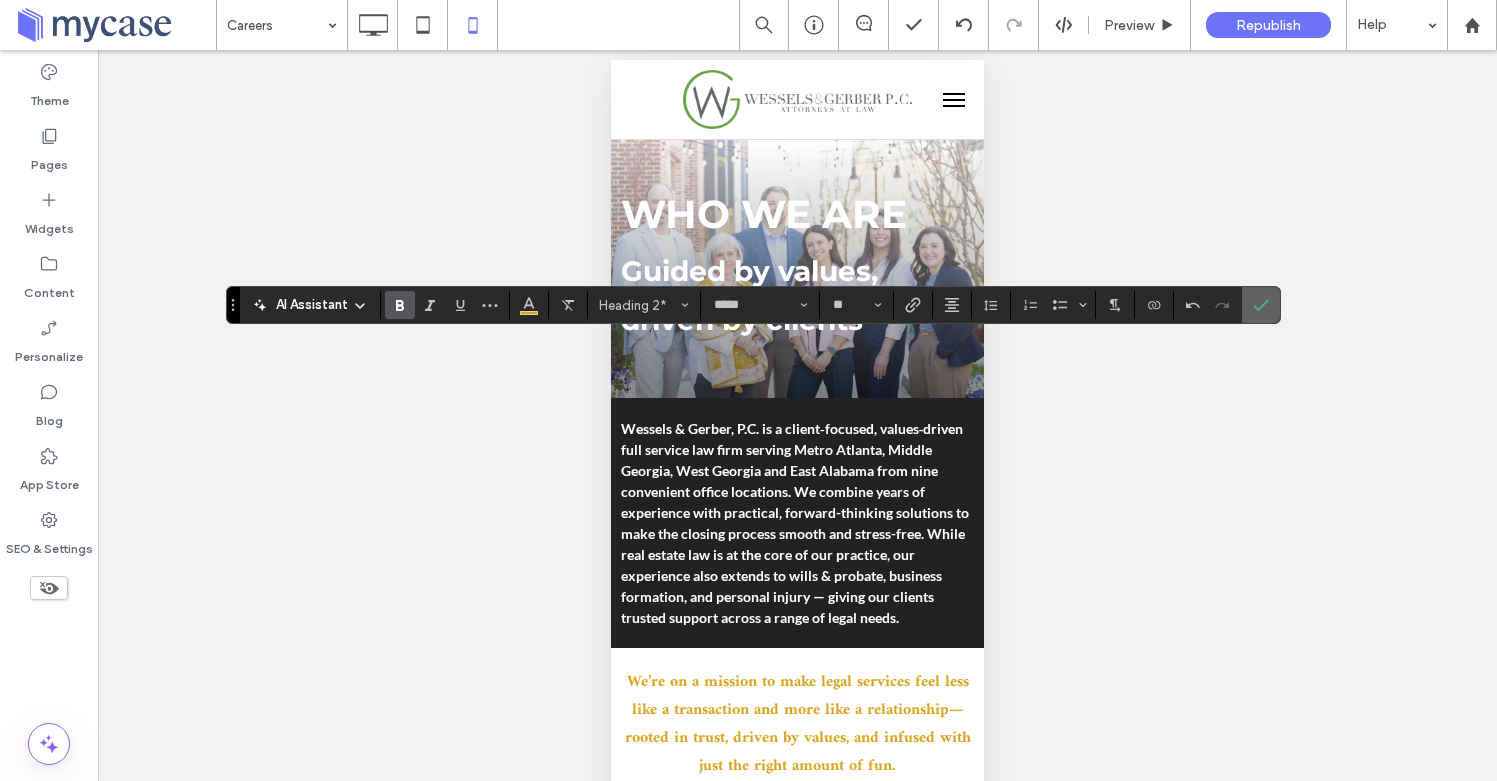 click 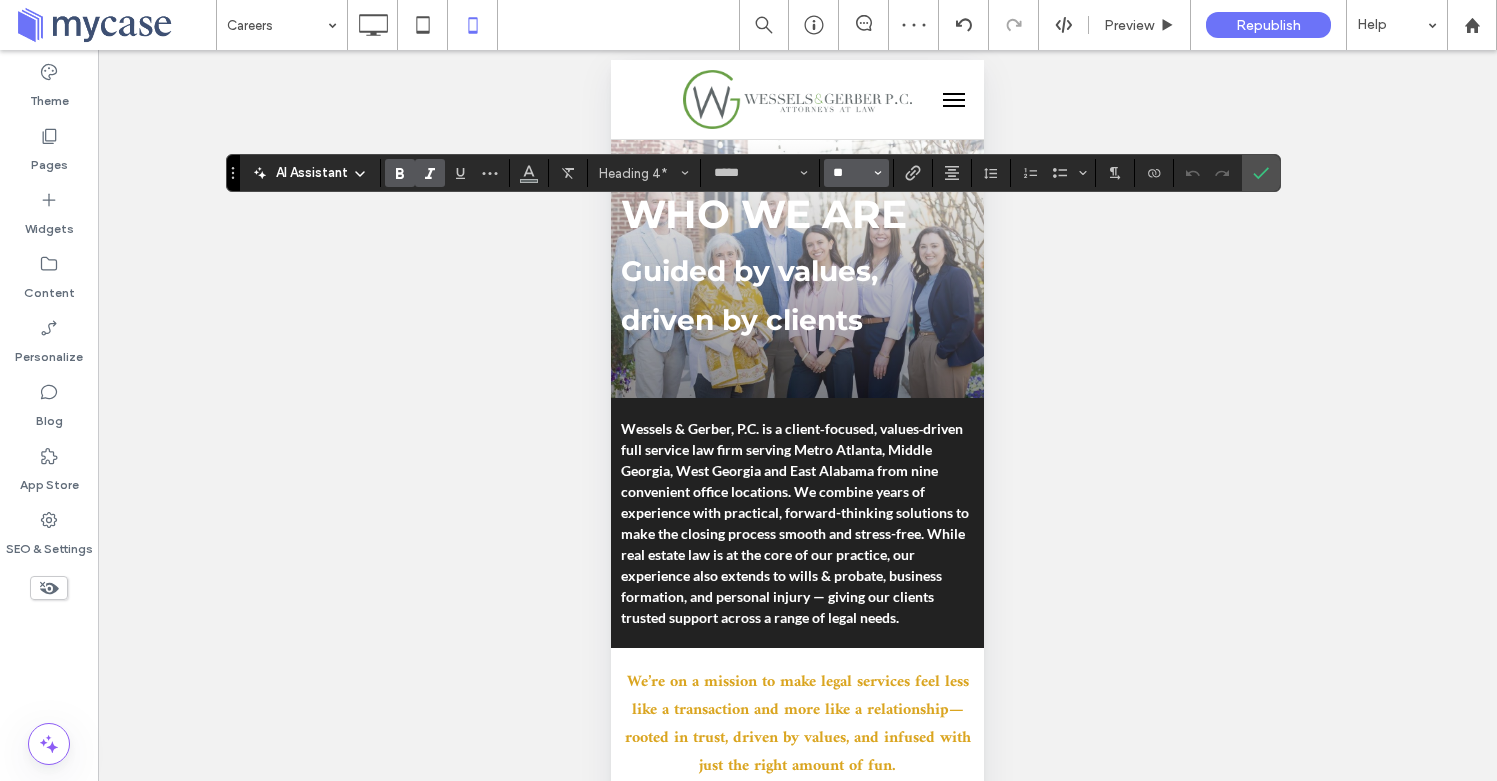 click on "**" at bounding box center (850, 173) 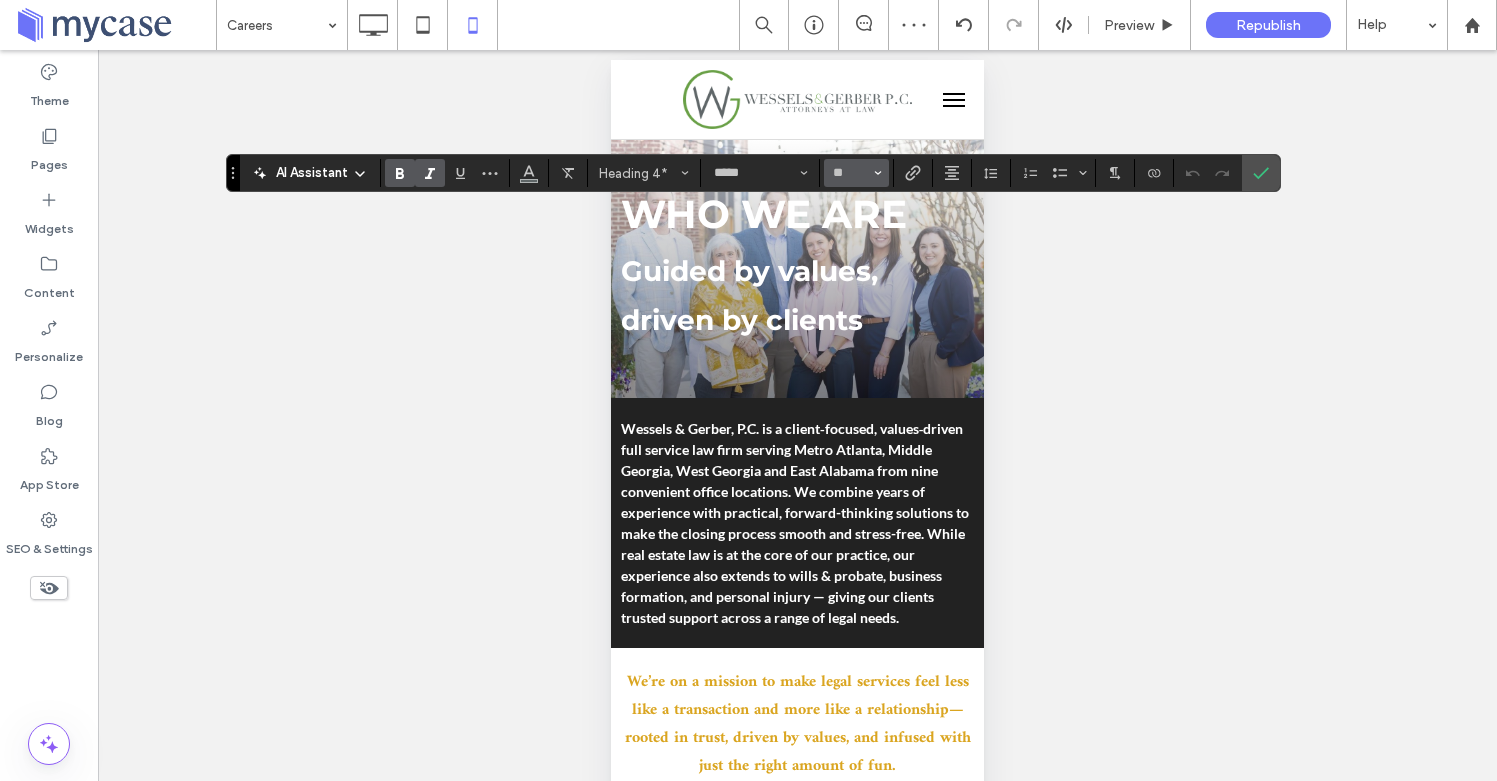type on "**" 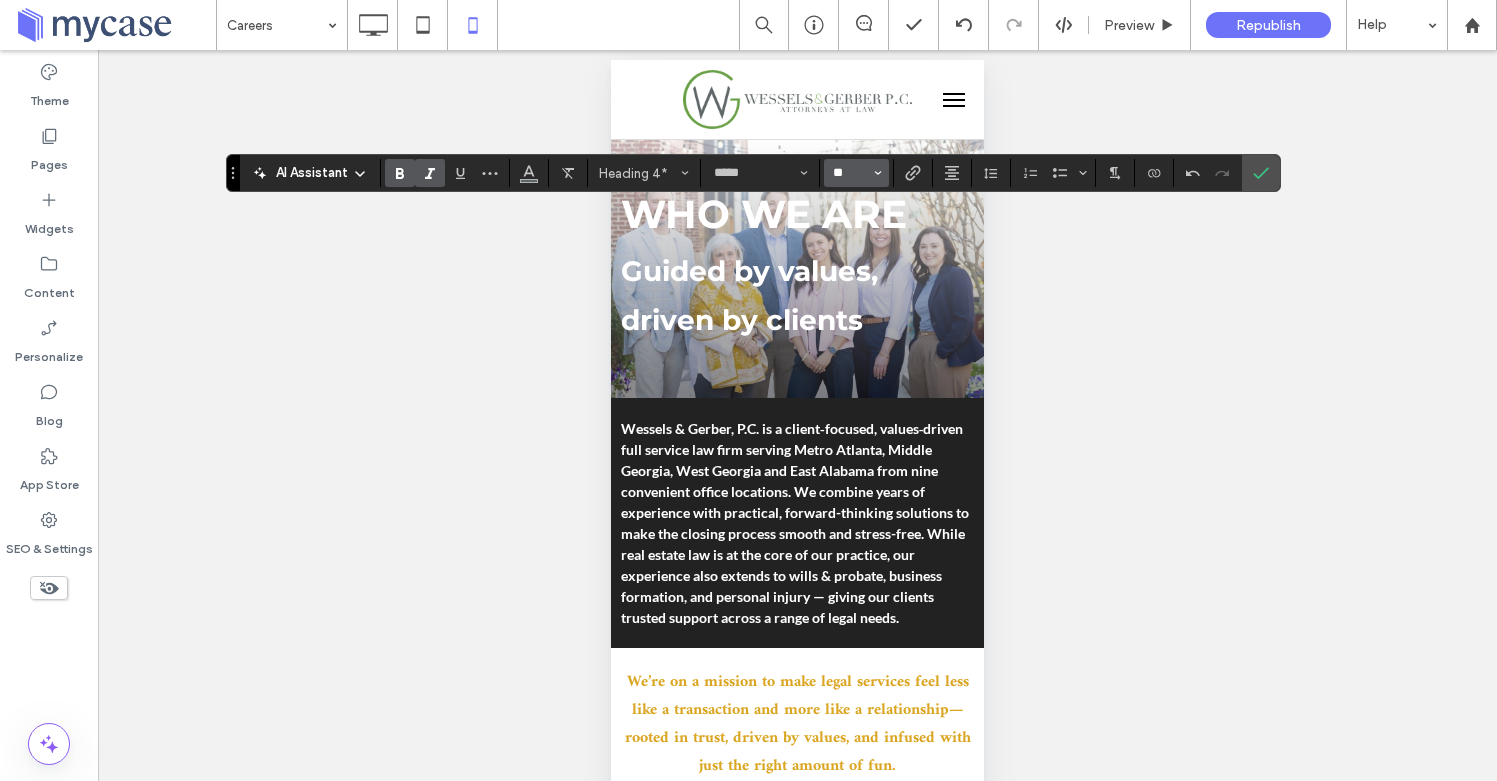 click on "**" at bounding box center [850, 173] 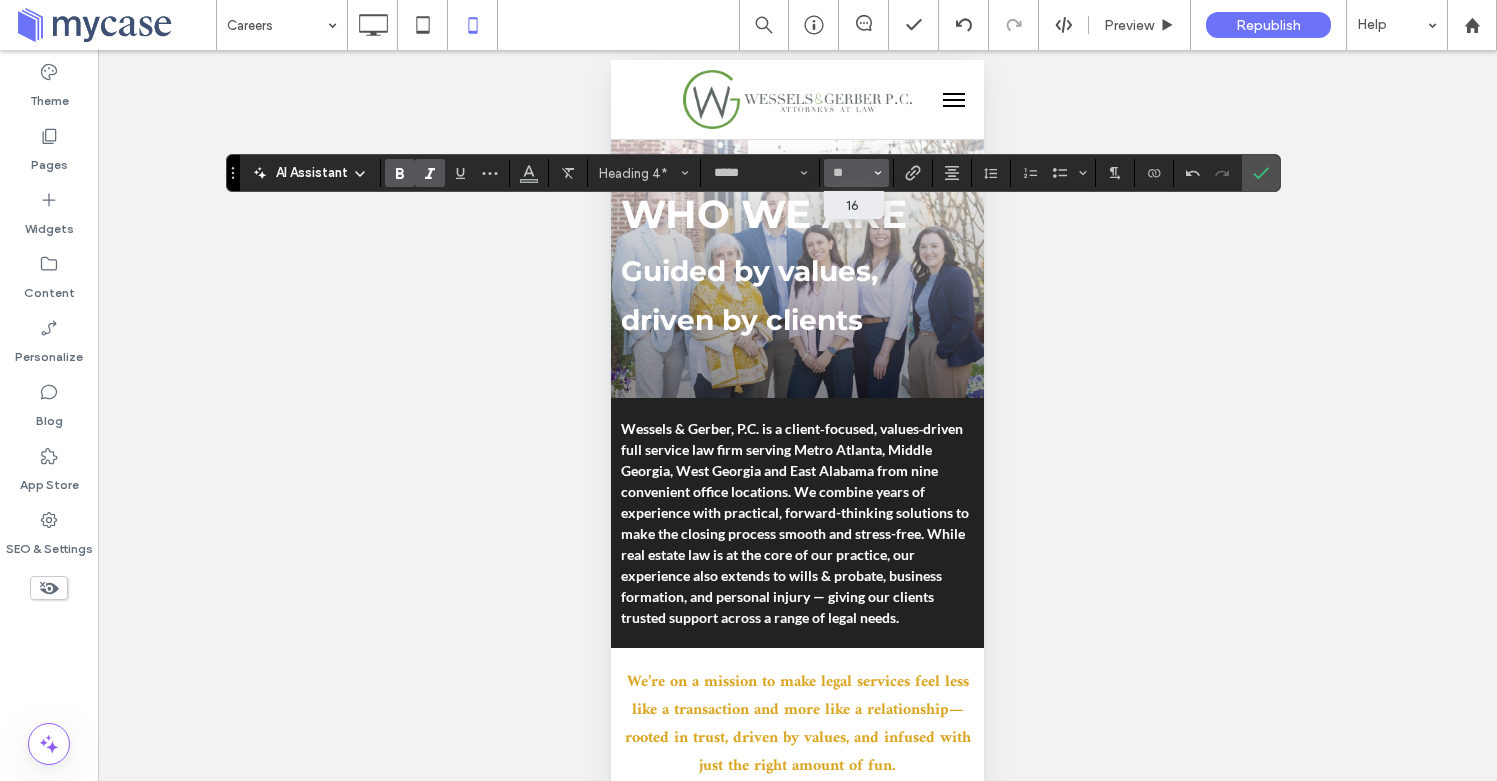 type on "**" 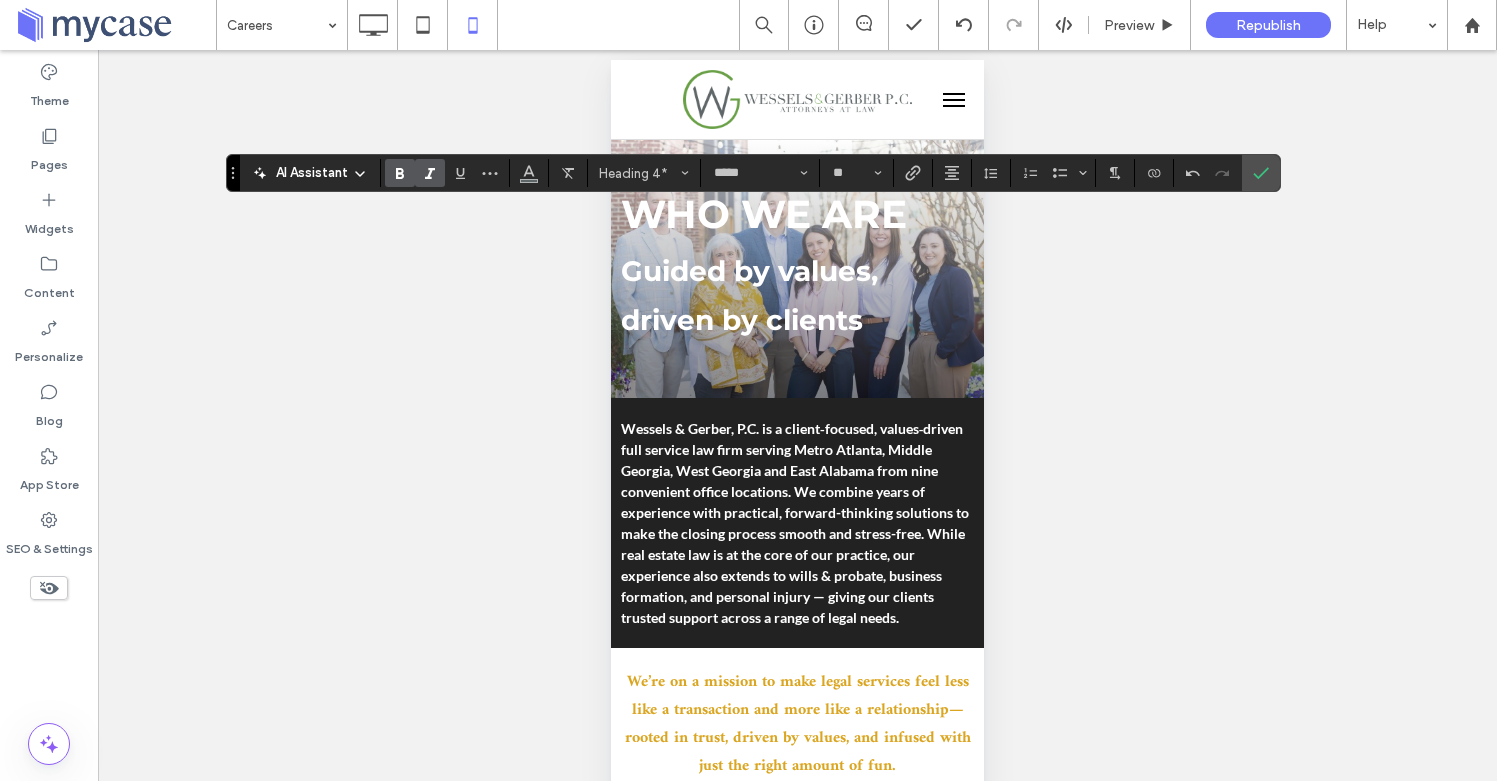 drag, startPoint x: 1248, startPoint y: 178, endPoint x: 1197, endPoint y: 187, distance: 51.78803 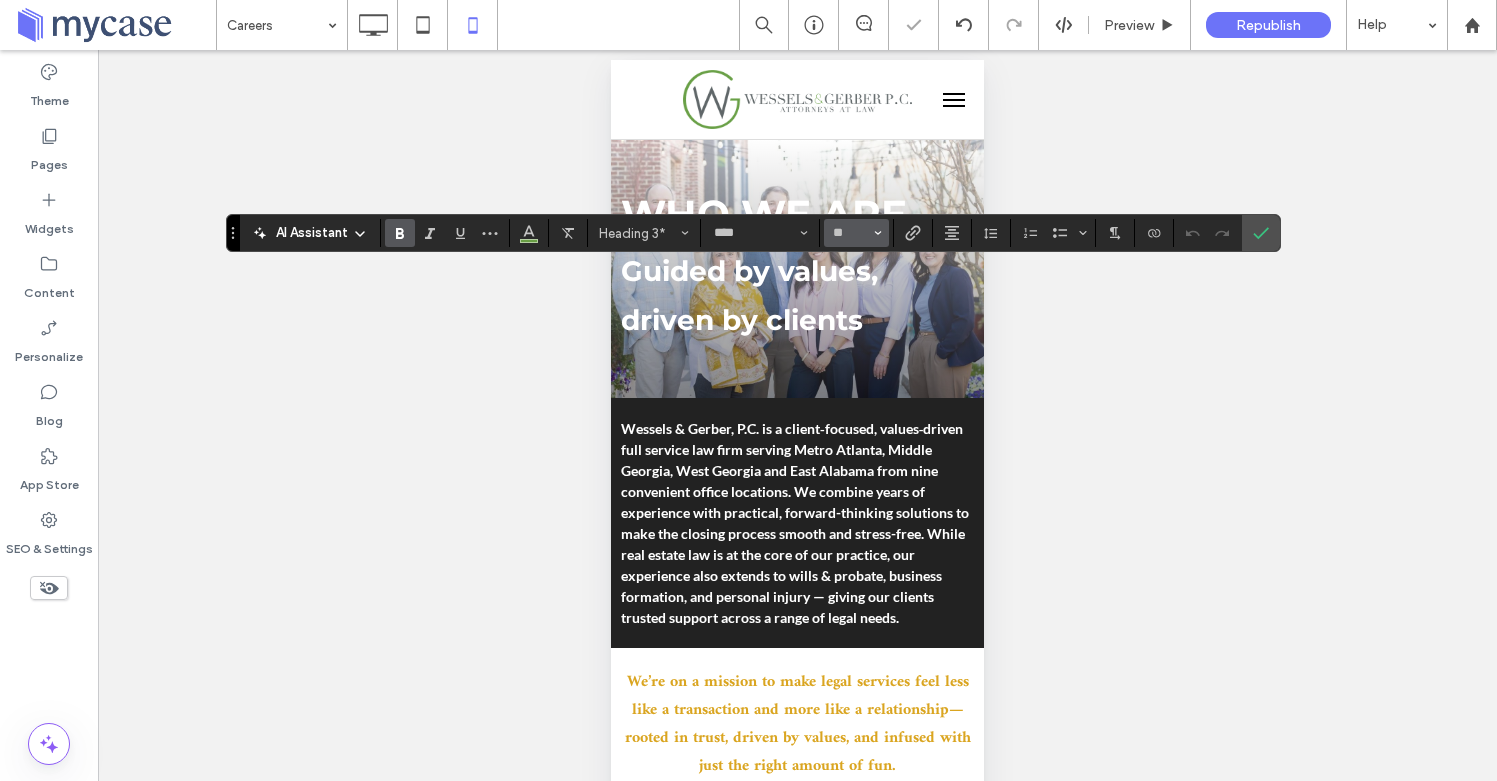 scroll, scrollTop: 29, scrollLeft: 0, axis: vertical 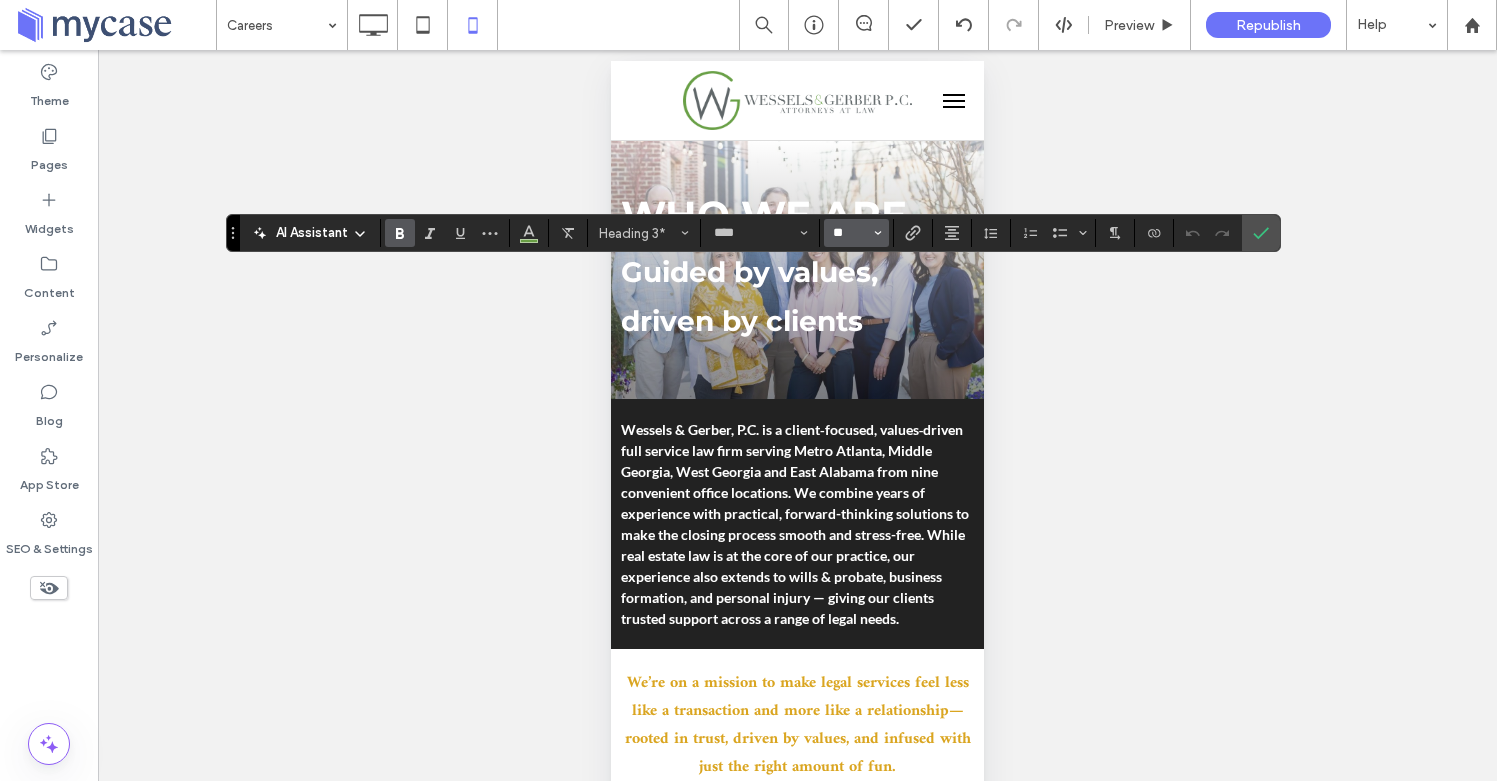 click on "**" at bounding box center (850, 233) 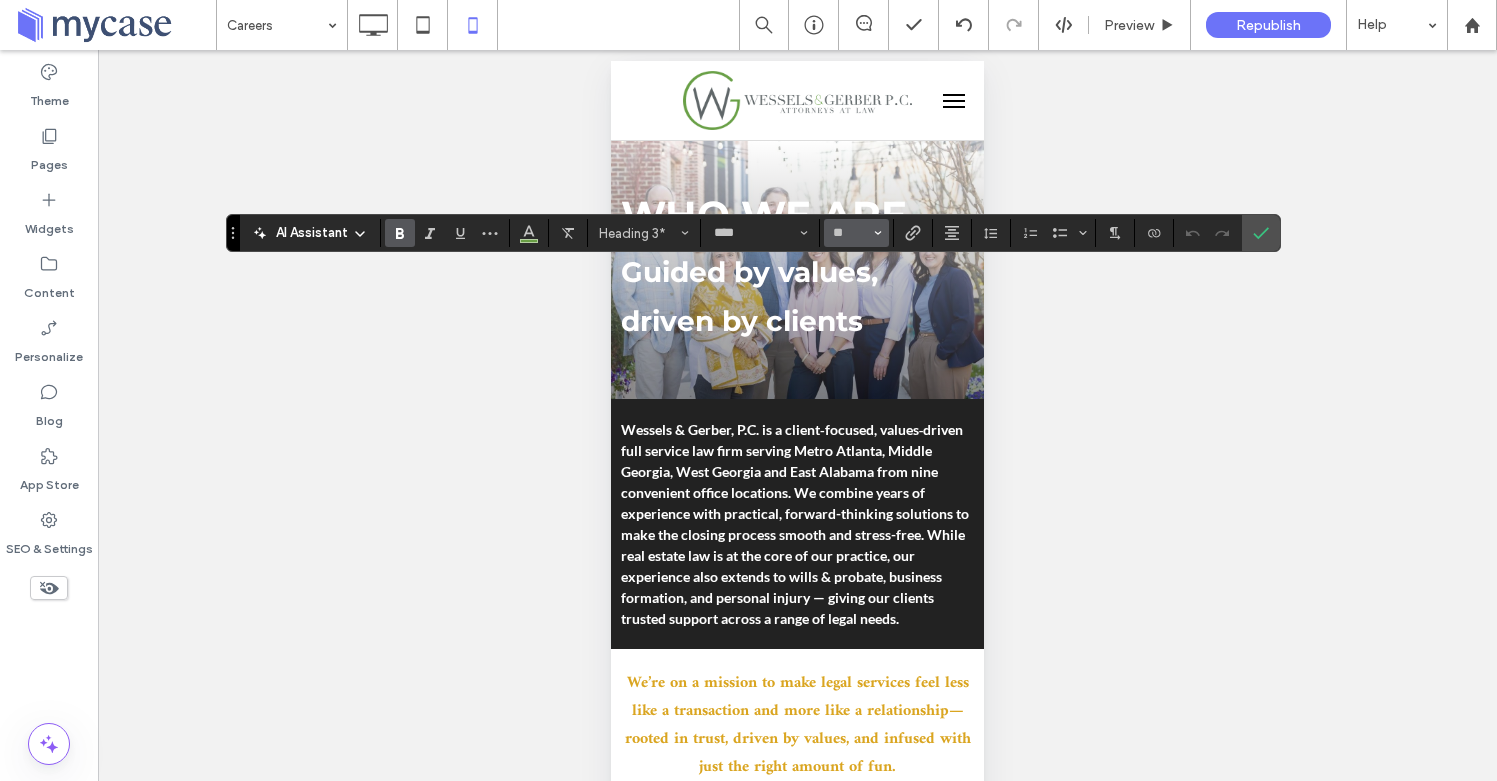 type on "**" 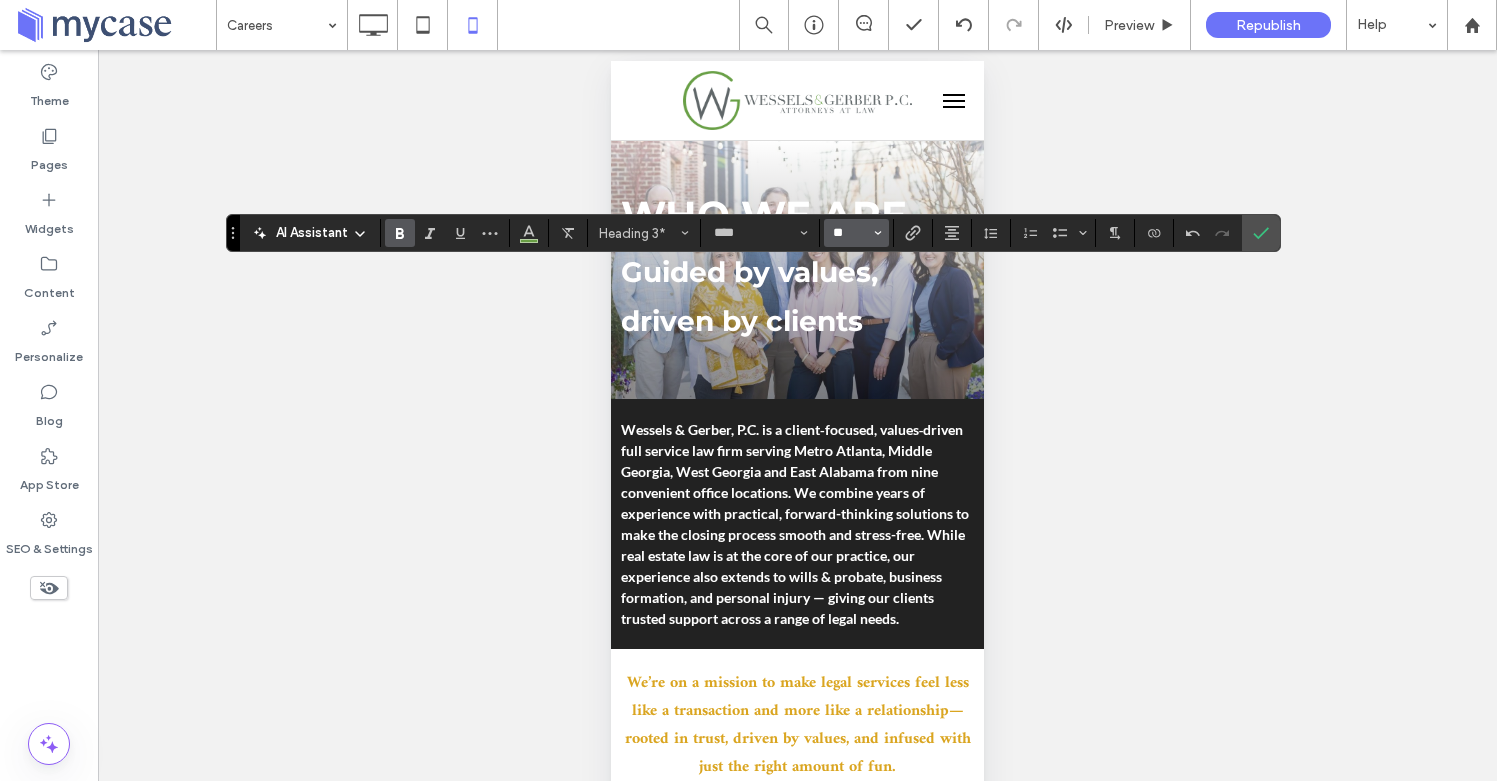 click on "**" at bounding box center (850, 233) 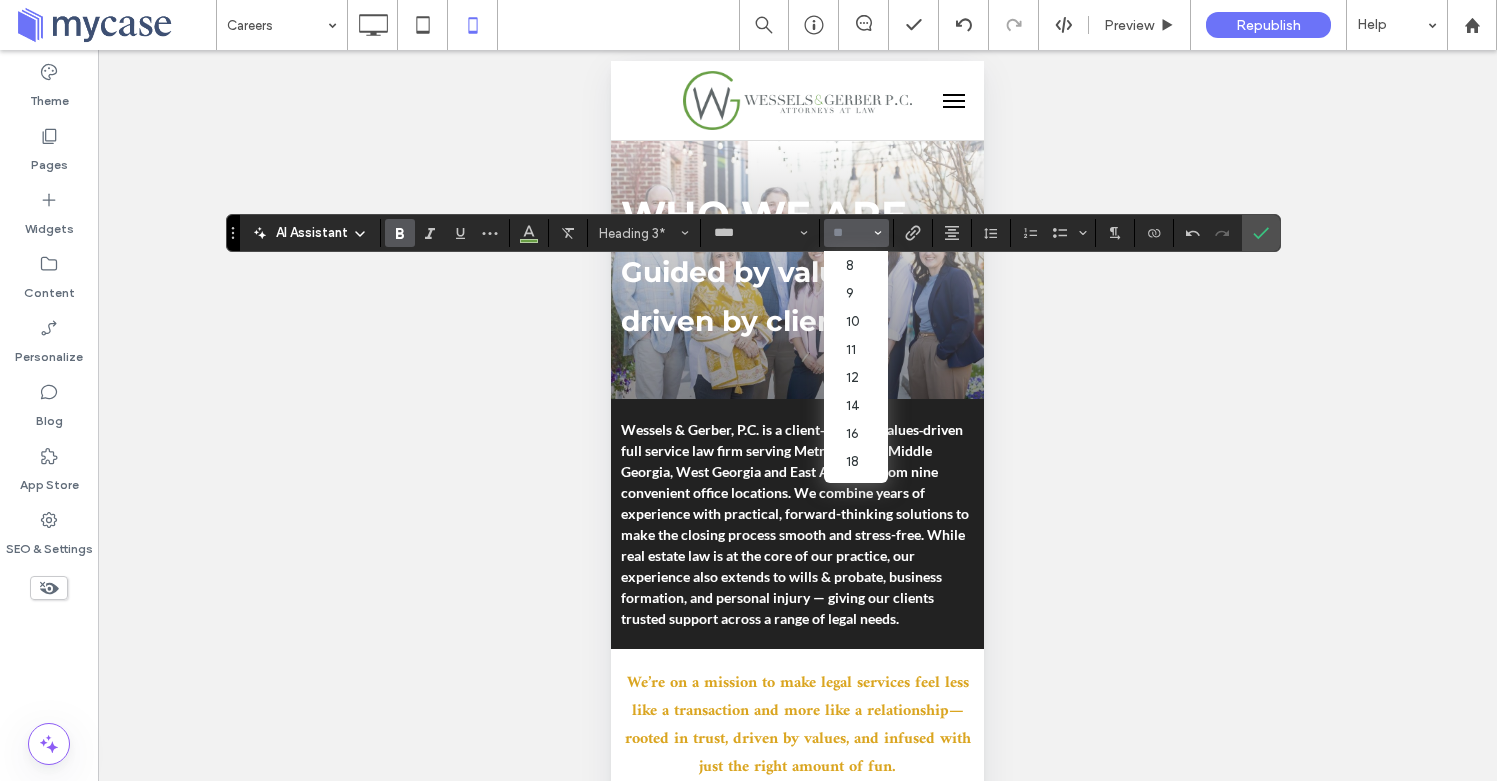 click at bounding box center (850, 233) 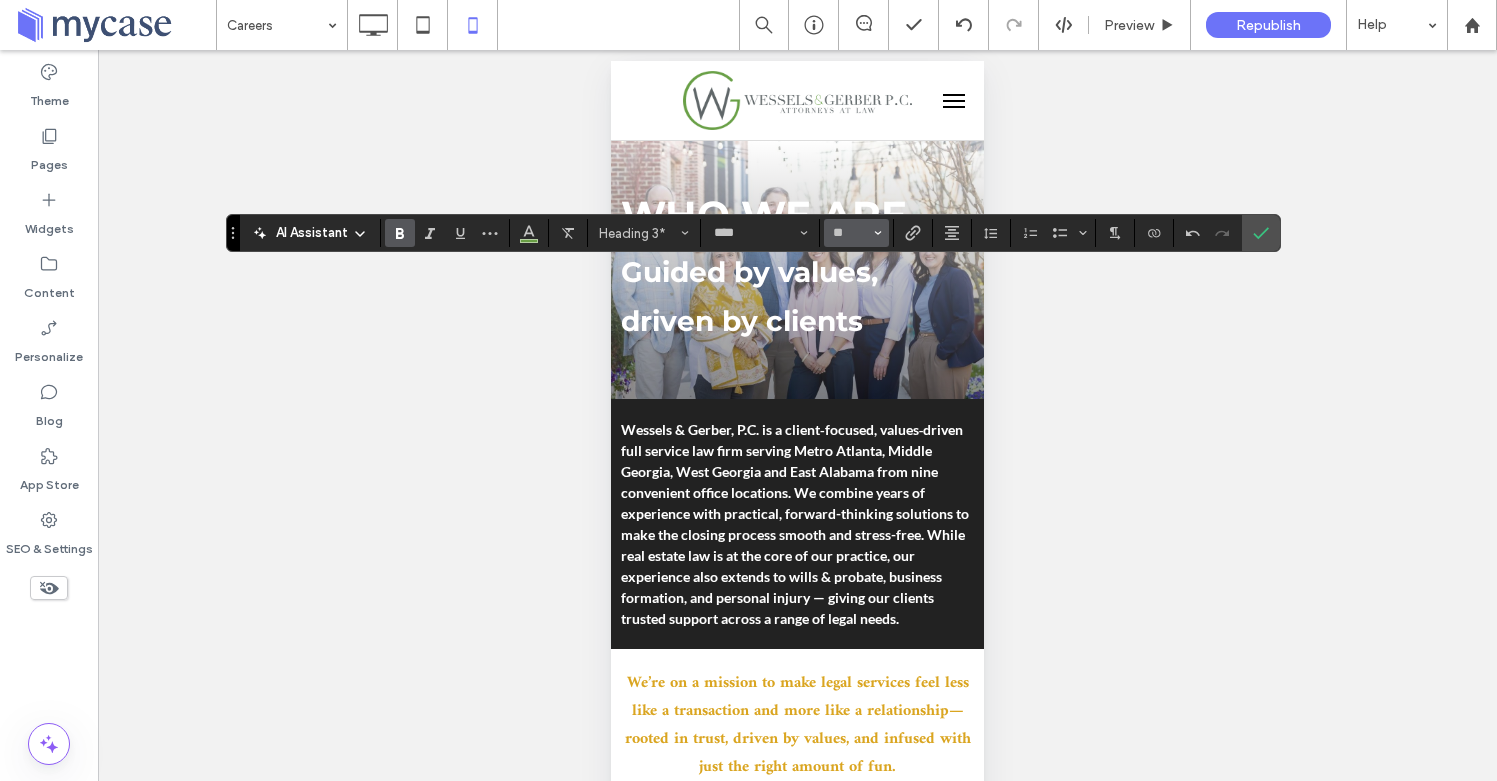 type on "**" 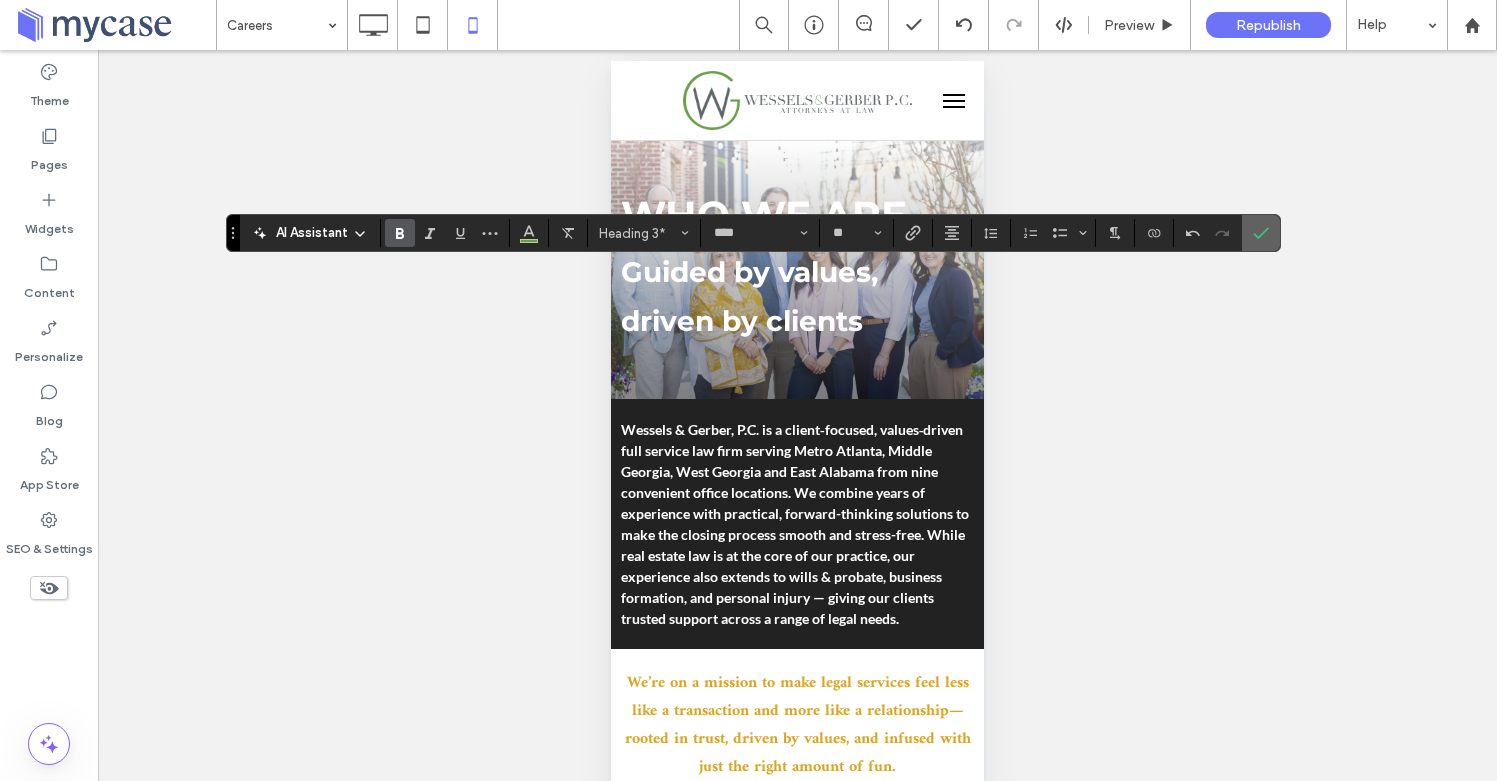 click 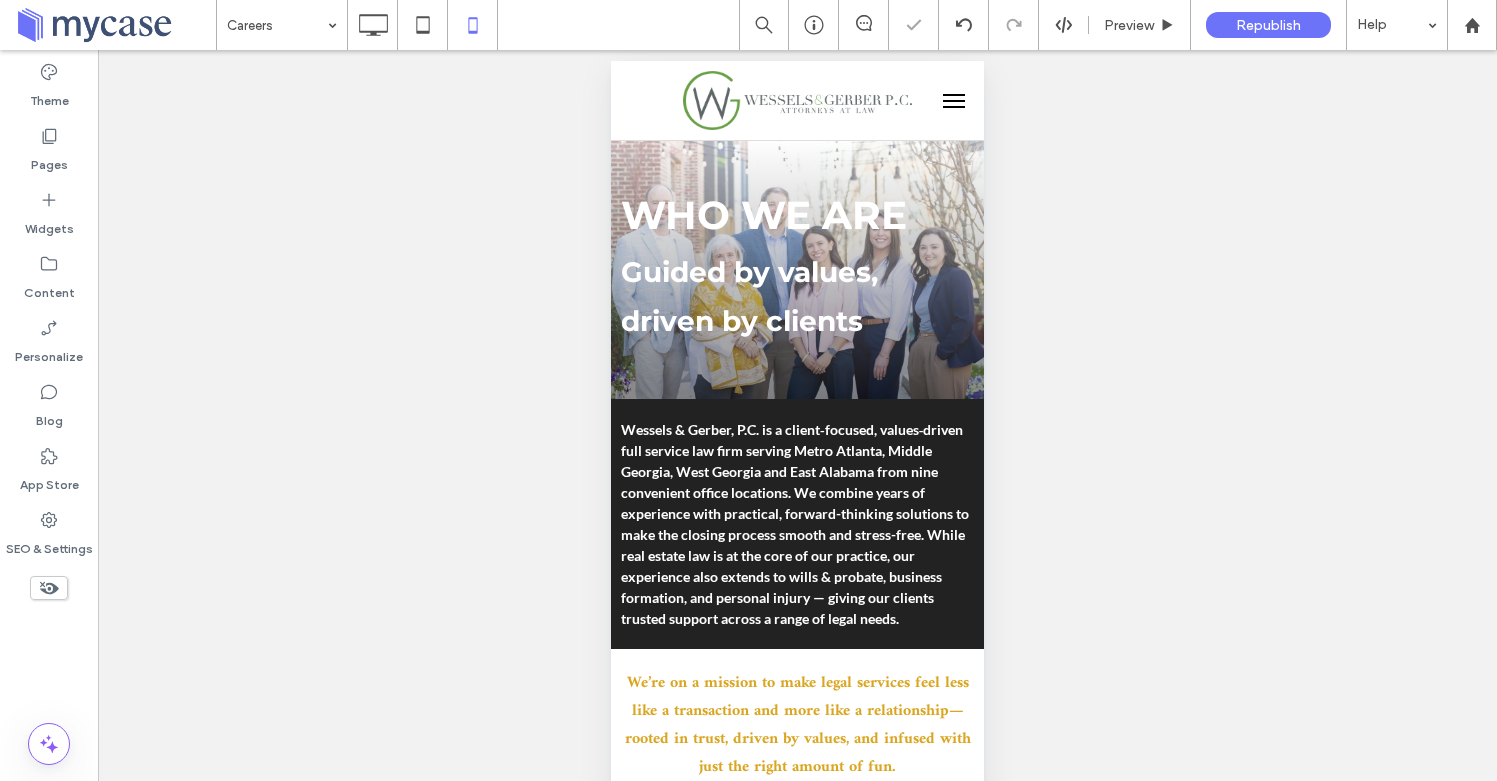 scroll, scrollTop: 0, scrollLeft: 0, axis: both 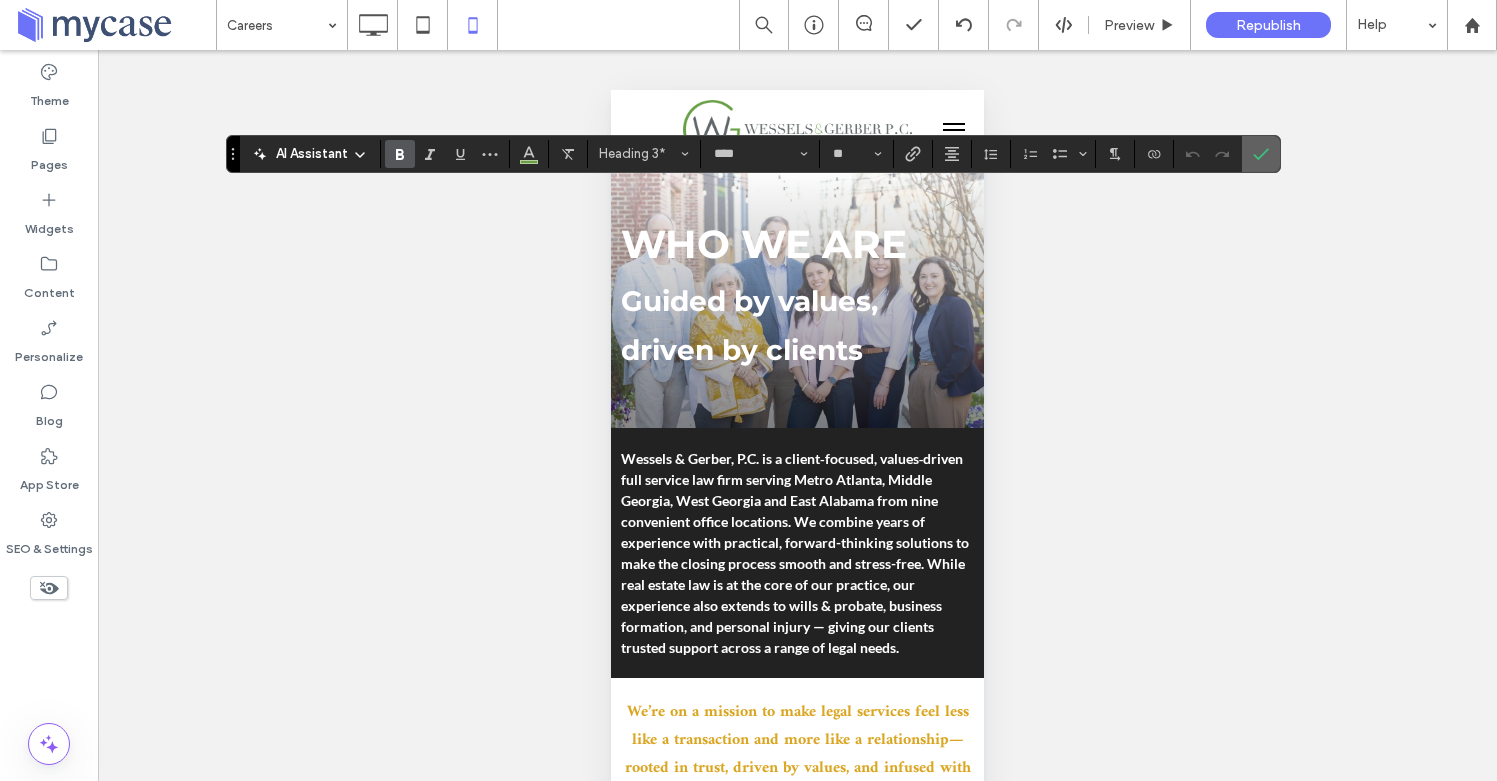 click at bounding box center [1257, 154] 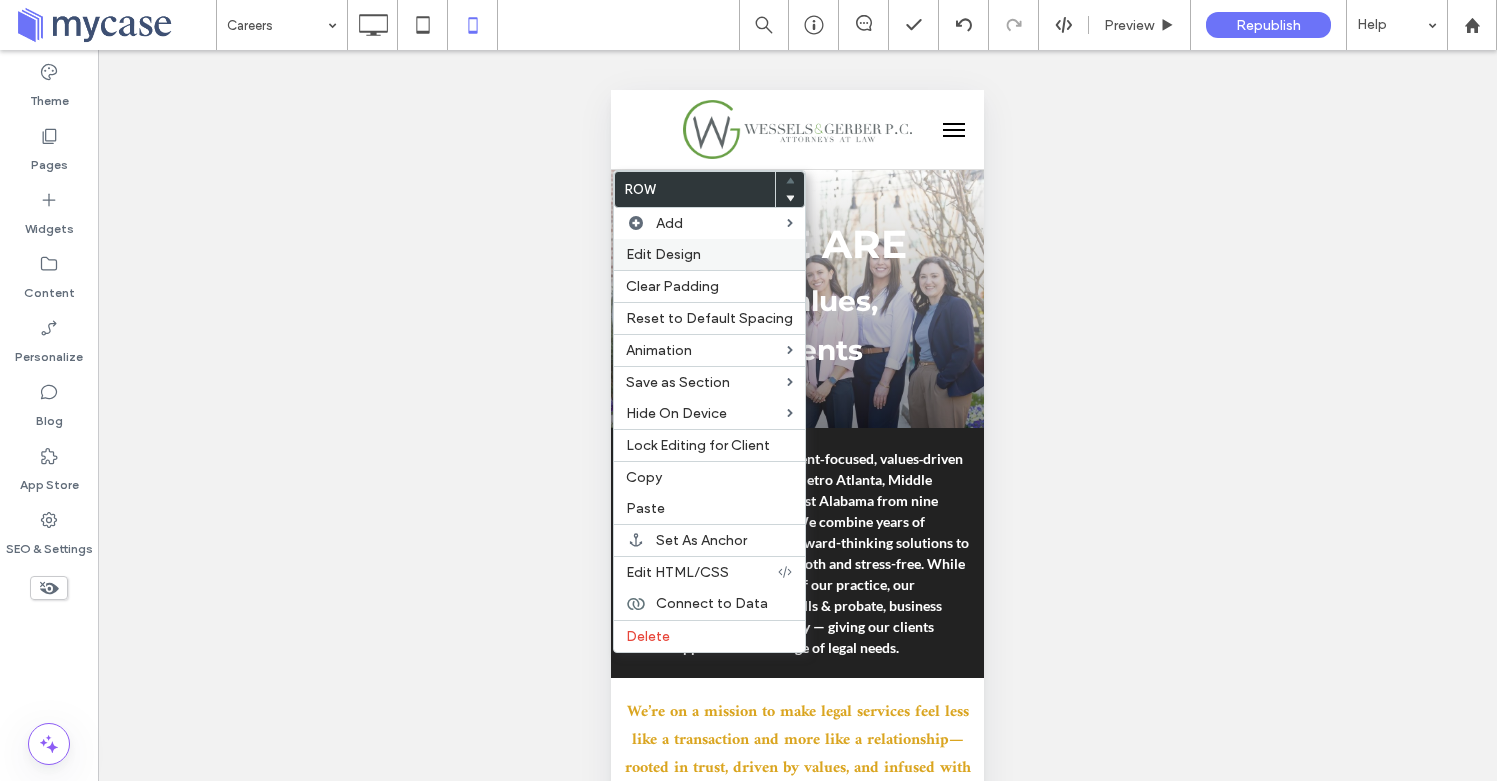 click on "Edit Design" at bounding box center [663, 254] 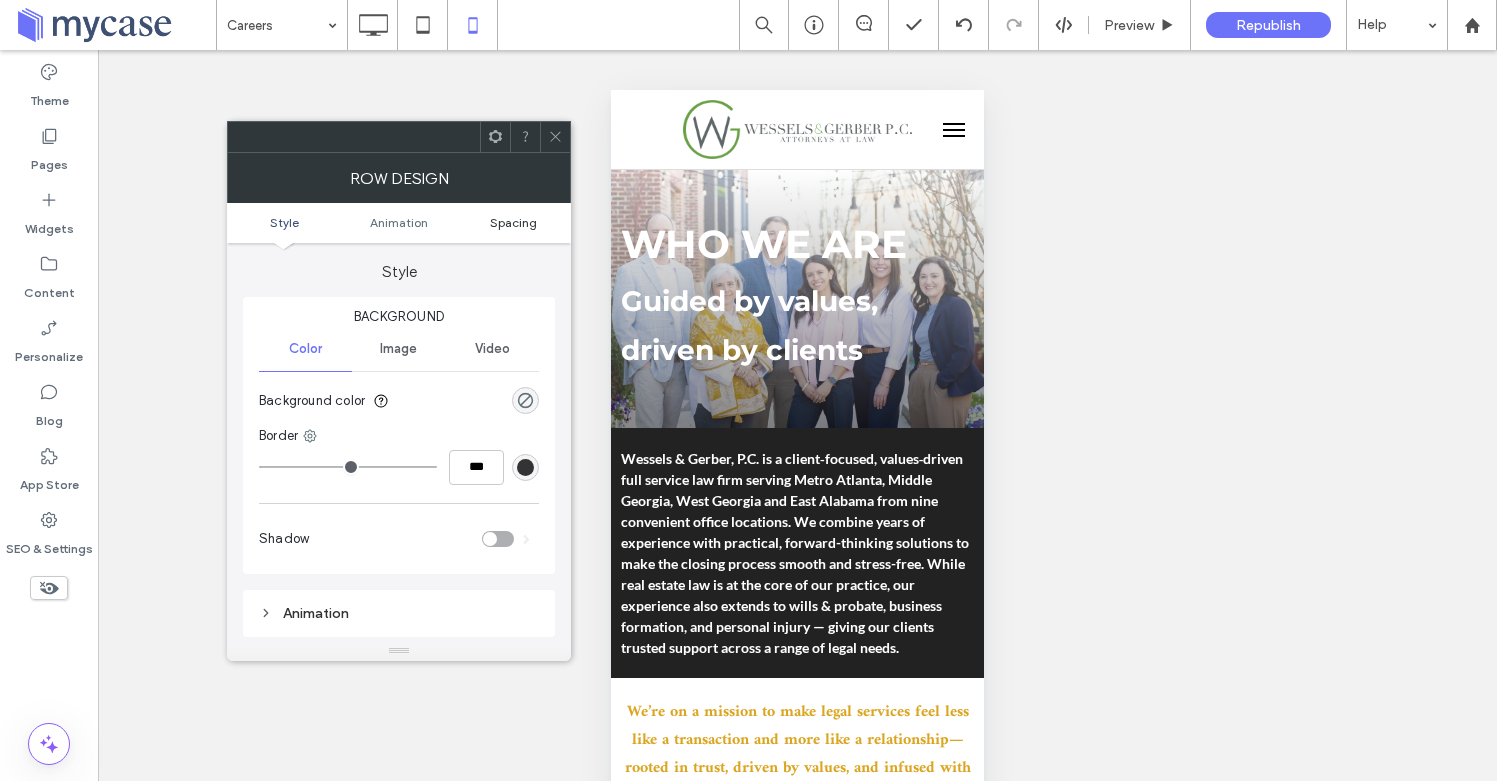 click on "Spacing" at bounding box center (513, 222) 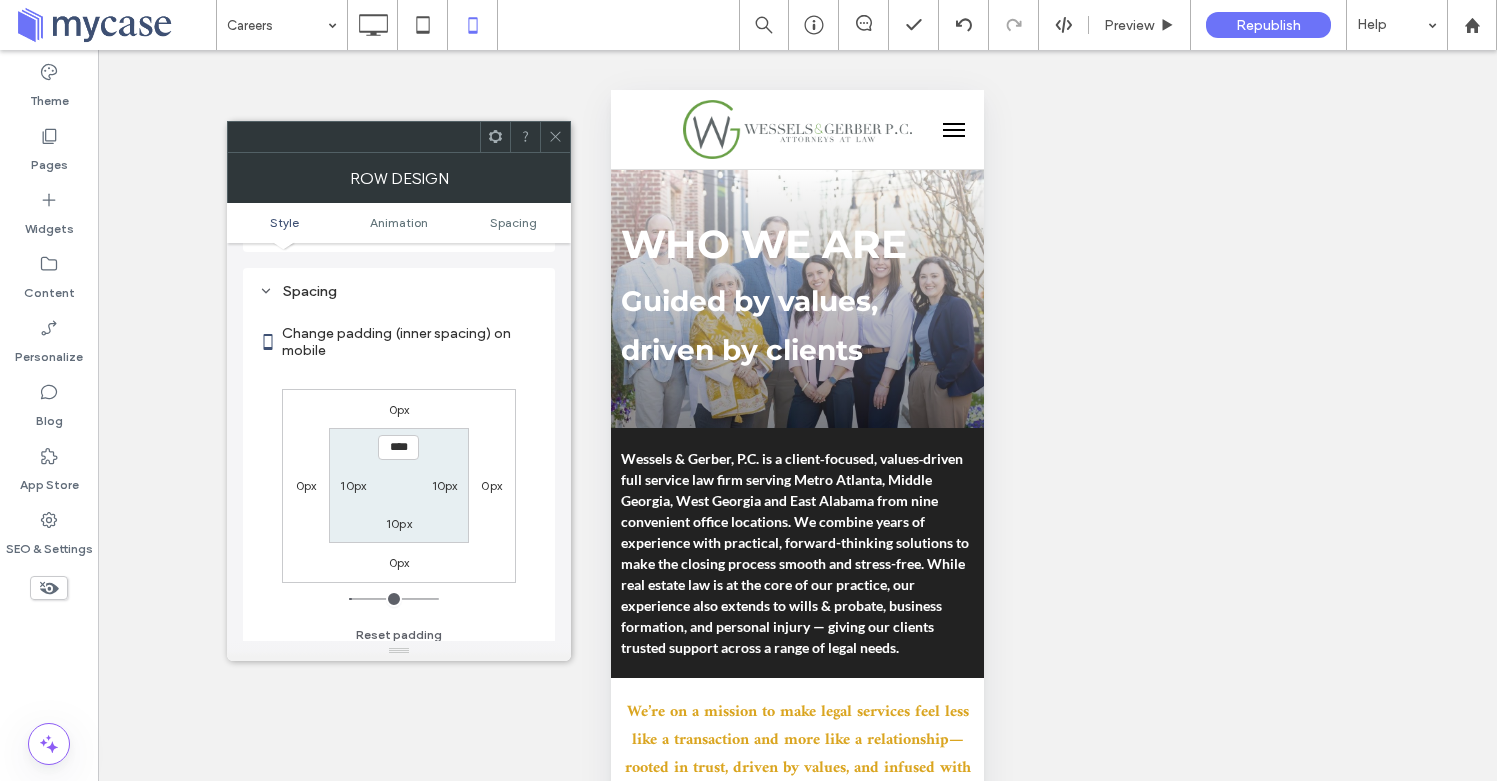 scroll, scrollTop: 395, scrollLeft: 0, axis: vertical 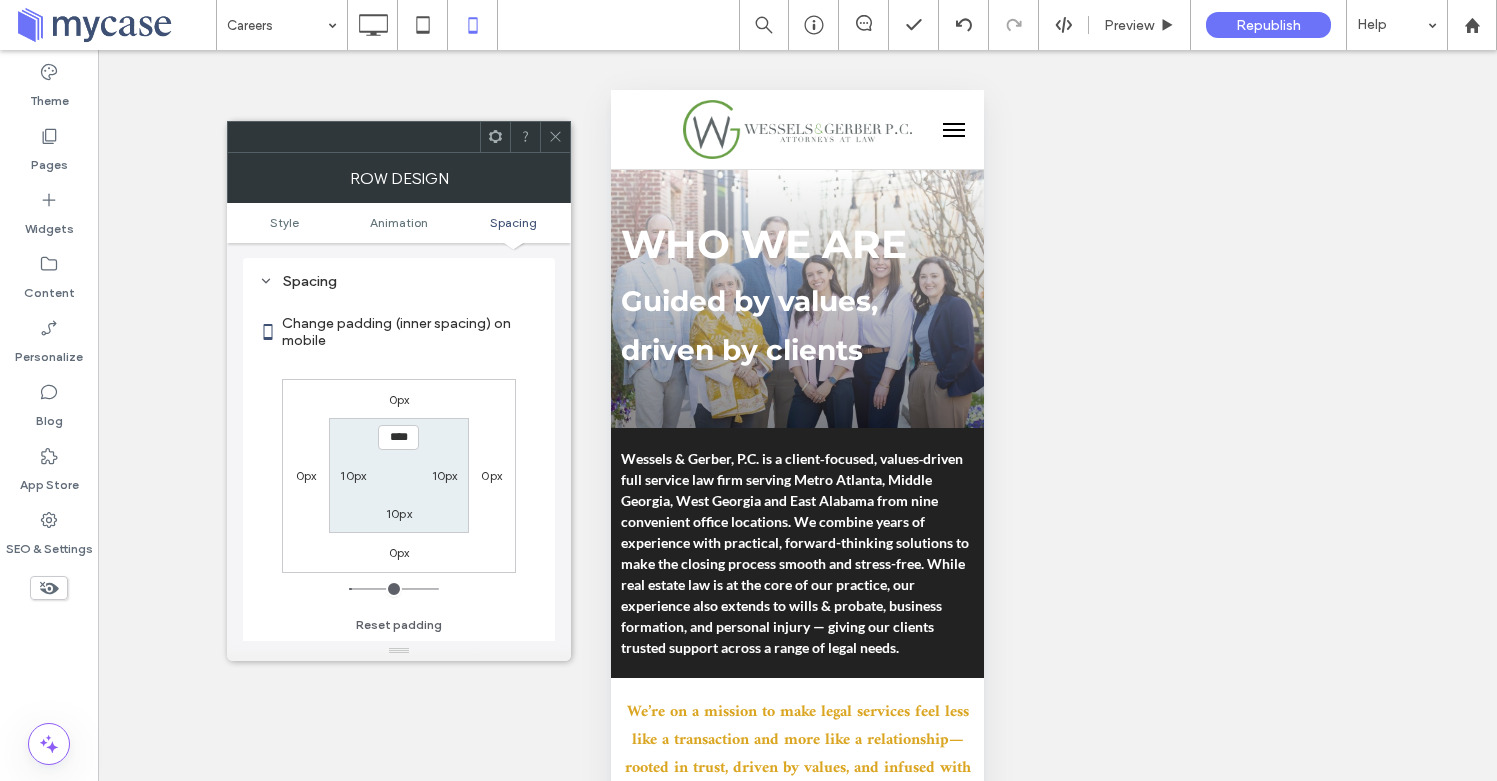 click on "****" at bounding box center [398, 437] 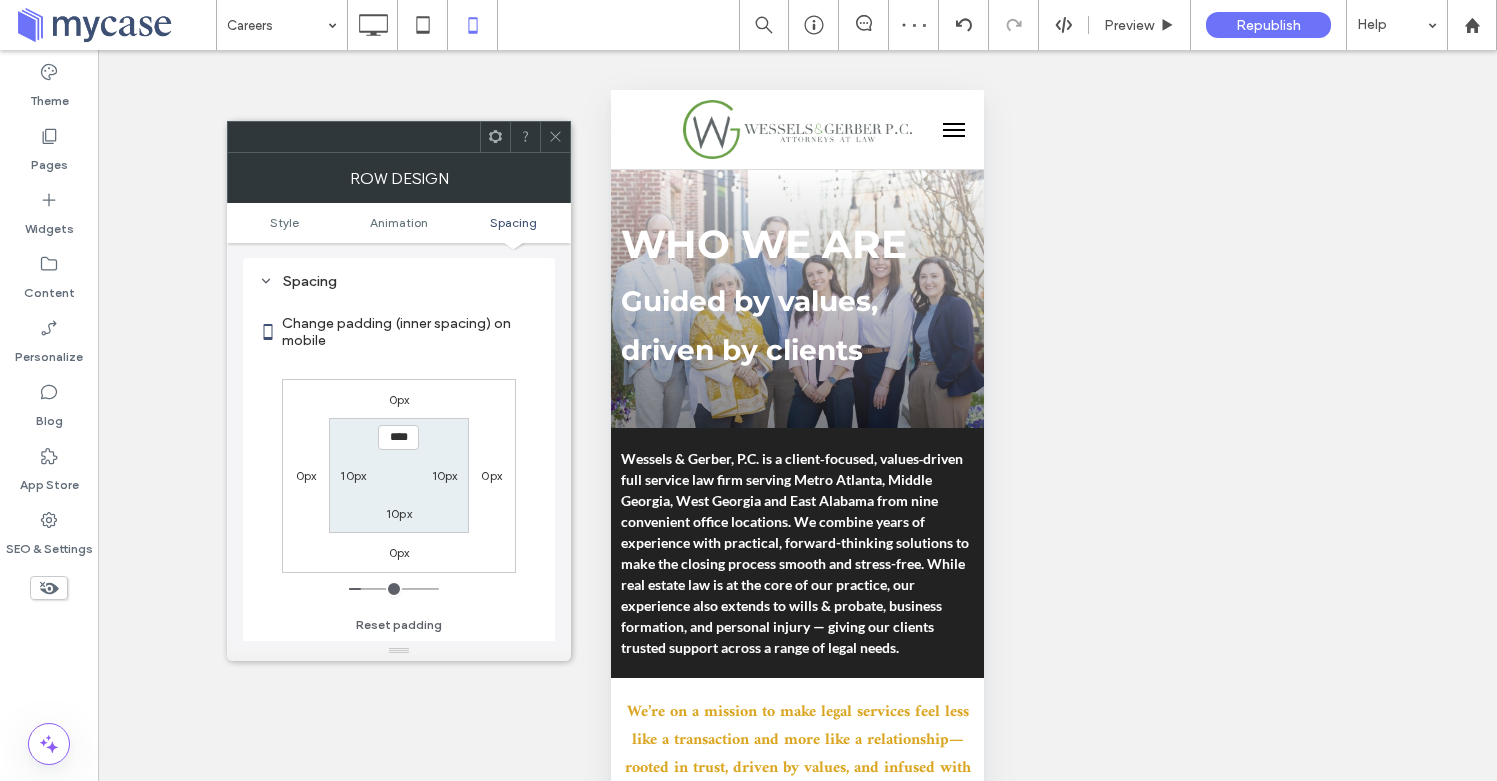 type on "****" 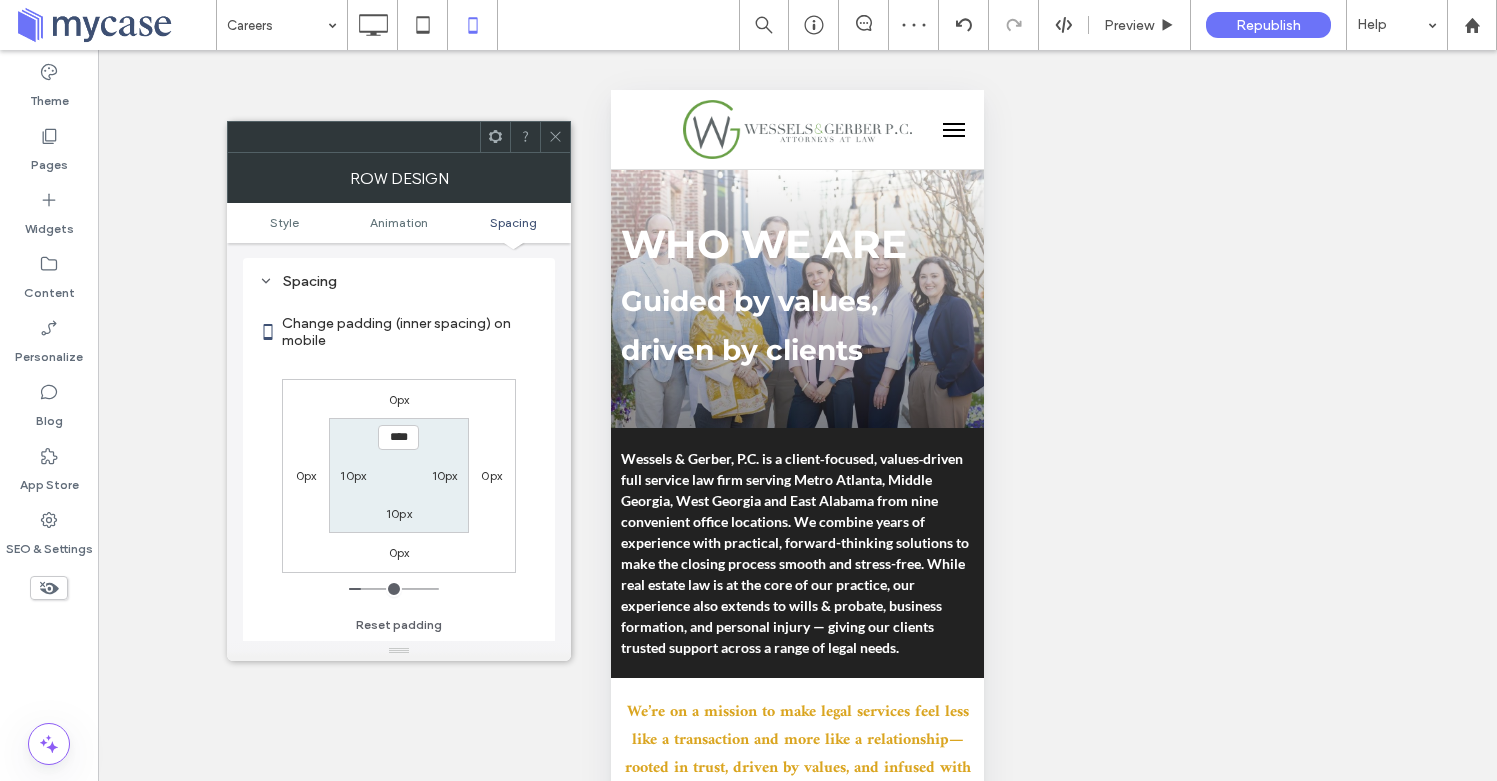 type on "**" 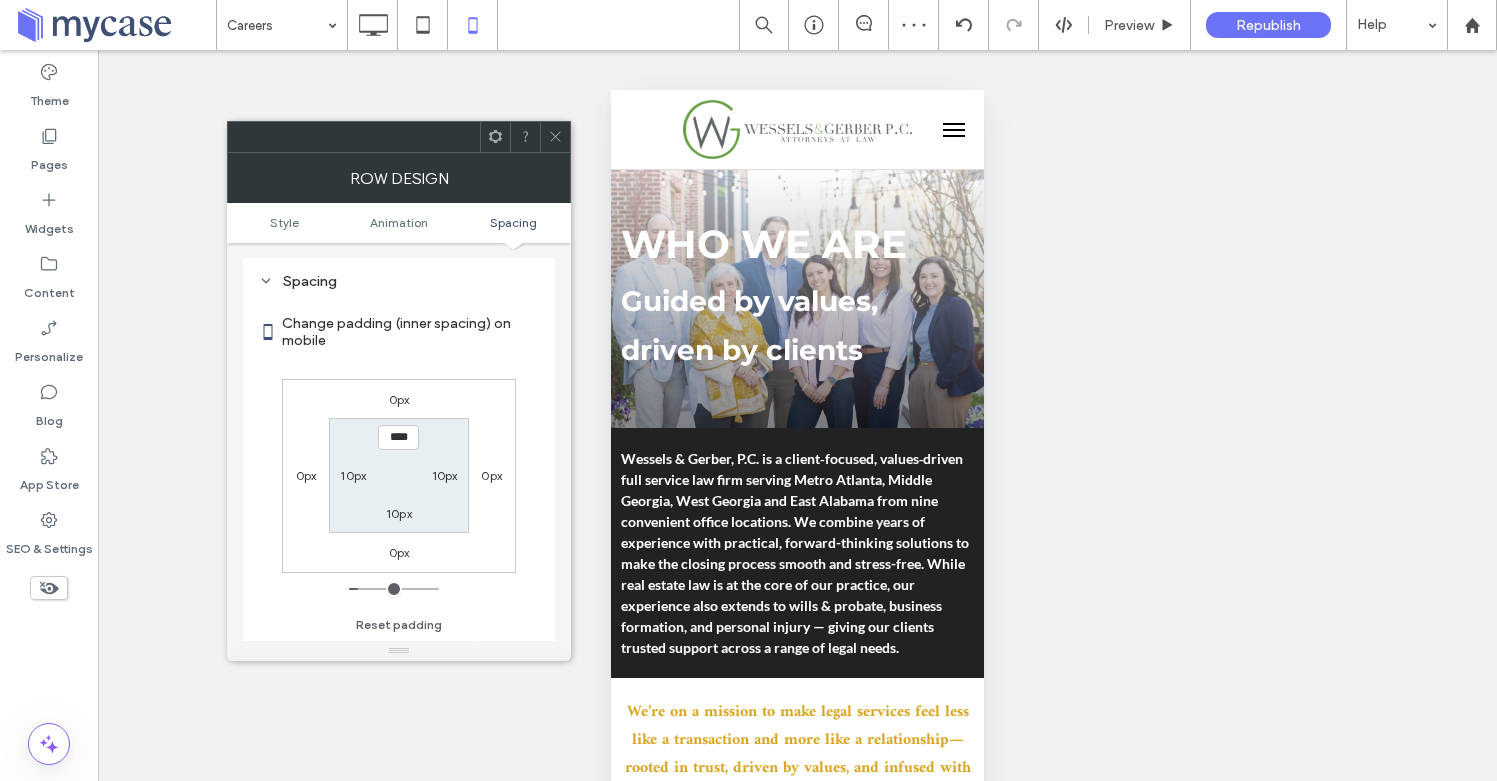 click 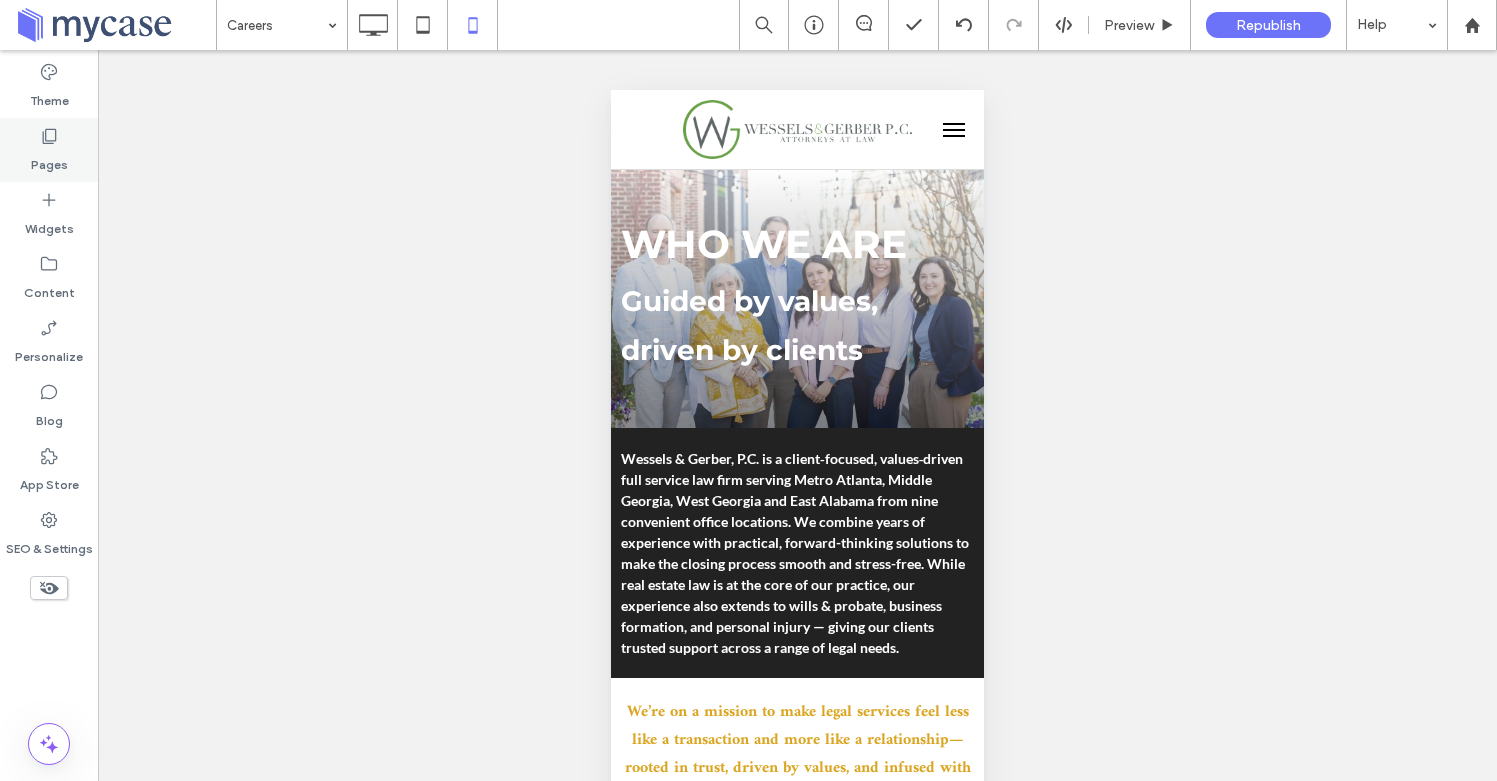 click on "Pages" at bounding box center (49, 160) 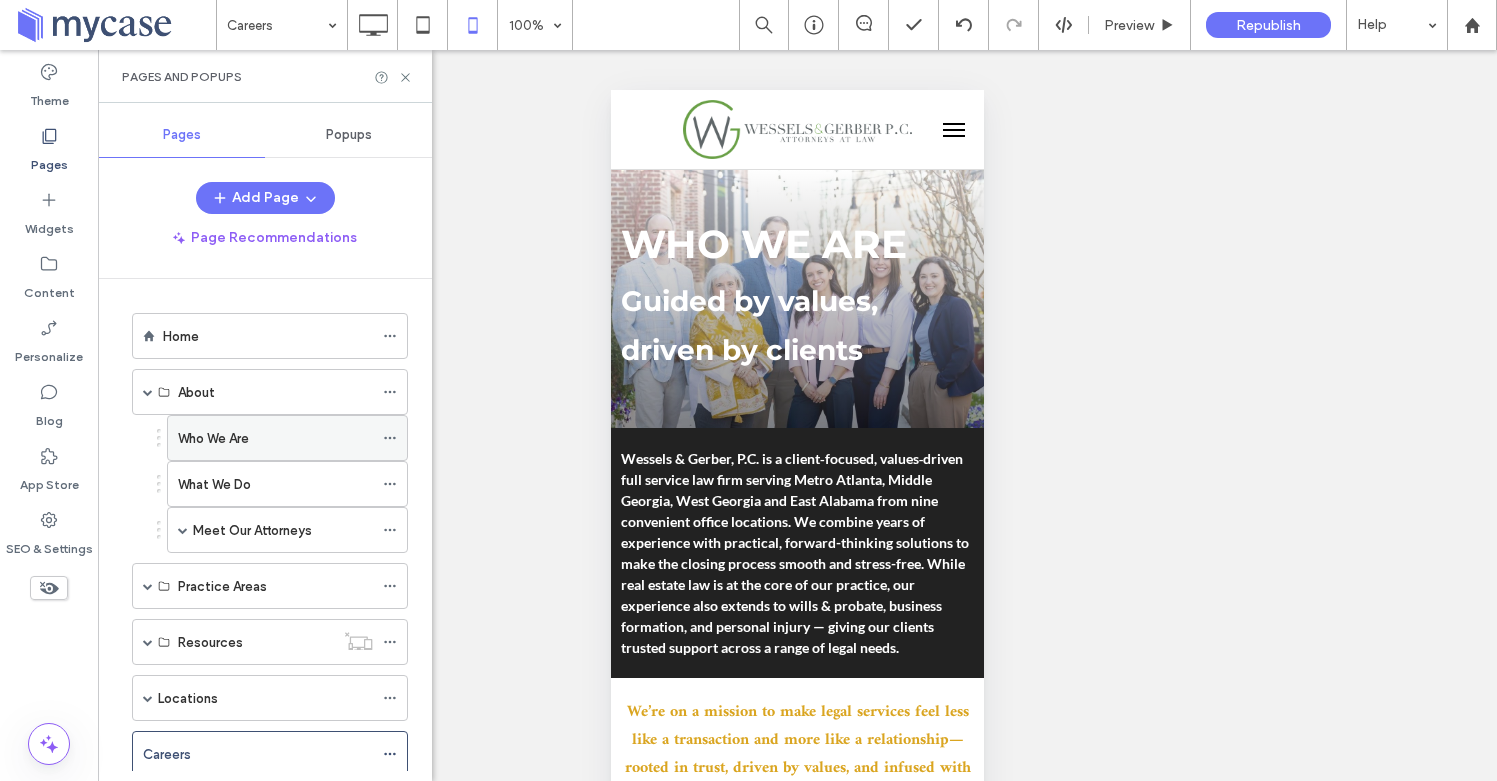 click on "Who We Are" at bounding box center (275, 438) 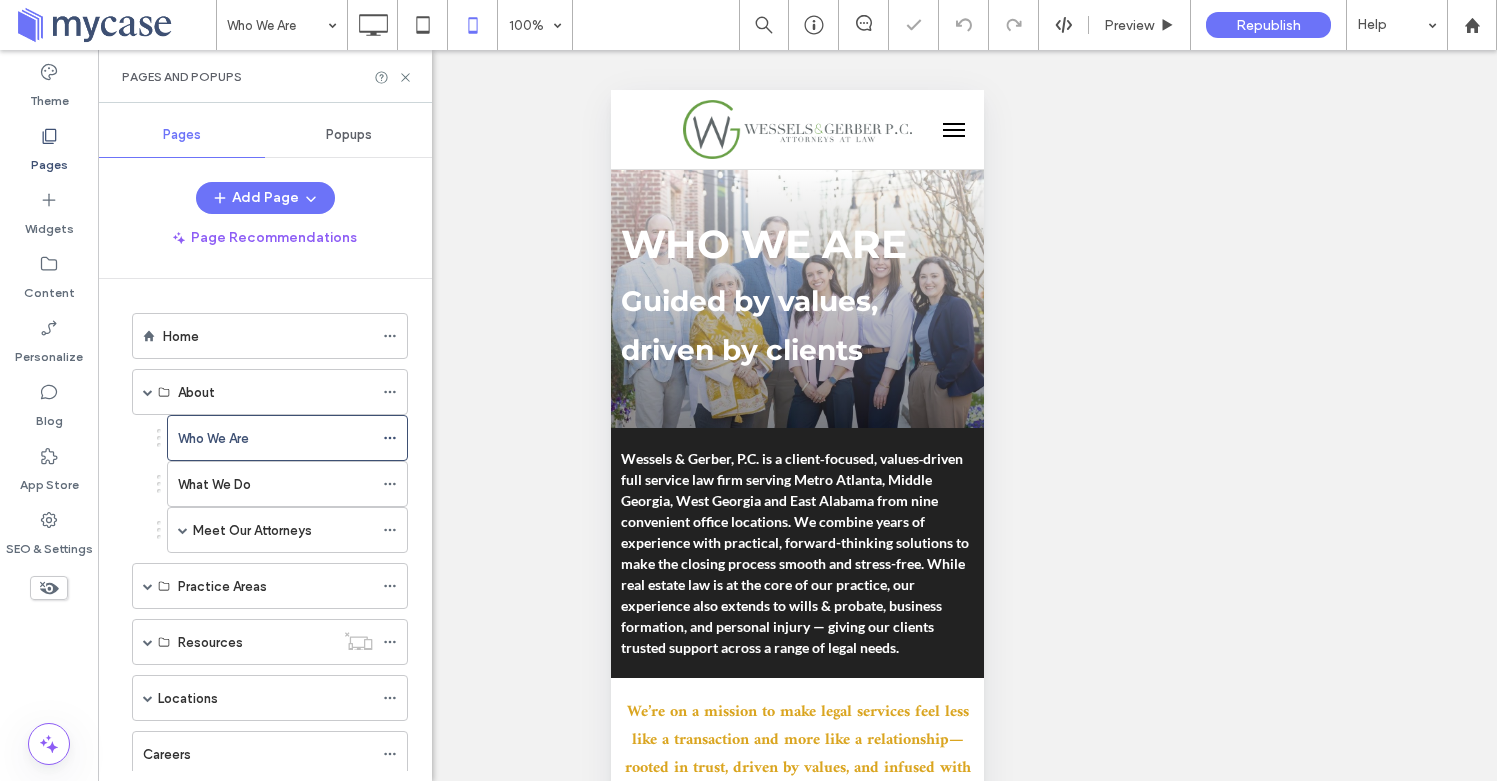 click 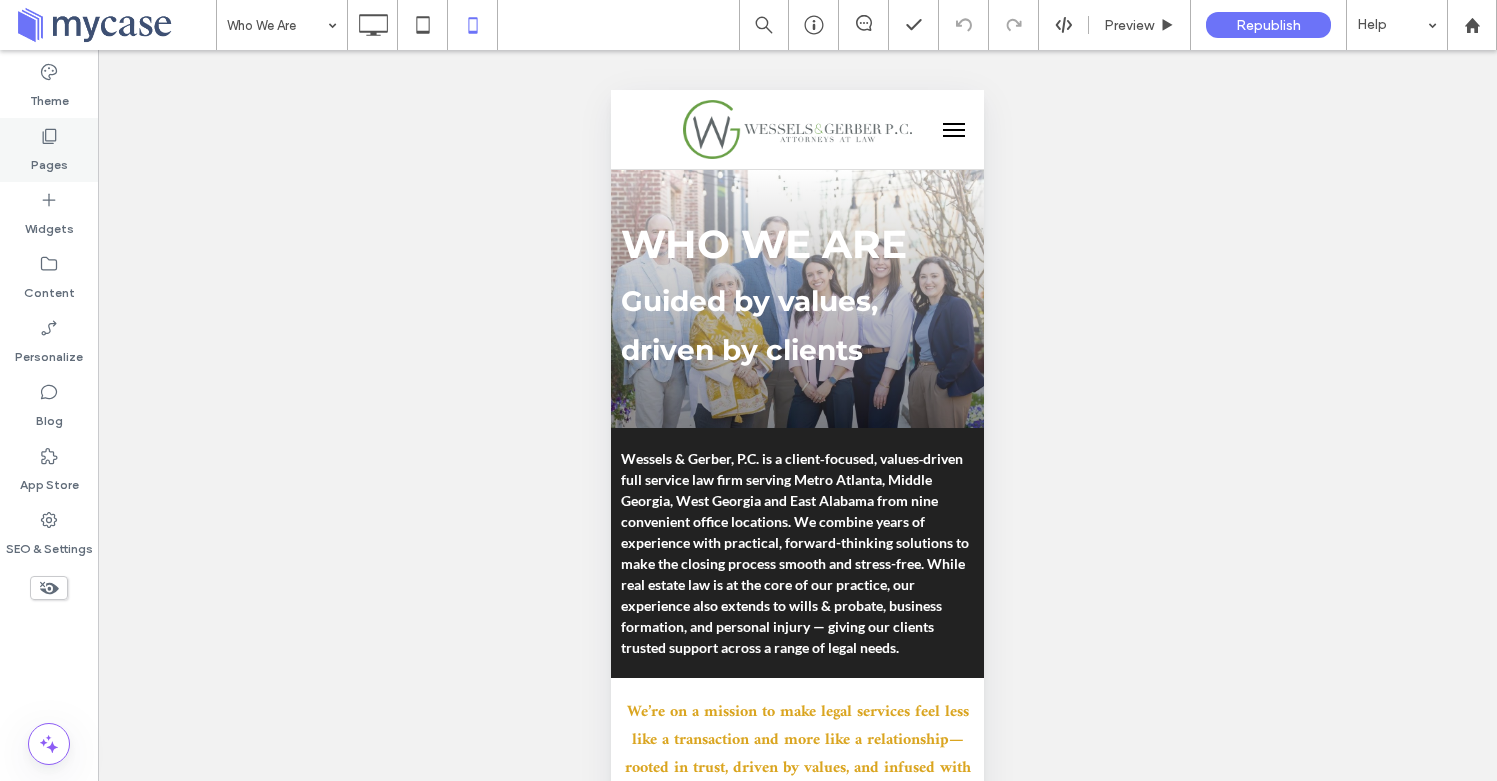 click on "Pages" at bounding box center [49, 160] 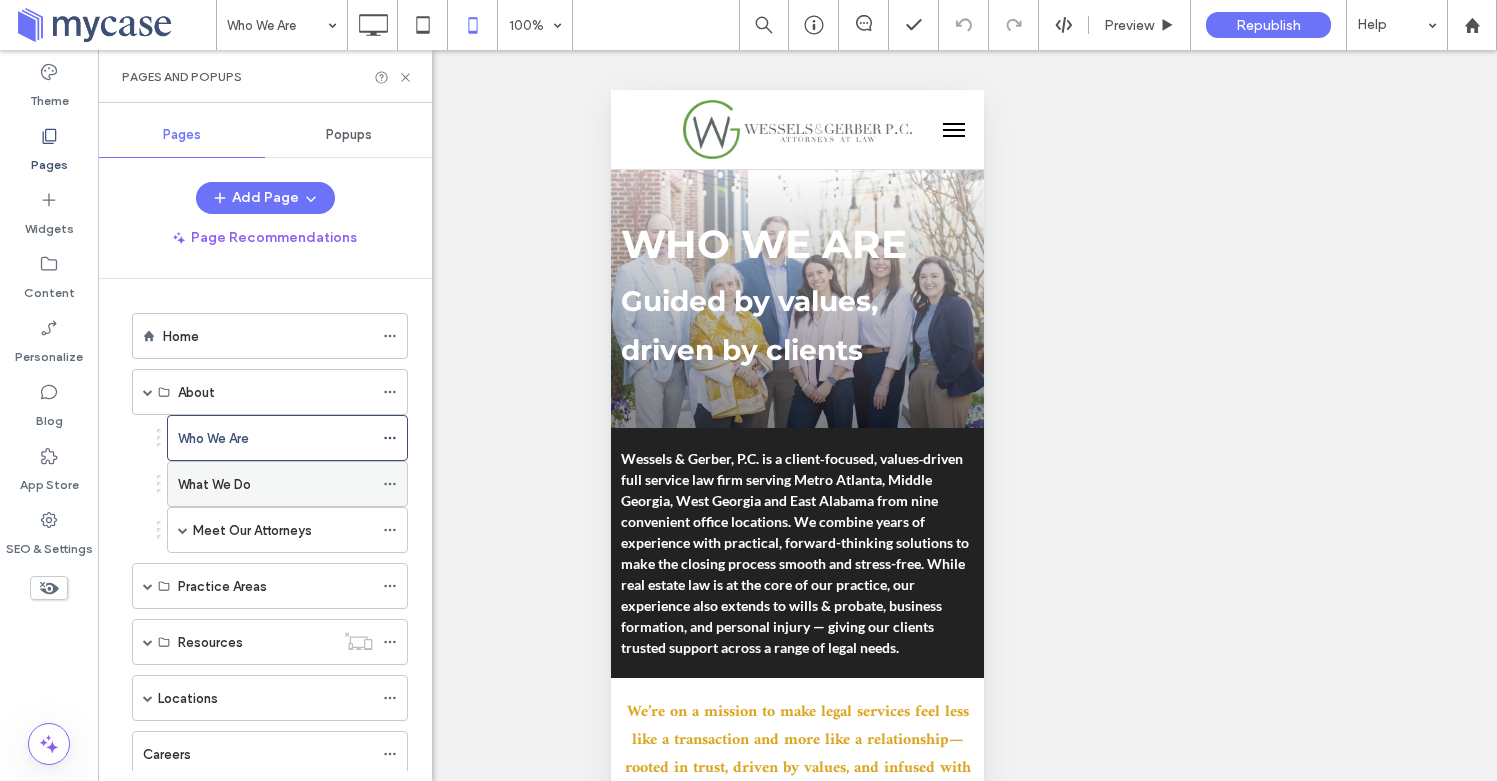 click on "What We Do" at bounding box center (214, 484) 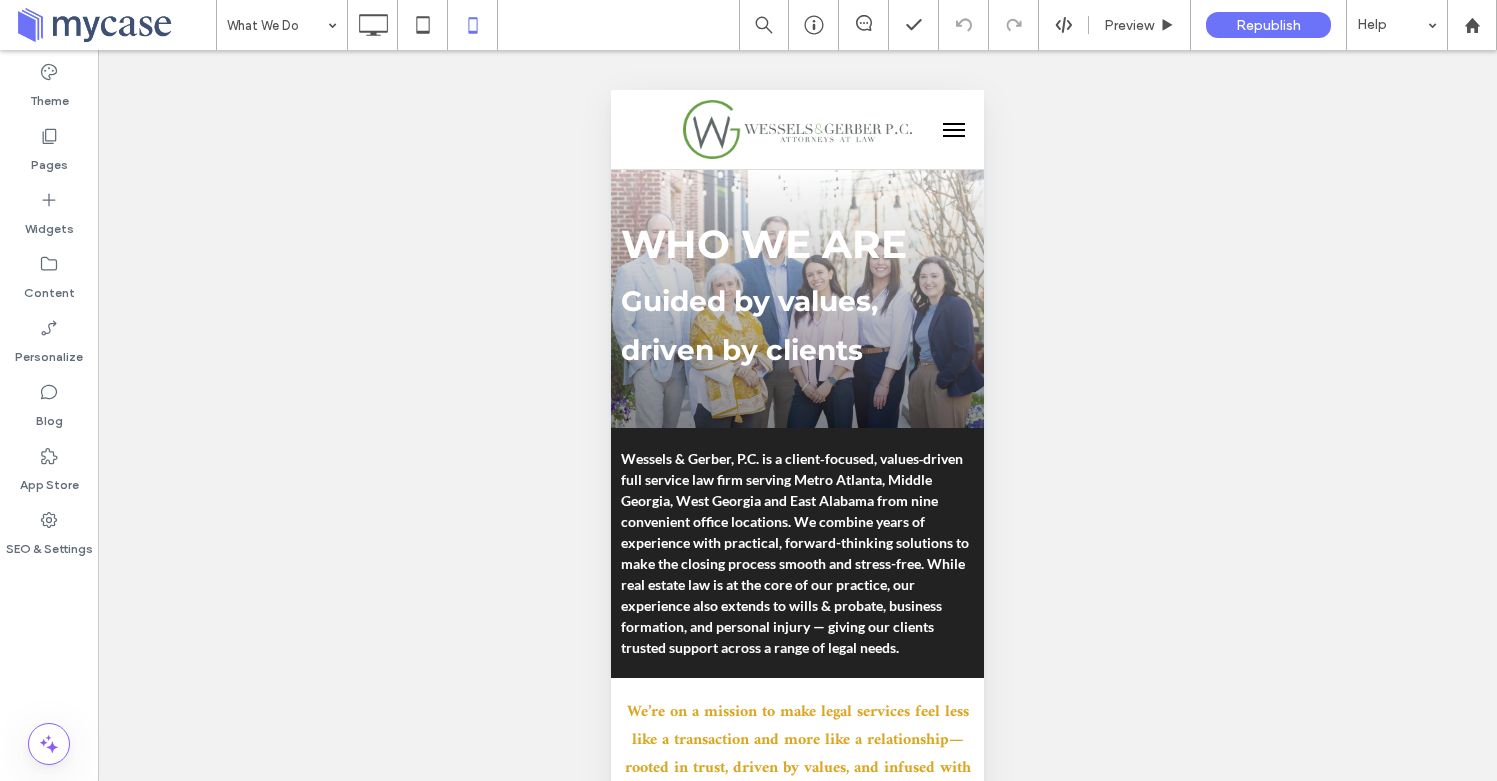 type on "****" 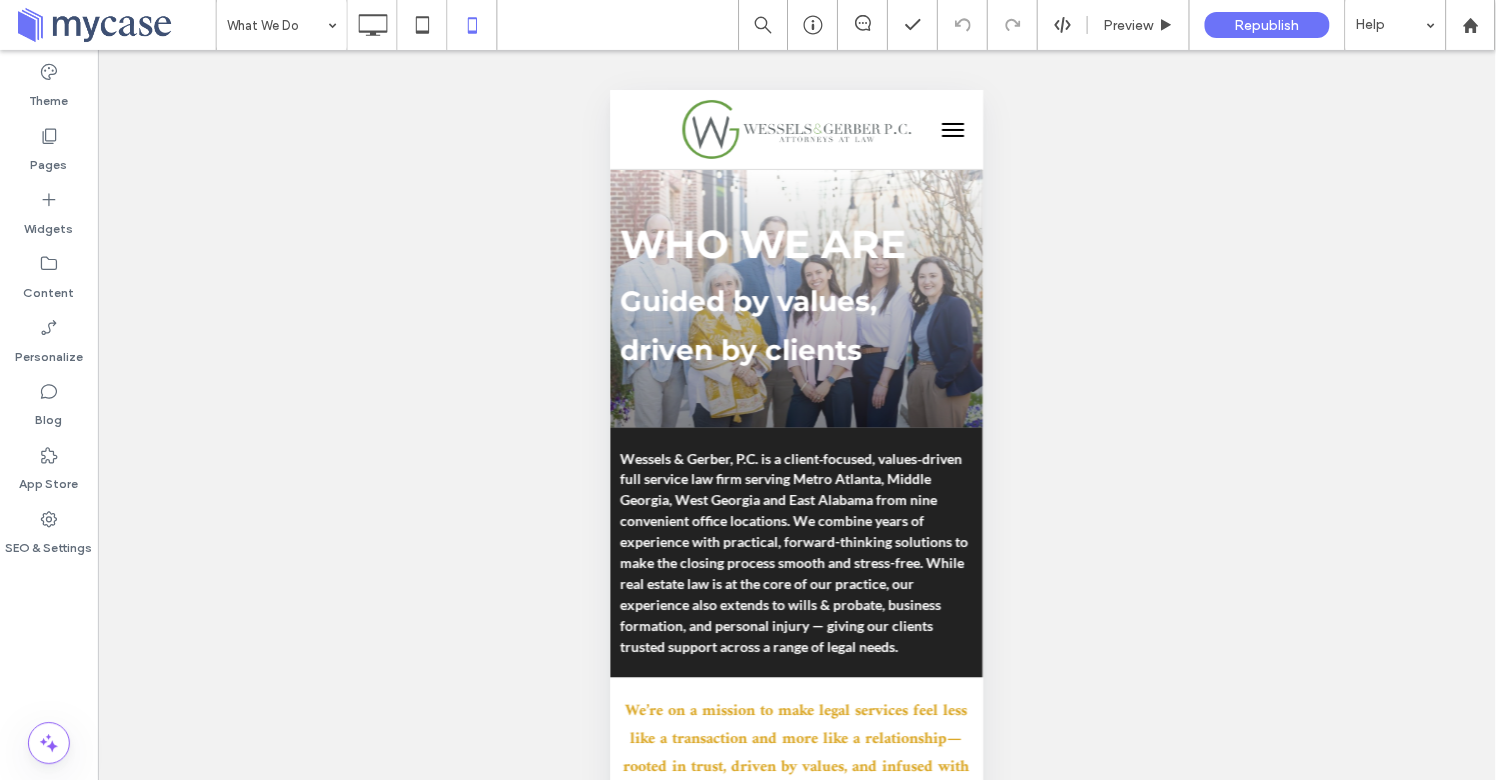 scroll, scrollTop: 30, scrollLeft: 0, axis: vertical 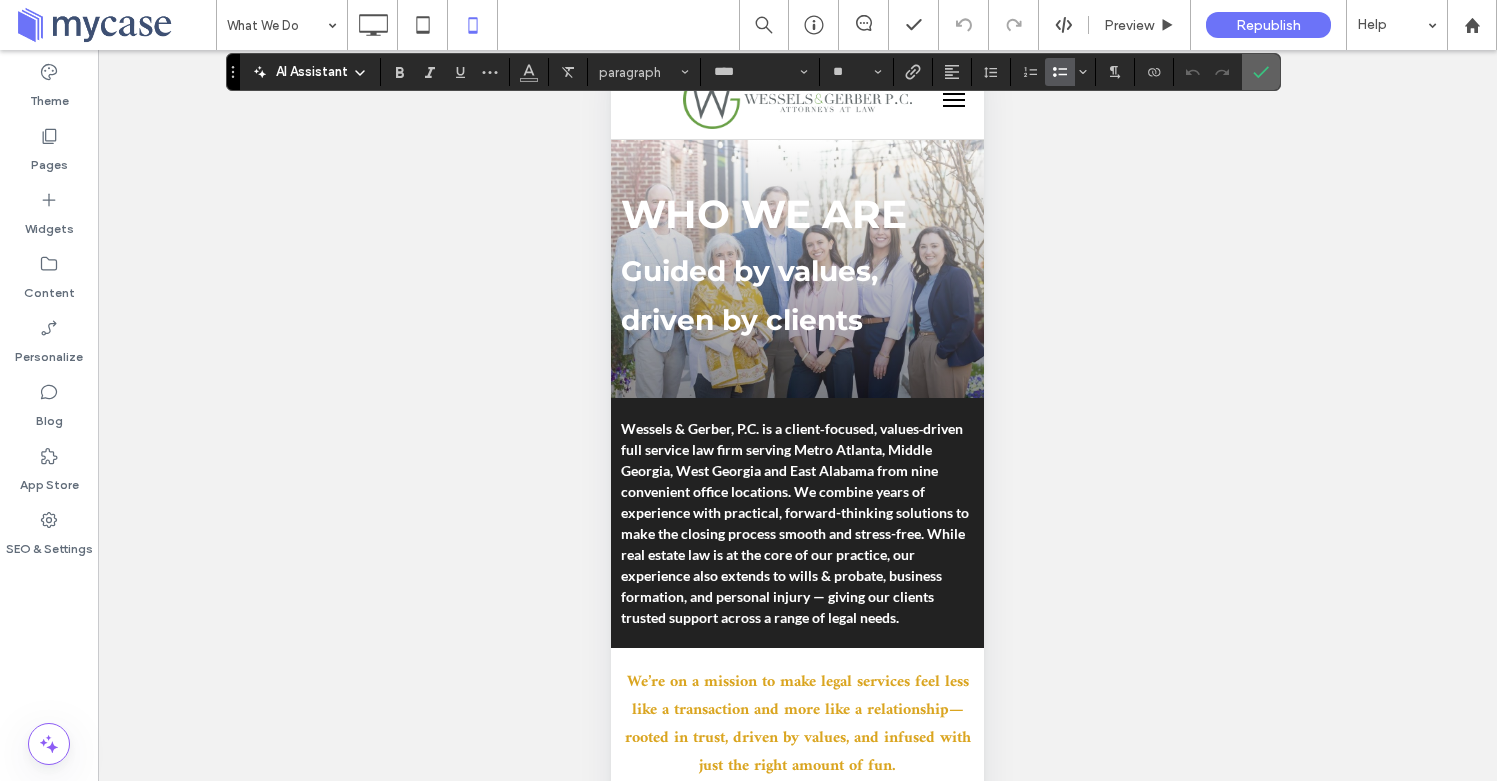 click at bounding box center [1261, 72] 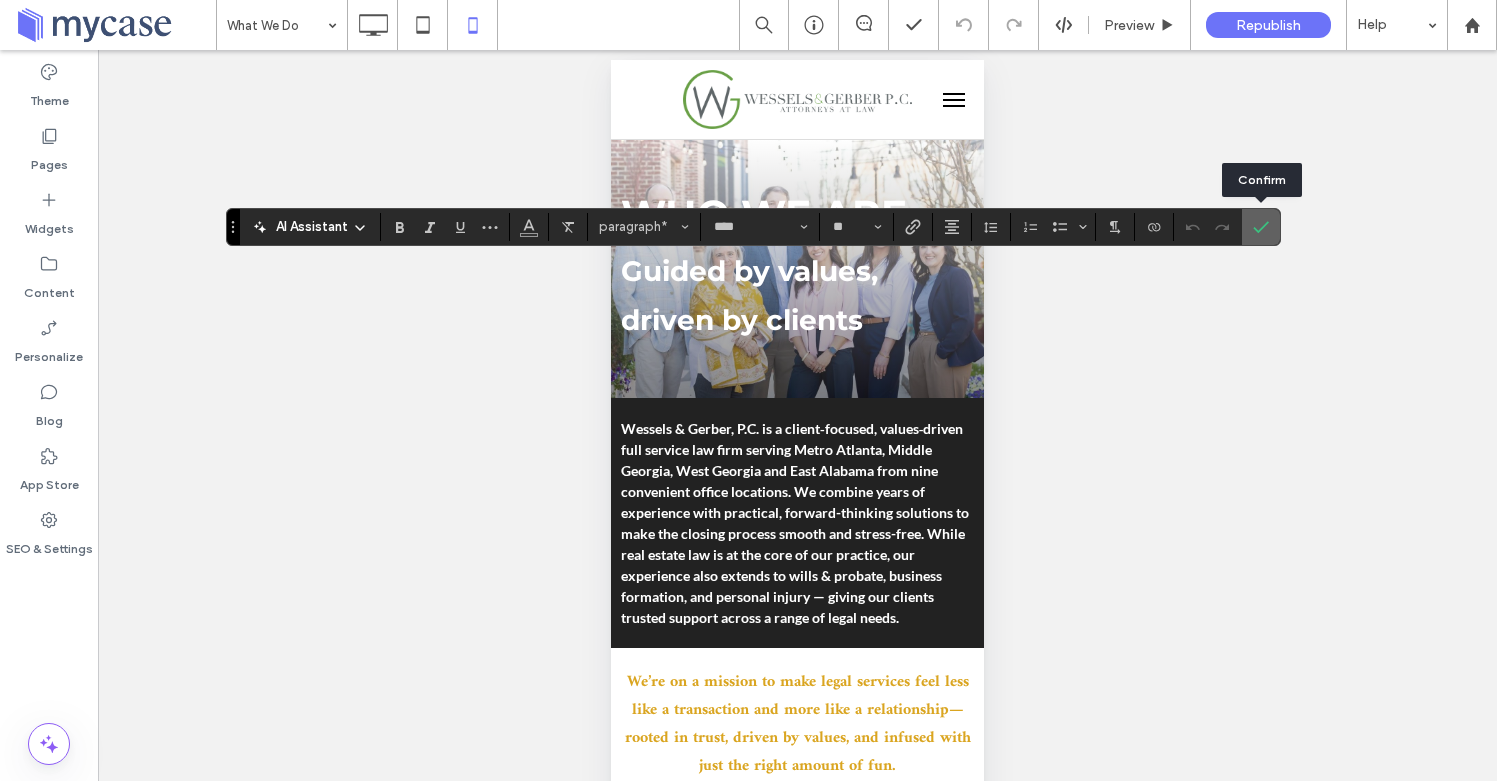 click 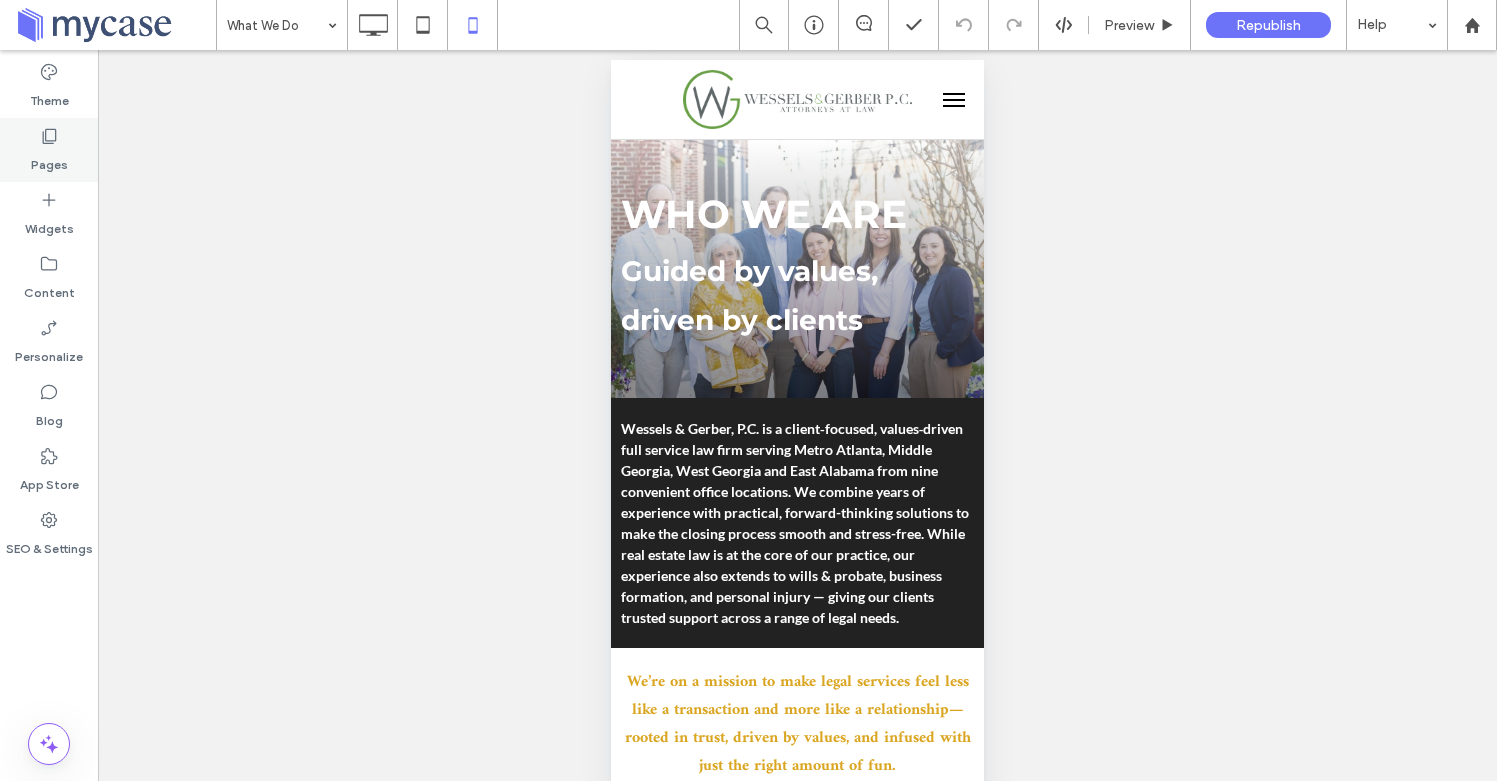 click on "Pages" at bounding box center (49, 160) 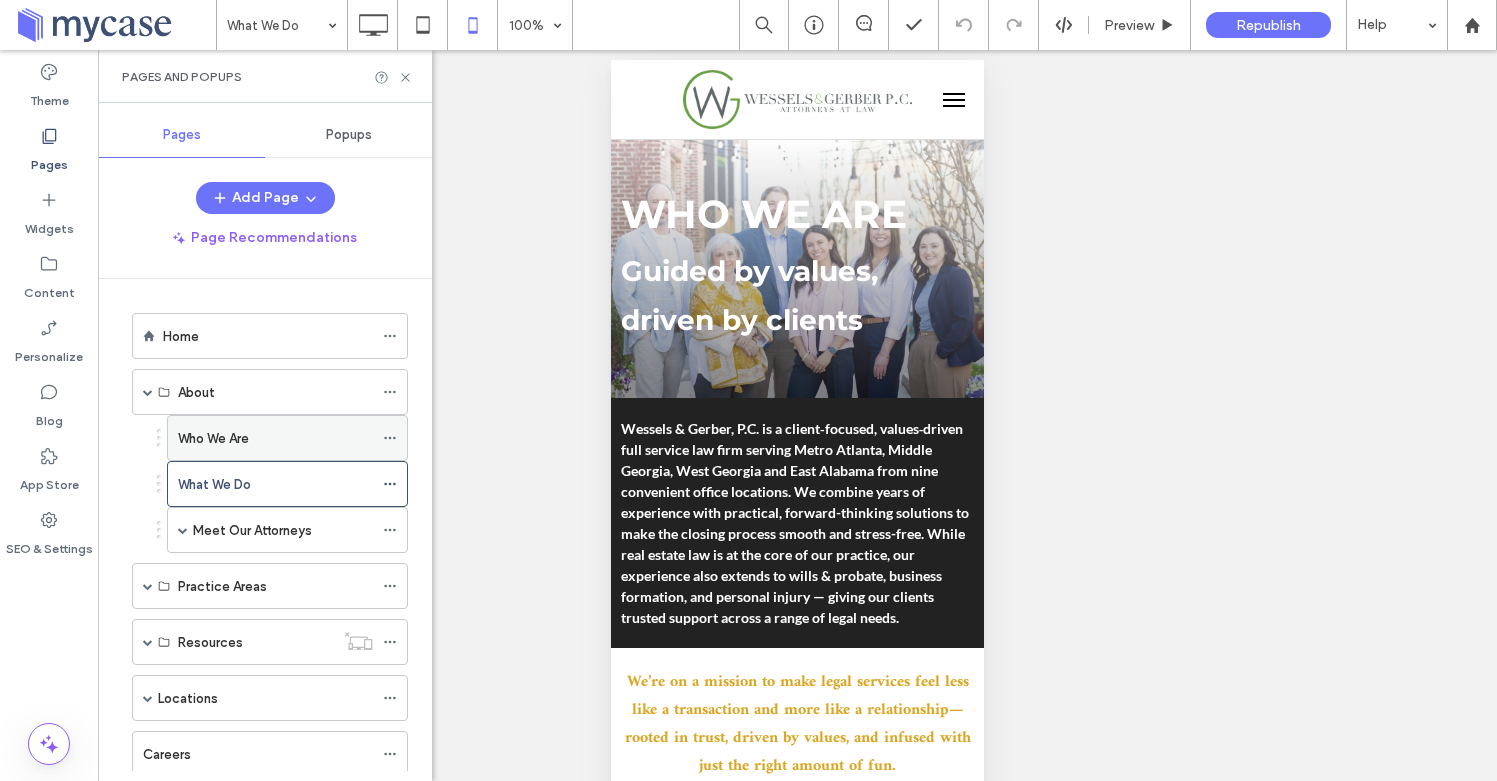 click on "Who We Are" at bounding box center [213, 438] 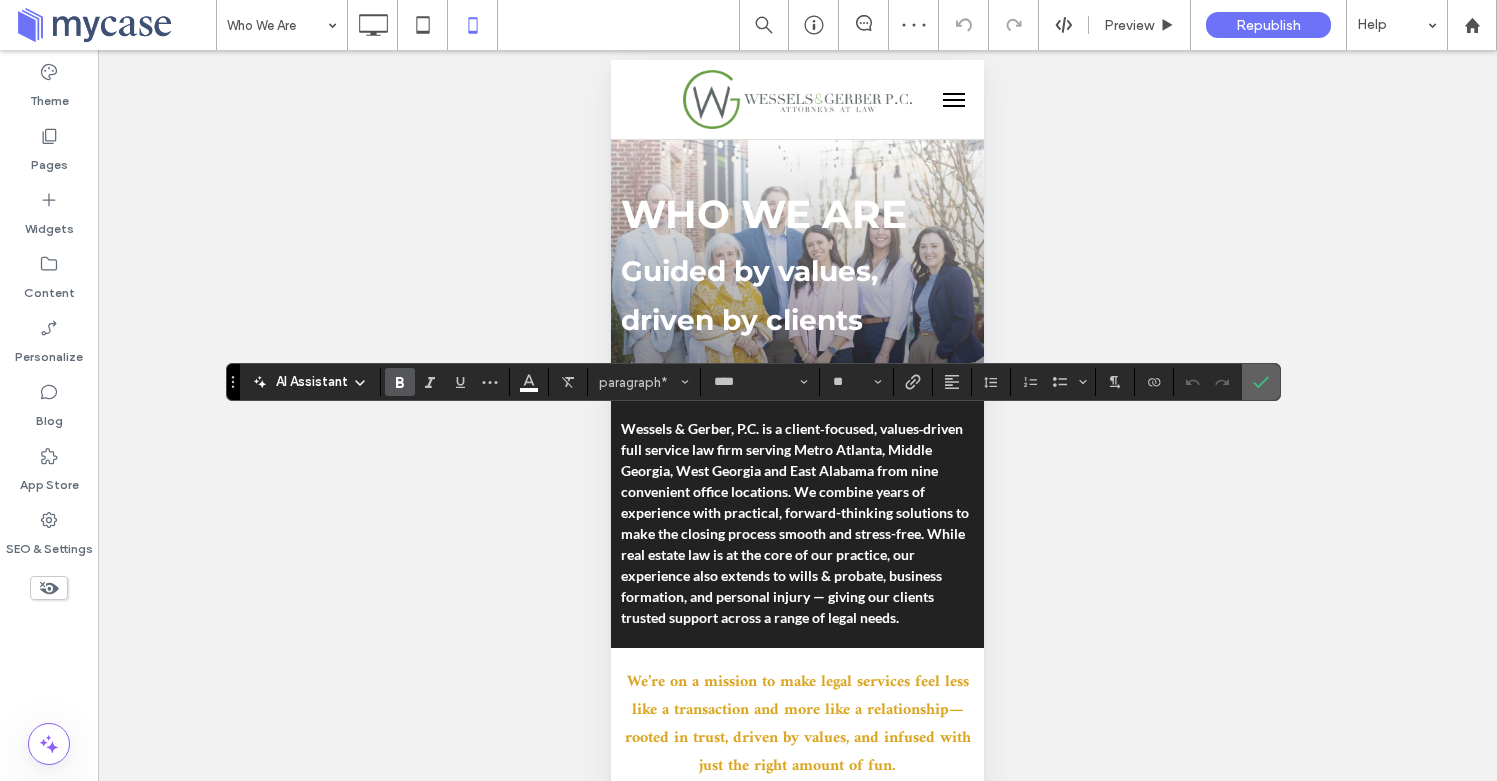 drag, startPoint x: 1258, startPoint y: 378, endPoint x: 1223, endPoint y: 381, distance: 35.128338 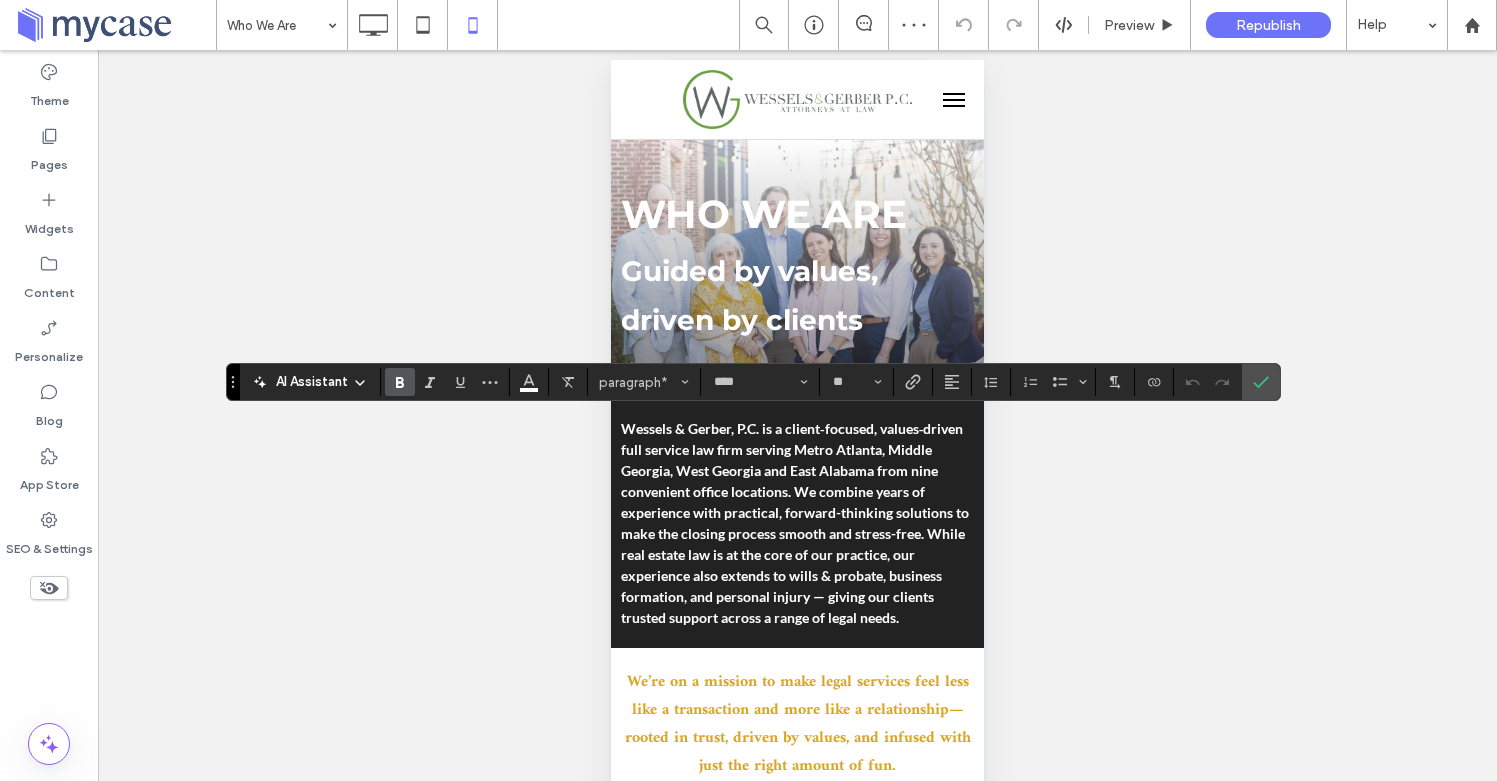 click 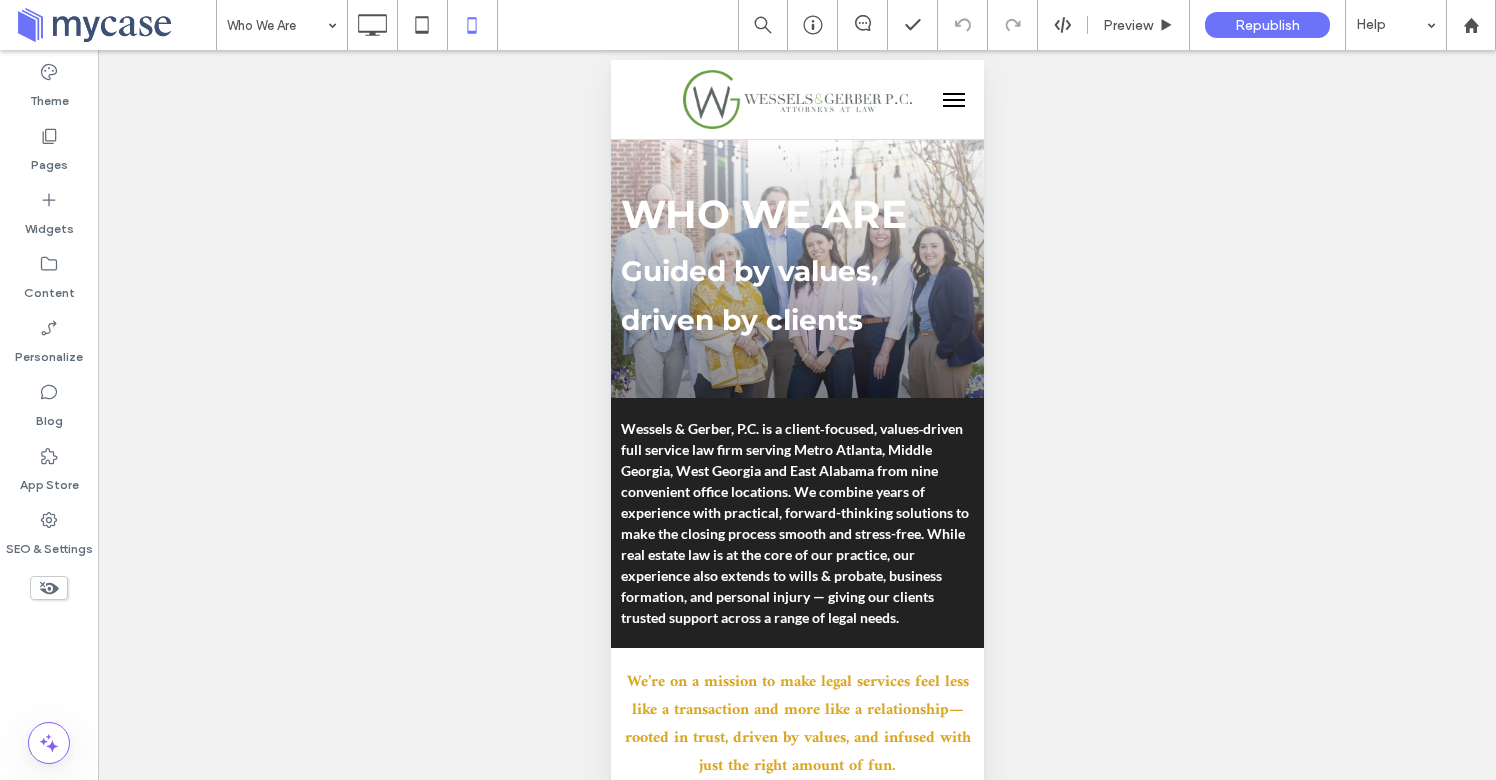 drag, startPoint x: 1095, startPoint y: 312, endPoint x: 1207, endPoint y: 333, distance: 113.951744 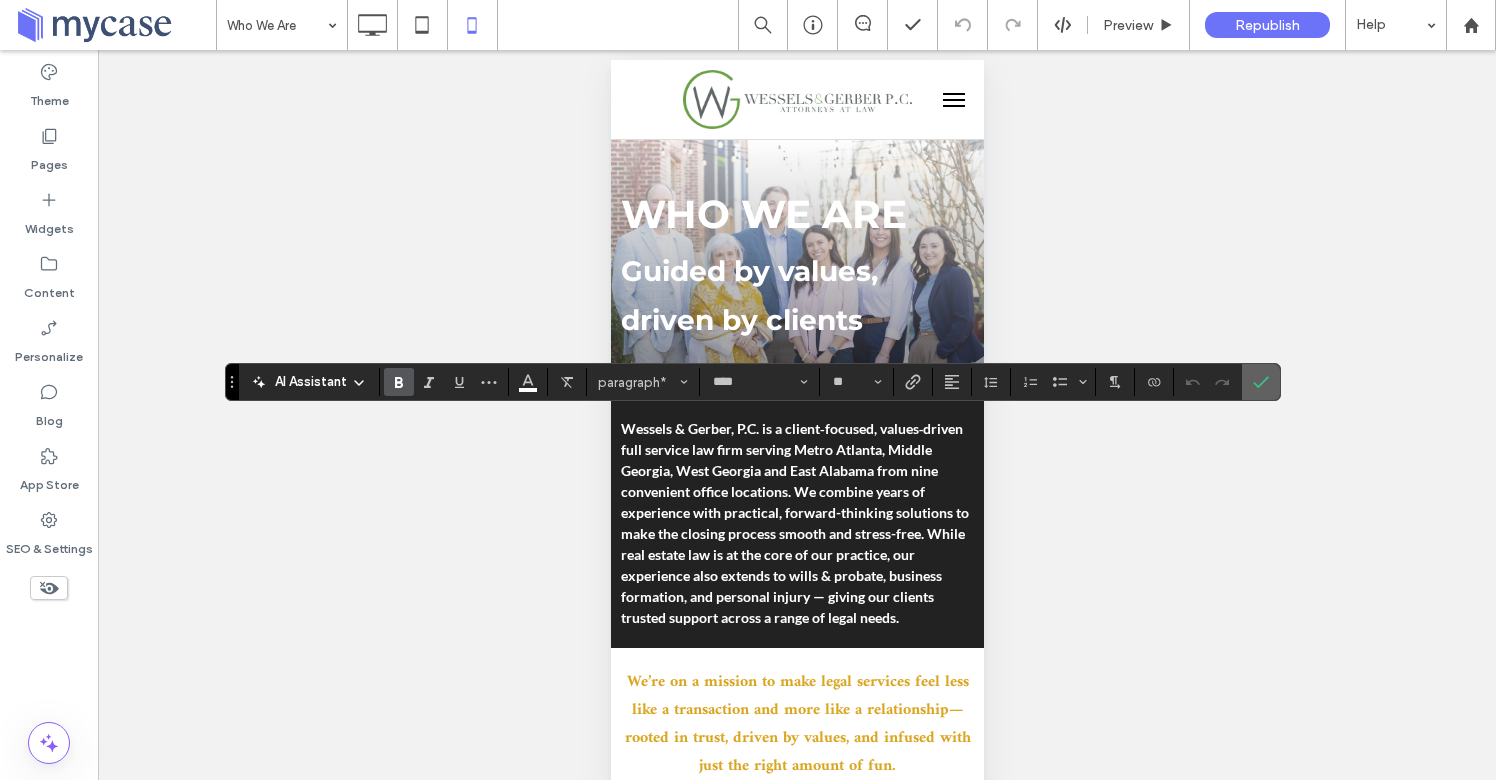 click at bounding box center (1261, 382) 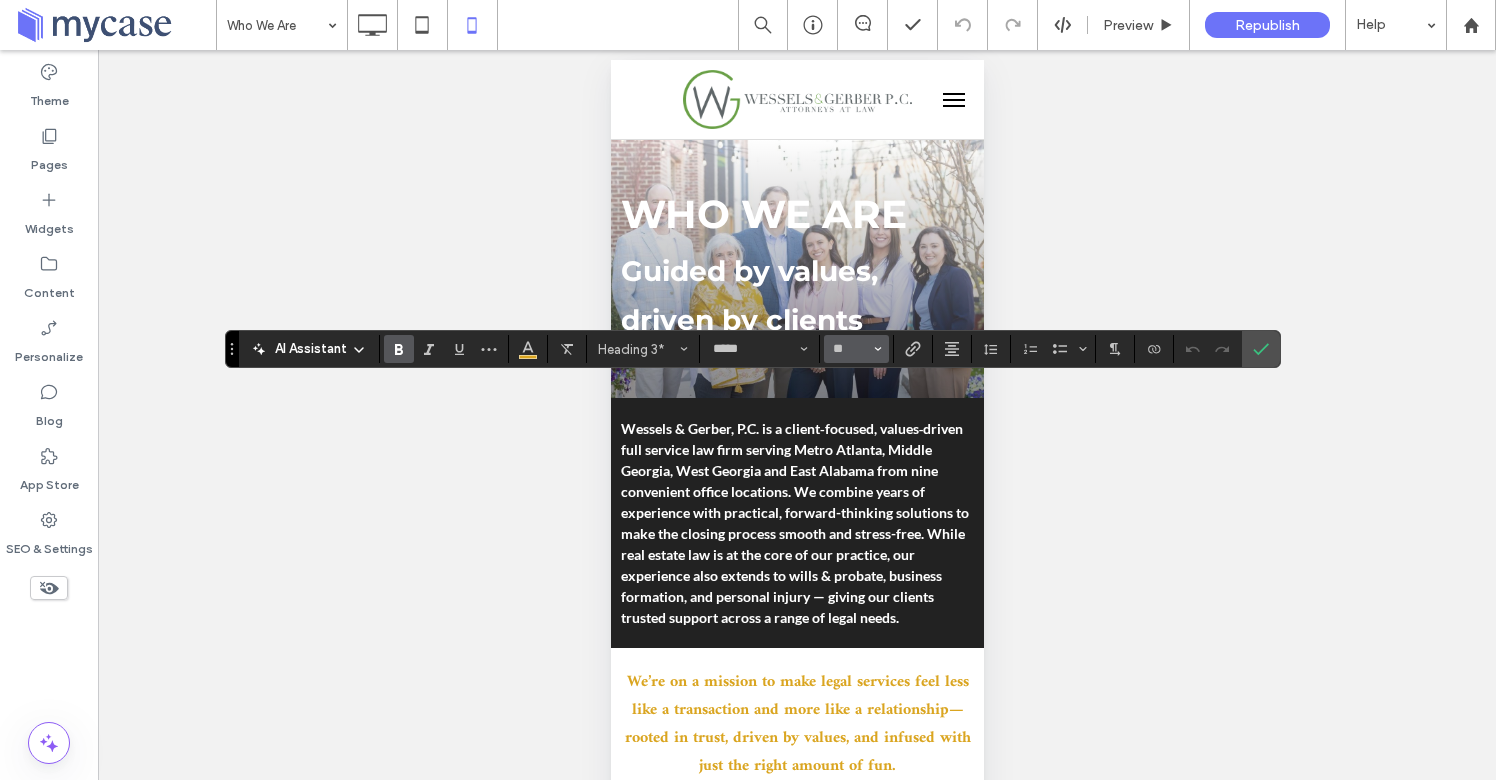click on "**" at bounding box center [856, 349] 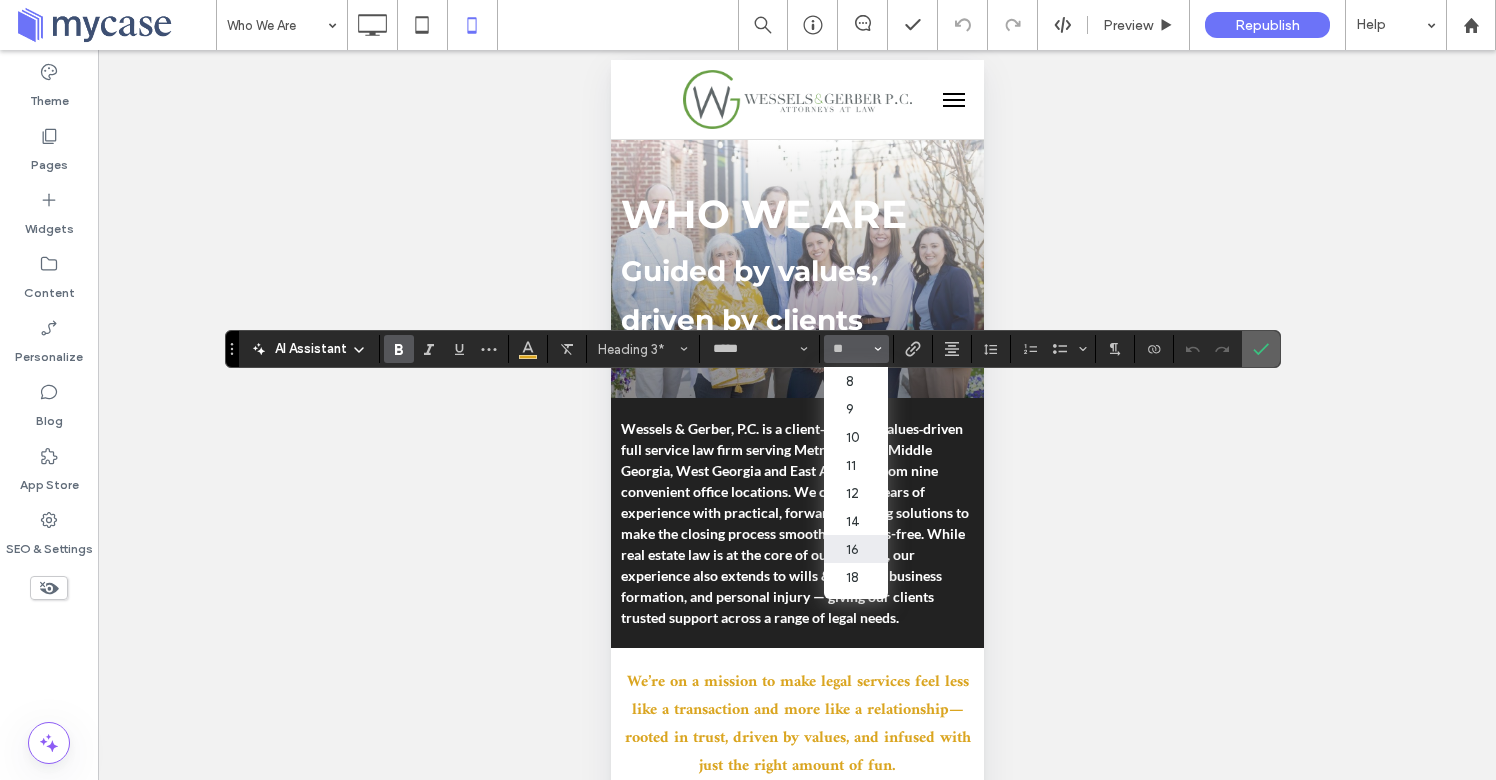 click 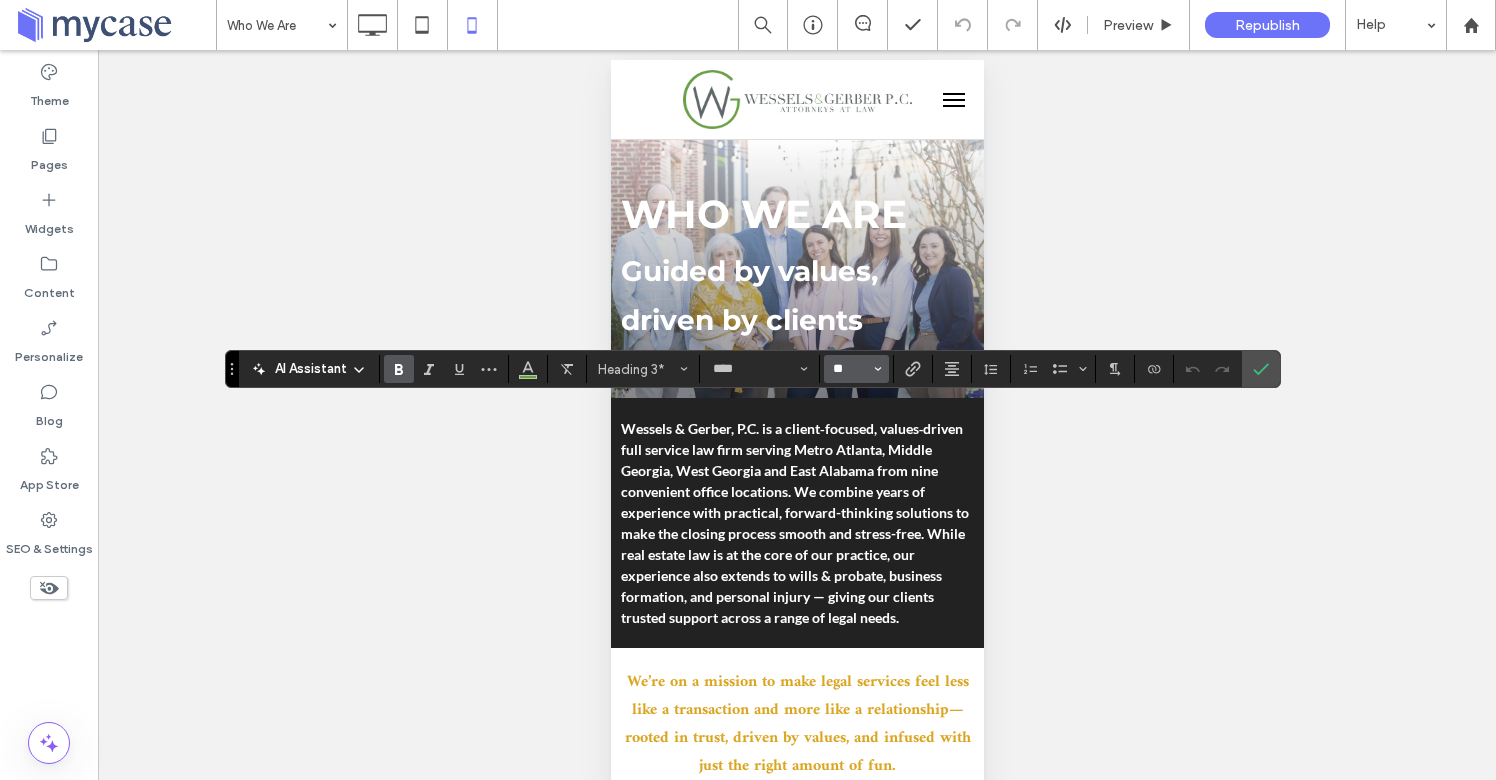 click on "**" at bounding box center (850, 369) 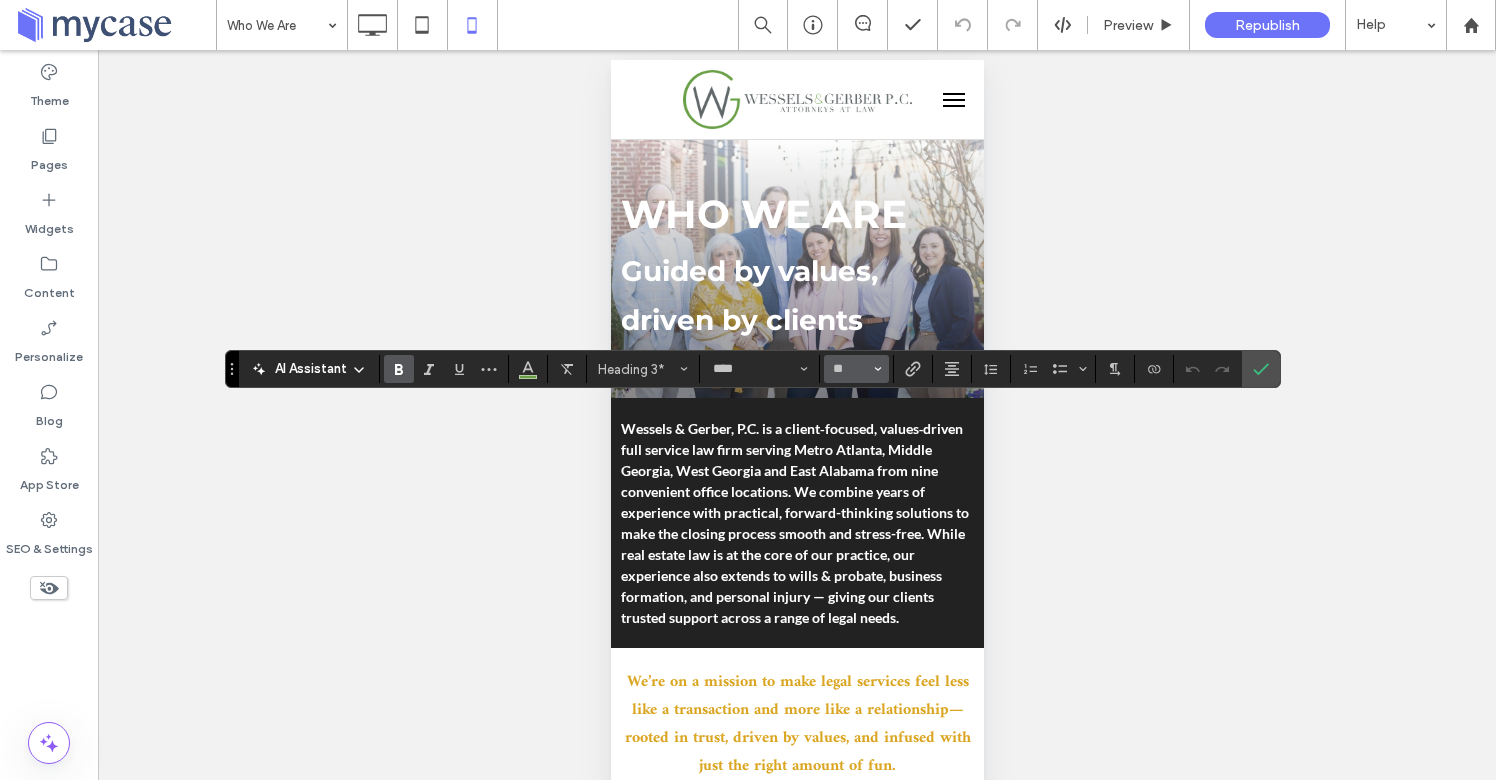 type on "**" 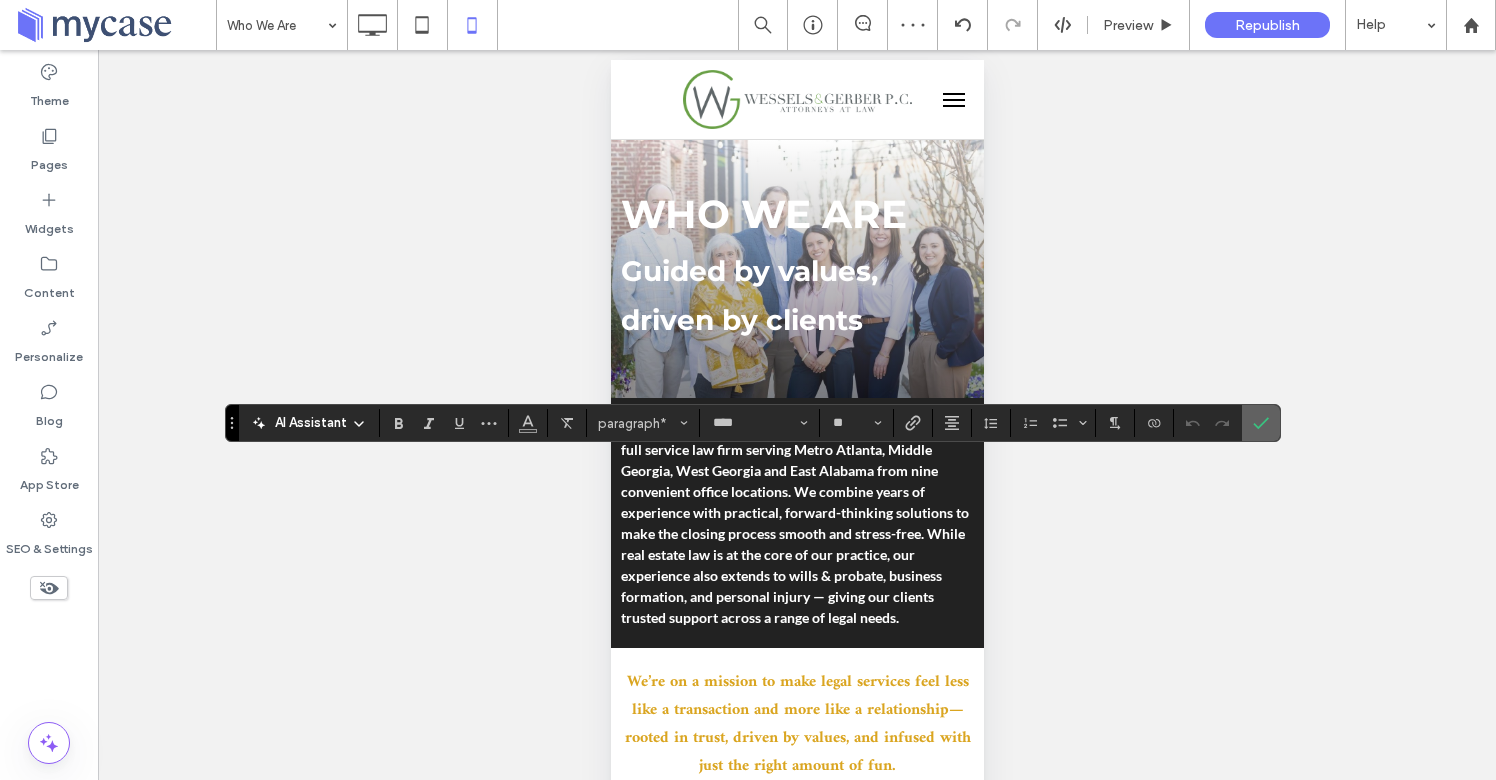 click at bounding box center [1257, 423] 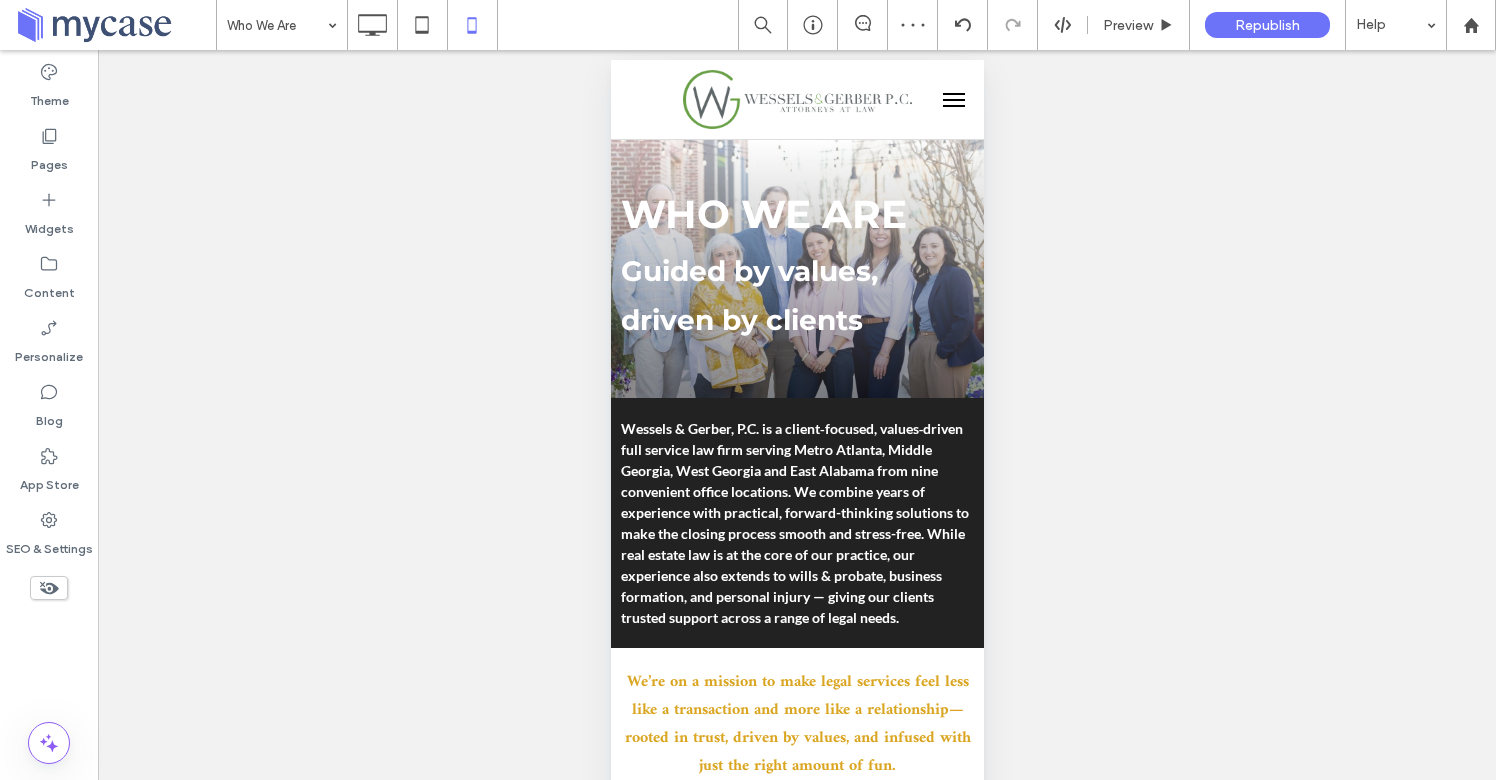 type on "*****" 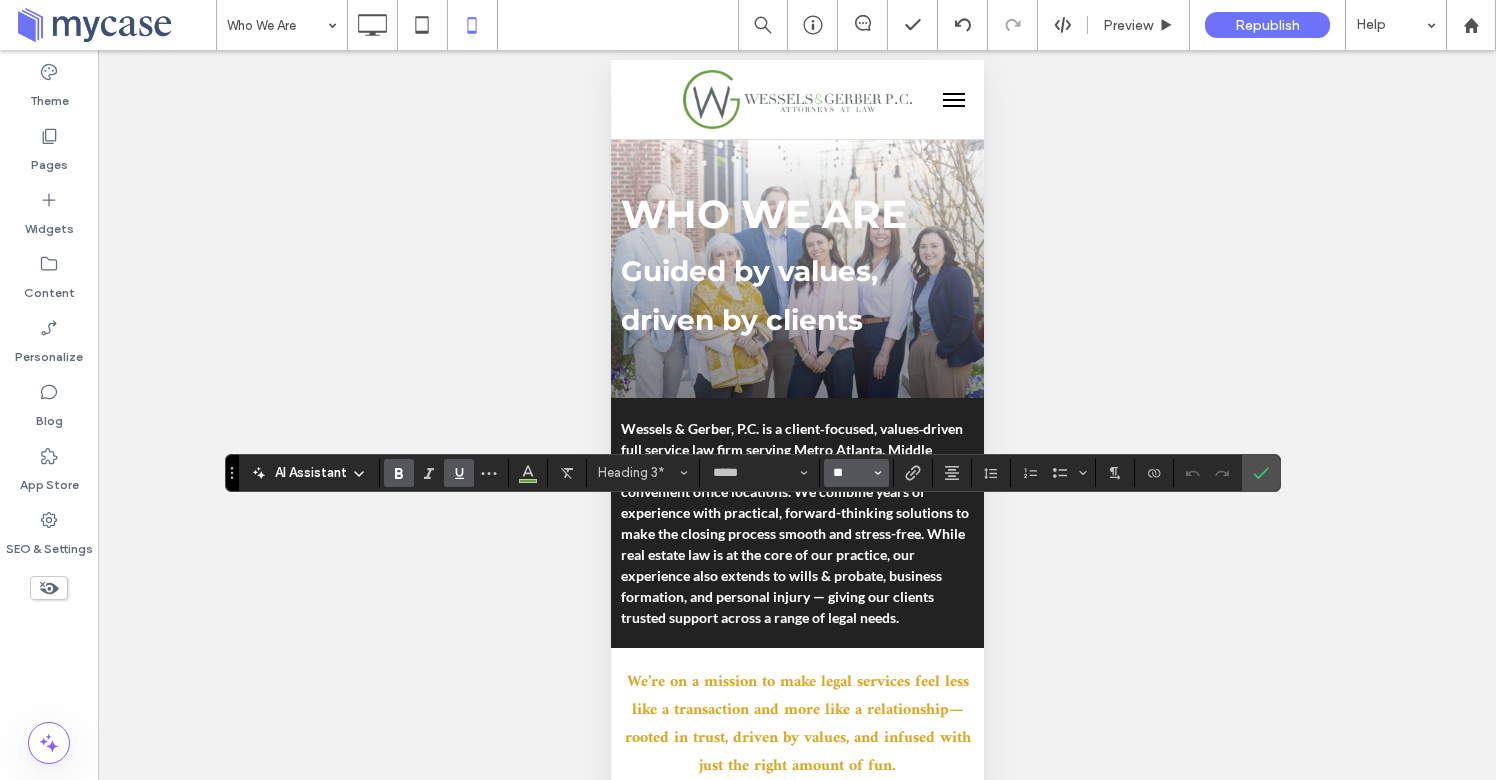 click on "**" at bounding box center (850, 473) 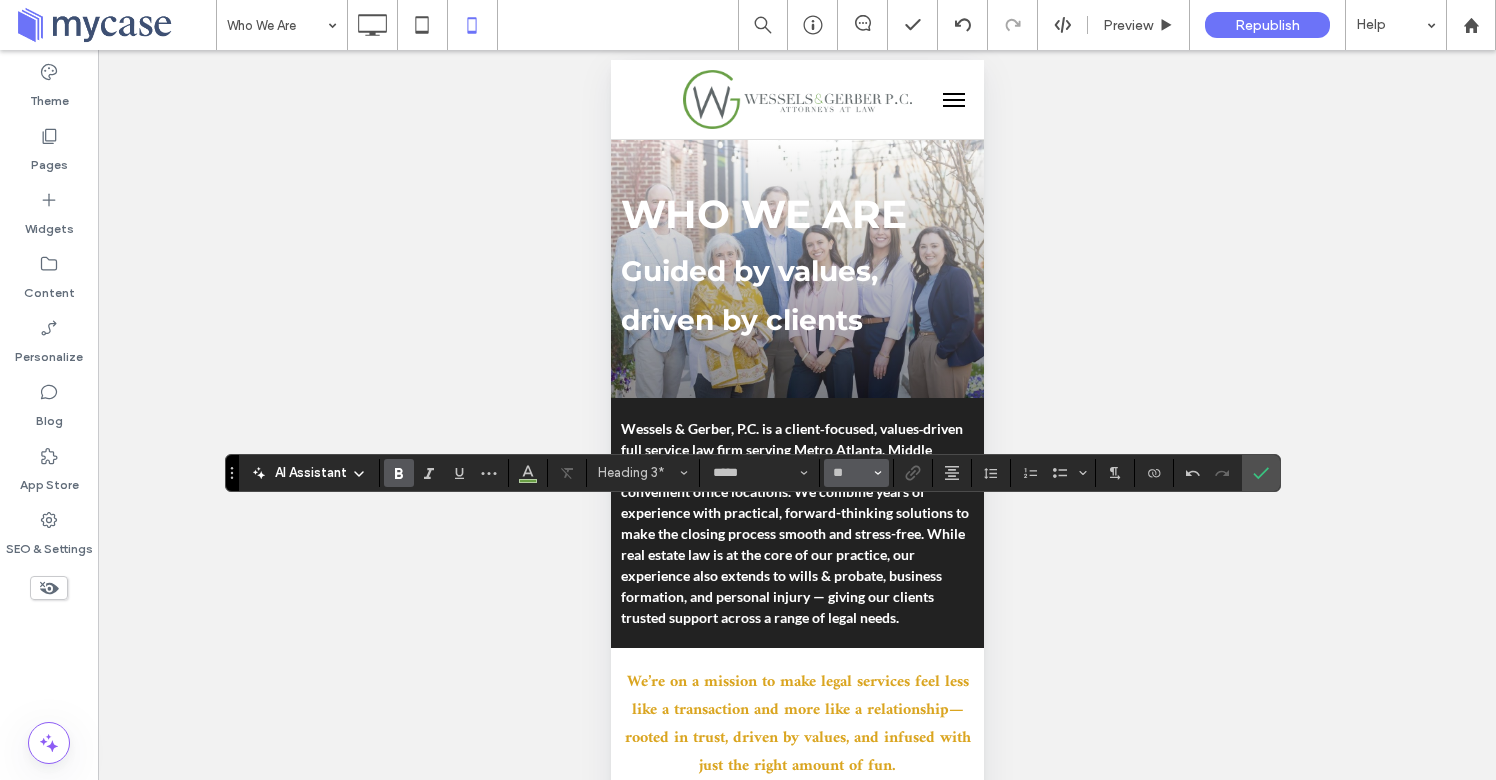 type on "**" 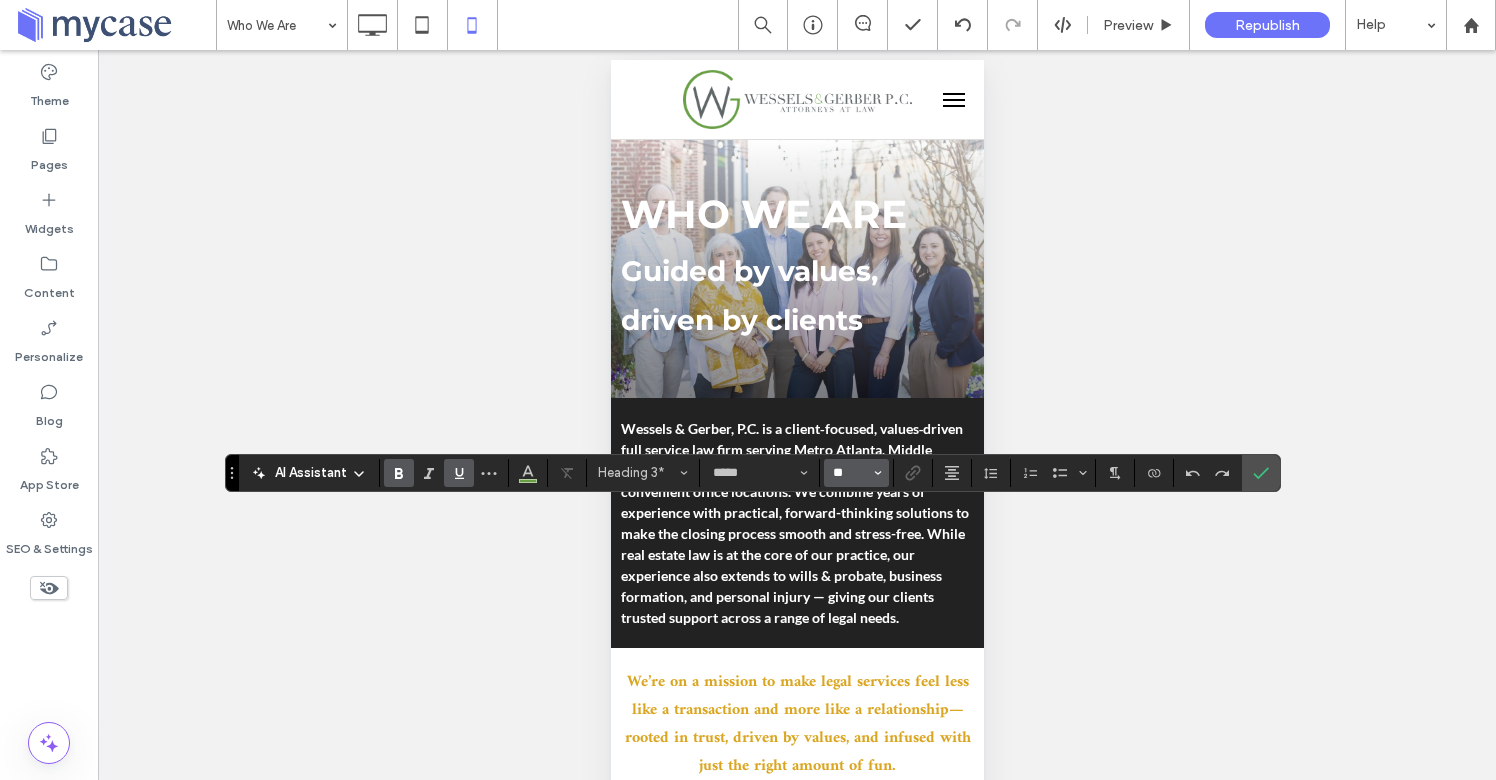click on "**" at bounding box center [850, 473] 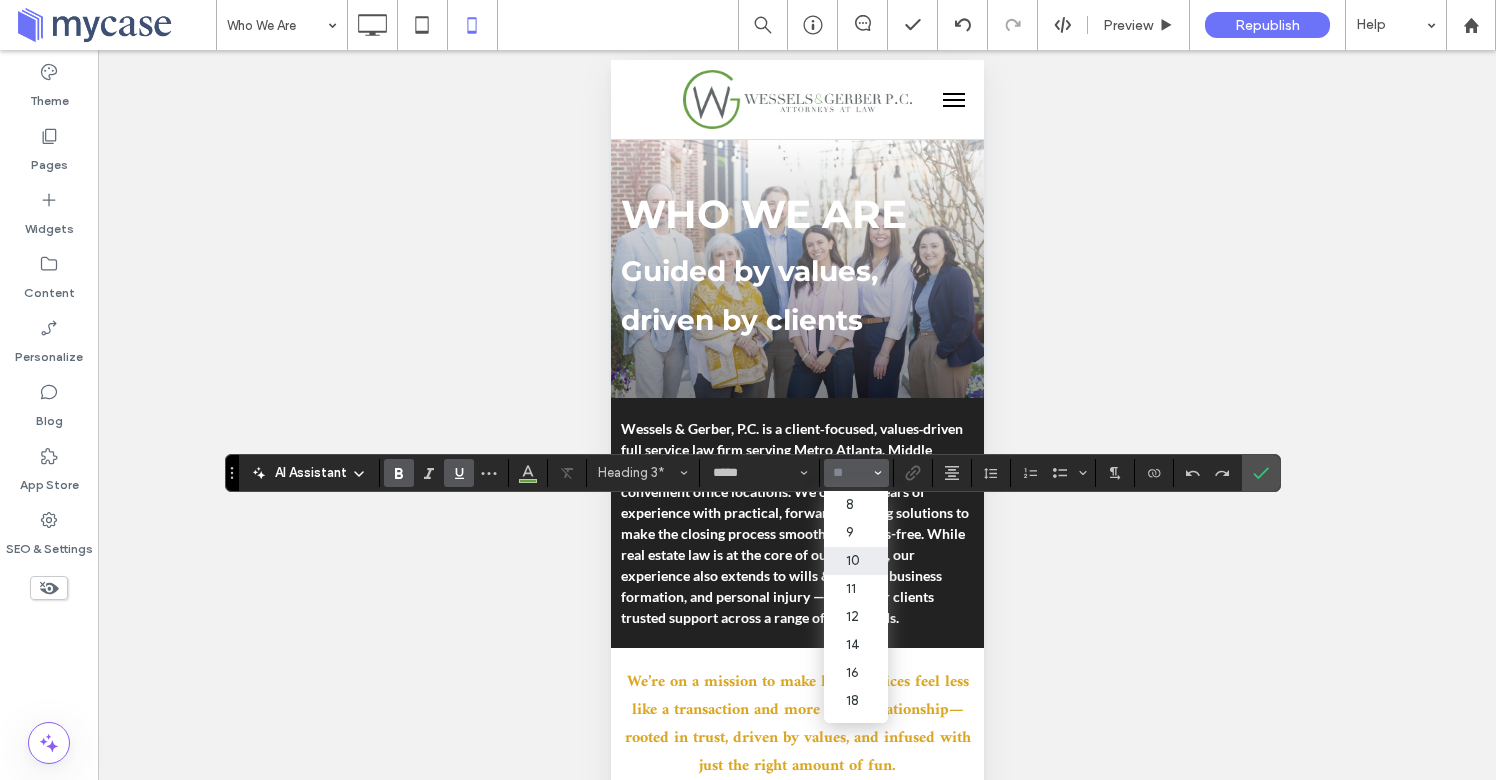 click at bounding box center [850, 473] 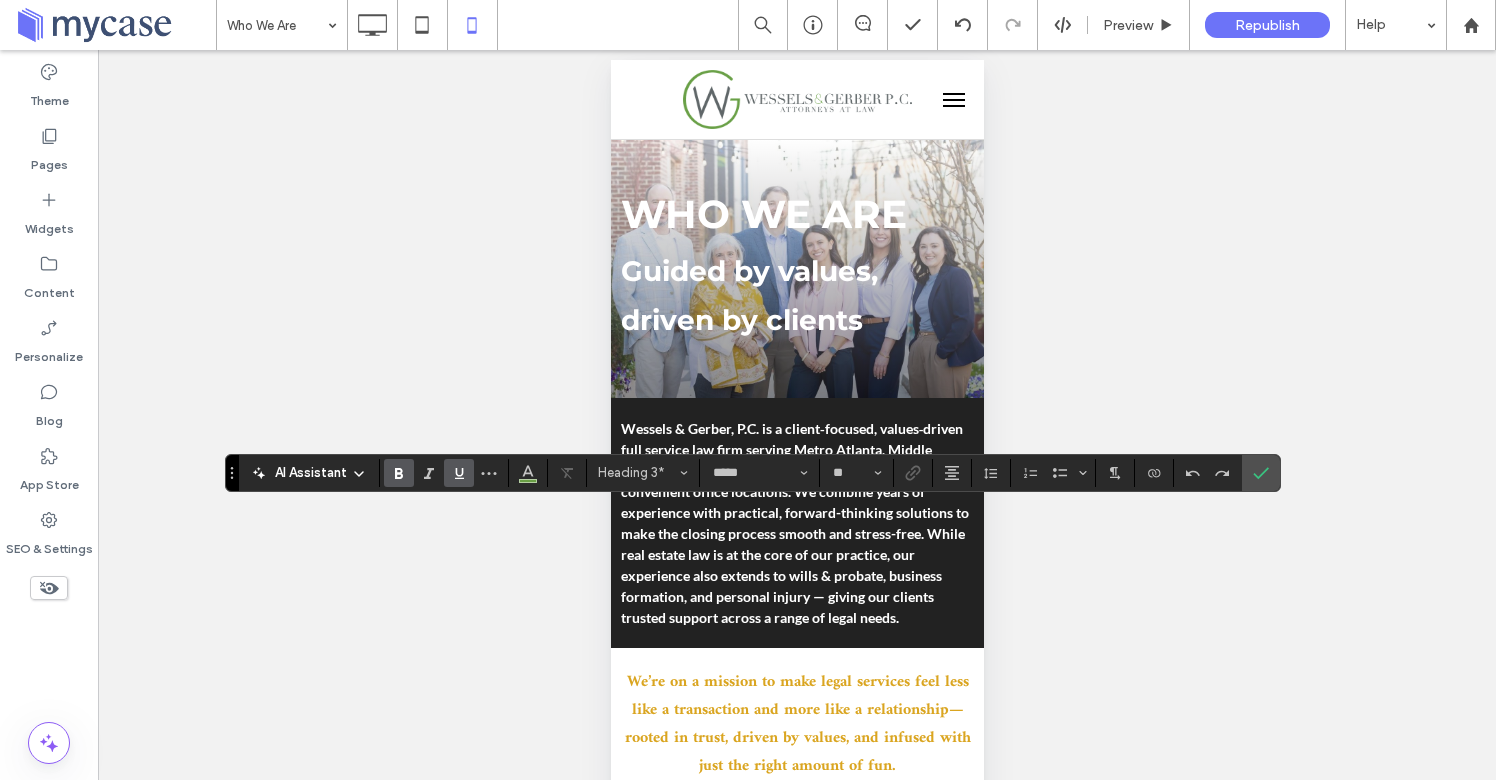 type on "**" 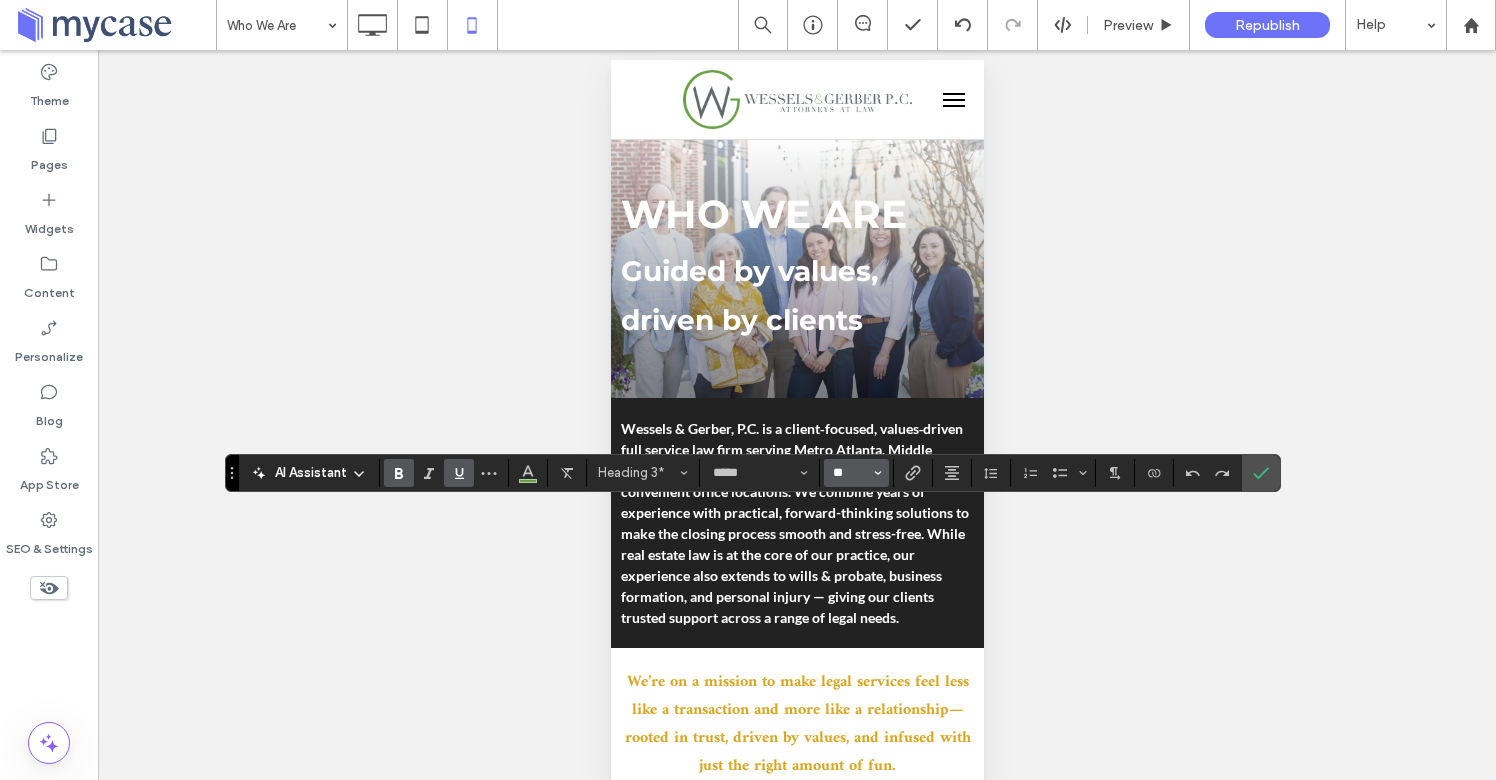 click on "**" at bounding box center [850, 473] 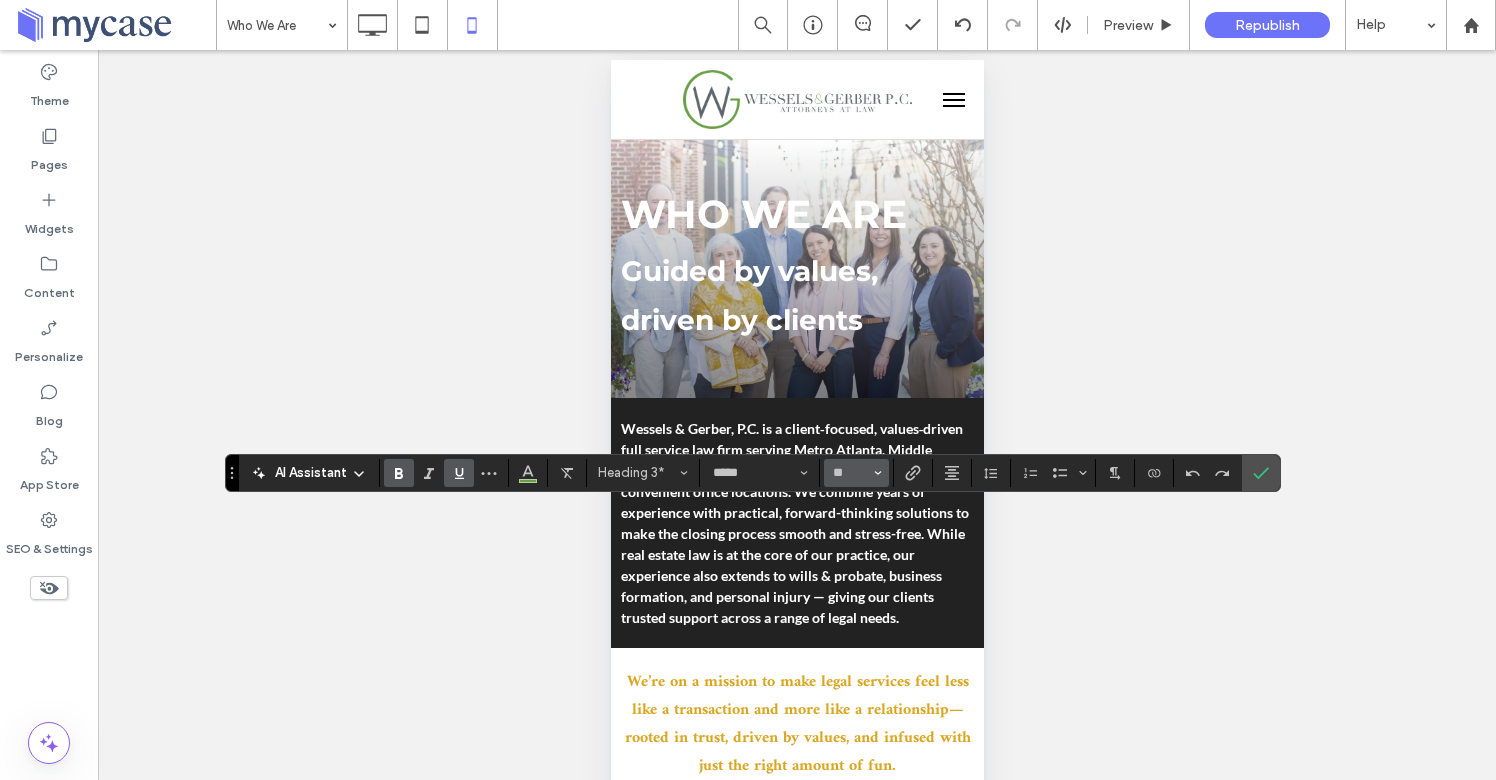 type on "*" 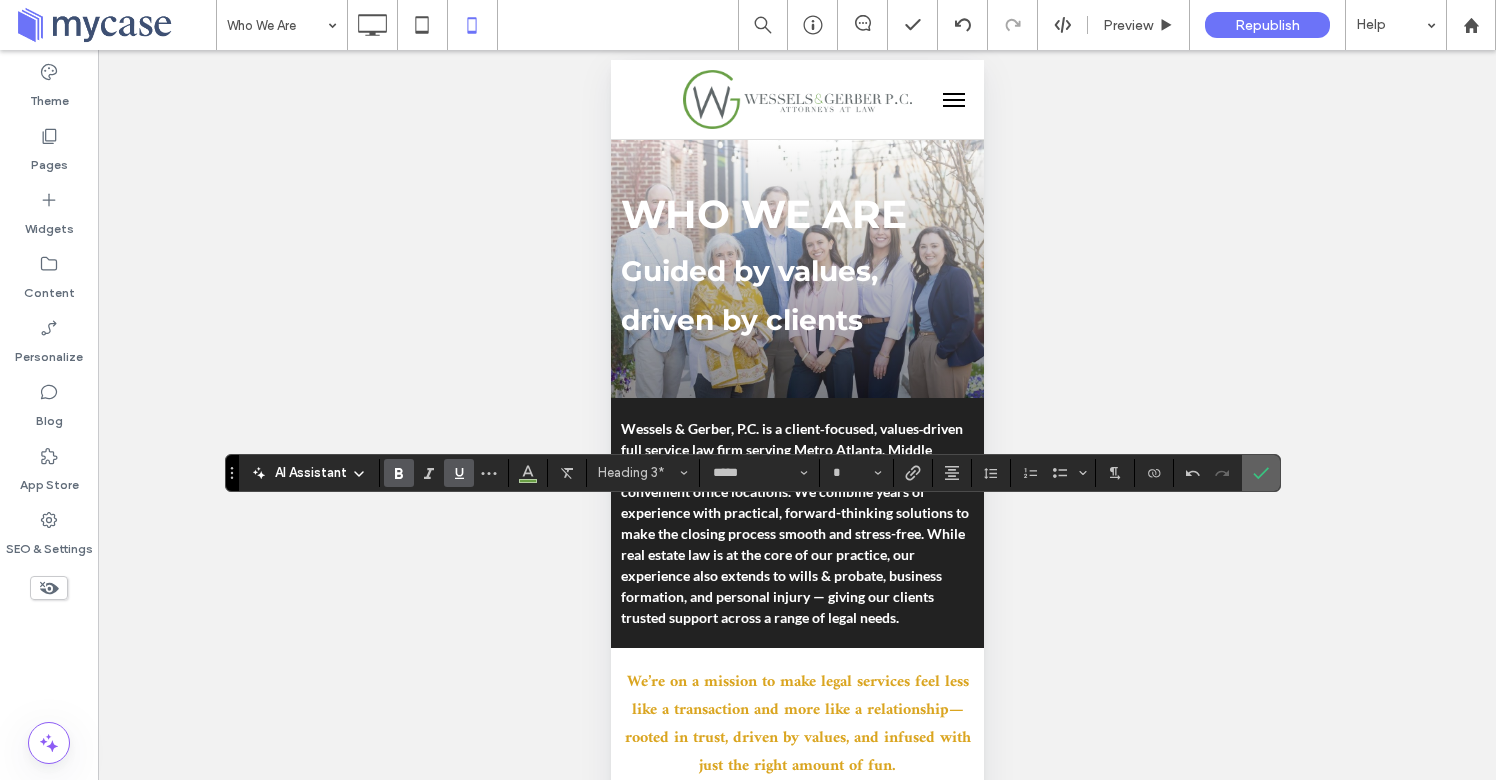 click 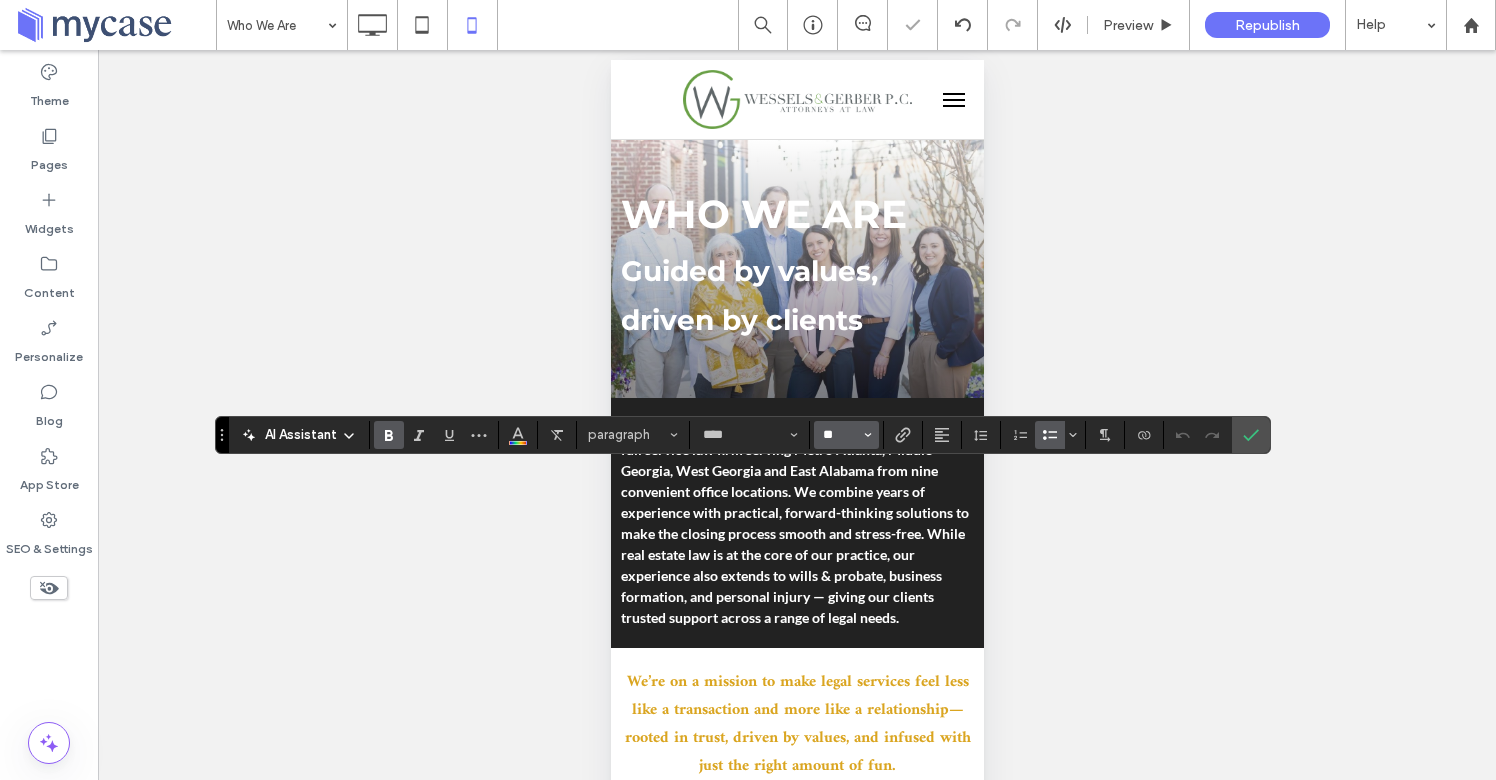 click on "**" at bounding box center (840, 435) 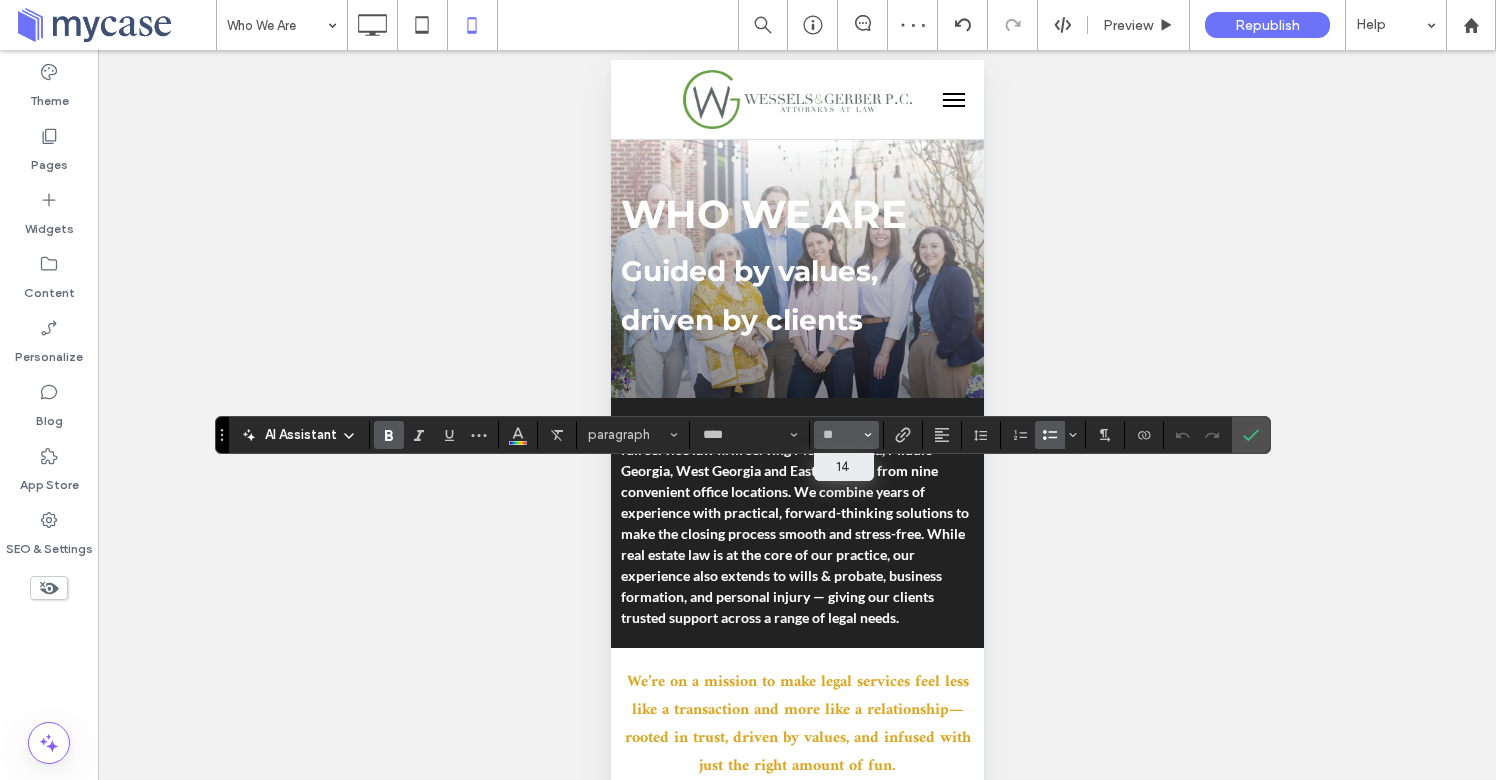 type on "**" 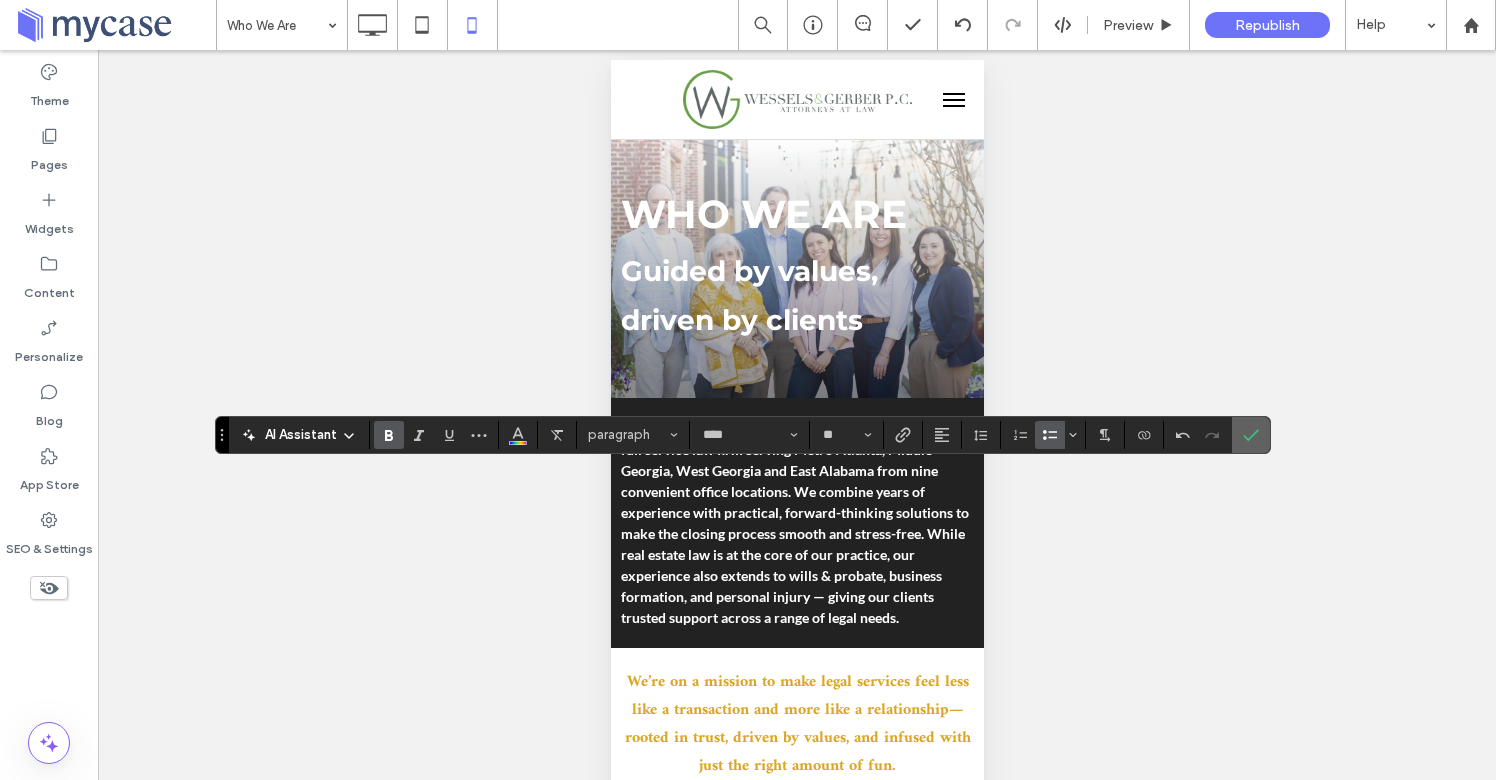 click at bounding box center (1251, 435) 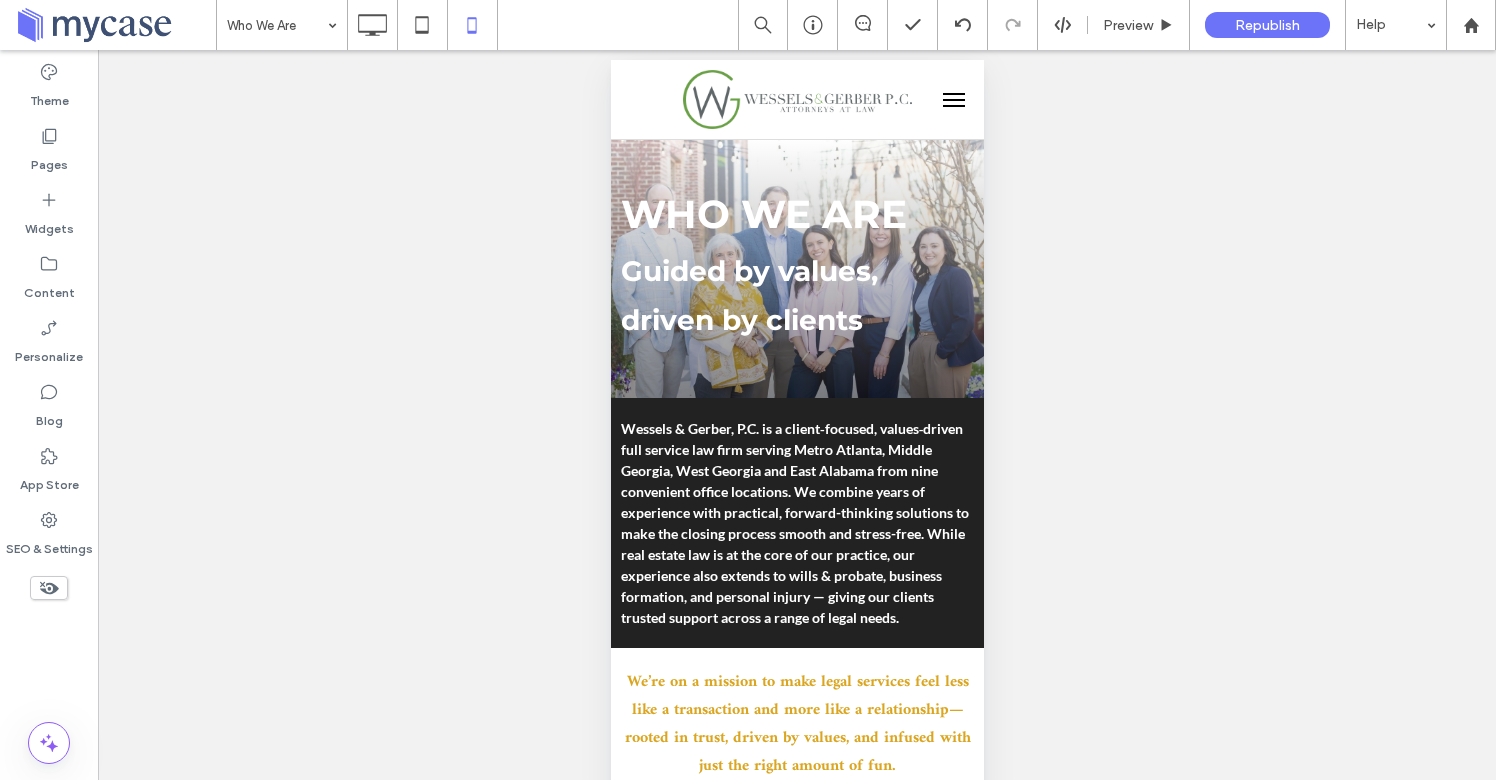 type on "****" 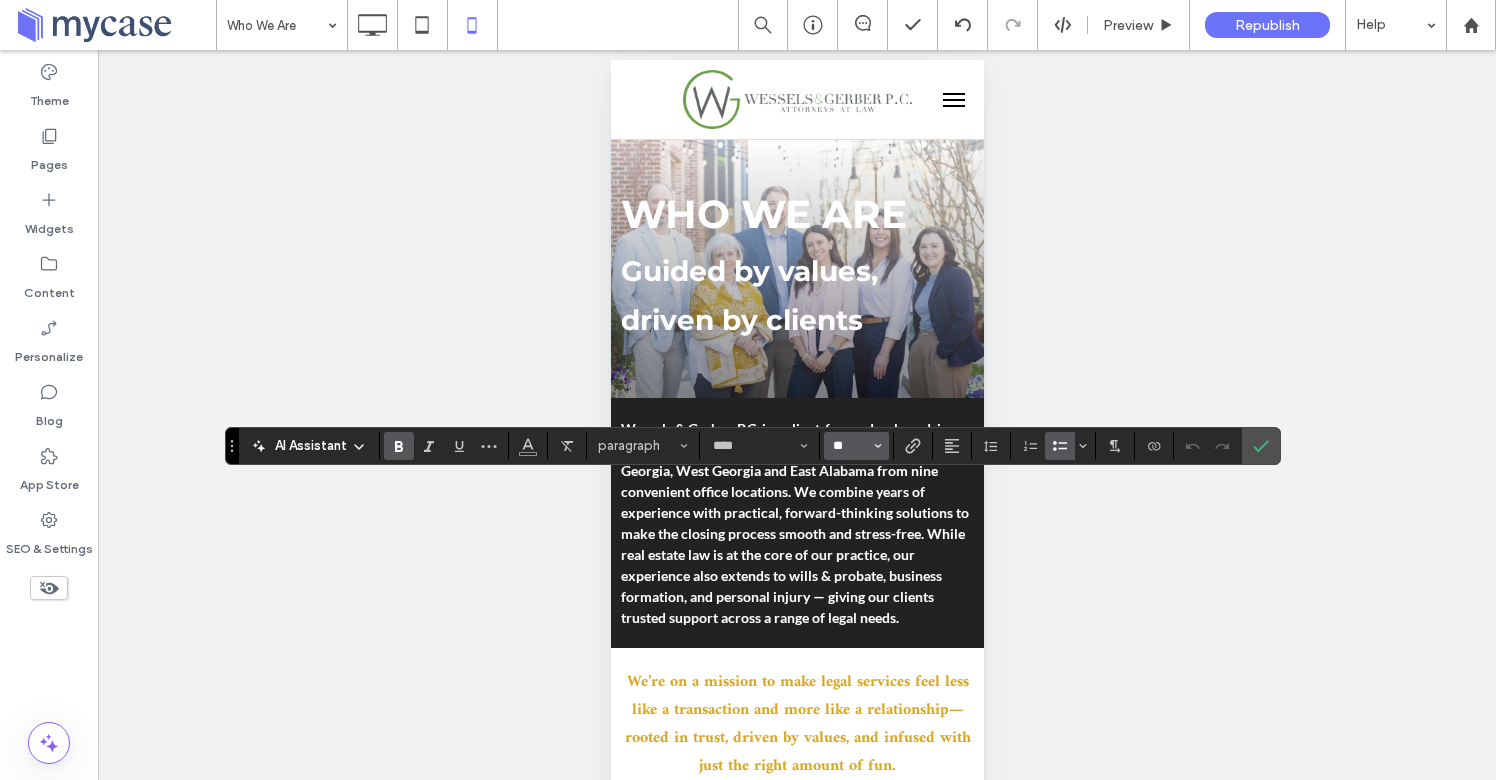 click on "**" at bounding box center [850, 446] 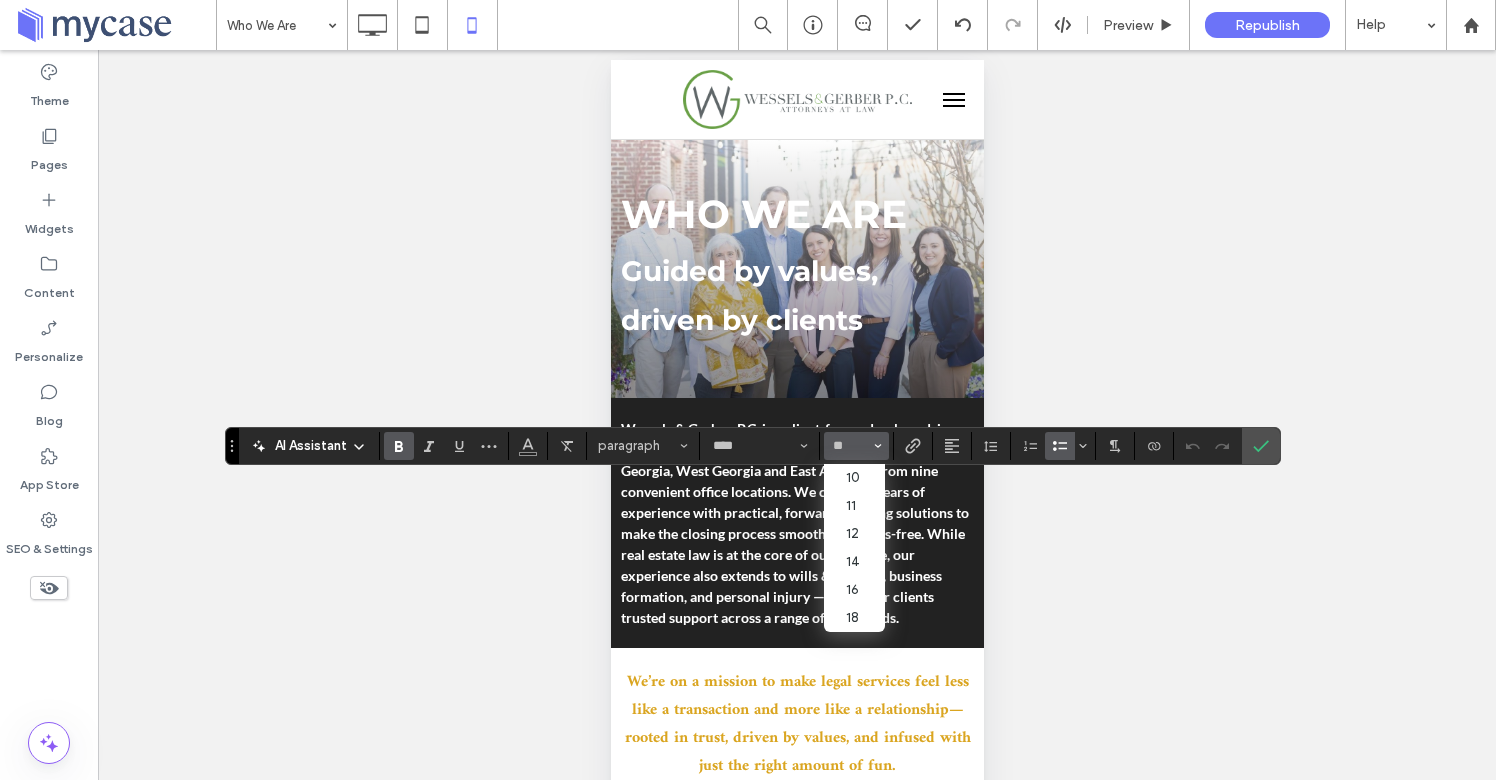 type on "**" 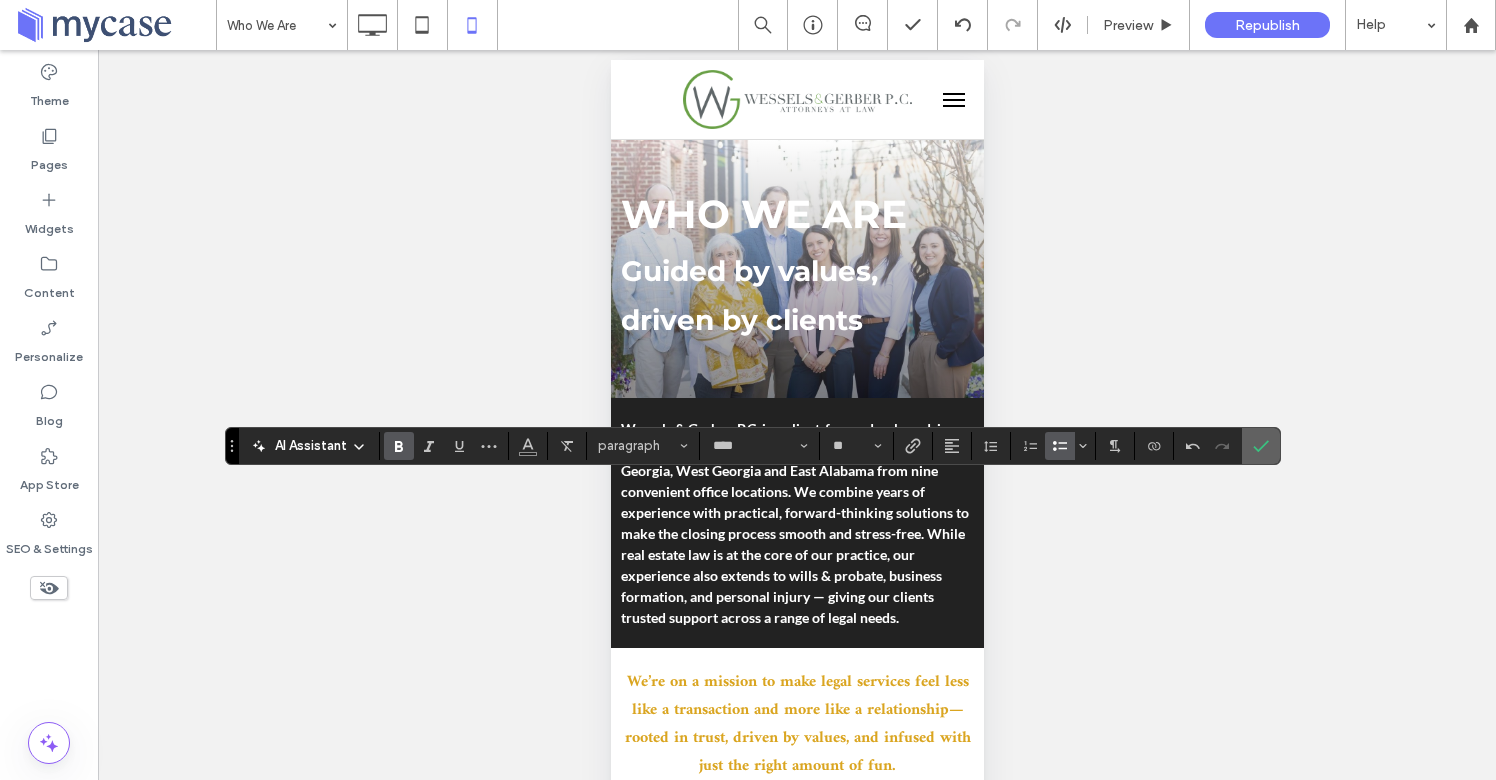 click 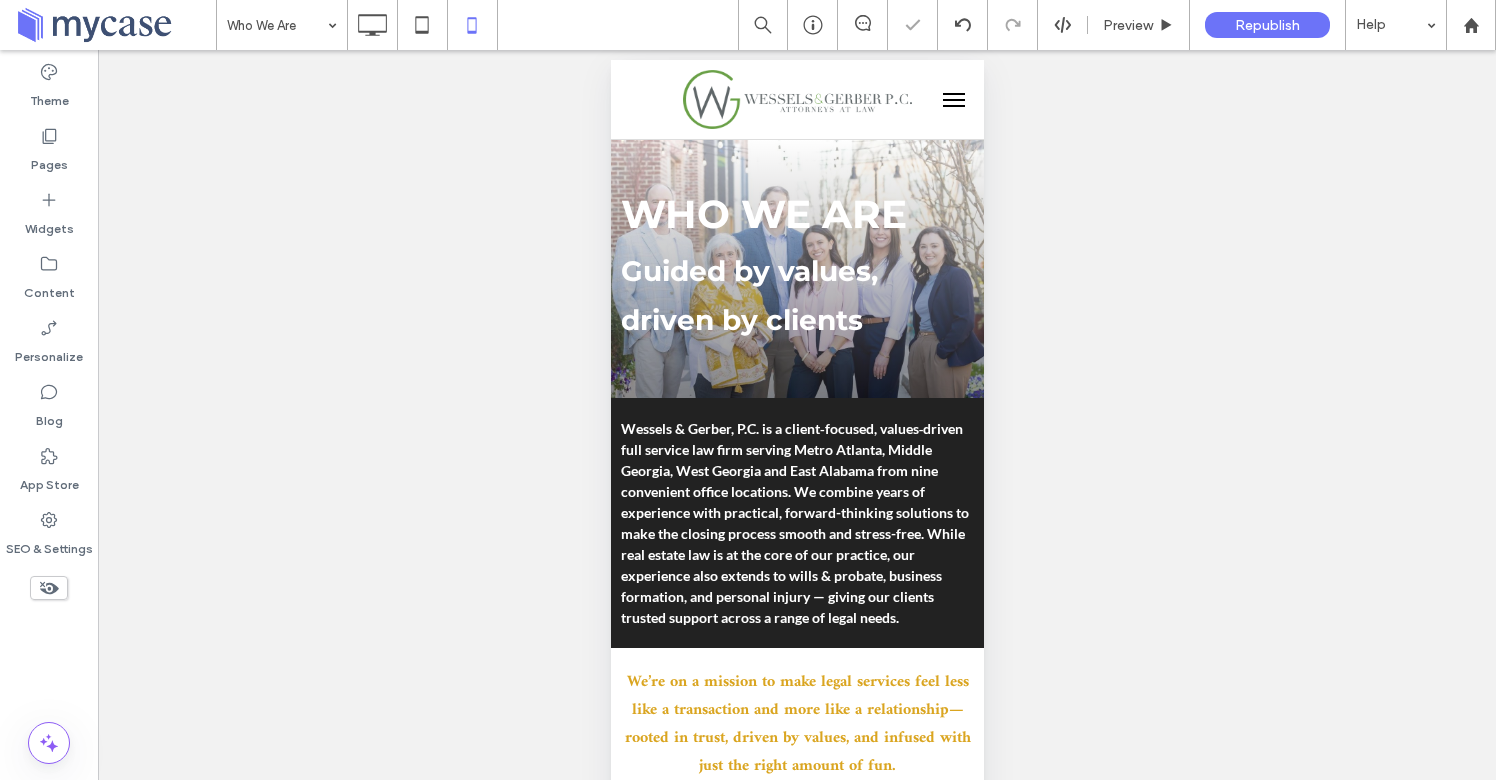type on "*****" 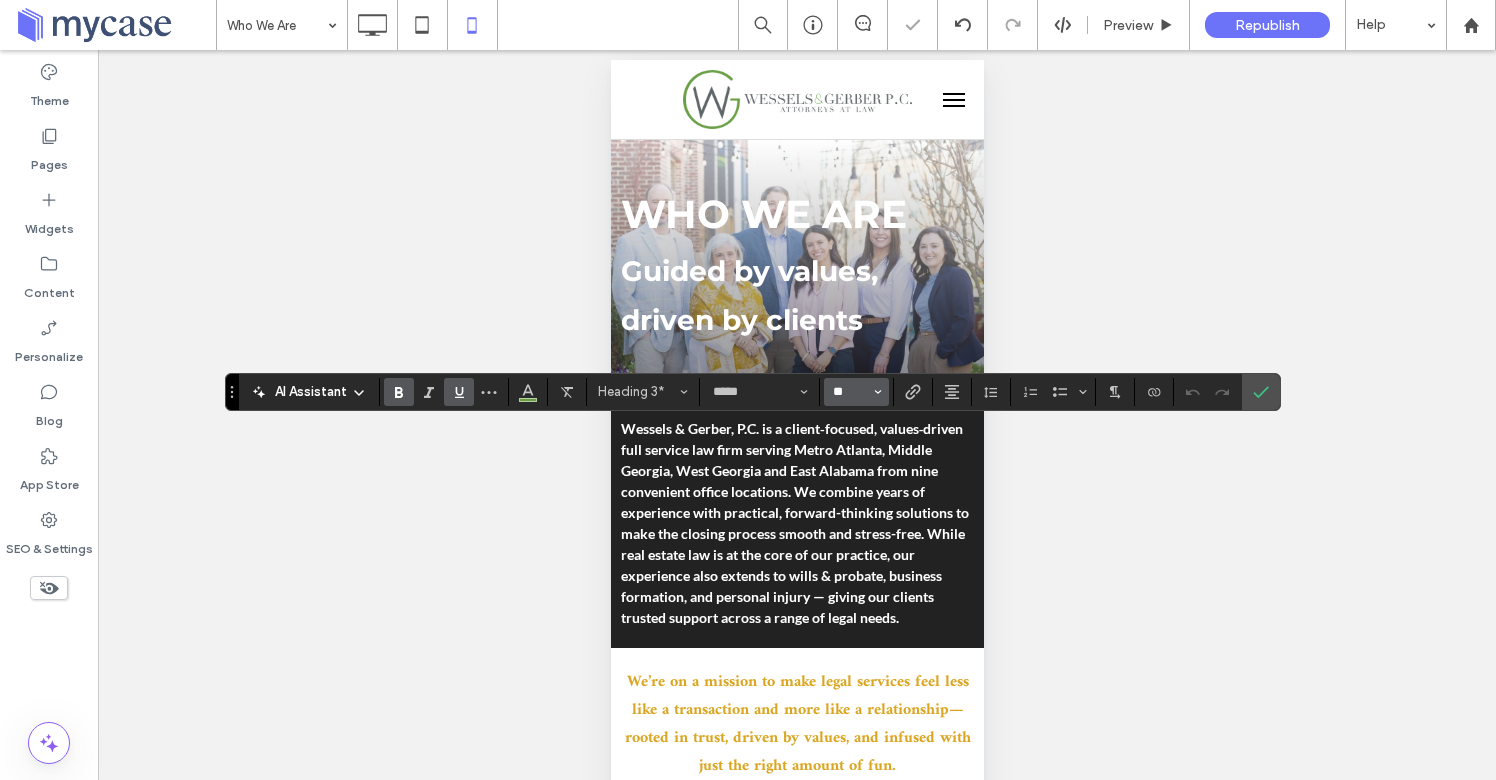 click on "**" at bounding box center (850, 392) 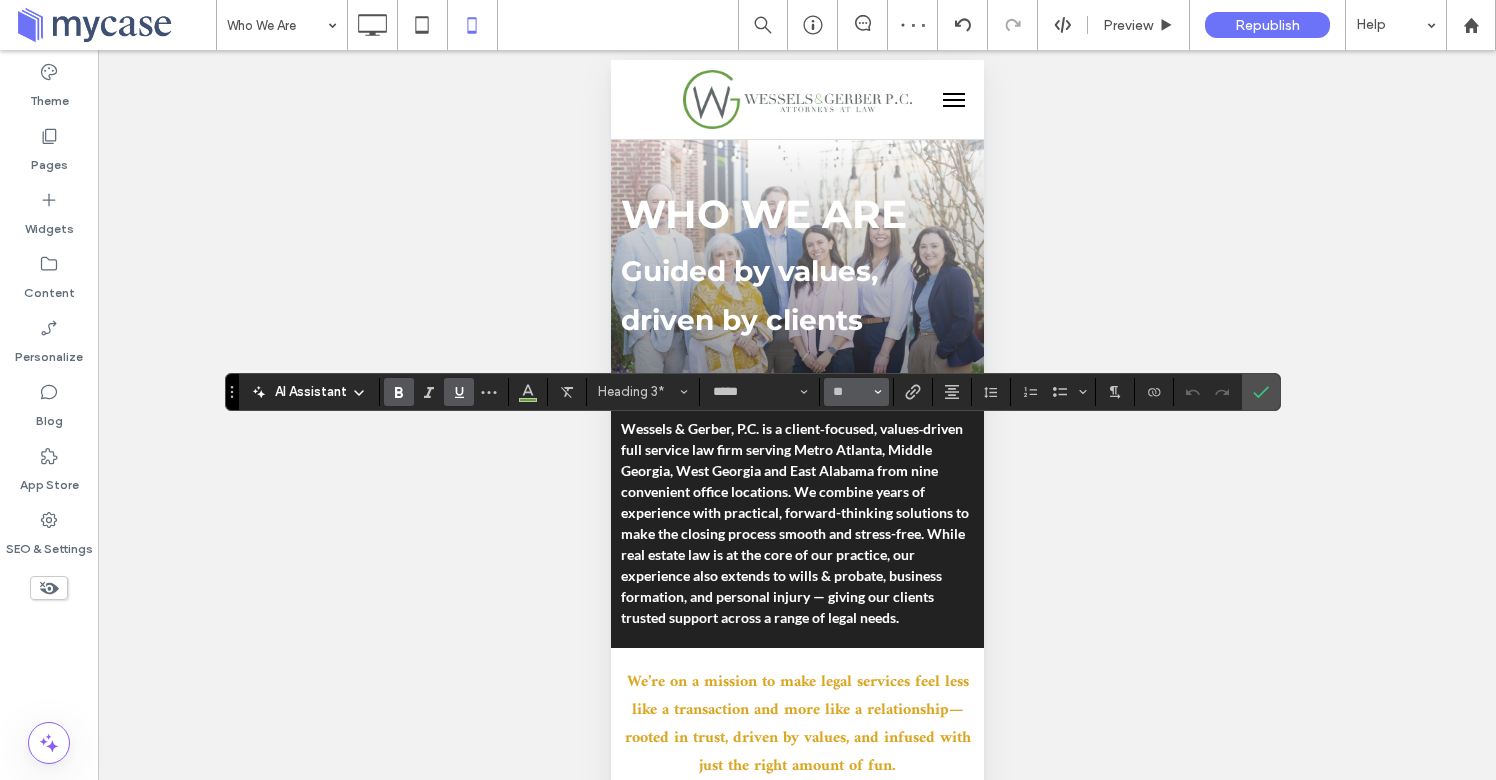 type on "**" 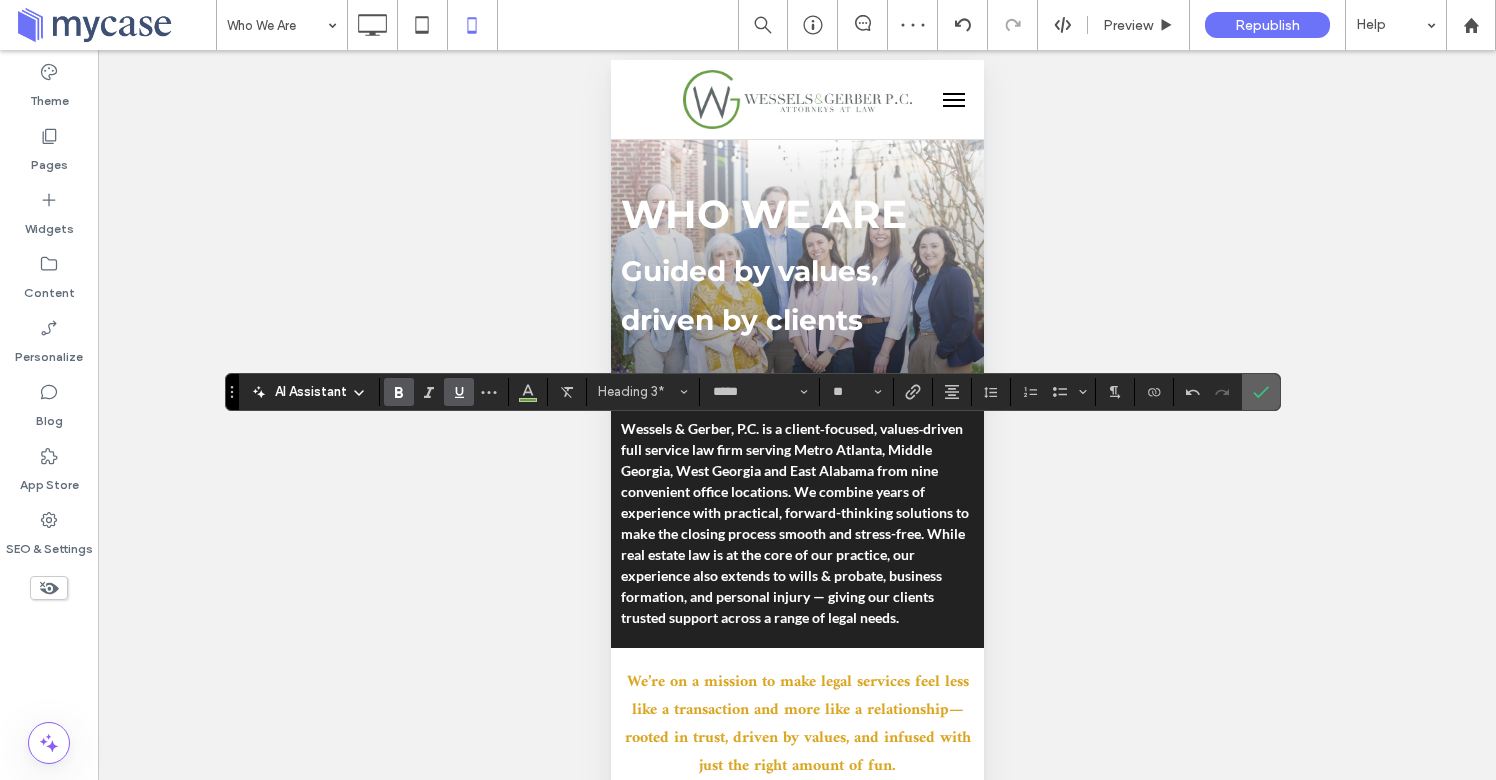 click 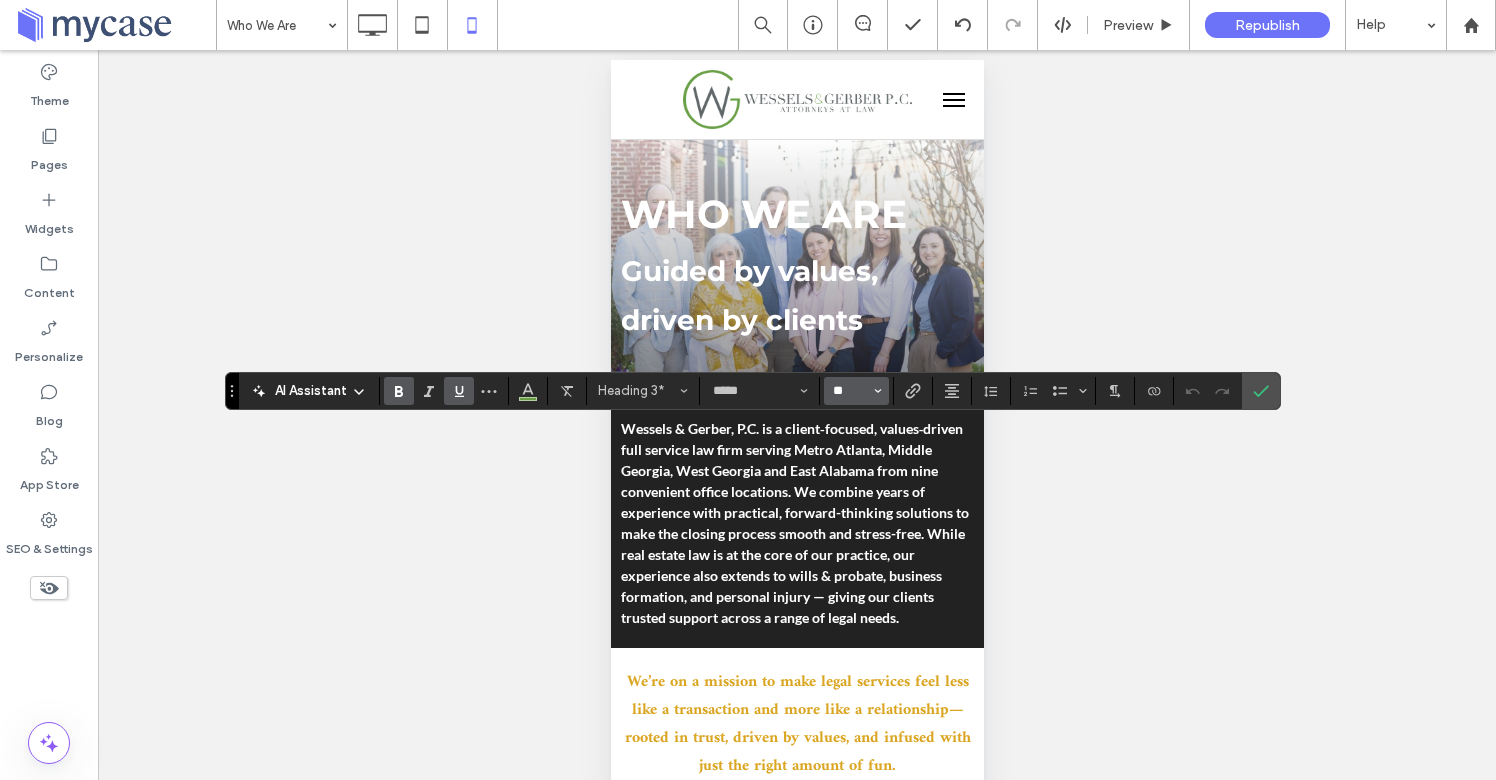 click on "**" at bounding box center [850, 391] 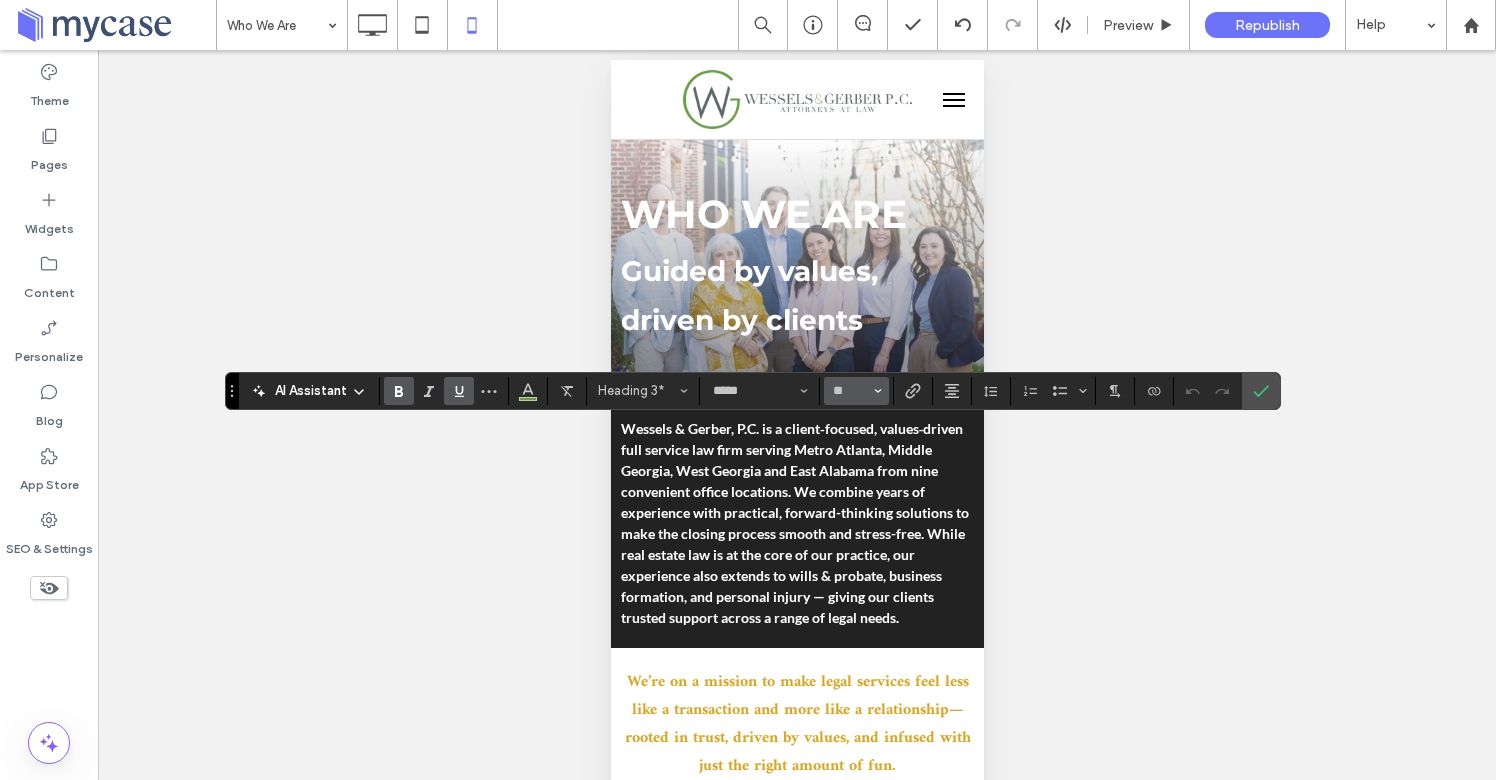 type on "**" 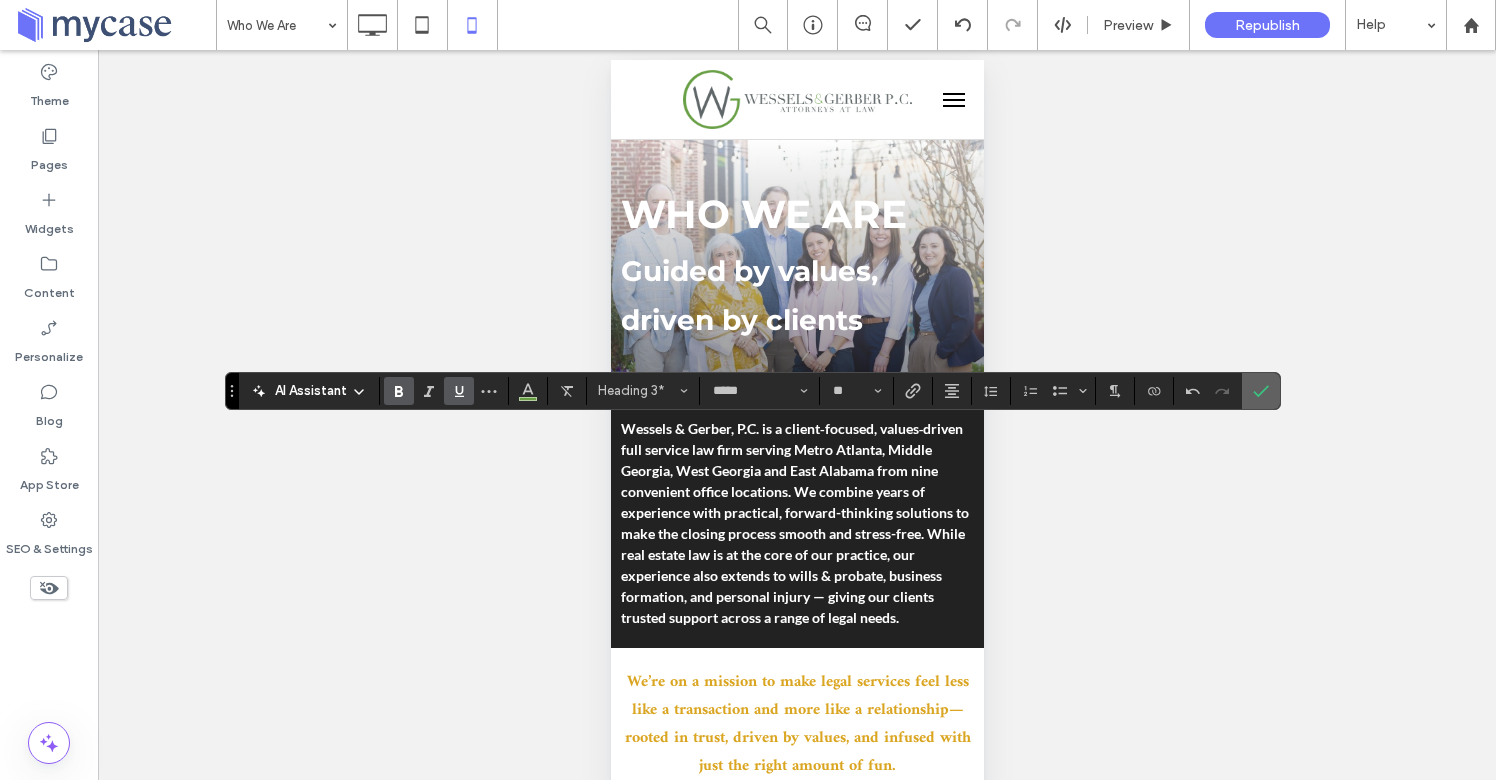 click 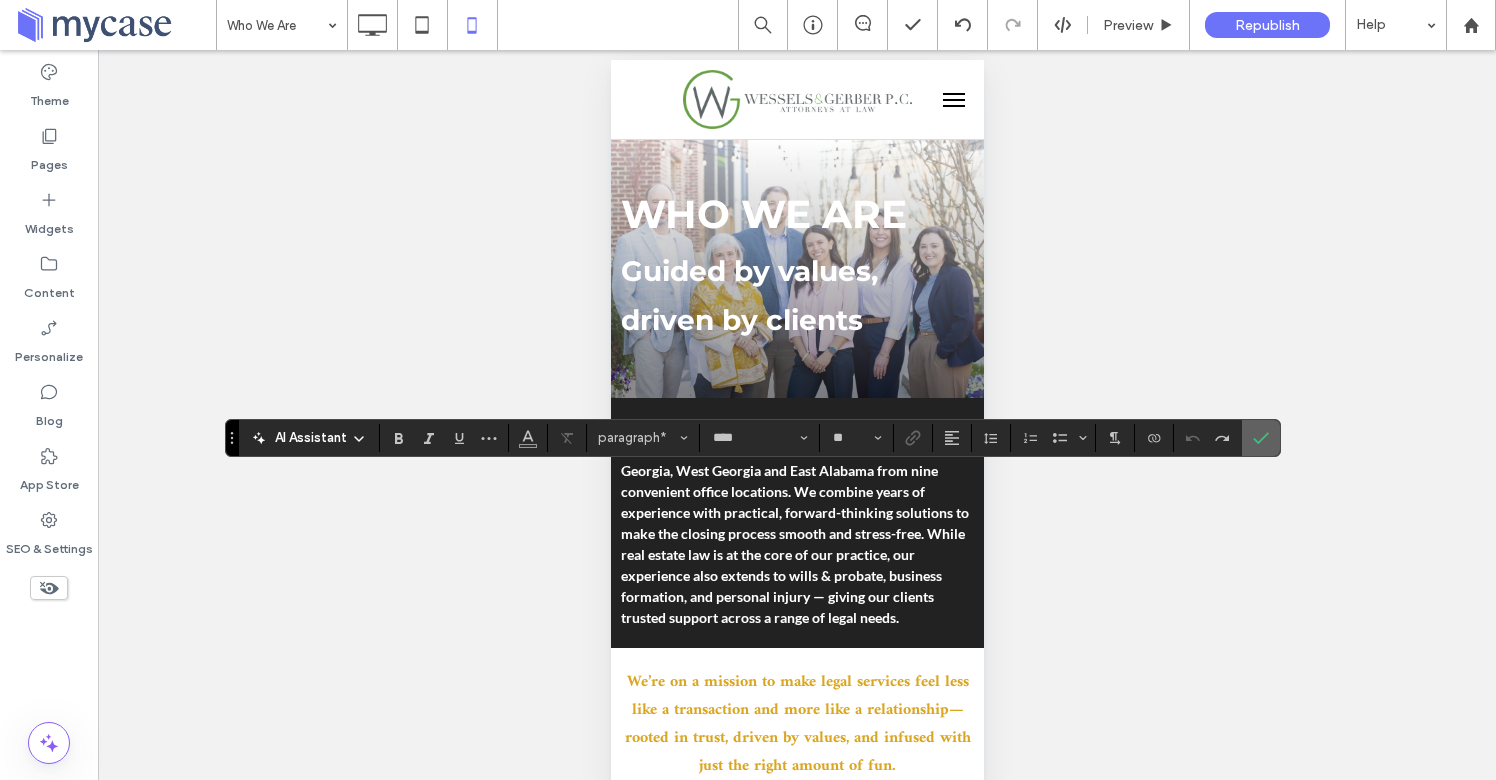 click at bounding box center [1261, 438] 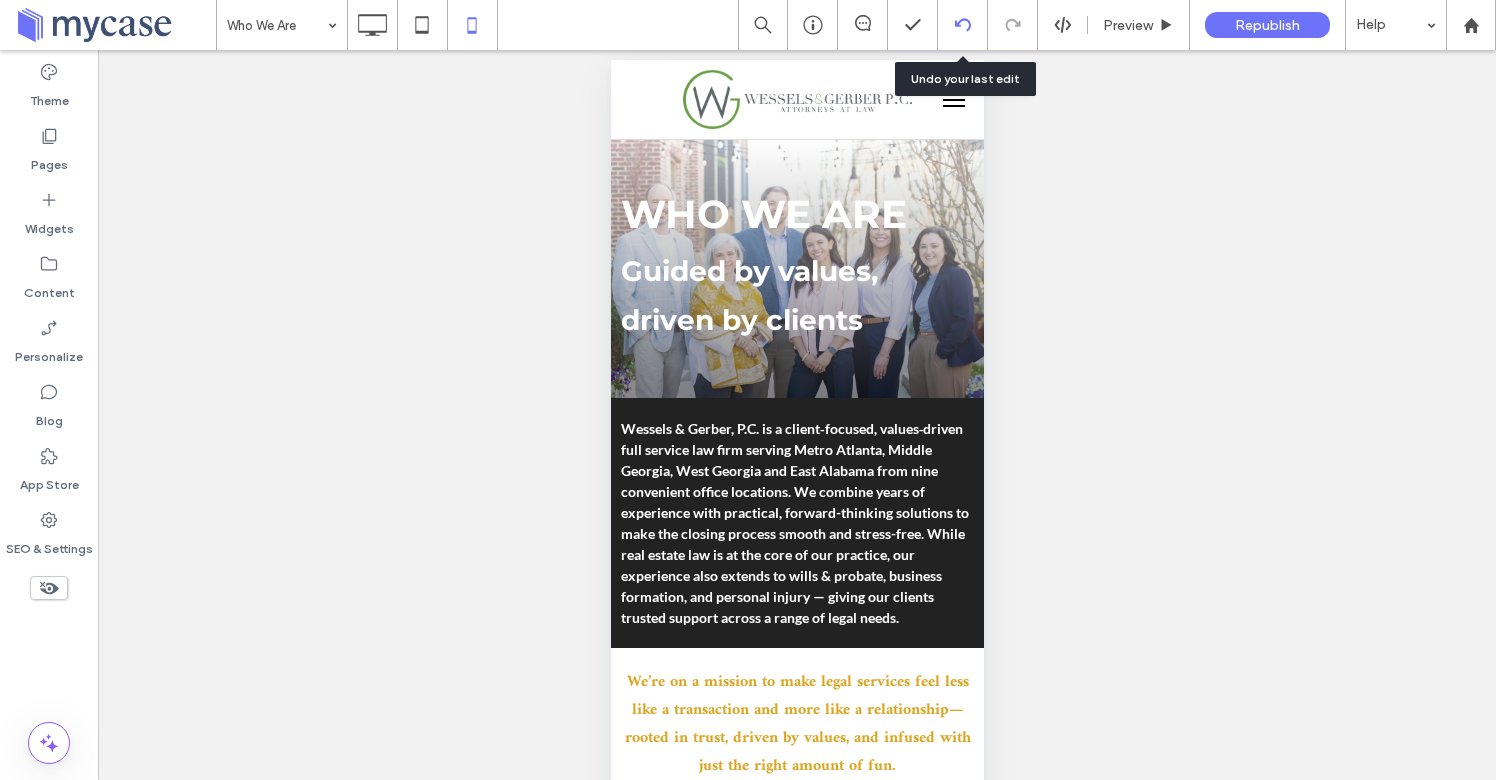 click 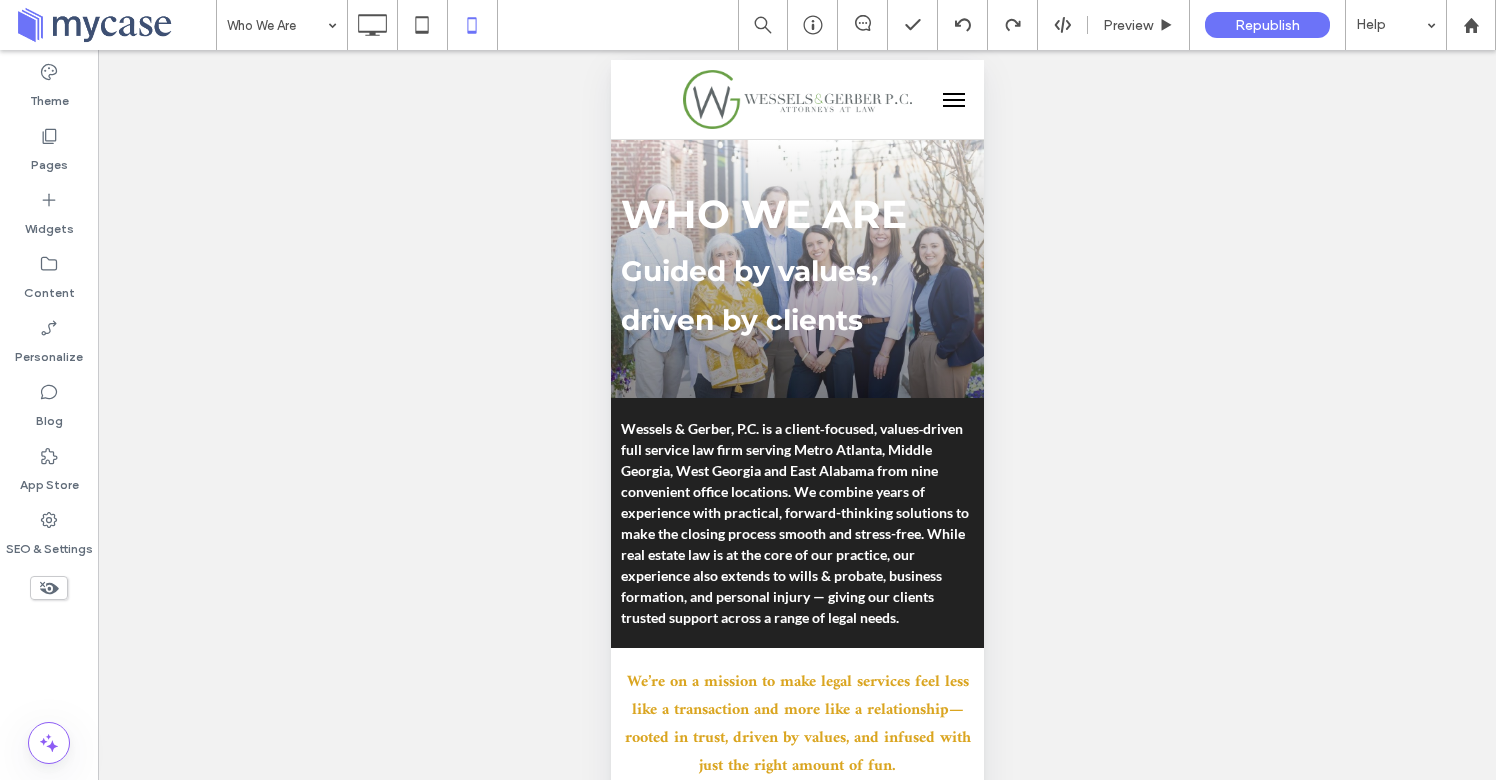 type on "****" 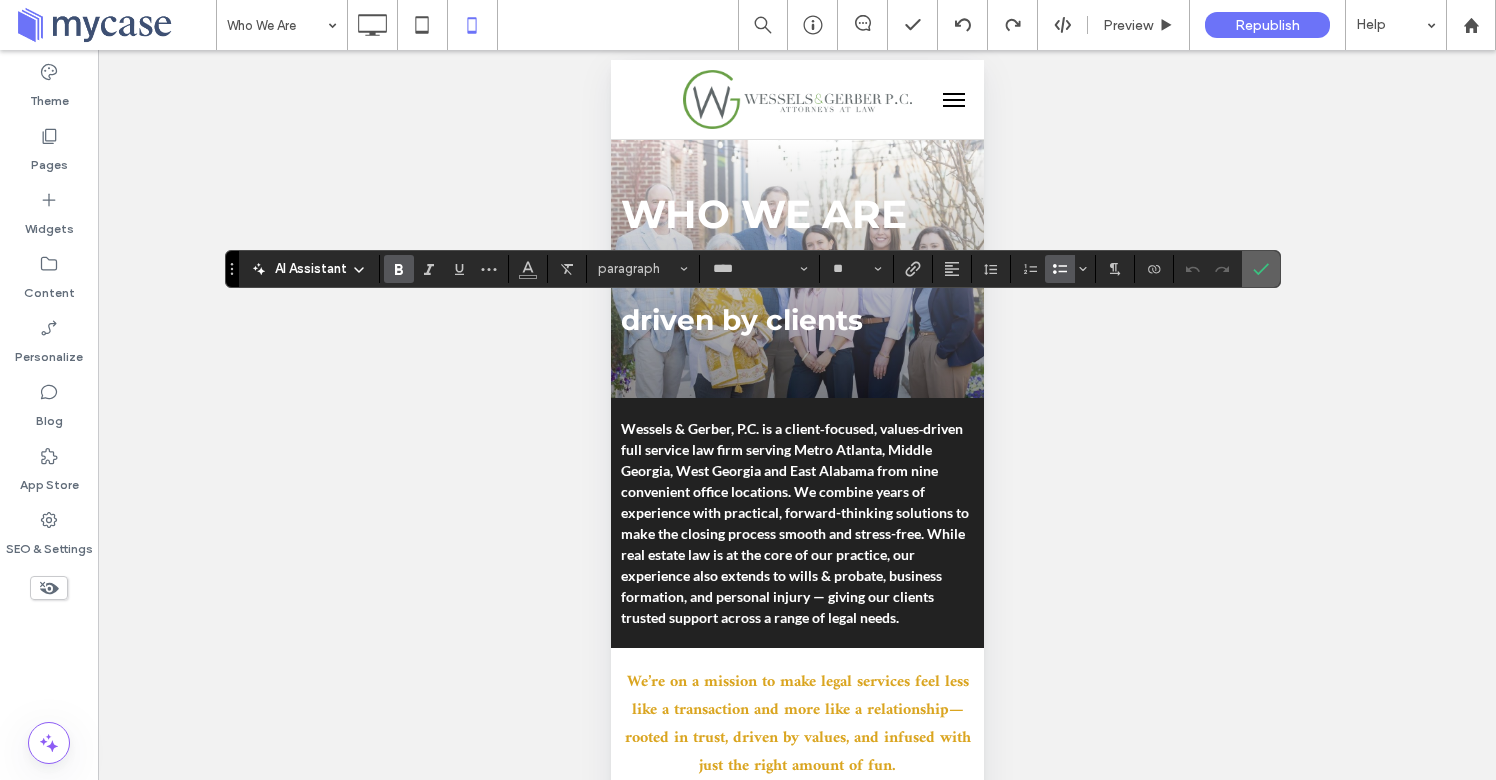 click at bounding box center (1261, 269) 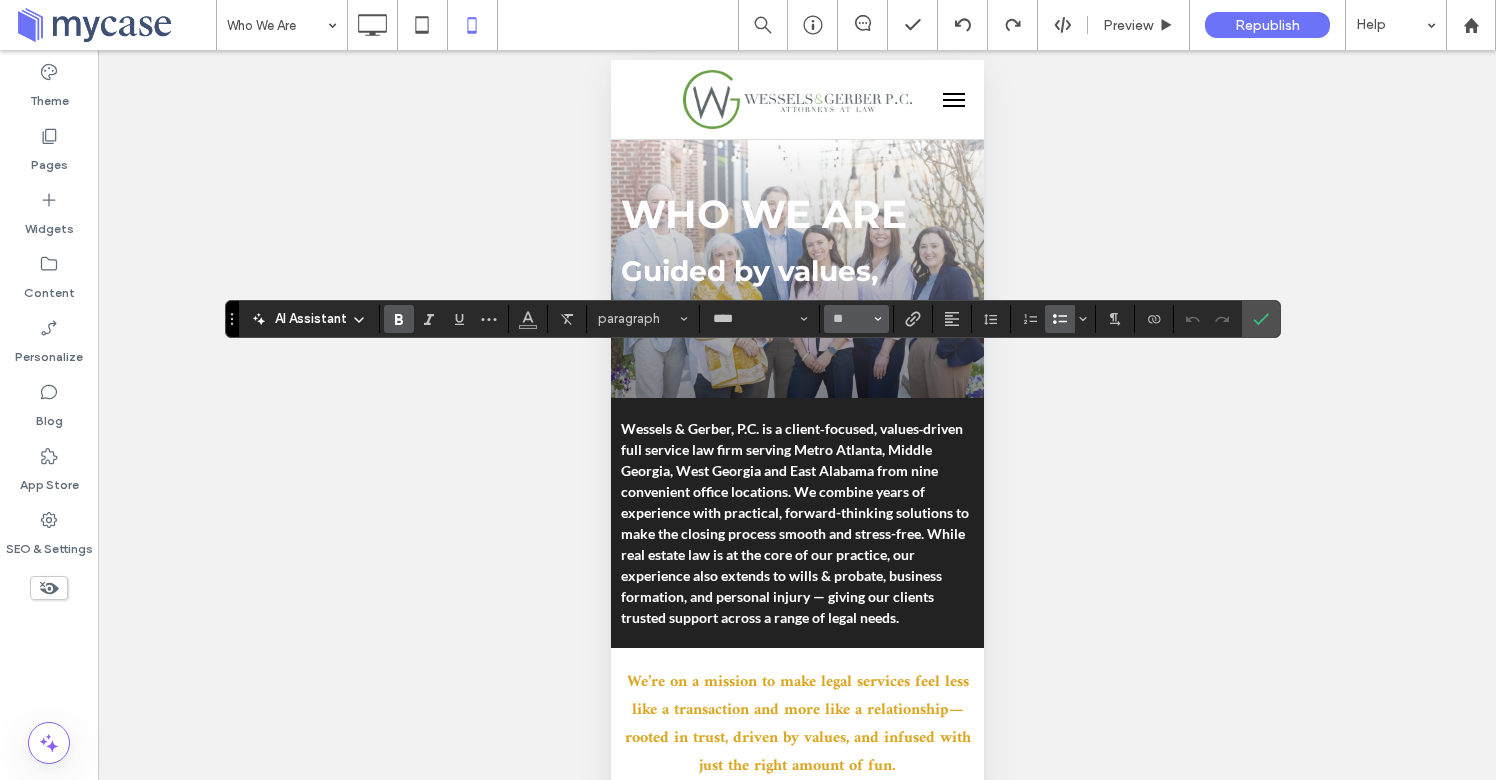 click on "**" at bounding box center (856, 319) 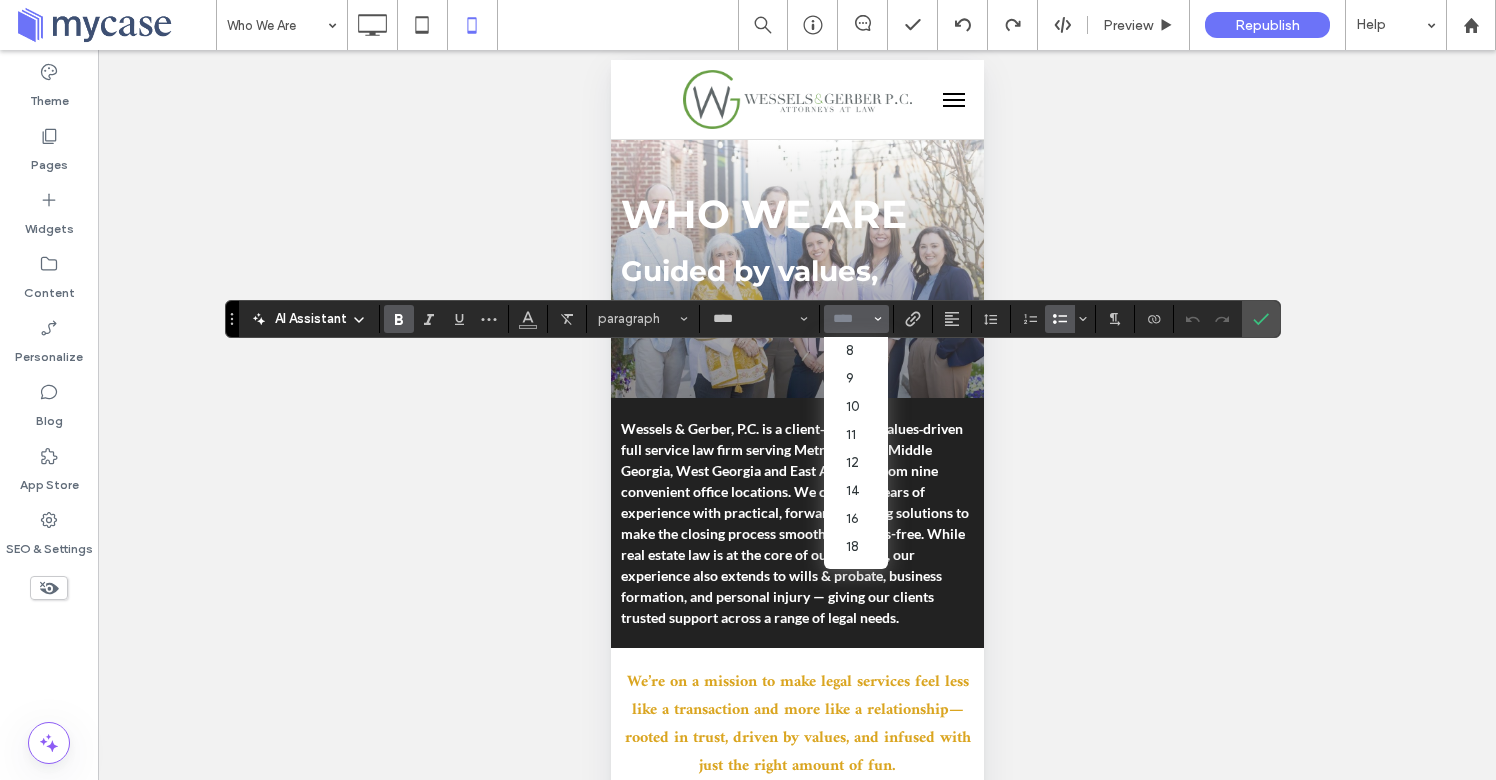 click at bounding box center [850, 319] 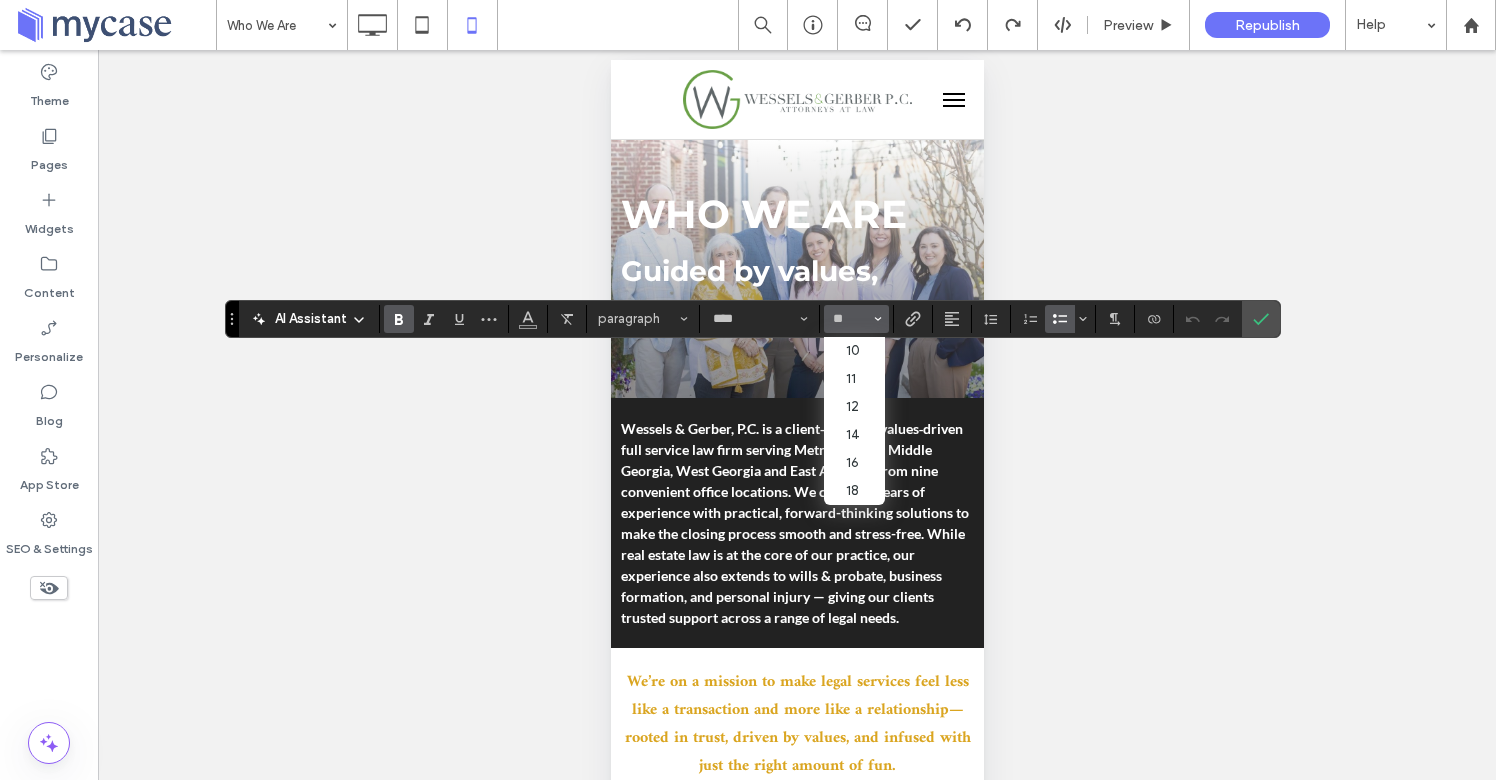 type on "**" 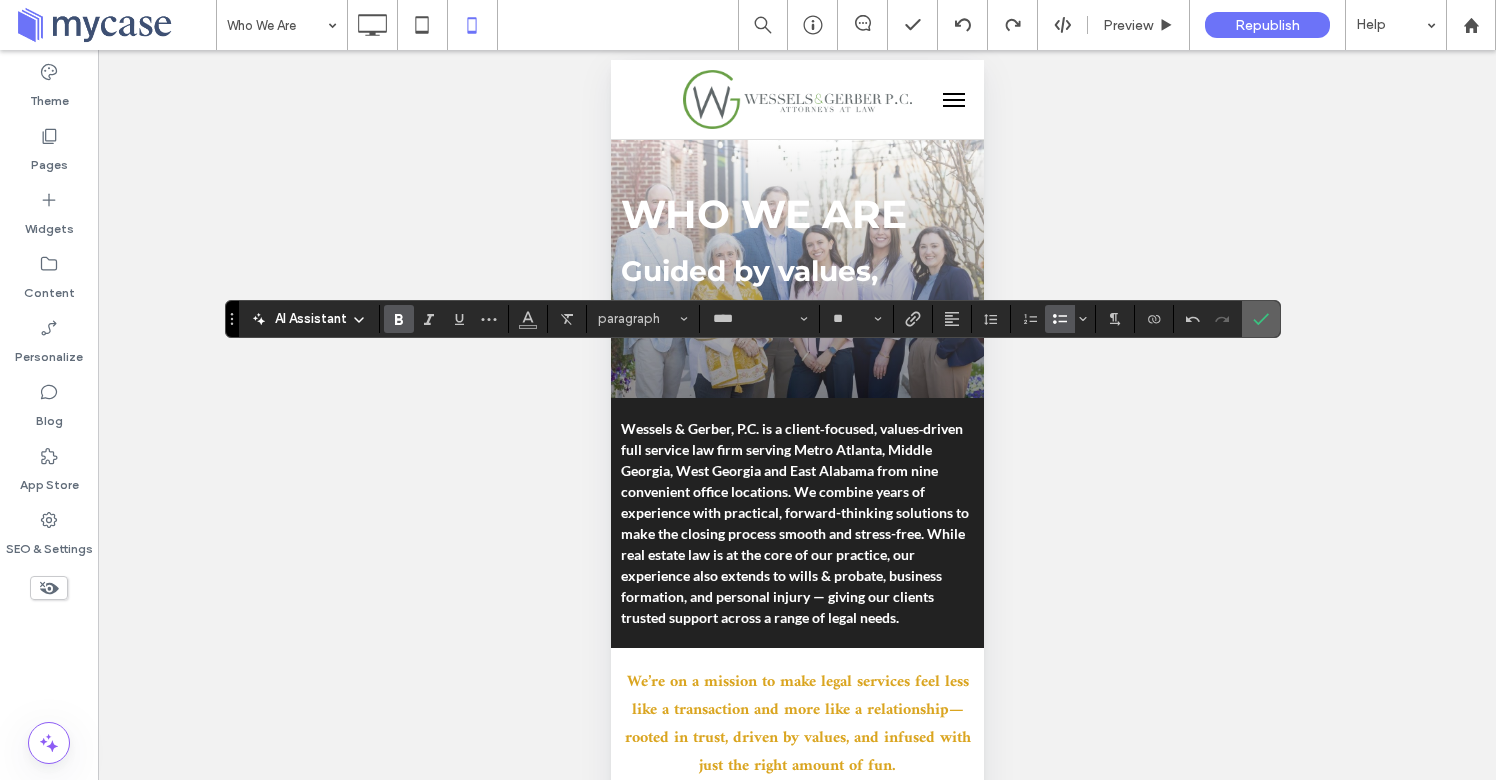 click 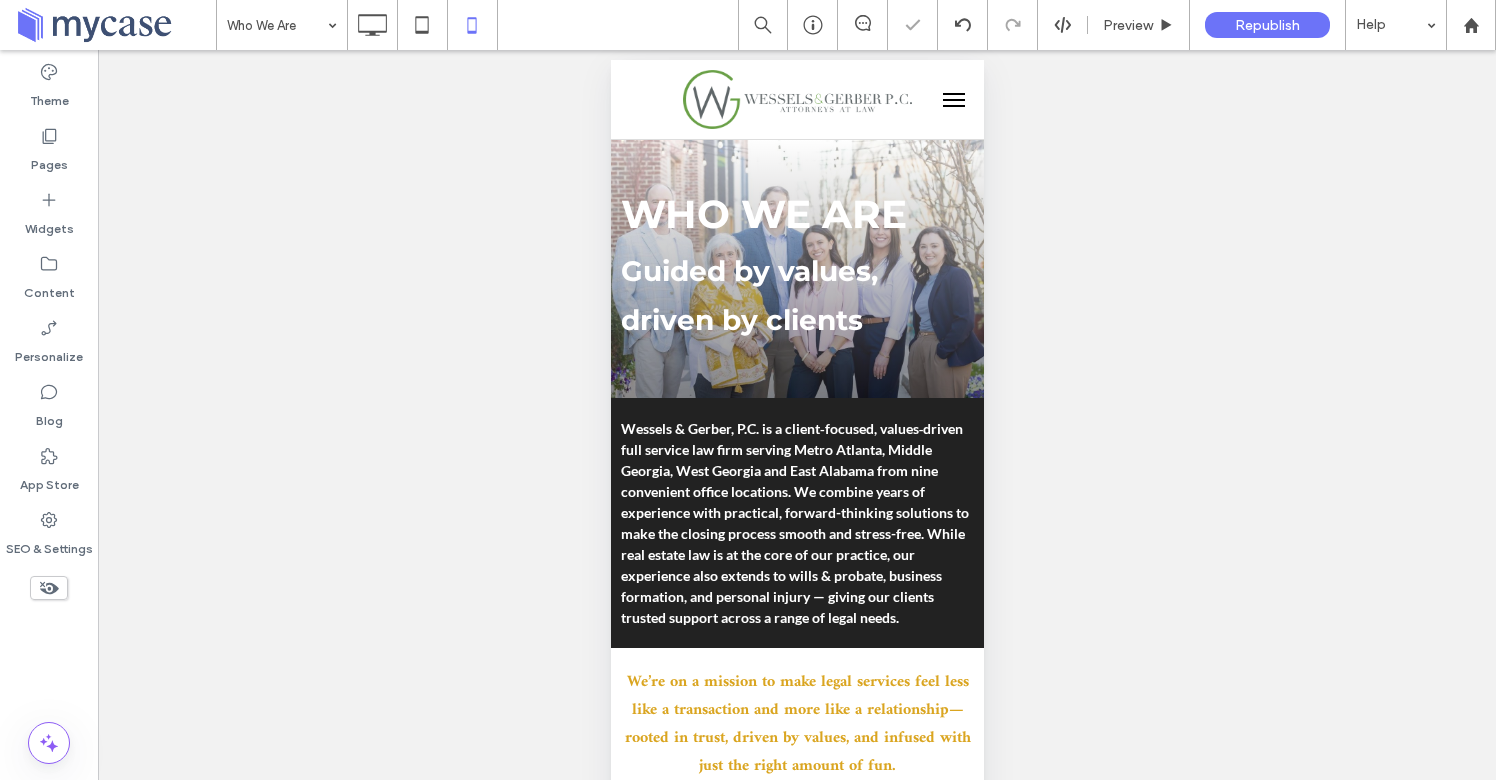 type on "*****" 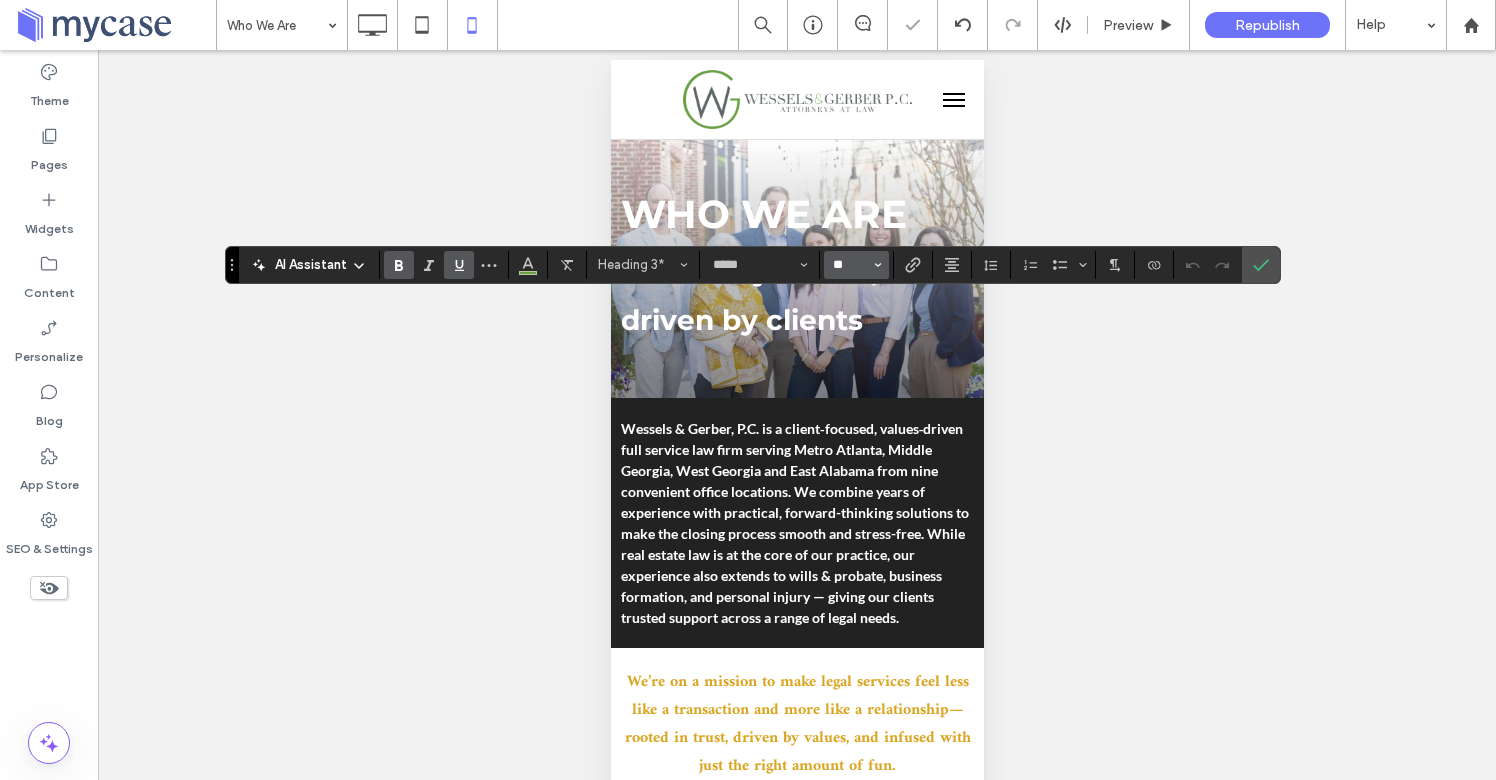 click on "**" at bounding box center (850, 265) 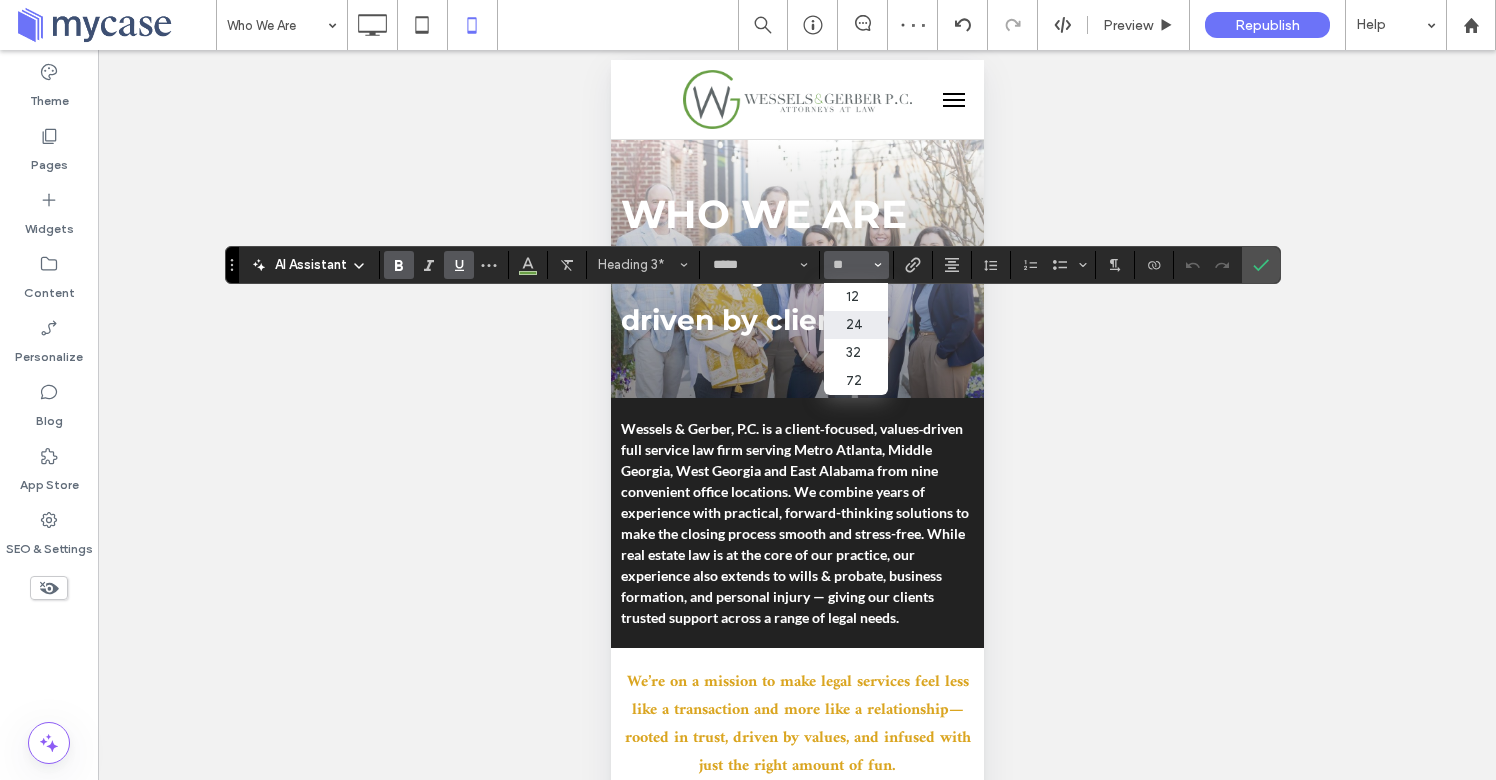 type on "**" 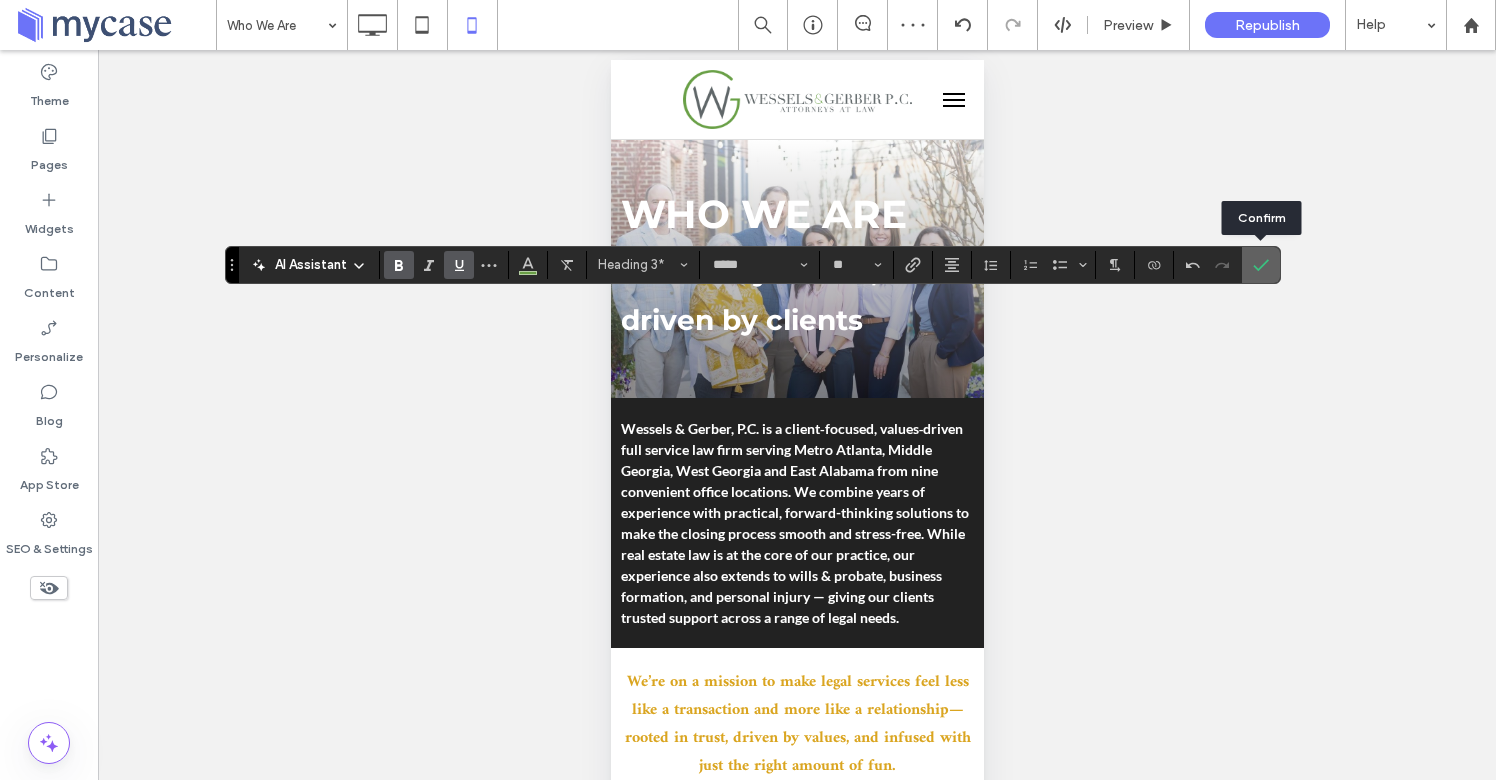 click at bounding box center (1261, 265) 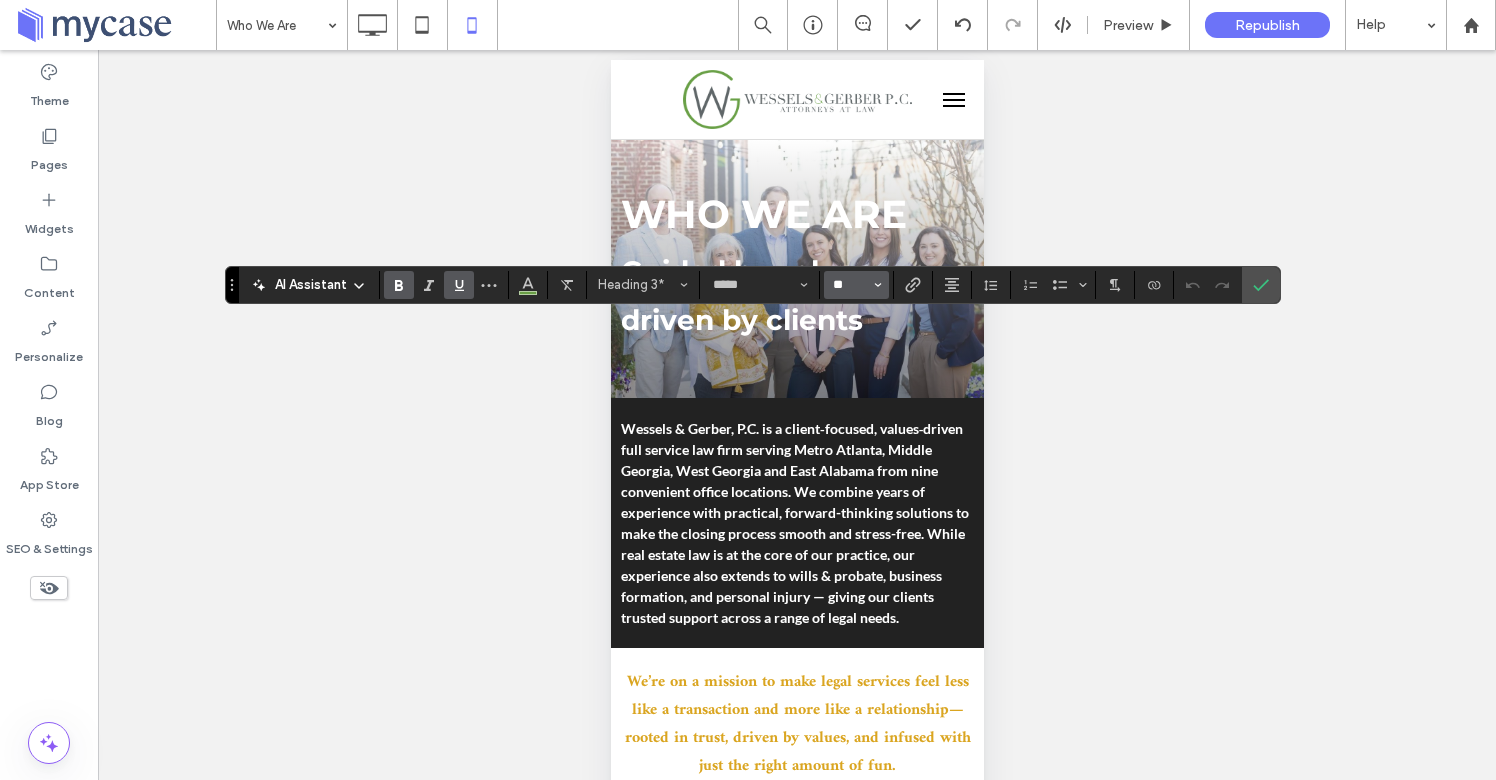 click on "**" at bounding box center [850, 285] 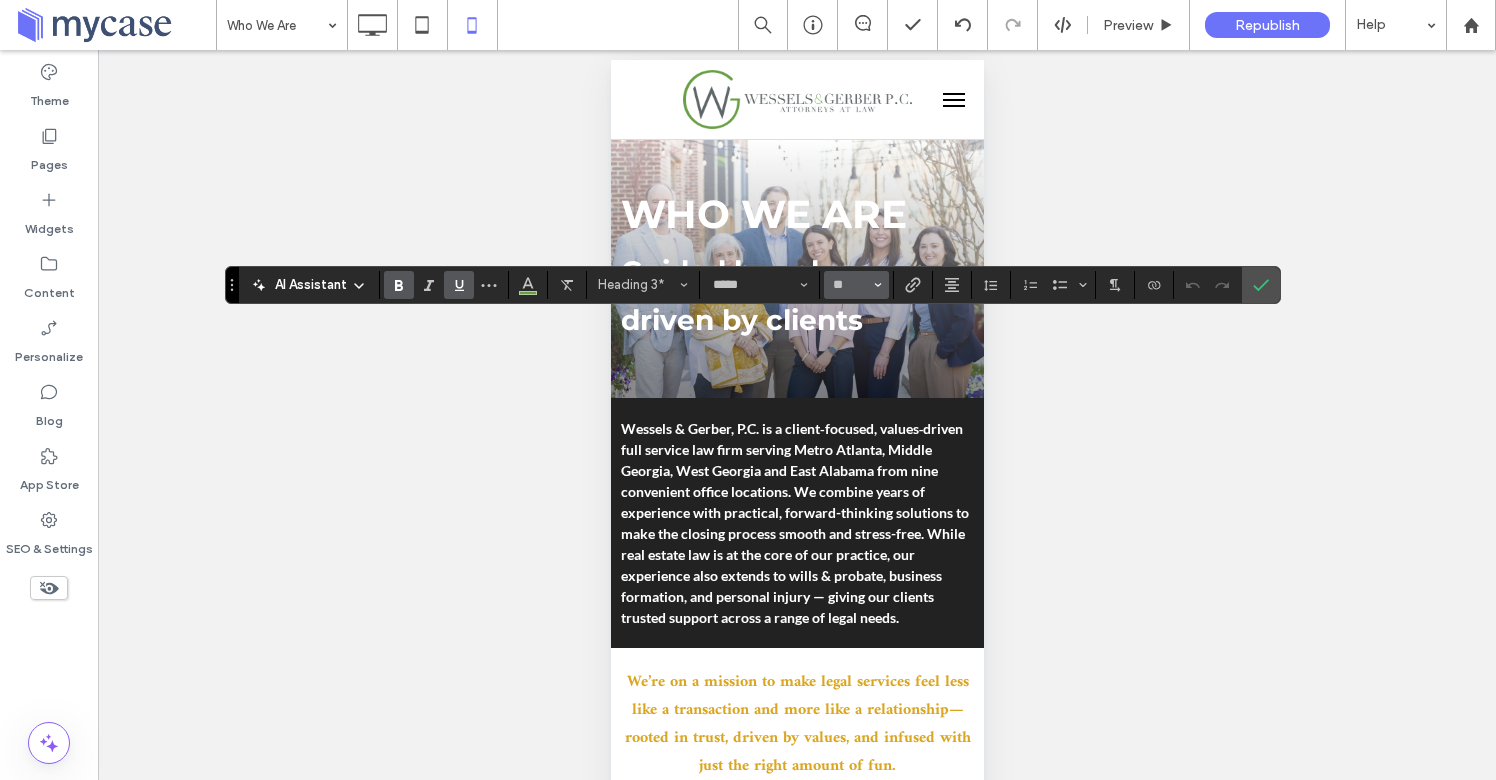 type on "**" 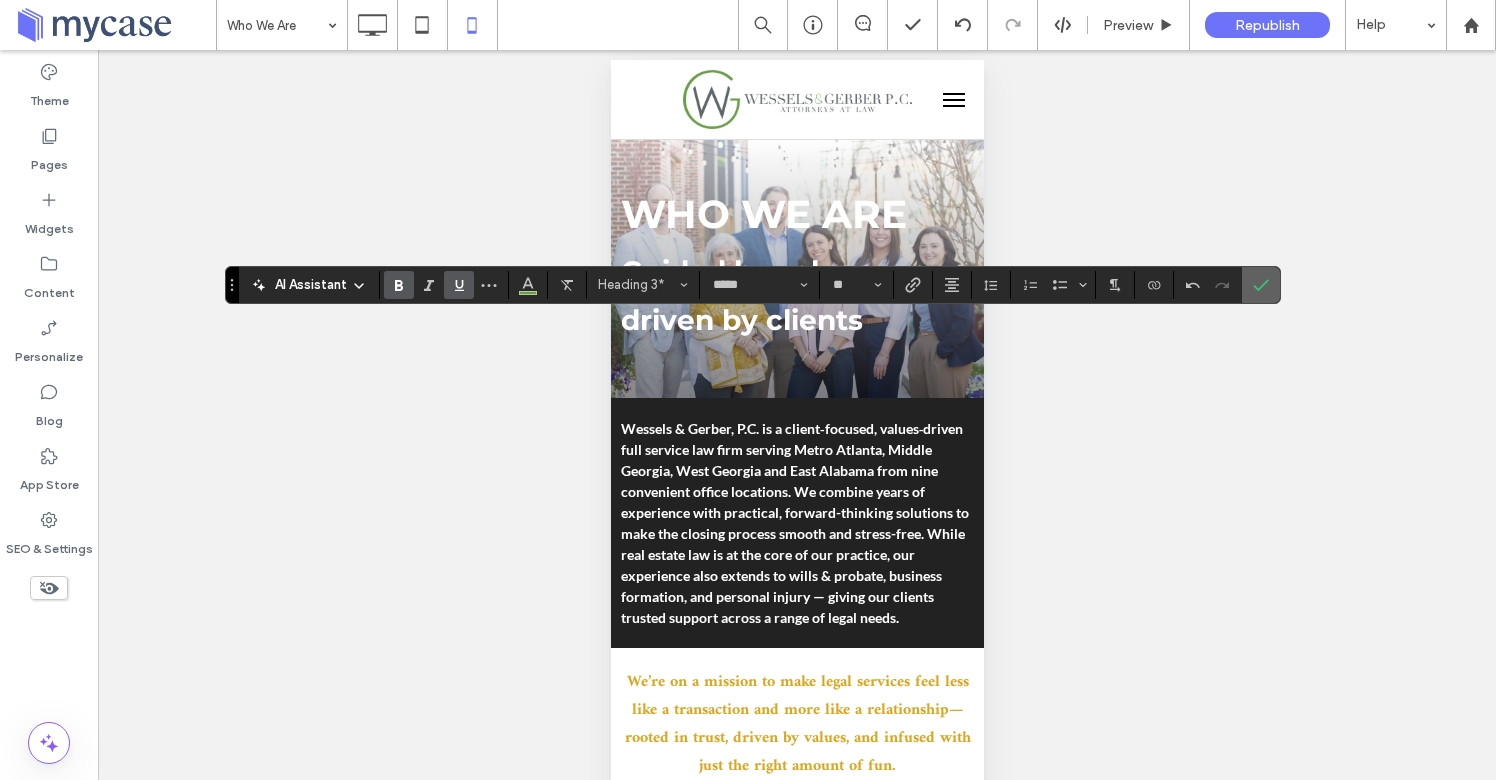 click 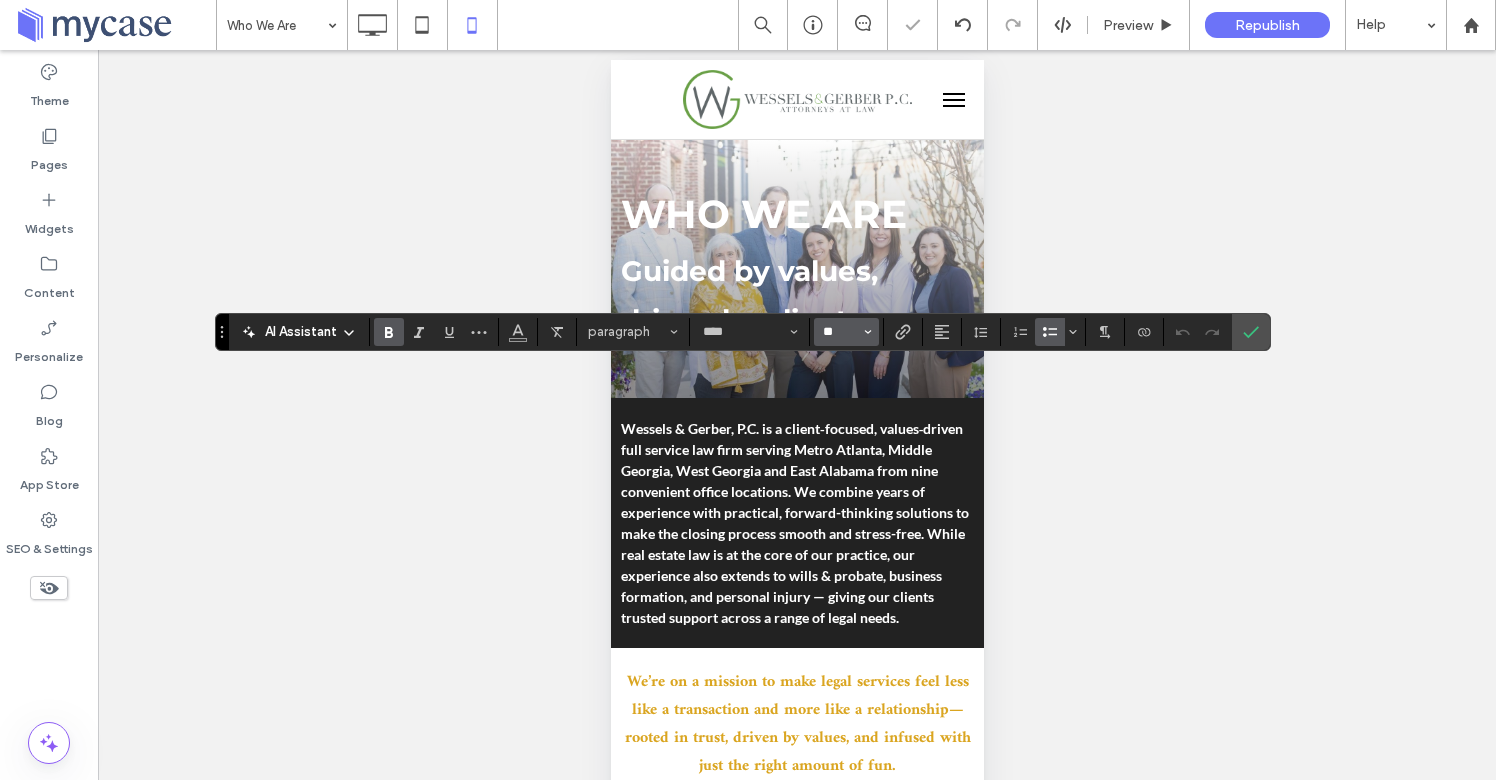 click on "**" at bounding box center (840, 332) 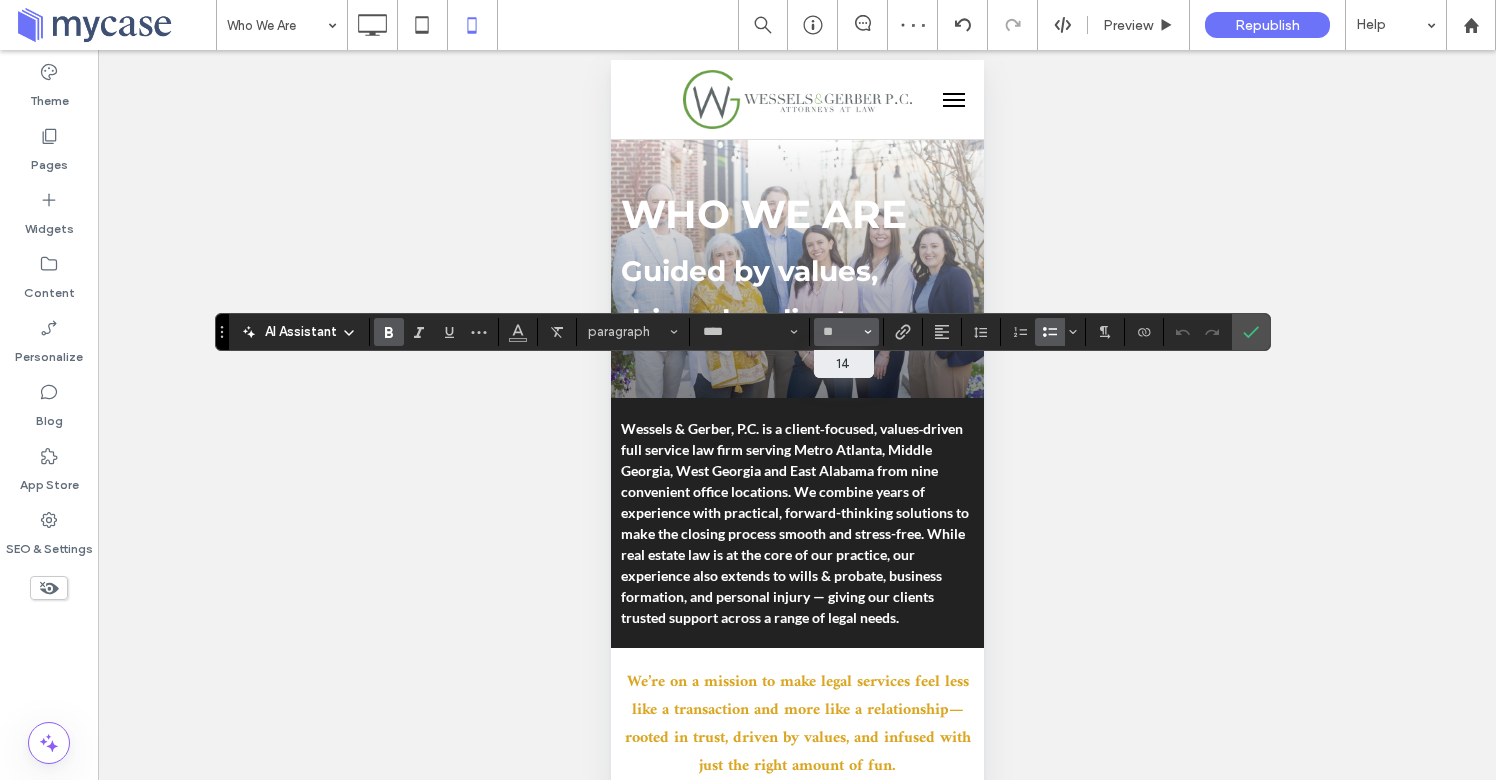 type on "**" 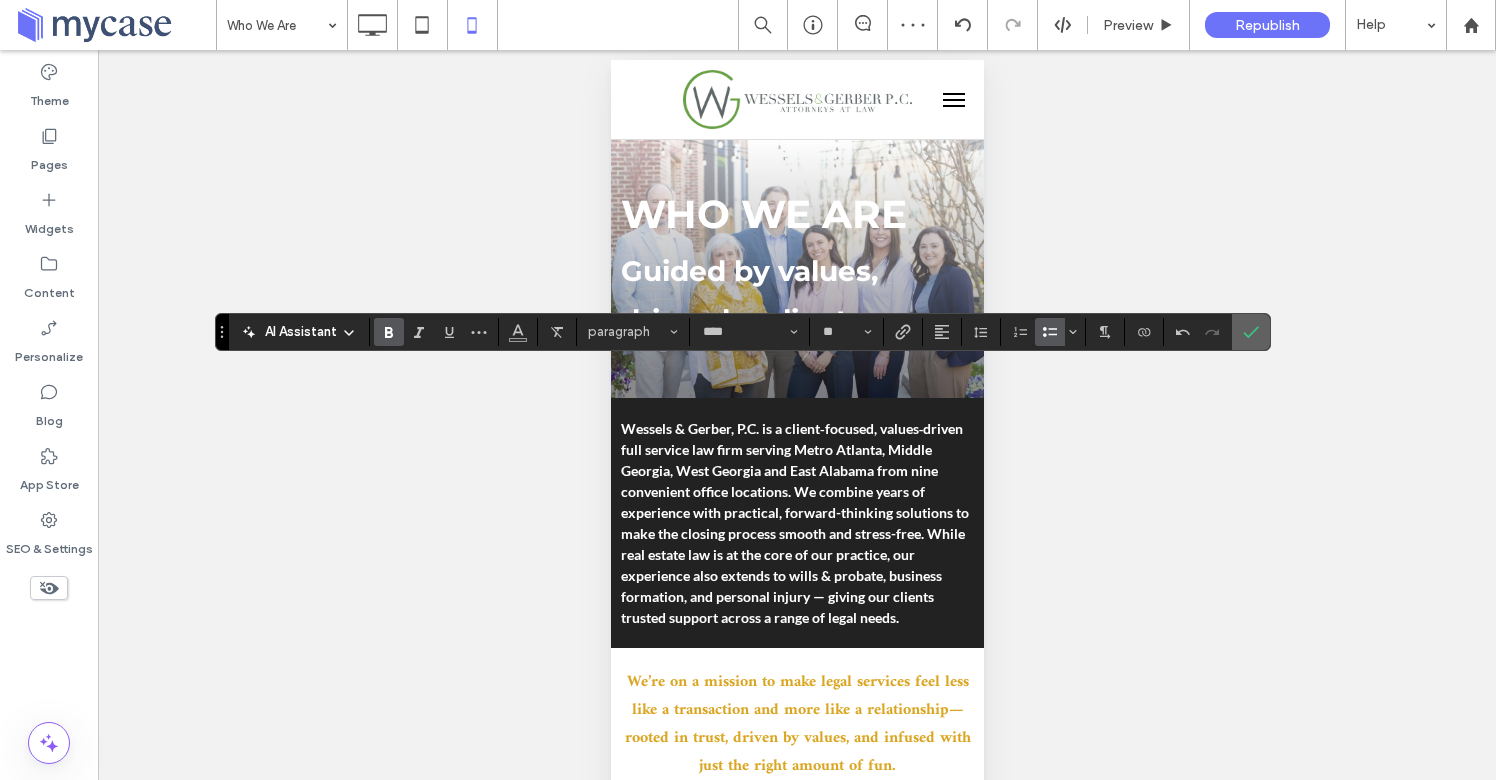 click at bounding box center (1251, 332) 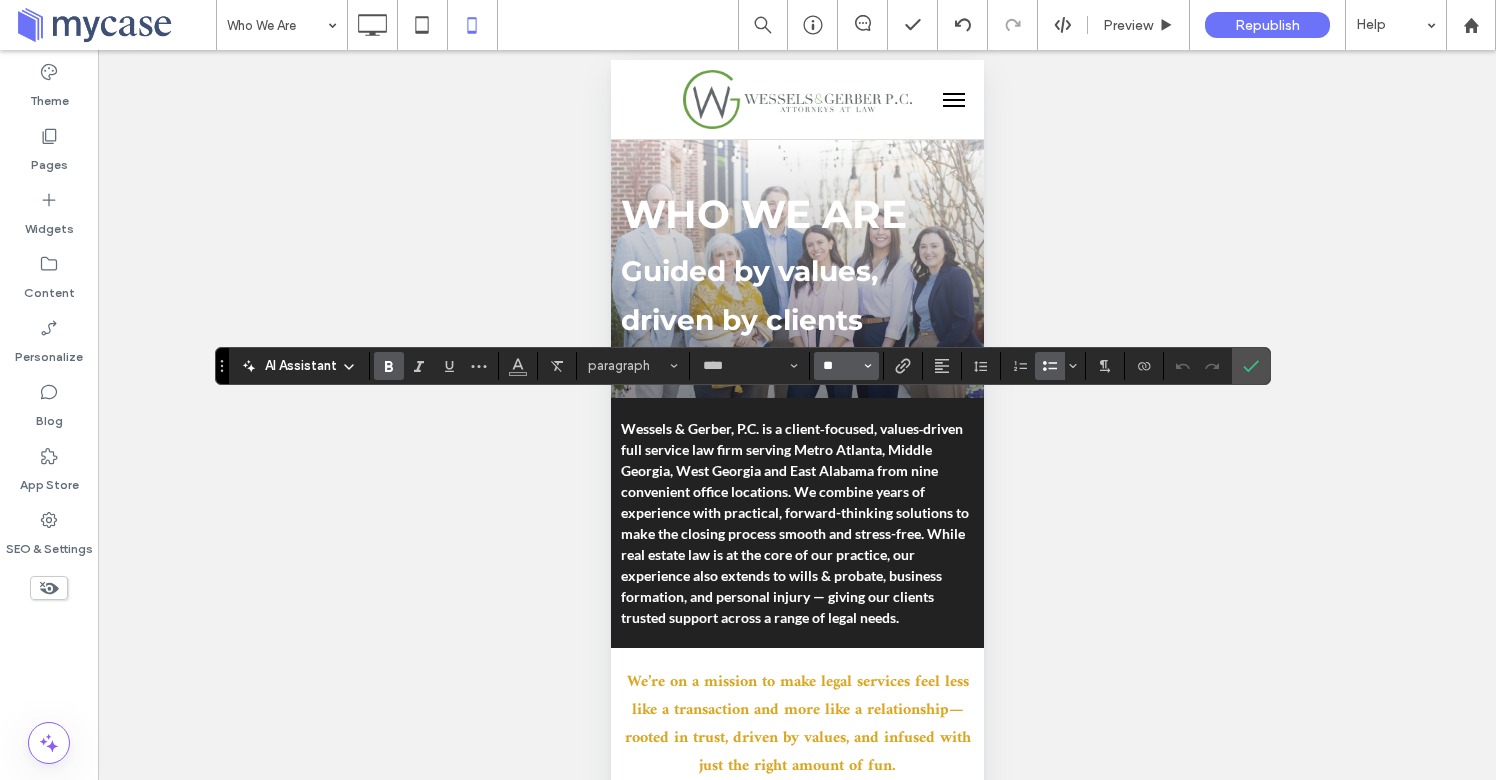 click on "**" at bounding box center (840, 366) 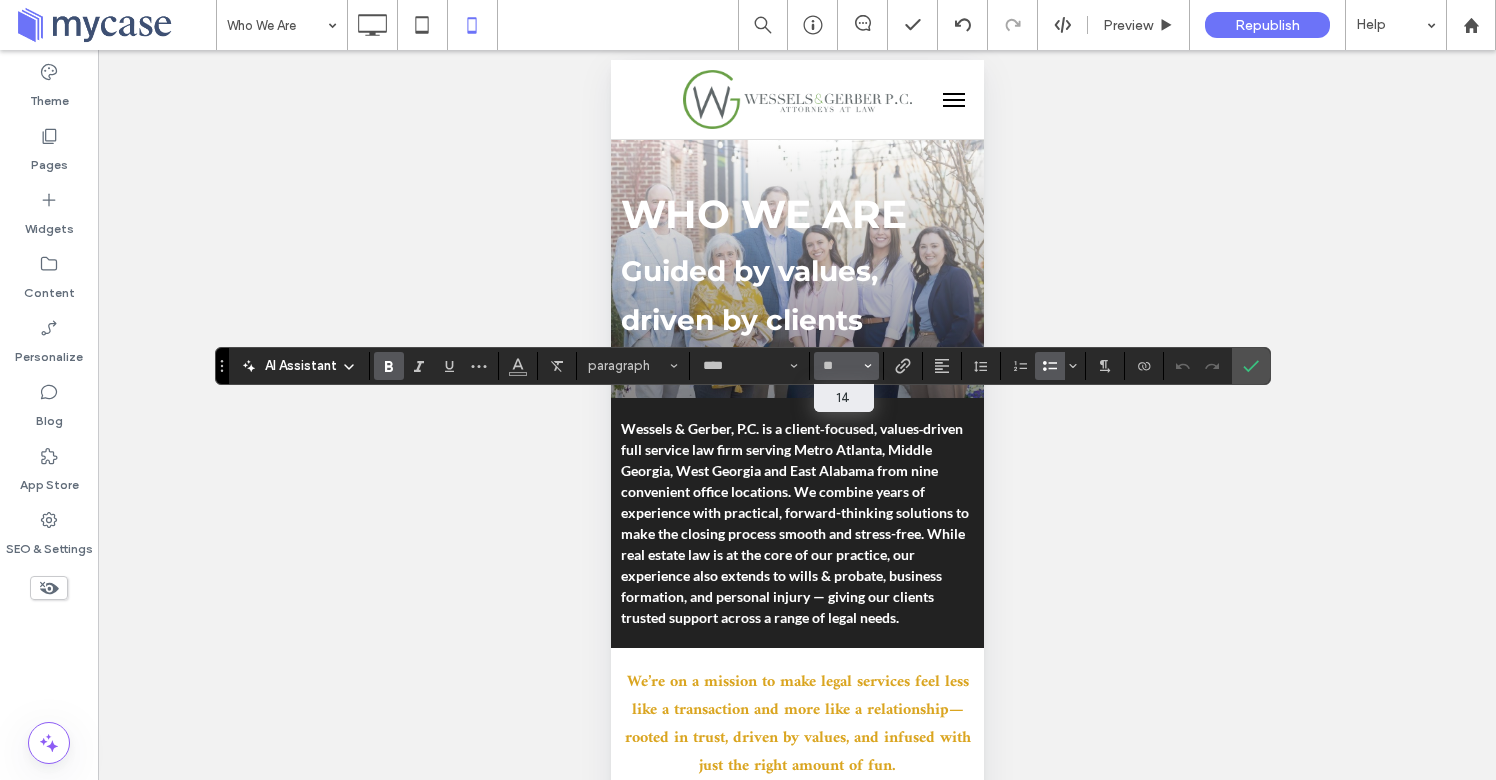 type on "**" 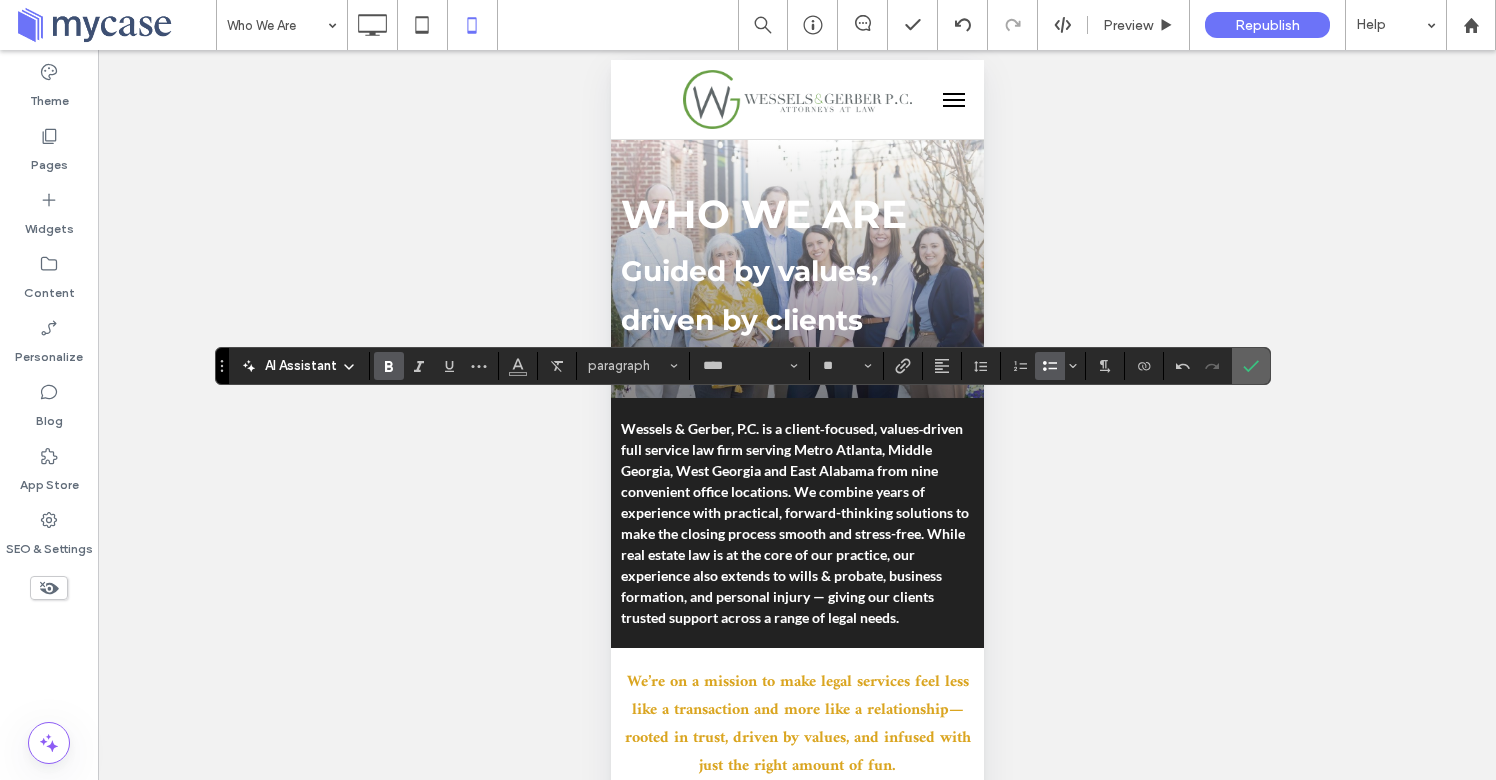 click at bounding box center [1251, 366] 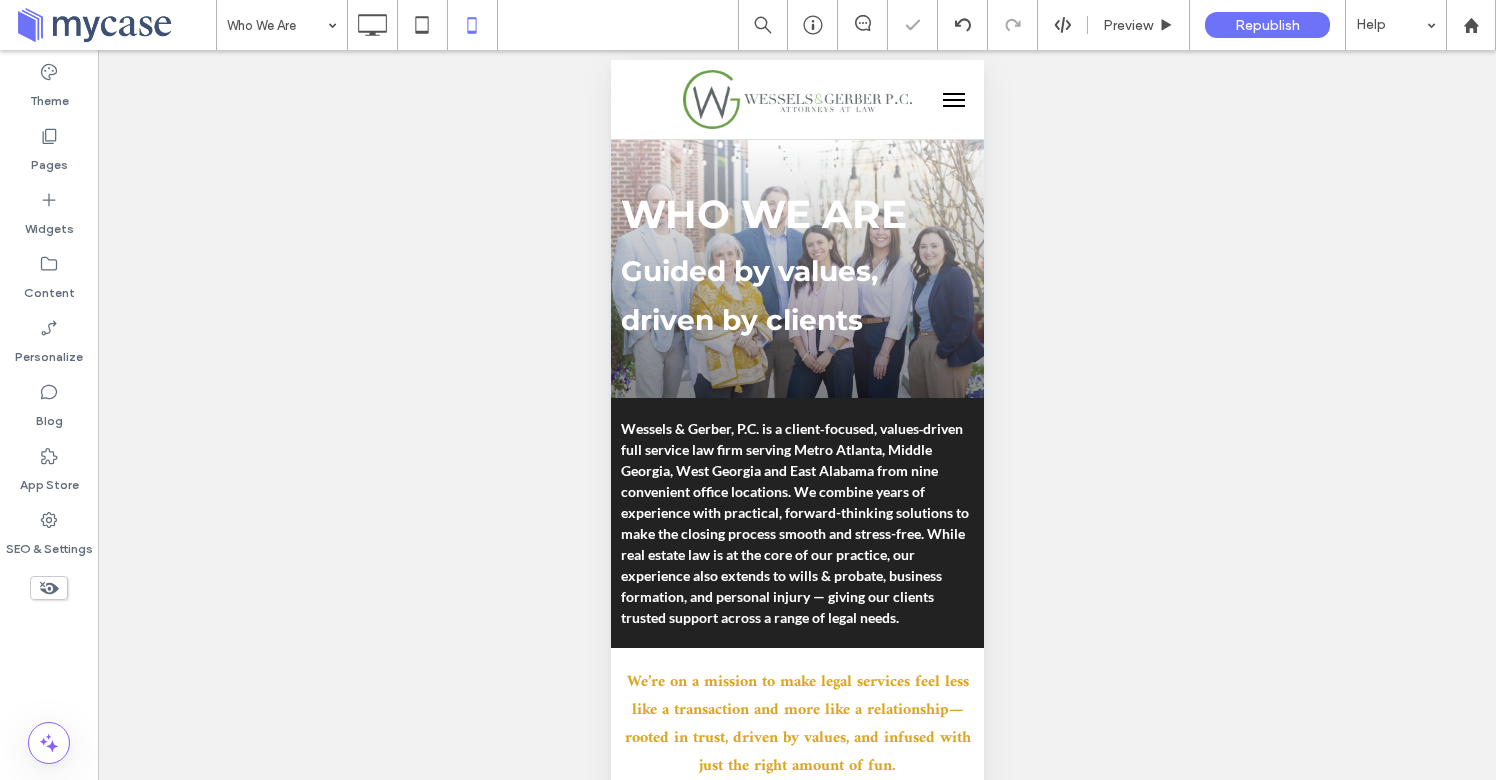 type on "****" 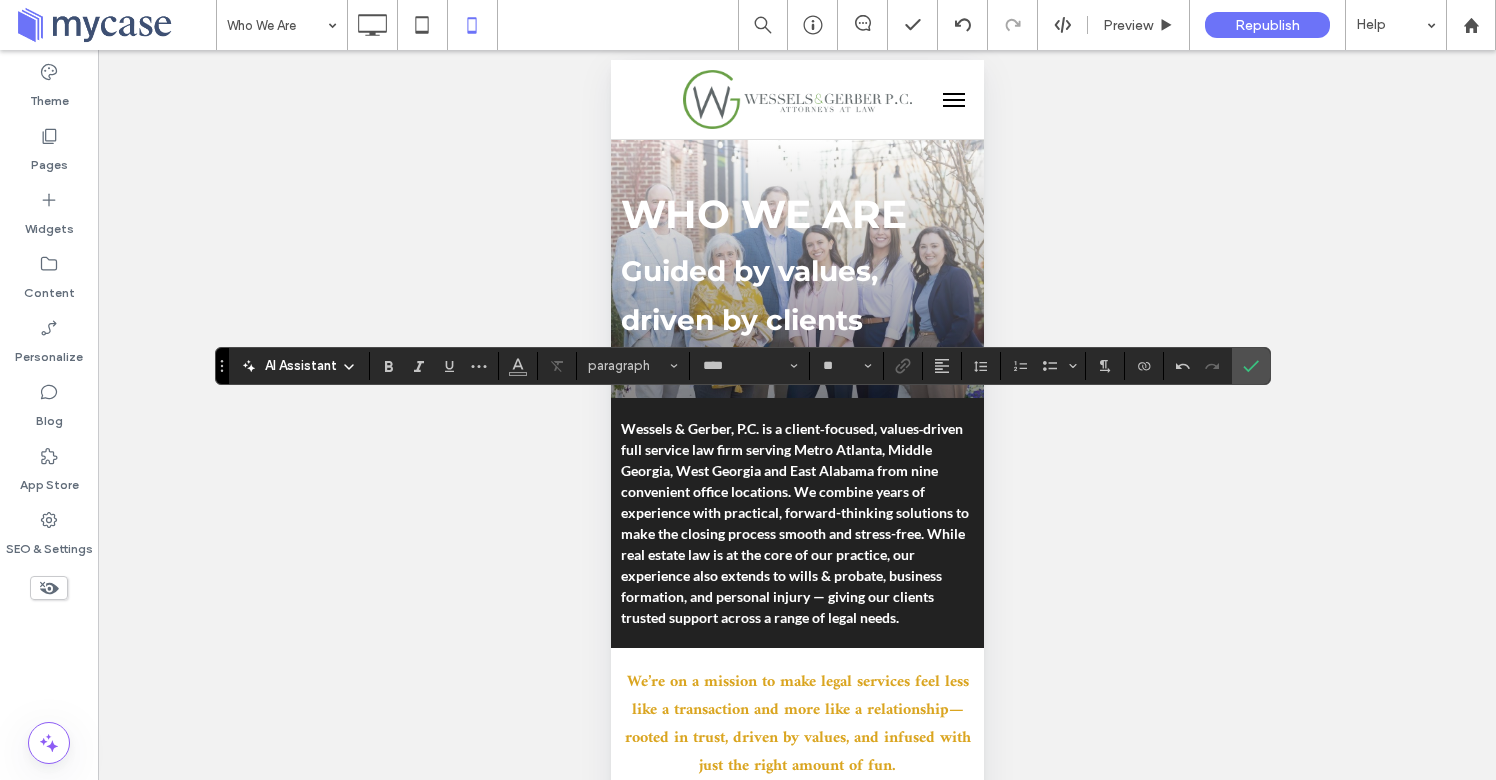 type on "**" 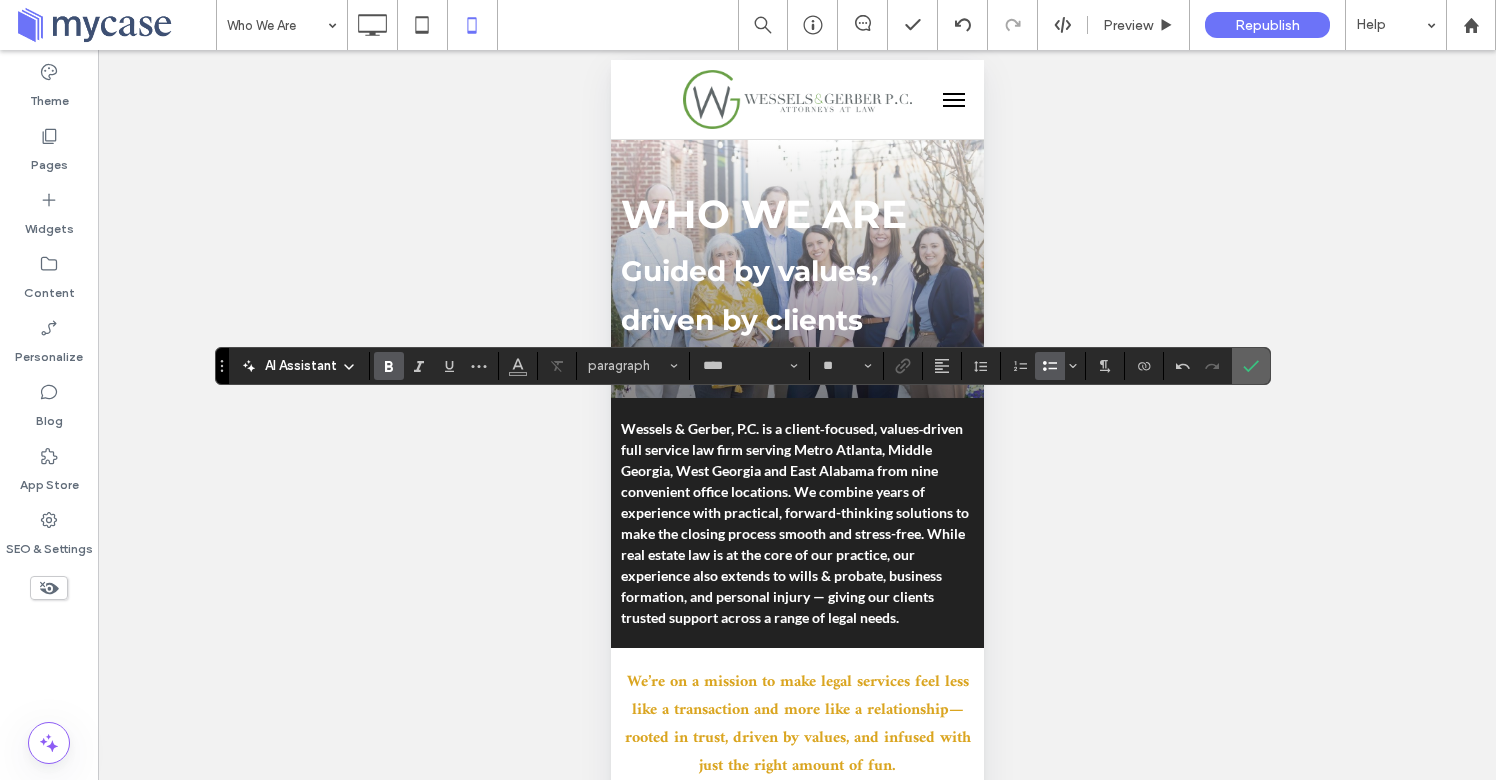 click 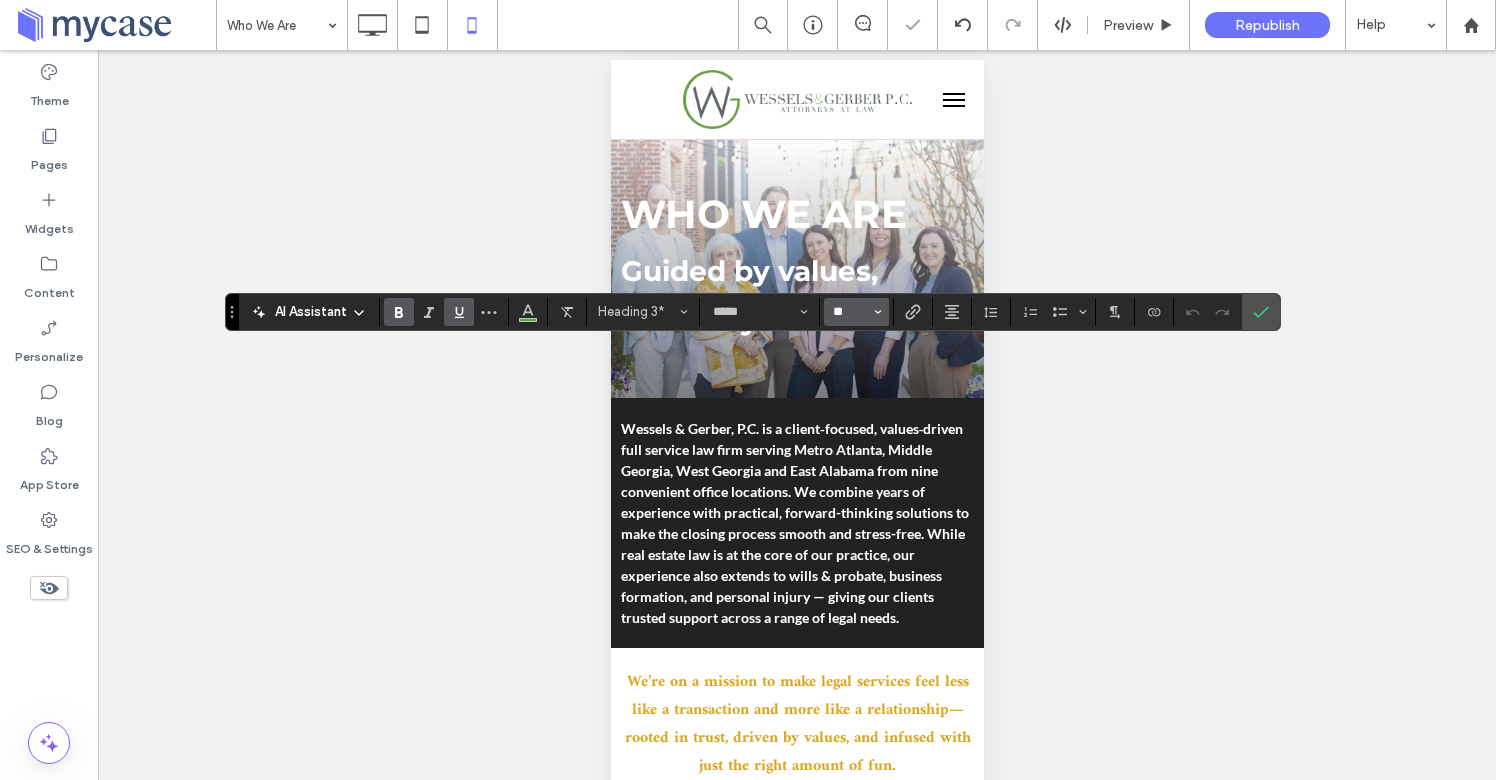 click on "**" at bounding box center [850, 312] 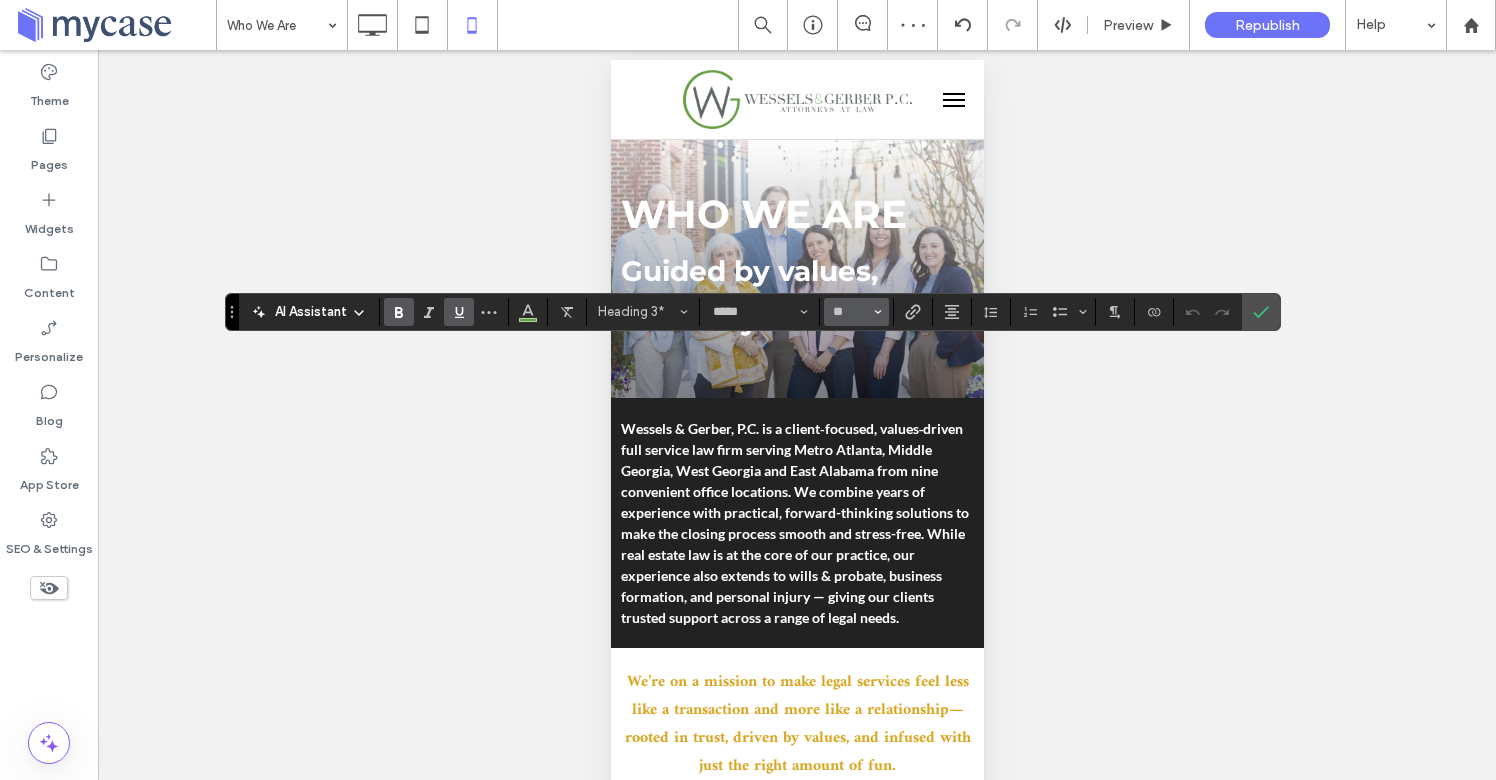 type on "**" 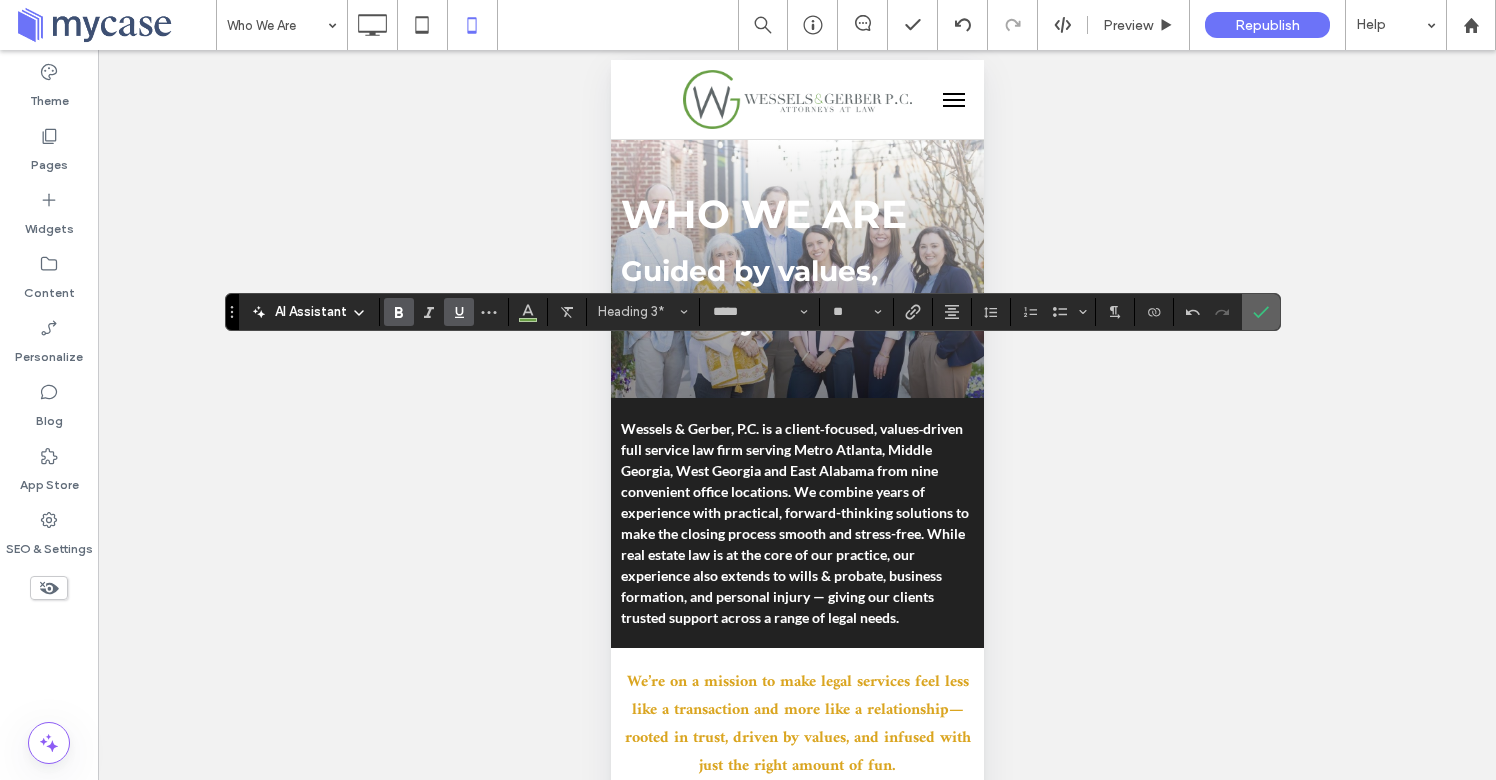 click 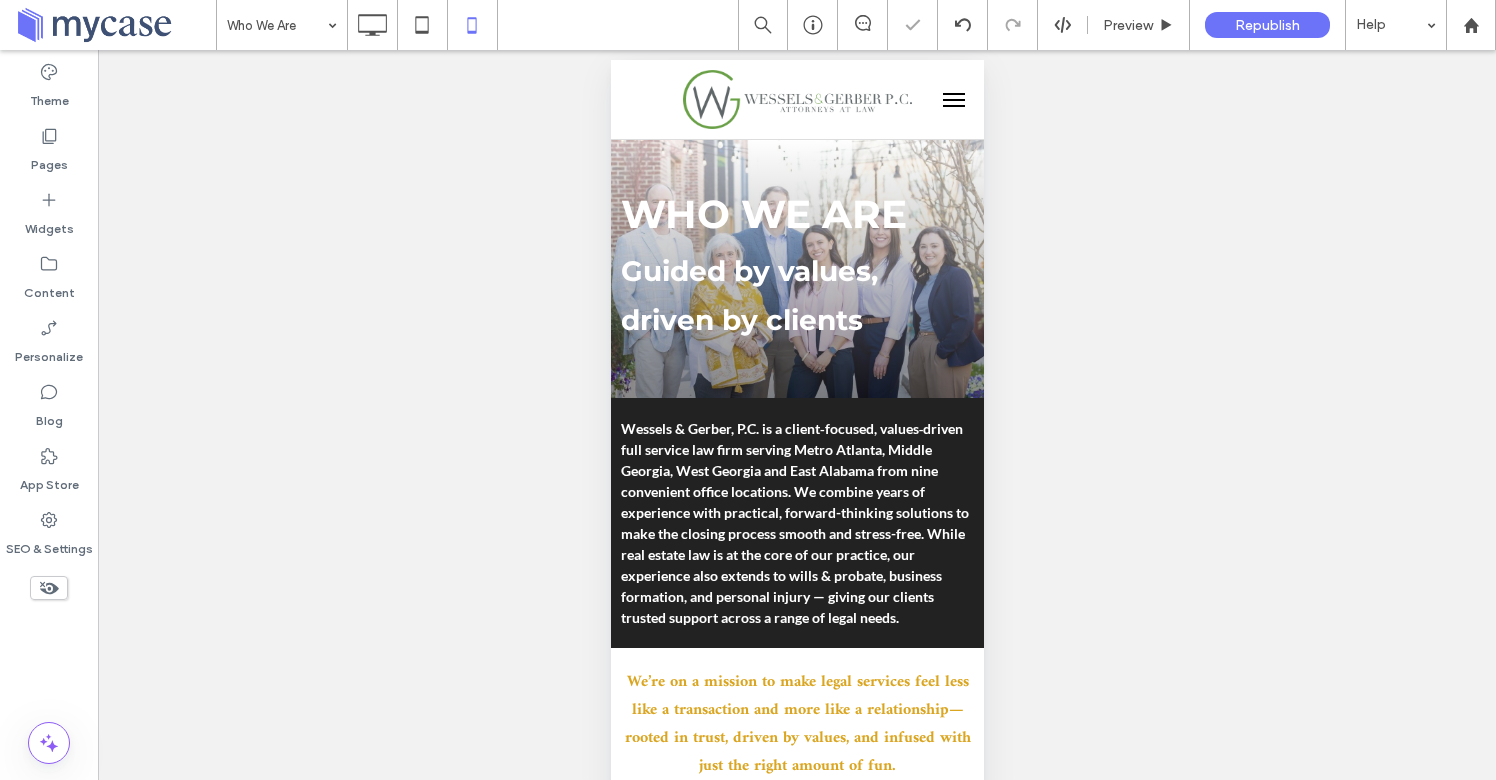 type on "****" 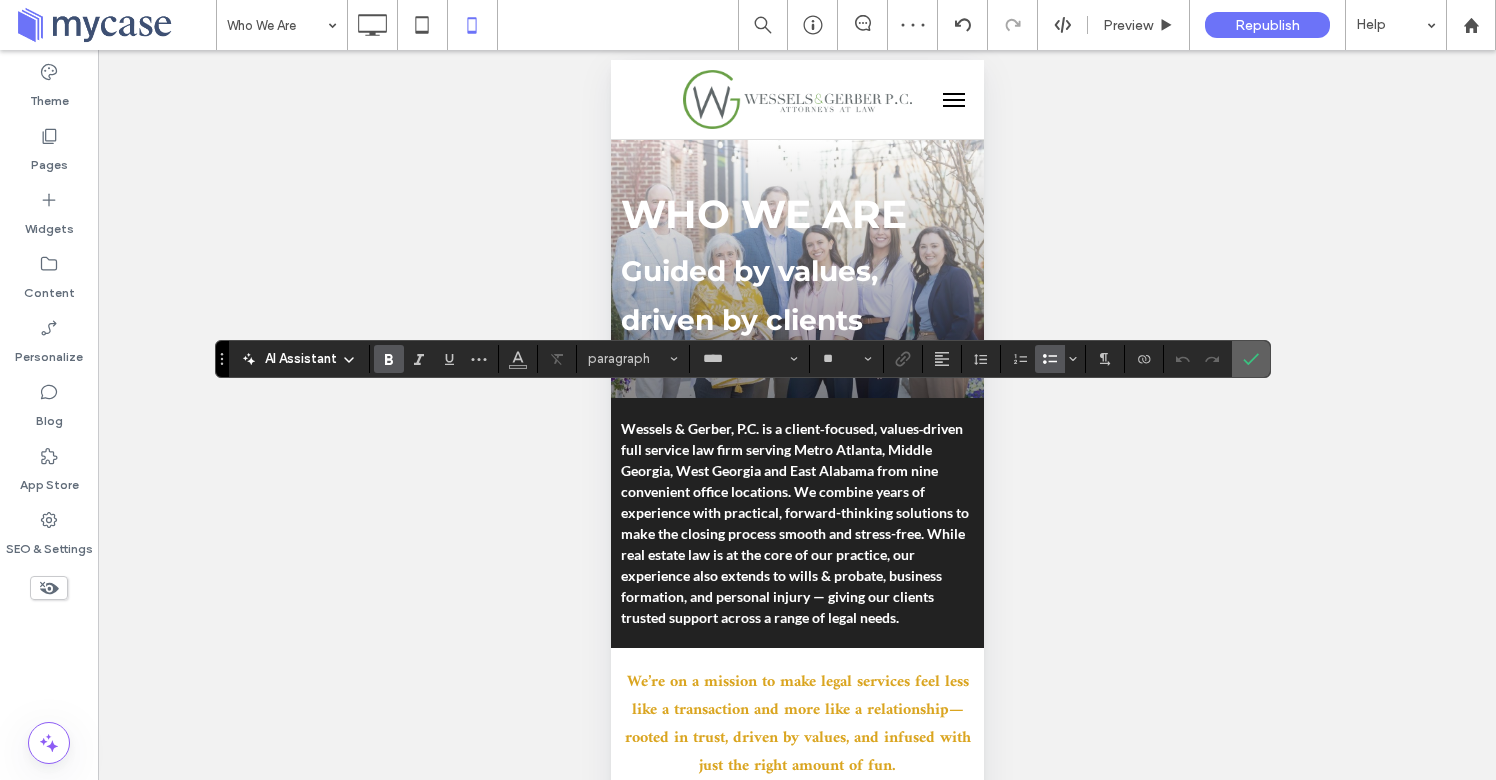 click 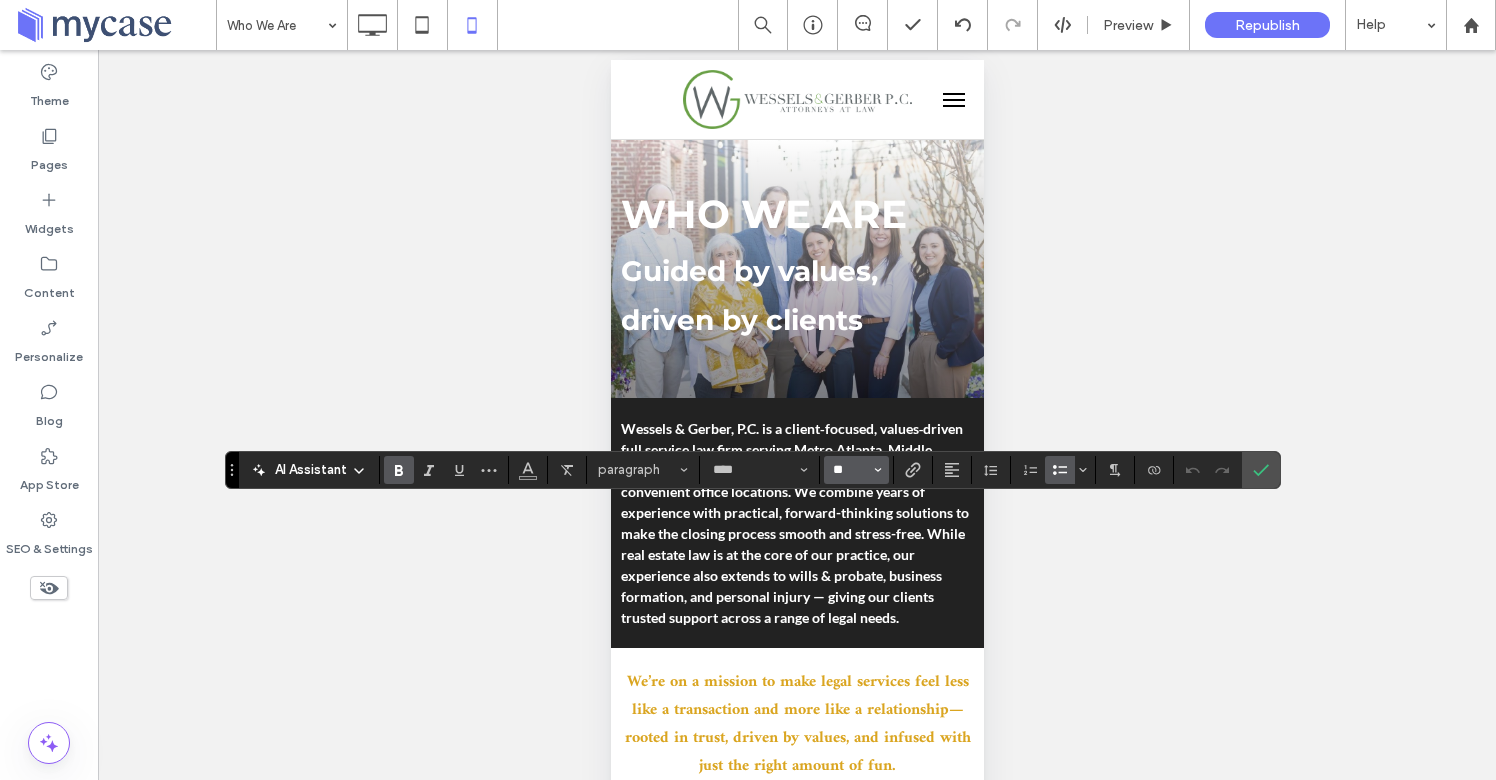 click on "**" at bounding box center (850, 470) 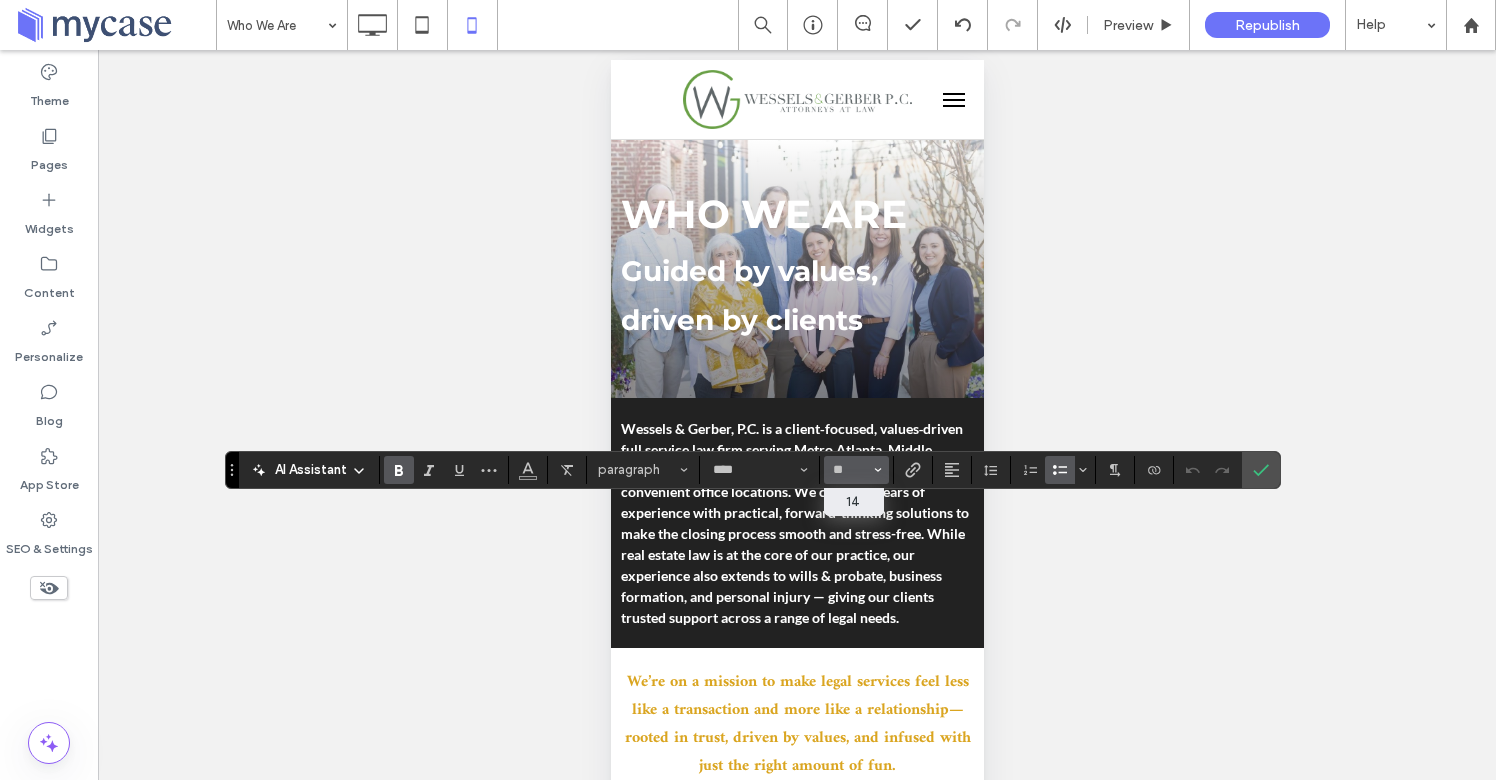 type on "**" 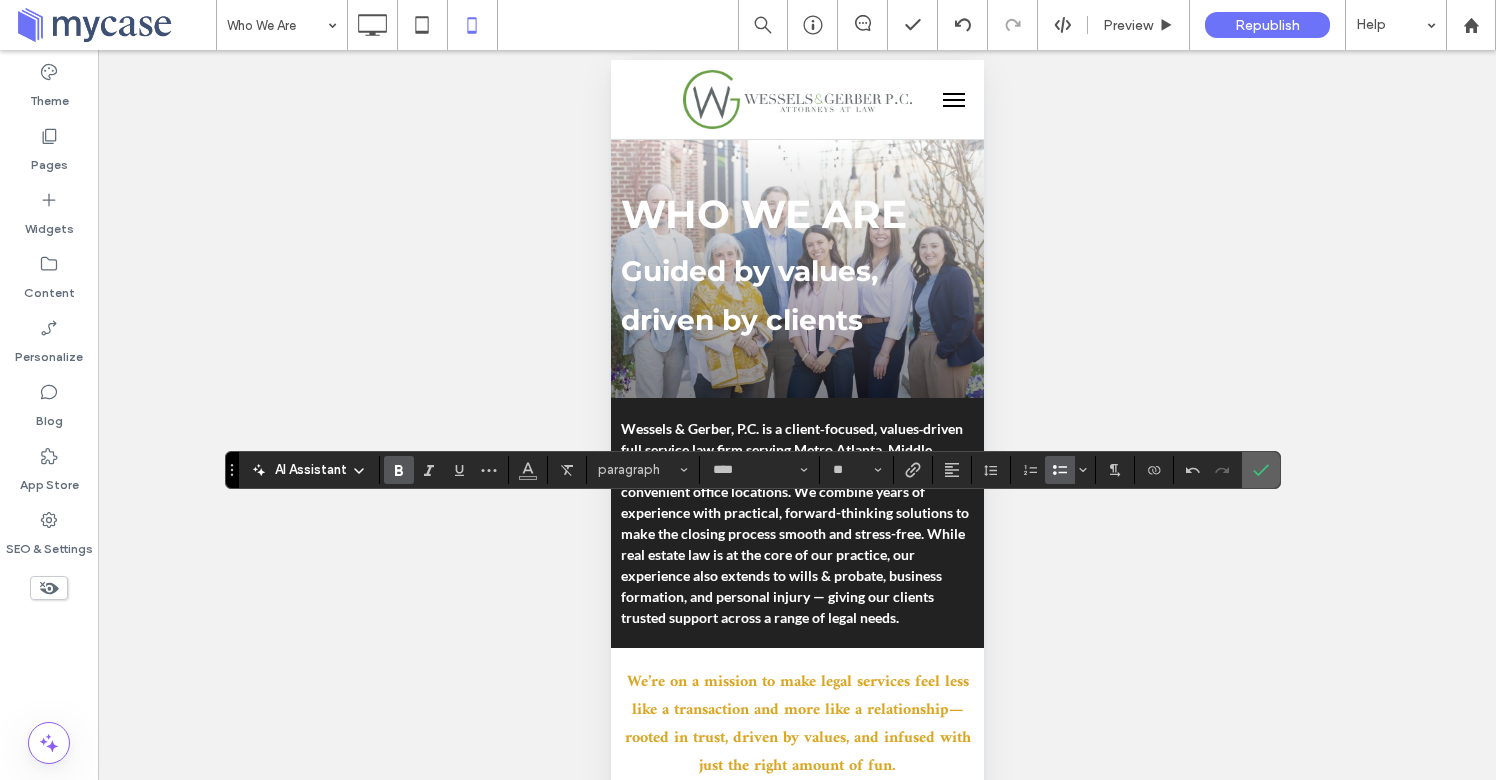 click at bounding box center [1257, 470] 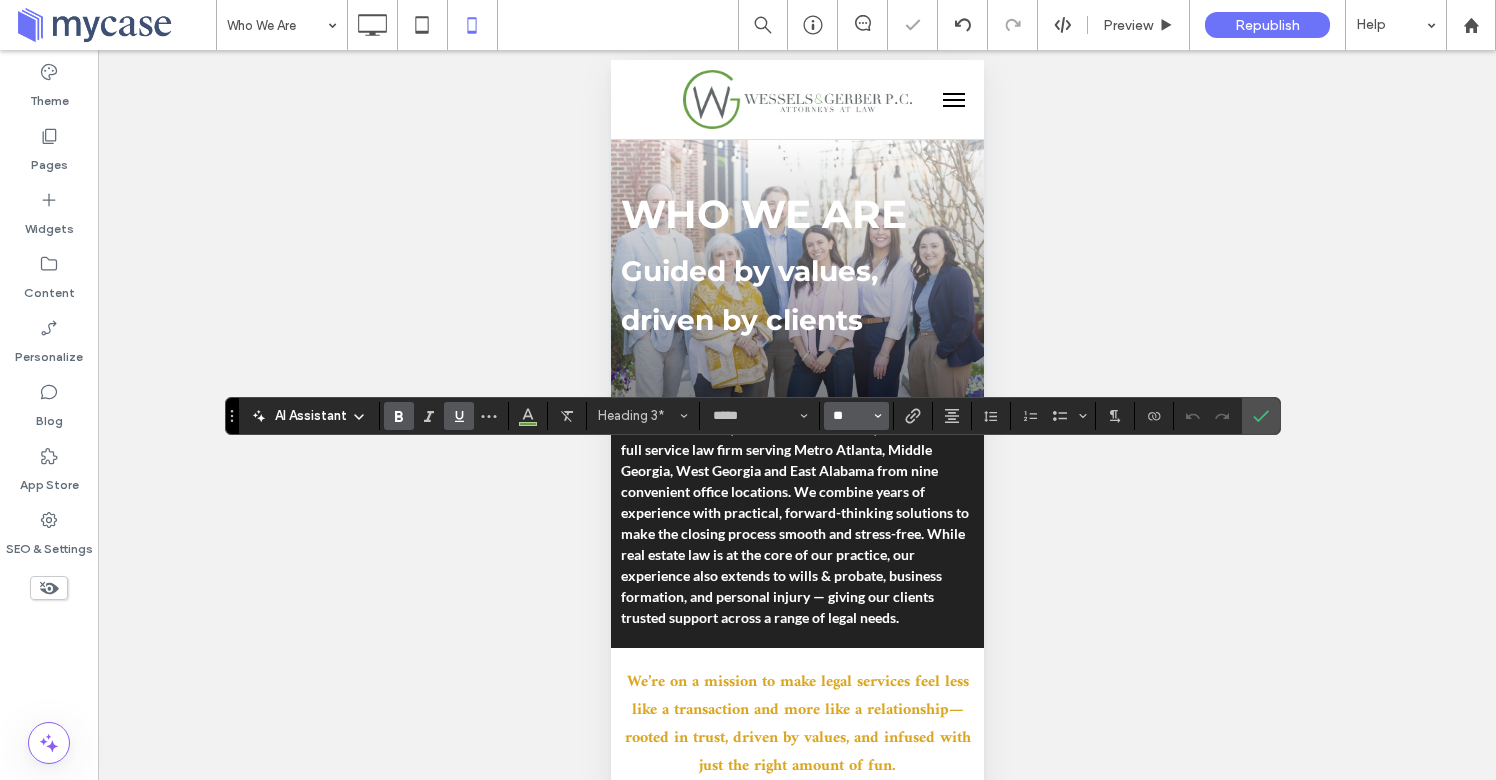 click on "**" at bounding box center (850, 416) 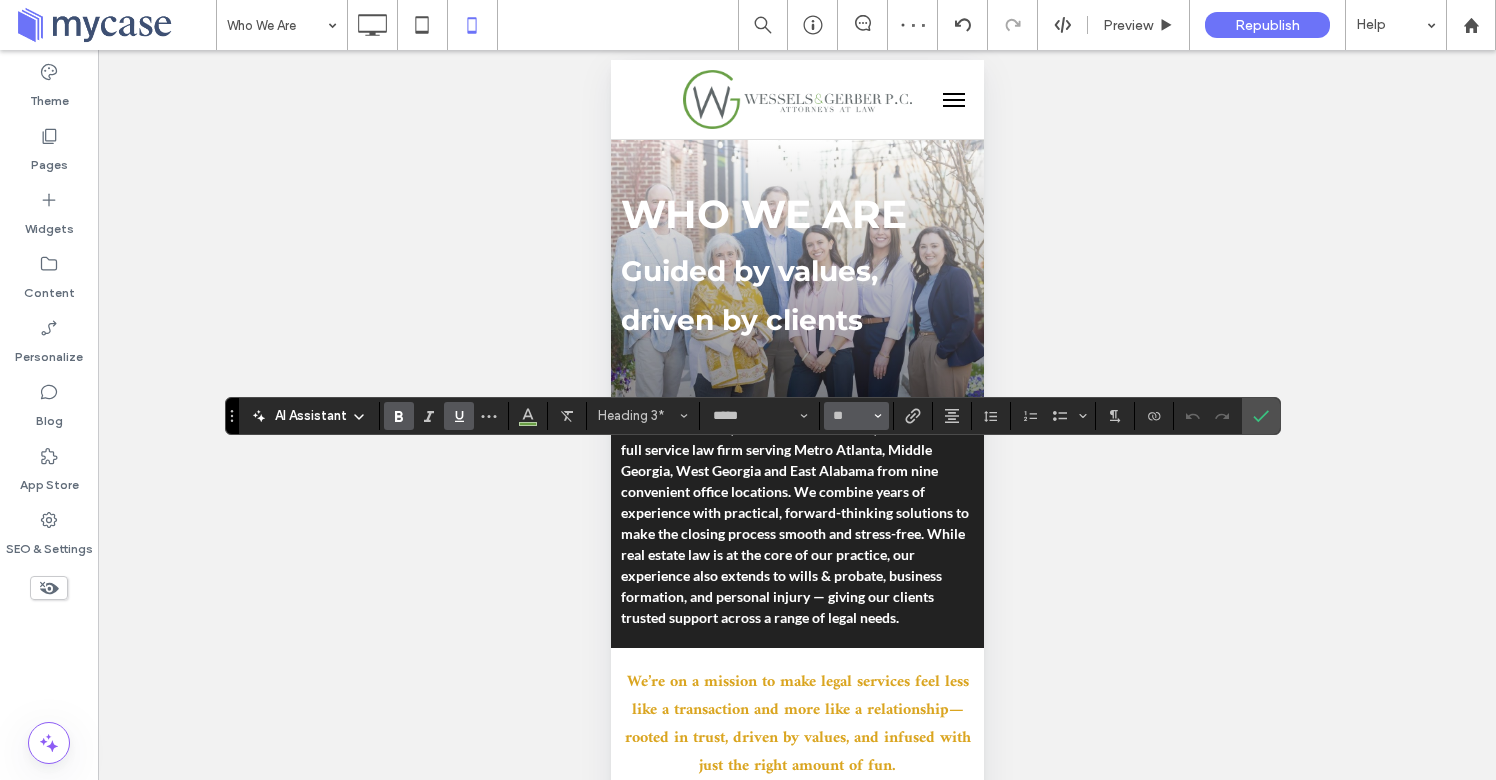type on "**" 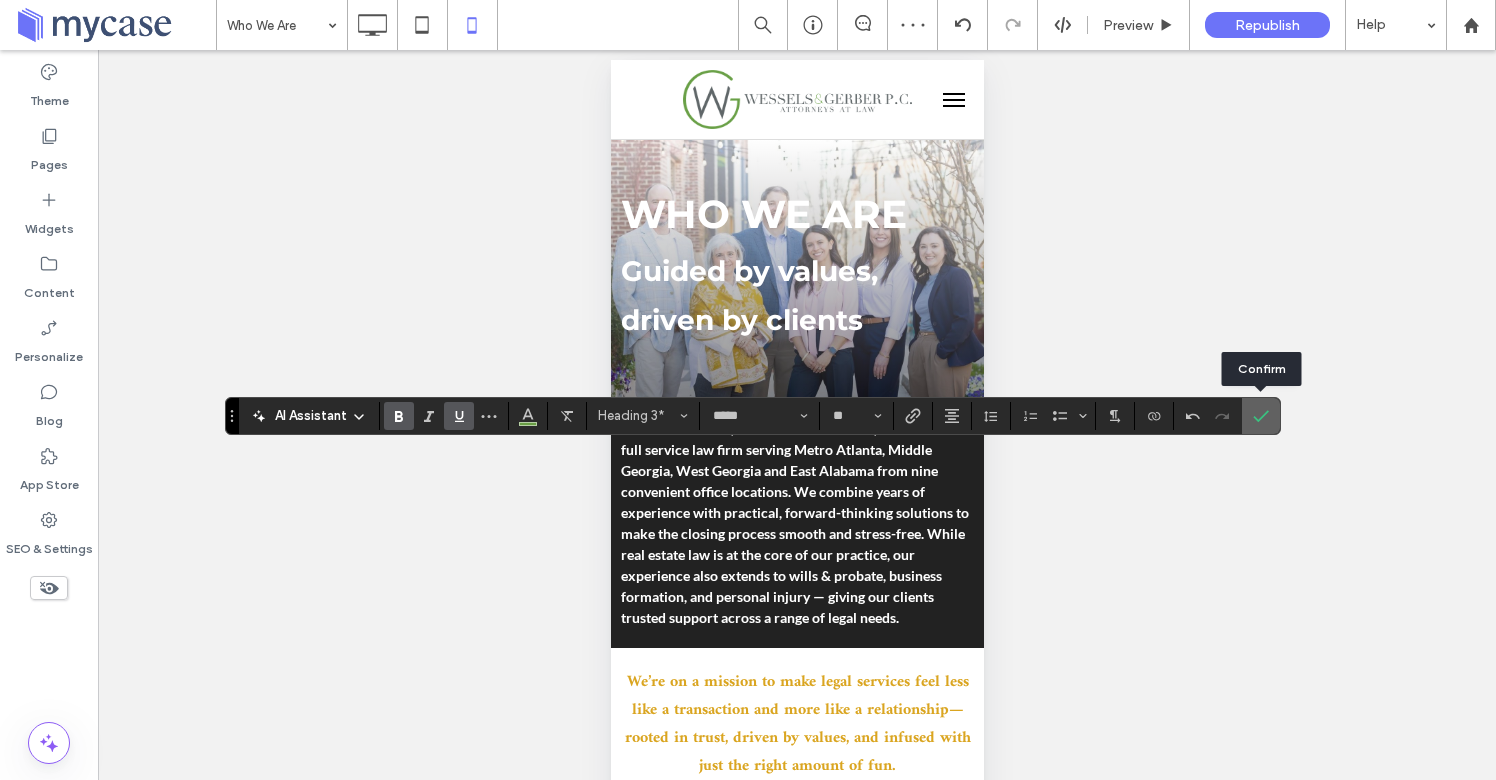 click 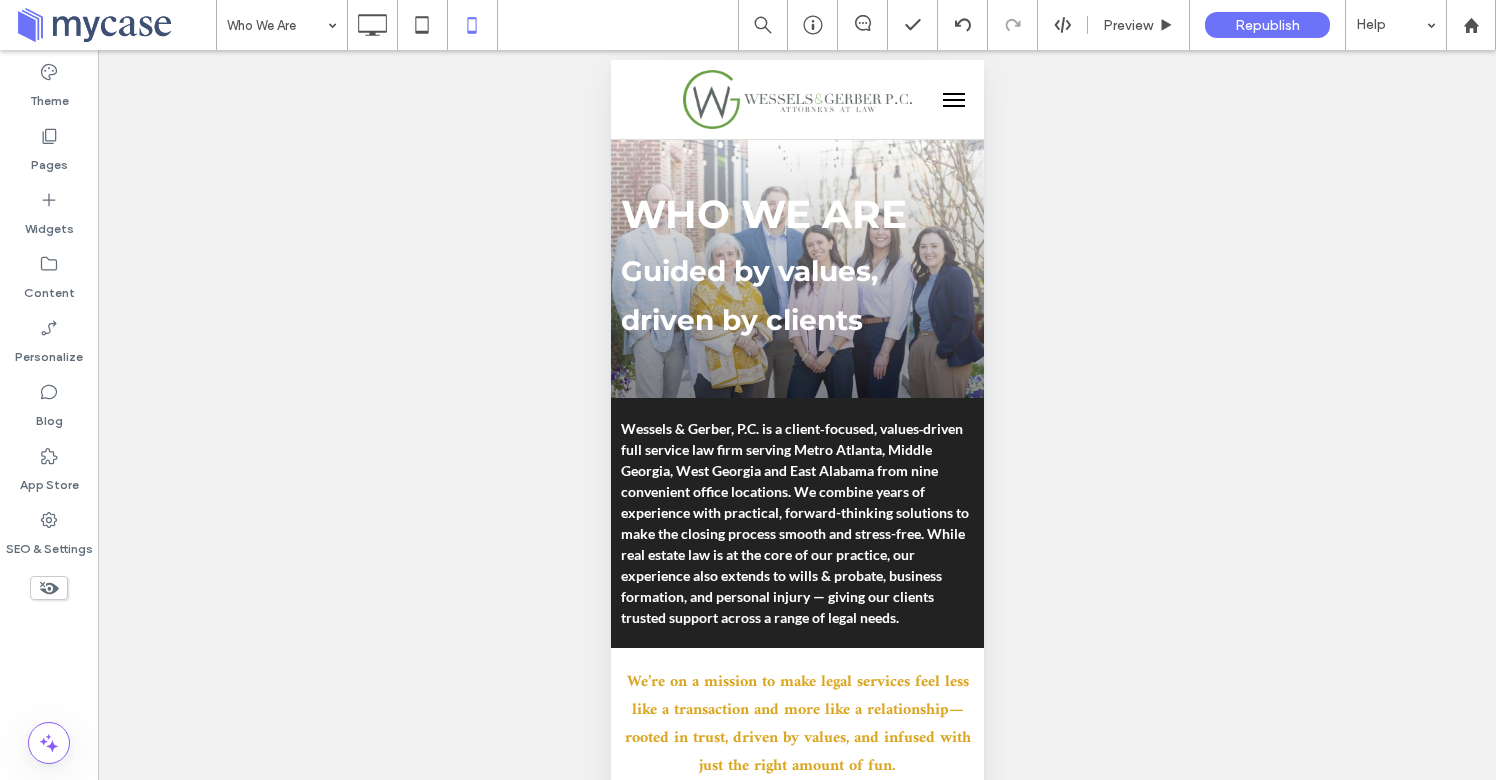 type on "*****" 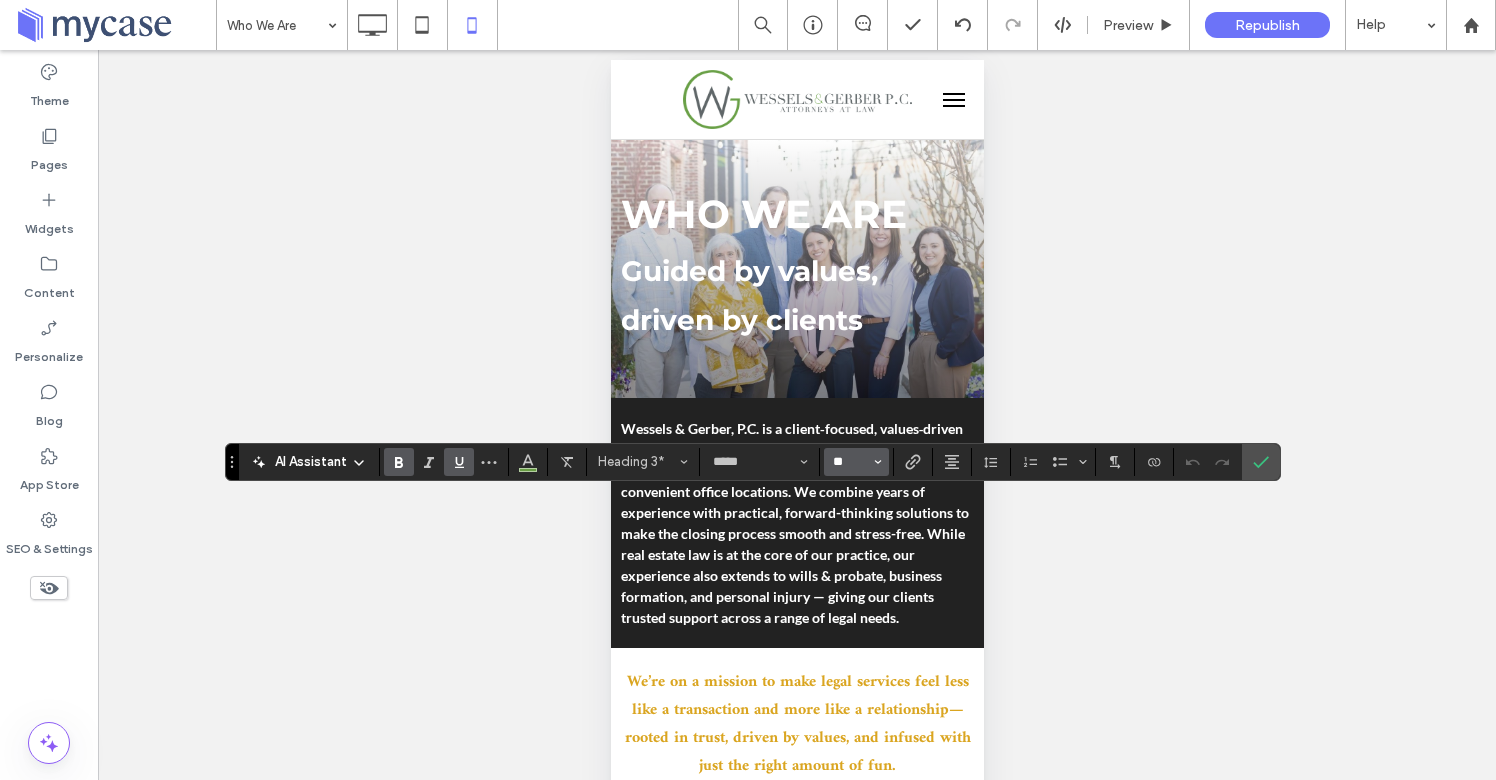 click on "**" at bounding box center (850, 462) 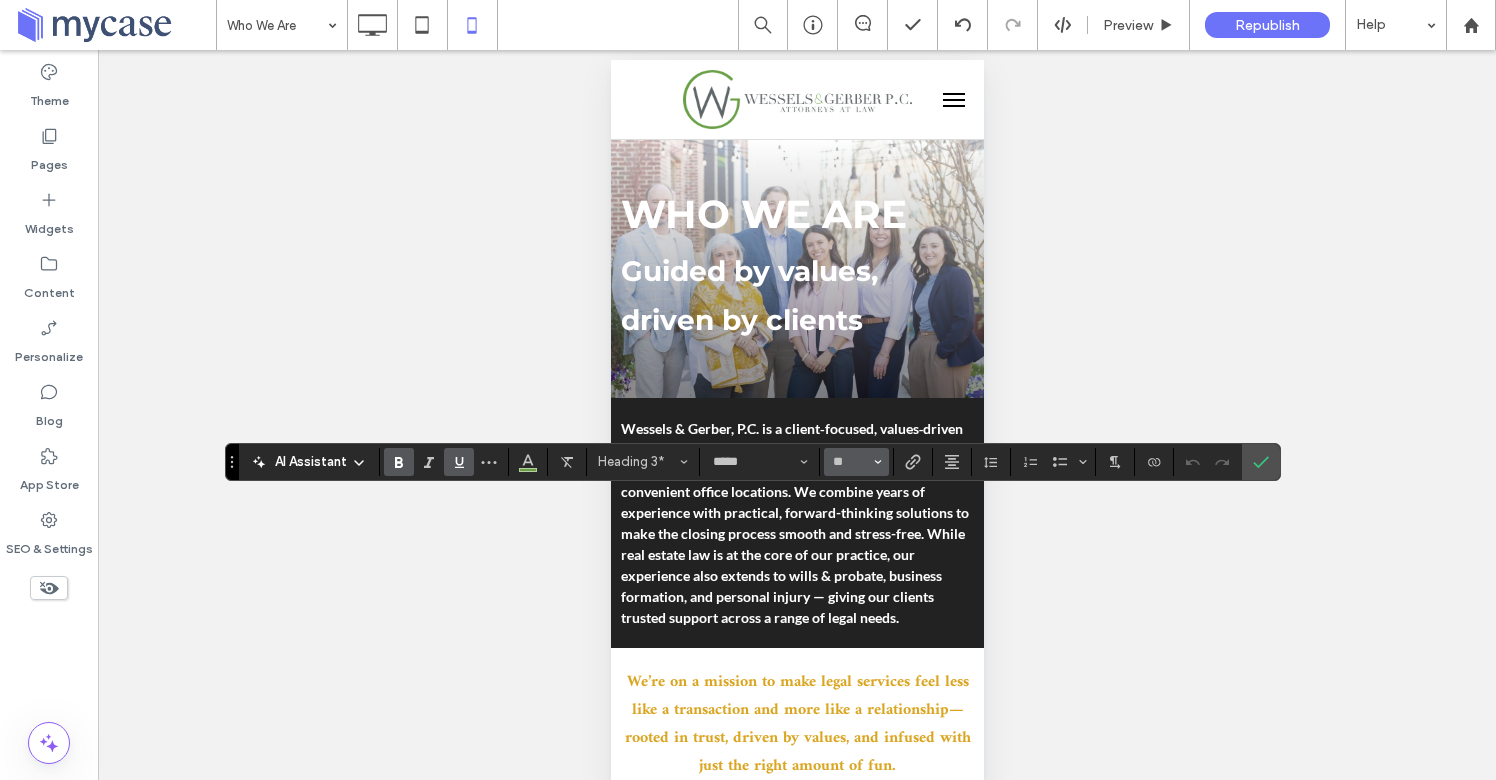 type on "**" 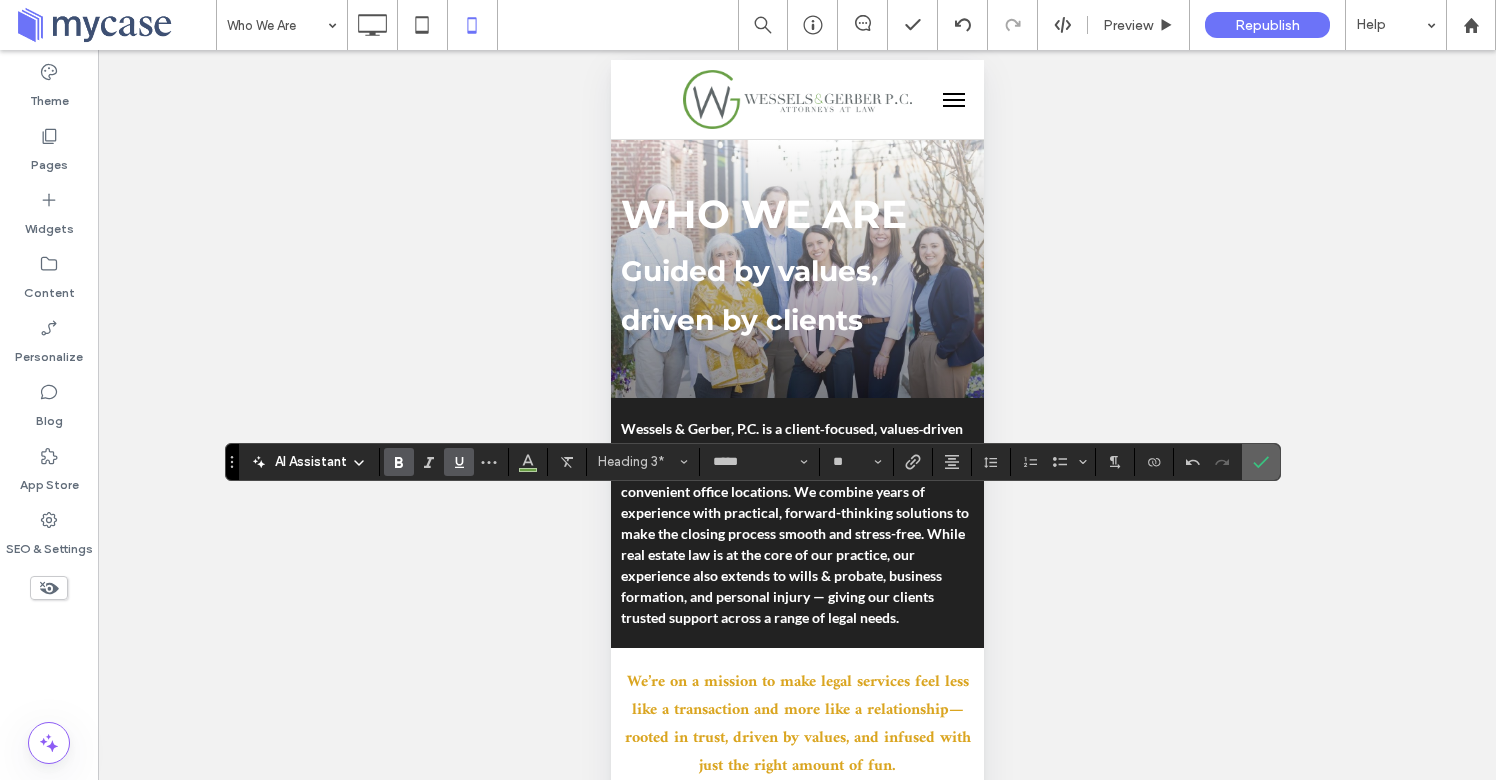 click 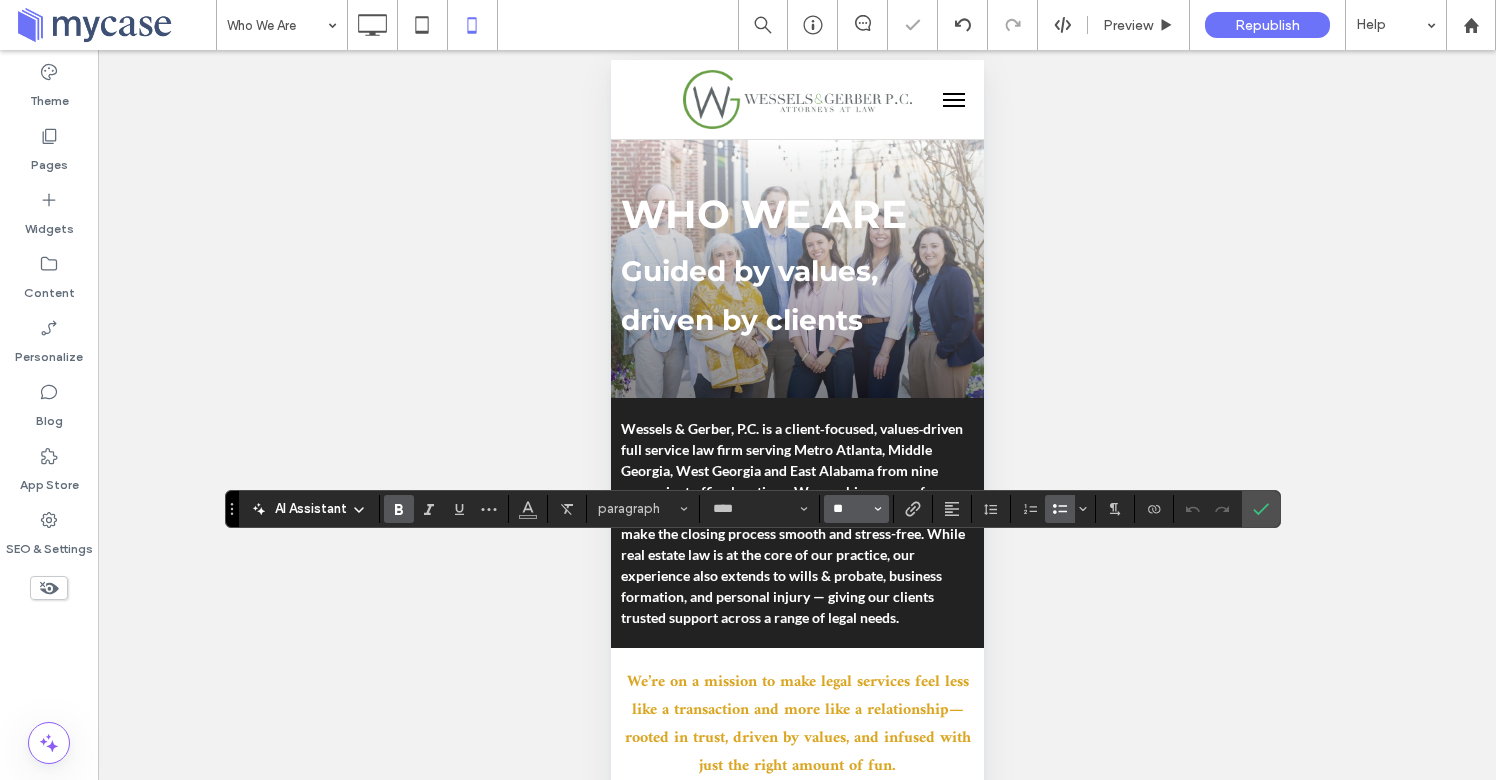 click on "**" at bounding box center [850, 509] 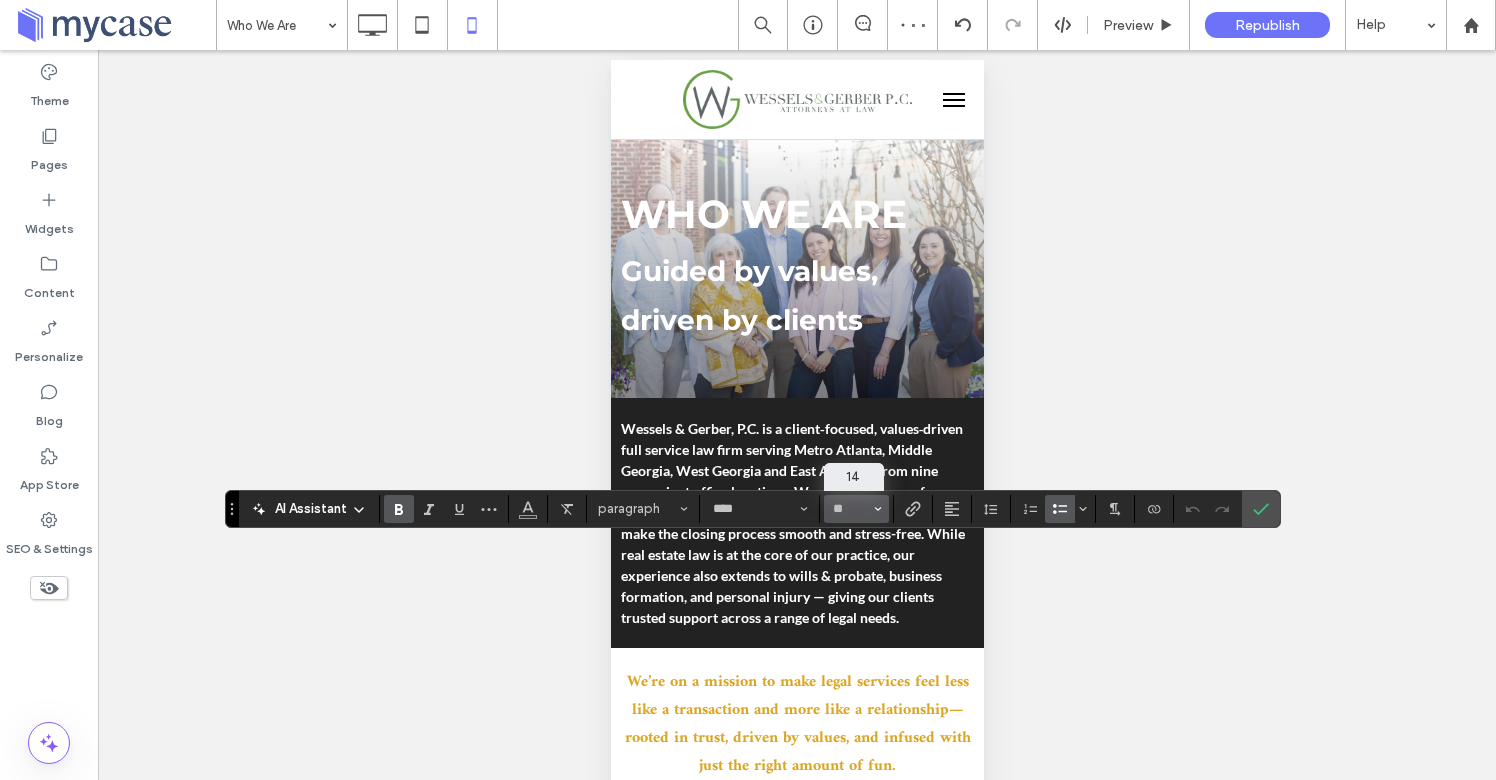 type on "**" 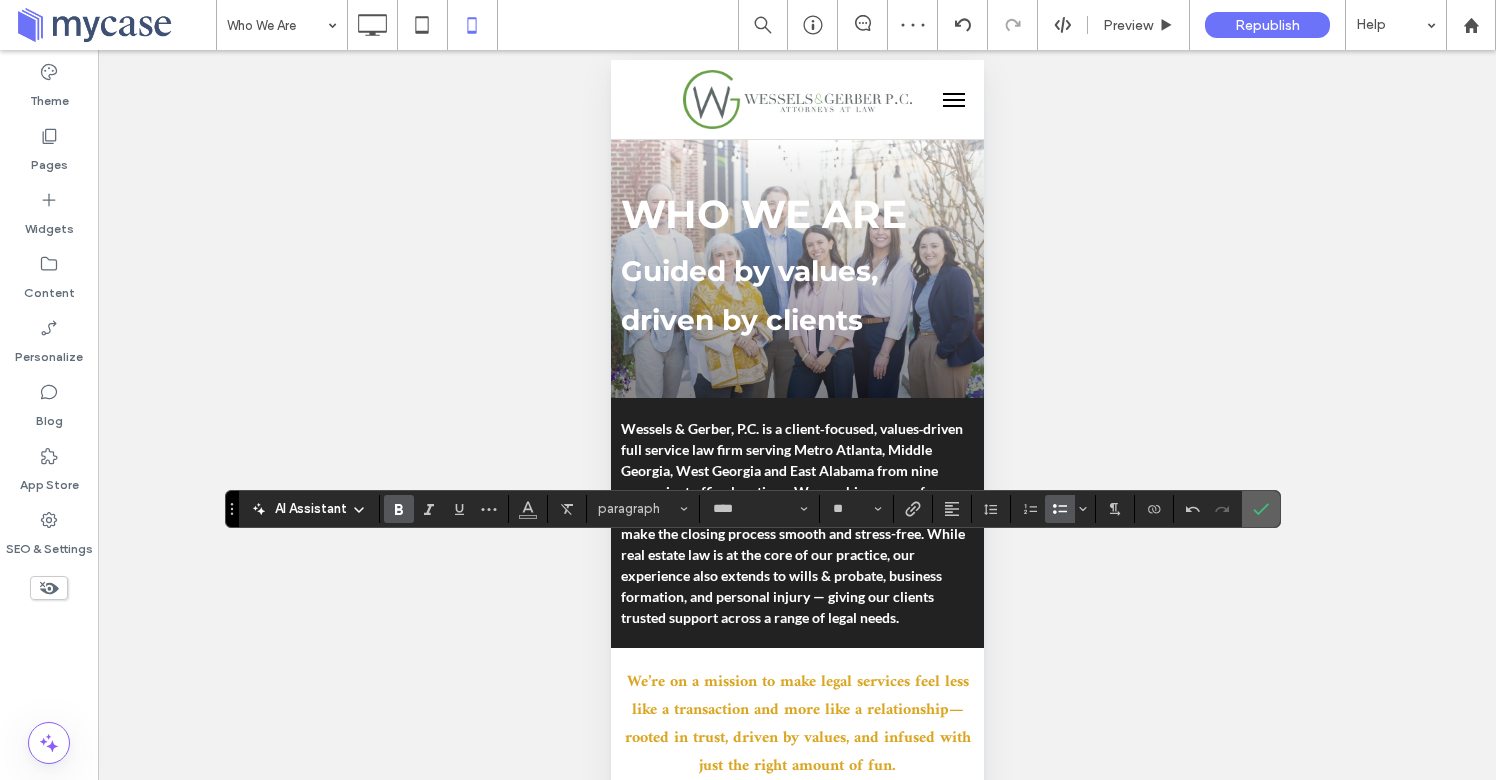 click 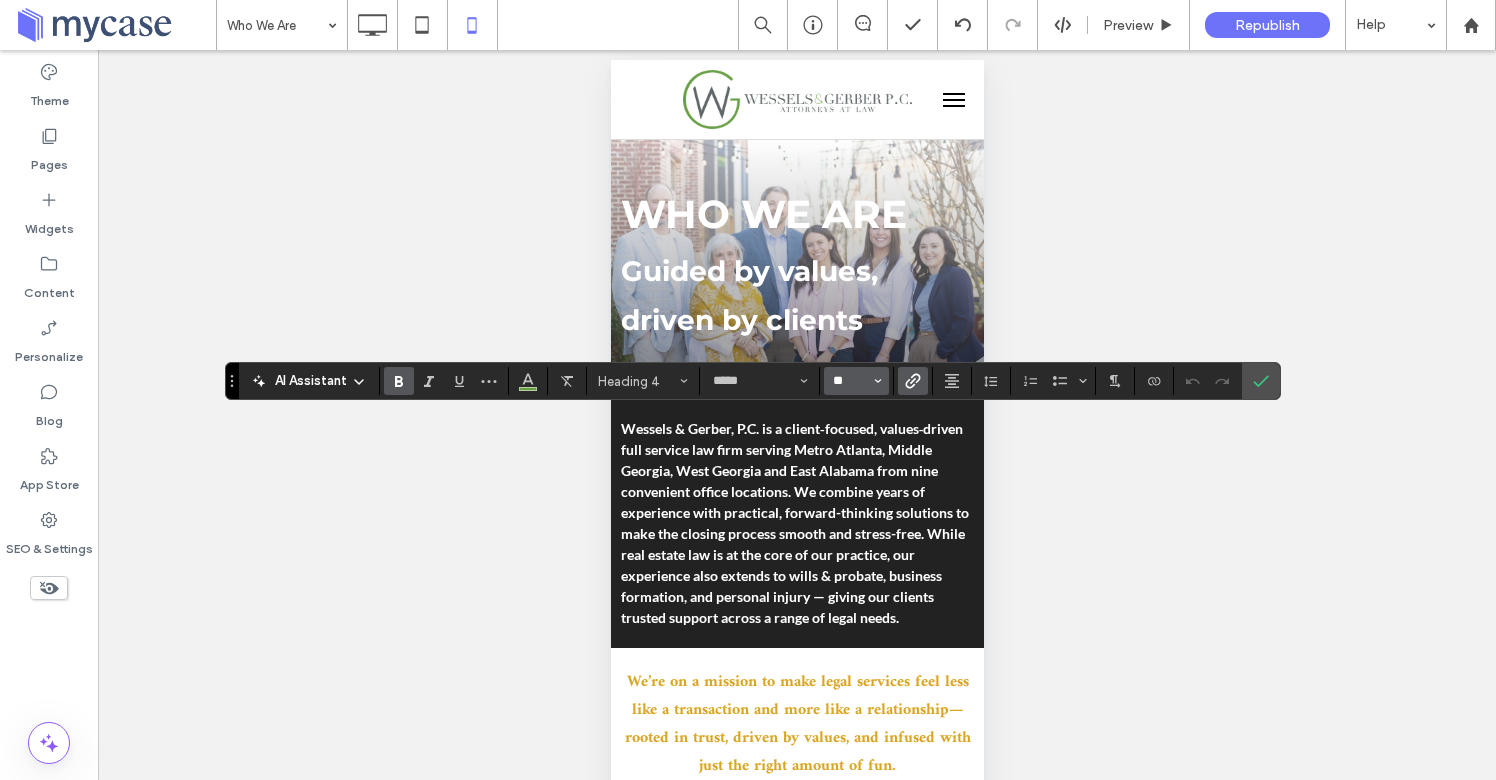 click on "**" at bounding box center (850, 381) 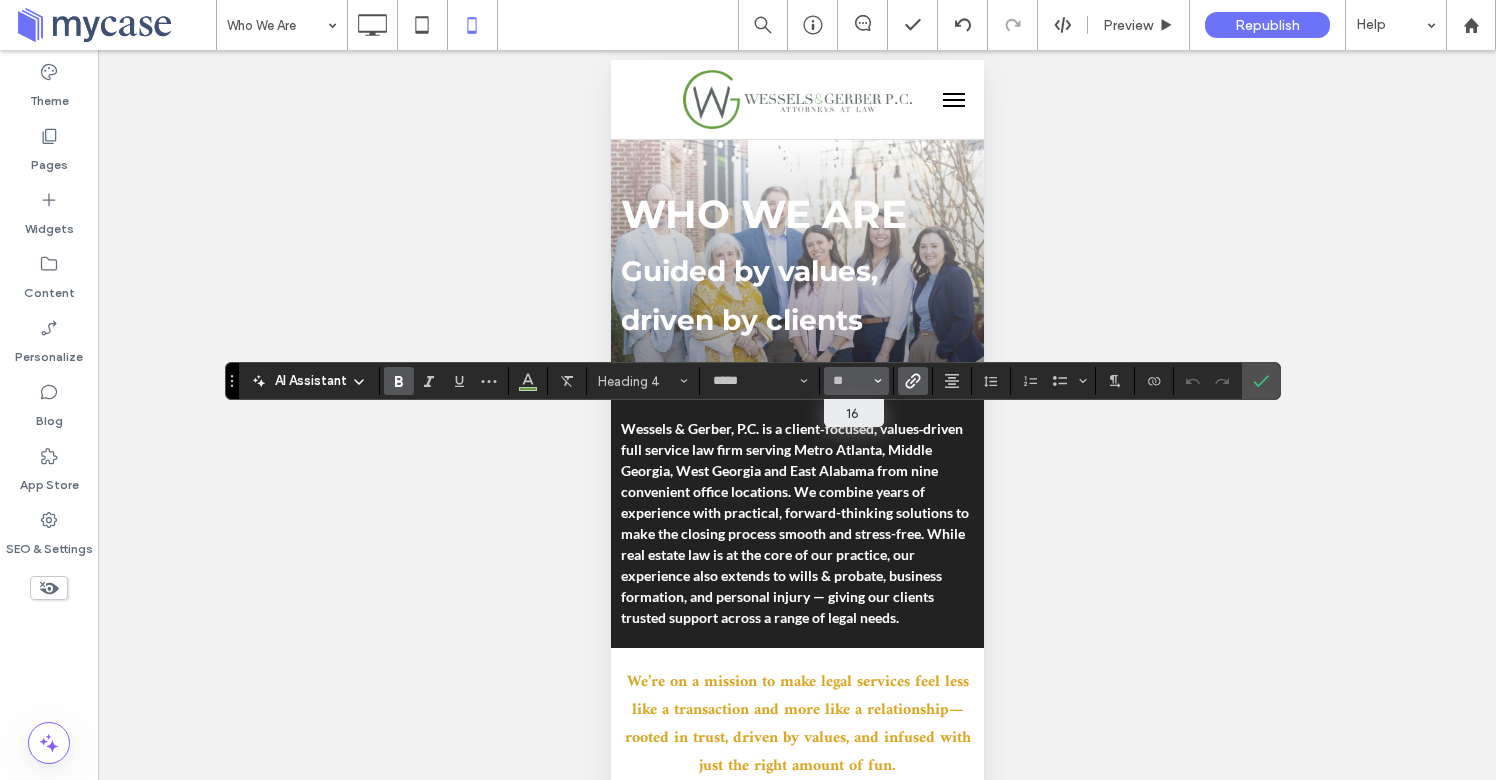 type on "**" 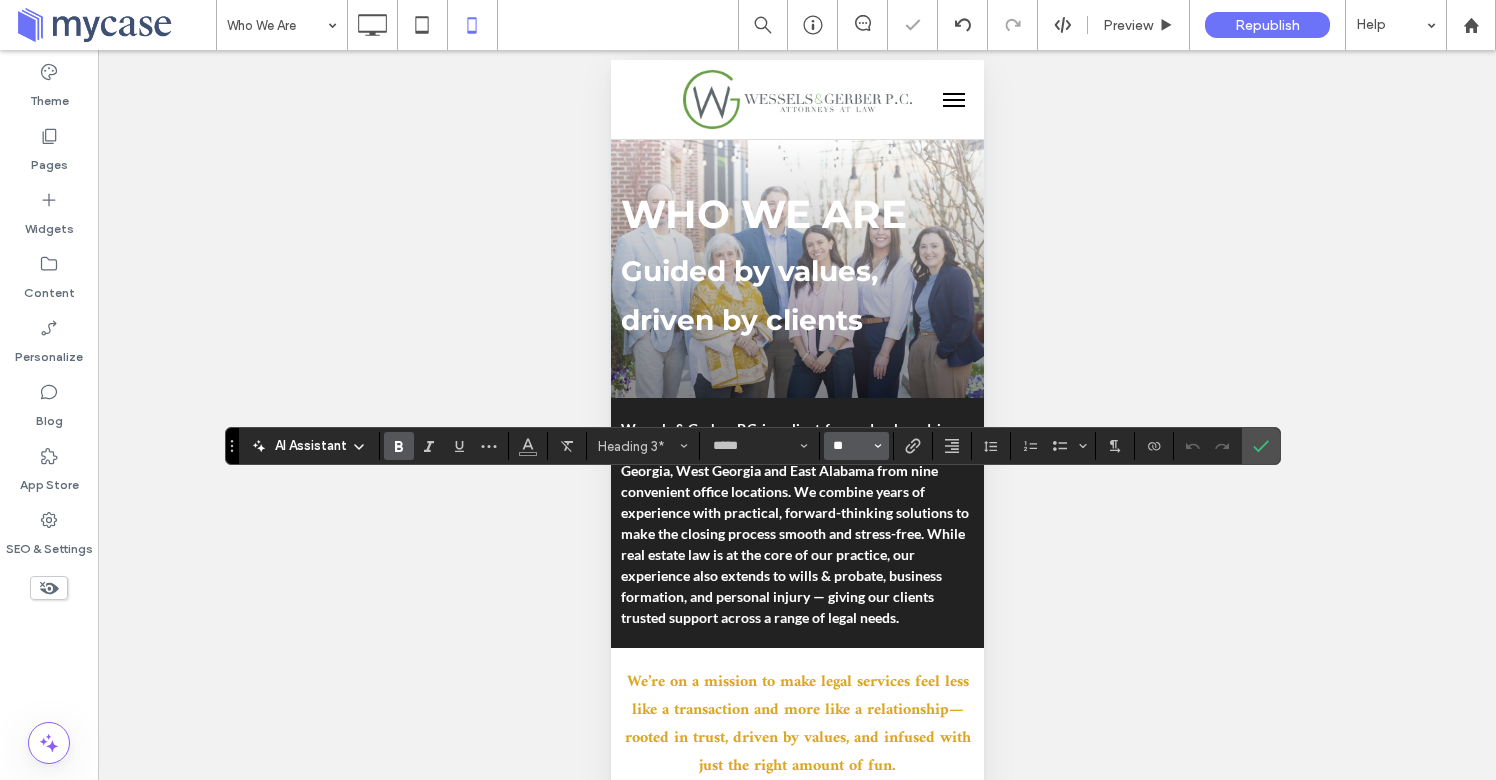click on "**" at bounding box center (850, 446) 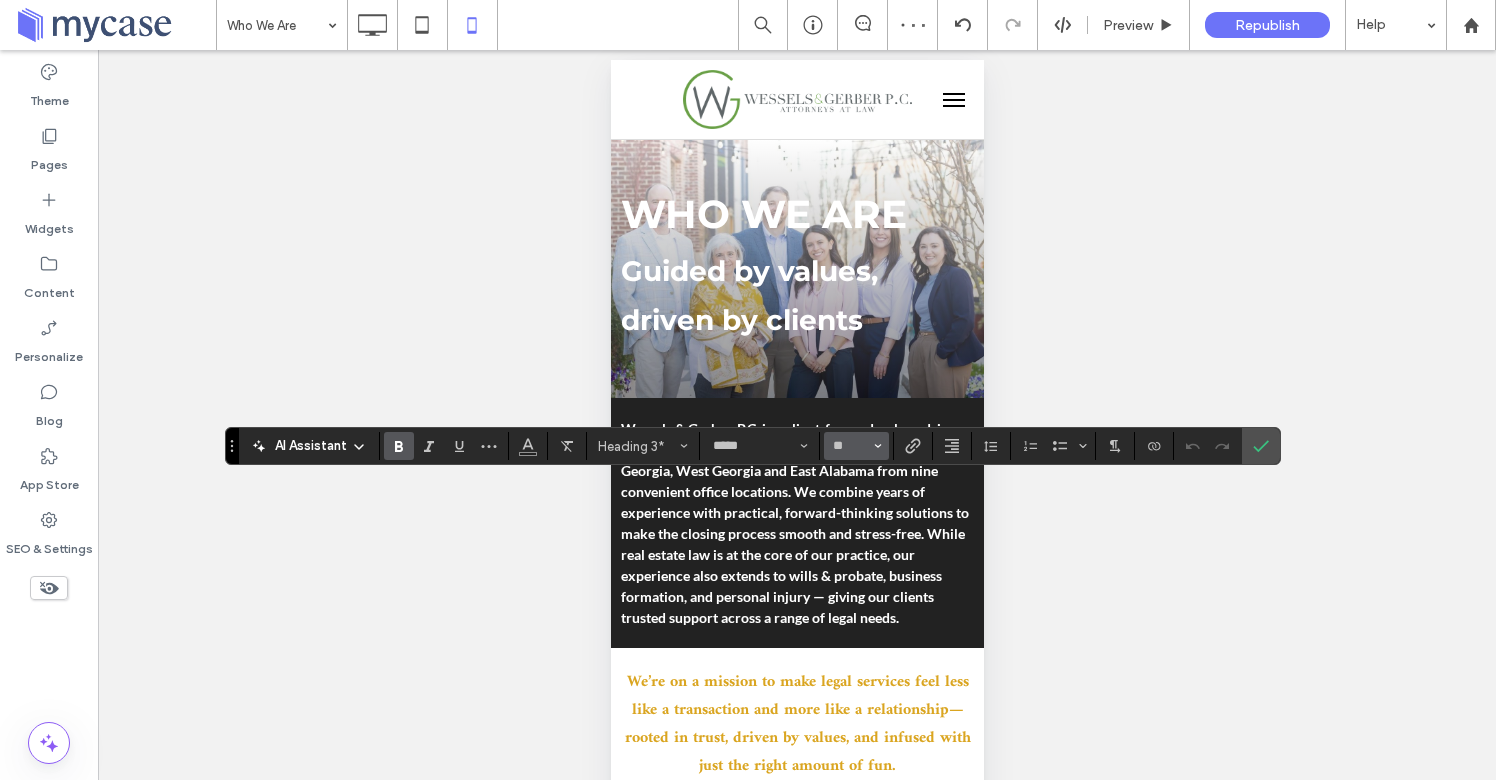 type on "**" 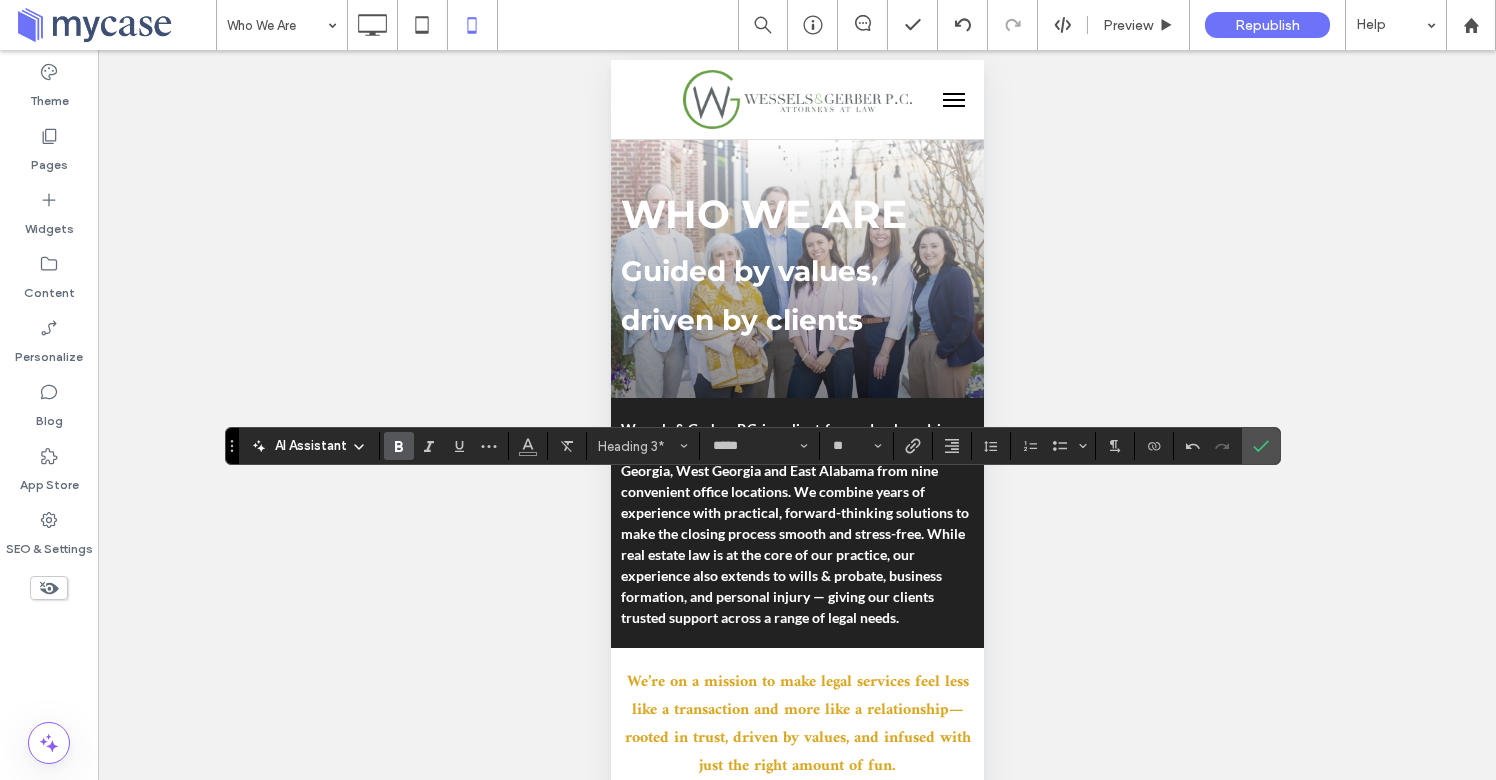 click on "Unhide?
Yes
Unhide?
Yes
Unhide?
Yes
Unhide?
Yes
Unhide?
Yes
Unhide?
Yes
Unhide?
Yes
Unhide?
Yes
Unhide?
Yes
Unhide?
Yes
Unhide?
Yes
Unhide?
Yes
Yes" at bounding box center (797, 440) 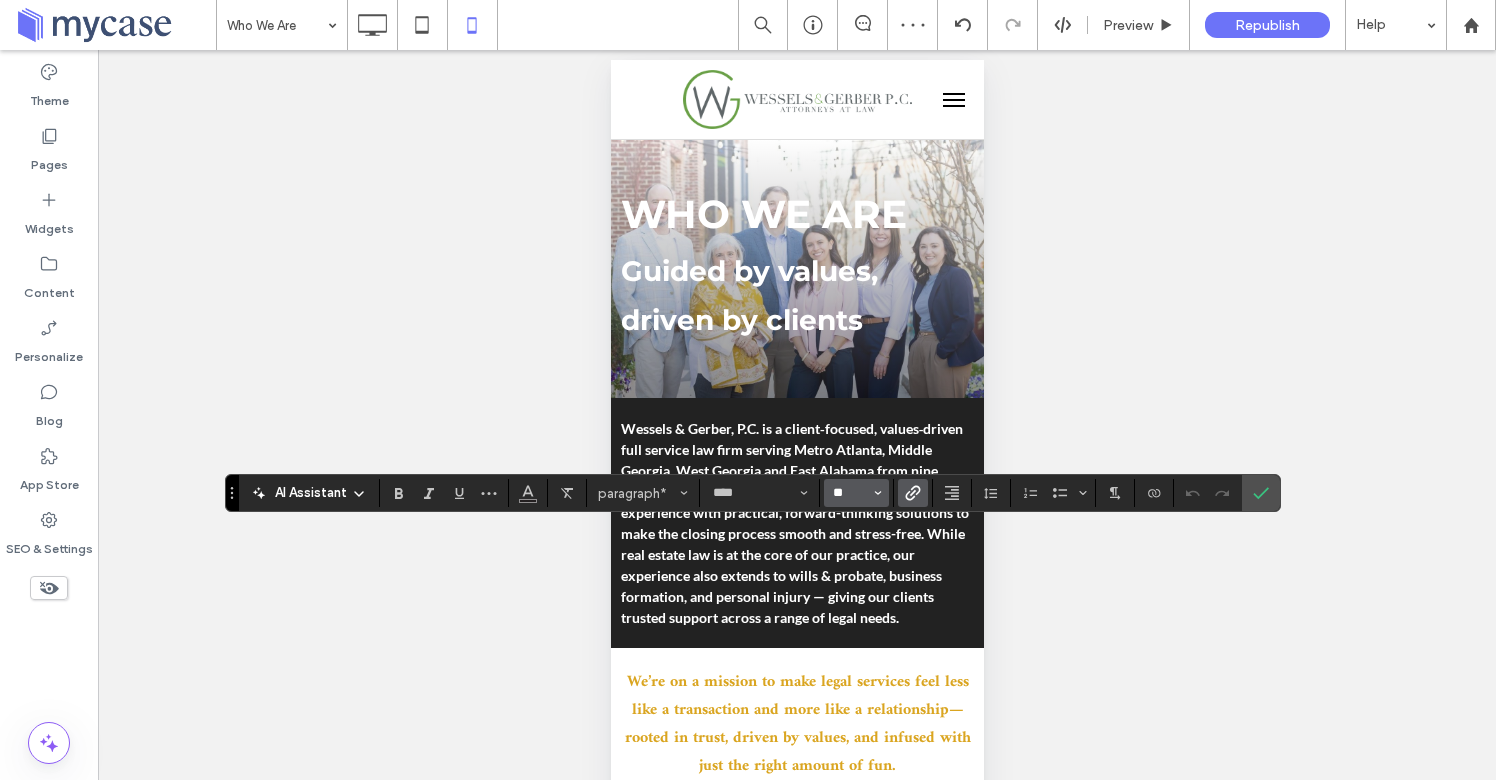 click on "**" at bounding box center [850, 493] 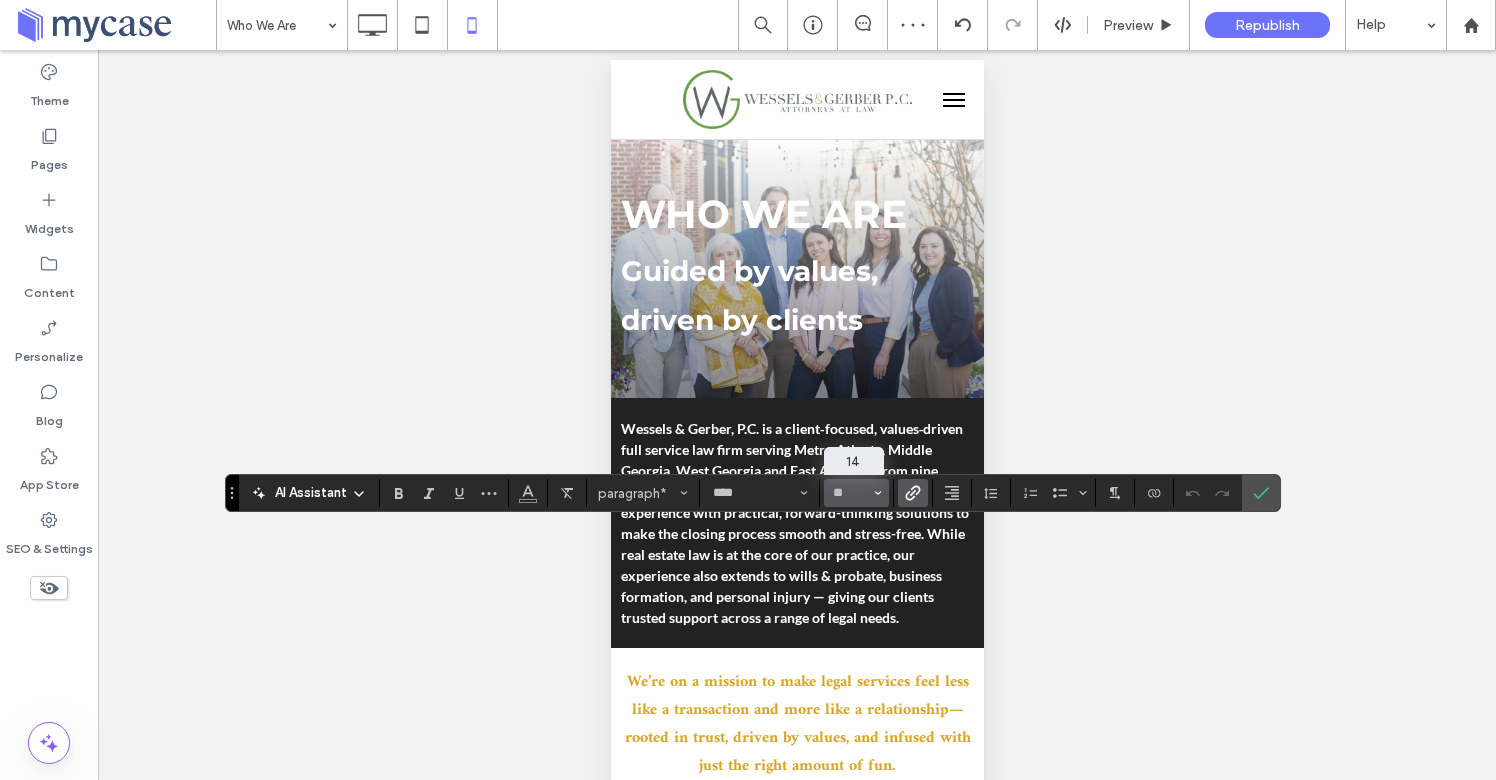 type on "**" 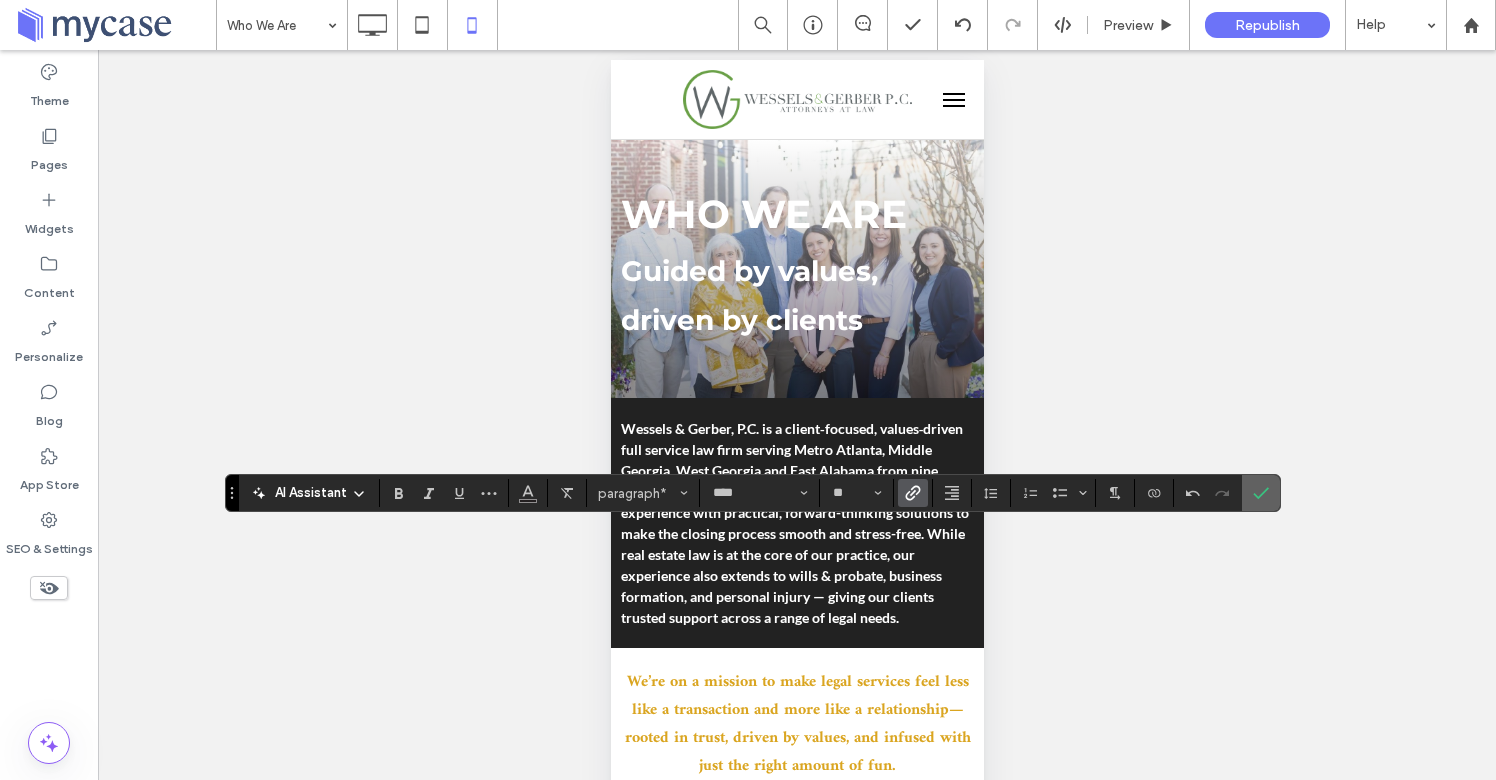 click 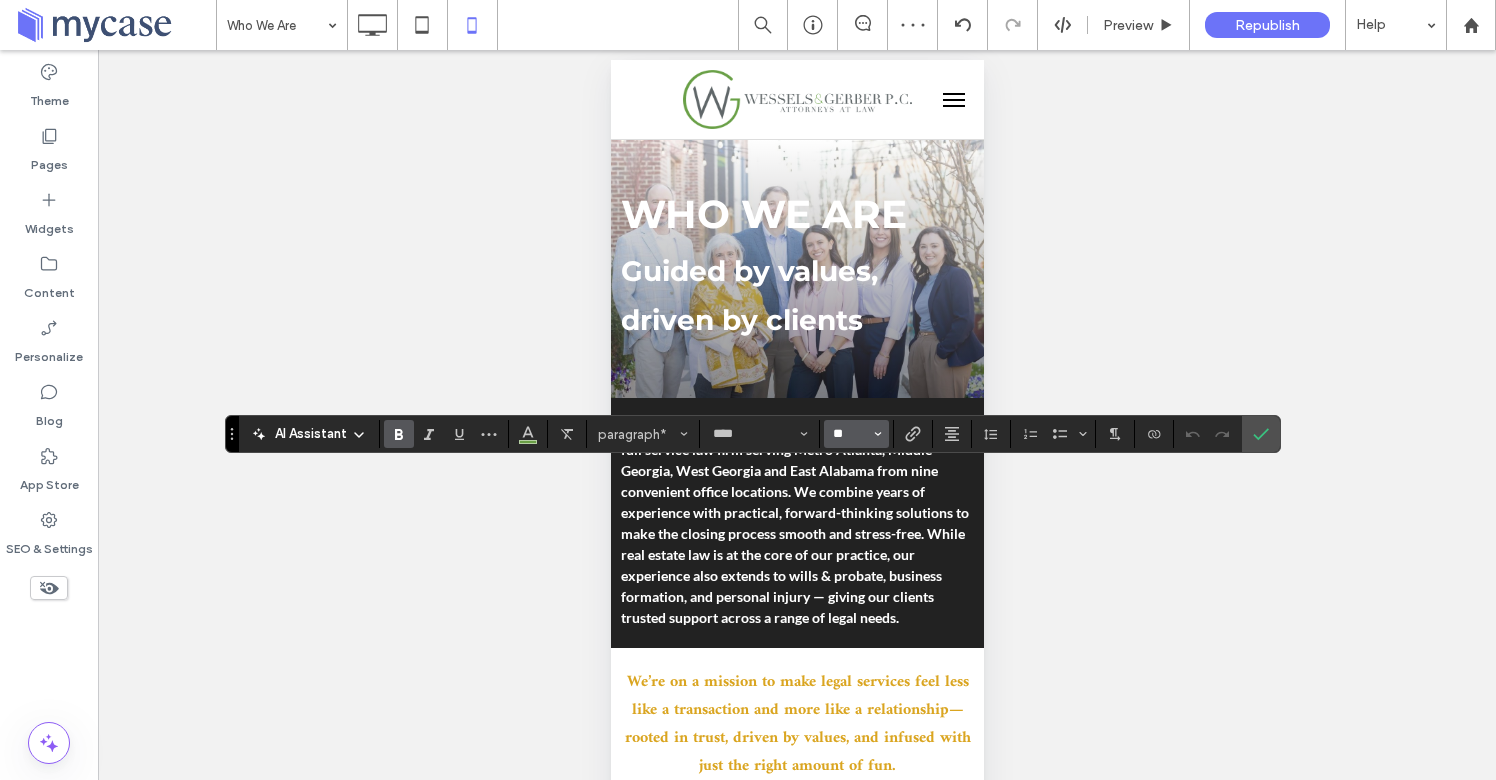 click on "**" at bounding box center (850, 434) 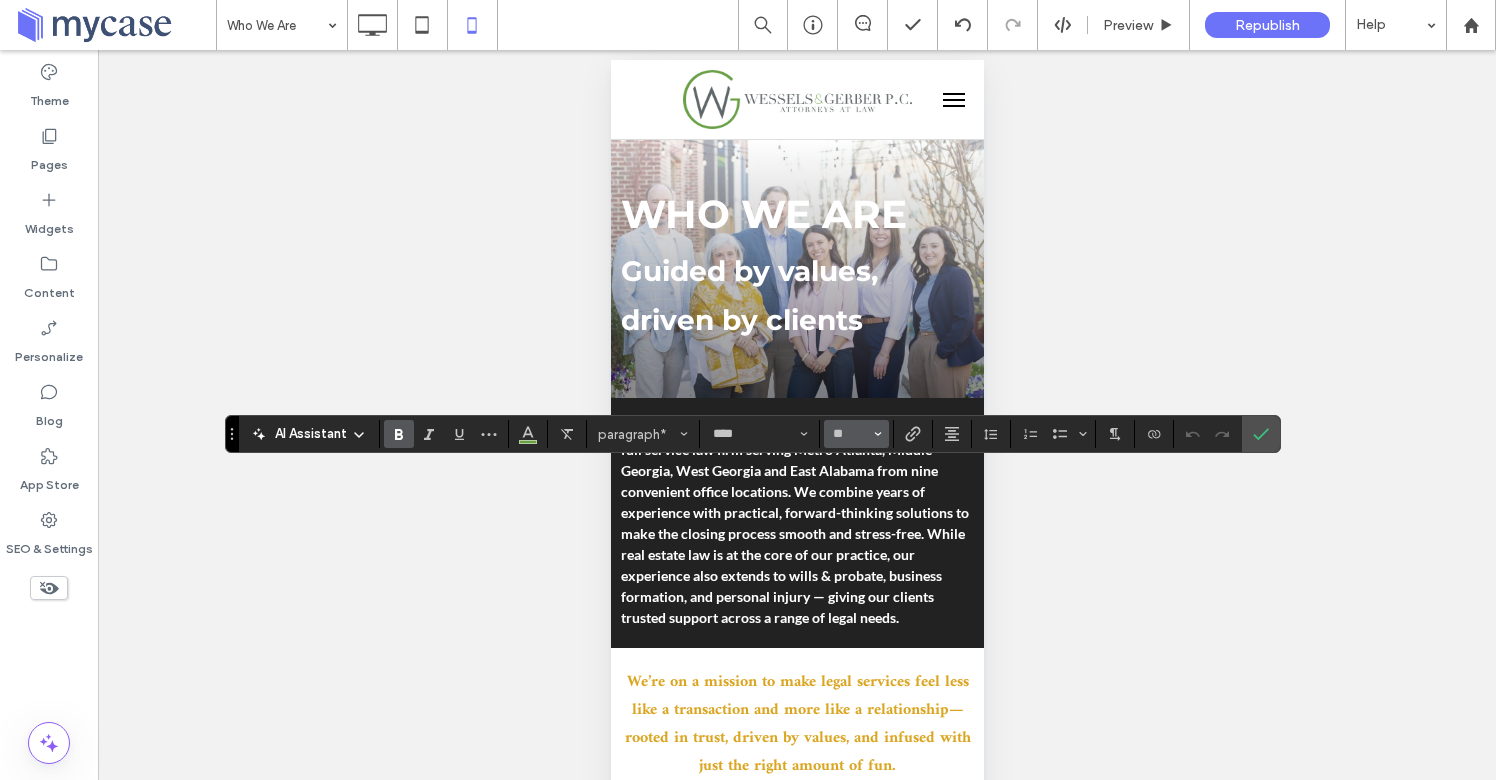 type on "**" 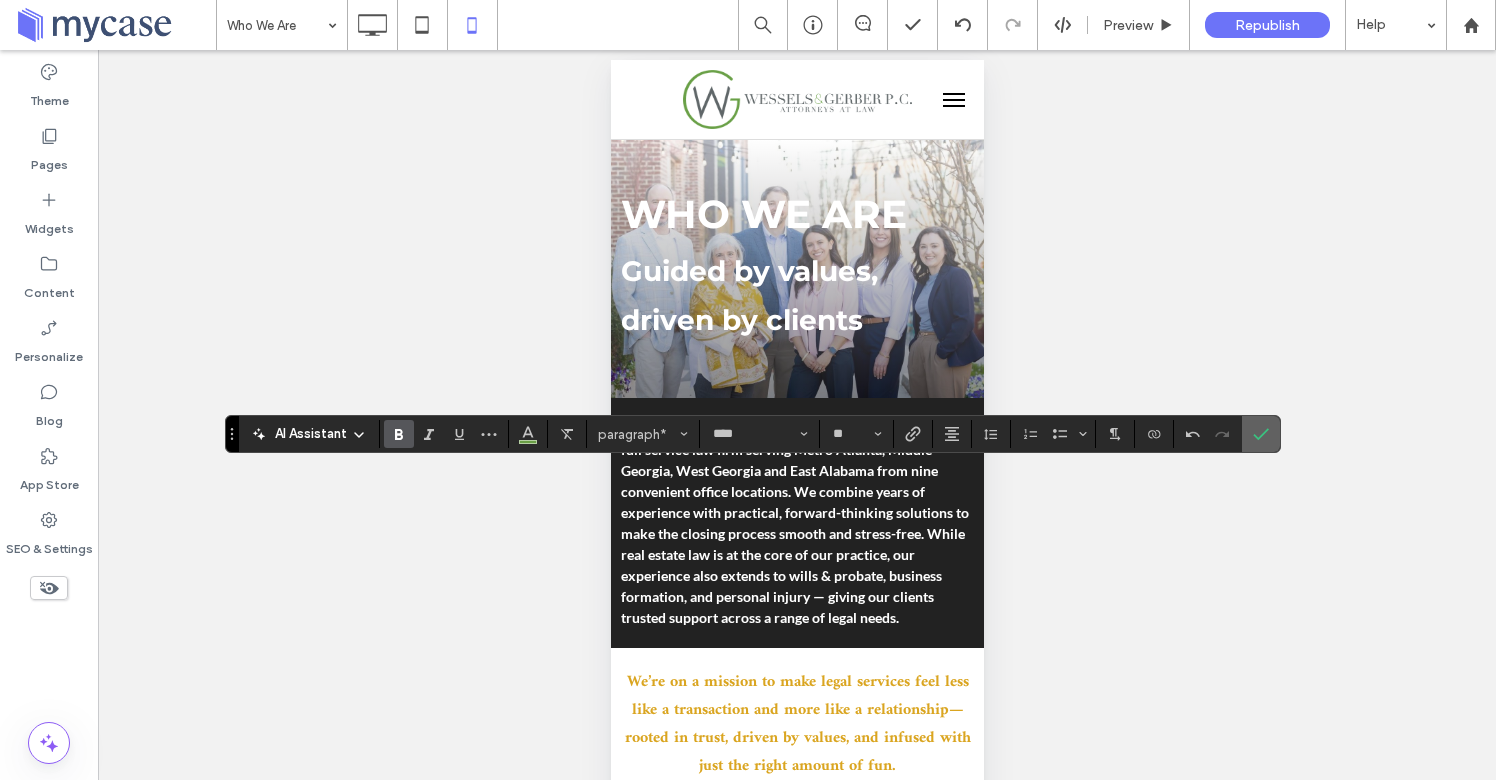 click 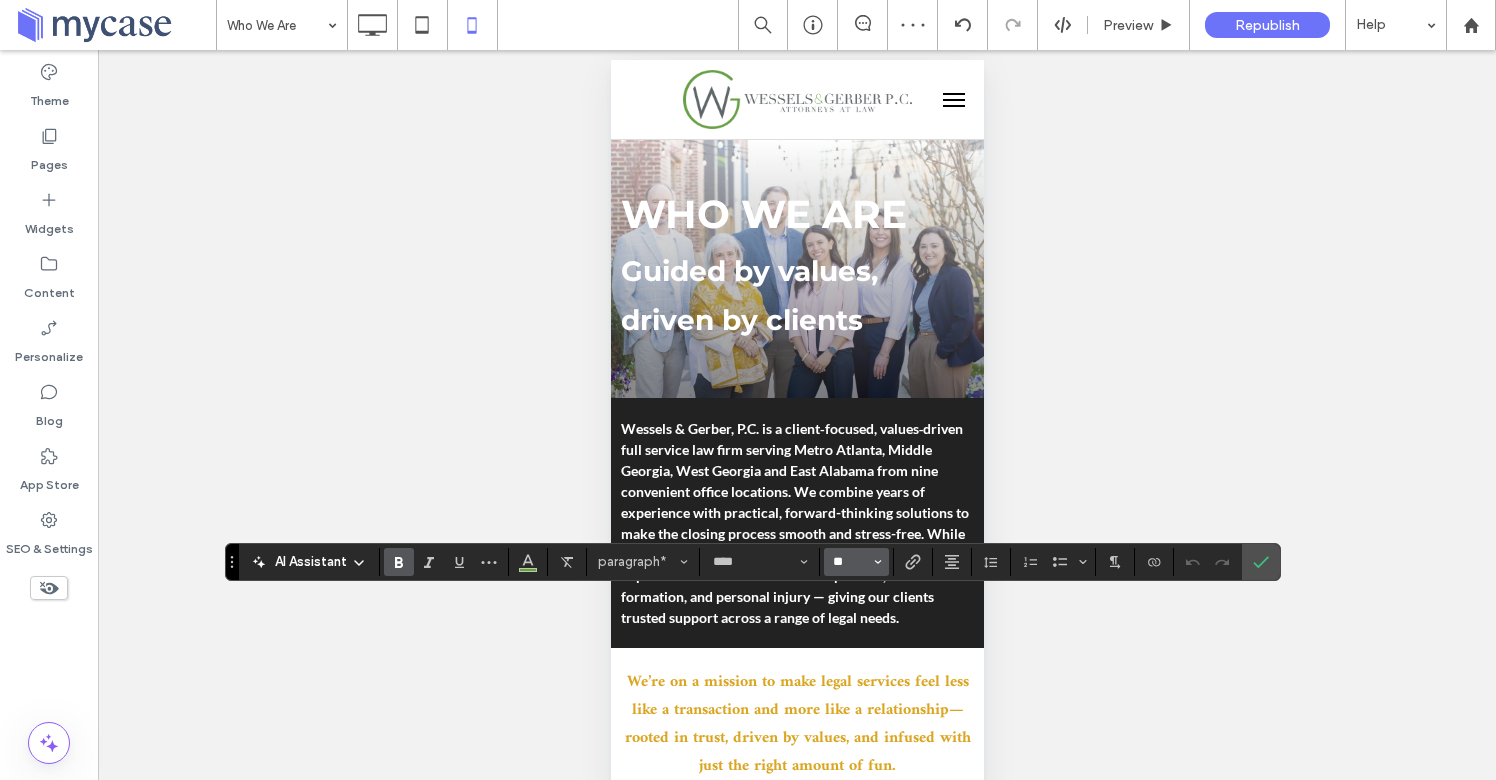 click on "**" at bounding box center (850, 562) 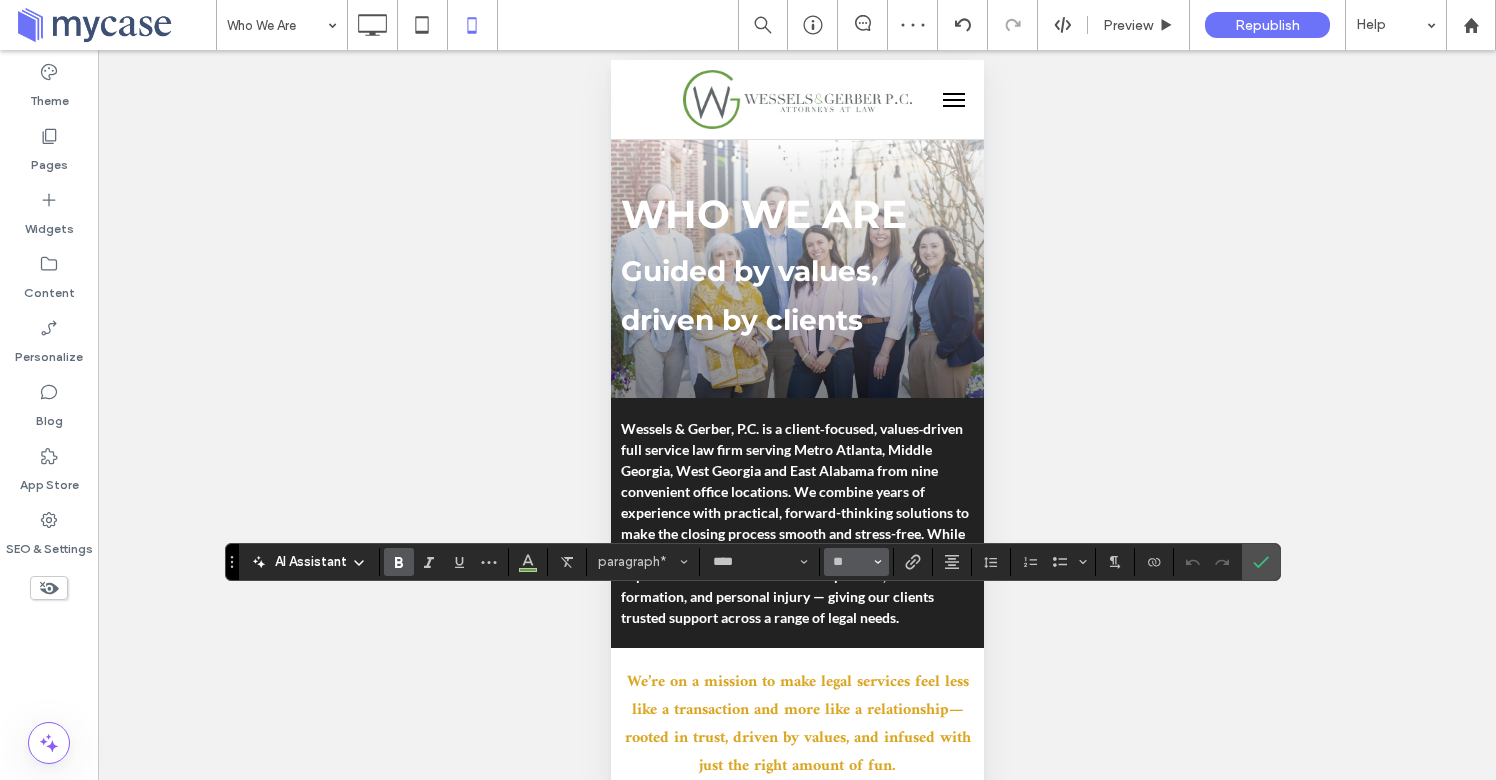 type on "**" 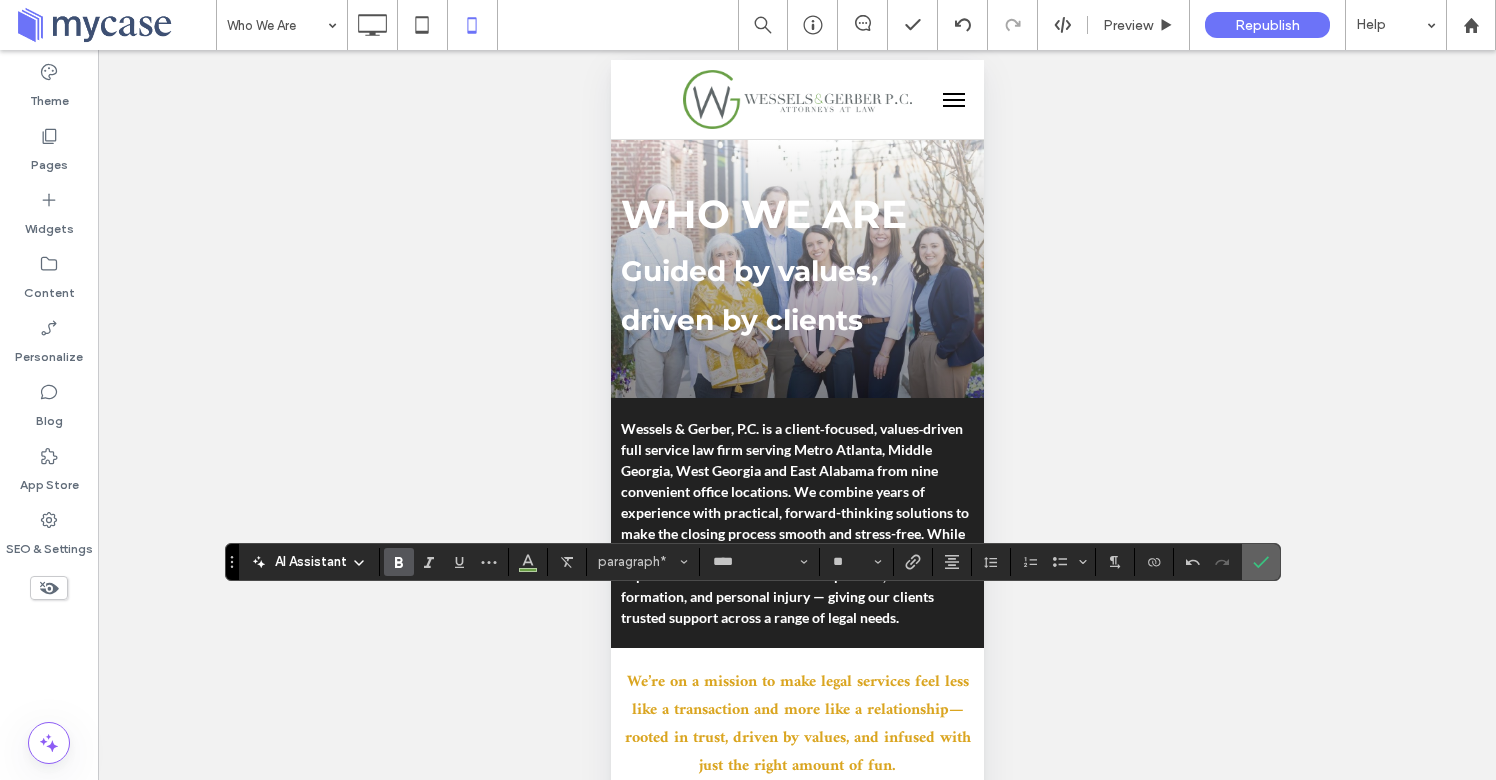 click at bounding box center (1257, 562) 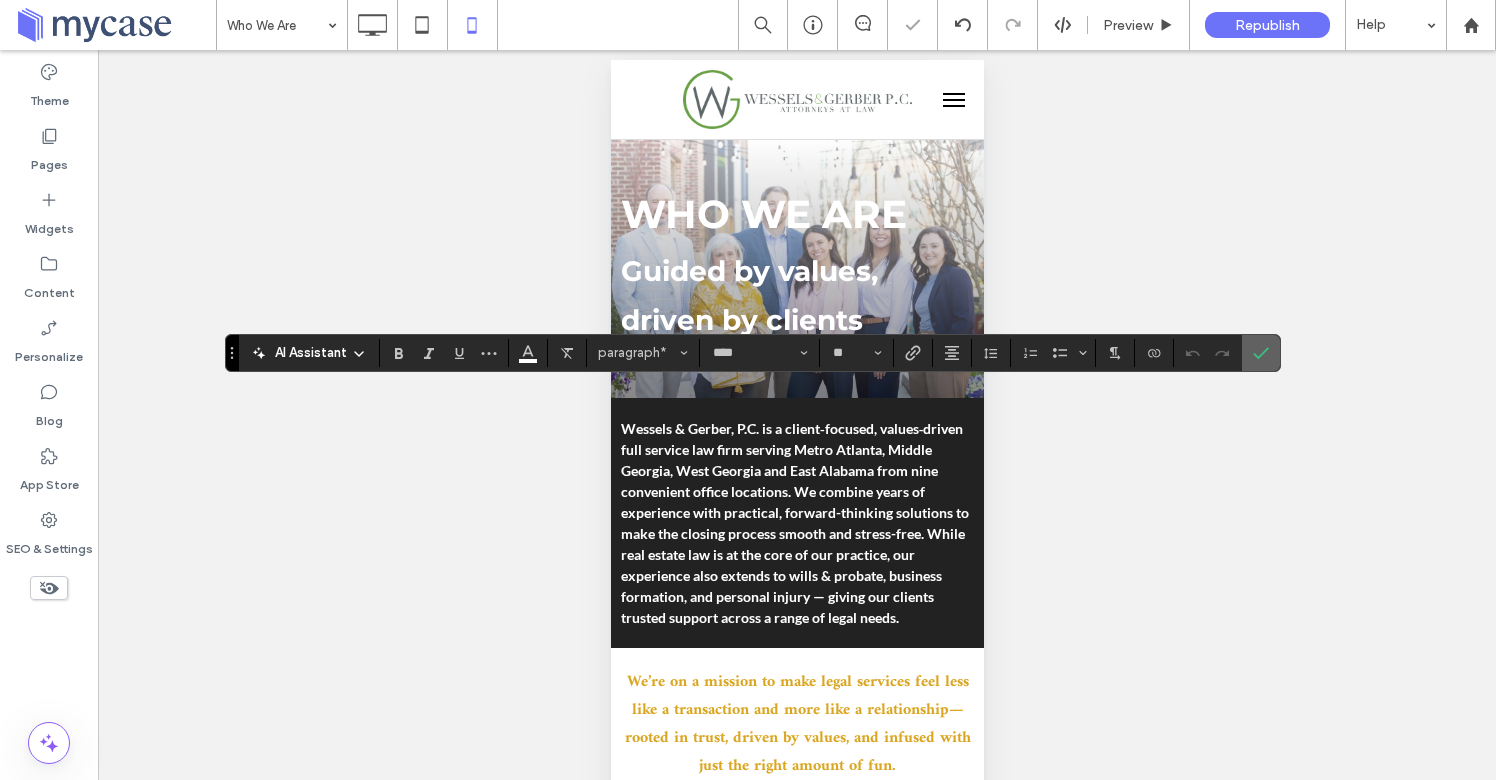 click at bounding box center (1261, 353) 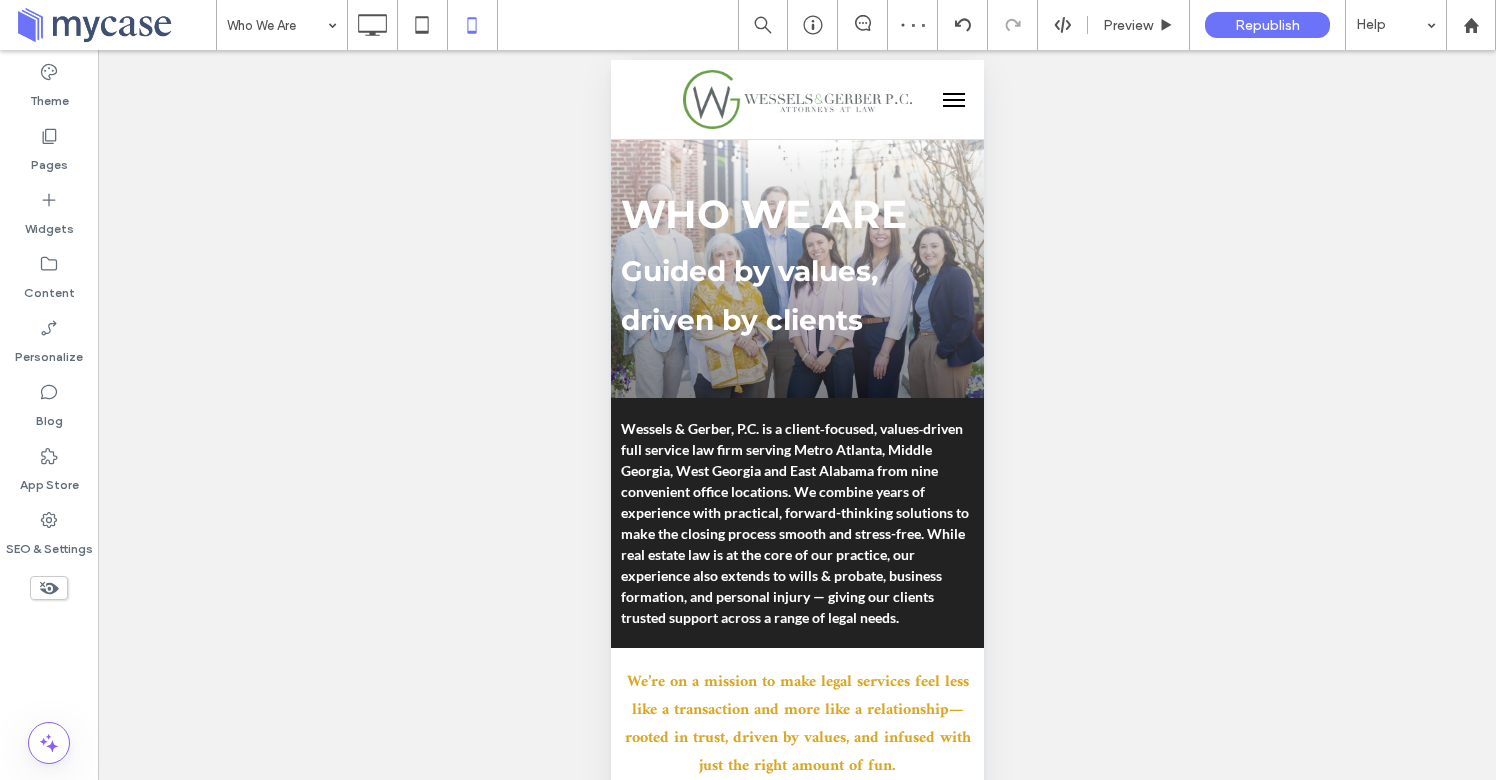 type on "****" 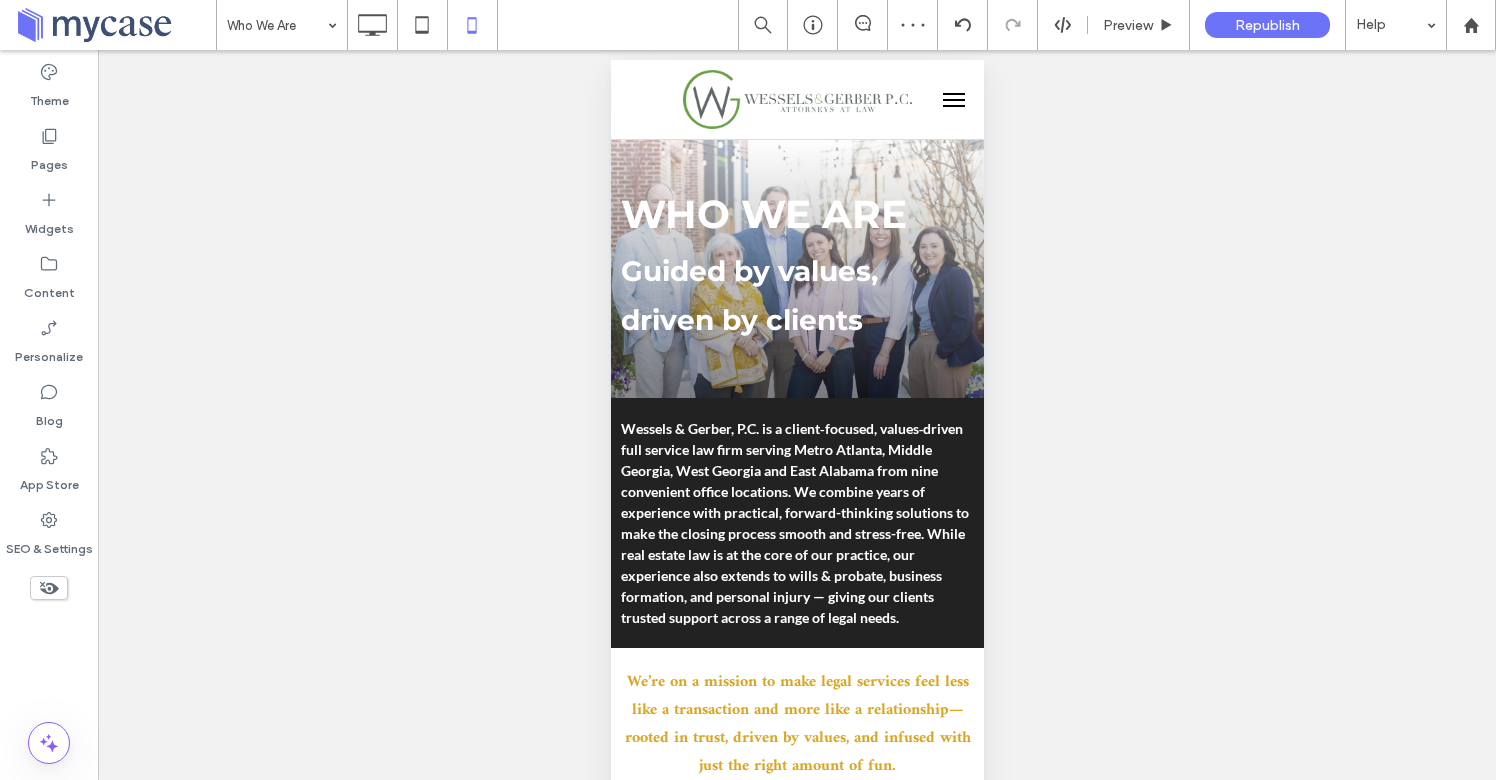 type on "**" 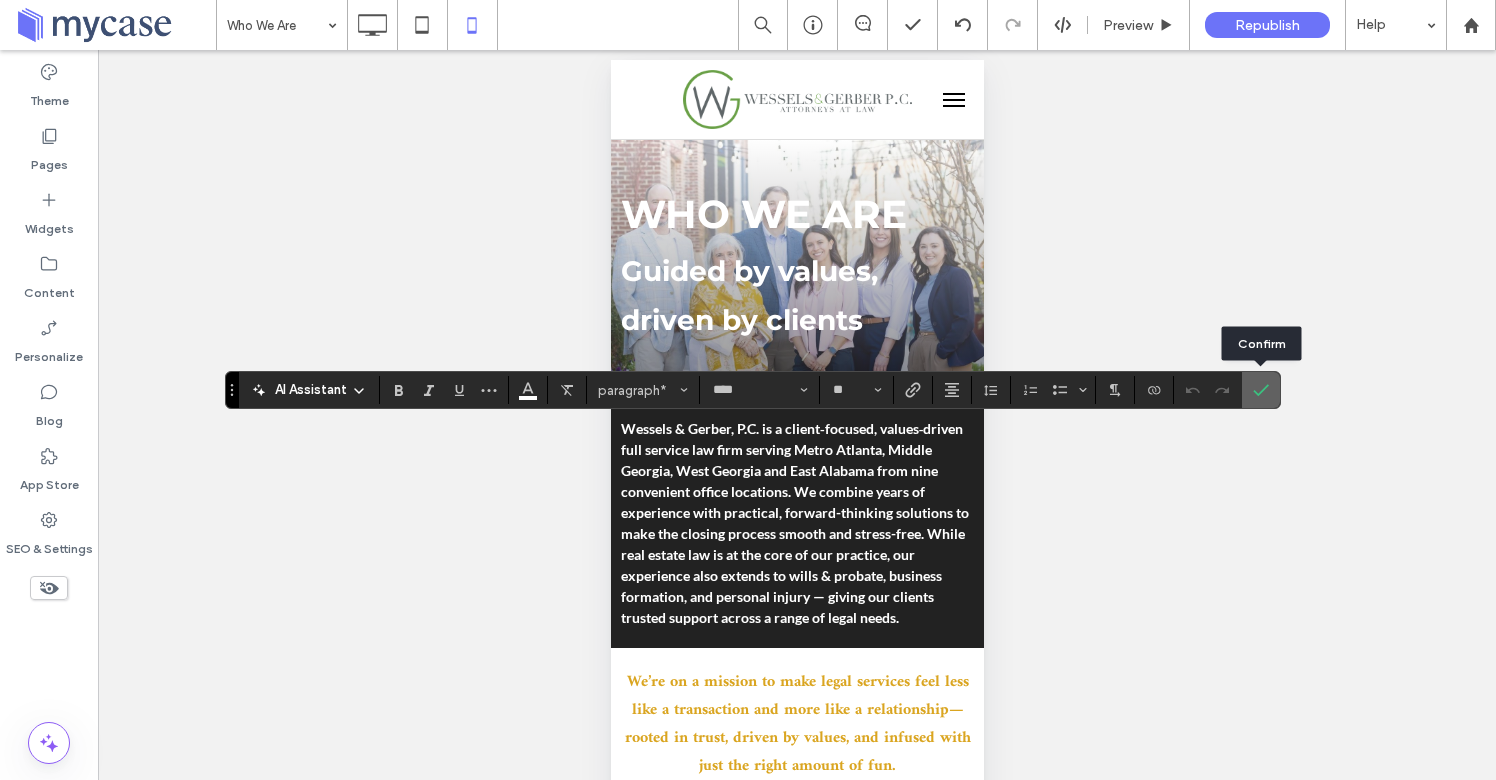 click at bounding box center (1261, 390) 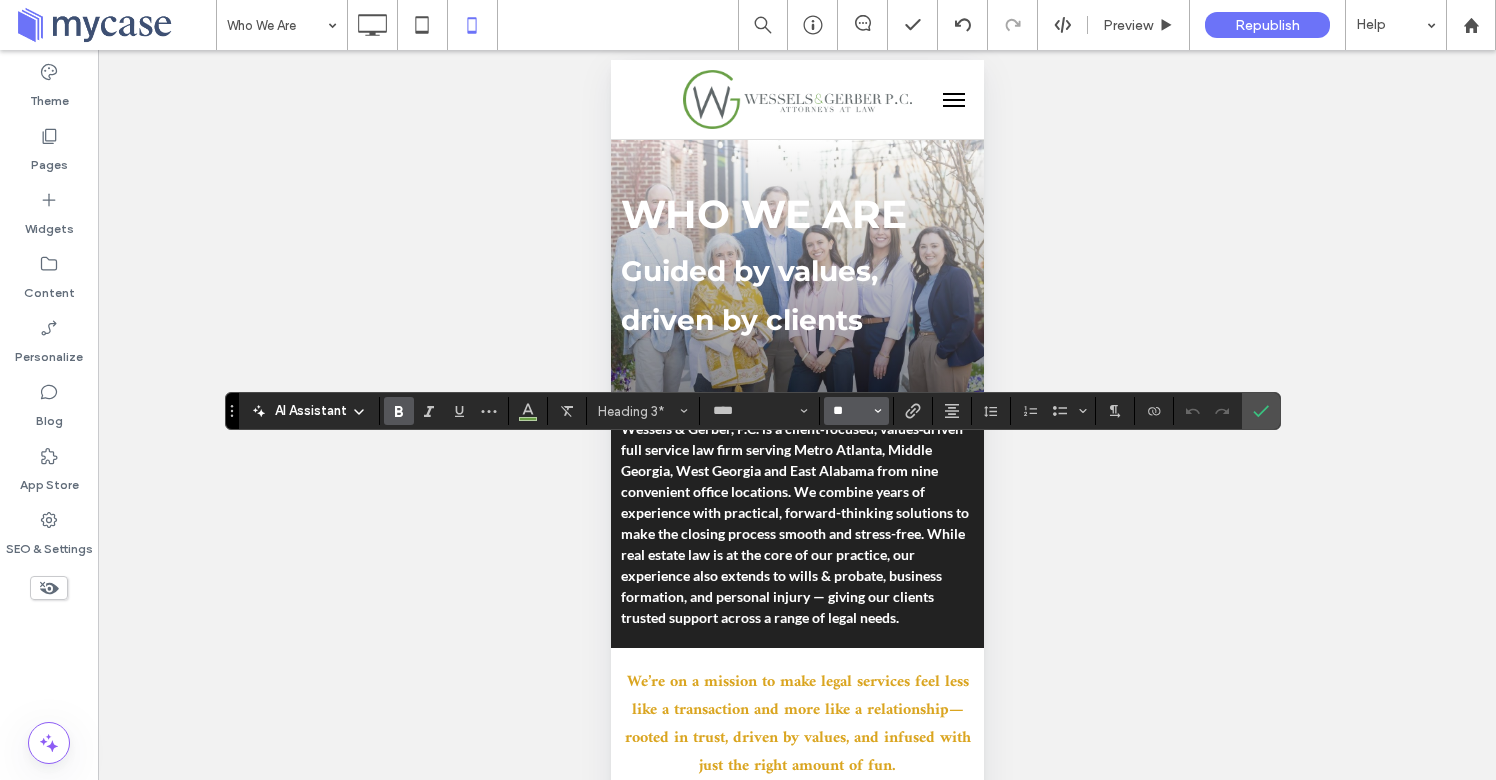 click on "**" at bounding box center (850, 411) 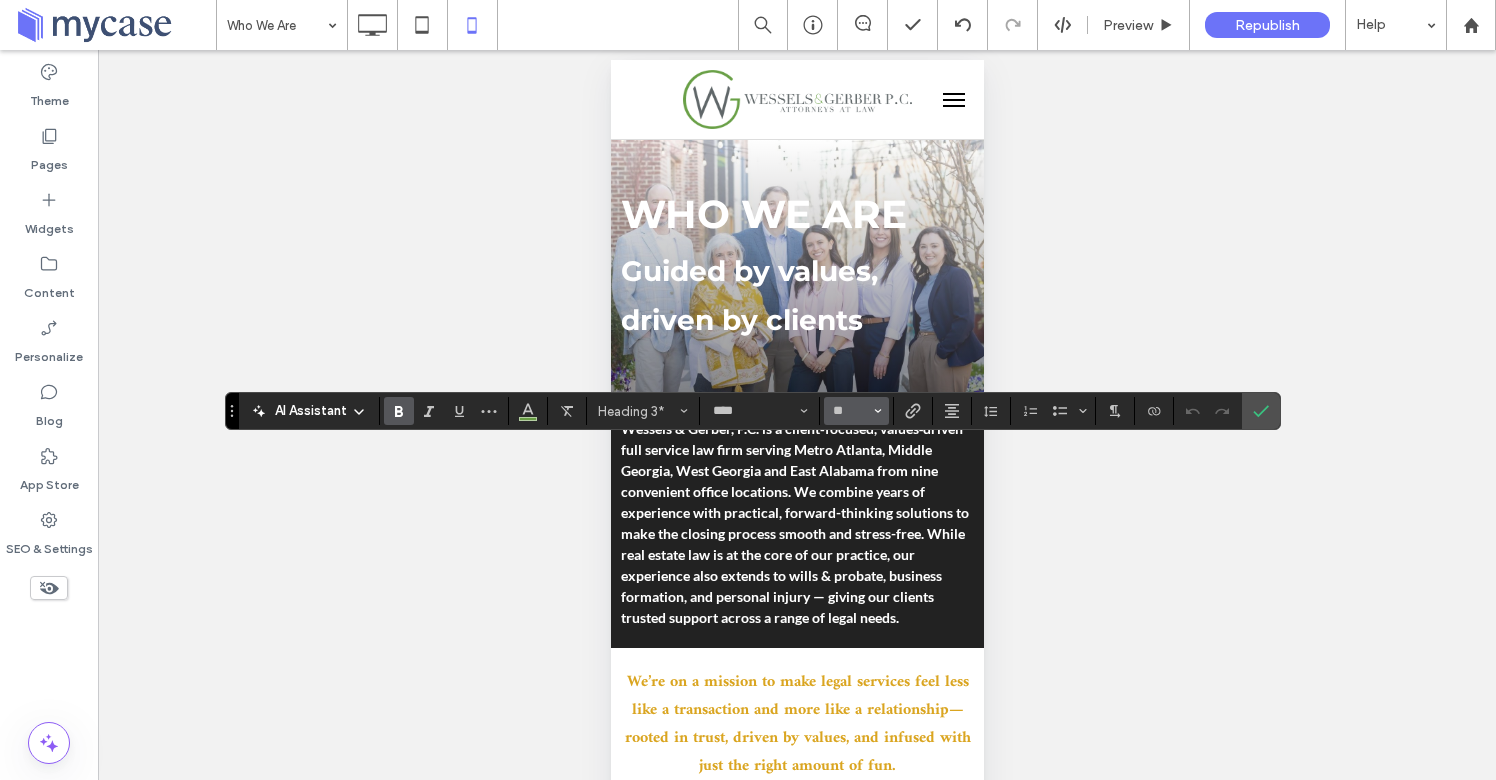 type on "**" 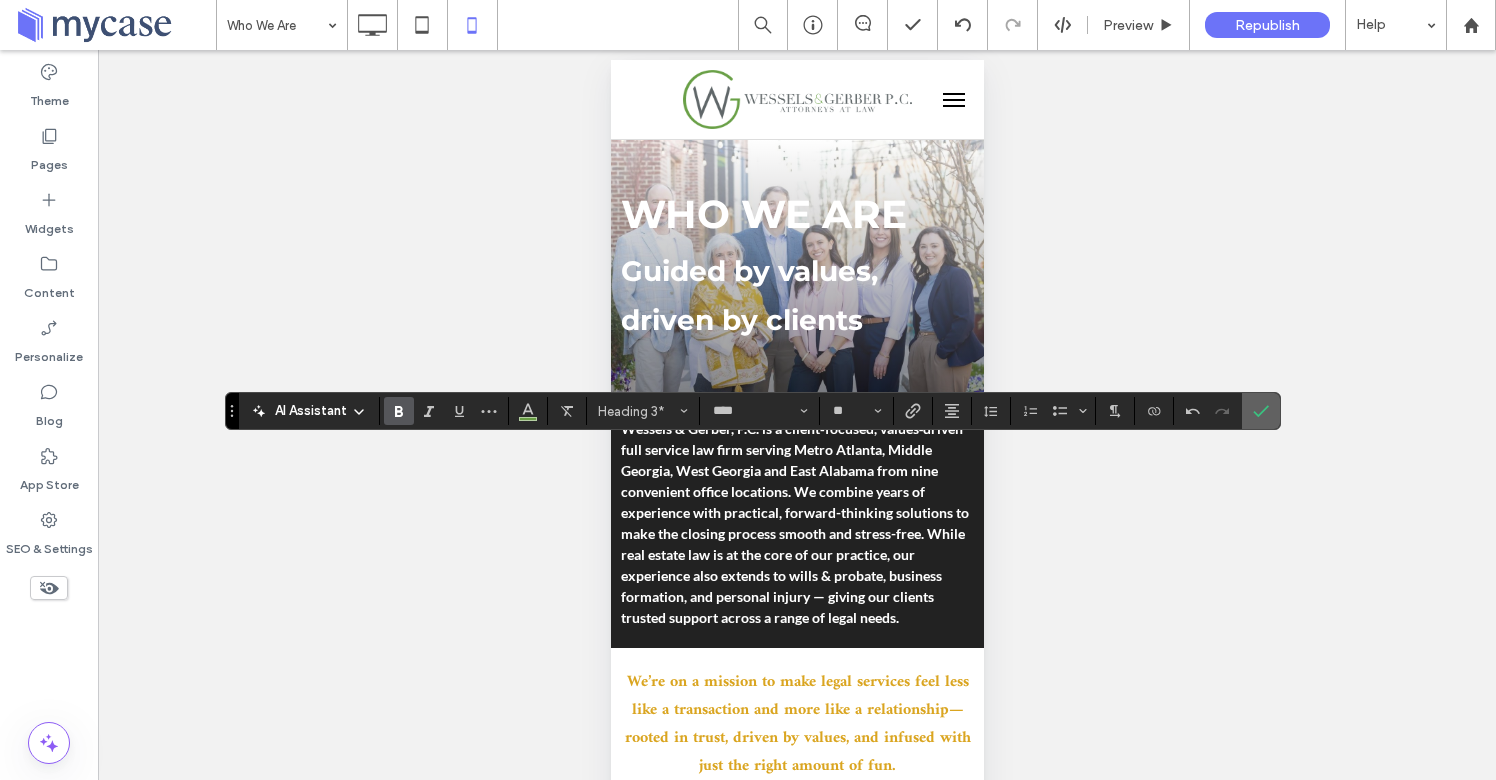 click at bounding box center (1261, 411) 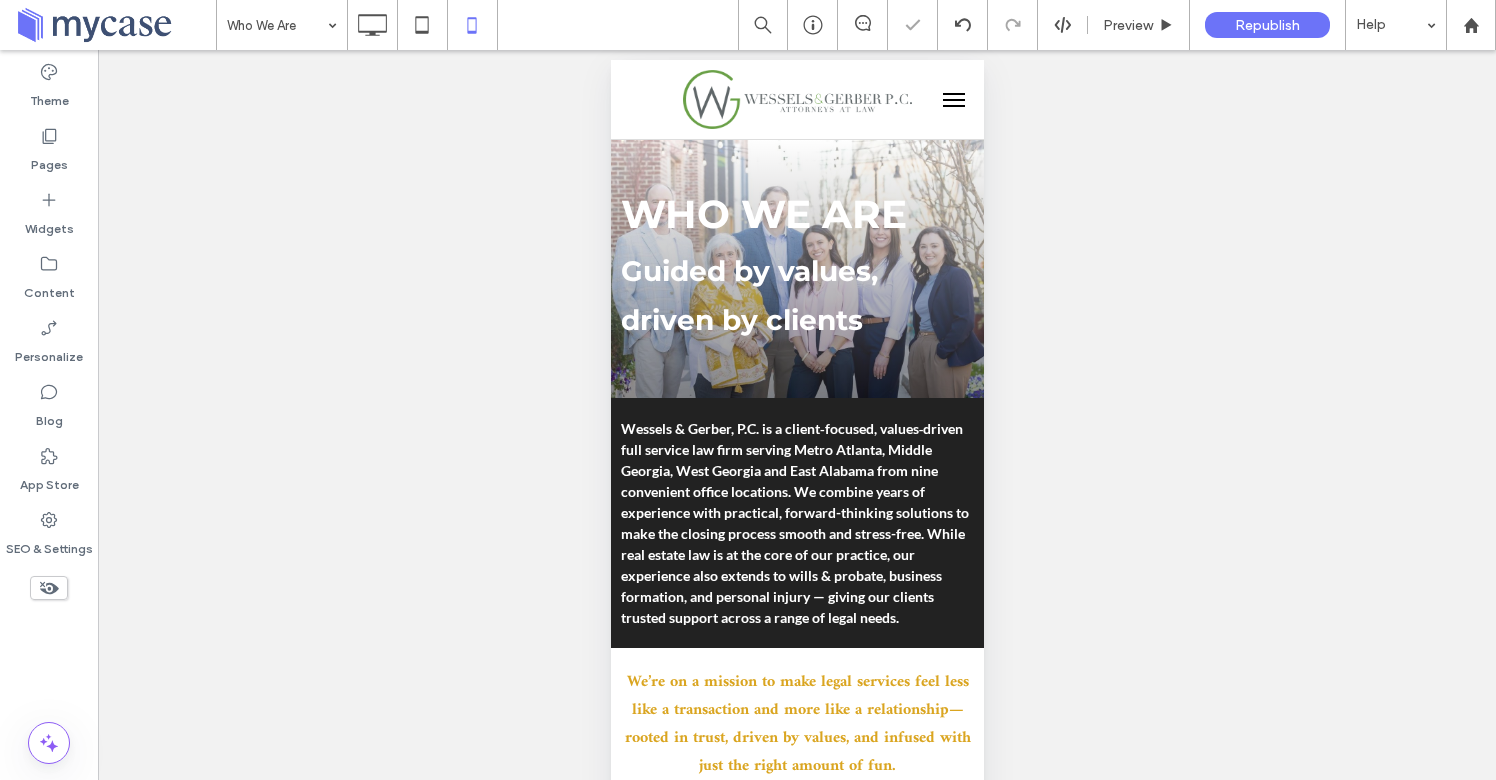 scroll, scrollTop: 31, scrollLeft: 0, axis: vertical 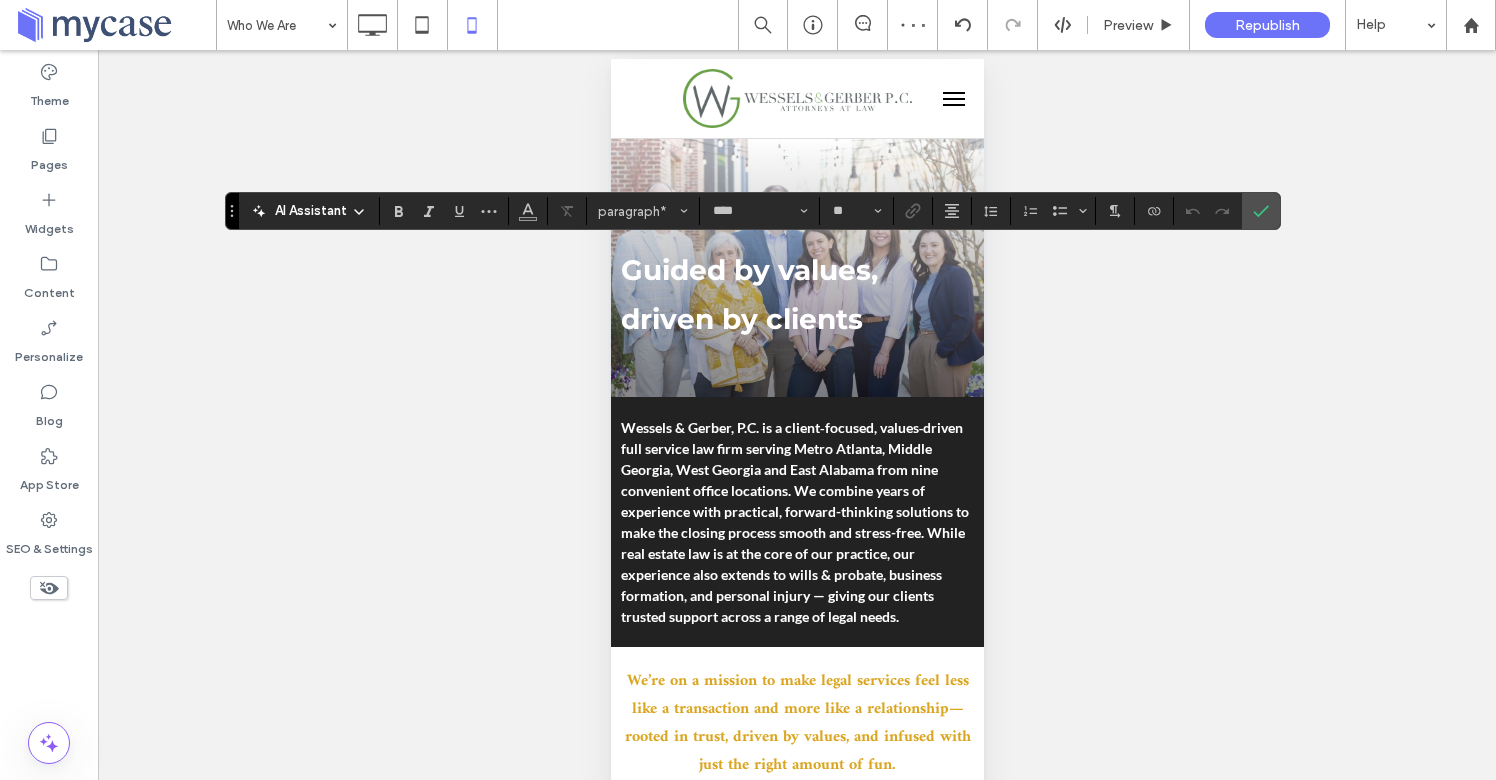 type on "*" 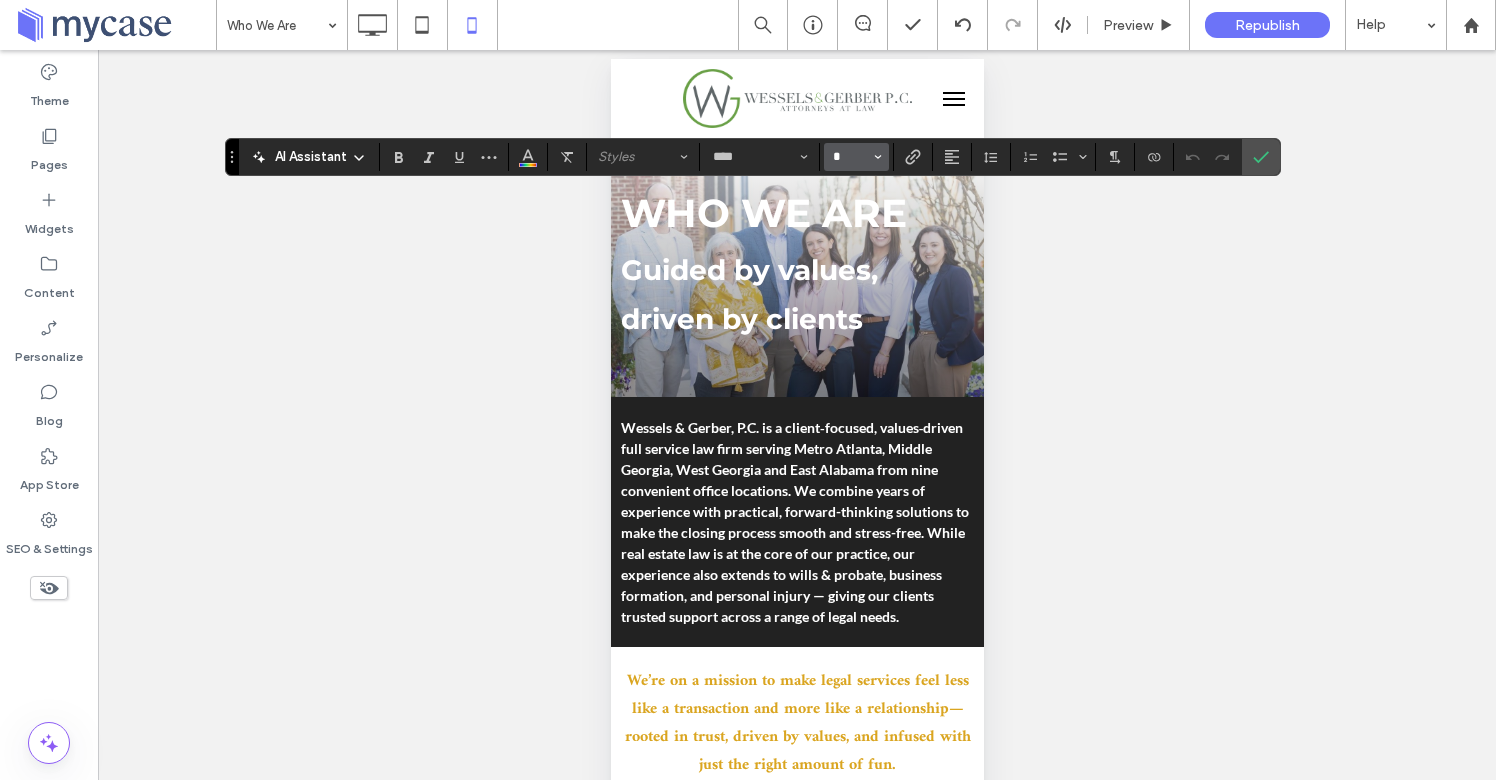 click on "*" at bounding box center (850, 157) 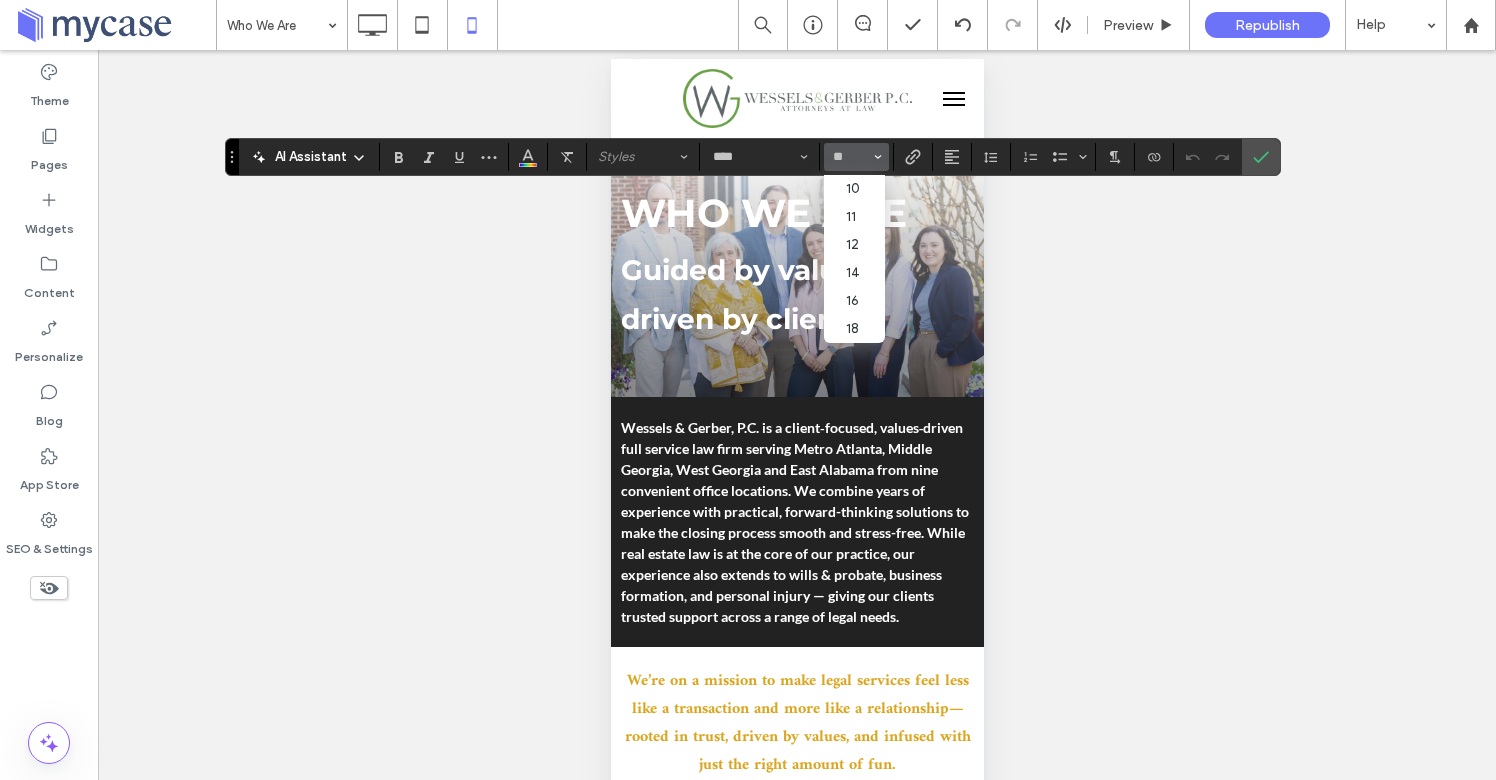 type on "**" 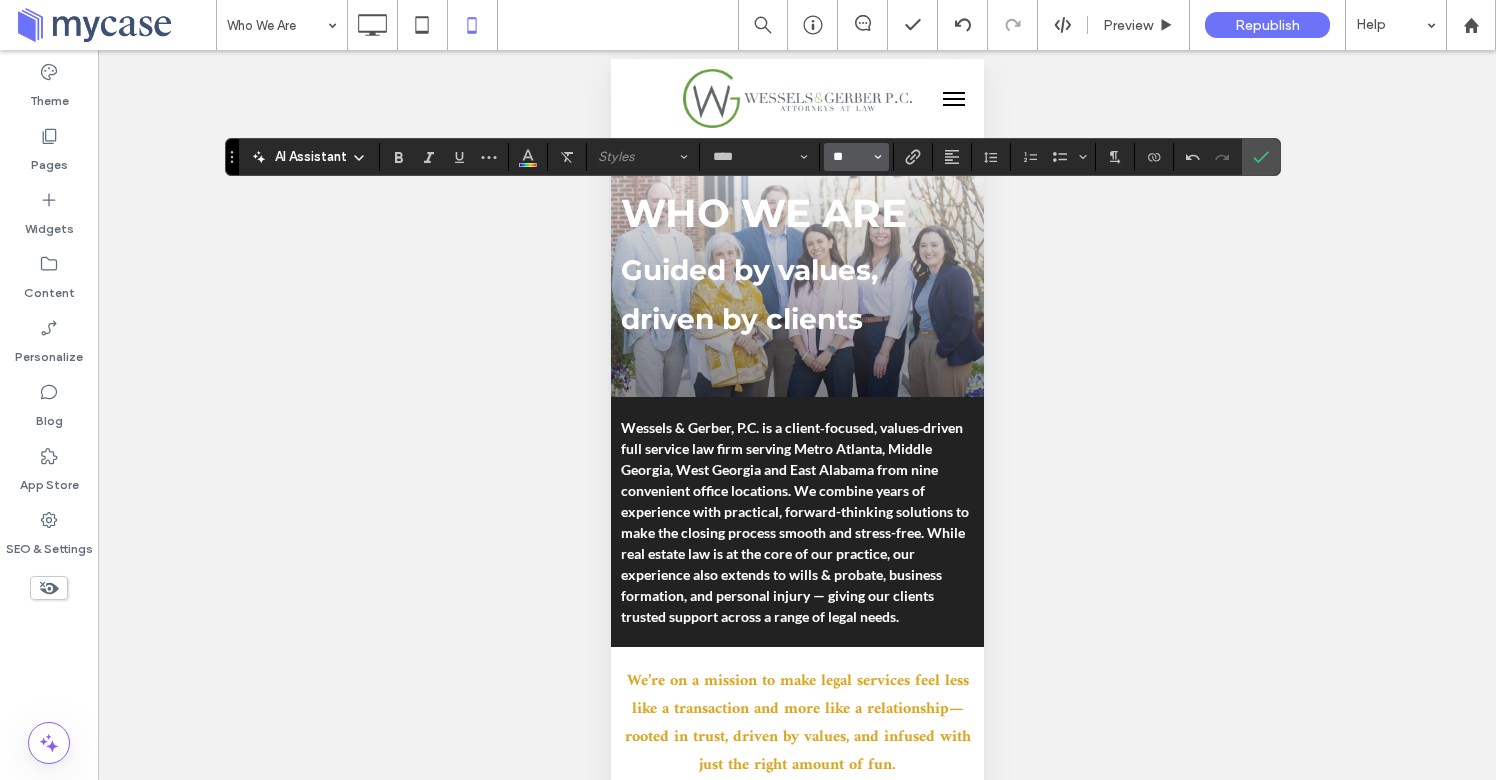 click on "**" at bounding box center [850, 157] 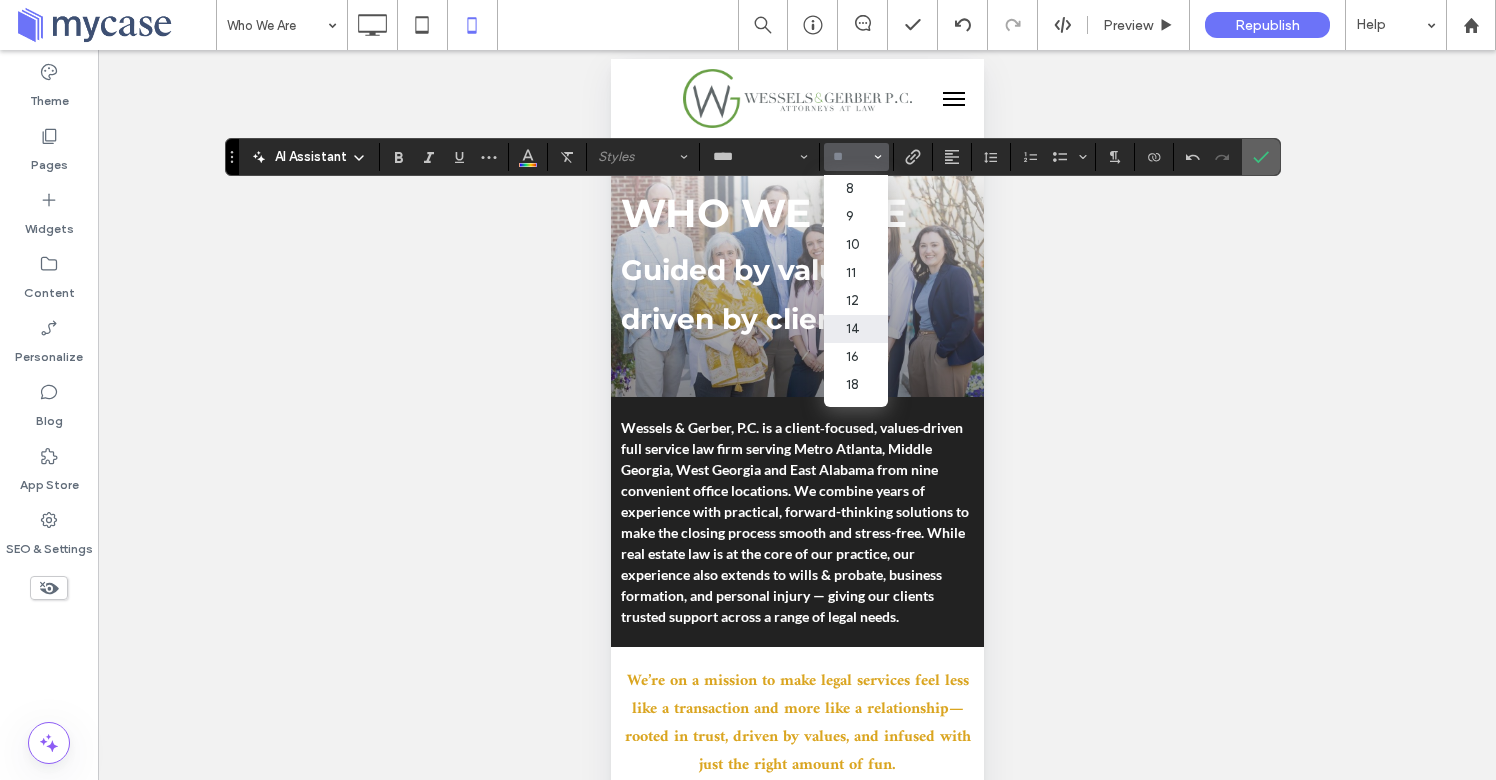 click 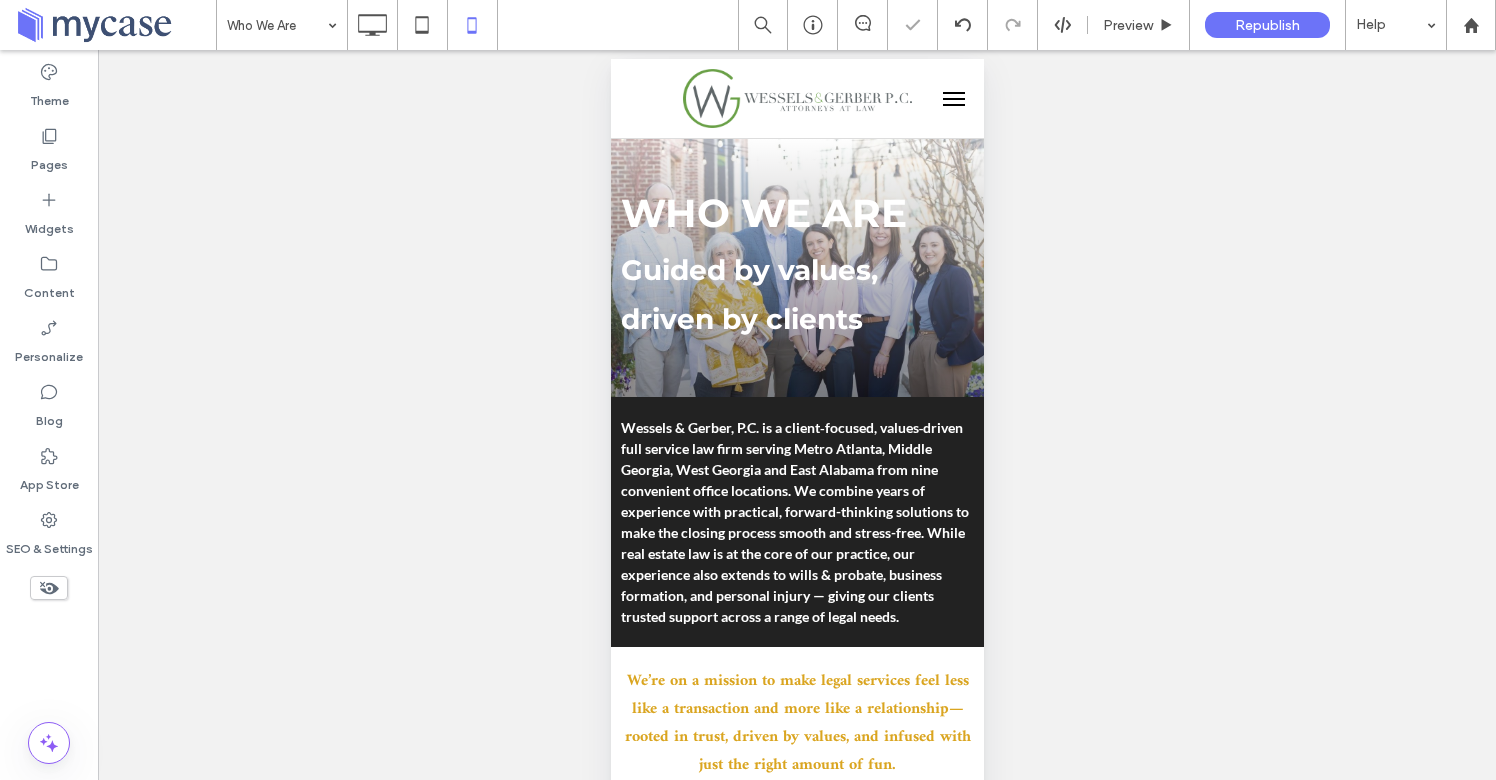 type on "****" 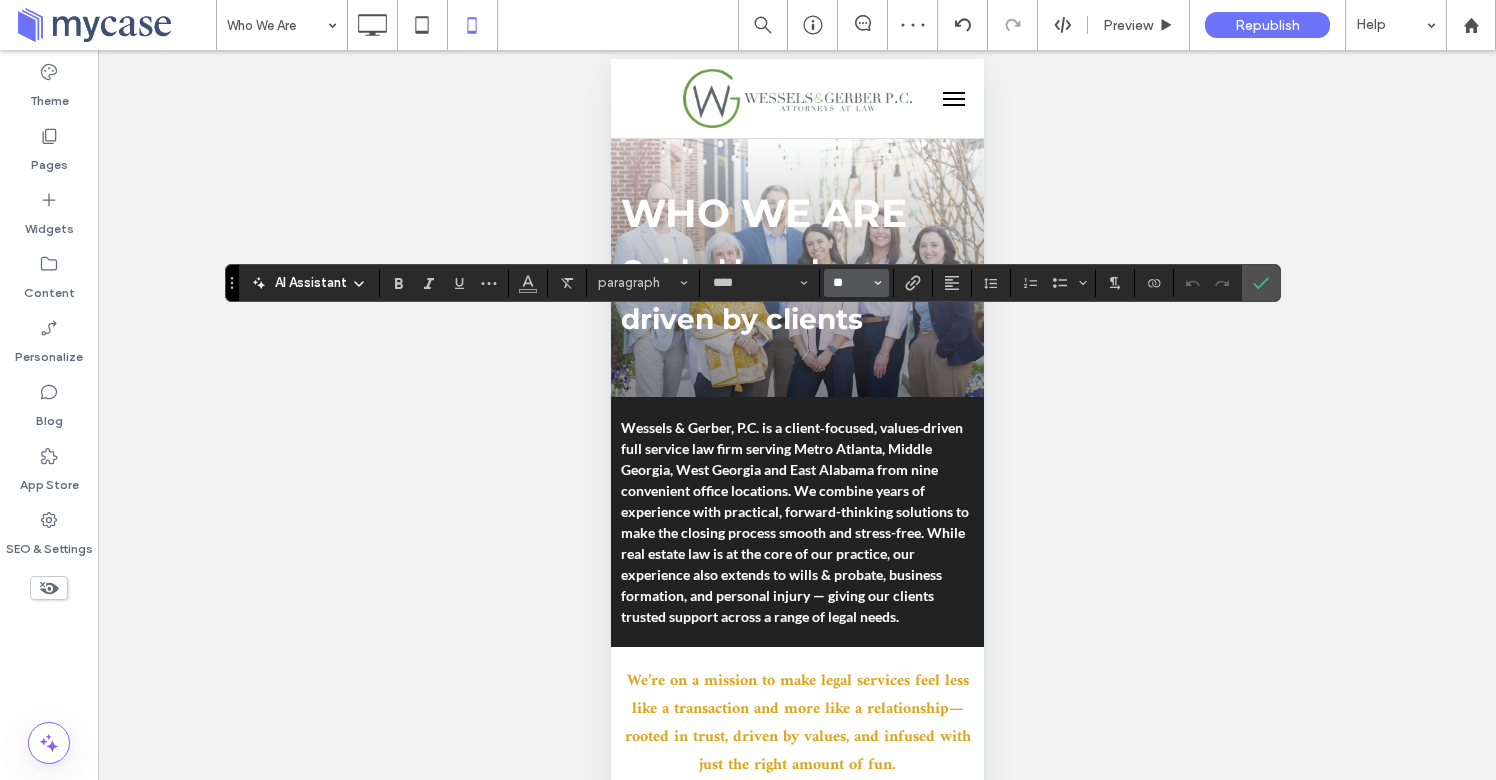 click on "**" at bounding box center (850, 283) 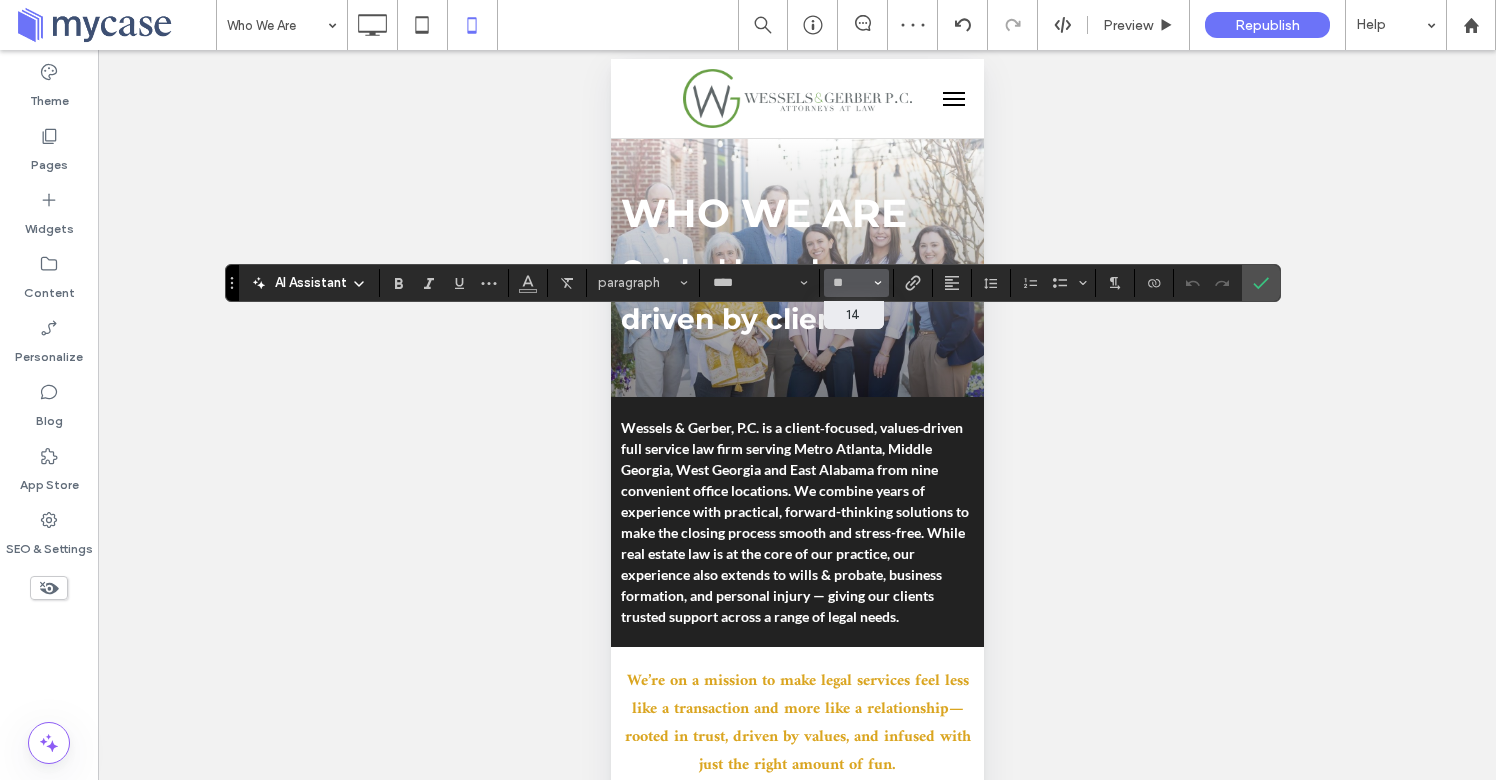 type on "**" 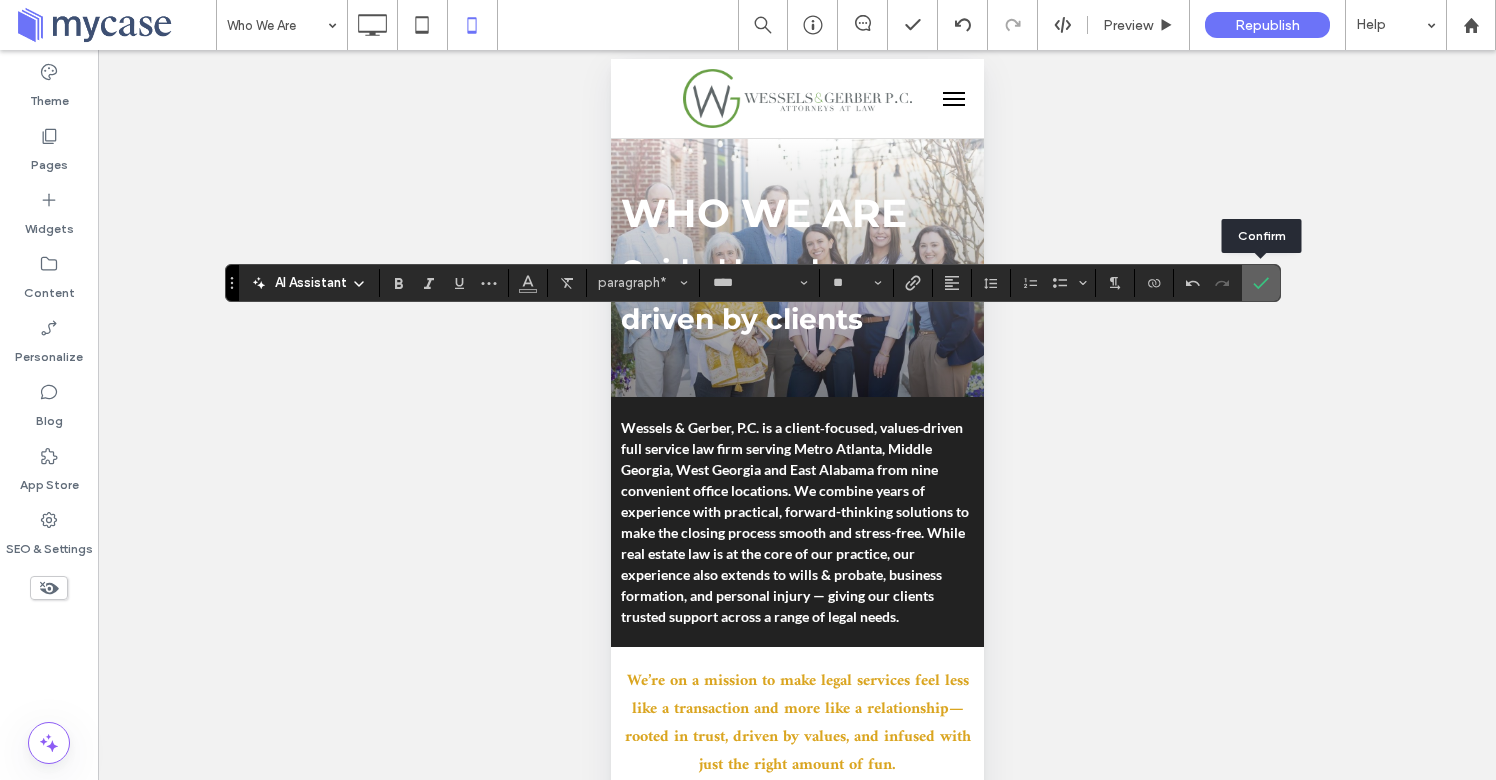 click 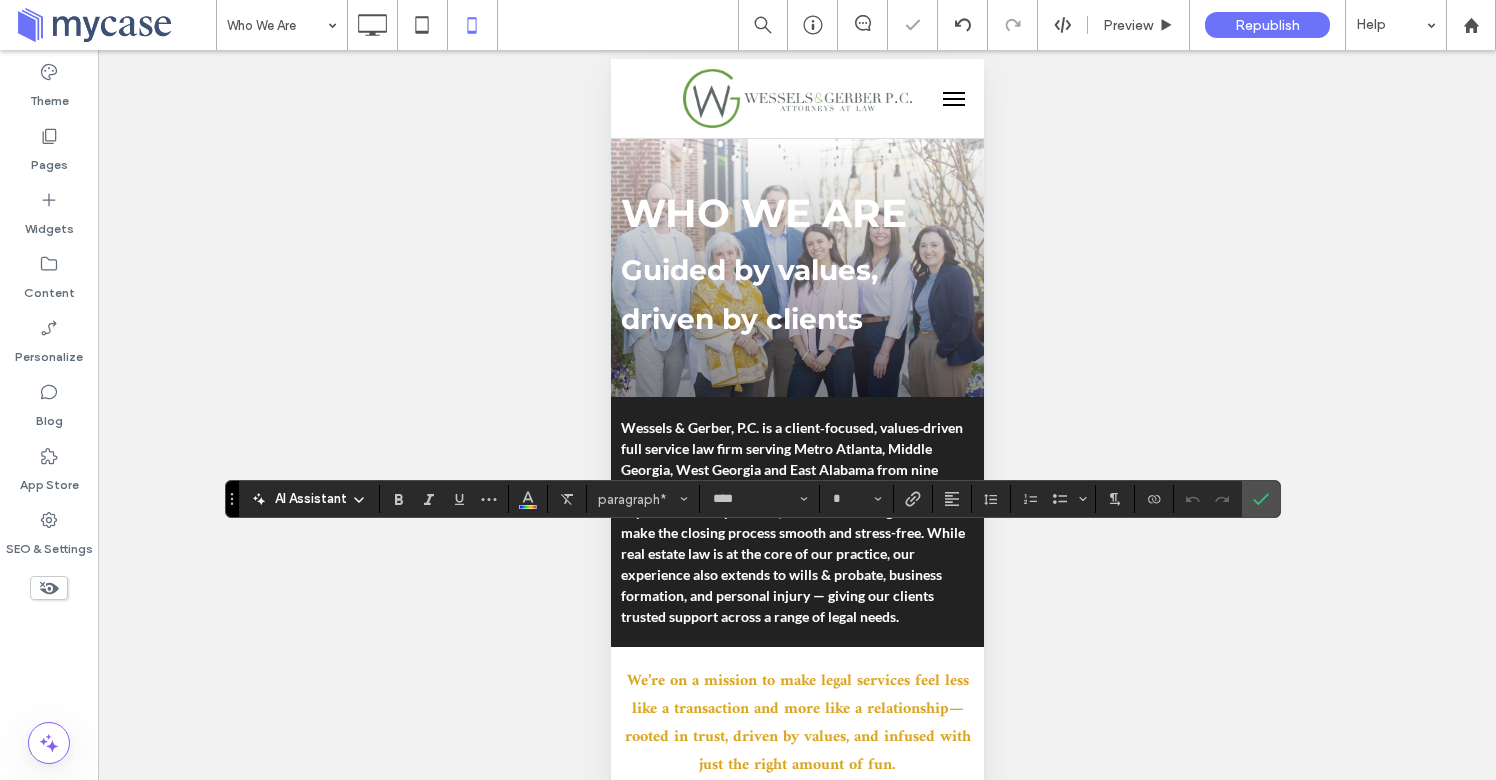type on "**" 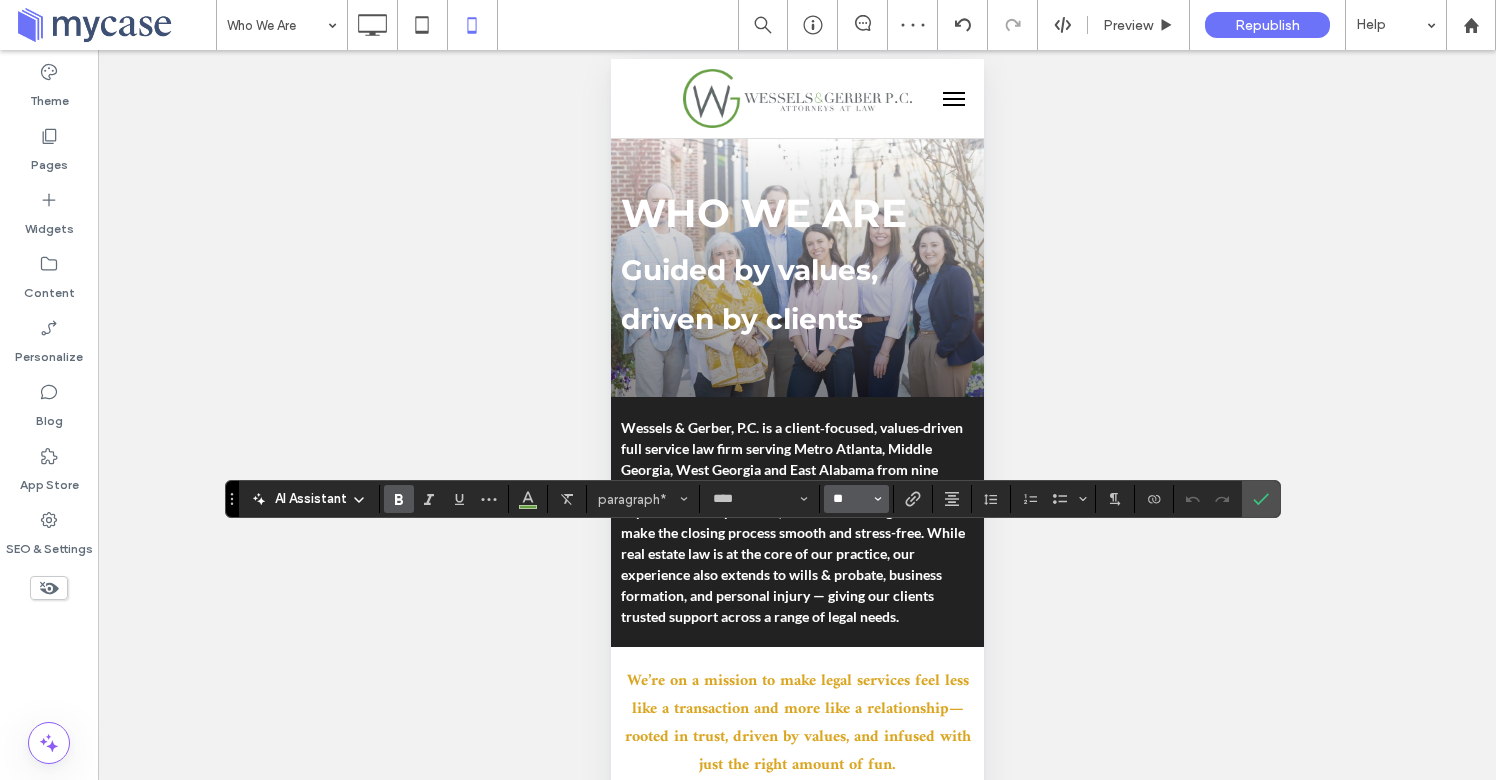 click on "**" at bounding box center (850, 499) 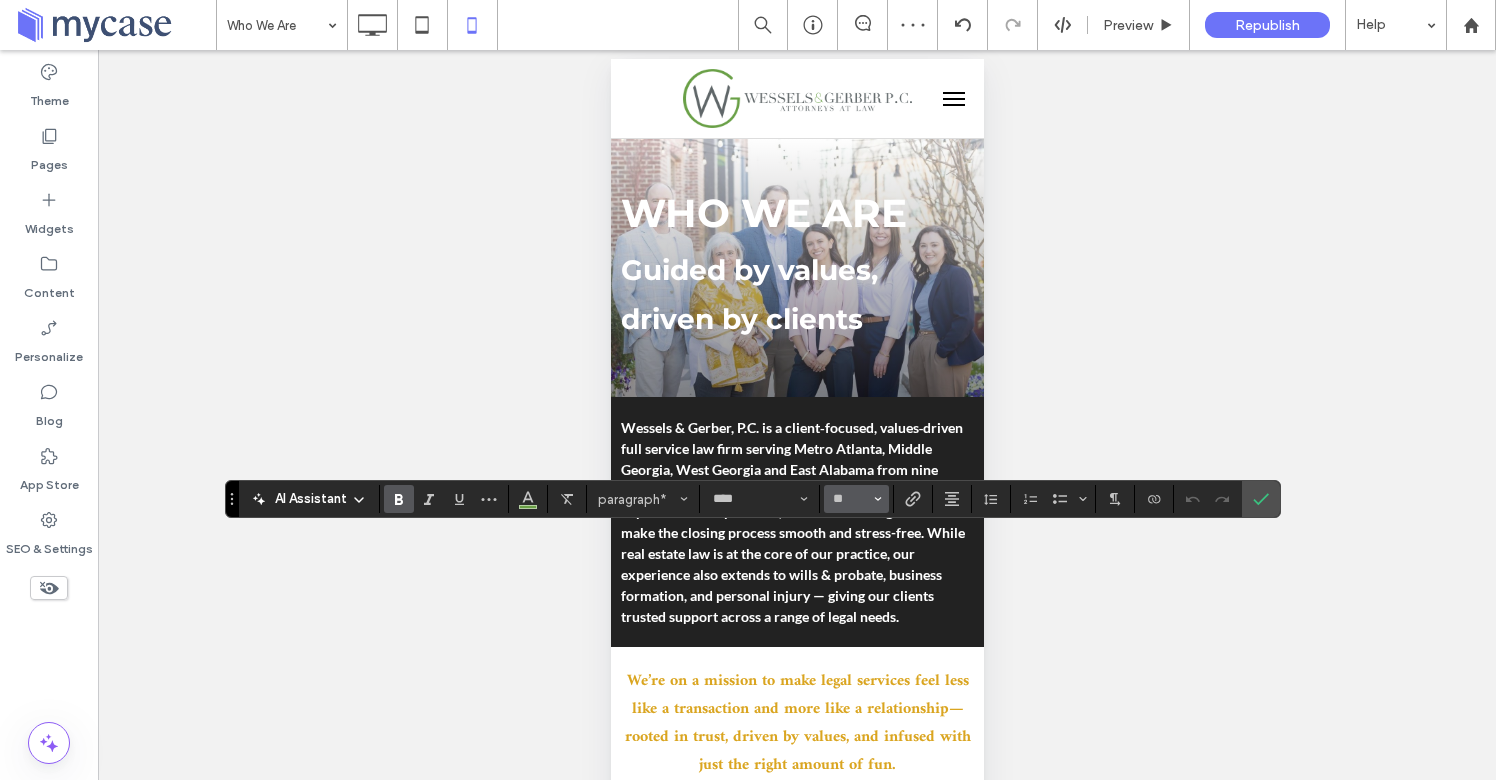 type on "**" 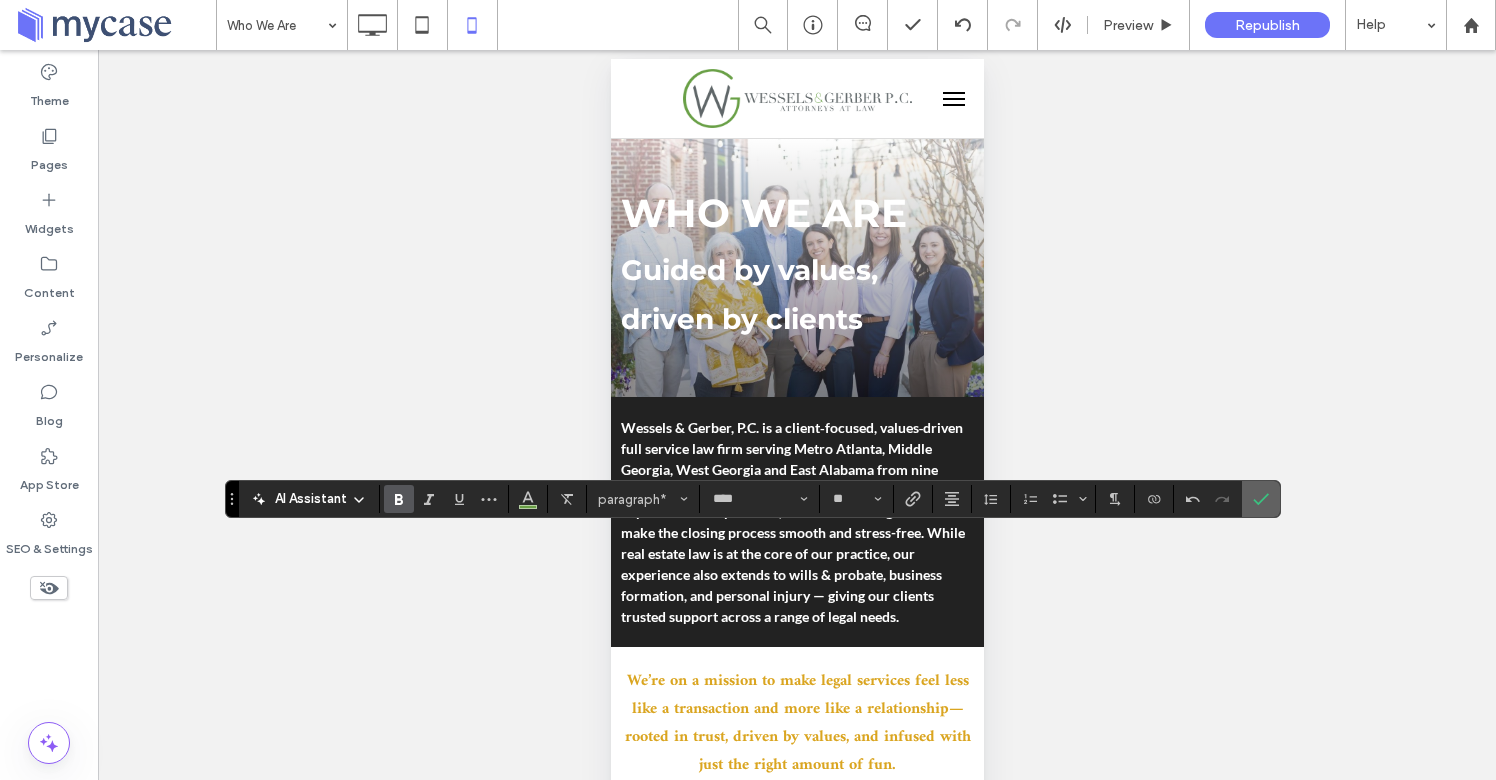click 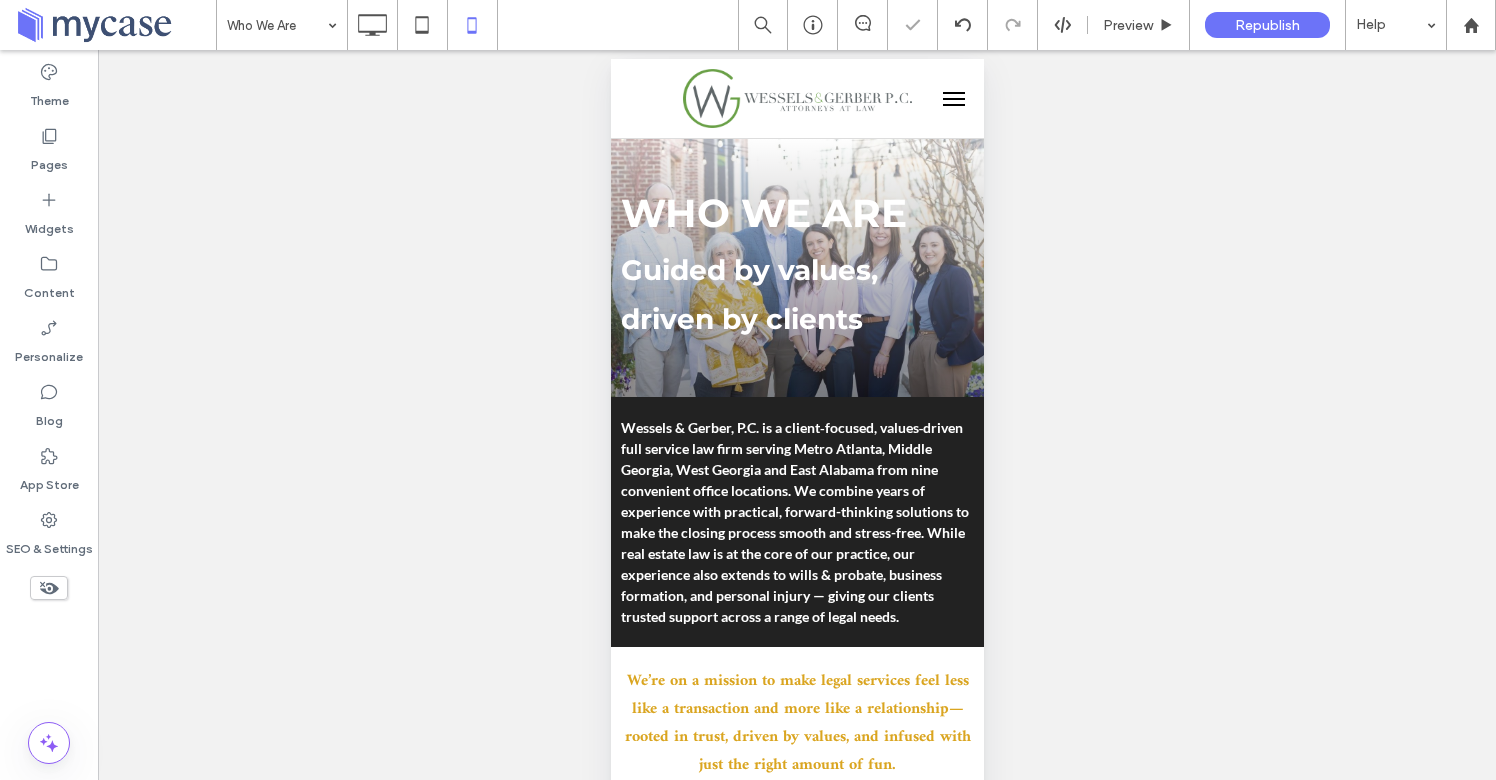 type on "****" 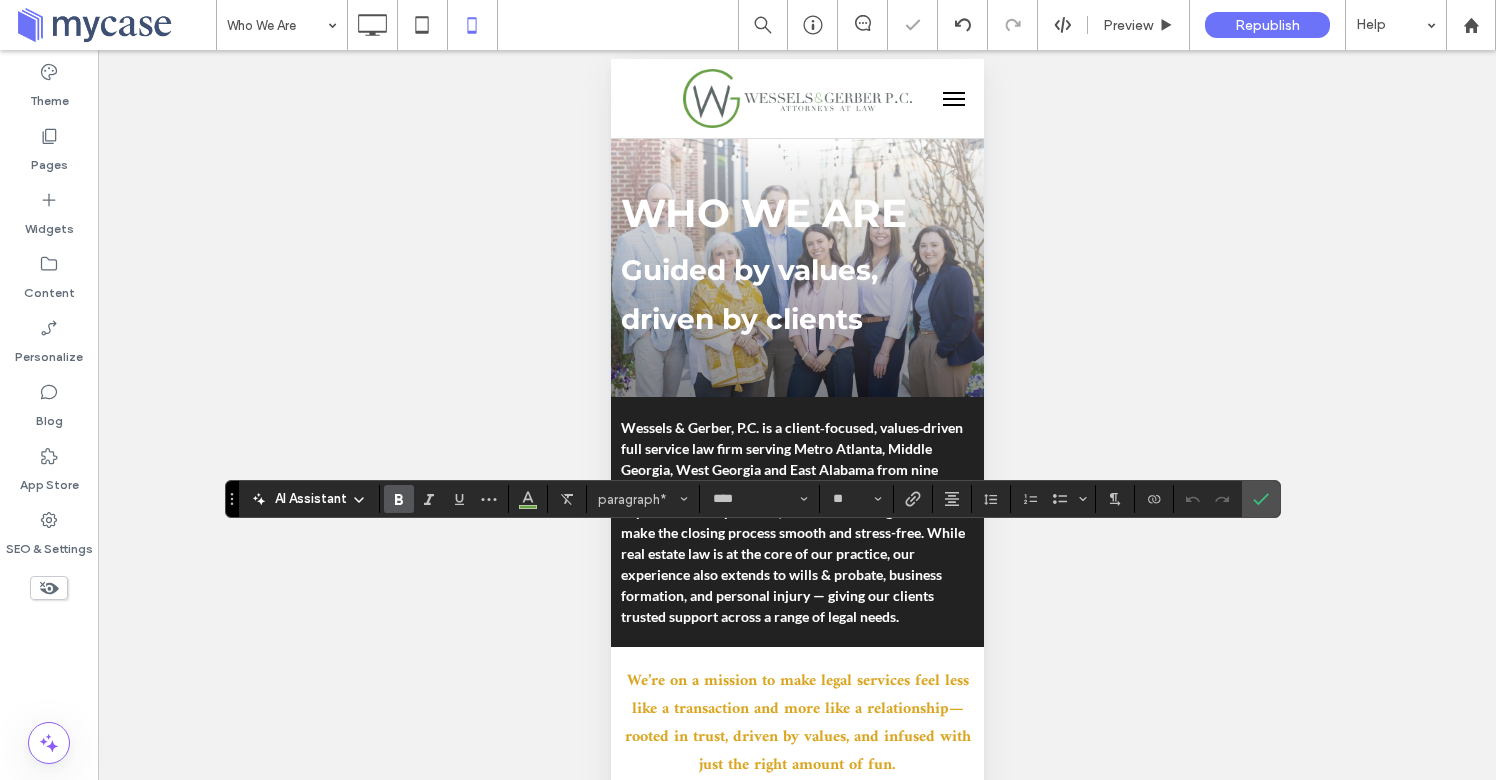 type on "**" 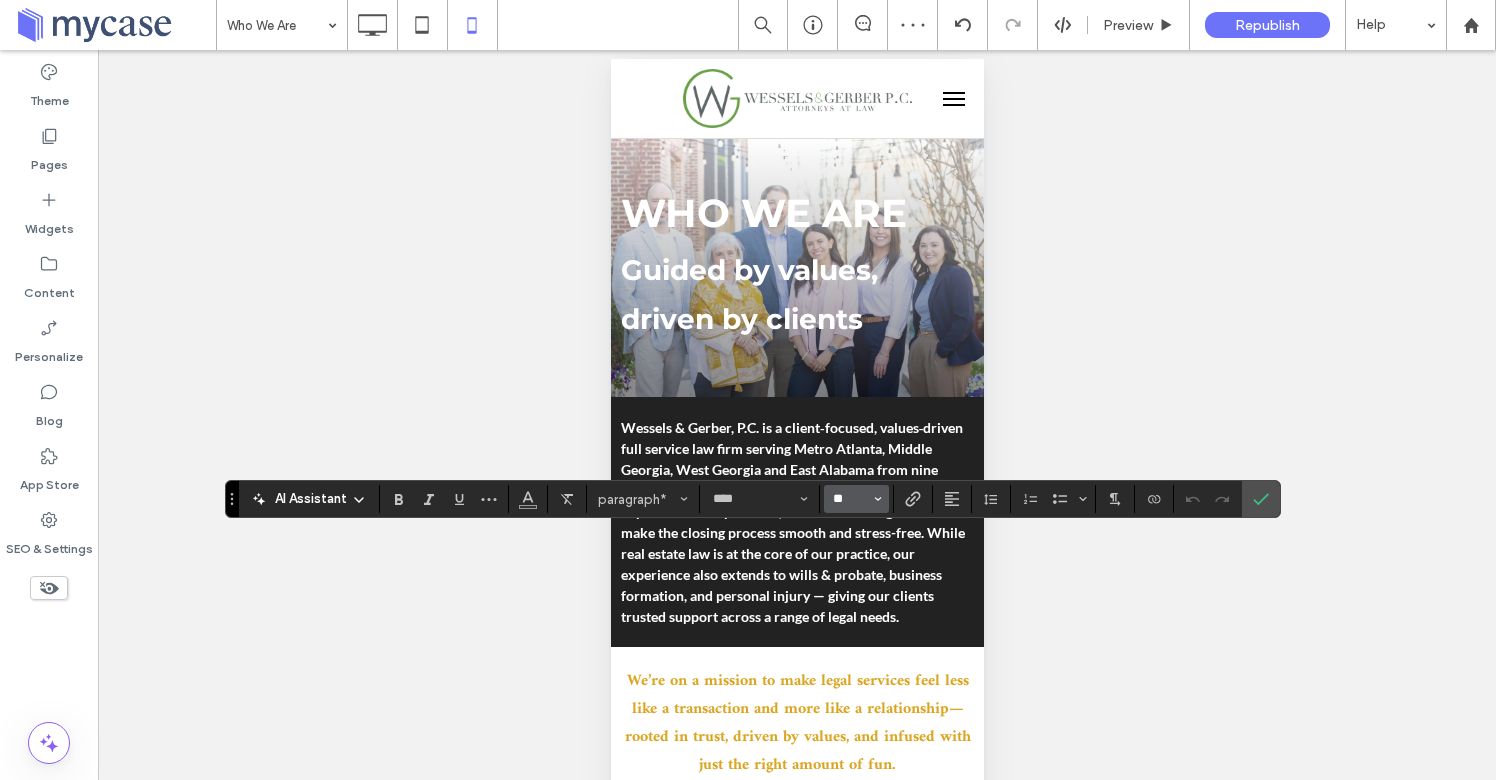 click on "**" at bounding box center (850, 499) 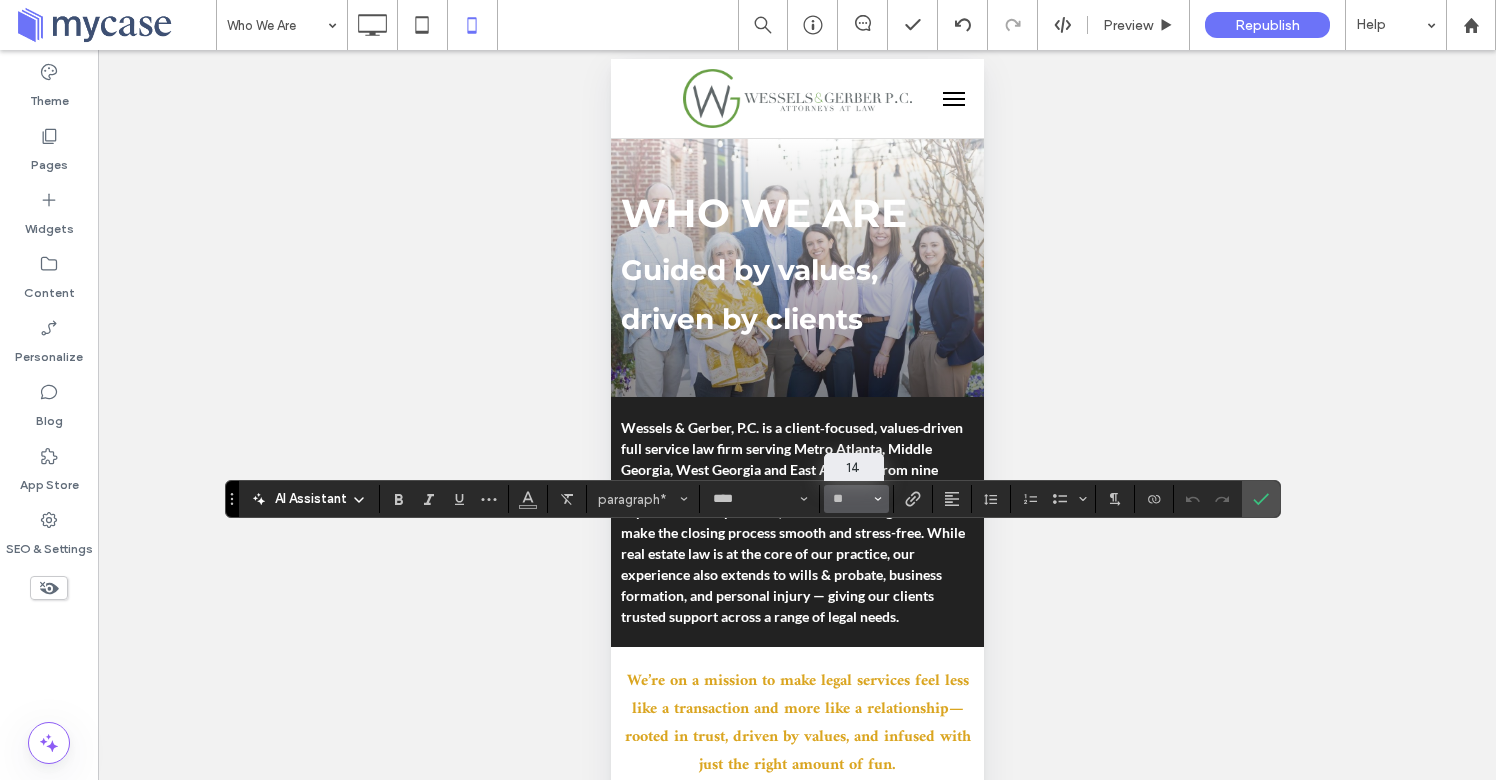 type on "**" 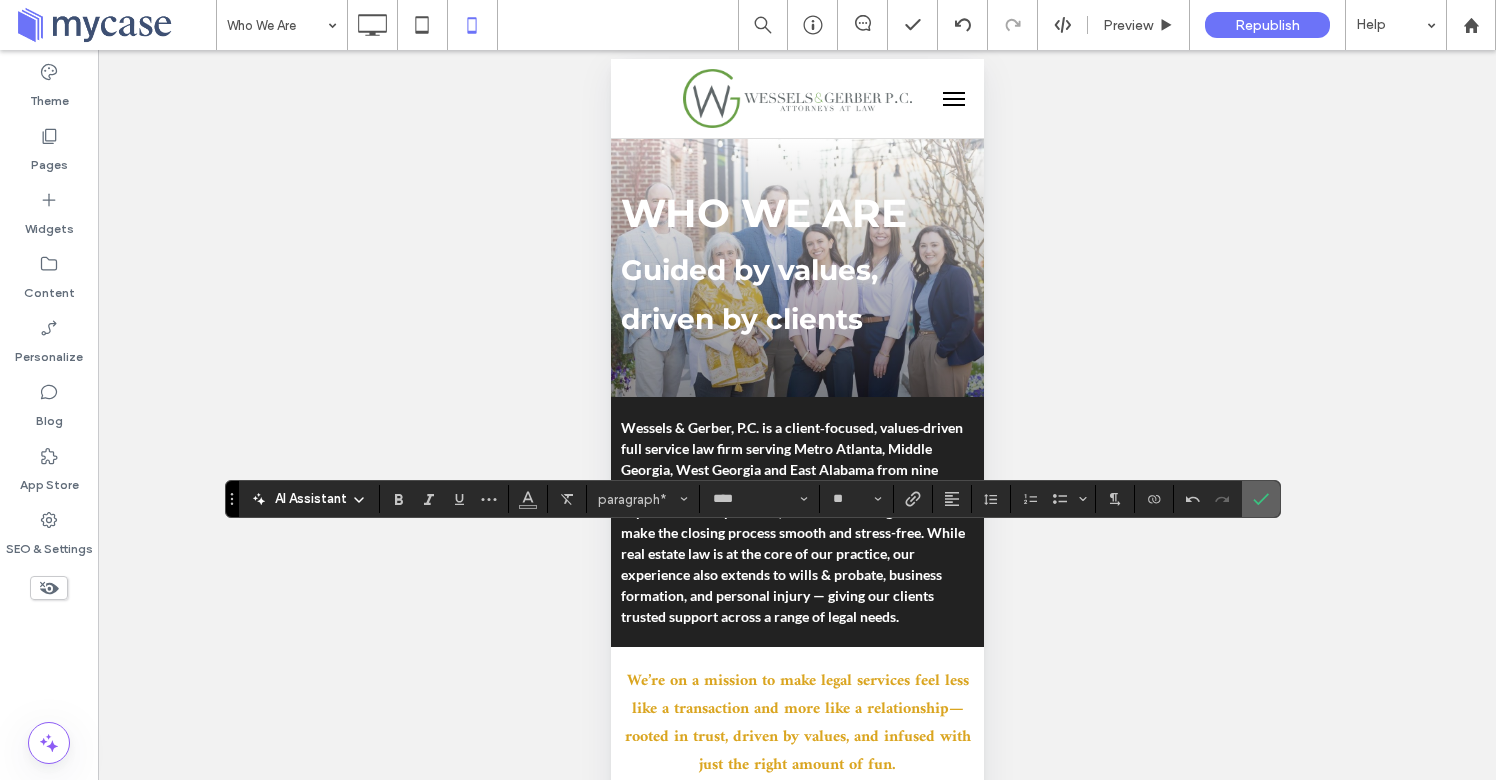click 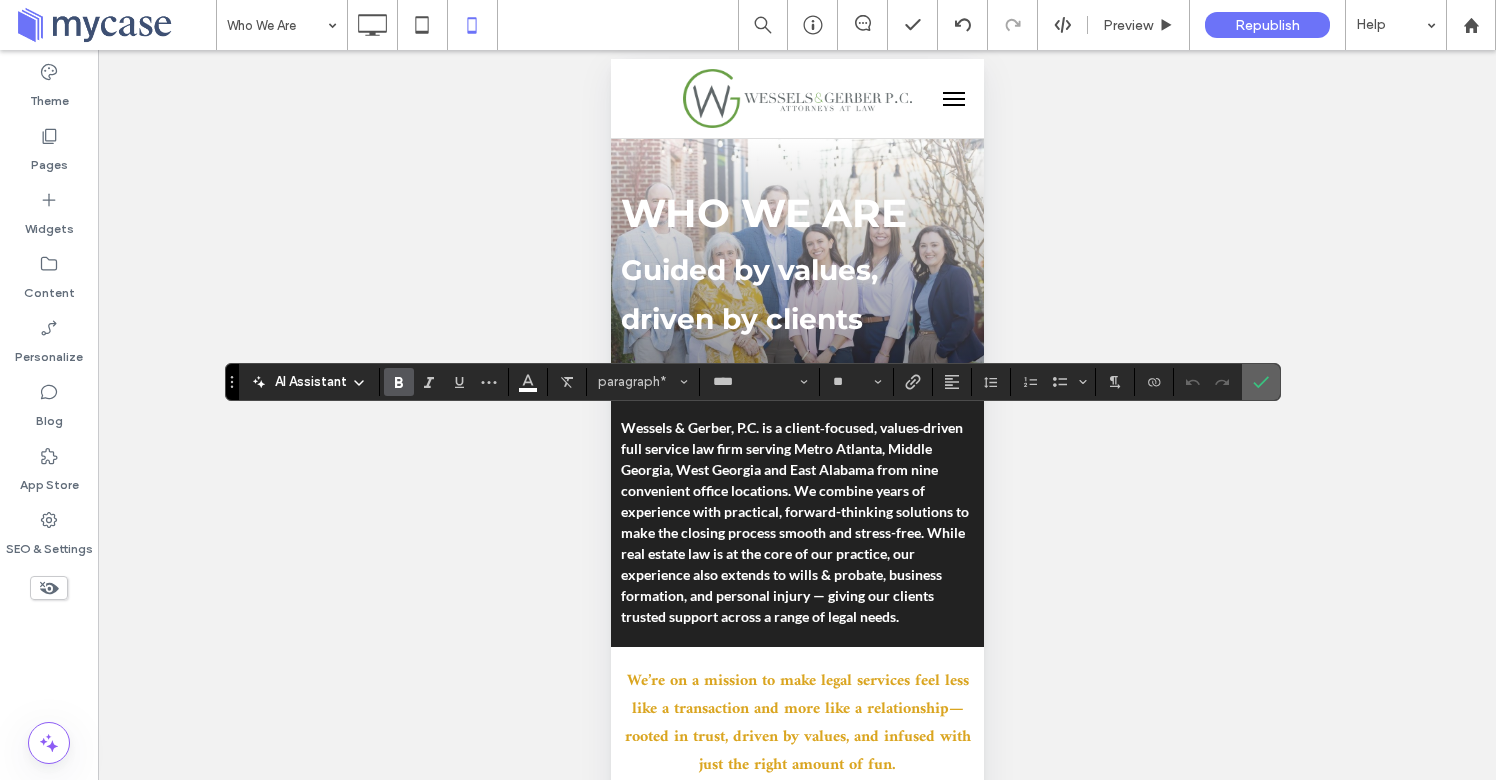 click 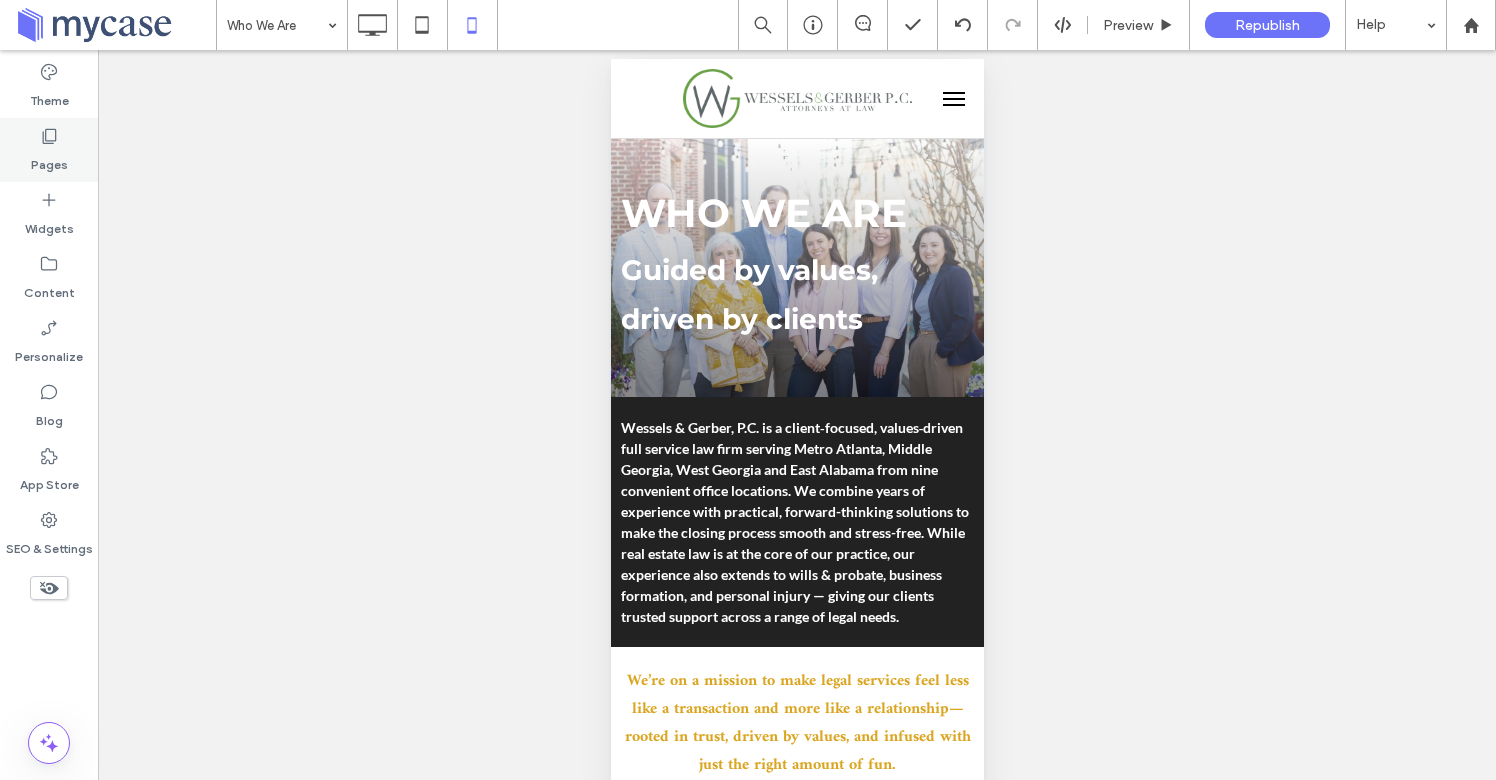 click on "Pages" at bounding box center (49, 150) 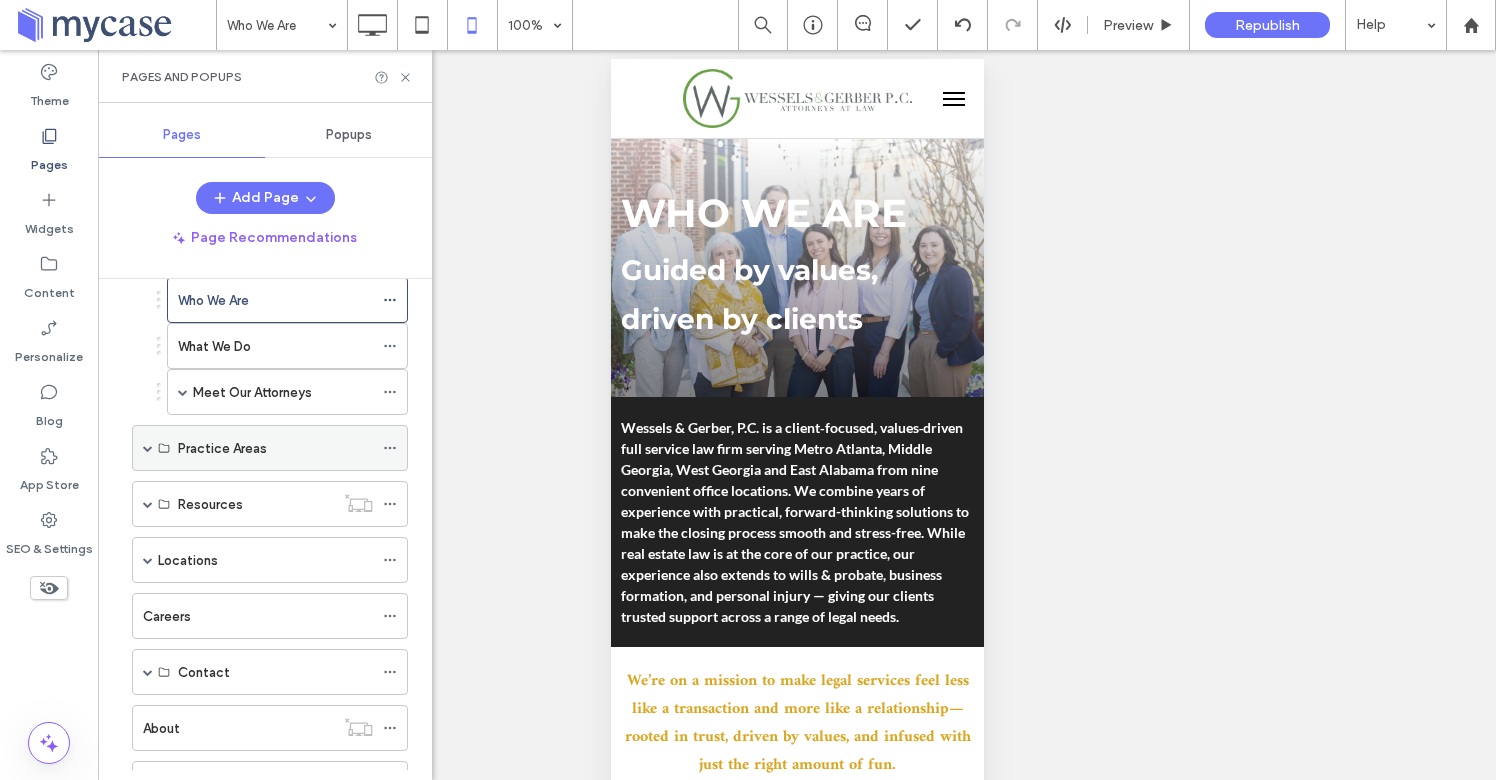 scroll, scrollTop: 152, scrollLeft: 0, axis: vertical 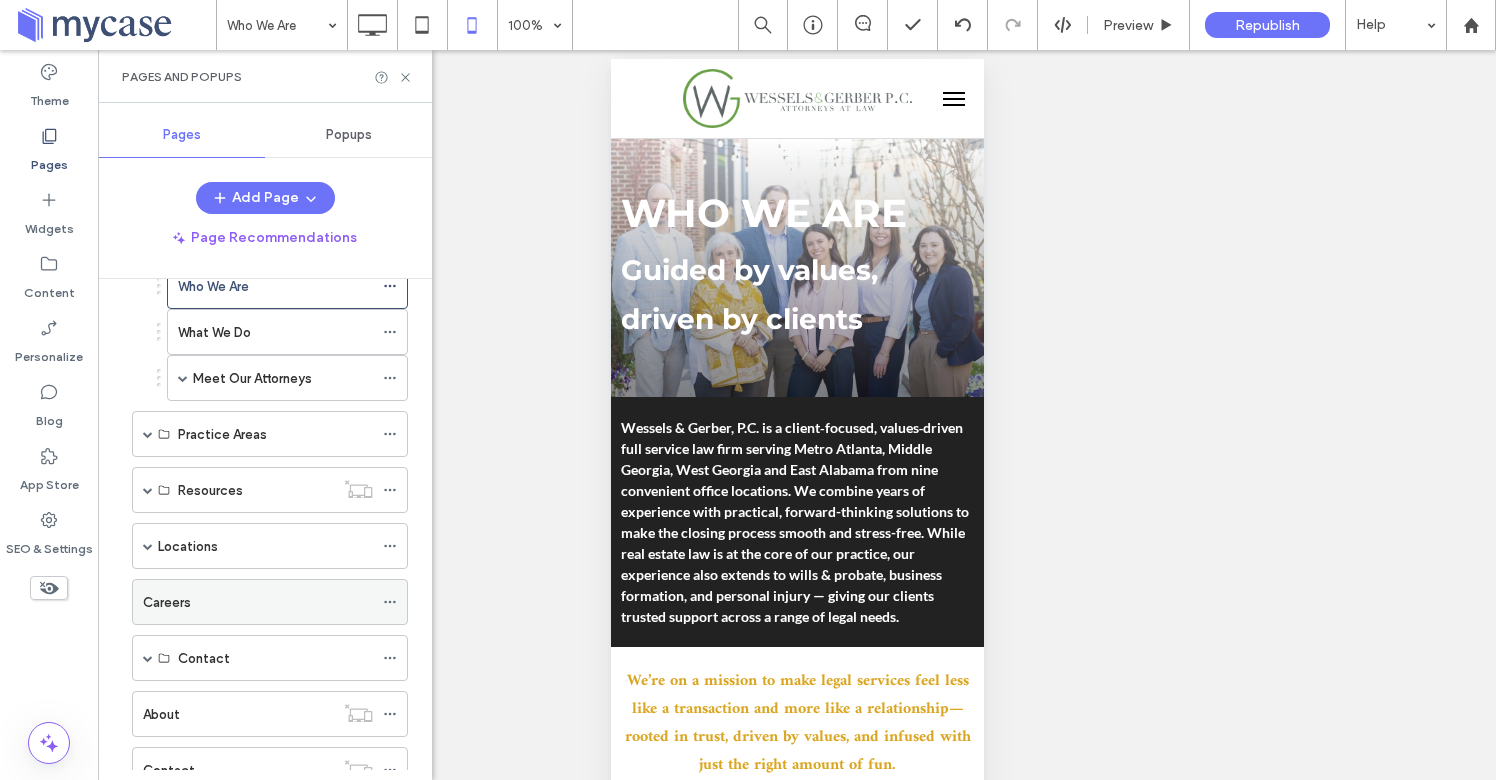 click on "Careers" at bounding box center (258, 602) 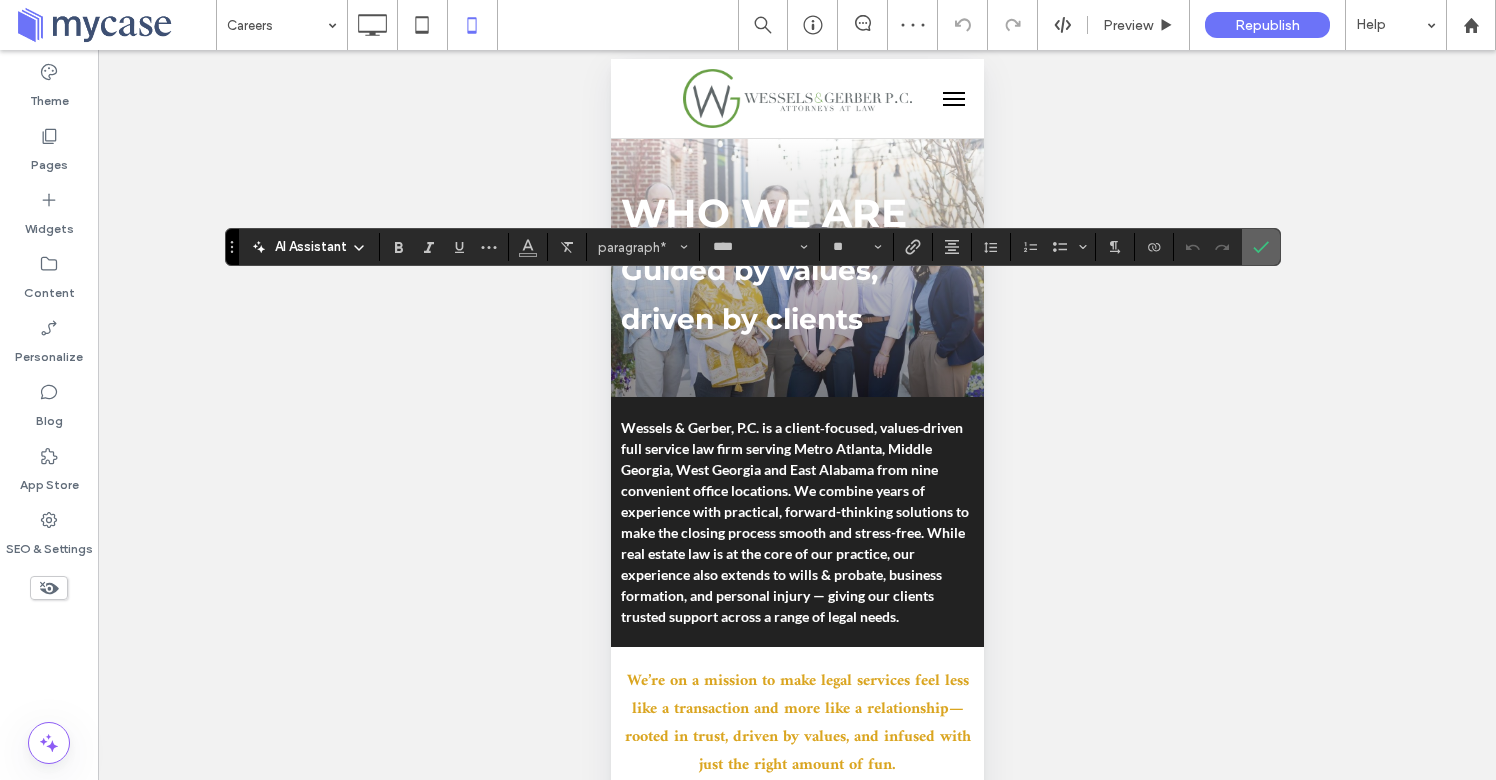 click 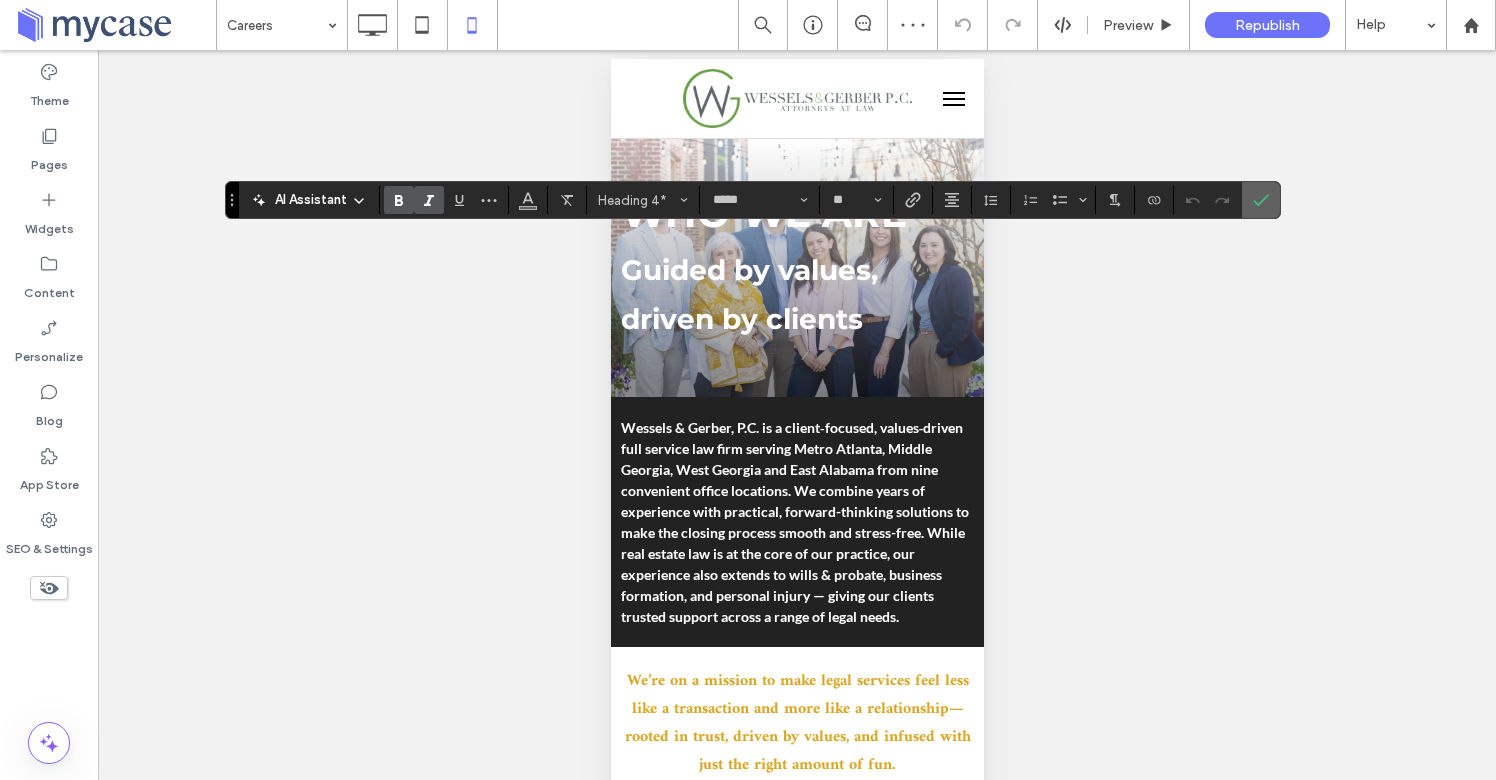 click 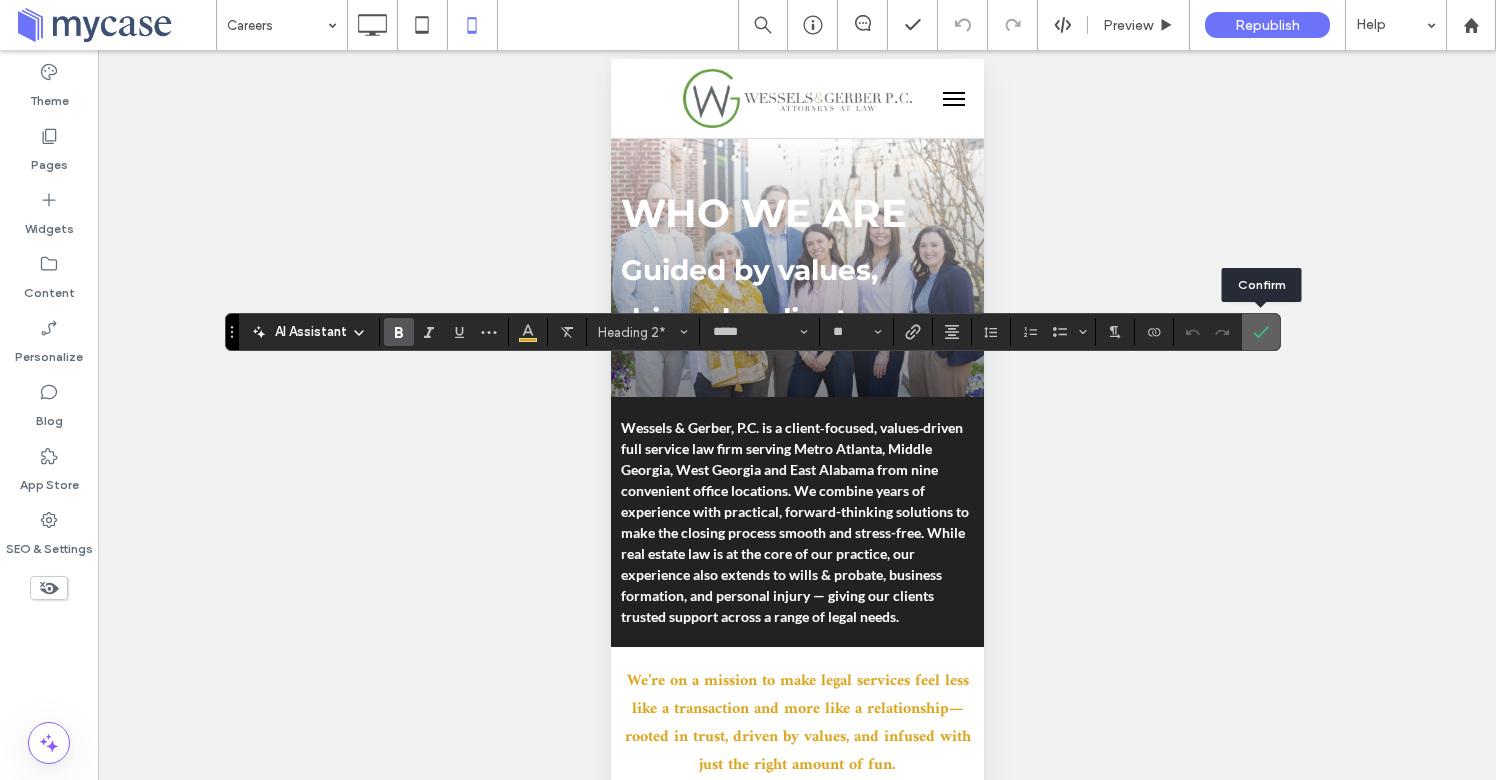click at bounding box center (1257, 332) 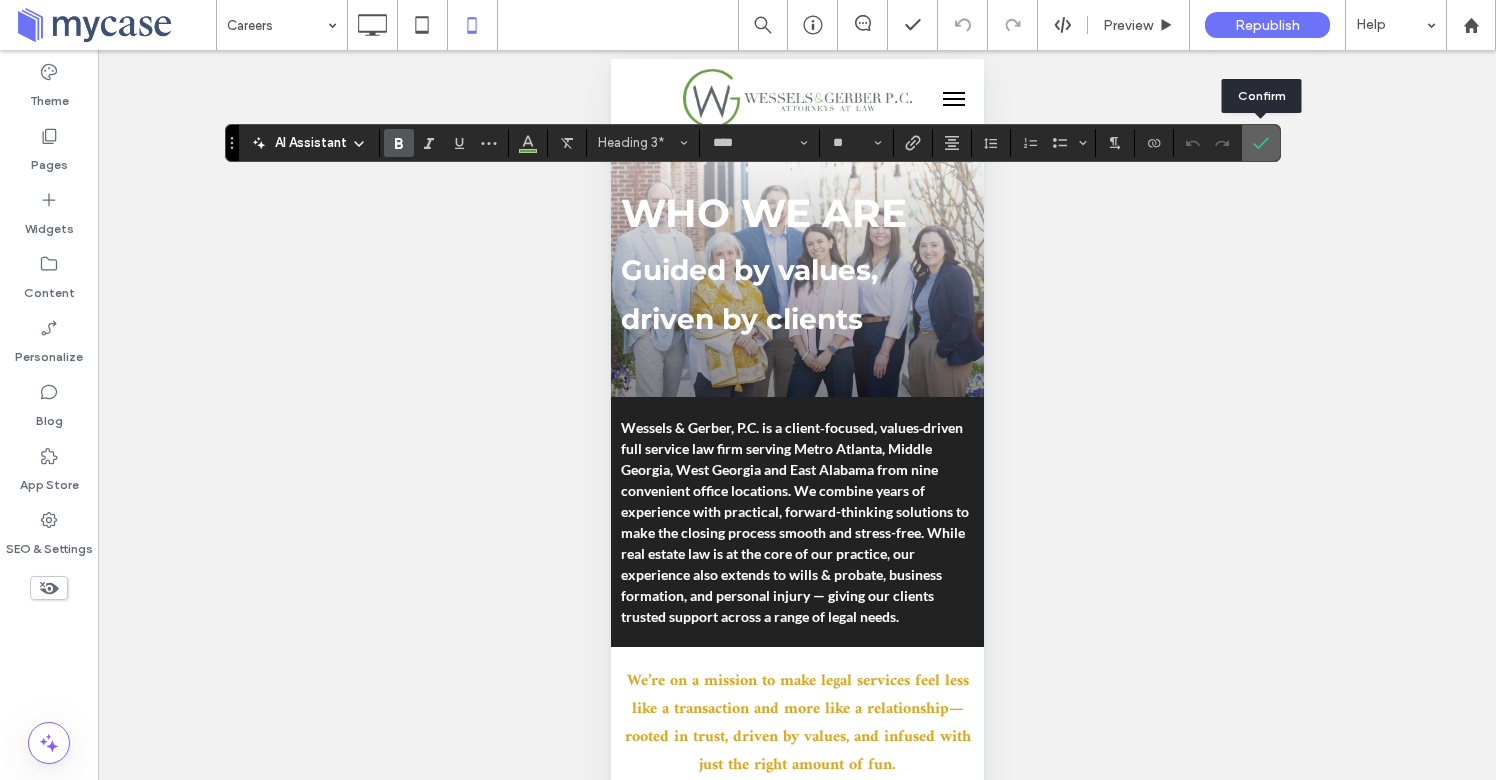 click 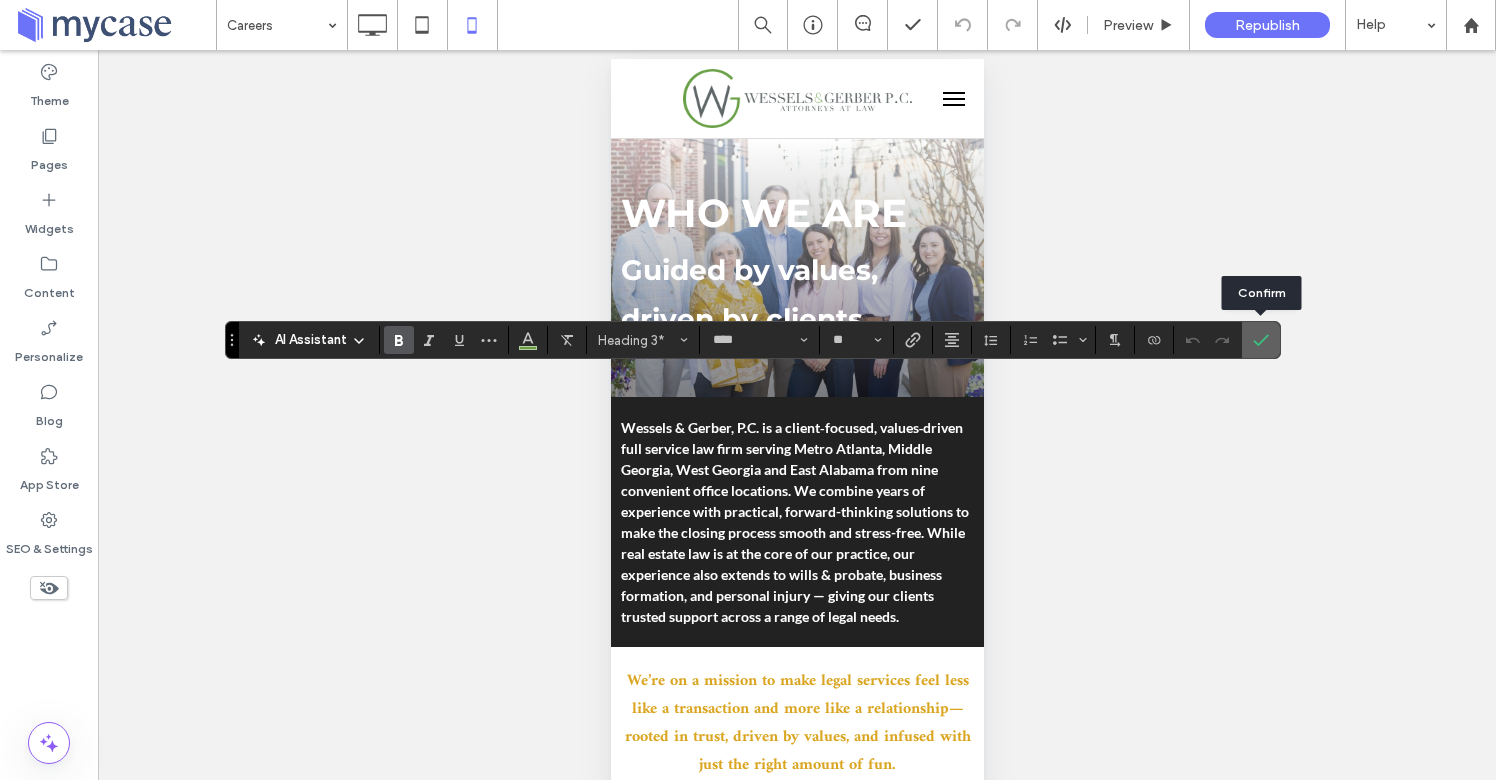 click 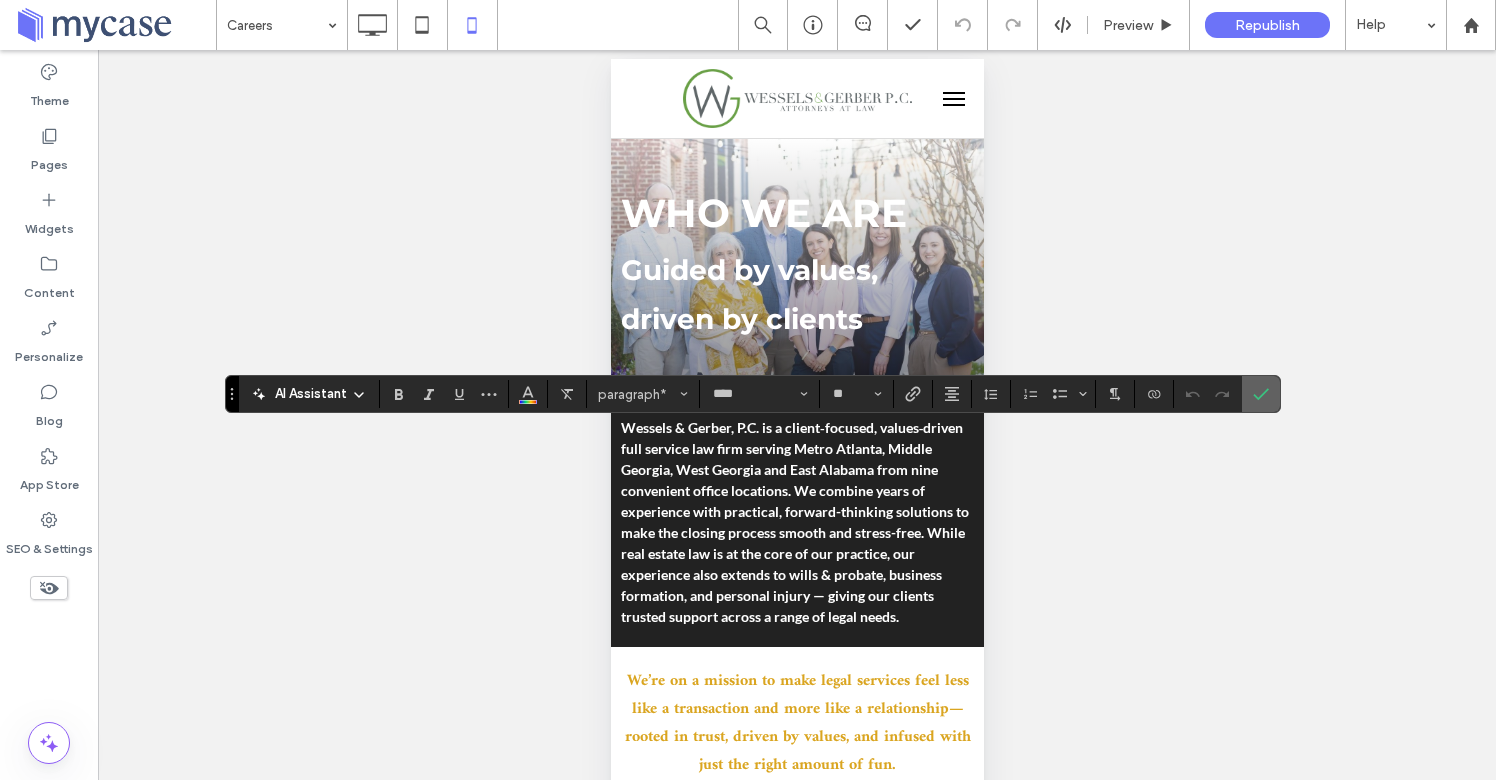 click at bounding box center (1257, 394) 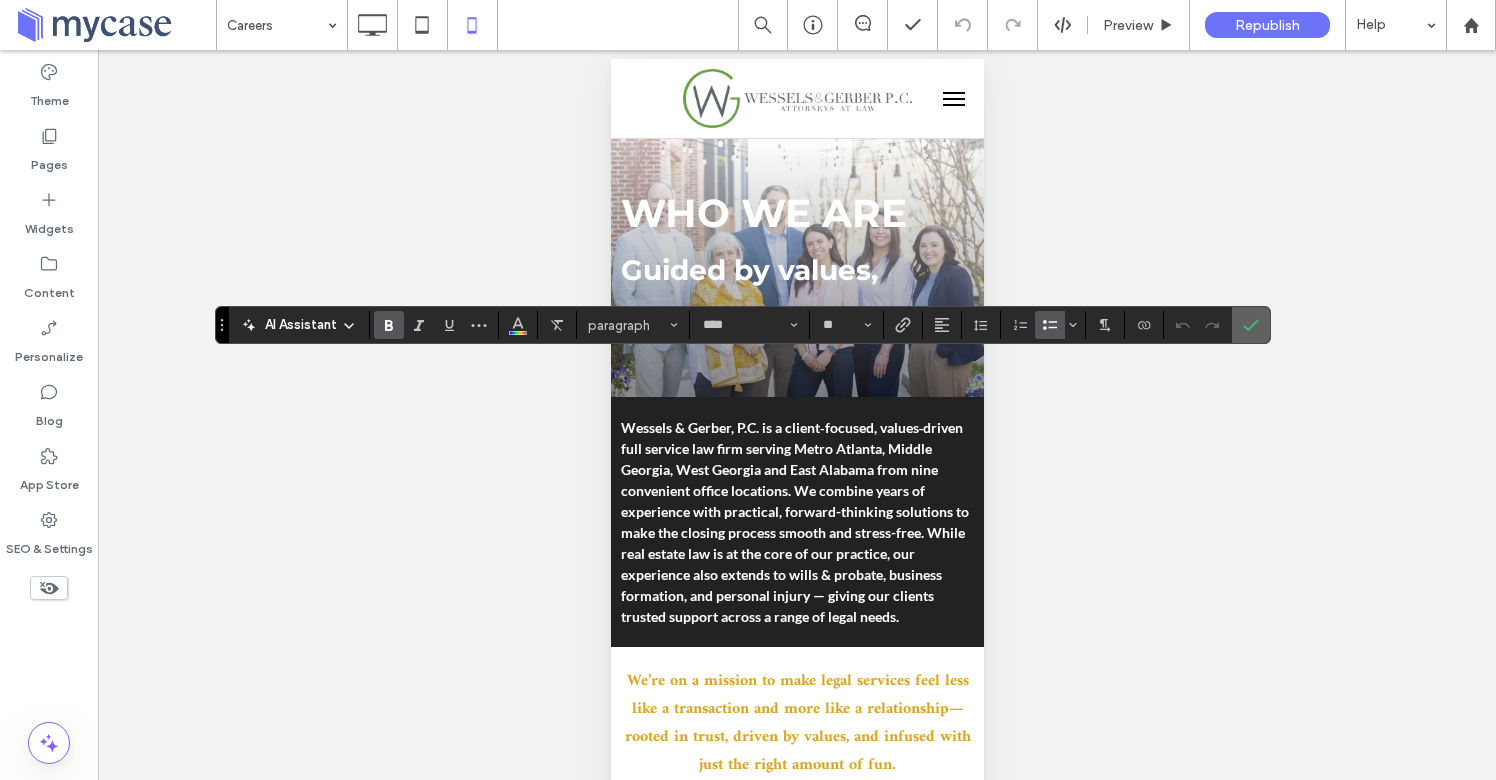 click at bounding box center (1251, 325) 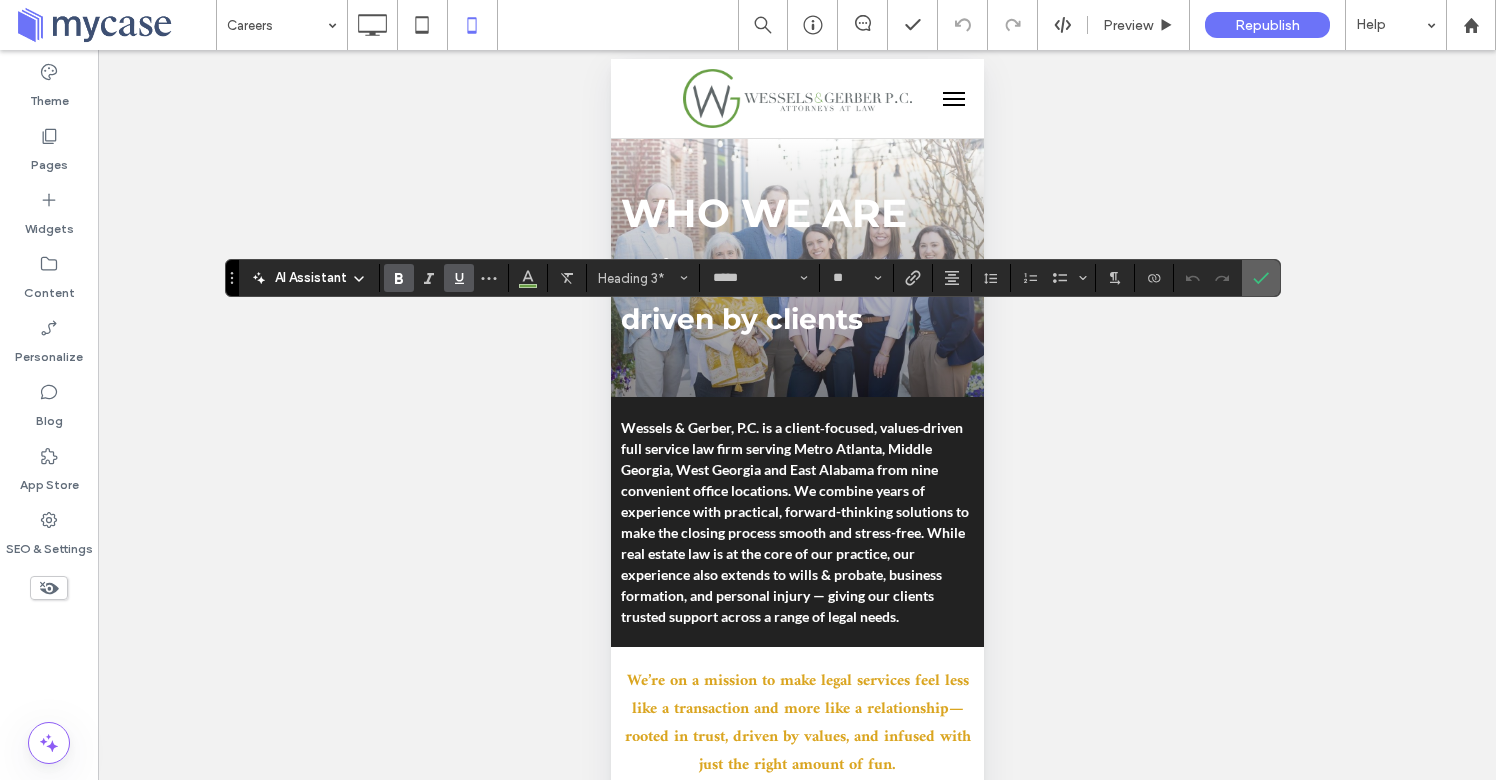 click at bounding box center (1261, 278) 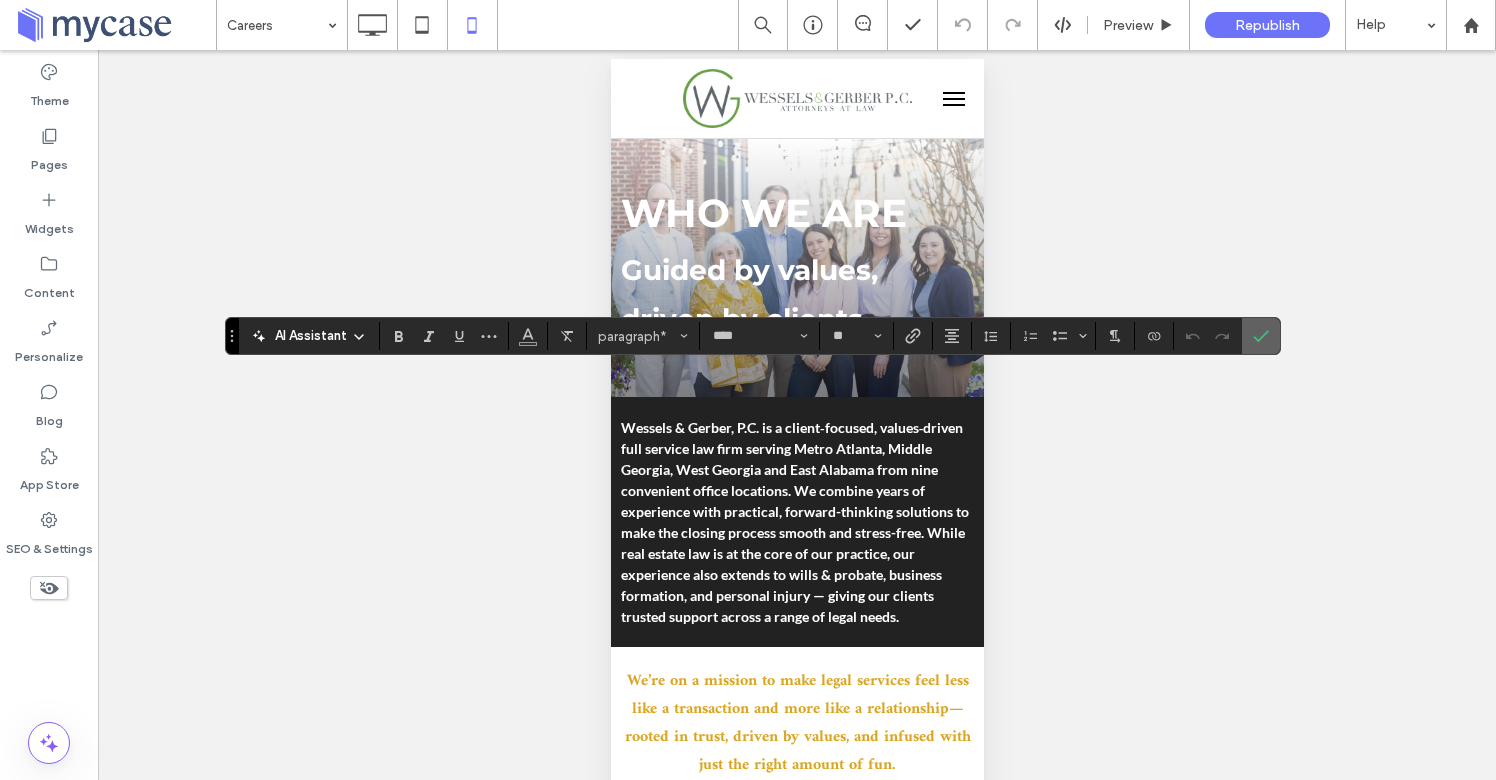 click 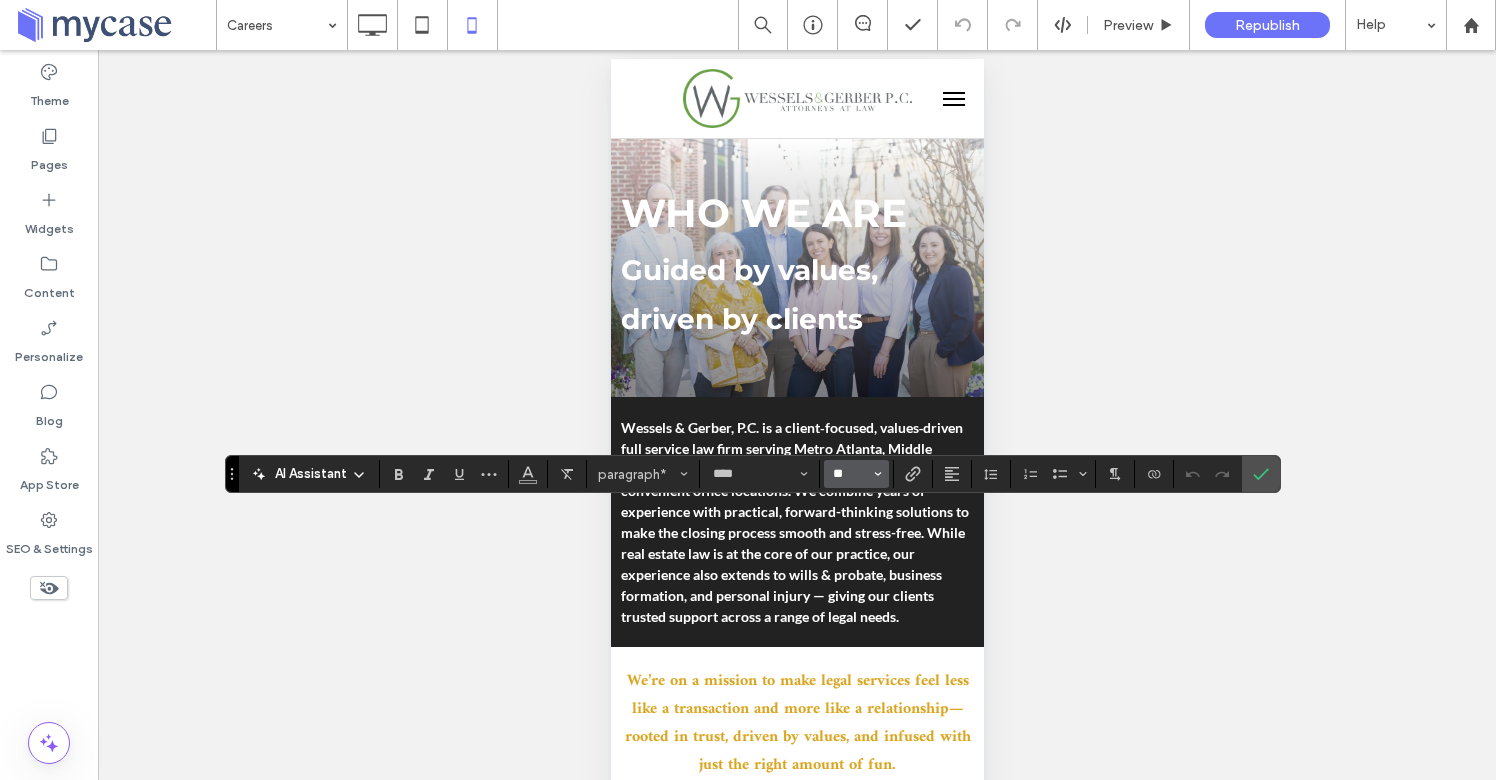 click on "**" at bounding box center [850, 474] 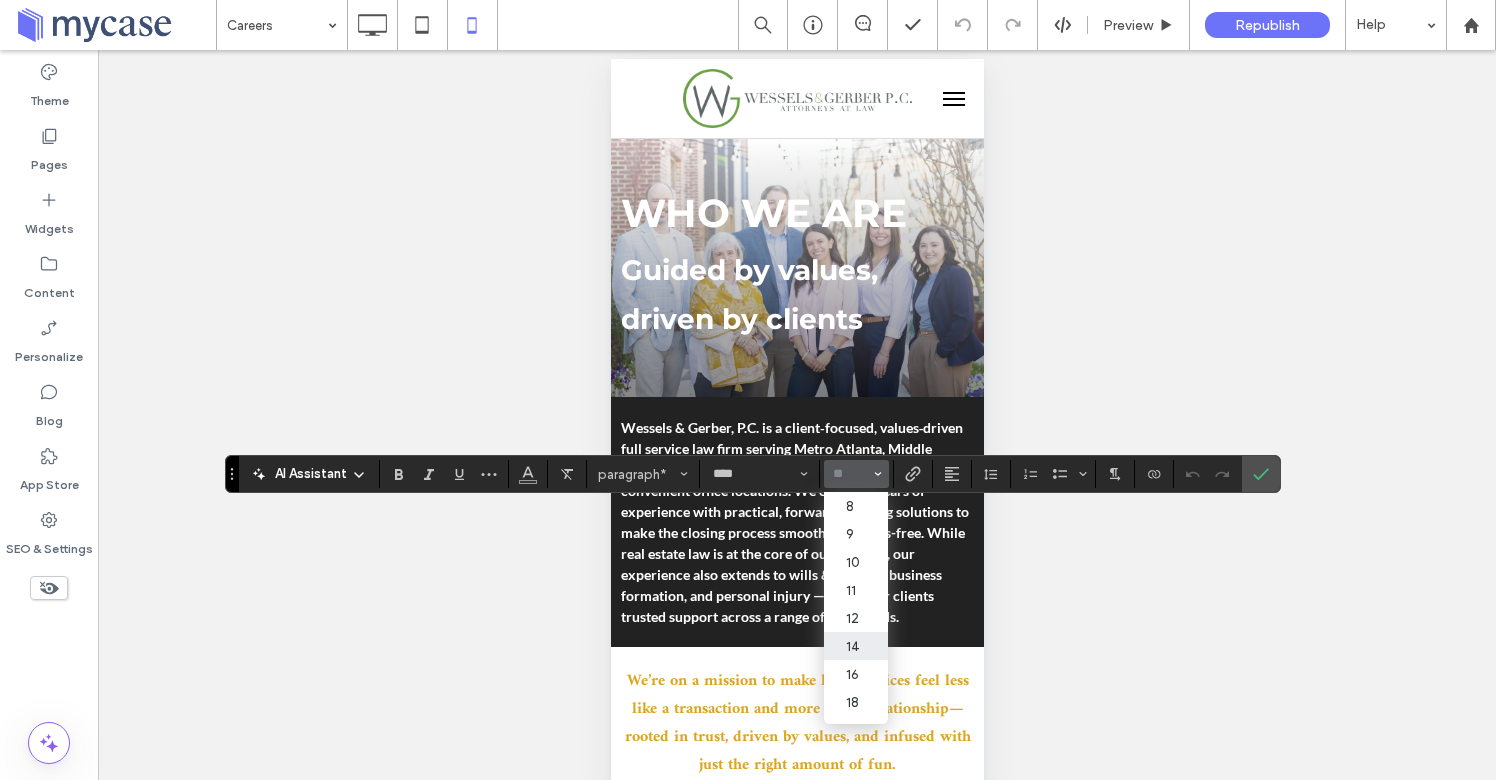 click on "14" at bounding box center [856, 646] 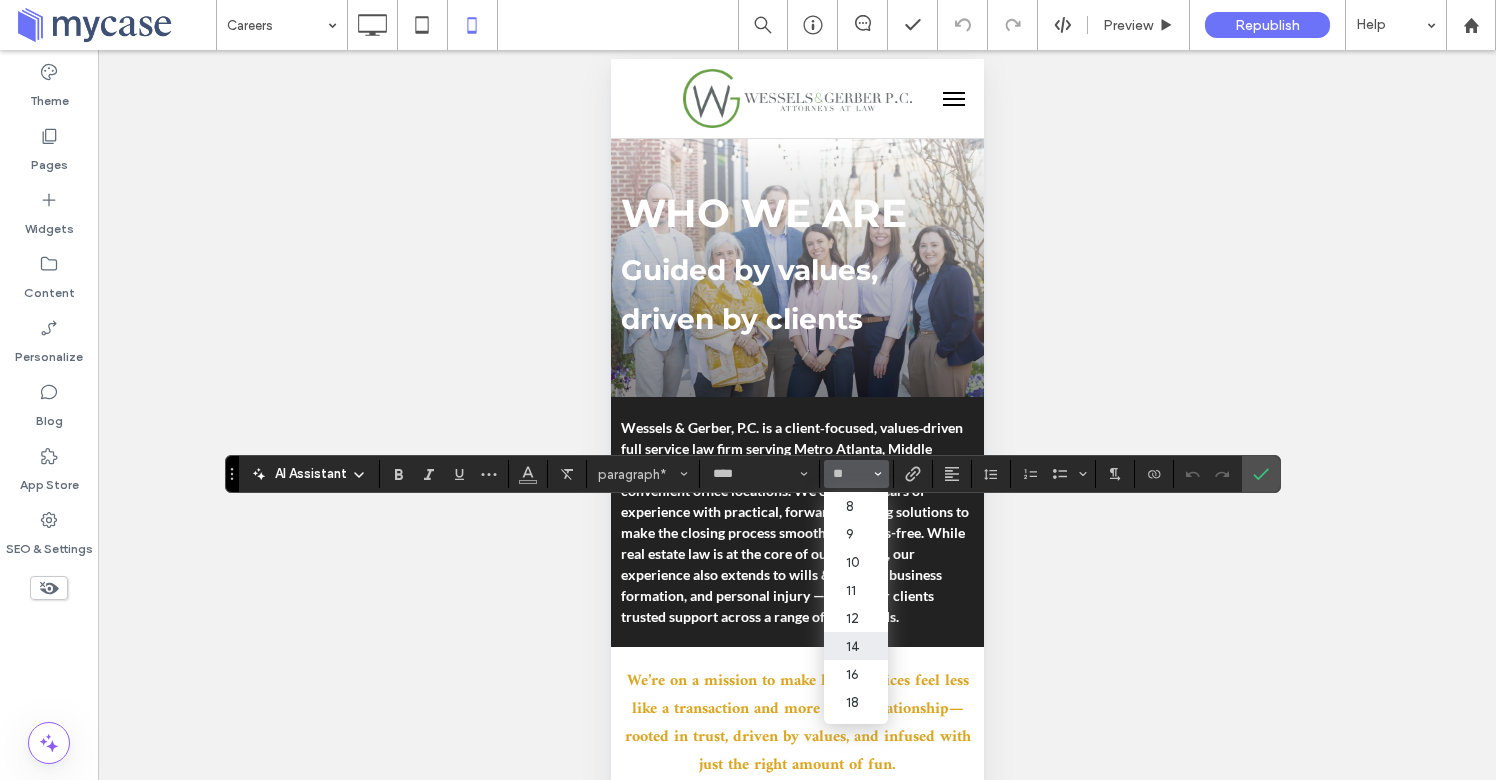 type on "**" 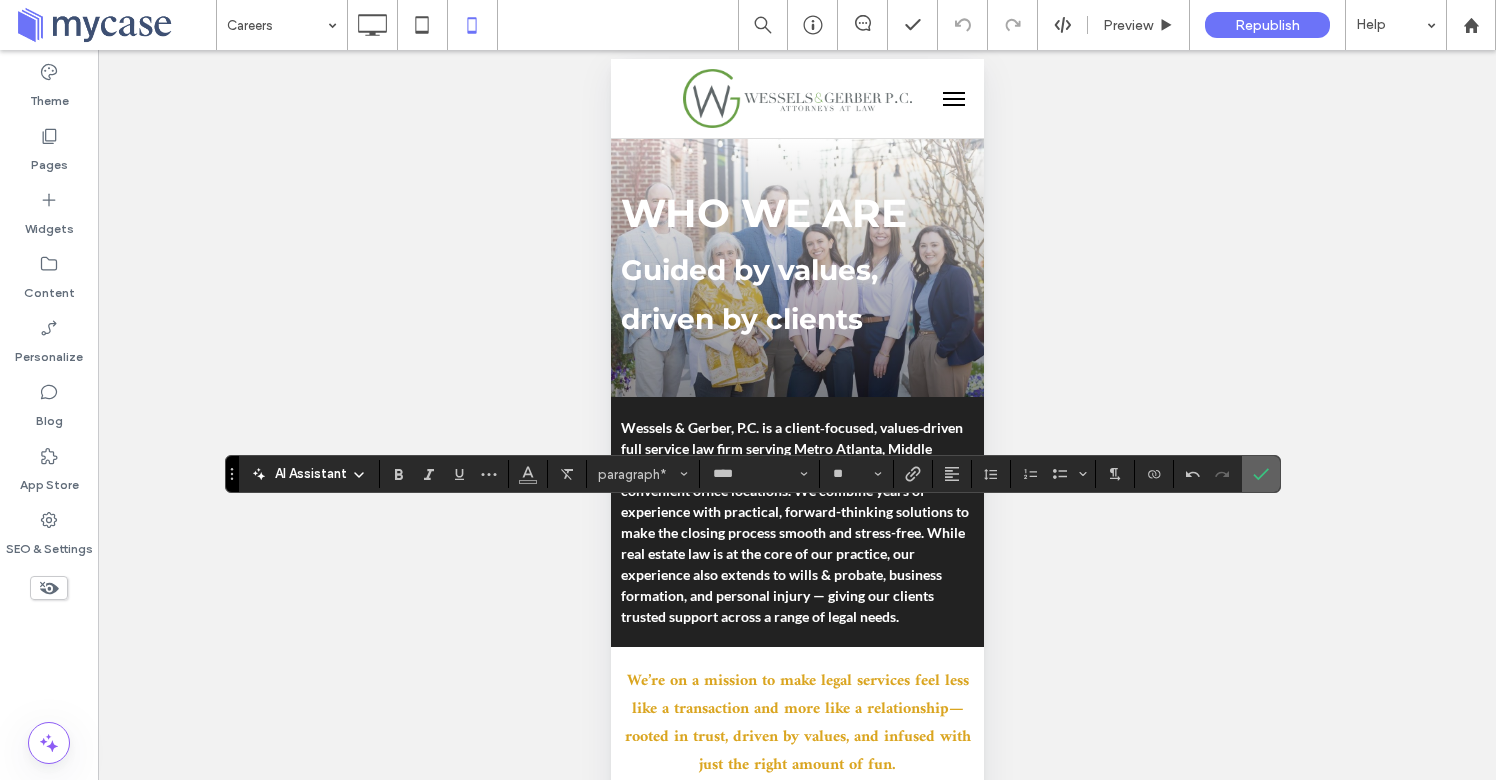 click 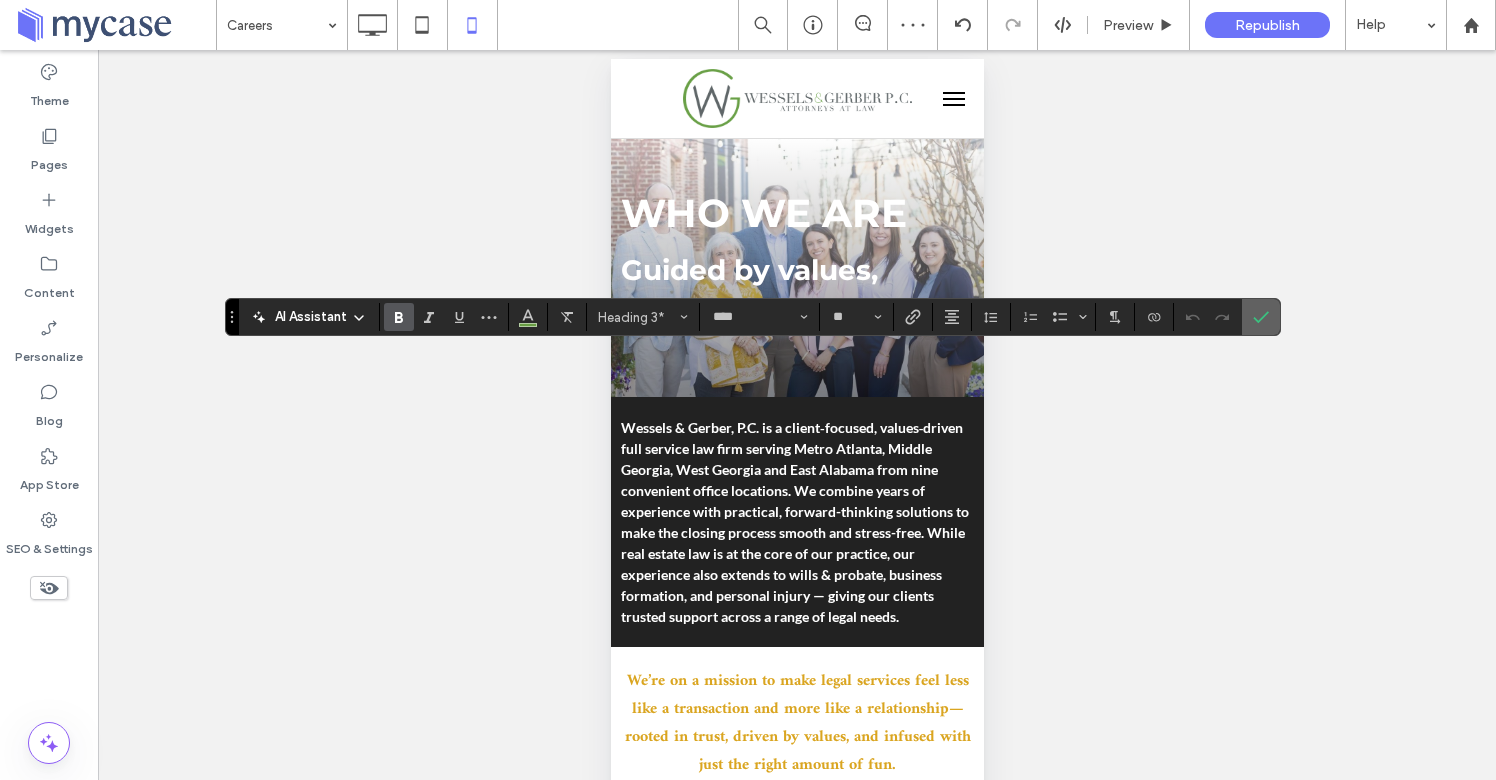 click 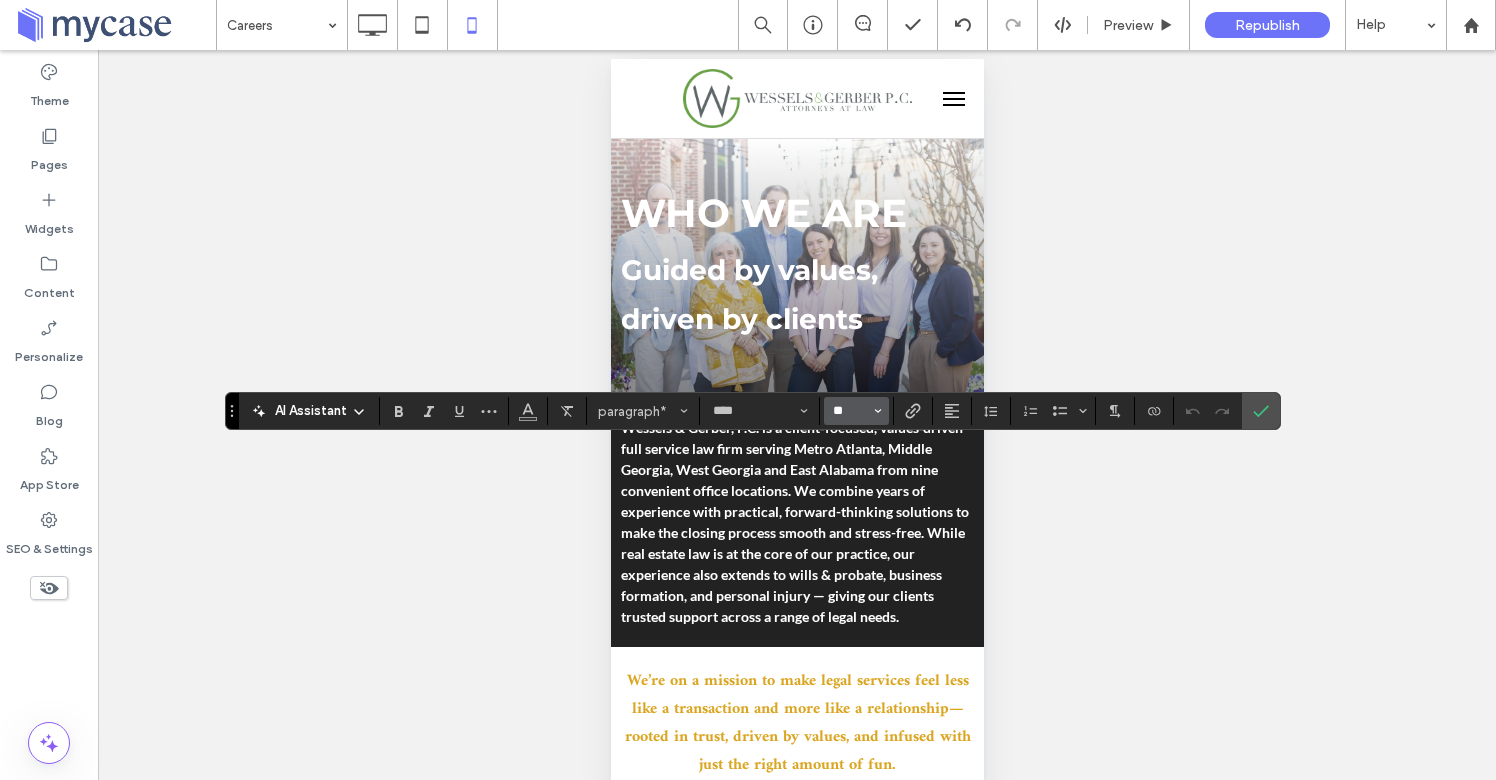 click on "**" at bounding box center (850, 411) 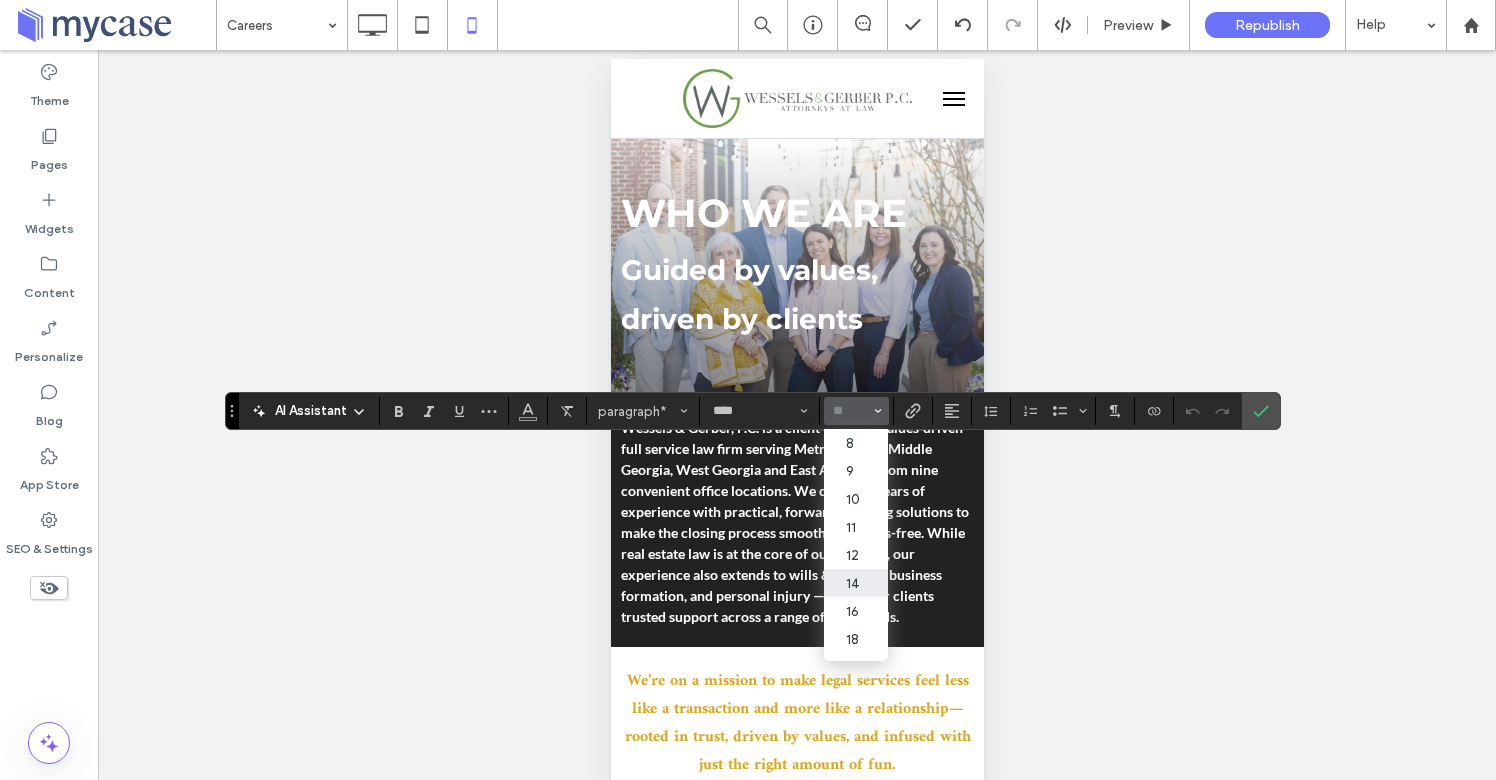 click on "14" at bounding box center [856, 583] 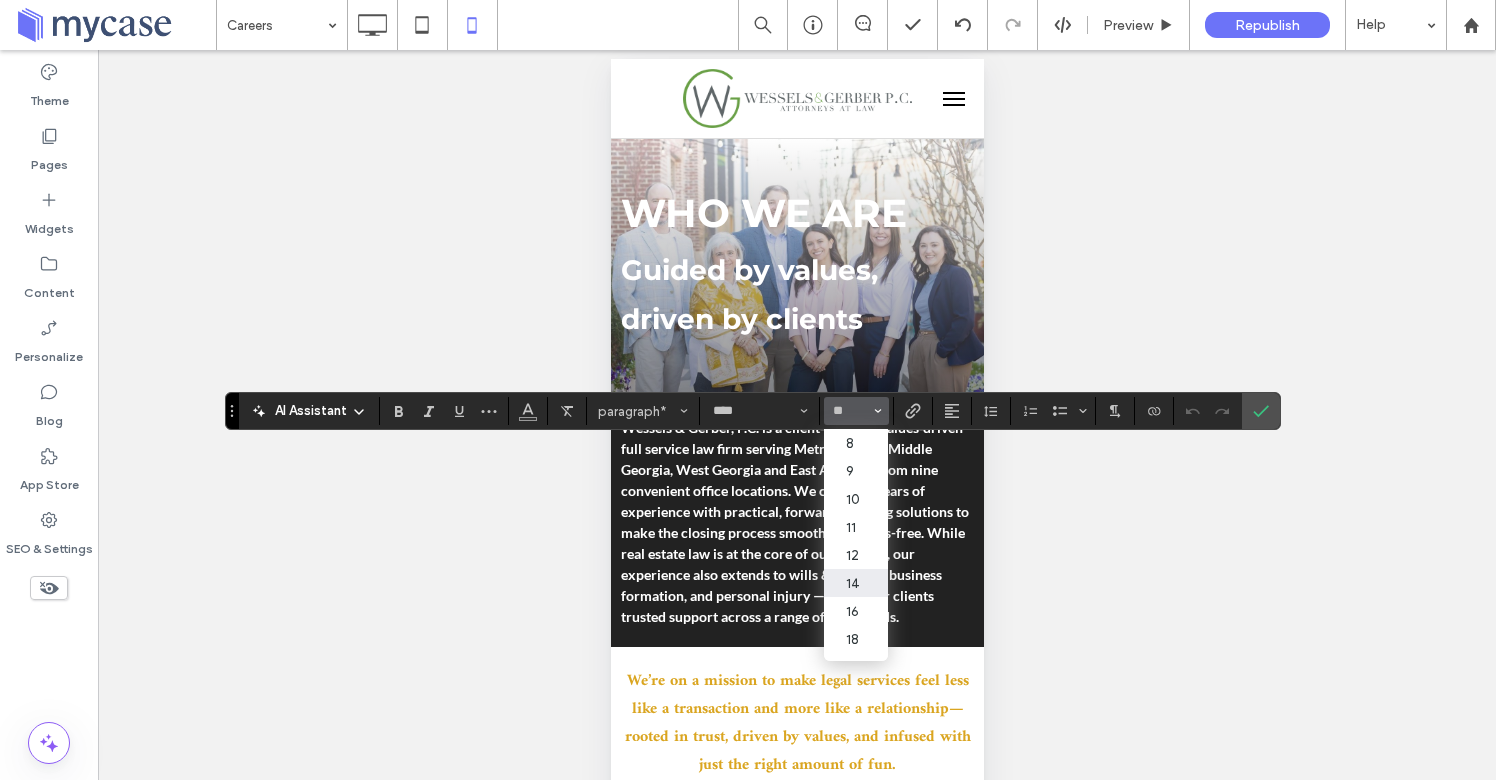 type on "**" 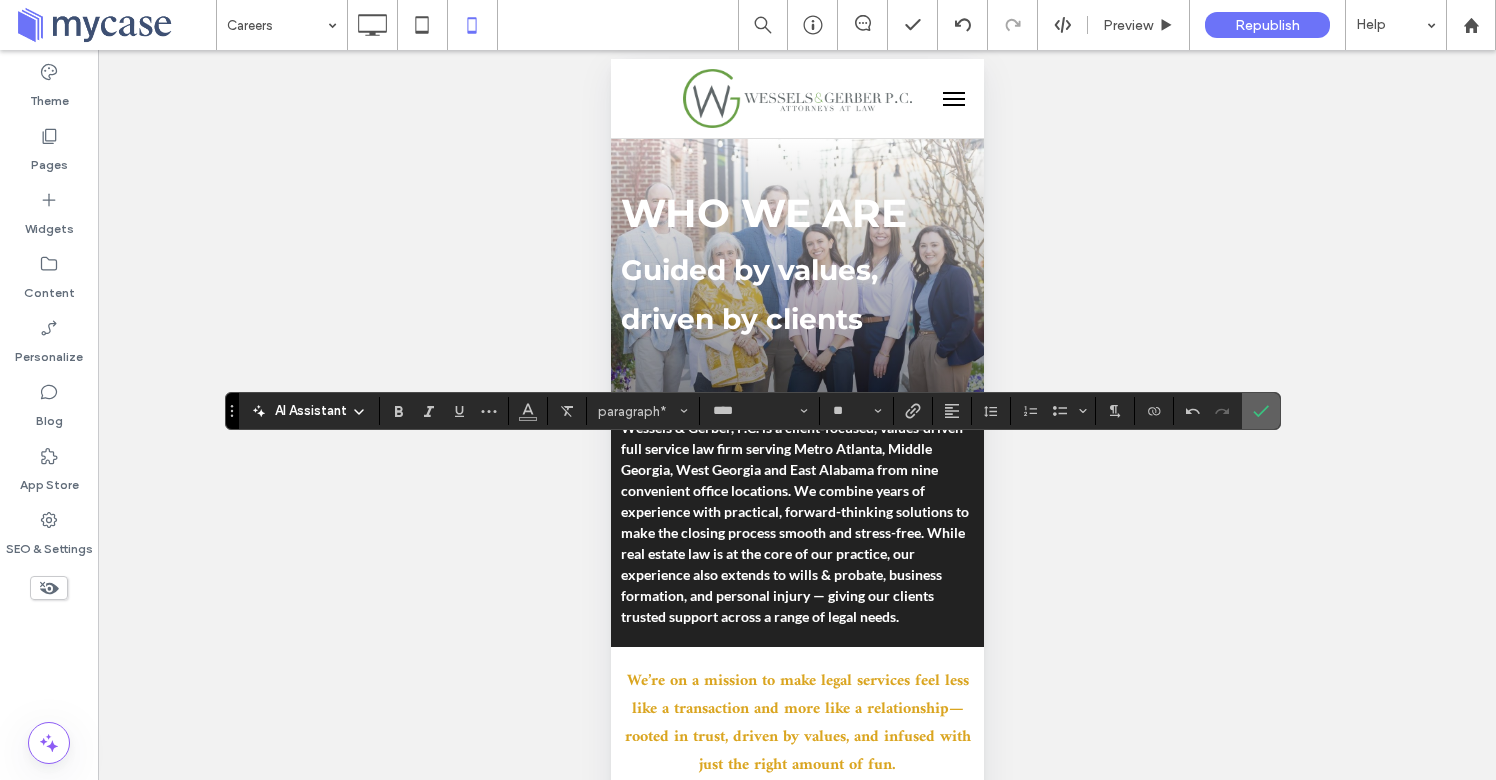 click 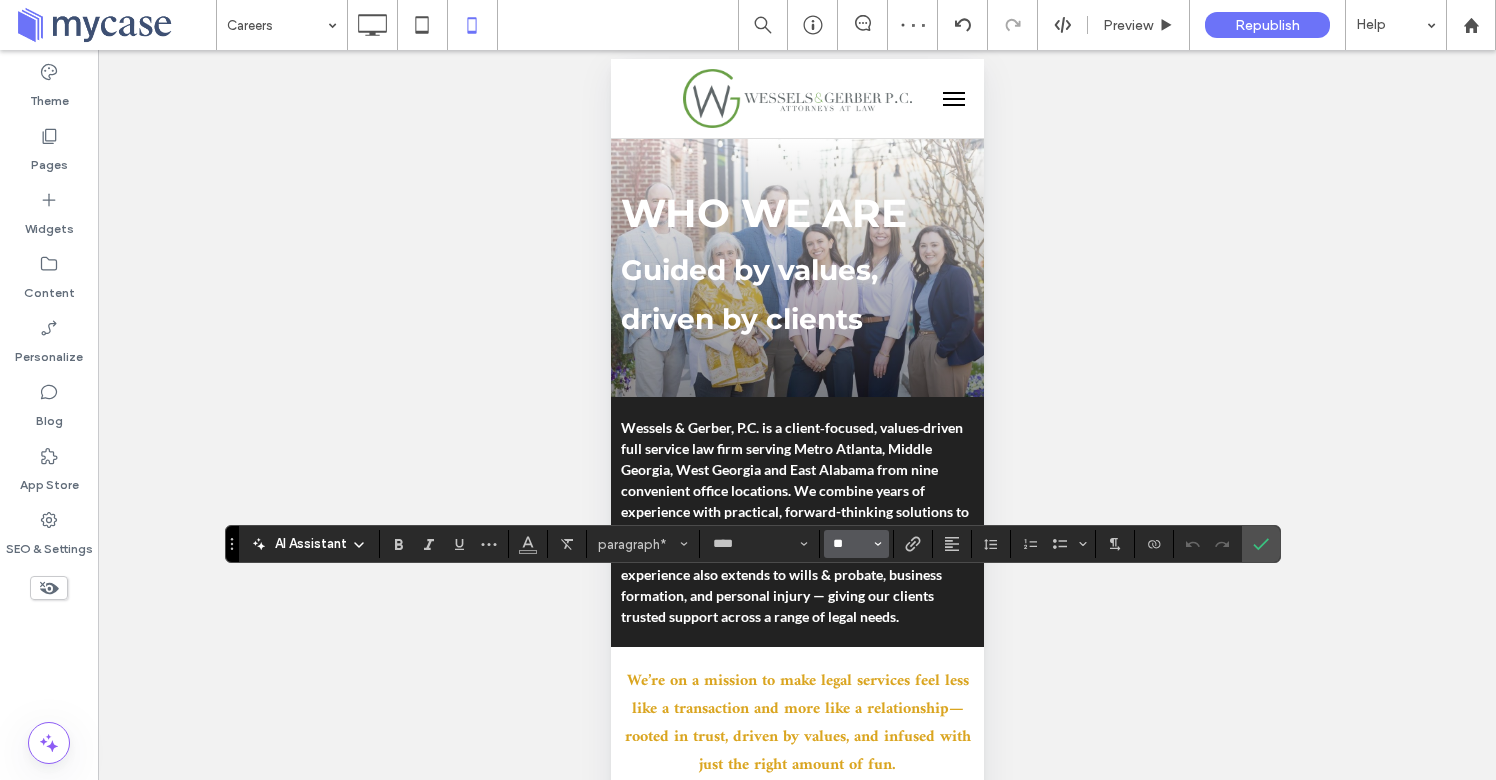 click on "**" at bounding box center [850, 544] 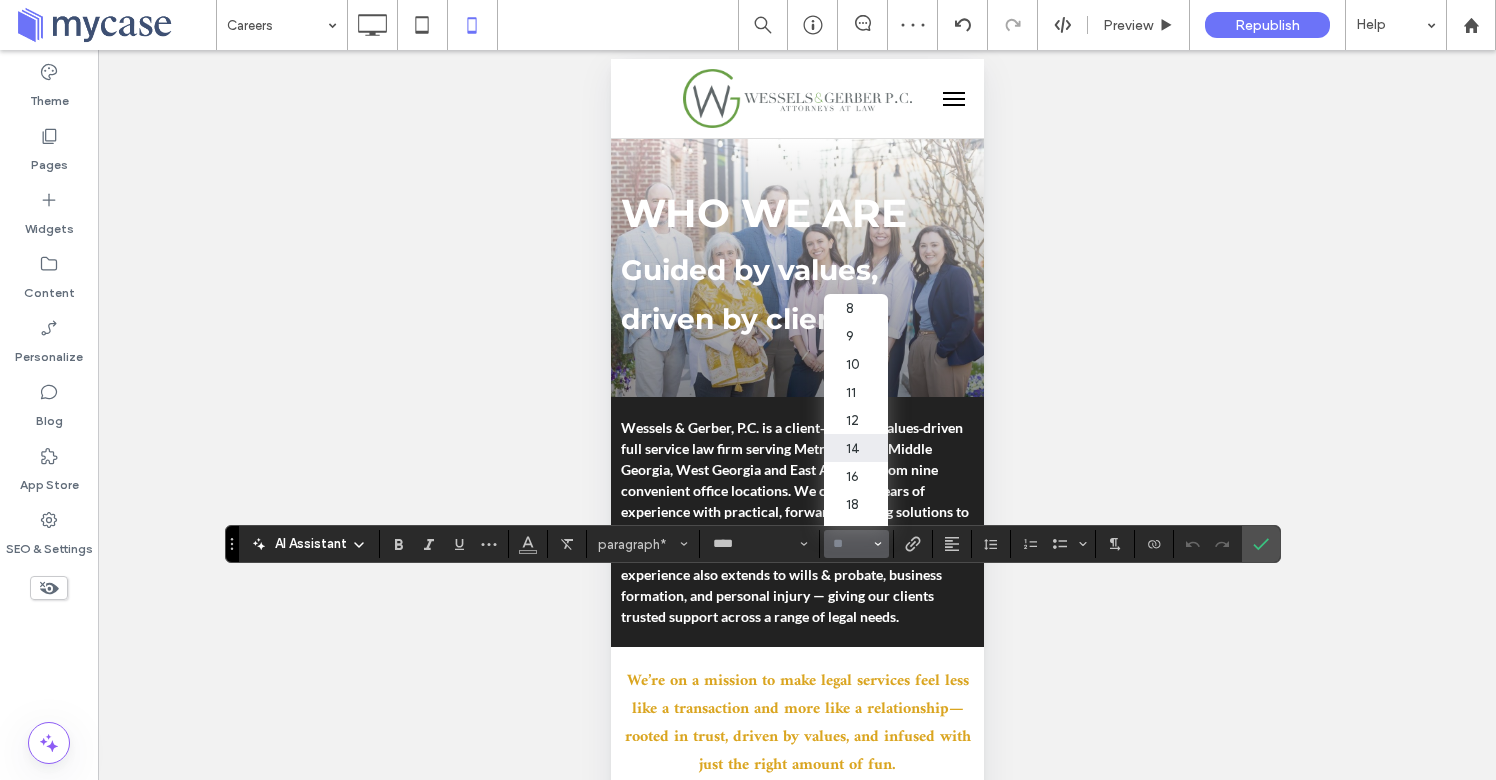 click on "14" at bounding box center (856, 448) 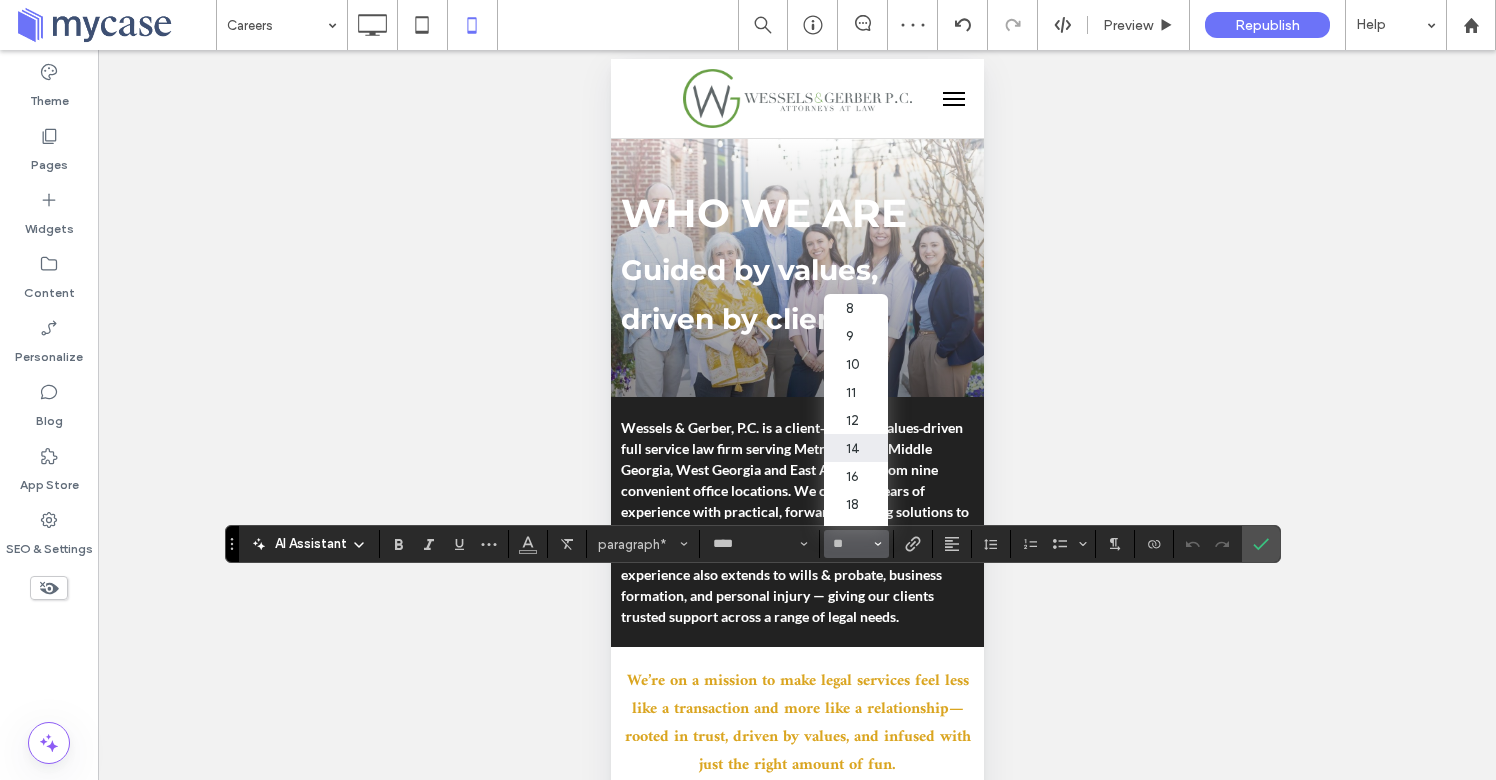 type on "**" 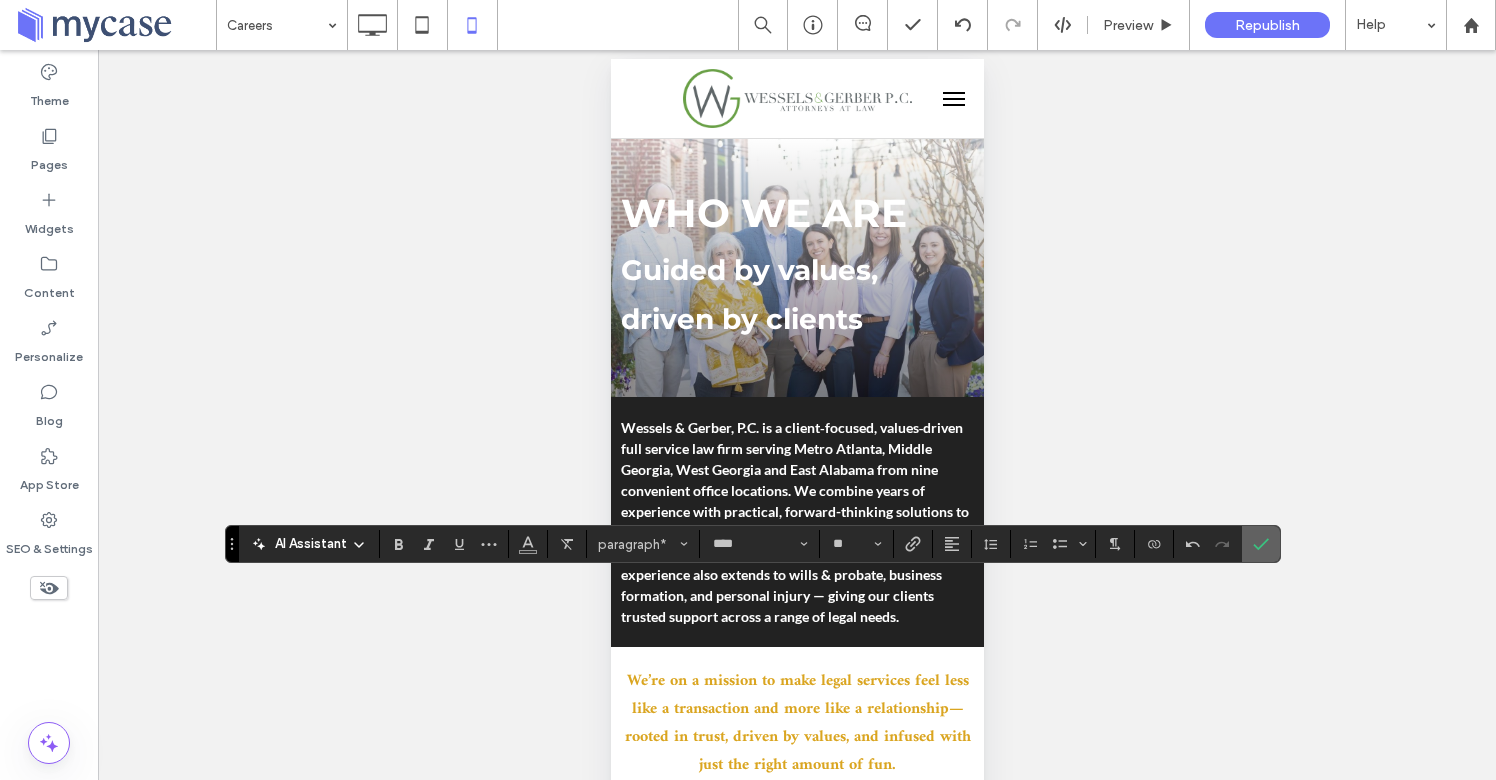 click at bounding box center (1261, 544) 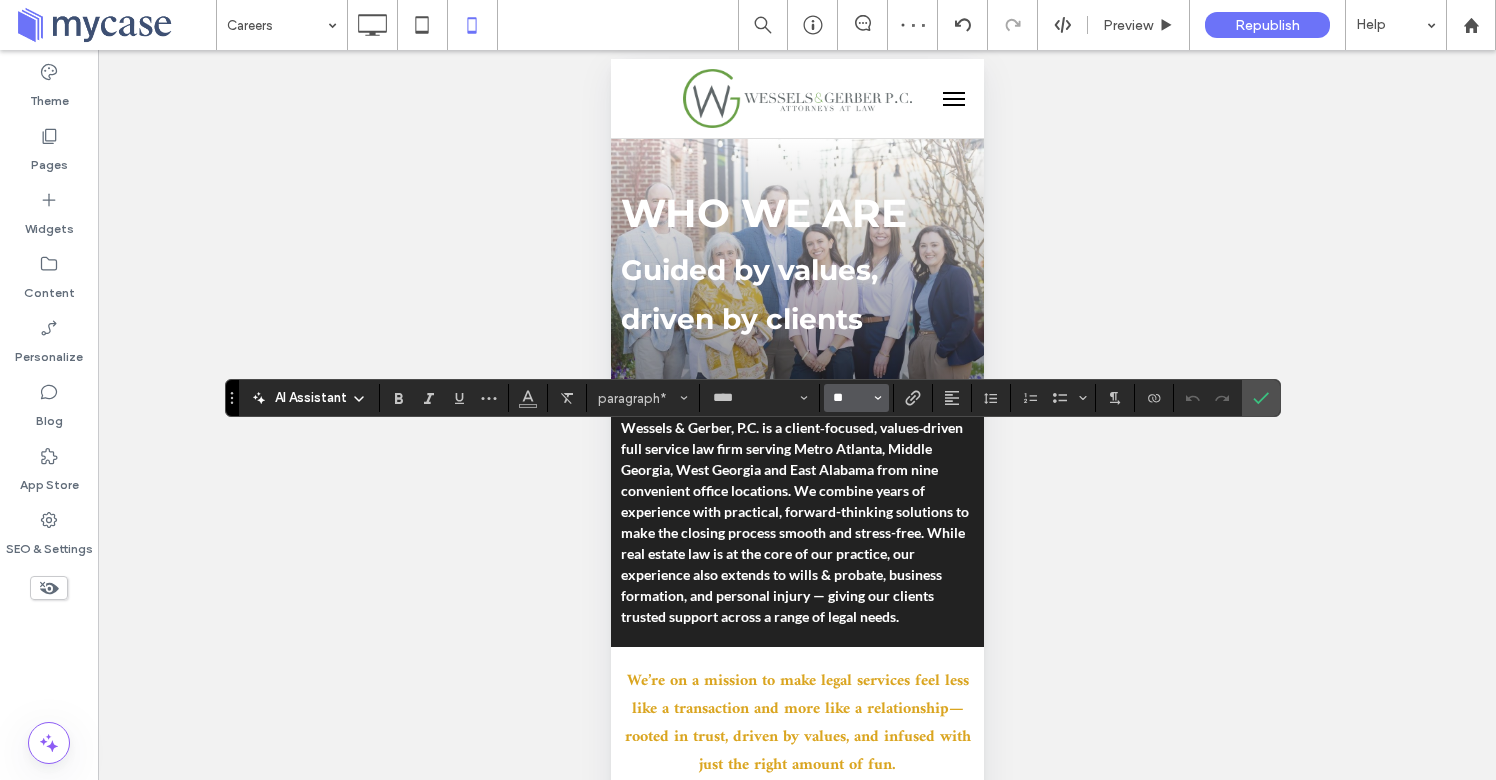 click on "**" at bounding box center (850, 398) 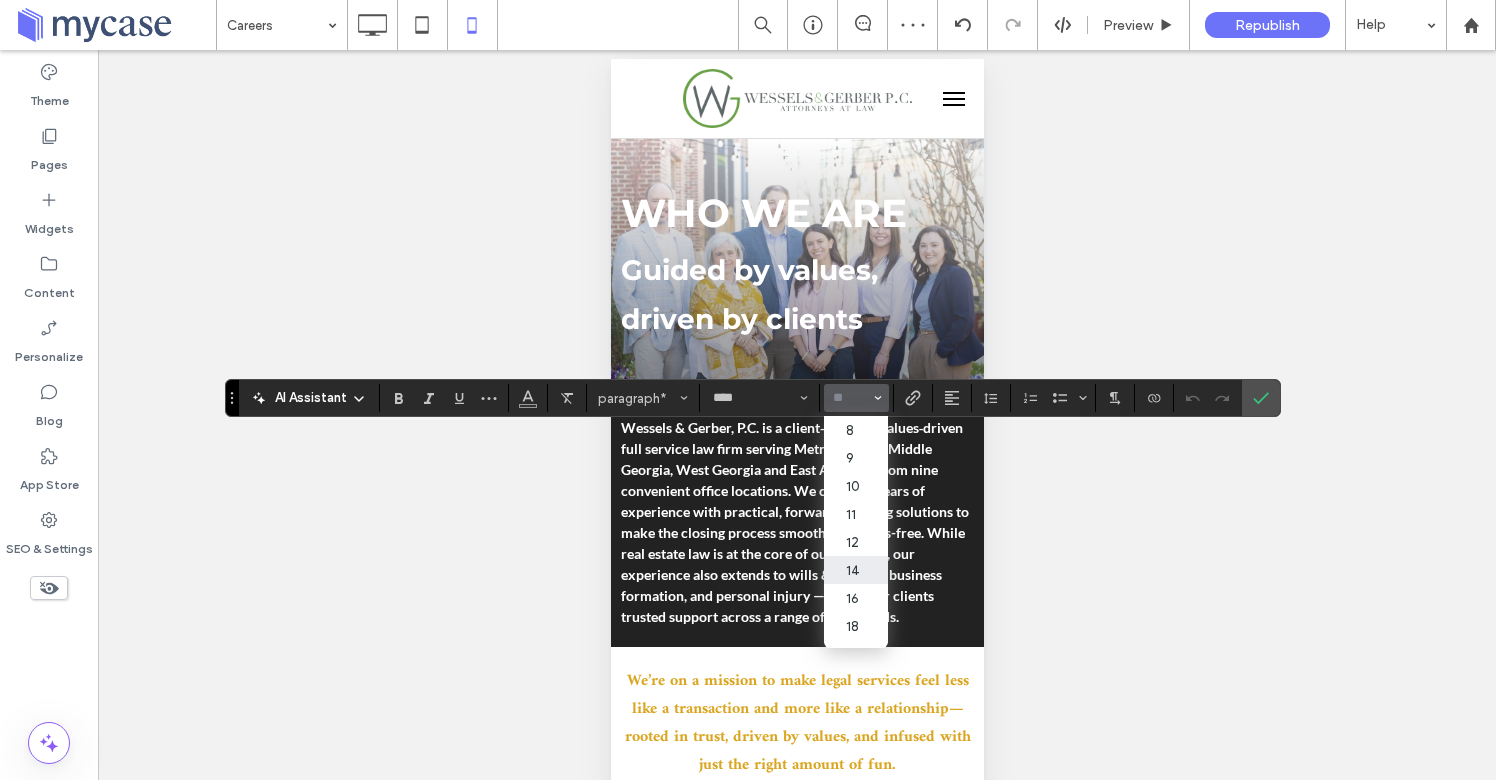 click on "14" at bounding box center [856, 570] 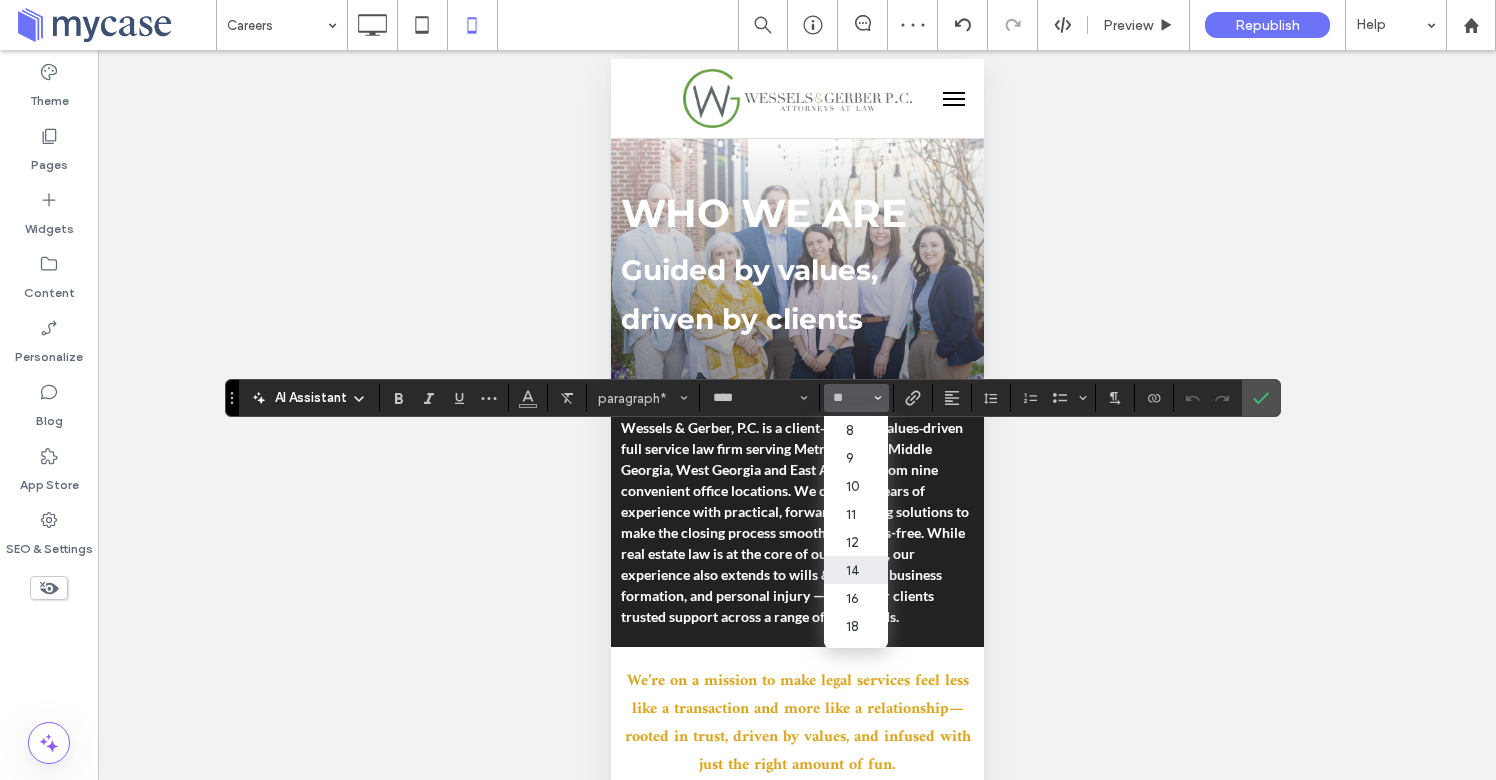 type on "**" 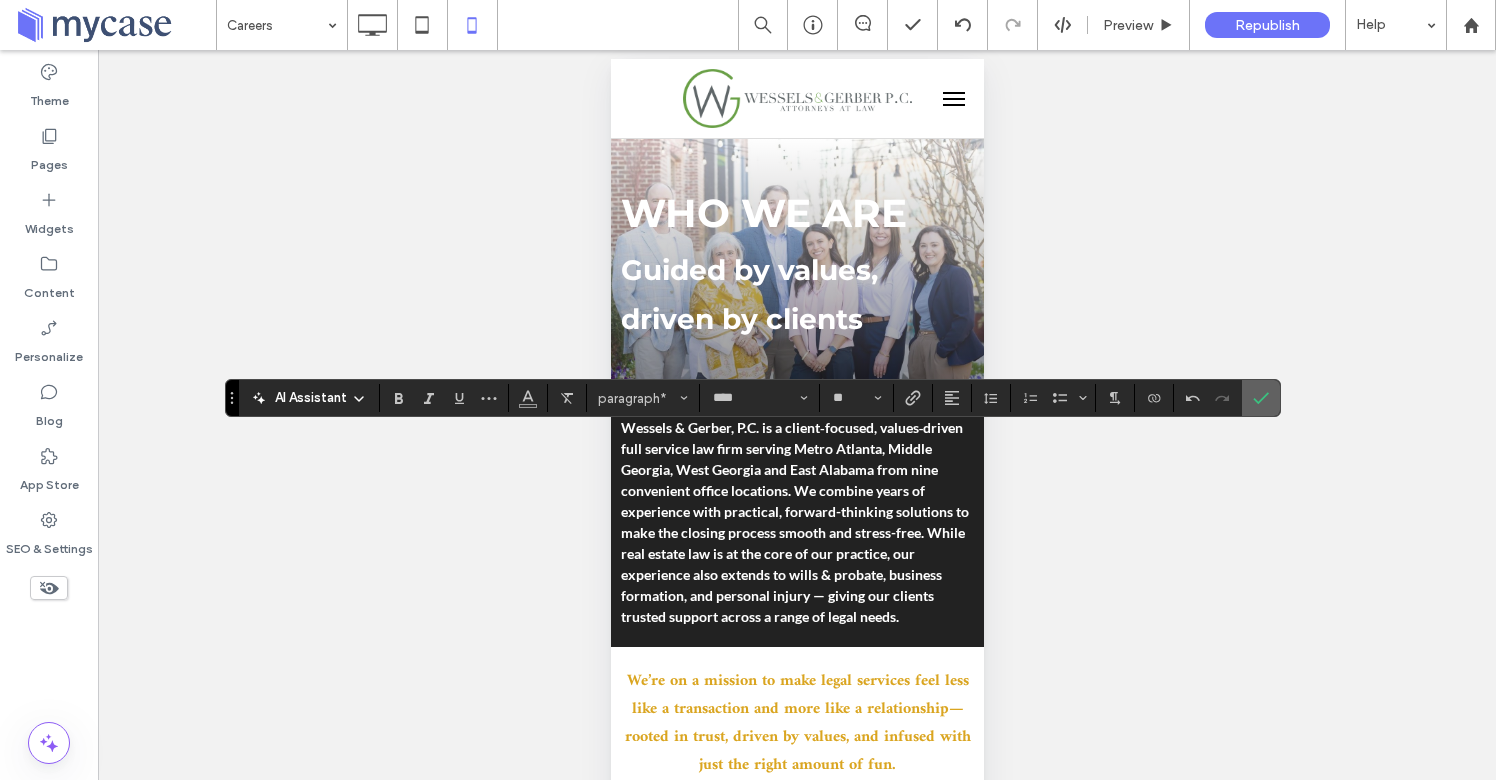 click 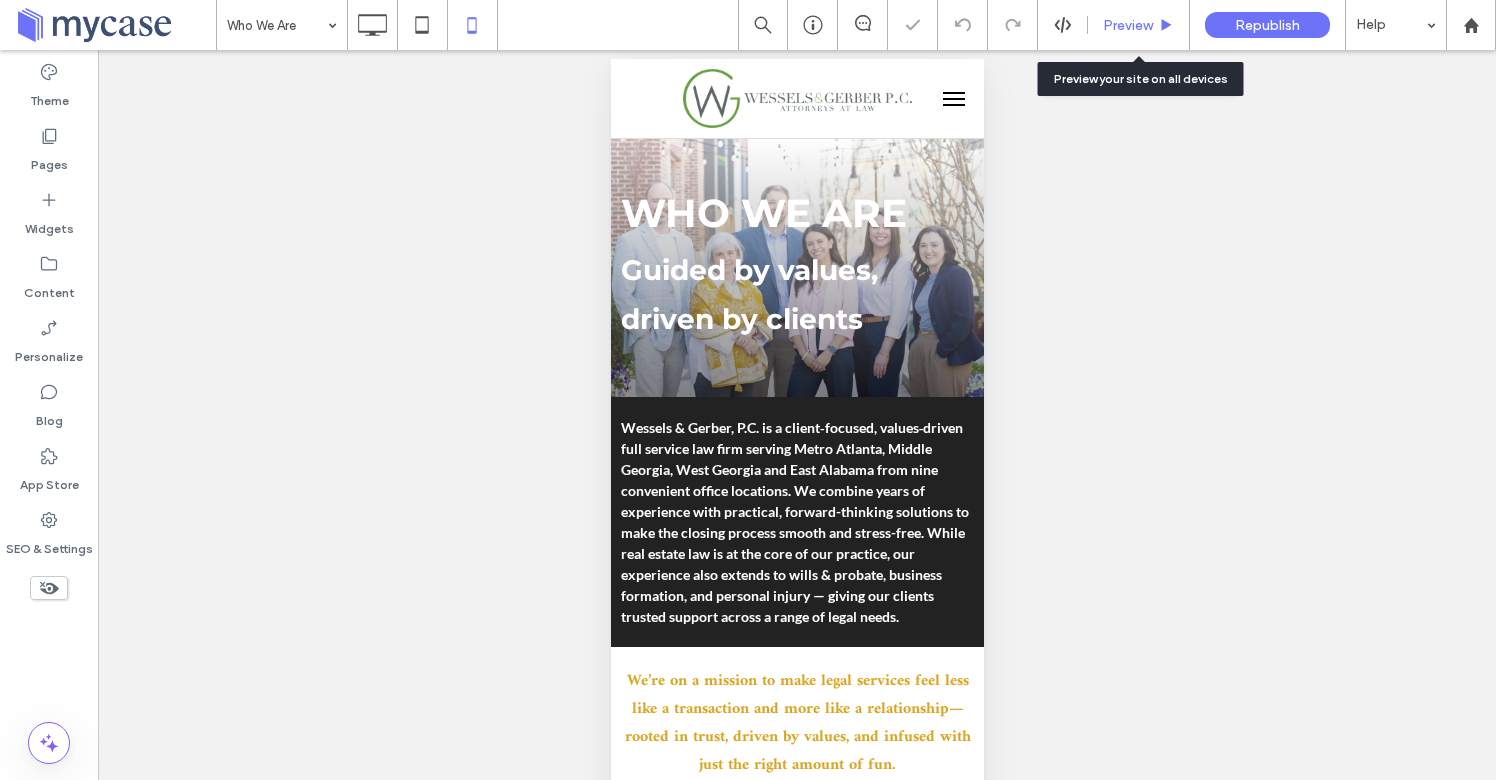 click on "Preview" at bounding box center (1138, 25) 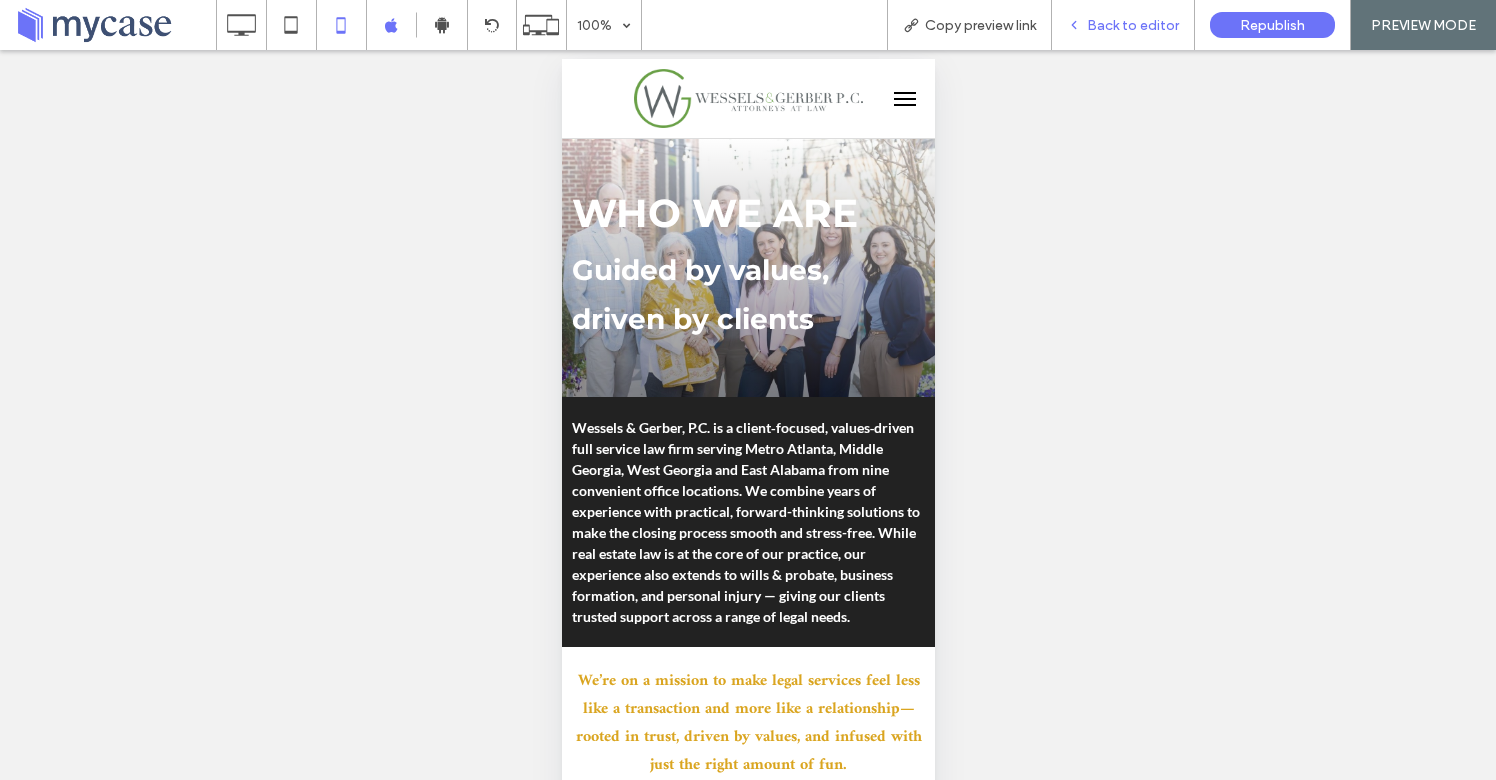 click on "Back to editor" at bounding box center (1123, 25) 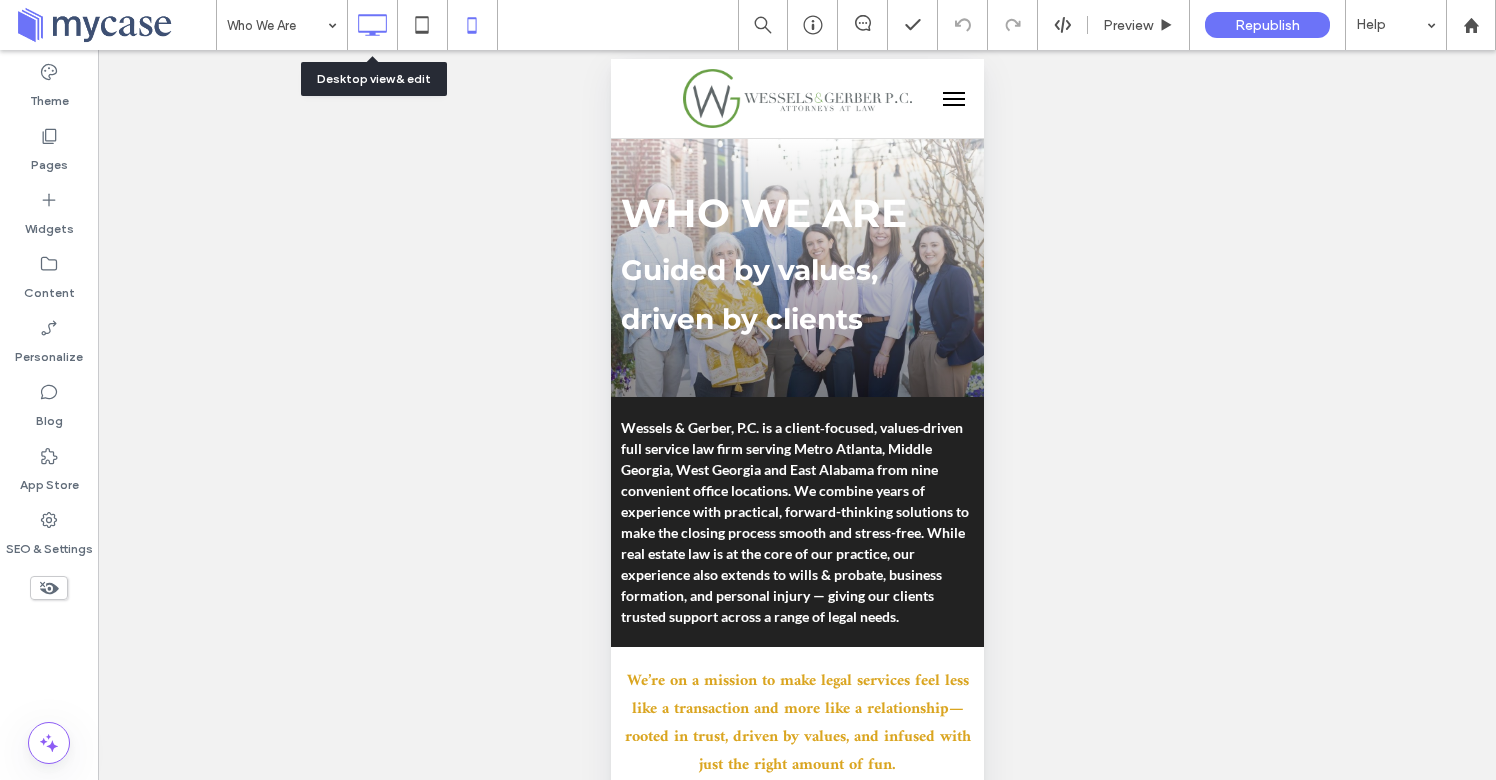 click 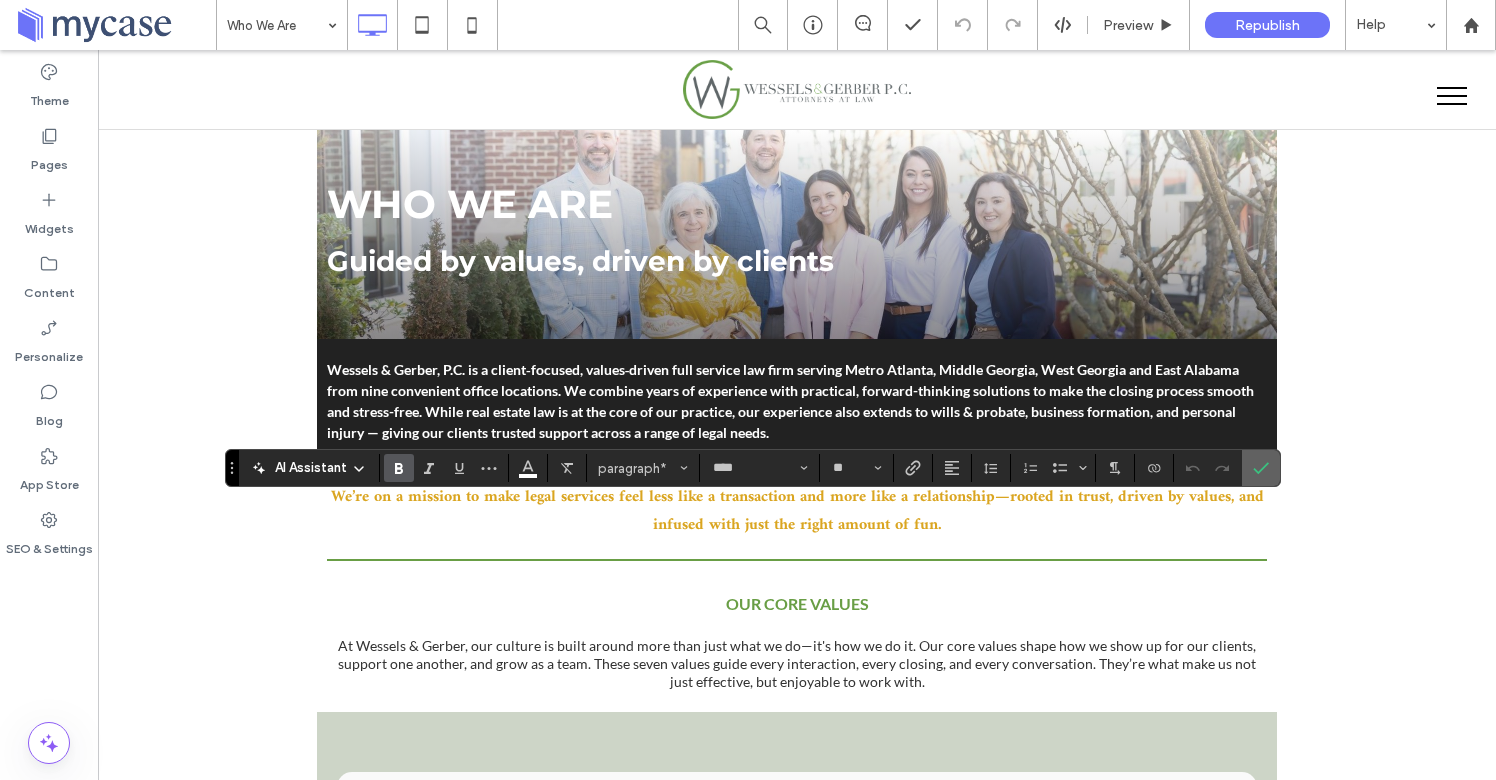 click at bounding box center [1261, 468] 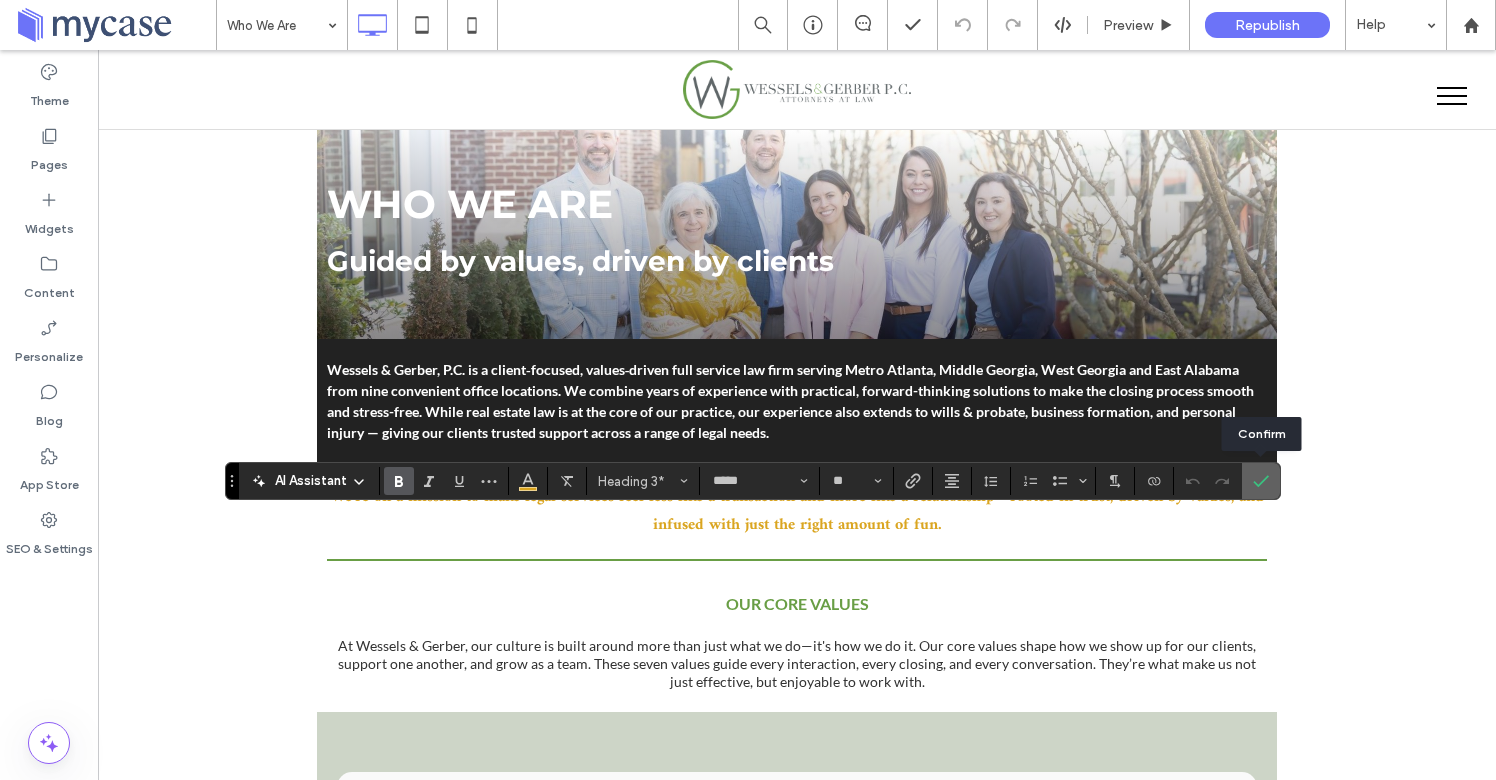 click 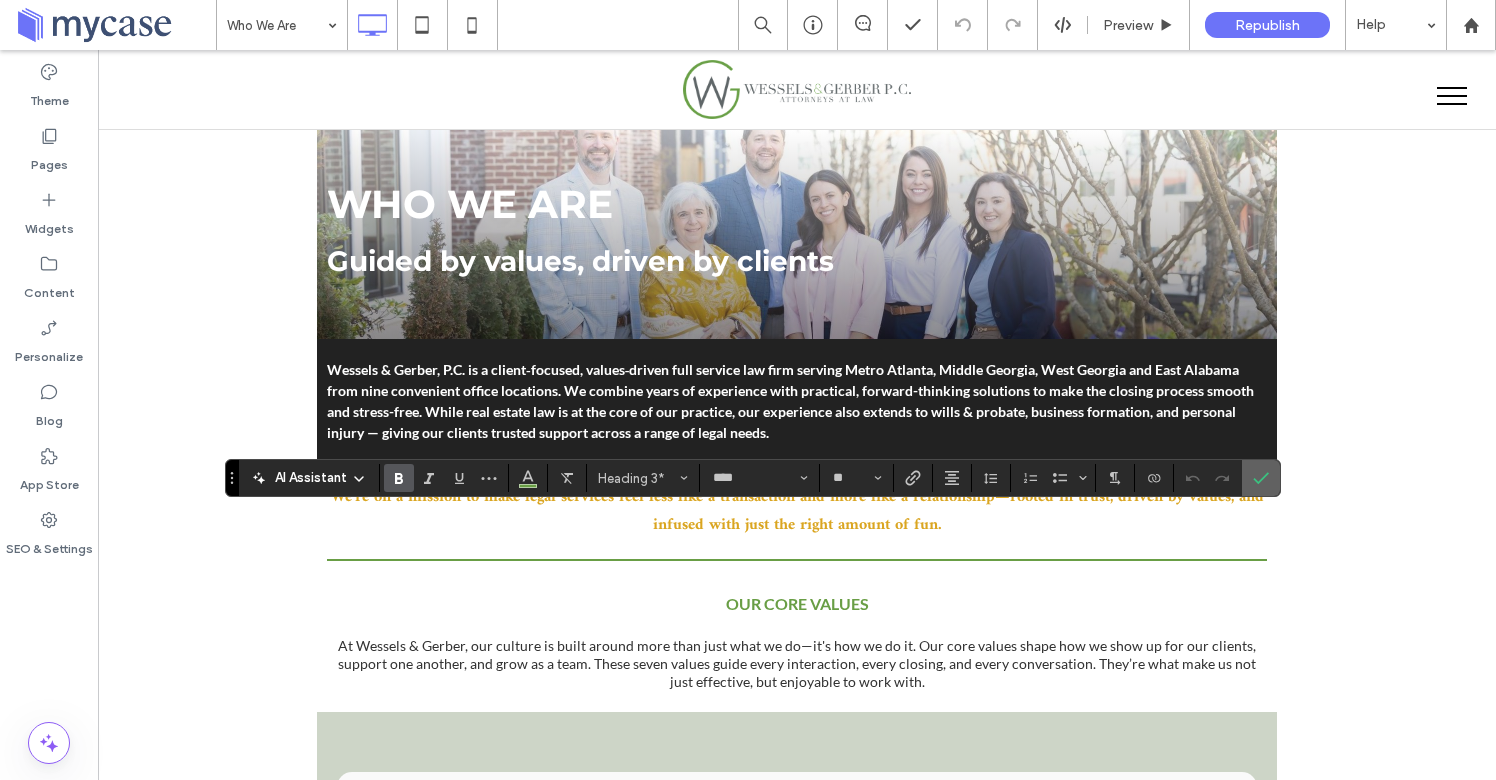 click at bounding box center (1261, 478) 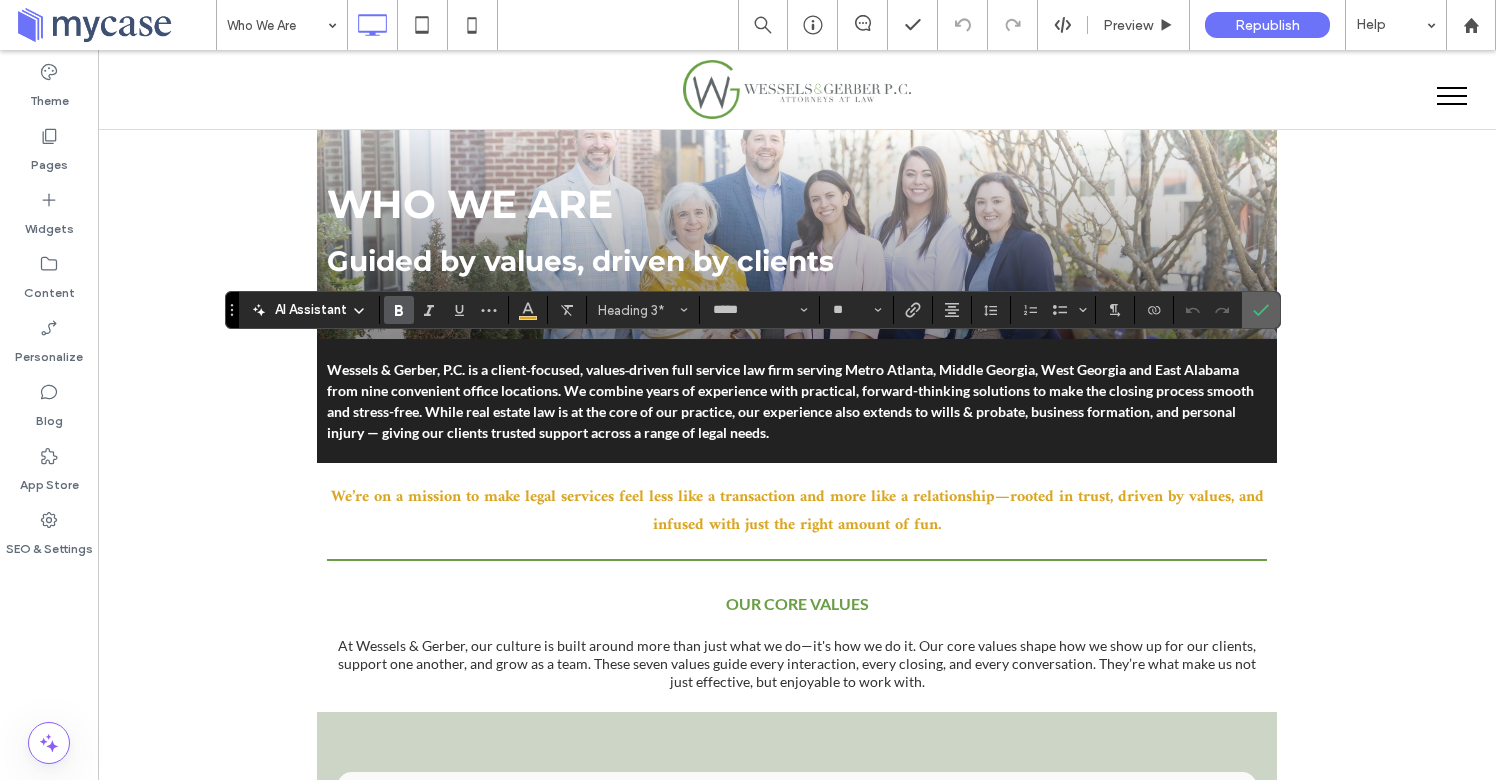 click at bounding box center (1257, 310) 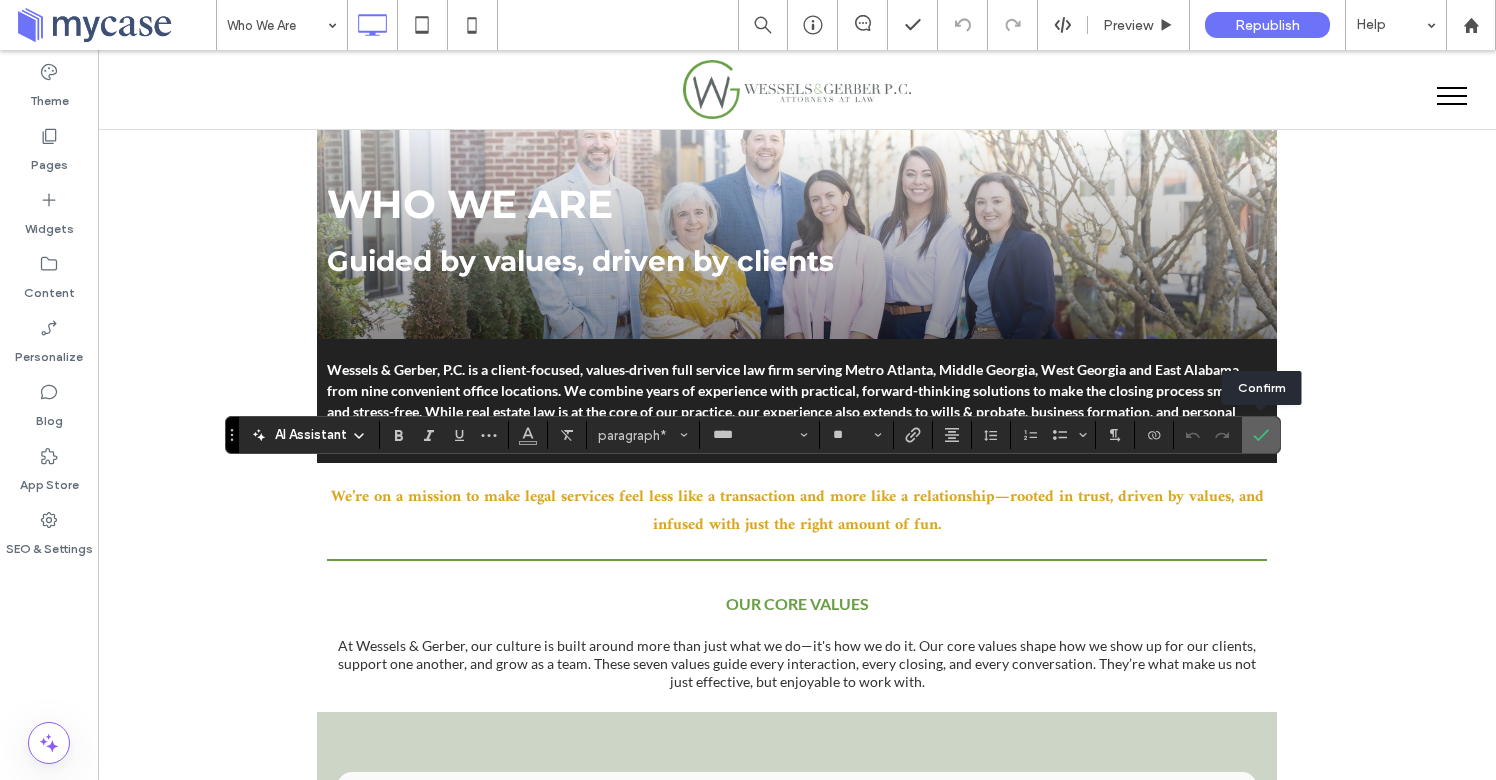 click 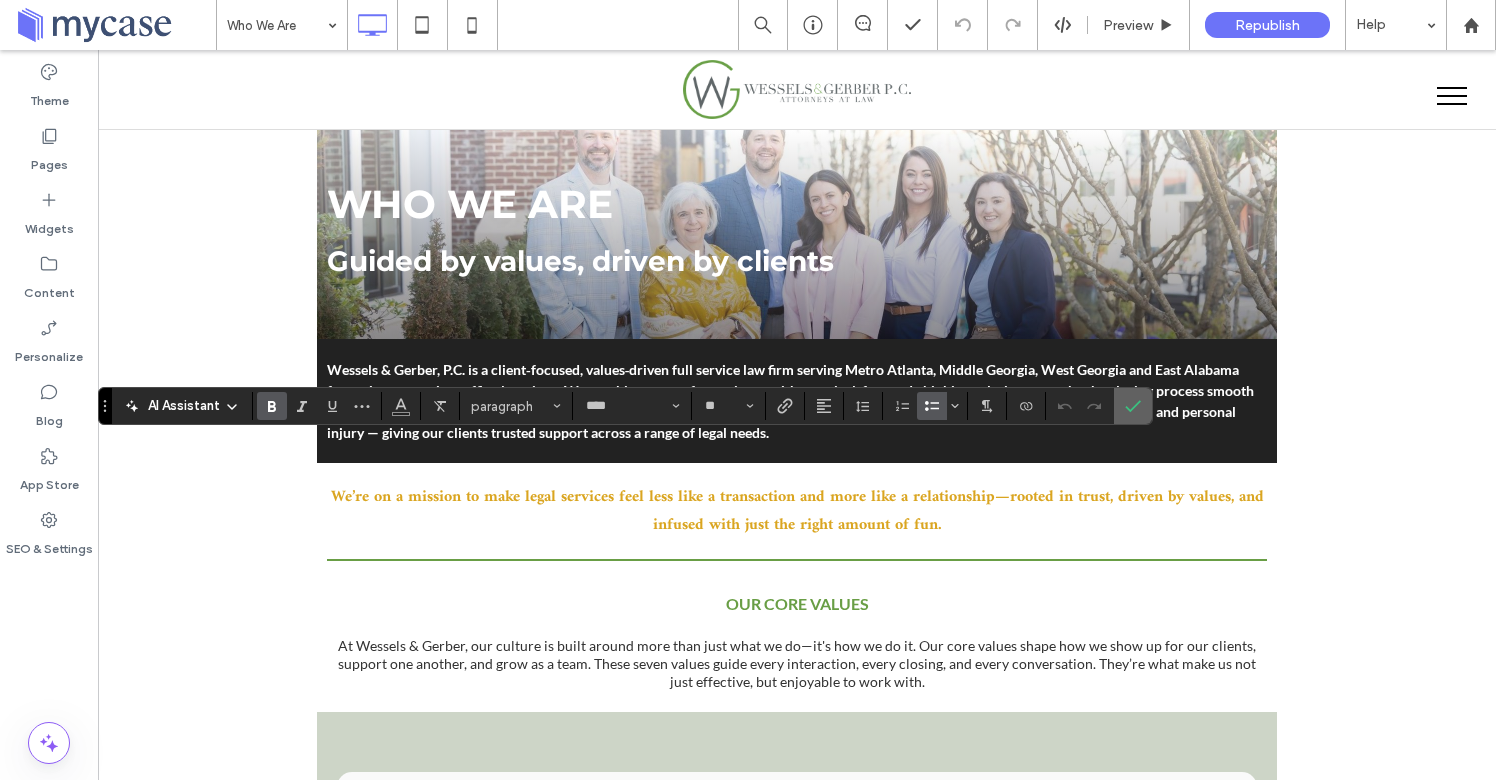 click 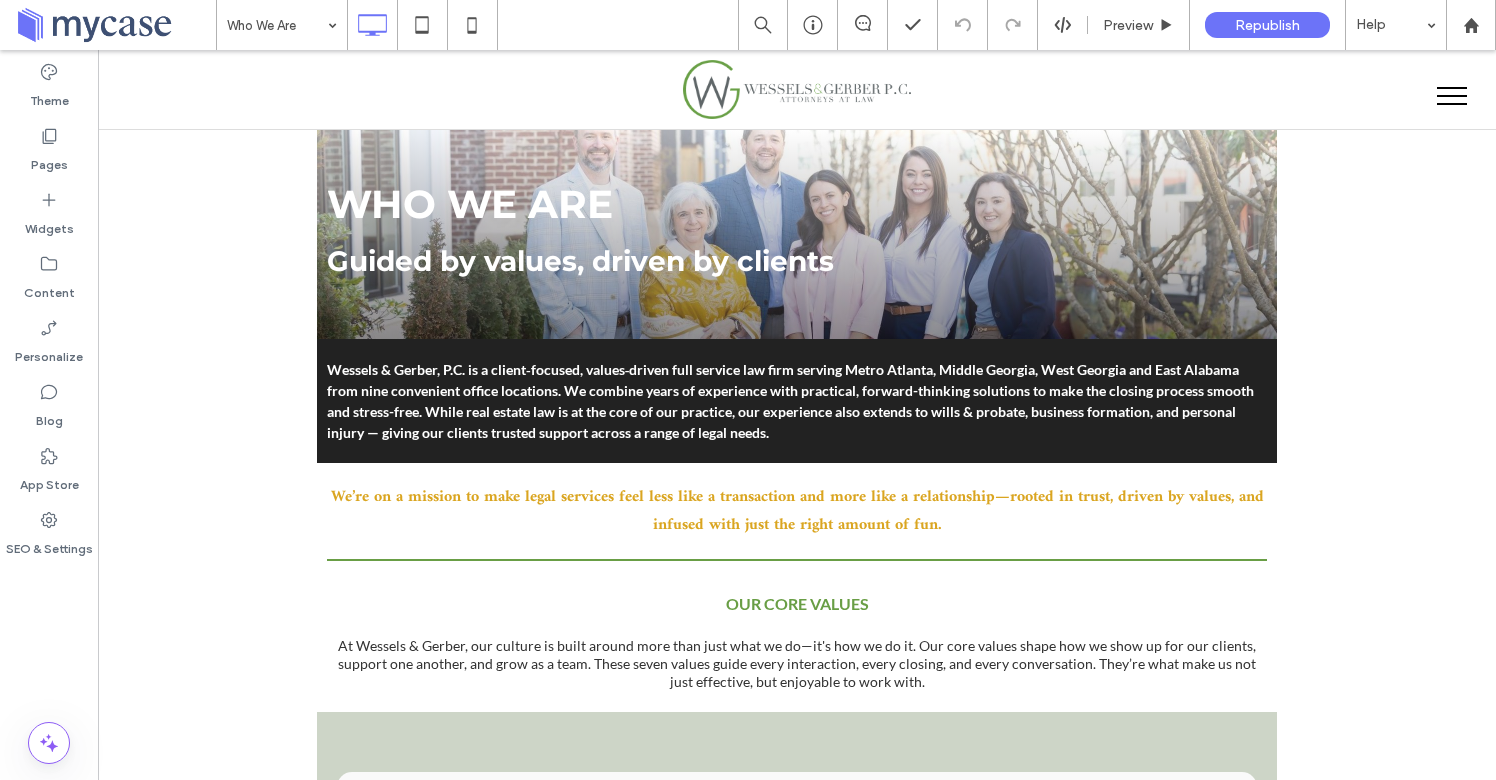 type on "*****" 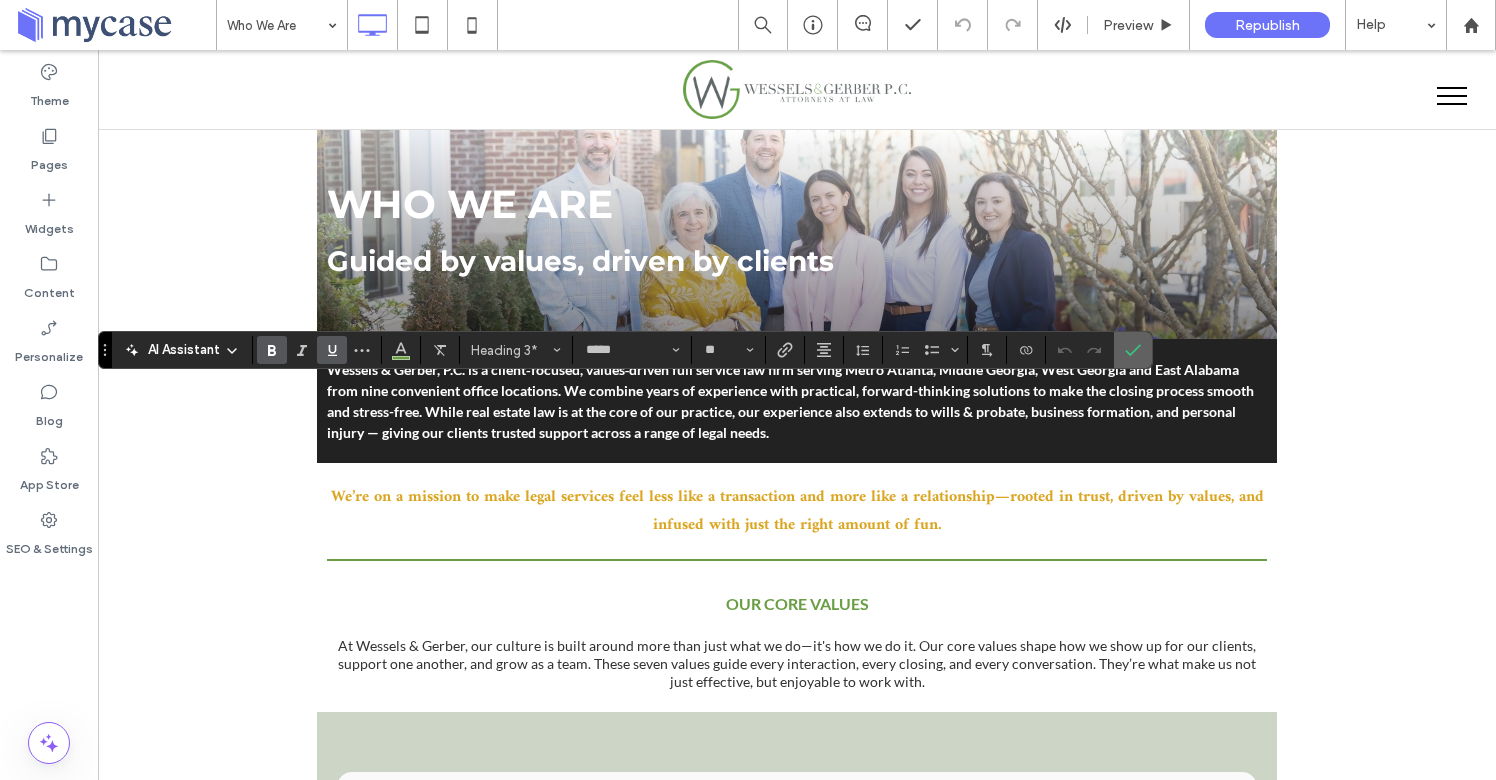 click 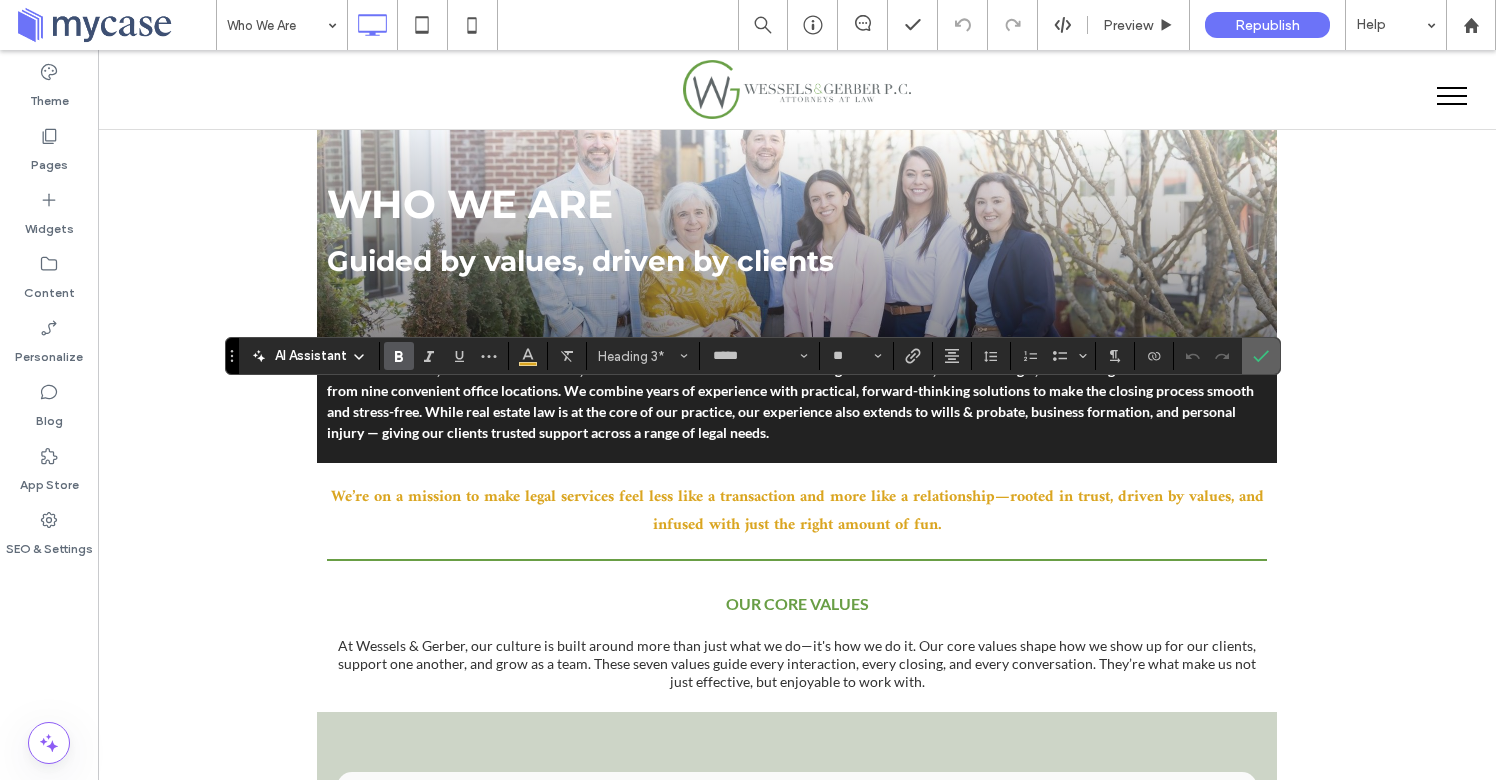 click at bounding box center (1261, 356) 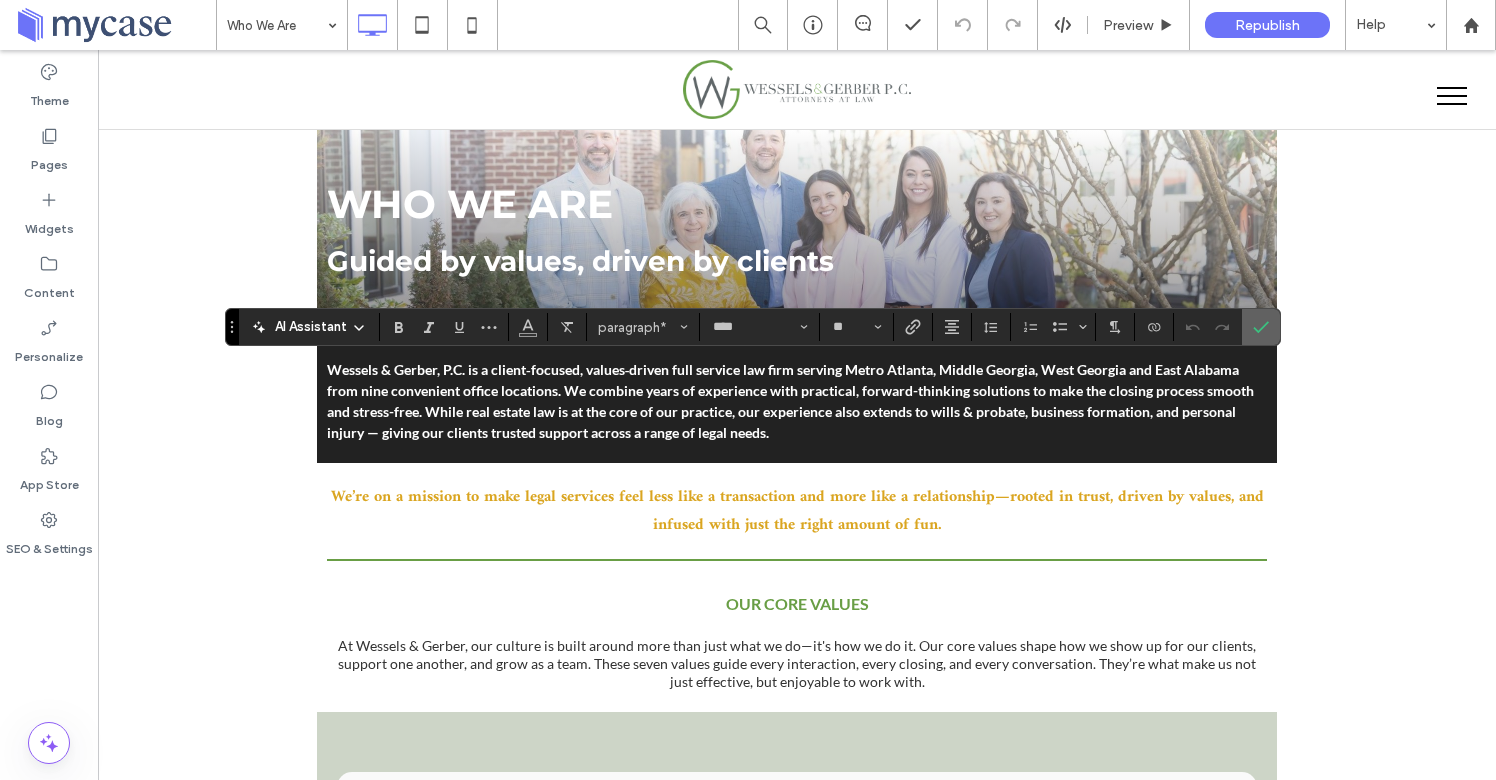 click at bounding box center [1261, 327] 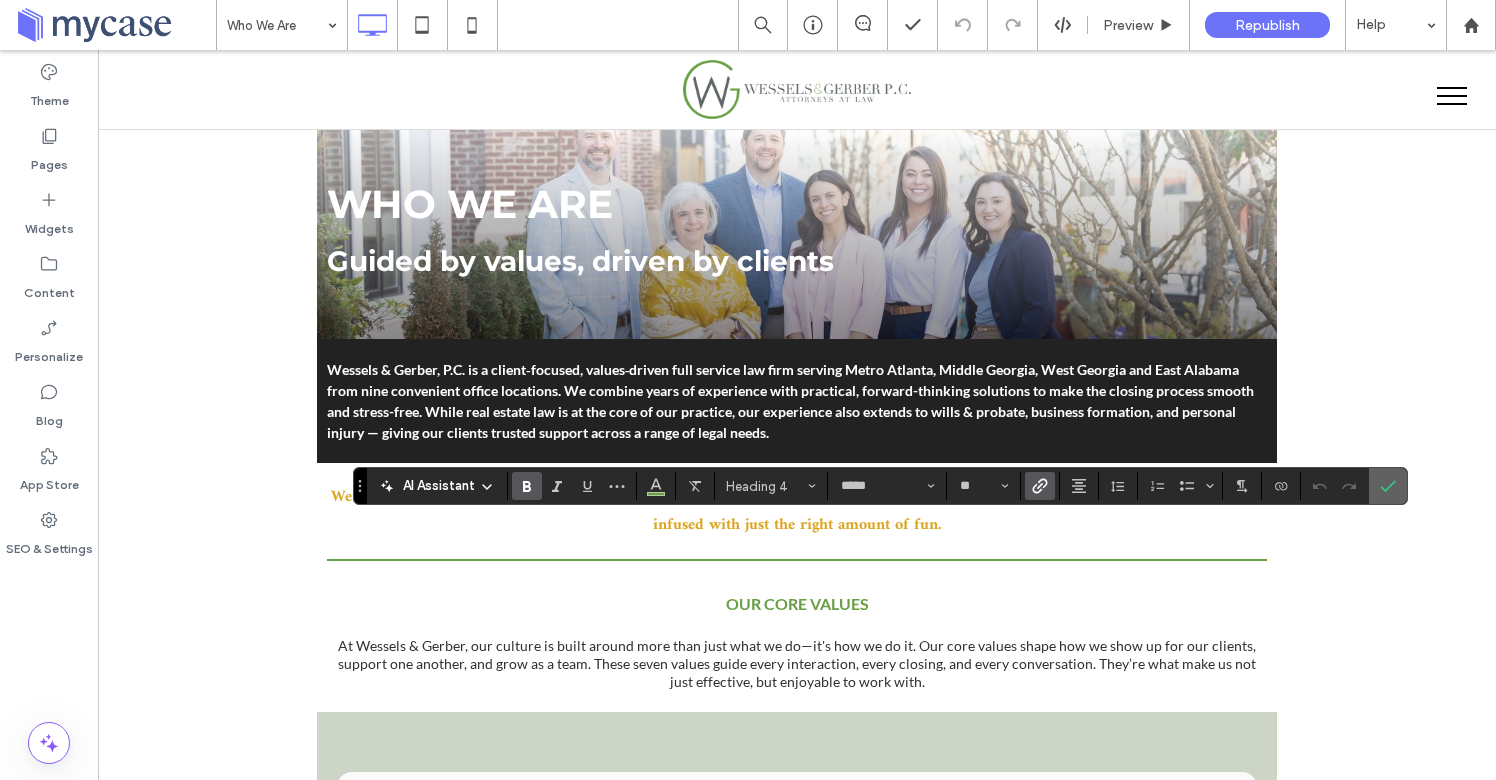 click at bounding box center [1388, 486] 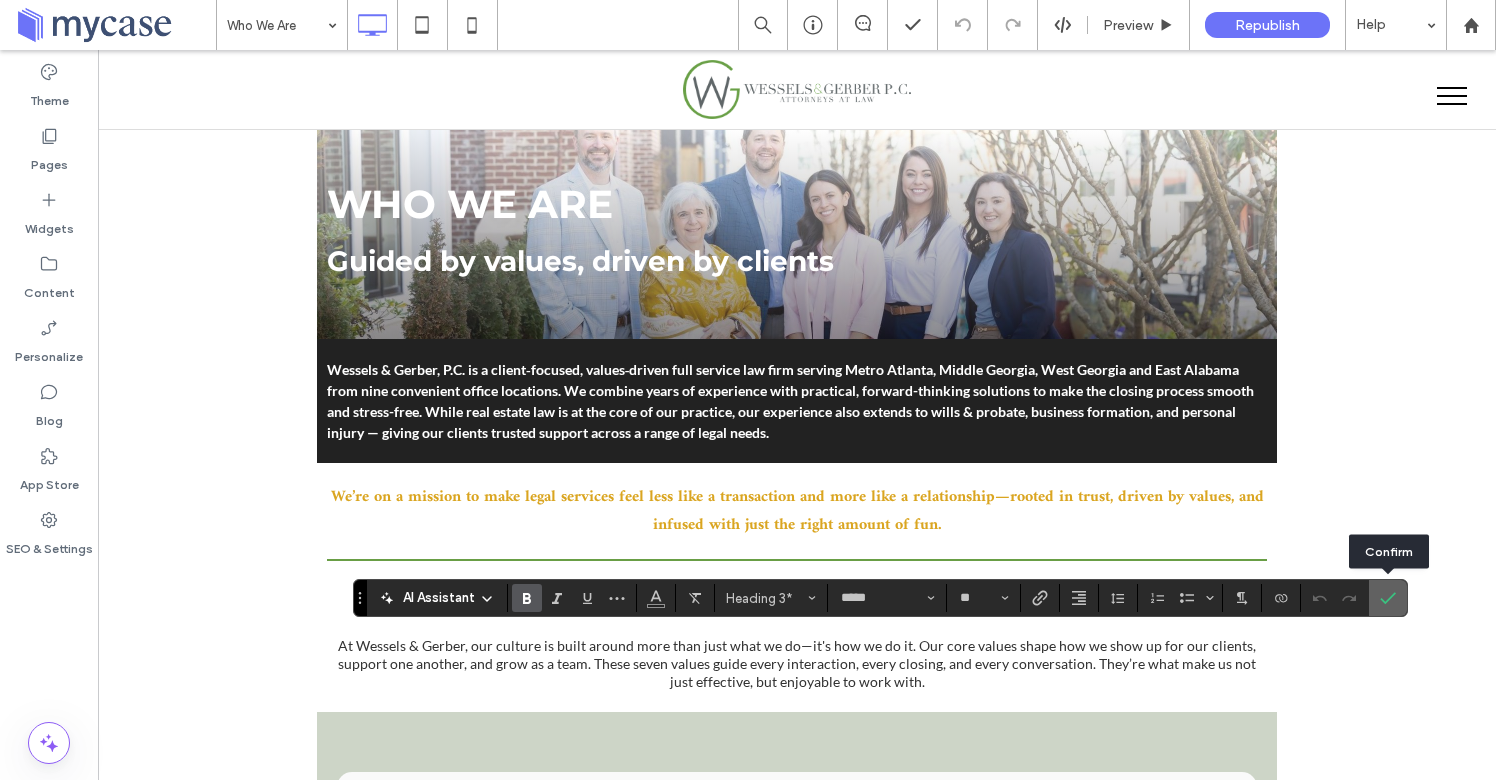 click 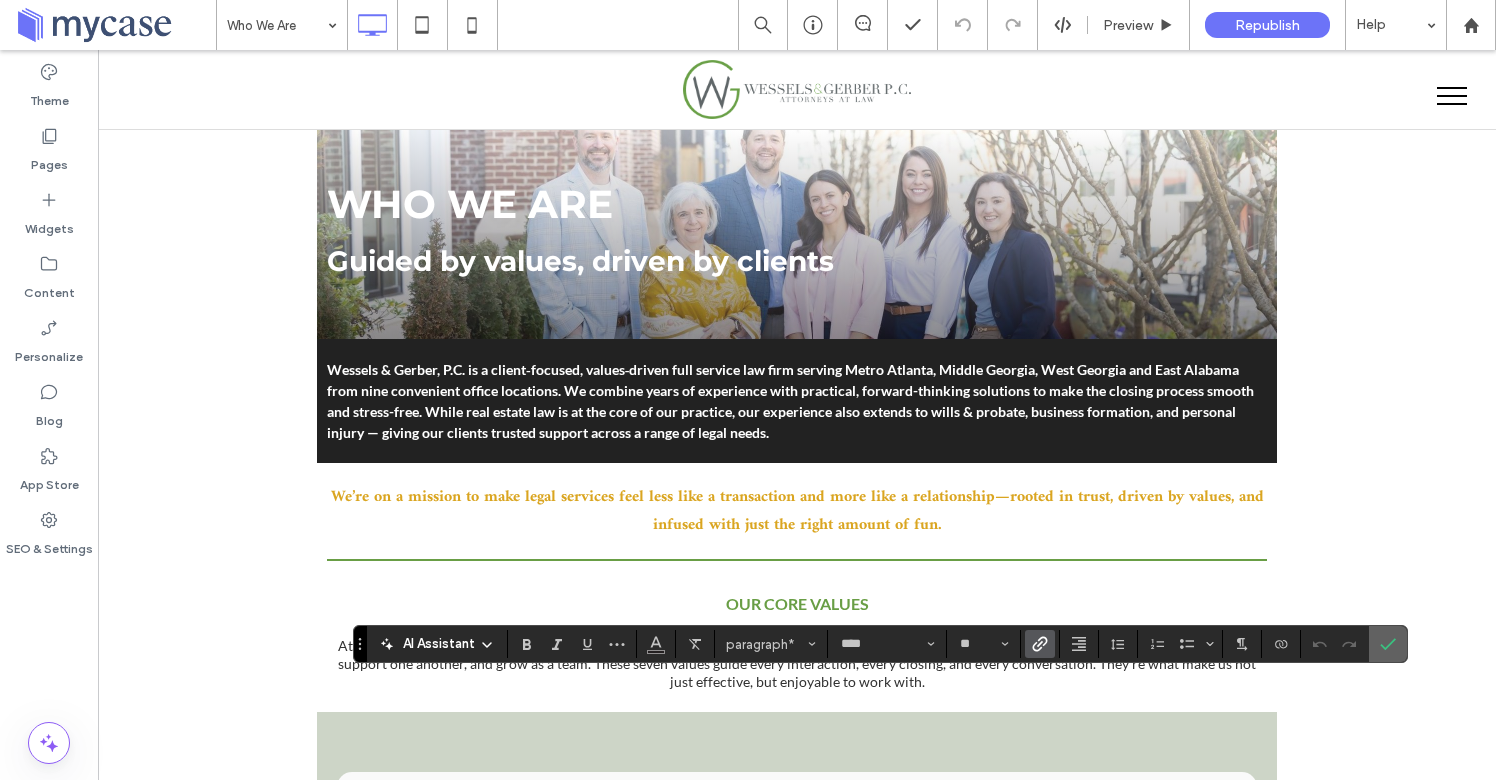 click 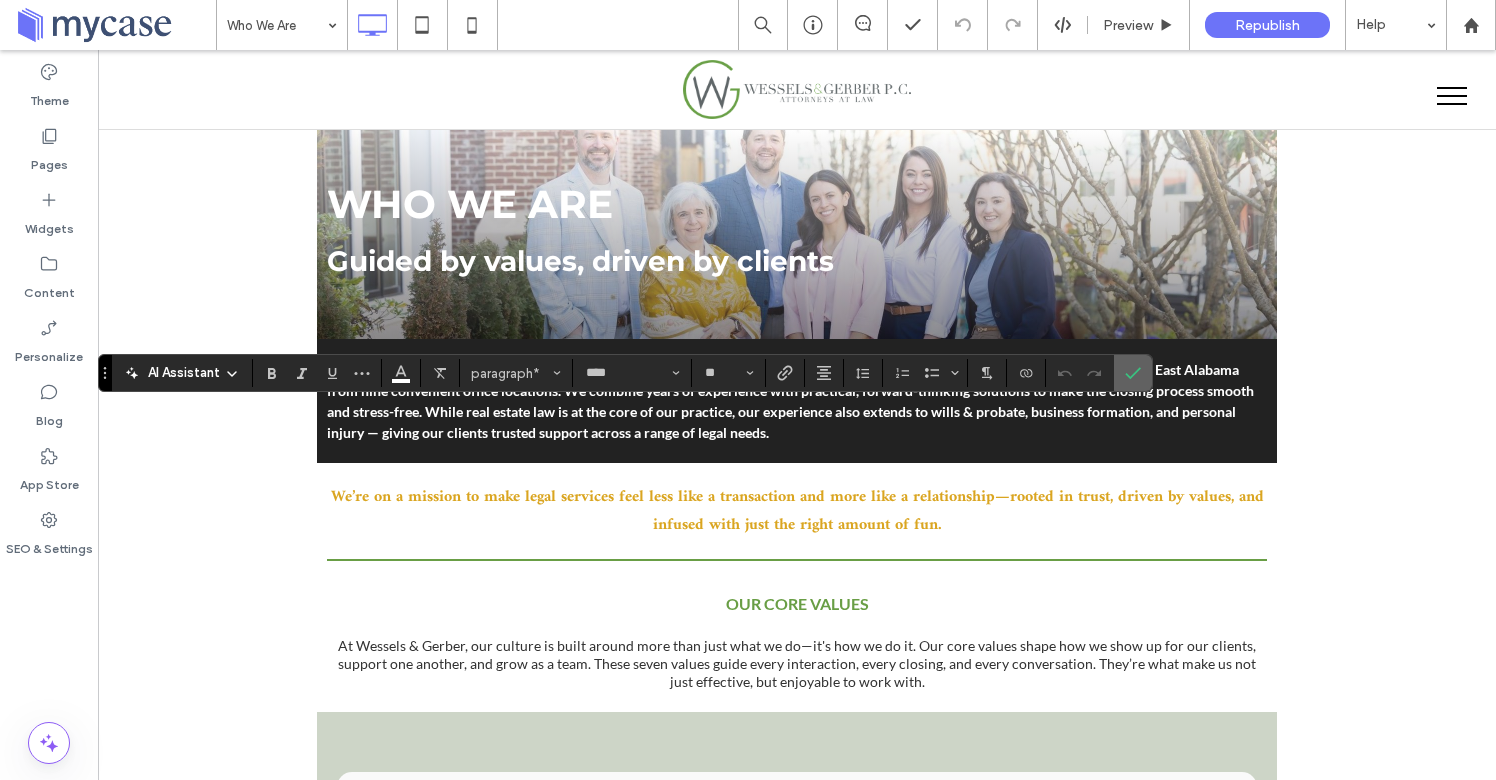click 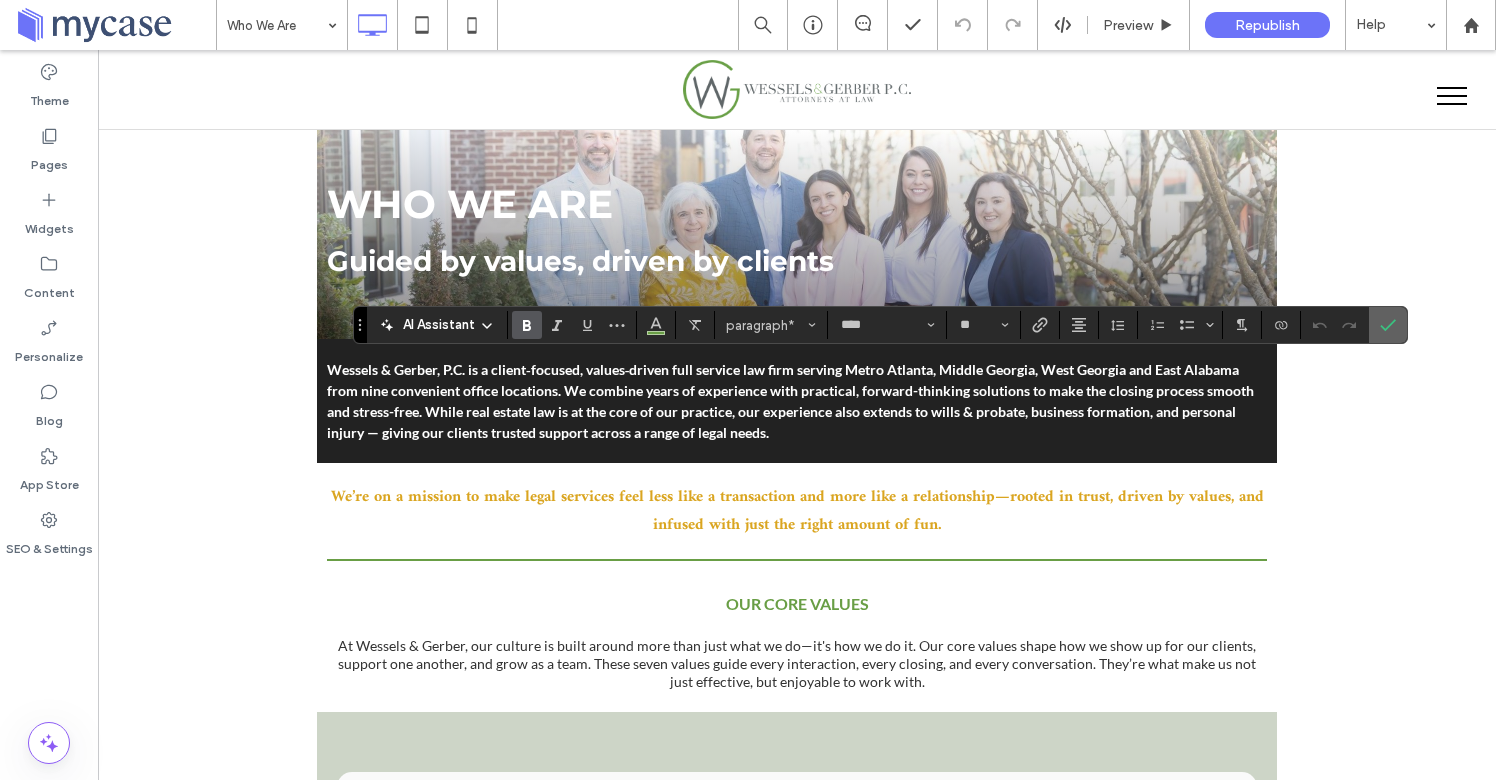 click 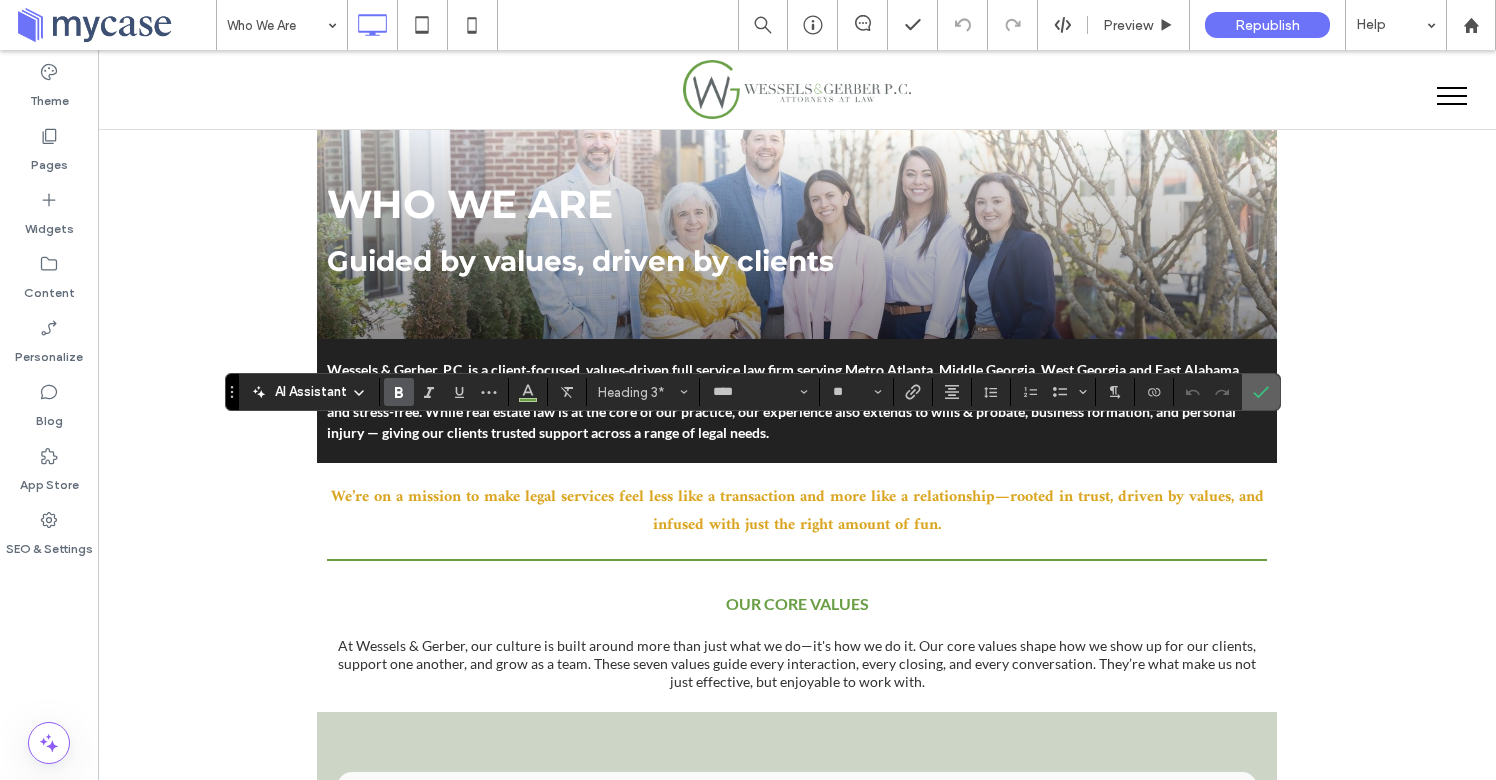 click 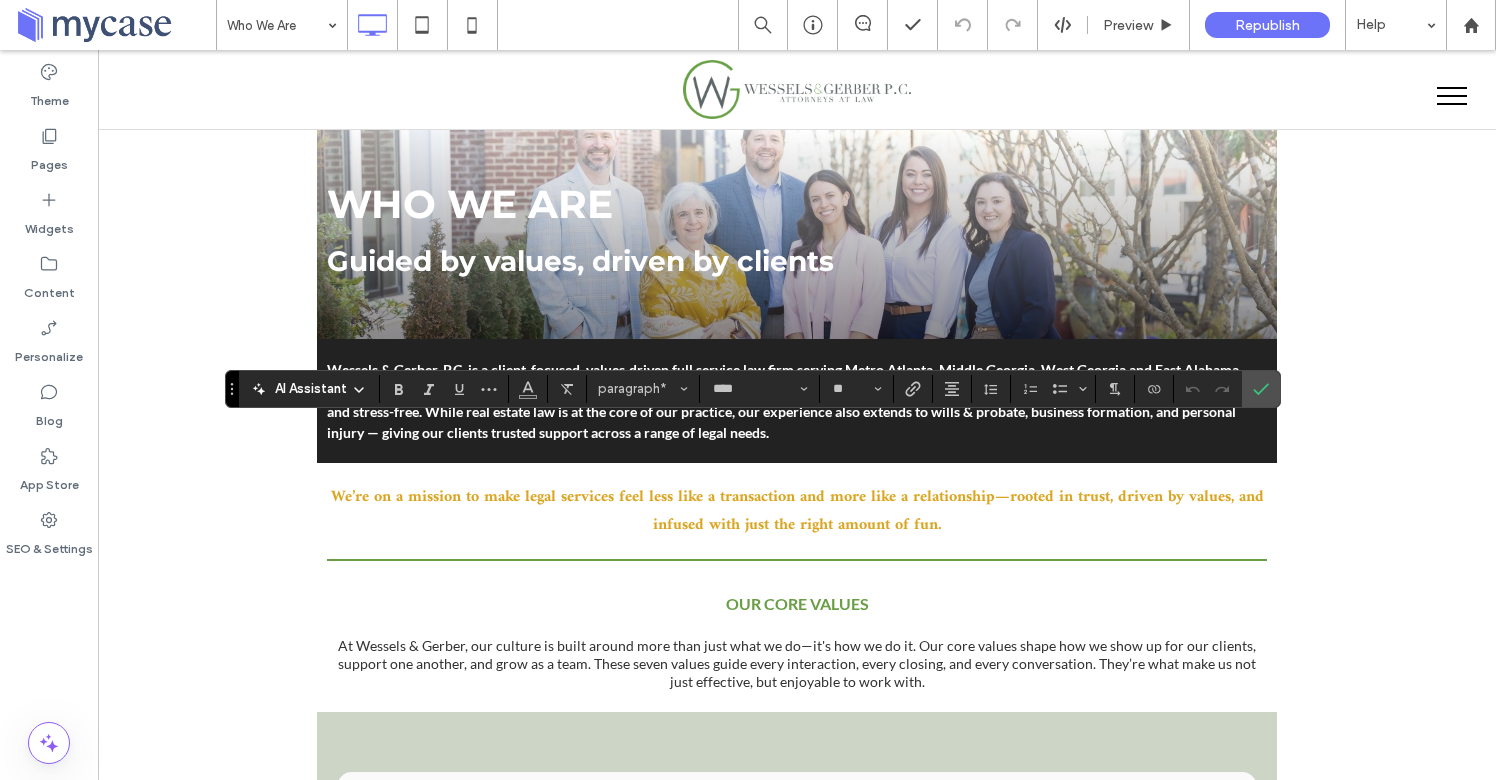 type on "**" 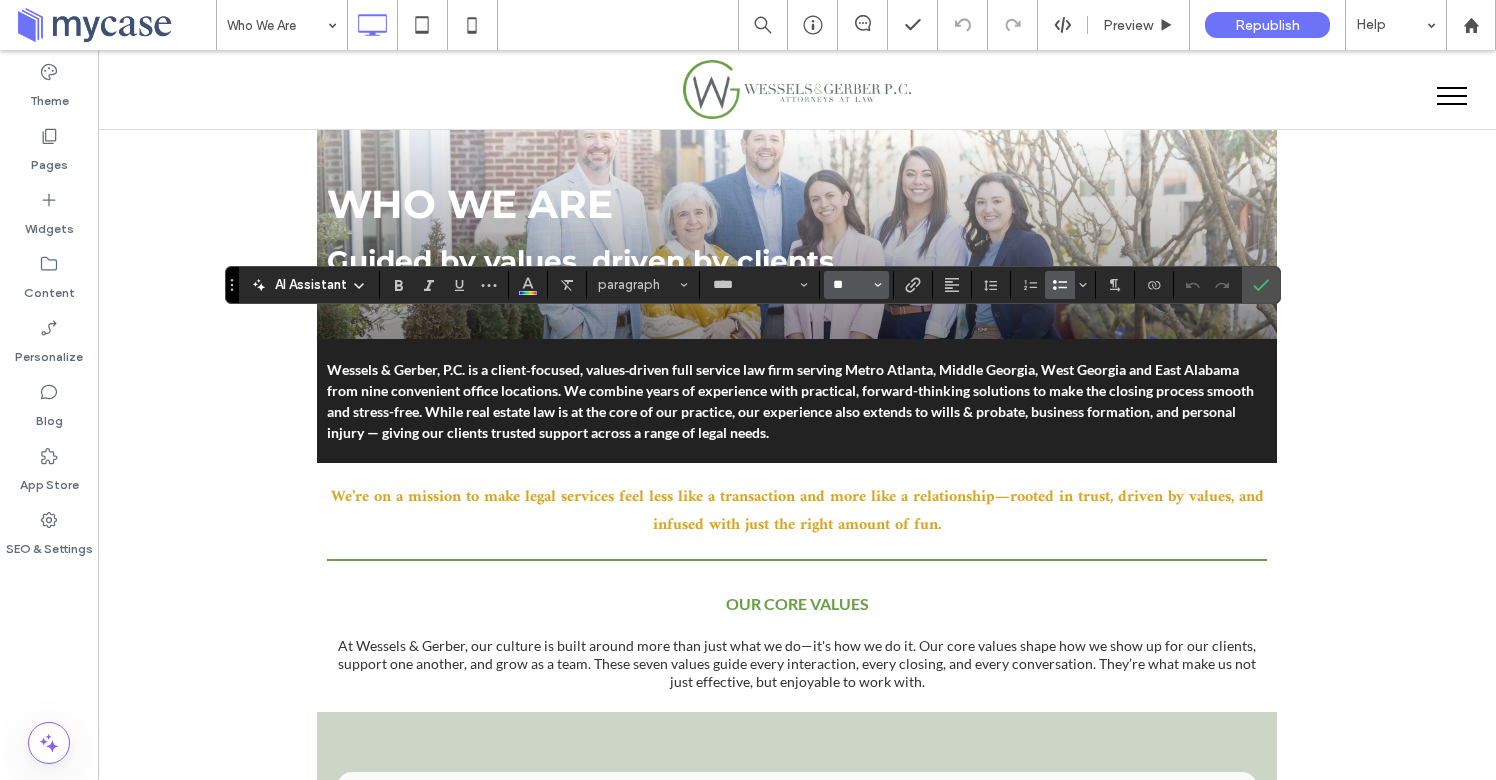 click on "**" at bounding box center [850, 285] 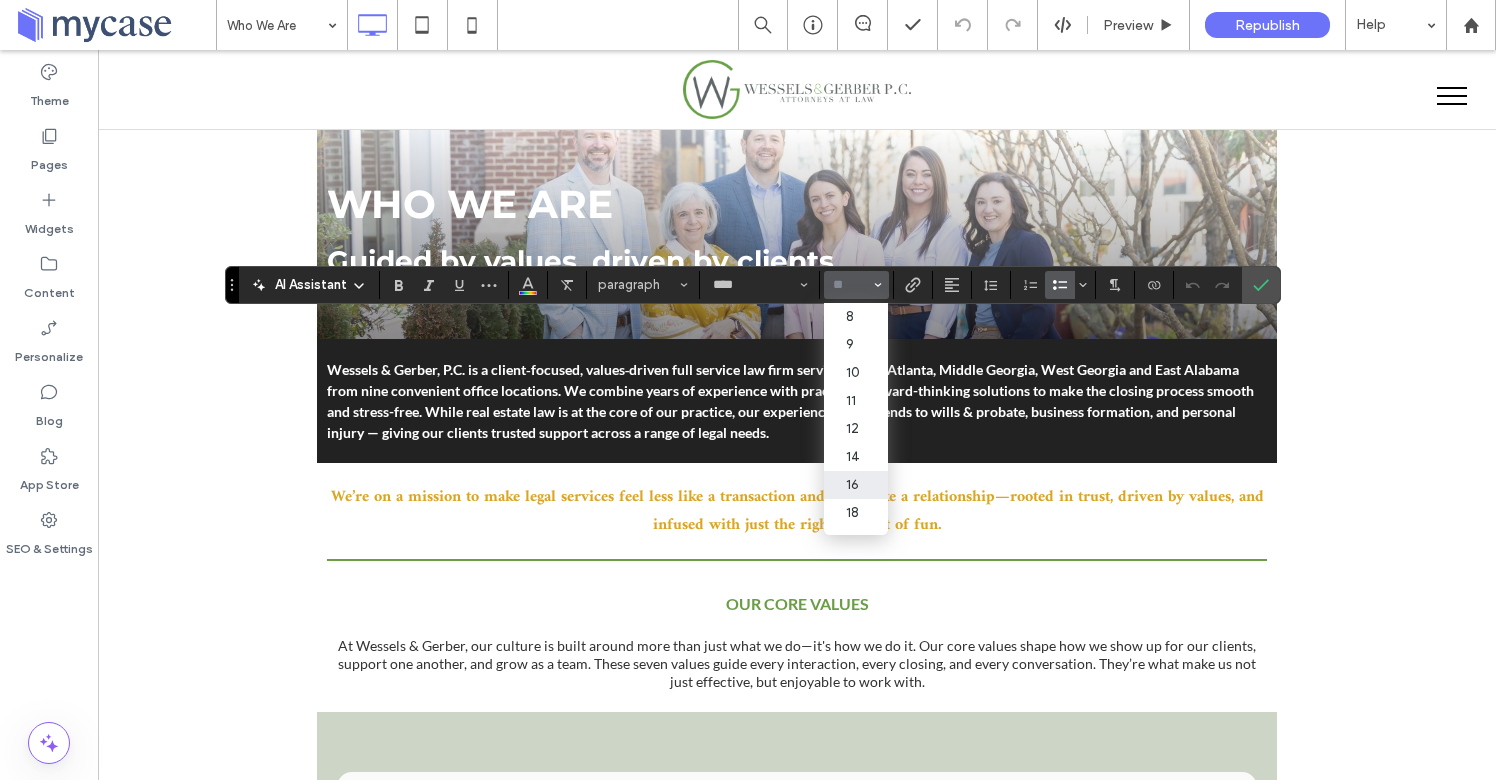 type on "*" 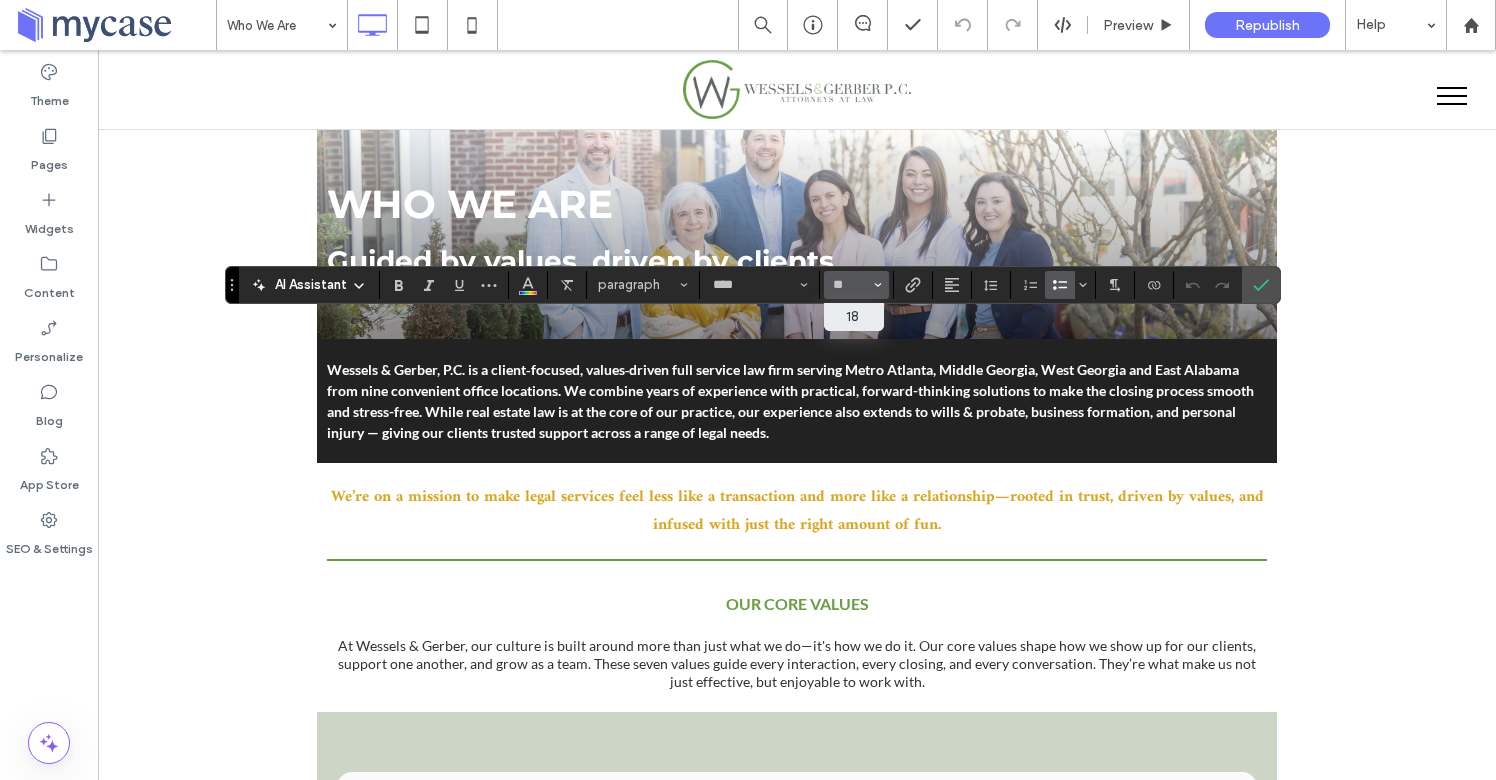type on "**" 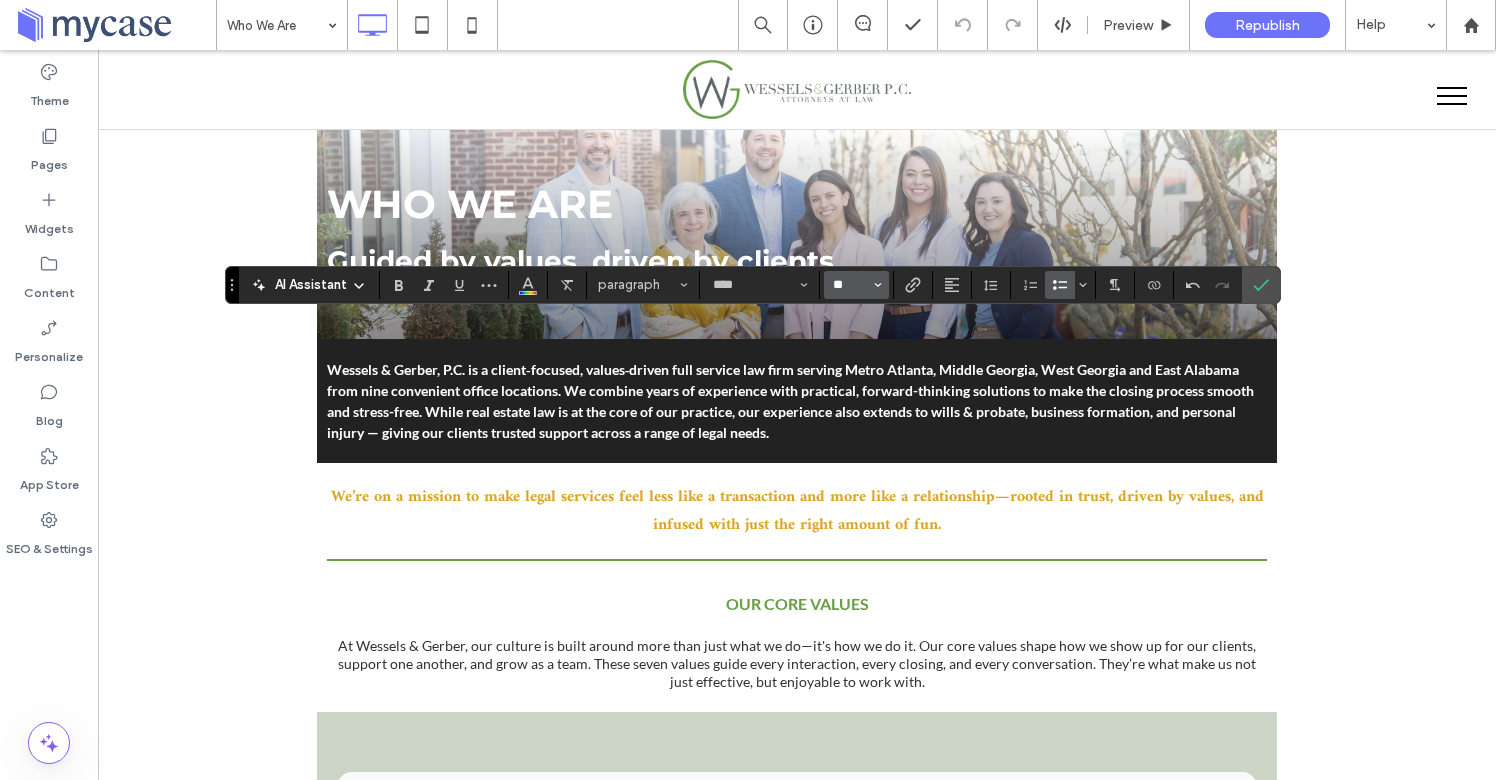 click on "**" at bounding box center [850, 285] 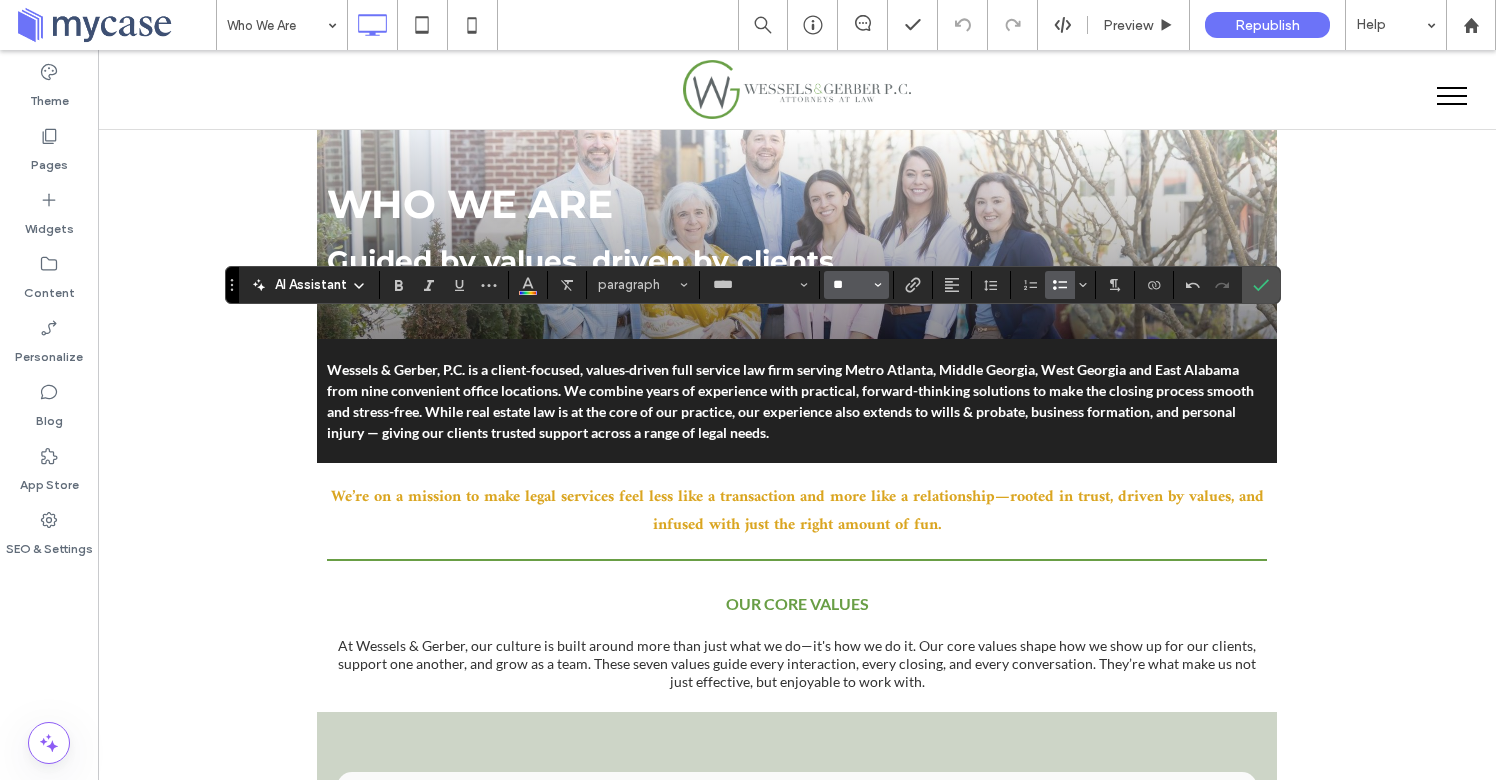 type on "*" 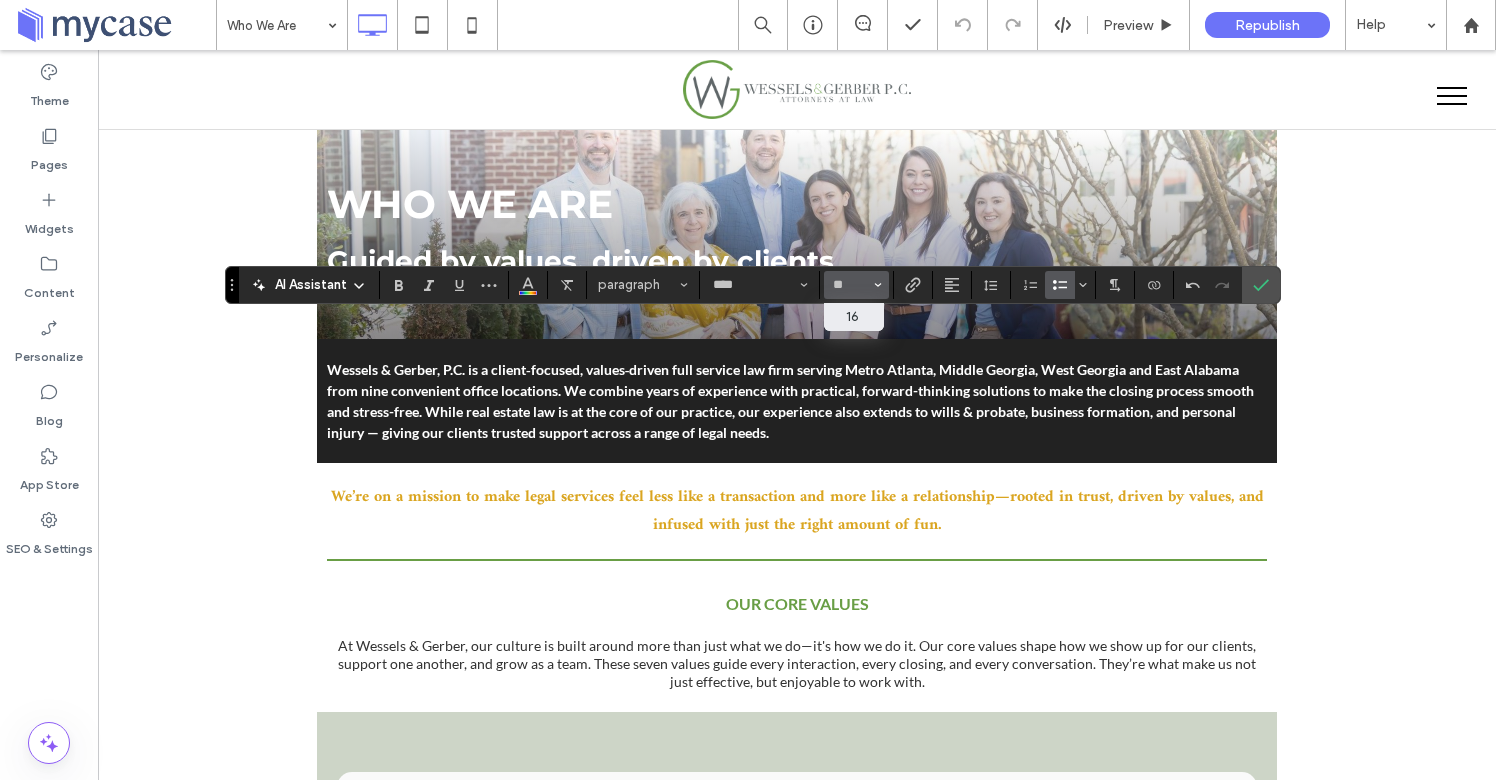 type on "**" 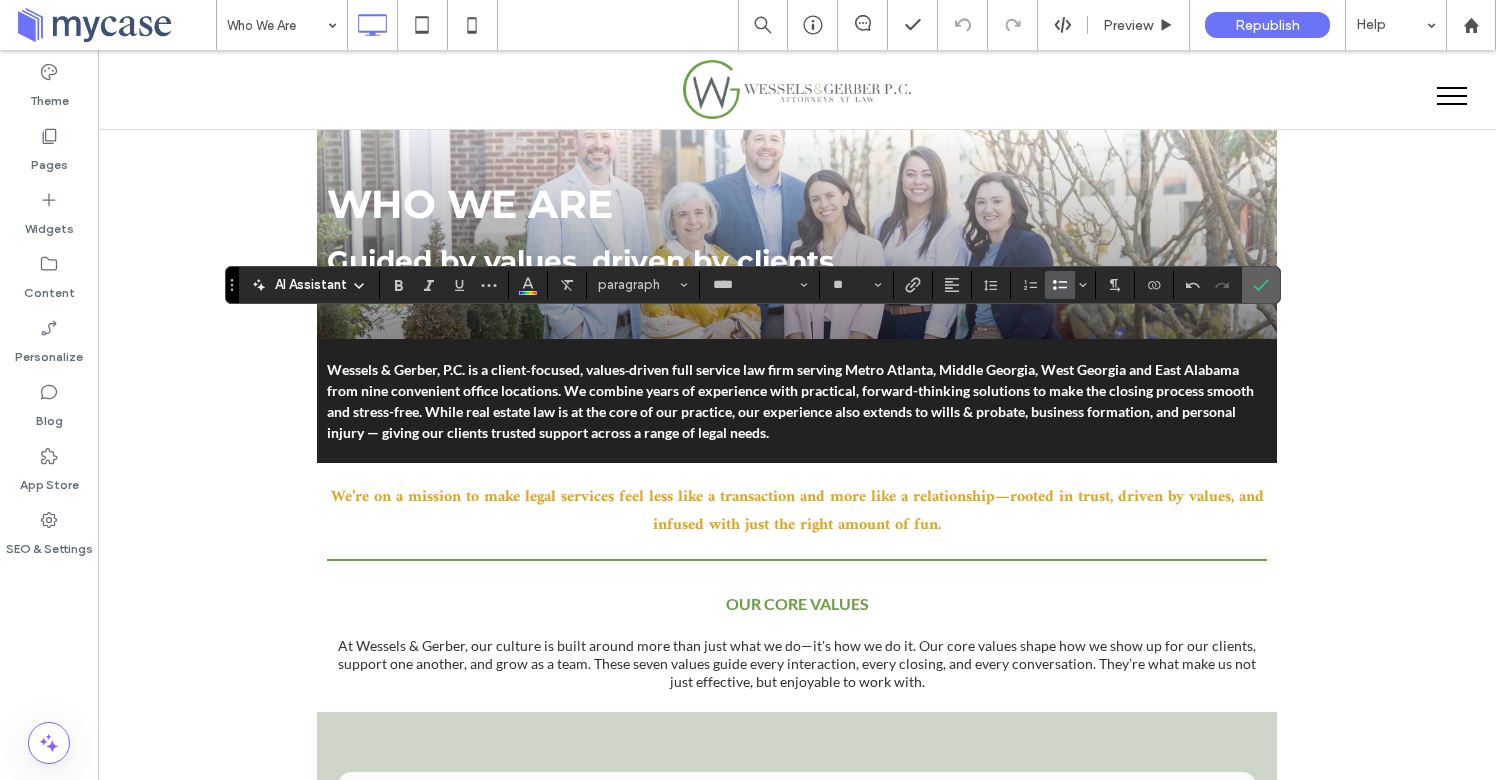 click at bounding box center [1261, 285] 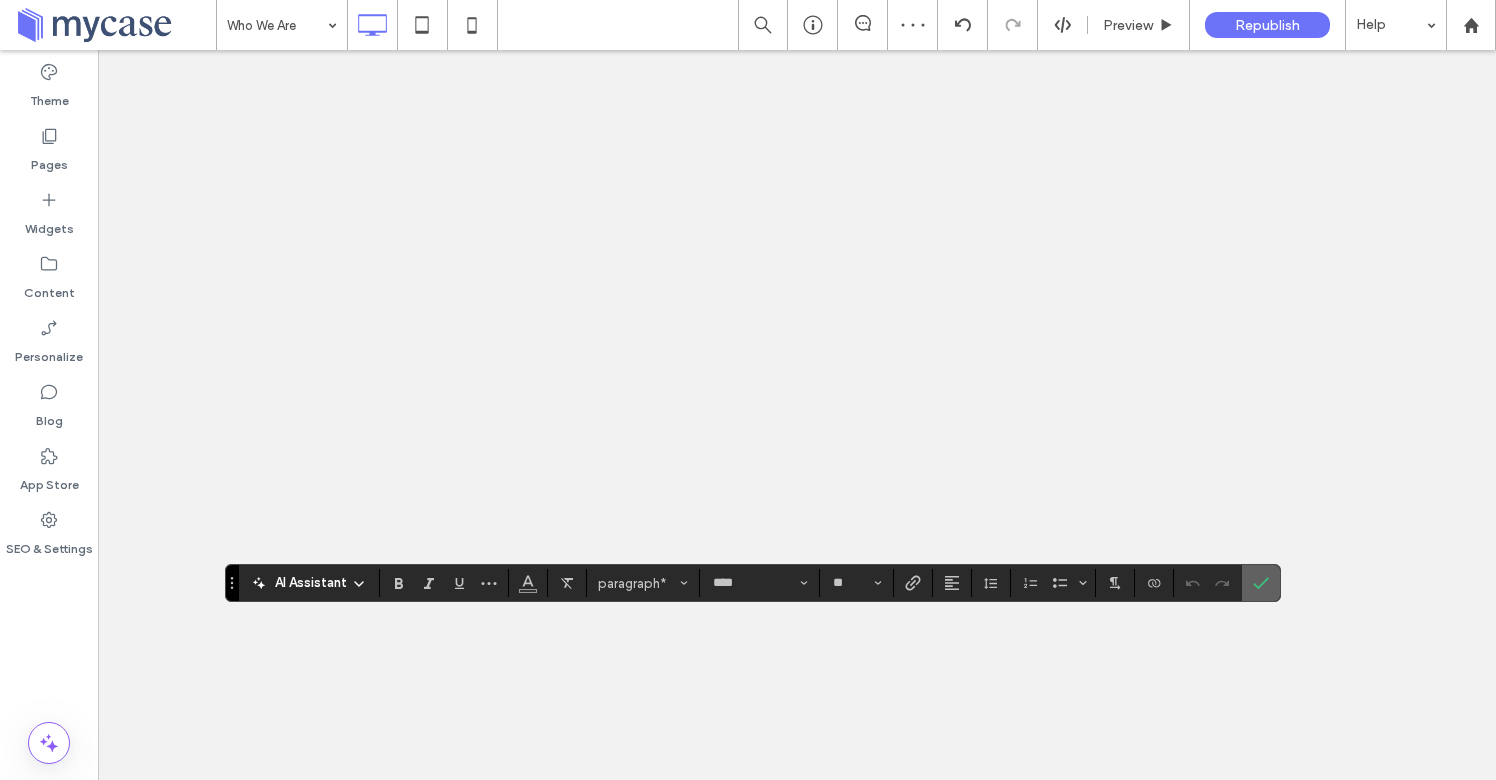 scroll, scrollTop: 0, scrollLeft: 0, axis: both 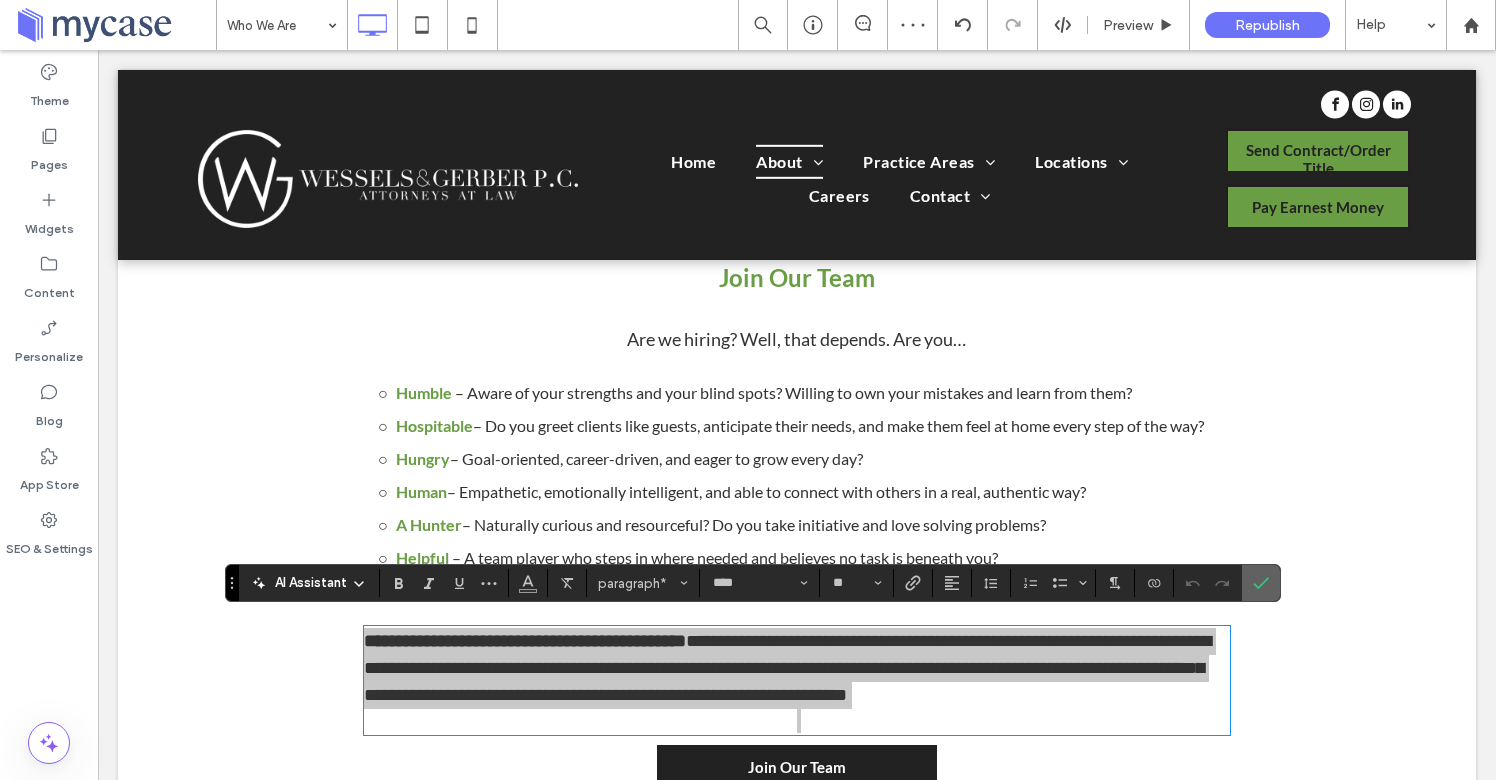 click 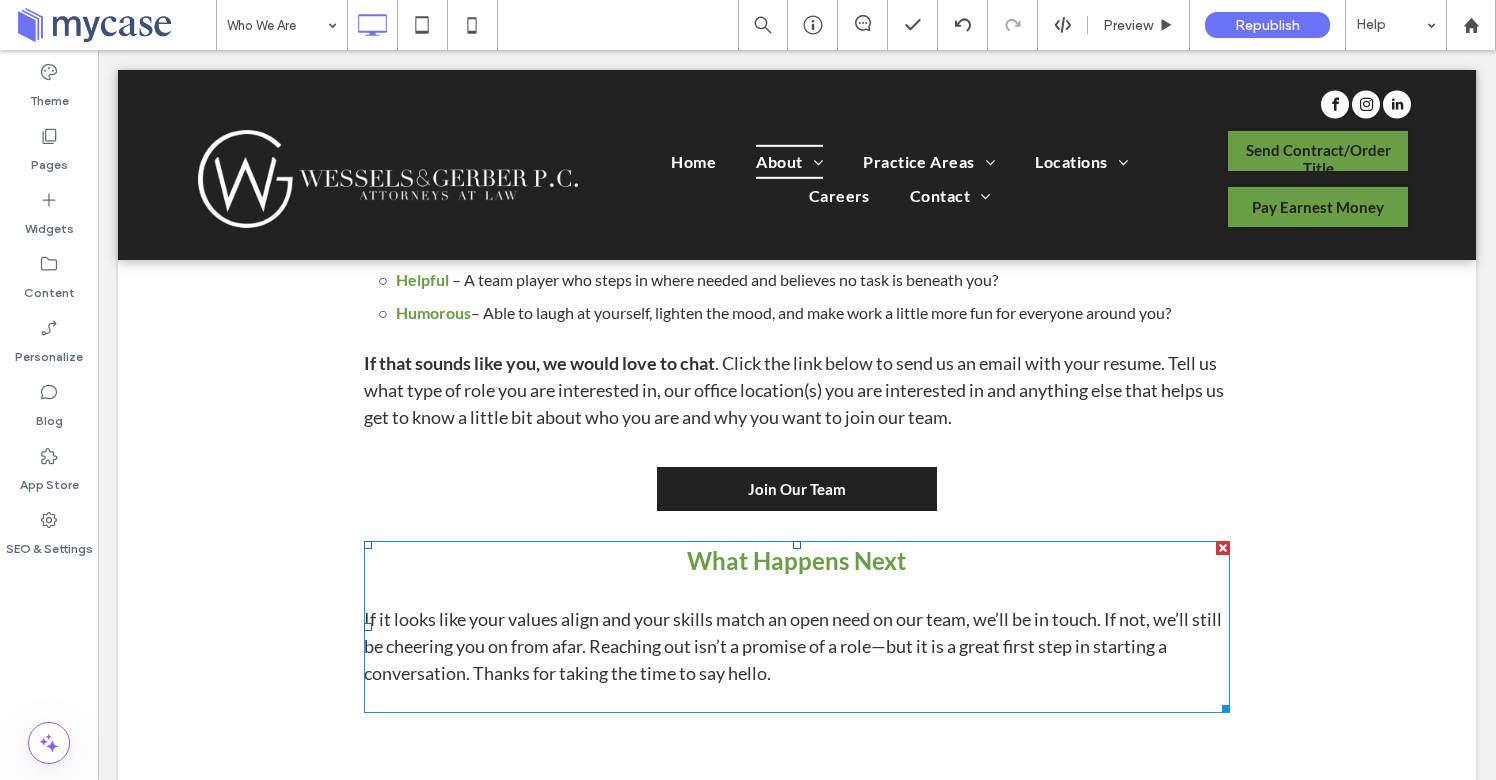 scroll, scrollTop: 3621, scrollLeft: 0, axis: vertical 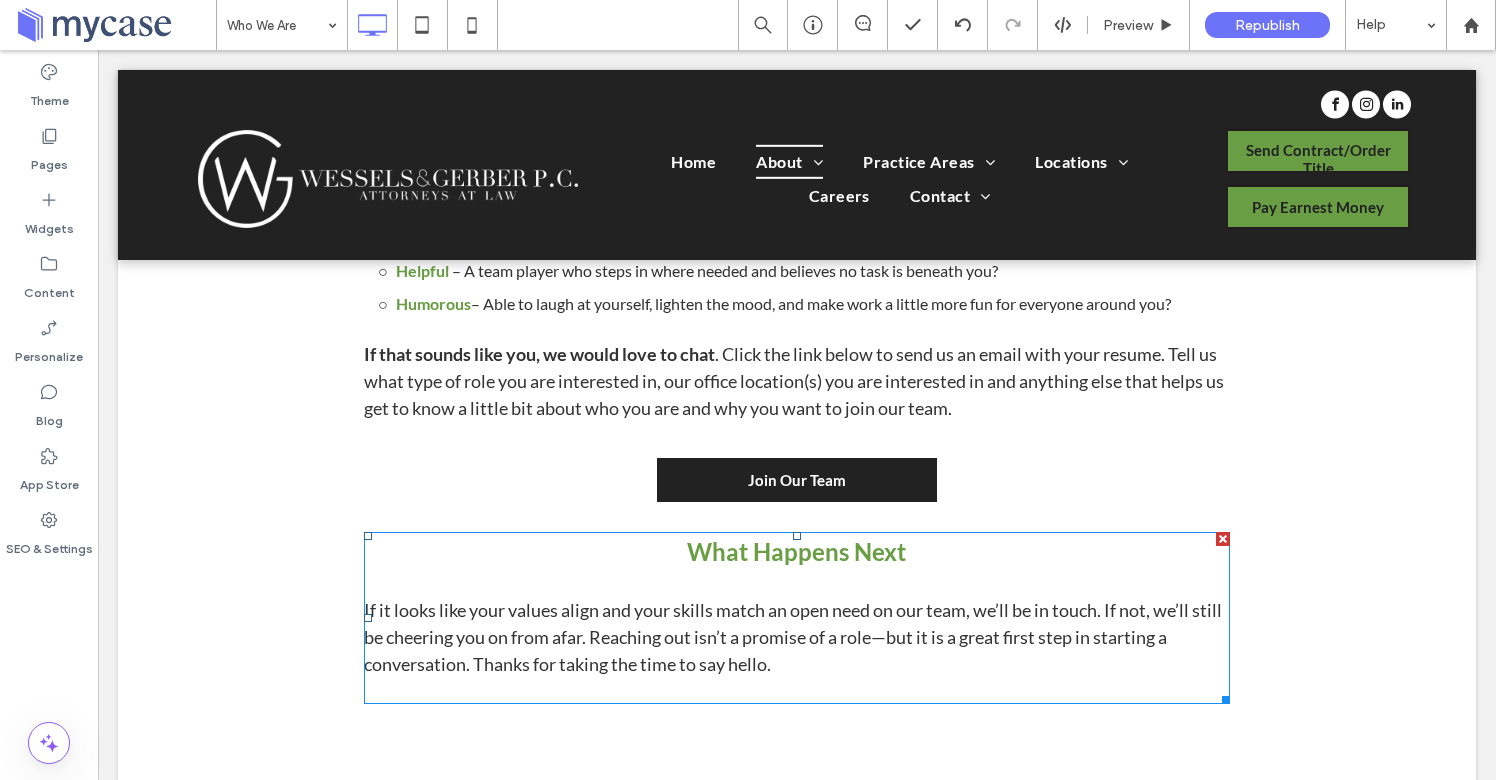 click on "If it looks like your values align and your skills match an open need on our team, we’ll be in touch. If not, we’ll still be cheering you on from afar. Reaching out isn’t a promise of a role—but it is a great first step in starting a conversation. Thanks for taking the time to say hello." at bounding box center [797, 637] 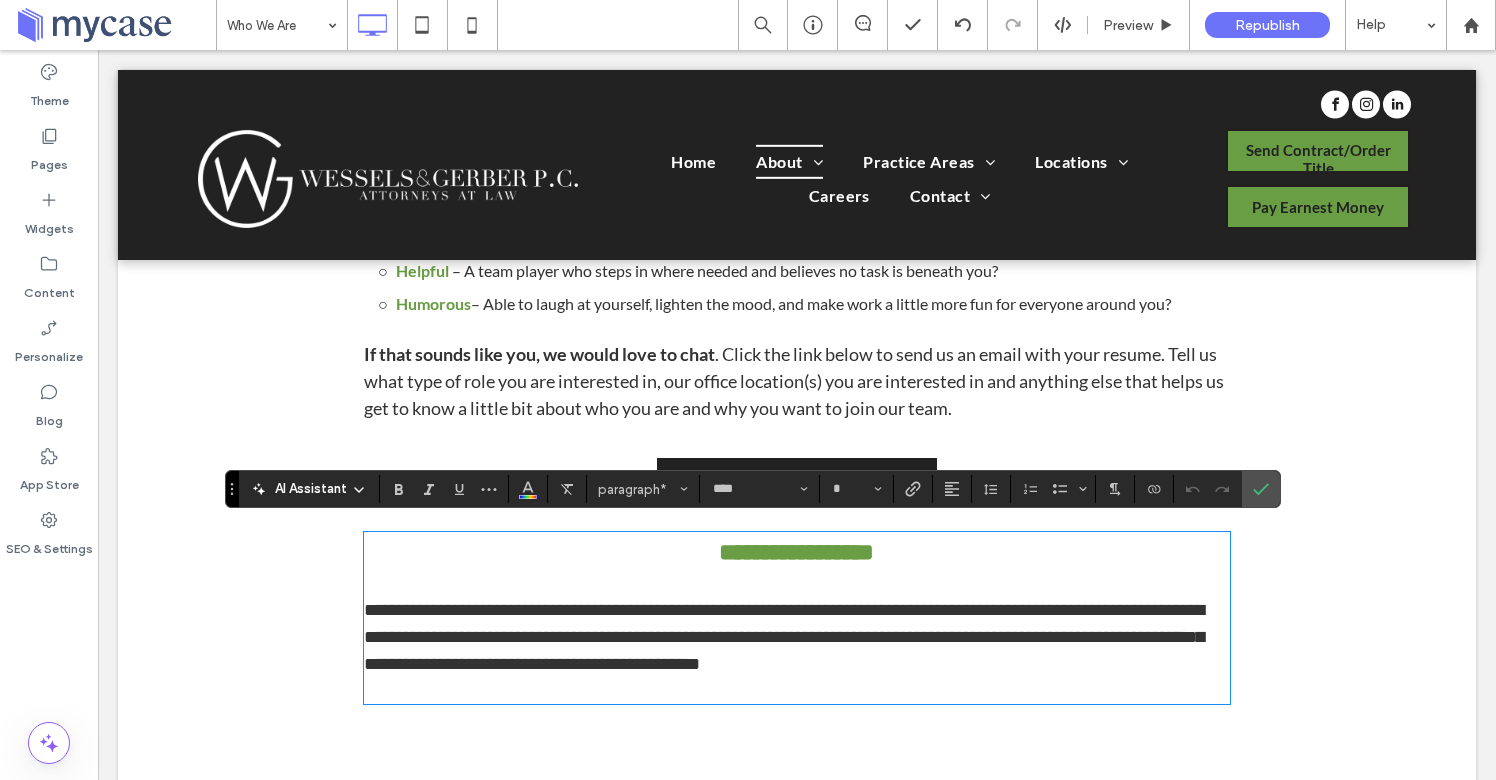 click on "**********" 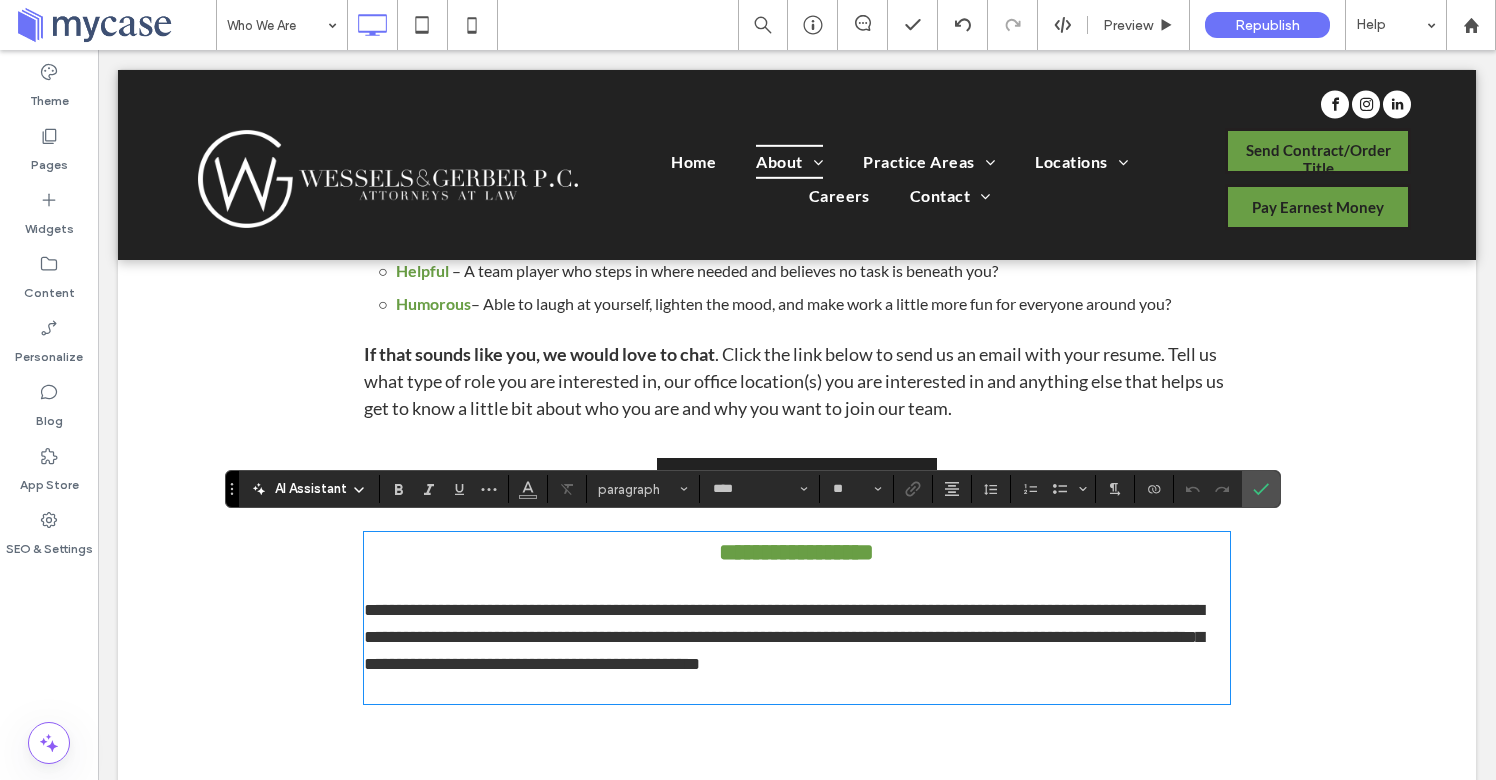 type on "**" 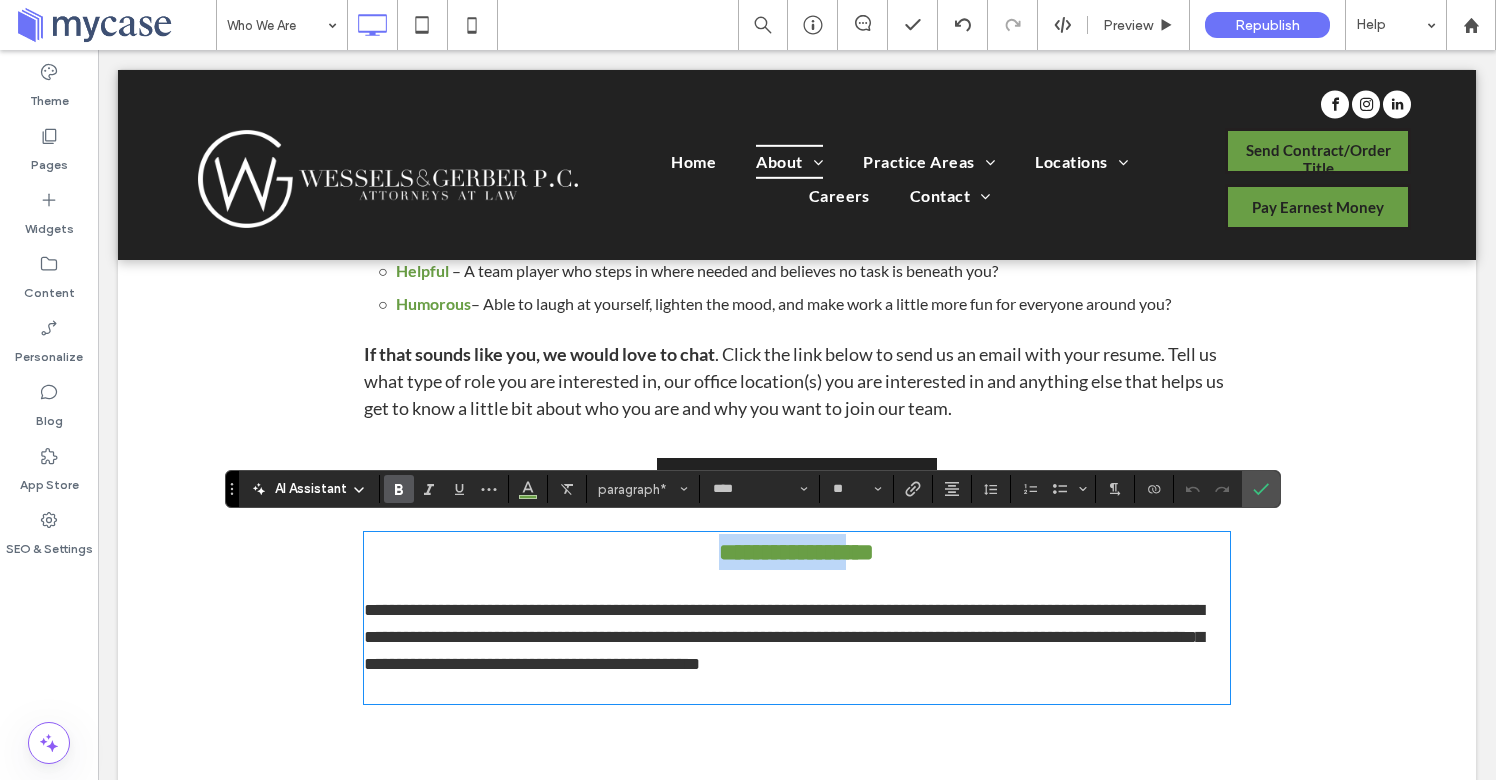 drag, startPoint x: 822, startPoint y: 512, endPoint x: 594, endPoint y: 507, distance: 228.05482 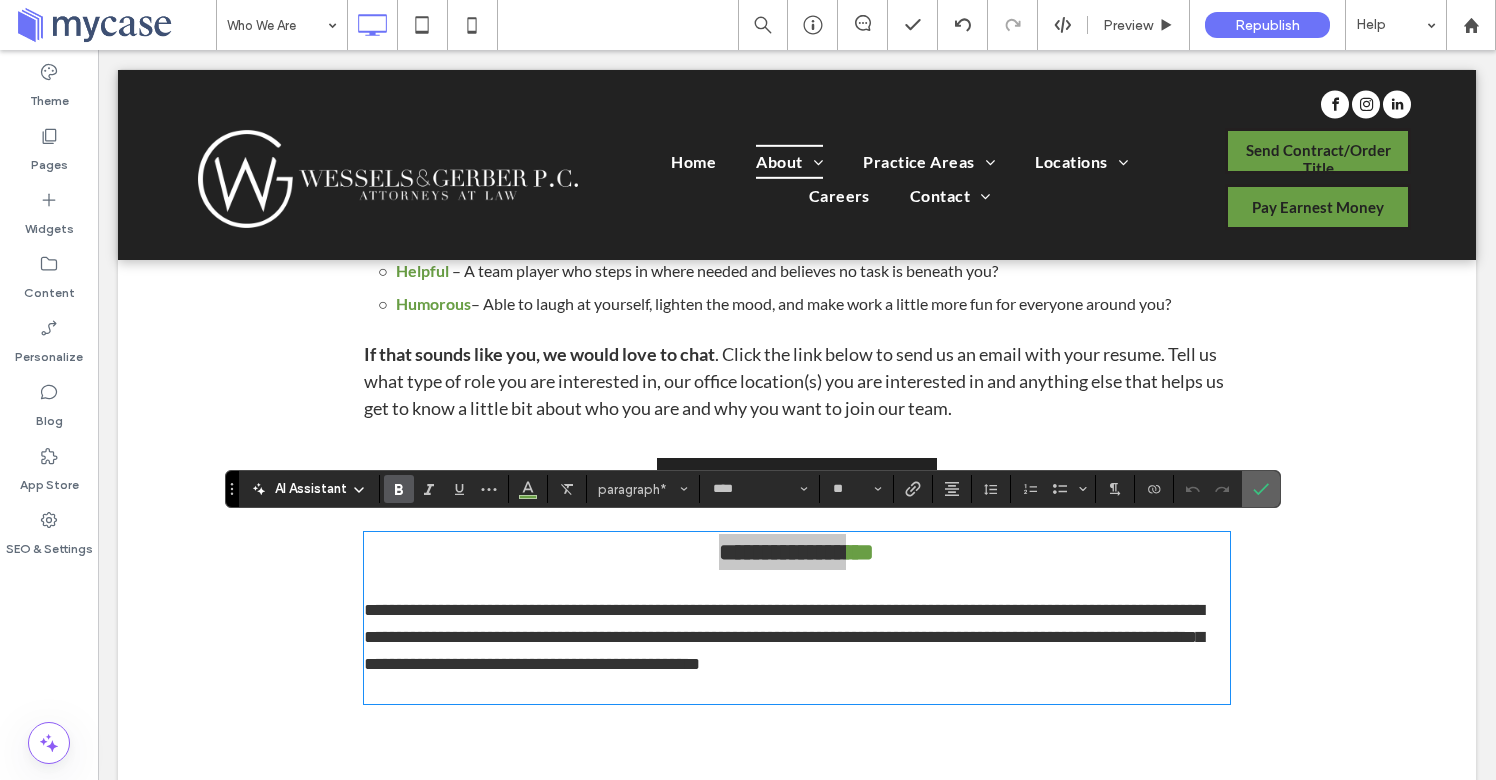 click 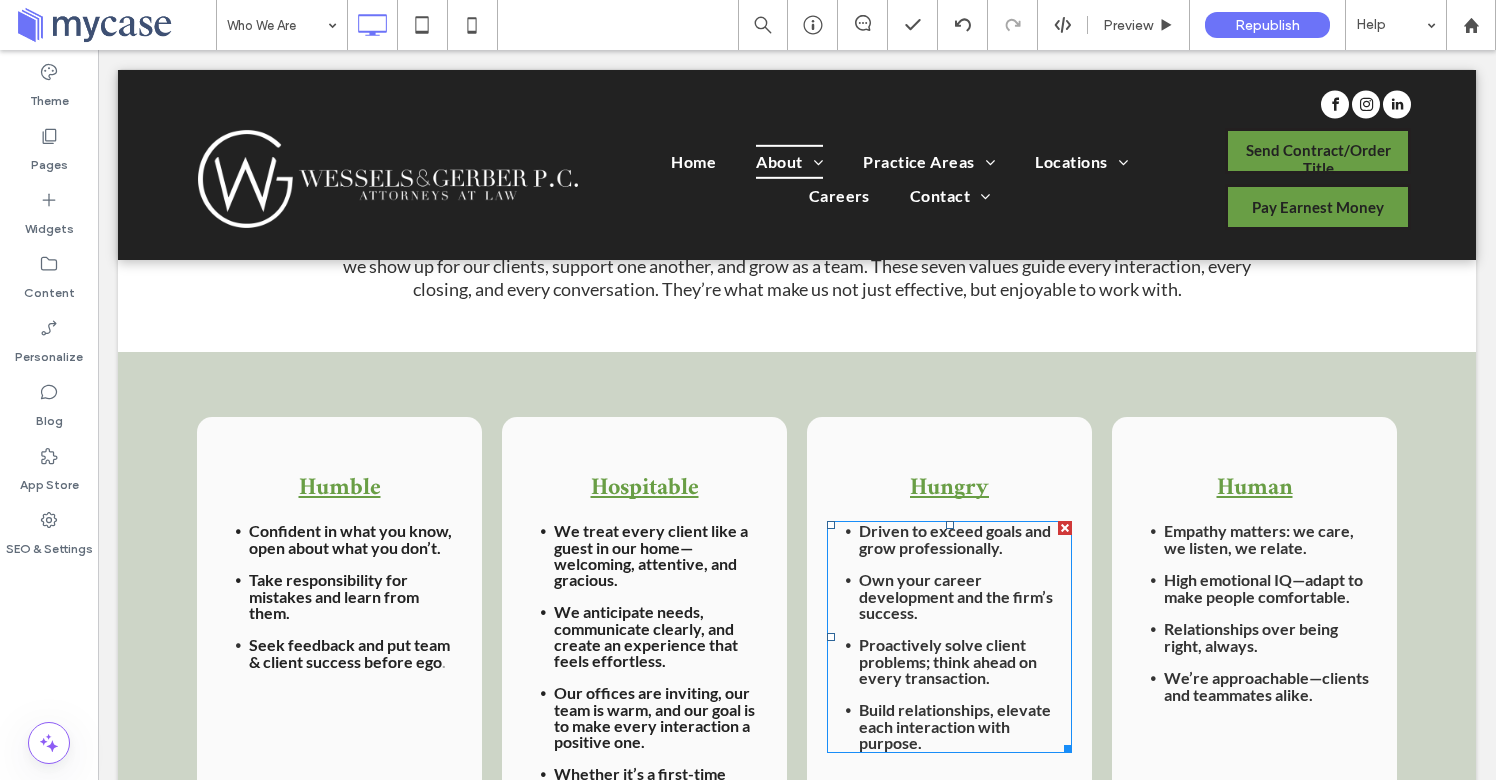 scroll, scrollTop: 570, scrollLeft: 0, axis: vertical 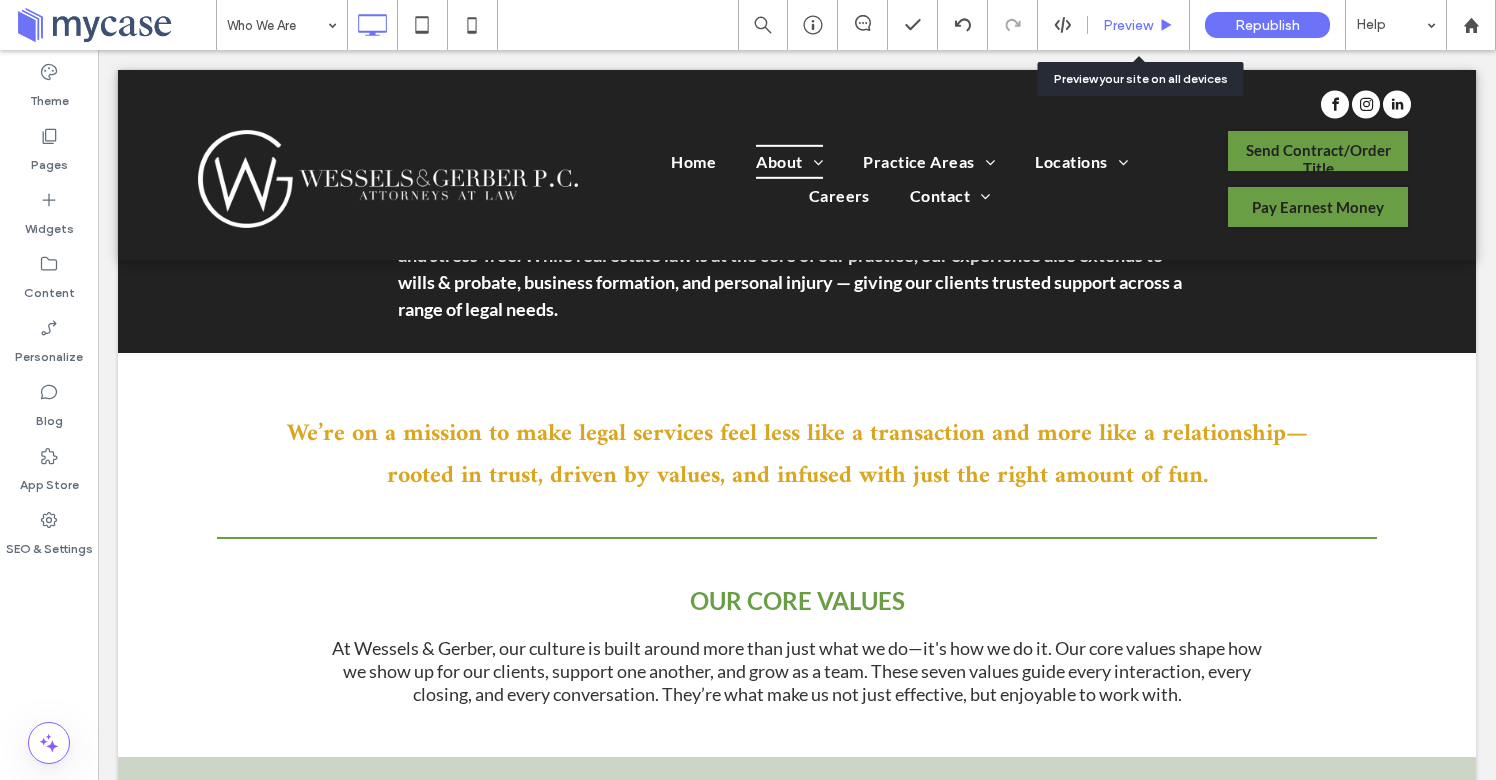 click on "Preview" 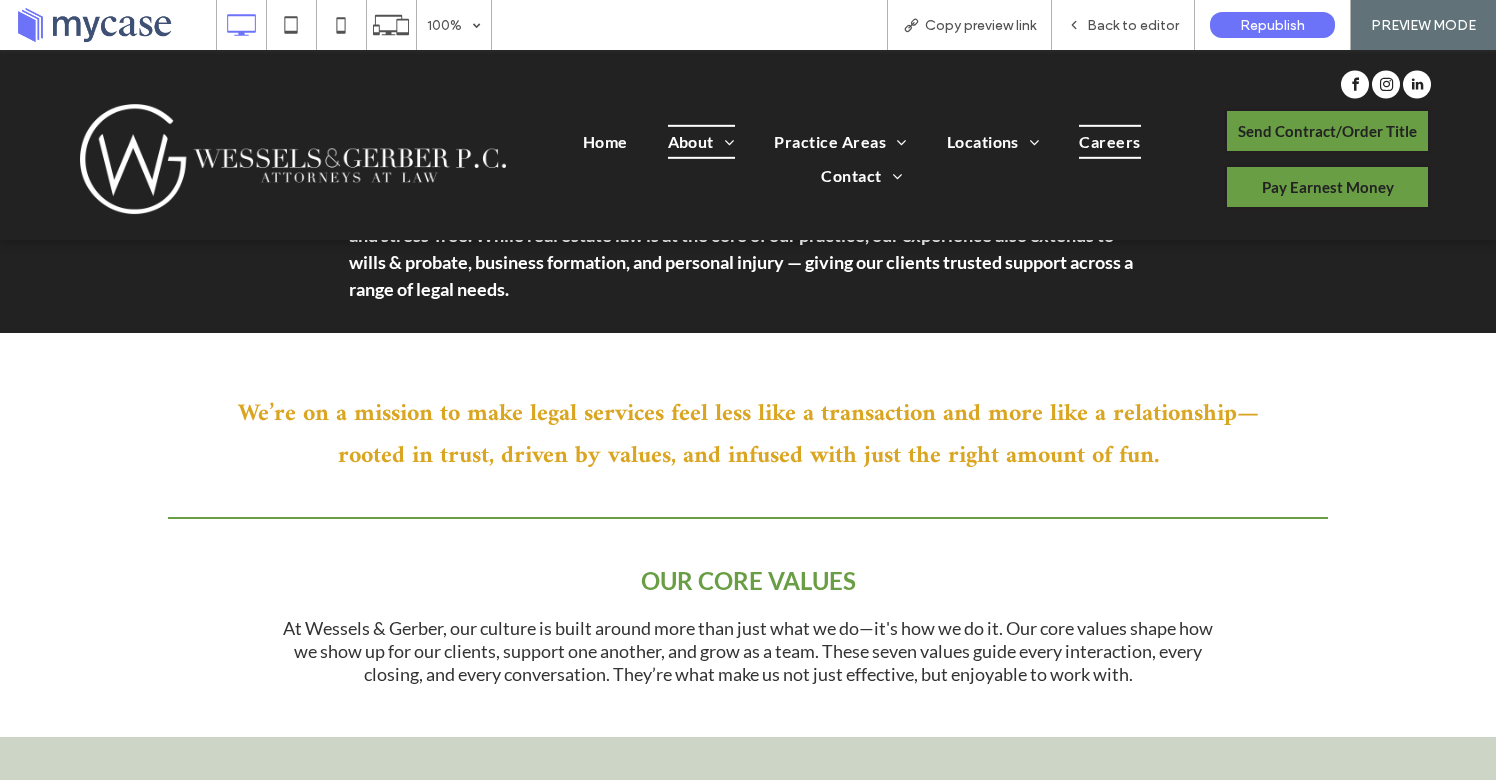 click on "Careers" 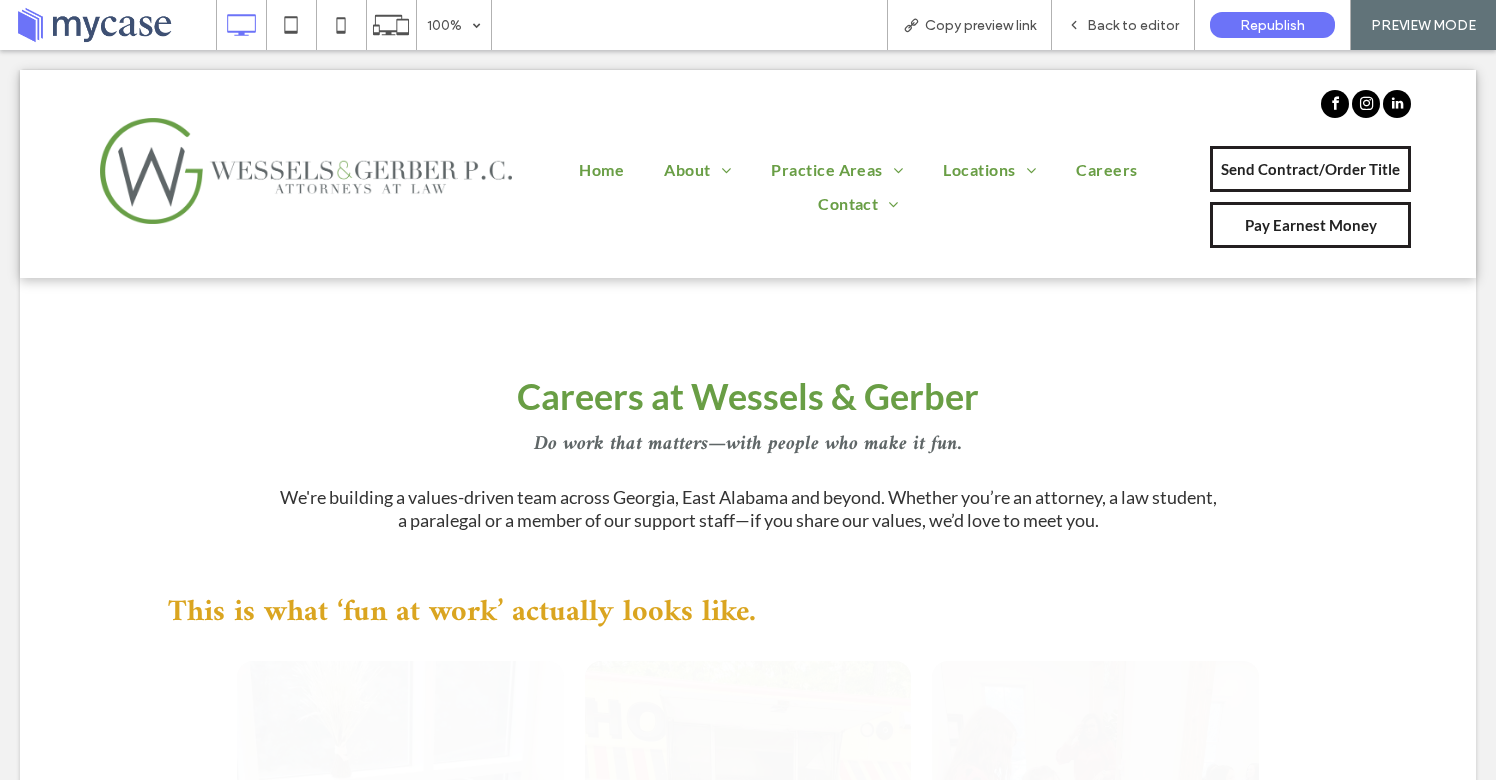 scroll, scrollTop: 0, scrollLeft: 0, axis: both 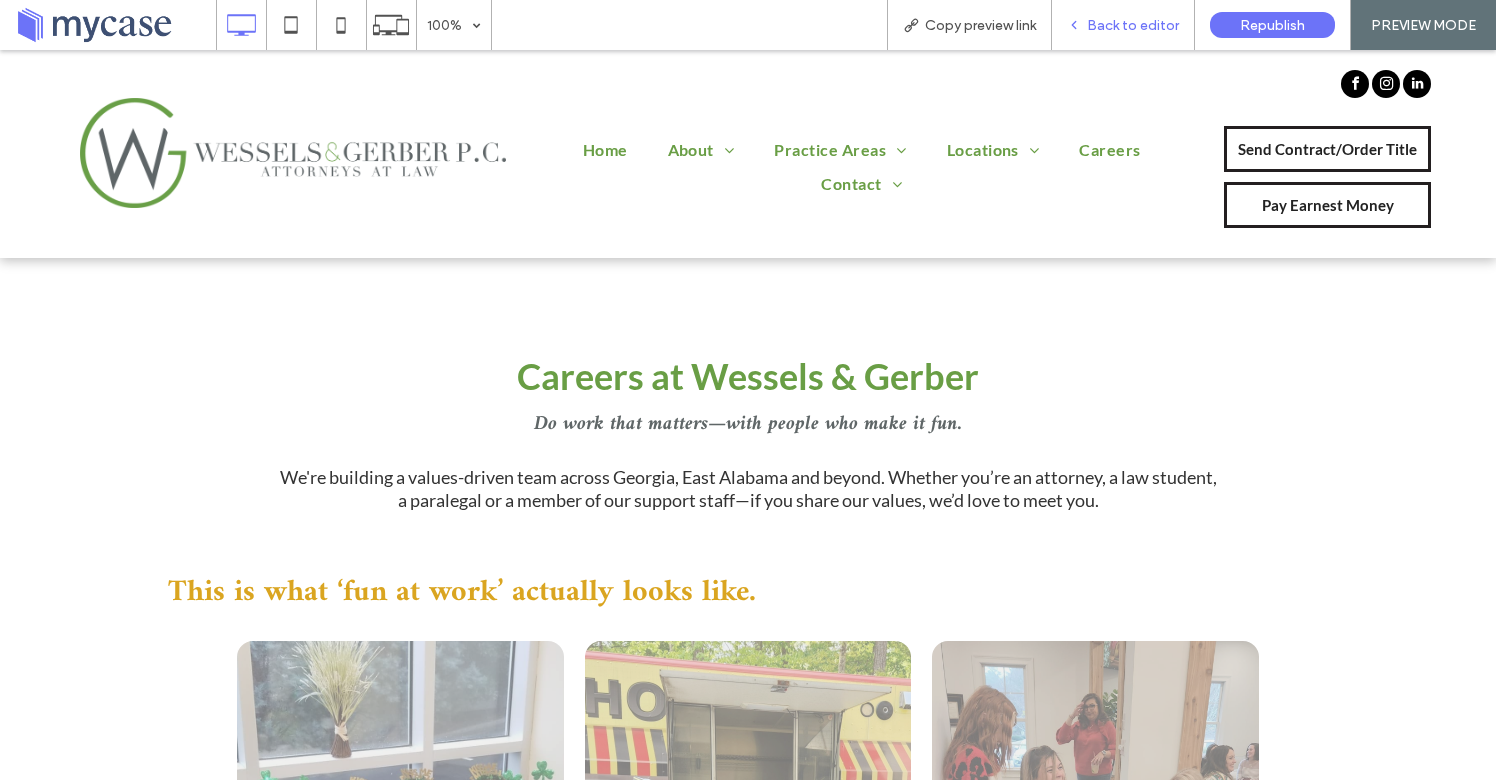 click on "Back to editor" 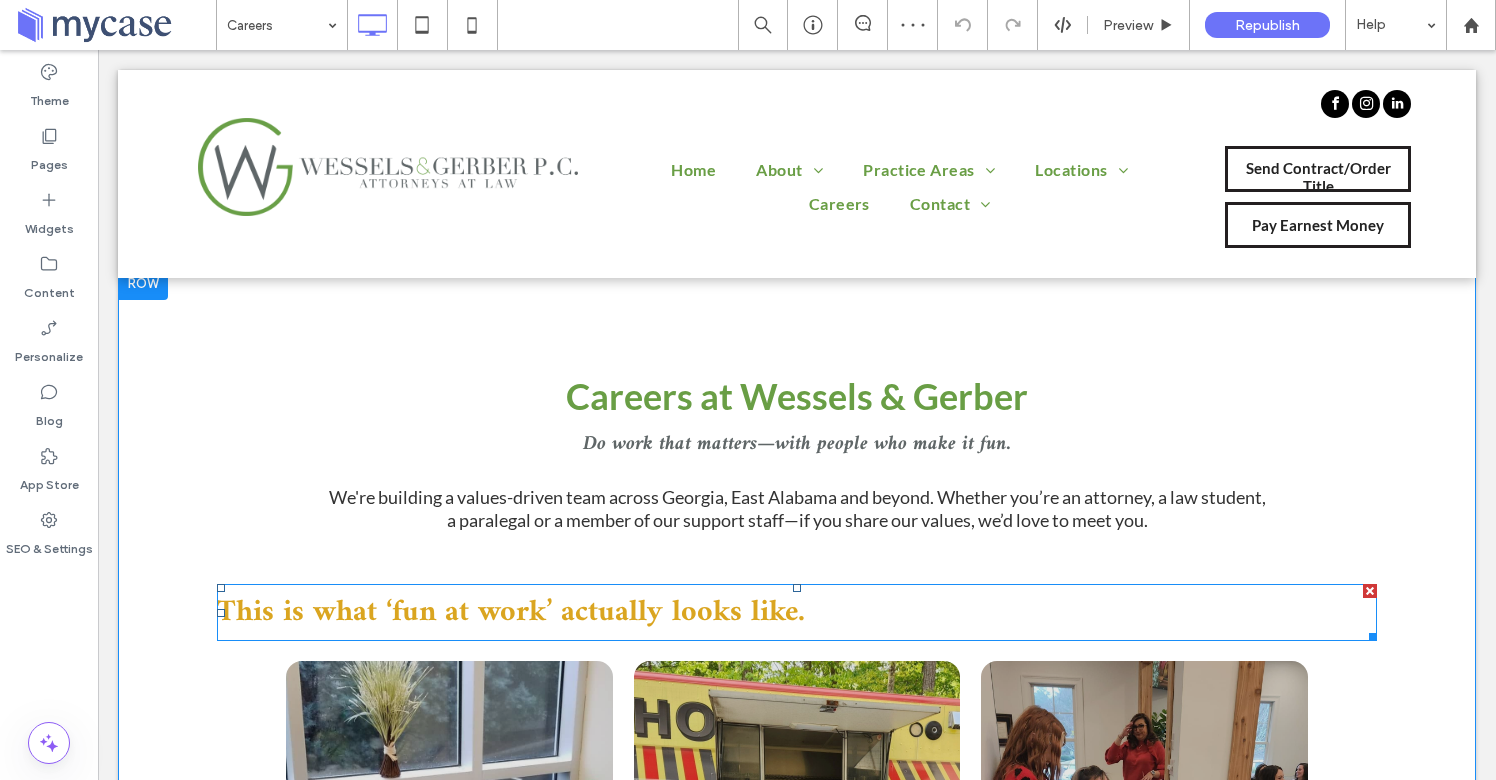 click on "This is what ‘fun at work’ actually looks like." 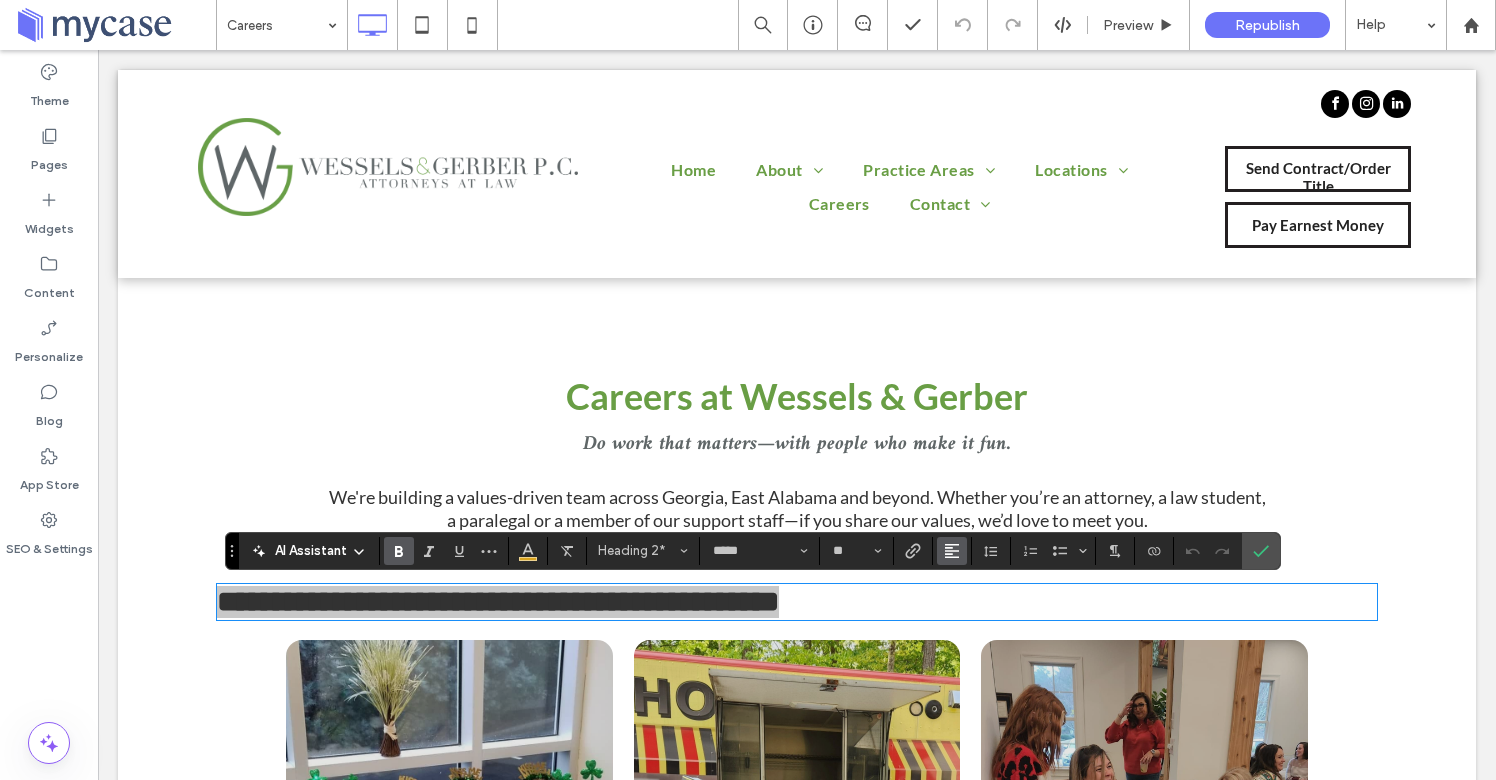 click 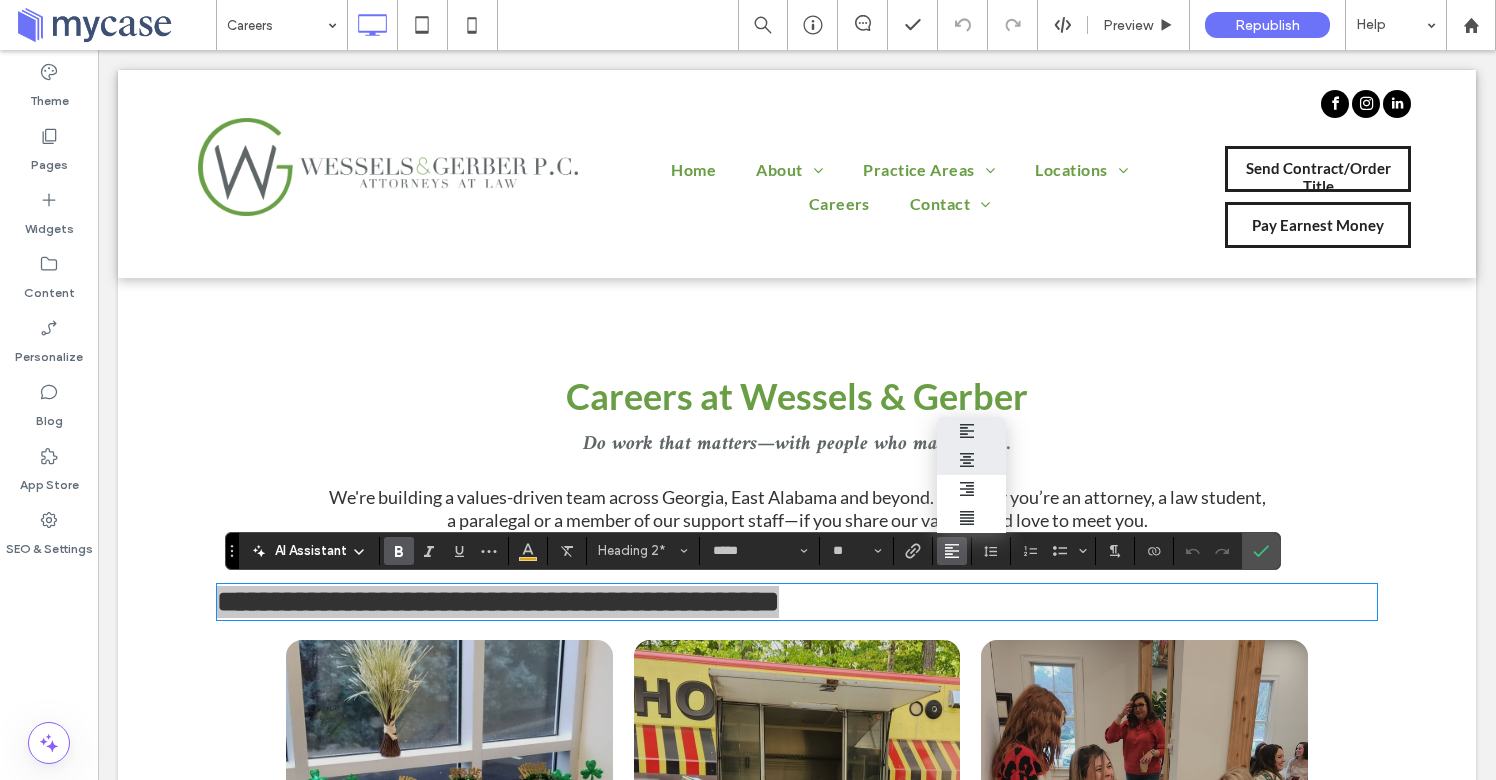 click 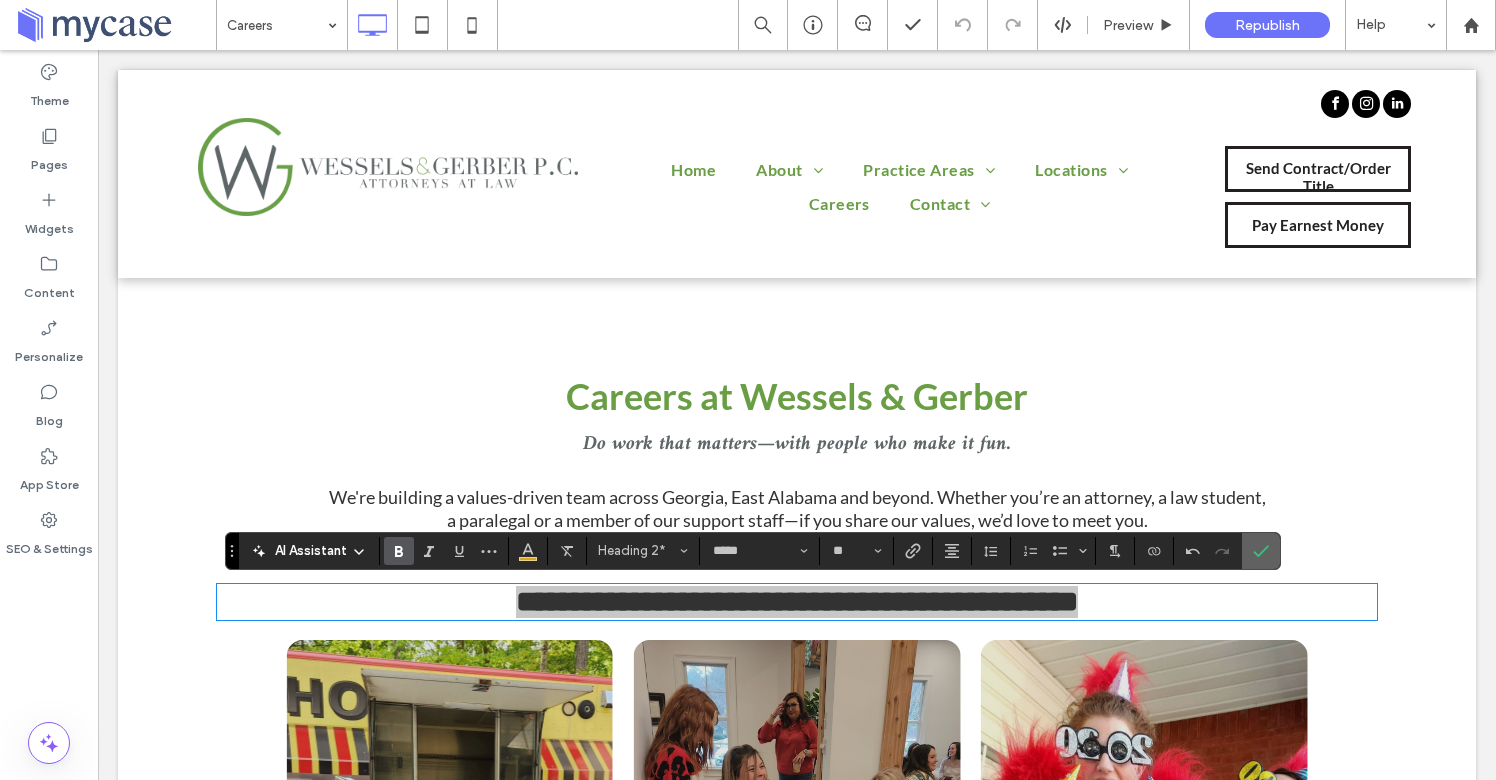 click 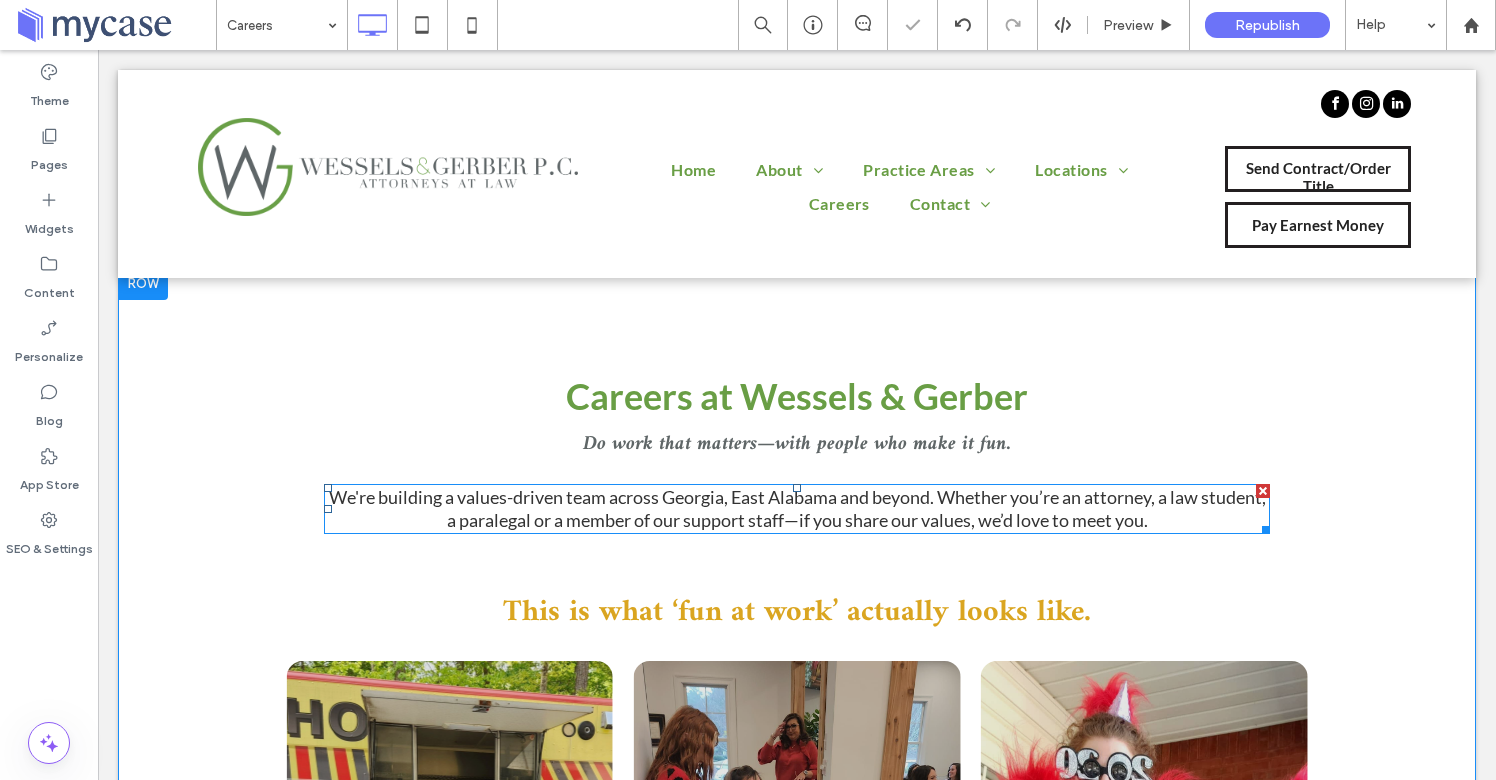 click on "We're building a values-driven team across Georgia, East Alabama and beyond. Whether you’re an attorney, a law student, a paralegal or a member of our support staff—if you share our values, we’d love to meet you." 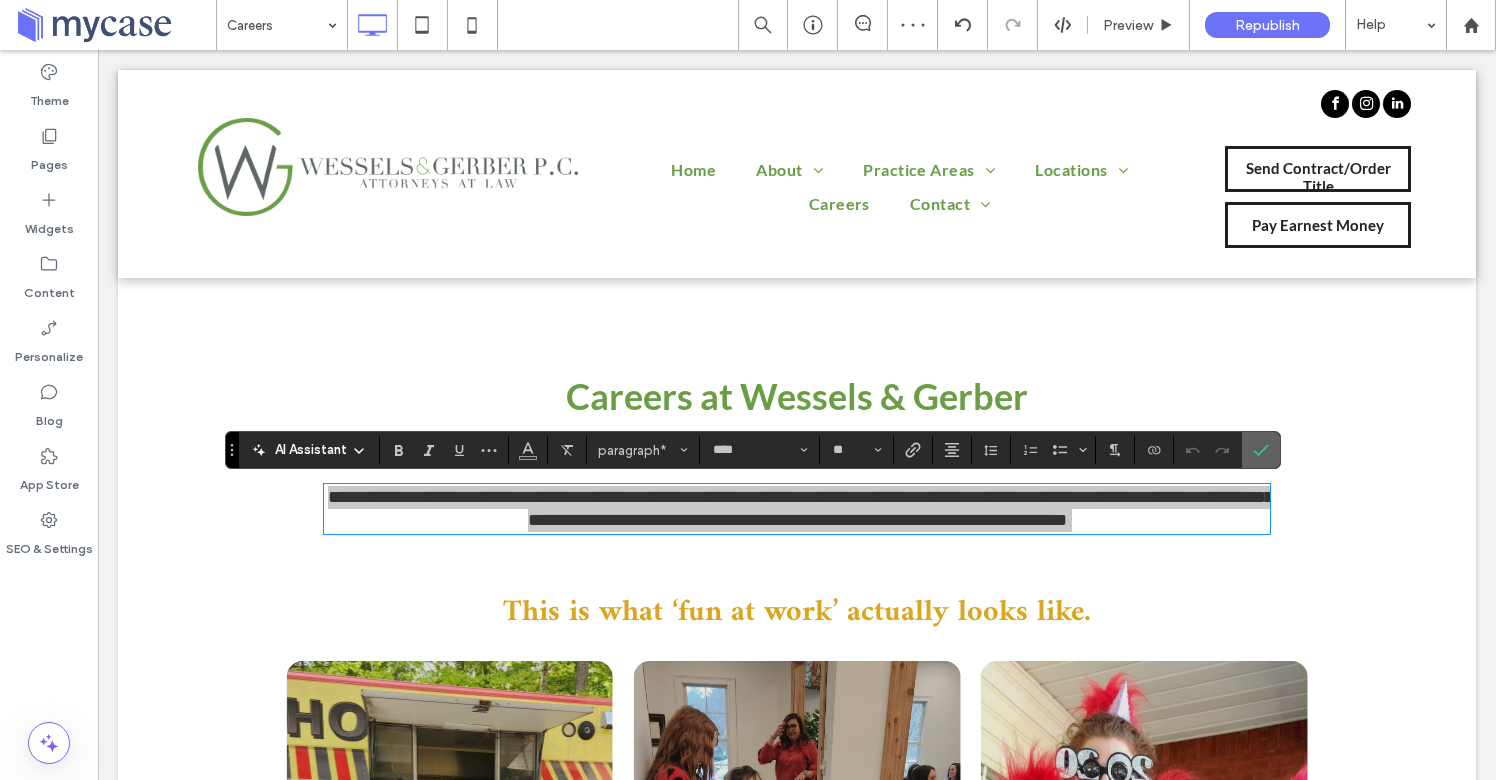 click 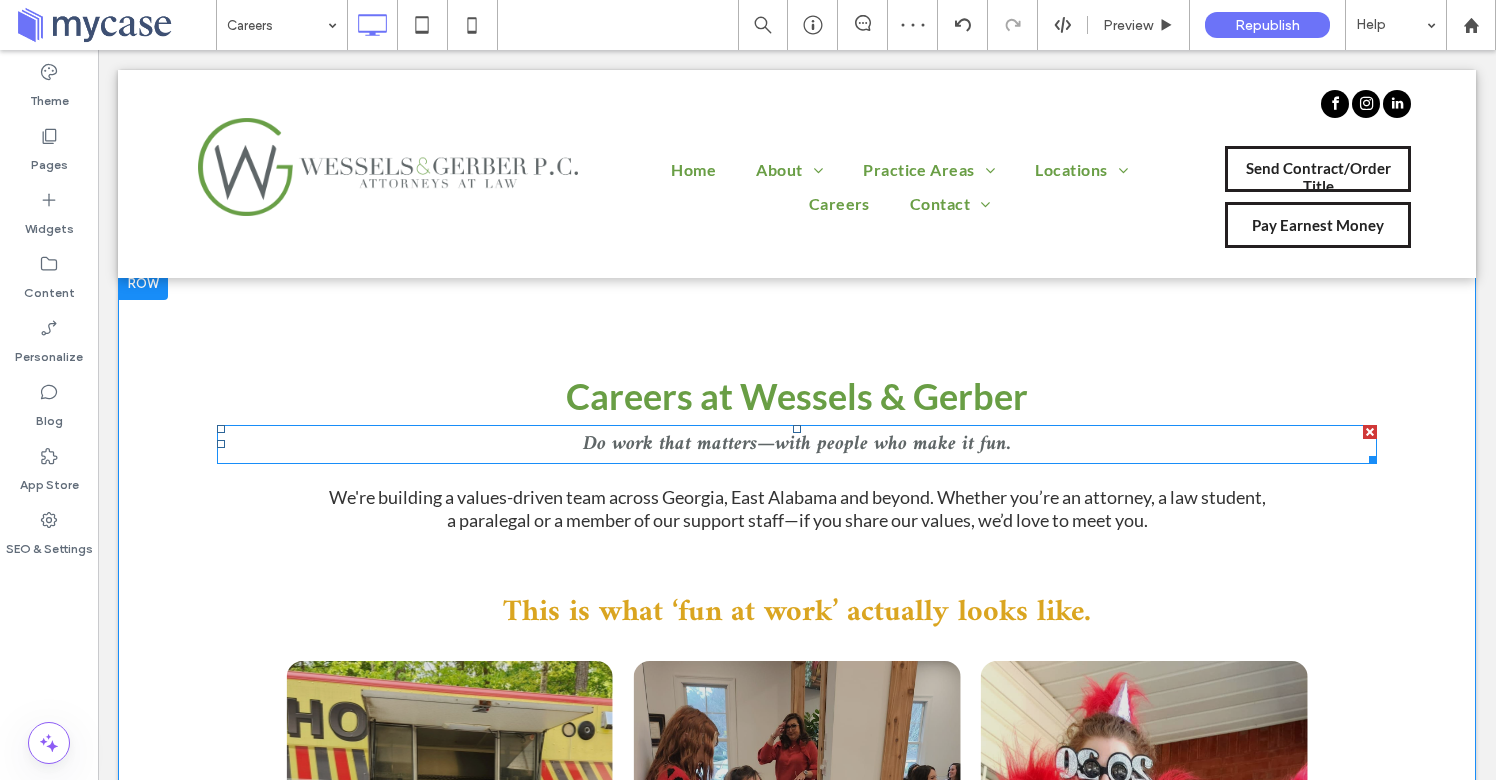 click on "Do work that matters—with people who make it fun." 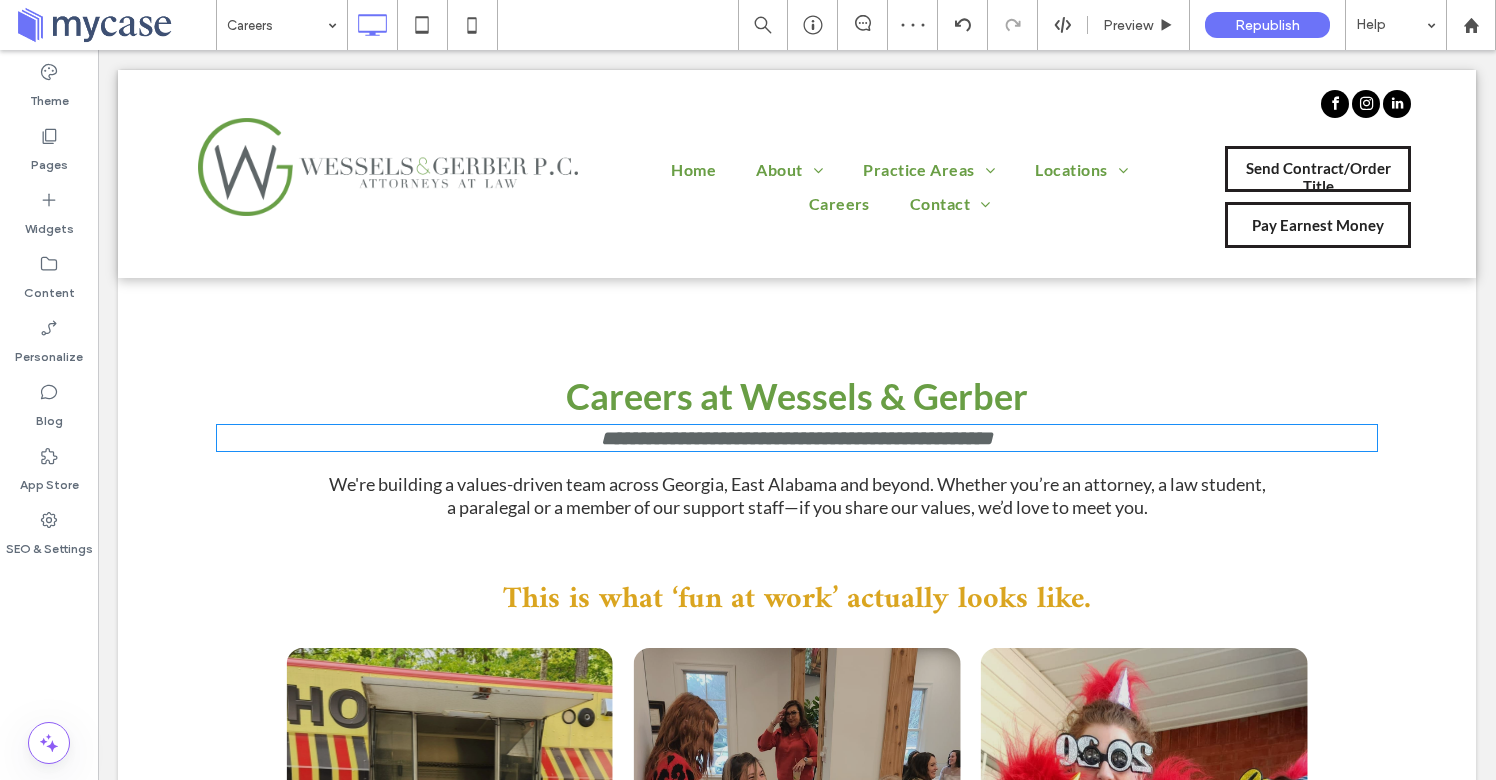 type on "*****" 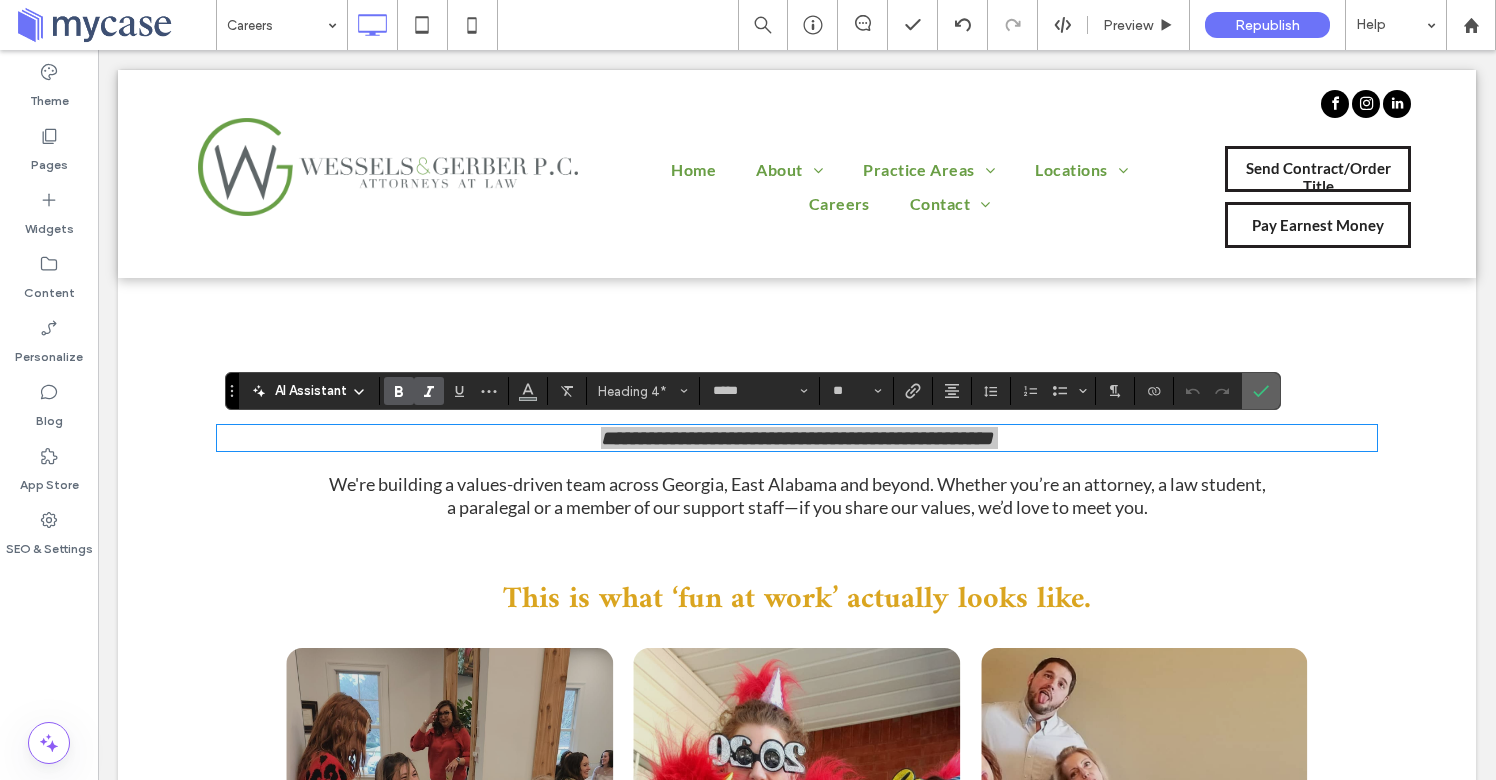 click 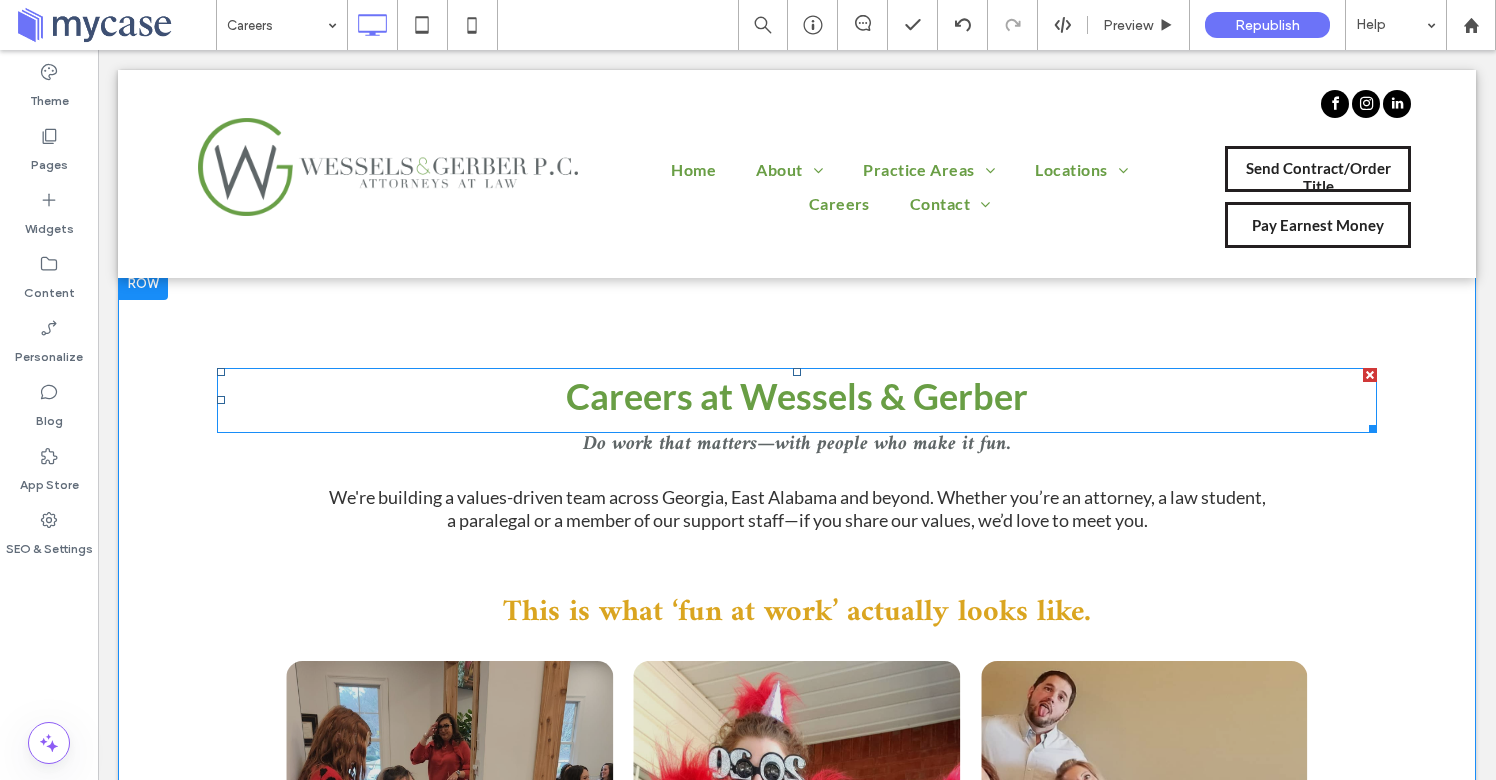 click on "Careers at Wessels & Gerber" 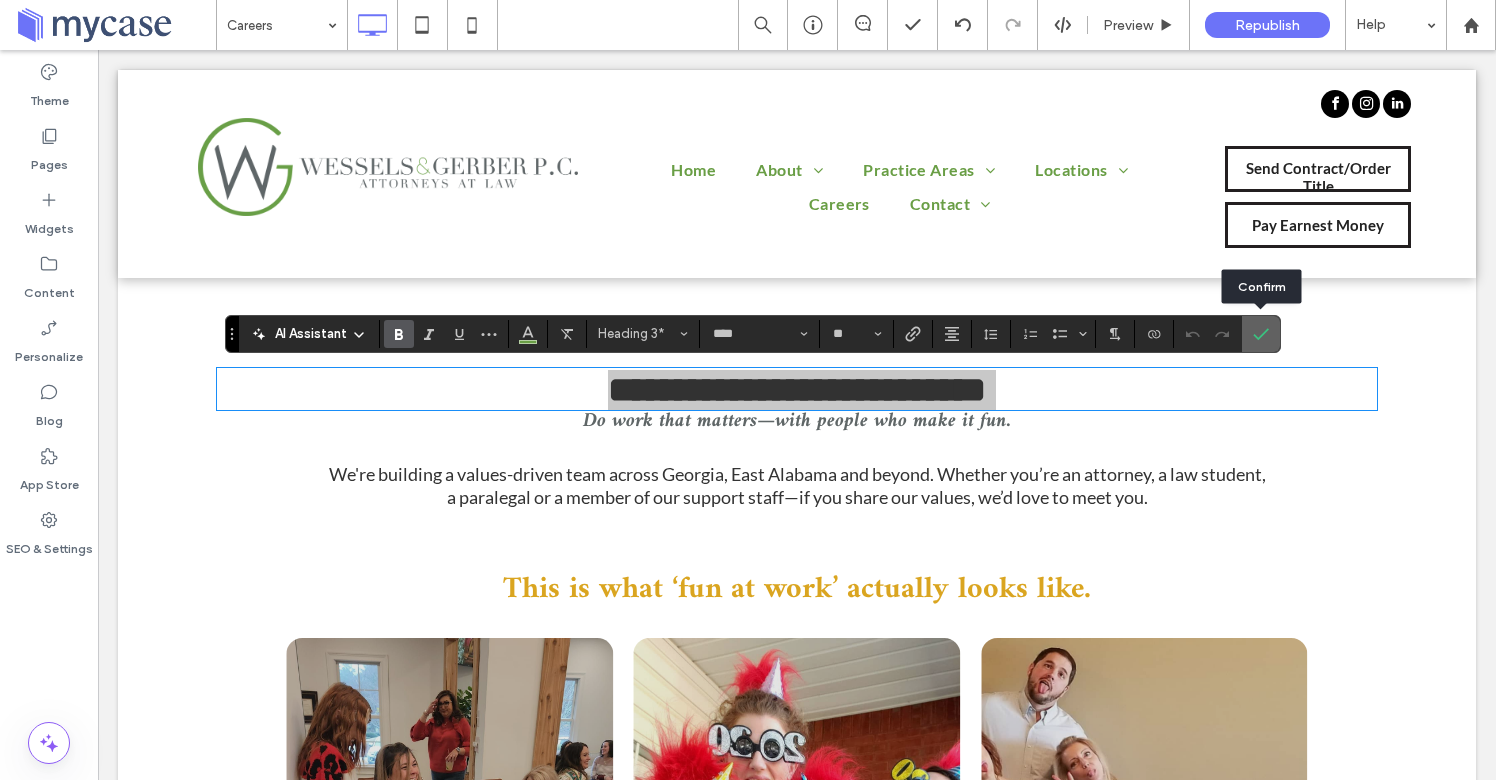 click 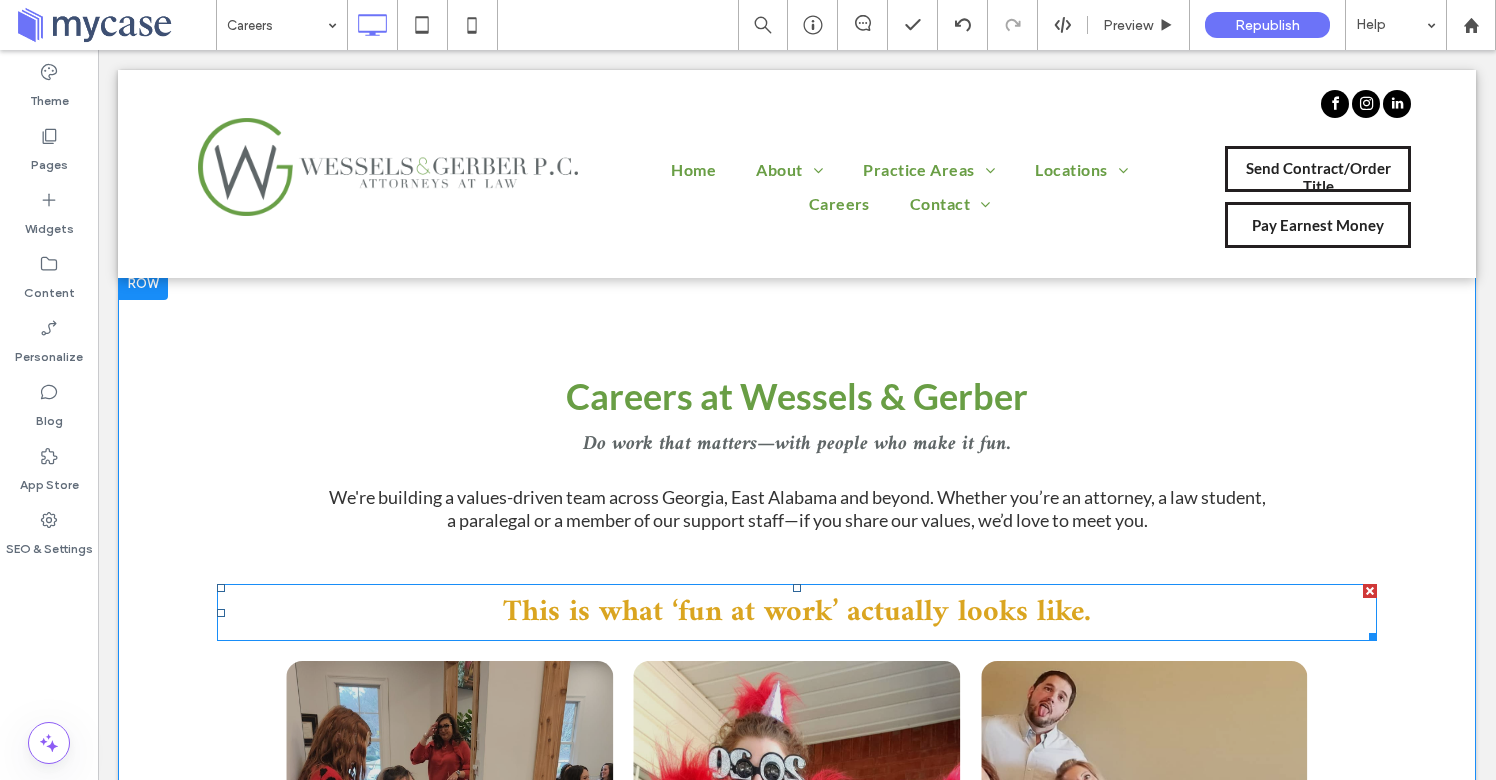 click on "This is what ‘fun at work’ actually looks like." 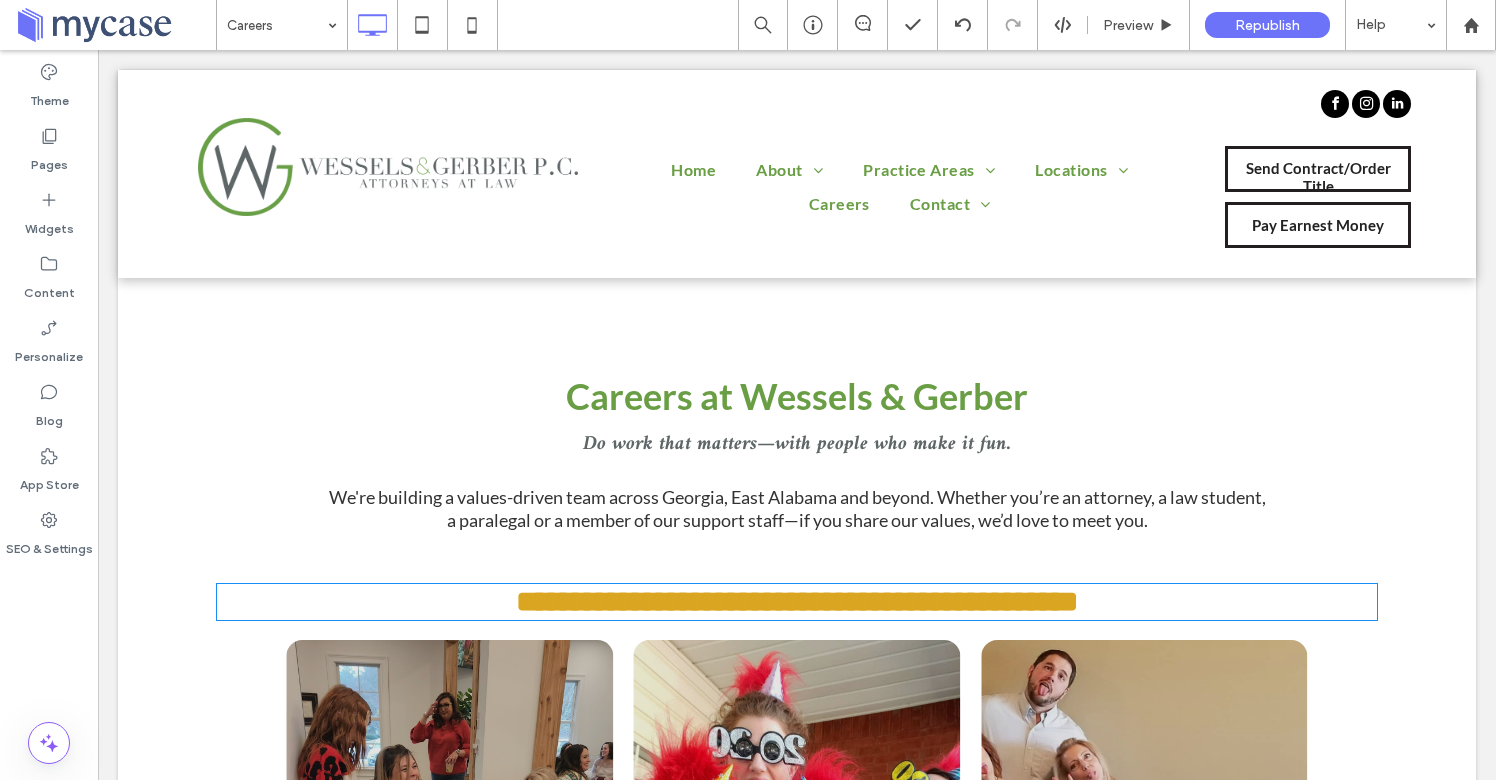 type on "*****" 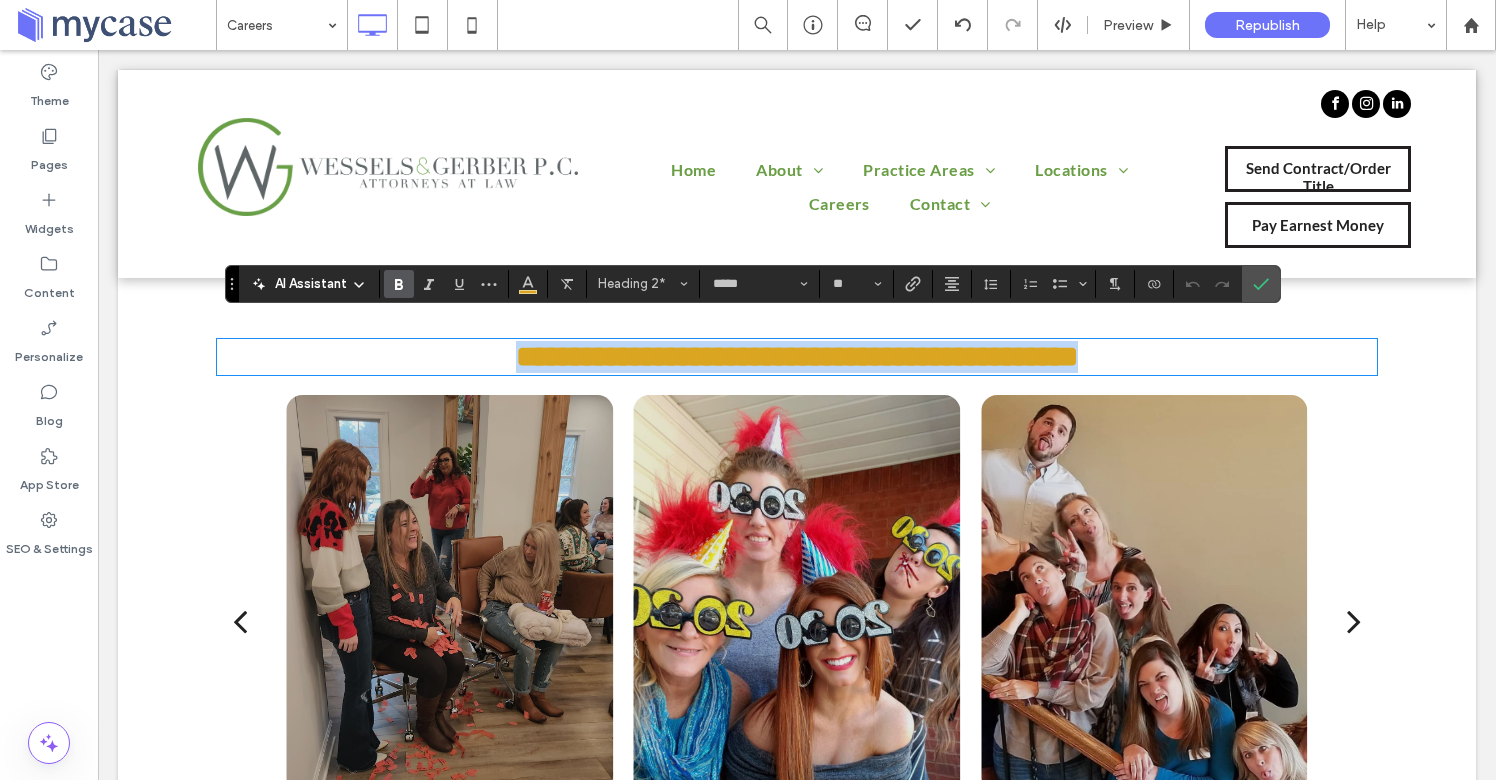 scroll, scrollTop: 267, scrollLeft: 0, axis: vertical 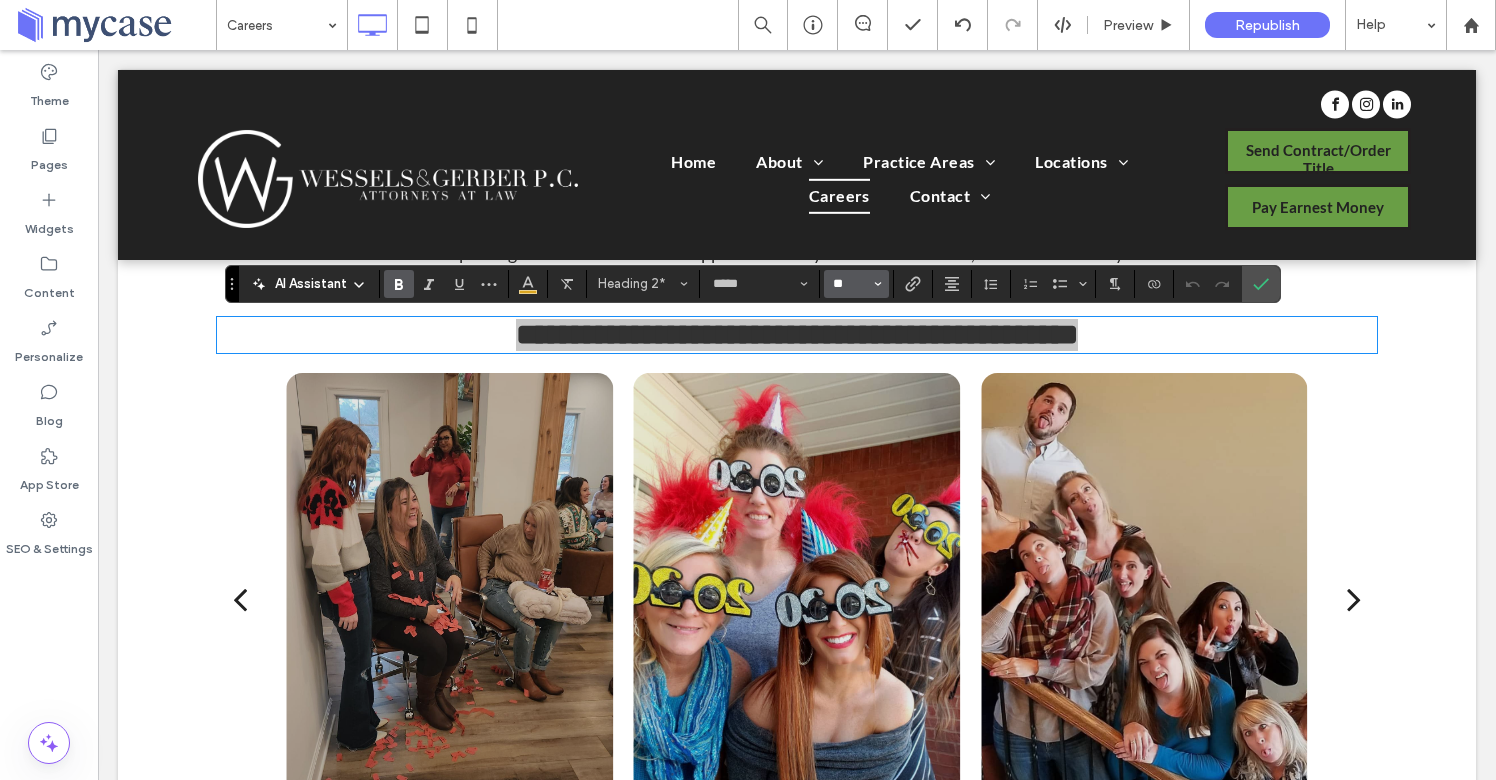 click on "**" 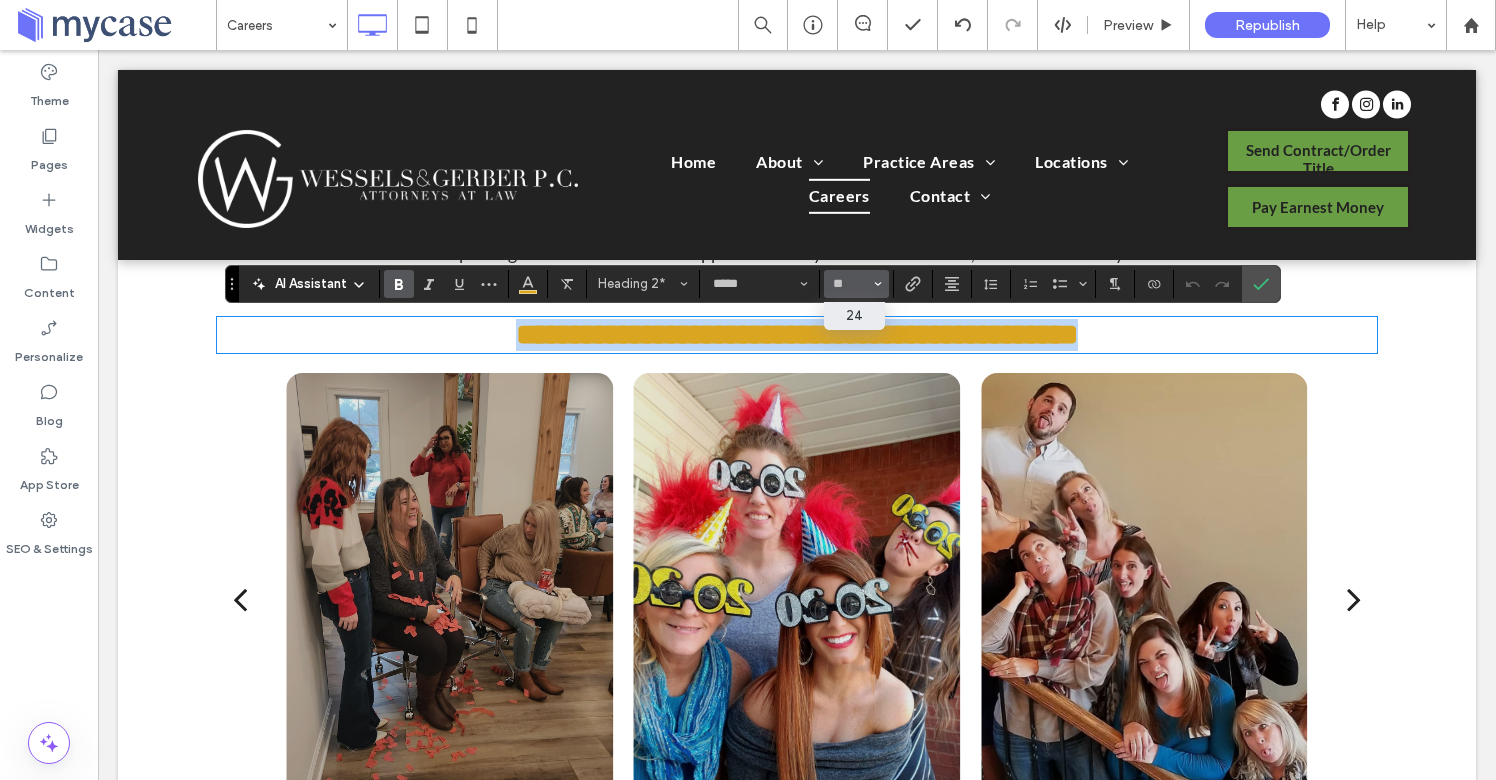 type on "**" 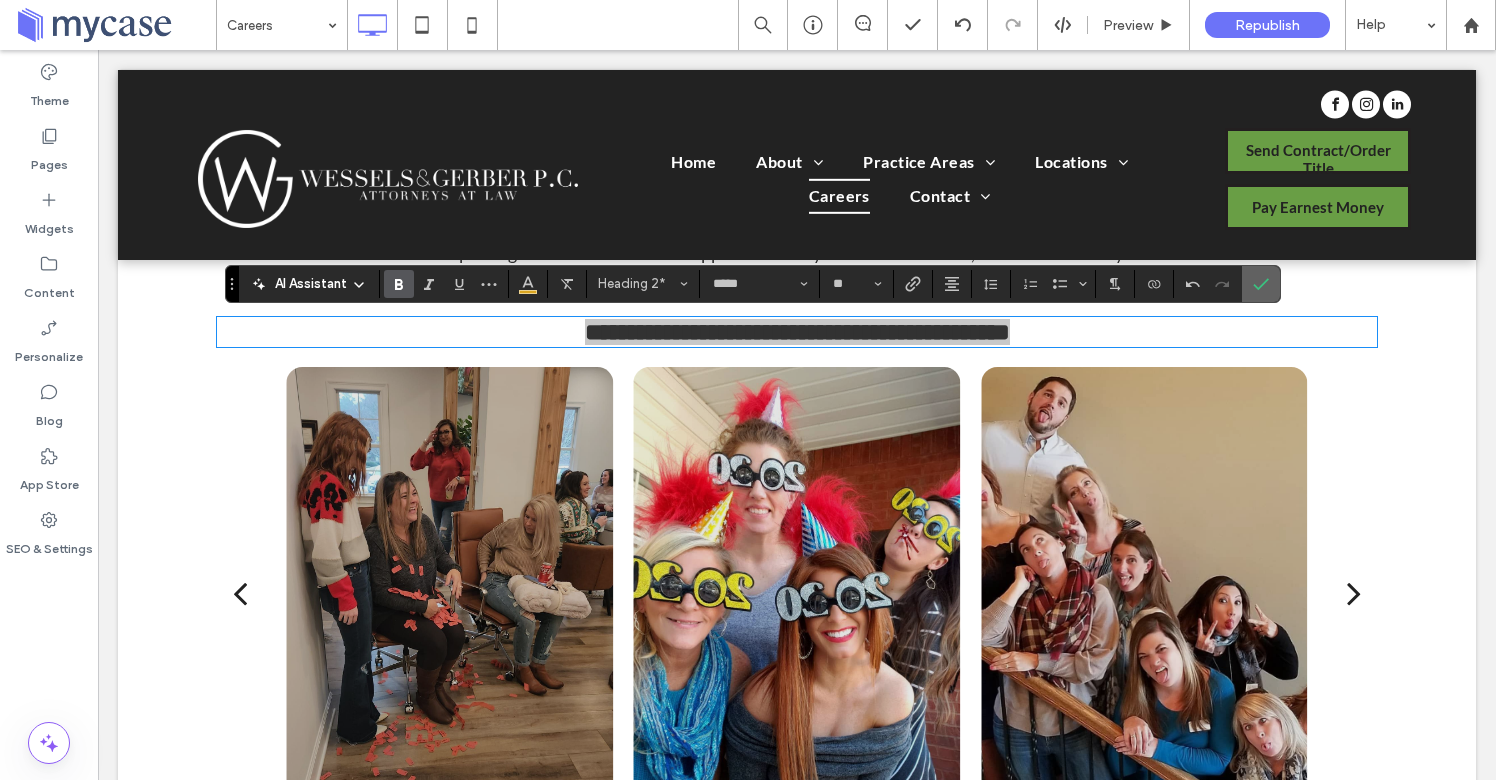 click 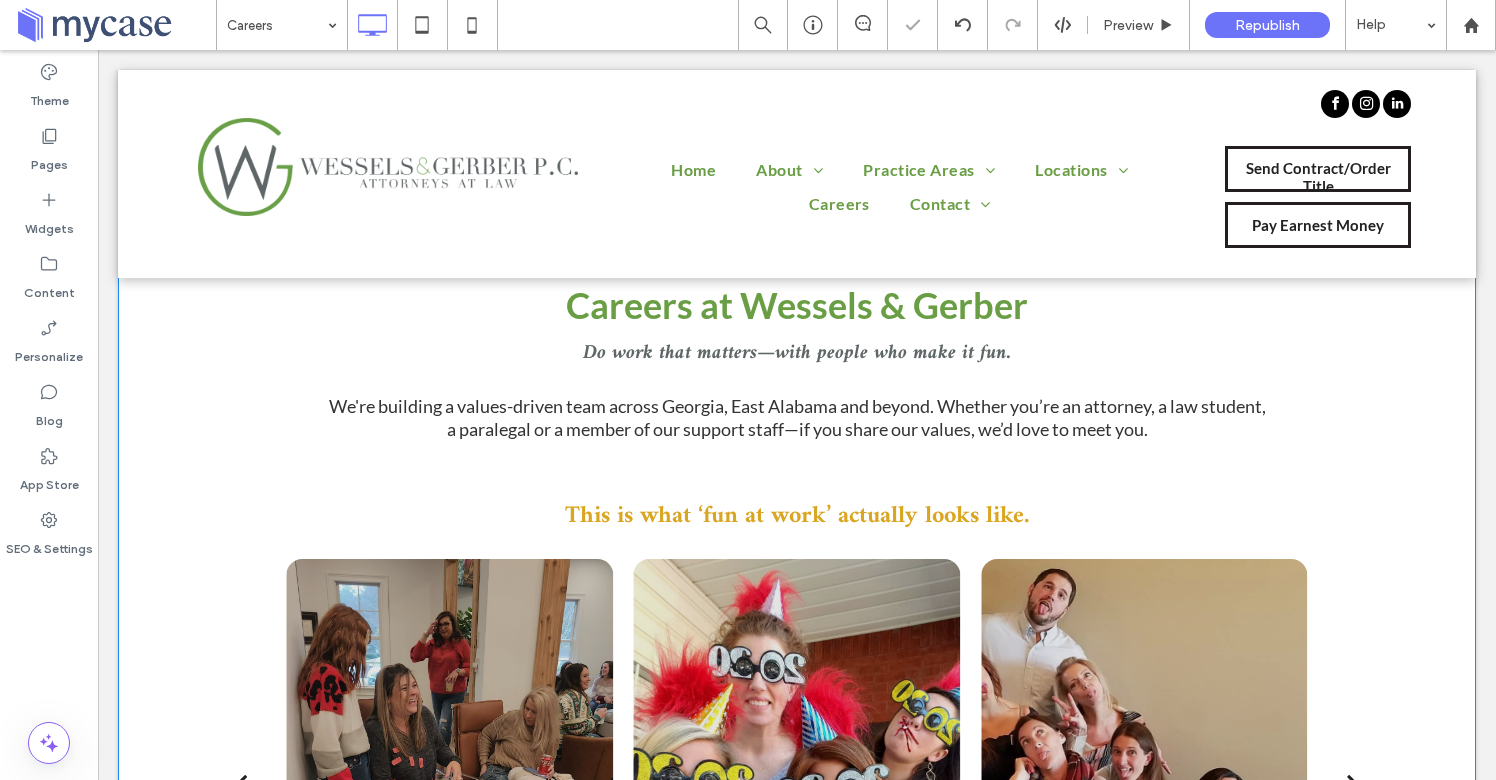scroll, scrollTop: 79, scrollLeft: 0, axis: vertical 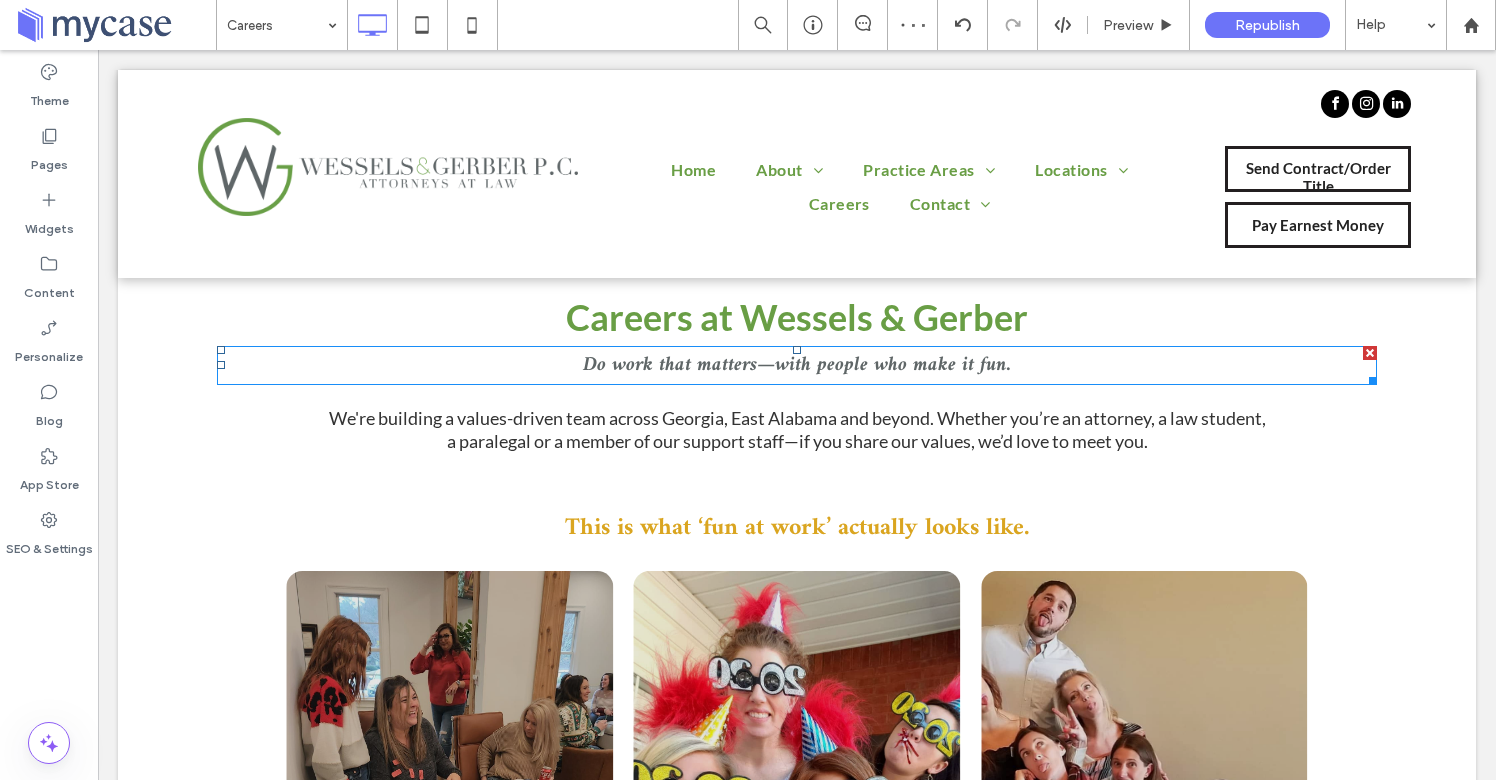 click on "Do work that matters—with people who make it fun." 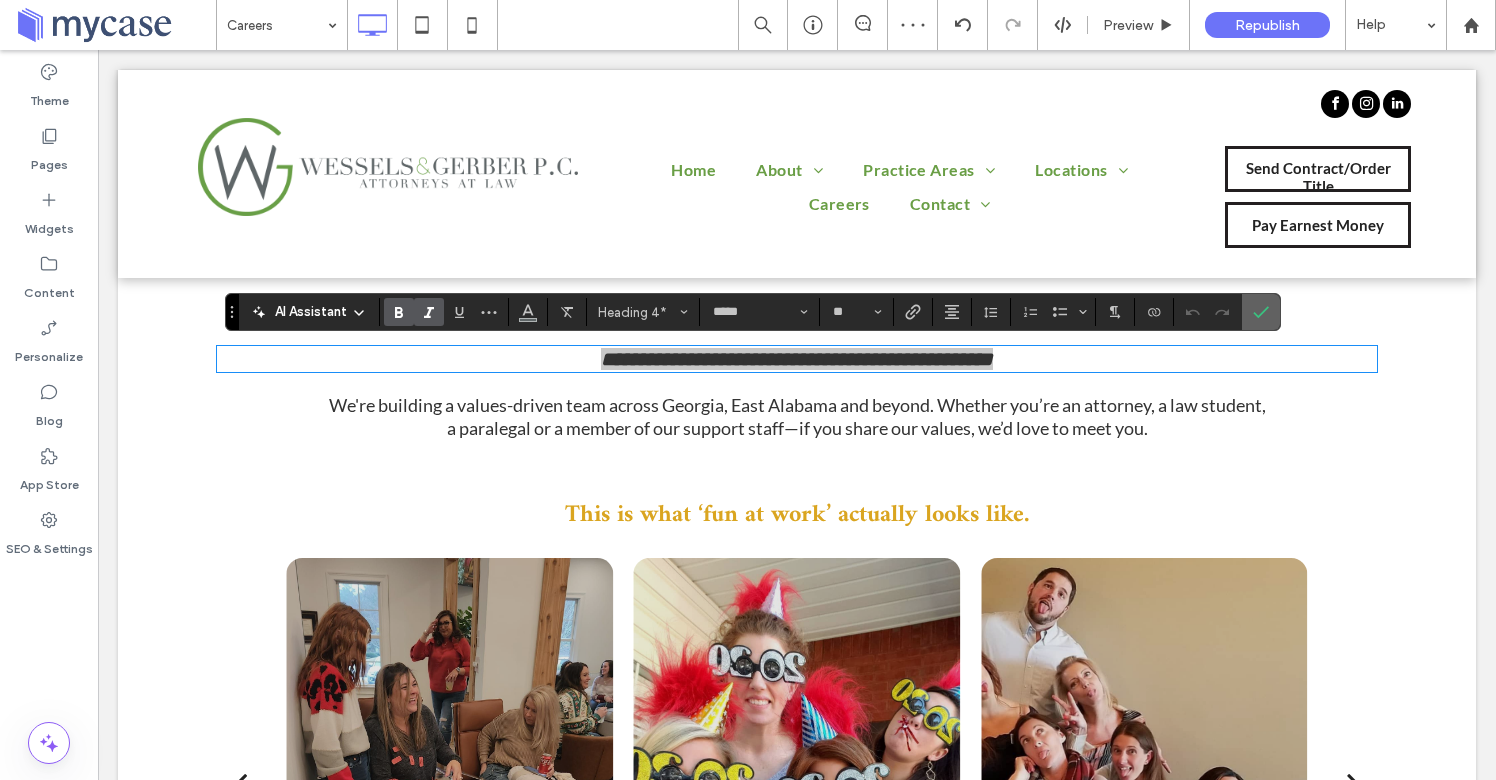 click 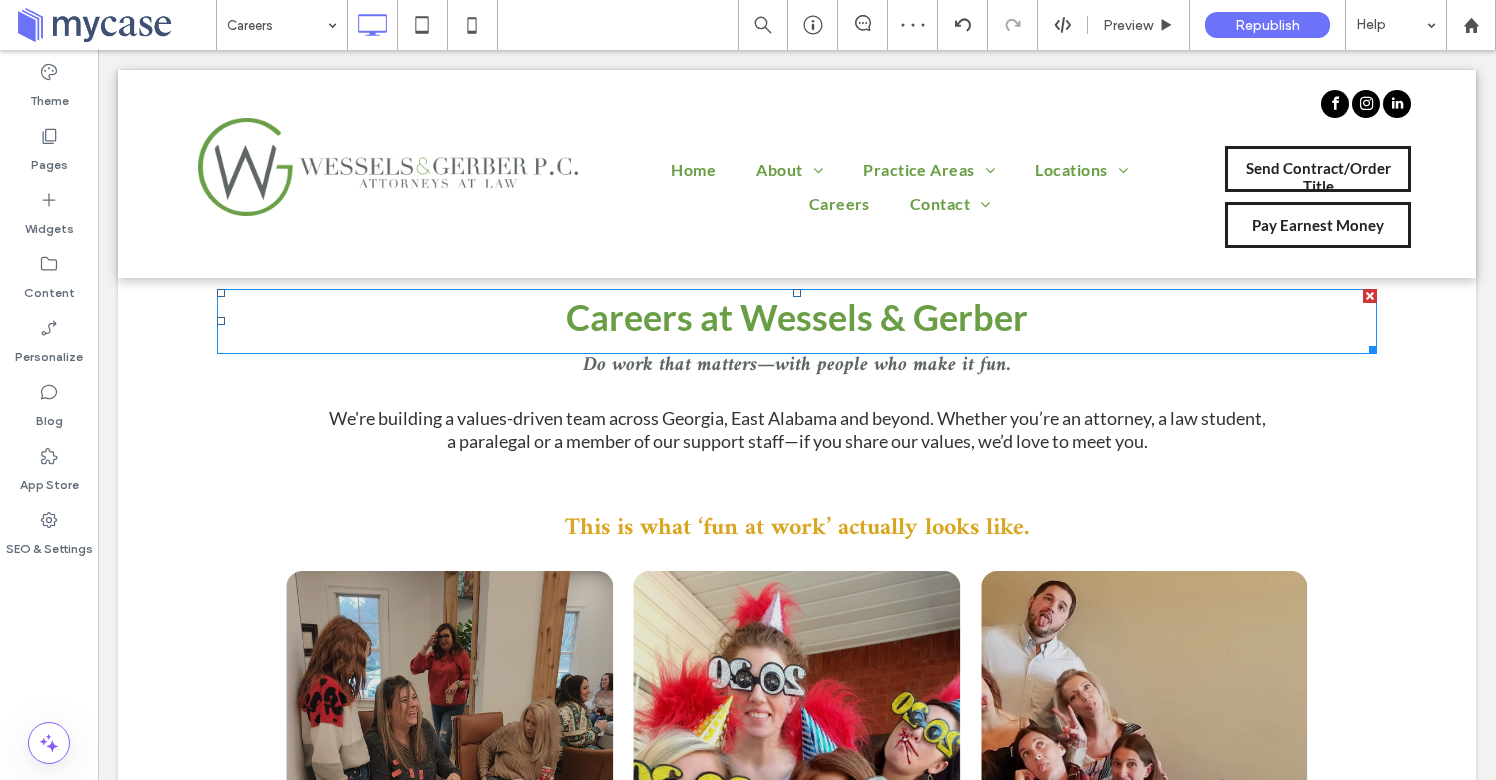 click on "Careers at Wessels & Gerber" 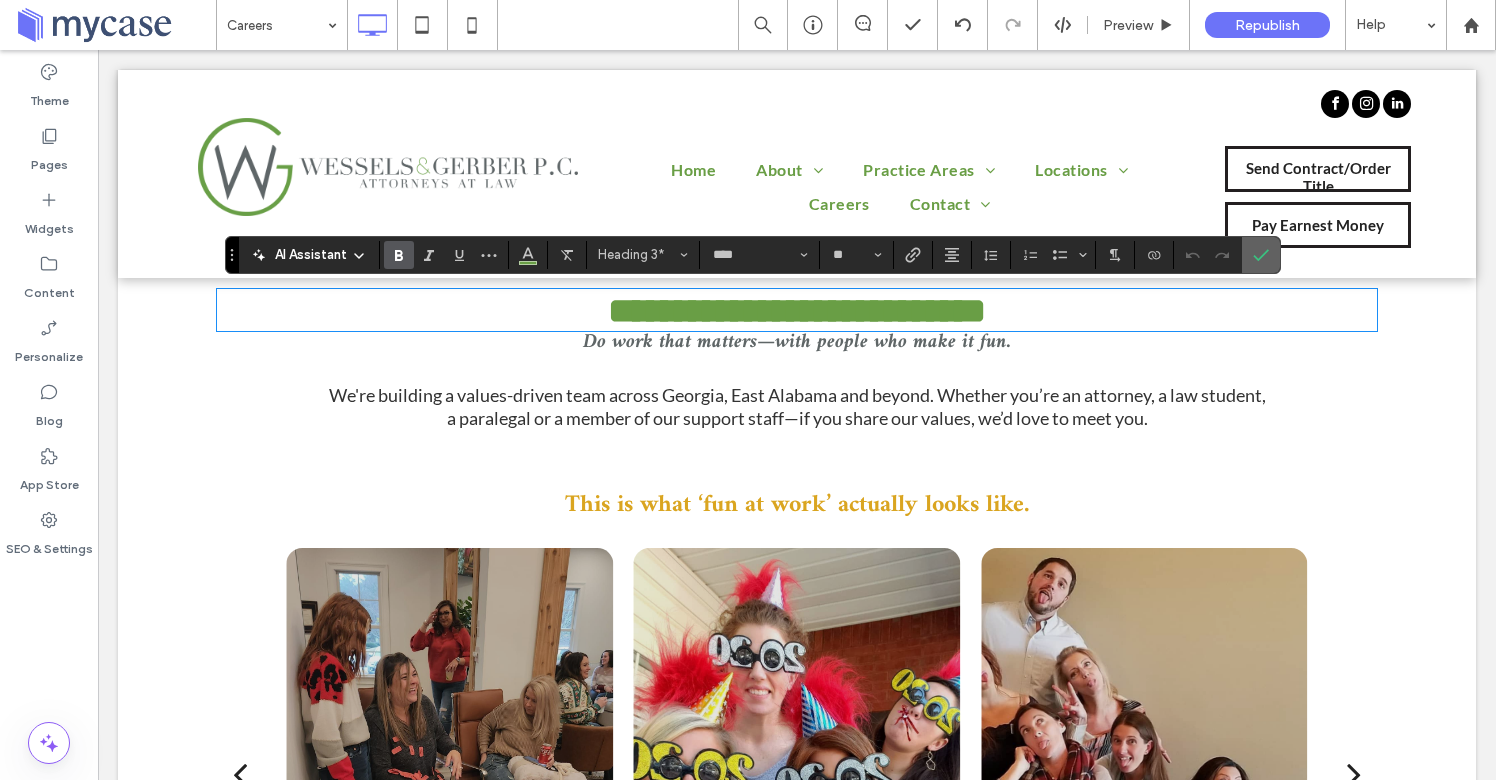 click 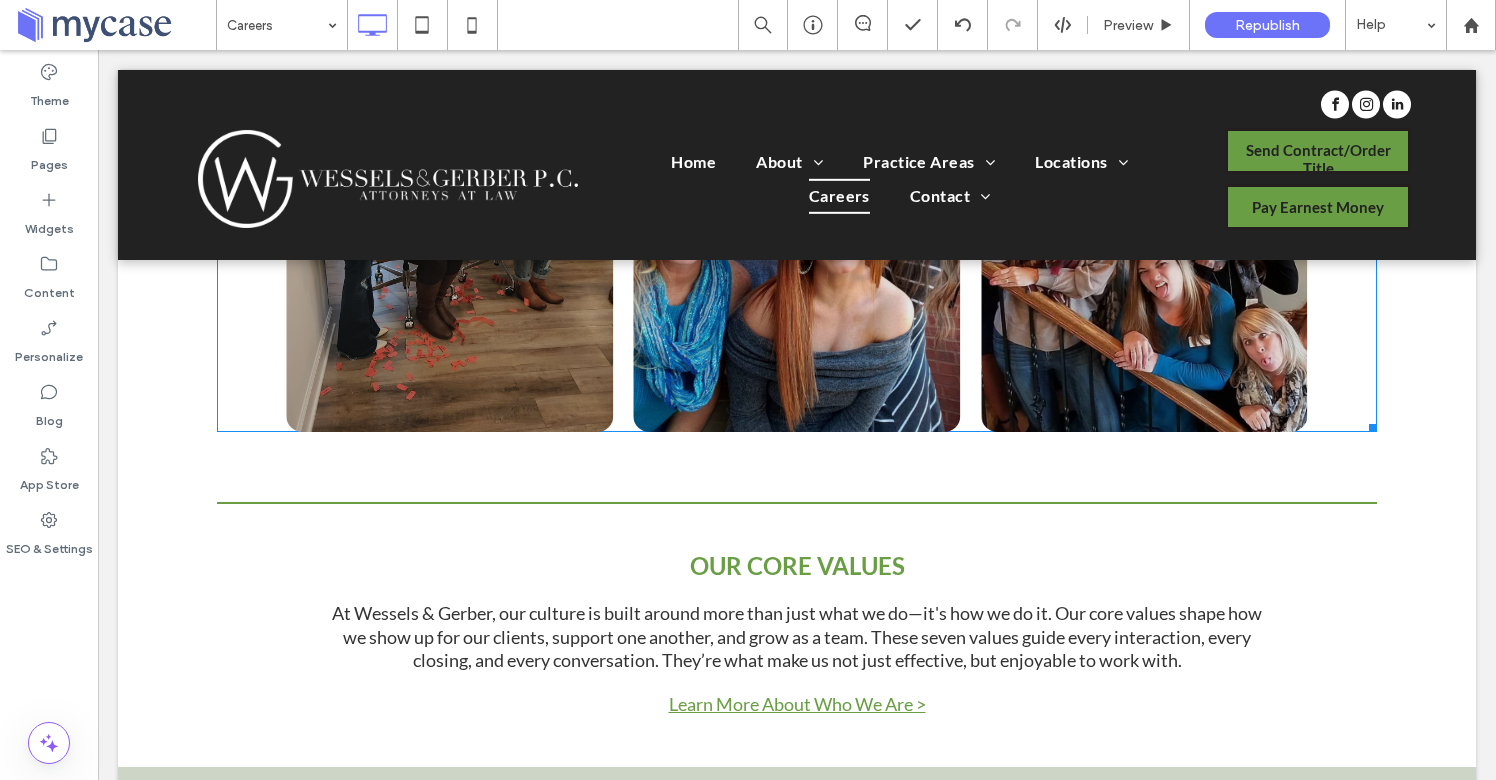 scroll, scrollTop: 671, scrollLeft: 0, axis: vertical 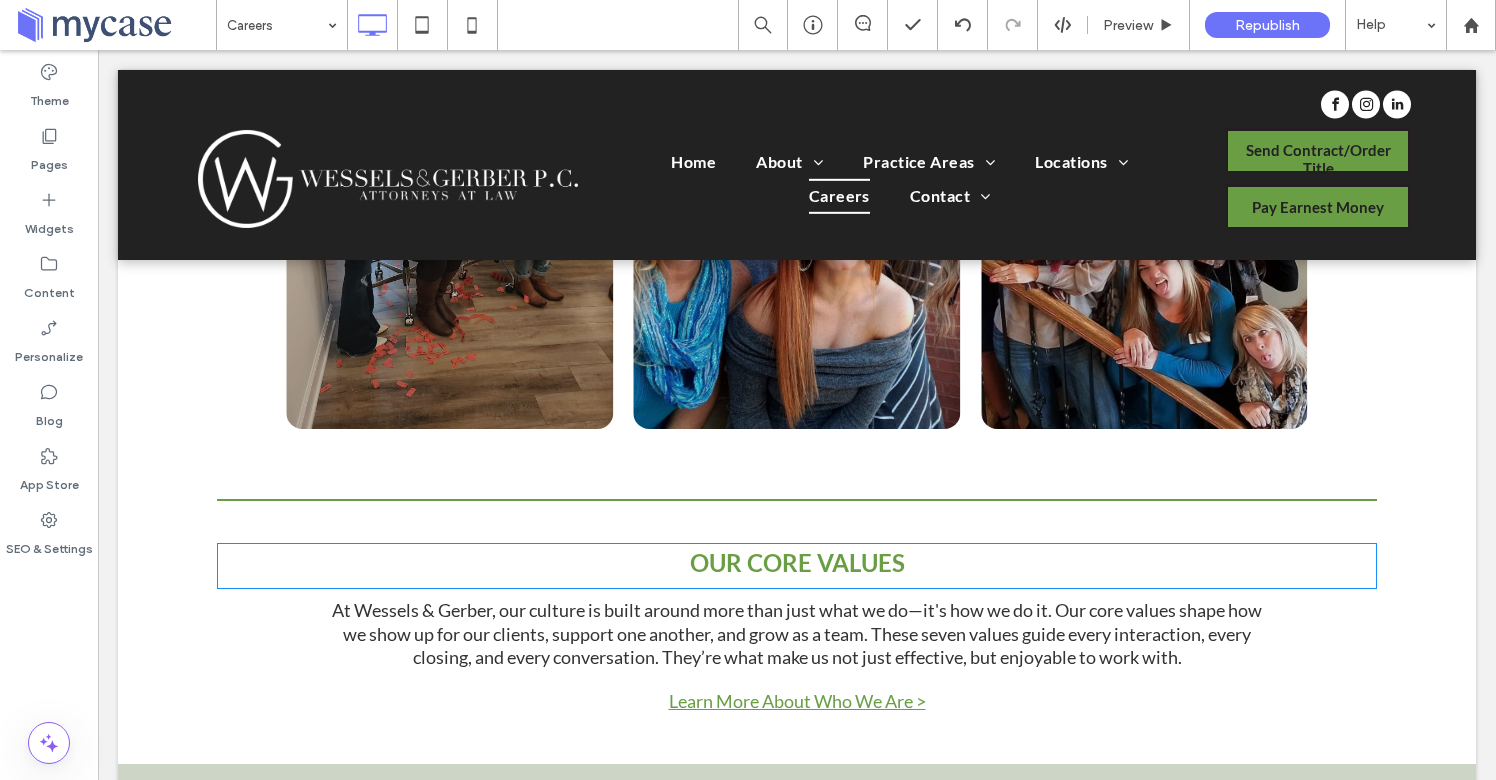 click on "OUR CORE VALUES" 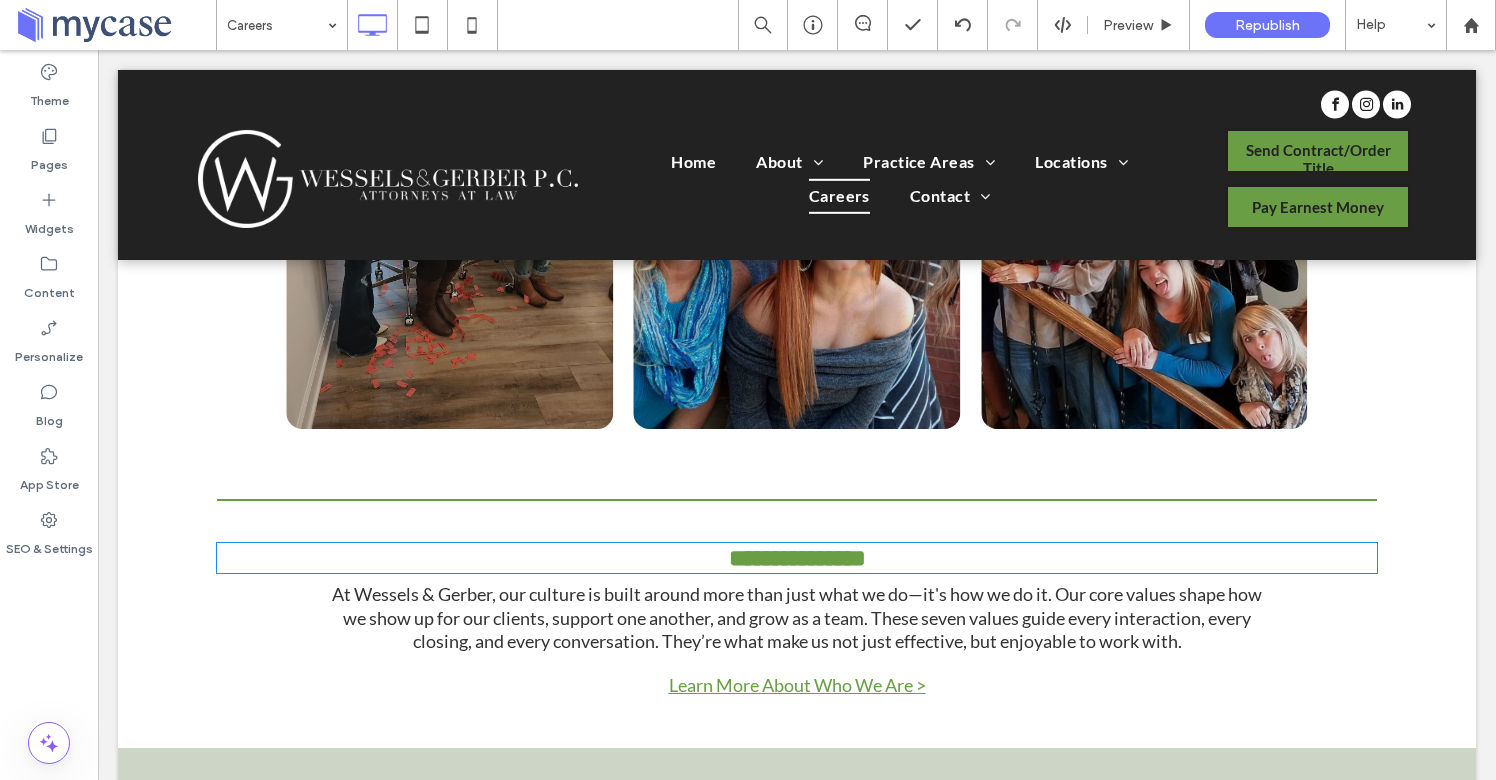 type on "****" 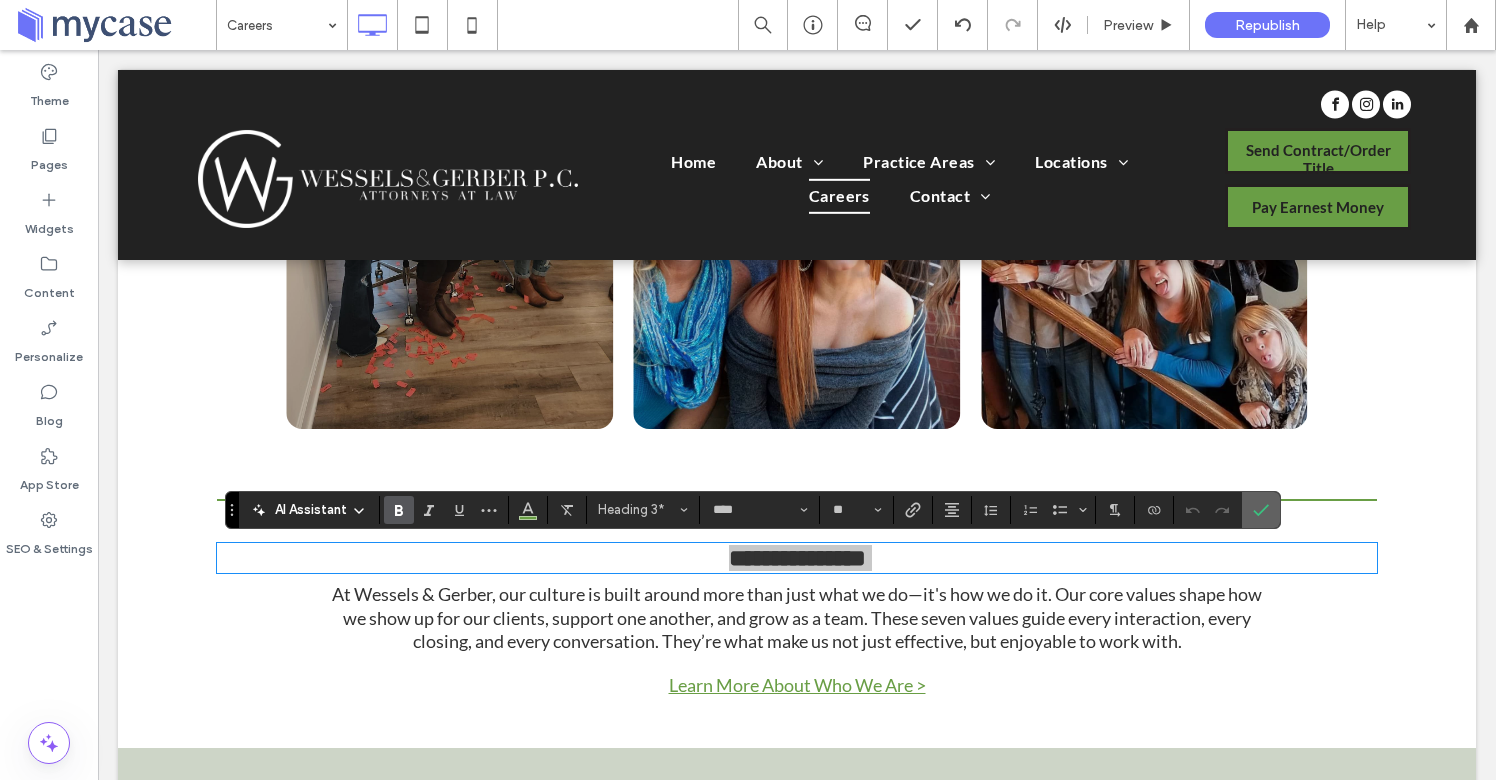 click 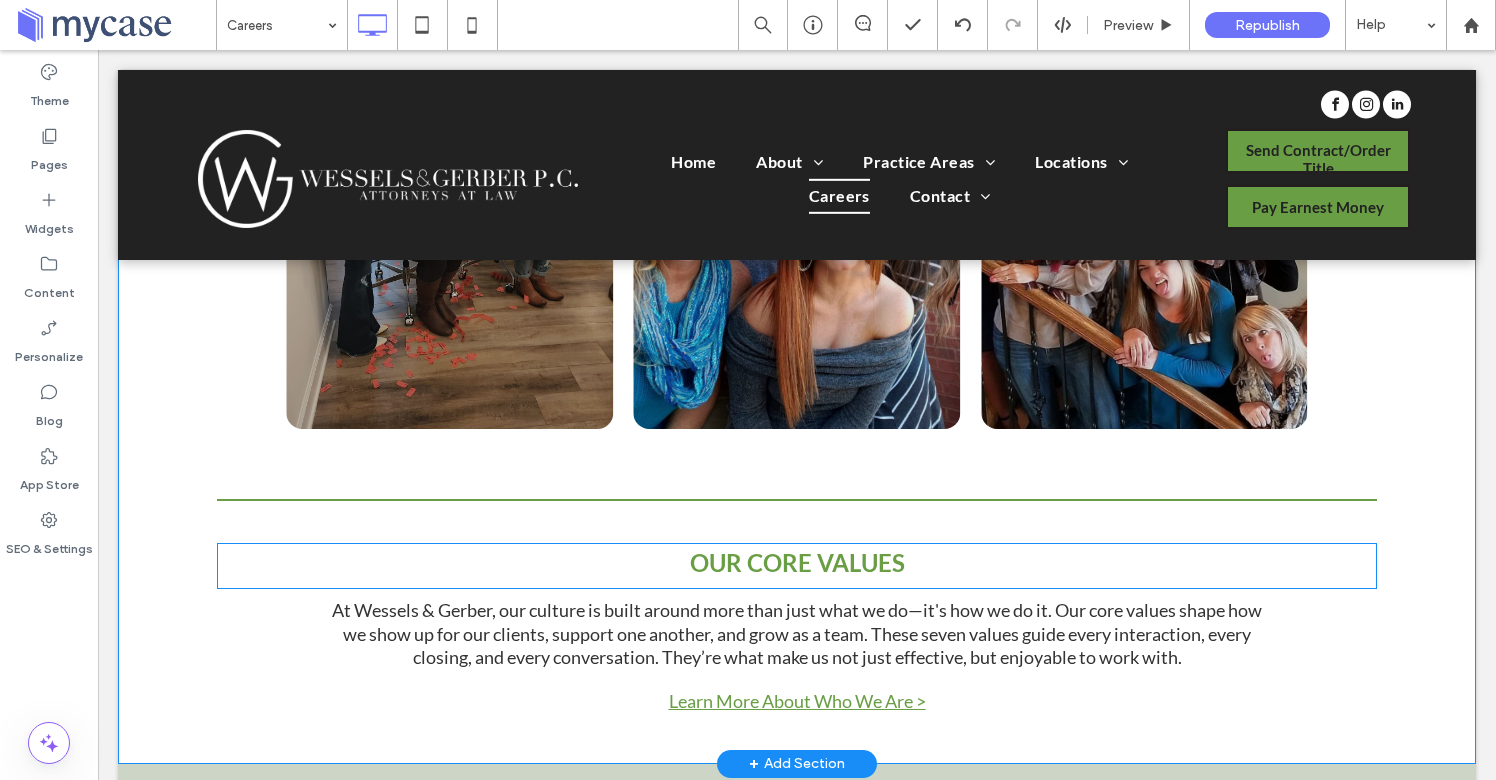 click on "At Wessels & Gerber, our culture is built around more than just what we do—it's how we do it. Our core values shape how we show up for our clients, support one another, and grow as a team. These seven values guide every interaction, every closing, and every conversation. They’re what make us not just effective, but enjoyable to work with." 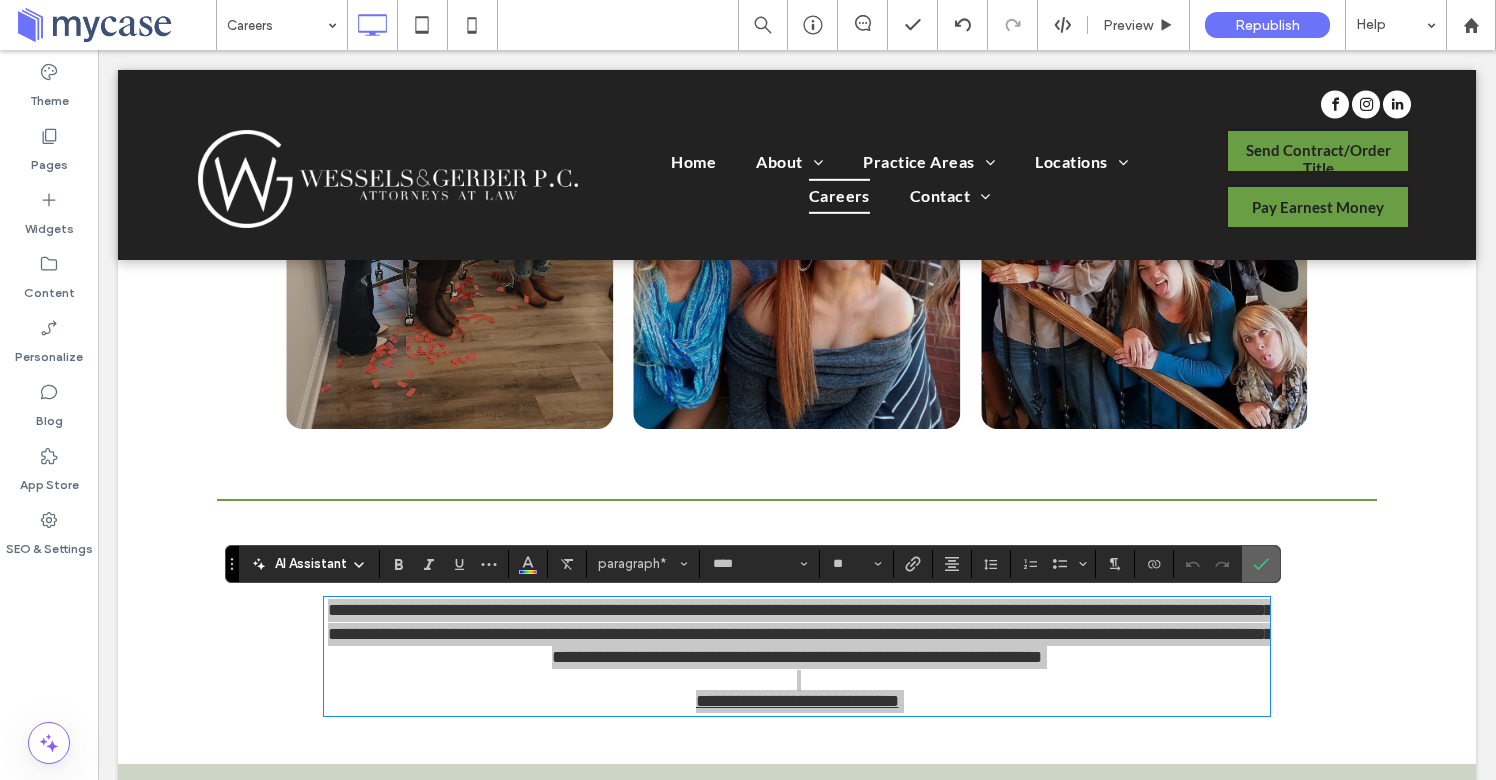 click 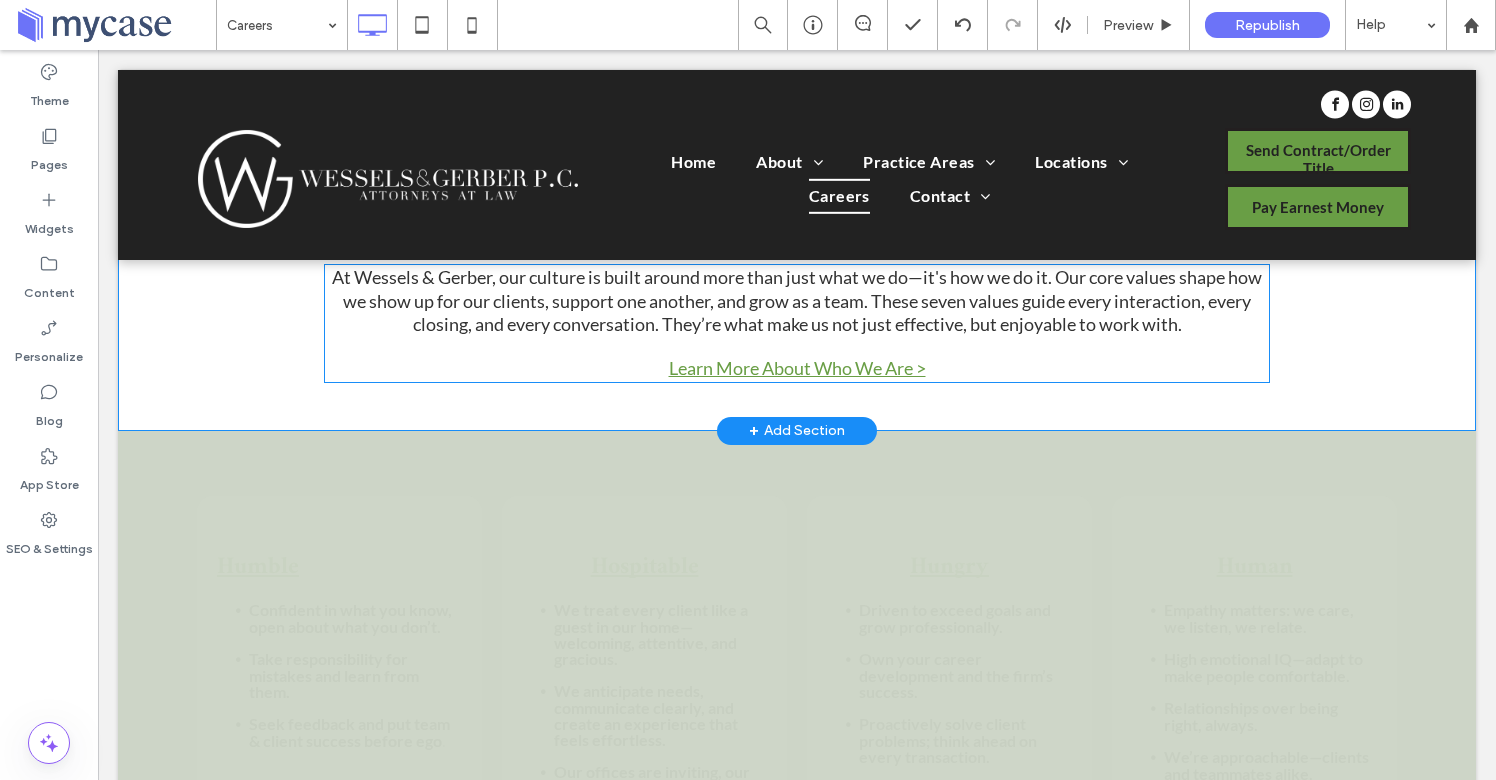 scroll, scrollTop: 1167, scrollLeft: 0, axis: vertical 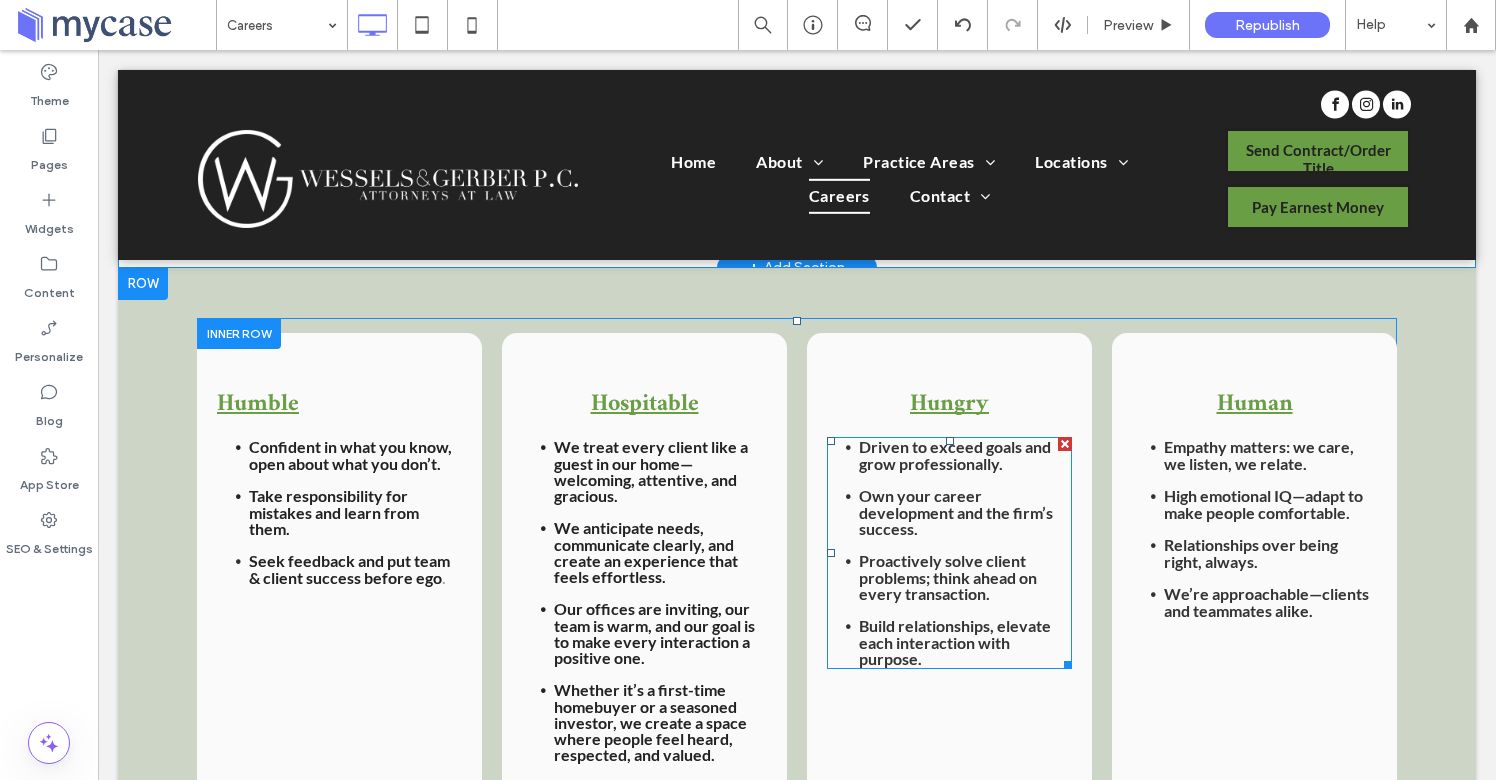 click on "Own your career development and the firm’s success." 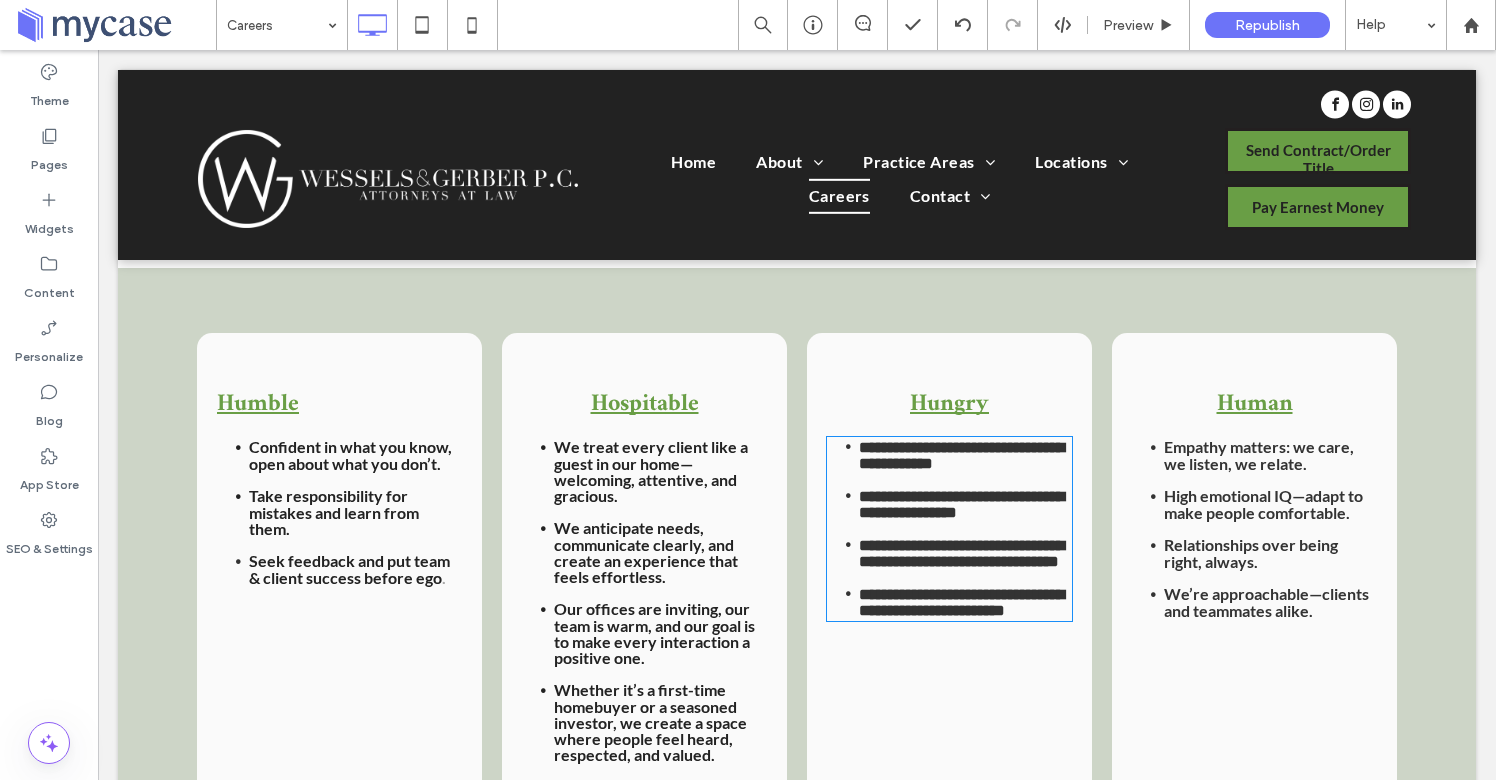 type on "****" 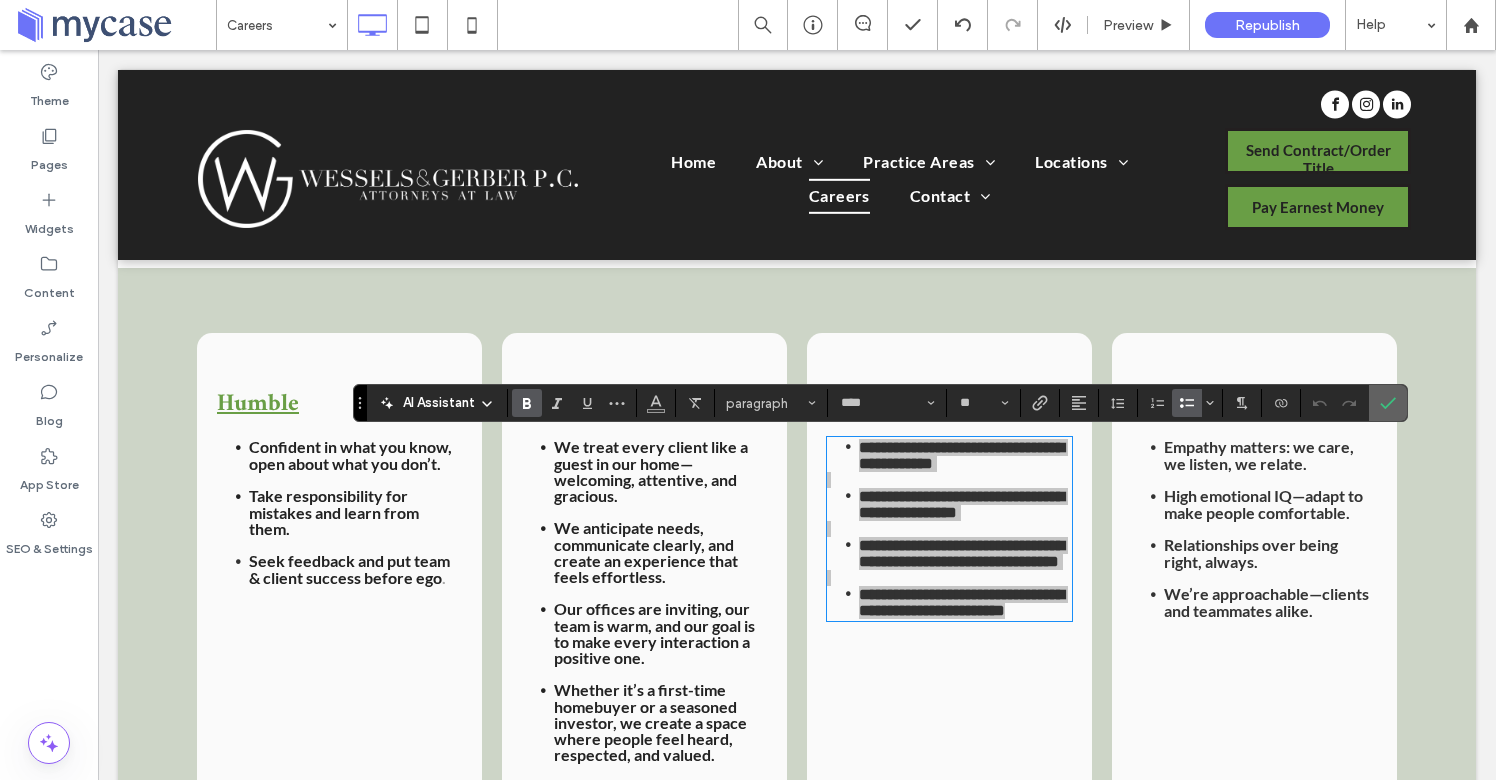 click 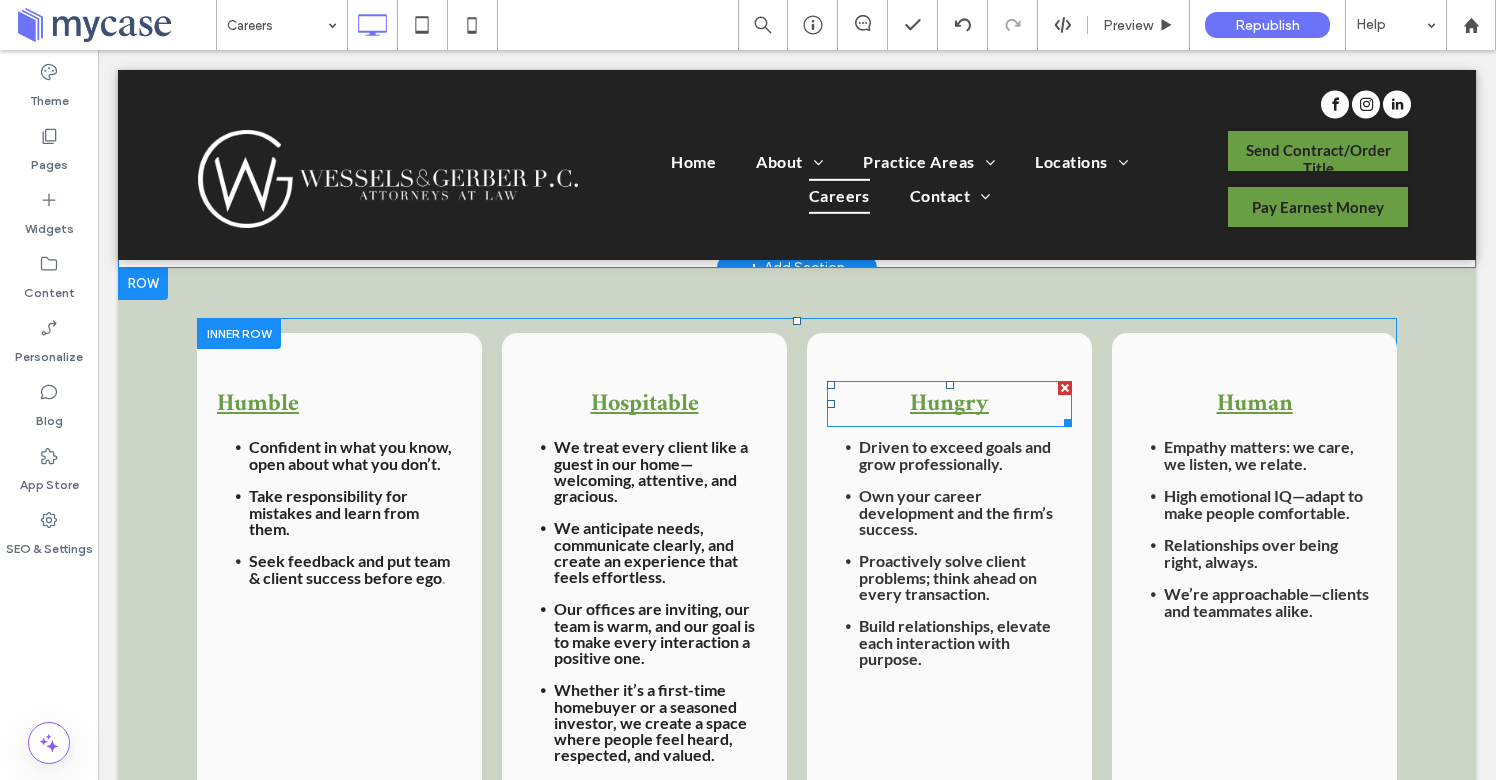 click on "Hungry" 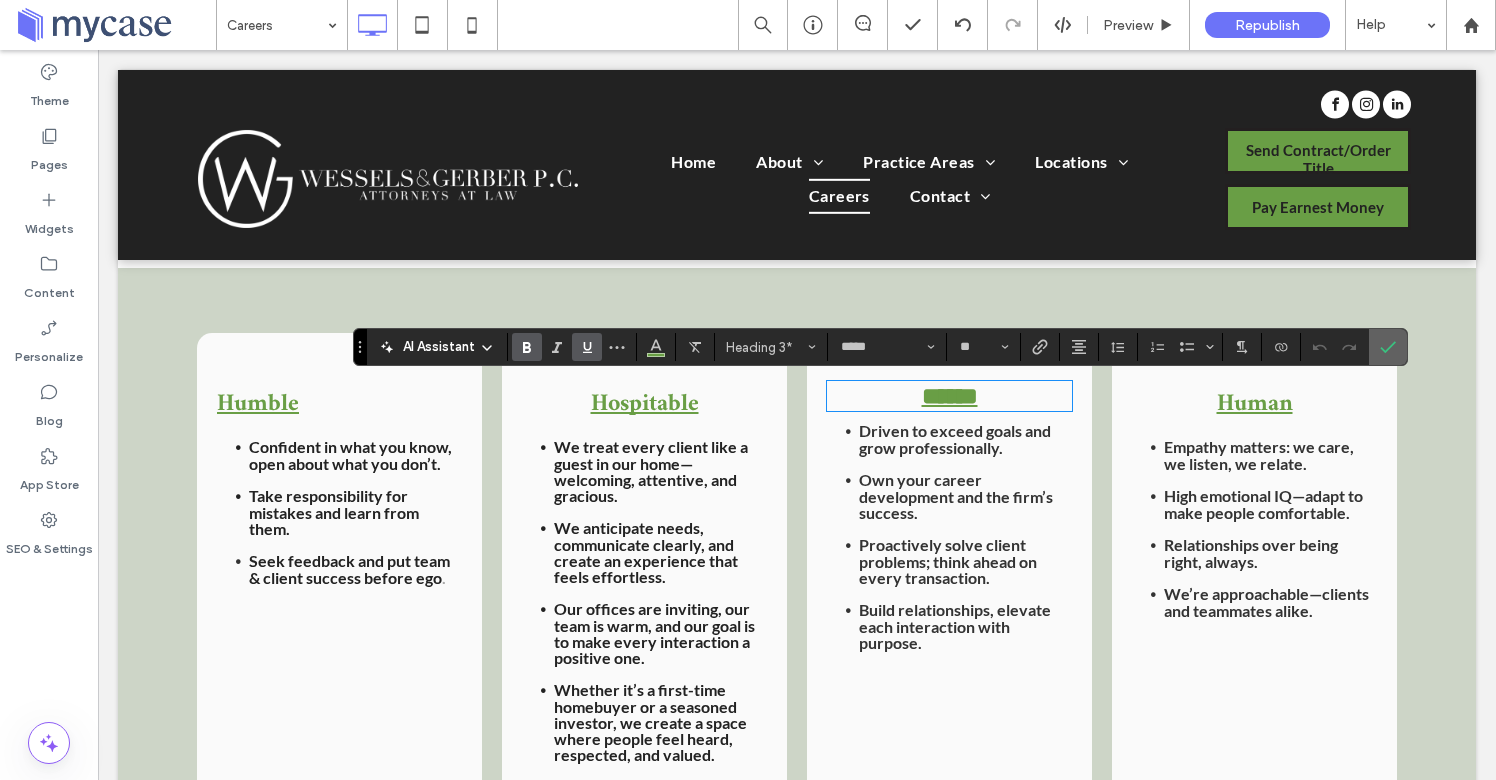 click 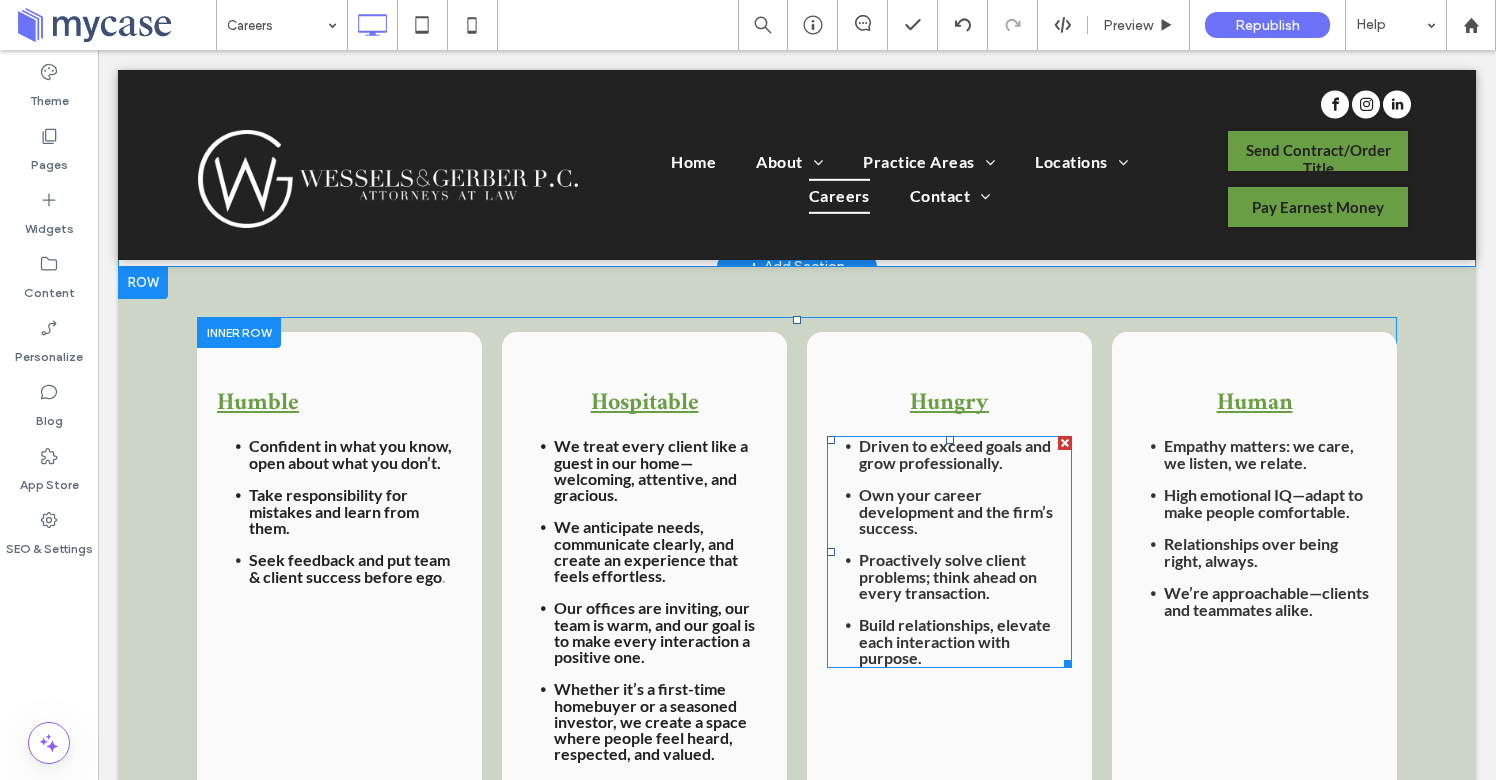 scroll, scrollTop: 1165, scrollLeft: 0, axis: vertical 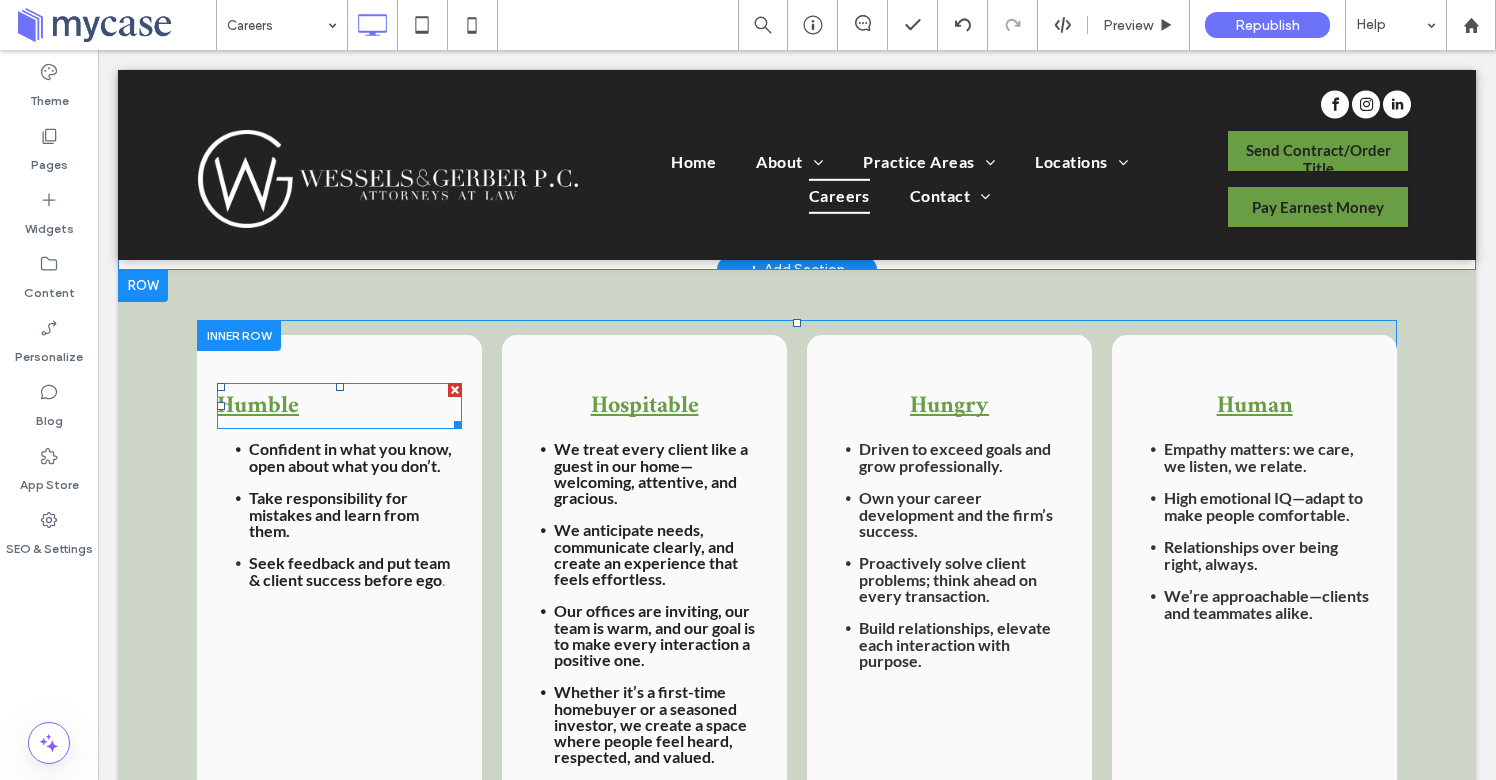 click on "Humble" 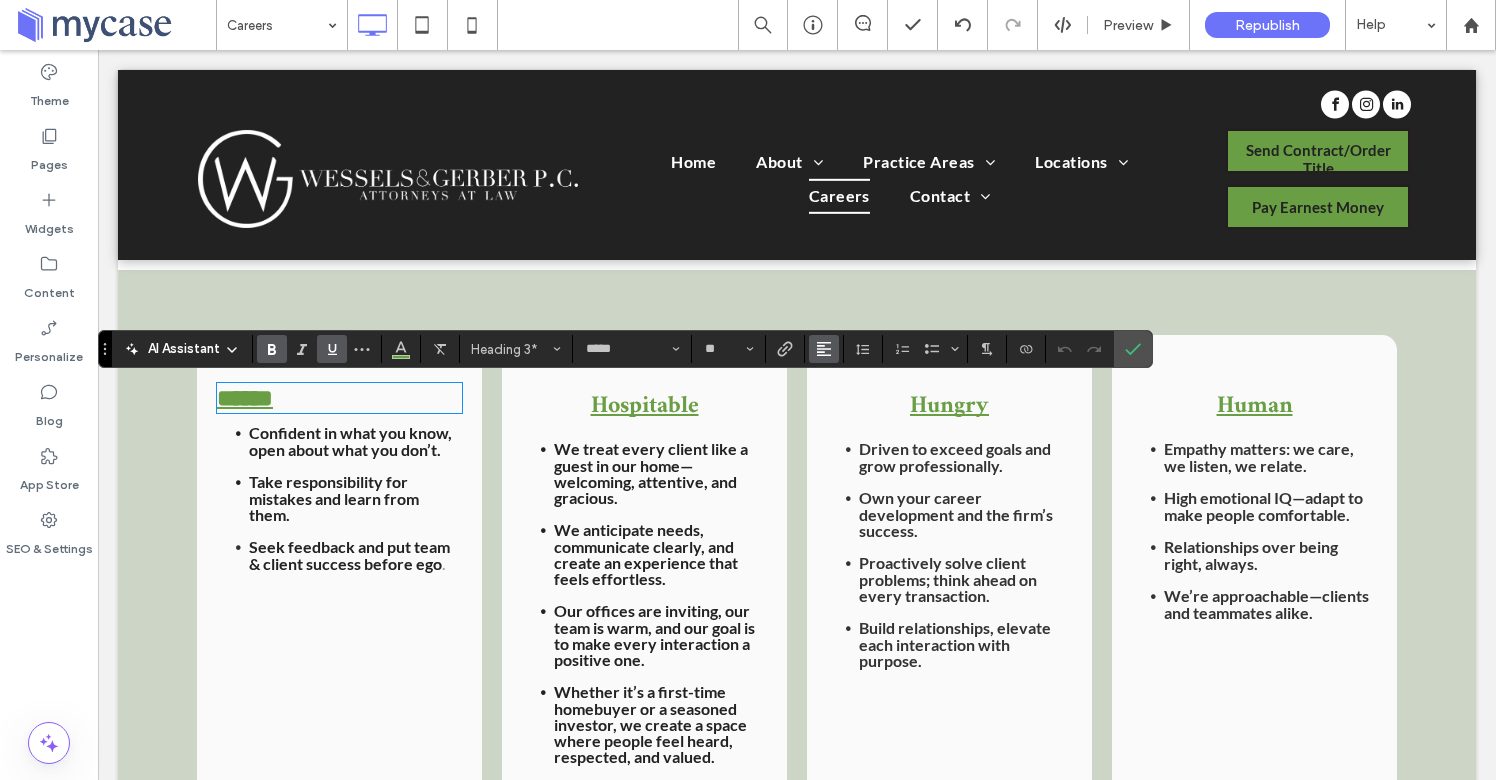 click 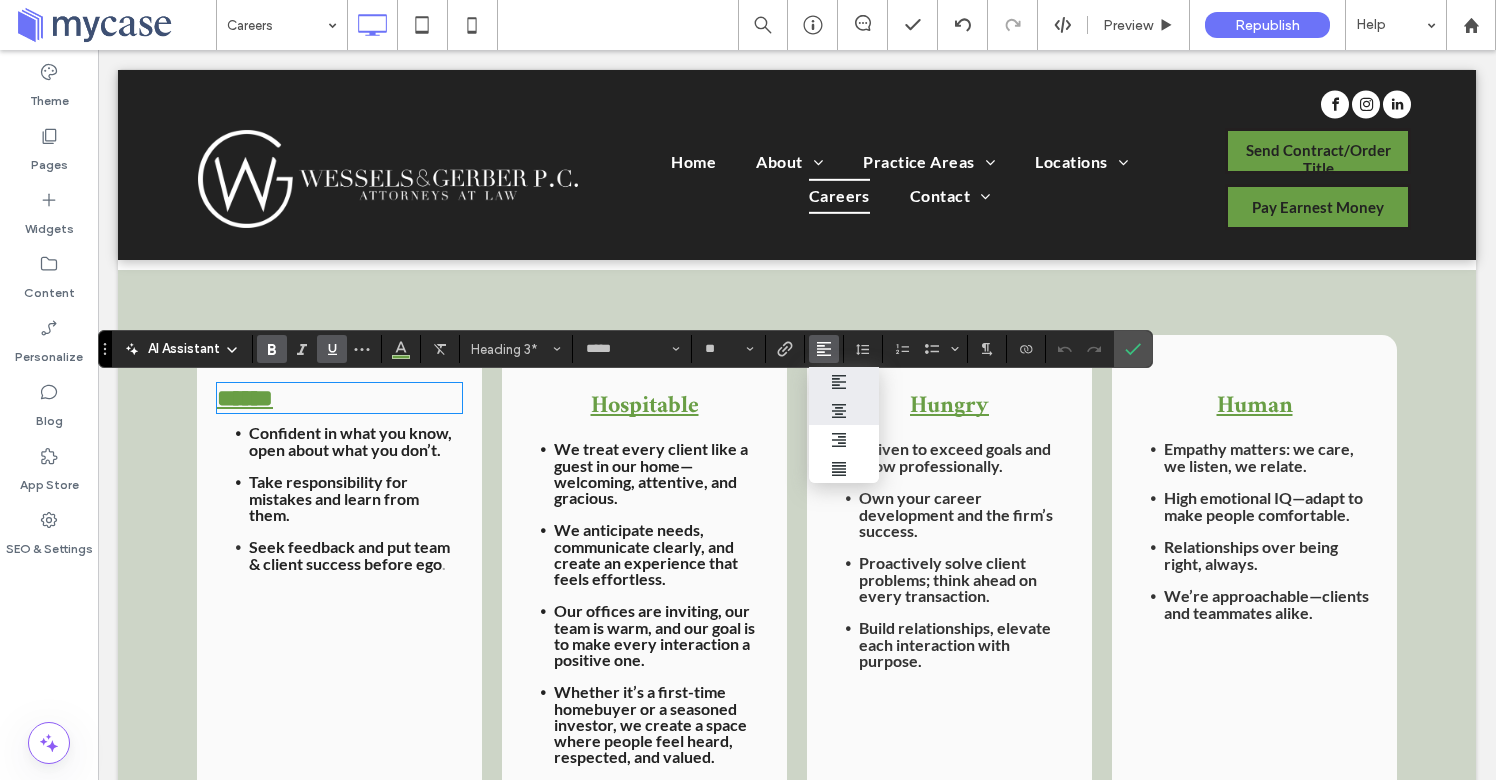 click 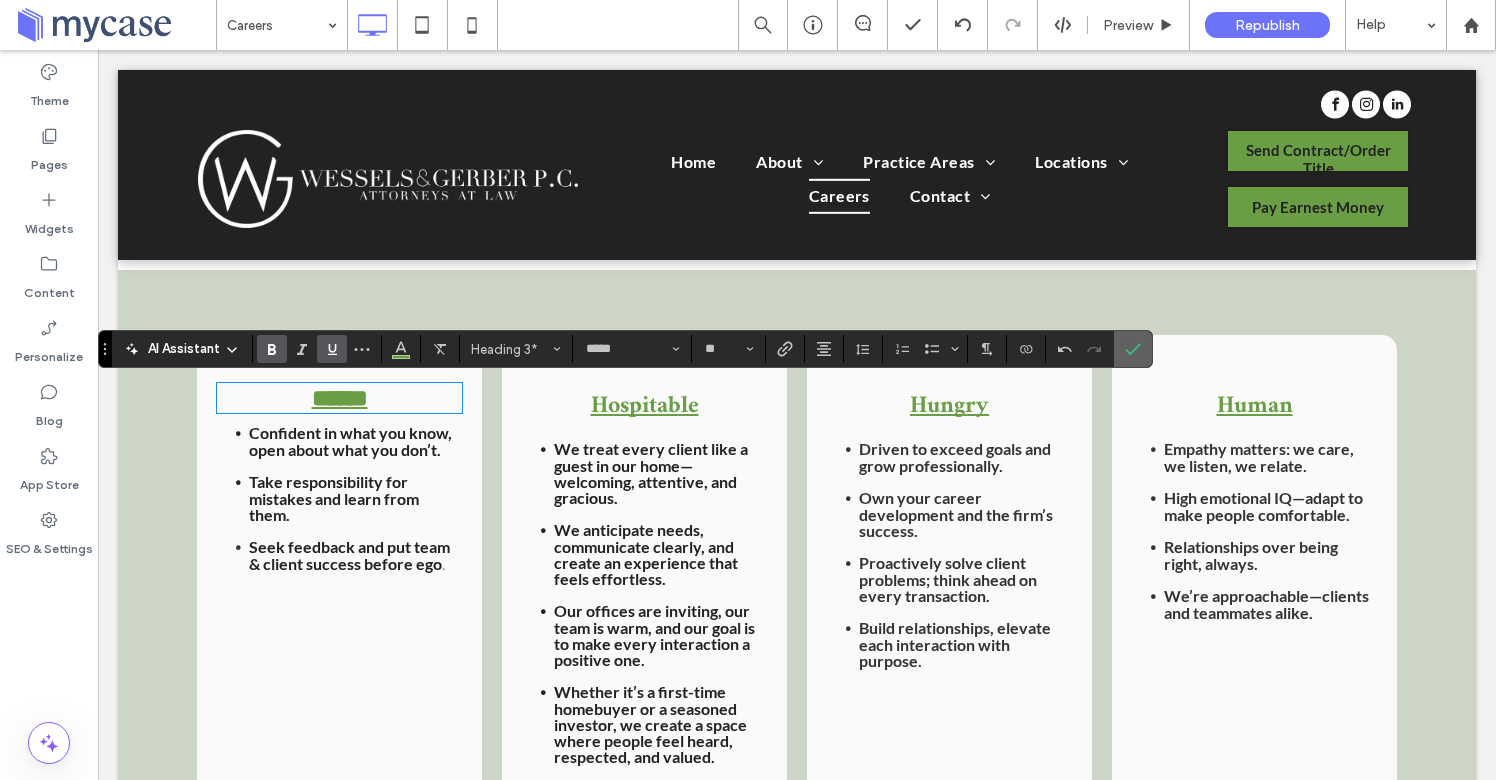 click 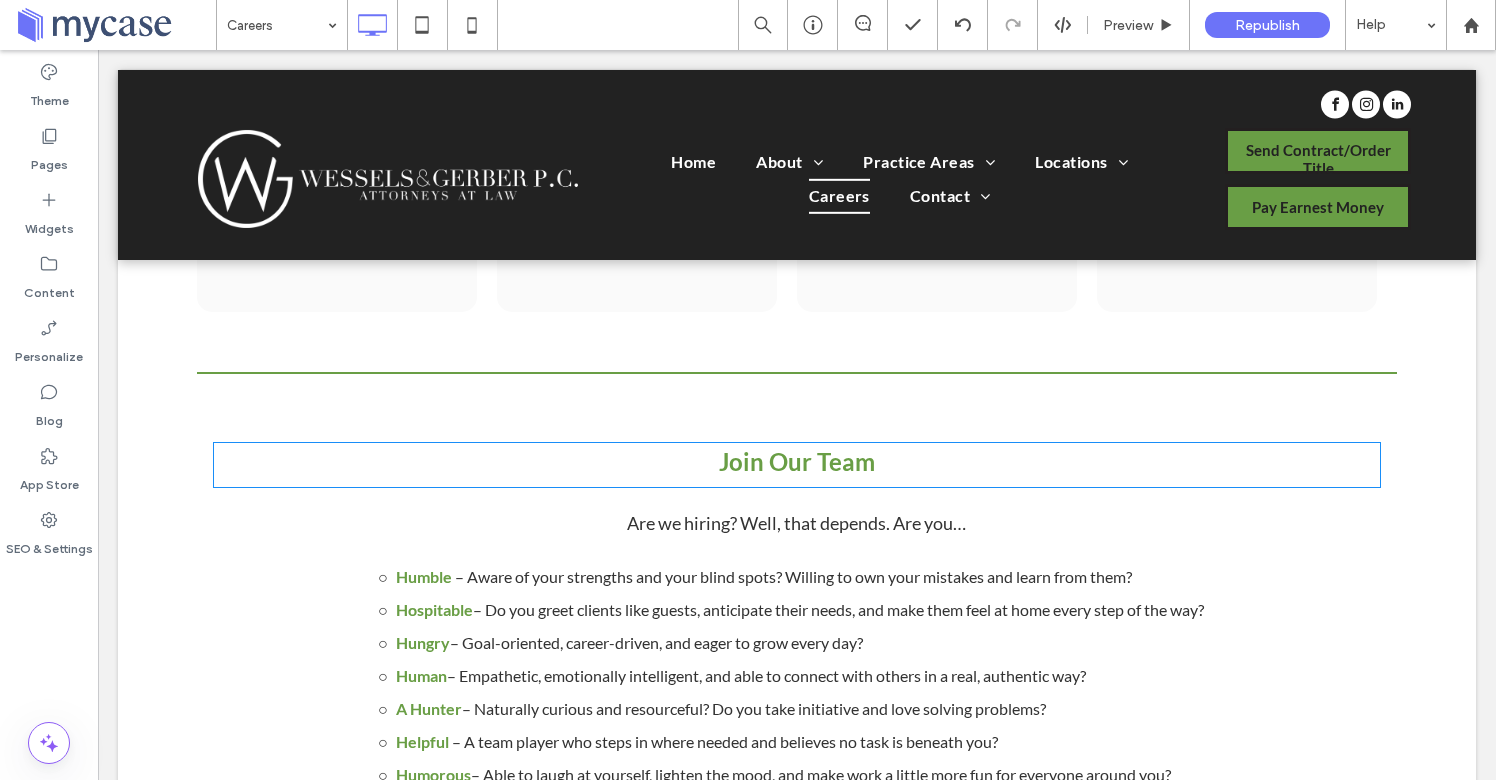 scroll, scrollTop: 2680, scrollLeft: 0, axis: vertical 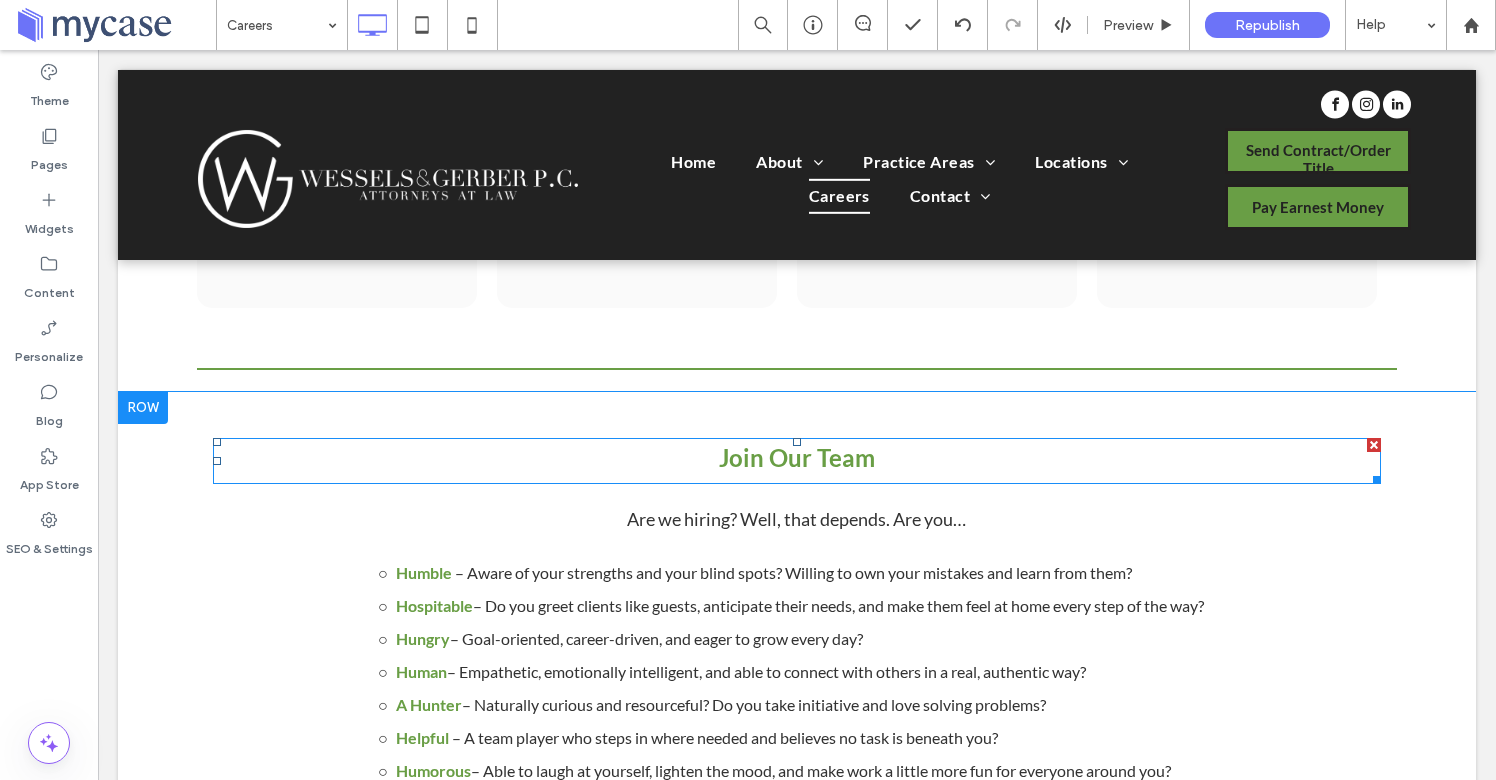 click on "Join Our Team" 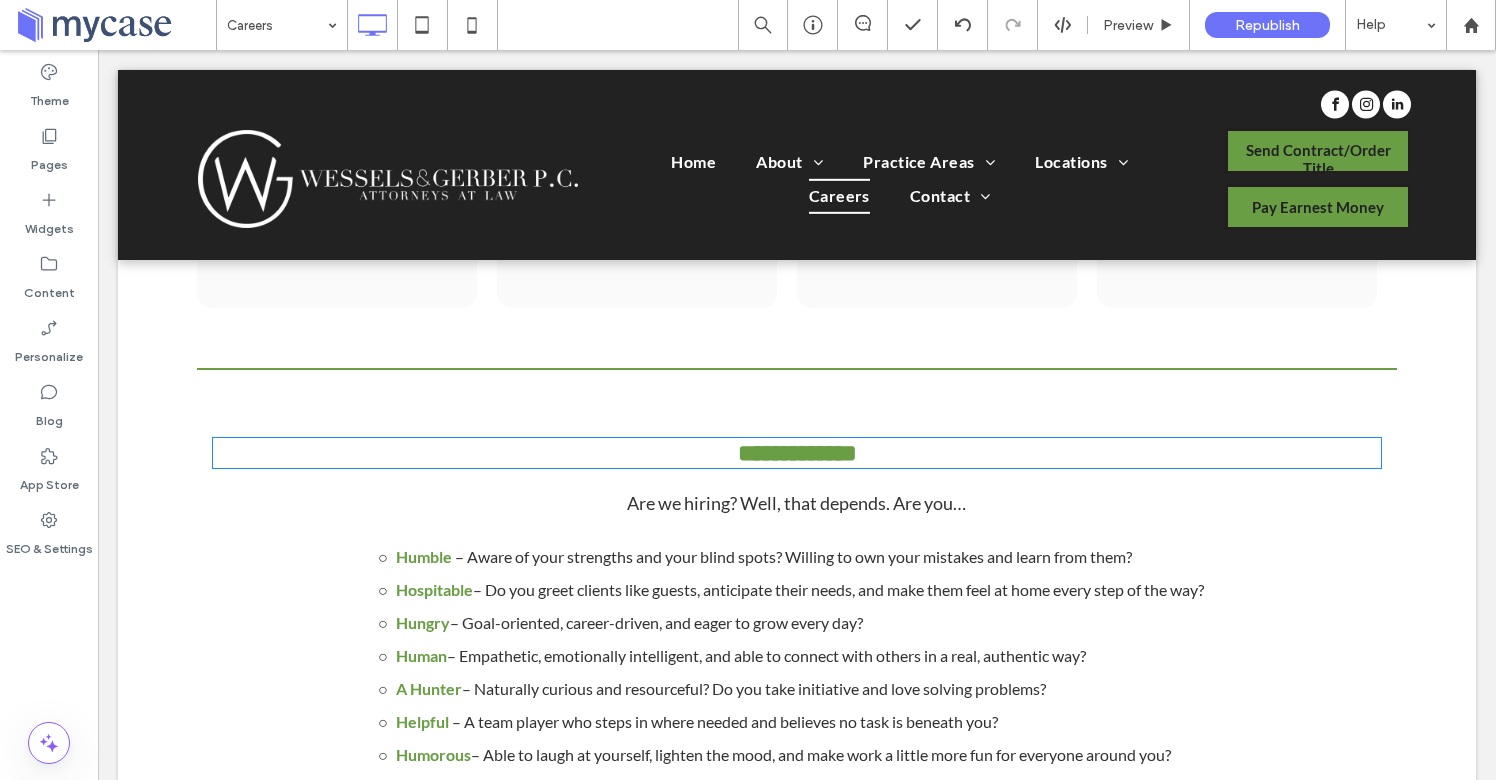 type on "****" 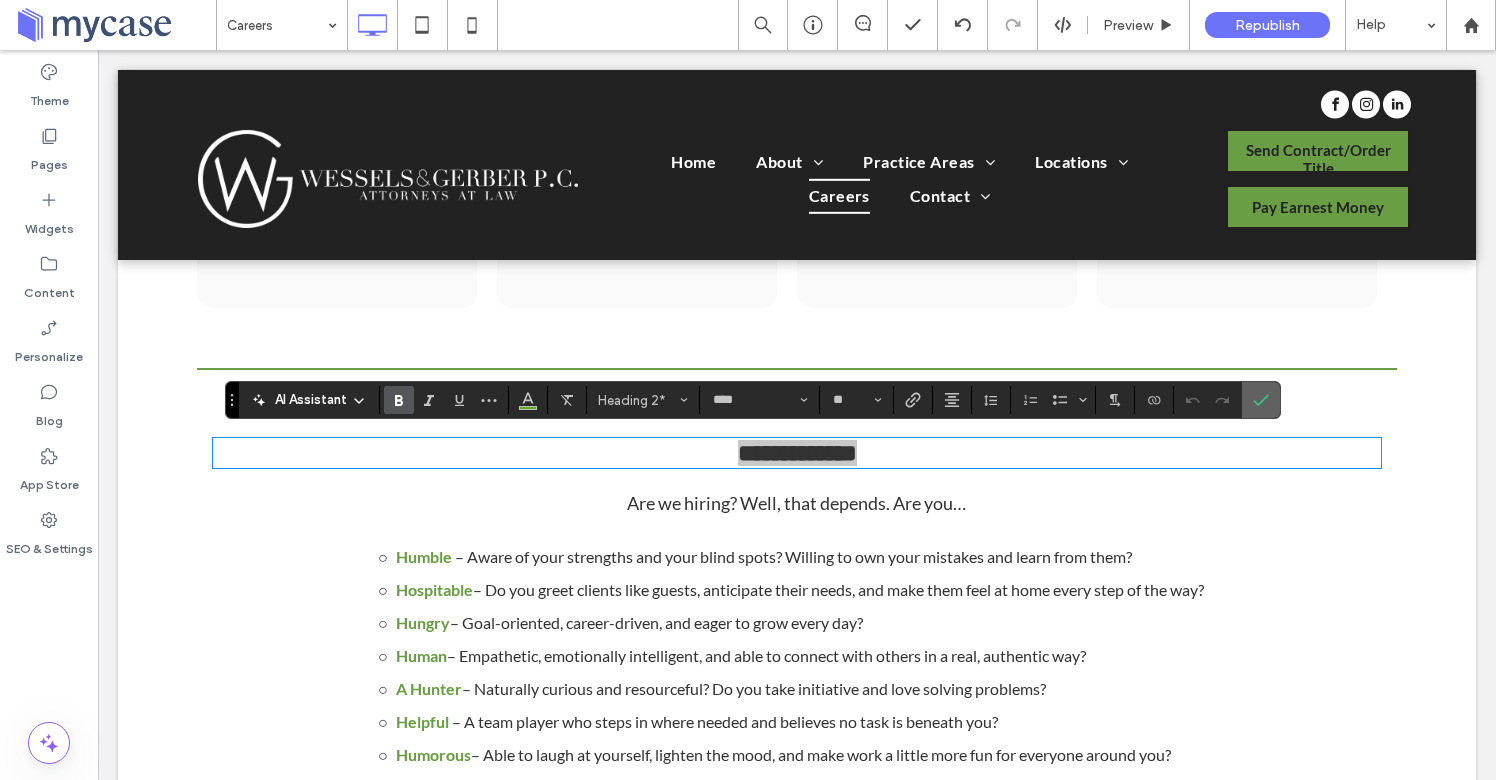 click 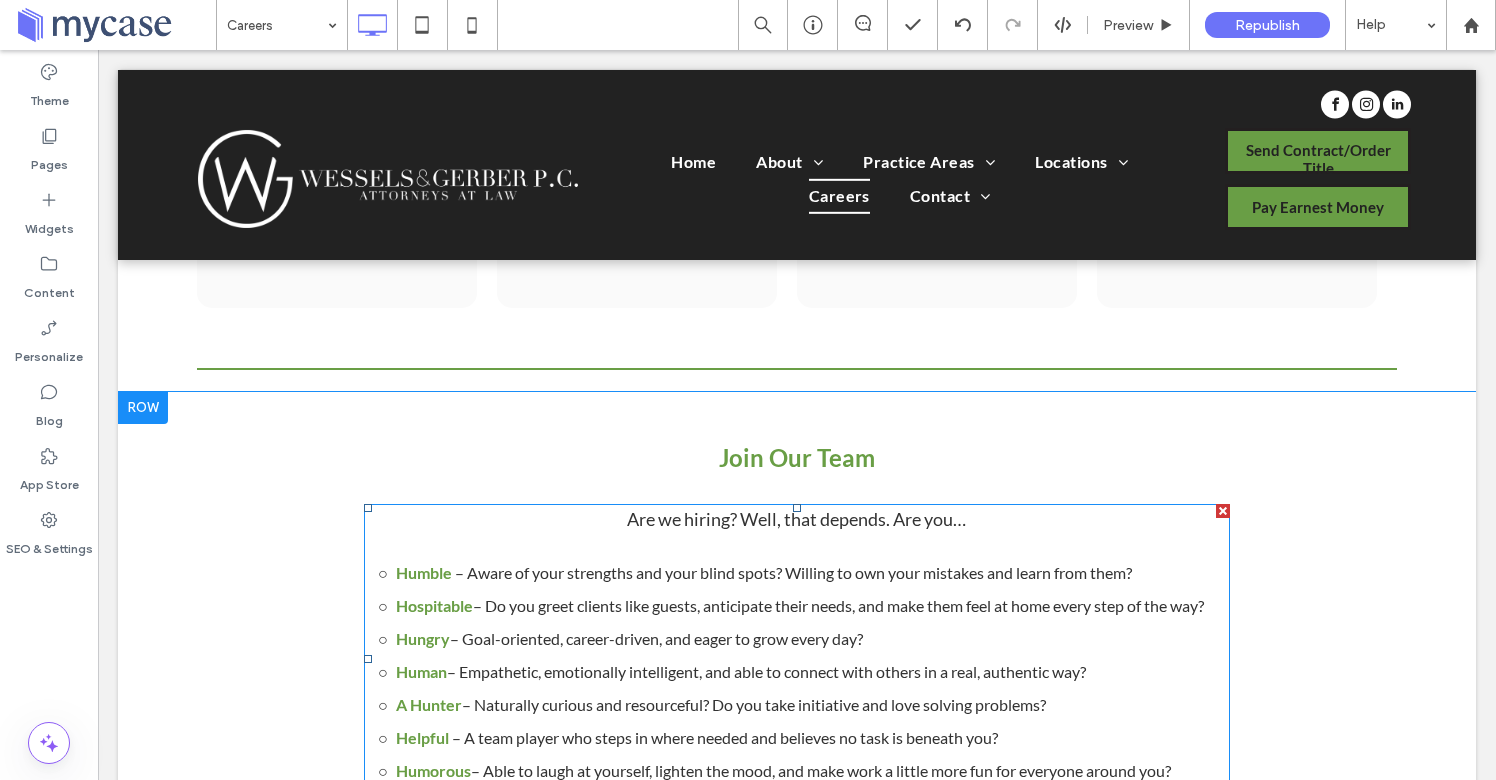 click on "Are we hiring? Well, that depends. Are you…" 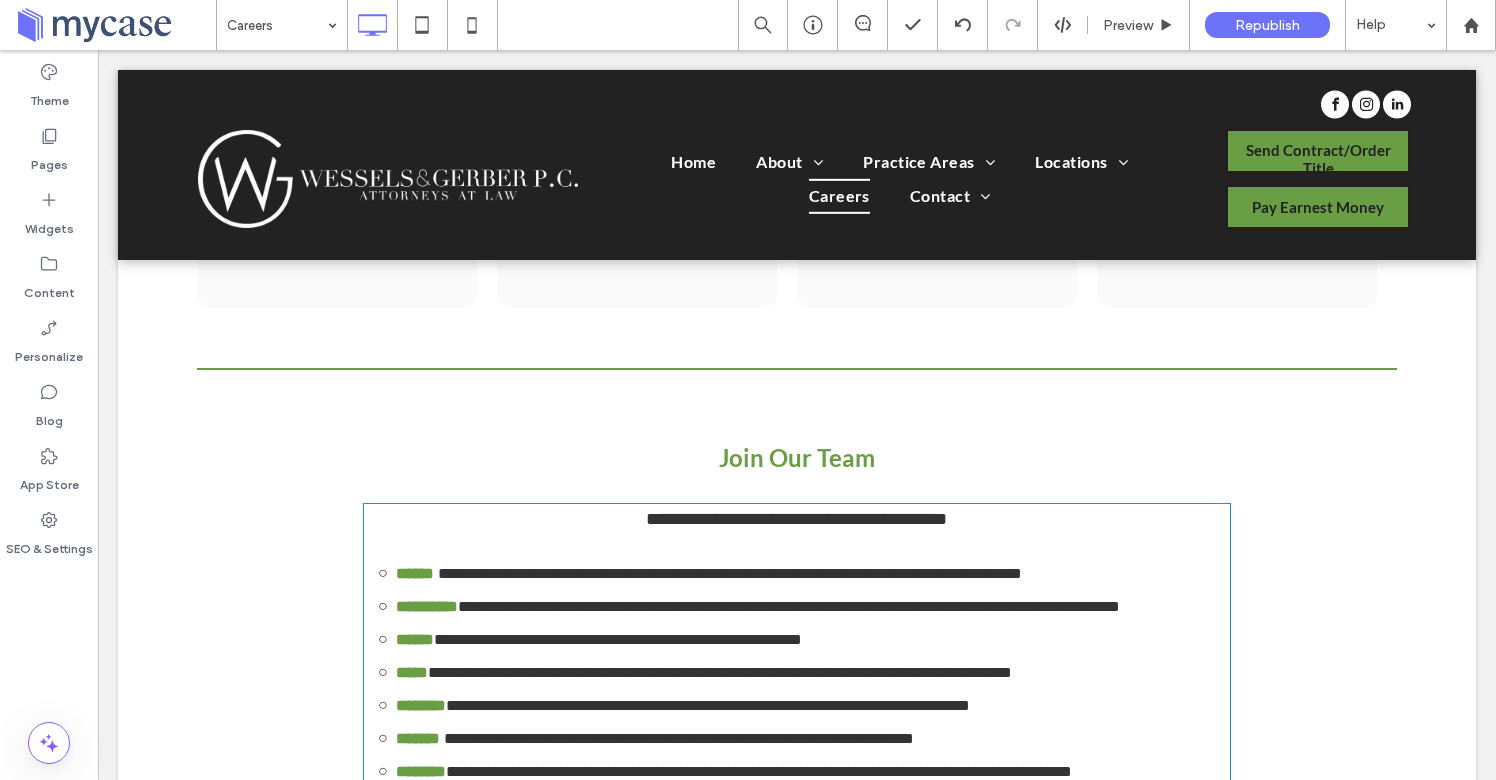 type on "****" 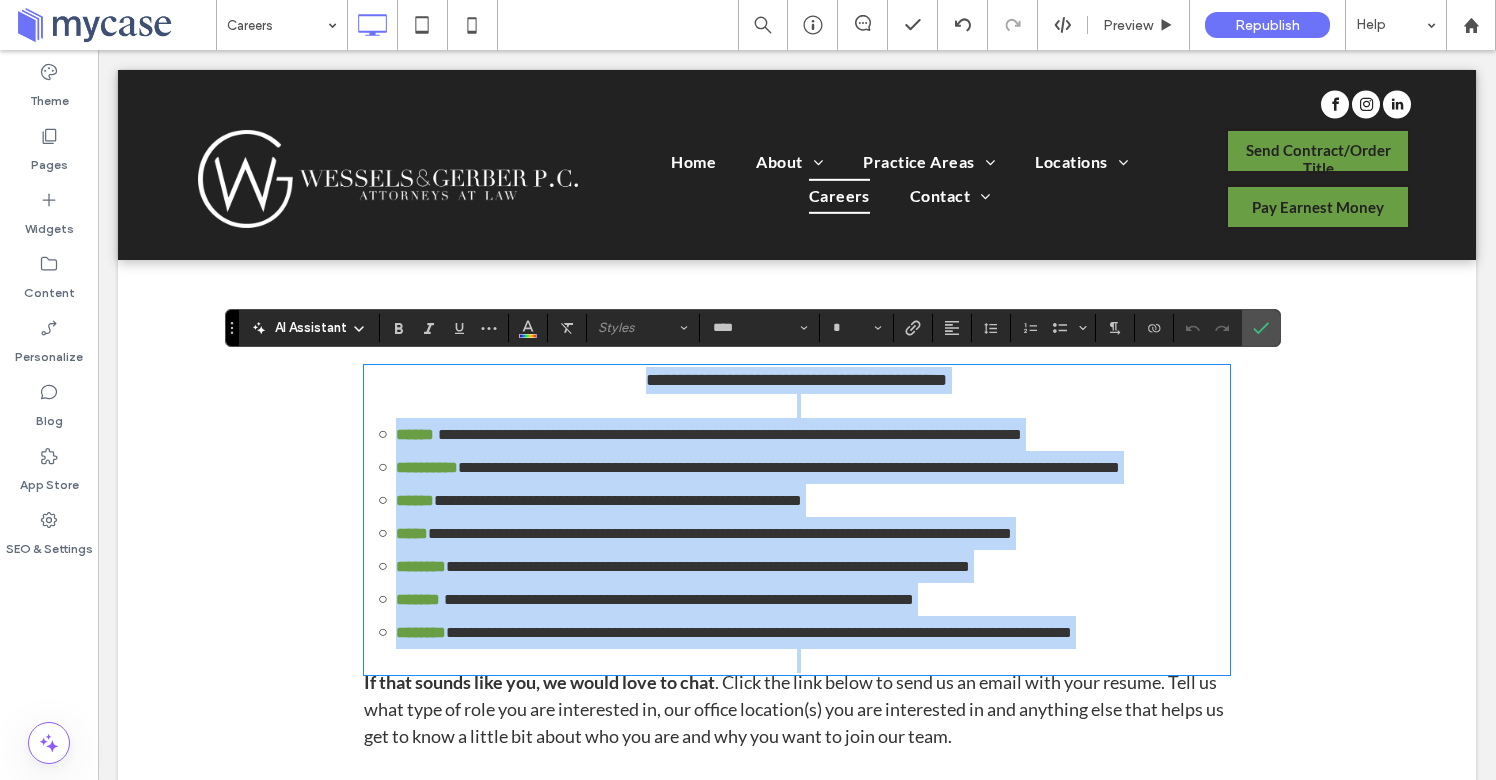 scroll, scrollTop: 2806, scrollLeft: 0, axis: vertical 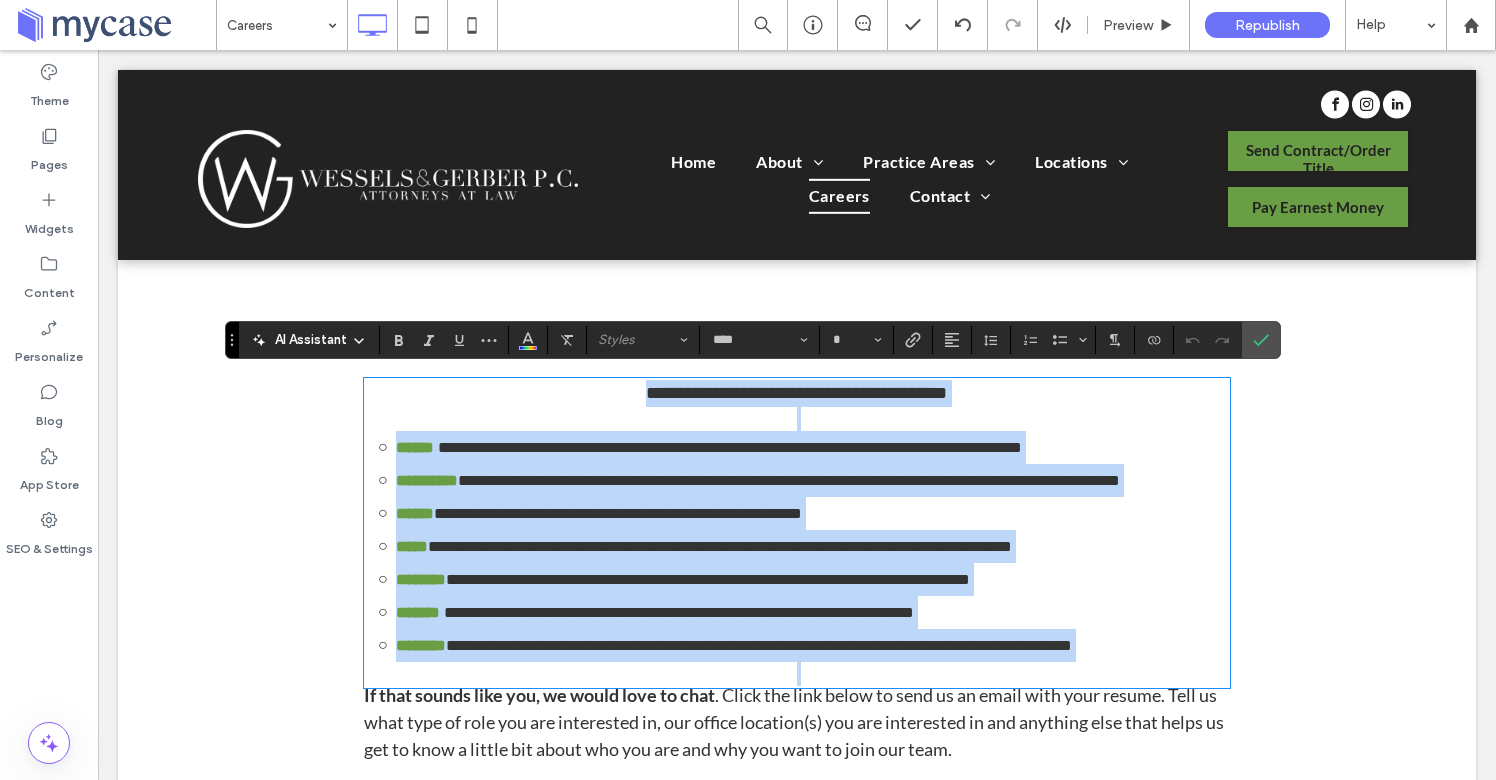 click on "**********" 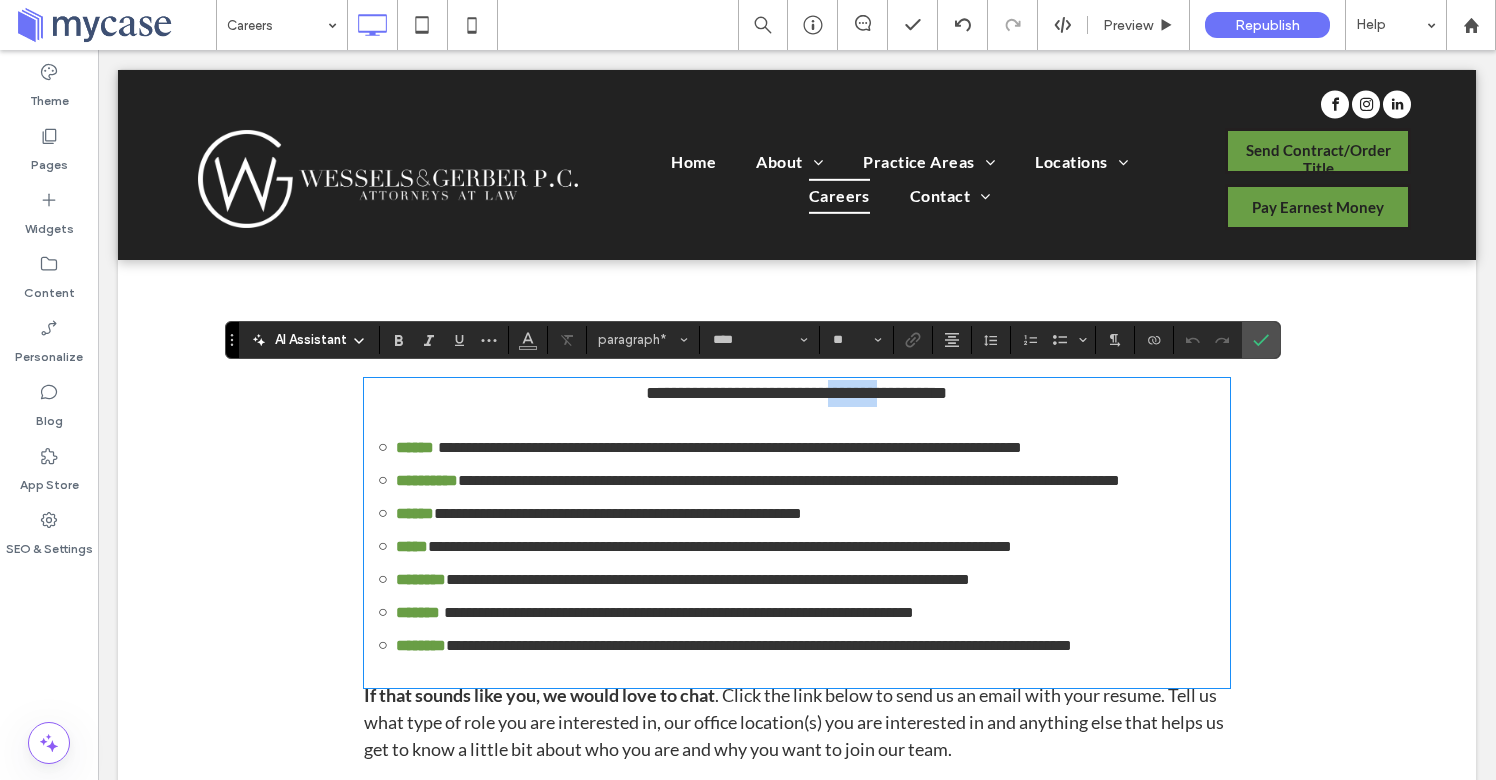 click on "**********" 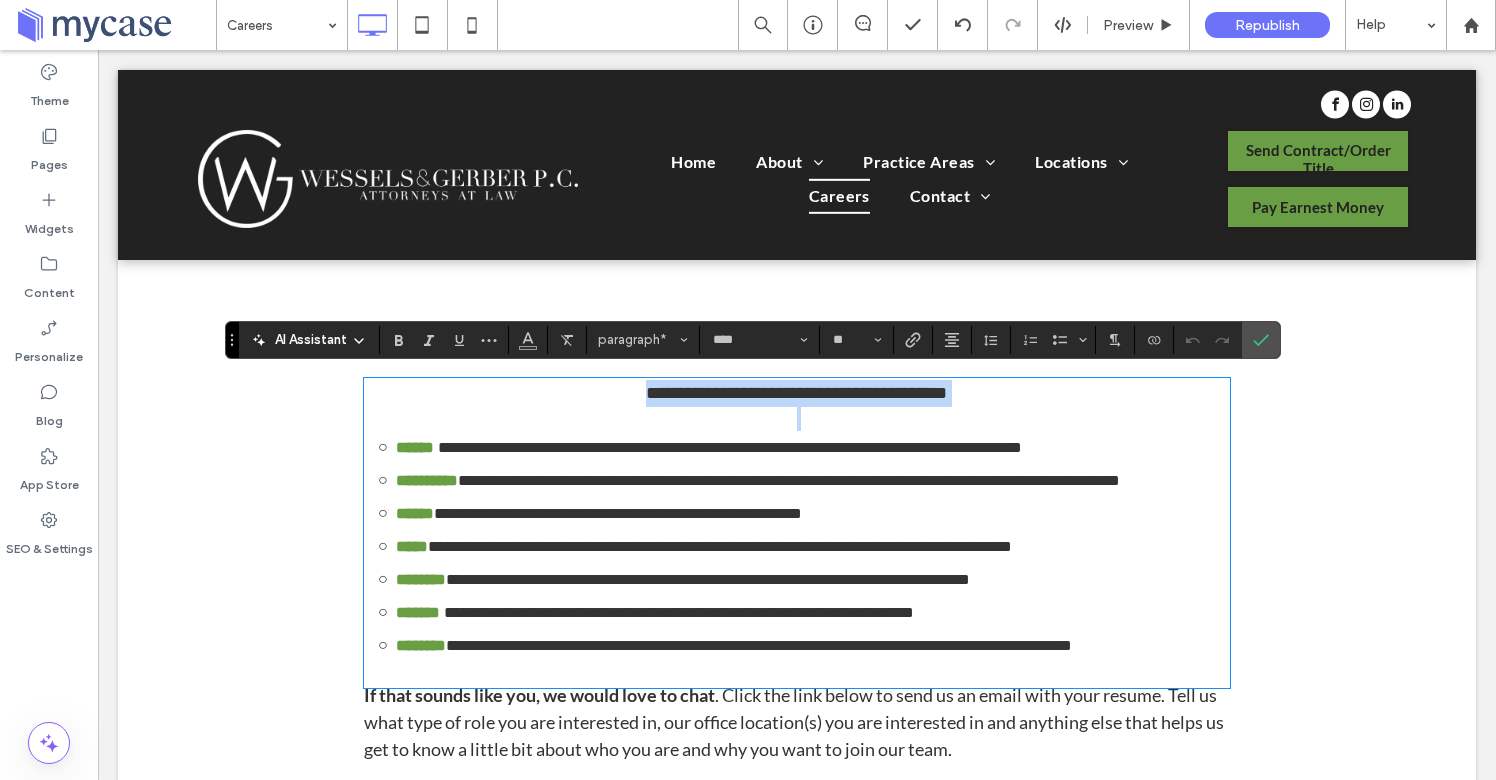 click on "**********" 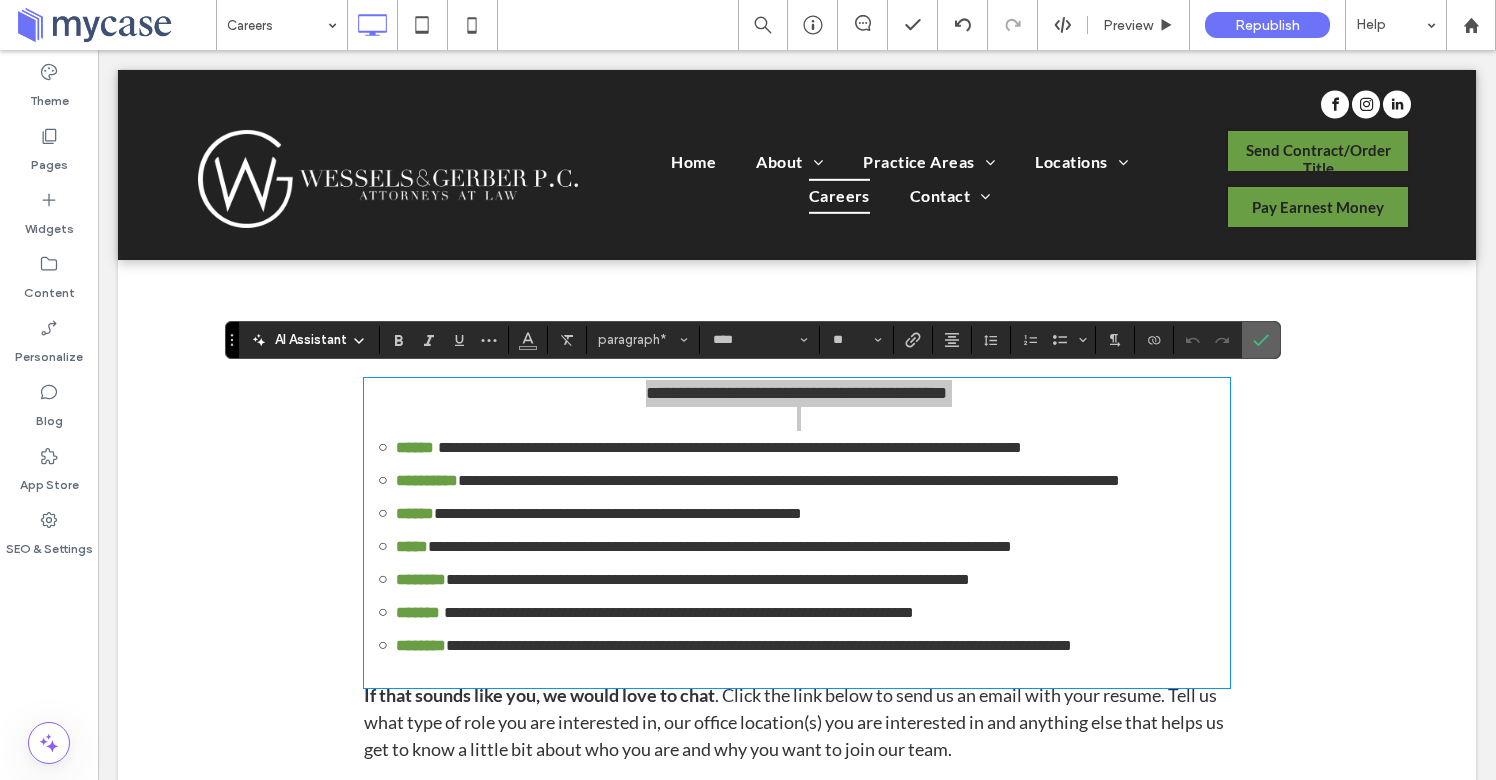 click 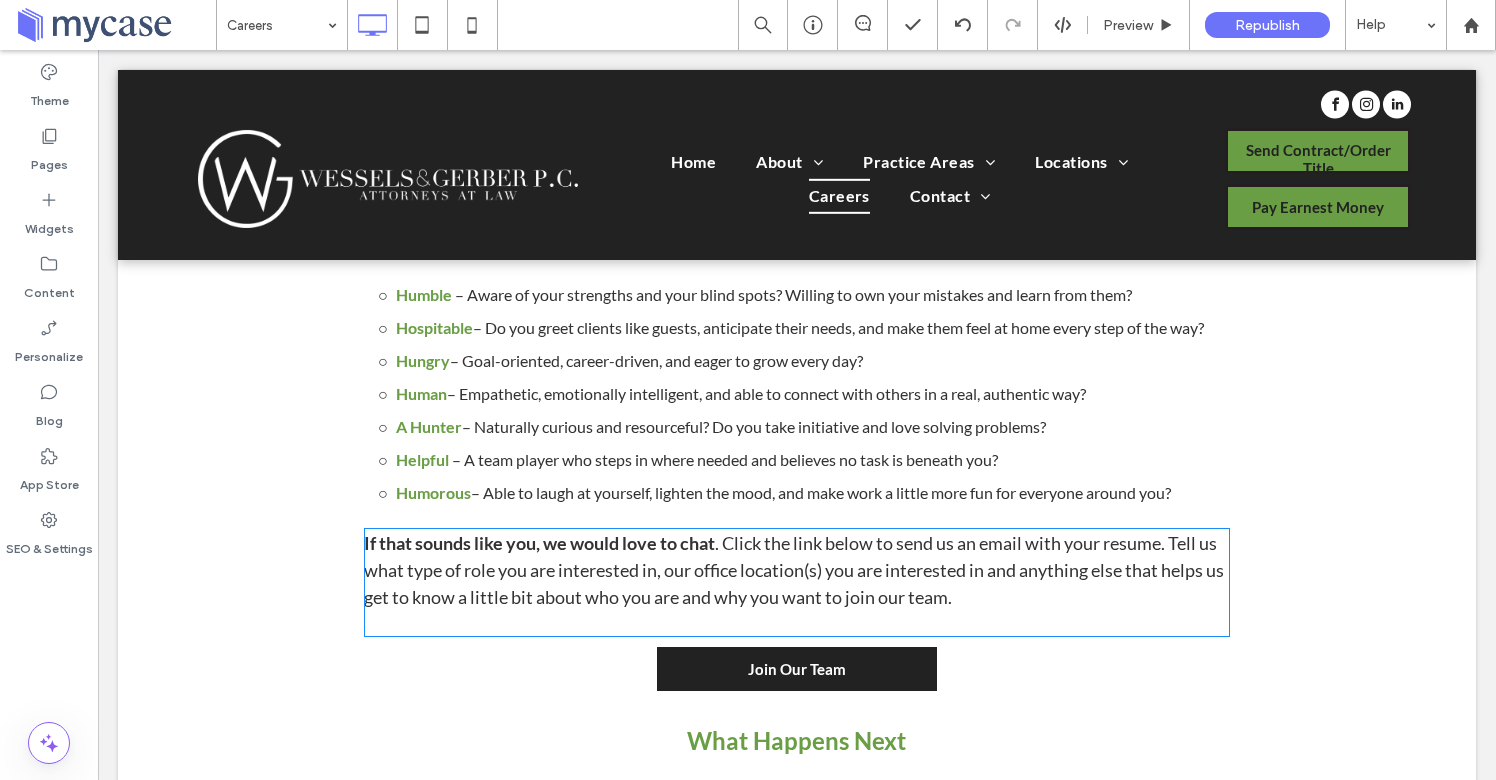 scroll, scrollTop: 2996, scrollLeft: 0, axis: vertical 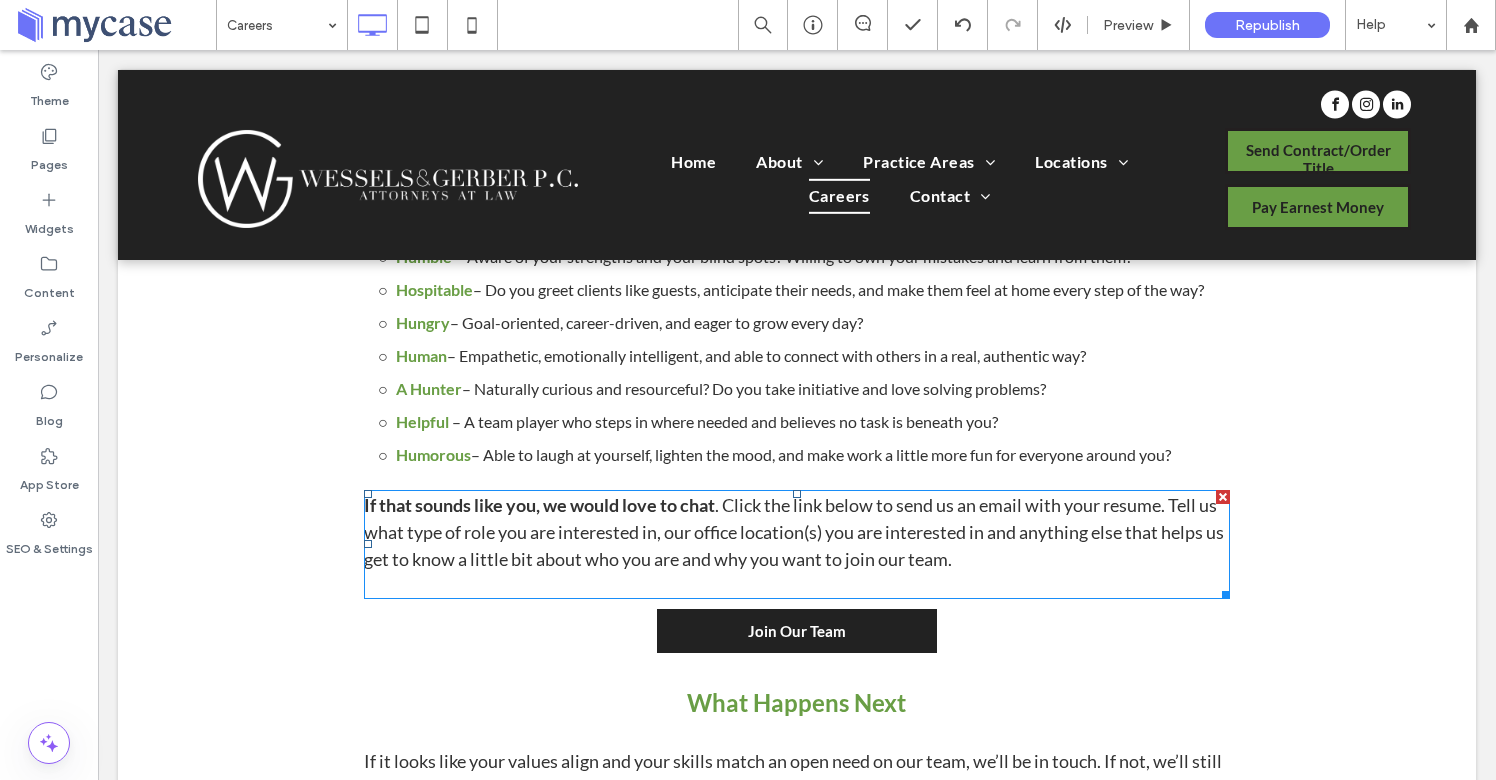 click on "If that sounds like you, we would love to chat . Click the link below to send us an email with your resume. Tell us what type of role you are interested in, our office location(s) you are interested in and anything else that helps us get to know a little bit about who you are and why you want to join our team." 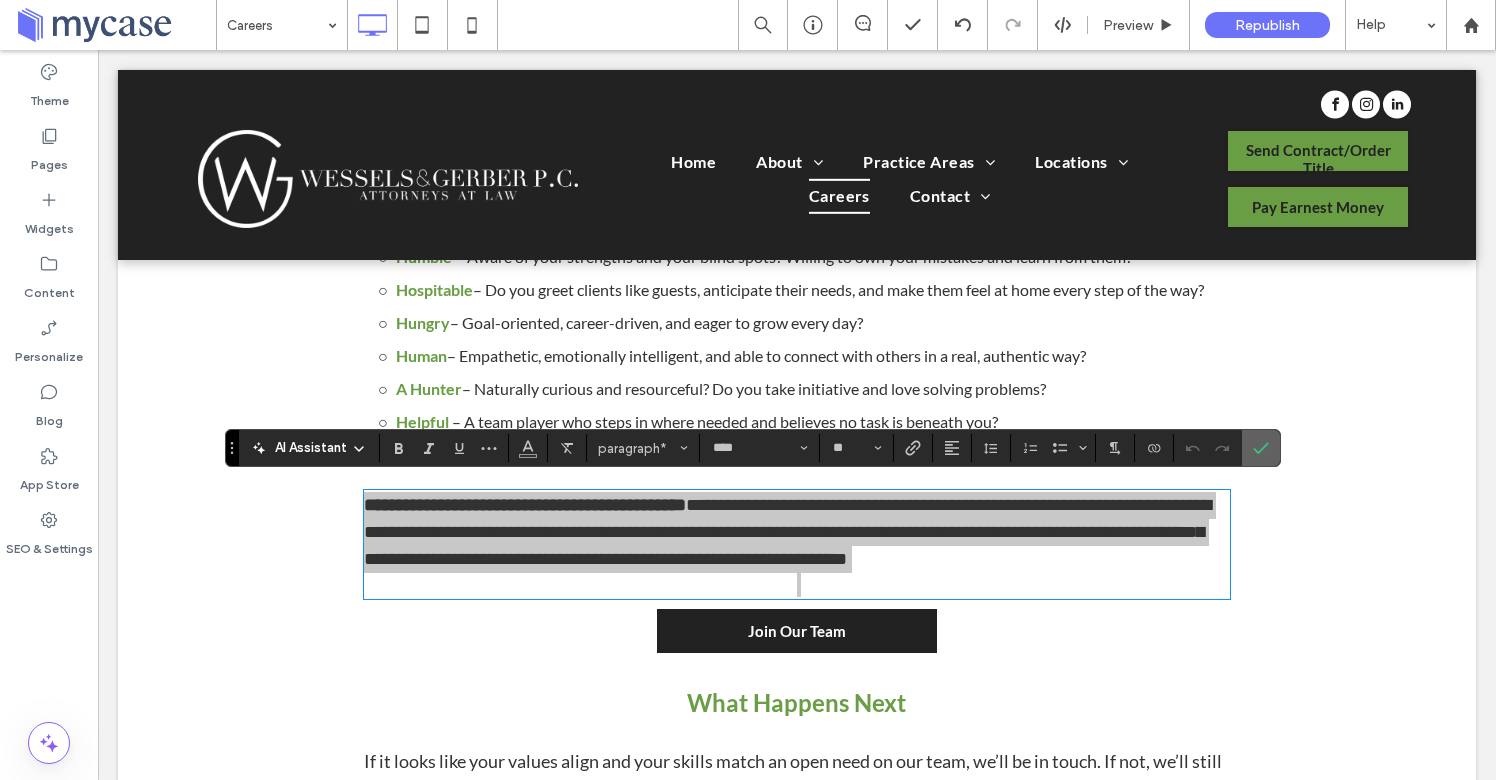 click 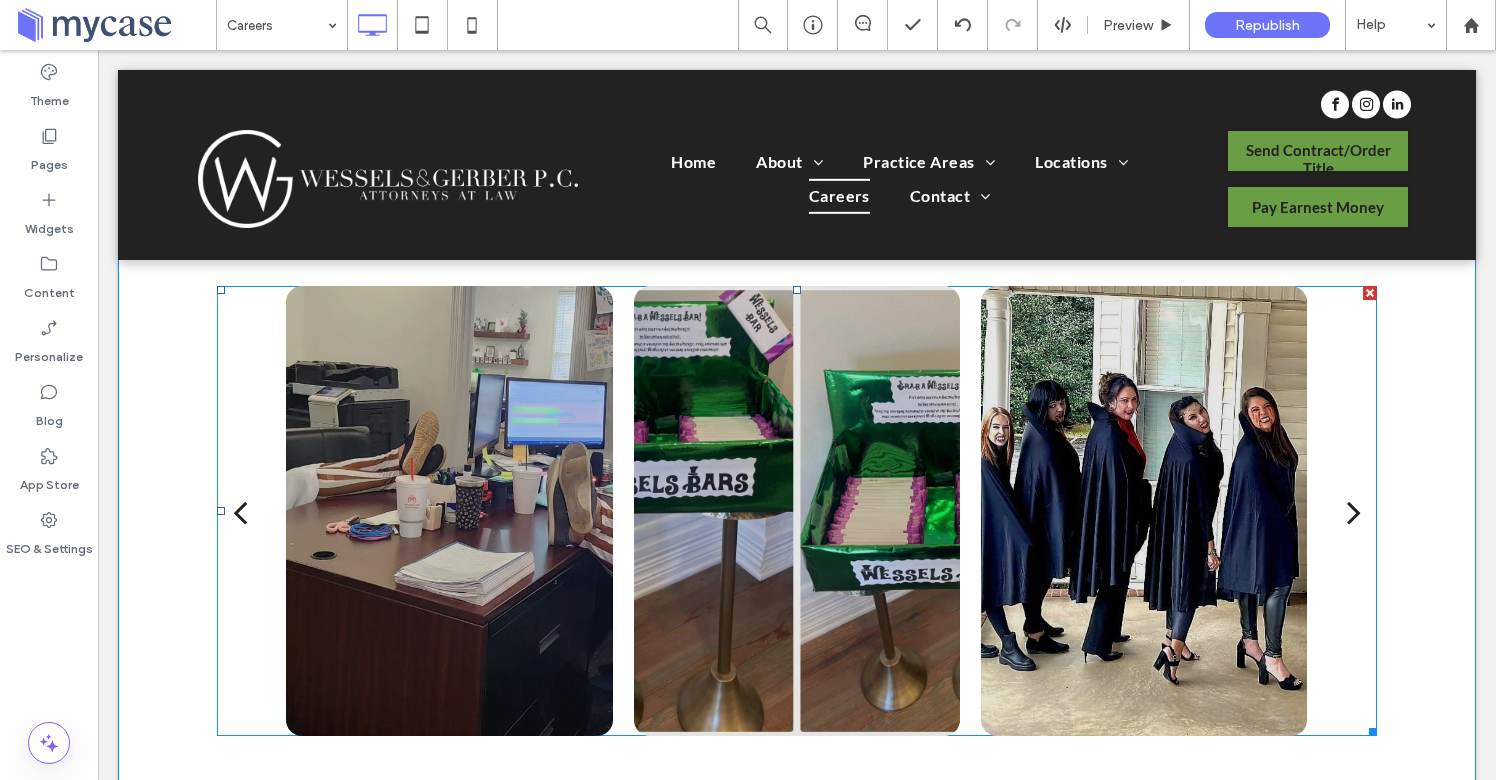 scroll, scrollTop: 0, scrollLeft: 0, axis: both 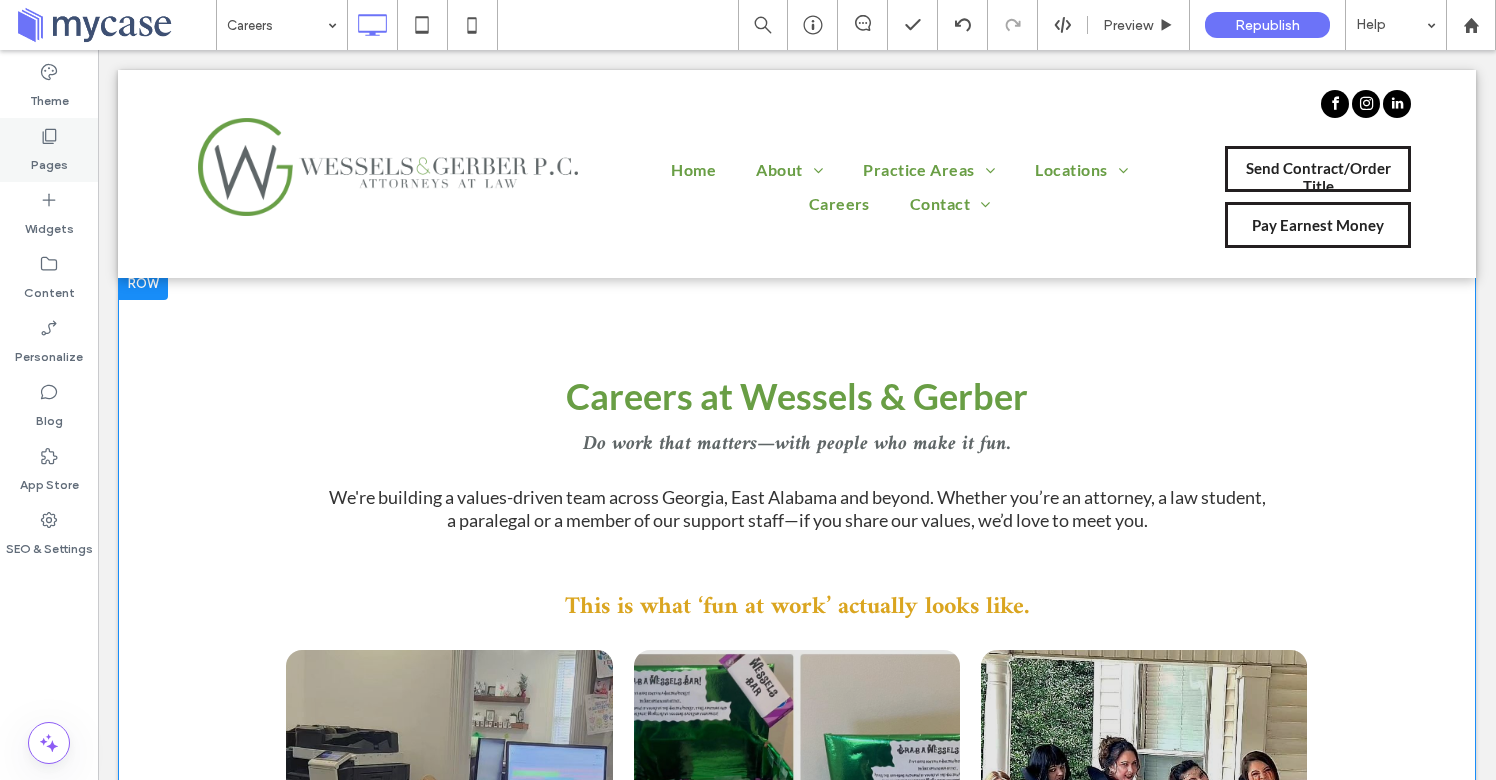 click on "Pages" 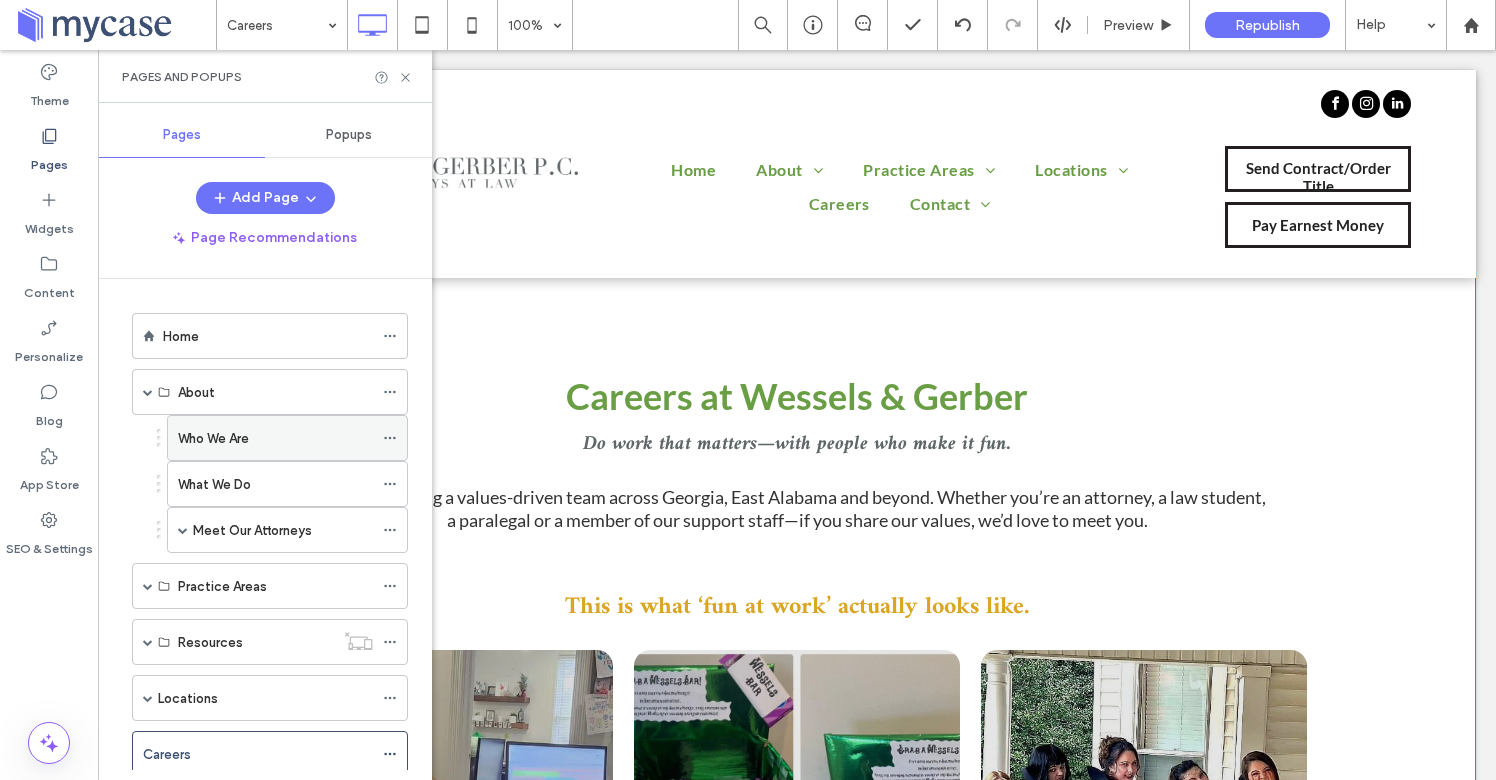 click on "Who We Are" 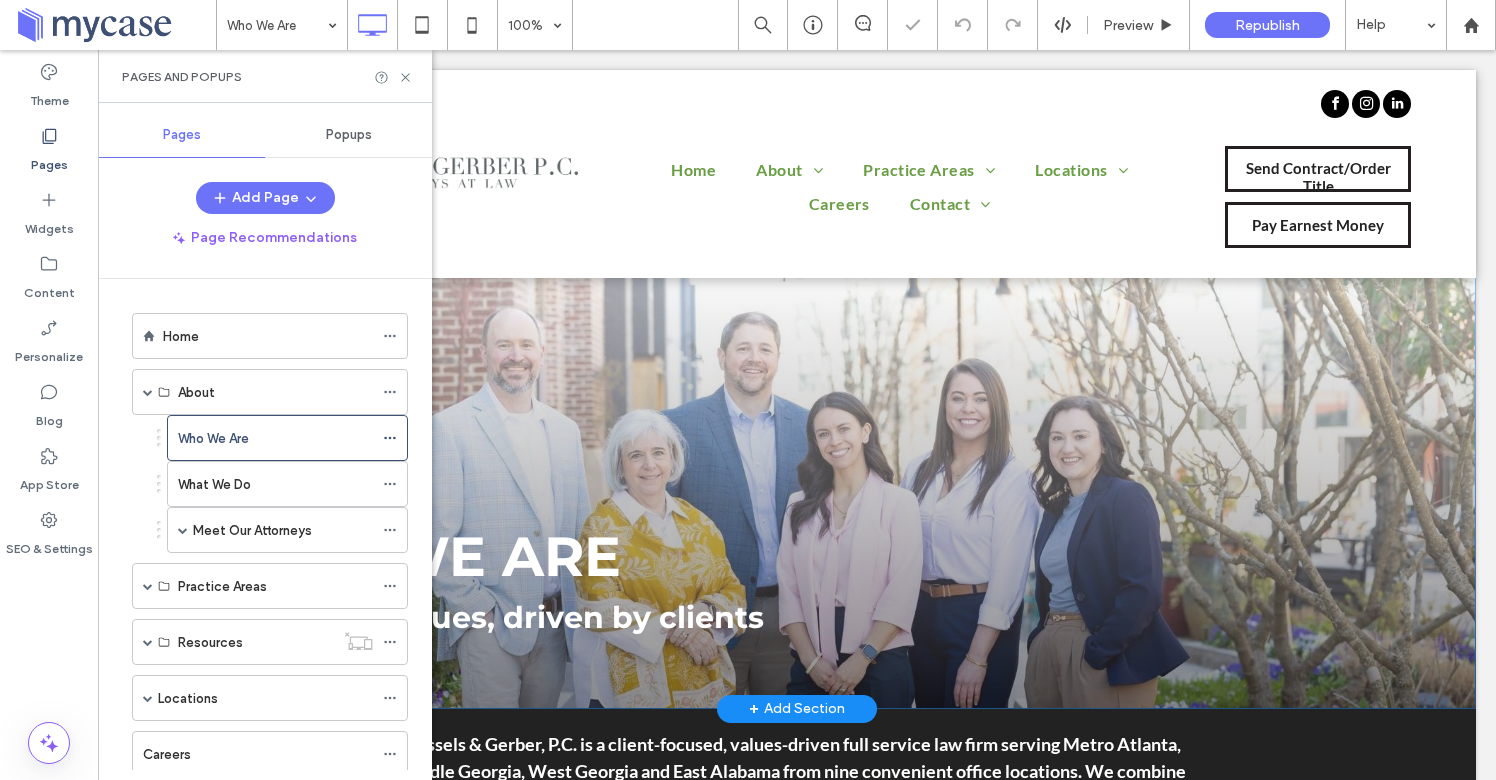 scroll, scrollTop: 15, scrollLeft: 0, axis: vertical 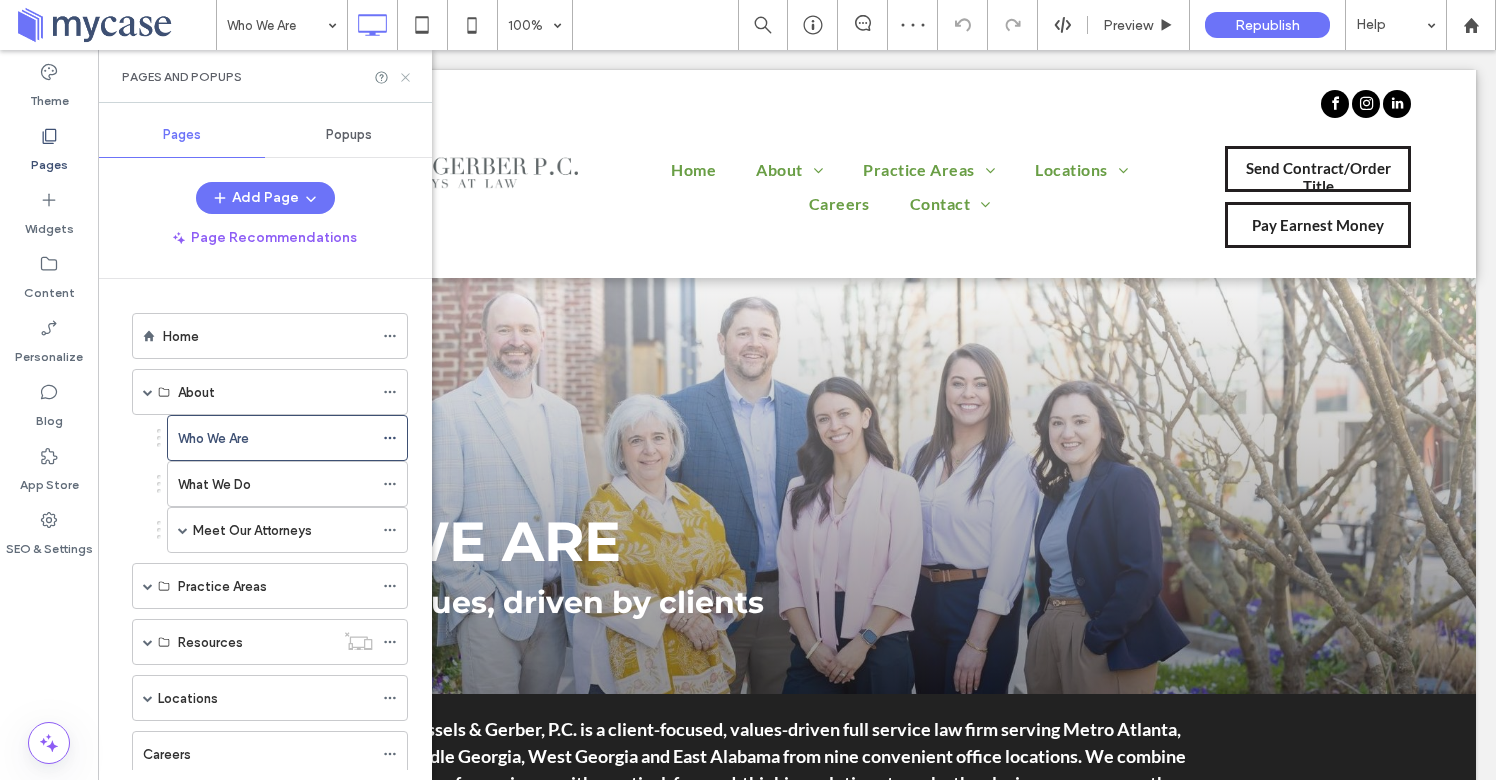 click 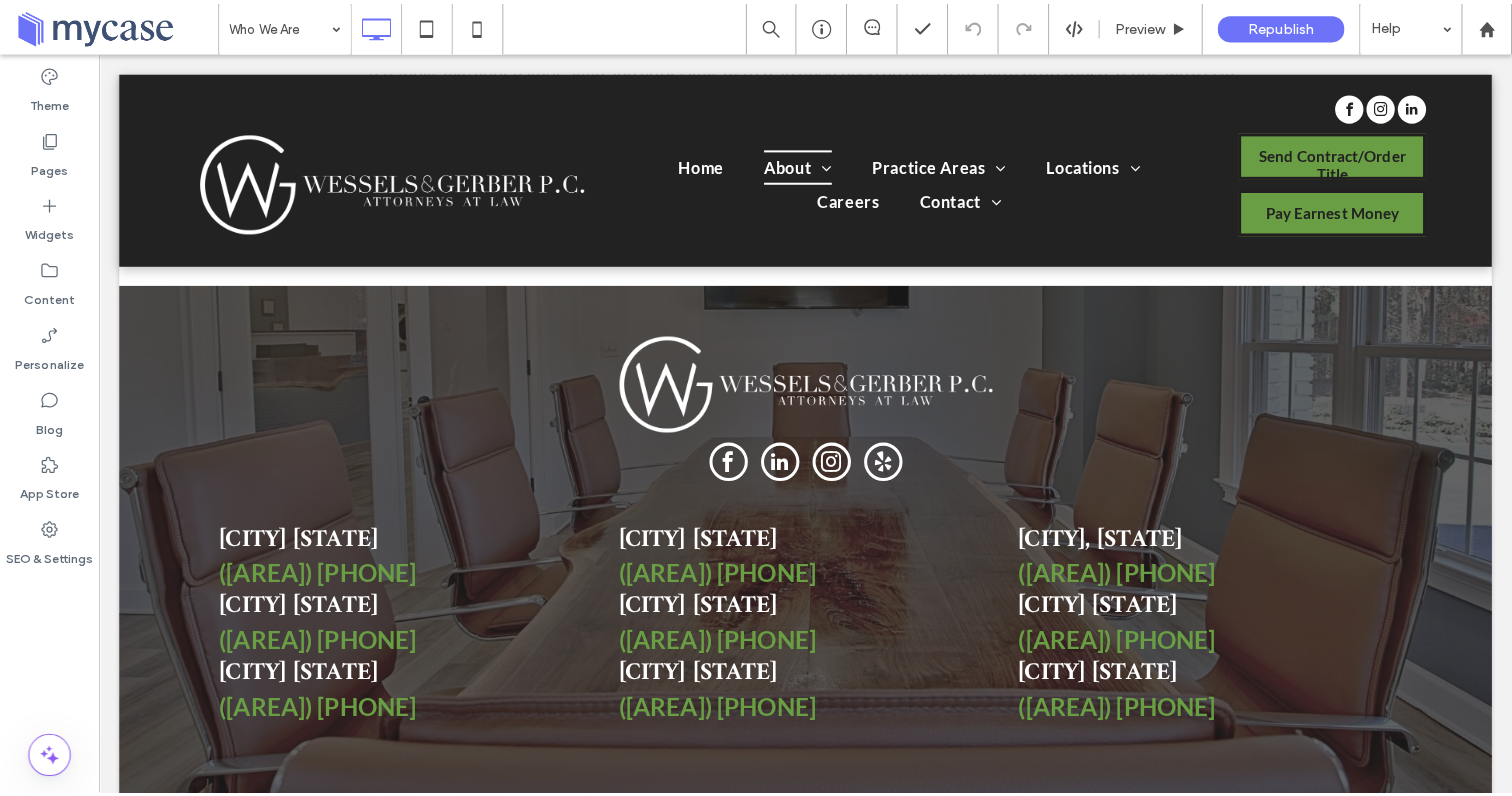 scroll, scrollTop: 4166, scrollLeft: 0, axis: vertical 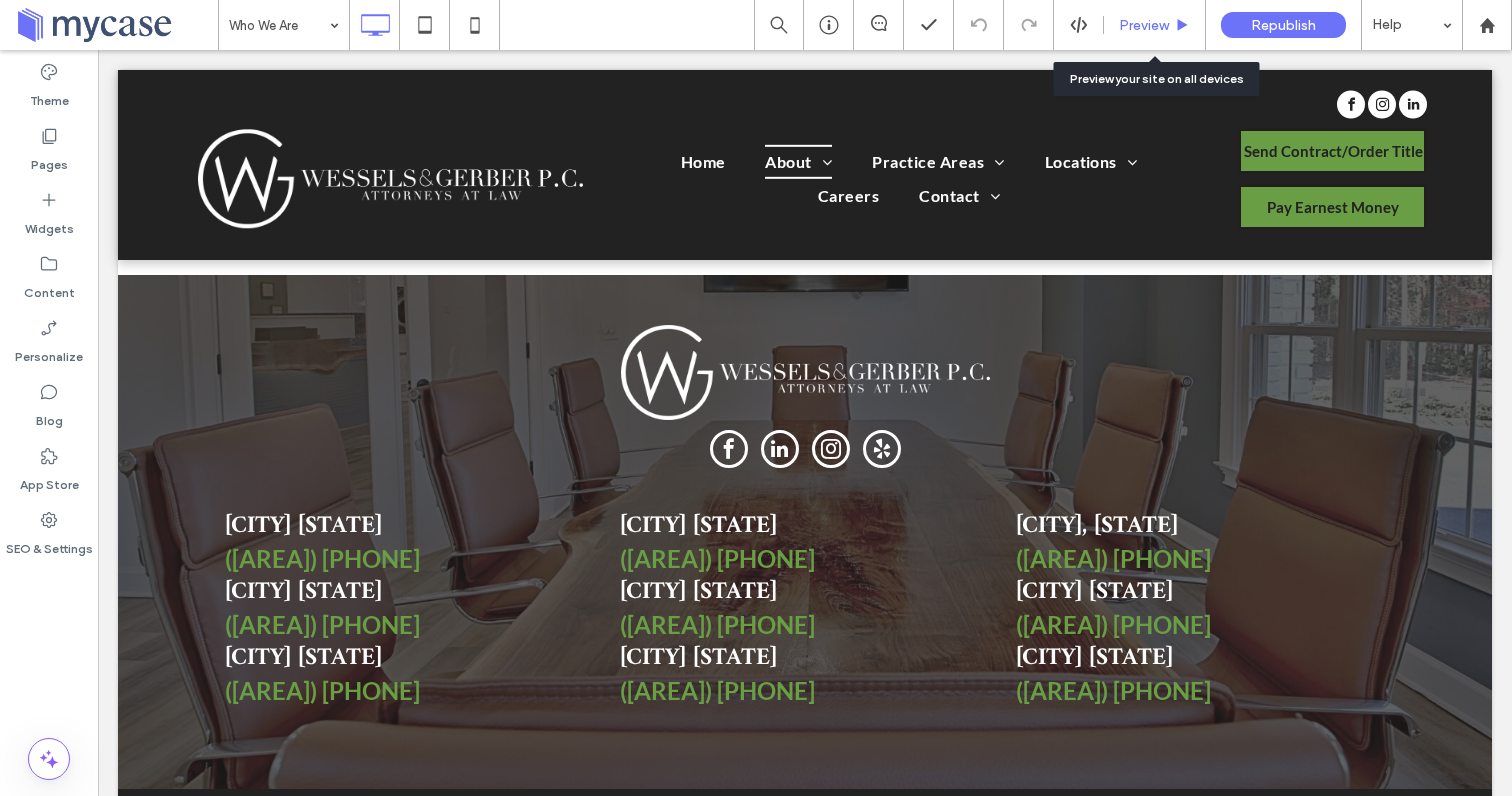 click on "Preview" 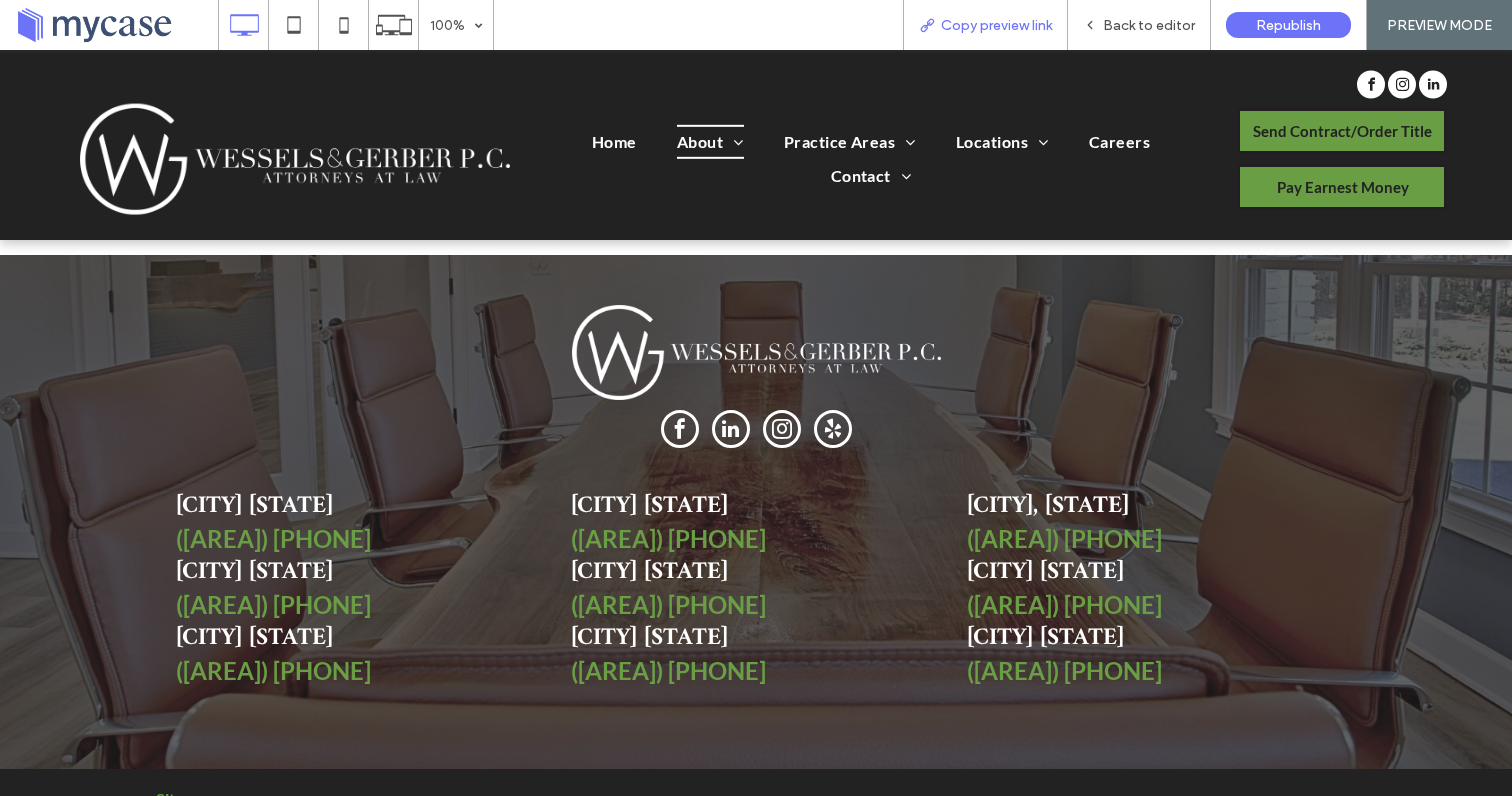 click on "Copy preview link" 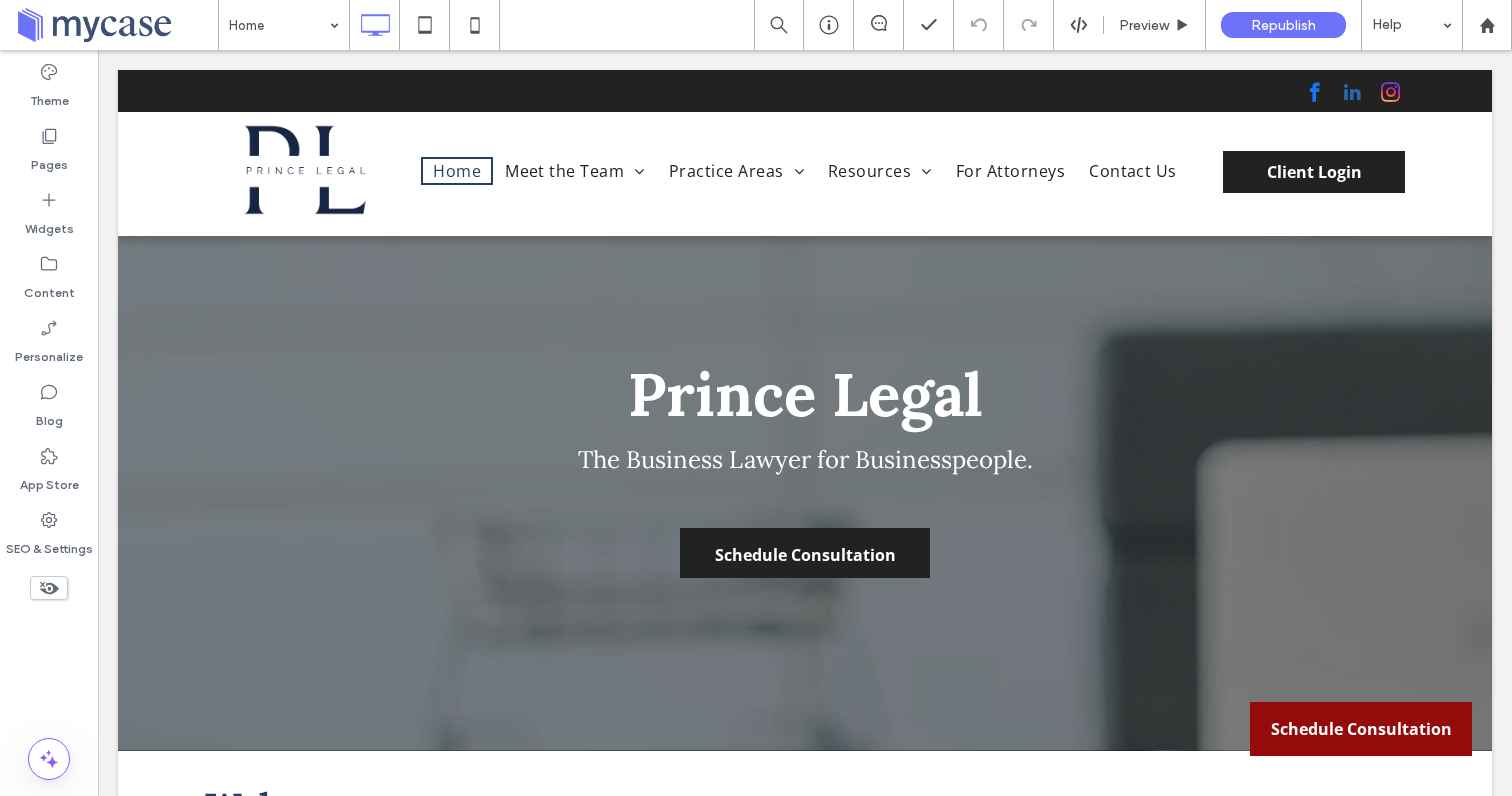 scroll, scrollTop: 0, scrollLeft: 0, axis: both 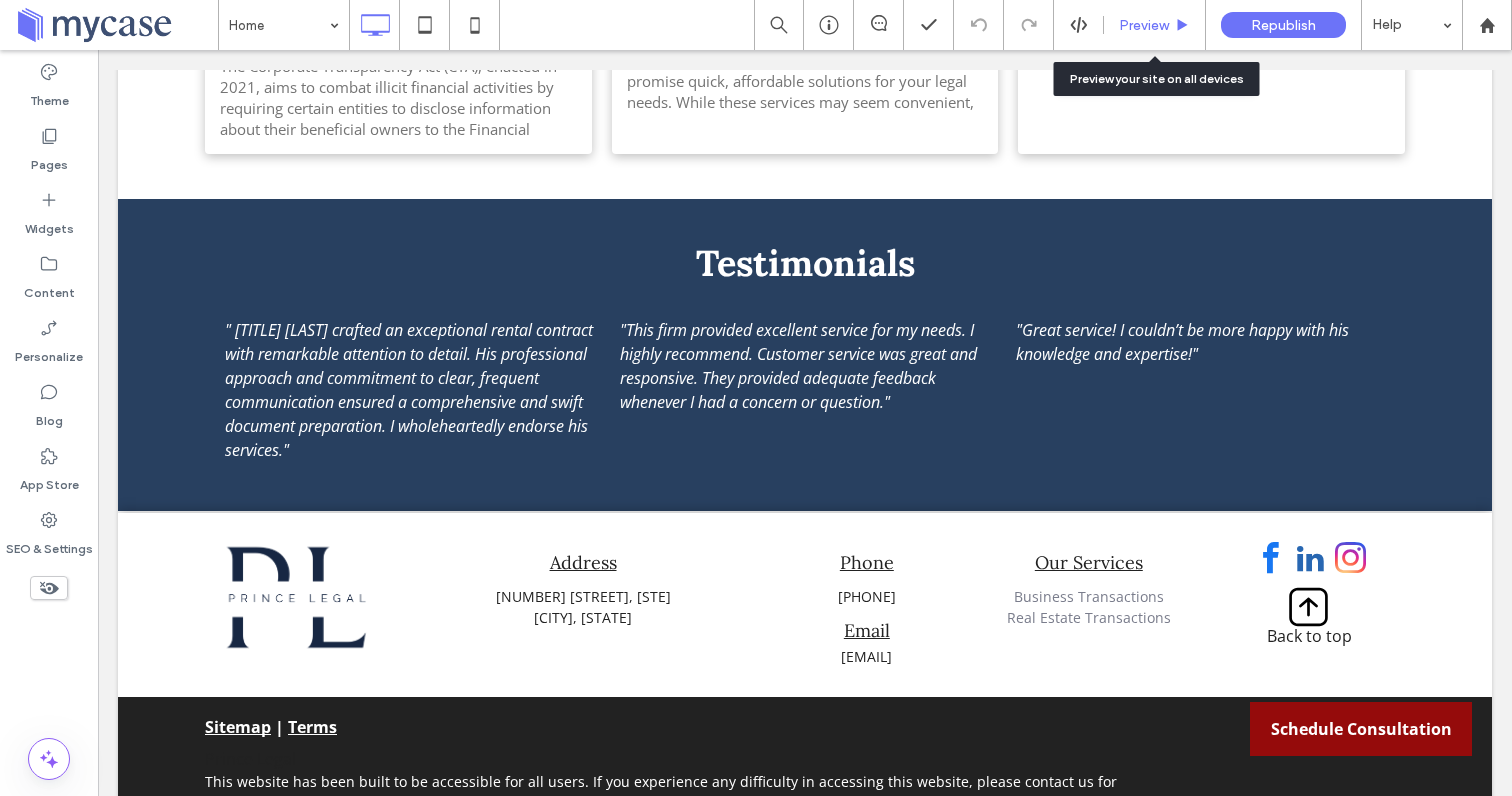 click on "Preview" at bounding box center (1144, 25) 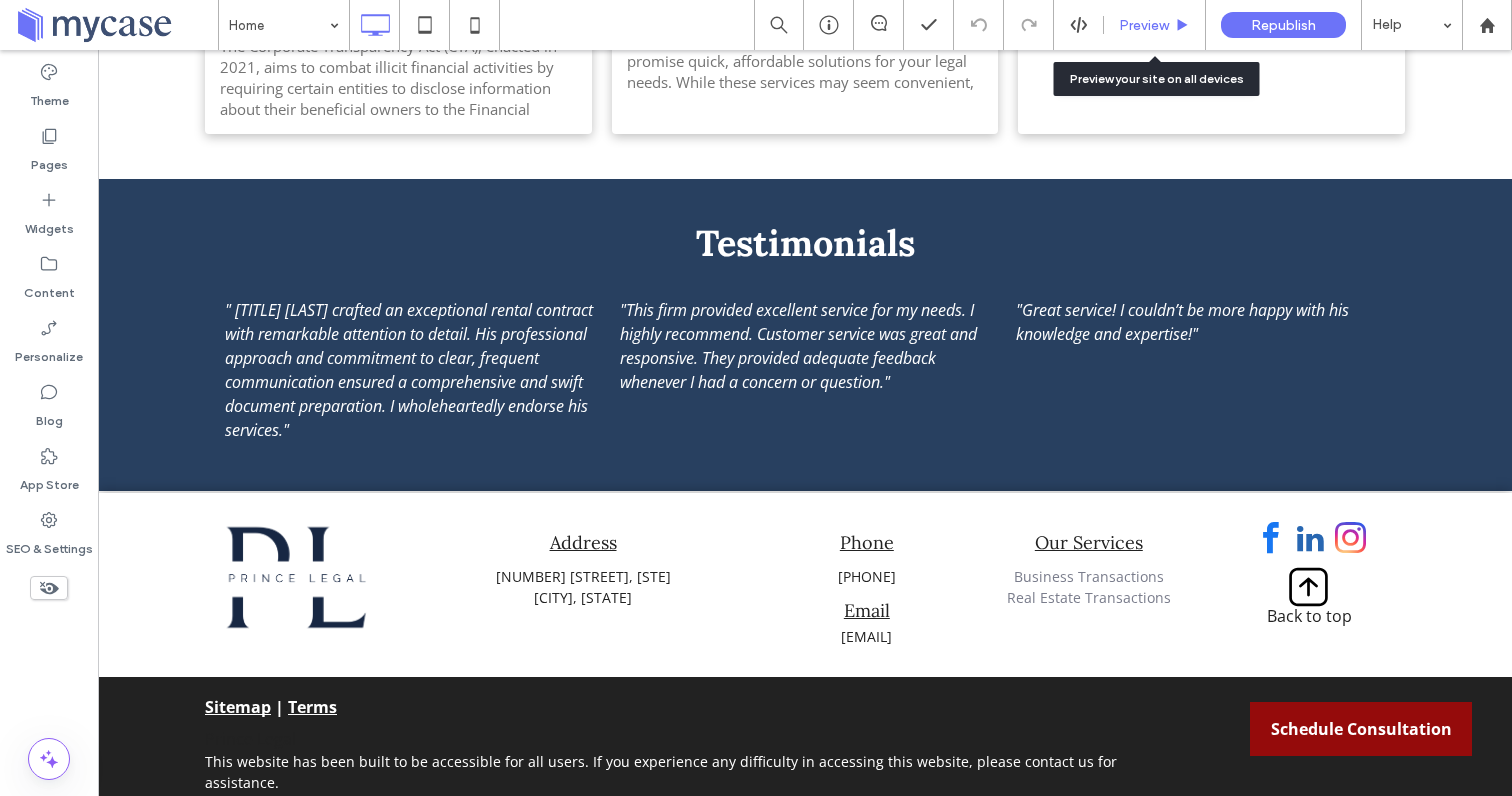 scroll, scrollTop: 2057, scrollLeft: 0, axis: vertical 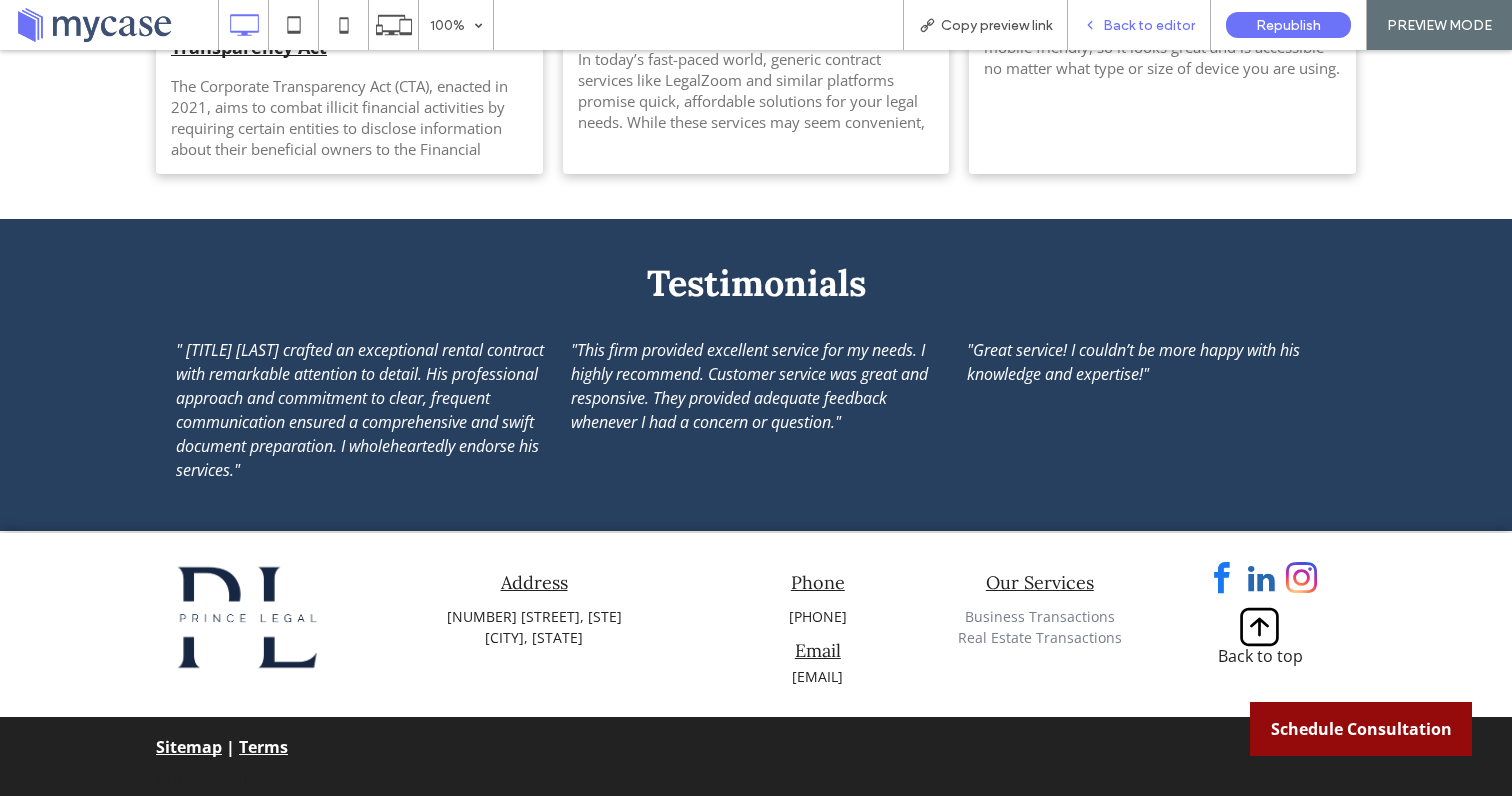 click on "Back to editor" at bounding box center (1149, 25) 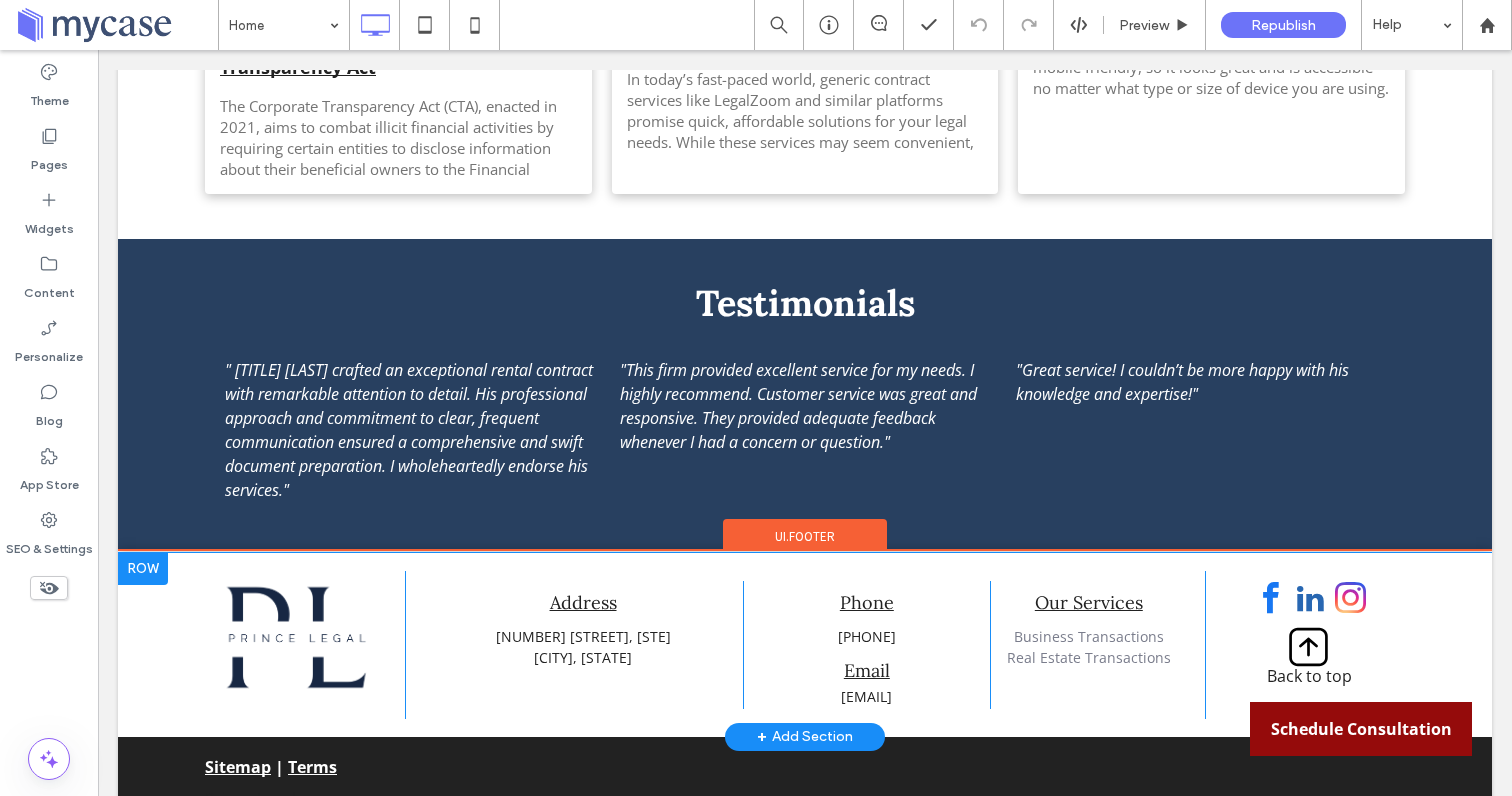click on "Back to top
Click To Paste" at bounding box center [1305, 645] 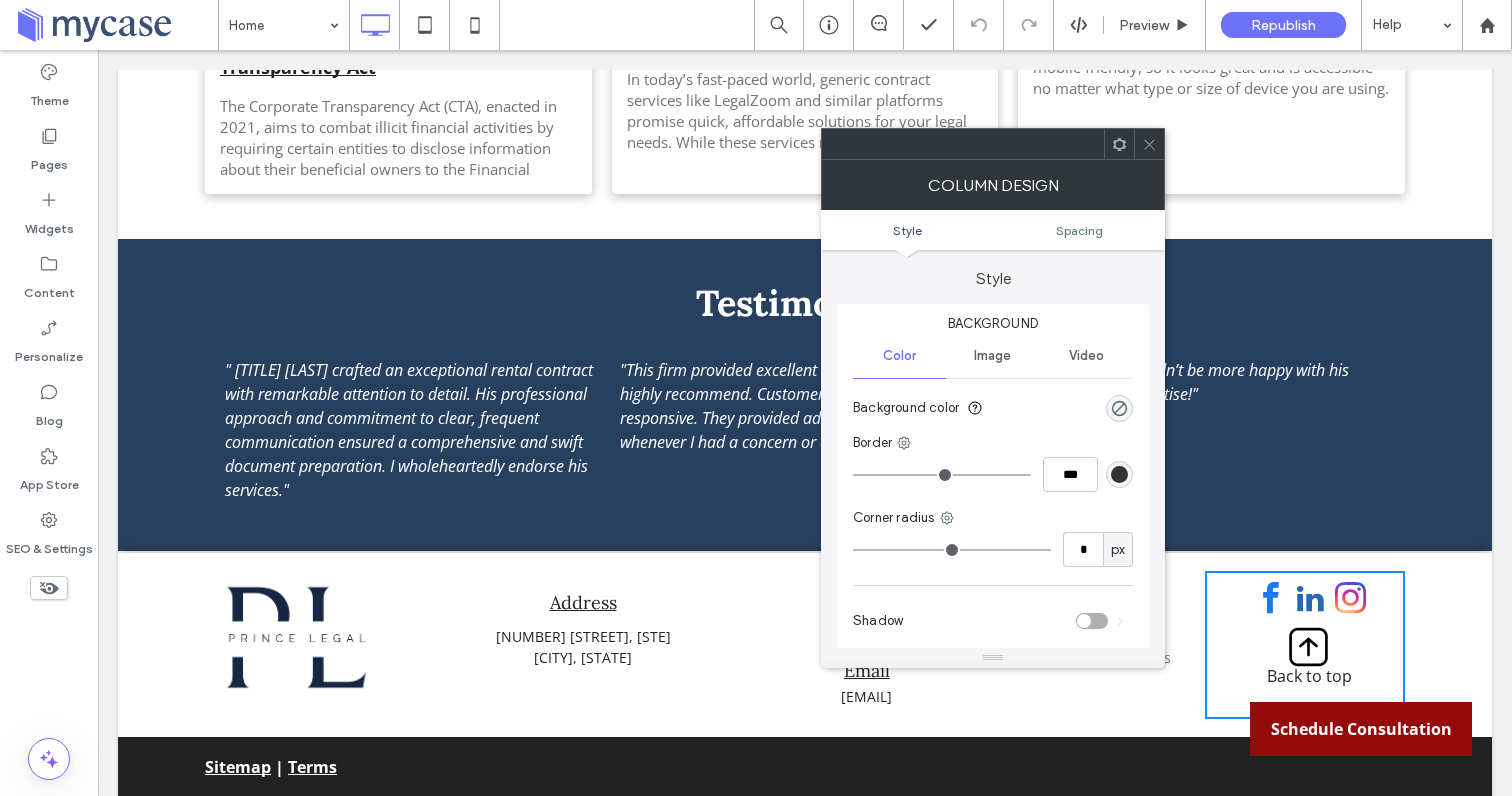 click at bounding box center [1270, 599] 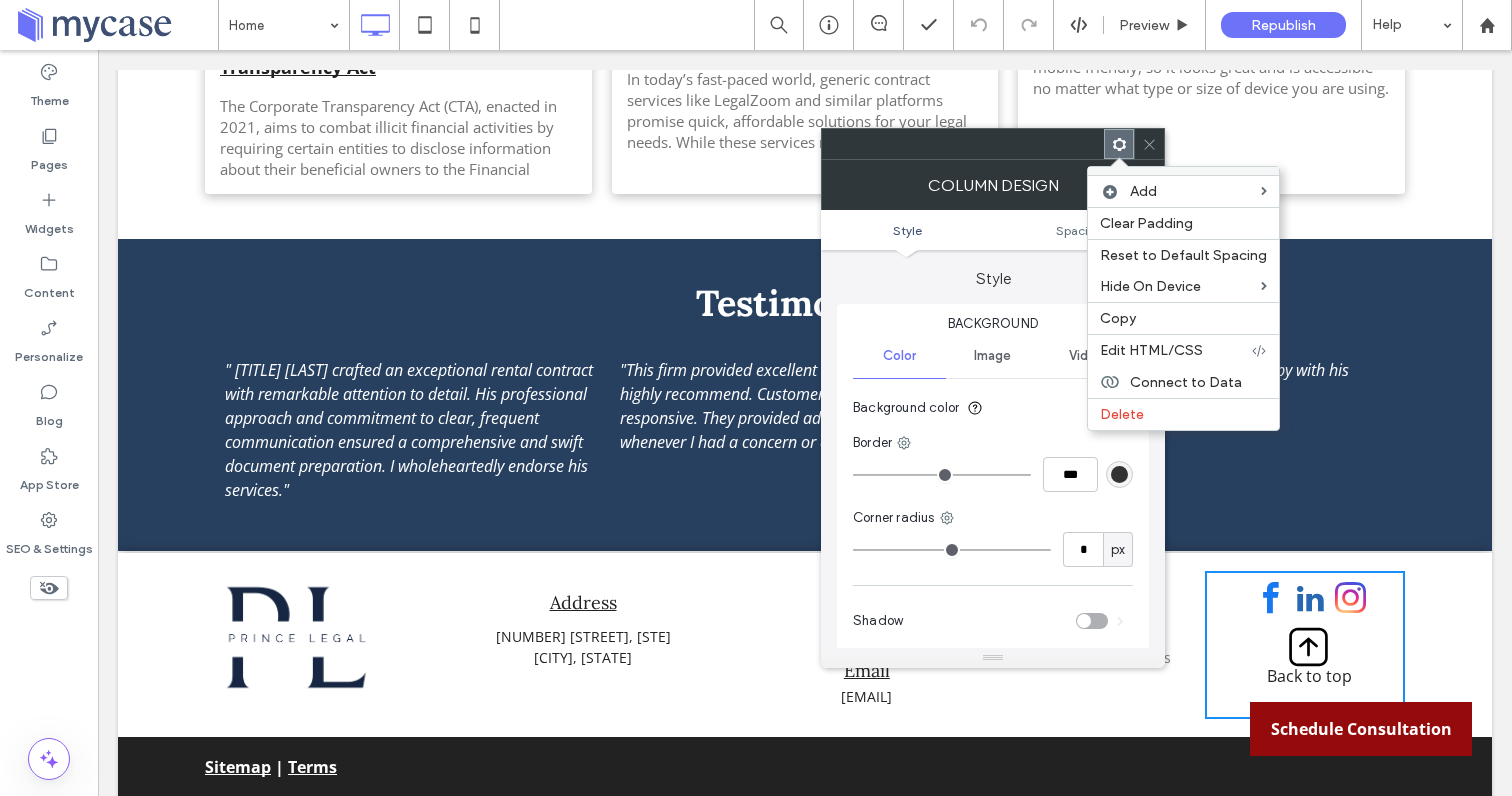 click 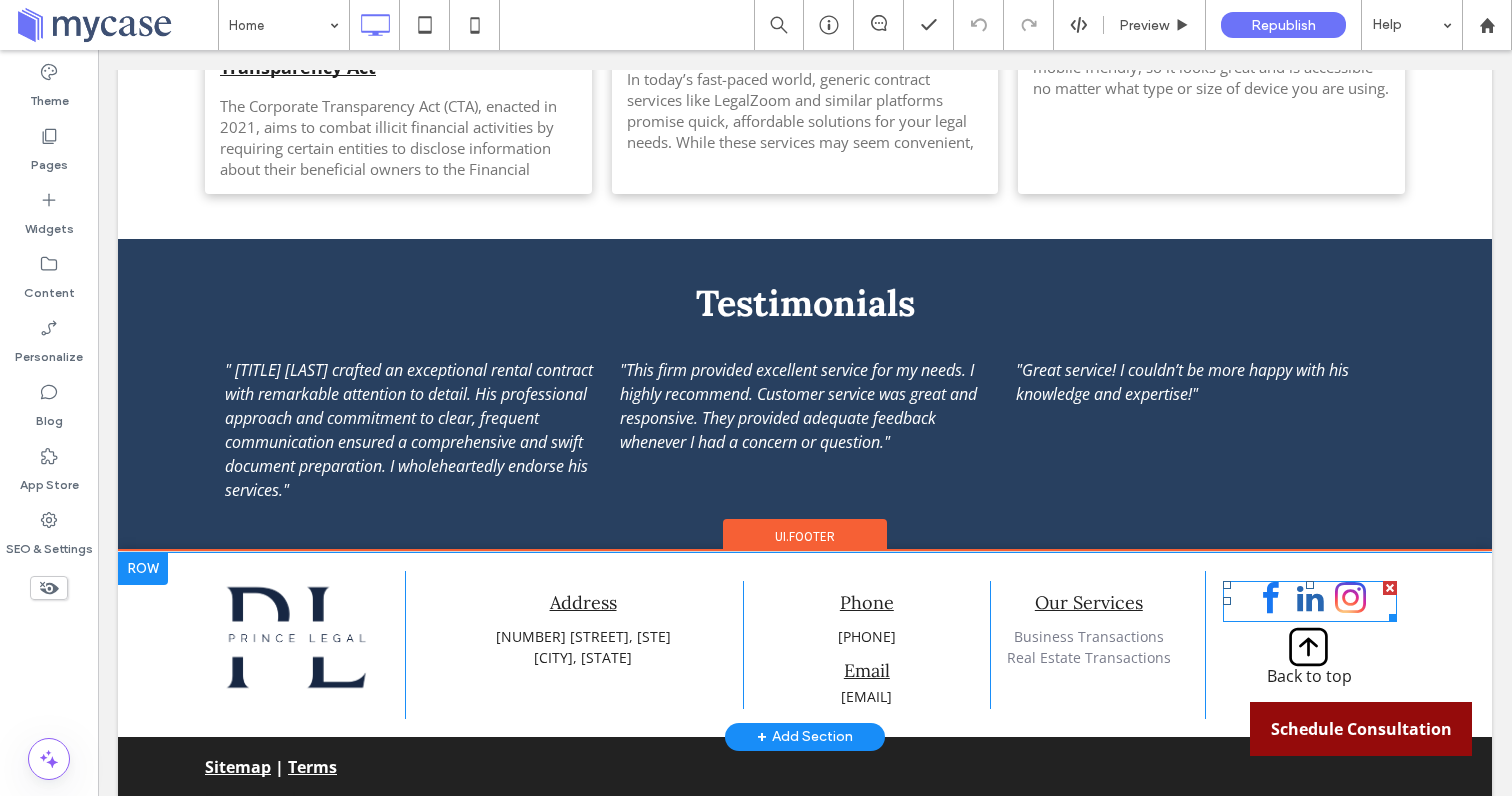 scroll, scrollTop: 2097, scrollLeft: 0, axis: vertical 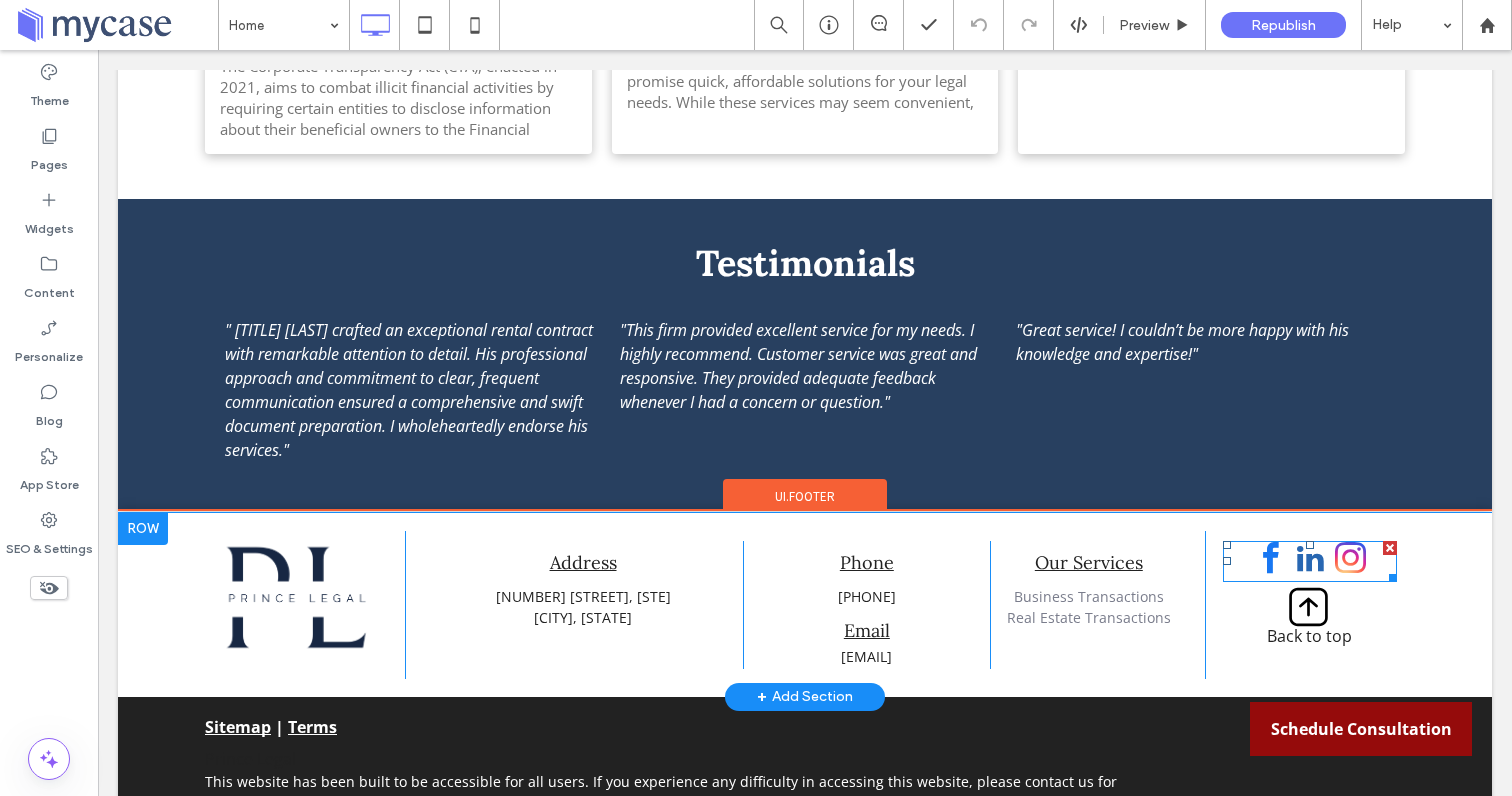 click at bounding box center [1310, 559] 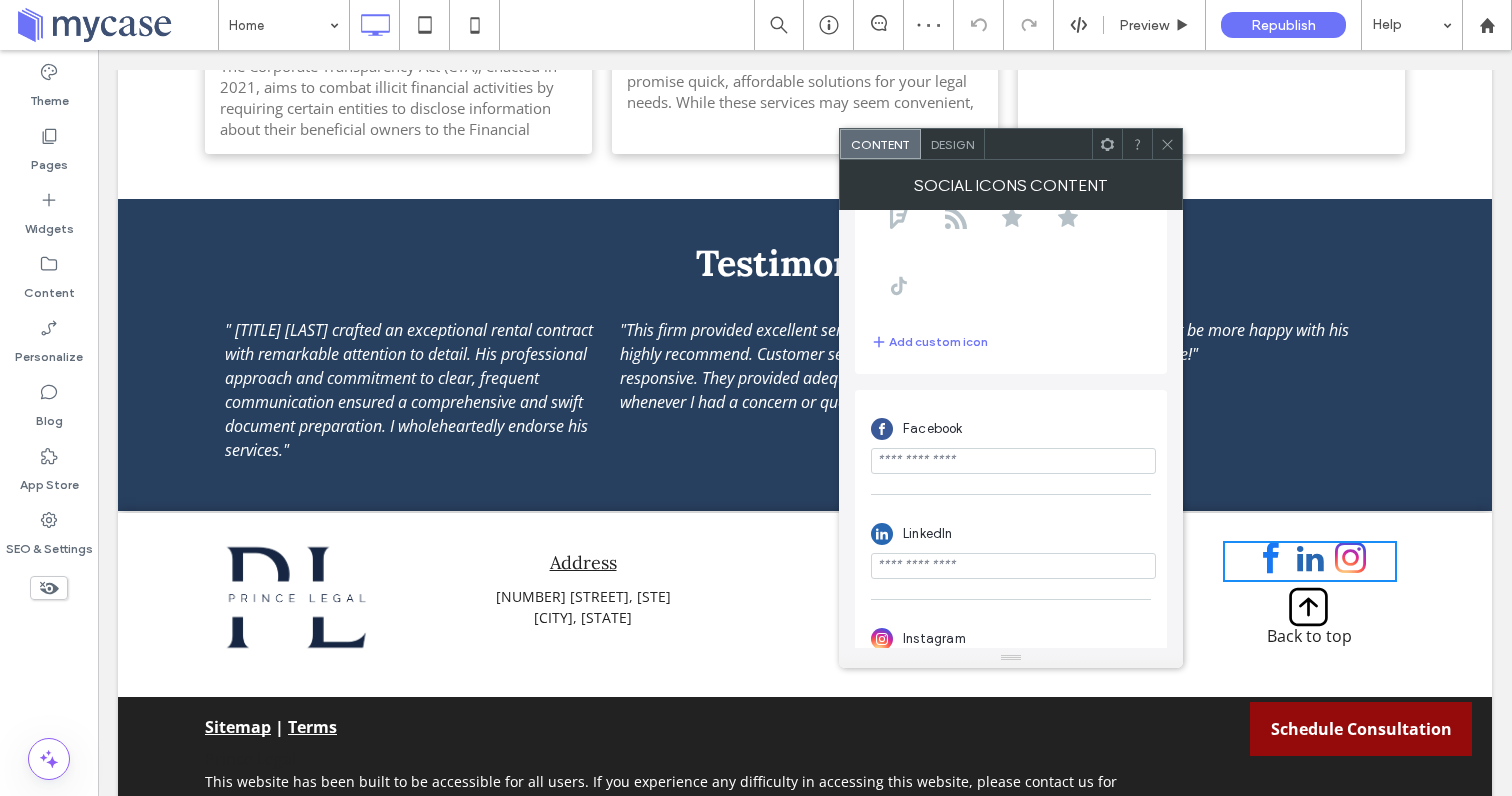 scroll, scrollTop: 420, scrollLeft: 0, axis: vertical 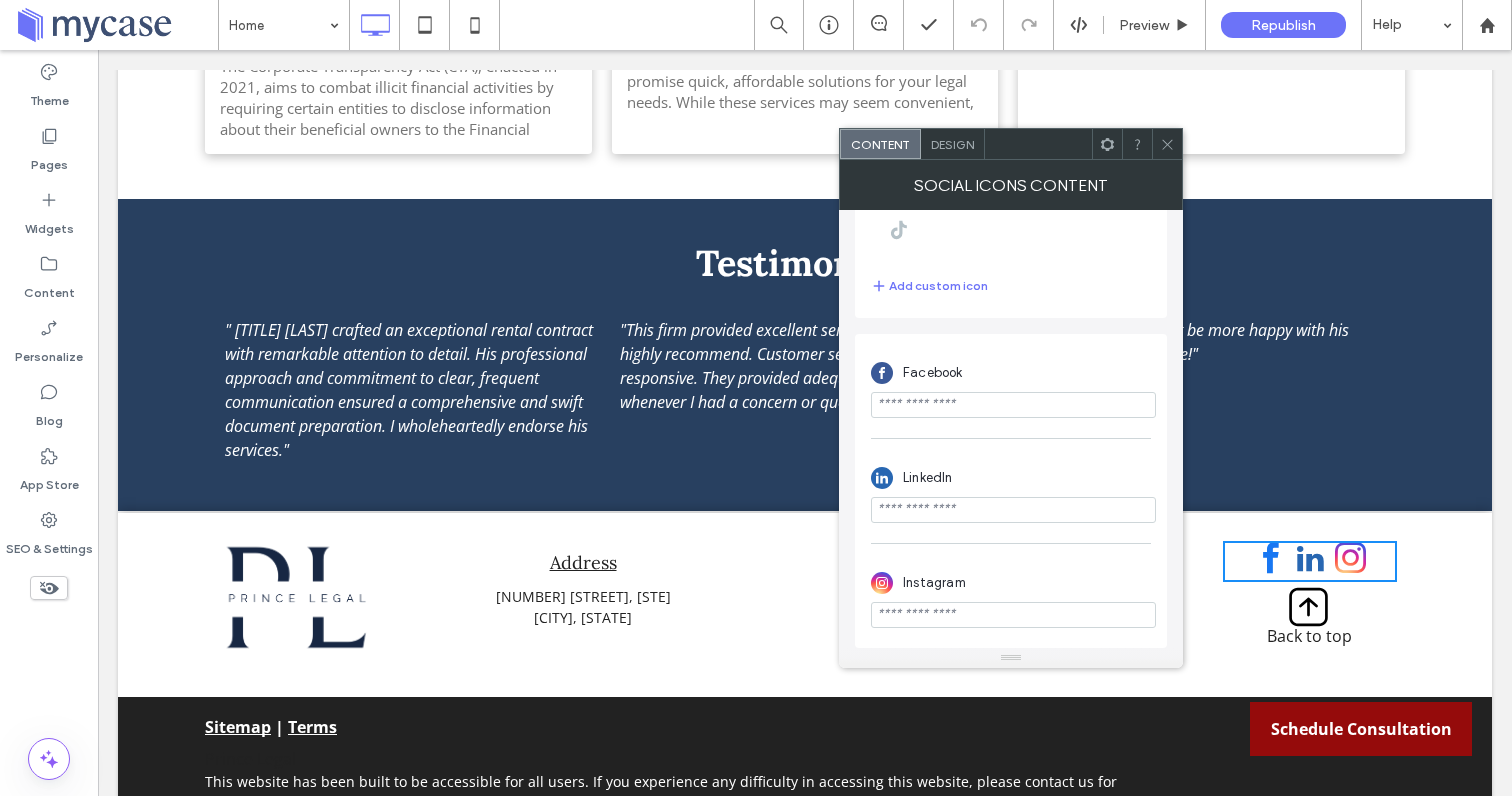click at bounding box center (1013, 510) 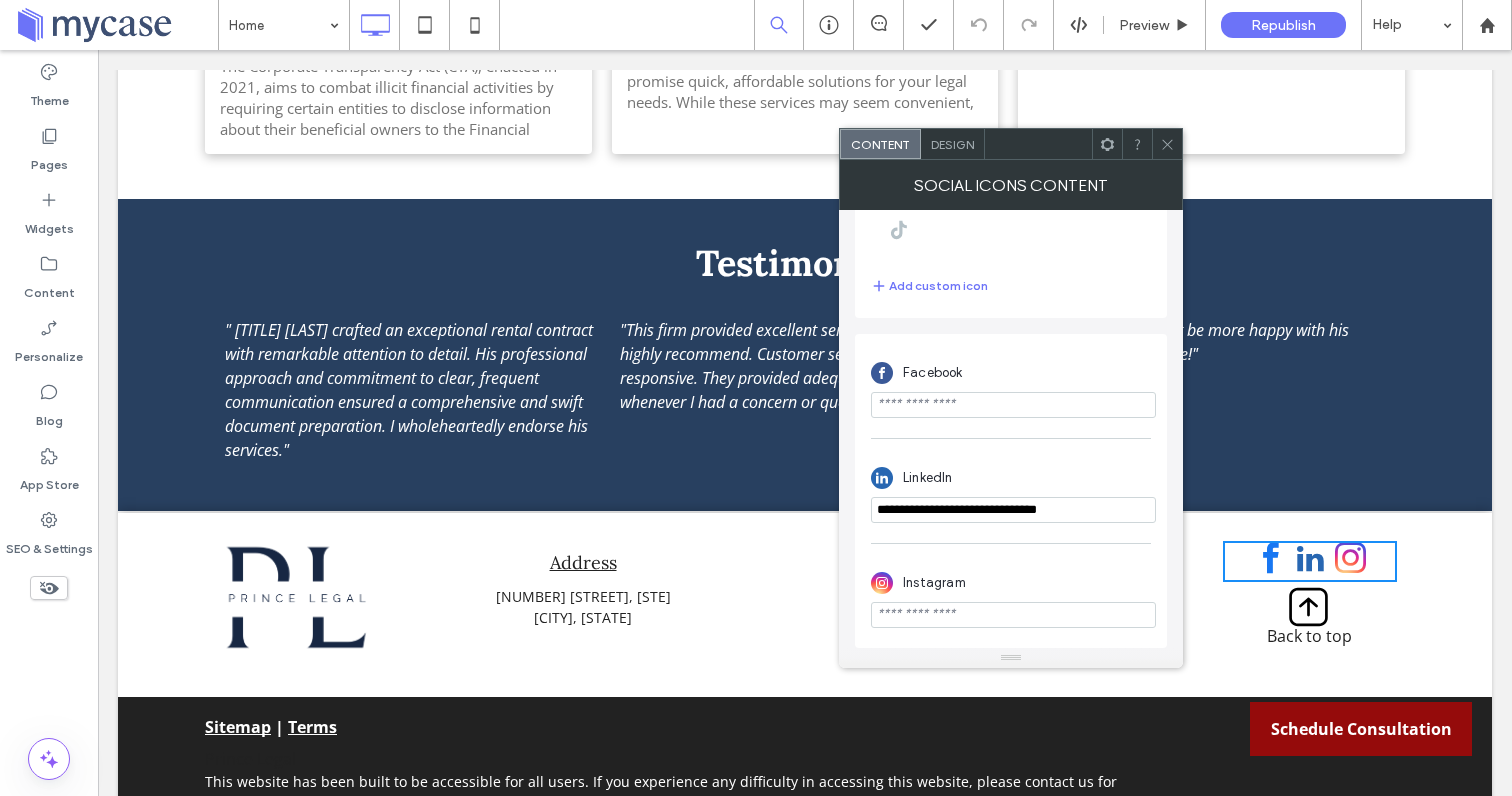 type on "**********" 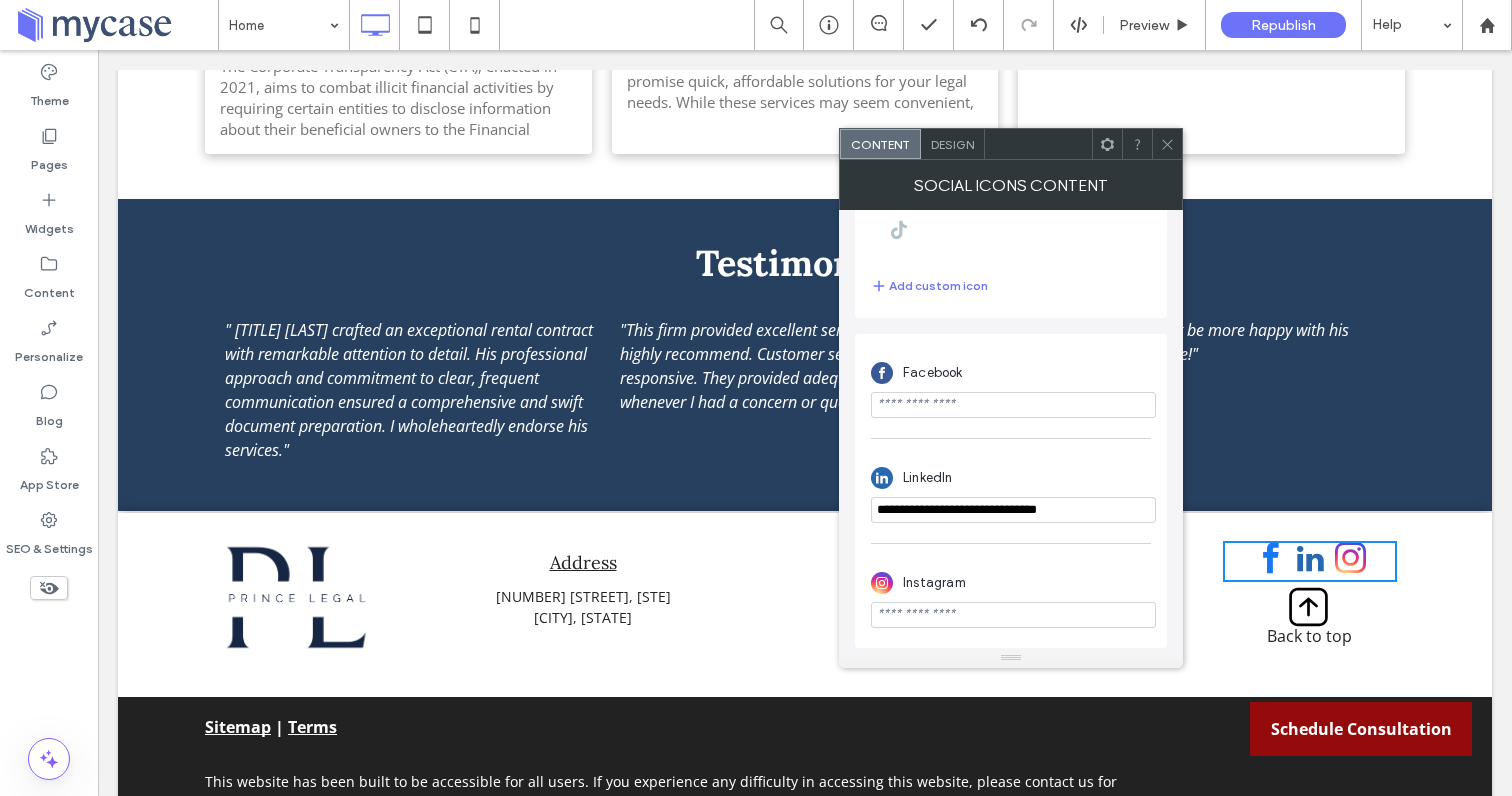 click at bounding box center (1013, 615) 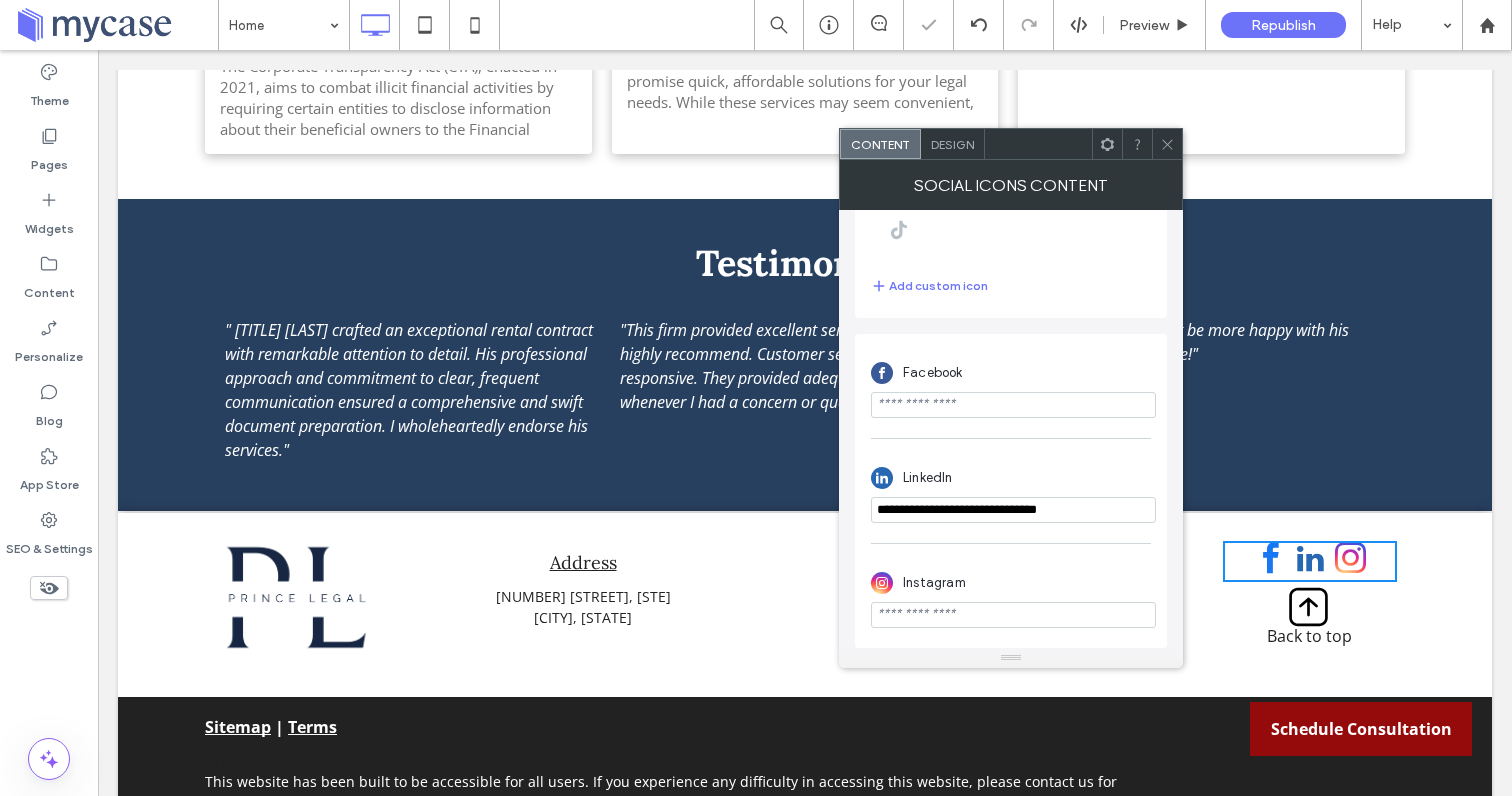 paste on "**********" 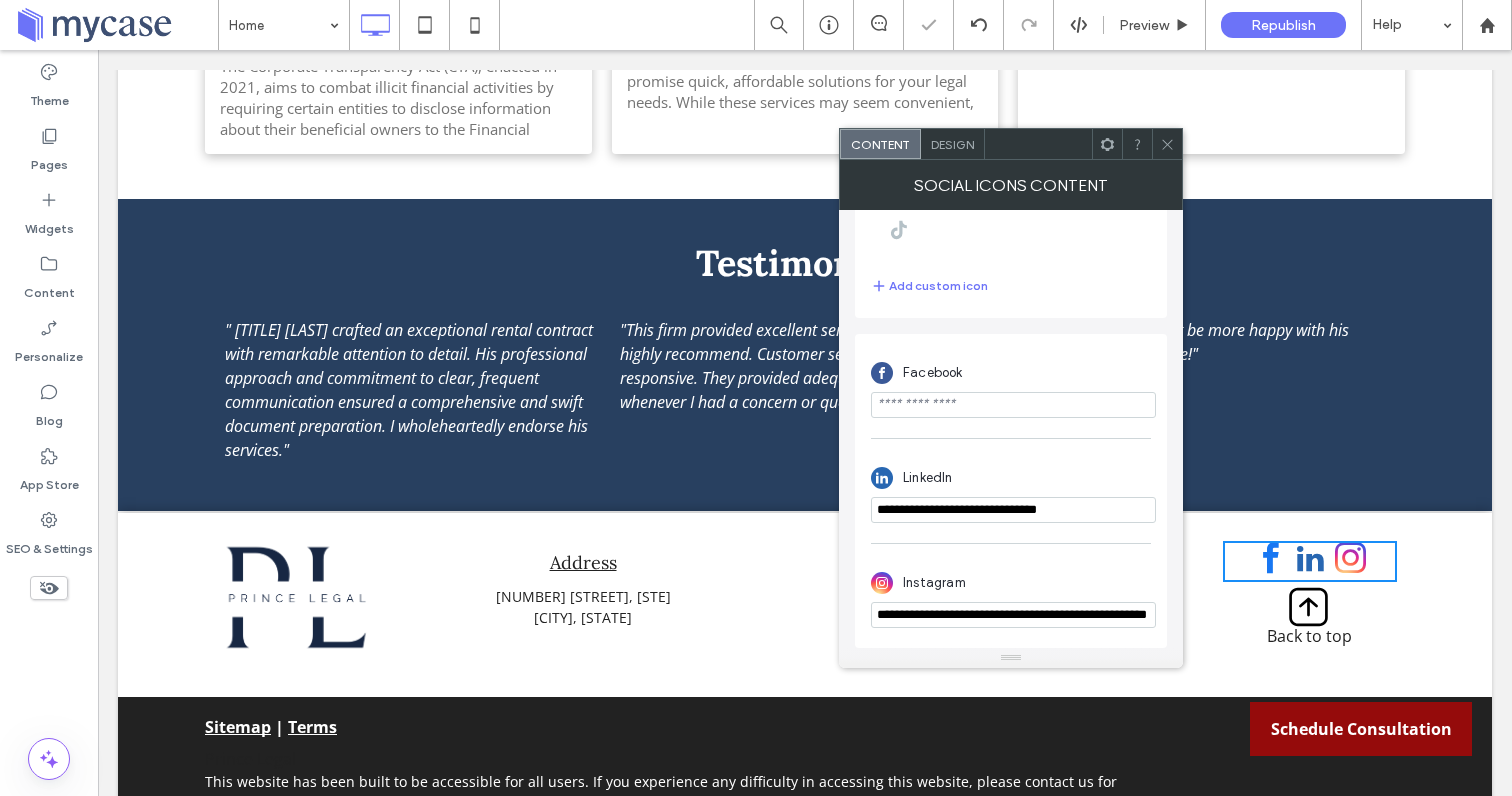 scroll, scrollTop: 0, scrollLeft: 90, axis: horizontal 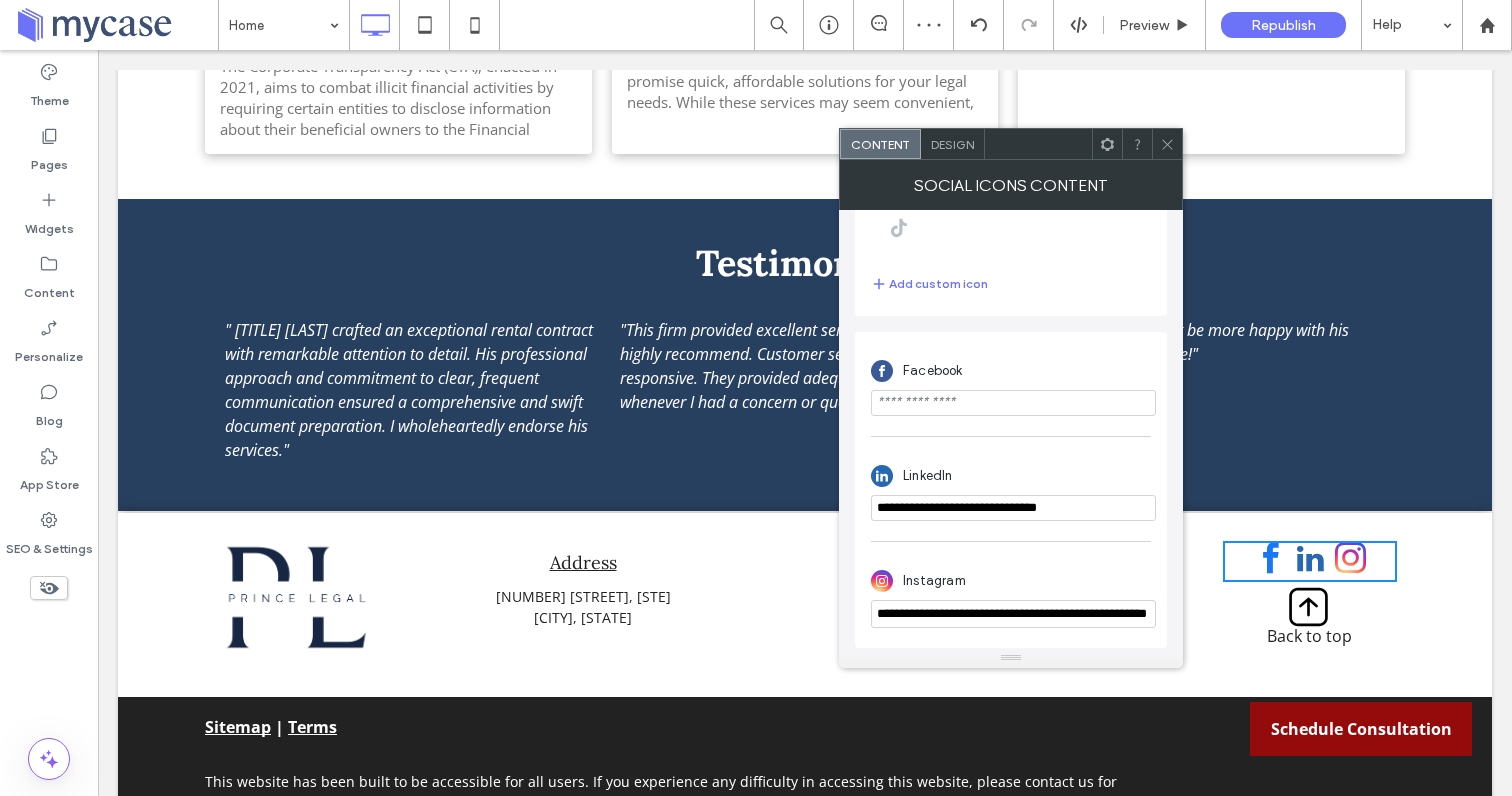 type on "**********" 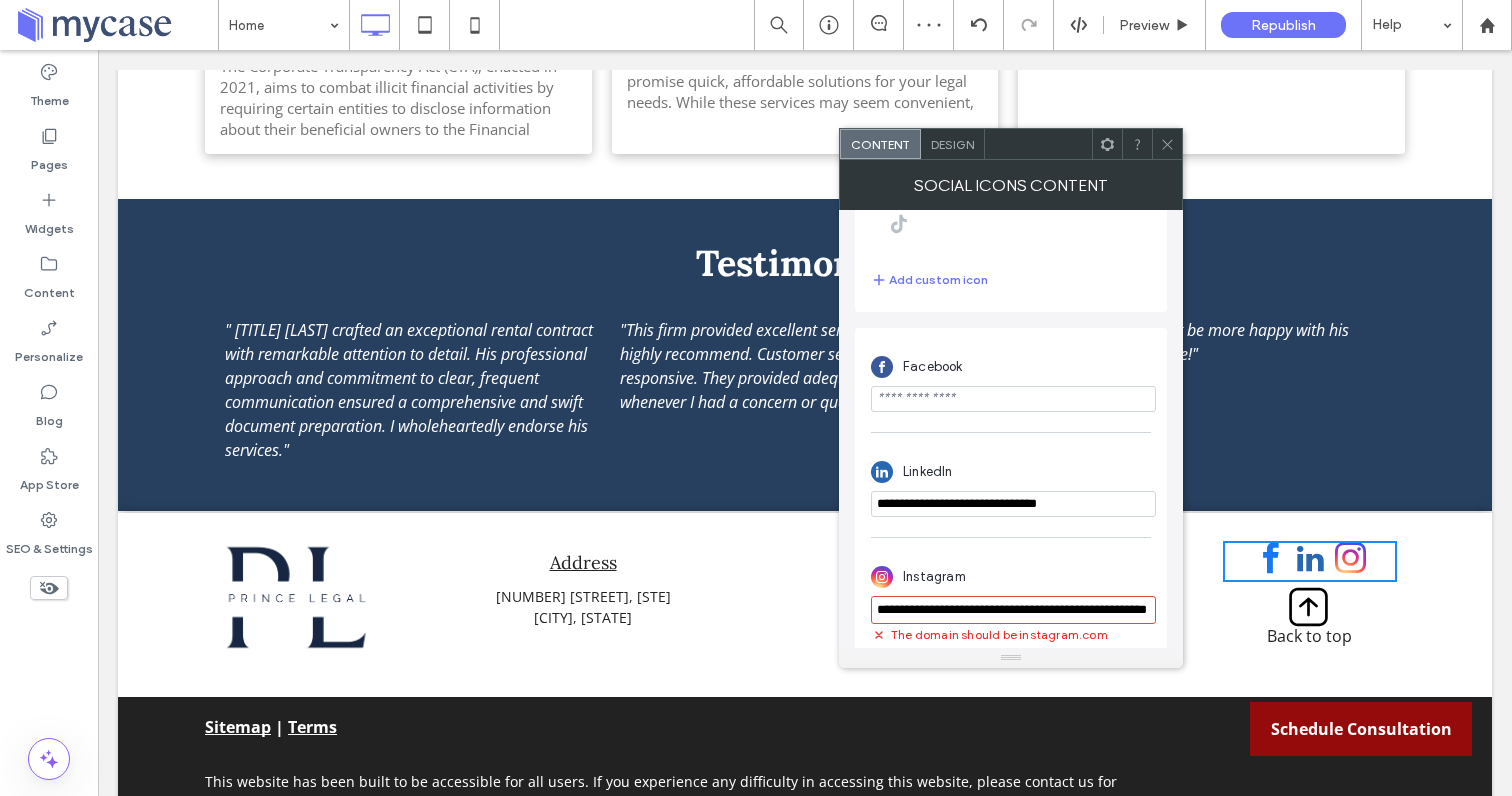 paste on "**********" 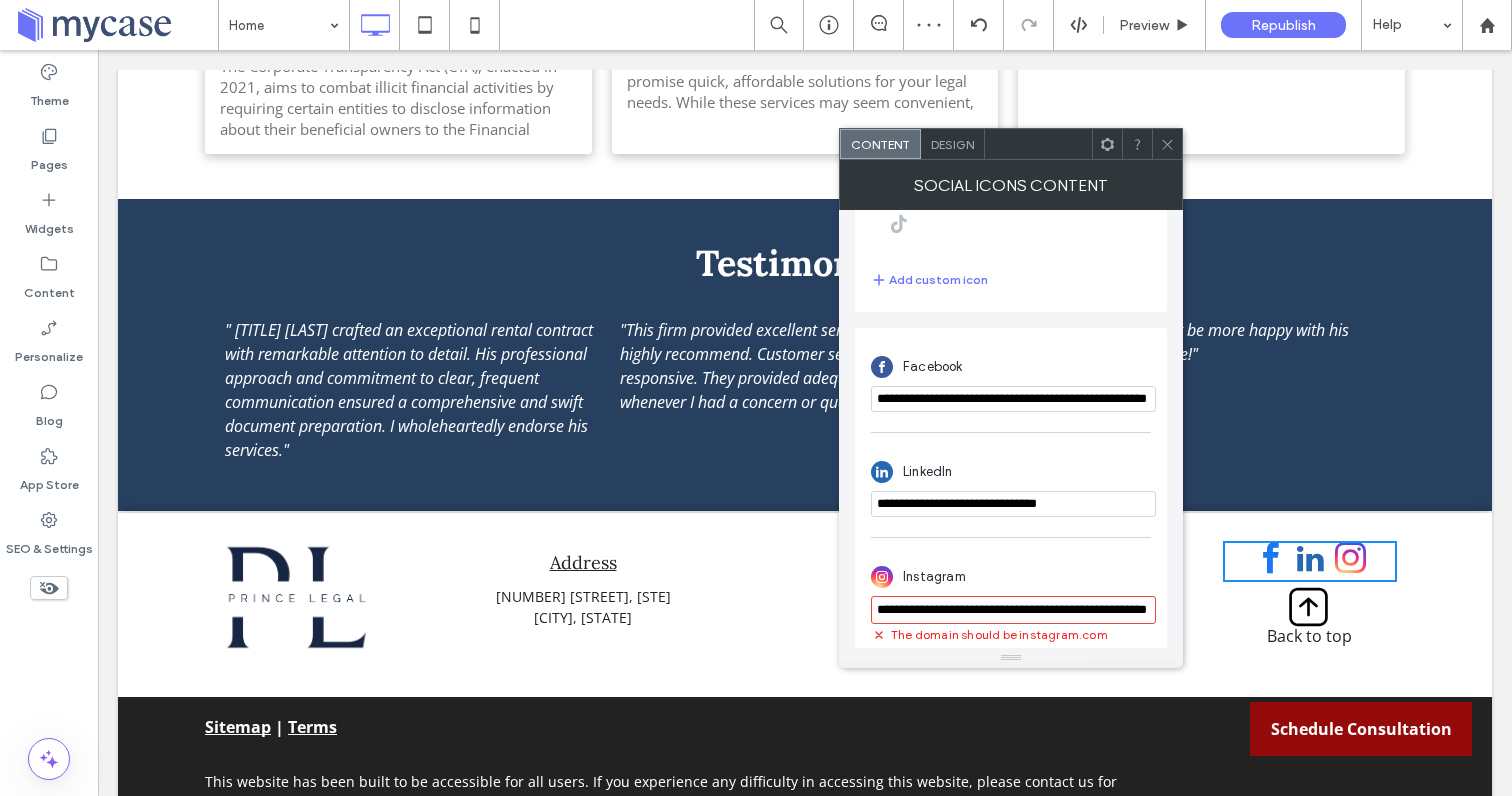 scroll, scrollTop: 0, scrollLeft: 90, axis: horizontal 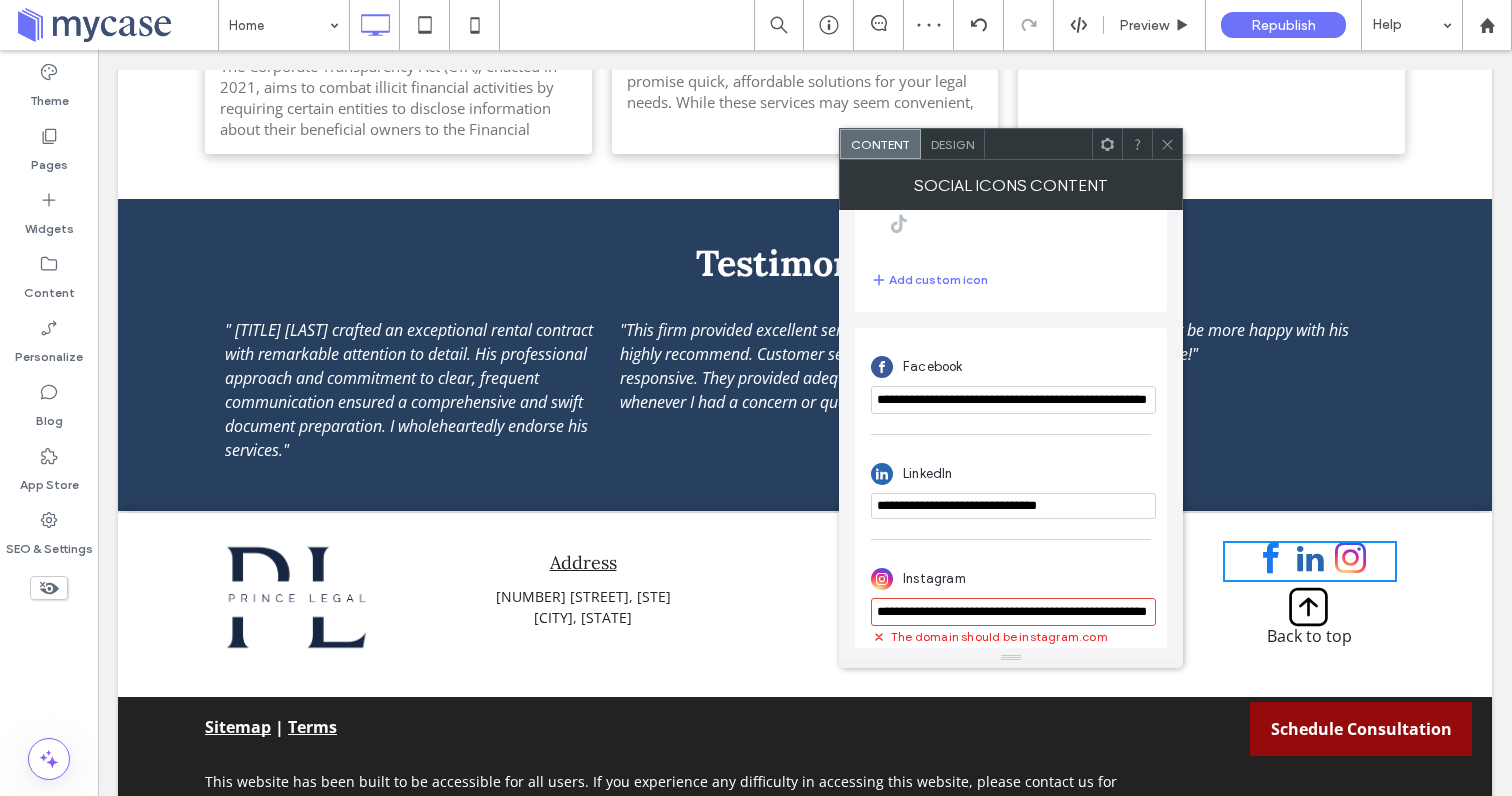 type on "**********" 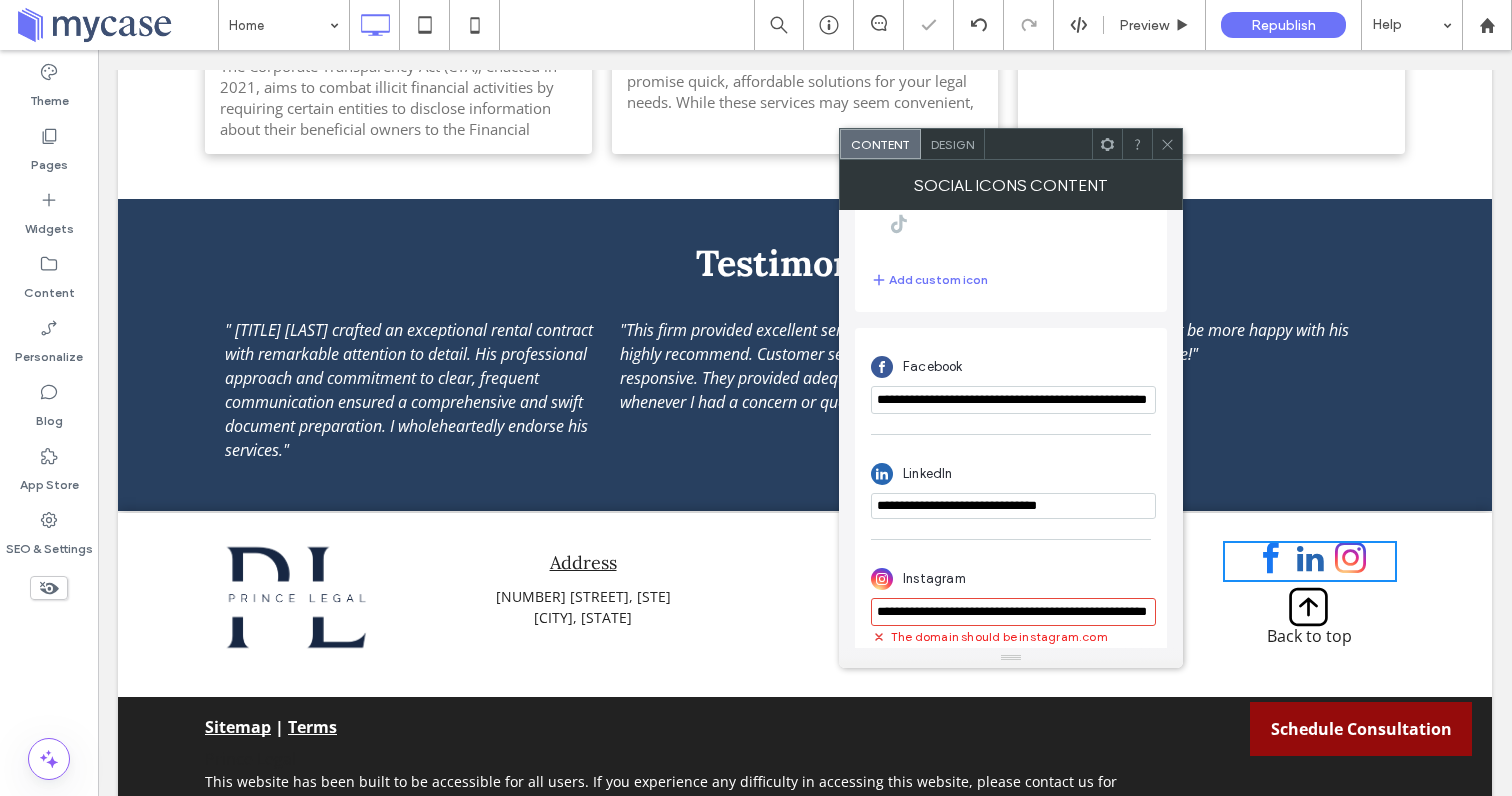click on "**********" at bounding box center [1013, 612] 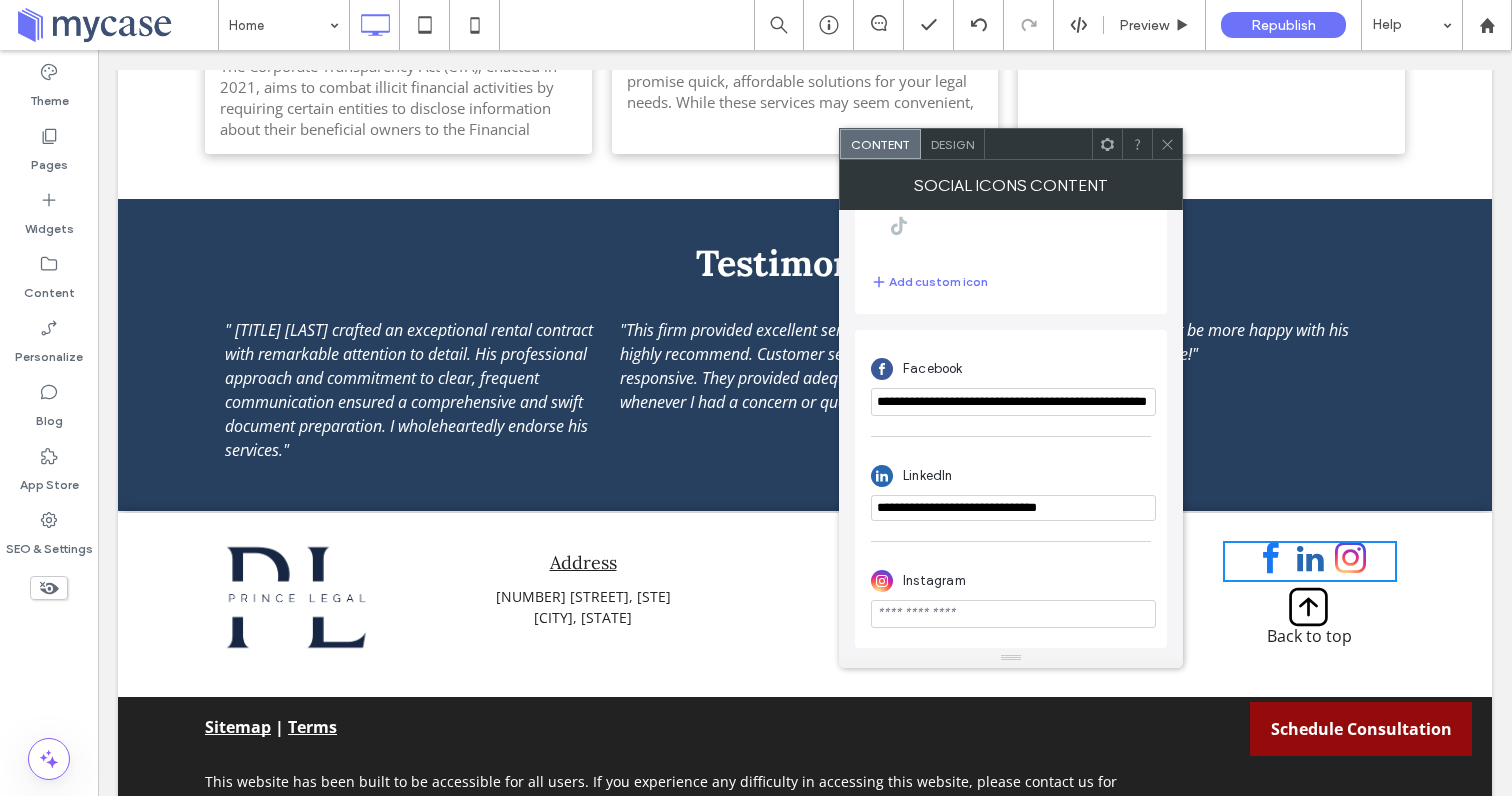 click at bounding box center (1013, 614) 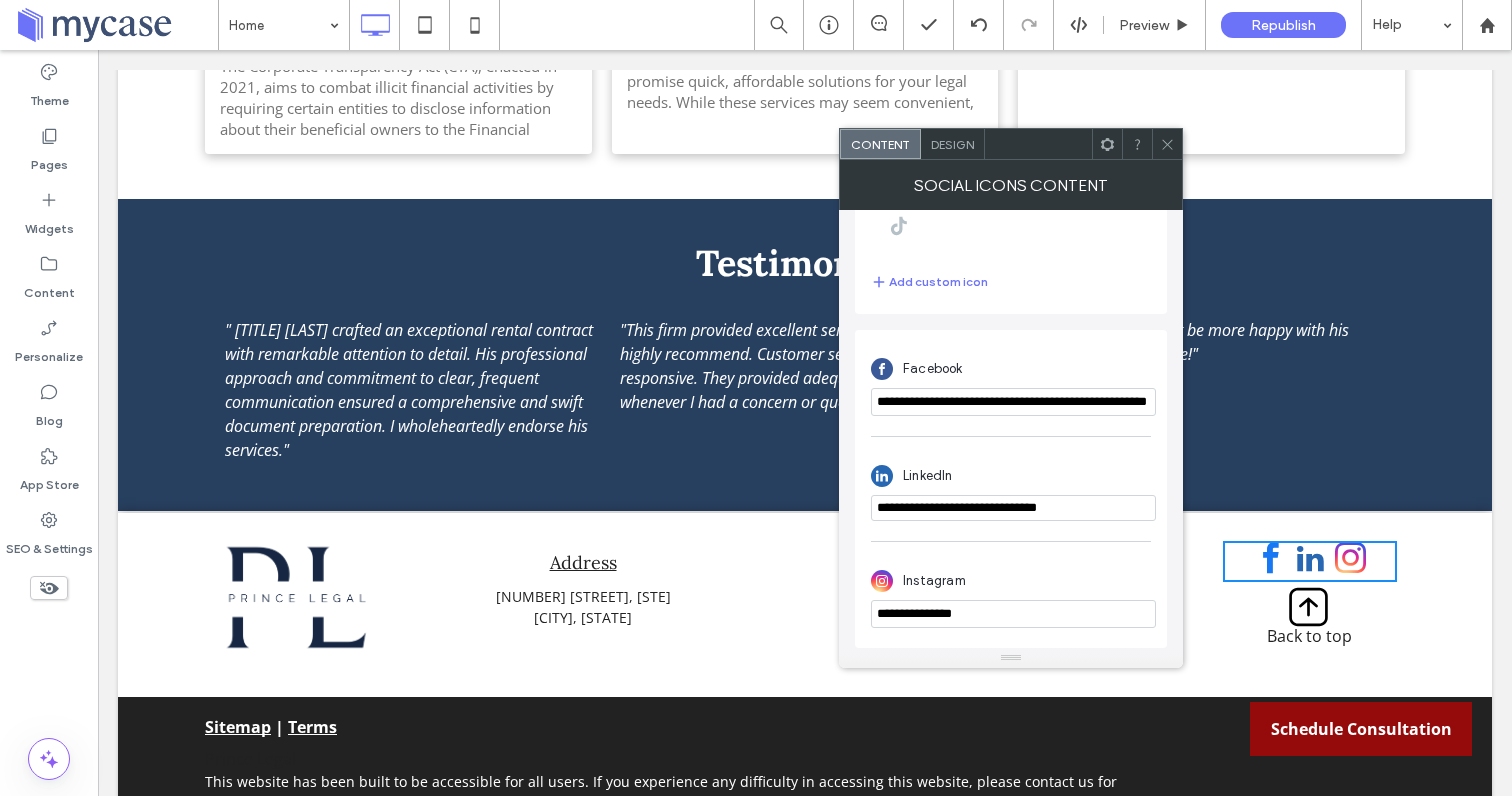 click on "**********" at bounding box center [1013, 614] 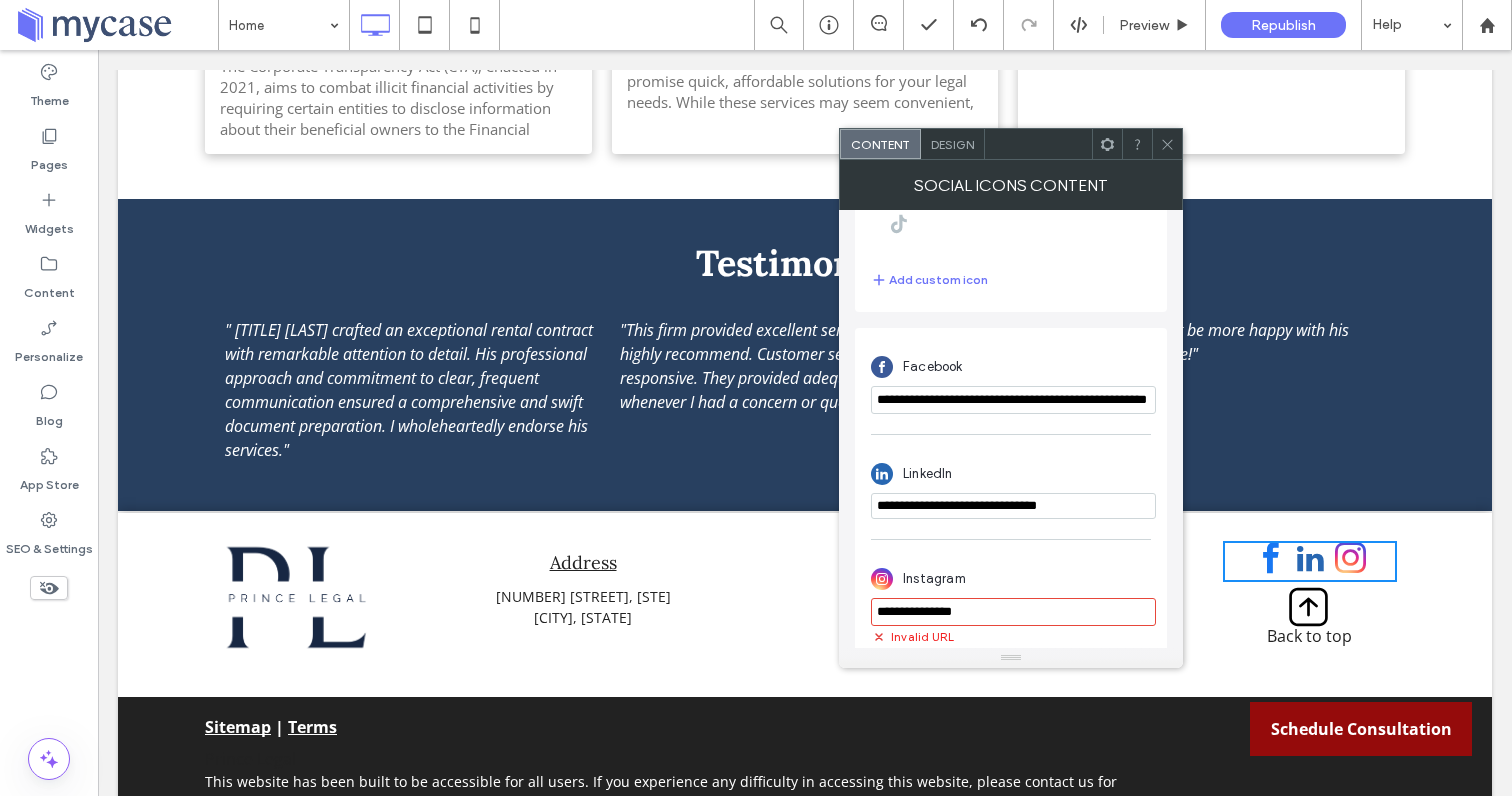 click on "**********" at bounding box center (1013, 612) 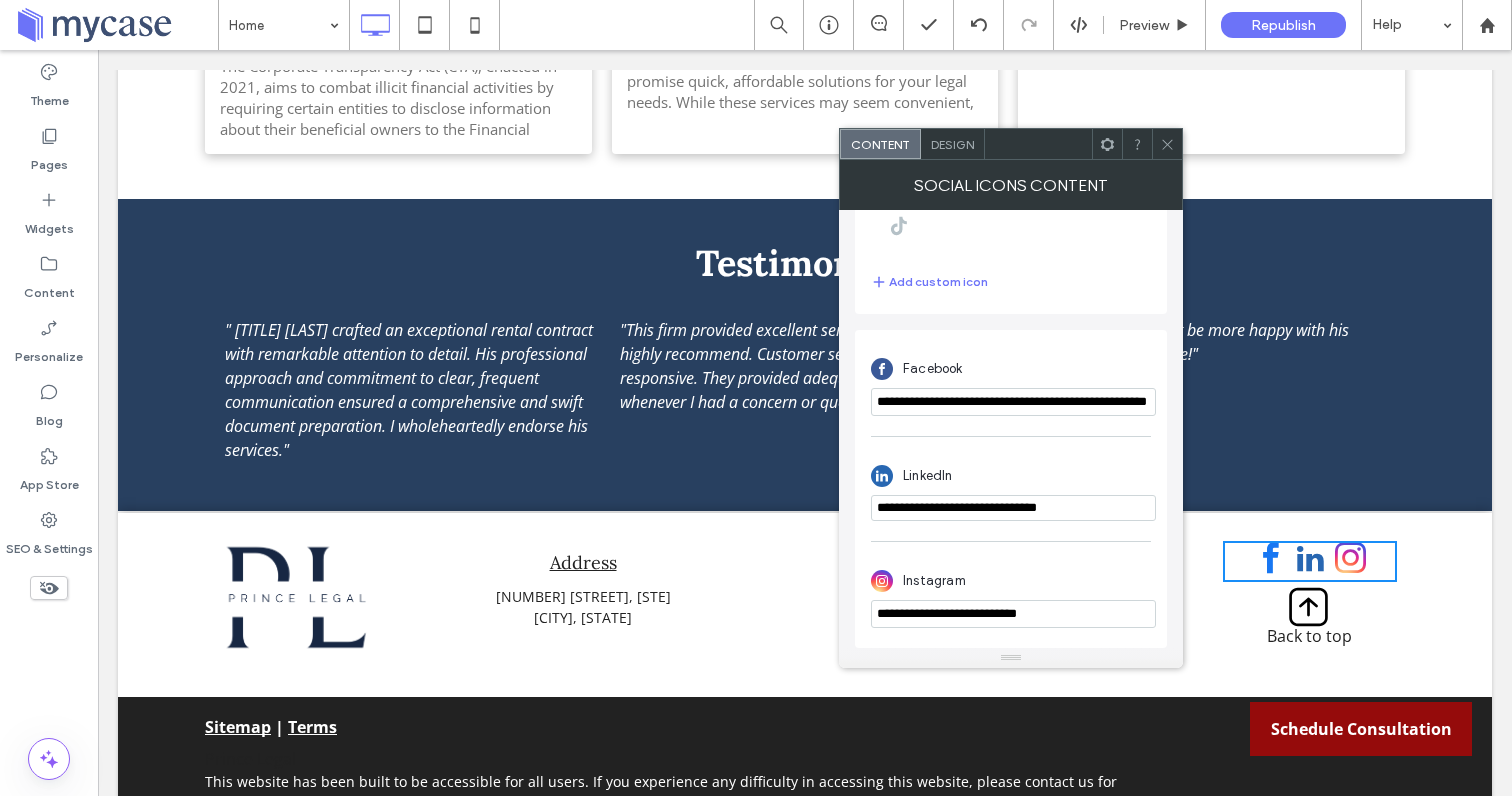 click on "**********" at bounding box center (1013, 614) 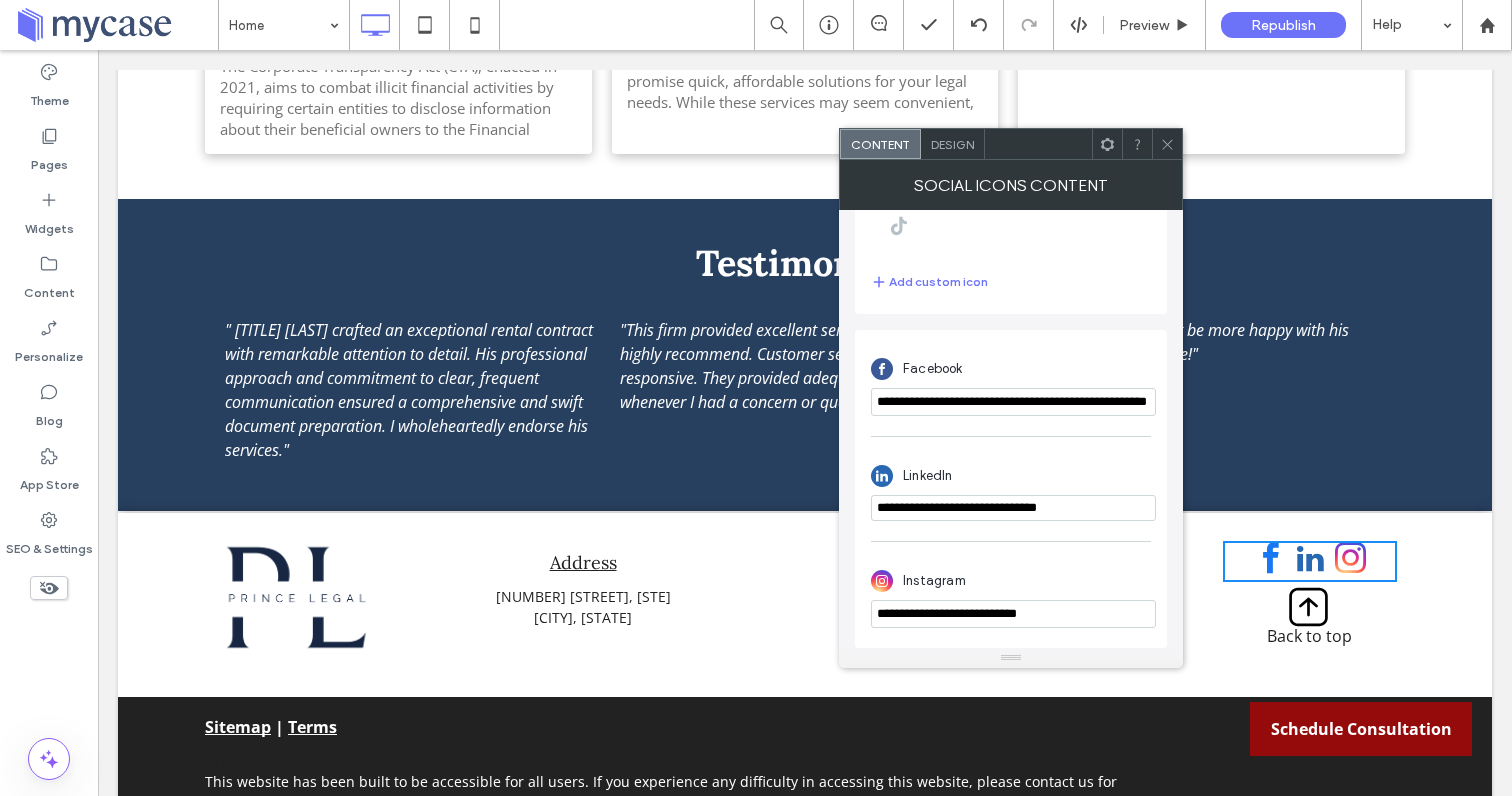 type on "**********" 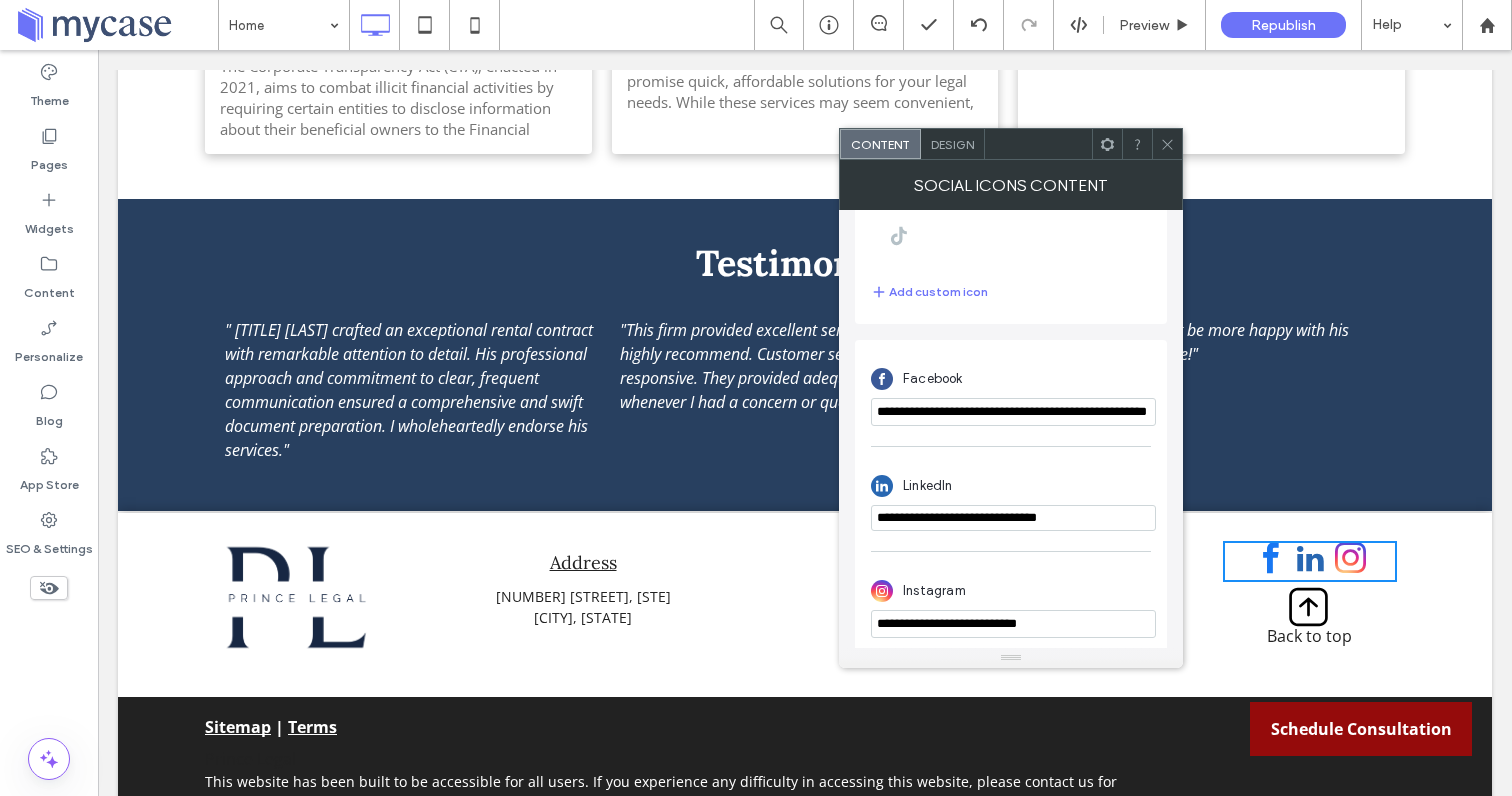 scroll, scrollTop: 420, scrollLeft: 0, axis: vertical 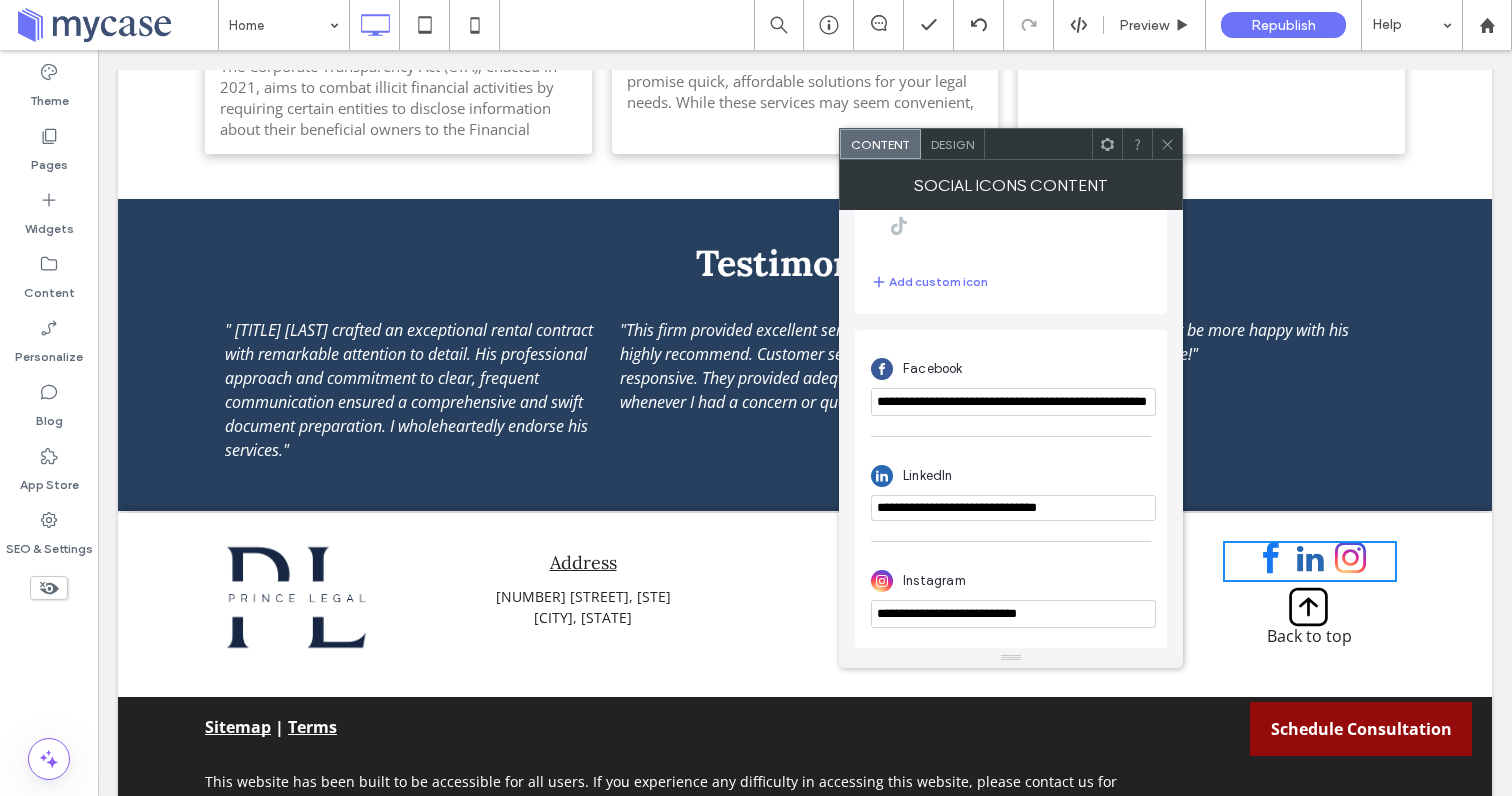 click on "**********" at bounding box center (1013, 402) 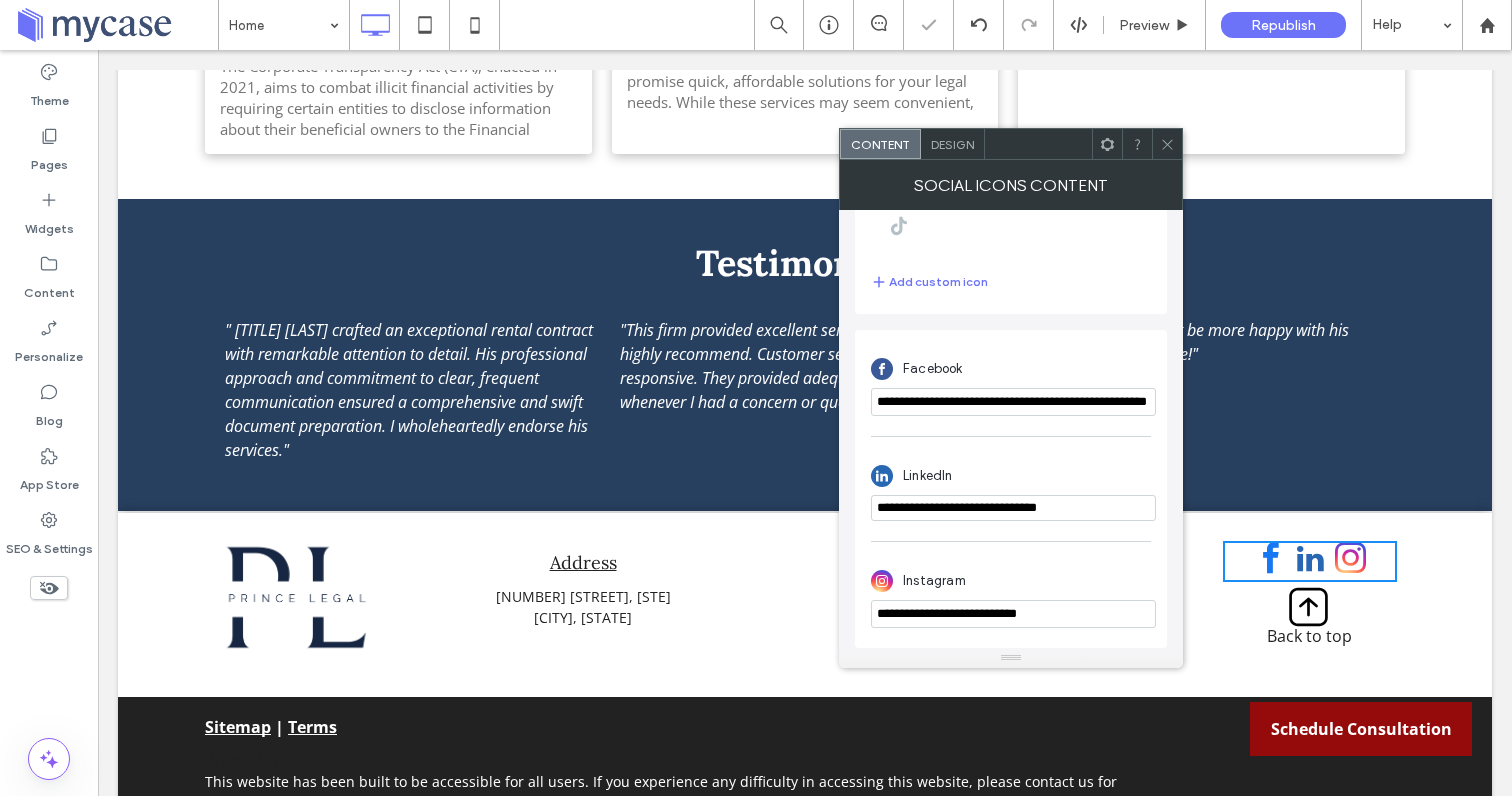 click on "**********" at bounding box center [1013, 508] 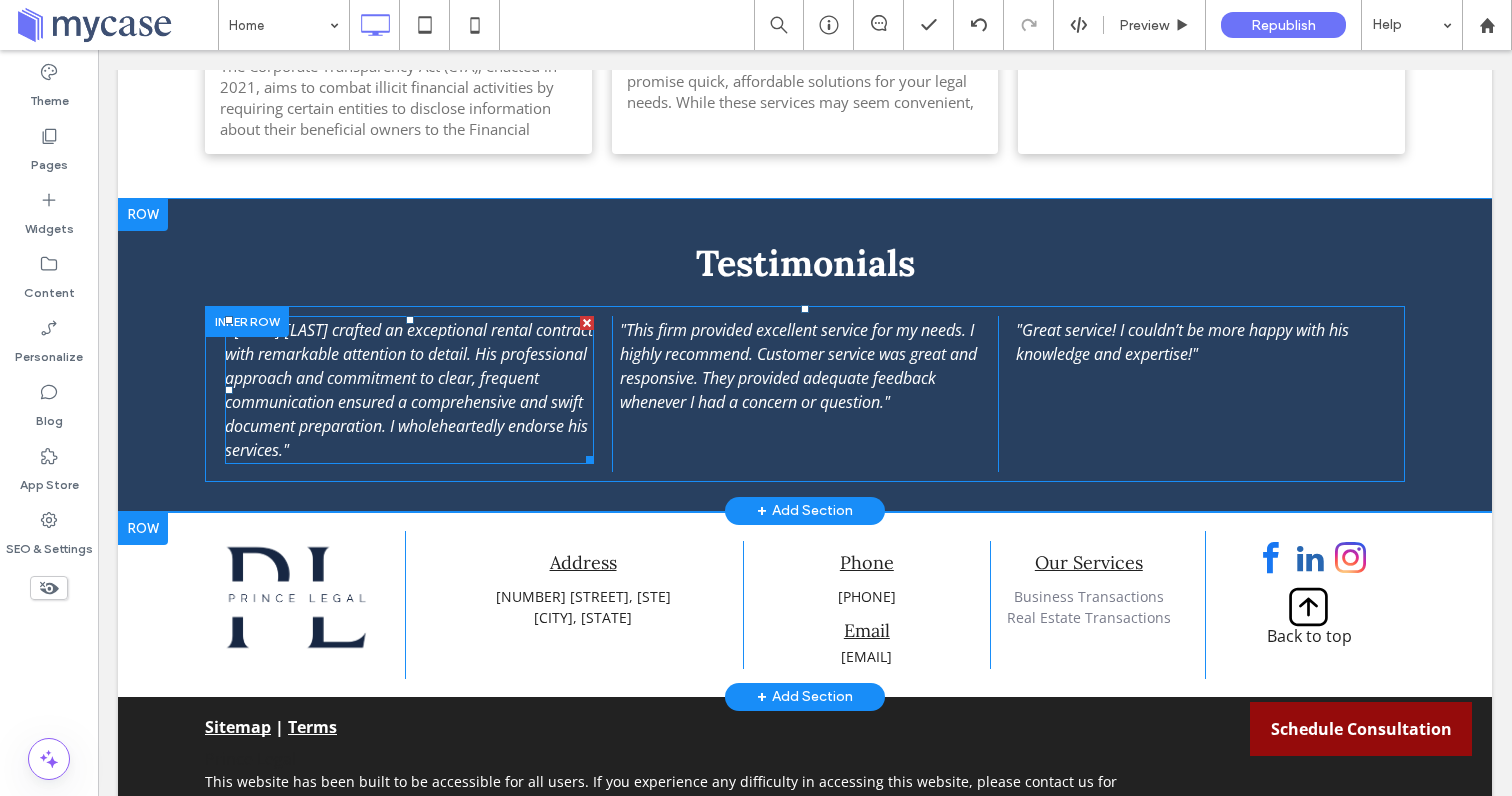 click on "" [TITLE] [LAST] crafted an exceptional rental contract with remarkable attention to detail. His professional approach and commitment to clear, frequent communication ensured a comprehensive and swift document preparation. I wholeheartedly endorse his services."" at bounding box center [409, 390] 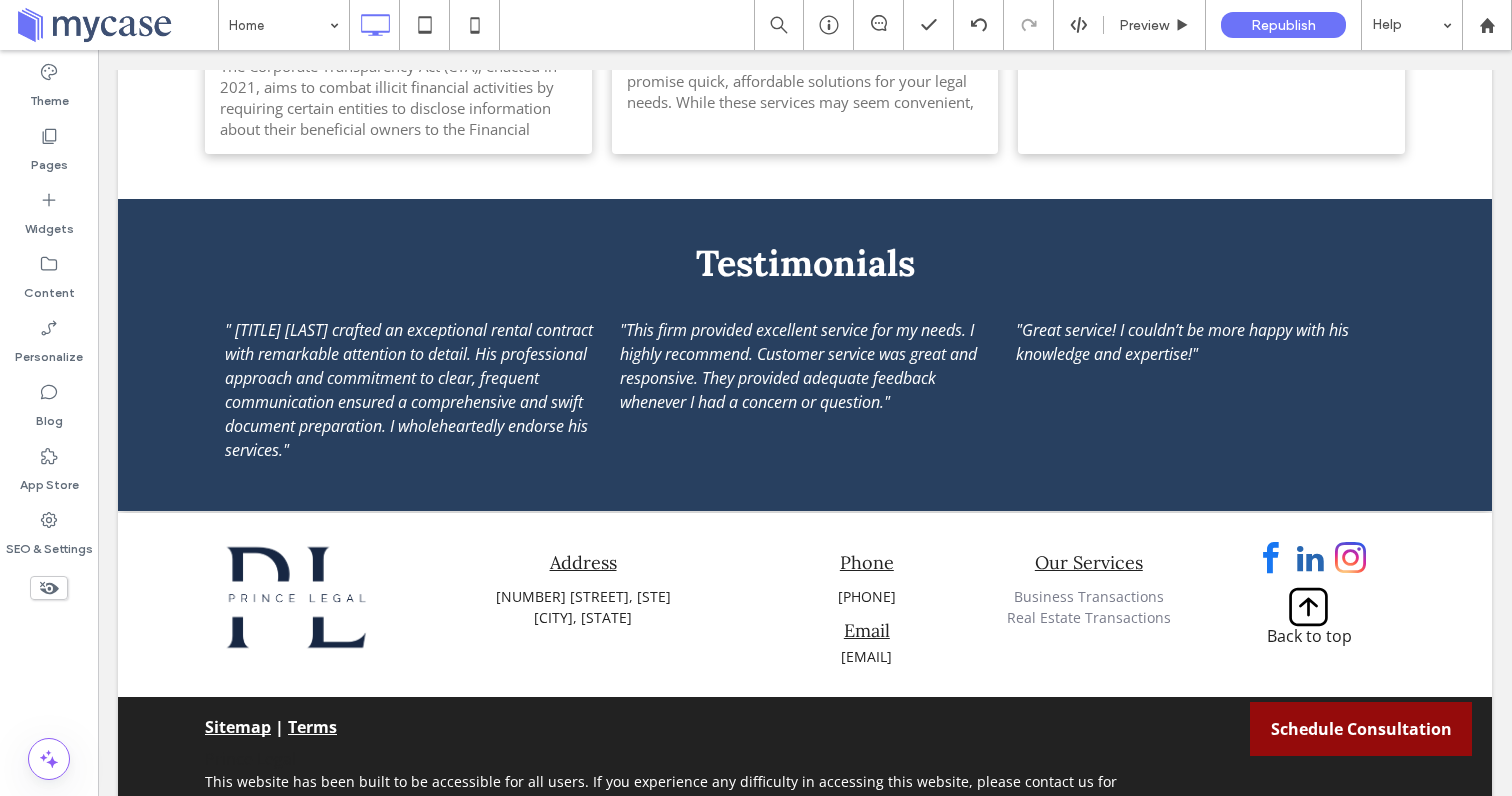 click on "" [TITLE] [LAST] crafted an exceptional rental contract with remarkable attention to detail. His professional approach and commitment to clear, frequent communication ensured a comprehensive and swift document preparation. I wholeheartedly endorse his services."" at bounding box center (409, 390) 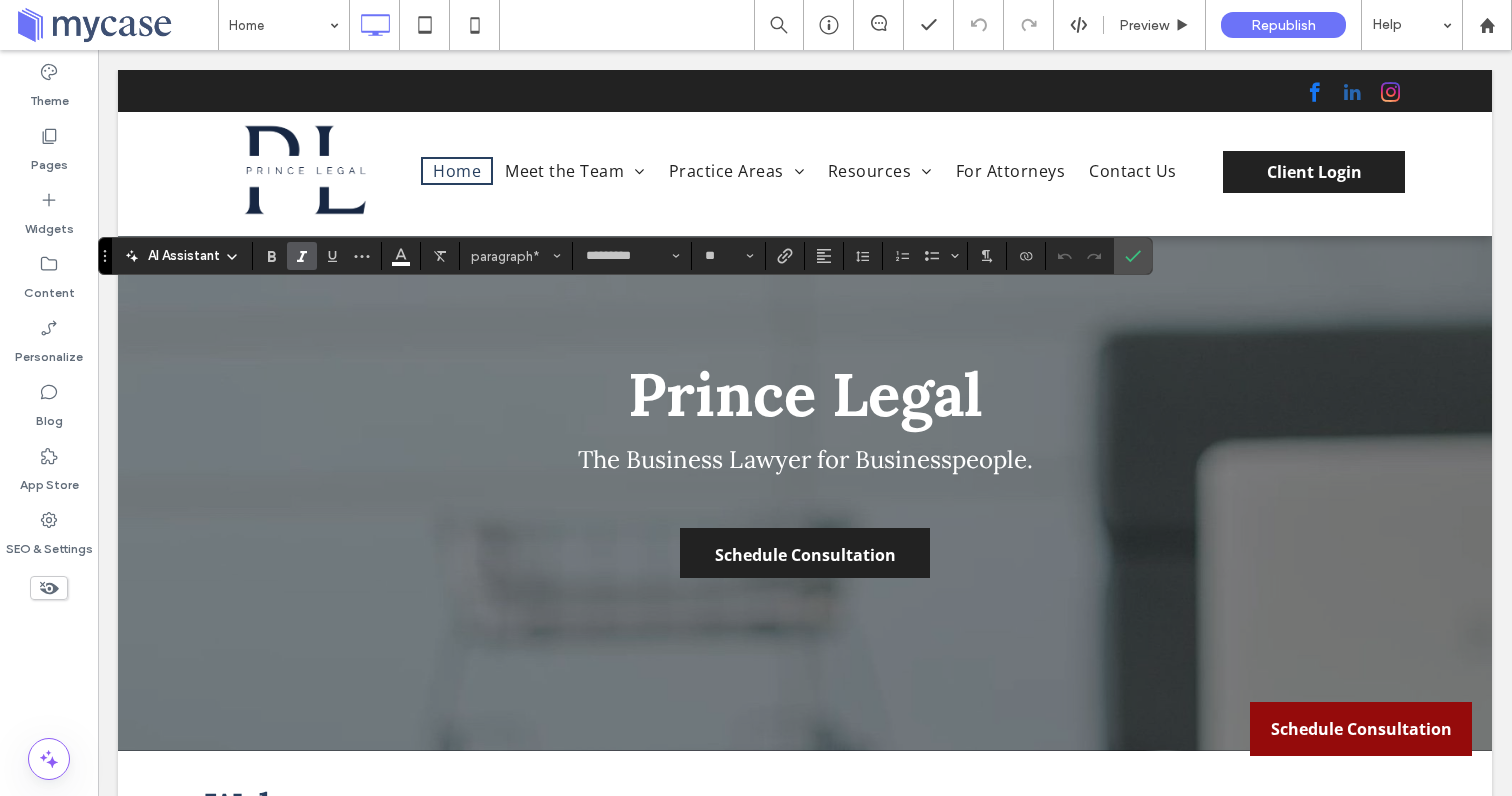 scroll, scrollTop: 2097, scrollLeft: 0, axis: vertical 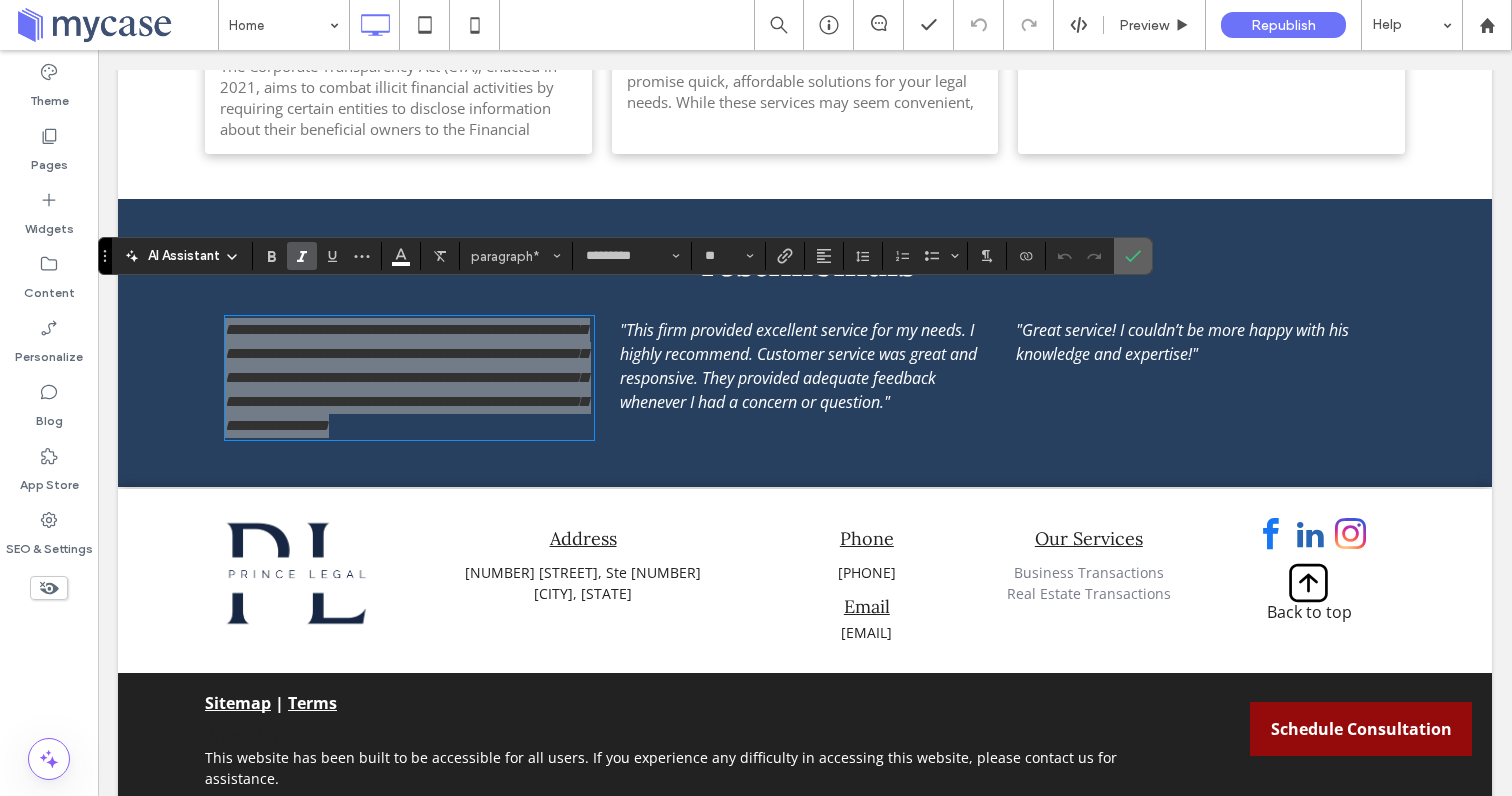 click 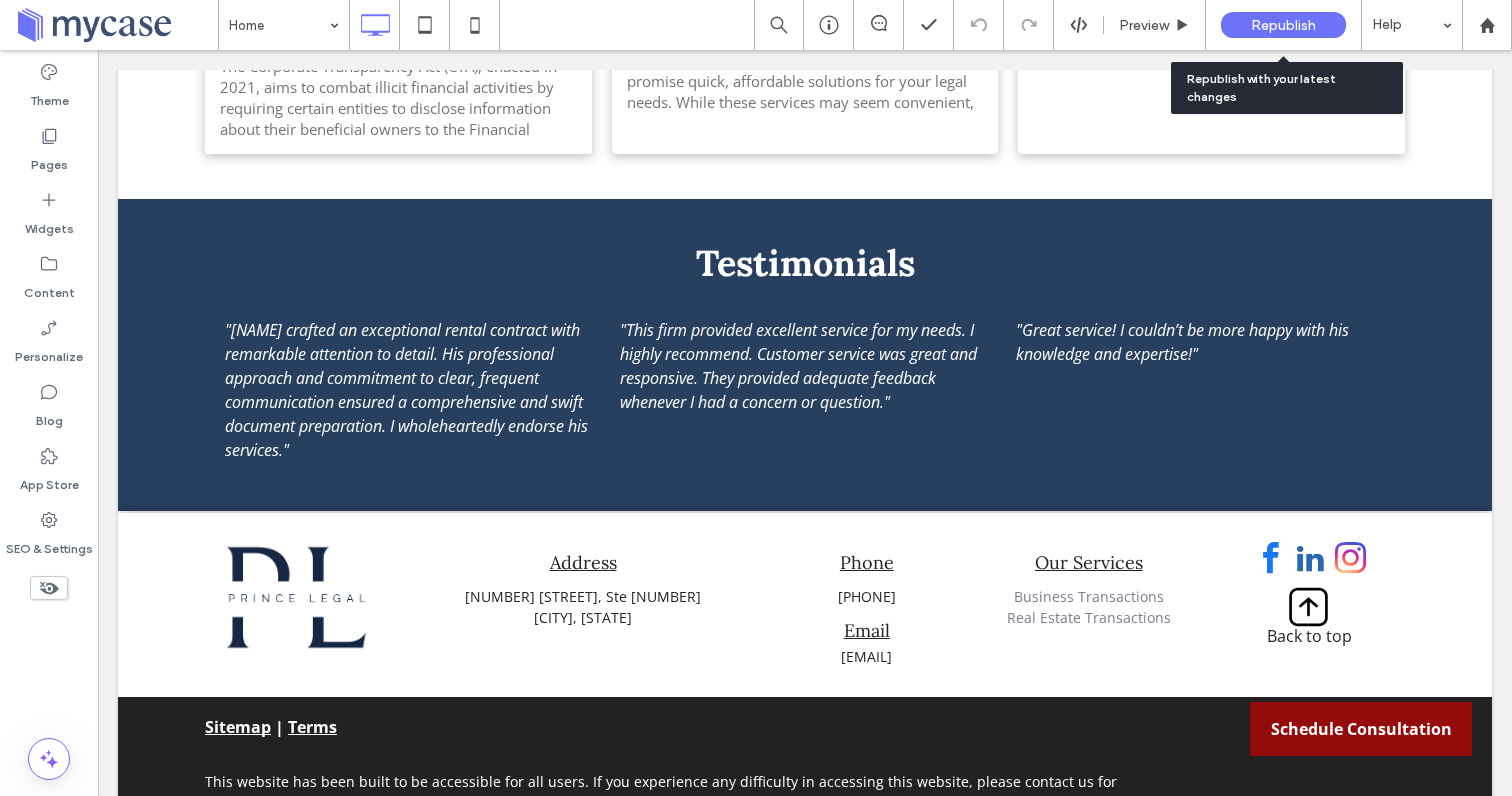 click on "Republish" at bounding box center [1283, 25] 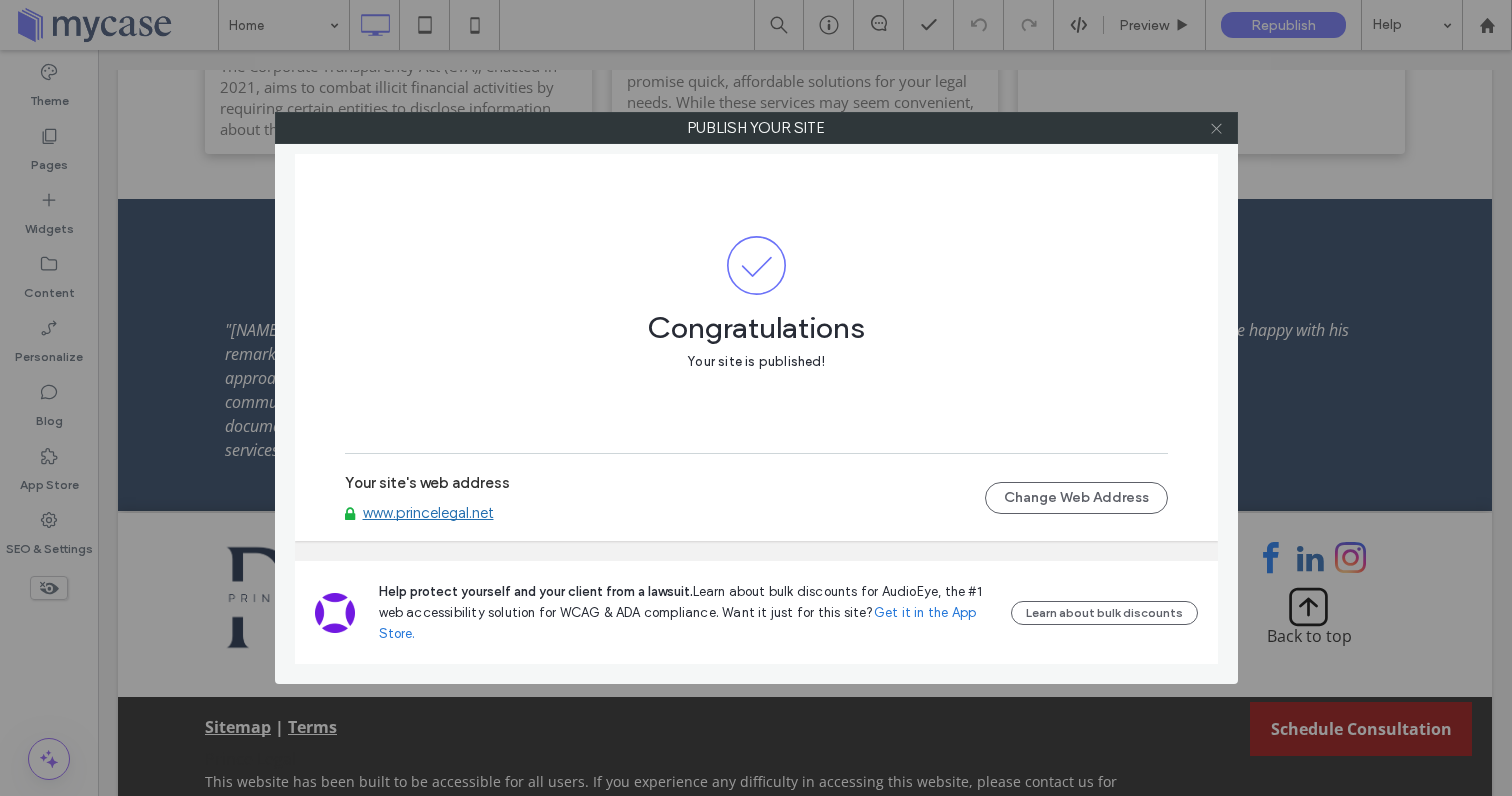 click 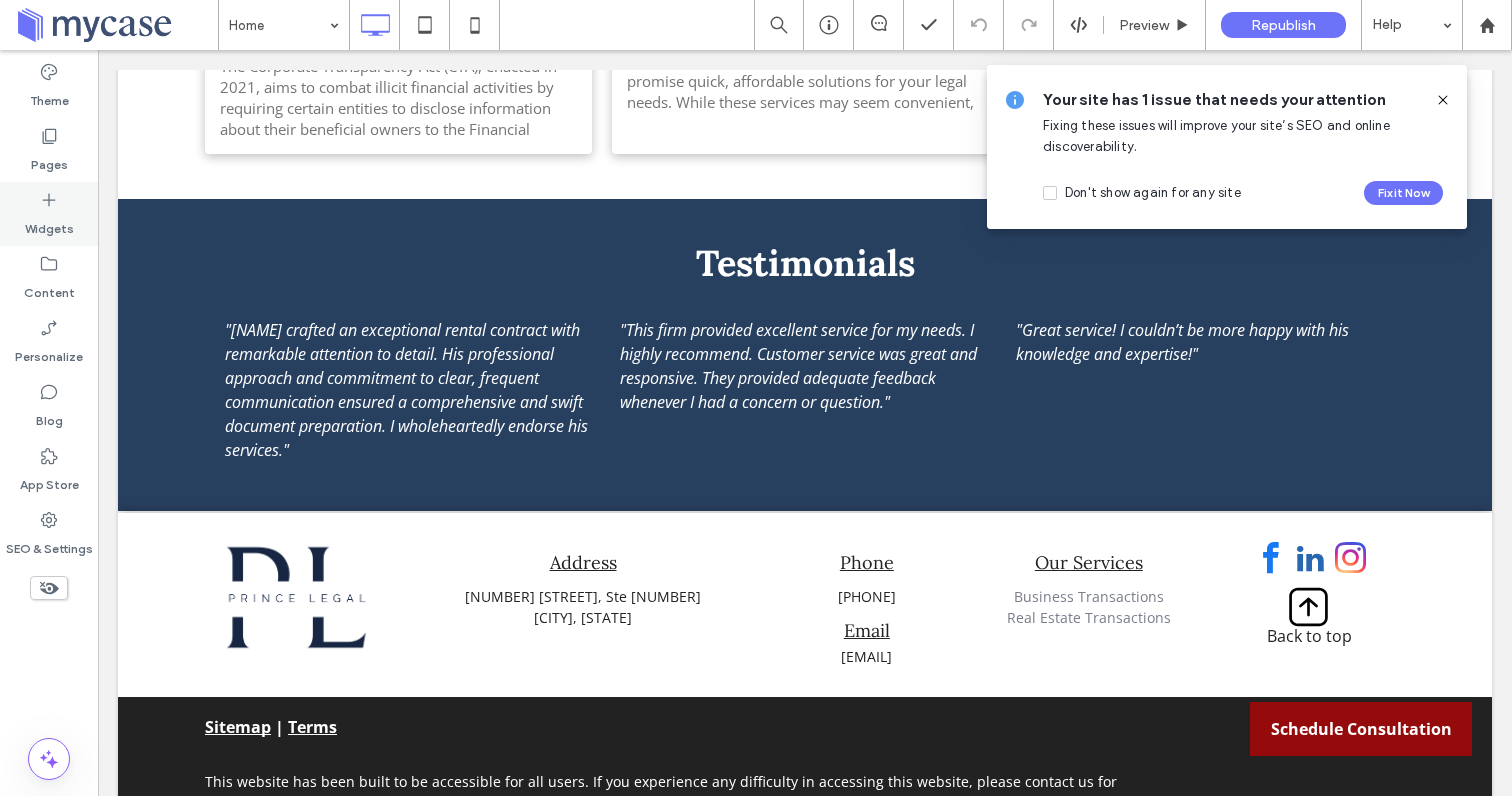 click on "Widgets" at bounding box center [49, 224] 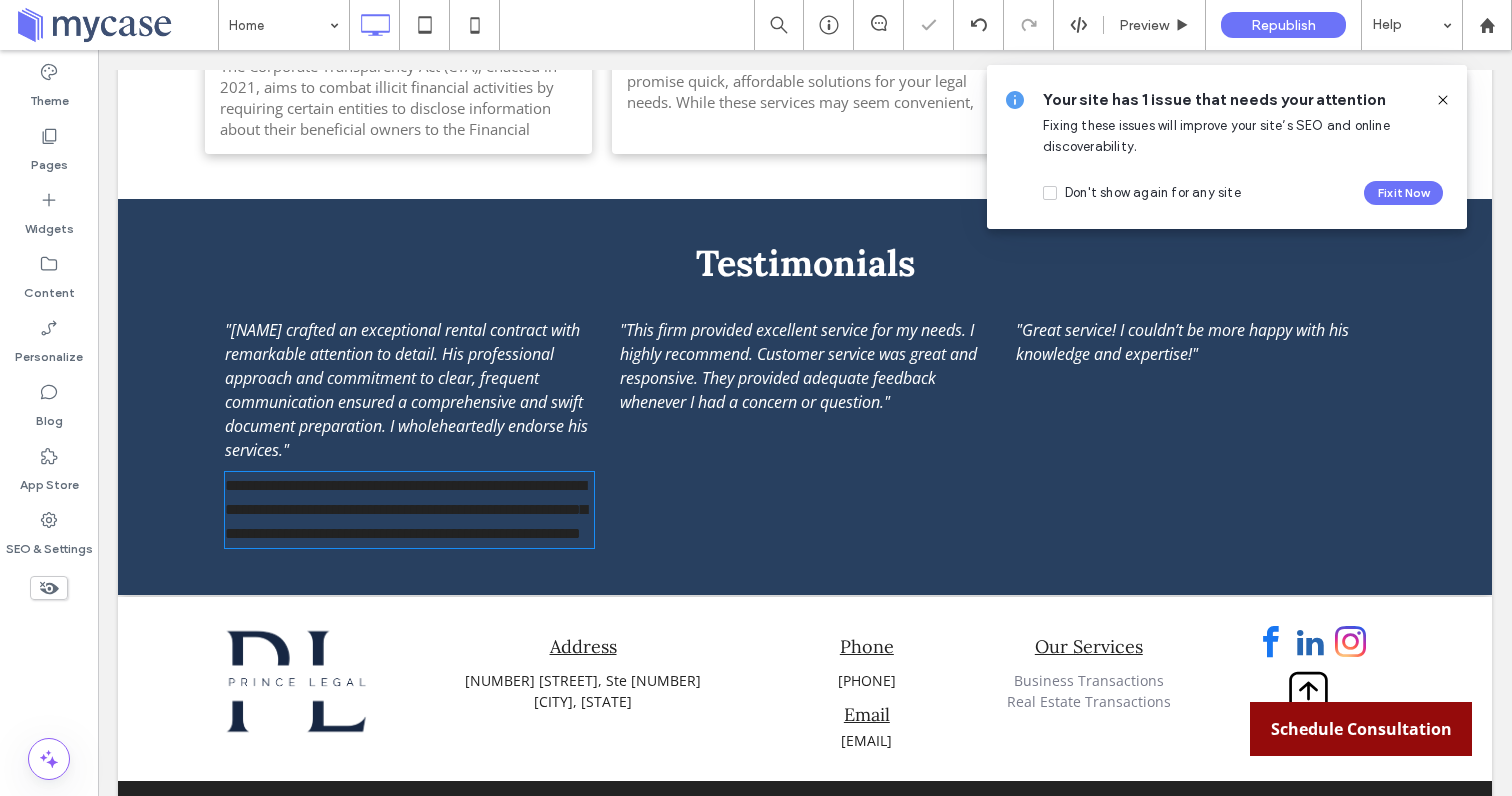 type on "*********" 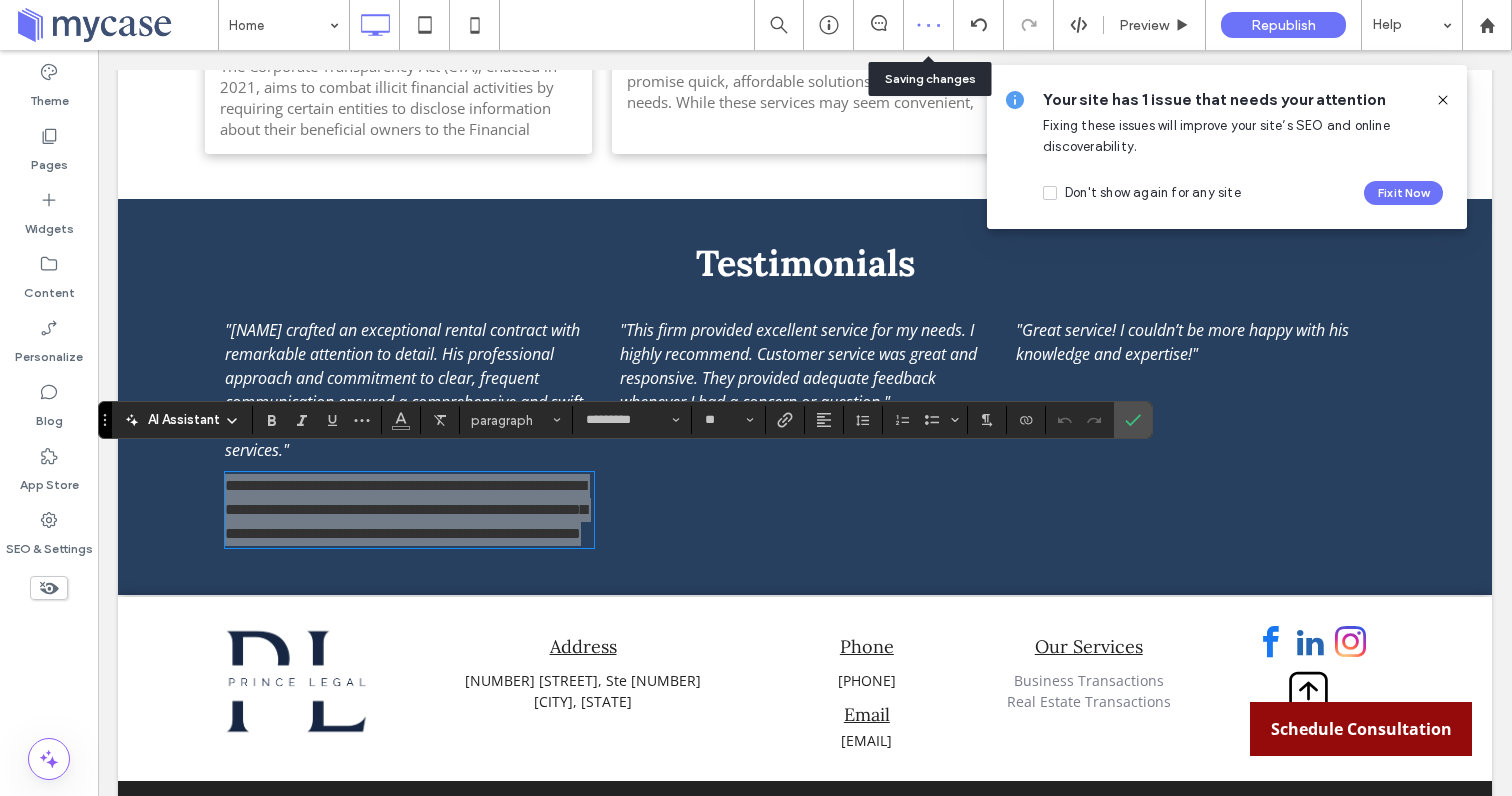 drag, startPoint x: 235, startPoint y: 575, endPoint x: 921, endPoint y: 35, distance: 873.0384 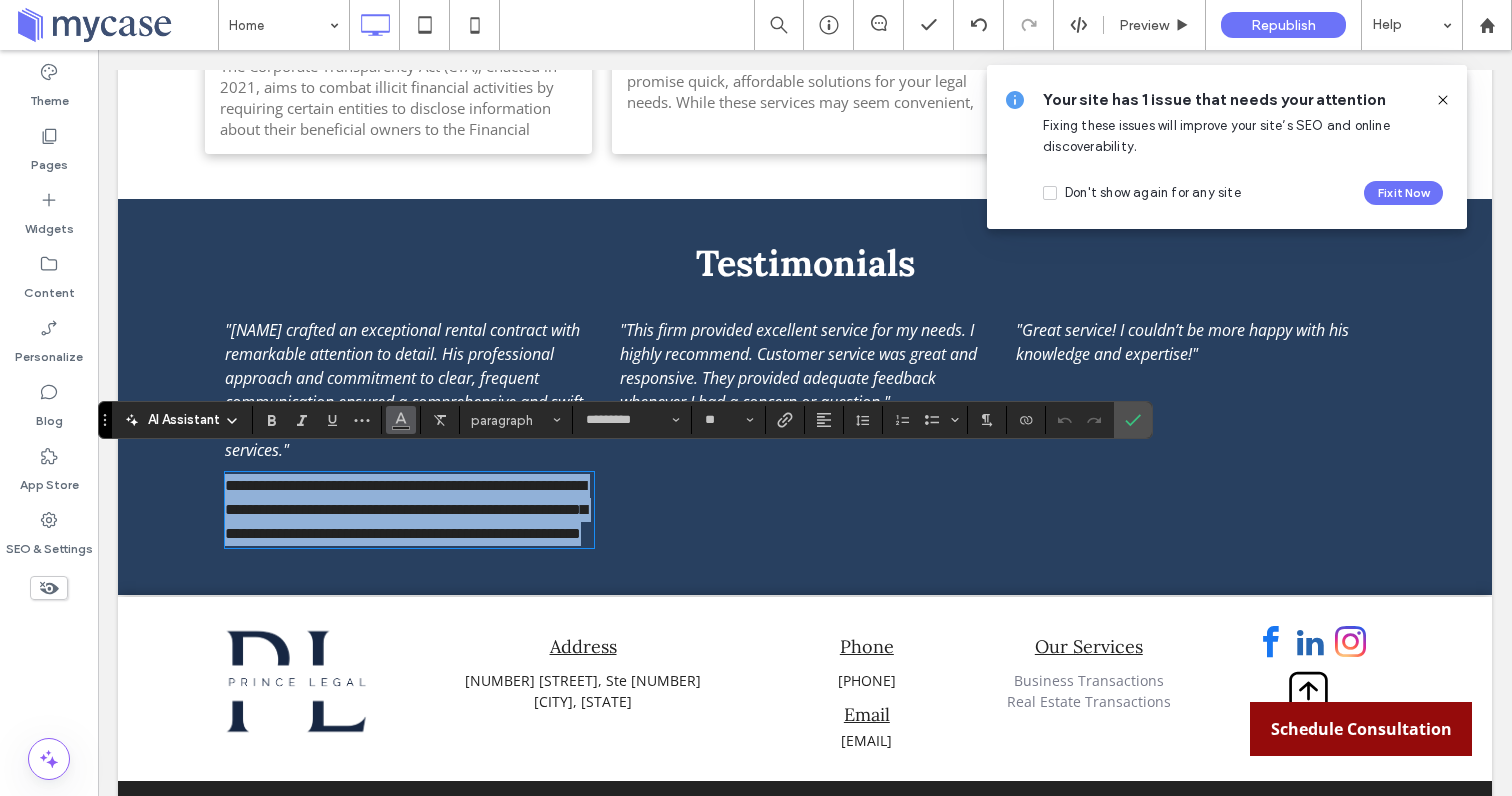 type 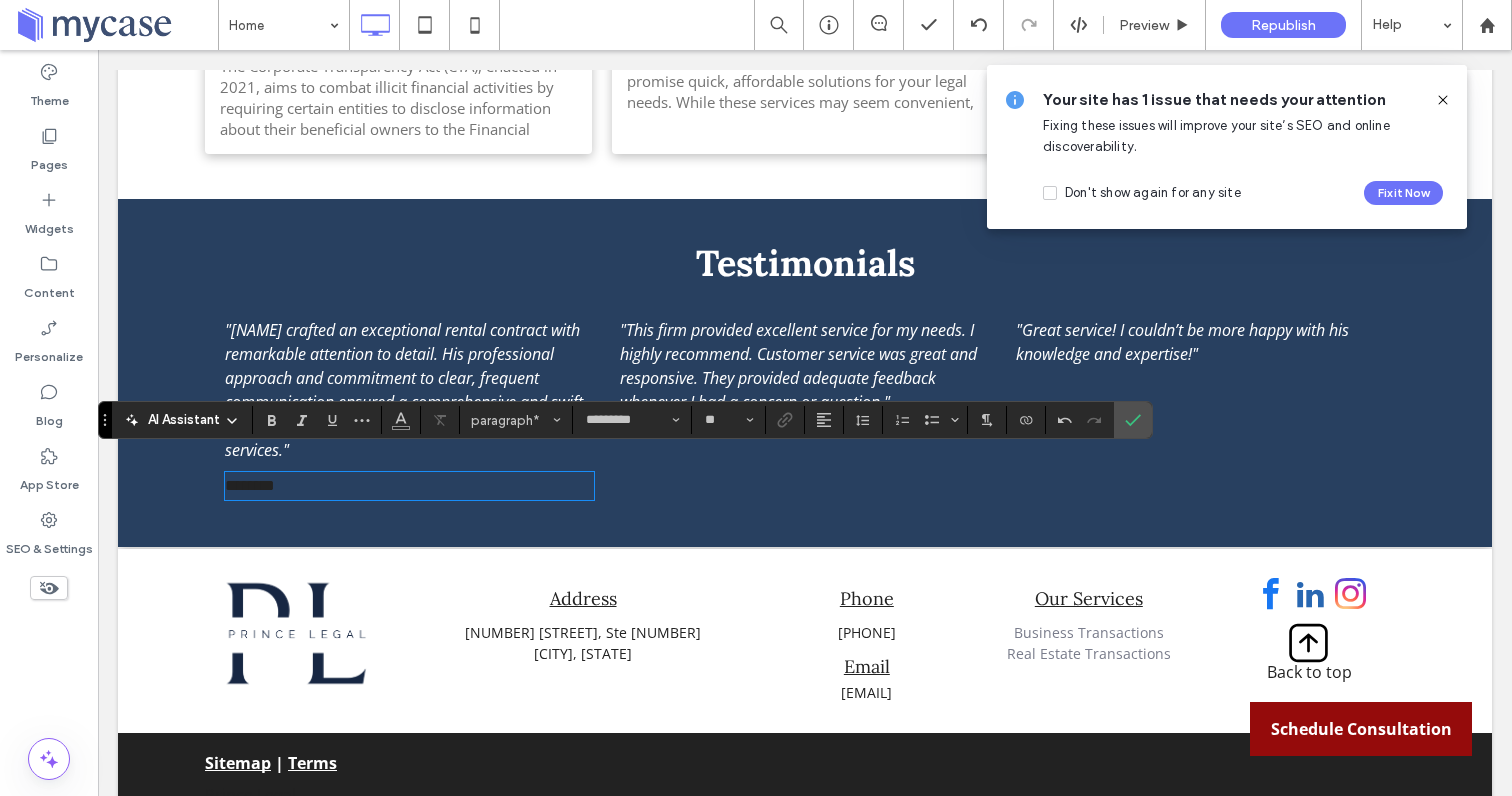 click on "********" at bounding box center (250, 485) 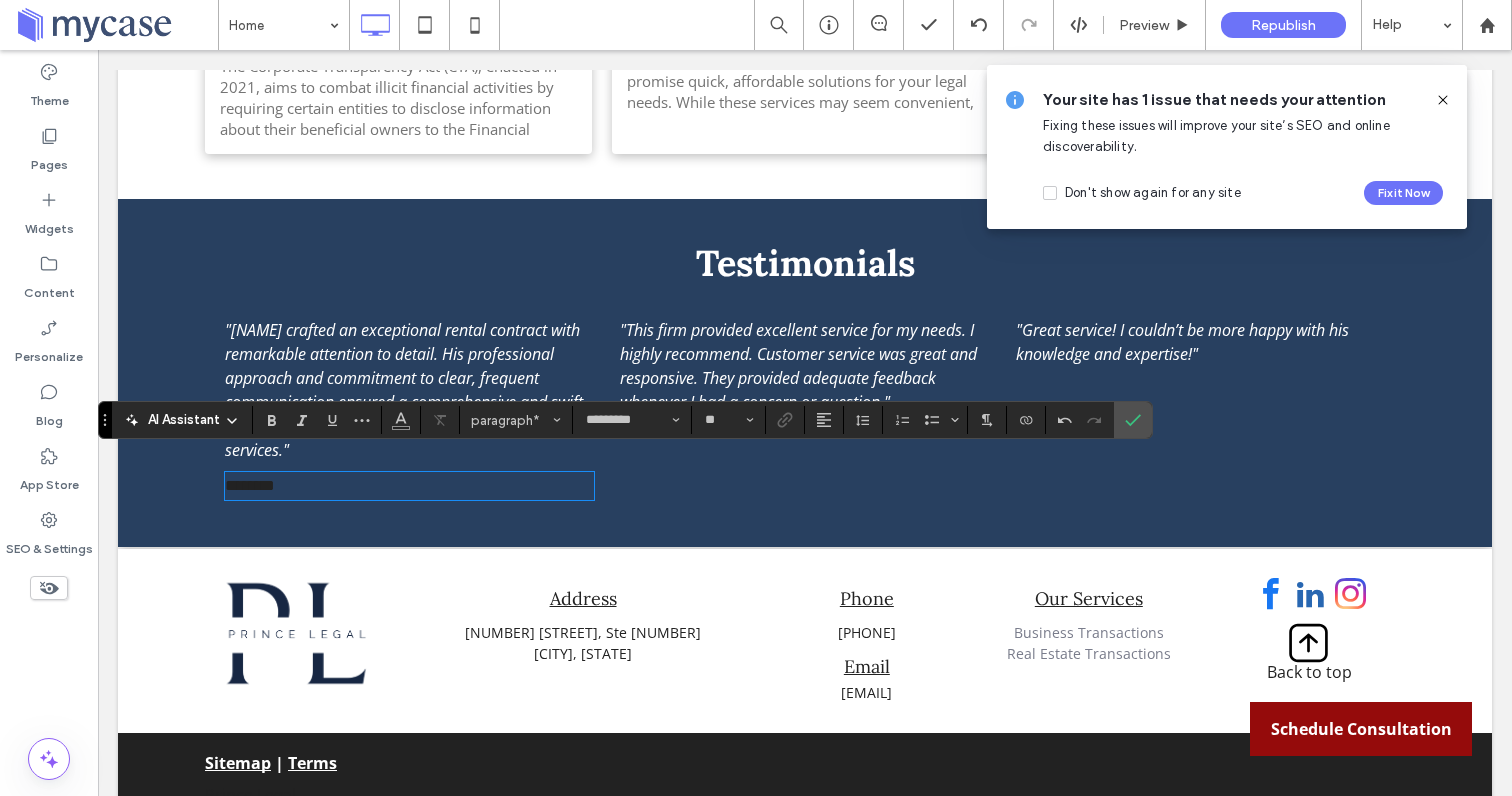 click on "********" at bounding box center (250, 485) 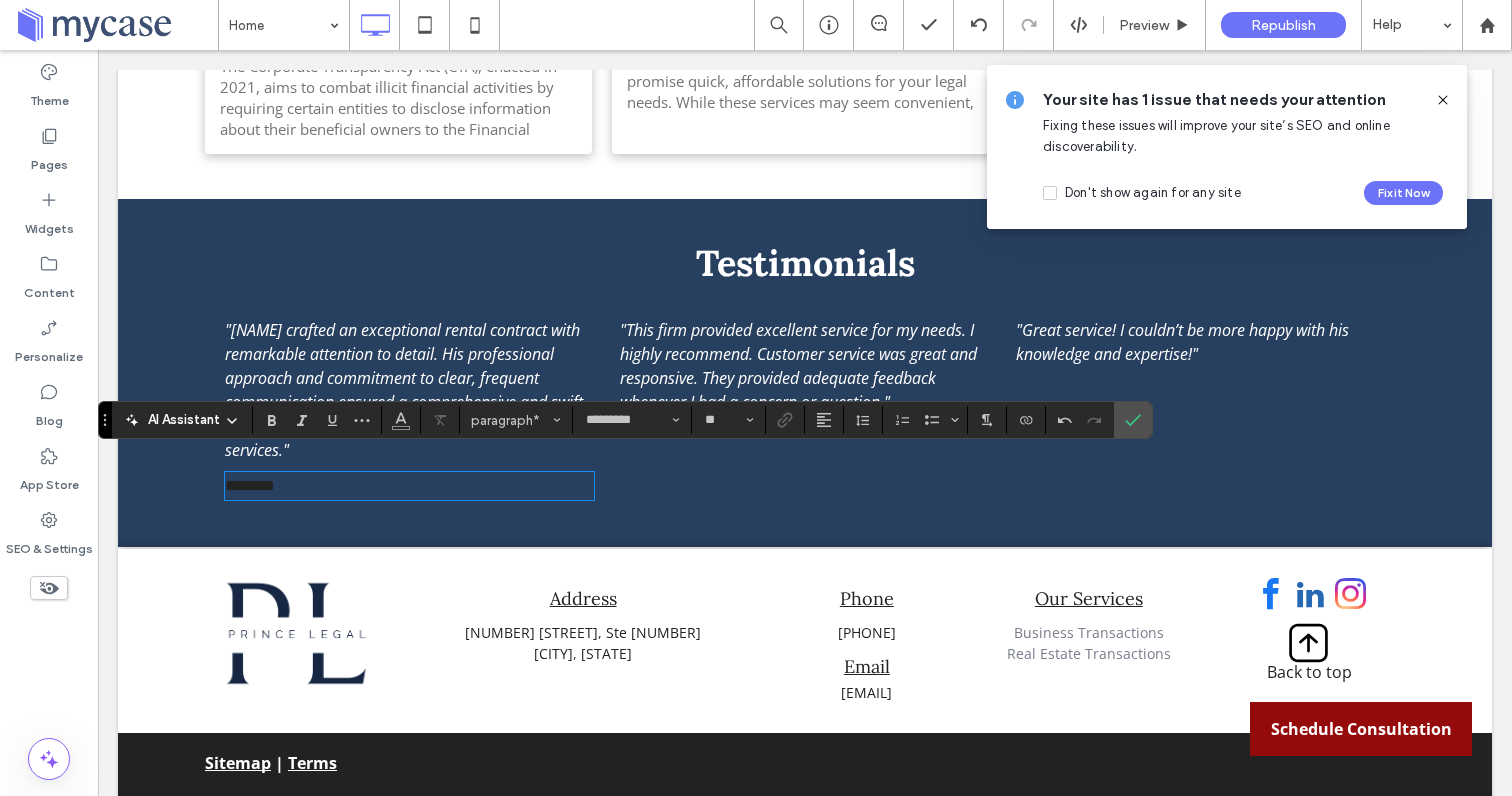 click 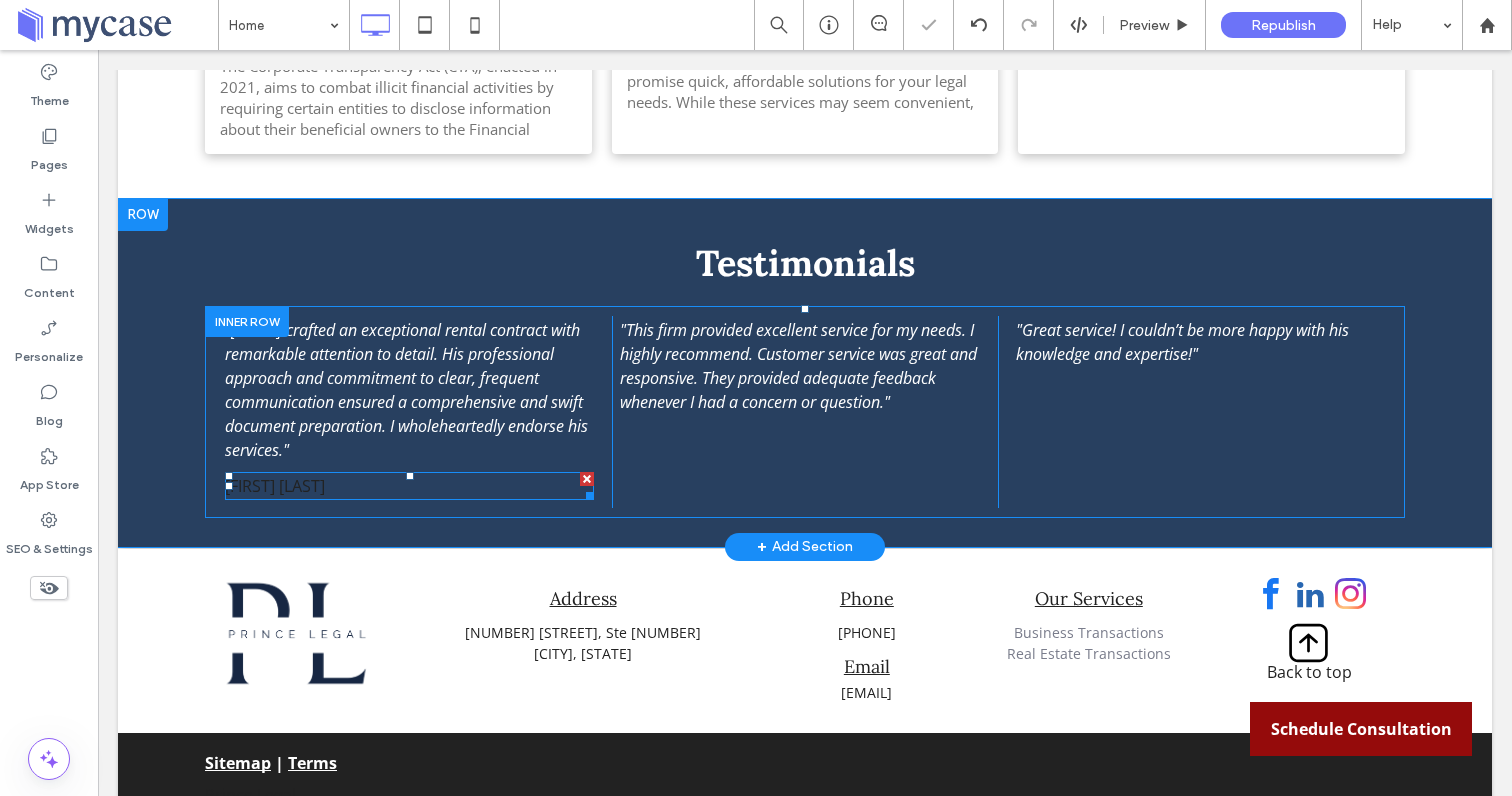 click on "[FIRST] [LAST]" at bounding box center [275, 486] 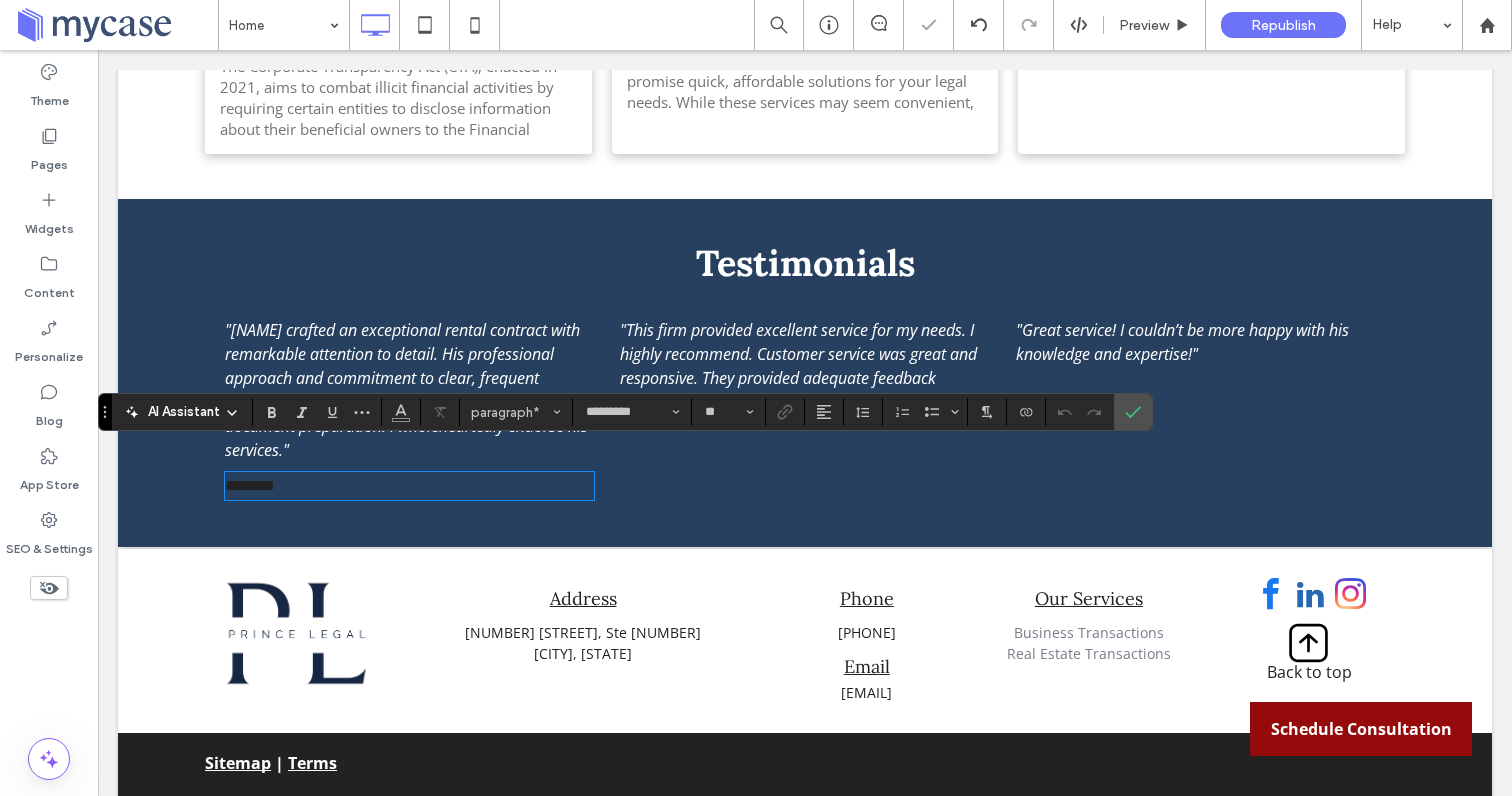 click on "********" at bounding box center (250, 485) 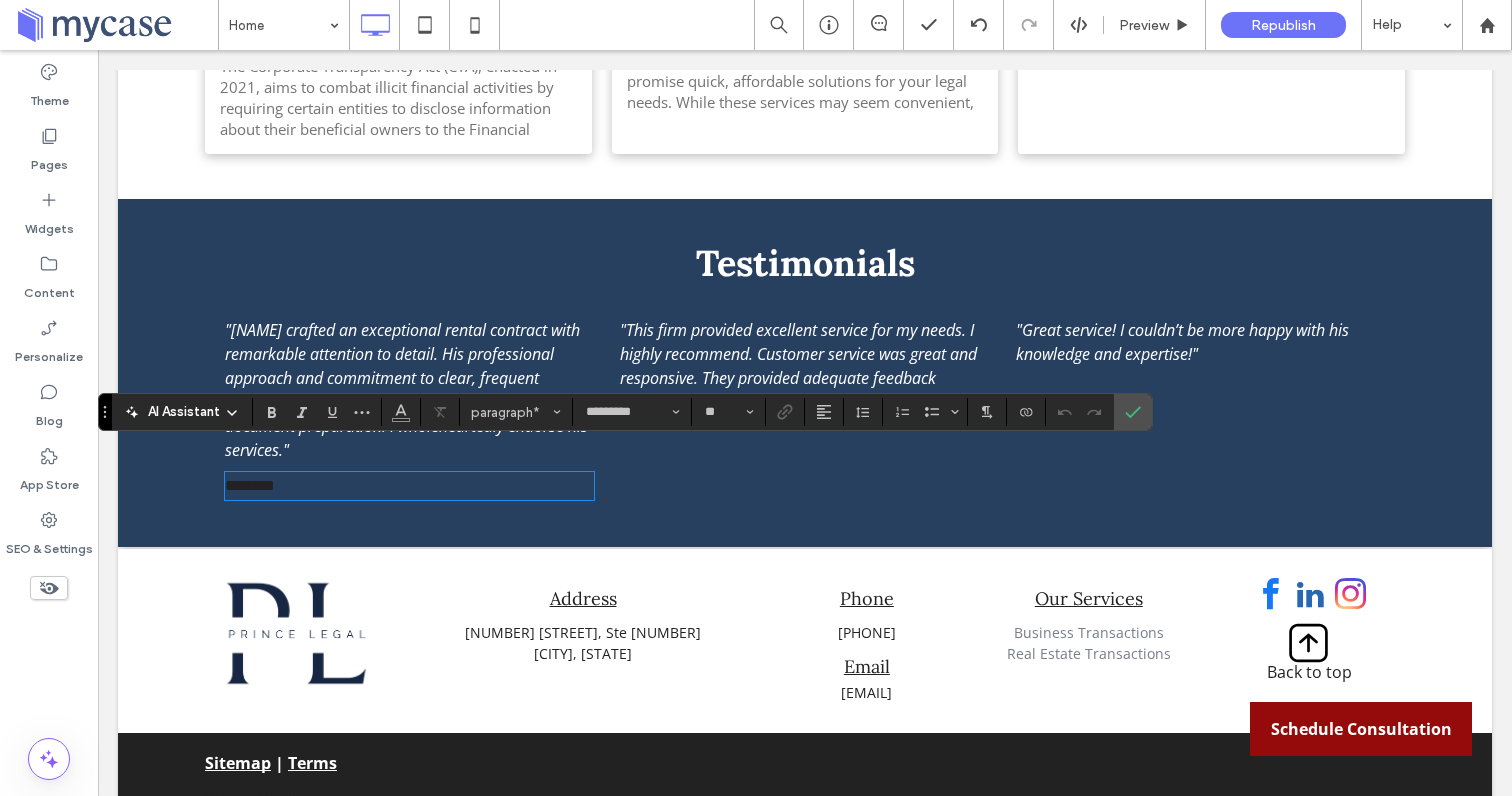 type 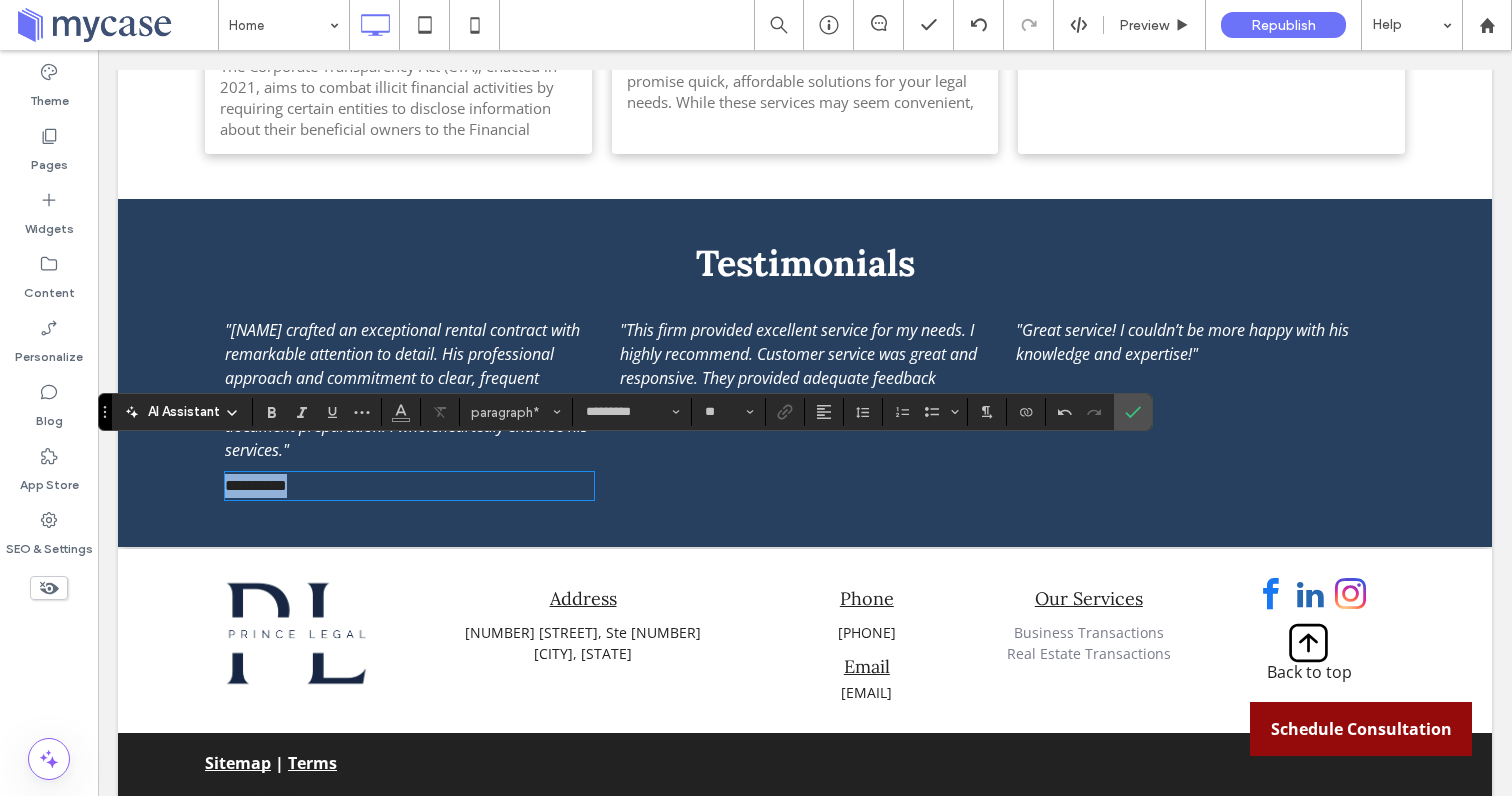 drag, startPoint x: 307, startPoint y: 459, endPoint x: 172, endPoint y: 442, distance: 136.06616 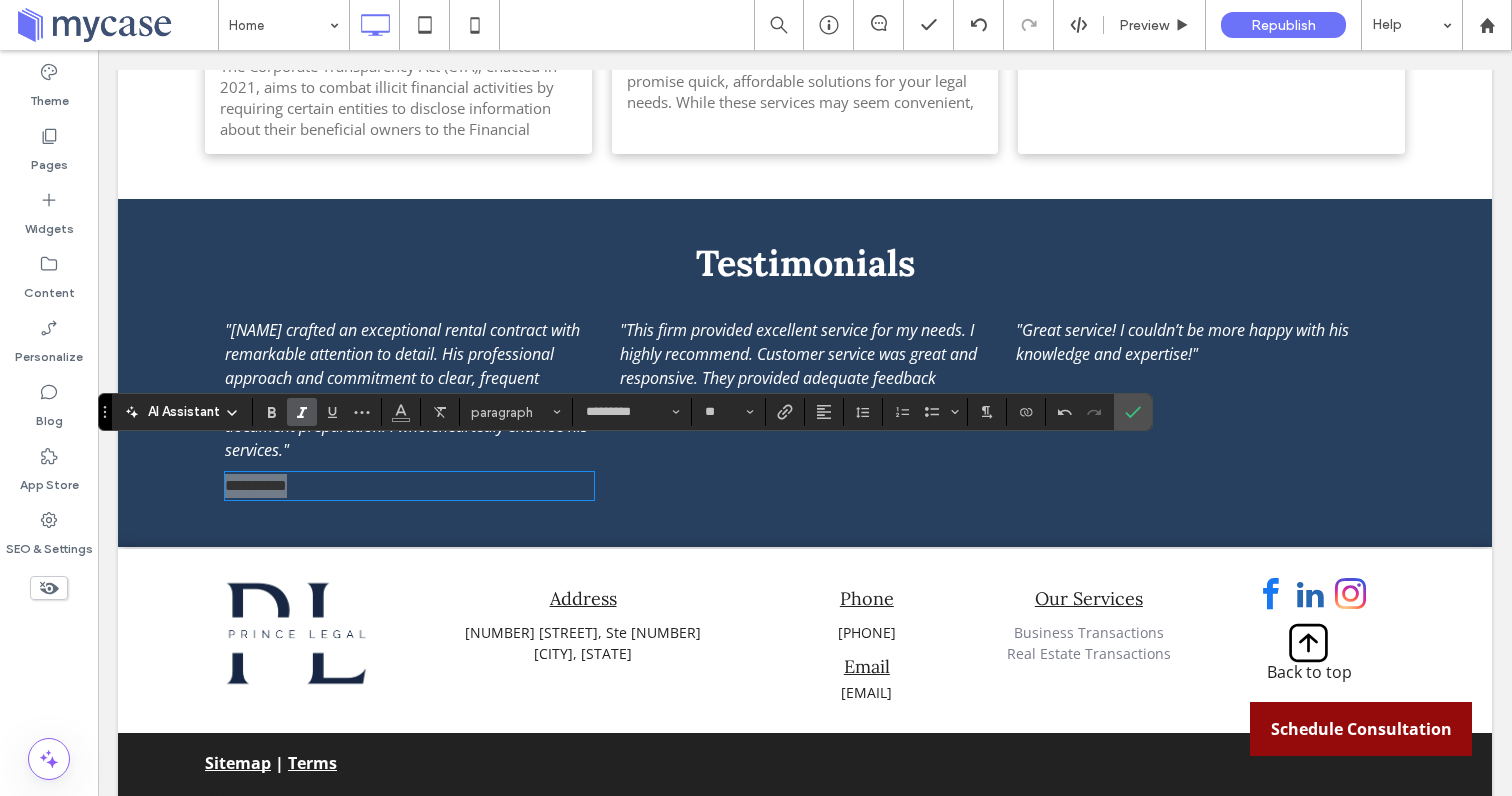 click 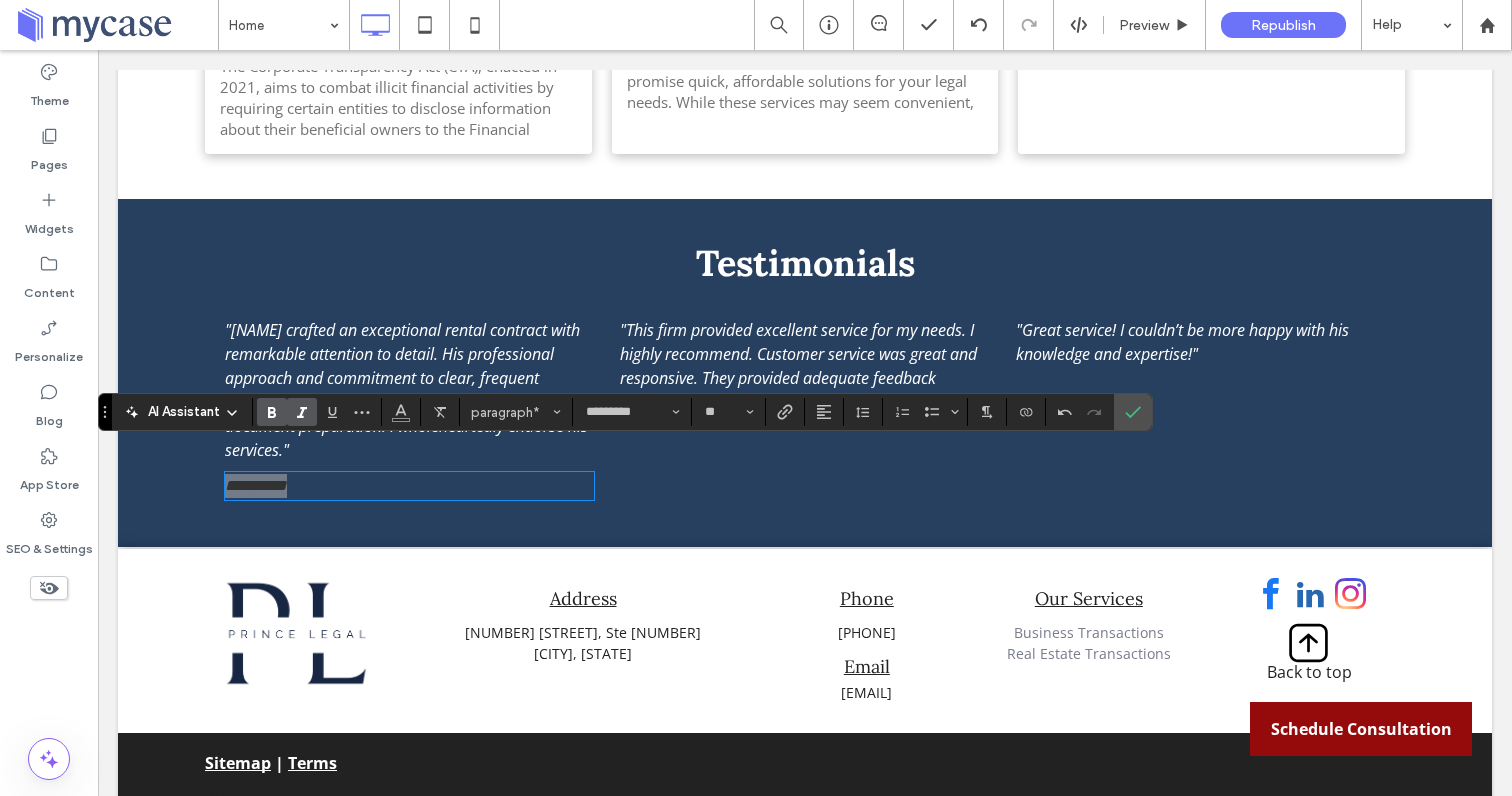 click 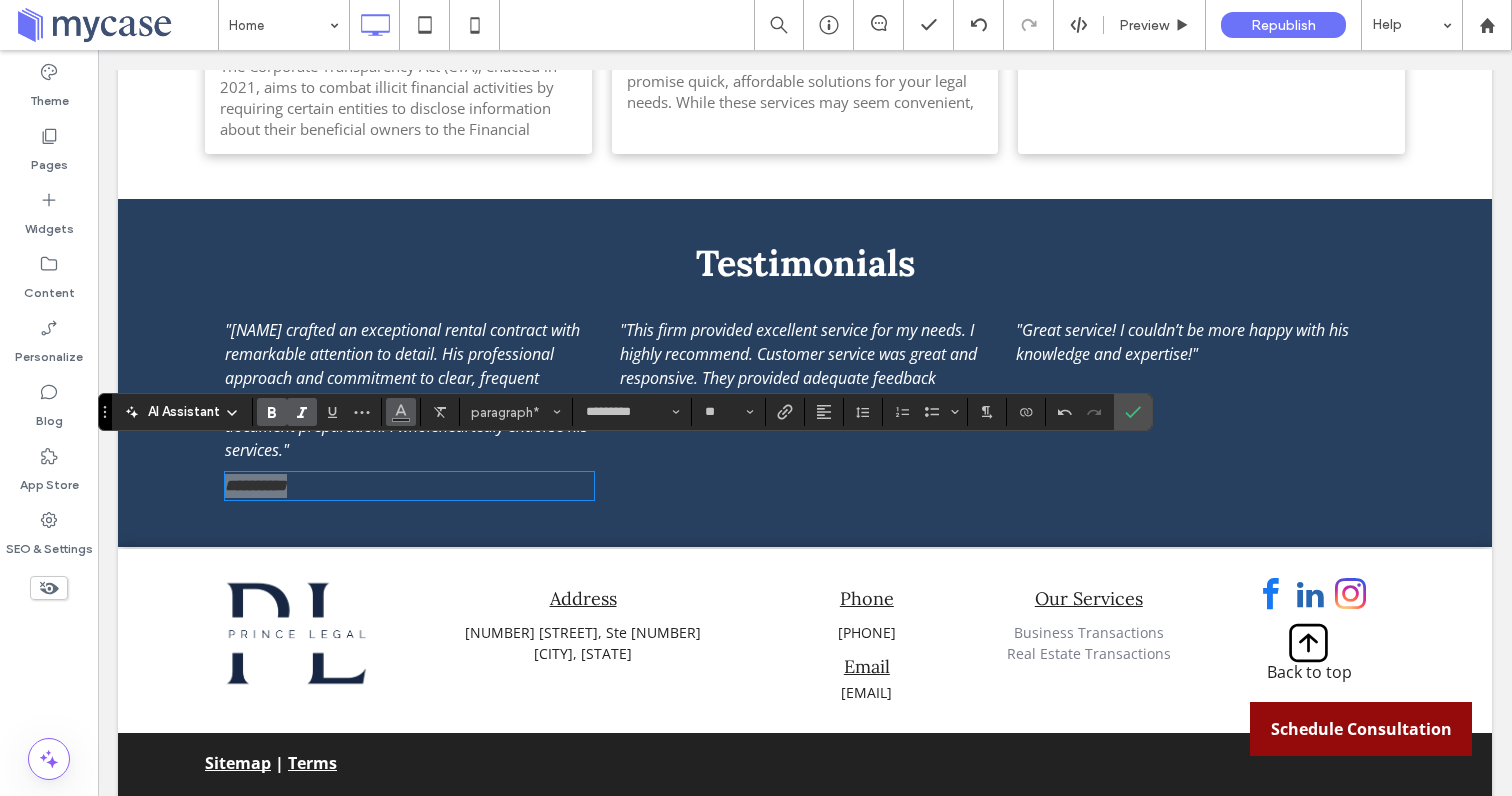 click at bounding box center [401, 410] 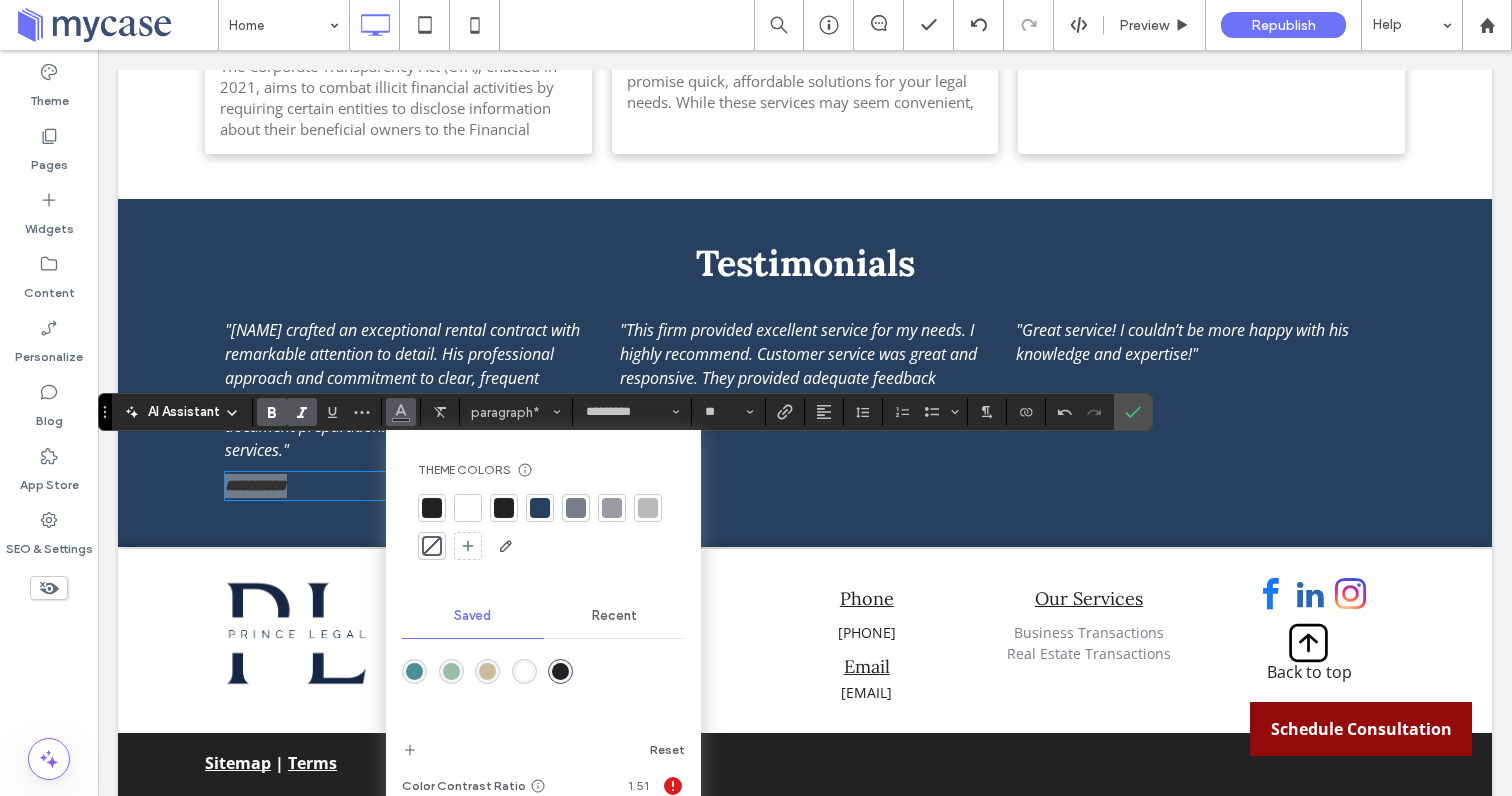 click at bounding box center [468, 508] 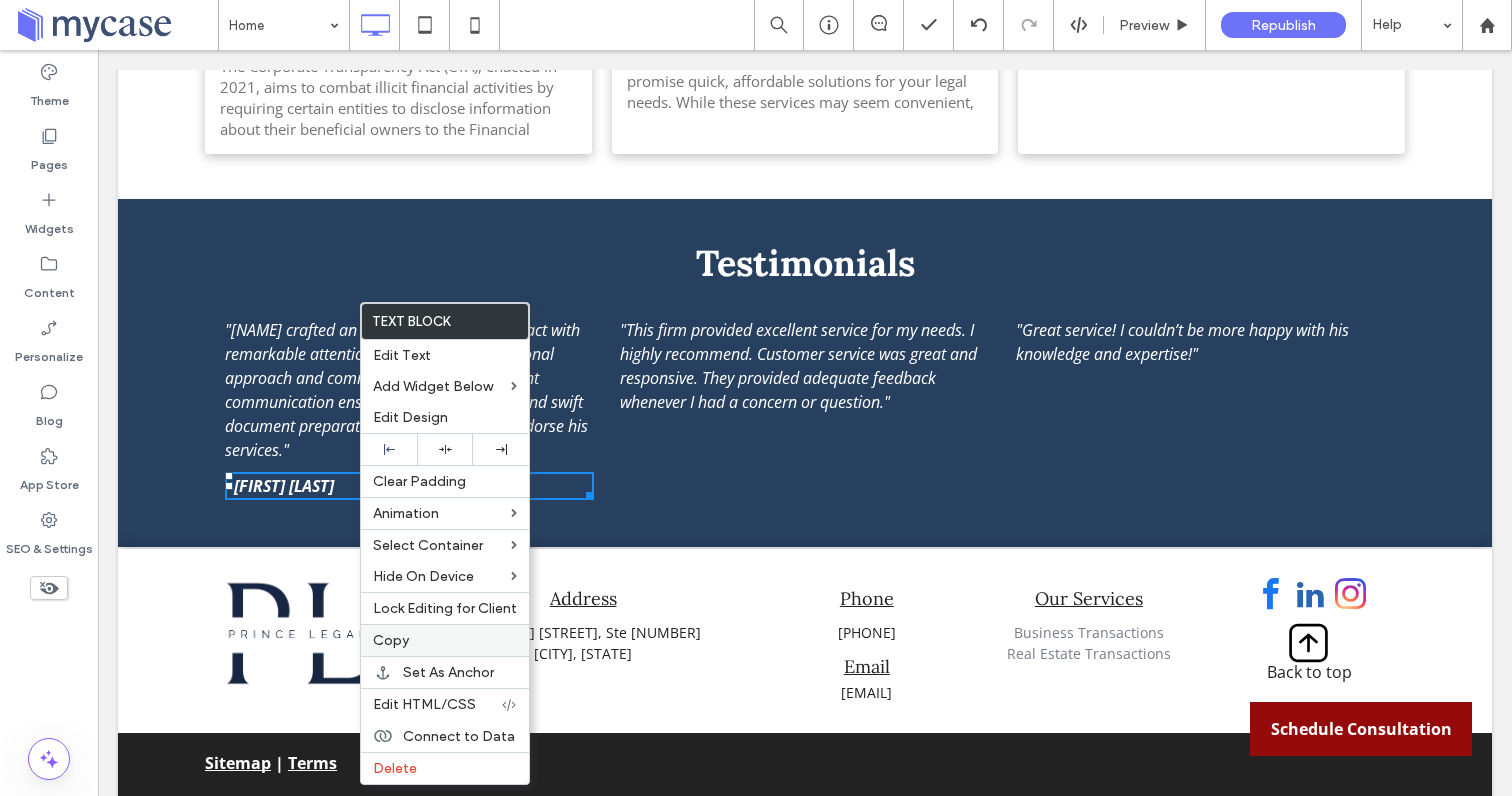 click on "Copy" at bounding box center [445, 640] 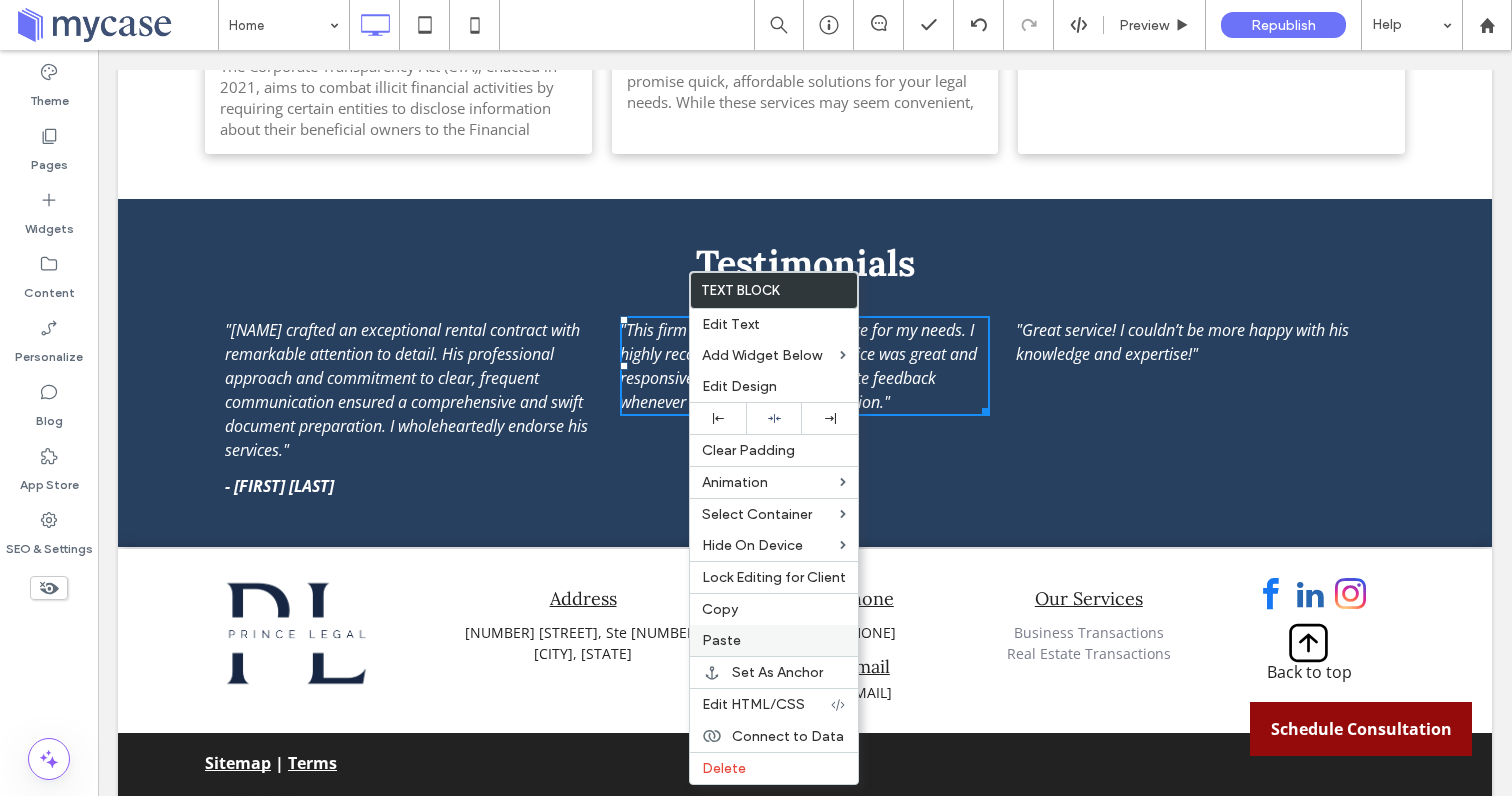 click on "Paste" at bounding box center [774, 640] 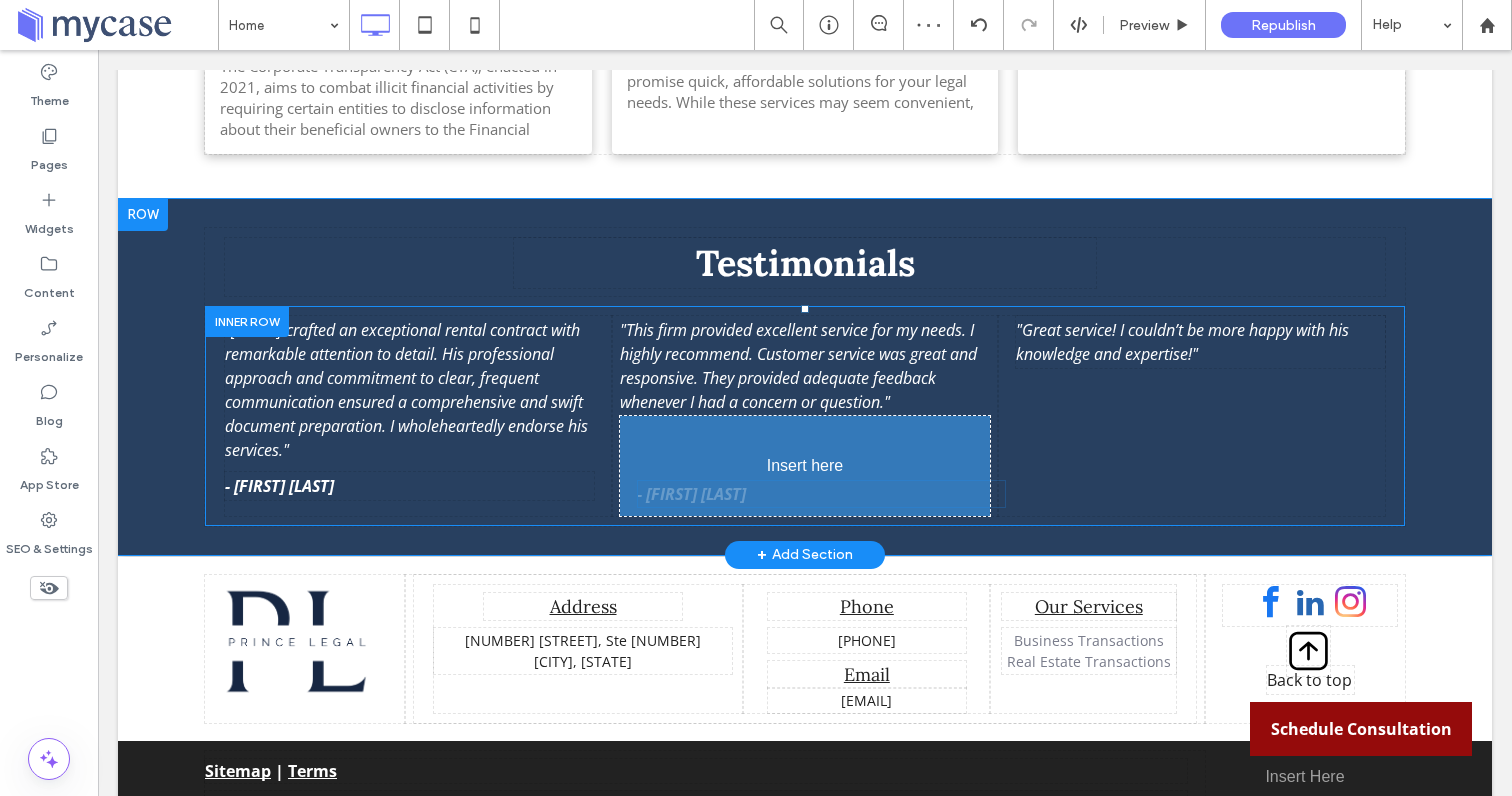 drag, startPoint x: 692, startPoint y: 311, endPoint x: 669, endPoint y: 463, distance: 153.73029 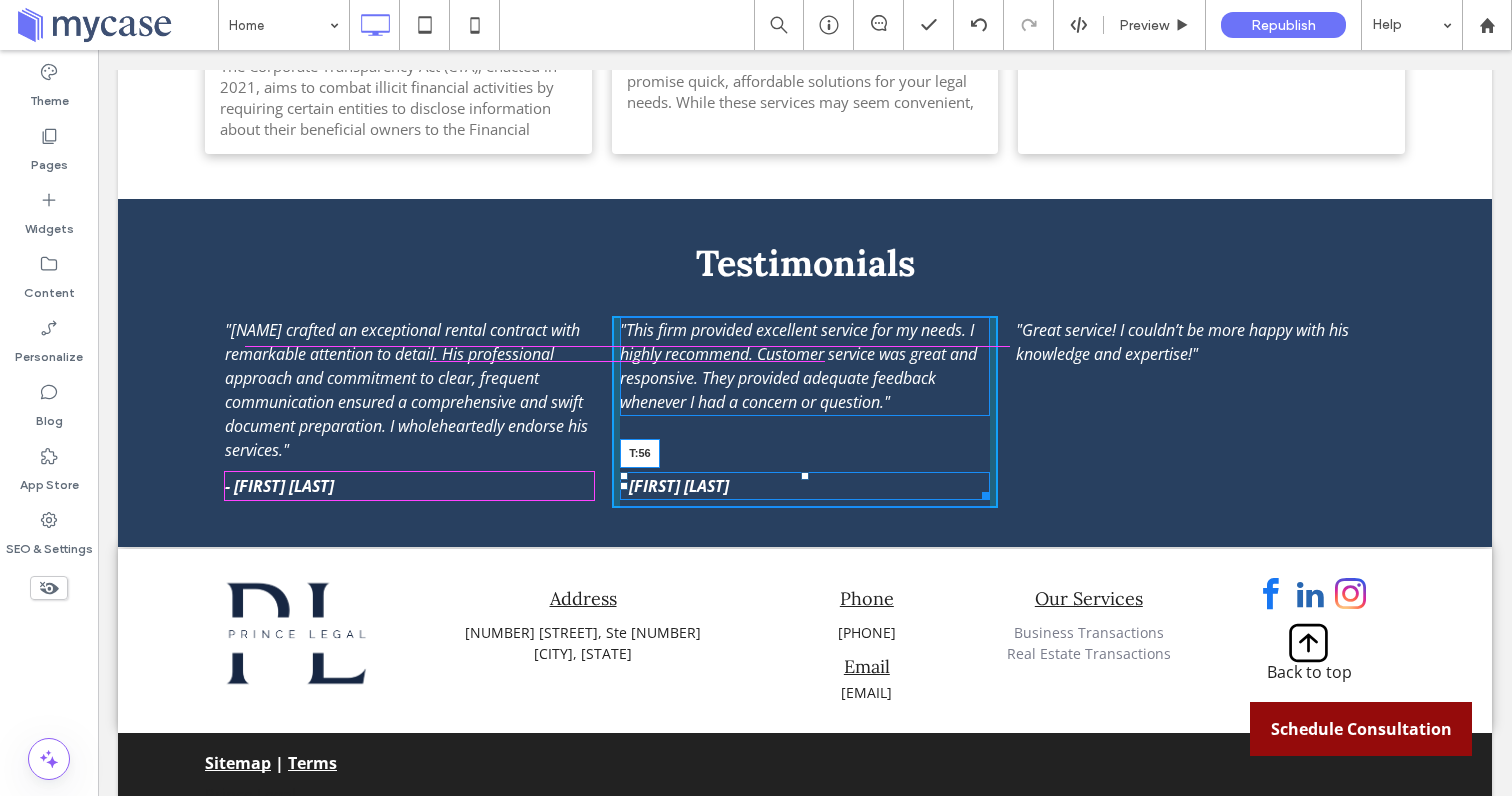 drag, startPoint x: 803, startPoint y: 401, endPoint x: 799, endPoint y: 450, distance: 49.162994 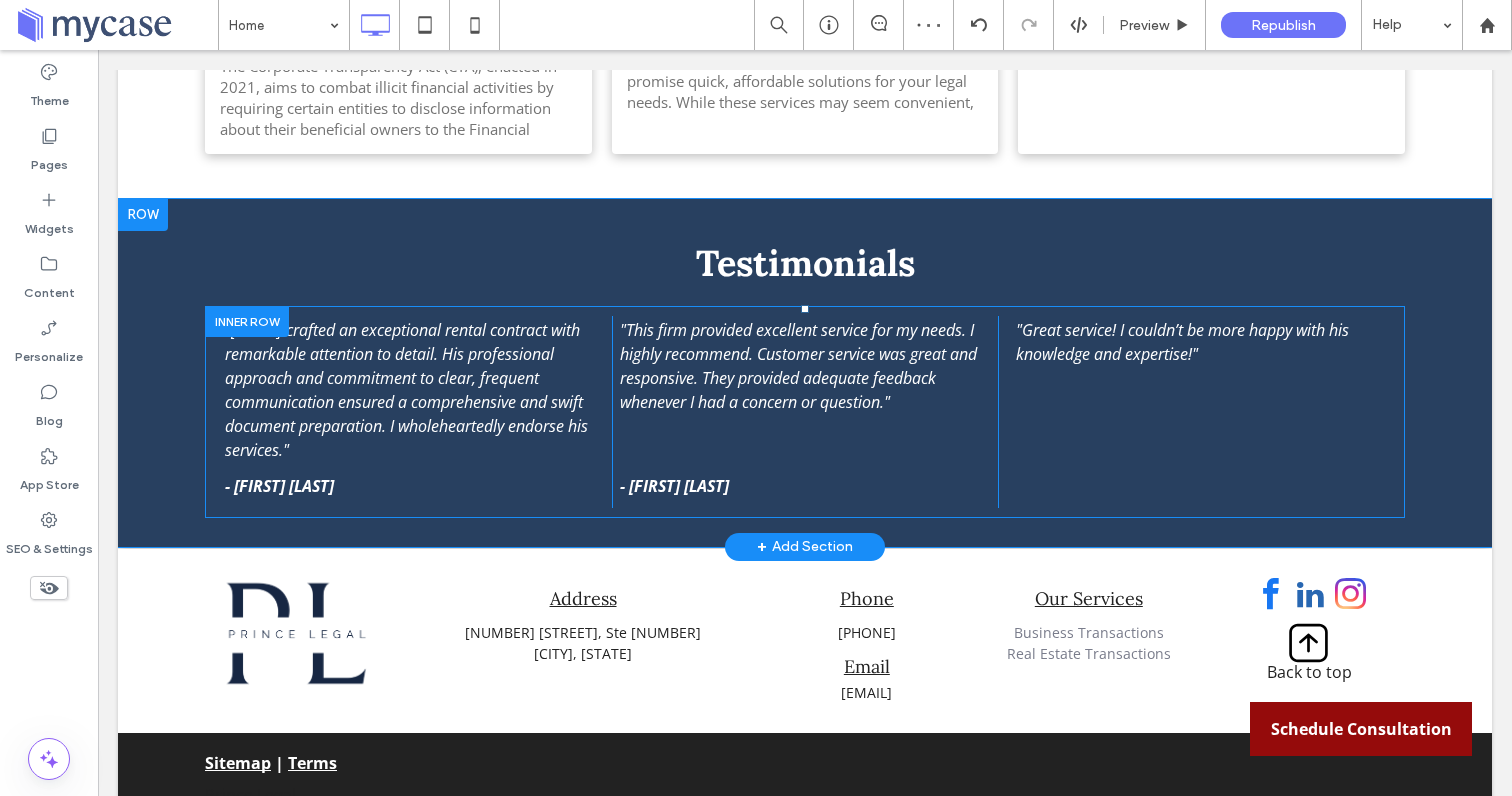 click on ""Great service! I couldn’t be more happy with his knowledge and expertise!"
Click To Paste" at bounding box center [1191, 412] 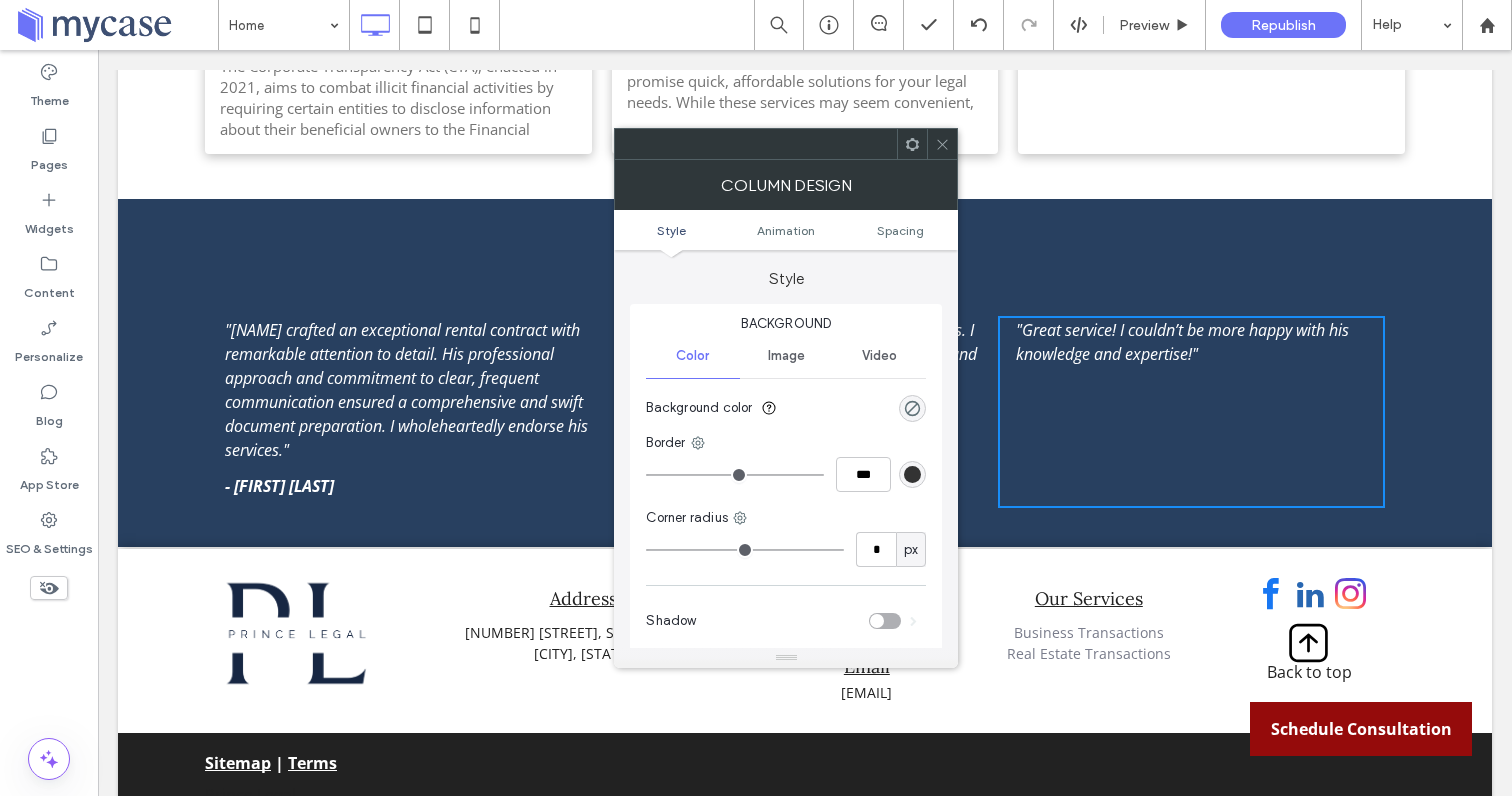 click at bounding box center (942, 144) 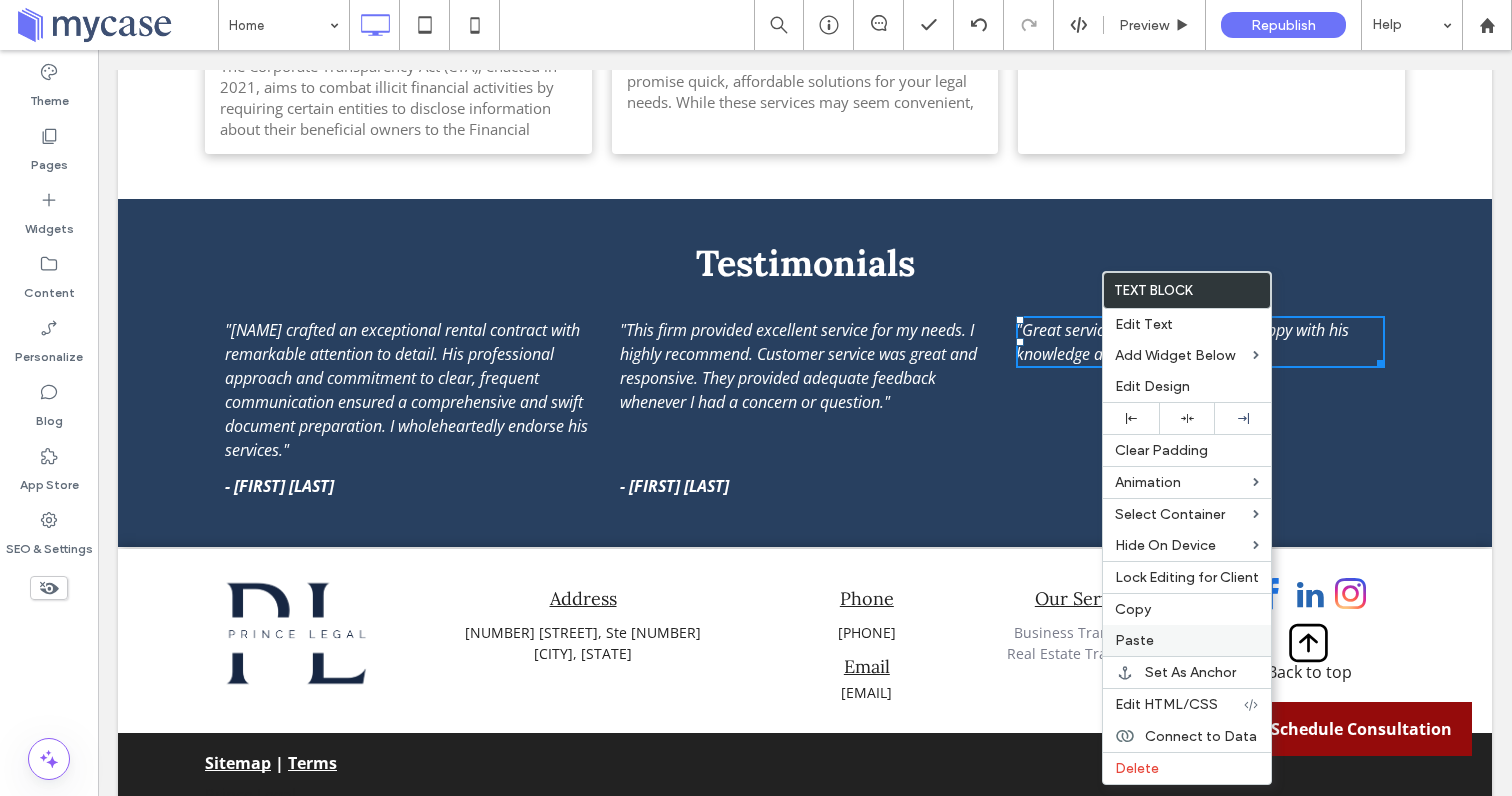 click on "Paste" at bounding box center [1134, 640] 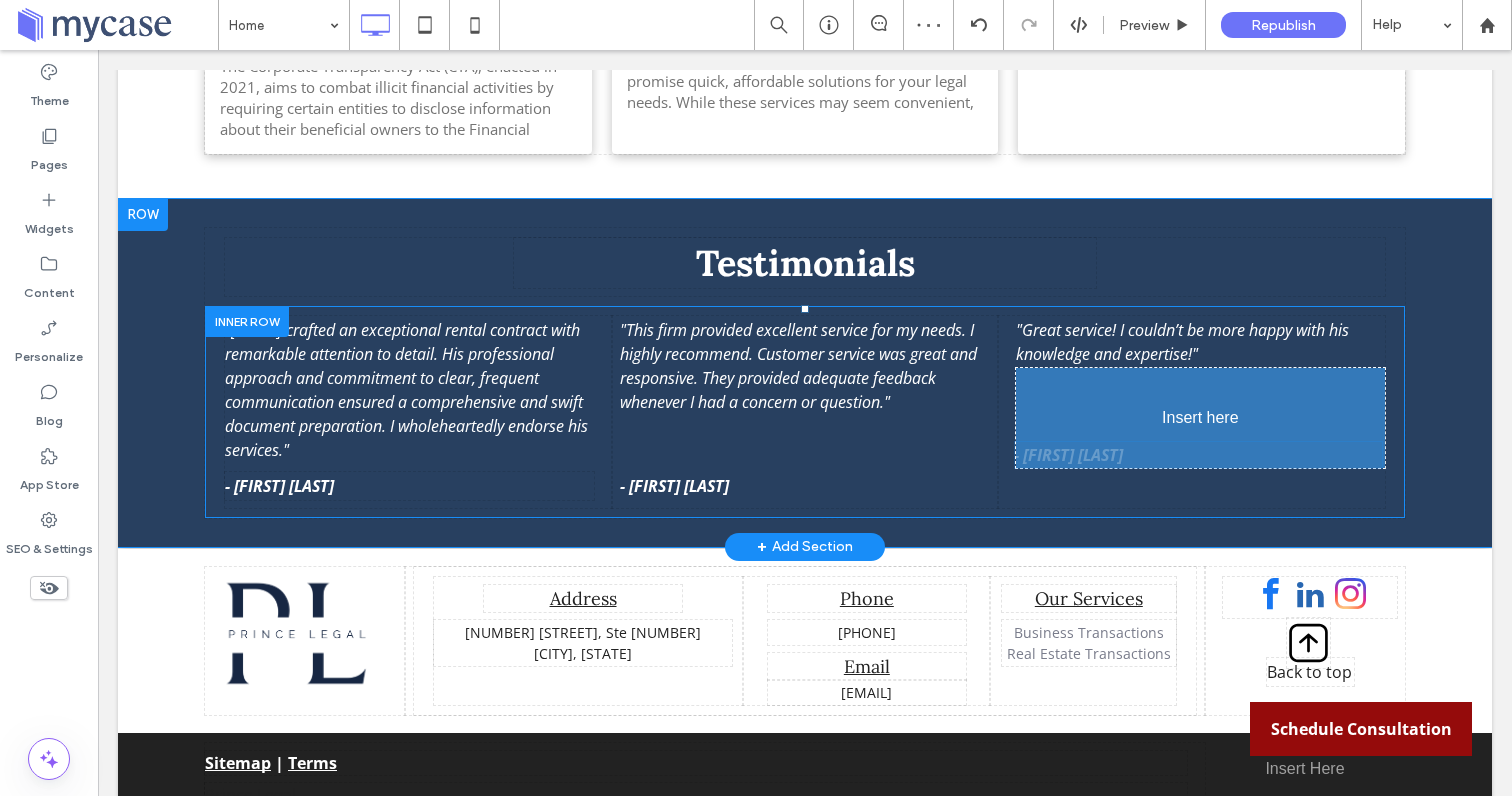 drag, startPoint x: 1120, startPoint y: 311, endPoint x: 1118, endPoint y: 428, distance: 117.01709 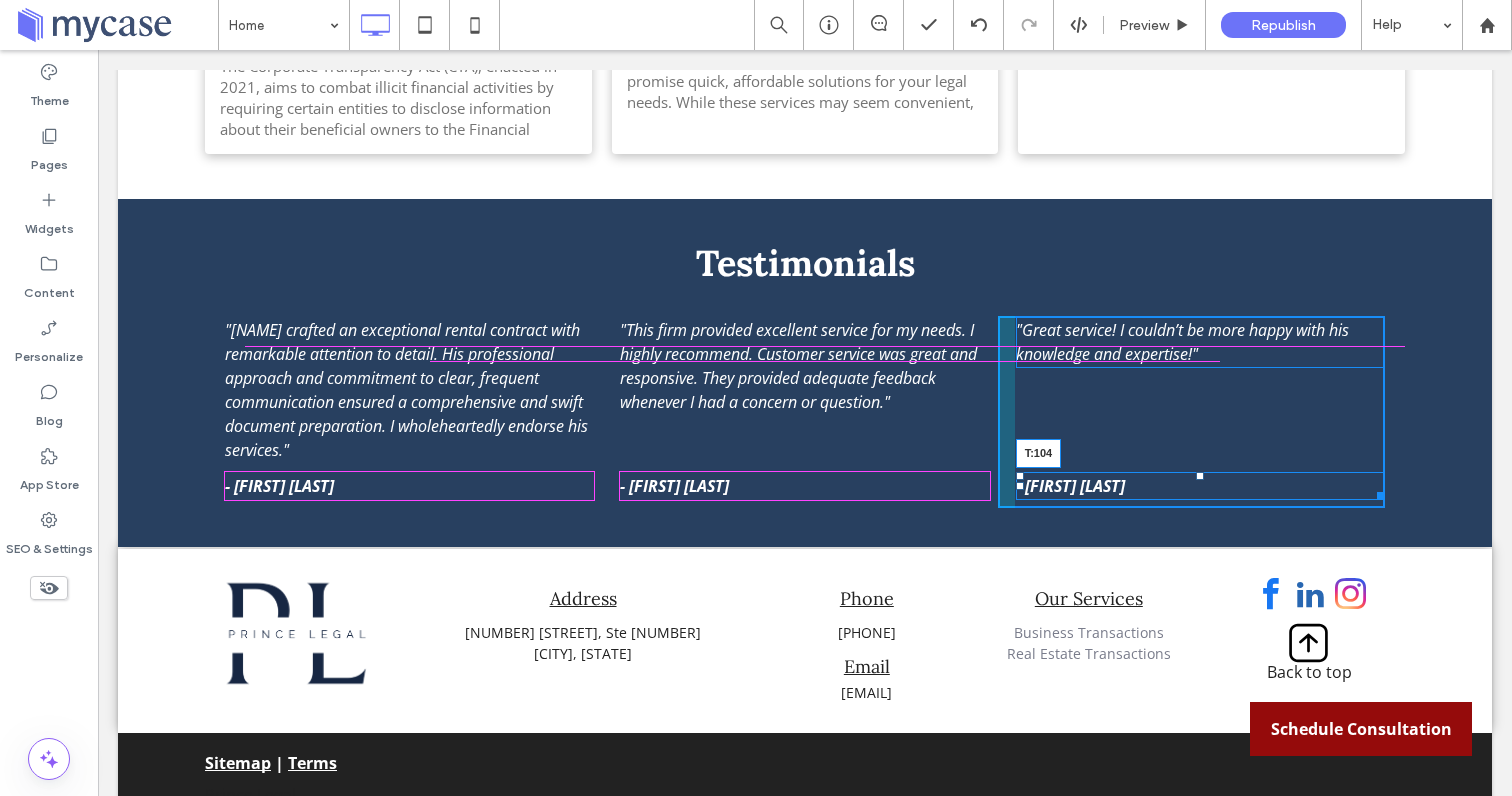 drag, startPoint x: 1200, startPoint y: 353, endPoint x: 1194, endPoint y: 453, distance: 100.17984 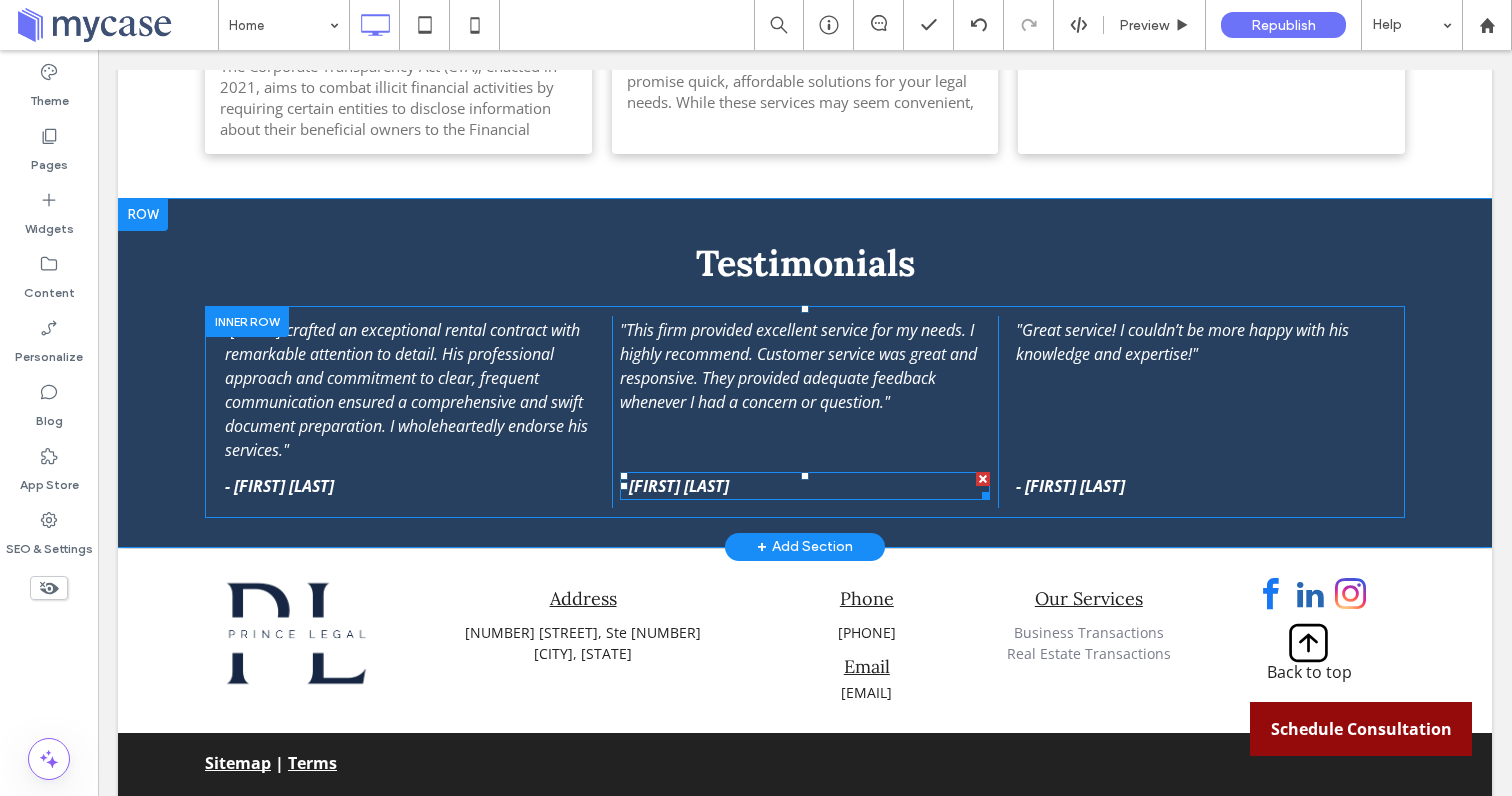 click on "- [FIRST] [LAST]" at bounding box center (674, 486) 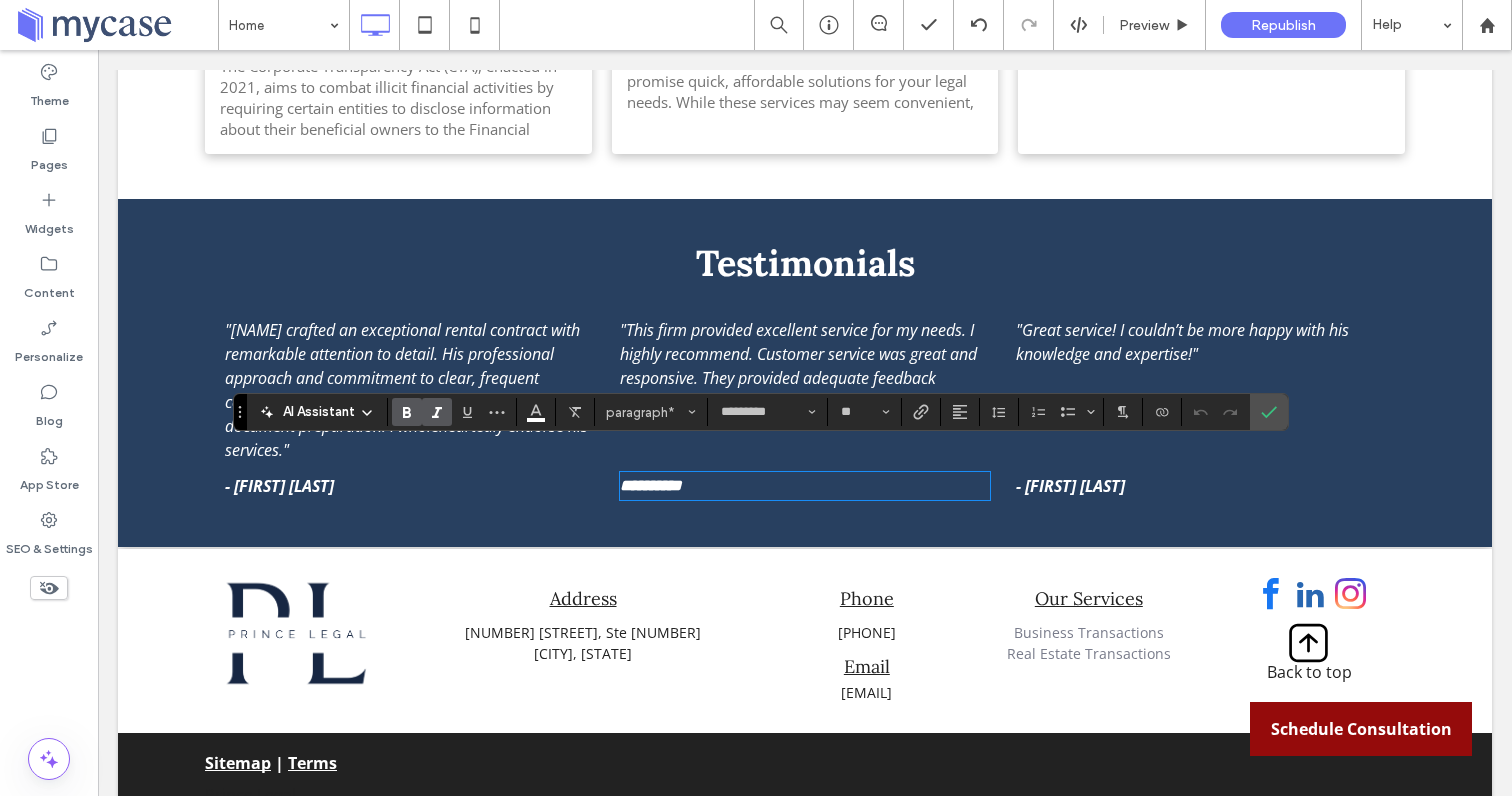 click on "**********" at bounding box center (651, 485) 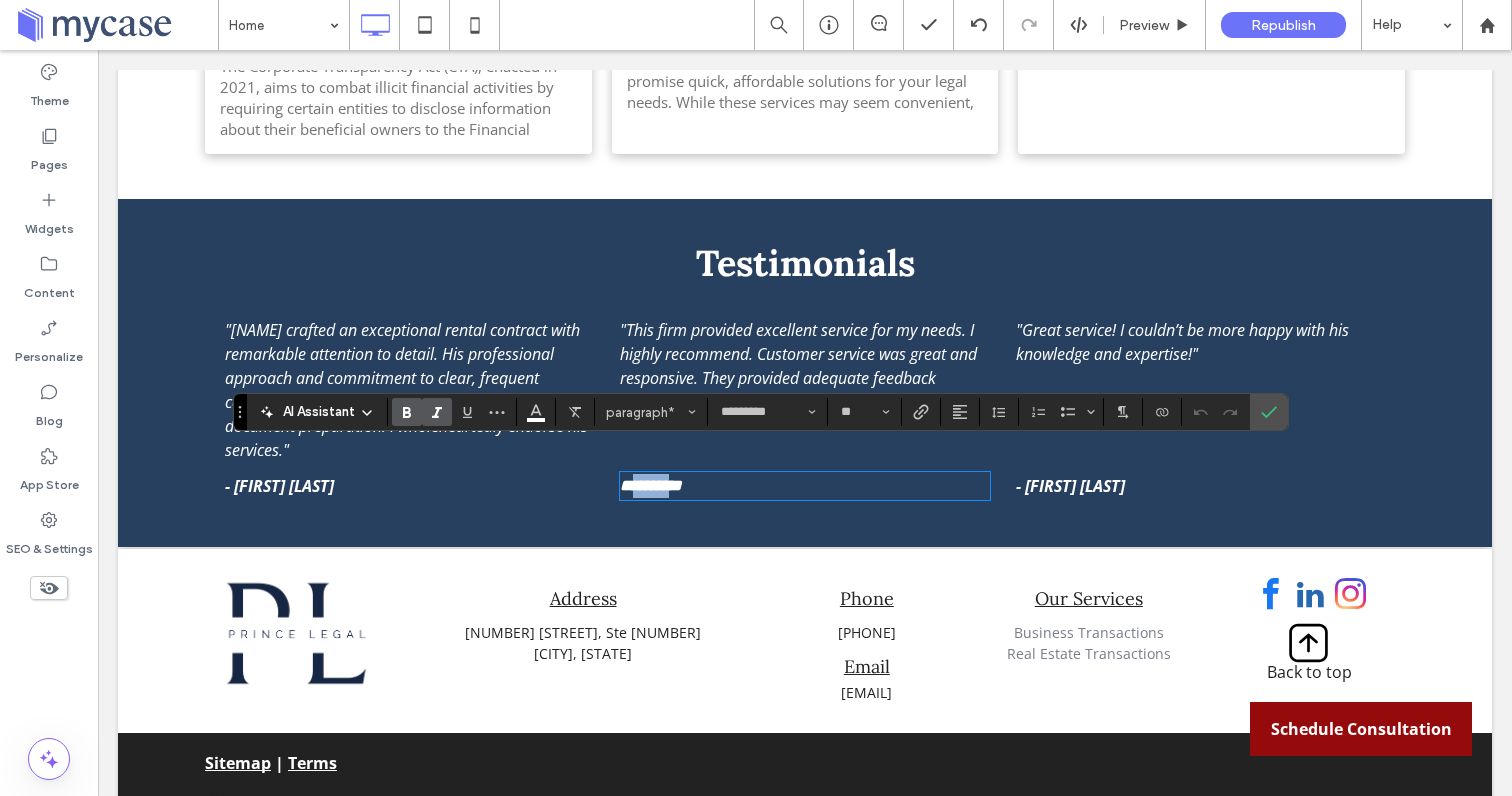 drag, startPoint x: 671, startPoint y: 462, endPoint x: 631, endPoint y: 463, distance: 40.012497 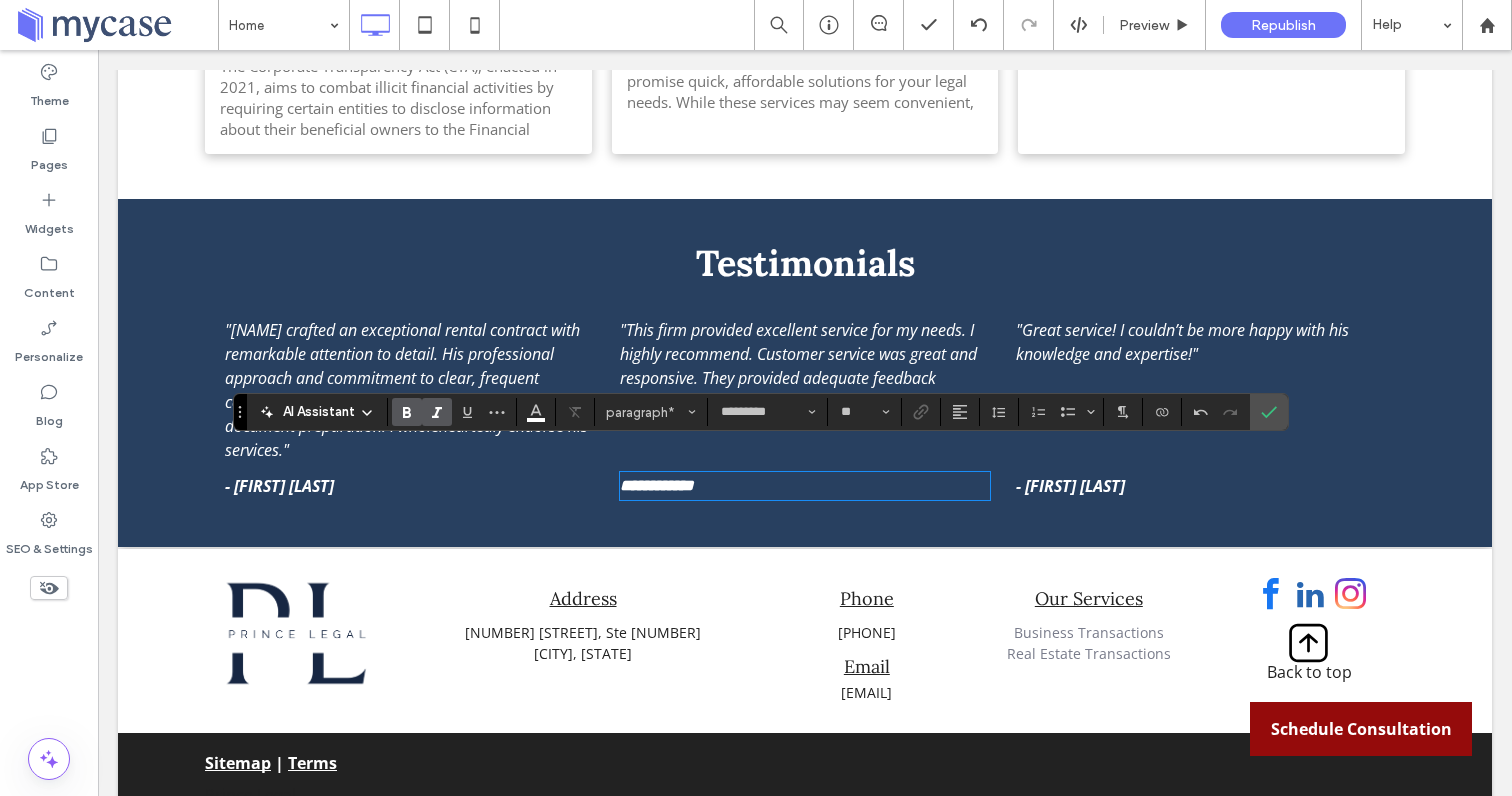 click on "**********" at bounding box center (657, 485) 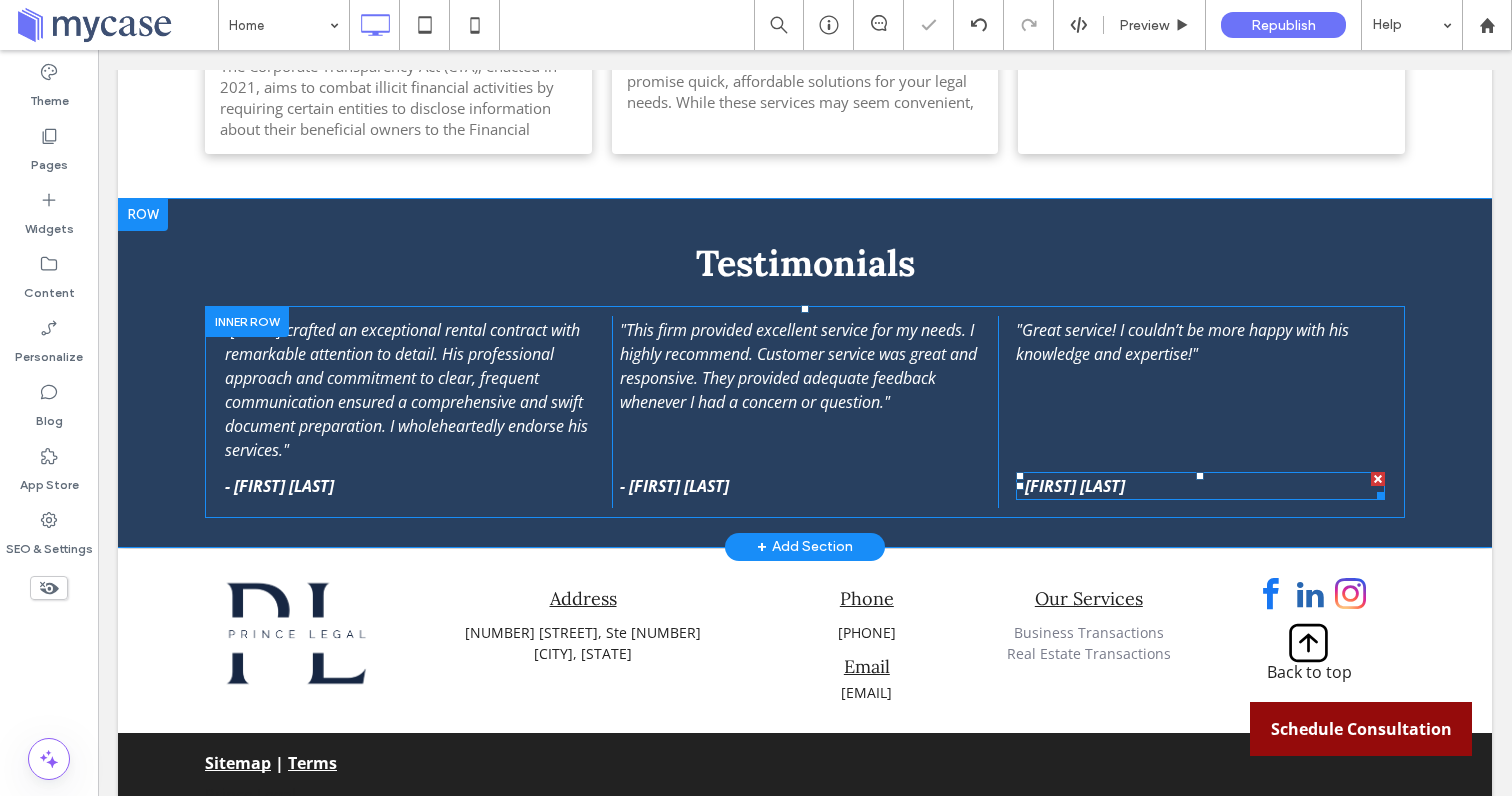 click on "- [FIRST] [LAST]" at bounding box center (1200, 486) 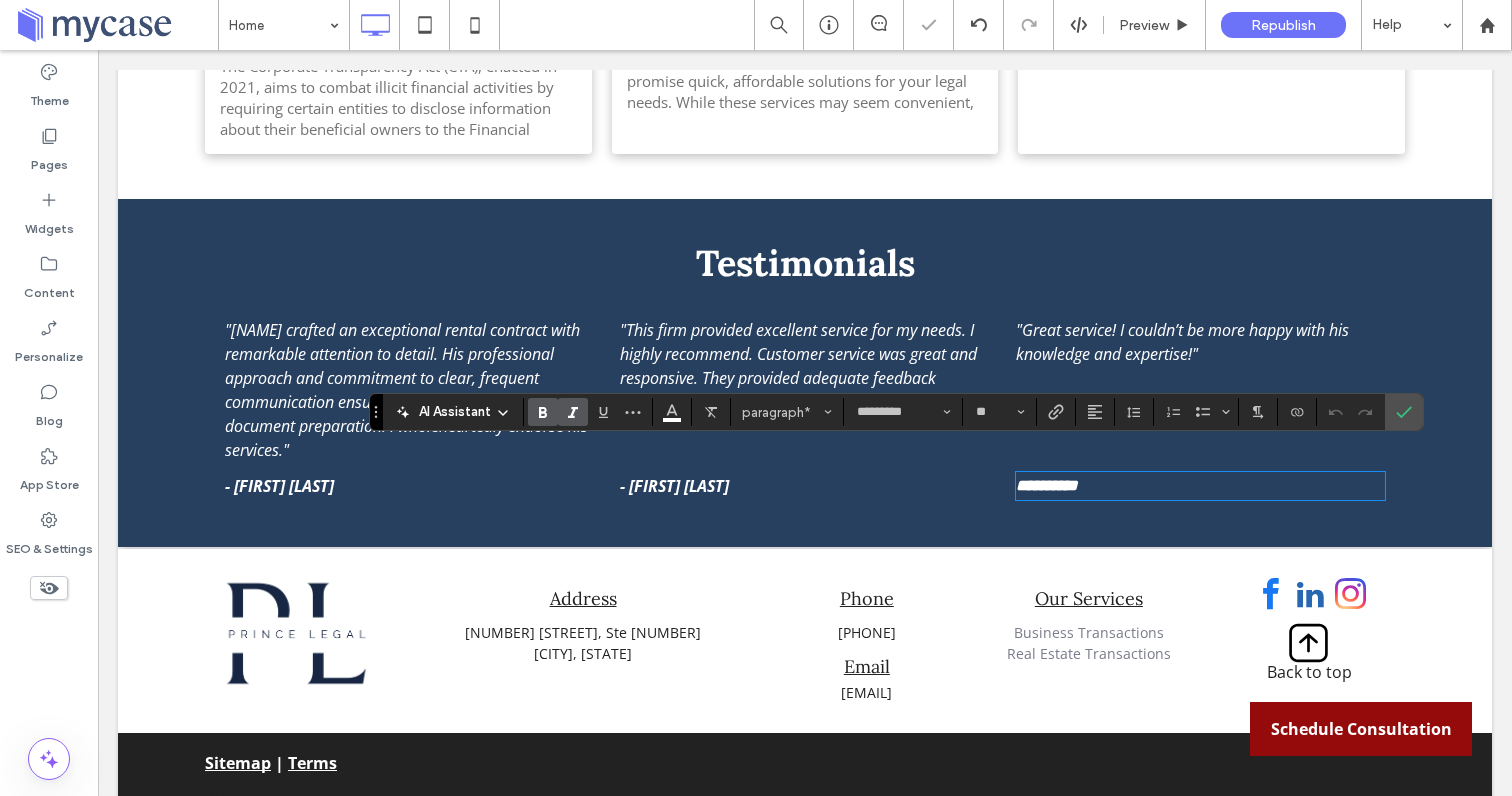 click on "**********" at bounding box center [1200, 486] 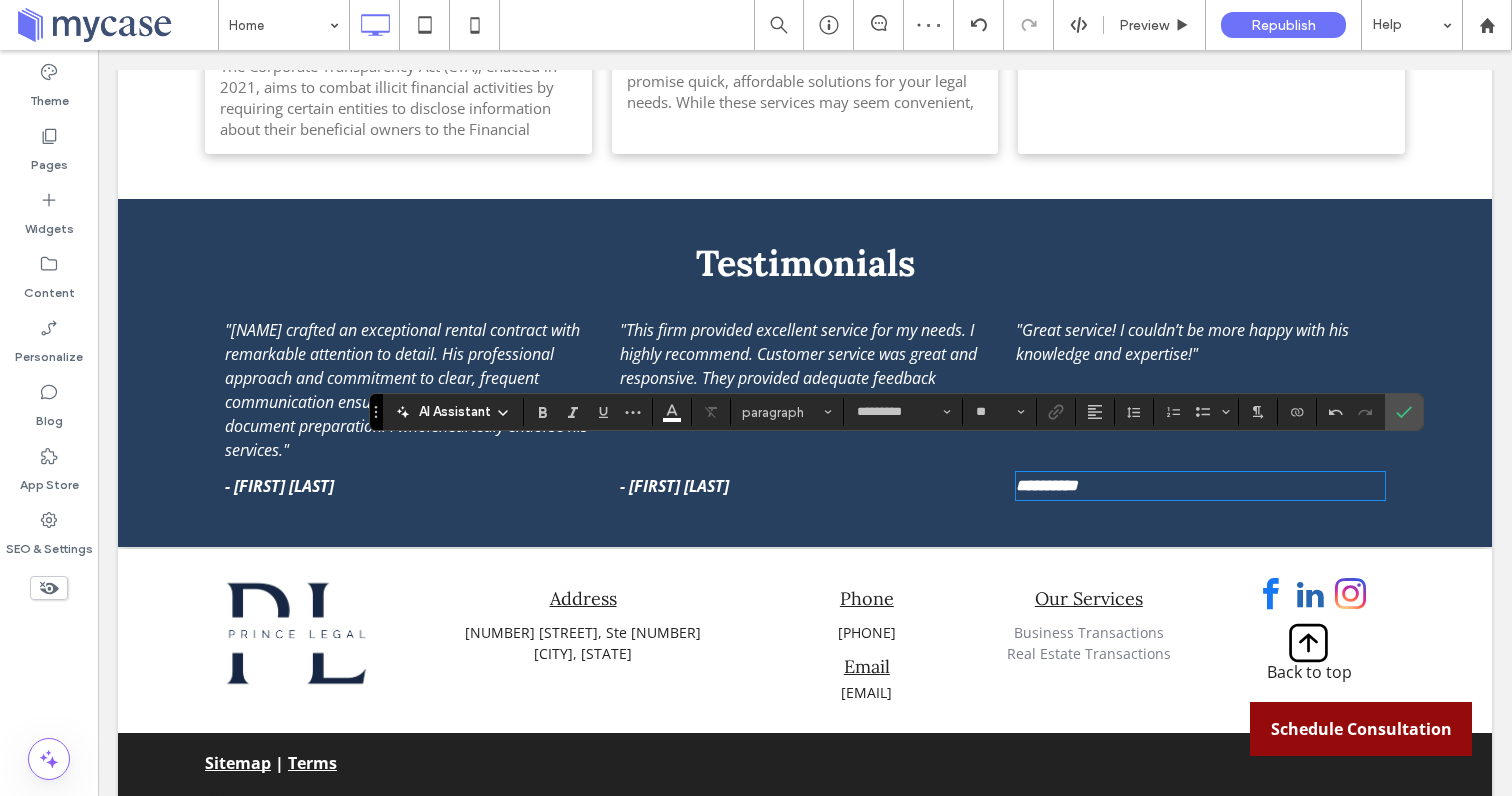 scroll, scrollTop: 0, scrollLeft: 0, axis: both 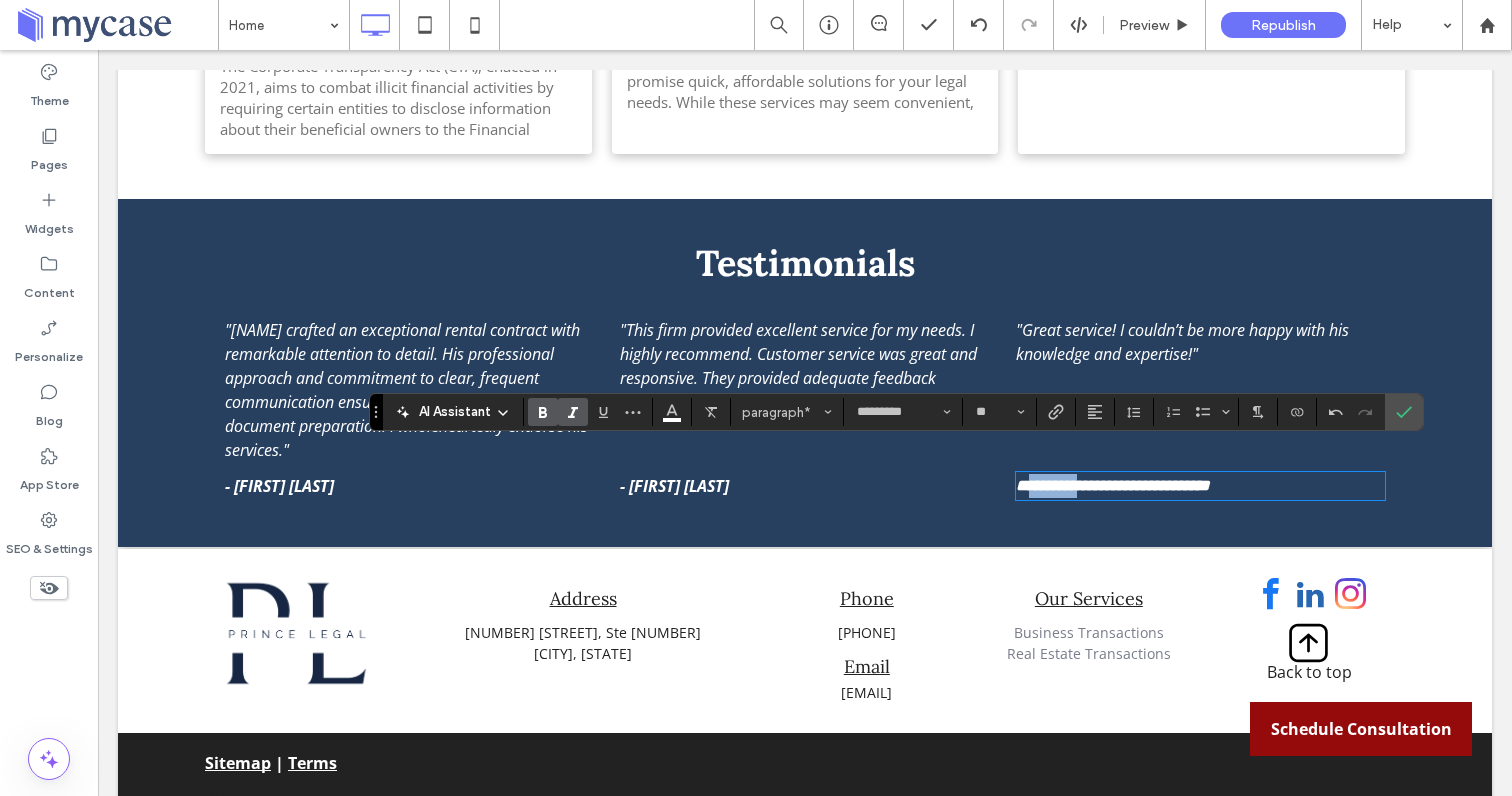 drag, startPoint x: 1081, startPoint y: 464, endPoint x: 1027, endPoint y: 465, distance: 54.00926 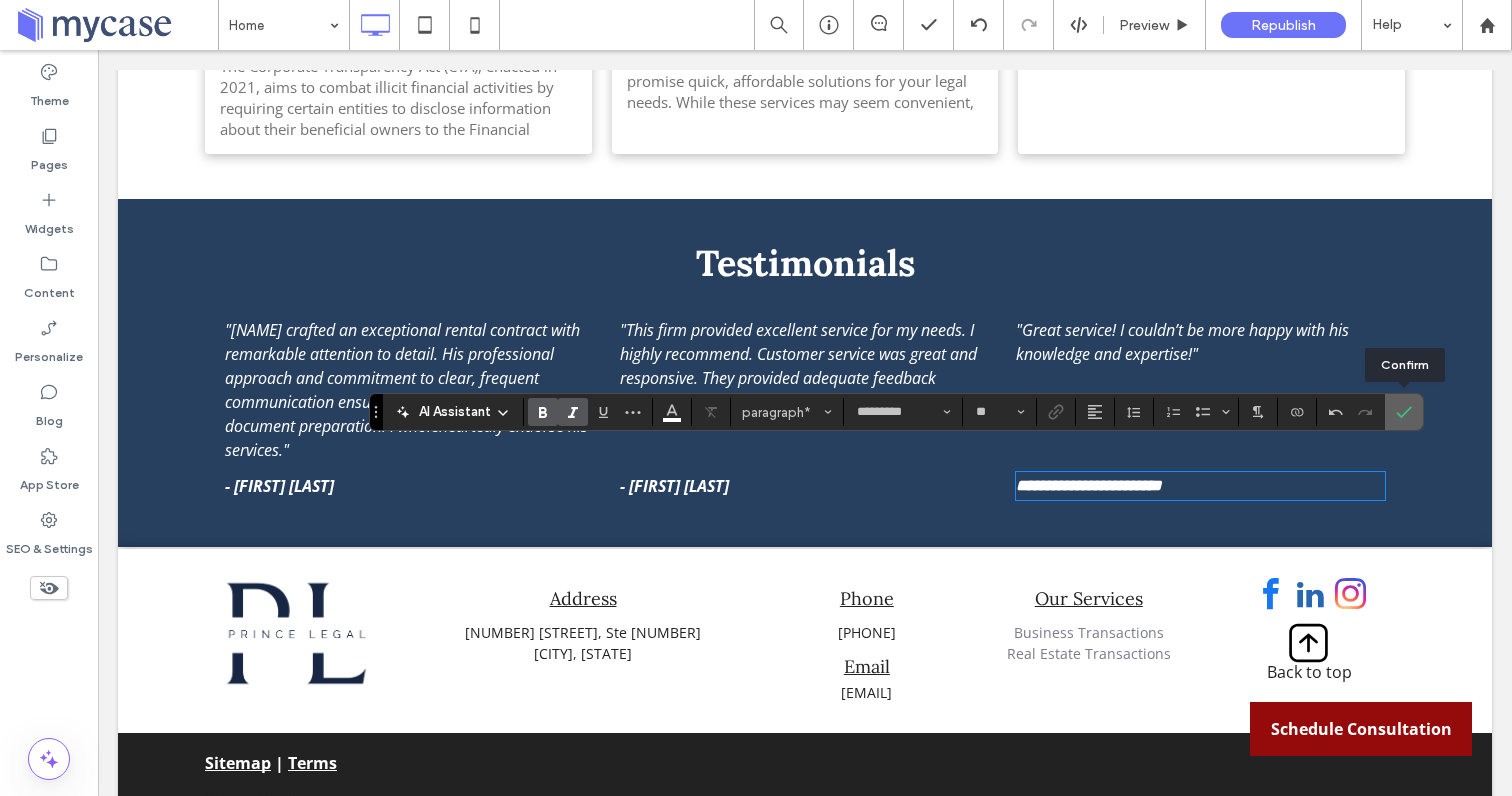 click 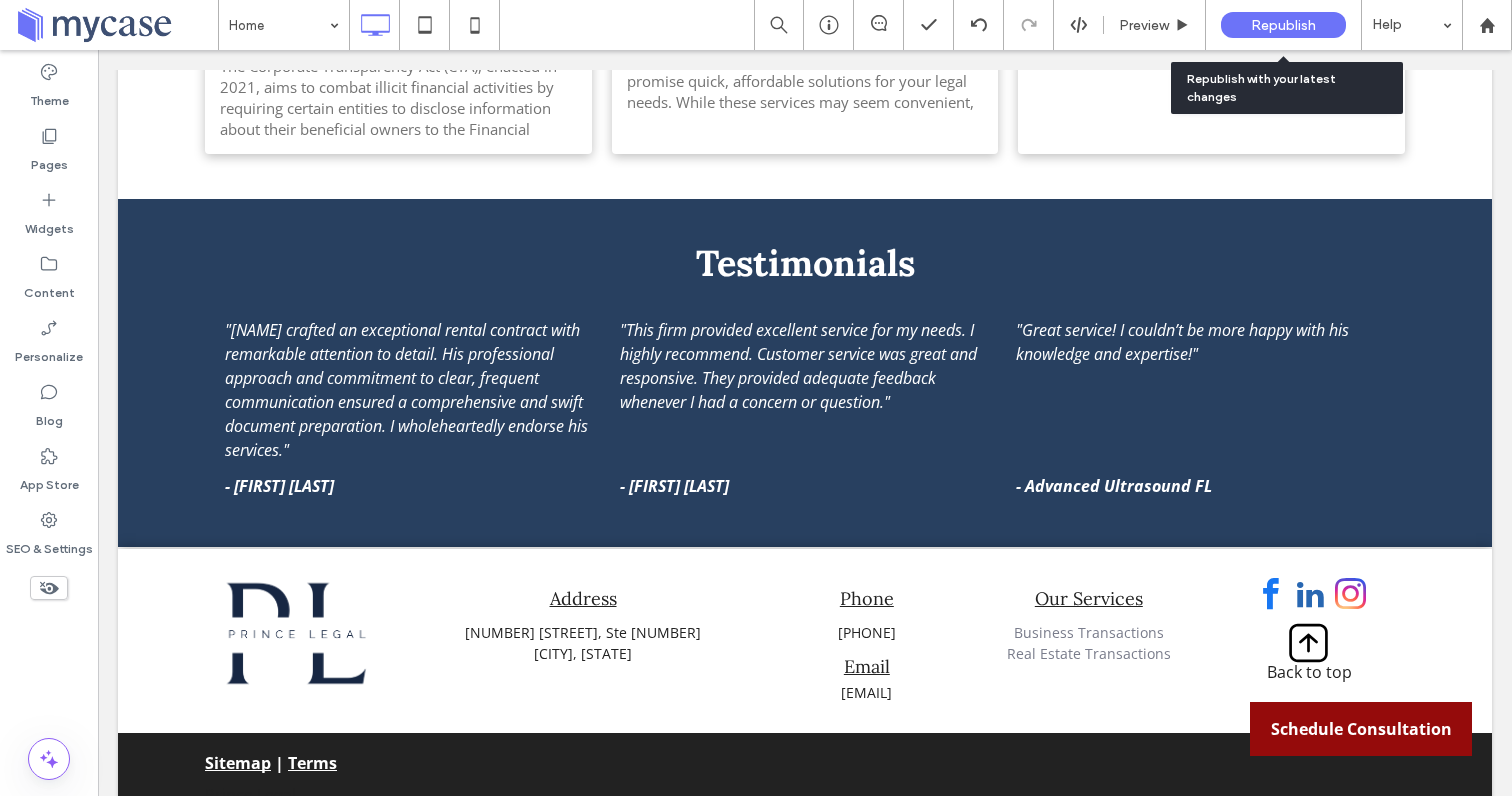 click on "Republish" at bounding box center [1283, 25] 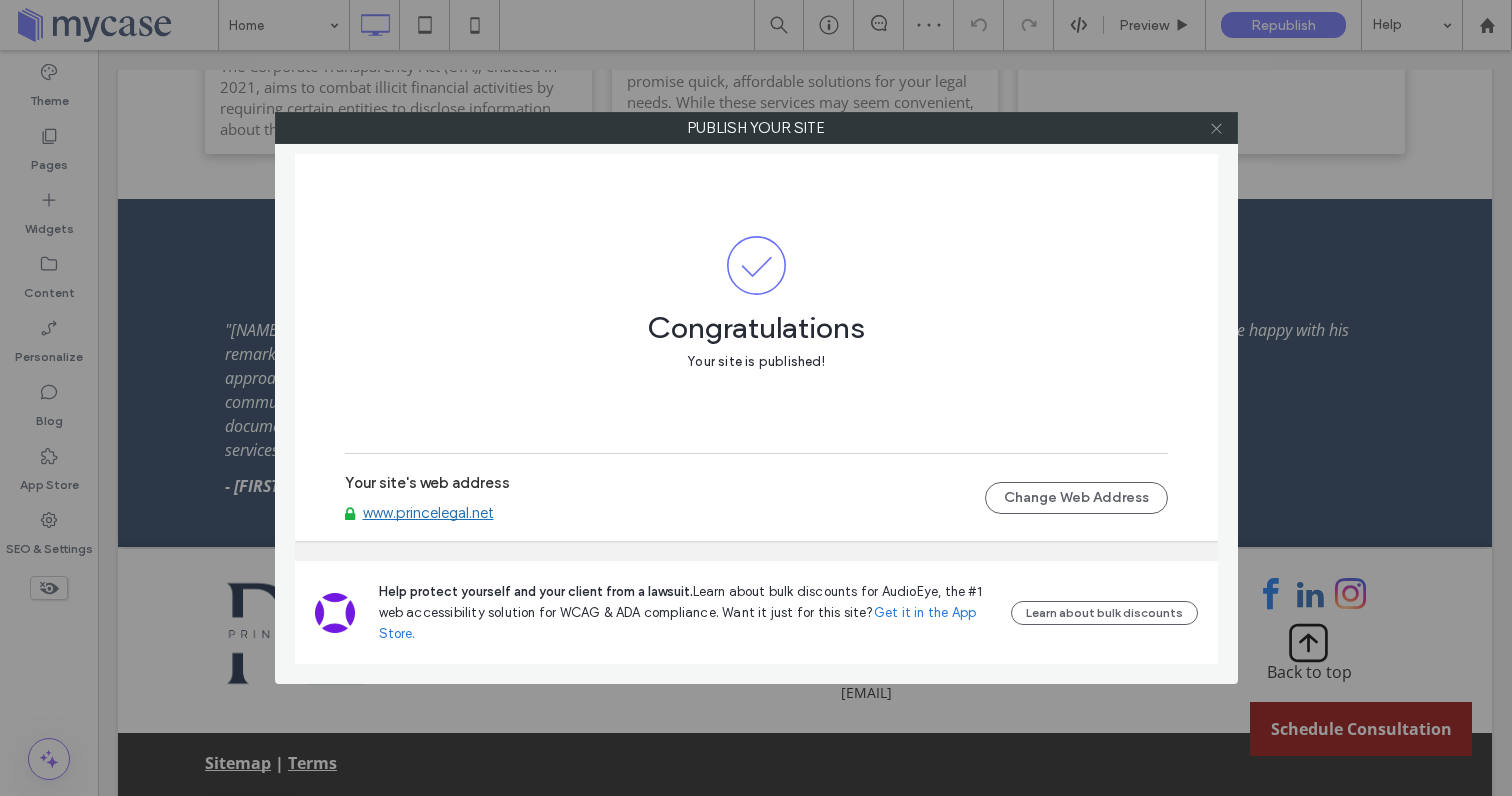 click 